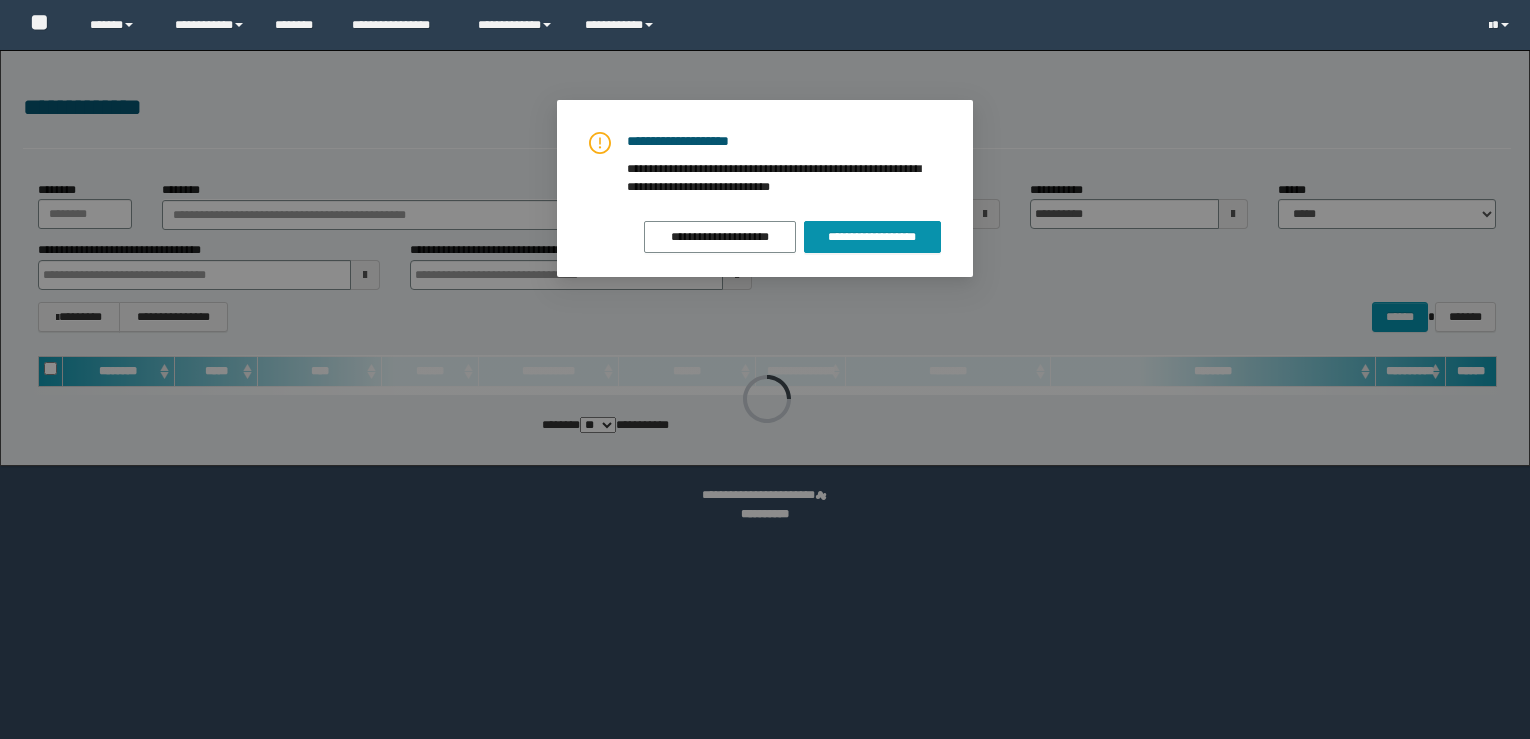 scroll, scrollTop: 0, scrollLeft: 0, axis: both 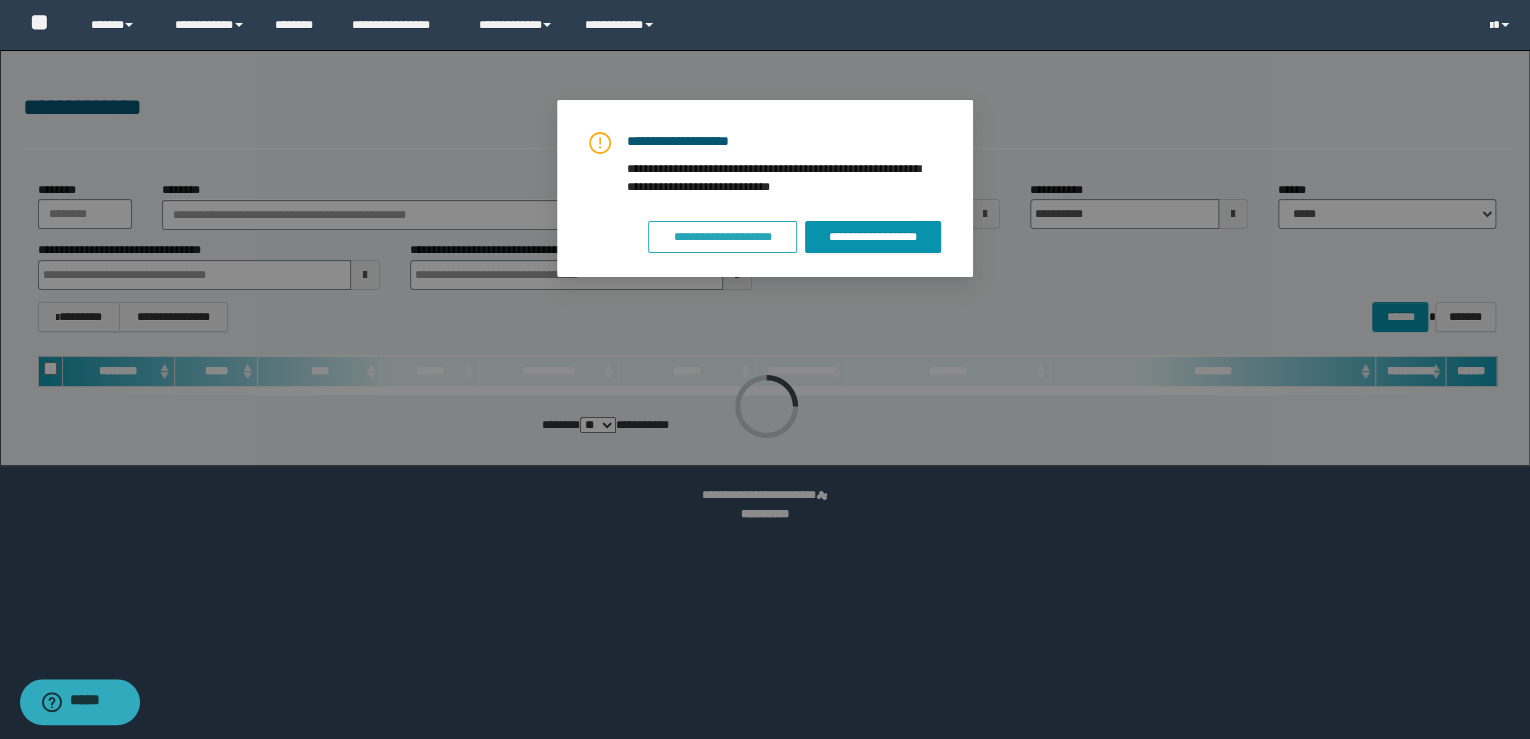 click on "**********" at bounding box center (723, 237) 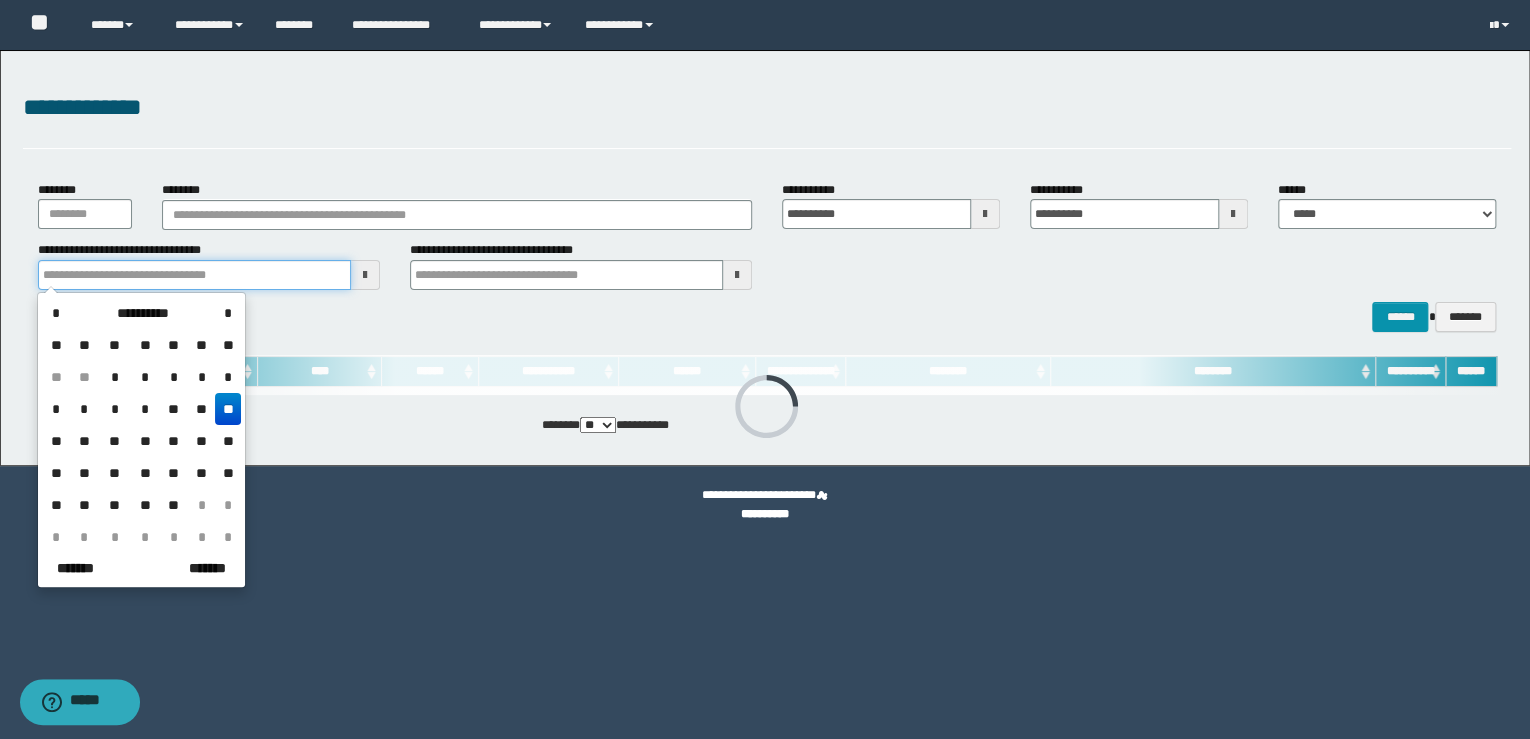 click at bounding box center (194, 275) 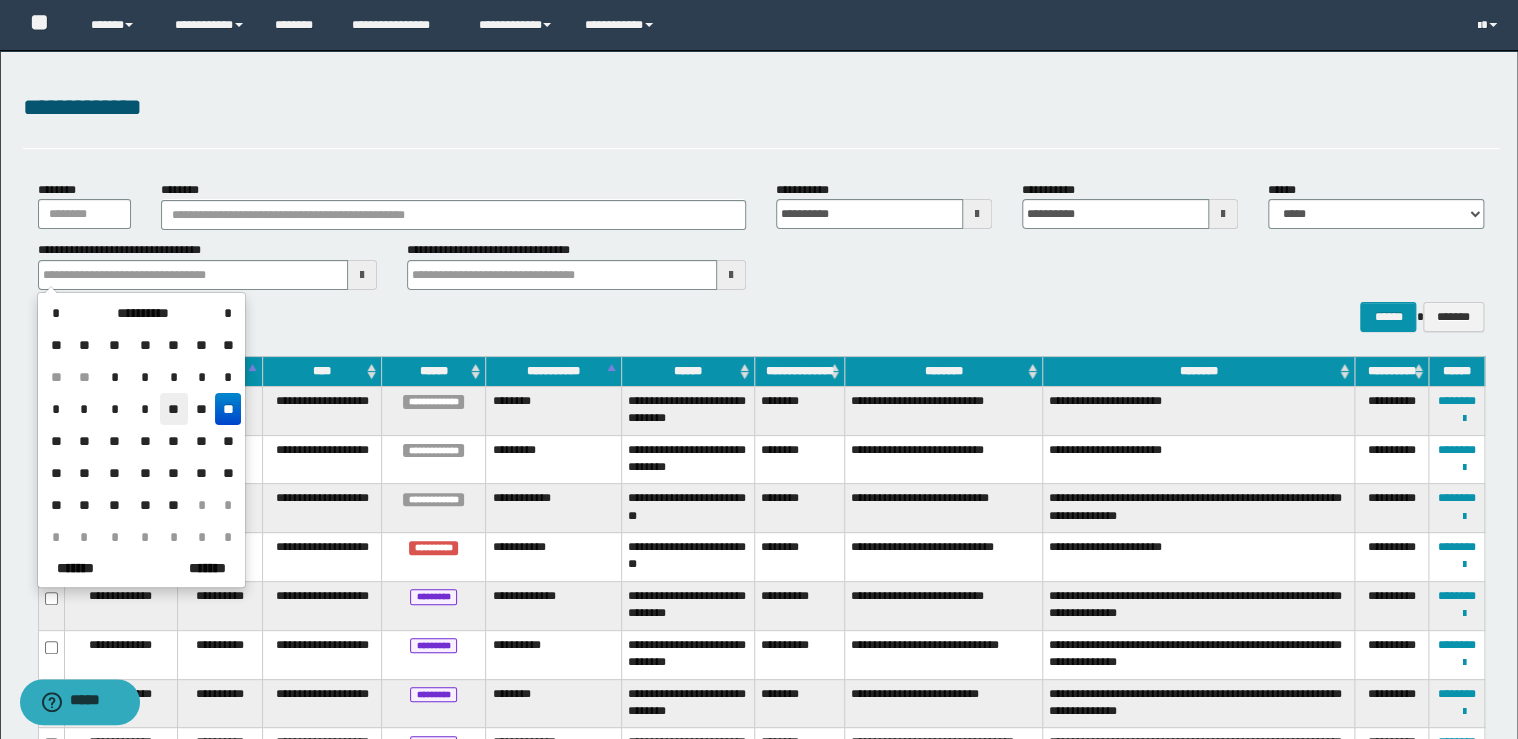 click on "**" at bounding box center (174, 409) 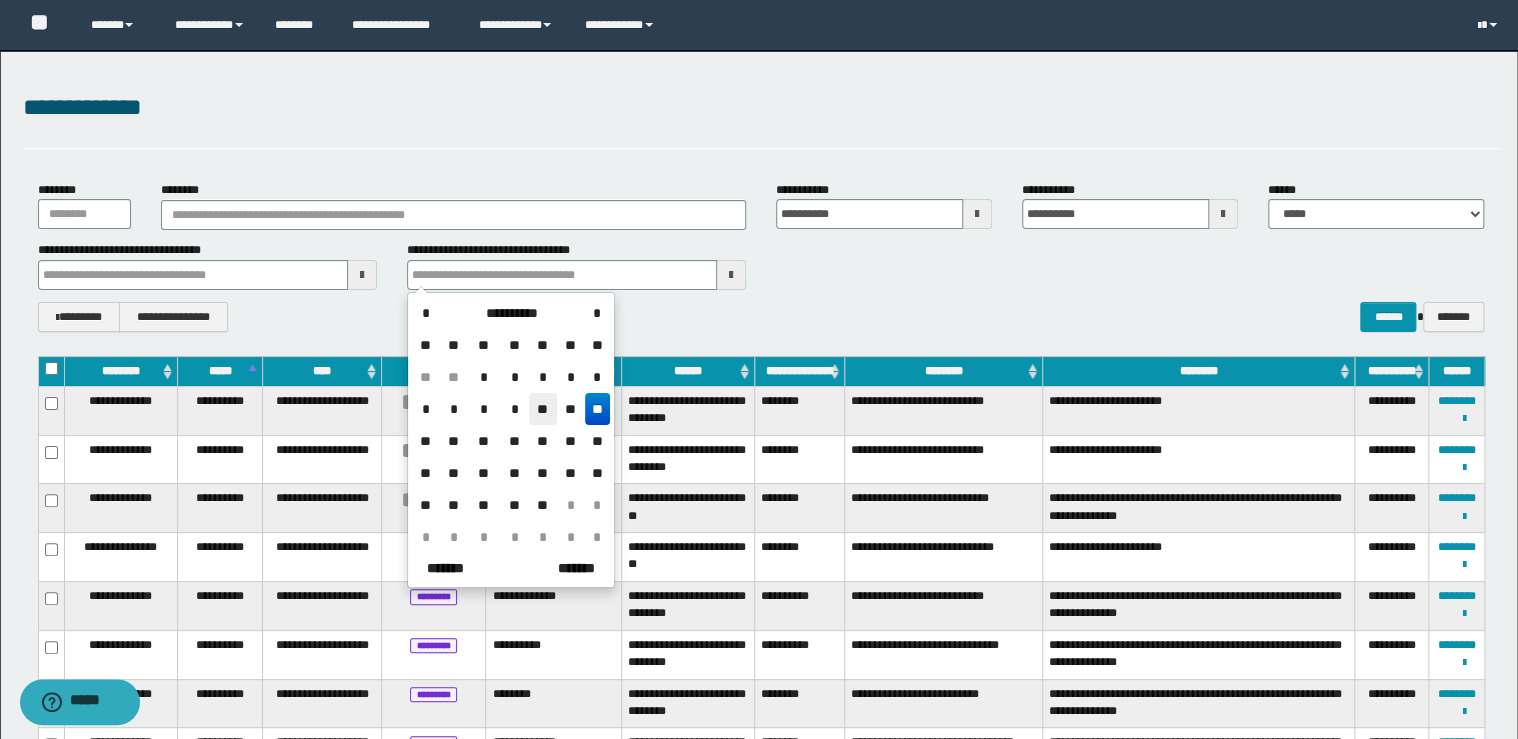 click on "**" at bounding box center [543, 409] 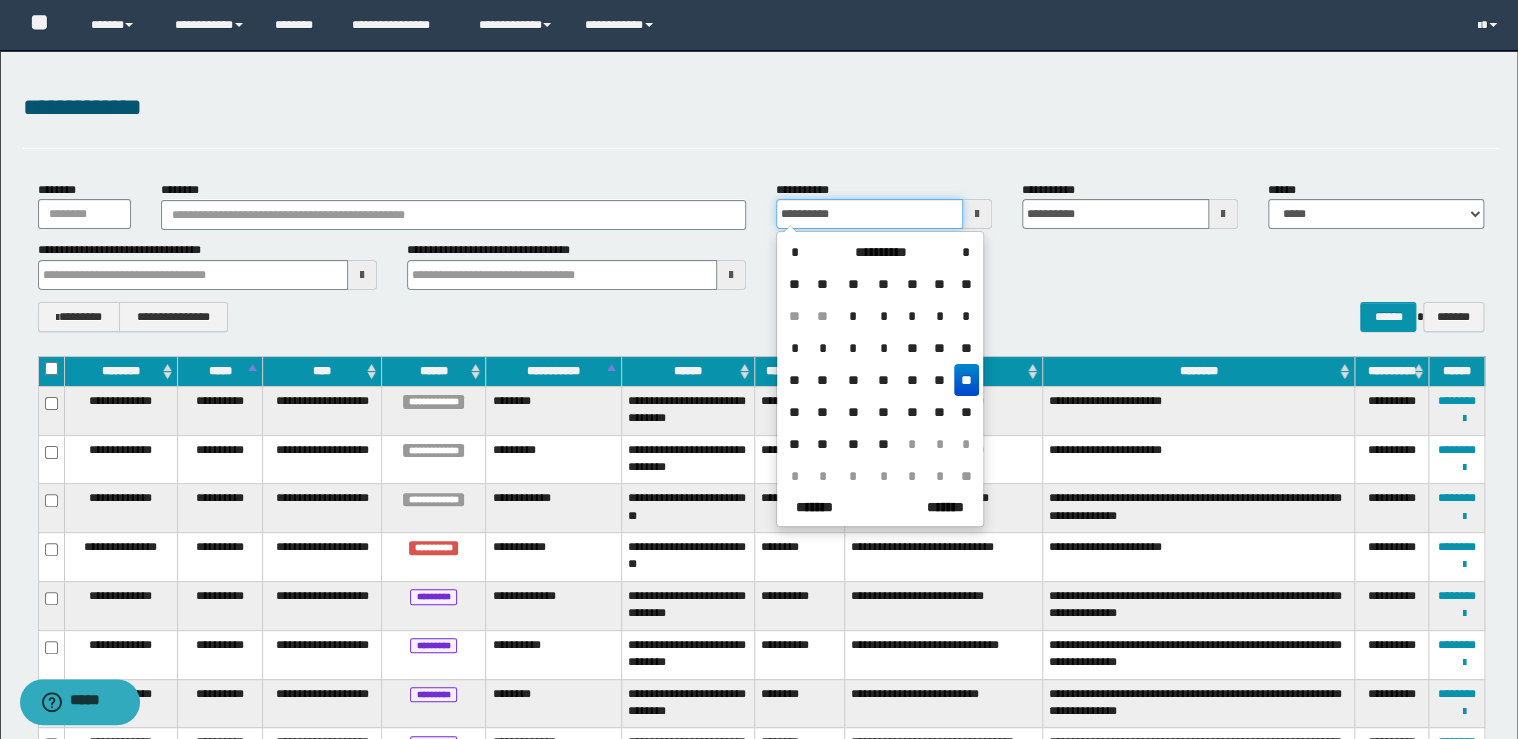 drag, startPoint x: 876, startPoint y: 212, endPoint x: 605, endPoint y: 212, distance: 271 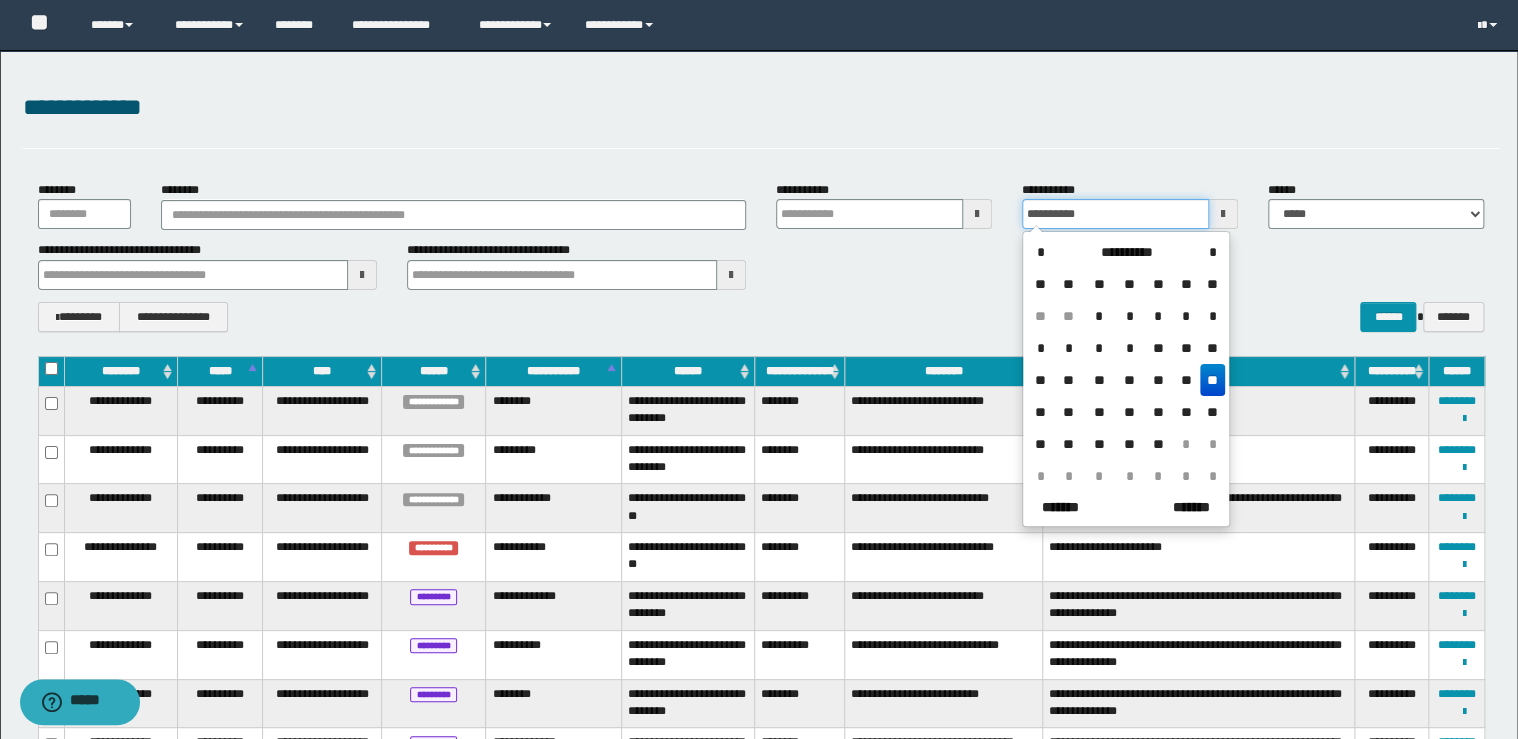 drag, startPoint x: 1097, startPoint y: 214, endPoint x: 954, endPoint y: 188, distance: 145.34442 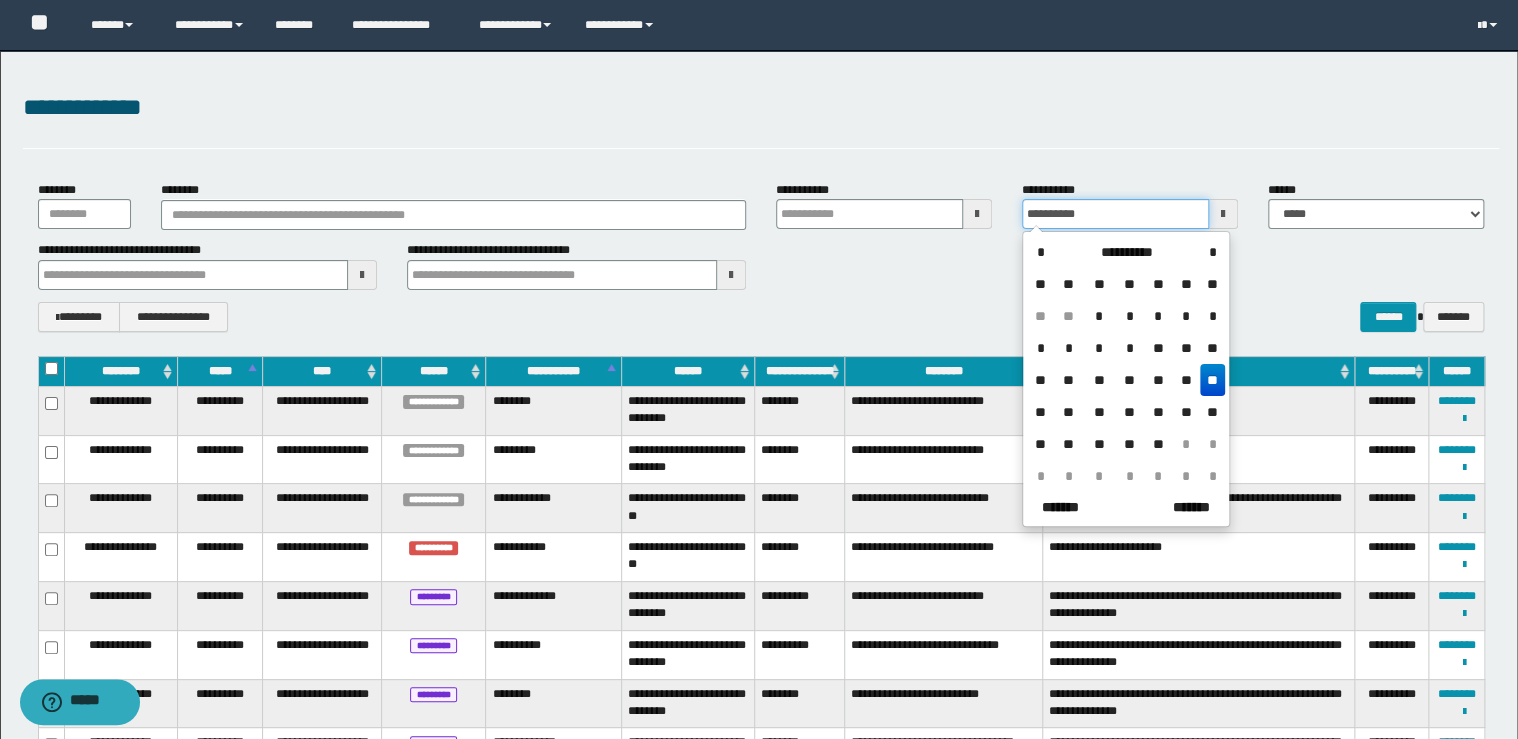 type 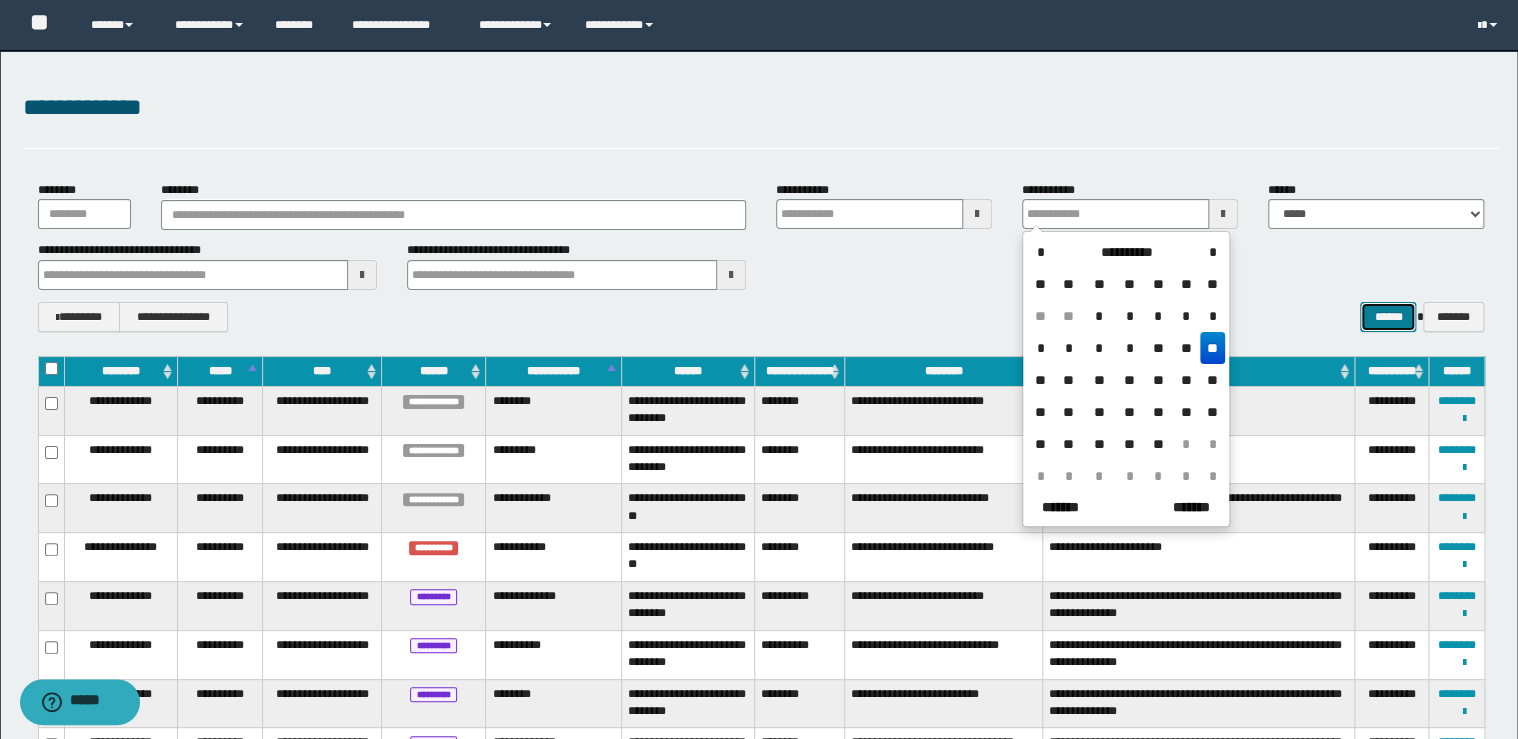 click on "******" at bounding box center (1388, 317) 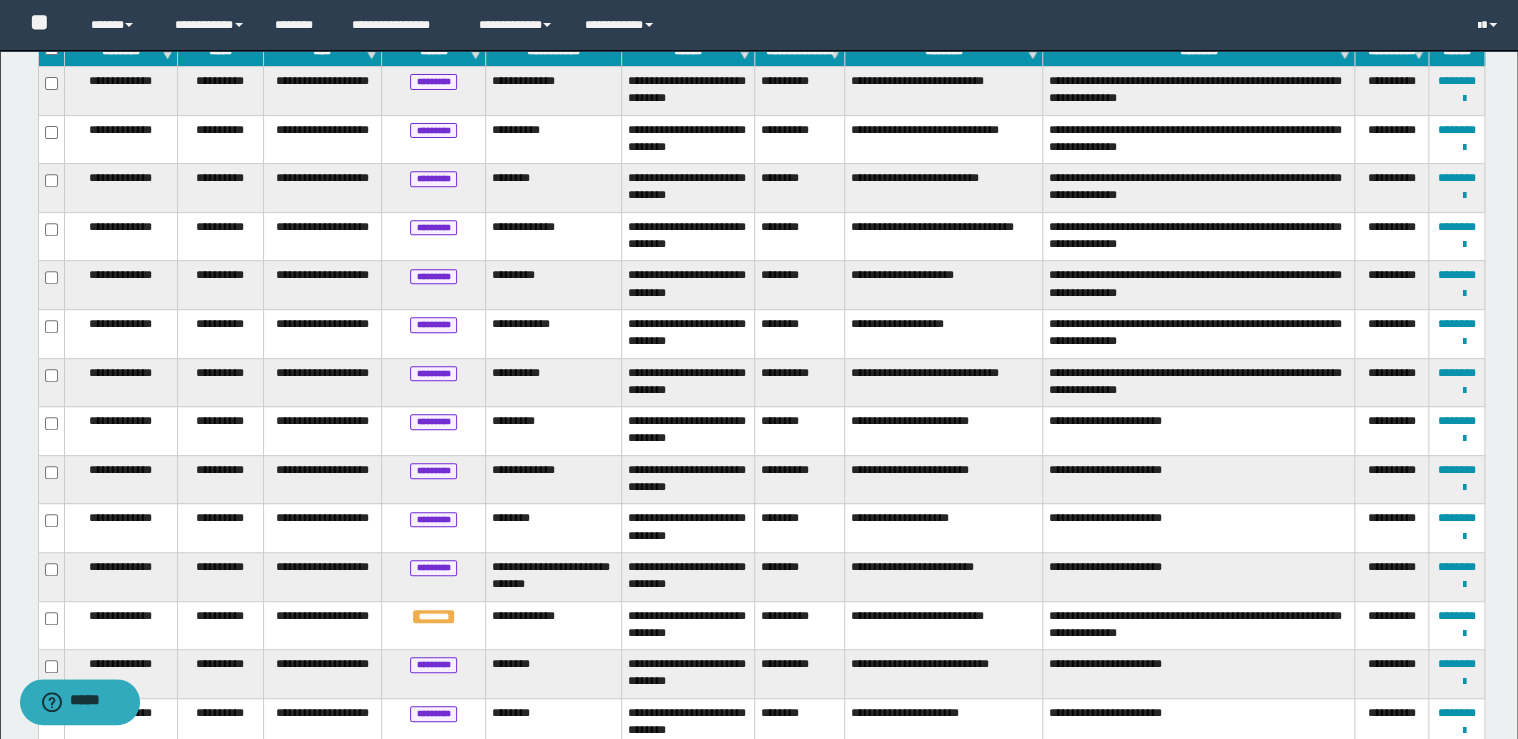 scroll, scrollTop: 72, scrollLeft: 0, axis: vertical 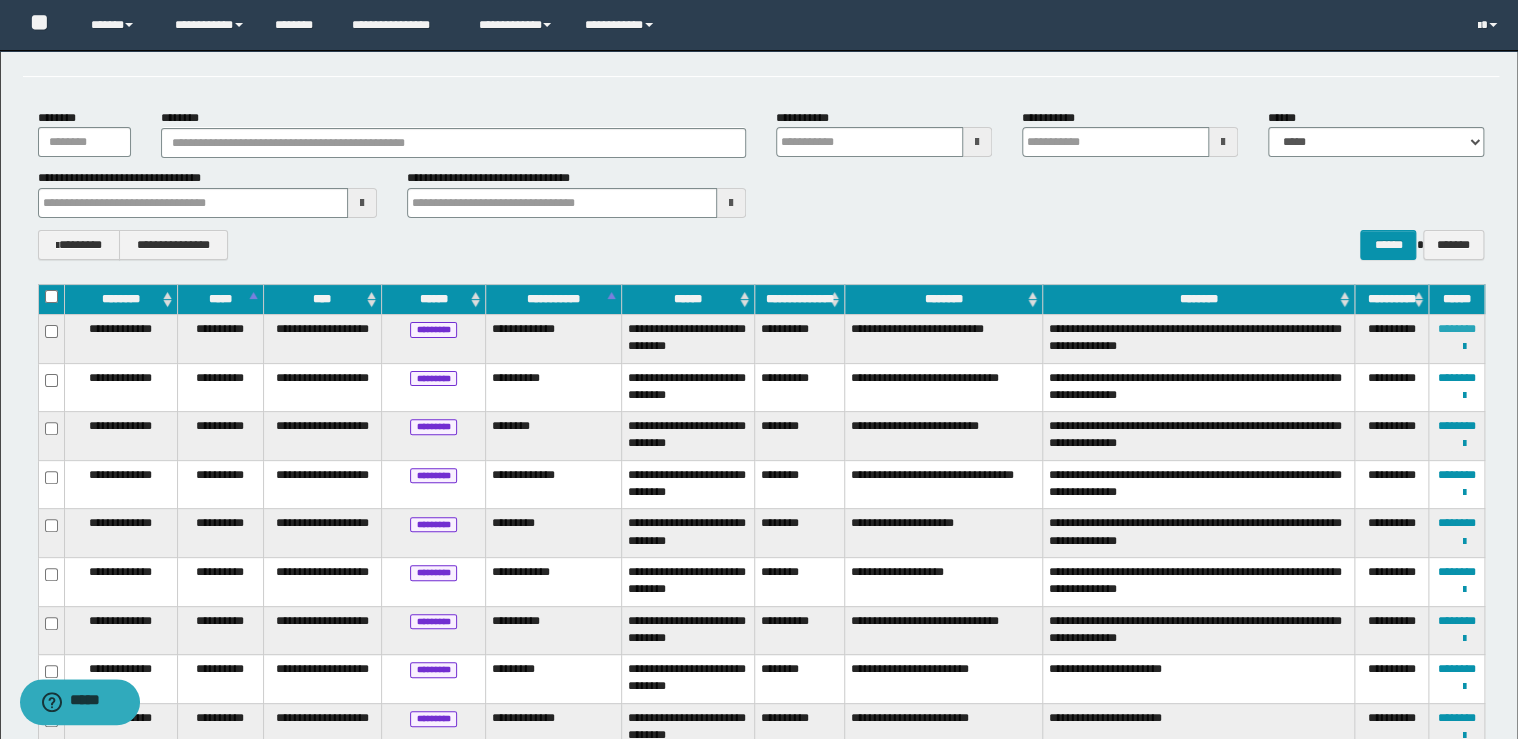 click on "********" at bounding box center (1457, 329) 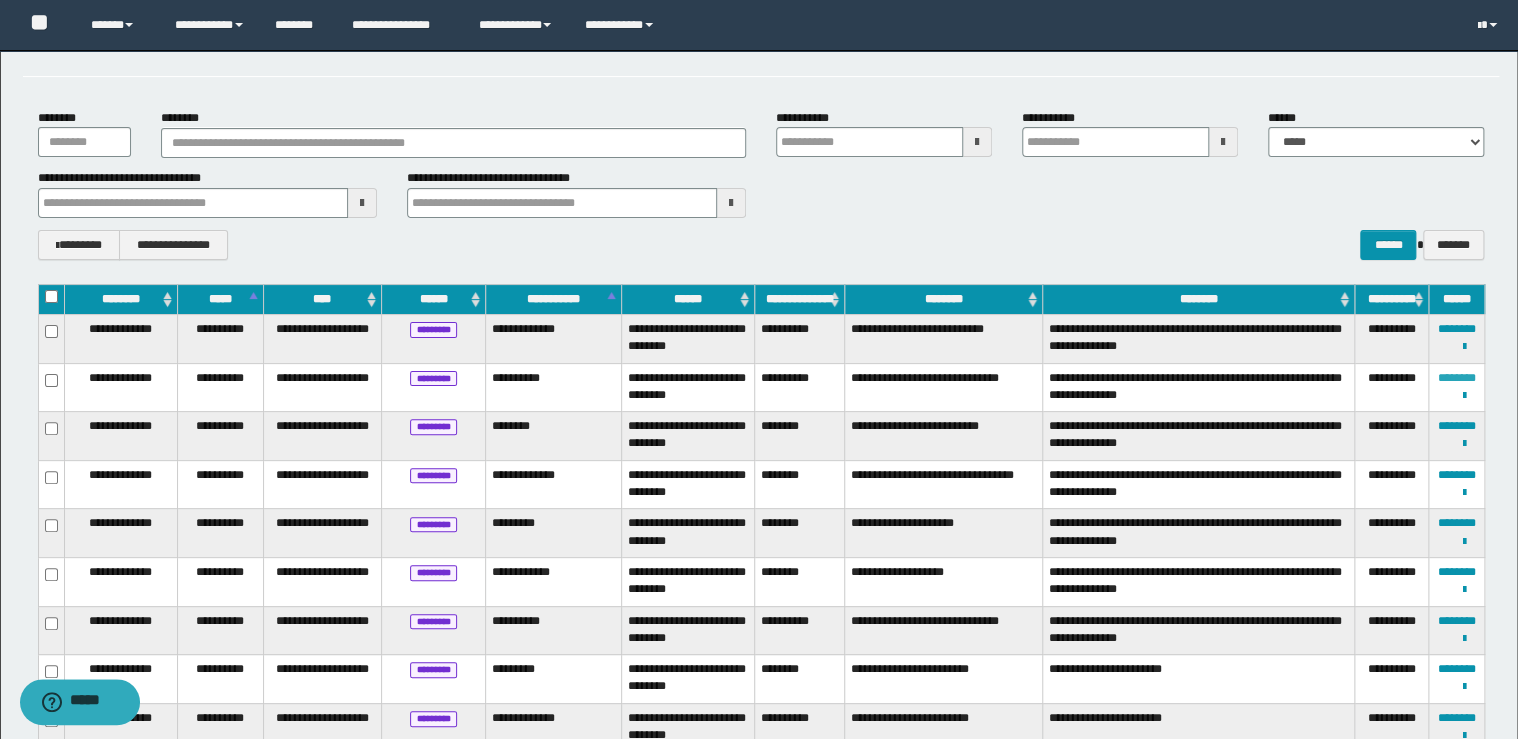 click on "********" at bounding box center [1457, 378] 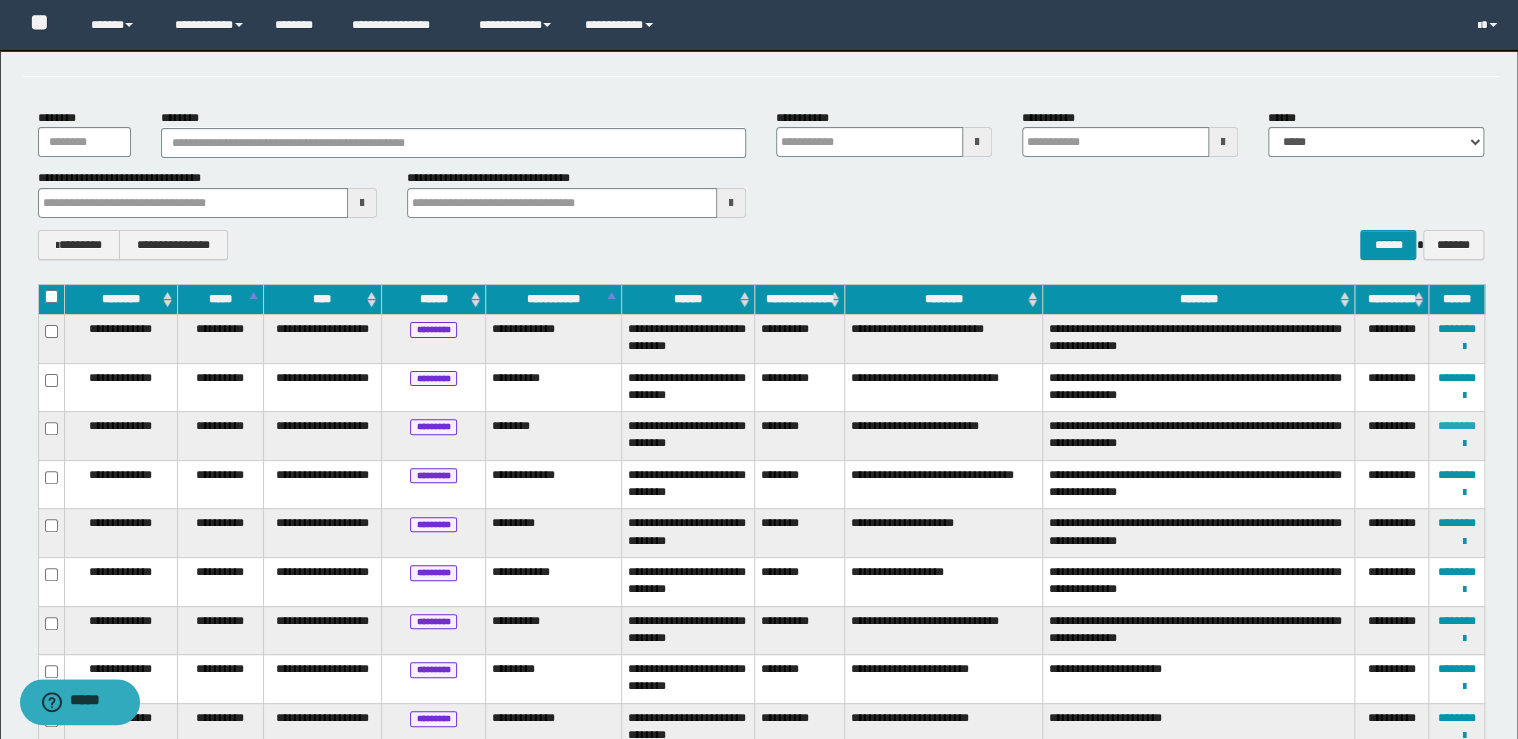 click on "********" at bounding box center [1457, 426] 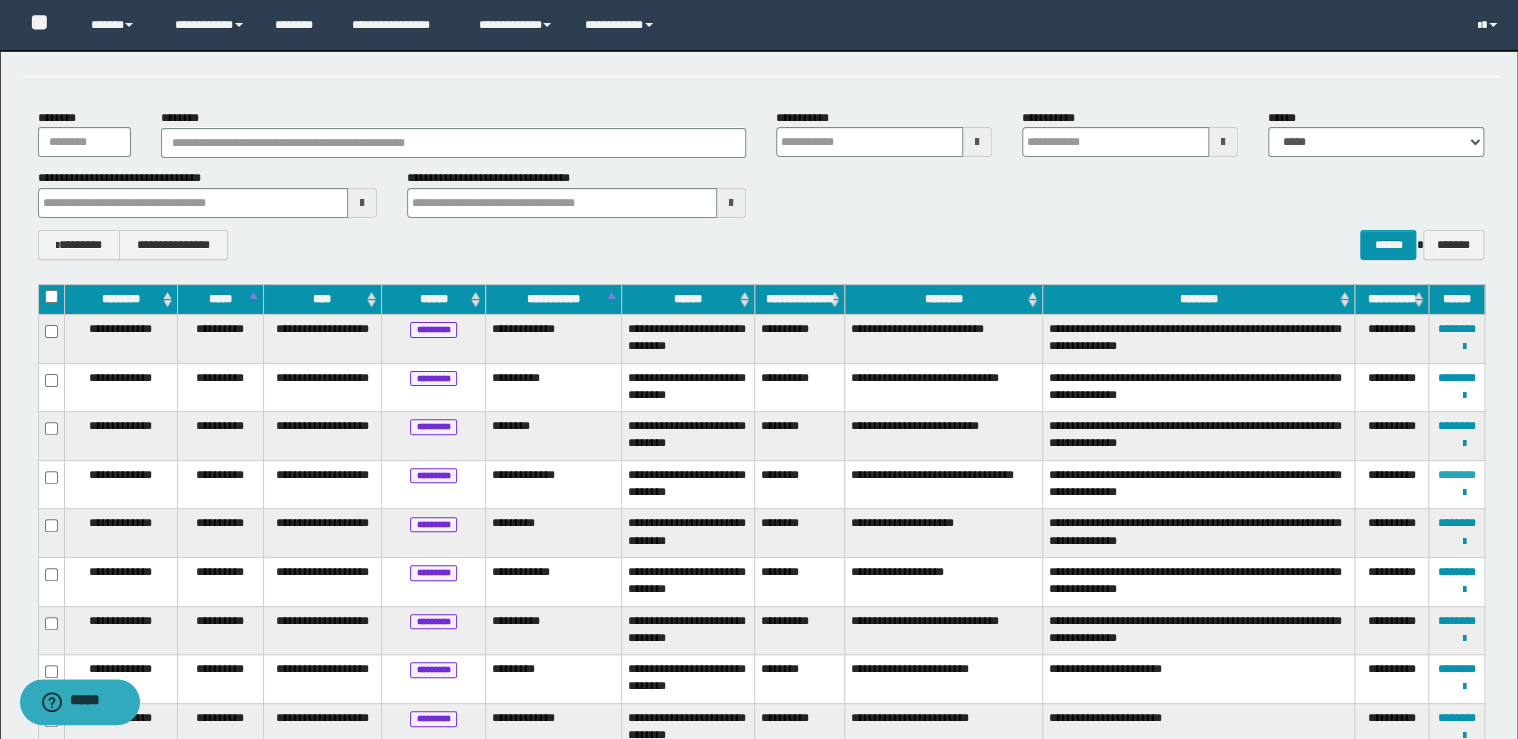 click on "********" at bounding box center [1457, 475] 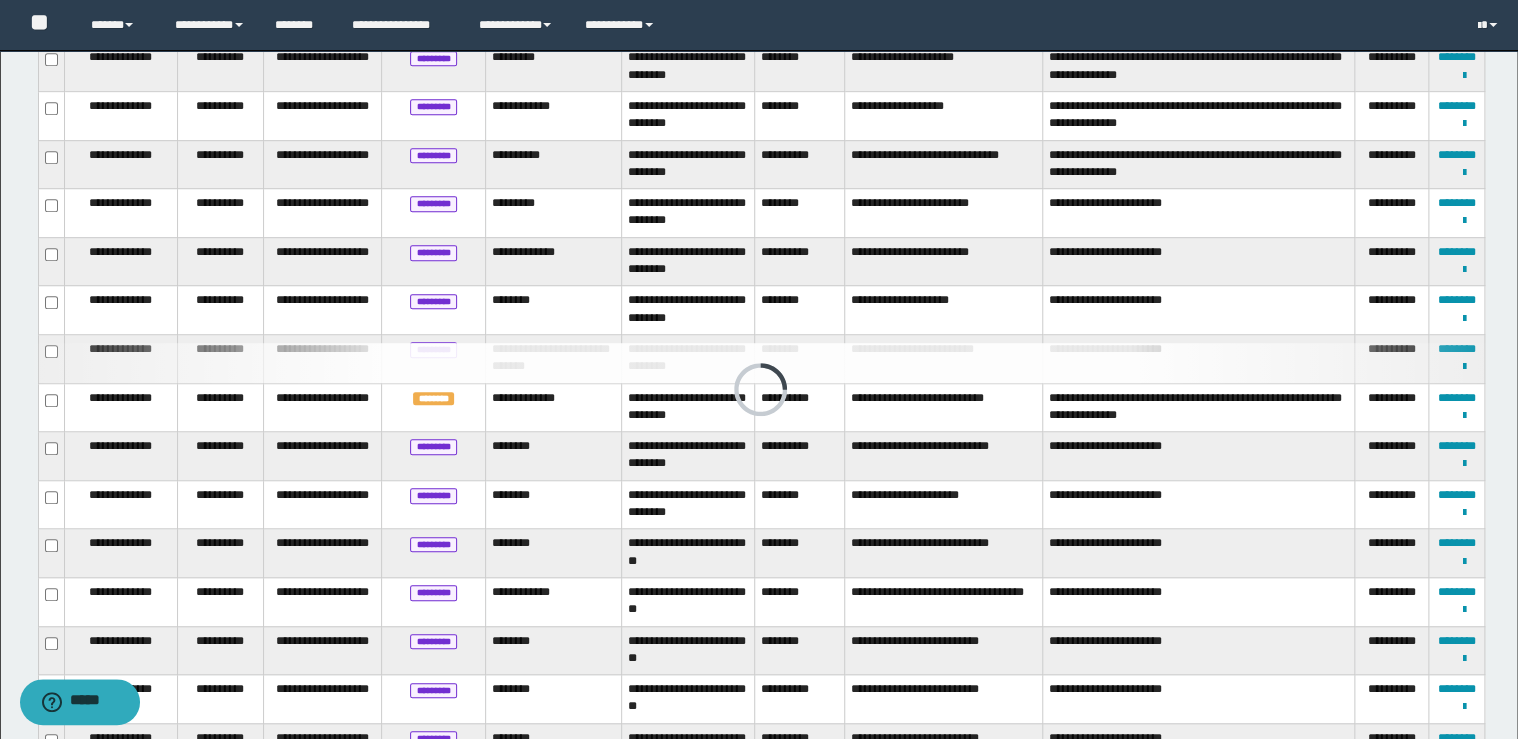scroll, scrollTop: 312, scrollLeft: 0, axis: vertical 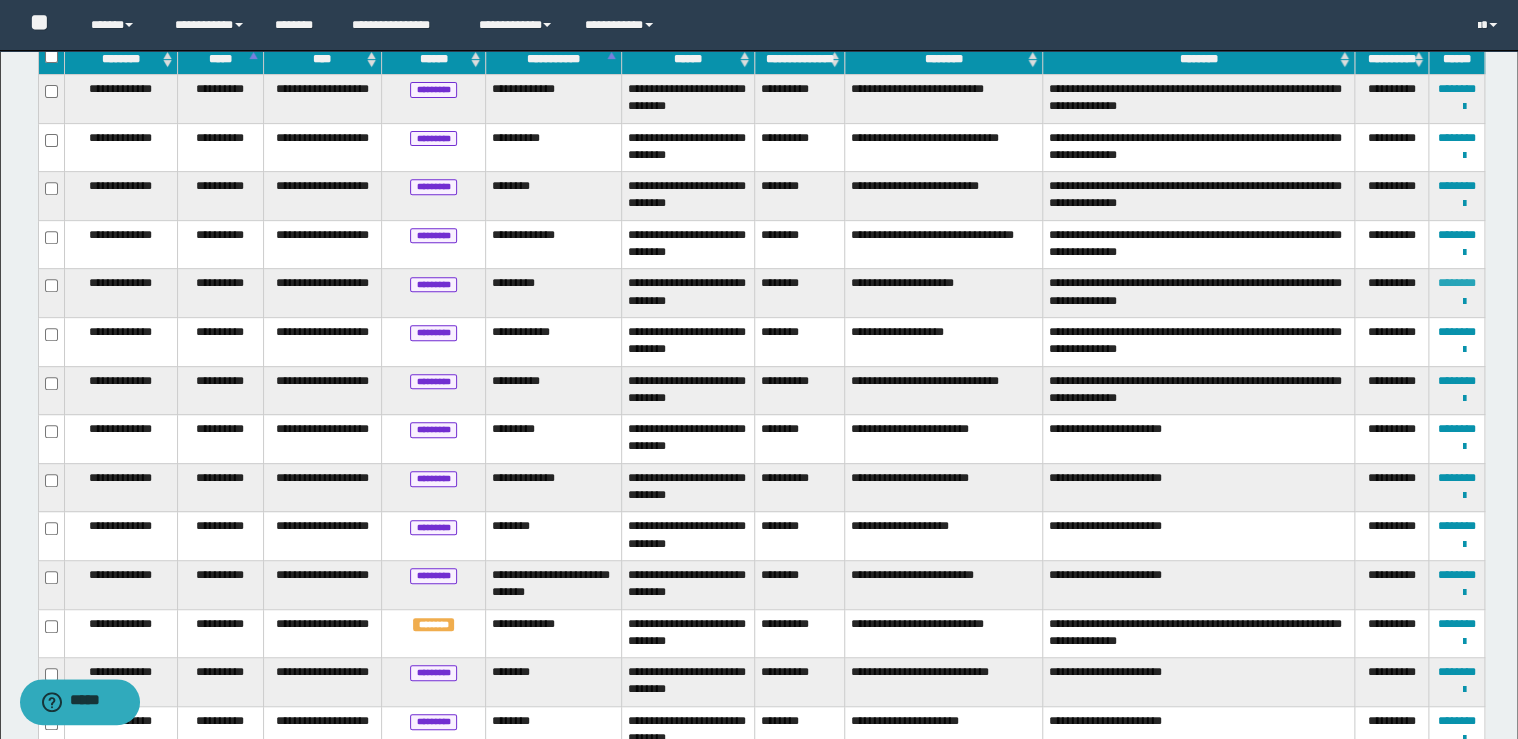 click on "********" at bounding box center [1457, 283] 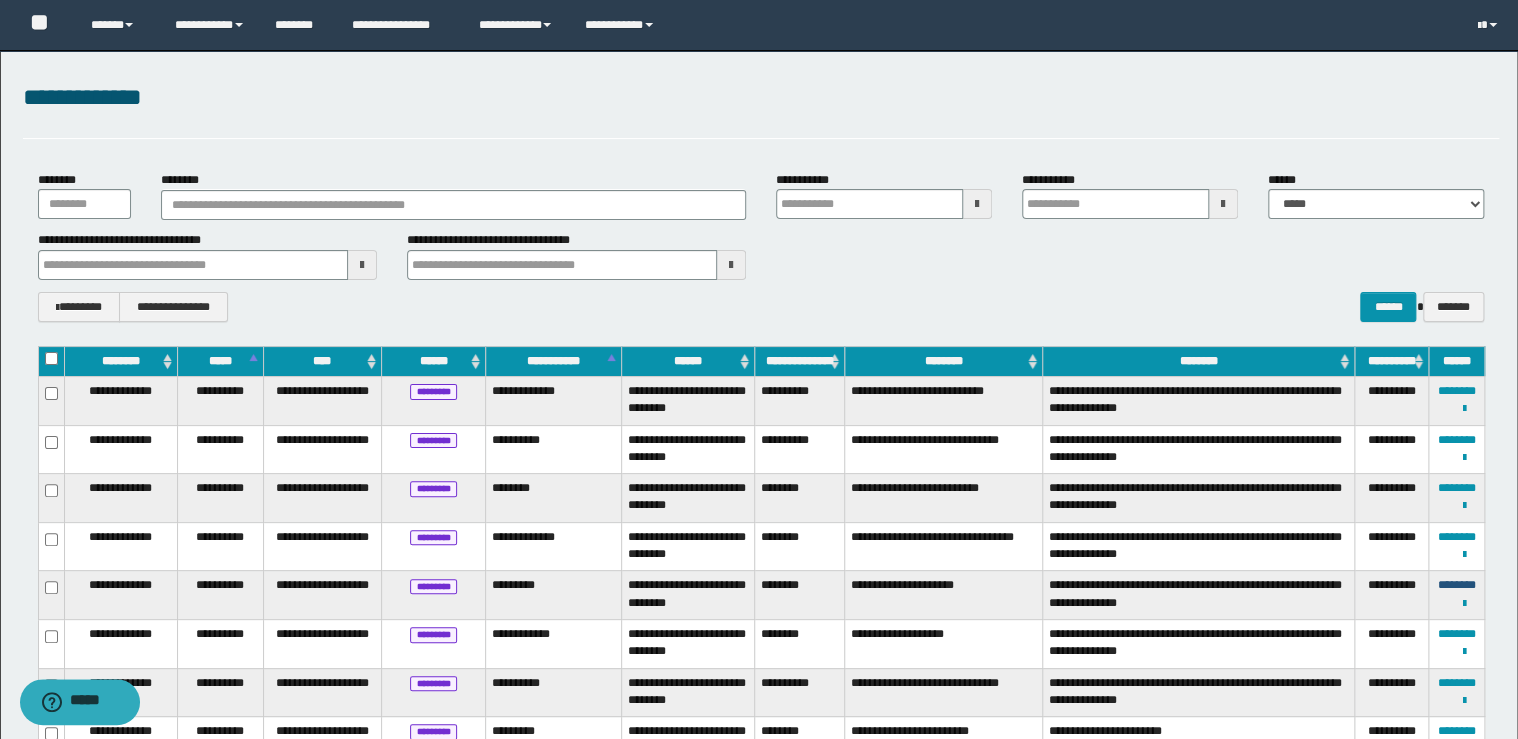 scroll, scrollTop: 0, scrollLeft: 0, axis: both 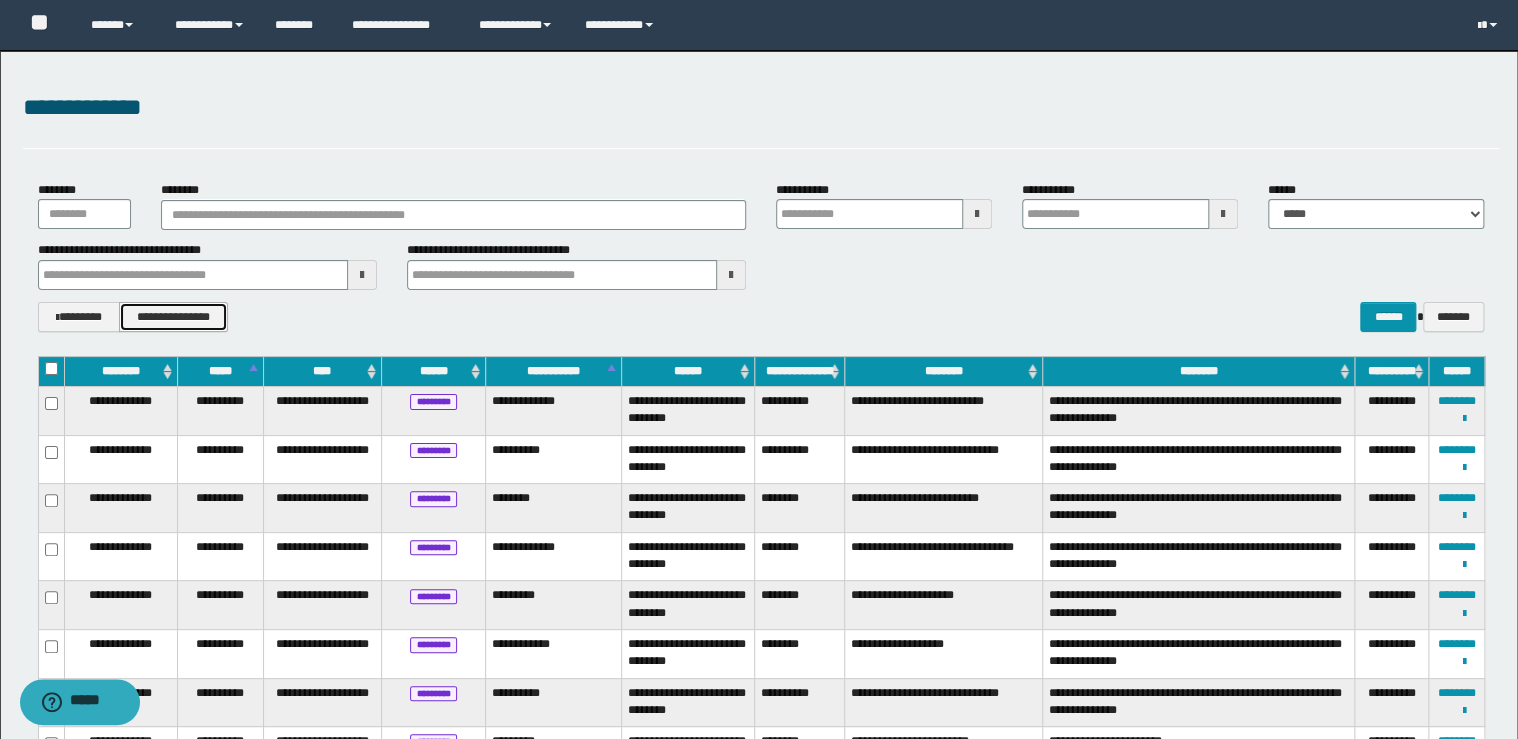click on "**********" at bounding box center (173, 317) 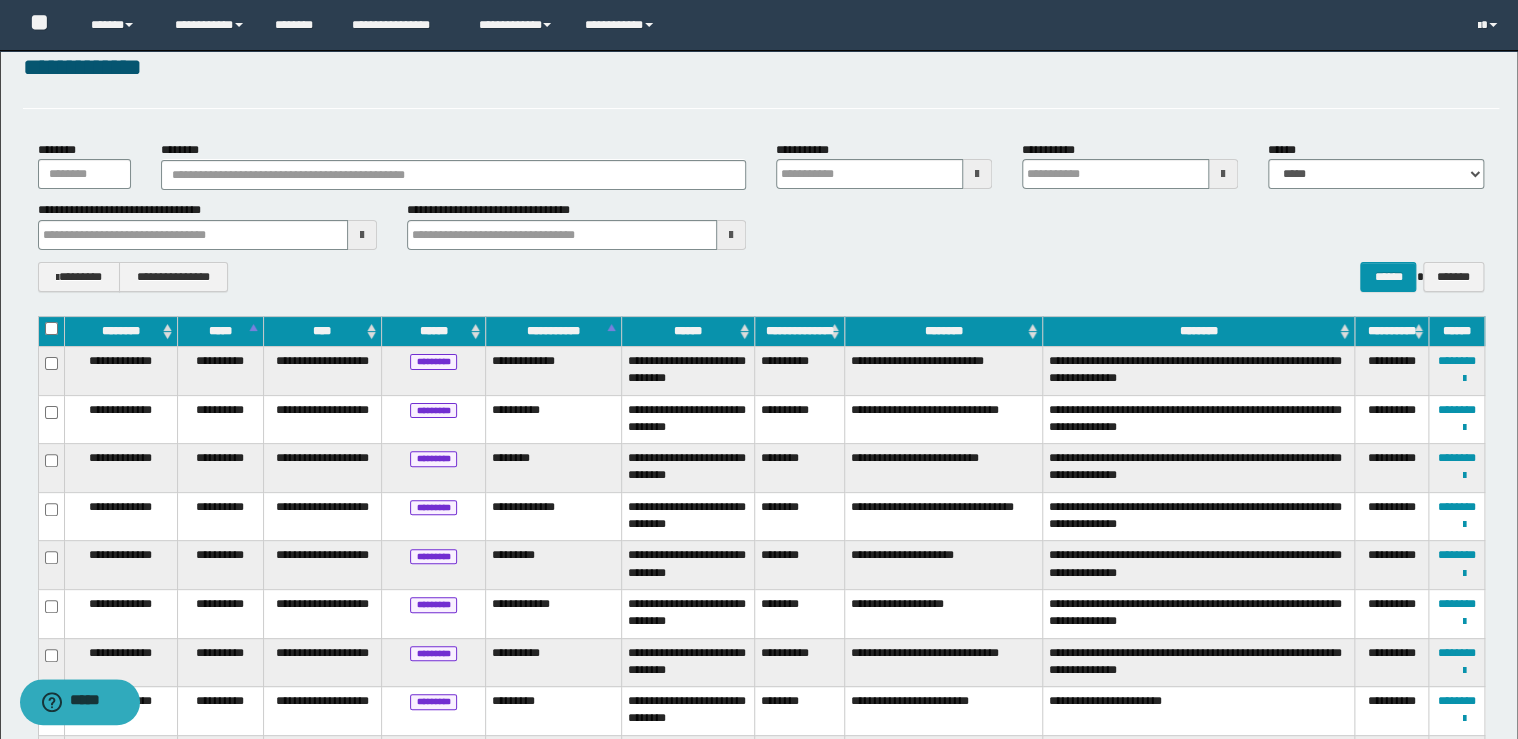 scroll, scrollTop: 80, scrollLeft: 0, axis: vertical 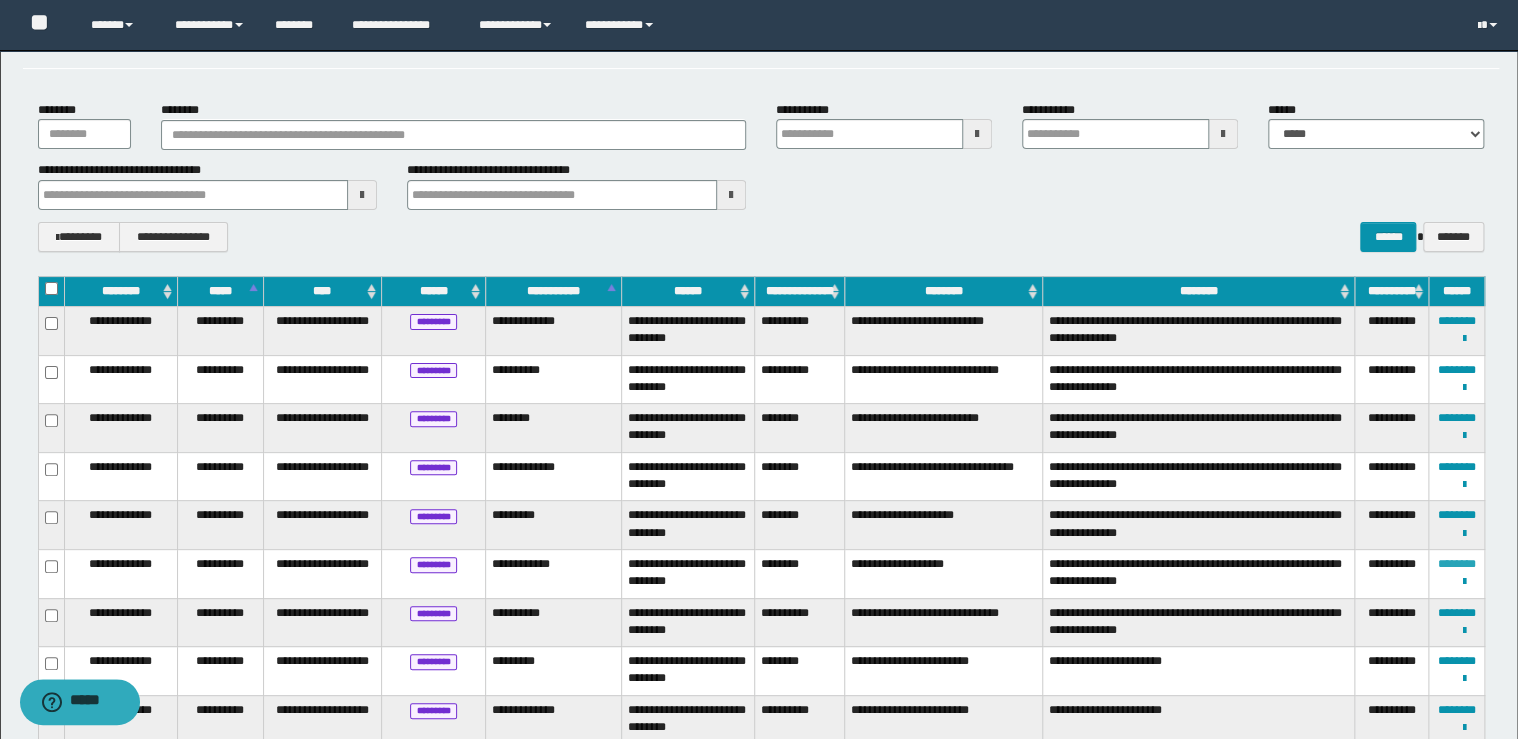 click on "********" at bounding box center (1457, 564) 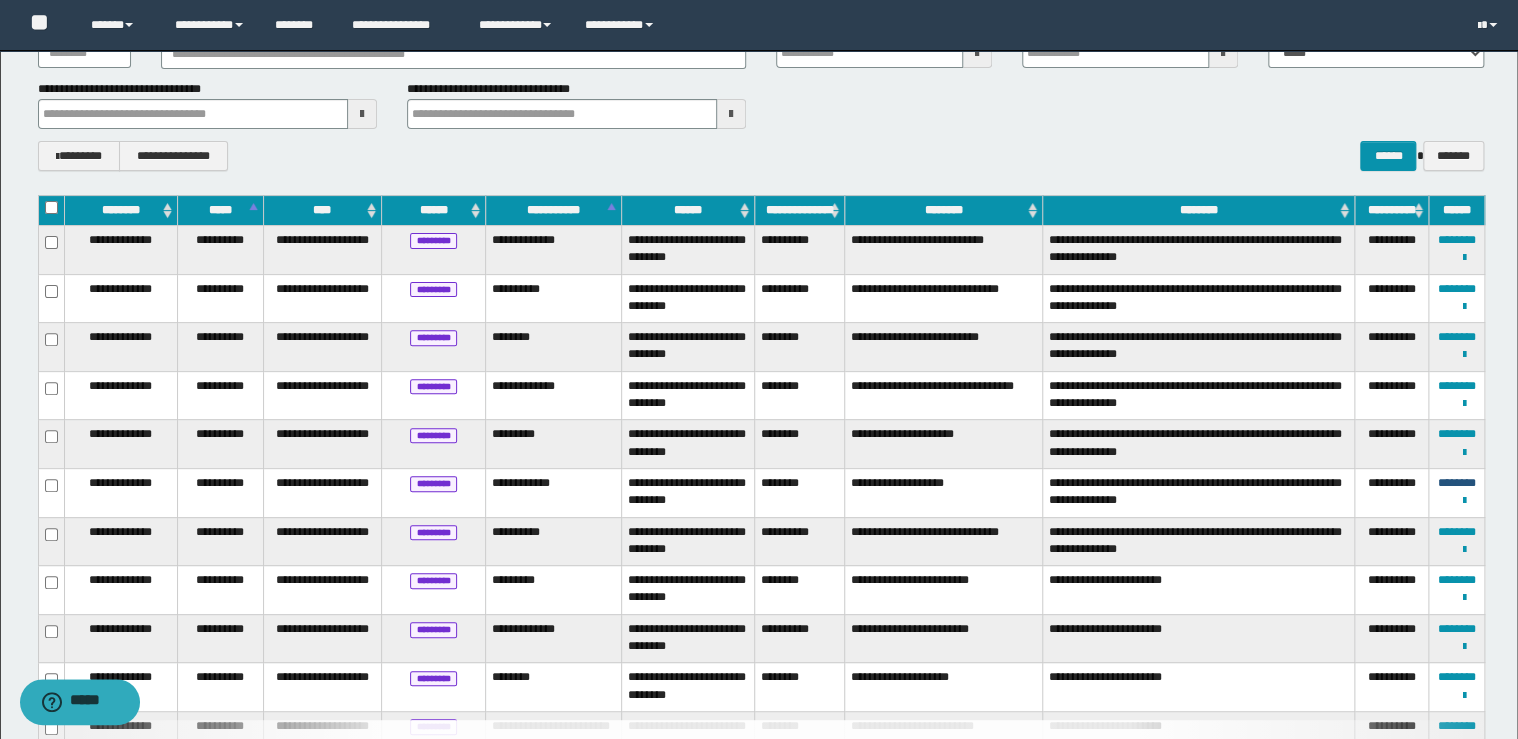 scroll, scrollTop: 240, scrollLeft: 0, axis: vertical 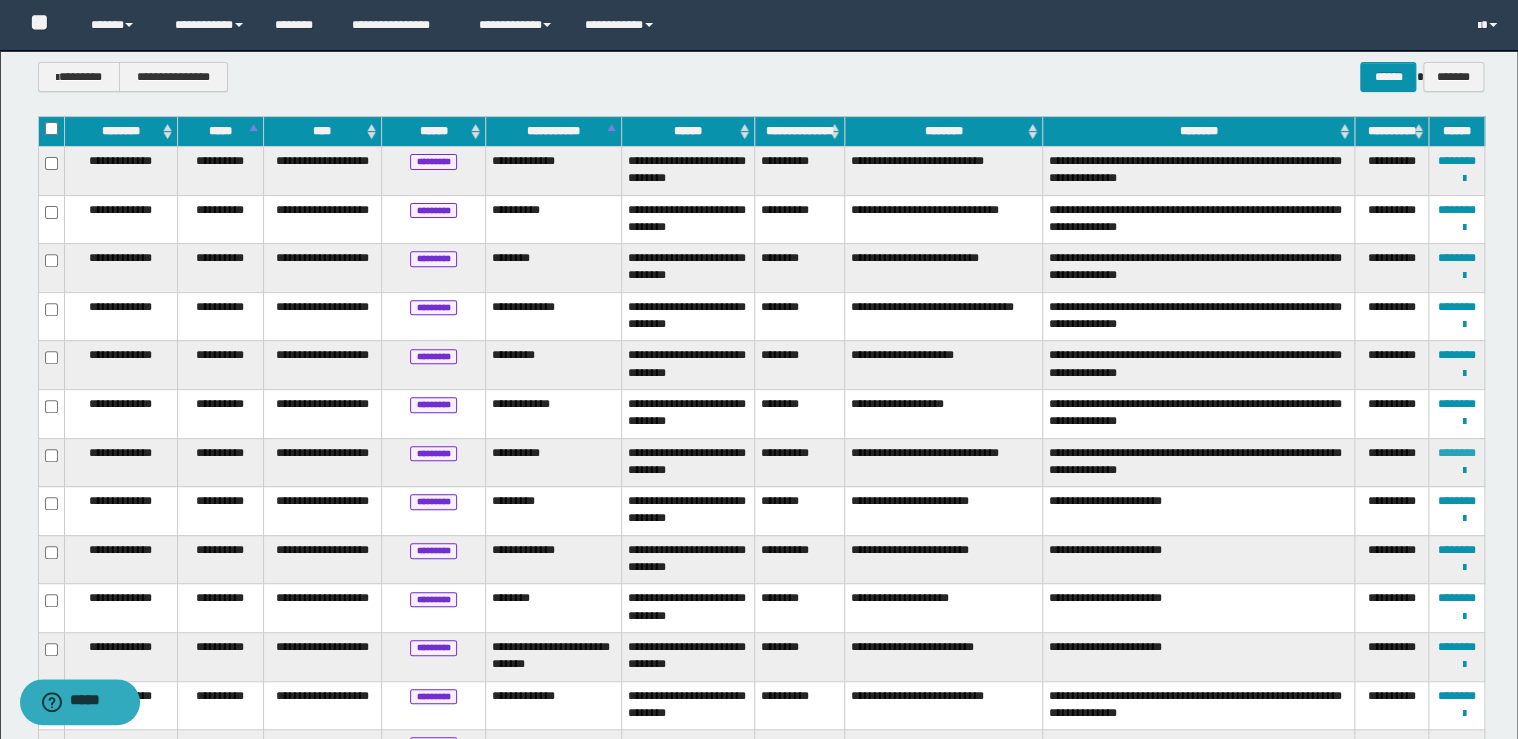 click on "********" at bounding box center (1457, 453) 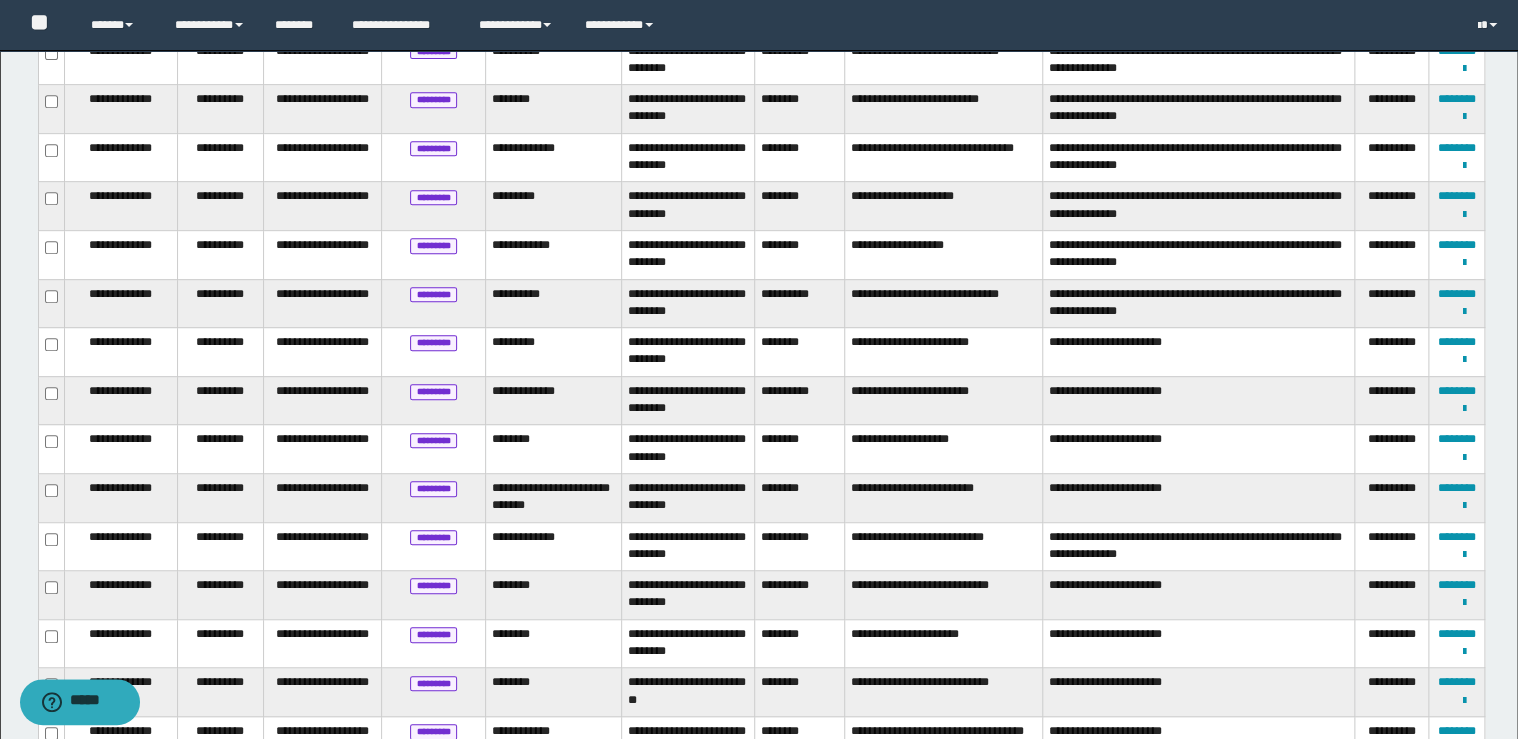 scroll, scrollTop: 400, scrollLeft: 0, axis: vertical 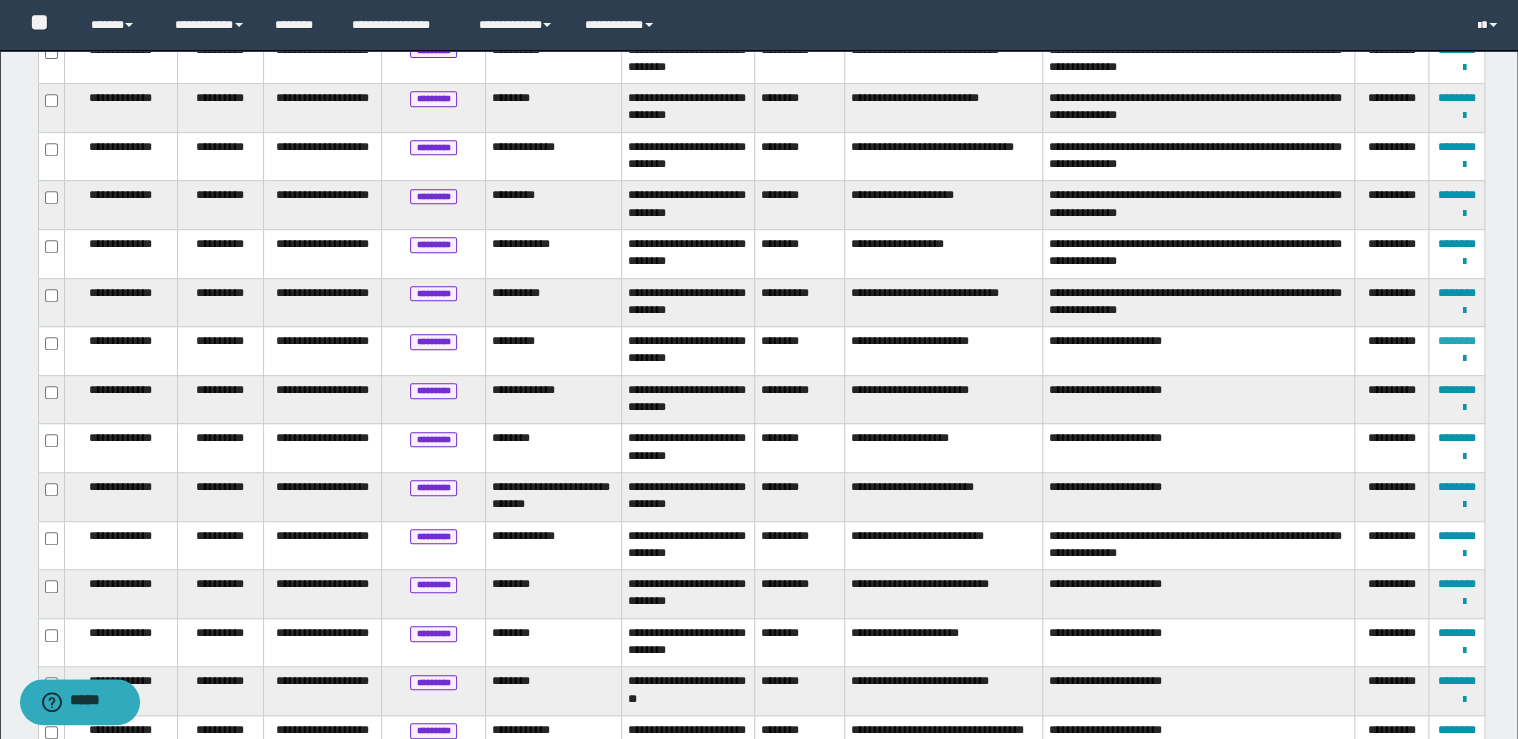 click on "********" at bounding box center [1457, 341] 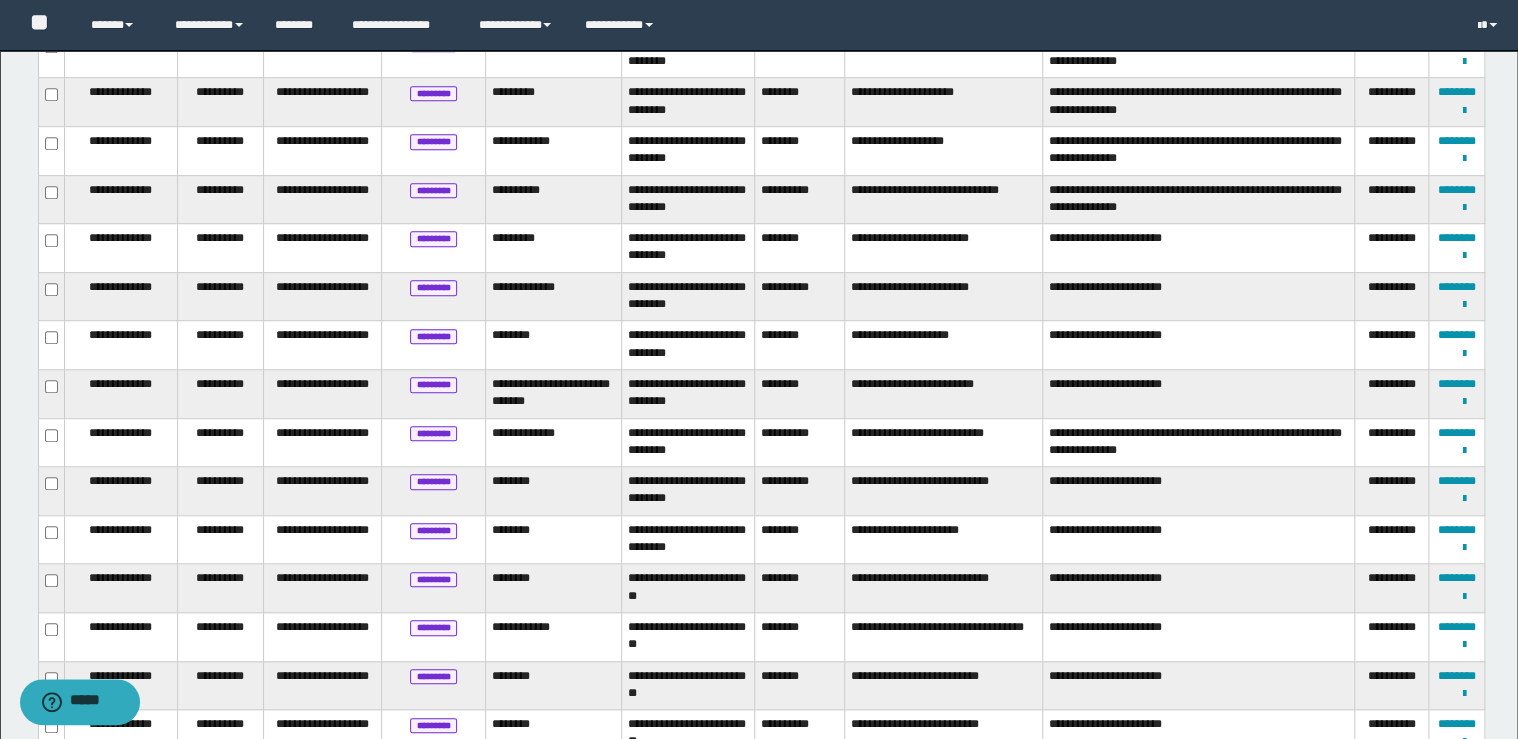 scroll, scrollTop: 555, scrollLeft: 0, axis: vertical 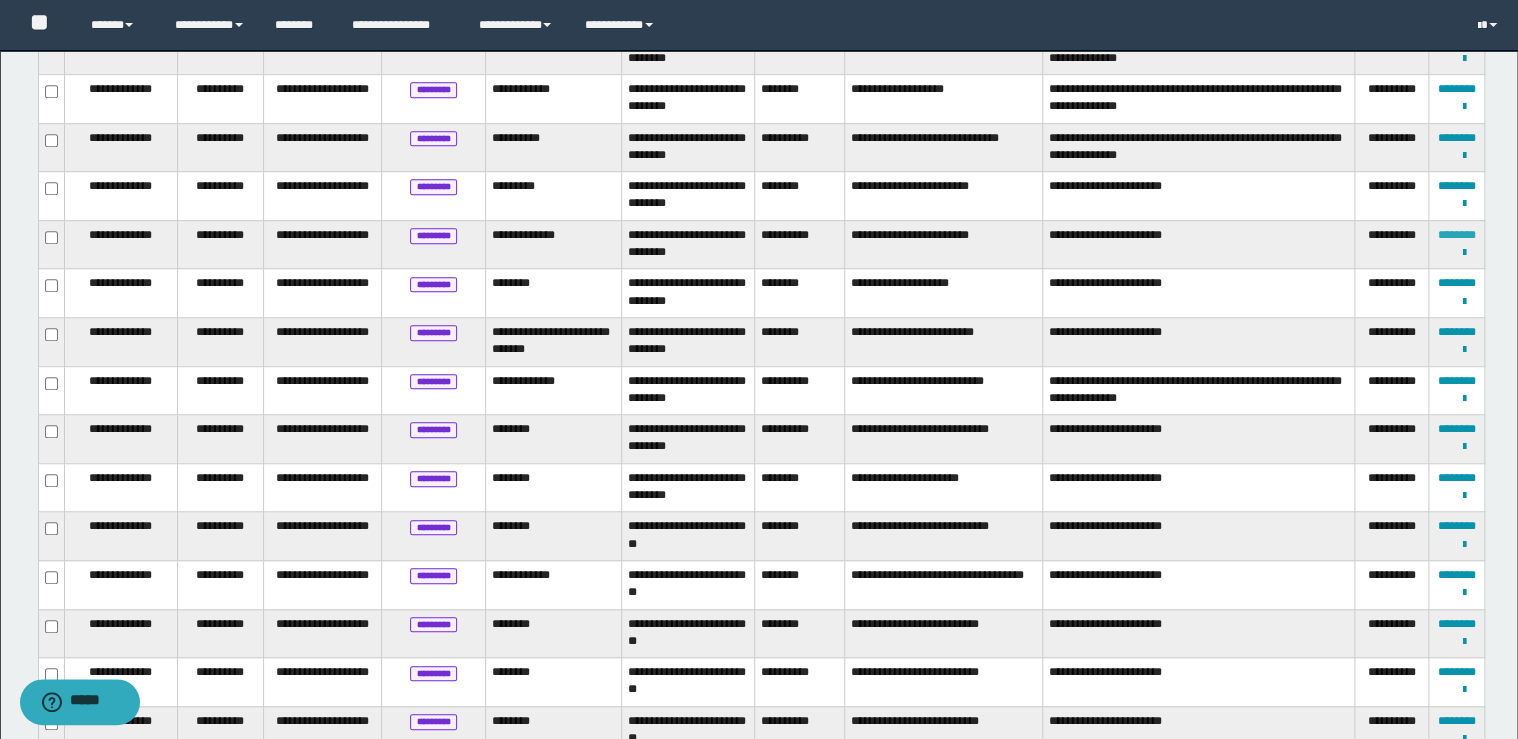 click on "********" at bounding box center [1457, 235] 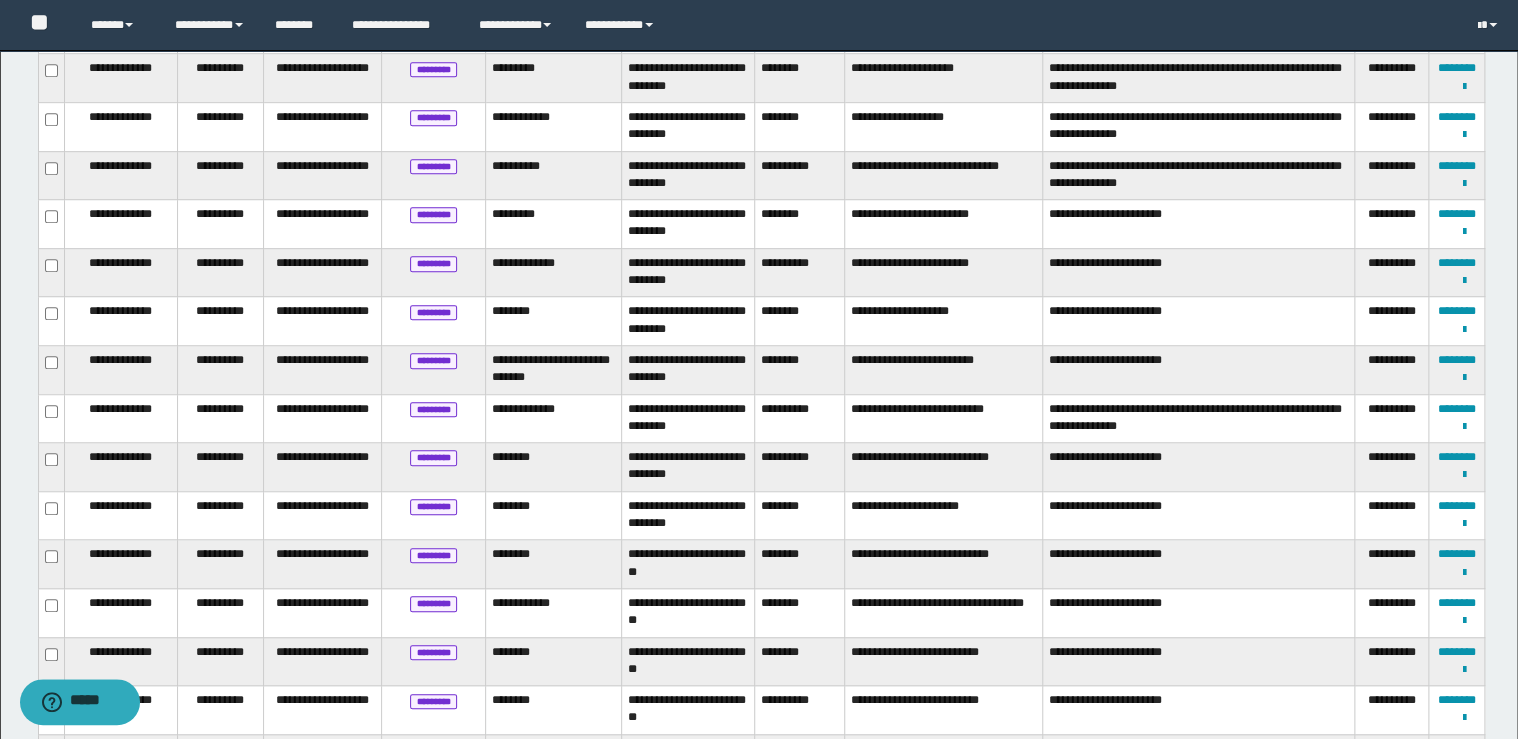 scroll, scrollTop: 607, scrollLeft: 0, axis: vertical 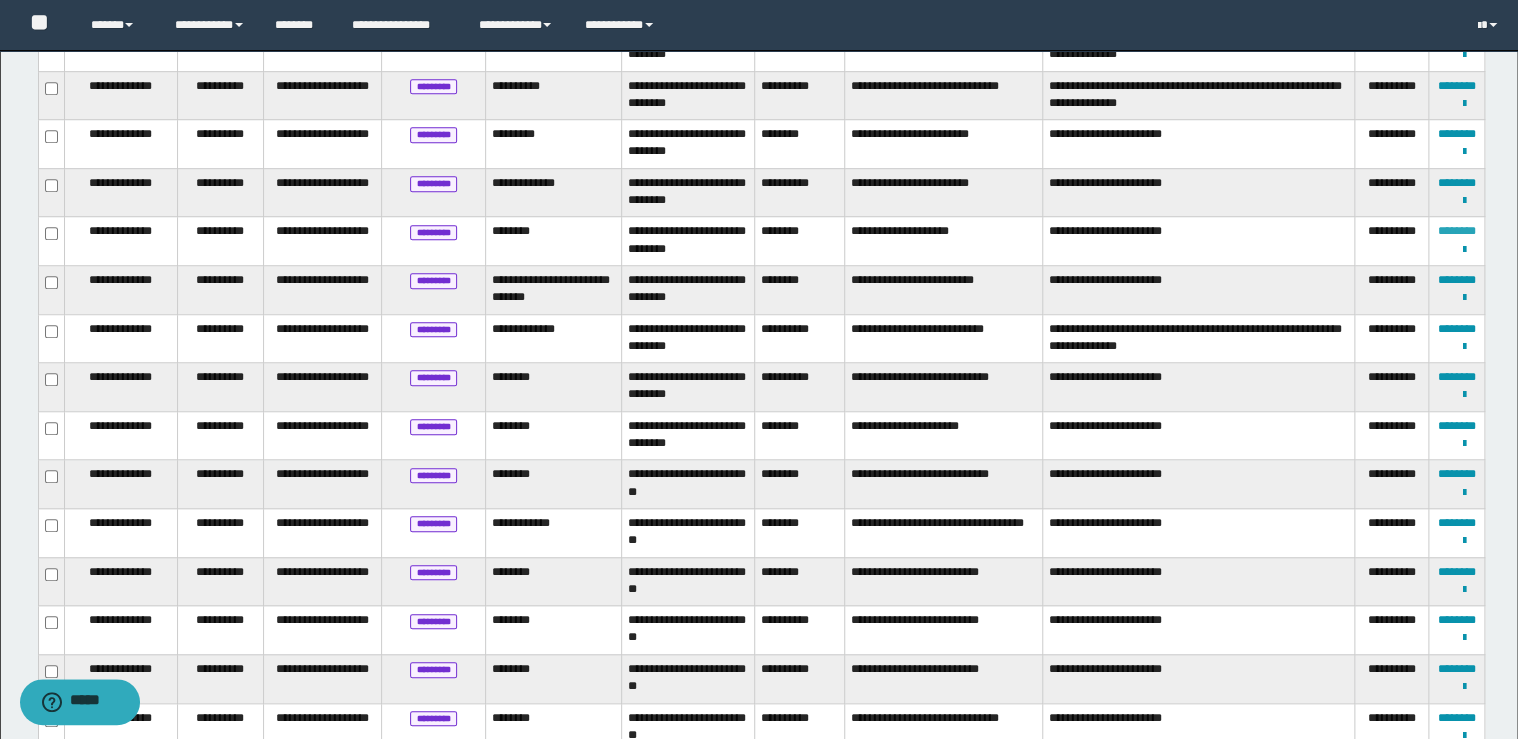 click on "********" at bounding box center (1457, 231) 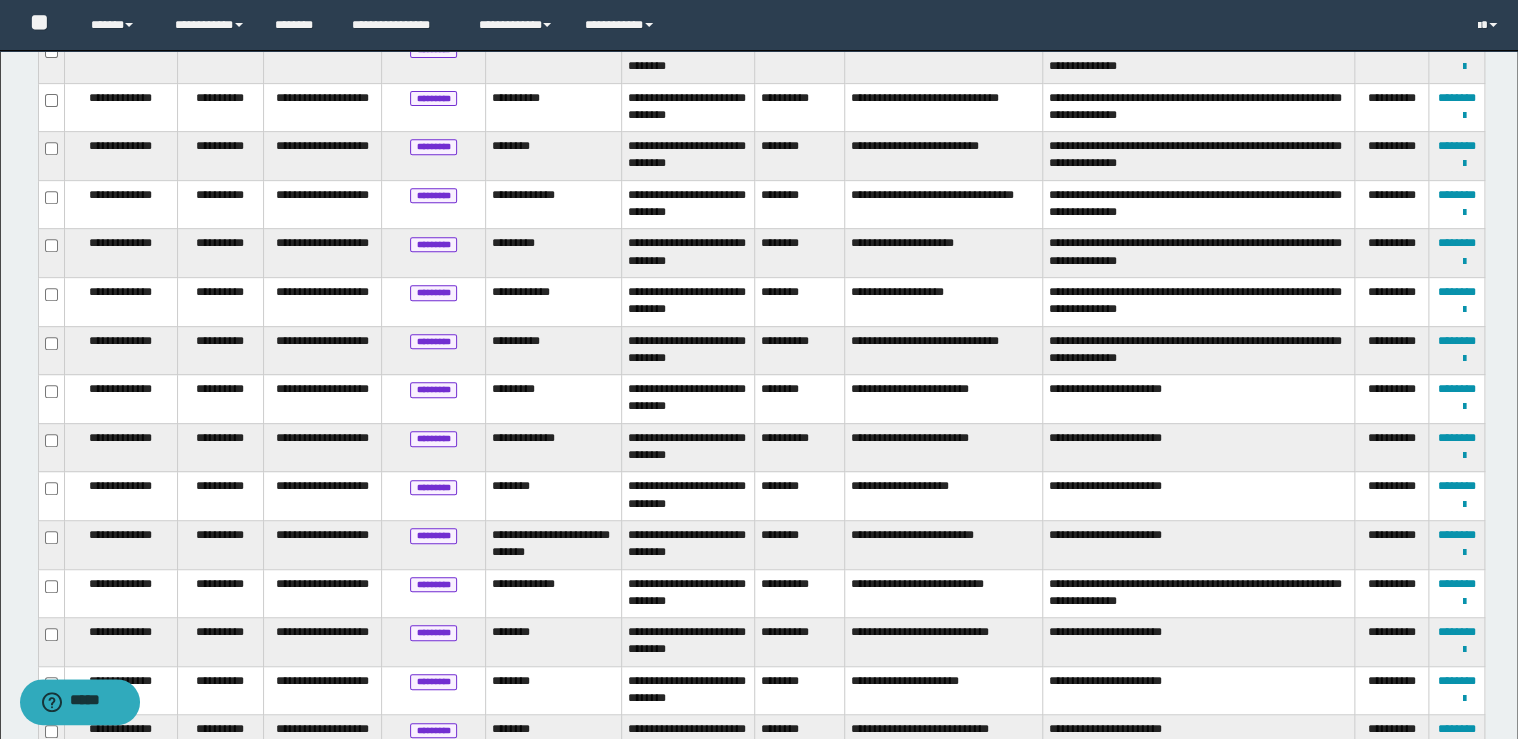 scroll, scrollTop: 315, scrollLeft: 0, axis: vertical 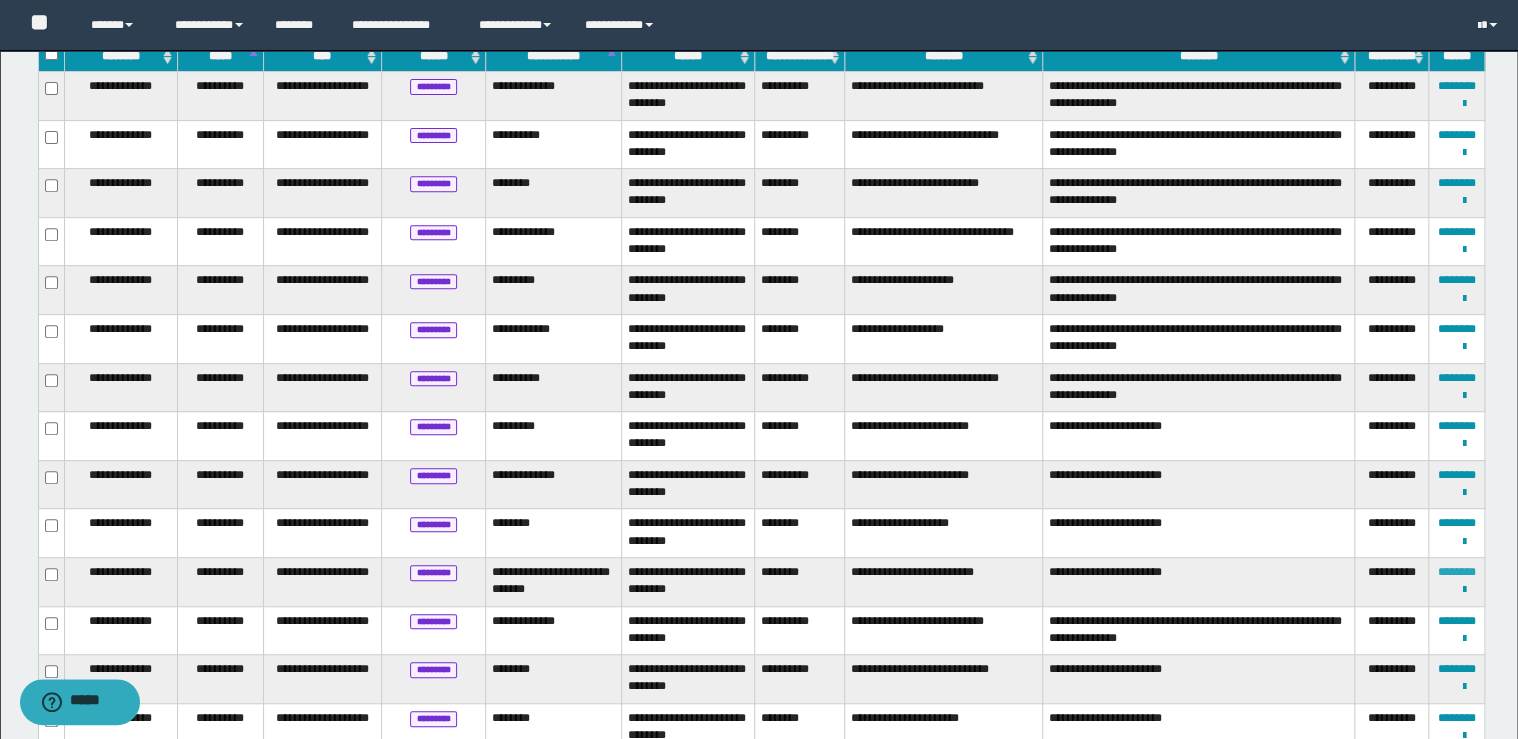 click on "********" at bounding box center [1457, 572] 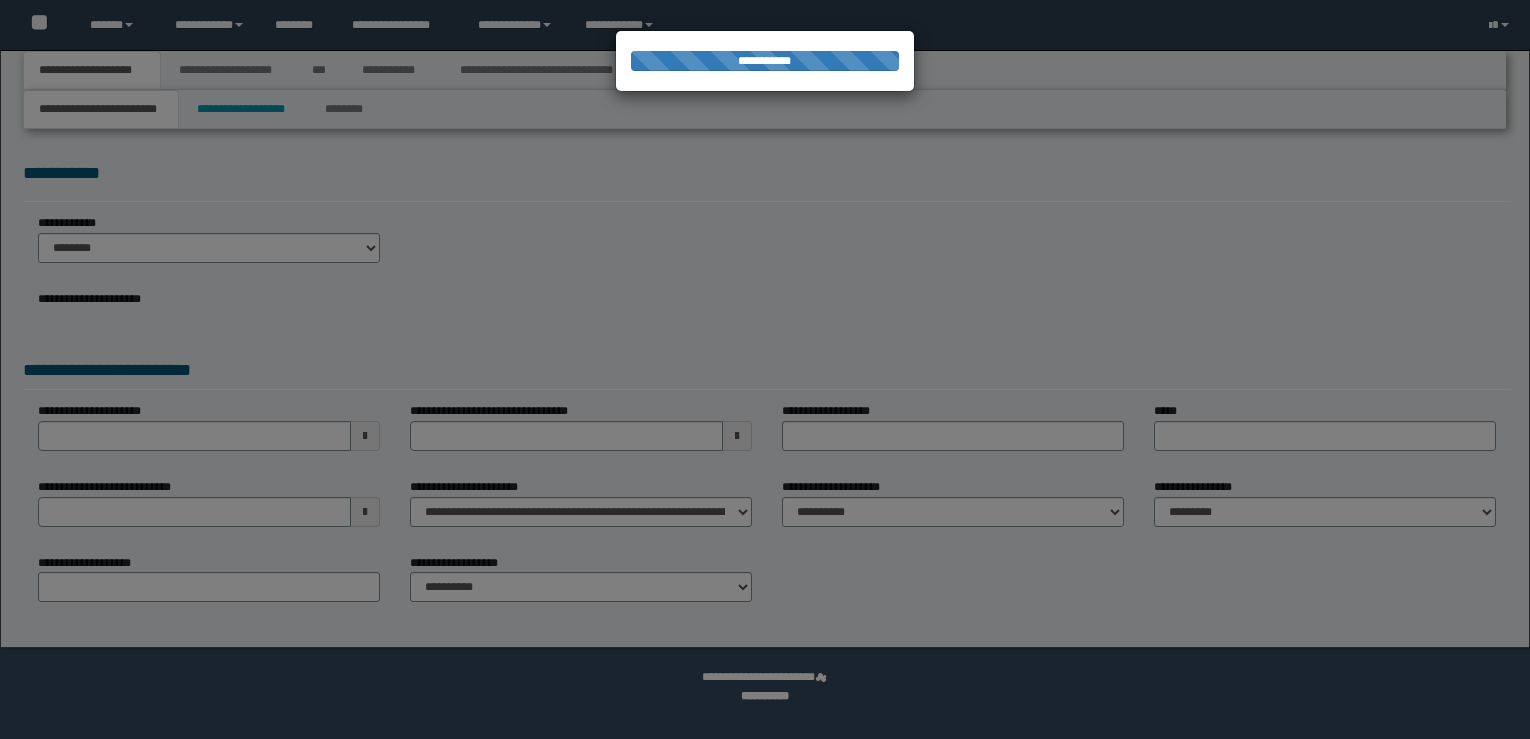 scroll, scrollTop: 0, scrollLeft: 0, axis: both 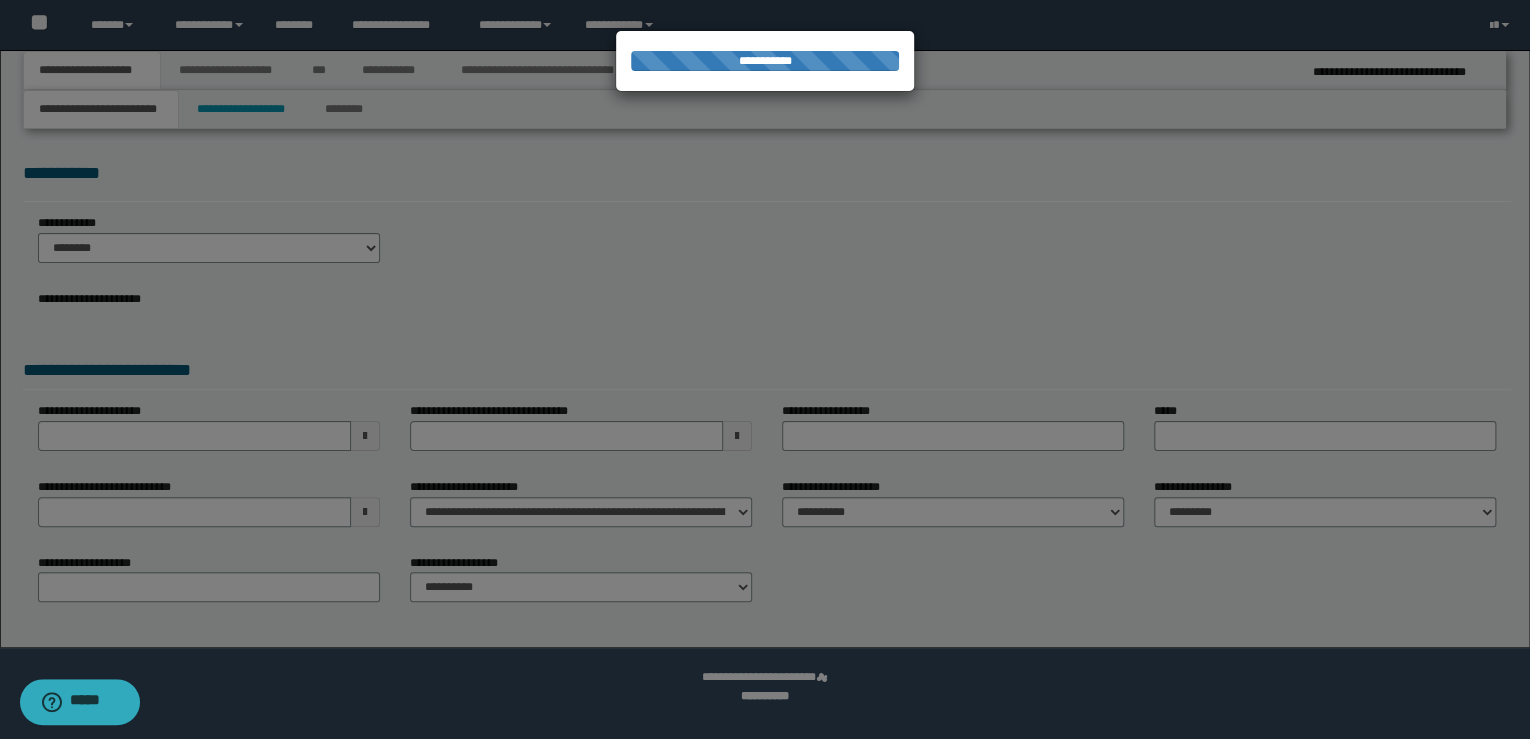 select on "**" 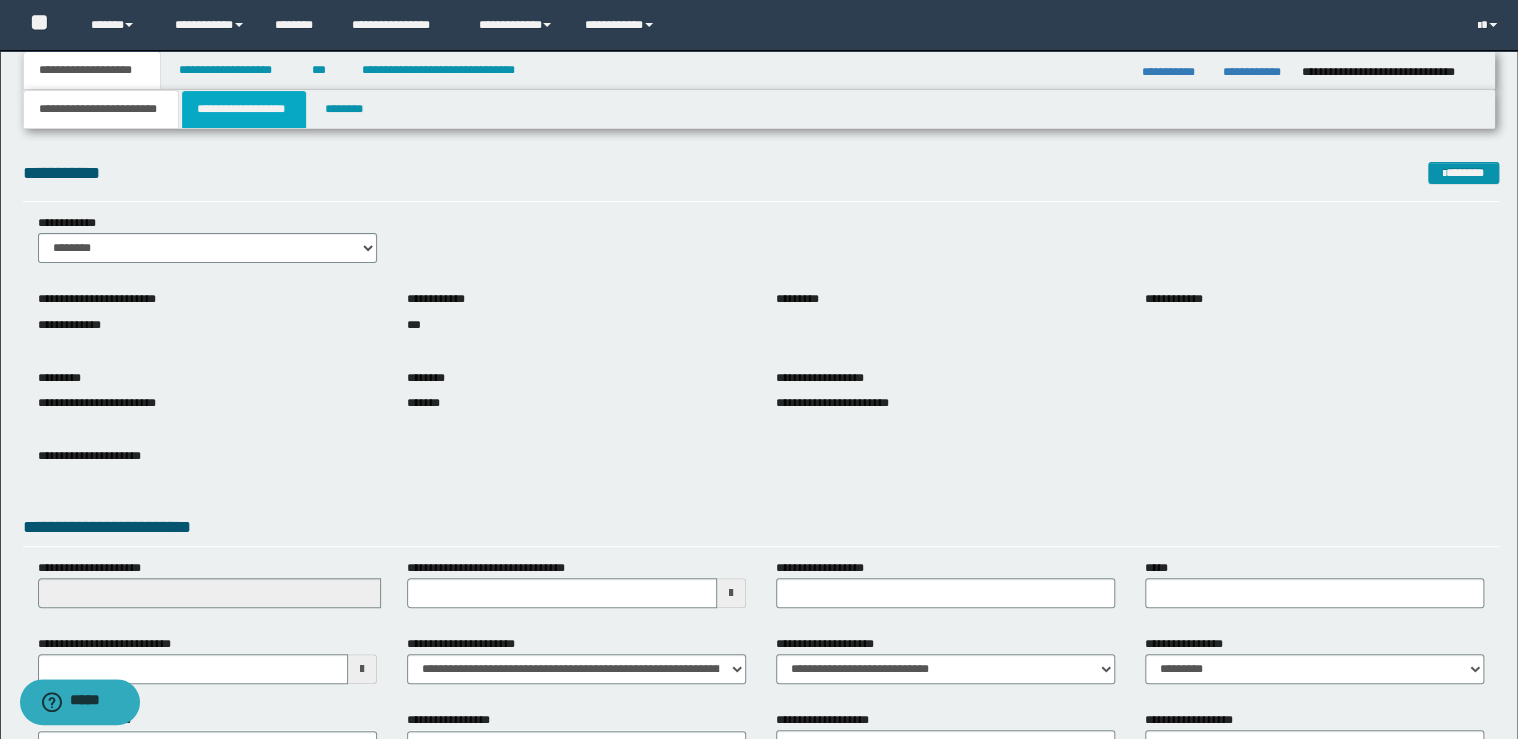 click on "**********" at bounding box center [244, 109] 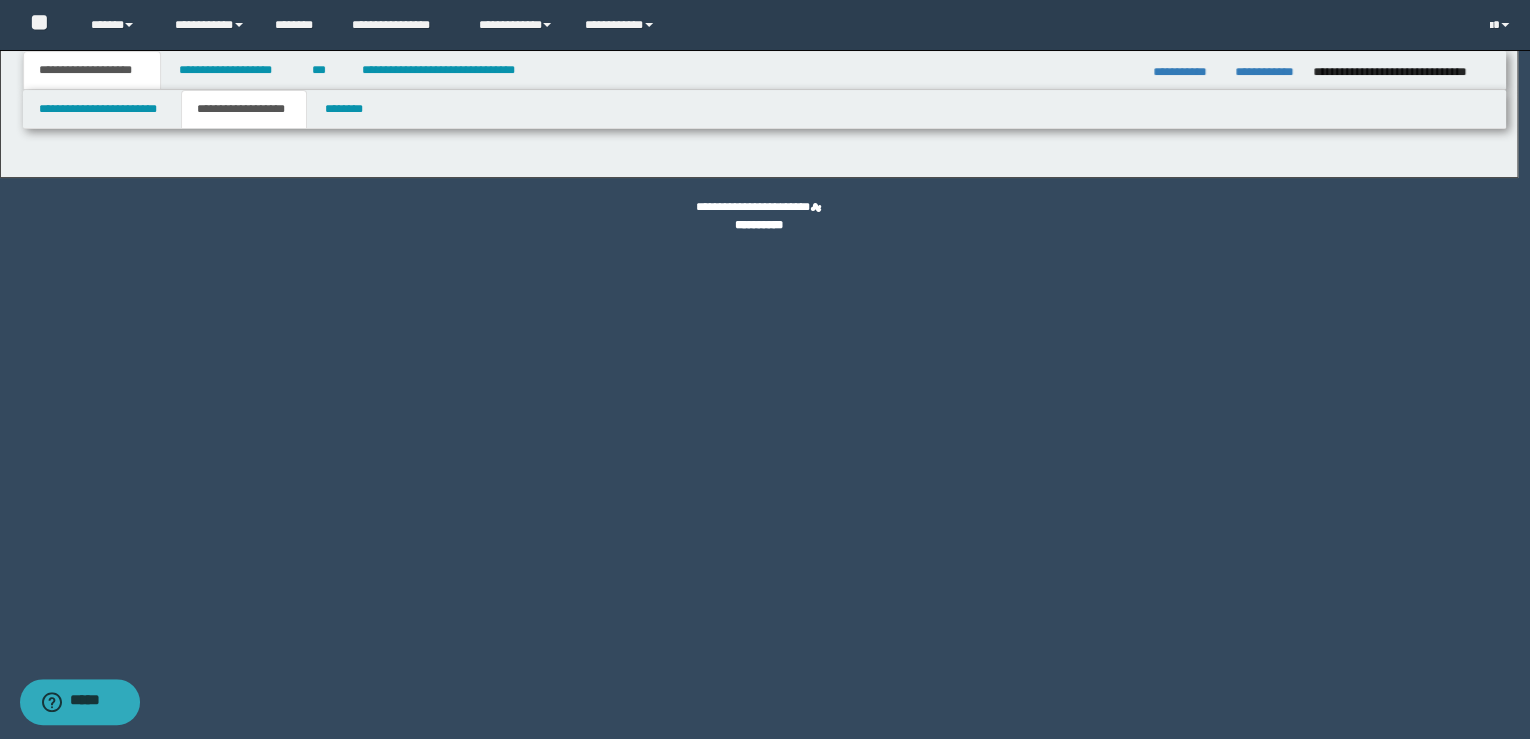 select on "*" 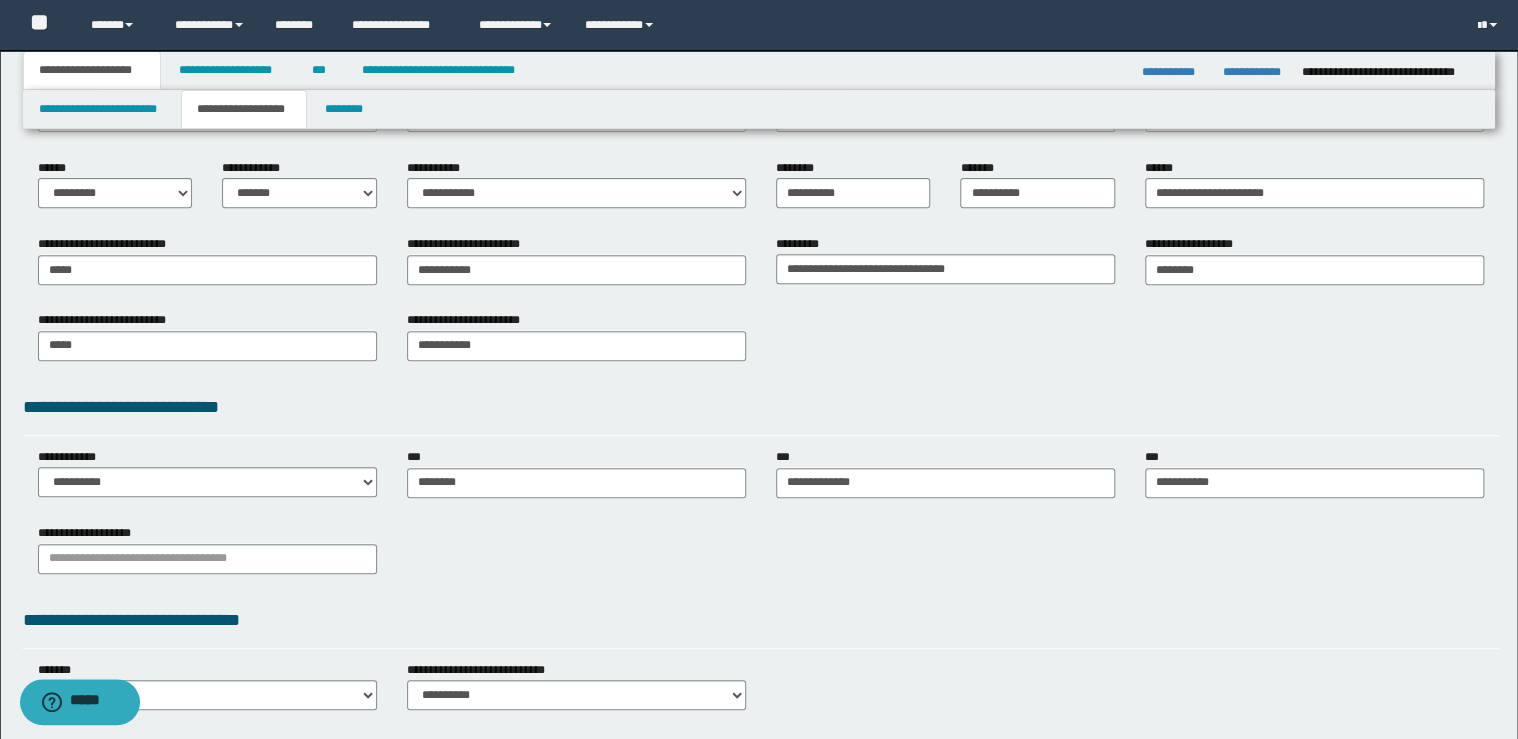 scroll, scrollTop: 320, scrollLeft: 0, axis: vertical 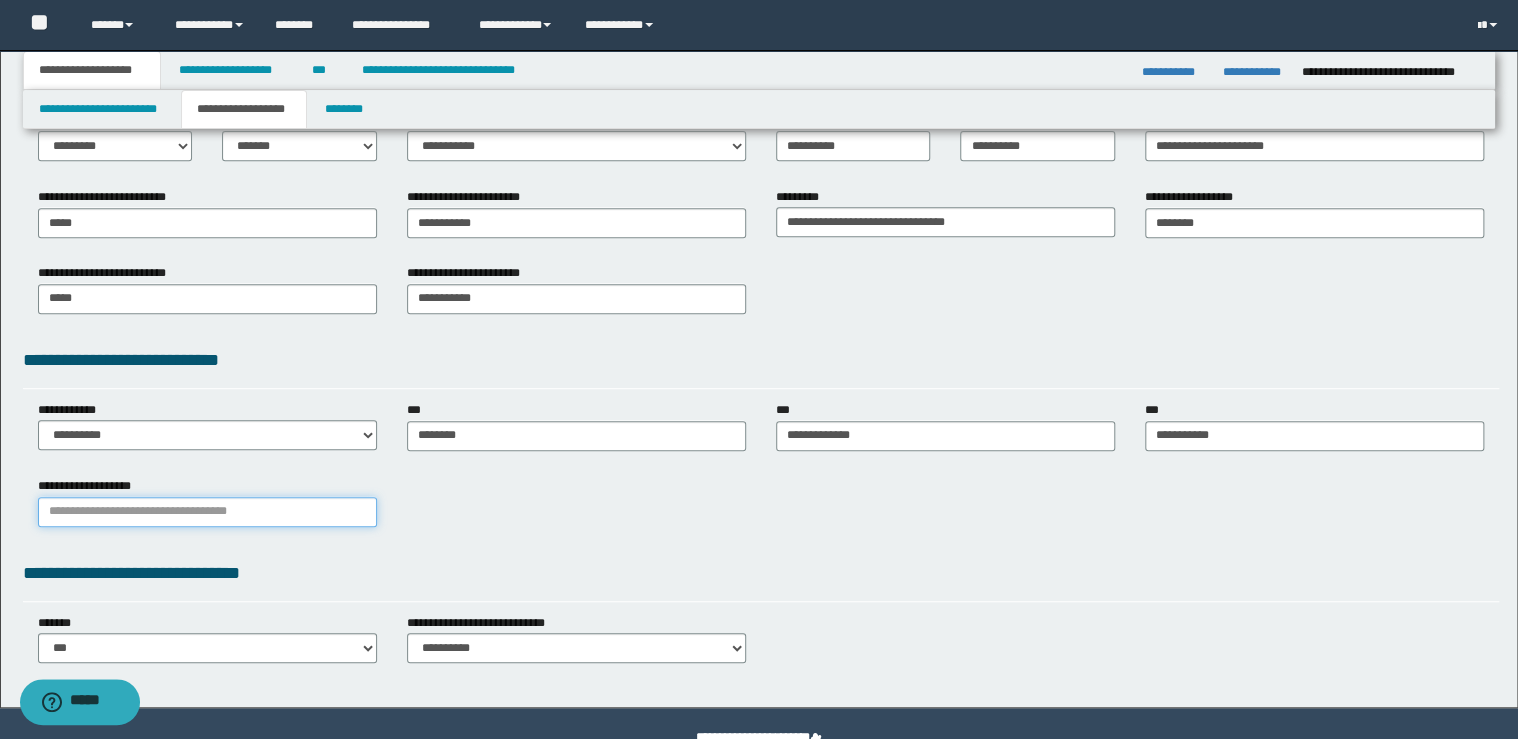 click on "**********" at bounding box center (207, 512) 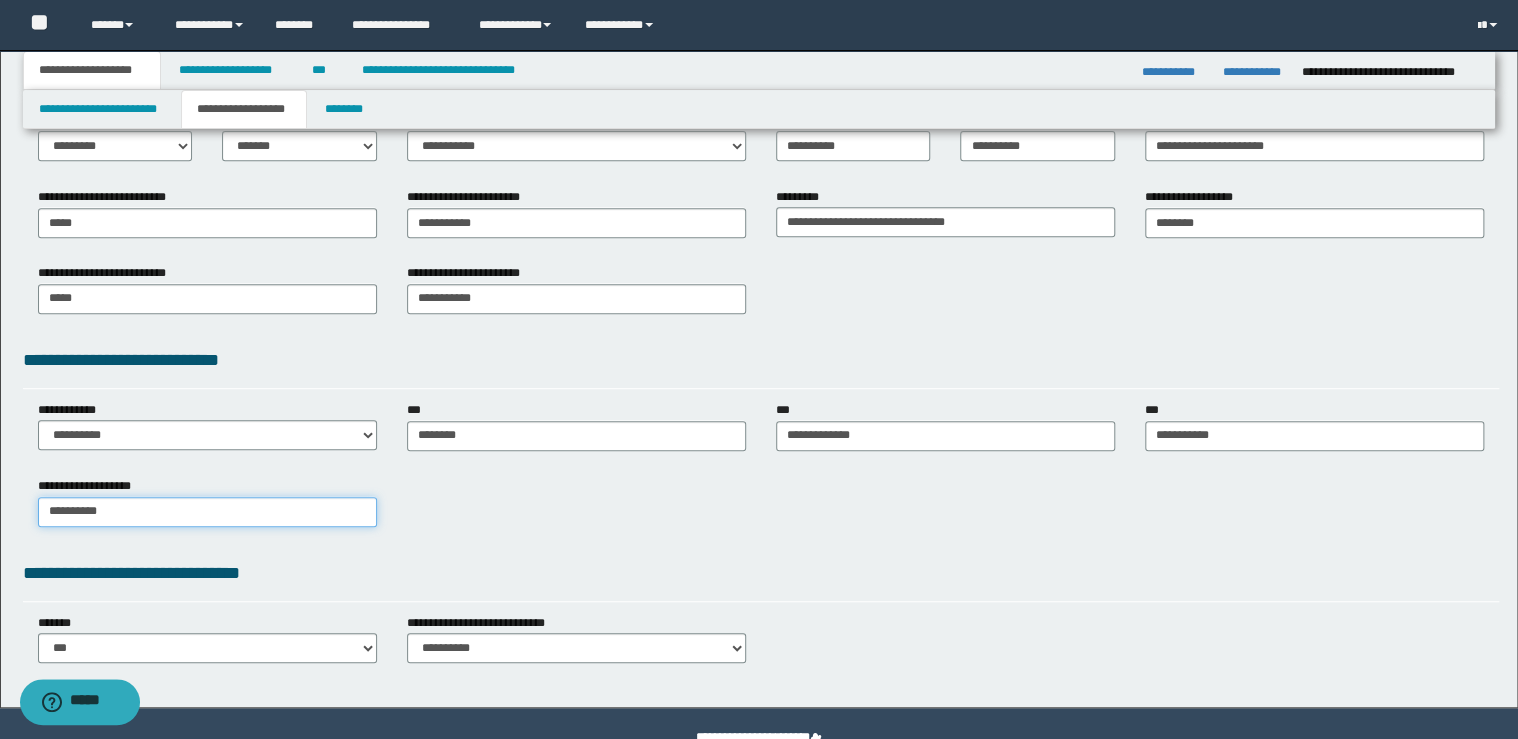type on "**********" 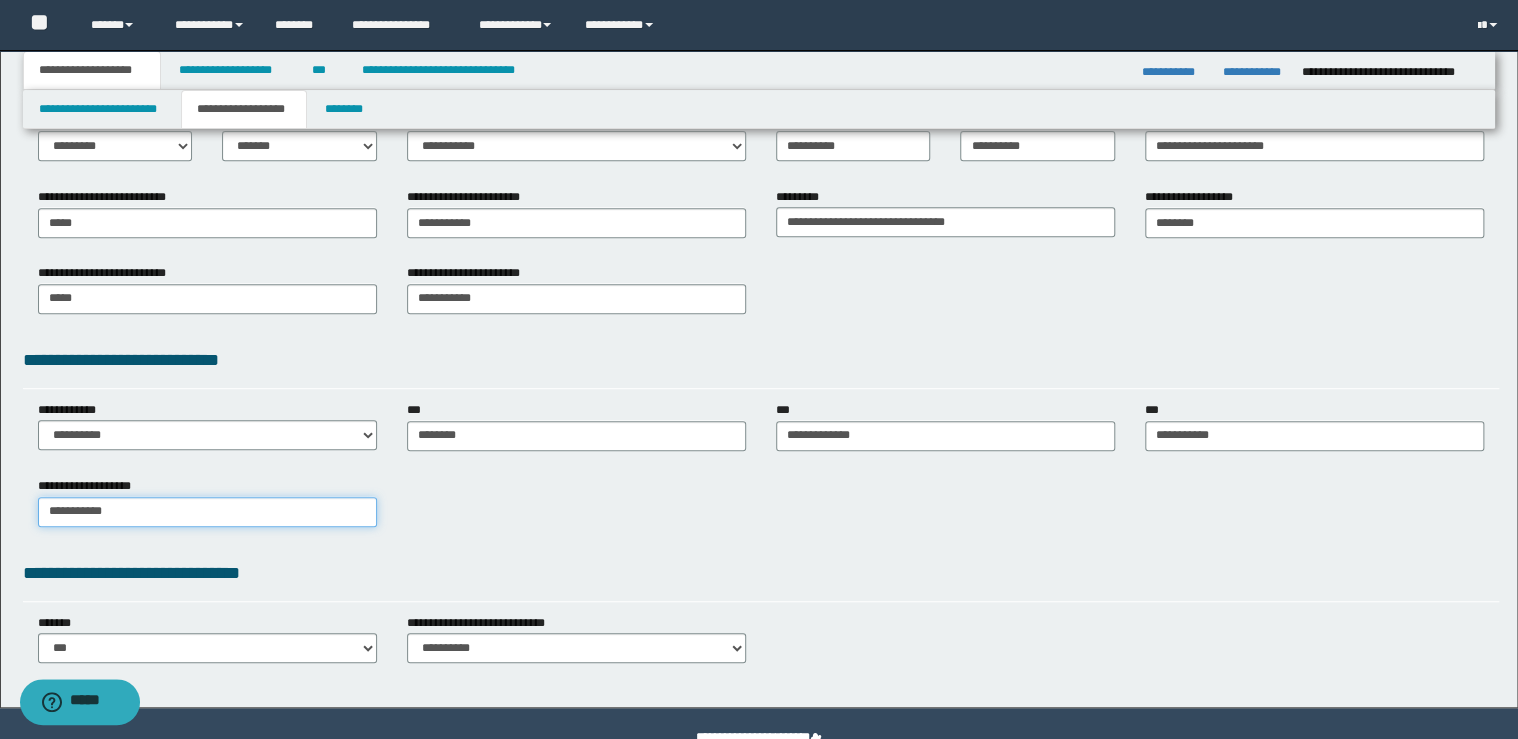 type on "**********" 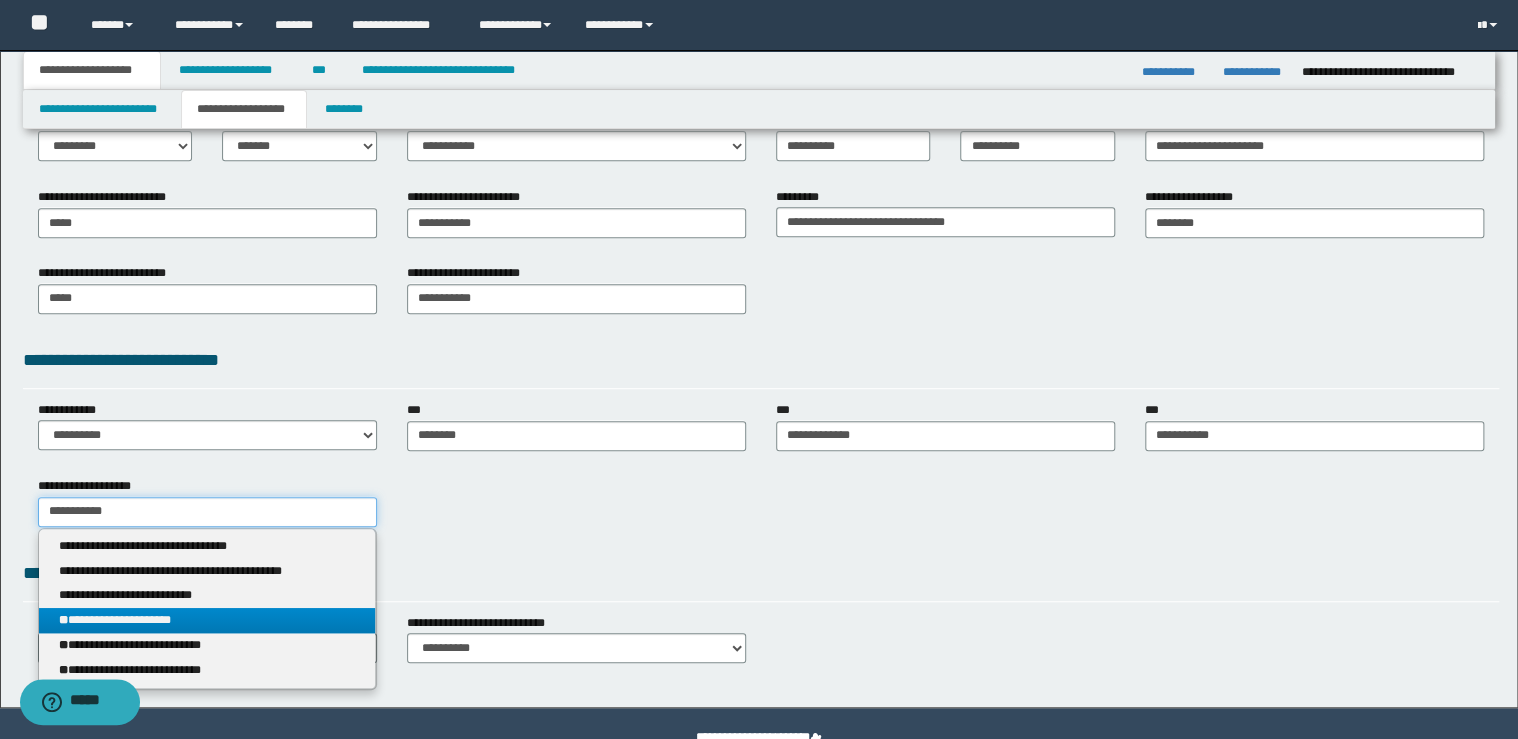 type on "**********" 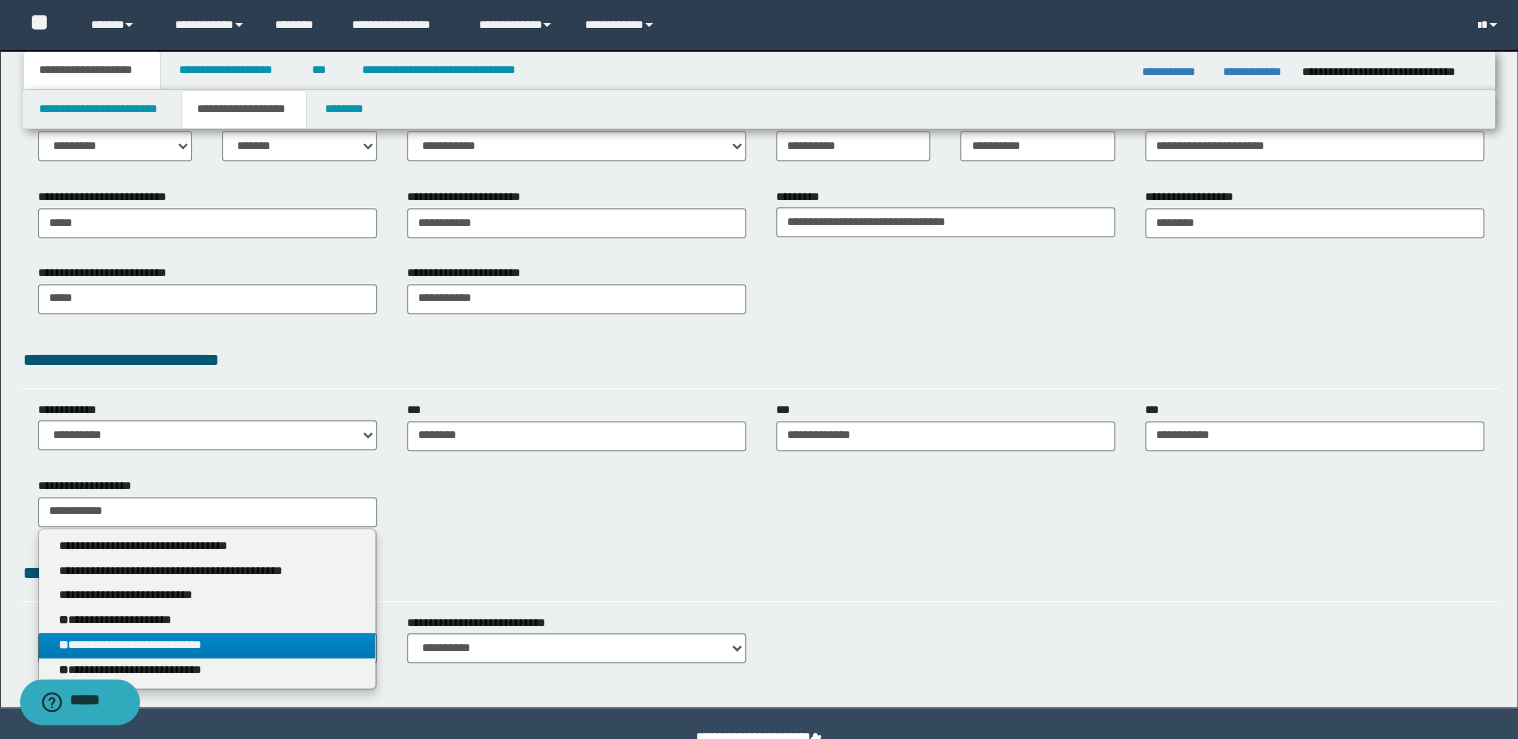 click on "**********" at bounding box center [207, 645] 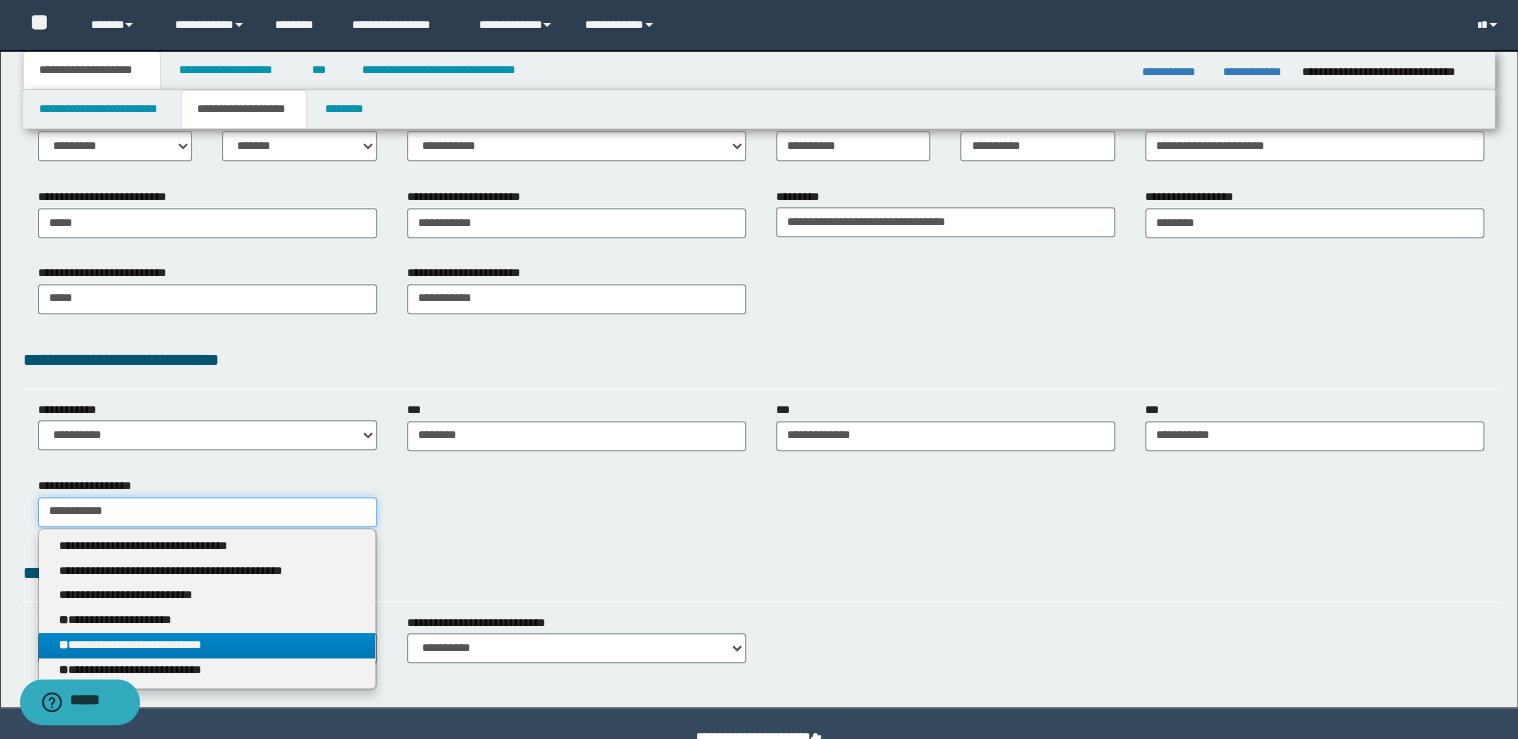 type 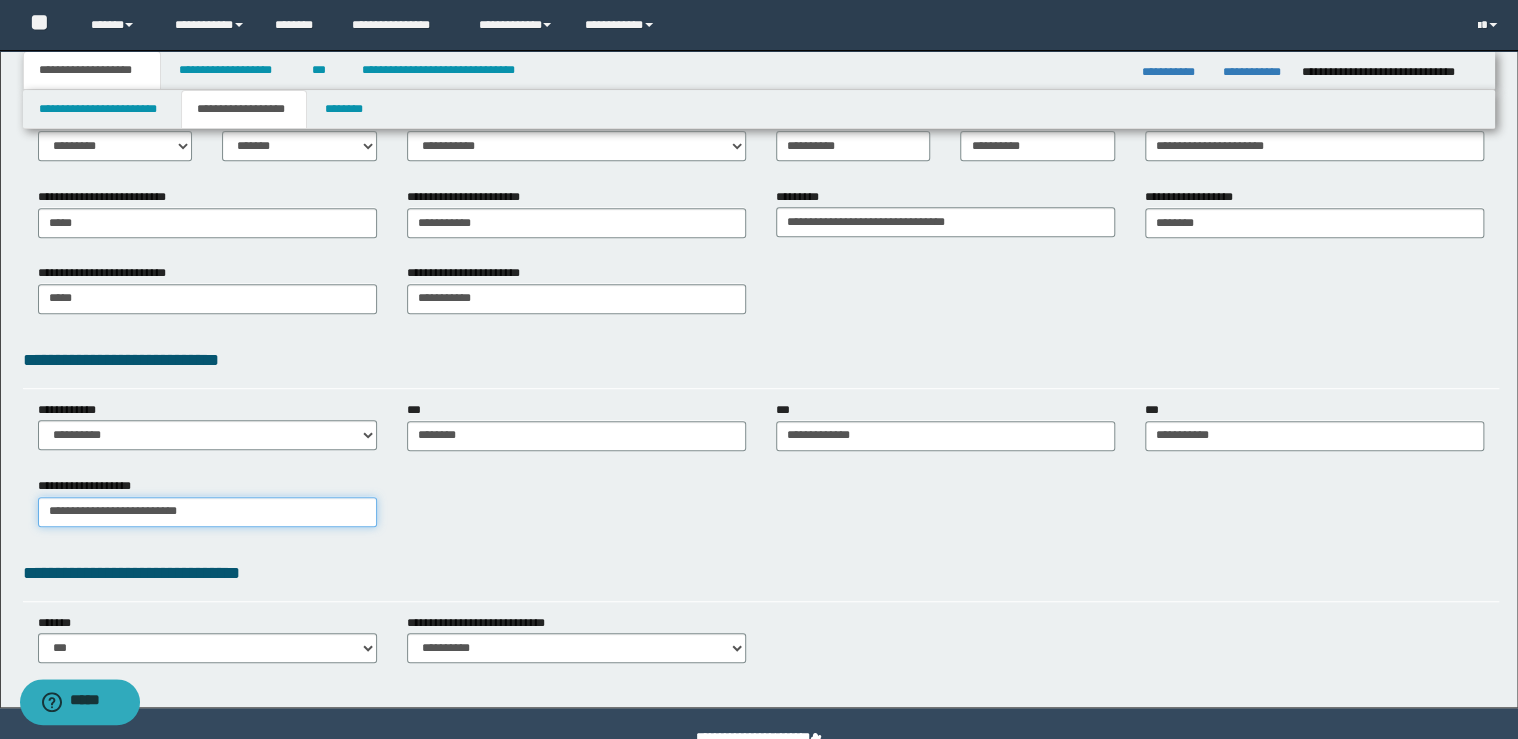 drag, startPoint x: 229, startPoint y: 510, endPoint x: -4, endPoint y: 475, distance: 235.61409 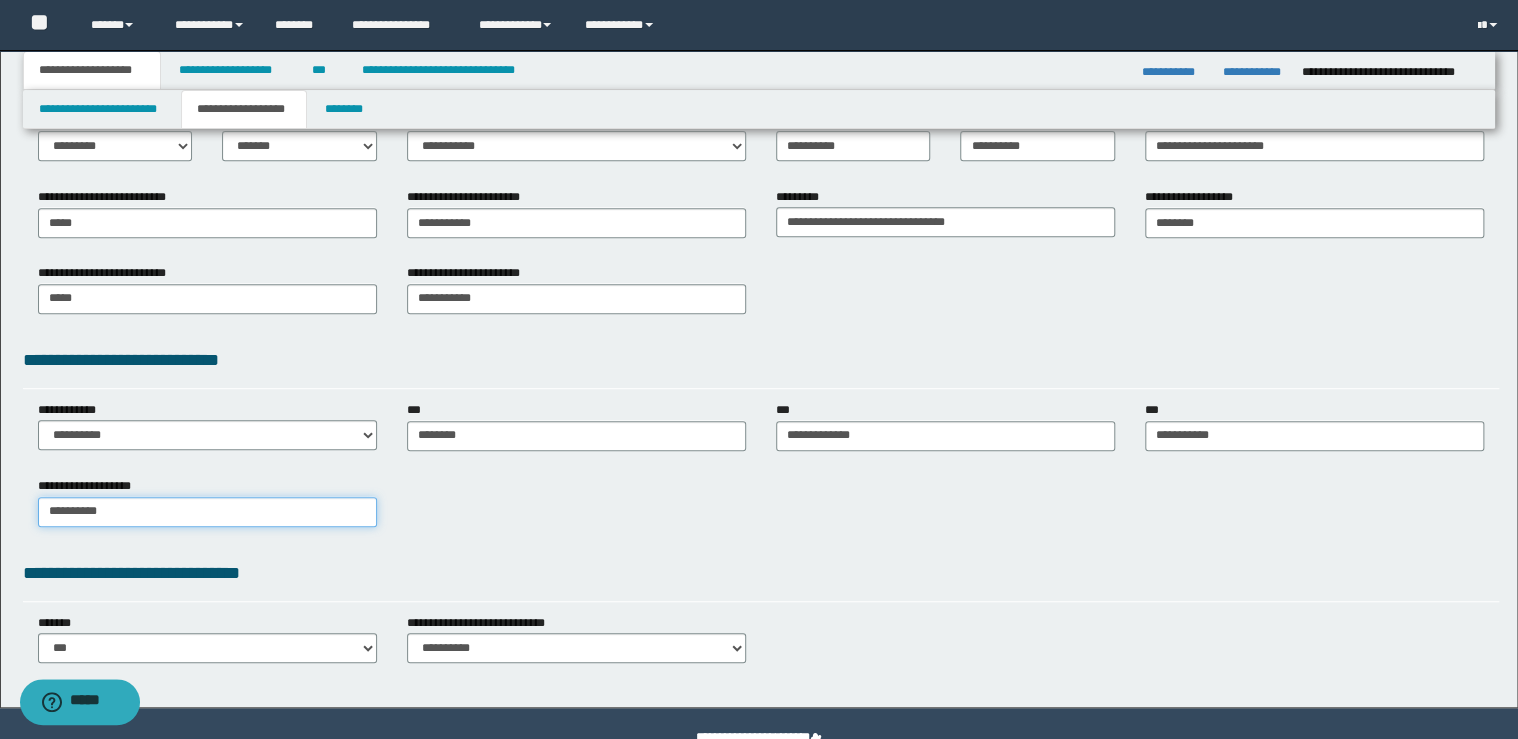 type on "**********" 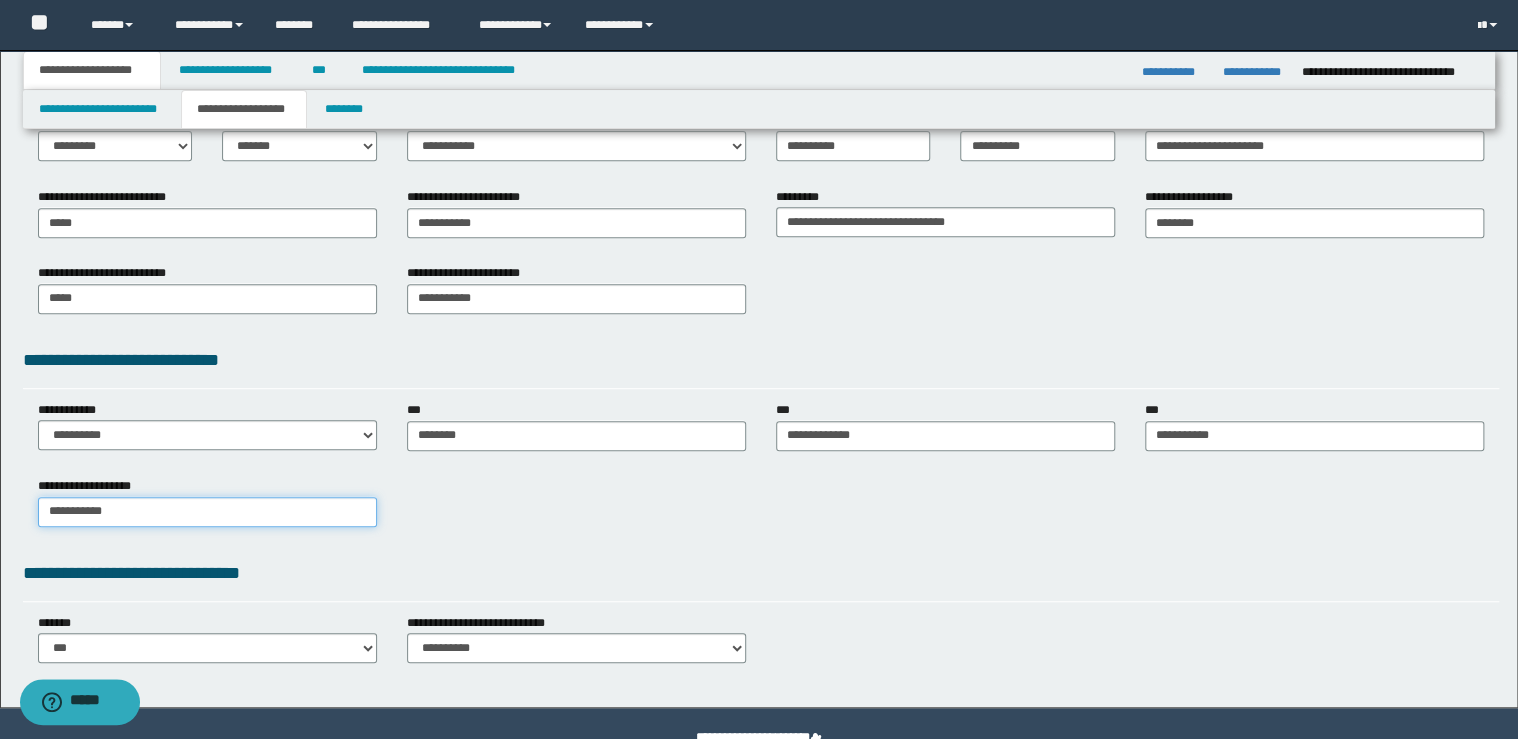 type on "**********" 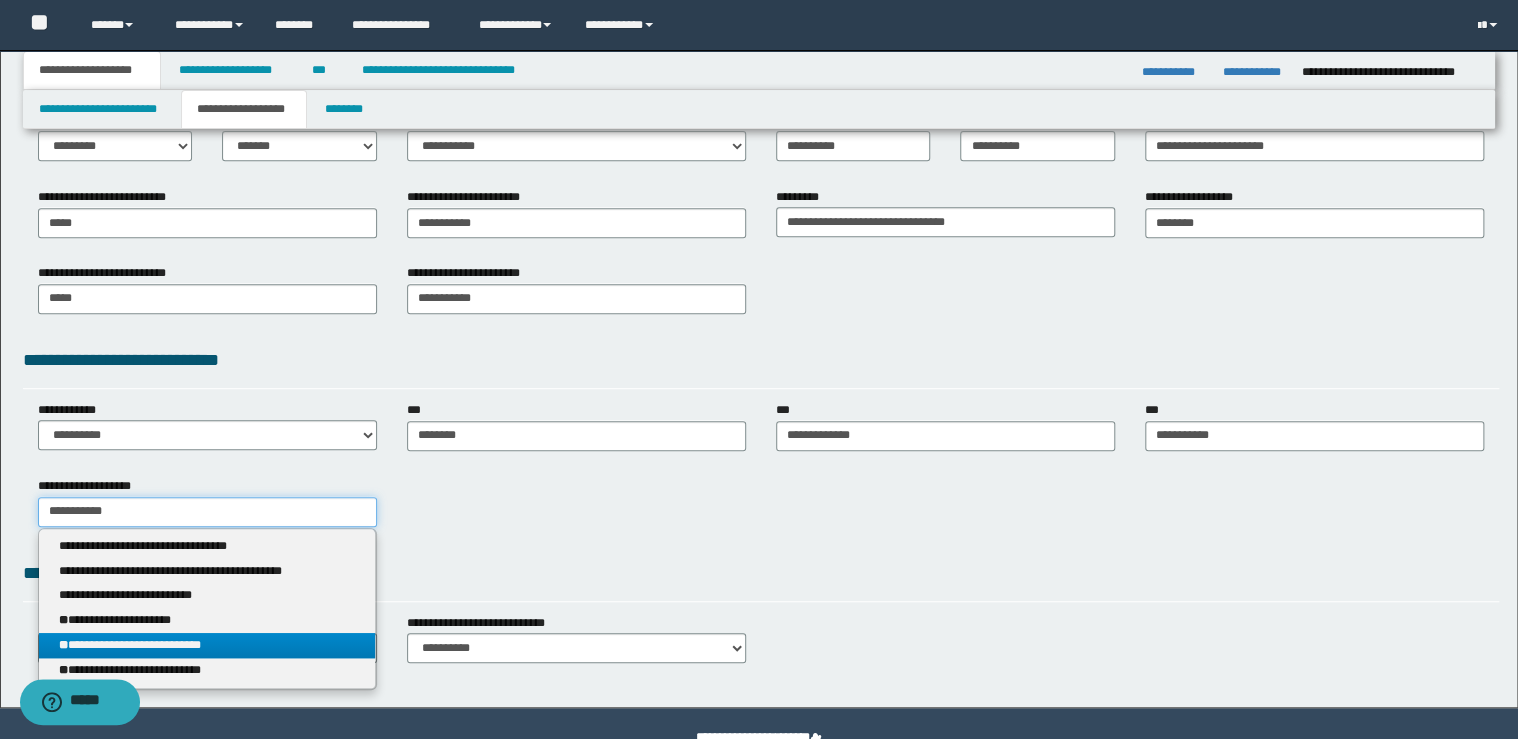 type on "**********" 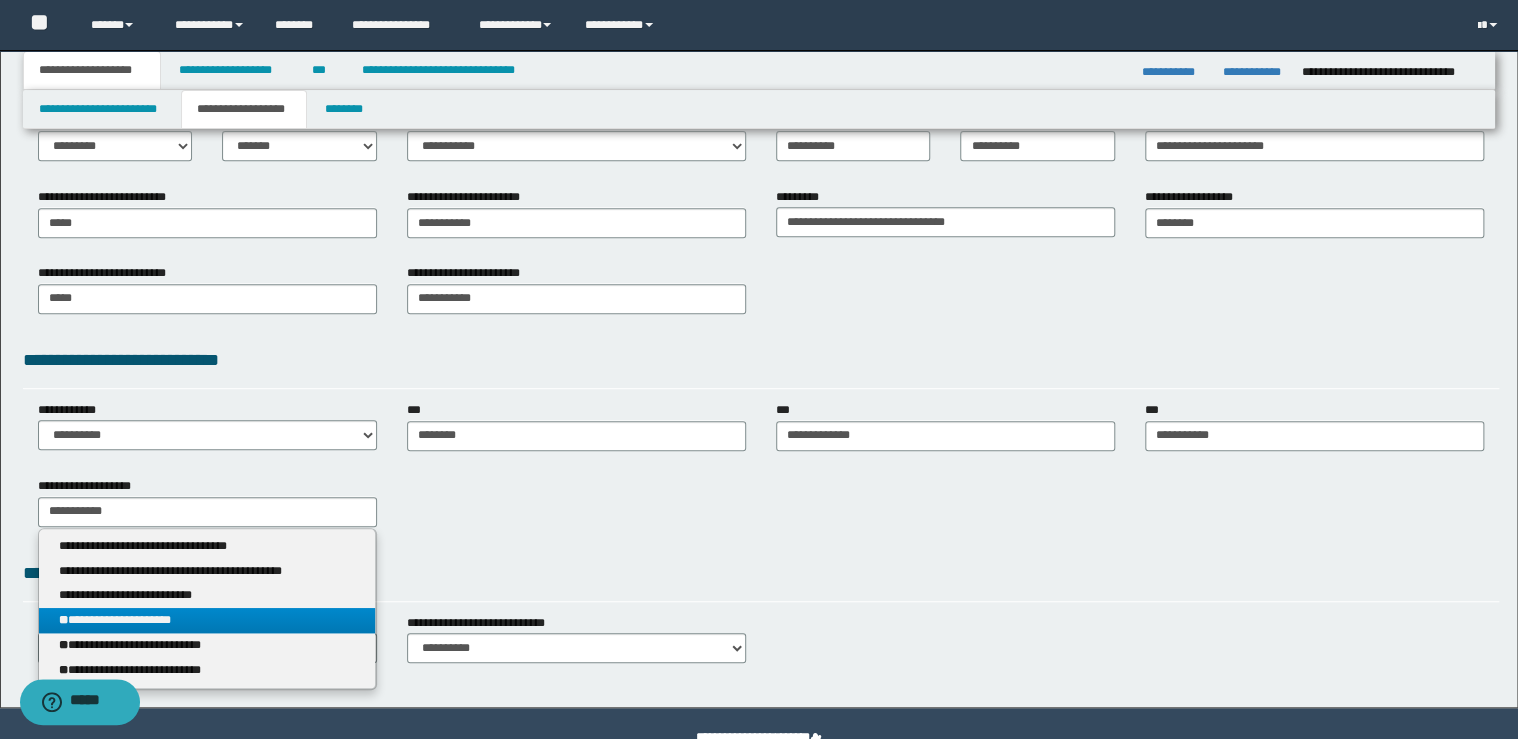 click on "**********" at bounding box center [207, 620] 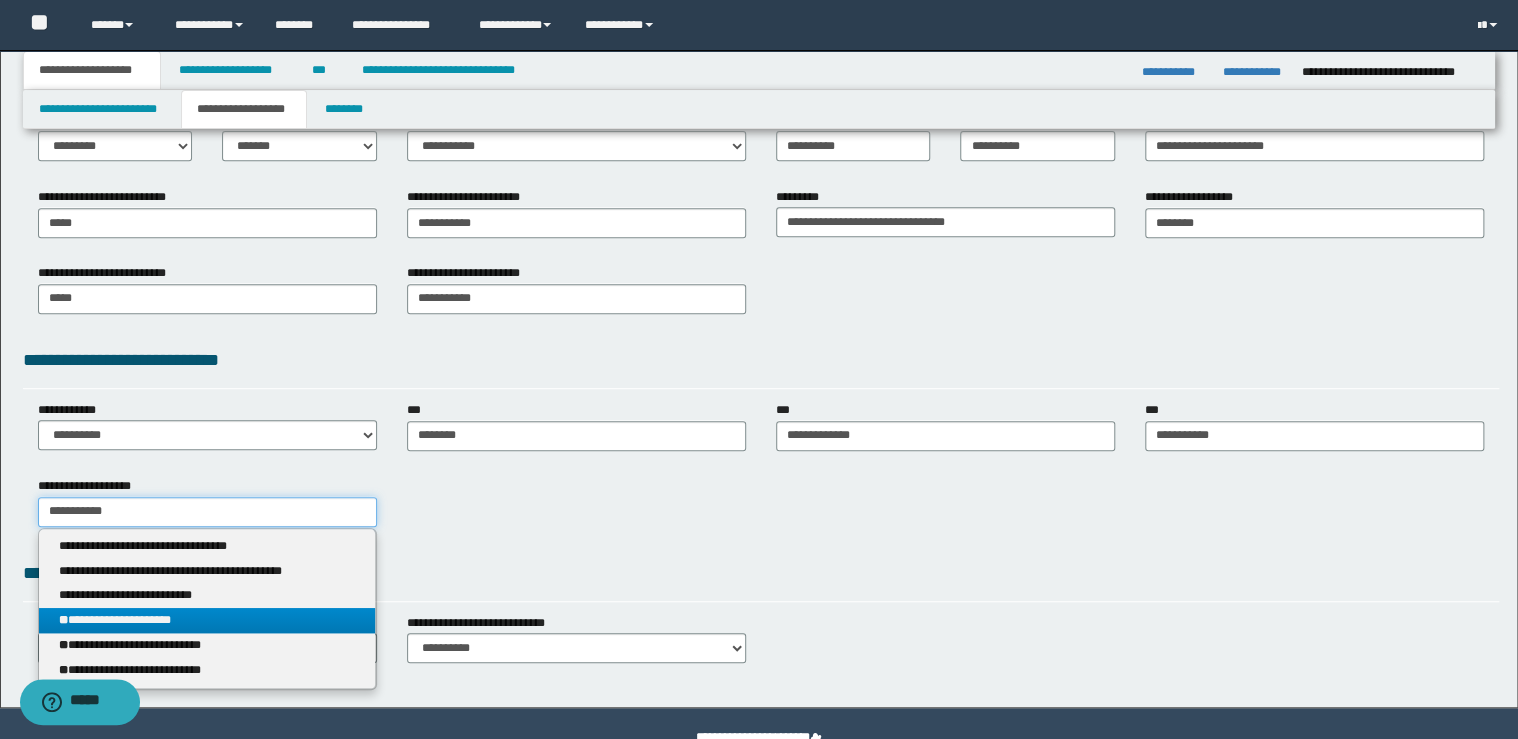 type 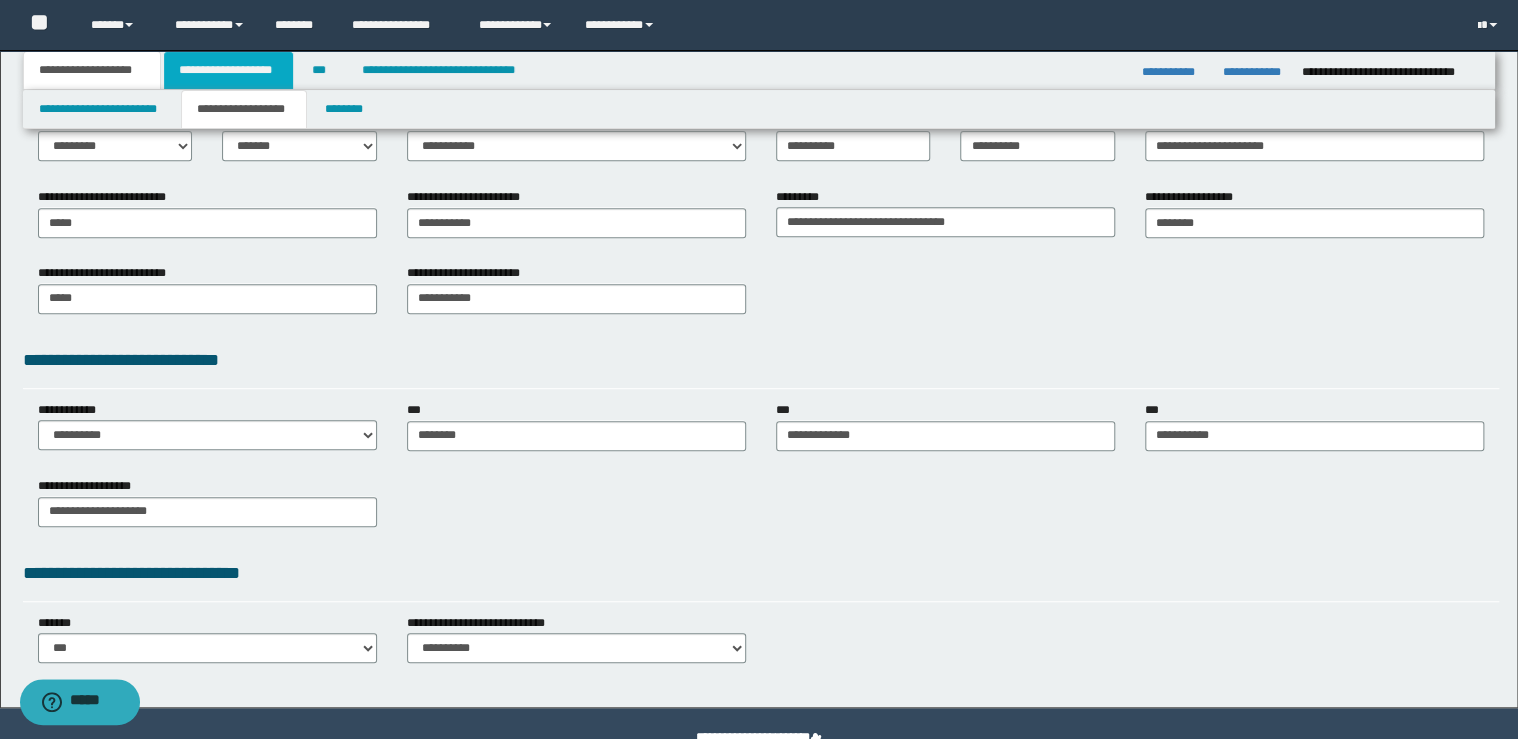 click on "**********" at bounding box center [228, 70] 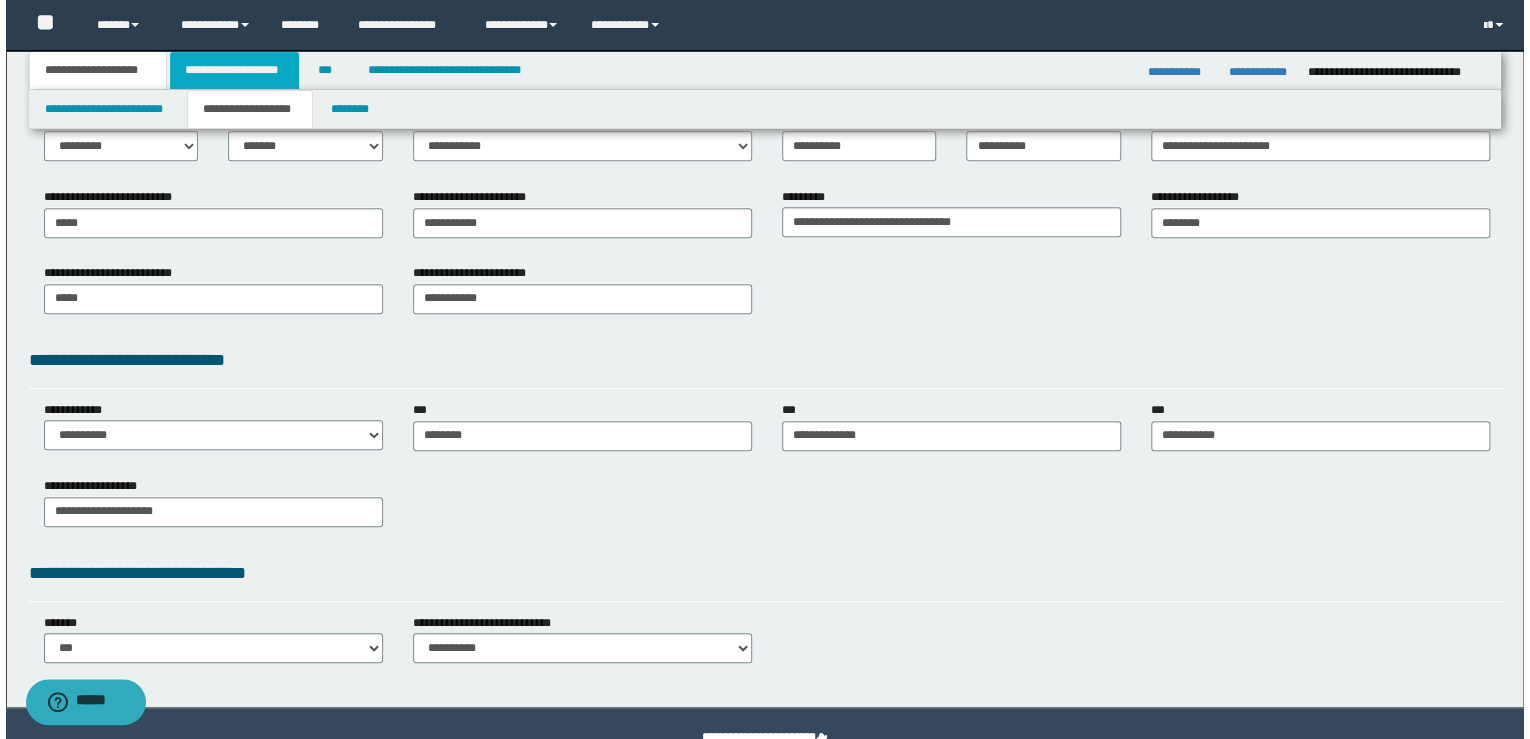 scroll, scrollTop: 0, scrollLeft: 0, axis: both 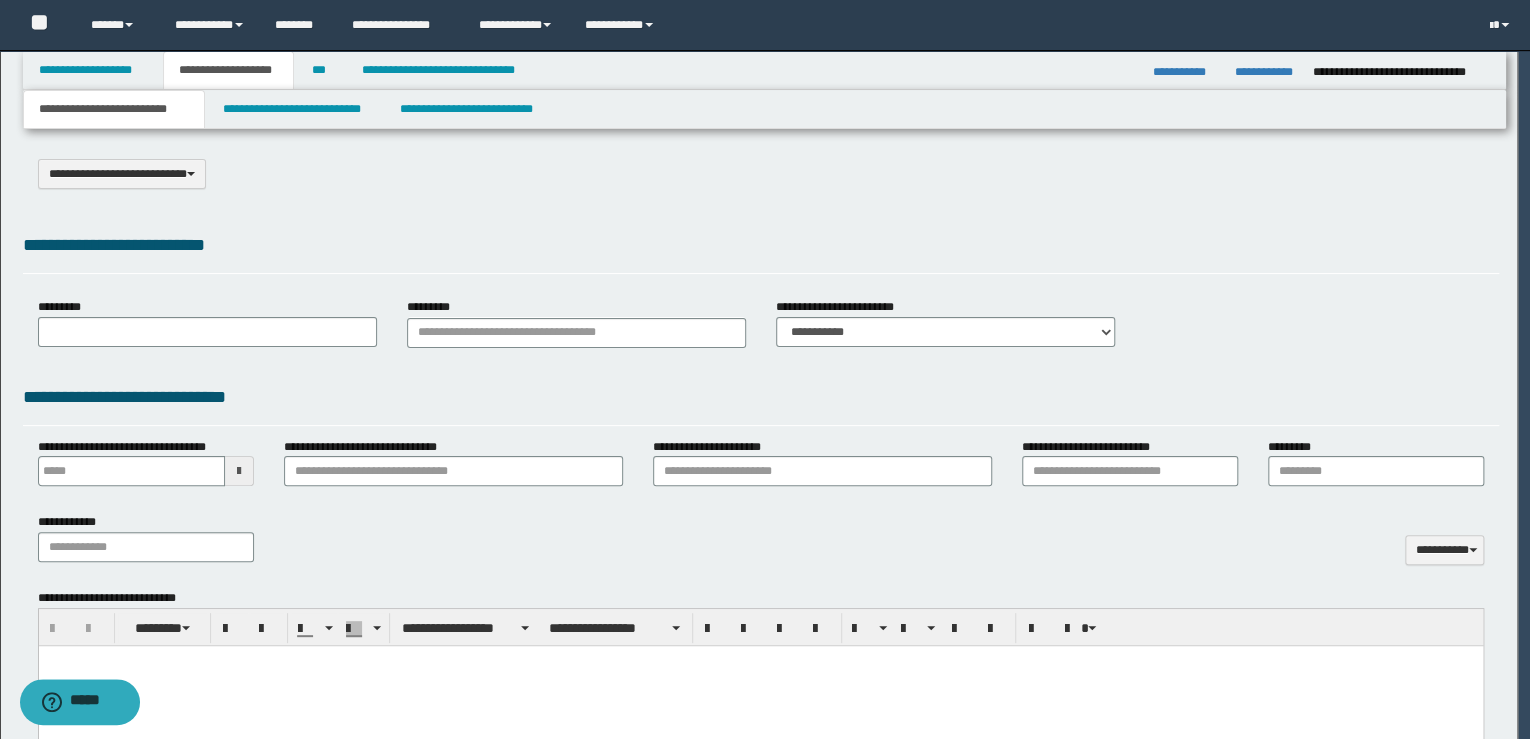 type on "**********" 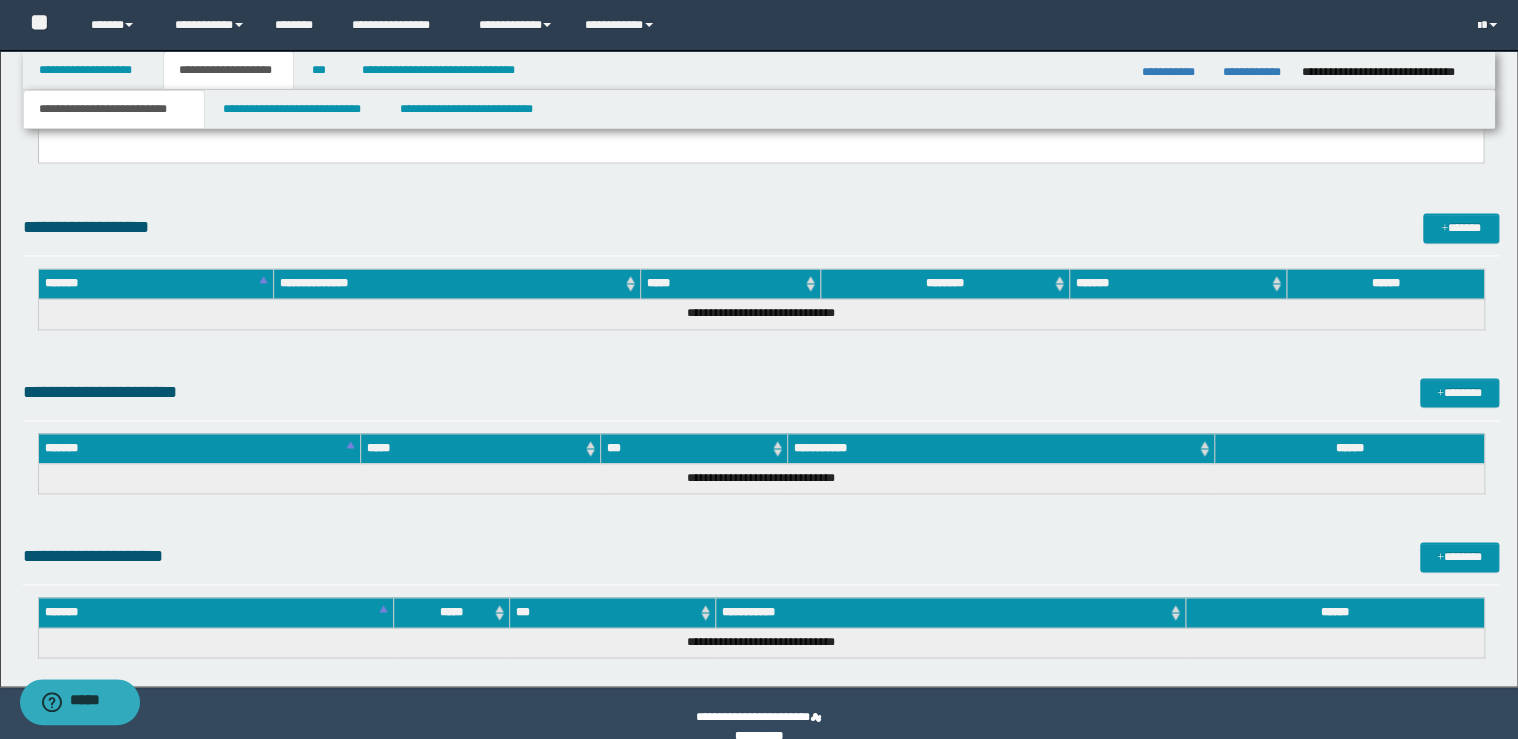 scroll, scrollTop: 1272, scrollLeft: 0, axis: vertical 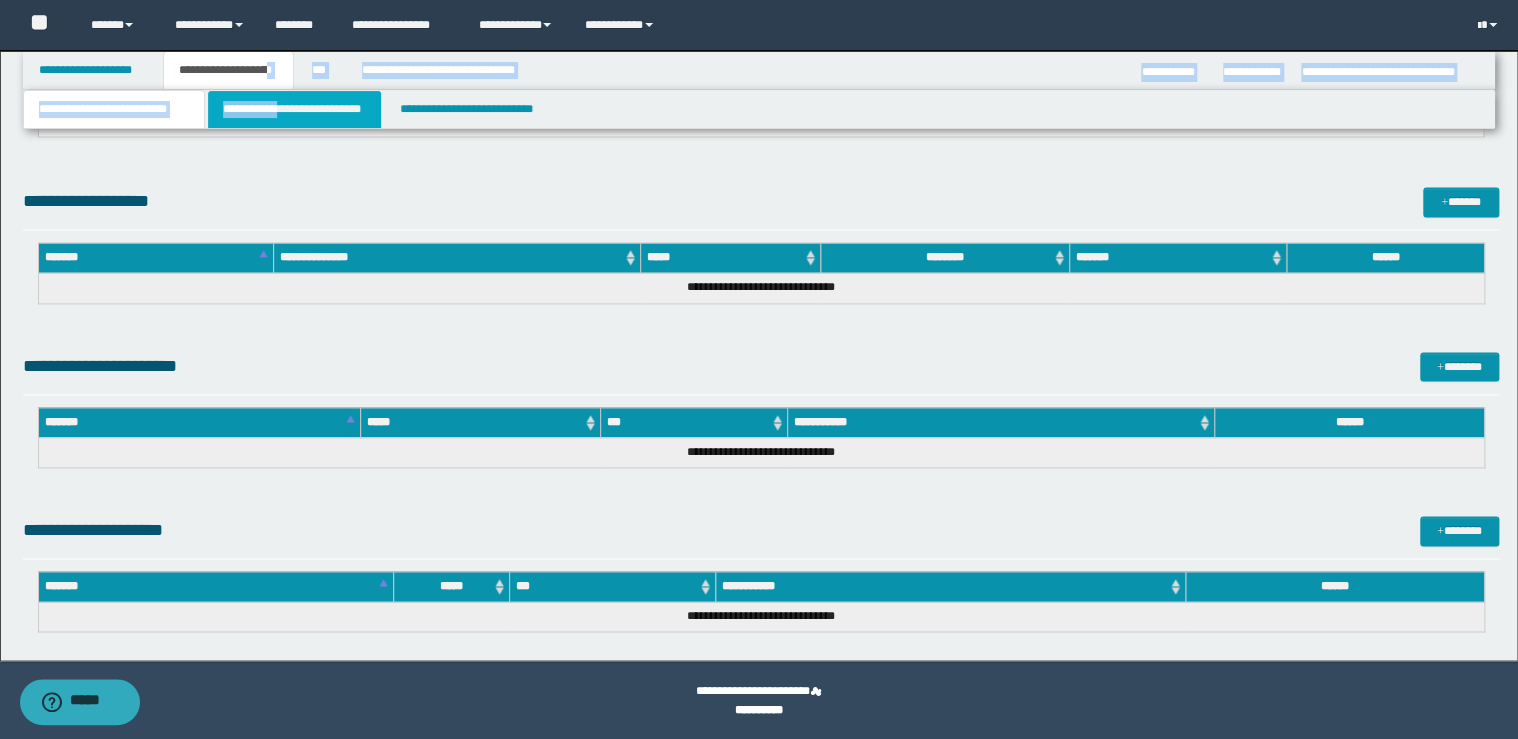 click on "**********" at bounding box center [759, -281] 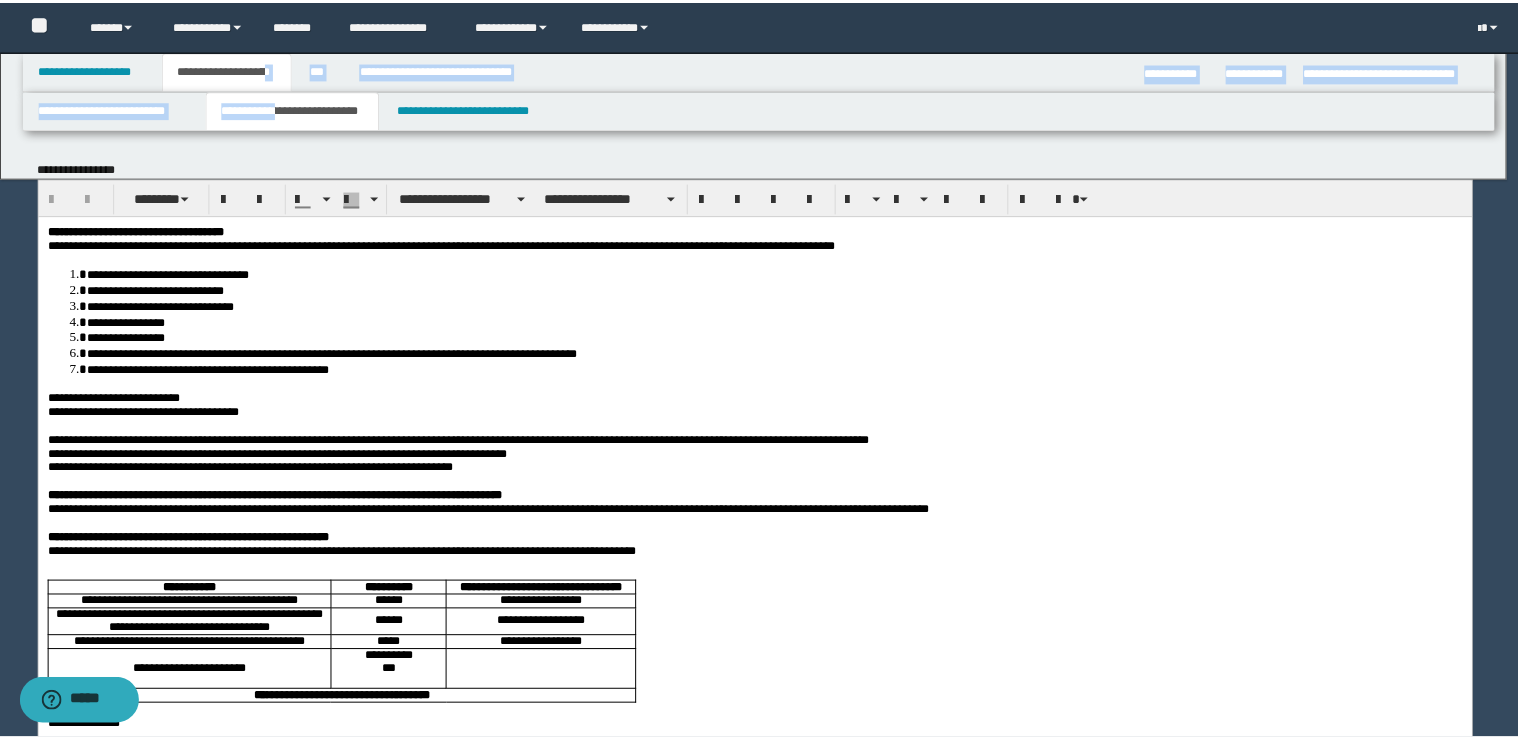 scroll, scrollTop: 0, scrollLeft: 0, axis: both 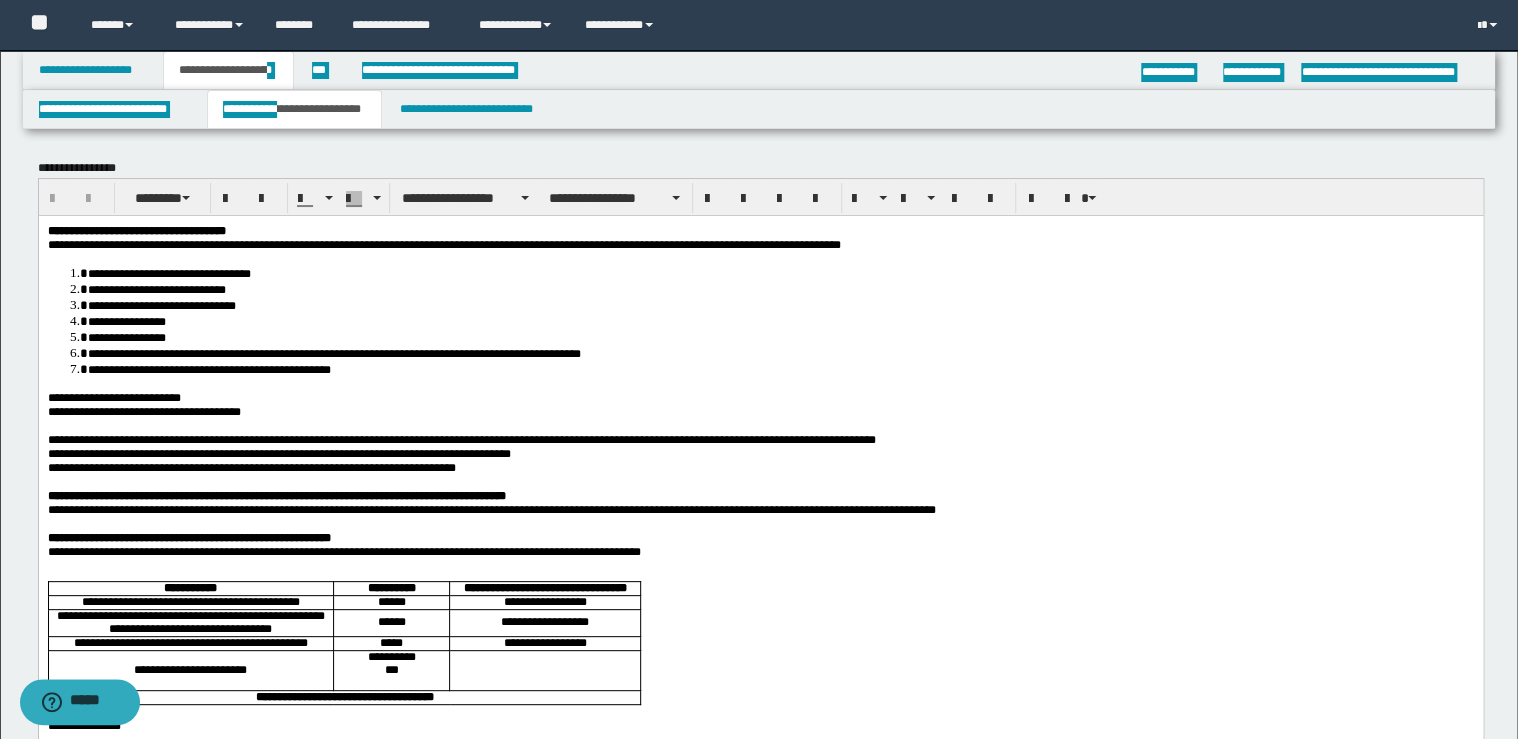 click on "**********" at bounding box center (760, 230) 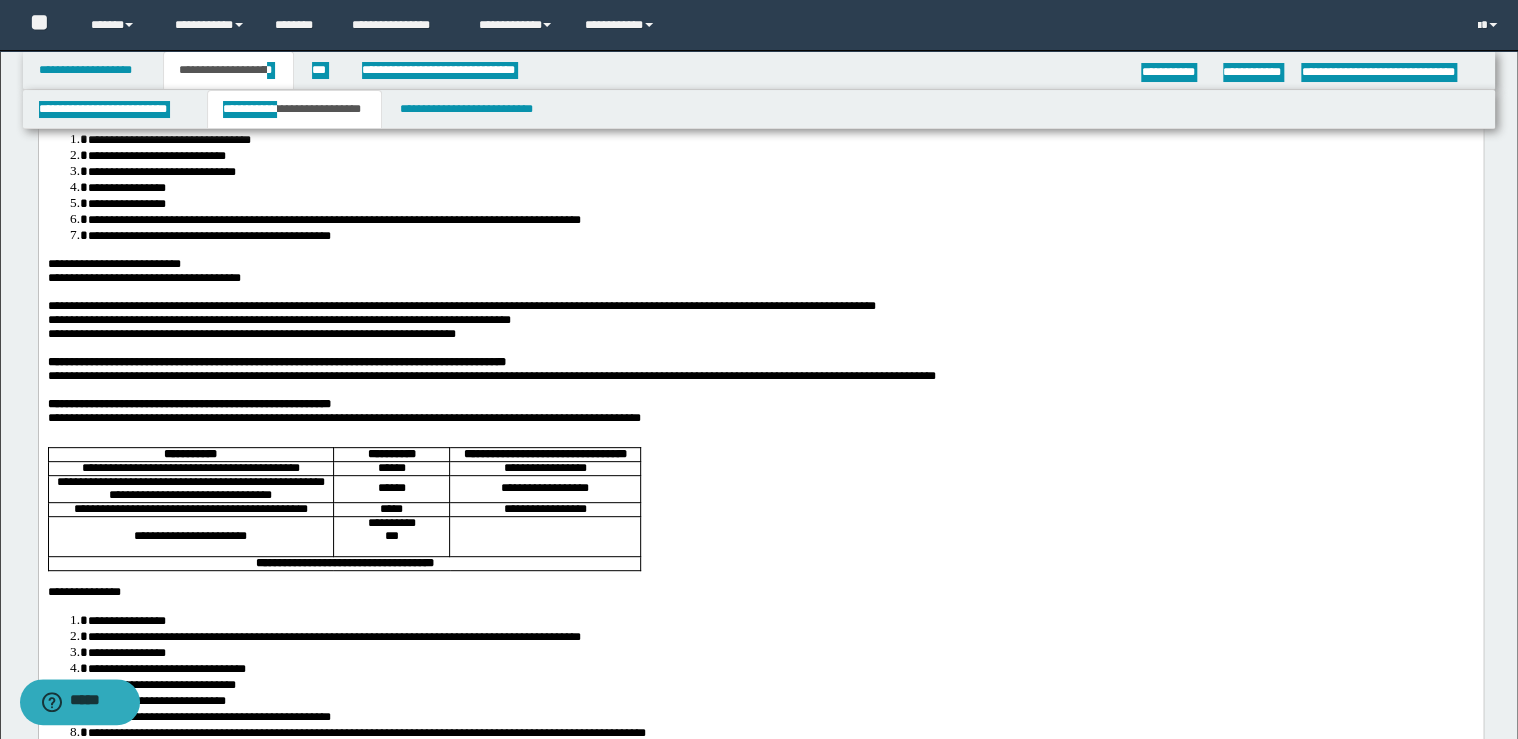 scroll, scrollTop: 160, scrollLeft: 0, axis: vertical 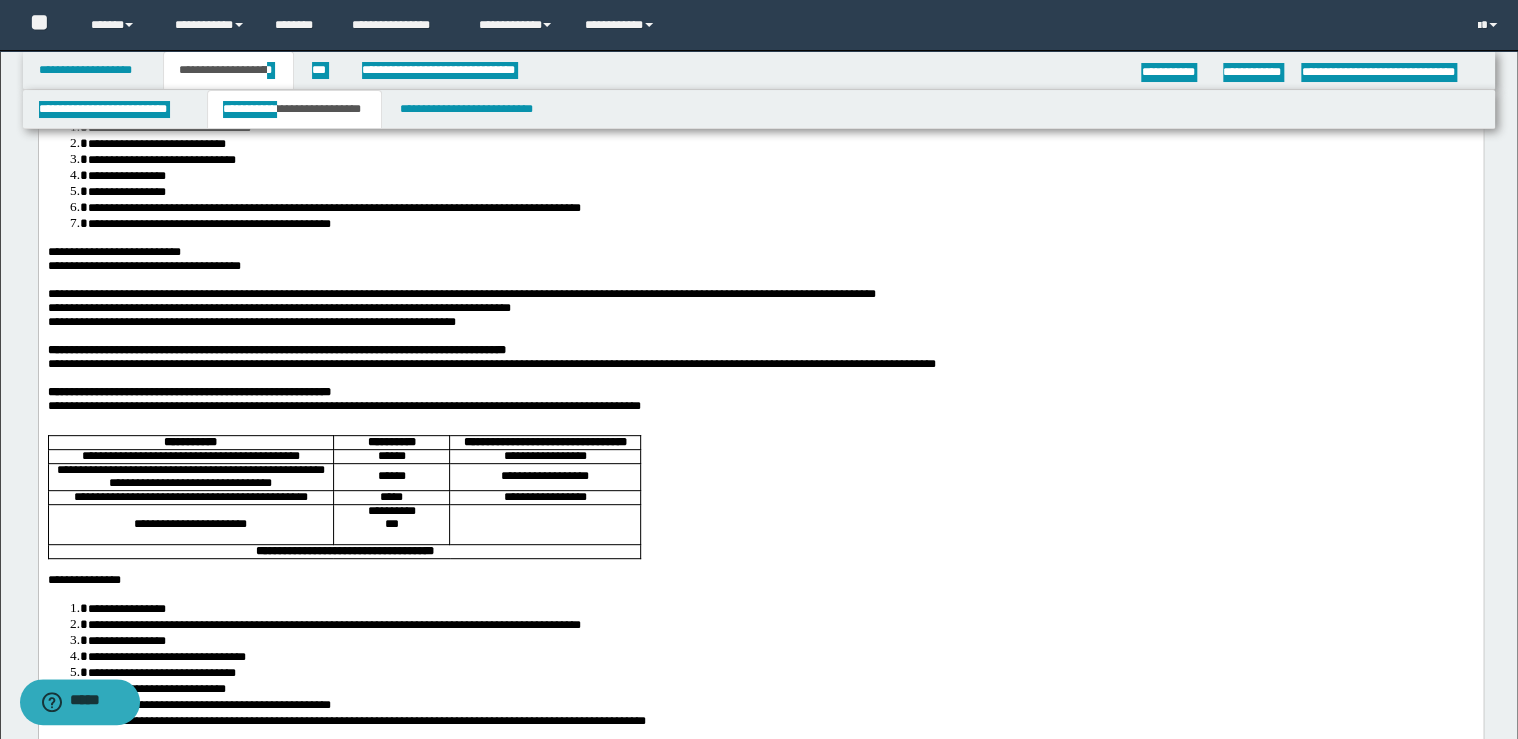 click on "**********" at bounding box center (760, 349) 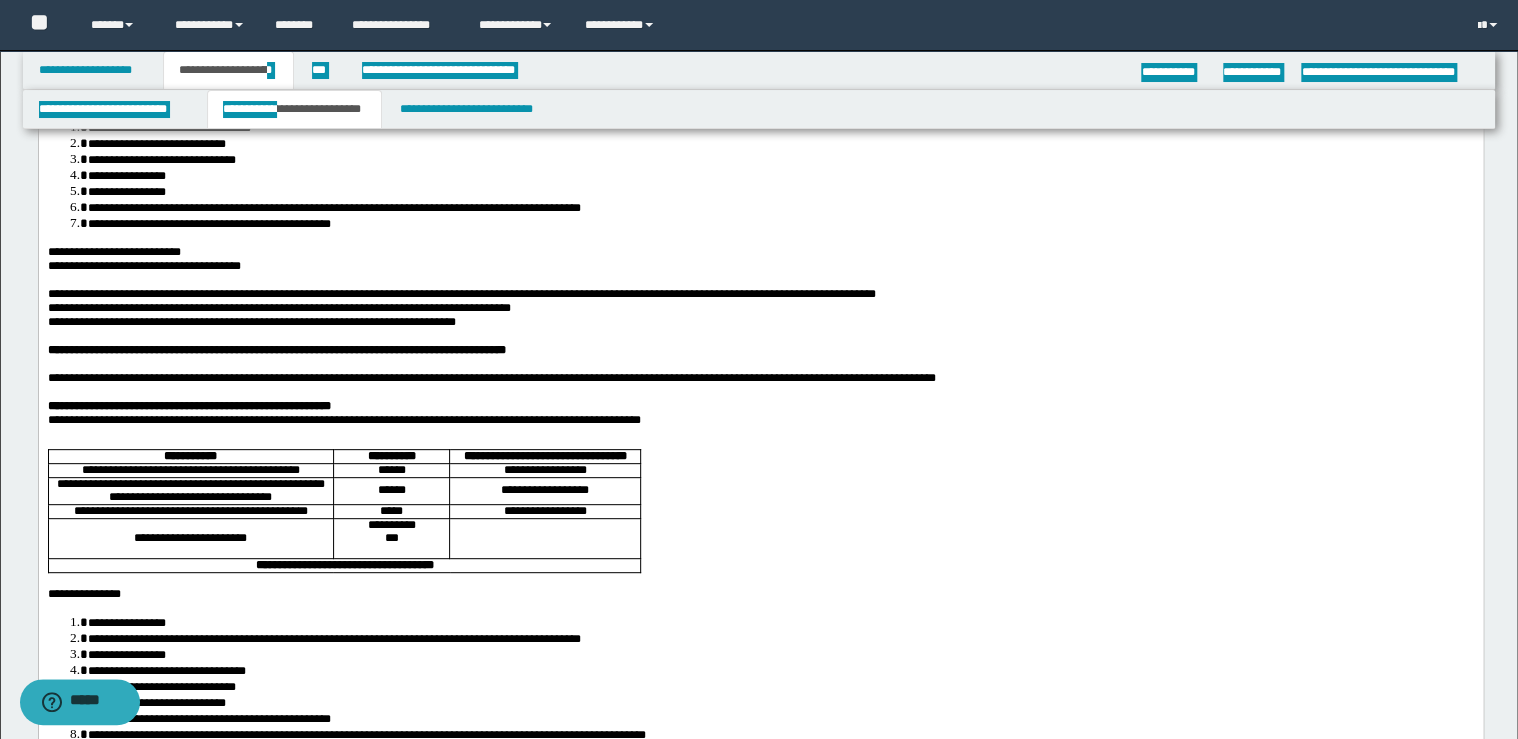 click on "**********" at bounding box center (760, 405) 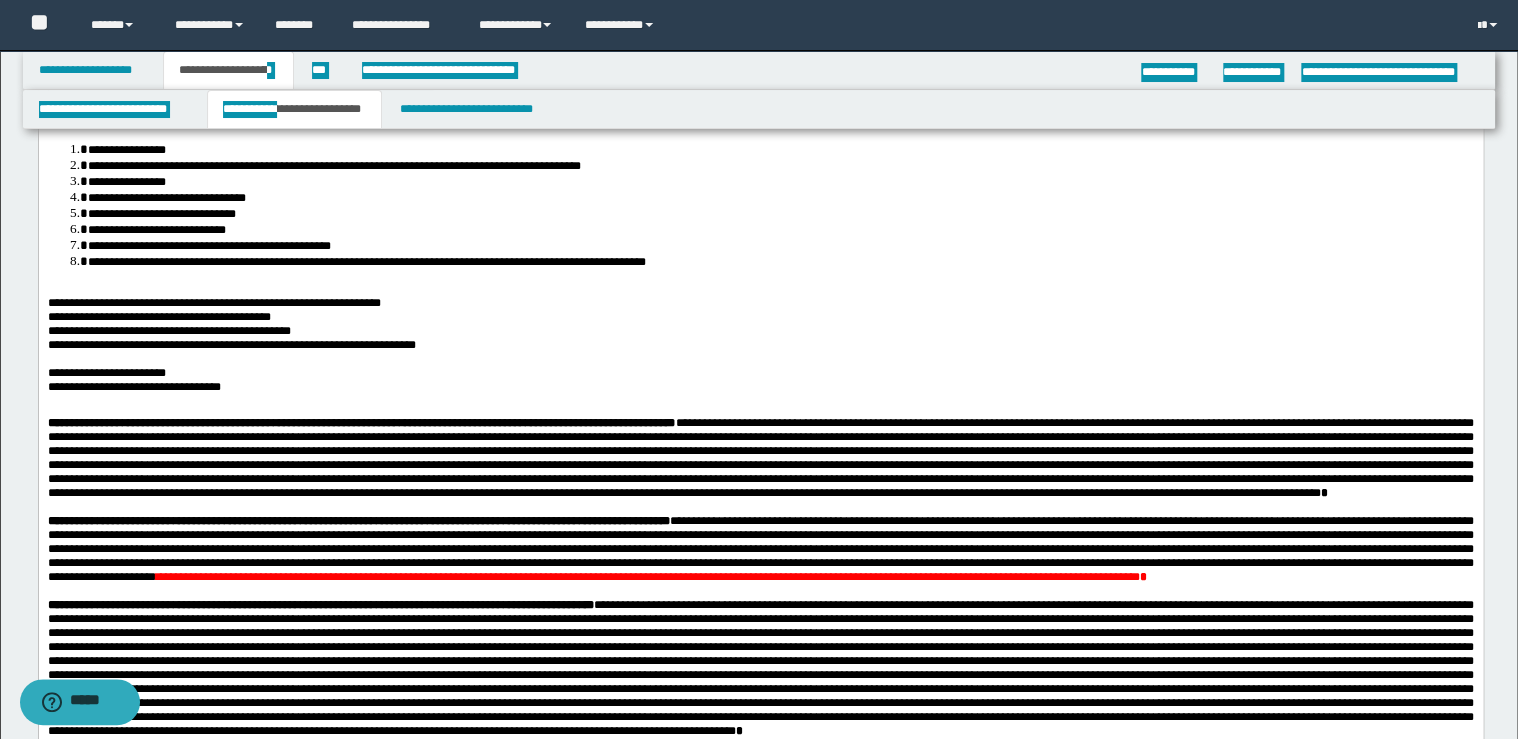 scroll, scrollTop: 640, scrollLeft: 0, axis: vertical 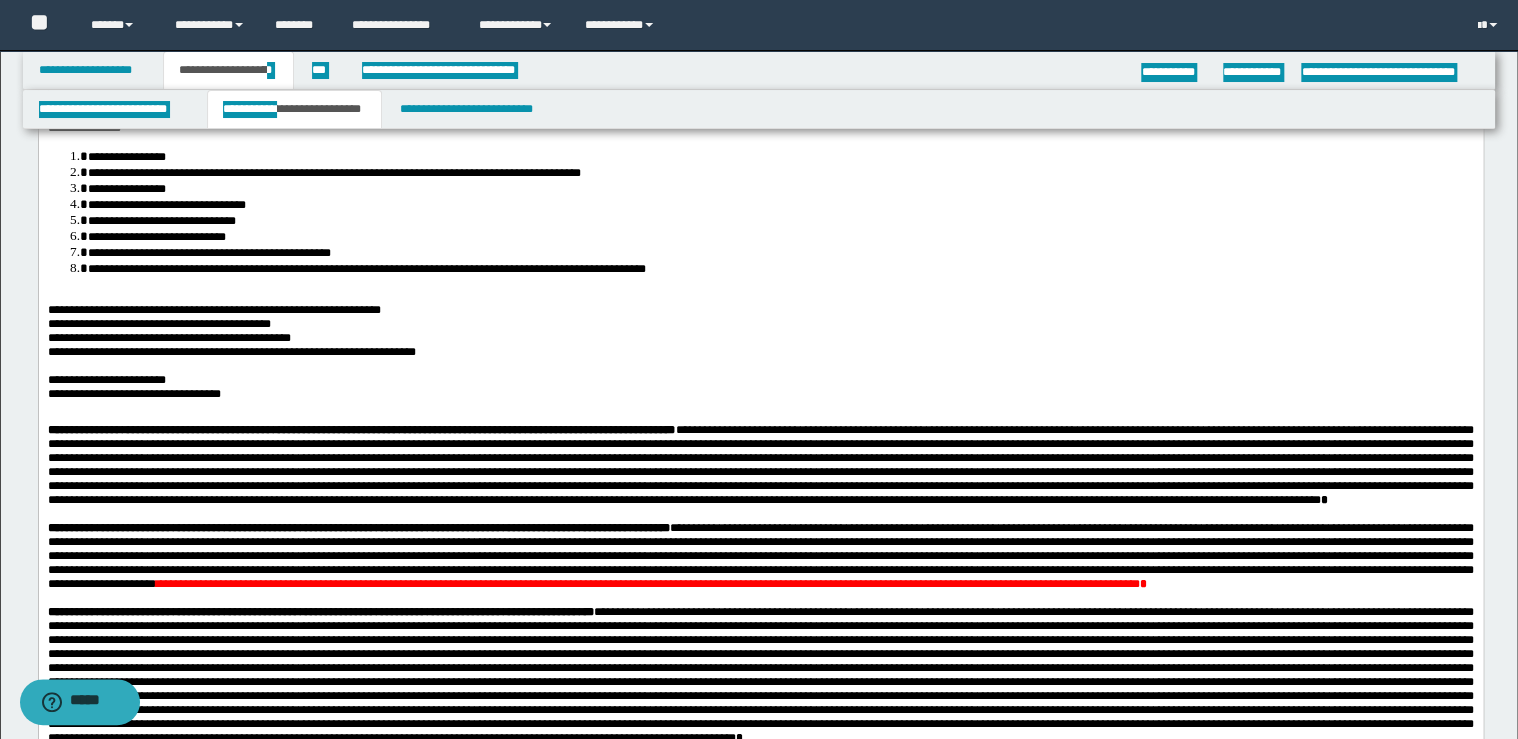 click on "**********" at bounding box center [780, 268] 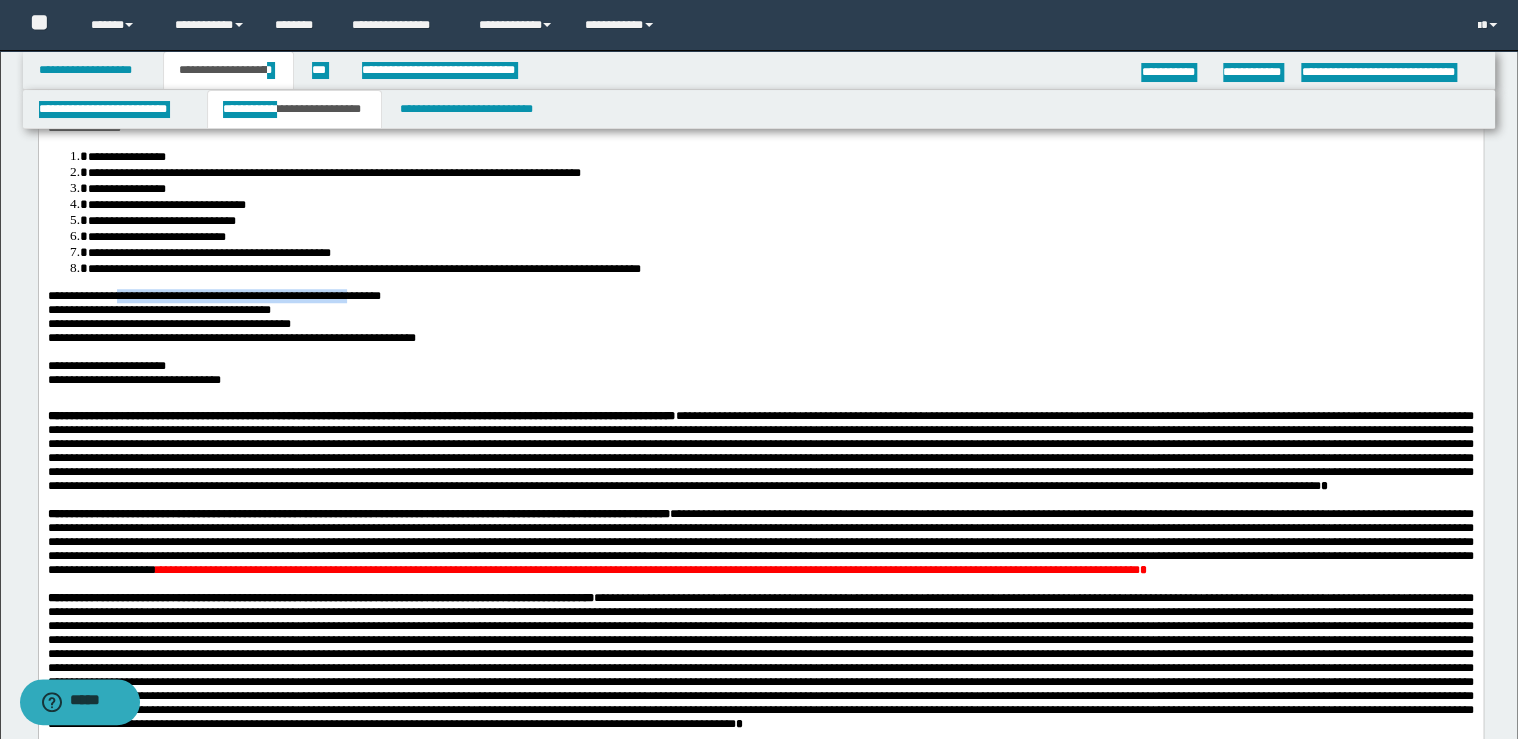 drag, startPoint x: 292, startPoint y: 356, endPoint x: 136, endPoint y: 349, distance: 156.15697 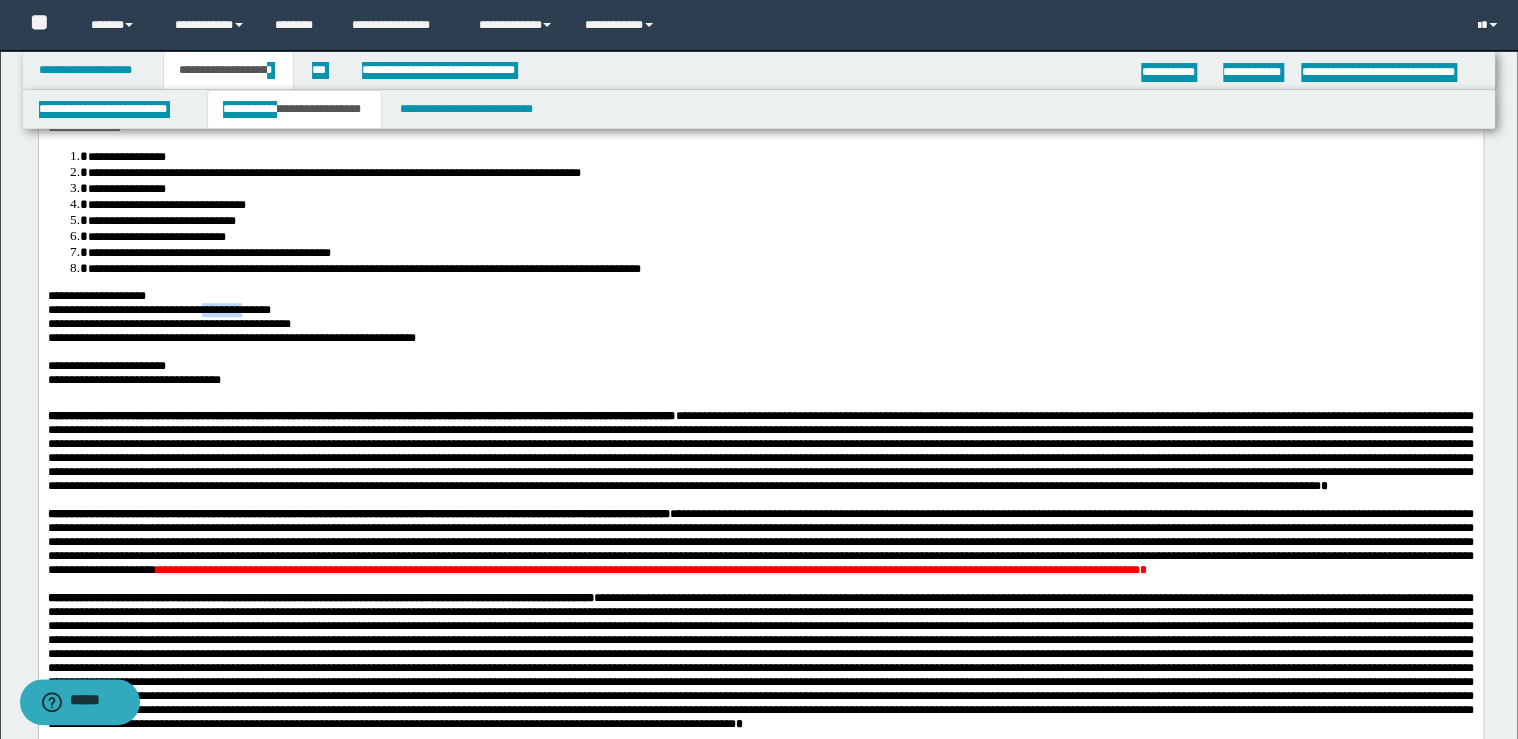 drag, startPoint x: 292, startPoint y: 371, endPoint x: 266, endPoint y: 368, distance: 26.172504 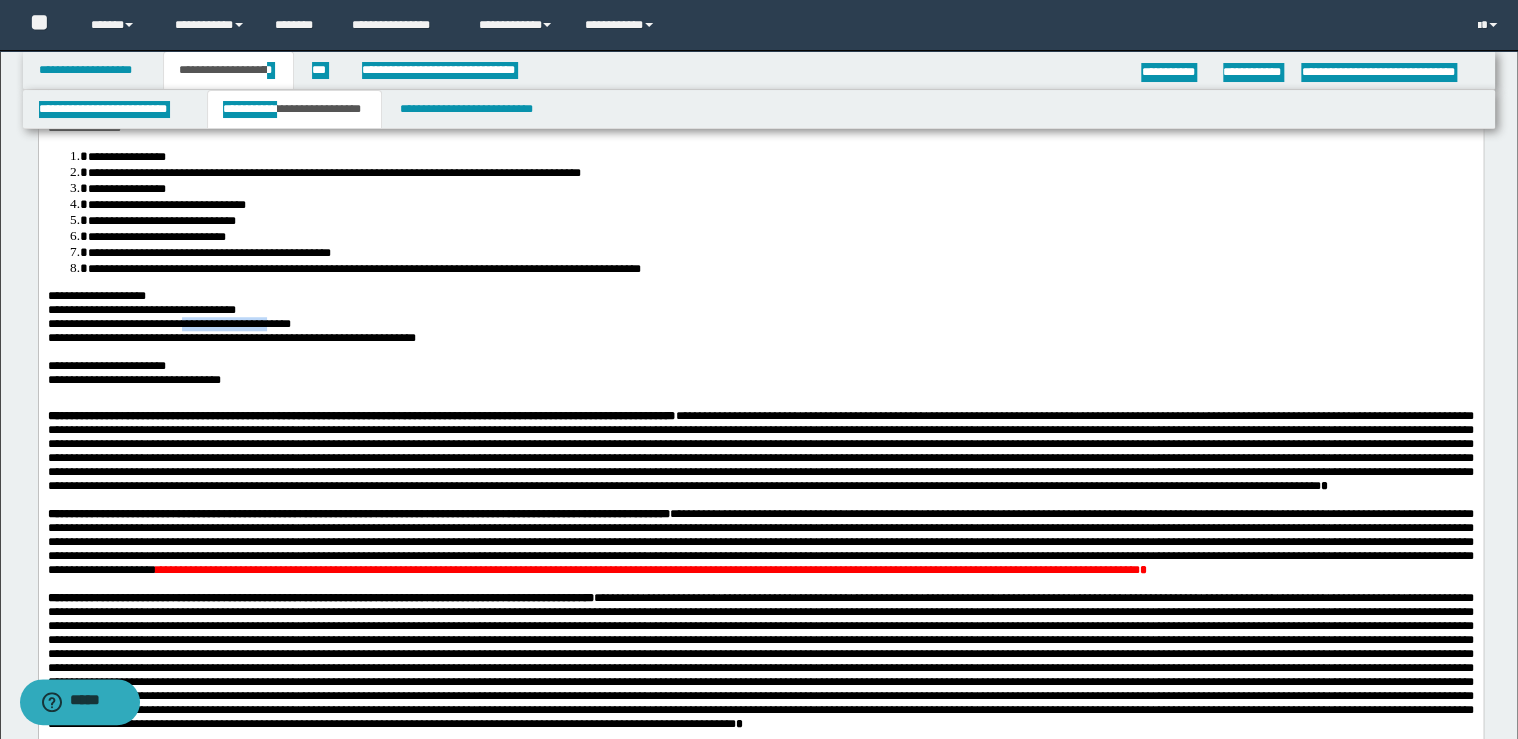 drag, startPoint x: 300, startPoint y: 388, endPoint x: 244, endPoint y: 389, distance: 56.008926 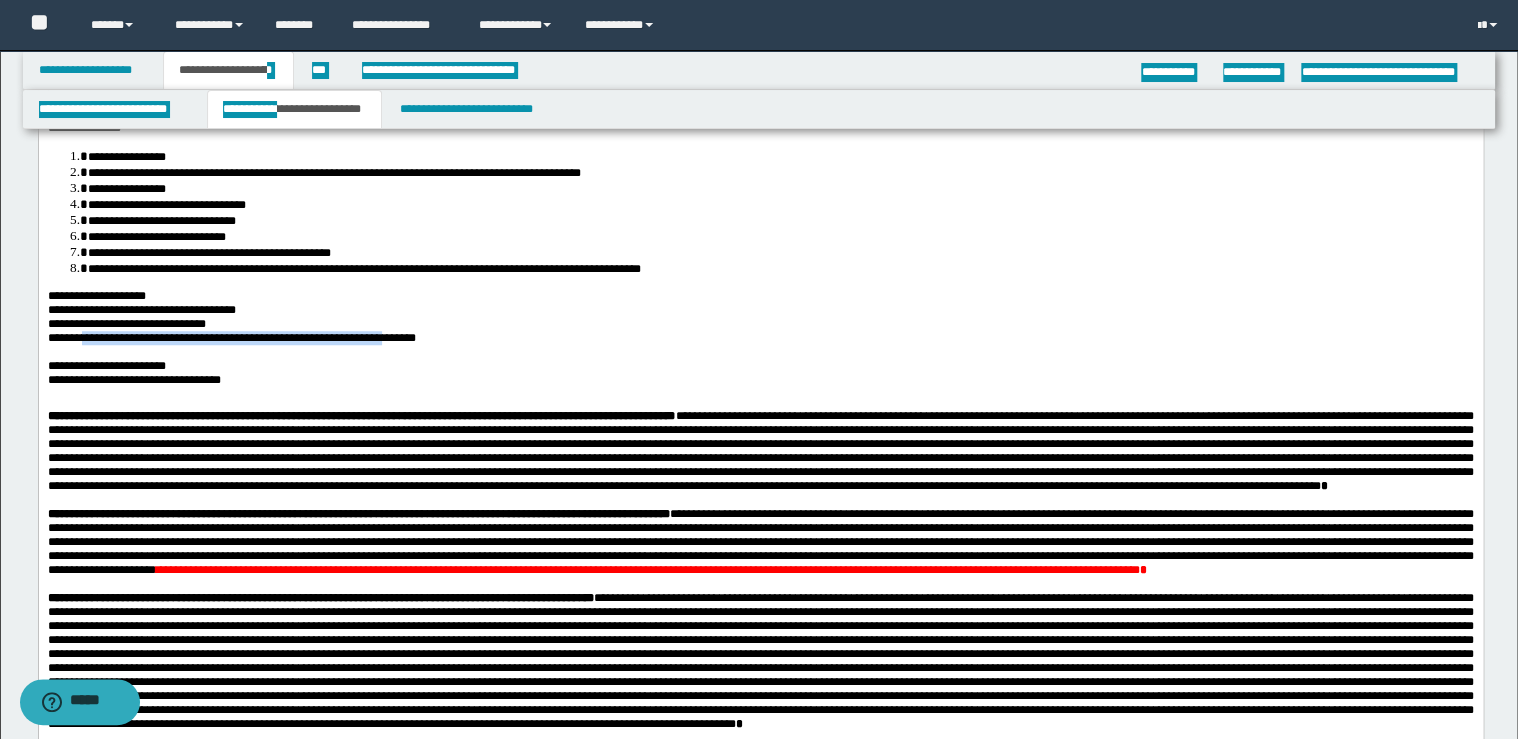 drag, startPoint x: 292, startPoint y: 409, endPoint x: 91, endPoint y: 400, distance: 201.20139 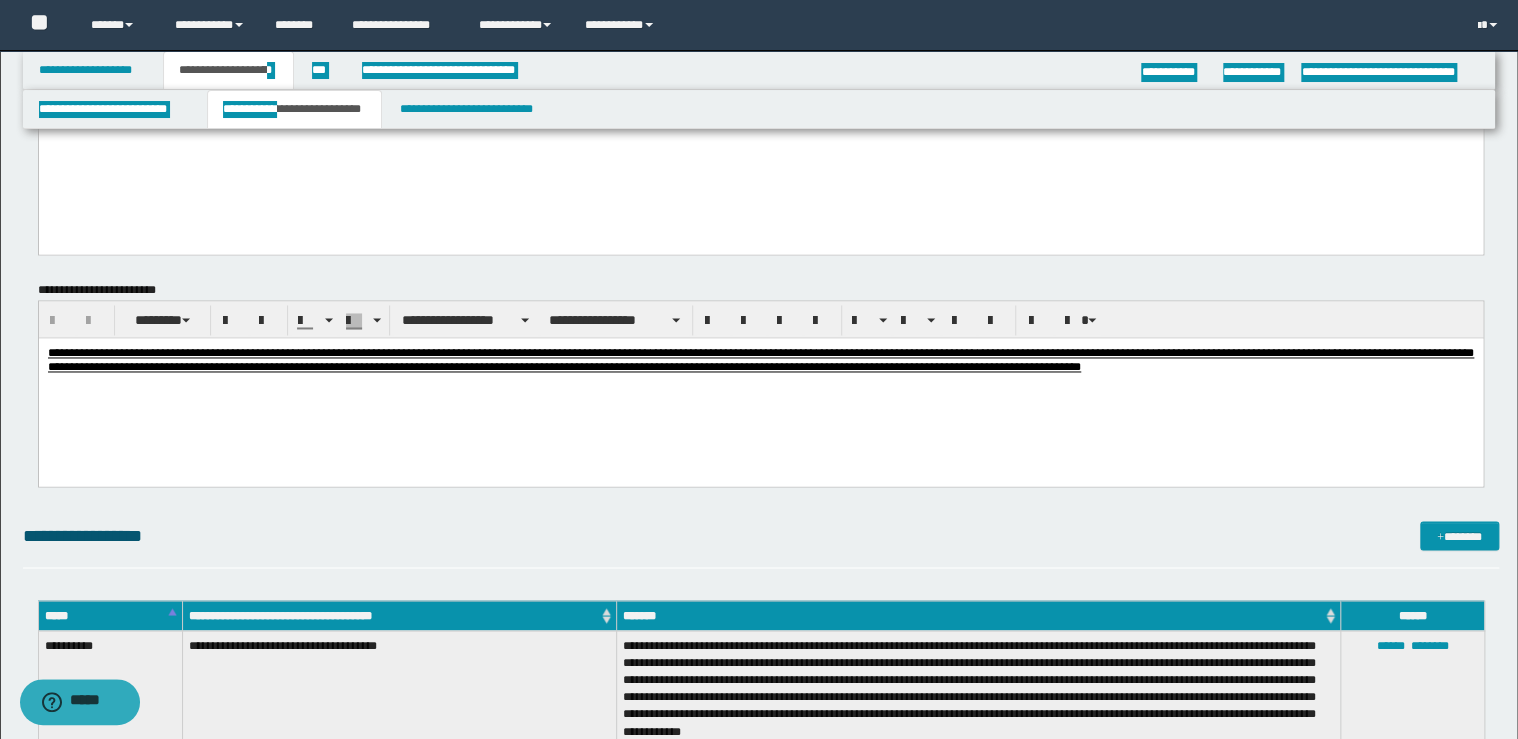 scroll, scrollTop: 1440, scrollLeft: 0, axis: vertical 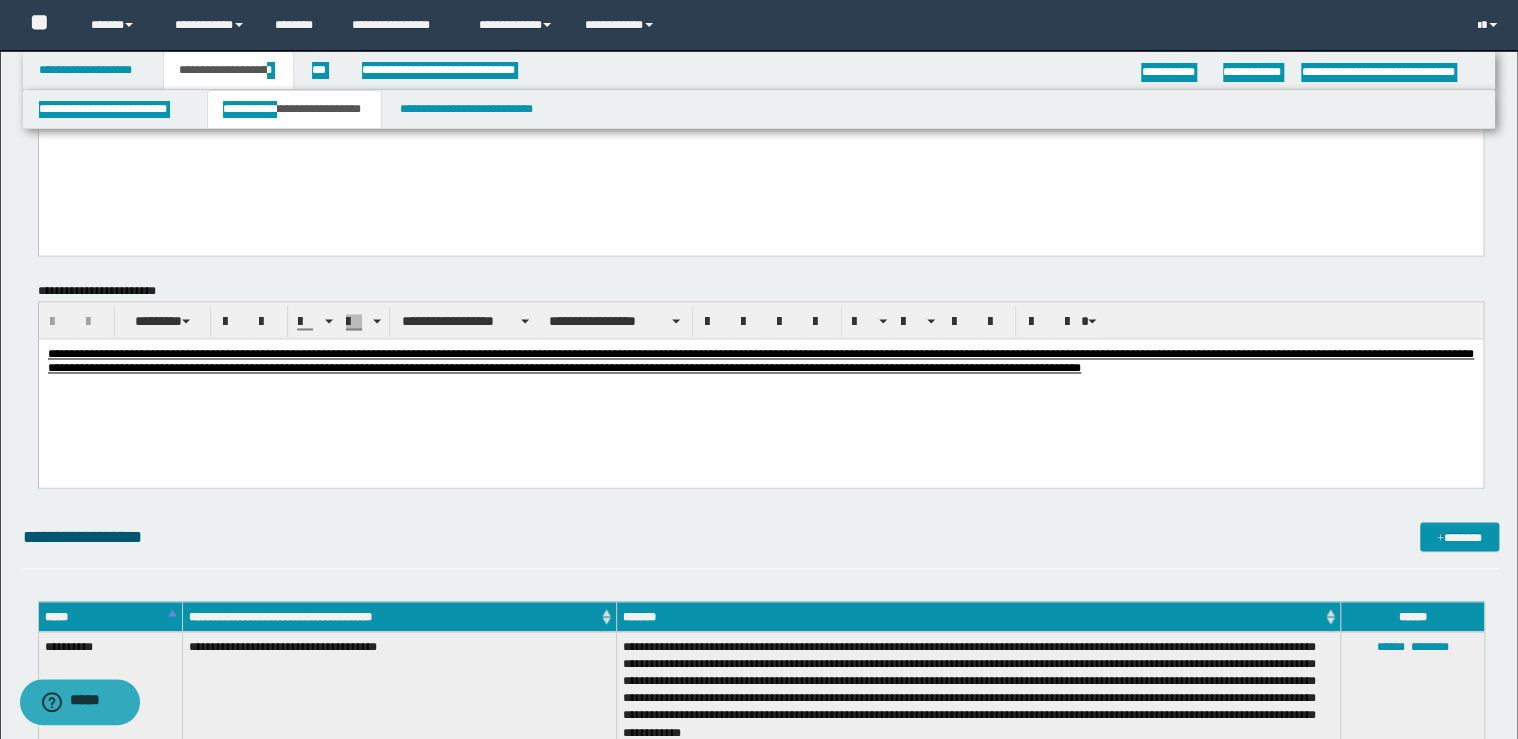 click on "**********" at bounding box center [760, 385] 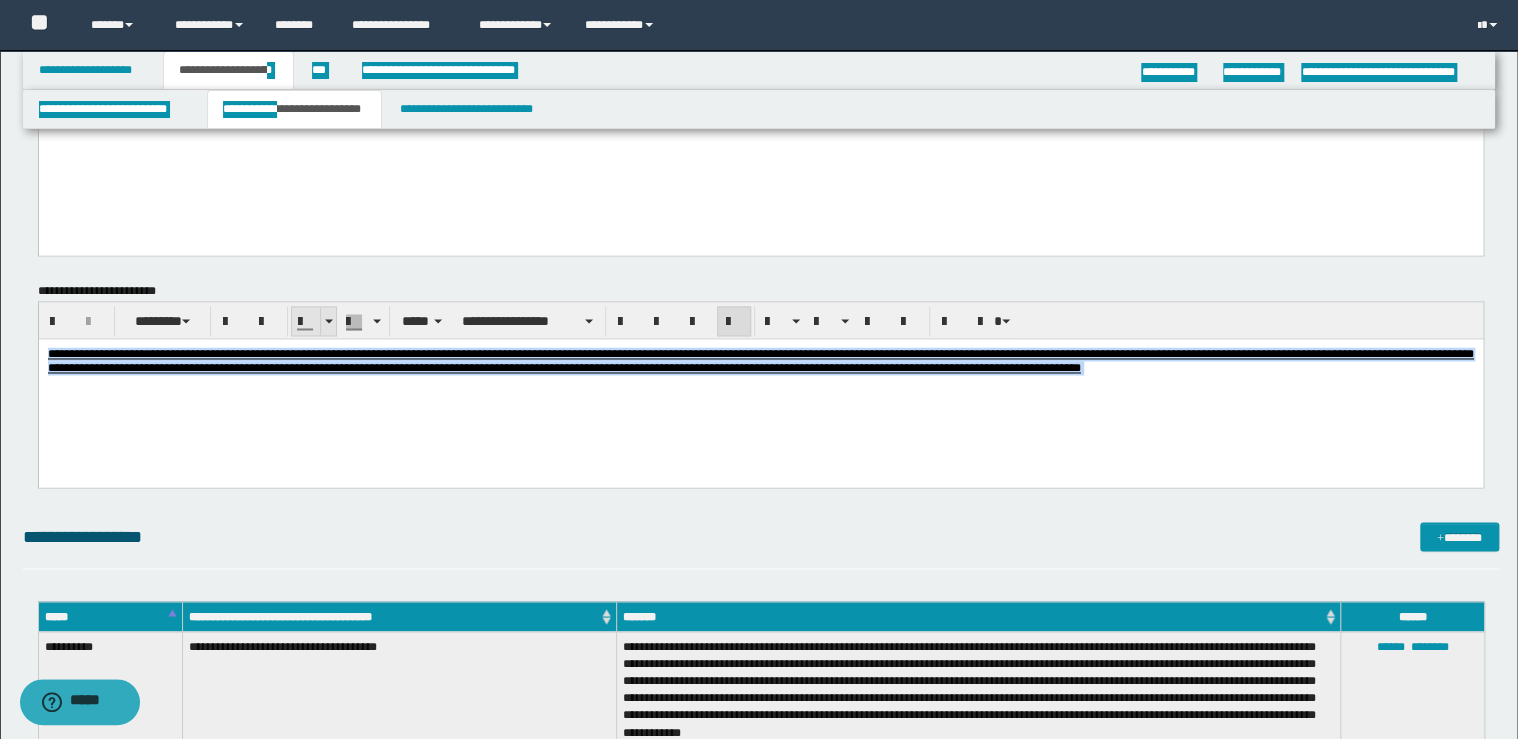 click at bounding box center (328, 321) 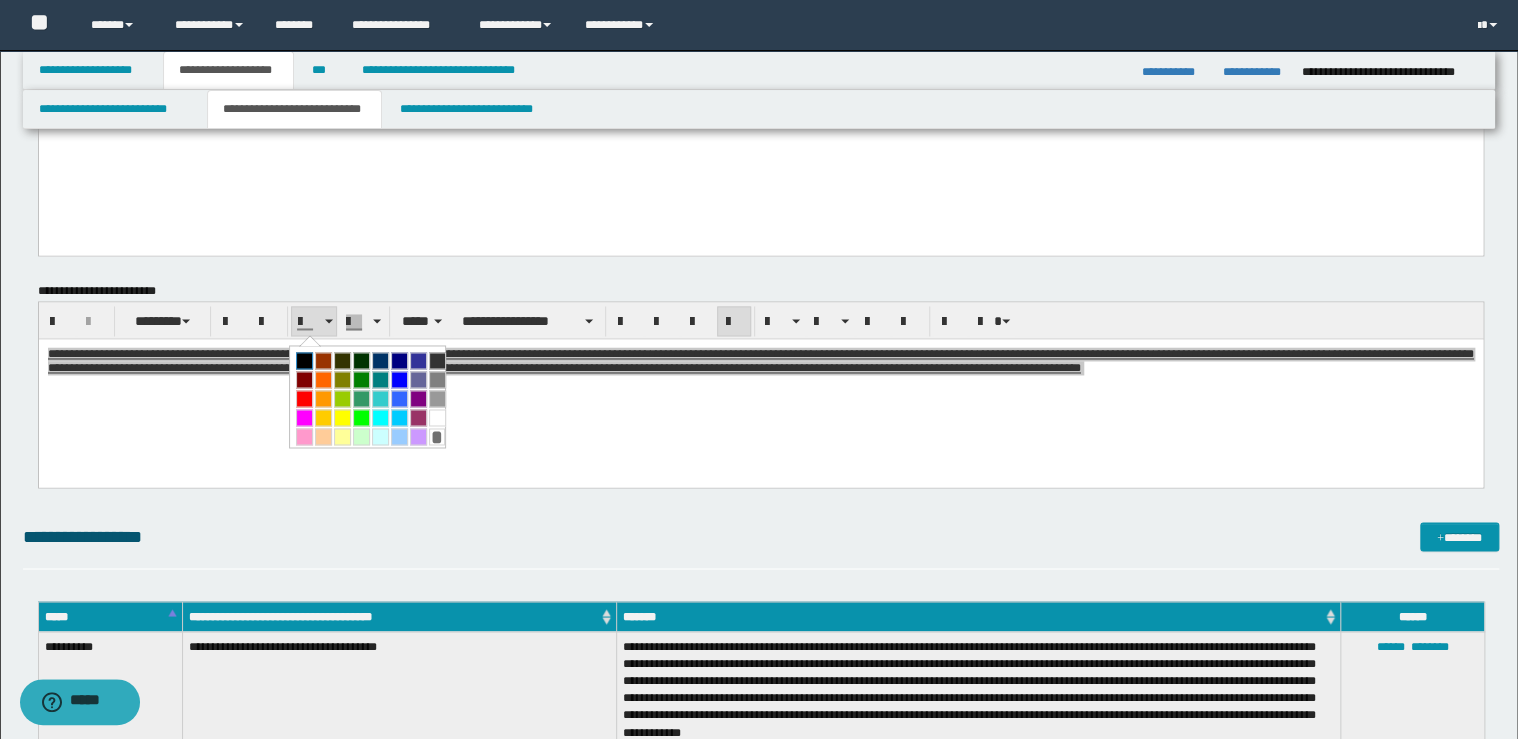click at bounding box center (304, 360) 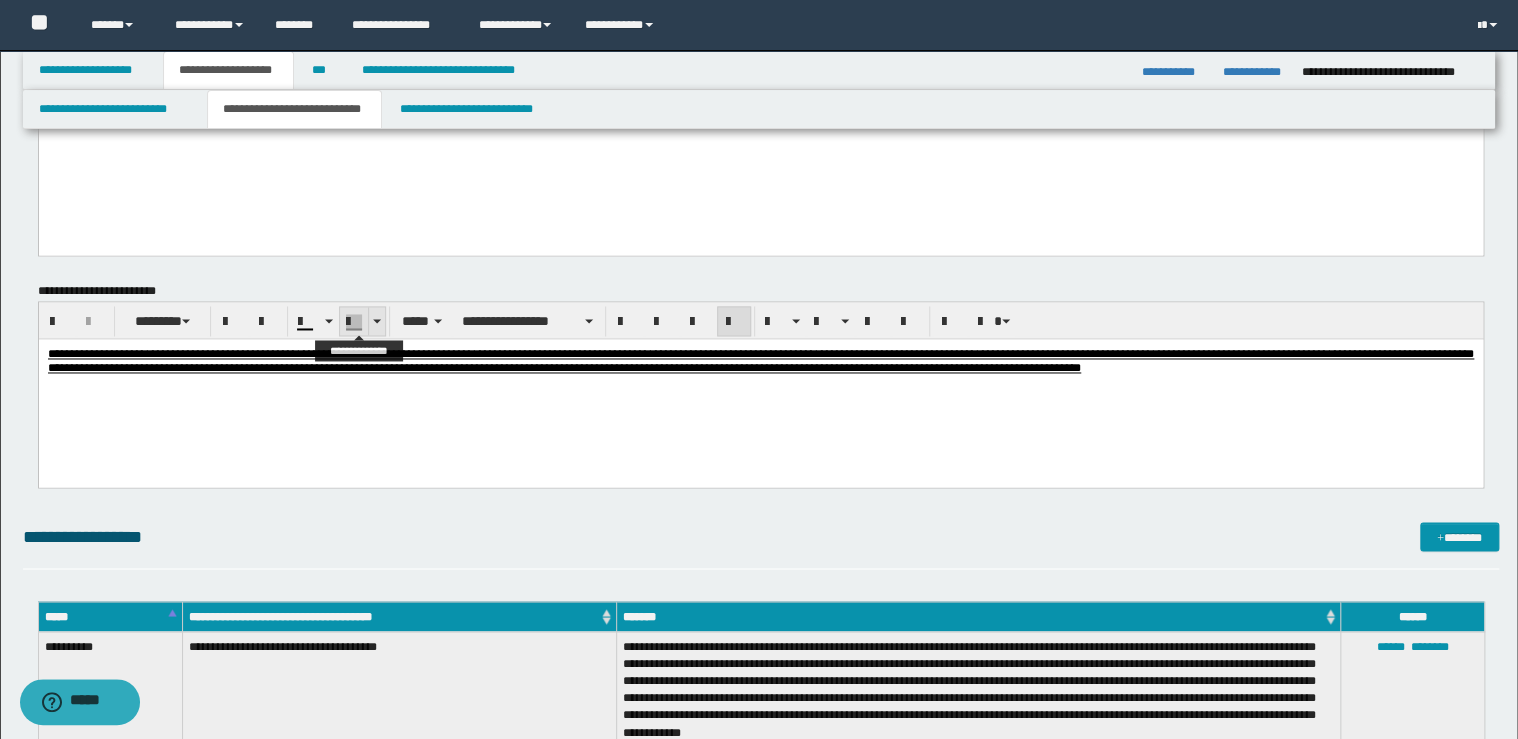 click at bounding box center (376, 321) 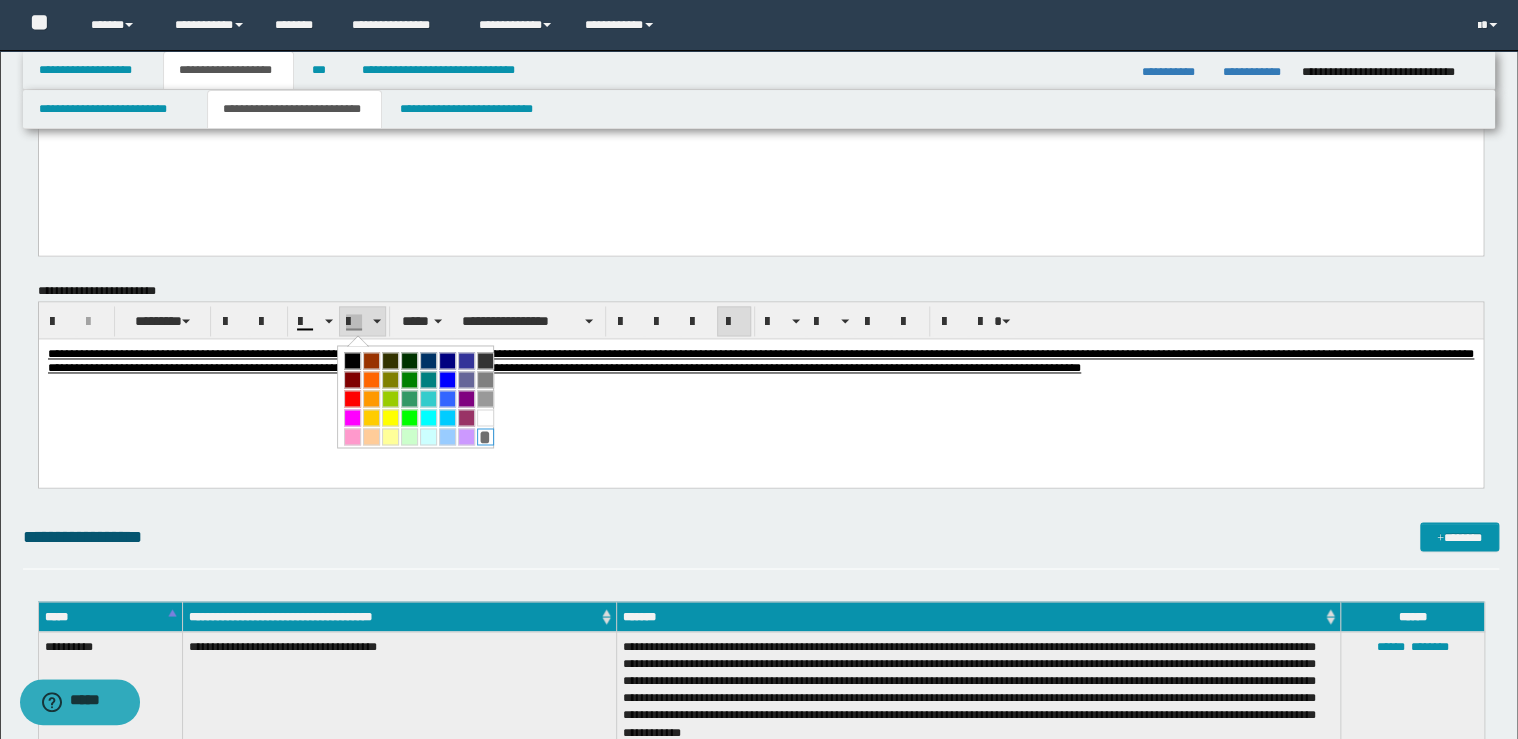 click on "*" at bounding box center (485, 436) 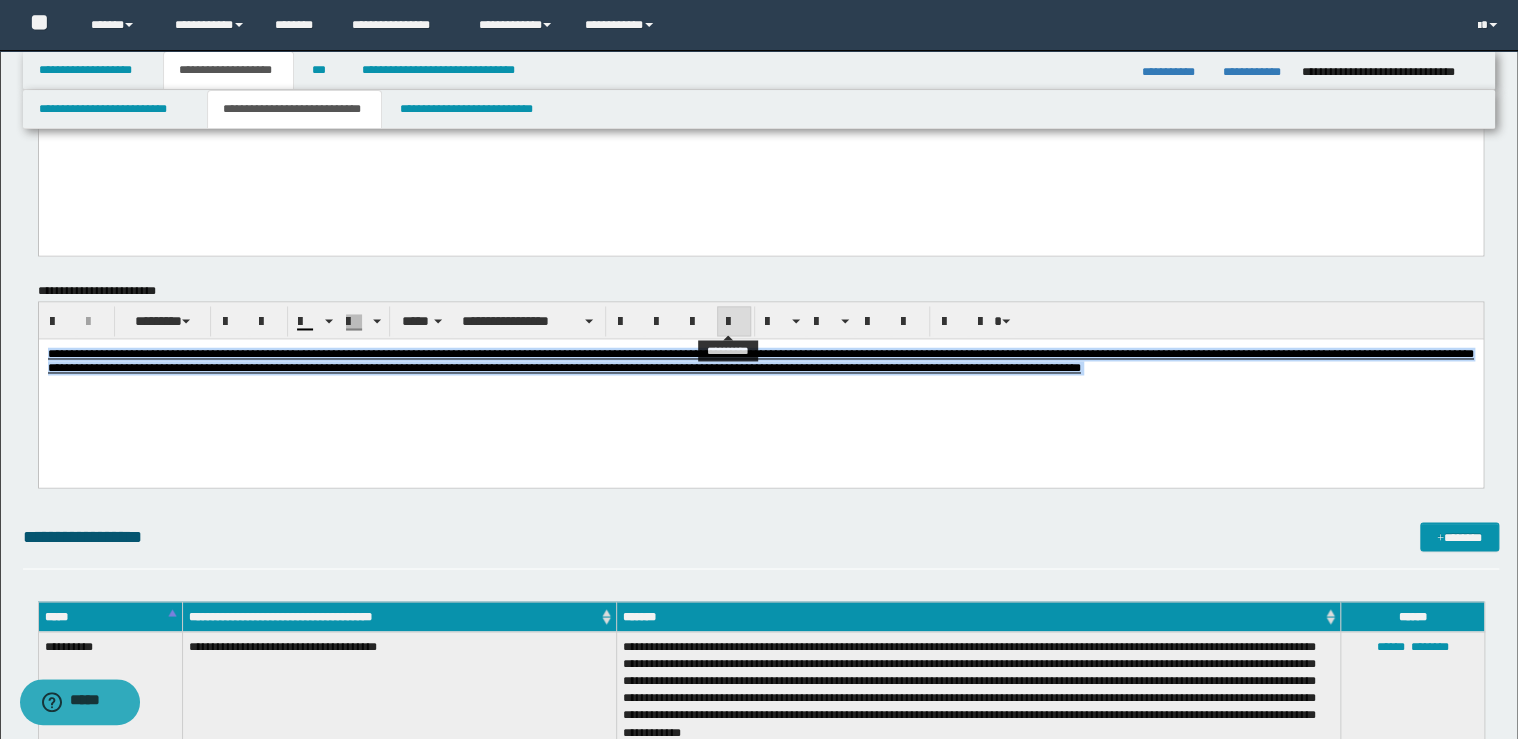 click at bounding box center (734, 321) 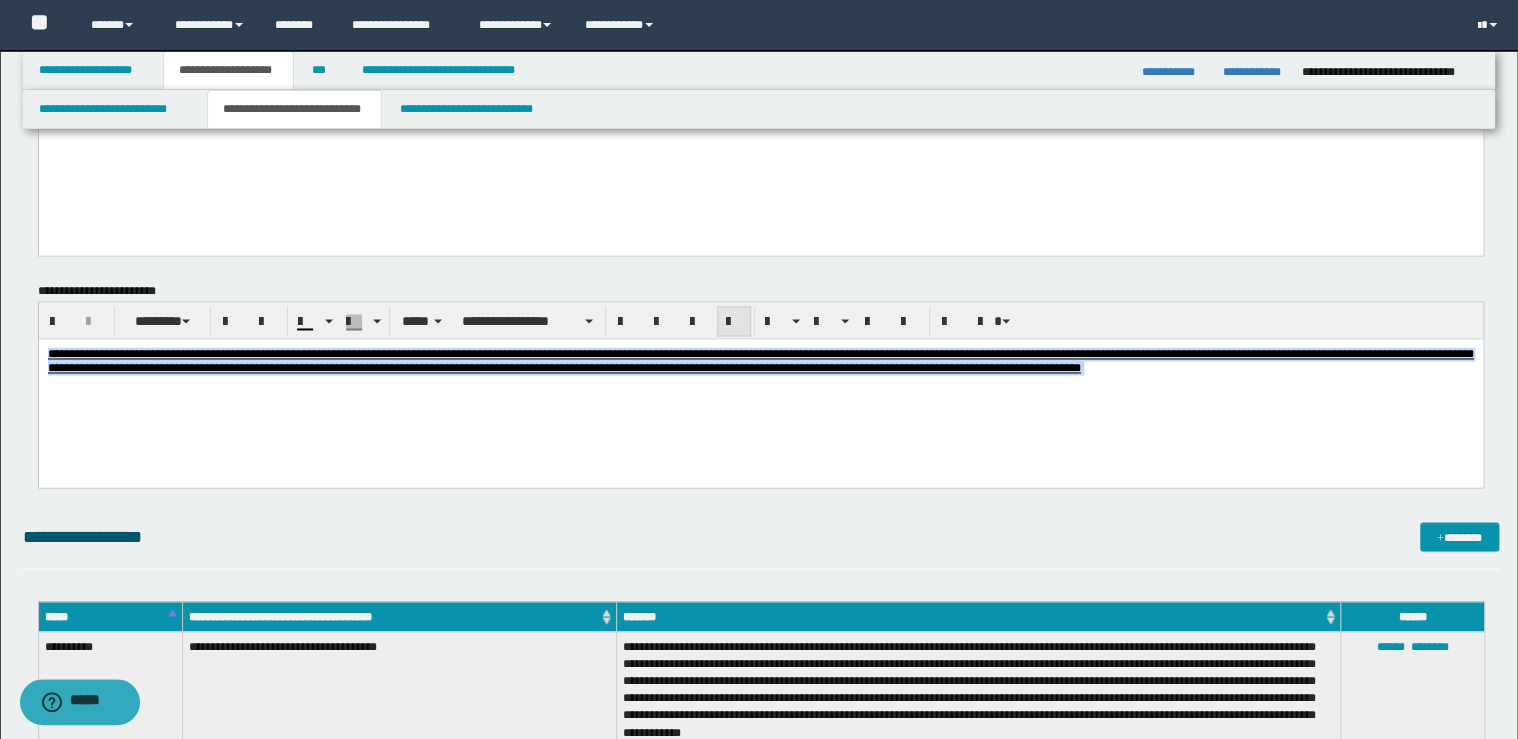 click at bounding box center (734, 321) 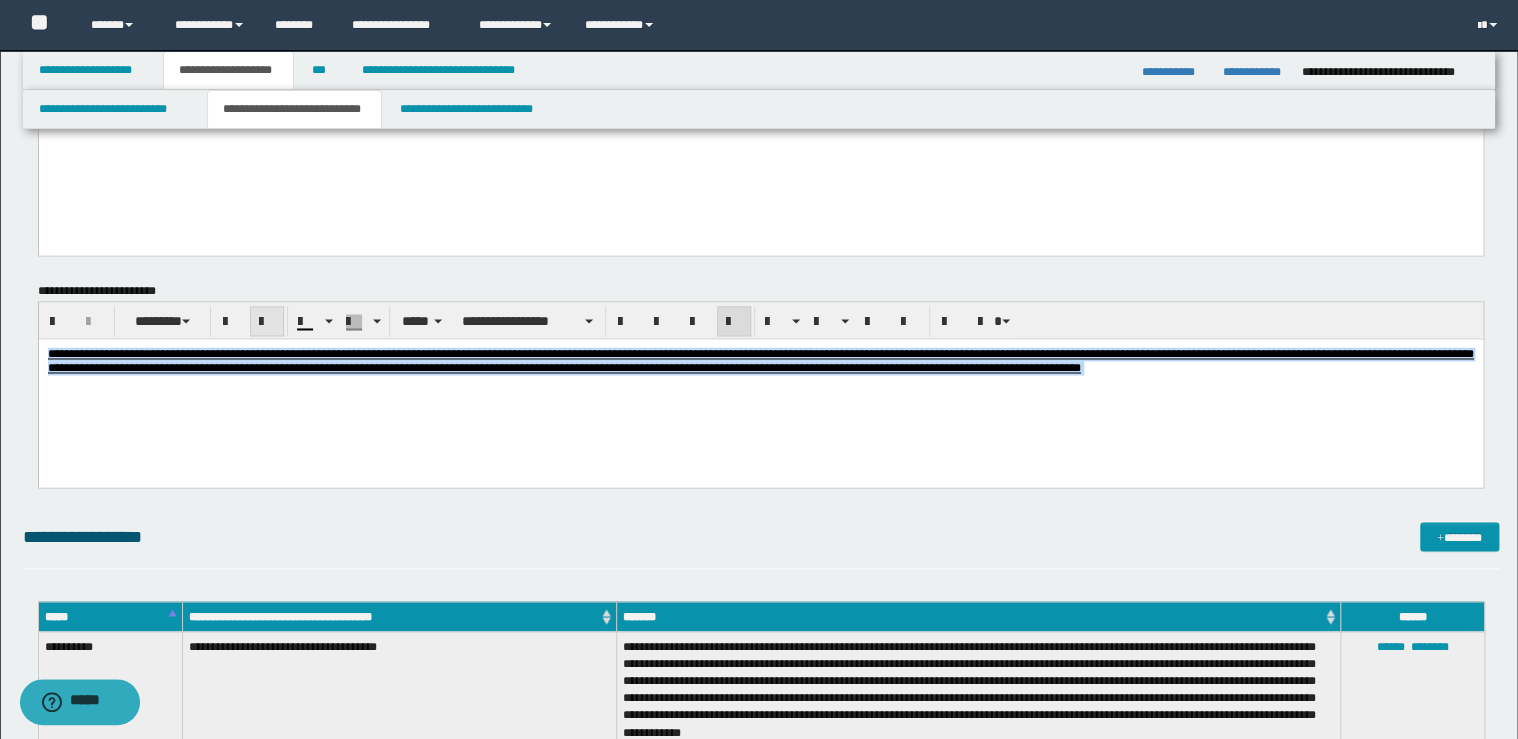 click at bounding box center (267, 322) 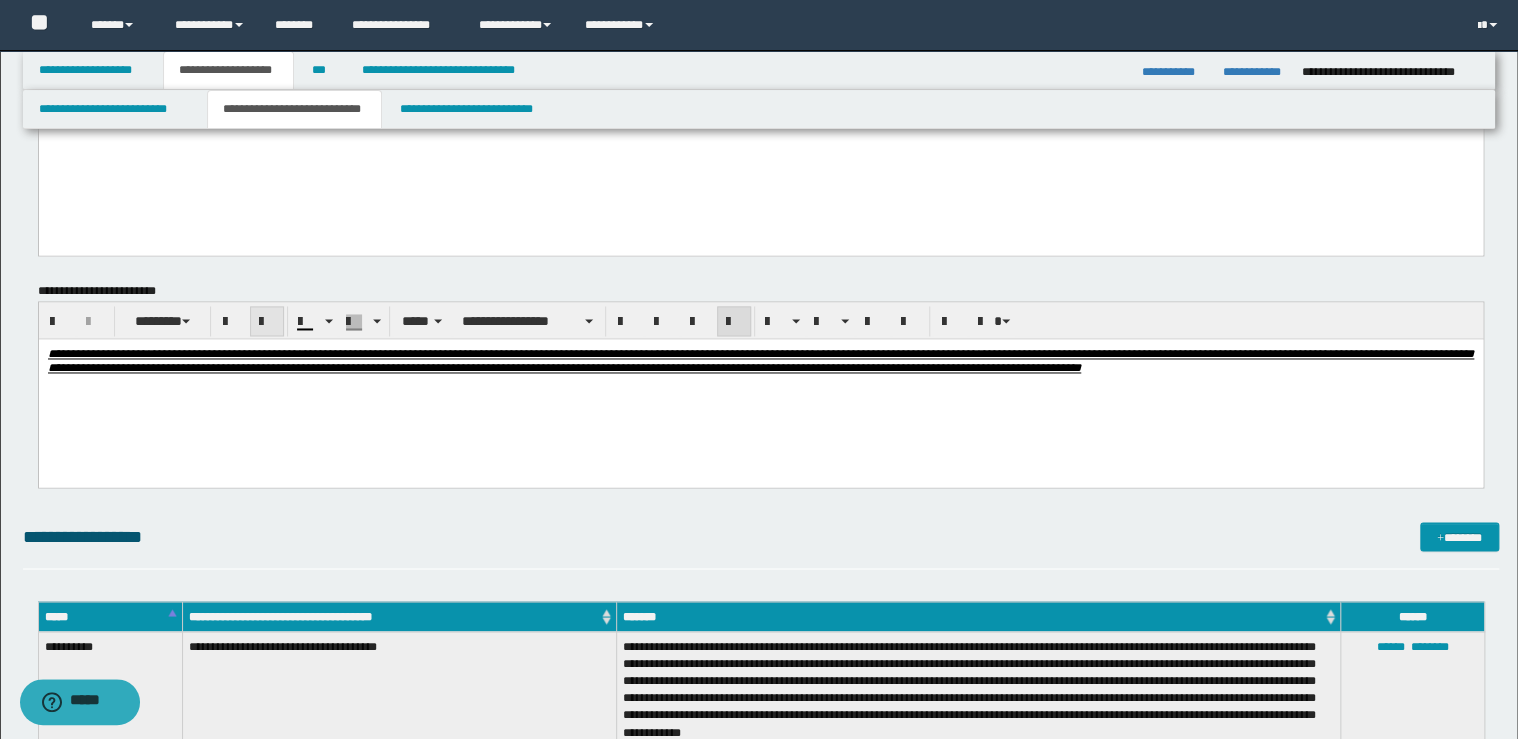 click at bounding box center (267, 322) 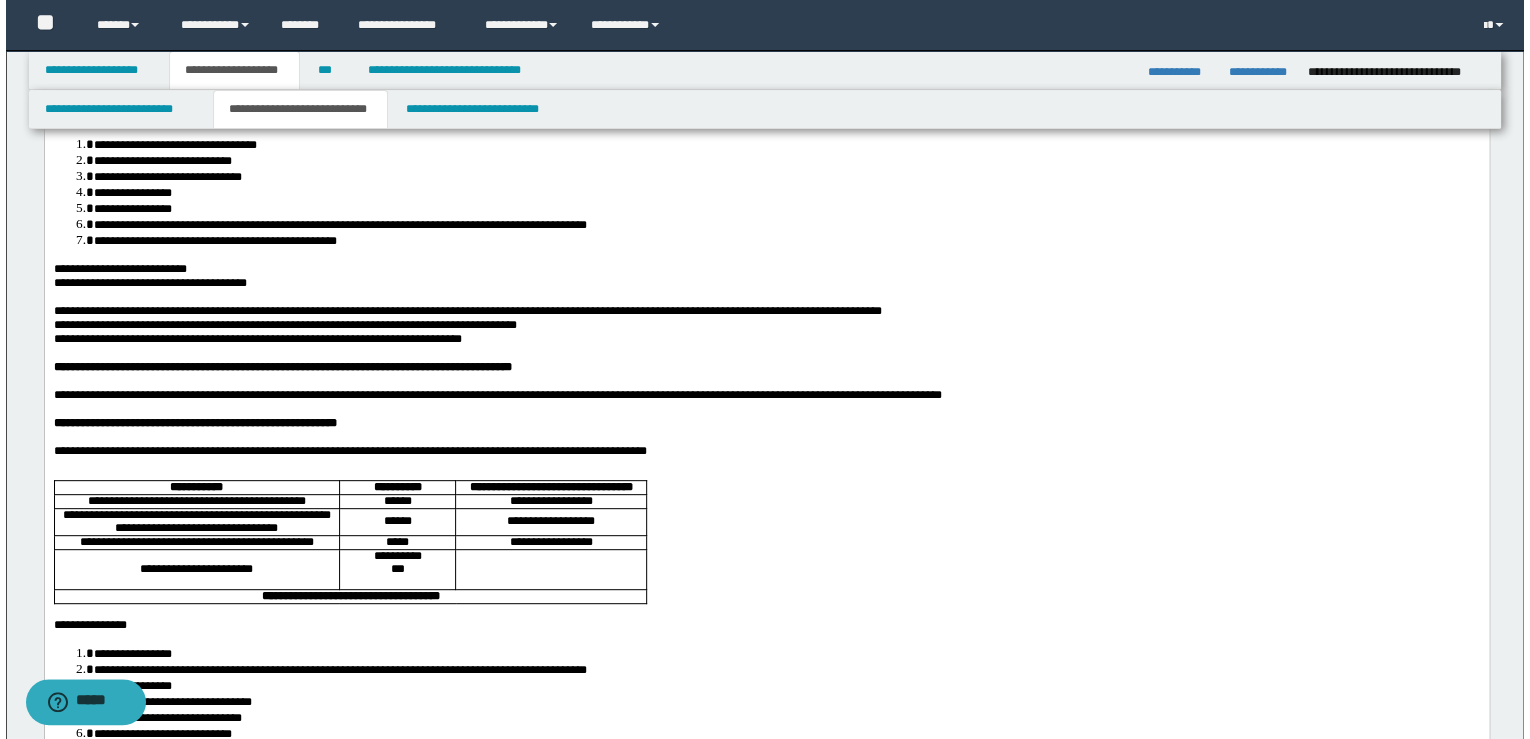 scroll, scrollTop: 0, scrollLeft: 0, axis: both 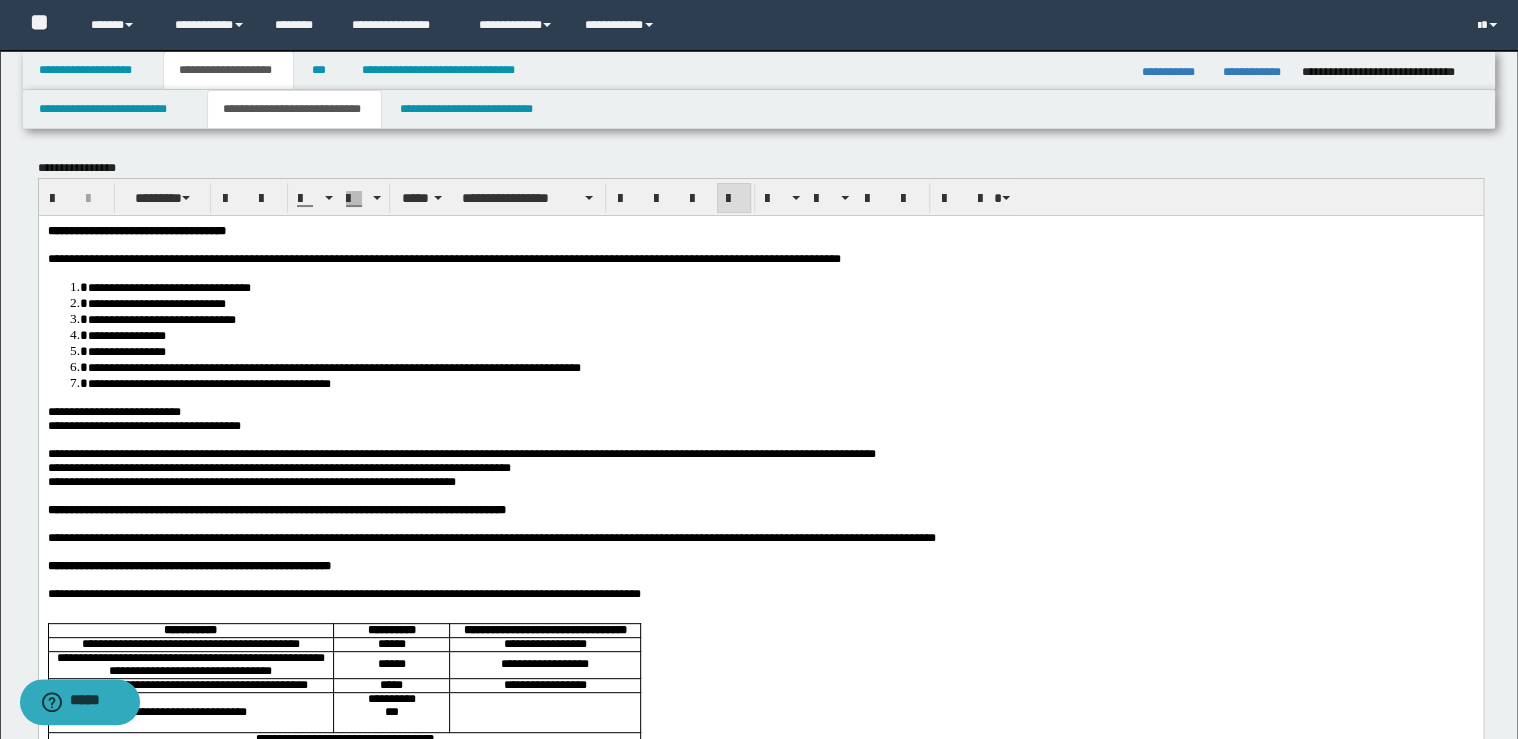 click at bounding box center (760, 439) 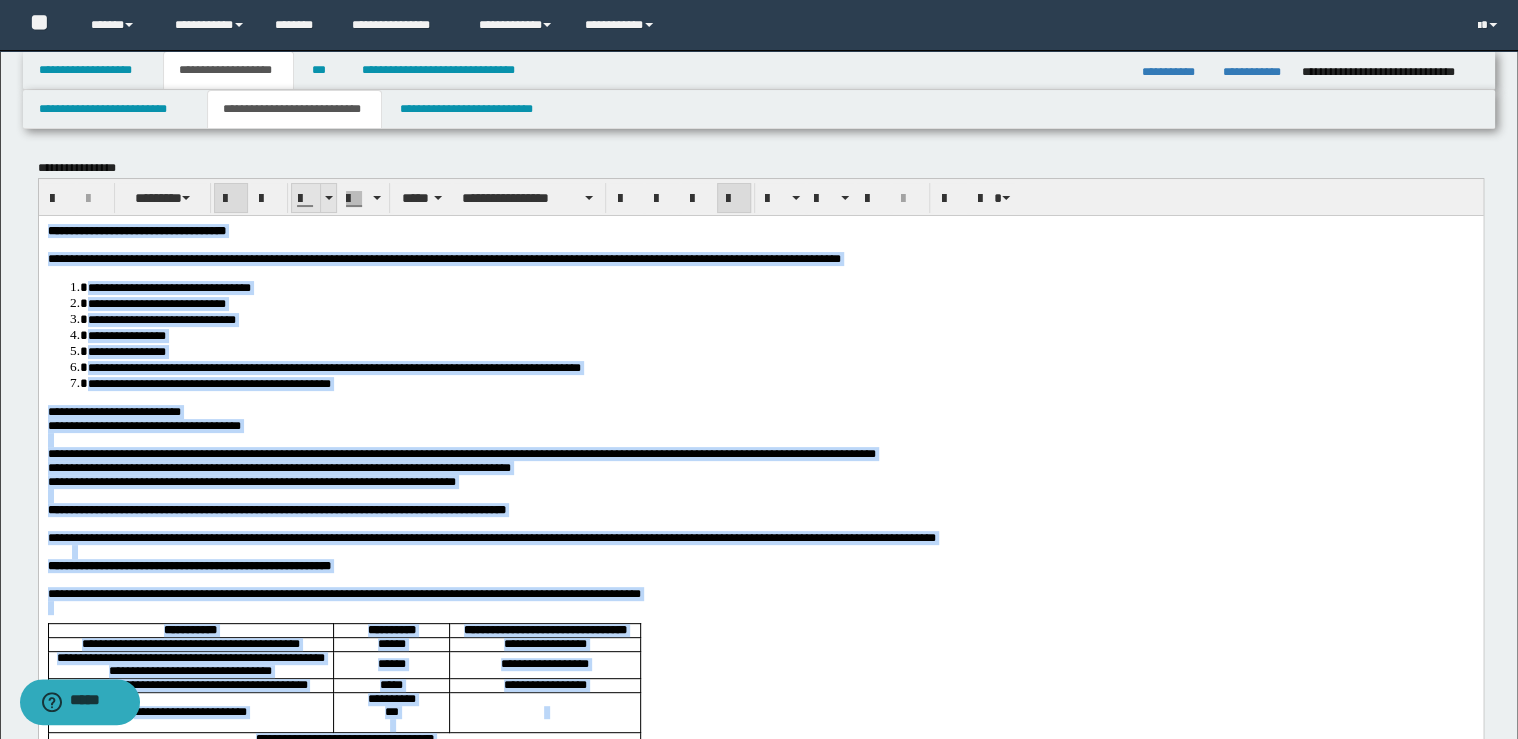 click at bounding box center (329, 198) 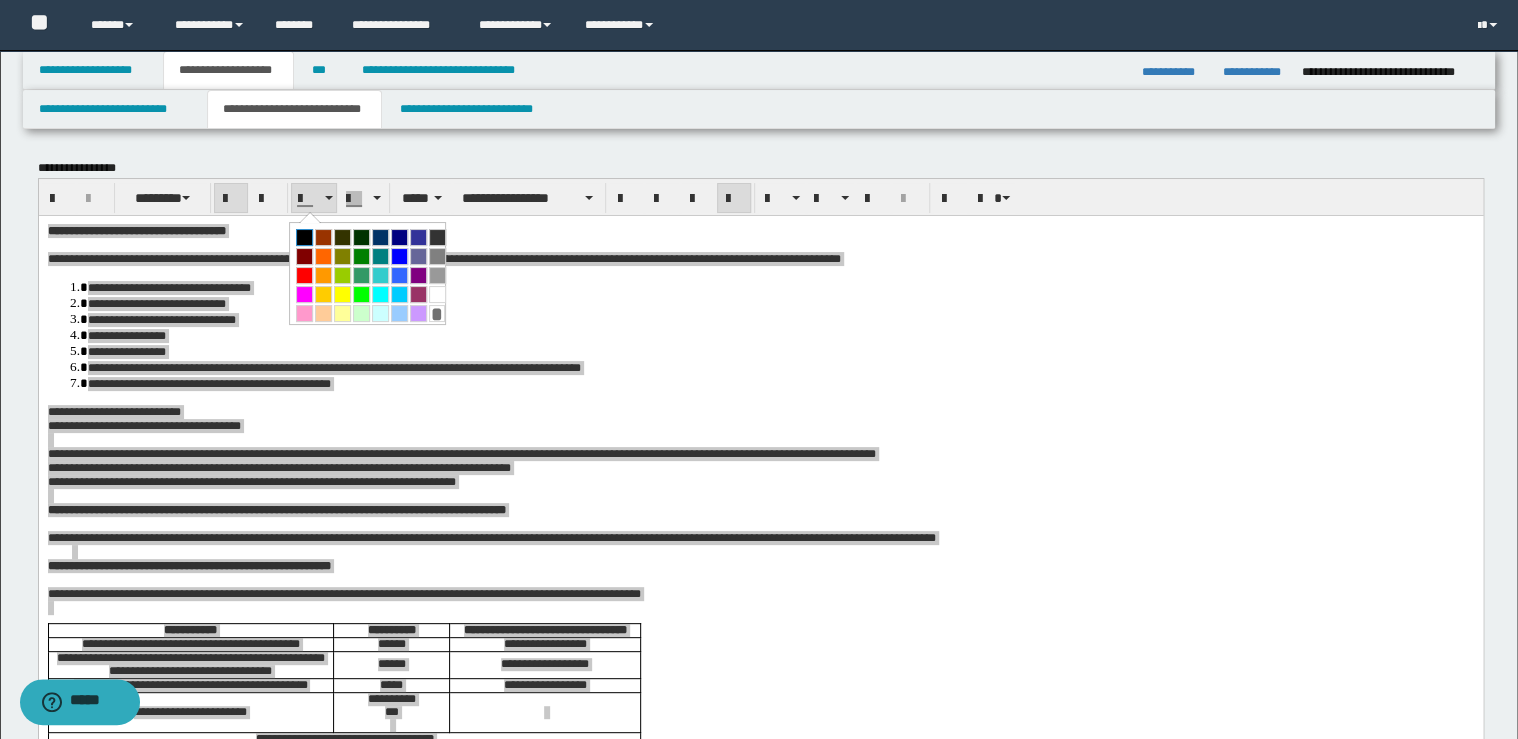 click at bounding box center [304, 237] 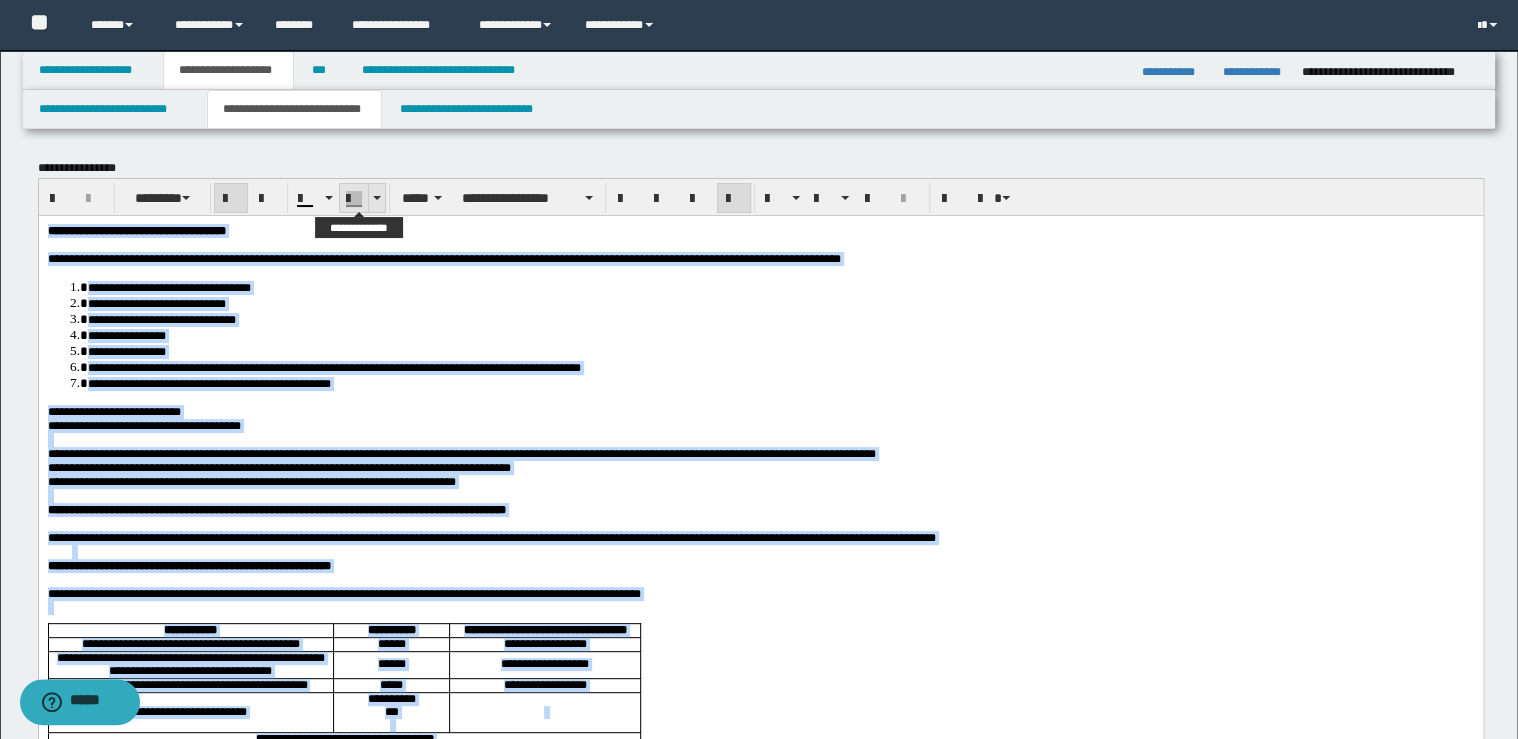 click at bounding box center [376, 198] 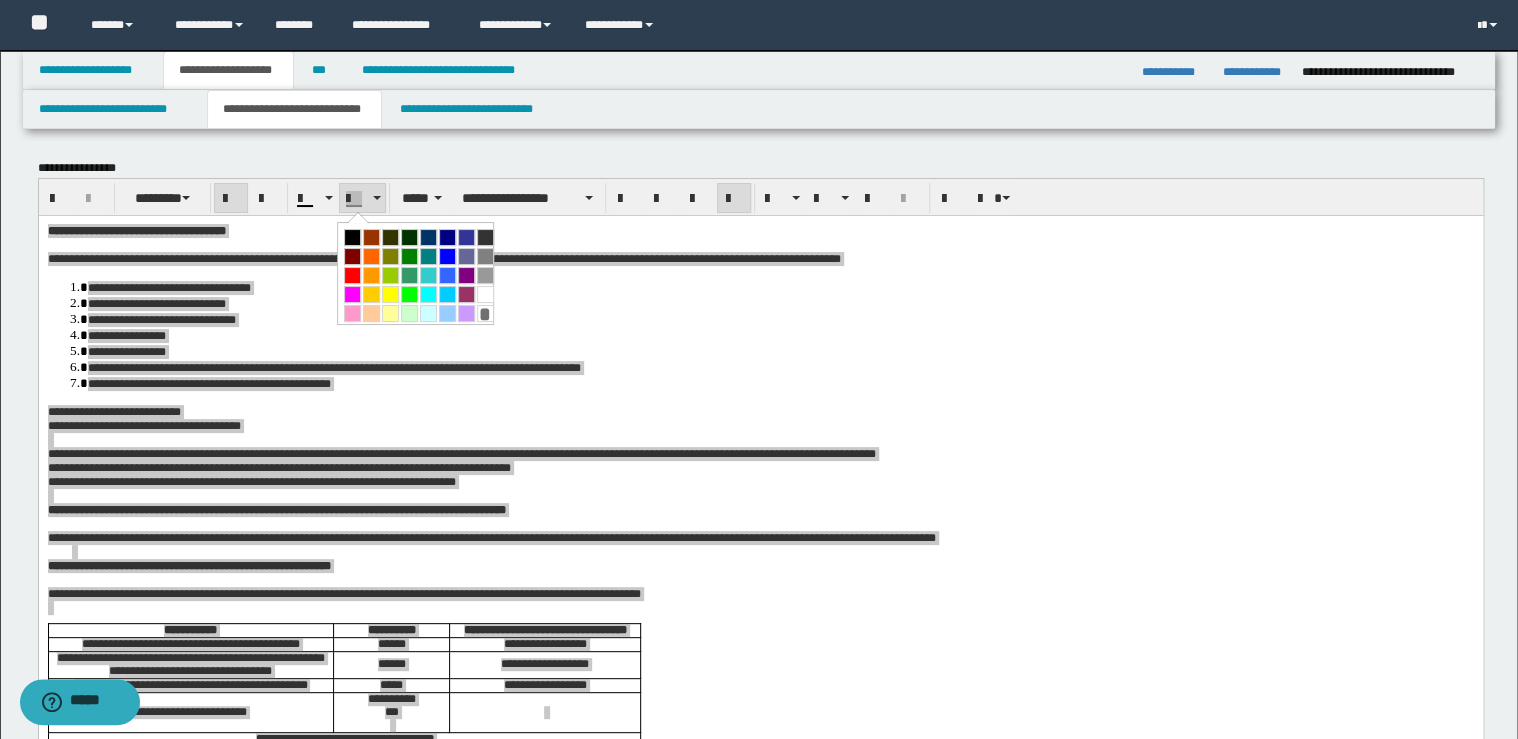 drag, startPoint x: 479, startPoint y: 310, endPoint x: 531, endPoint y: 49, distance: 266.12967 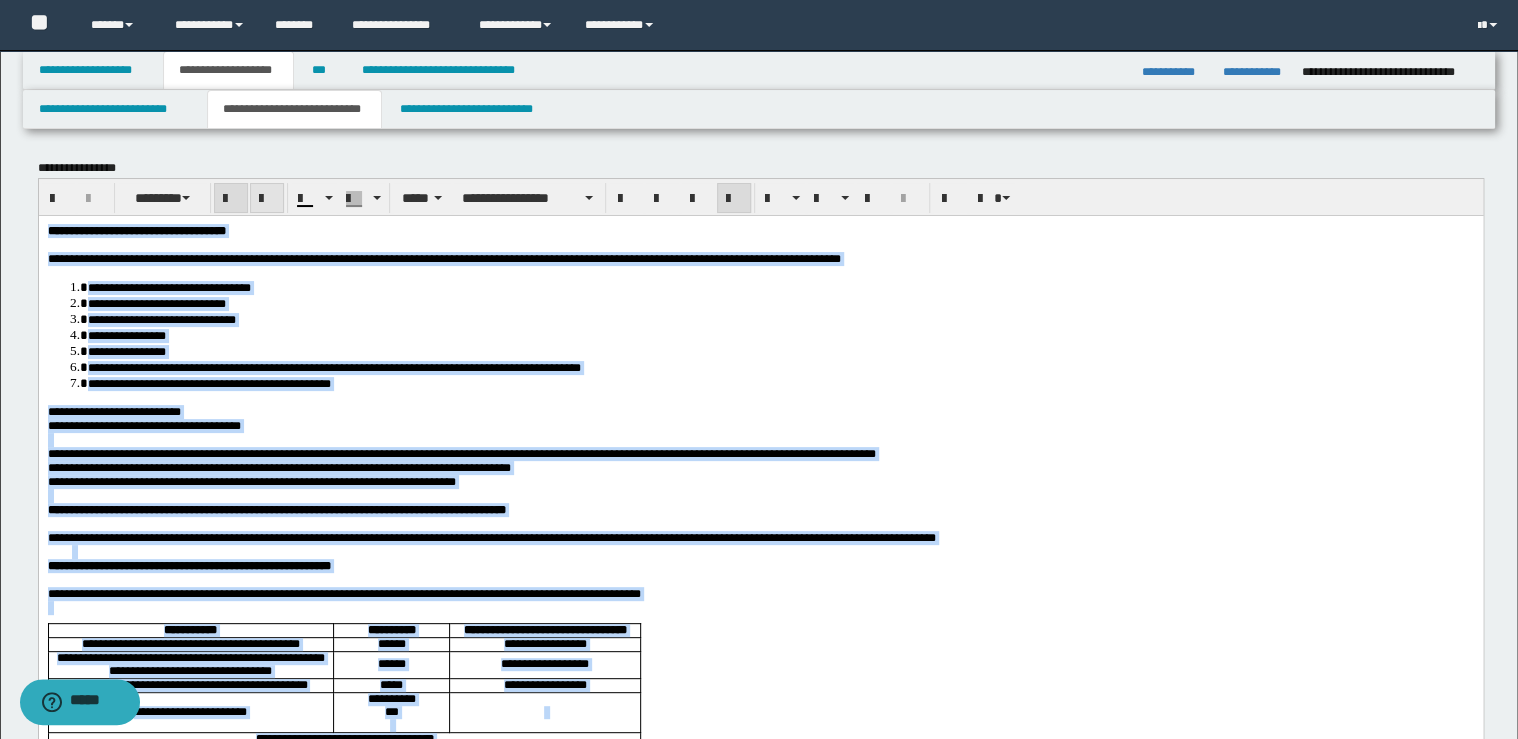click at bounding box center [267, 199] 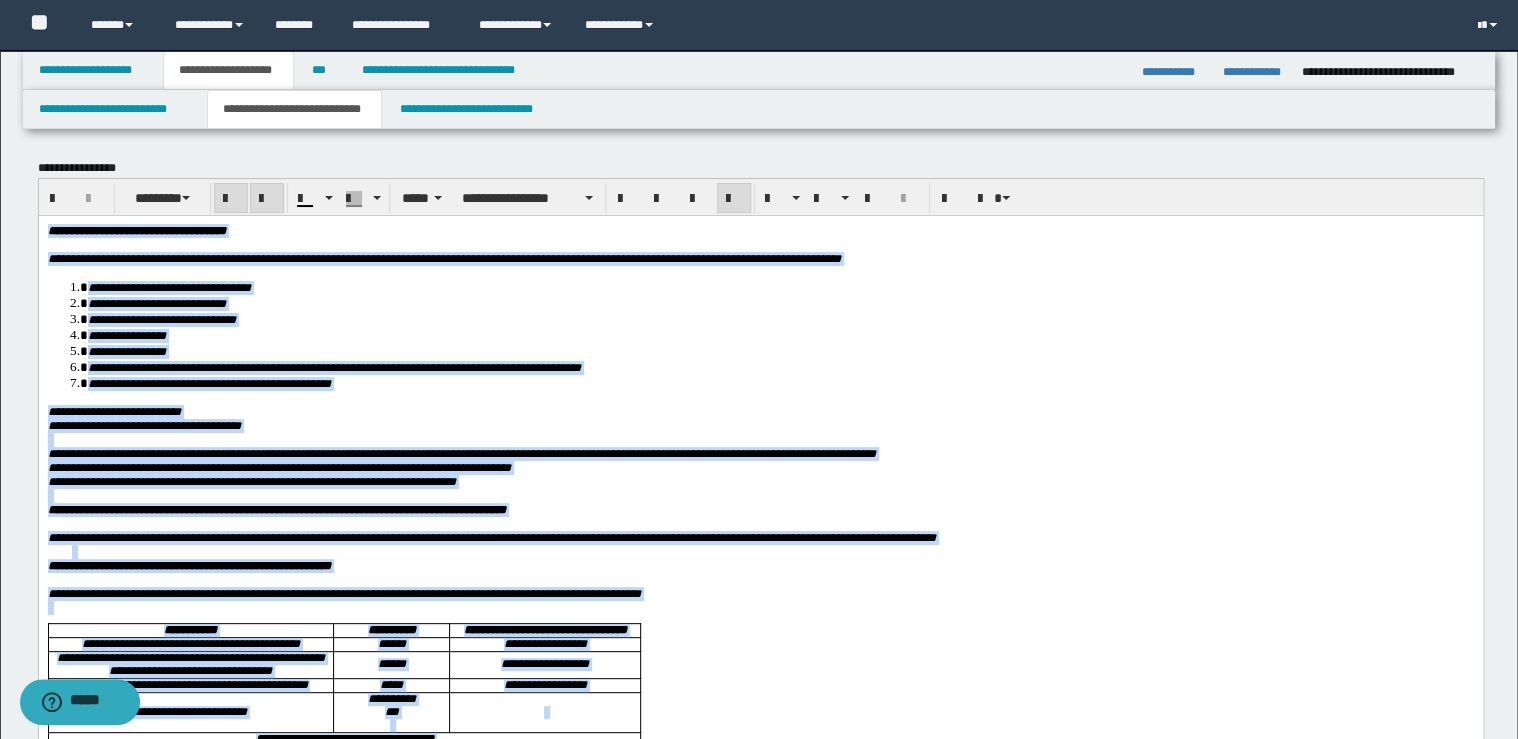 click at bounding box center (267, 199) 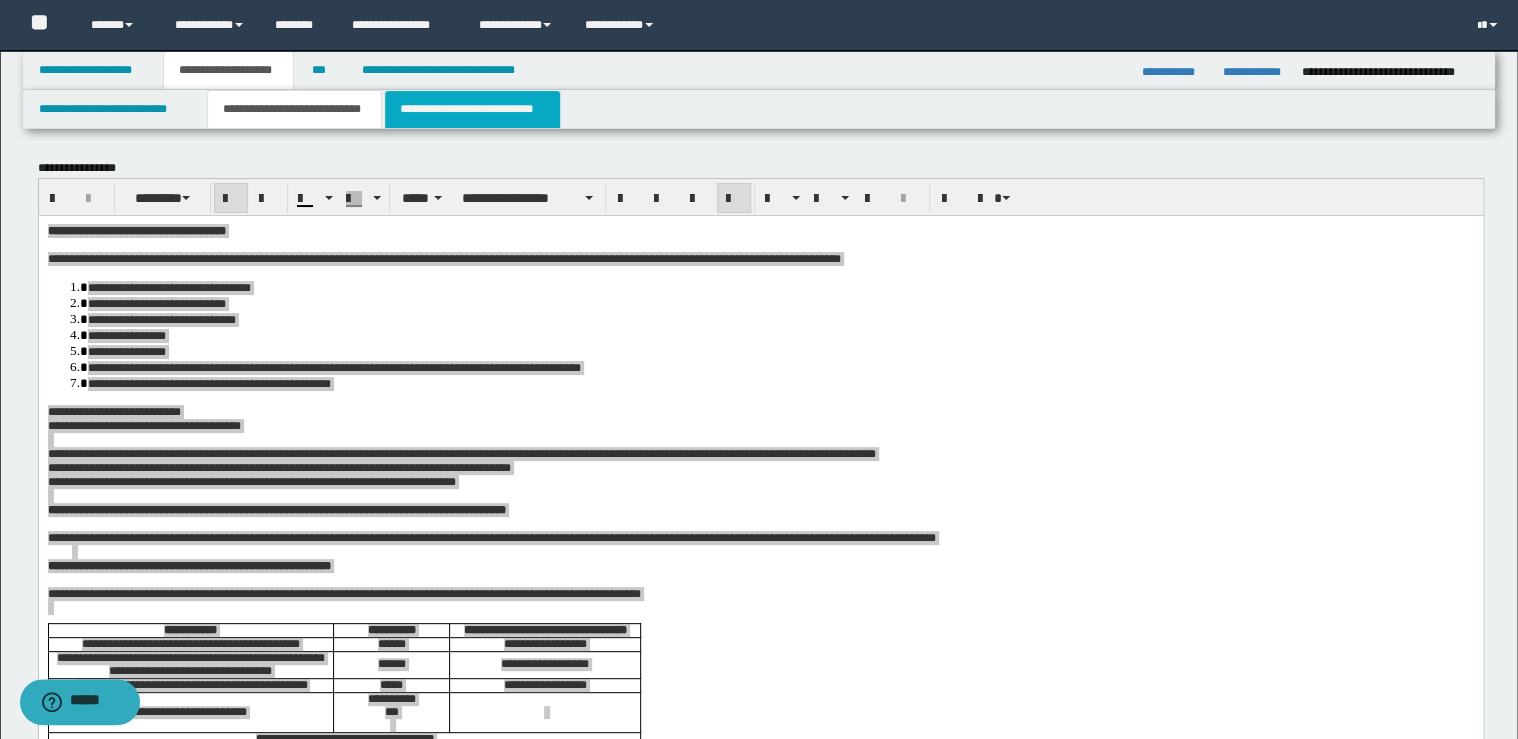 click on "**********" at bounding box center [472, 109] 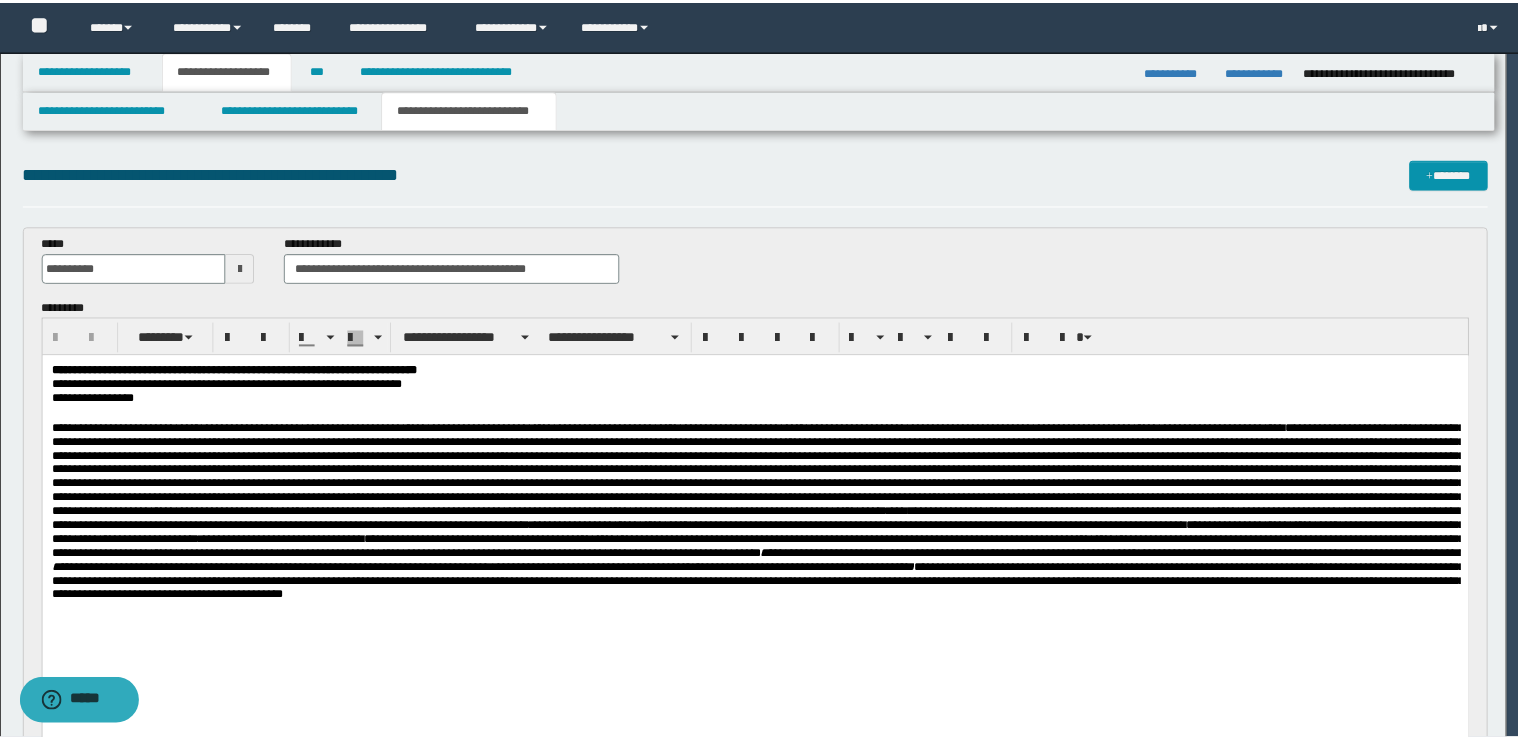 scroll, scrollTop: 0, scrollLeft: 0, axis: both 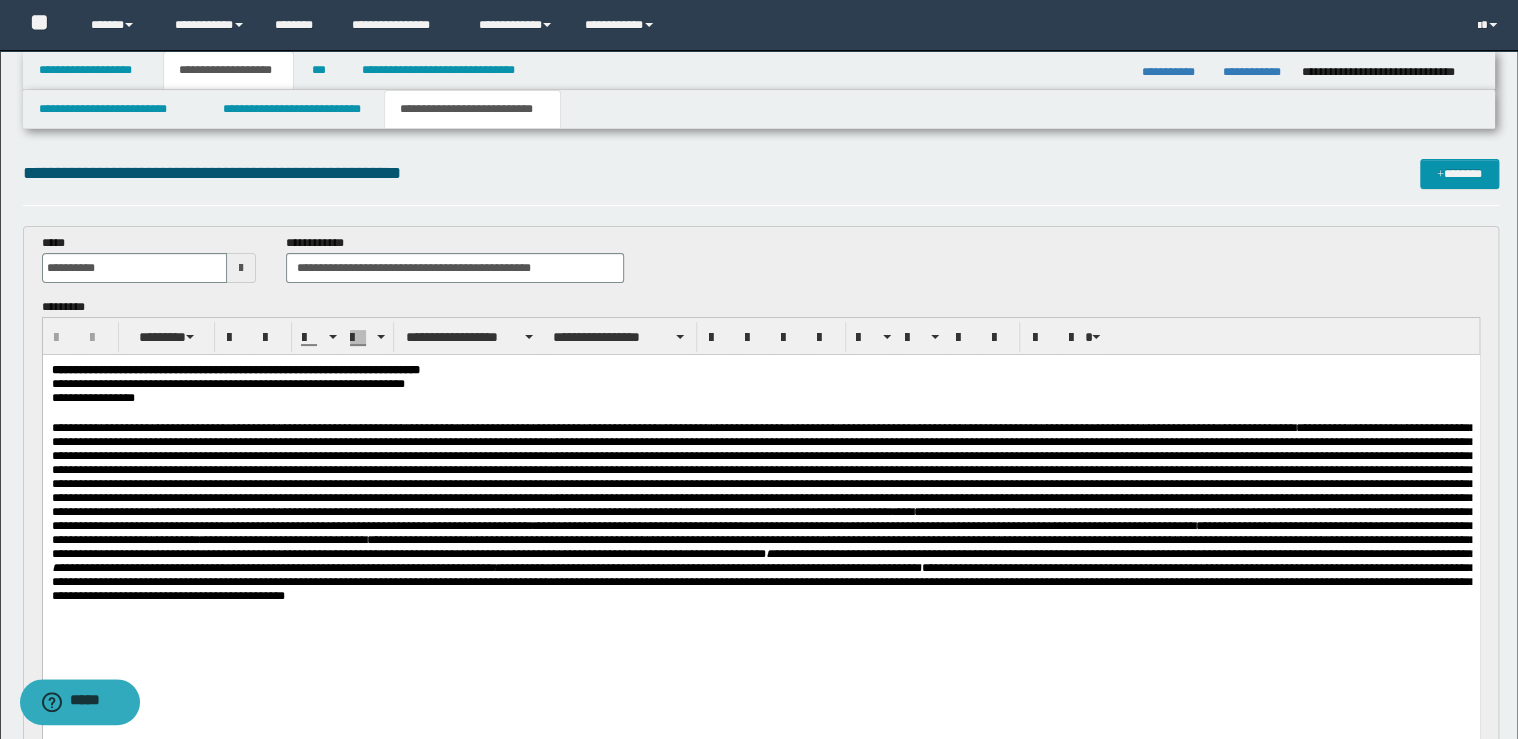 click on "**********" at bounding box center (760, 370) 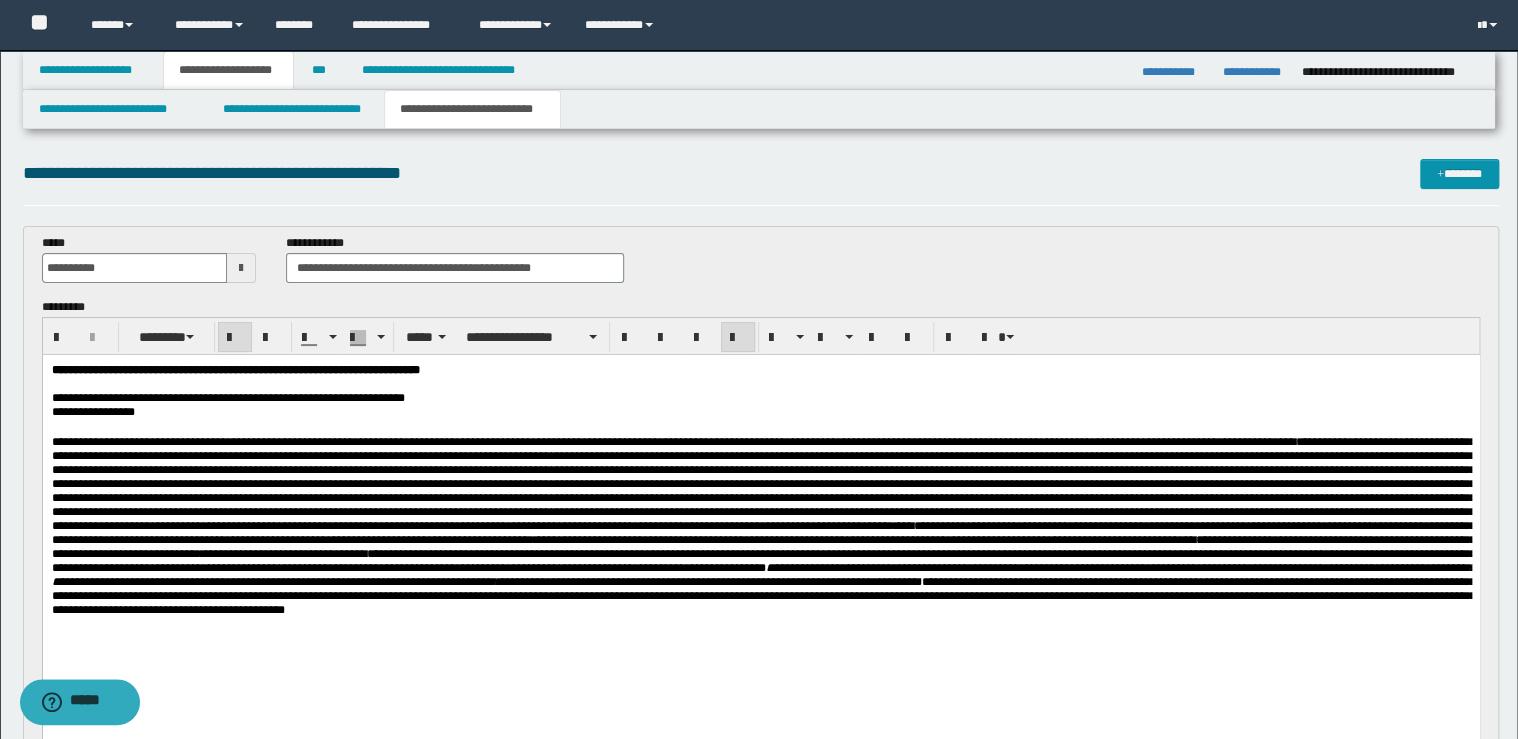 click on "**********" at bounding box center (760, 412) 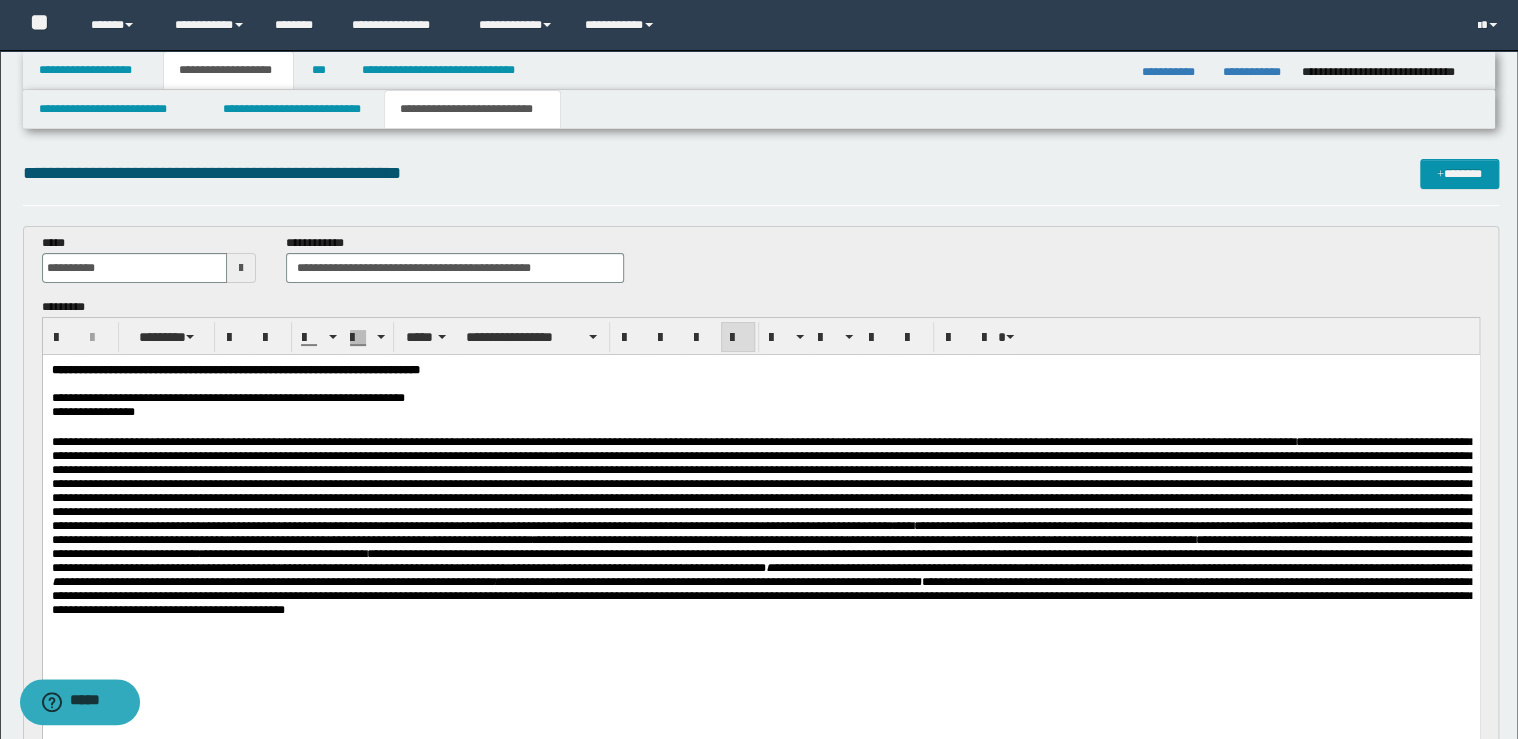 click on "**********" at bounding box center [760, 398] 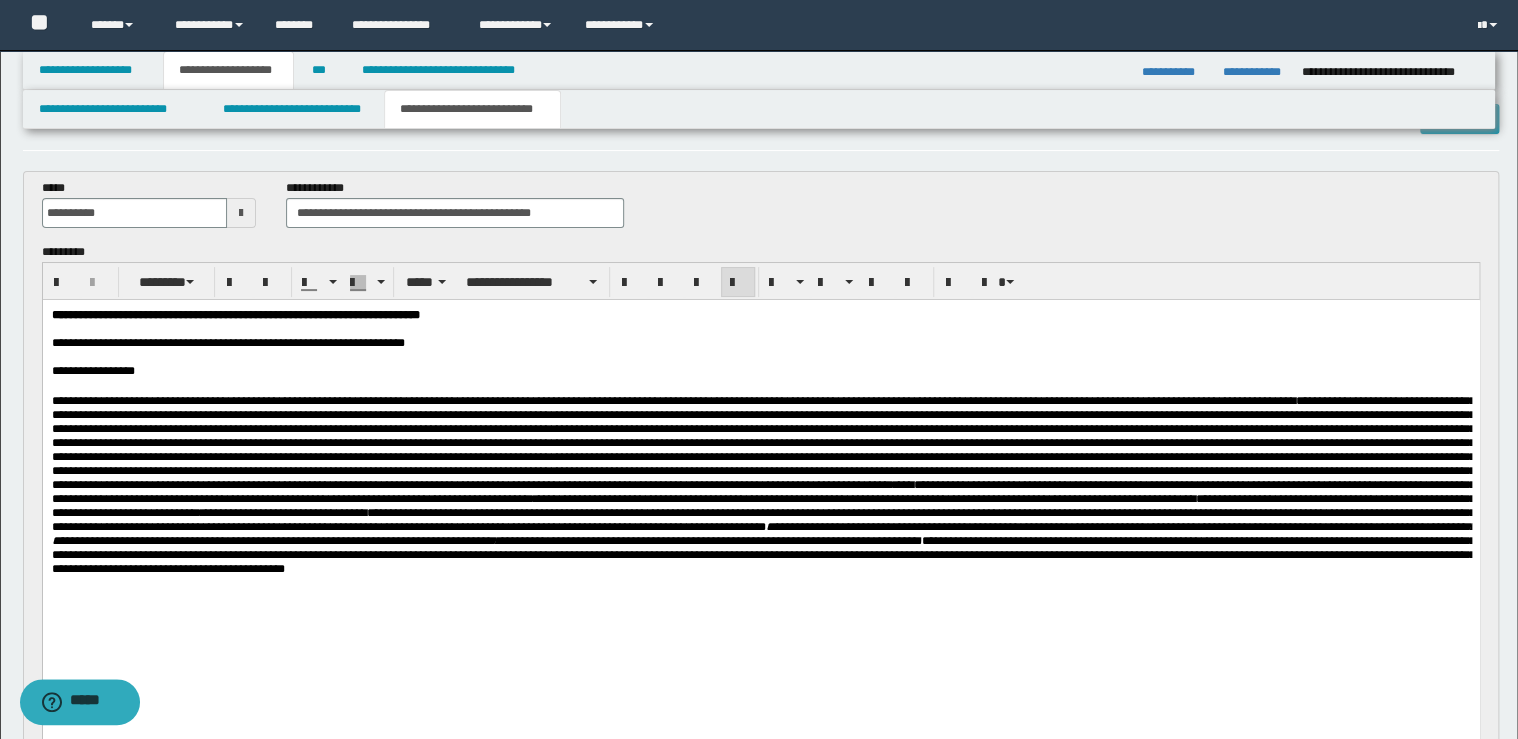scroll, scrollTop: 160, scrollLeft: 0, axis: vertical 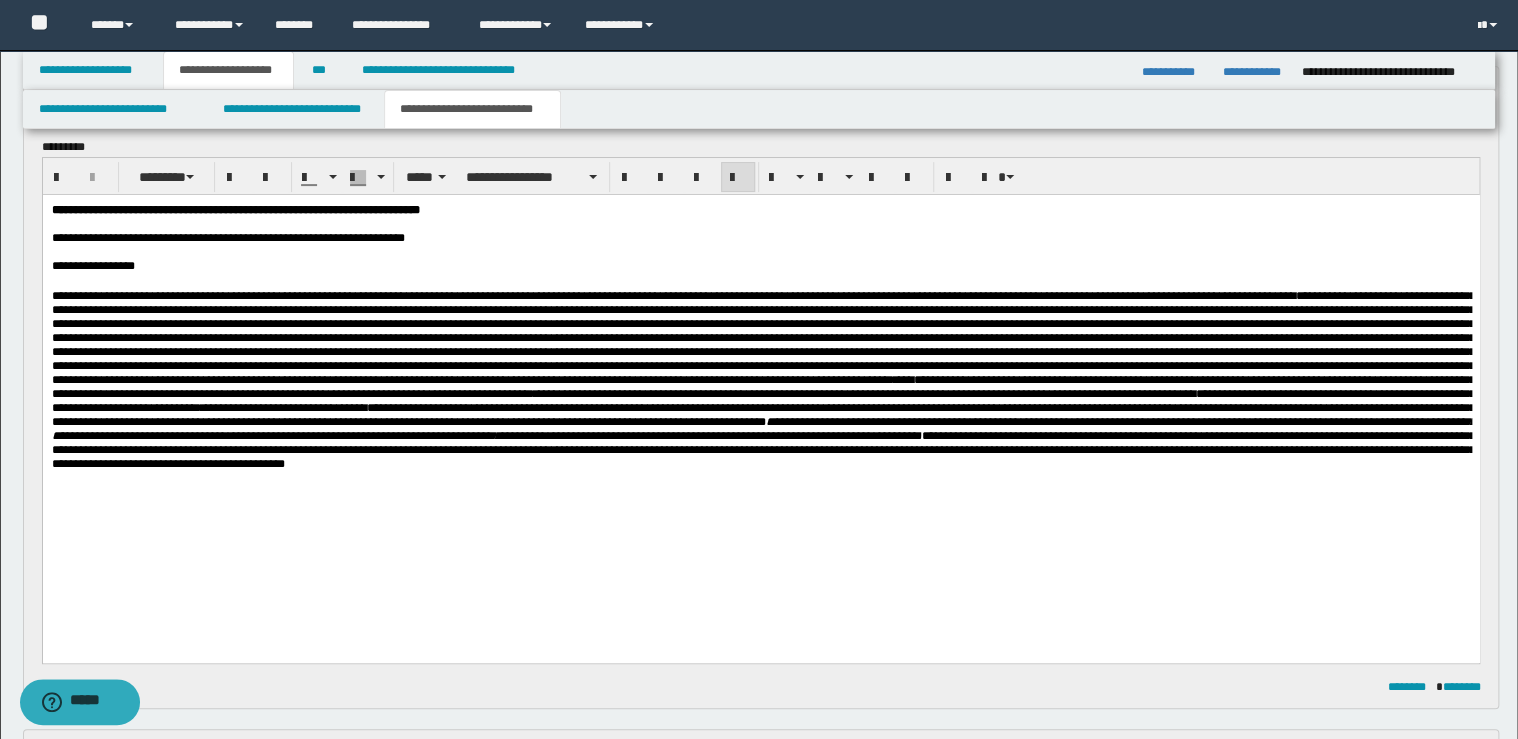 click on "**********" at bounding box center [760, 379] 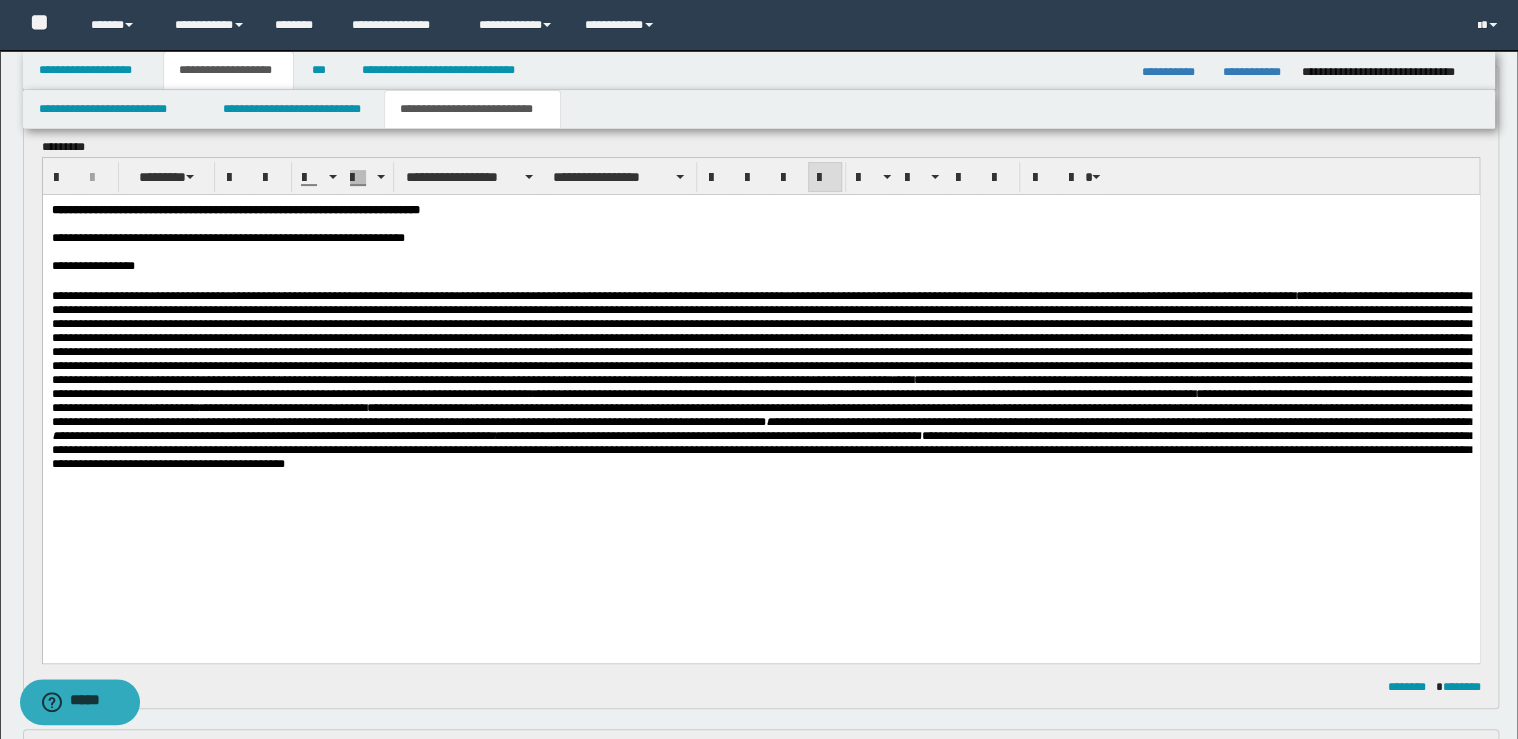 type 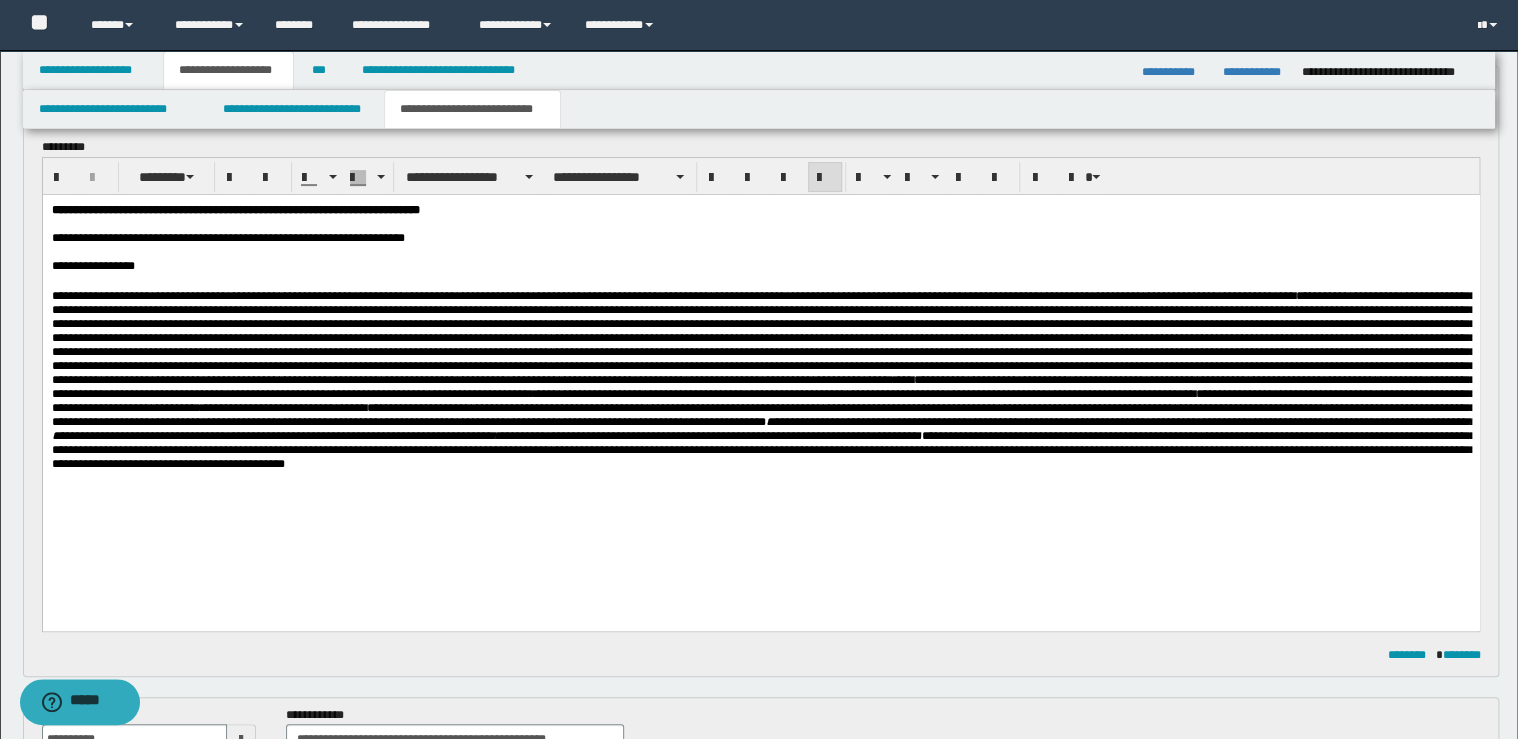 click at bounding box center (763, 337) 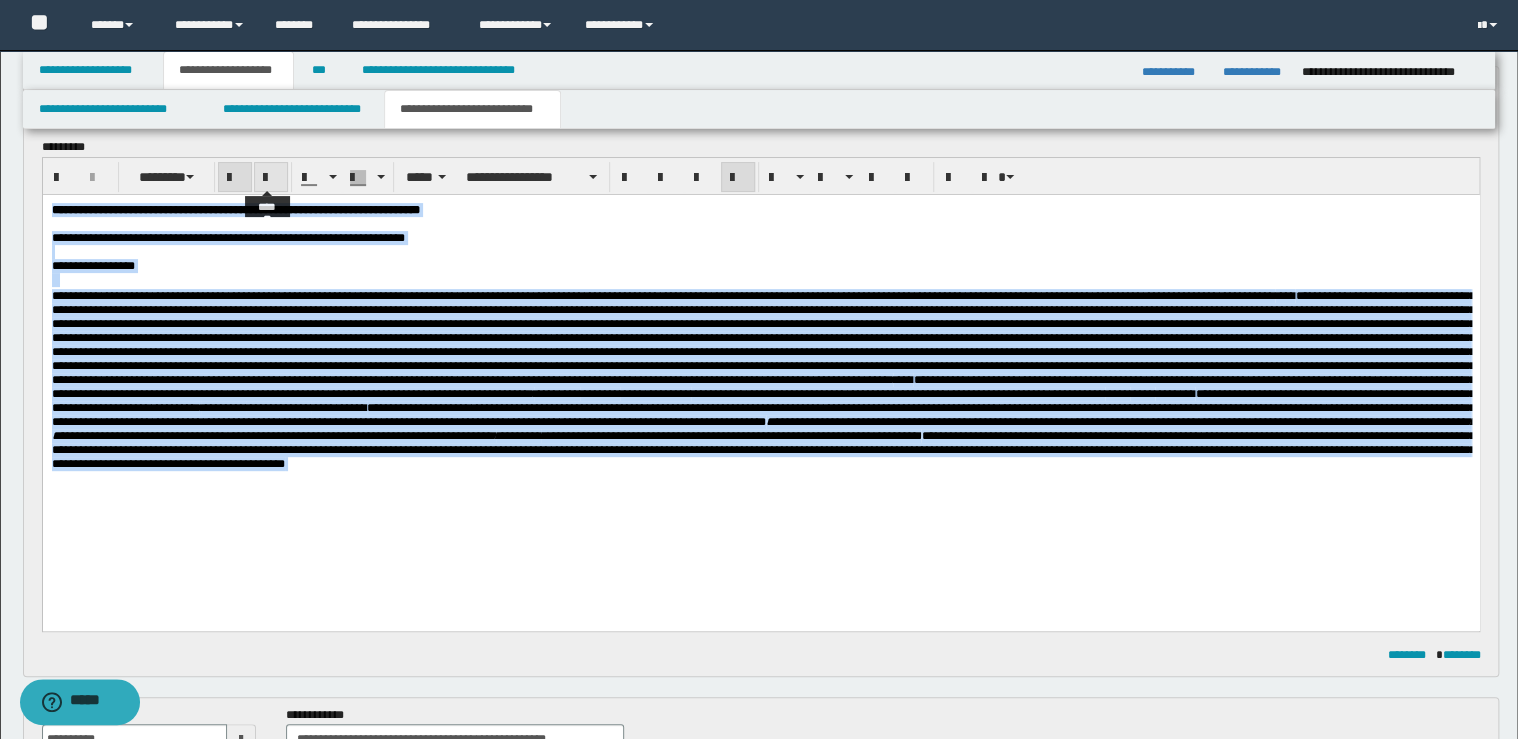 click at bounding box center (271, 178) 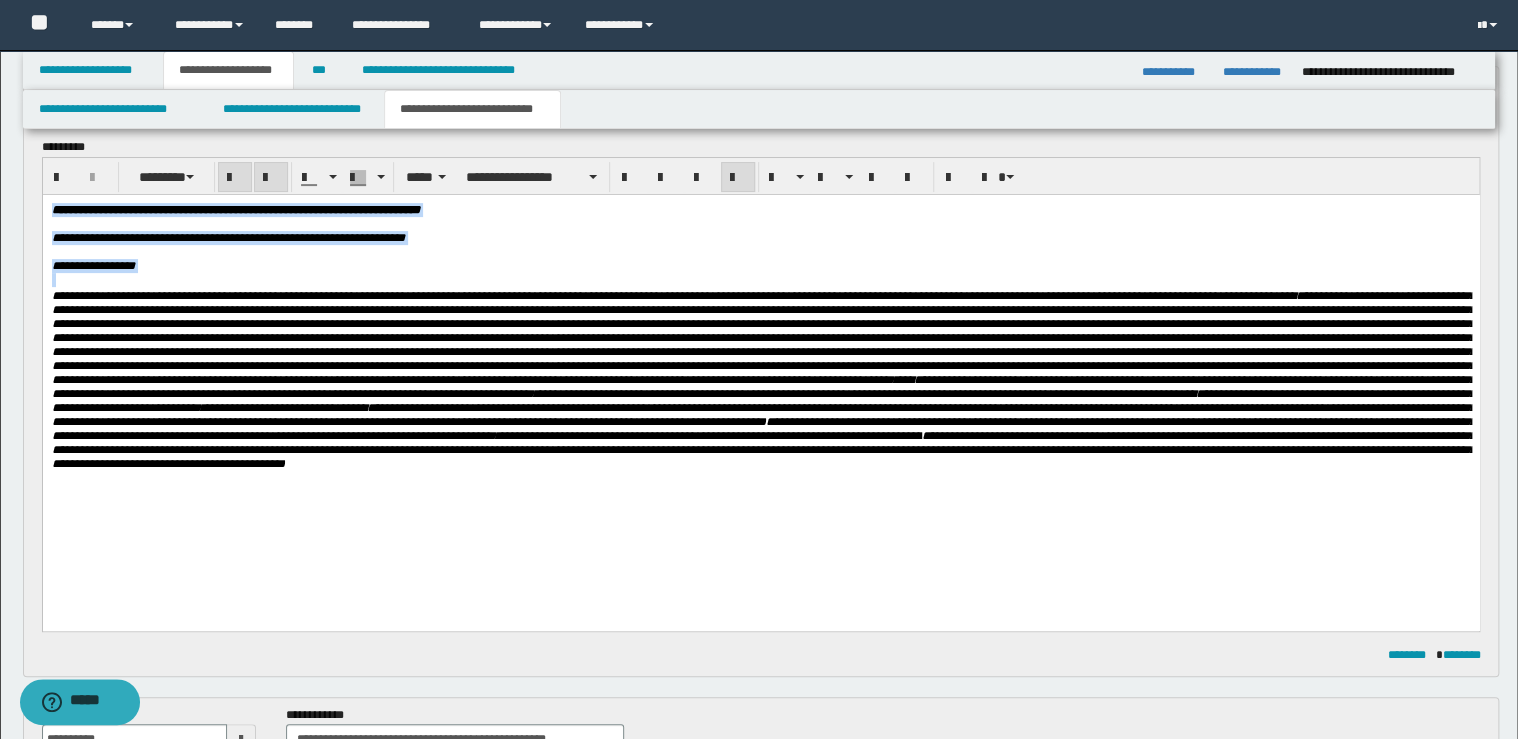 click at bounding box center [271, 178] 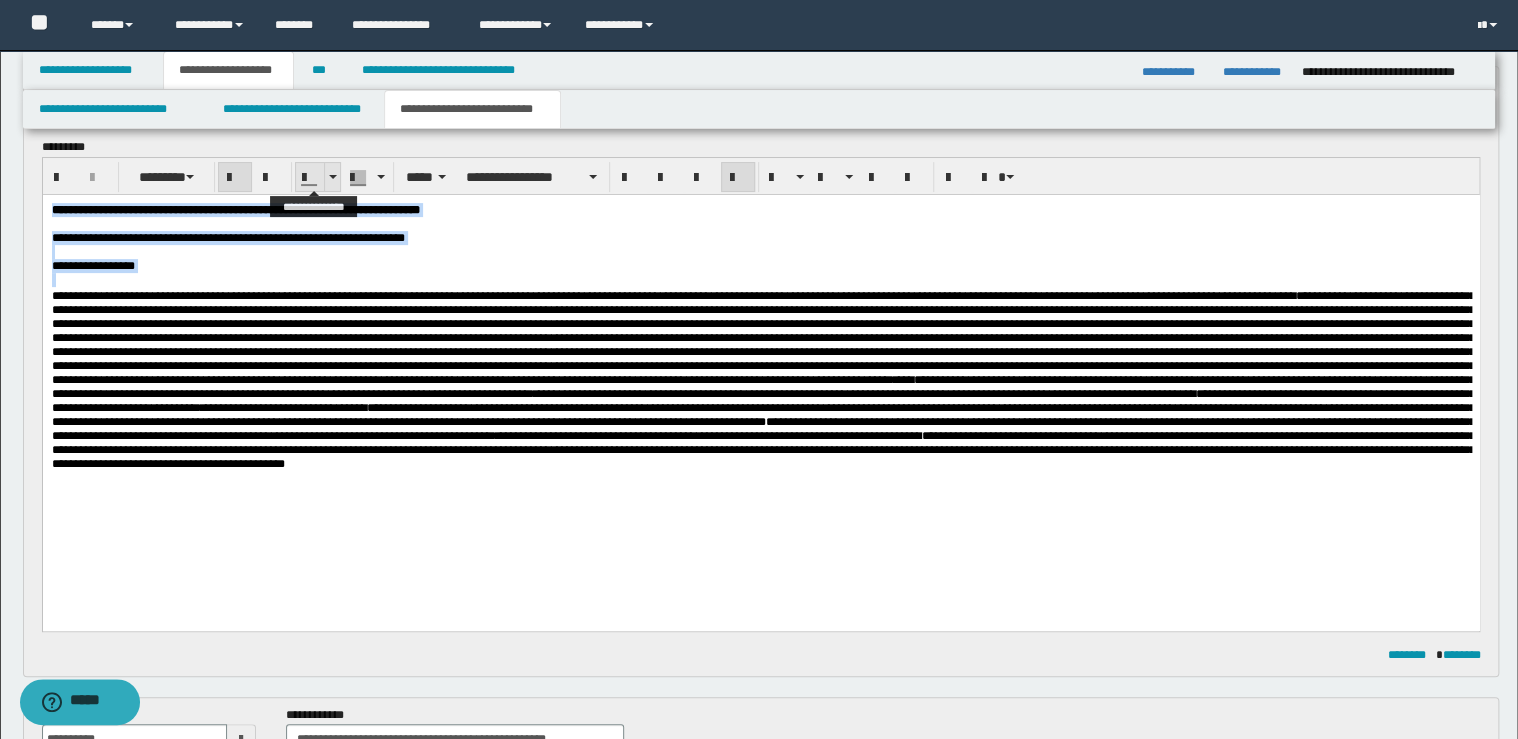 click at bounding box center [333, 177] 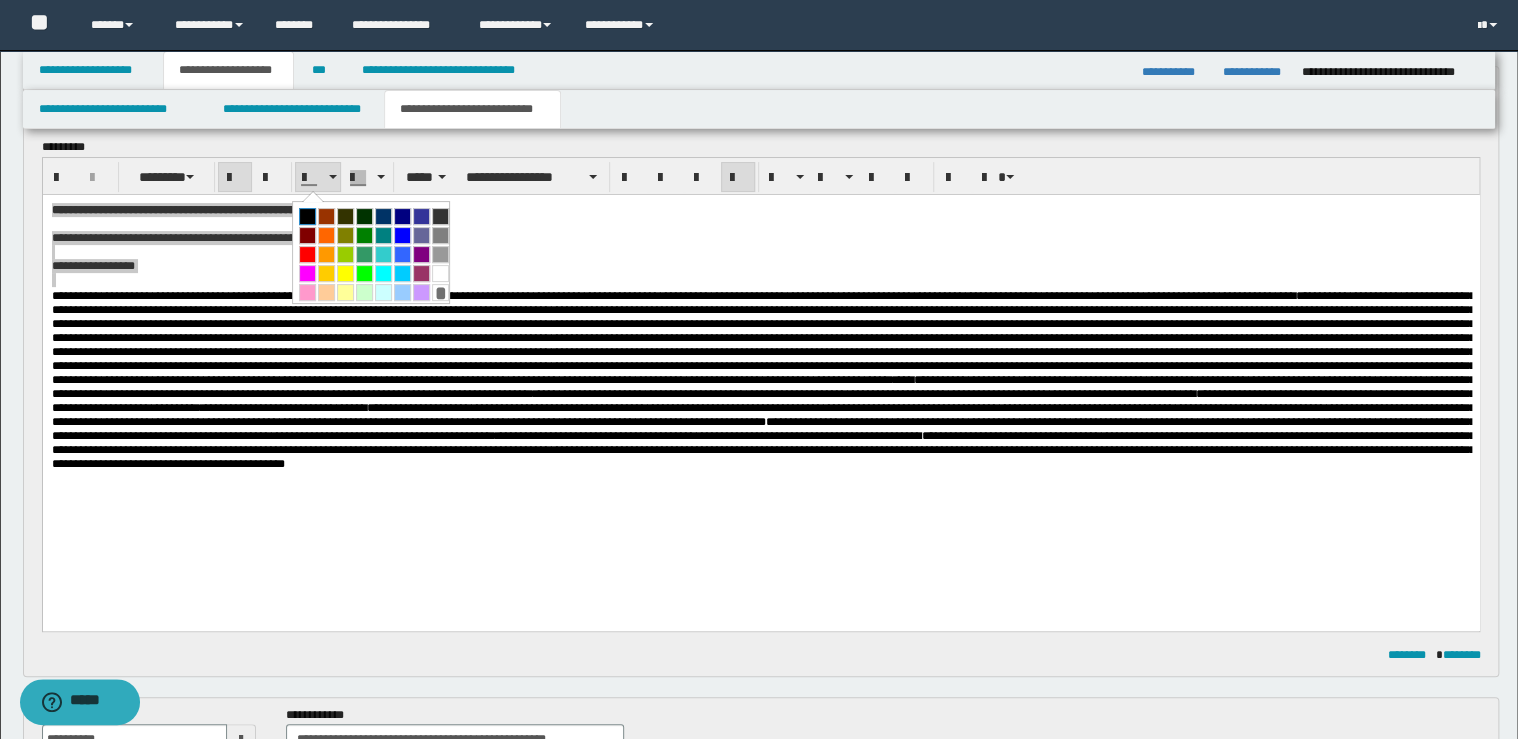 click at bounding box center [307, 216] 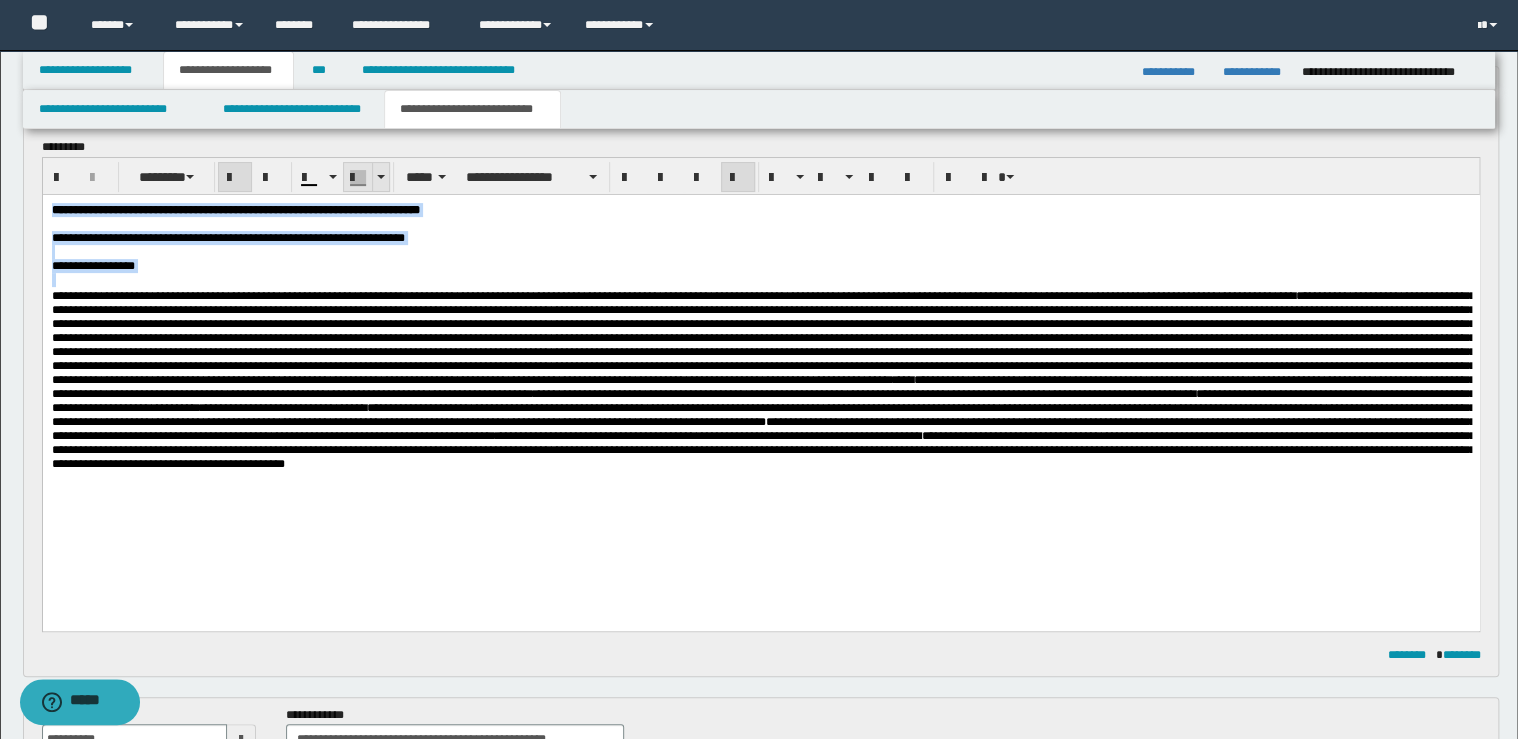 click at bounding box center [380, 177] 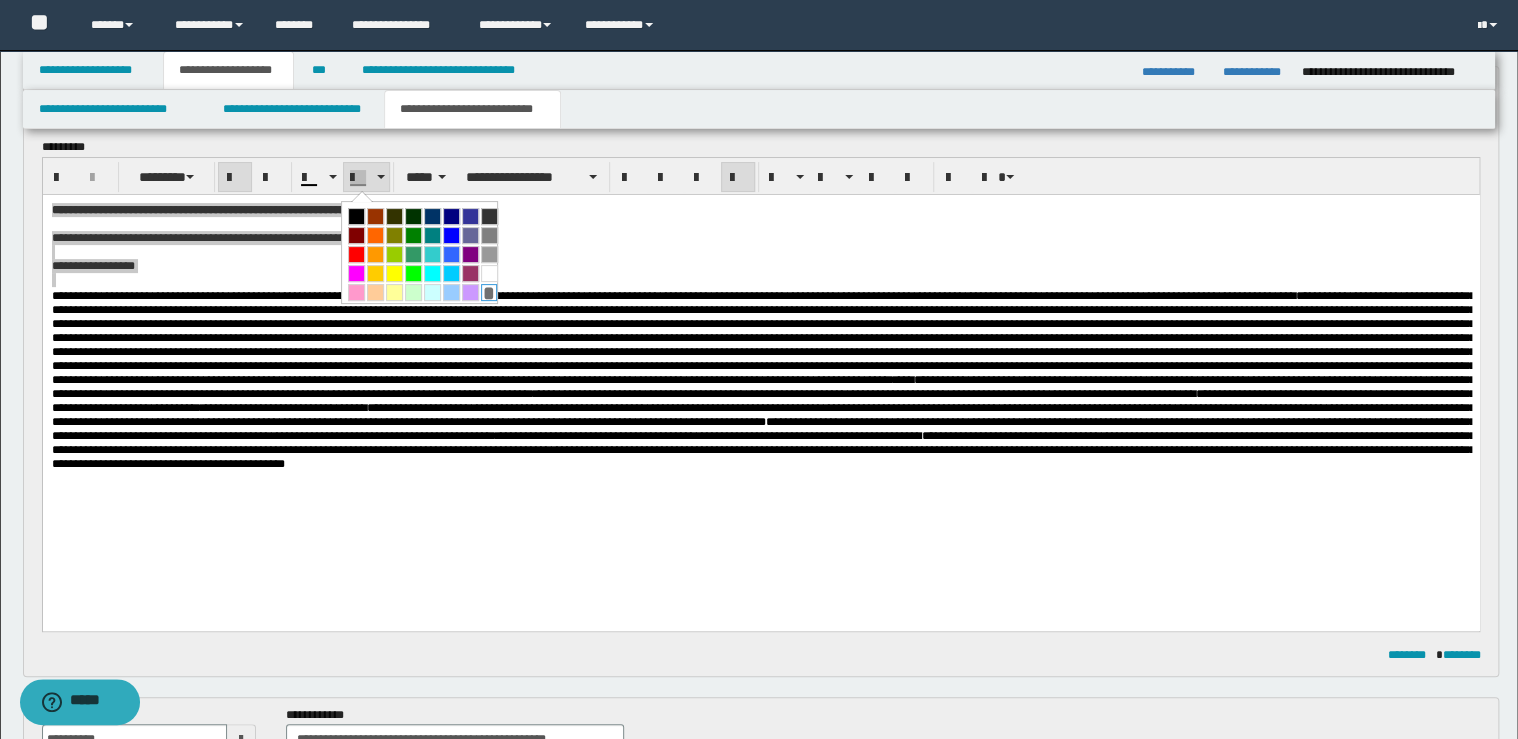 click on "*" at bounding box center [489, 292] 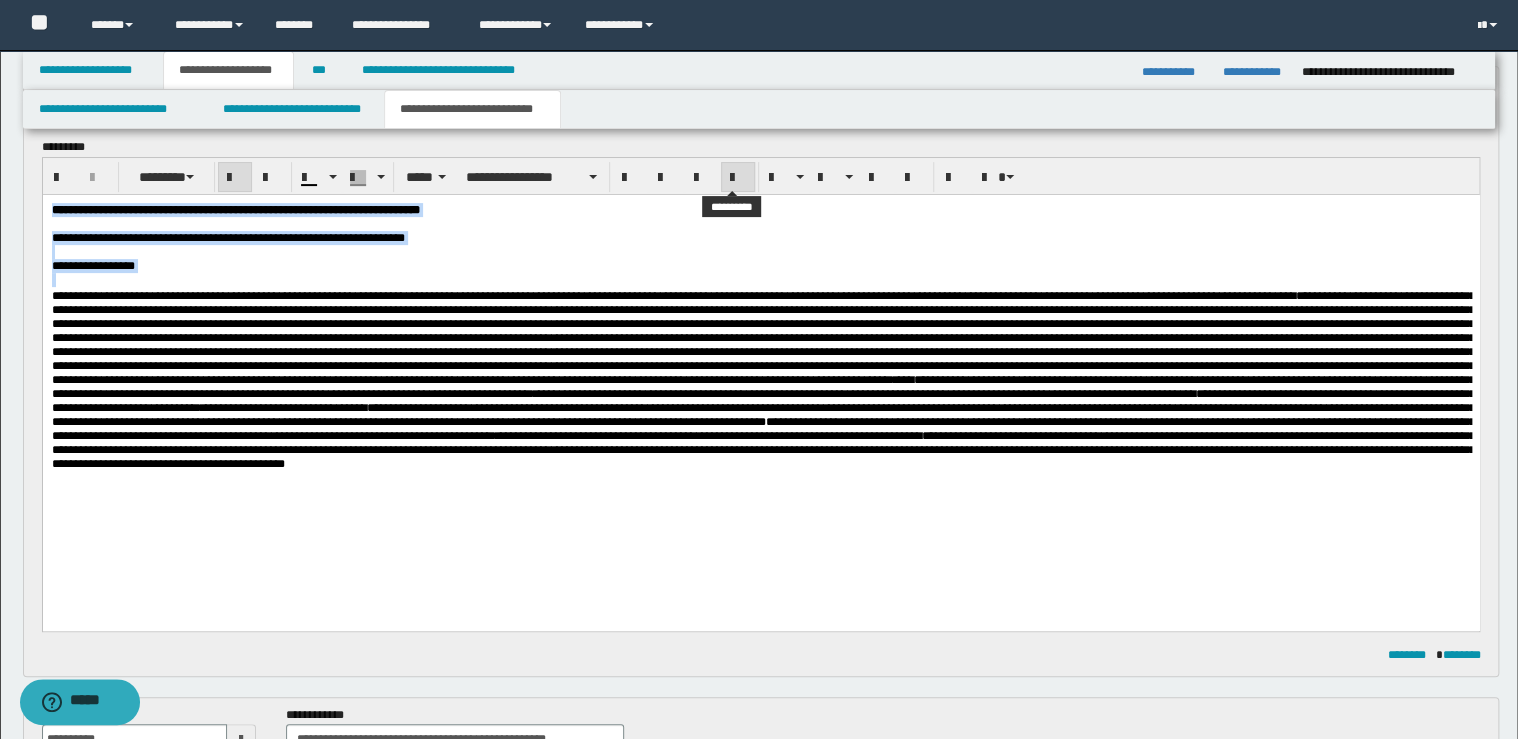 click at bounding box center (738, 178) 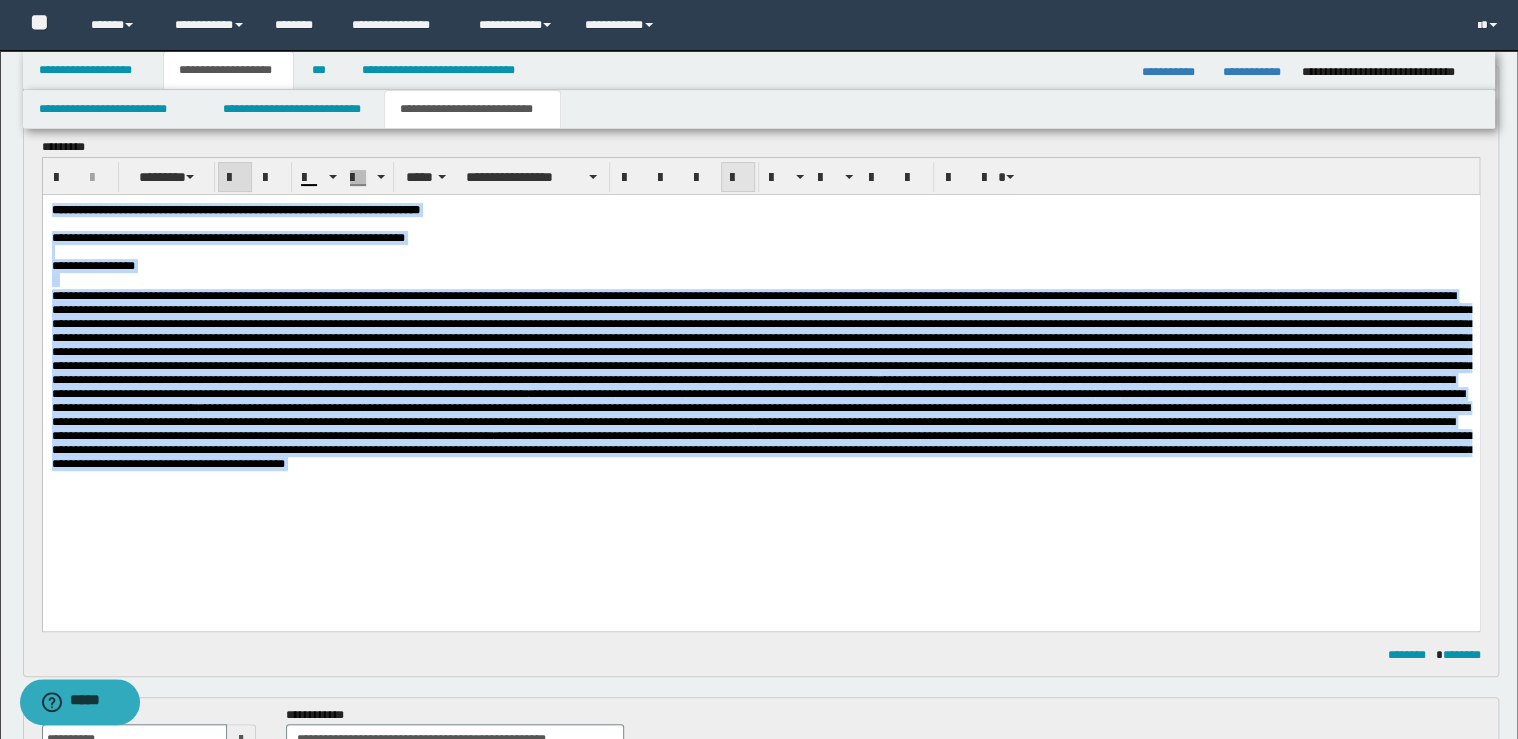 click at bounding box center [738, 178] 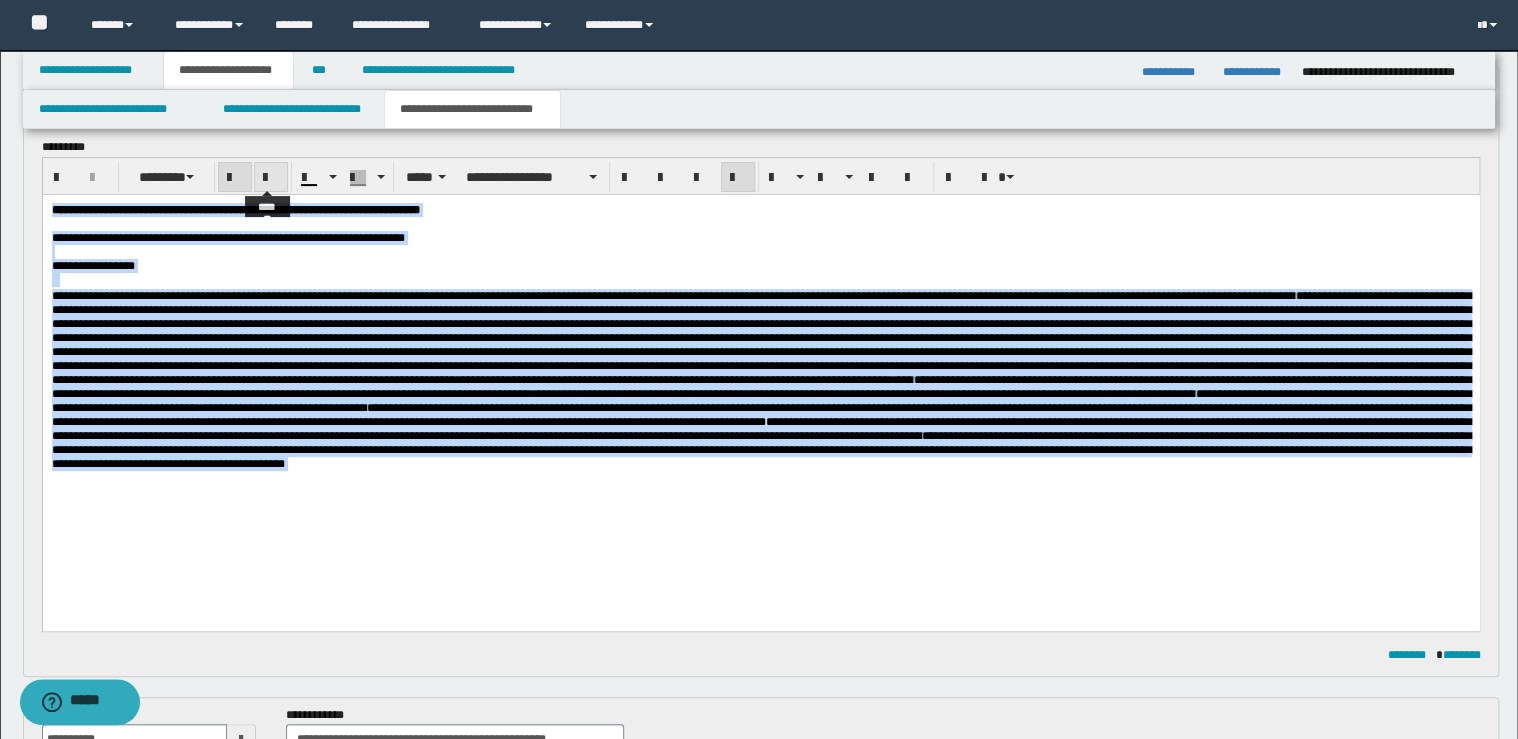 click at bounding box center [271, 178] 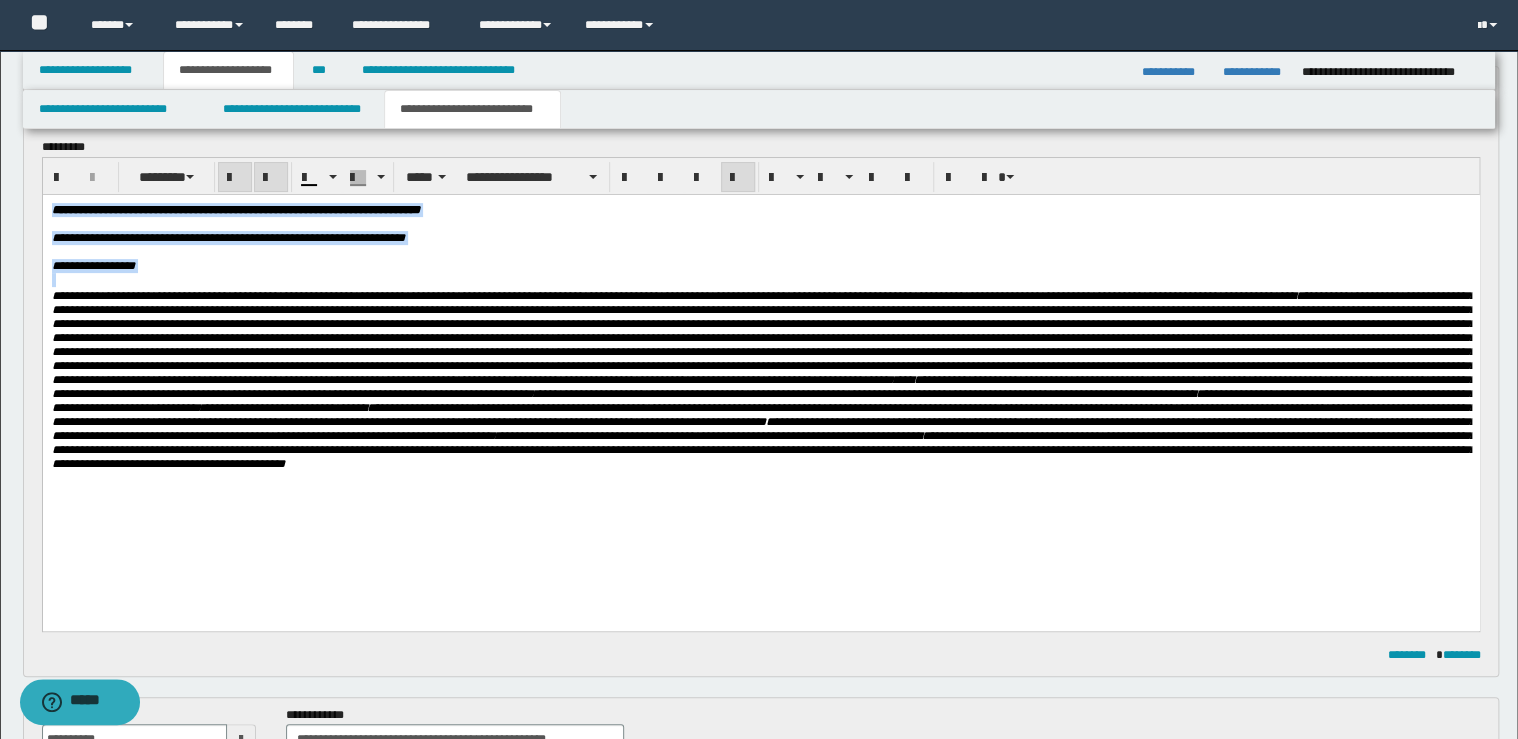 click at bounding box center (271, 178) 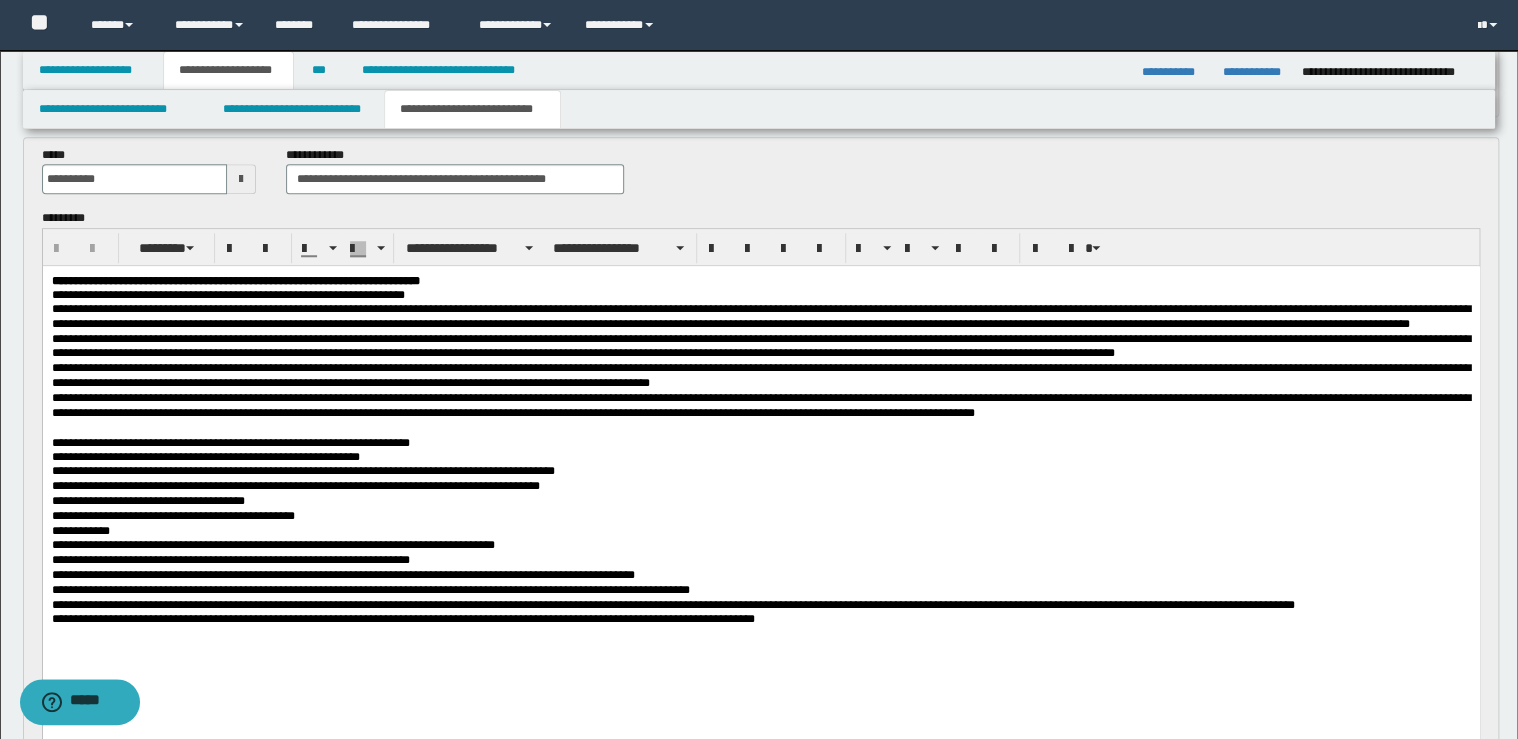 scroll, scrollTop: 800, scrollLeft: 0, axis: vertical 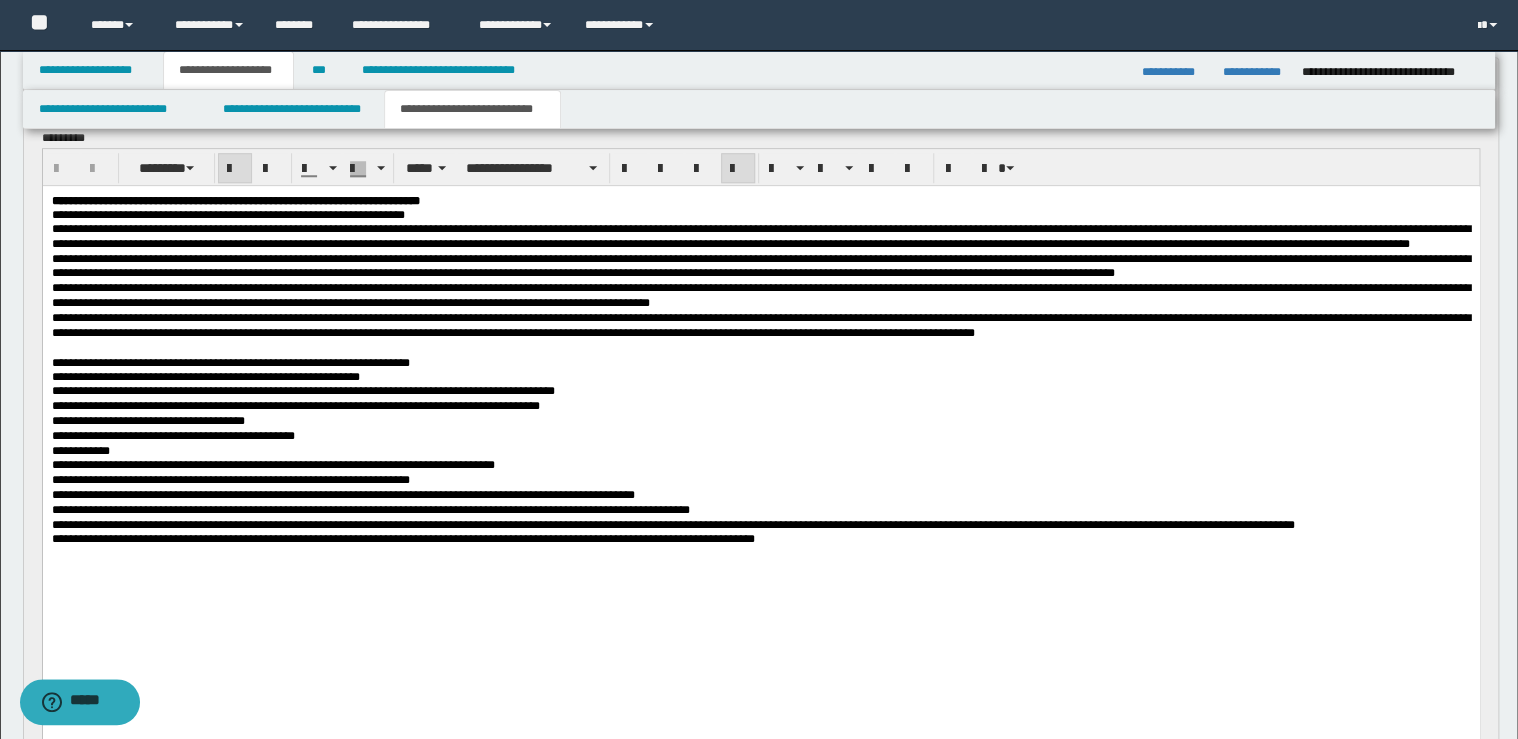 click on "**********" at bounding box center (760, 201) 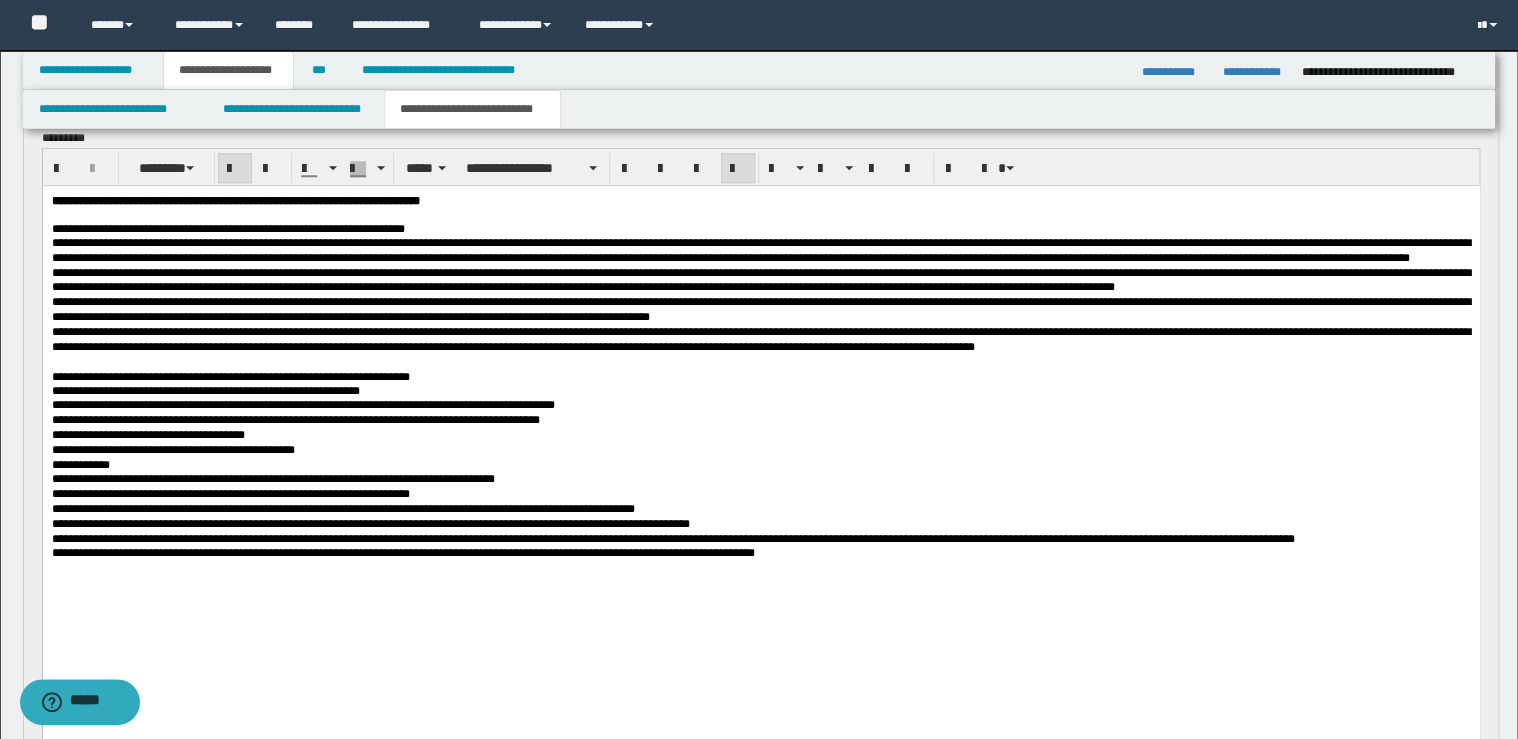 click on "**********" at bounding box center (760, 229) 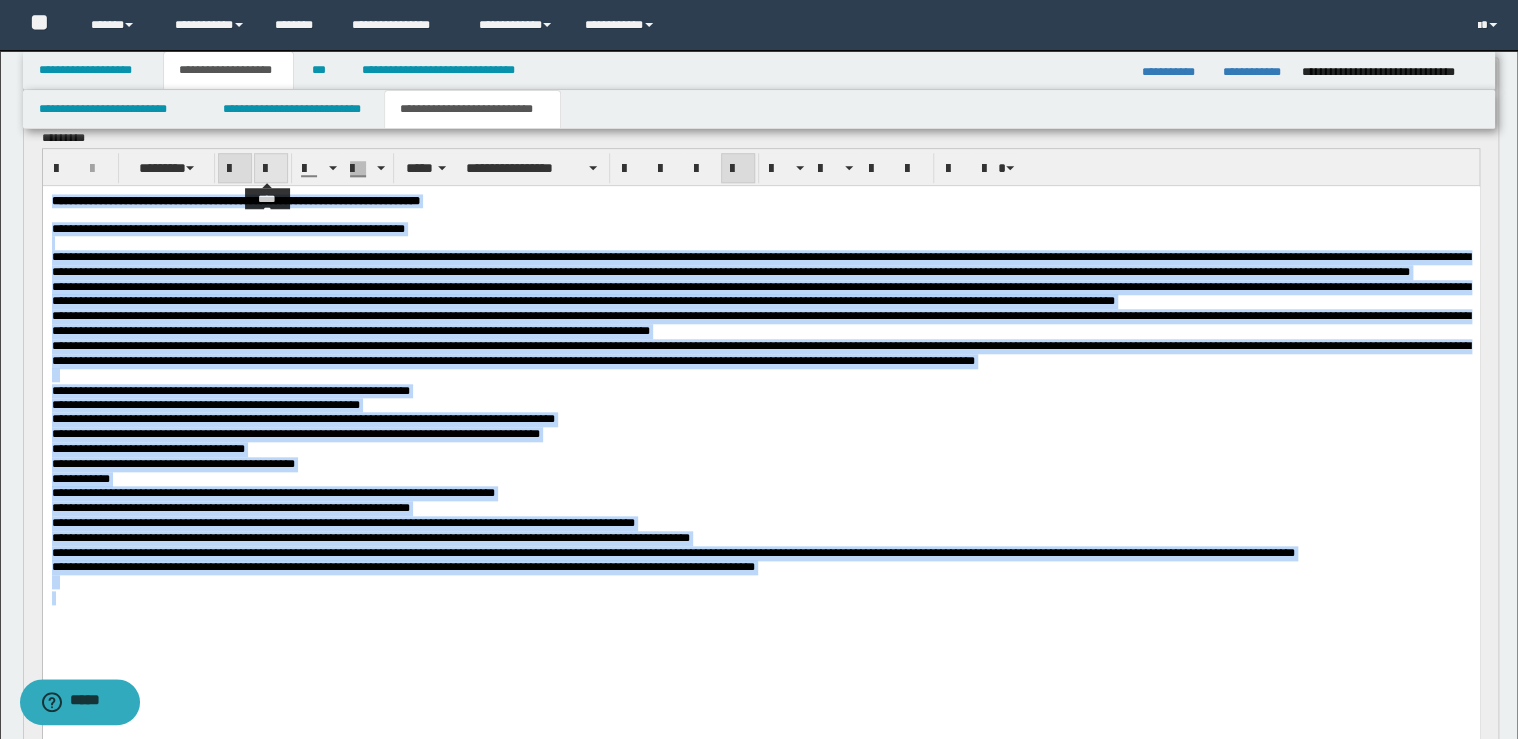 click at bounding box center (271, 169) 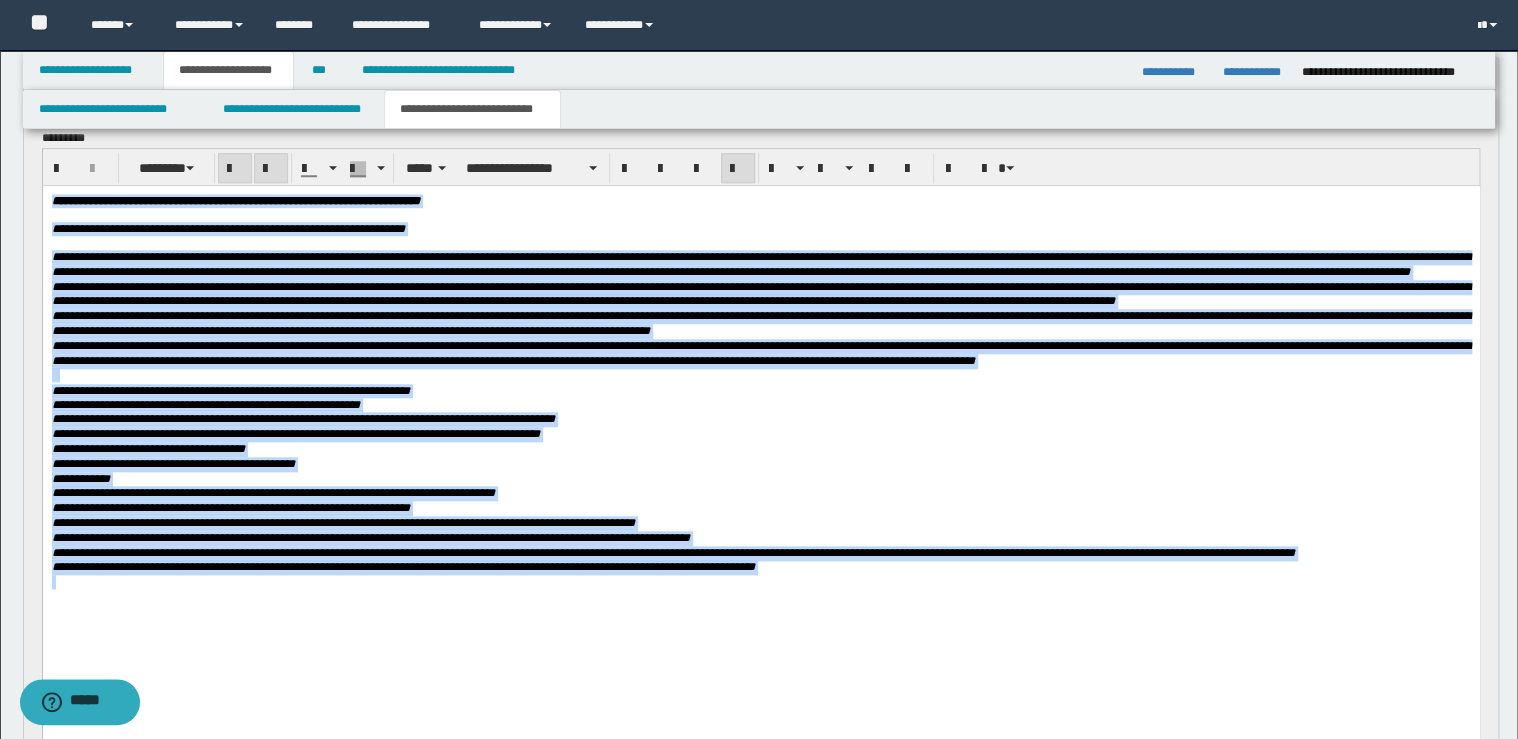 click at bounding box center (271, 169) 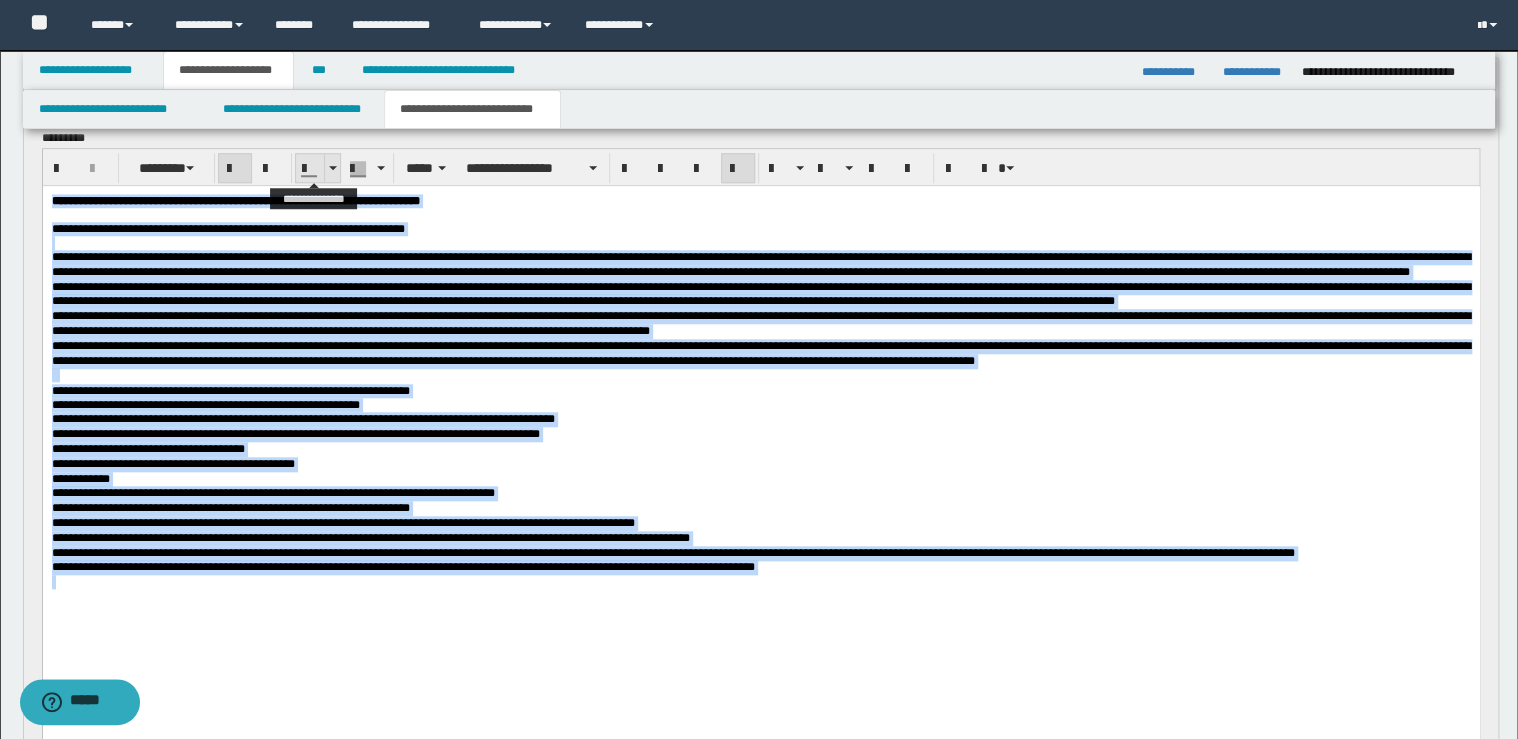 click at bounding box center (332, 168) 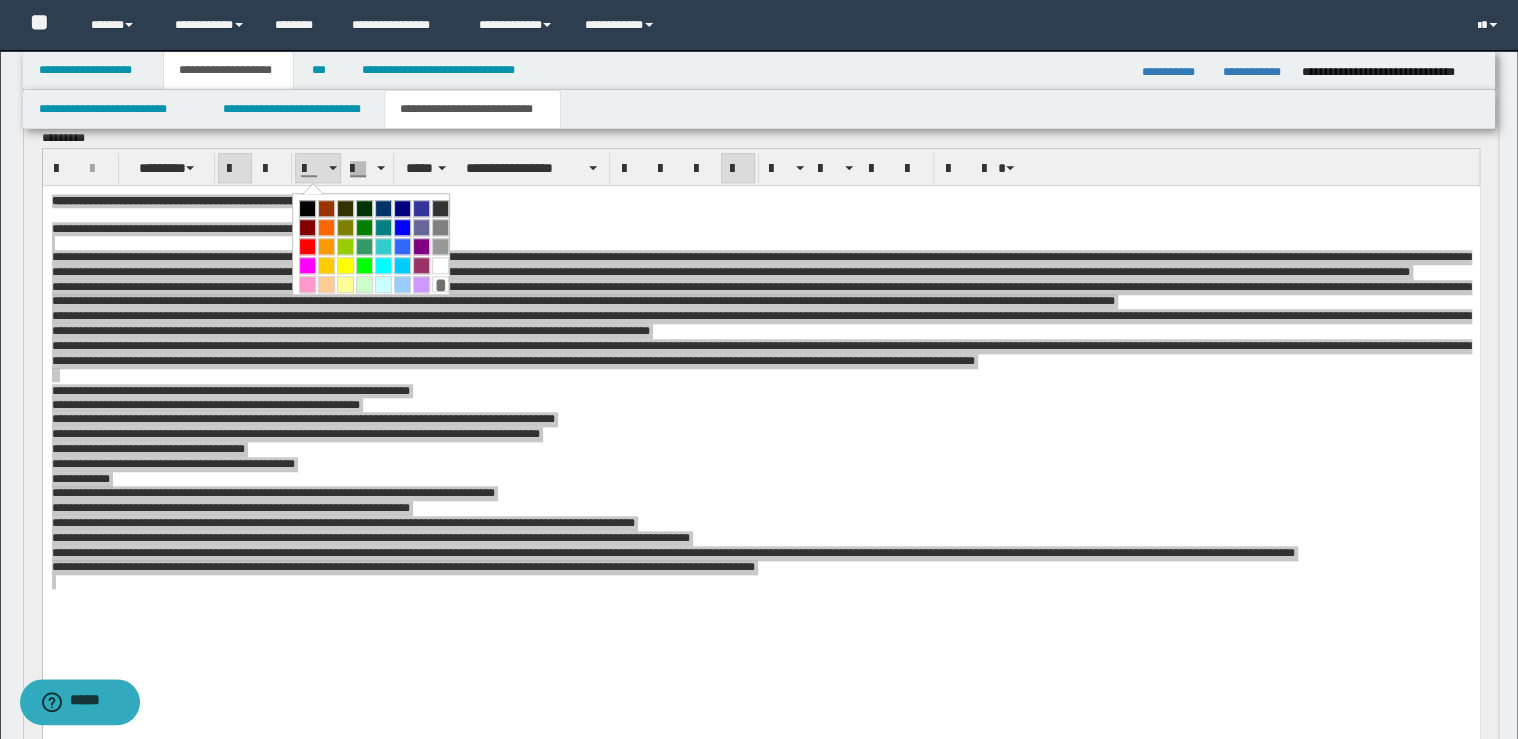 click at bounding box center (307, 208) 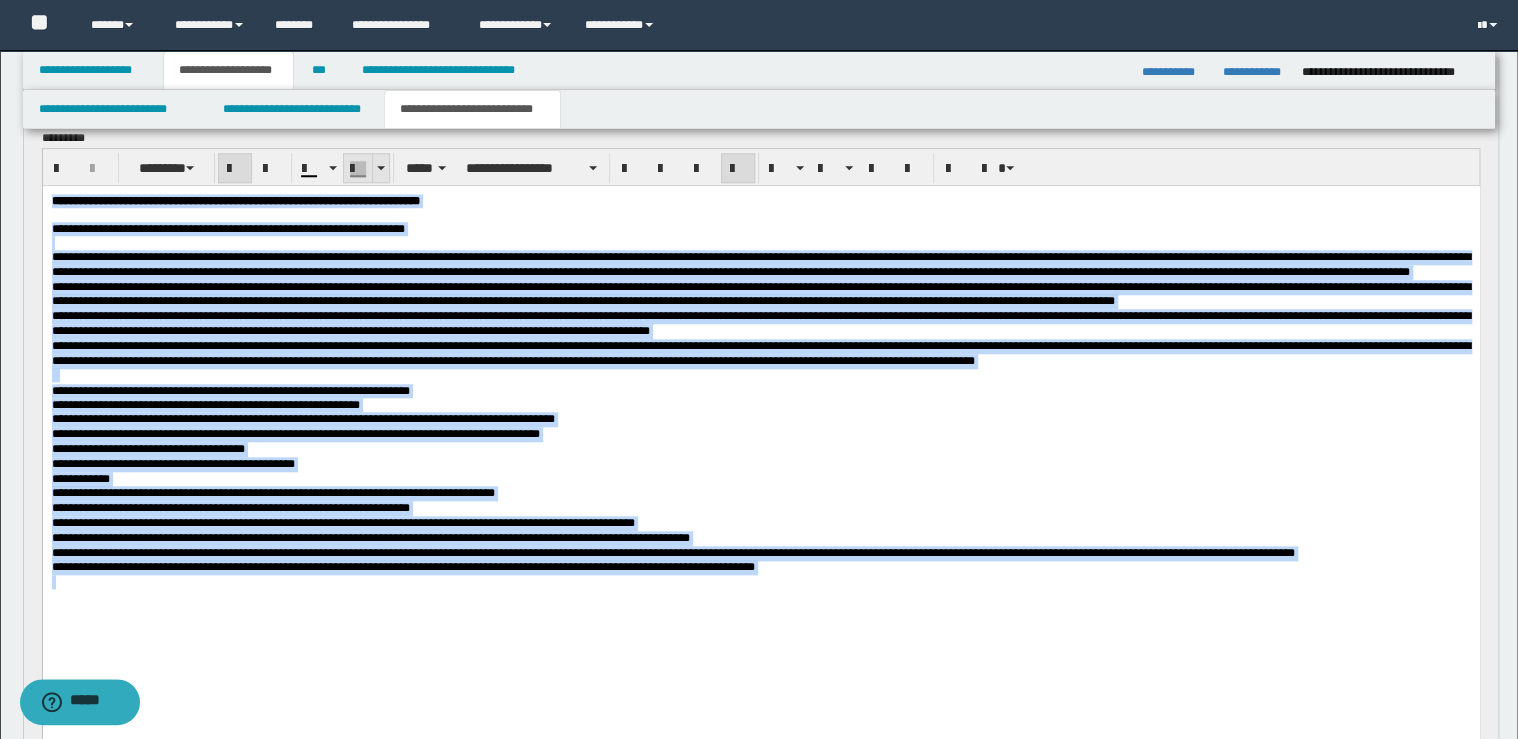 click at bounding box center (380, 168) 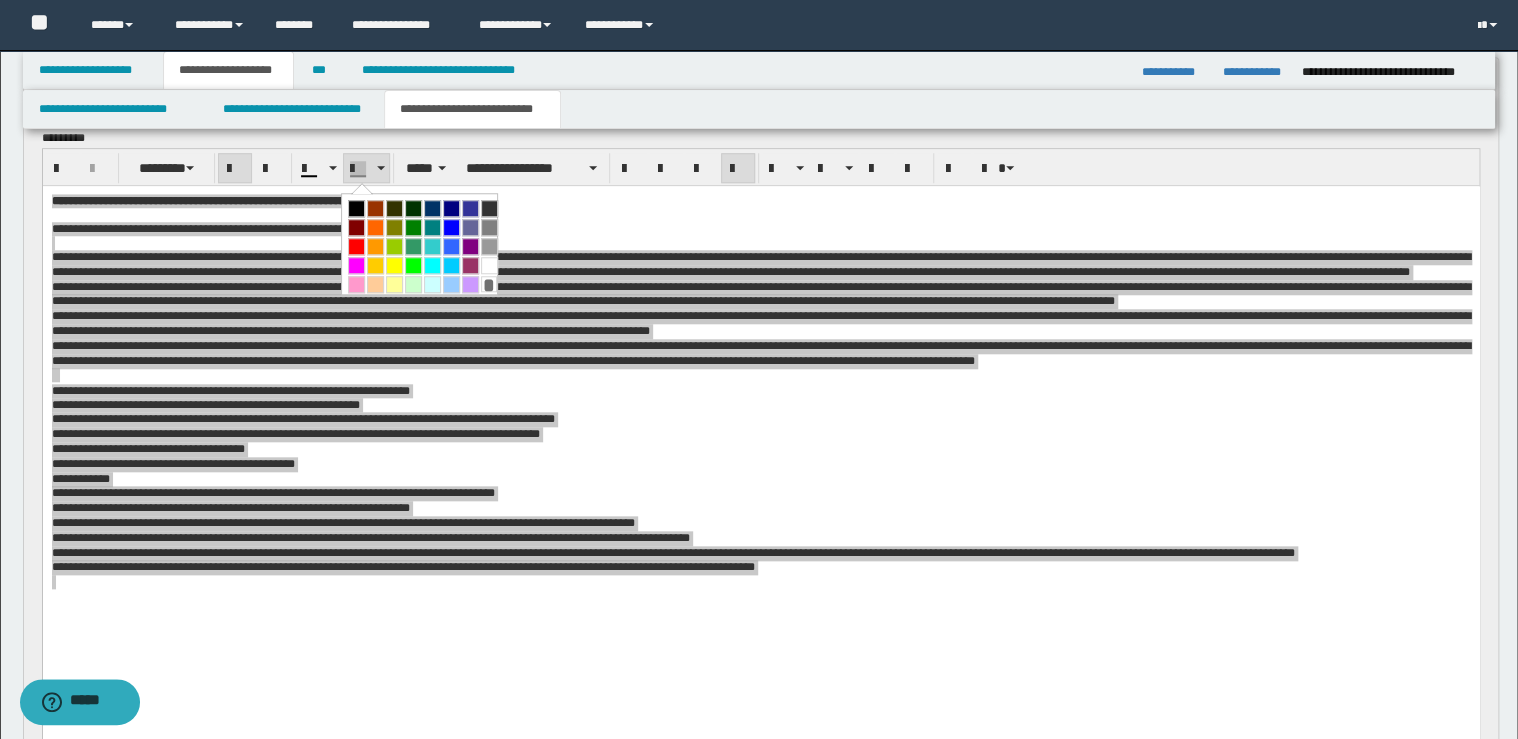 drag, startPoint x: 485, startPoint y: 281, endPoint x: 690, endPoint y: 11, distance: 339.0059 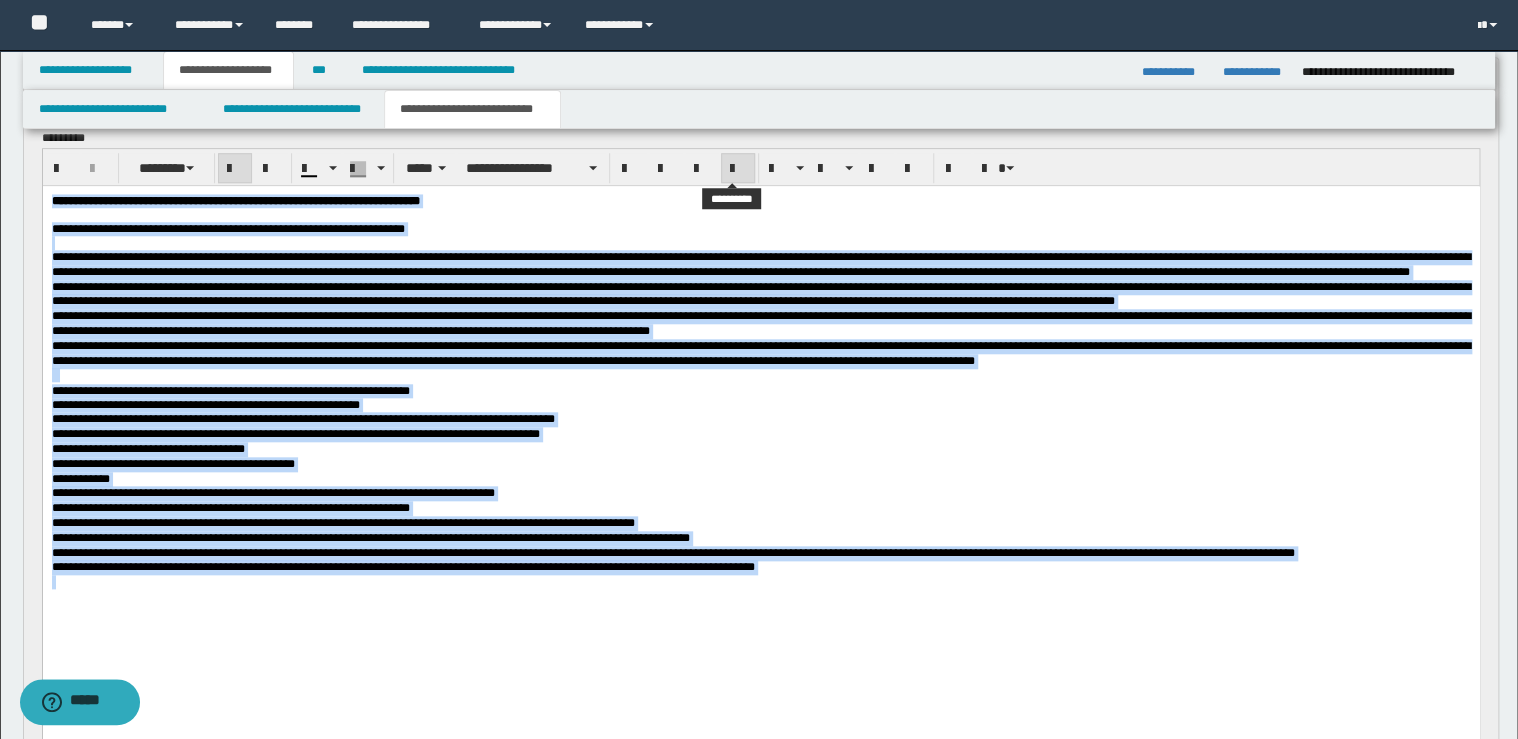 click at bounding box center [738, 168] 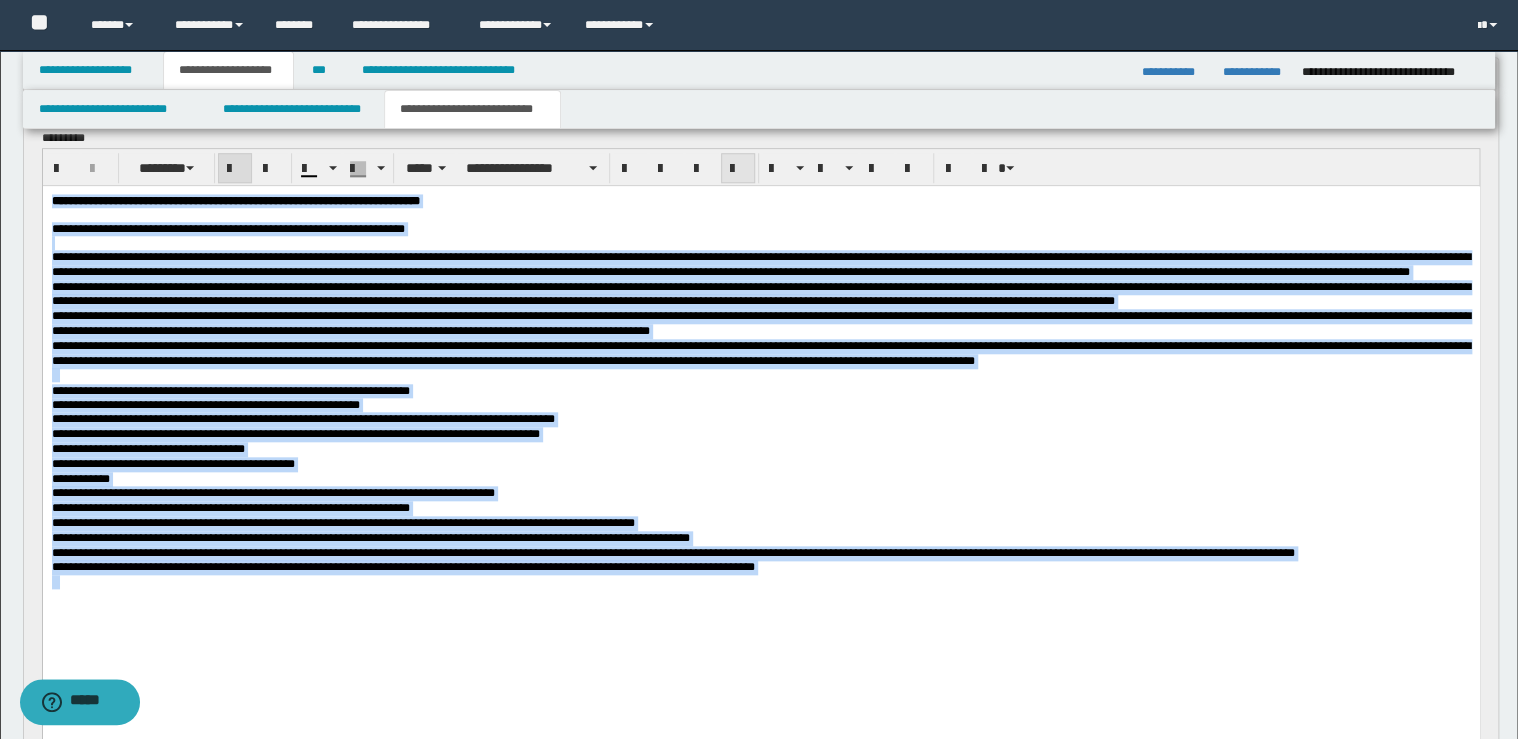 click at bounding box center [738, 168] 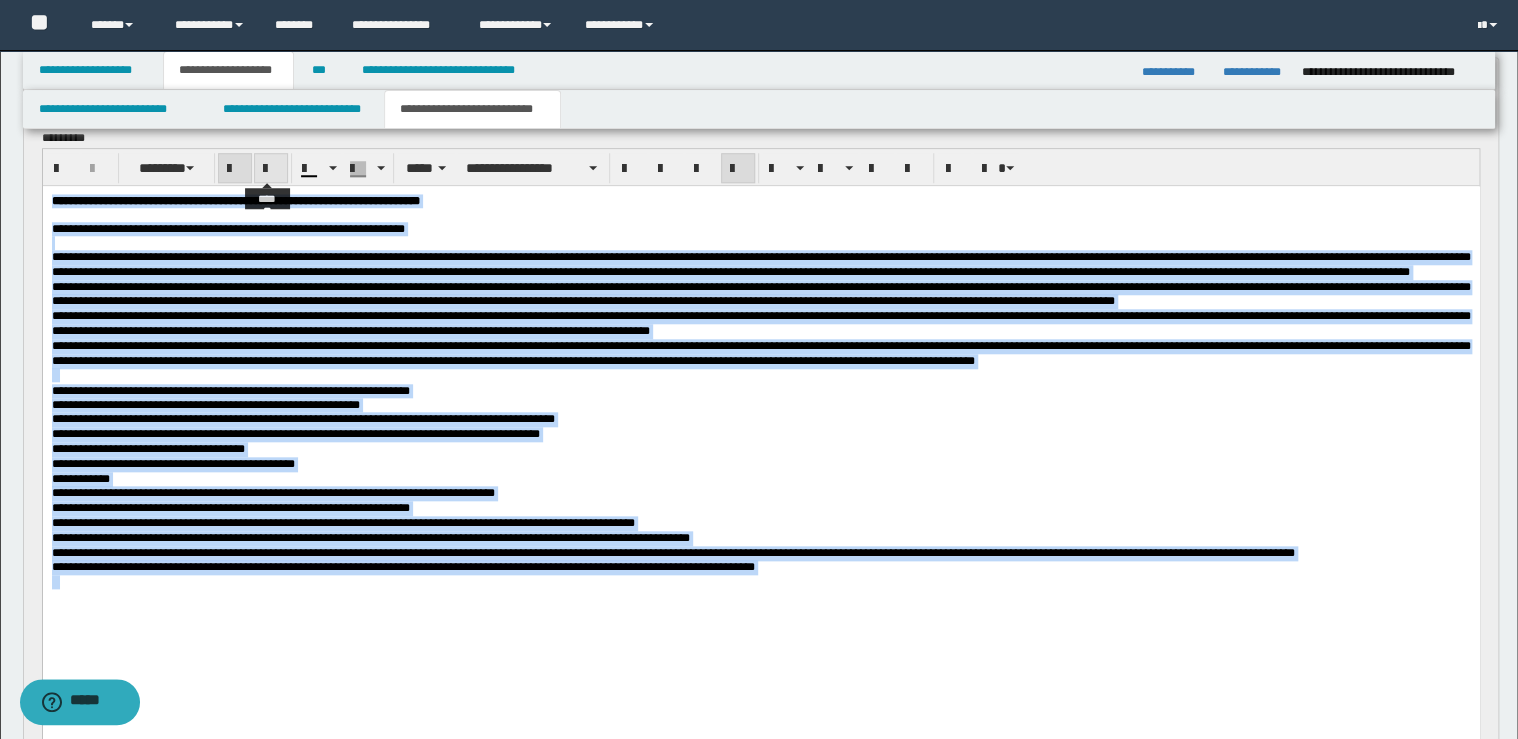 click at bounding box center [271, 168] 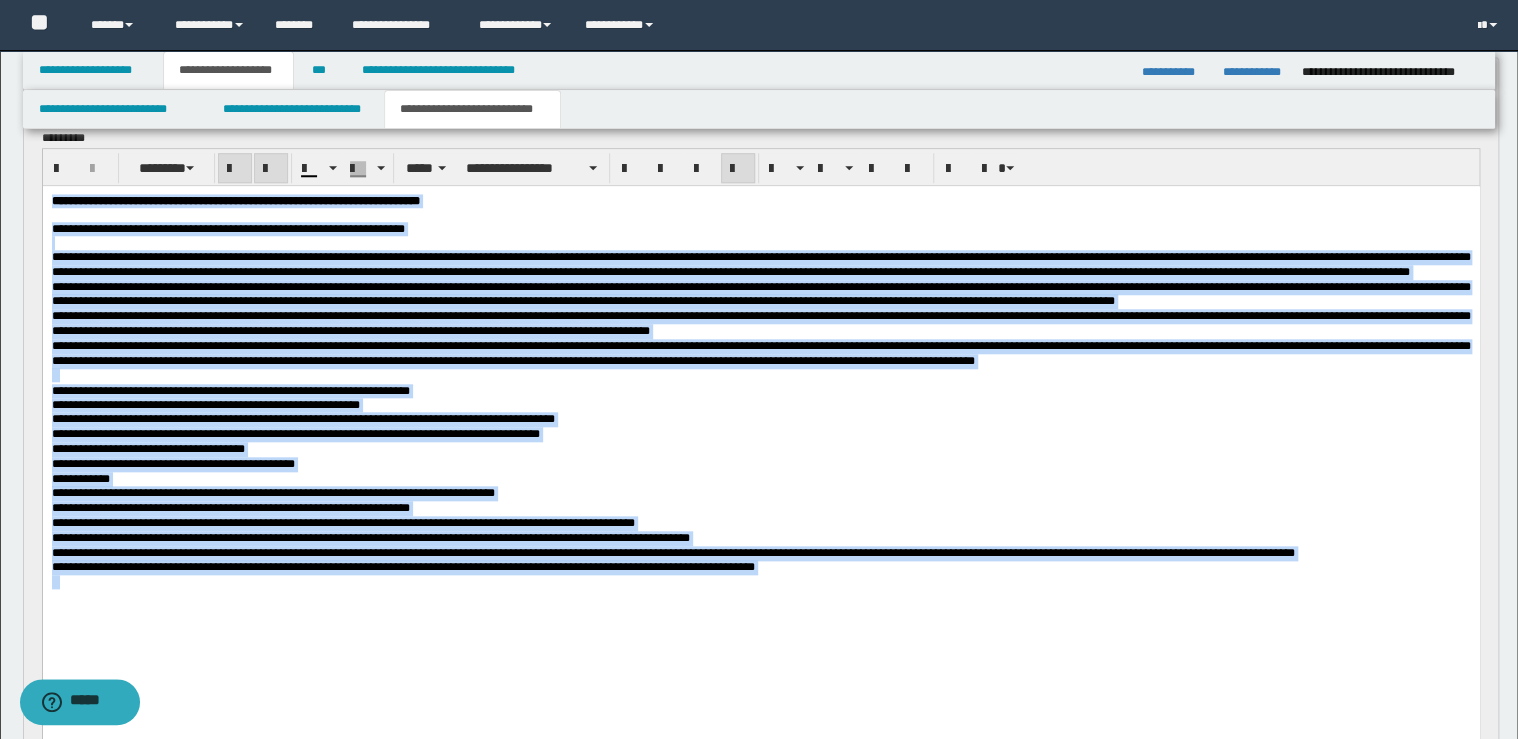 click at bounding box center [271, 168] 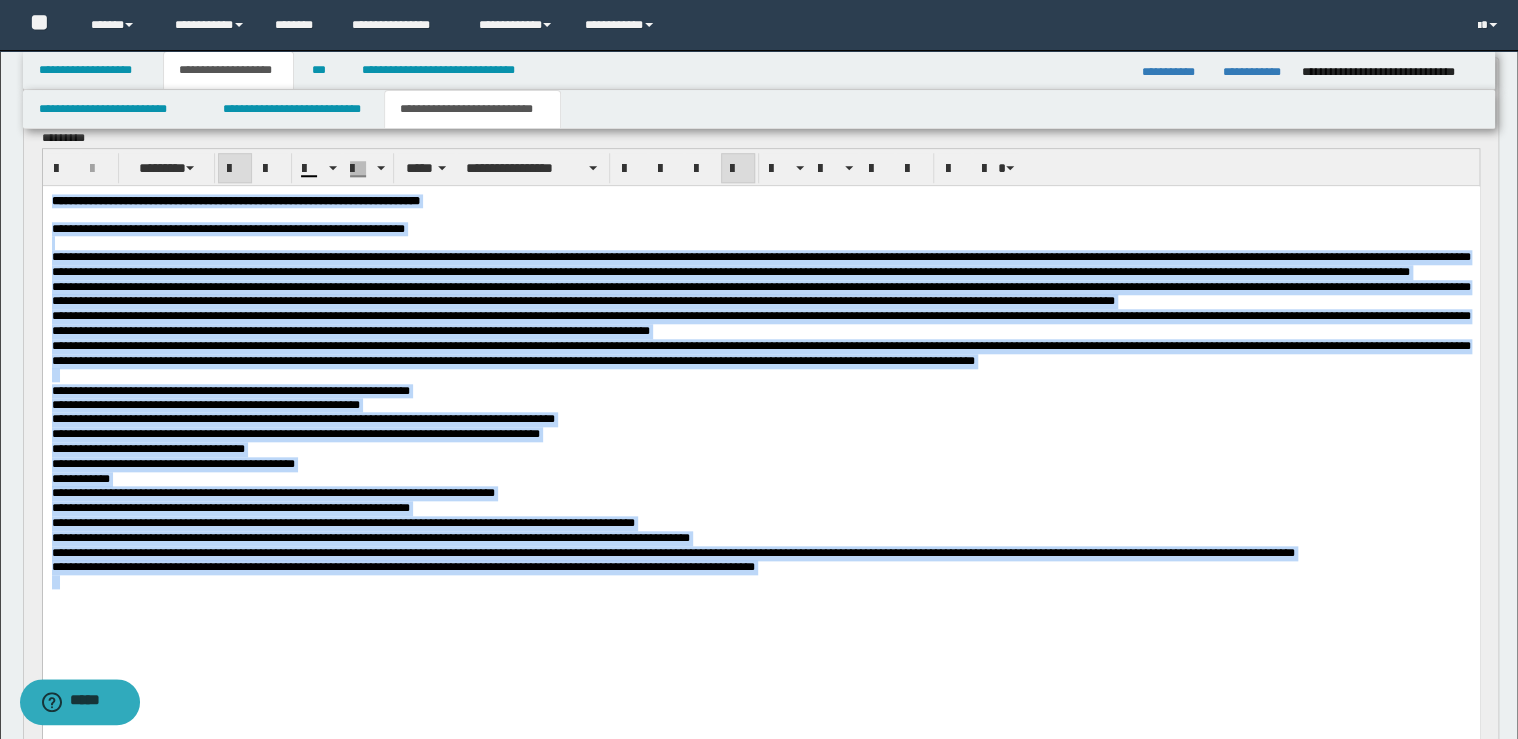 click on "**********" at bounding box center [760, 428] 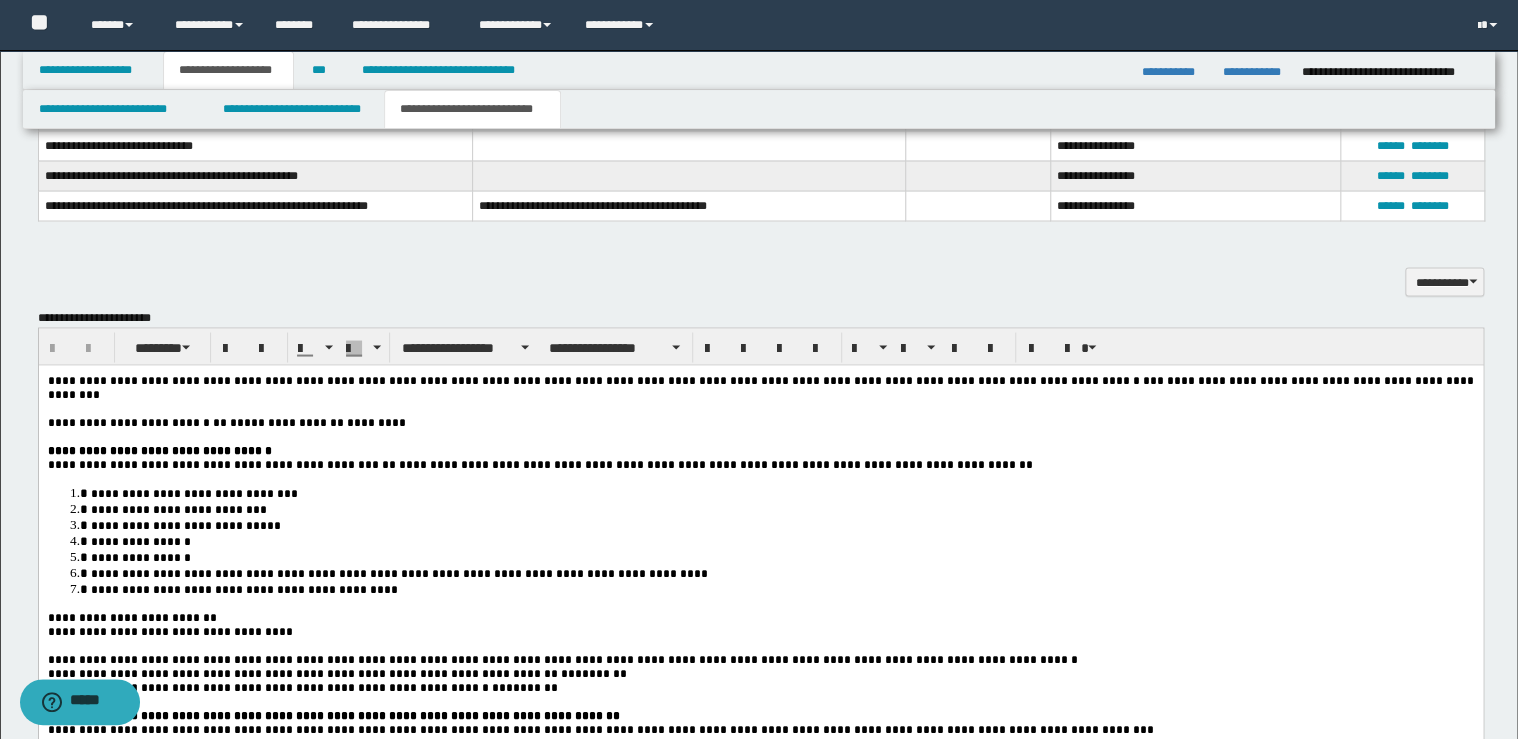 scroll, scrollTop: 1760, scrollLeft: 0, axis: vertical 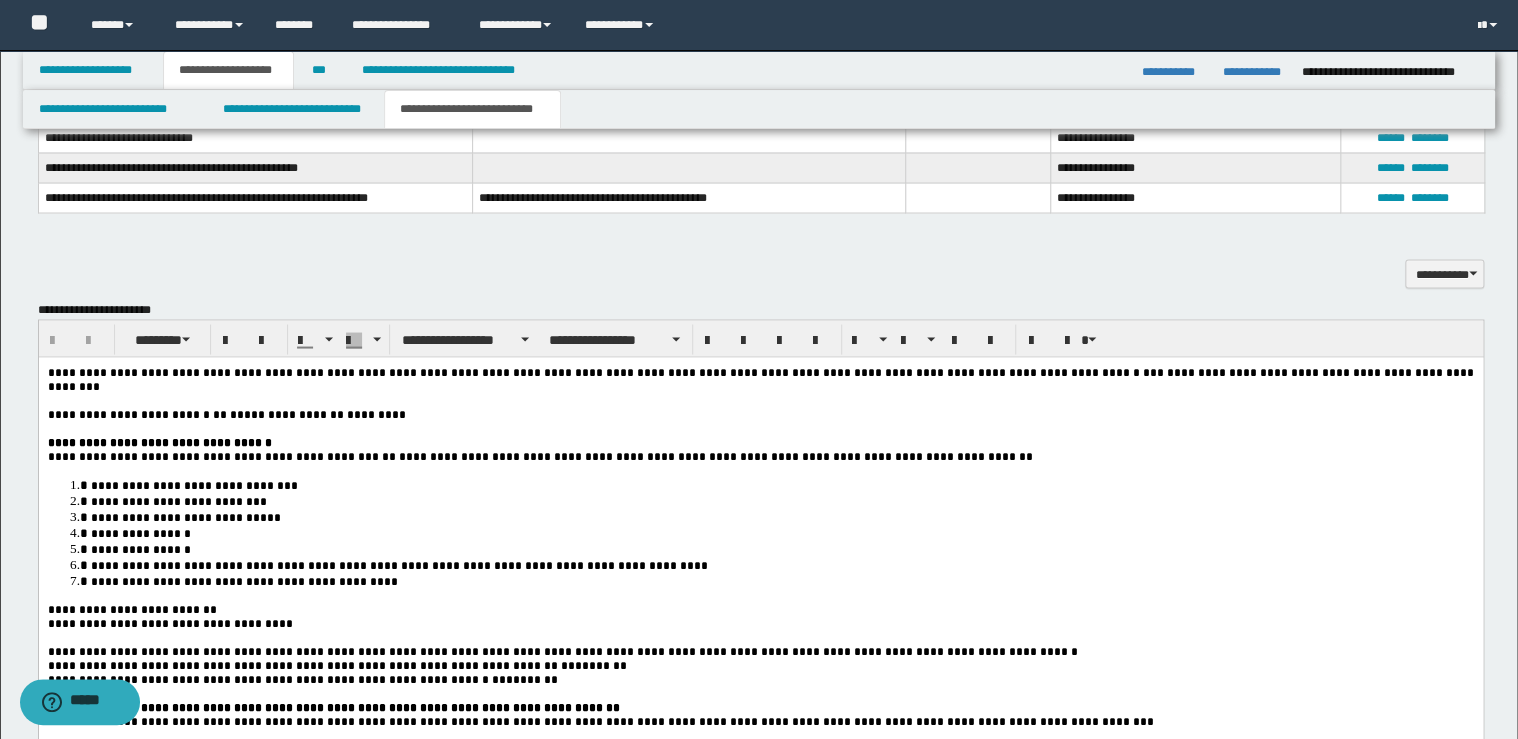 click at bounding box center [760, 428] 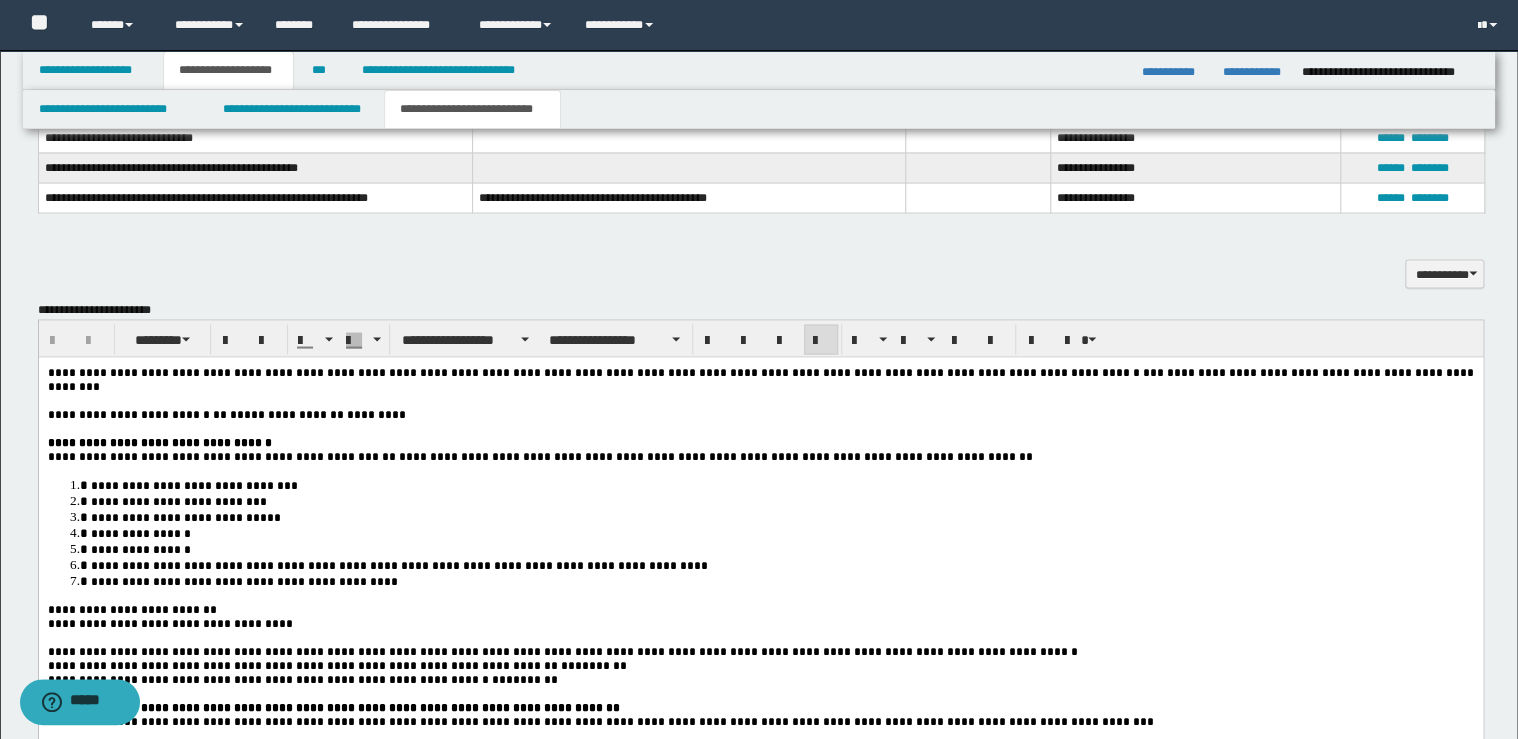 click on "**********" at bounding box center [214, 456] 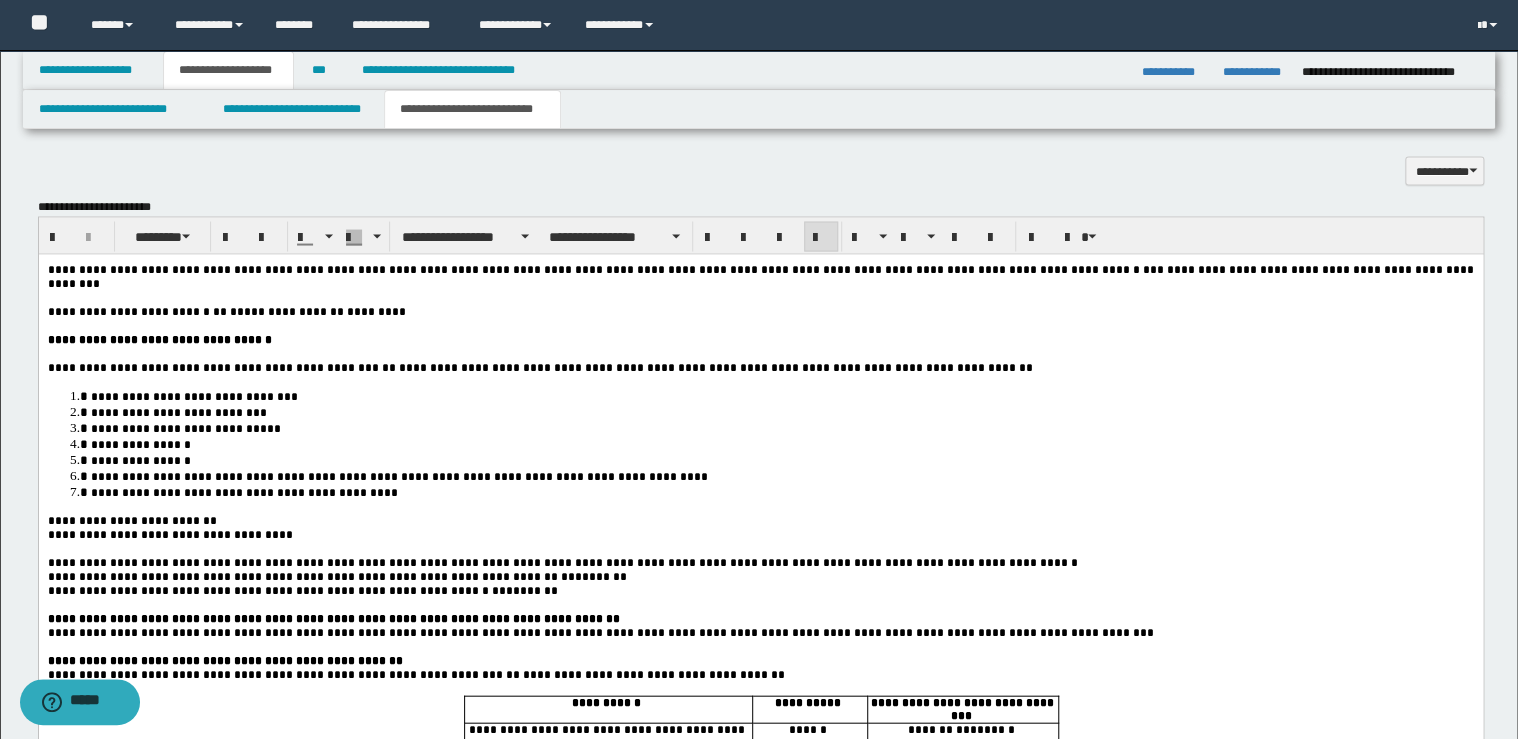 scroll, scrollTop: 2000, scrollLeft: 0, axis: vertical 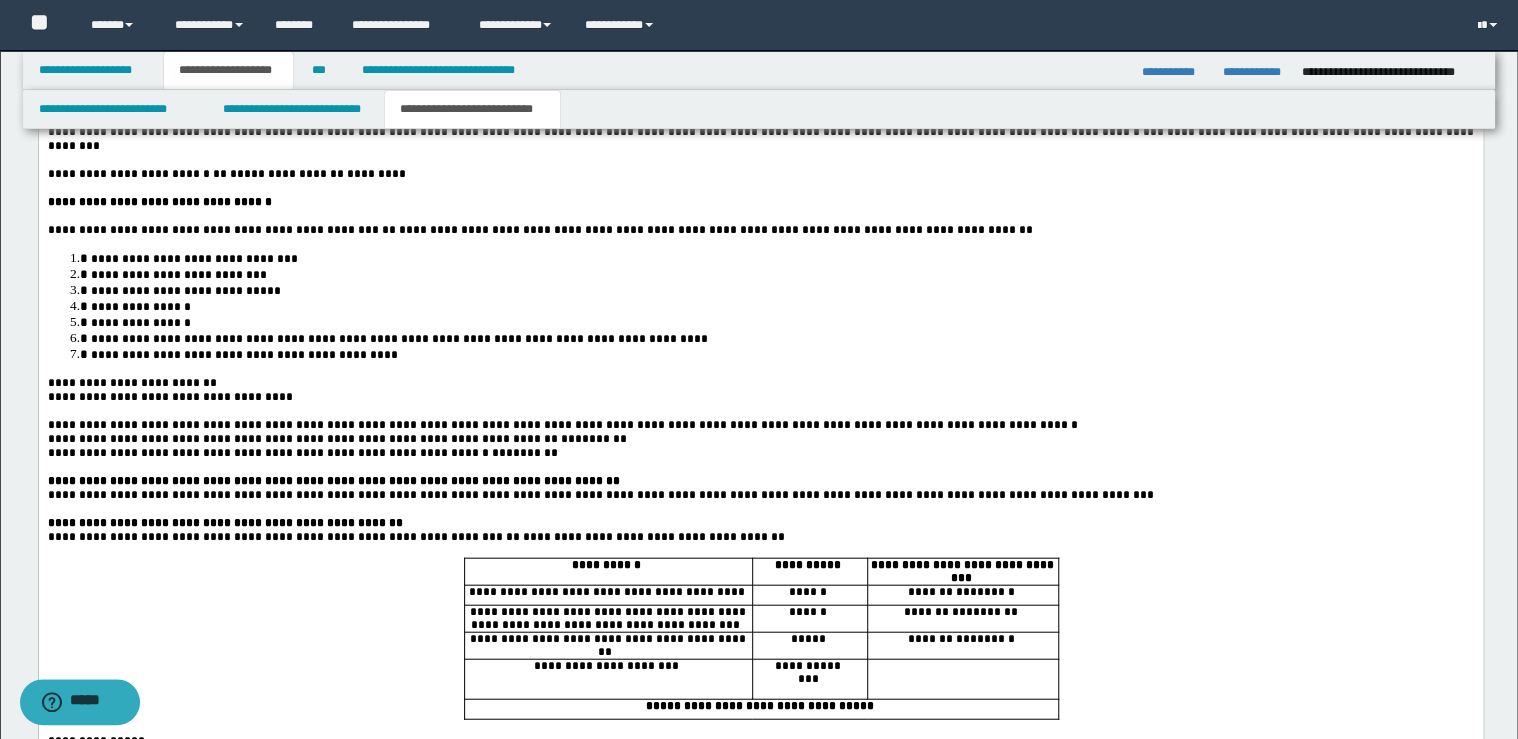 click on "**********" at bounding box center (563, 425) 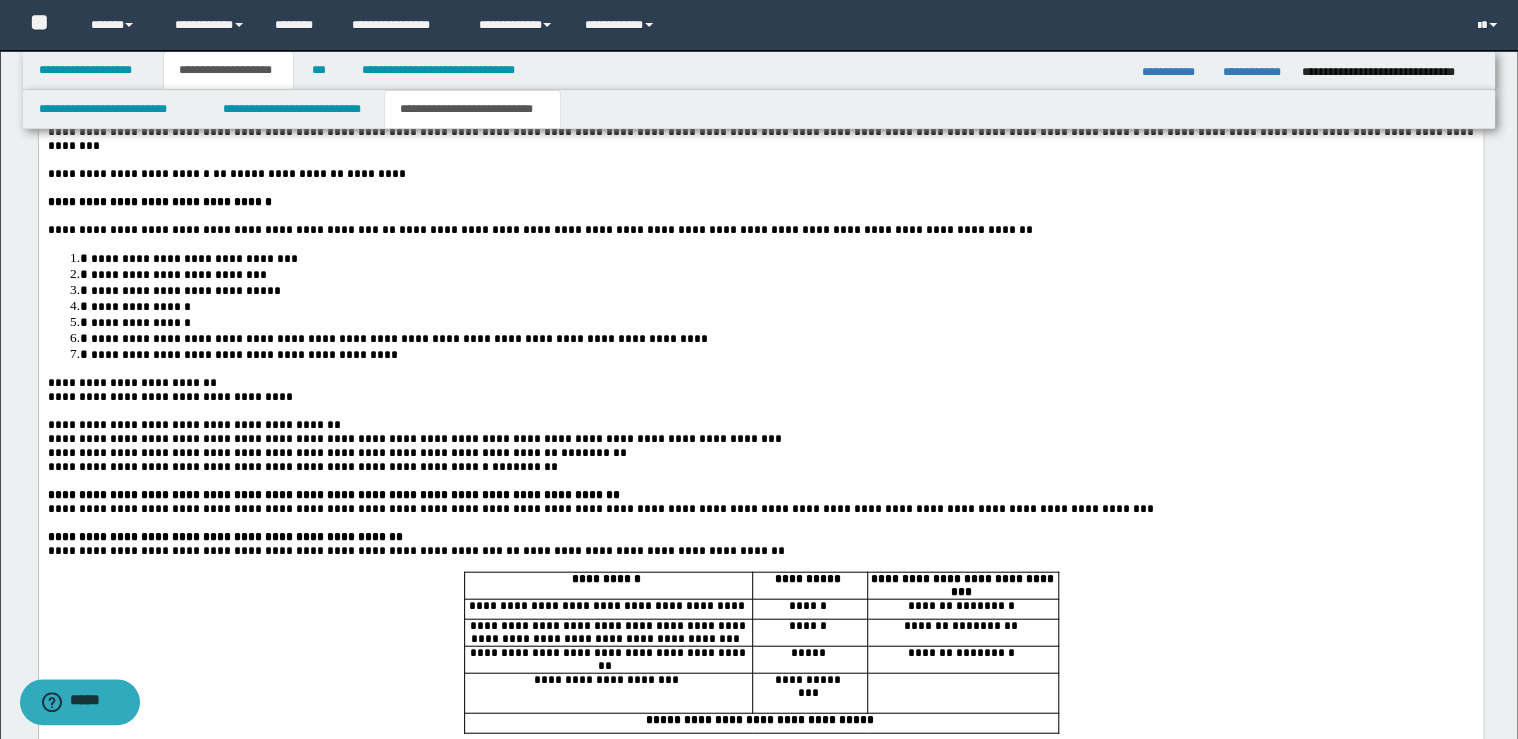 click on "**********" at bounding box center (415, 439) 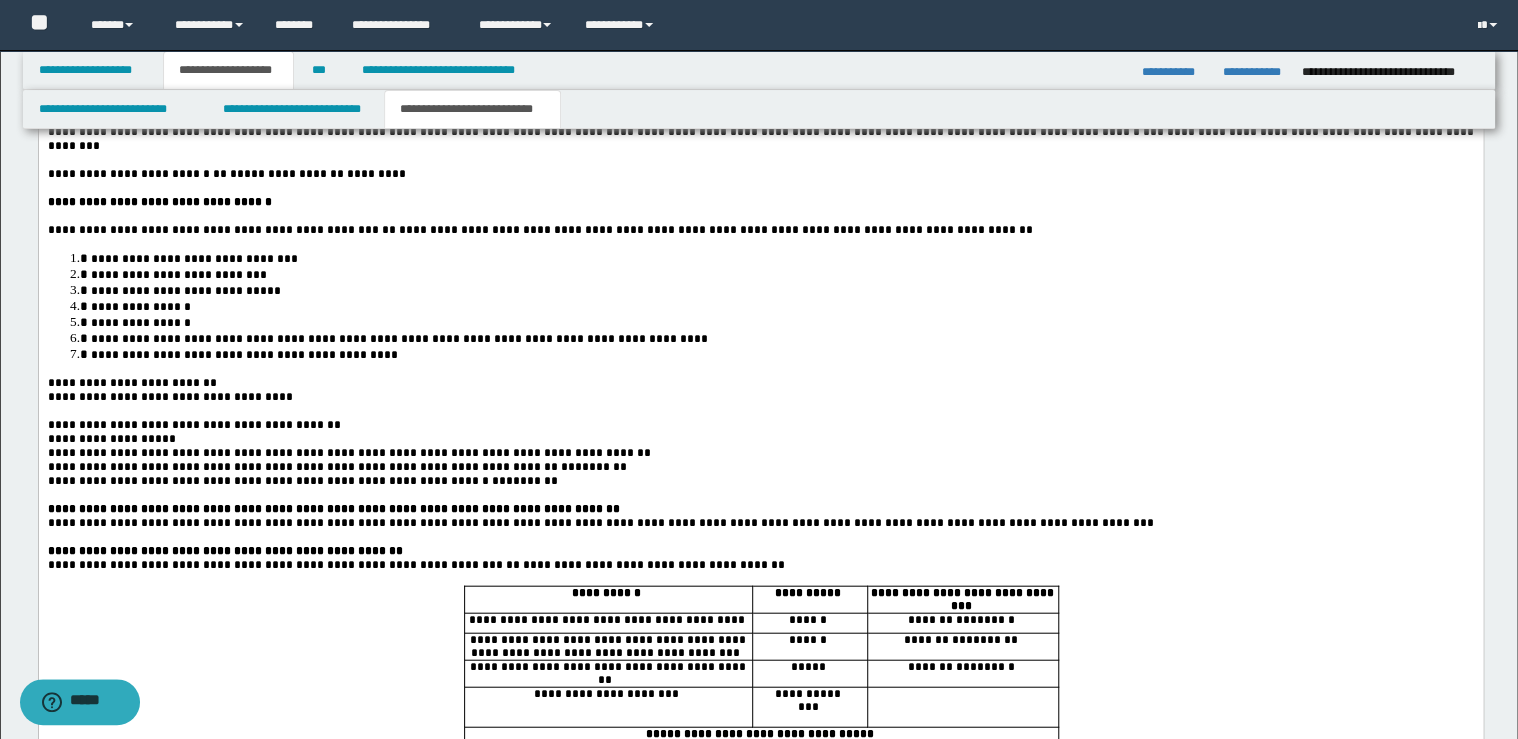 click on "**********" at bounding box center [350, 453] 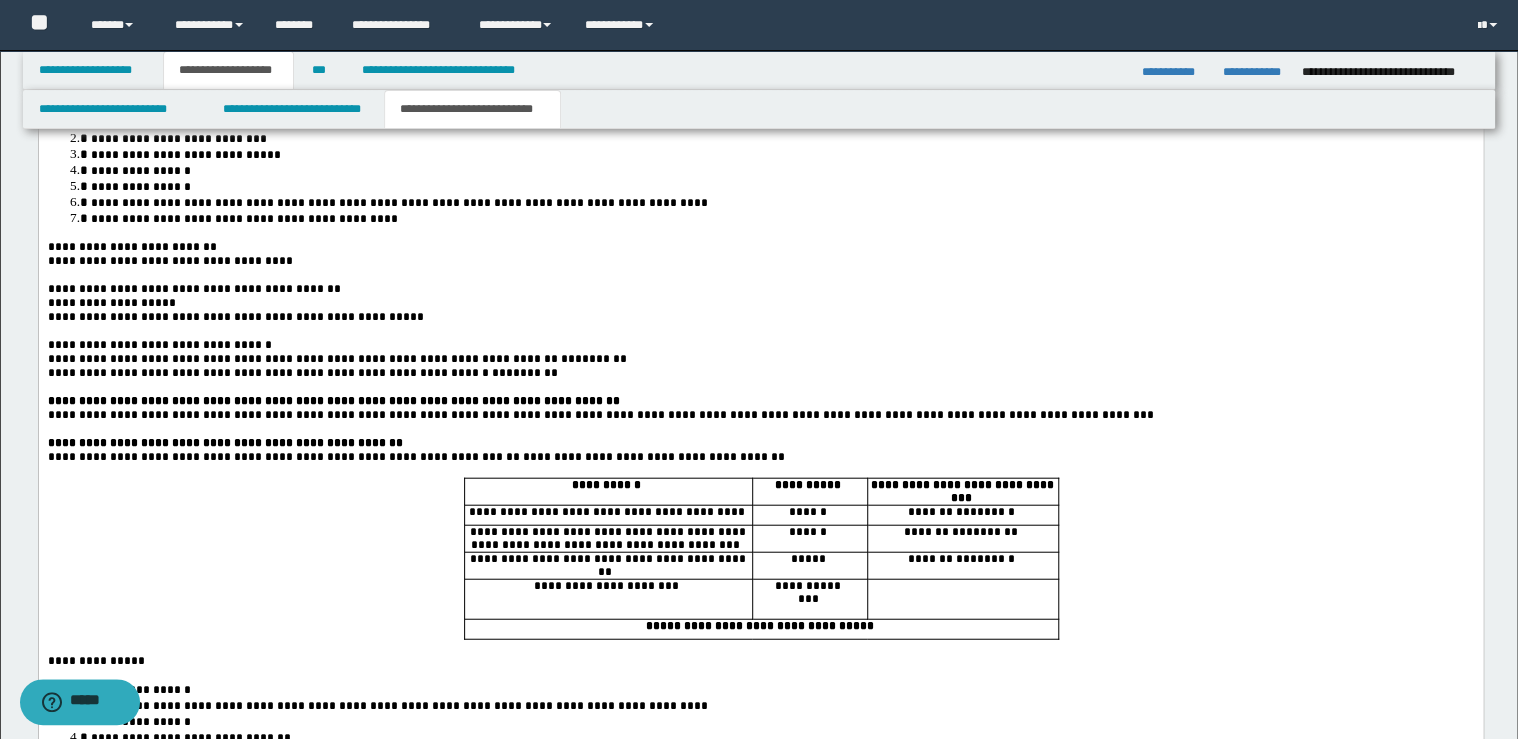 scroll, scrollTop: 2160, scrollLeft: 0, axis: vertical 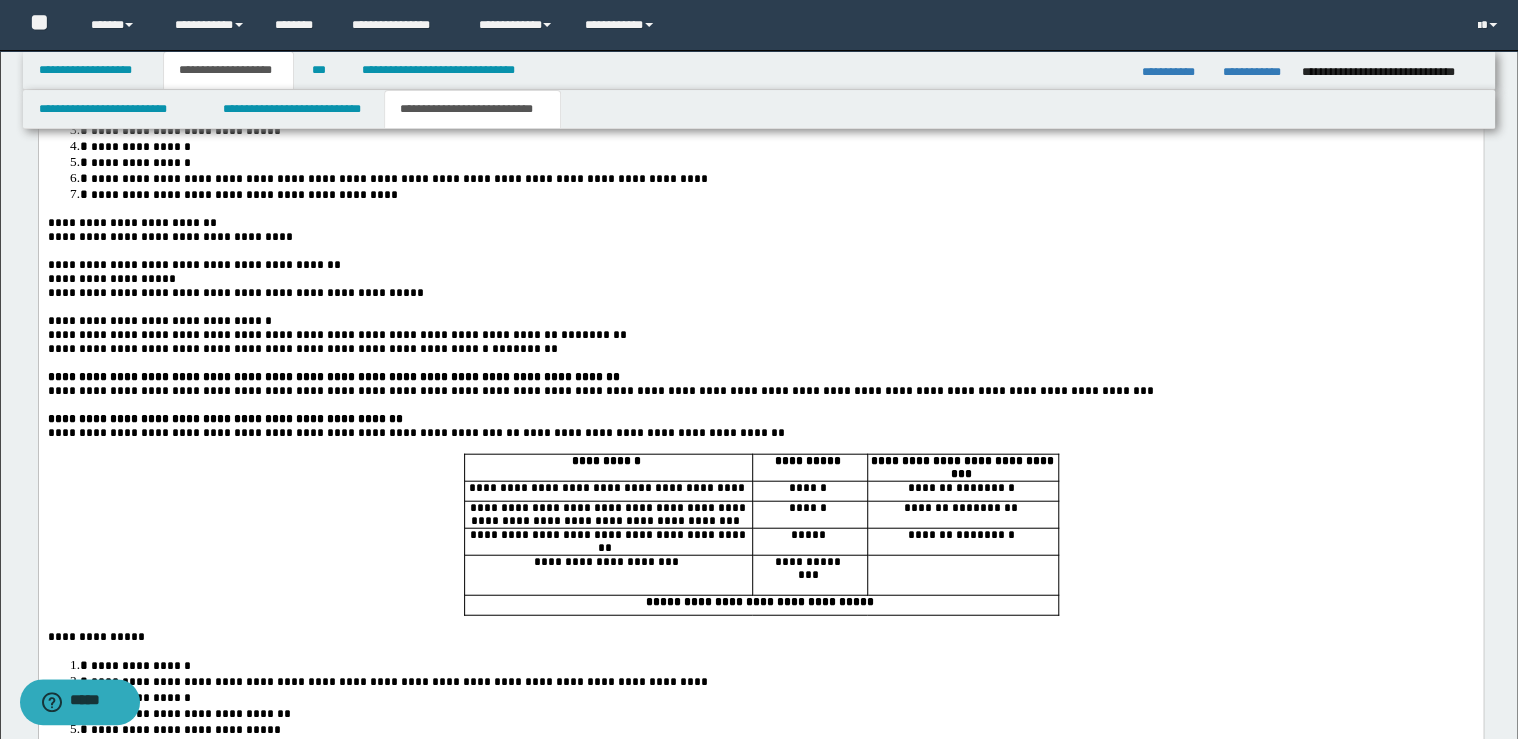 click on "**********" at bounding box center [760, 378] 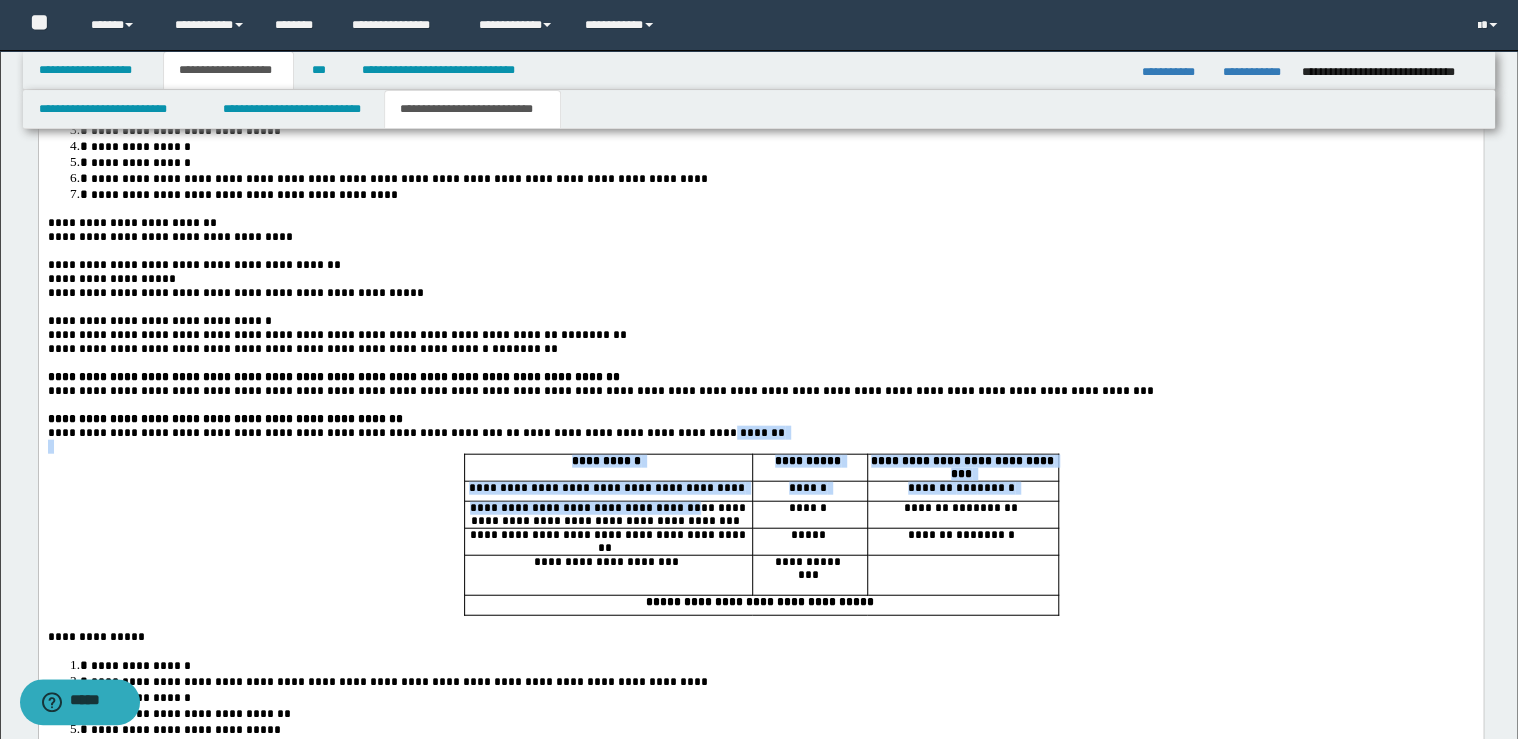 drag, startPoint x: 665, startPoint y: 474, endPoint x: 671, endPoint y: 538, distance: 64.28063 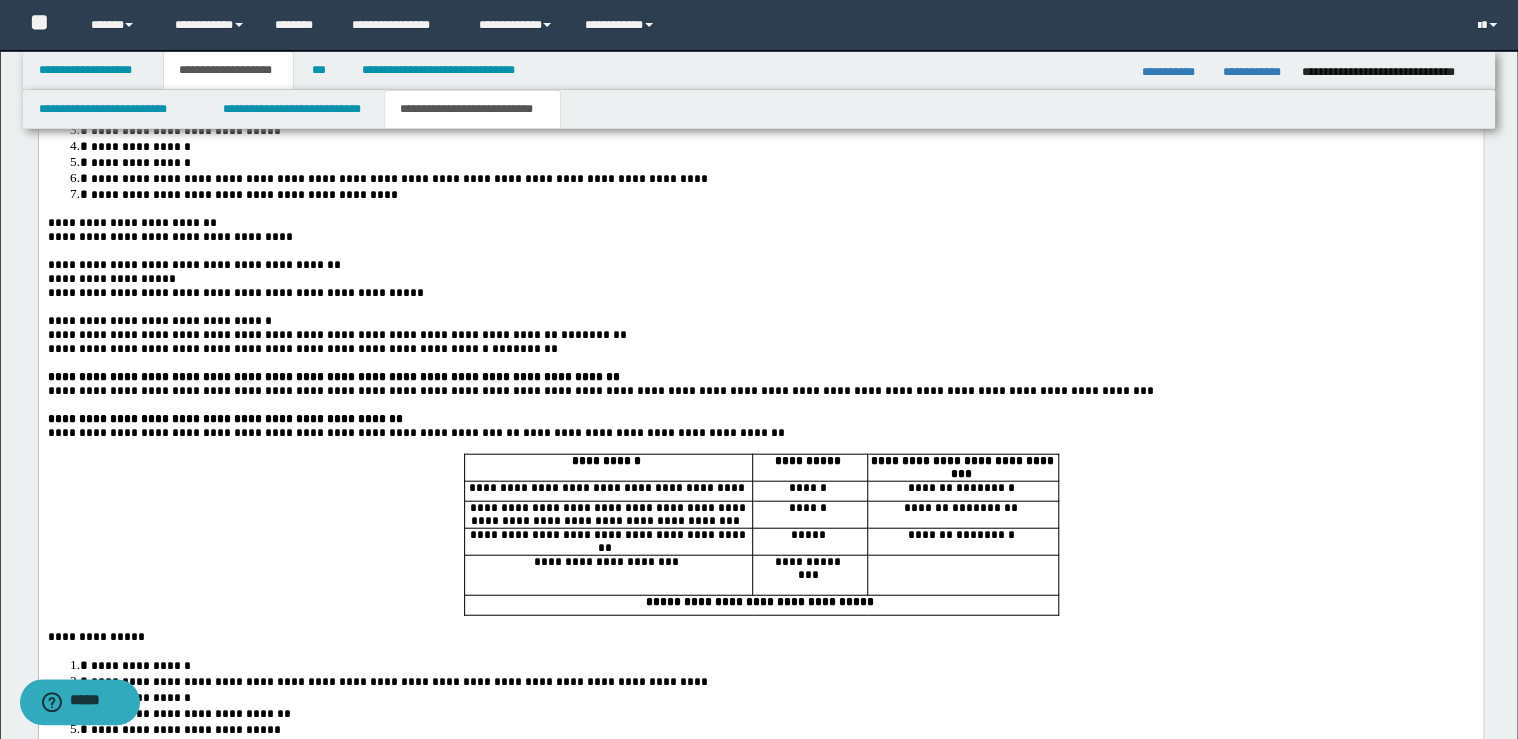drag, startPoint x: 704, startPoint y: 558, endPoint x: 683, endPoint y: 533, distance: 32.649654 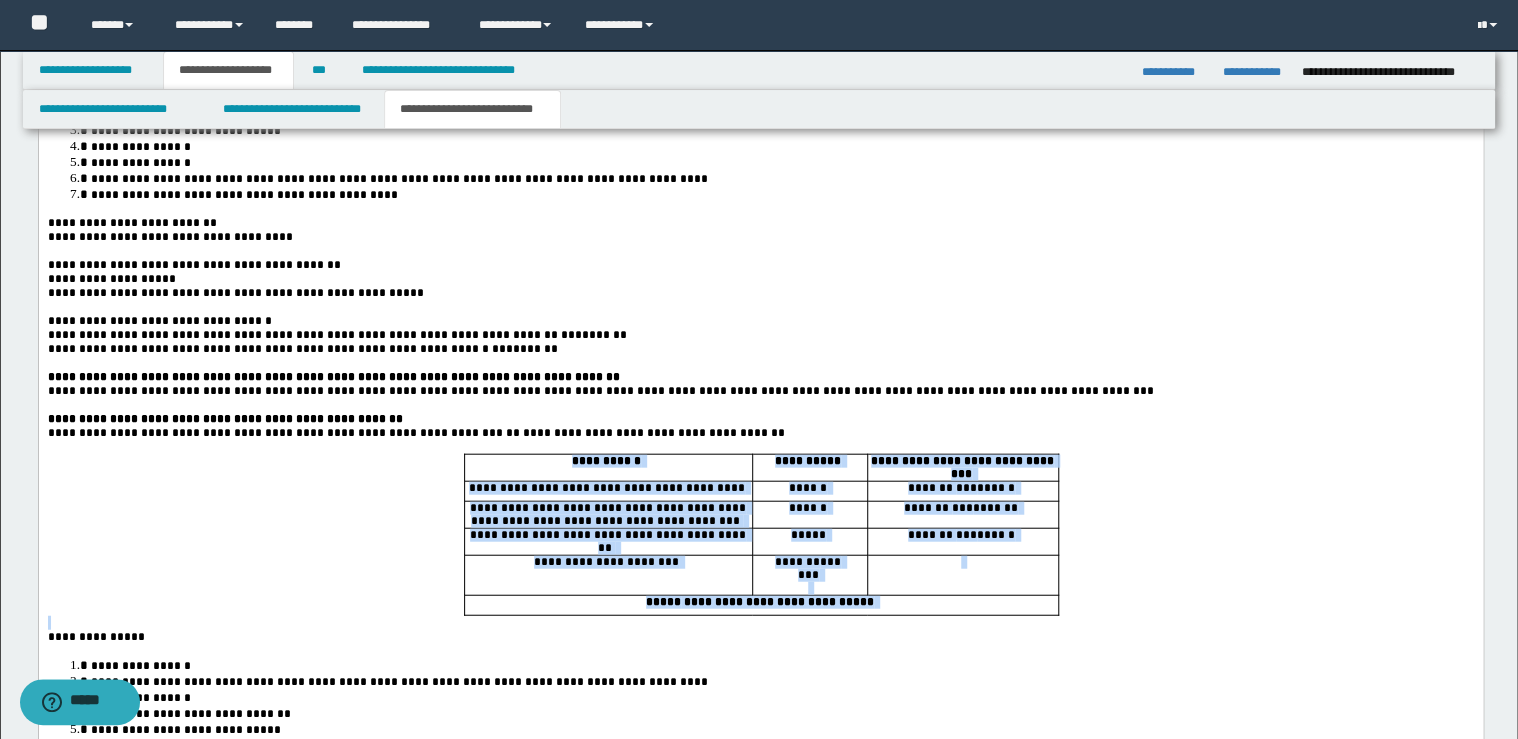 drag, startPoint x: 651, startPoint y: 479, endPoint x: 699, endPoint y: 653, distance: 180.49931 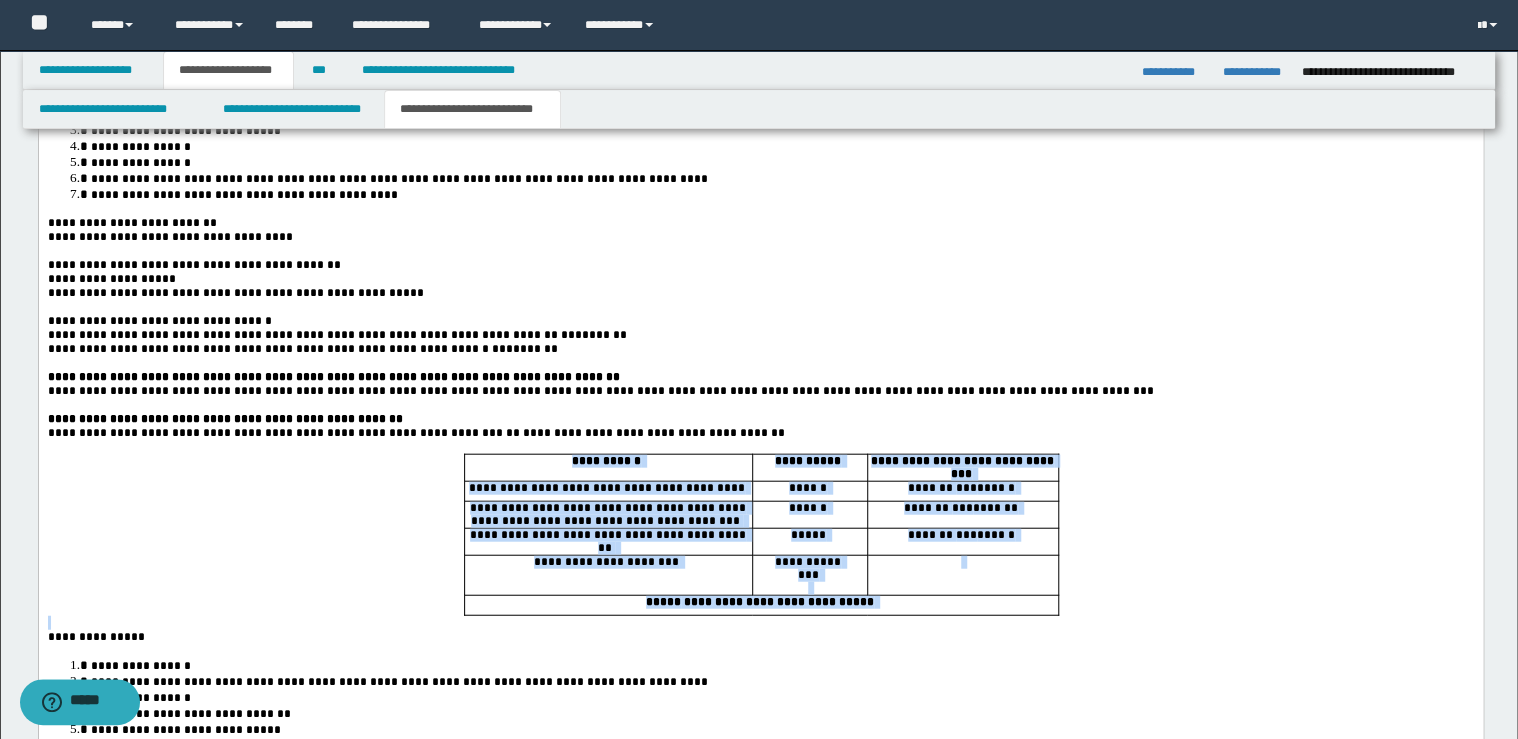 click on "**********" at bounding box center [760, 885] 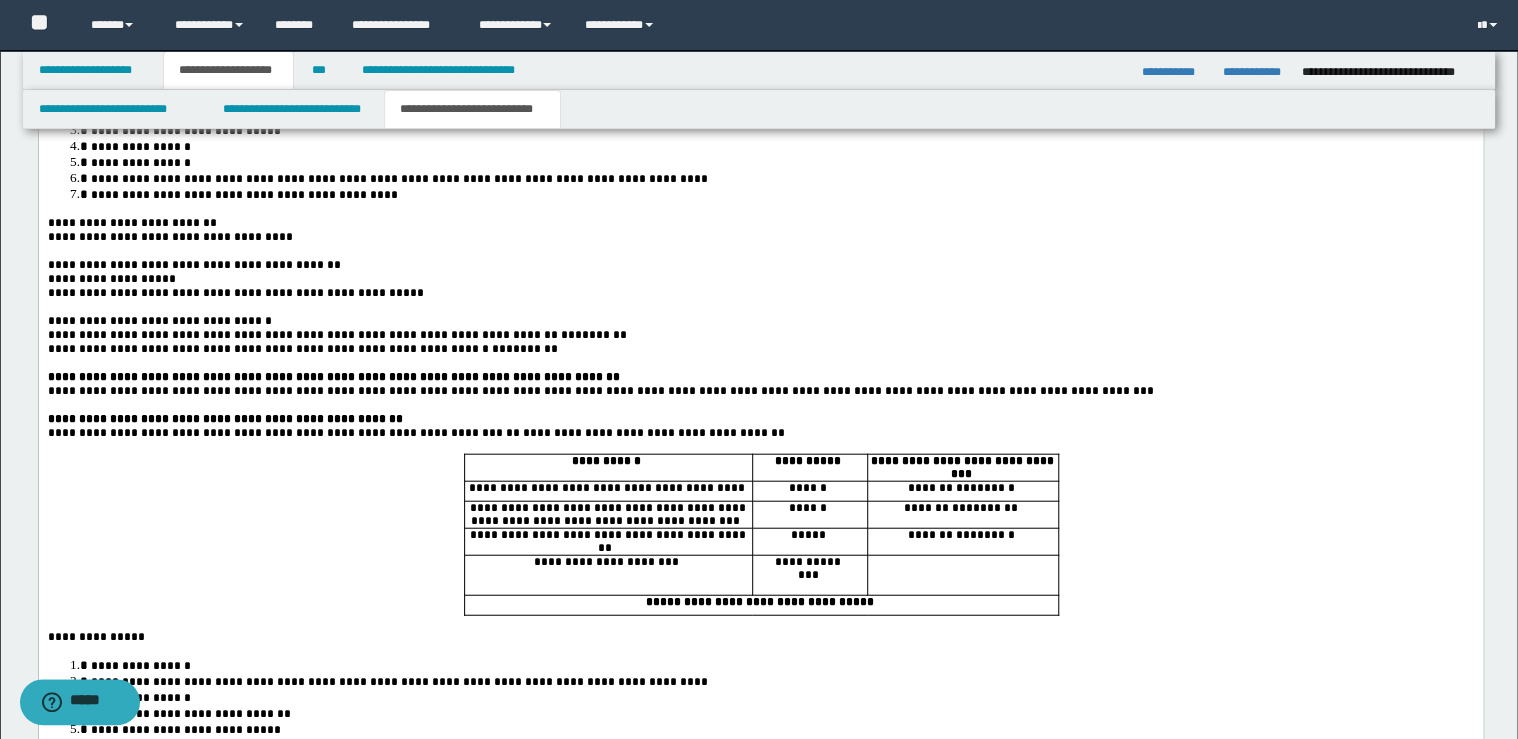 click on "**********" at bounding box center [760, 434] 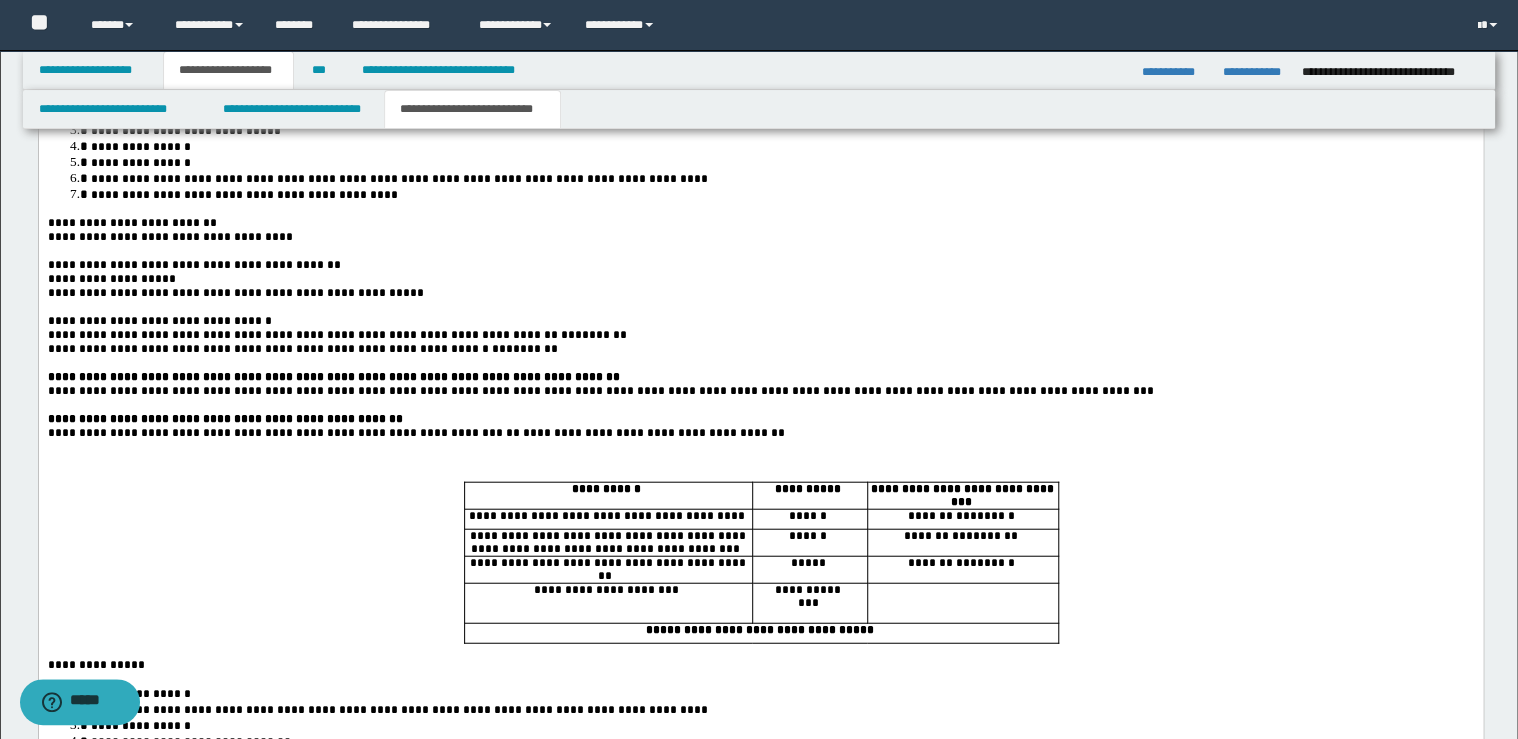 paste 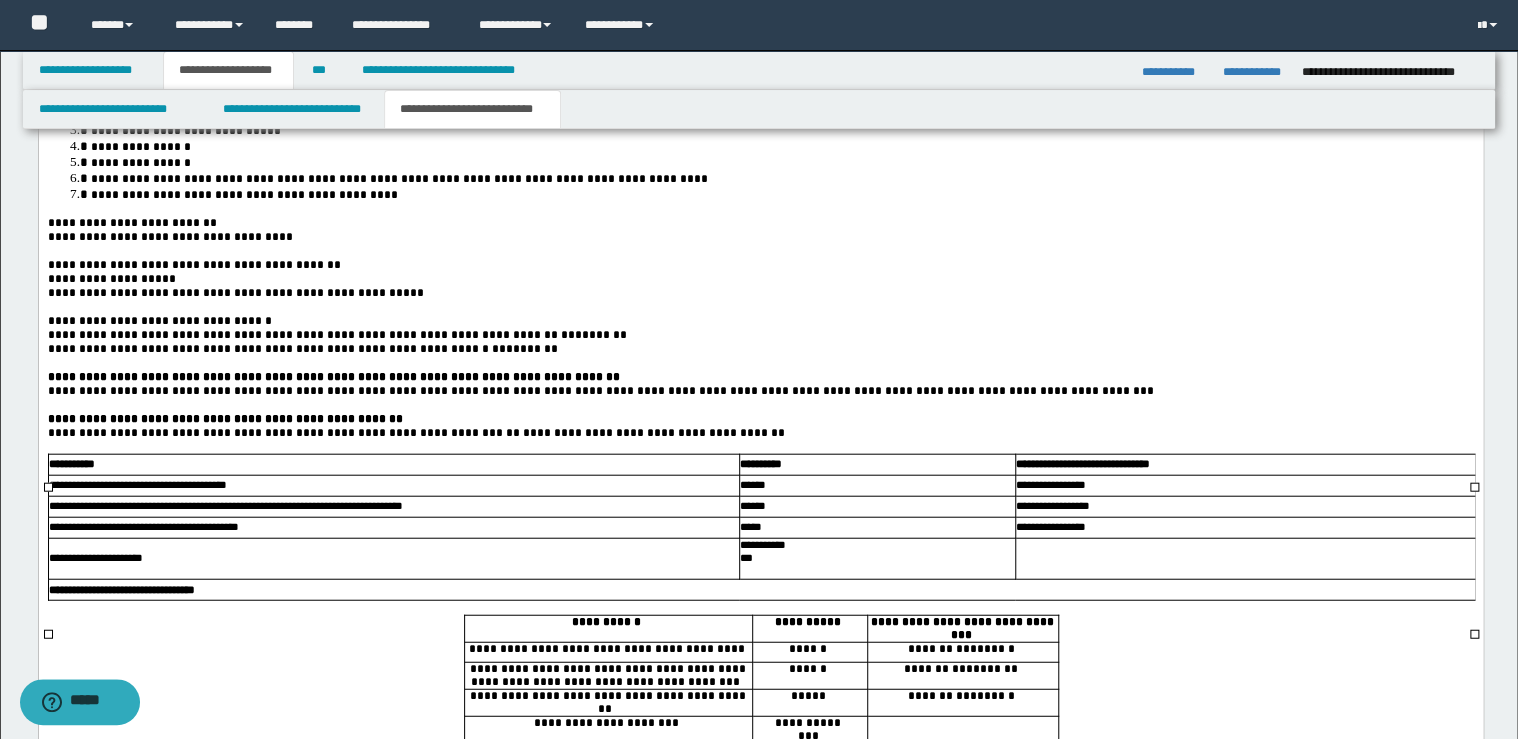 click on "**********" at bounding box center (876, 547) 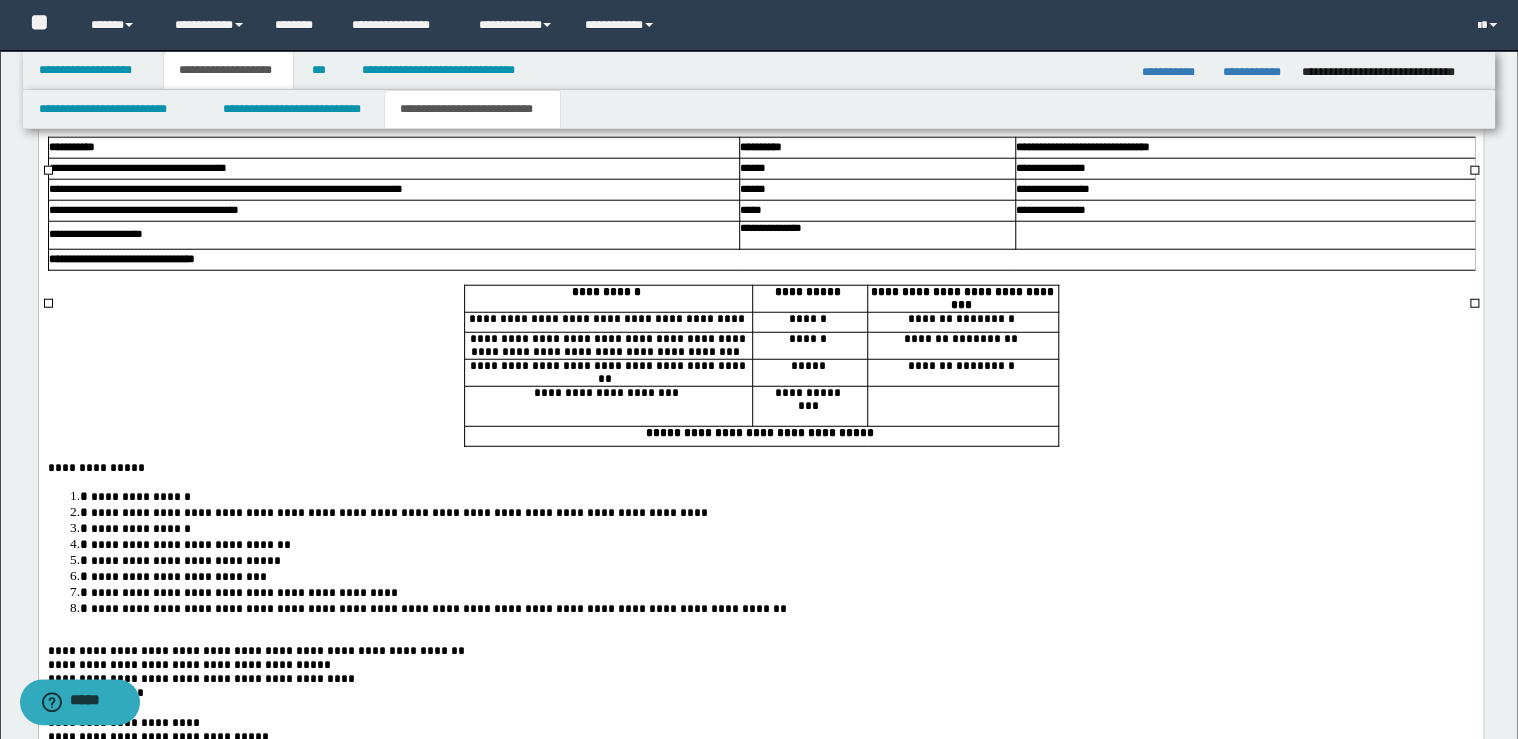 scroll, scrollTop: 2480, scrollLeft: 0, axis: vertical 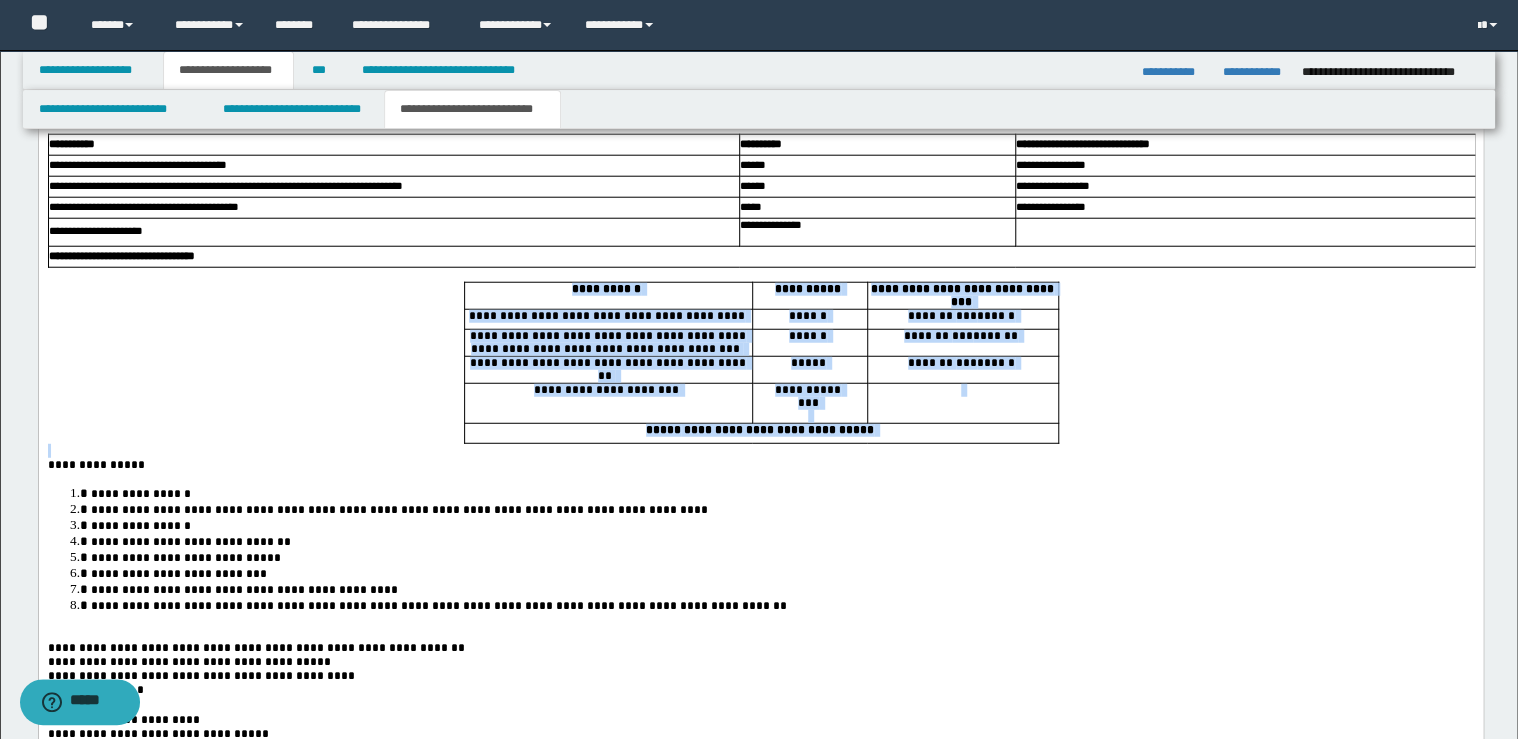 drag, startPoint x: 564, startPoint y: 309, endPoint x: 610, endPoint y: 482, distance: 179.01117 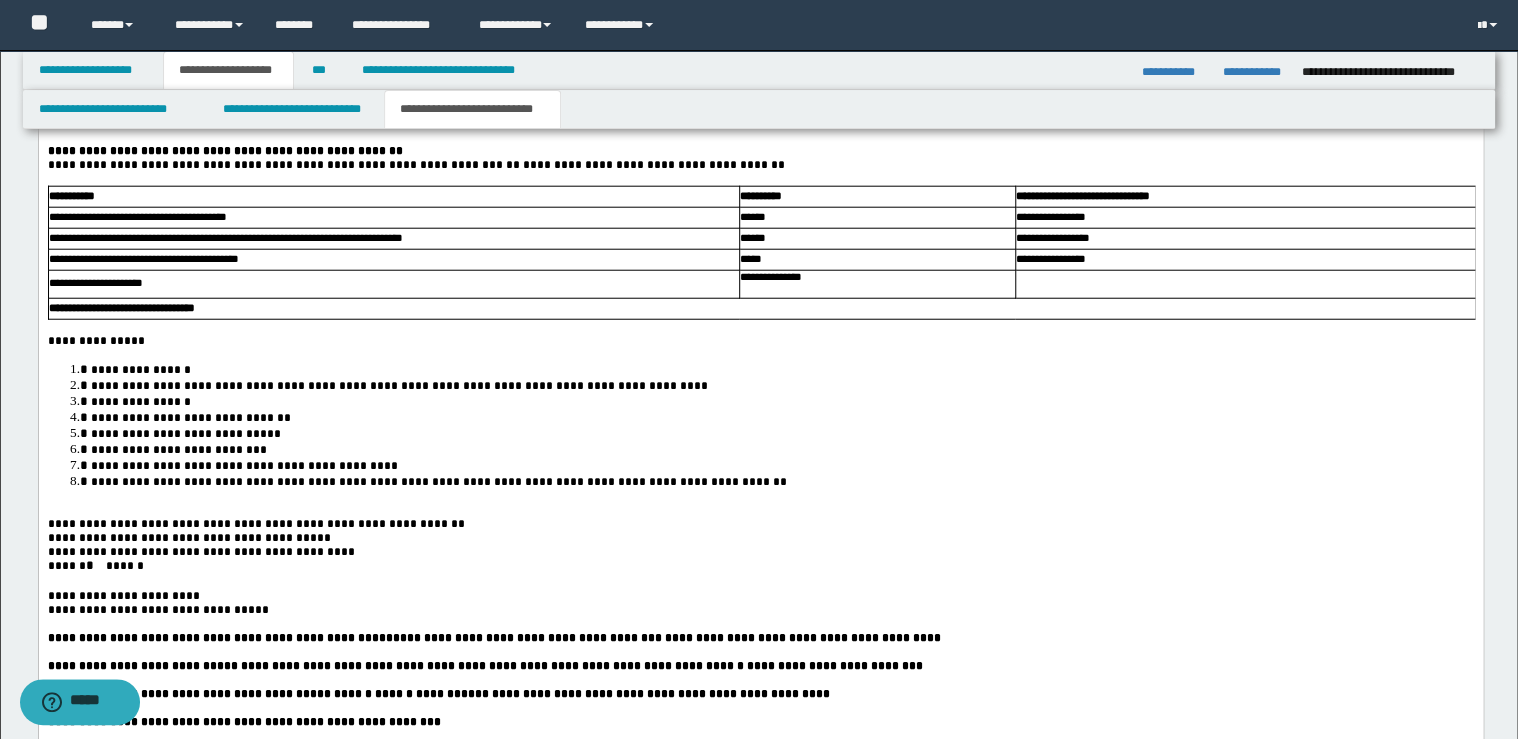 scroll, scrollTop: 2400, scrollLeft: 0, axis: vertical 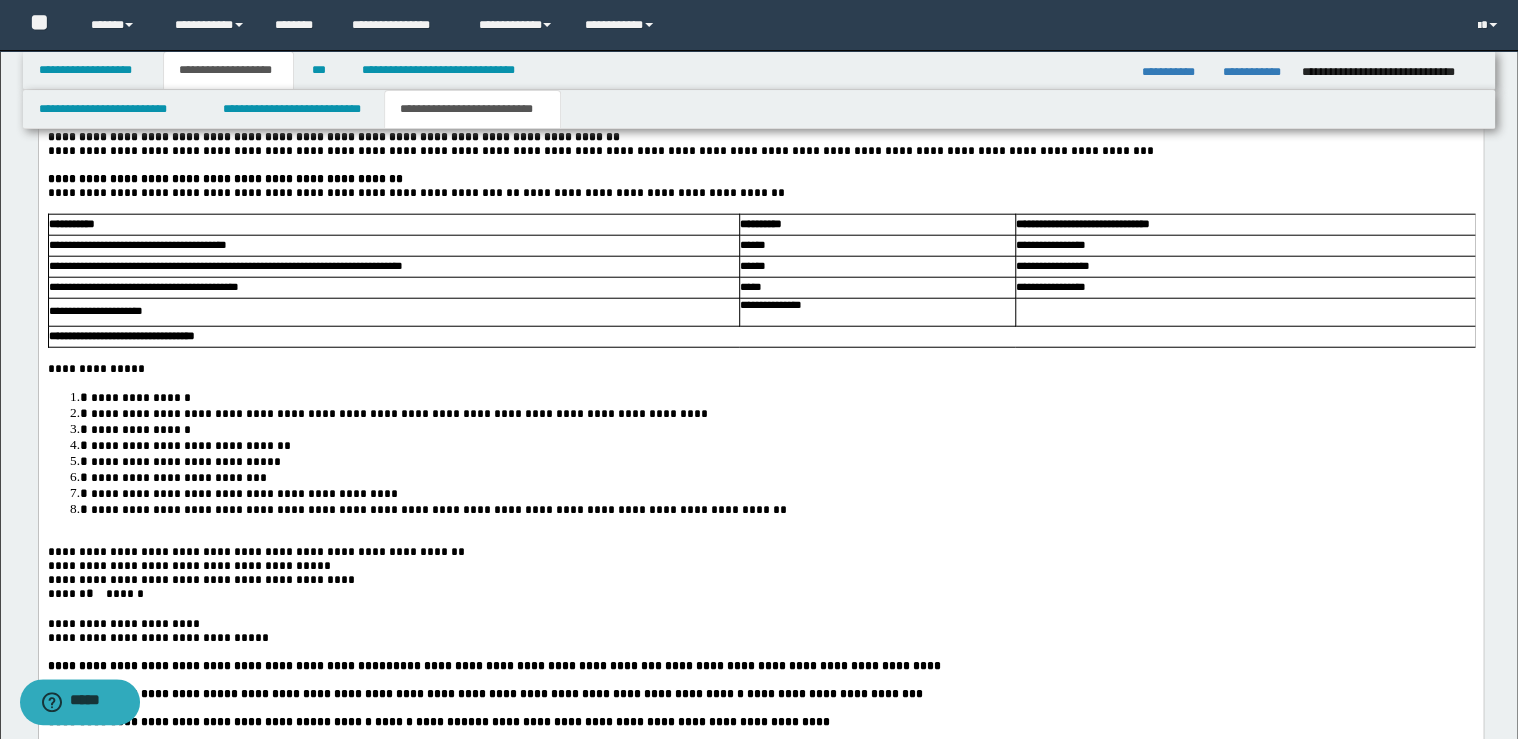 click on "**********" at bounding box center (760, 194) 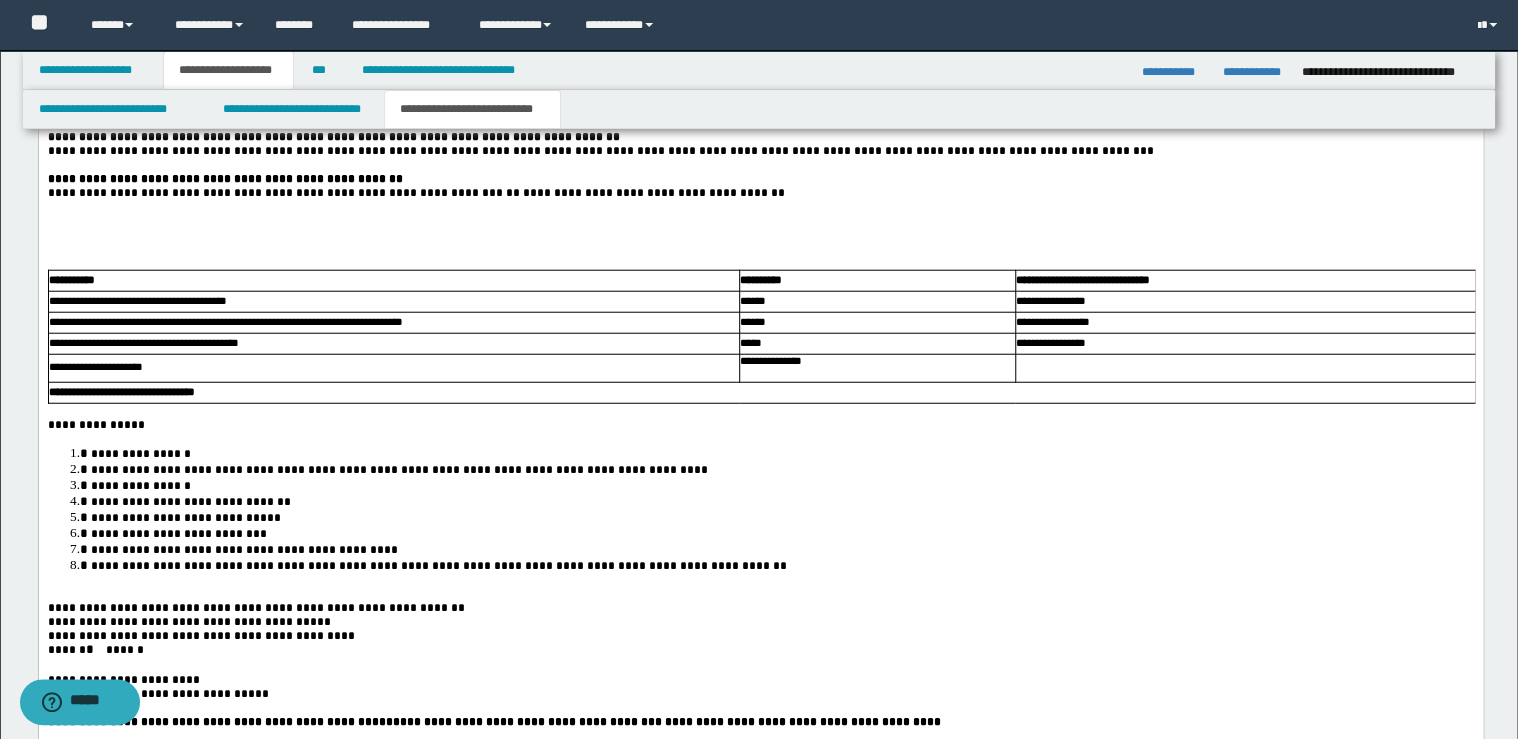 click at bounding box center [760, 222] 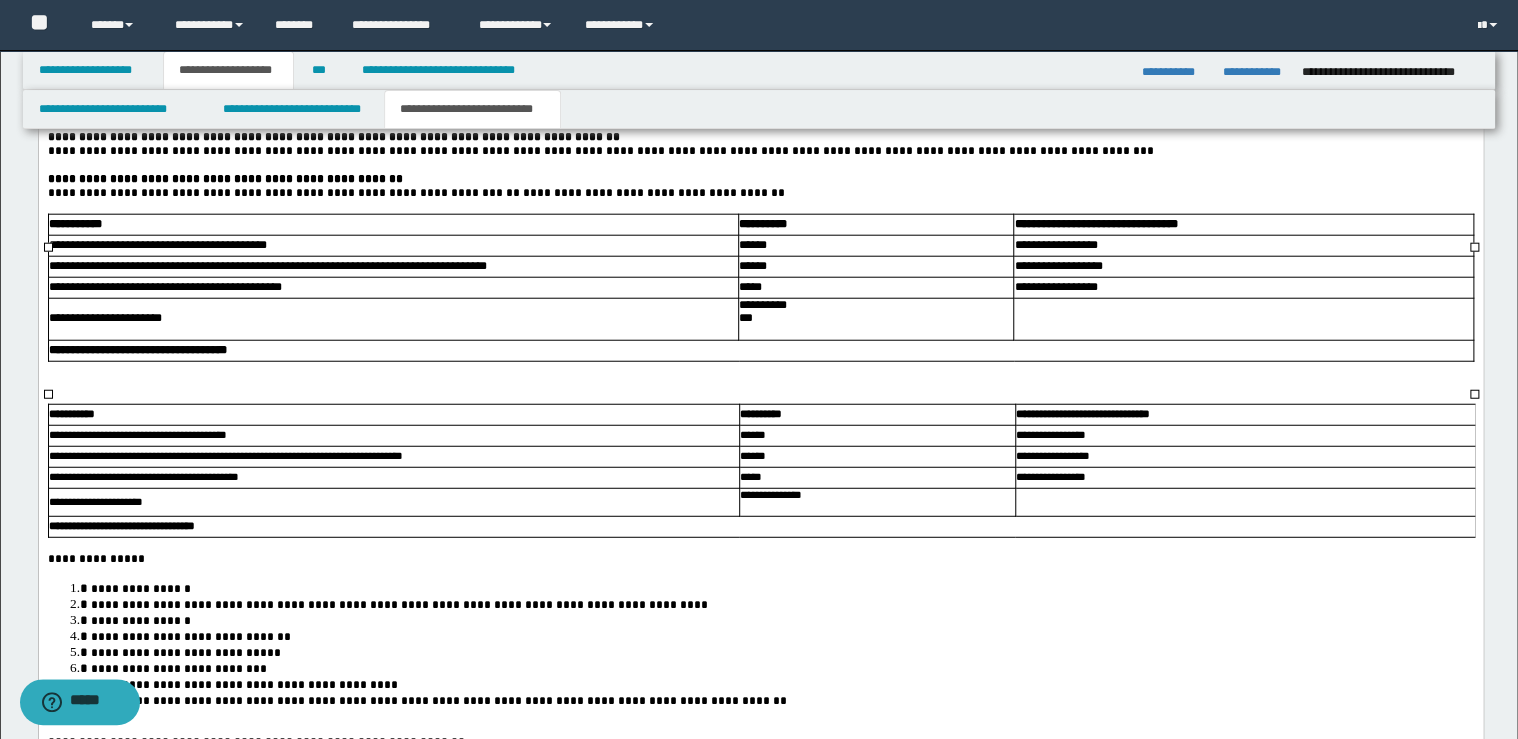 scroll, scrollTop: 2480, scrollLeft: 0, axis: vertical 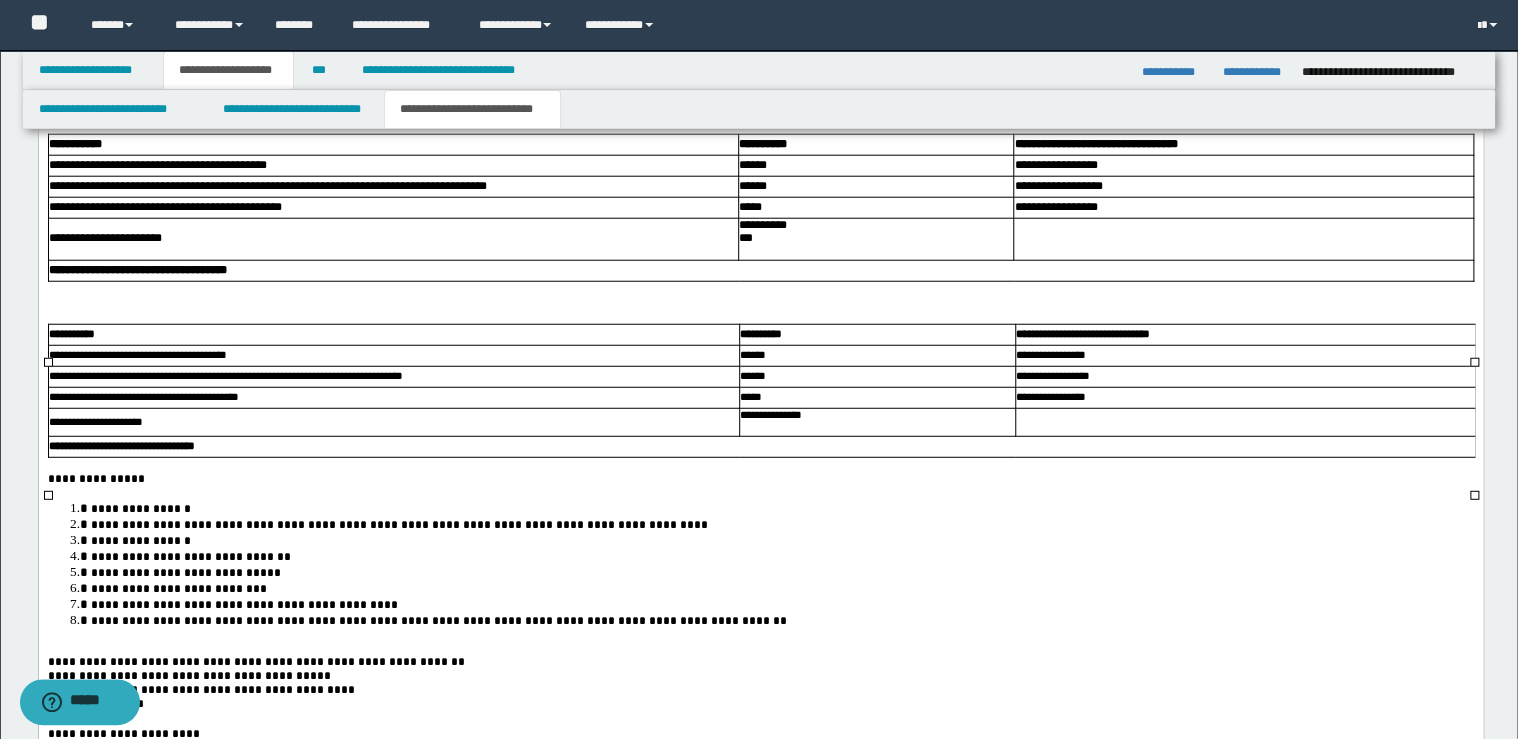 drag, startPoint x: 213, startPoint y: 330, endPoint x: 184, endPoint y: 391, distance: 67.54258 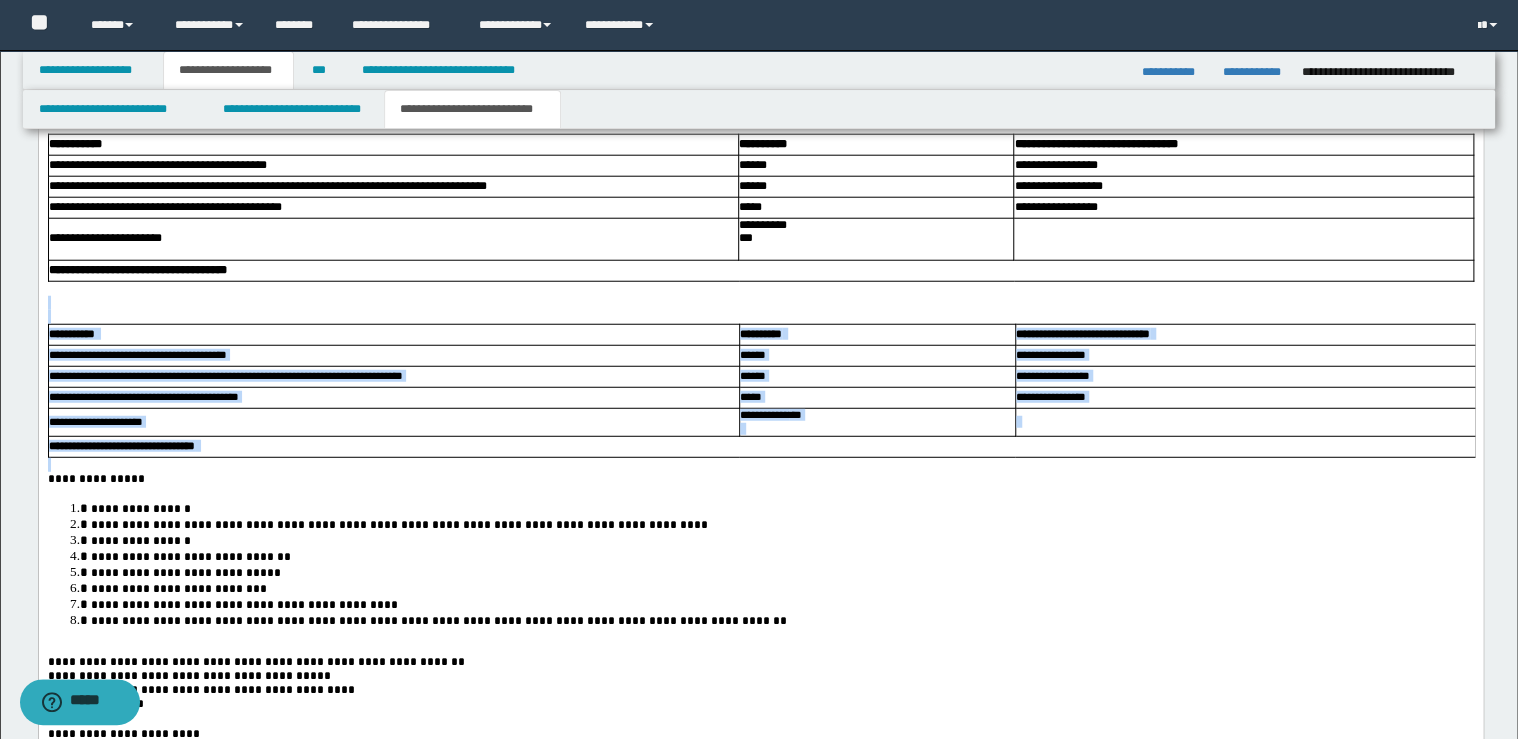 drag, startPoint x: 181, startPoint y: 337, endPoint x: 189, endPoint y: 500, distance: 163.1962 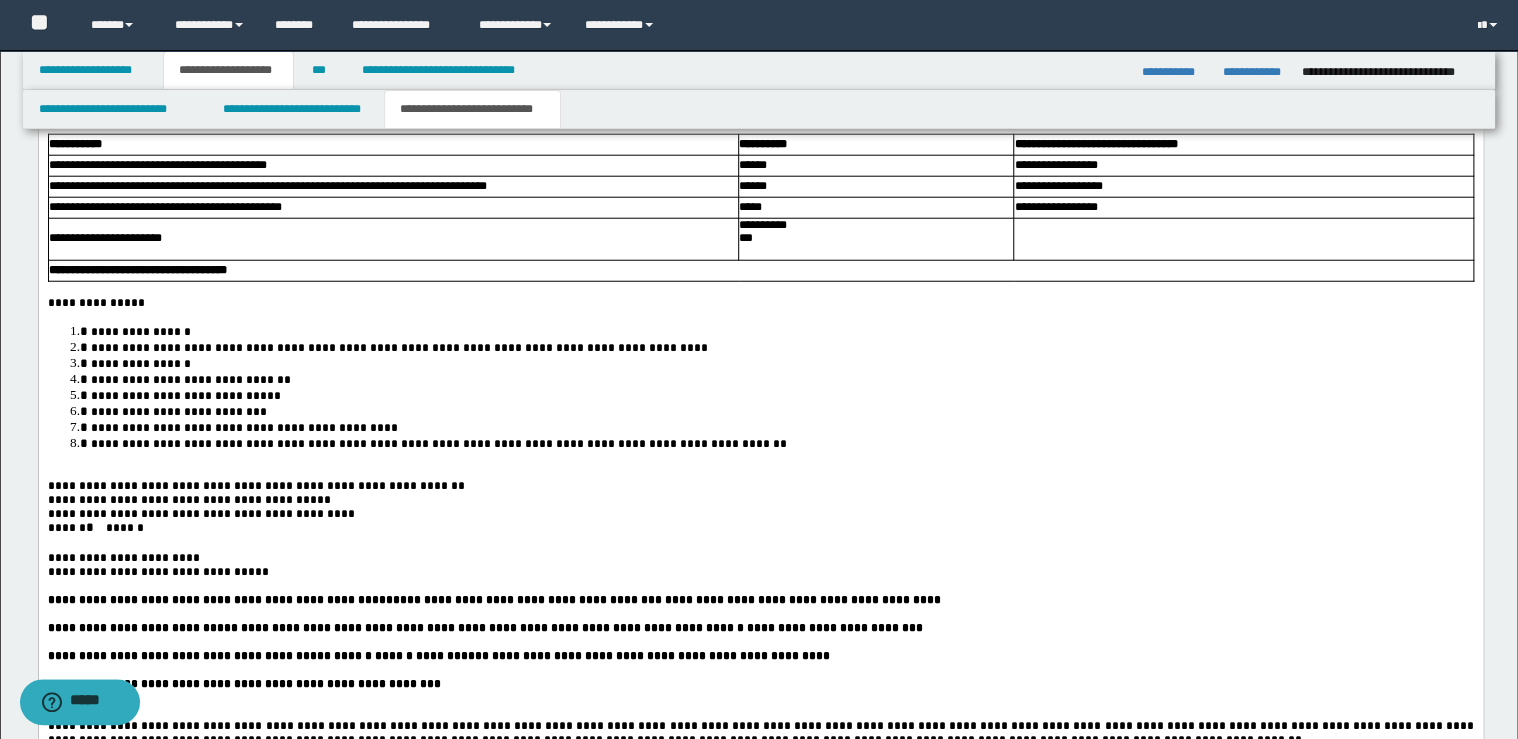 click on "**********" at bounding box center (780, 428) 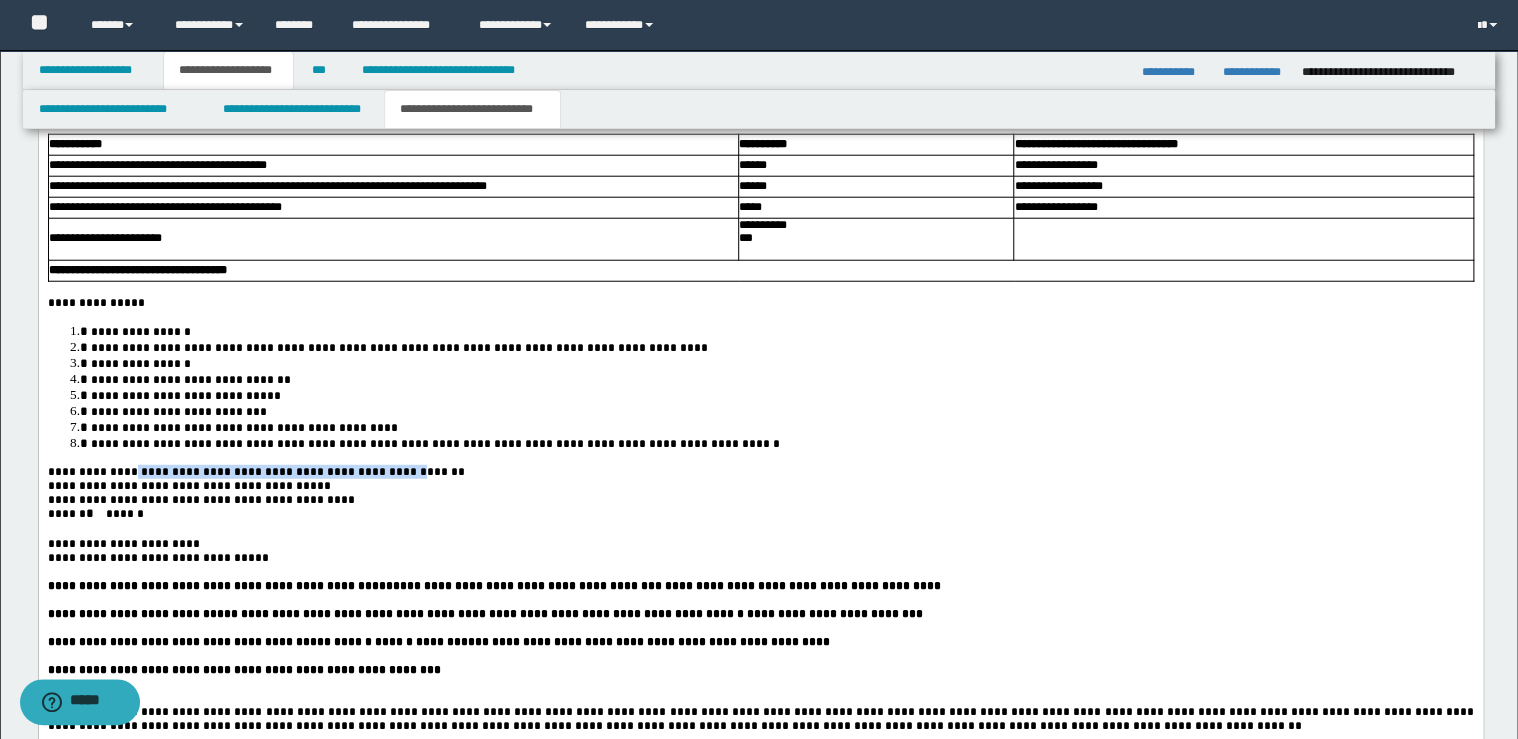 drag, startPoint x: 294, startPoint y: 510, endPoint x: 139, endPoint y: 506, distance: 155.0516 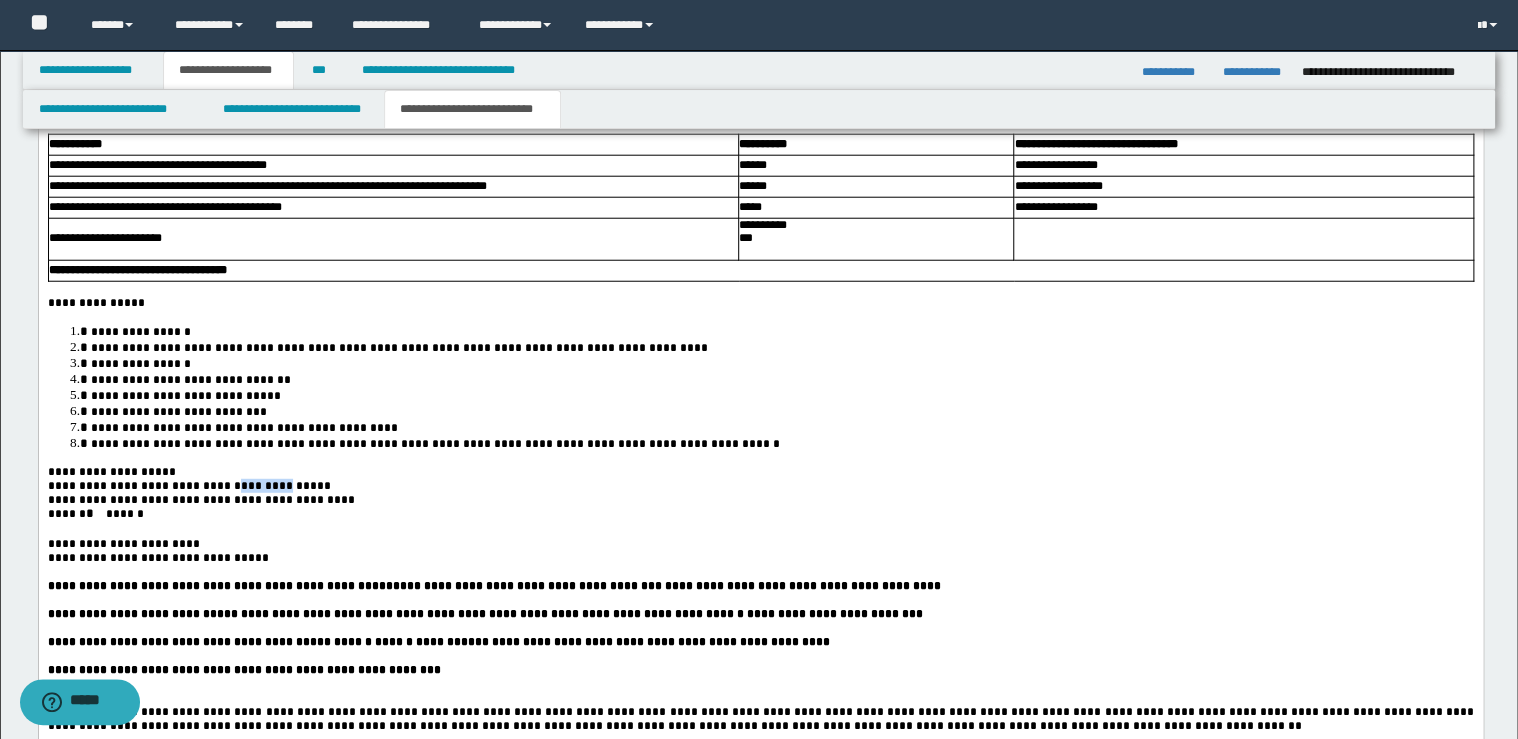 drag, startPoint x: 295, startPoint y: 522, endPoint x: 268, endPoint y: 522, distance: 27 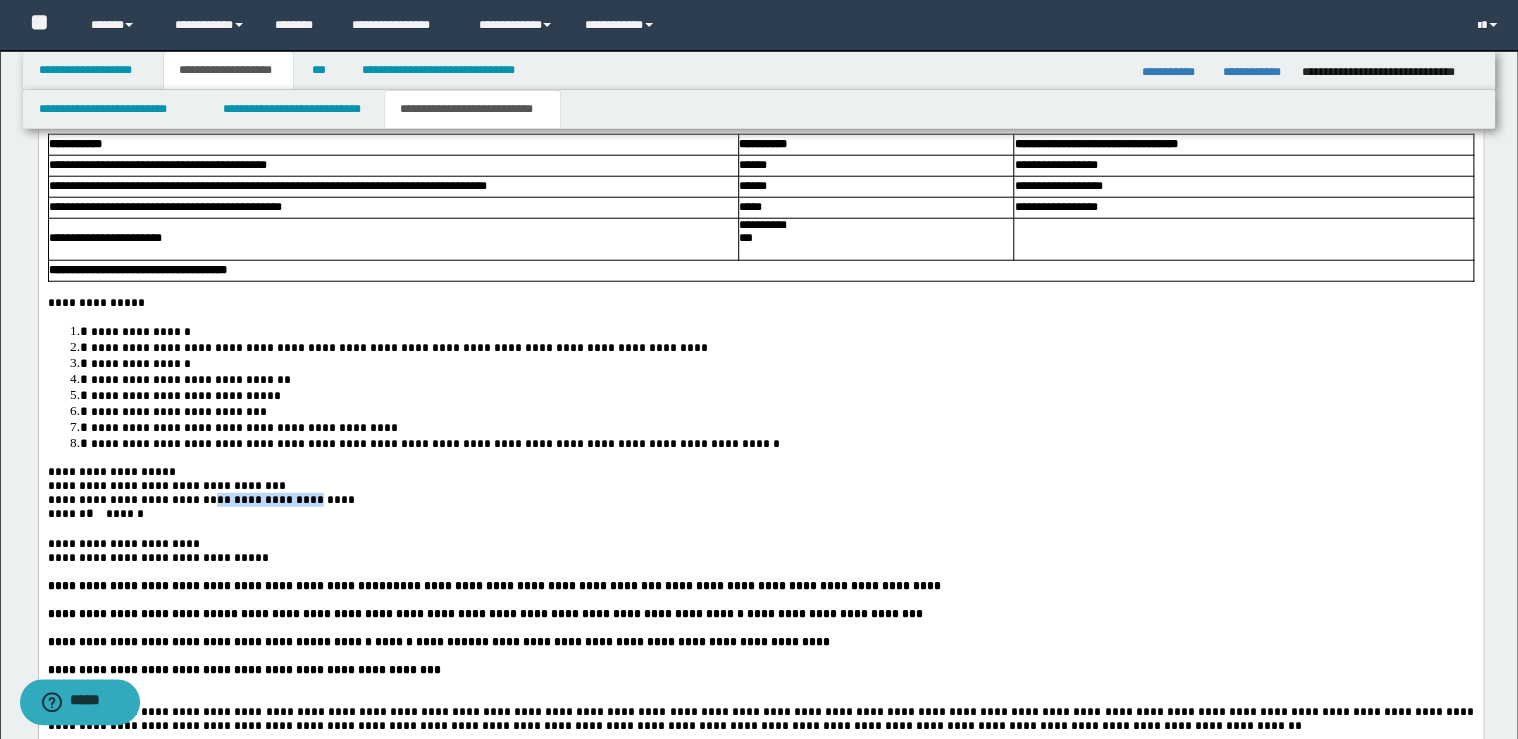 drag, startPoint x: 303, startPoint y: 541, endPoint x: 244, endPoint y: 538, distance: 59.07622 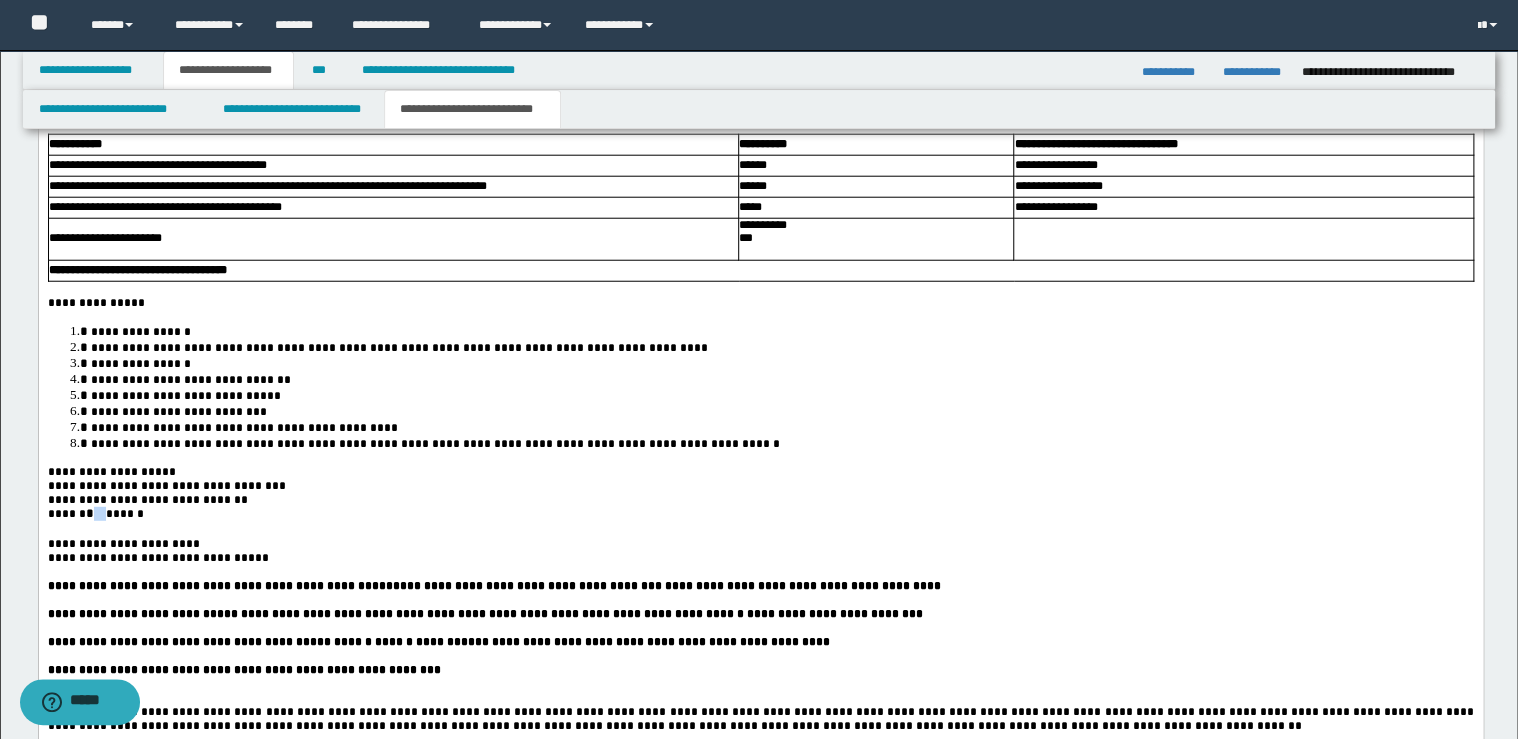 drag, startPoint x: 104, startPoint y: 560, endPoint x: 92, endPoint y: 558, distance: 12.165525 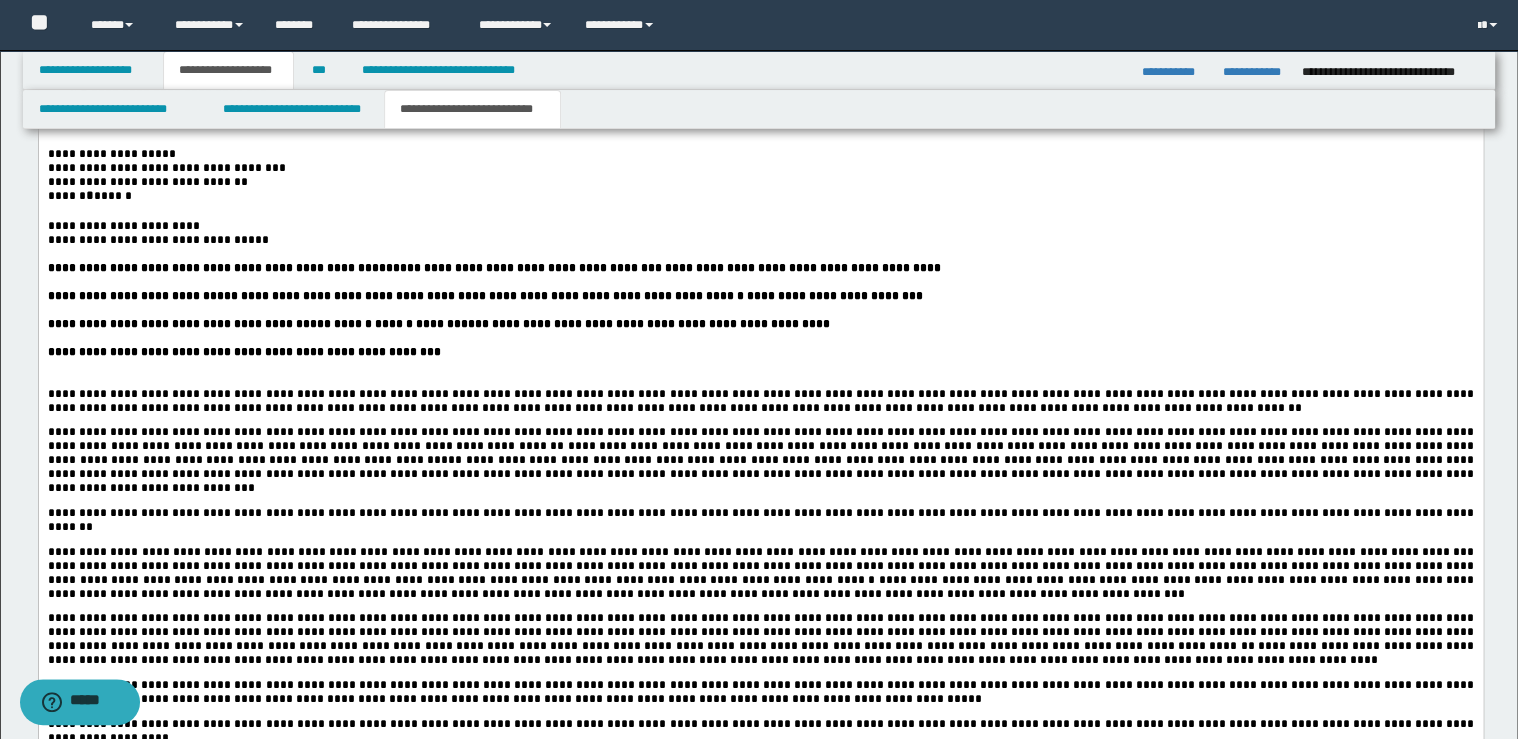 scroll, scrollTop: 2800, scrollLeft: 0, axis: vertical 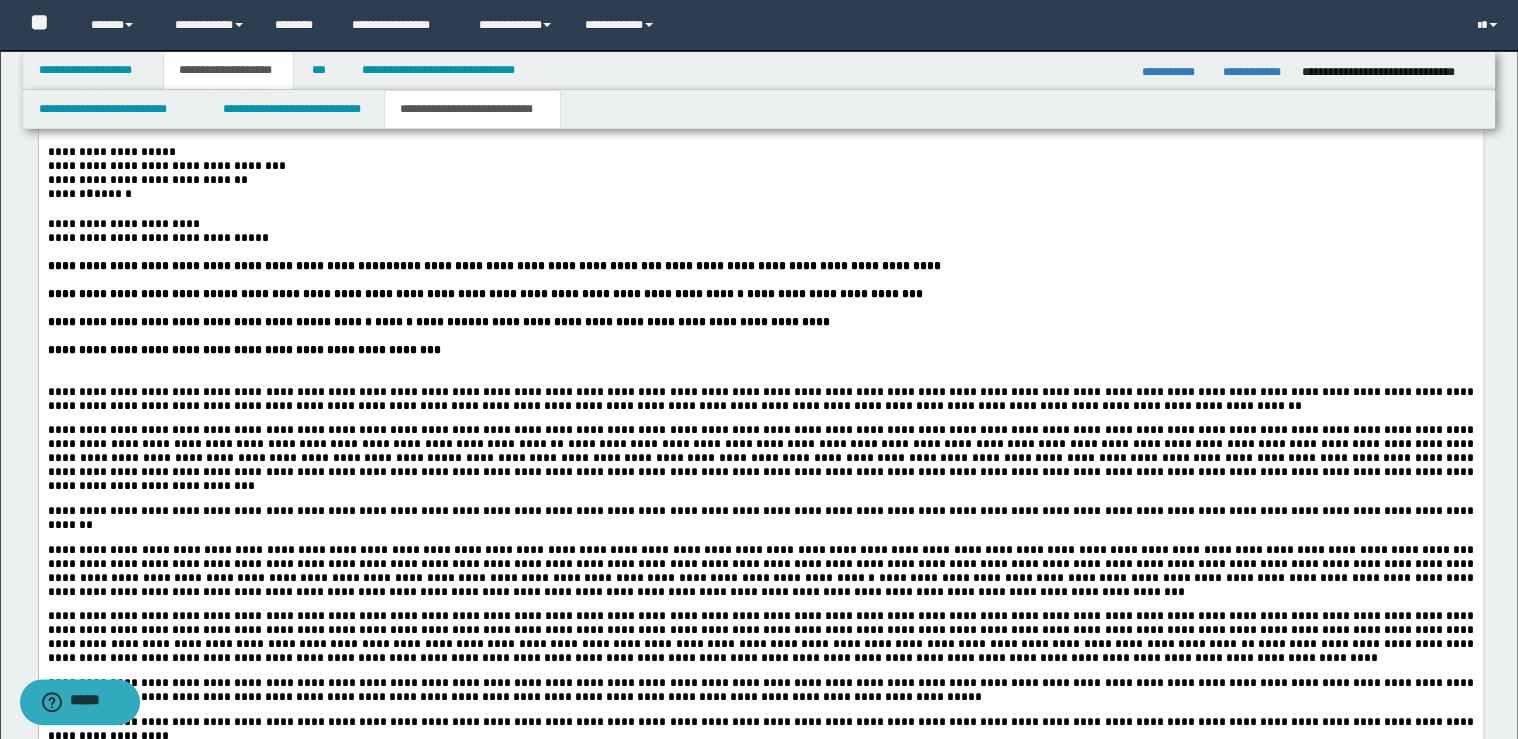click on "**********" at bounding box center [760, 351] 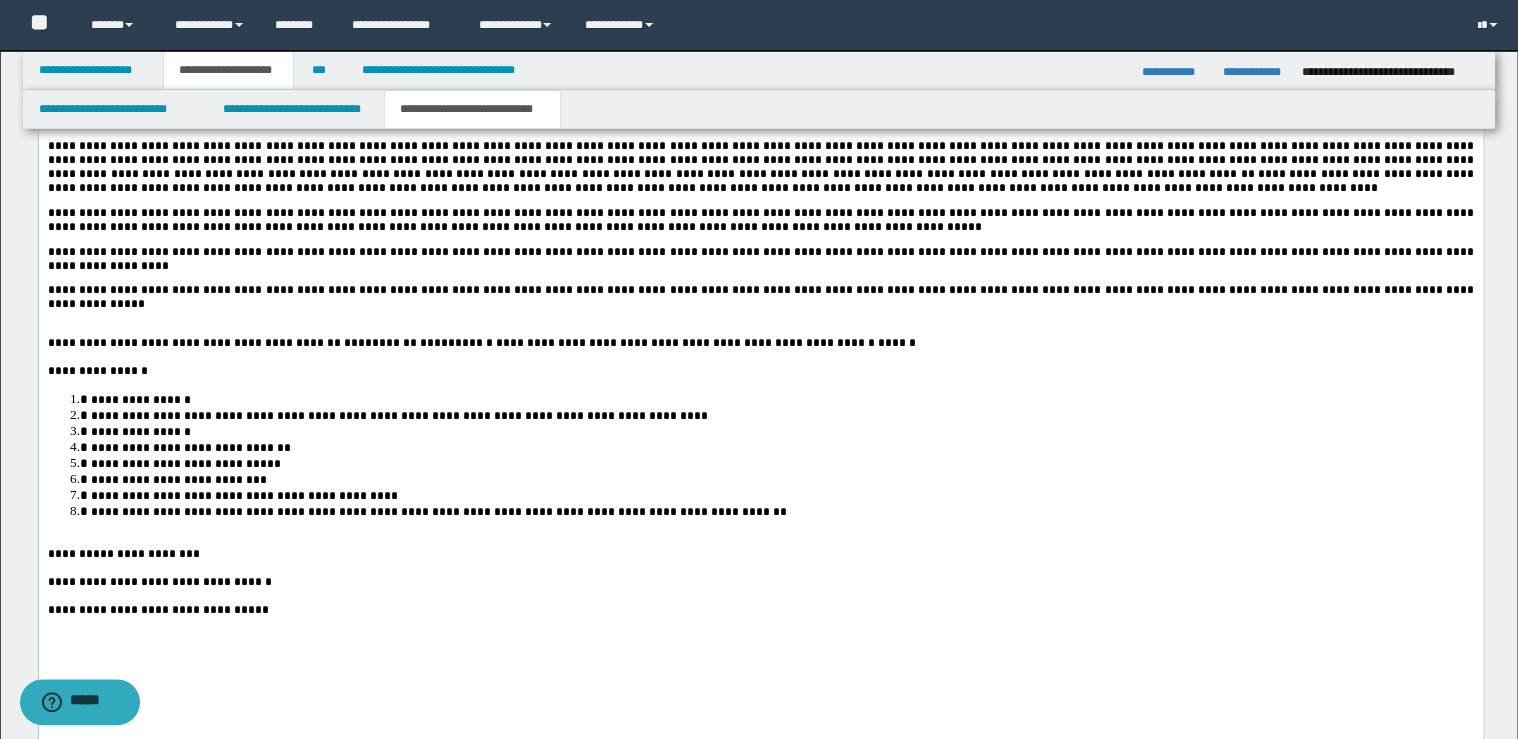 scroll, scrollTop: 3280, scrollLeft: 0, axis: vertical 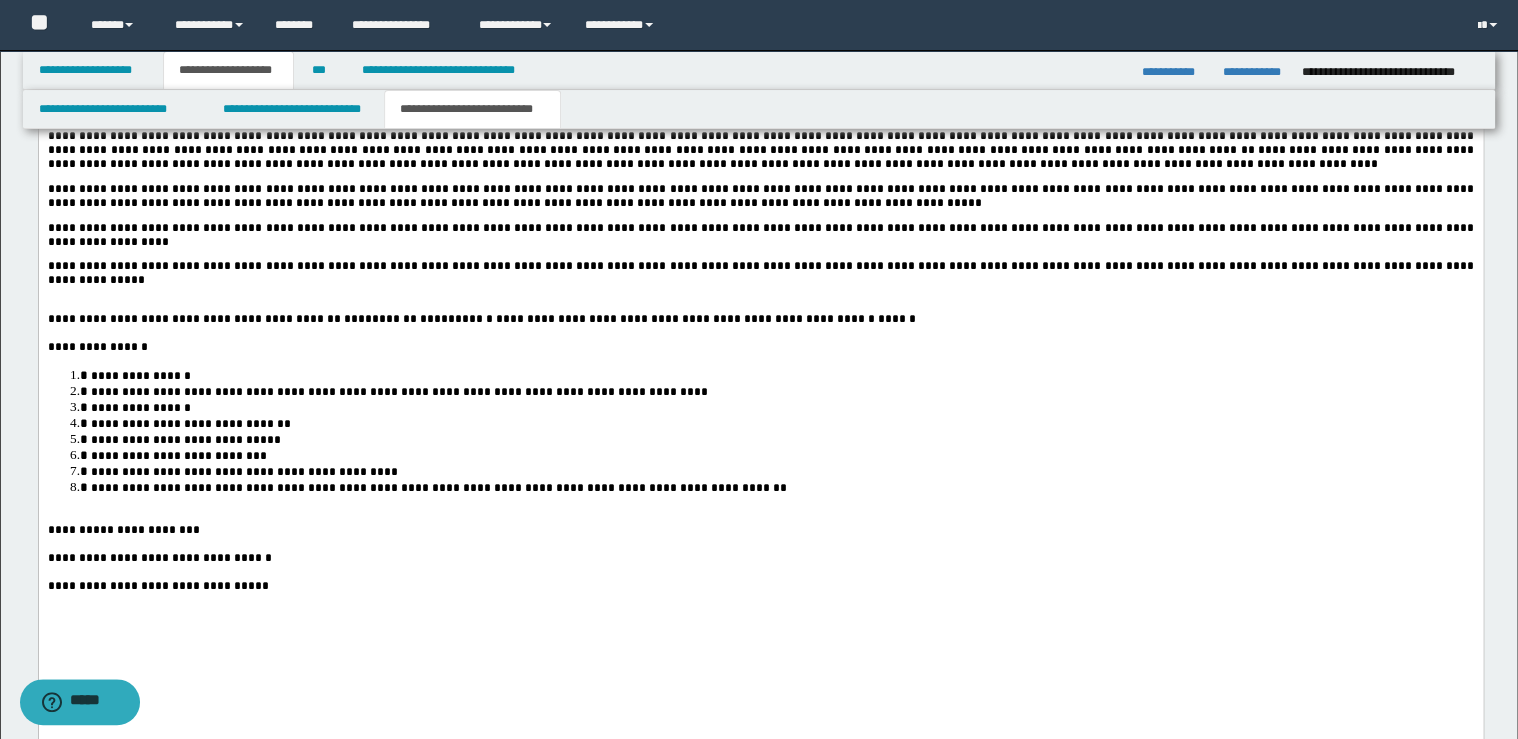 click on "**********" at bounding box center [760, 273] 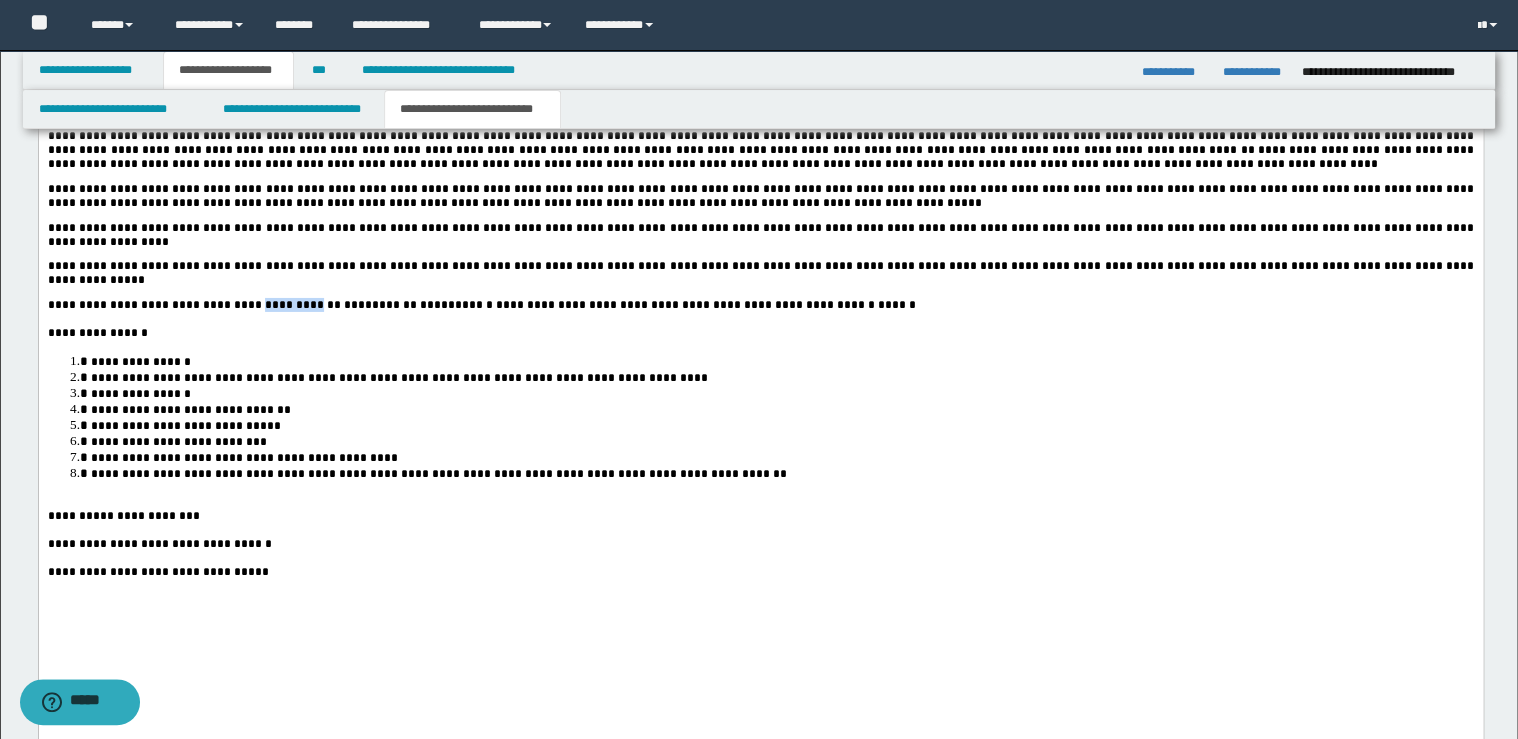 drag, startPoint x: 295, startPoint y: 356, endPoint x: 223, endPoint y: 354, distance: 72.02777 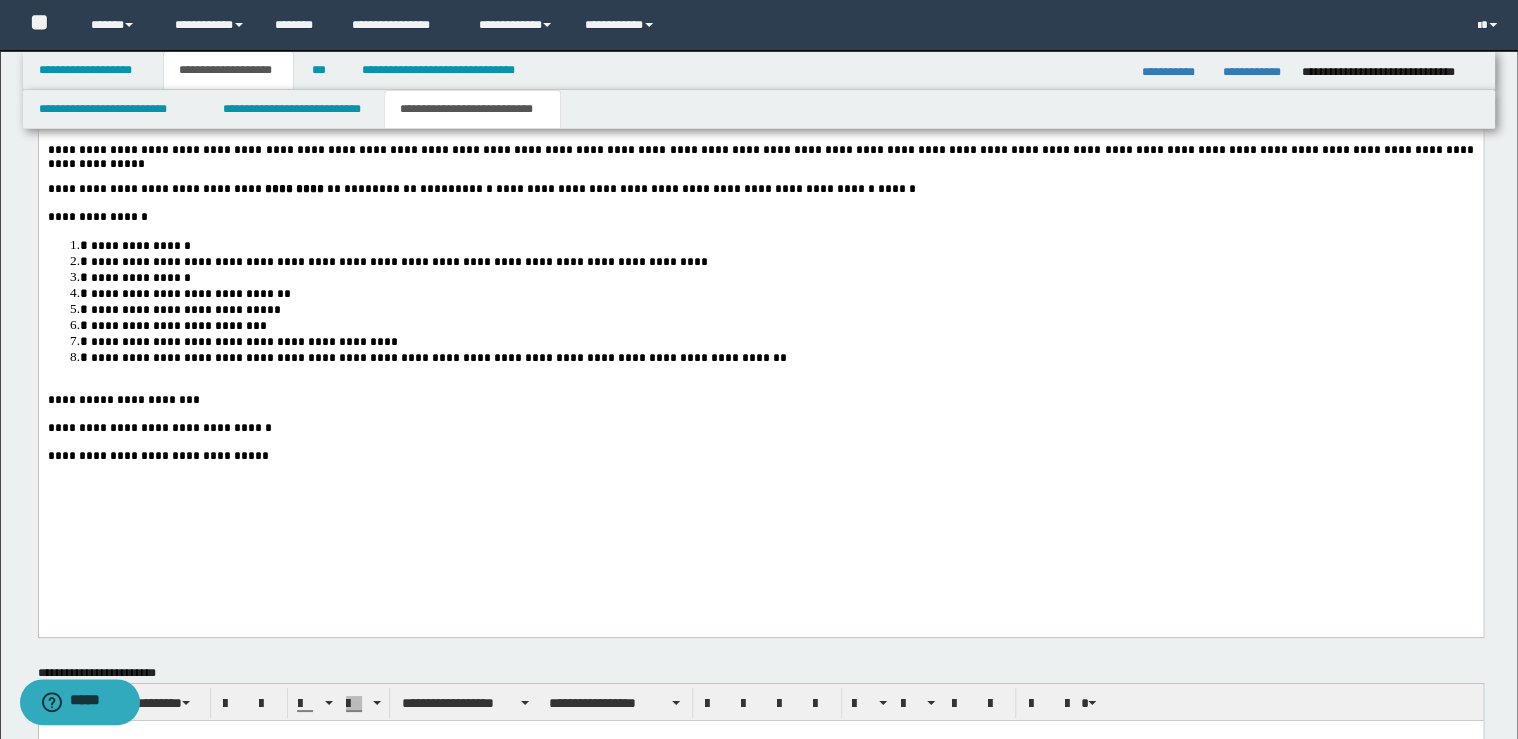 scroll, scrollTop: 3440, scrollLeft: 0, axis: vertical 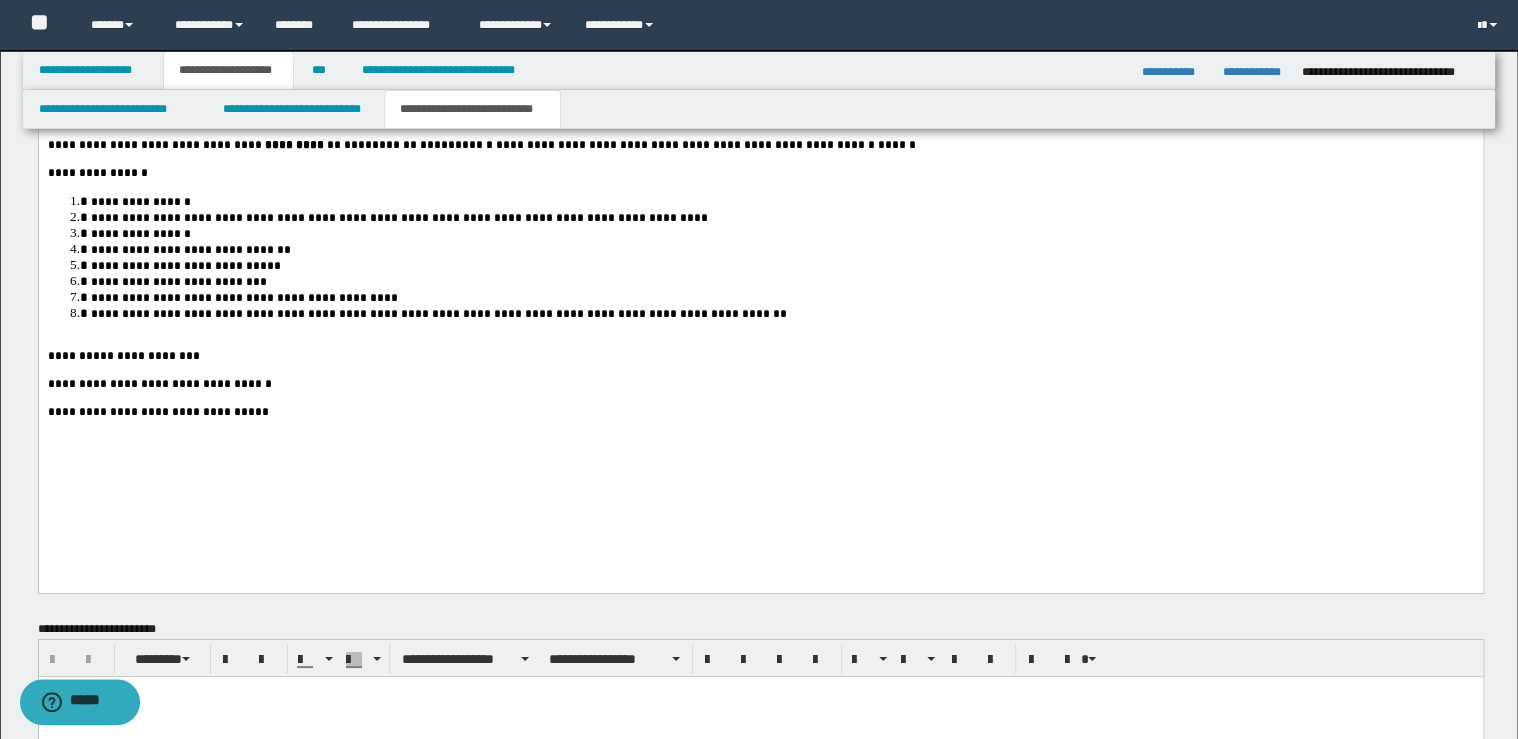 click on "**********" at bounding box center [780, 313] 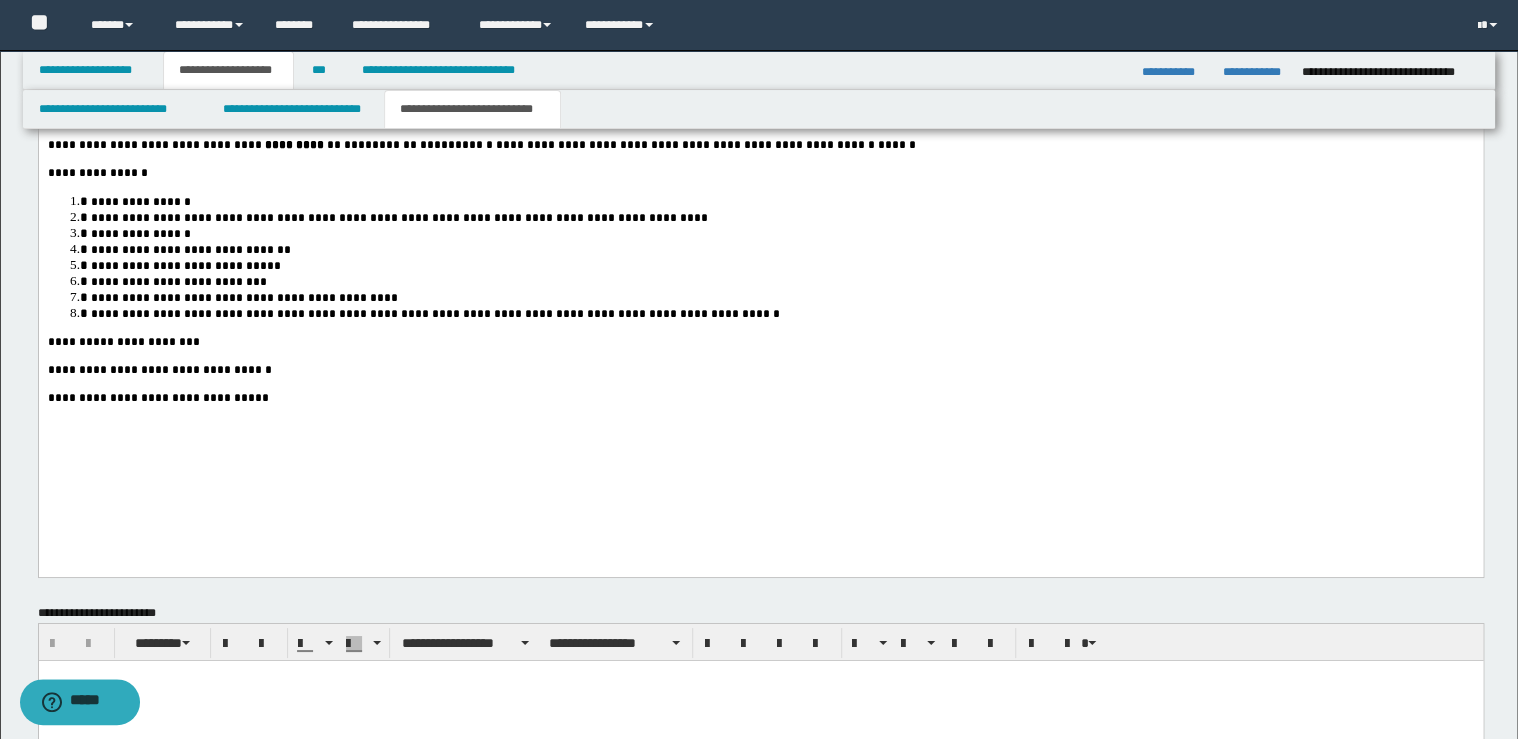 click on "**********" at bounding box center [760, 398] 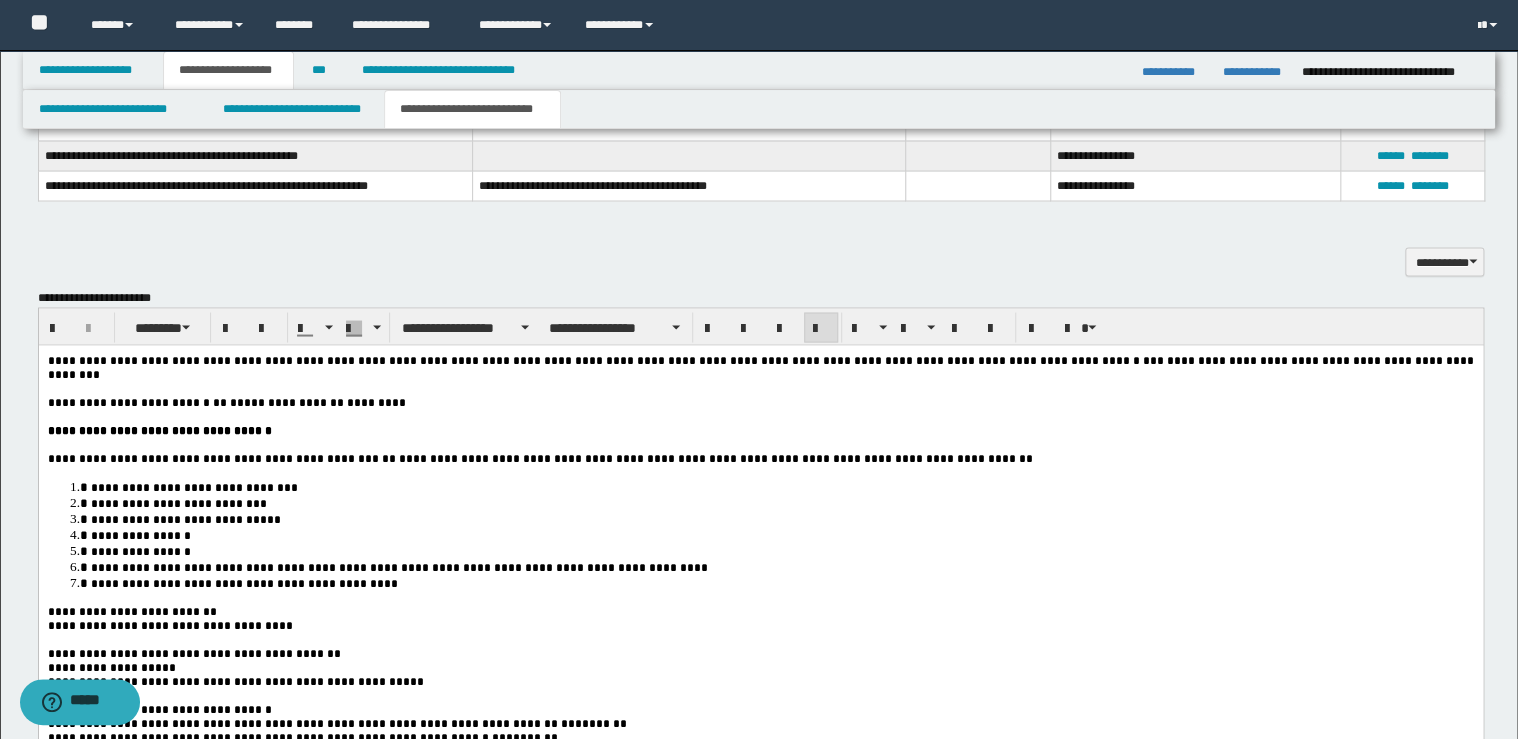 scroll, scrollTop: 1760, scrollLeft: 0, axis: vertical 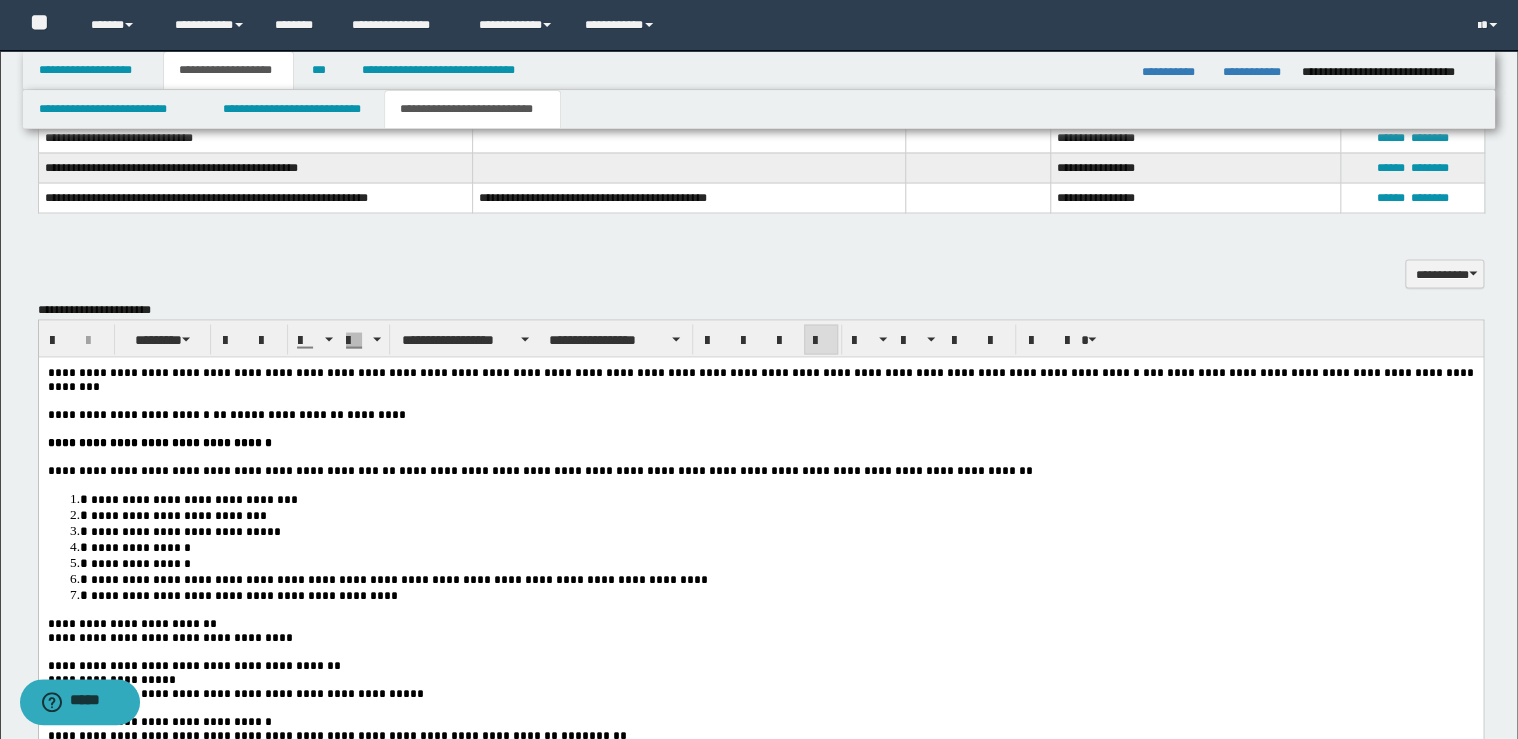 click on "**********" at bounding box center [214, 470] 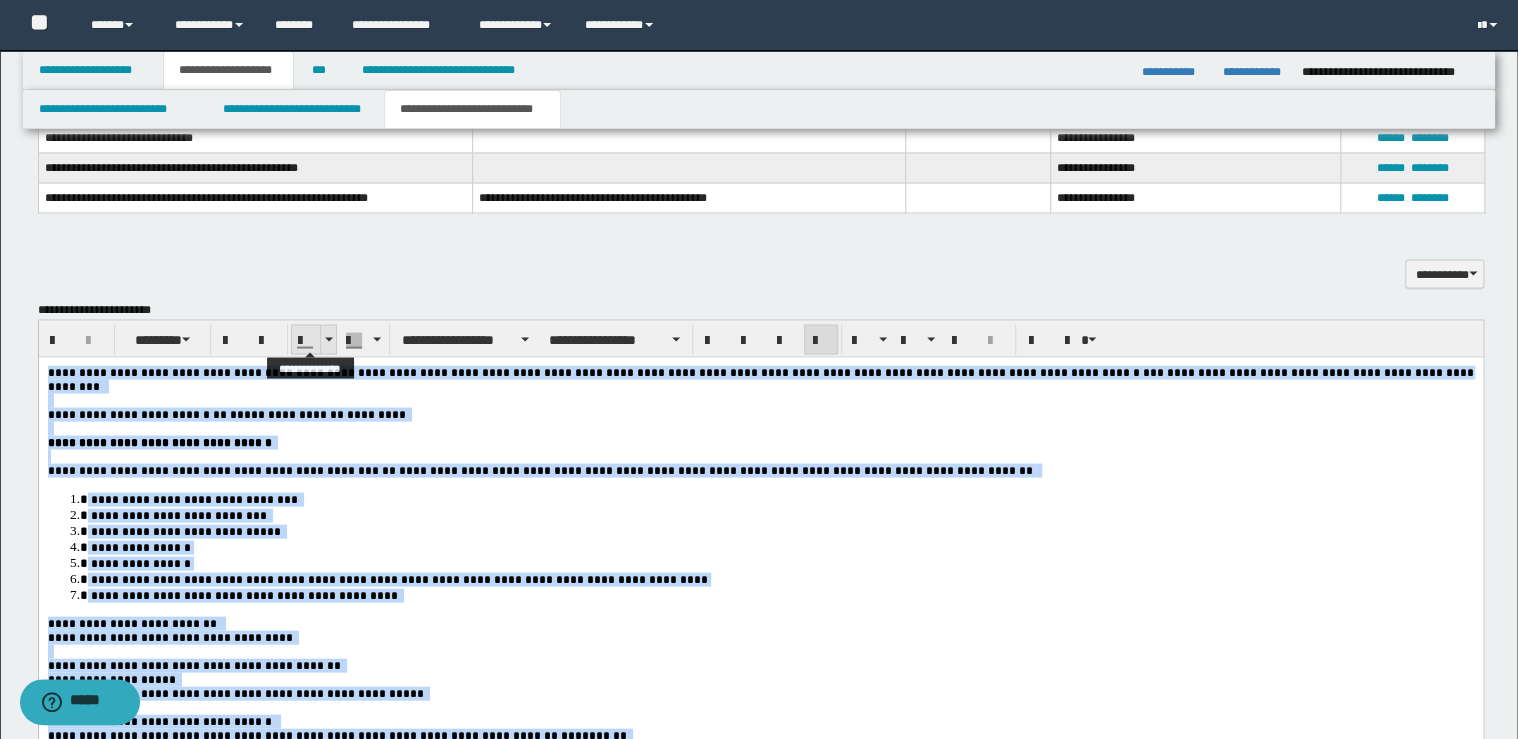 click at bounding box center (328, 339) 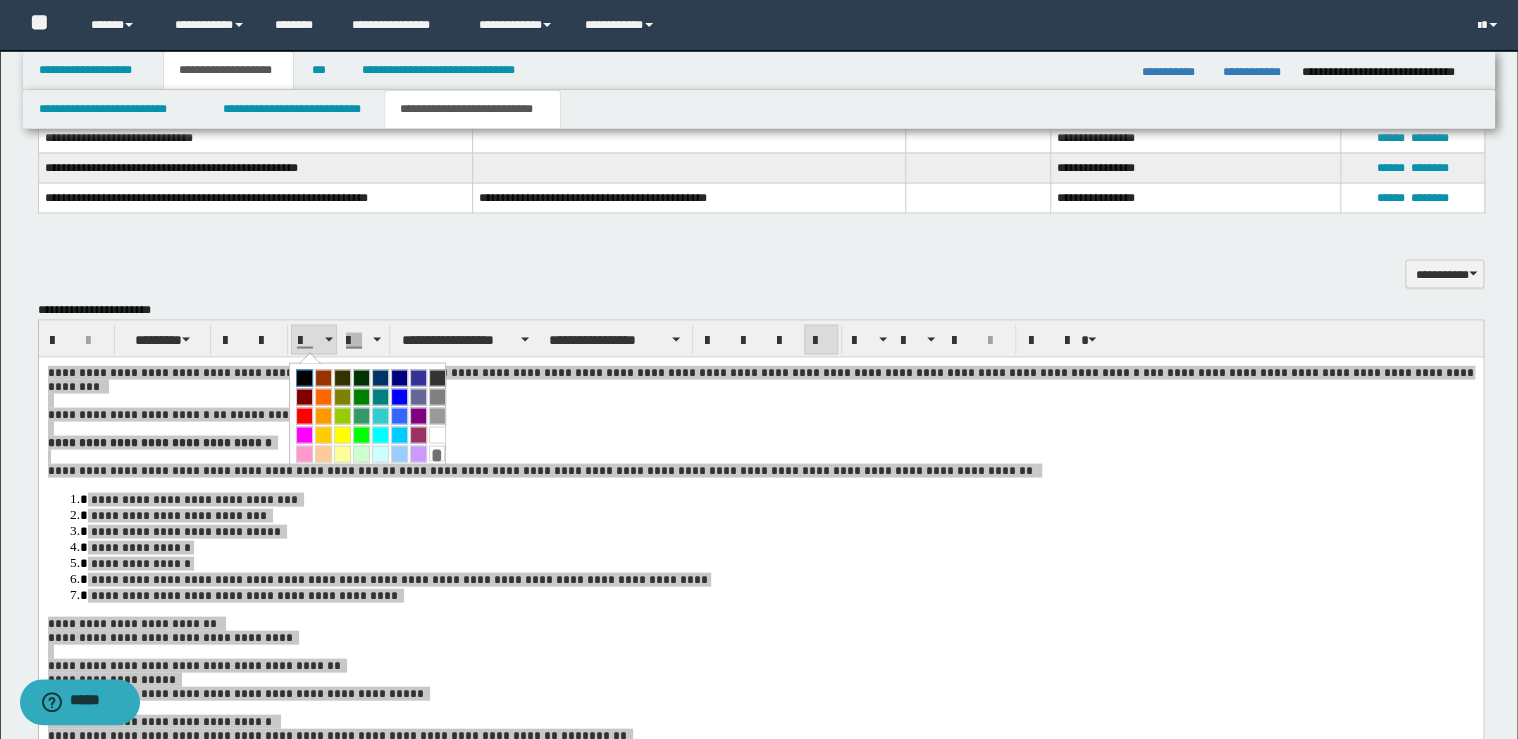click at bounding box center [304, 377] 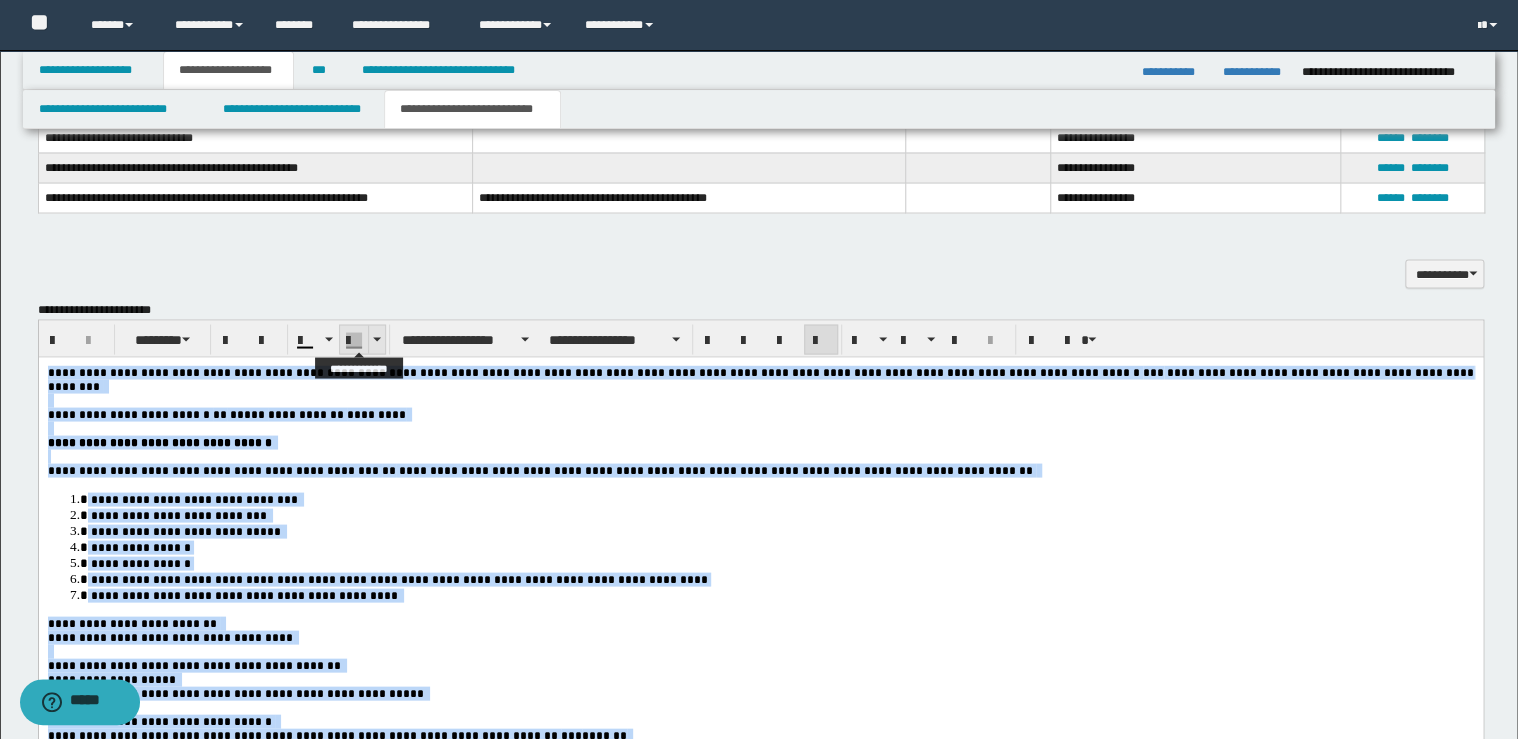 click at bounding box center [376, 339] 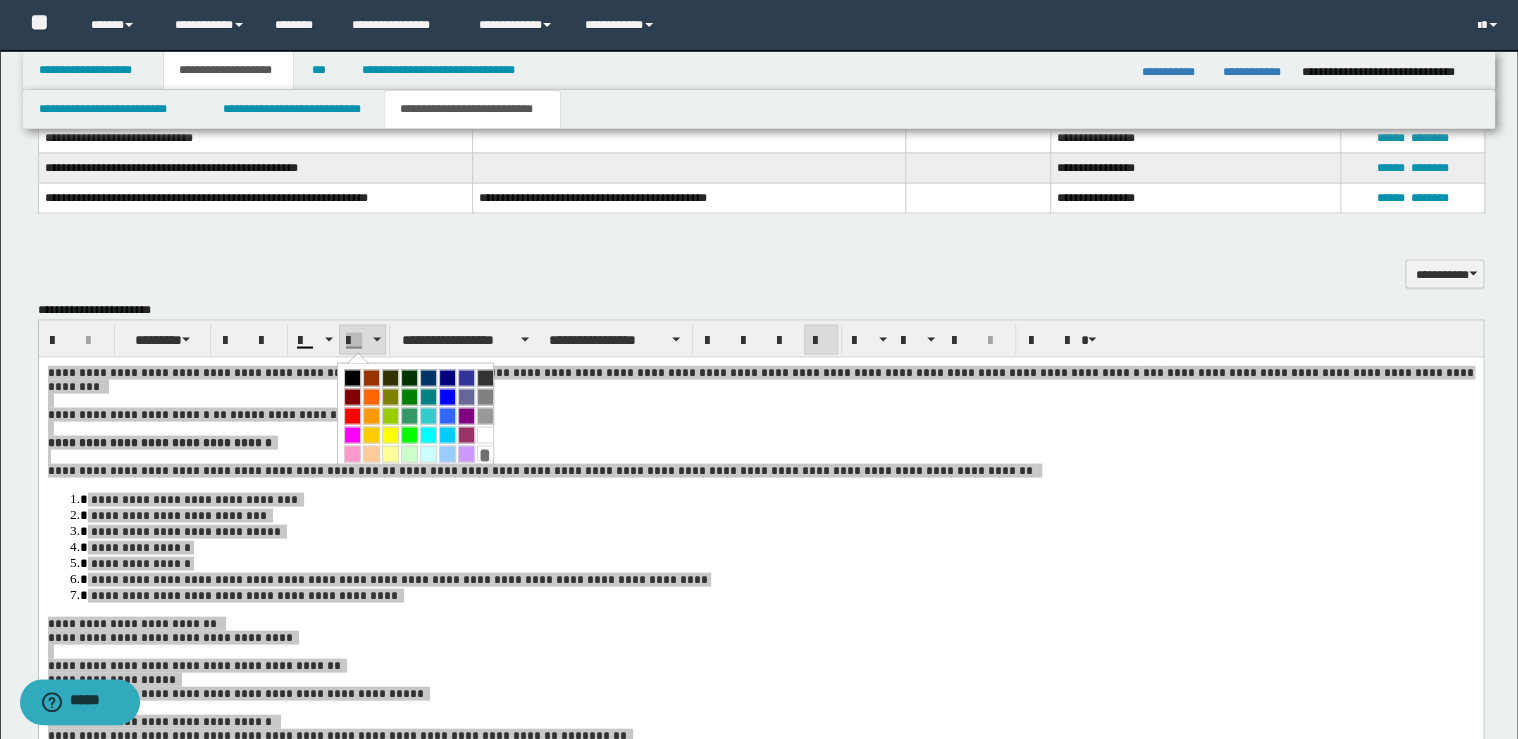 click on "*" at bounding box center [485, 453] 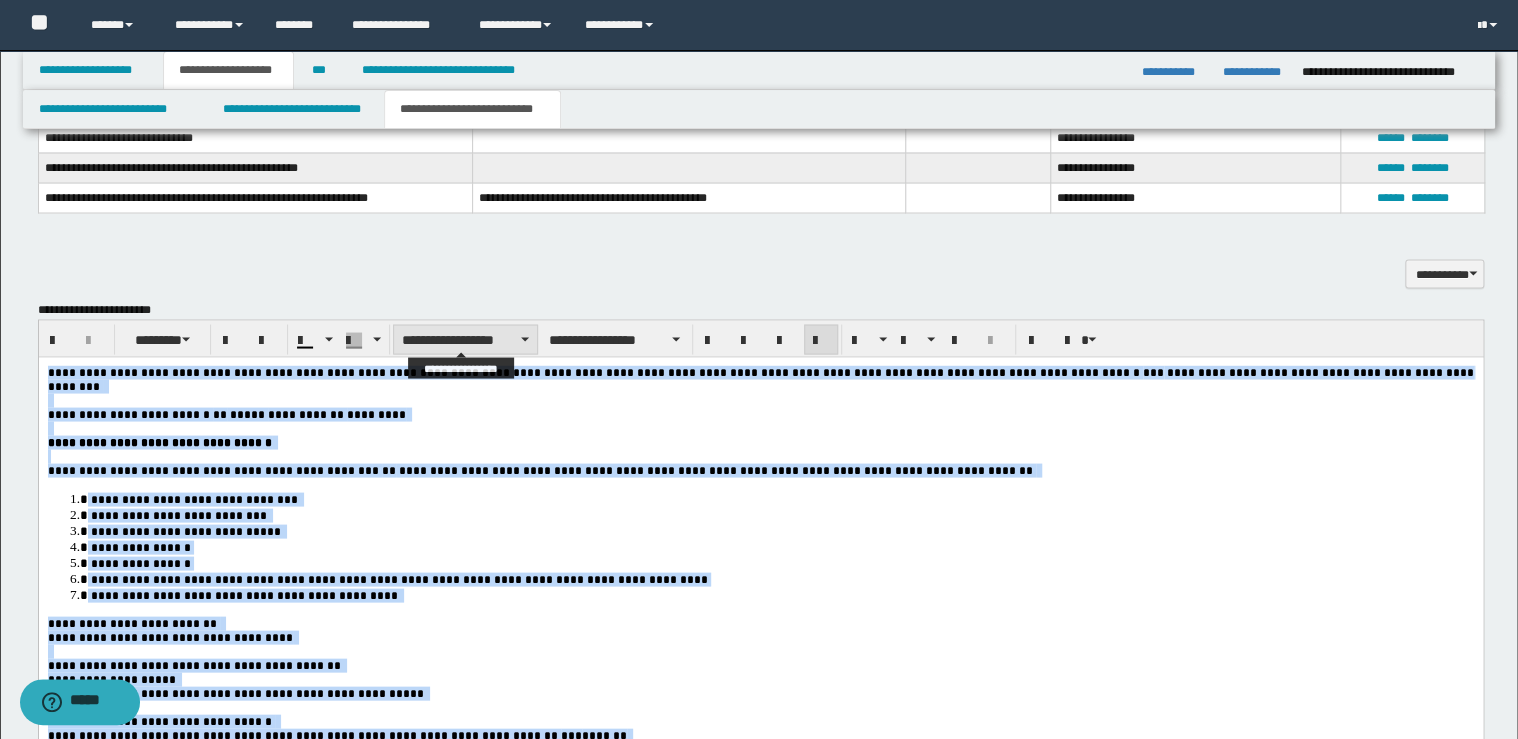 click on "**********" at bounding box center [465, 339] 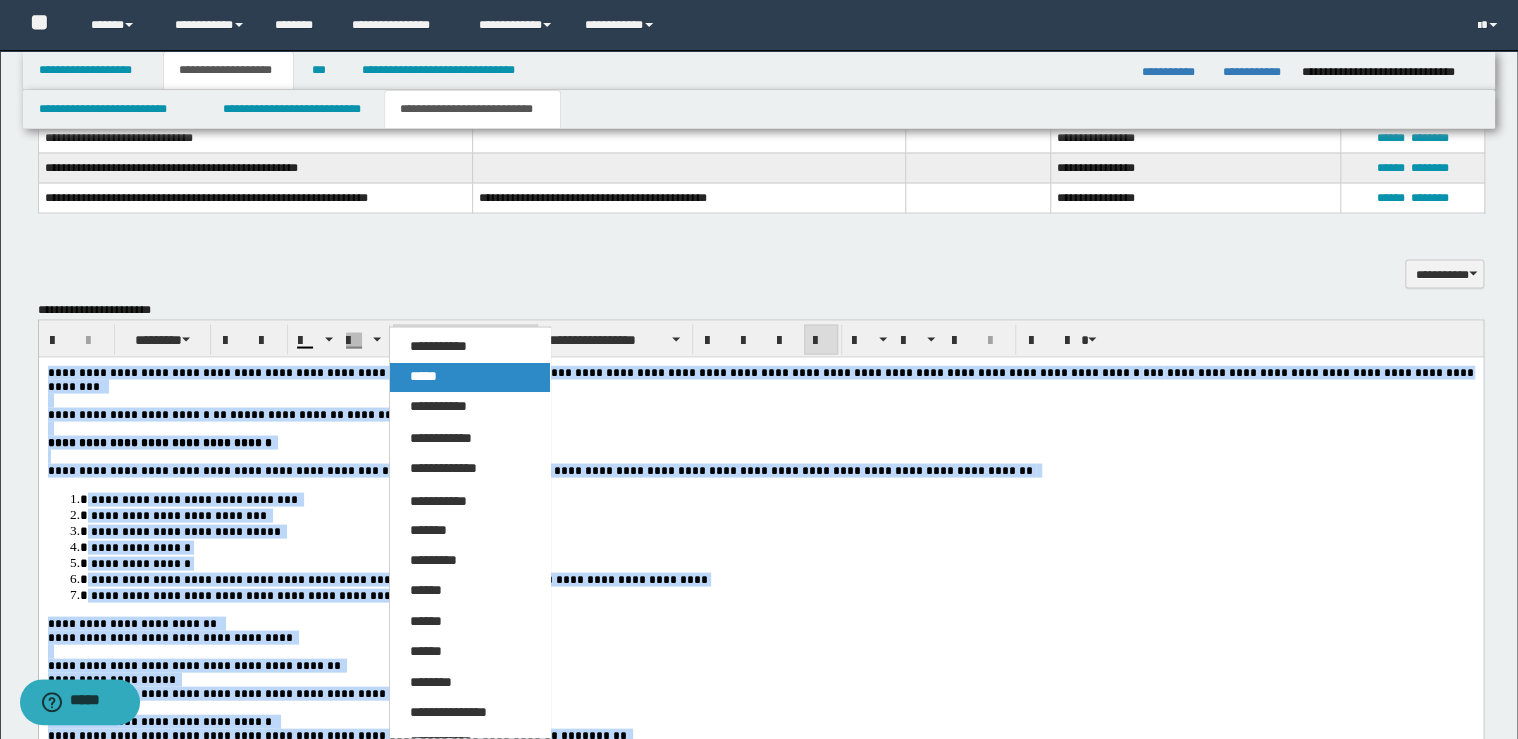 click on "*****" at bounding box center (470, 376) 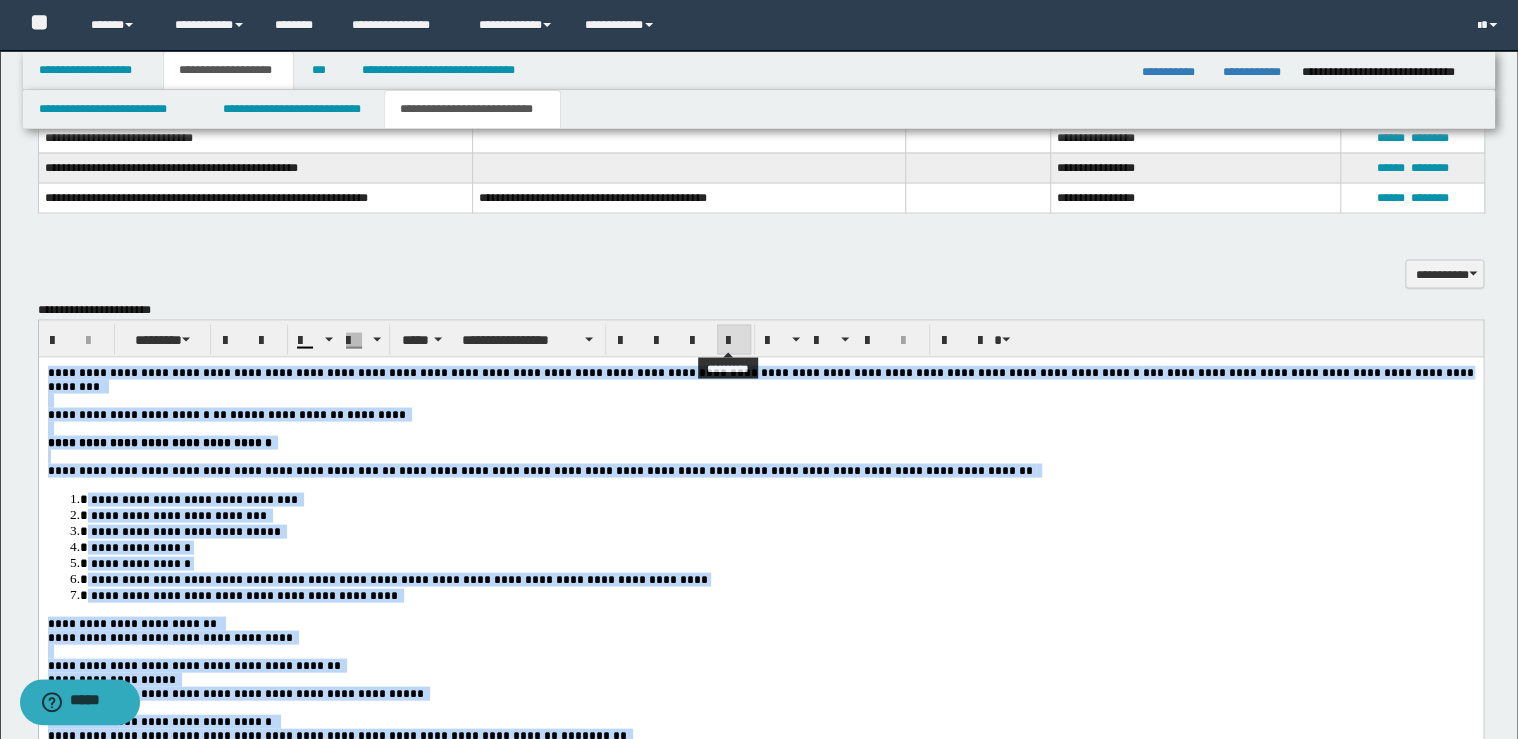 click at bounding box center (734, 340) 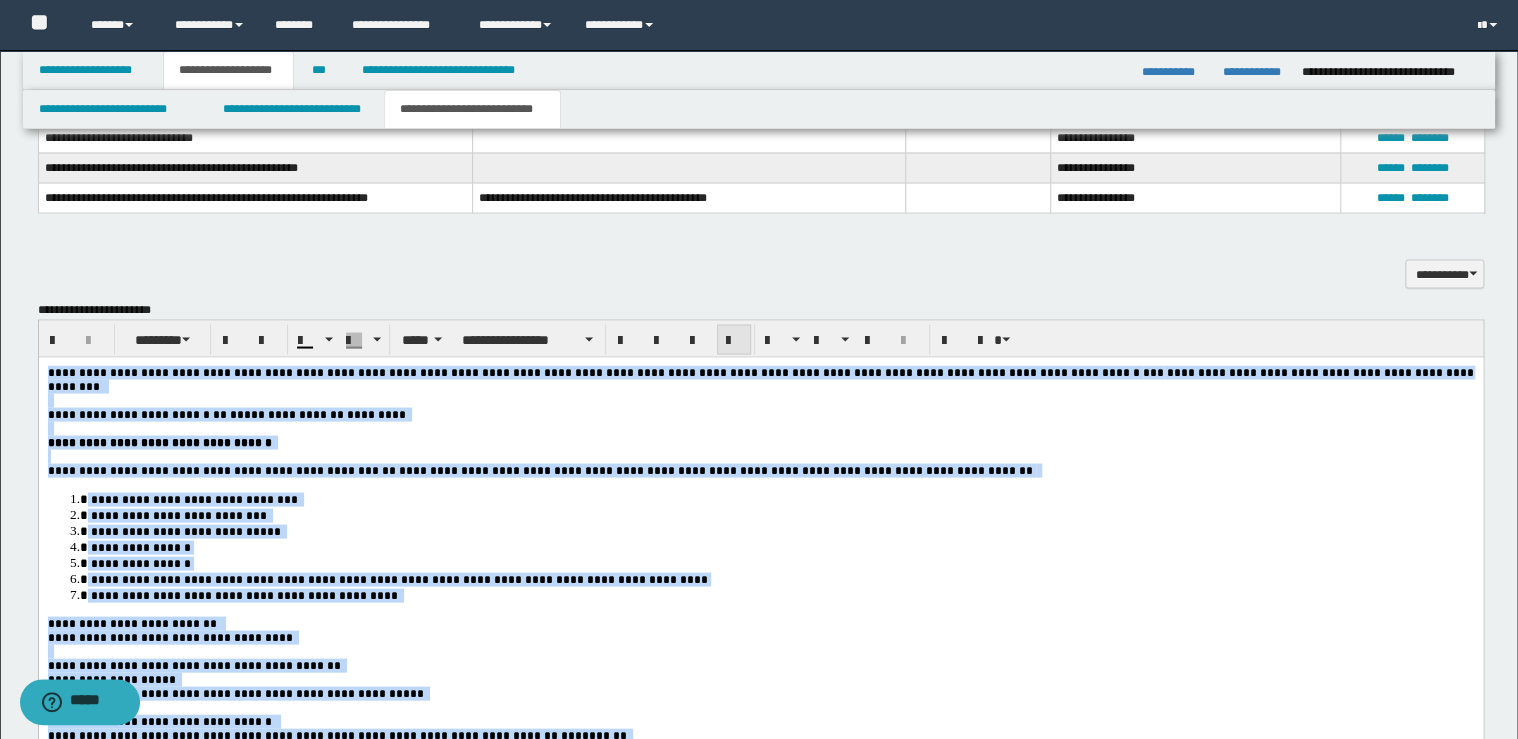 click at bounding box center (734, 340) 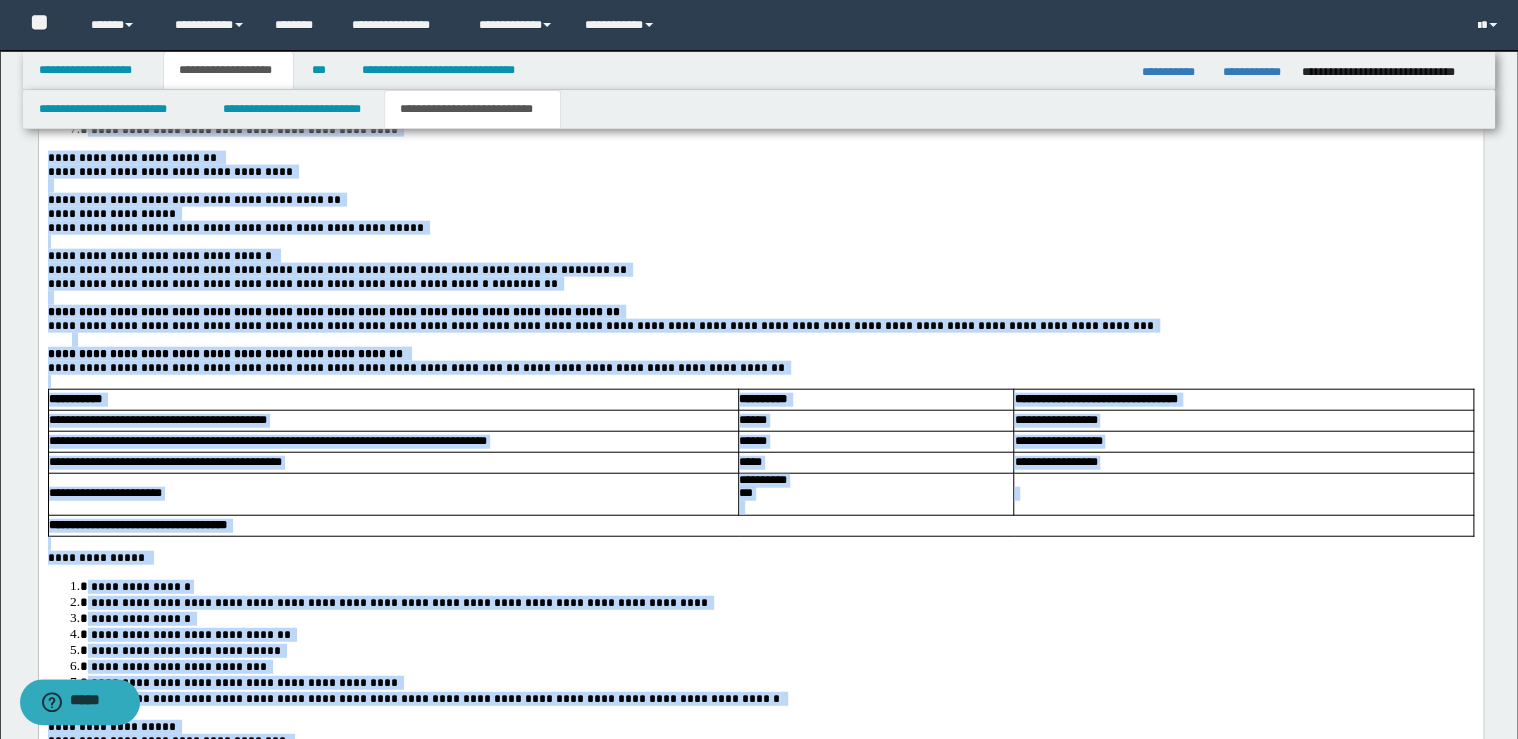 scroll, scrollTop: 1760, scrollLeft: 0, axis: vertical 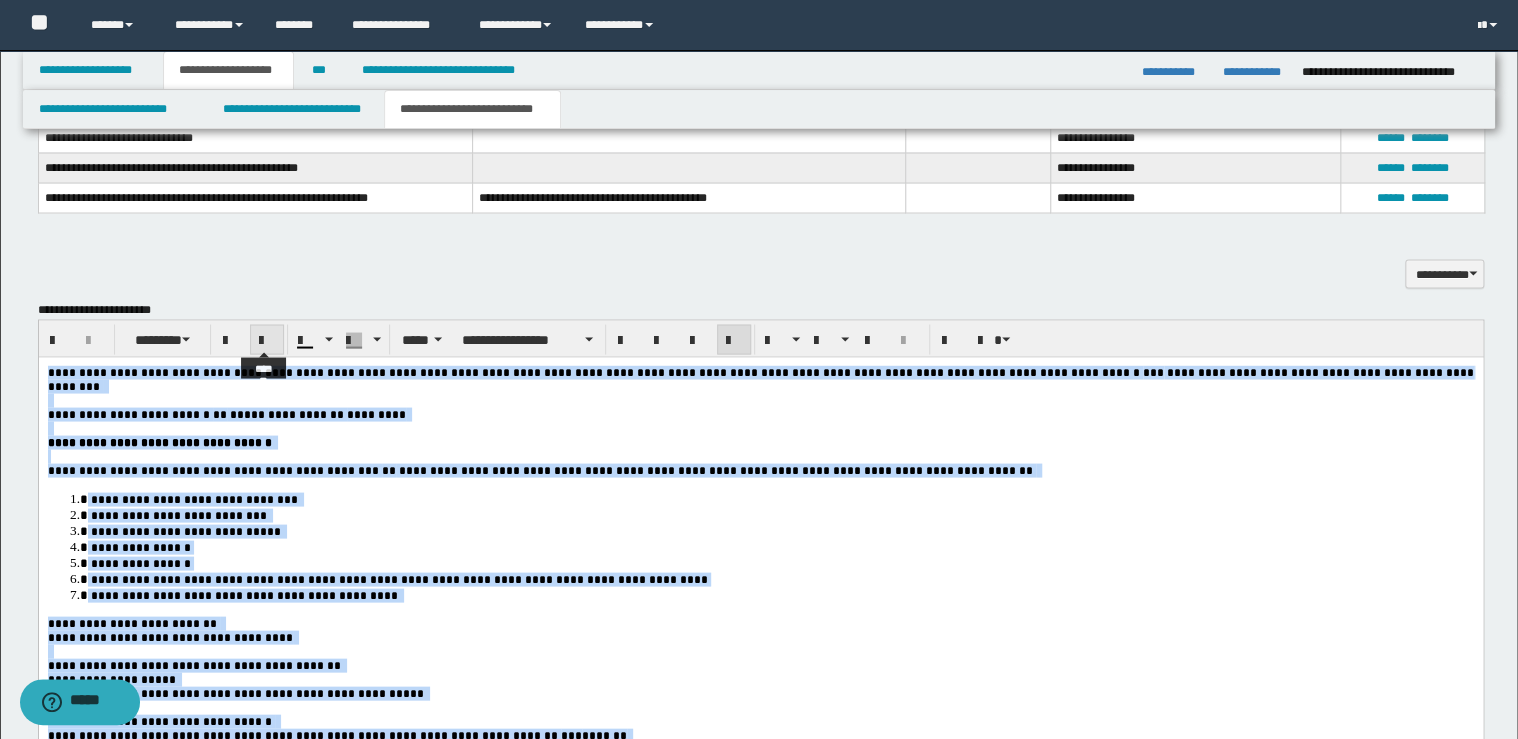 click at bounding box center [267, 339] 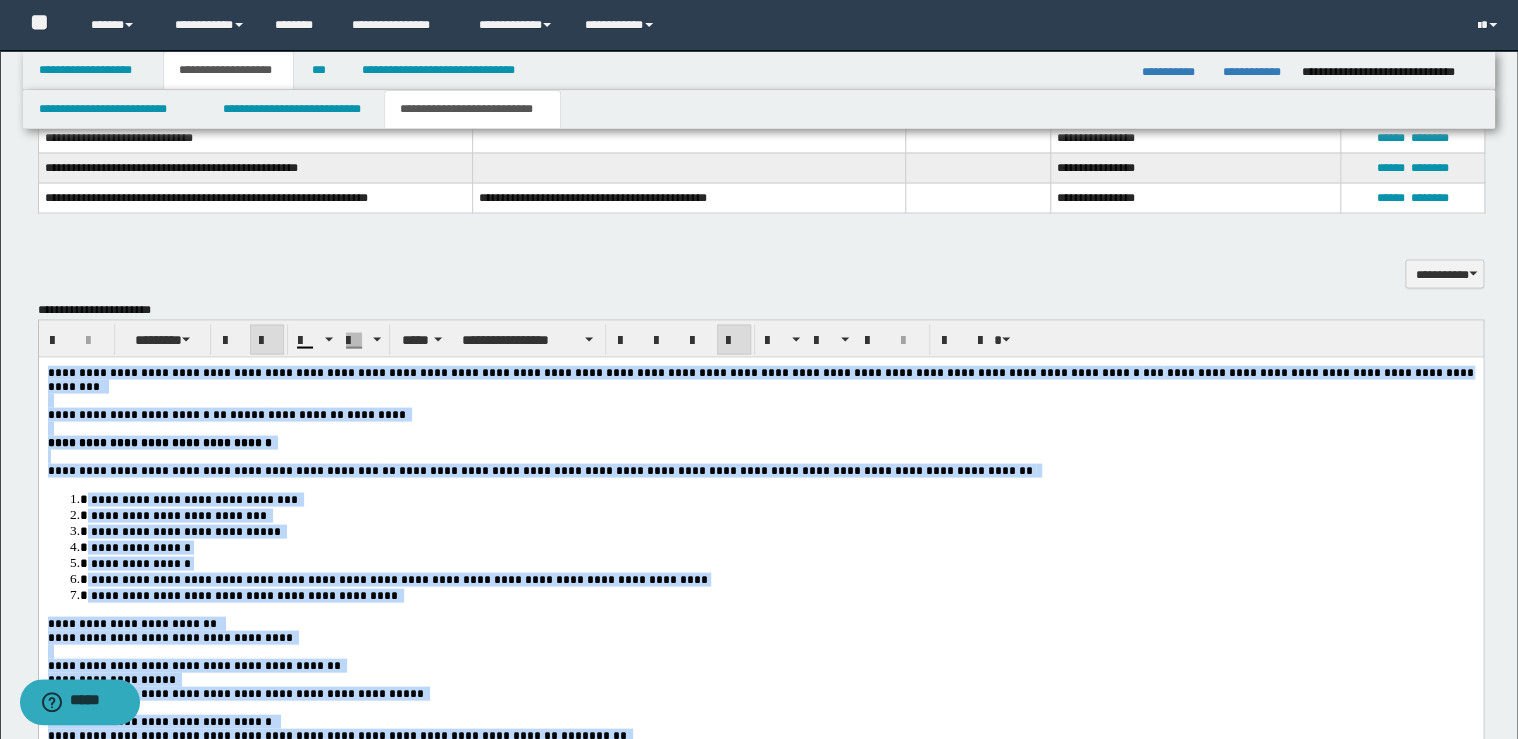 click at bounding box center [267, 339] 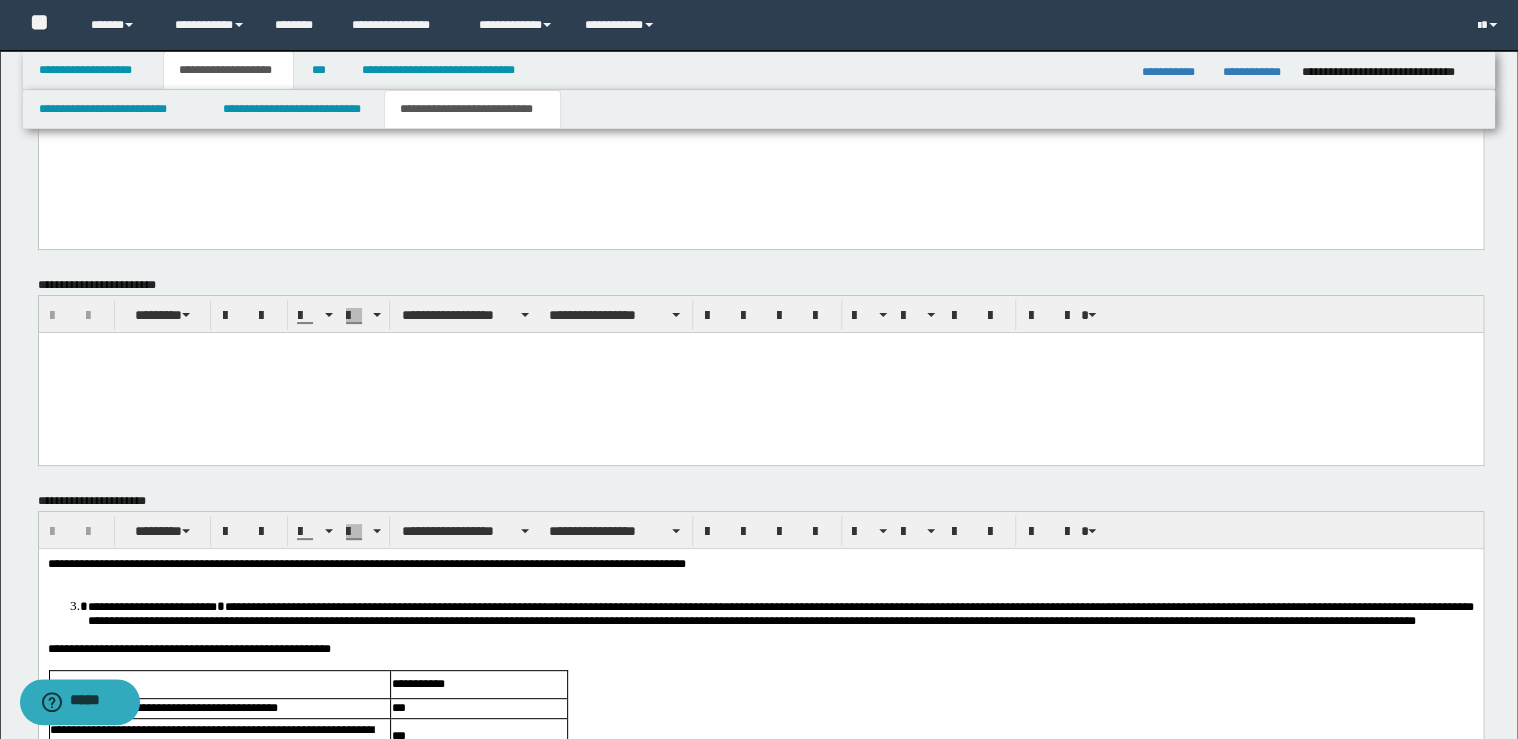 scroll, scrollTop: 4000, scrollLeft: 0, axis: vertical 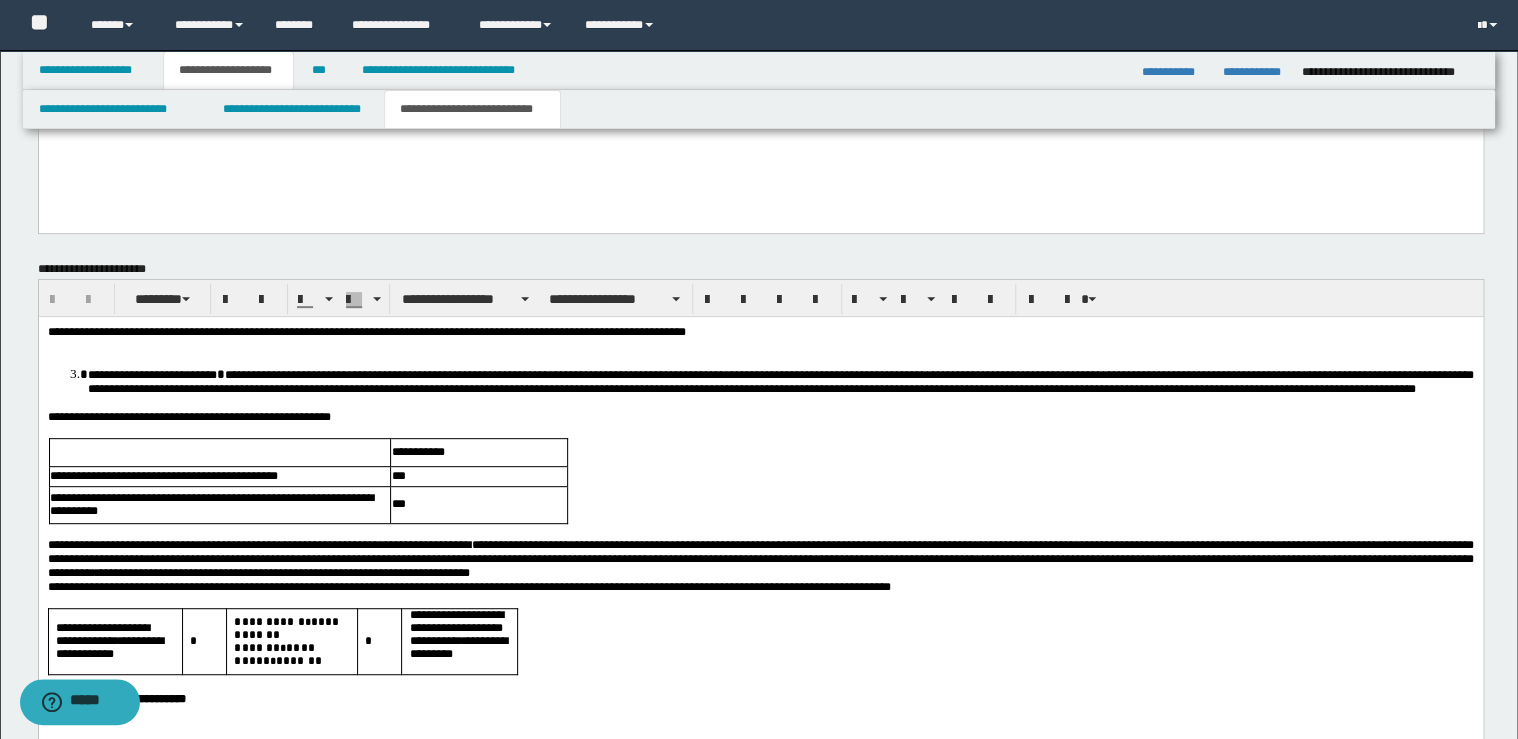 click on "**********" at bounding box center (760, 332) 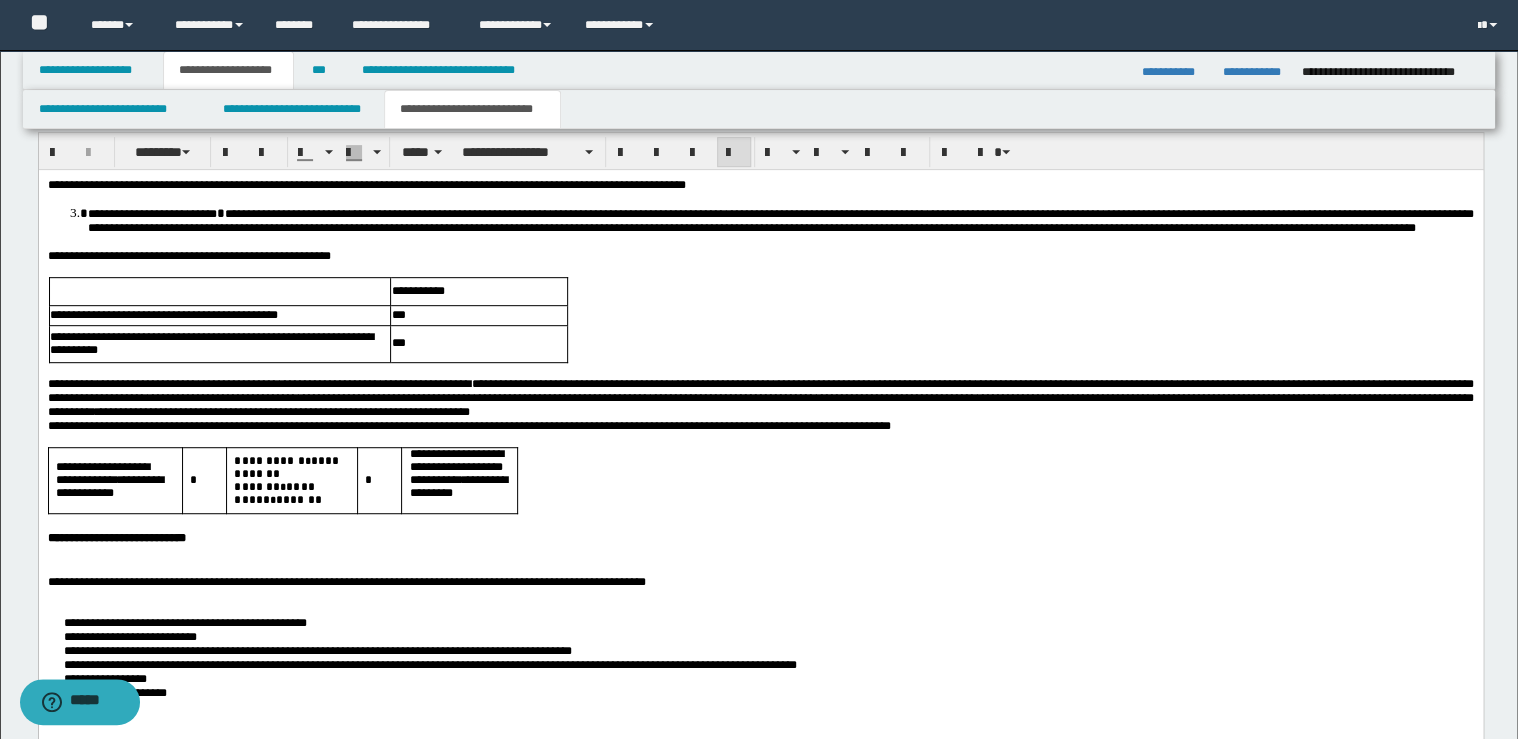scroll, scrollTop: 4320, scrollLeft: 0, axis: vertical 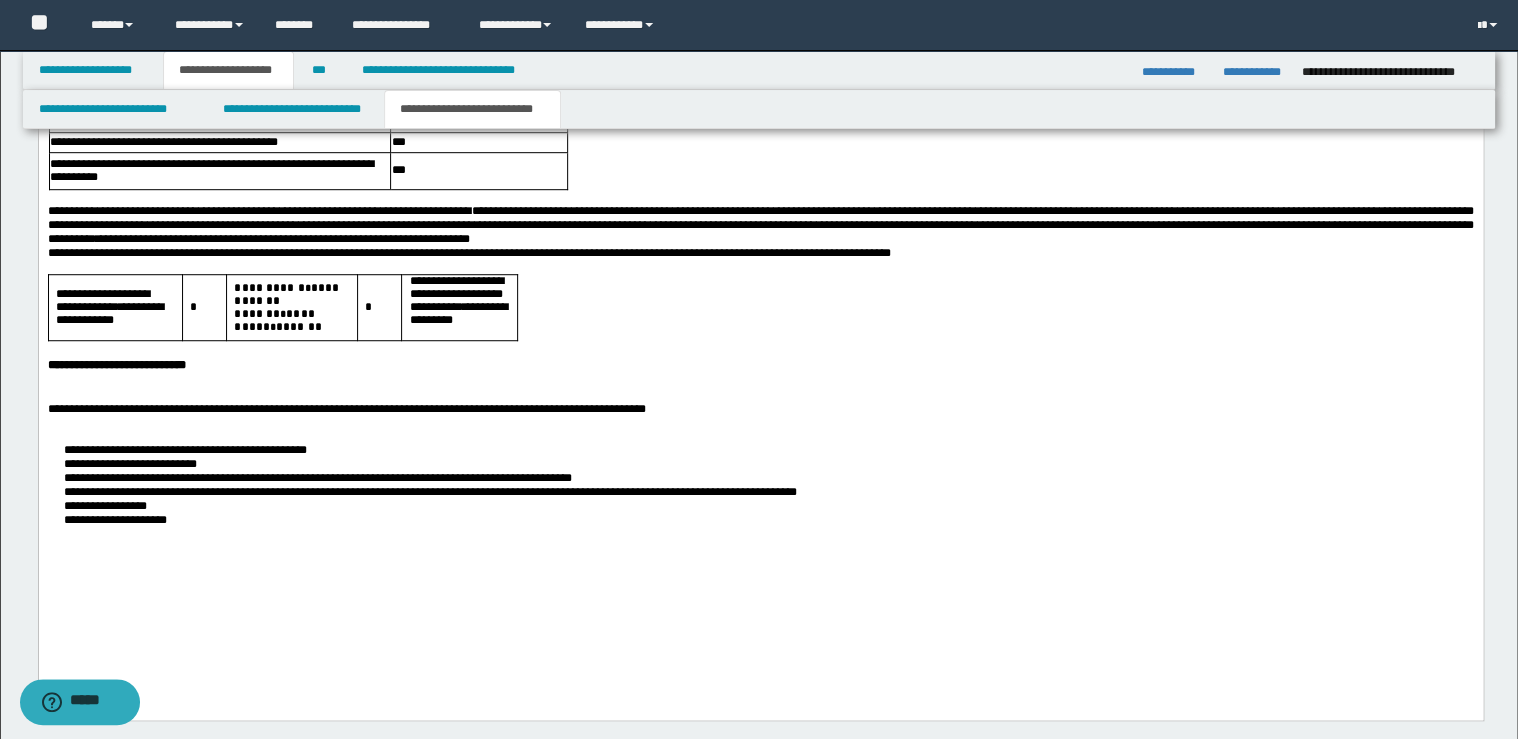 click on "**********" at bounding box center [760, 363] 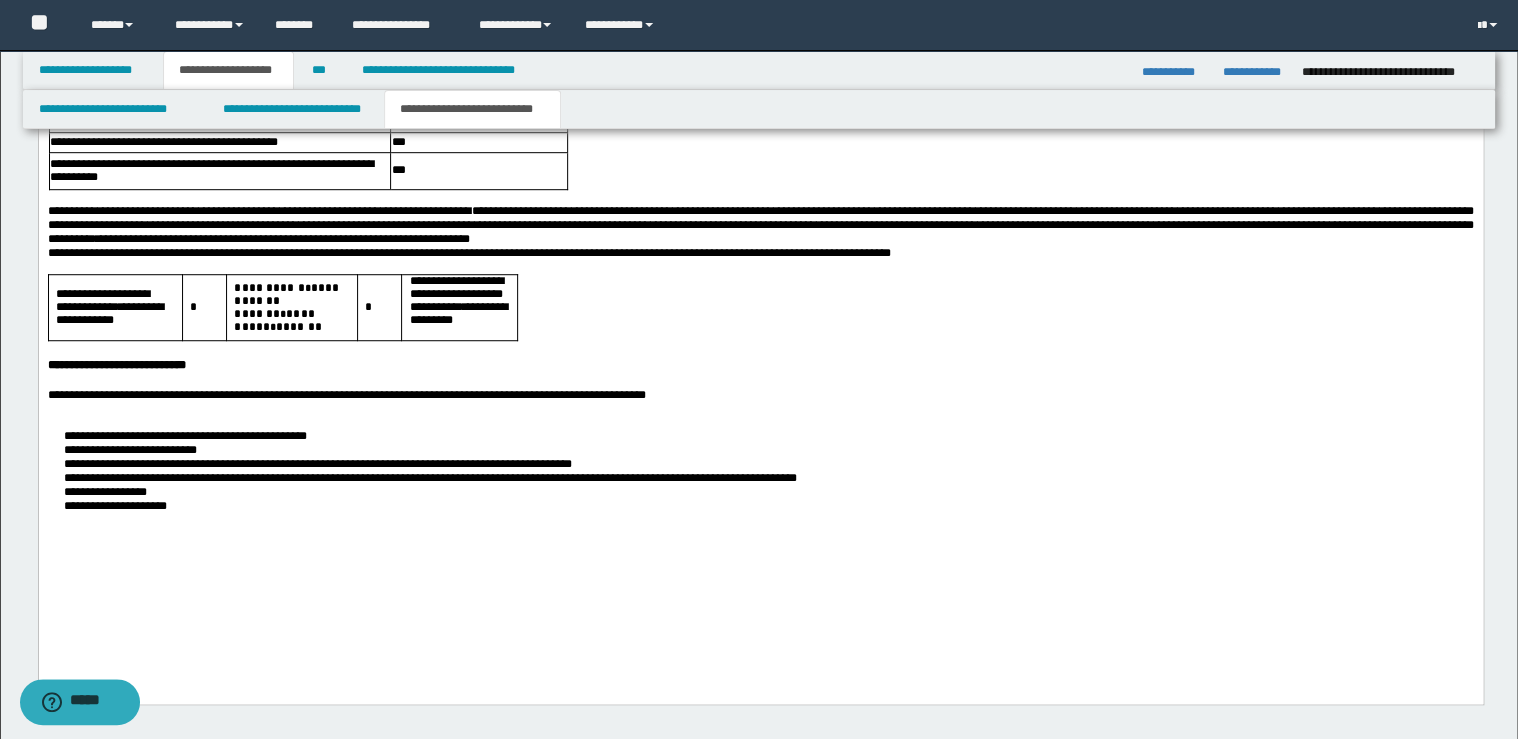 click on "**********" at bounding box center [760, 395] 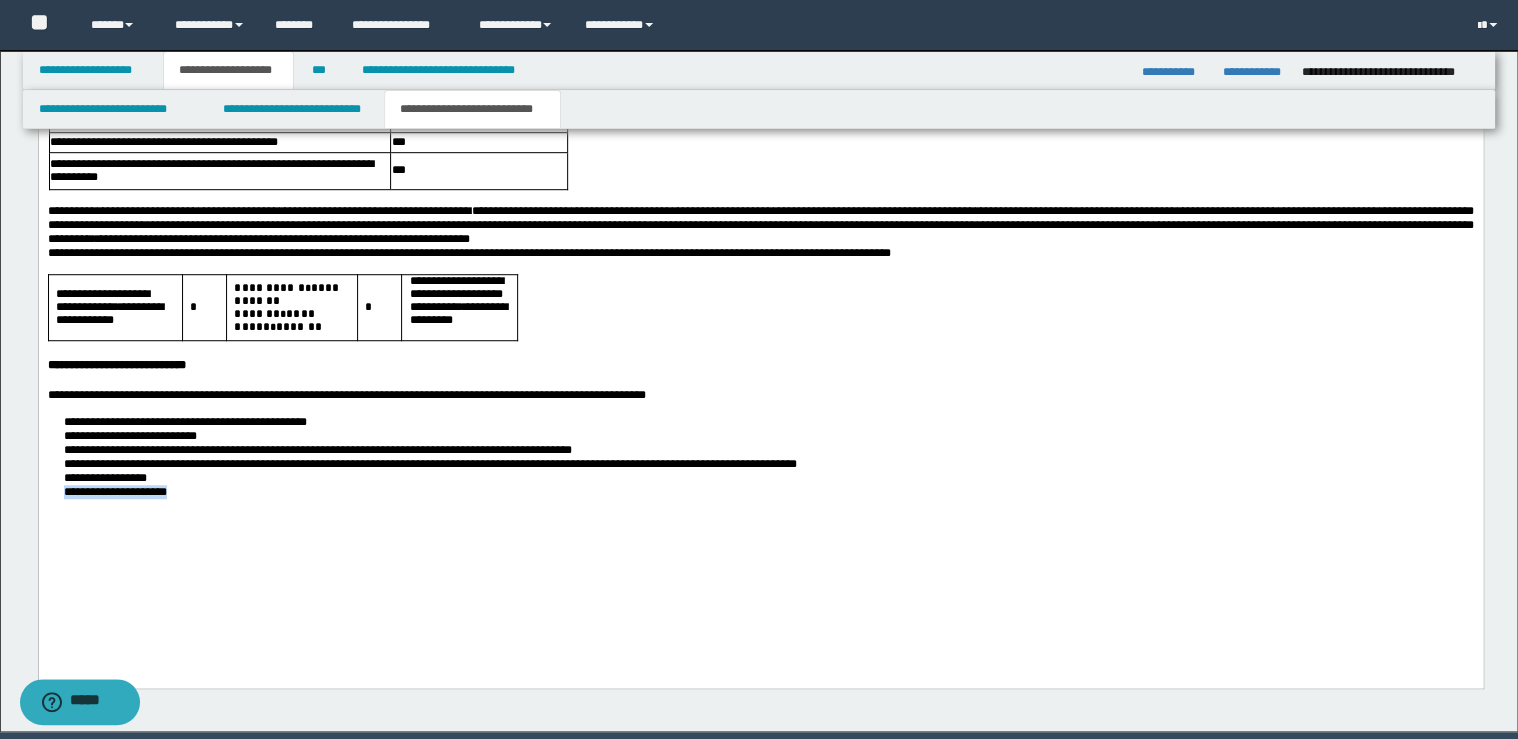 drag, startPoint x: 213, startPoint y: 539, endPoint x: 205, endPoint y: 570, distance: 32.01562 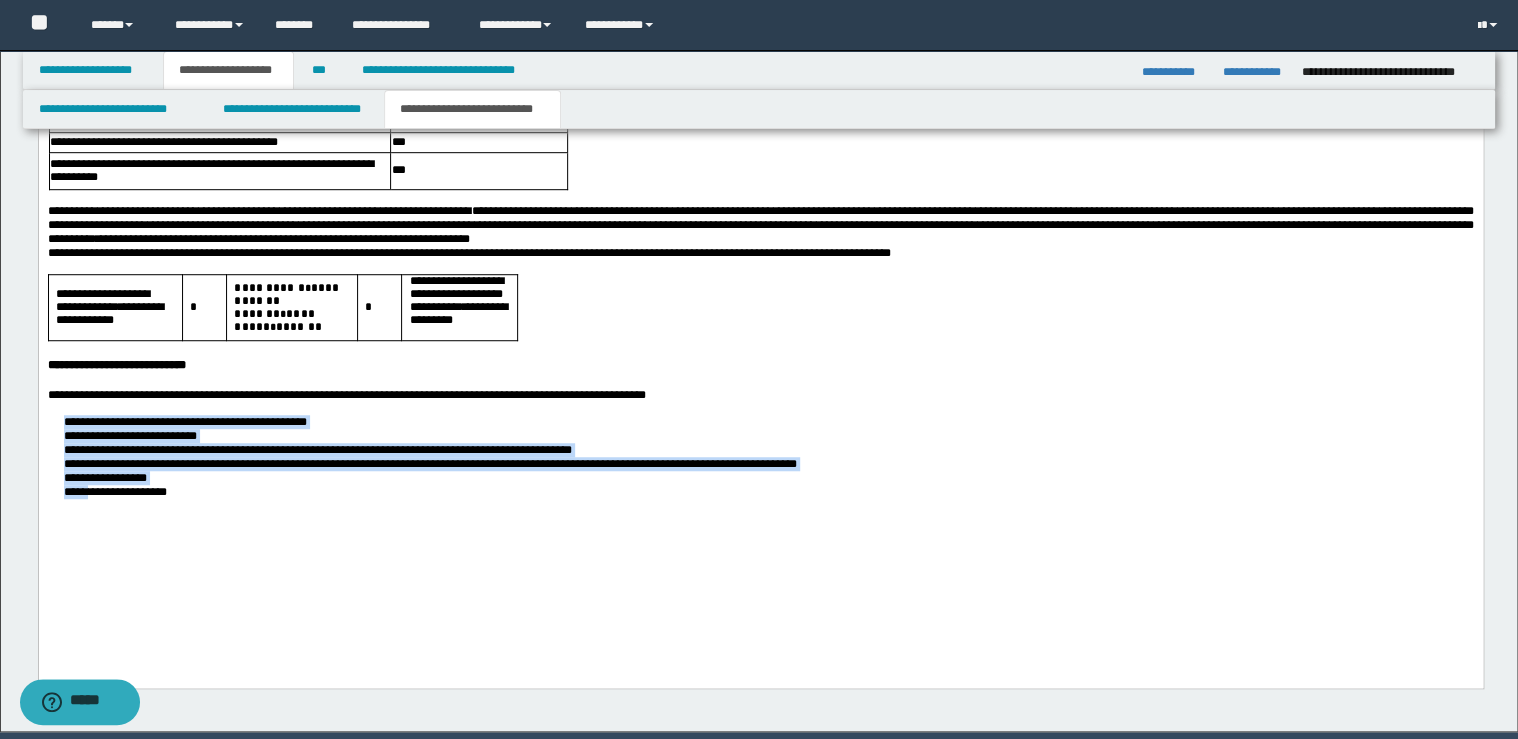 drag, startPoint x: 83, startPoint y: 507, endPoint x: 93, endPoint y: 556, distance: 50.01 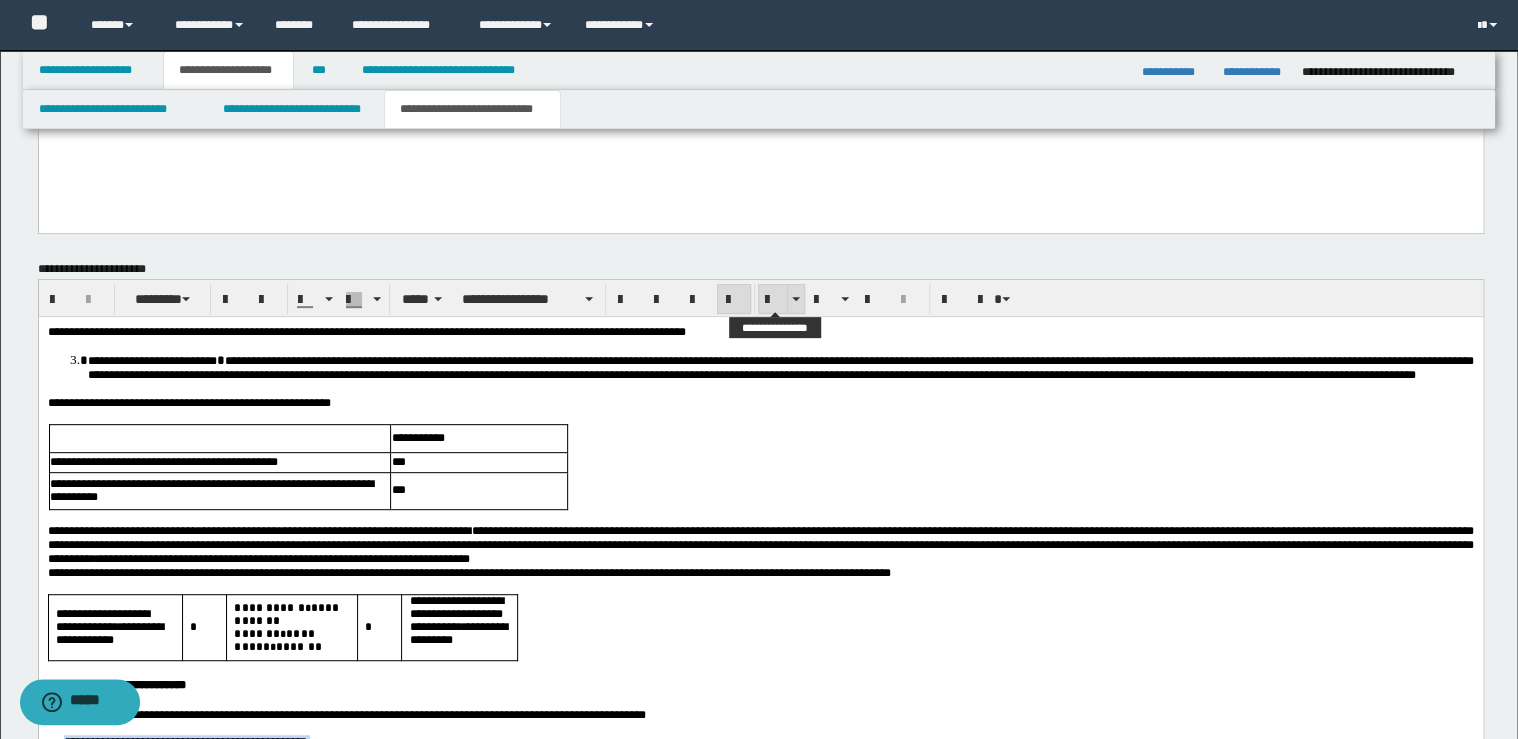 click at bounding box center [773, 299] 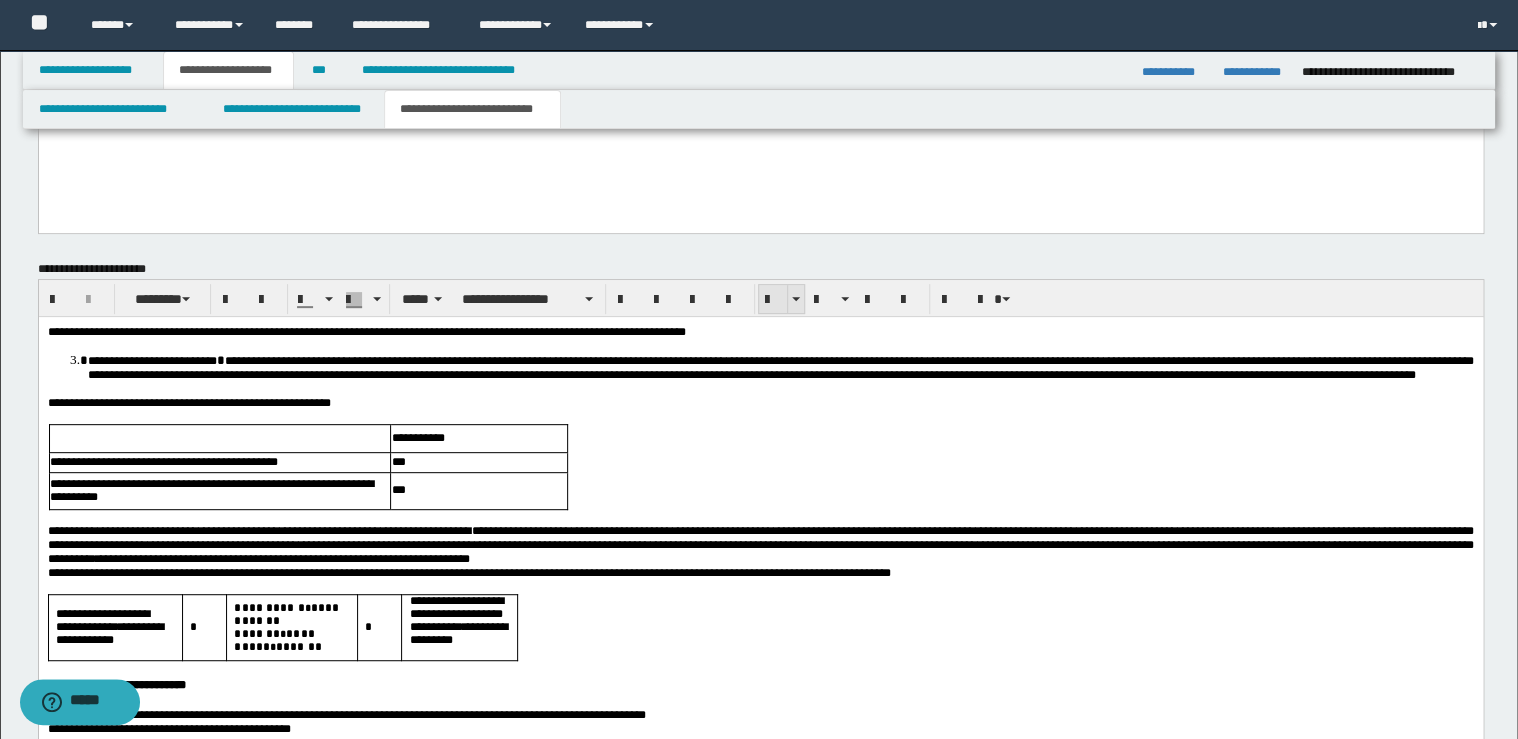 click at bounding box center (773, 299) 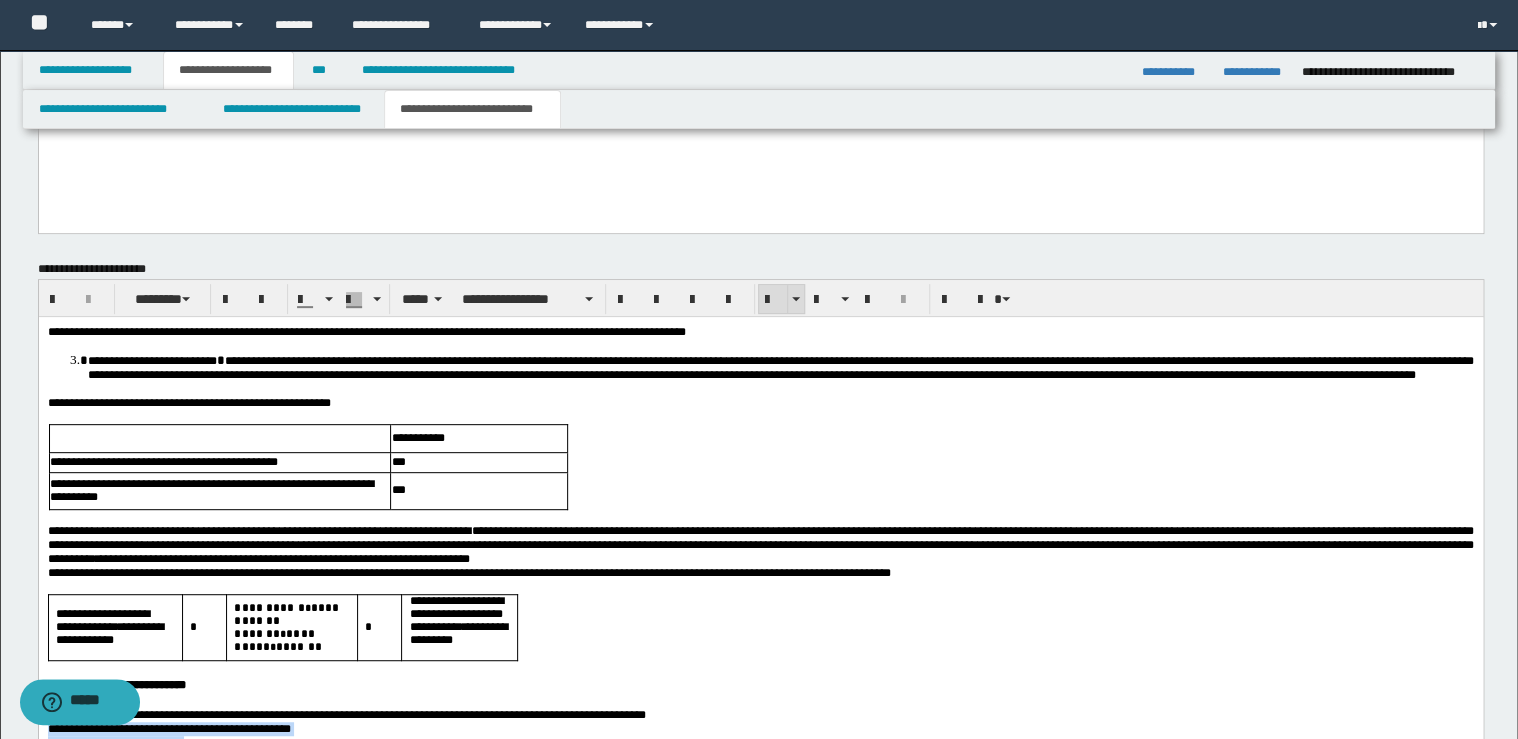 click at bounding box center (773, 299) 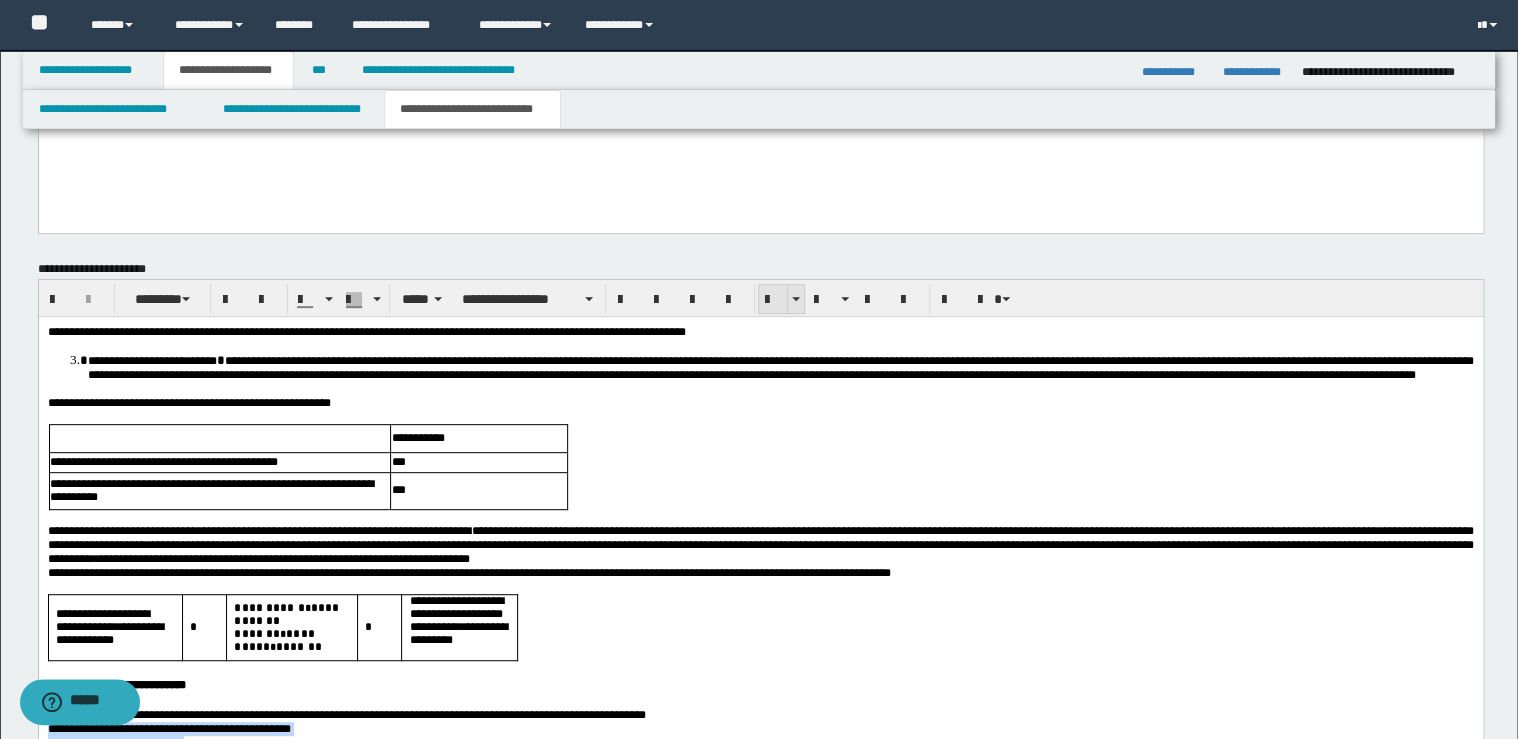 click at bounding box center (773, 299) 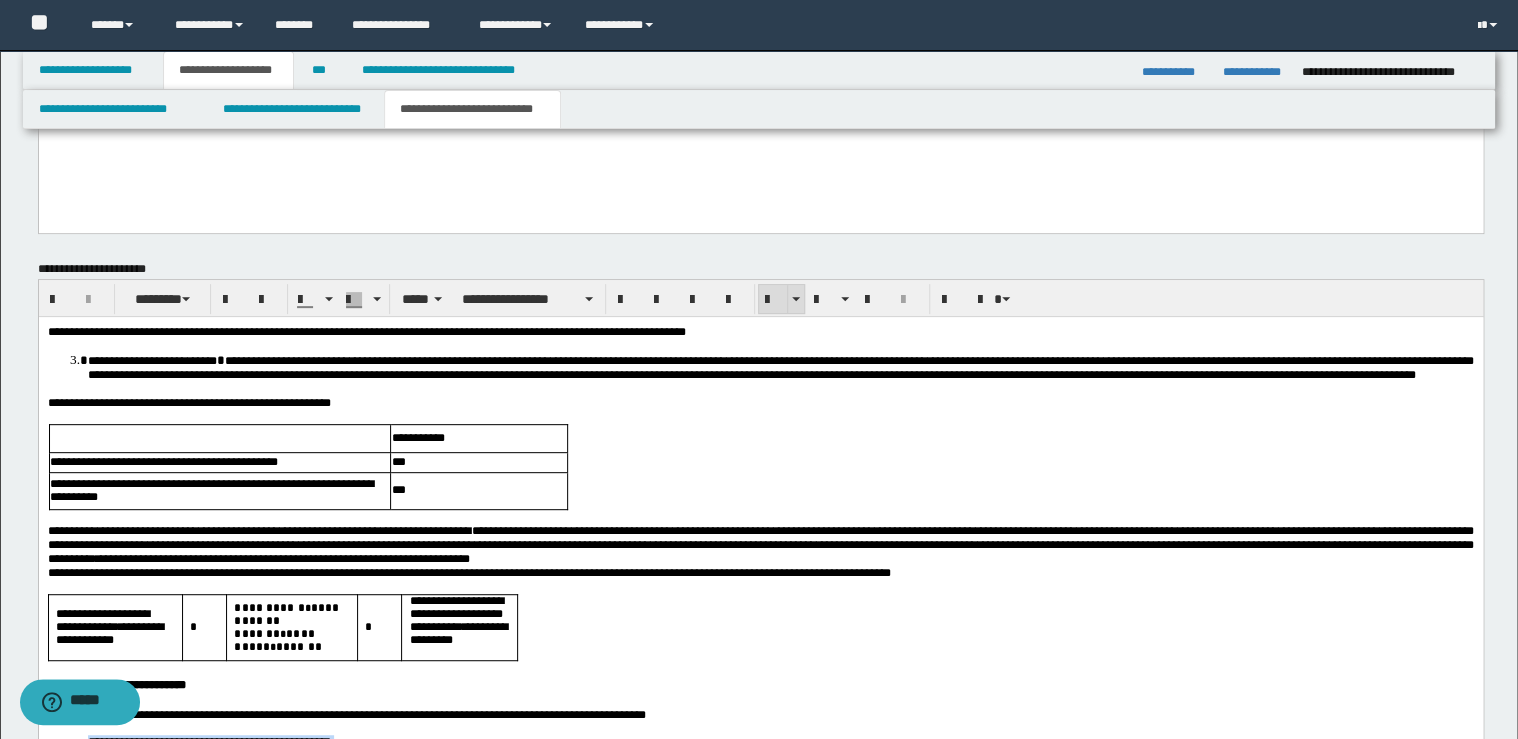 click at bounding box center (773, 299) 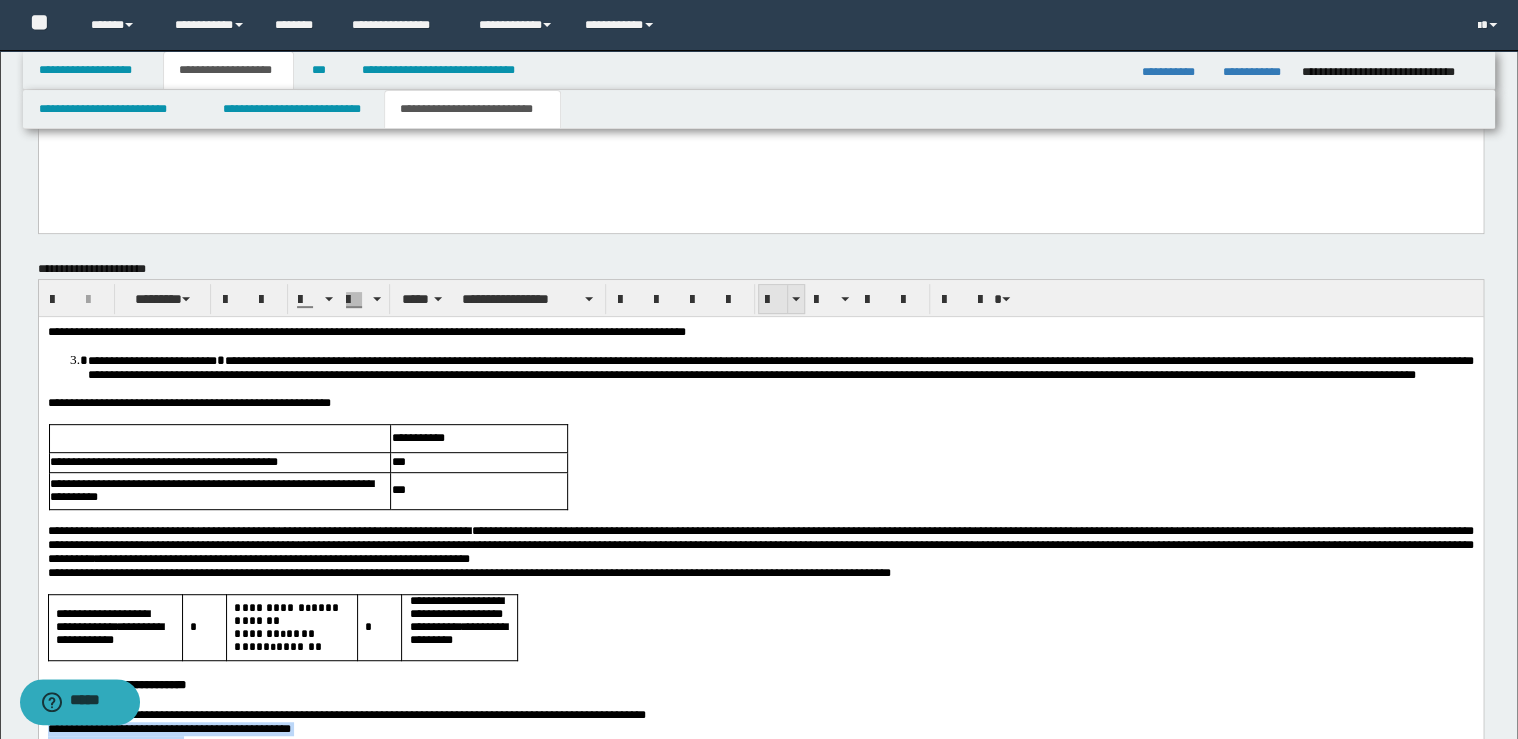 click at bounding box center [773, 299] 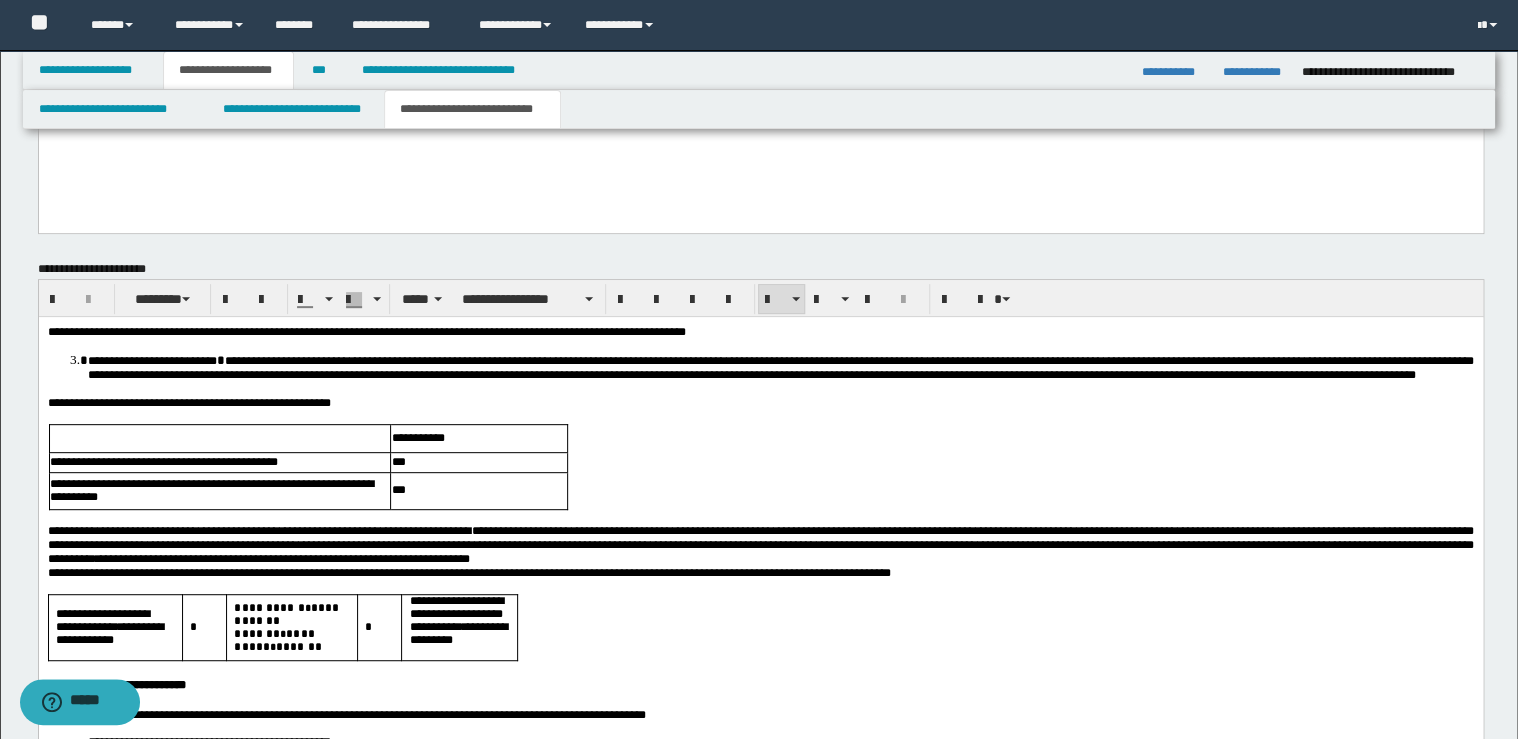 scroll, scrollTop: 4390, scrollLeft: 0, axis: vertical 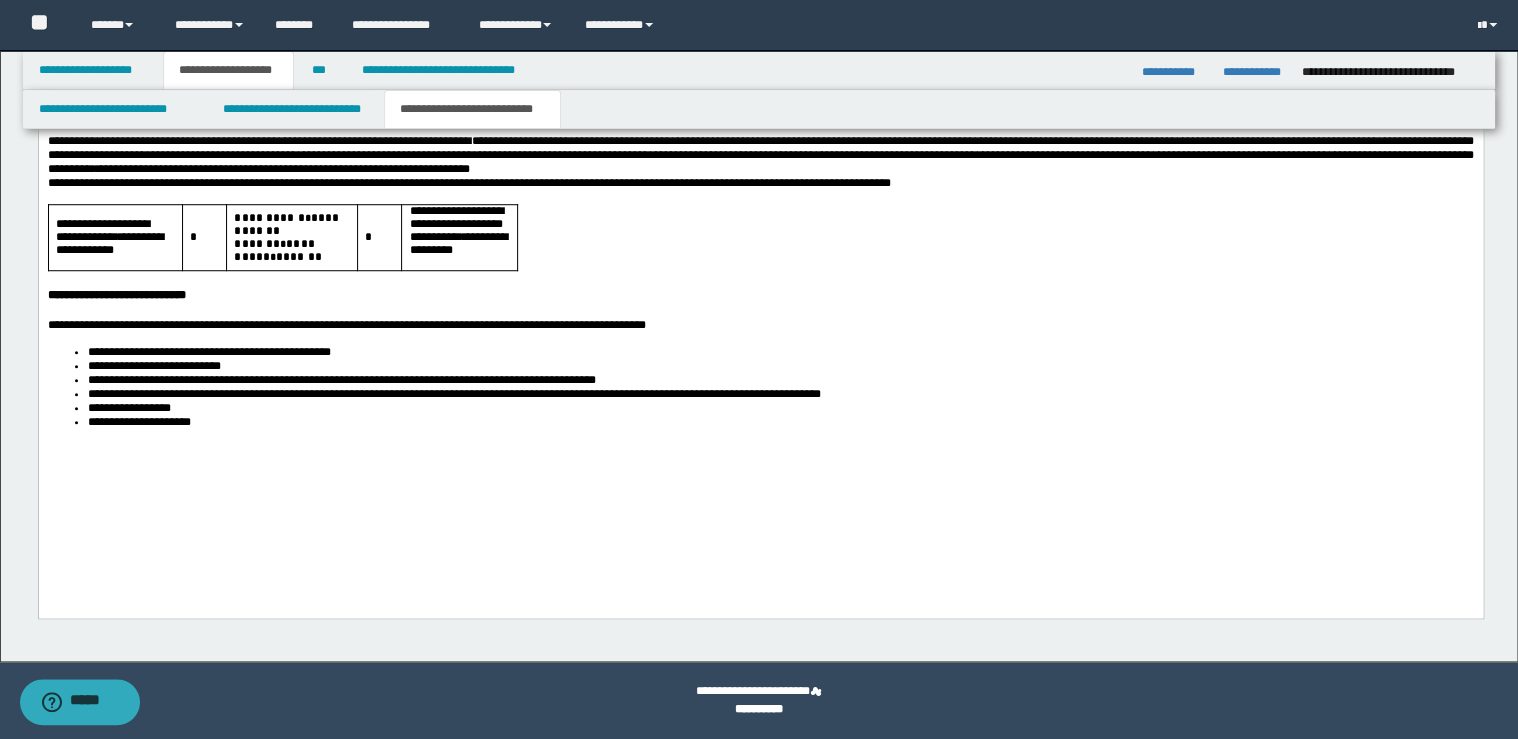 click on "**********" at bounding box center [780, 422] 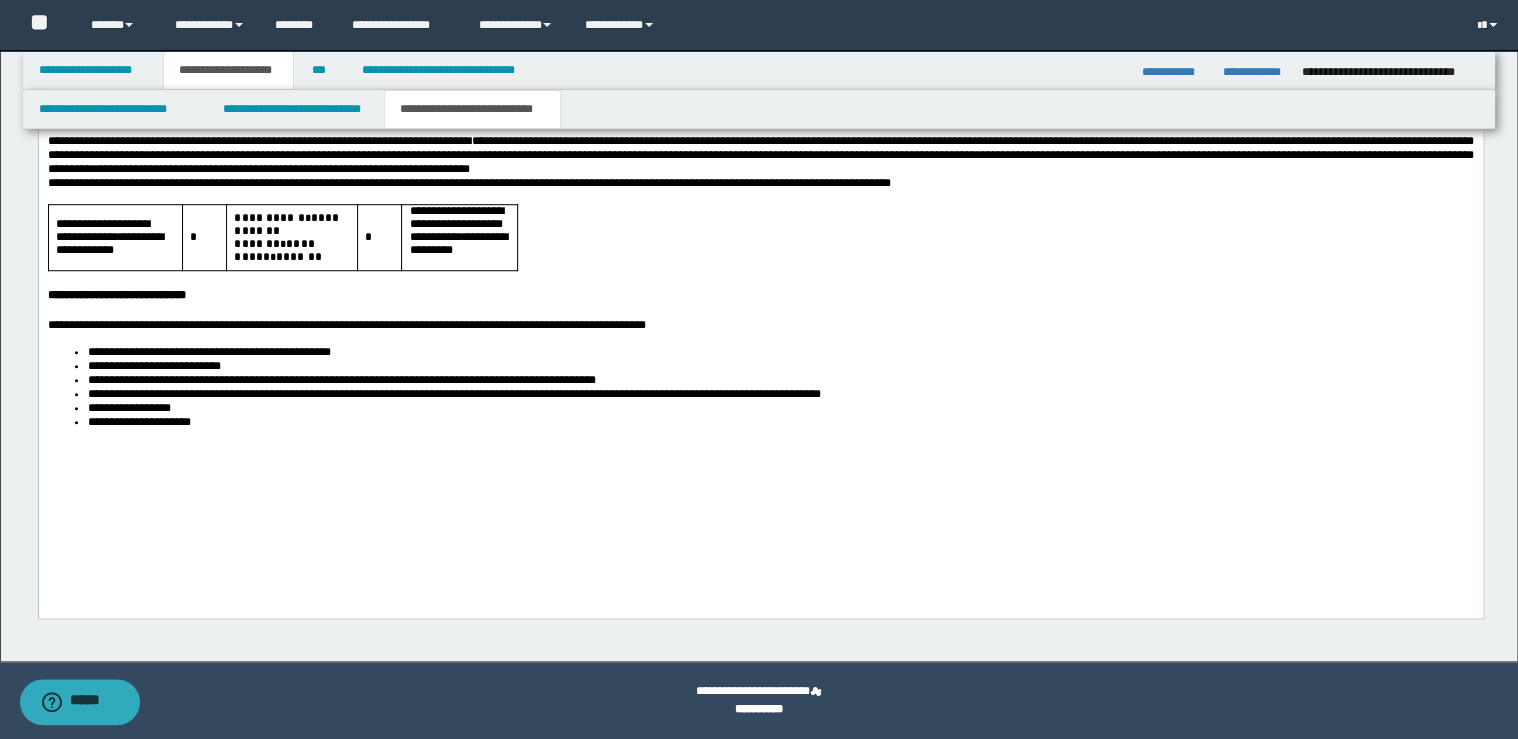 drag, startPoint x: 253, startPoint y: 497, endPoint x: 275, endPoint y: 577, distance: 82.96987 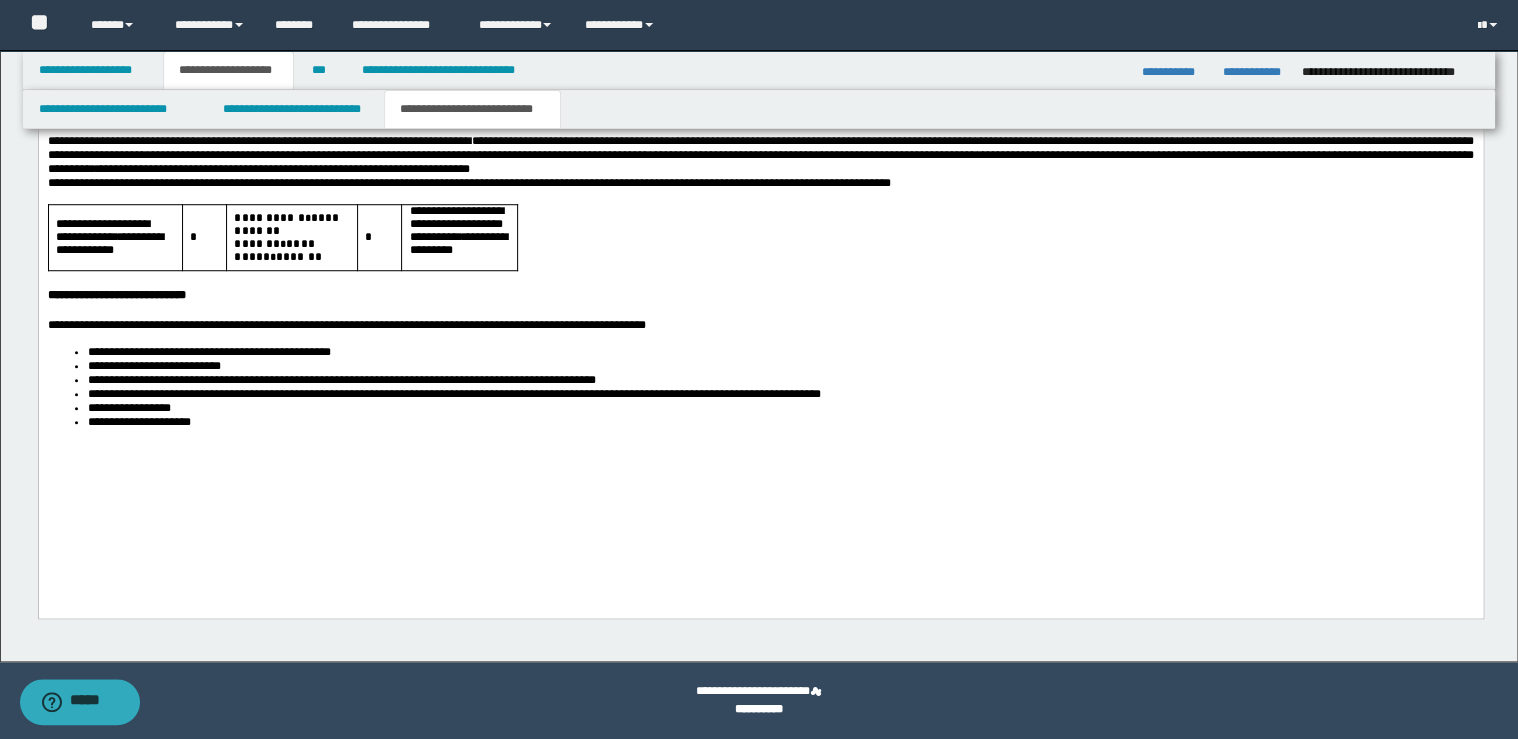 click on "**********" at bounding box center (760, 213) 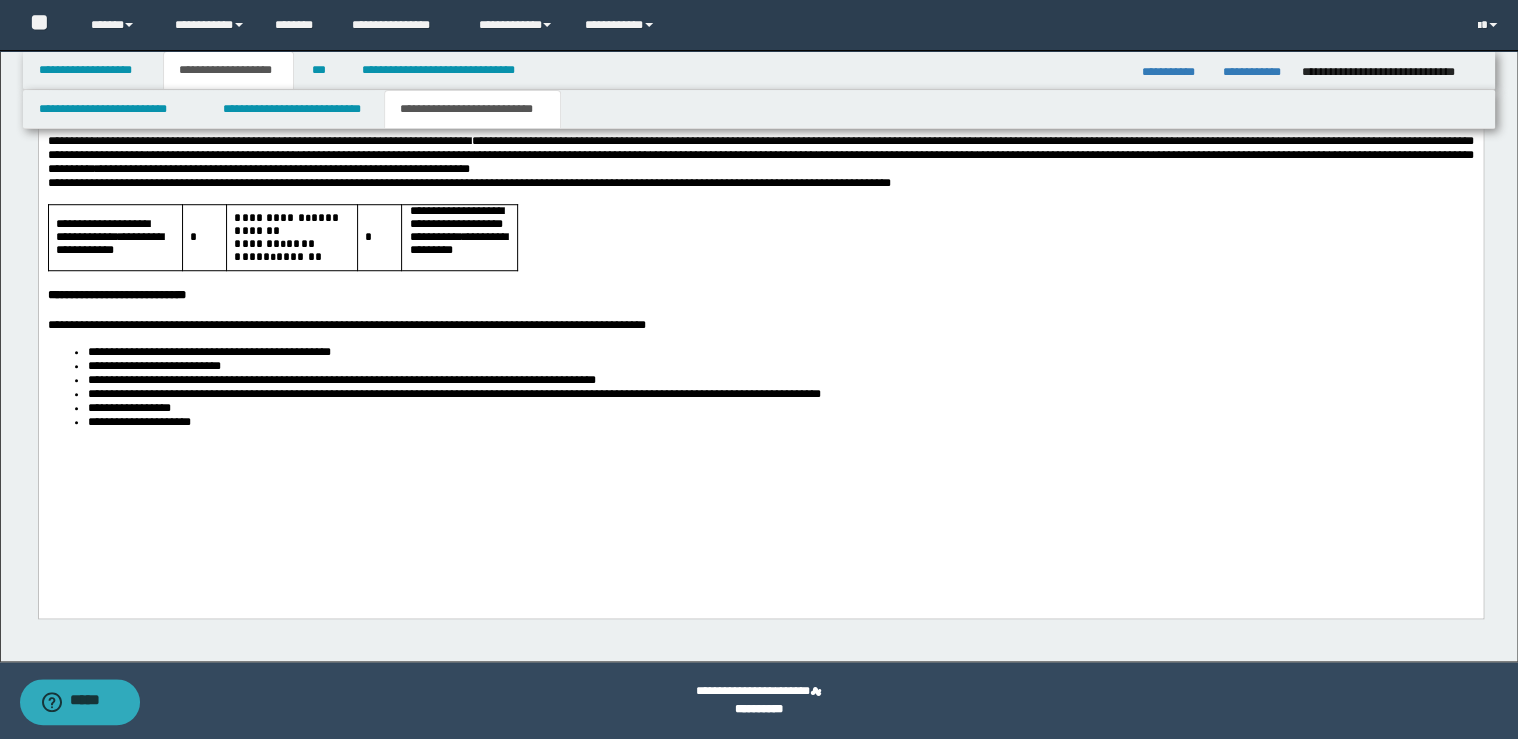 scroll, scrollTop: 4150, scrollLeft: 0, axis: vertical 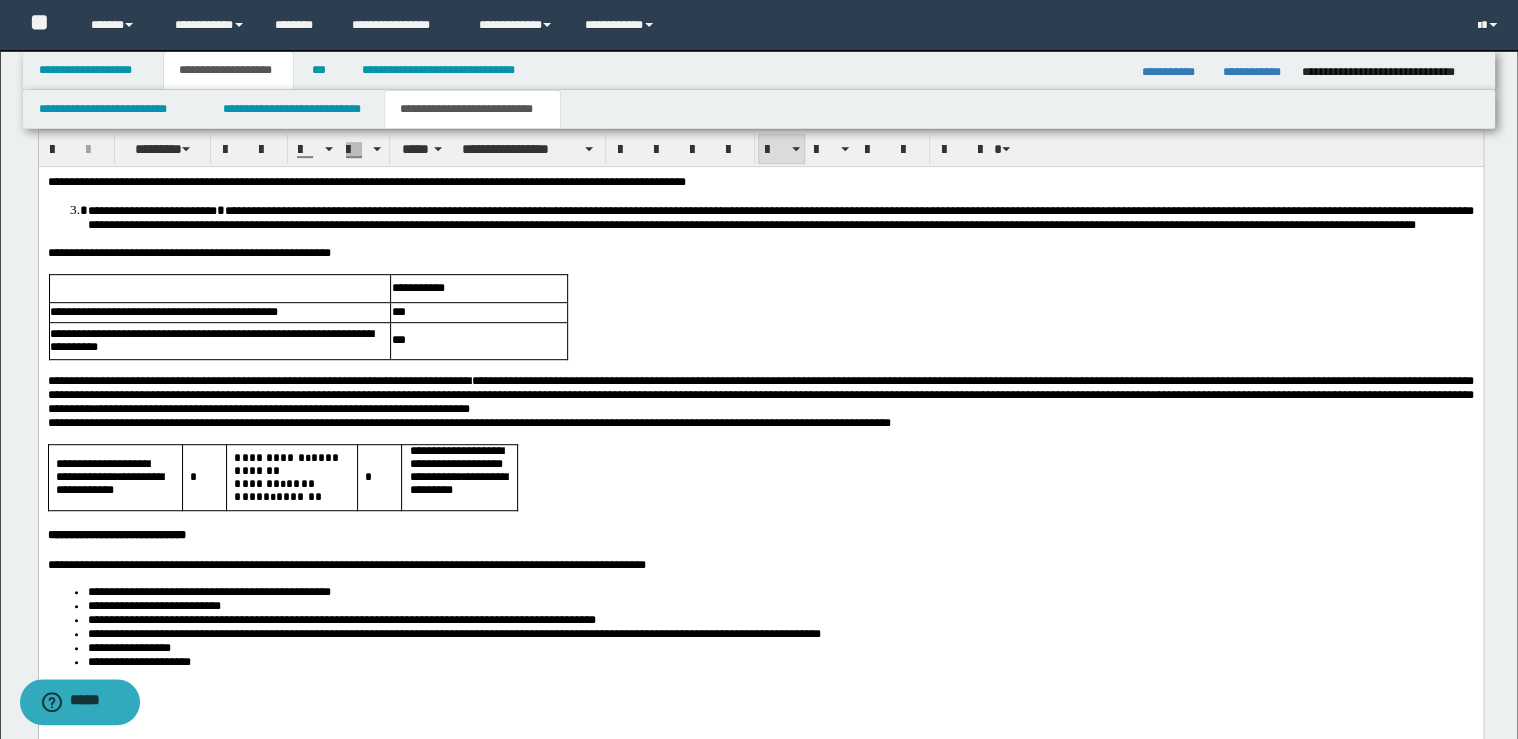 click on "**********" at bounding box center [273, 489] 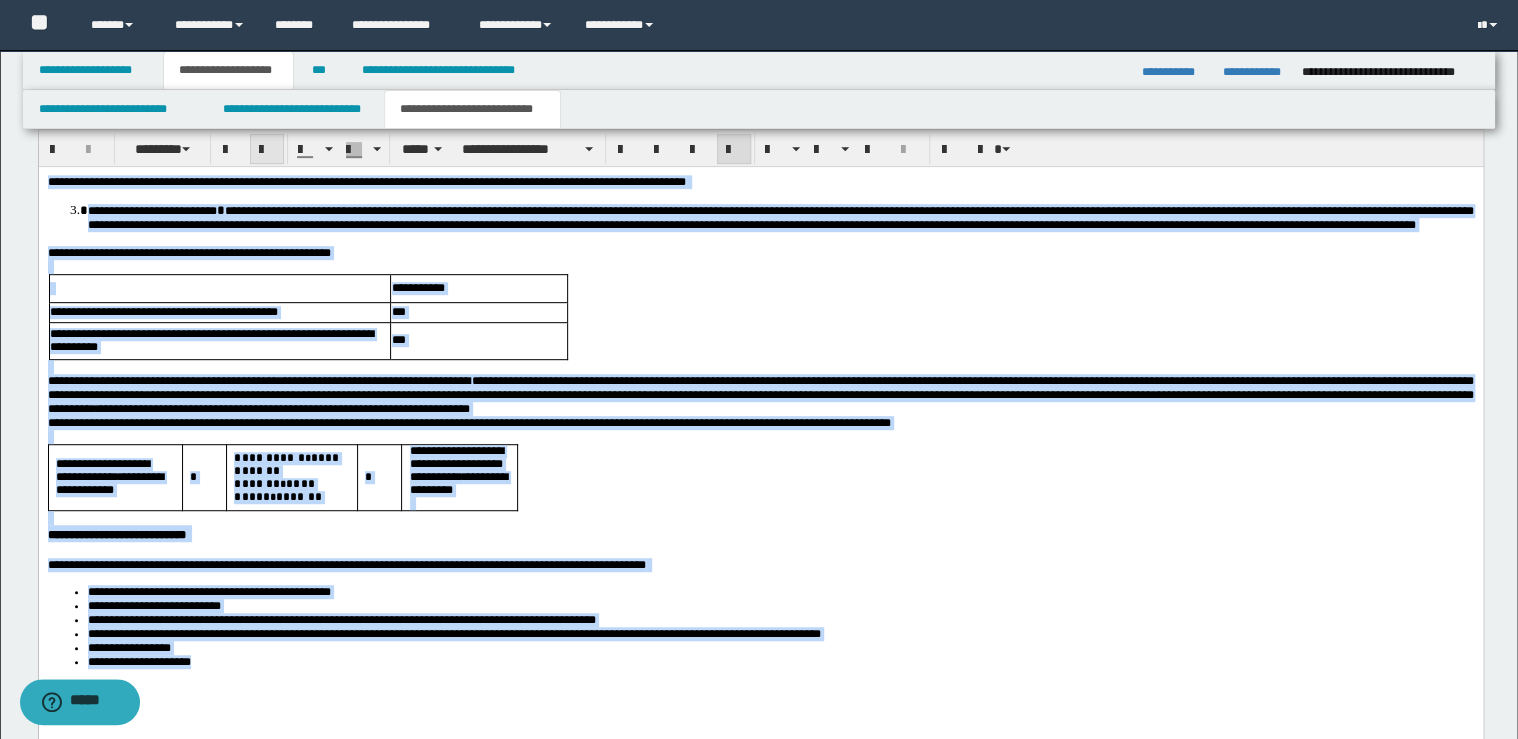 click at bounding box center (267, 150) 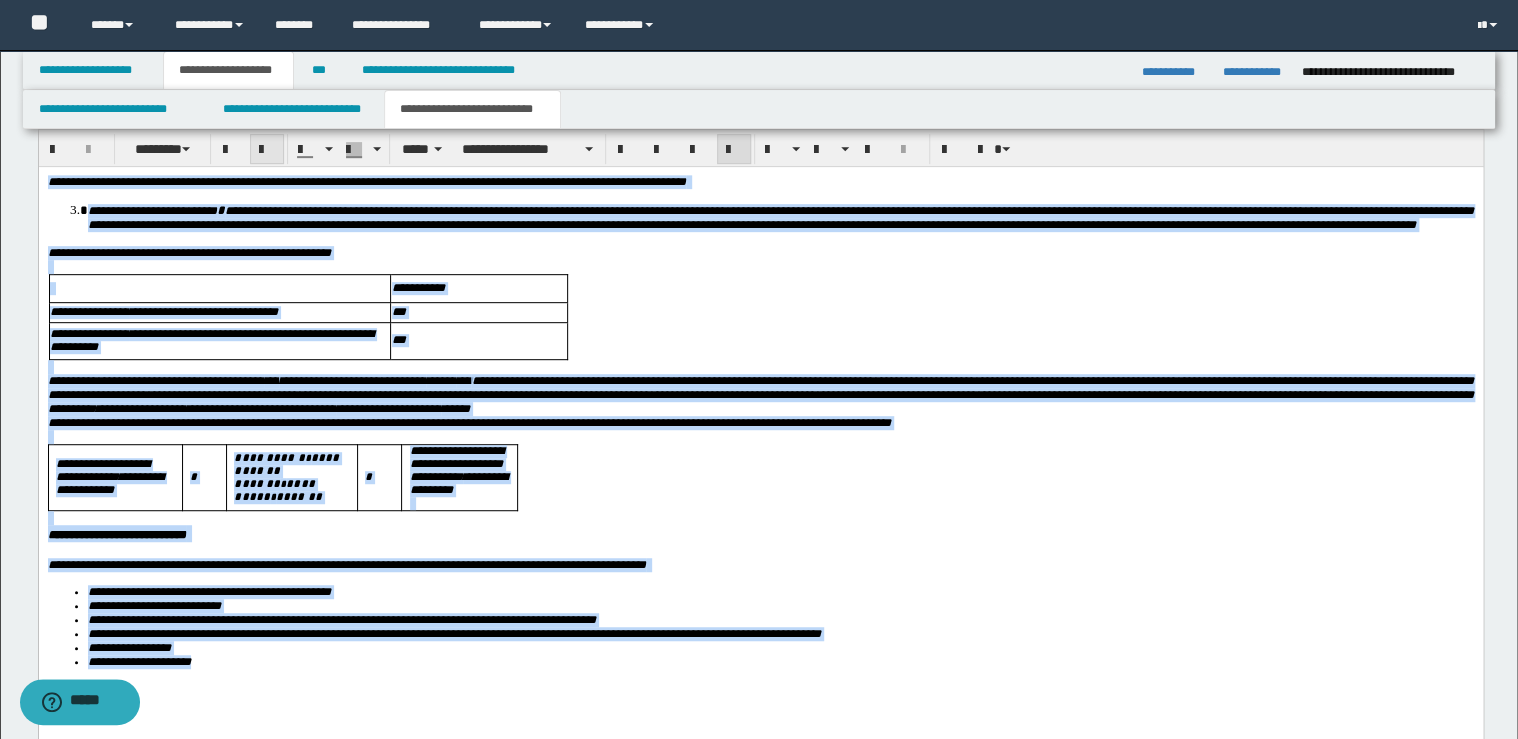 click at bounding box center [267, 150] 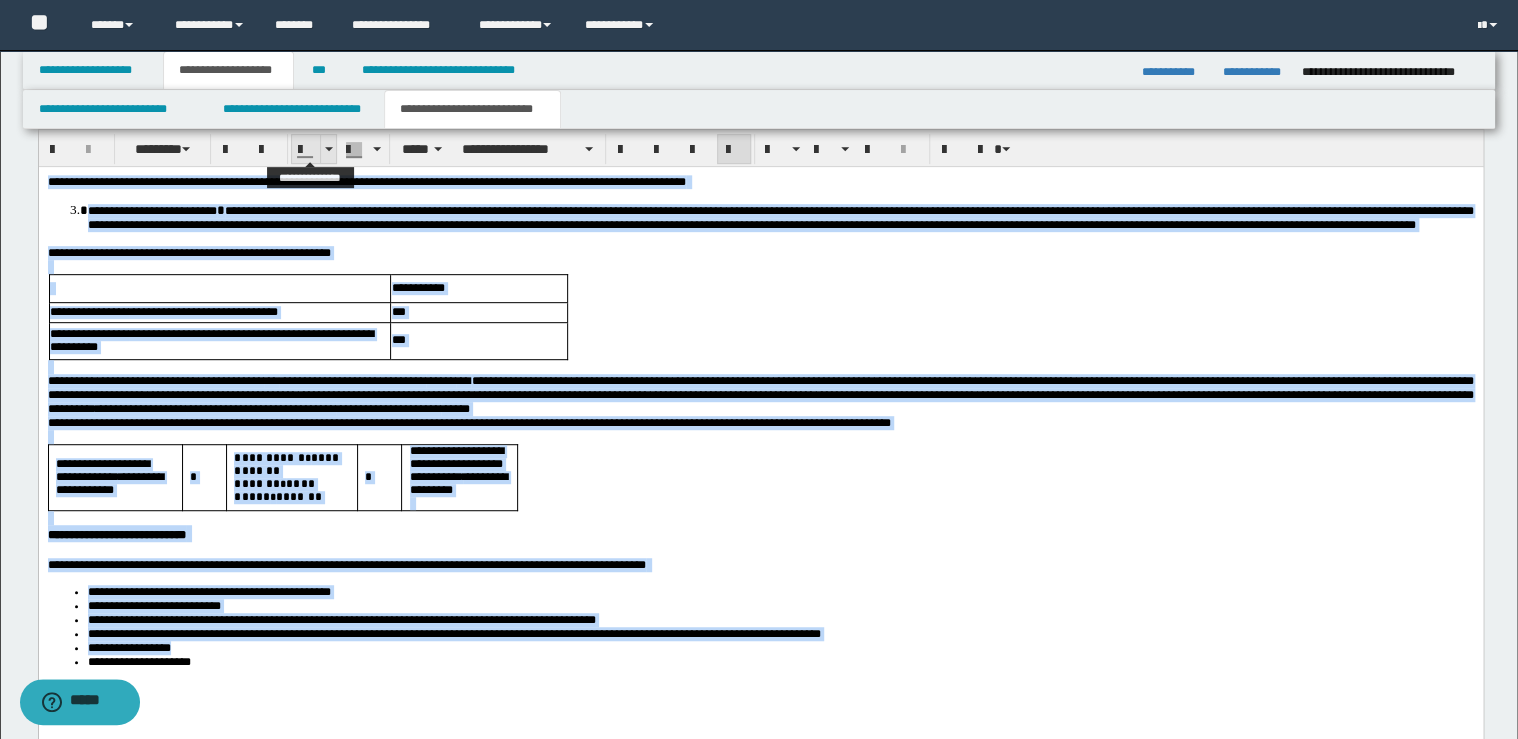 click at bounding box center [329, 149] 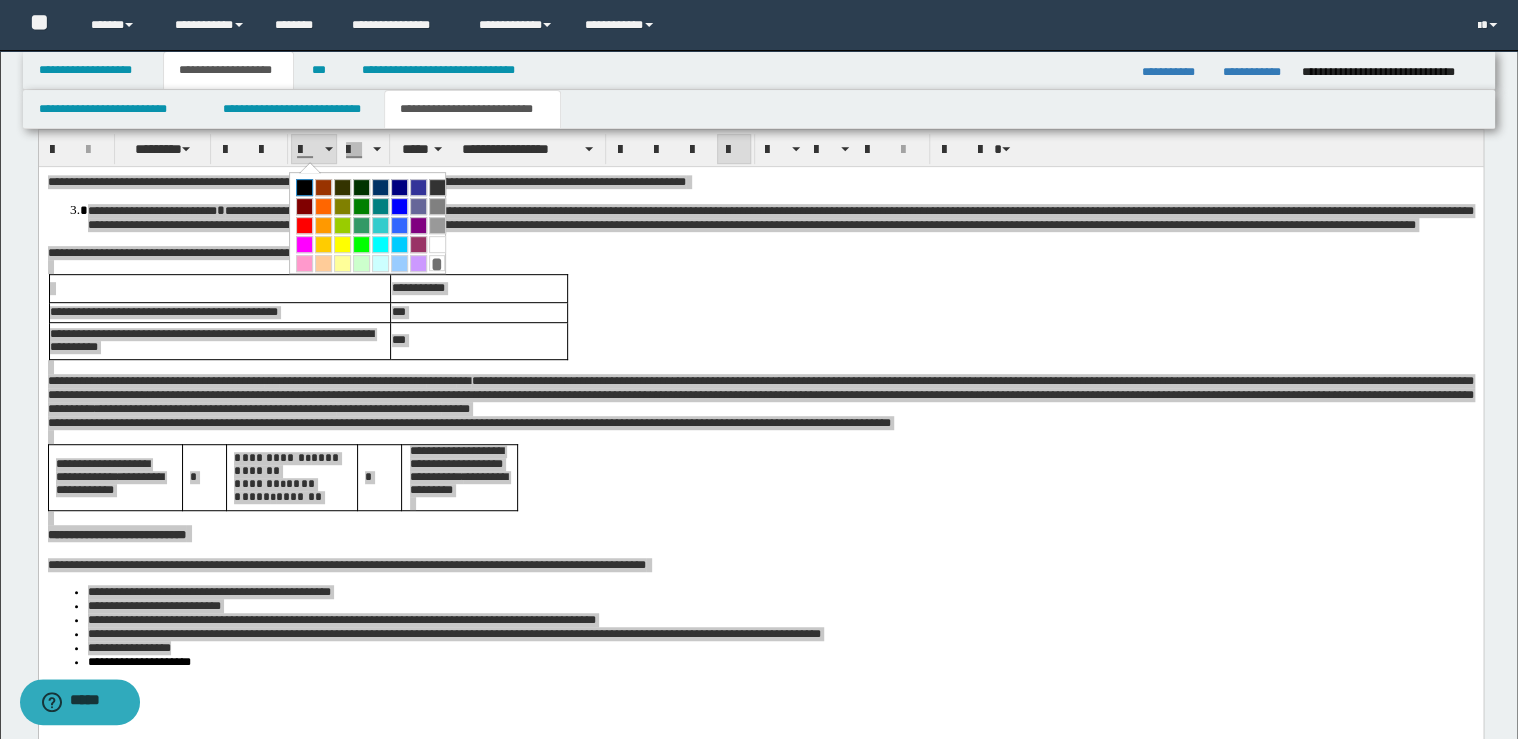 click at bounding box center [304, 187] 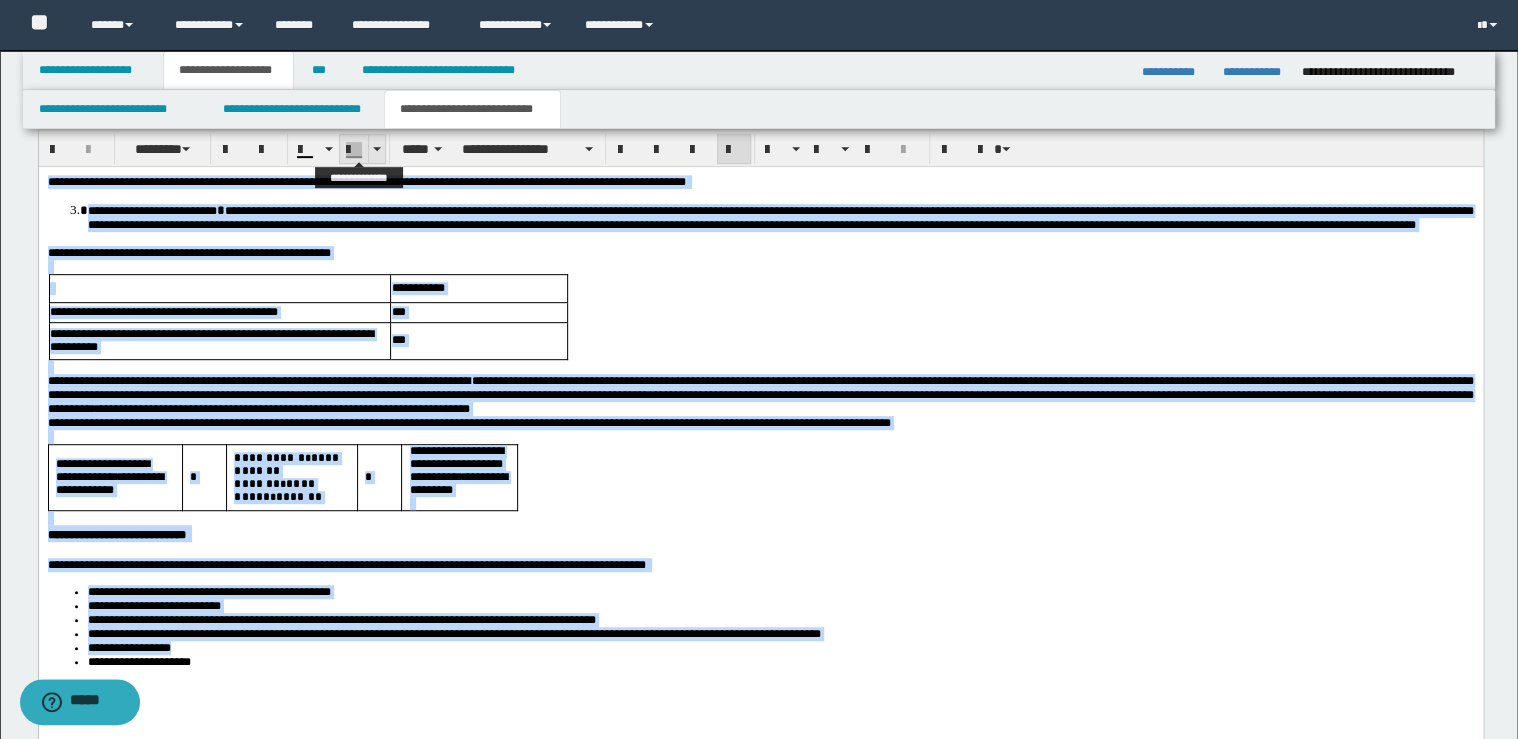 click at bounding box center [376, 149] 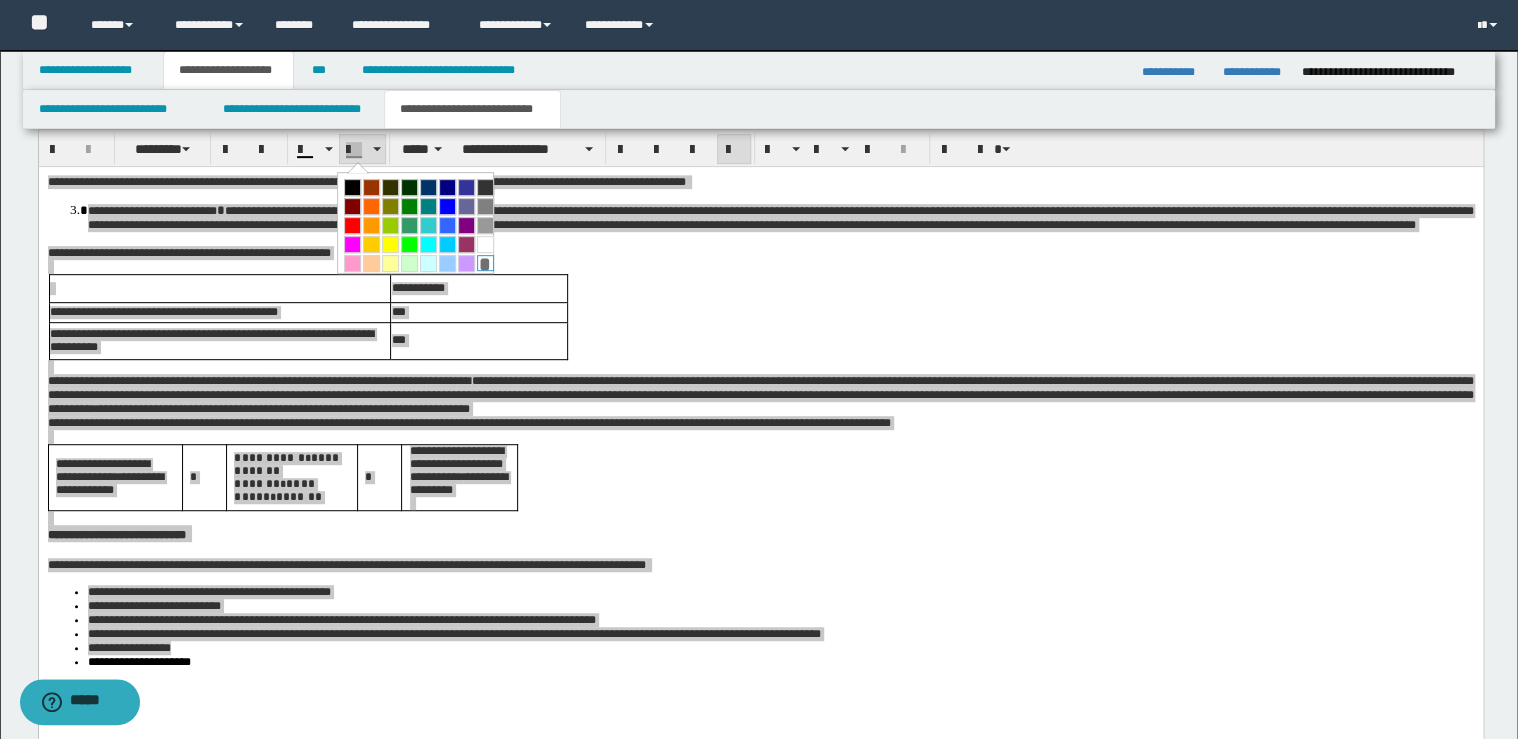 click on "*" at bounding box center (485, 263) 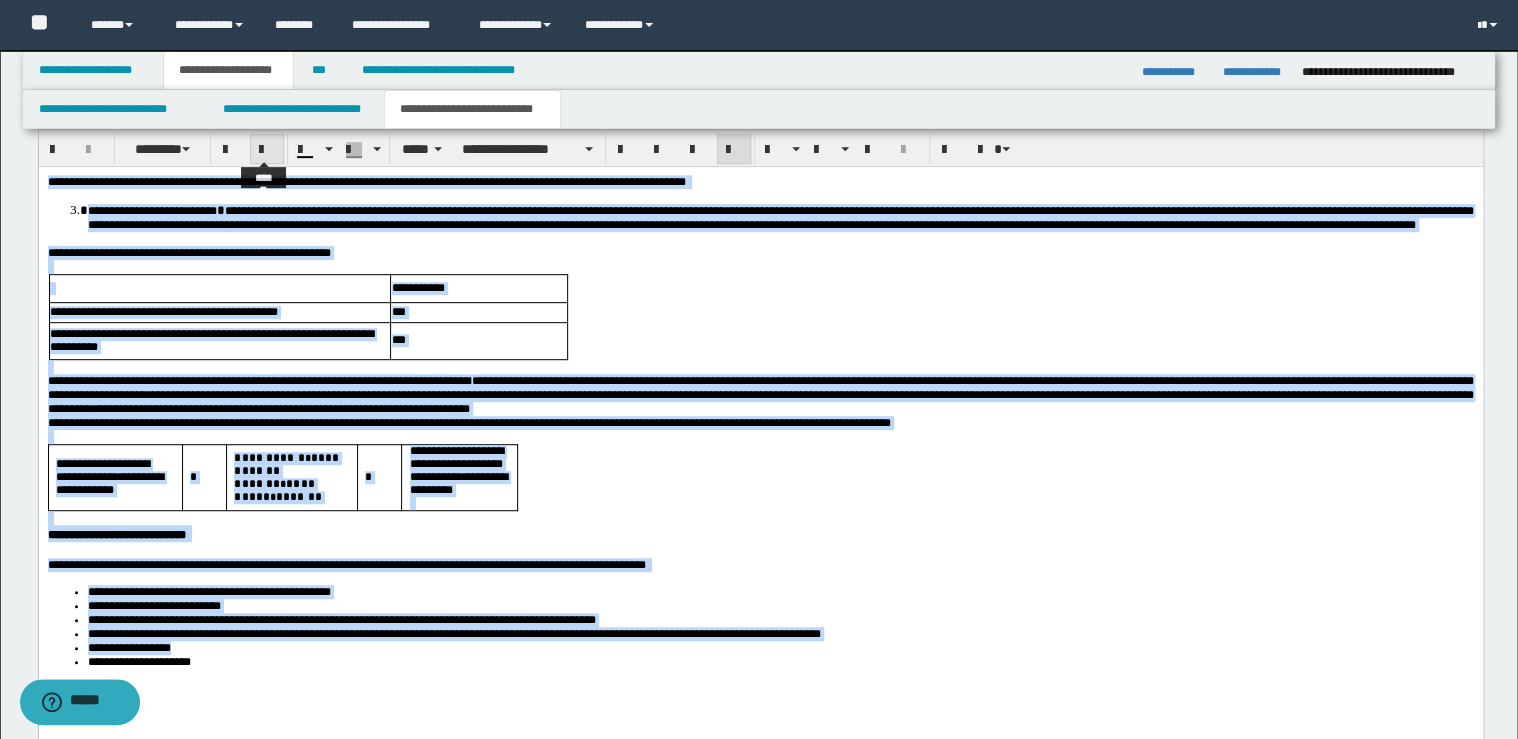 click at bounding box center [267, 150] 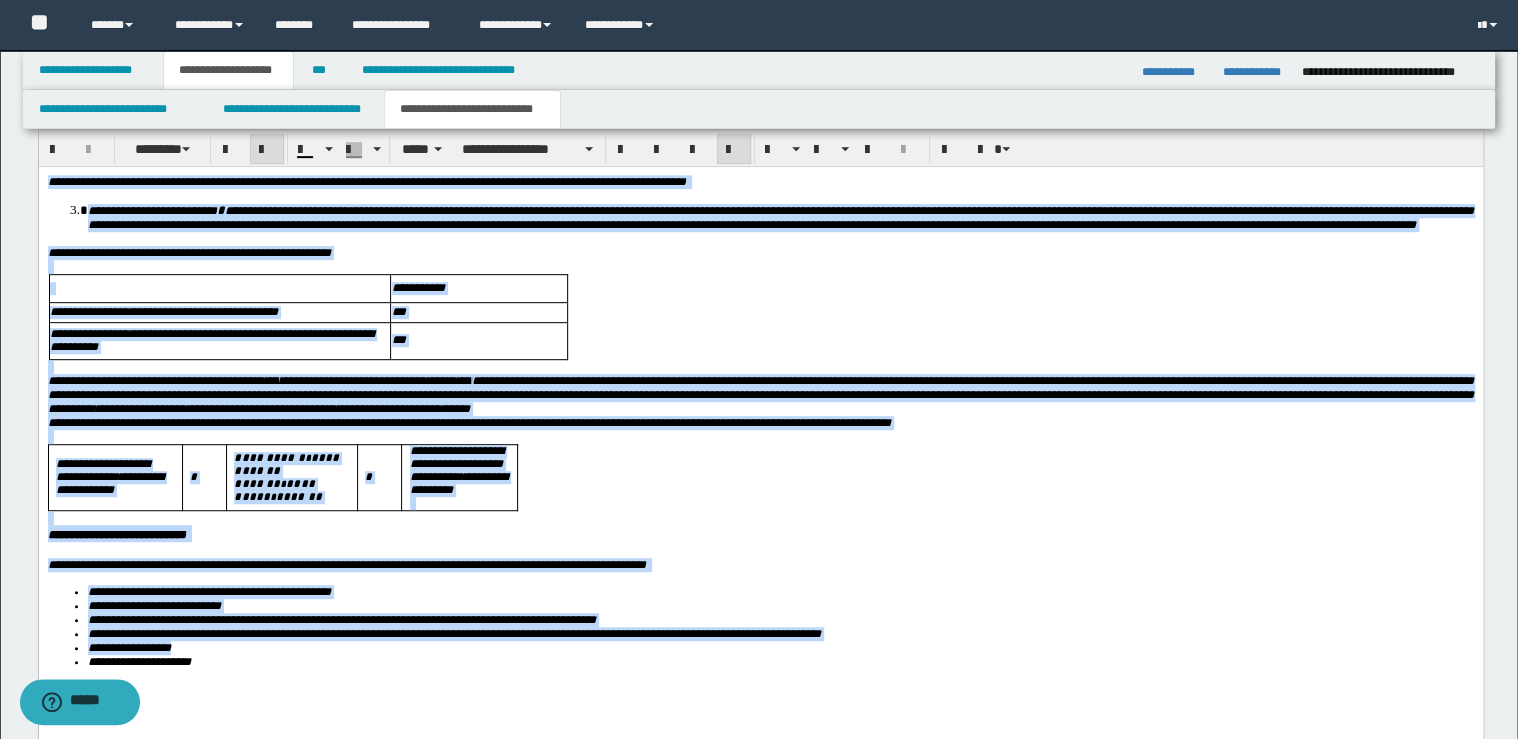 click at bounding box center [267, 150] 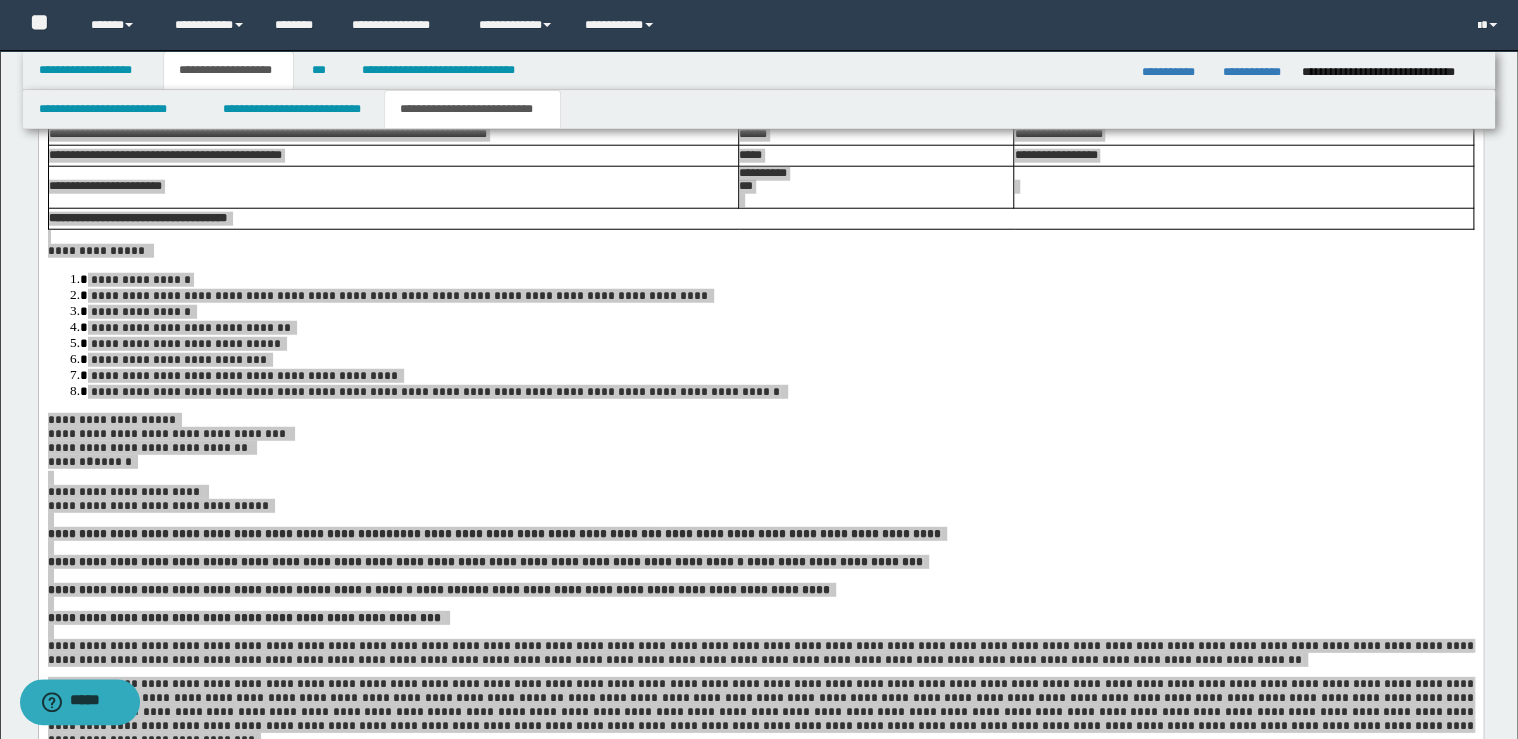 scroll, scrollTop: 2310, scrollLeft: 0, axis: vertical 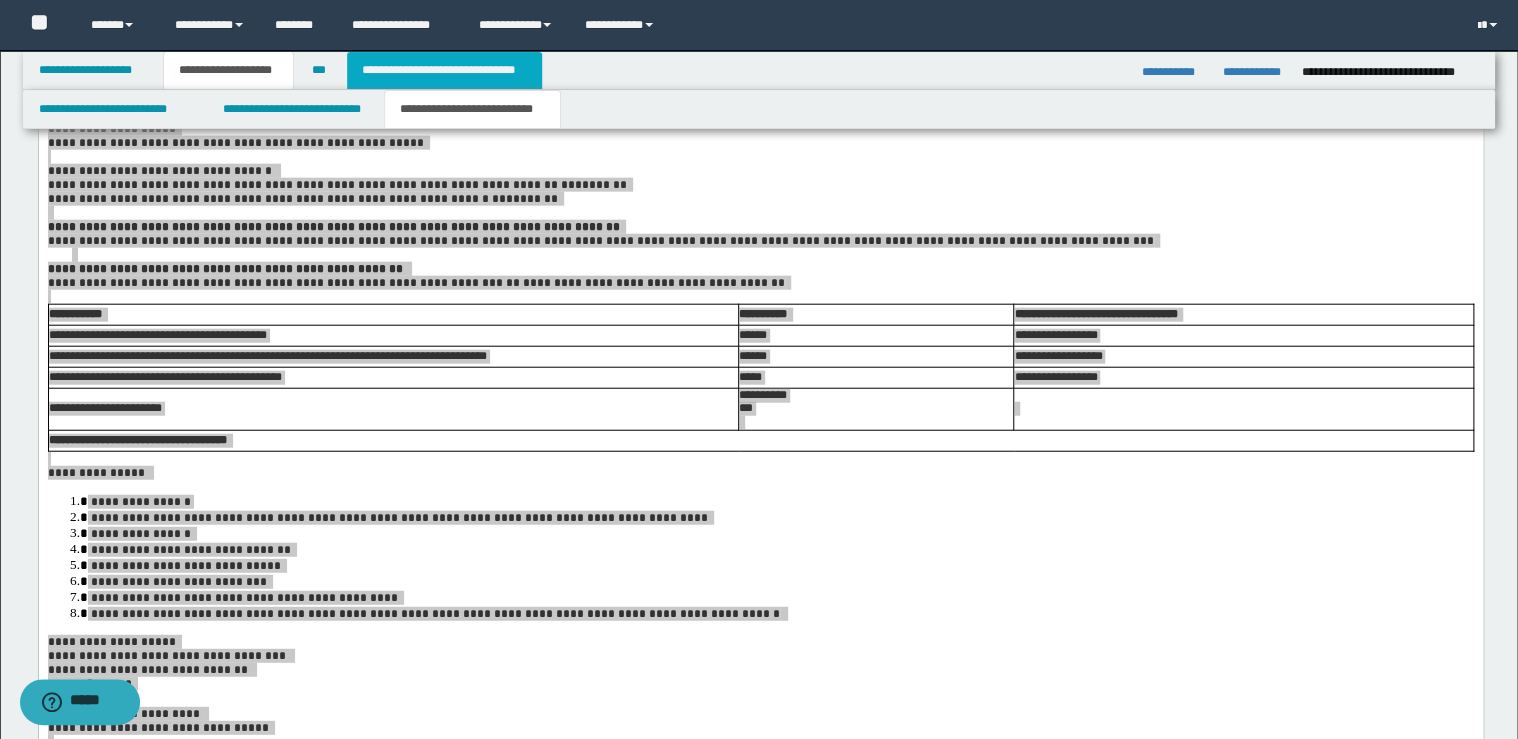 click on "**********" at bounding box center [444, 70] 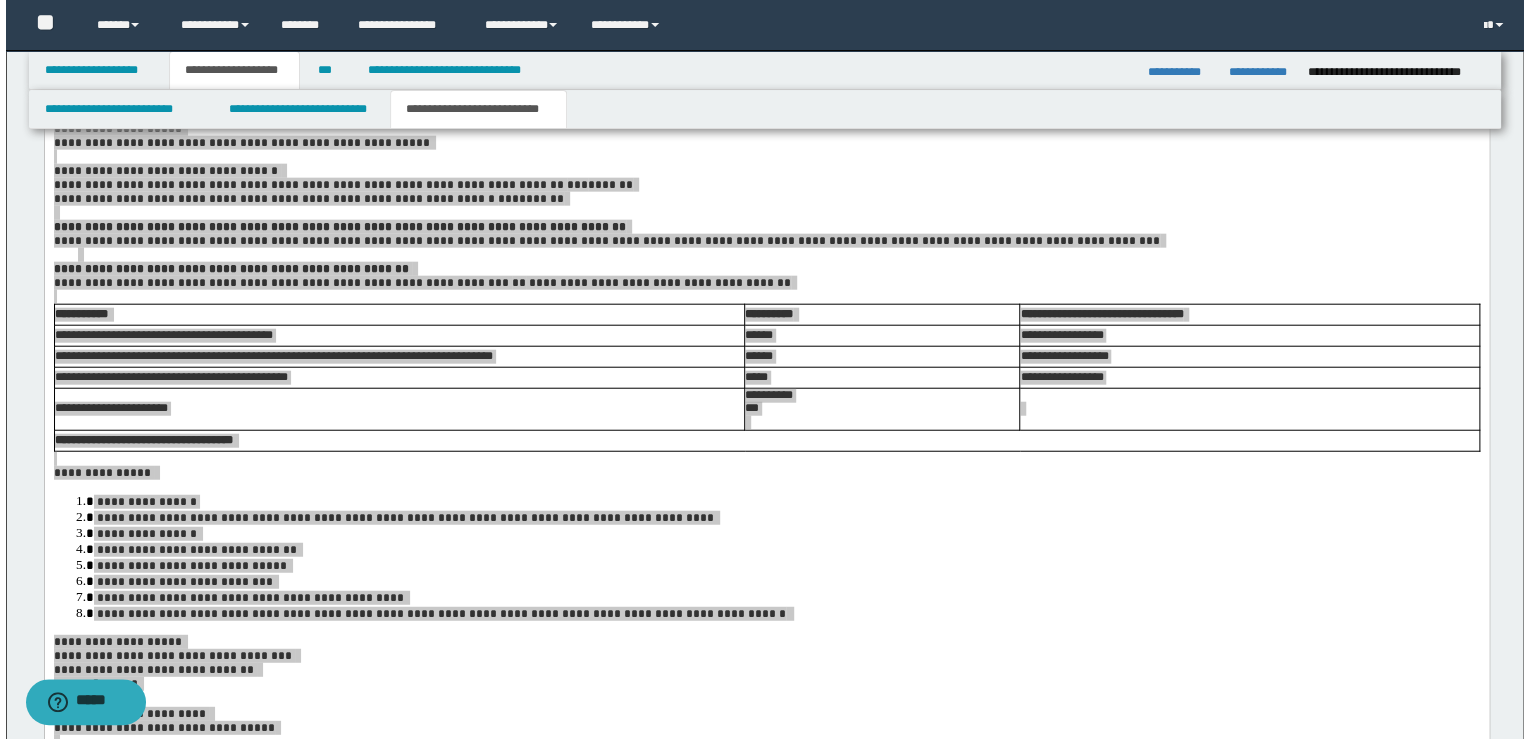 scroll, scrollTop: 0, scrollLeft: 0, axis: both 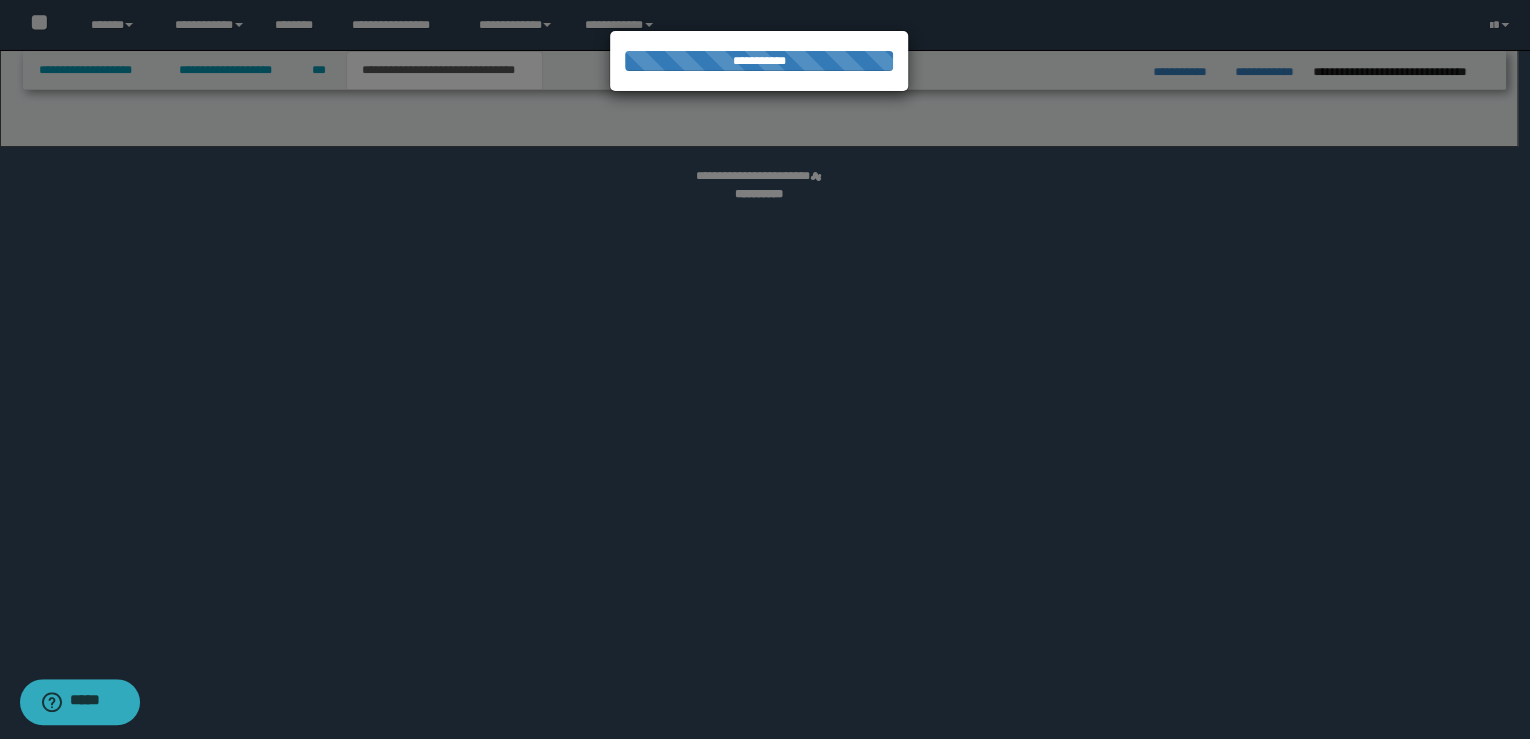 select on "*" 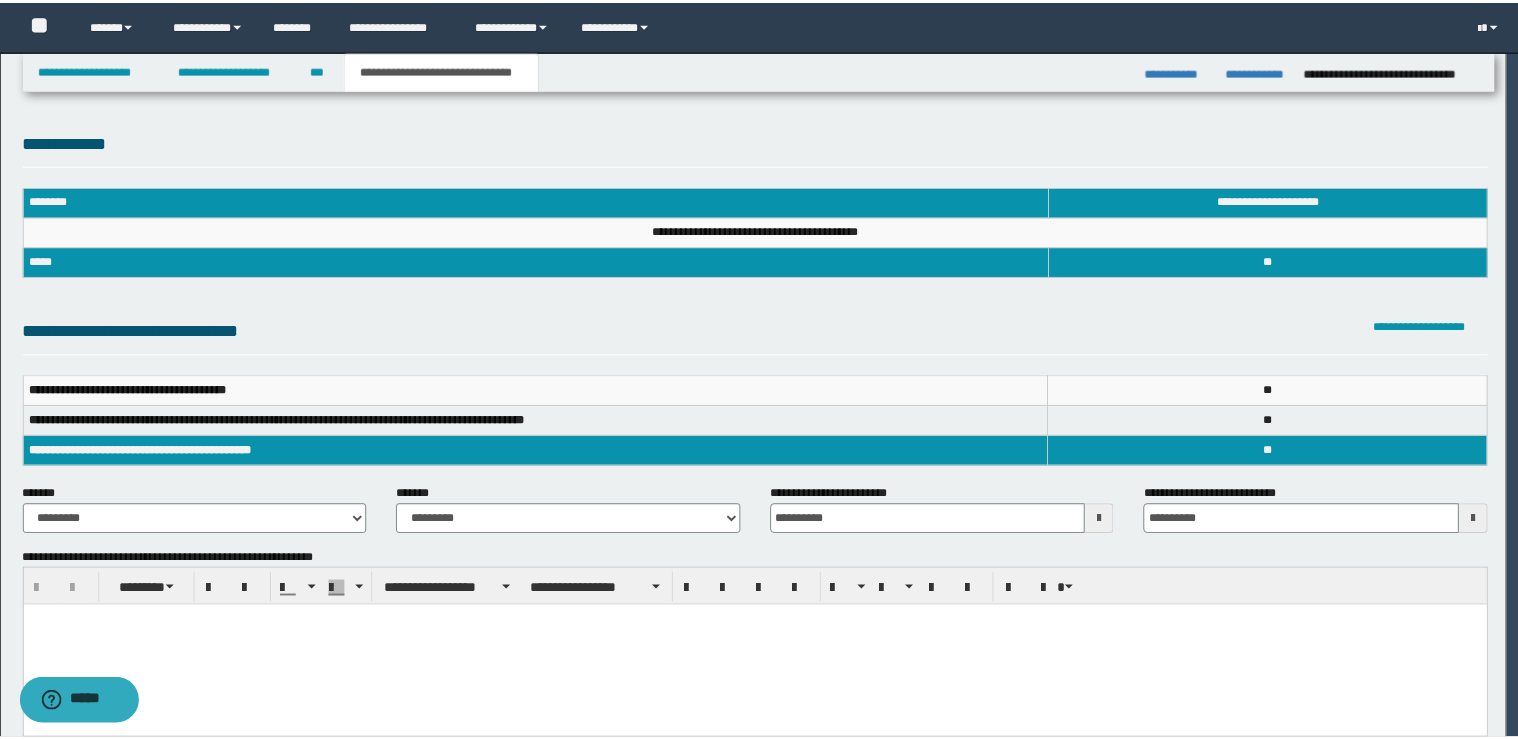 scroll, scrollTop: 0, scrollLeft: 0, axis: both 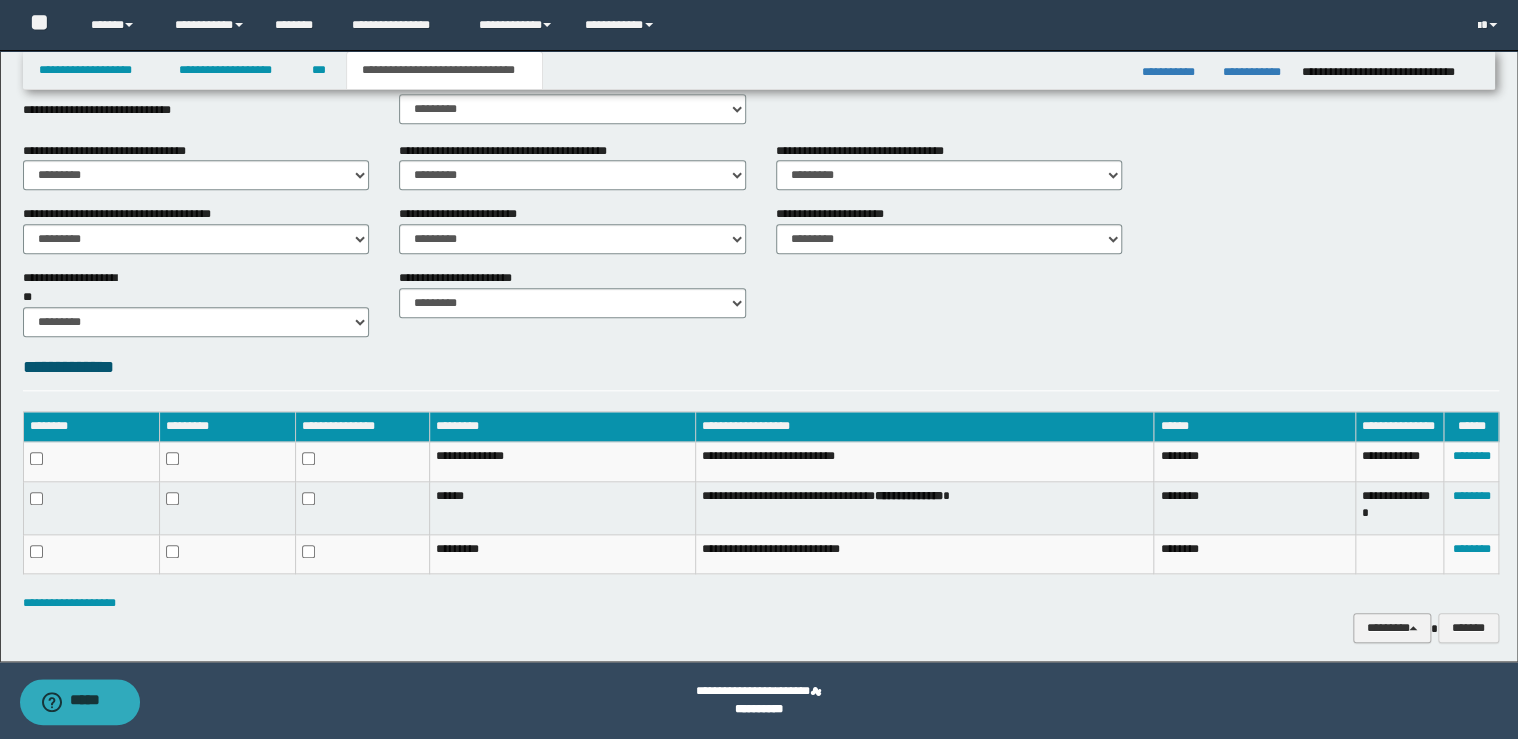 click on "********" at bounding box center [1392, 628] 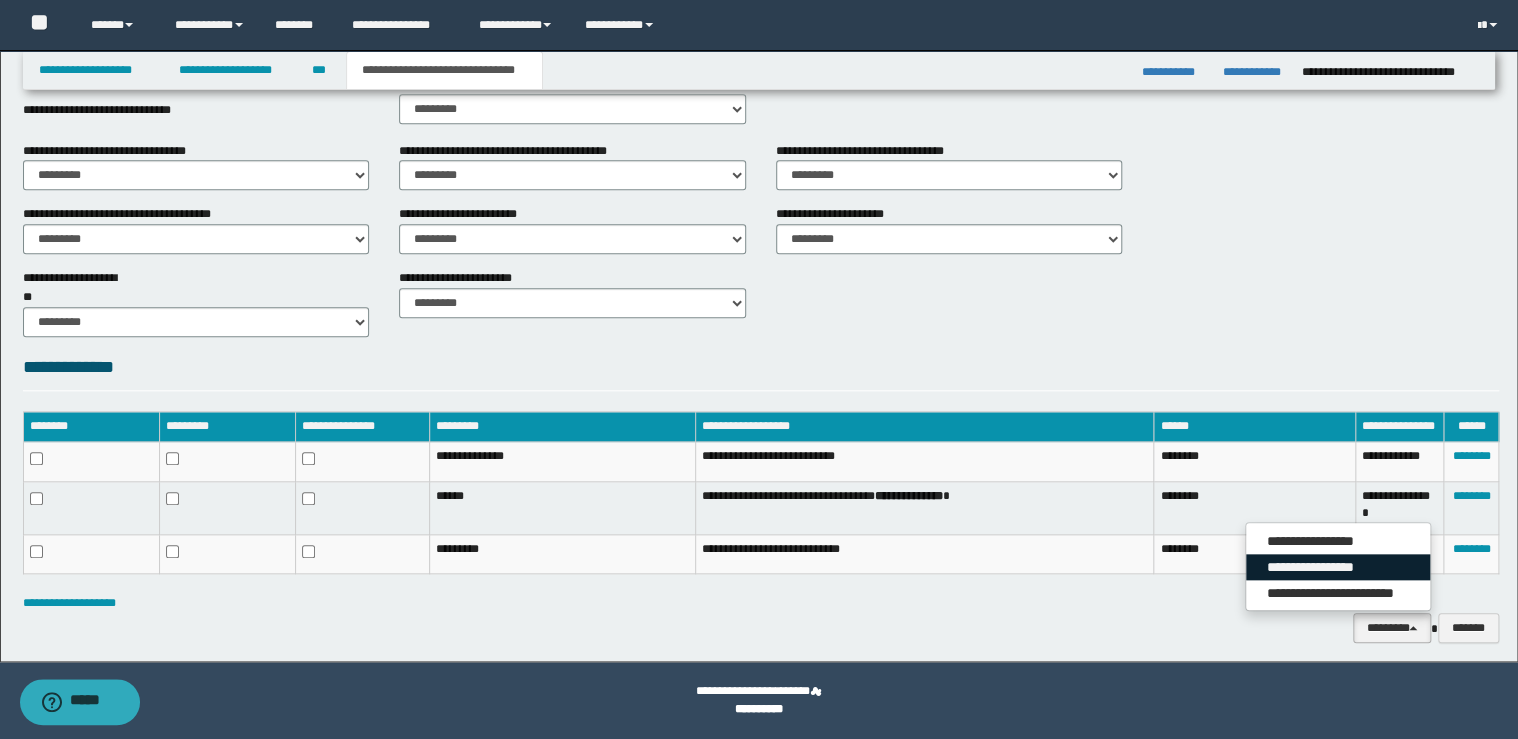 click on "**********" at bounding box center [1338, 567] 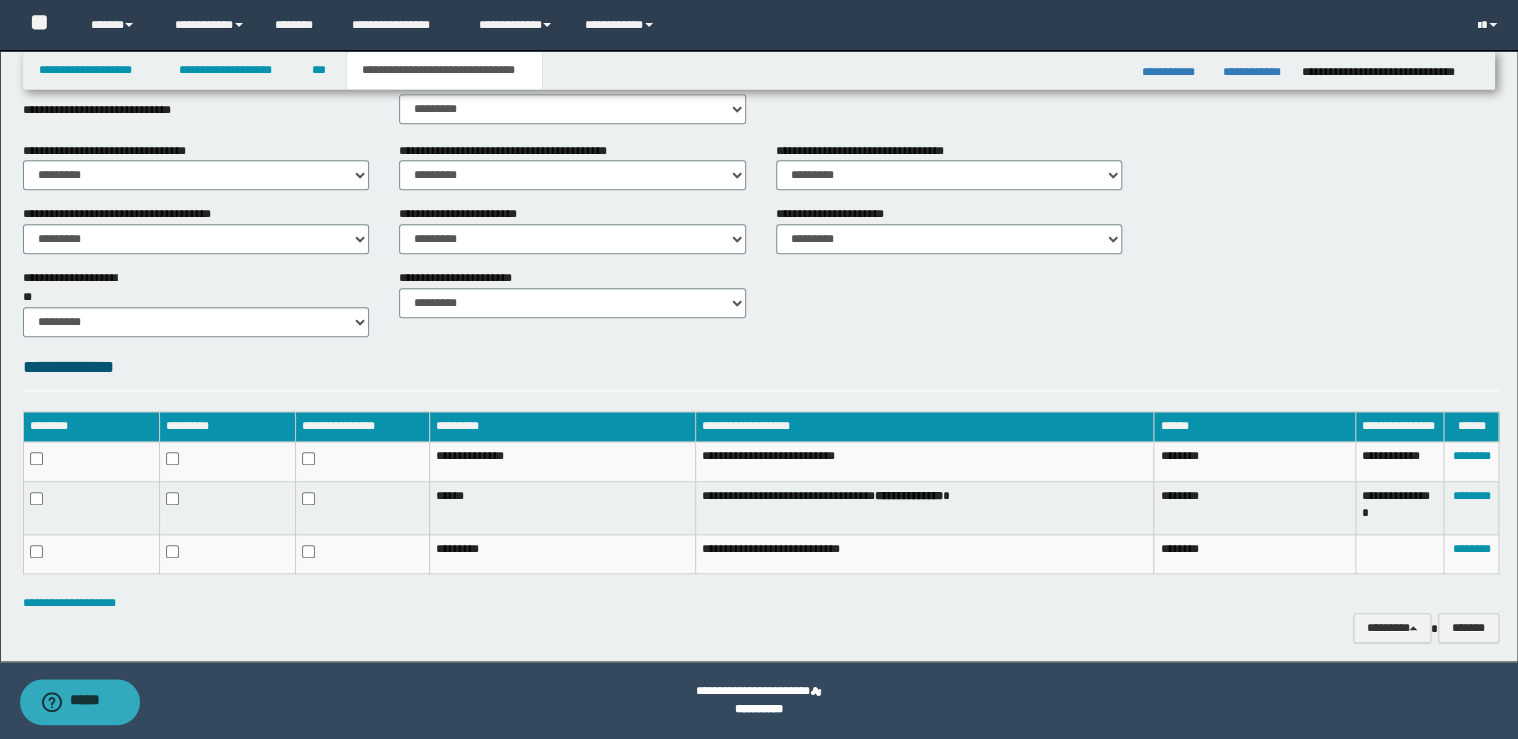 drag, startPoint x: 1080, startPoint y: 321, endPoint x: 848, endPoint y: 199, distance: 262.1221 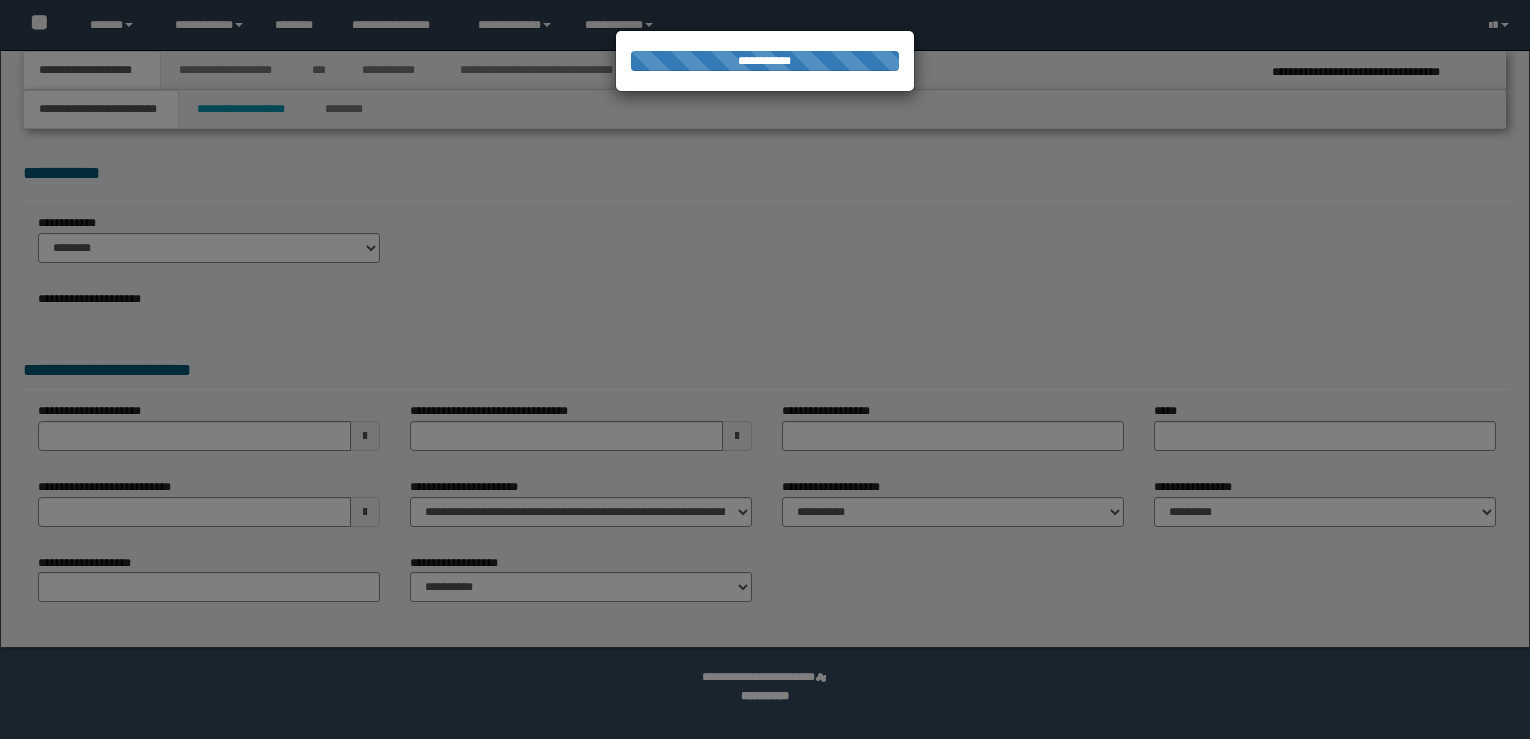 scroll, scrollTop: 0, scrollLeft: 0, axis: both 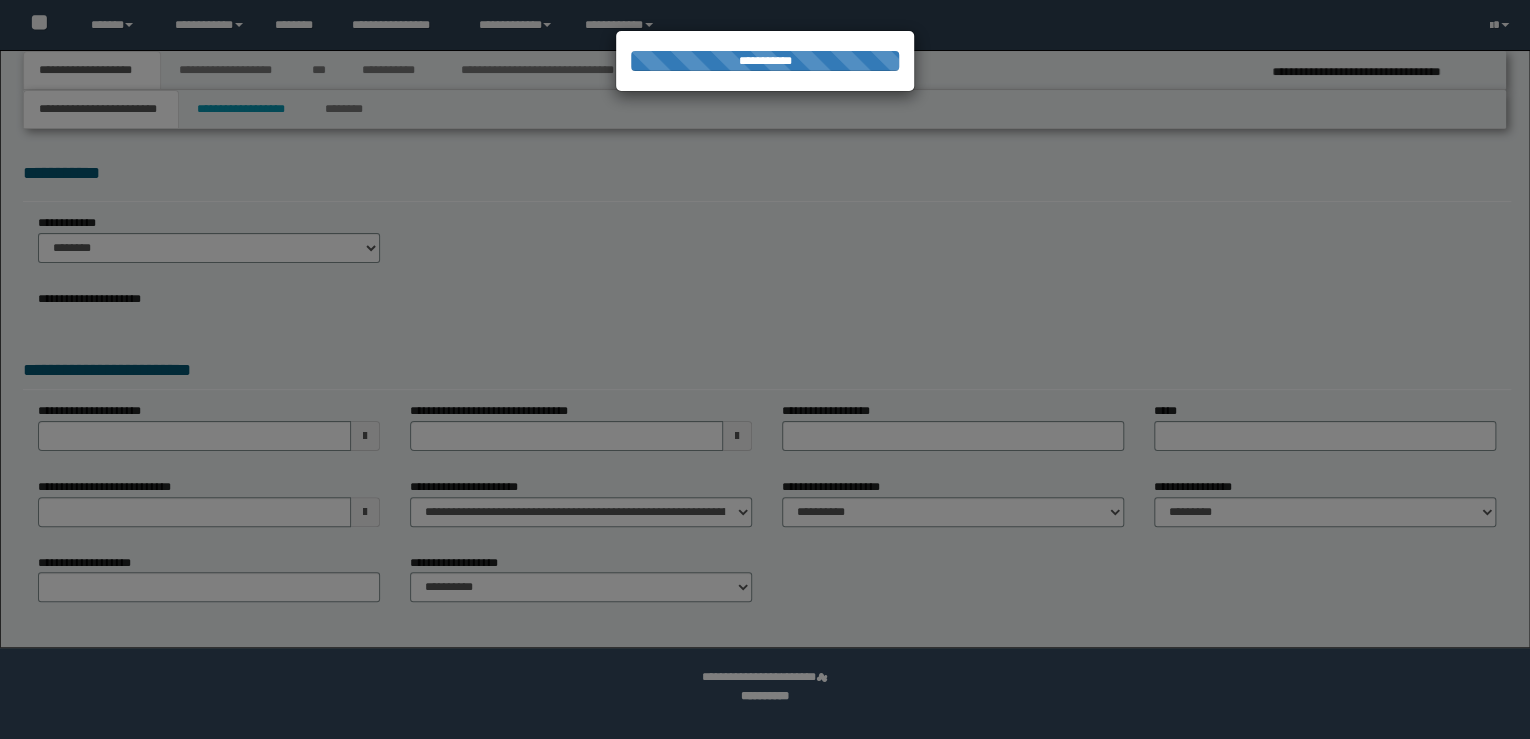 select on "**" 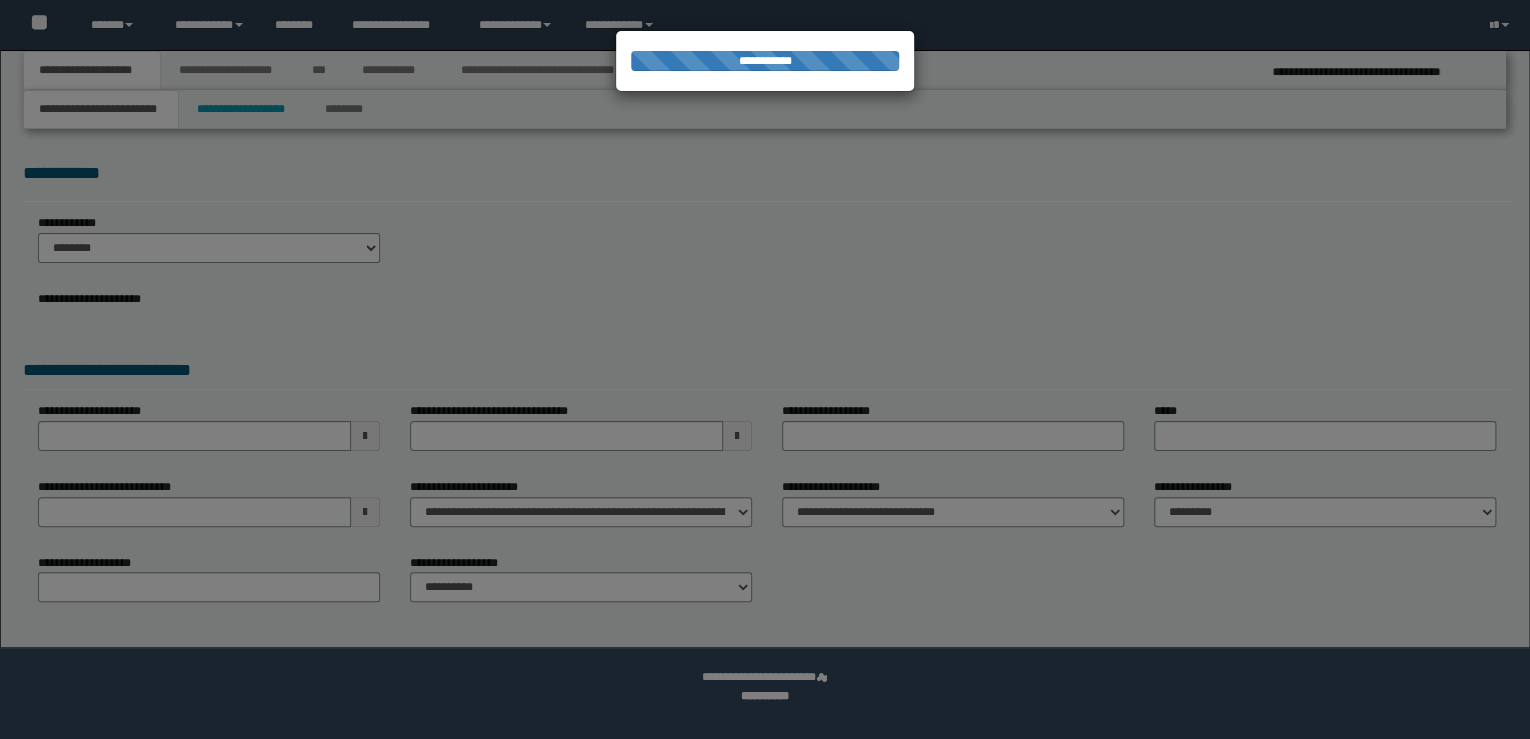 type on "*********" 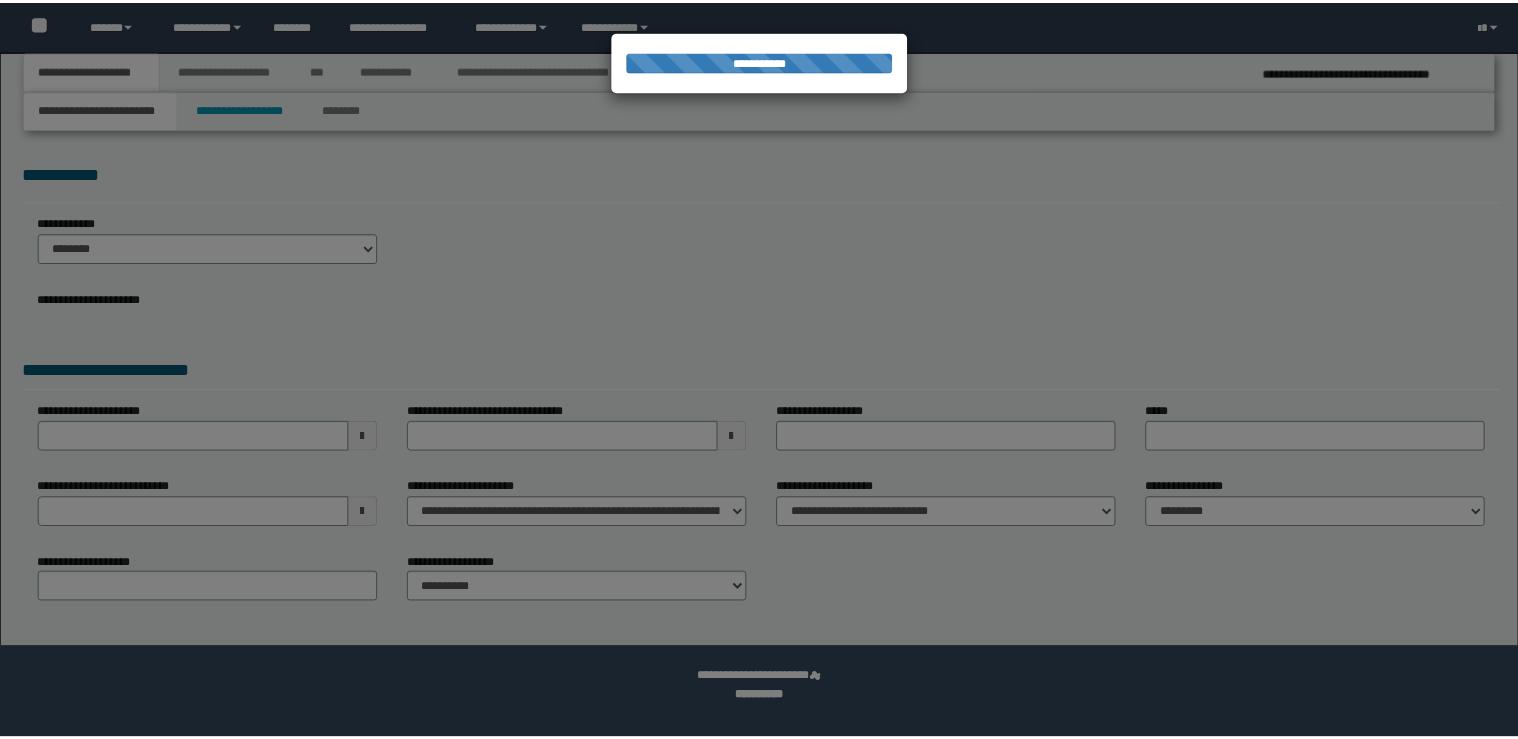 scroll, scrollTop: 0, scrollLeft: 0, axis: both 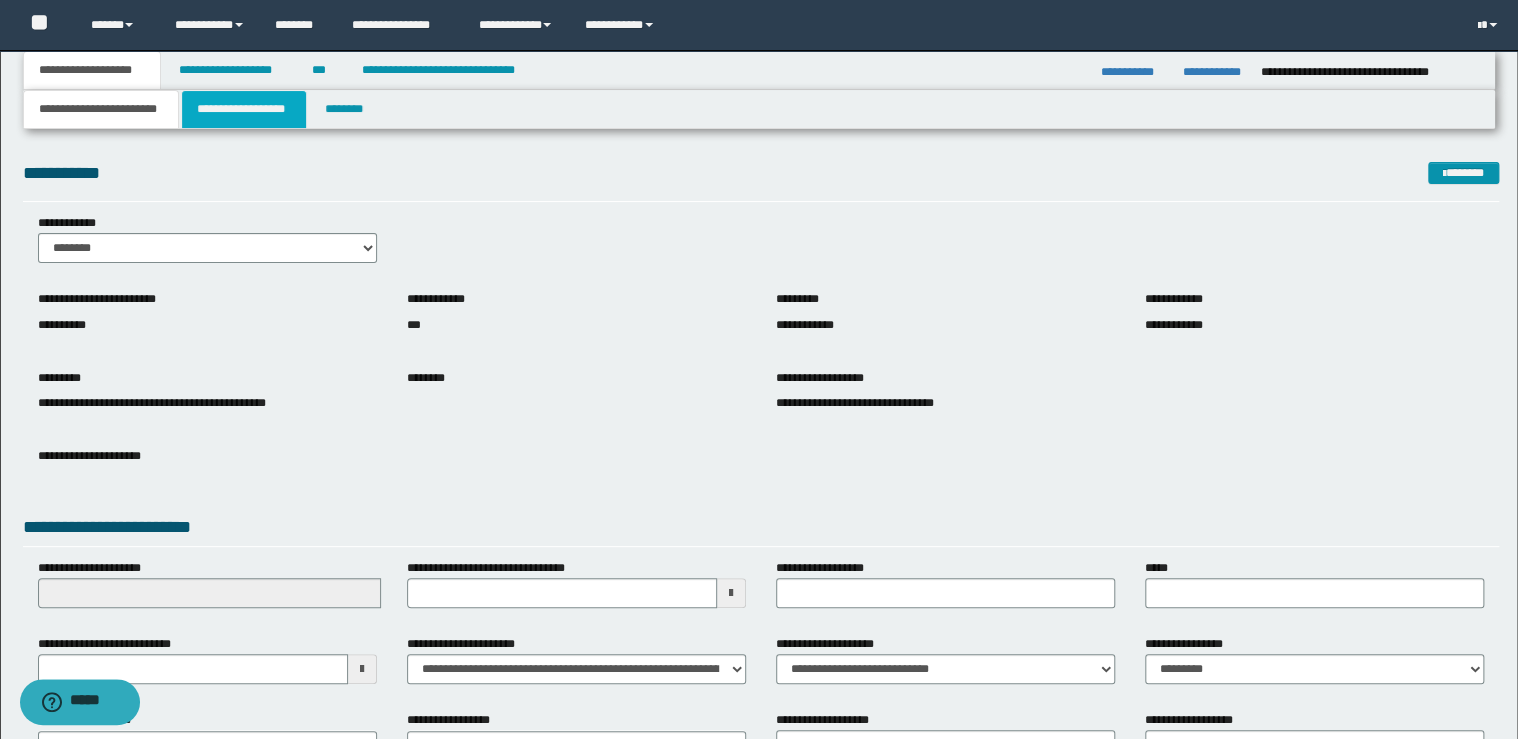 click on "**********" at bounding box center [244, 109] 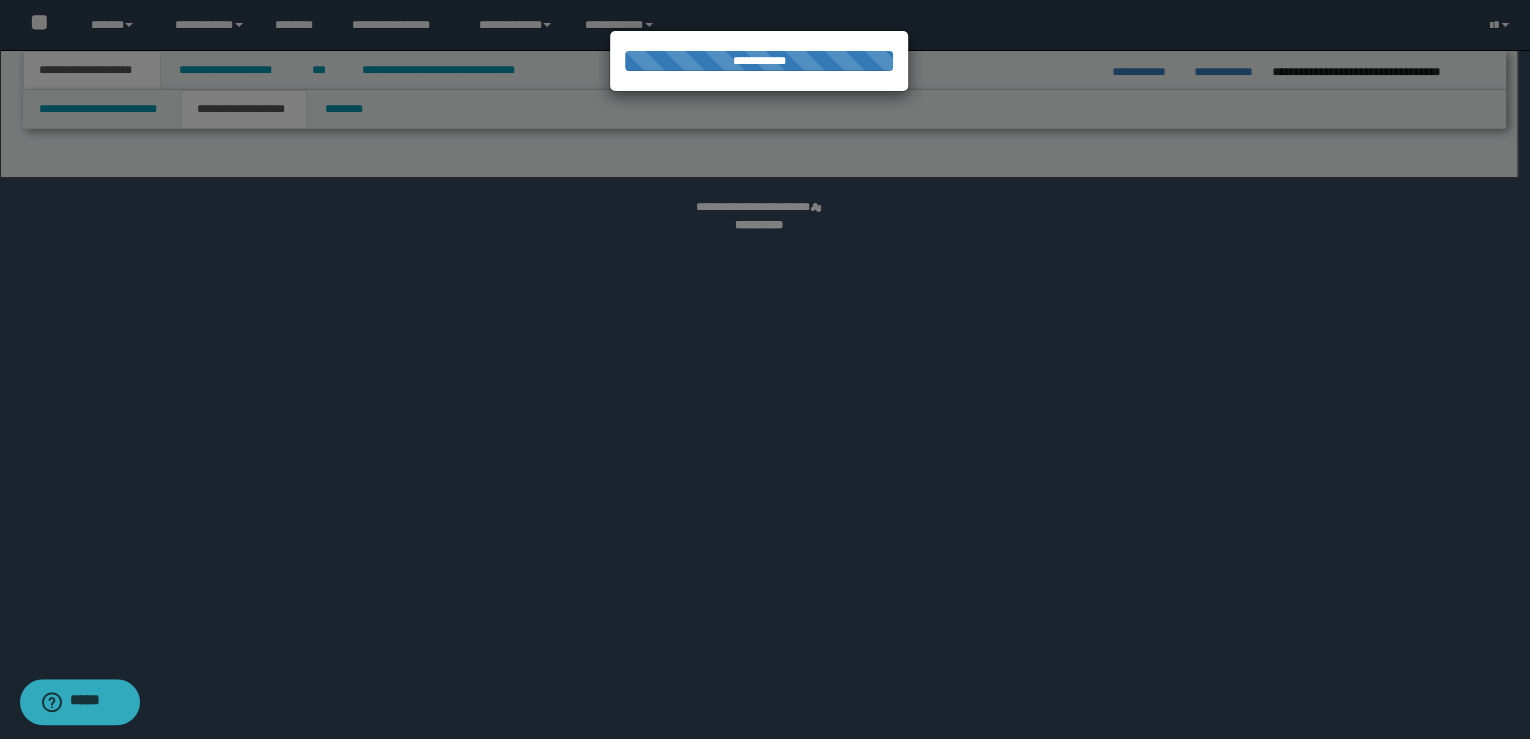 select on "*" 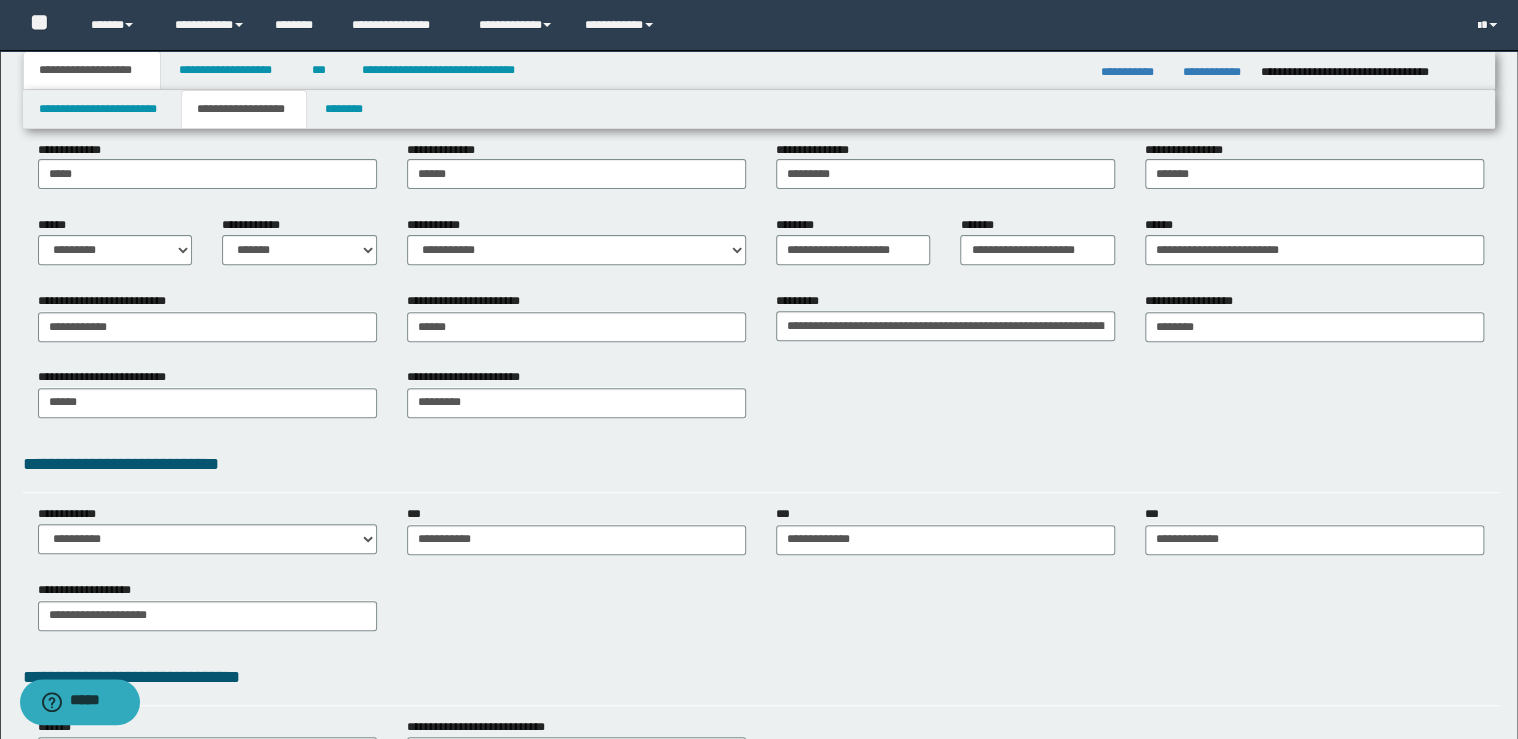 scroll, scrollTop: 367, scrollLeft: 0, axis: vertical 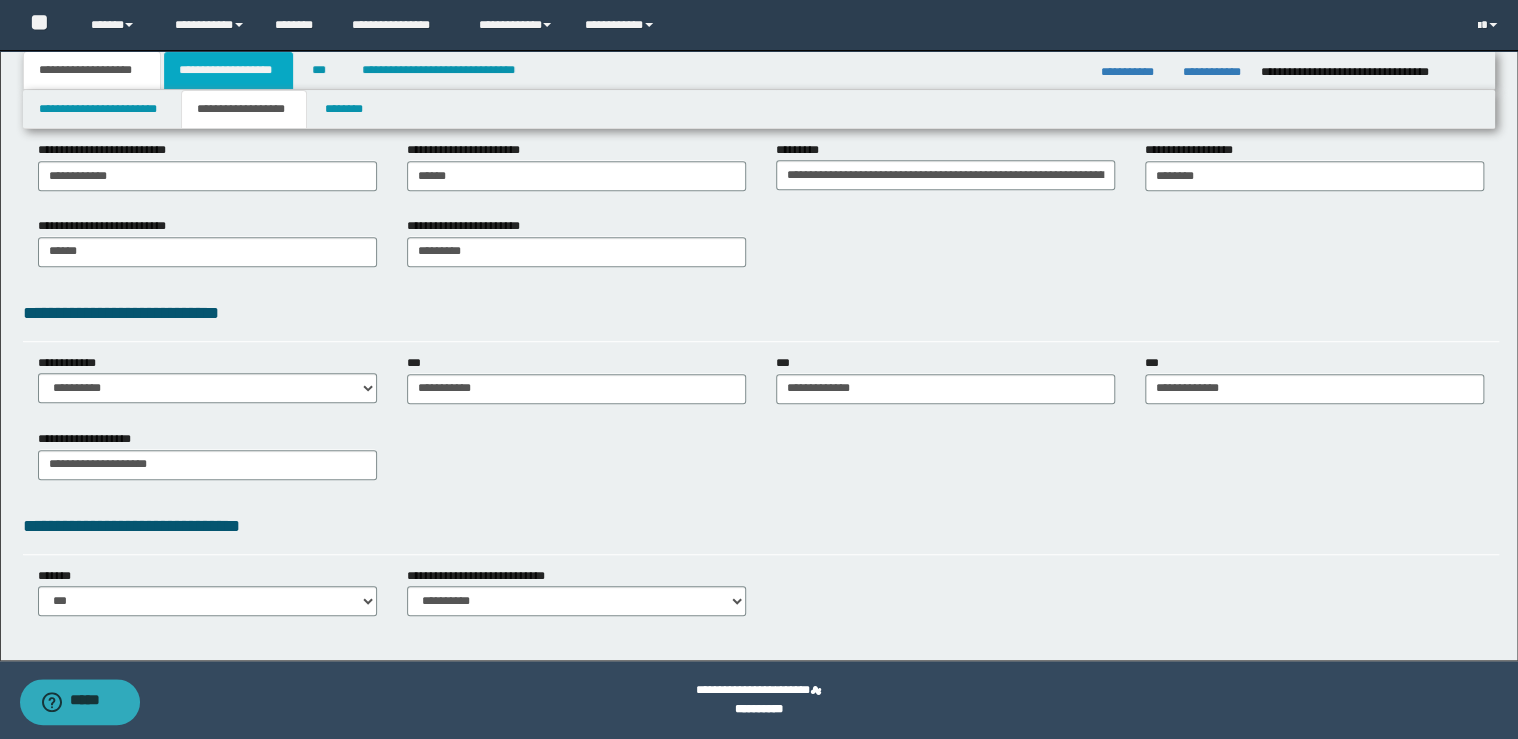 click on "**********" at bounding box center [228, 70] 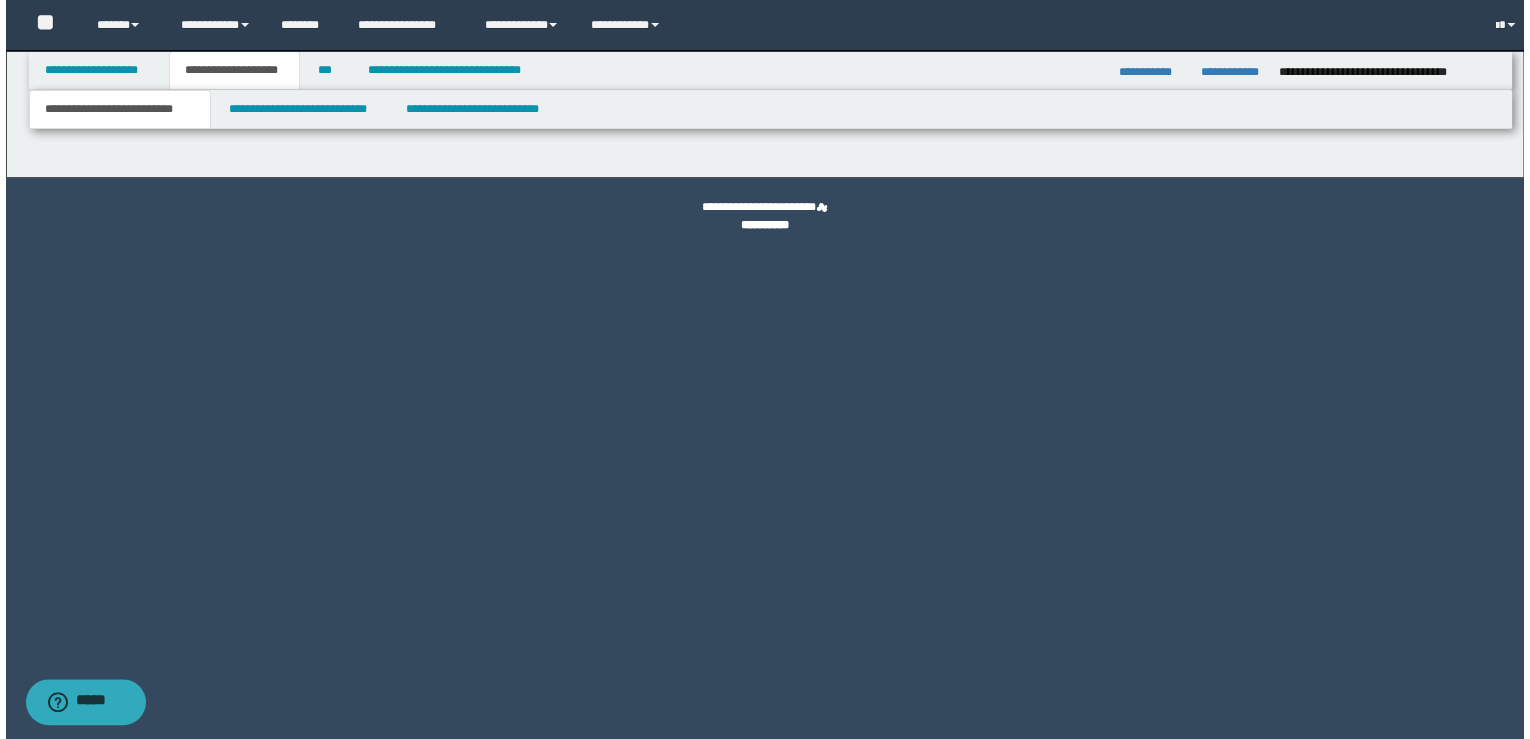 scroll, scrollTop: 0, scrollLeft: 0, axis: both 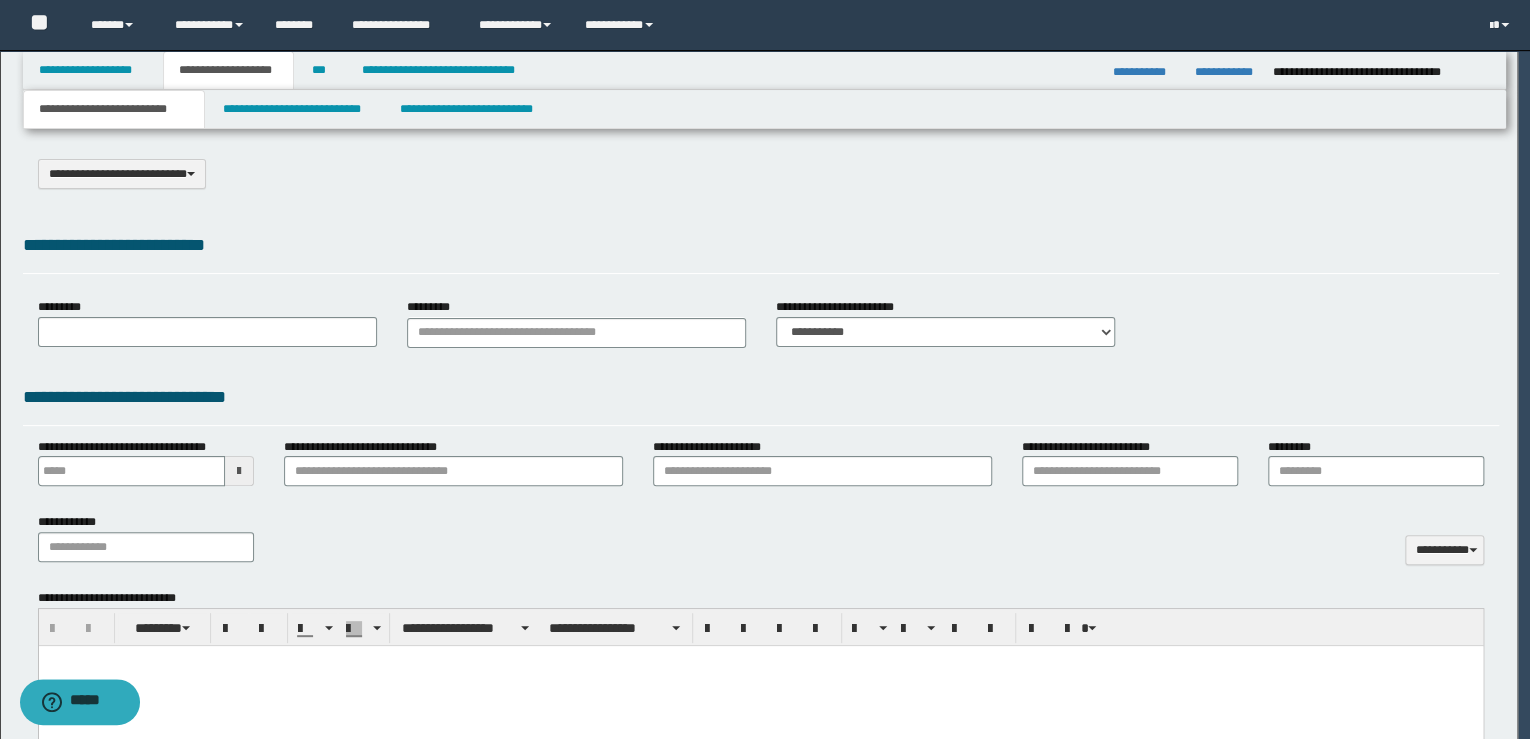 type on "**********" 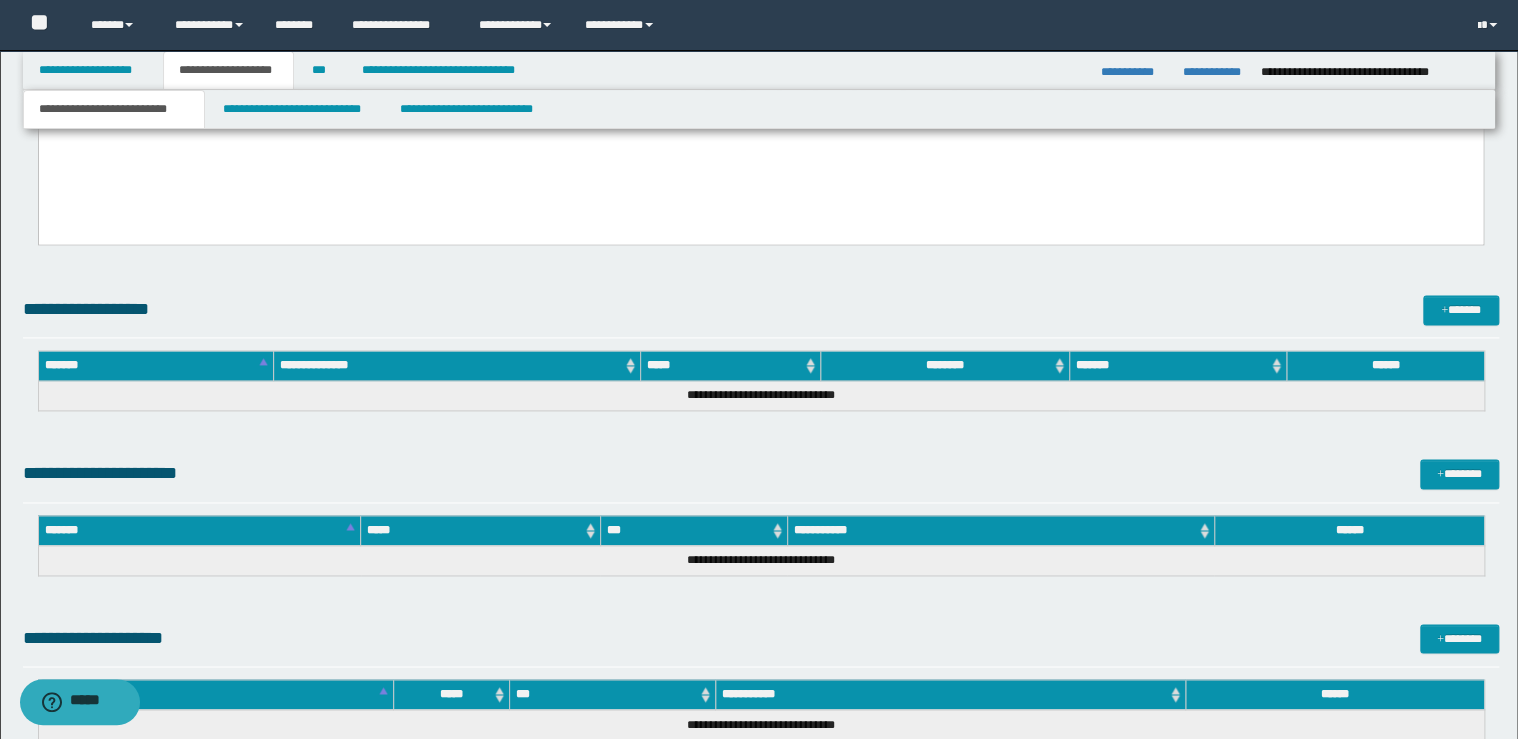 scroll, scrollTop: 1290, scrollLeft: 0, axis: vertical 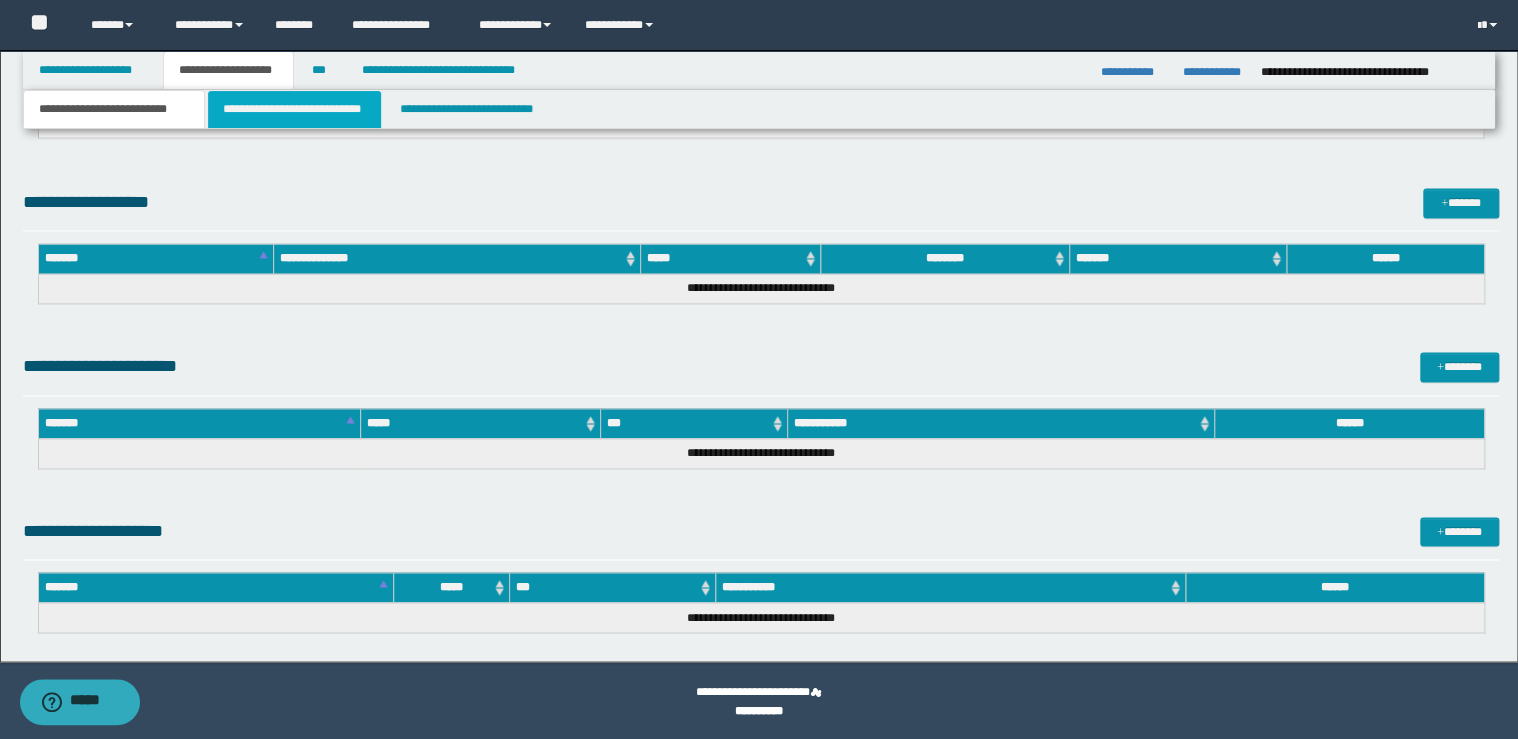 click on "**********" at bounding box center (294, 109) 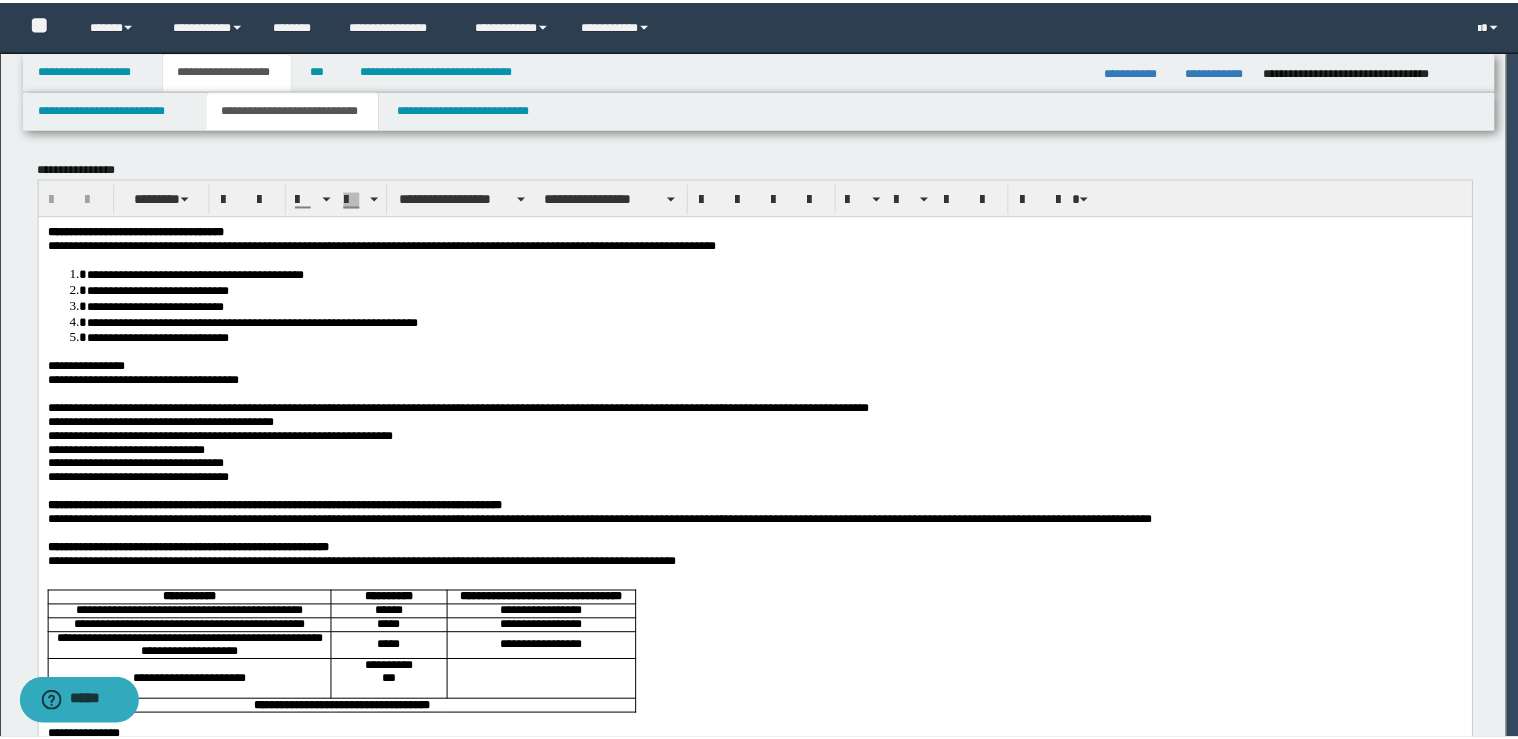 scroll, scrollTop: 0, scrollLeft: 0, axis: both 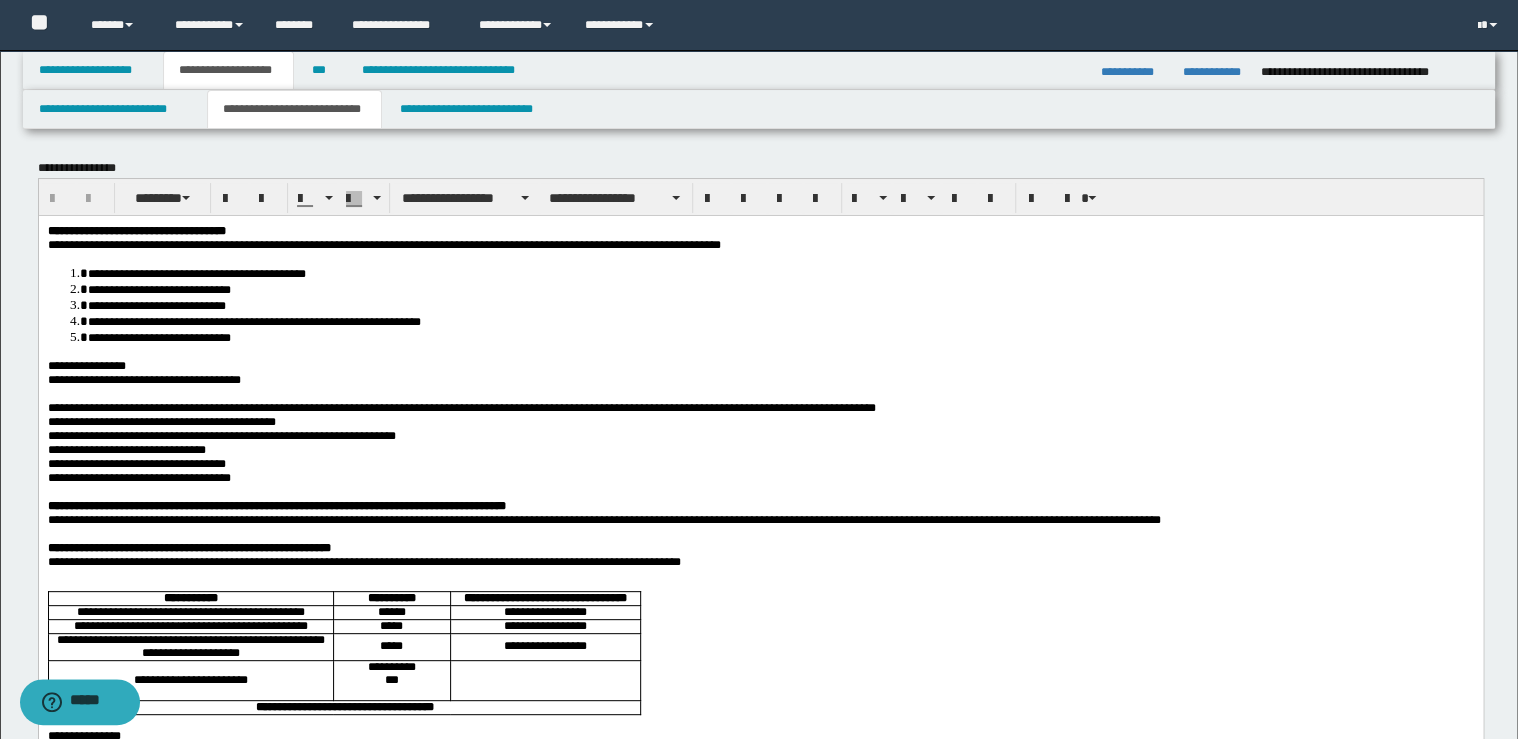 click on "**********" at bounding box center (760, 230) 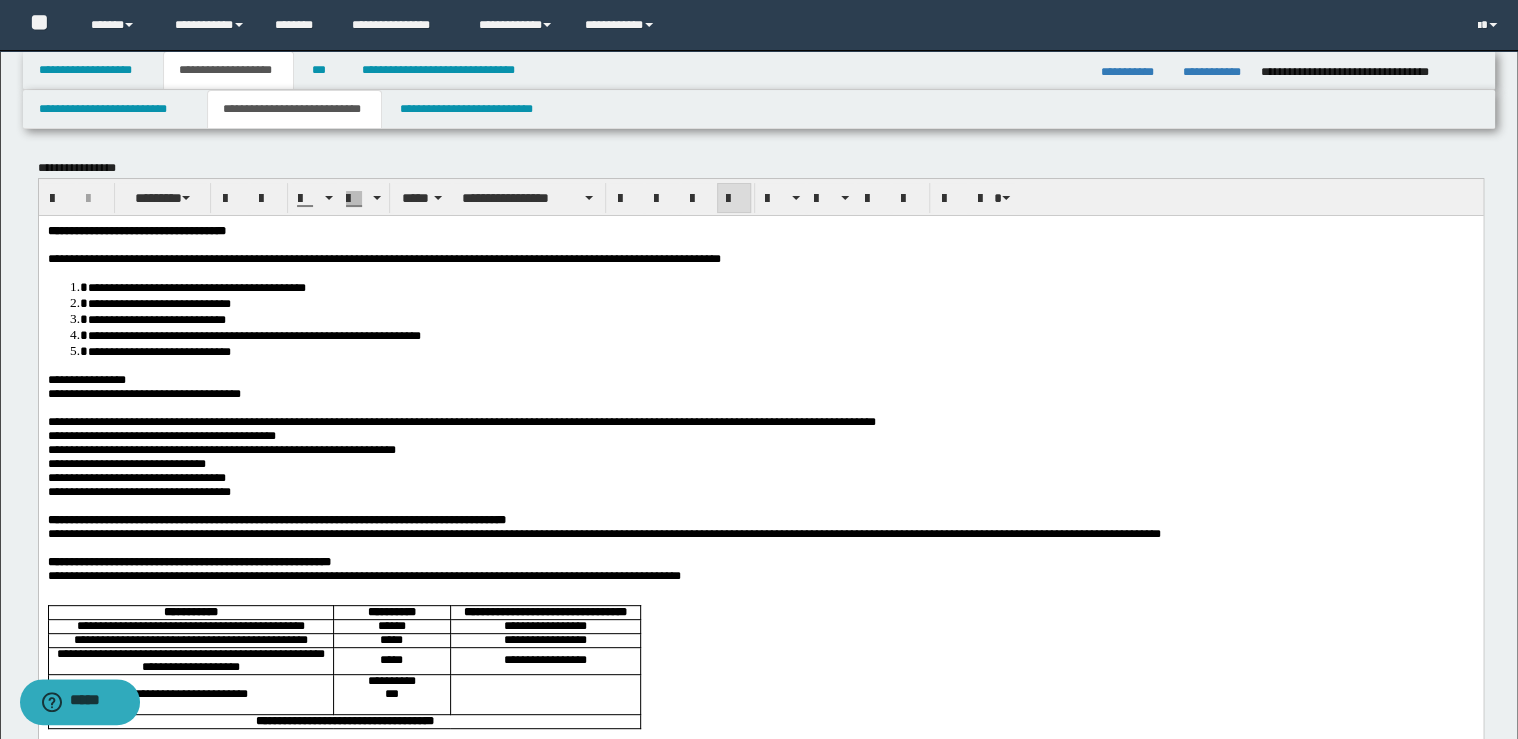 click on "**********" at bounding box center (86, 379) 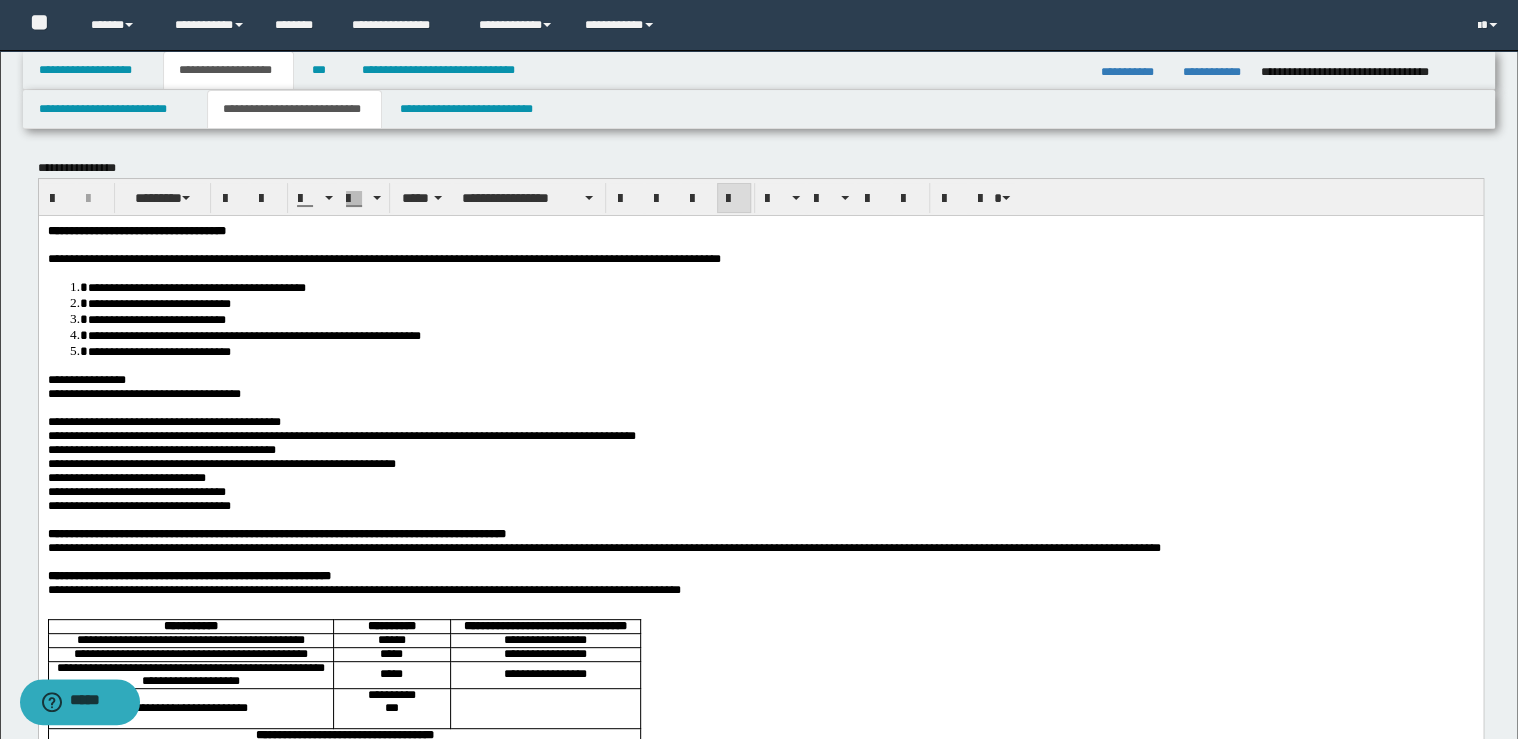 click on "**********" at bounding box center (341, 435) 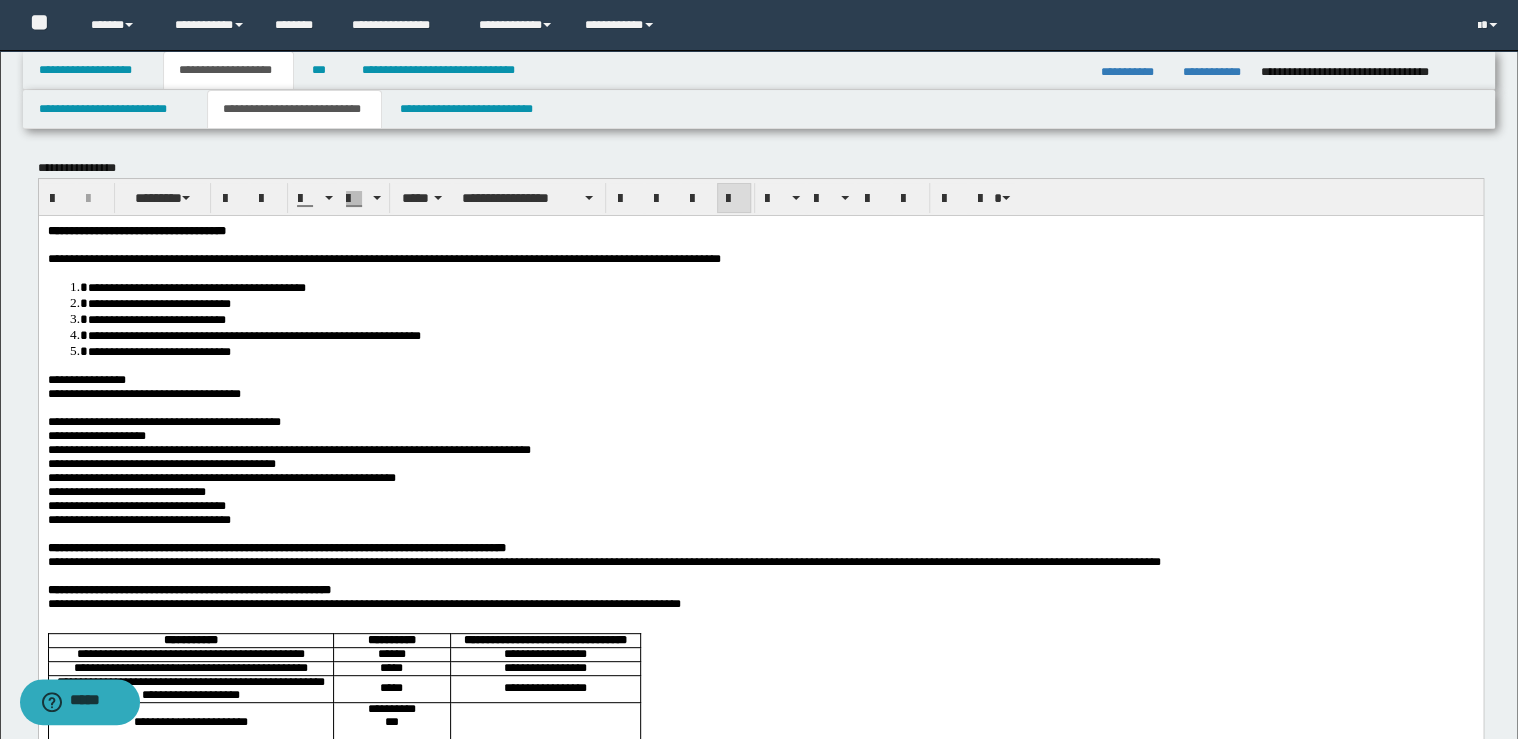 click on "**********" at bounding box center (288, 449) 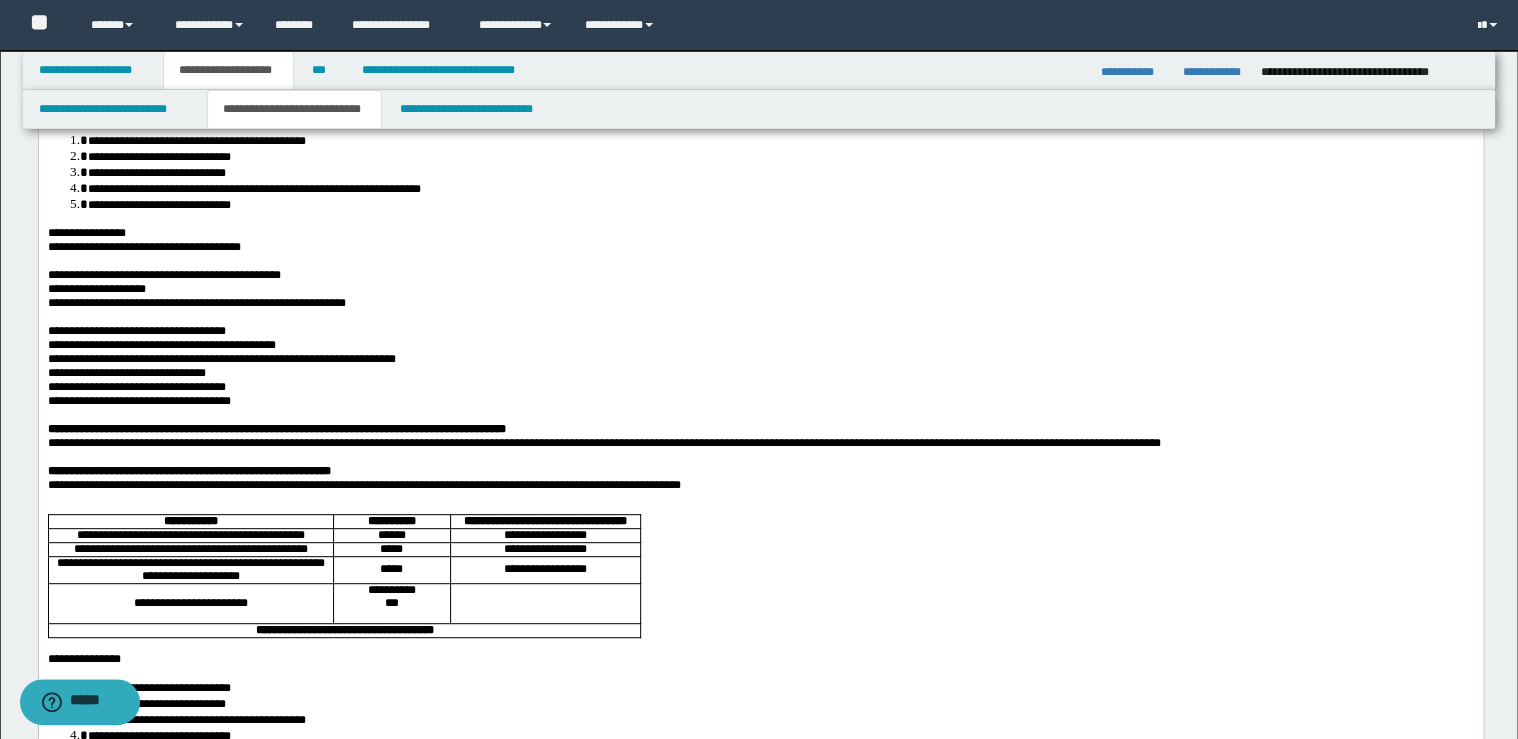 scroll, scrollTop: 240, scrollLeft: 0, axis: vertical 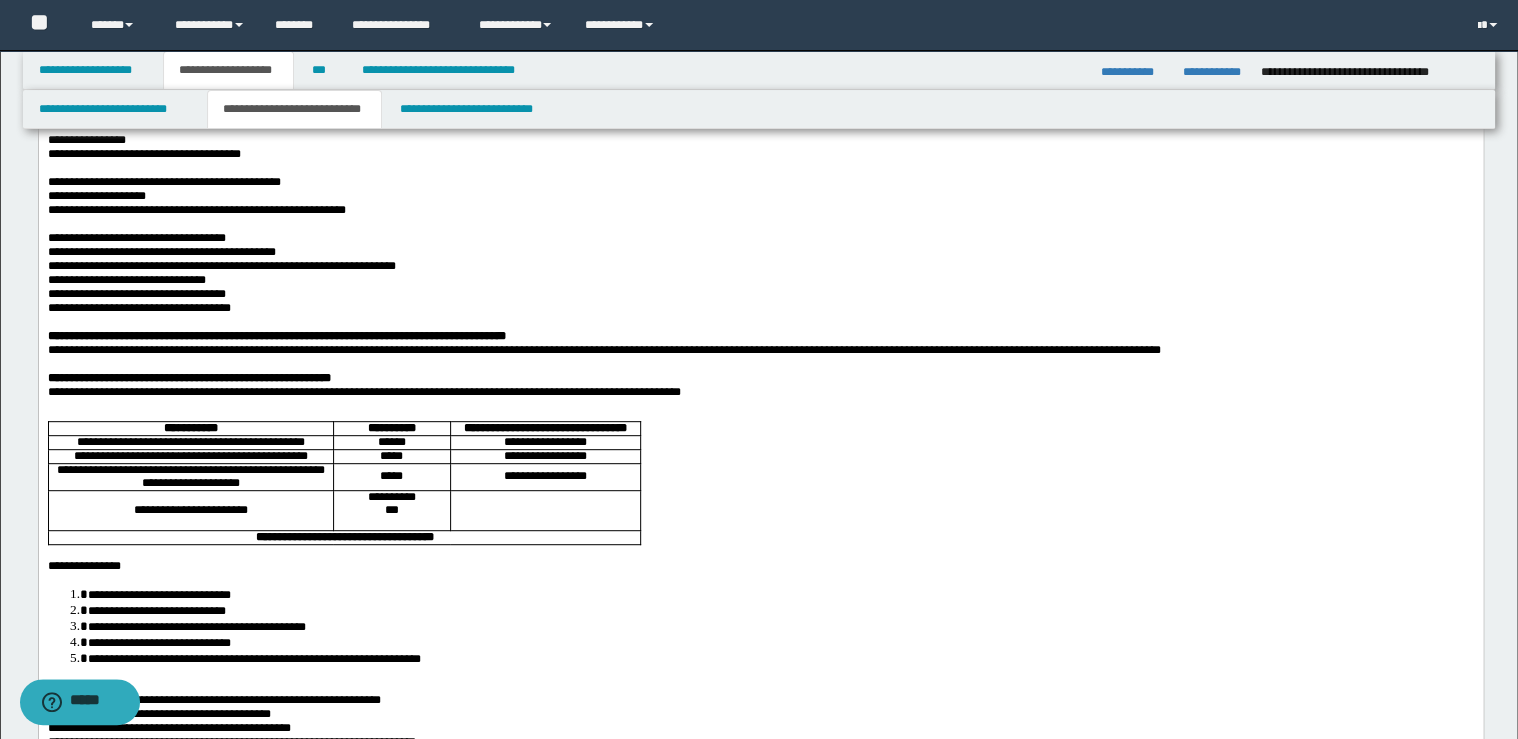click on "**********" at bounding box center (544, 456) 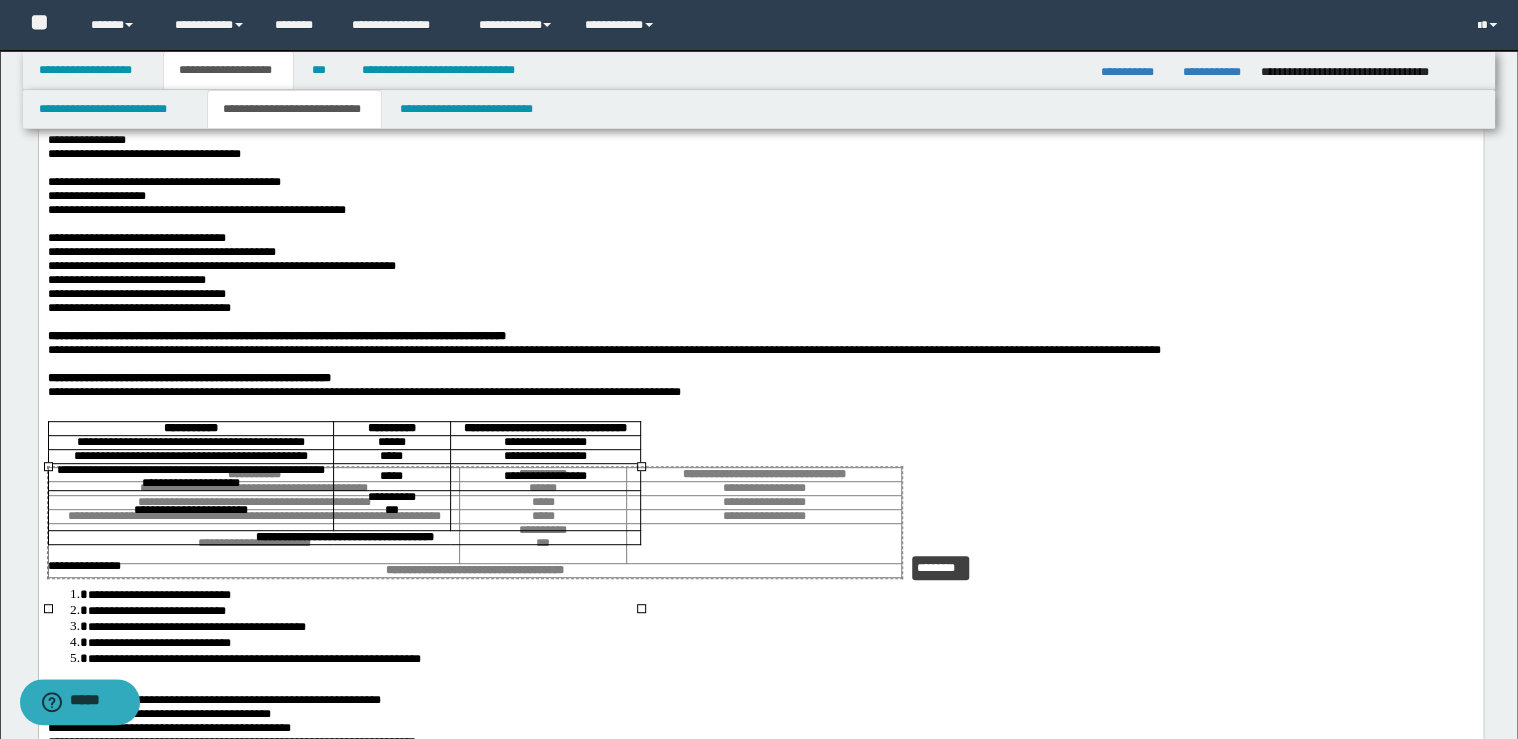 drag, startPoint x: 663, startPoint y: 471, endPoint x: 726, endPoint y: 488, distance: 65.25335 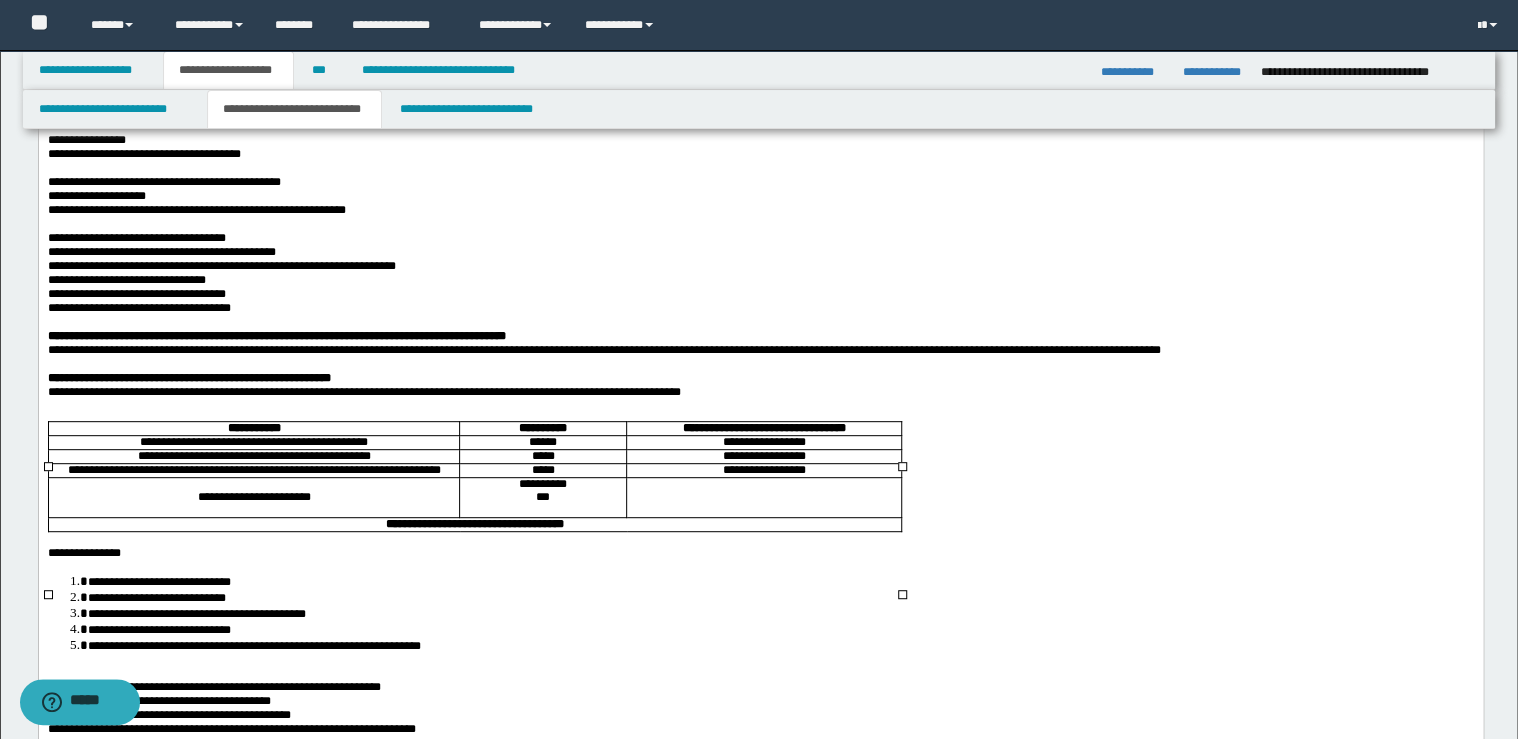 click on "**********" at bounding box center (542, 484) 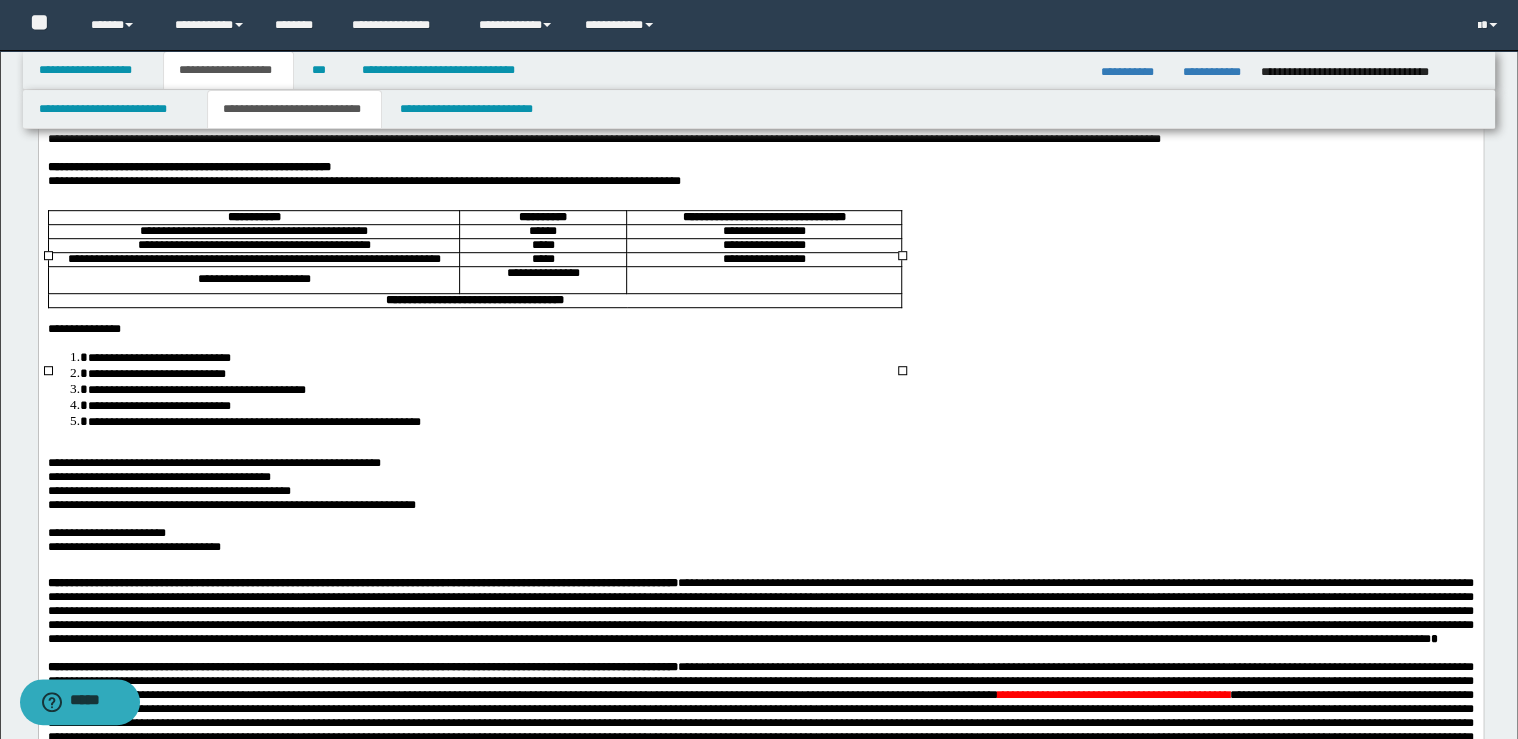 scroll, scrollTop: 480, scrollLeft: 0, axis: vertical 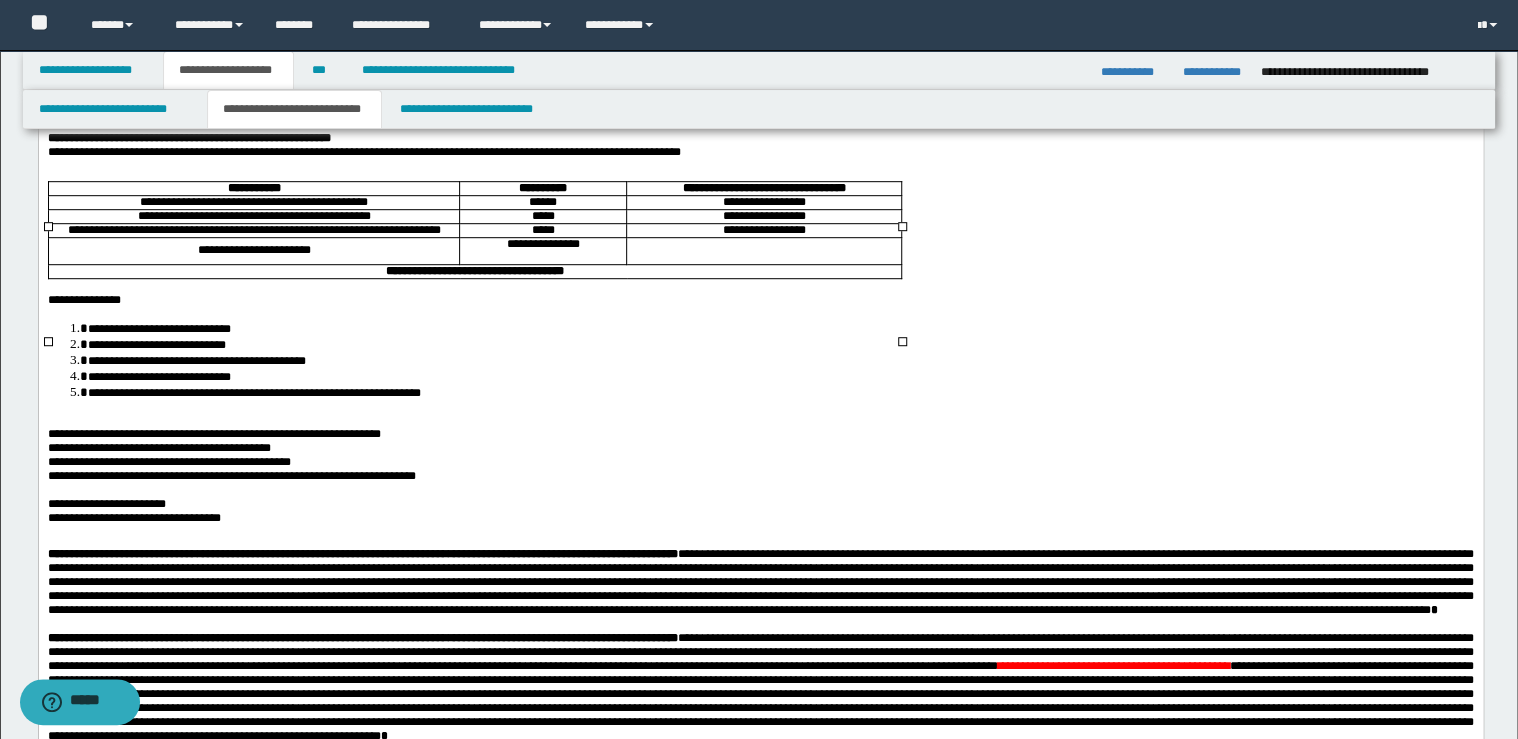 click on "**********" at bounding box center (780, 392) 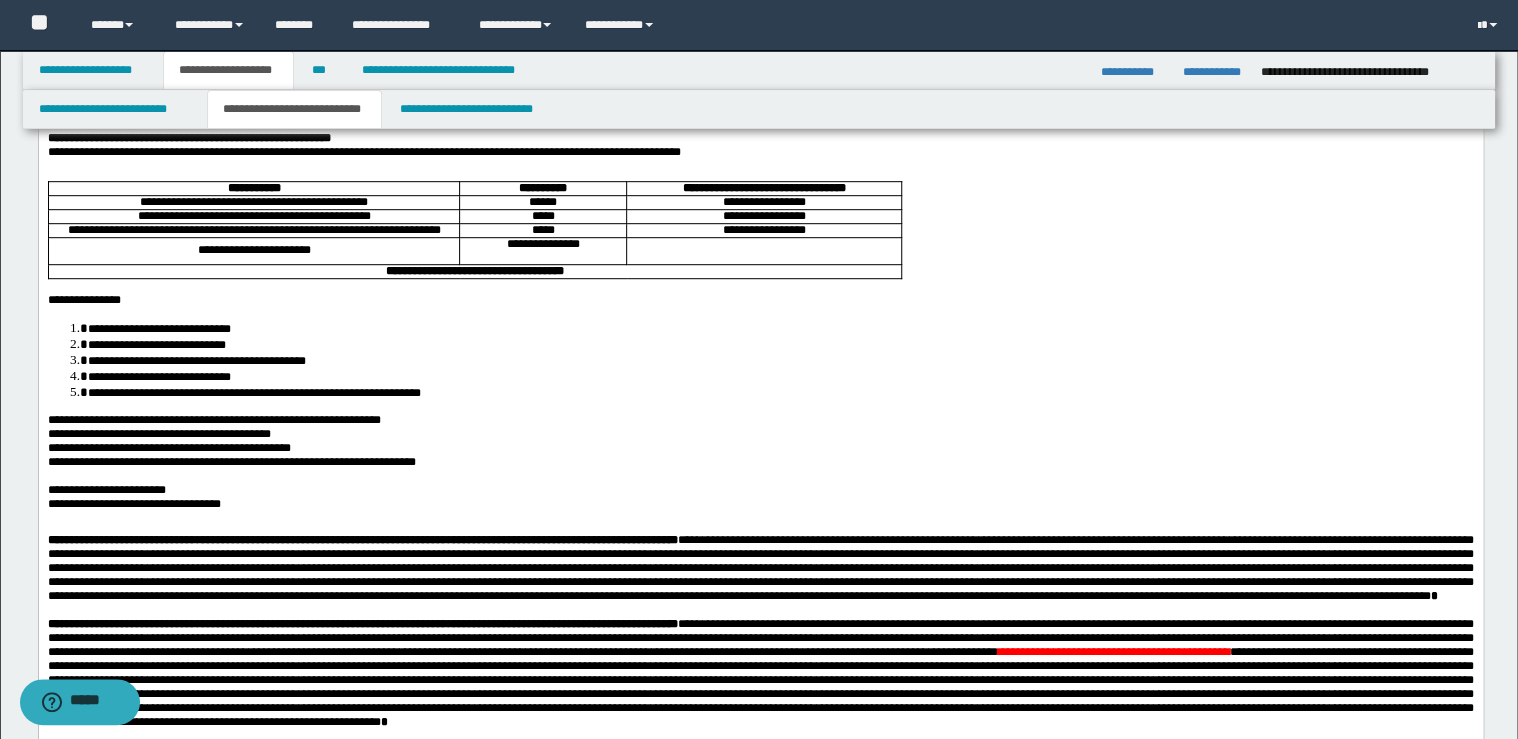 drag, startPoint x: 292, startPoint y: 490, endPoint x: 139, endPoint y: 485, distance: 153.08168 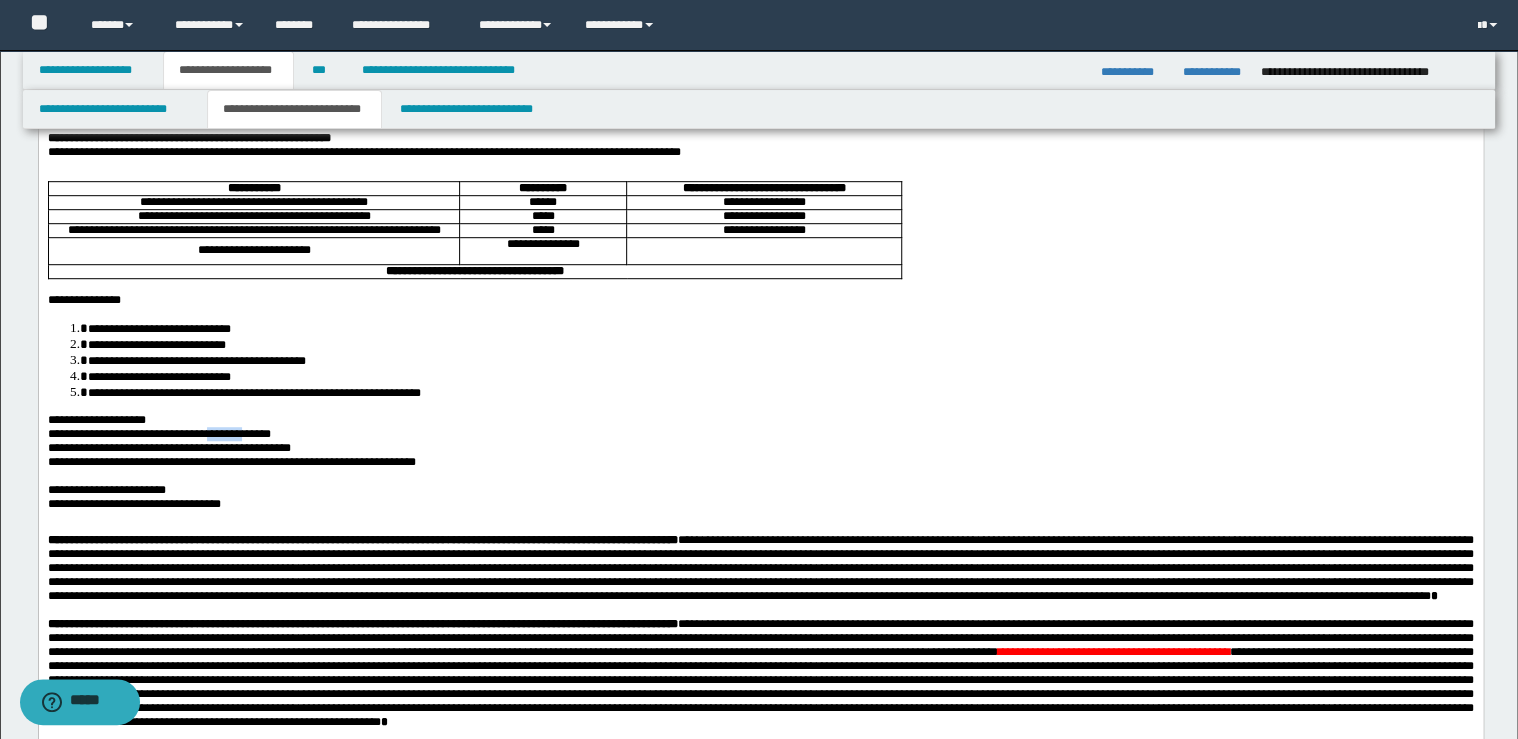 drag, startPoint x: 293, startPoint y: 508, endPoint x: 270, endPoint y: 505, distance: 23.194826 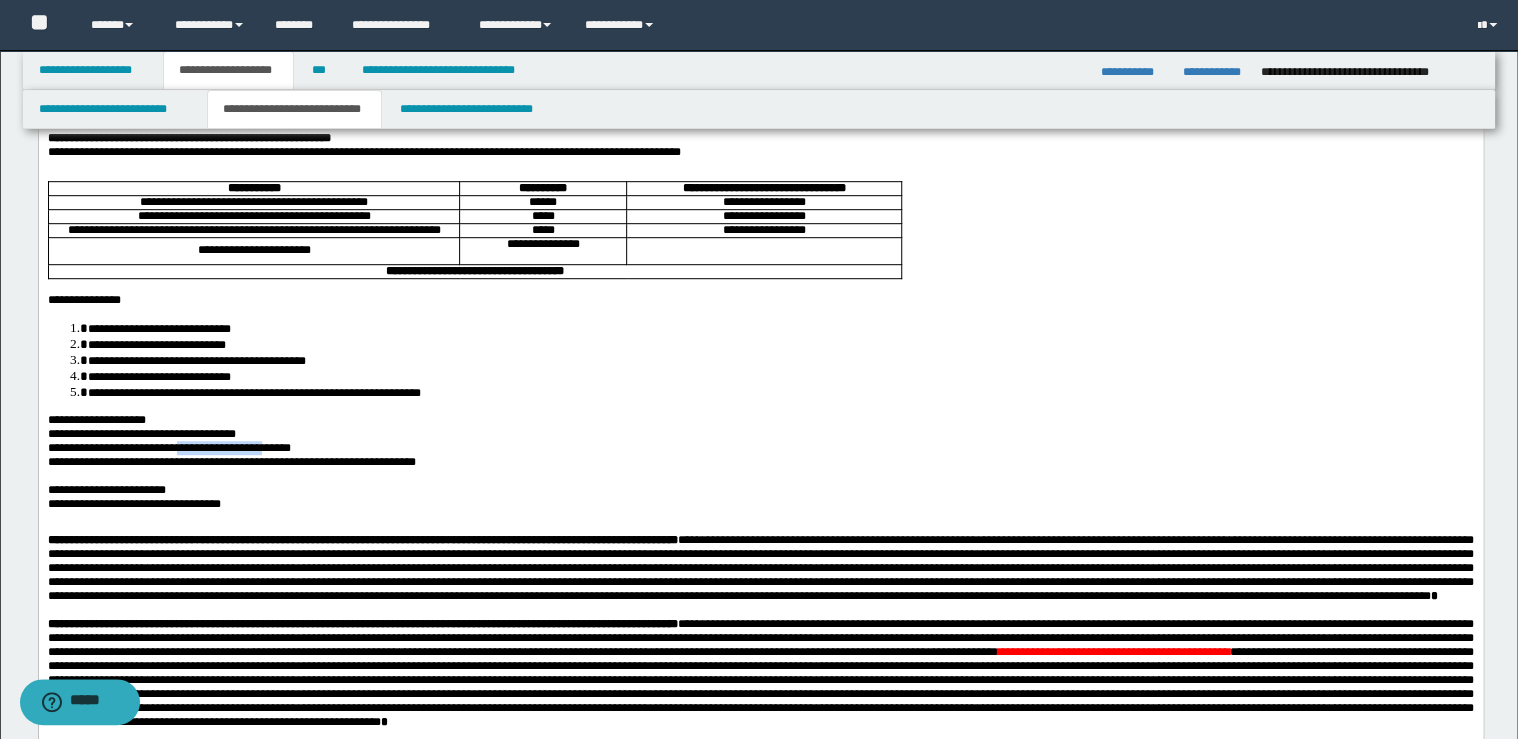 drag, startPoint x: 299, startPoint y: 521, endPoint x: 243, endPoint y: 516, distance: 56.22277 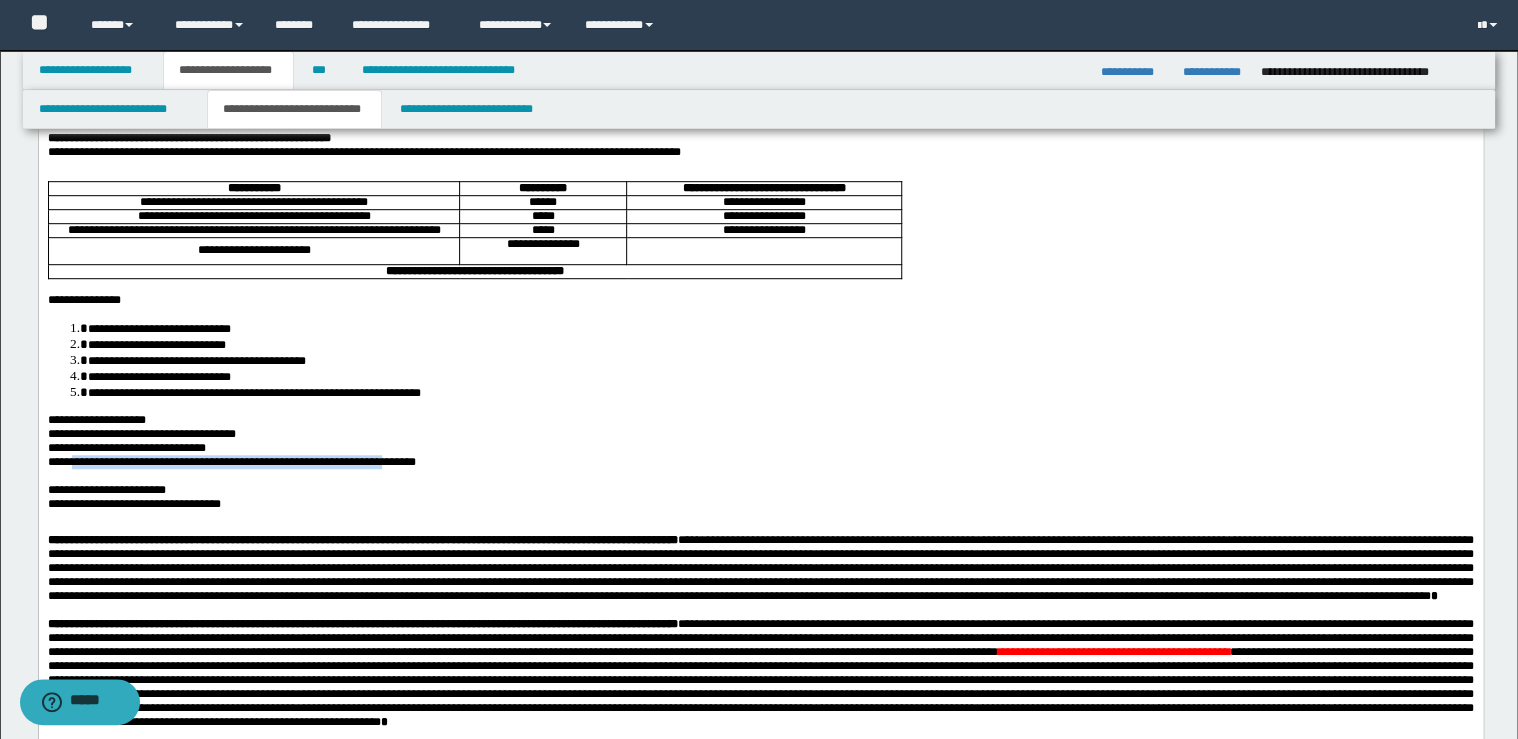 drag, startPoint x: 290, startPoint y: 533, endPoint x: 86, endPoint y: 534, distance: 204.00246 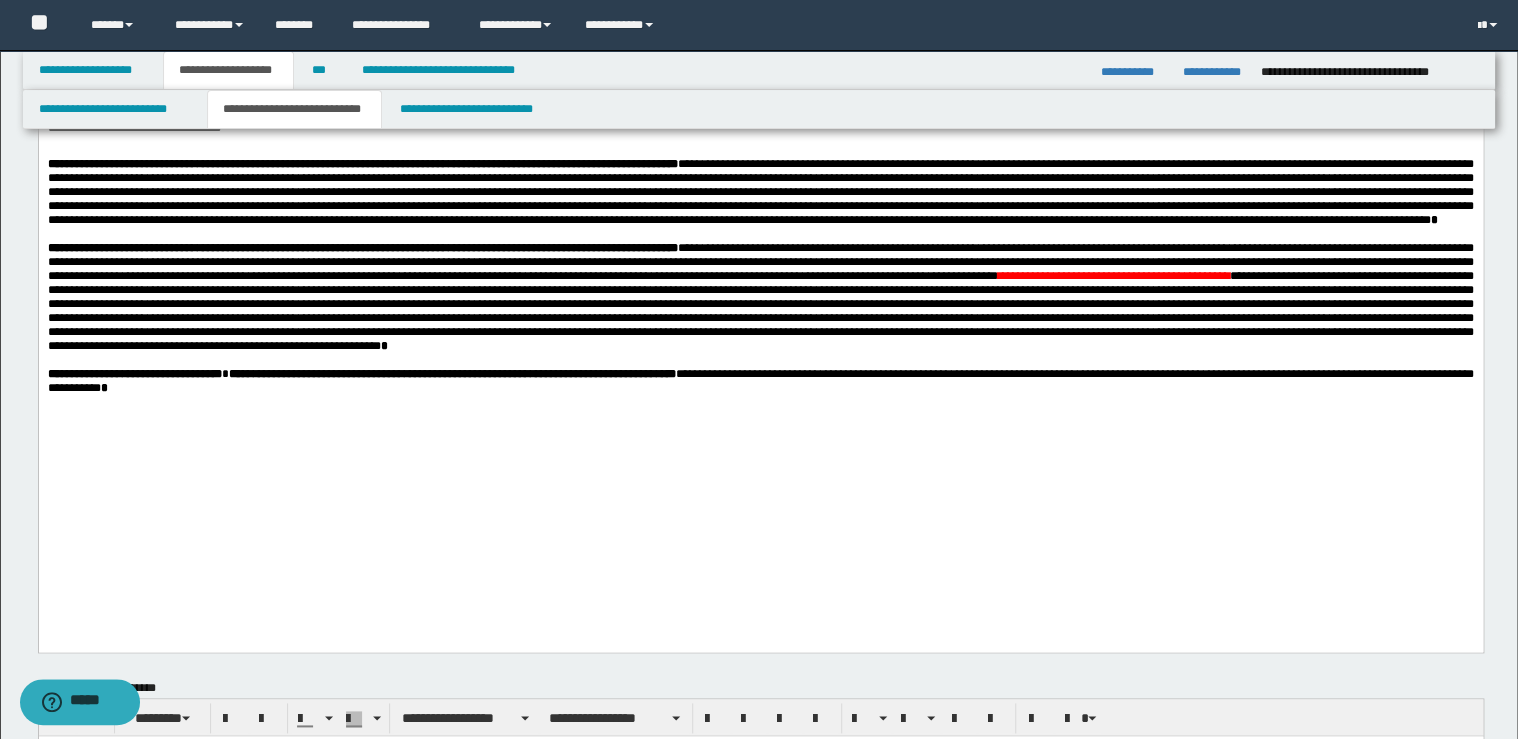 scroll, scrollTop: 880, scrollLeft: 0, axis: vertical 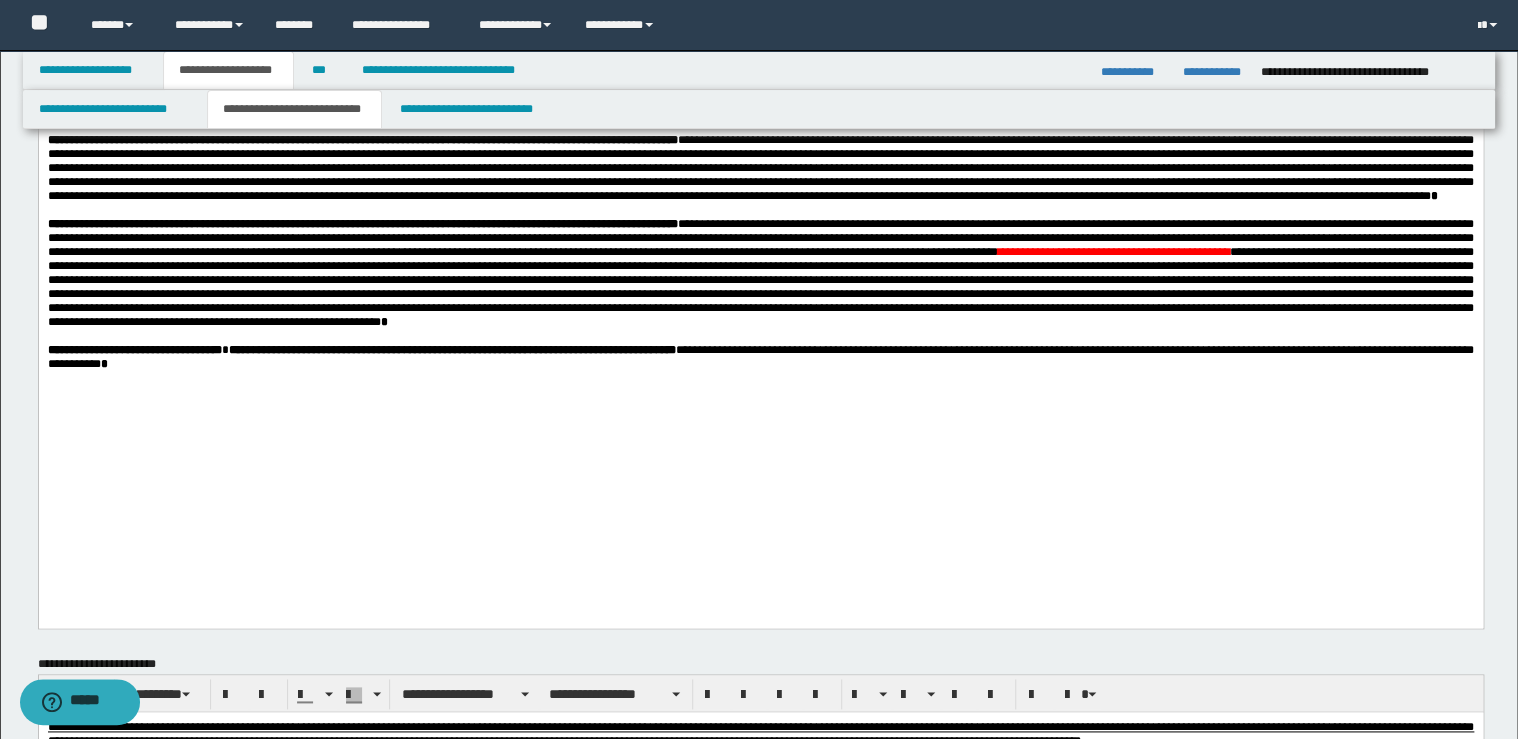 click on "**********" at bounding box center (760, 90) 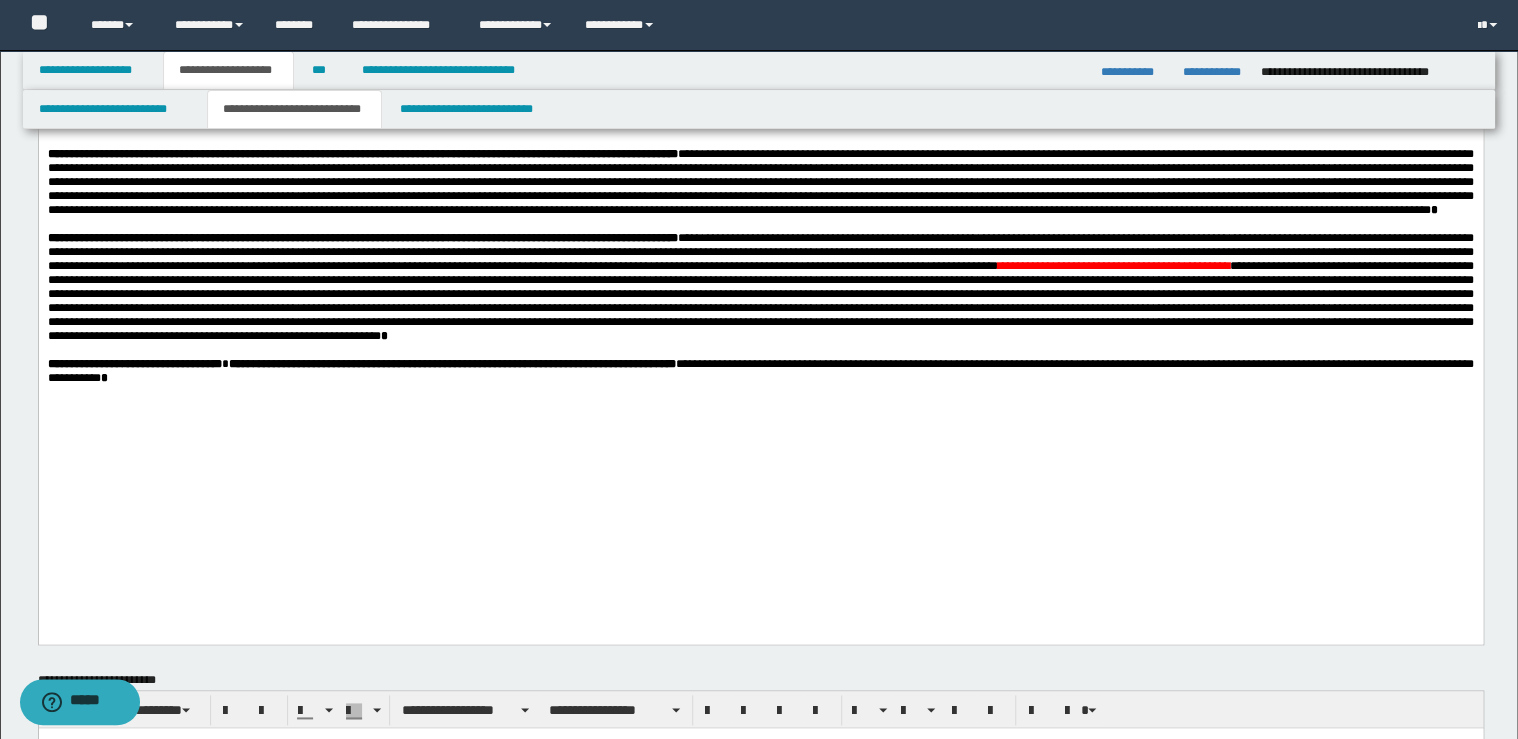 click on "**********" at bounding box center (783, 118) 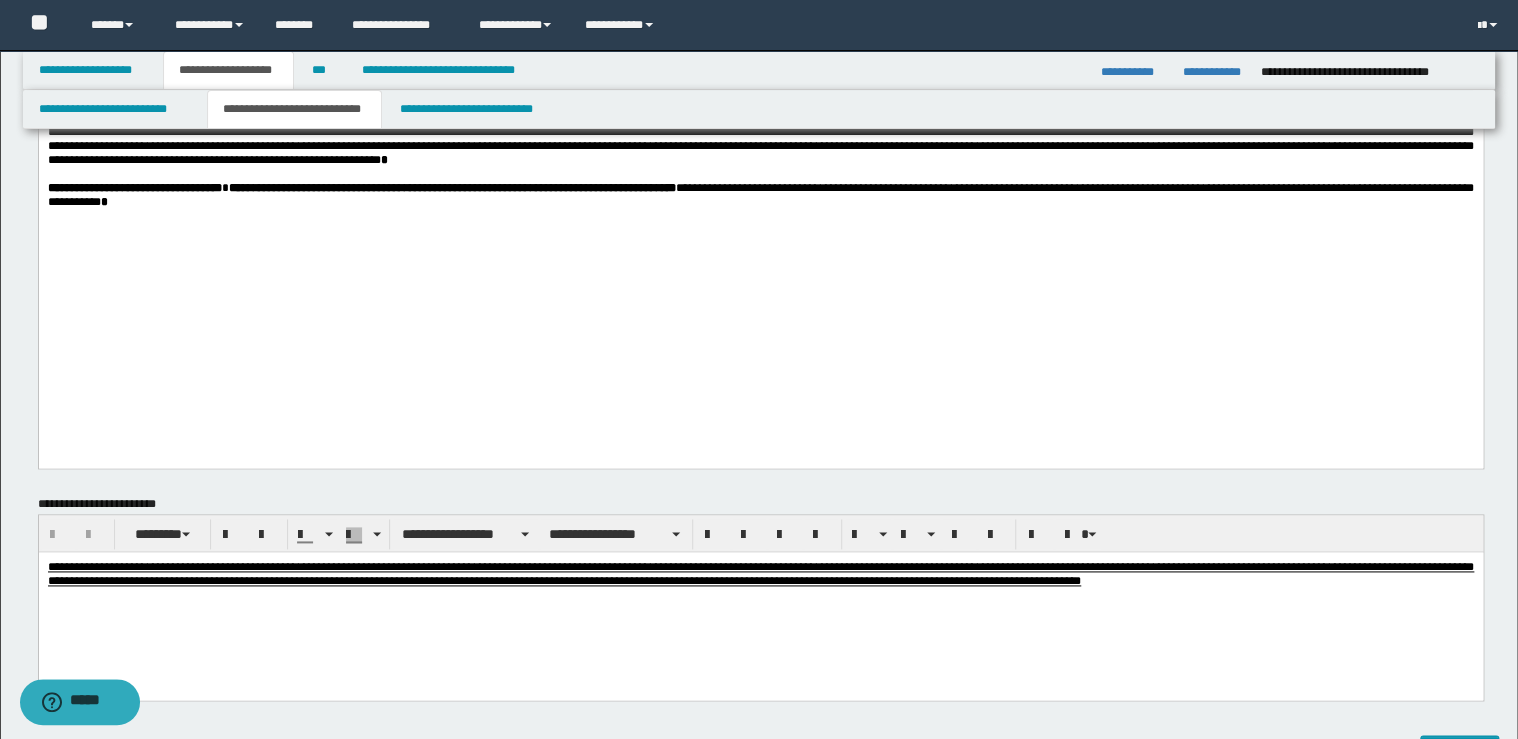 scroll, scrollTop: 1360, scrollLeft: 0, axis: vertical 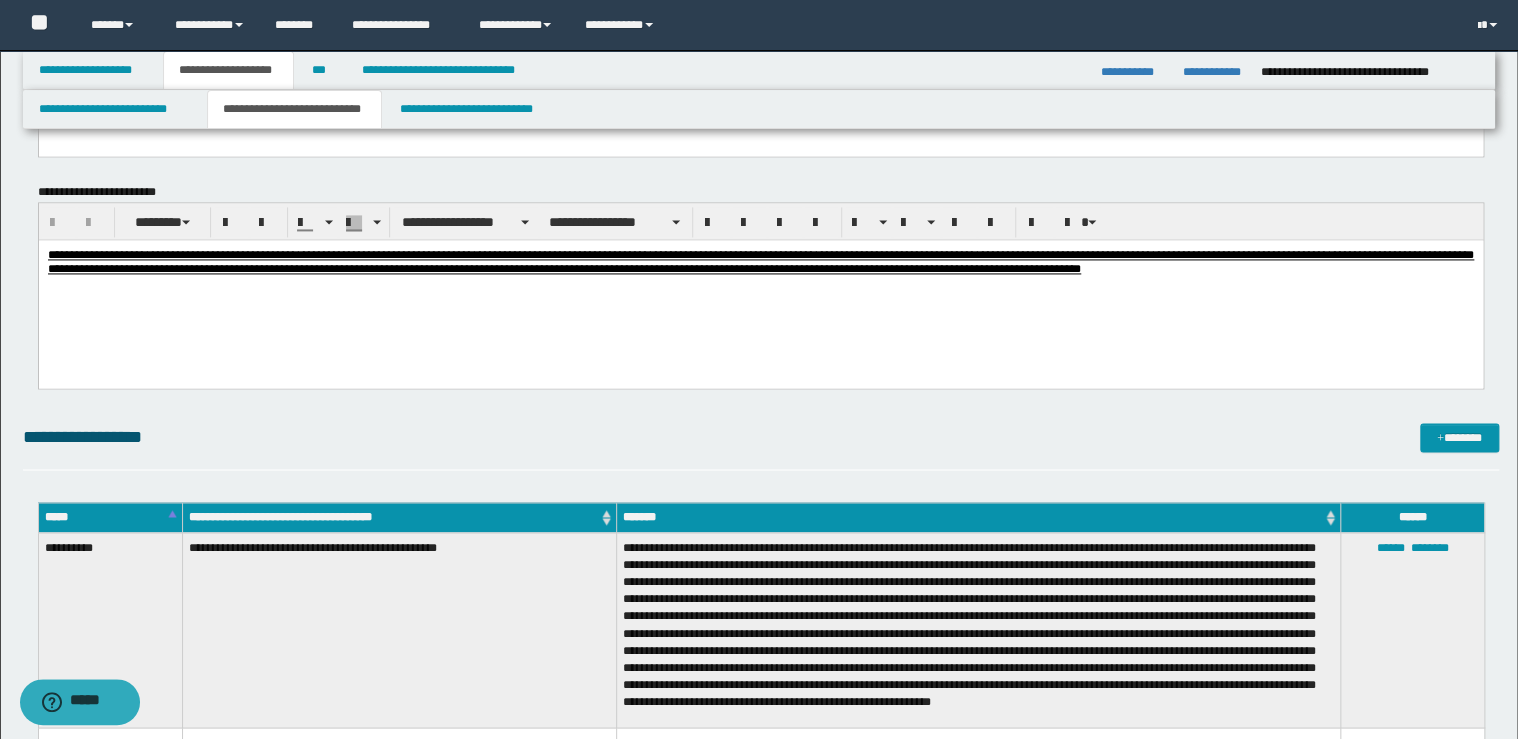 click on "**********" at bounding box center (760, 286) 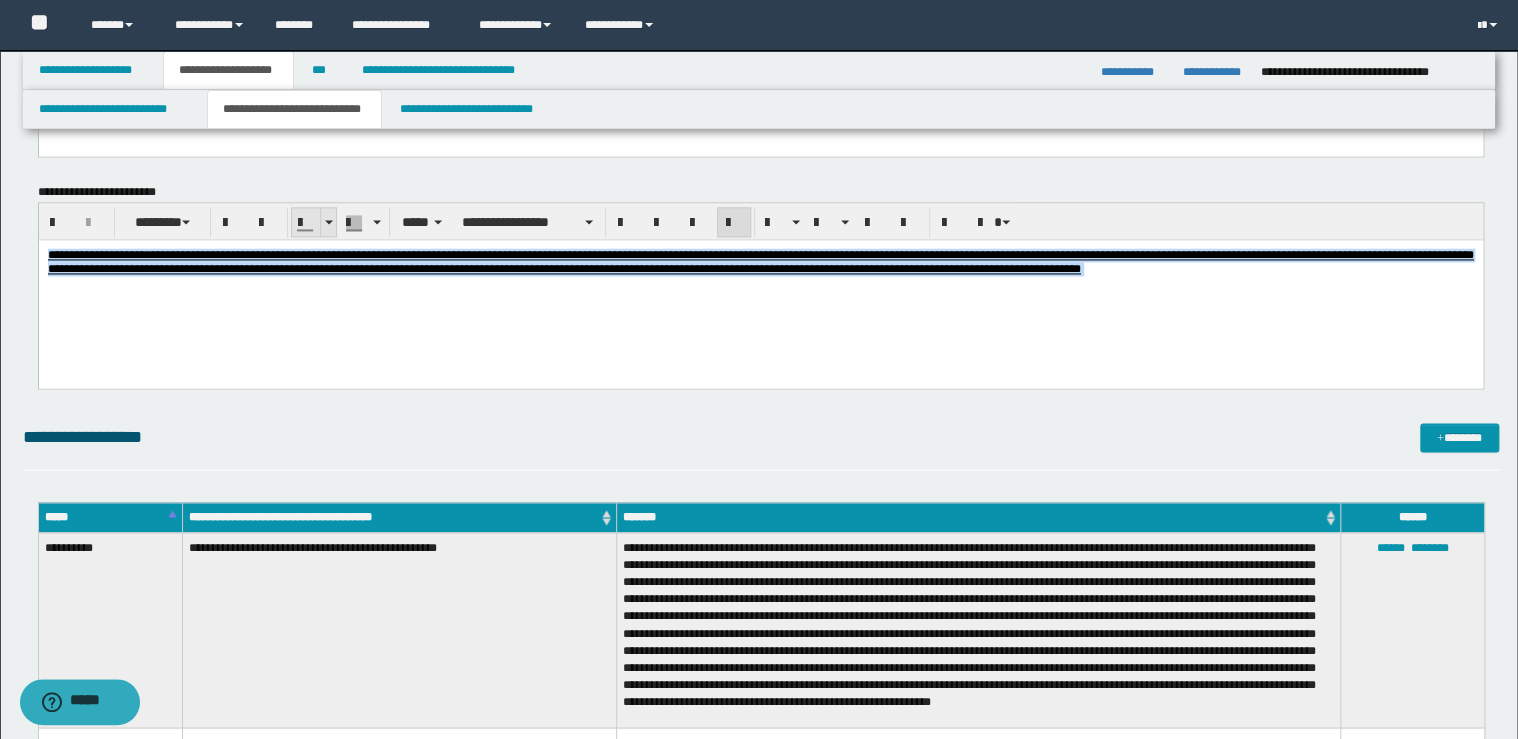 click at bounding box center (328, 222) 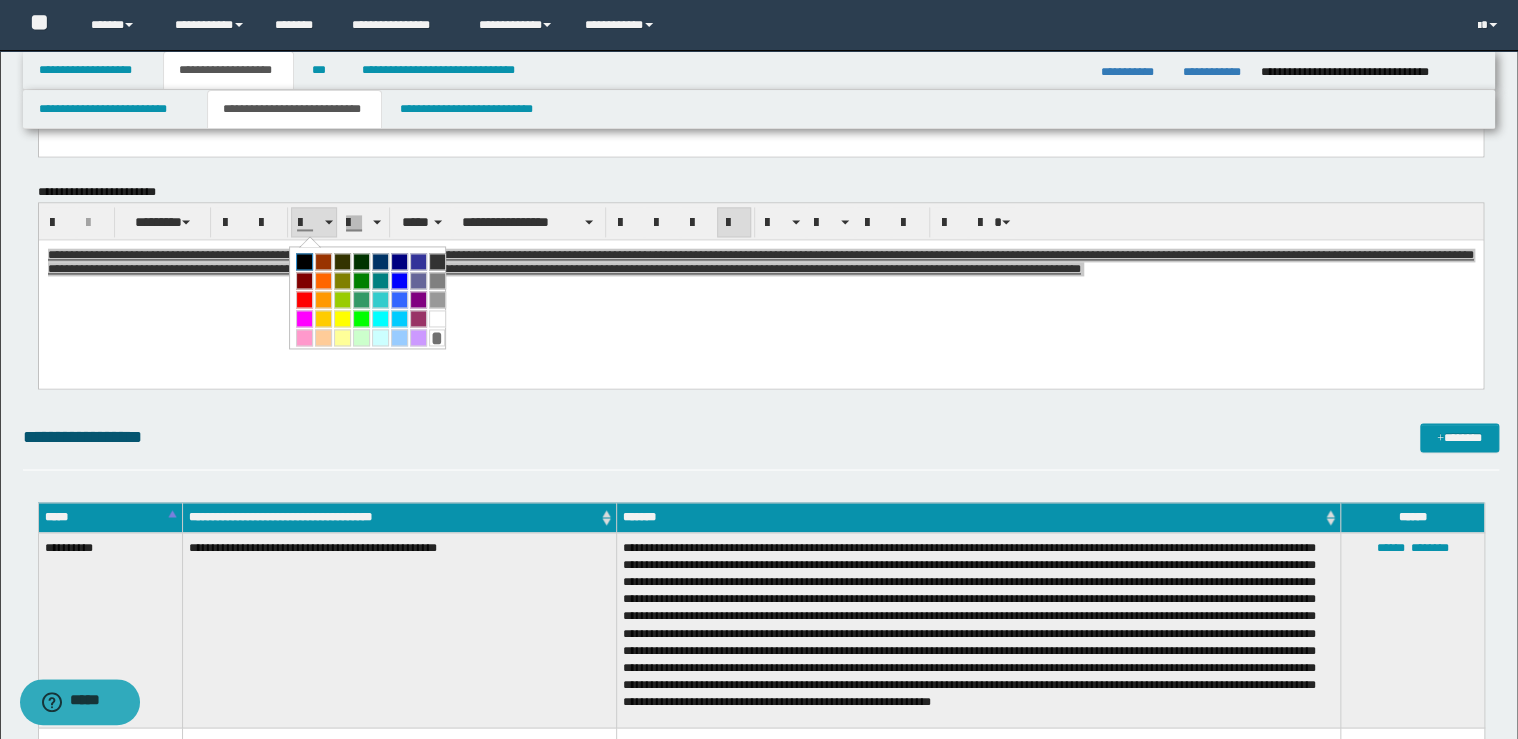 click at bounding box center [304, 261] 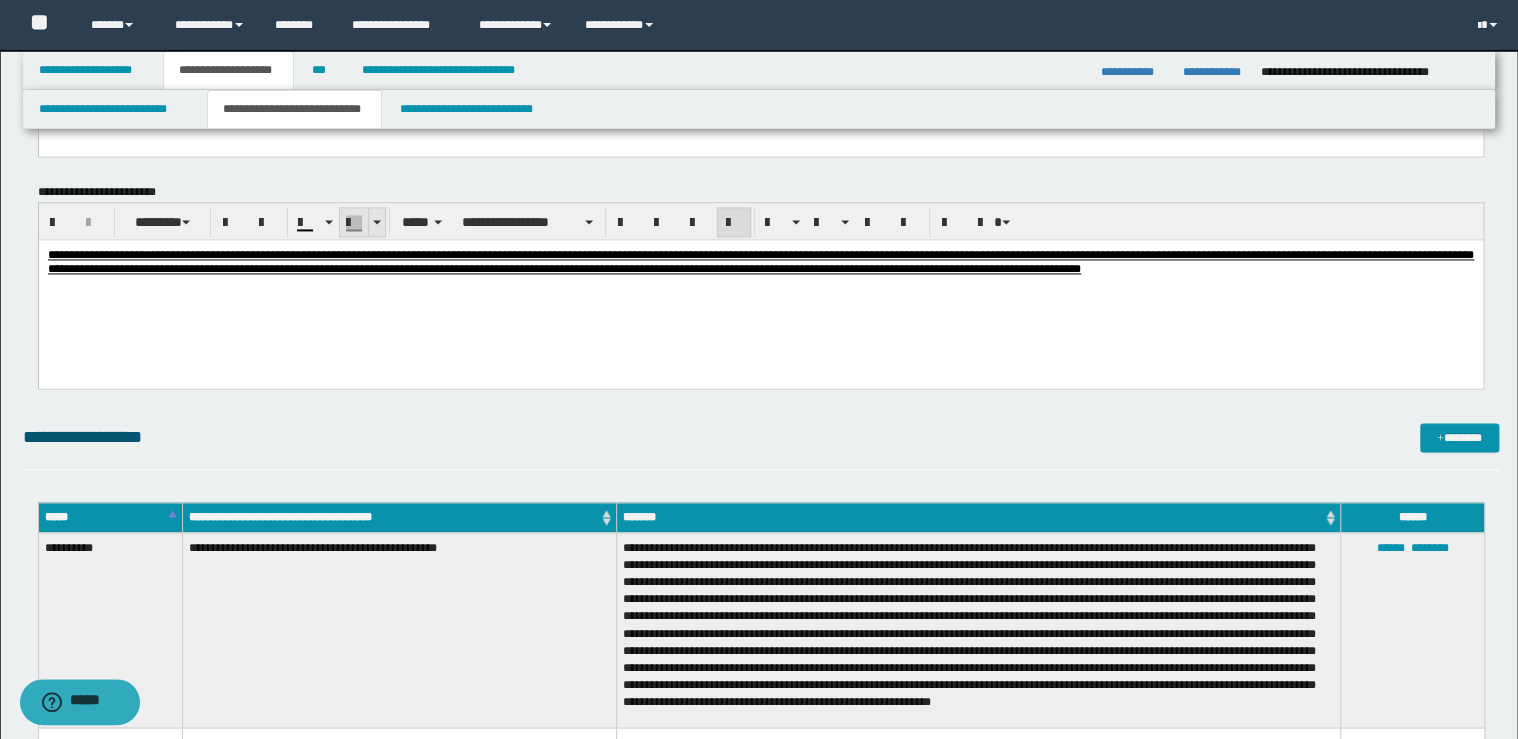 click at bounding box center (376, 222) 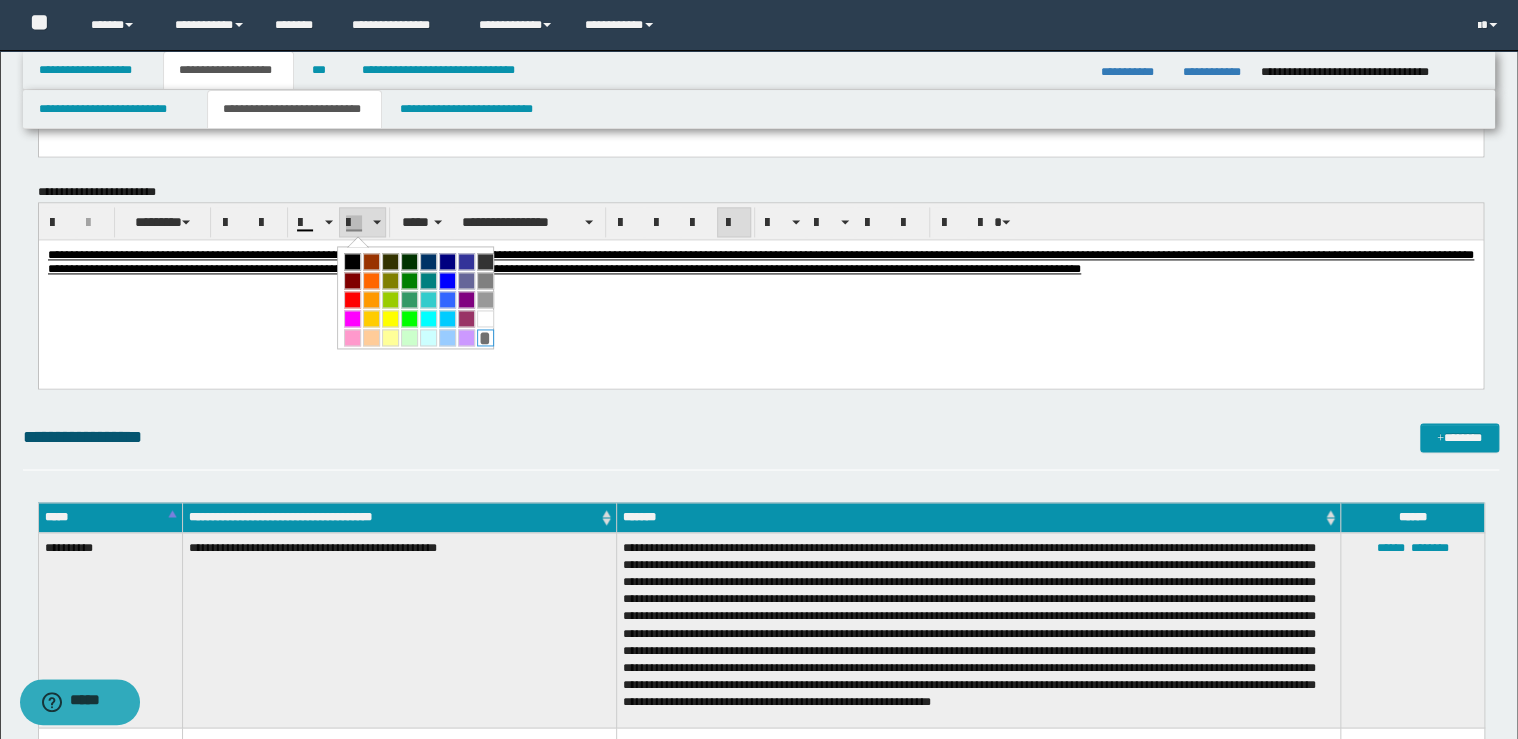 click on "*" at bounding box center (485, 337) 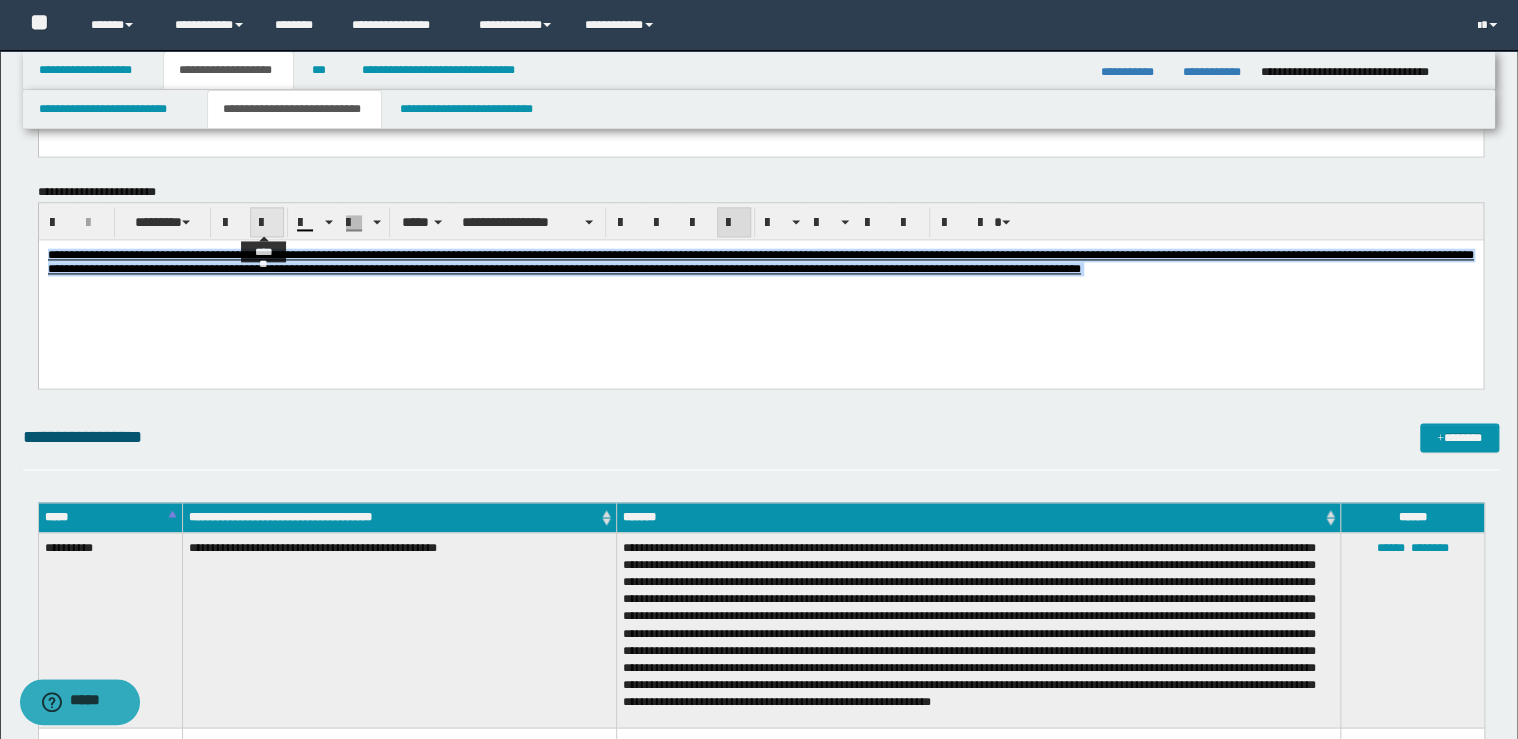 click at bounding box center (267, 223) 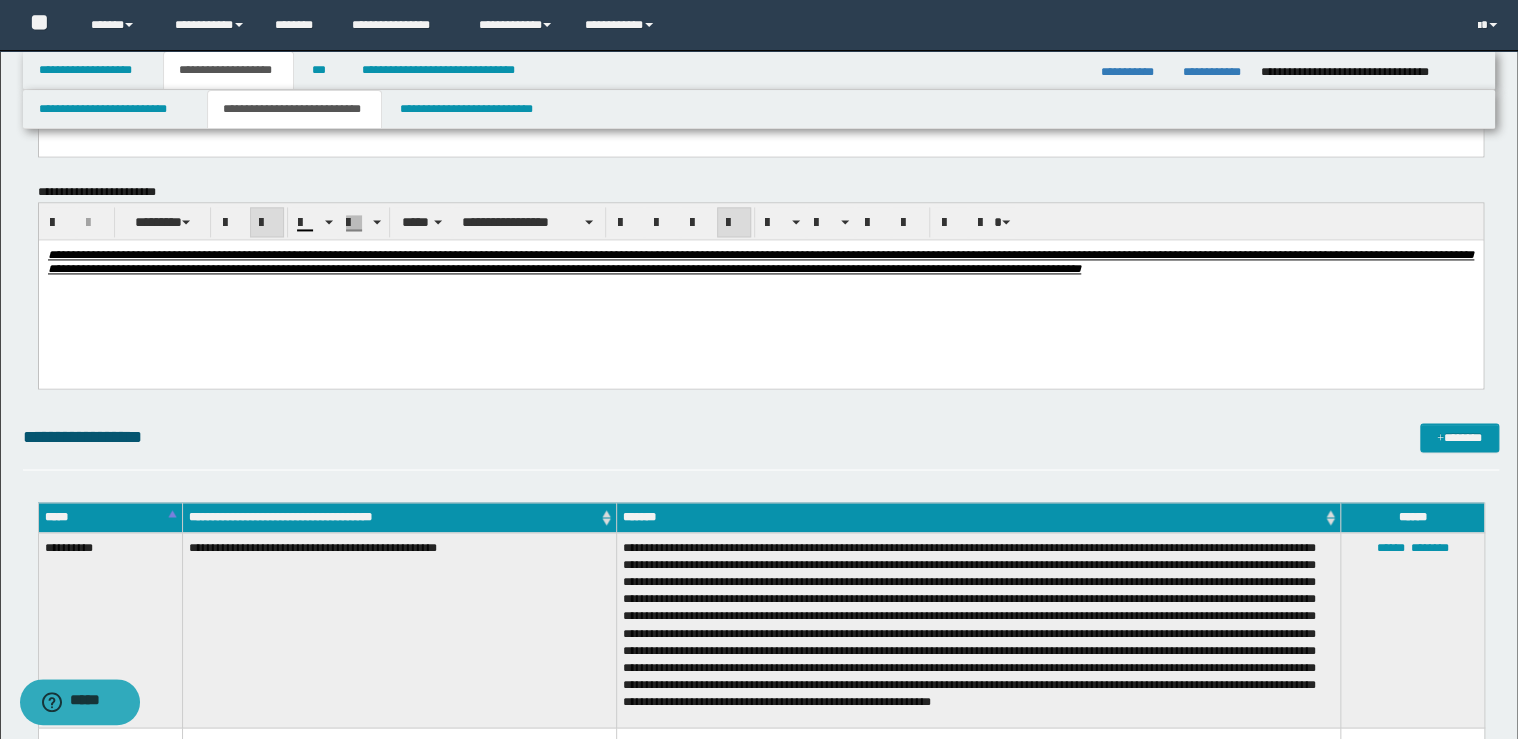 click at bounding box center [267, 223] 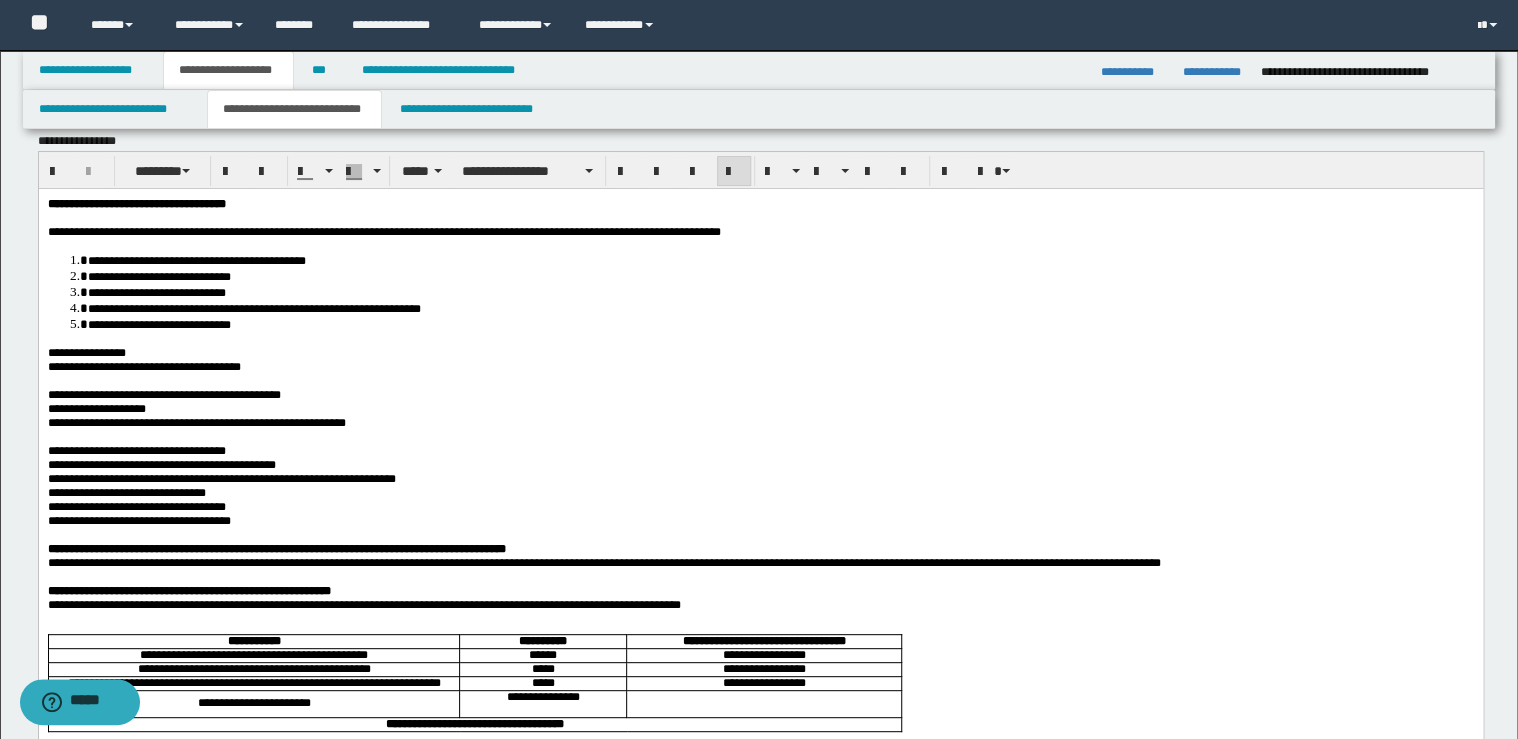 scroll, scrollTop: 0, scrollLeft: 0, axis: both 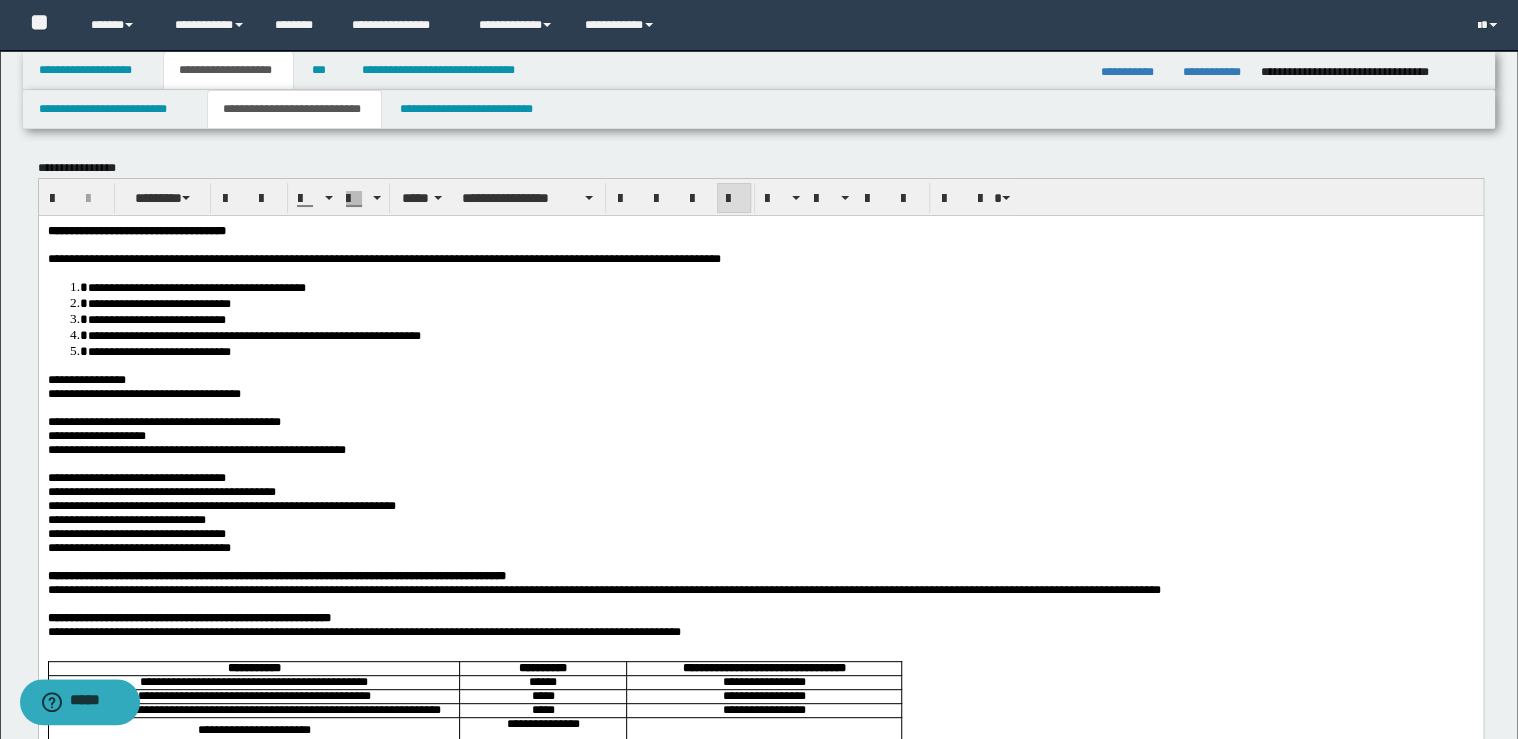 click on "**********" at bounding box center [760, 379] 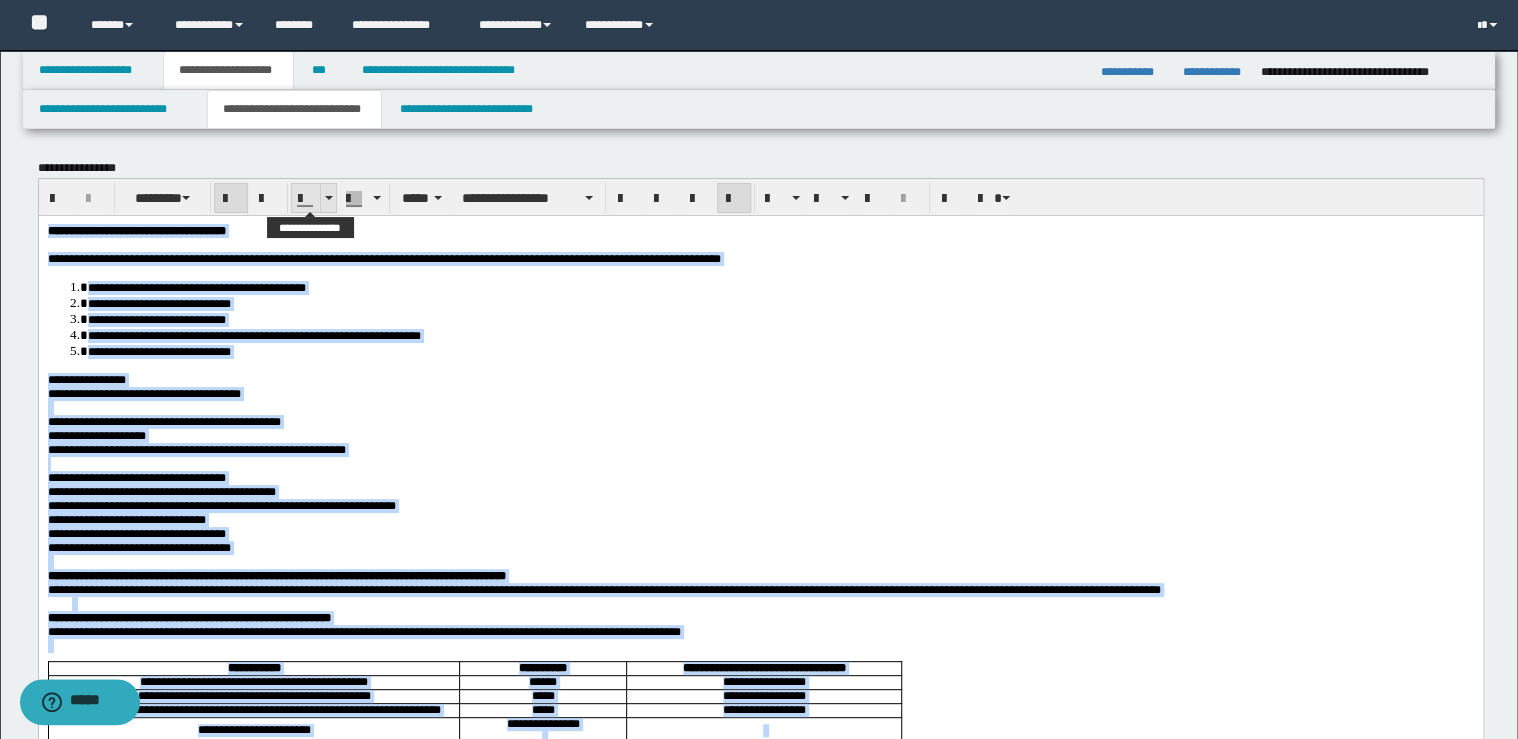 click at bounding box center [329, 198] 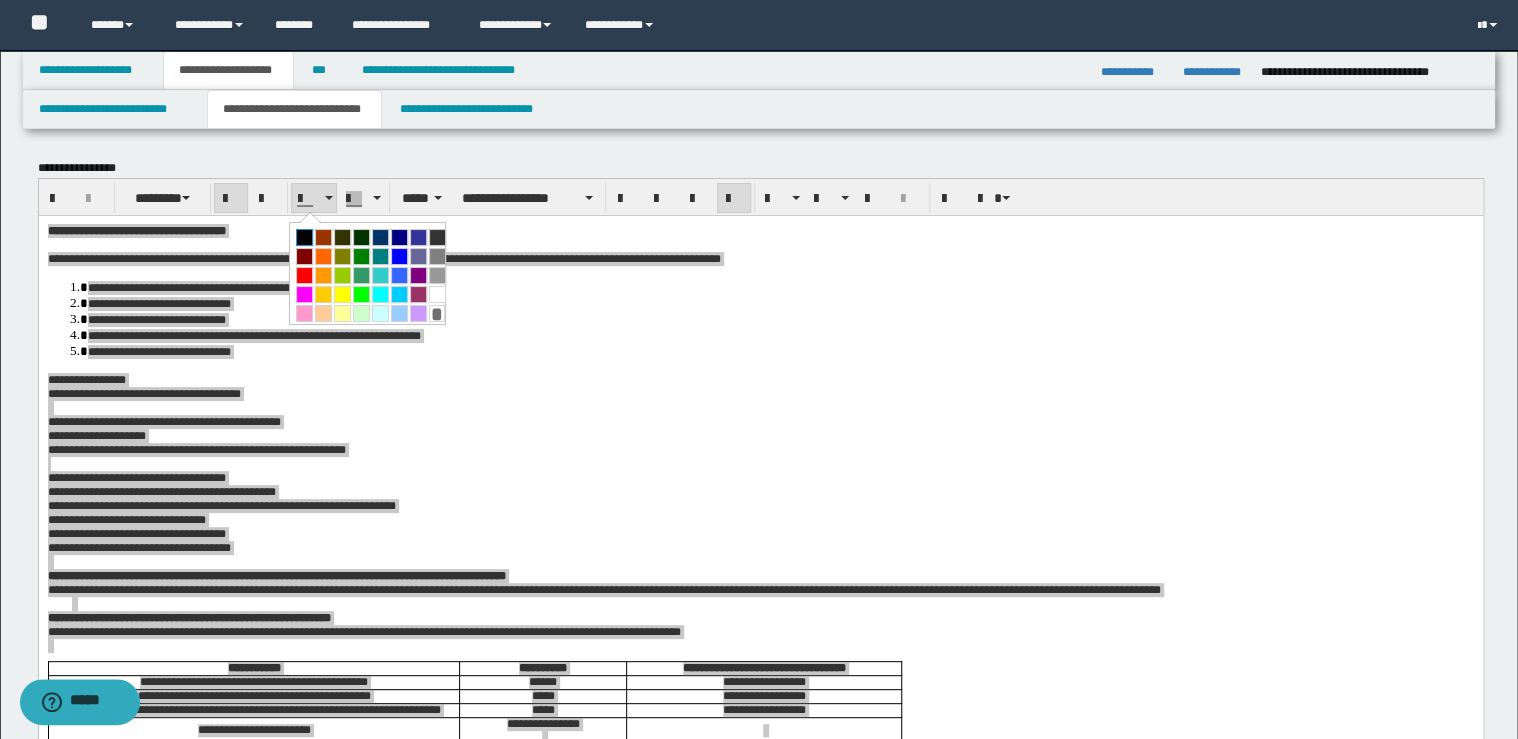 click at bounding box center [304, 237] 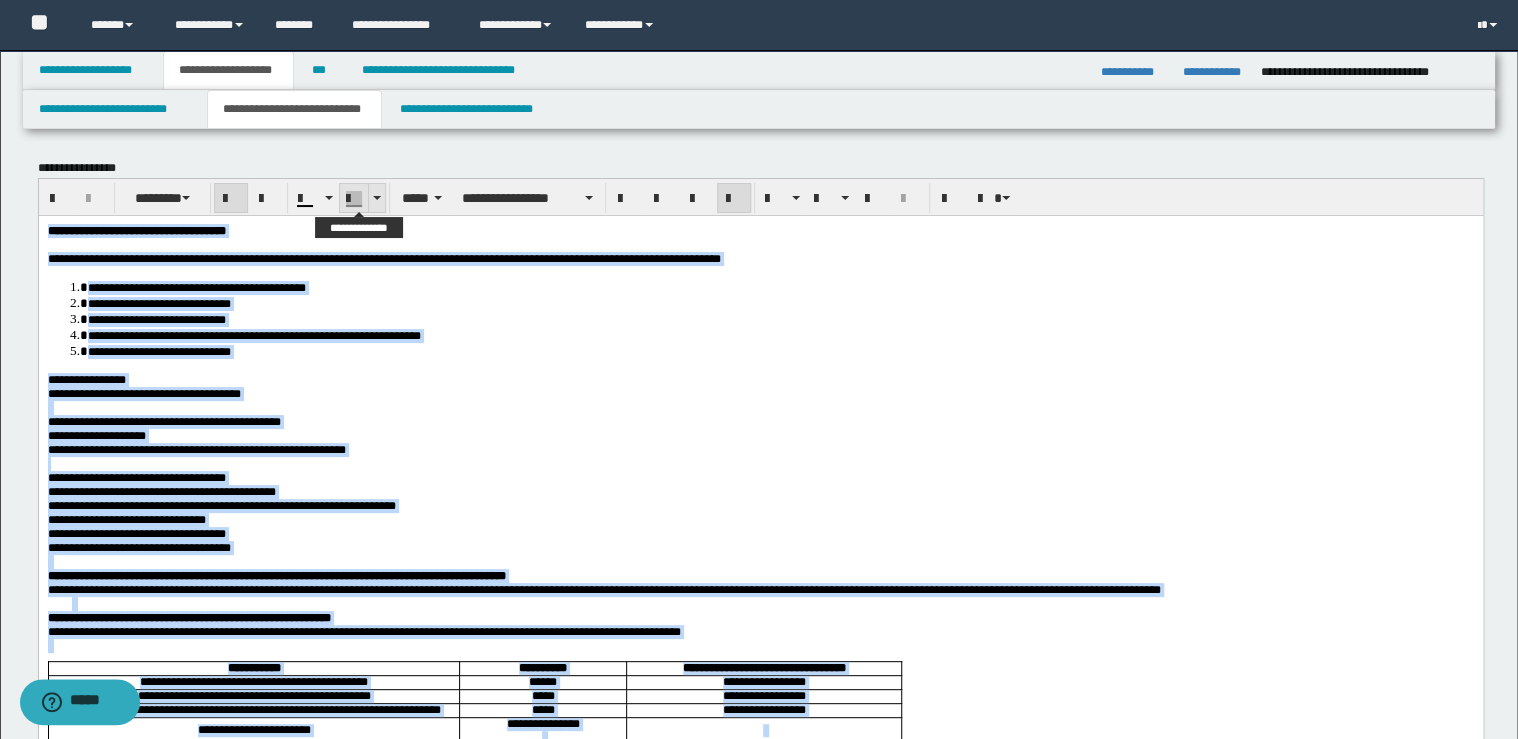 click at bounding box center (376, 198) 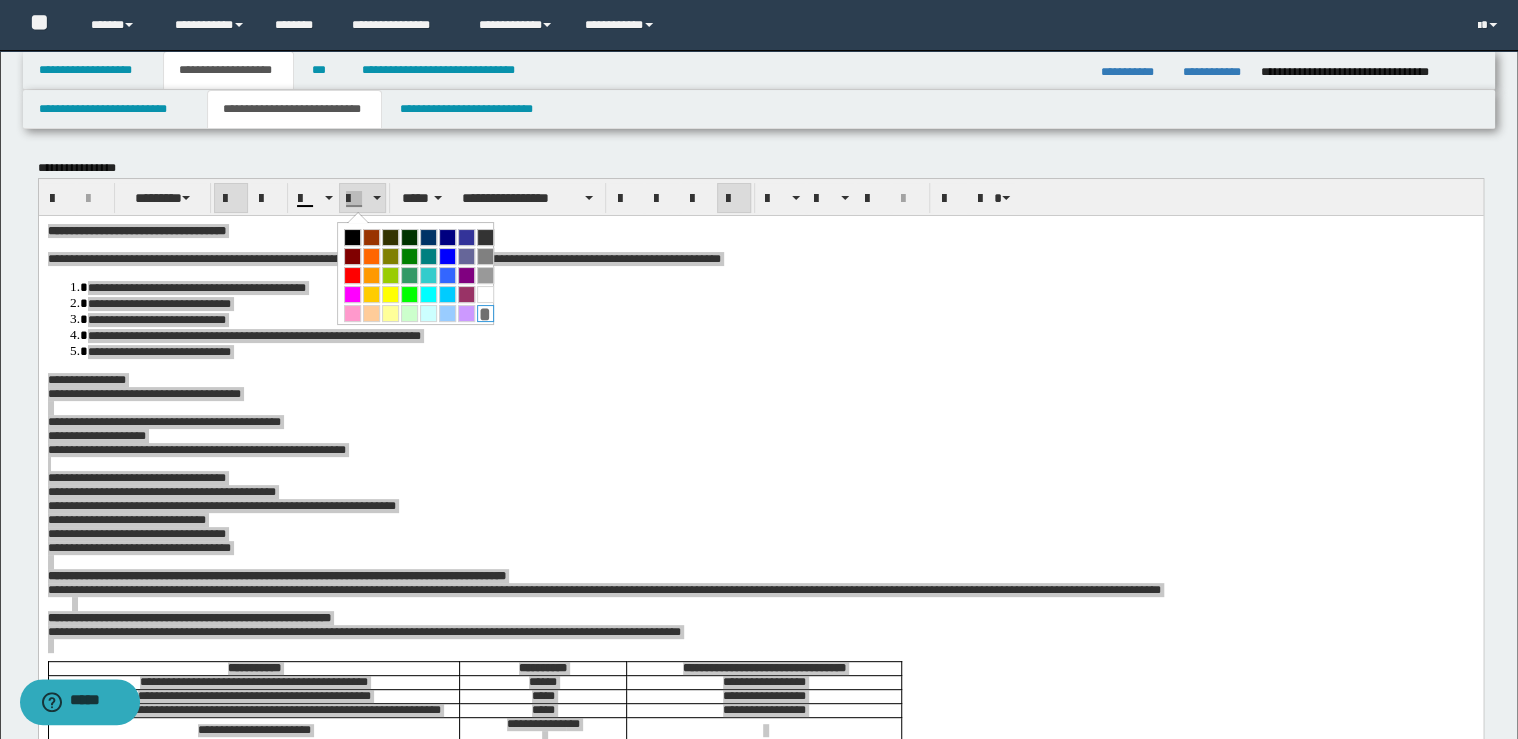 click on "*" at bounding box center [485, 313] 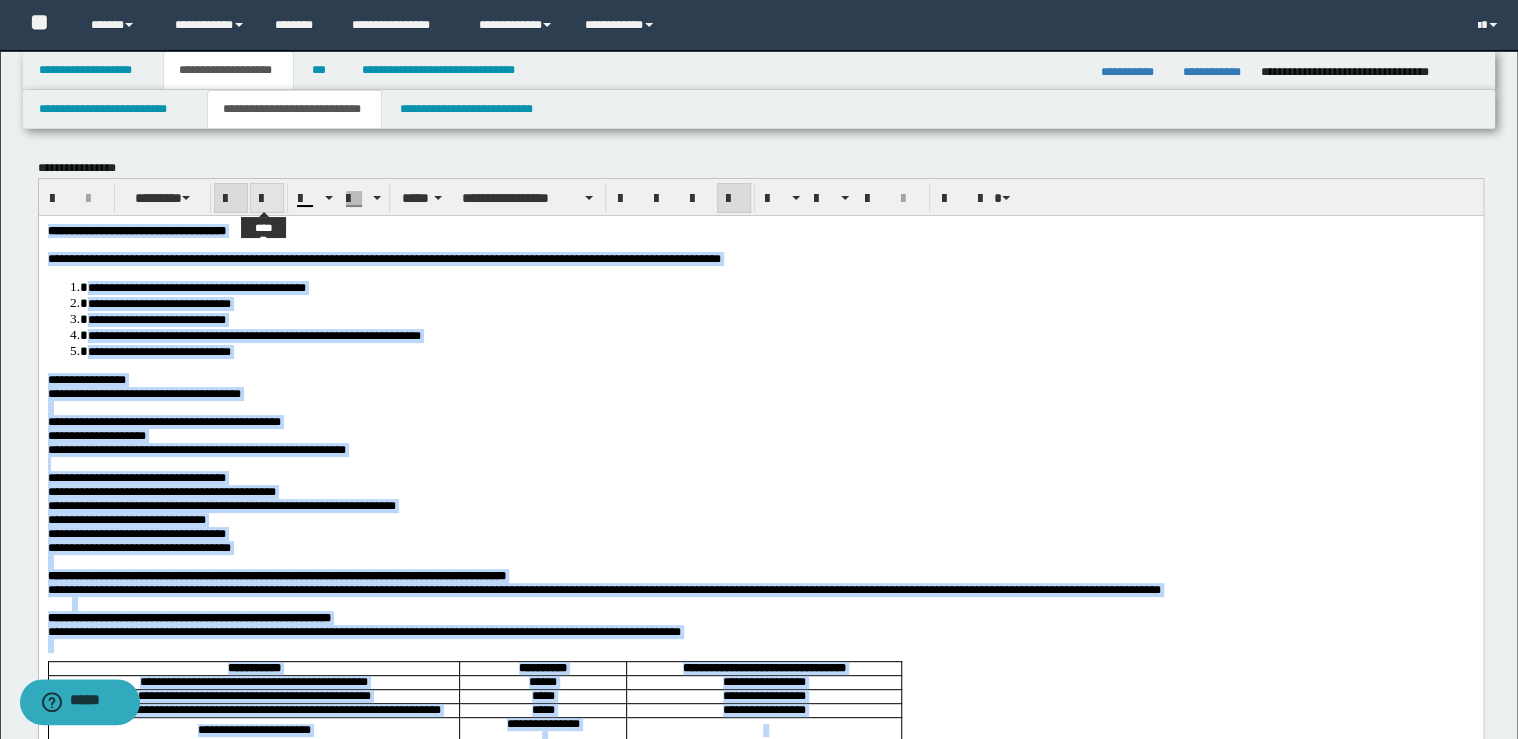 click at bounding box center [267, 199] 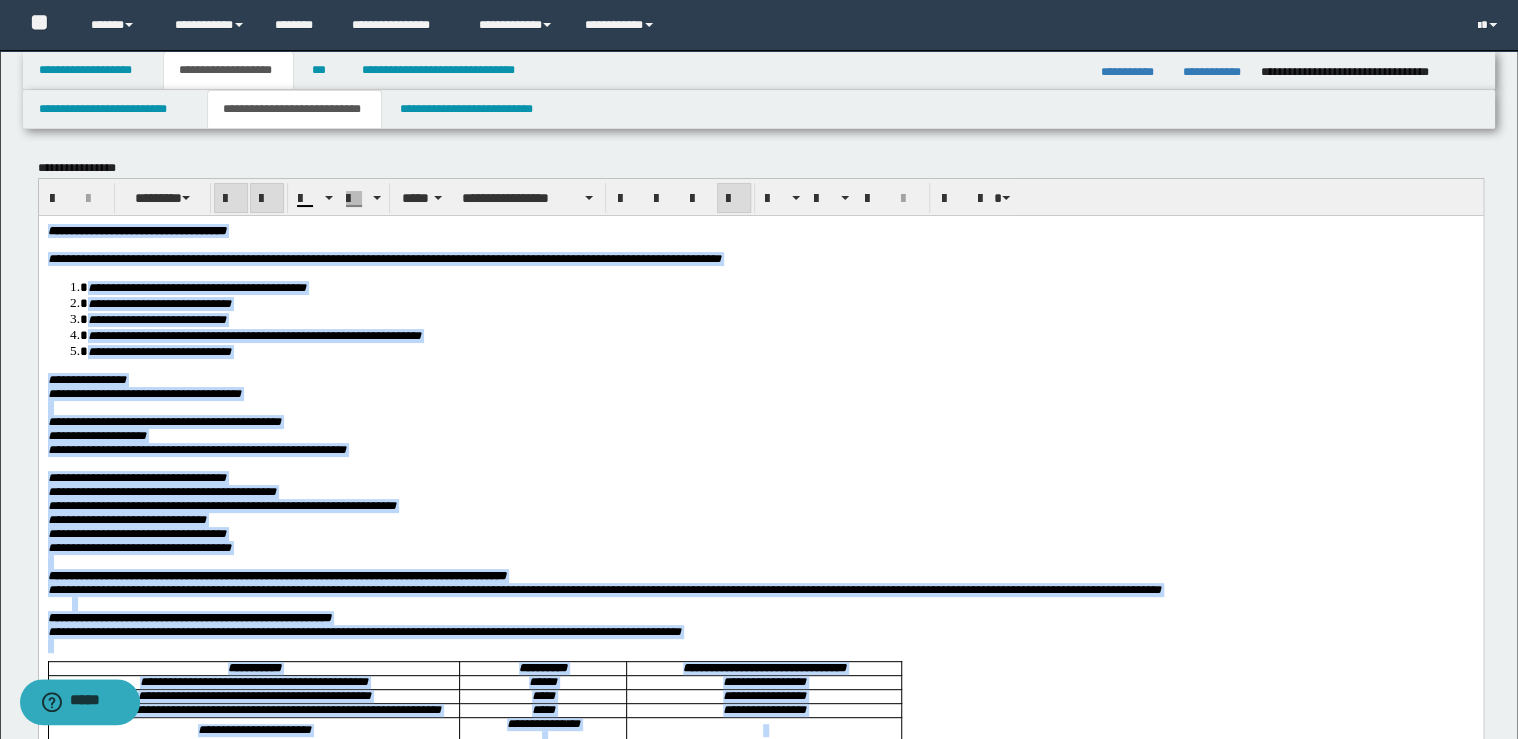 click at bounding box center [267, 199] 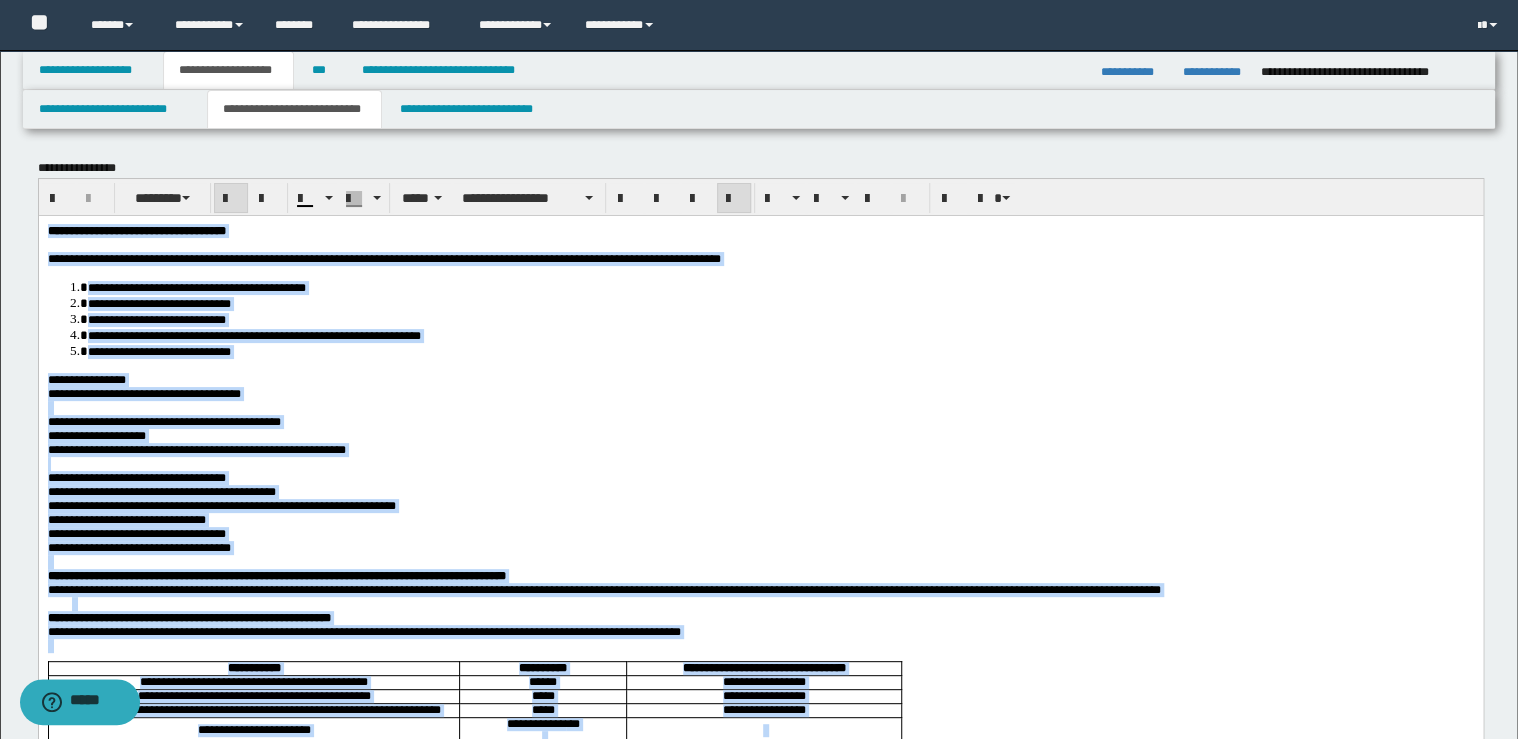 click on "**********" at bounding box center (760, 421) 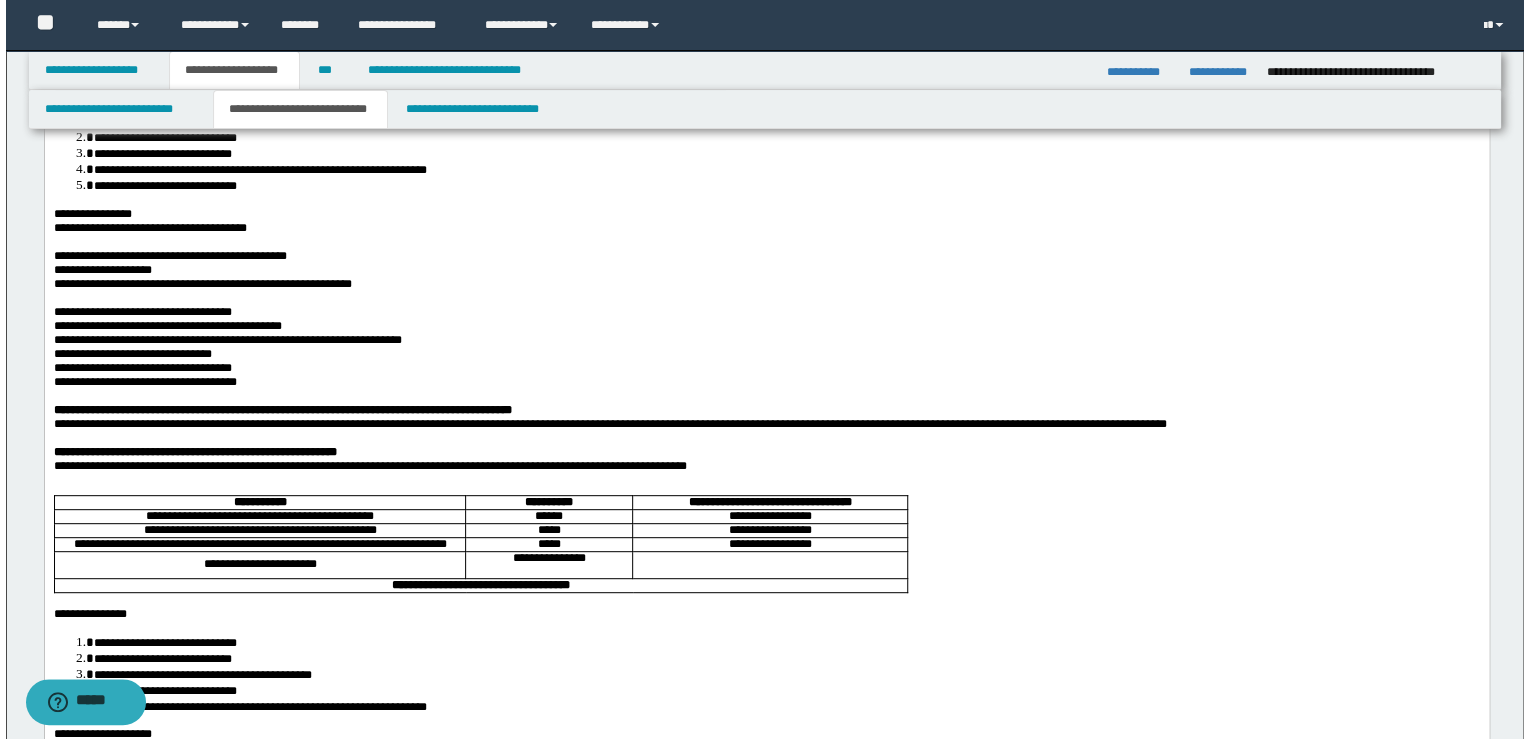 scroll, scrollTop: 0, scrollLeft: 0, axis: both 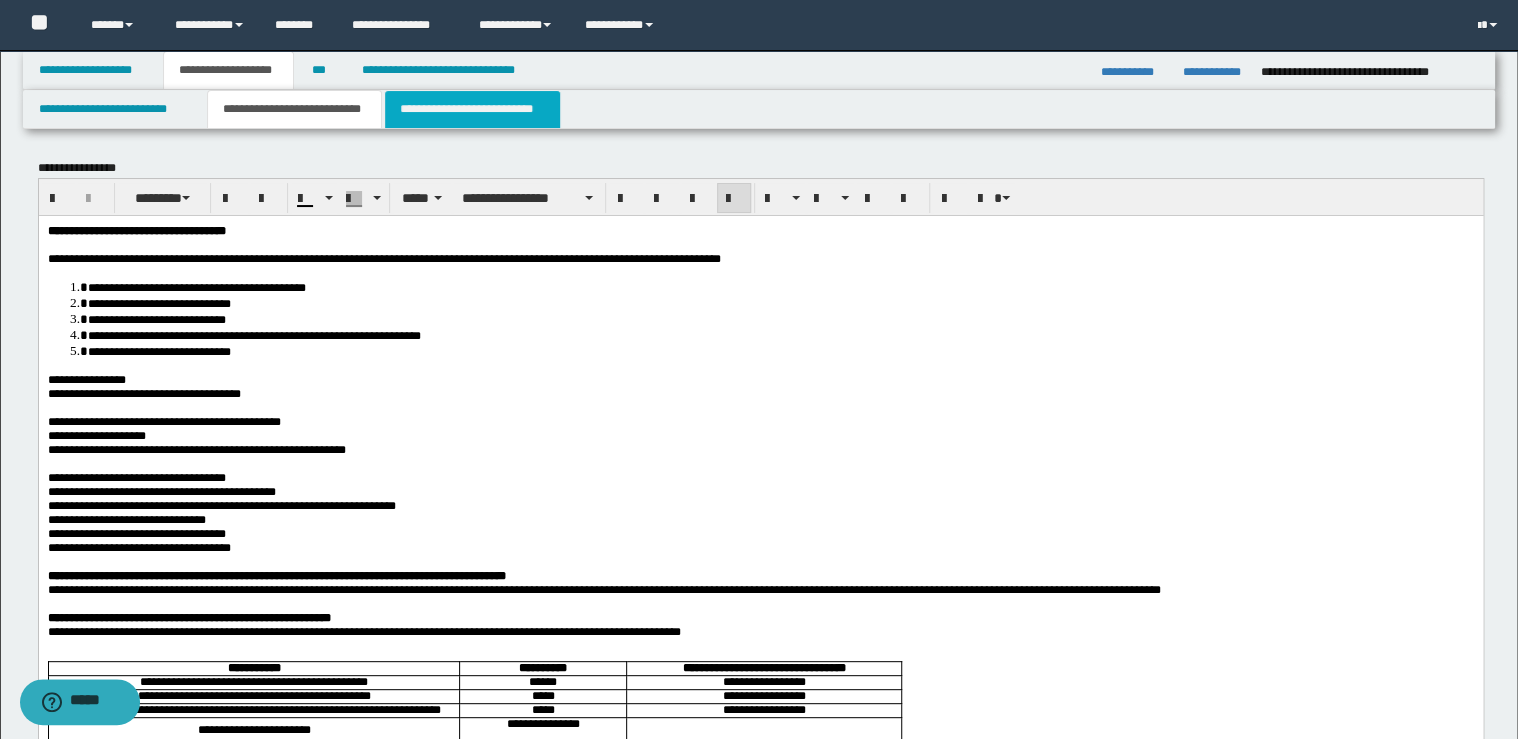 click on "**********" at bounding box center [472, 109] 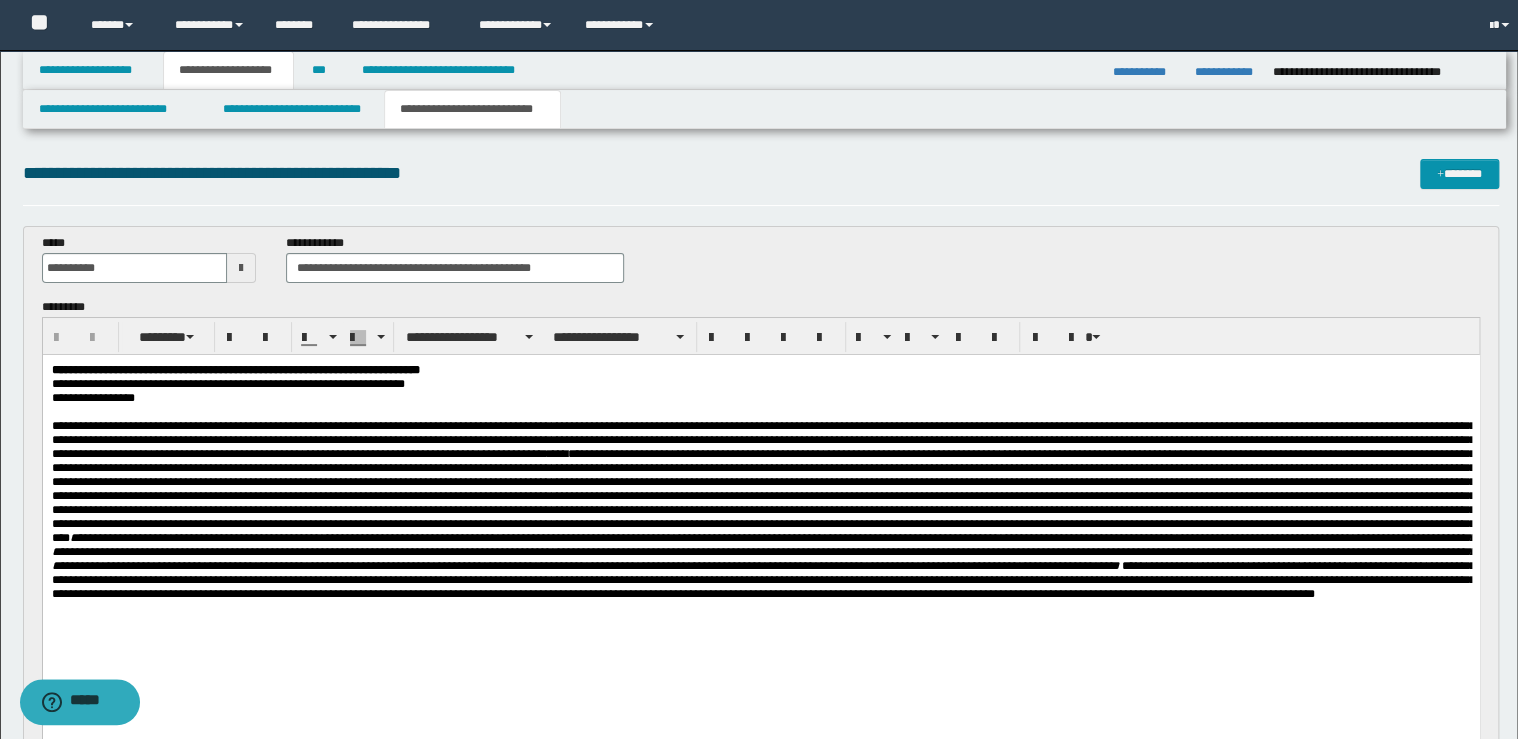 scroll, scrollTop: 0, scrollLeft: 0, axis: both 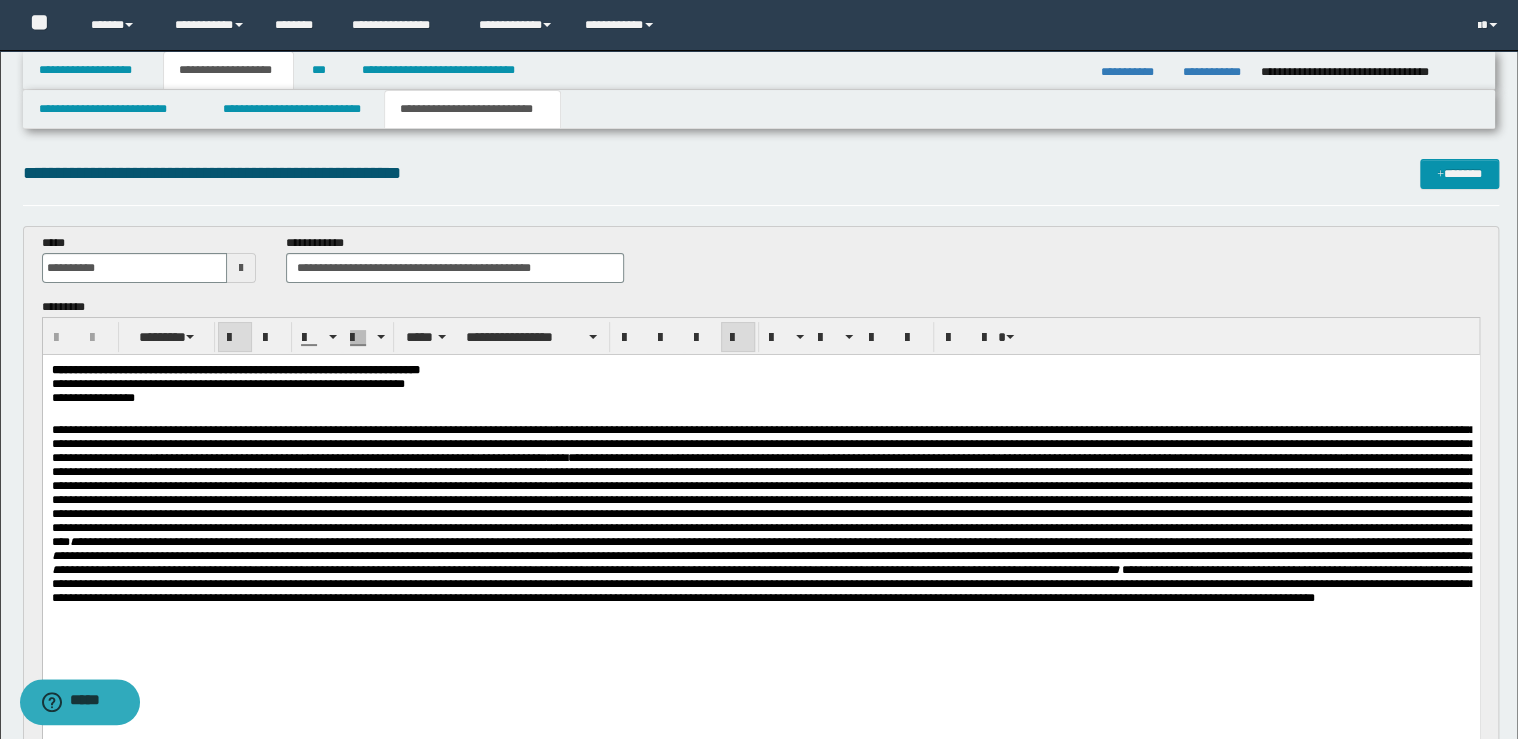 click on "**********" at bounding box center [760, 370] 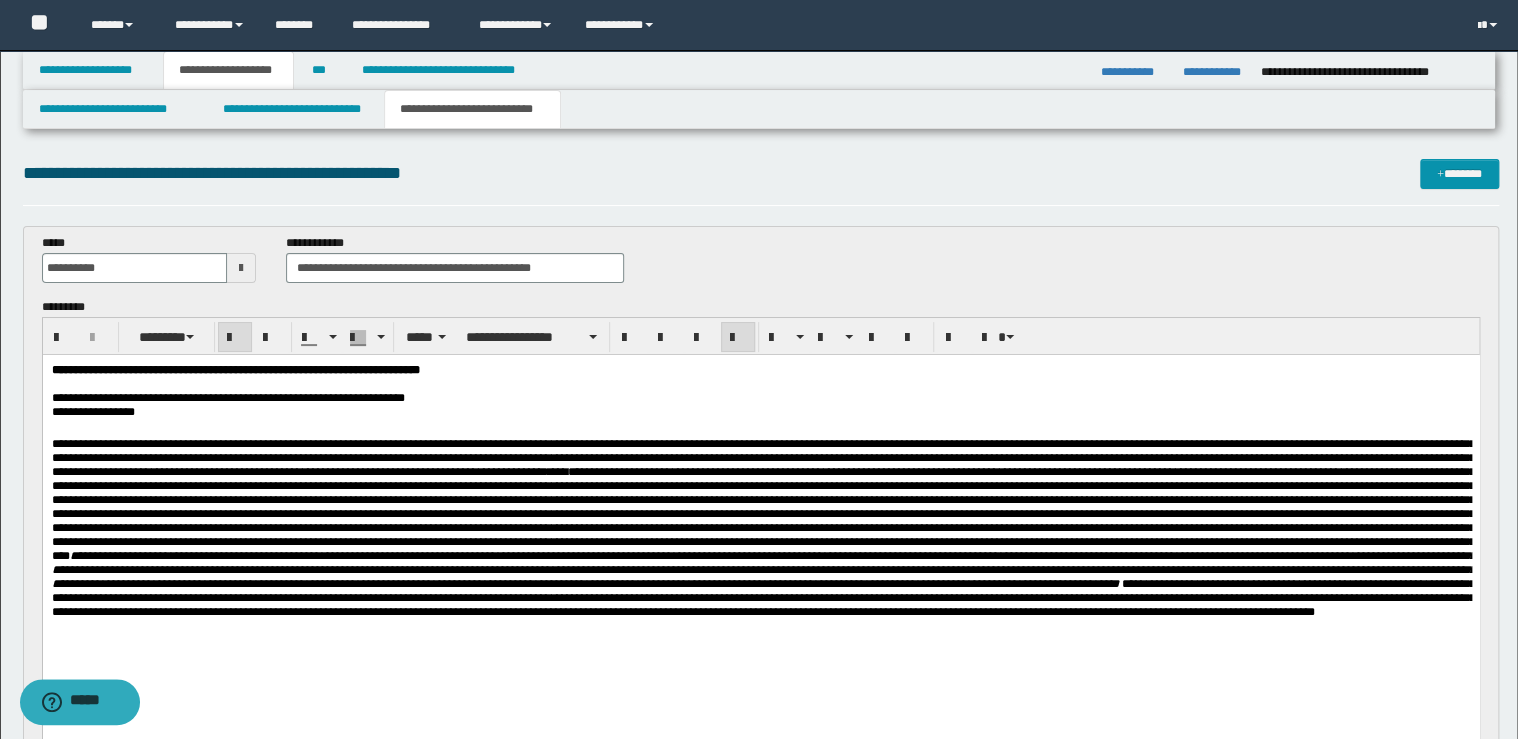 click at bounding box center (760, 384) 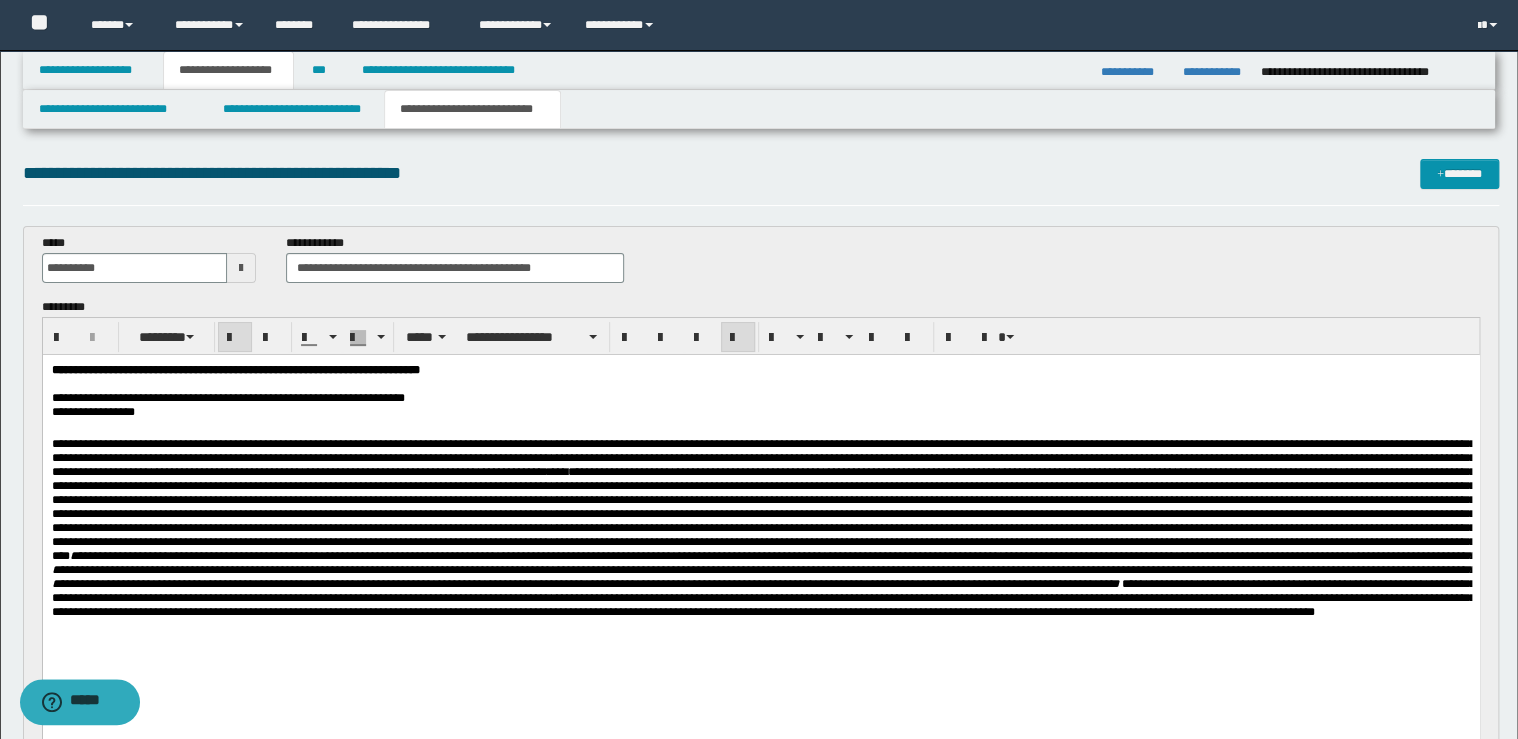 click on "**********" at bounding box center (760, 398) 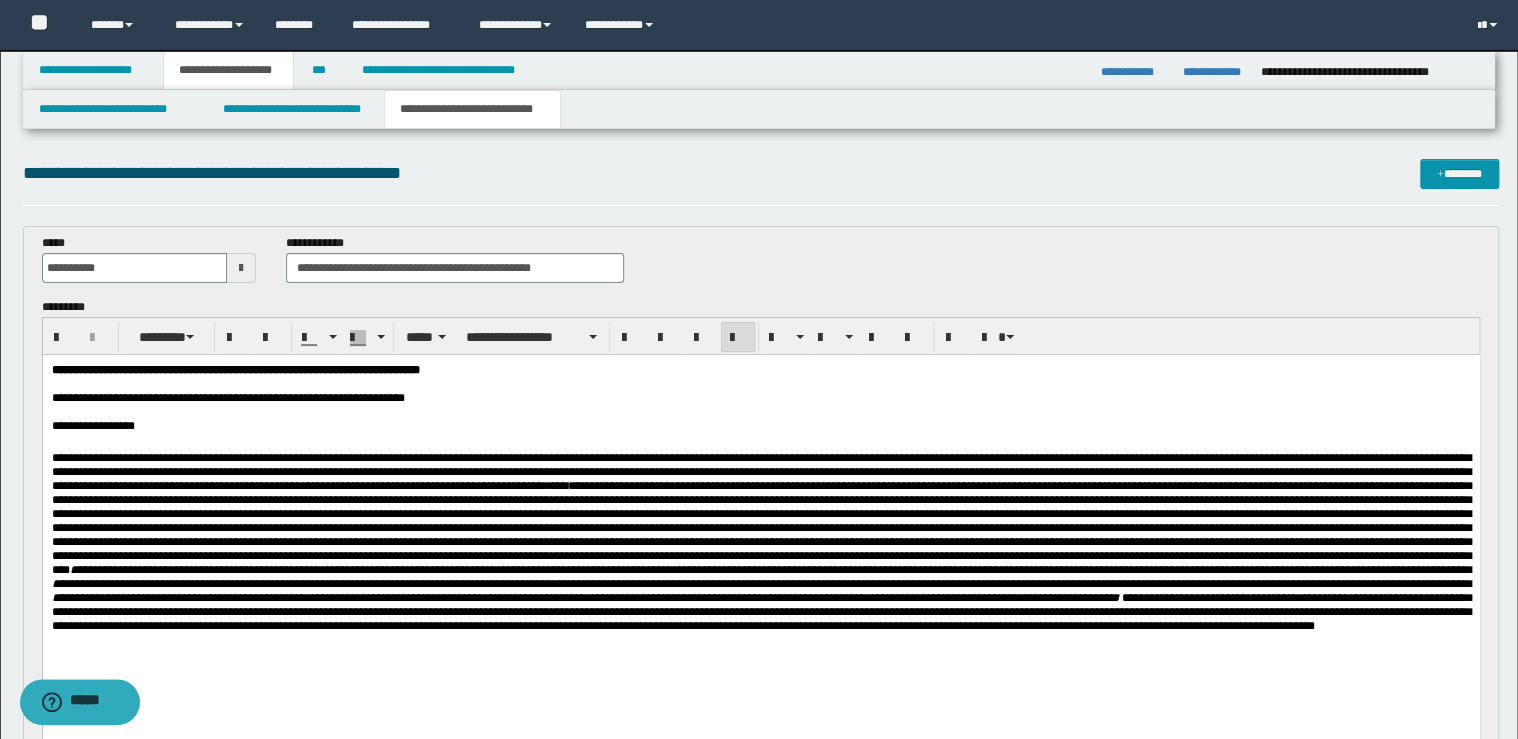 scroll, scrollTop: 320, scrollLeft: 0, axis: vertical 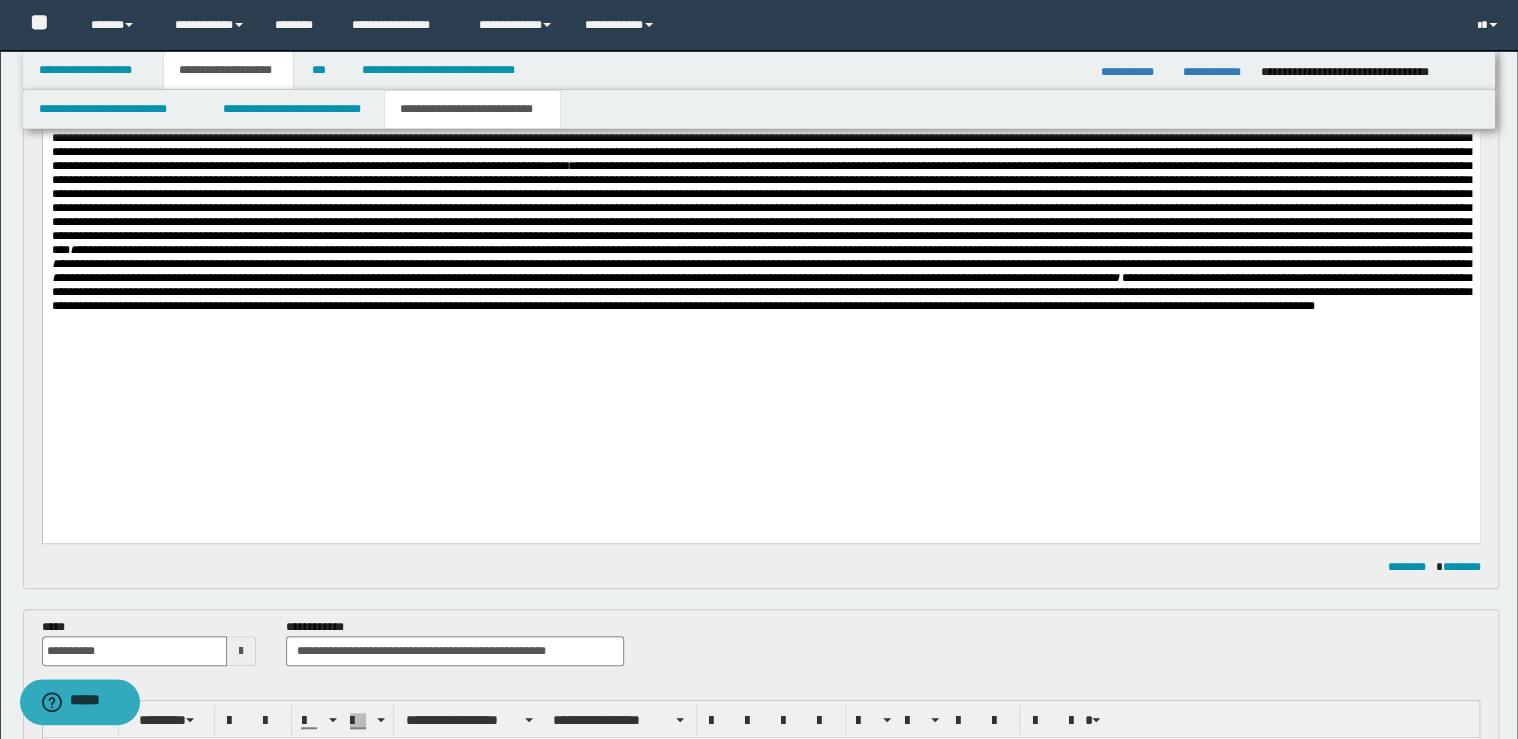 click on "**********" at bounding box center (760, 221) 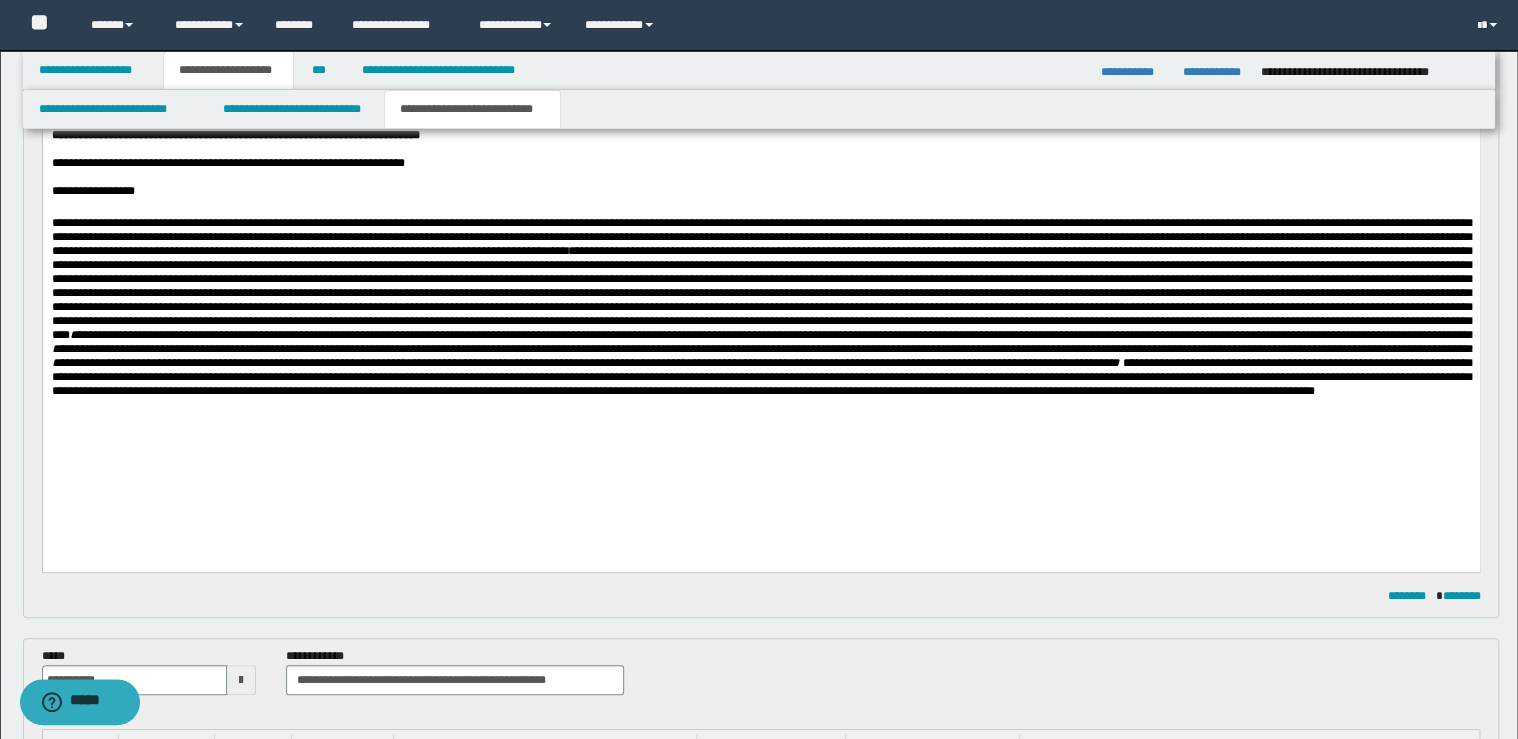 scroll, scrollTop: 0, scrollLeft: 0, axis: both 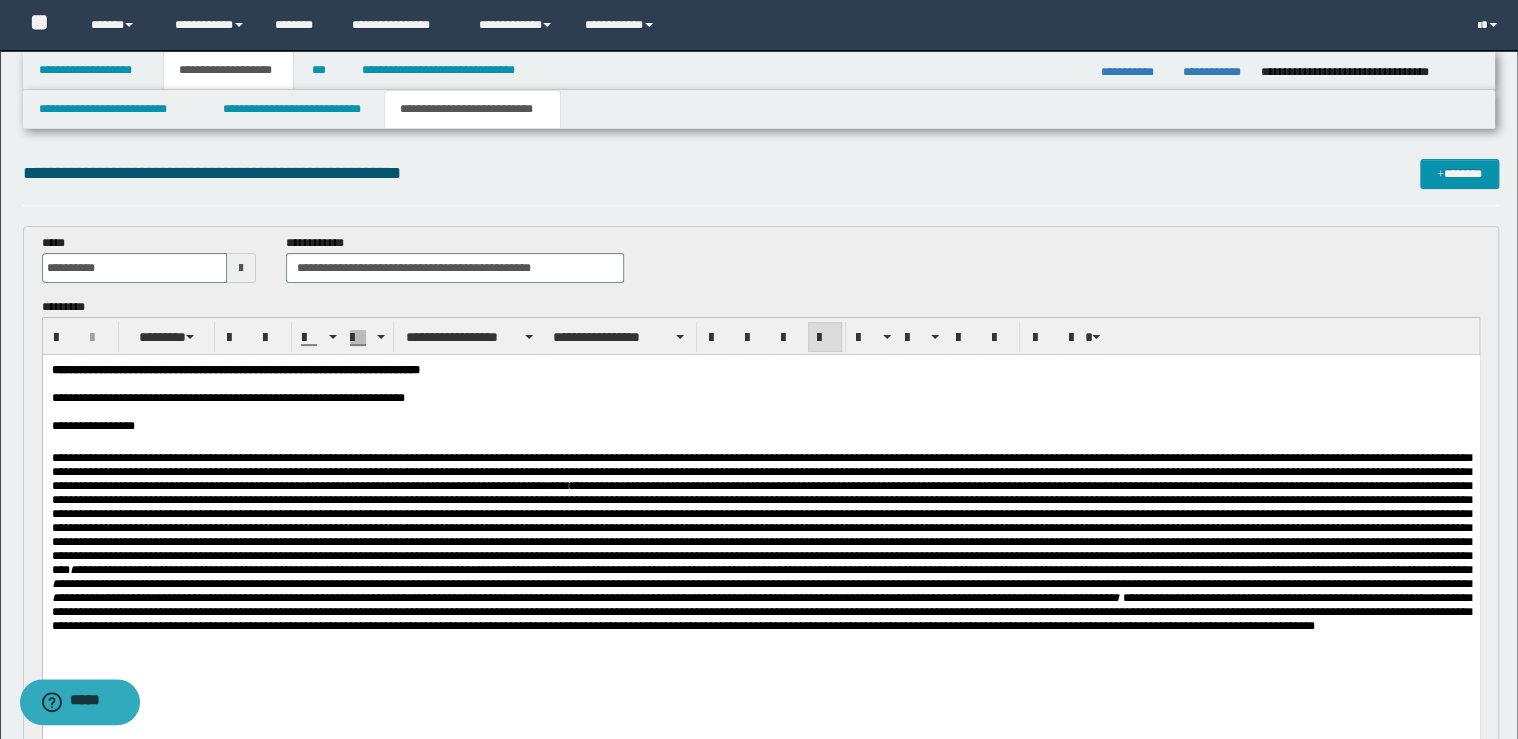 click on "**********" at bounding box center [763, 472] 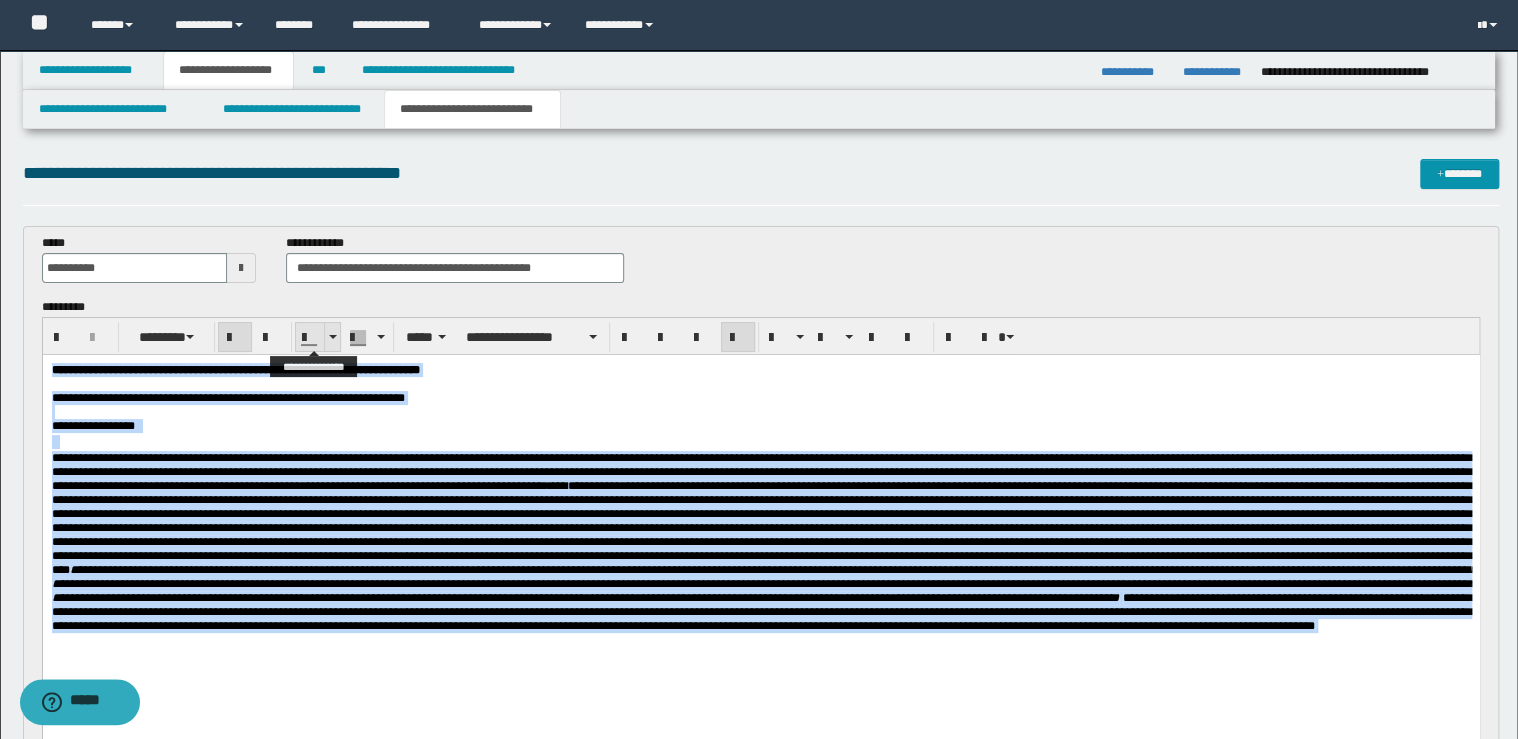 click at bounding box center (332, 337) 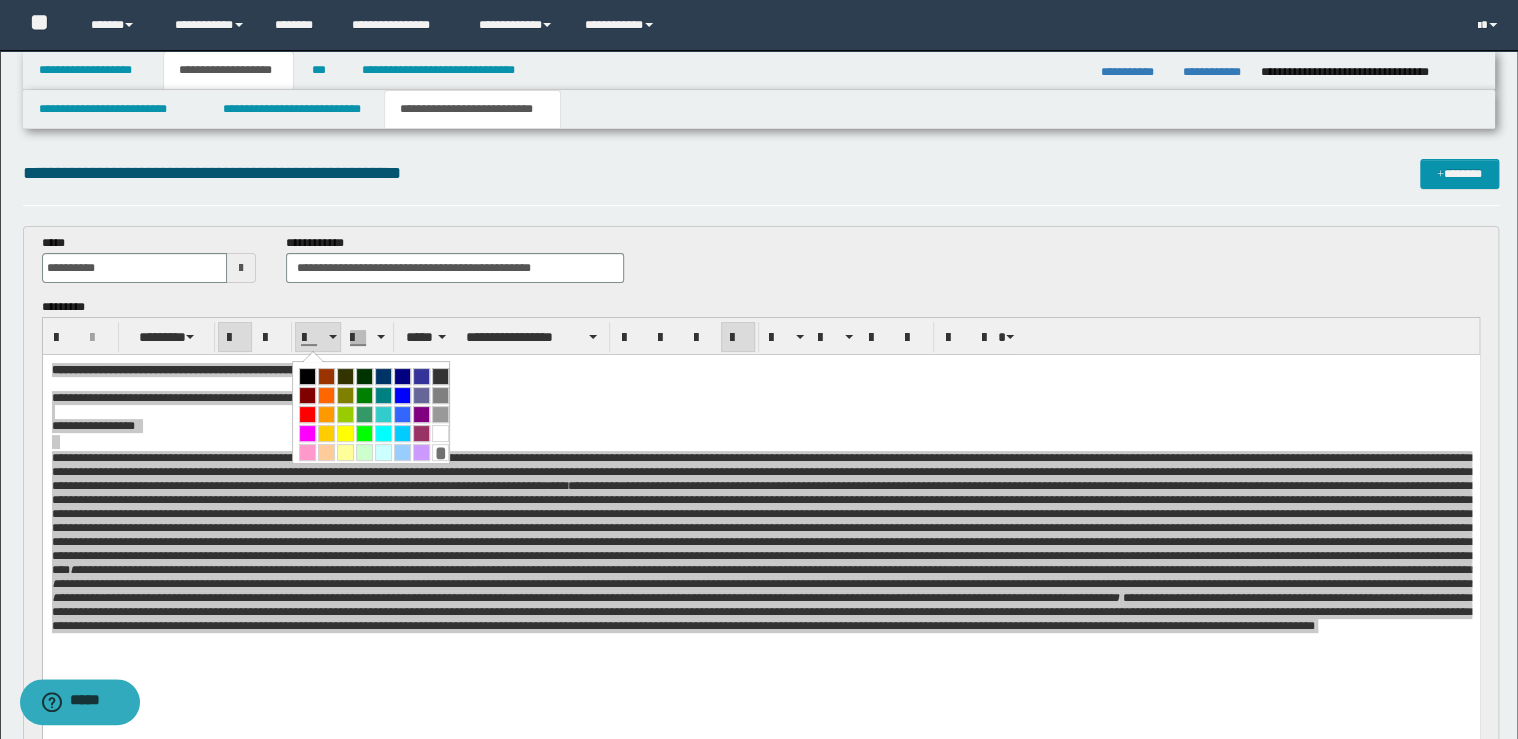 click at bounding box center [307, 376] 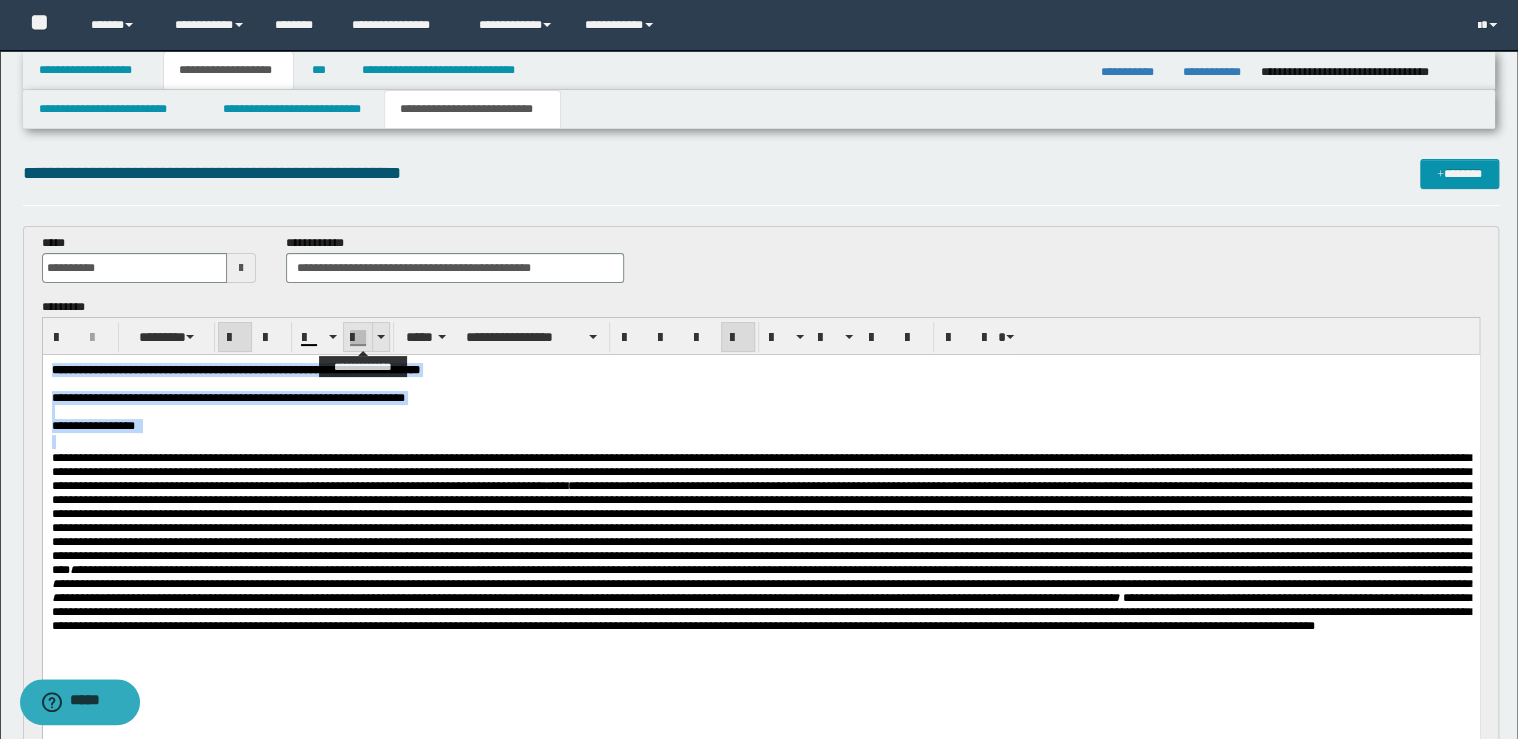 click at bounding box center [366, 337] 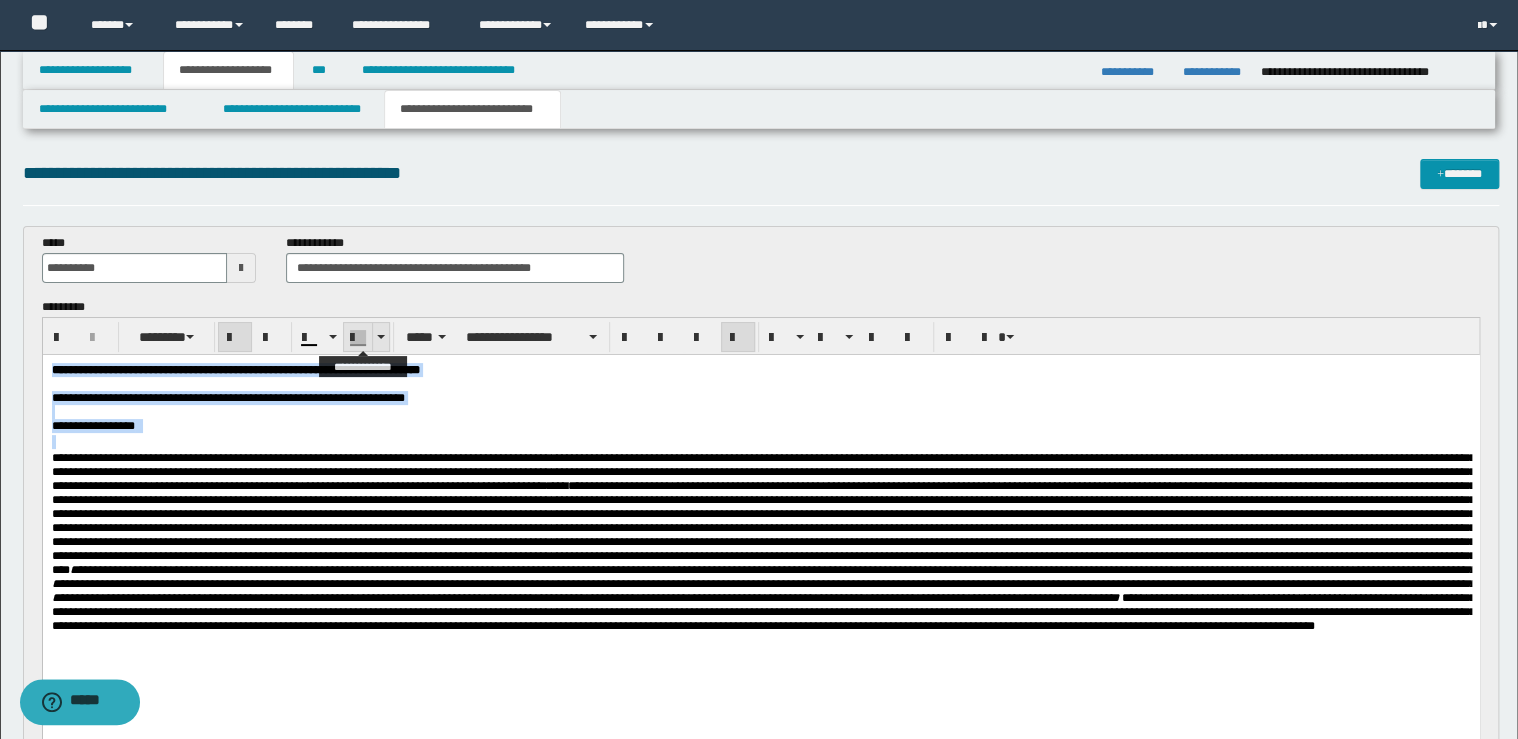 click at bounding box center (380, 337) 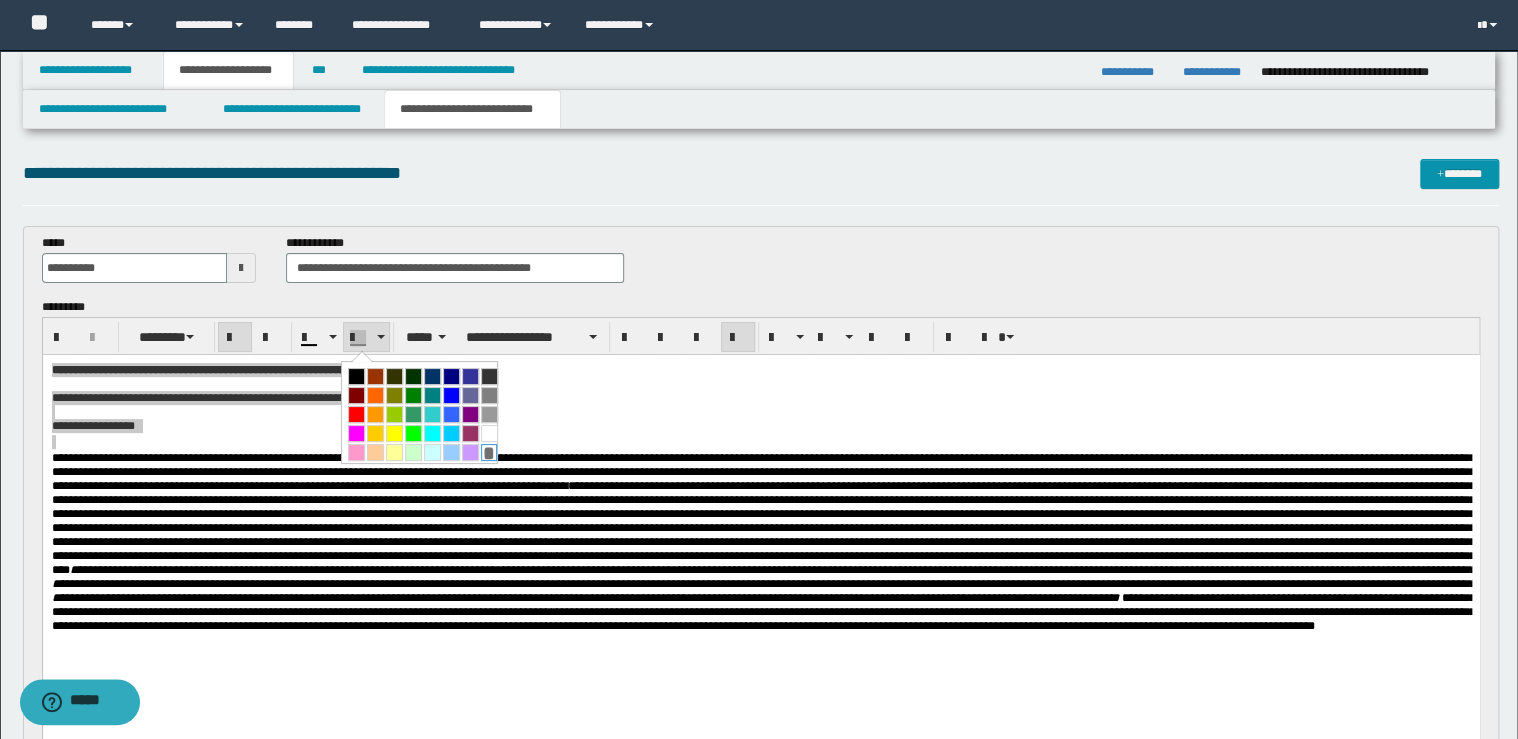 click on "*" at bounding box center [489, 452] 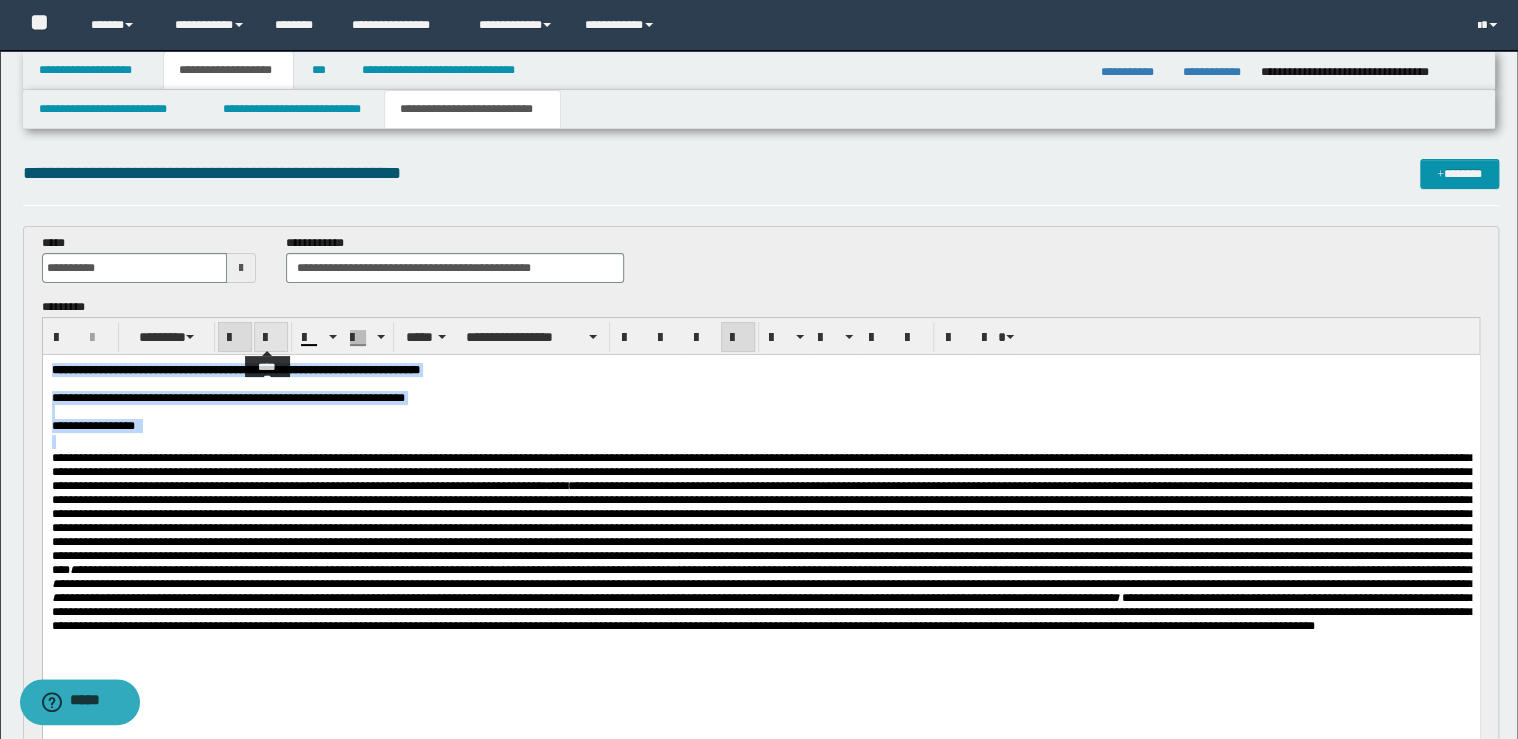 click at bounding box center (271, 338) 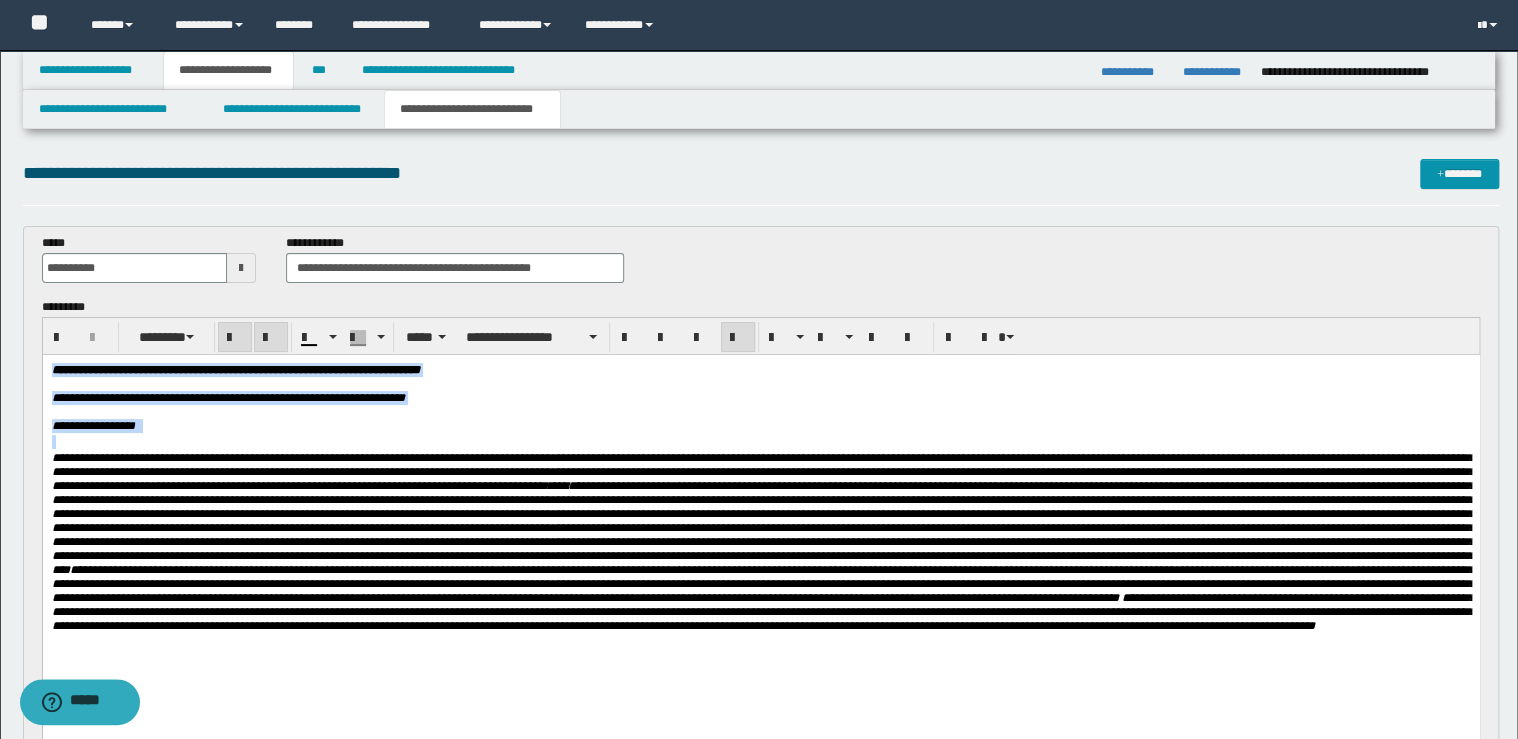 click at bounding box center [271, 338] 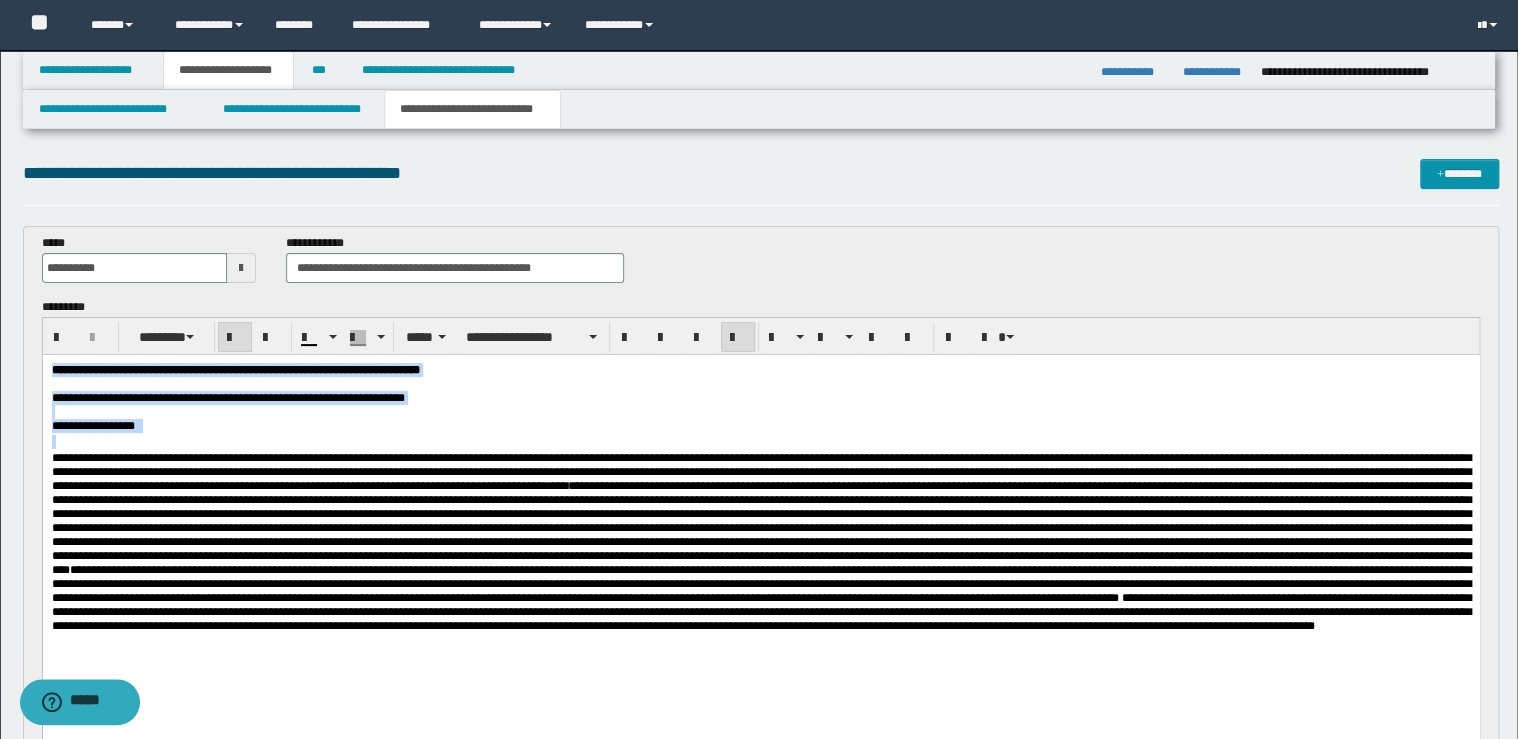 click at bounding box center (738, 338) 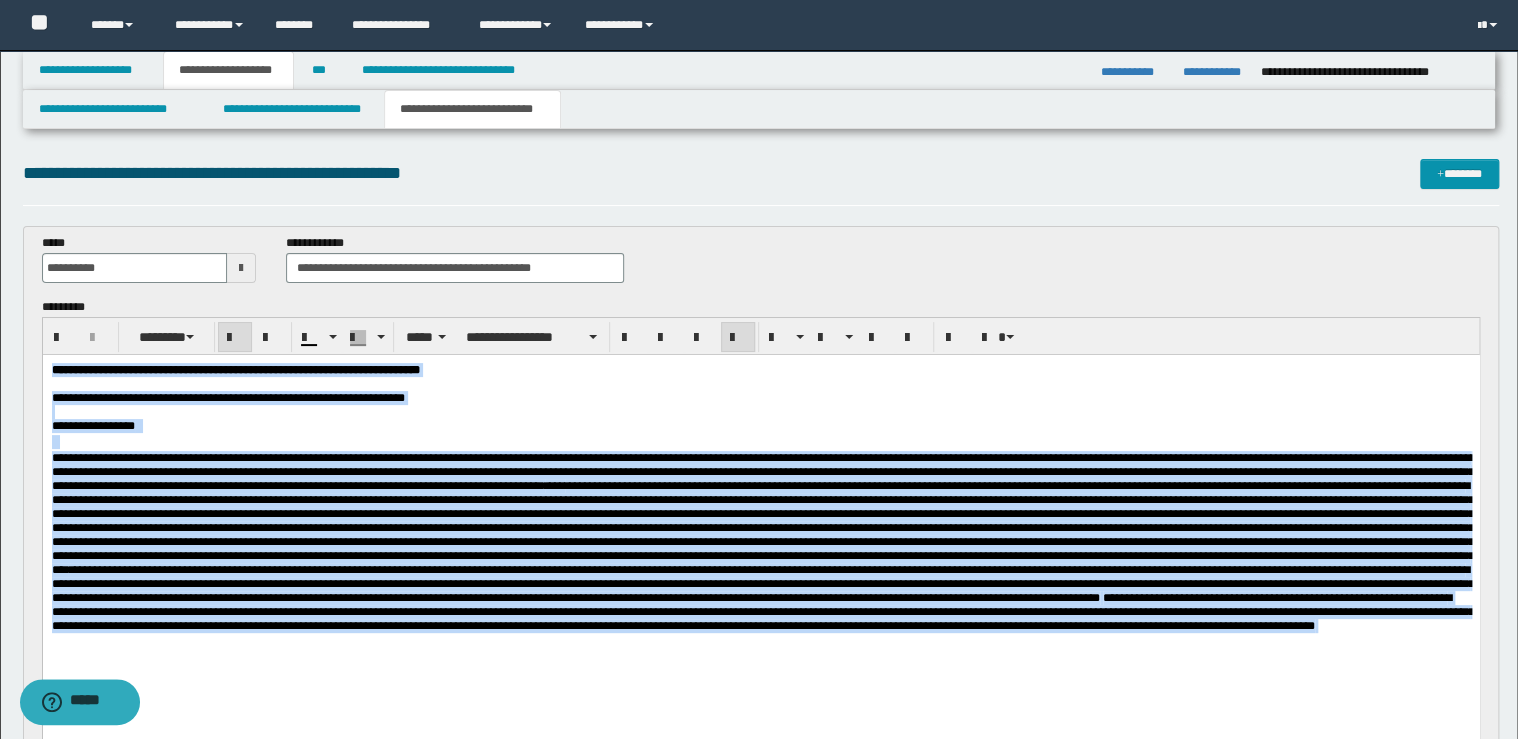 click at bounding box center [738, 338] 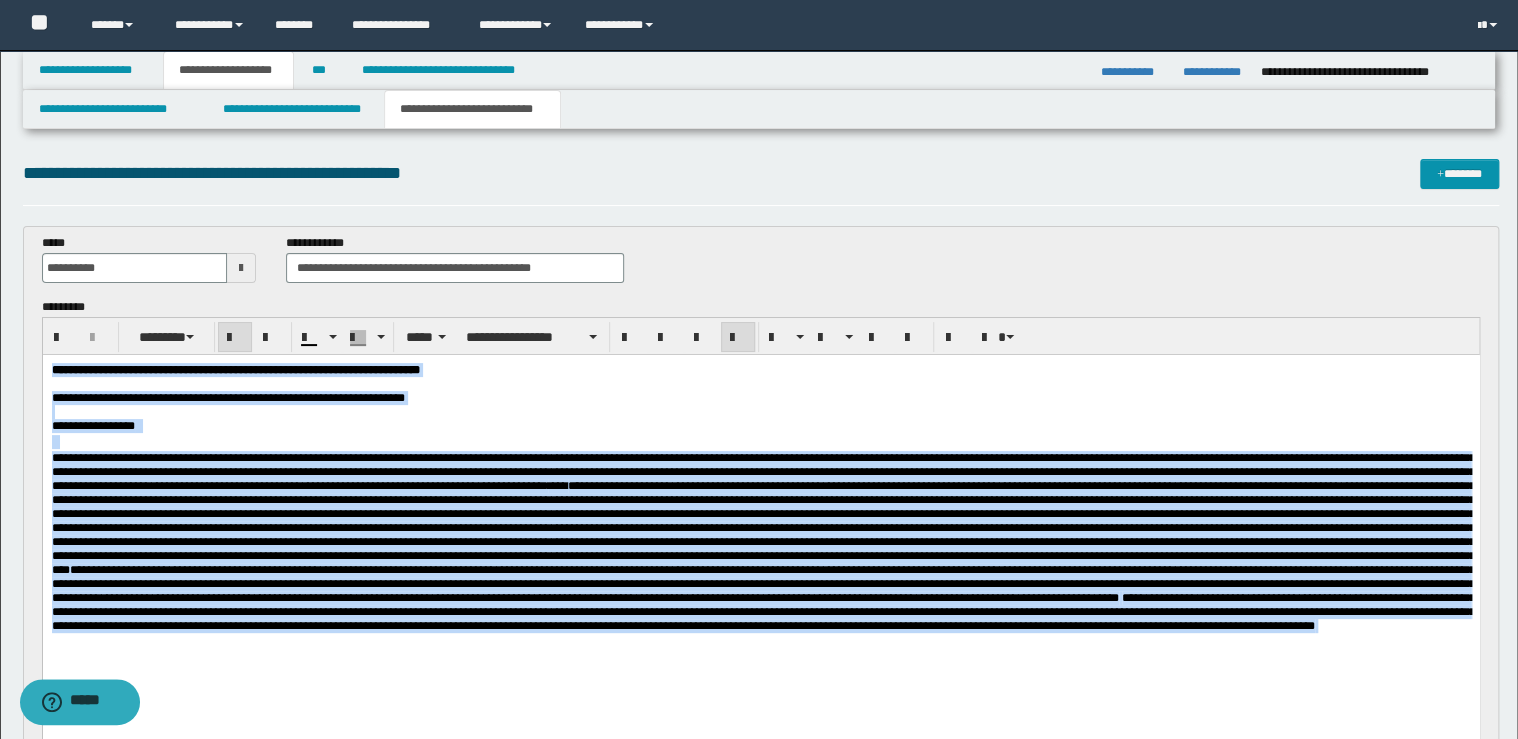 click at bounding box center (763, 528) 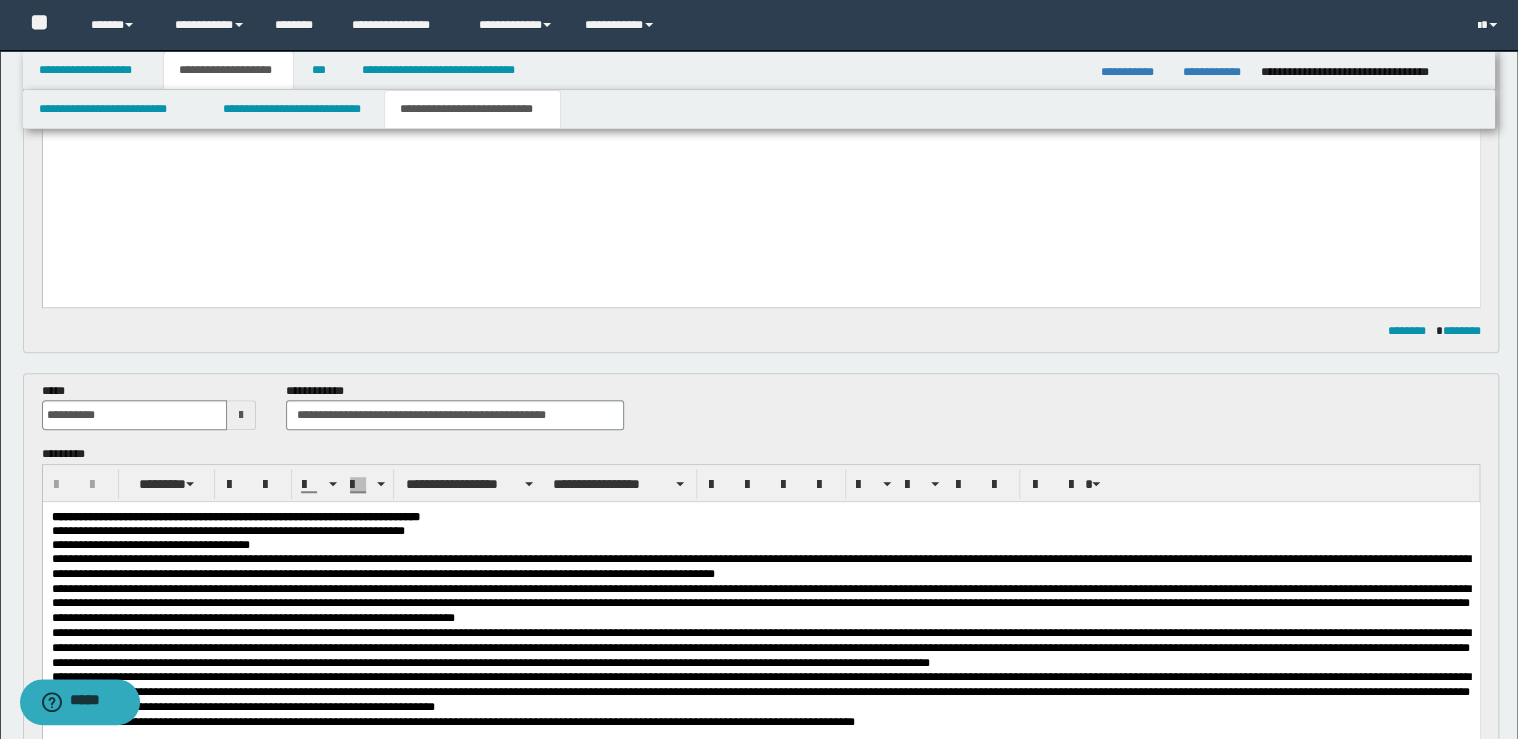 scroll, scrollTop: 720, scrollLeft: 0, axis: vertical 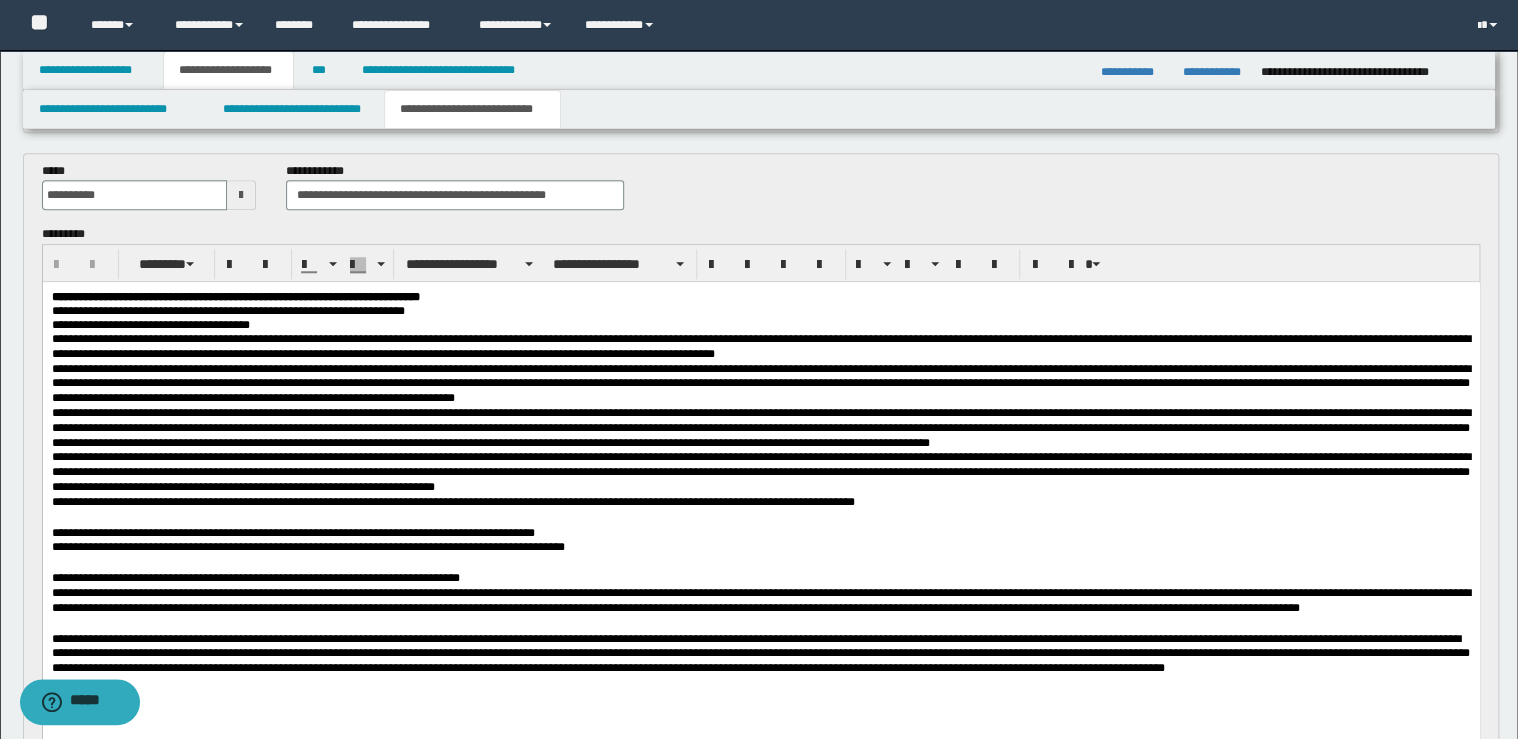click on "**********" at bounding box center (760, 472) 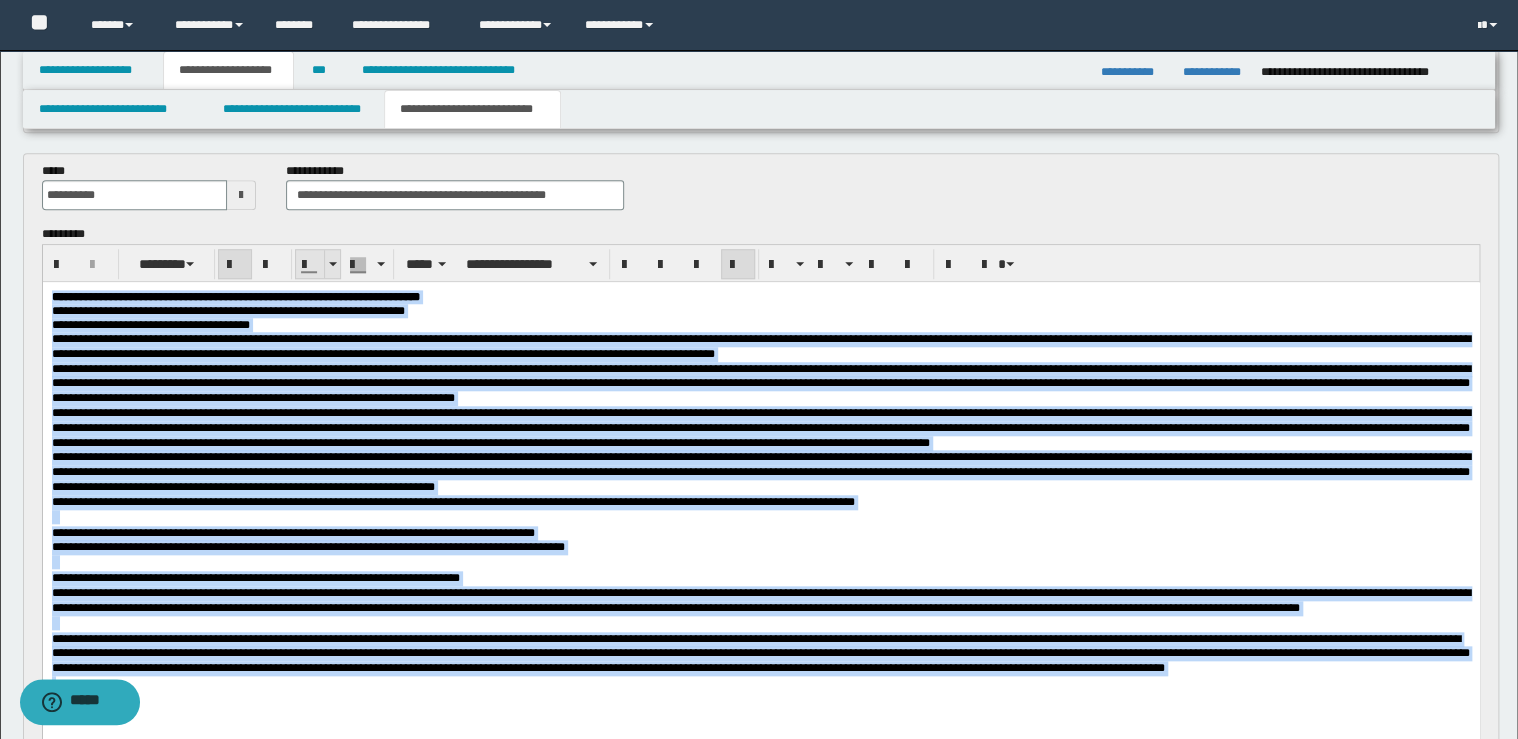 click at bounding box center (332, 264) 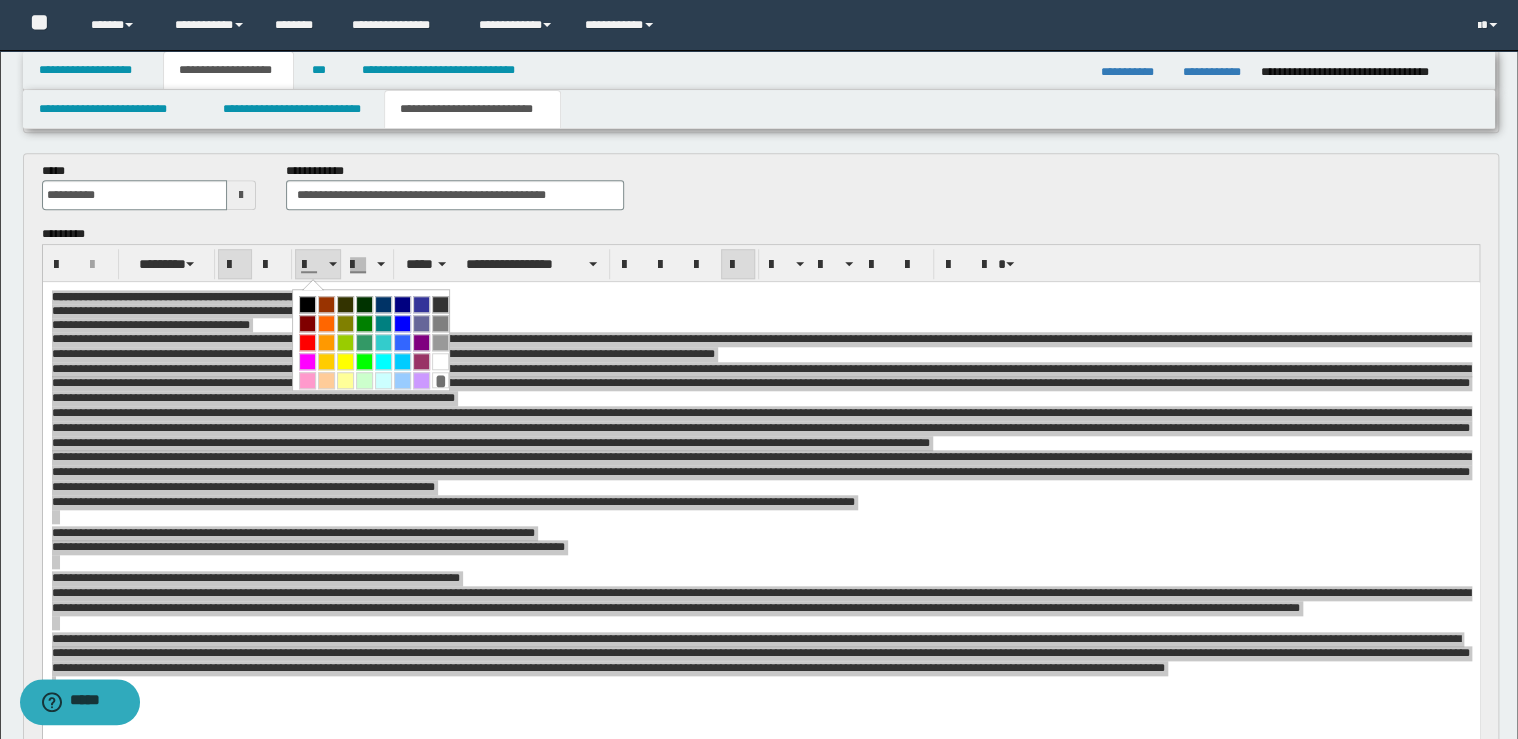 click at bounding box center (307, 304) 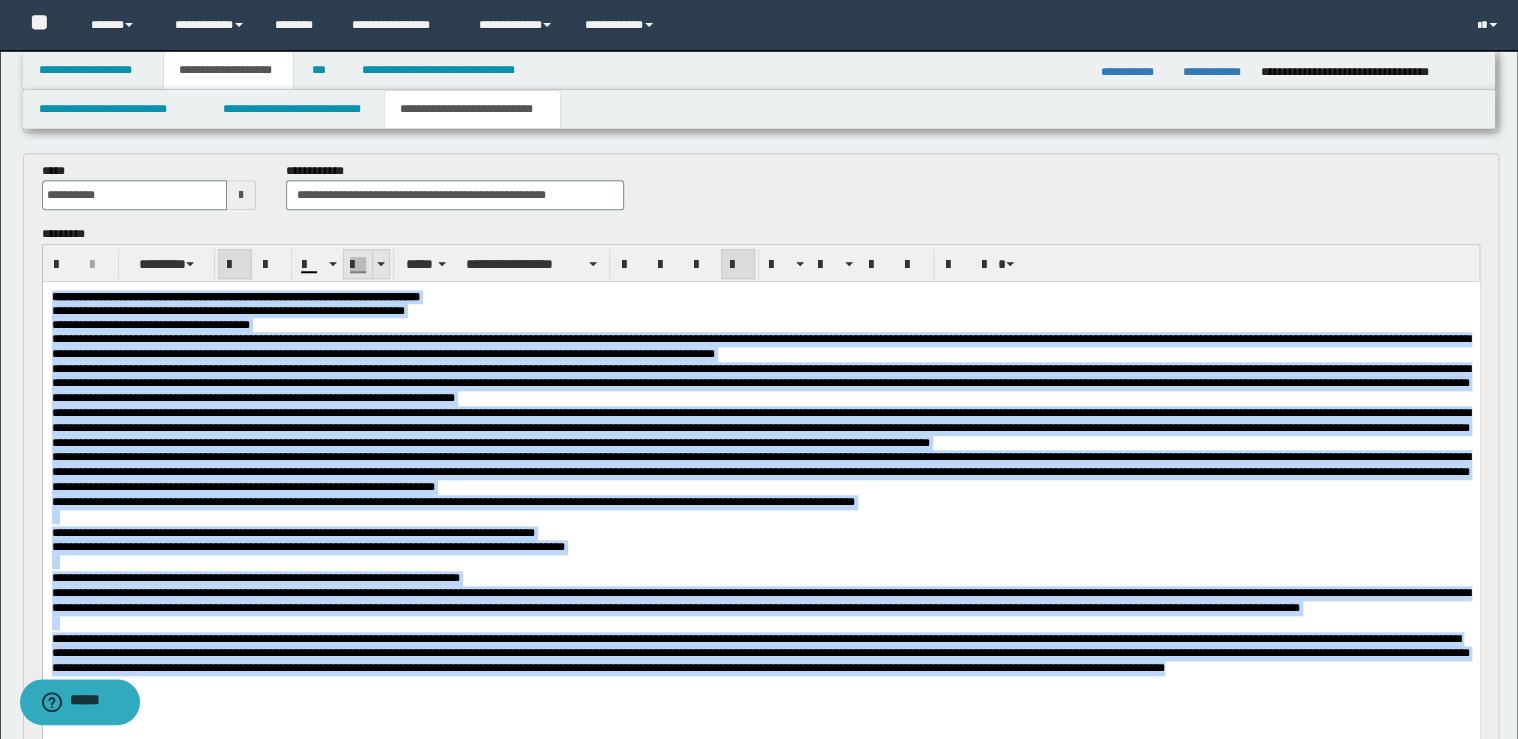 click at bounding box center [380, 264] 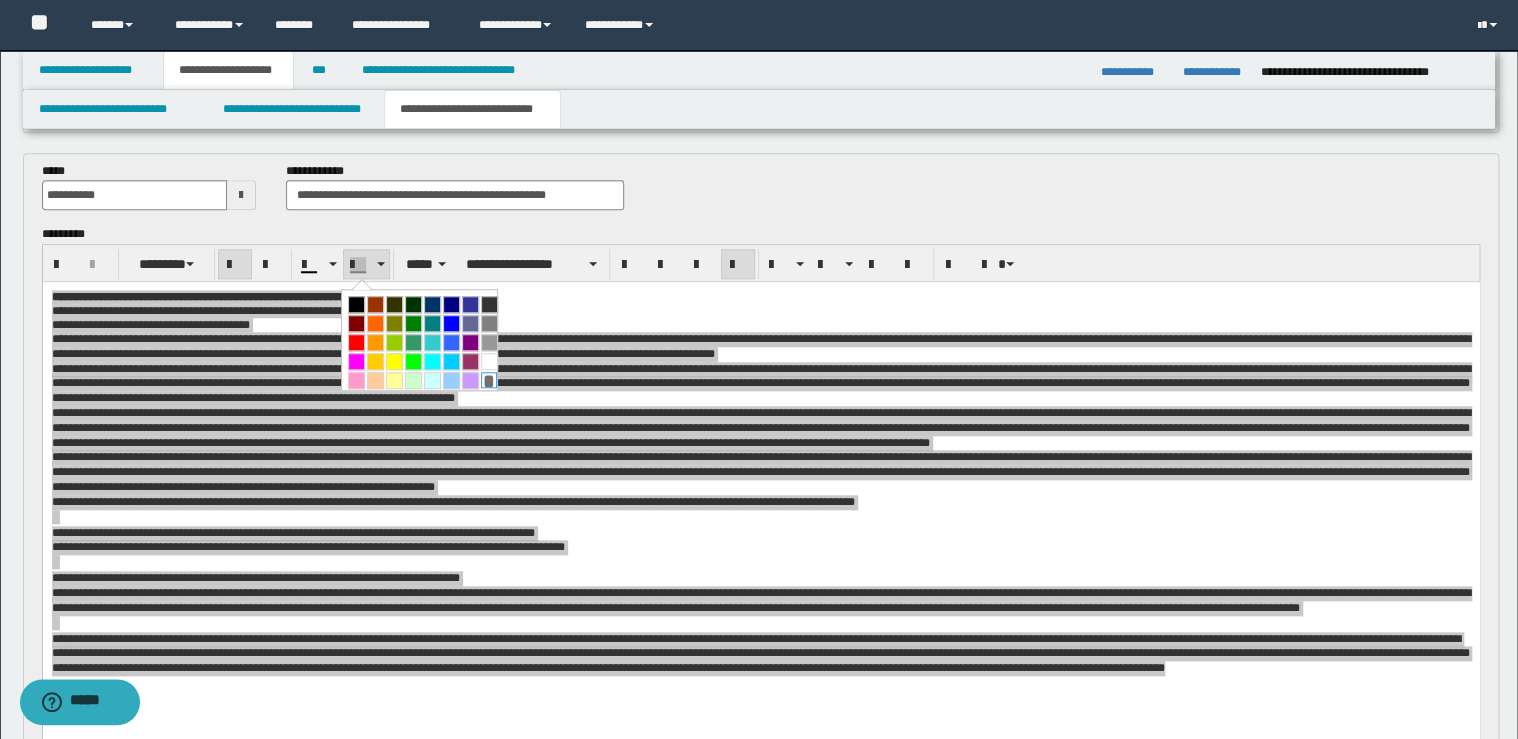 click on "*" at bounding box center [489, 380] 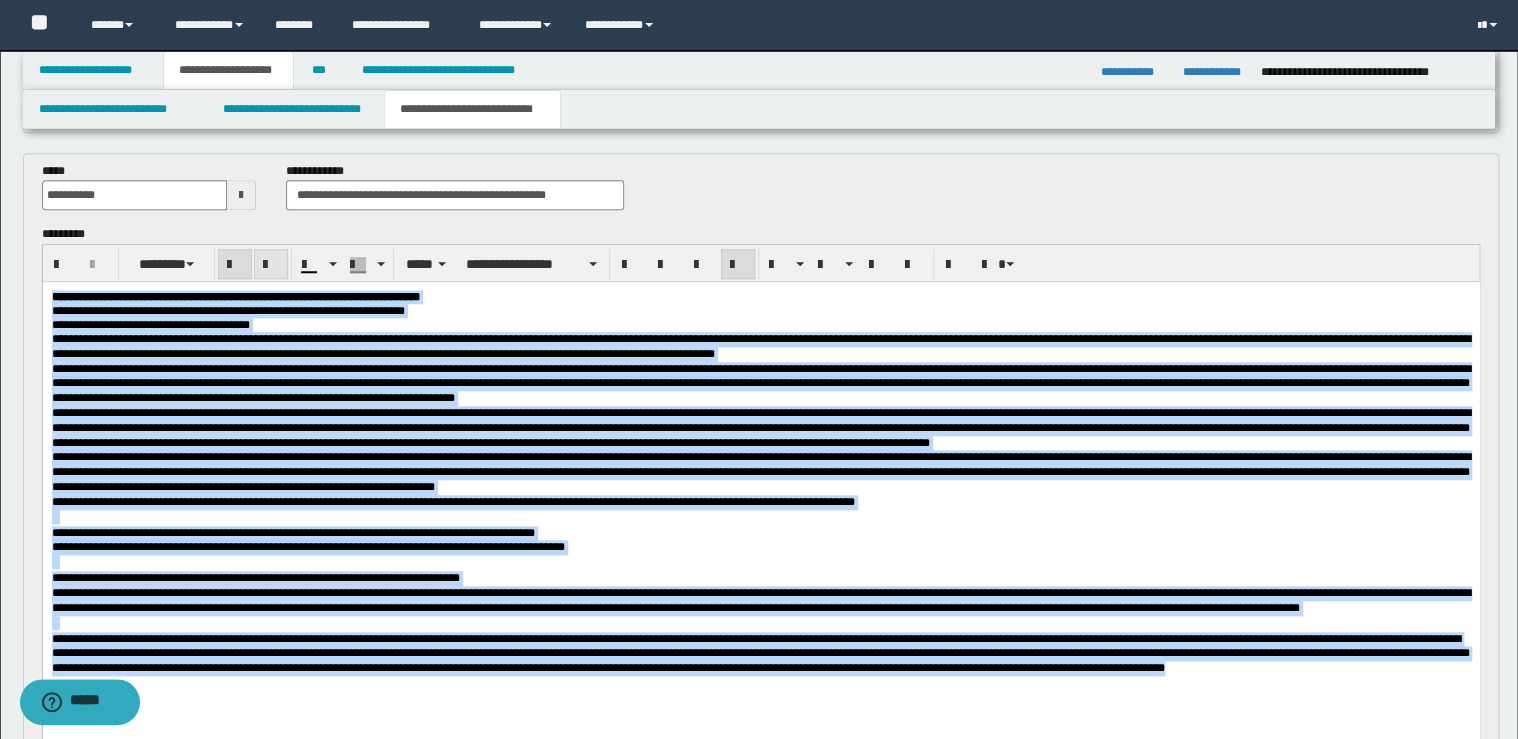 click at bounding box center (271, 265) 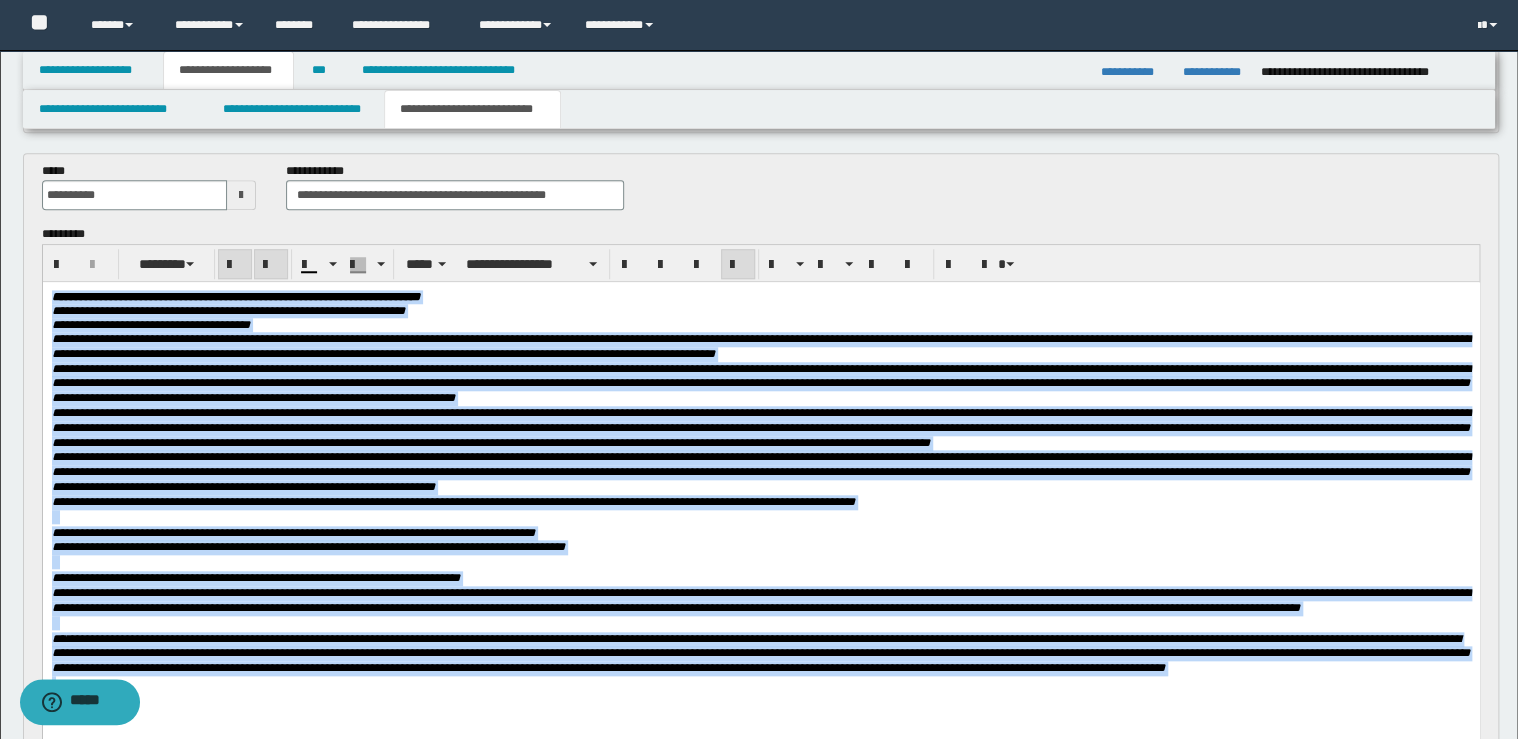 click at bounding box center (271, 265) 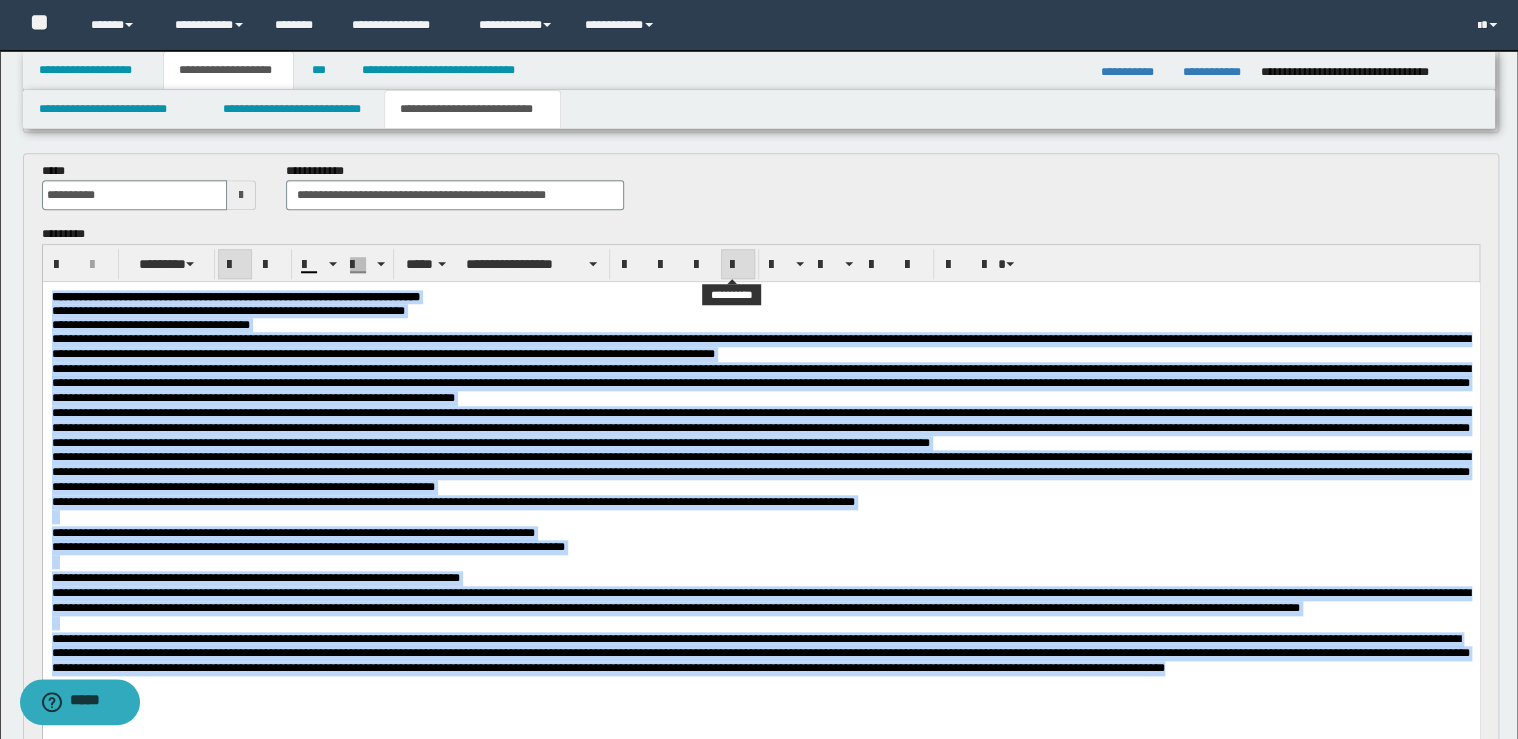 click at bounding box center [738, 265] 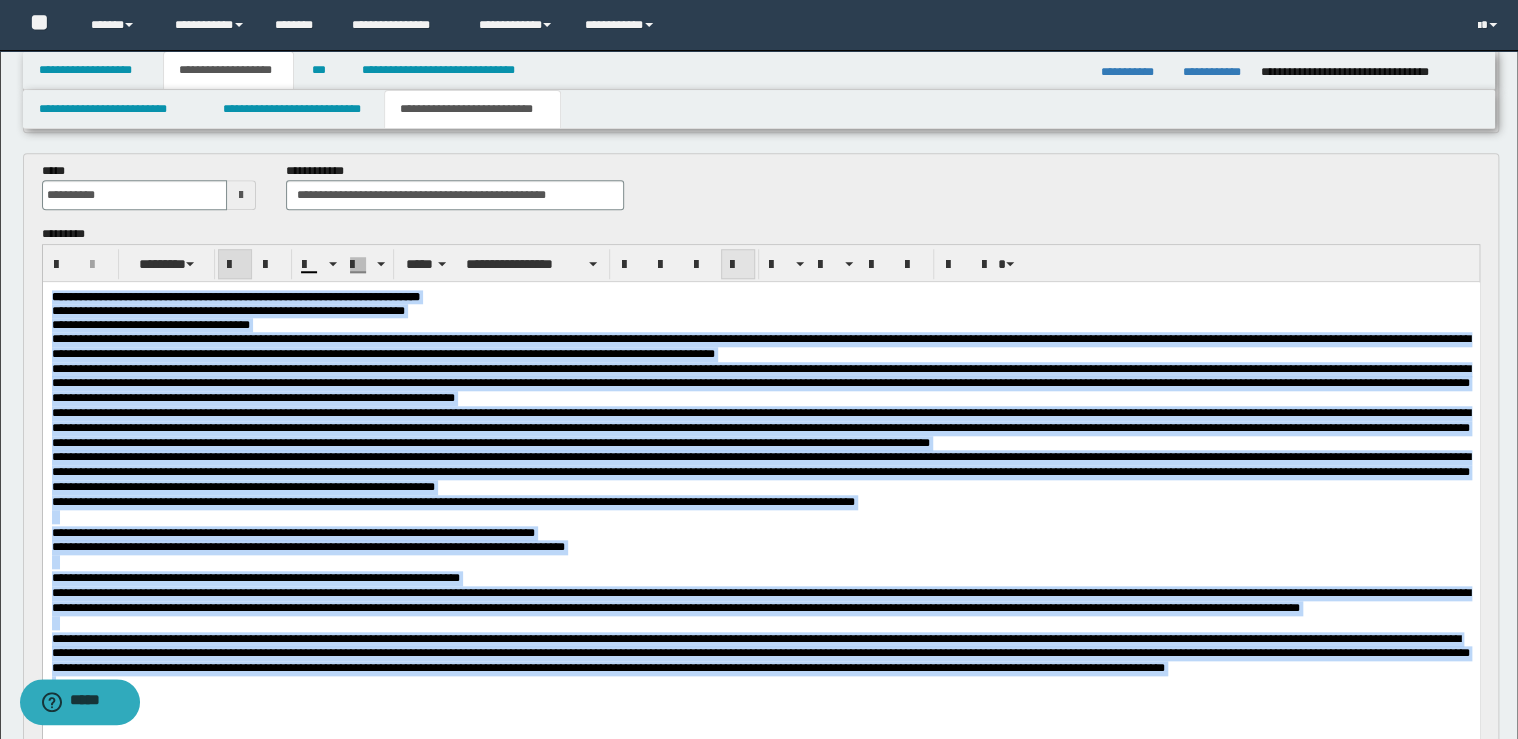 click at bounding box center (738, 265) 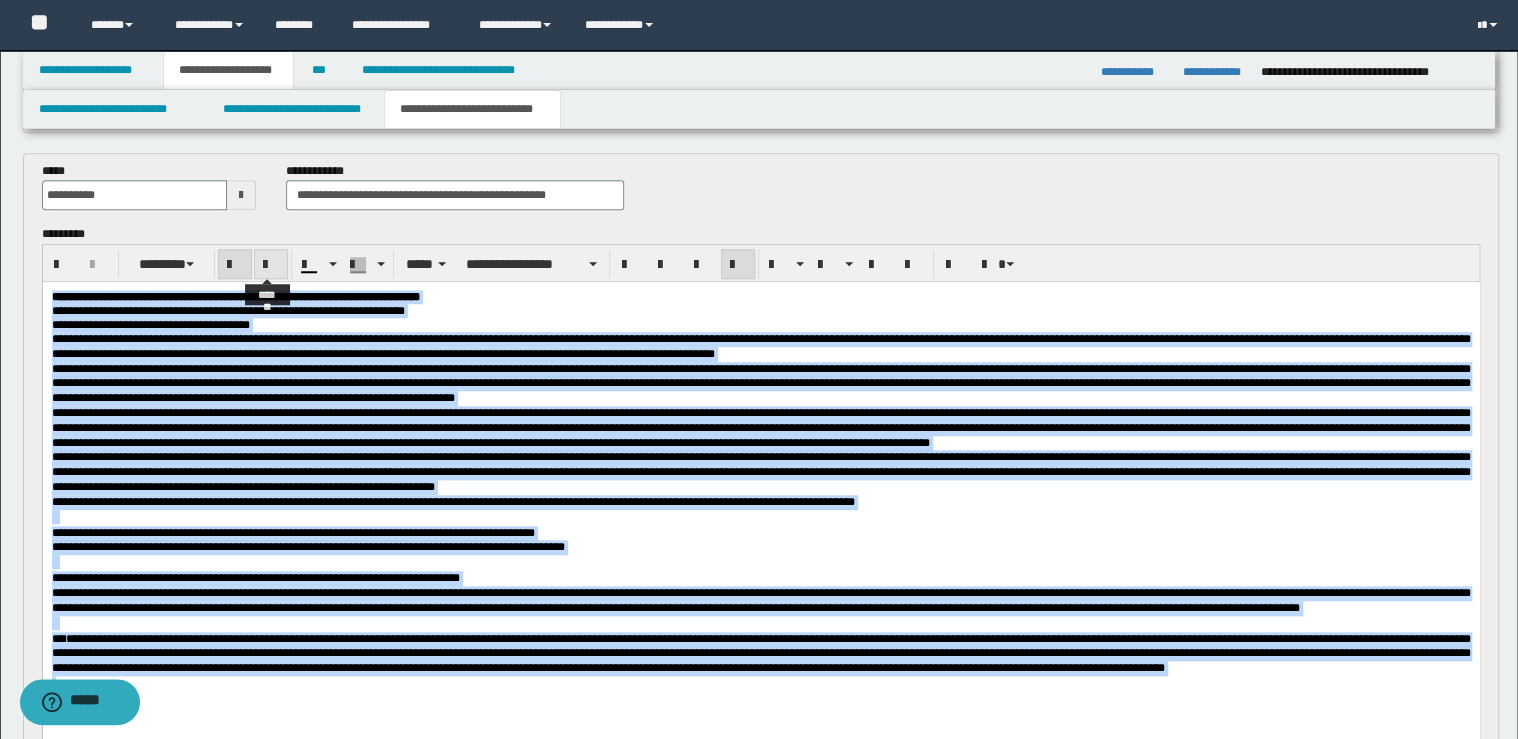 click at bounding box center [271, 265] 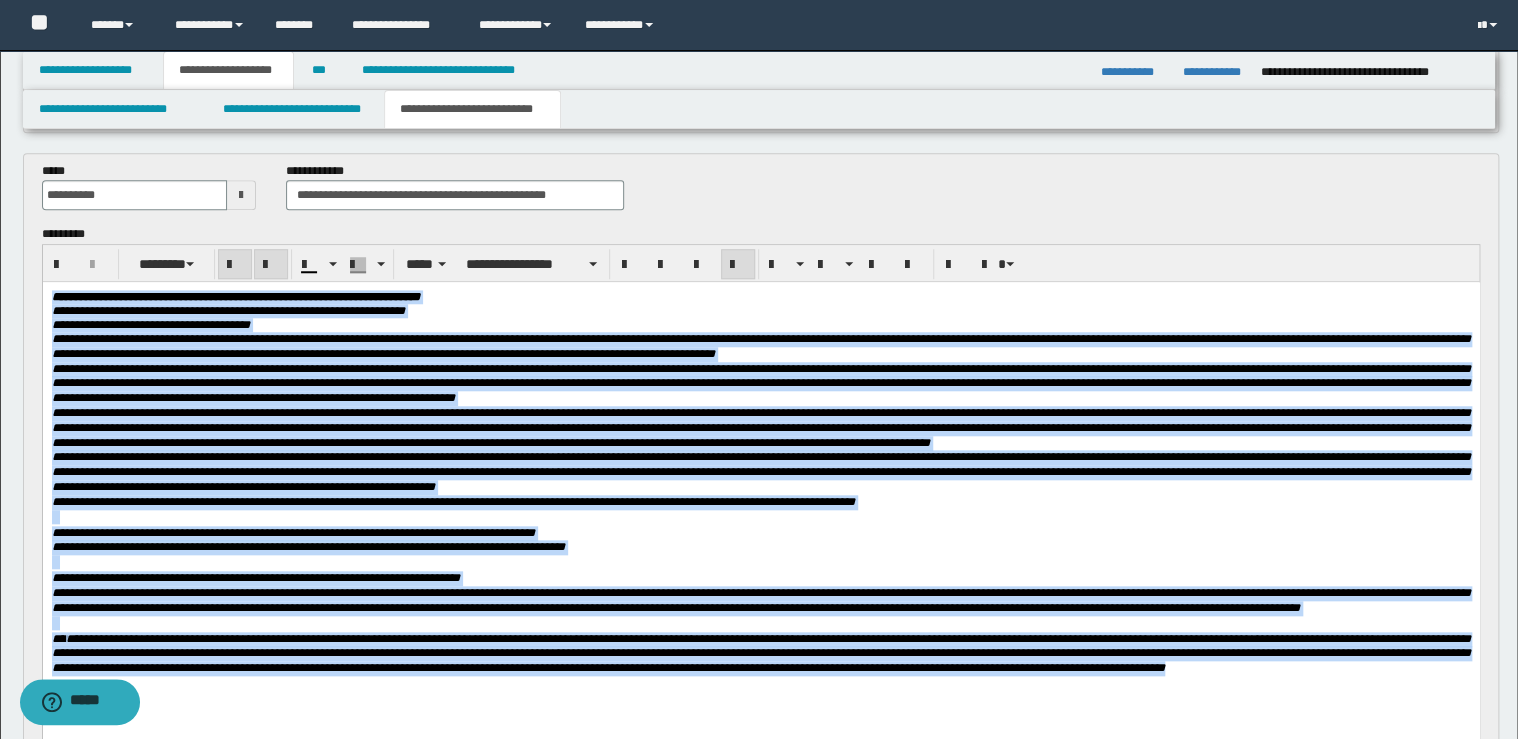 click at bounding box center (271, 265) 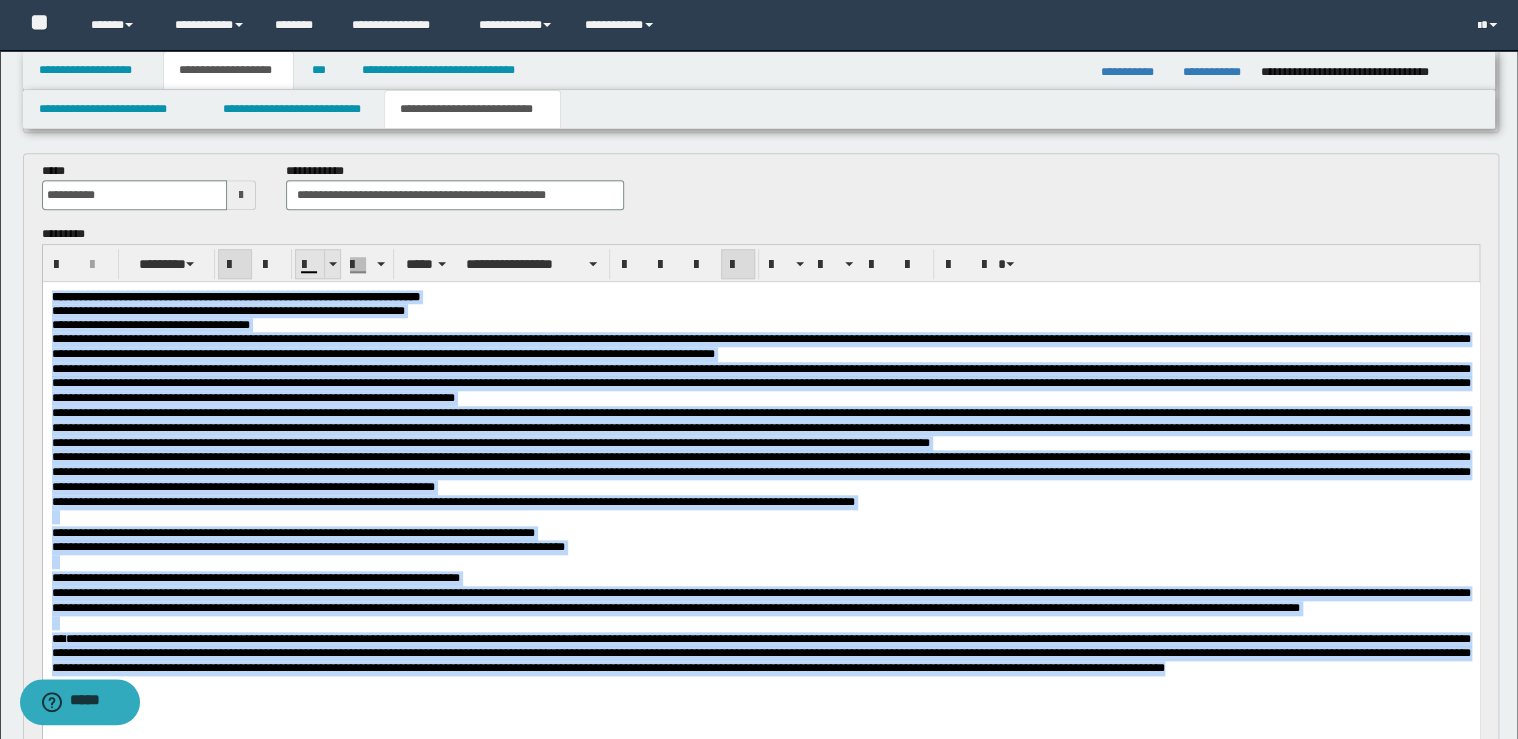 click at bounding box center [332, 264] 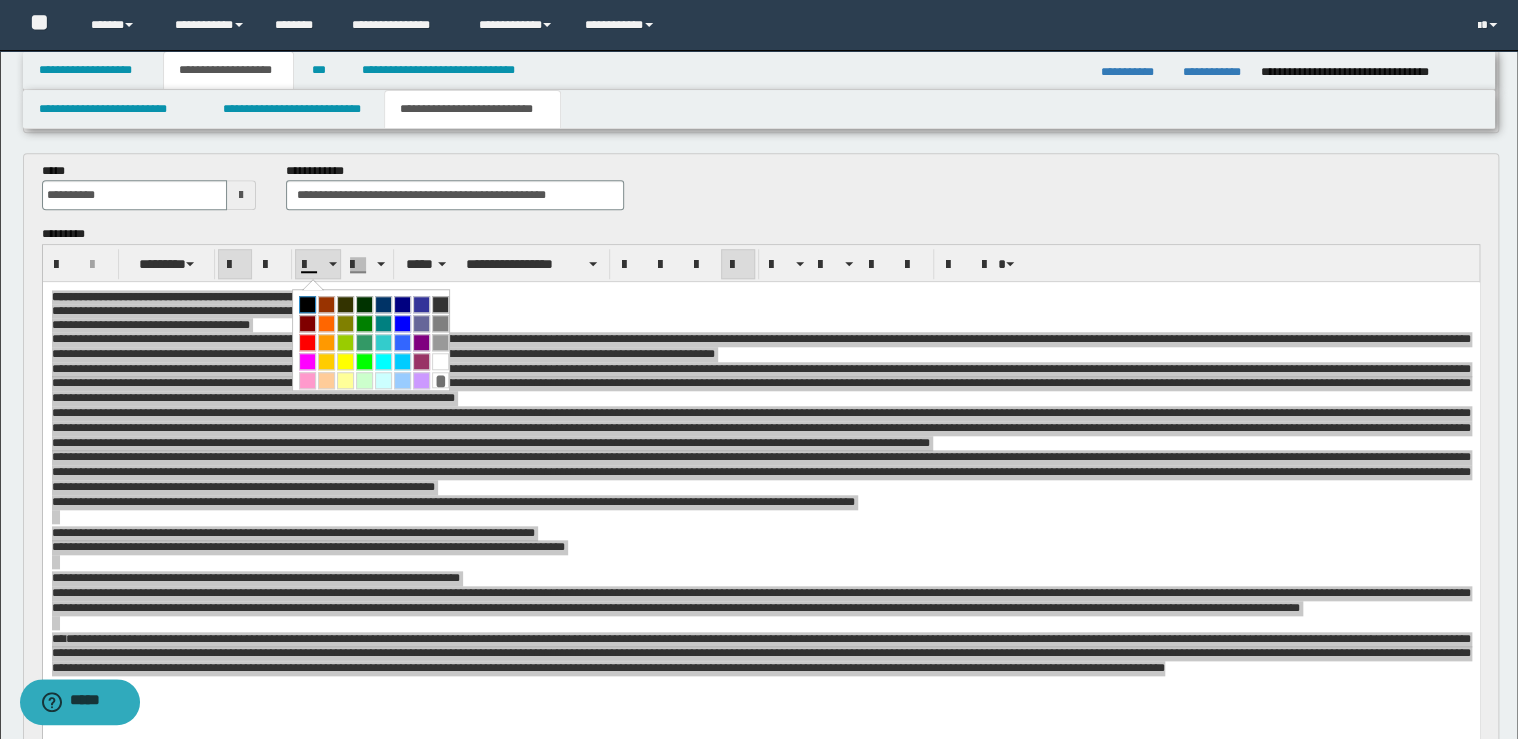 click at bounding box center (307, 304) 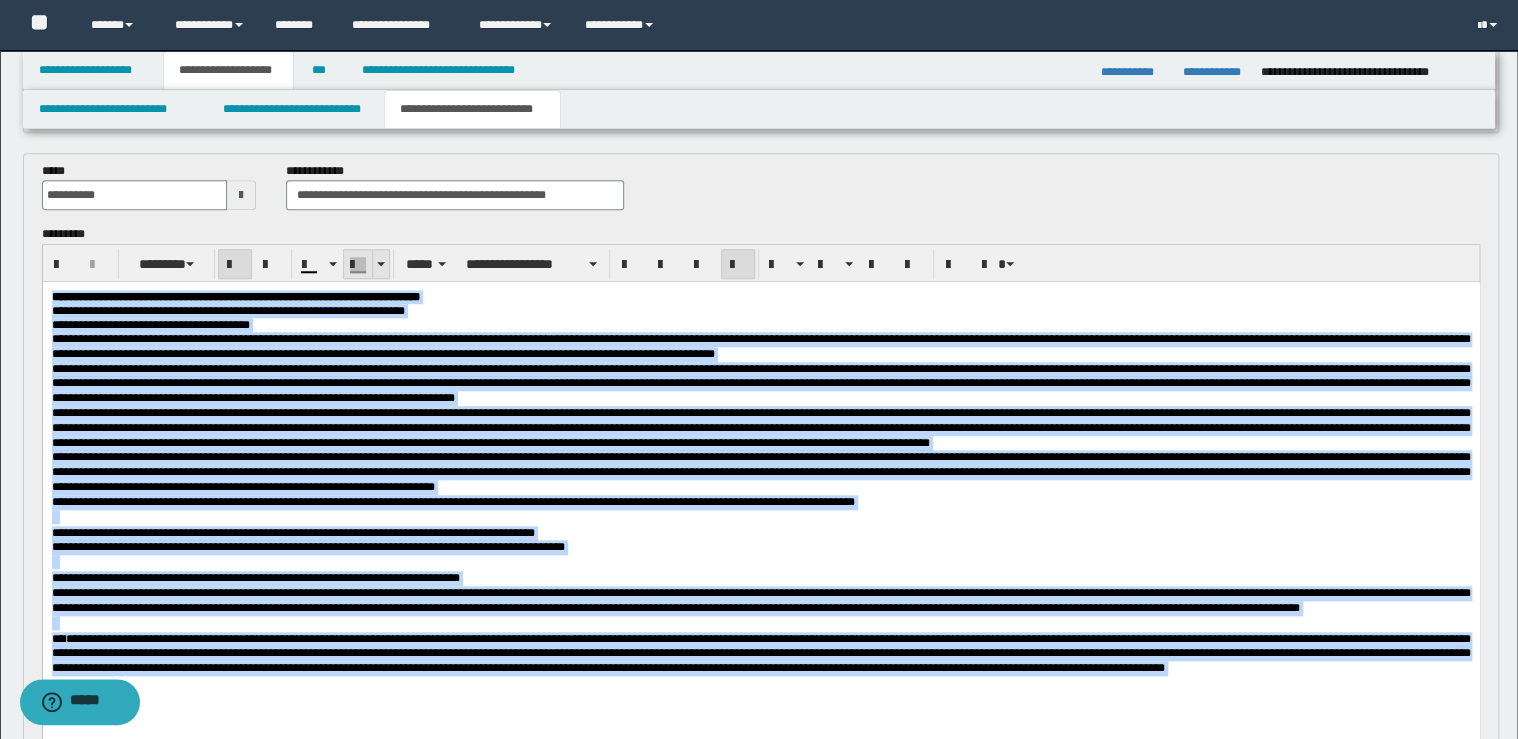 click at bounding box center (380, 264) 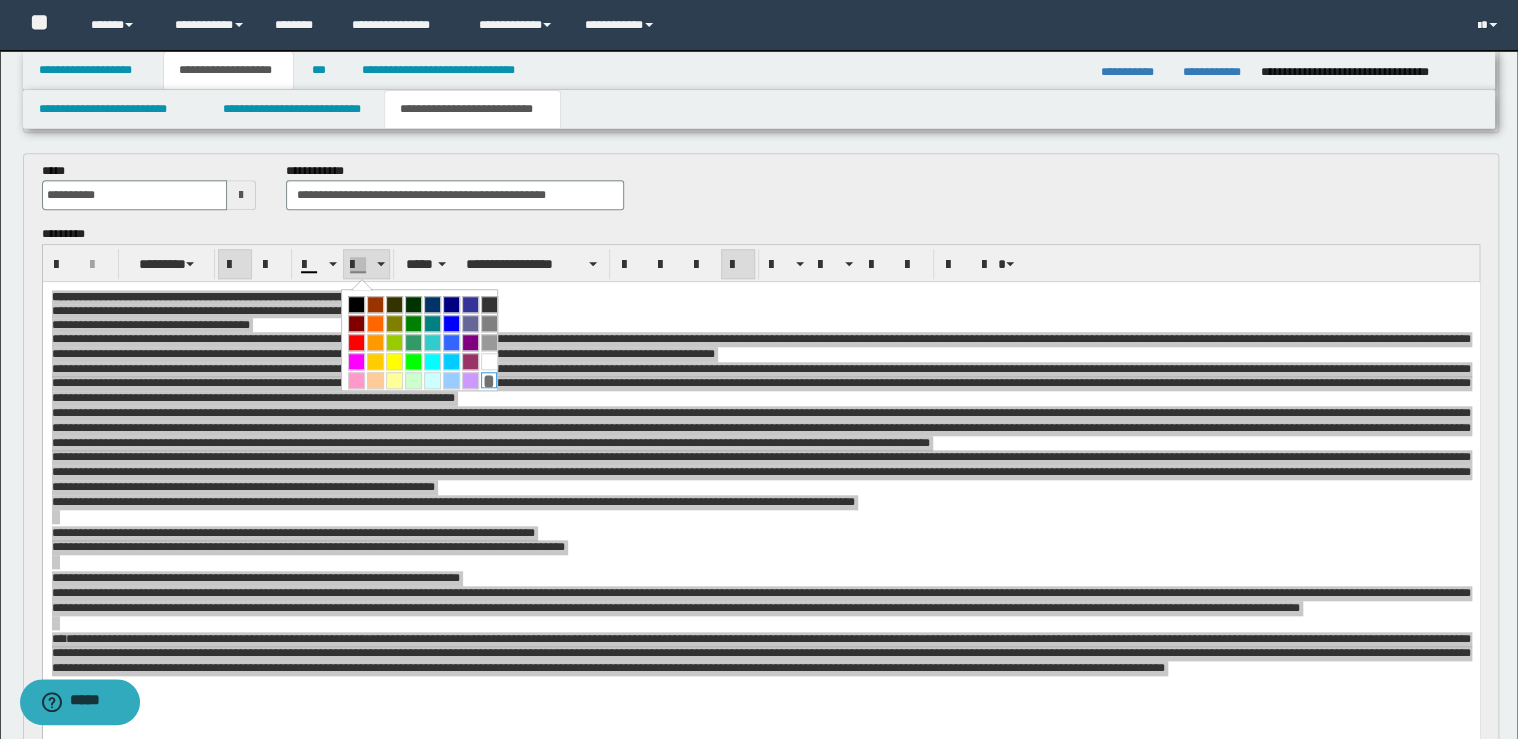 click on "*" at bounding box center (489, 380) 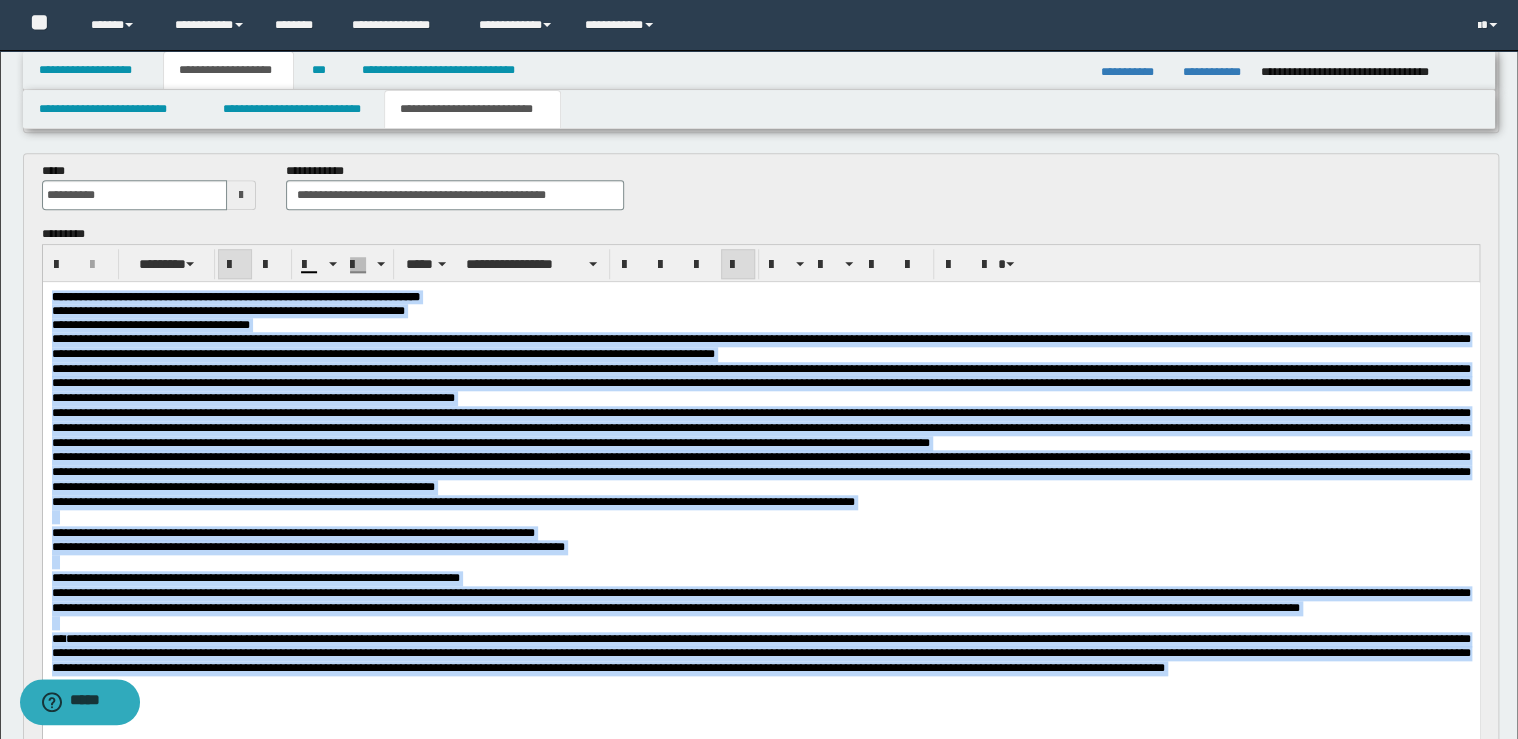 click on "**********" at bounding box center (760, 384) 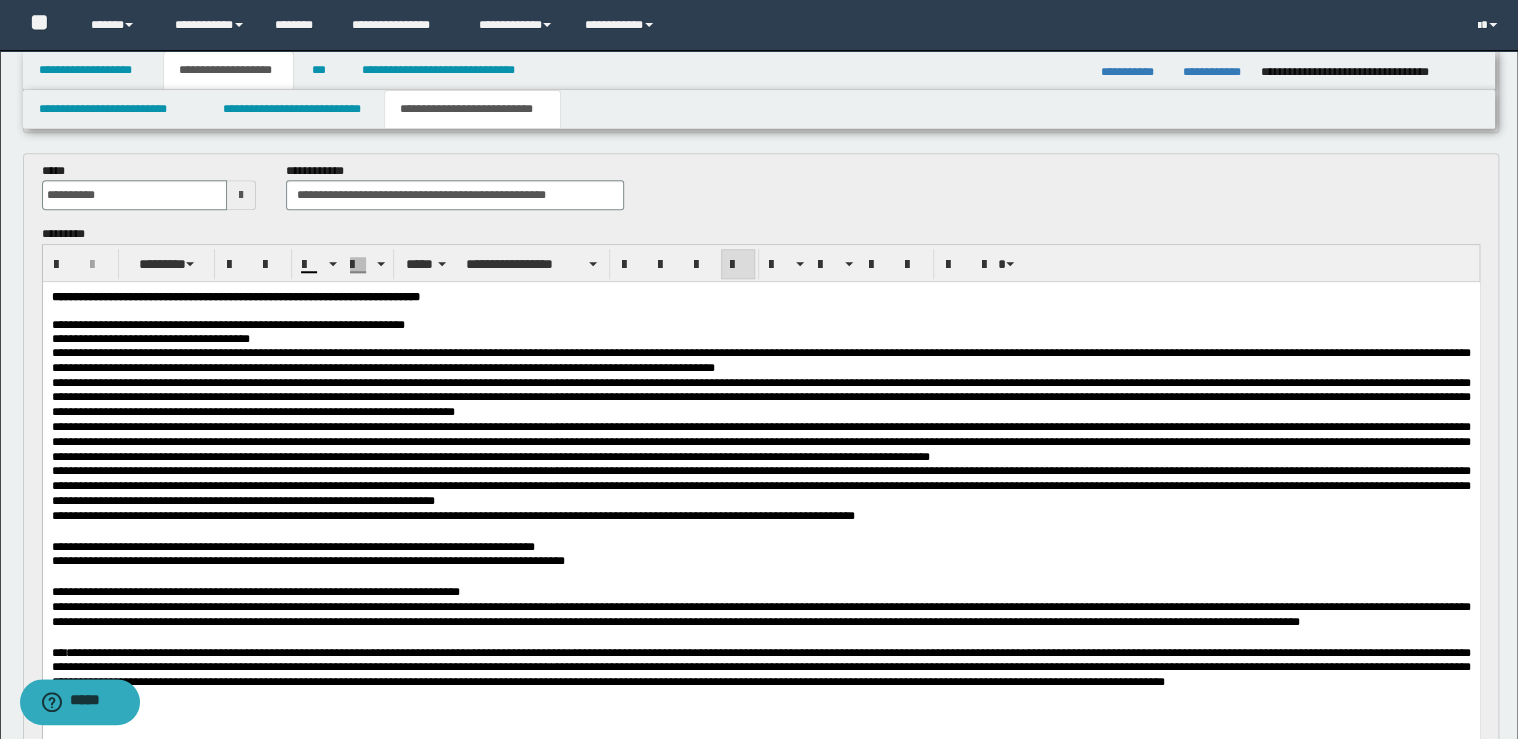 click on "**********" at bounding box center [760, 325] 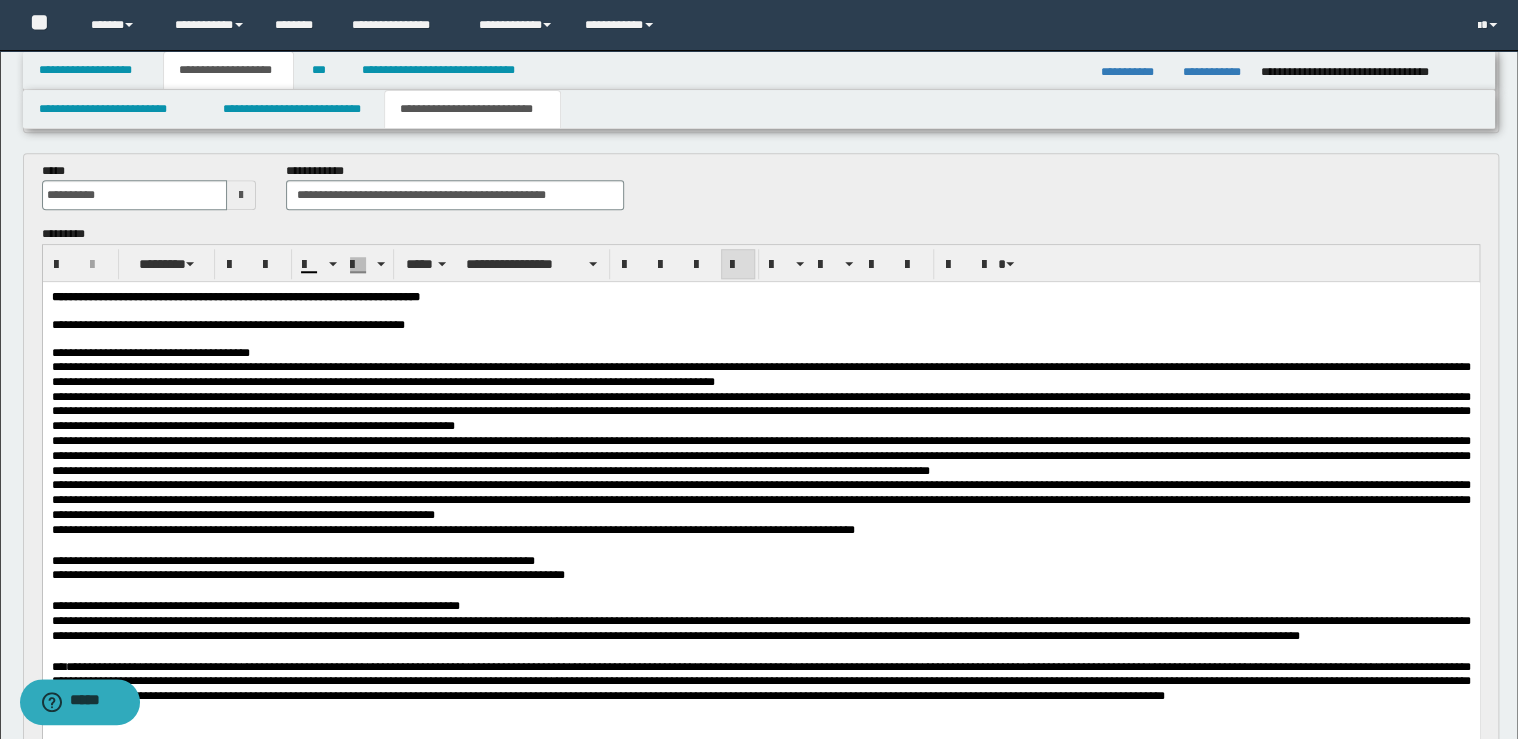 click at bounding box center [760, 339] 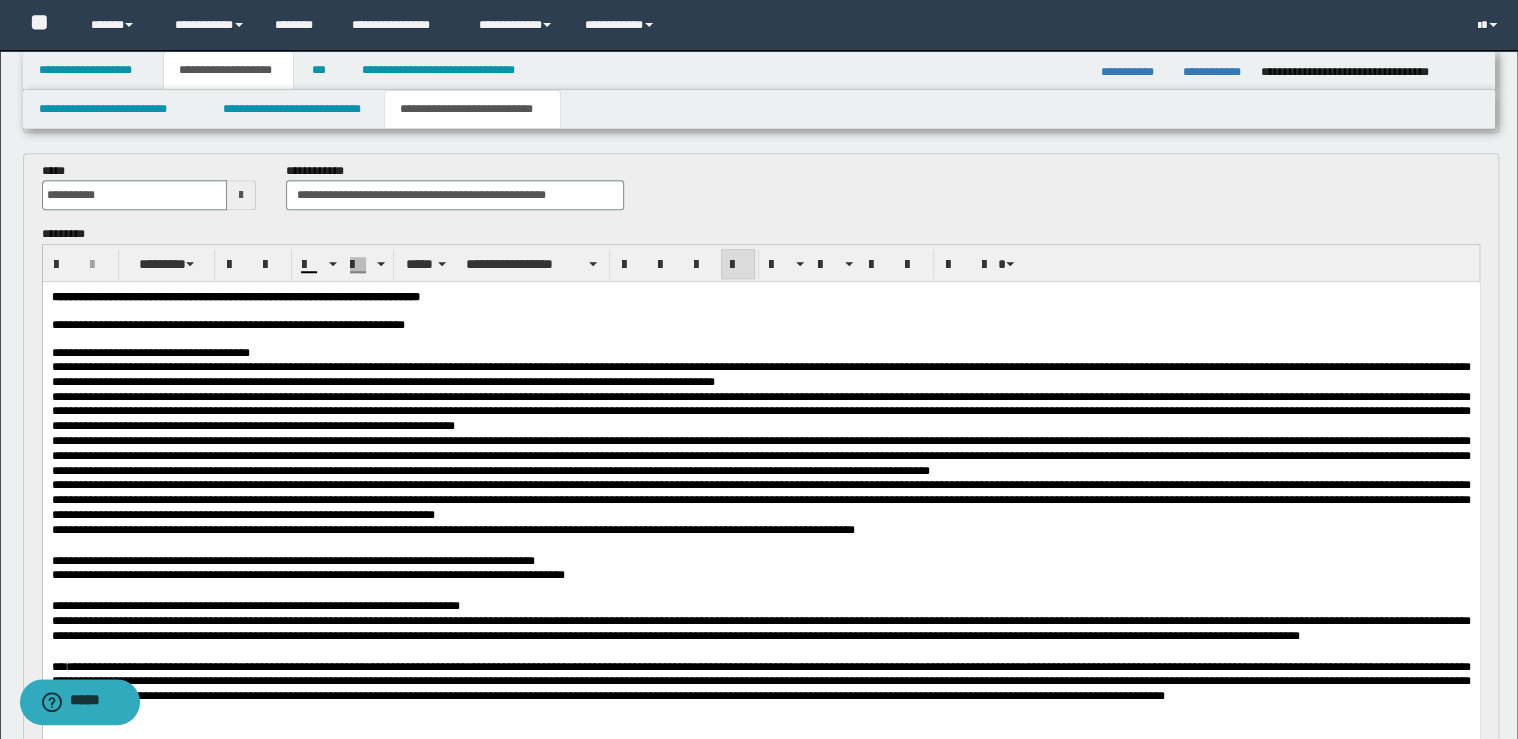 click on "**********" at bounding box center (760, 353) 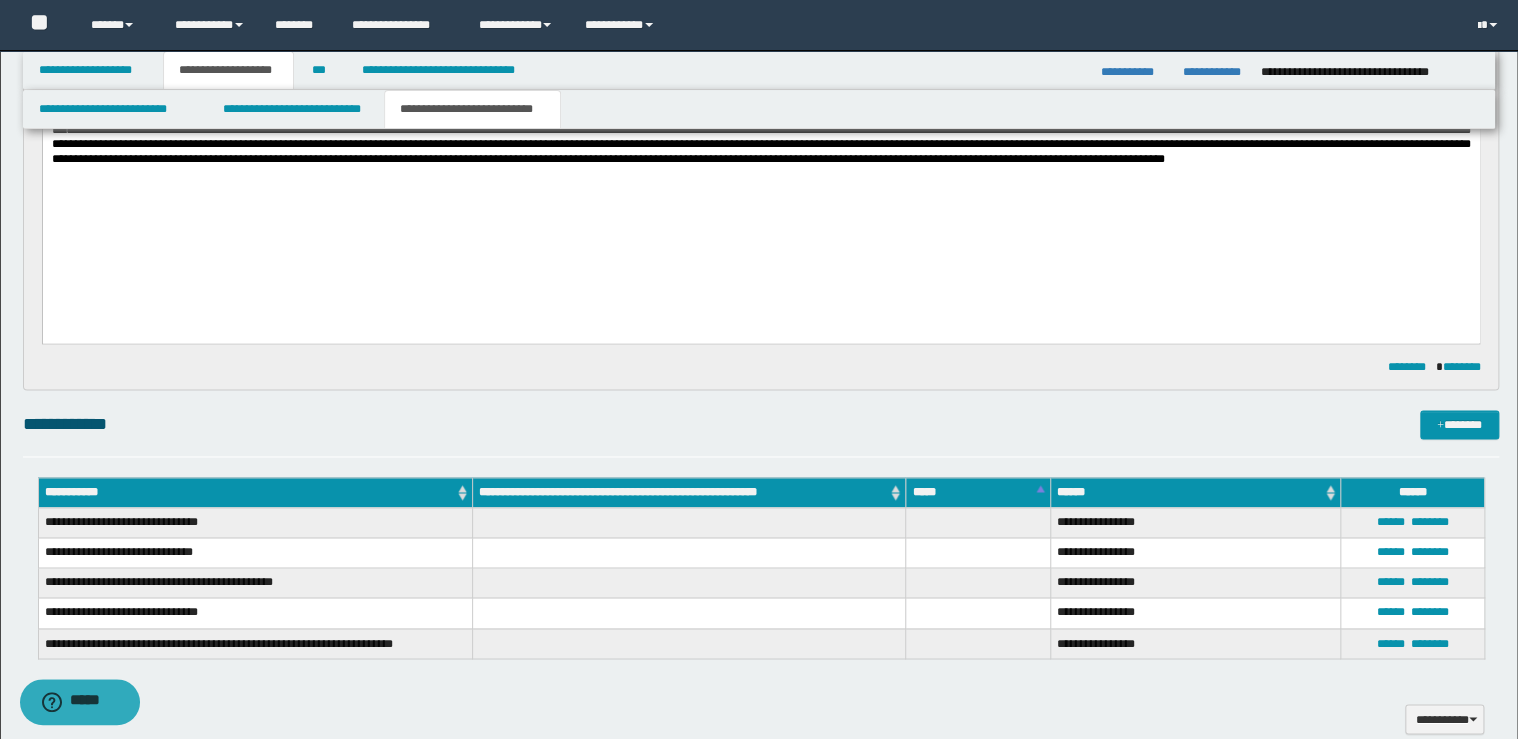 scroll, scrollTop: 1280, scrollLeft: 0, axis: vertical 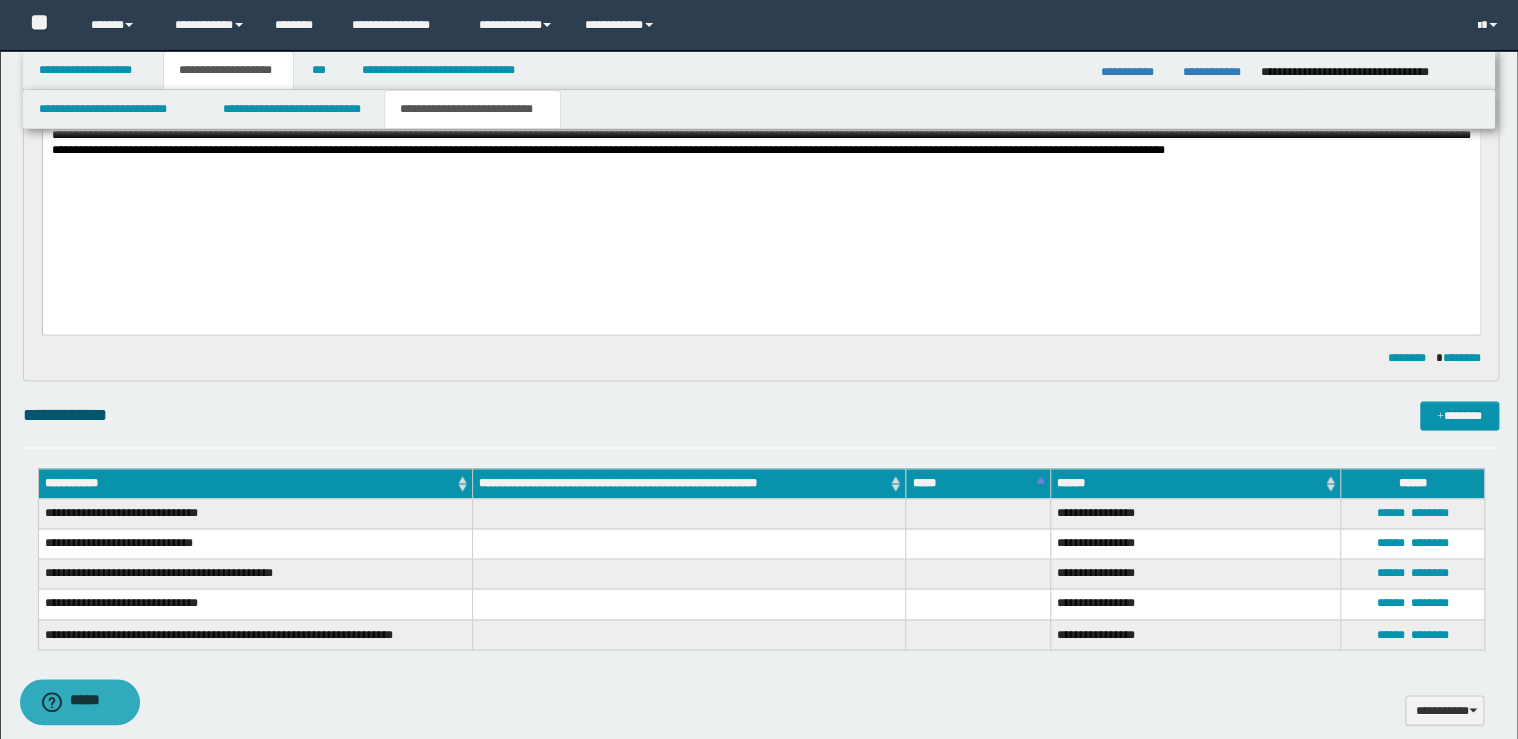 click on "**********" at bounding box center (760, 137) 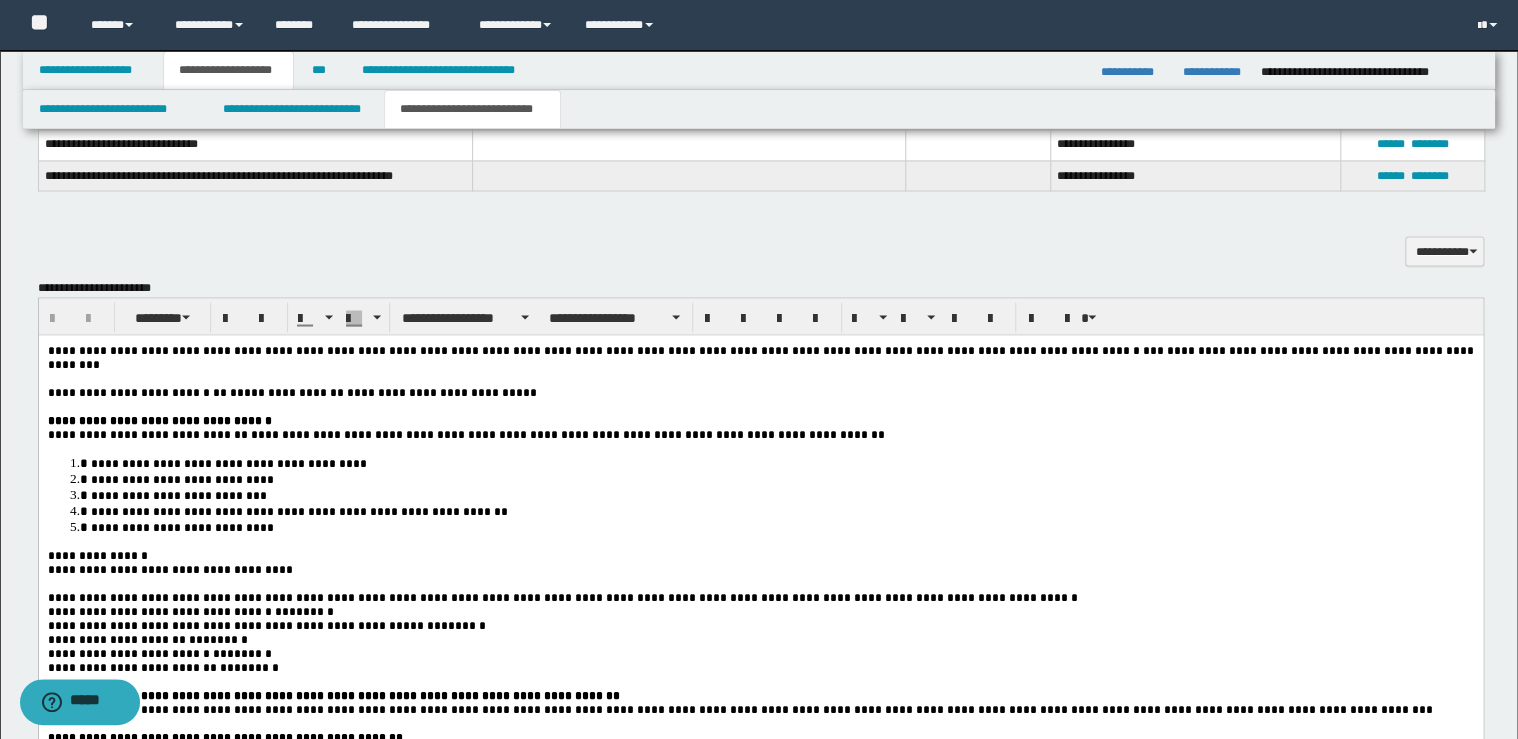 scroll, scrollTop: 1760, scrollLeft: 0, axis: vertical 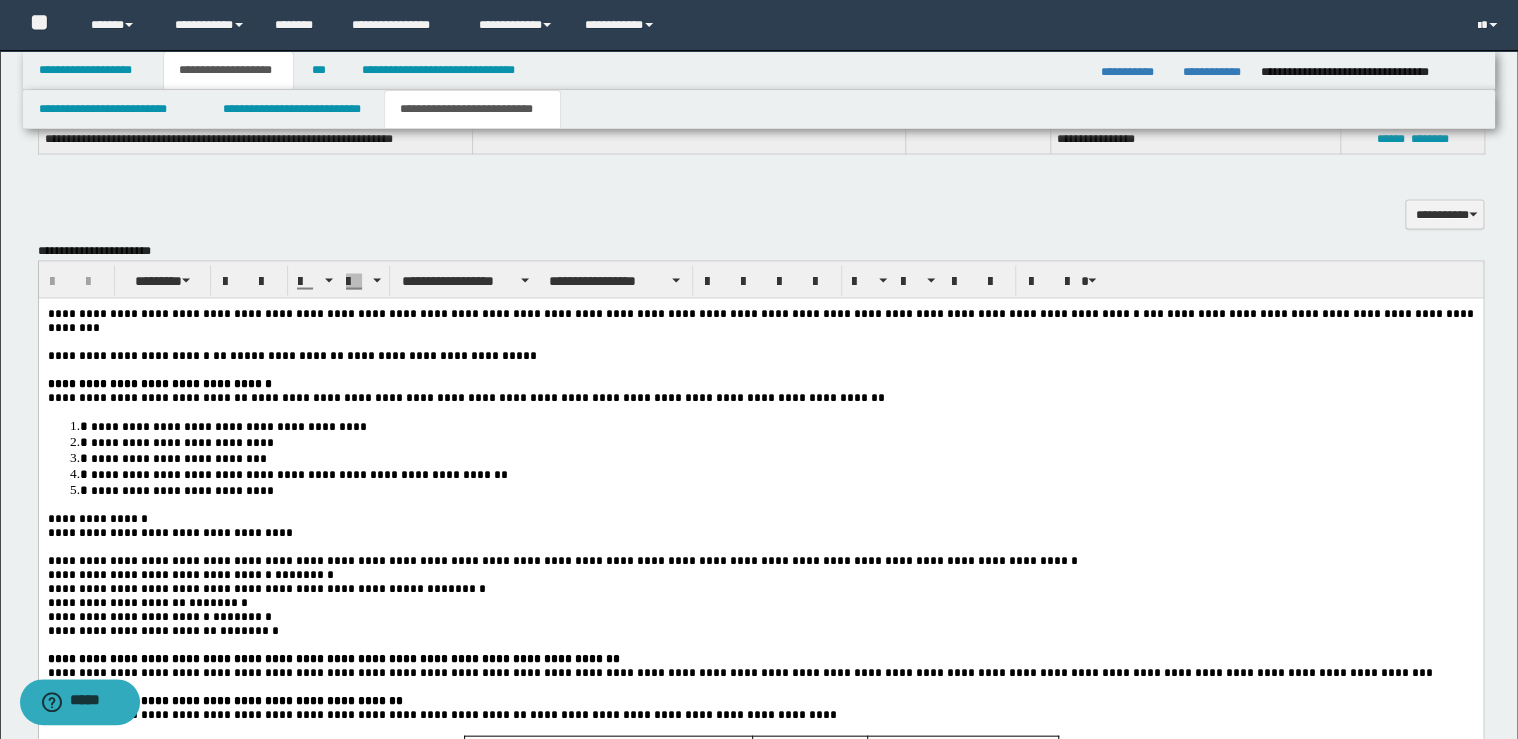 click at bounding box center [760, 368] 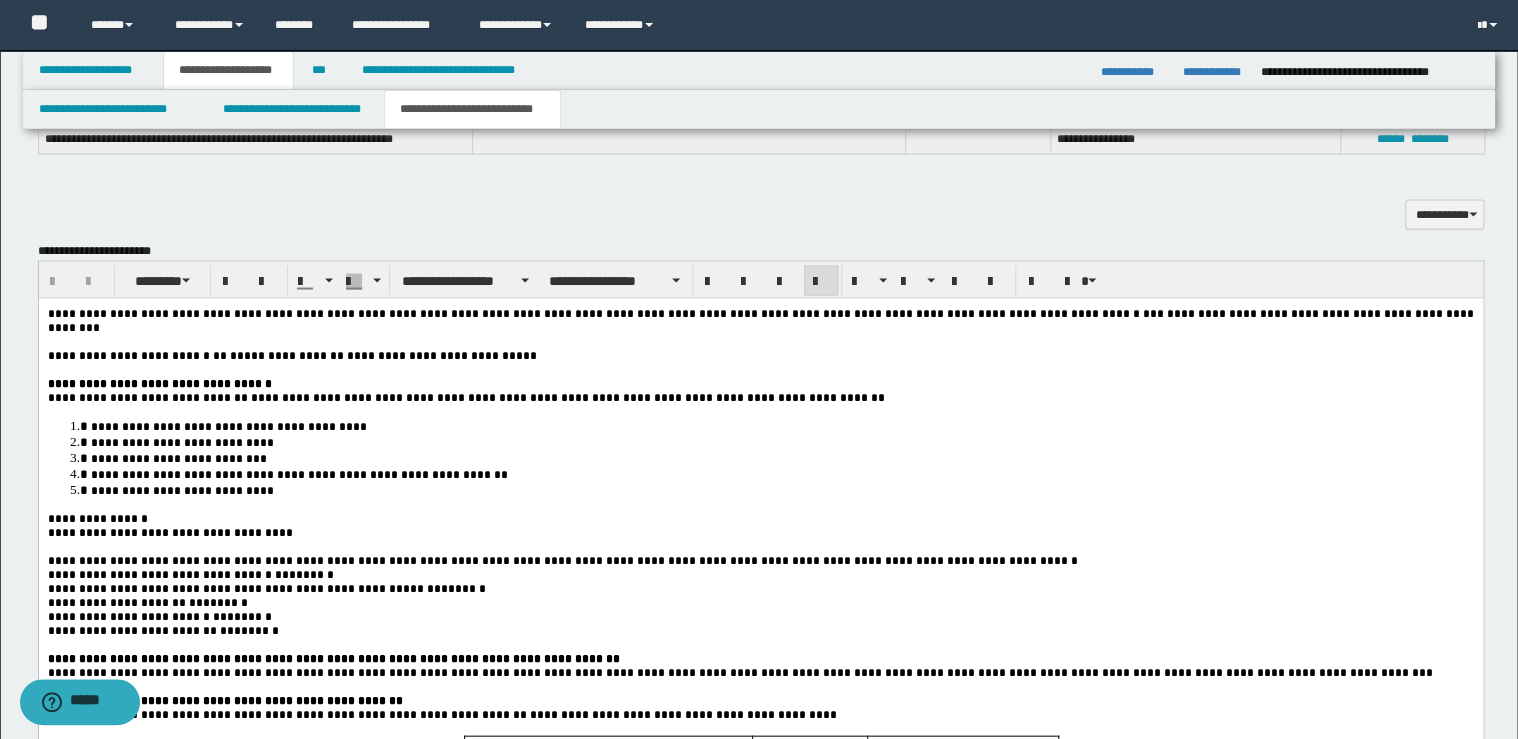 click on "**********" at bounding box center [760, 382] 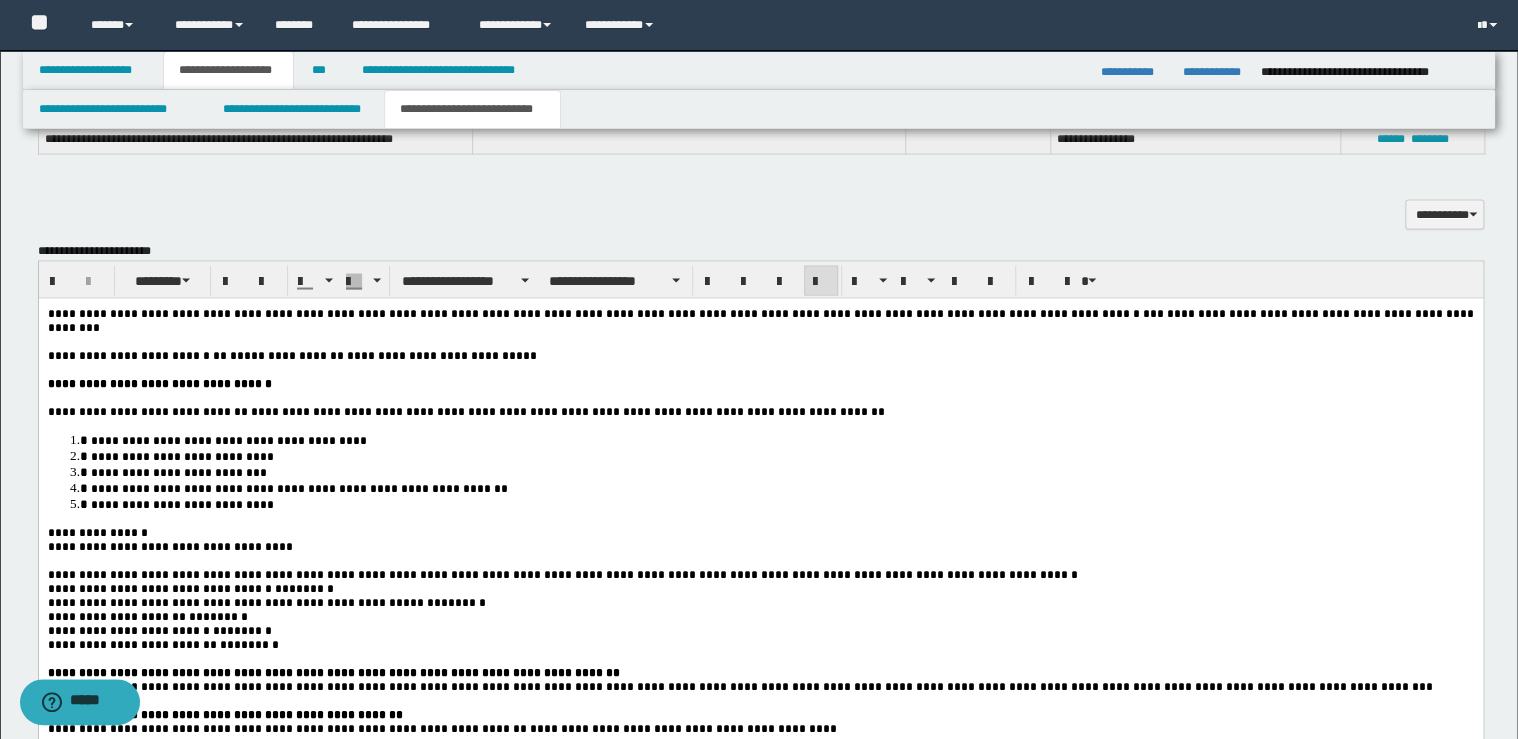 click on "**********" at bounding box center (98, 531) 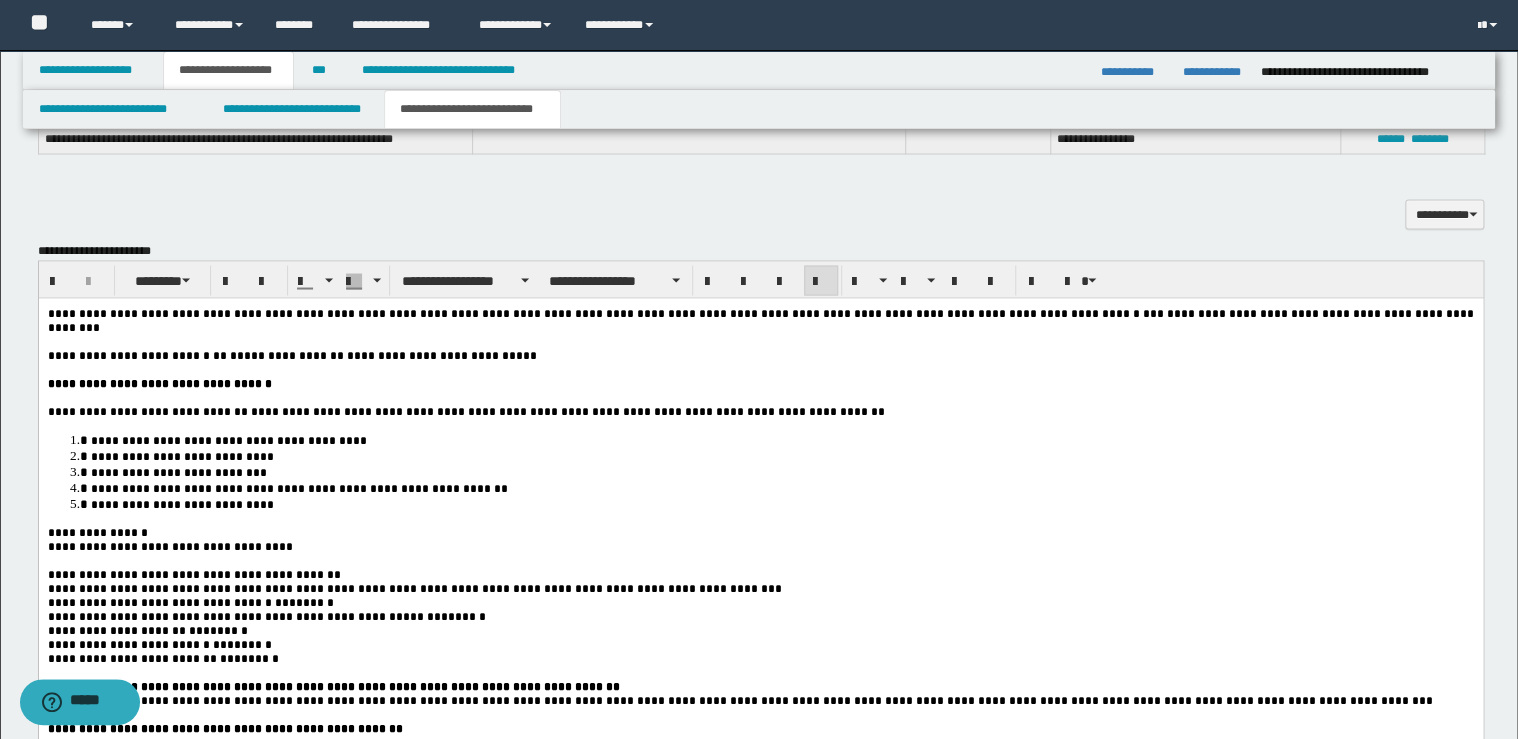 click on "**********" at bounding box center (415, 587) 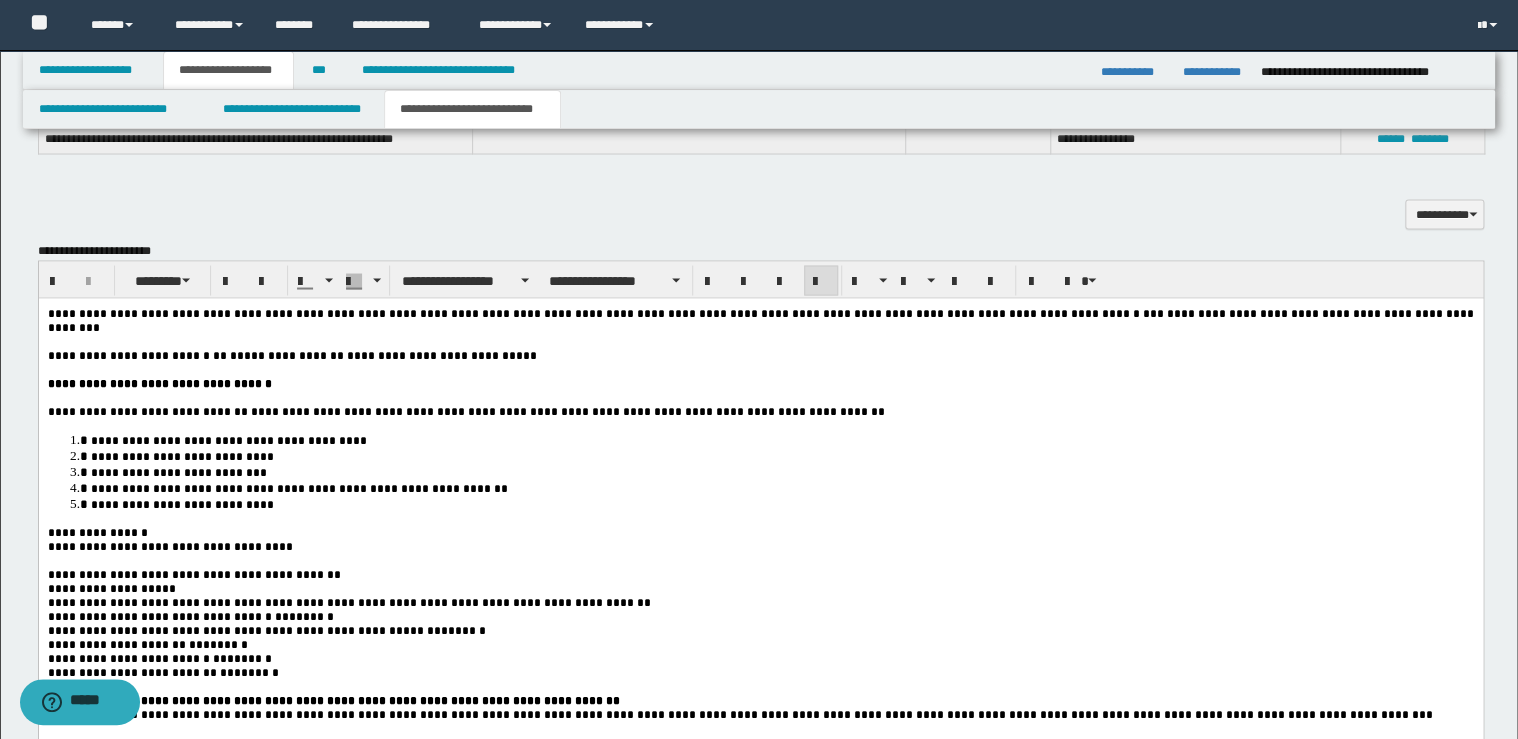 click on "**********" at bounding box center (350, 601) 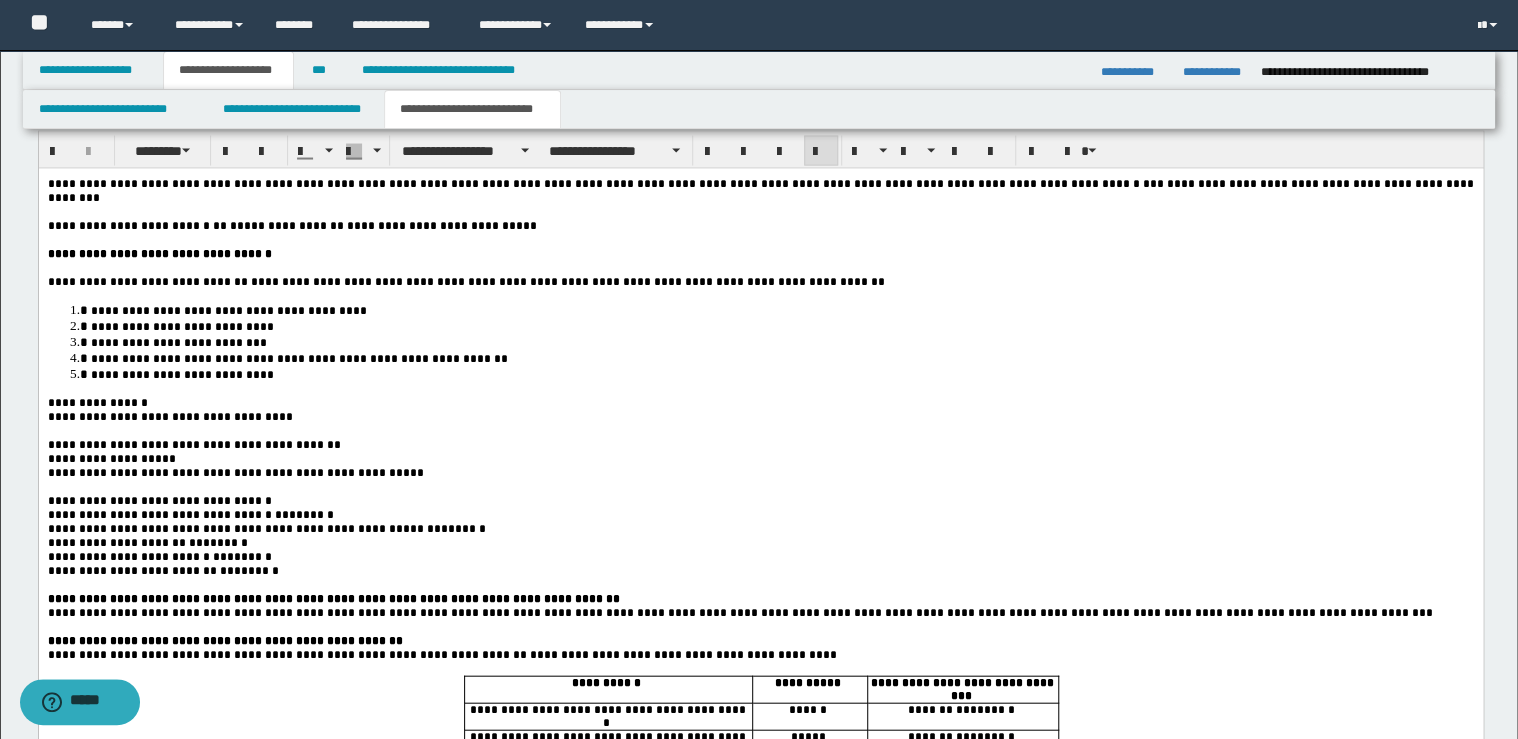 scroll, scrollTop: 2160, scrollLeft: 0, axis: vertical 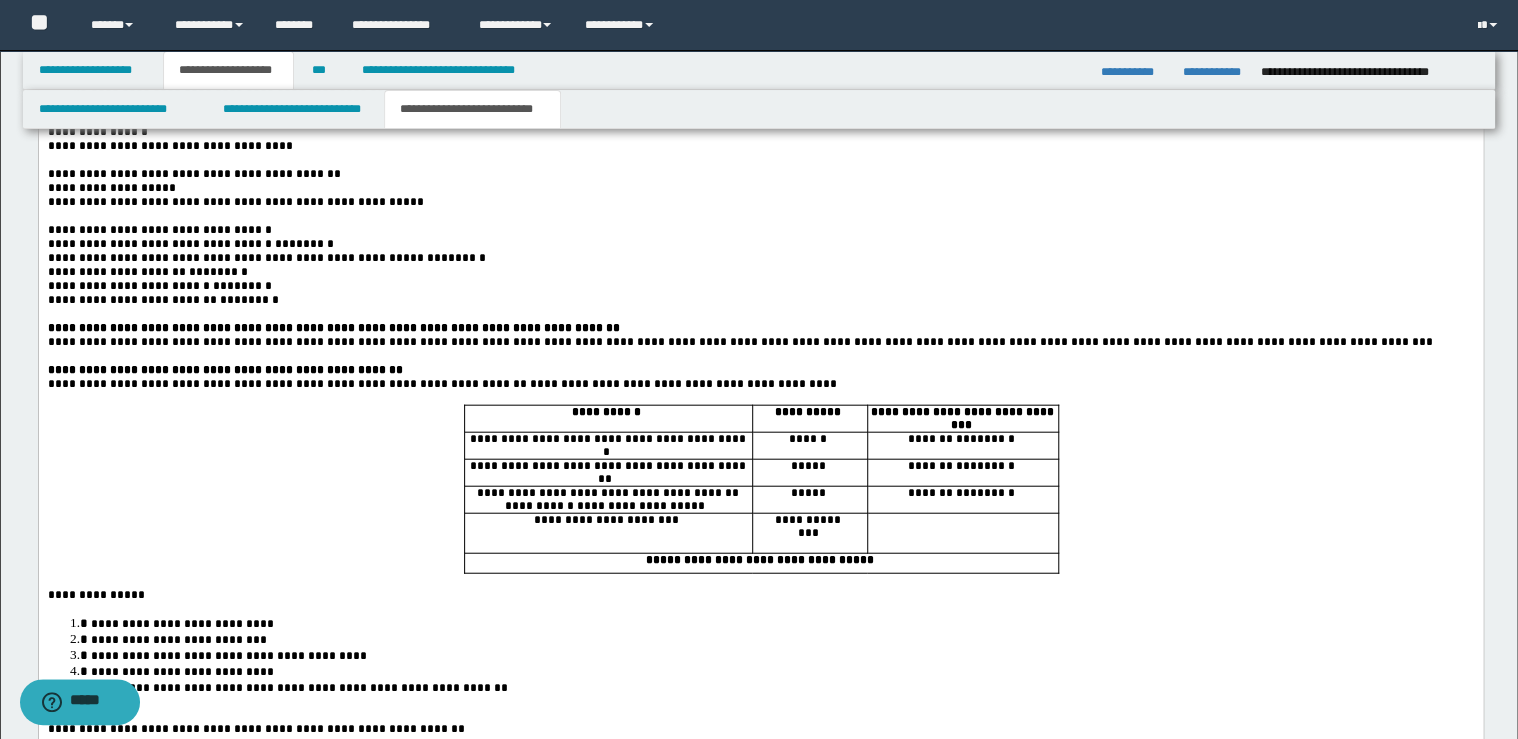 click on "**********" at bounding box center (760, 328) 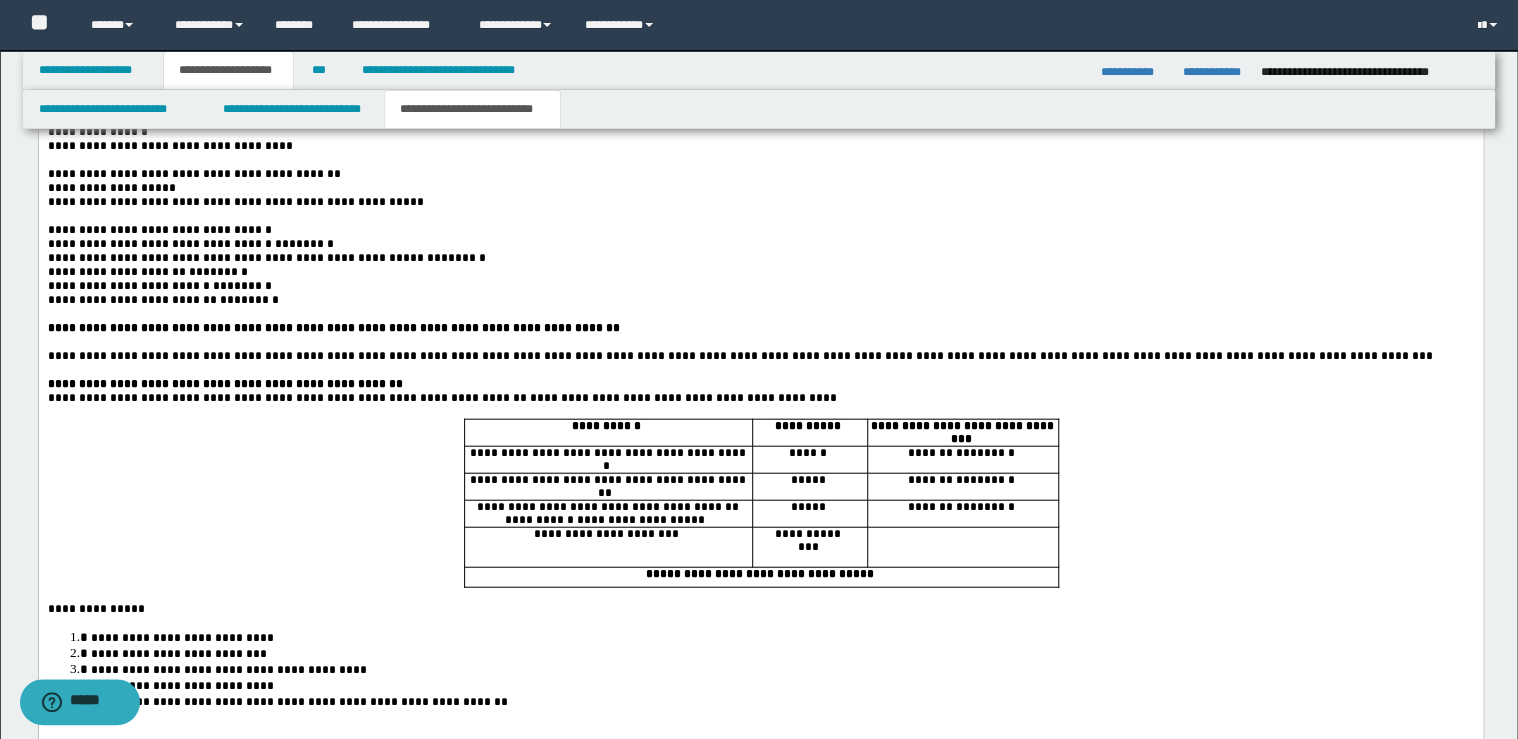 click on "**********" at bounding box center [760, 384] 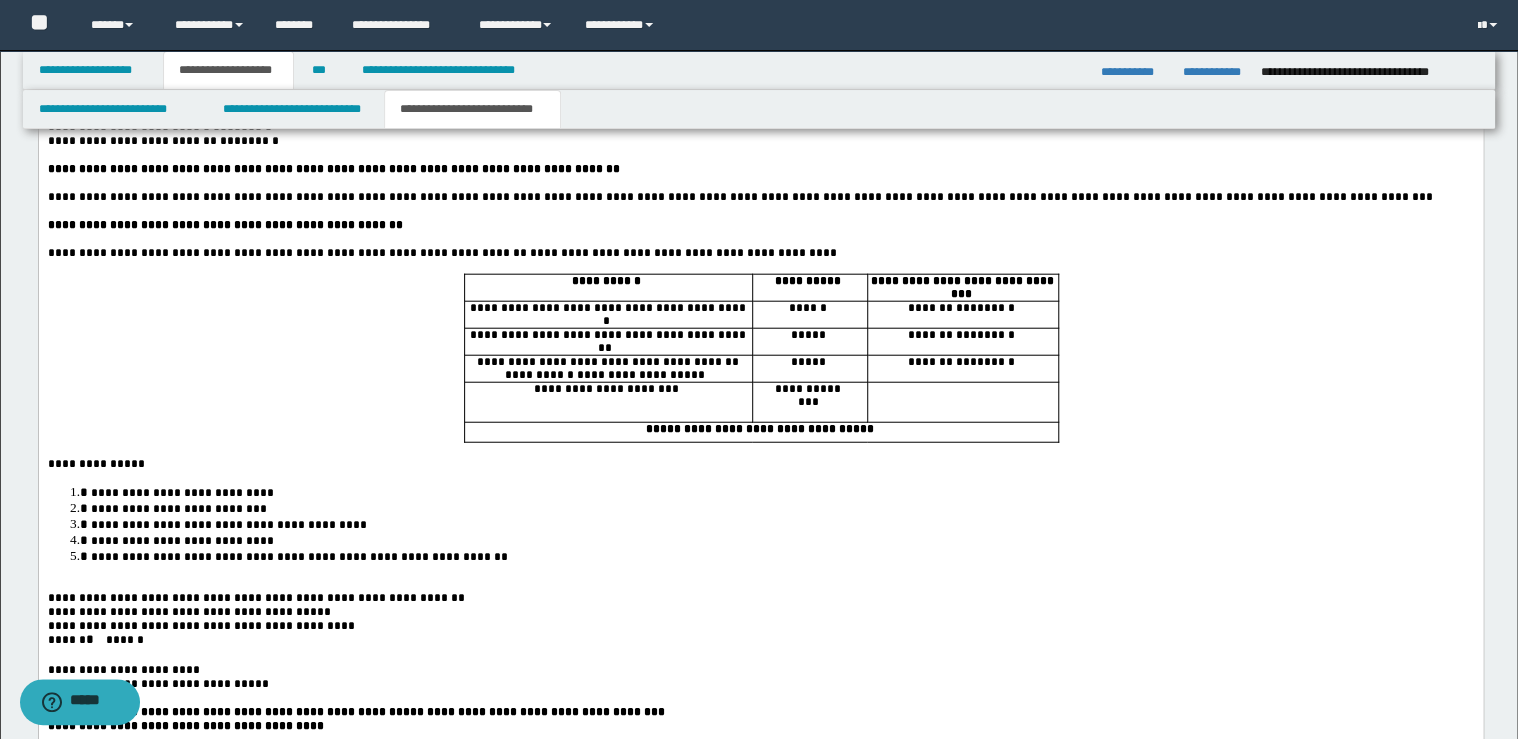 scroll, scrollTop: 2320, scrollLeft: 0, axis: vertical 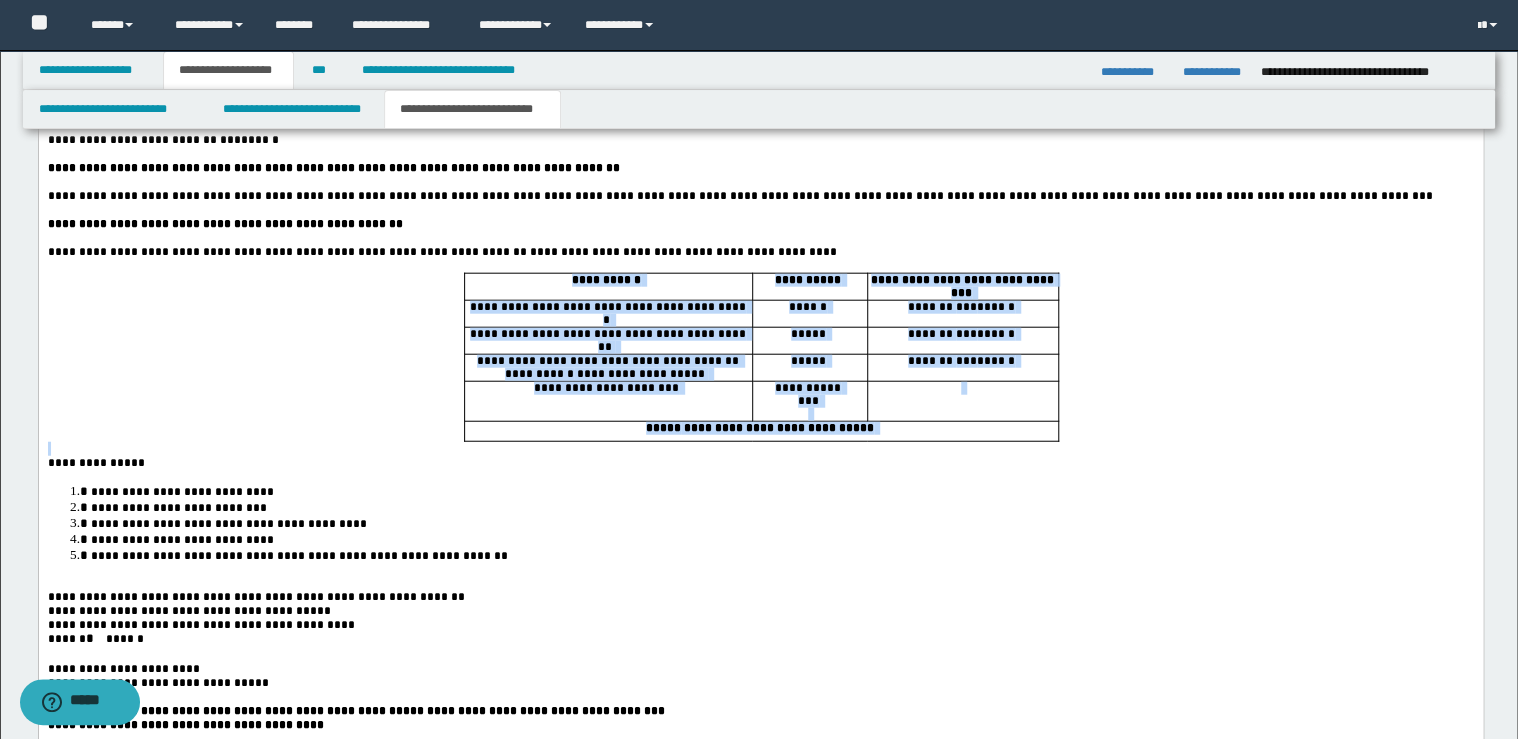 drag, startPoint x: 681, startPoint y: 307, endPoint x: 750, endPoint y: 480, distance: 186.25252 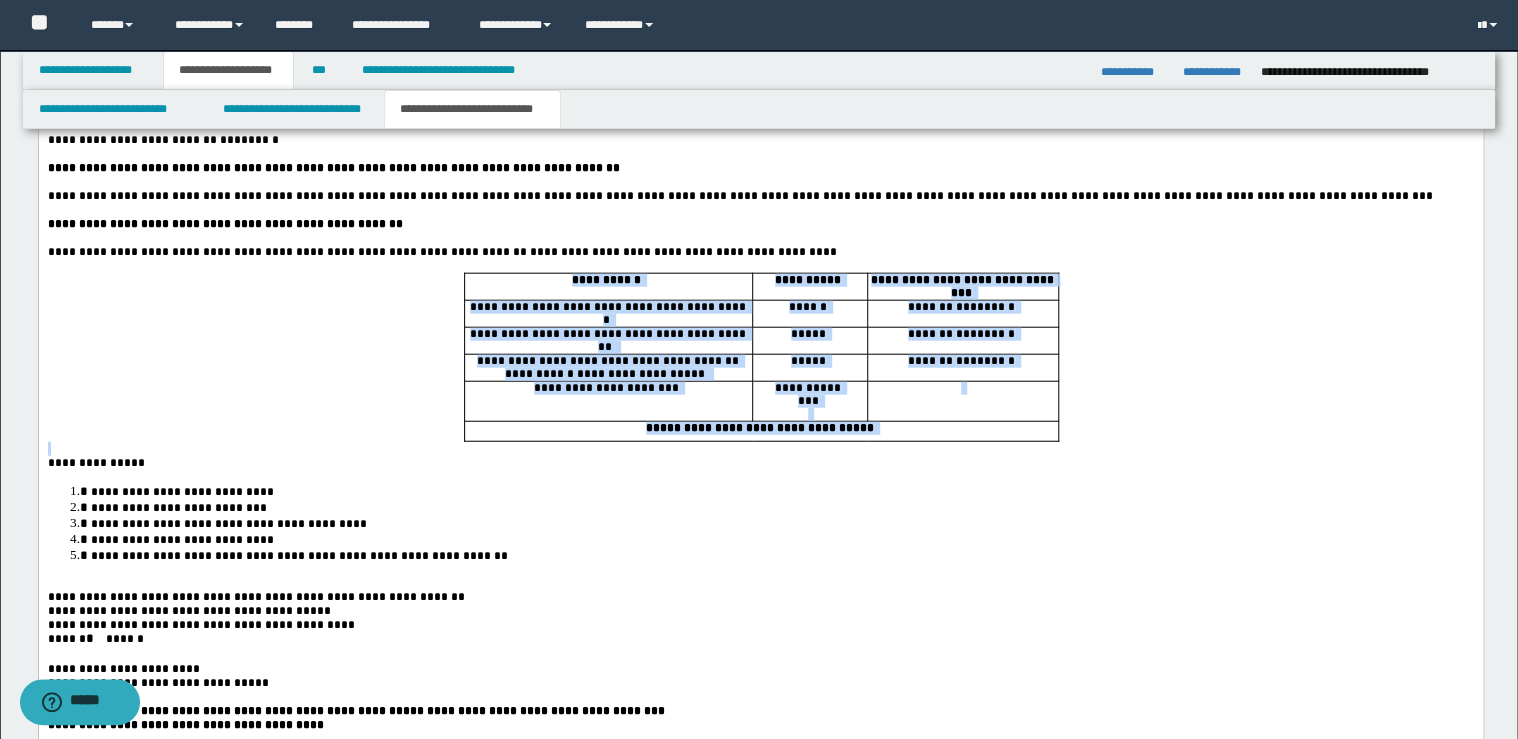 click on "**********" at bounding box center (760, 616) 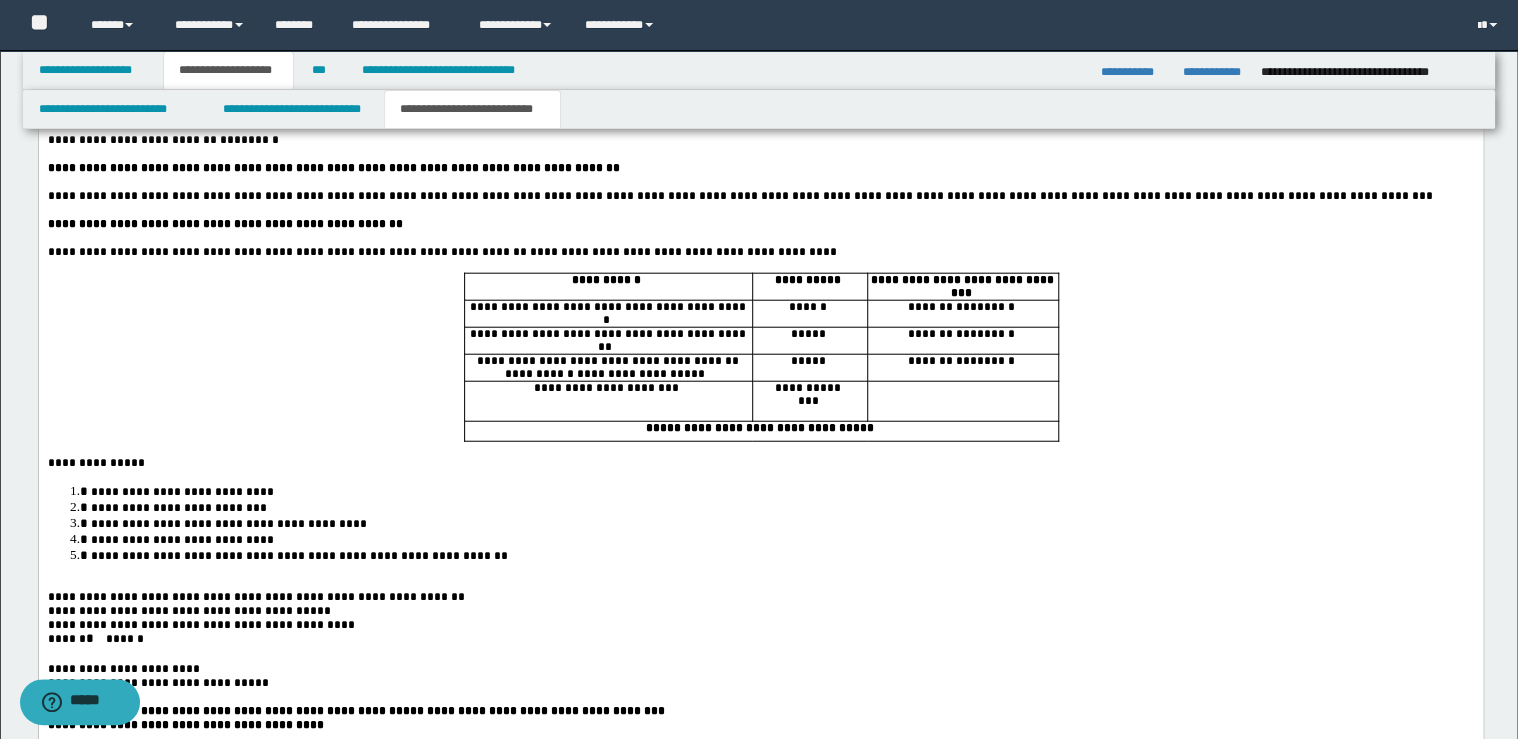 click on "**********" at bounding box center (760, 252) 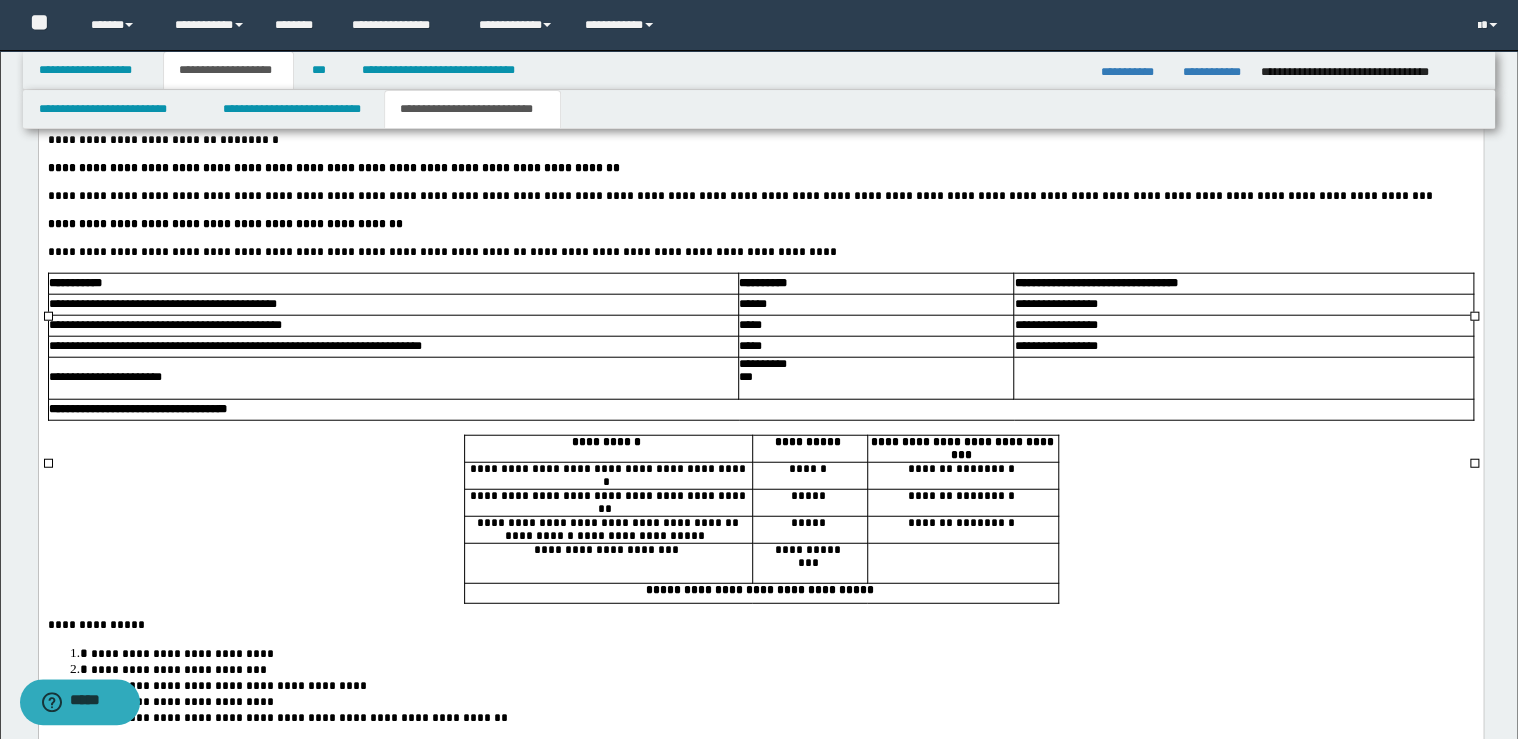 click at bounding box center (760, 428) 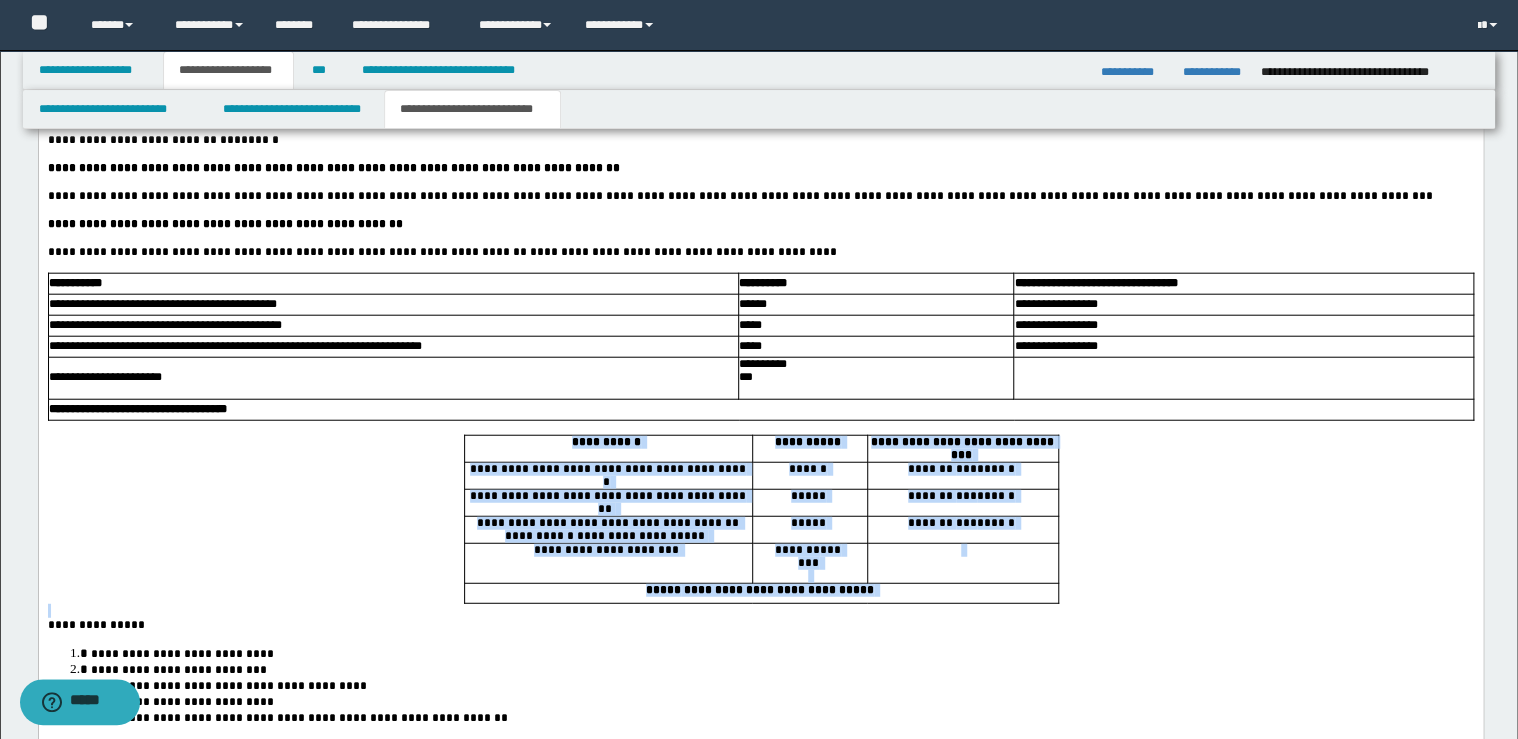 drag, startPoint x: 588, startPoint y: 472, endPoint x: 667, endPoint y: 653, distance: 197.48924 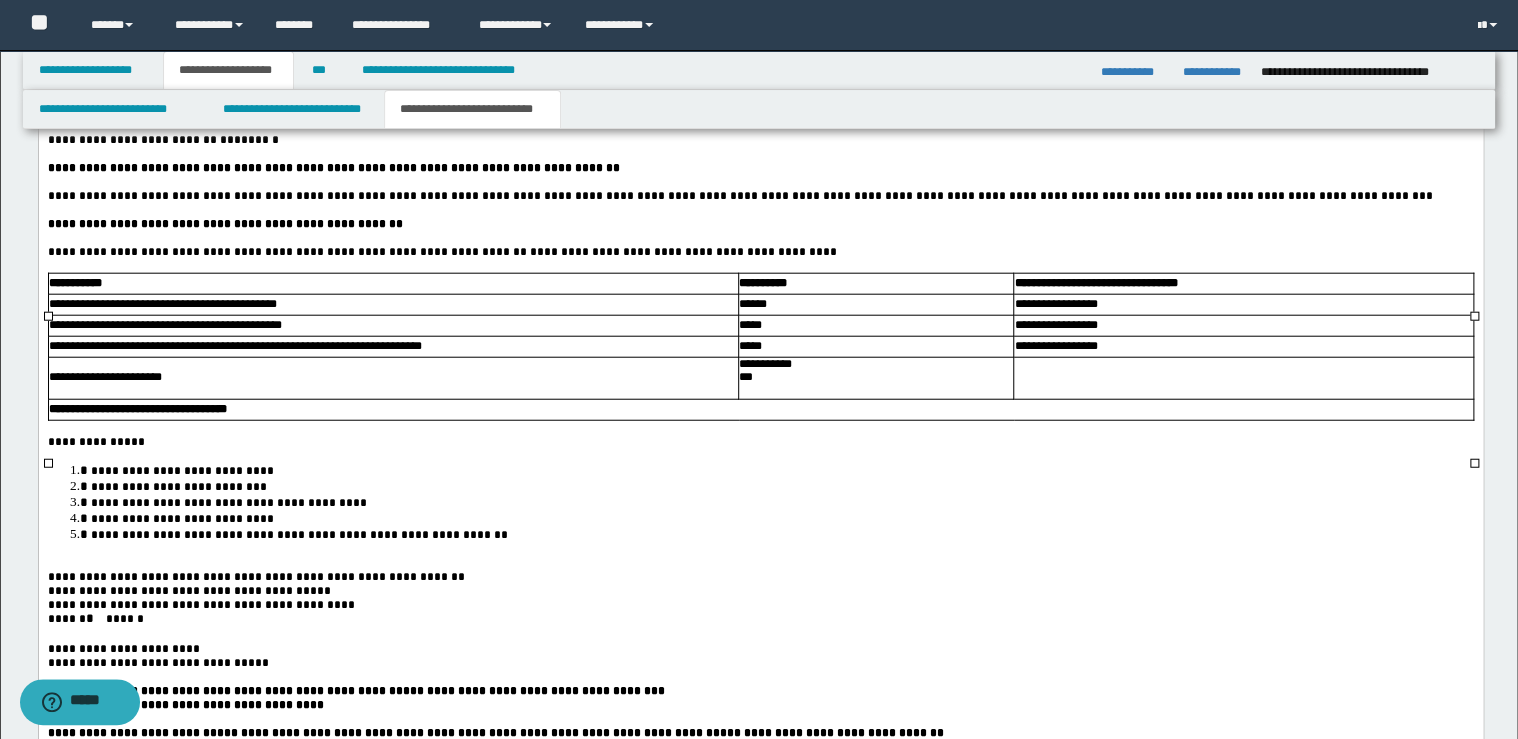 click on "**********" at bounding box center [875, 365] 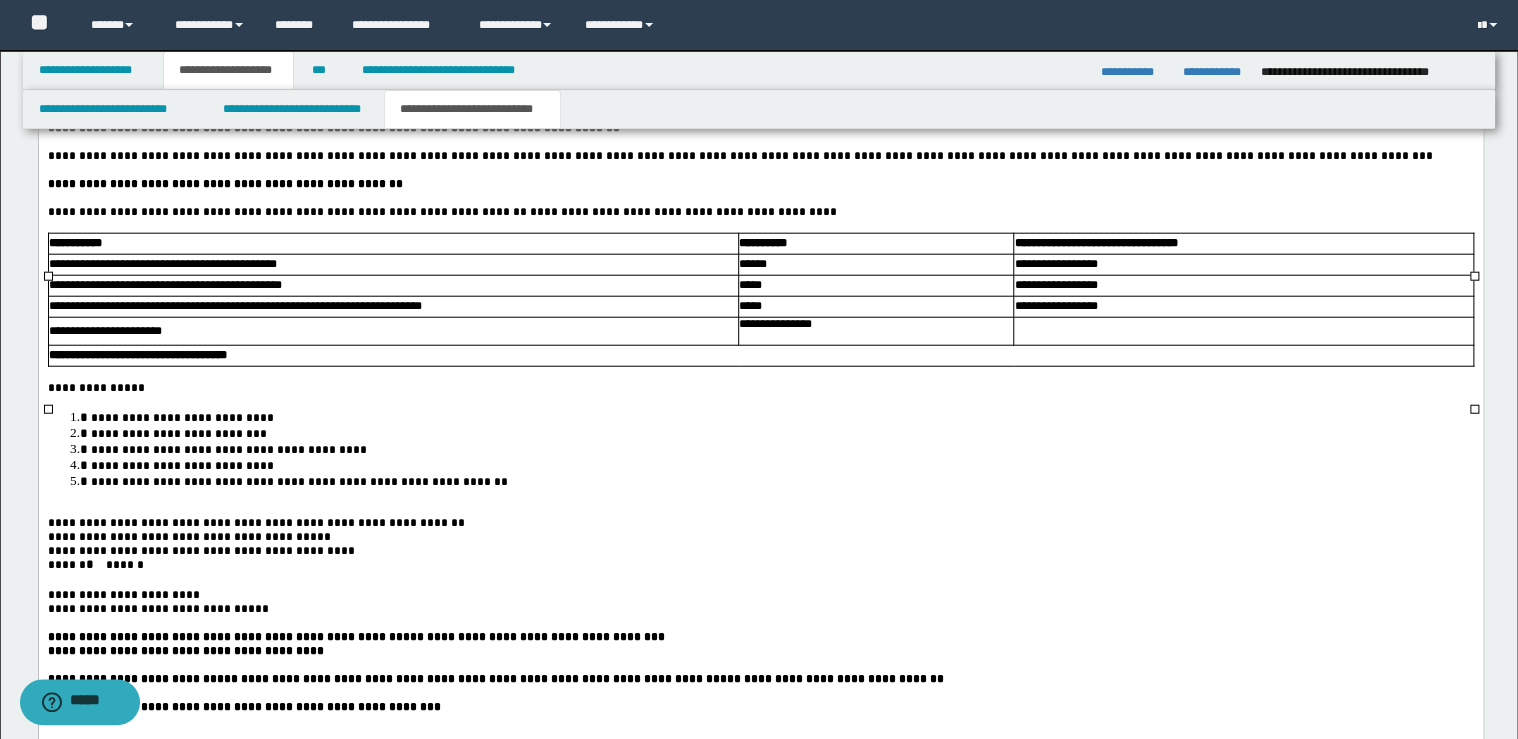 scroll, scrollTop: 2400, scrollLeft: 0, axis: vertical 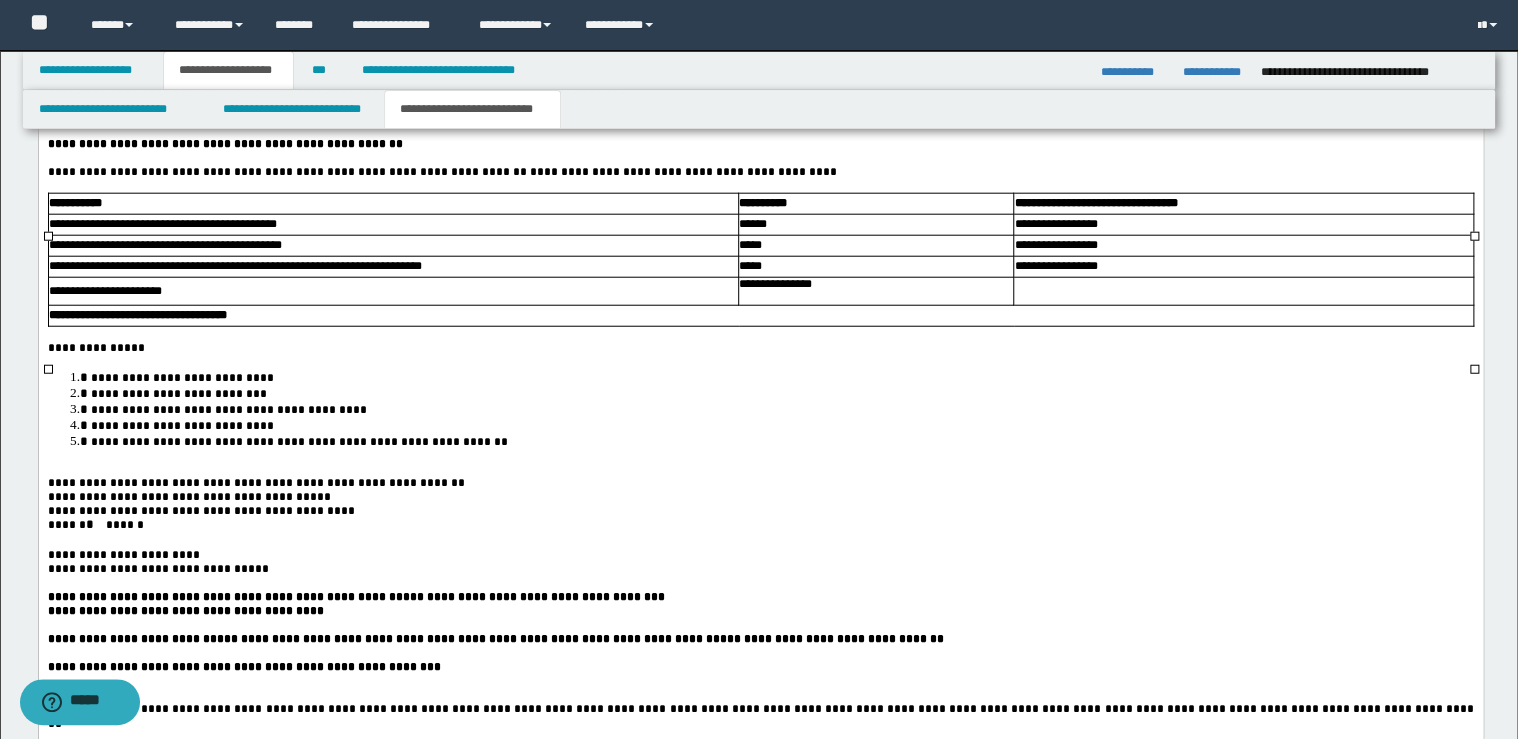 click on "**********" at bounding box center (780, 441) 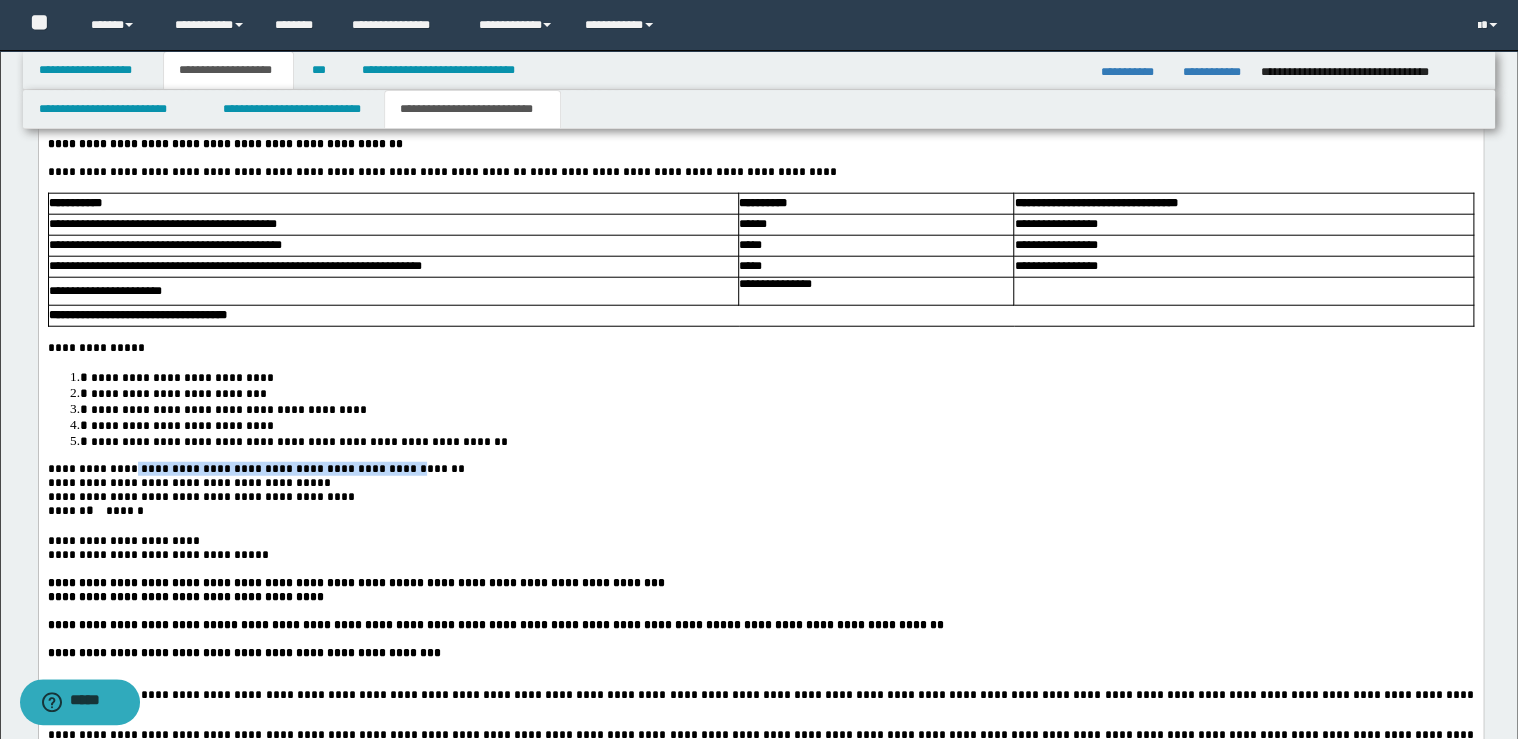 drag, startPoint x: 293, startPoint y: 516, endPoint x: 138, endPoint y: 509, distance: 155.15799 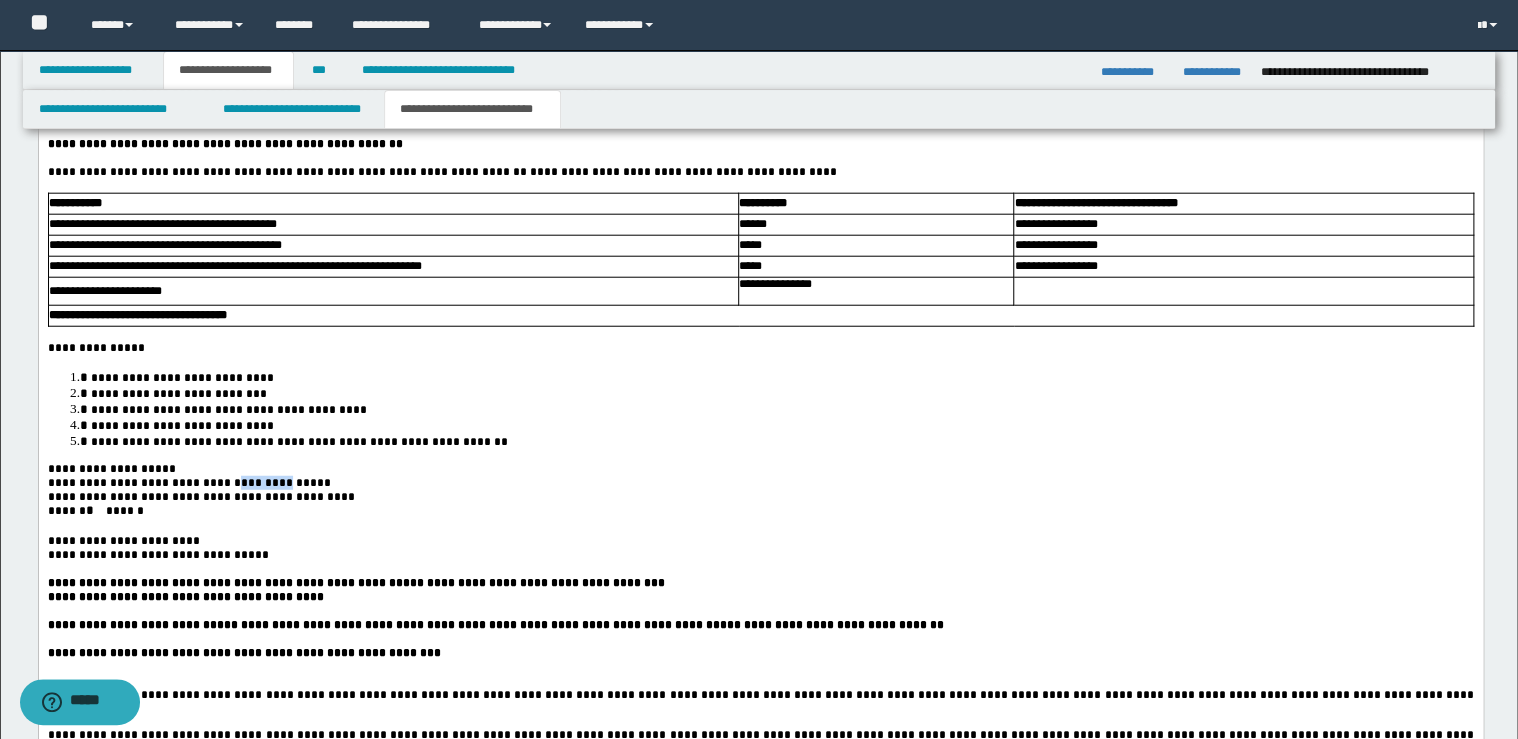 drag, startPoint x: 295, startPoint y: 533, endPoint x: 270, endPoint y: 533, distance: 25 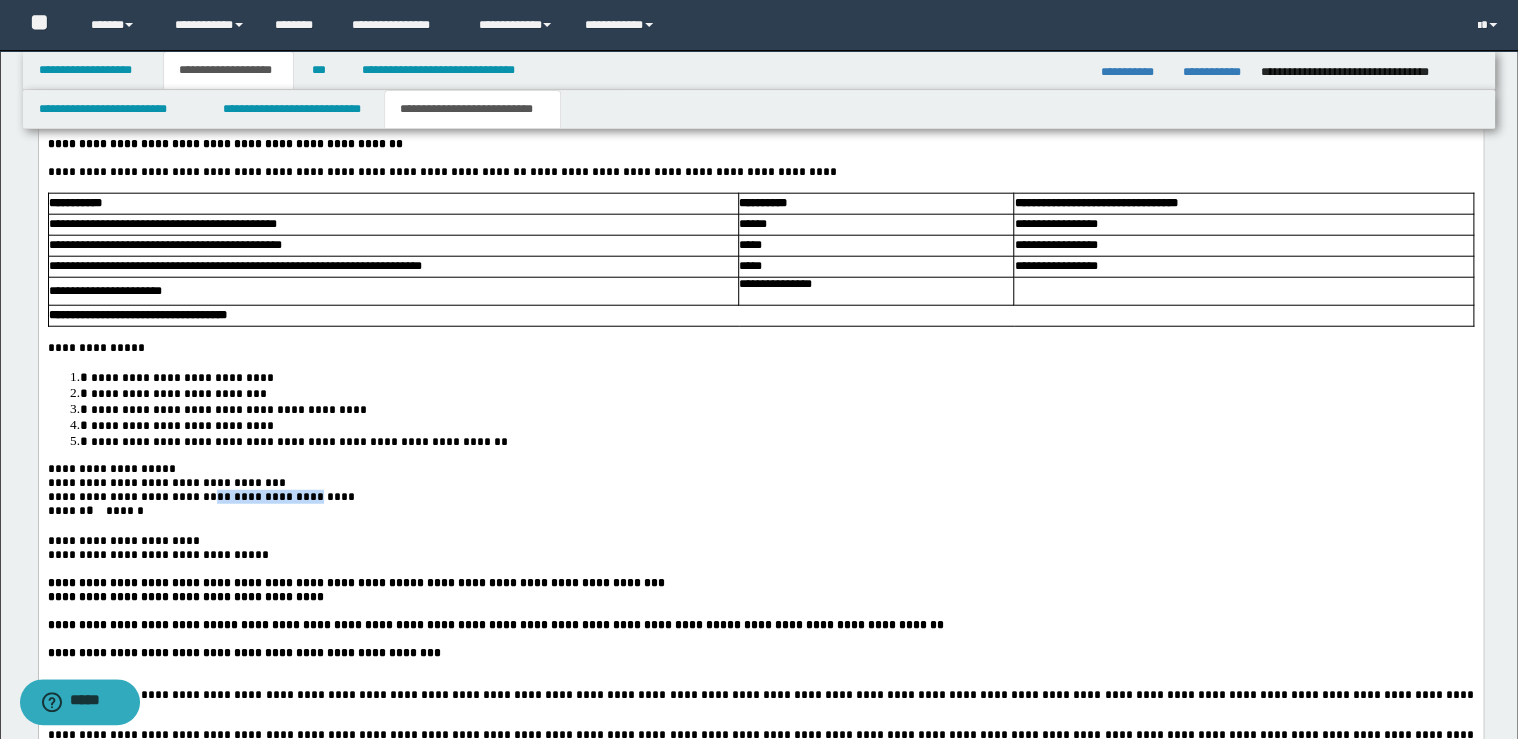 drag, startPoint x: 303, startPoint y: 552, endPoint x: 245, endPoint y: 551, distance: 58.00862 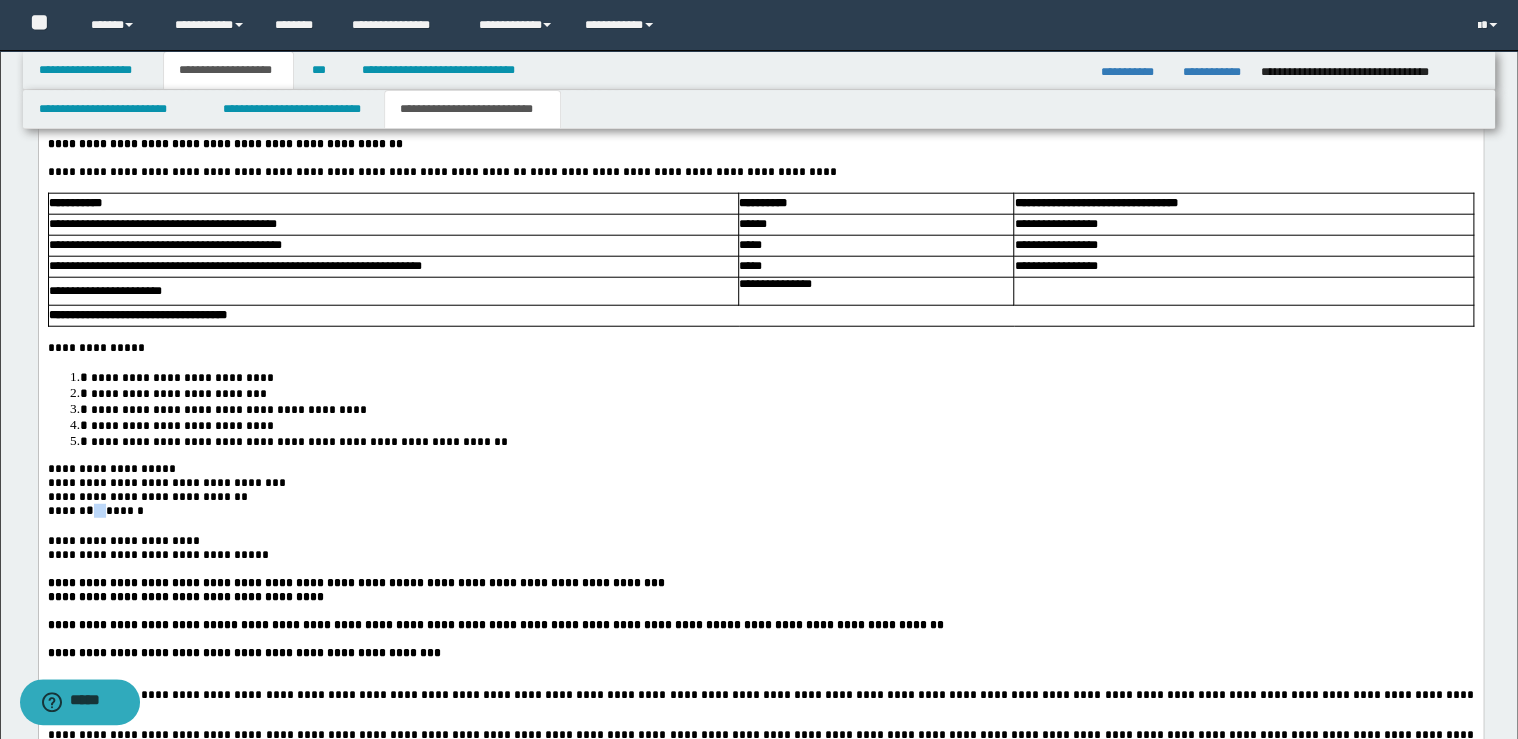 drag, startPoint x: 105, startPoint y: 566, endPoint x: 91, endPoint y: 565, distance: 14.035668 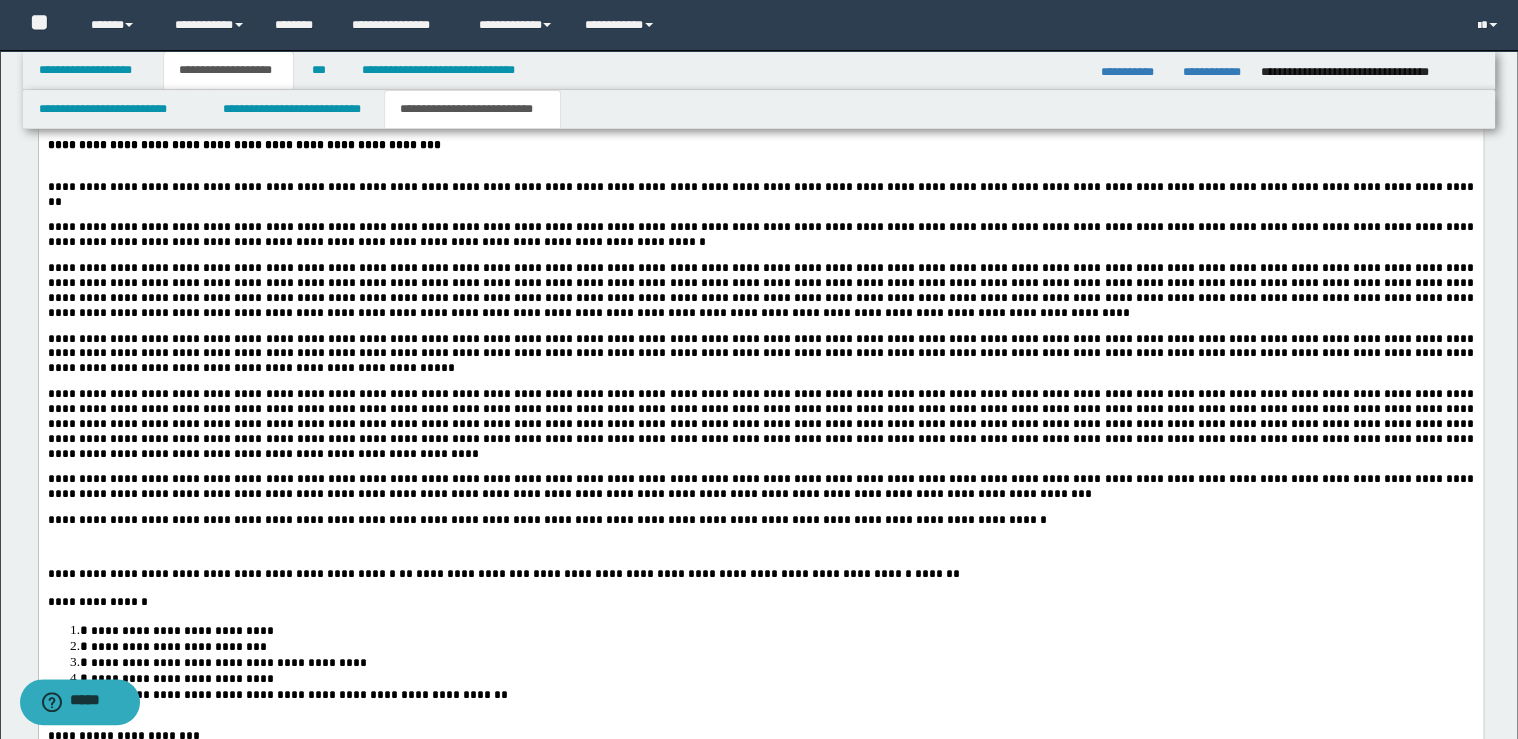 scroll, scrollTop: 2880, scrollLeft: 0, axis: vertical 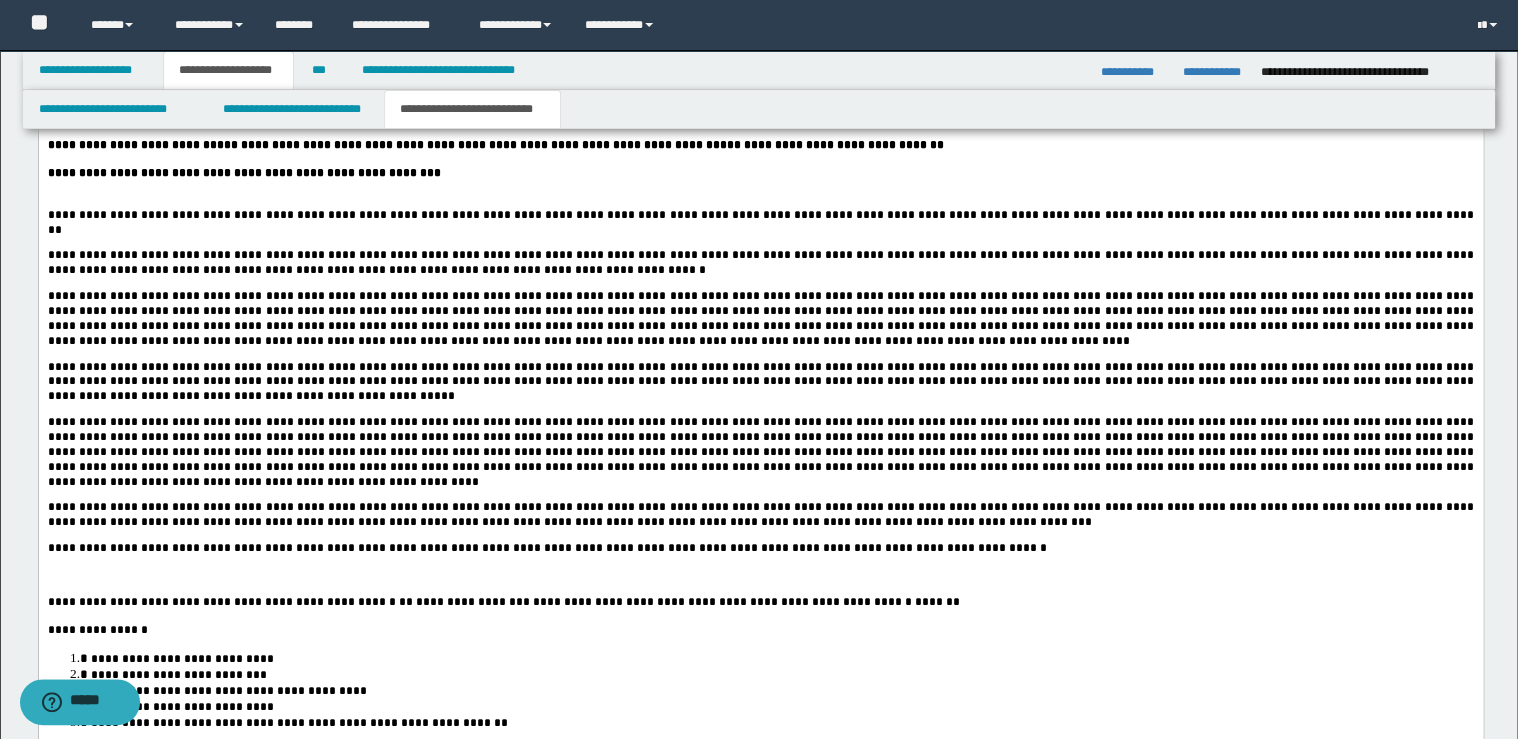 click on "**********" at bounding box center [760, 173] 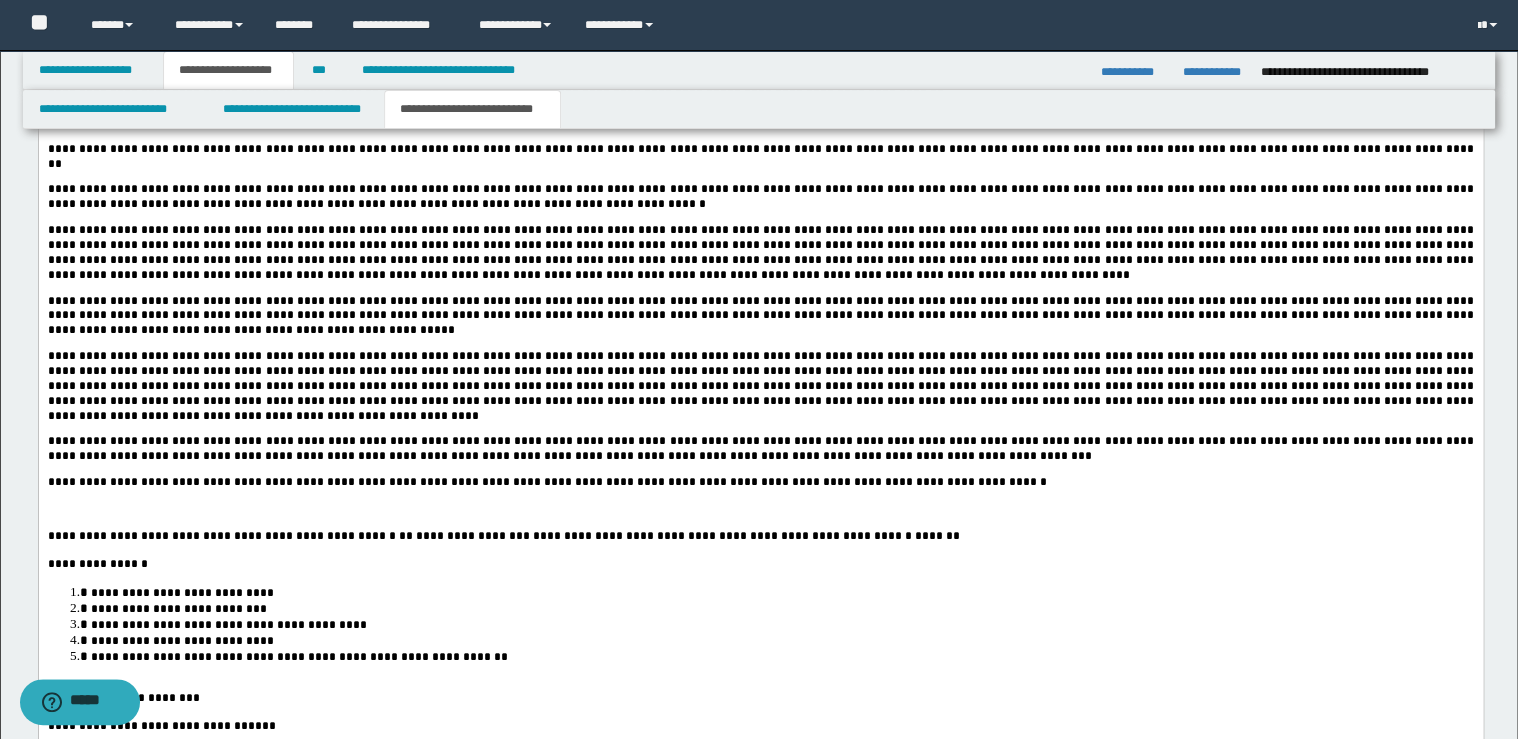 scroll, scrollTop: 2960, scrollLeft: 0, axis: vertical 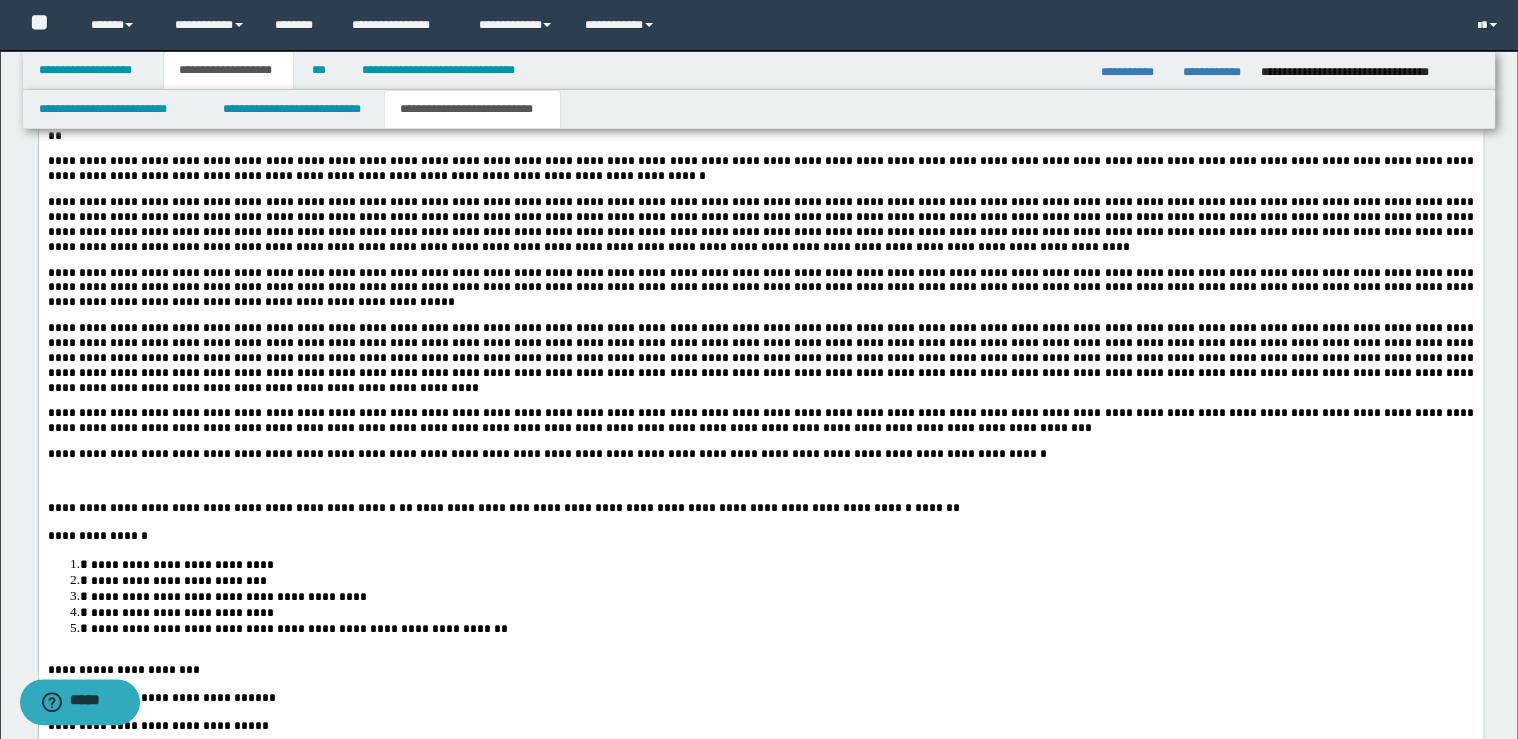 click on "**********" at bounding box center (760, 454) 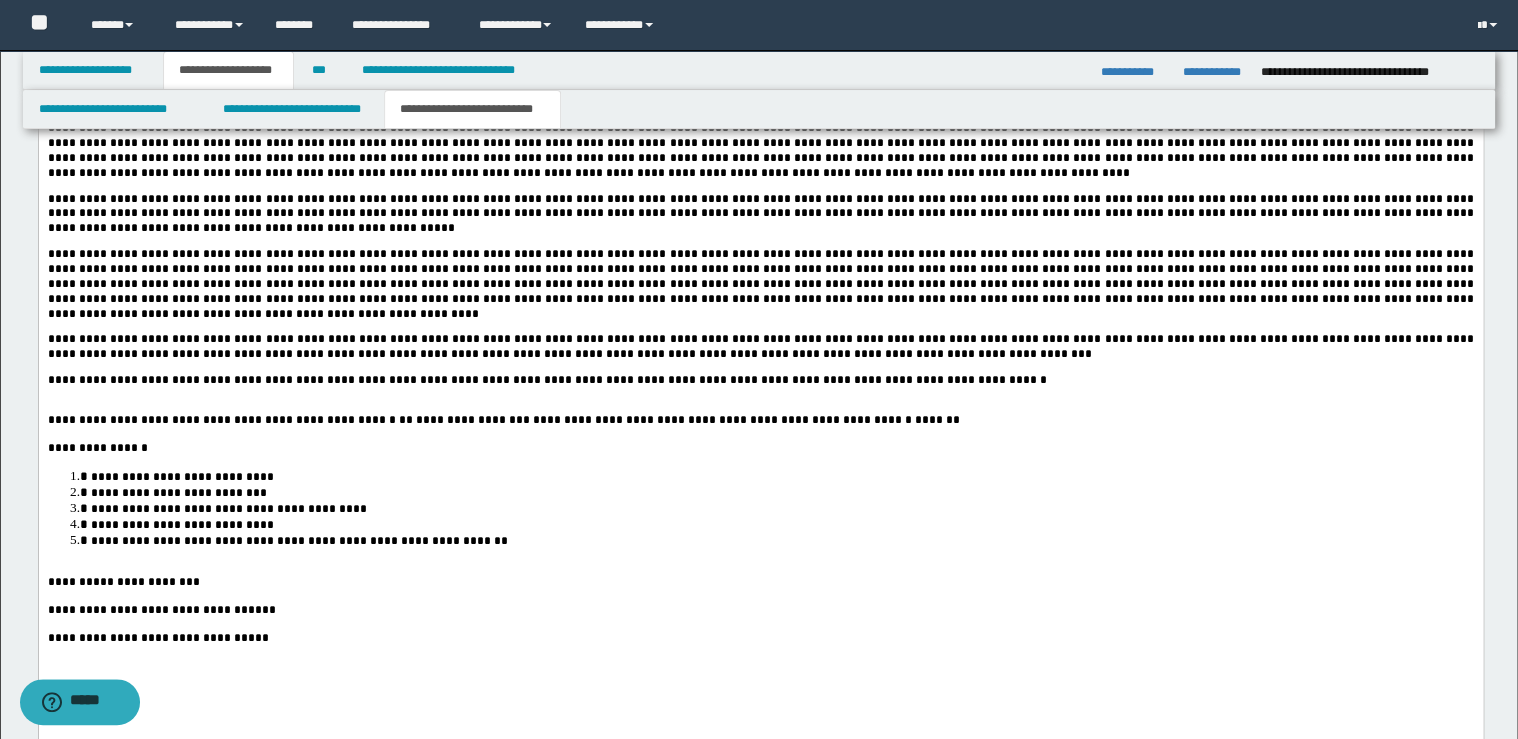 scroll, scrollTop: 3280, scrollLeft: 0, axis: vertical 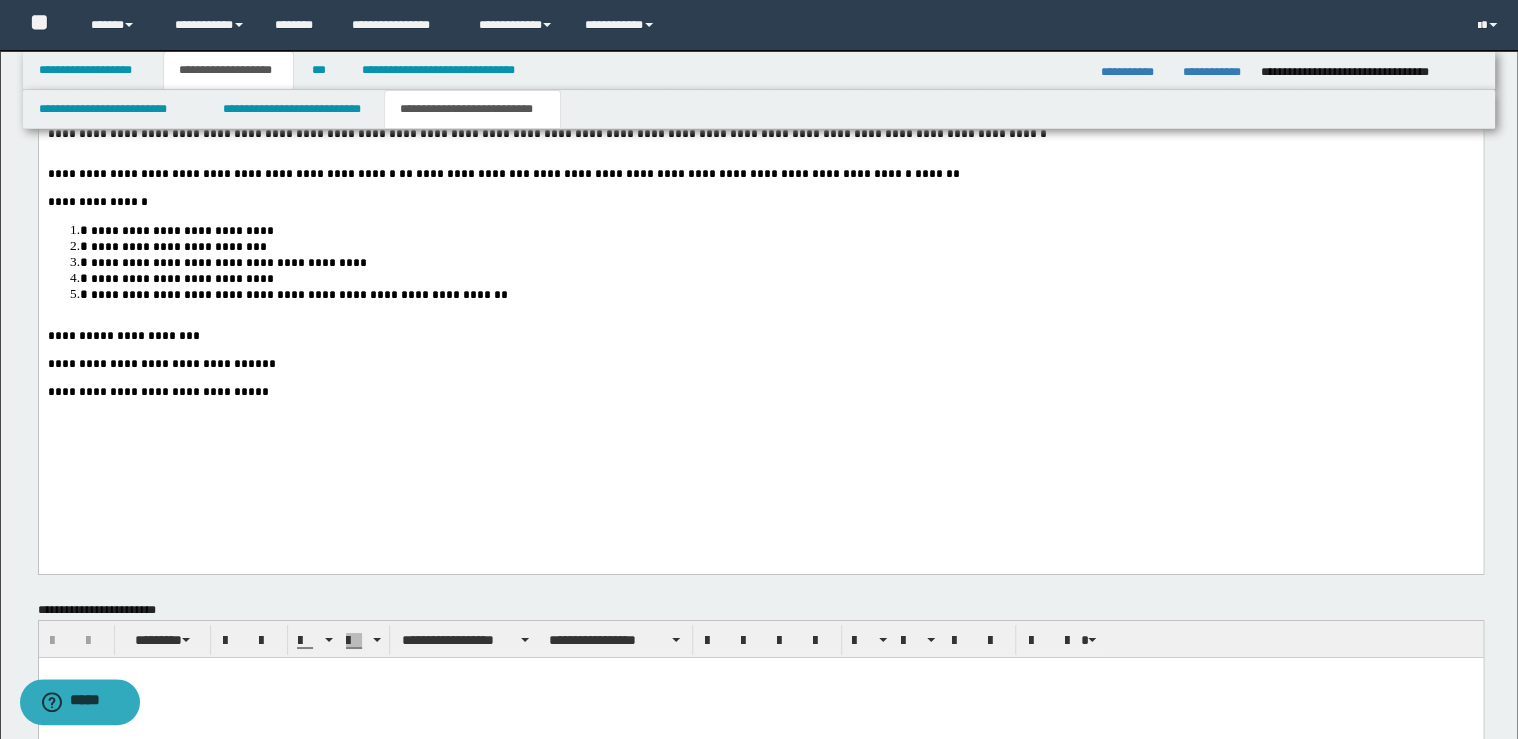 click on "**********" at bounding box center [780, 294] 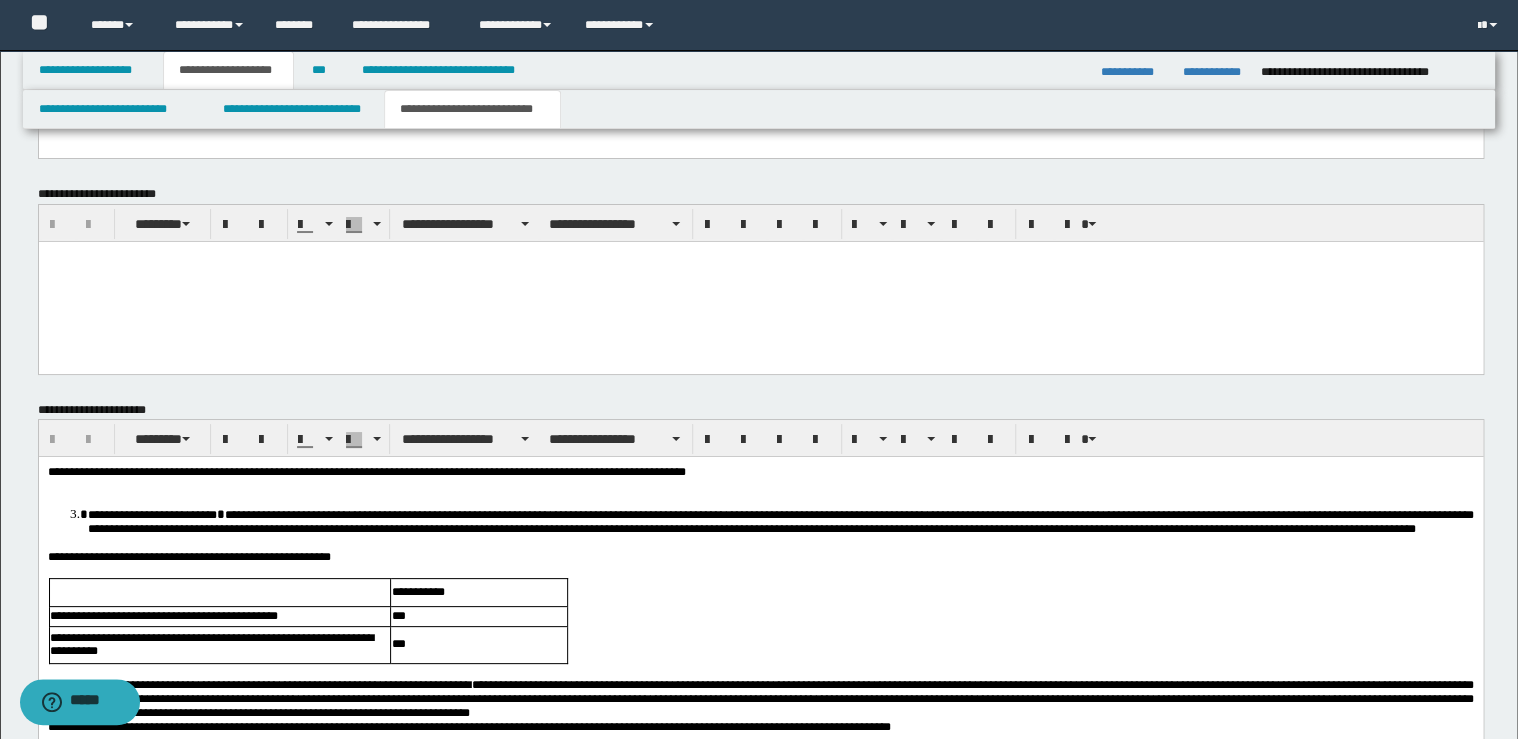 scroll, scrollTop: 3920, scrollLeft: 0, axis: vertical 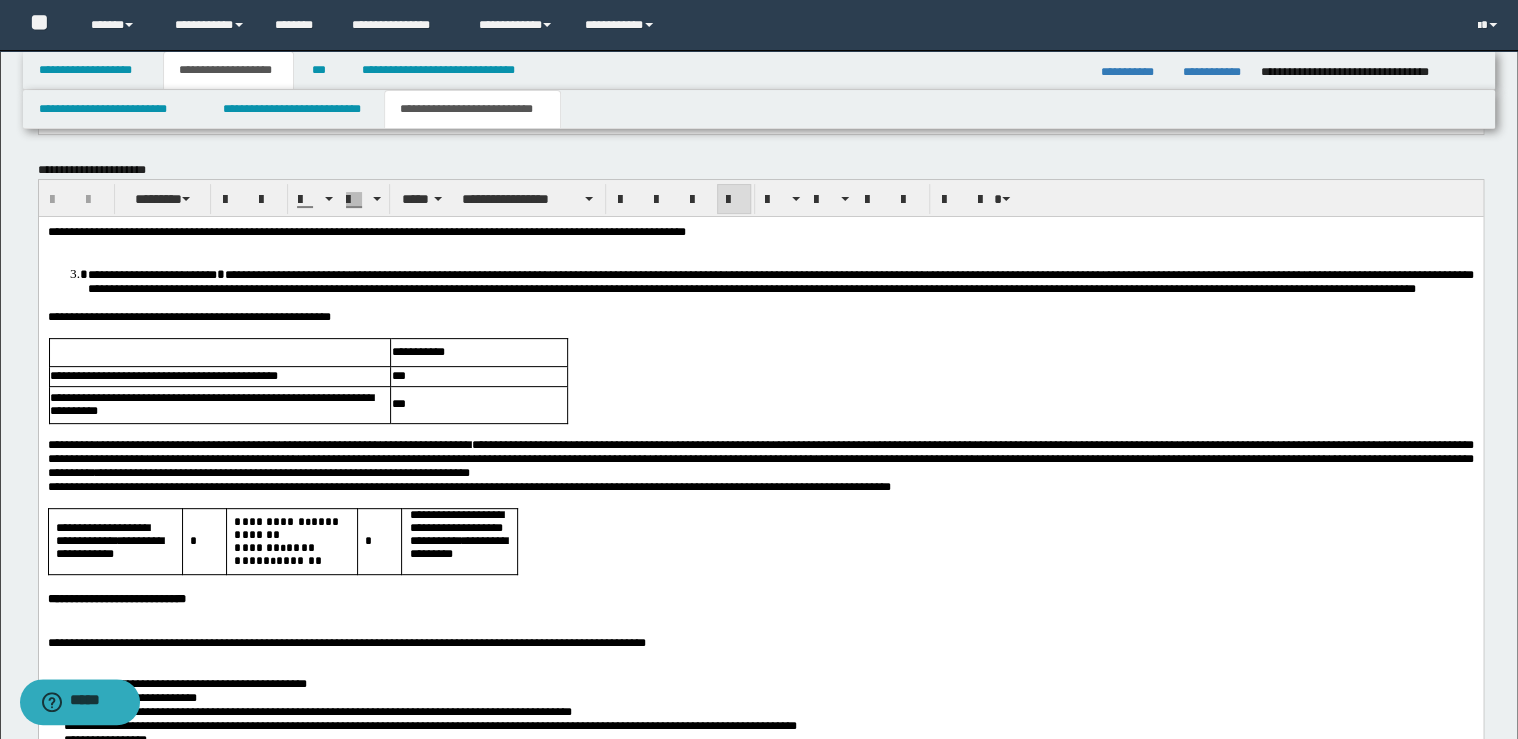 click on "**********" at bounding box center (760, 524) 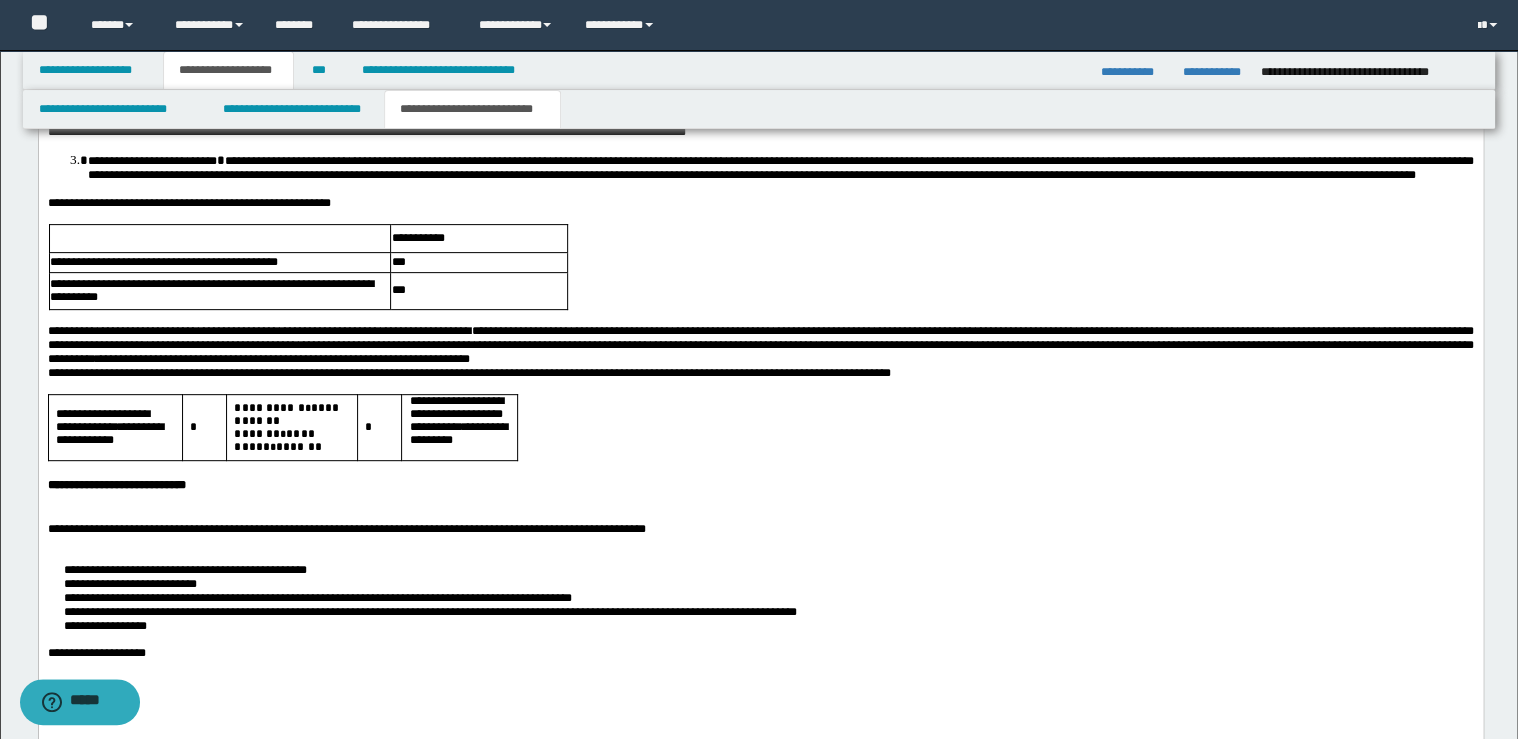 scroll, scrollTop: 4160, scrollLeft: 0, axis: vertical 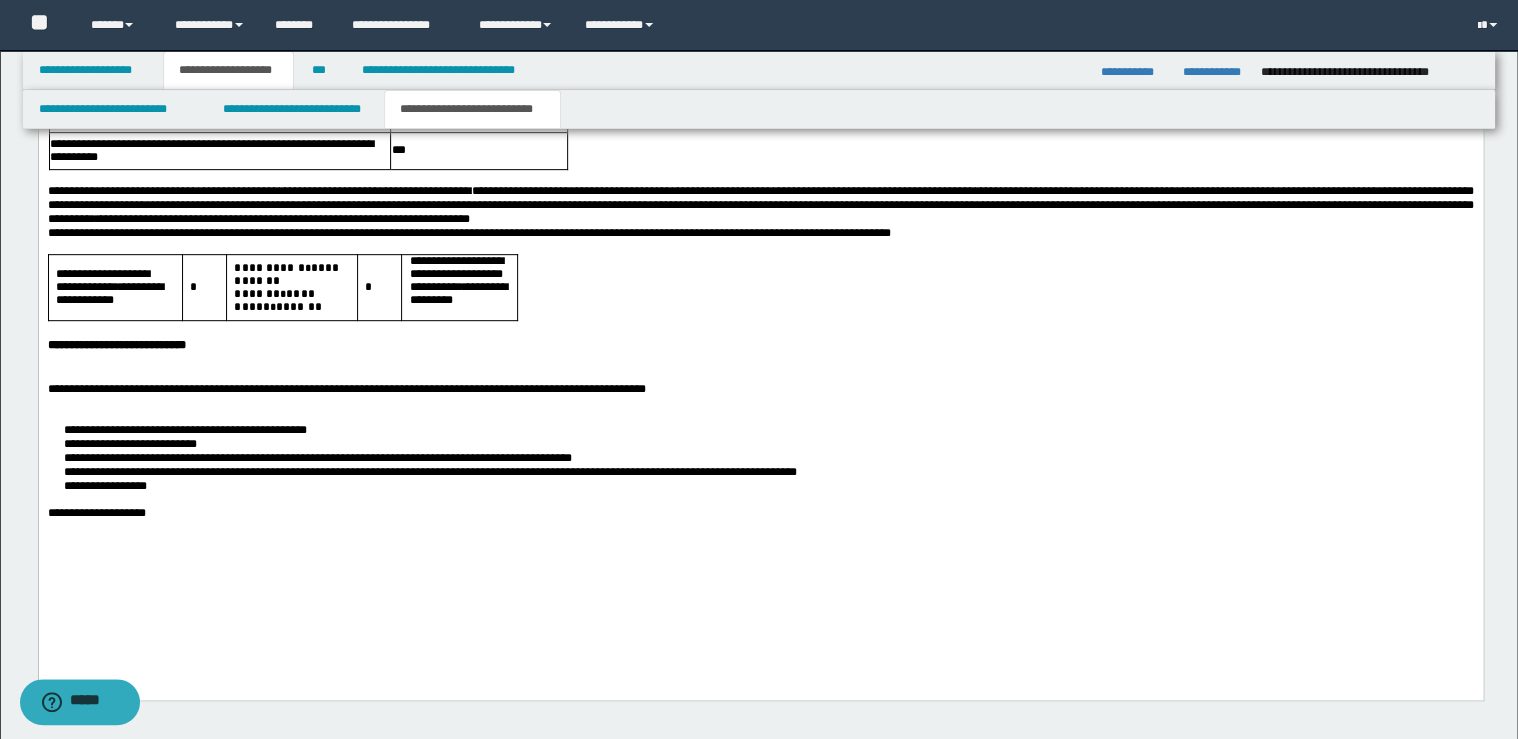 click on "**********" at bounding box center [760, 344] 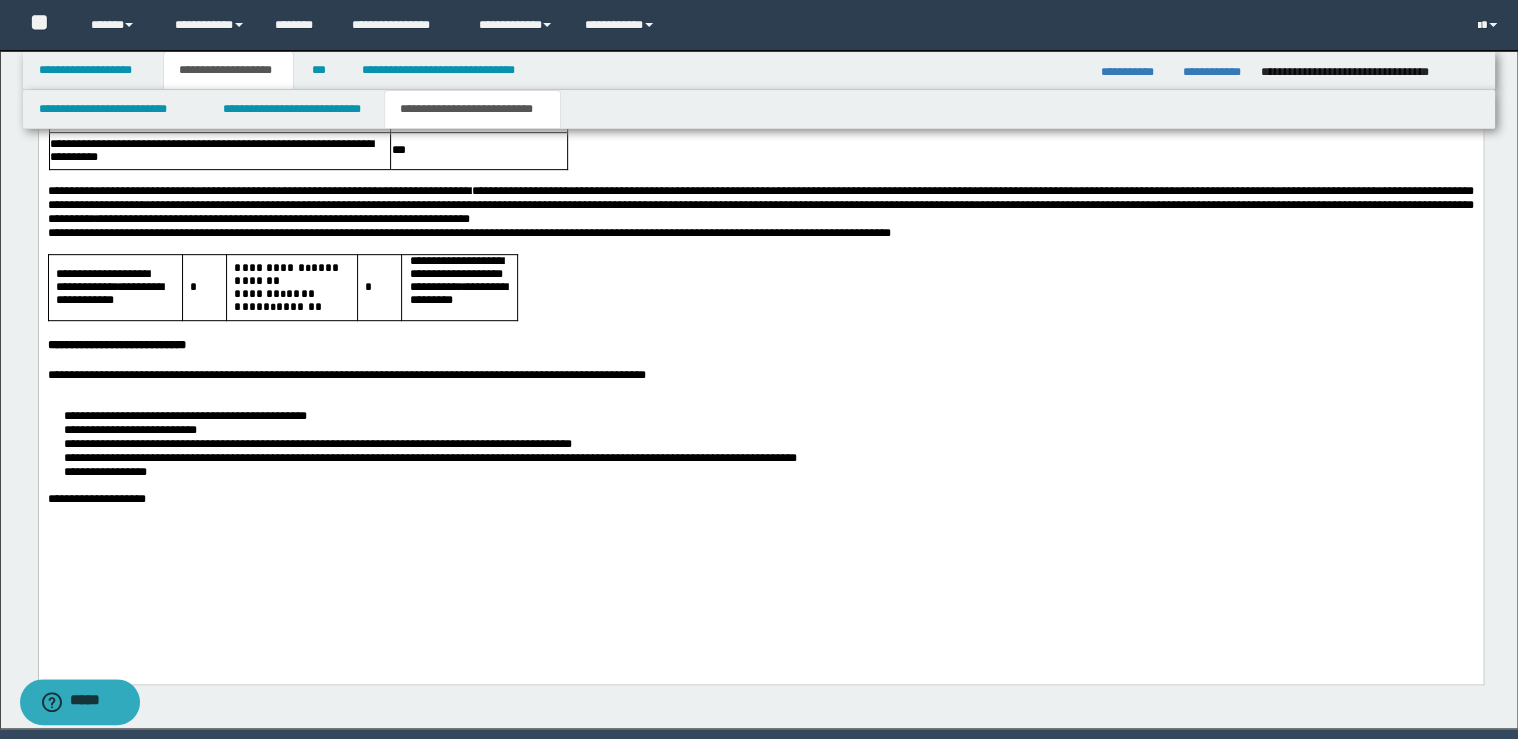 click at bounding box center (760, 390) 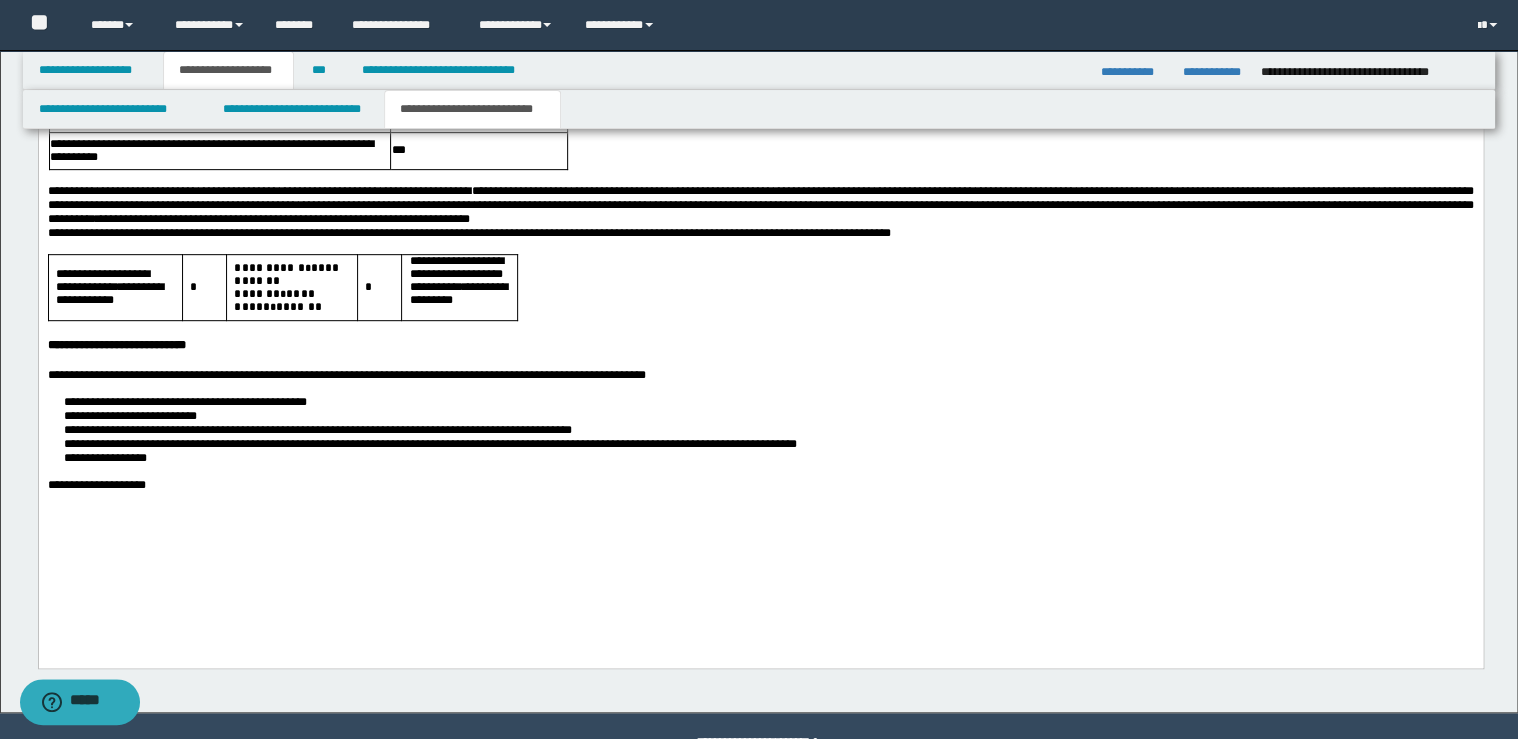 click on "**********" at bounding box center (760, 486) 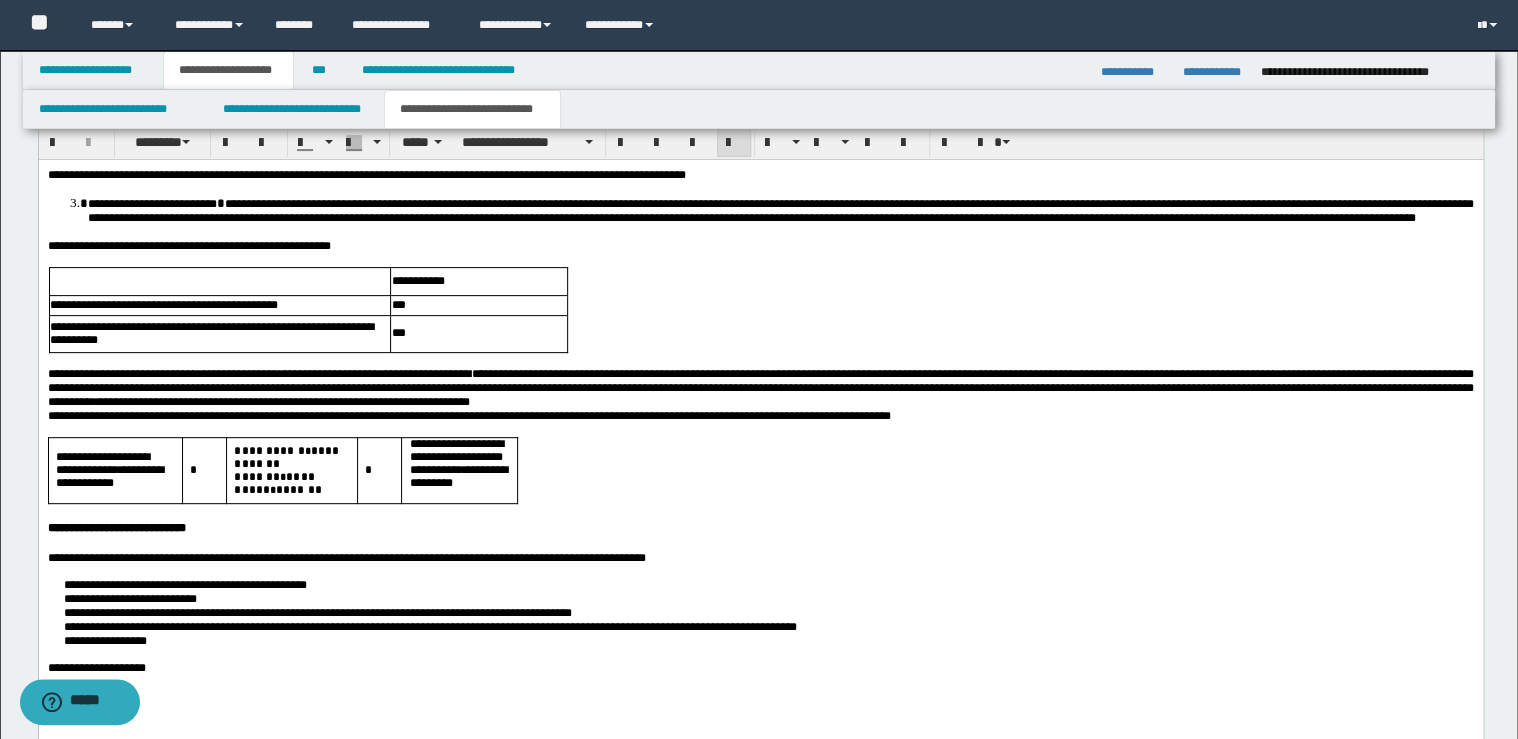 scroll, scrollTop: 3760, scrollLeft: 0, axis: vertical 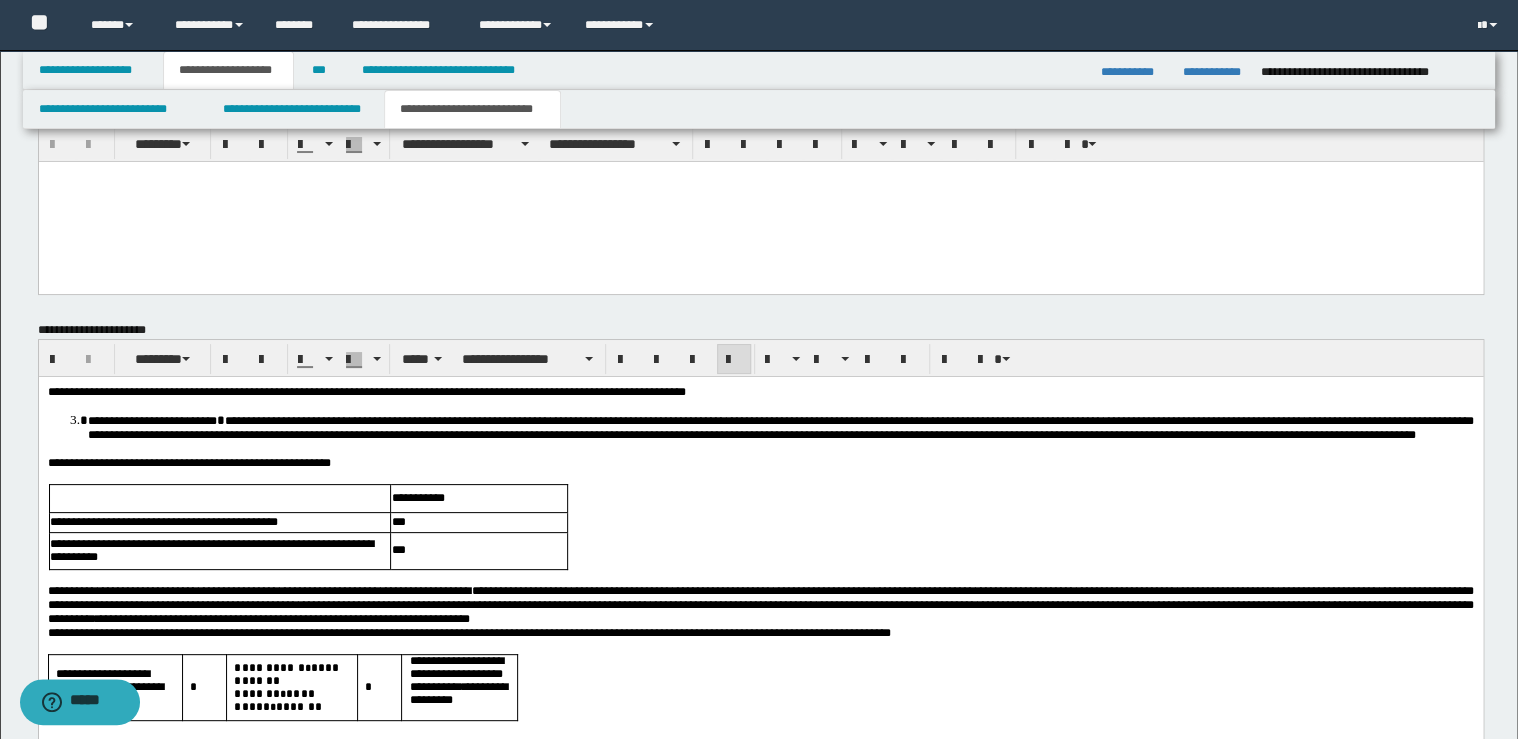 click at bounding box center (218, 498) 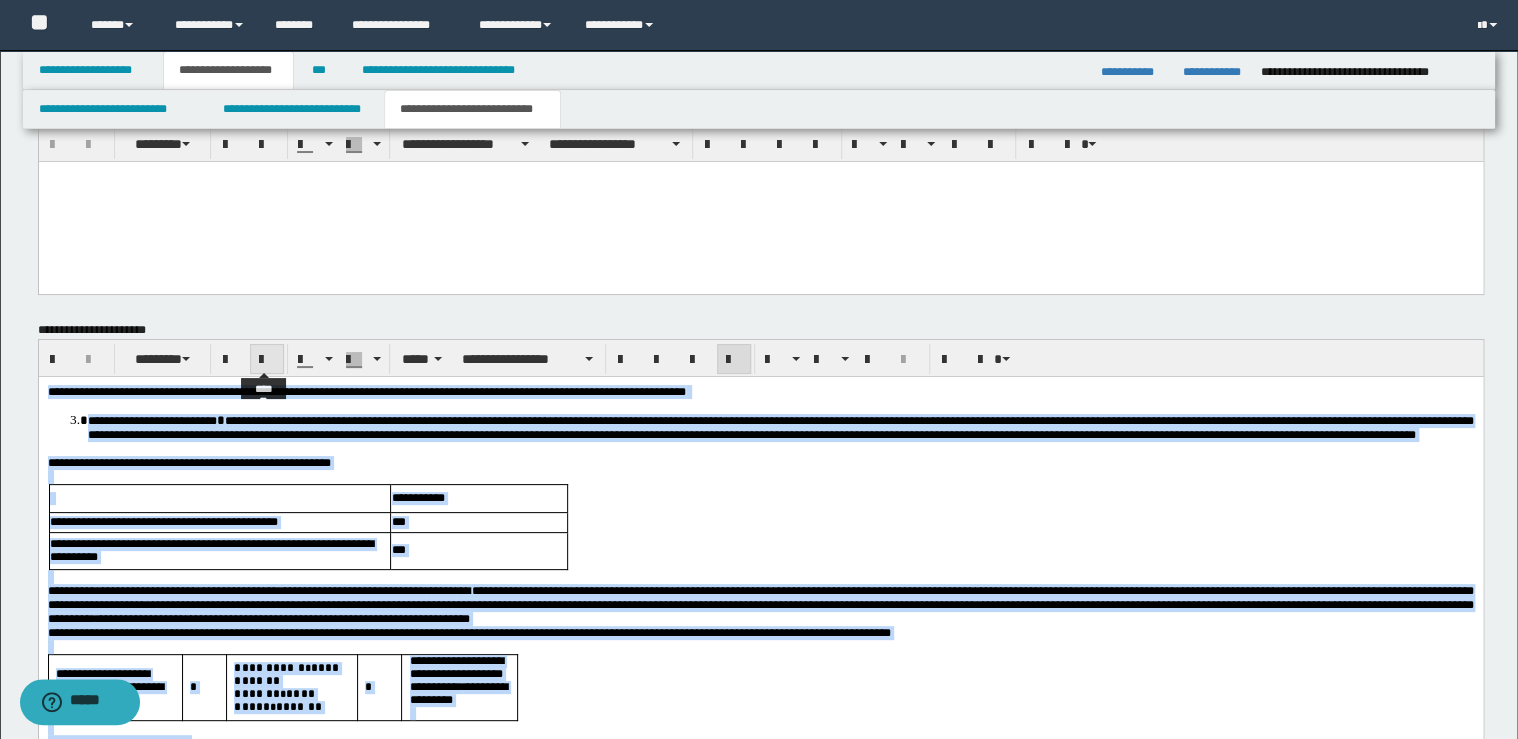 click at bounding box center (267, 360) 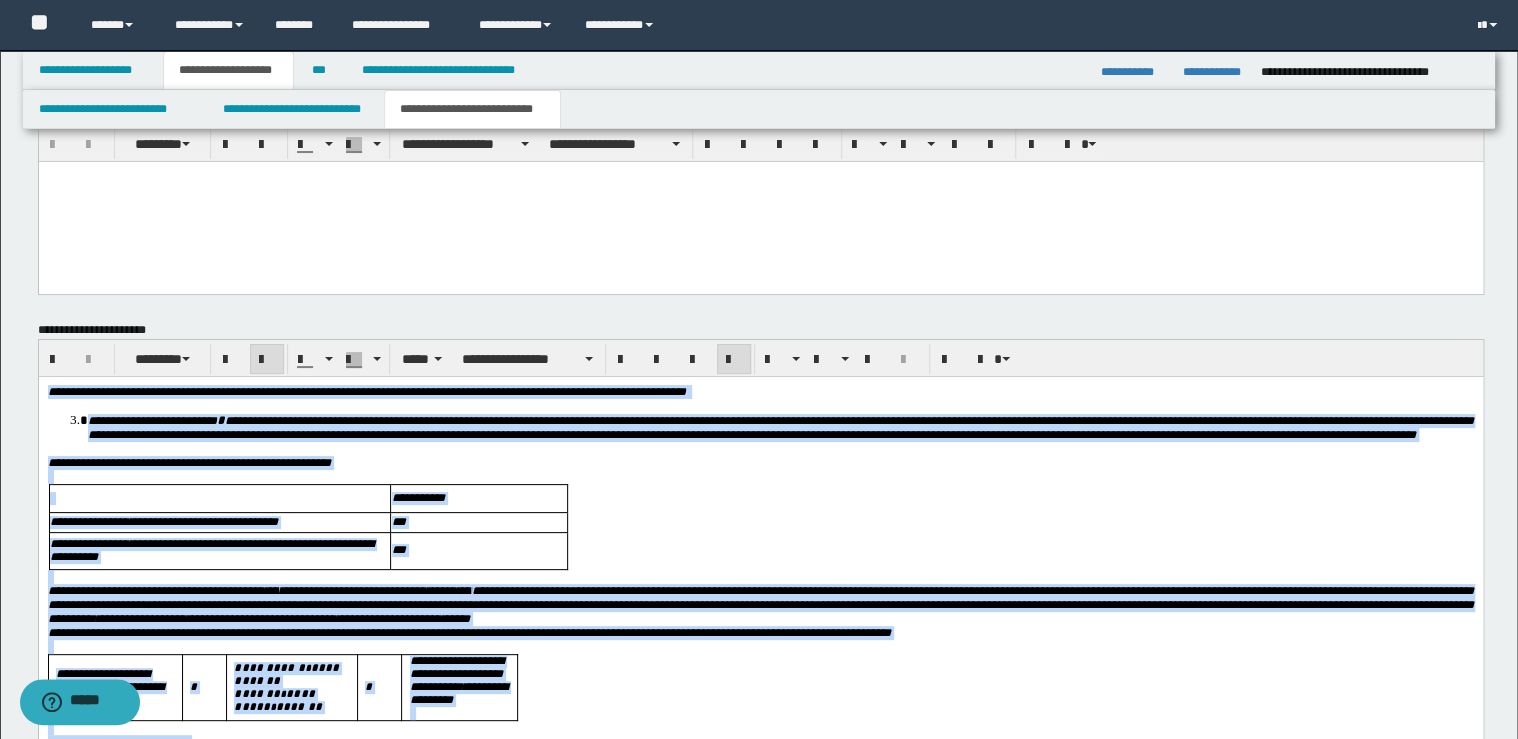 click at bounding box center [267, 360] 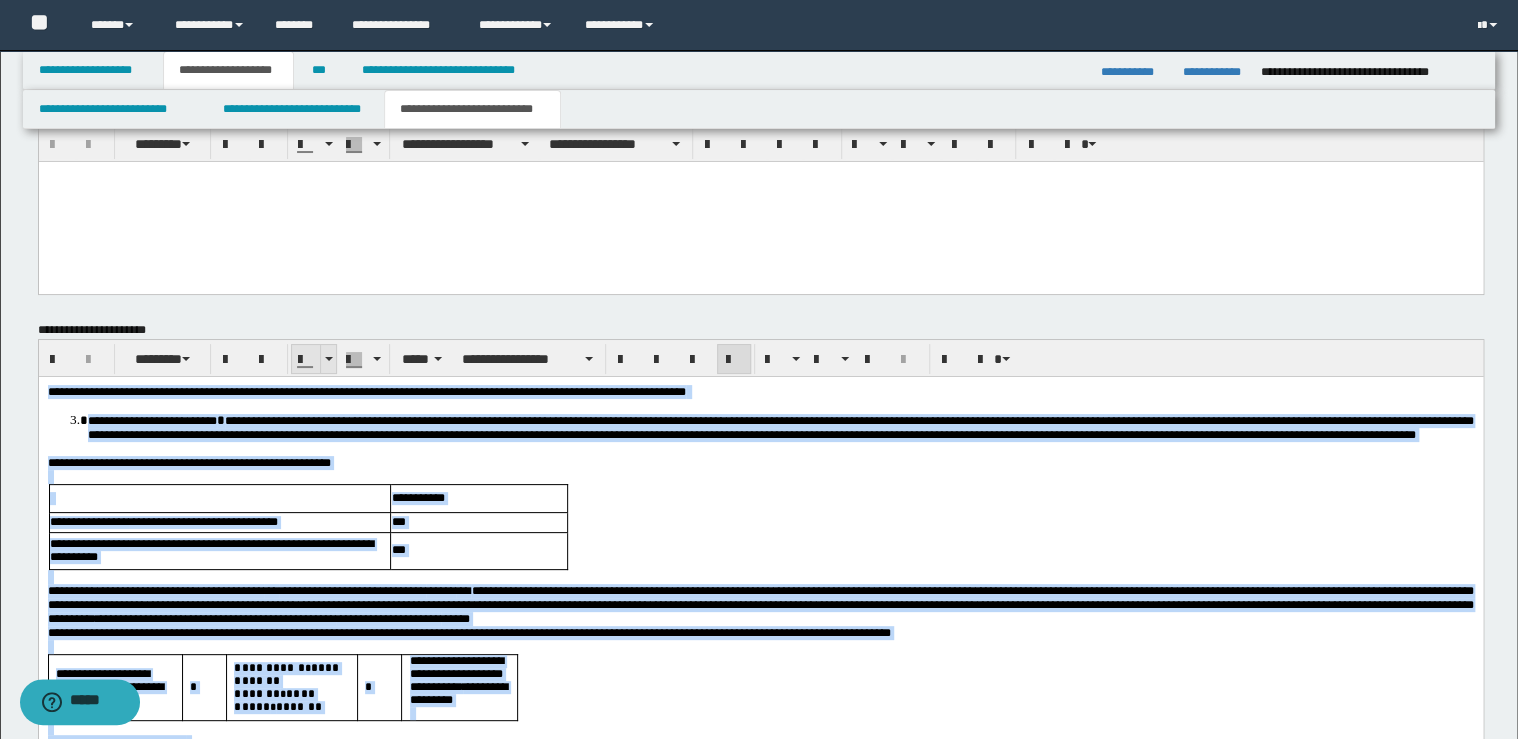click at bounding box center [328, 359] 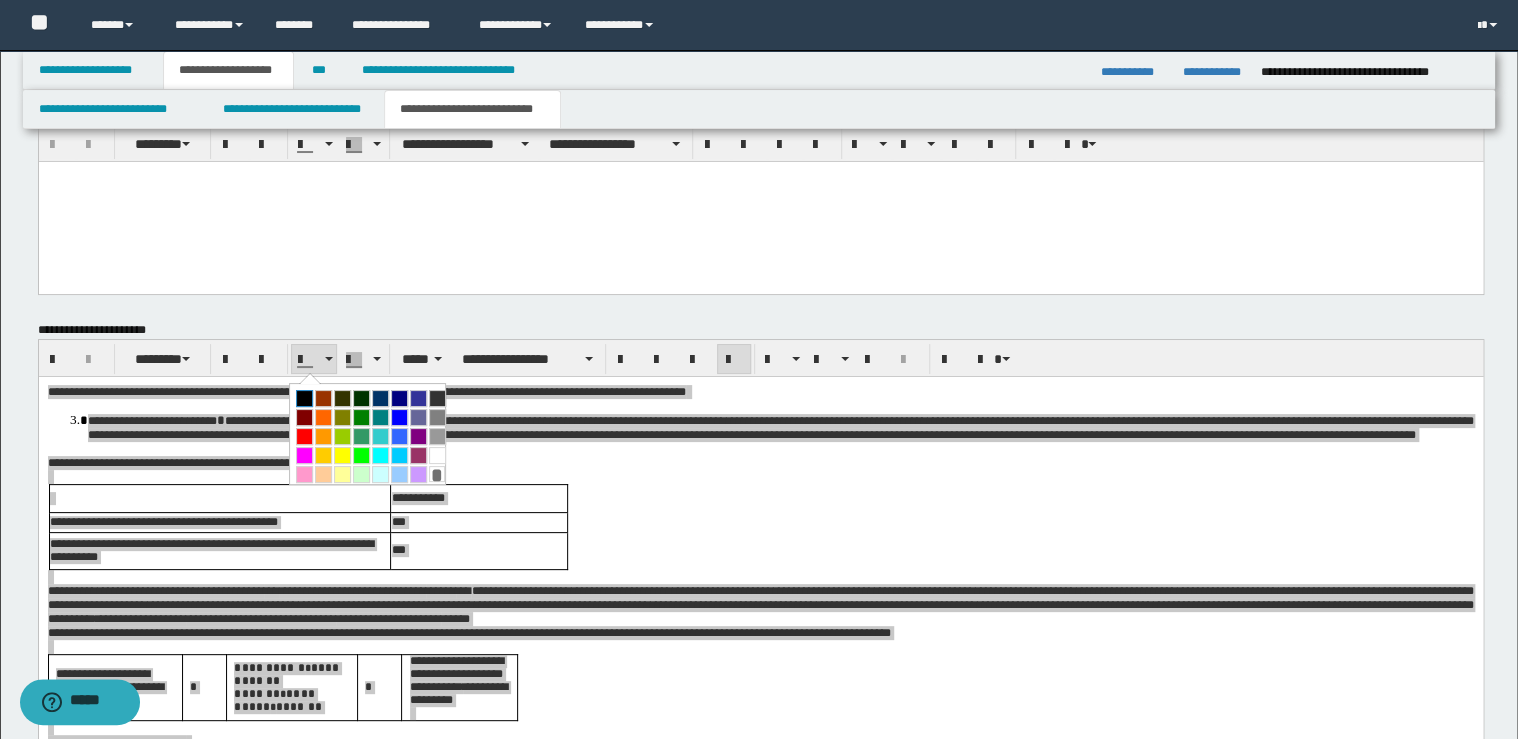 click at bounding box center [304, 398] 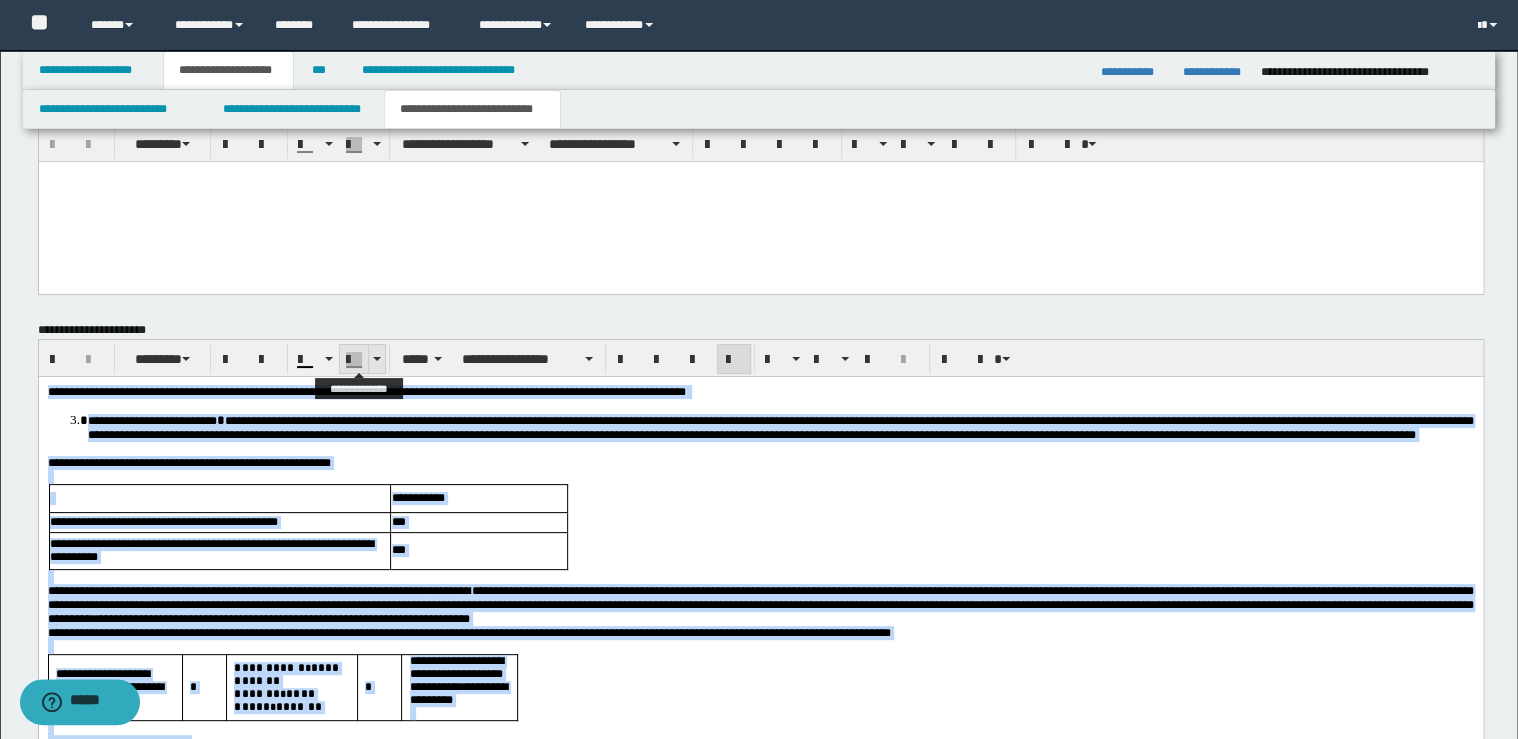 click at bounding box center [377, 359] 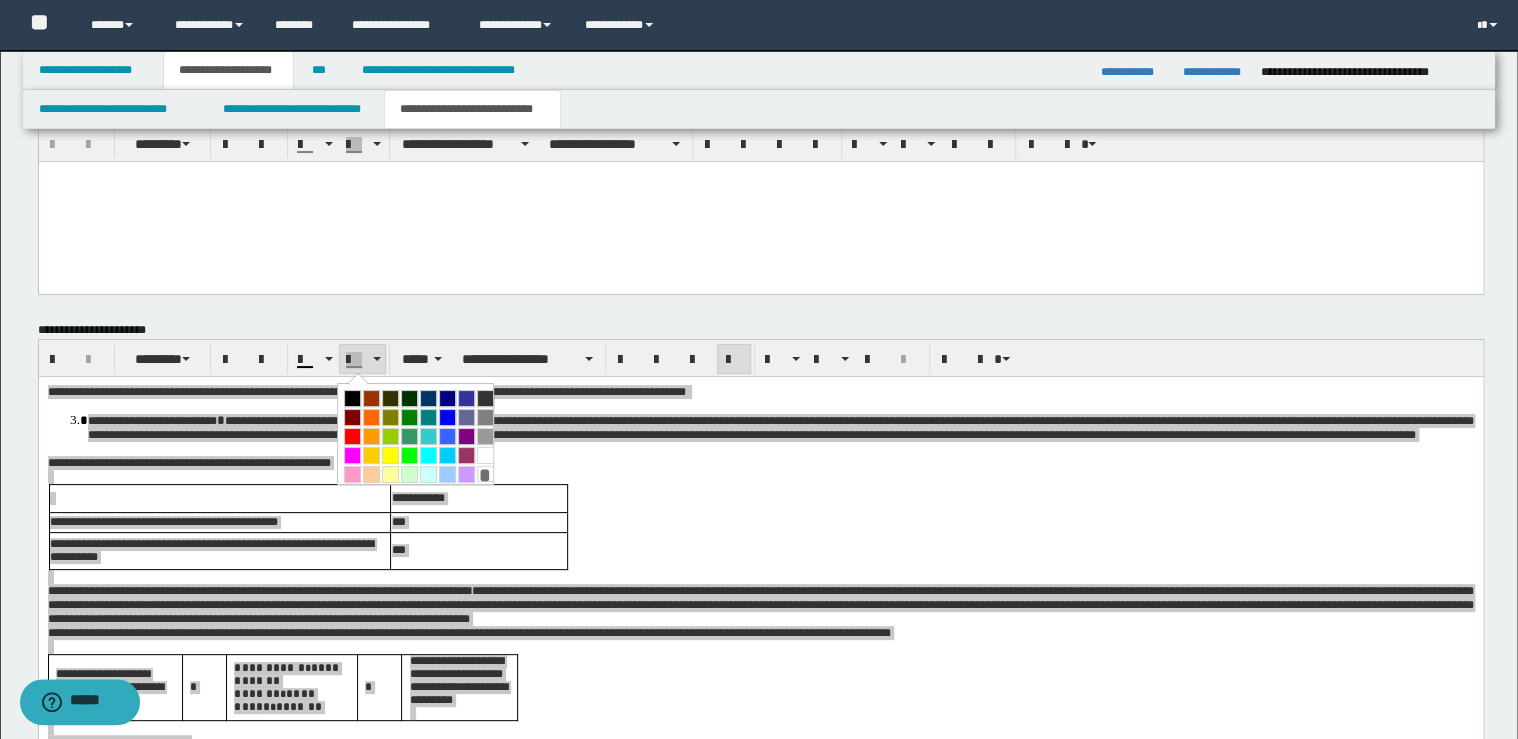 click on "*" at bounding box center (485, 474) 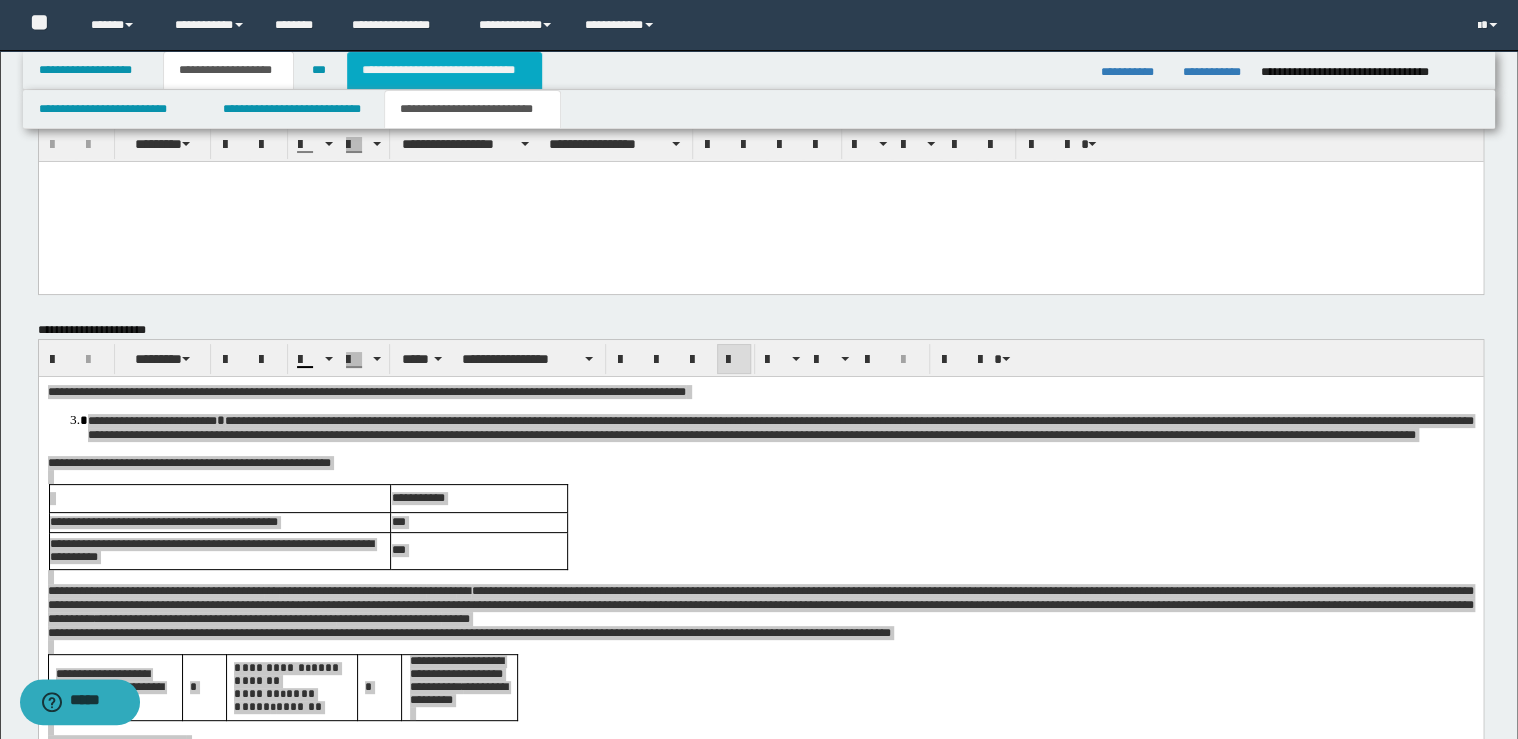 click on "**********" at bounding box center [444, 70] 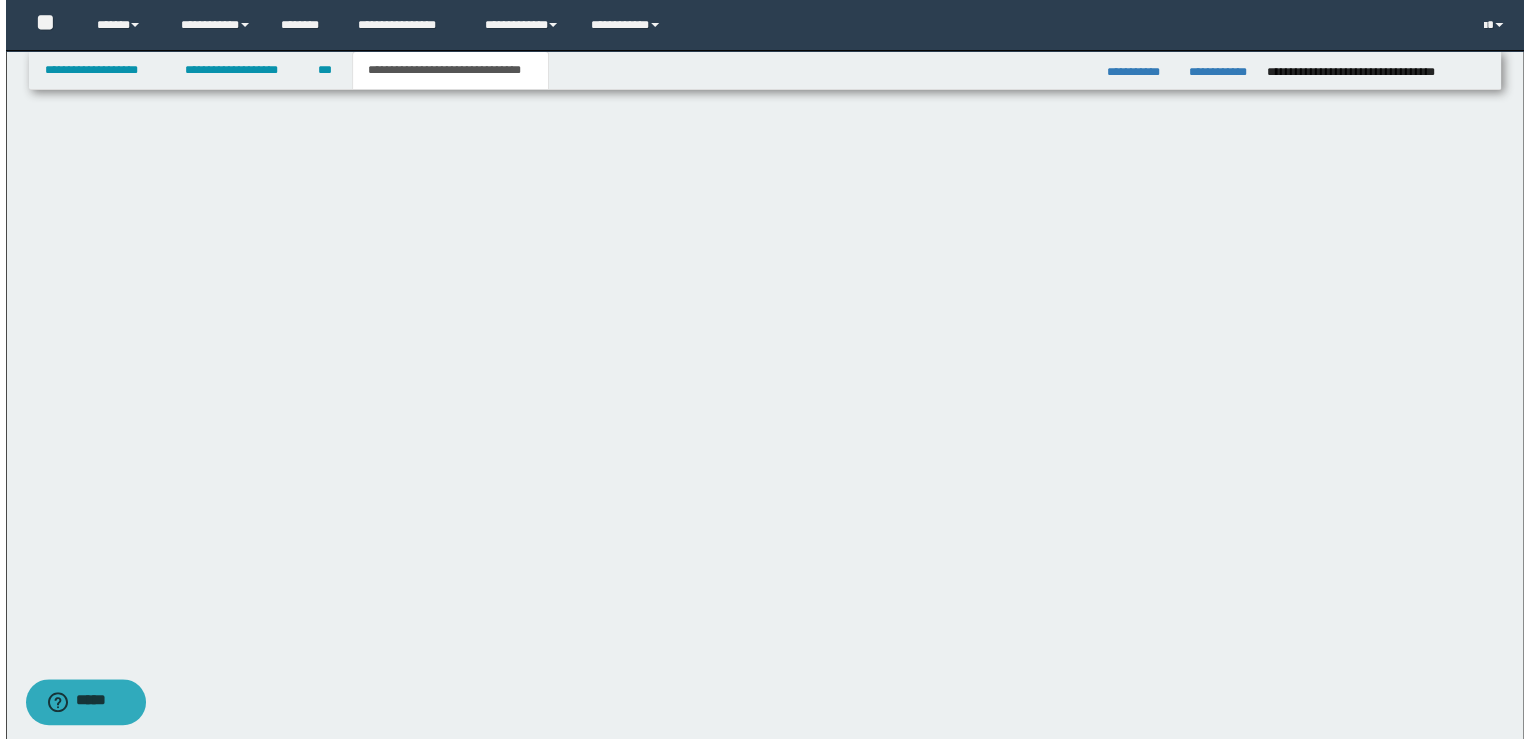 scroll, scrollTop: 0, scrollLeft: 0, axis: both 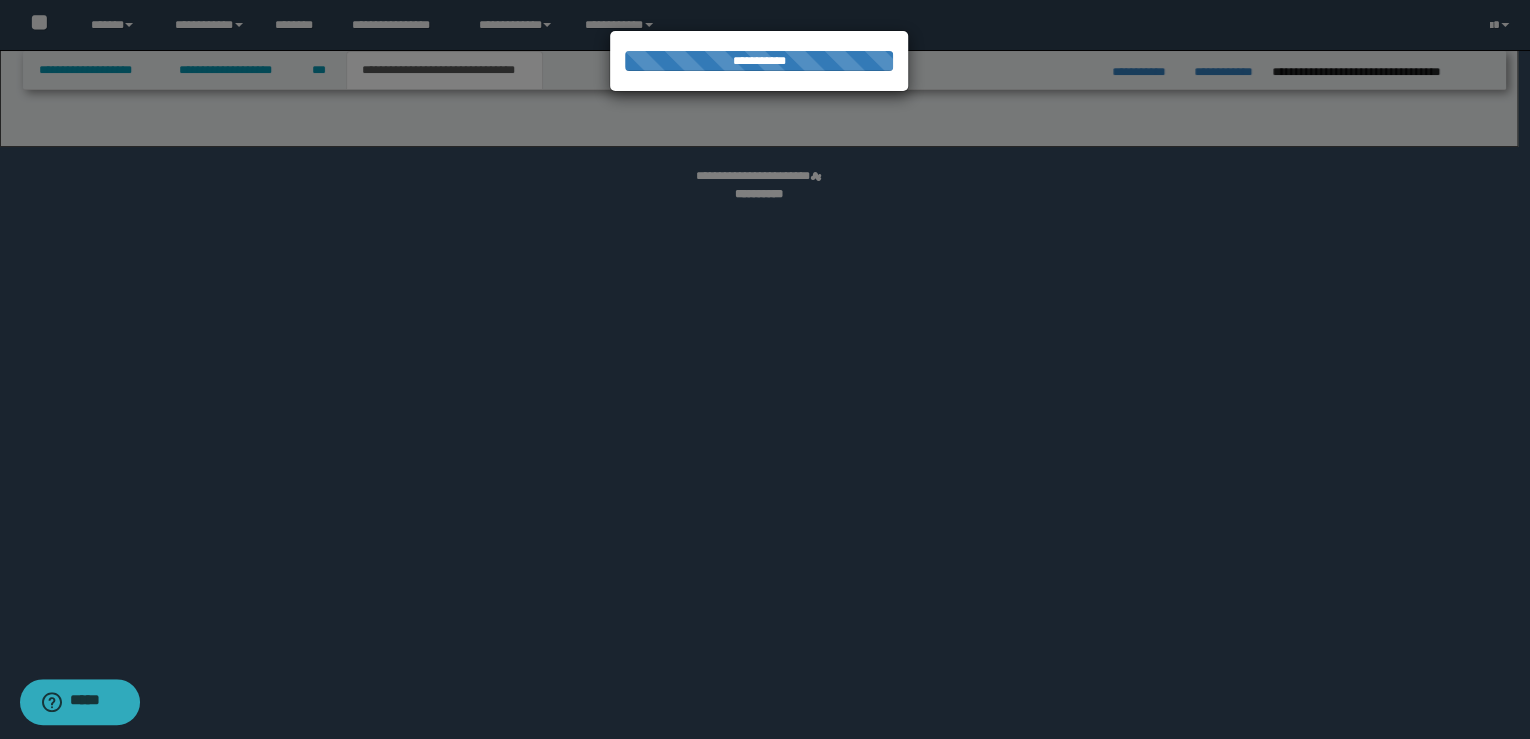 select on "*" 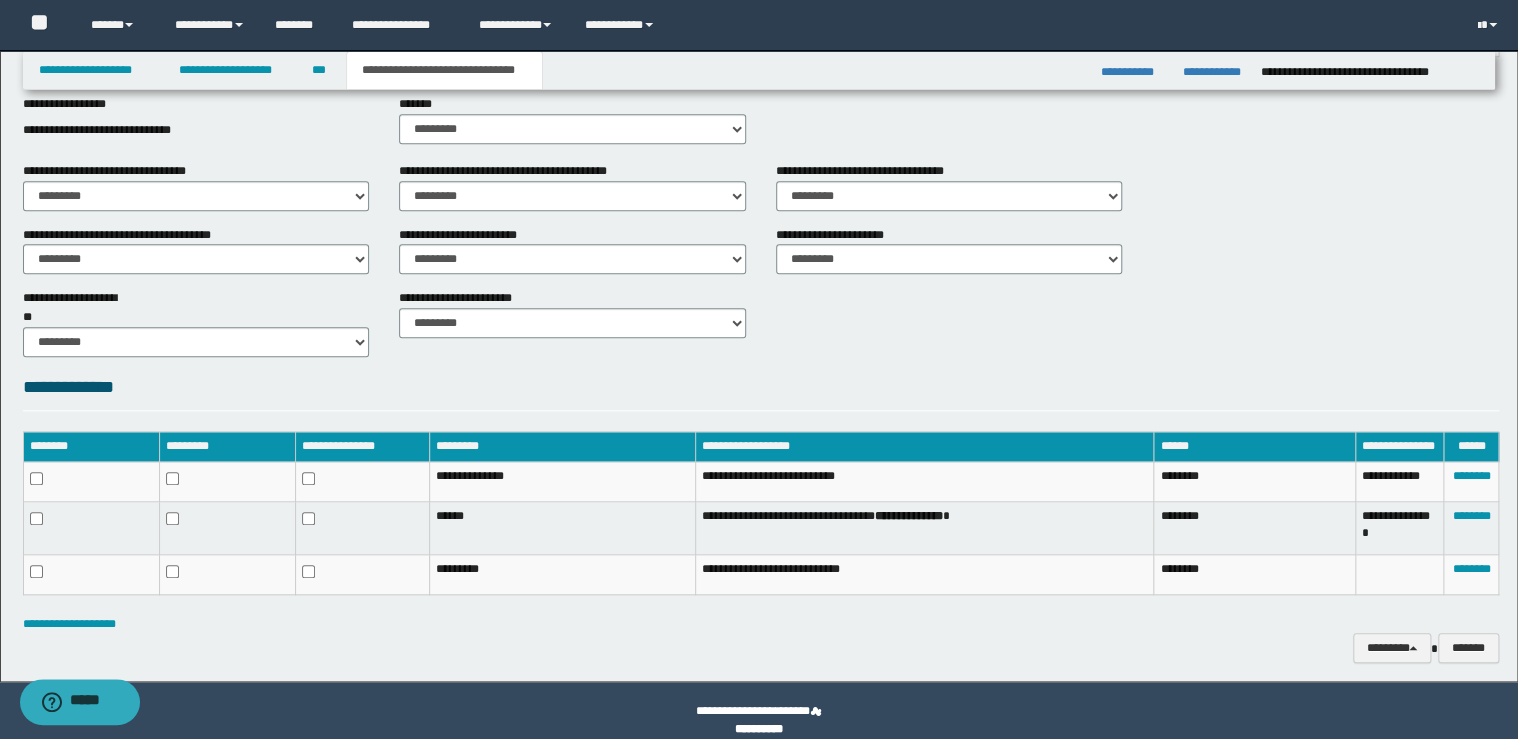 scroll, scrollTop: 732, scrollLeft: 0, axis: vertical 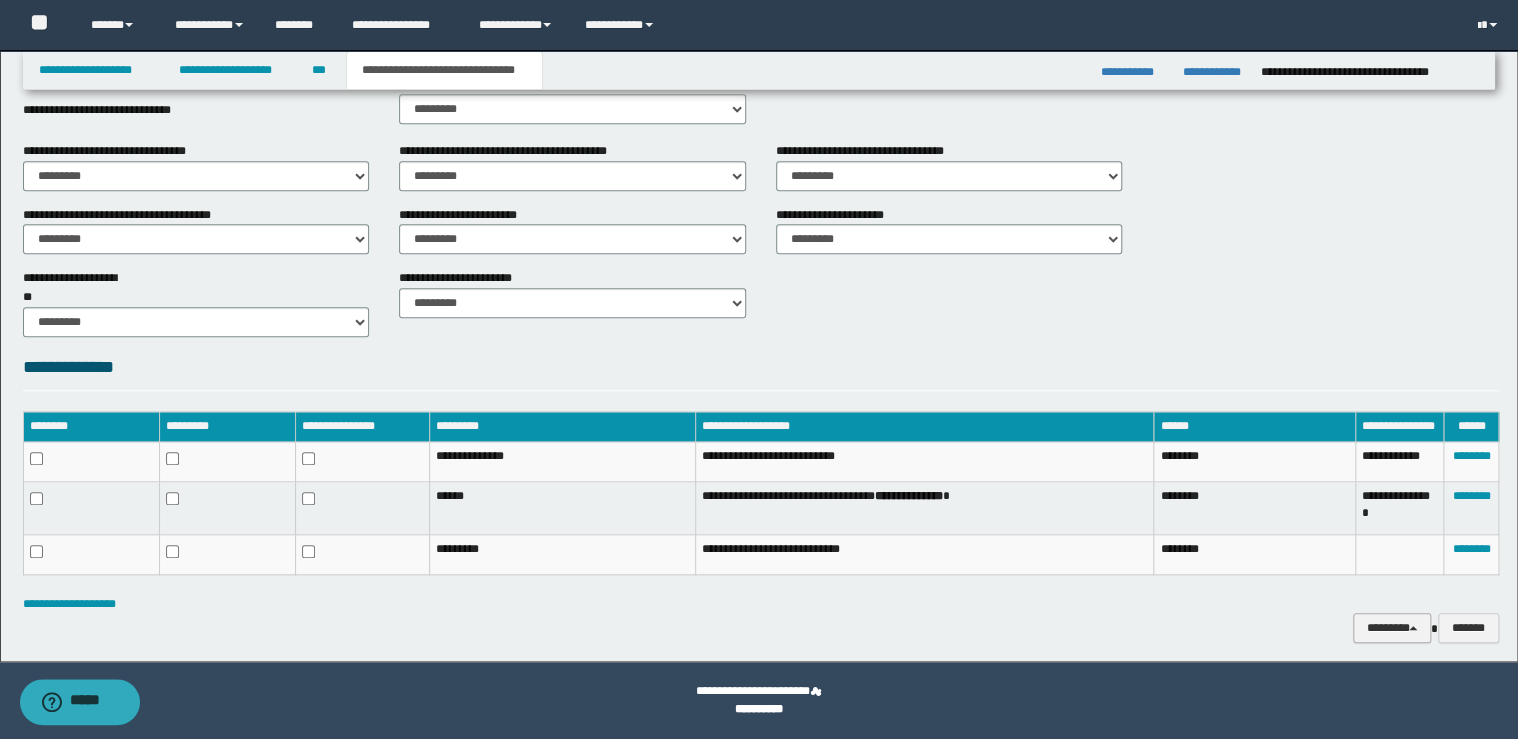 click on "********" at bounding box center (1392, 628) 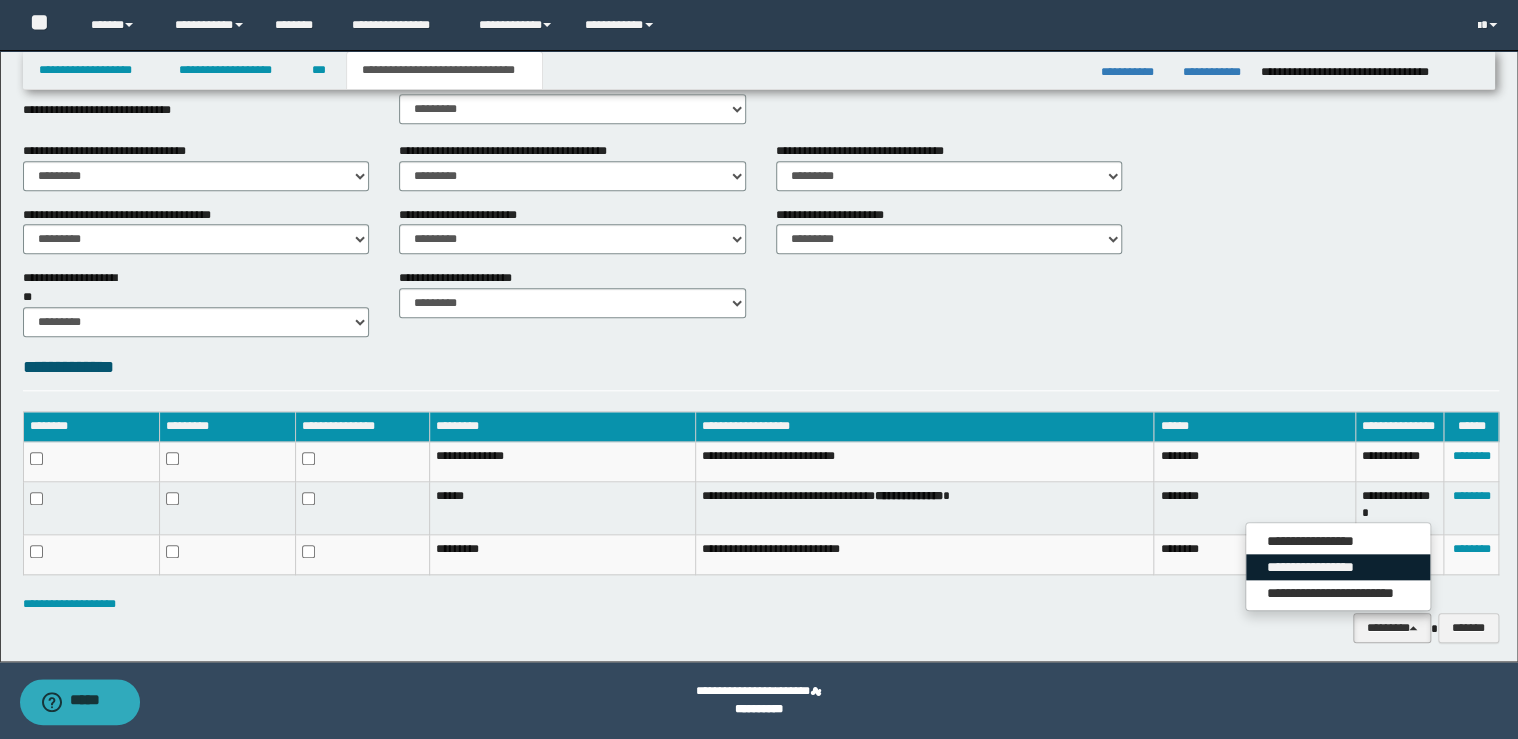 click on "**********" at bounding box center [1338, 567] 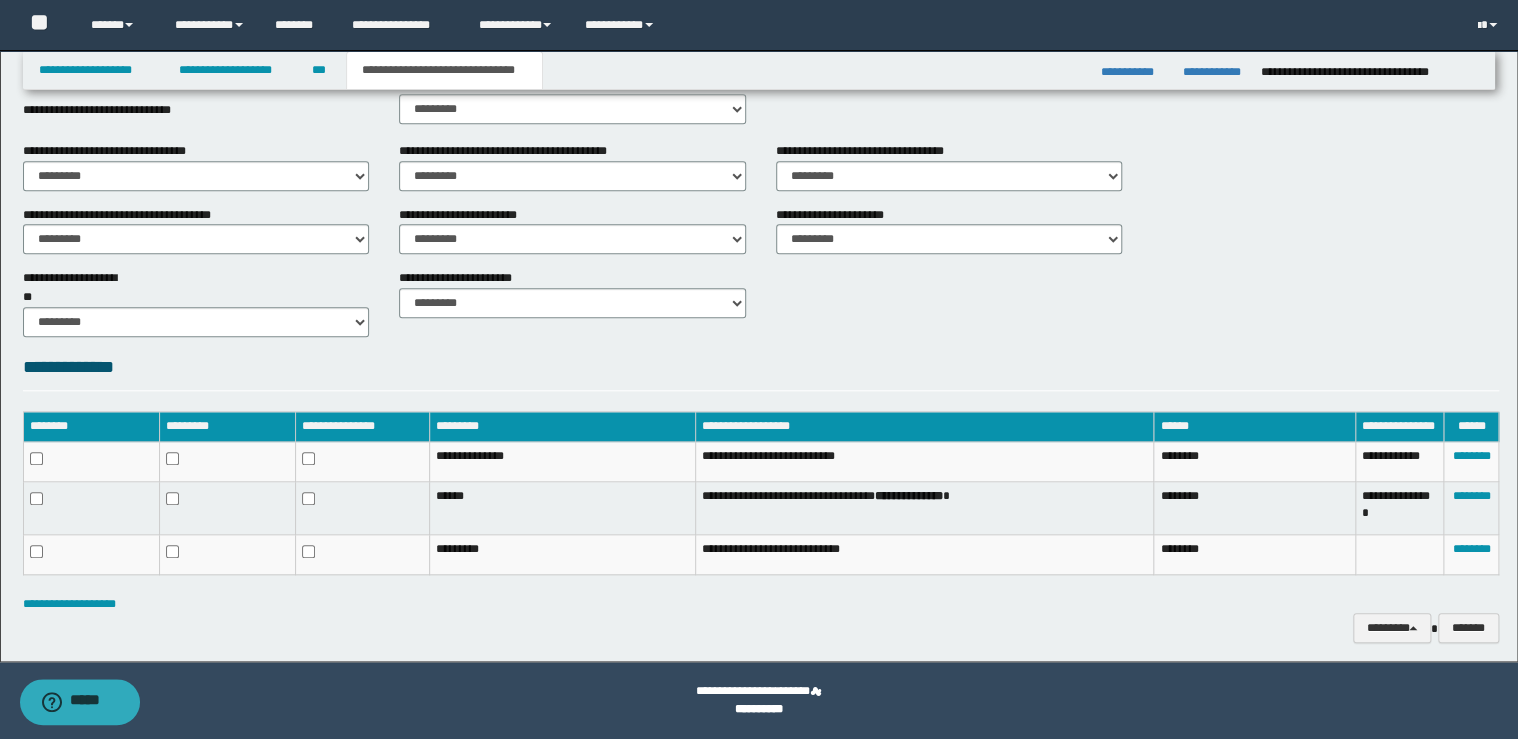 click on "**********" at bounding box center [761, 301] 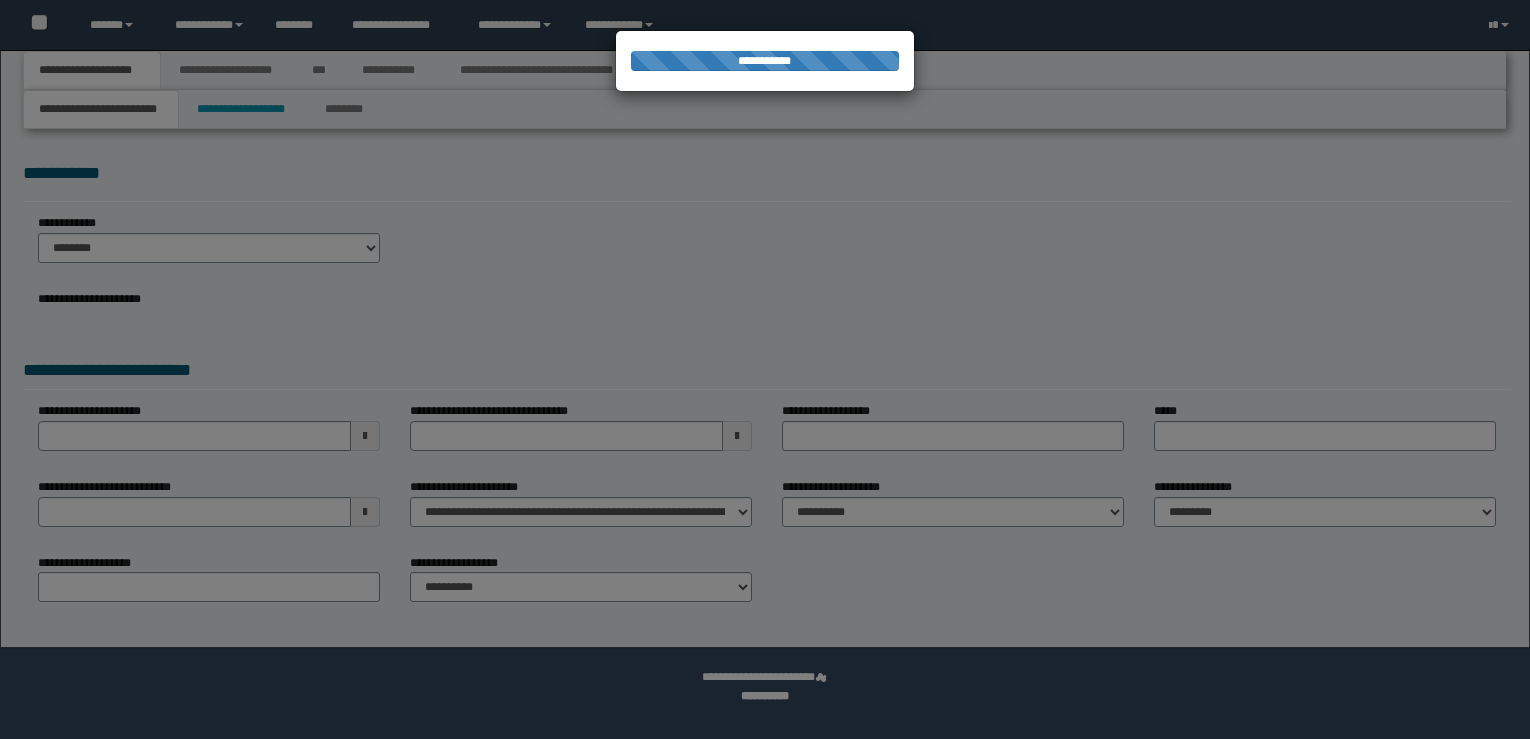 scroll, scrollTop: 0, scrollLeft: 0, axis: both 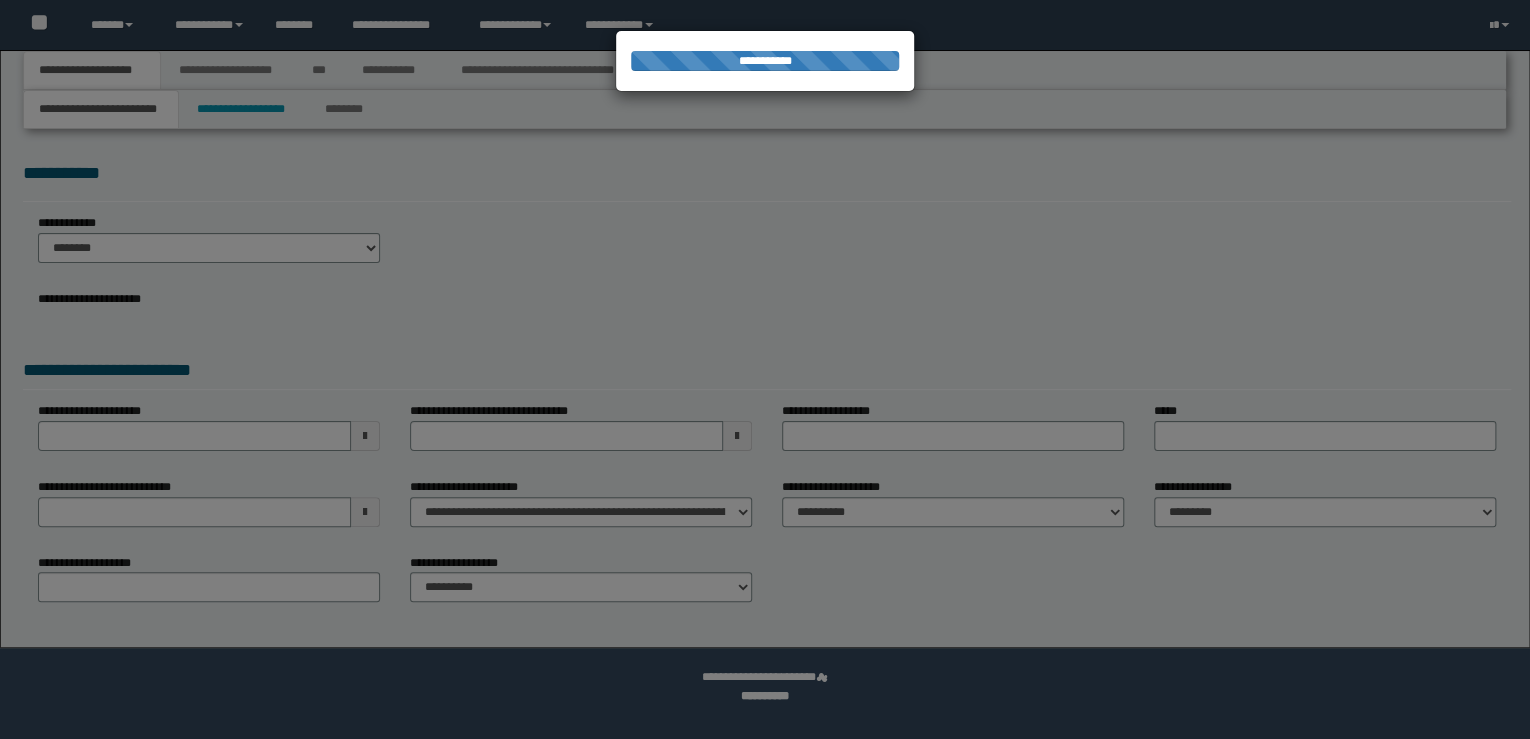 select on "**" 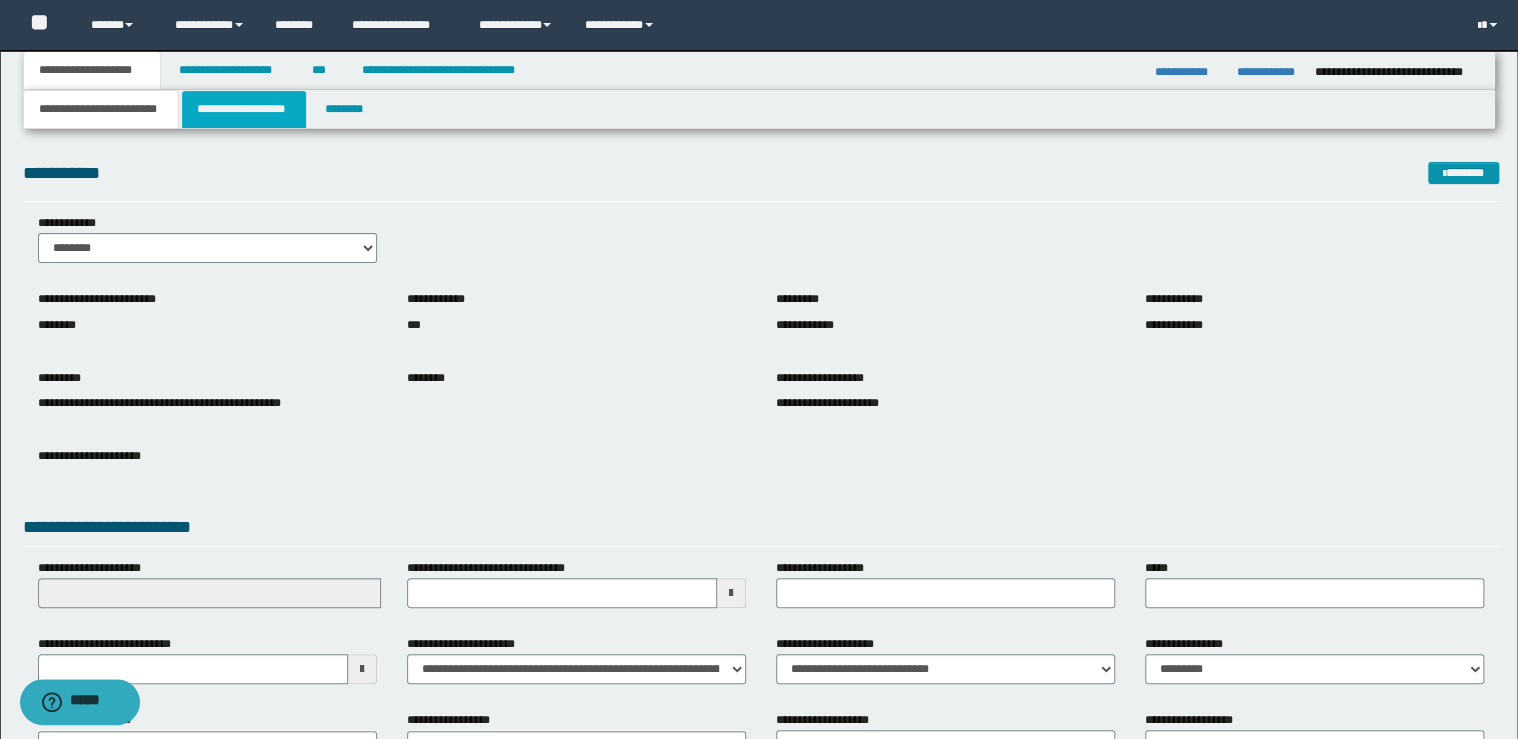 click on "**********" at bounding box center (244, 109) 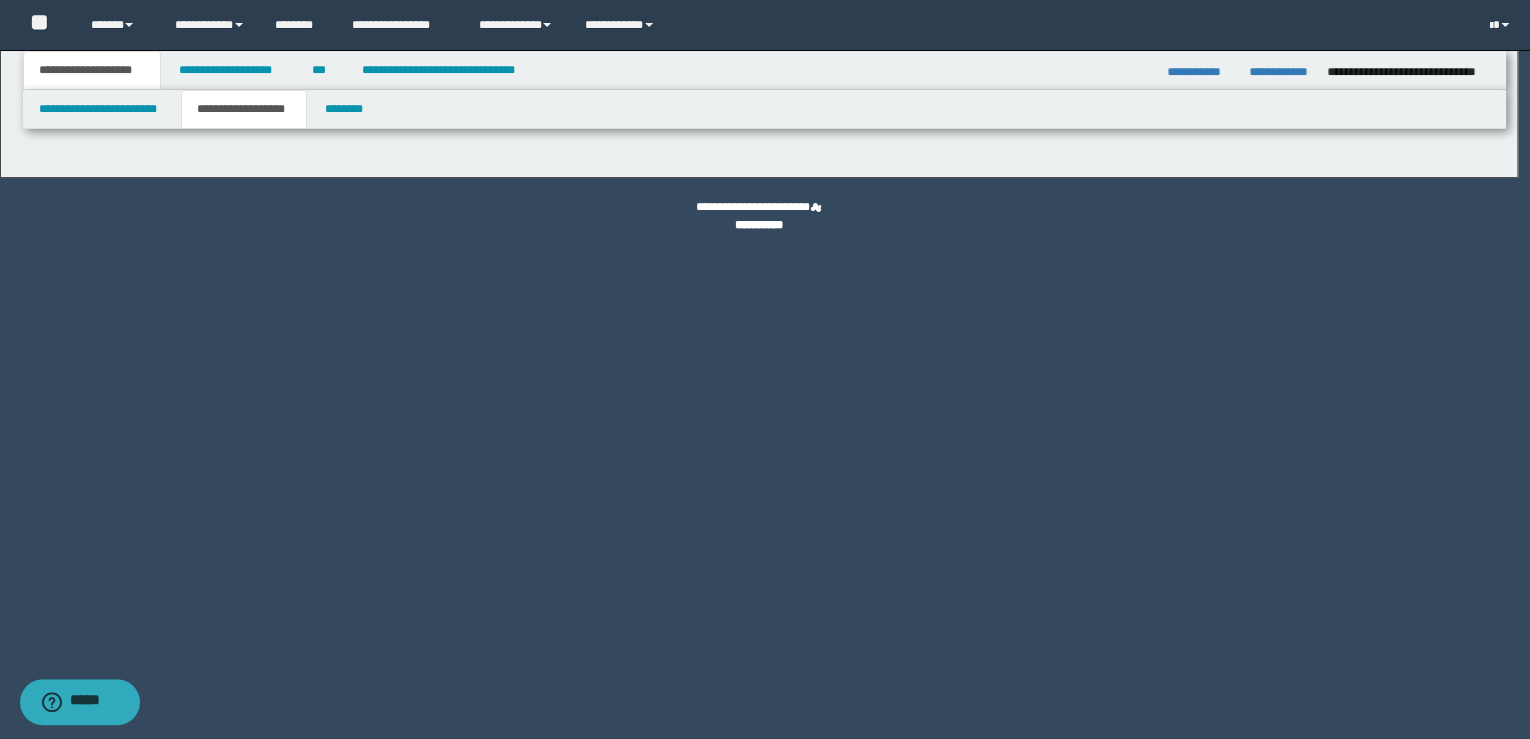 select on "*" 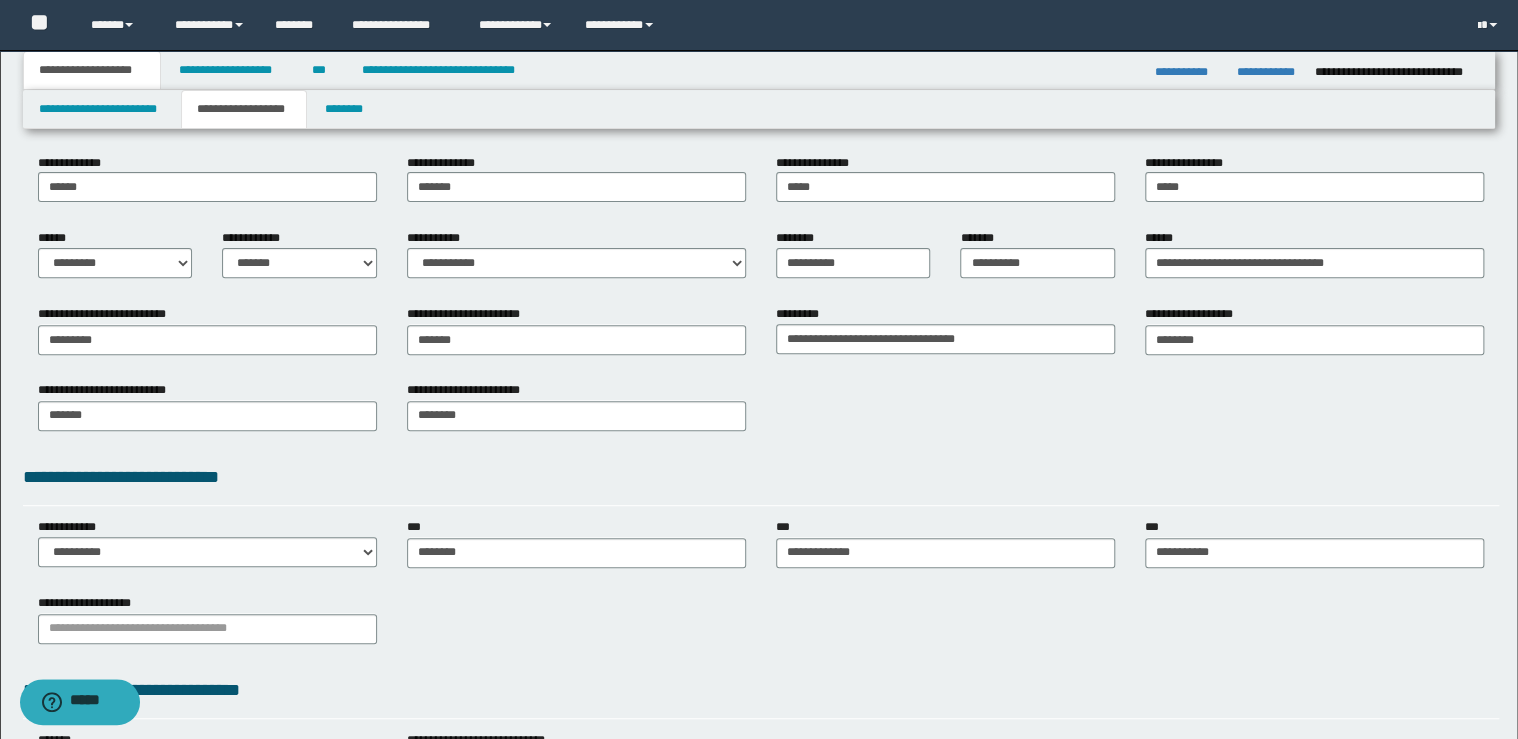 scroll, scrollTop: 367, scrollLeft: 0, axis: vertical 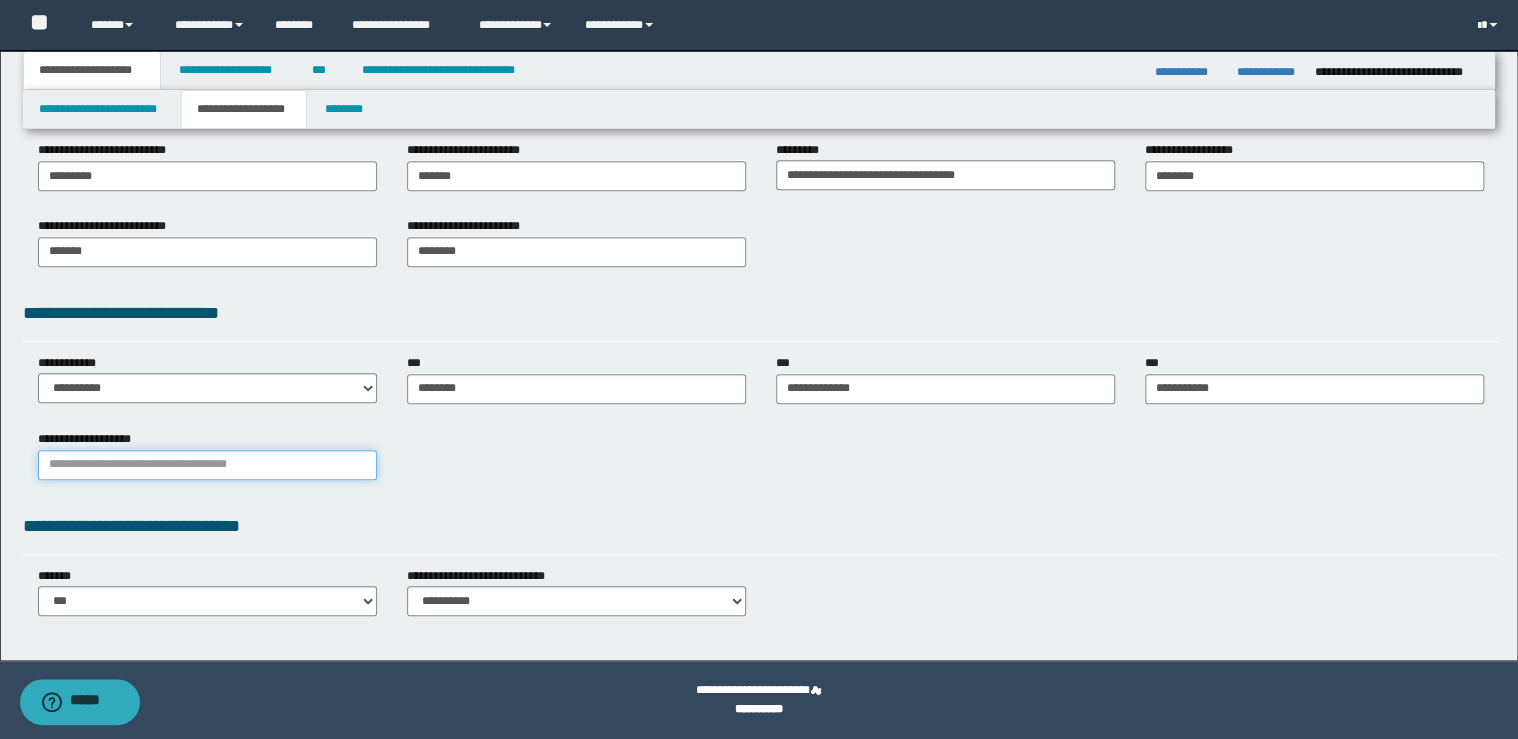click on "**********" at bounding box center [207, 465] 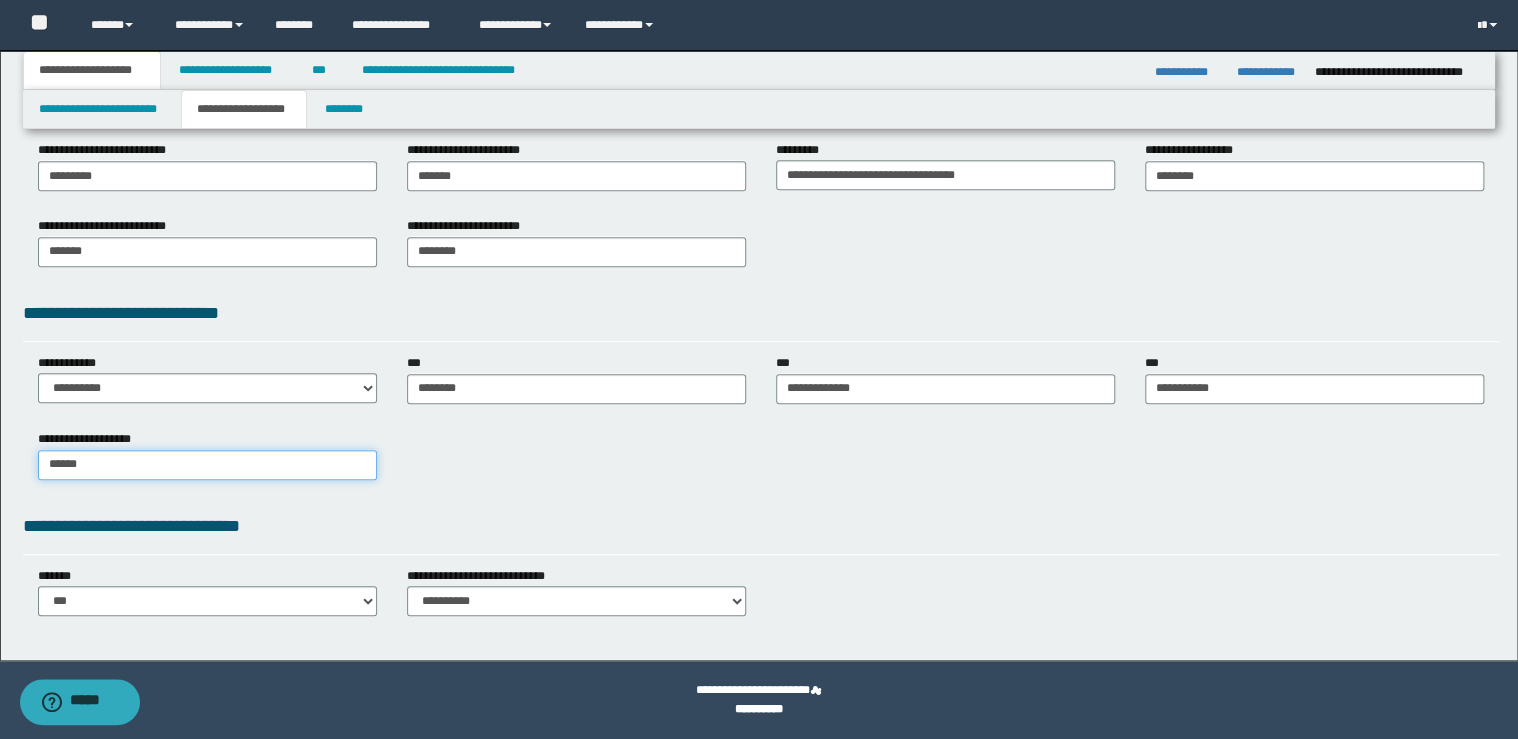 type on "*******" 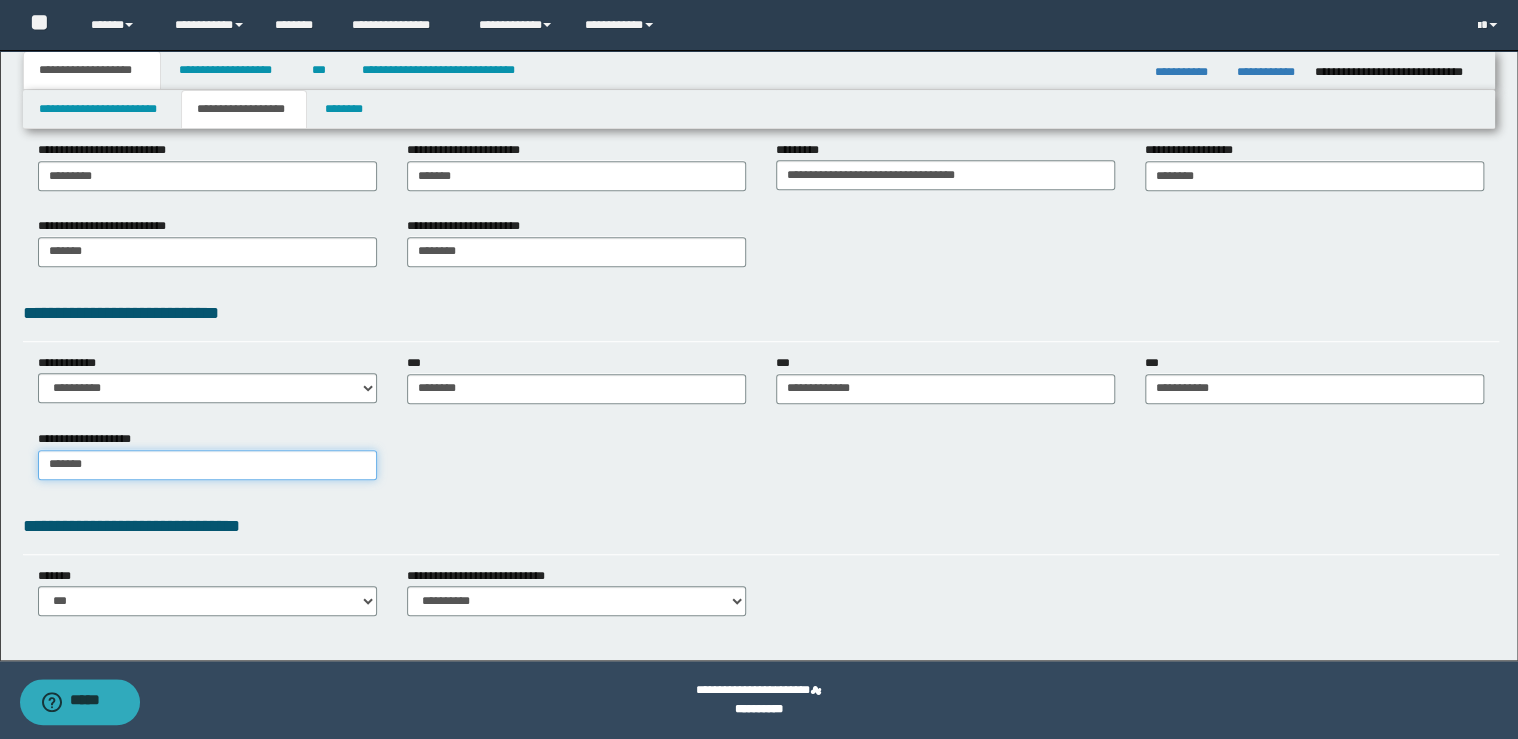 type on "*******" 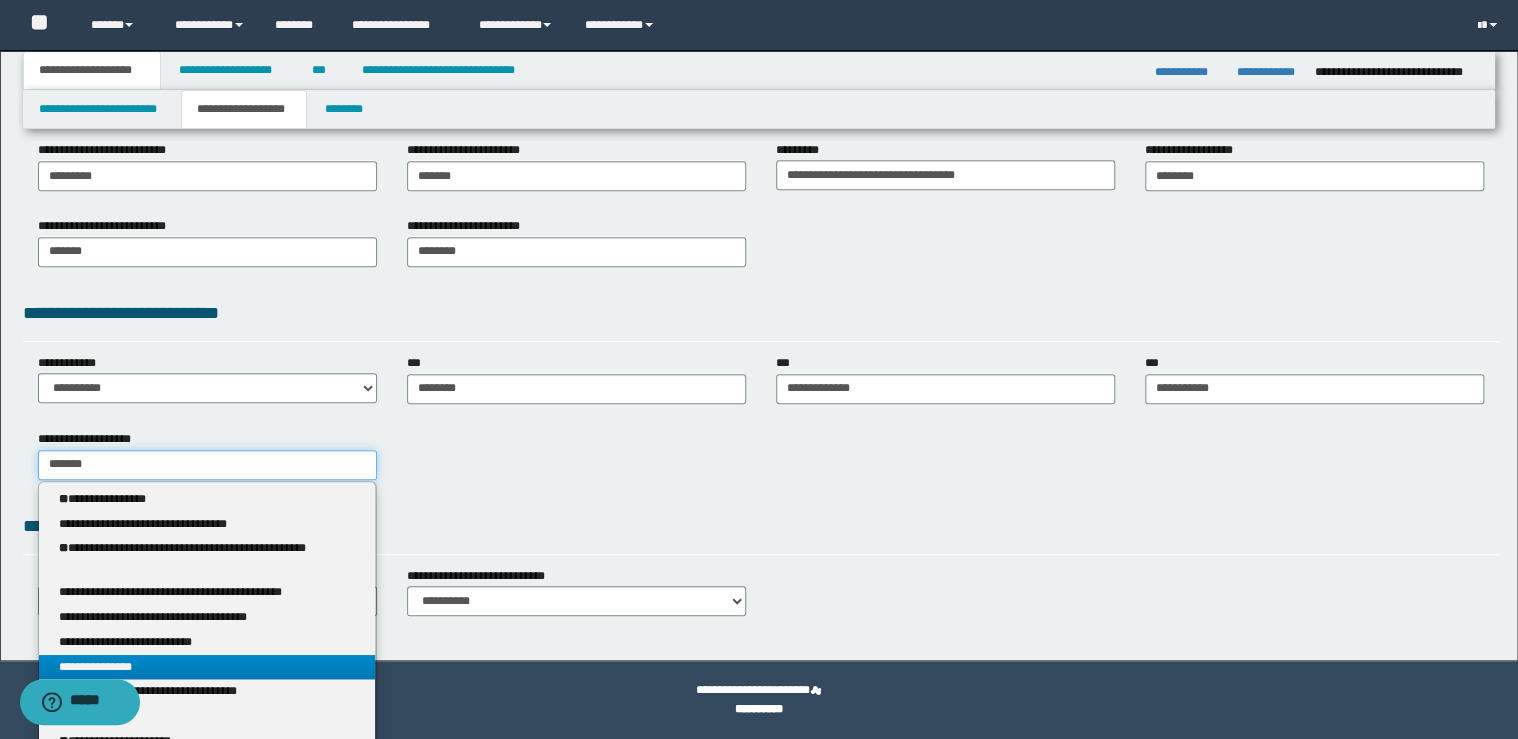 type 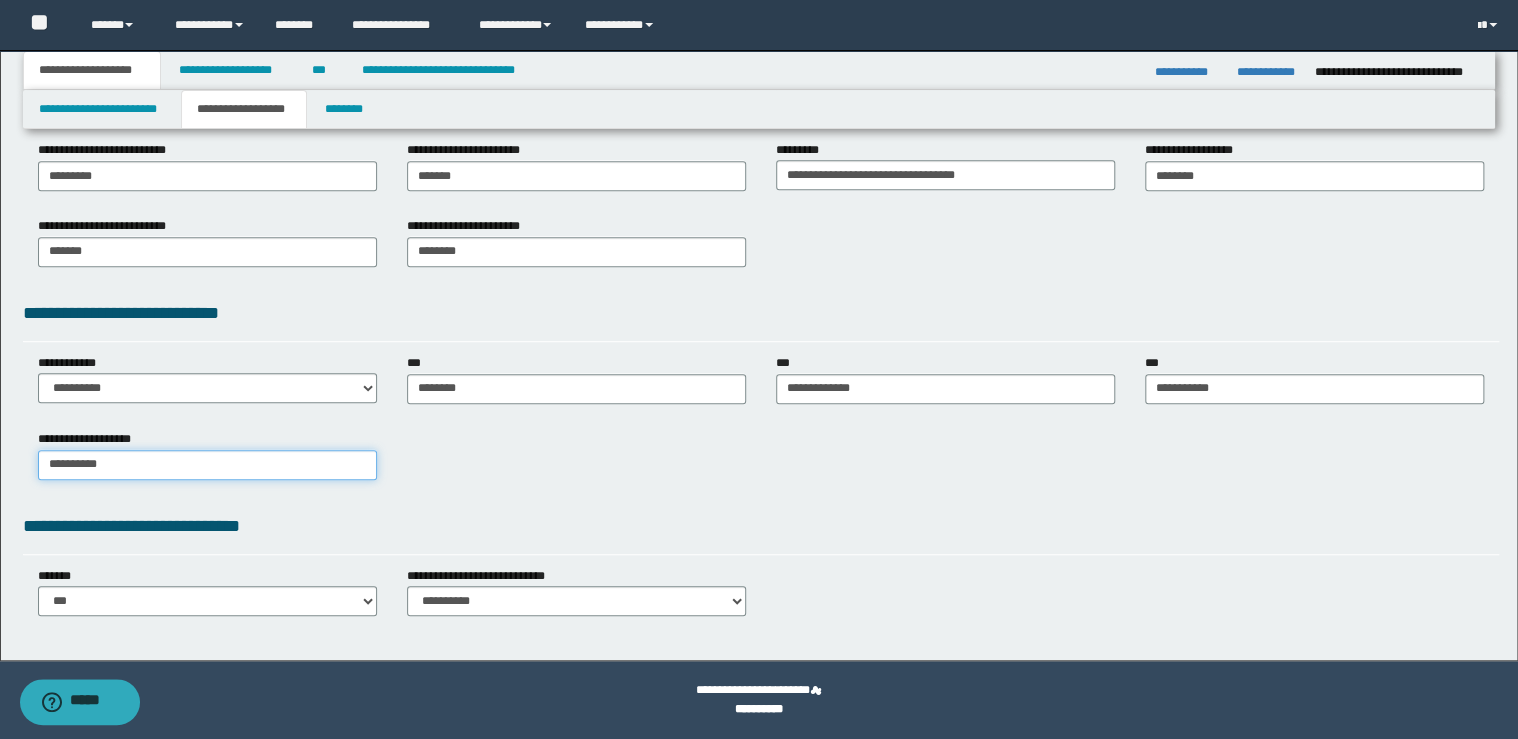 type on "**********" 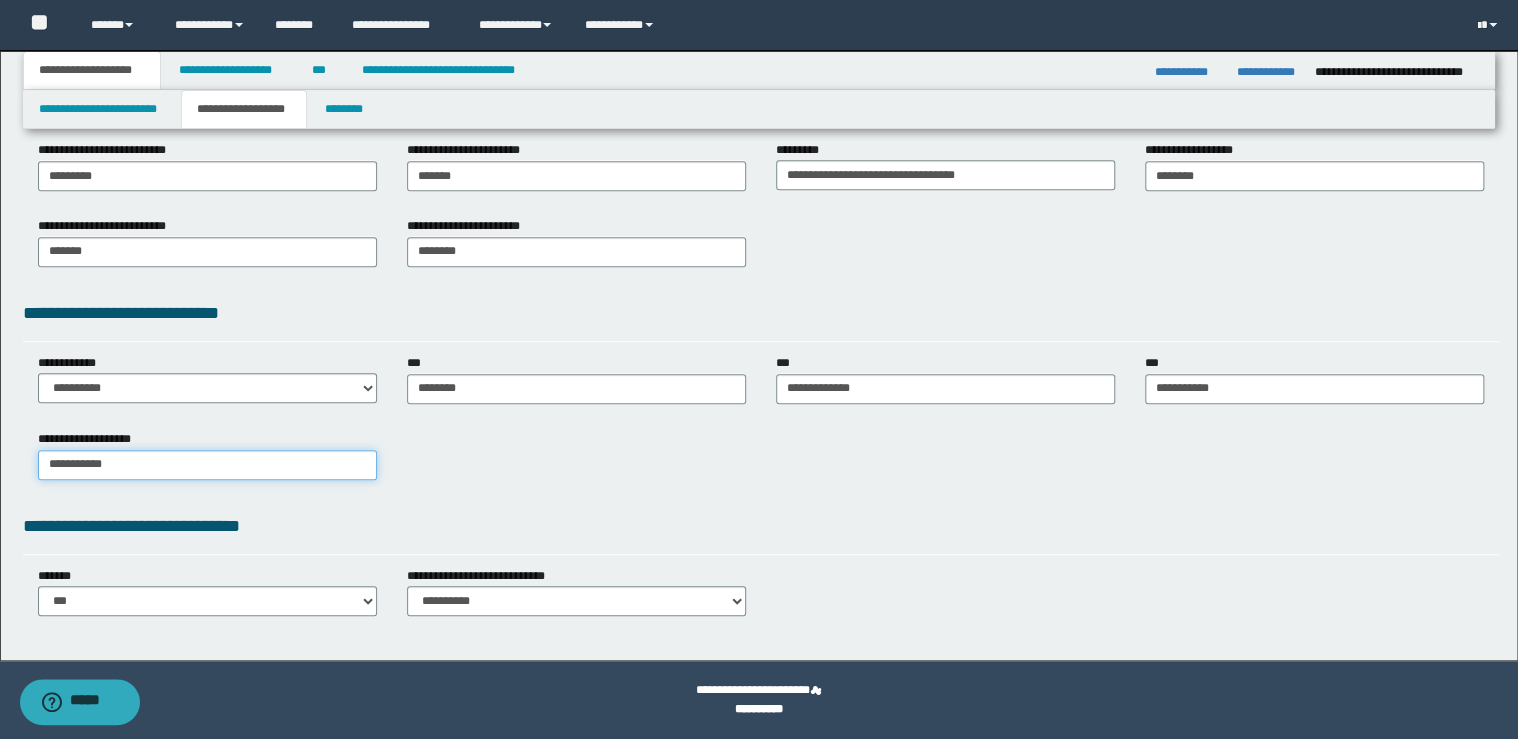 type on "**********" 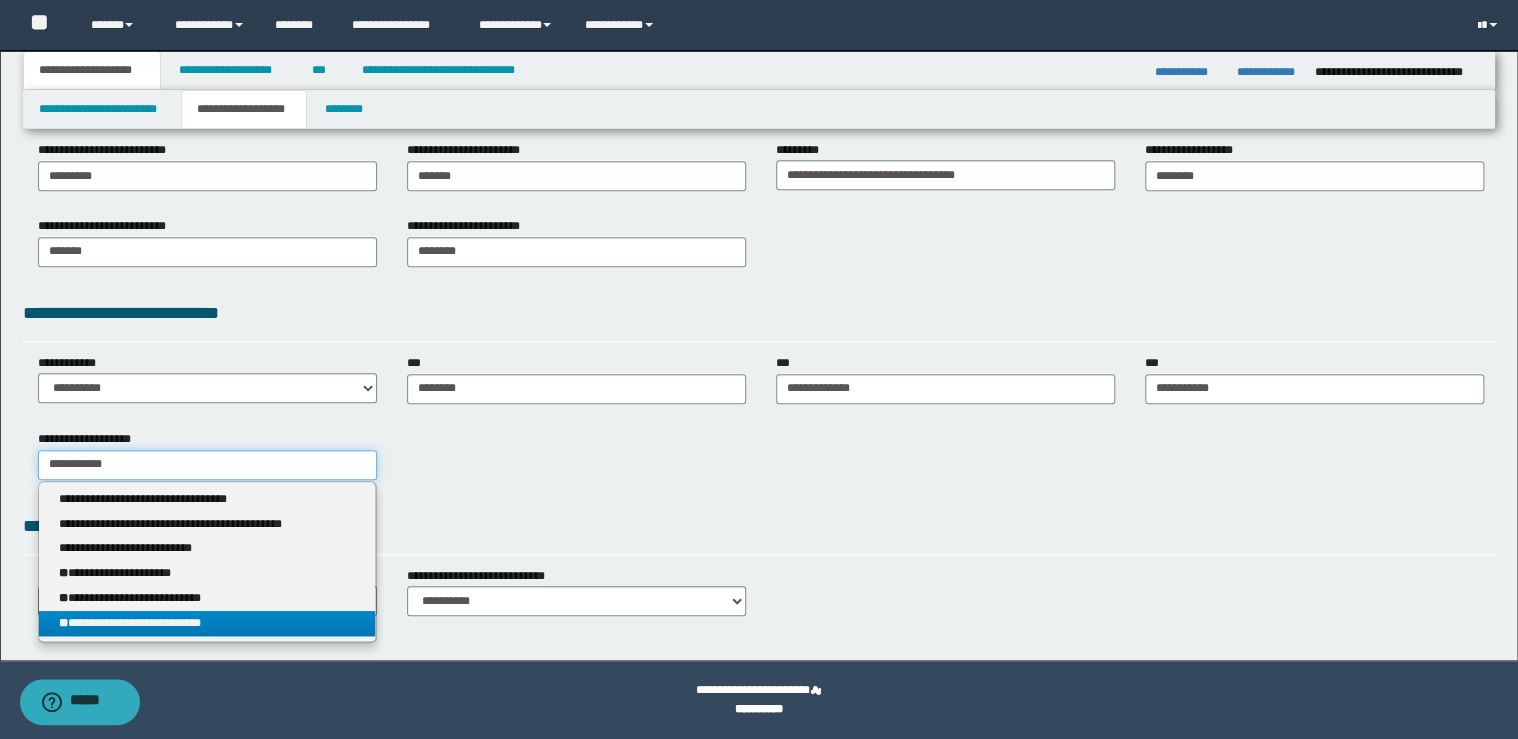 type on "**********" 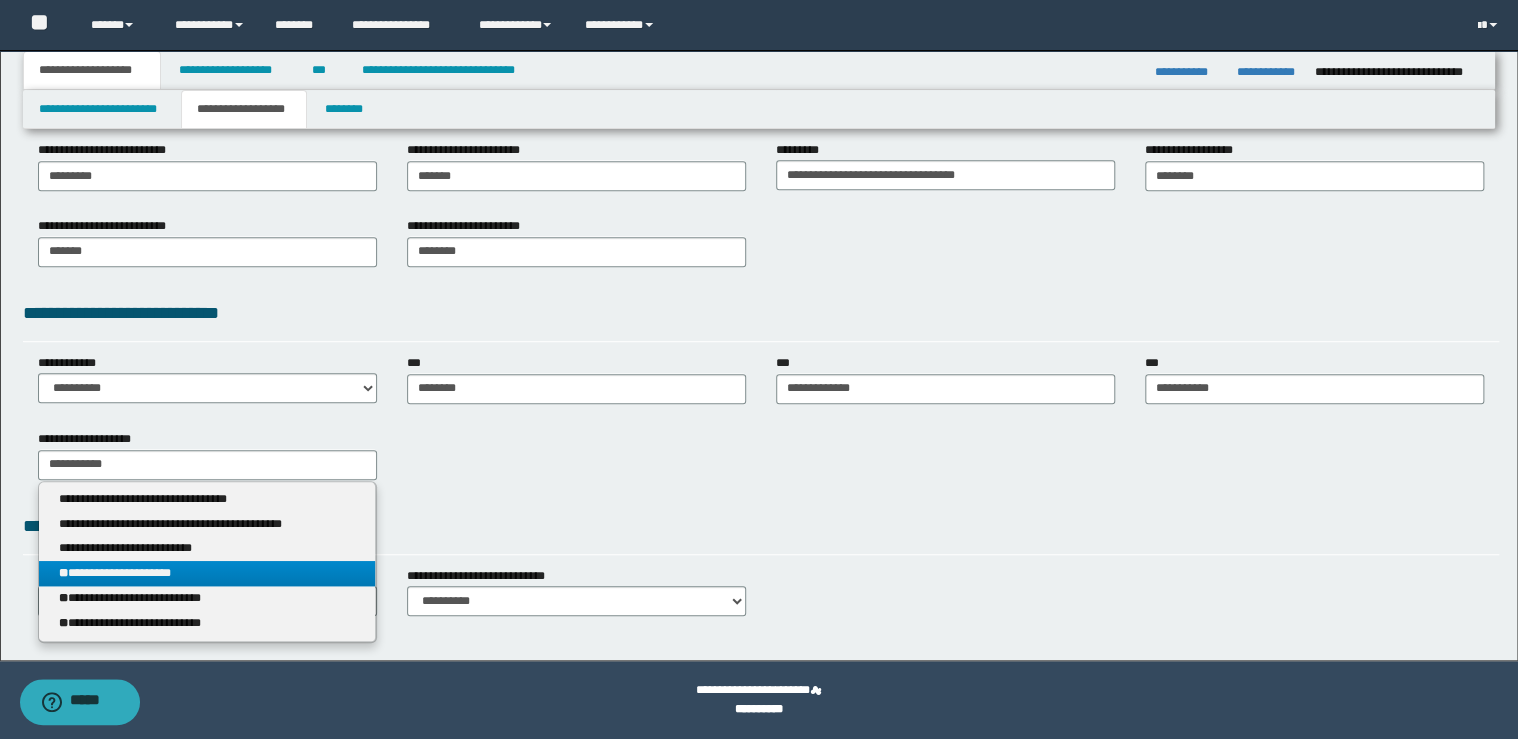 click on "**********" at bounding box center [207, 573] 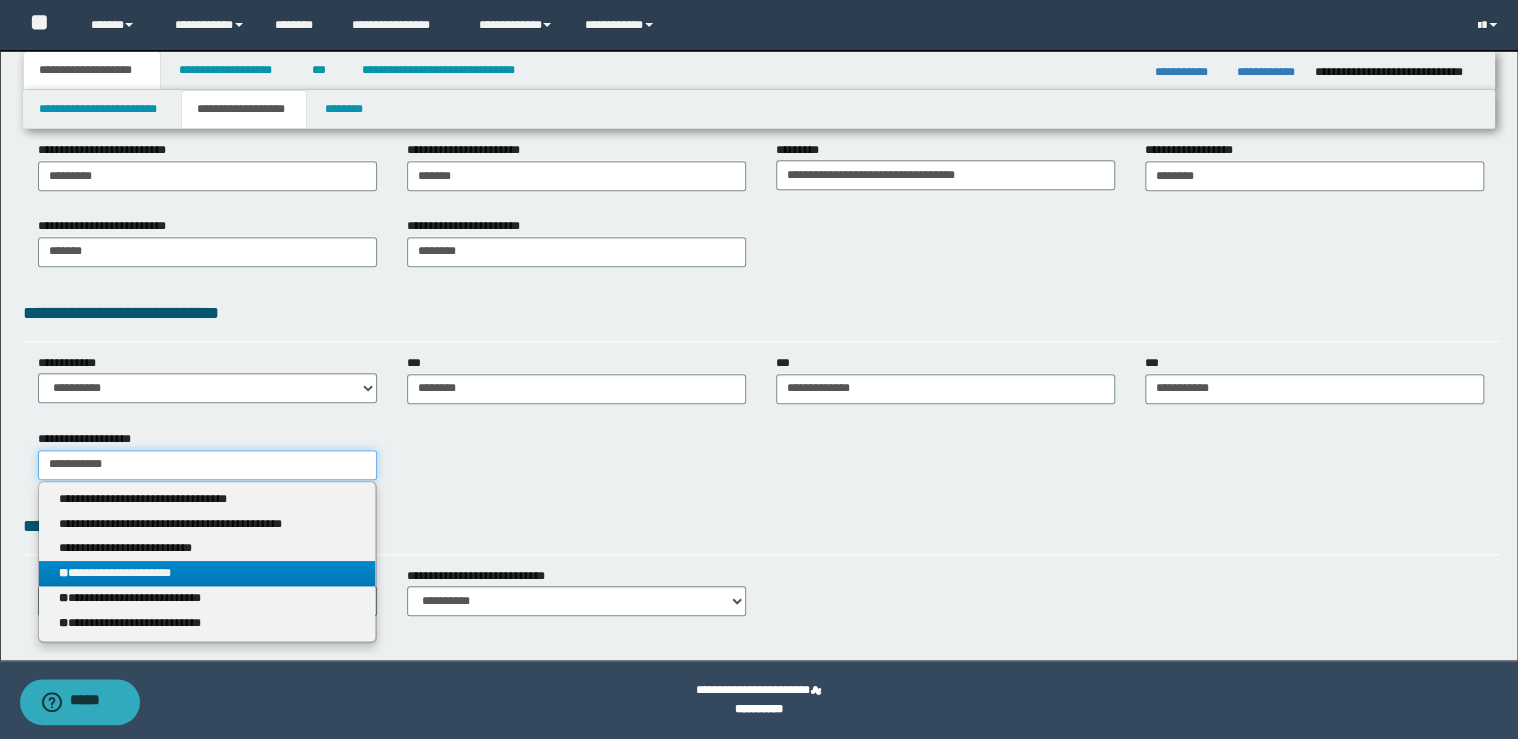 type 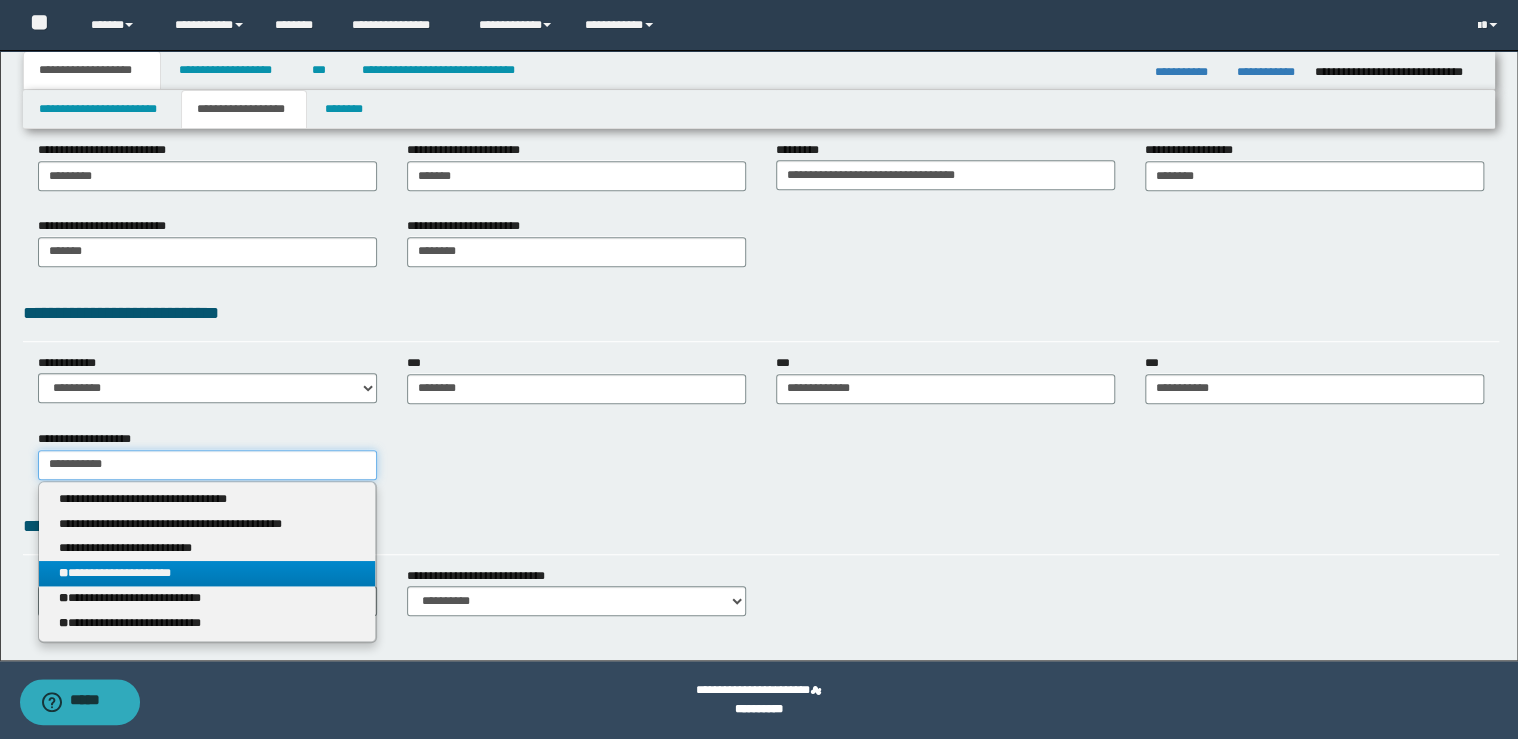 type on "**********" 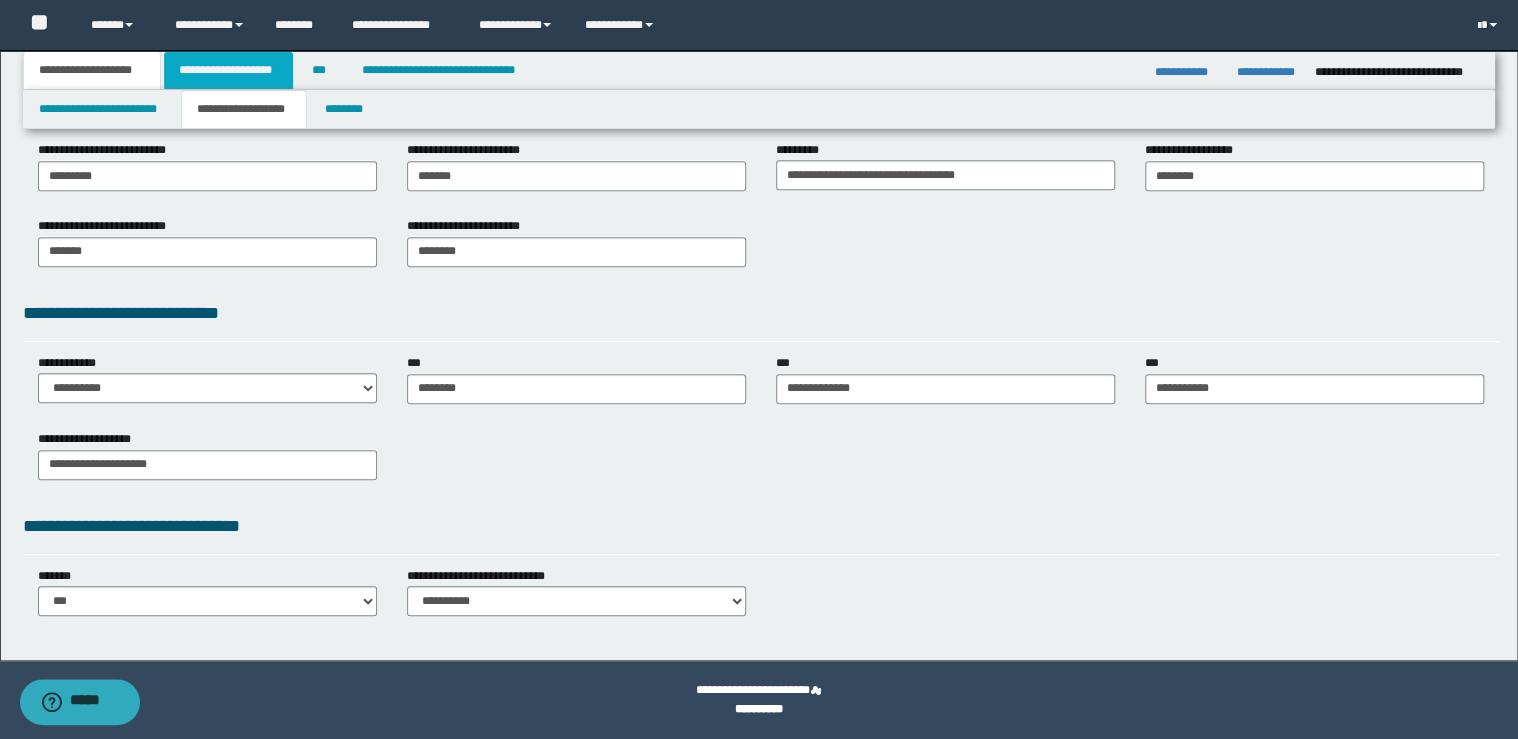 click on "**********" at bounding box center [228, 70] 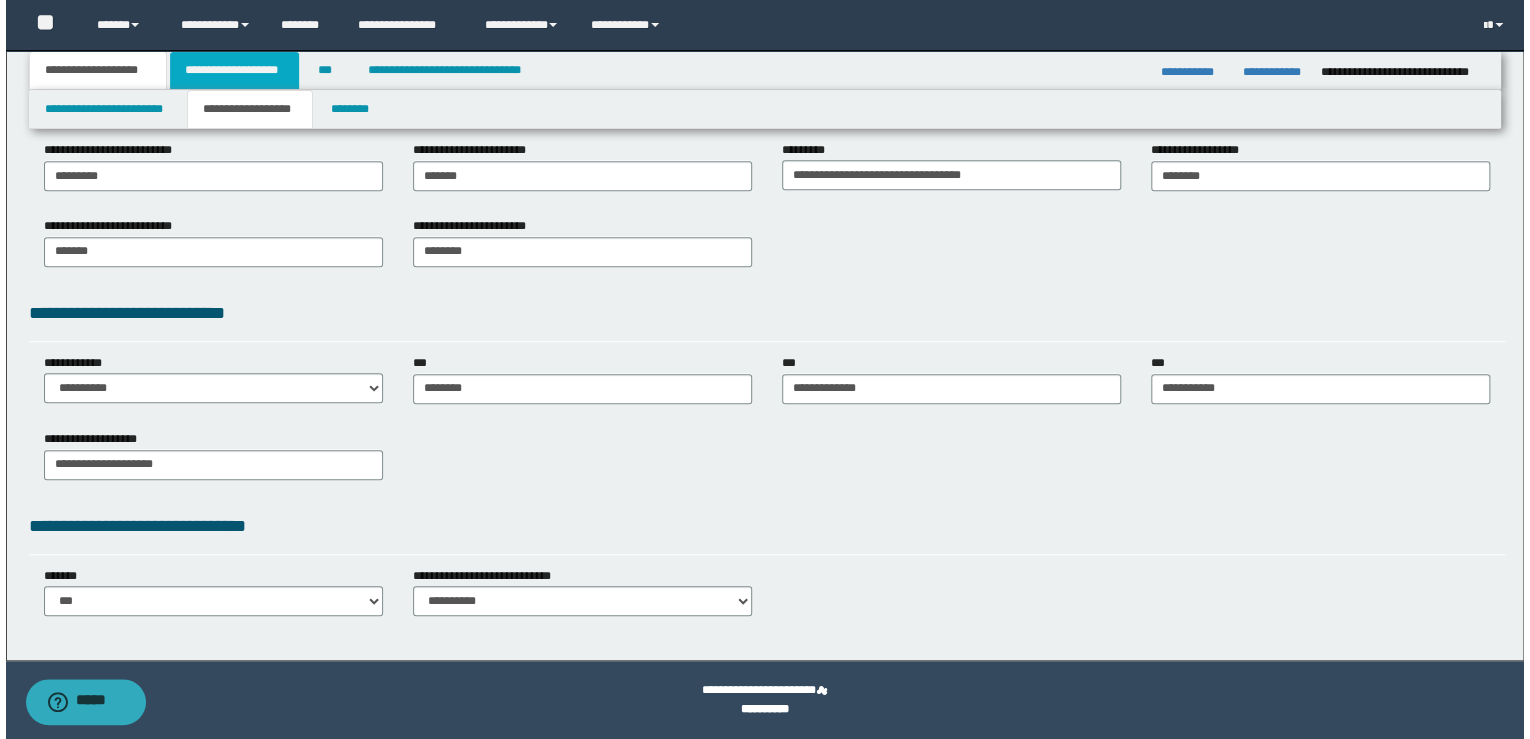 scroll, scrollTop: 0, scrollLeft: 0, axis: both 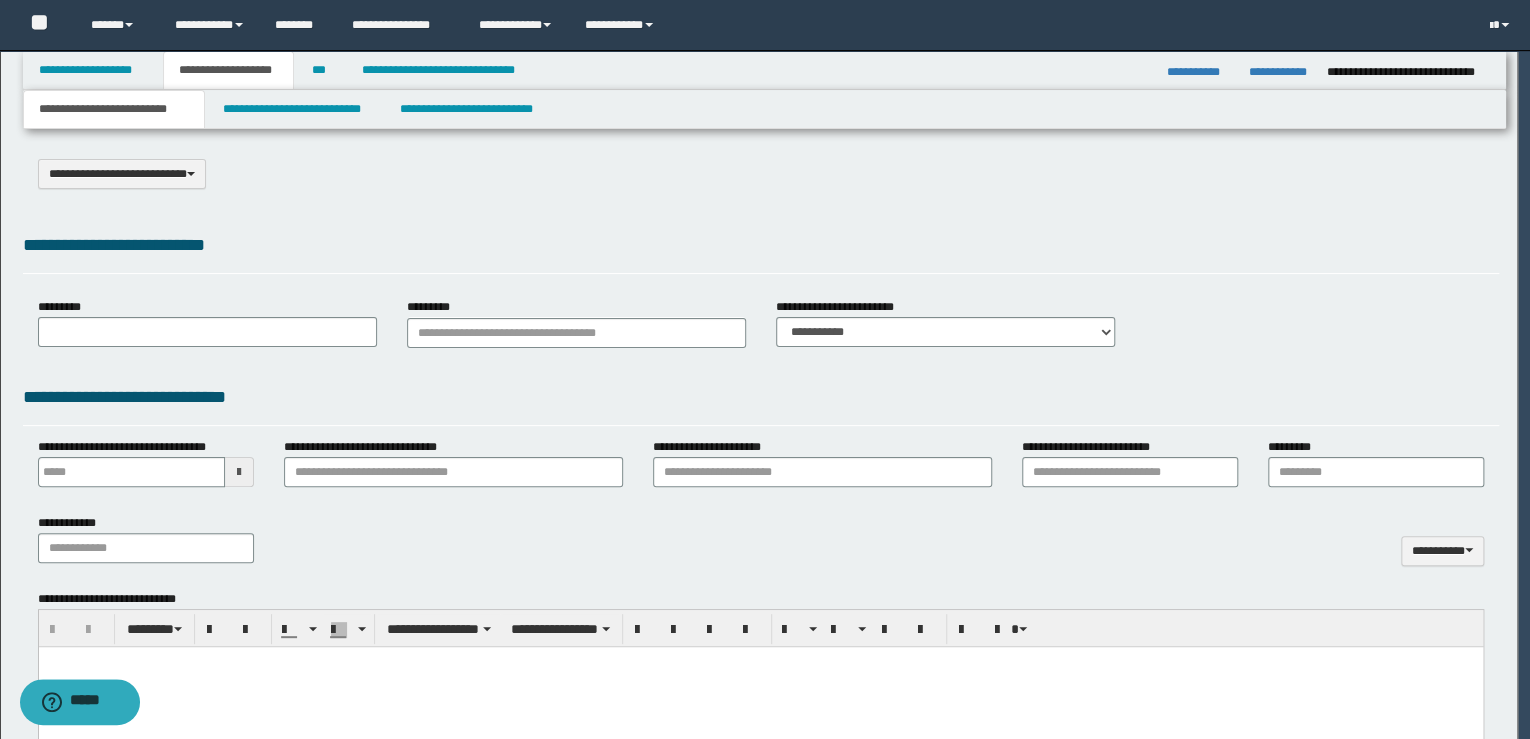 type on "**********" 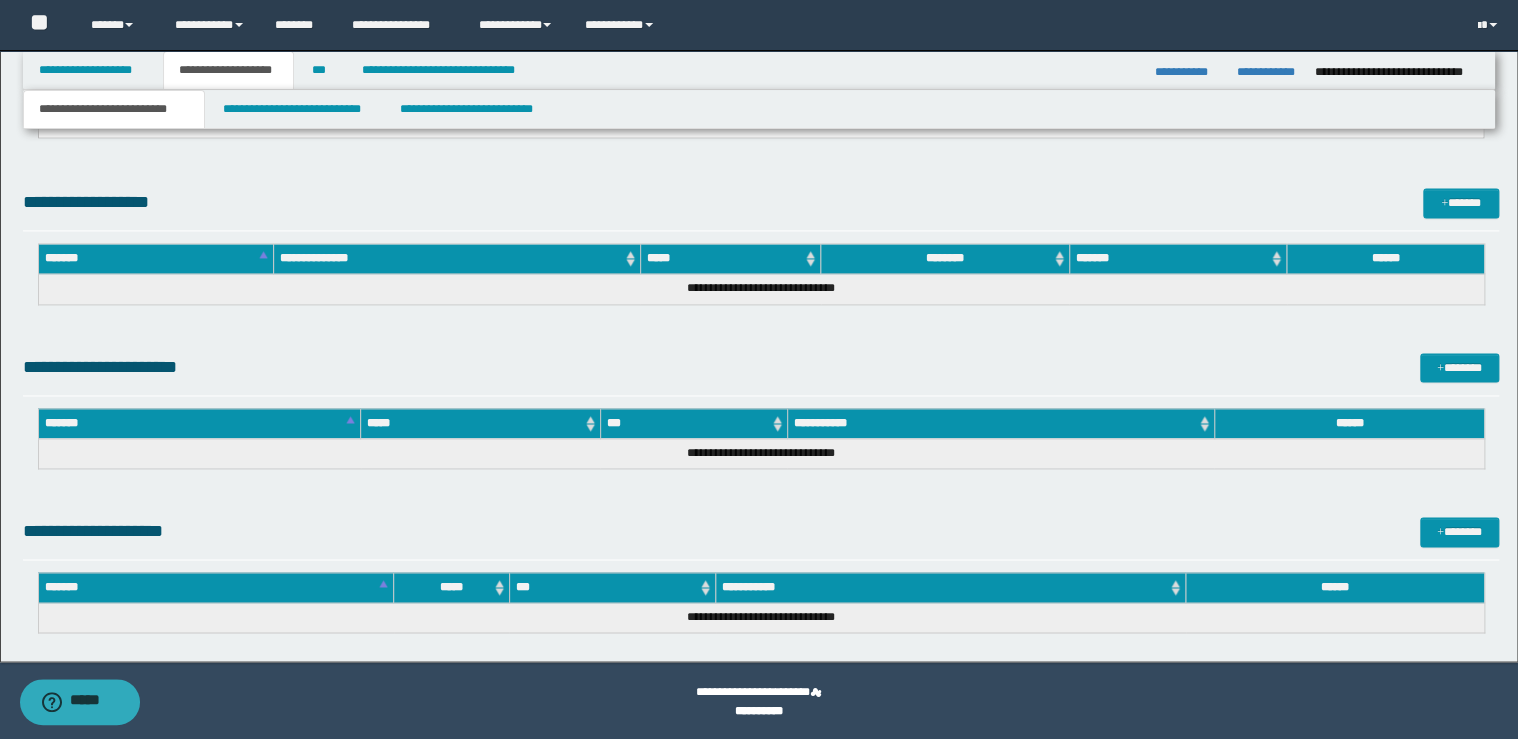 scroll, scrollTop: 1272, scrollLeft: 0, axis: vertical 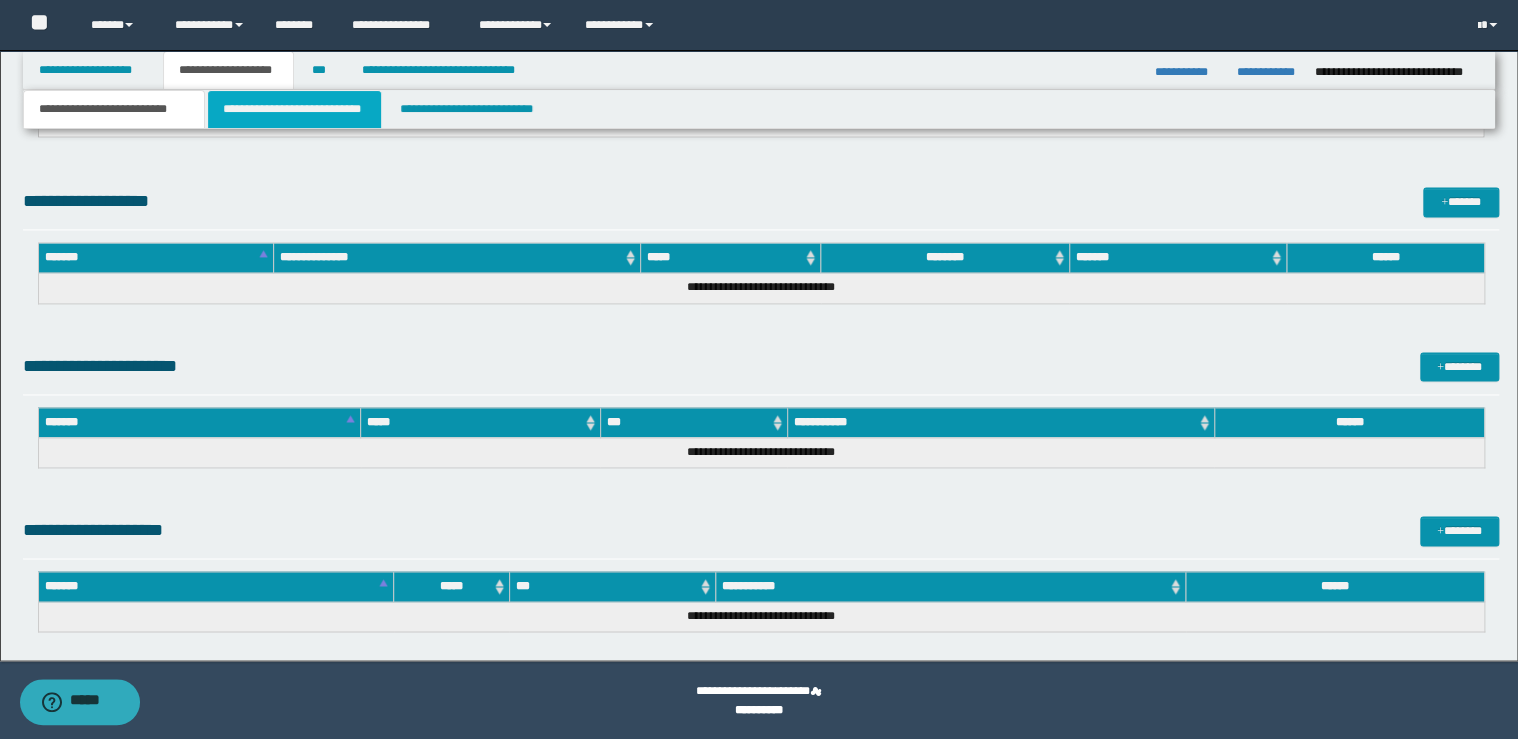 click on "**********" at bounding box center [294, 109] 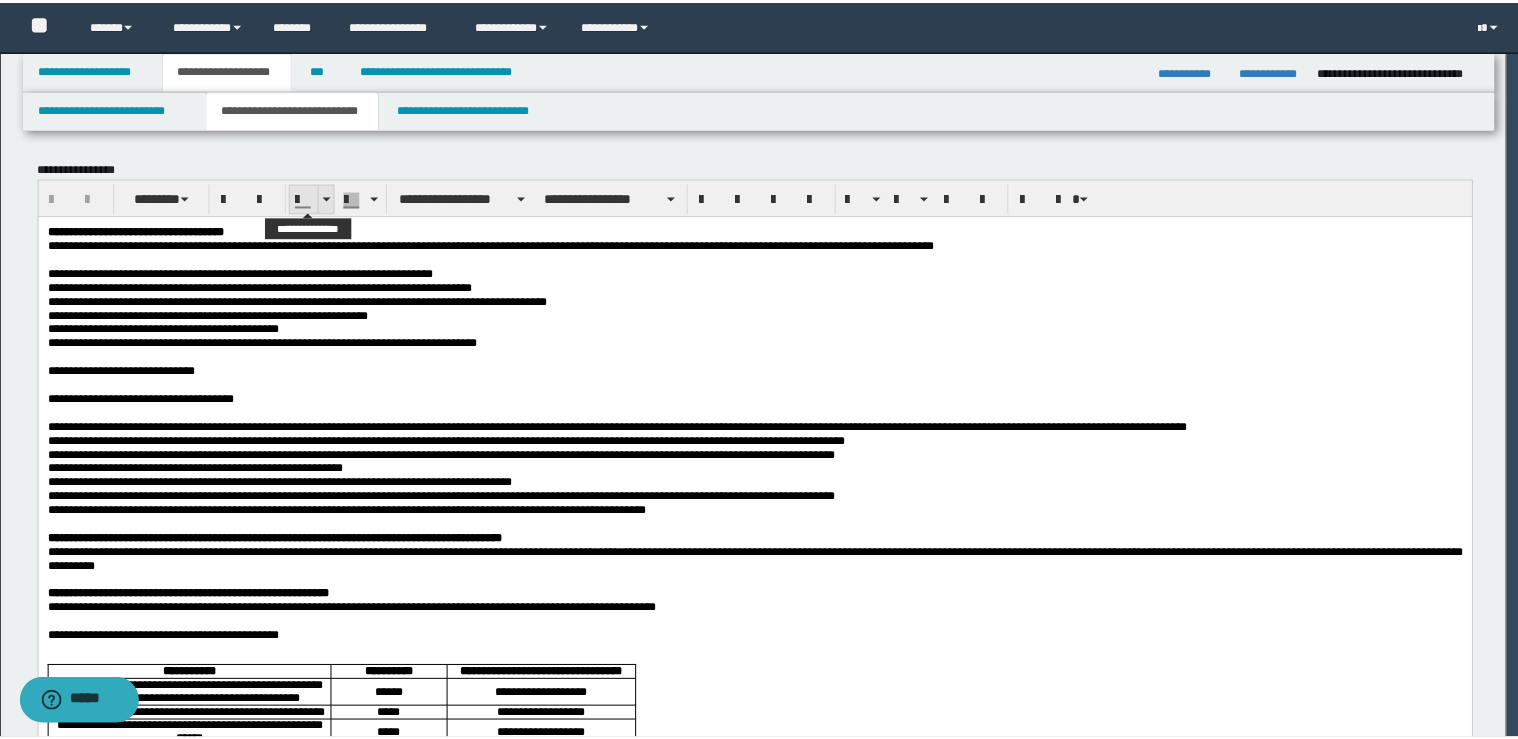 scroll, scrollTop: 0, scrollLeft: 0, axis: both 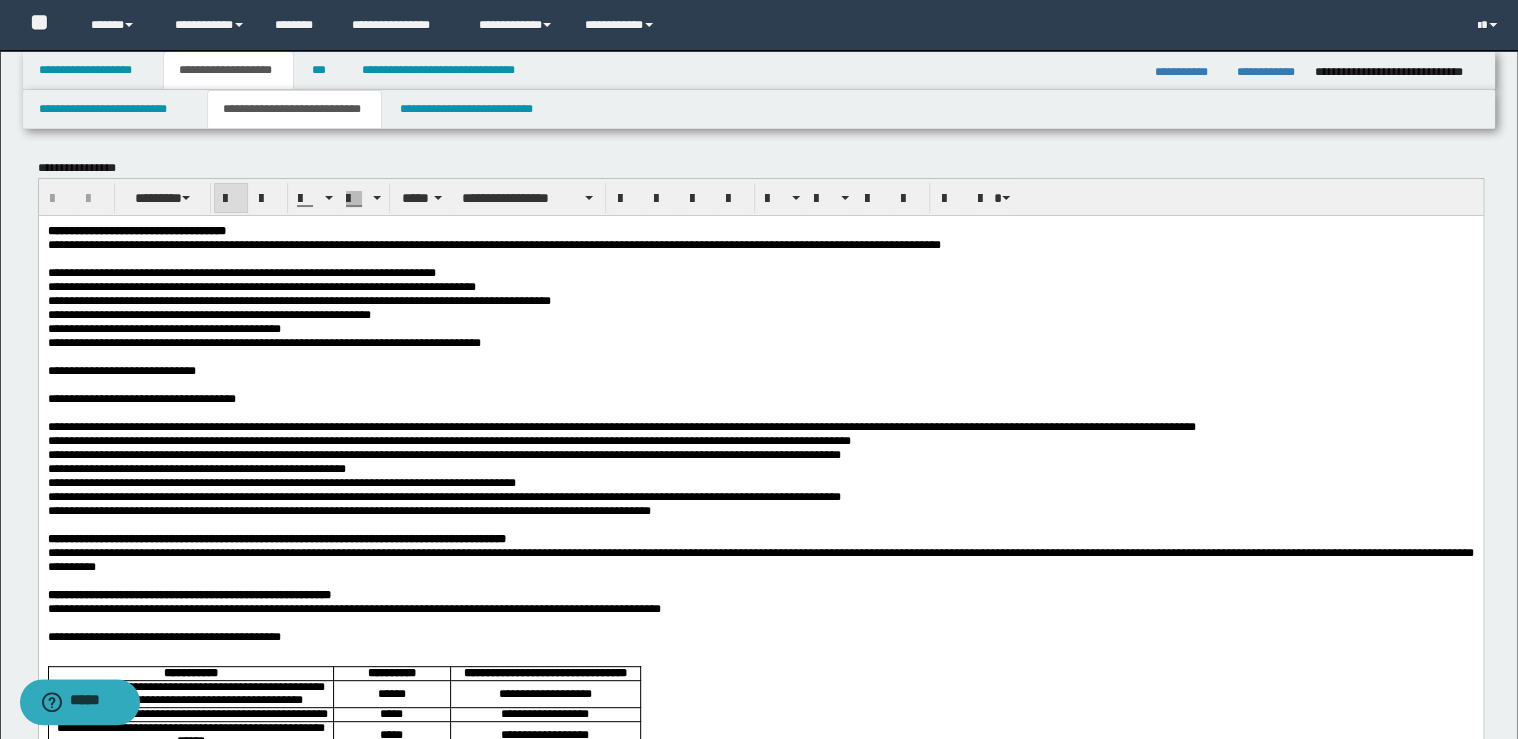 click on "**********" at bounding box center [760, 230] 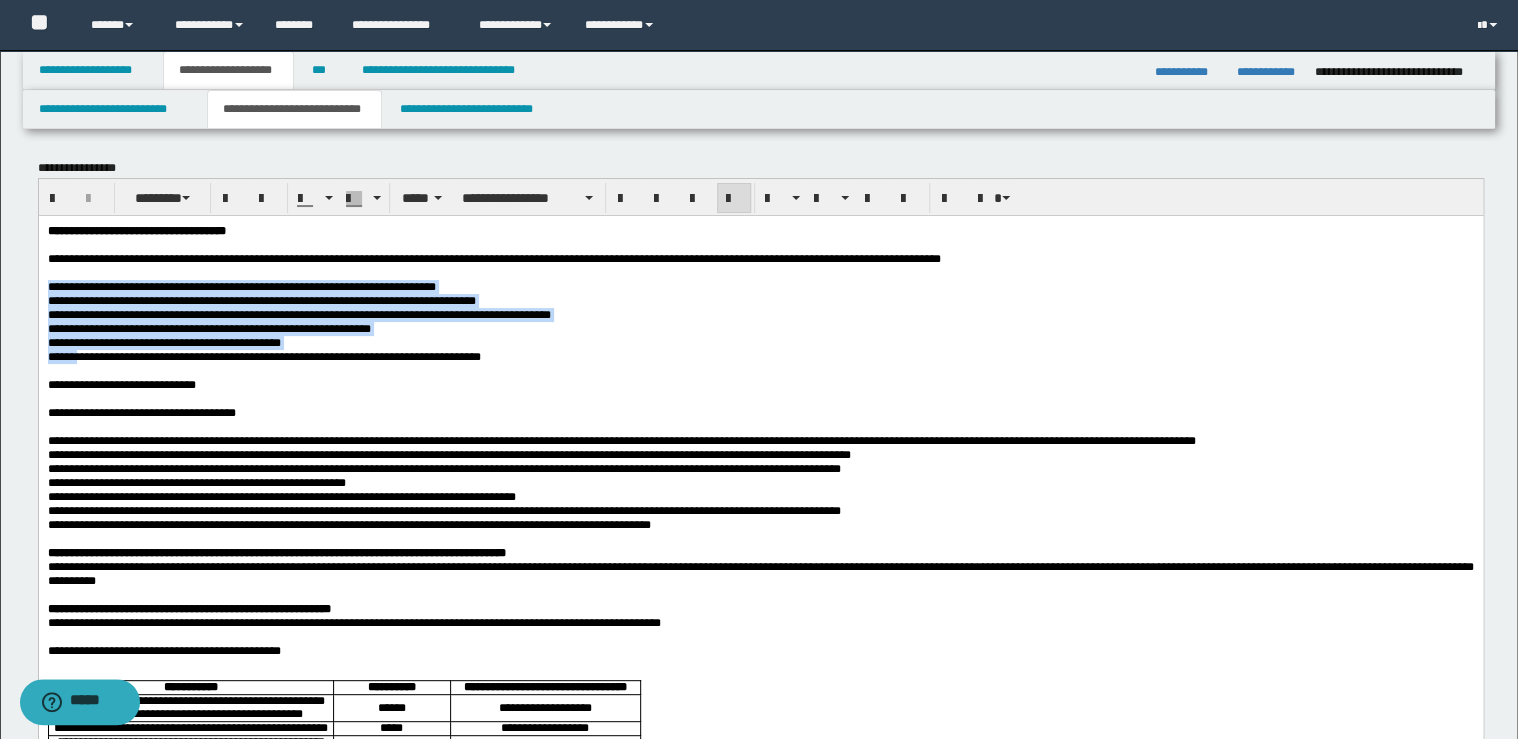 drag, startPoint x: 45, startPoint y: 293, endPoint x: 87, endPoint y: 366, distance: 84.21995 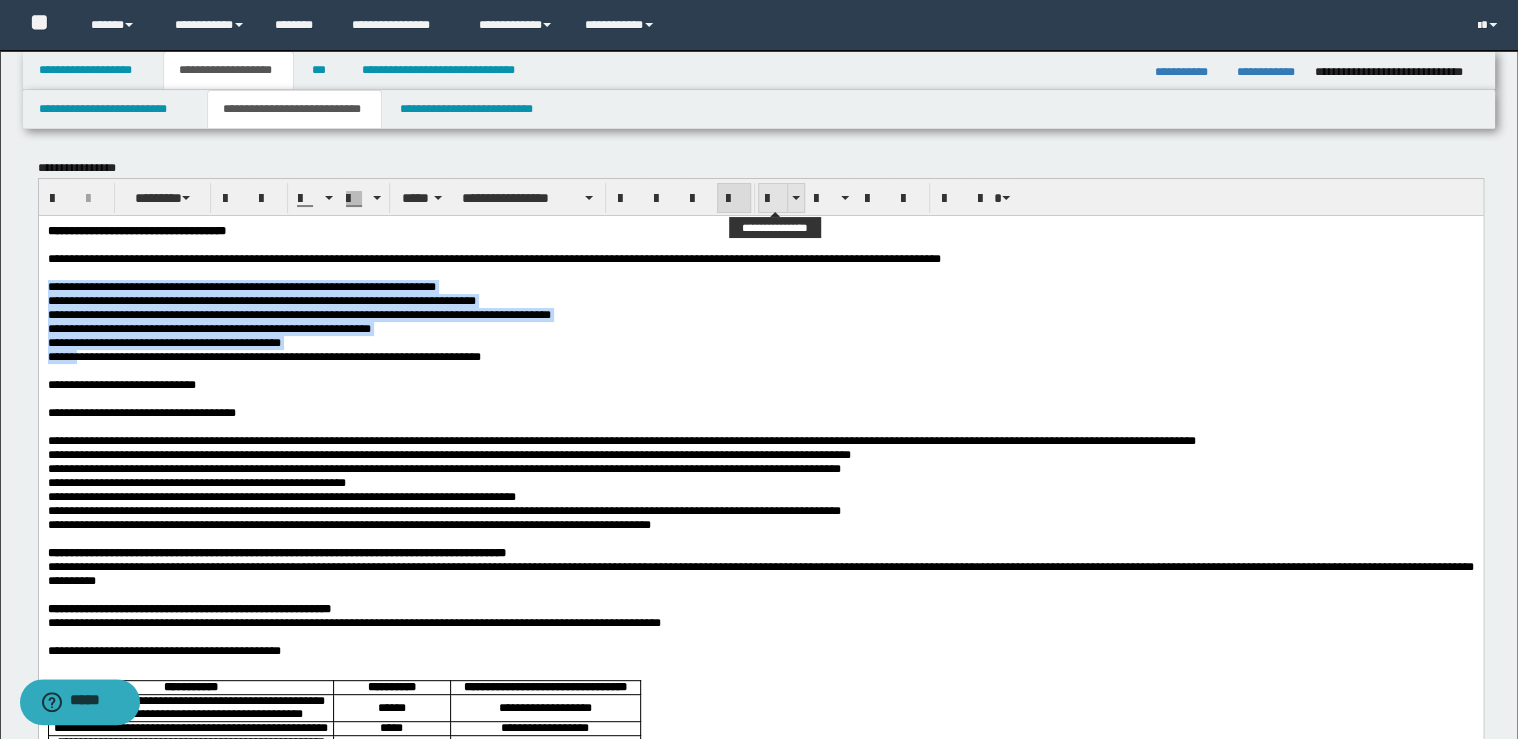 click at bounding box center (773, 199) 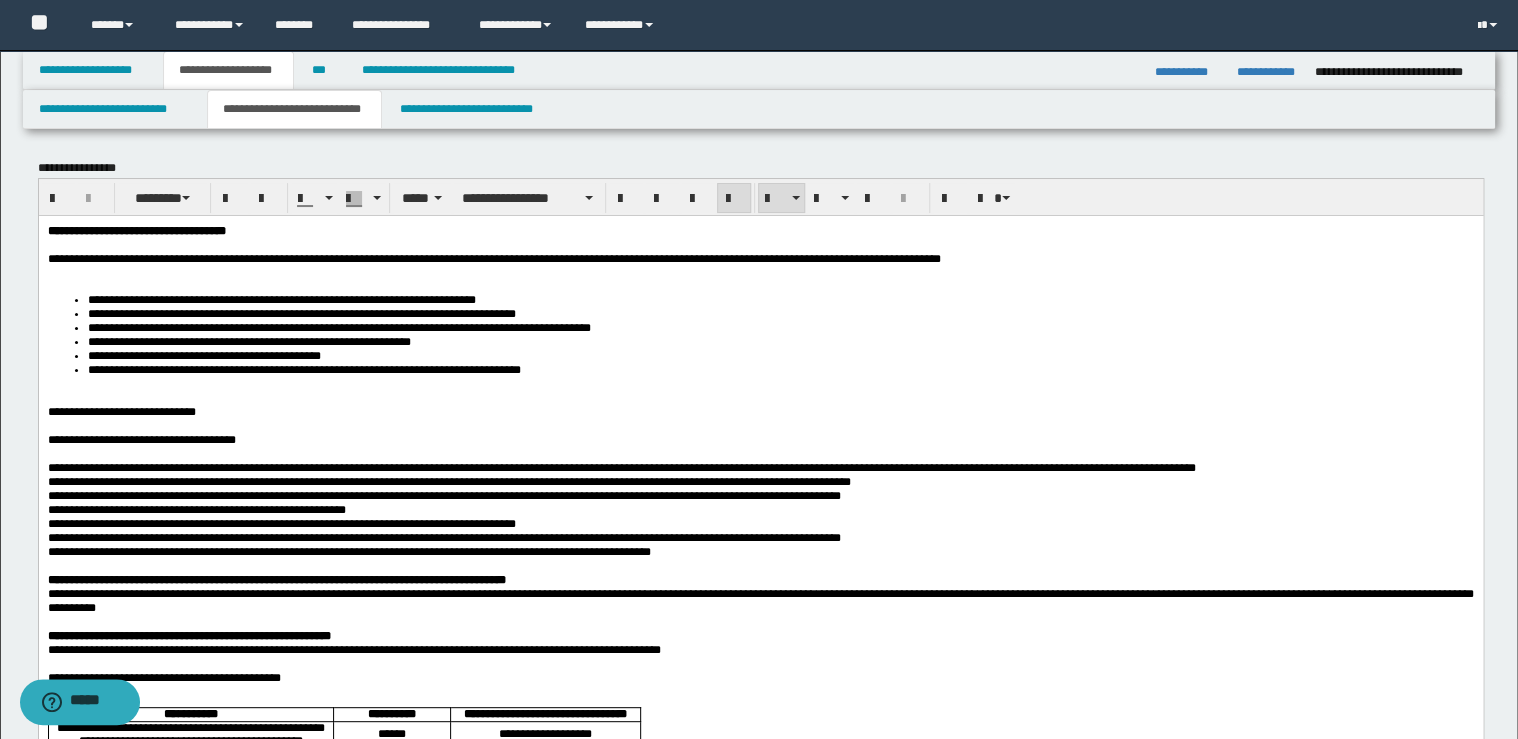 click on "**********" at bounding box center [760, 258] 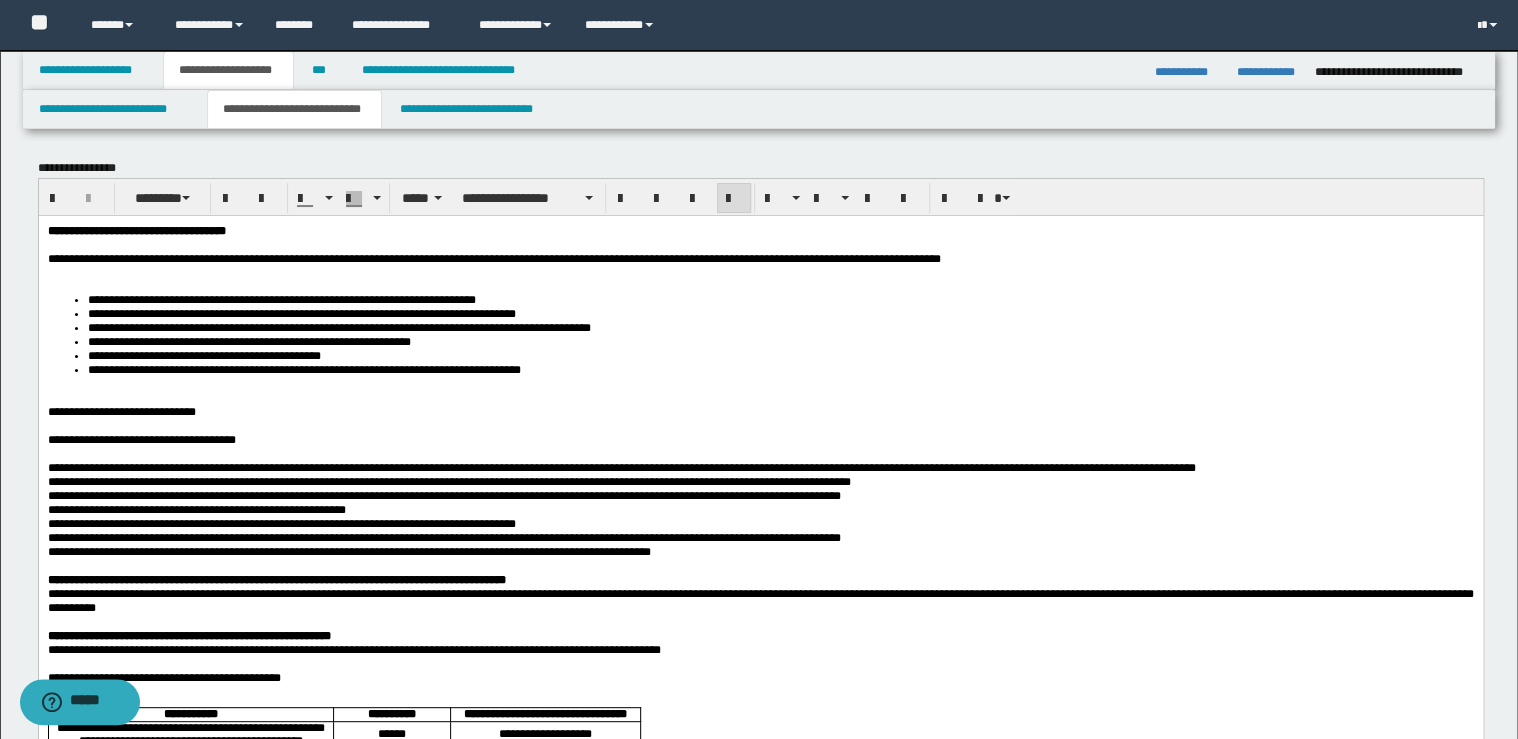 type 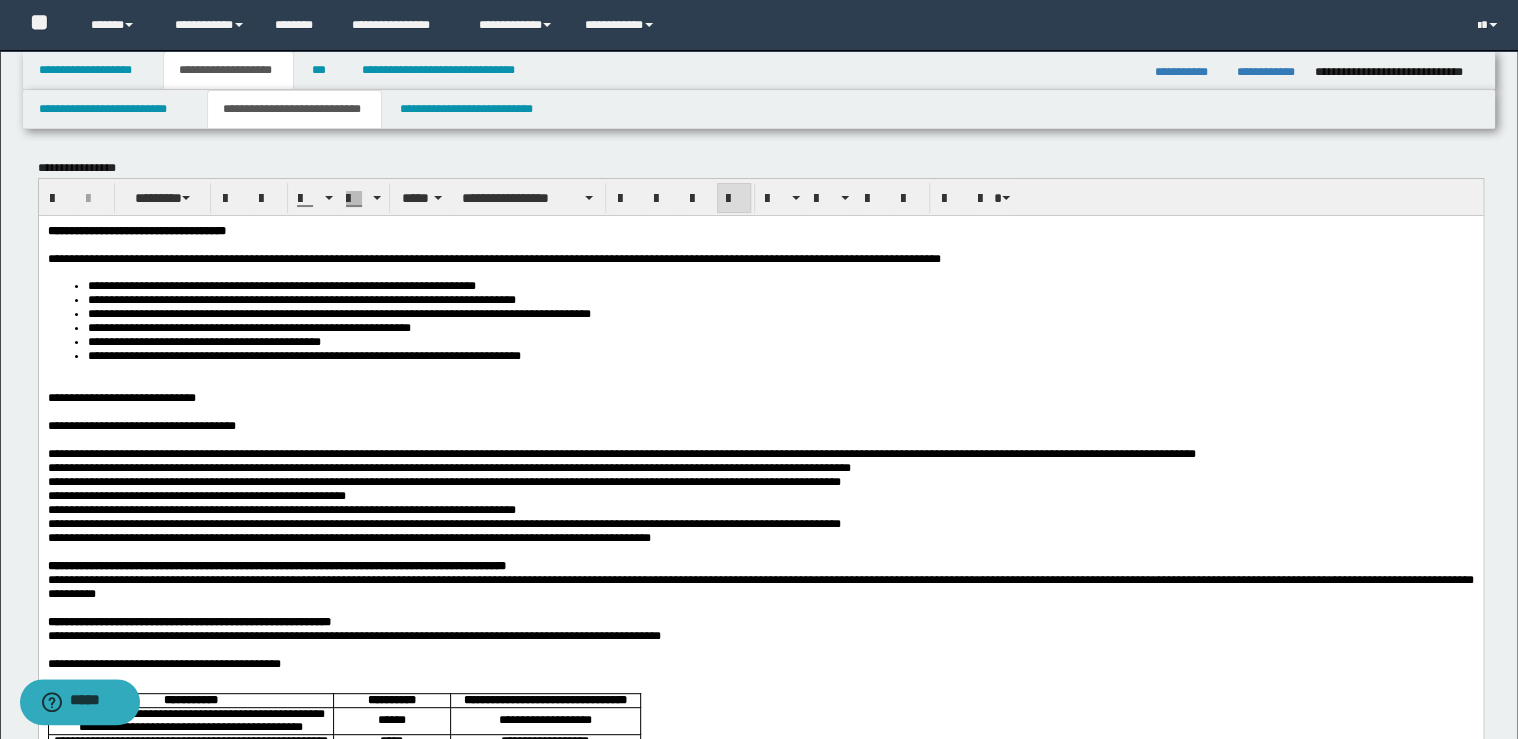 click on "**********" at bounding box center [780, 355] 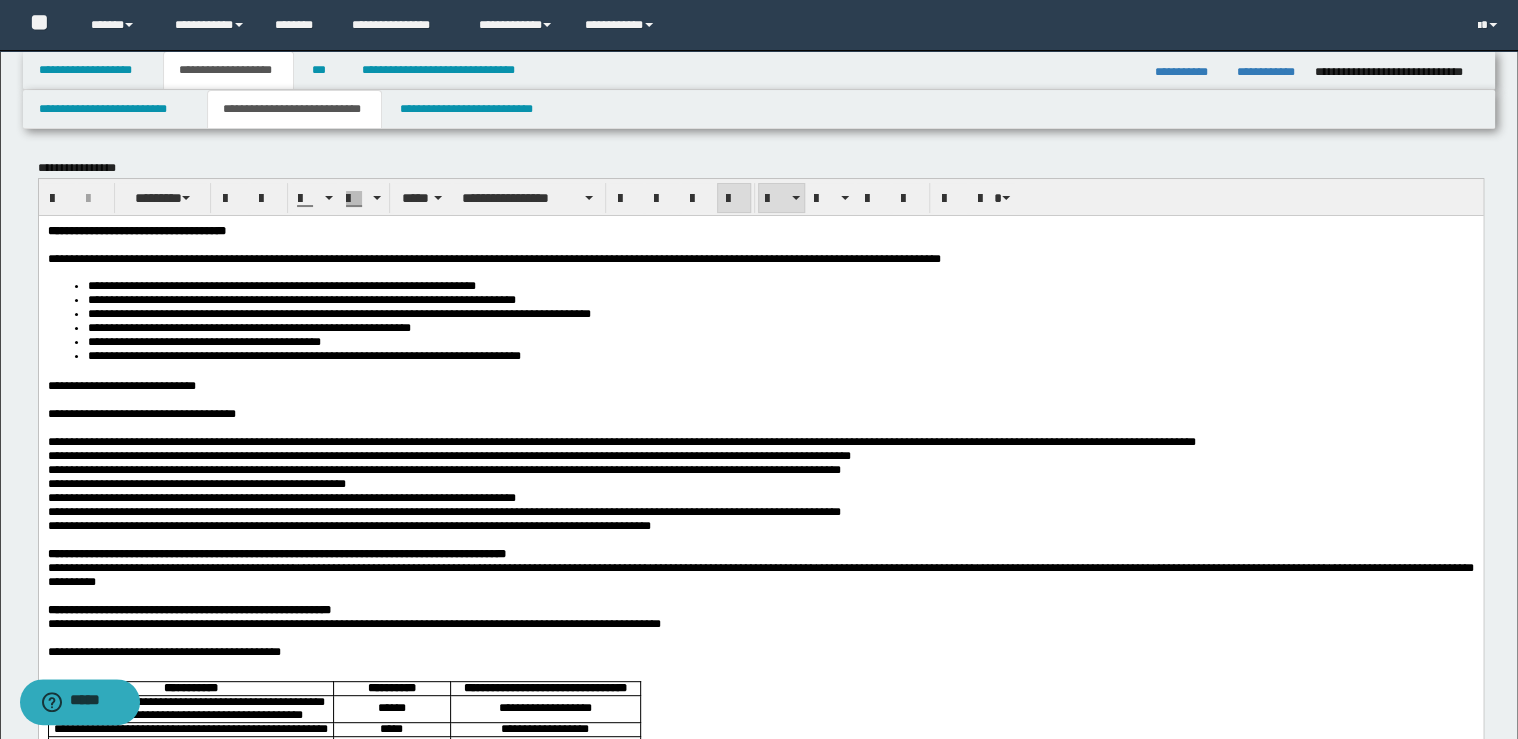 click on "**********" at bounding box center (121, 385) 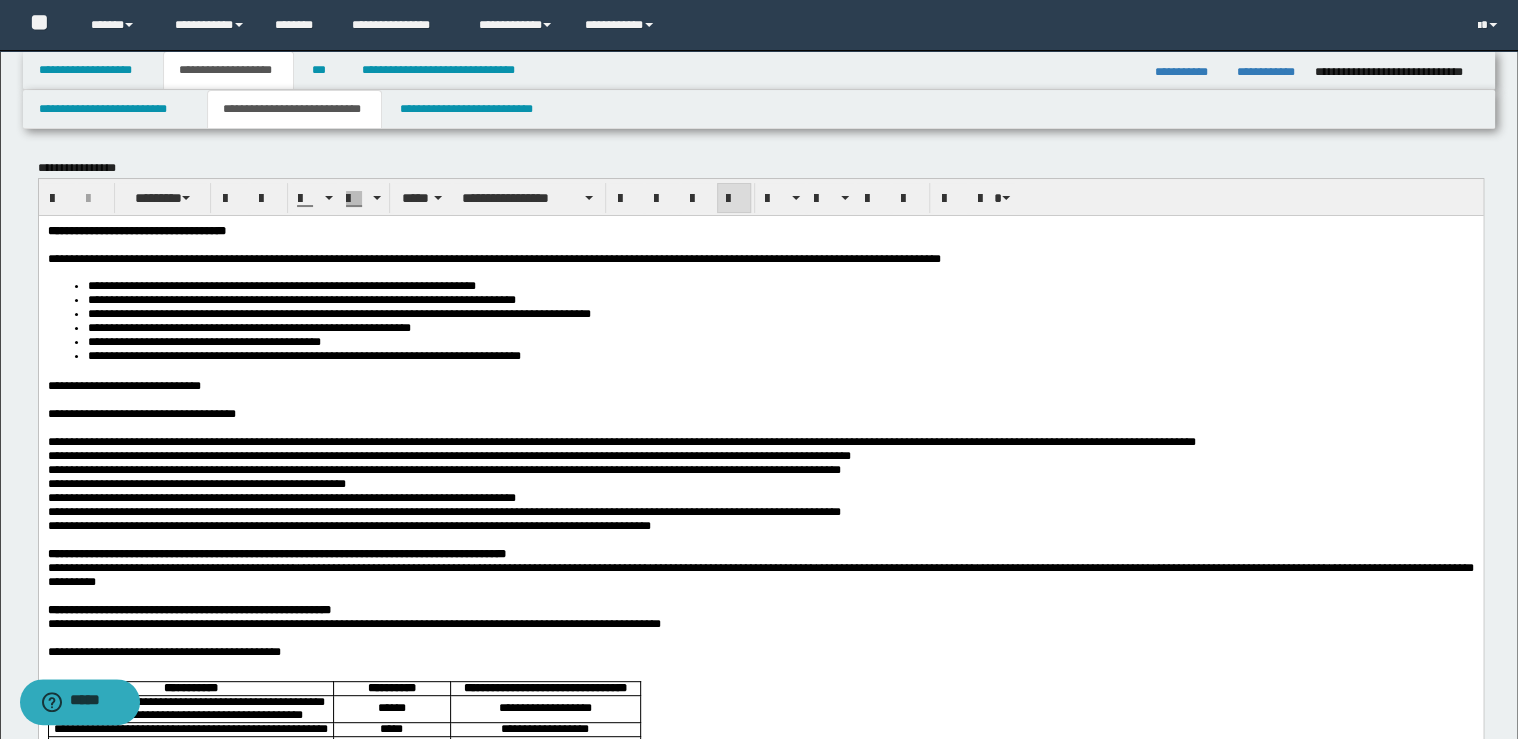 click on "**********" at bounding box center (621, 441) 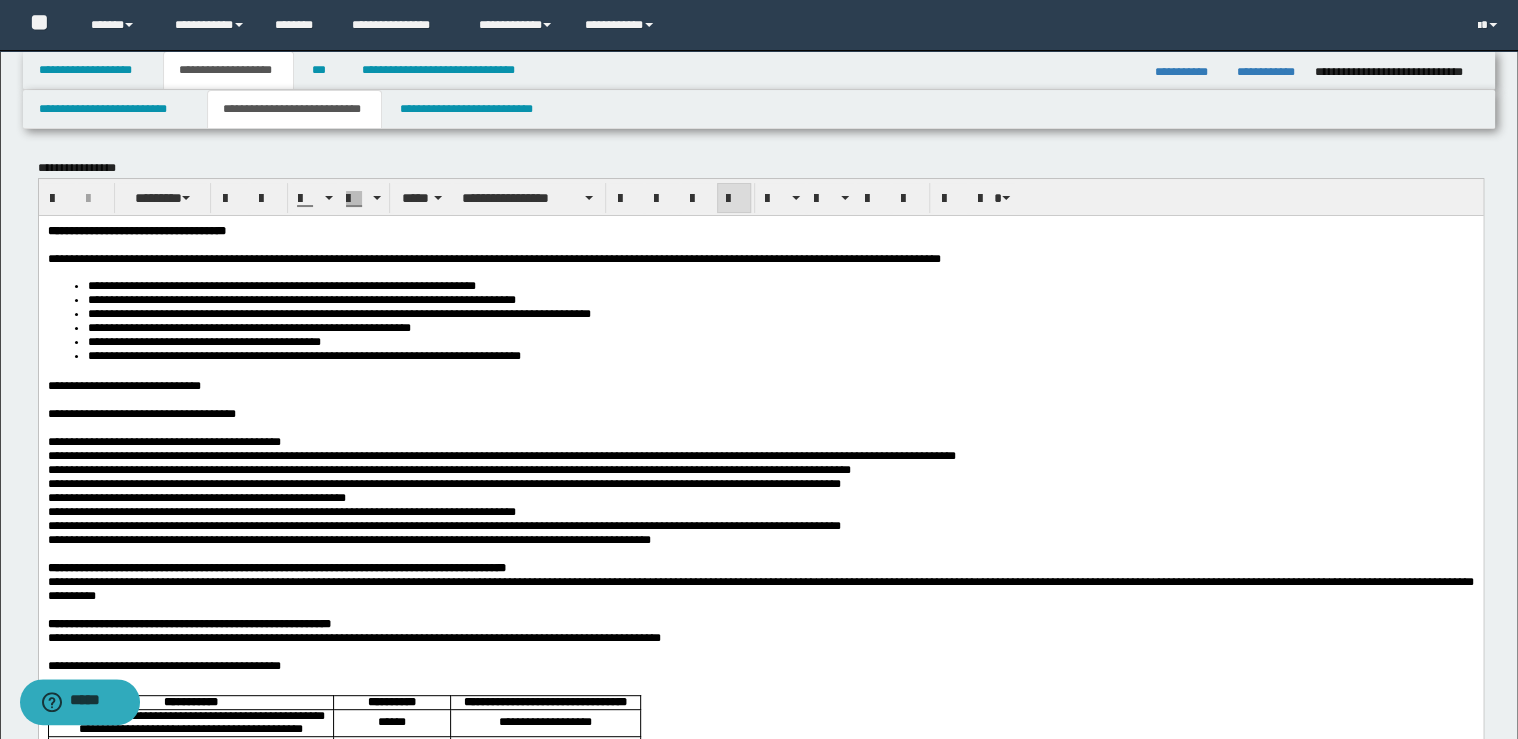 click on "**********" at bounding box center [501, 455] 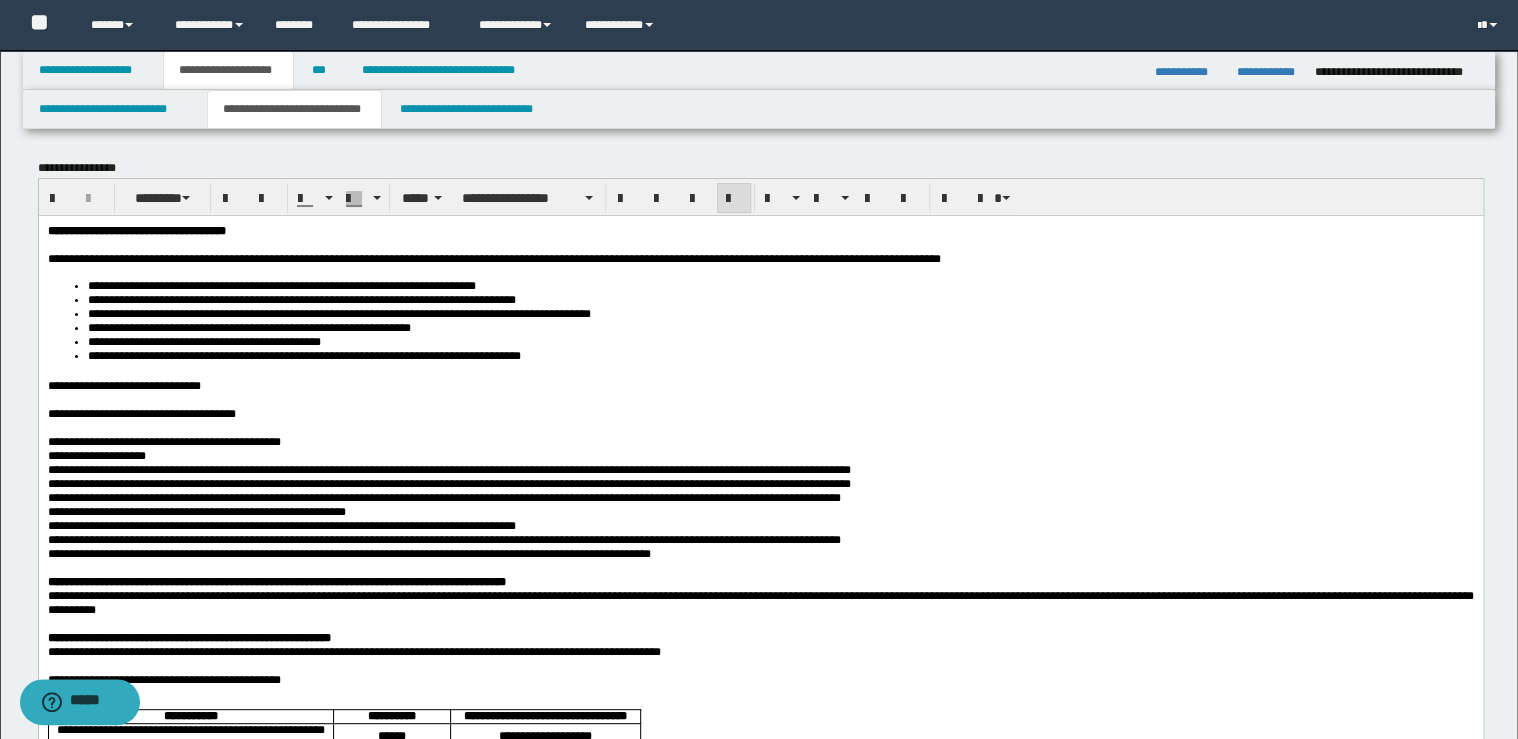 click on "**********" at bounding box center [448, 469] 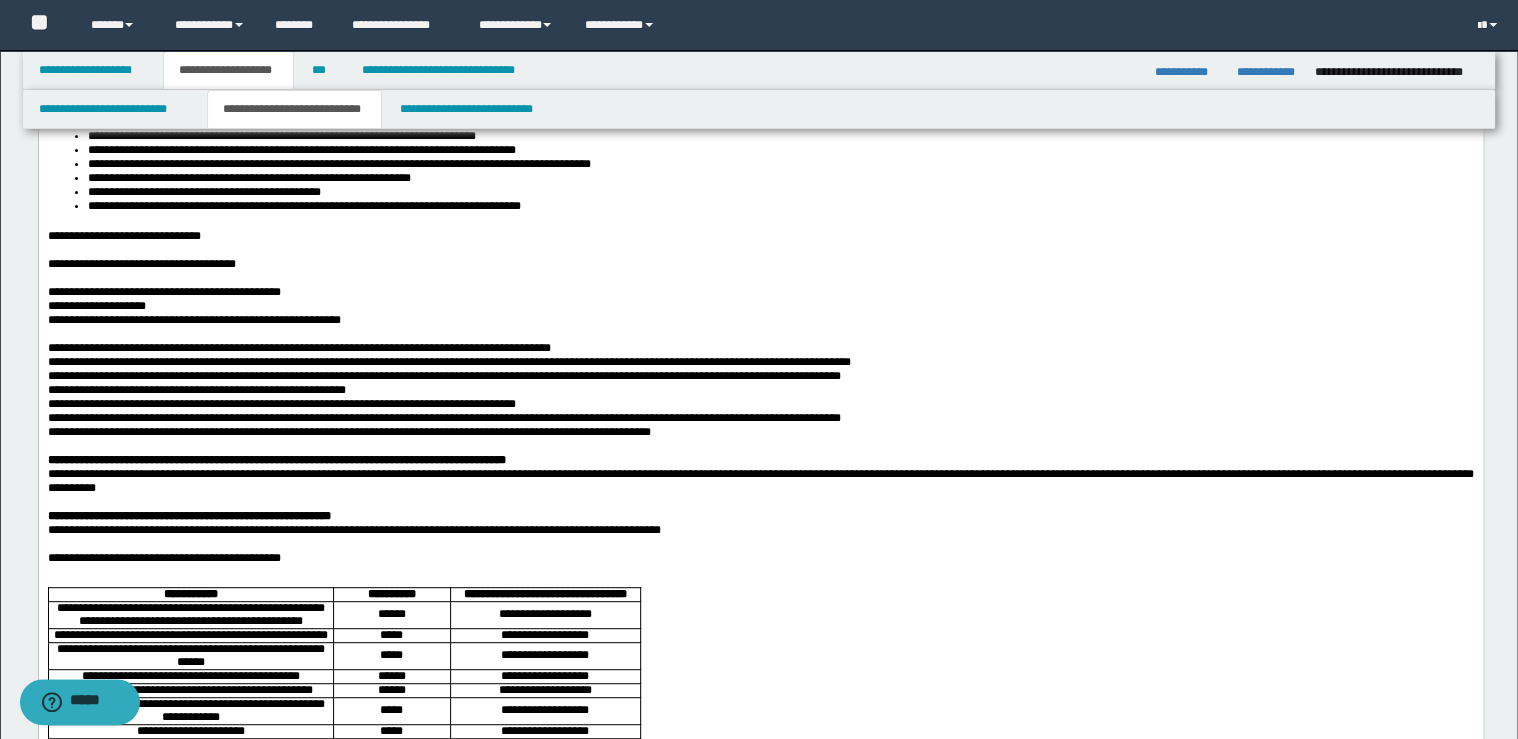 scroll, scrollTop: 160, scrollLeft: 0, axis: vertical 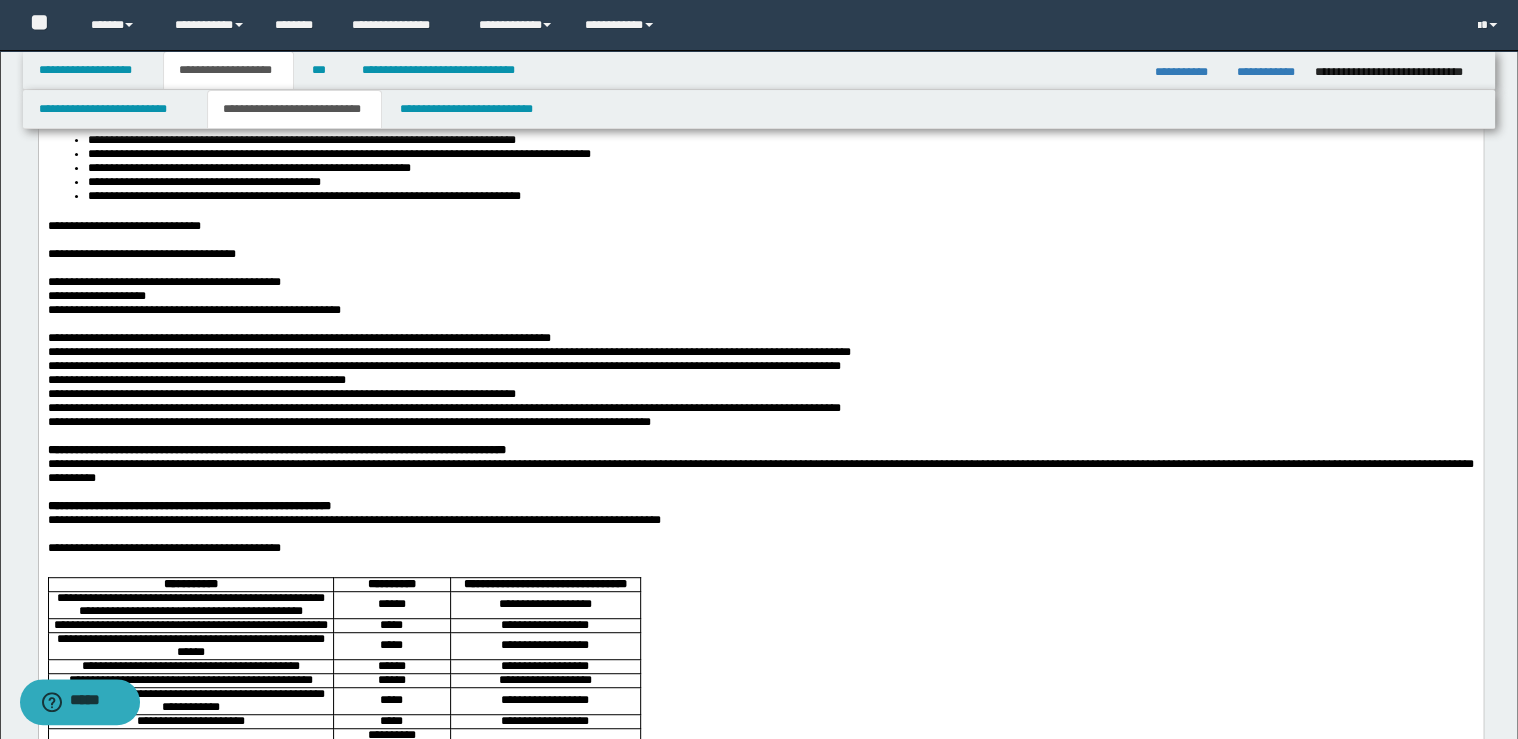 click on "**********" at bounding box center [760, 449] 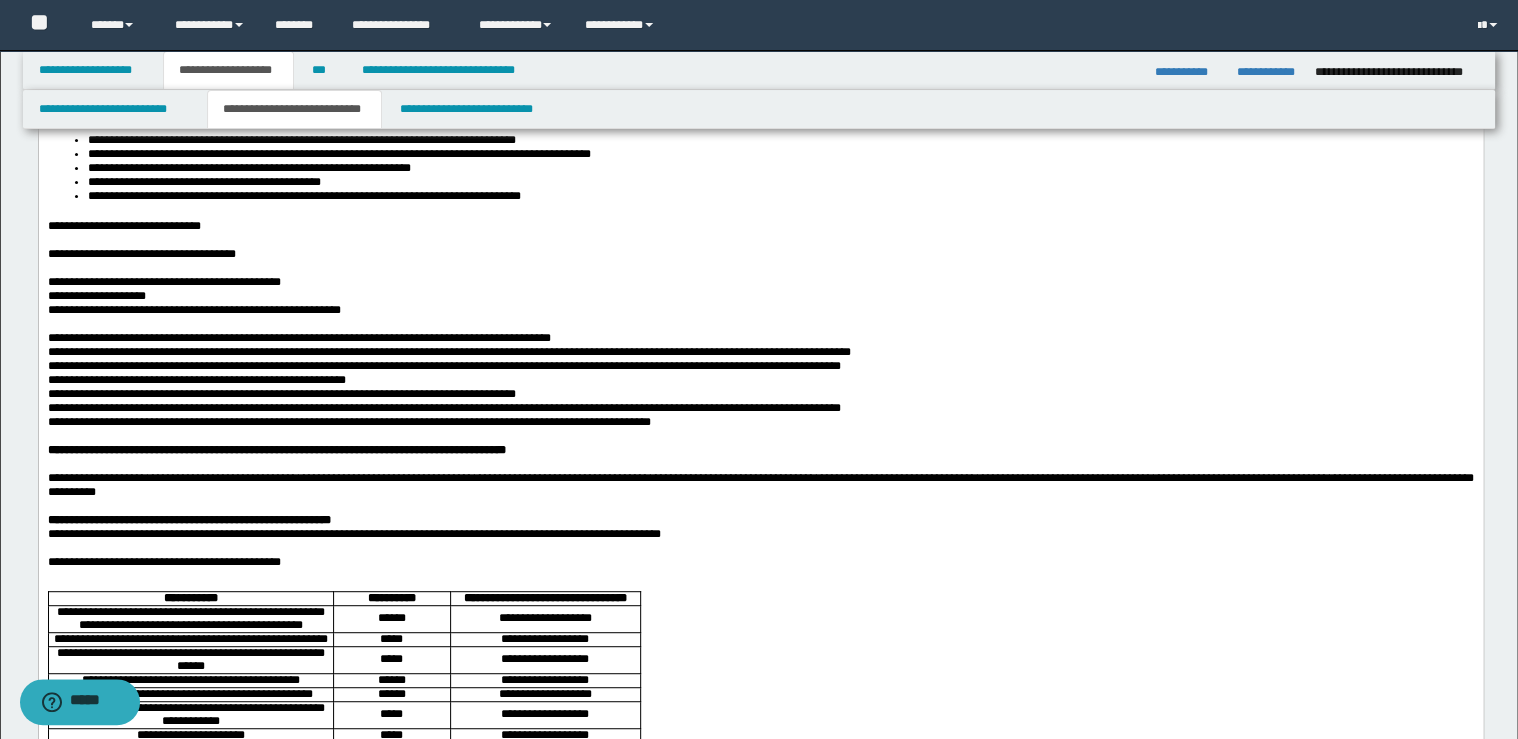 click on "**********" at bounding box center [760, 519] 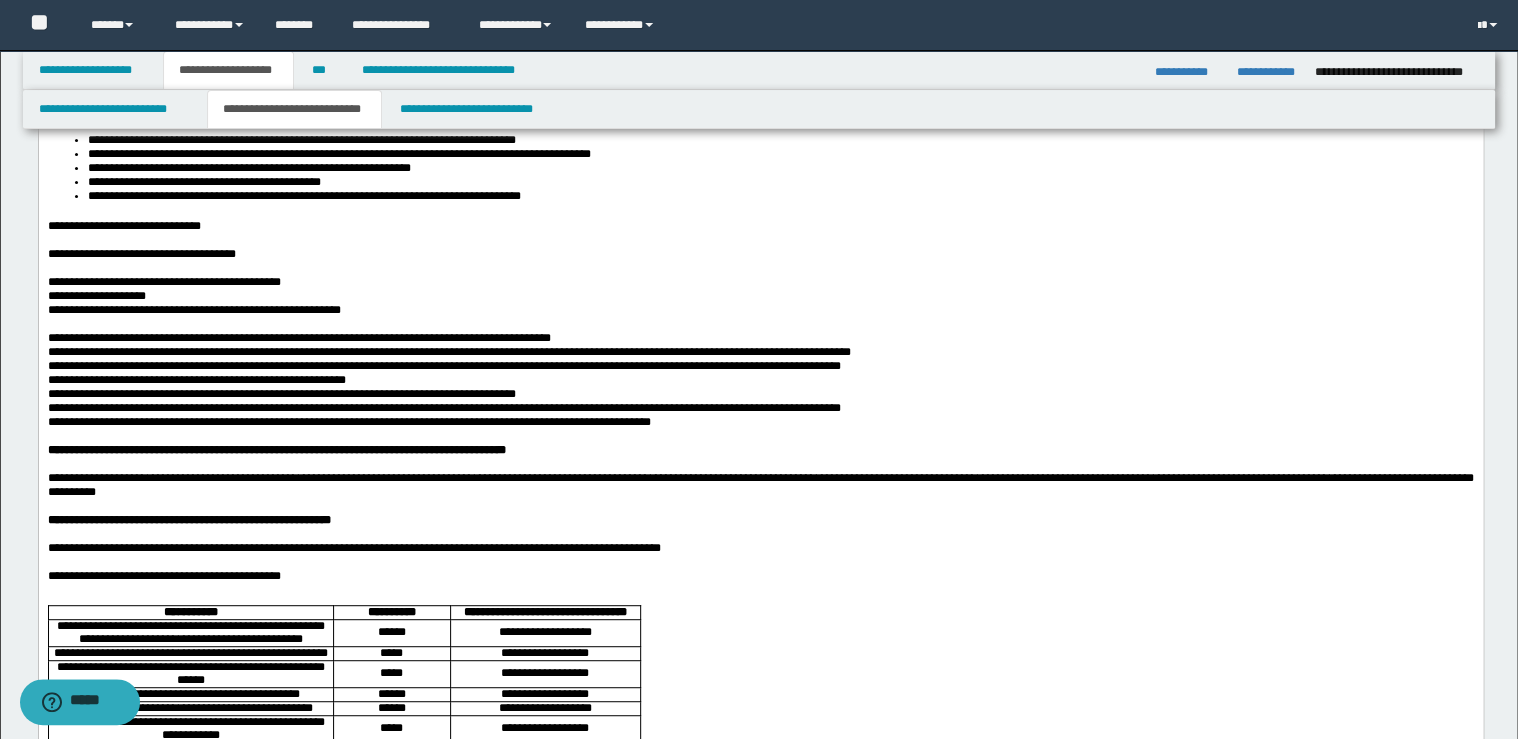 scroll, scrollTop: 640, scrollLeft: 0, axis: vertical 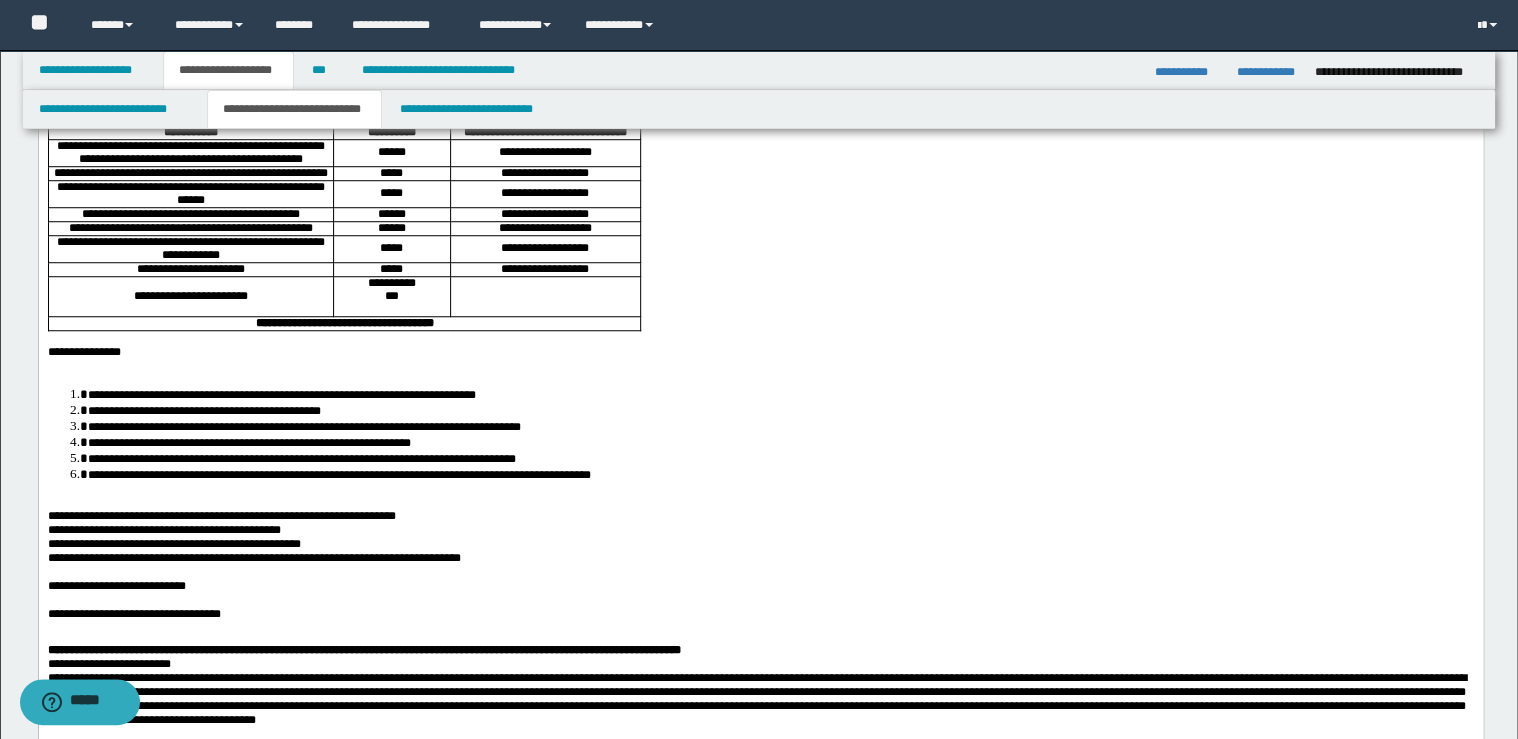 click on "**********" at bounding box center (544, 228) 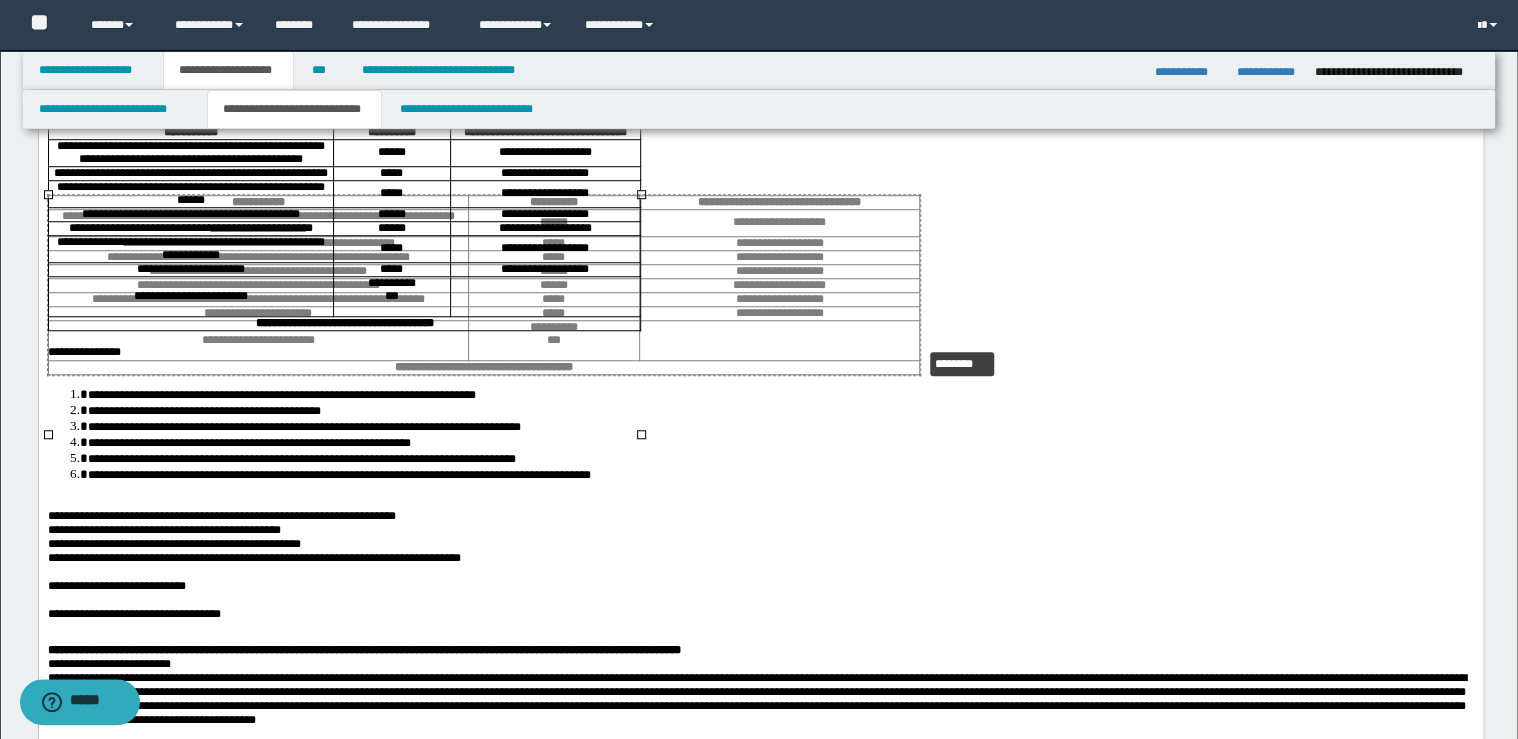 drag, startPoint x: 639, startPoint y: 190, endPoint x: 919, endPoint y: 357, distance: 326.01993 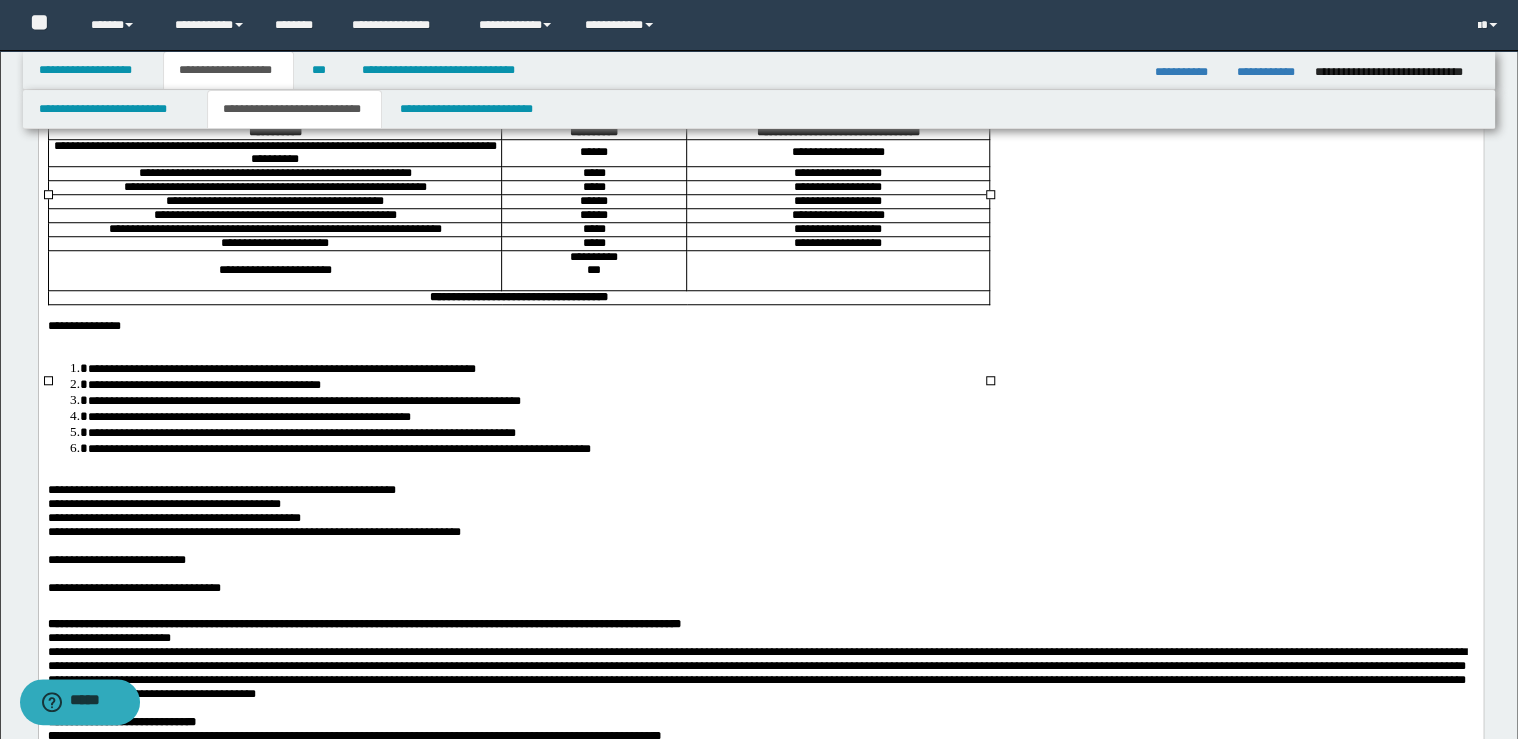 drag, startPoint x: 617, startPoint y: 329, endPoint x: 645, endPoint y: 341, distance: 30.463093 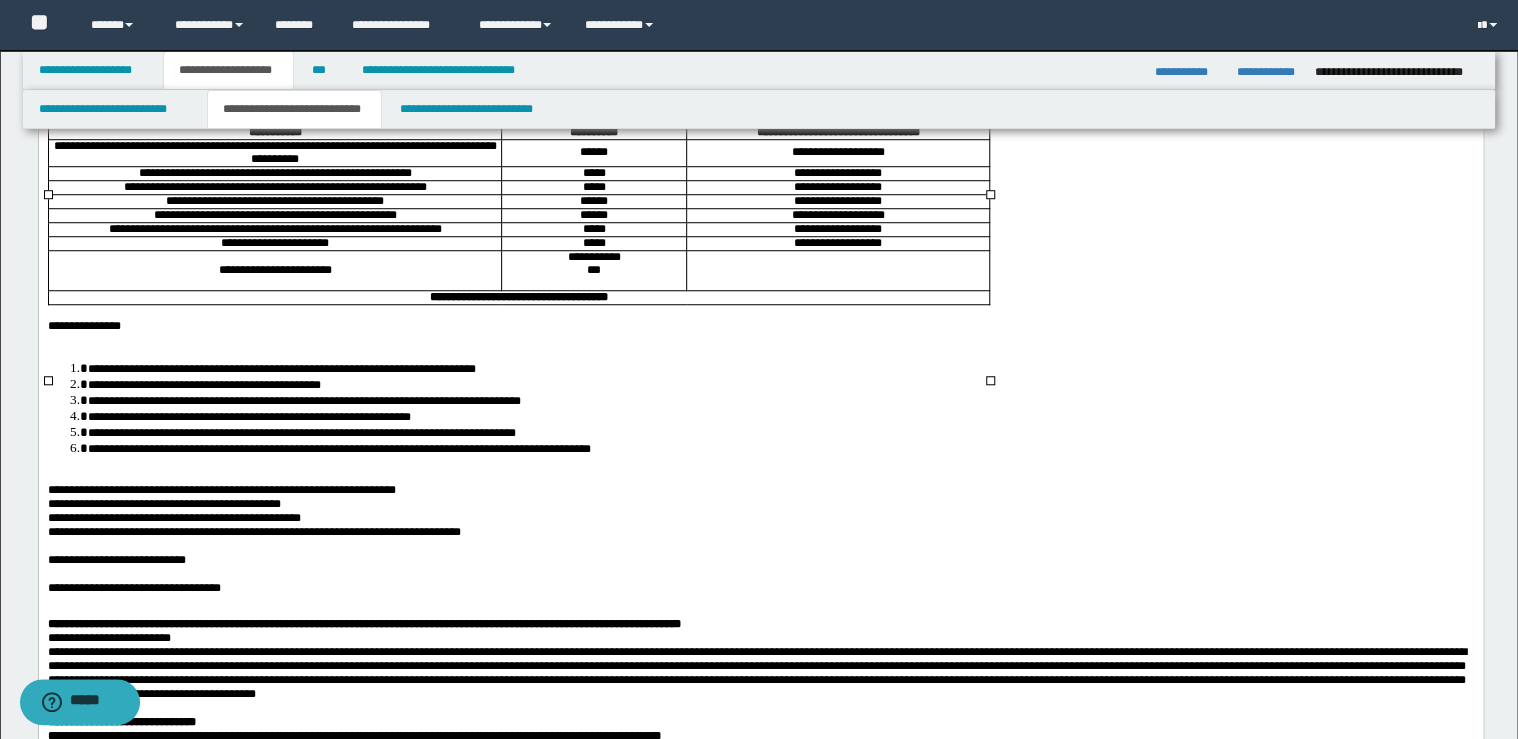 click on "**********" at bounding box center [593, 257] 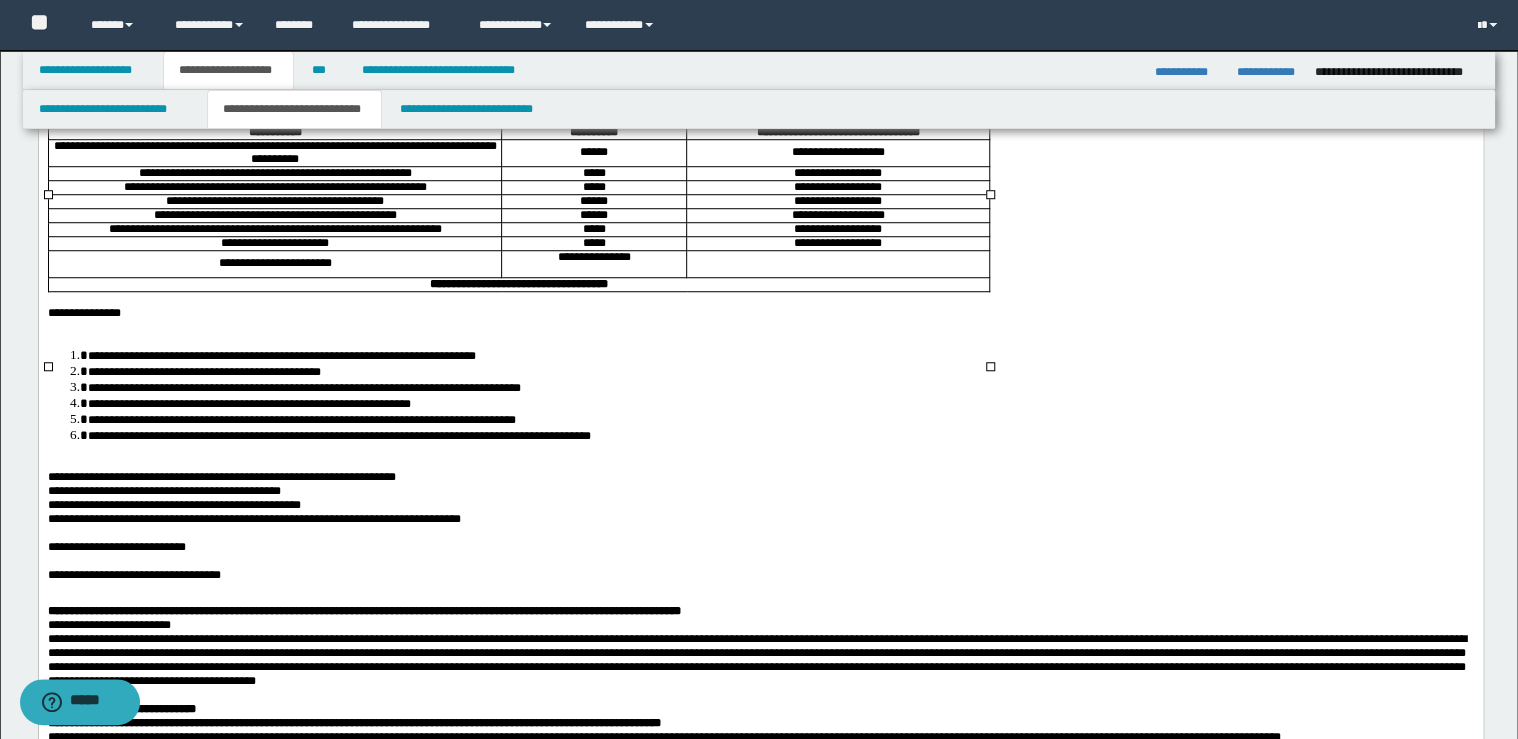 click on "**********" at bounding box center [760, 313] 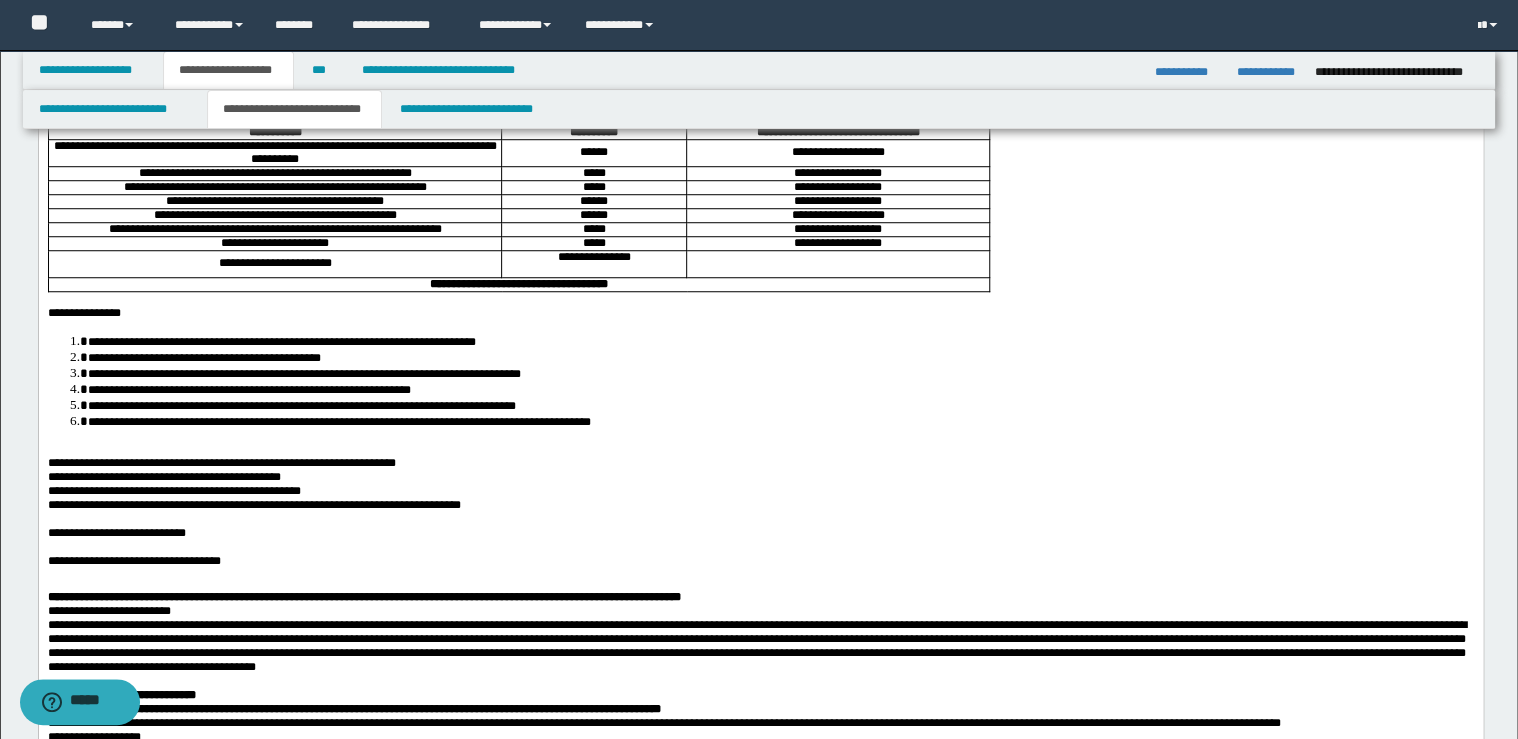 click on "**********" at bounding box center [780, 421] 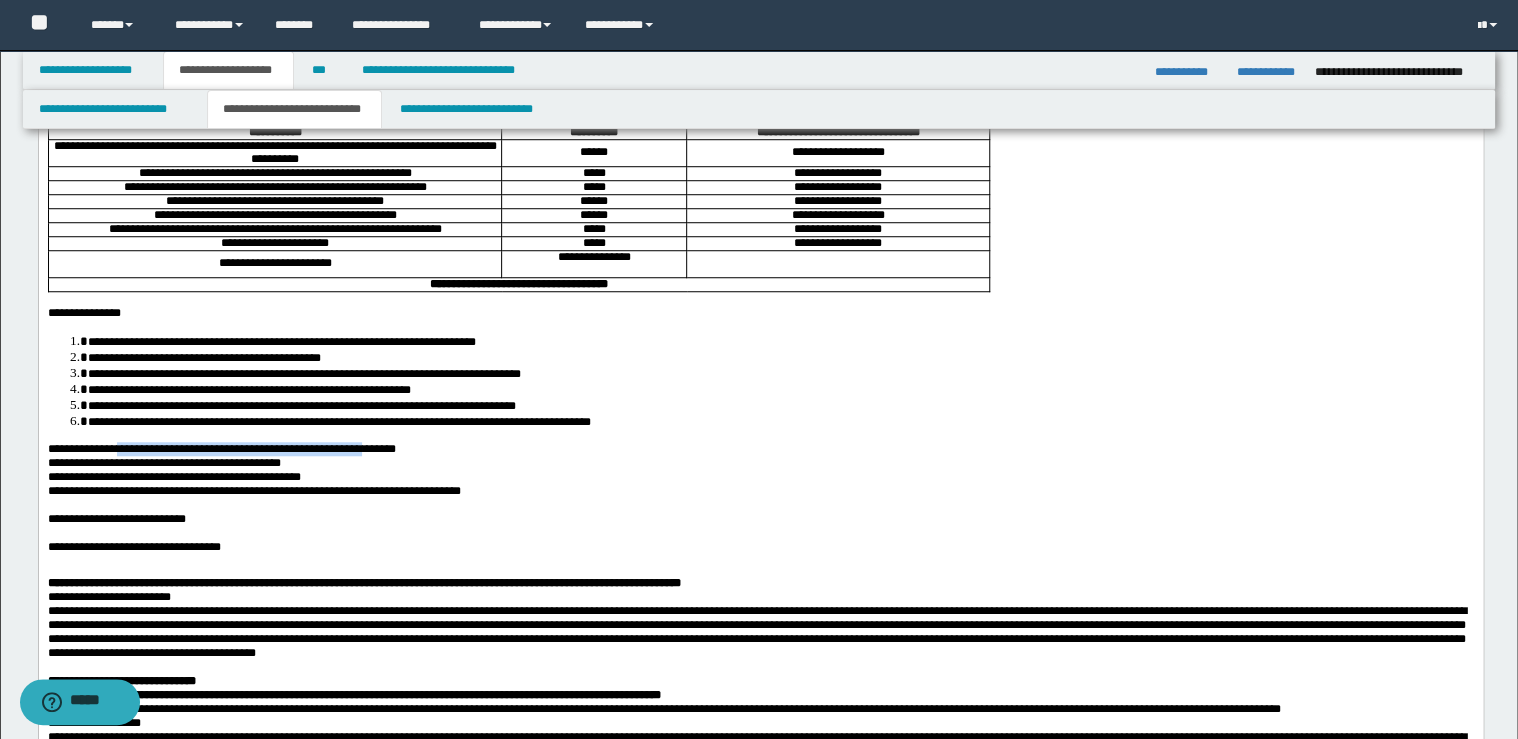 drag, startPoint x: 301, startPoint y: 525, endPoint x: 136, endPoint y: 530, distance: 165.07574 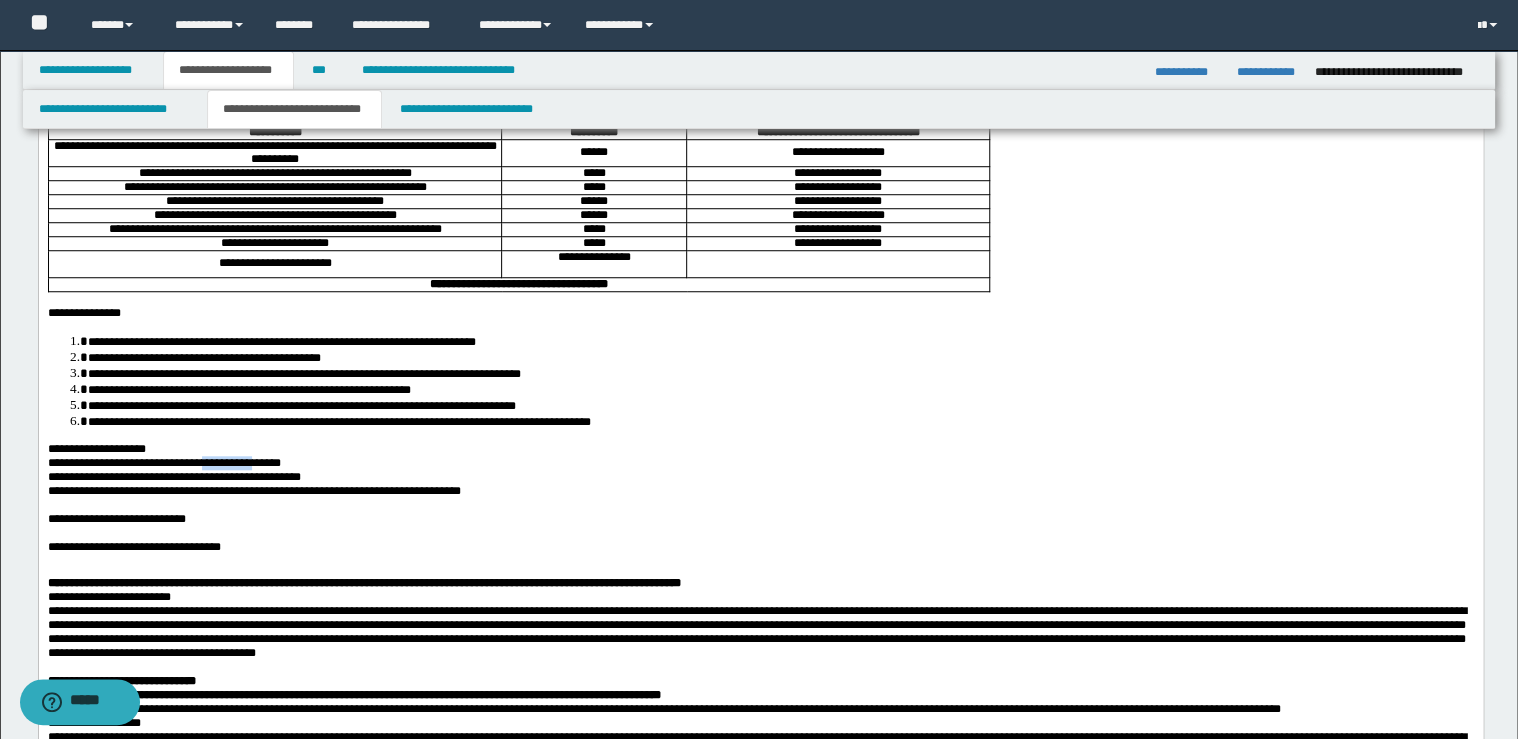 drag, startPoint x: 299, startPoint y: 543, endPoint x: 266, endPoint y: 545, distance: 33.06055 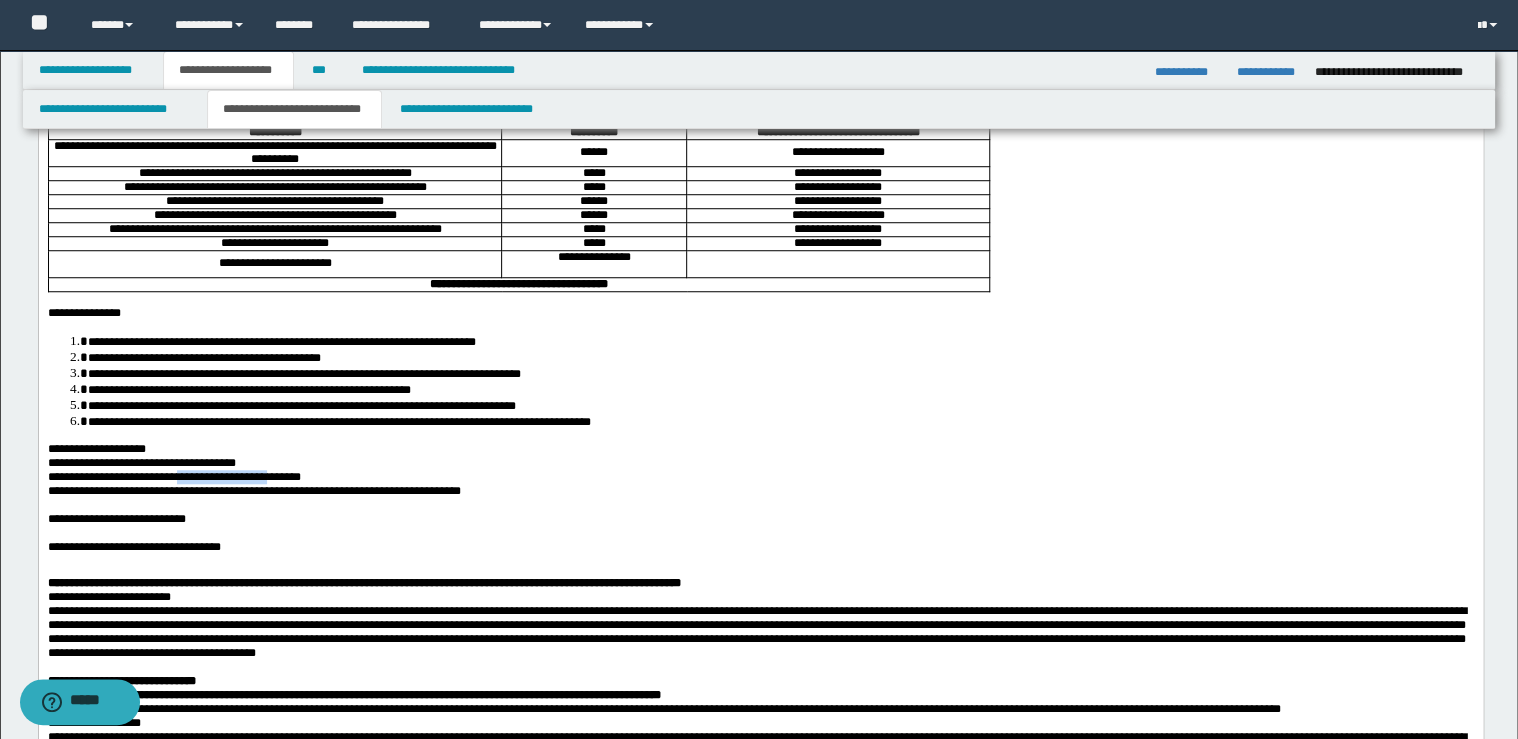 drag, startPoint x: 302, startPoint y: 560, endPoint x: 241, endPoint y: 564, distance: 61.13101 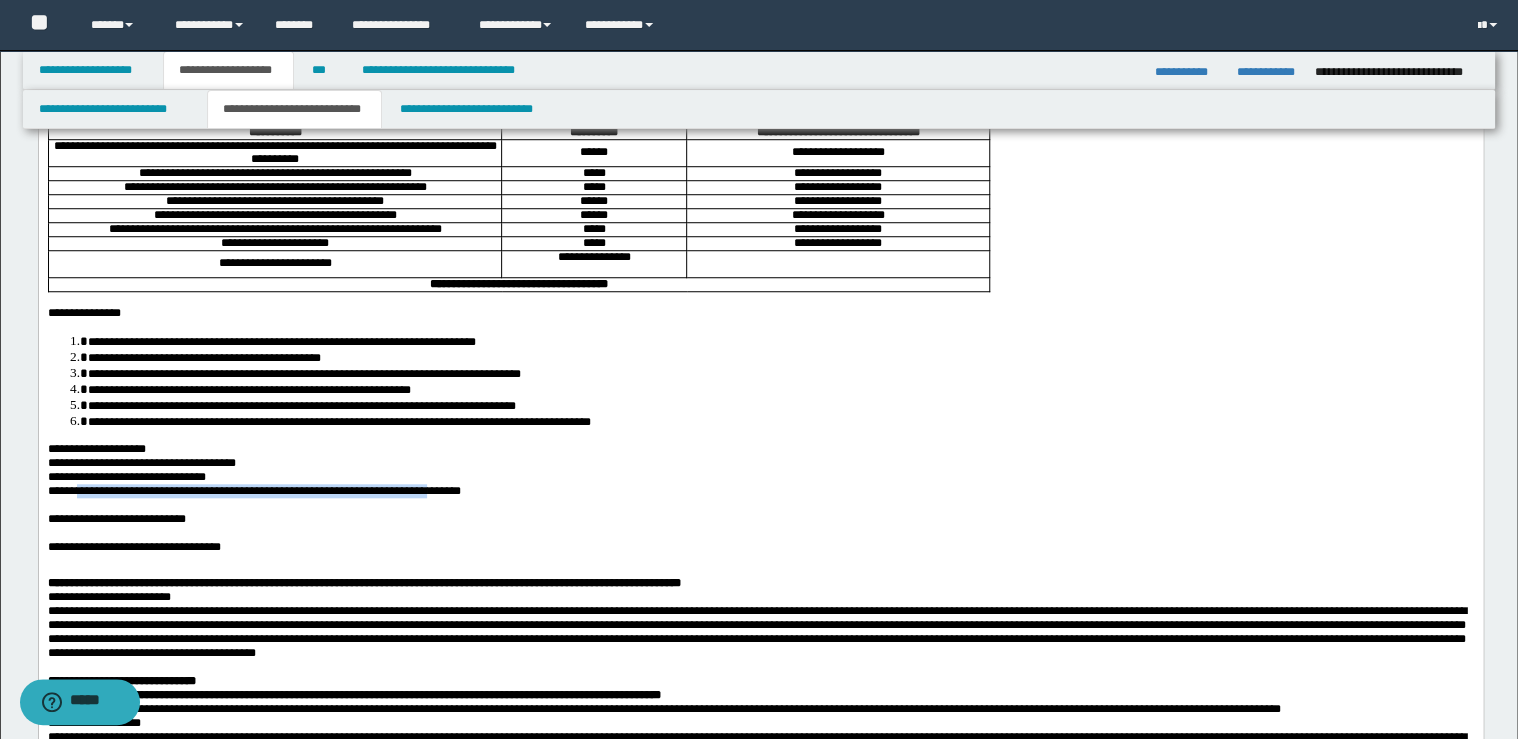 drag, startPoint x: 318, startPoint y: 581, endPoint x: 89, endPoint y: 579, distance: 229.00873 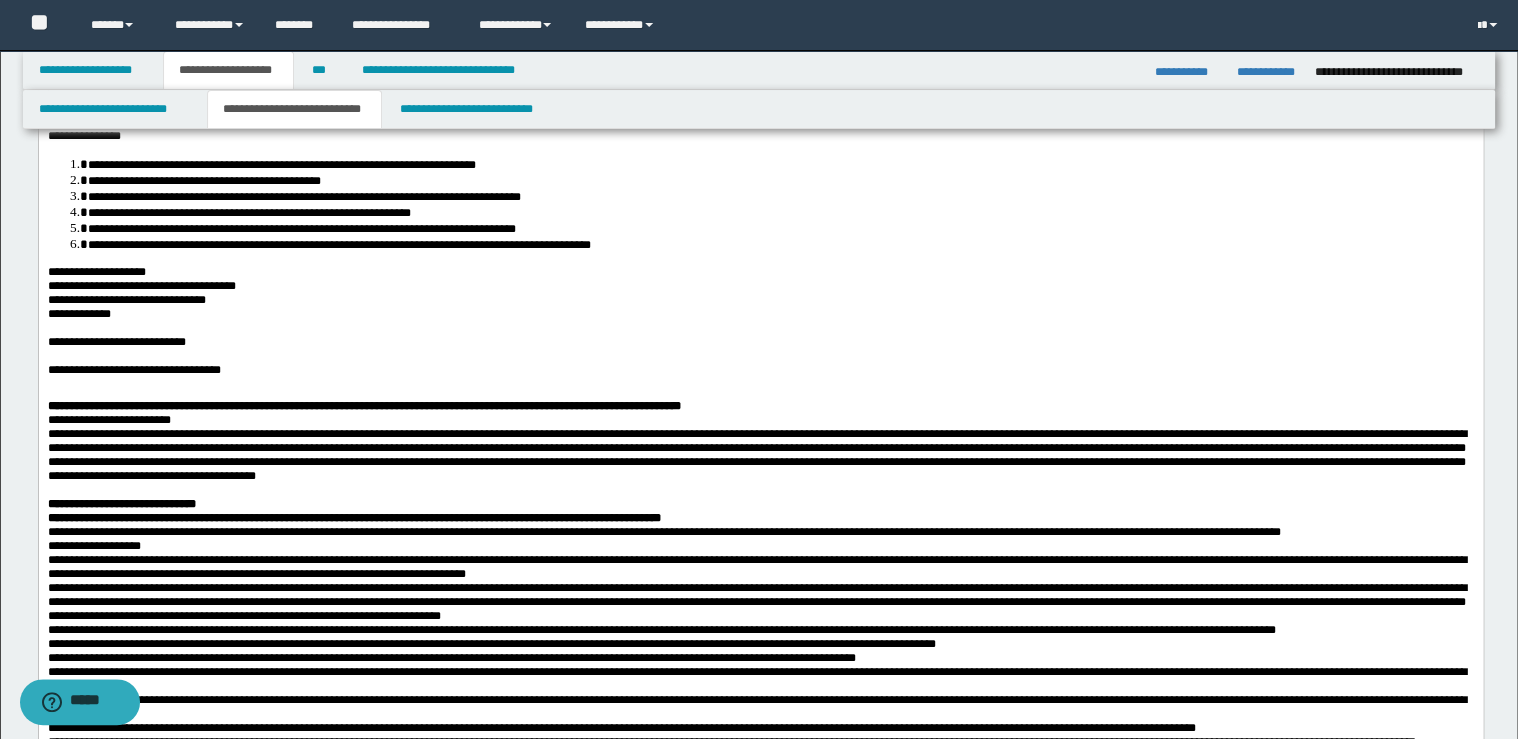 scroll, scrollTop: 880, scrollLeft: 0, axis: vertical 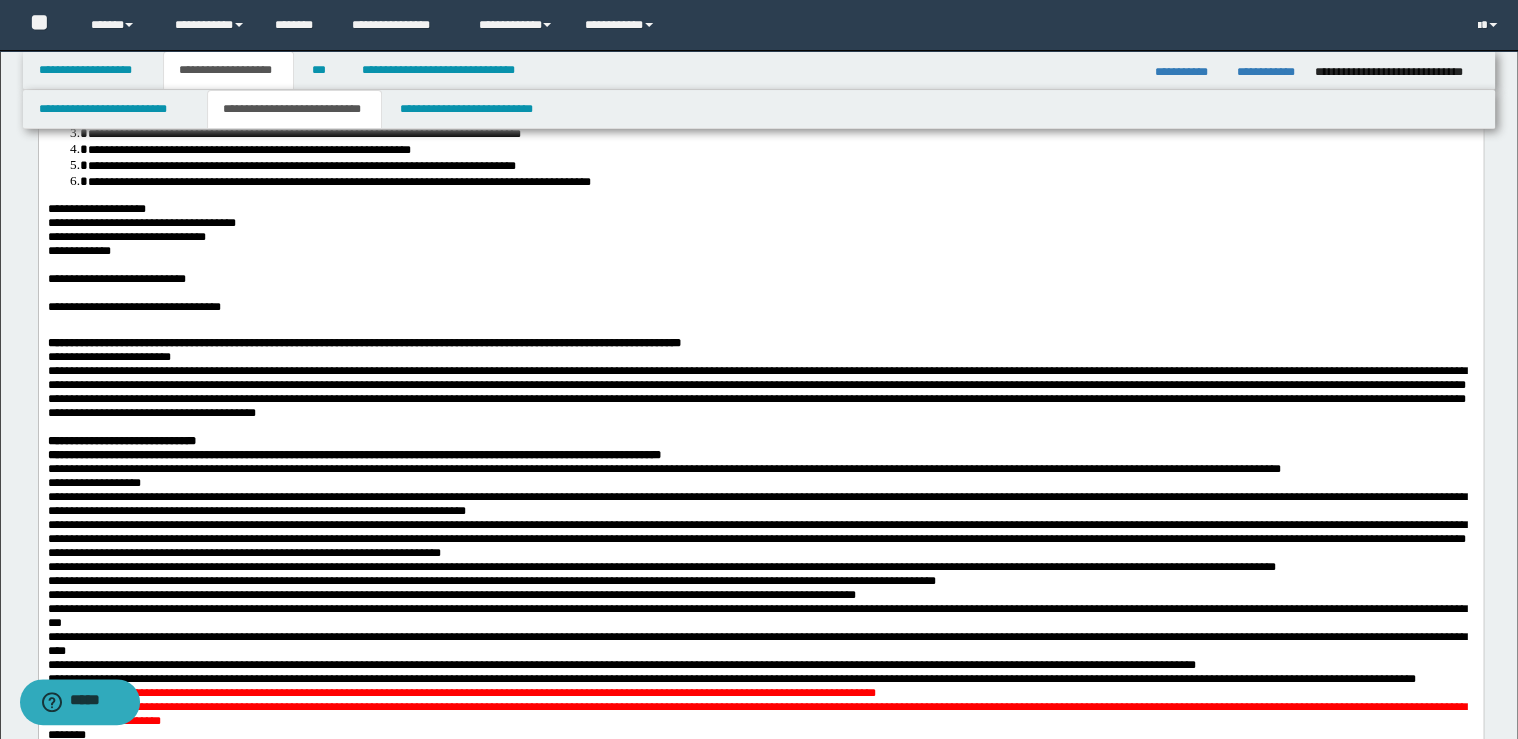 click on "**********" at bounding box center [760, 307] 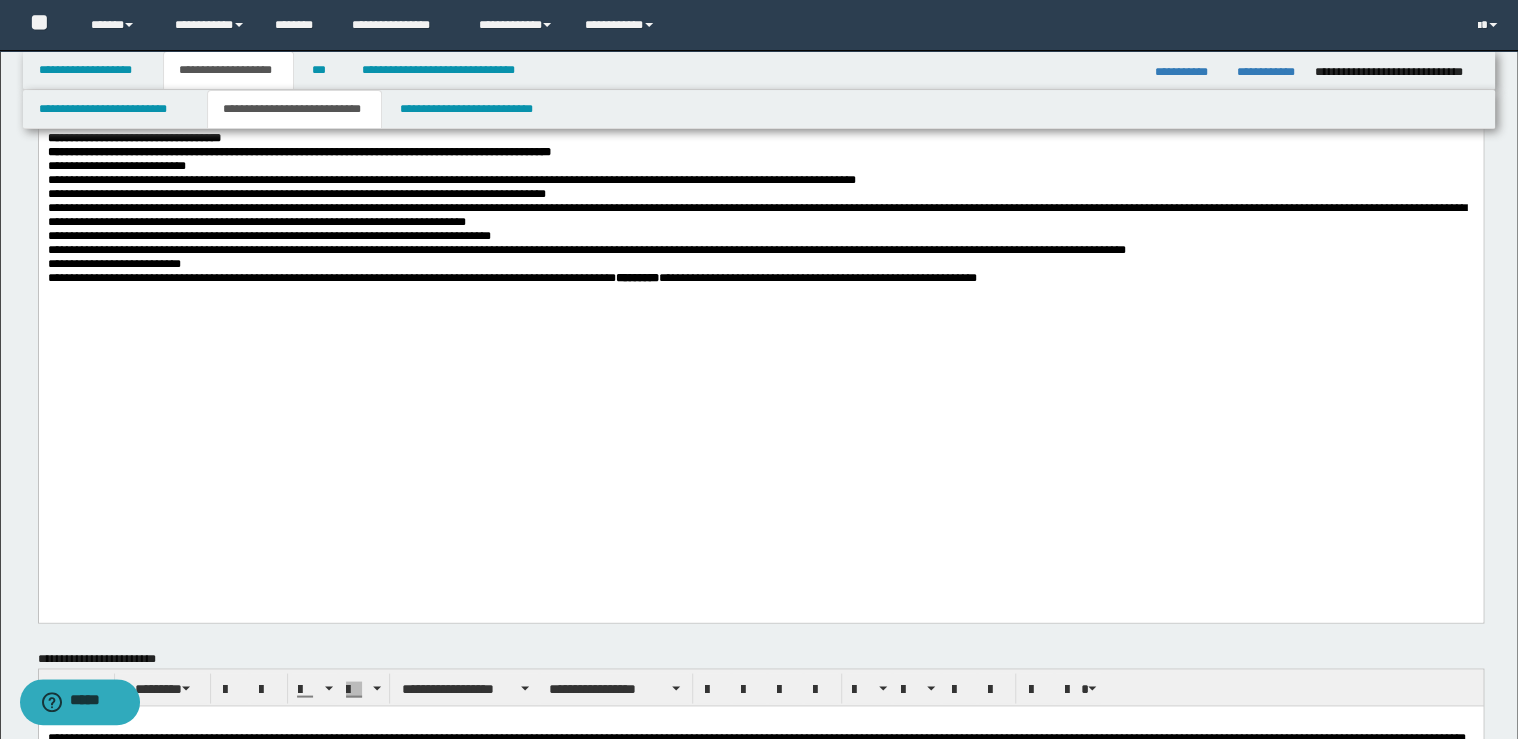 scroll, scrollTop: 1760, scrollLeft: 0, axis: vertical 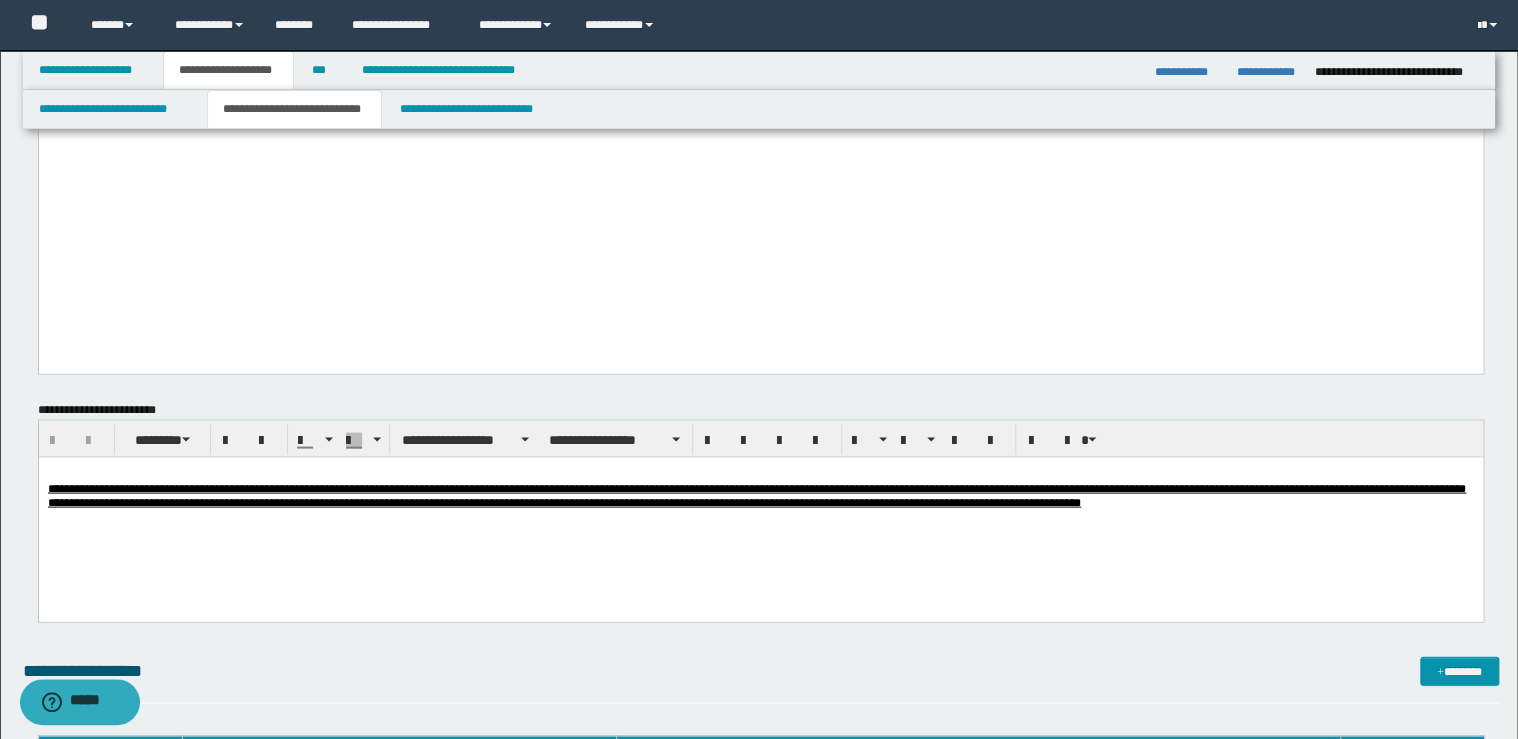 click at bounding box center (760, 43) 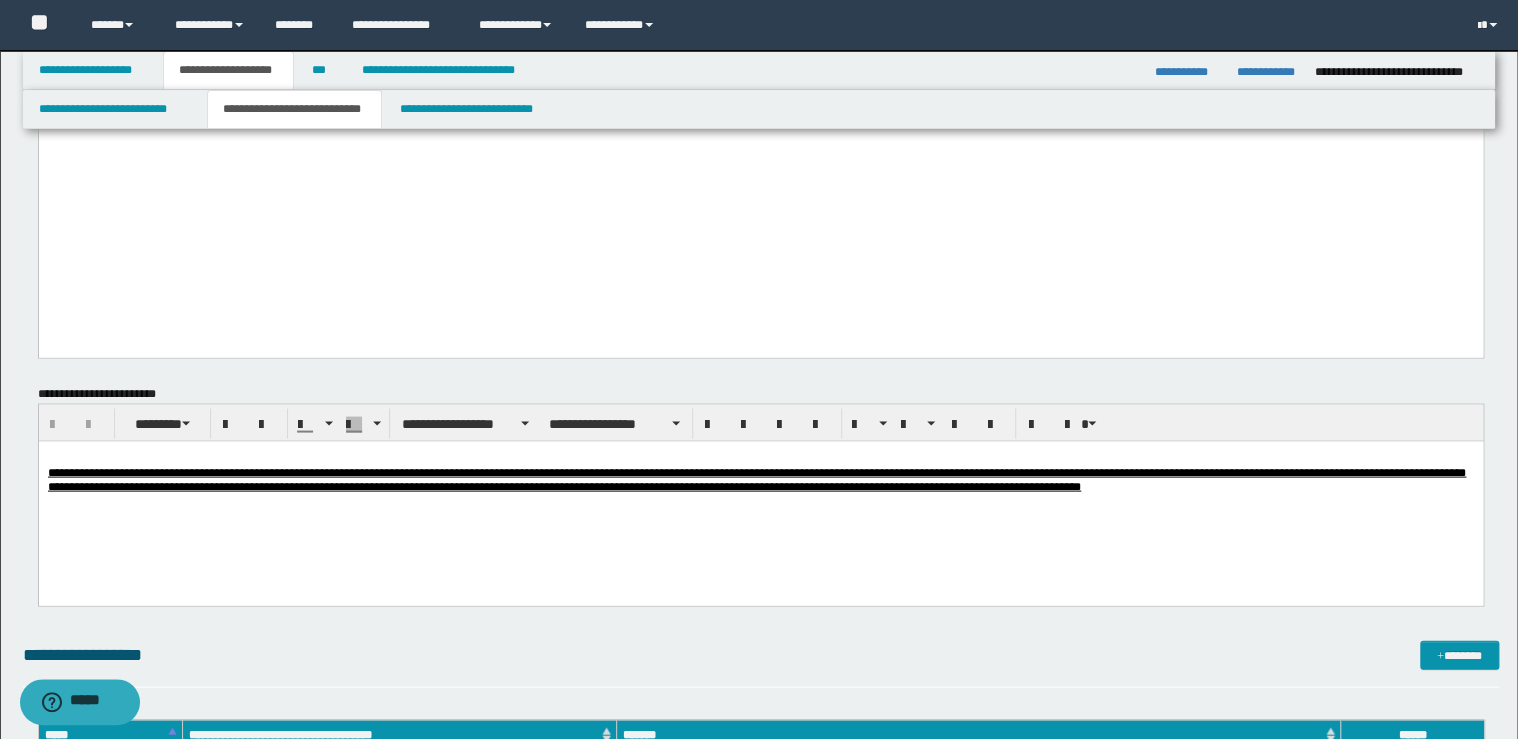 click on "**********" at bounding box center (760, 478) 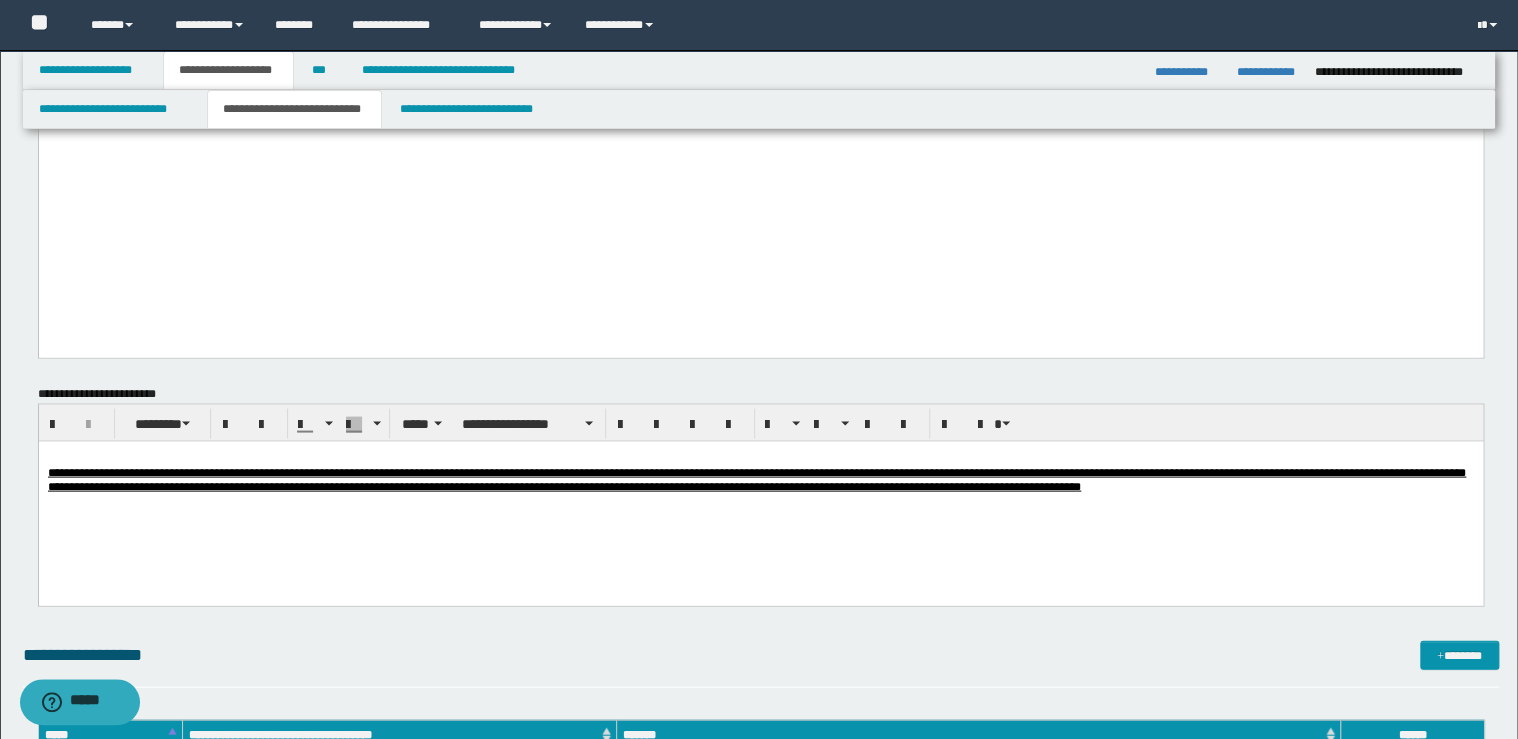 click on "**********" at bounding box center [760, 495] 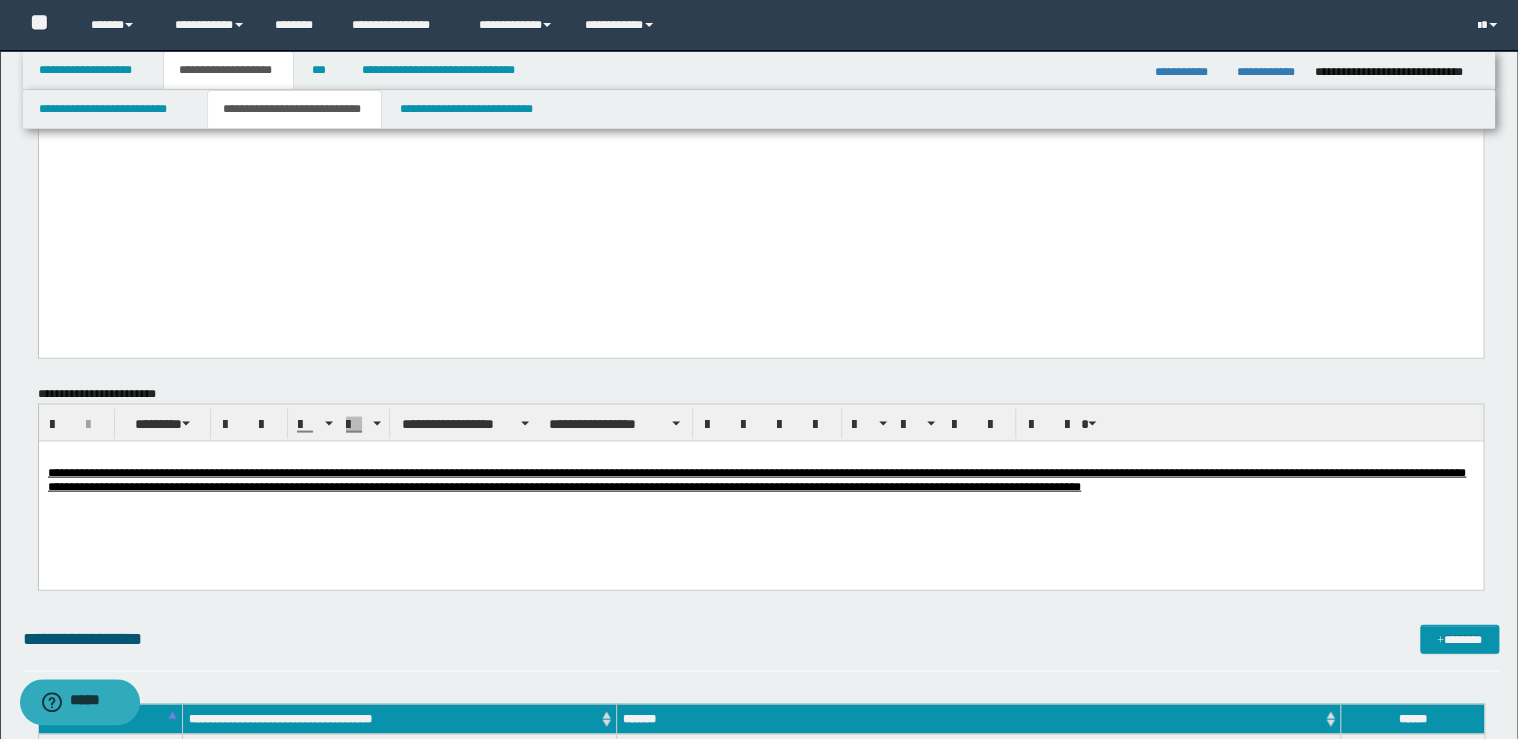 type 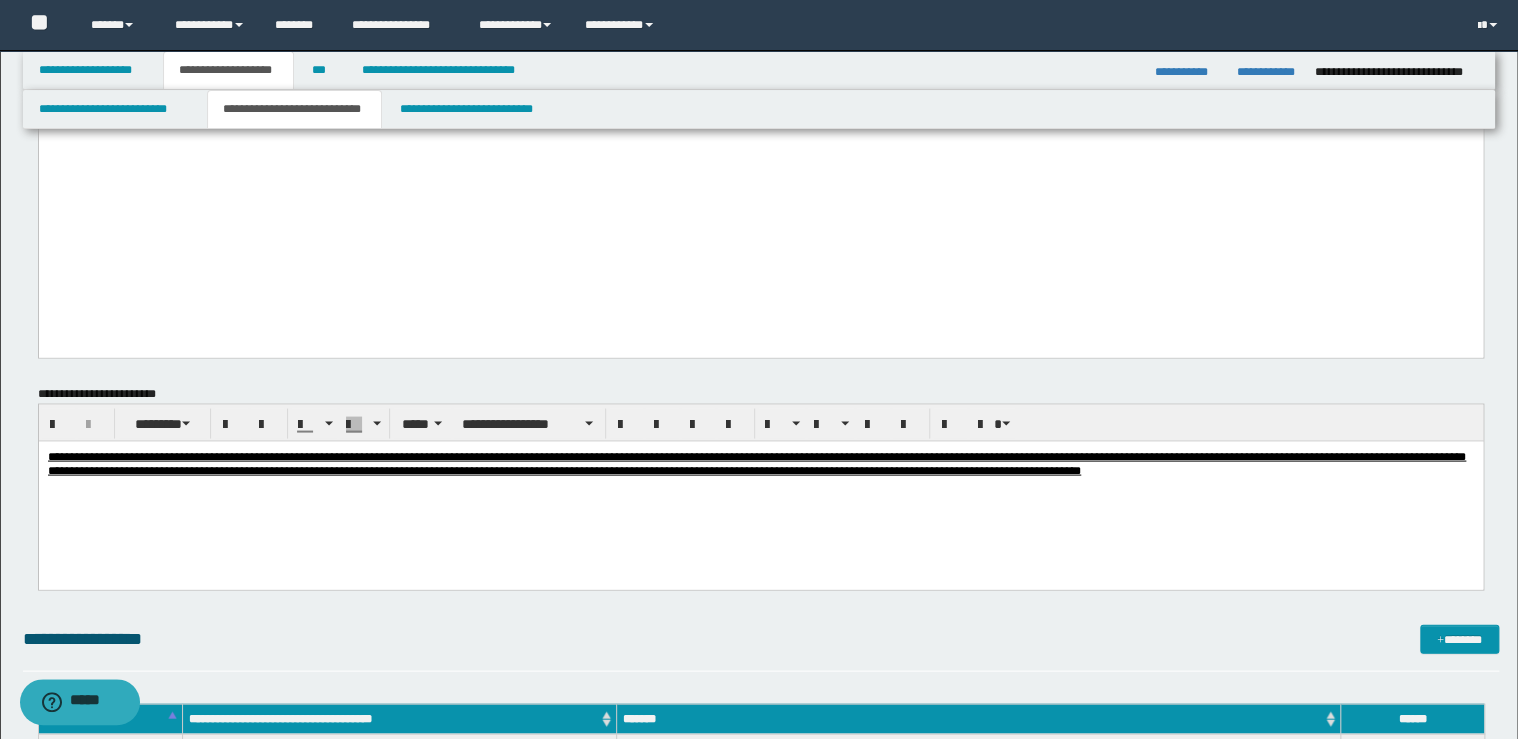 click on "**********" at bounding box center (760, 489) 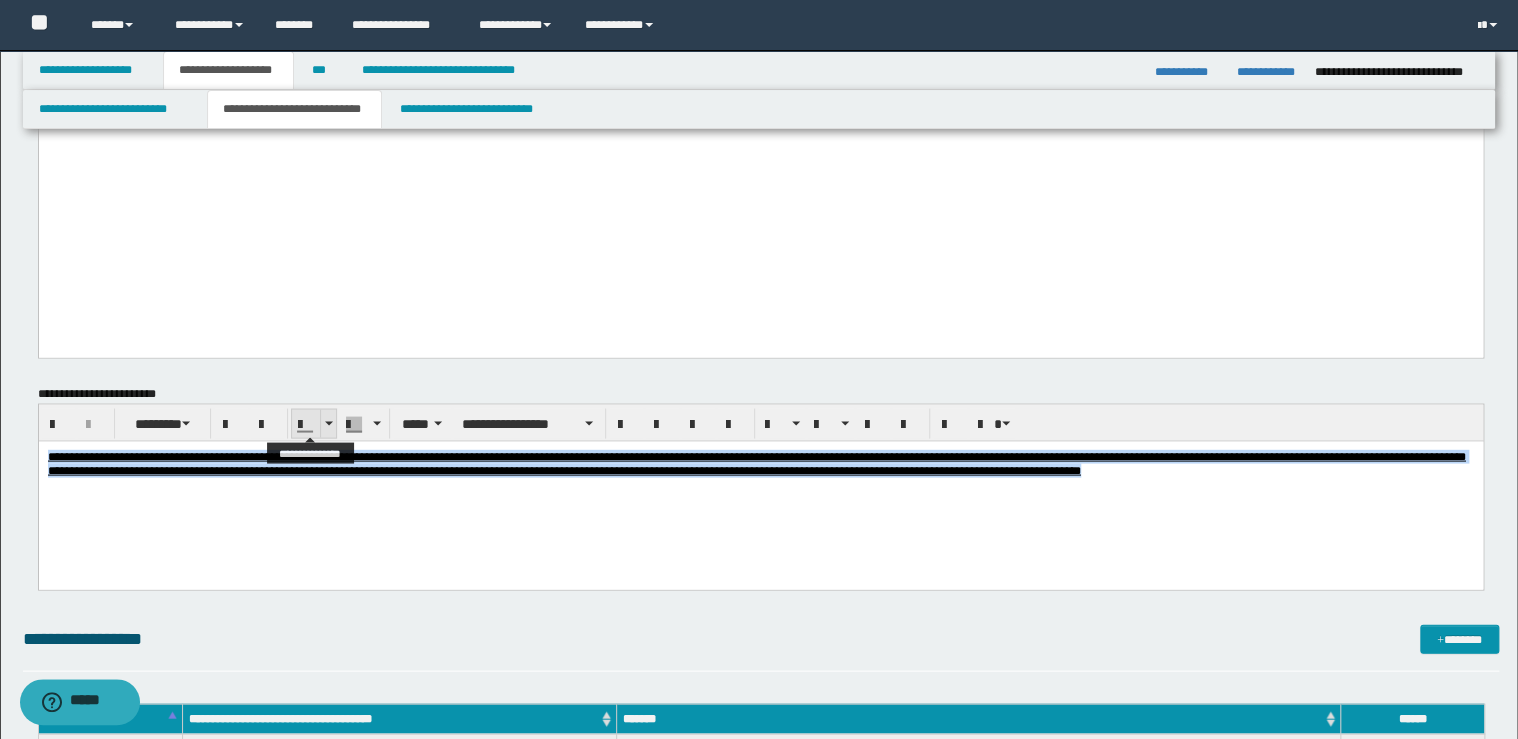 click at bounding box center [329, 423] 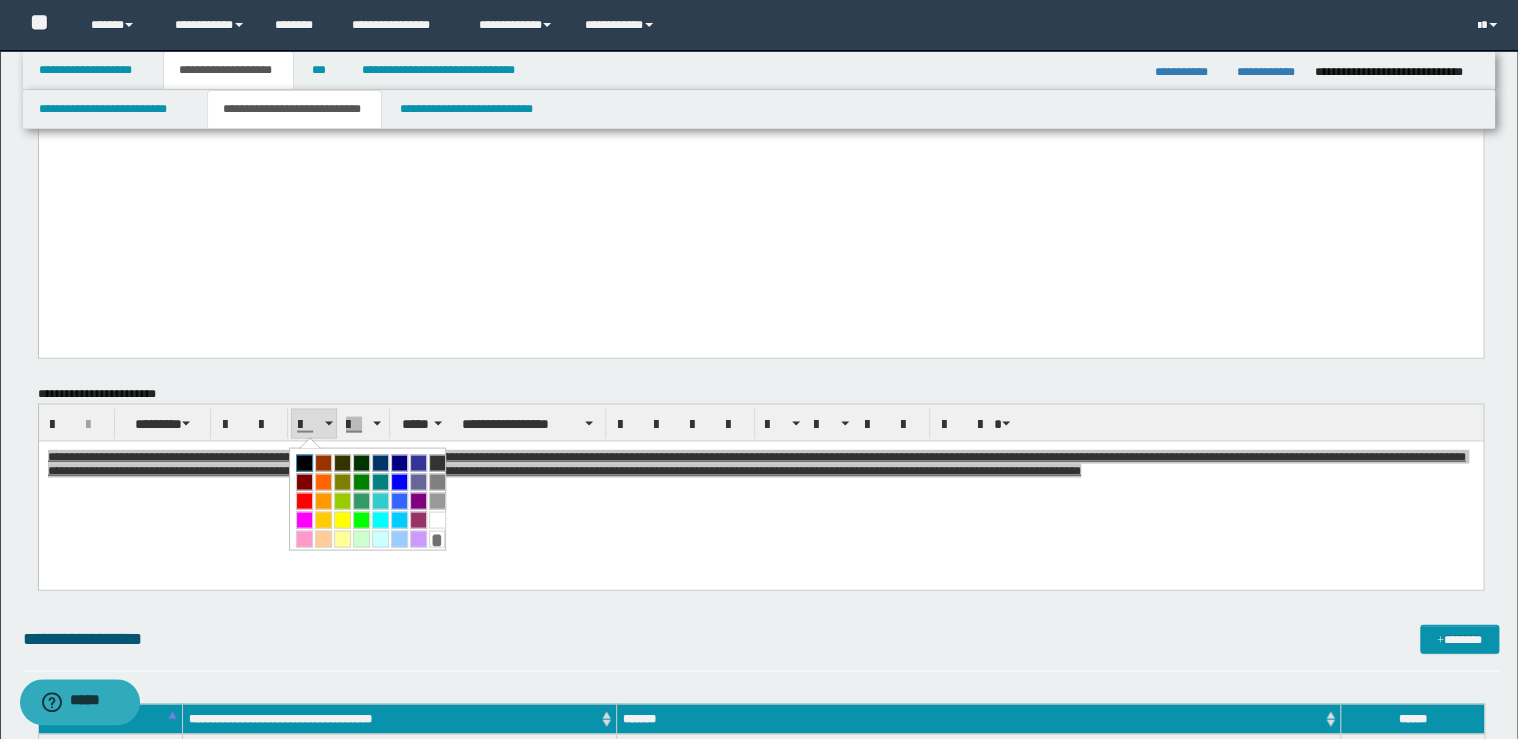 click at bounding box center [304, 462] 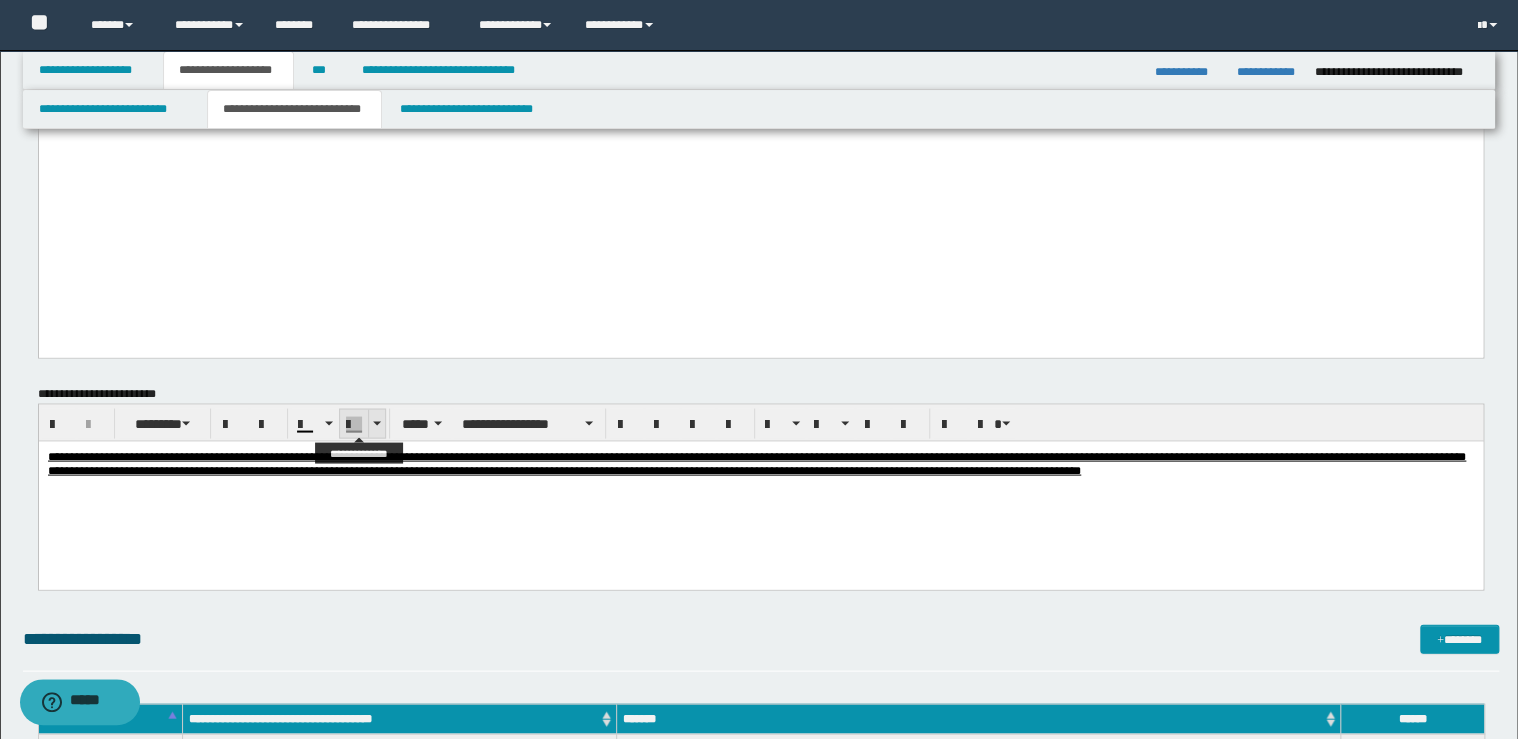 click at bounding box center [376, 423] 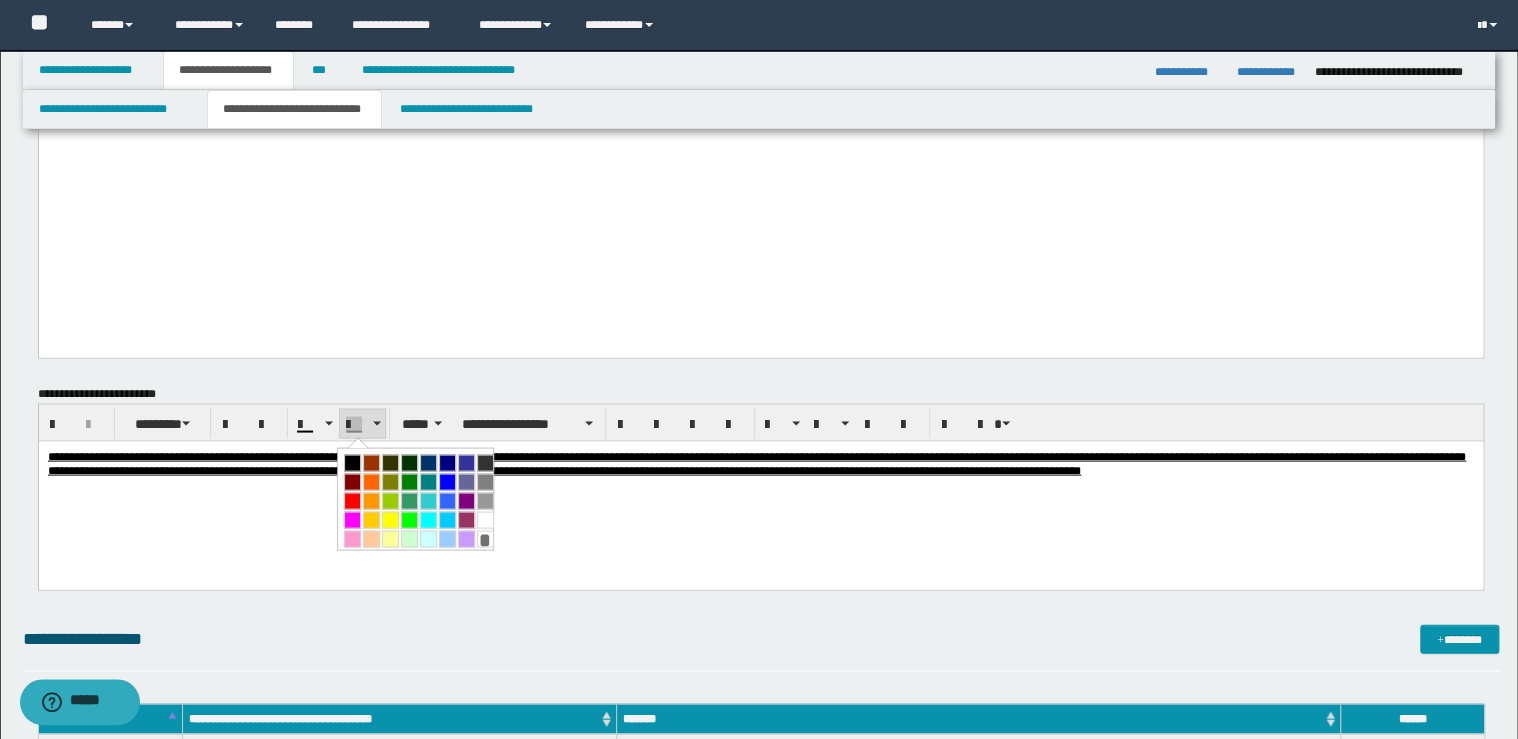 click on "*" at bounding box center (485, 538) 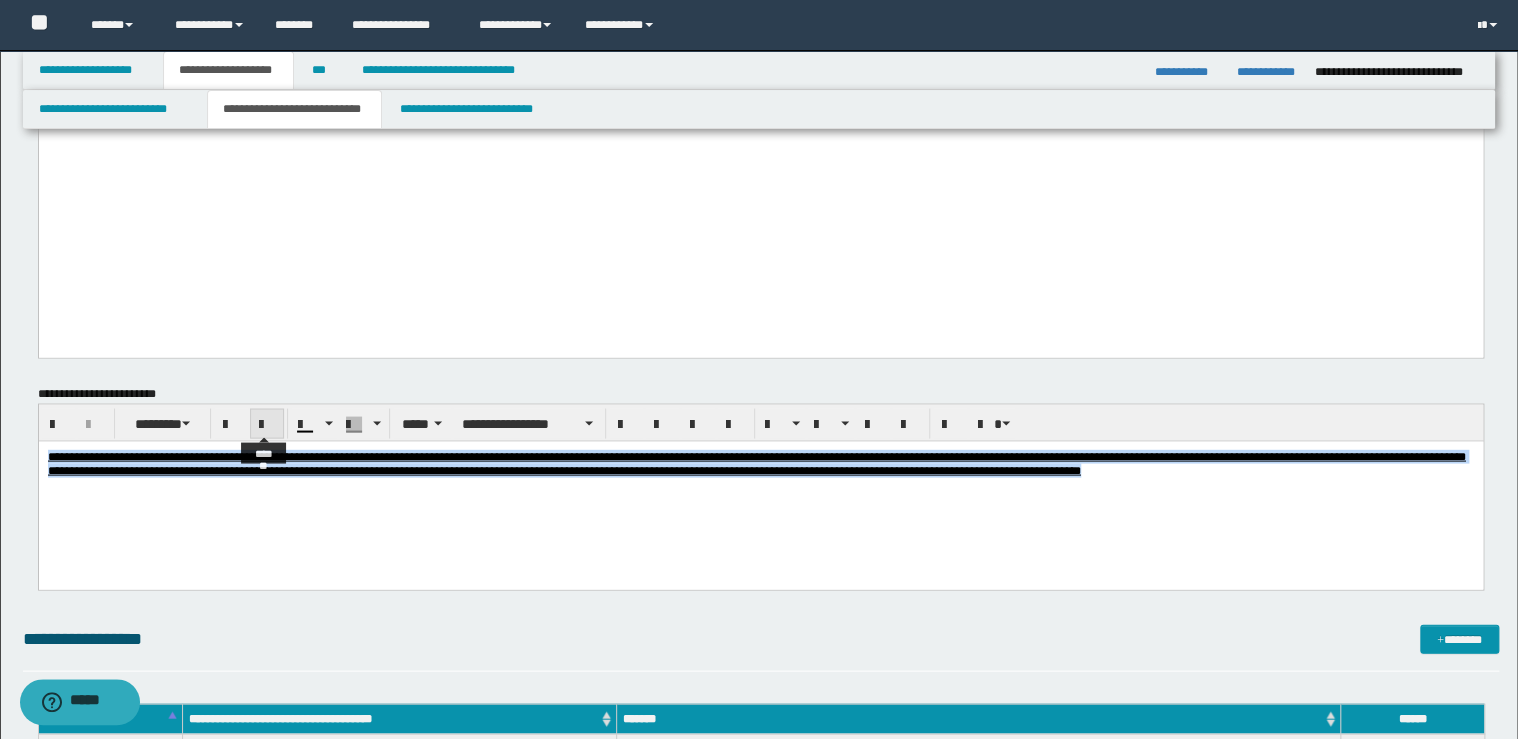 click at bounding box center [267, 423] 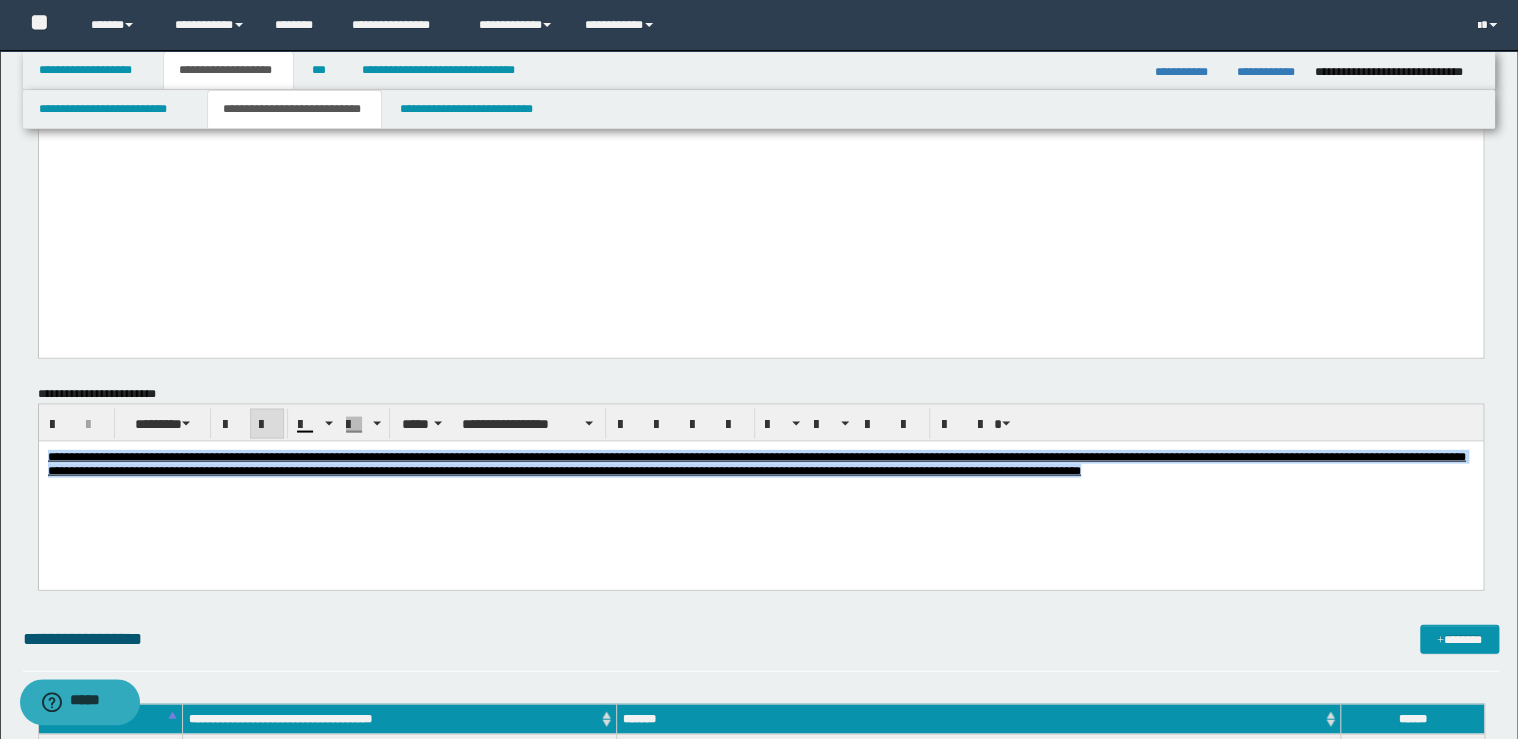 click at bounding box center [267, 423] 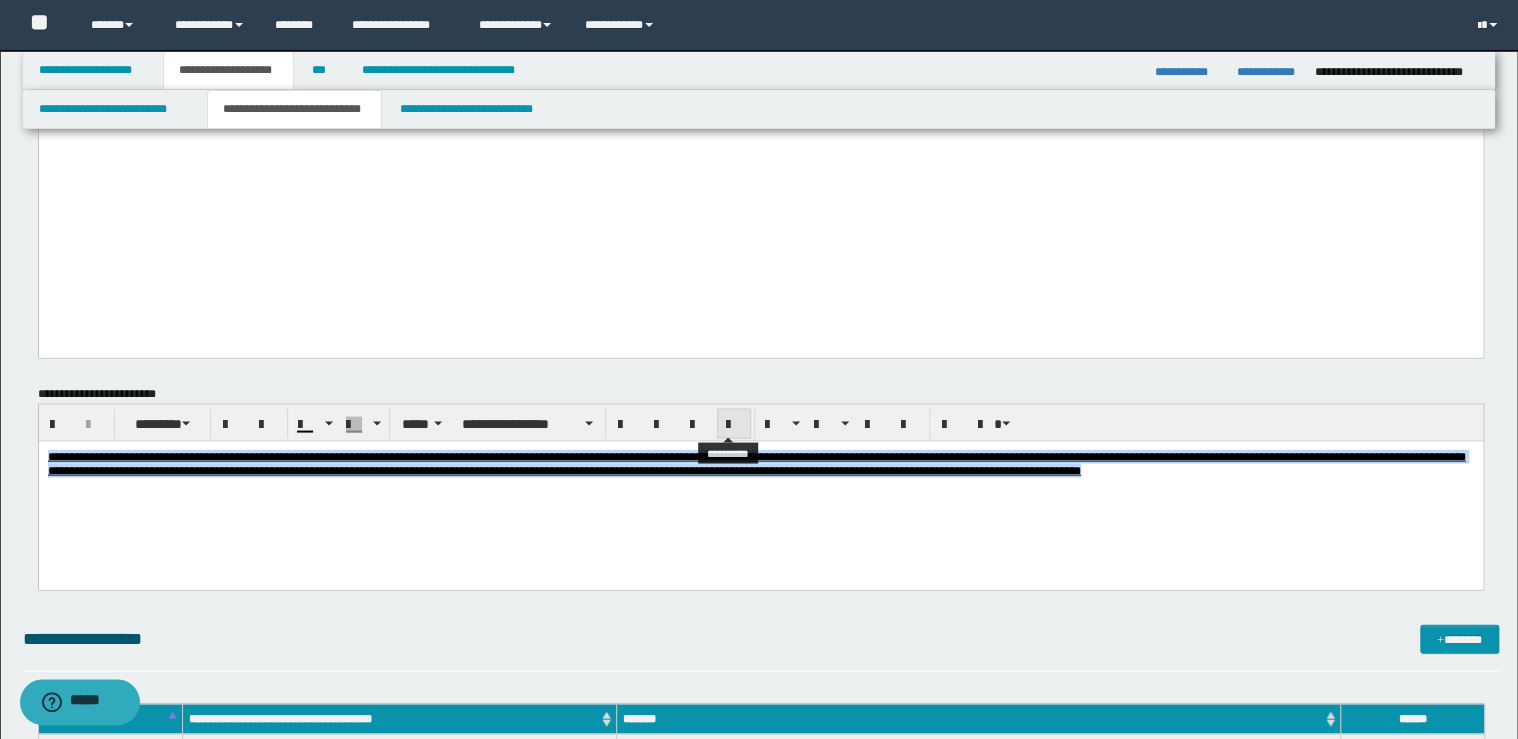 click at bounding box center [734, 424] 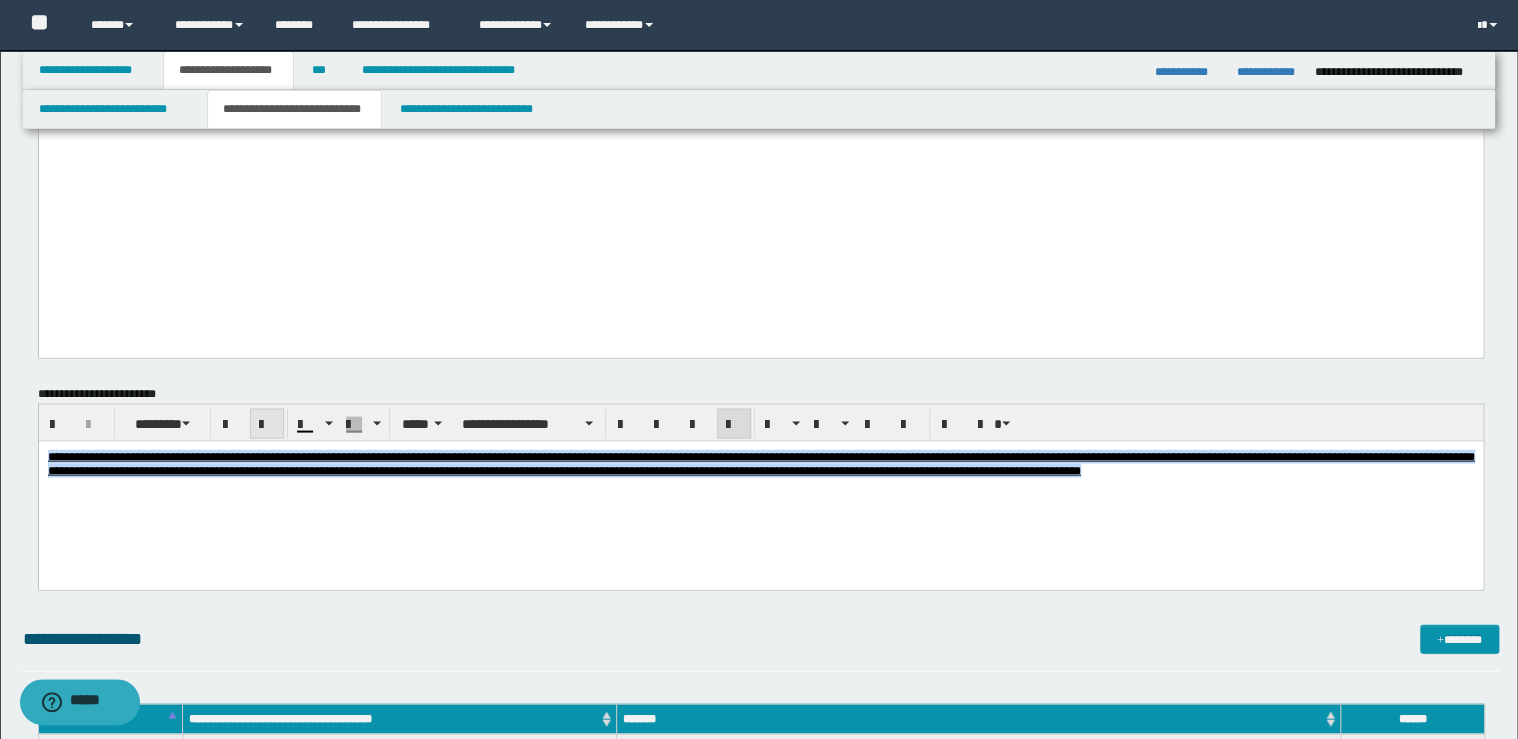click at bounding box center [267, 424] 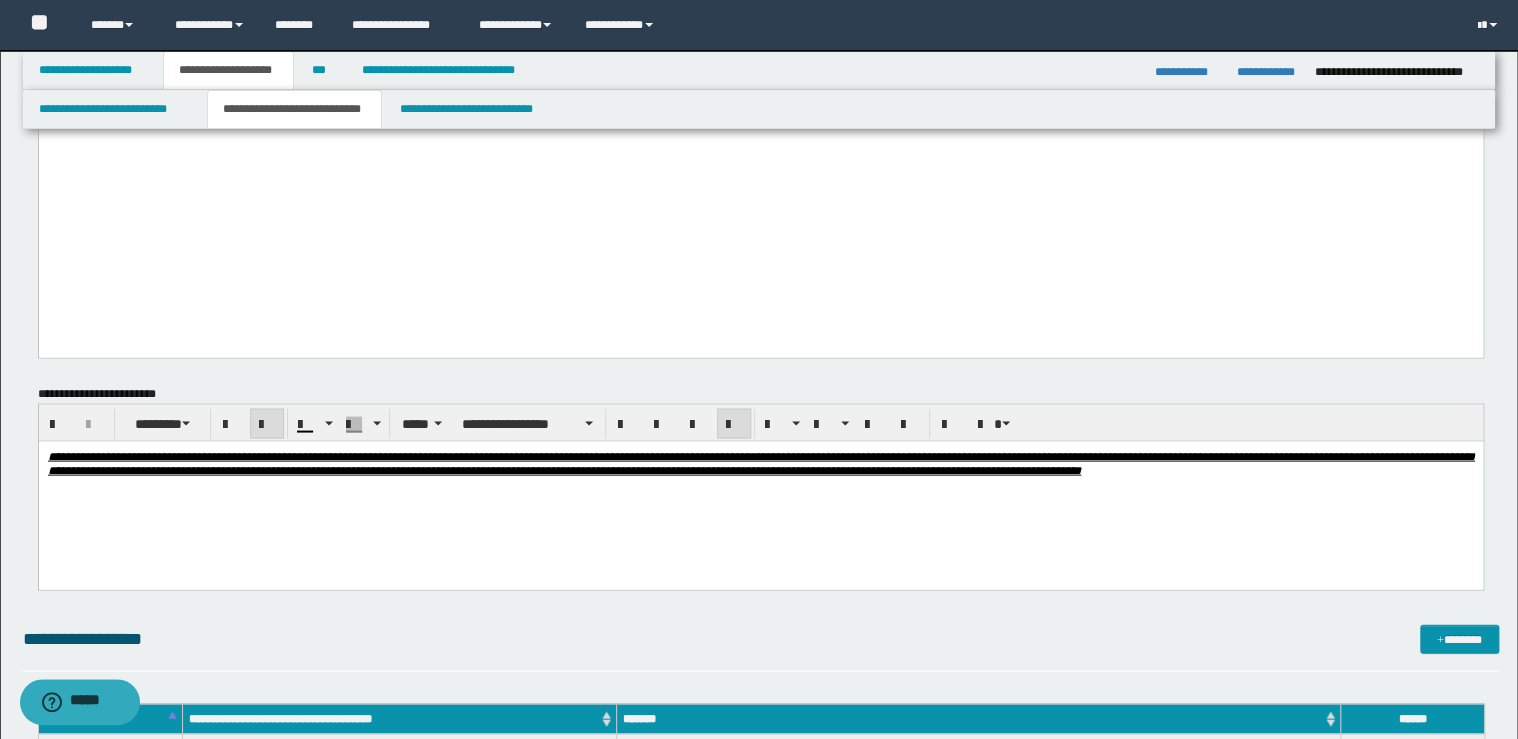click at bounding box center (267, 424) 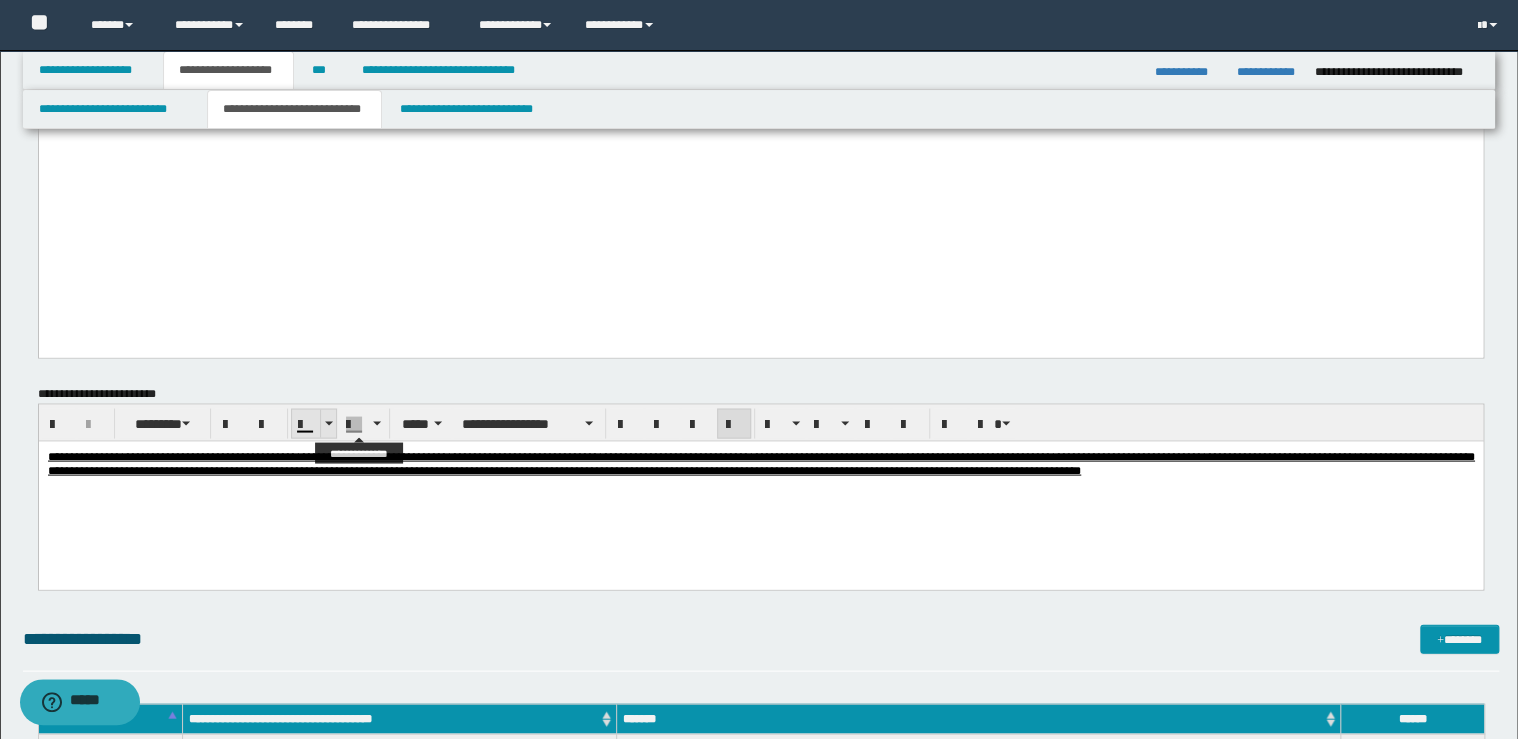 click at bounding box center [328, 423] 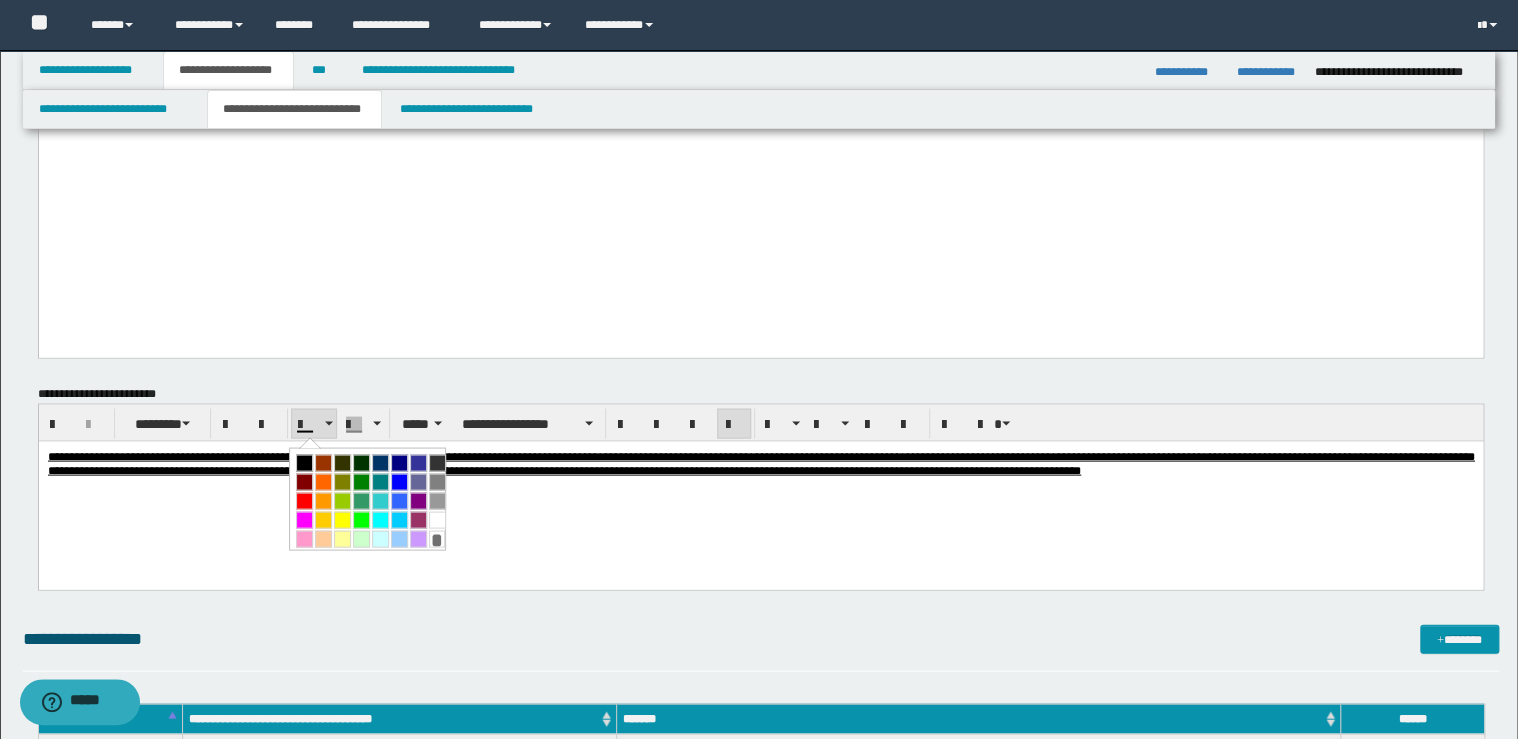 click at bounding box center (304, 462) 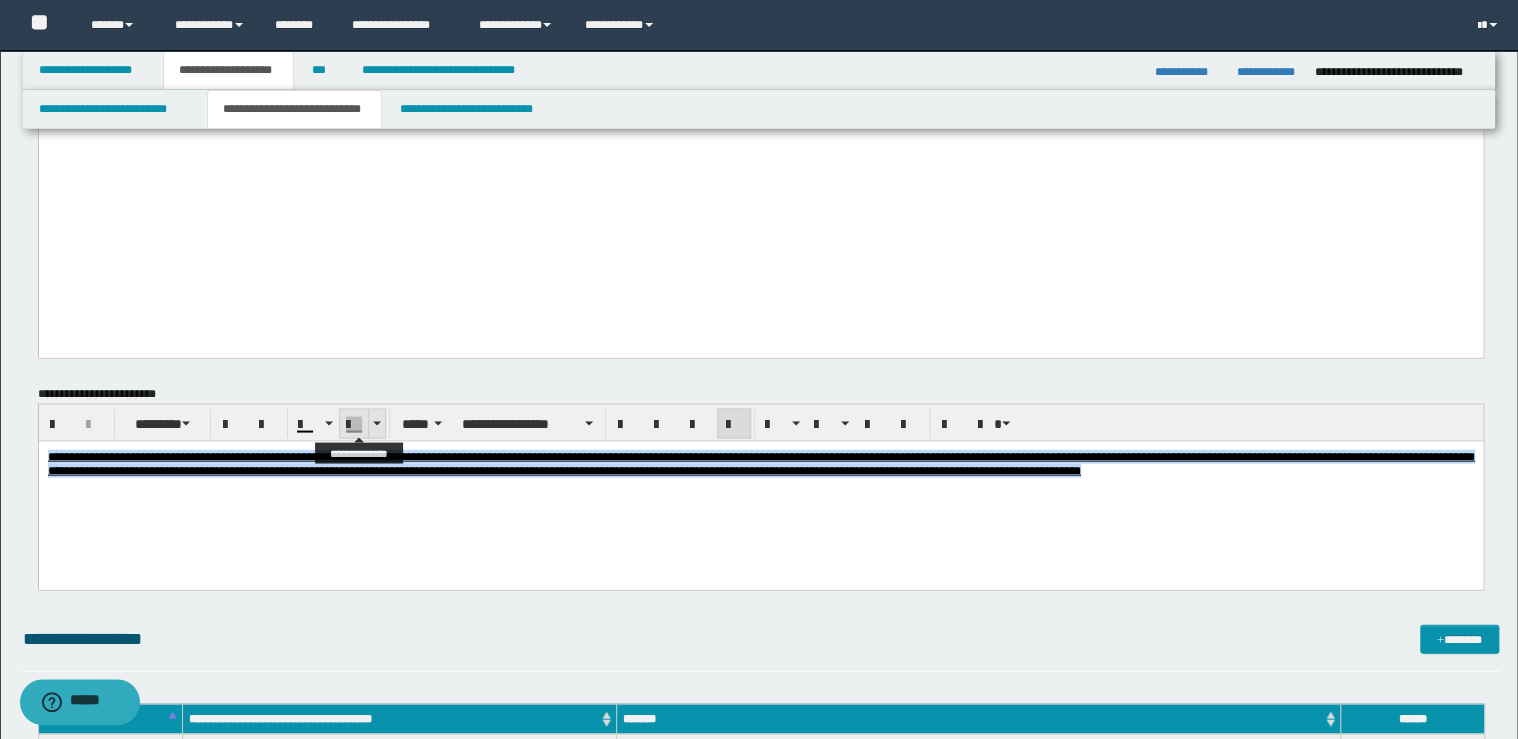click at bounding box center [376, 423] 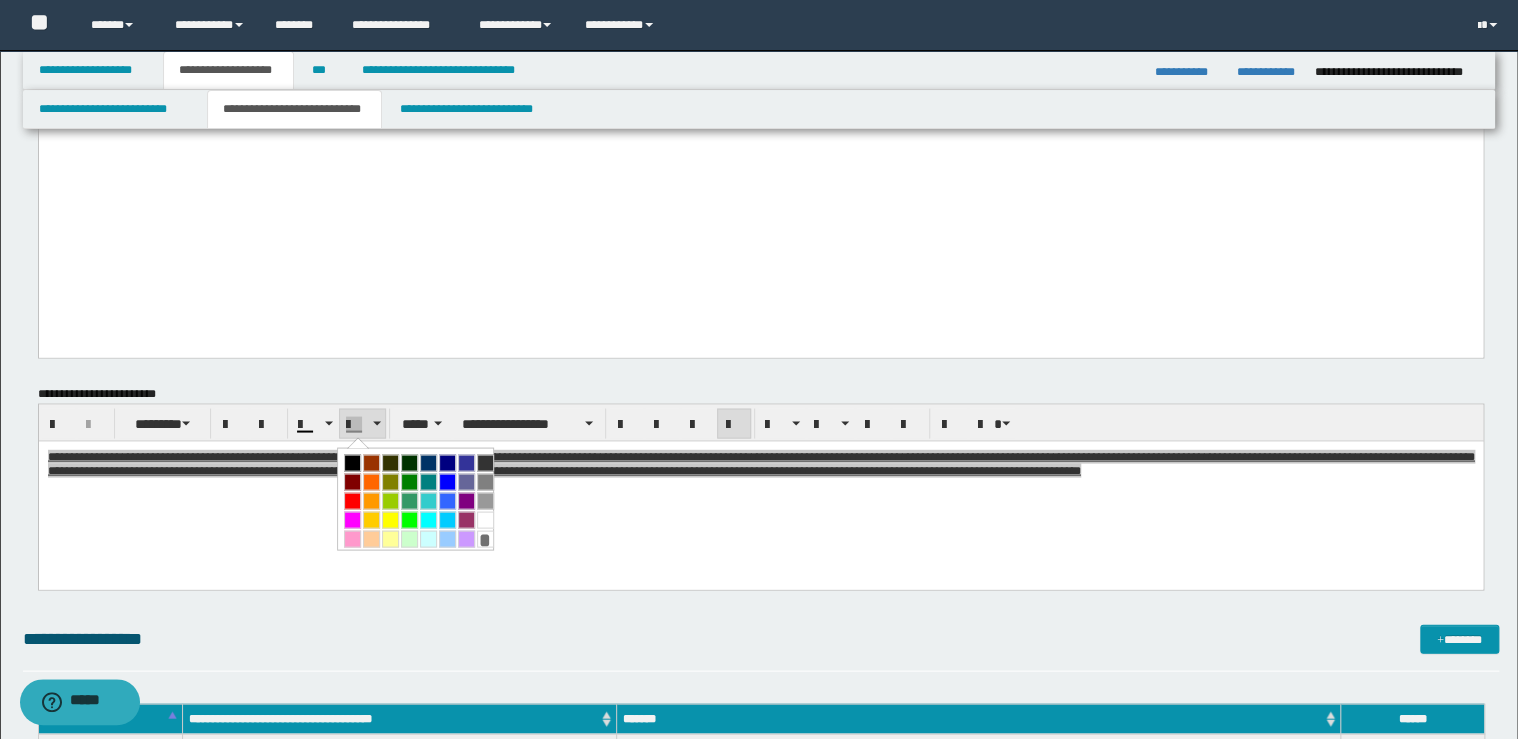 click on "*" at bounding box center [485, 538] 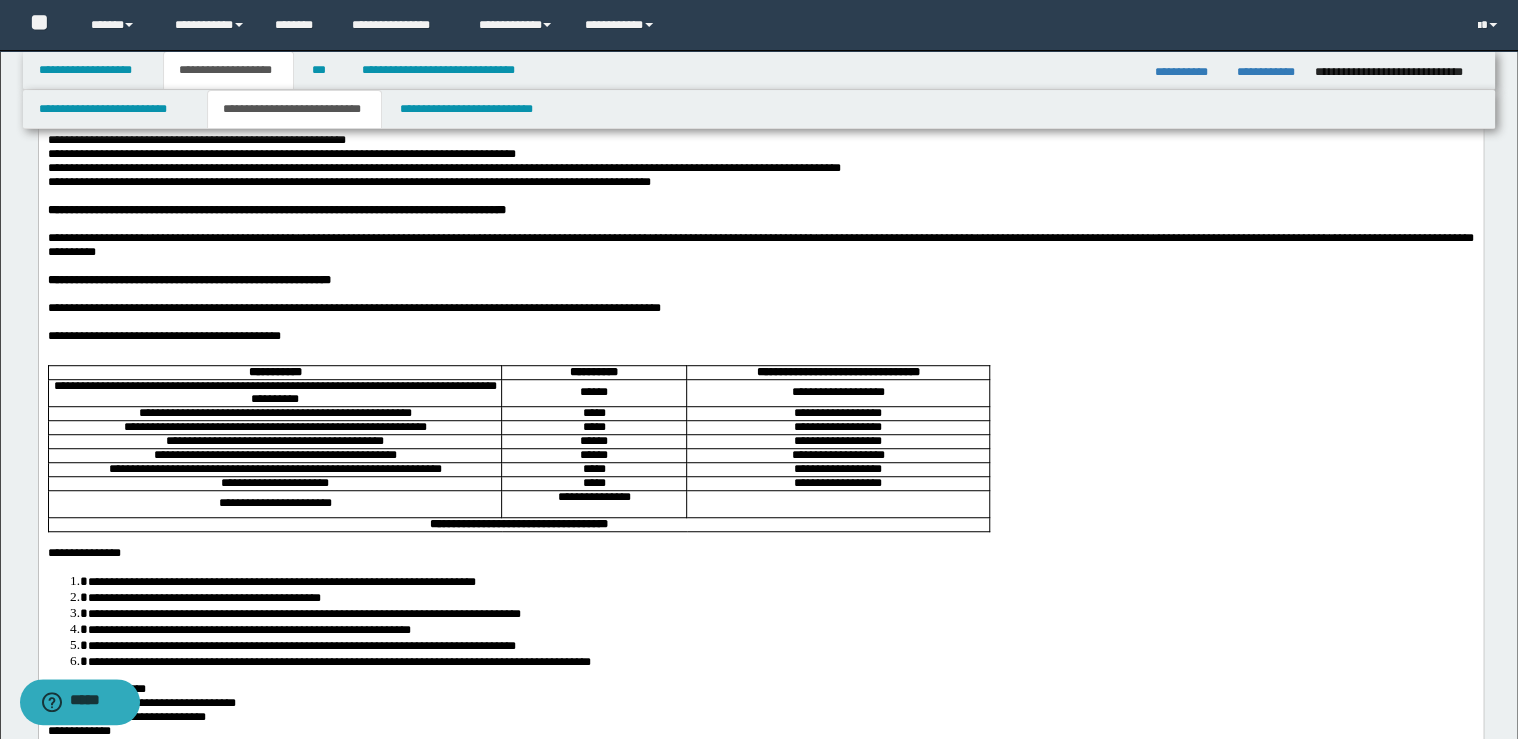 scroll, scrollTop: 0, scrollLeft: 0, axis: both 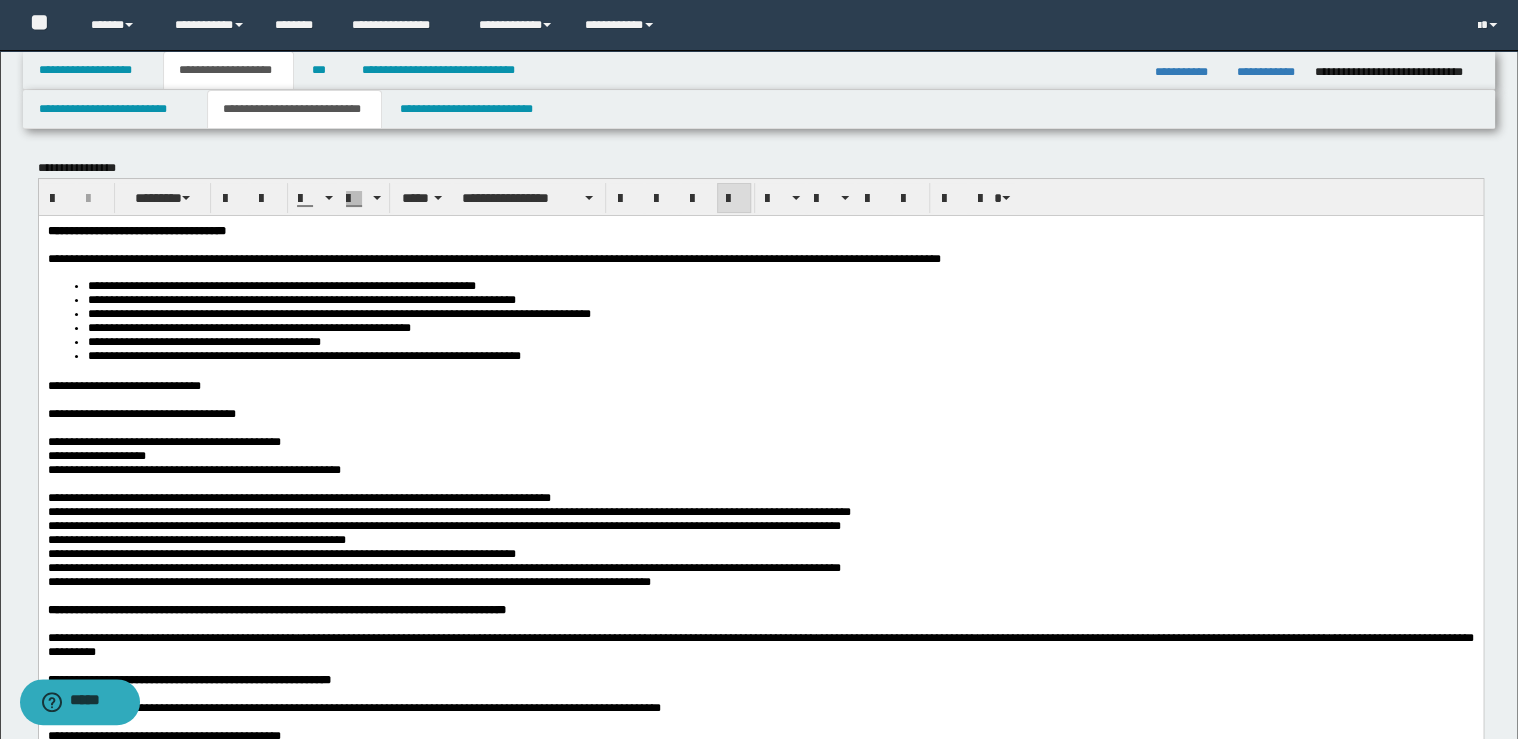 click on "**********" at bounding box center [760, 1042] 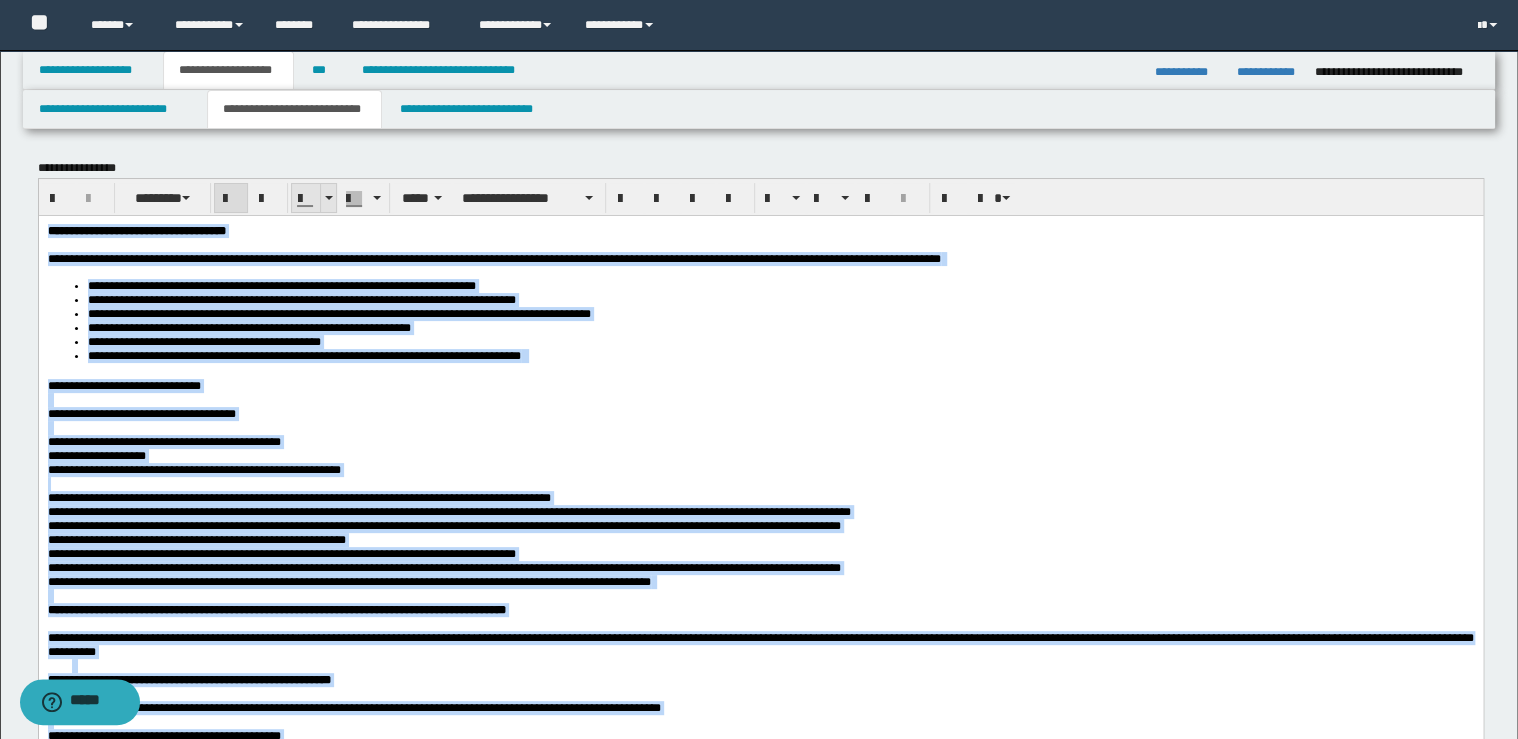 click at bounding box center (328, 198) 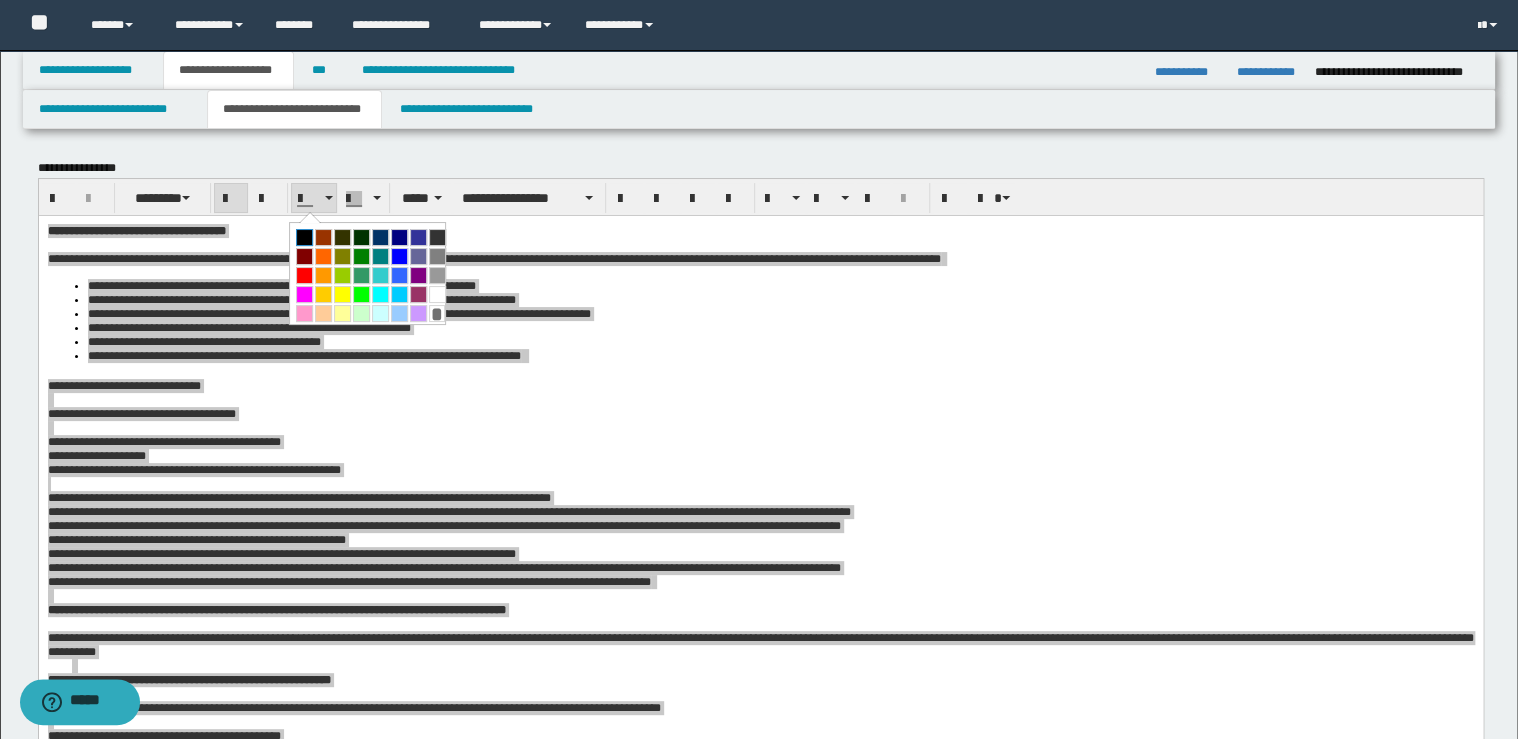 click at bounding box center [304, 237] 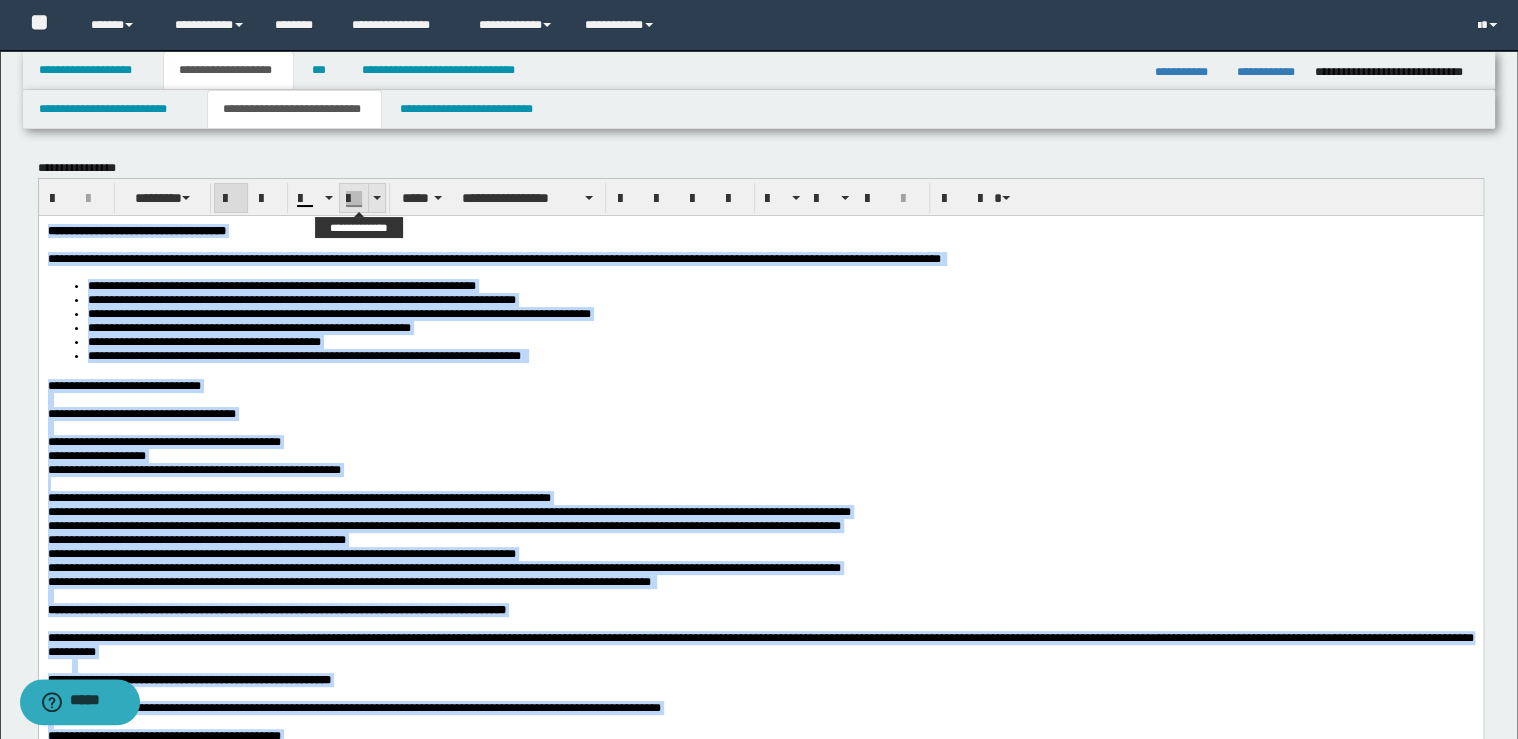 click at bounding box center [376, 198] 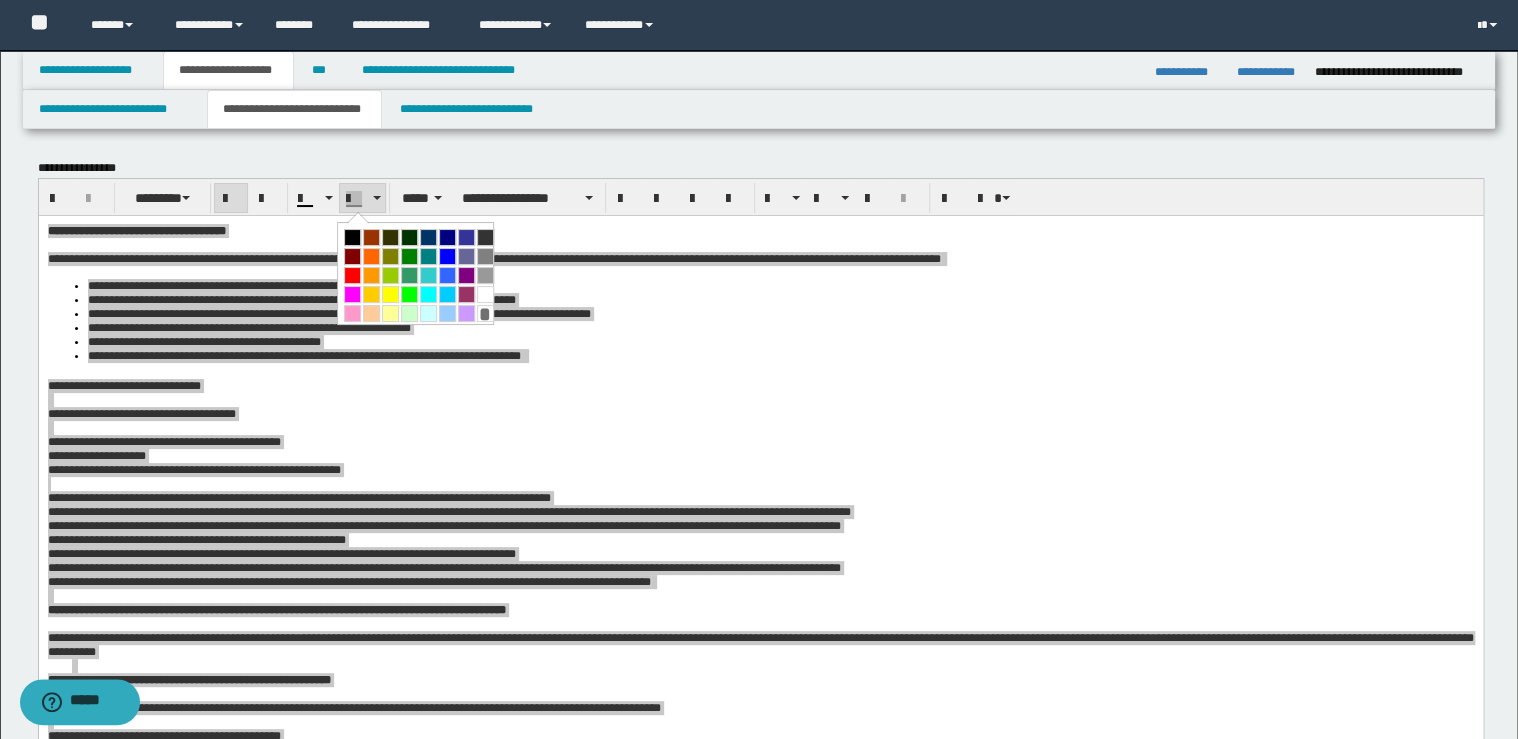 click on "*" at bounding box center (485, 313) 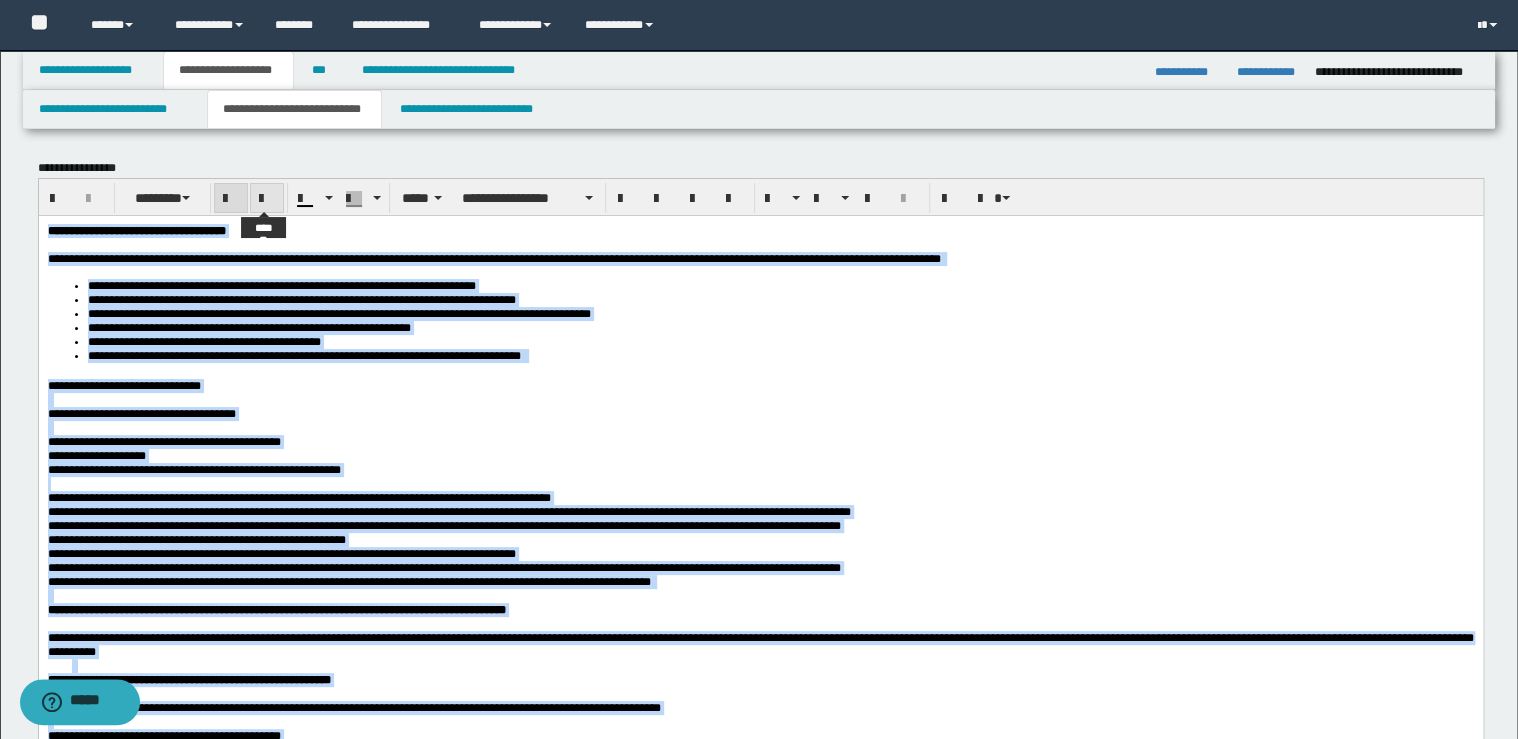 click at bounding box center [267, 199] 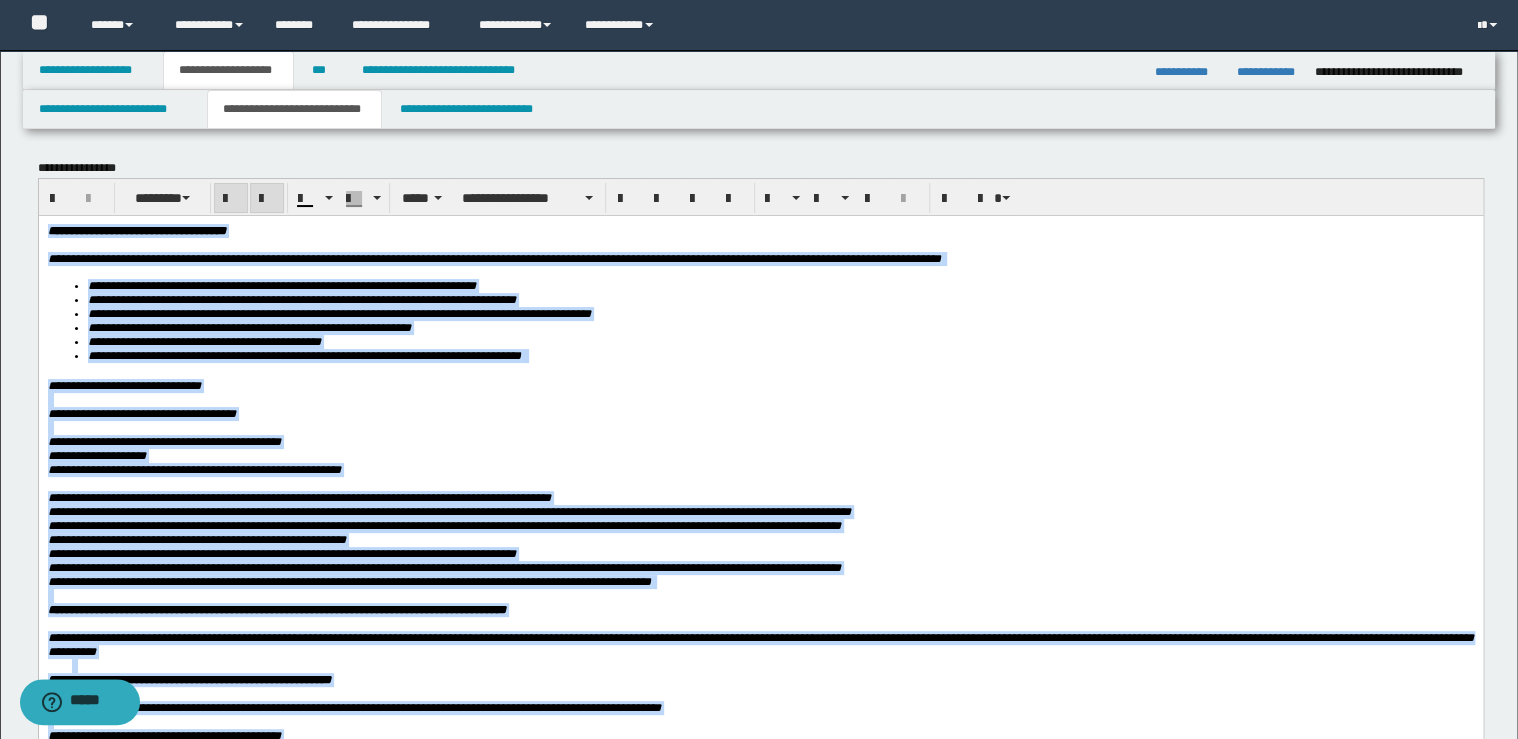 click at bounding box center (267, 199) 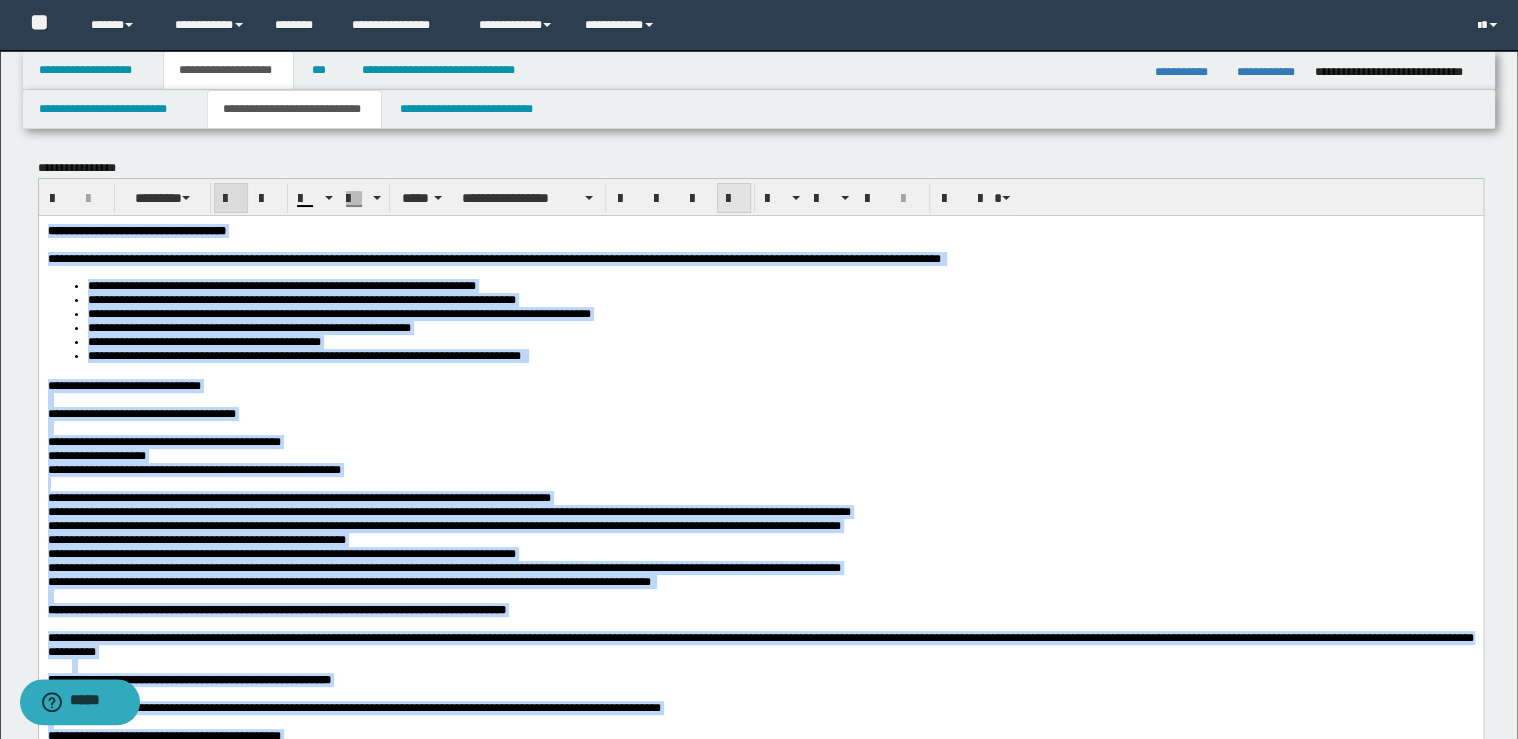 click at bounding box center (734, 199) 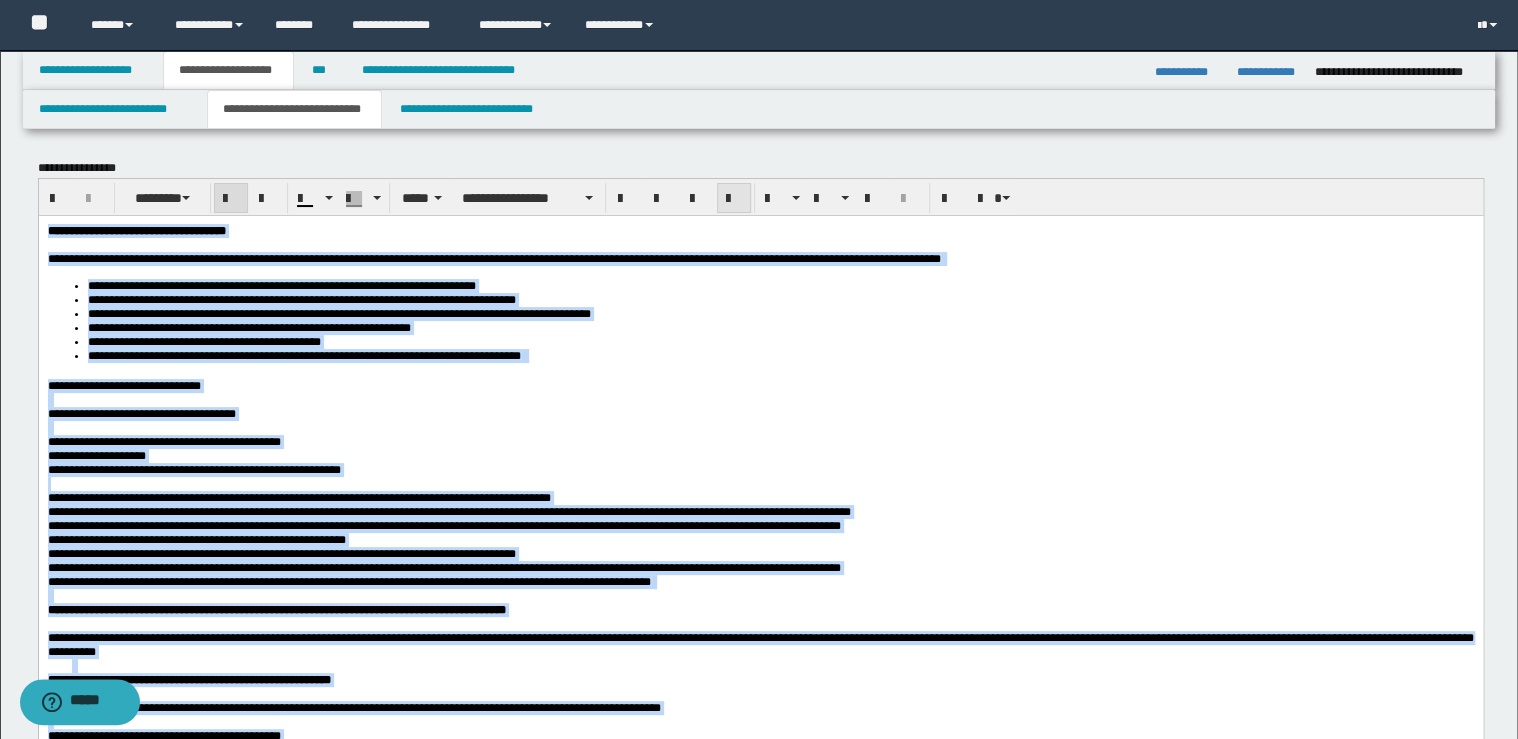 click at bounding box center (734, 199) 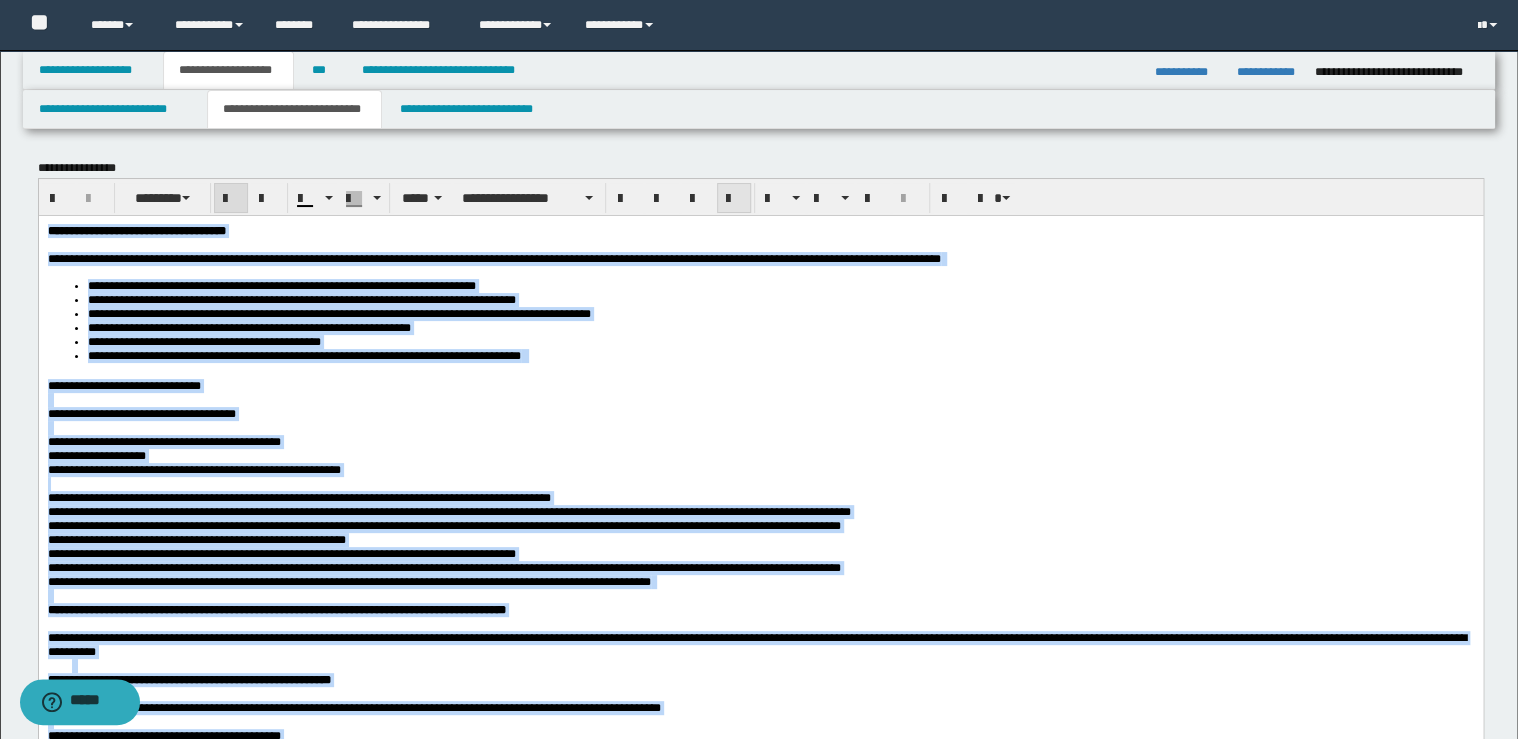 click at bounding box center (734, 199) 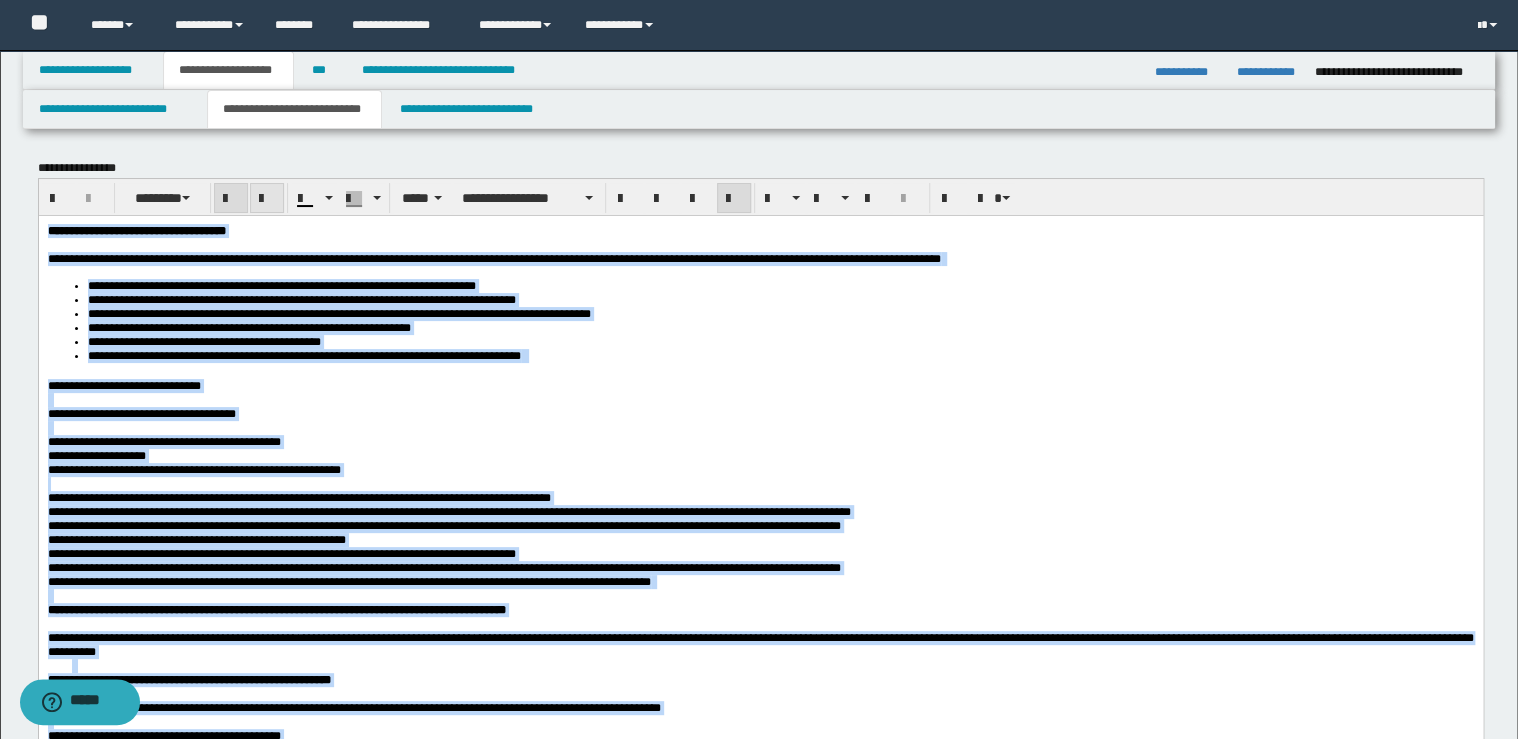 click at bounding box center (267, 199) 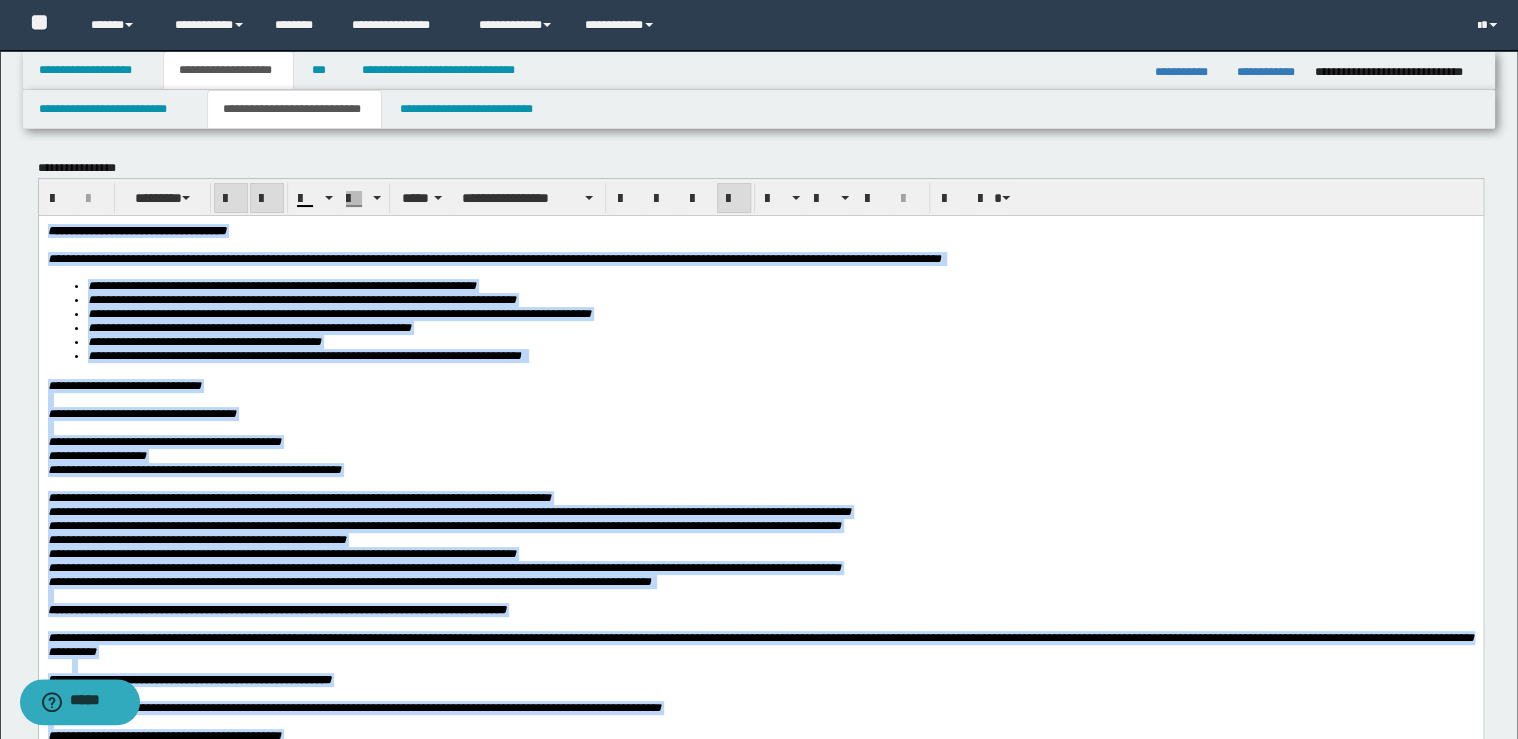 click at bounding box center [267, 199] 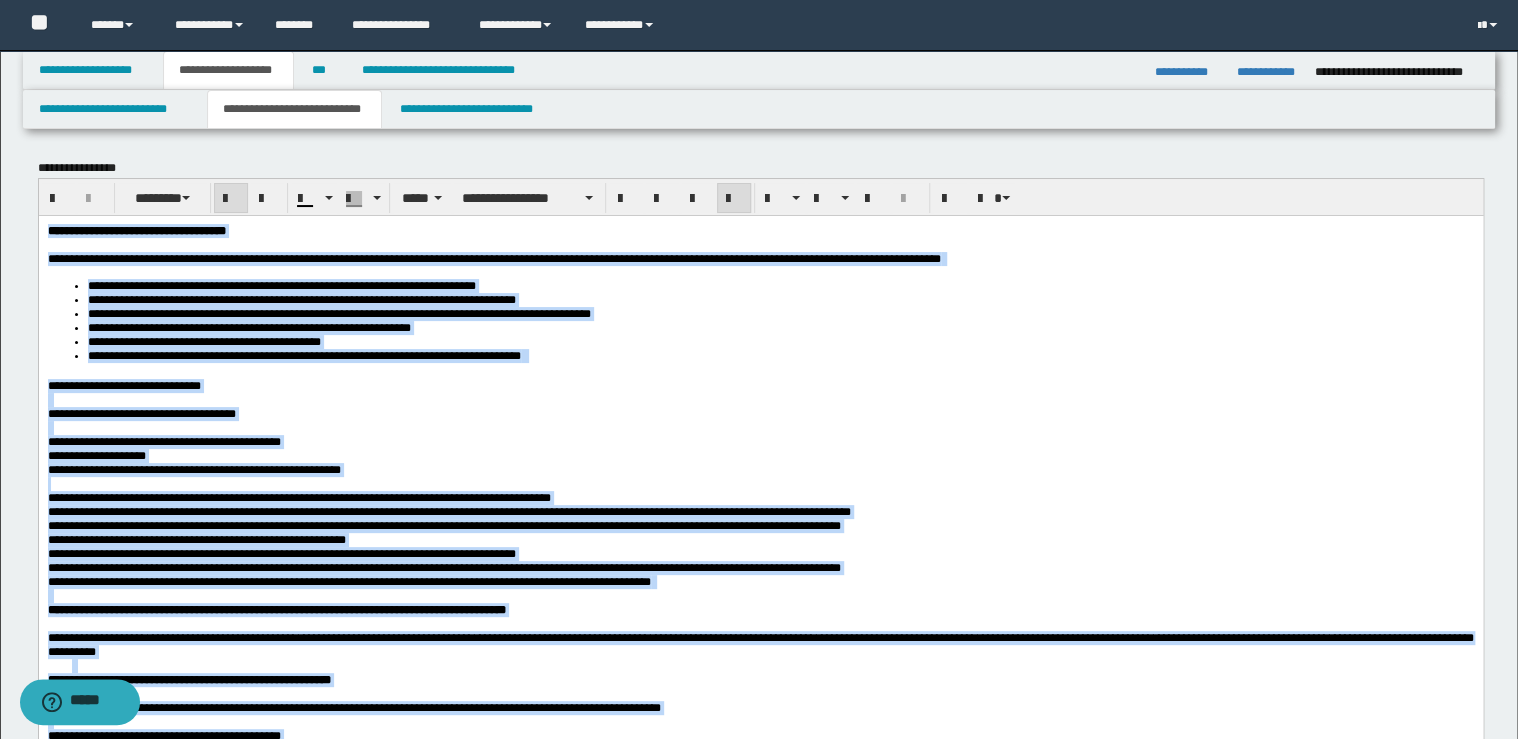 click on "**********" at bounding box center (760, 1041) 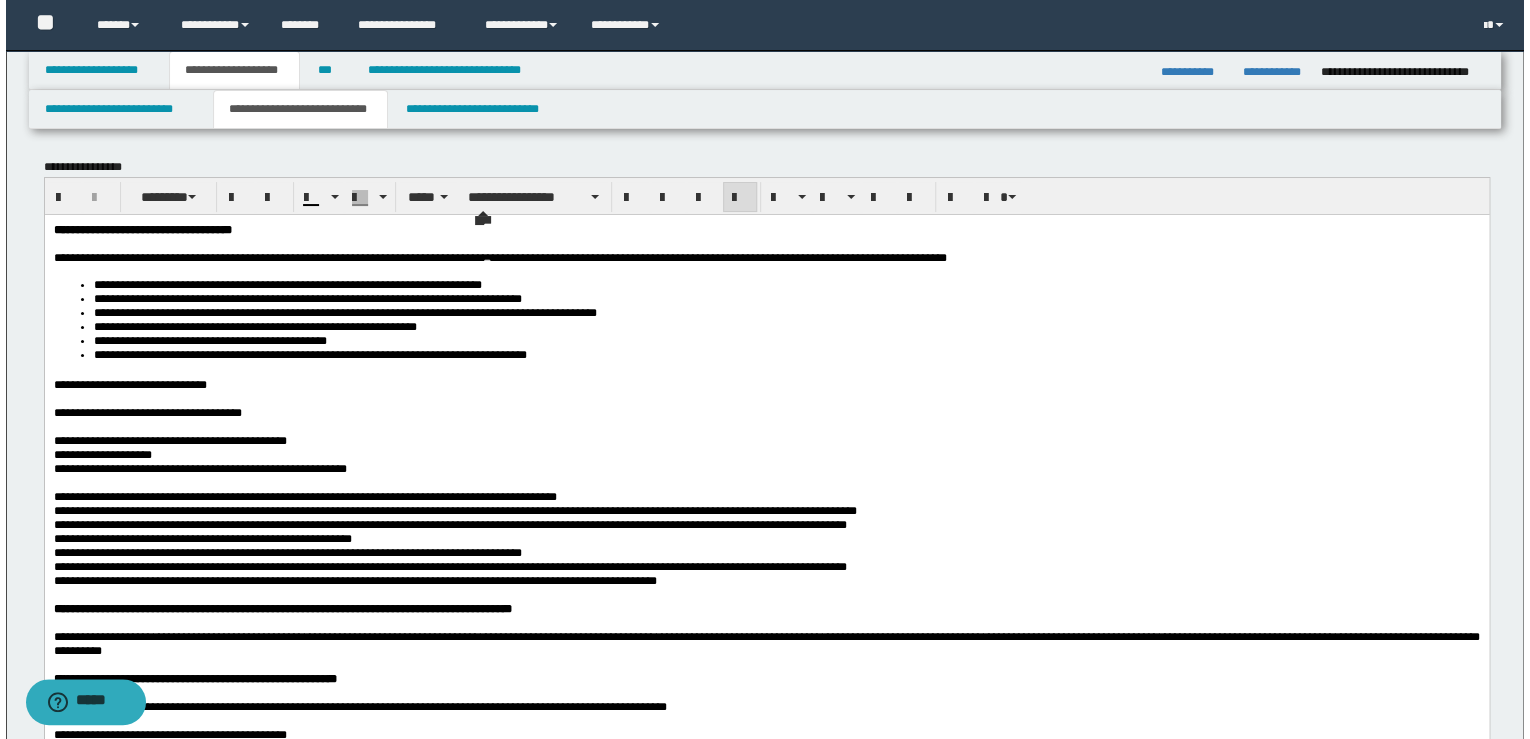 scroll, scrollTop: 0, scrollLeft: 0, axis: both 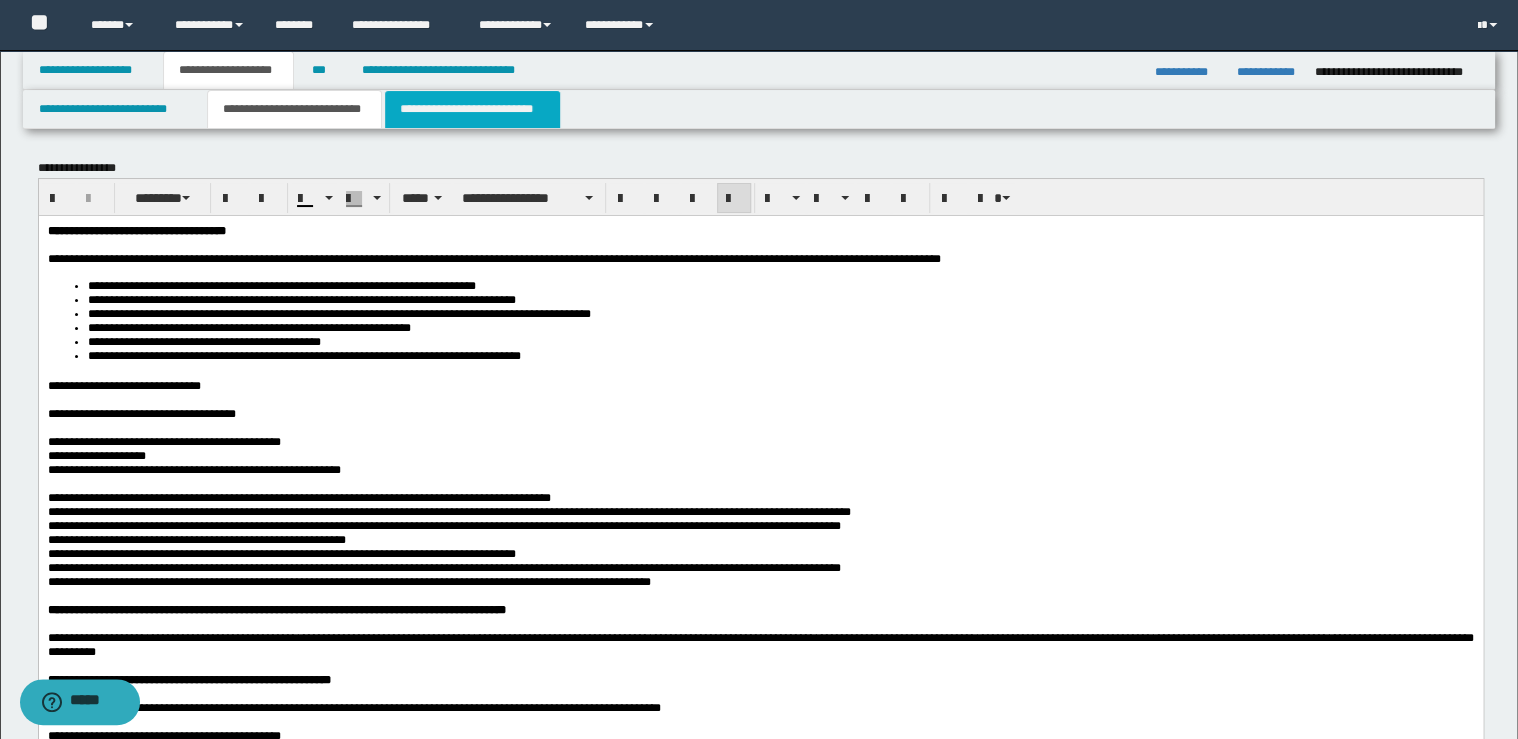 click on "**********" at bounding box center [472, 109] 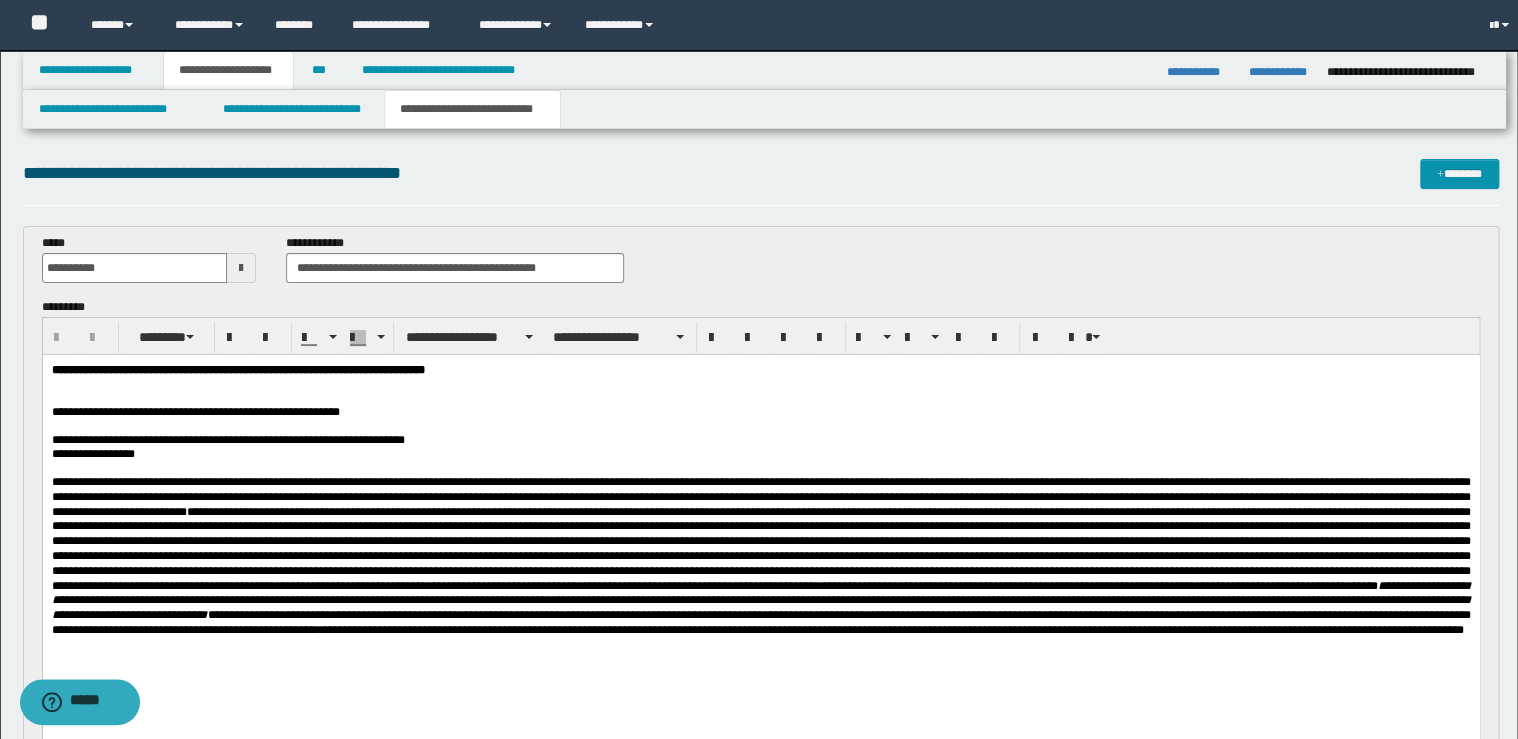 scroll, scrollTop: 0, scrollLeft: 0, axis: both 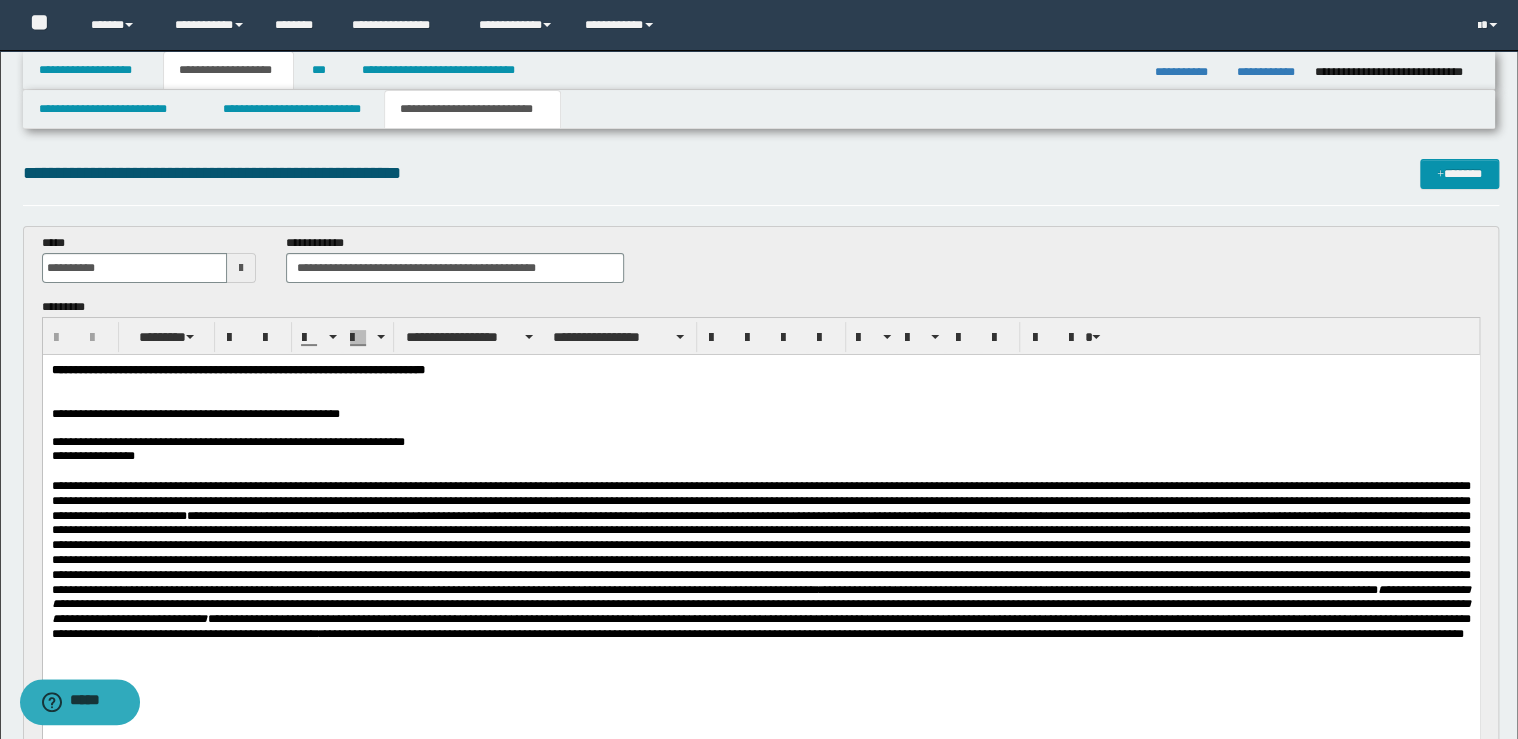 click on "**********" at bounding box center (760, 370) 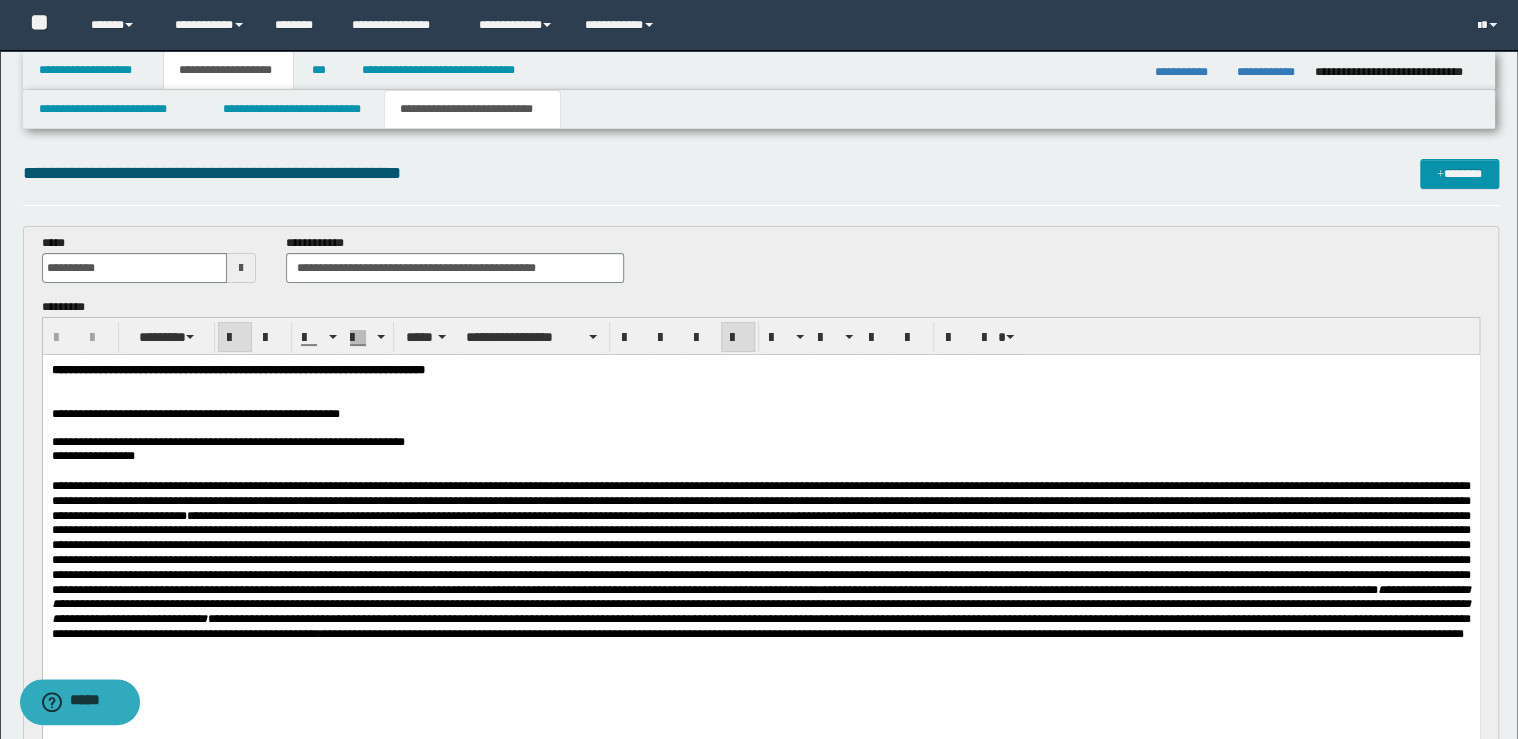 type 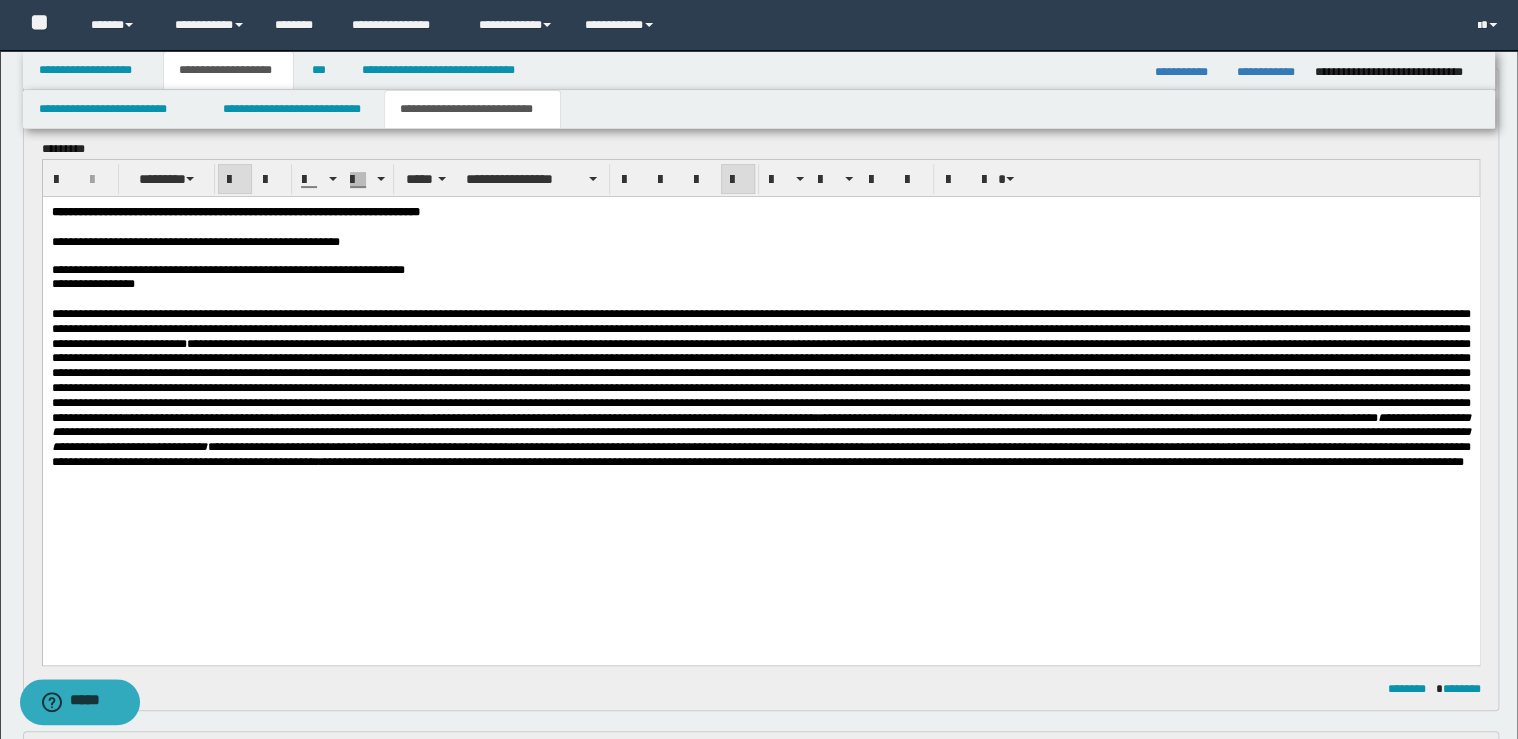 scroll, scrollTop: 160, scrollLeft: 0, axis: vertical 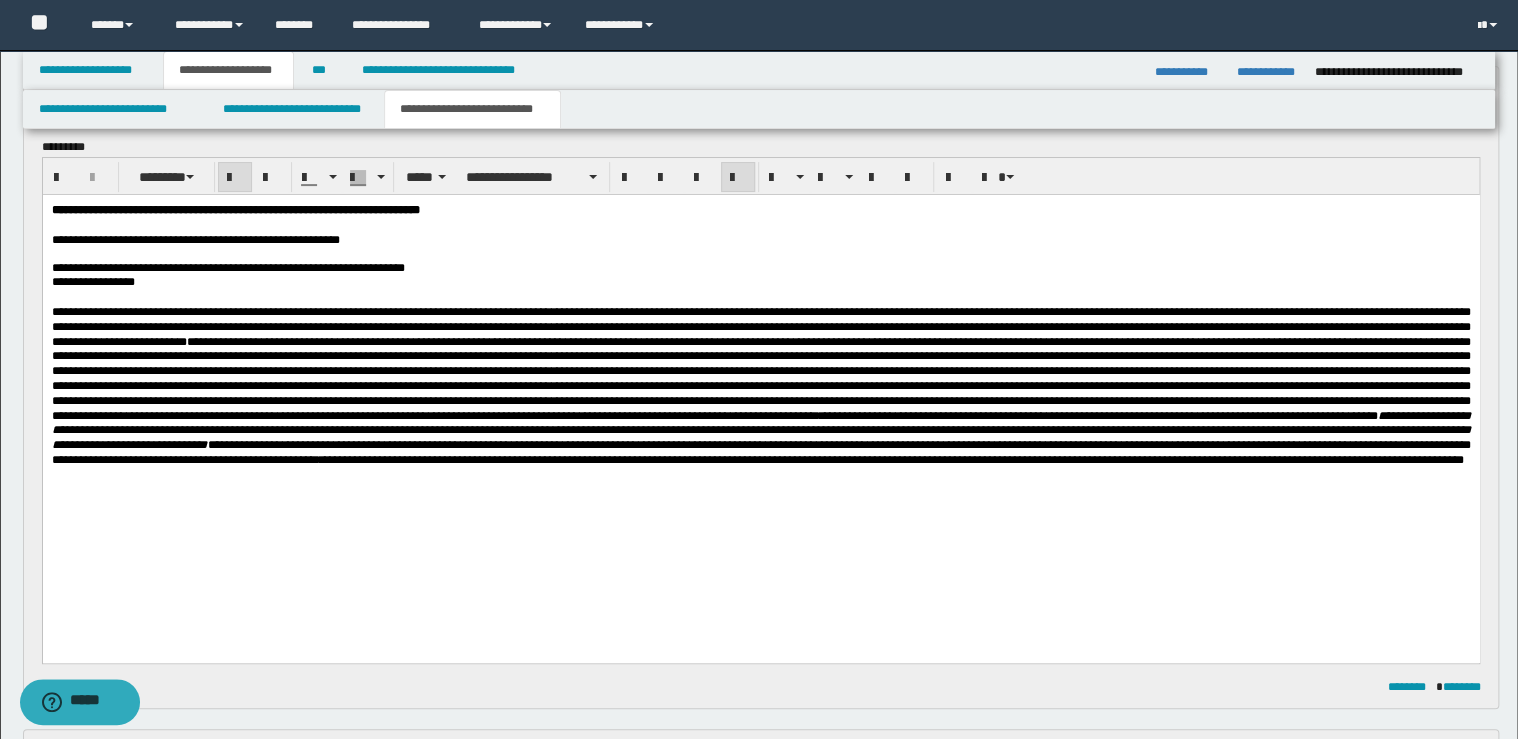 click on "**********" at bounding box center (760, 385) 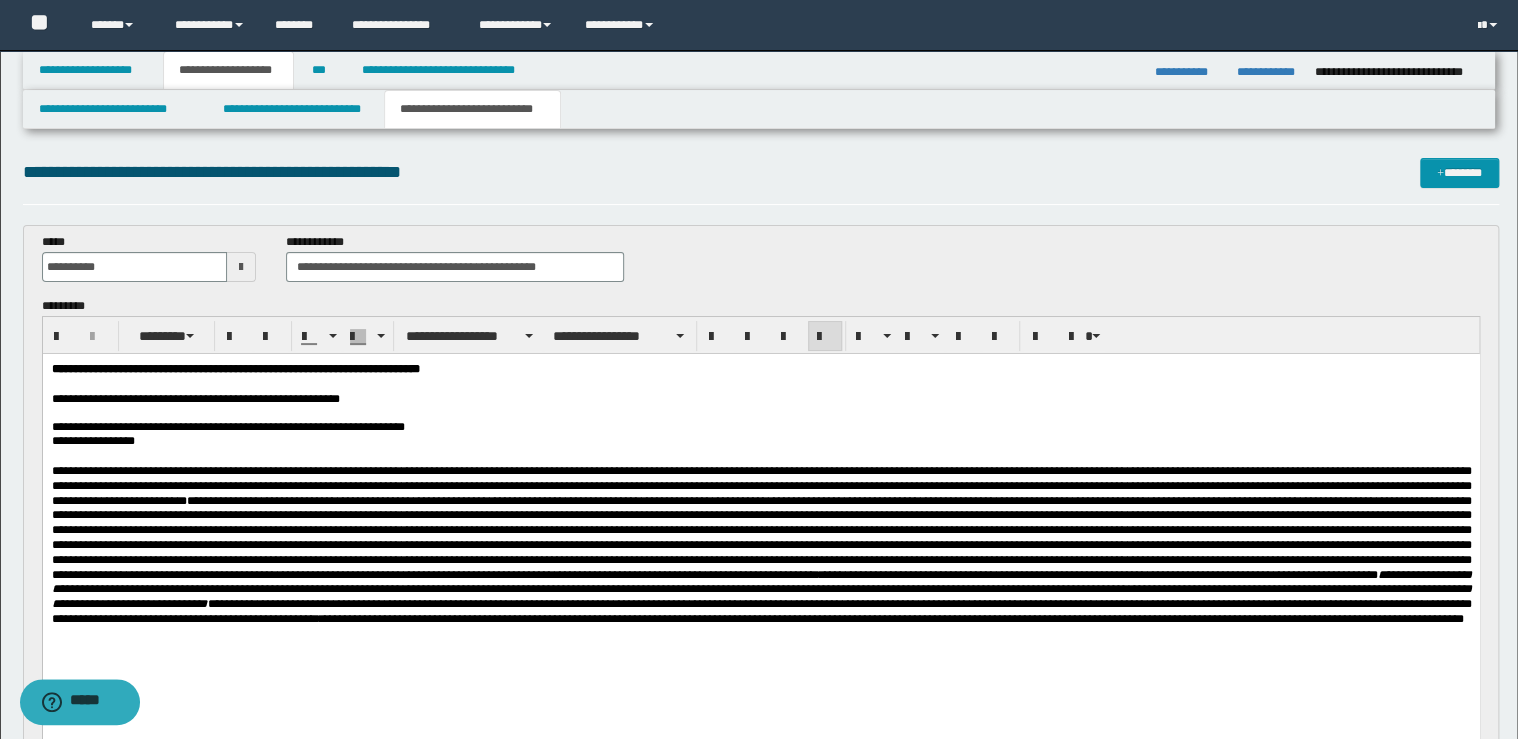 scroll, scrollTop: 0, scrollLeft: 0, axis: both 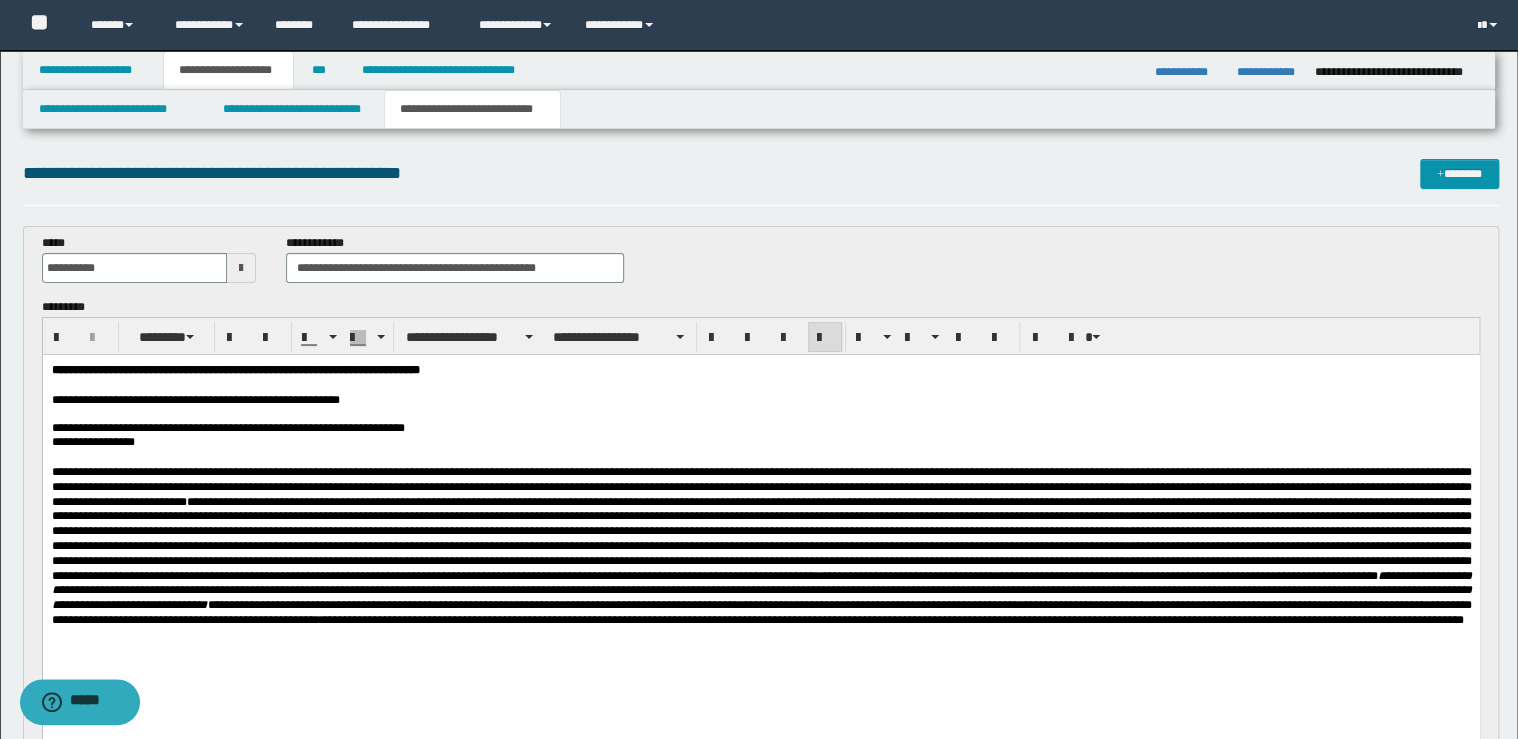 click on "**********" at bounding box center [761, 487] 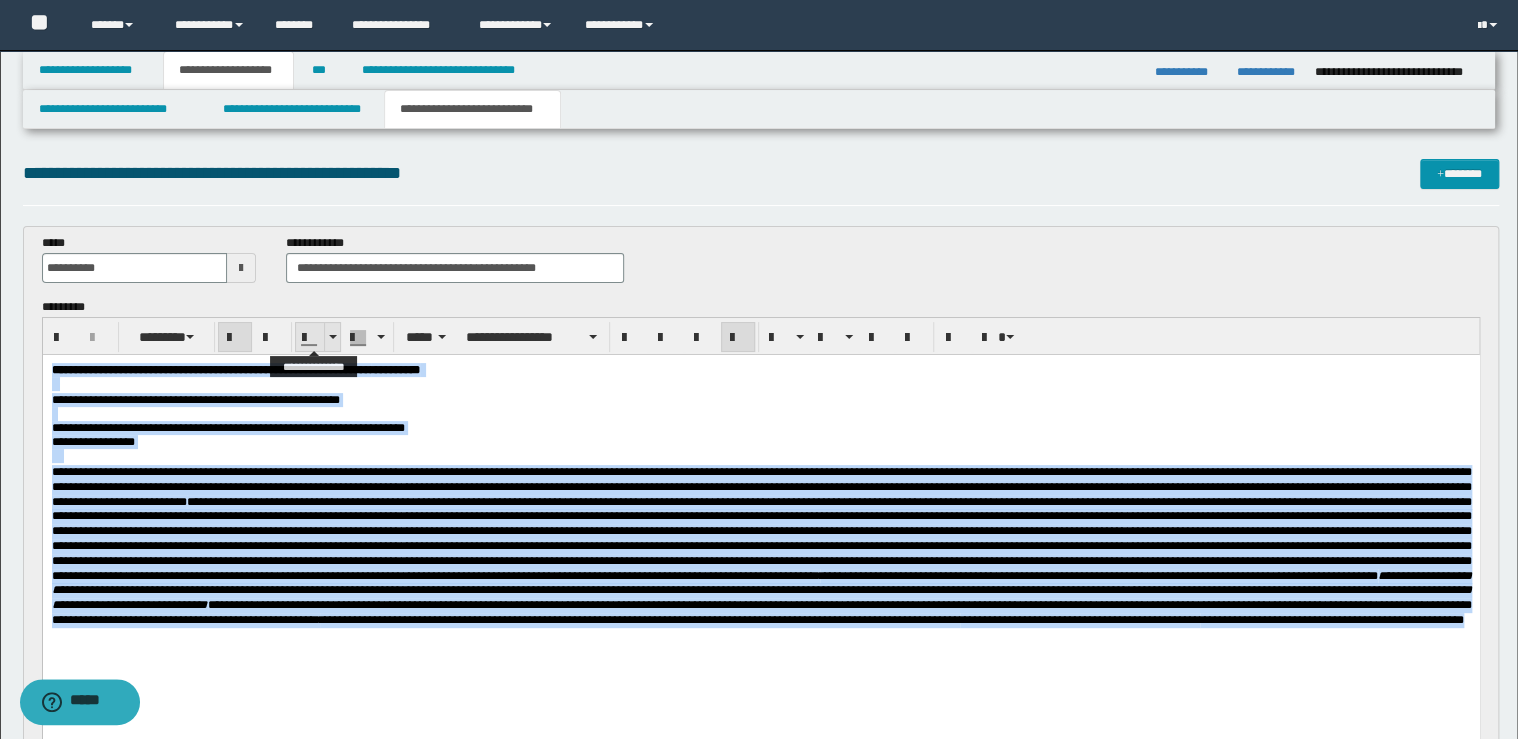 click at bounding box center (332, 337) 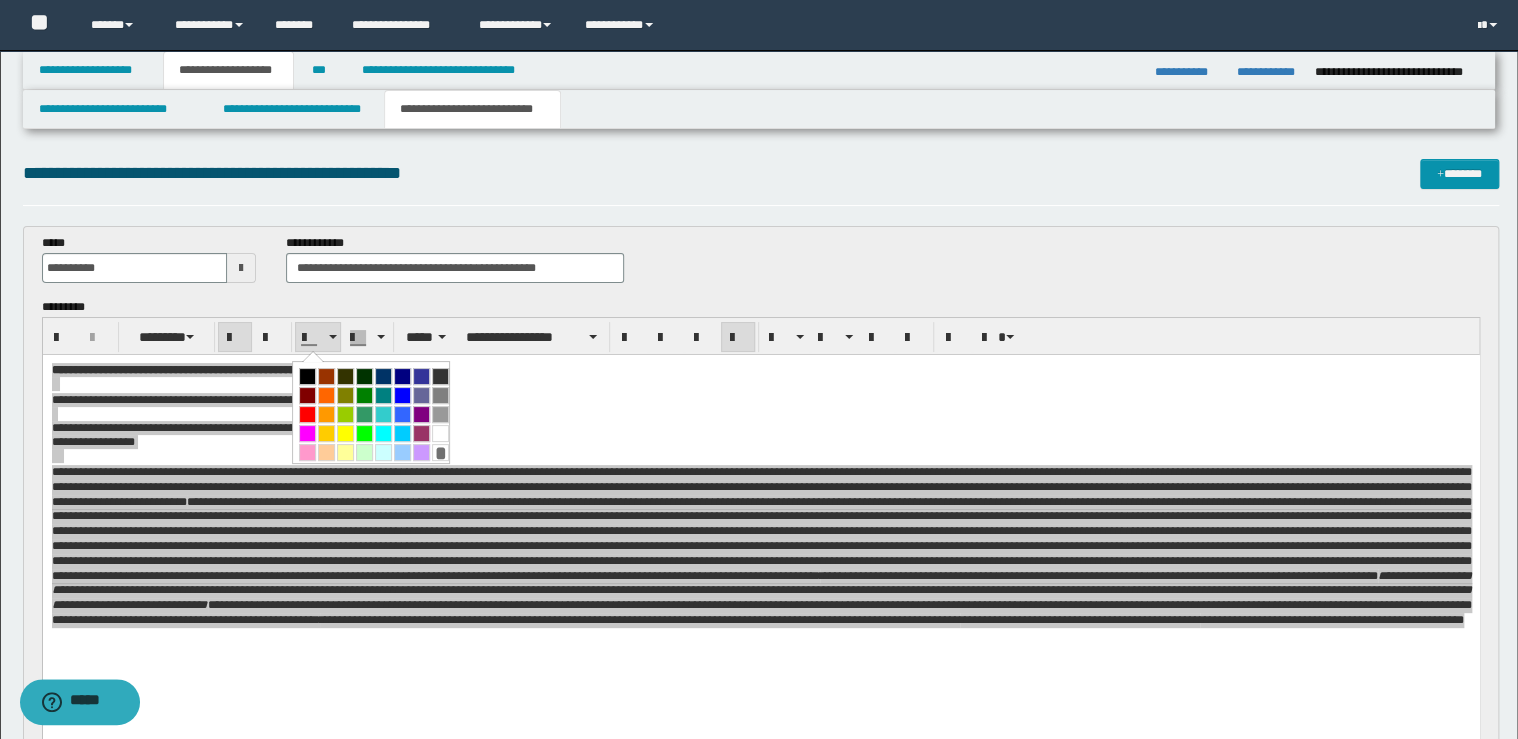 click at bounding box center [307, 376] 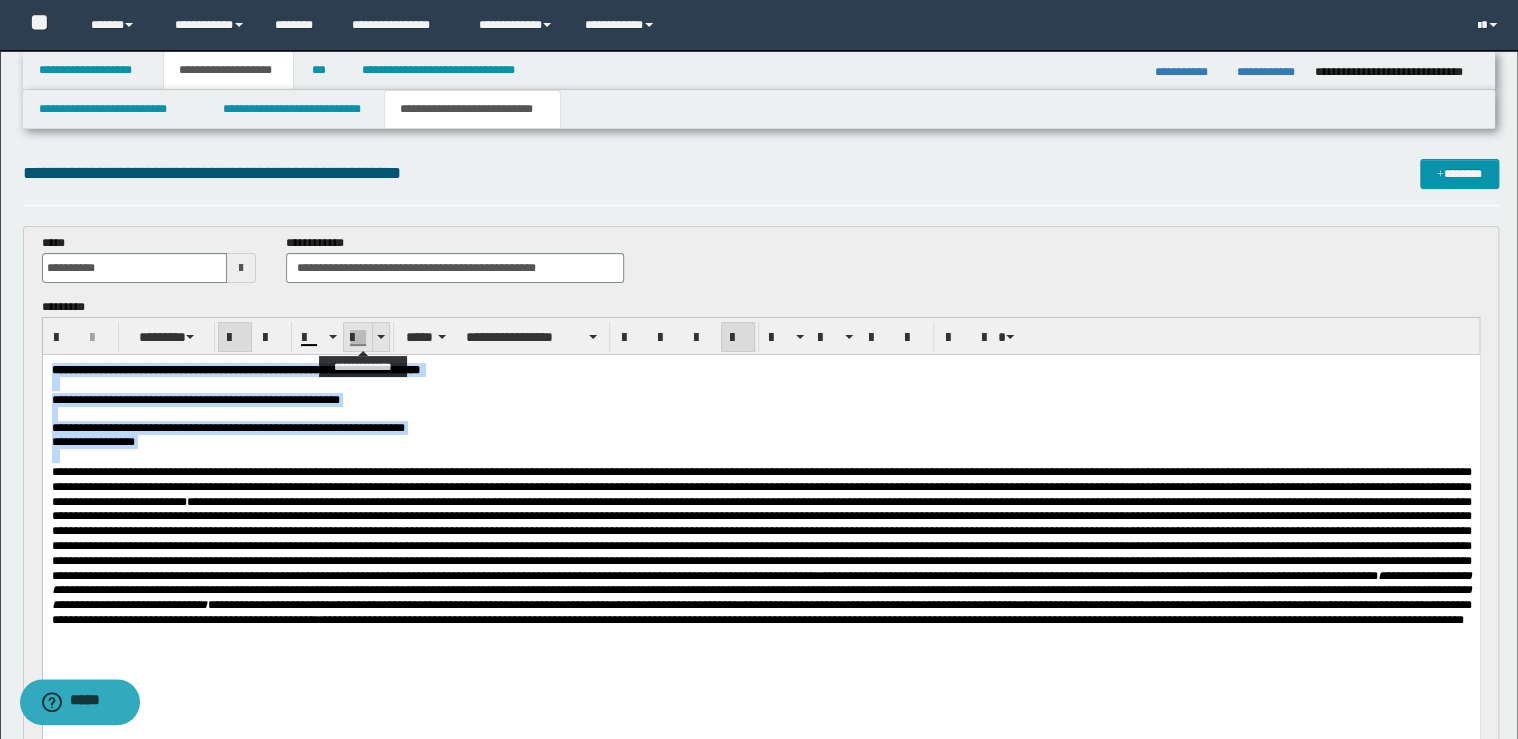 click at bounding box center (380, 337) 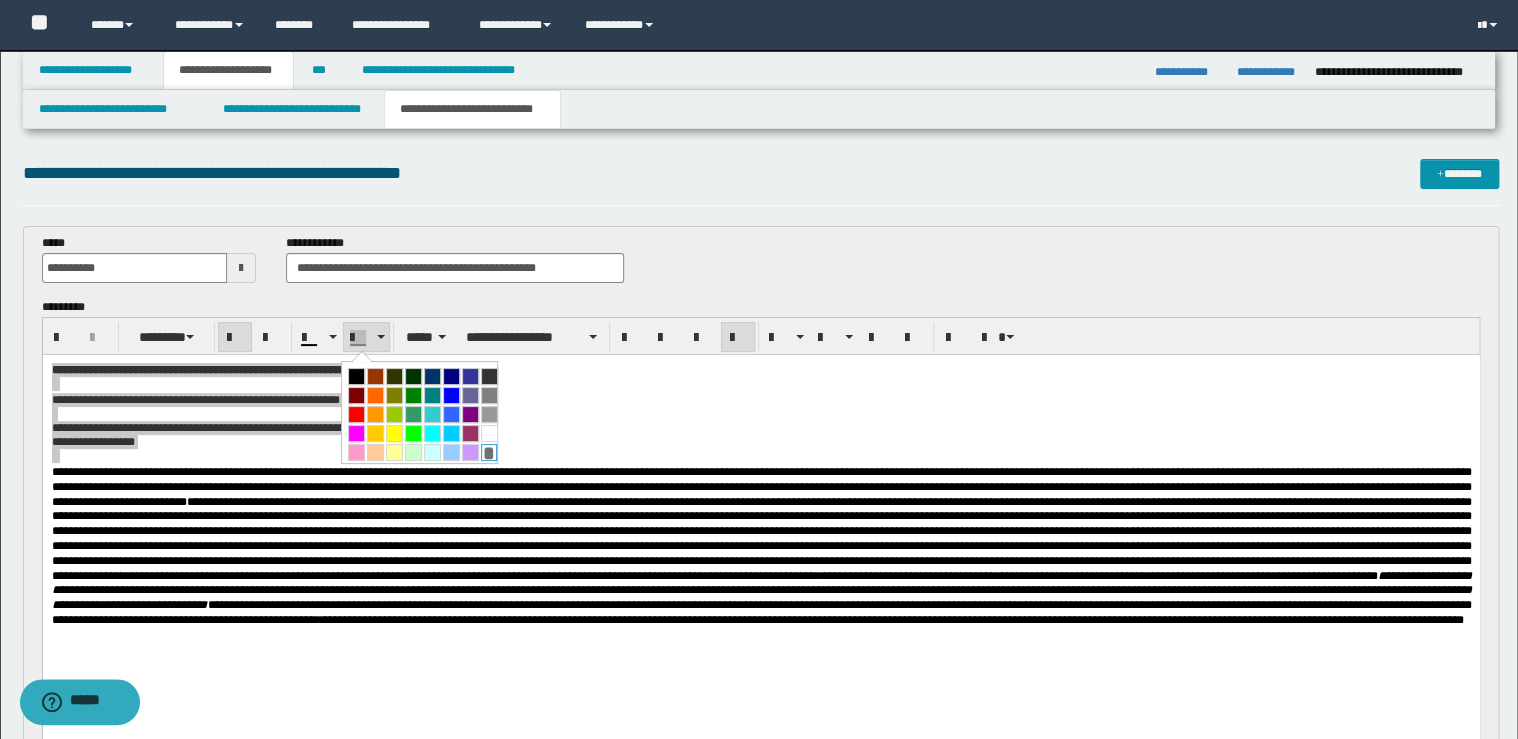 drag, startPoint x: 482, startPoint y: 448, endPoint x: 306, endPoint y: 0, distance: 481.33148 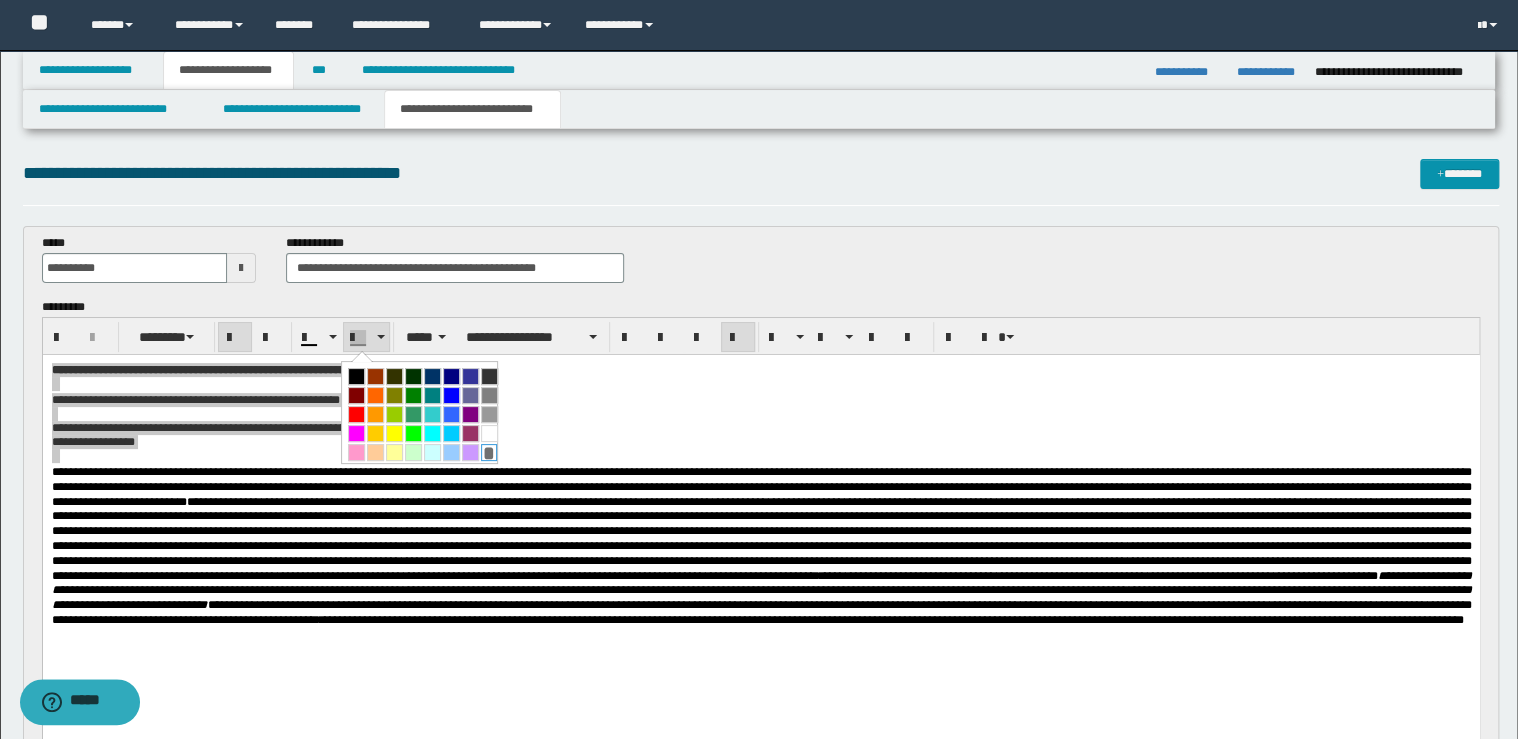 click on "*" at bounding box center [489, 452] 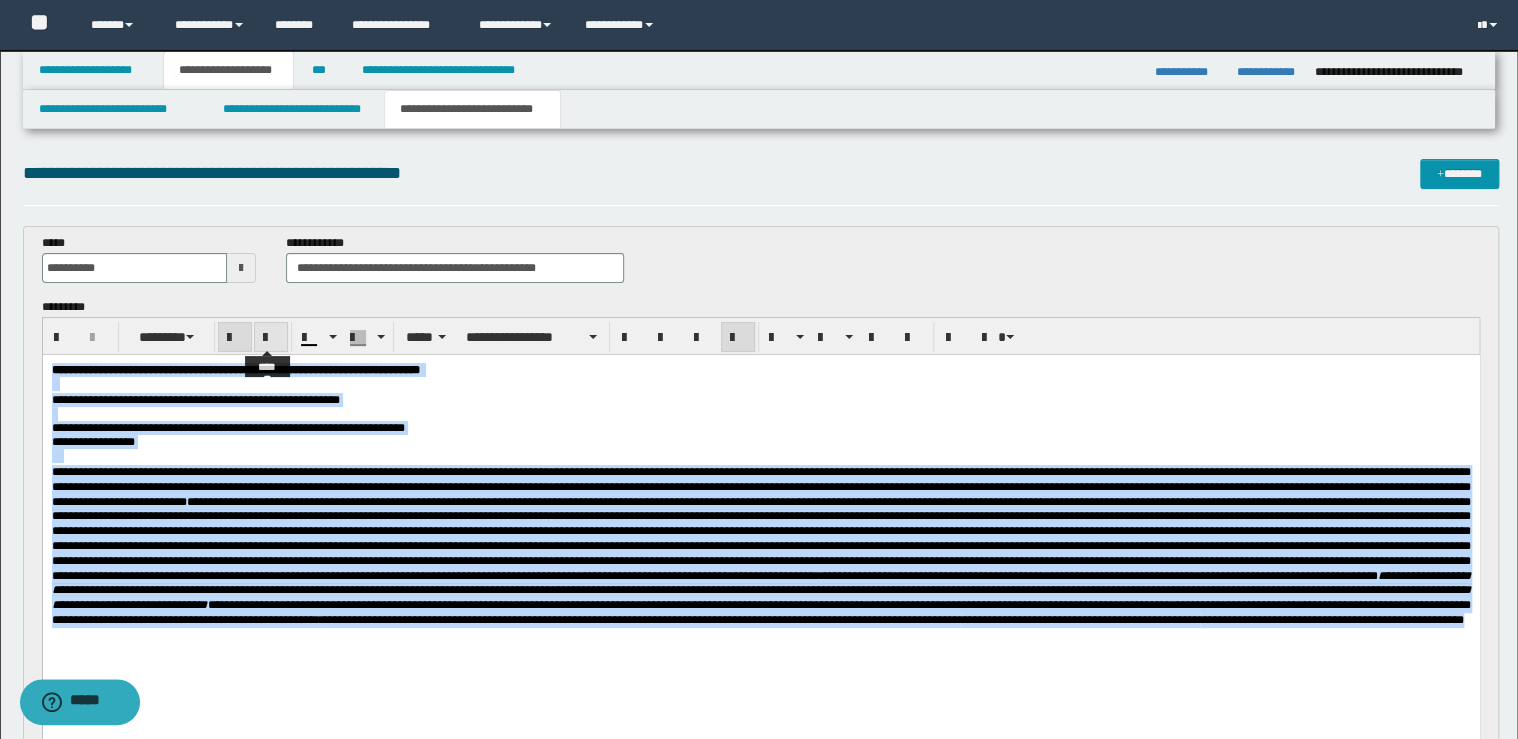 click at bounding box center [271, 337] 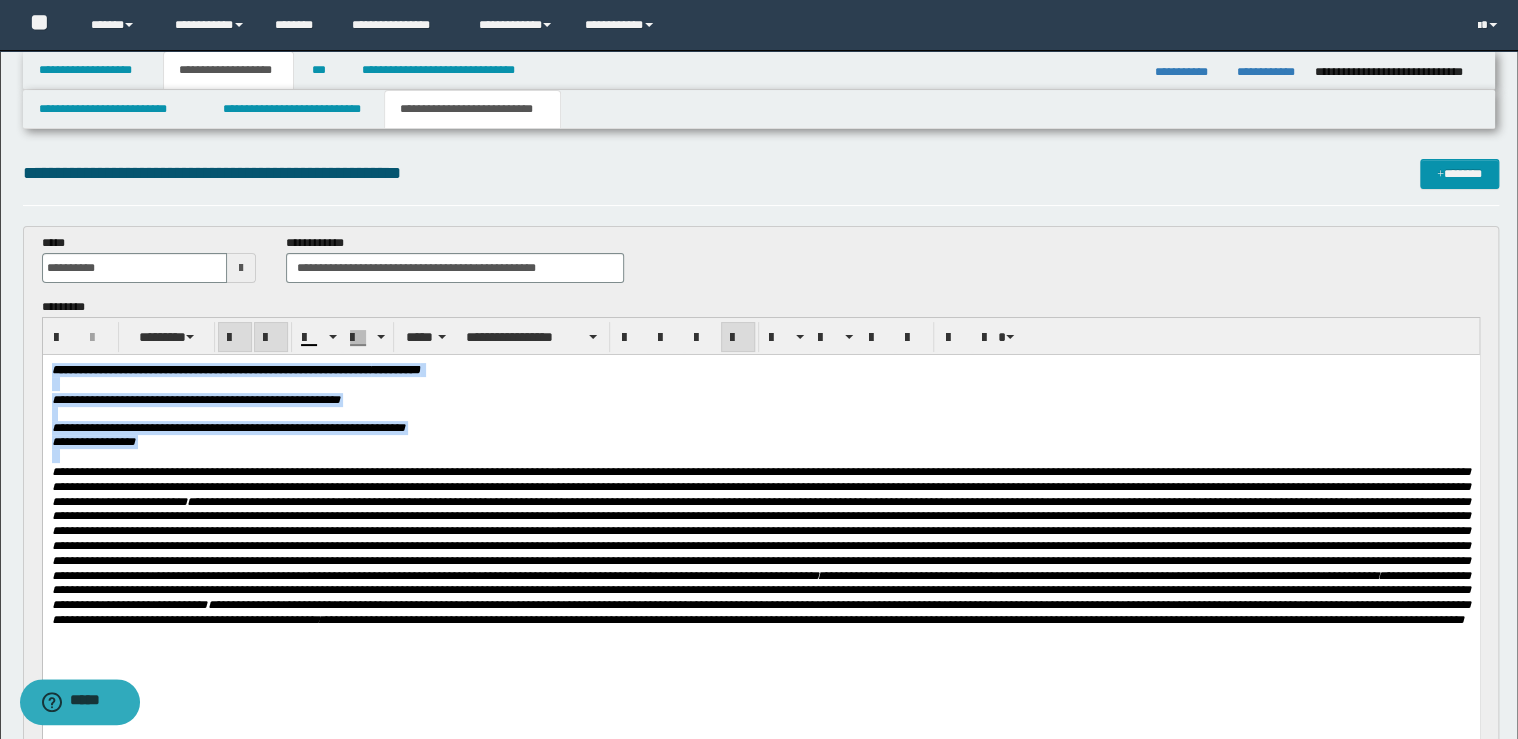 click at bounding box center [271, 338] 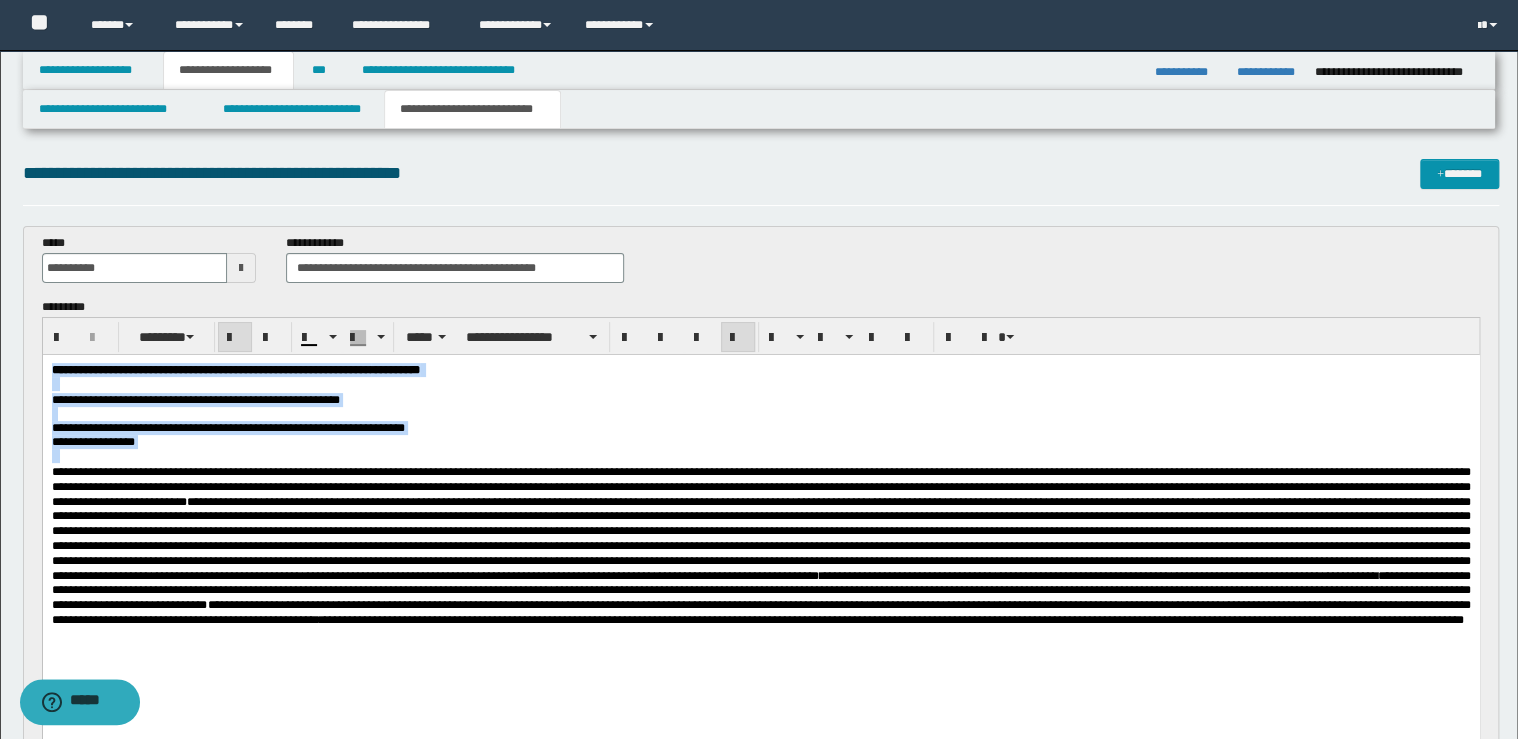 click at bounding box center (738, 338) 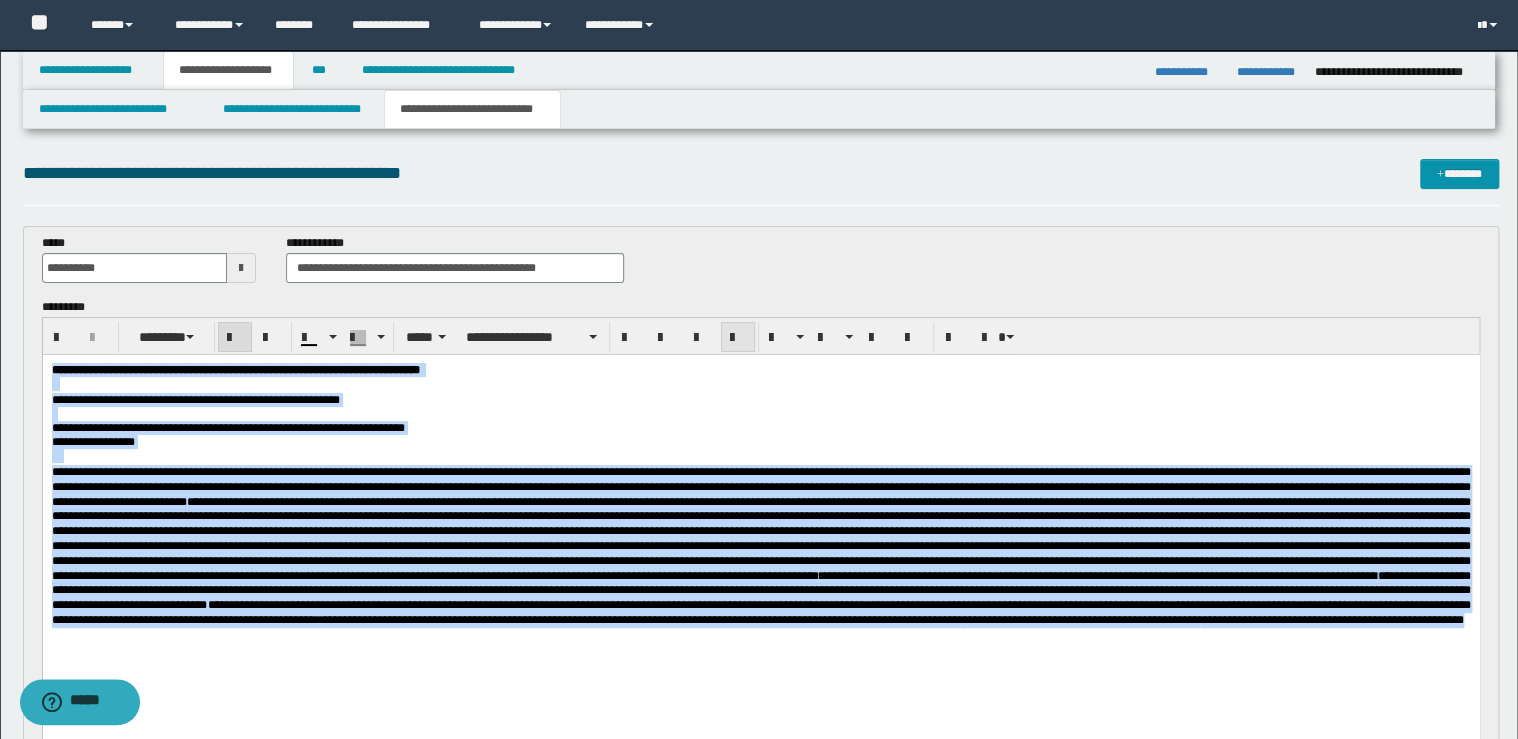 click at bounding box center (738, 338) 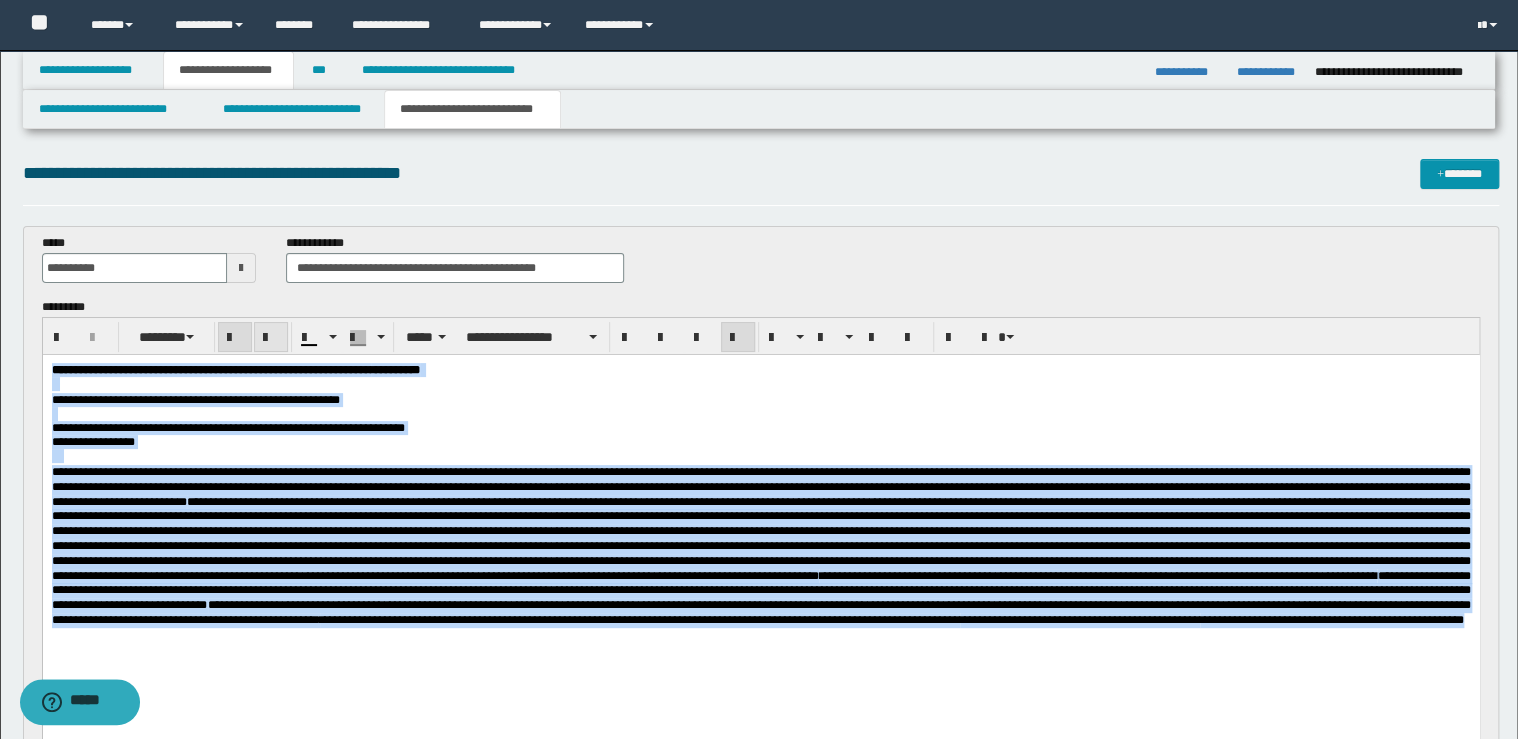 click at bounding box center [271, 337] 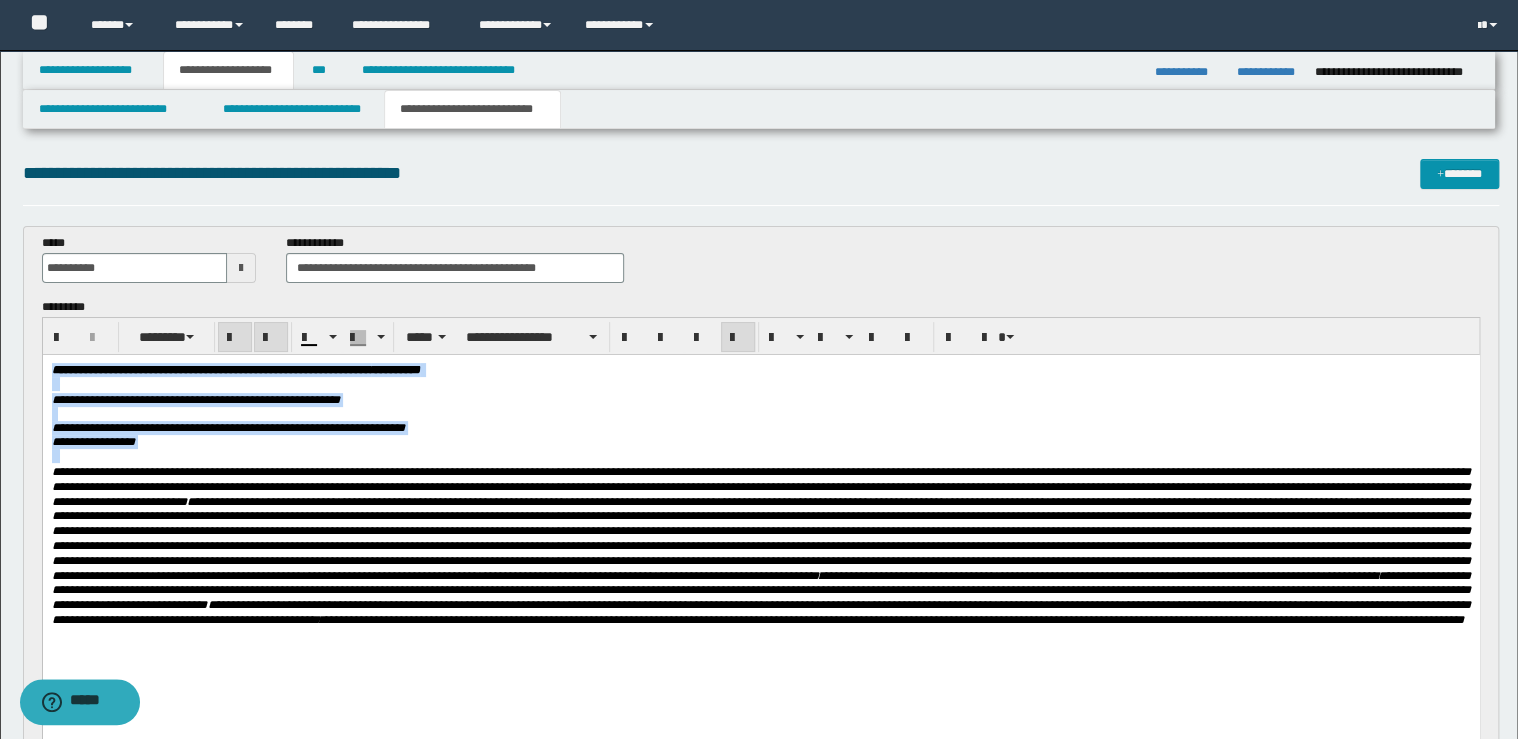click at bounding box center [271, 337] 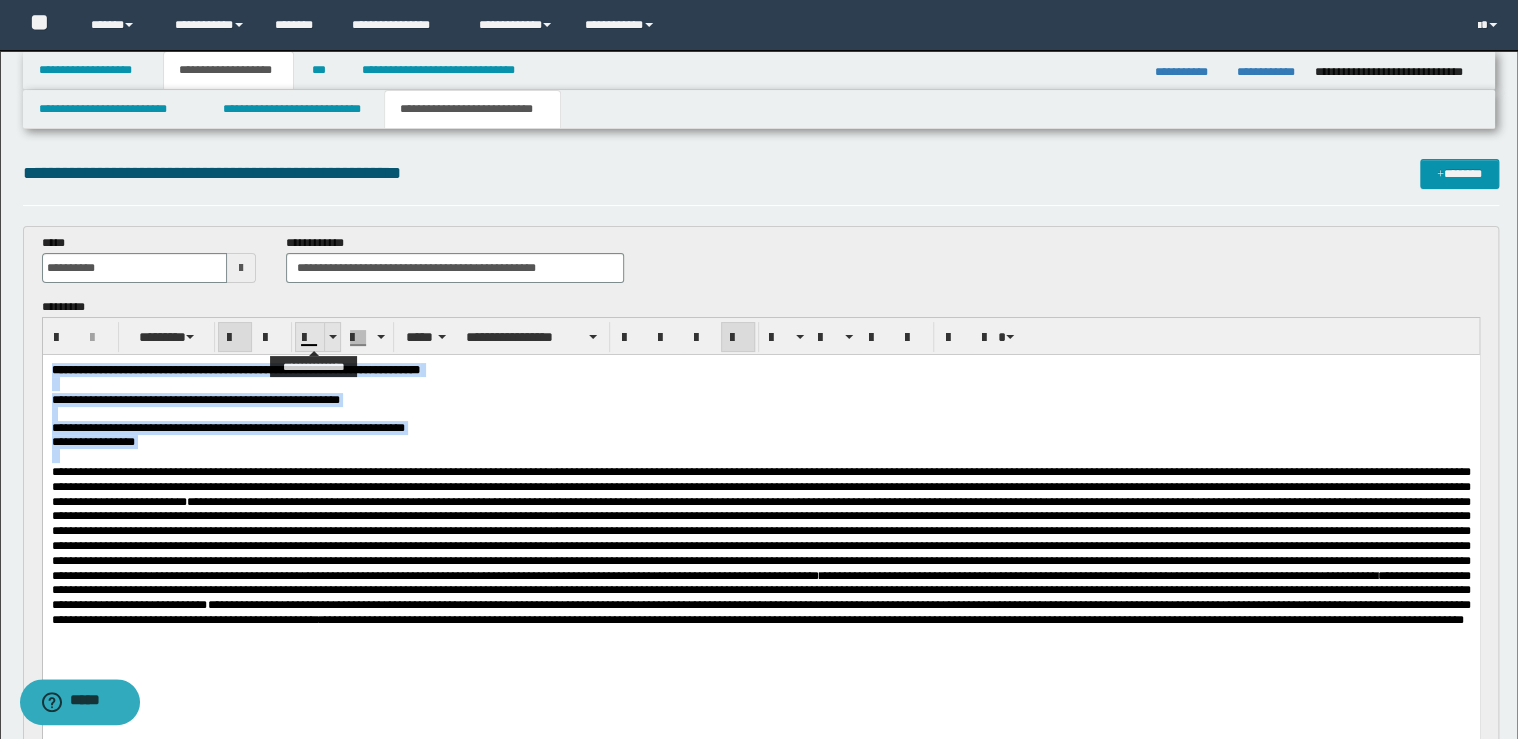 click at bounding box center (332, 337) 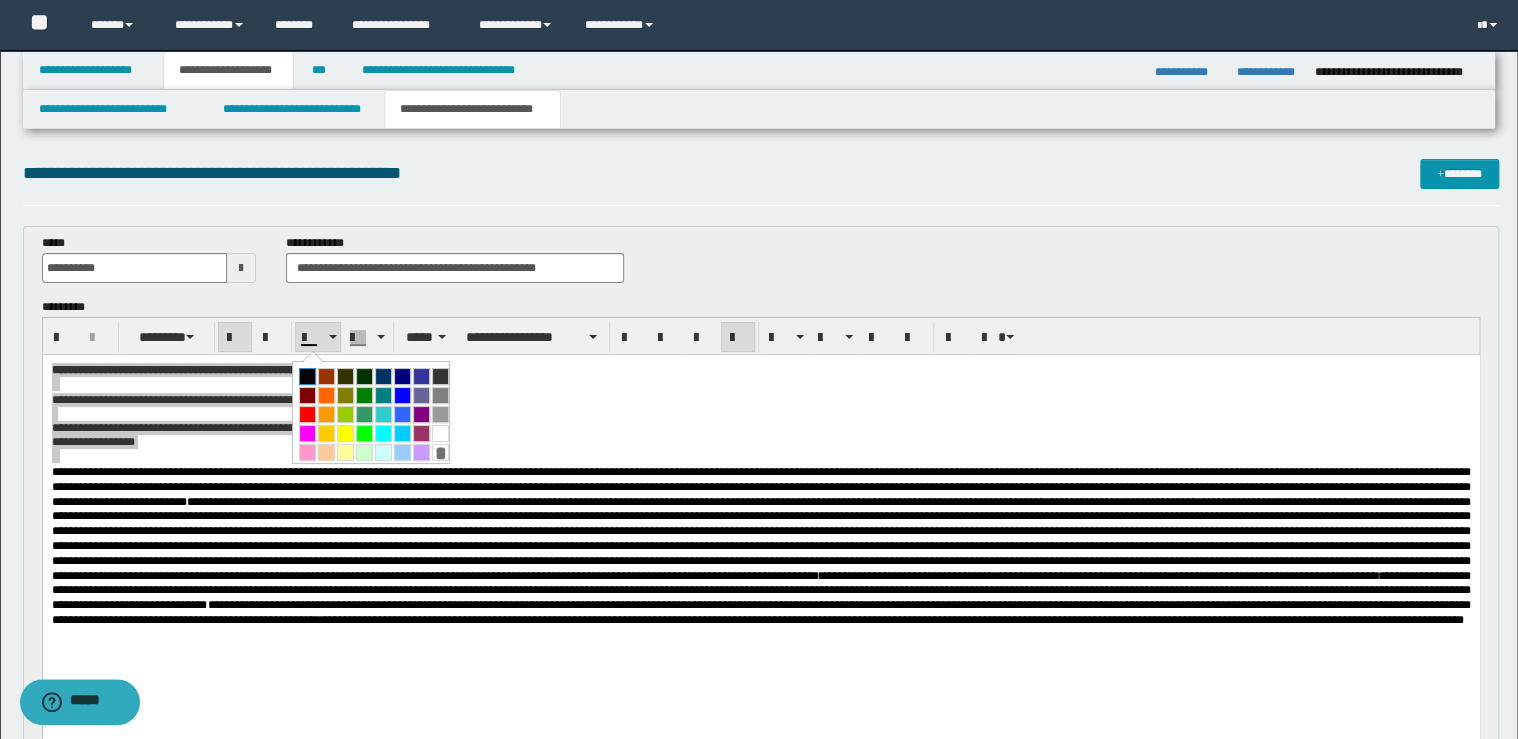click at bounding box center (307, 376) 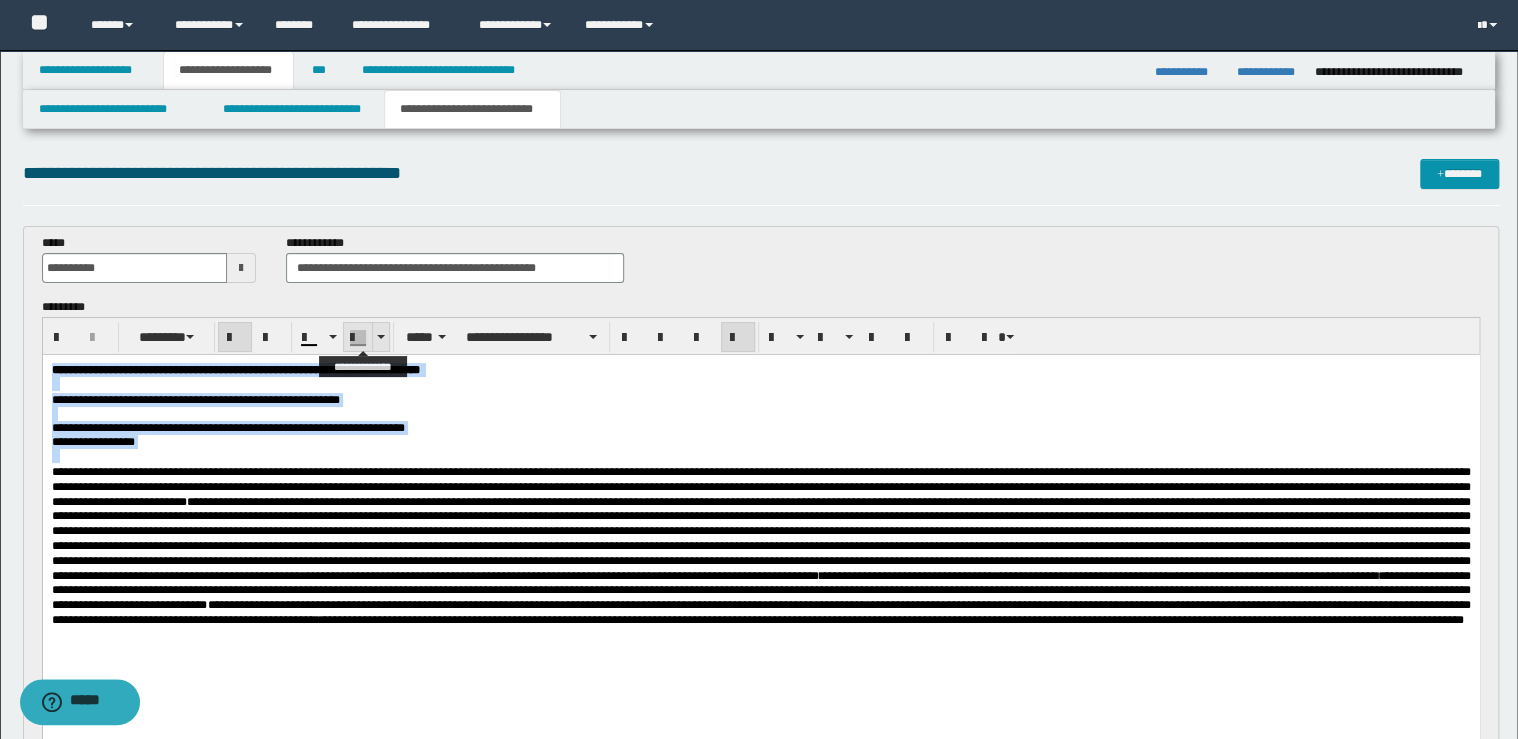 click at bounding box center [366, 337] 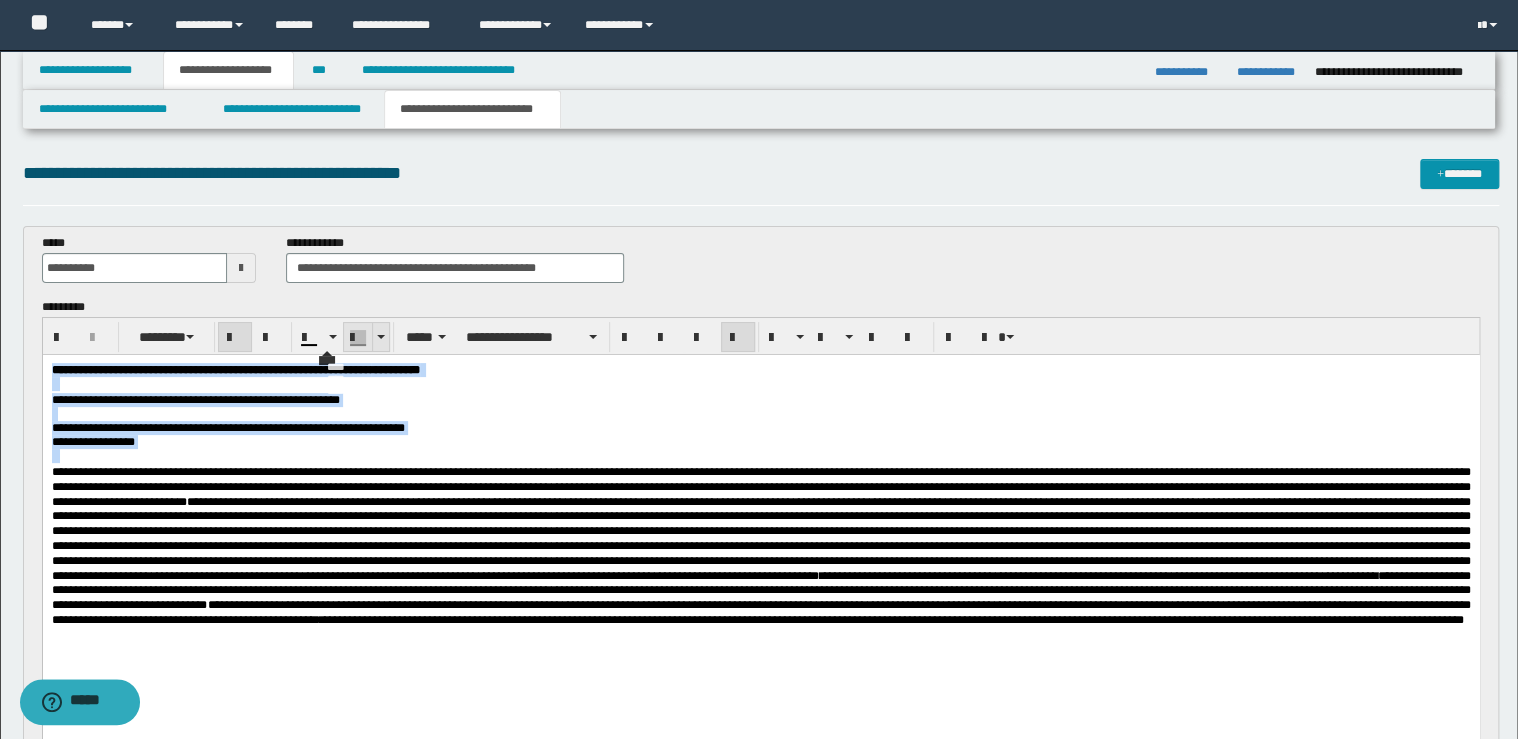 click at bounding box center (380, 337) 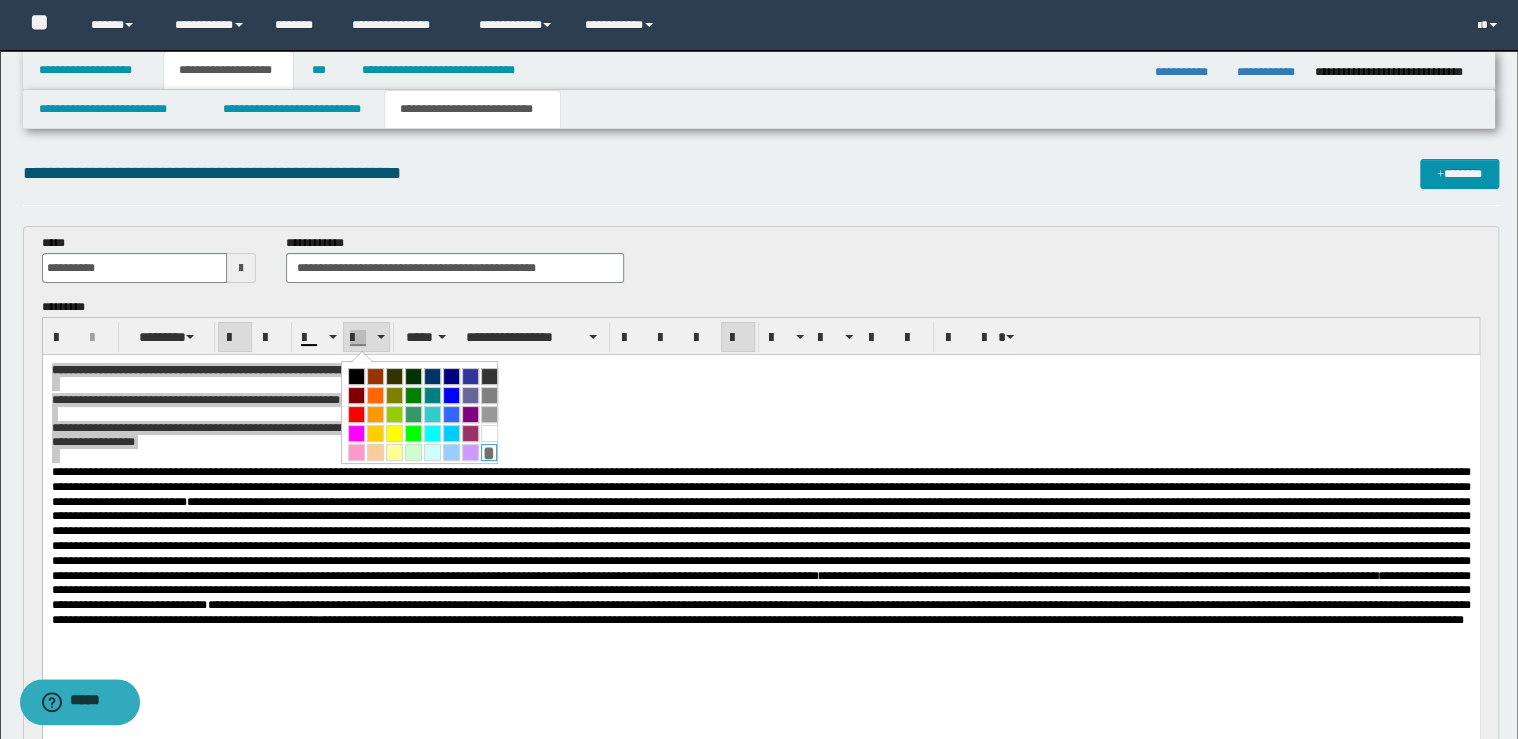 click on "*" at bounding box center (489, 452) 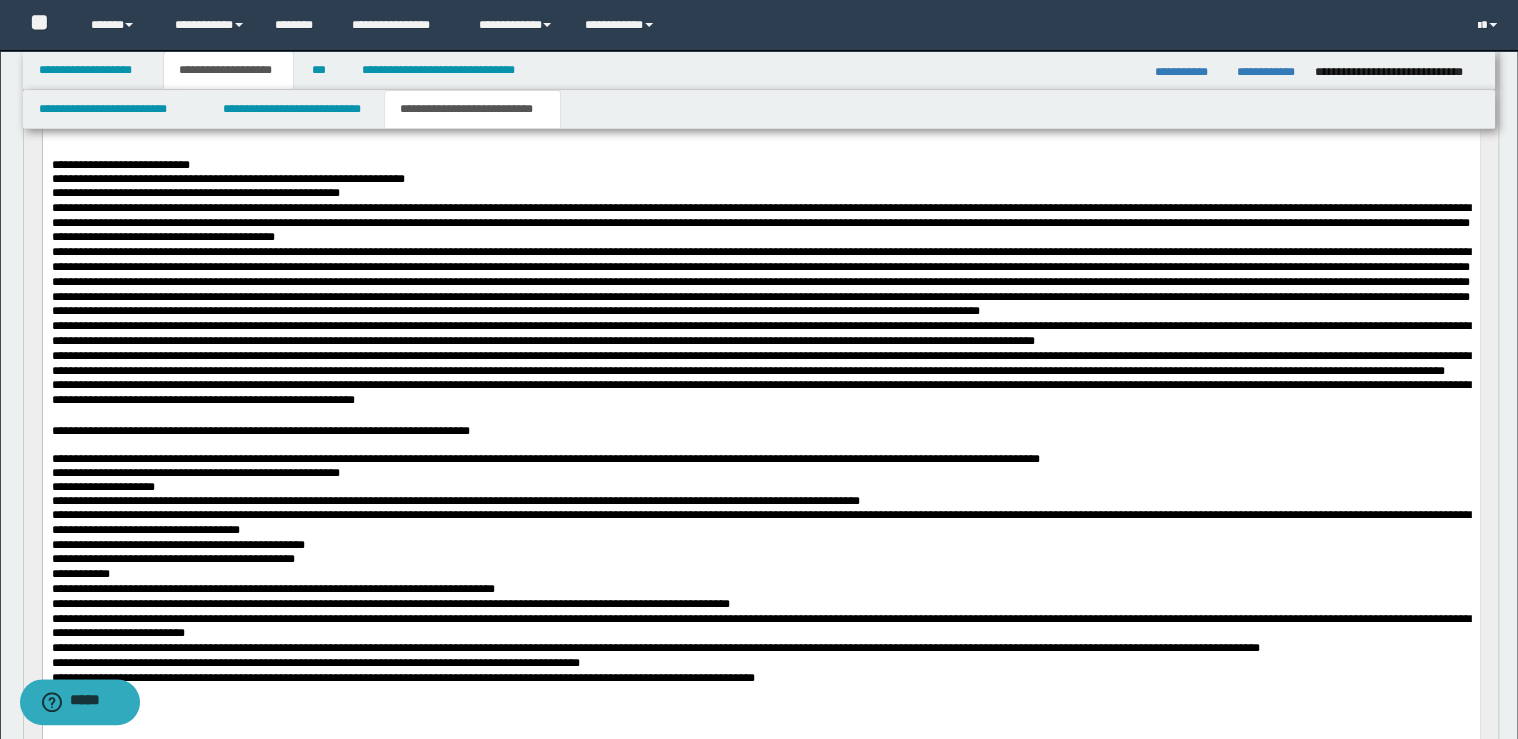 click on "**********" at bounding box center (760, 392) 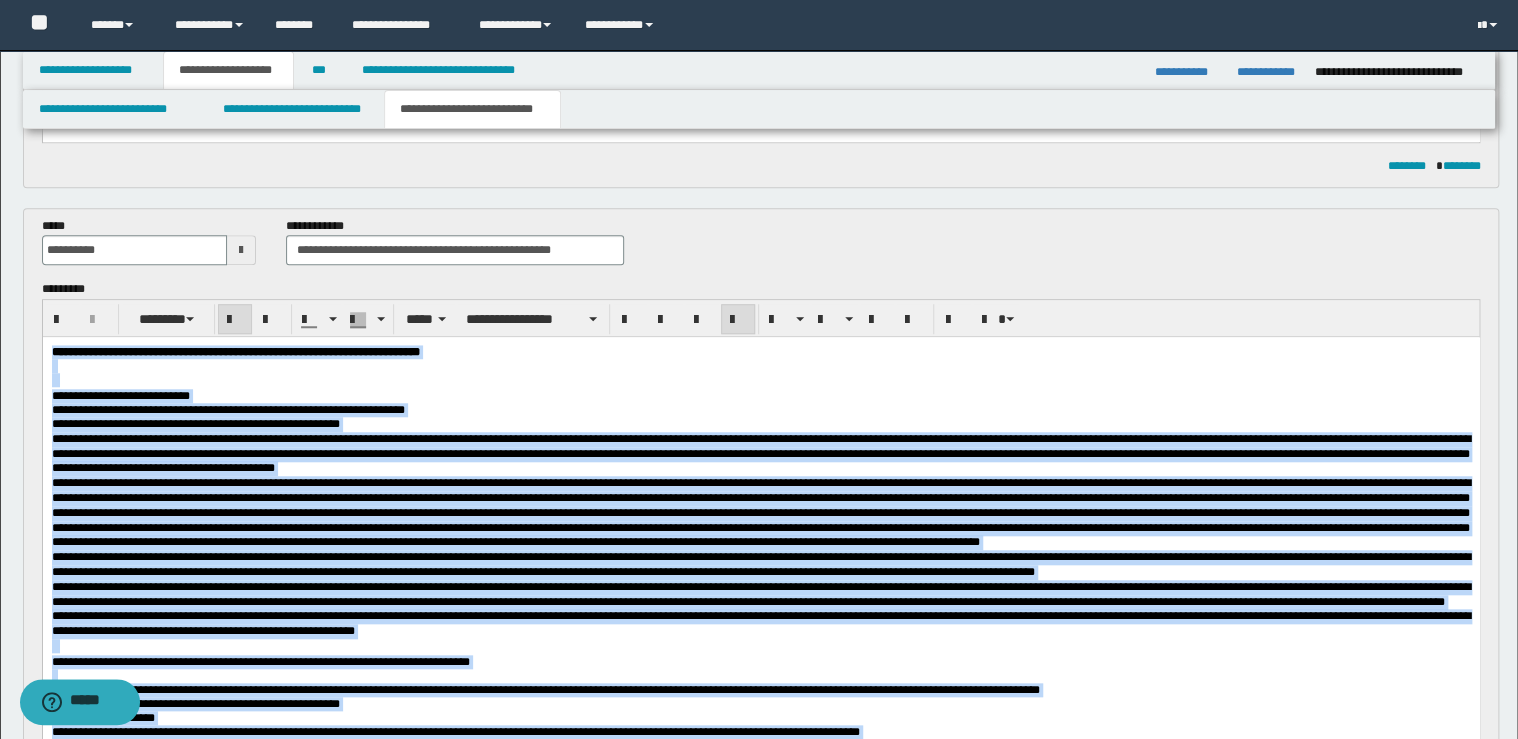 scroll, scrollTop: 640, scrollLeft: 0, axis: vertical 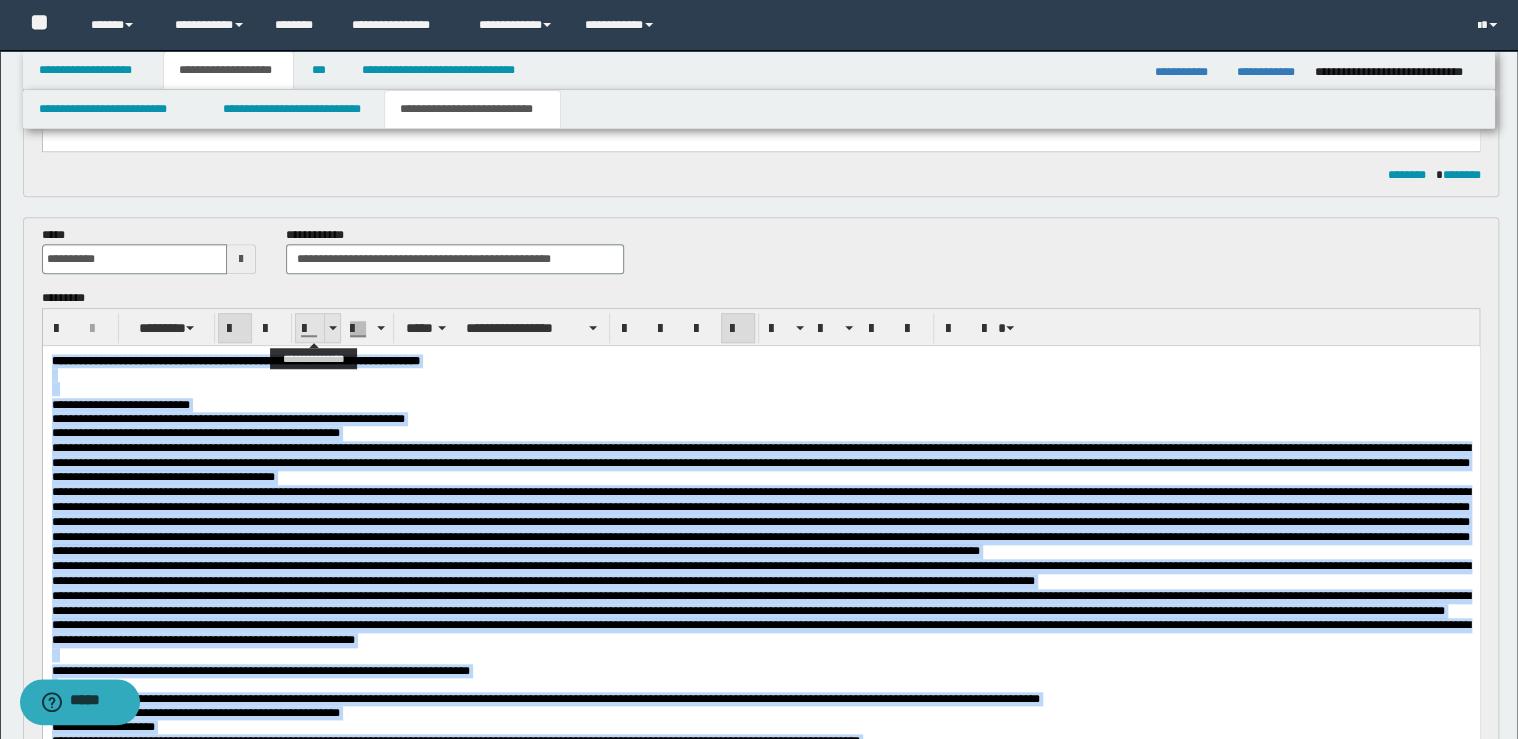 click at bounding box center (333, 328) 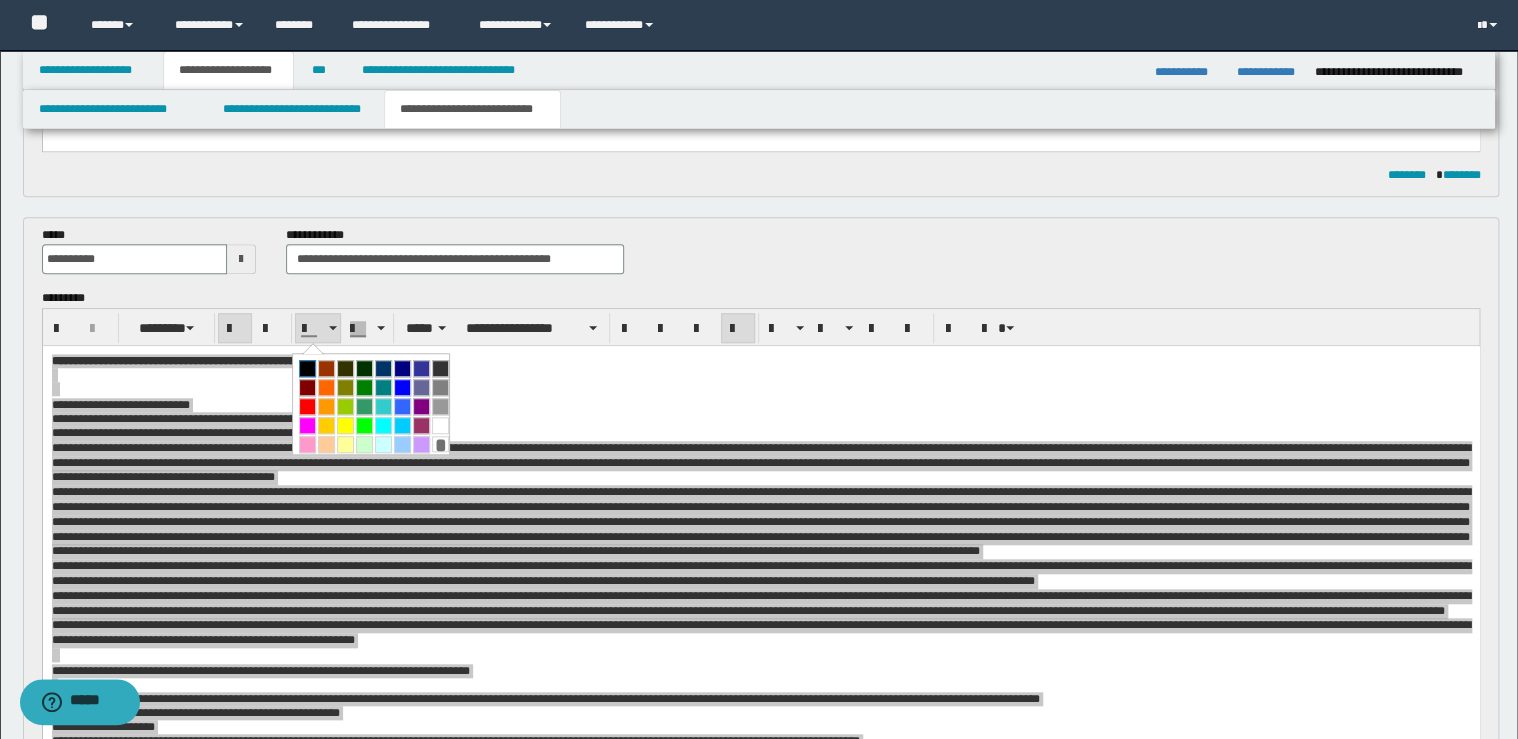 click at bounding box center [307, 368] 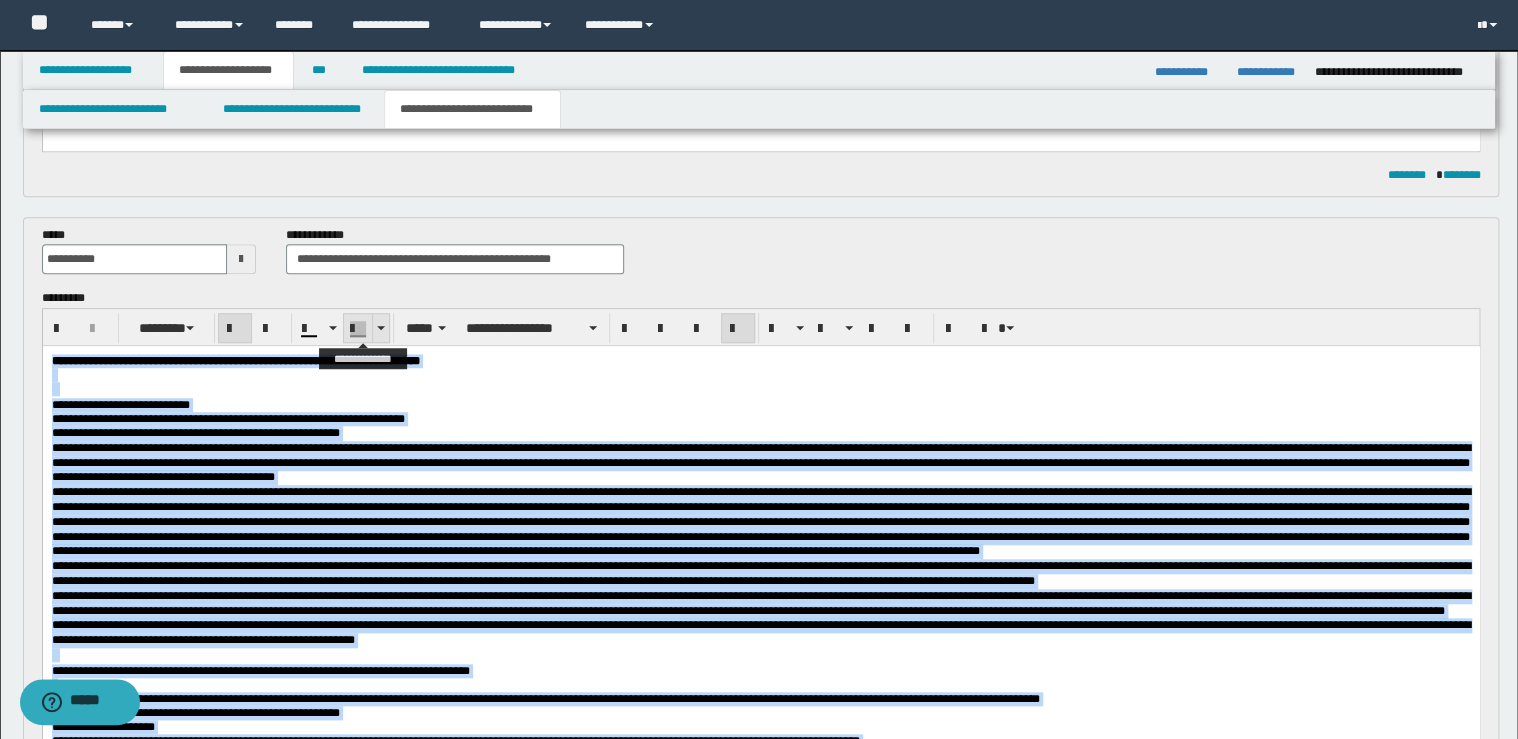 click at bounding box center [380, 328] 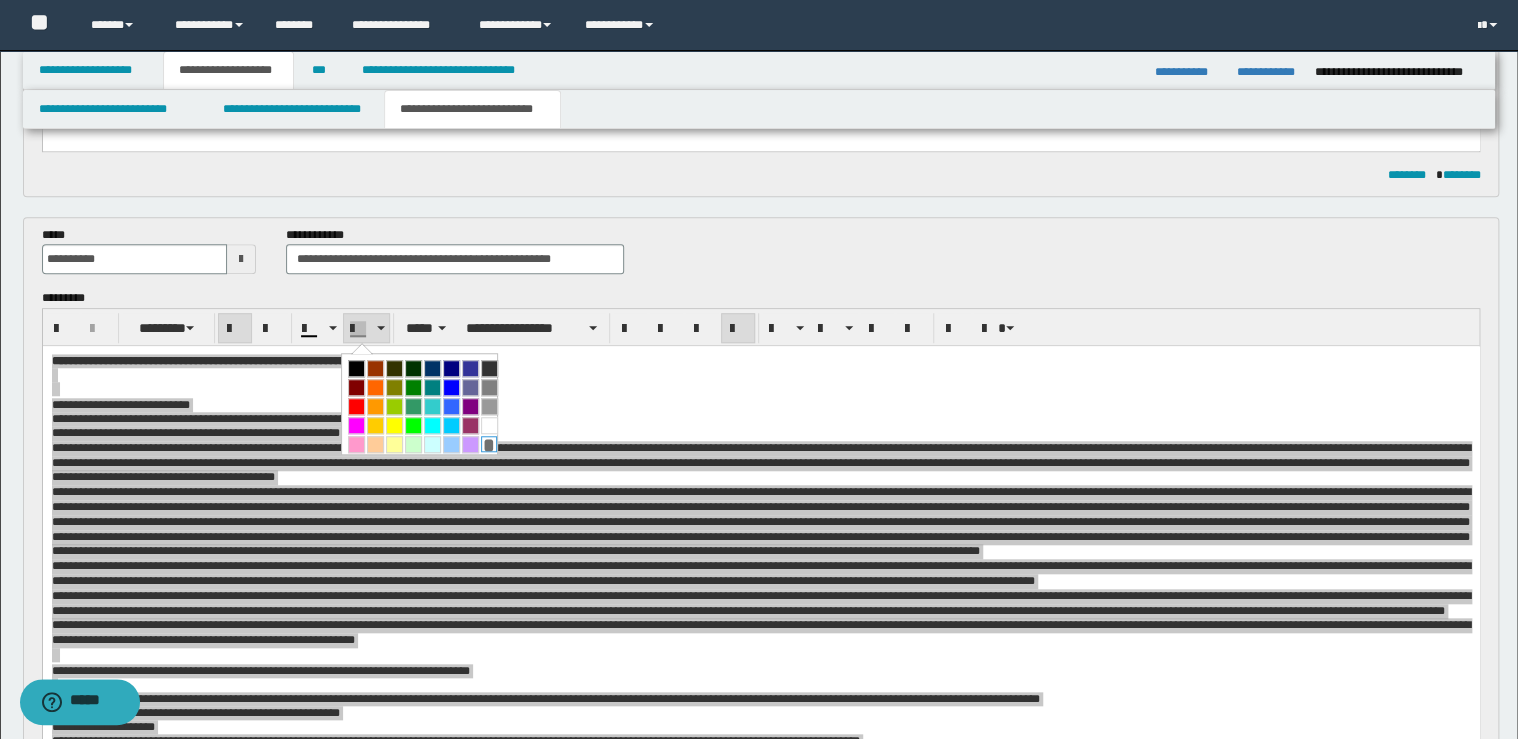 click on "*" at bounding box center (489, 444) 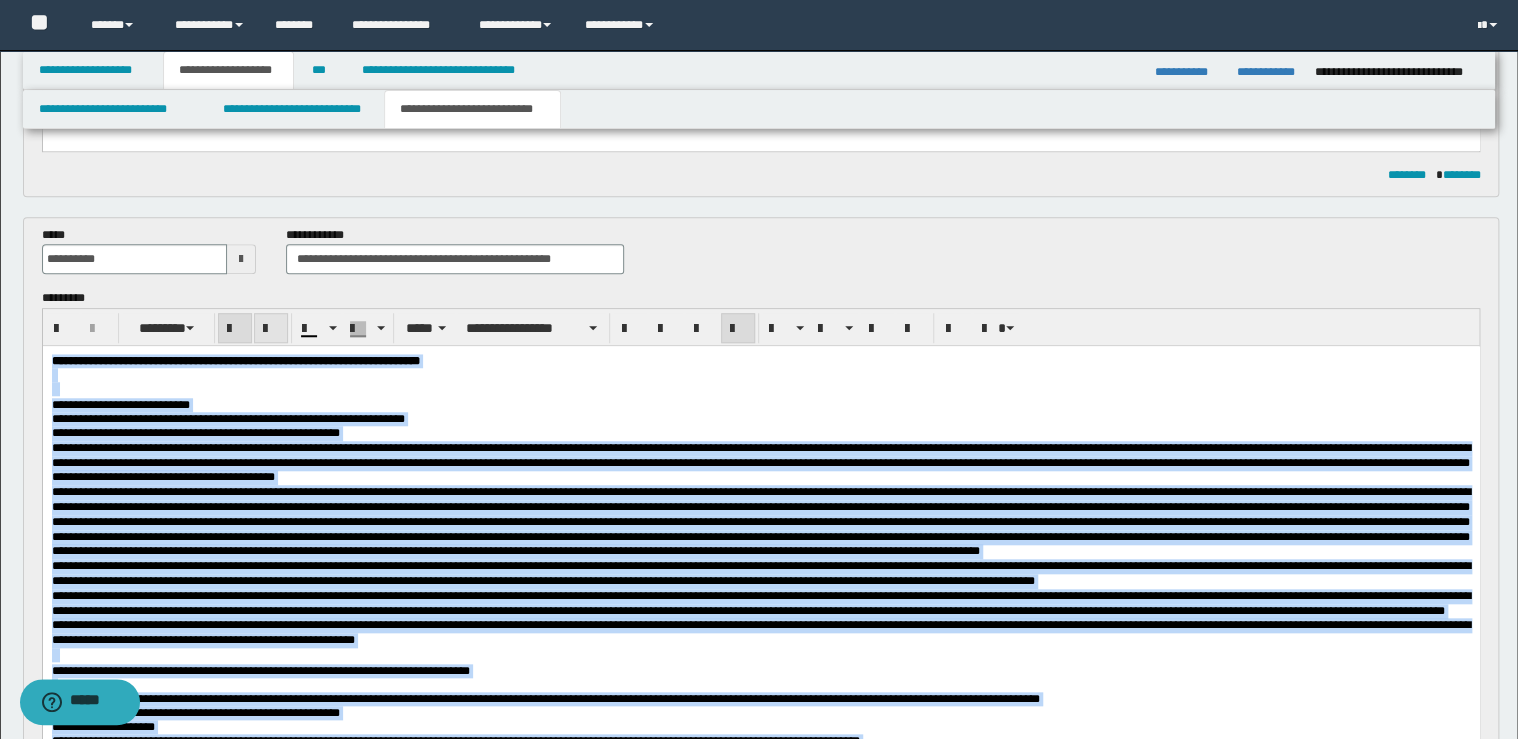 click at bounding box center (271, 329) 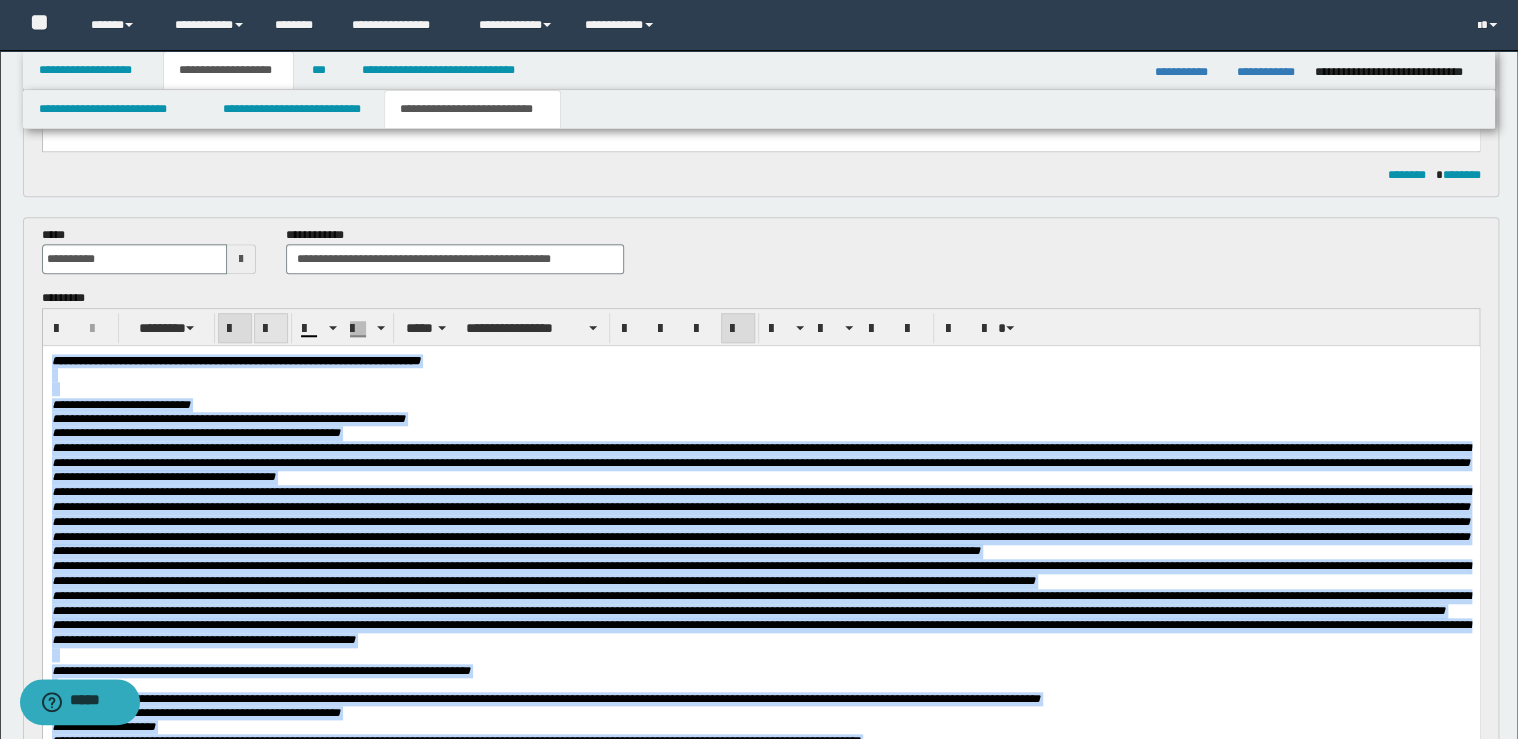 click at bounding box center (271, 329) 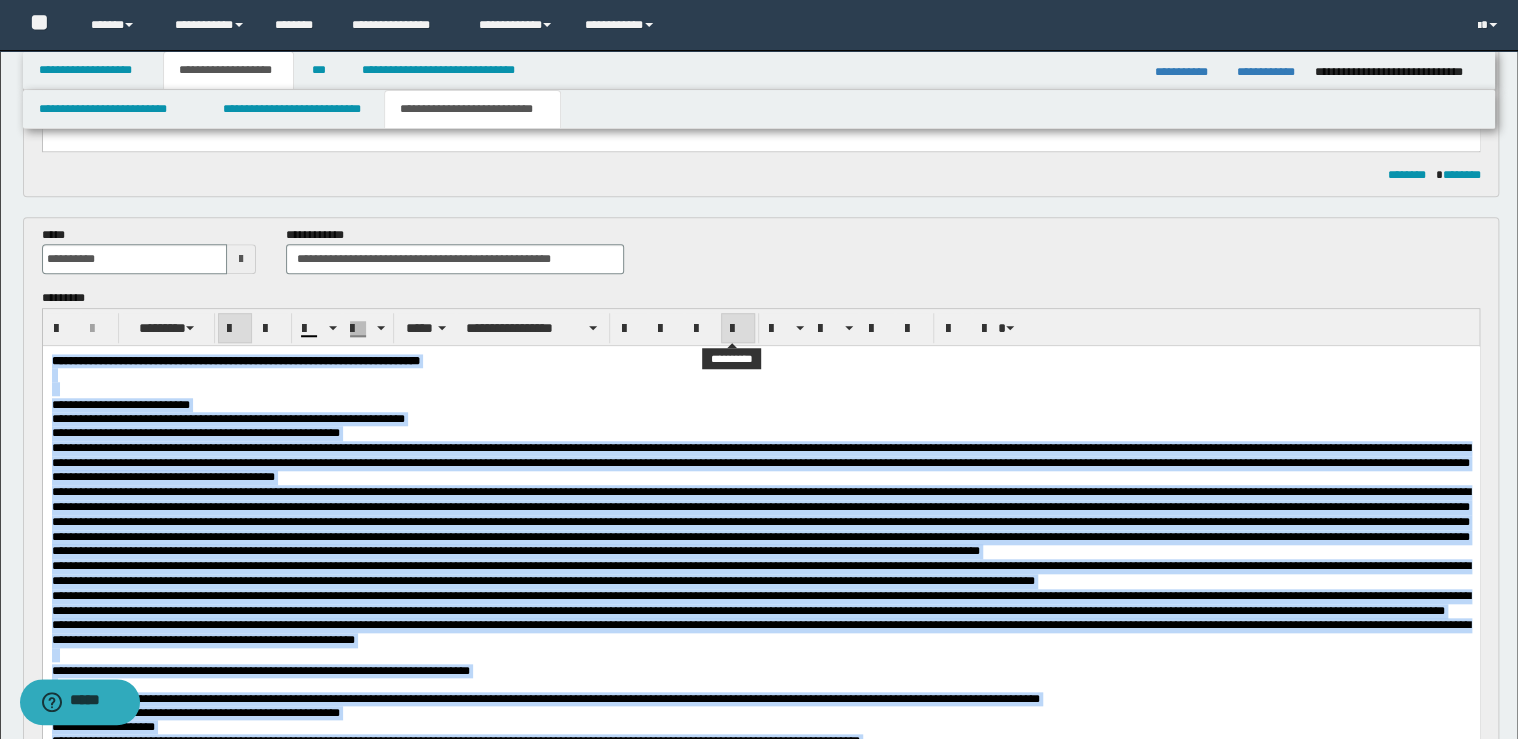 click at bounding box center (738, 328) 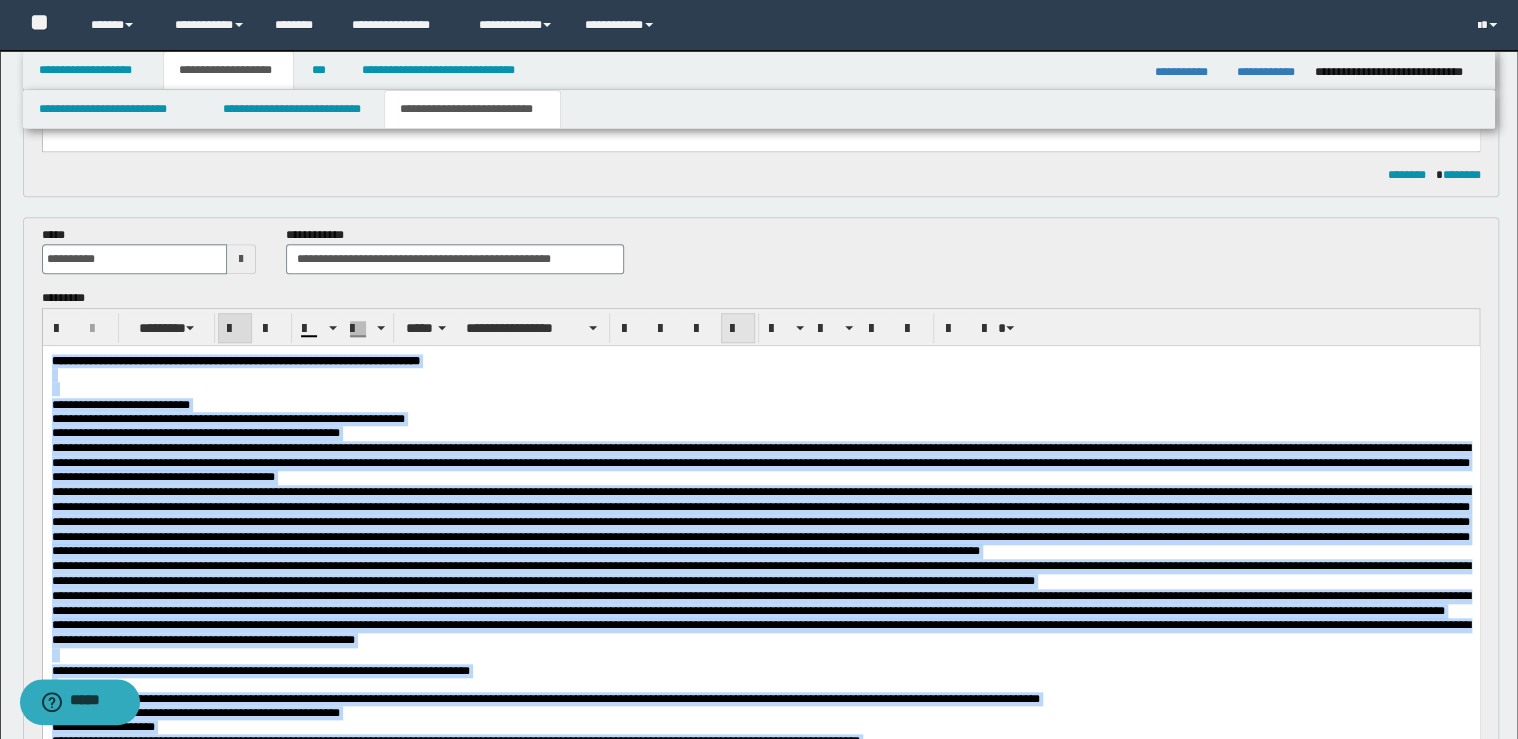 click at bounding box center [738, 329] 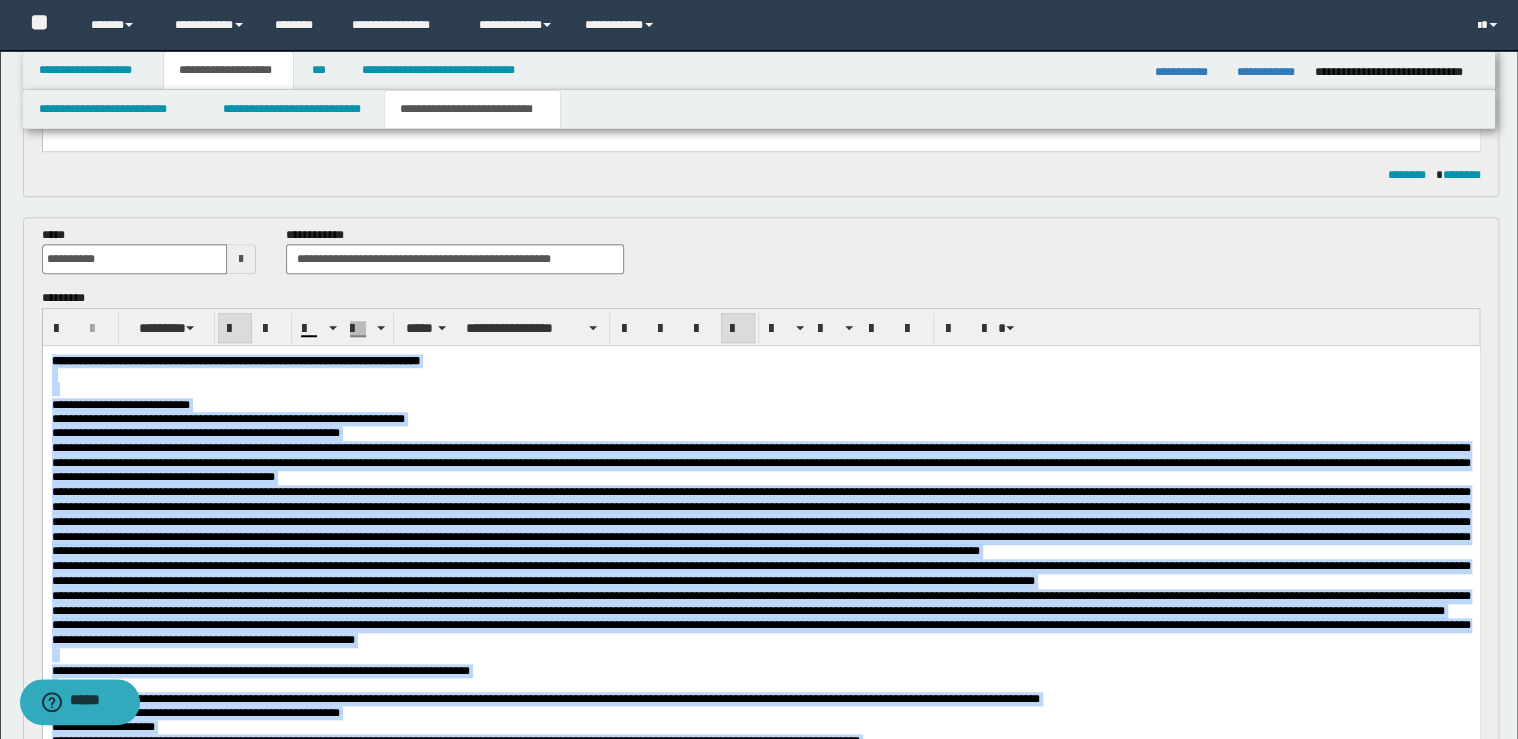 click at bounding box center (761, 390) 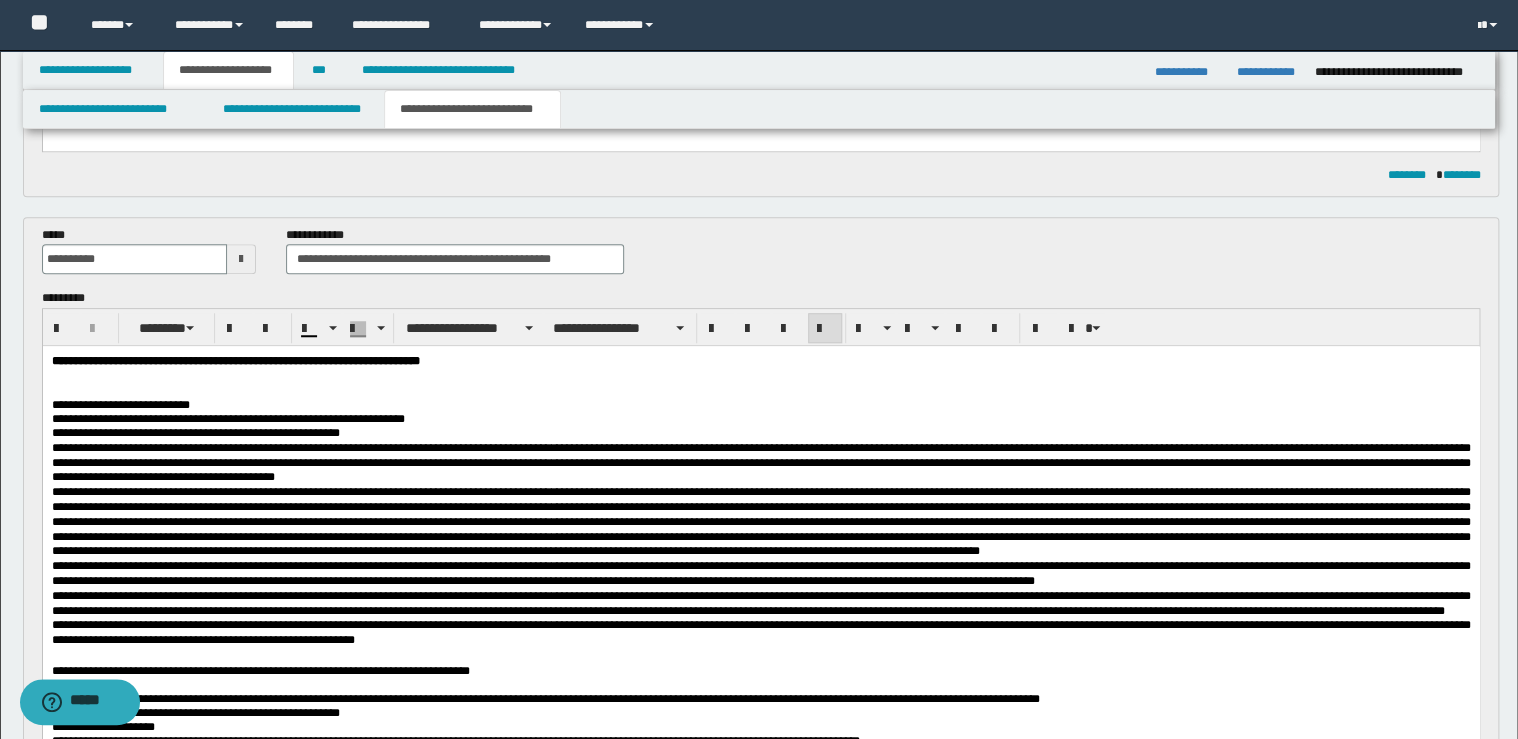 click on "**********" at bounding box center [760, 361] 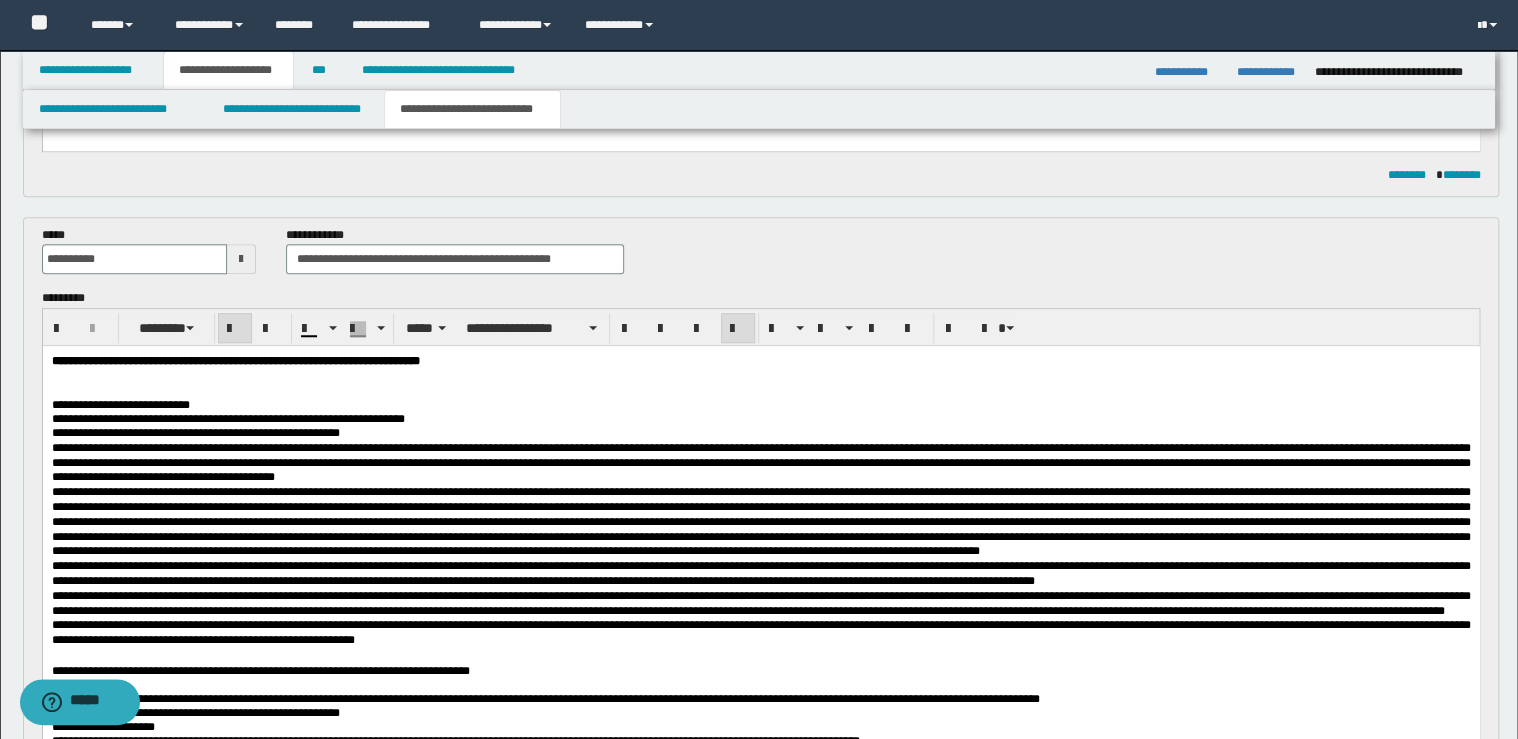 type 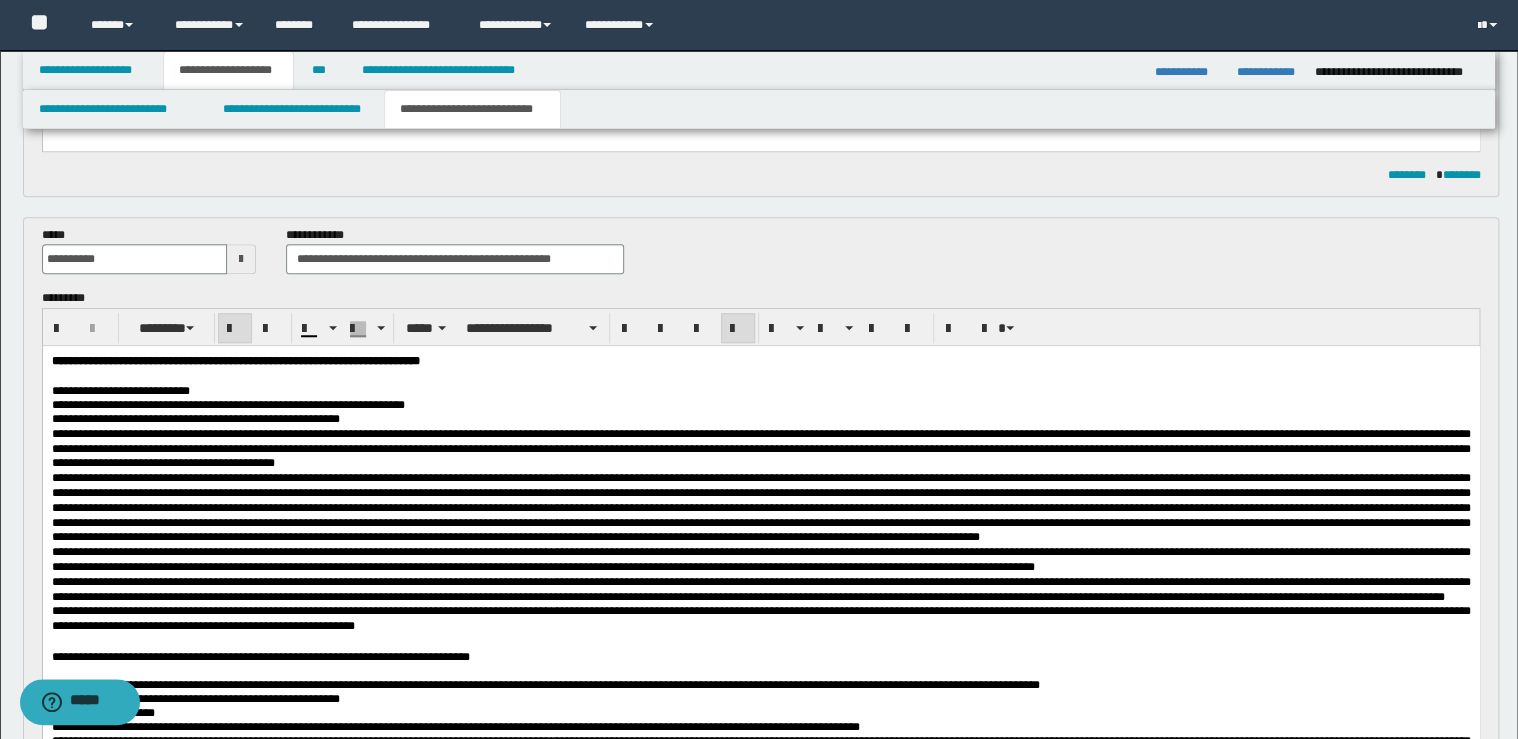 click on "**********" at bounding box center (760, 391) 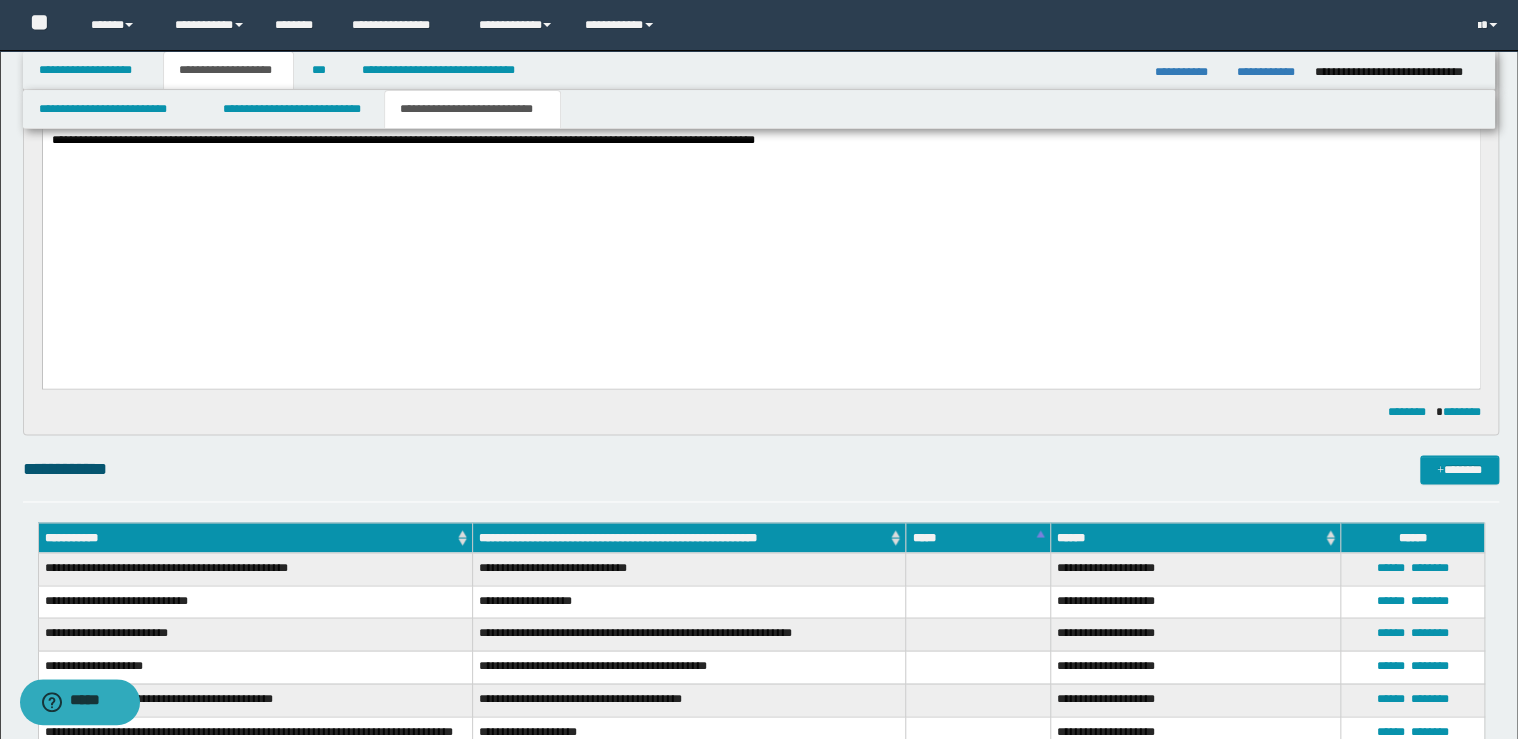 scroll, scrollTop: 1440, scrollLeft: 0, axis: vertical 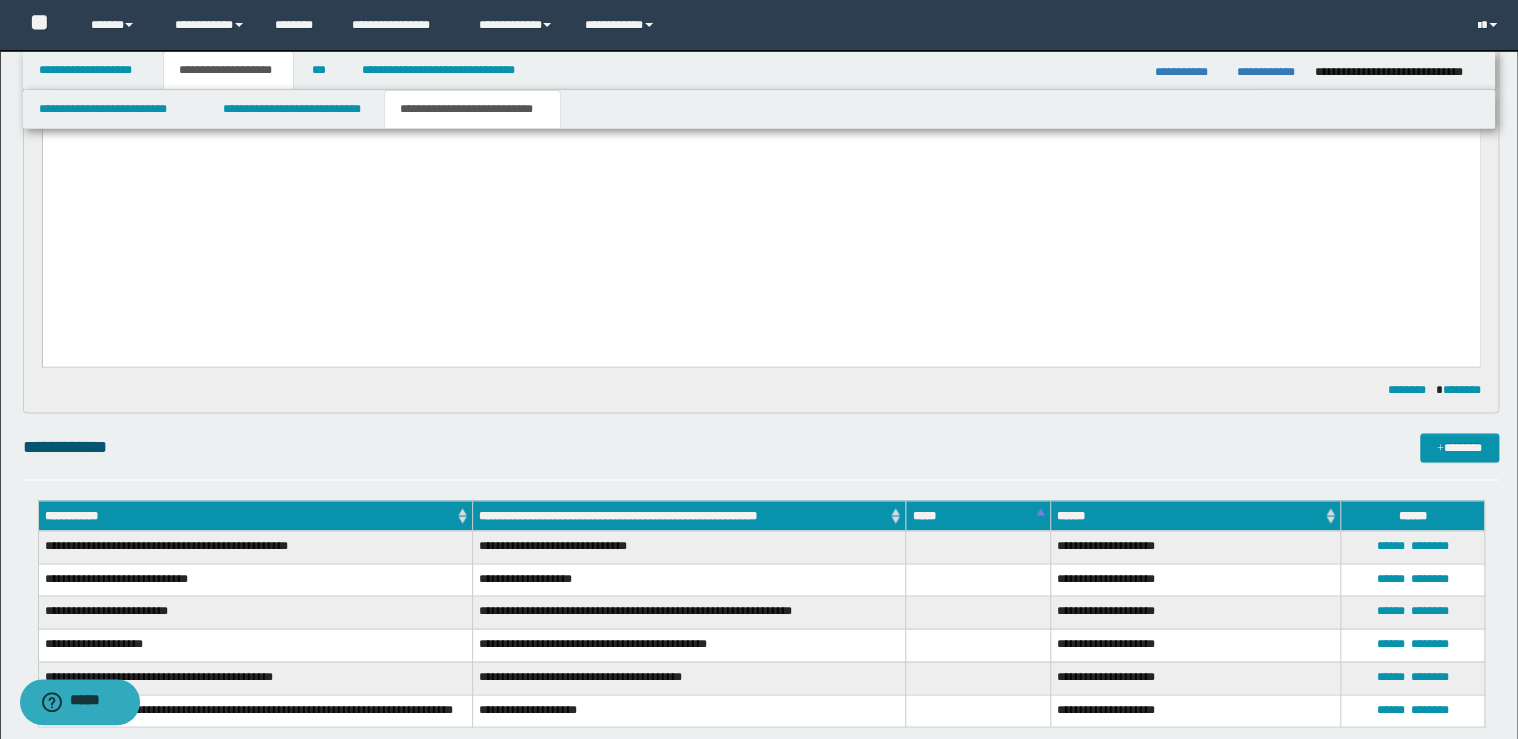 click at bounding box center (761, 135) 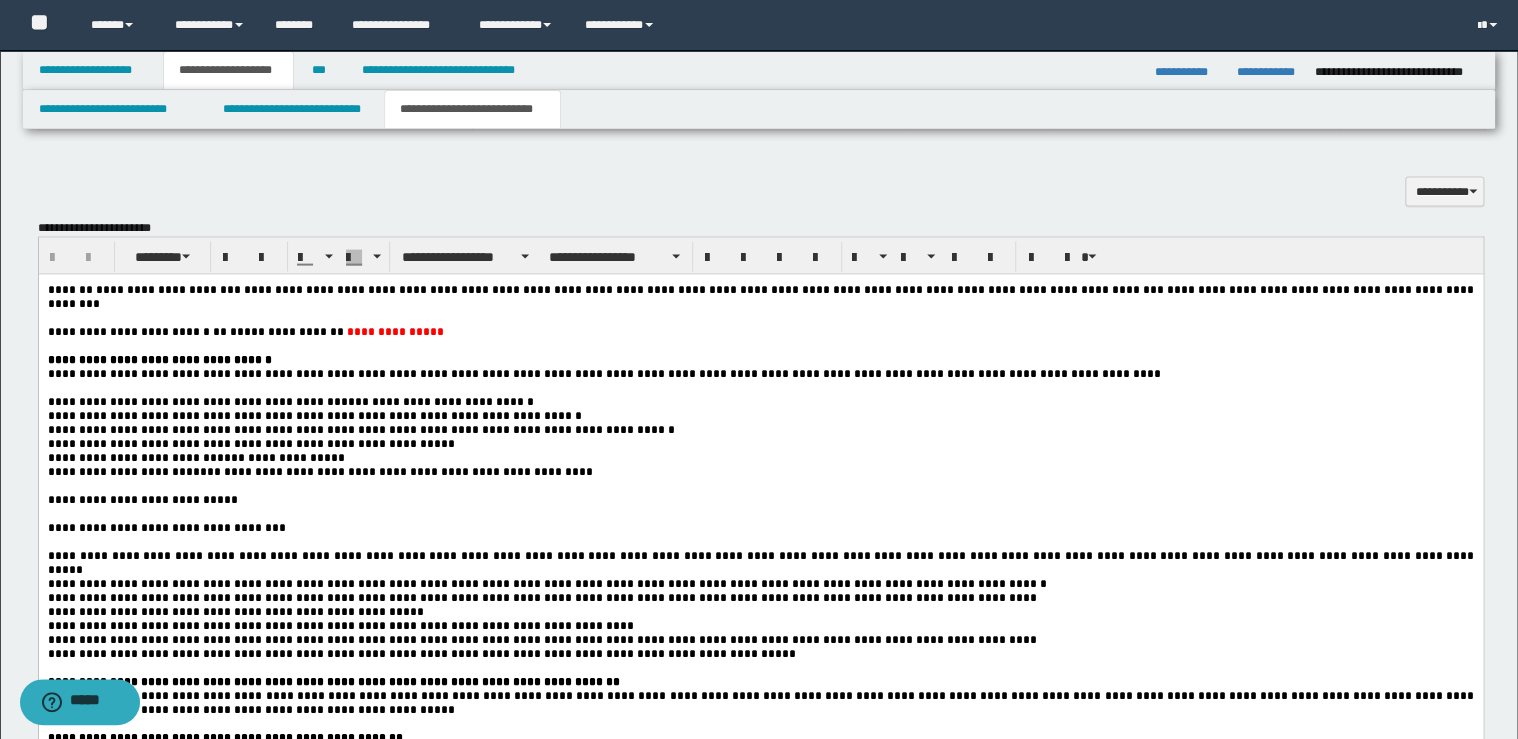 scroll, scrollTop: 2000, scrollLeft: 0, axis: vertical 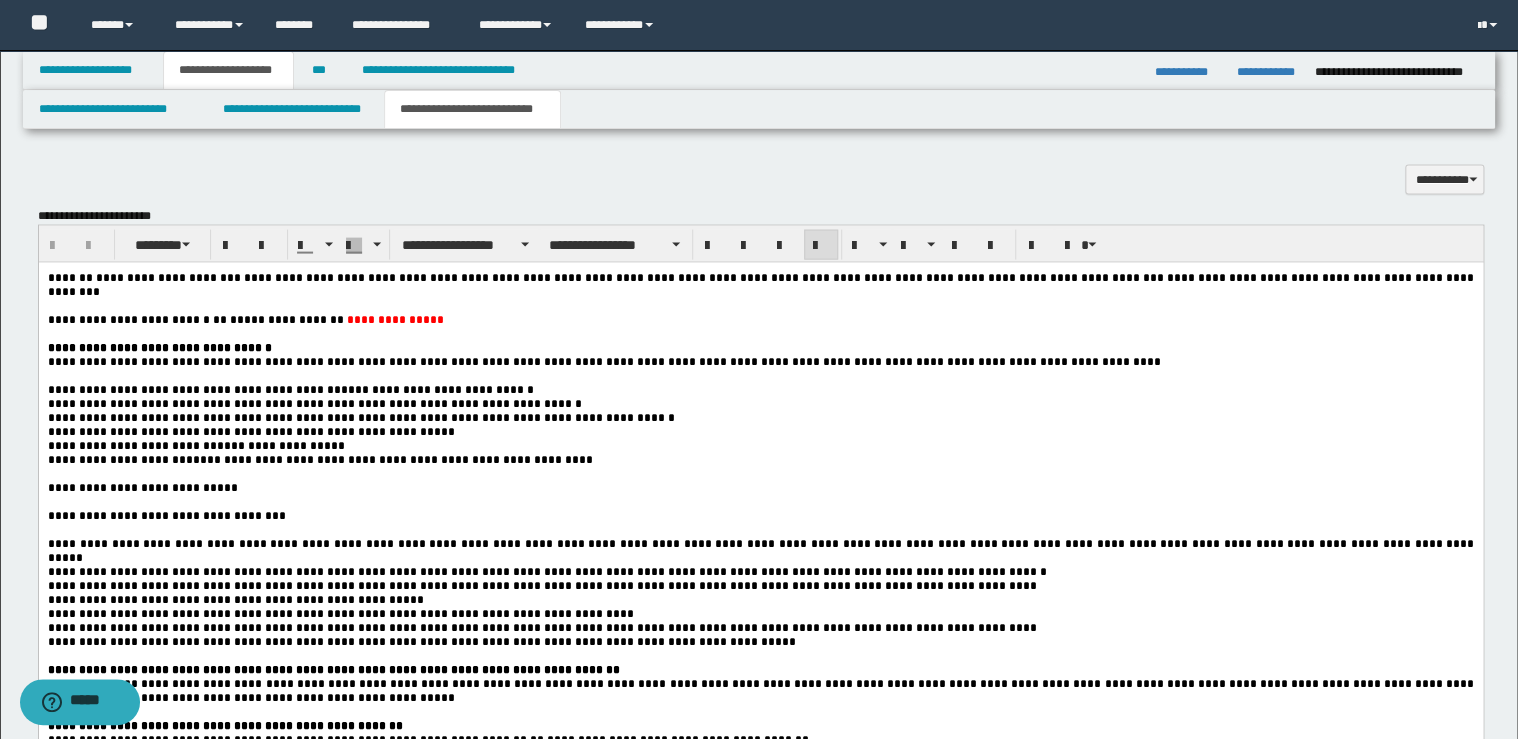 click at bounding box center [760, 502] 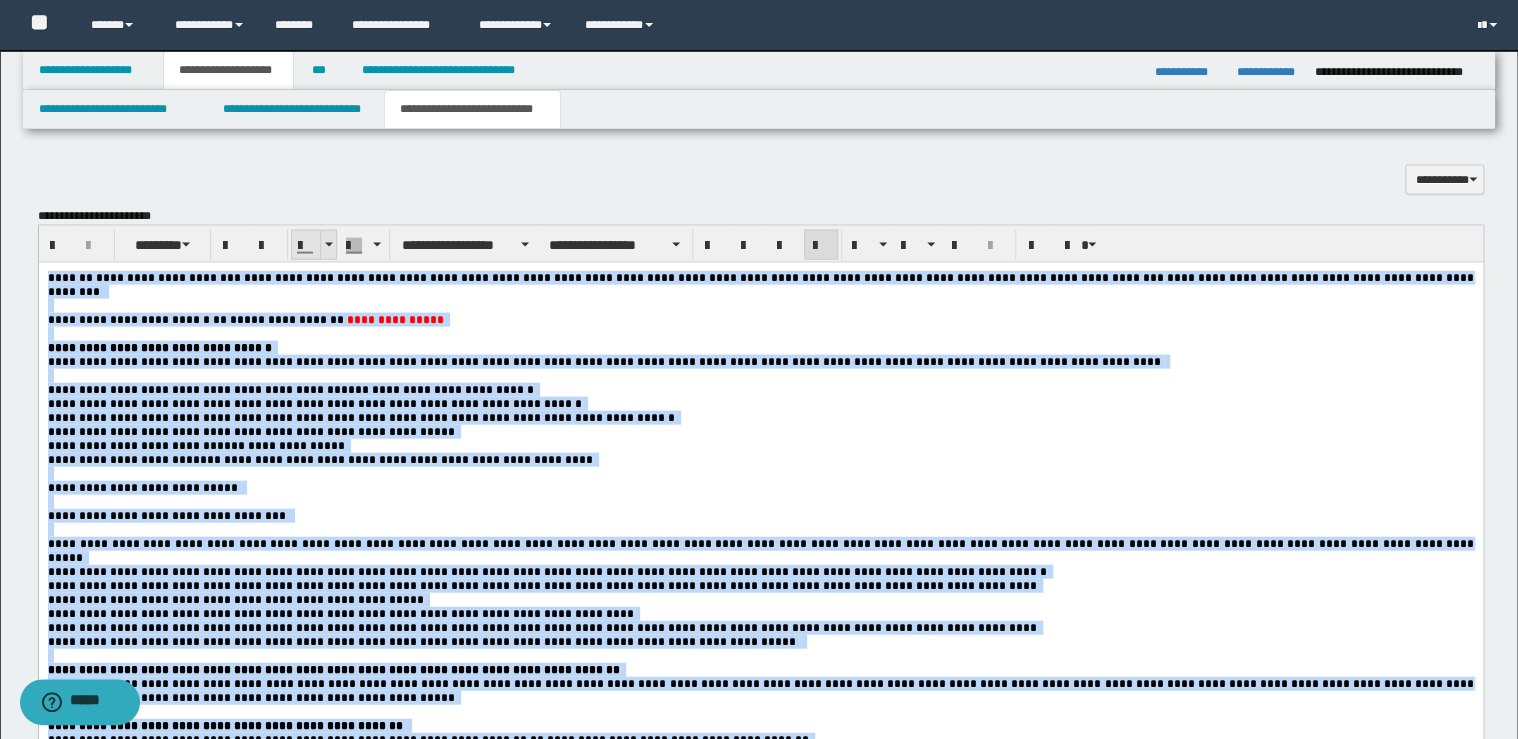 click at bounding box center (328, 245) 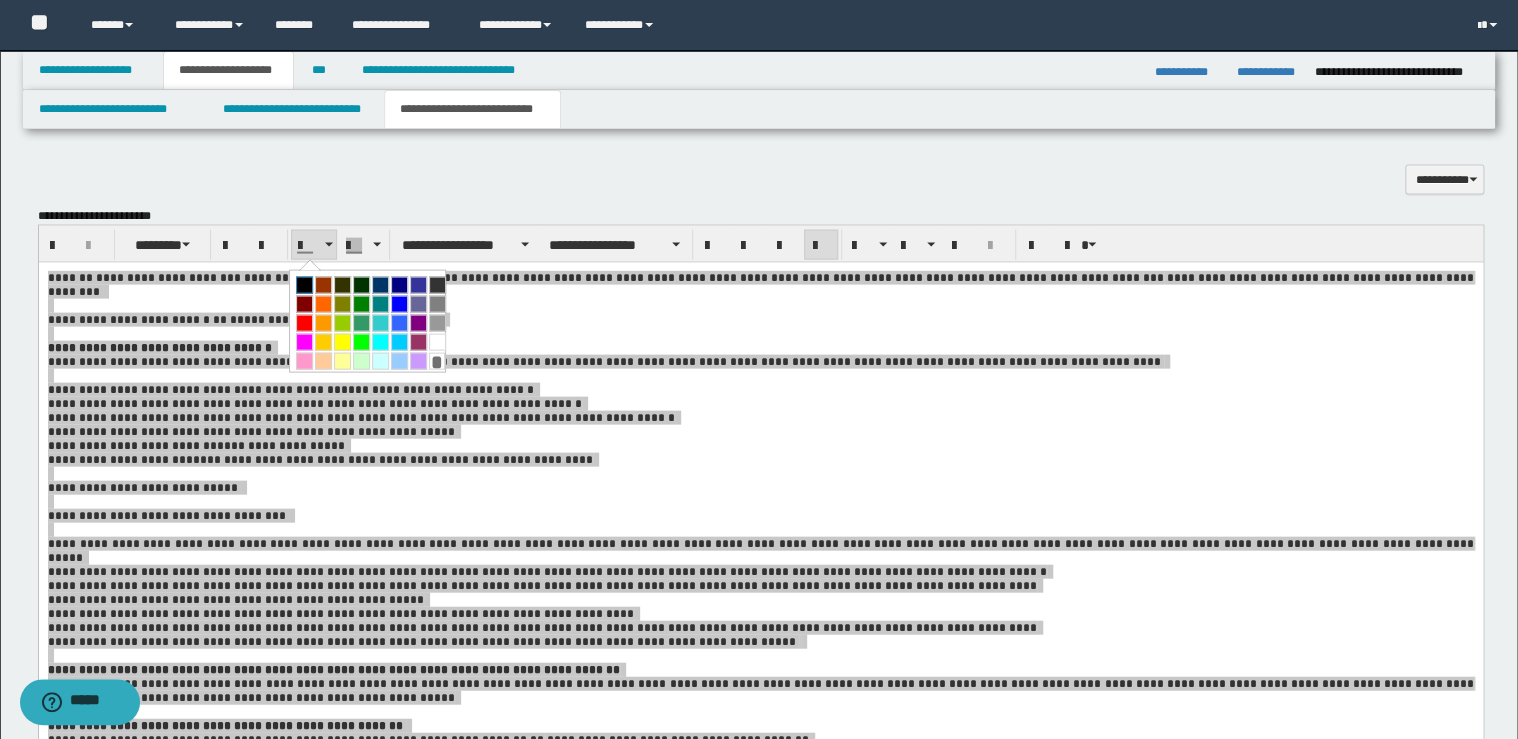 click at bounding box center [304, 285] 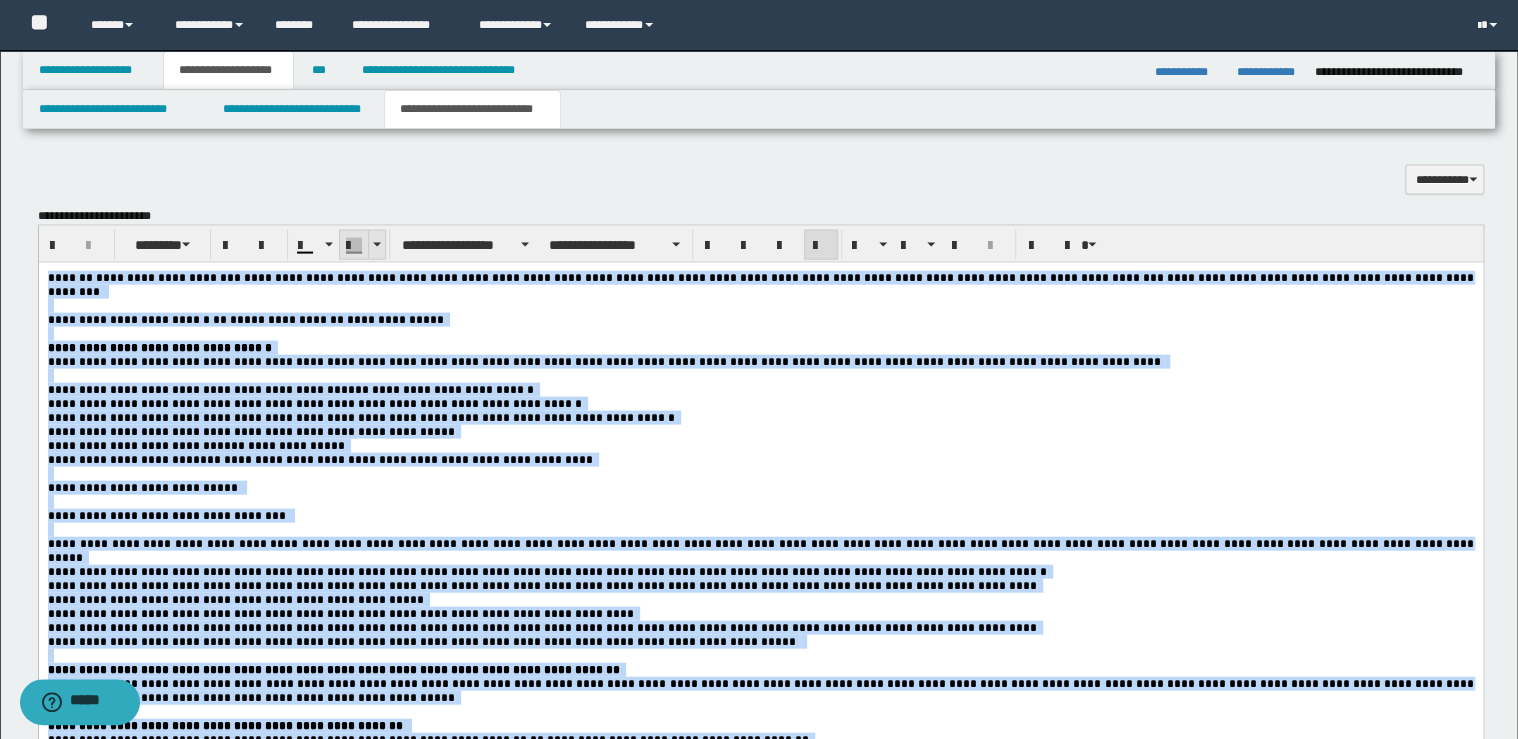 click at bounding box center [376, 245] 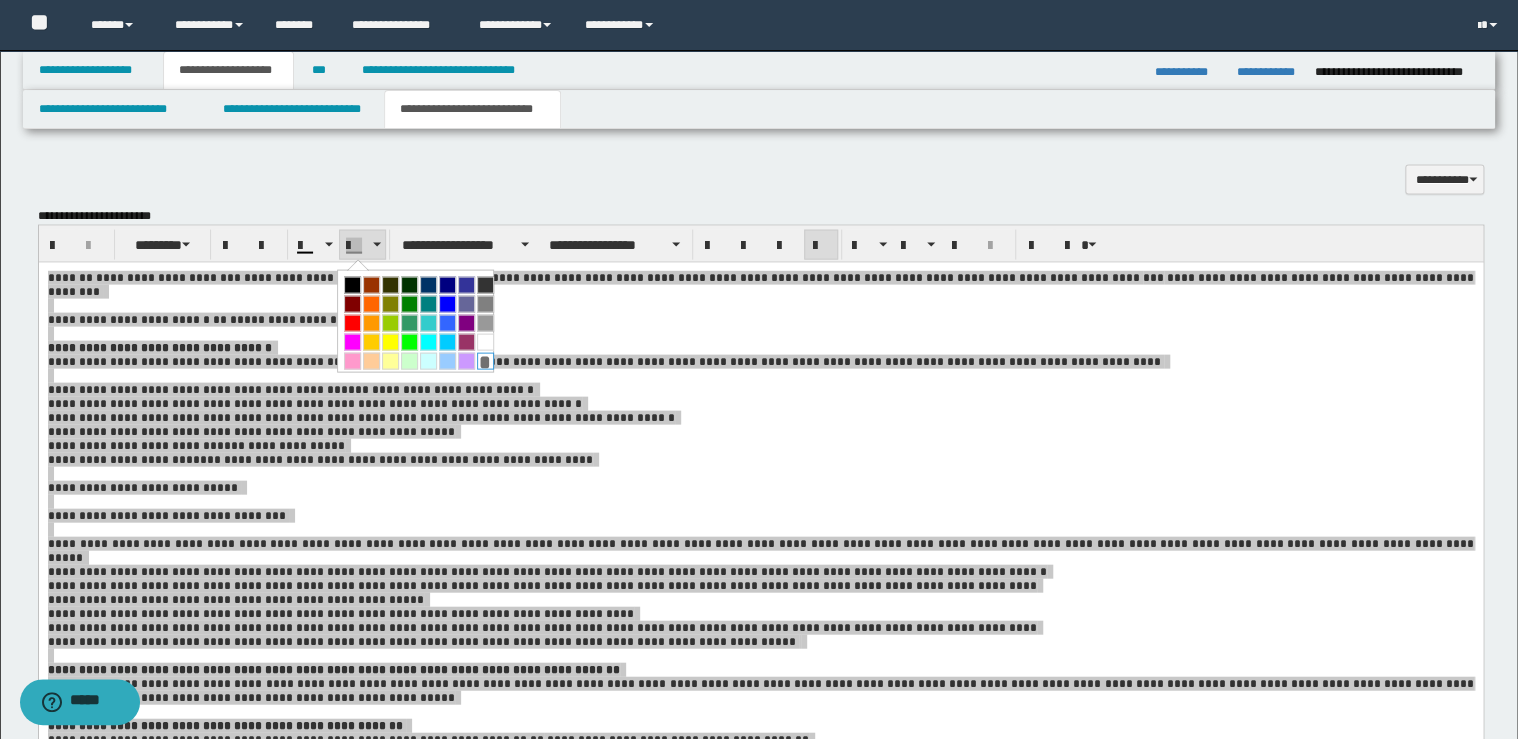 click on "*" at bounding box center (485, 361) 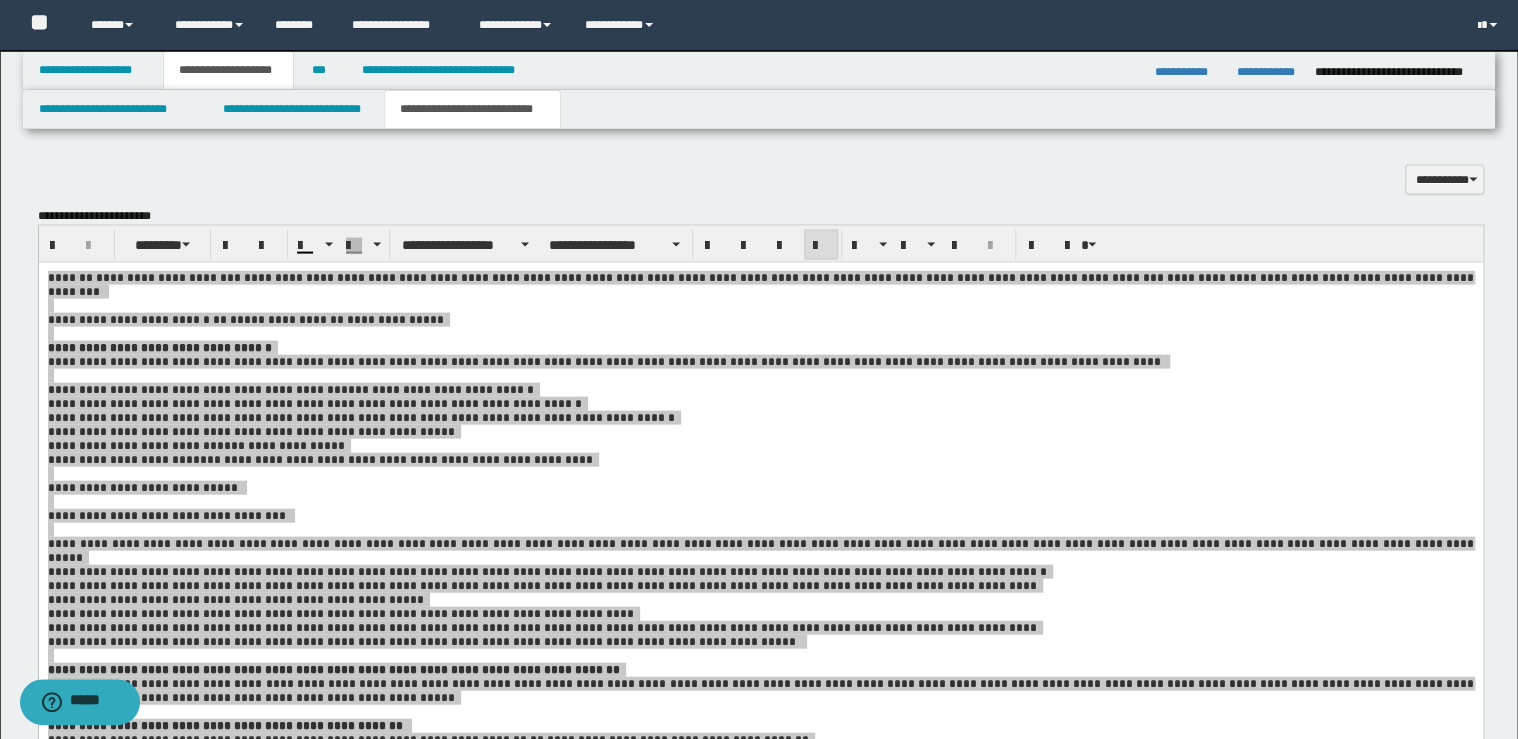 click at bounding box center (761, 1280) 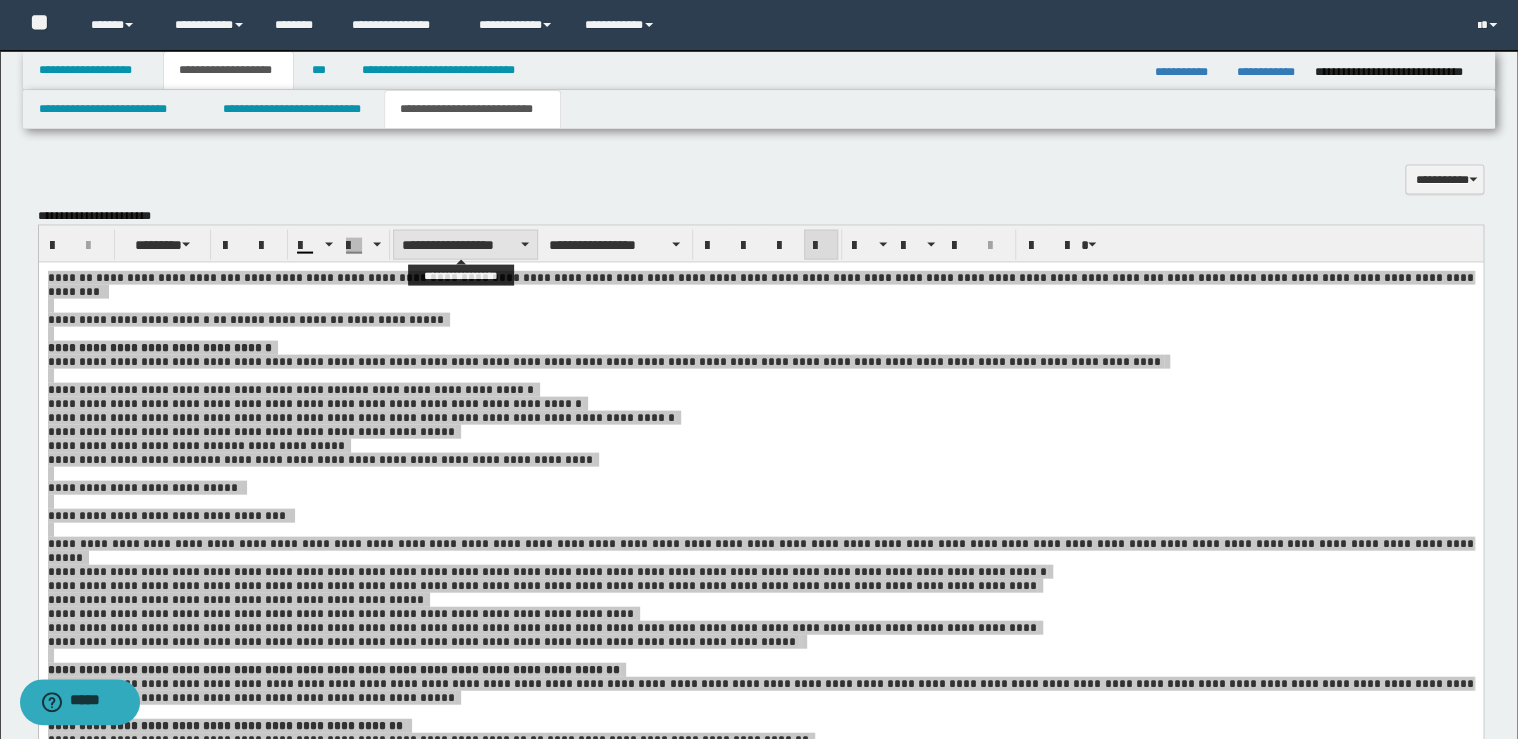 click on "**********" at bounding box center (465, 245) 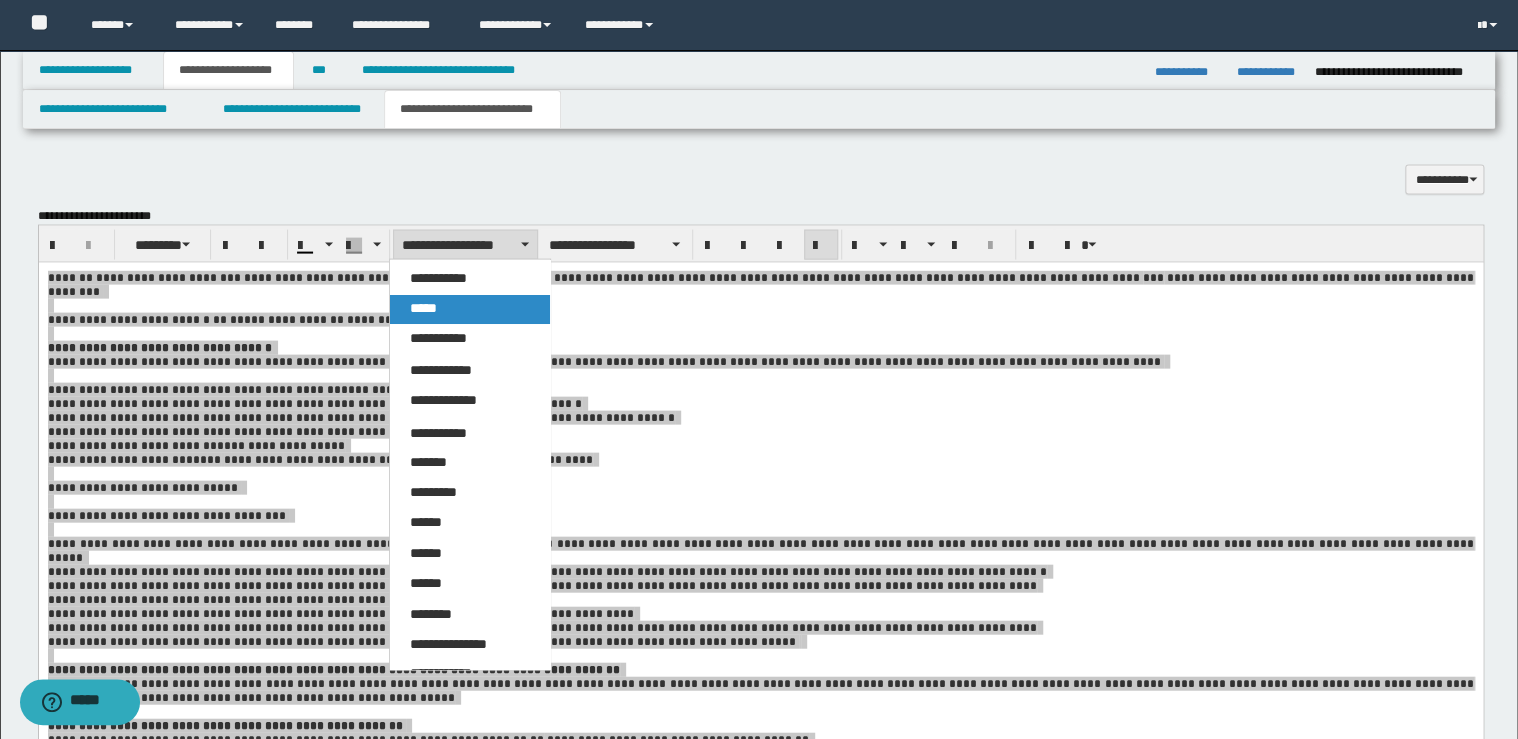 click on "*****" at bounding box center [470, 309] 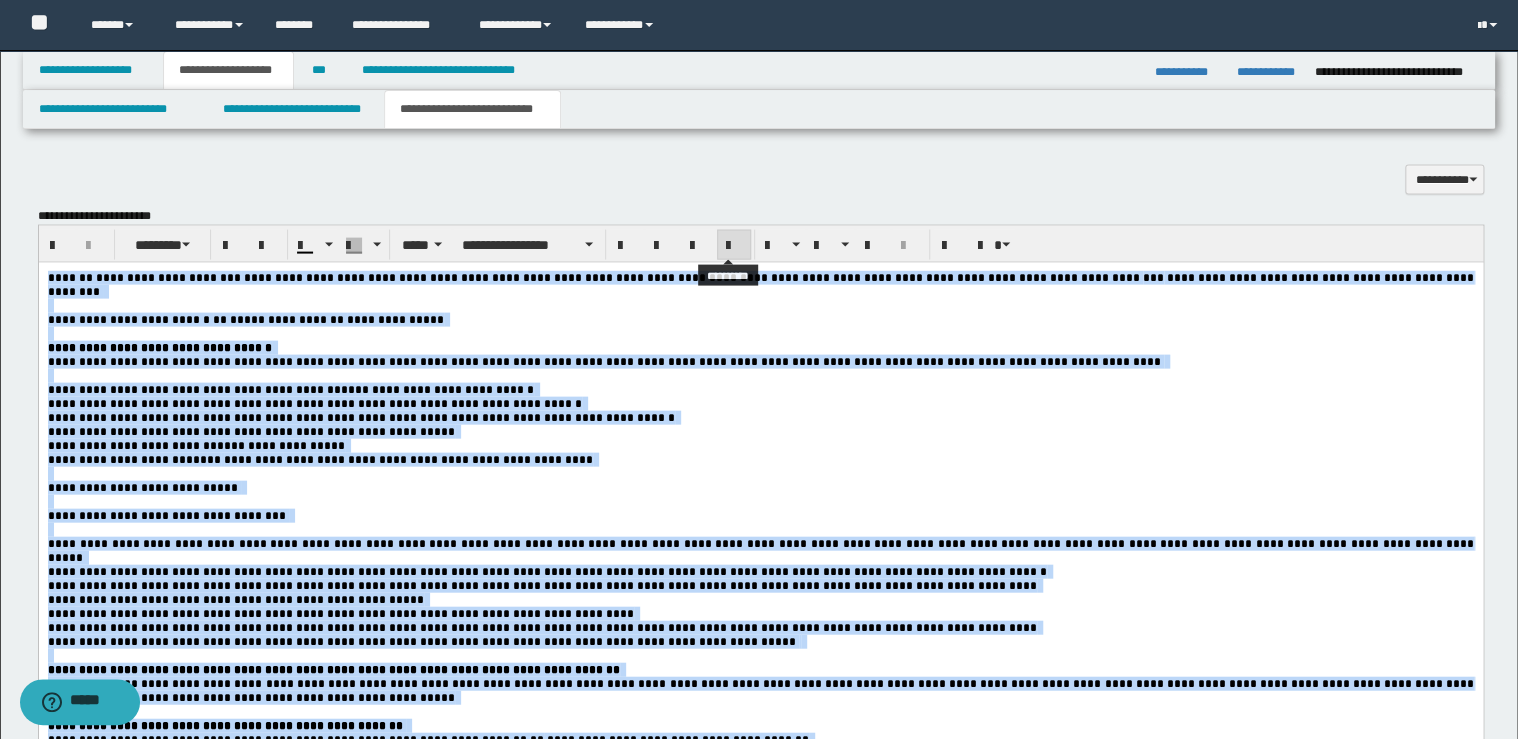 click at bounding box center (734, 246) 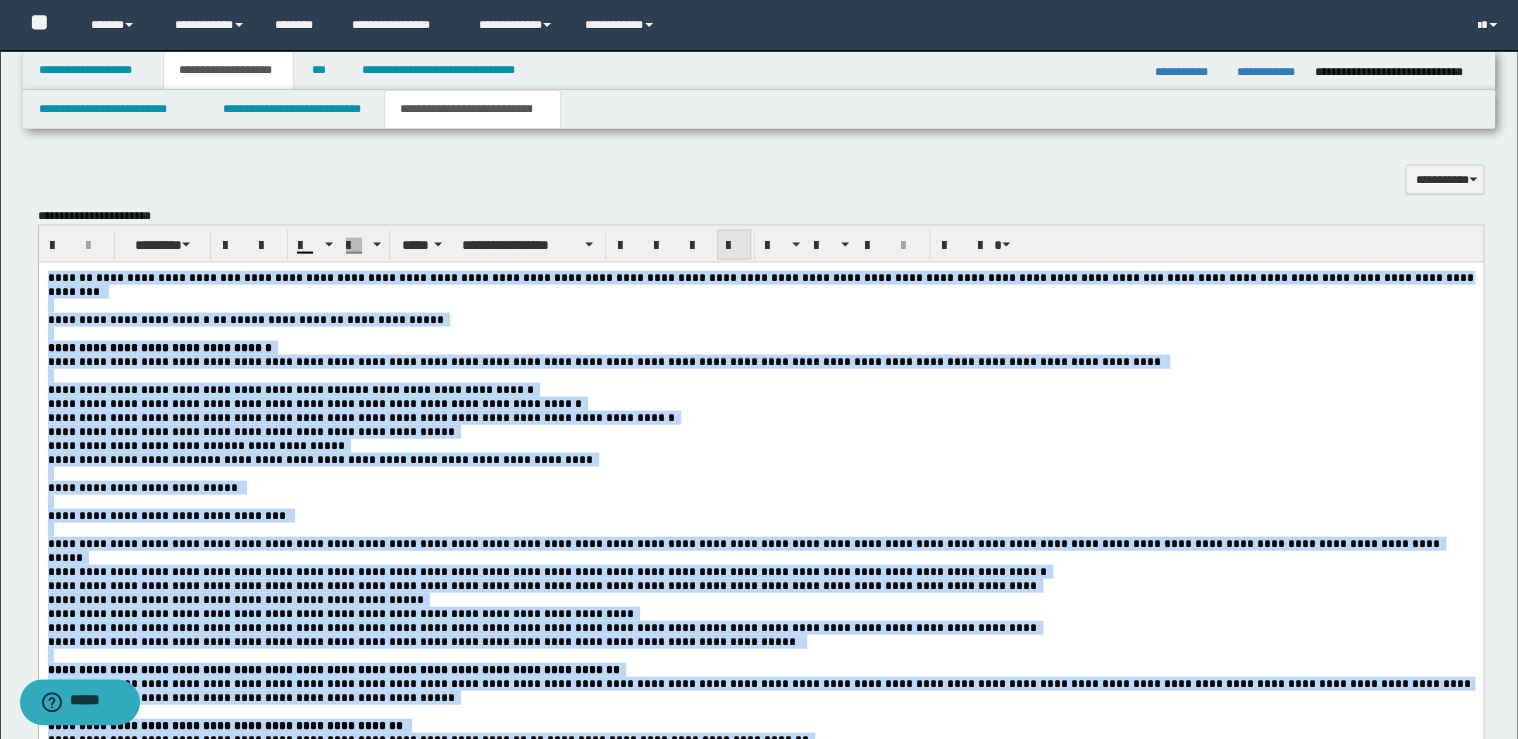 click at bounding box center (734, 246) 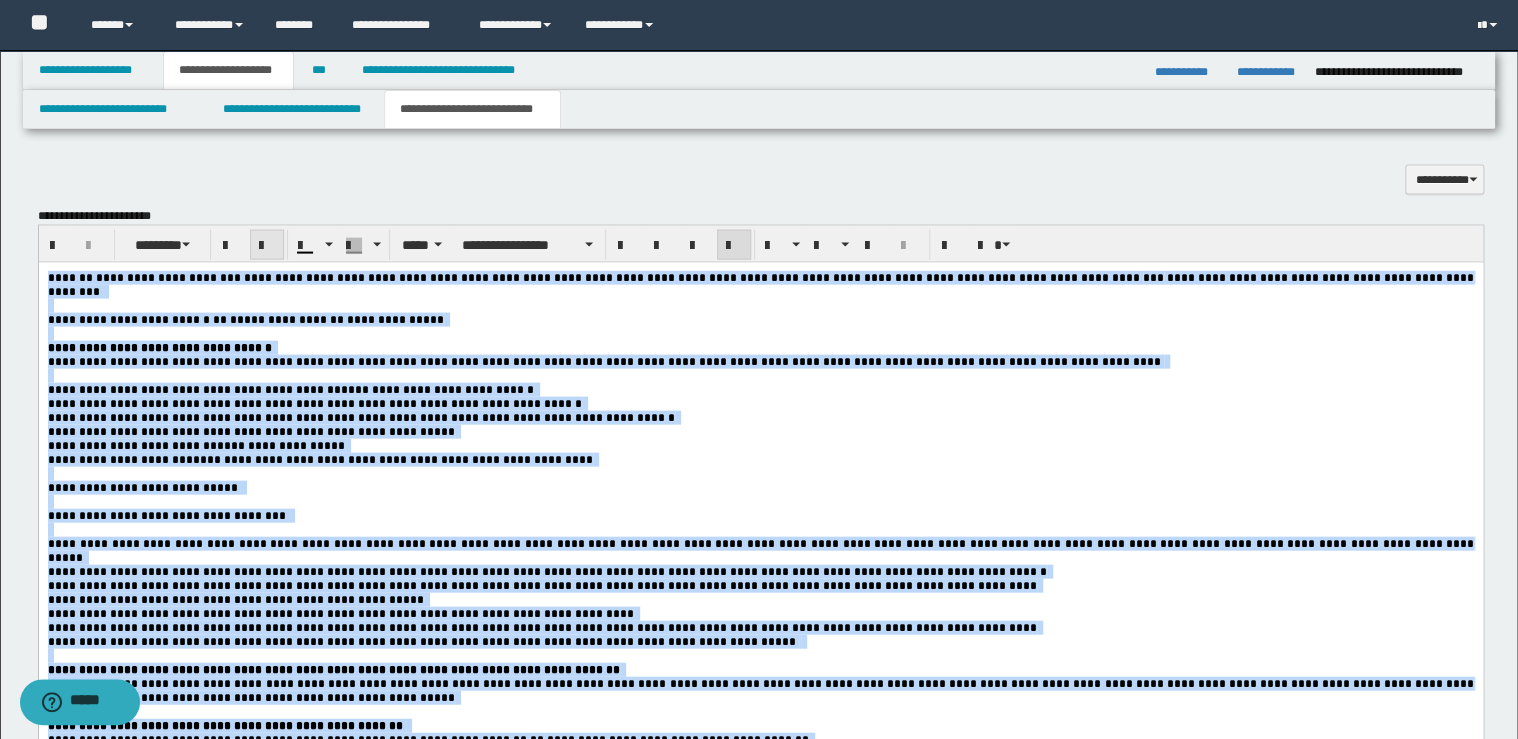 click at bounding box center [267, 245] 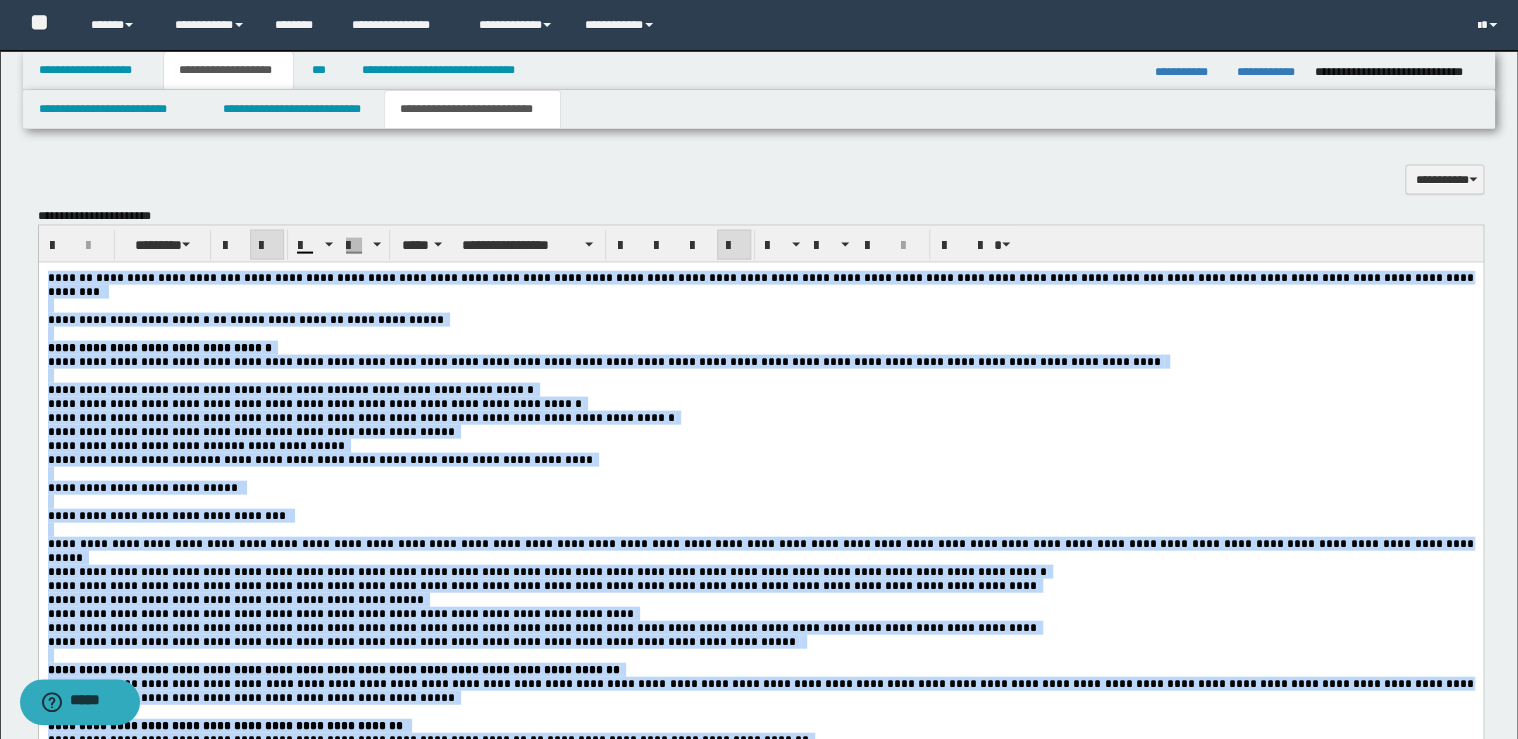 click at bounding box center (267, 245) 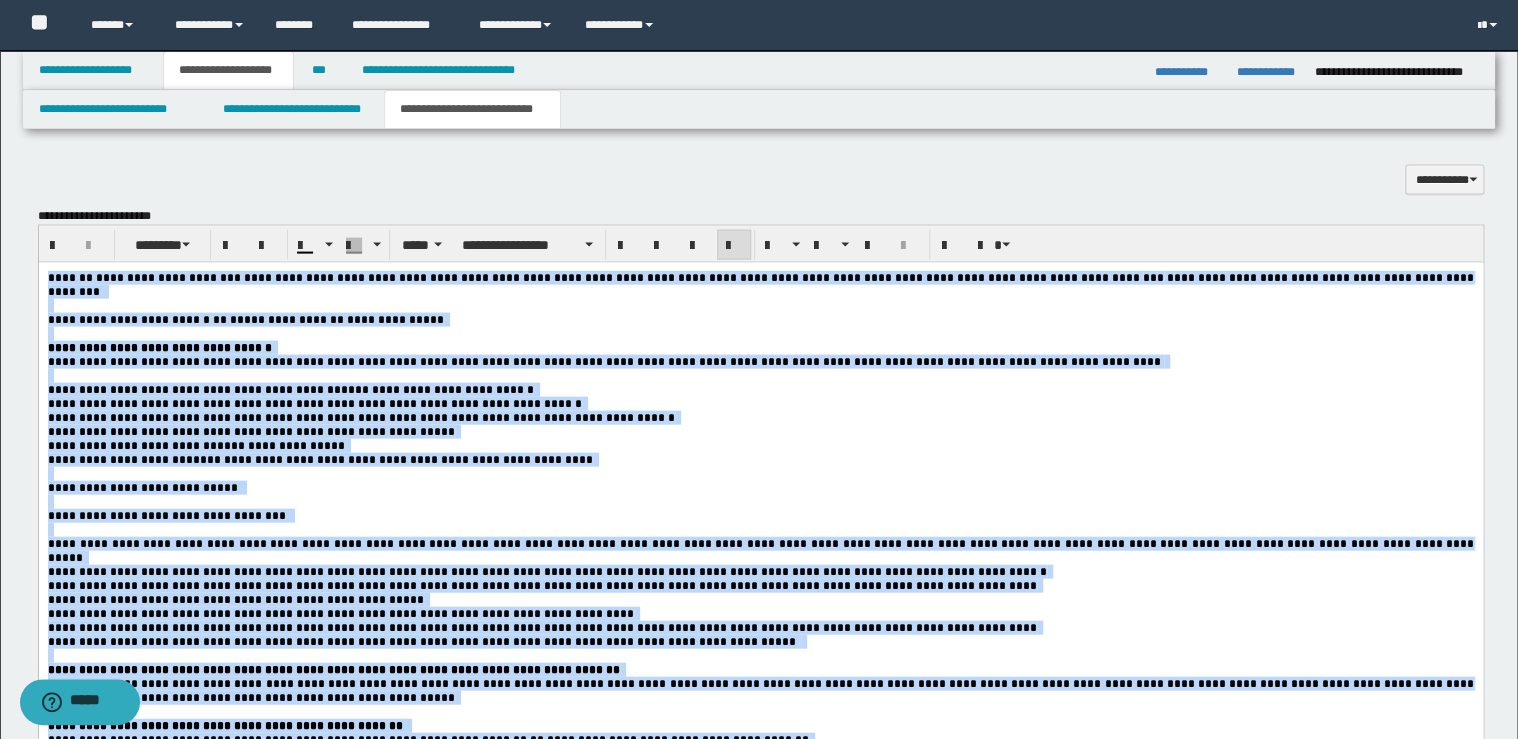 click on "**********" at bounding box center [760, 488] 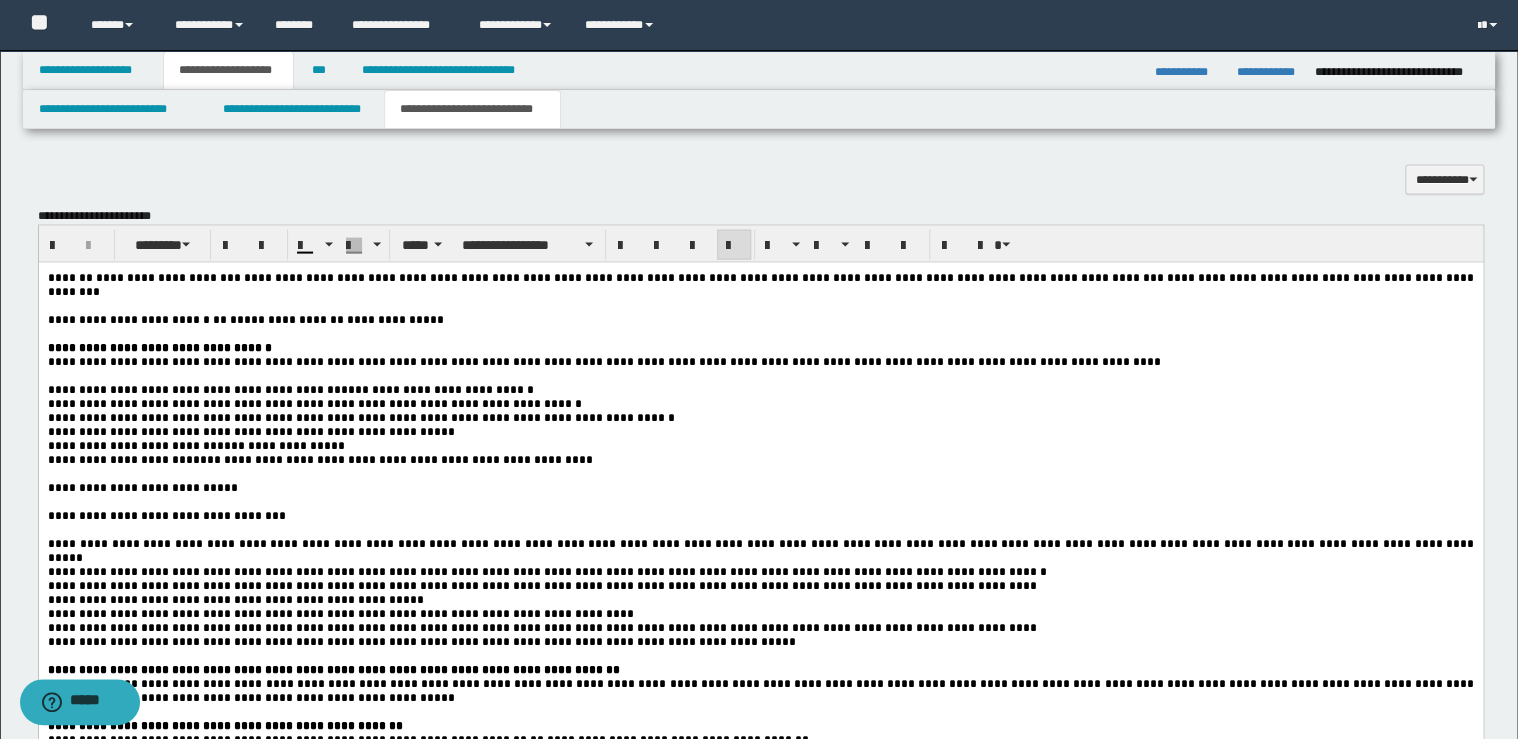 click on "**********" at bounding box center (605, 362) 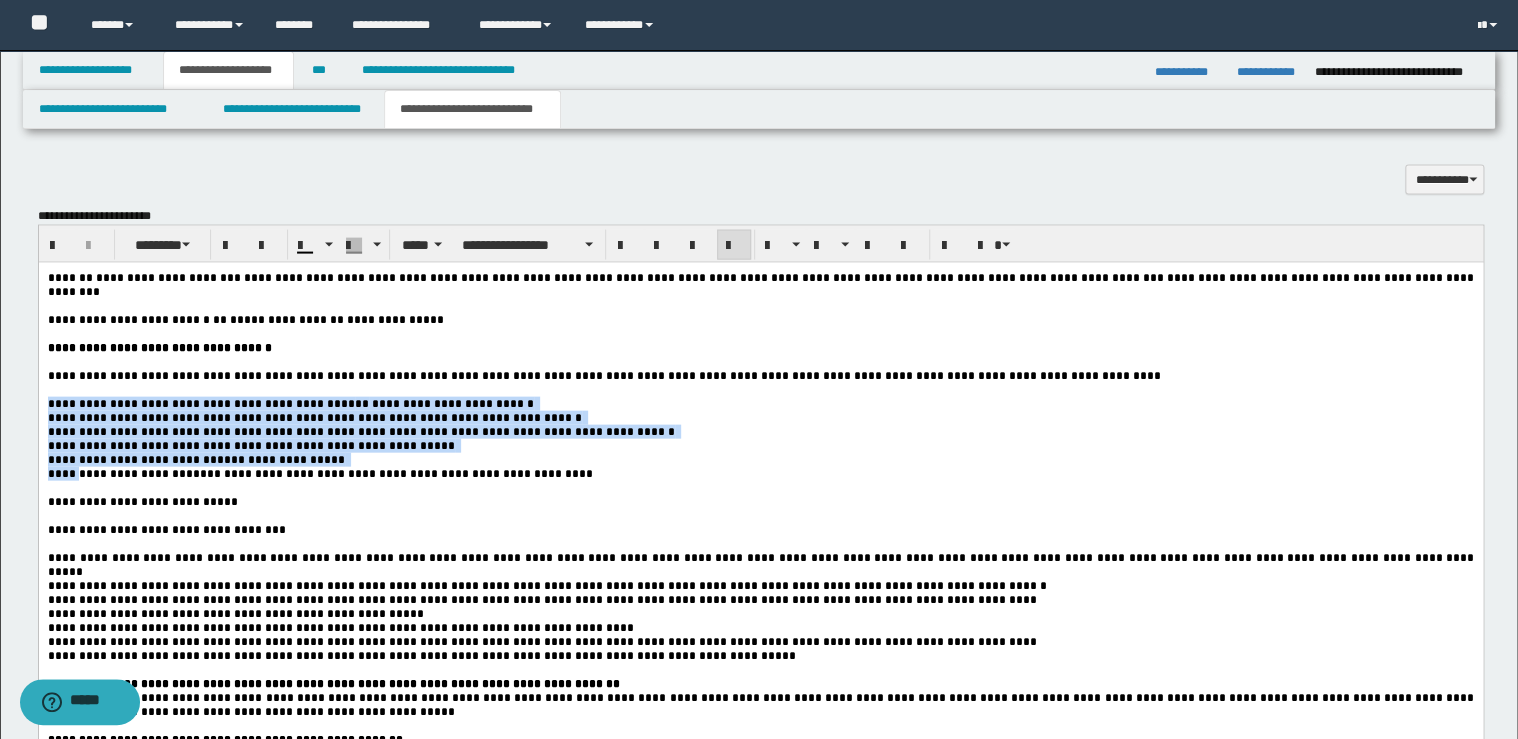 drag, startPoint x: 46, startPoint y: 410, endPoint x: 92, endPoint y: 474, distance: 78.81624 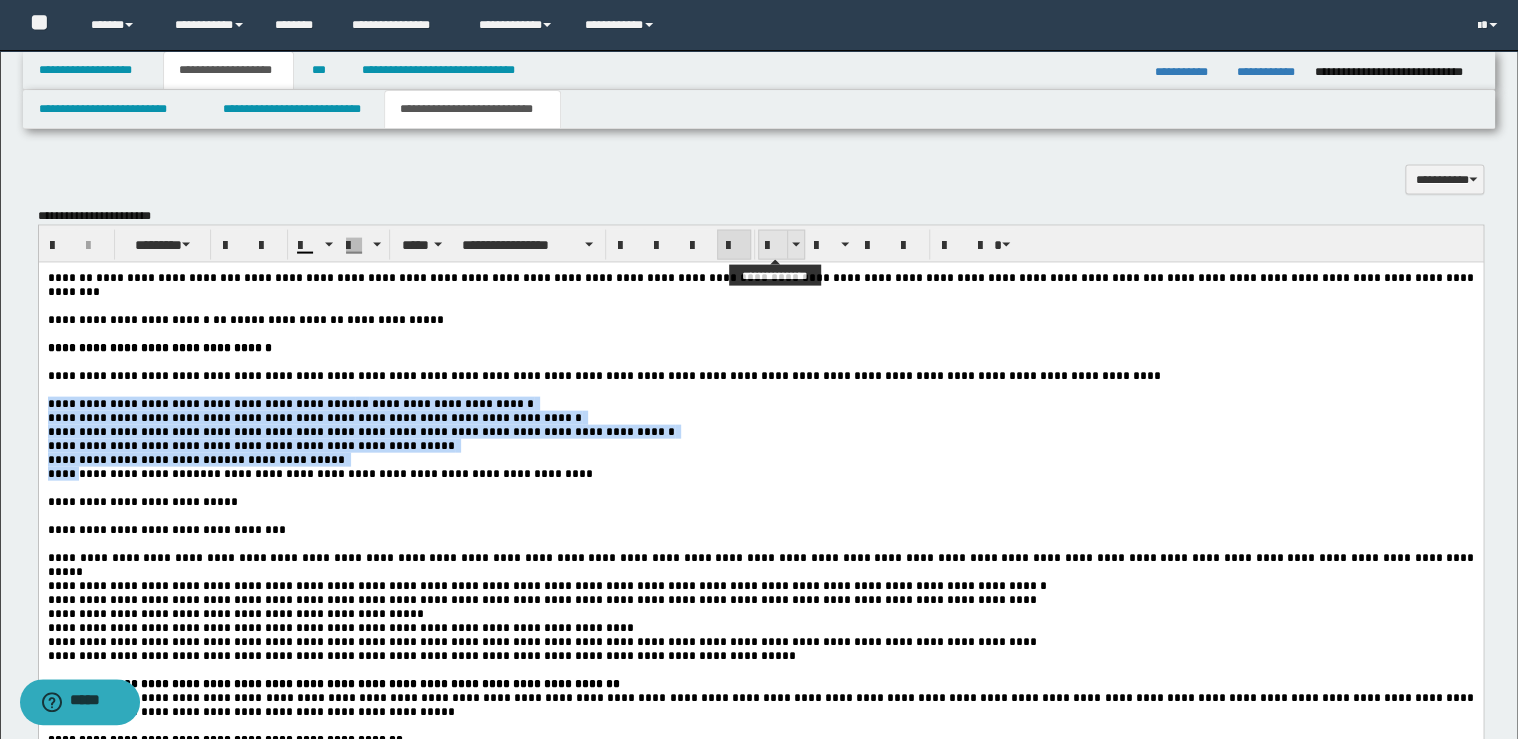 click at bounding box center [773, 246] 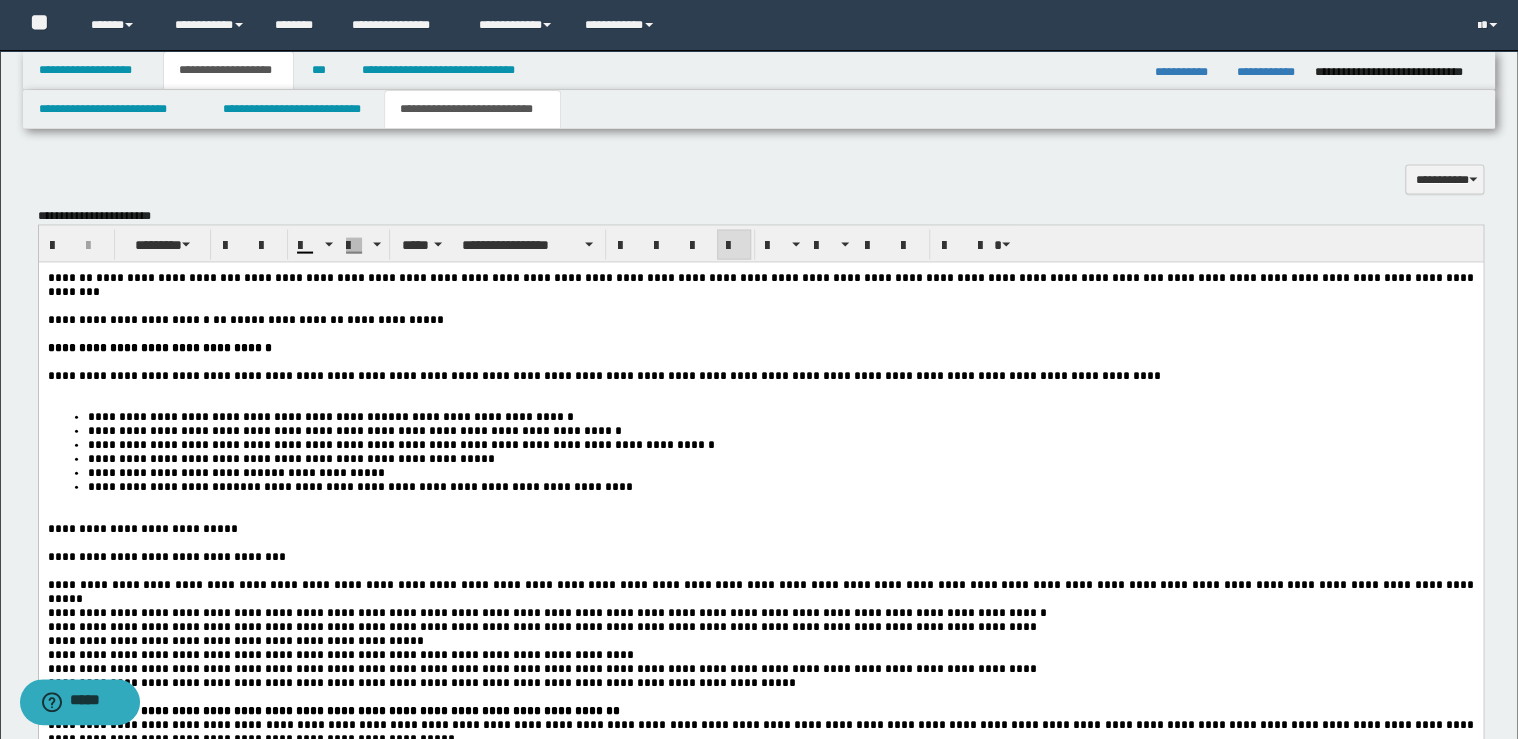 click at bounding box center (760, 390) 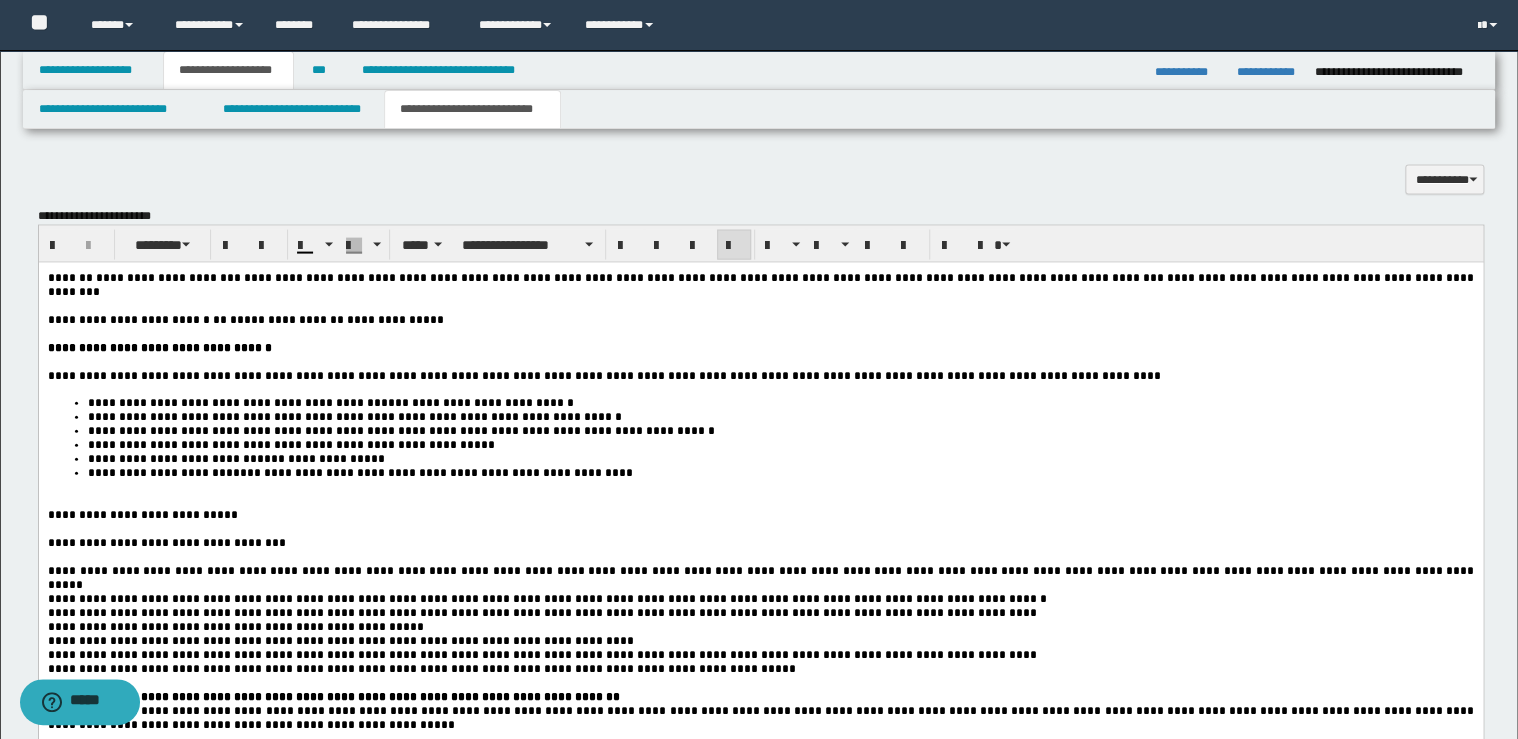 click on "**********" at bounding box center (780, 473) 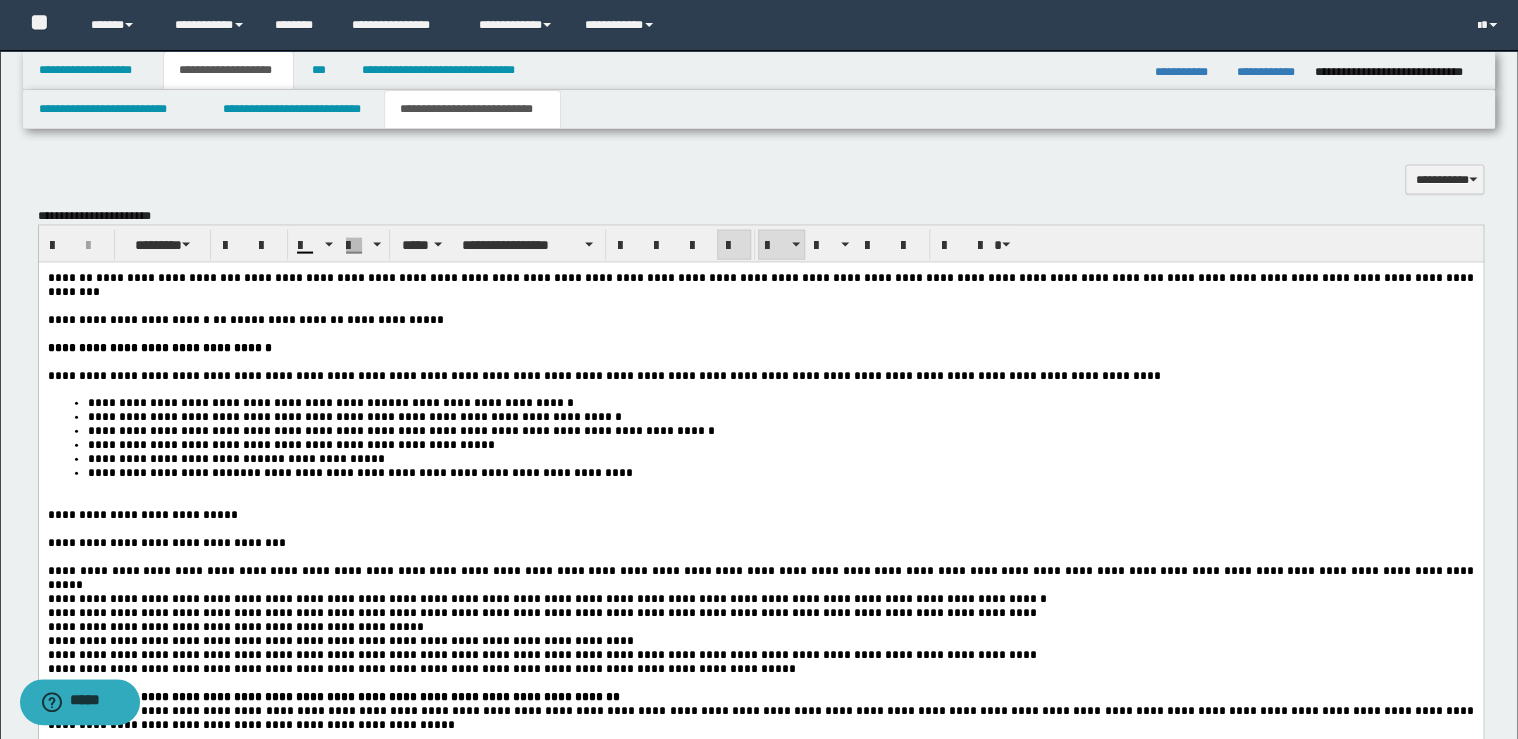 type 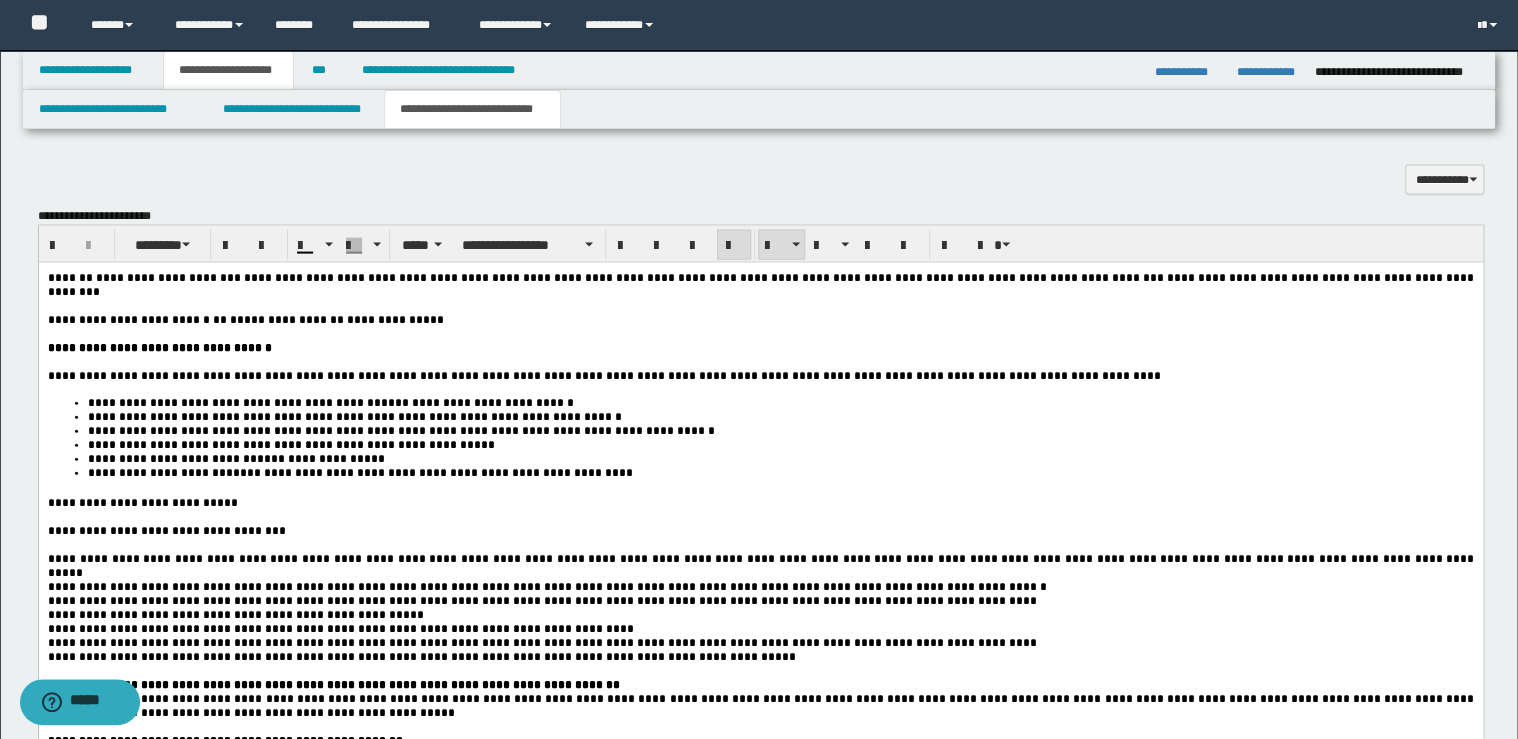 click on "**********" at bounding box center (761, 566) 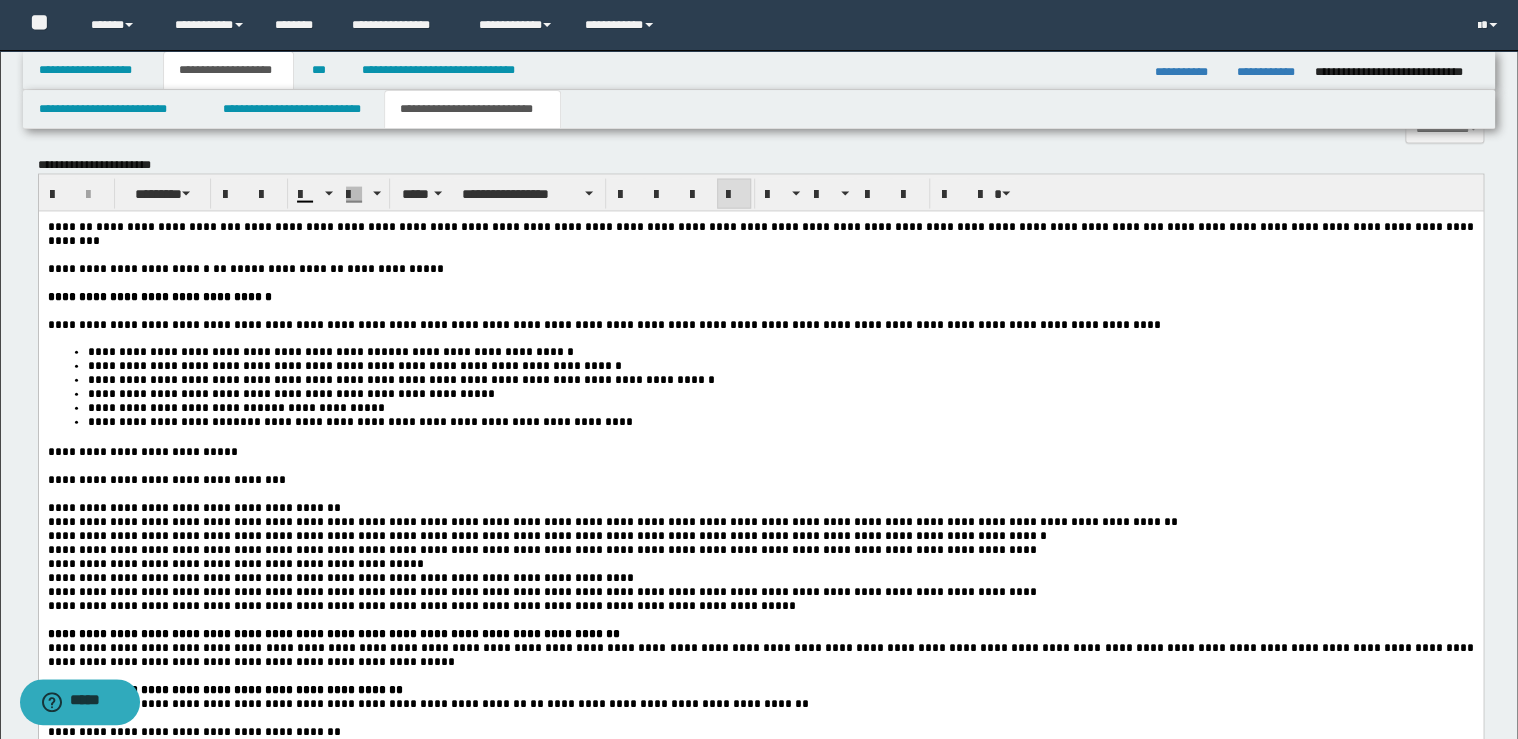 scroll, scrollTop: 2080, scrollLeft: 0, axis: vertical 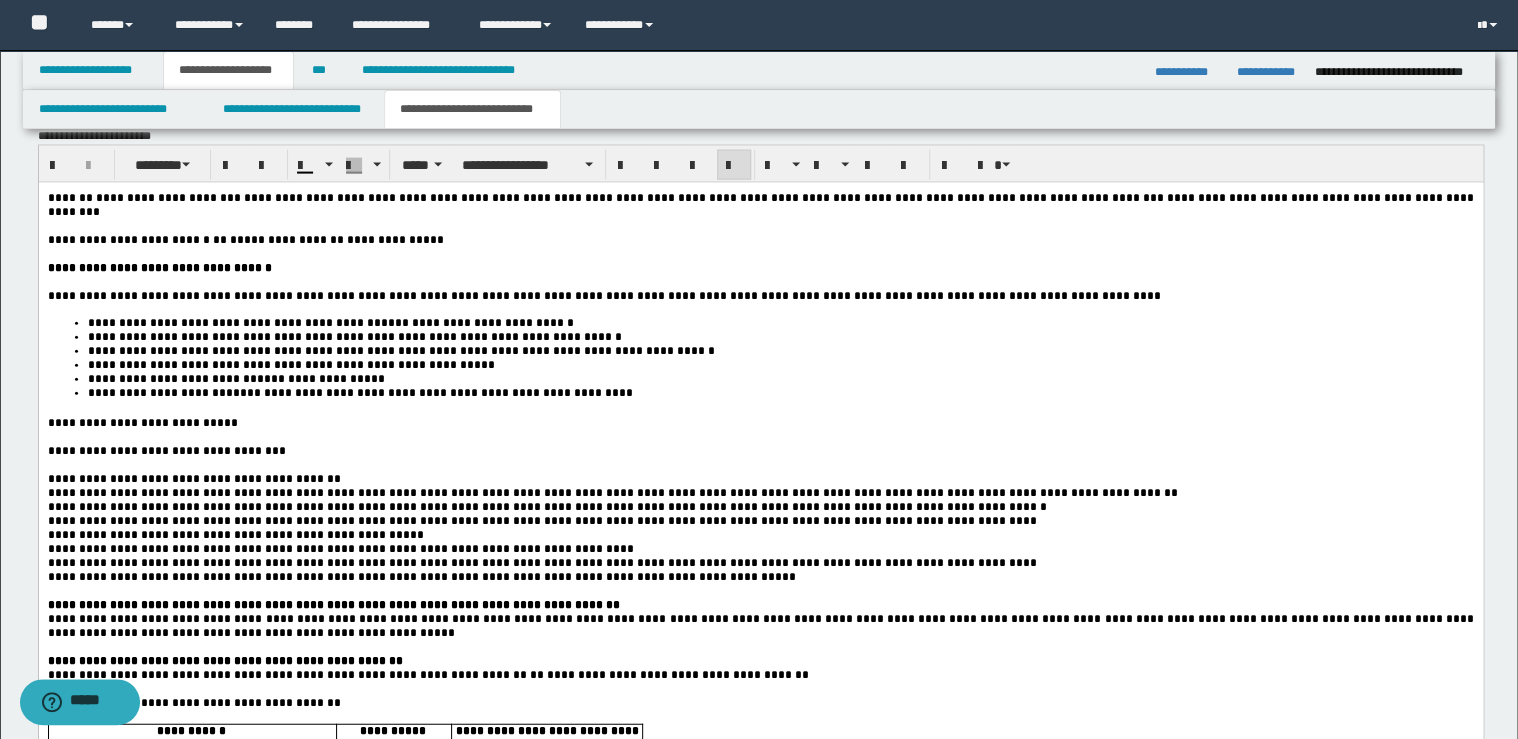 click on "**********" at bounding box center [612, 493] 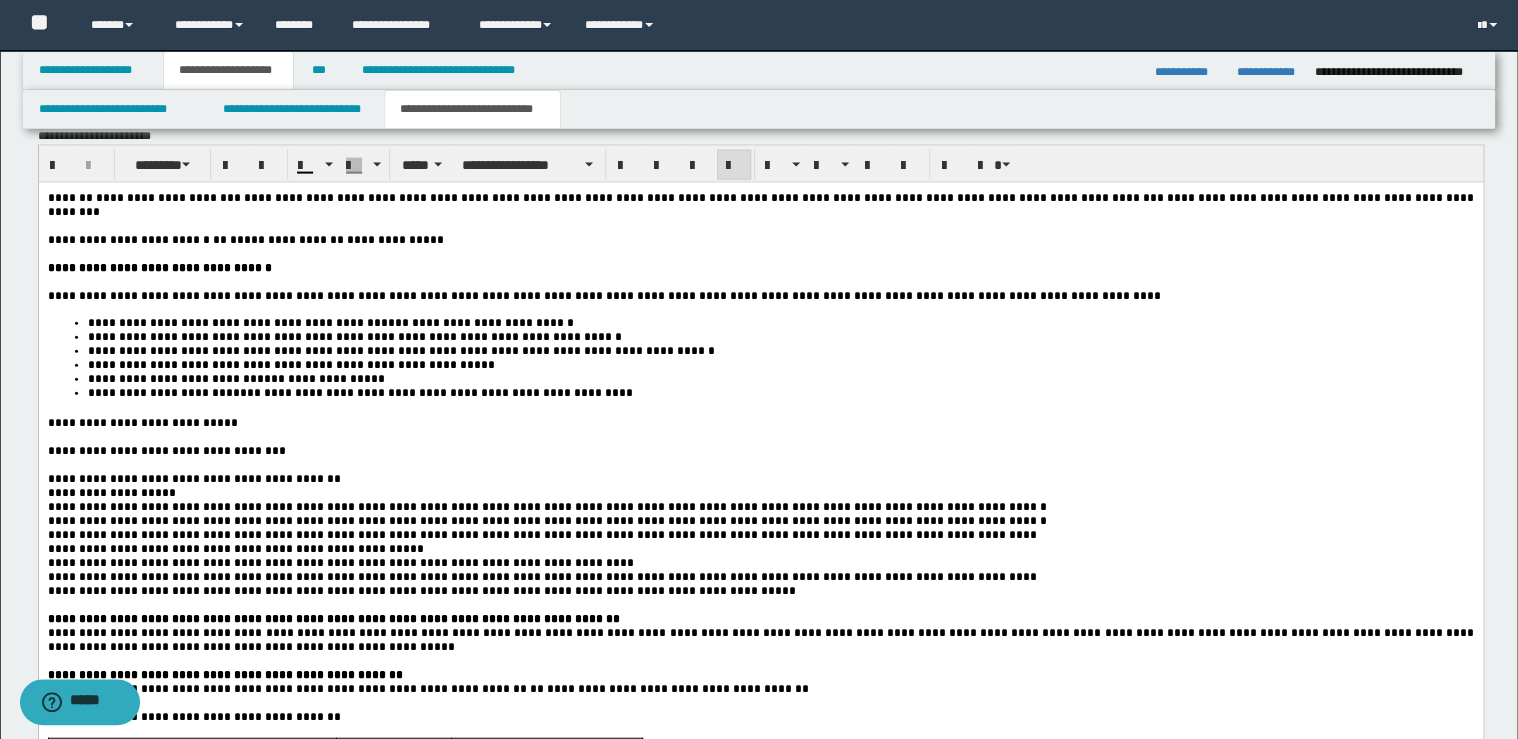click on "**********" at bounding box center [546, 507] 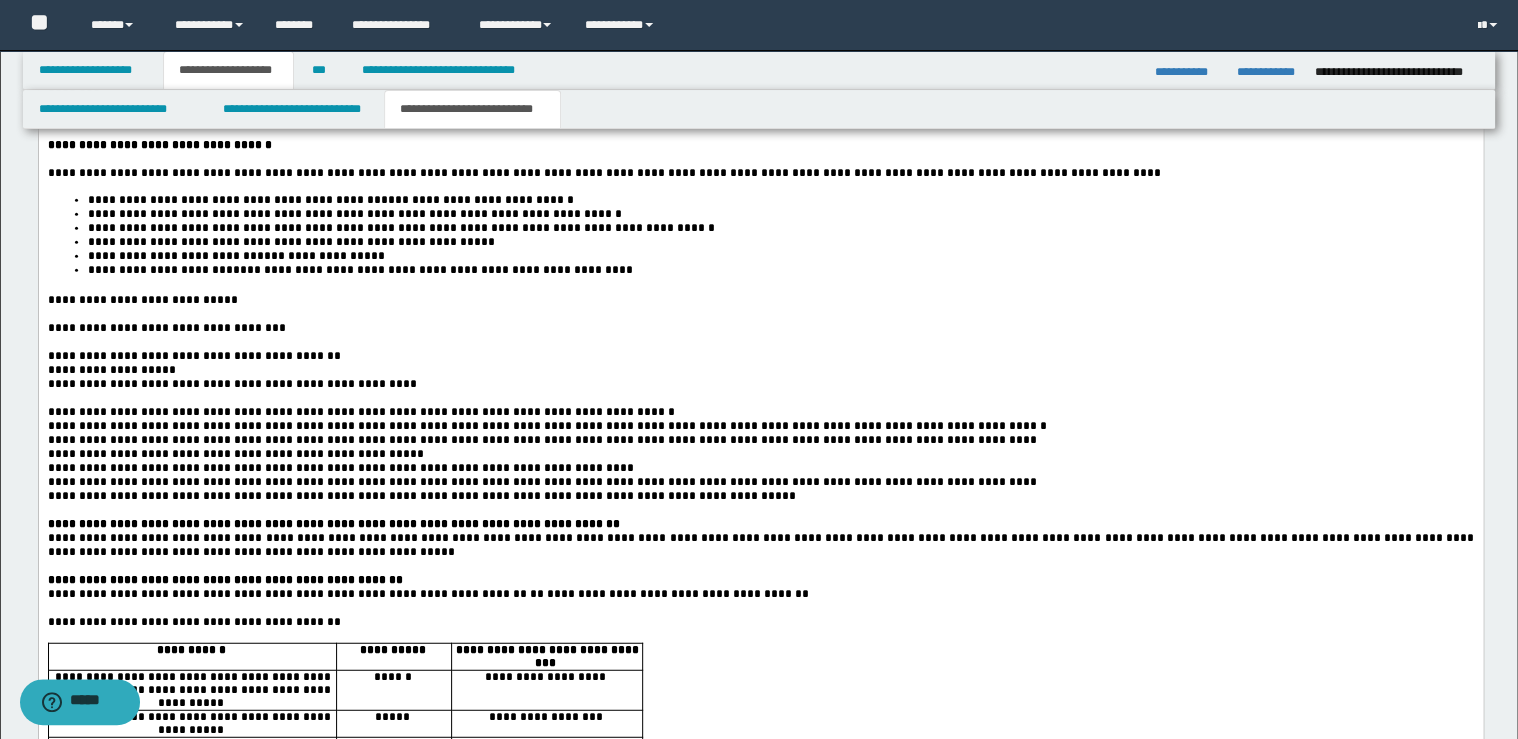 scroll, scrollTop: 2240, scrollLeft: 0, axis: vertical 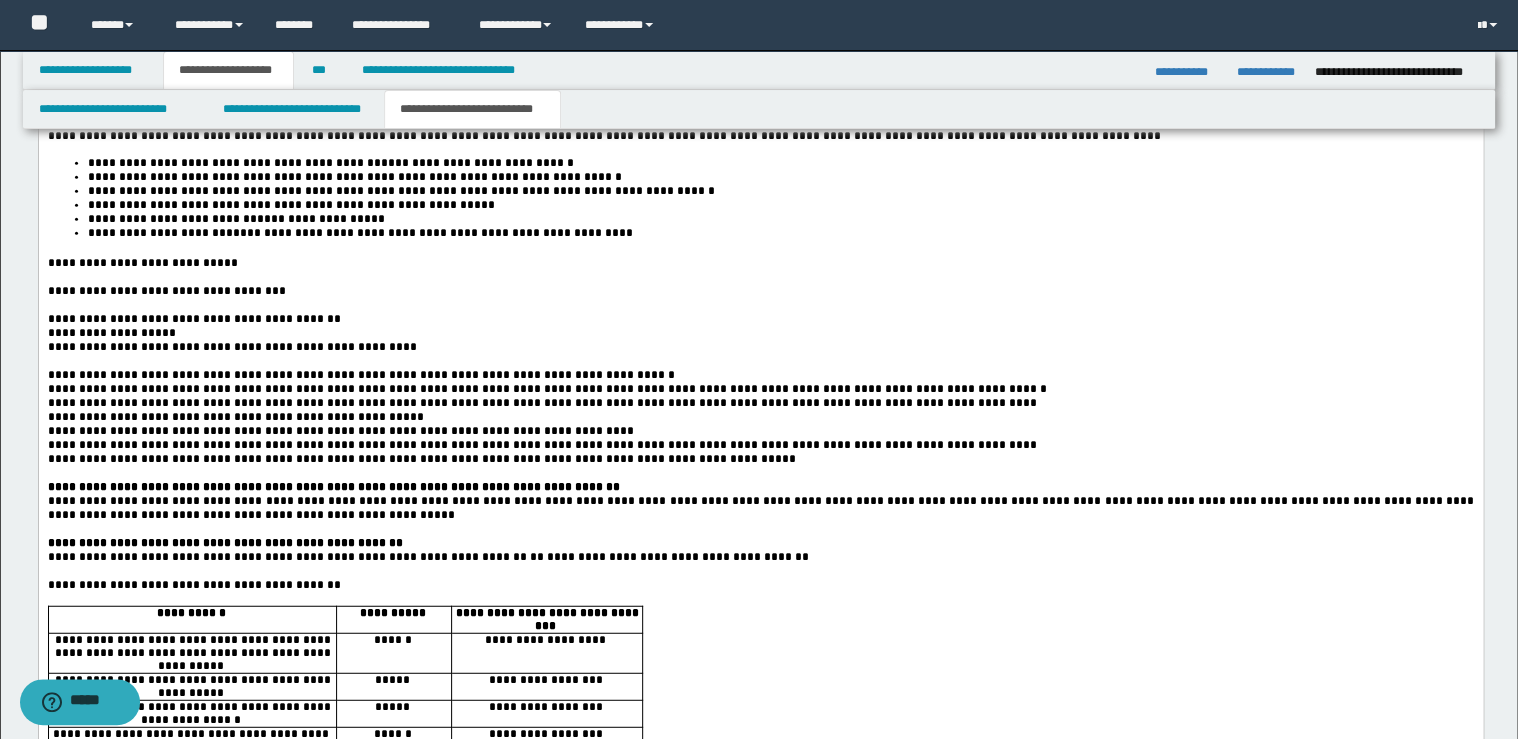 click on "**********" at bounding box center [760, 487] 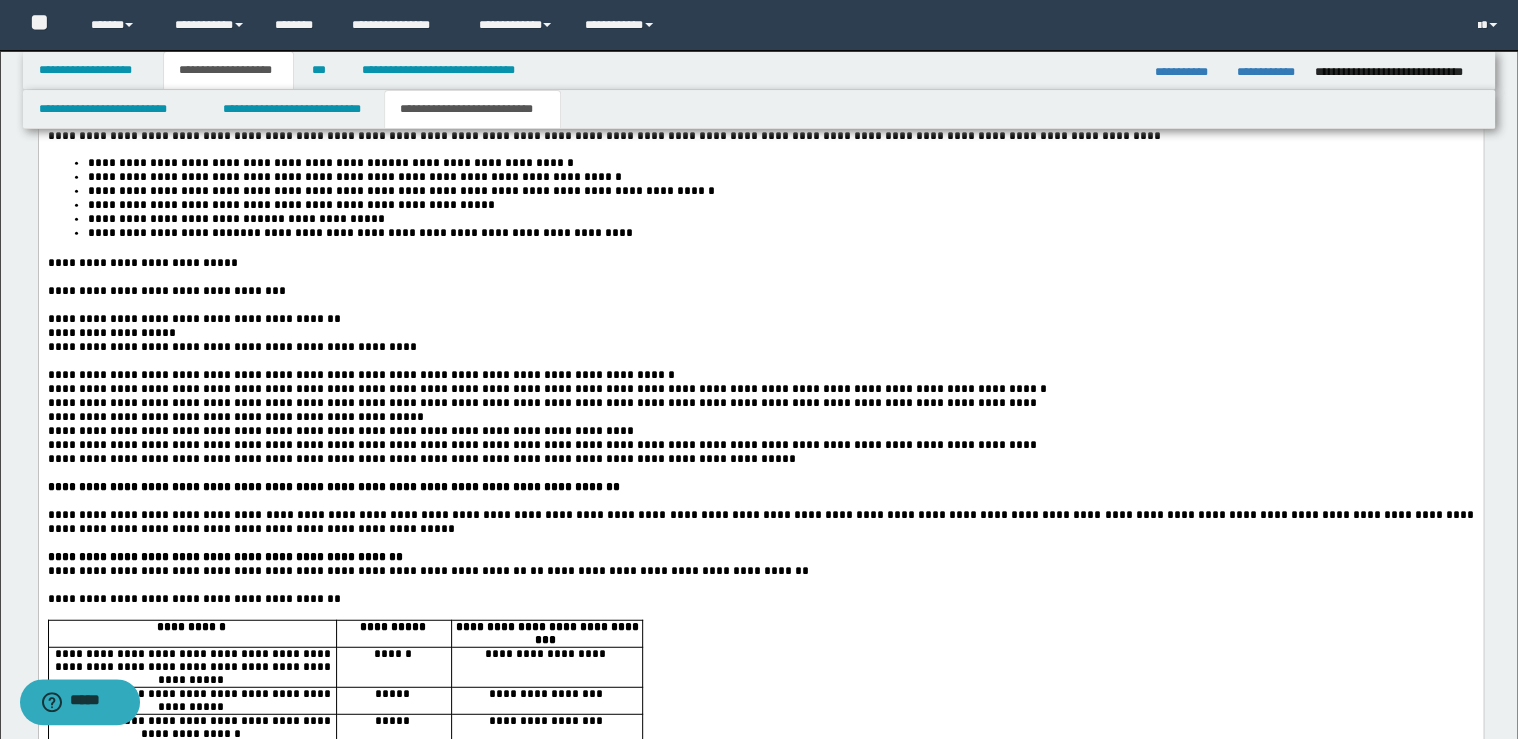 click at bounding box center [772, 543] 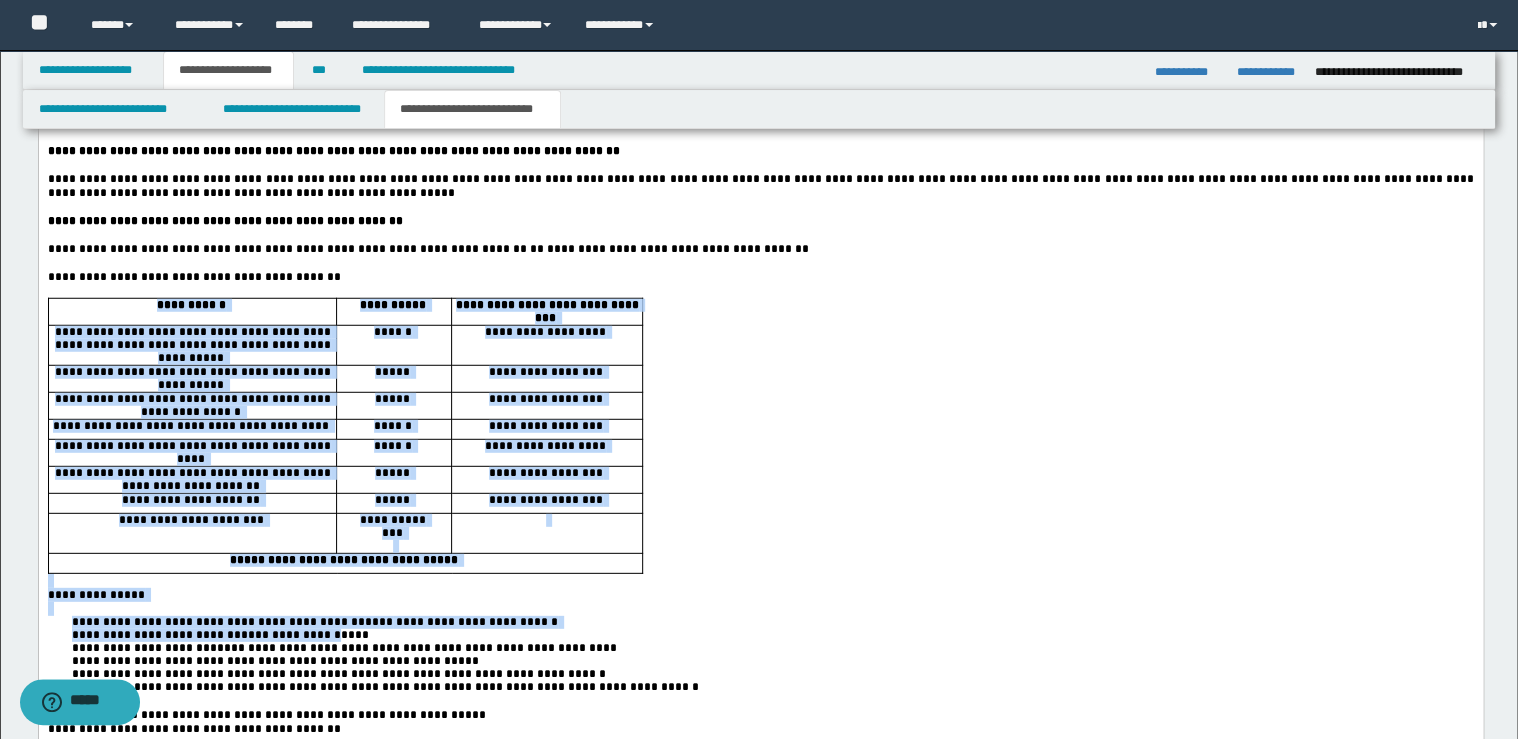 scroll, scrollTop: 2610, scrollLeft: 0, axis: vertical 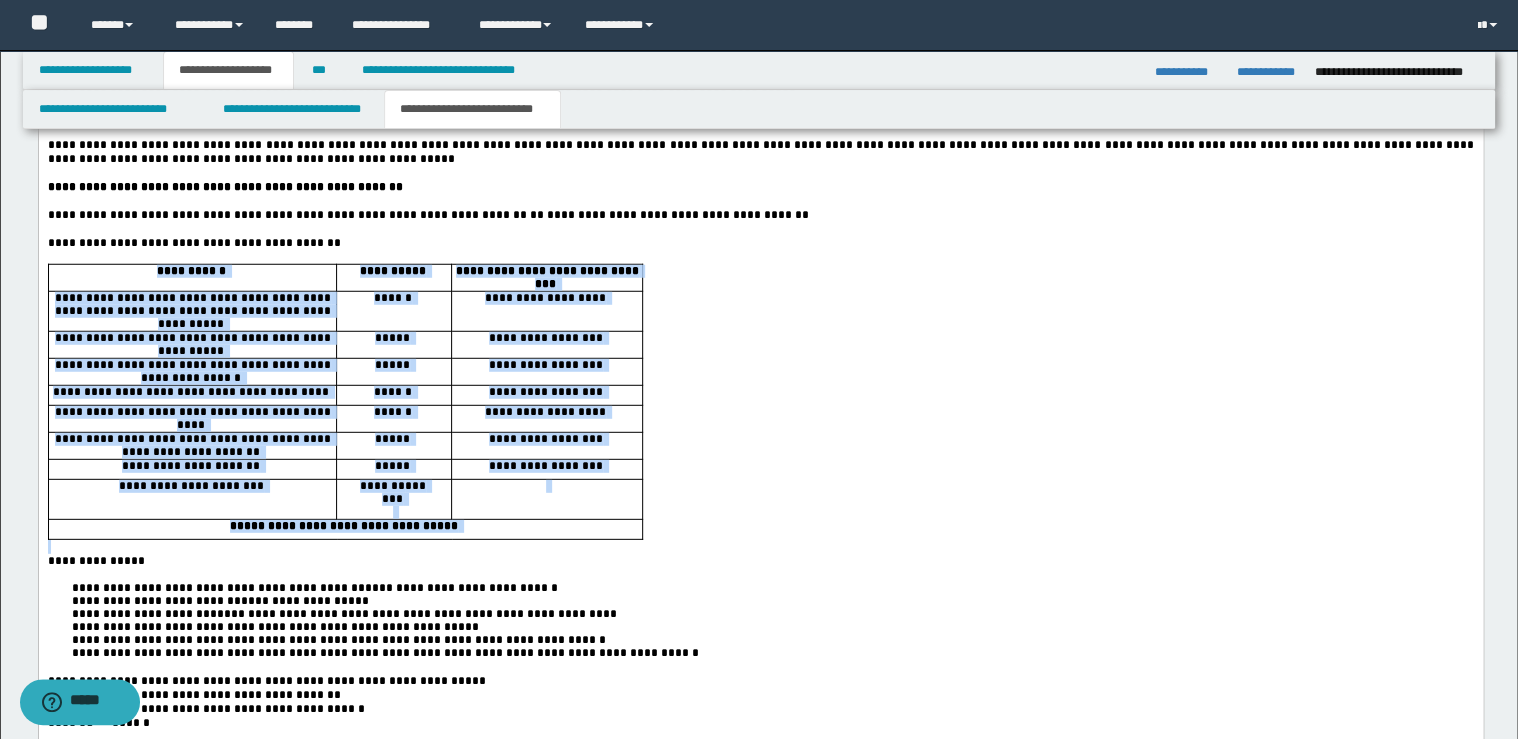 drag, startPoint x: 259, startPoint y: 313, endPoint x: 297, endPoint y: 602, distance: 291.48755 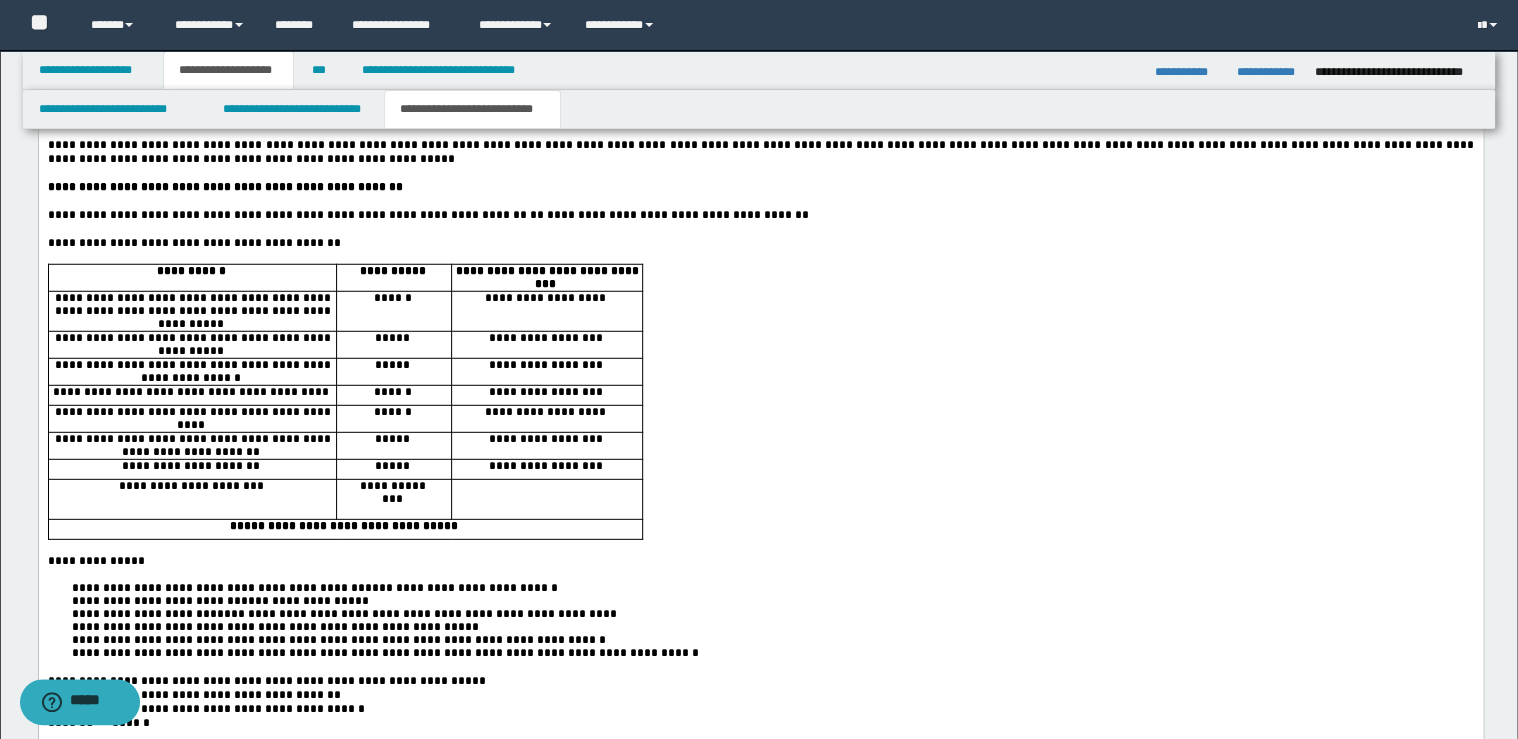 click on "**********" at bounding box center (760, 244) 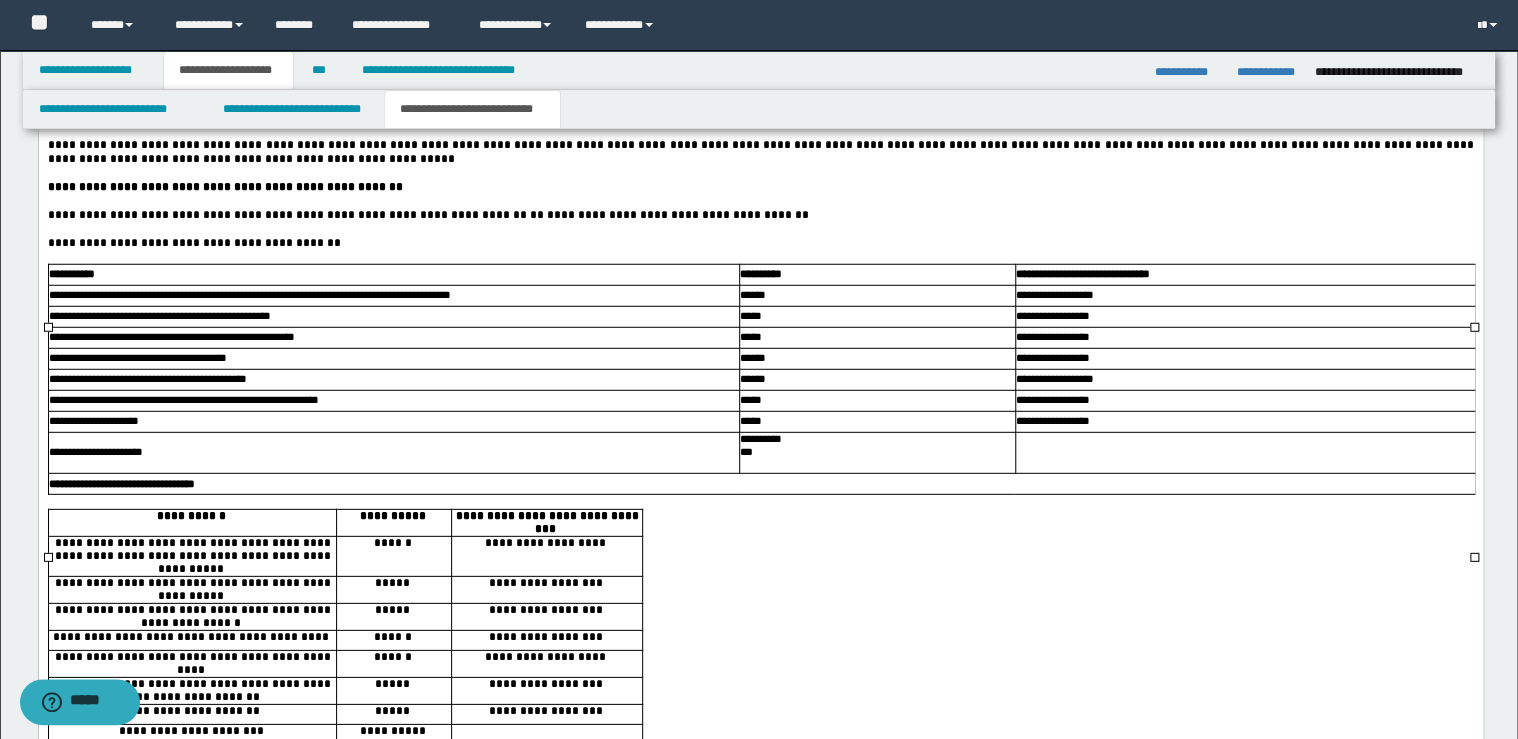 click on "**********" at bounding box center (760, 244) 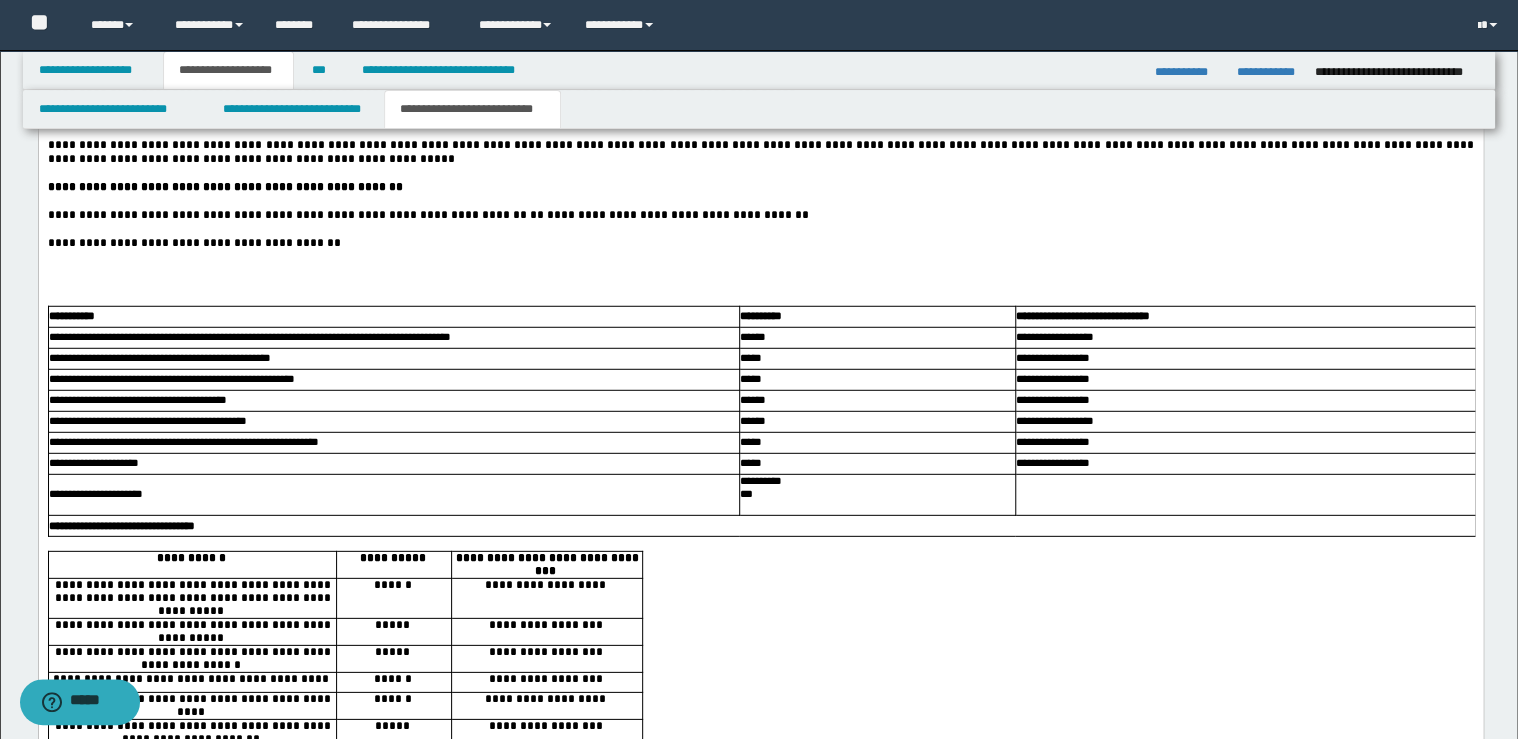 click at bounding box center (760, 258) 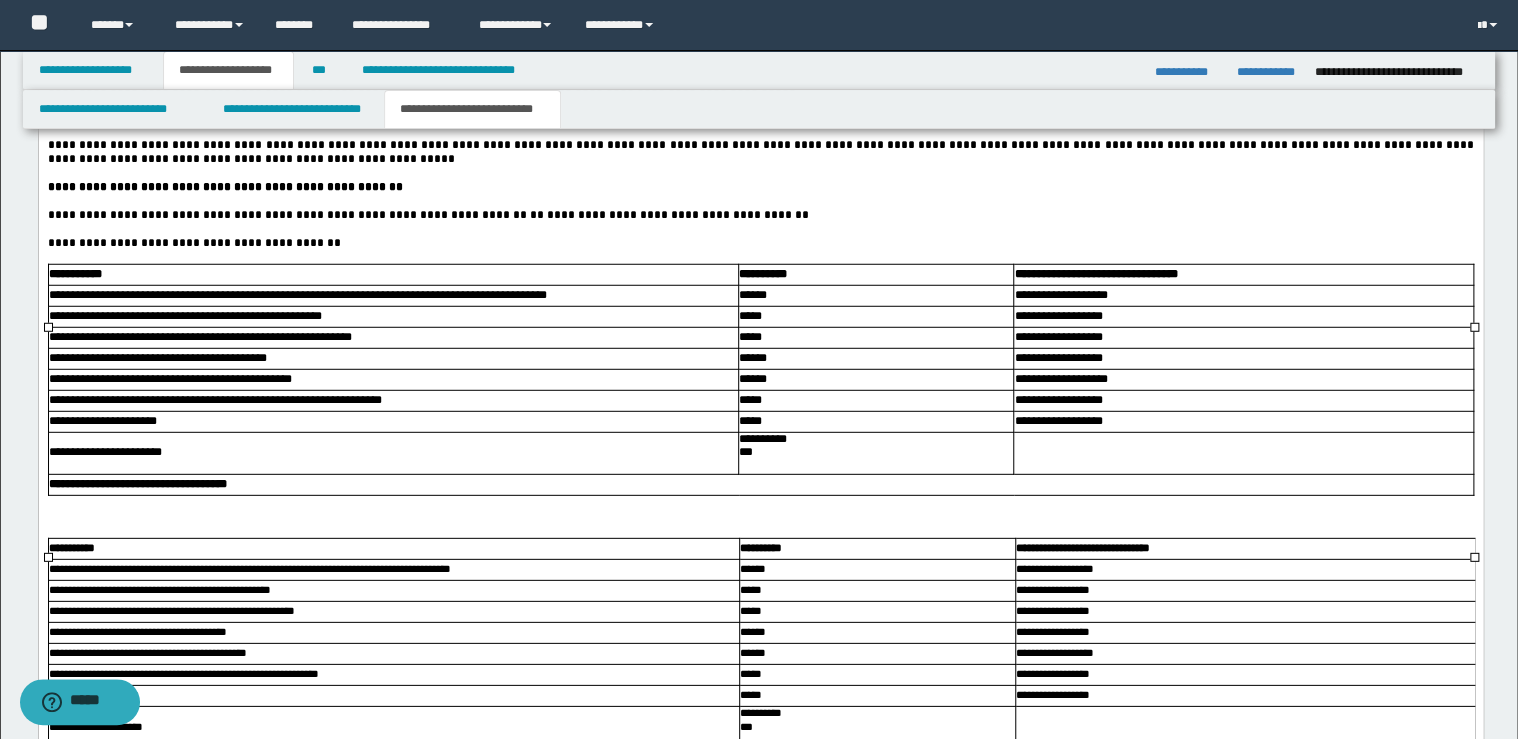 click on "**********" at bounding box center (875, 441) 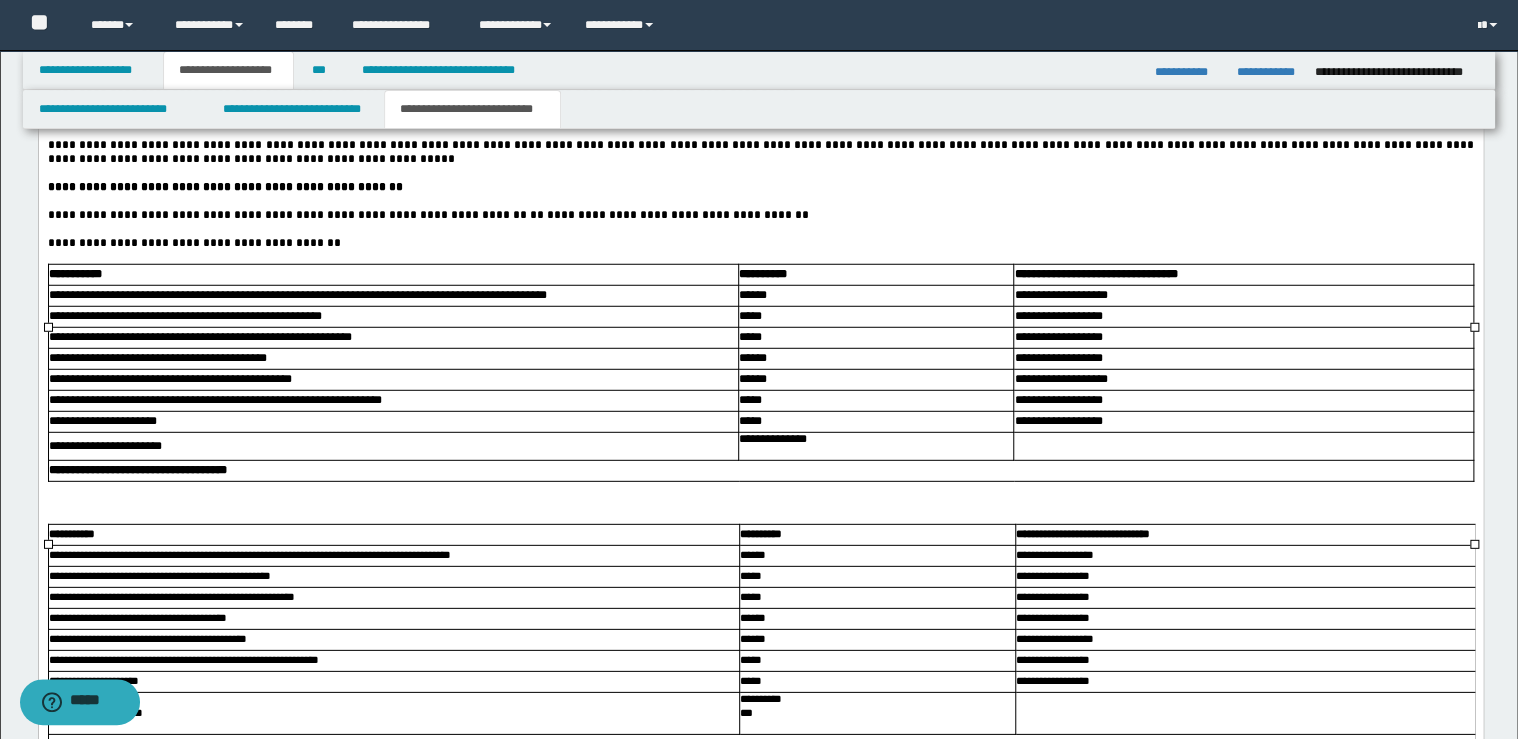 click on "**********" at bounding box center [765, 440] 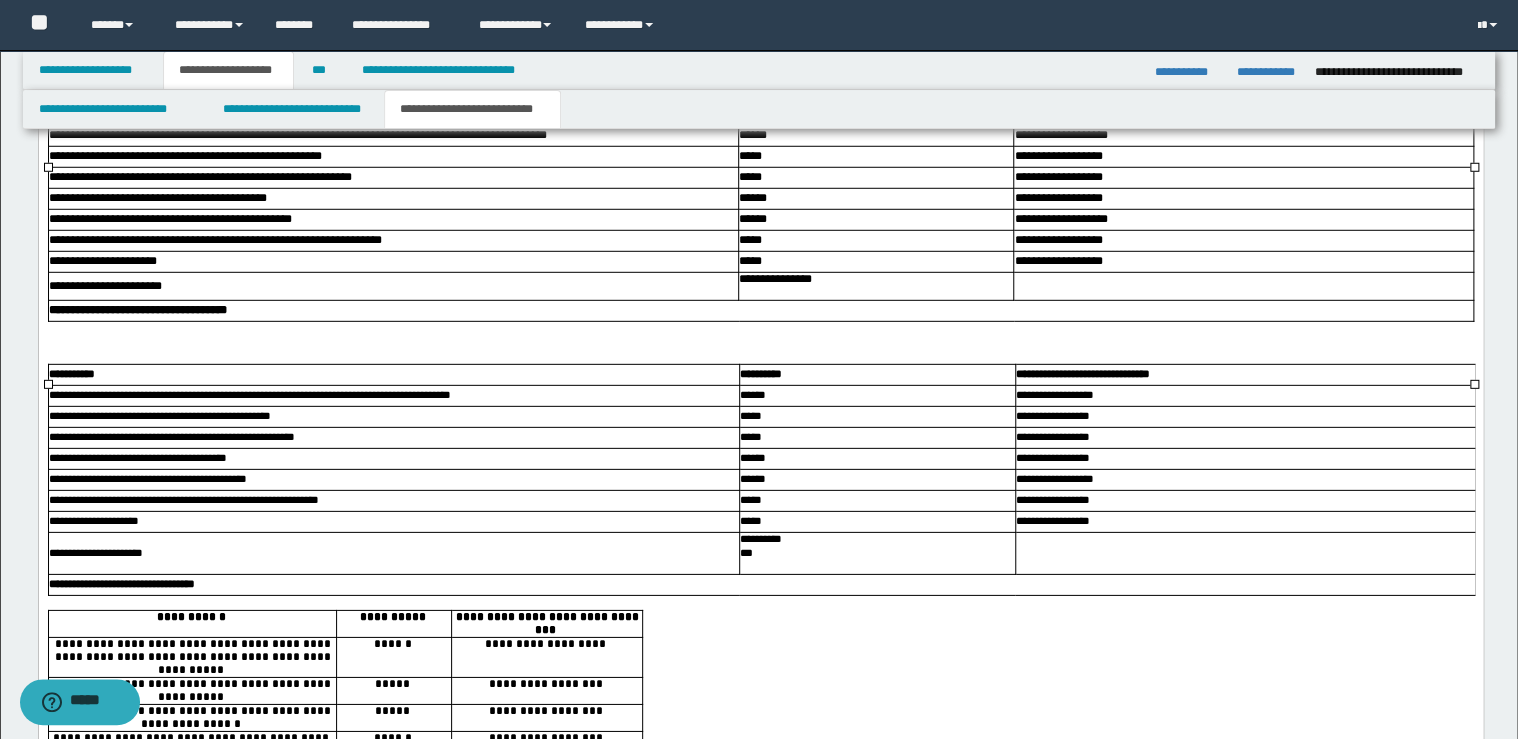 scroll, scrollTop: 3010, scrollLeft: 0, axis: vertical 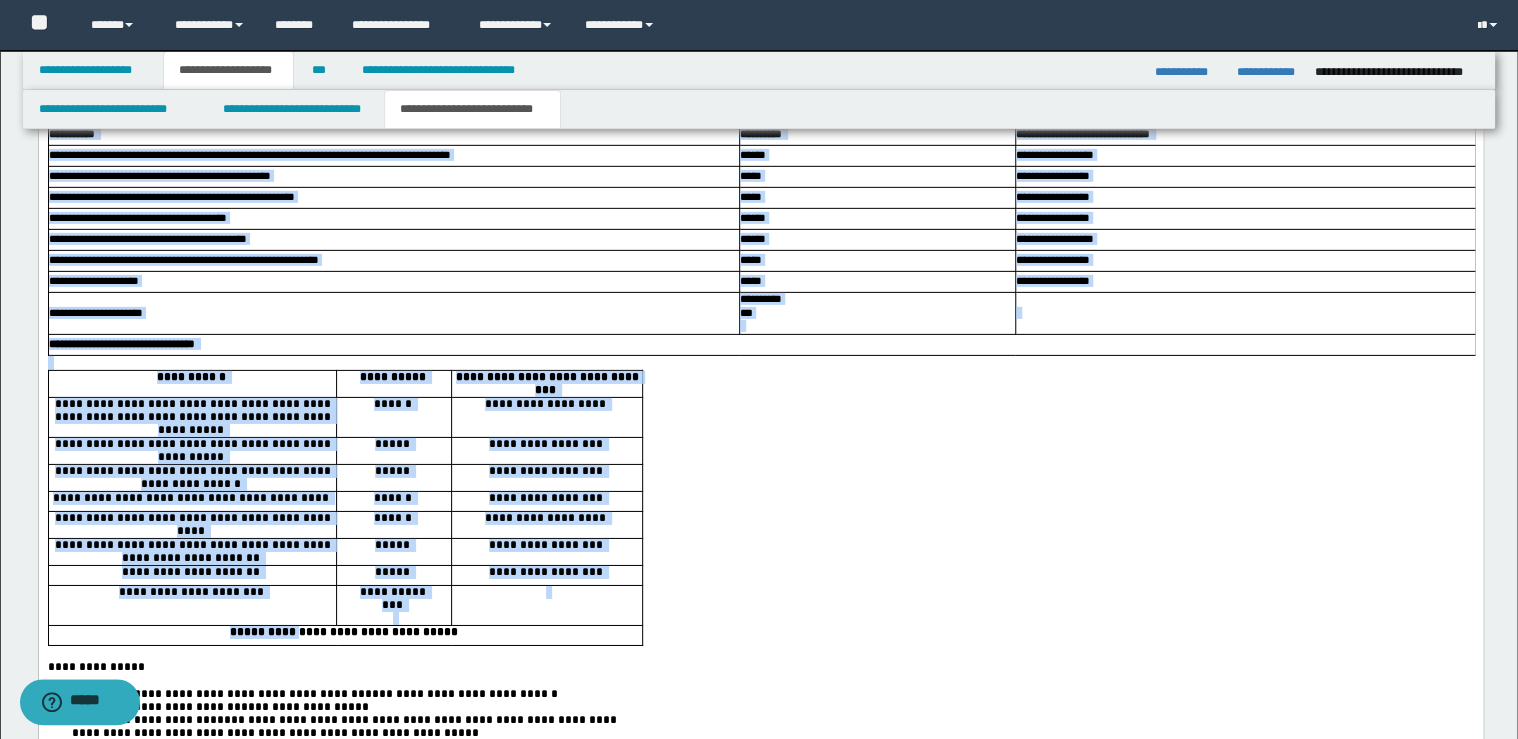 drag, startPoint x: 238, startPoint y: 170, endPoint x: 295, endPoint y: 697, distance: 530.0736 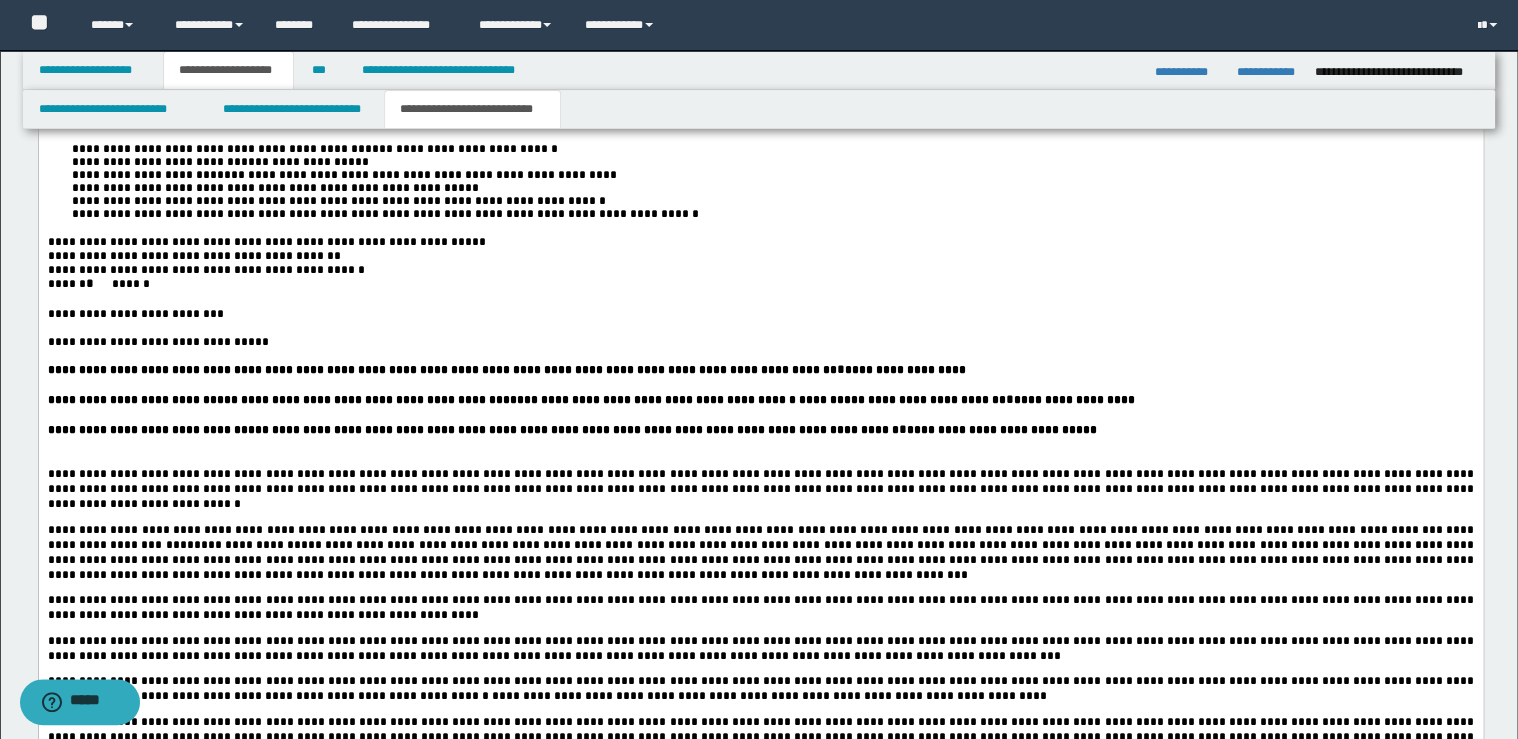 scroll, scrollTop: 2850, scrollLeft: 0, axis: vertical 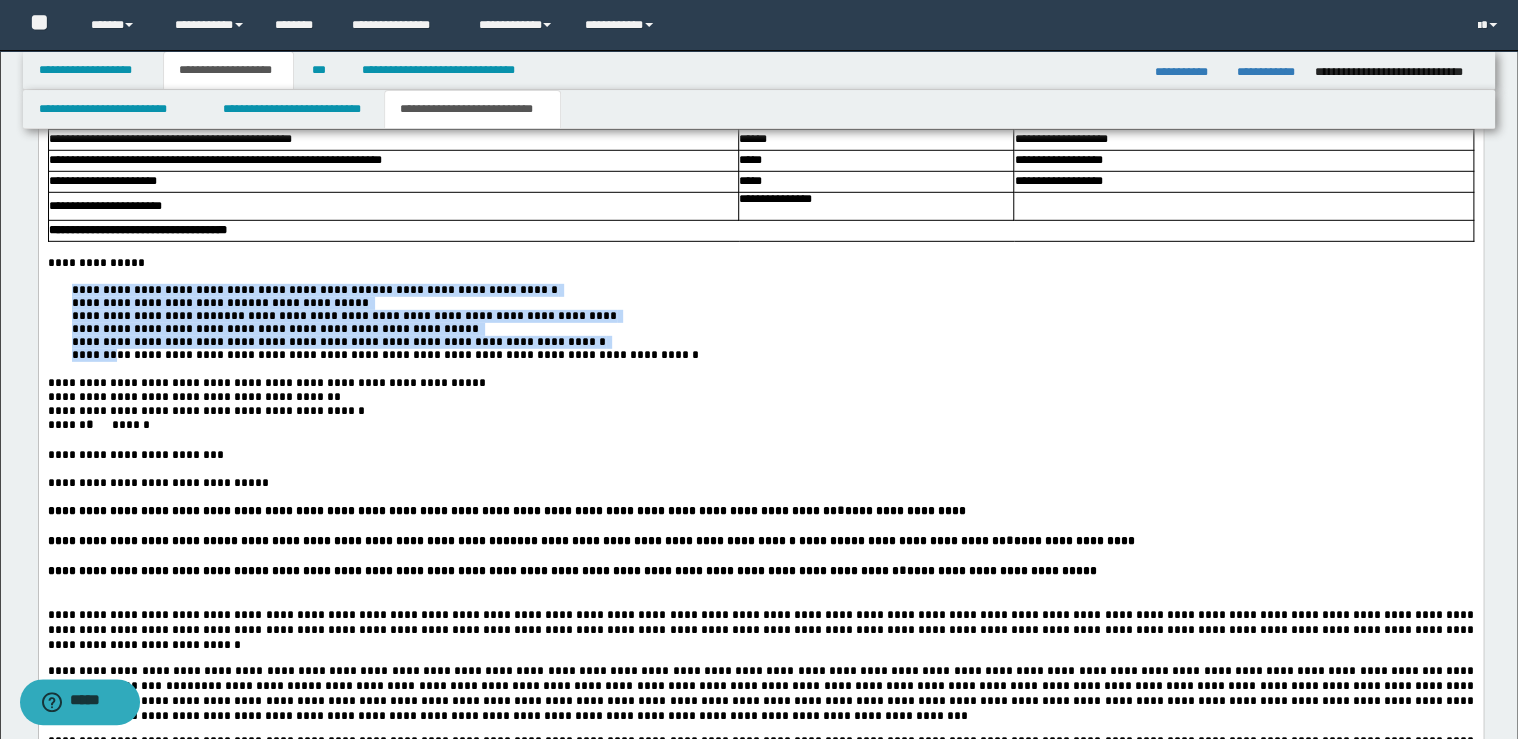 drag, startPoint x: 67, startPoint y: 356, endPoint x: 113, endPoint y: 424, distance: 82.0975 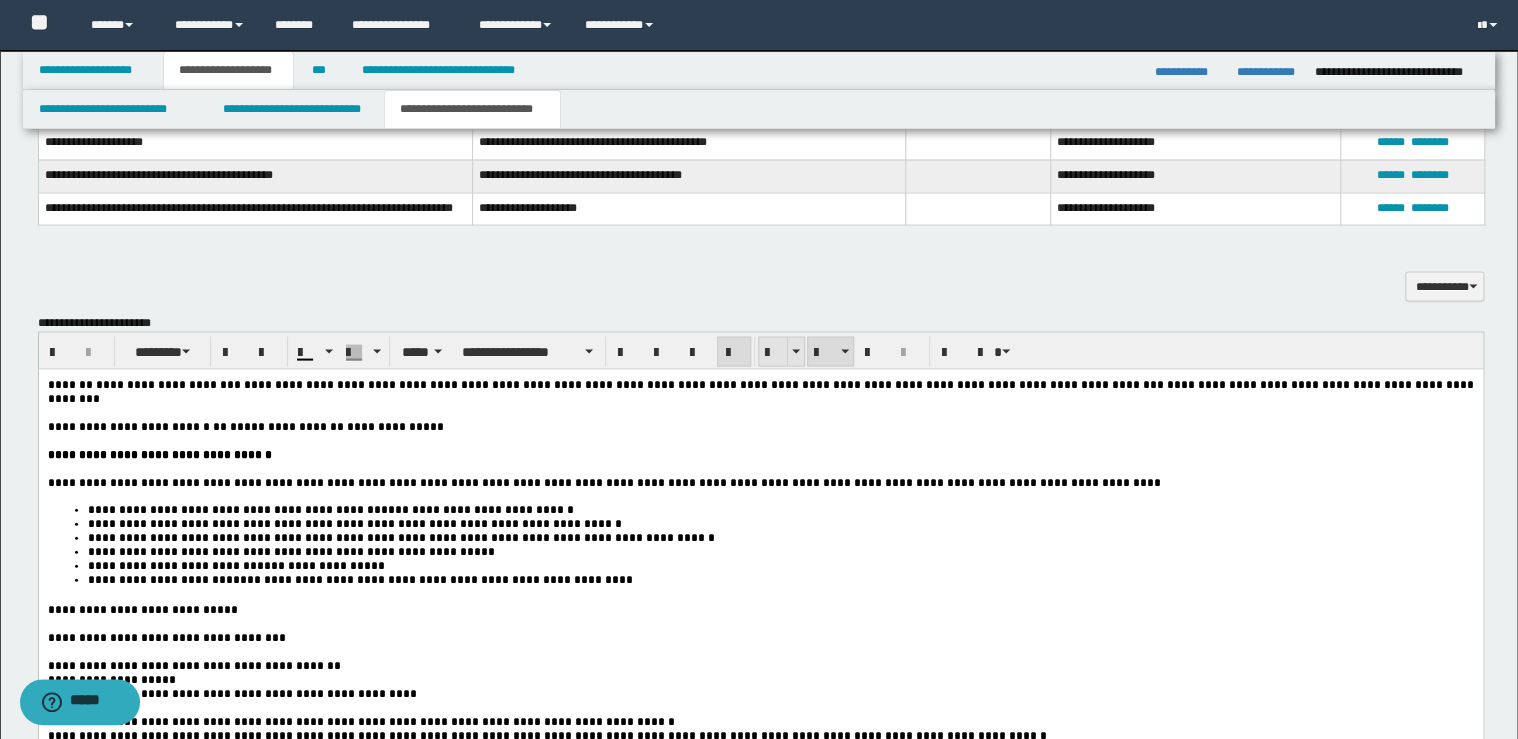 scroll, scrollTop: 1890, scrollLeft: 0, axis: vertical 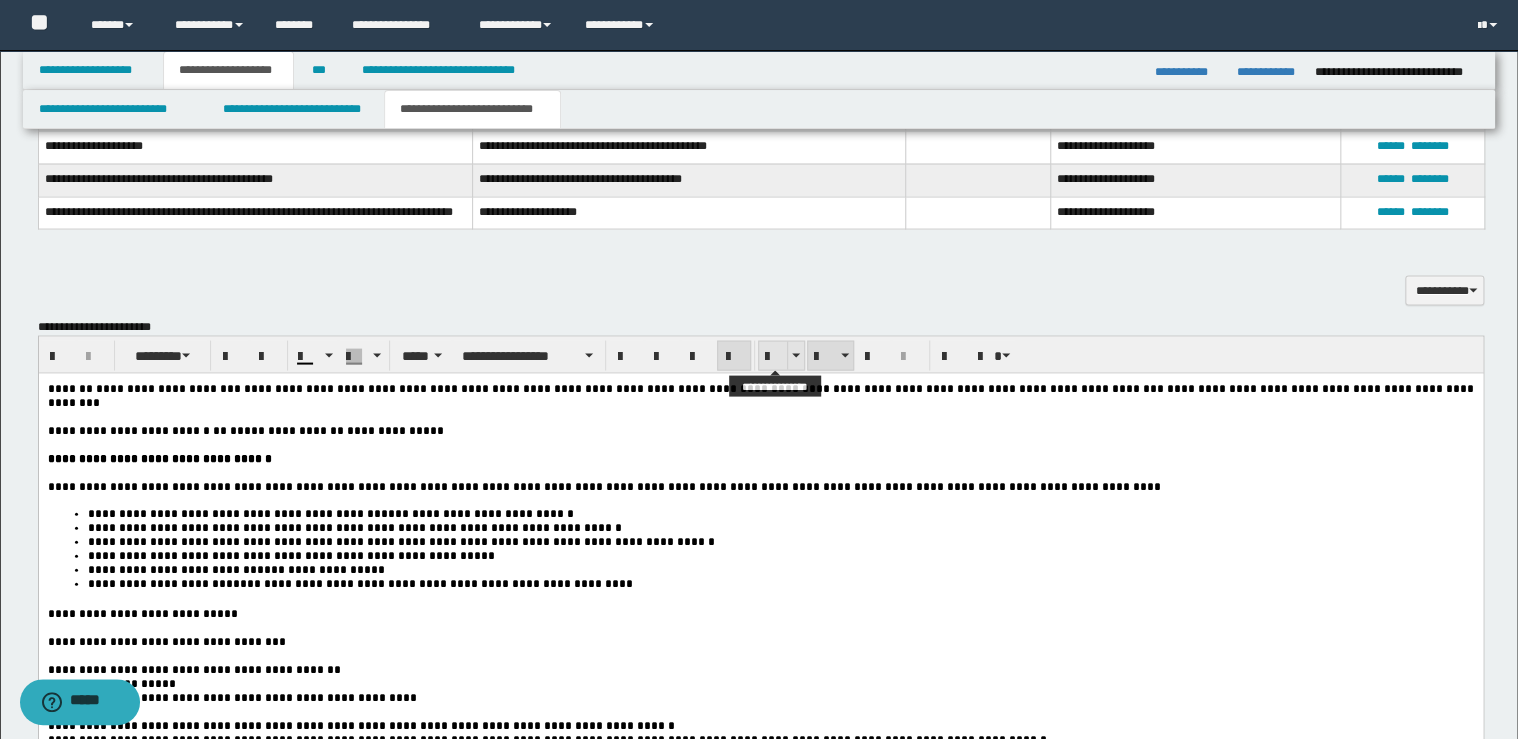 click at bounding box center [773, 356] 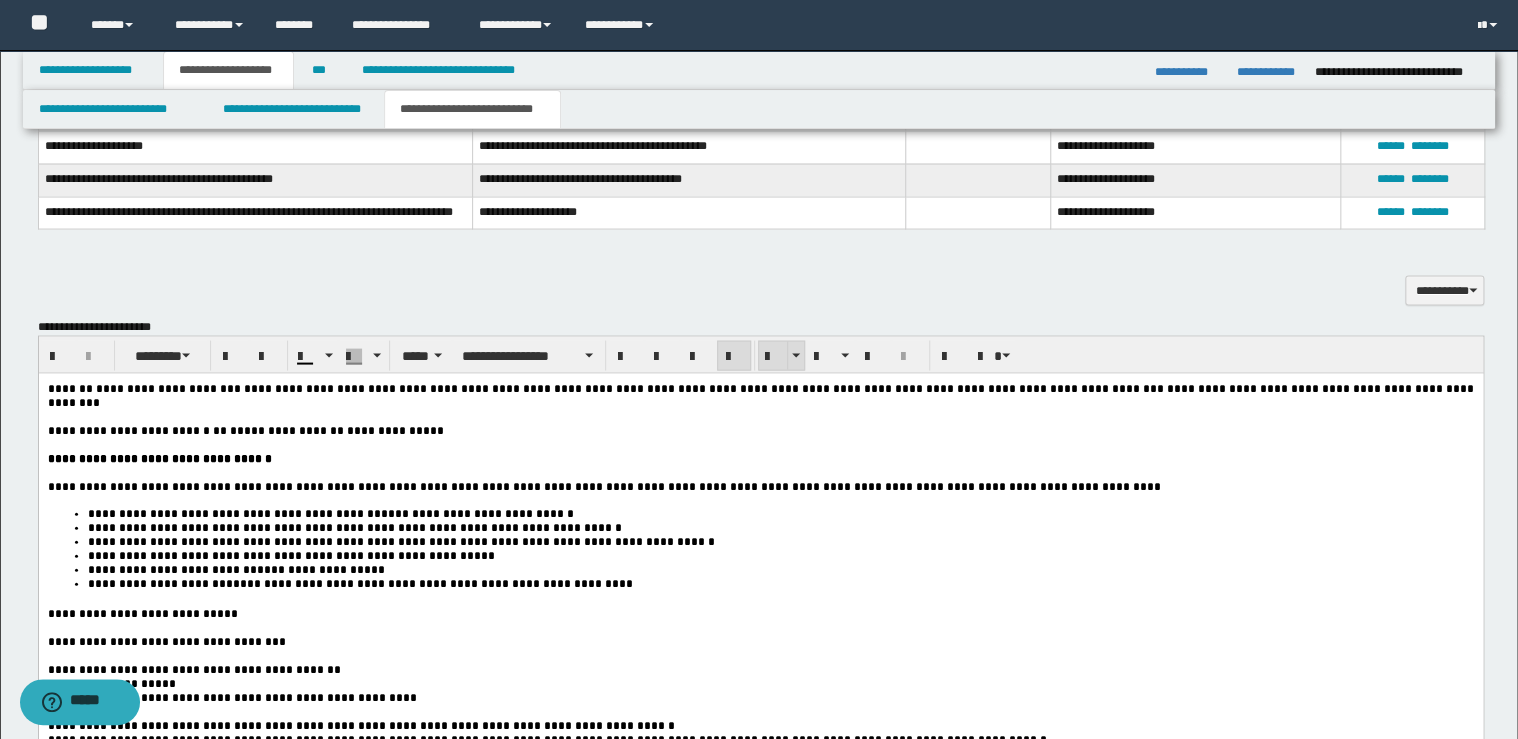 click at bounding box center (773, 356) 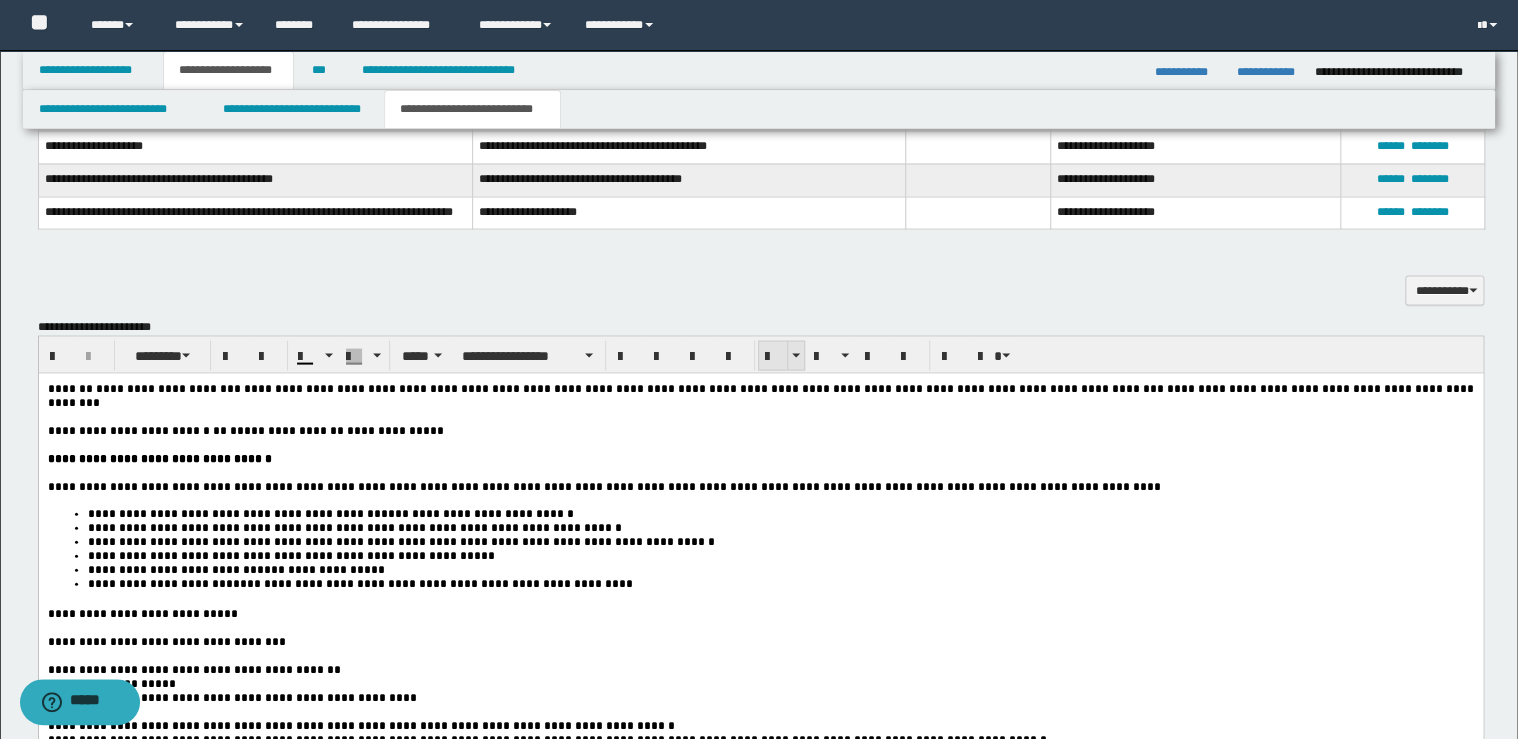 click at bounding box center [773, 356] 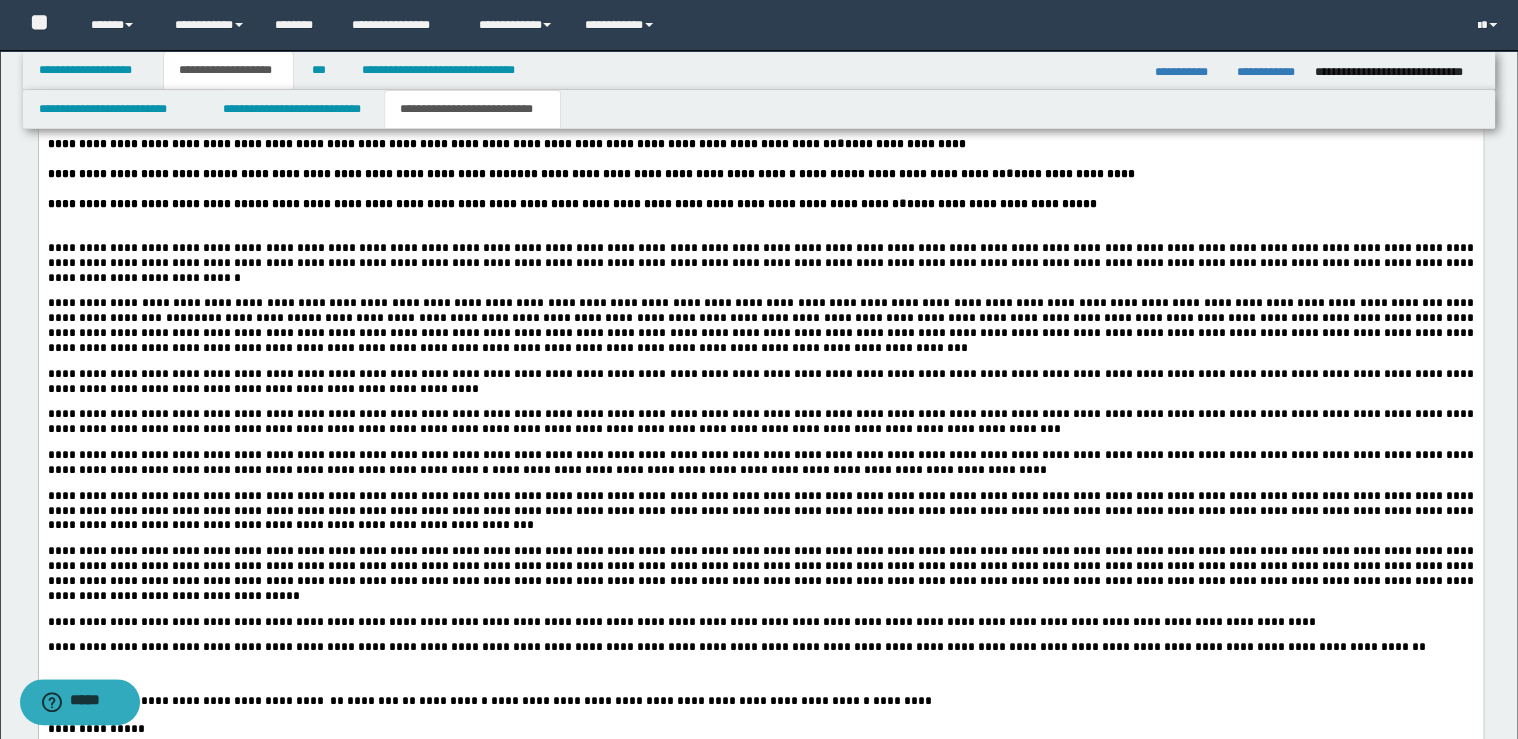 scroll, scrollTop: 2930, scrollLeft: 0, axis: vertical 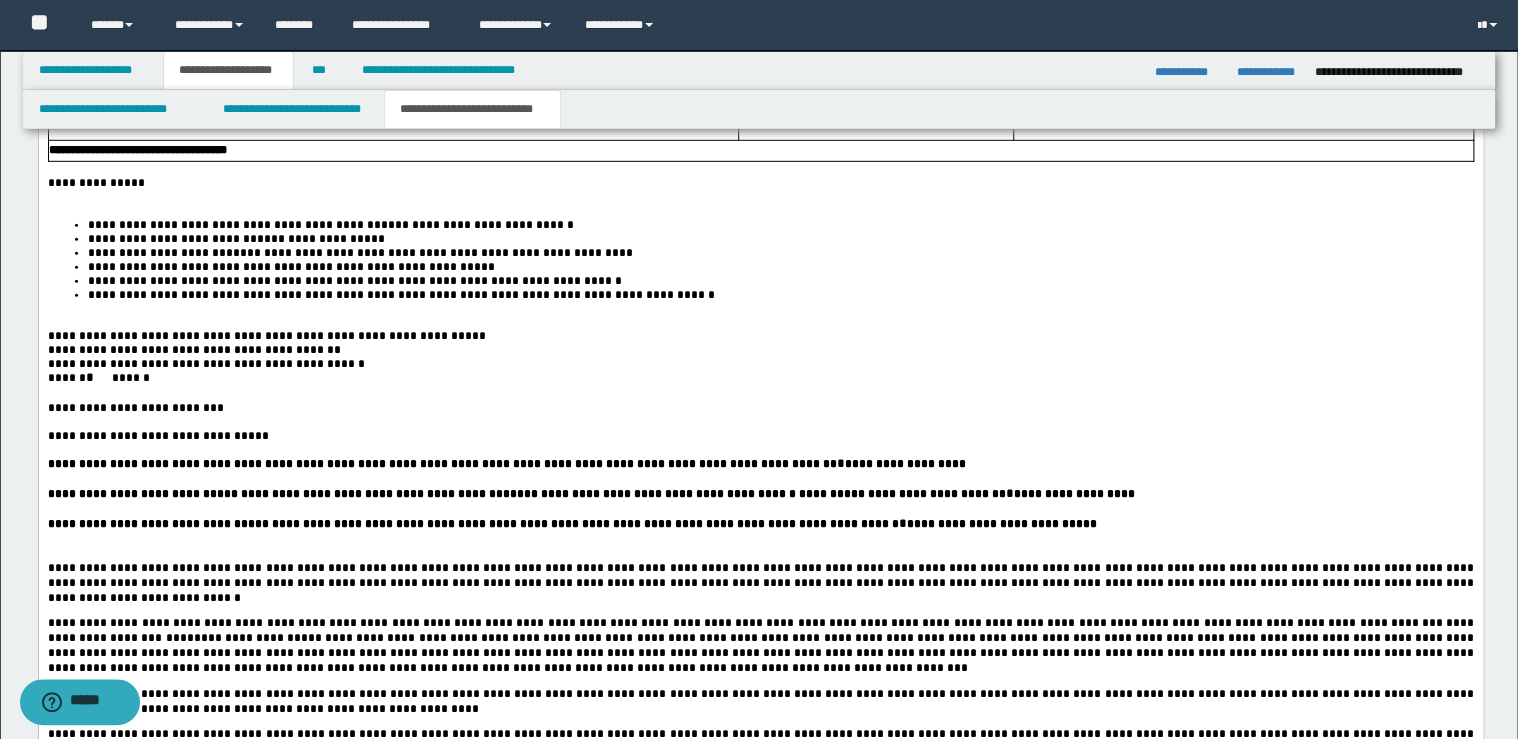 click on "**********" at bounding box center [760, 184] 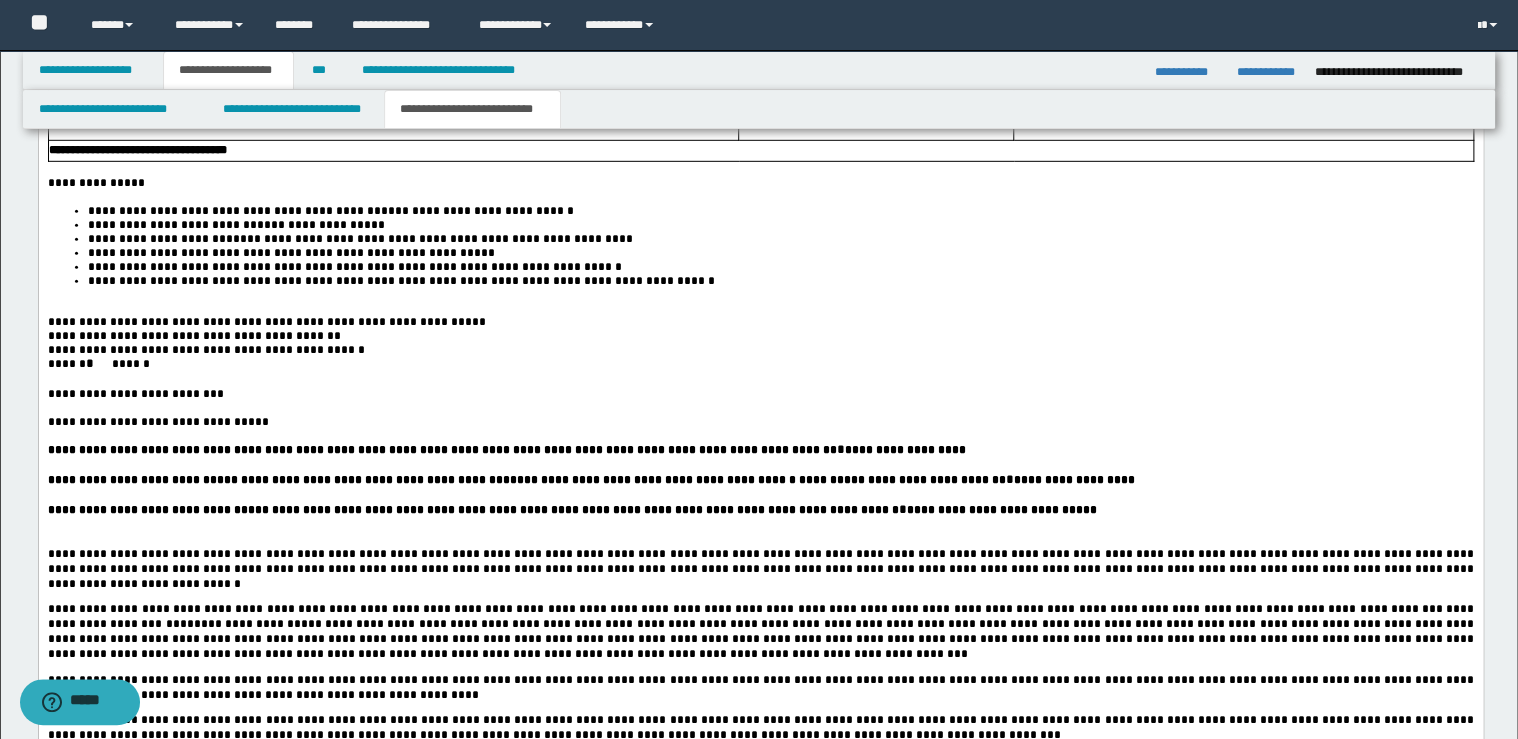 click on "**********" at bounding box center (780, 282) 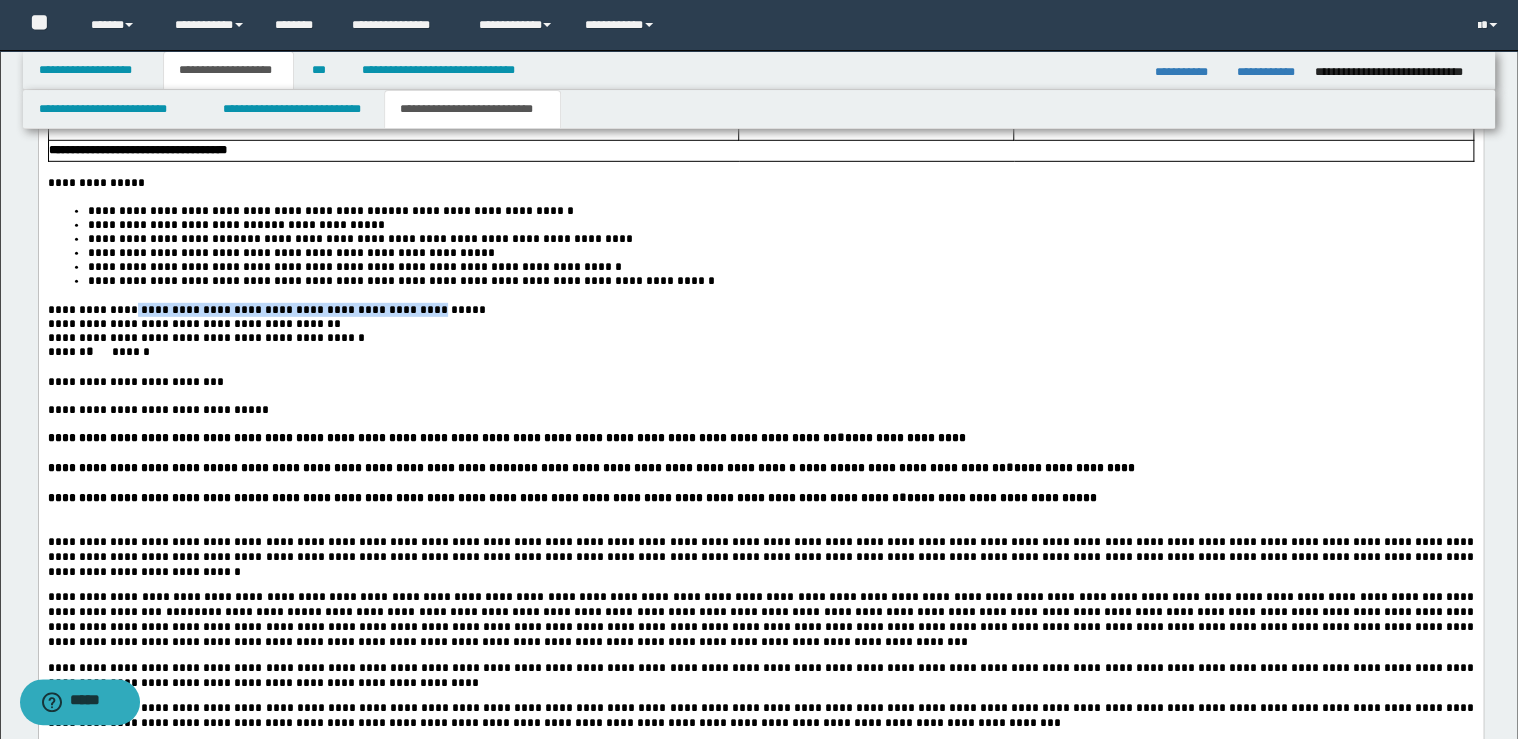 drag, startPoint x: 304, startPoint y: 391, endPoint x: 137, endPoint y: 383, distance: 167.19151 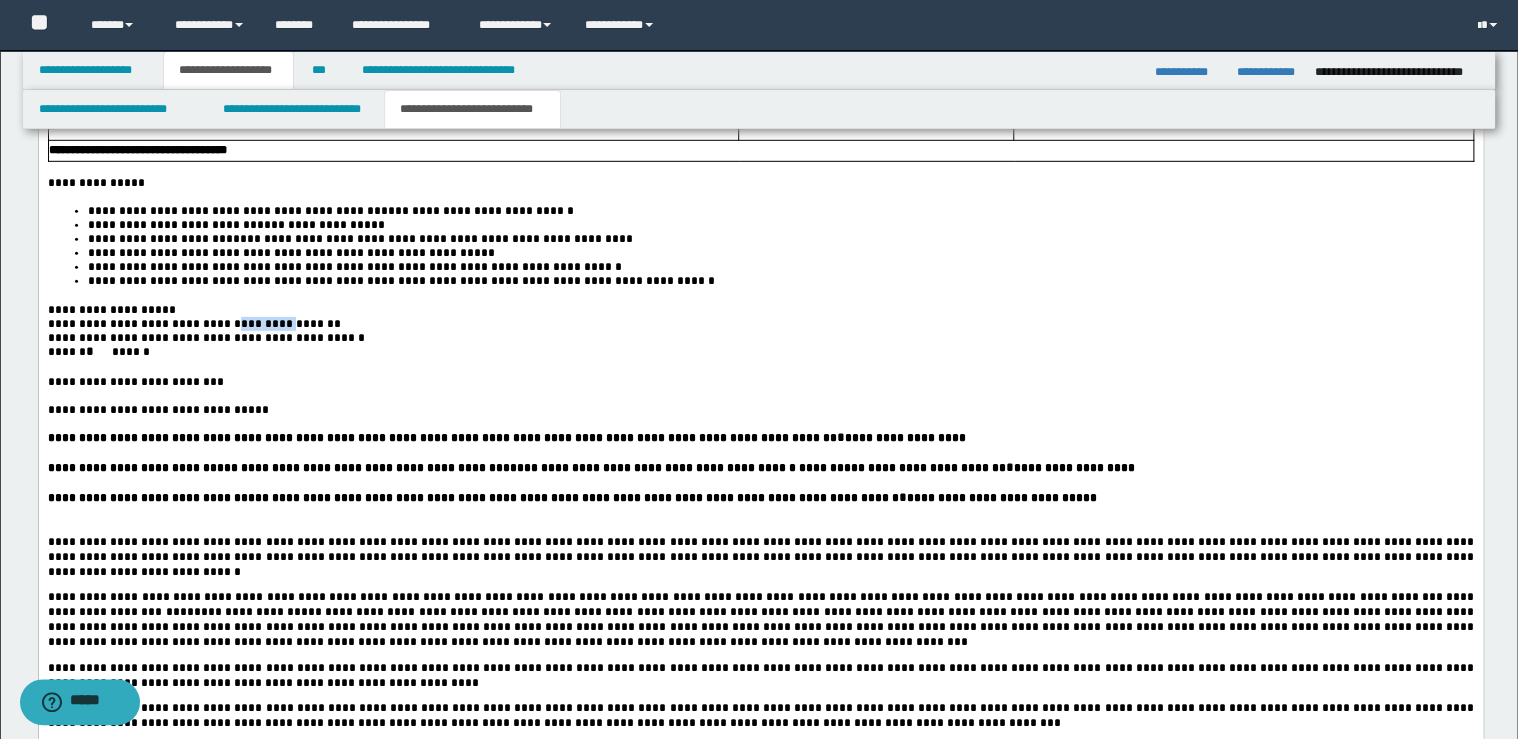 drag, startPoint x: 299, startPoint y: 402, endPoint x: 268, endPoint y: 402, distance: 31 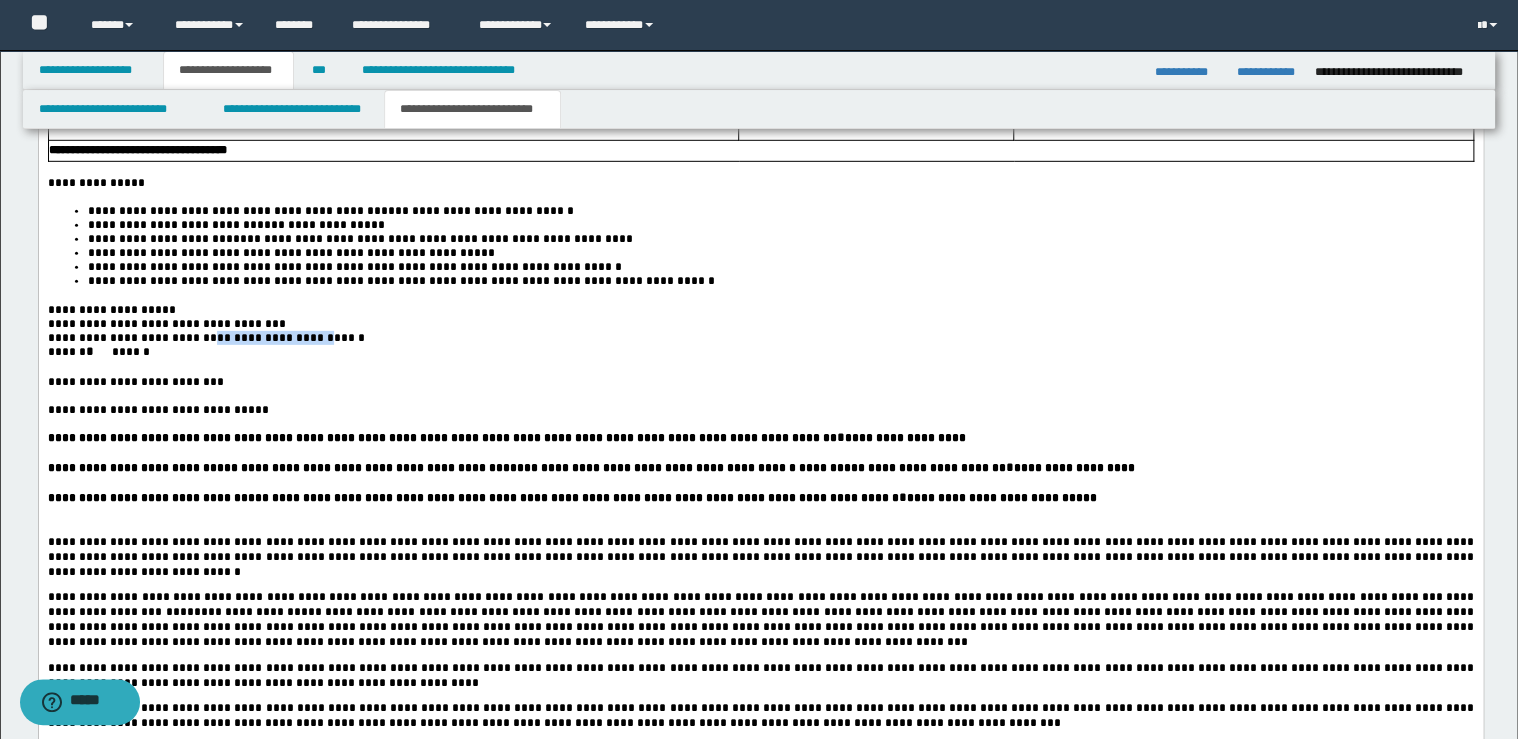 drag, startPoint x: 307, startPoint y: 416, endPoint x: 245, endPoint y: 426, distance: 62.801273 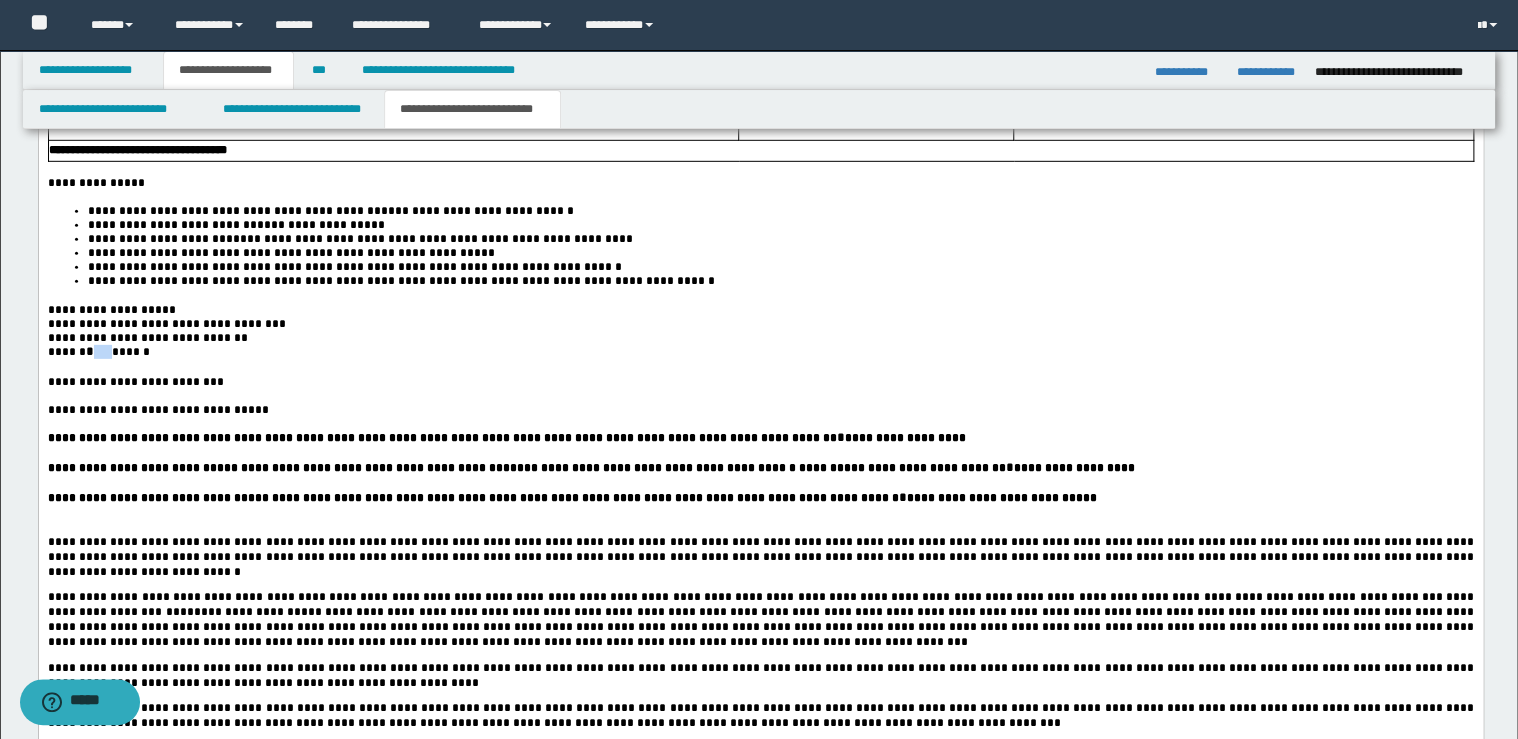 drag, startPoint x: 115, startPoint y: 437, endPoint x: 91, endPoint y: 435, distance: 24.083189 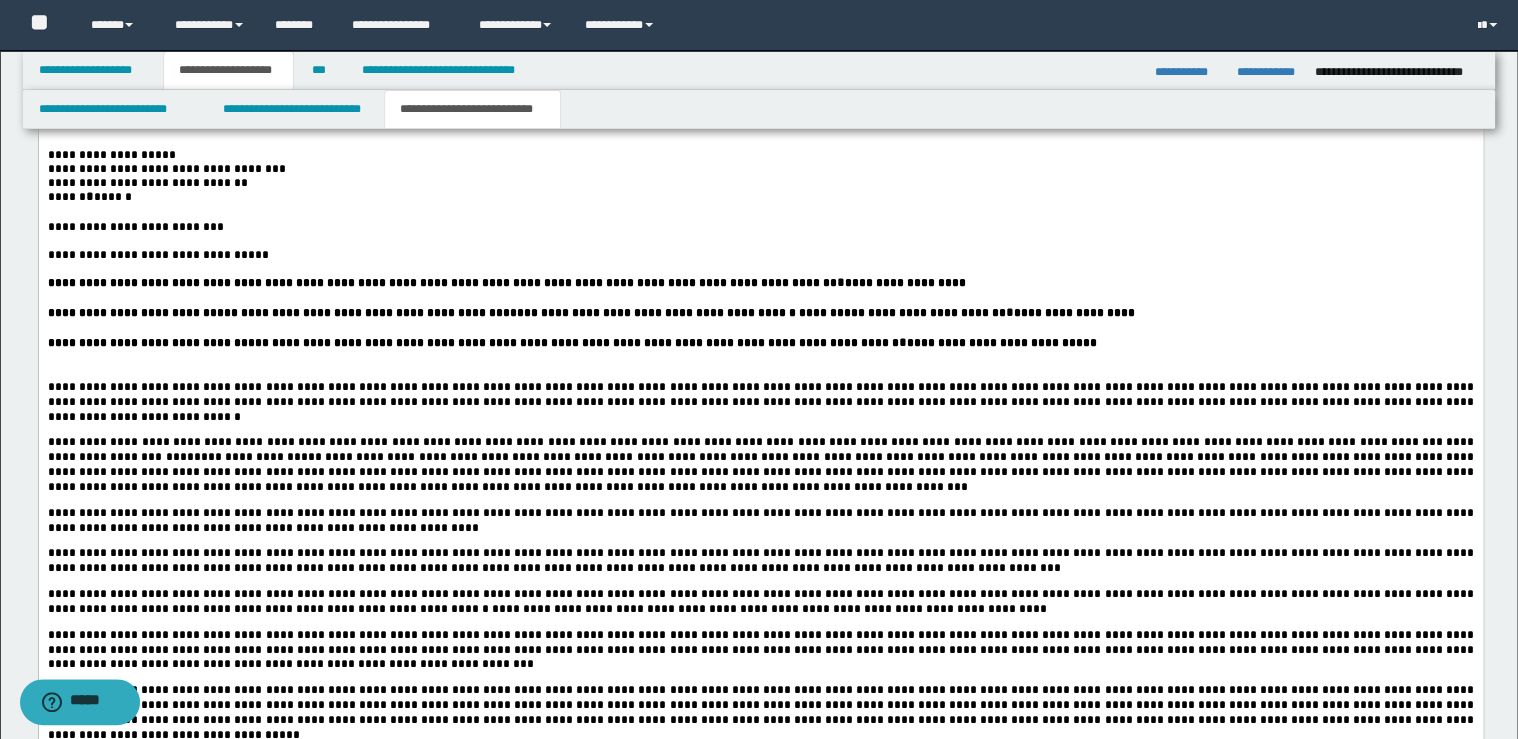 scroll, scrollTop: 3090, scrollLeft: 0, axis: vertical 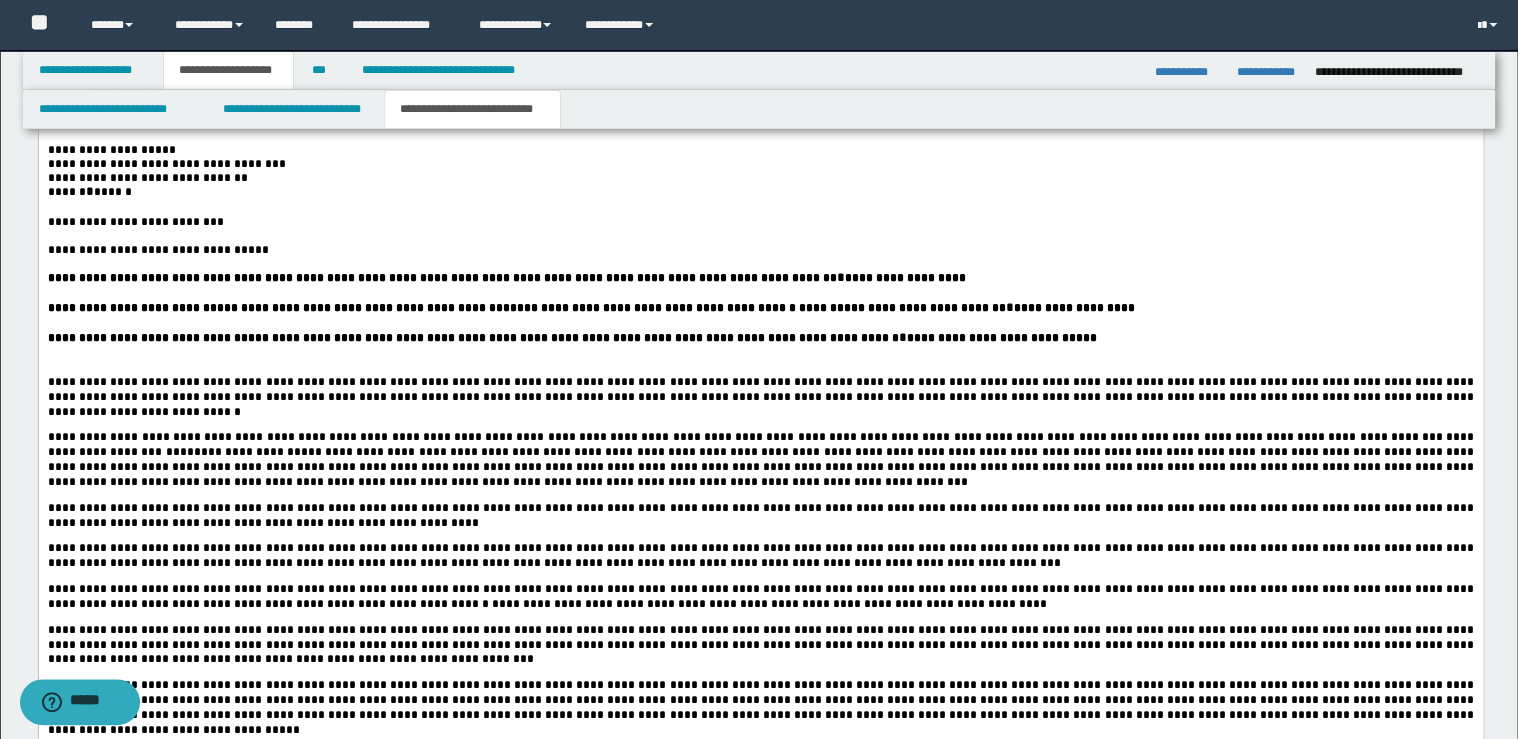 click on "**********" at bounding box center [760, 340] 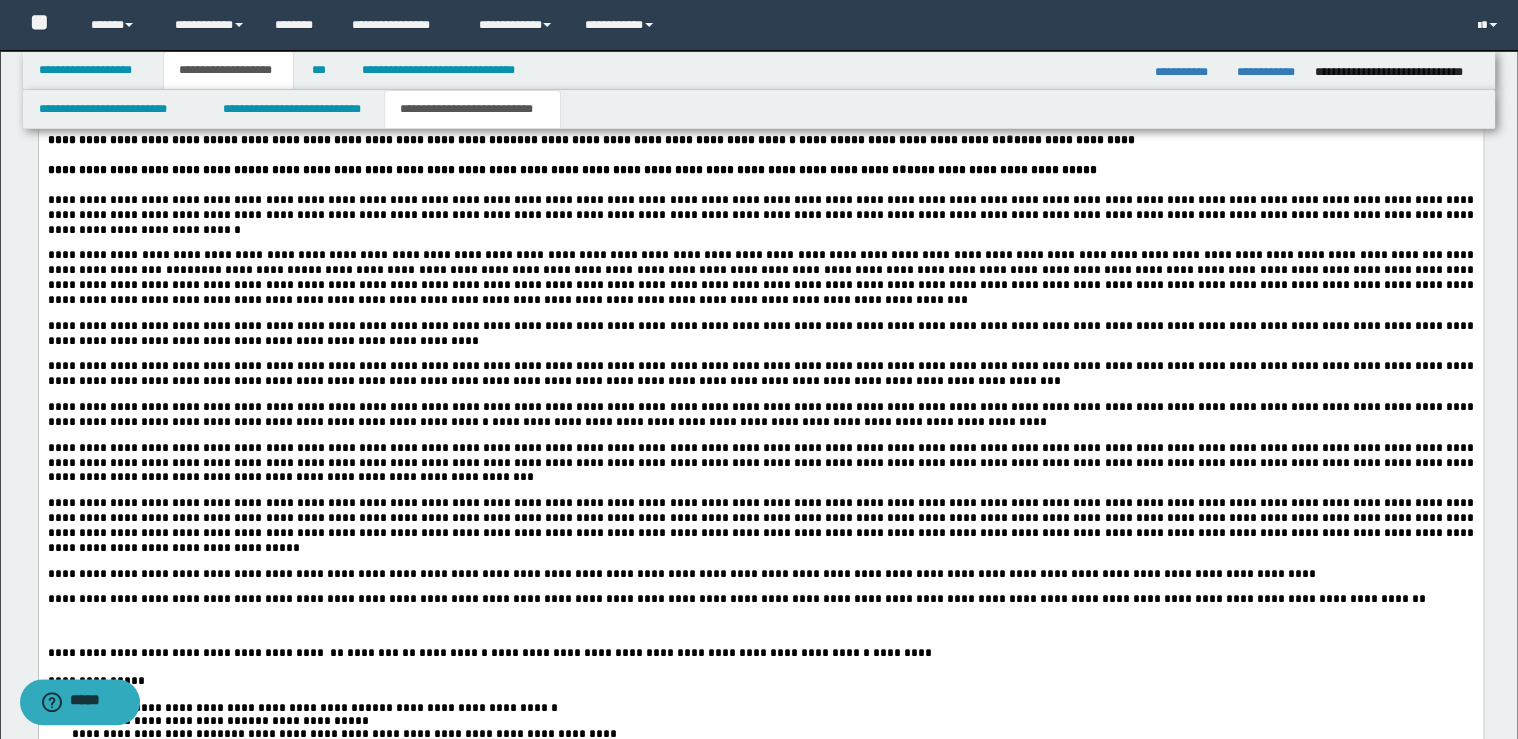 scroll, scrollTop: 3490, scrollLeft: 0, axis: vertical 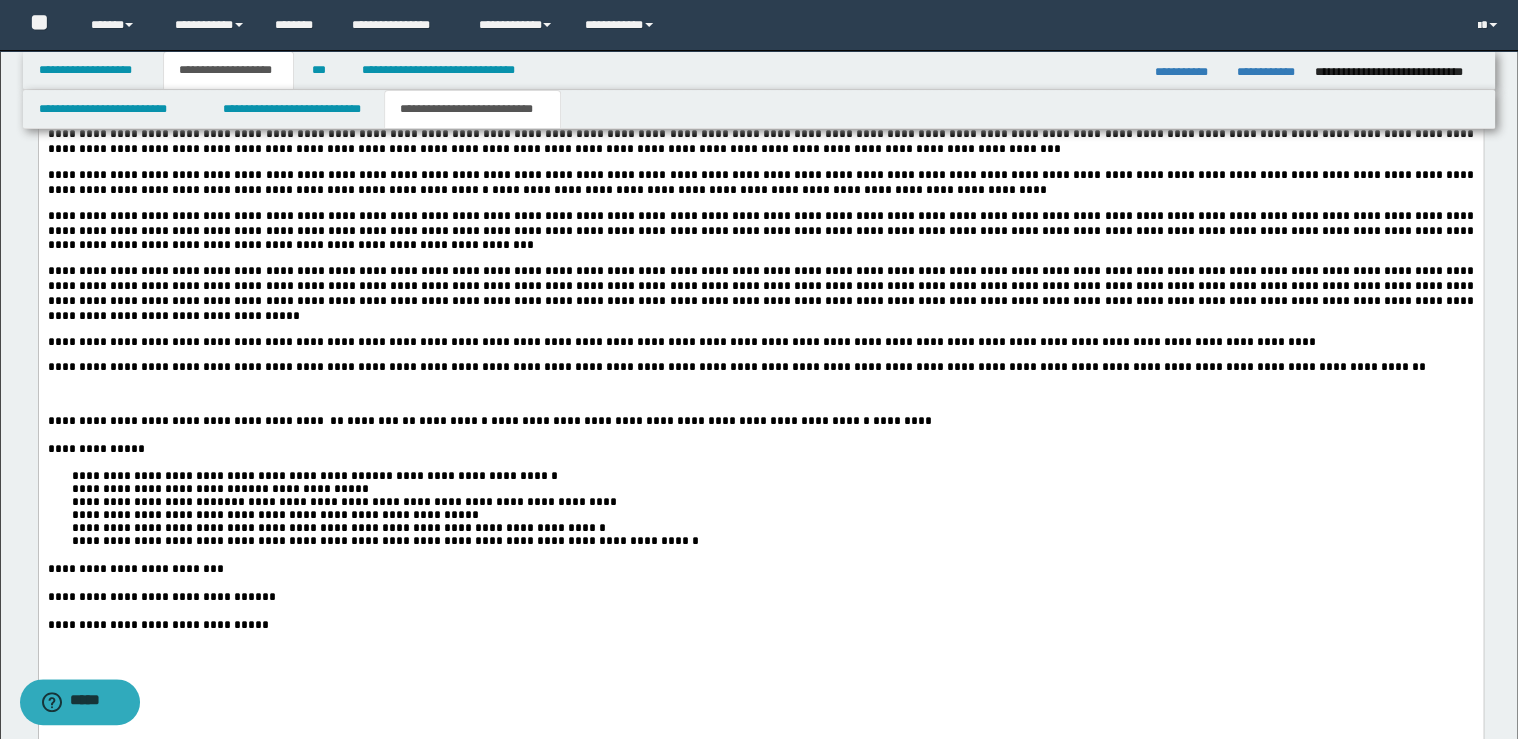 click on "**********" at bounding box center [760, 368] 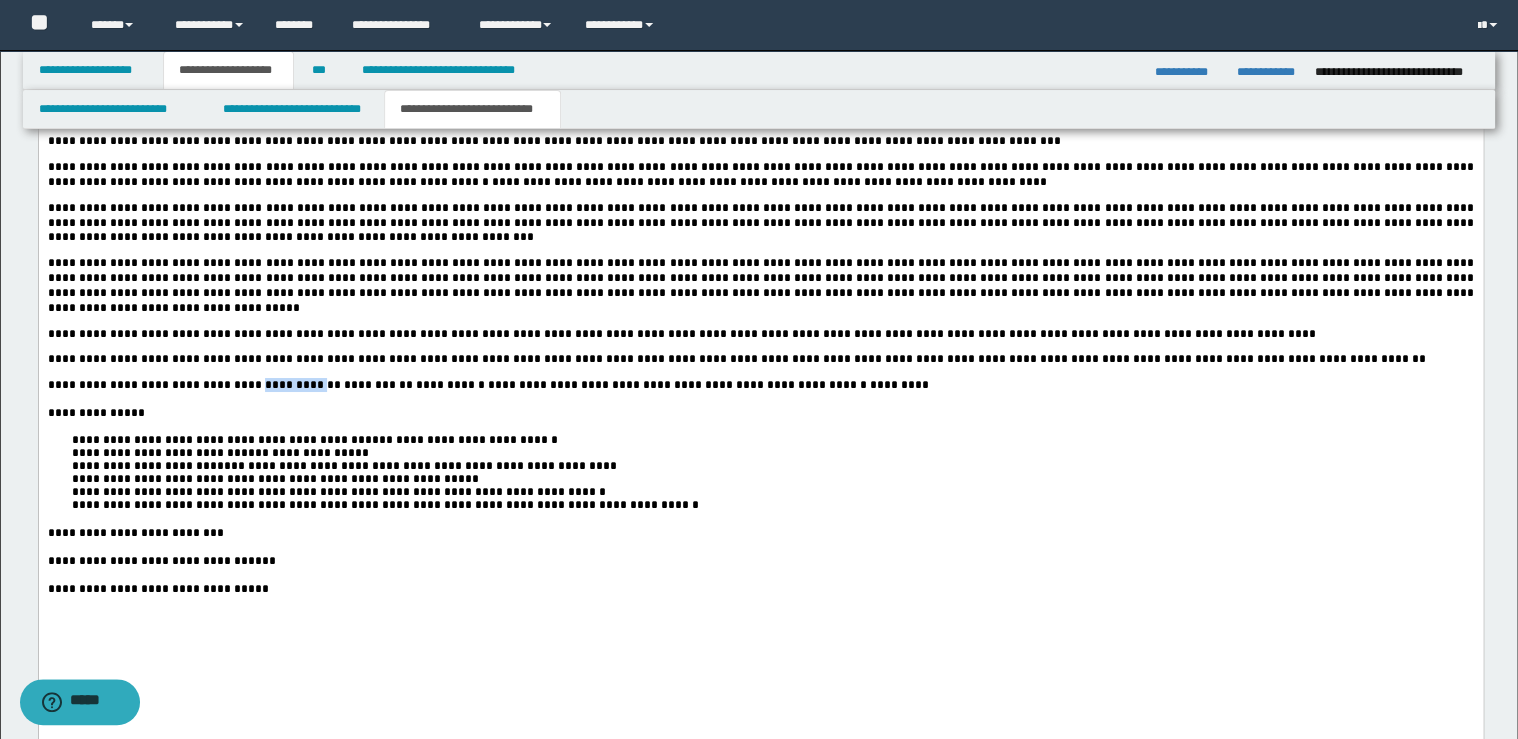 drag, startPoint x: 295, startPoint y: 486, endPoint x: 227, endPoint y: 479, distance: 68.359344 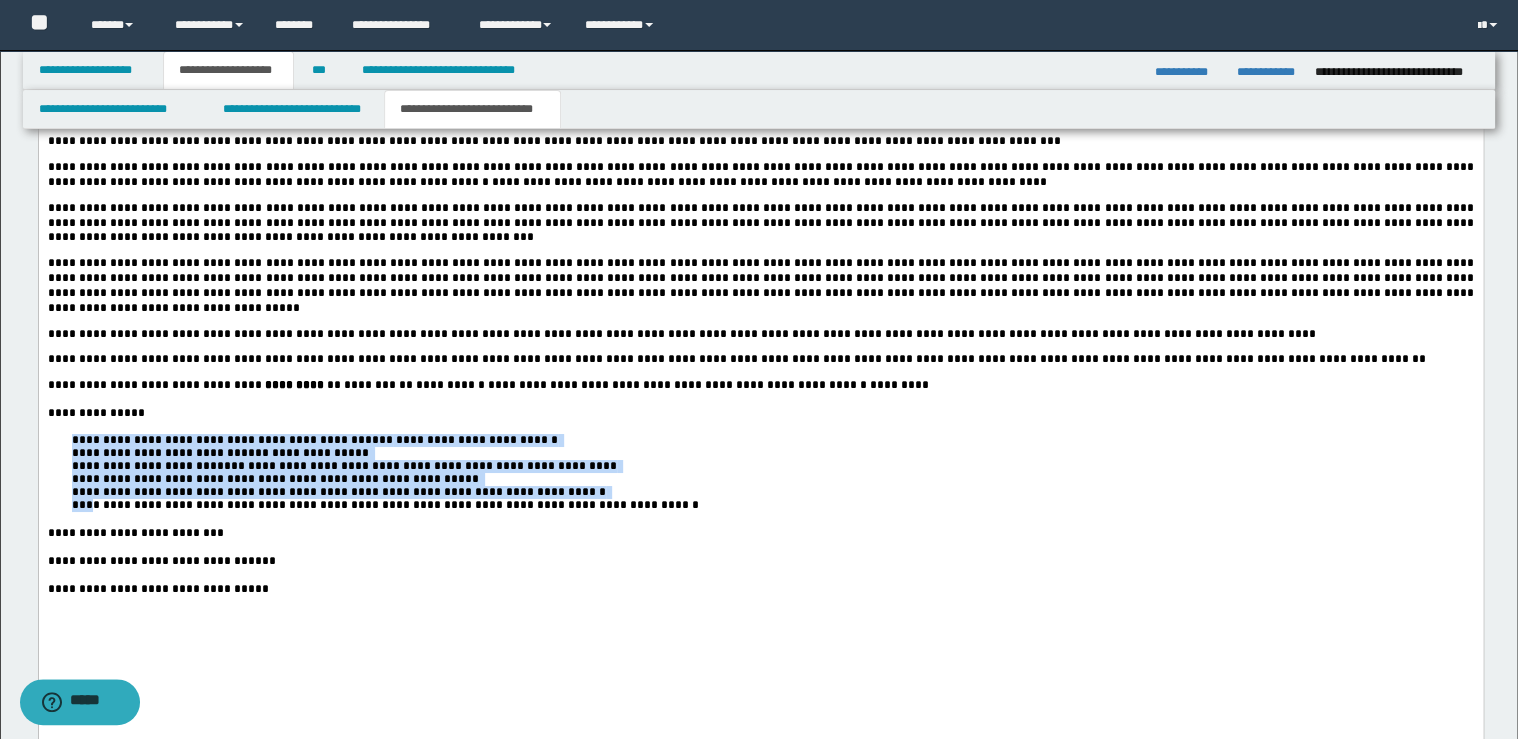 drag, startPoint x: 69, startPoint y: 547, endPoint x: 95, endPoint y: 609, distance: 67.23094 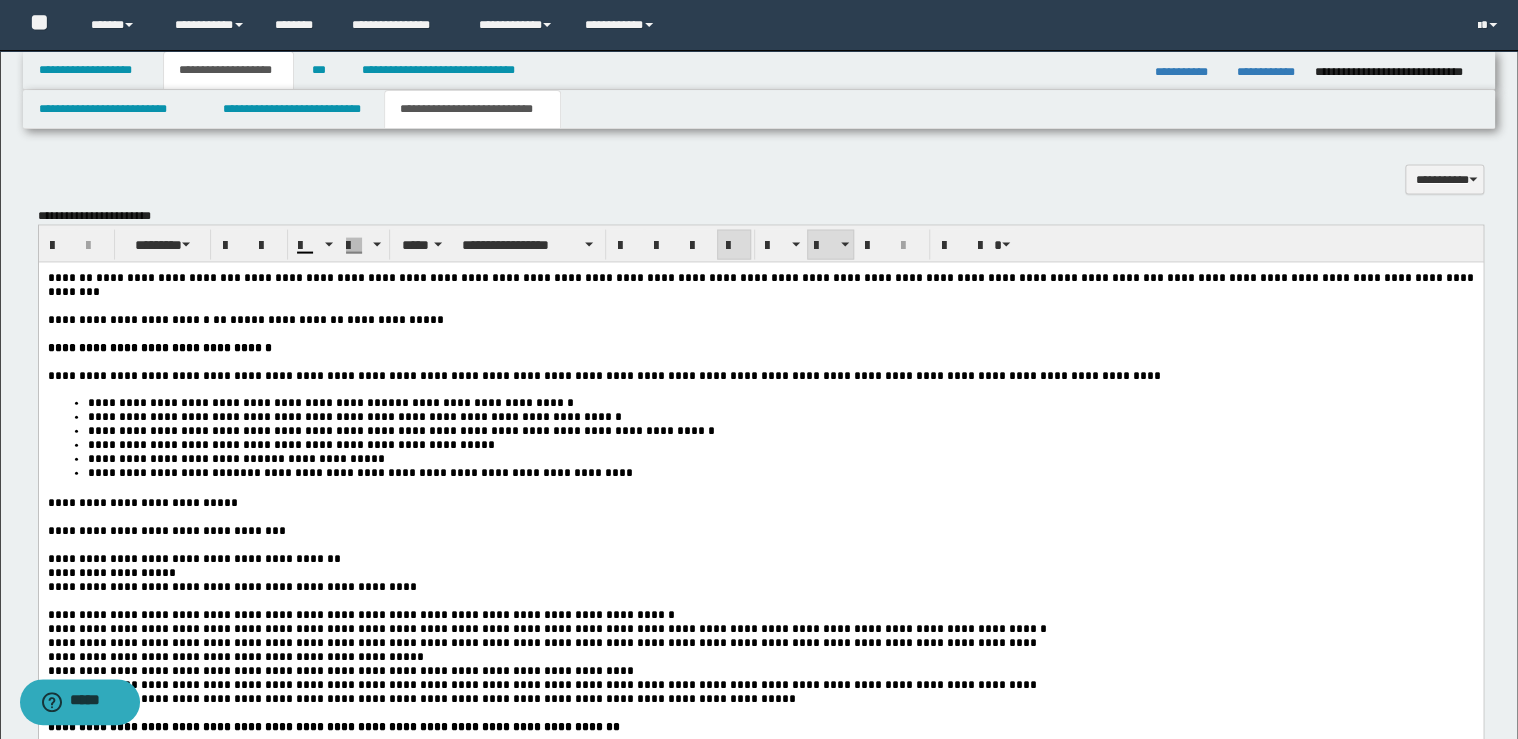 scroll, scrollTop: 1890, scrollLeft: 0, axis: vertical 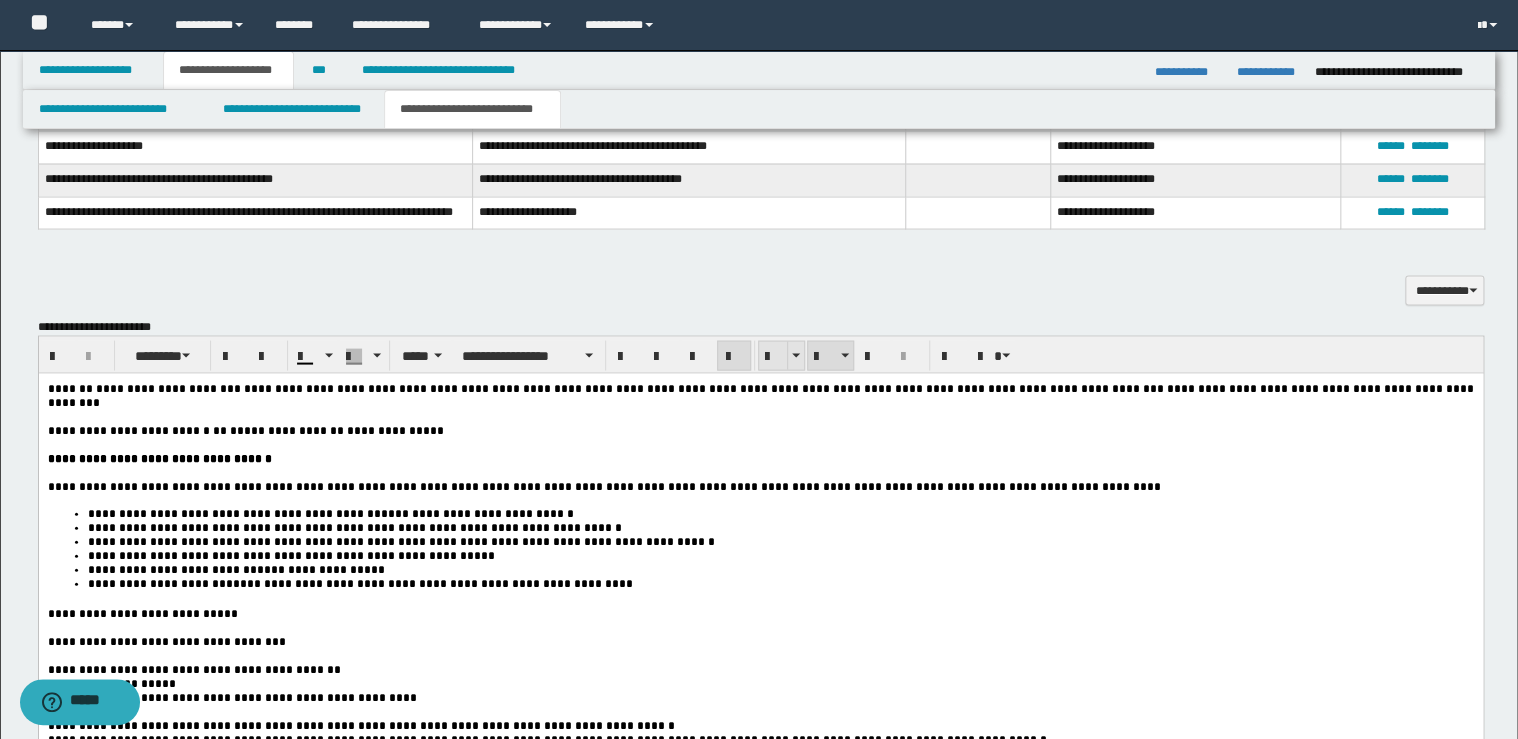 click at bounding box center [773, 356] 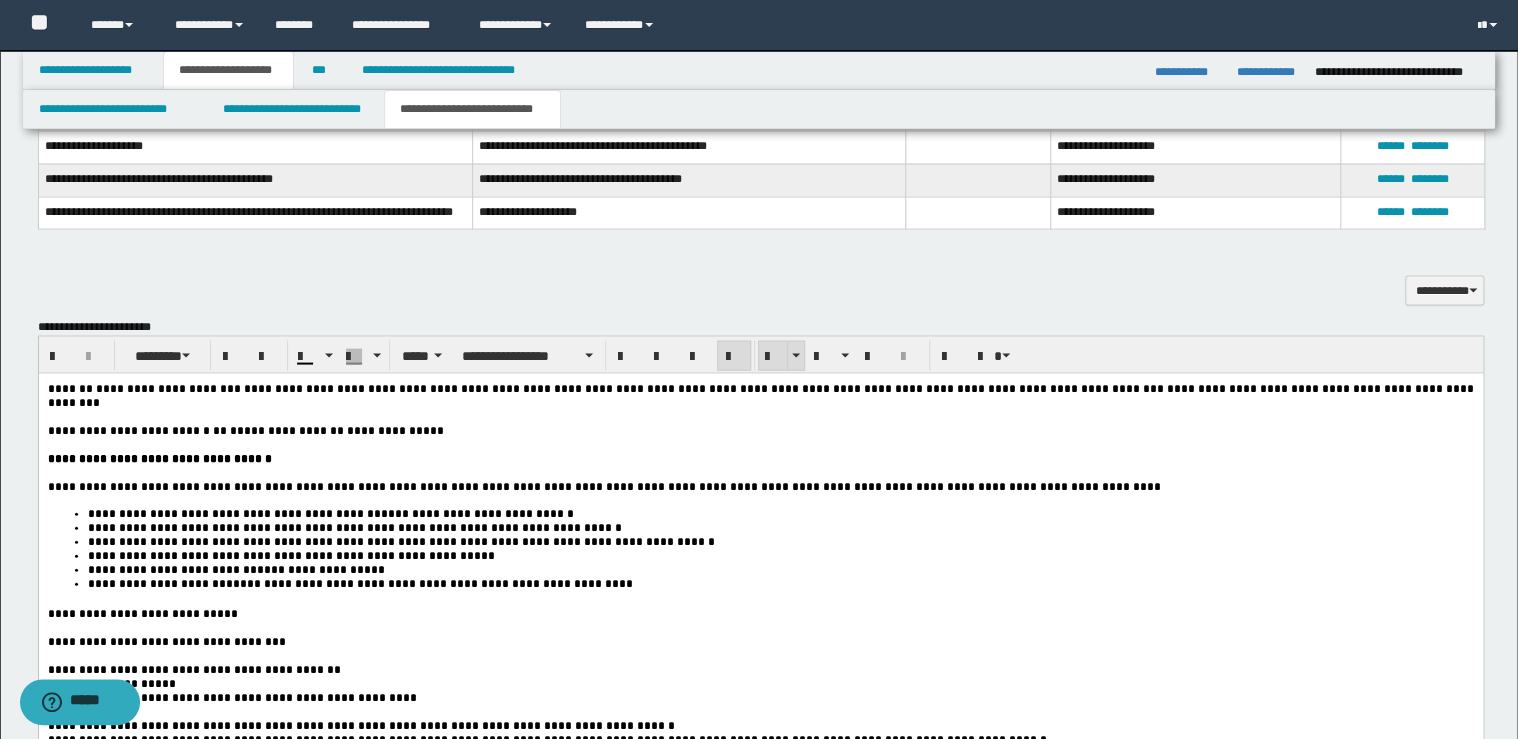 click at bounding box center (773, 356) 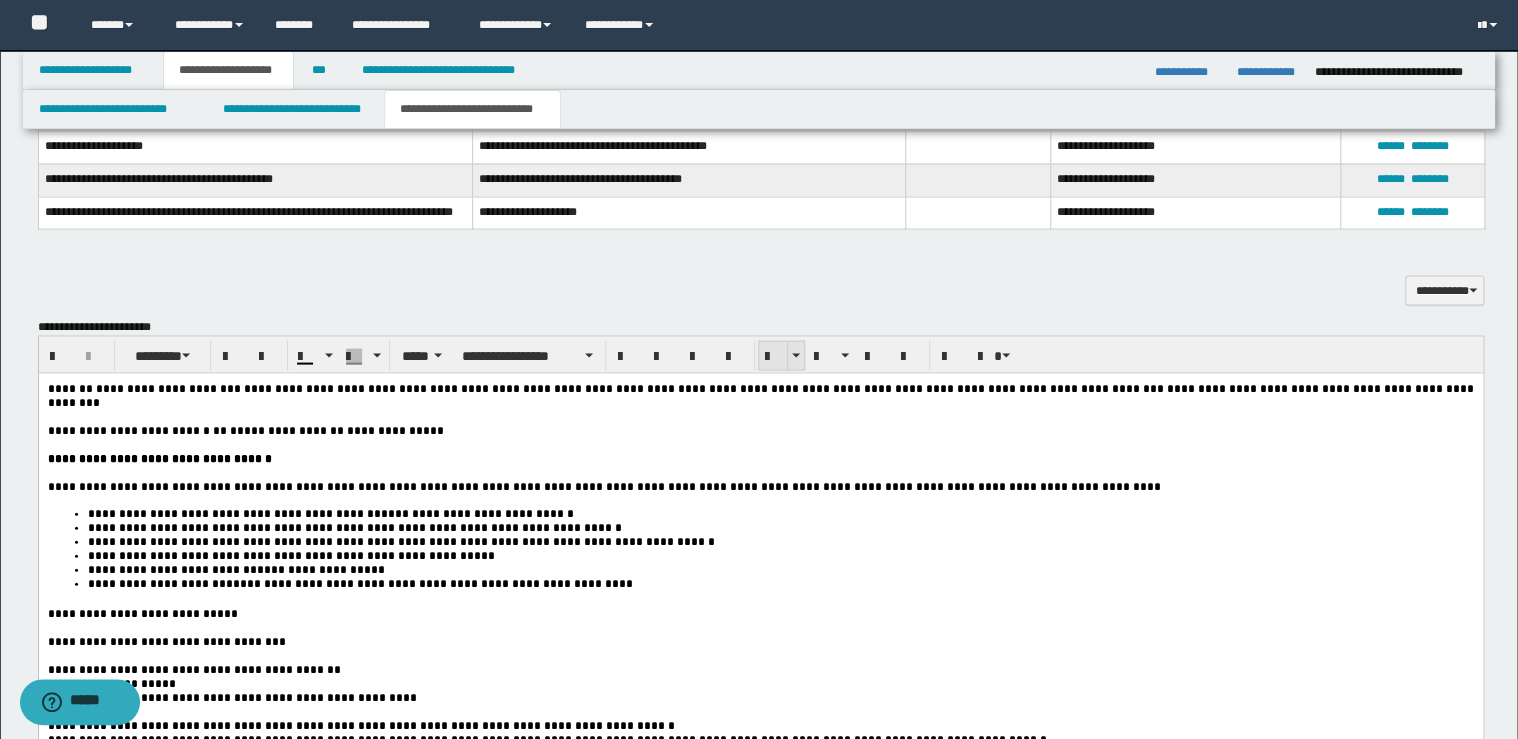click at bounding box center (773, 356) 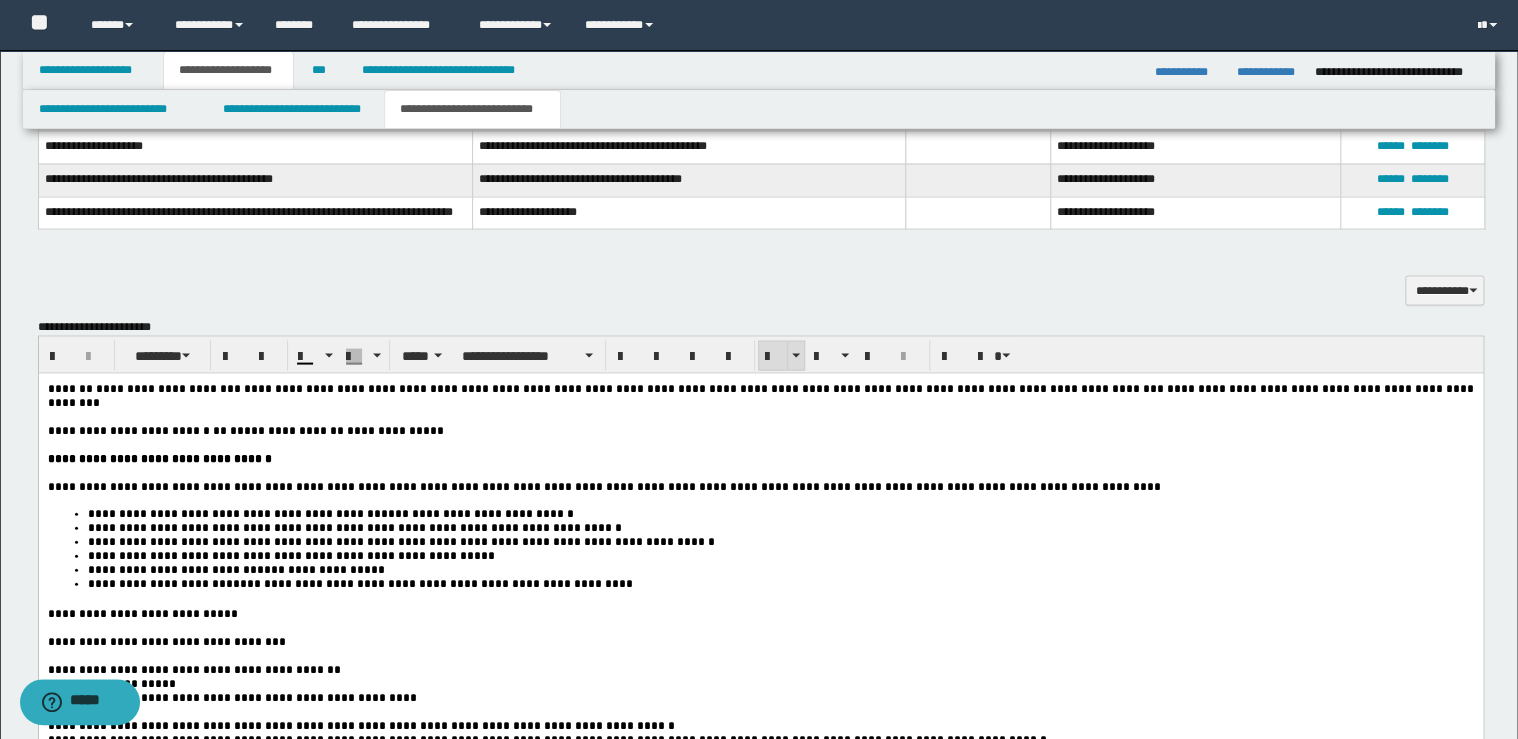 click at bounding box center [773, 356] 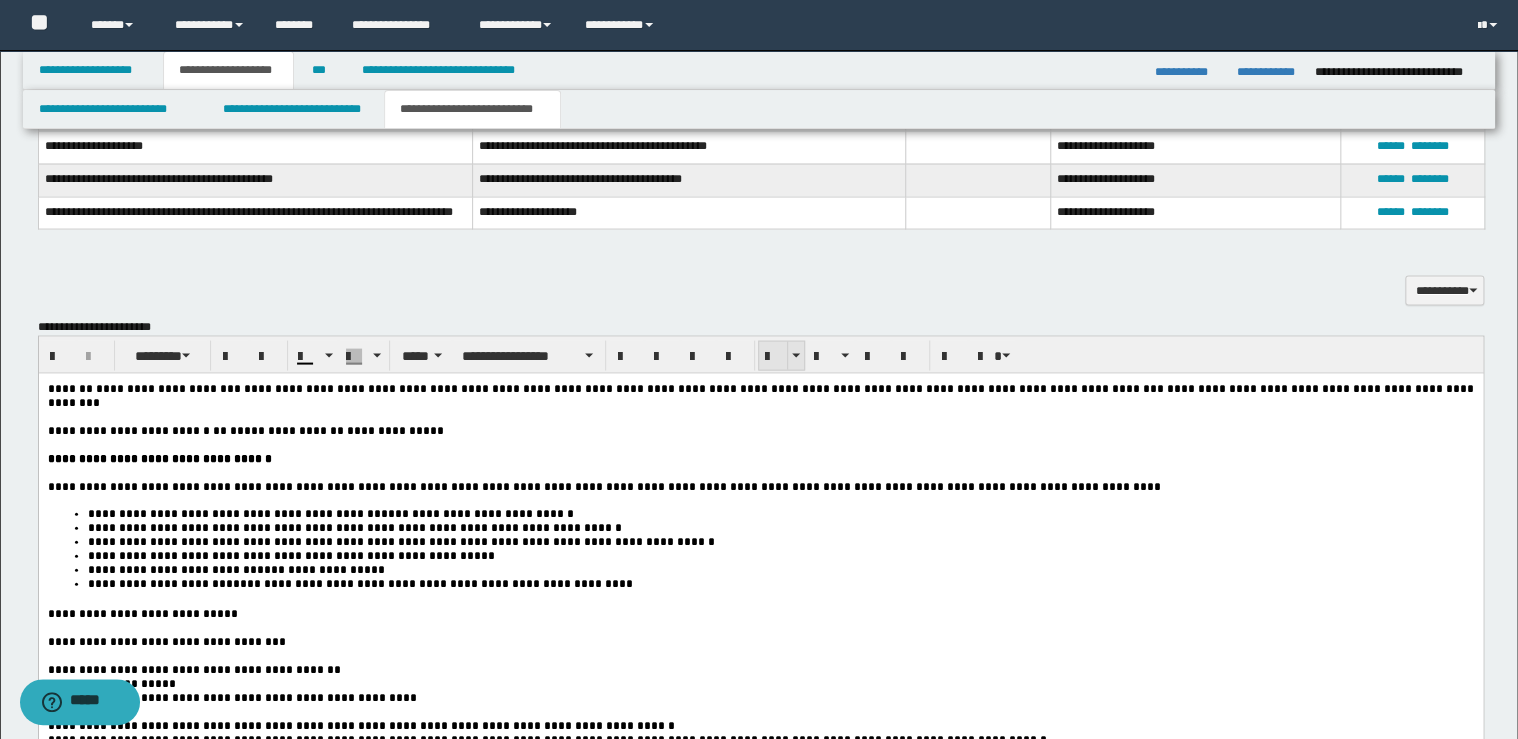 drag, startPoint x: 762, startPoint y: 356, endPoint x: 695, endPoint y: 18, distance: 344.57654 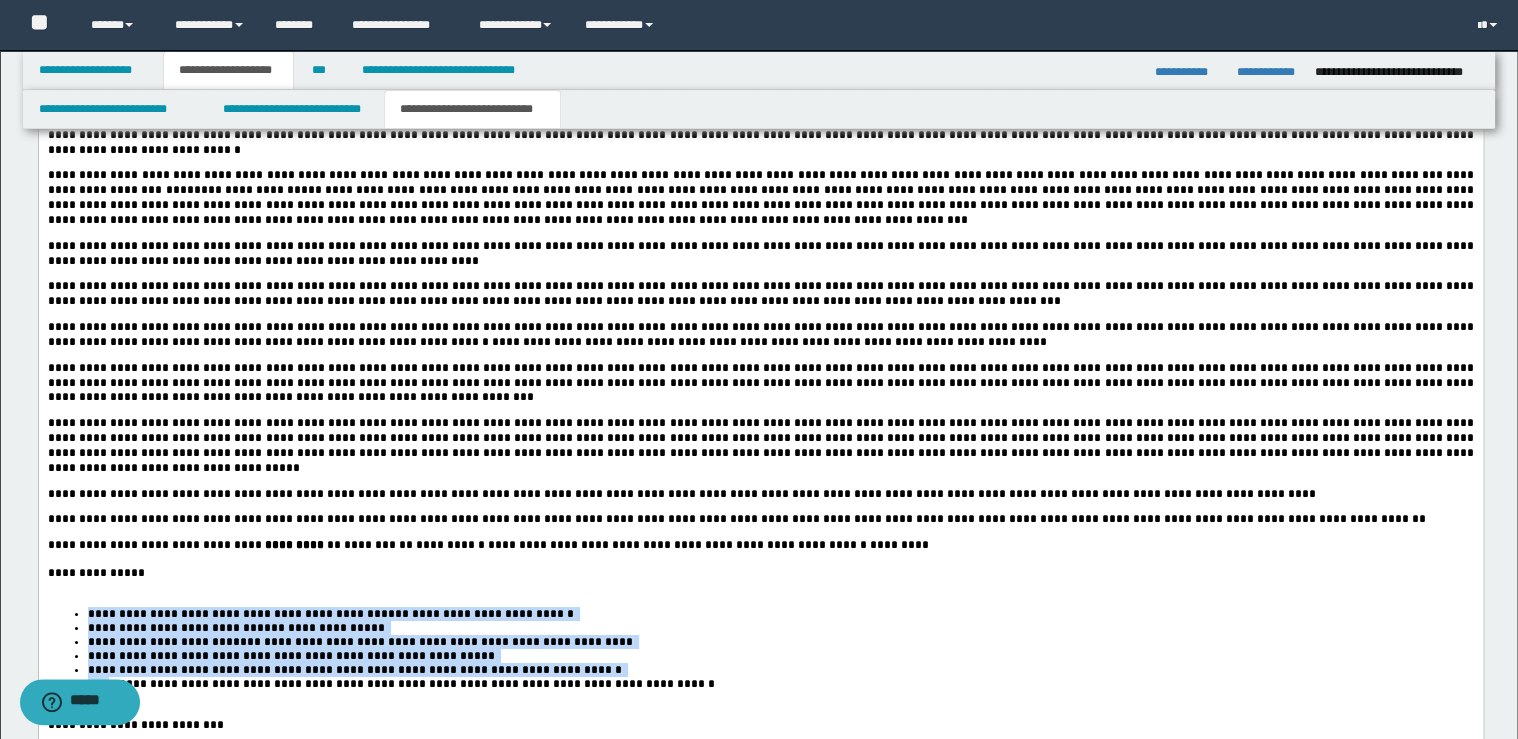 scroll, scrollTop: 3650, scrollLeft: 0, axis: vertical 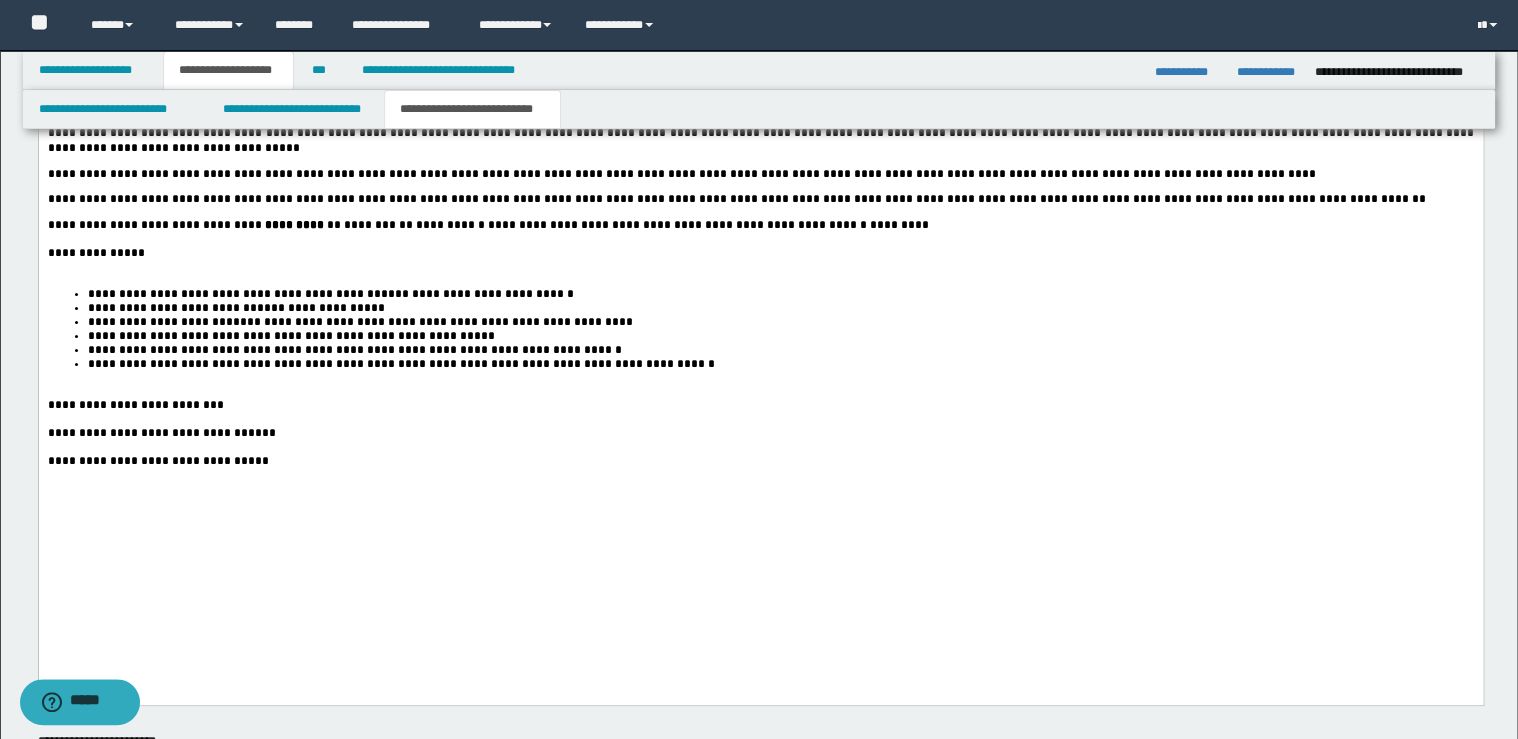 click on "**********" at bounding box center (760, 253) 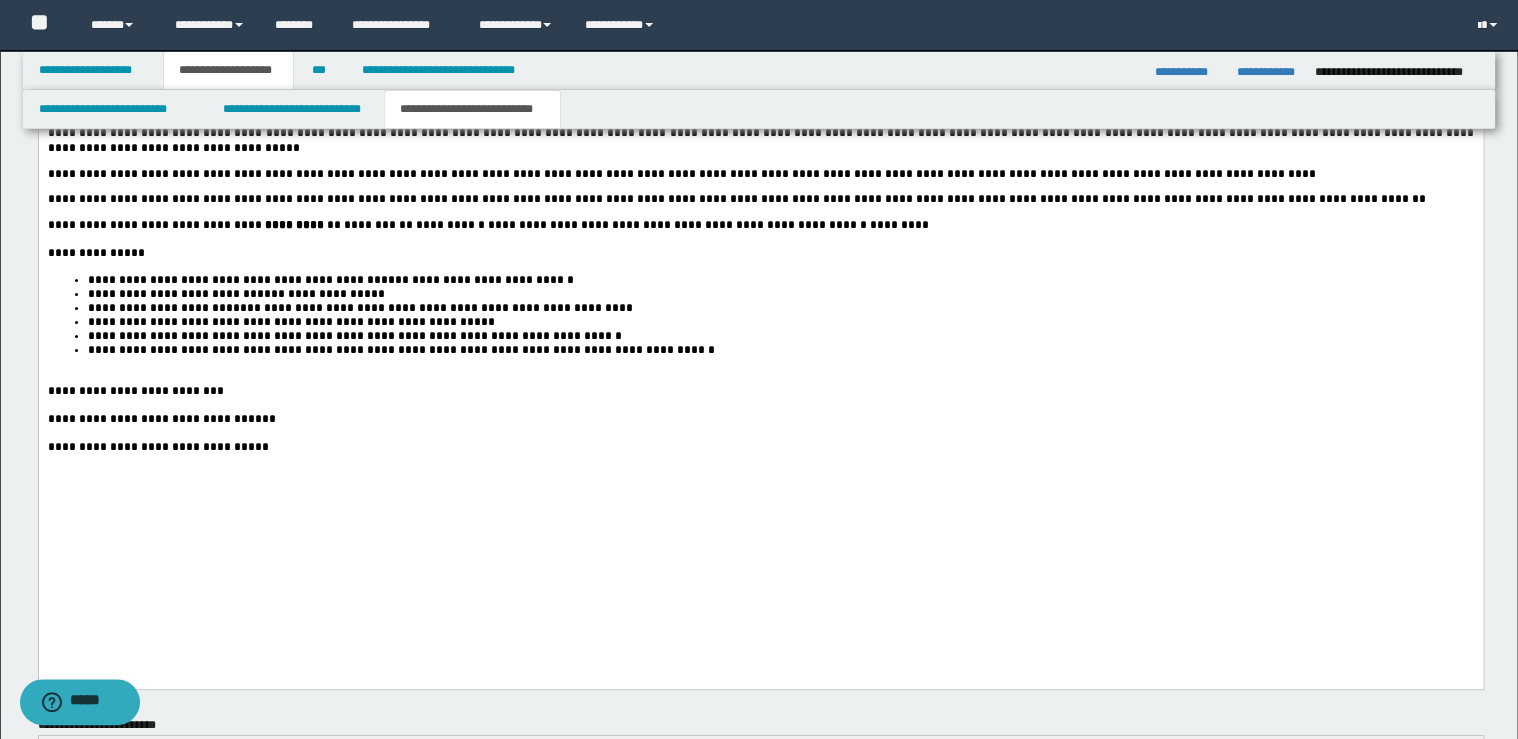 click on "**********" at bounding box center (780, 350) 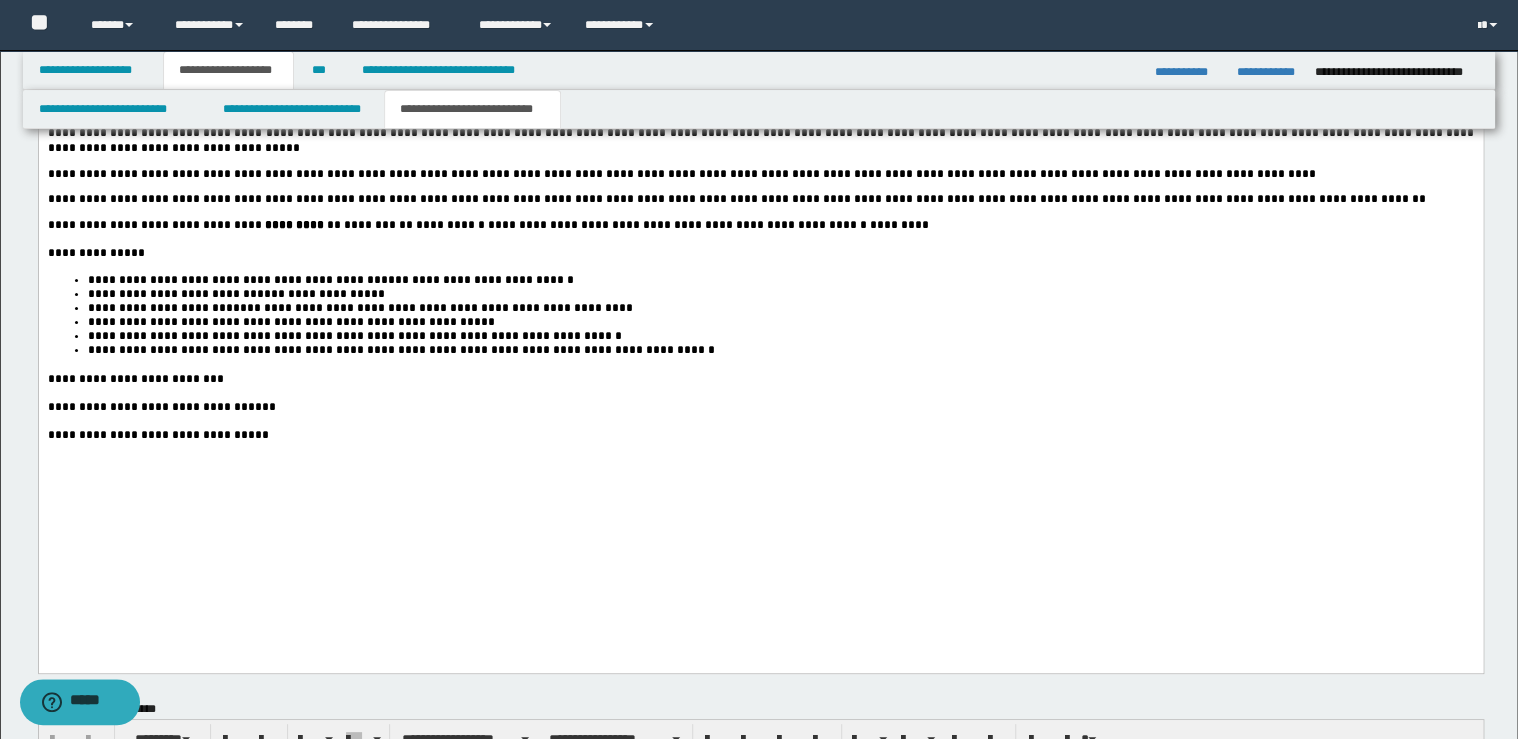 click on "**********" at bounding box center [760, 435] 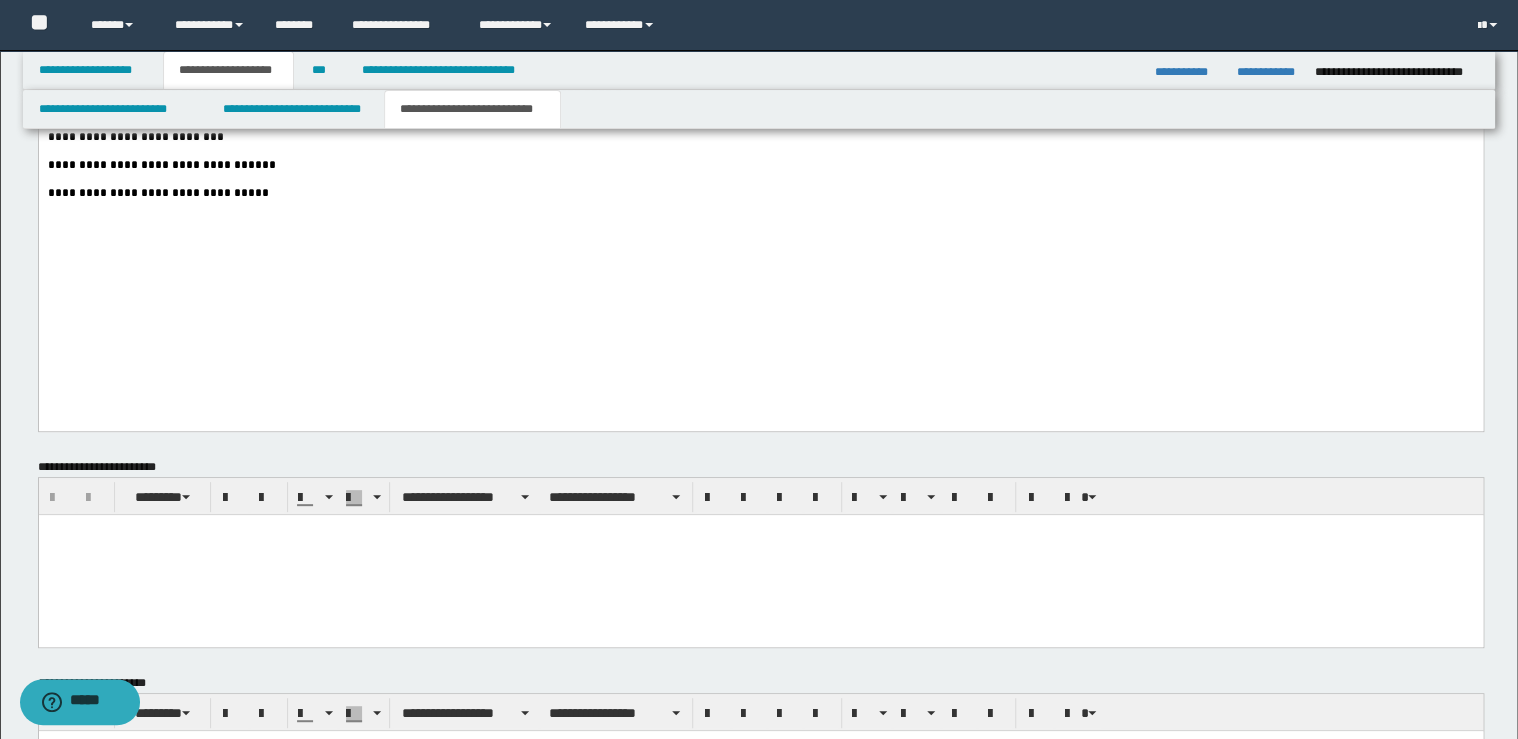 scroll, scrollTop: 4210, scrollLeft: 0, axis: vertical 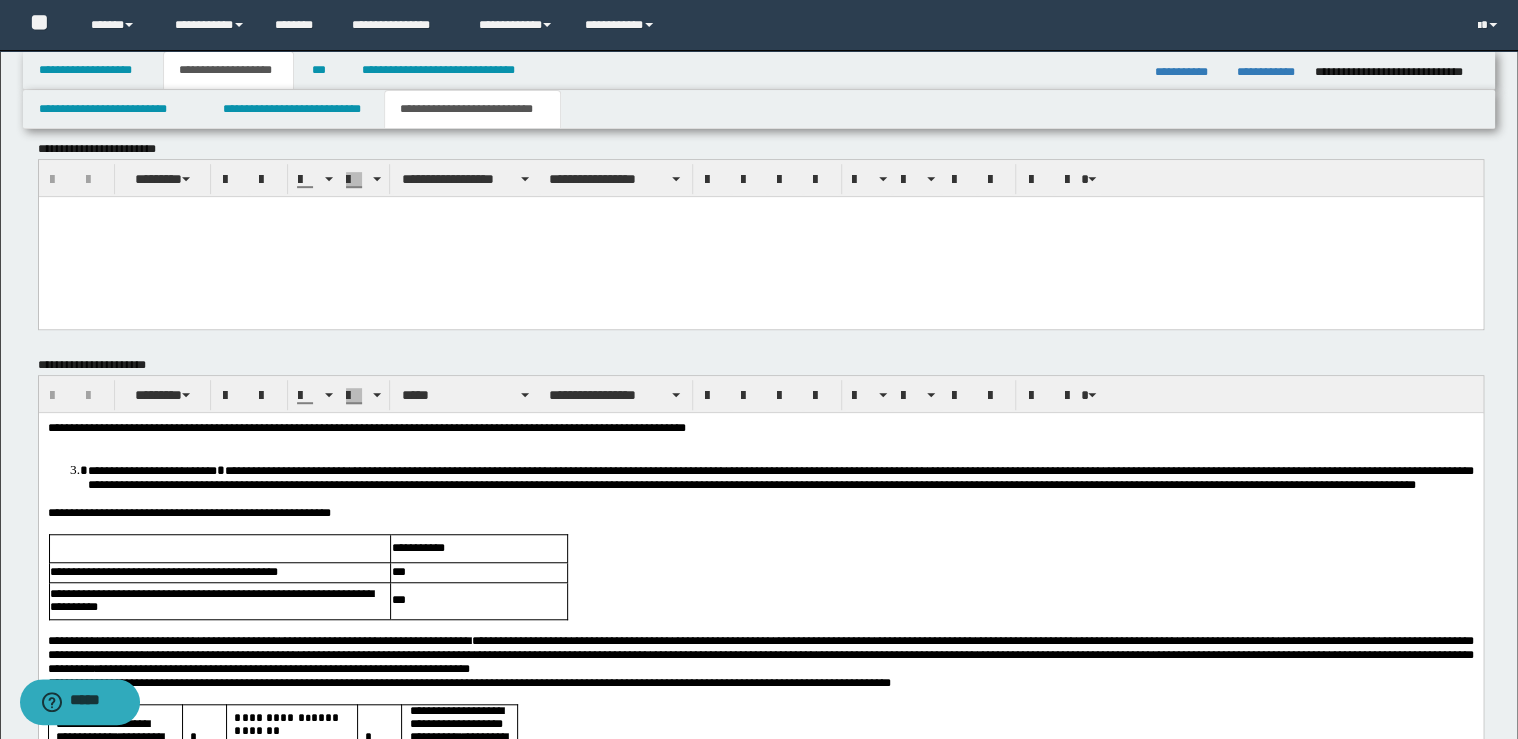 click on "**********" at bounding box center [760, 720] 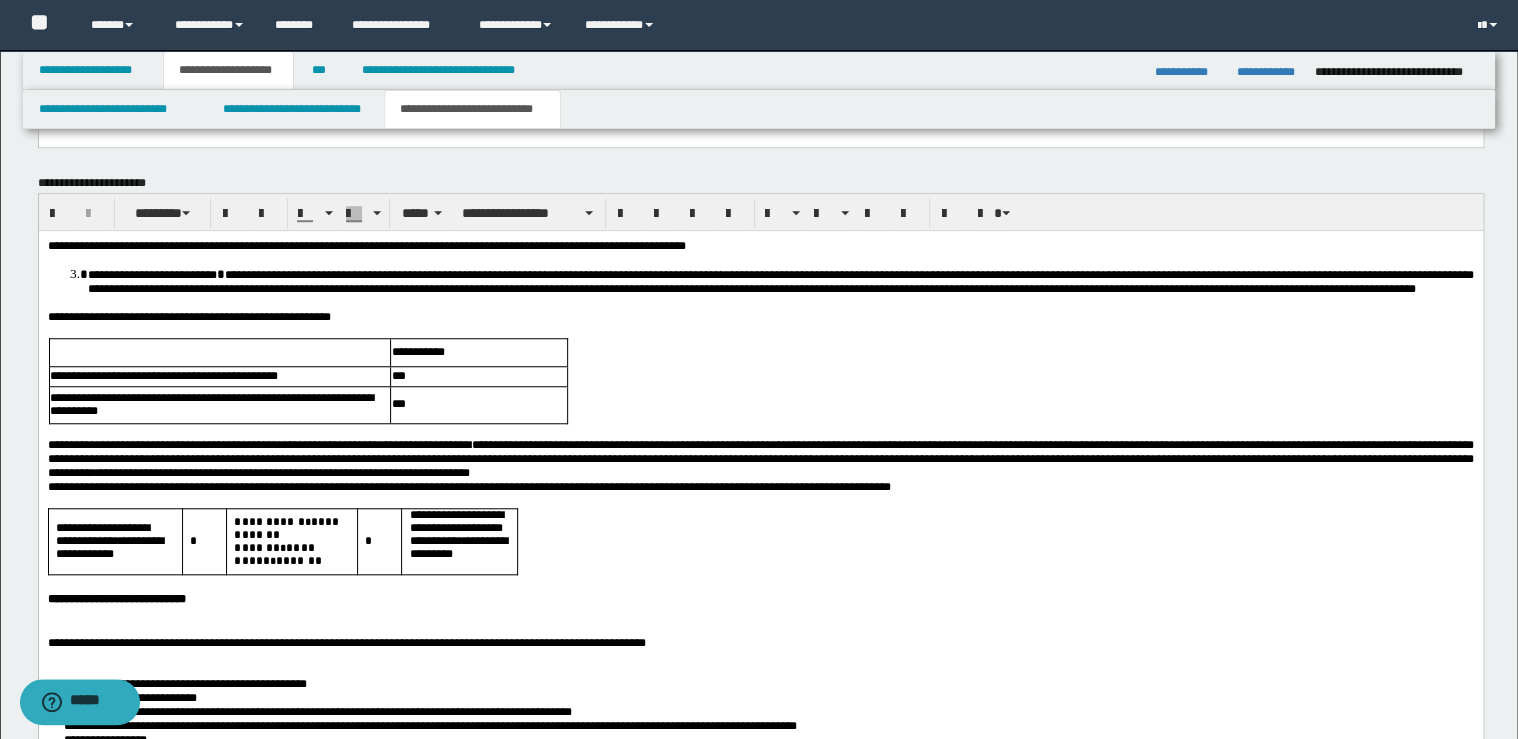 scroll, scrollTop: 4610, scrollLeft: 0, axis: vertical 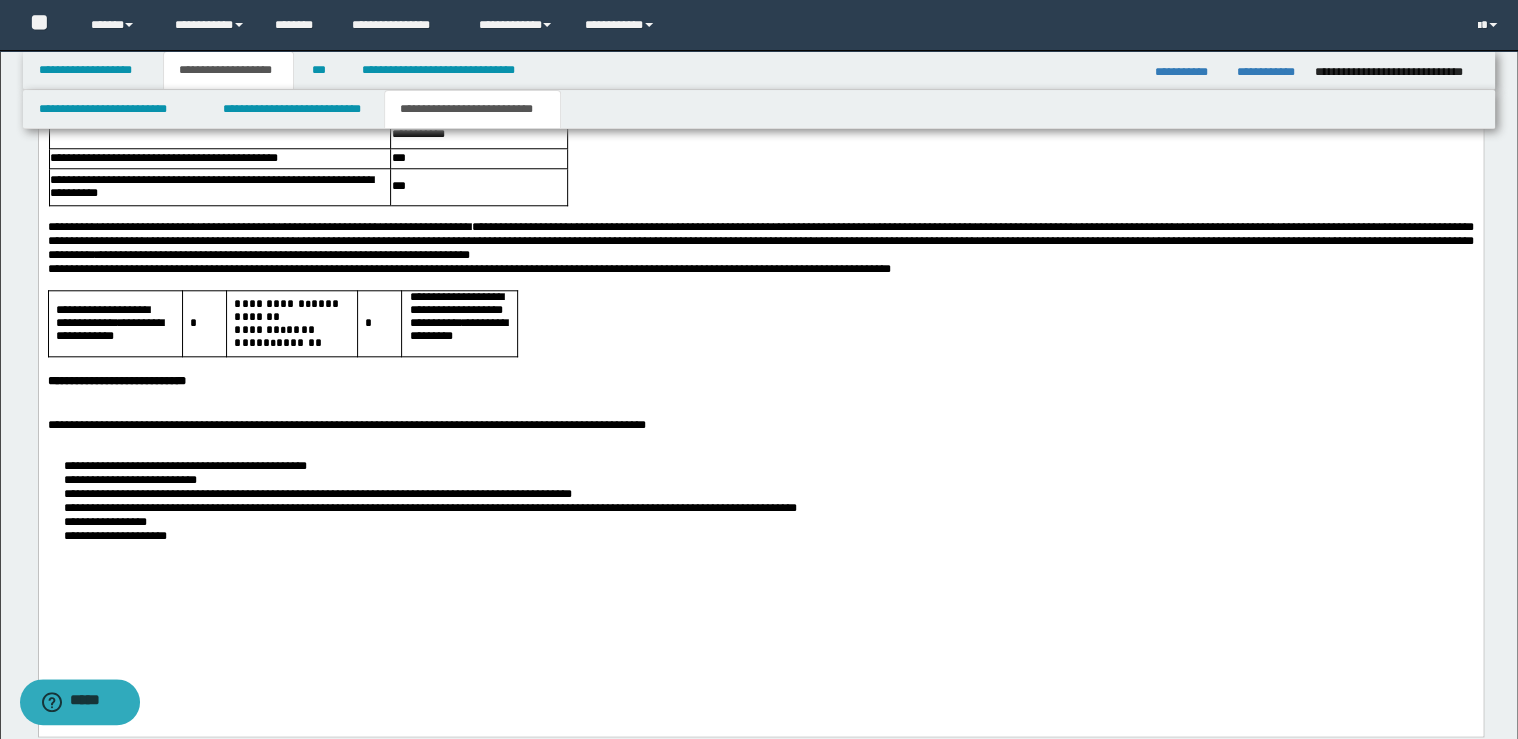 click on "**********" at bounding box center (760, 379) 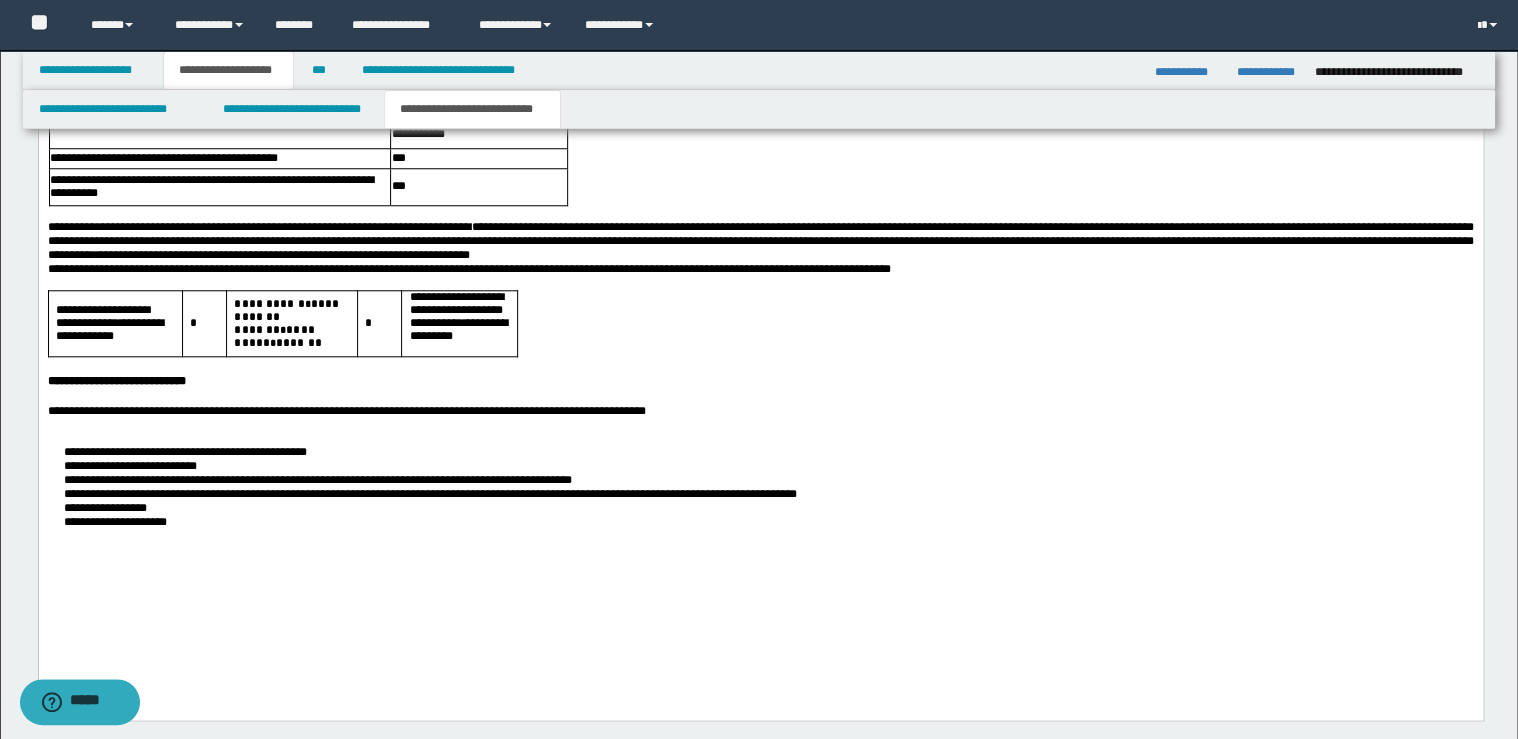 click on "**********" at bounding box center (760, 411) 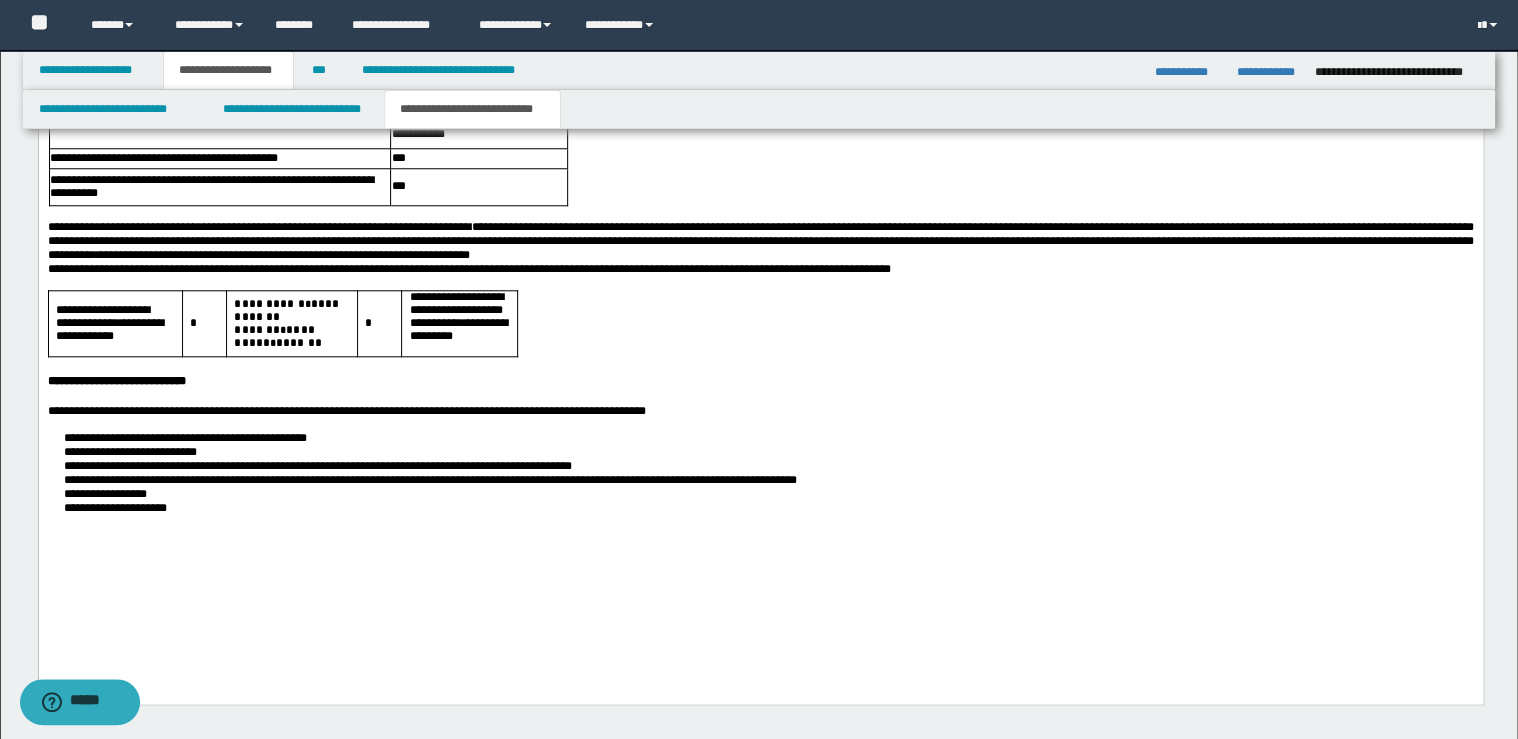 click on "**********" at bounding box center [780, 508] 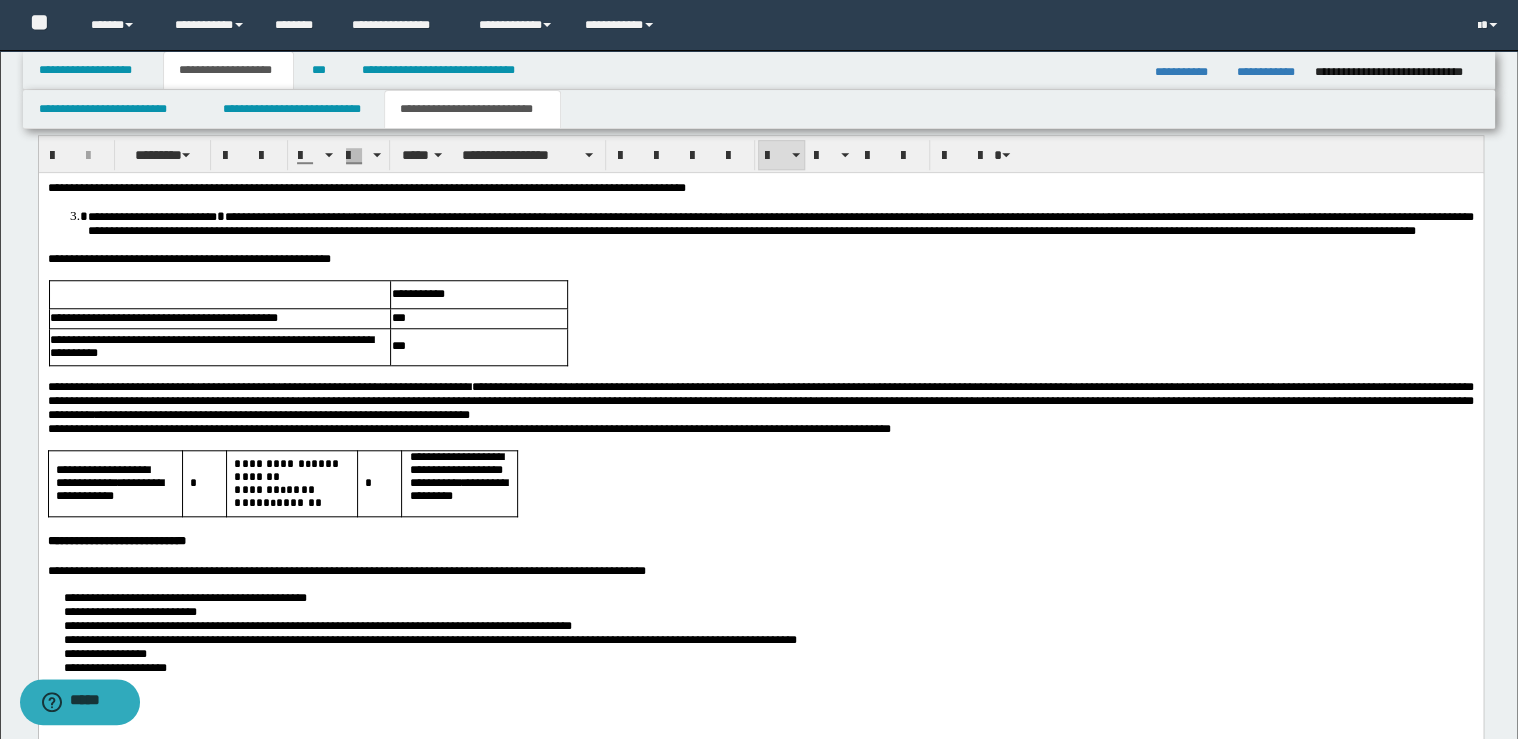 click on "**********" at bounding box center (268, 464) 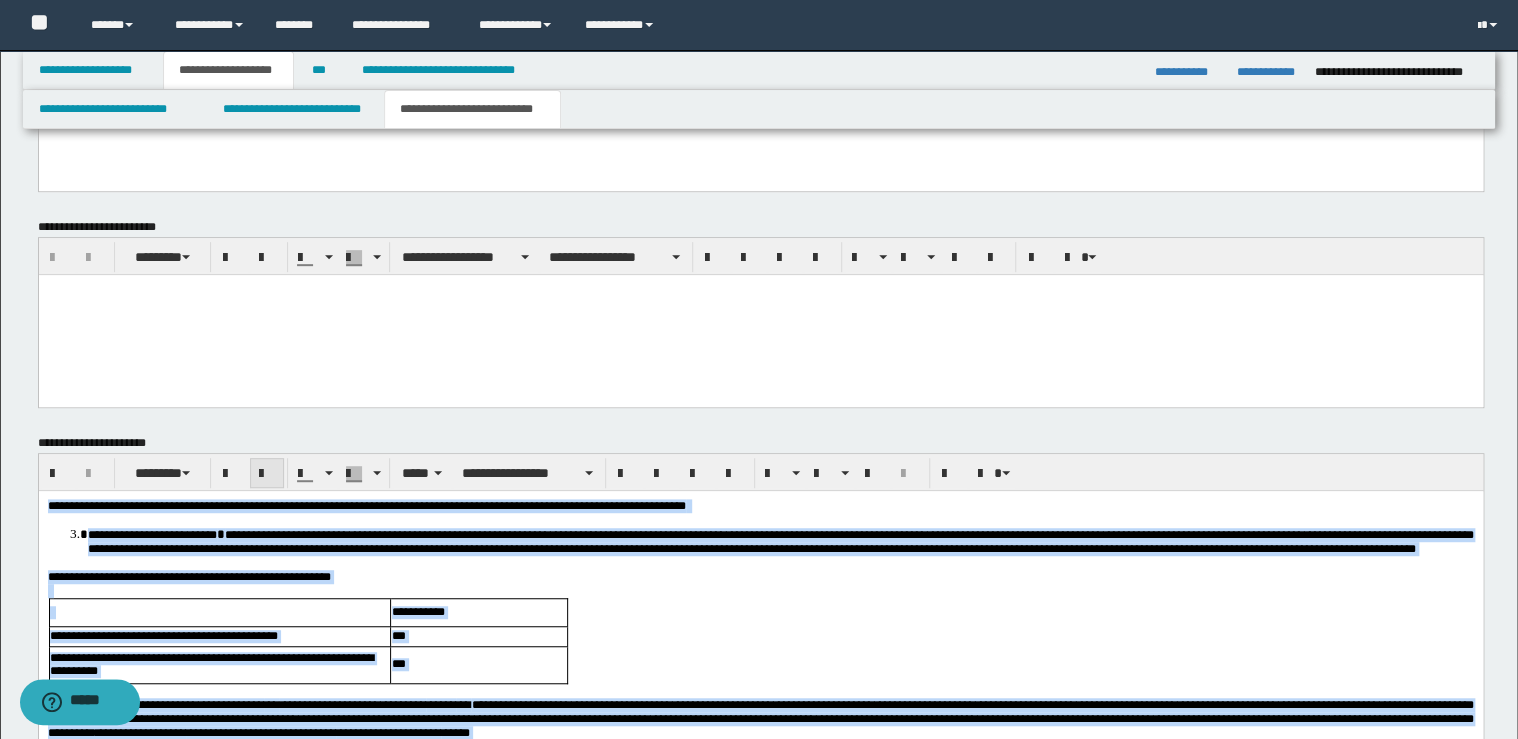 scroll, scrollTop: 4130, scrollLeft: 0, axis: vertical 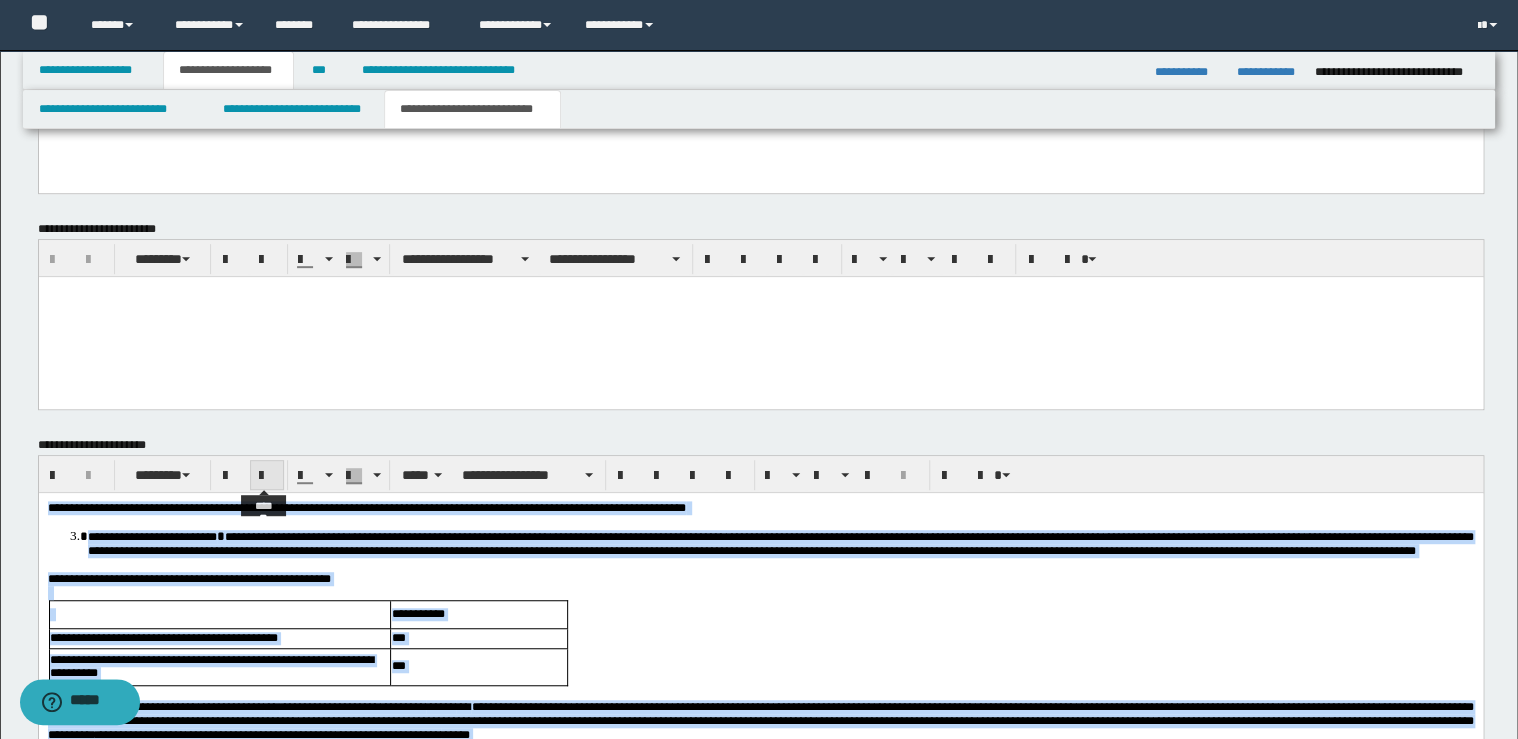 click at bounding box center (267, 475) 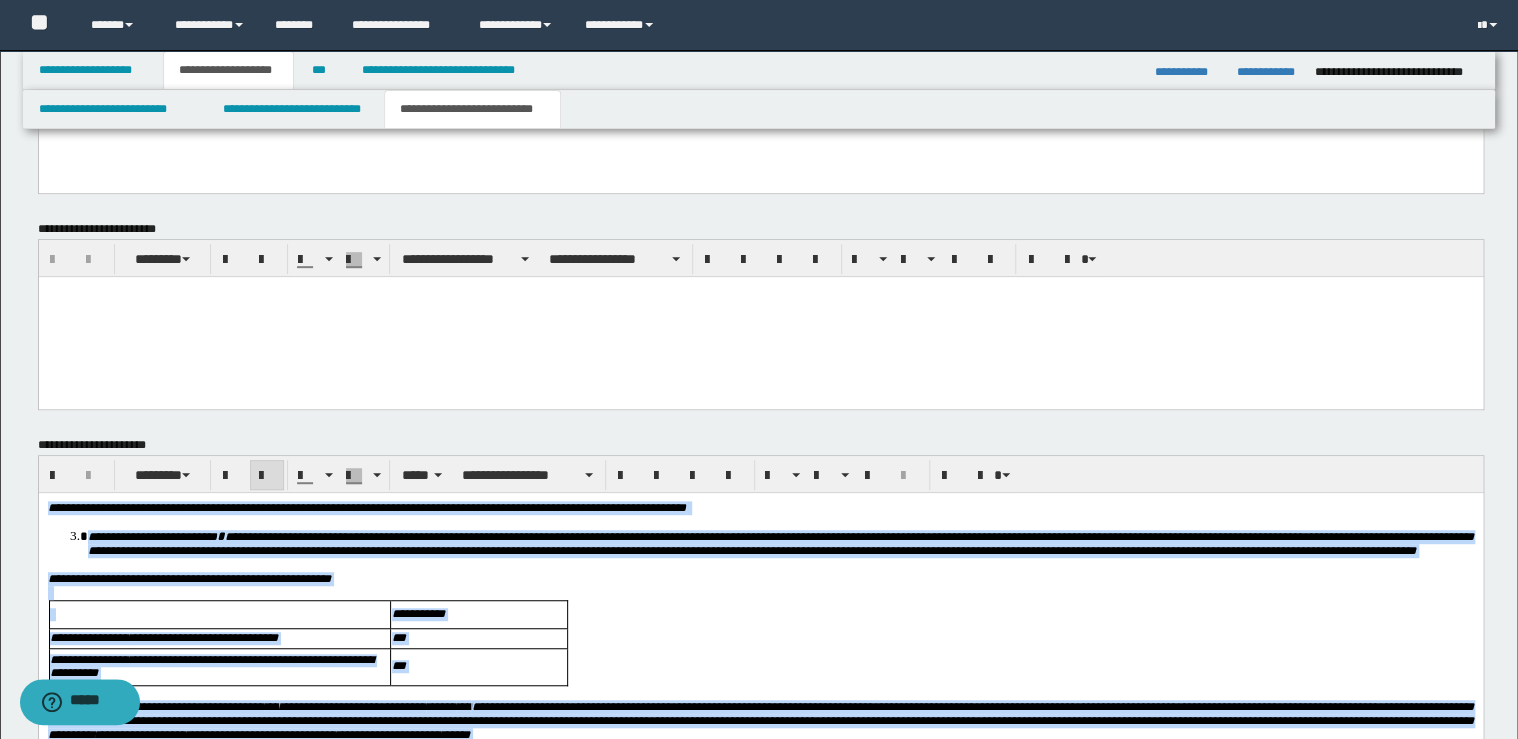 click at bounding box center [267, 475] 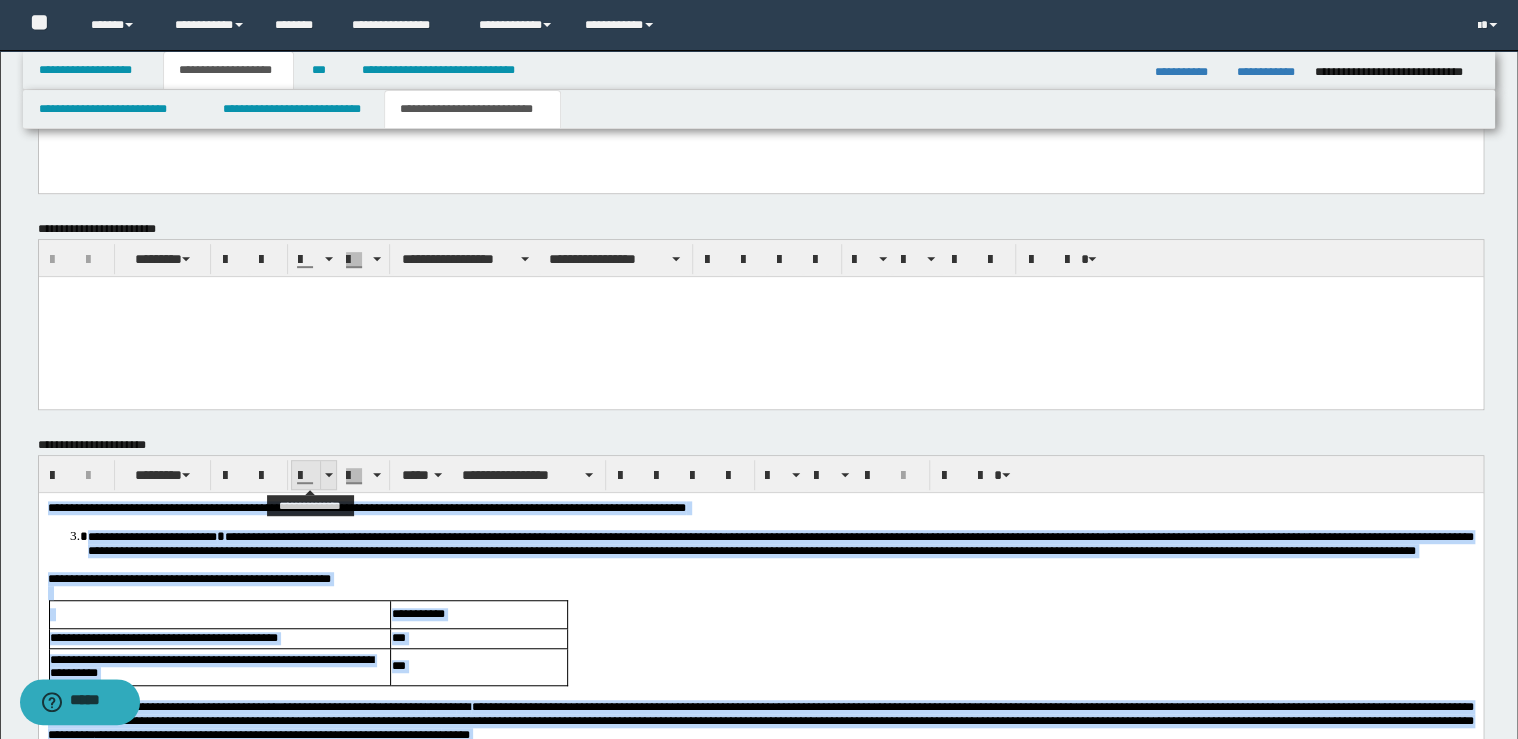 click at bounding box center (328, 475) 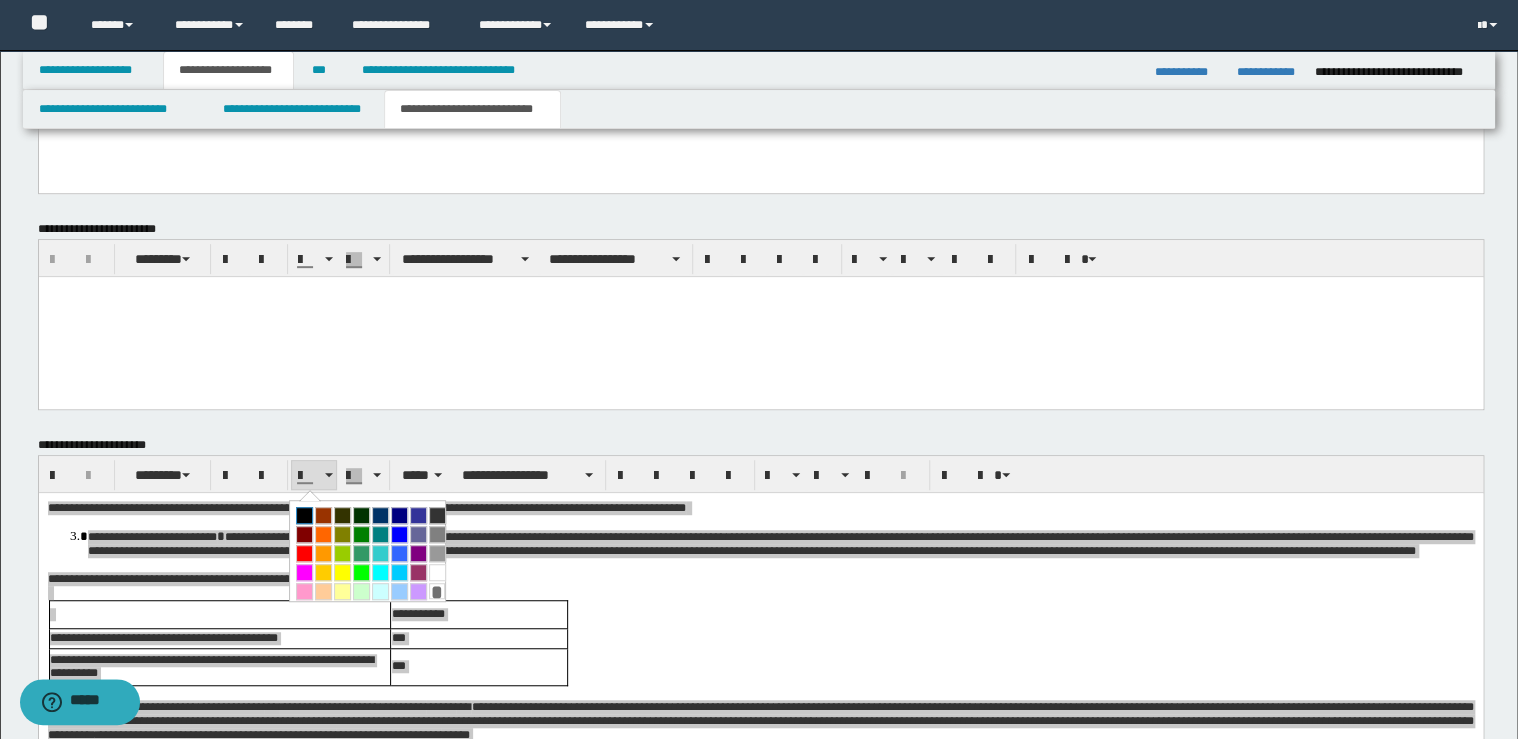 click at bounding box center [304, 515] 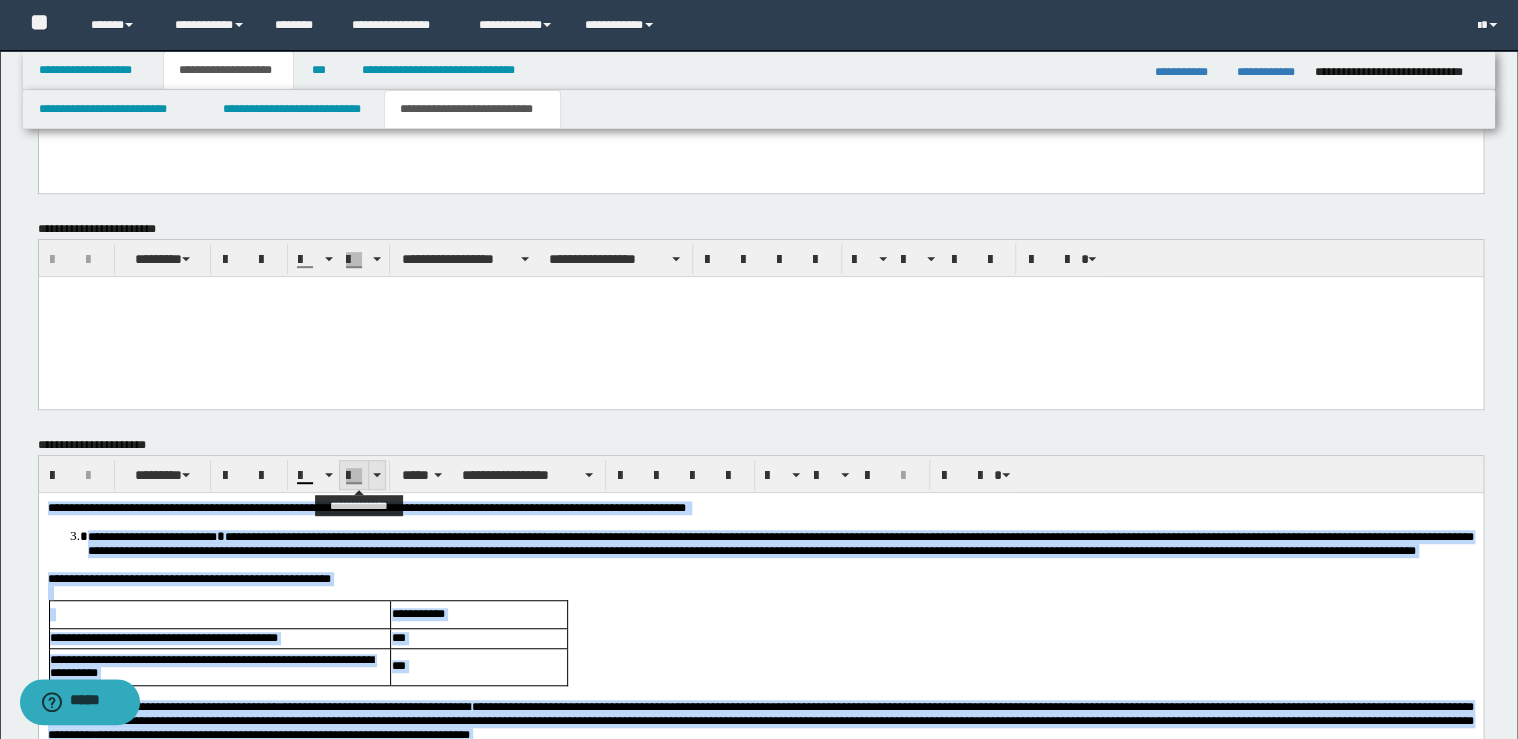 click at bounding box center [376, 475] 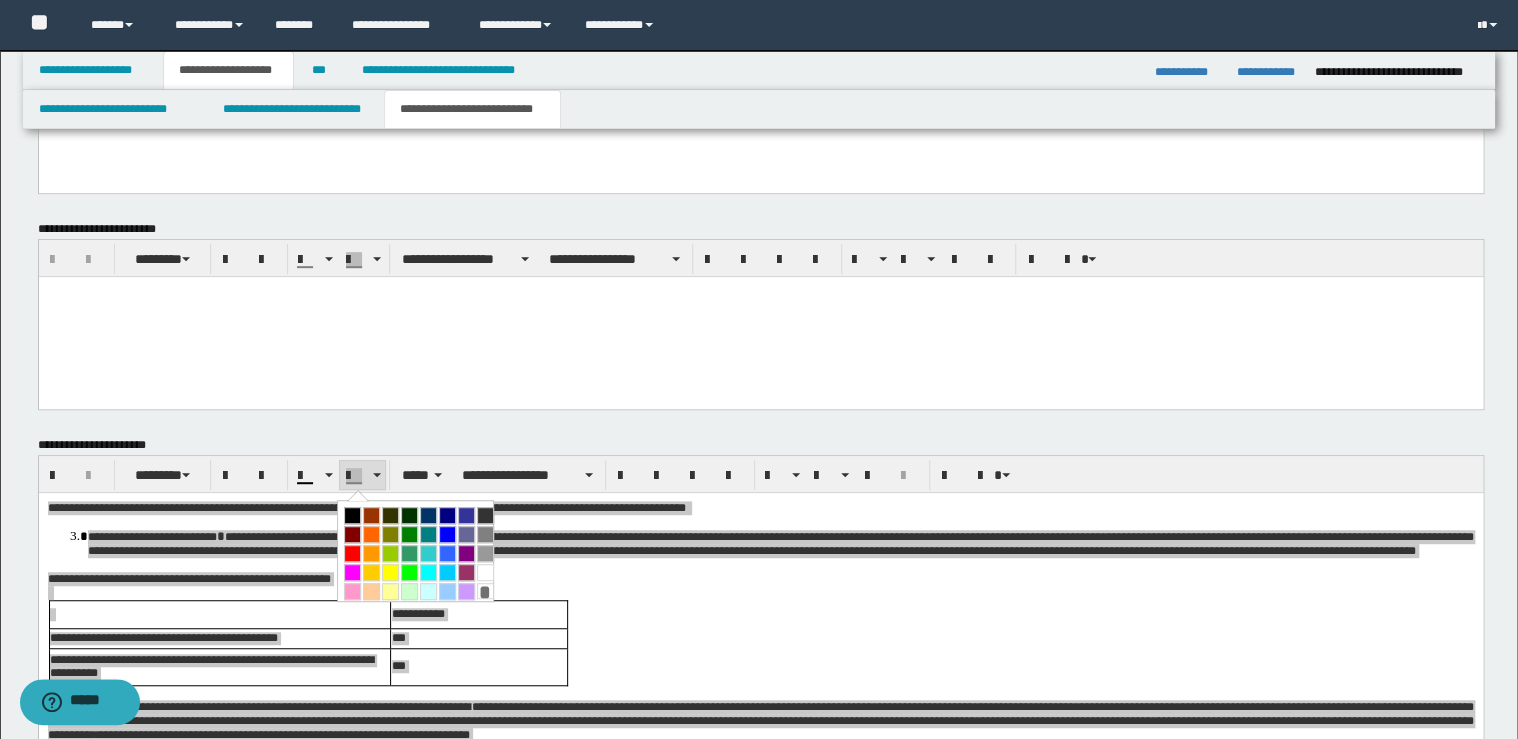 click on "*" at bounding box center (485, 591) 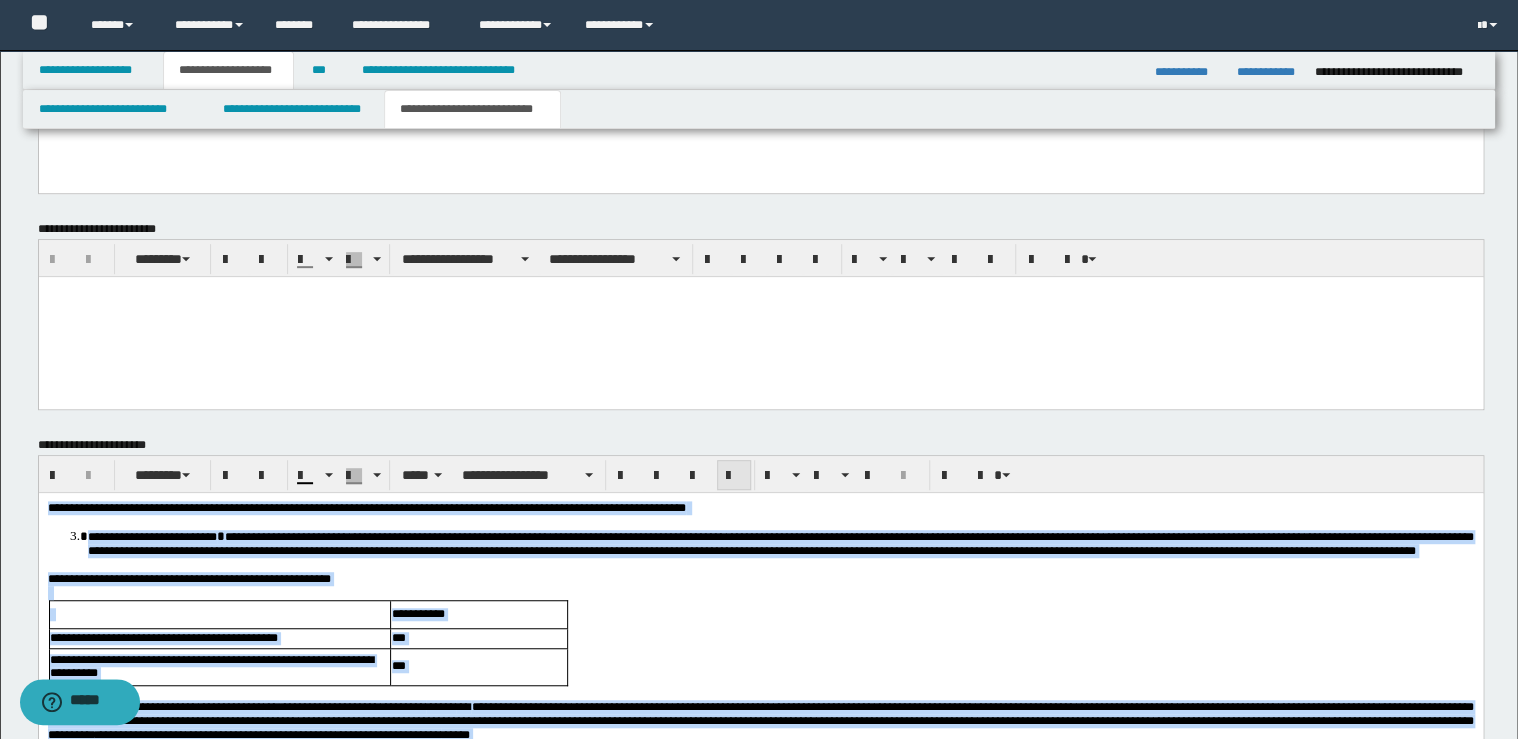 click at bounding box center (734, 476) 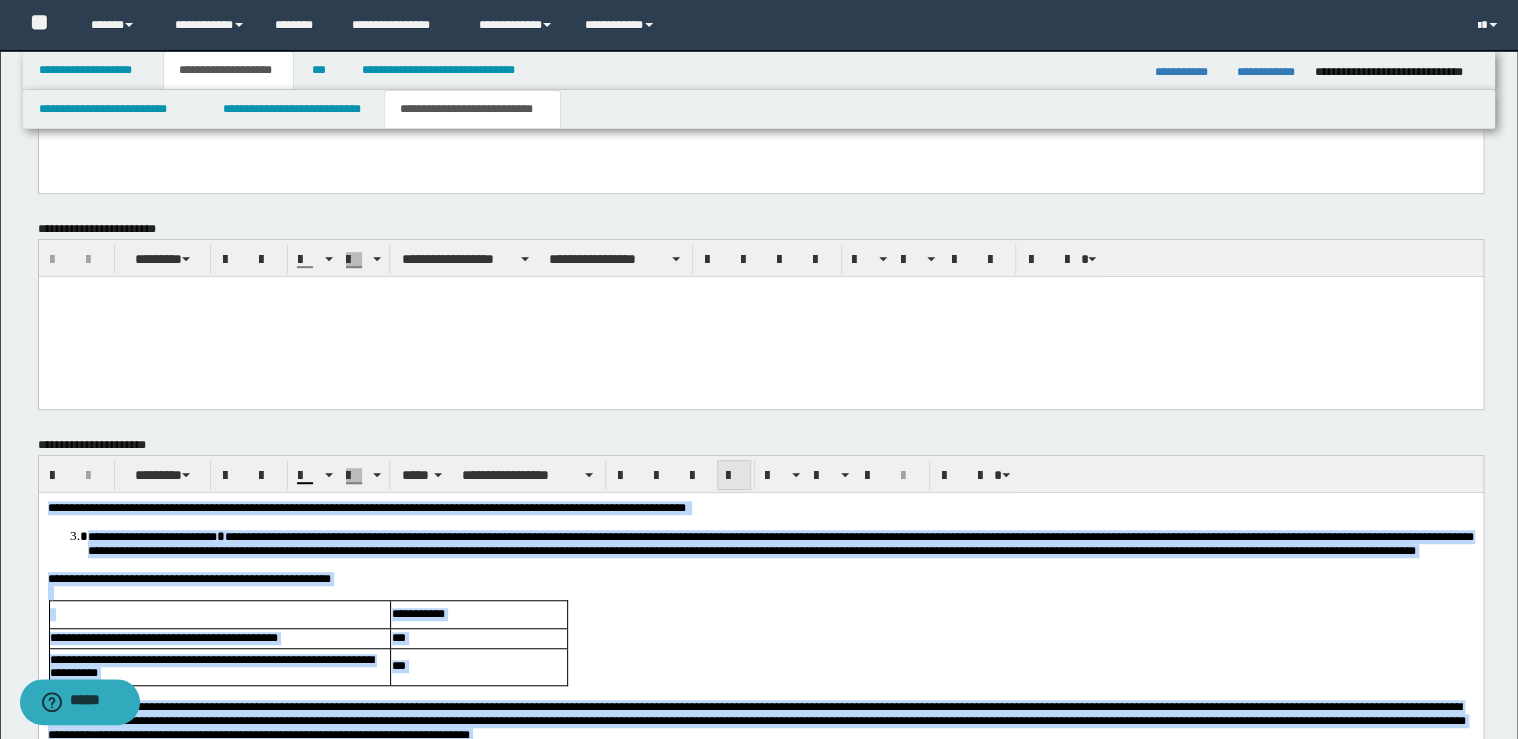 click at bounding box center (734, 476) 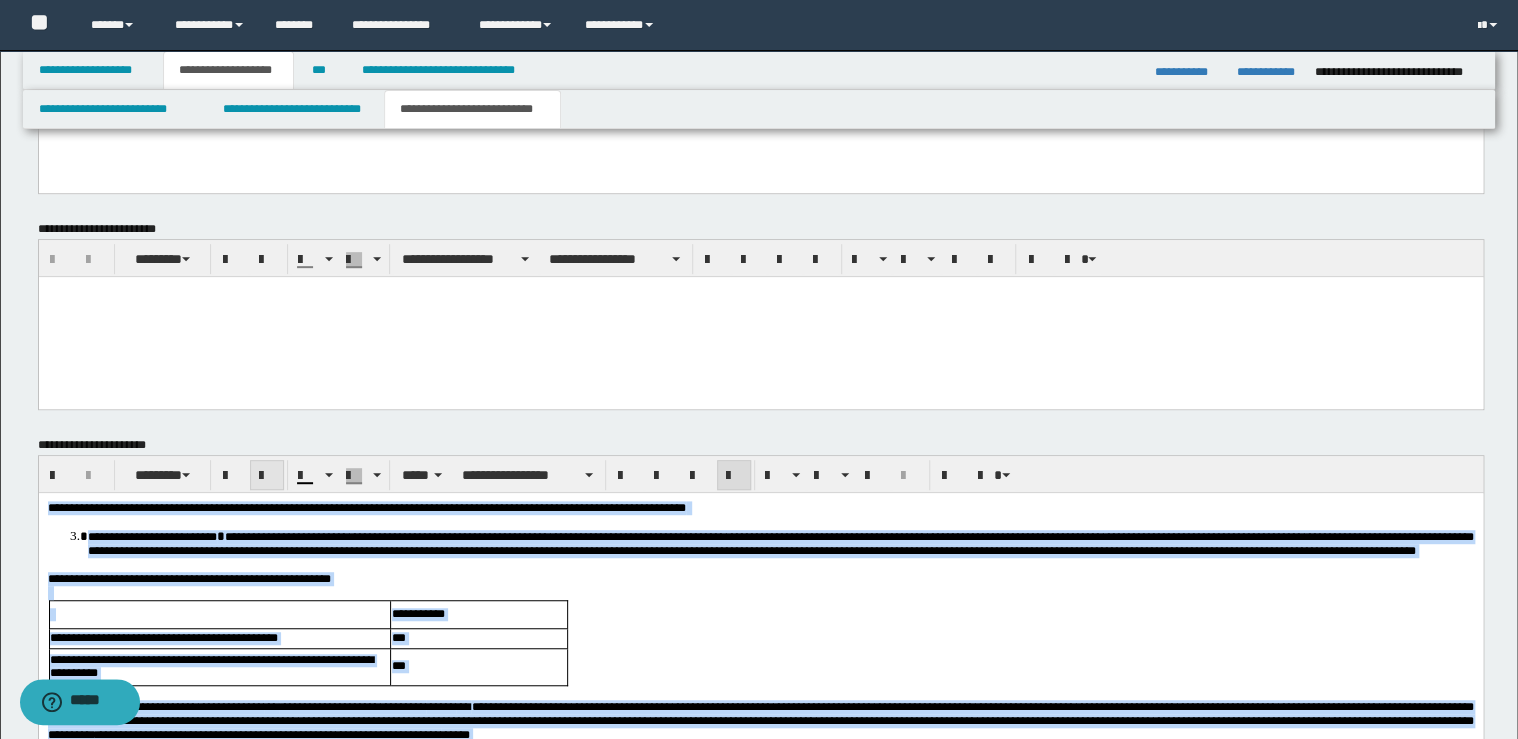 click at bounding box center [267, 476] 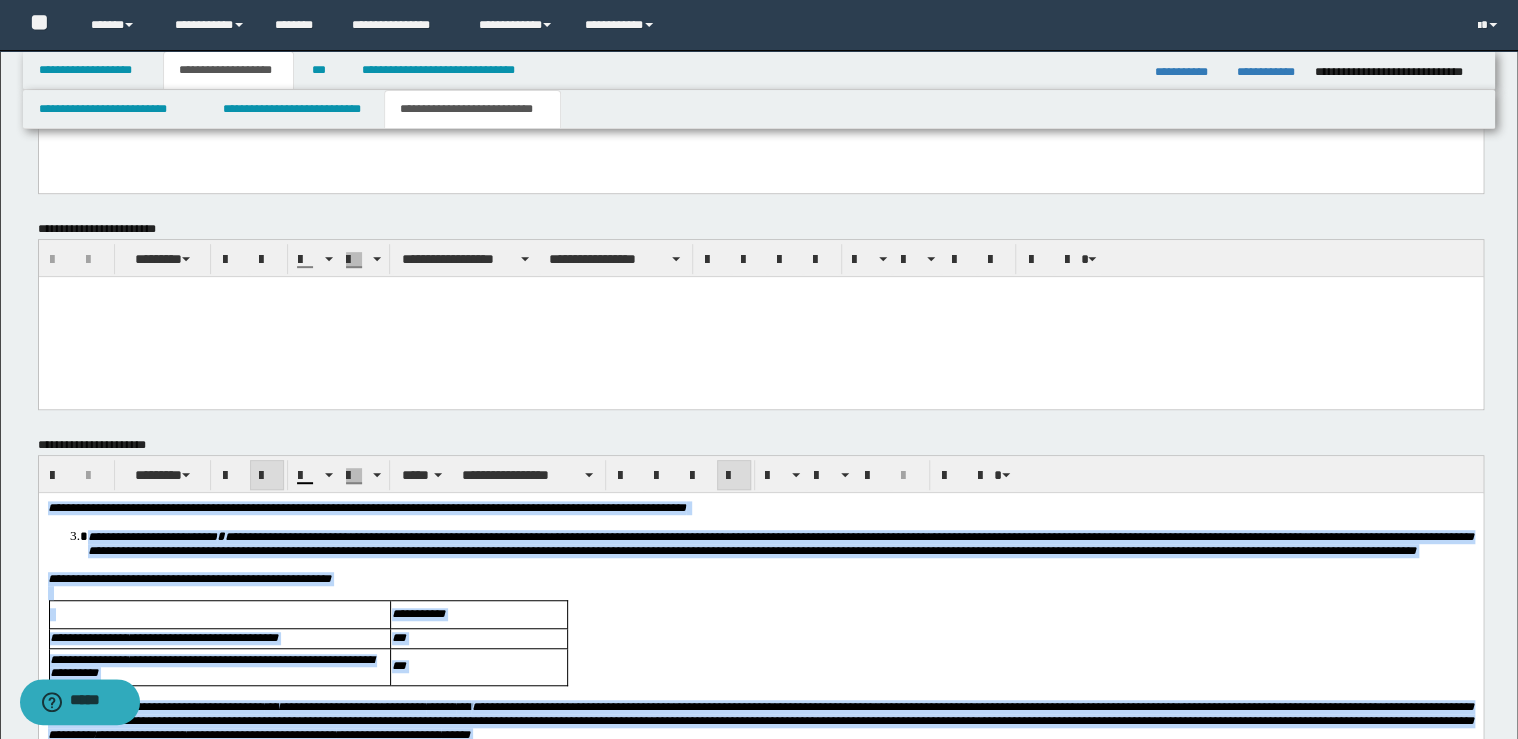 click at bounding box center (267, 476) 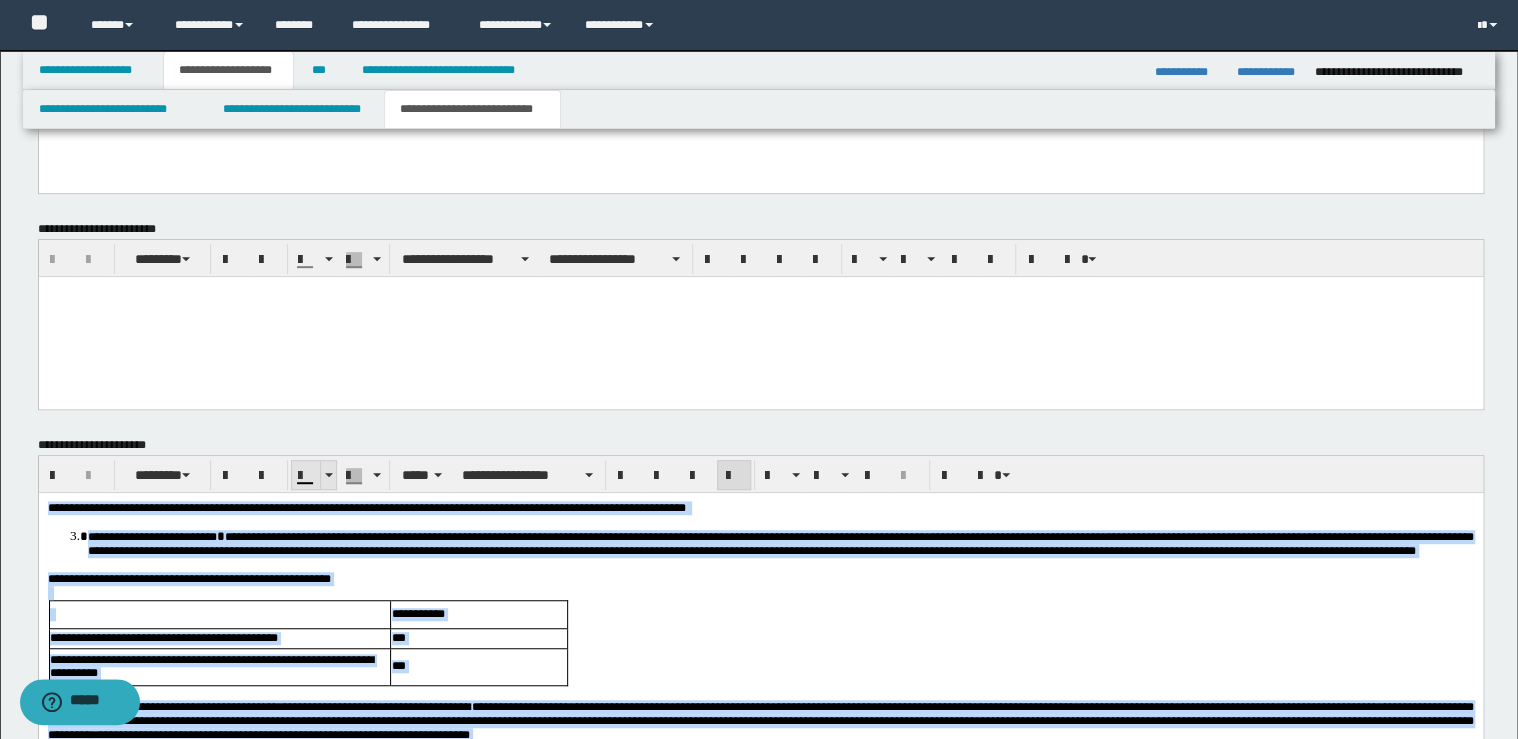 click at bounding box center (328, 475) 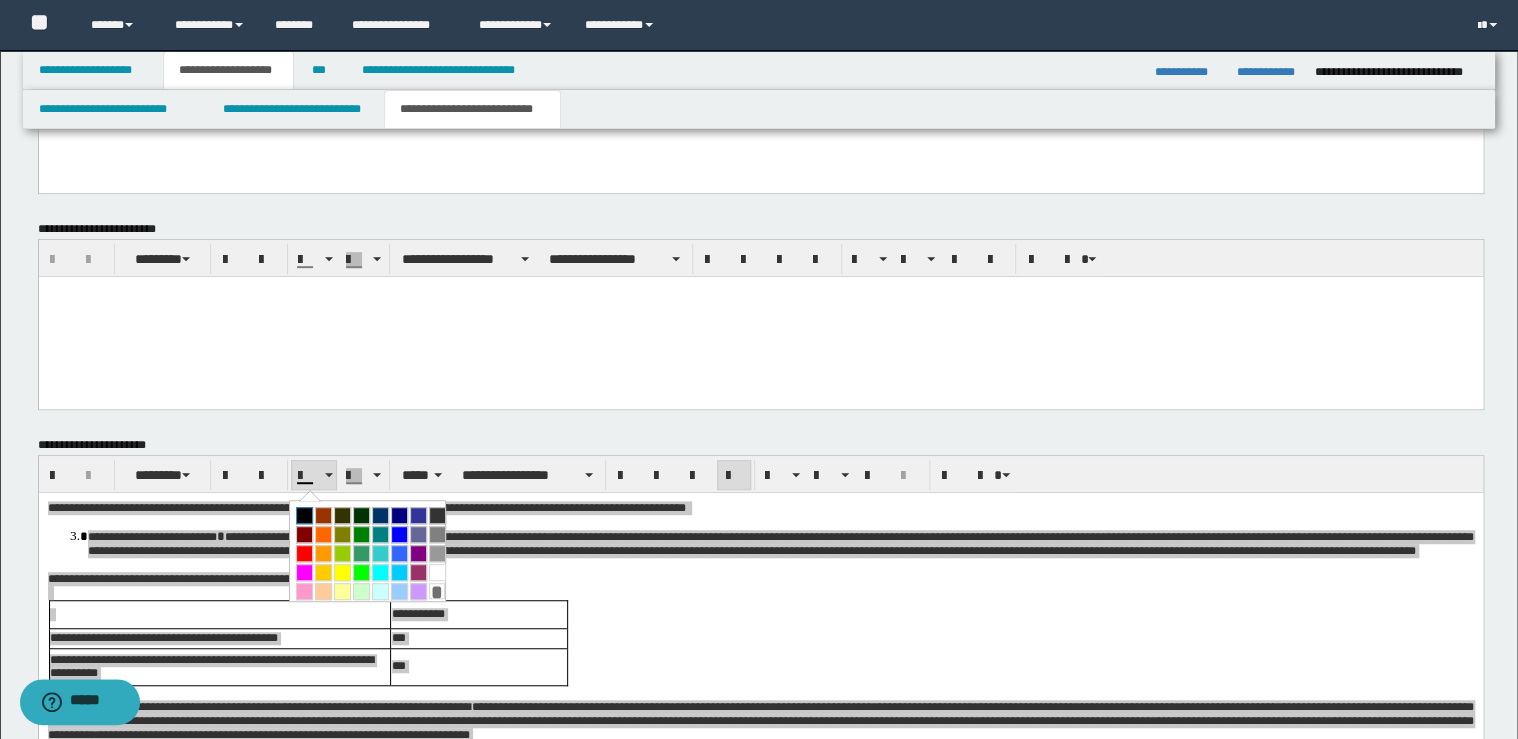click at bounding box center (304, 515) 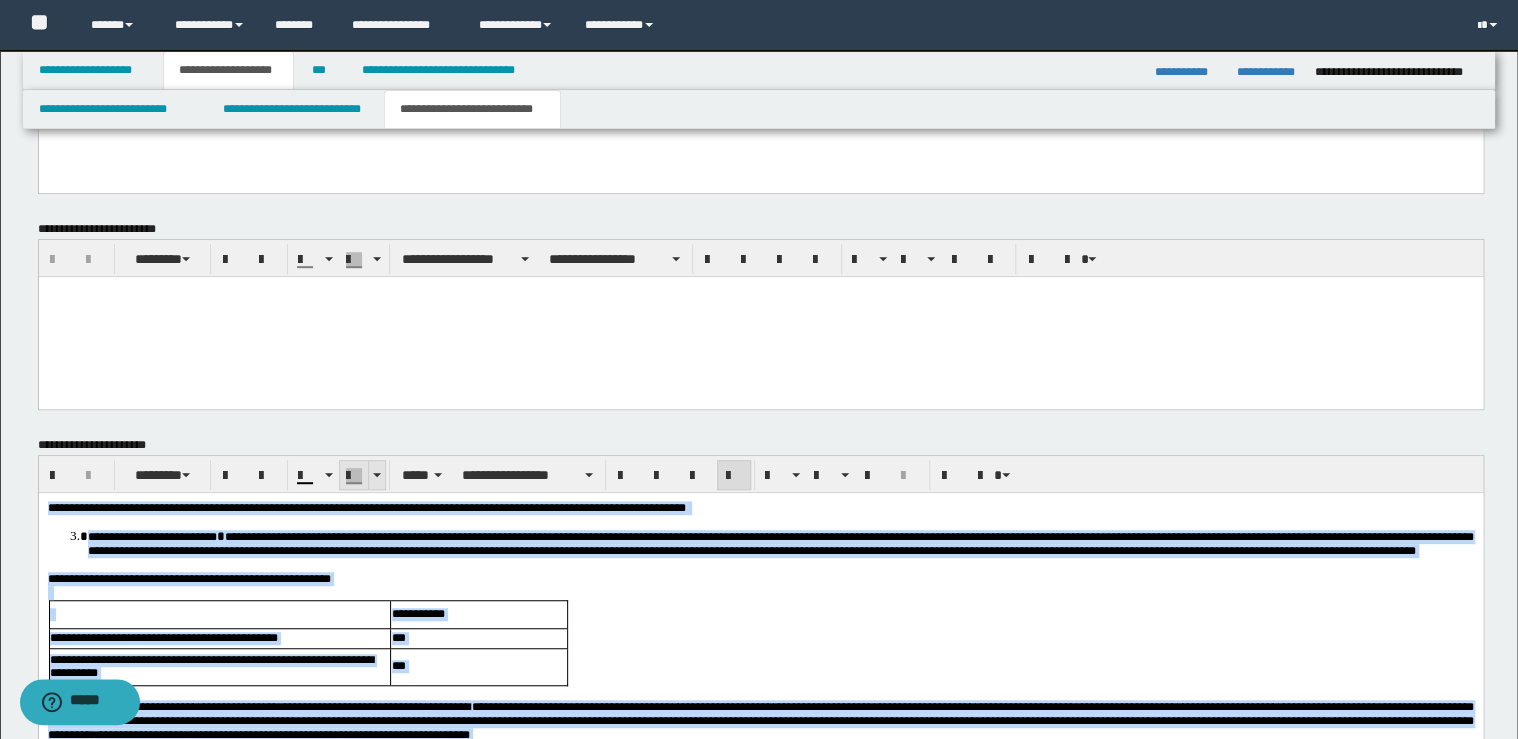 drag, startPoint x: 368, startPoint y: 476, endPoint x: 376, endPoint y: 486, distance: 12.806249 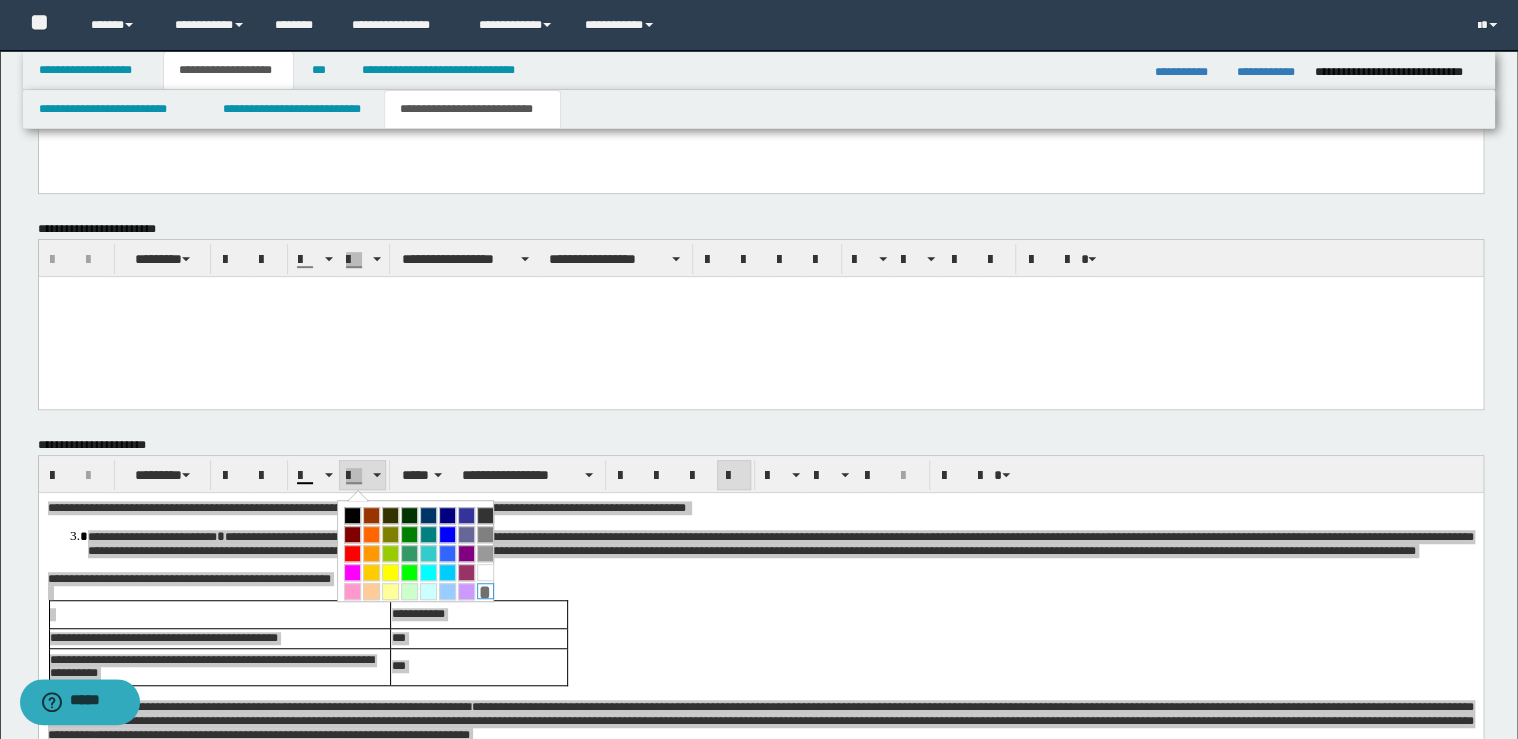 click on "*" at bounding box center (485, 591) 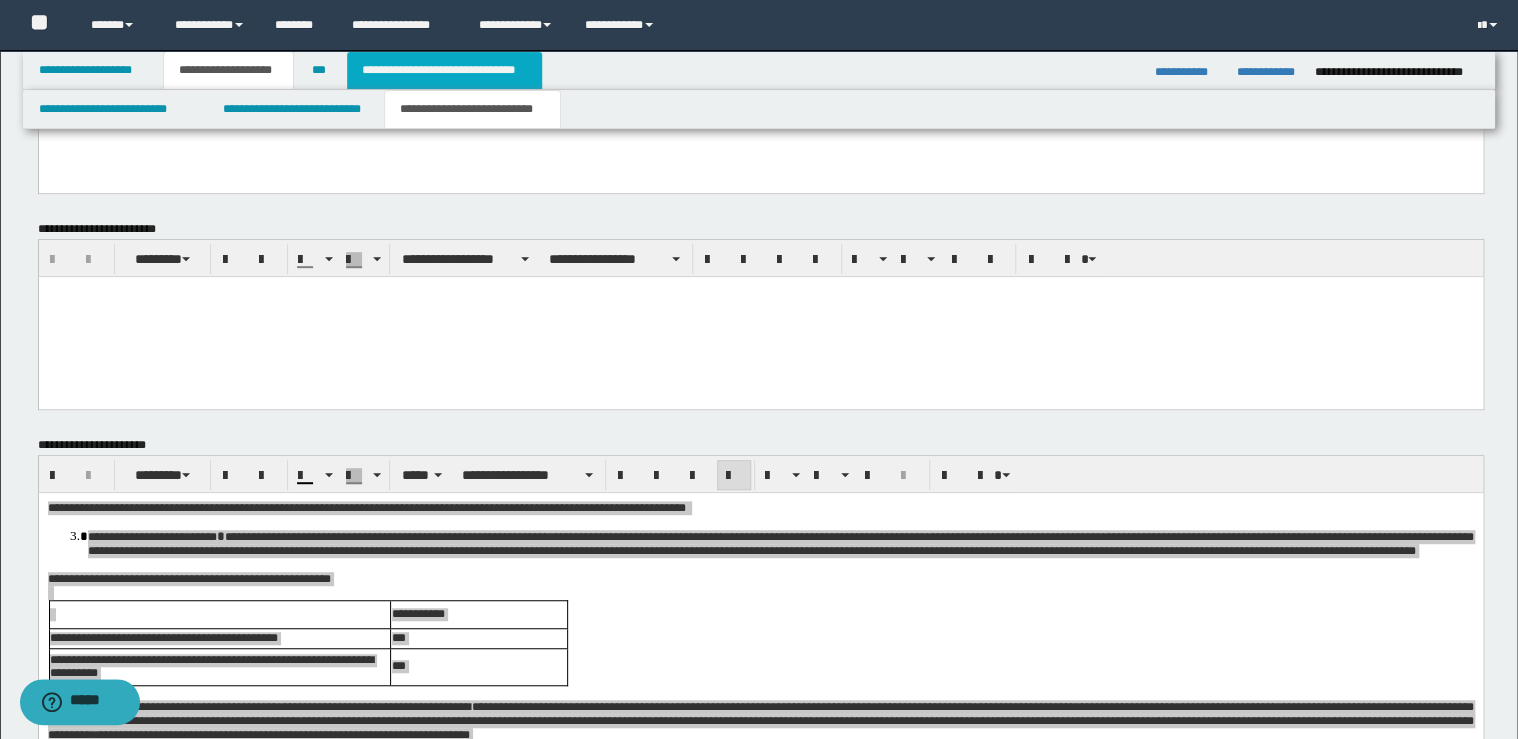 click on "**********" at bounding box center [444, 70] 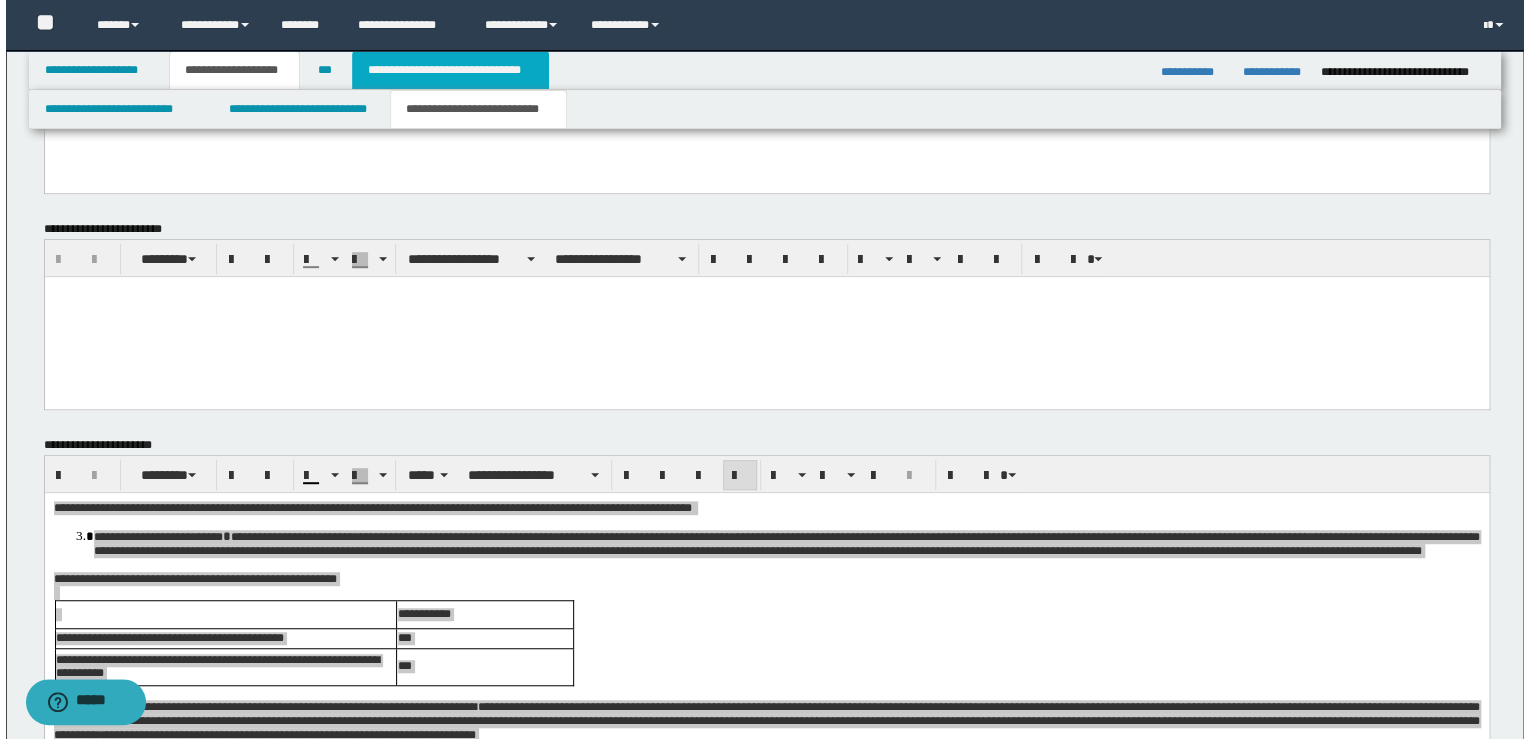 scroll, scrollTop: 0, scrollLeft: 0, axis: both 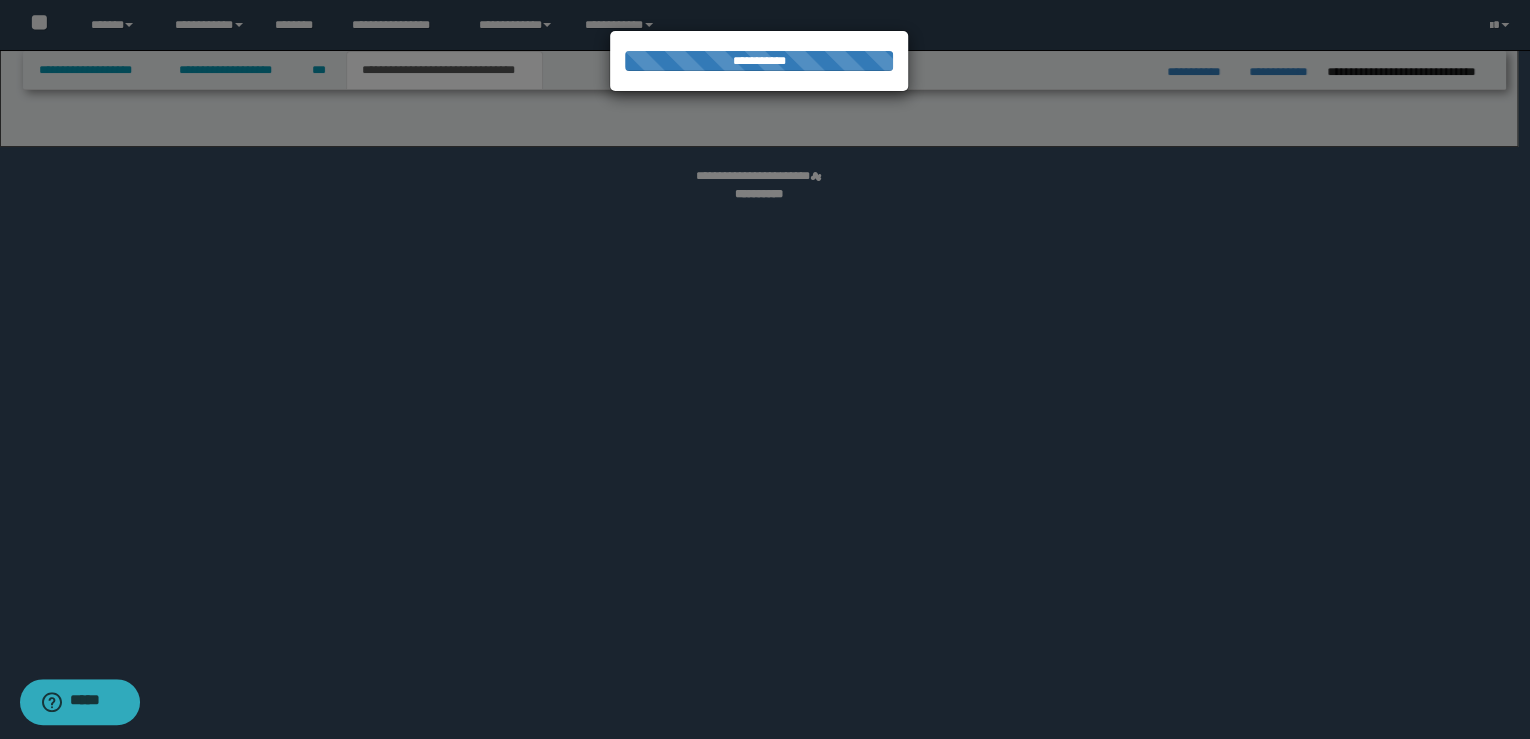 select on "*" 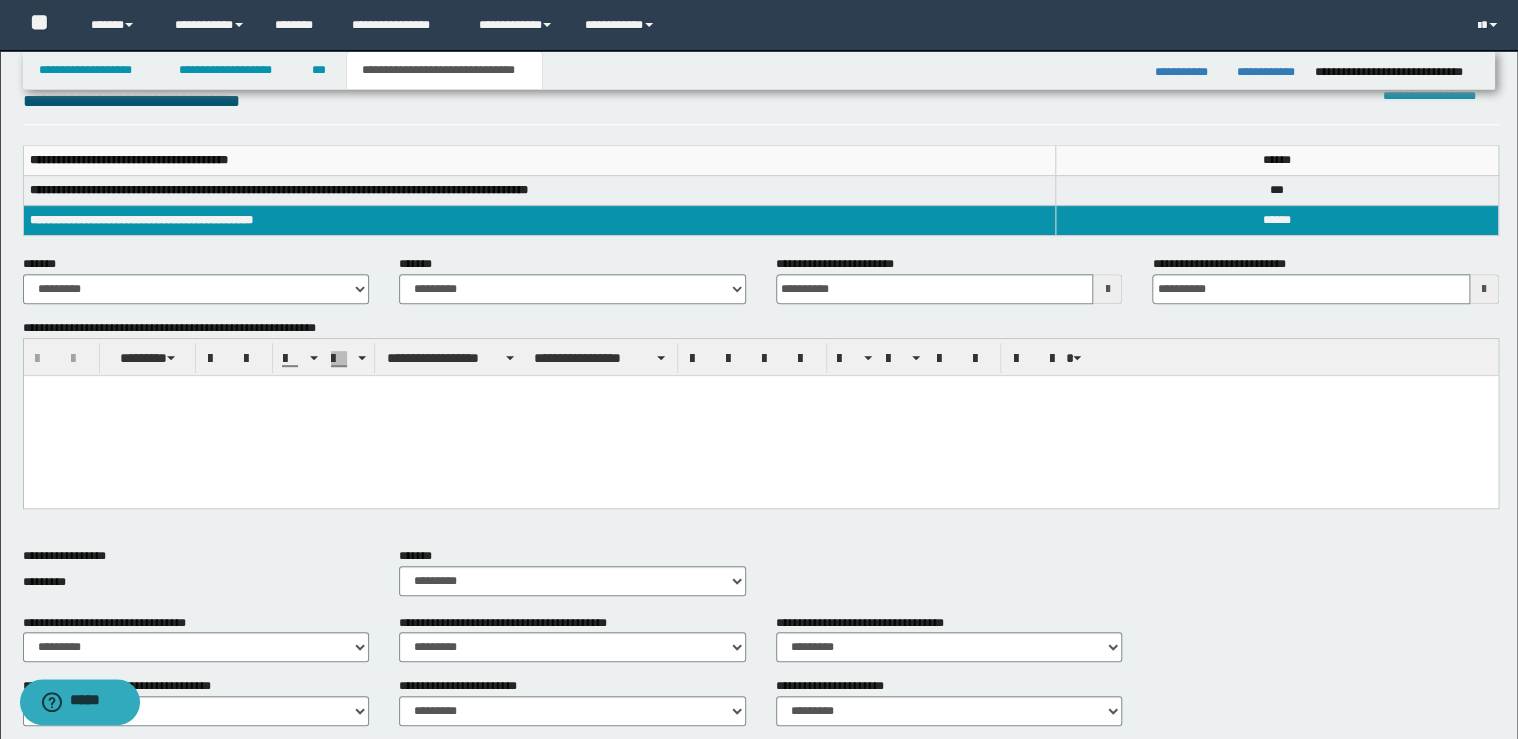 scroll, scrollTop: 792, scrollLeft: 0, axis: vertical 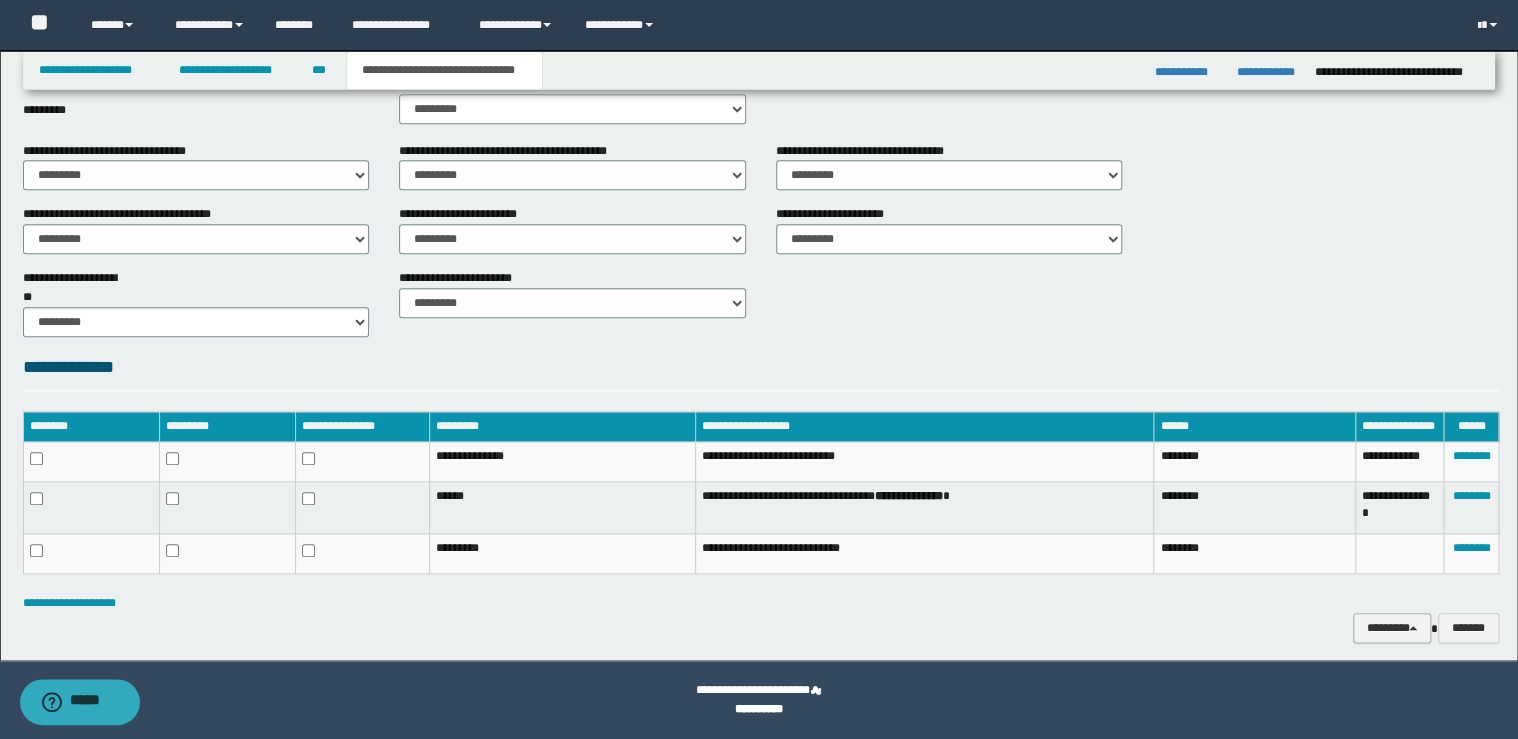 click on "********" at bounding box center [1392, 628] 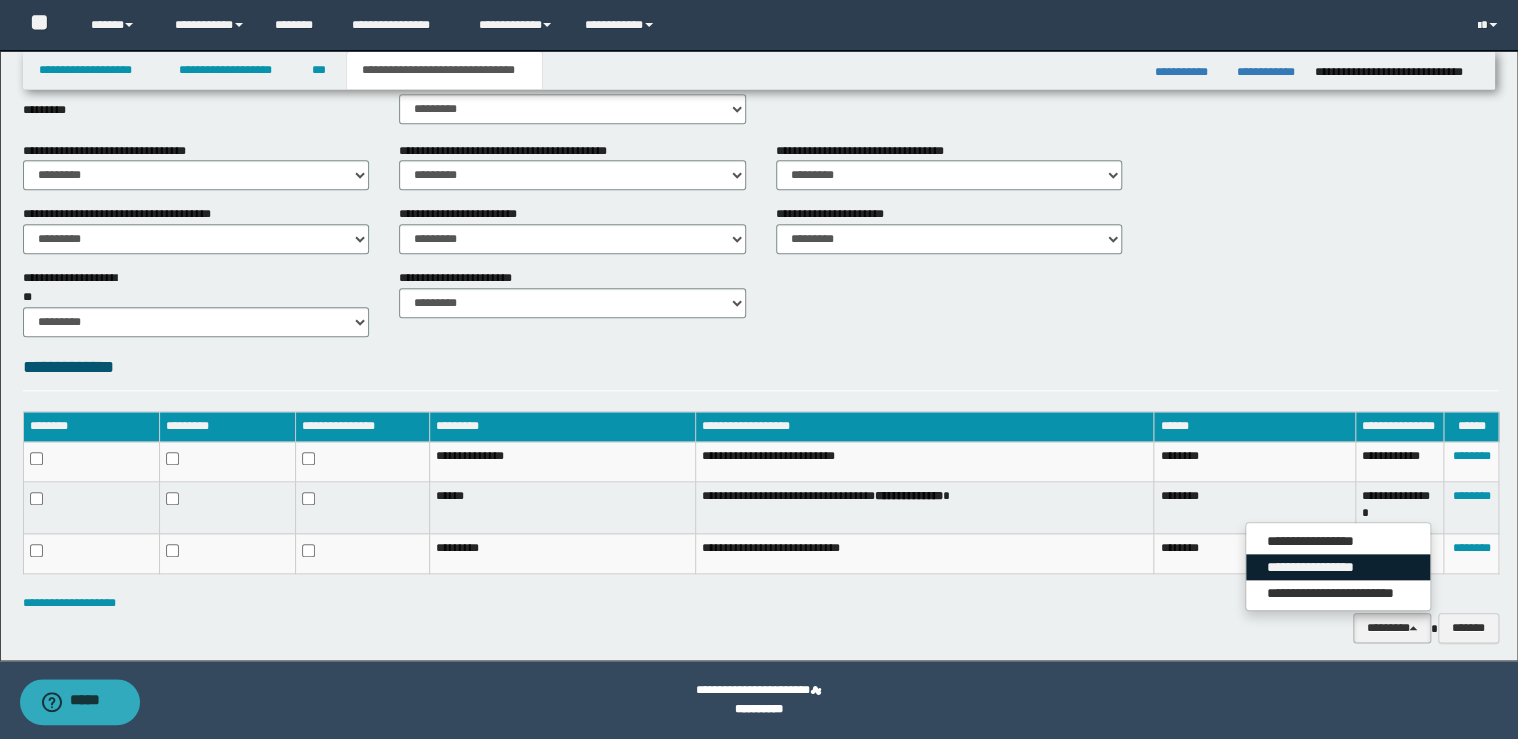 click on "**********" at bounding box center (1338, 567) 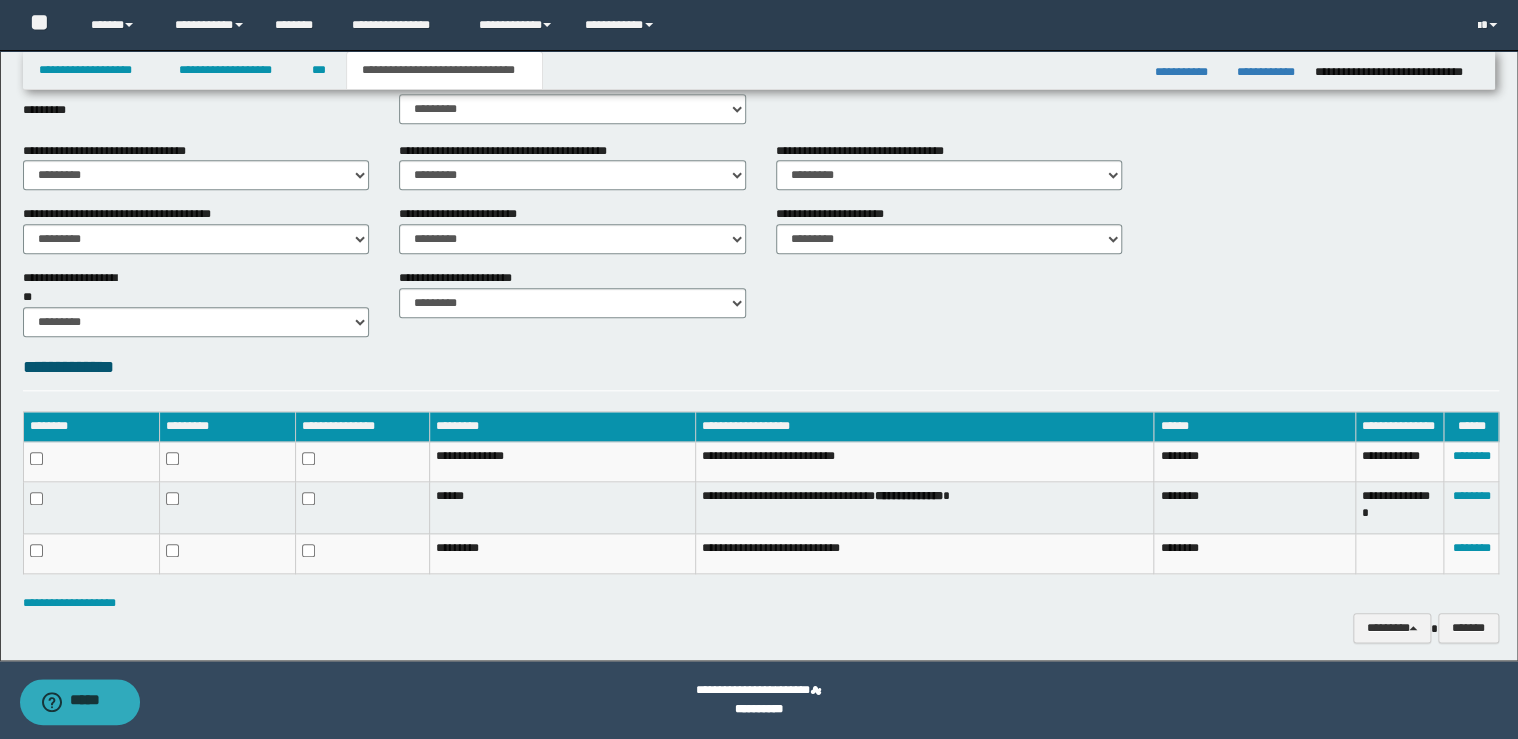 click on "**********" at bounding box center [761, 301] 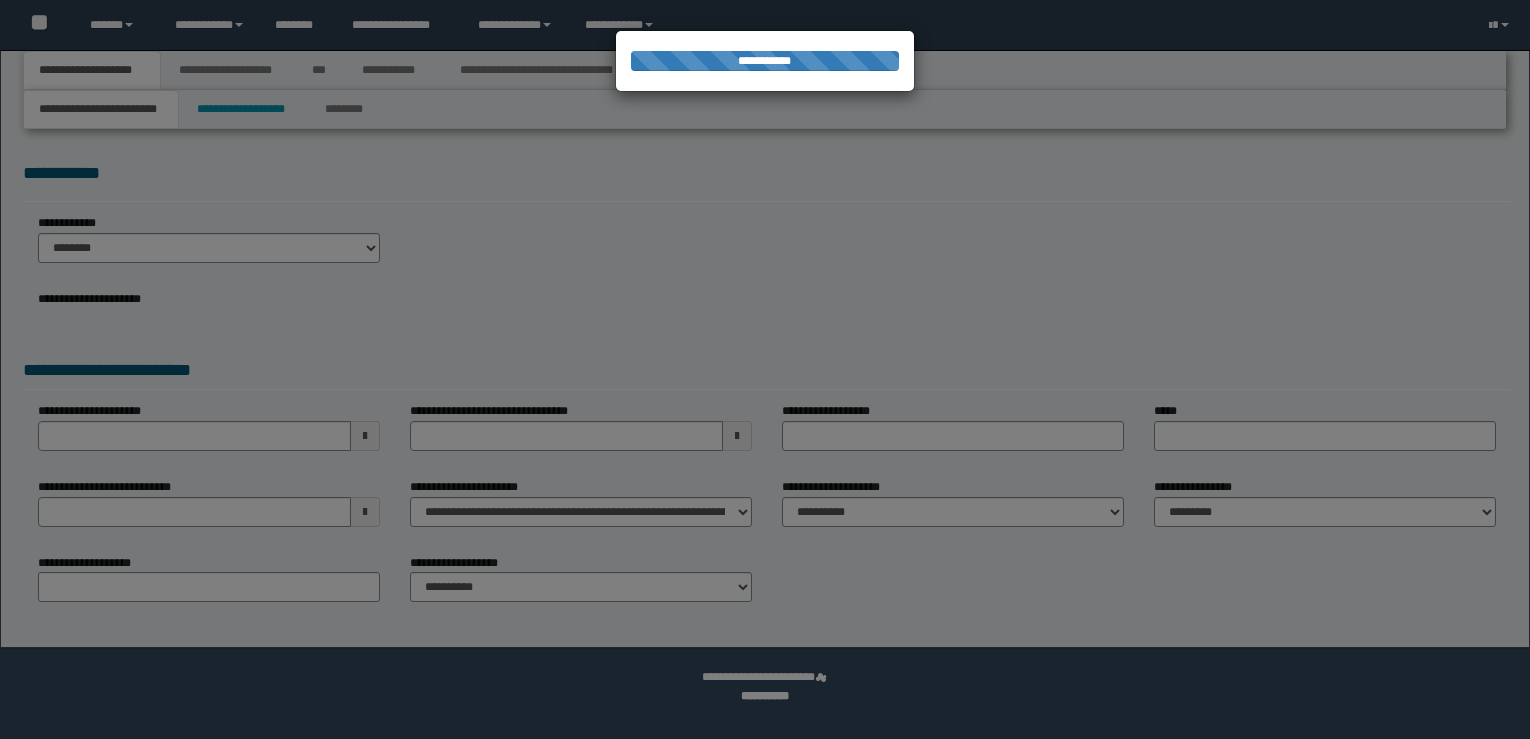scroll, scrollTop: 0, scrollLeft: 0, axis: both 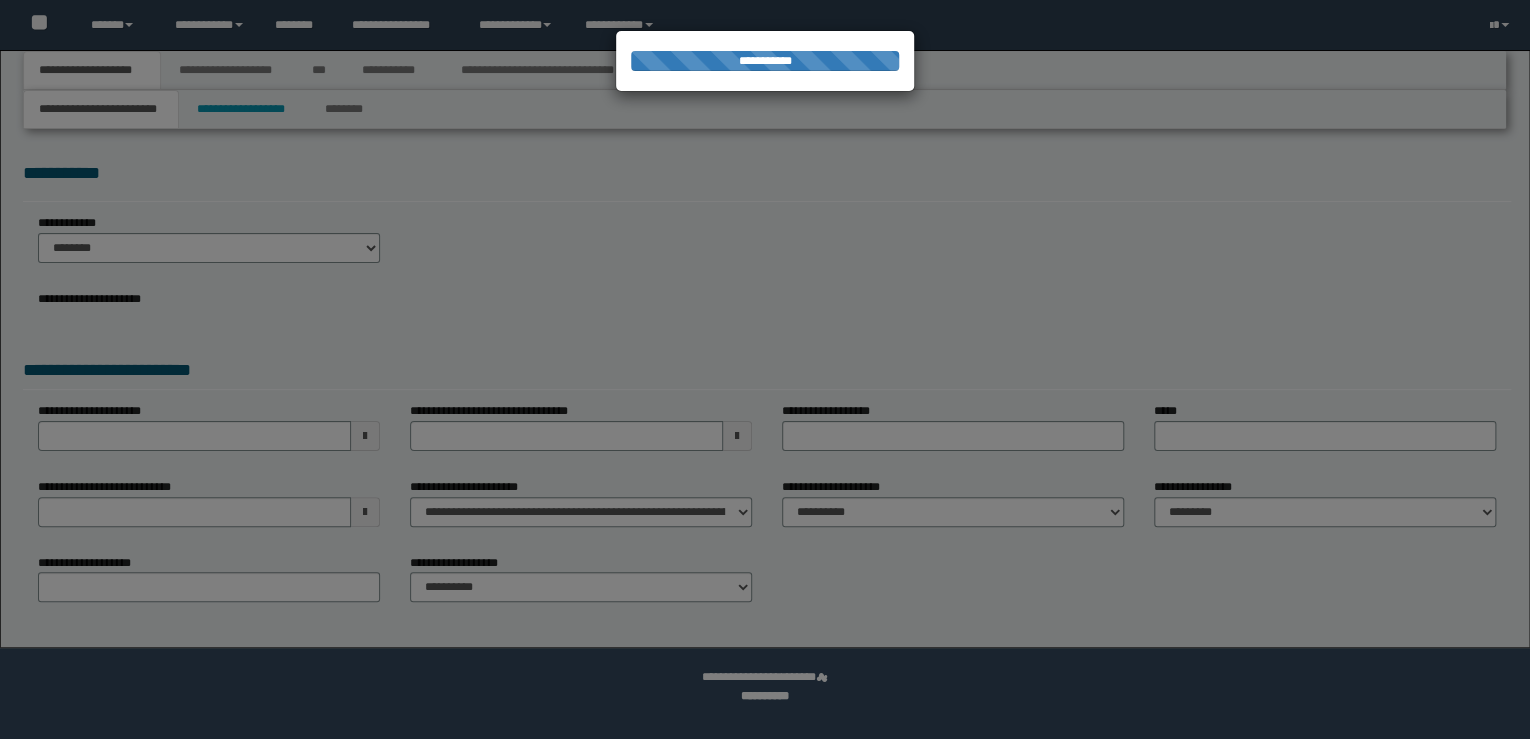 select on "**" 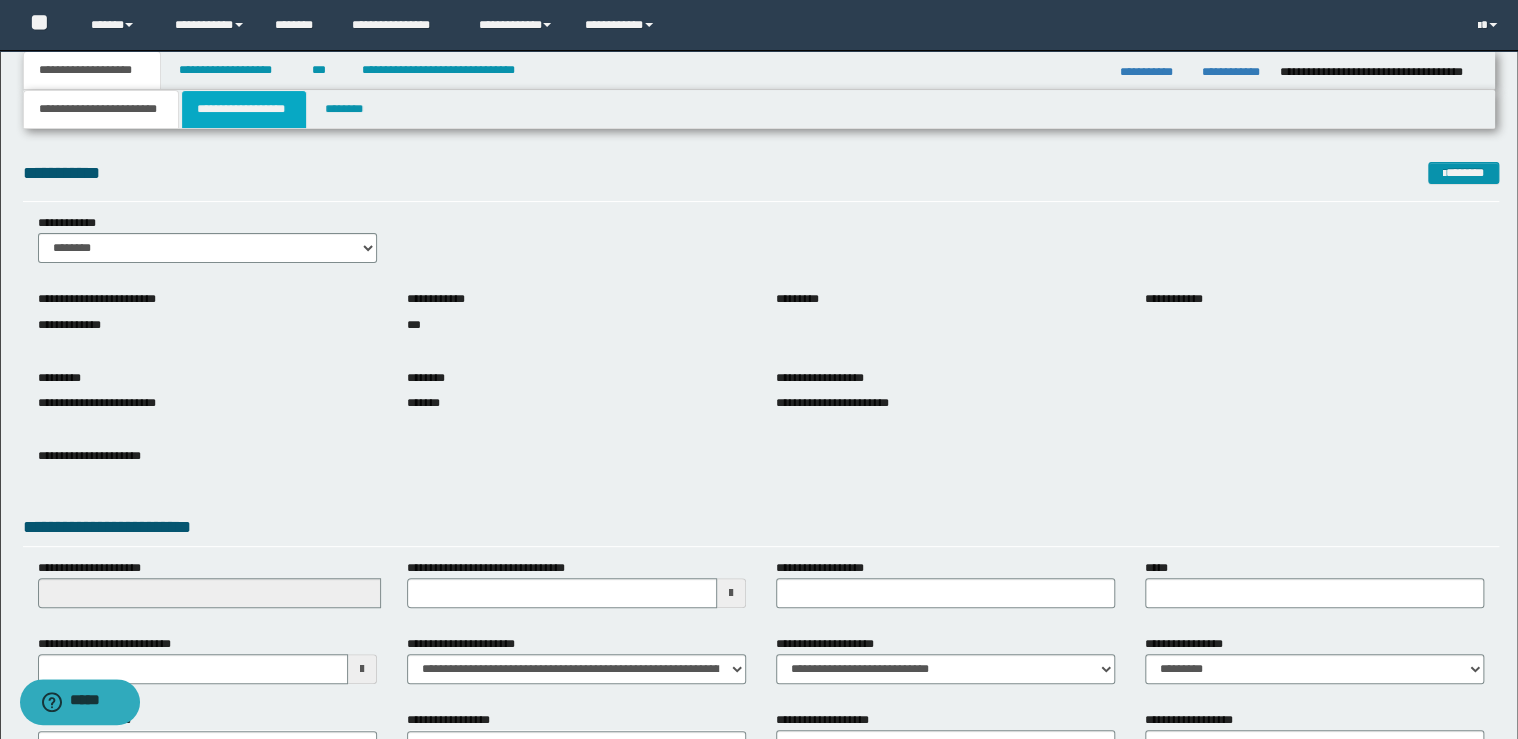 click on "**********" at bounding box center (244, 109) 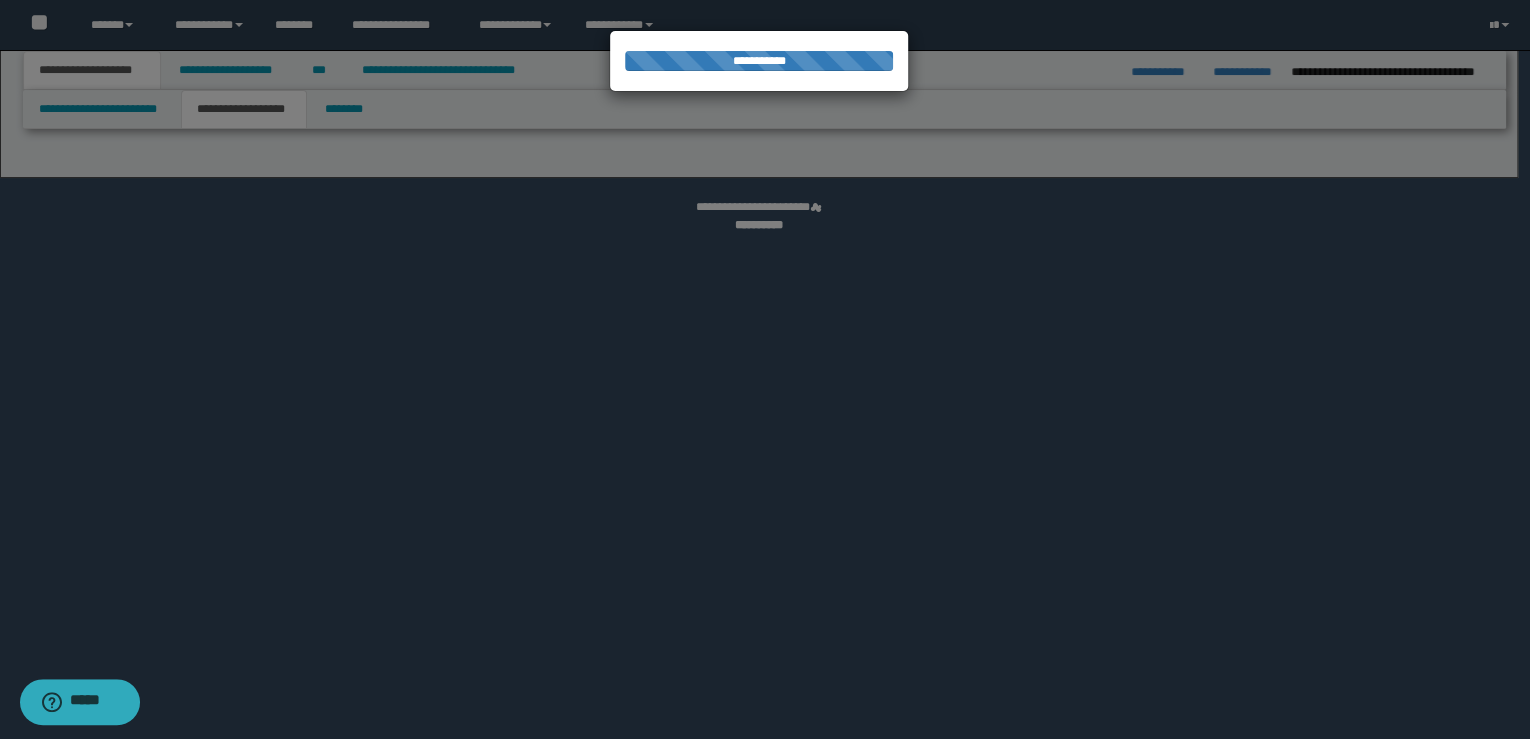 select on "*" 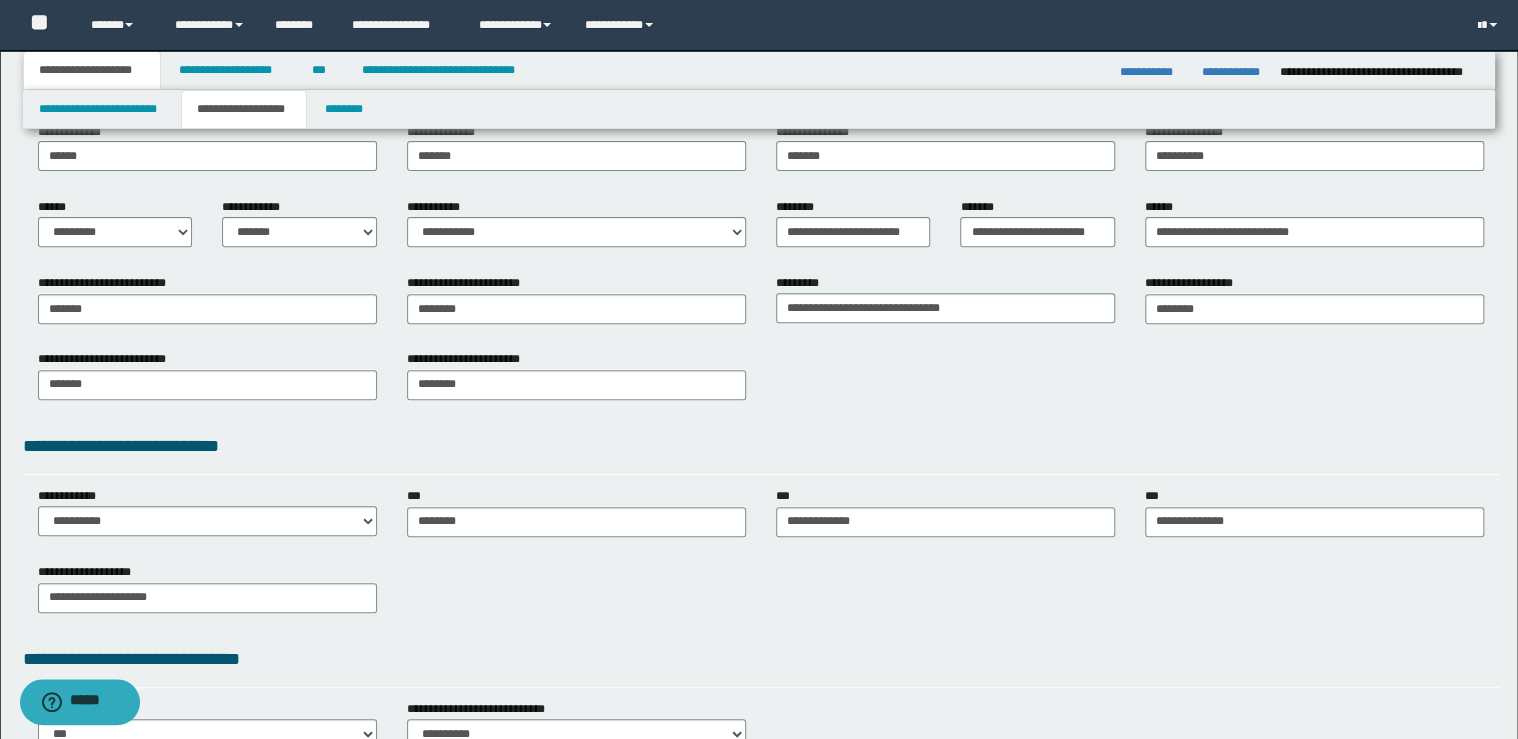 scroll, scrollTop: 367, scrollLeft: 0, axis: vertical 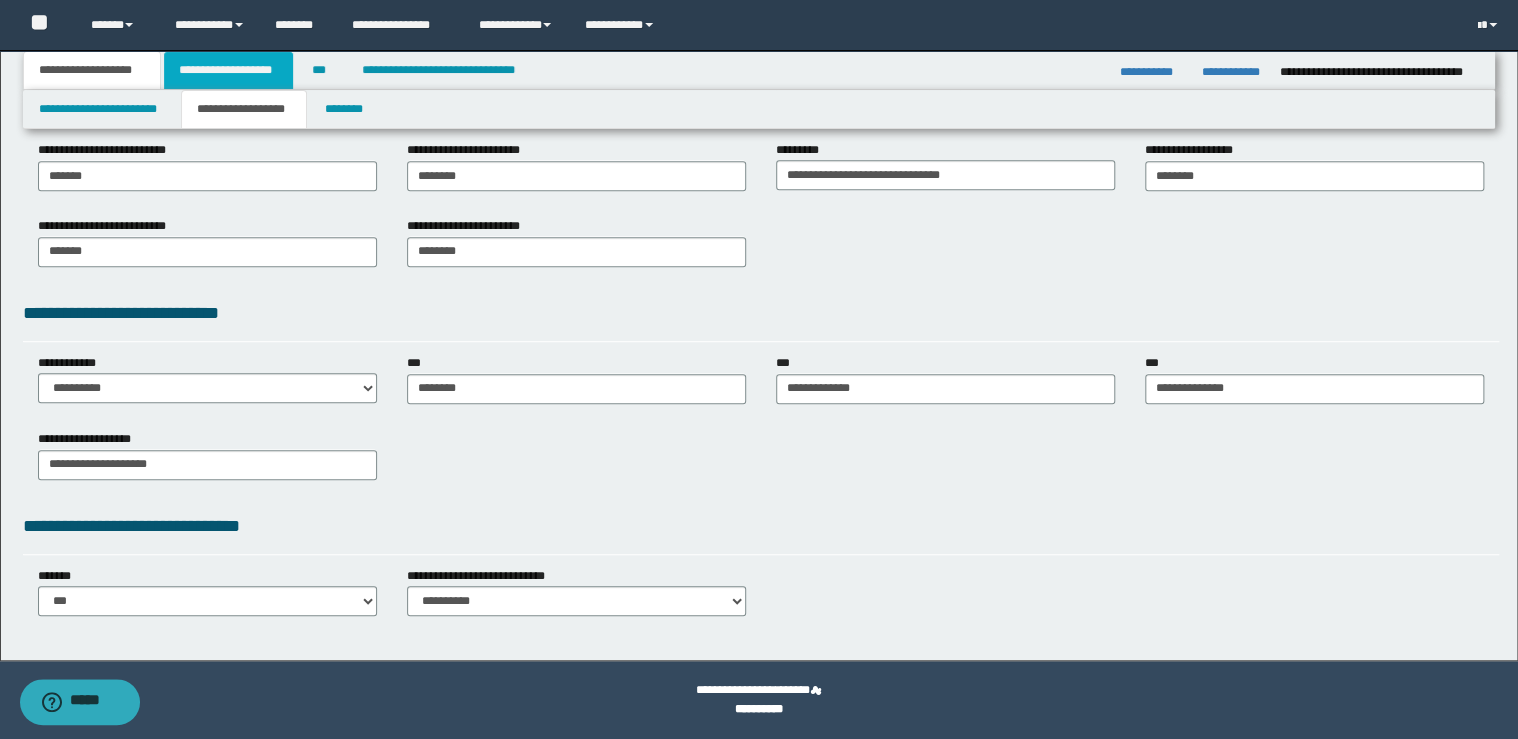 click on "**********" at bounding box center (228, 70) 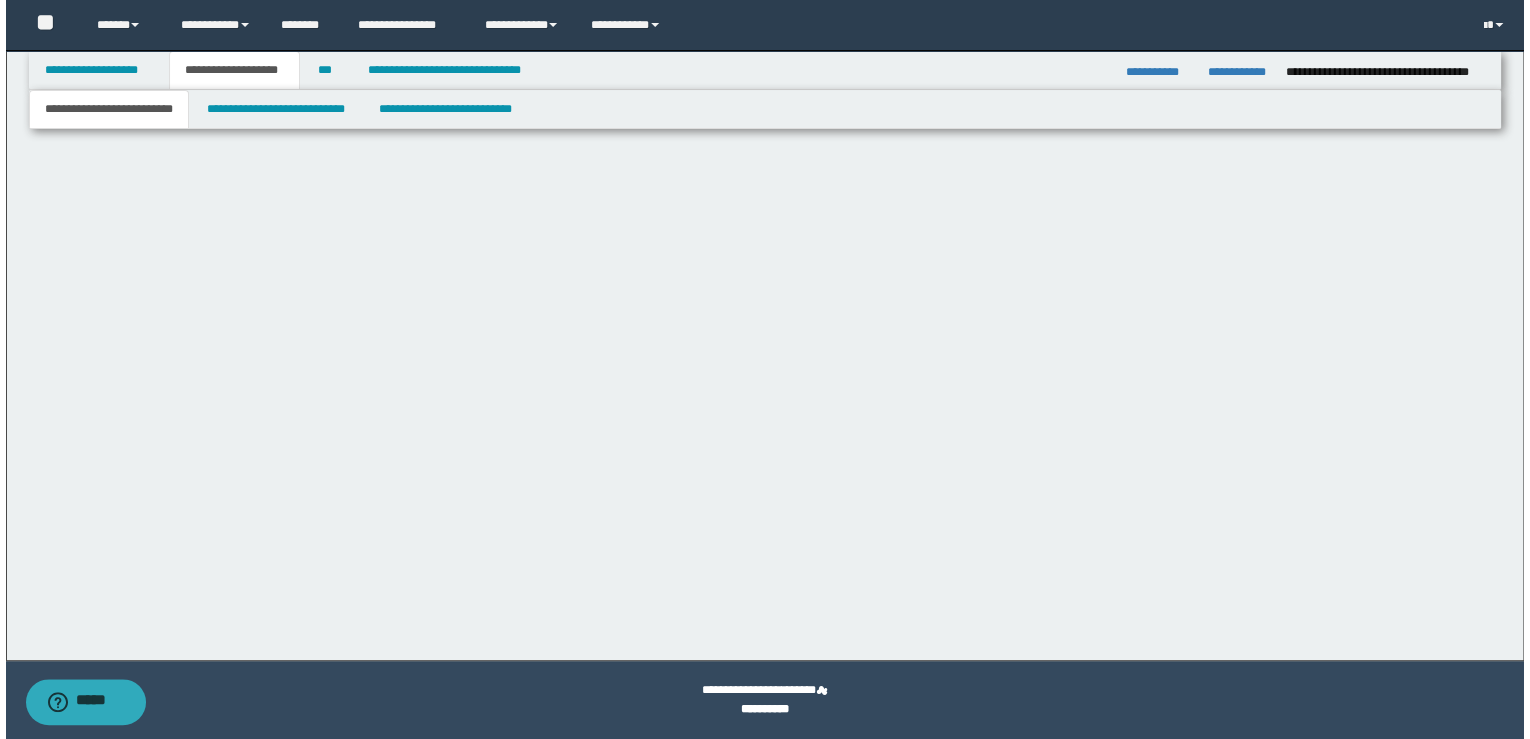 scroll, scrollTop: 0, scrollLeft: 0, axis: both 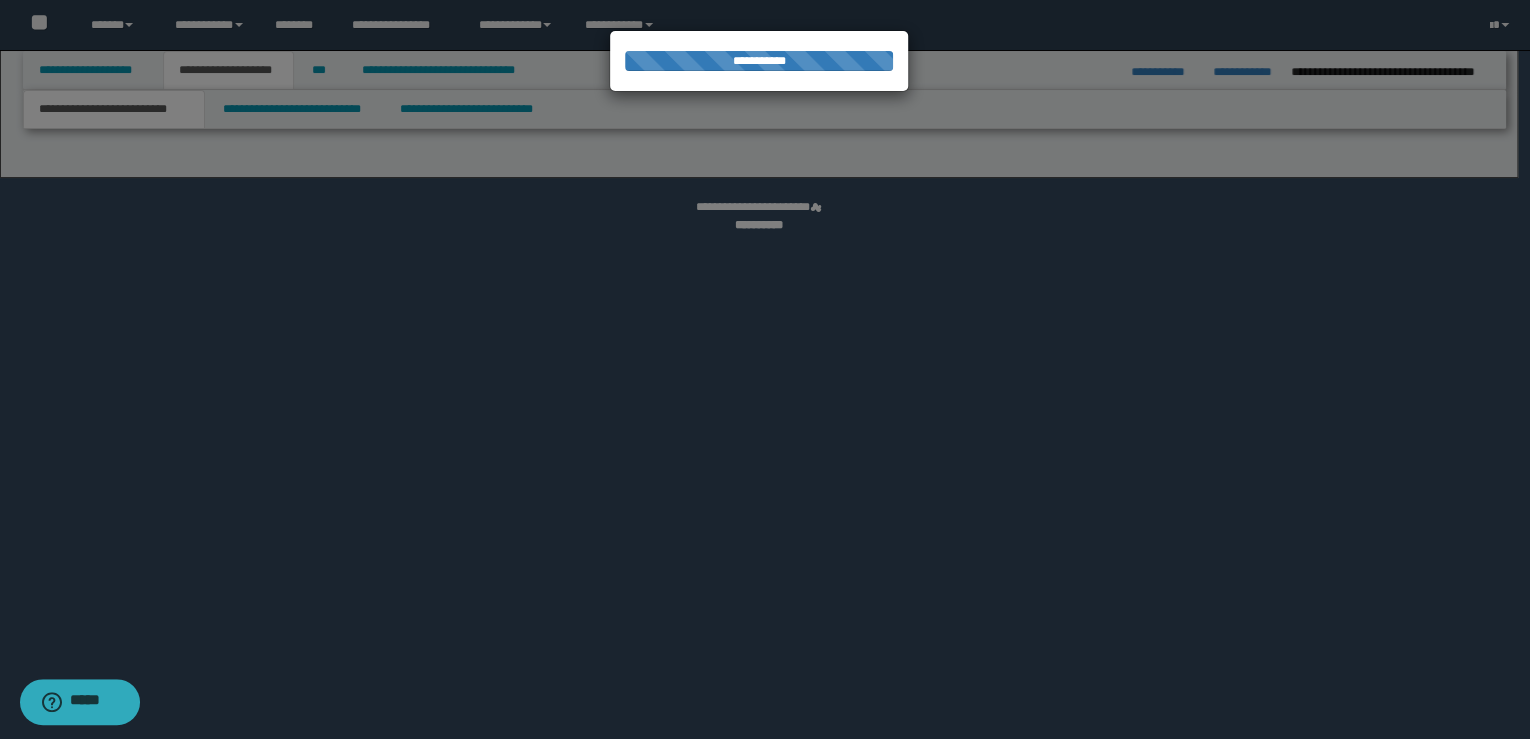 select on "*" 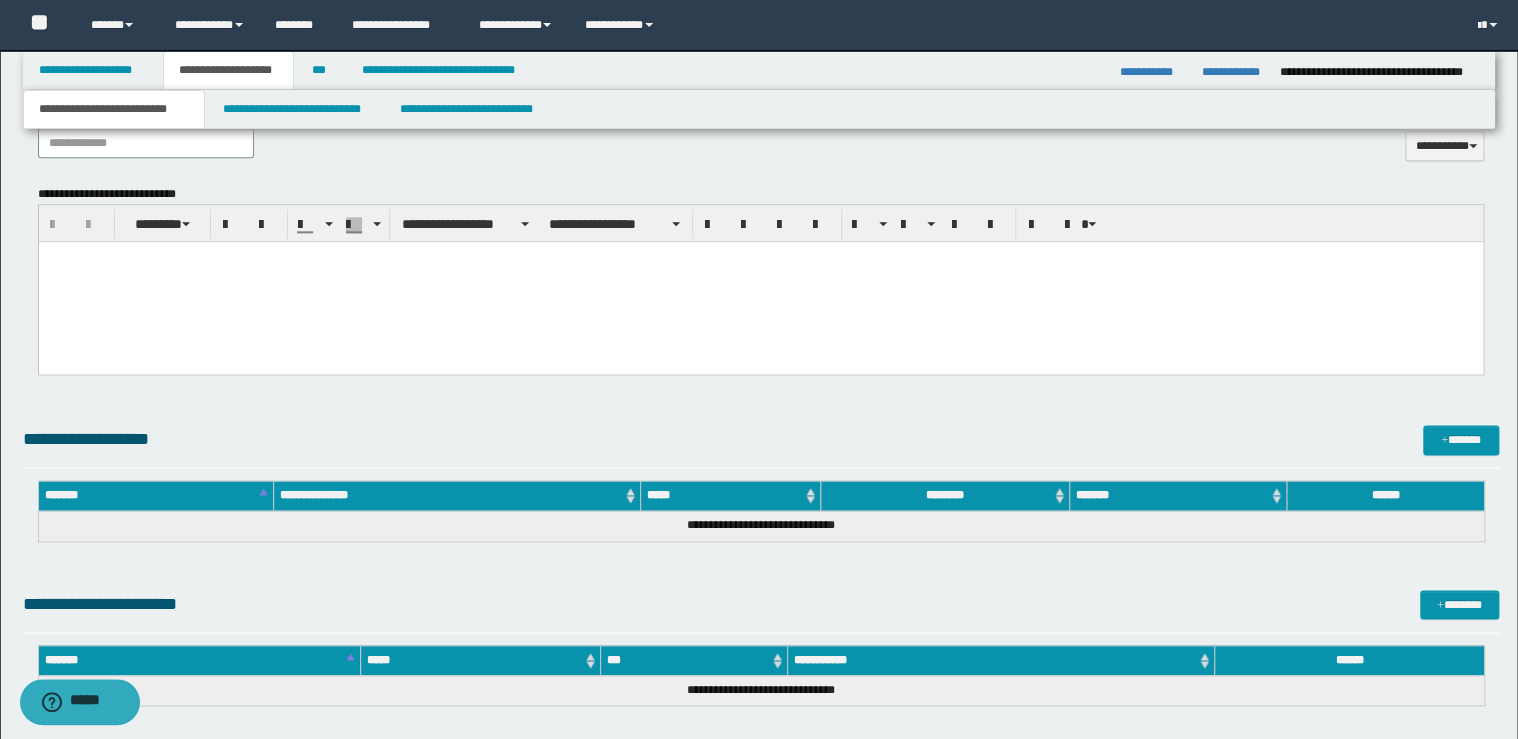 scroll, scrollTop: 1120, scrollLeft: 0, axis: vertical 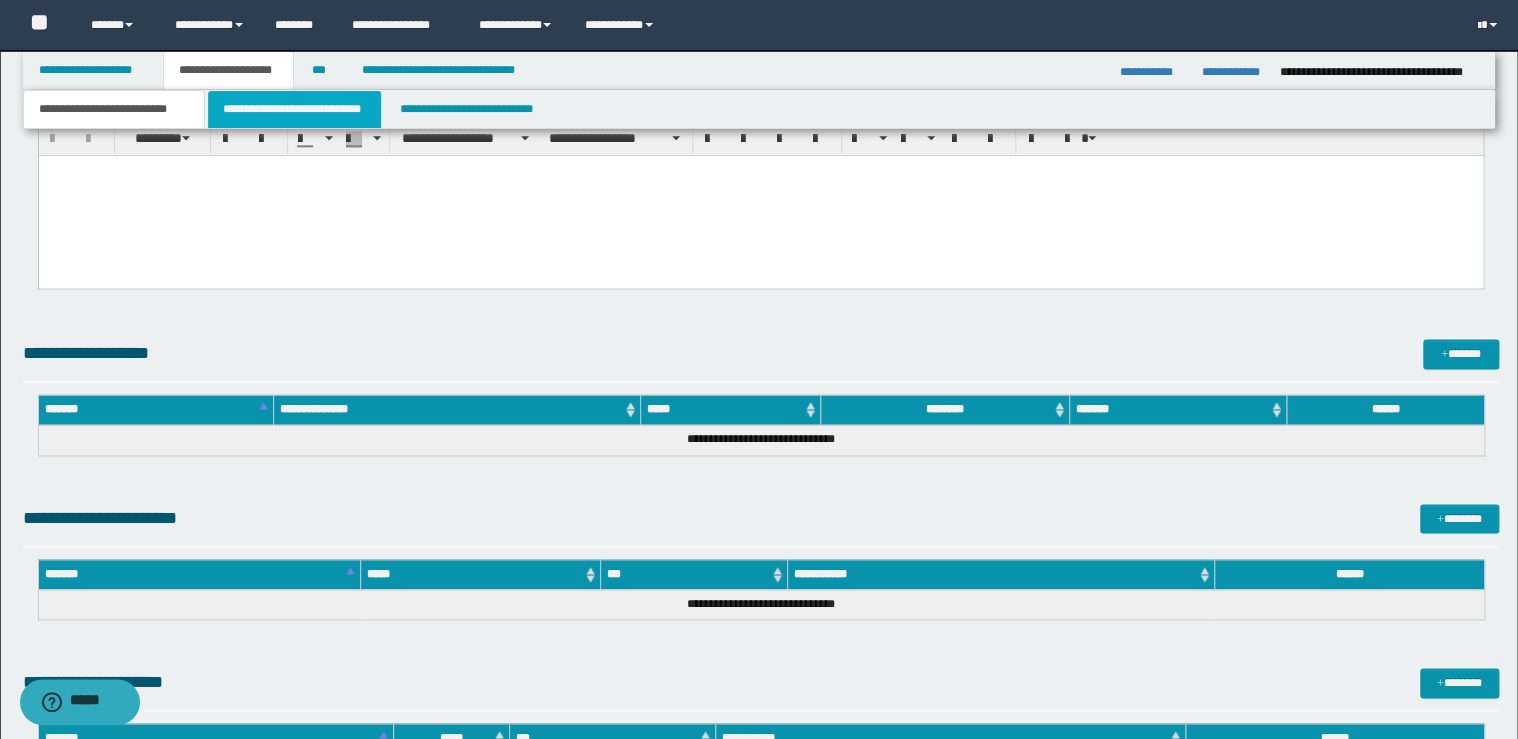click on "**********" at bounding box center [294, 109] 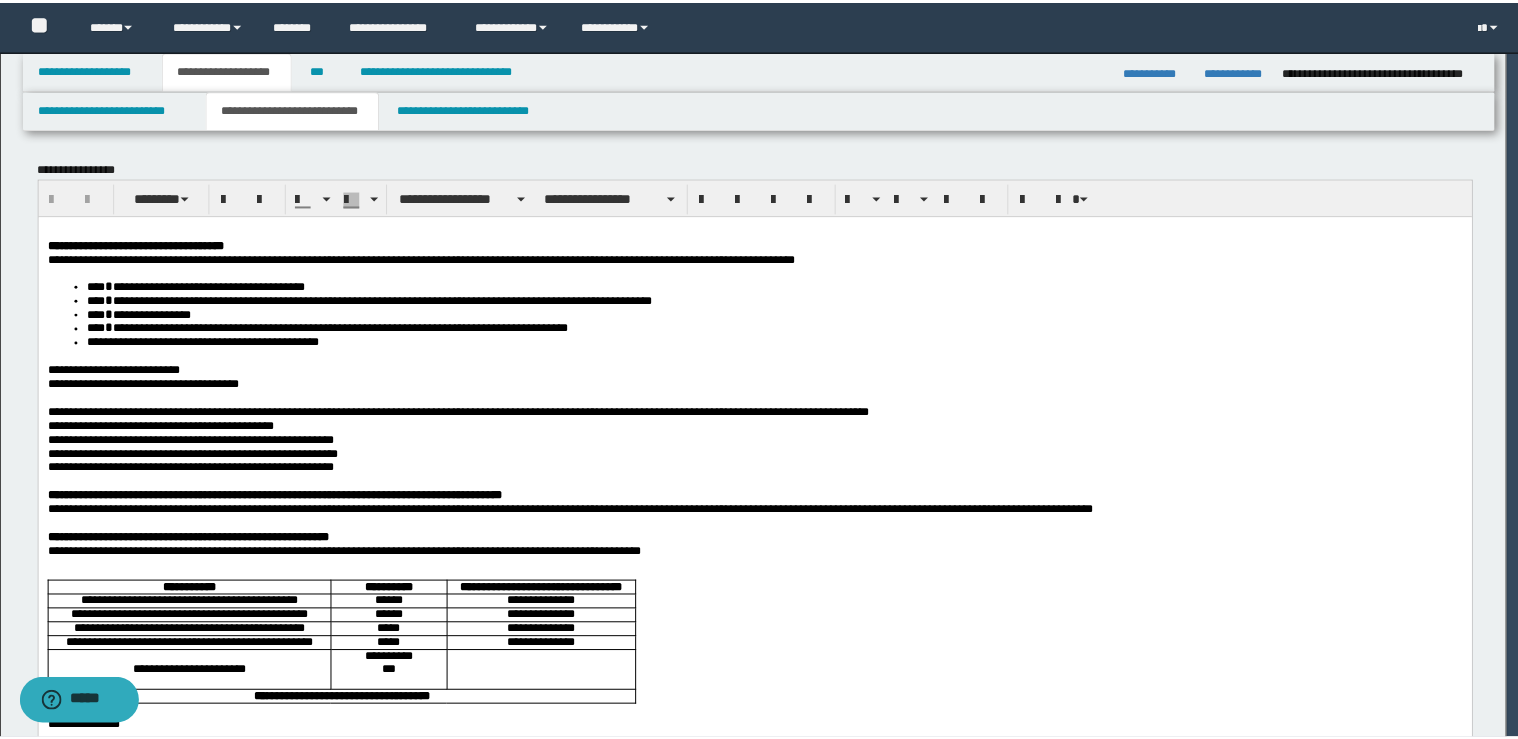 scroll, scrollTop: 0, scrollLeft: 0, axis: both 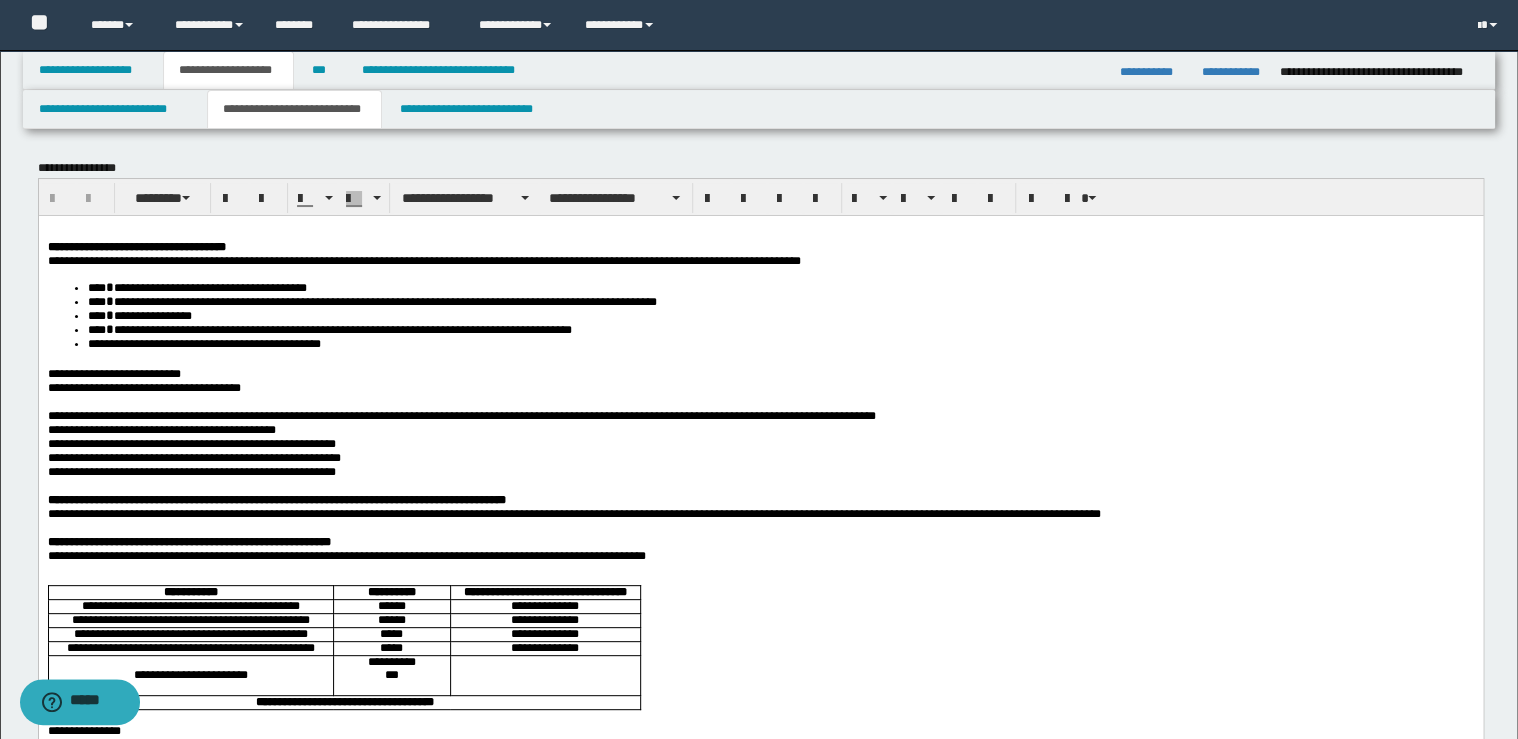 click on "**********" at bounding box center [760, 736] 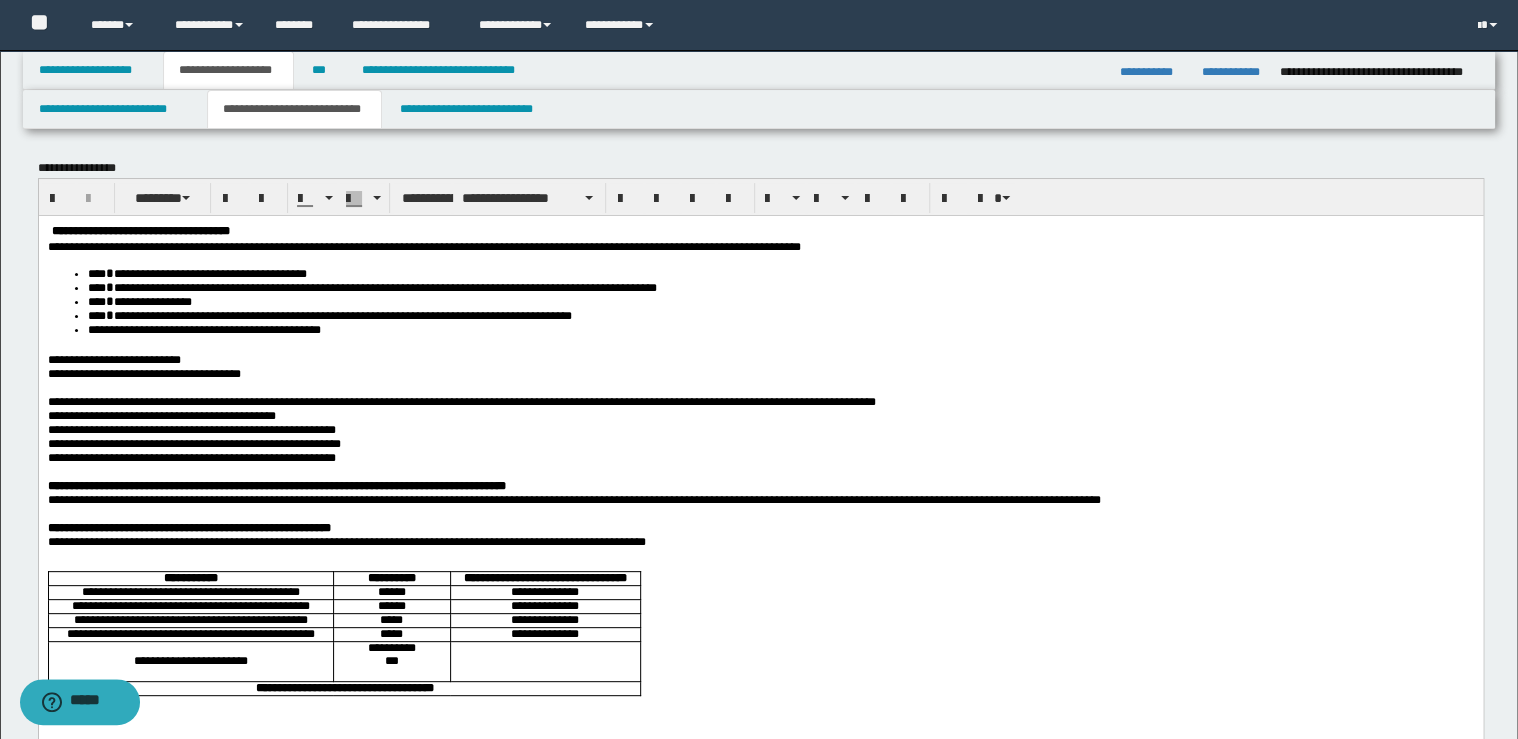 type 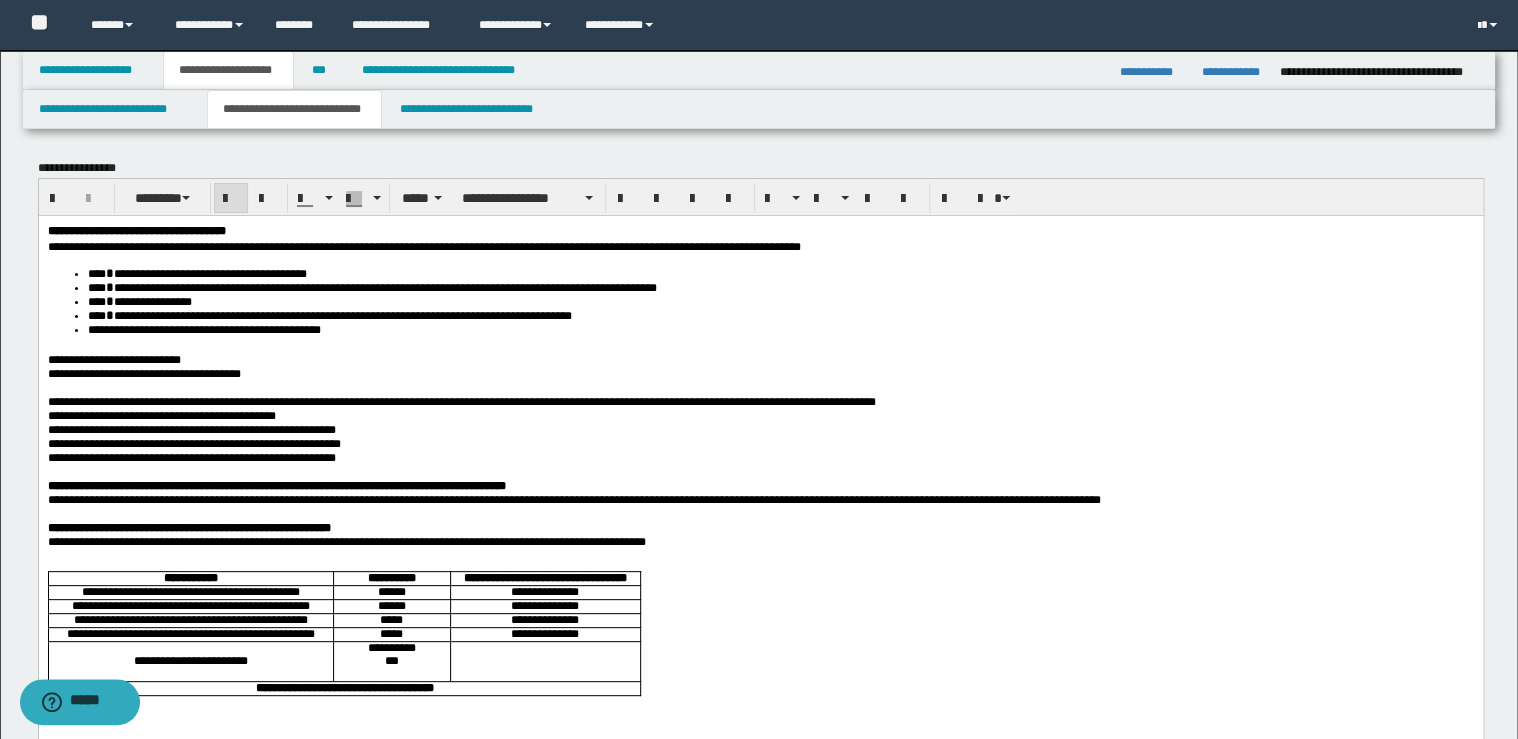 click on "**********" at bounding box center [760, 231] 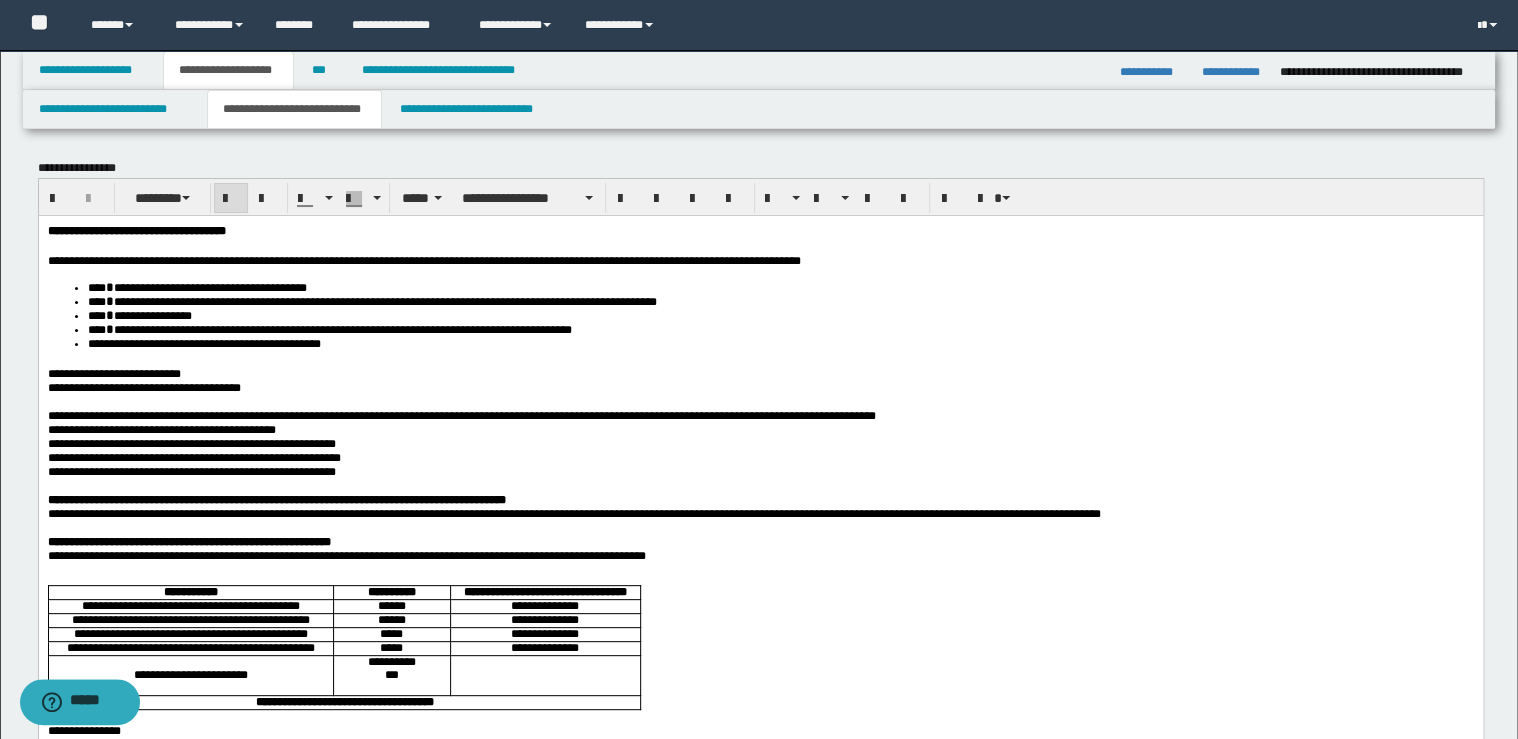 click on "**********" at bounding box center (113, 373) 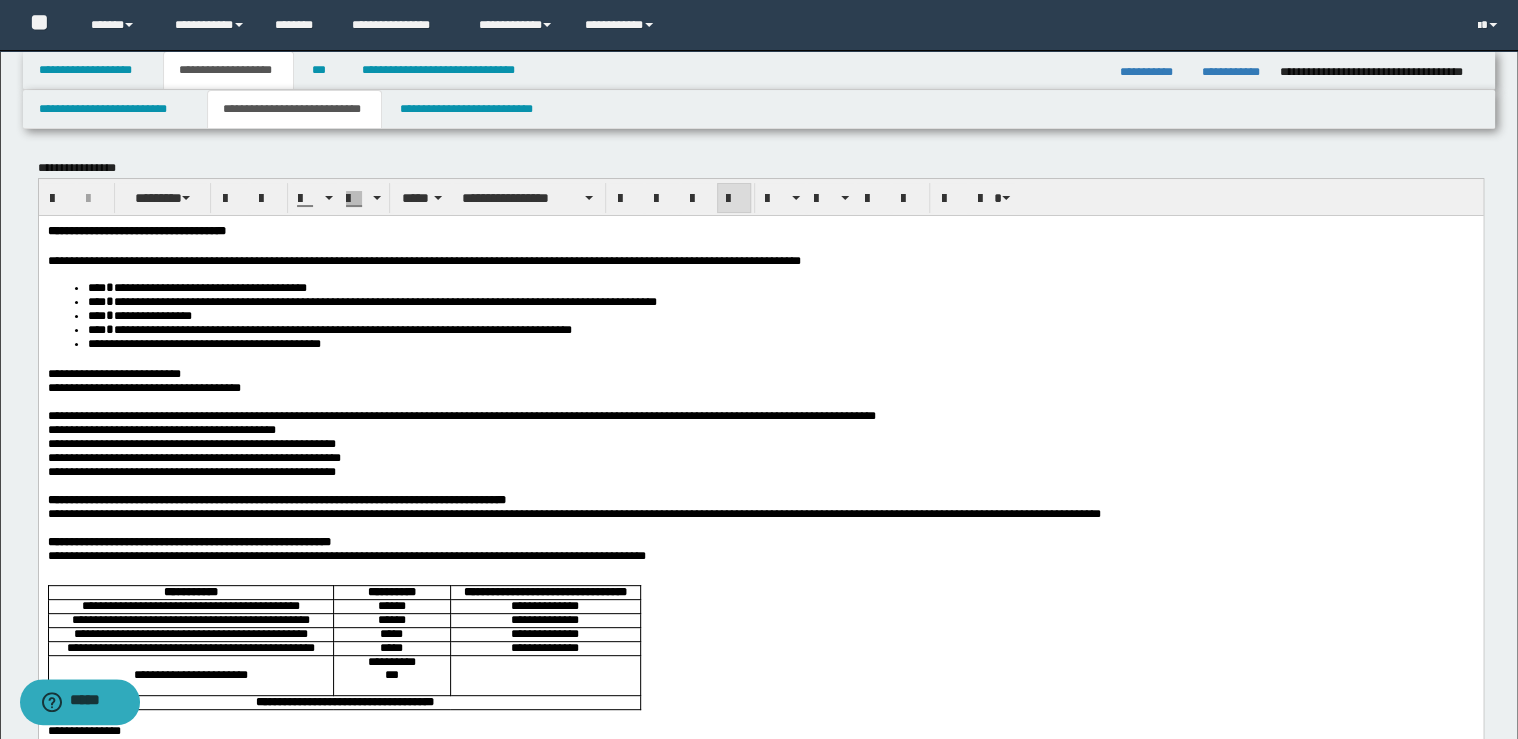click on "**********" at bounding box center [143, 387] 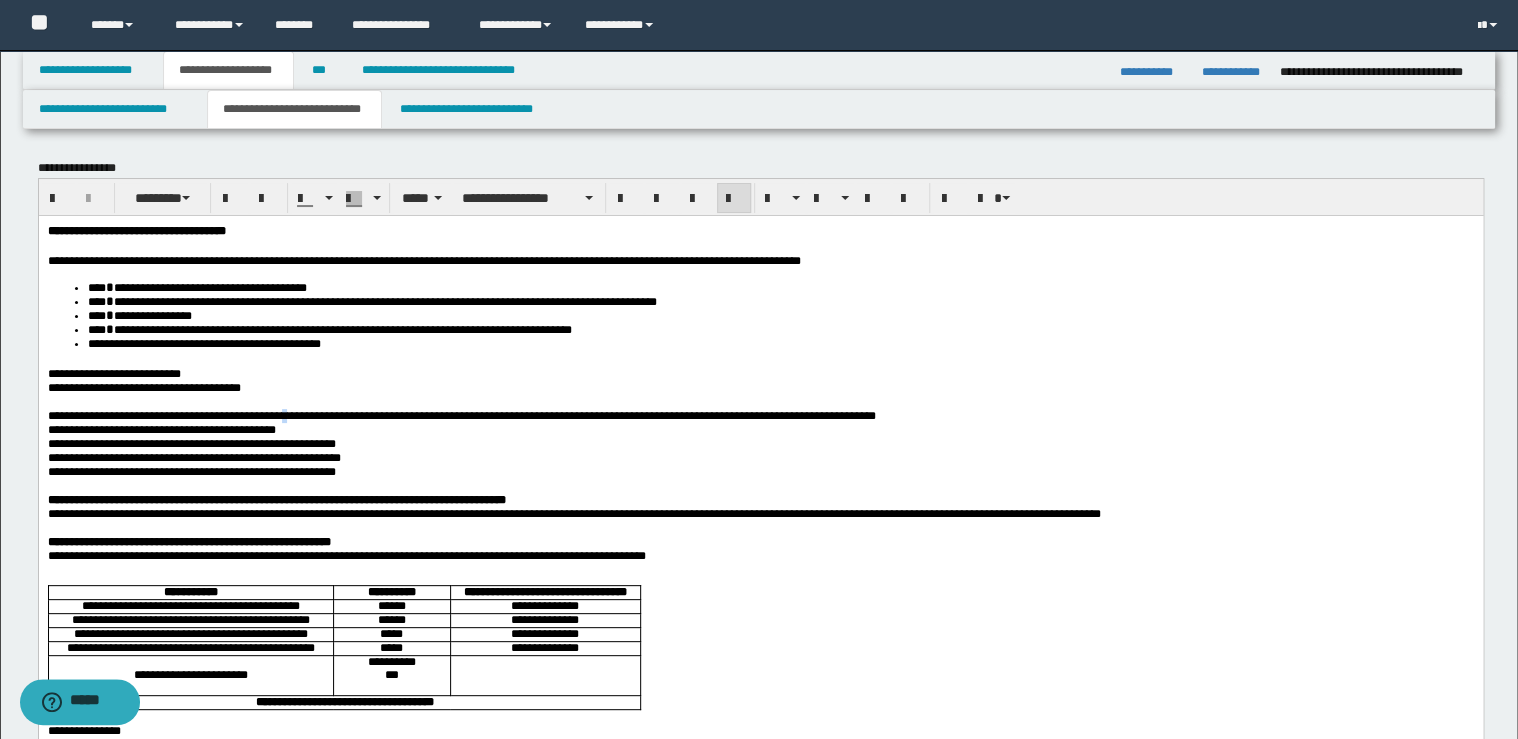 click on "**********" at bounding box center (461, 415) 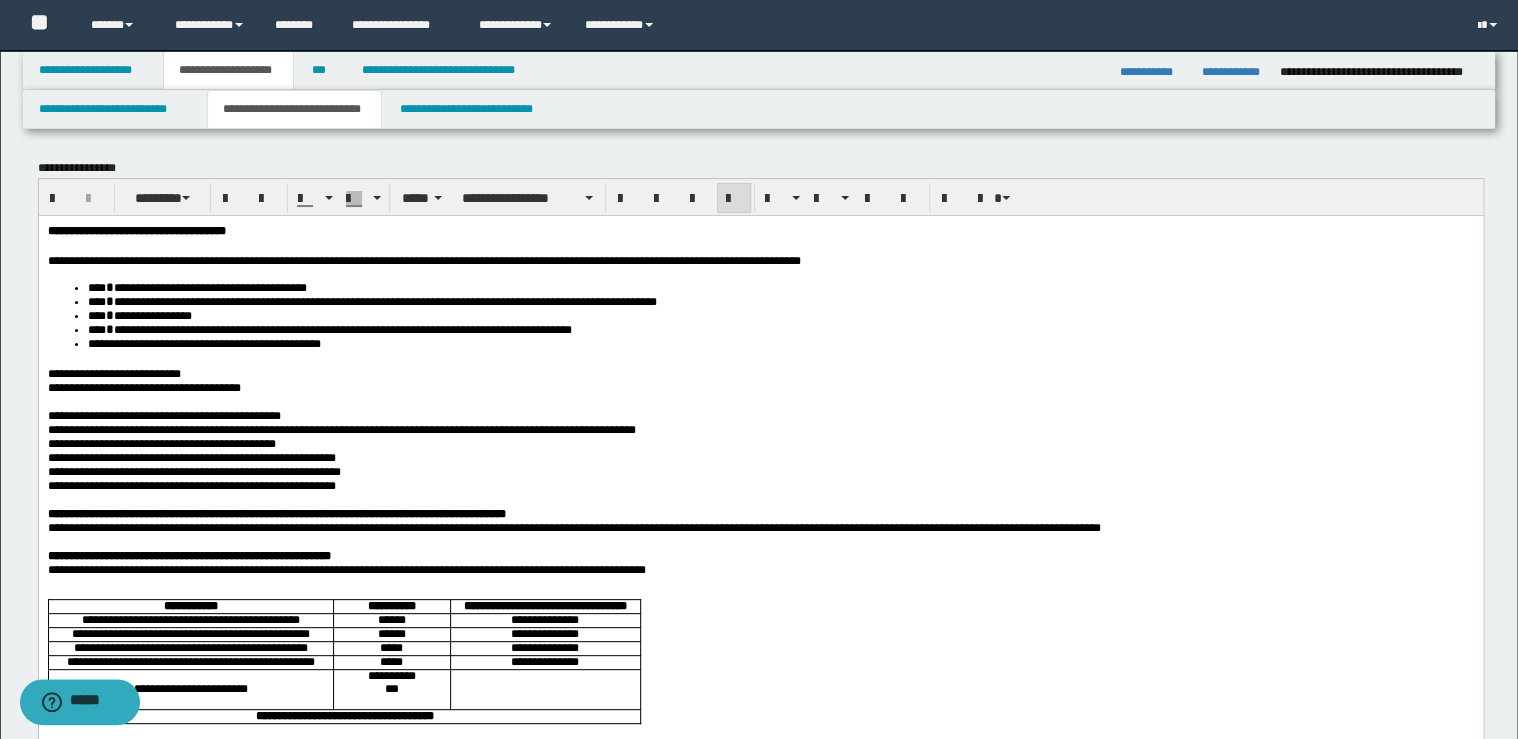 click on "**********" at bounding box center (341, 429) 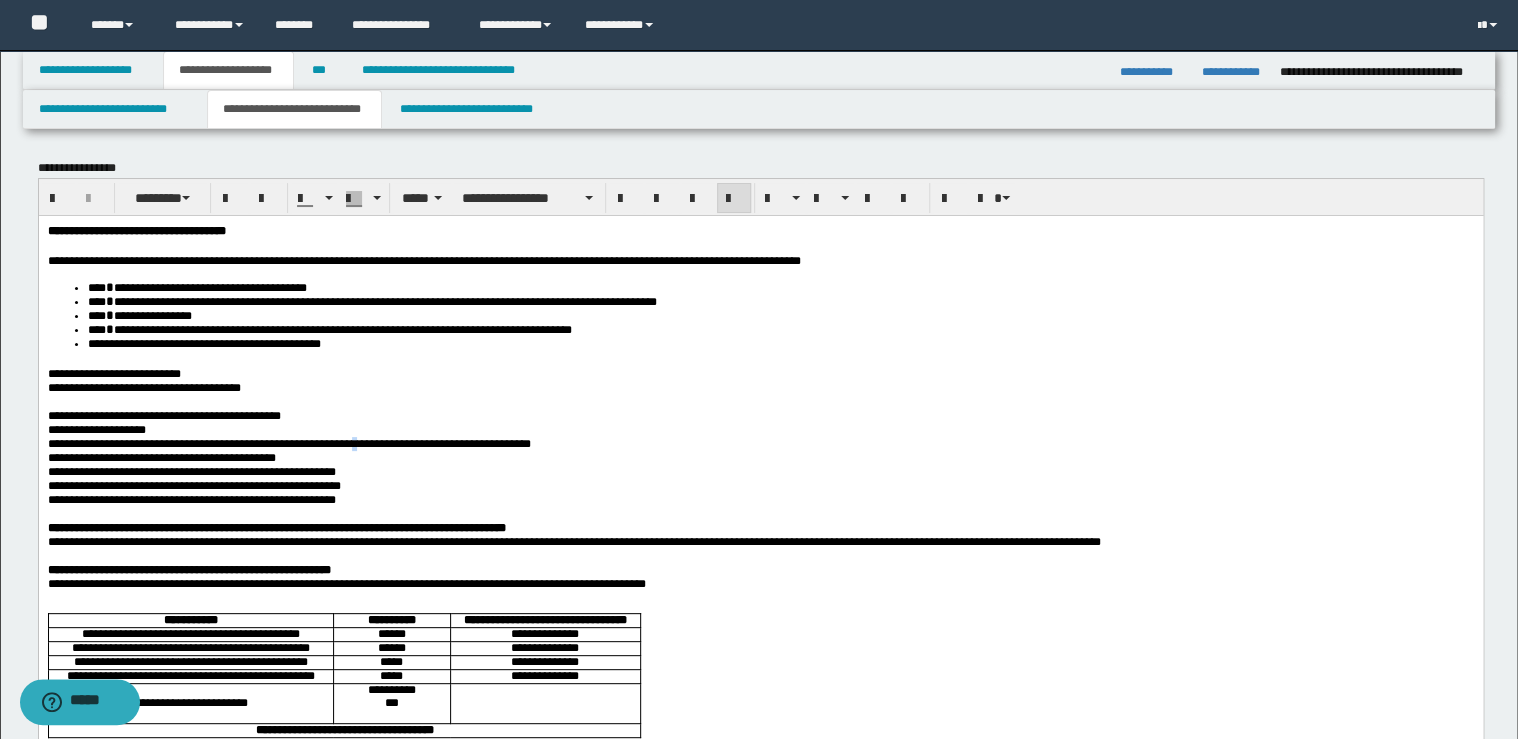 click on "**********" at bounding box center (288, 443) 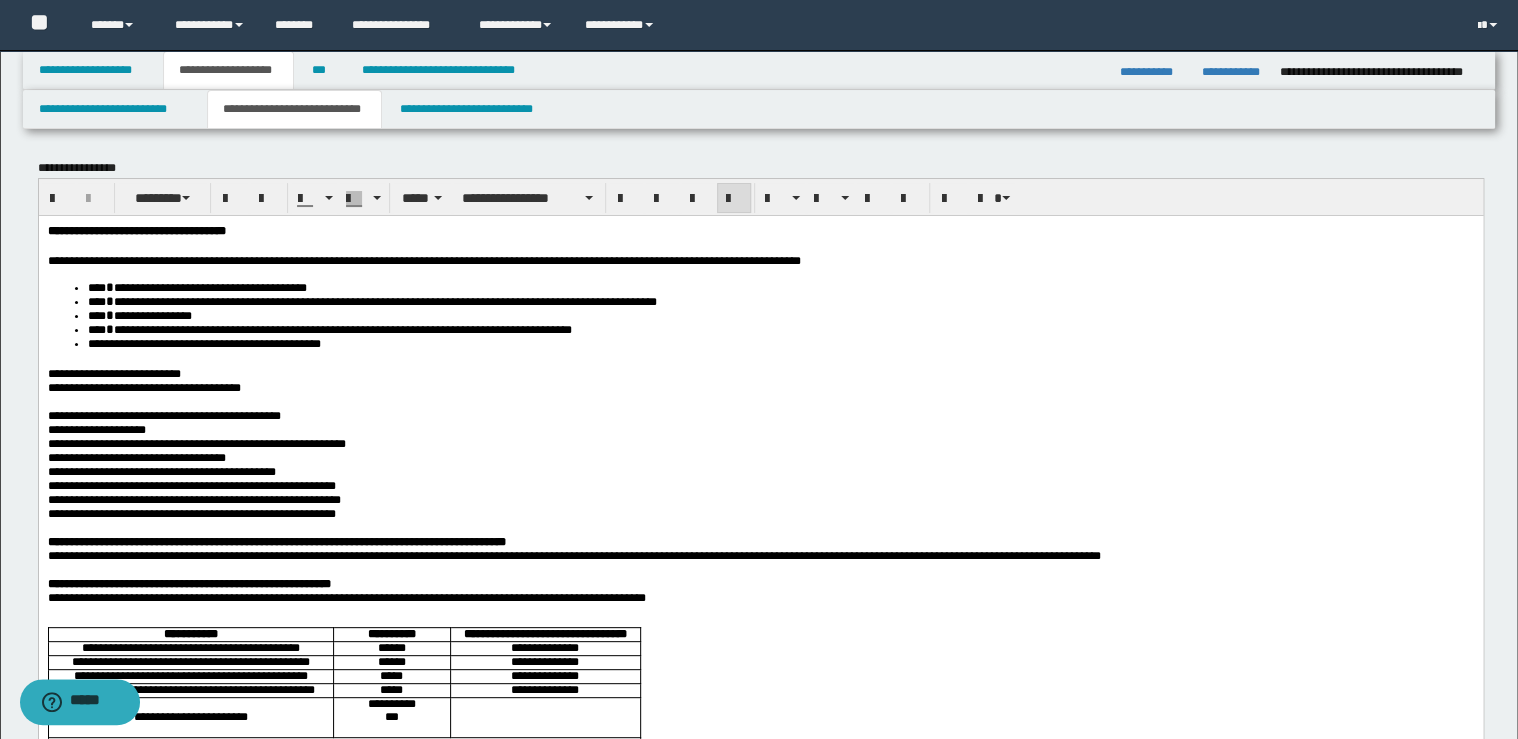 click on "**********" at bounding box center [760, 443] 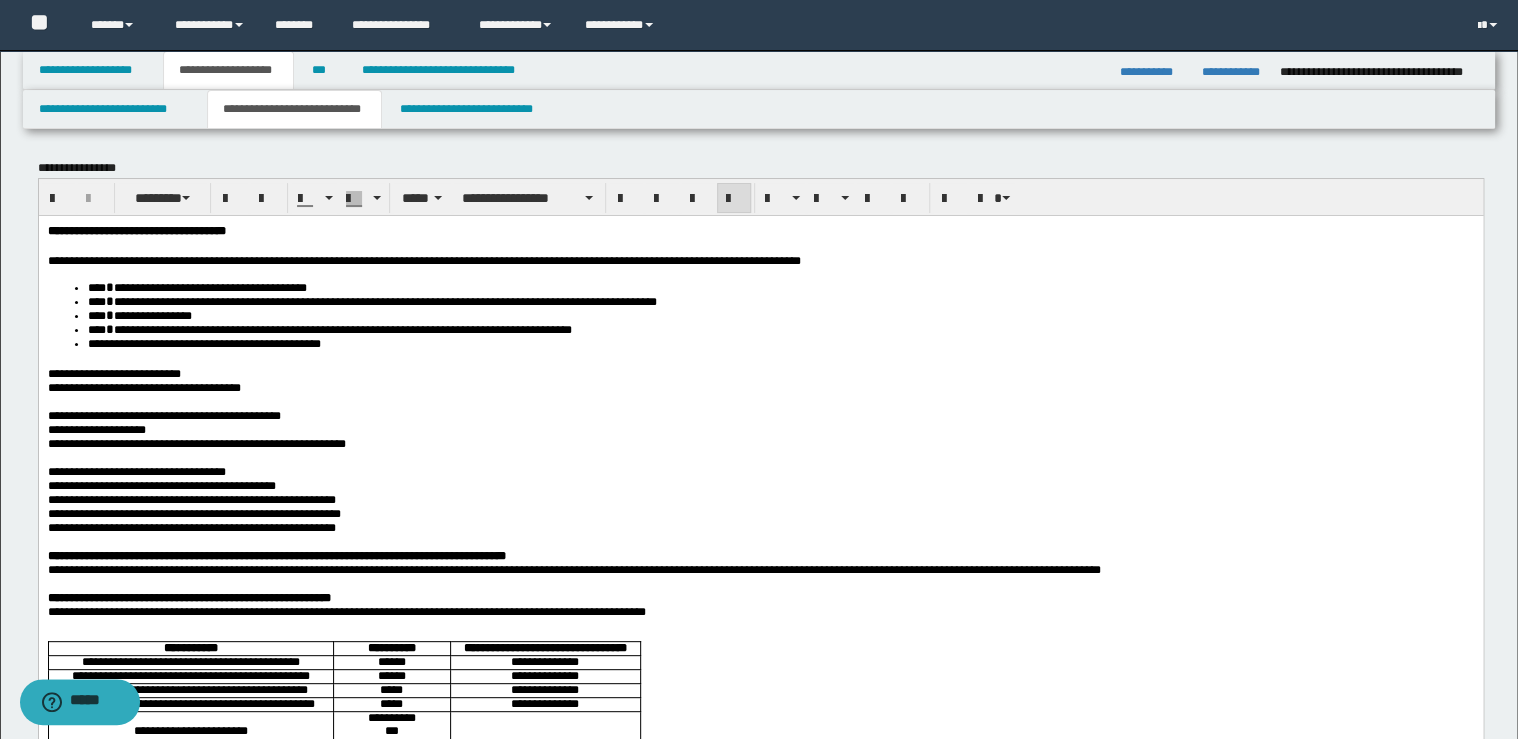 click on "**********" at bounding box center (760, 555) 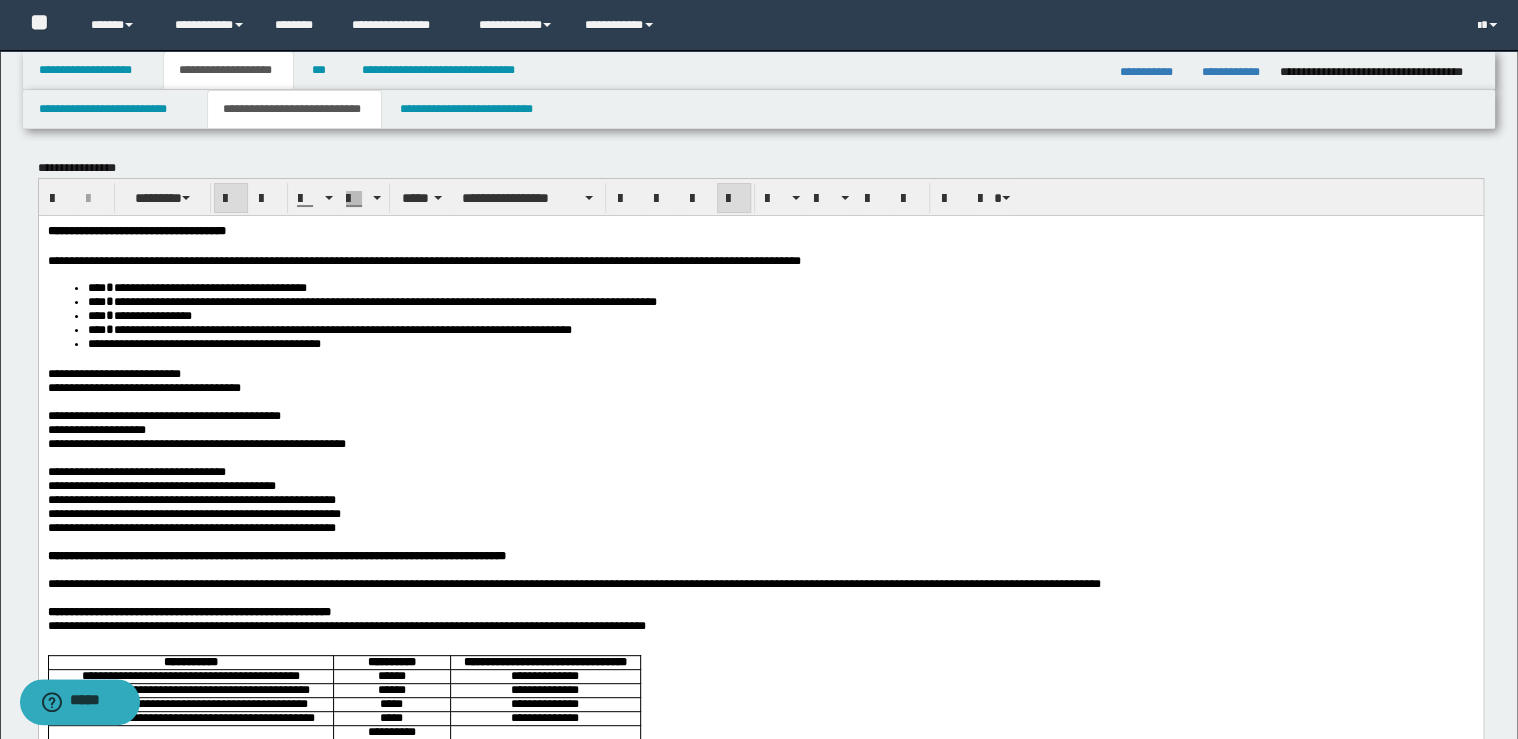 click on "**********" at bounding box center [760, 611] 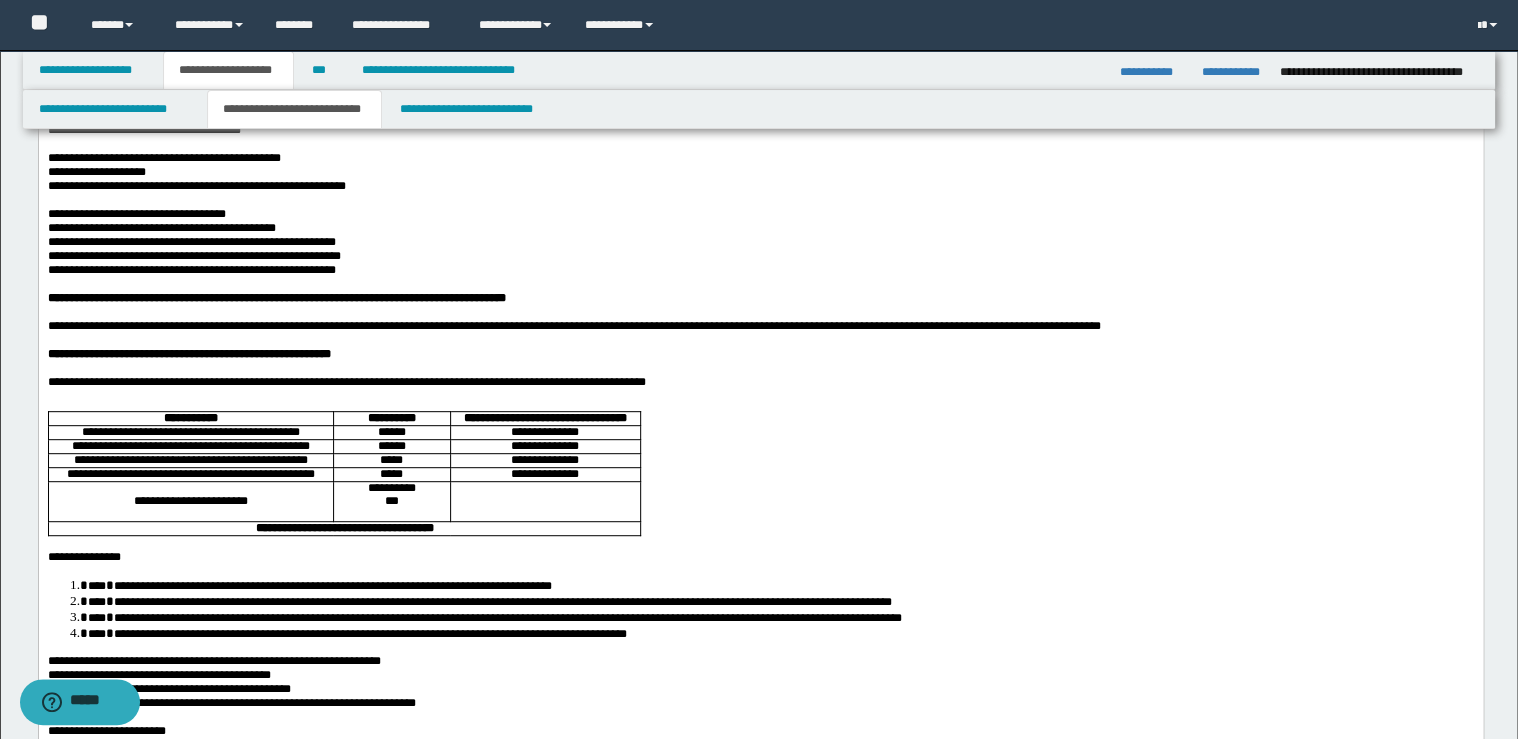scroll, scrollTop: 320, scrollLeft: 0, axis: vertical 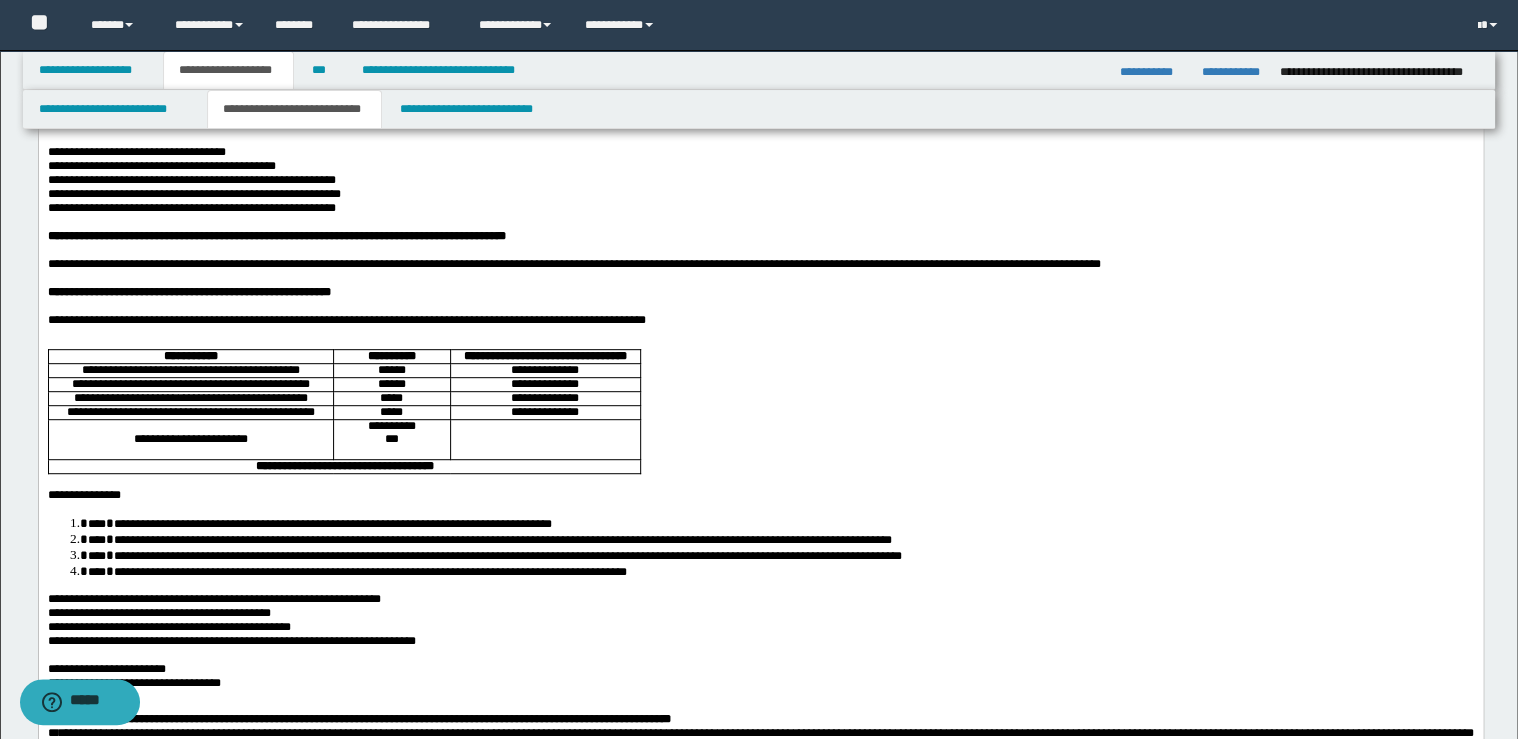 click on "**********" at bounding box center (760, 459) 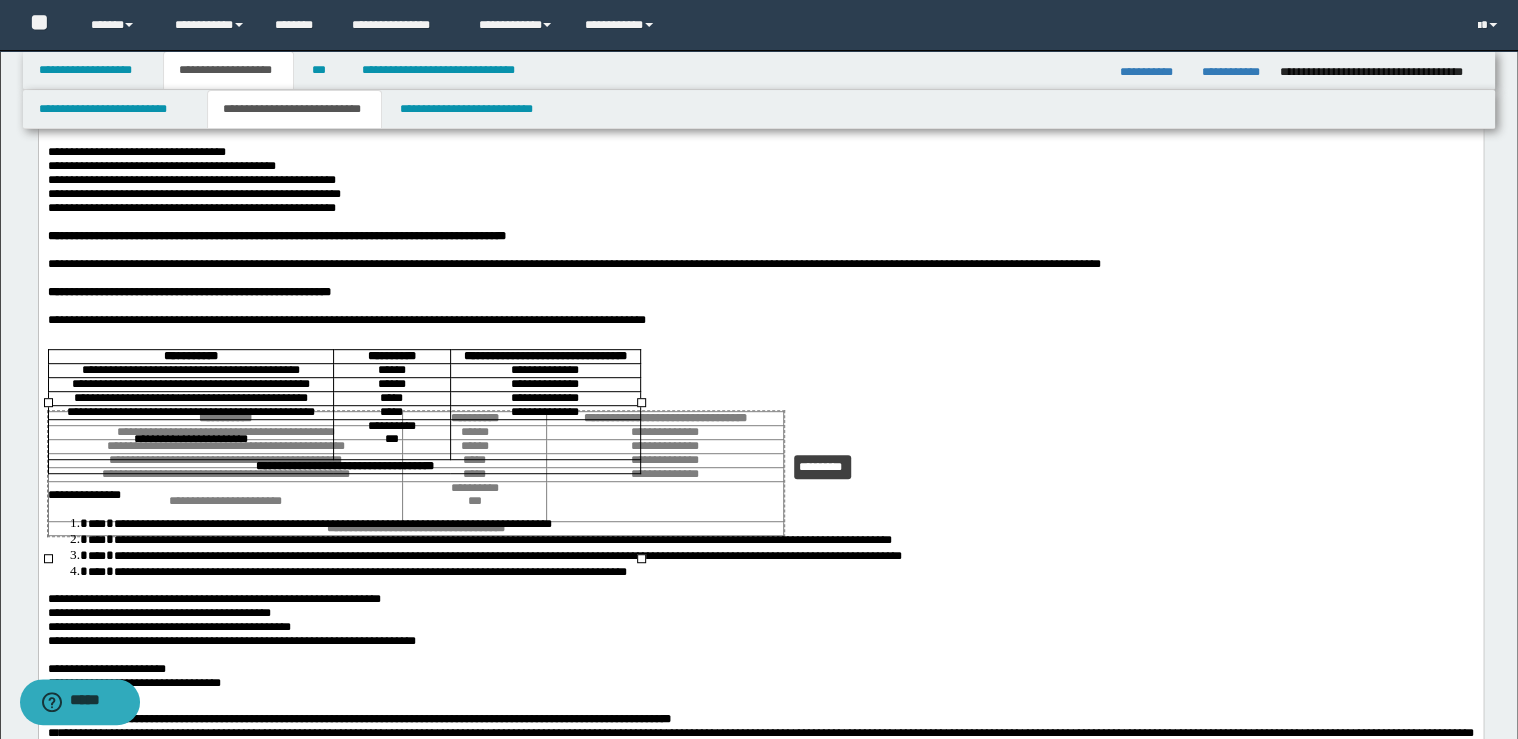 drag, startPoint x: 638, startPoint y: 401, endPoint x: 1014, endPoint y: 570, distance: 412.23416 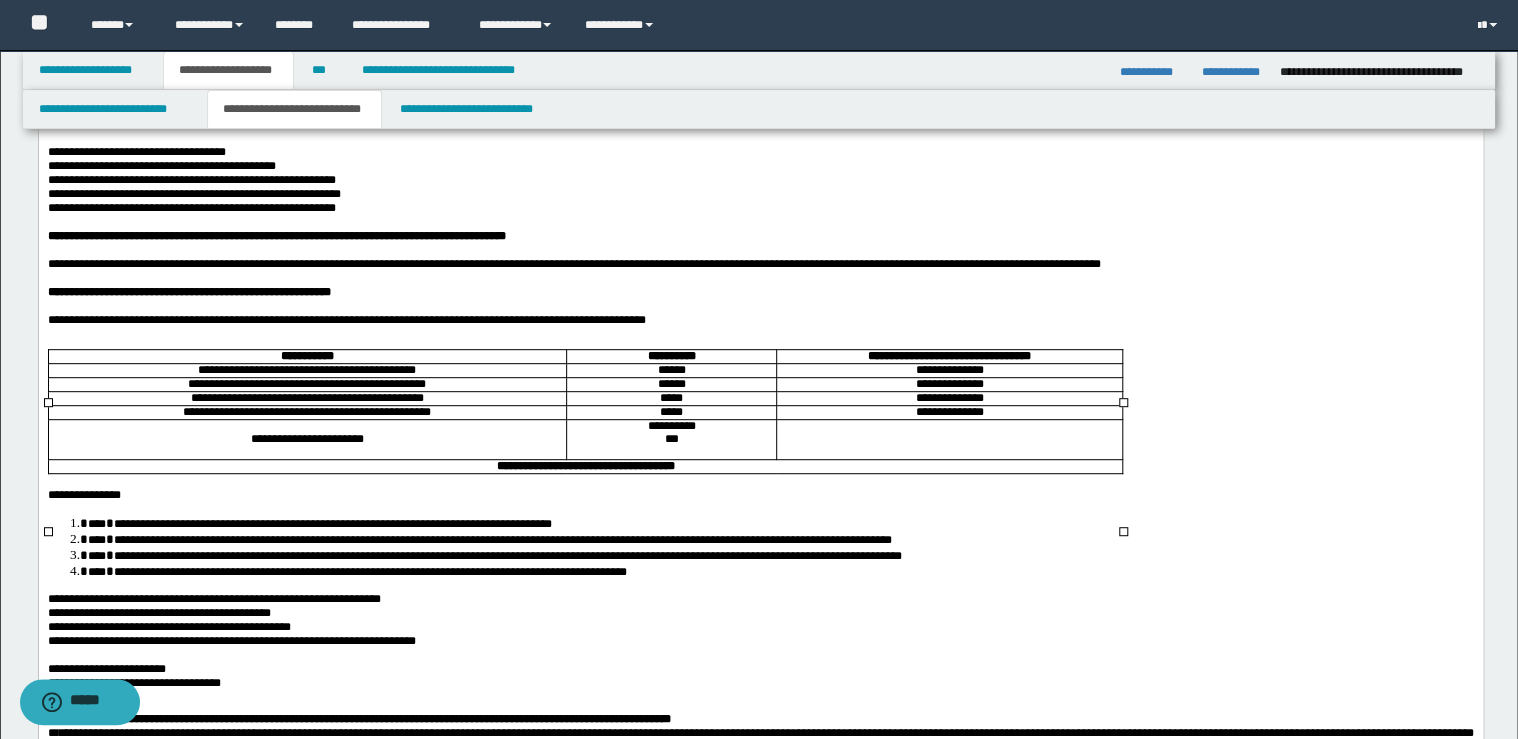 click on "**********" at bounding box center [670, 426] 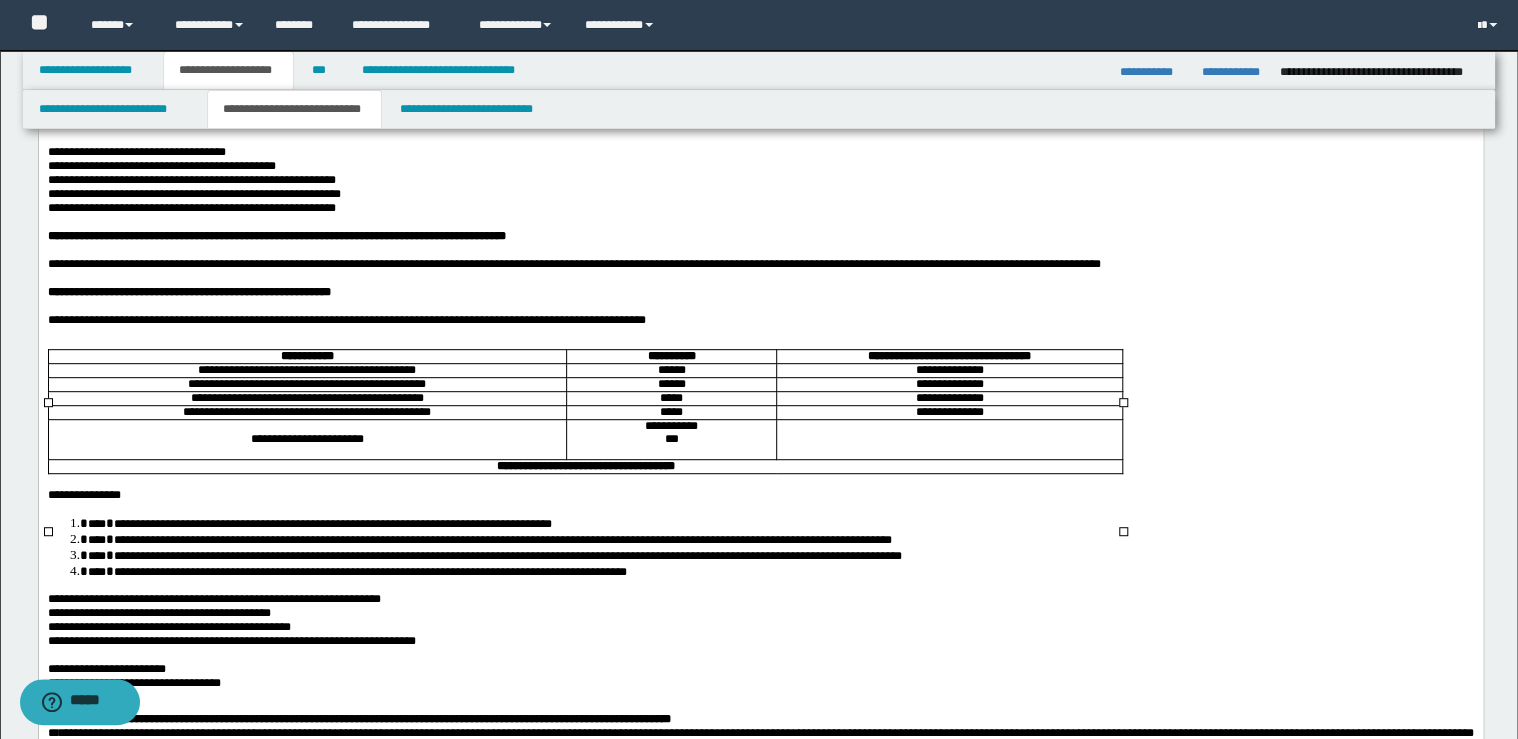 click on "**********" at bounding box center (671, 426) 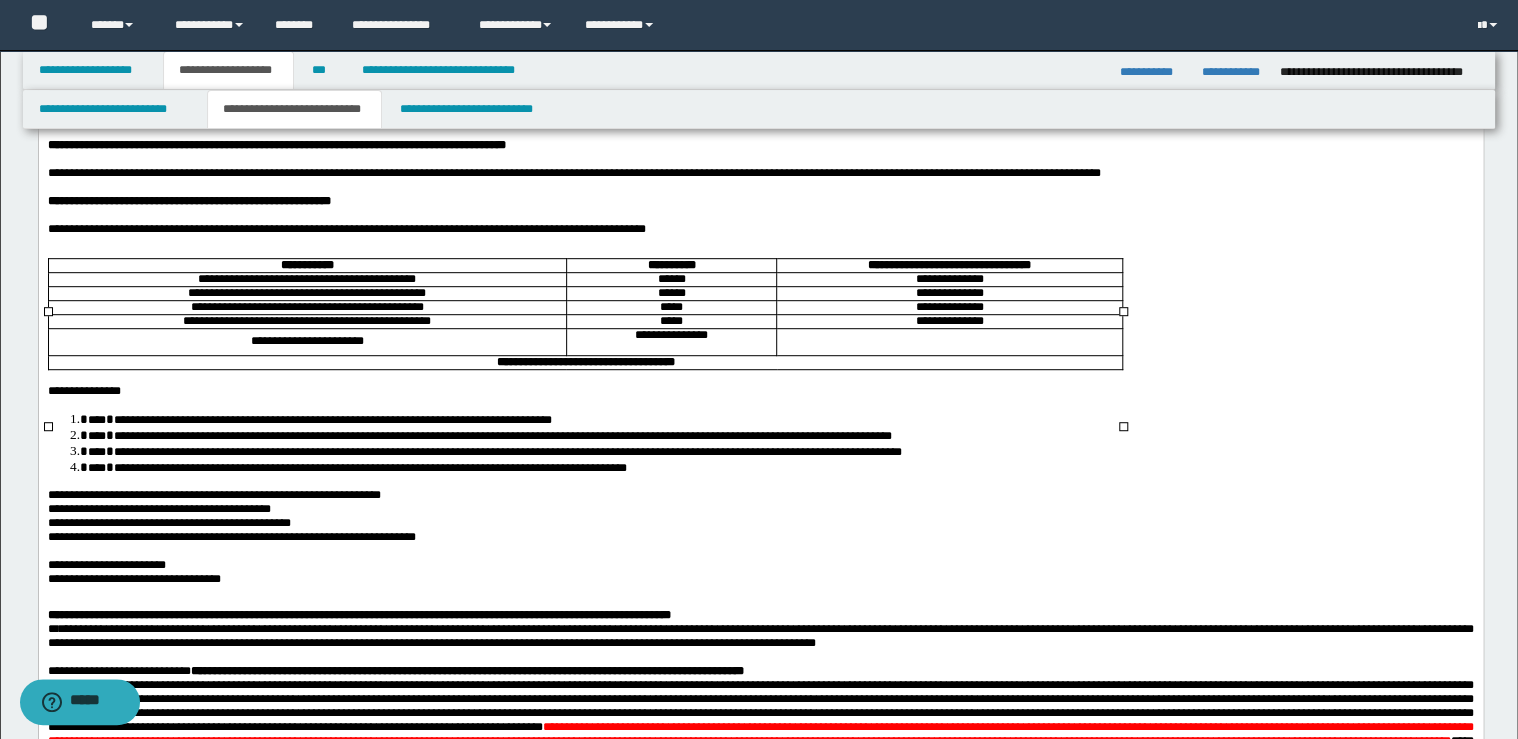 scroll, scrollTop: 480, scrollLeft: 0, axis: vertical 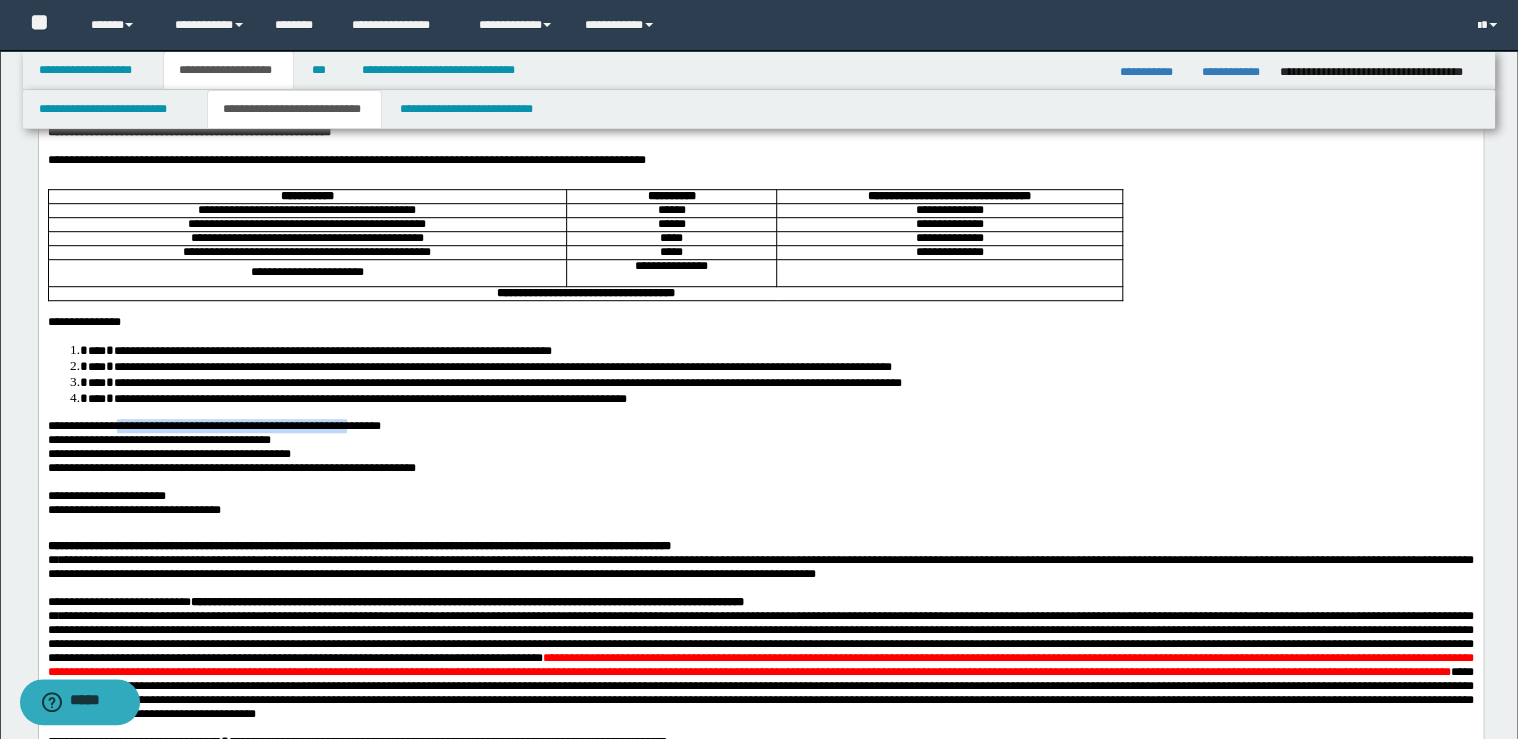 drag, startPoint x: 284, startPoint y: 485, endPoint x: 138, endPoint y: 488, distance: 146.03082 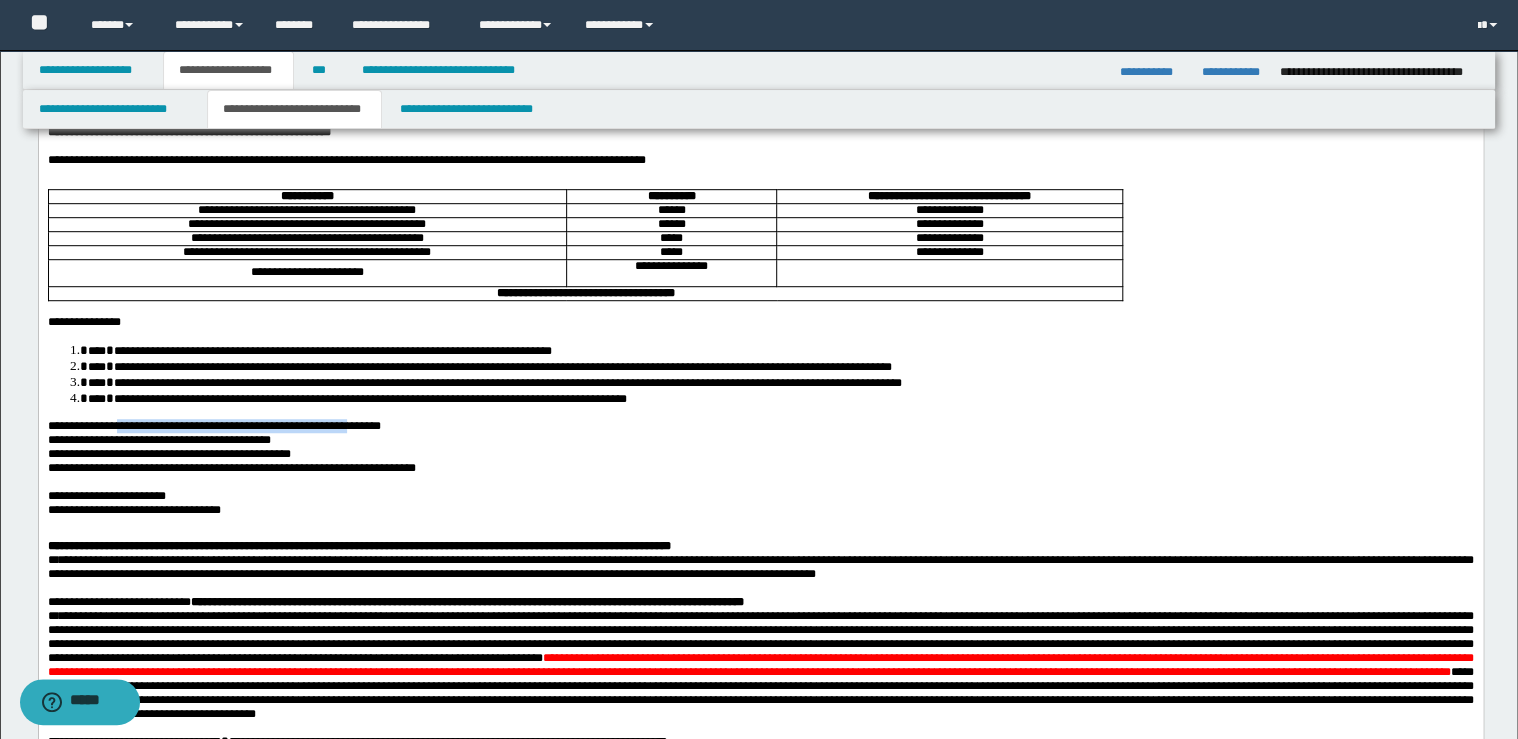 click on "**********" at bounding box center (213, 426) 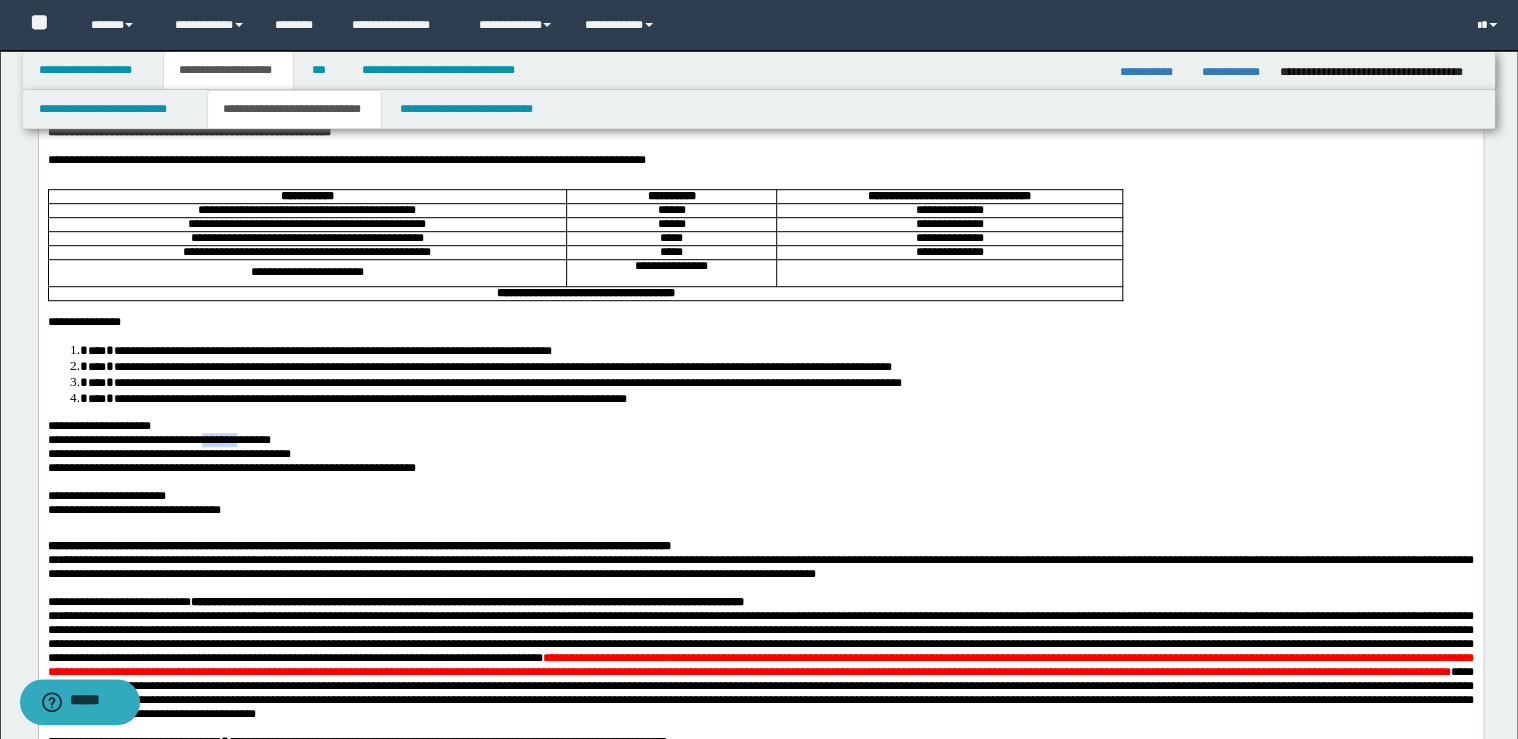 drag, startPoint x: 289, startPoint y: 507, endPoint x: 266, endPoint y: 505, distance: 23.086792 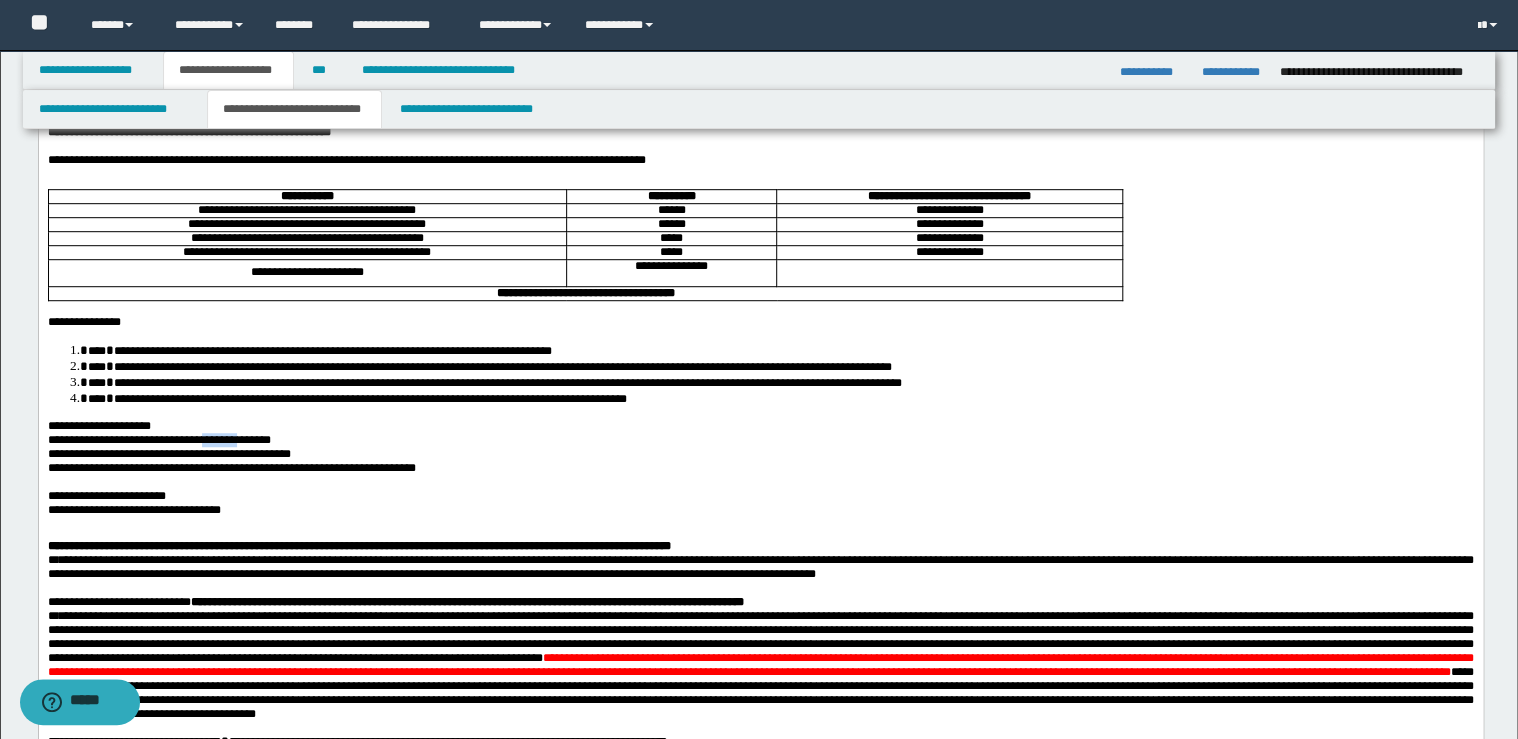 click on "**********" at bounding box center [158, 440] 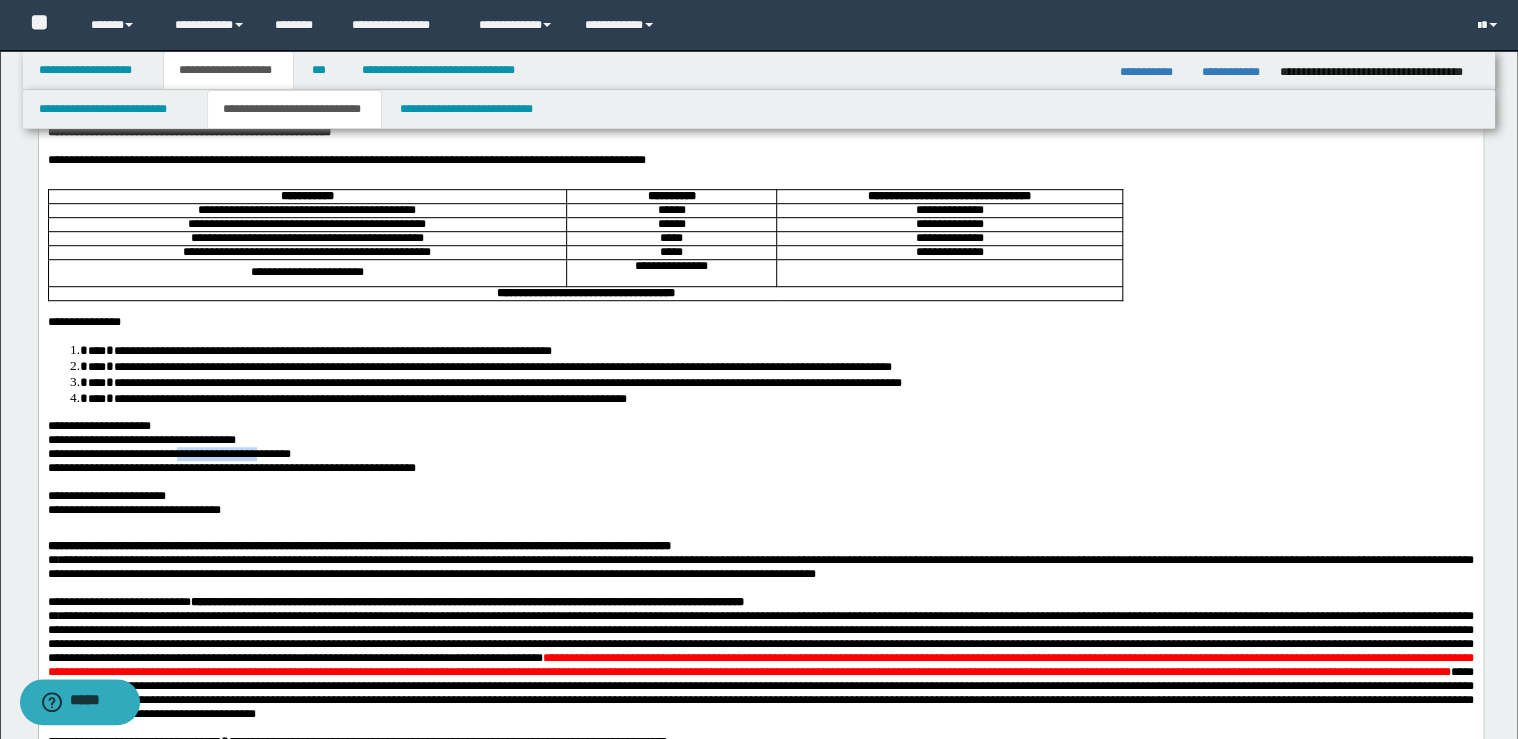 drag, startPoint x: 295, startPoint y: 521, endPoint x: 239, endPoint y: 519, distance: 56.0357 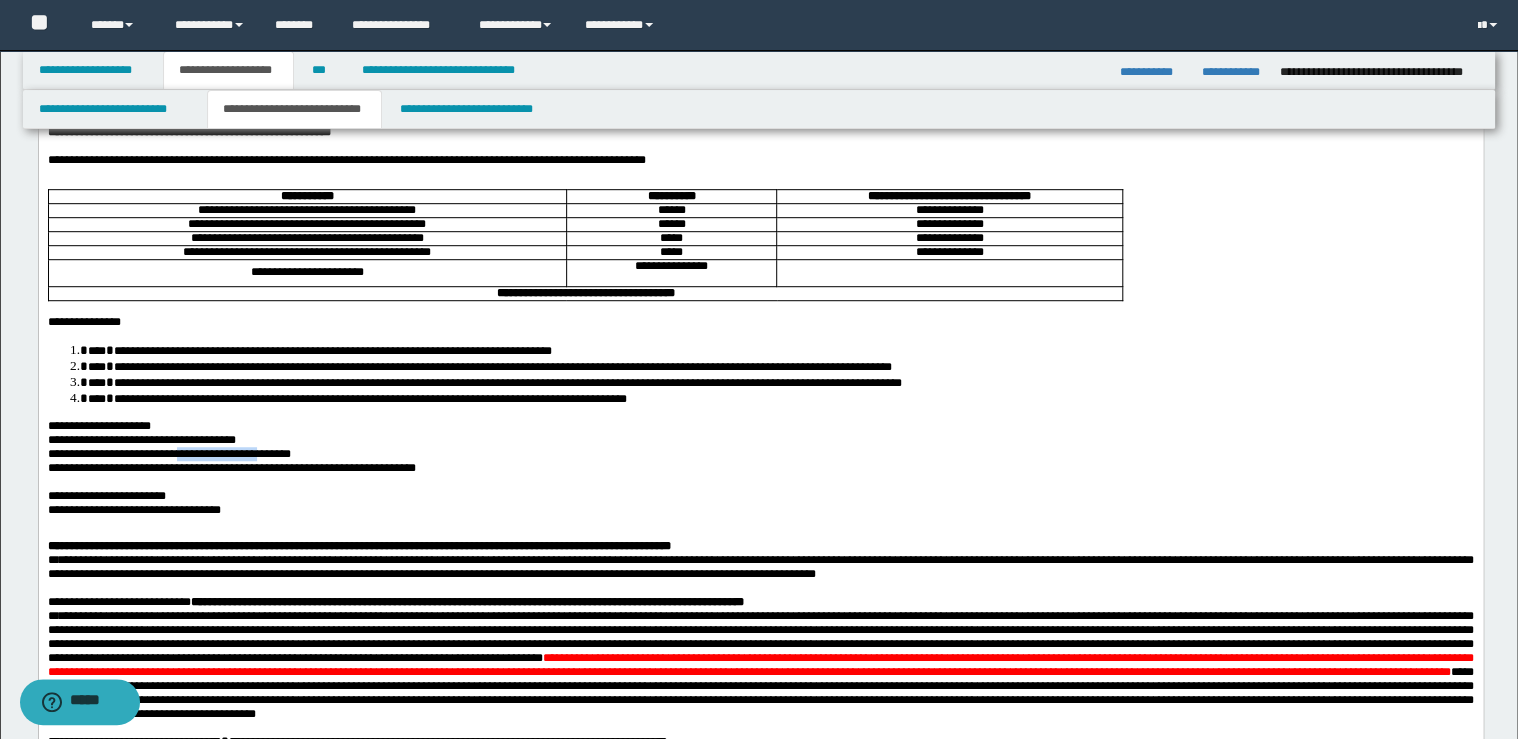 click on "**********" at bounding box center (168, 454) 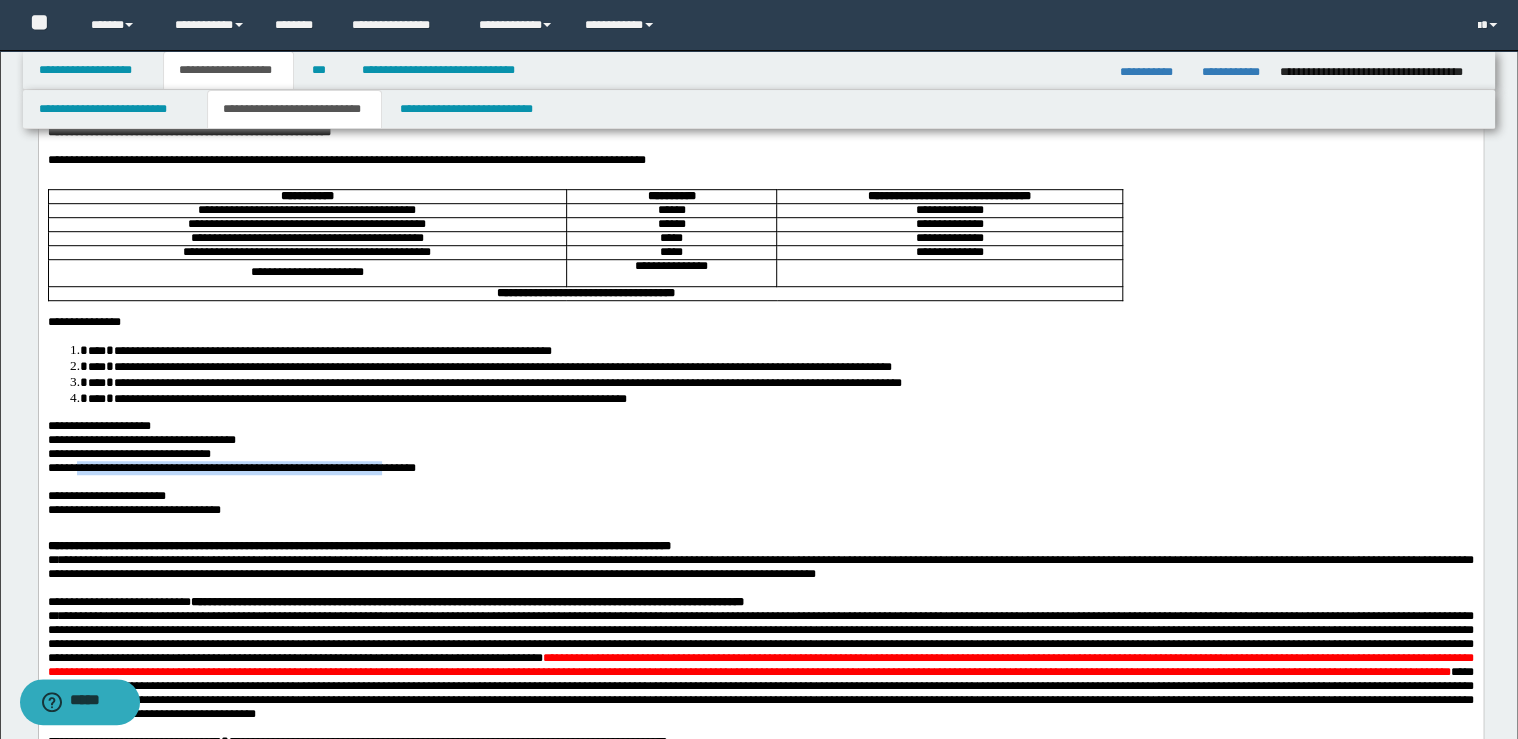 drag, startPoint x: 284, startPoint y: 533, endPoint x: 88, endPoint y: 533, distance: 196 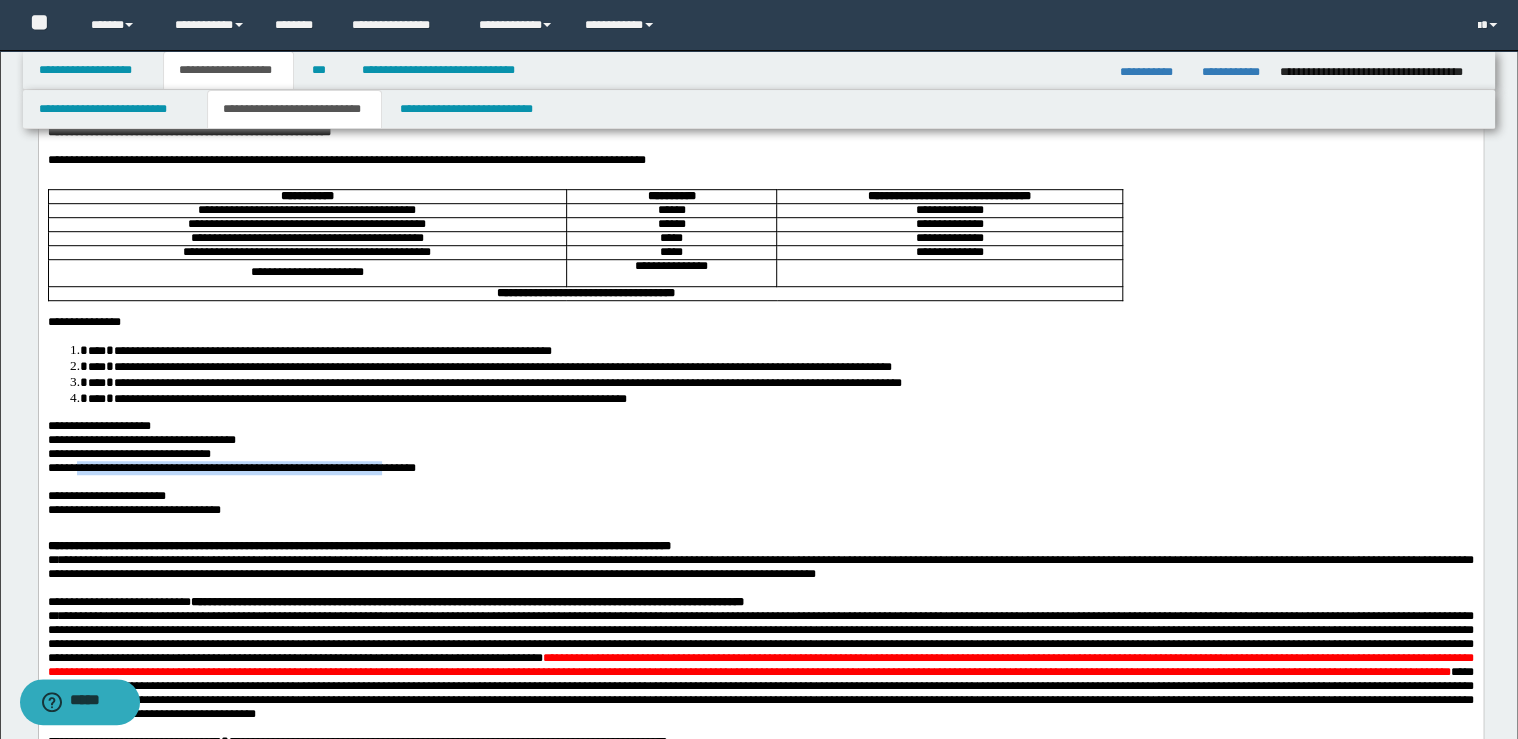 click on "**********" at bounding box center [231, 468] 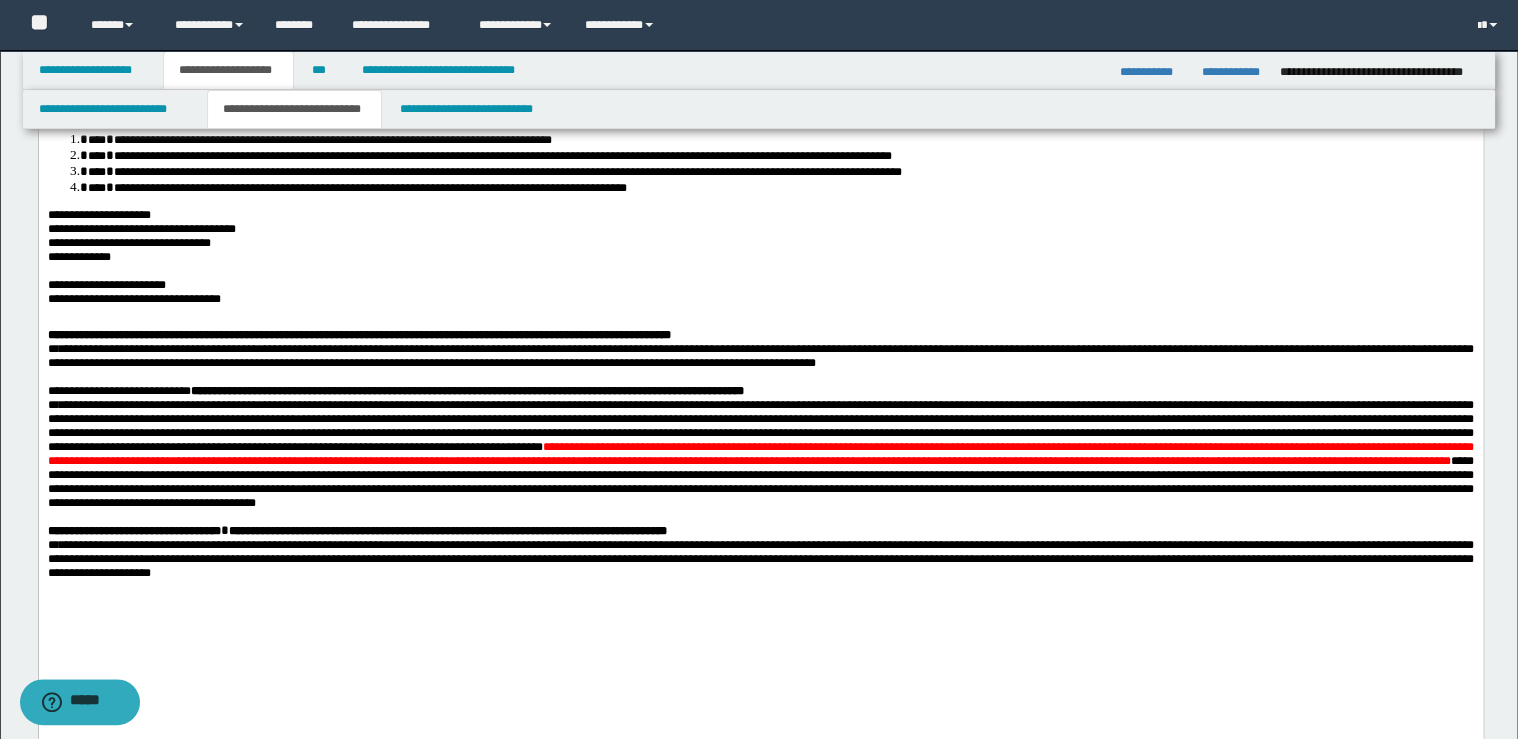 scroll, scrollTop: 720, scrollLeft: 0, axis: vertical 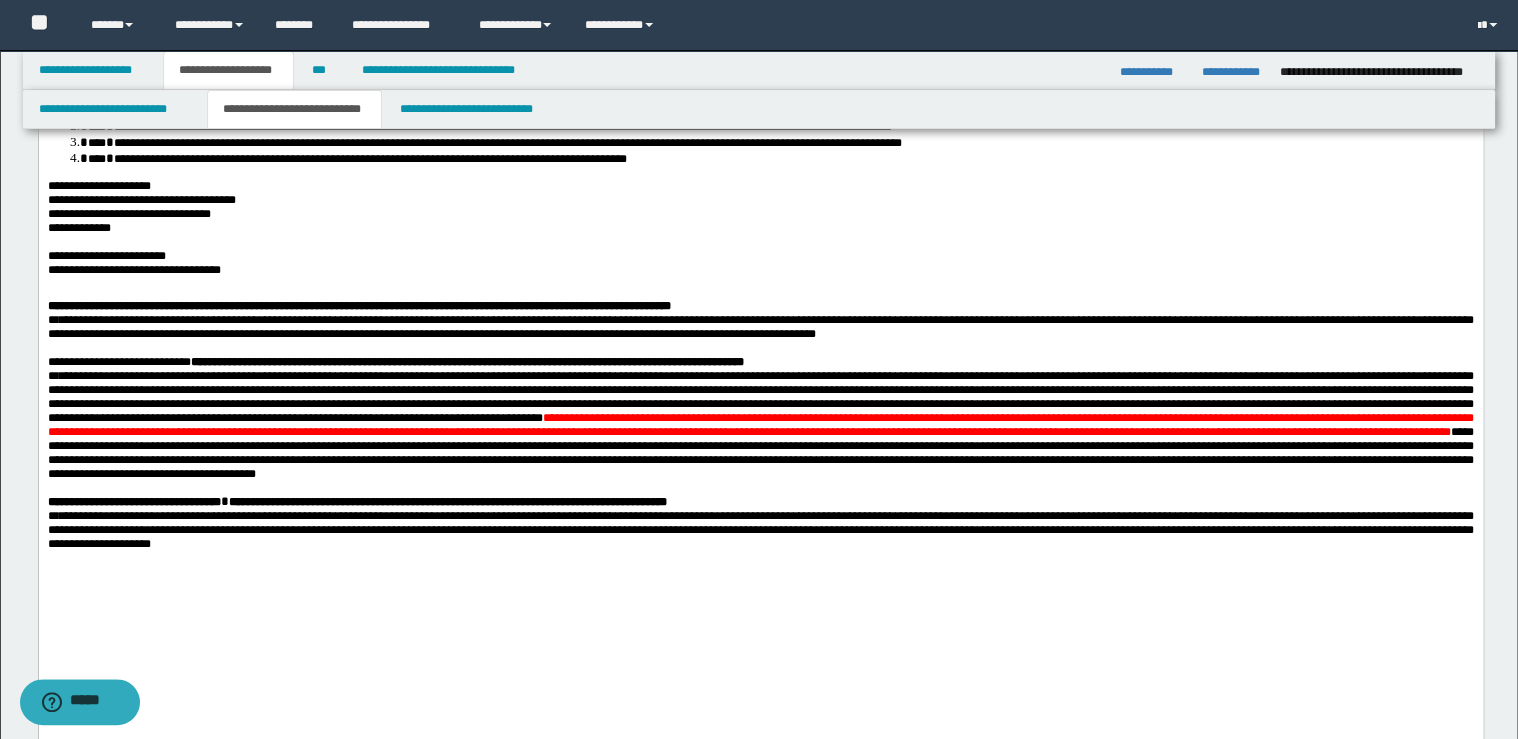 click on "**********" at bounding box center (760, 270) 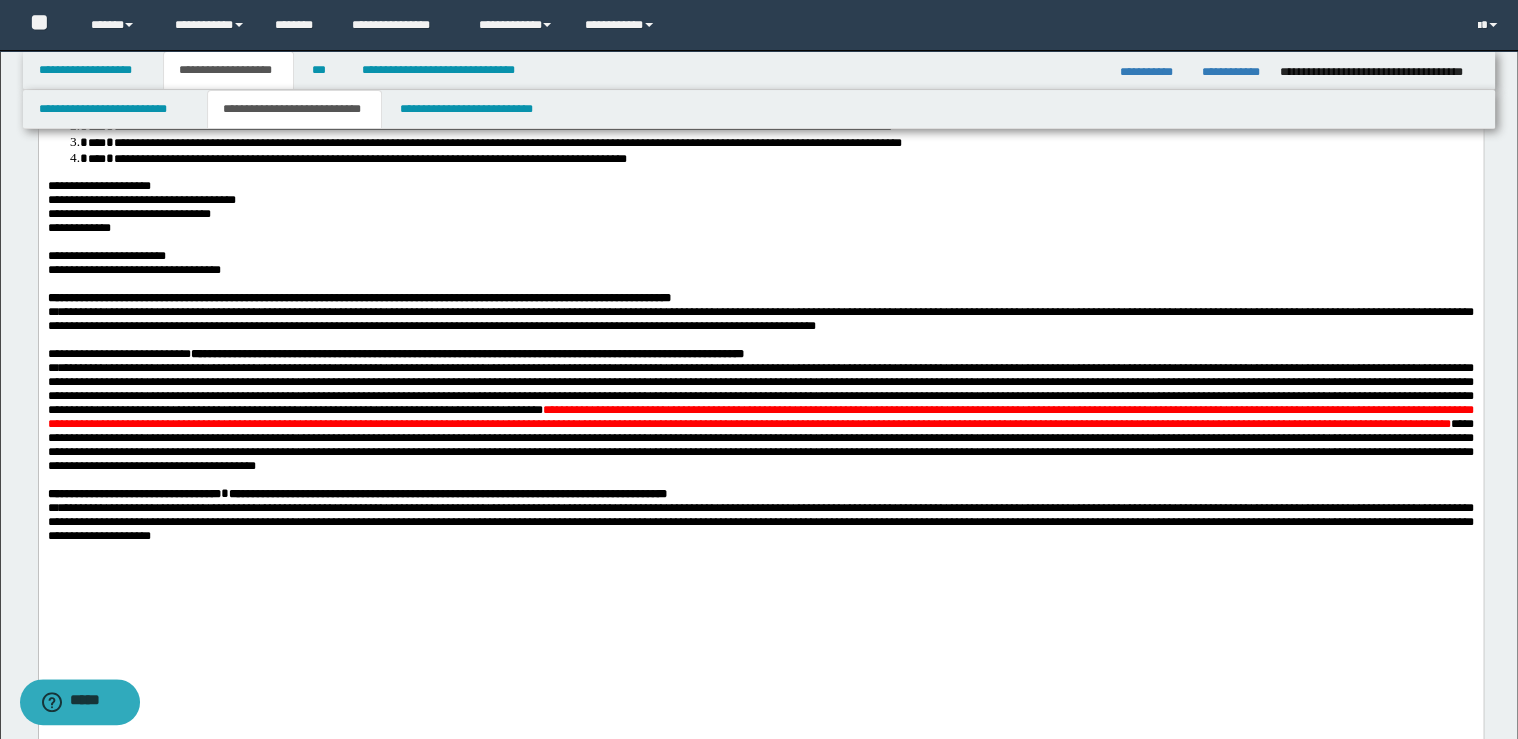 scroll, scrollTop: 1040, scrollLeft: 0, axis: vertical 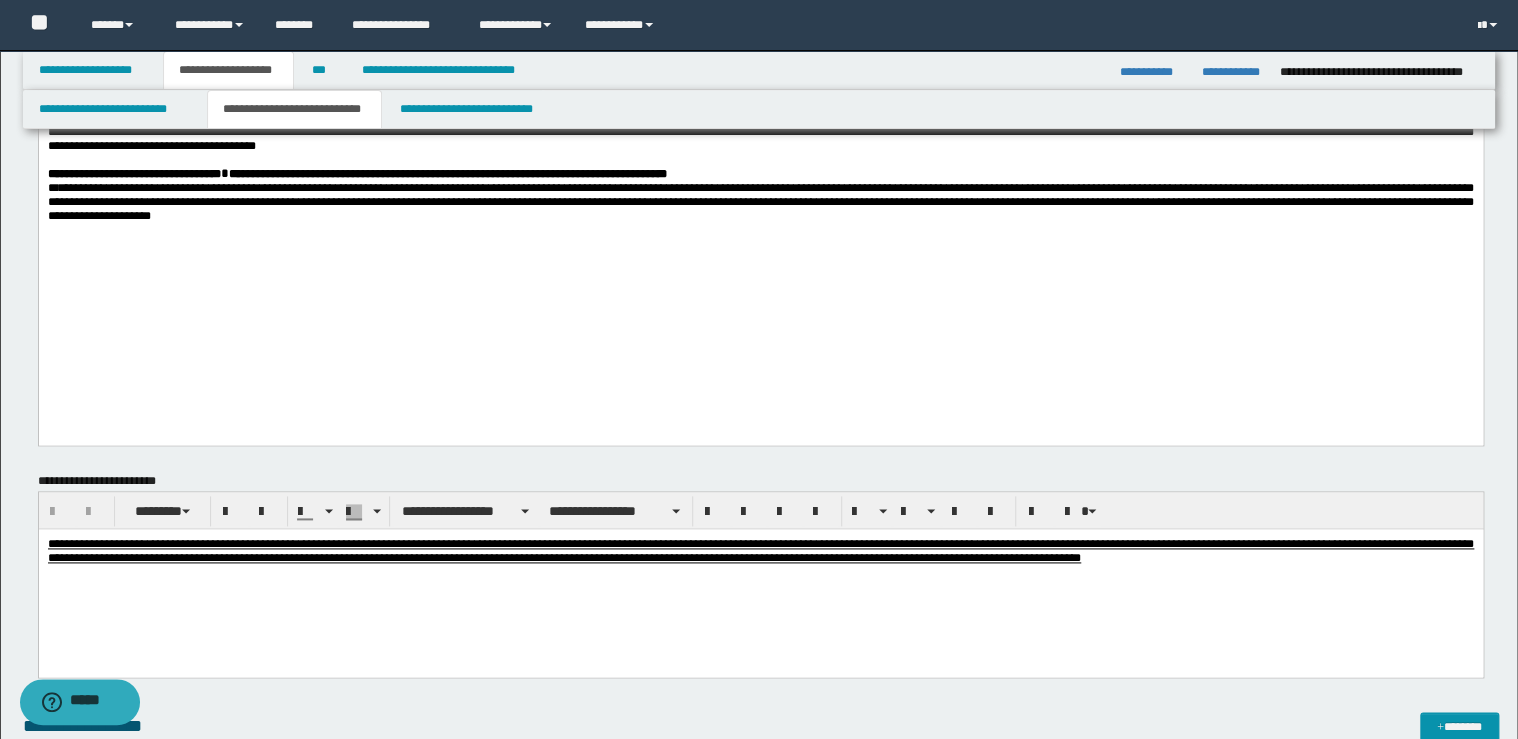 click on "**********" at bounding box center (760, 202) 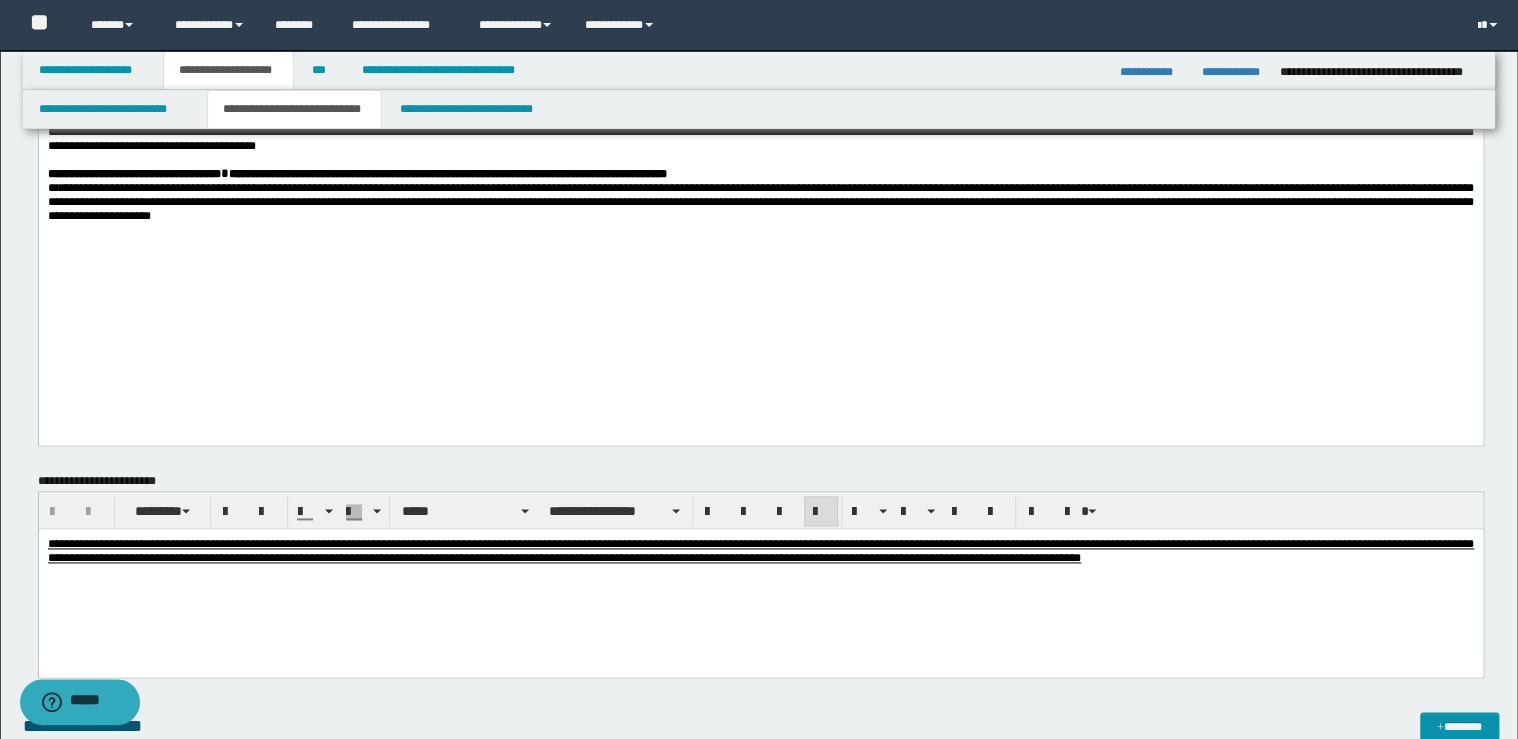 click on "**********" at bounding box center [760, 550] 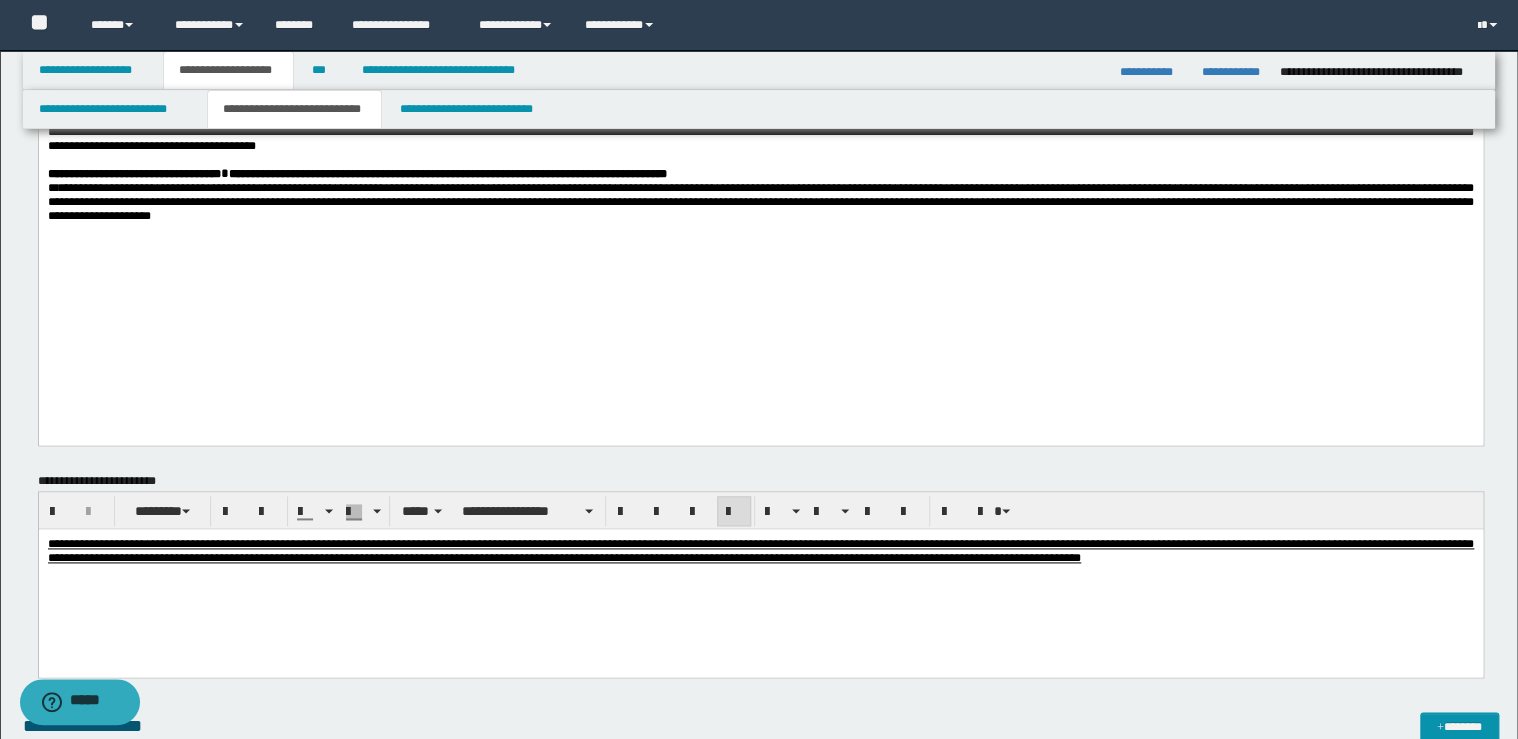 click on "**********" at bounding box center (760, 575) 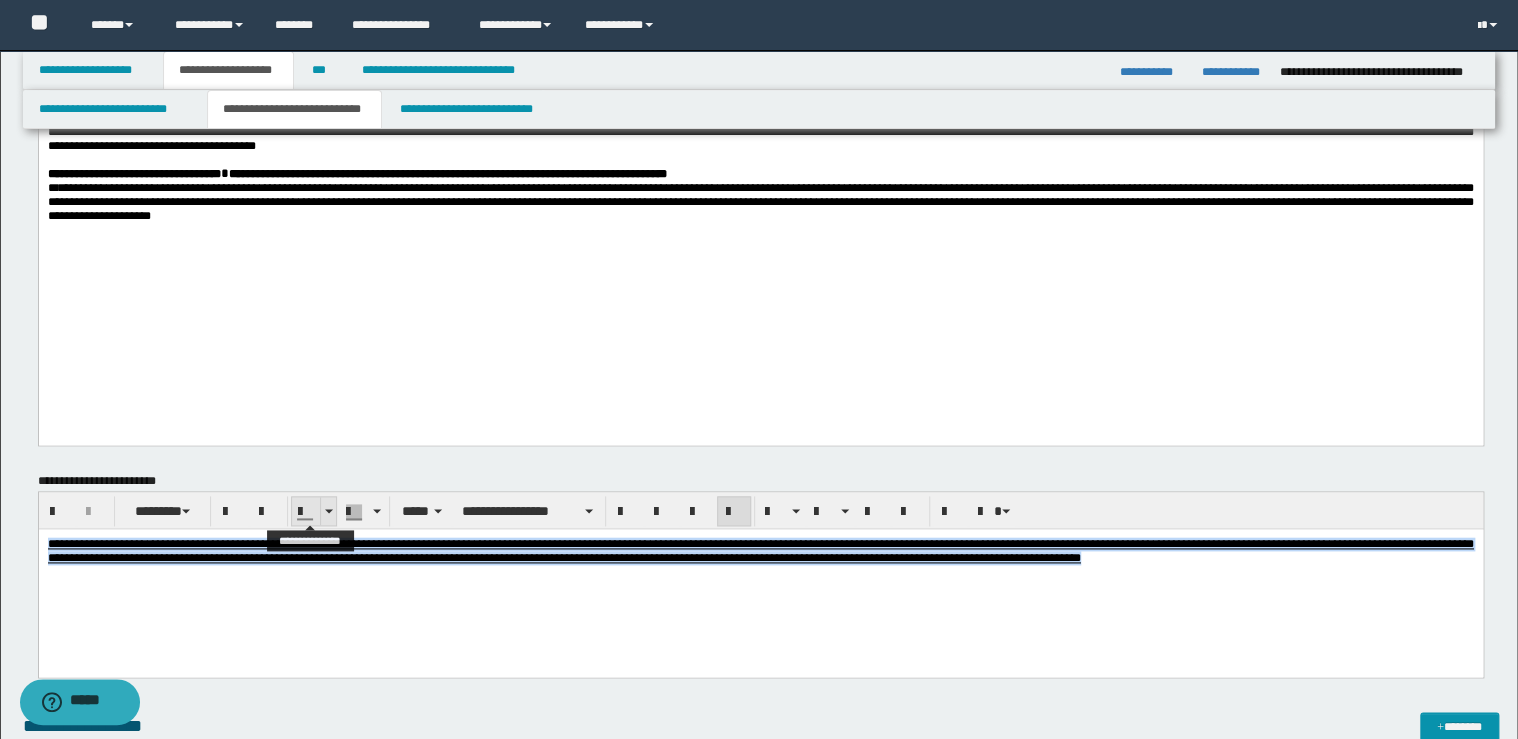 click at bounding box center (328, 511) 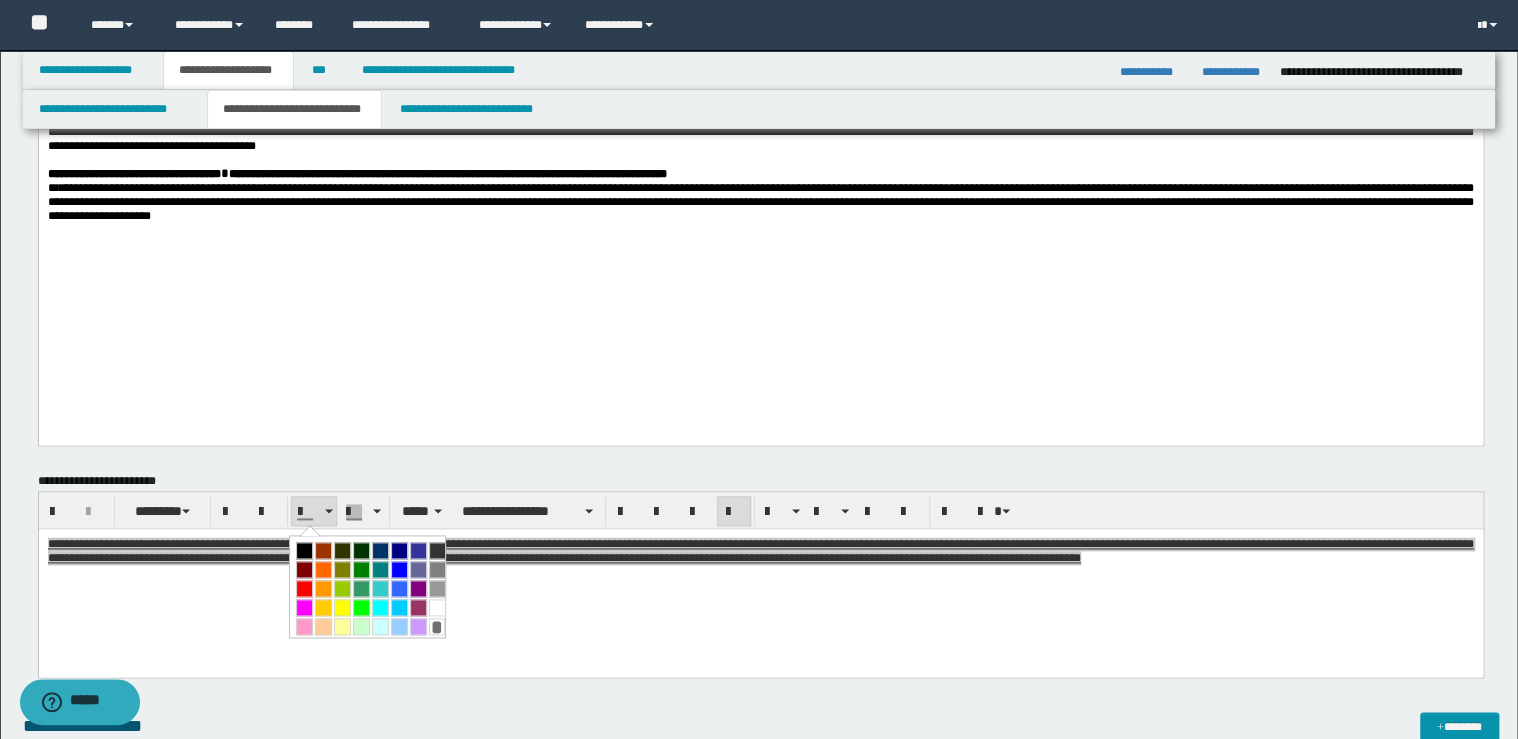 click at bounding box center [304, 550] 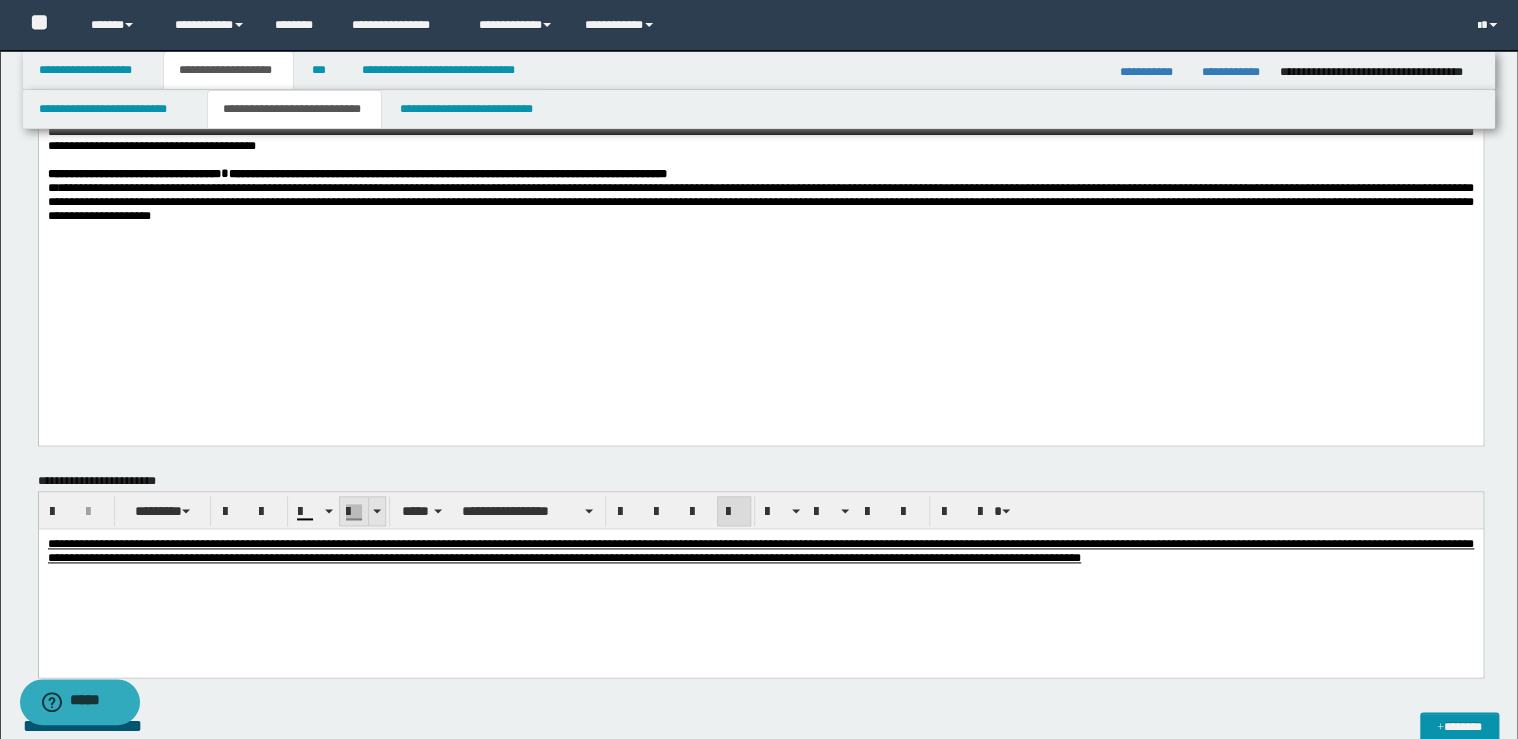 click at bounding box center (376, 511) 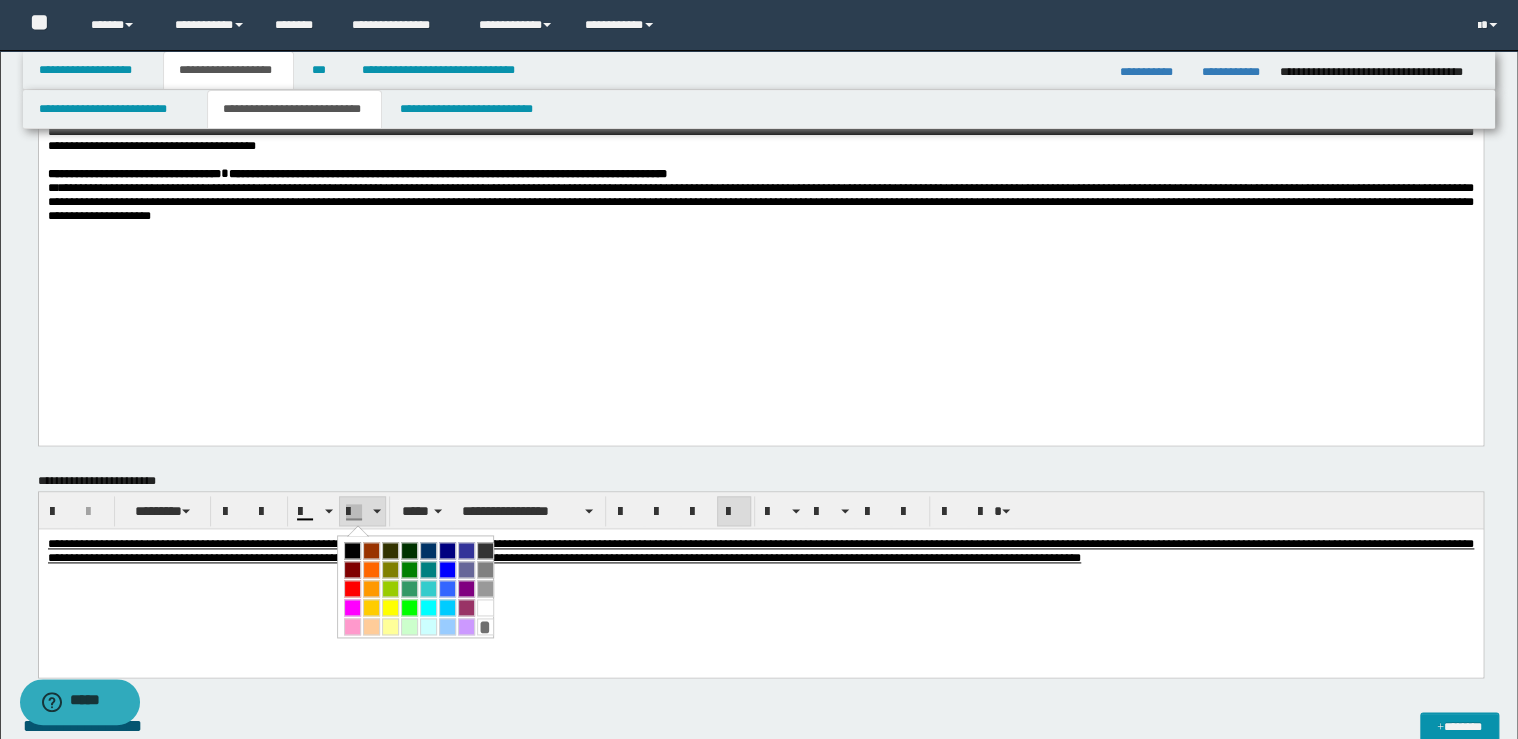 drag, startPoint x: 476, startPoint y: 624, endPoint x: 341, endPoint y: 23, distance: 615.97565 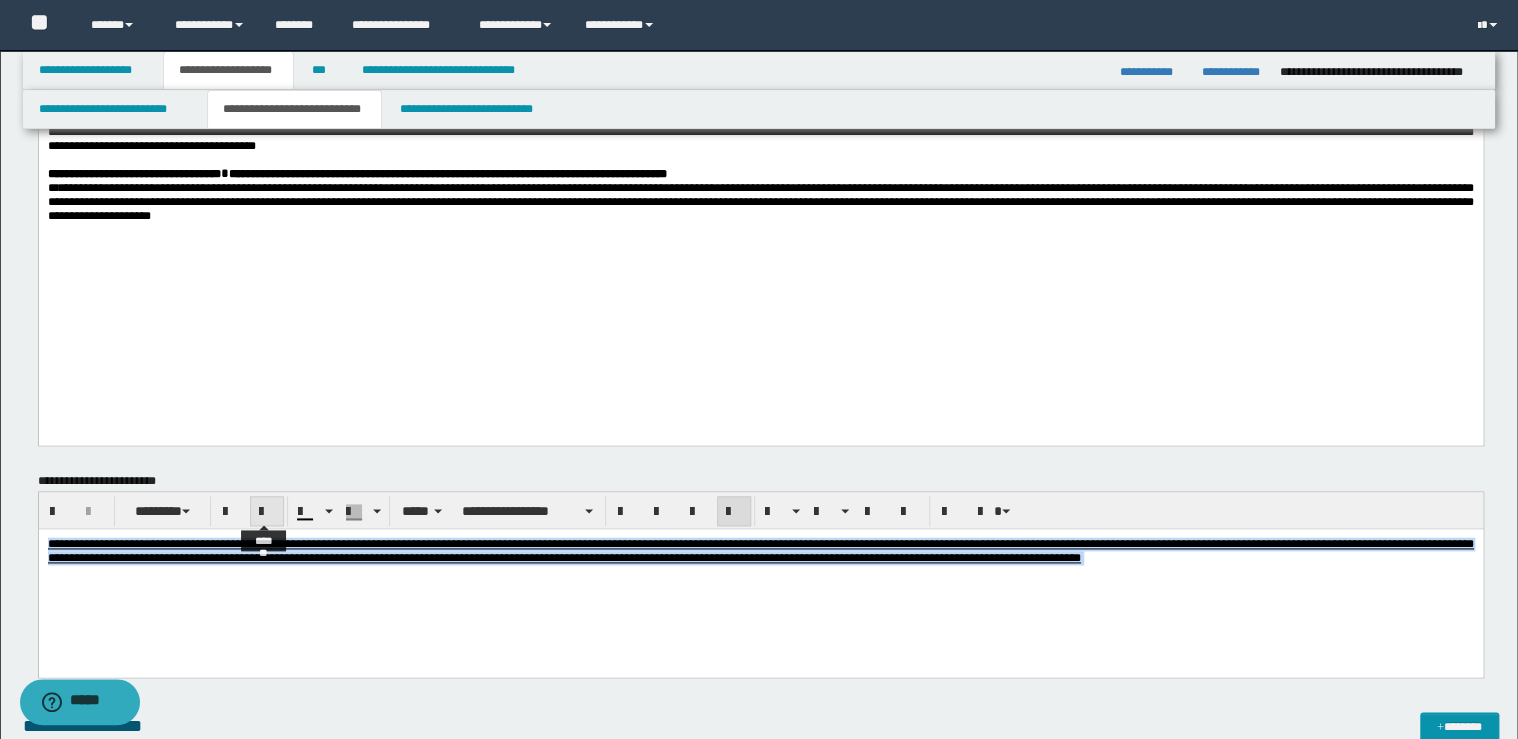 click at bounding box center (267, 512) 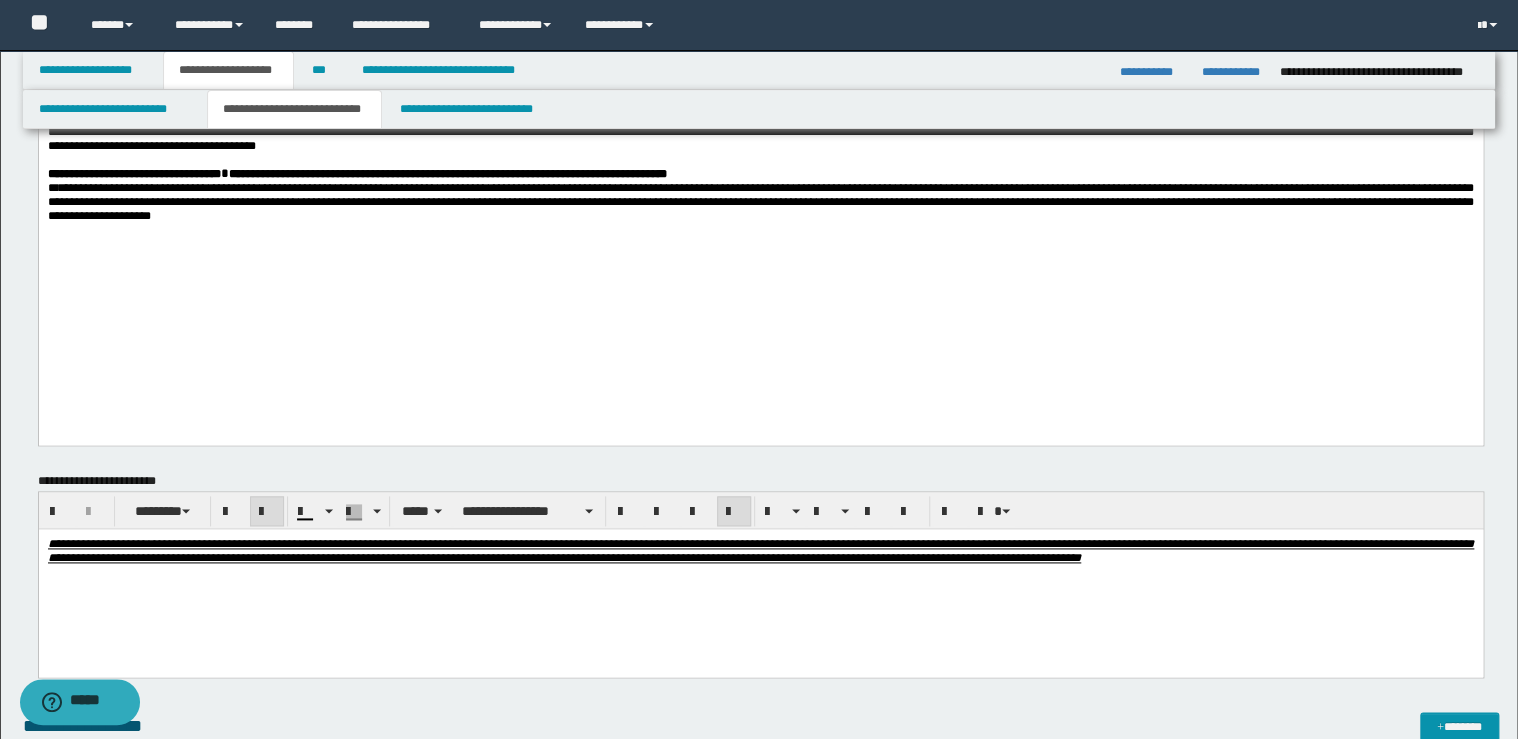 click at bounding box center (267, 512) 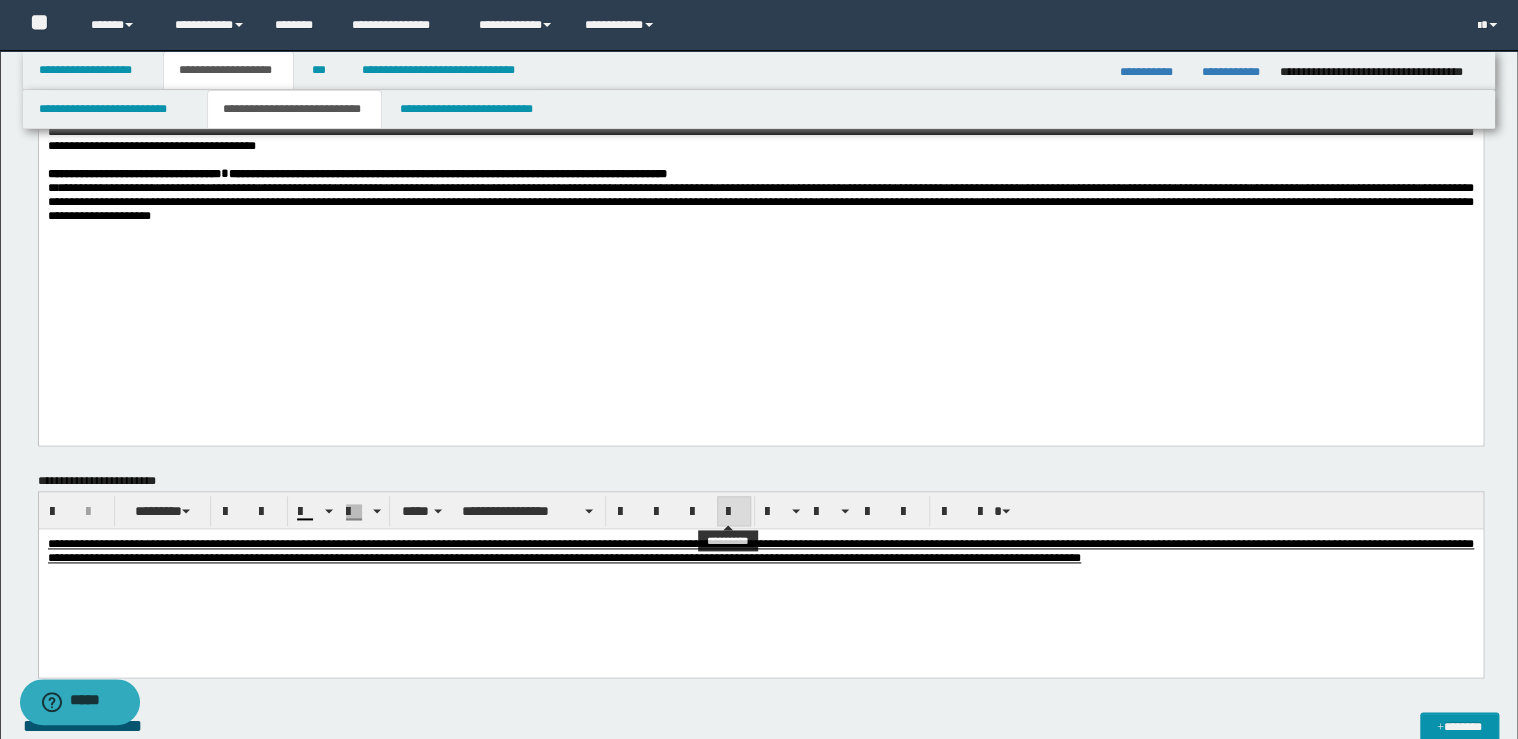 click at bounding box center [734, 512] 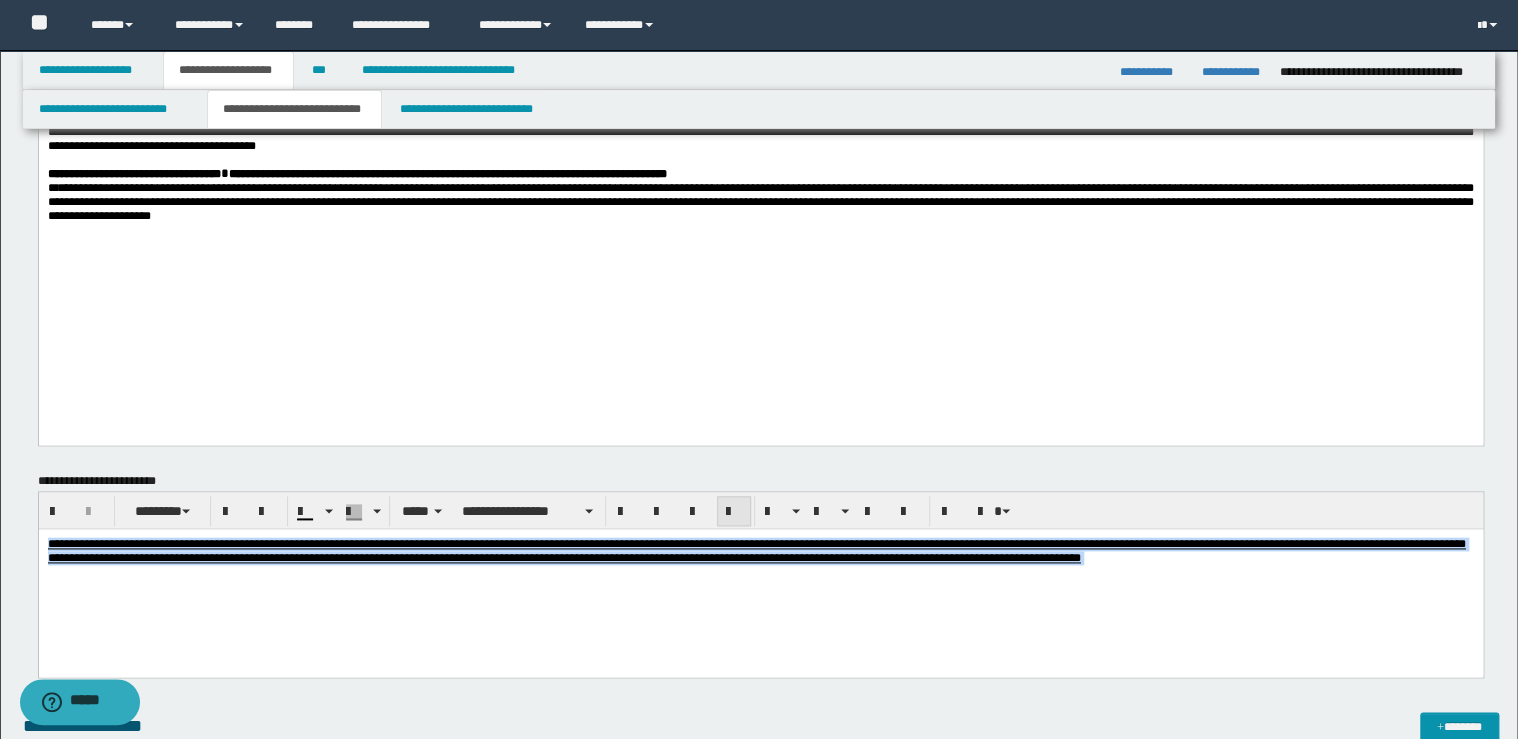 click at bounding box center (734, 512) 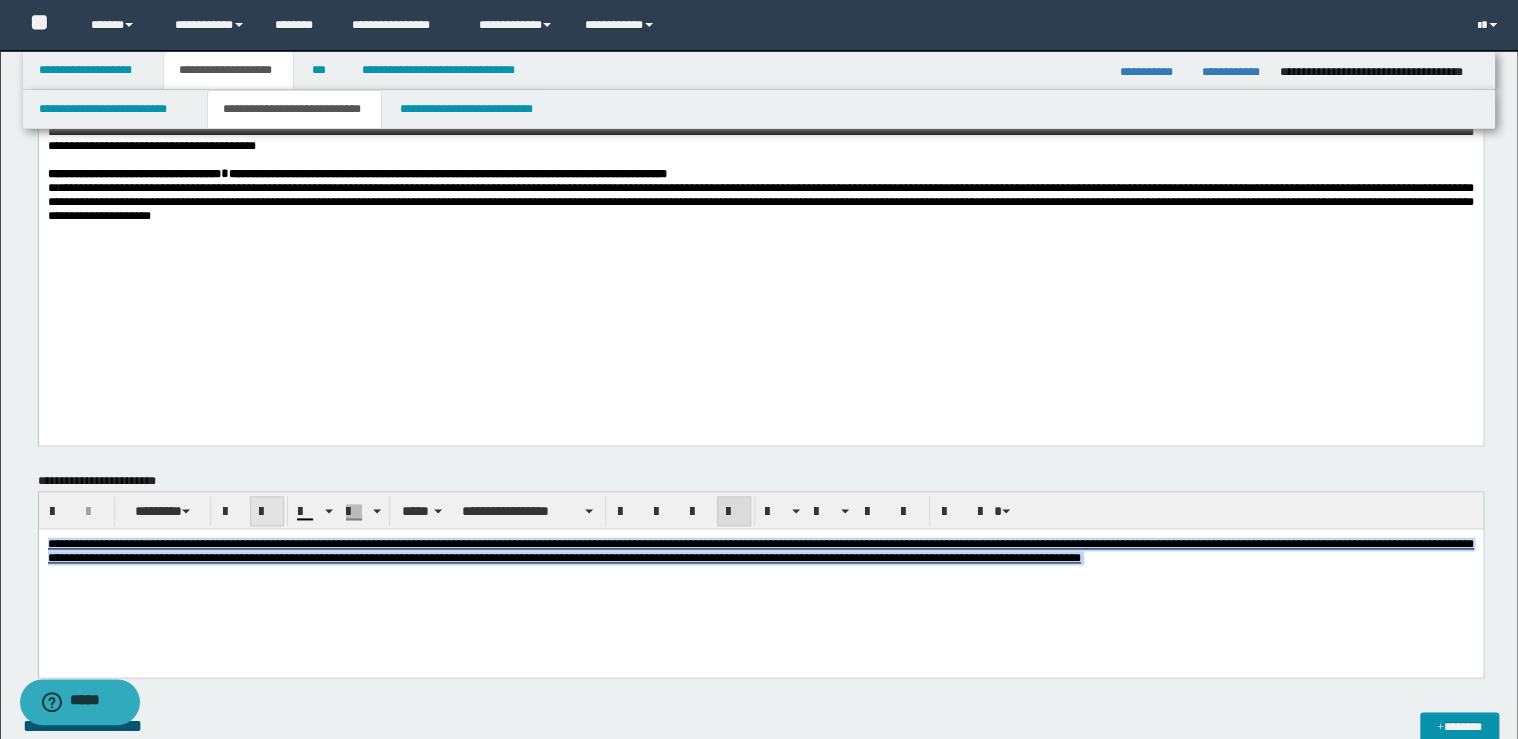 click at bounding box center [267, 512] 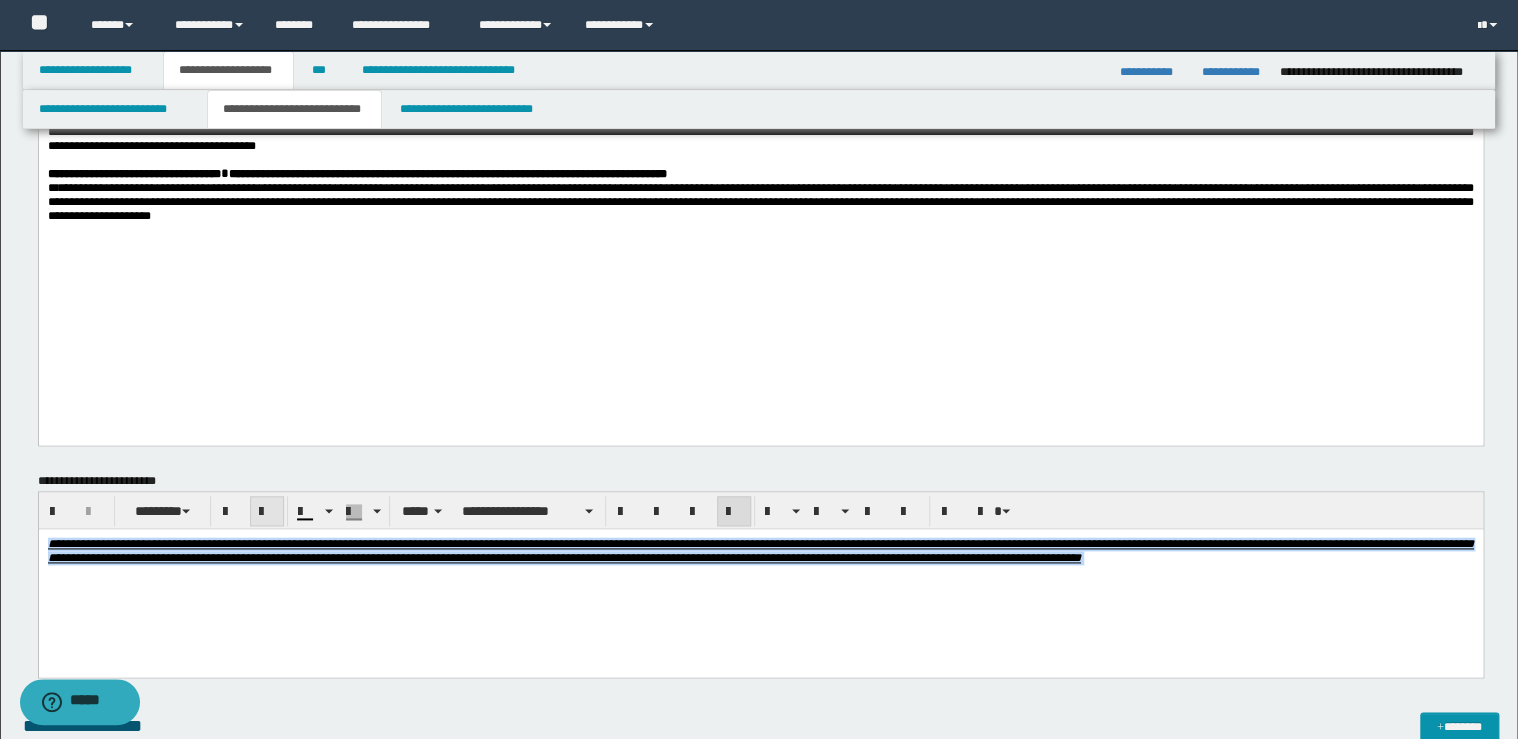 click at bounding box center (267, 512) 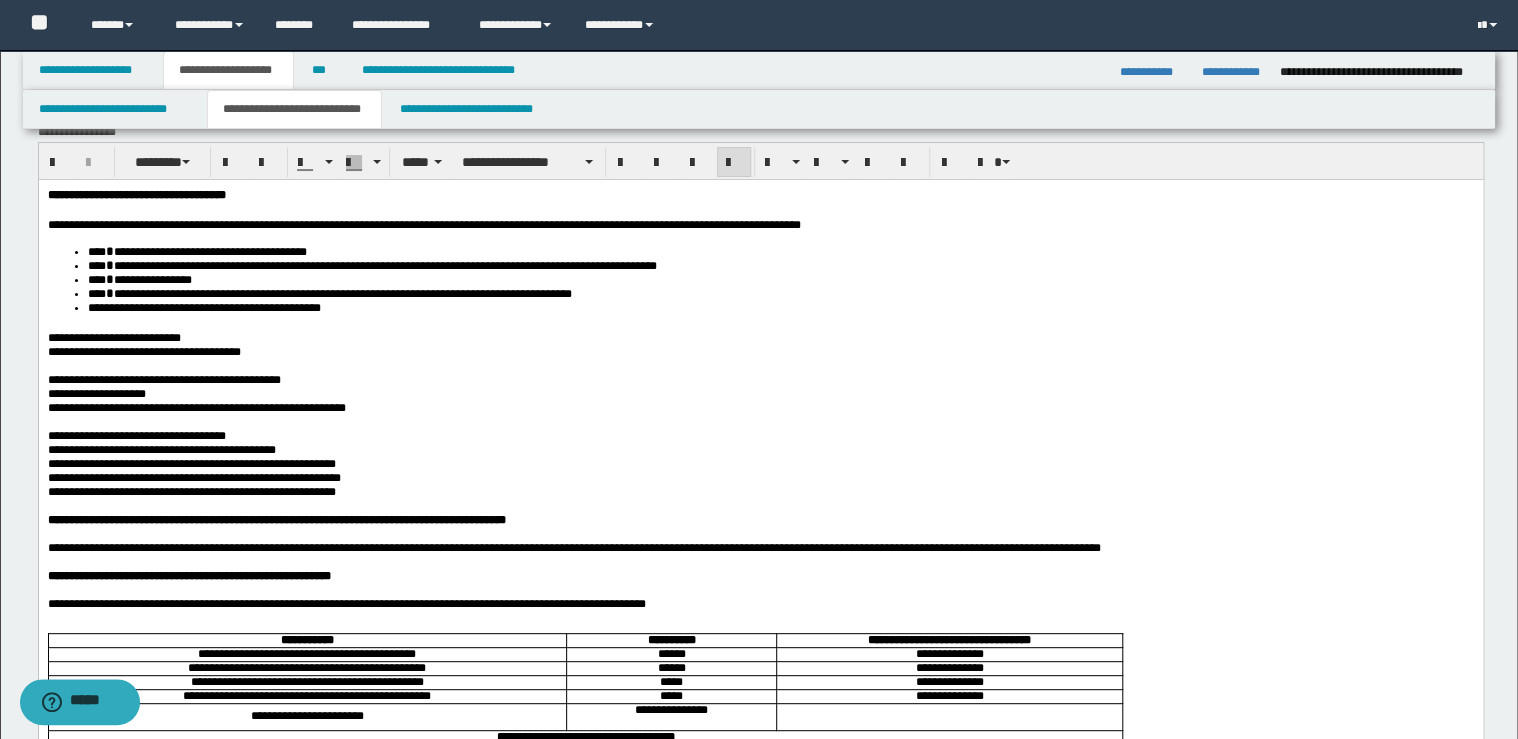 scroll, scrollTop: 0, scrollLeft: 0, axis: both 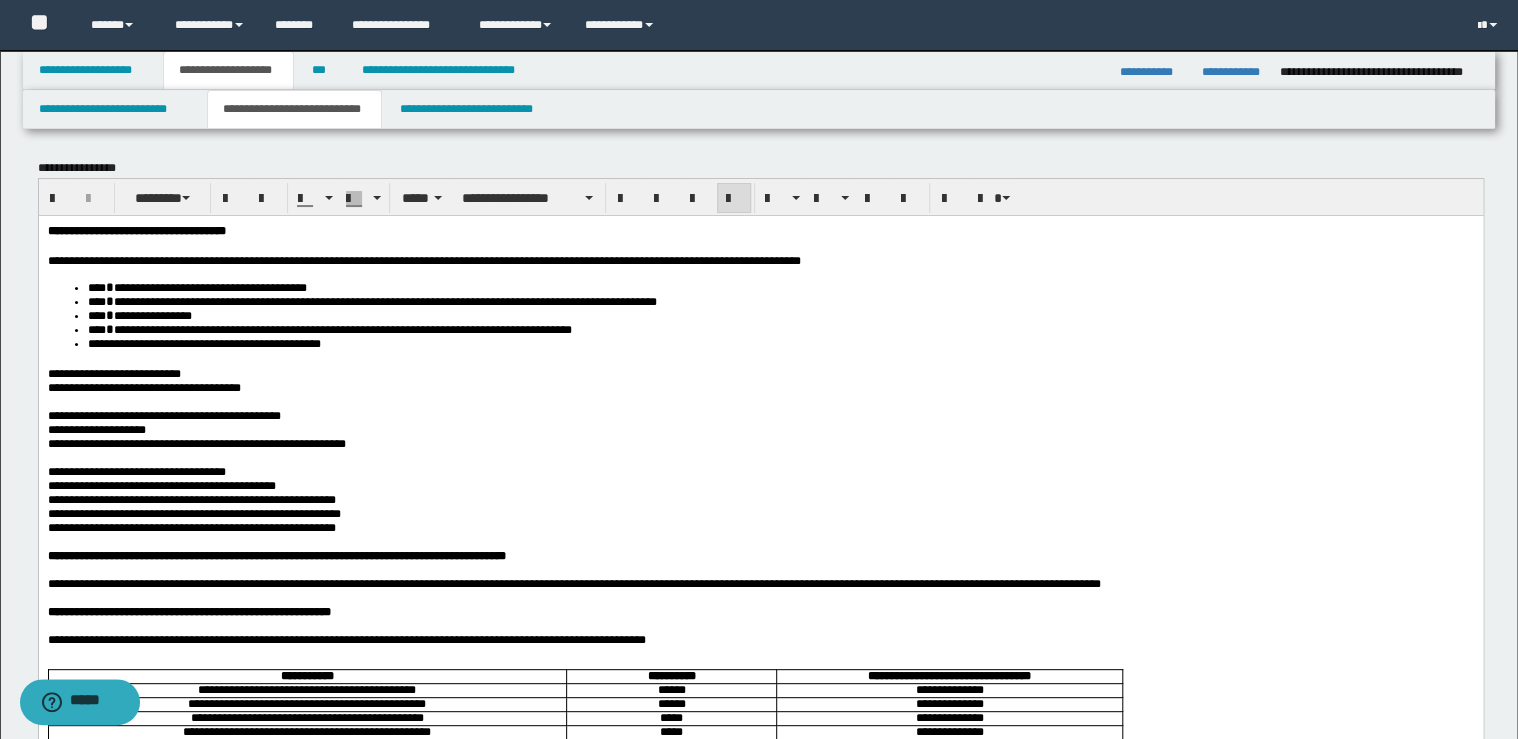 click on "**********" at bounding box center [760, 471] 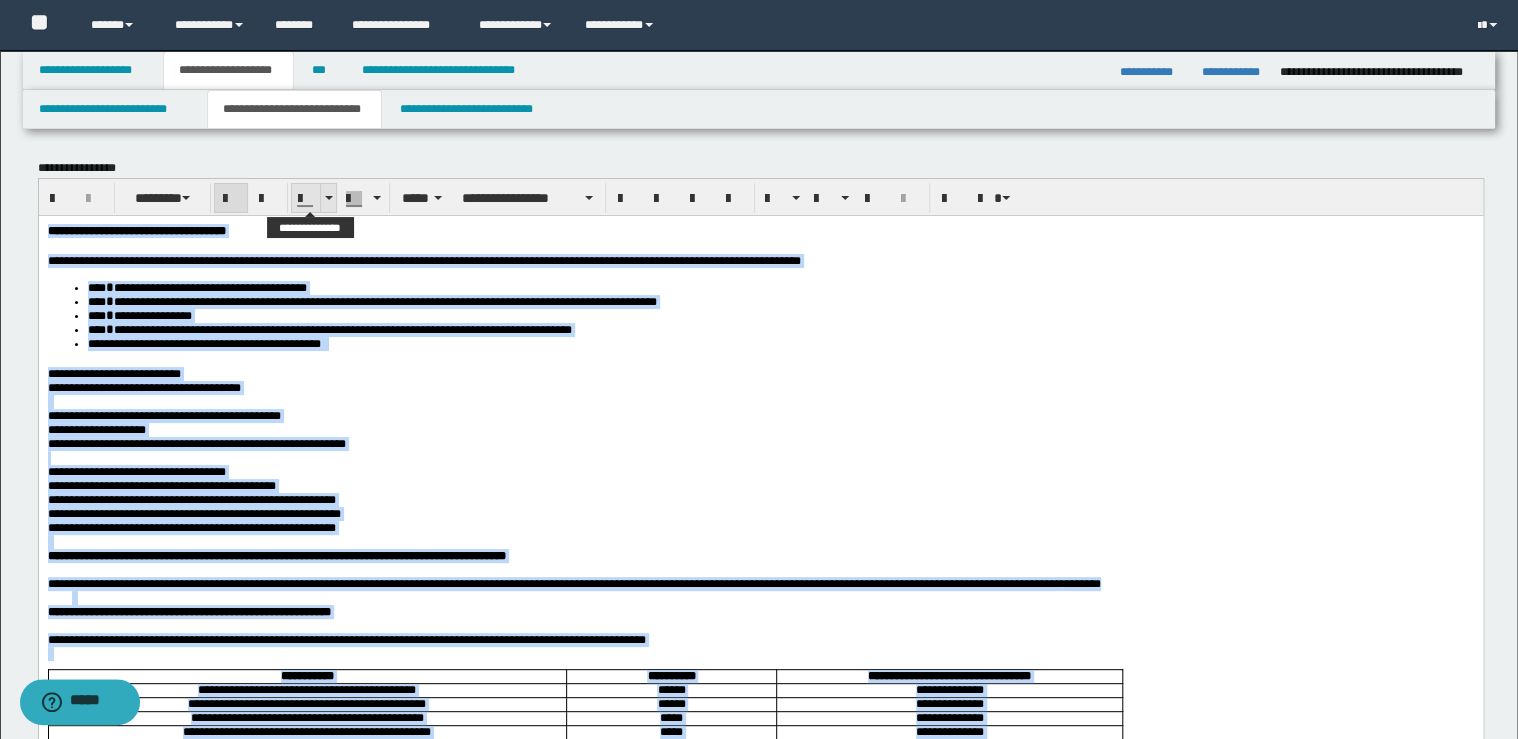 click at bounding box center (328, 198) 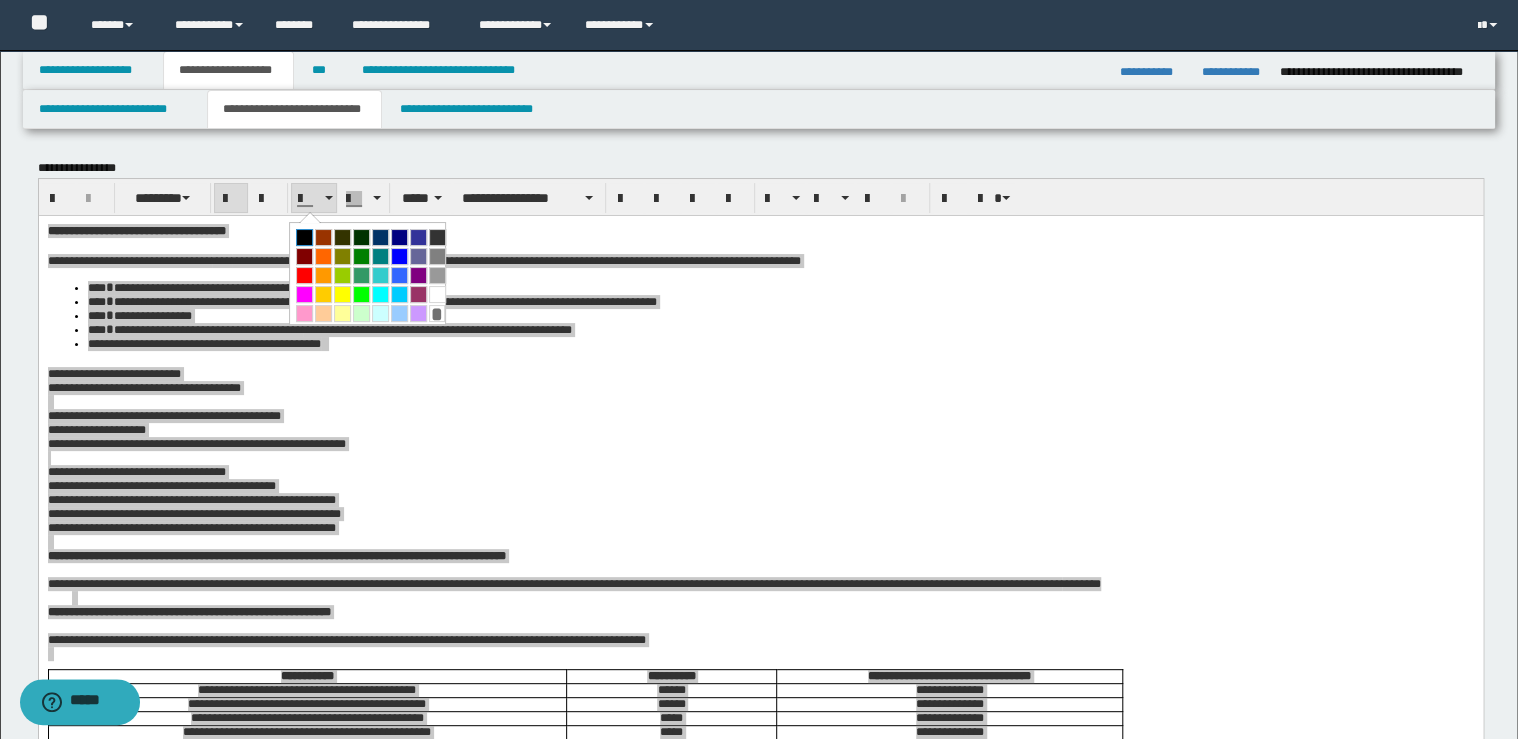 click at bounding box center (304, 237) 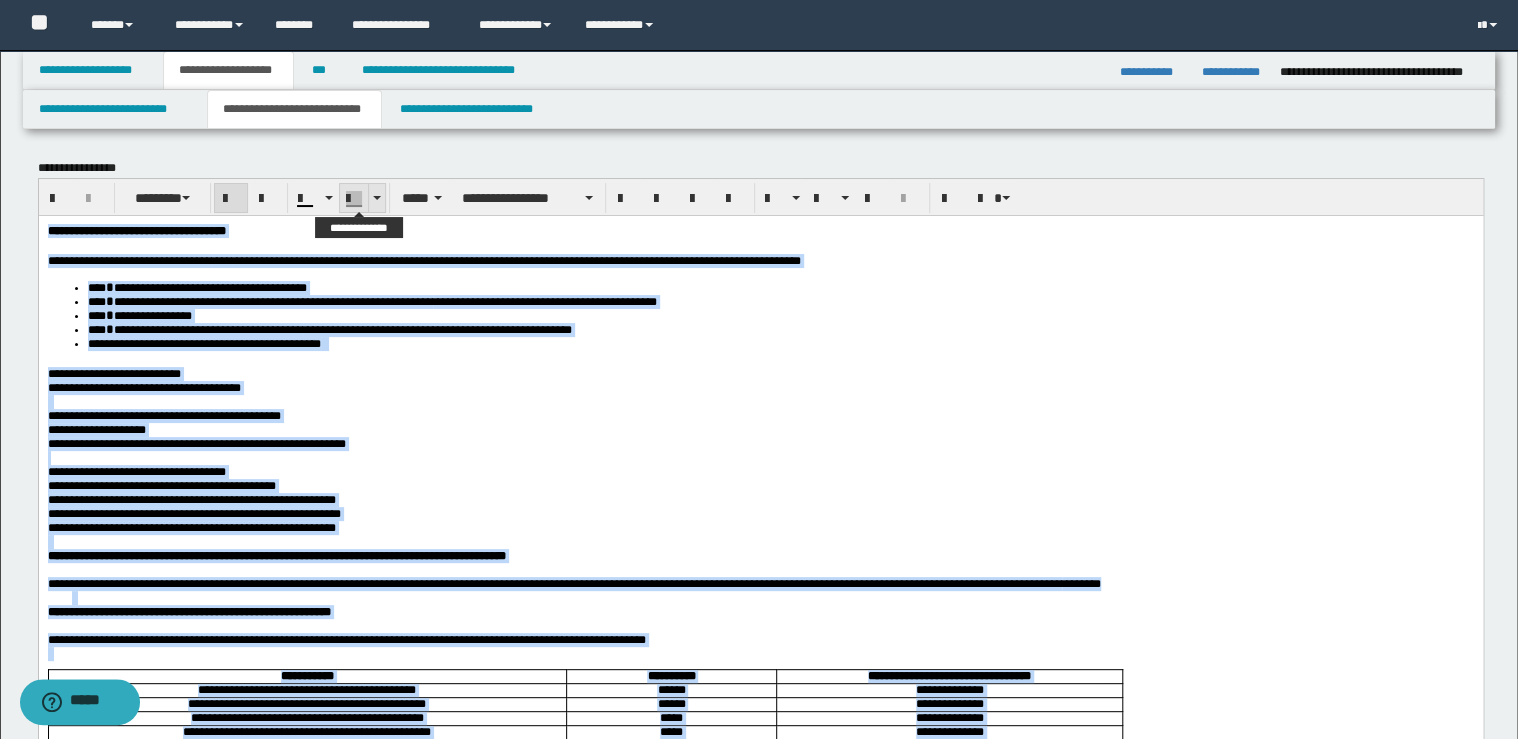 click at bounding box center (376, 198) 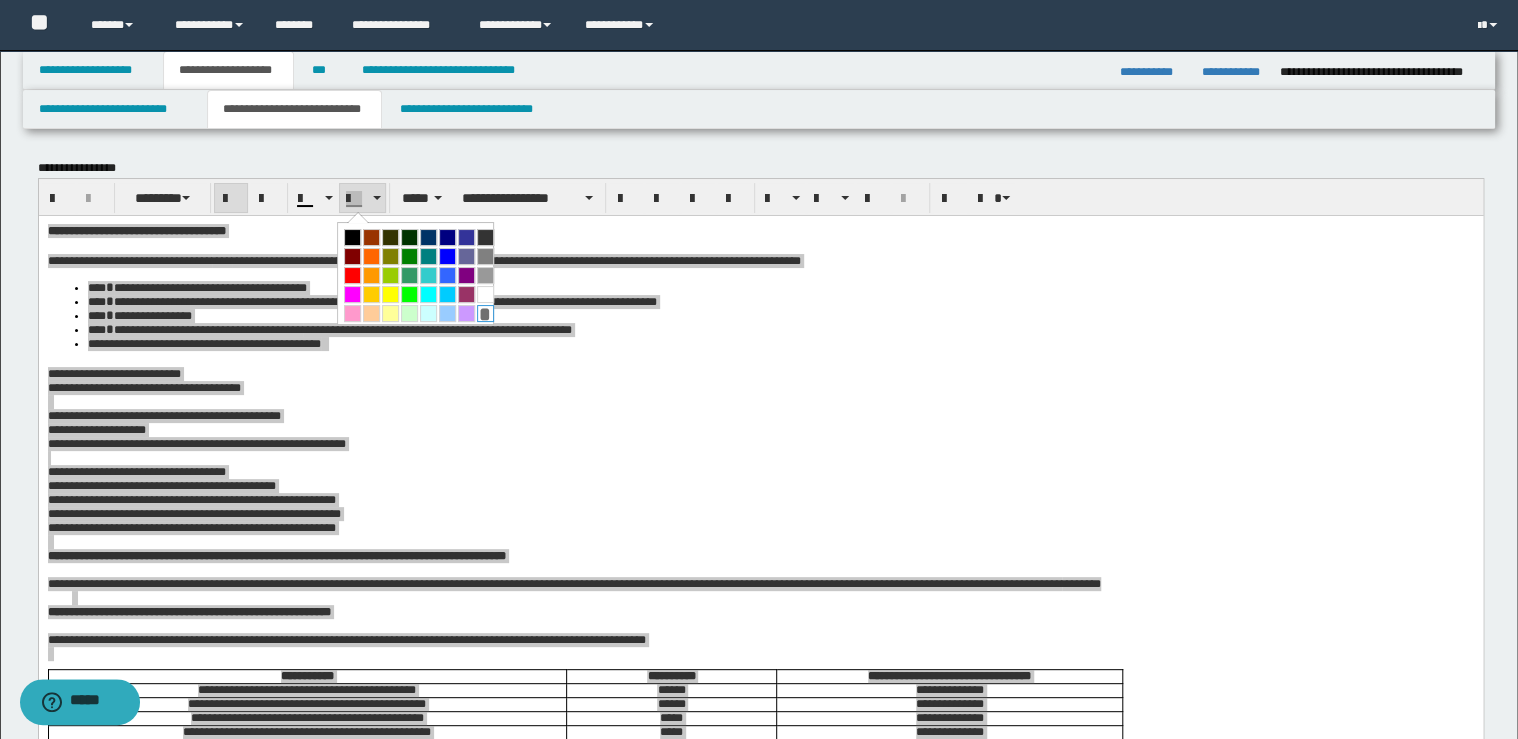 click on "*" at bounding box center (485, 313) 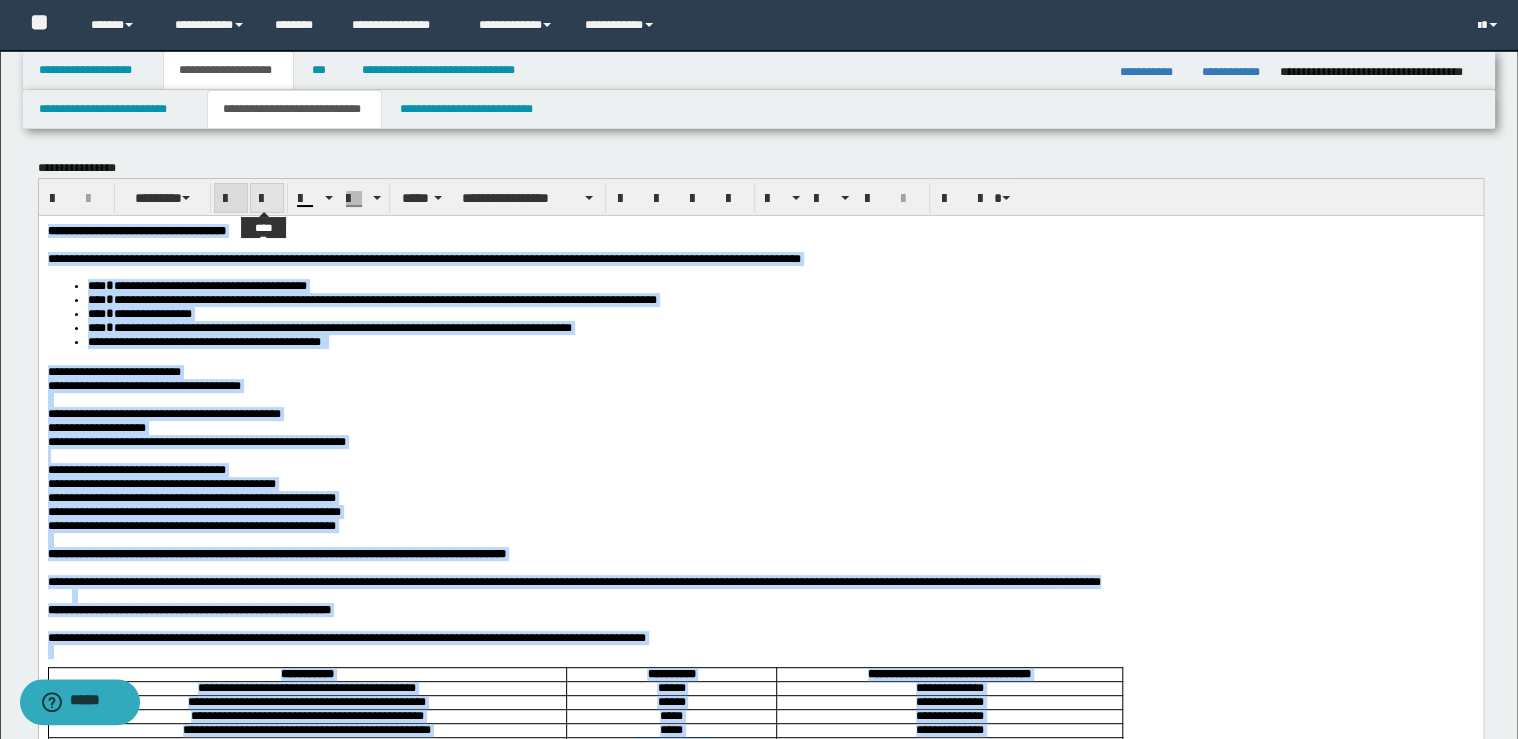 click at bounding box center (267, 199) 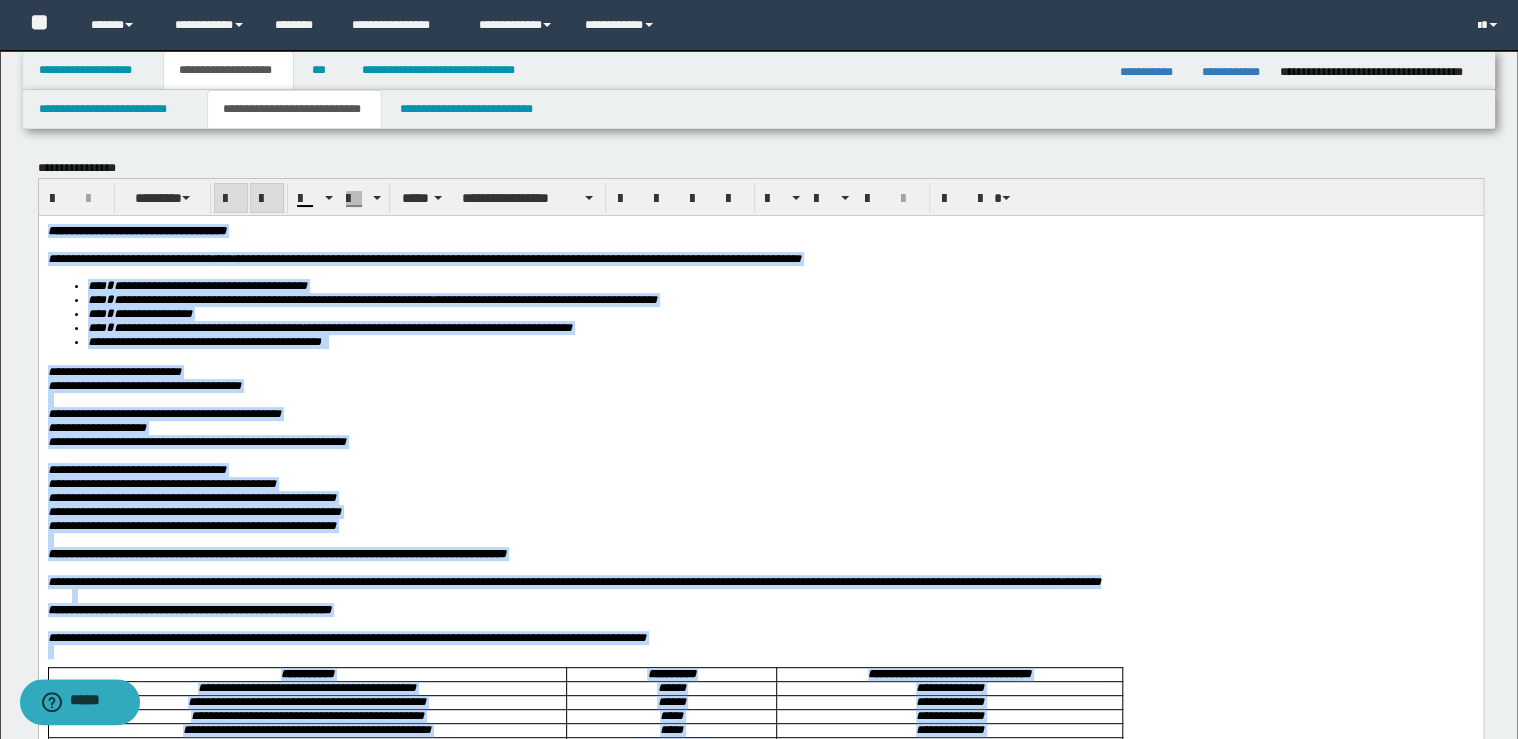 click at bounding box center (267, 199) 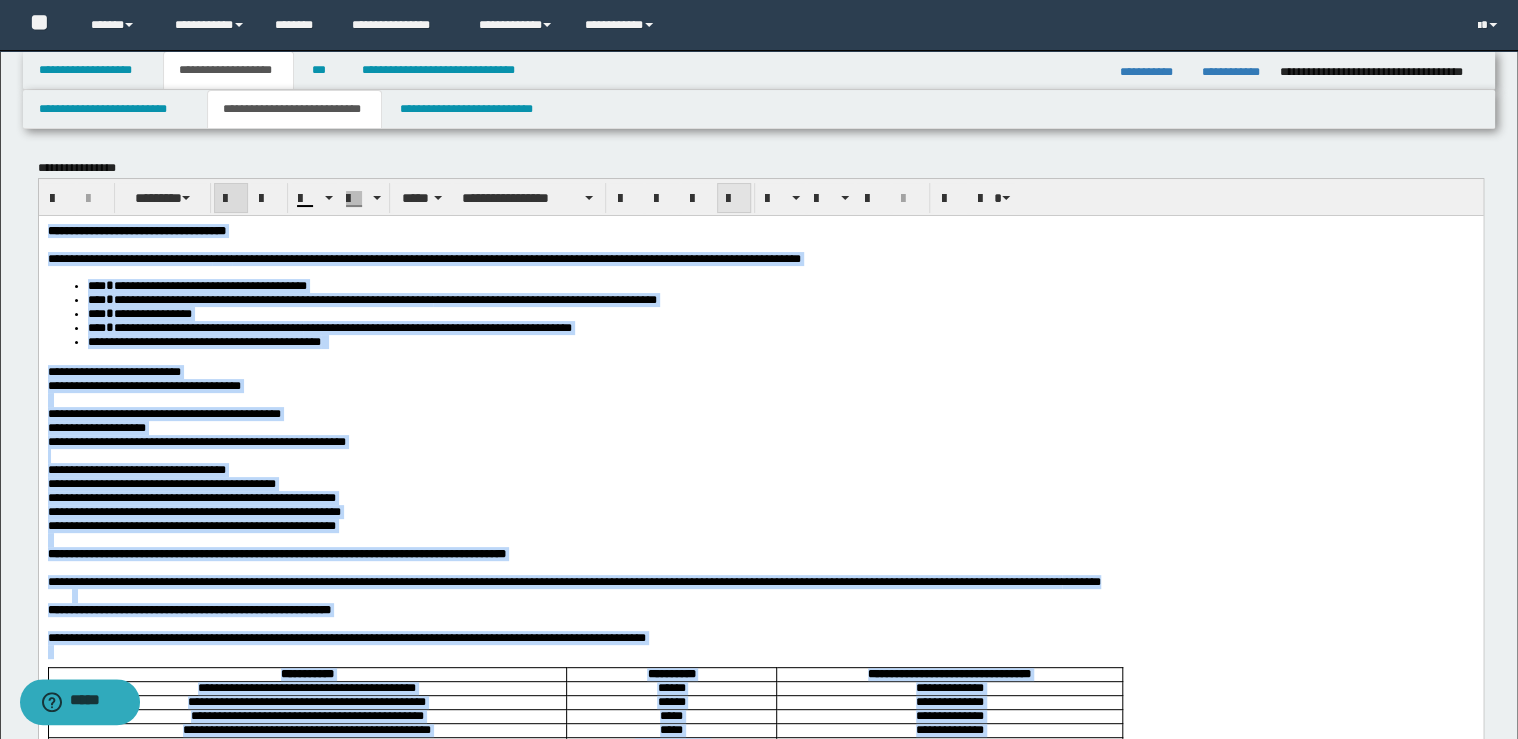 click at bounding box center [734, 199] 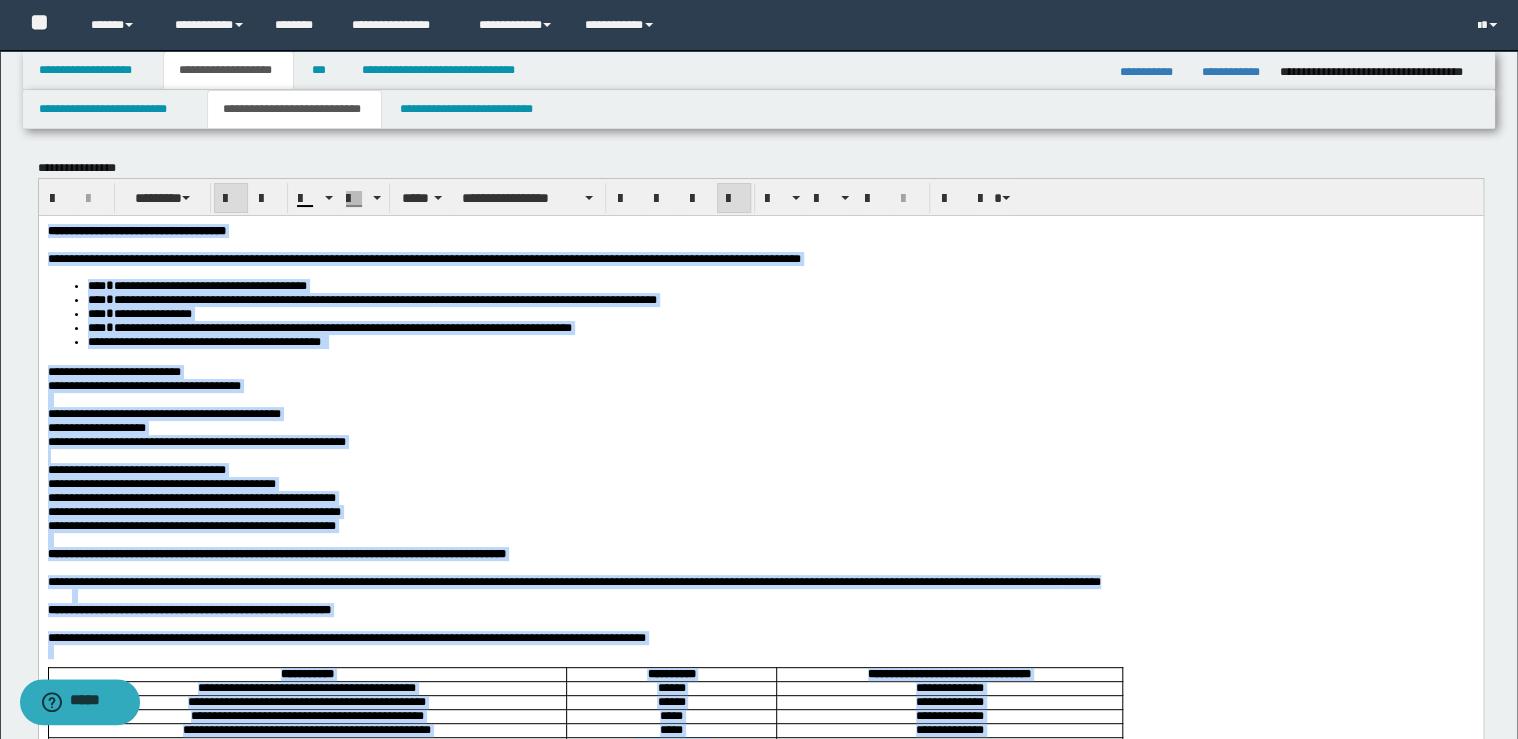click at bounding box center [734, 199] 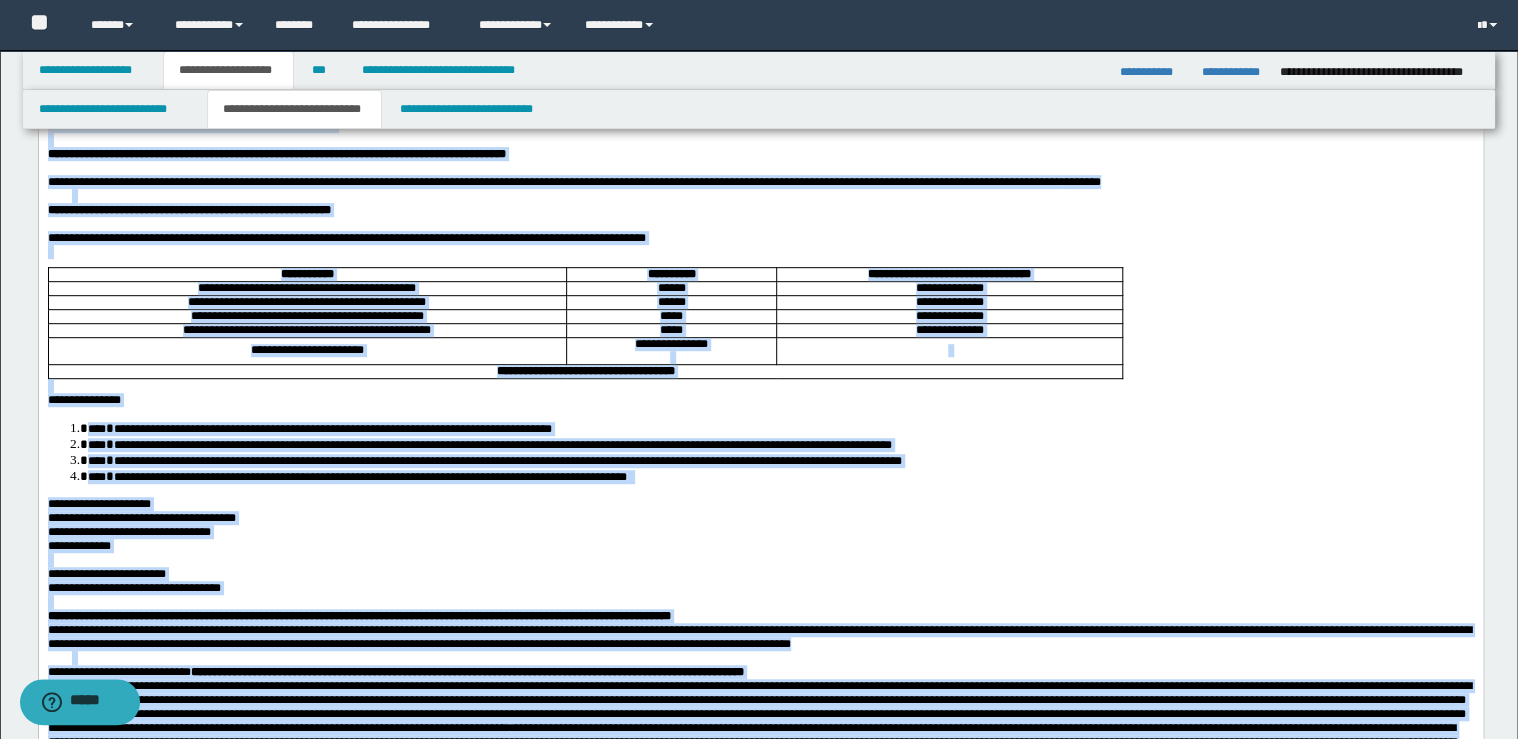 scroll, scrollTop: 0, scrollLeft: 0, axis: both 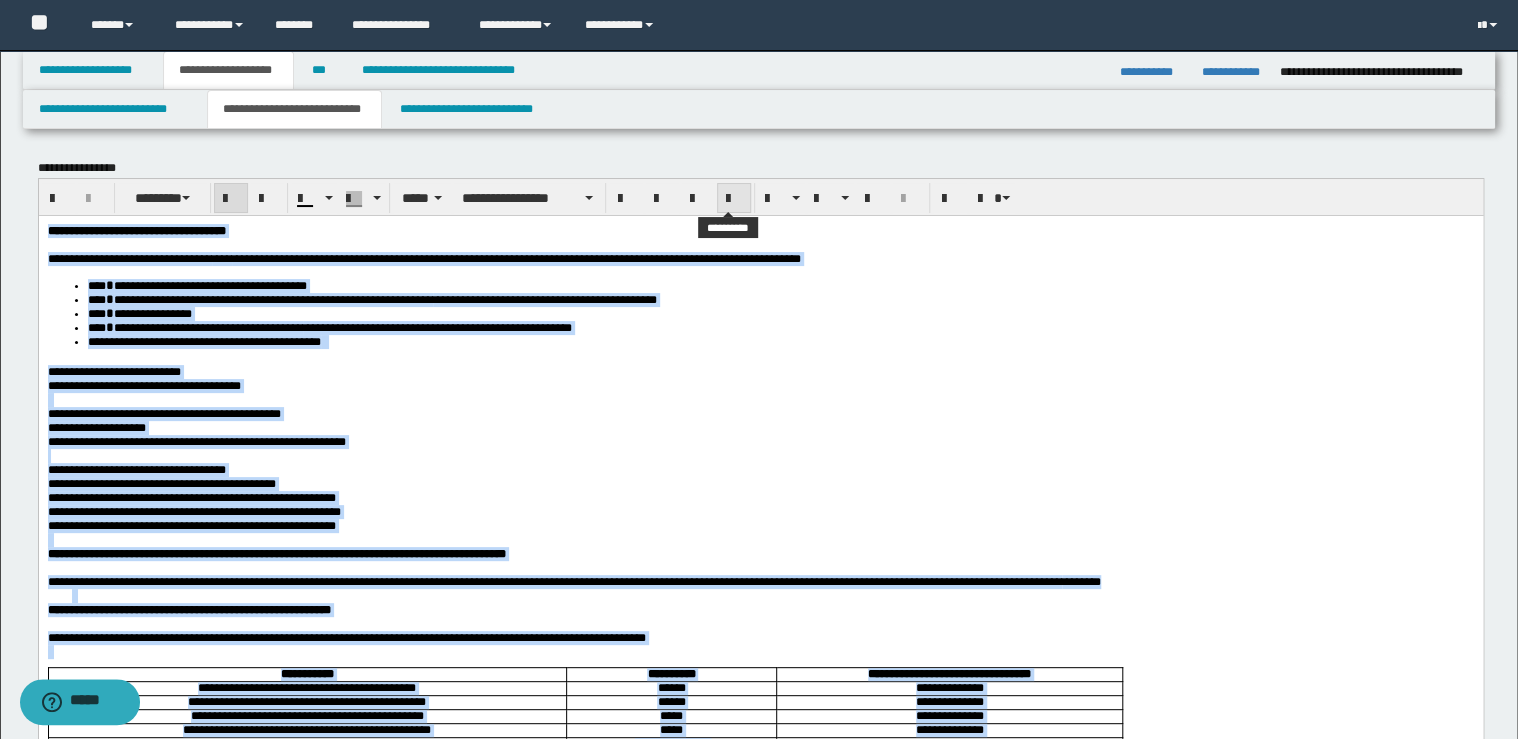 click at bounding box center (734, 199) 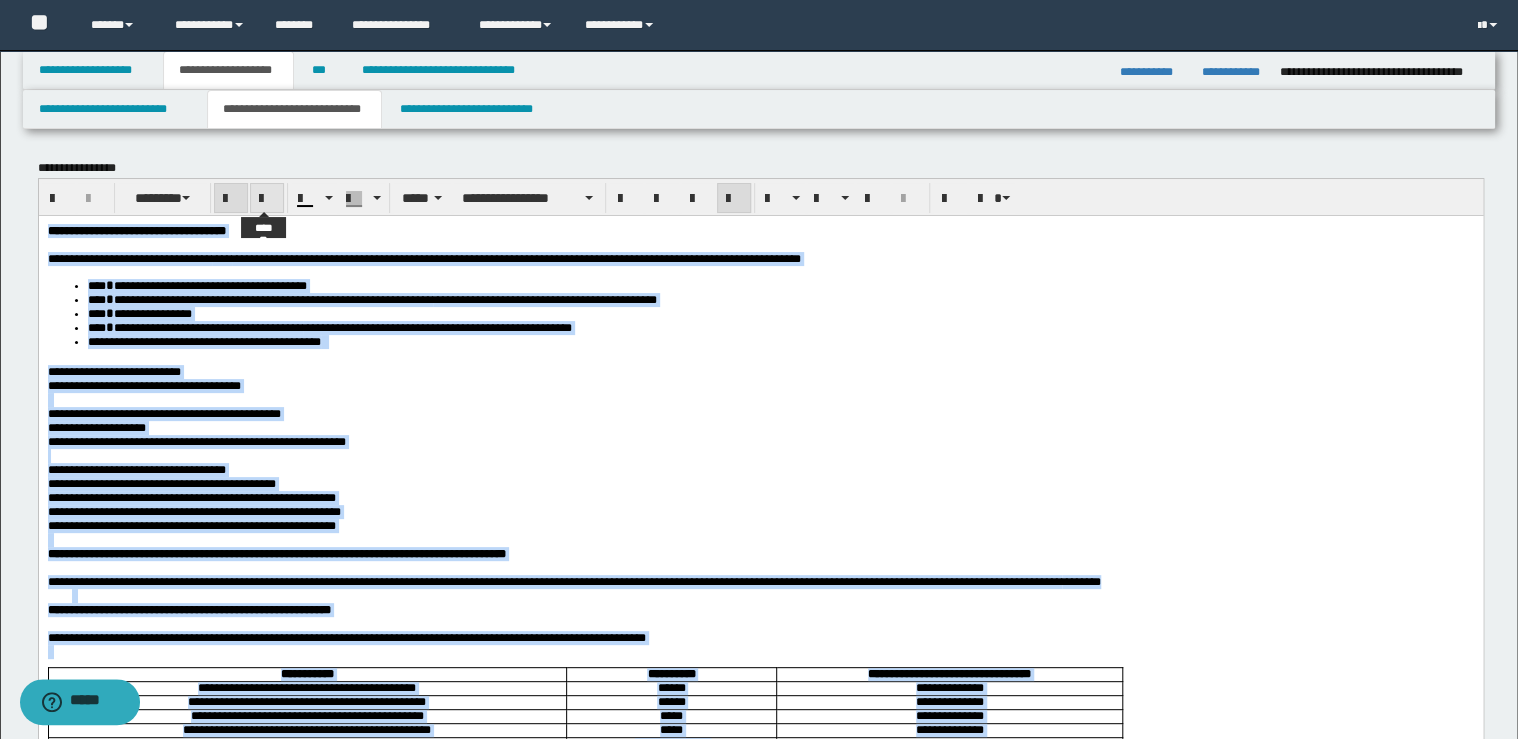 click at bounding box center (267, 198) 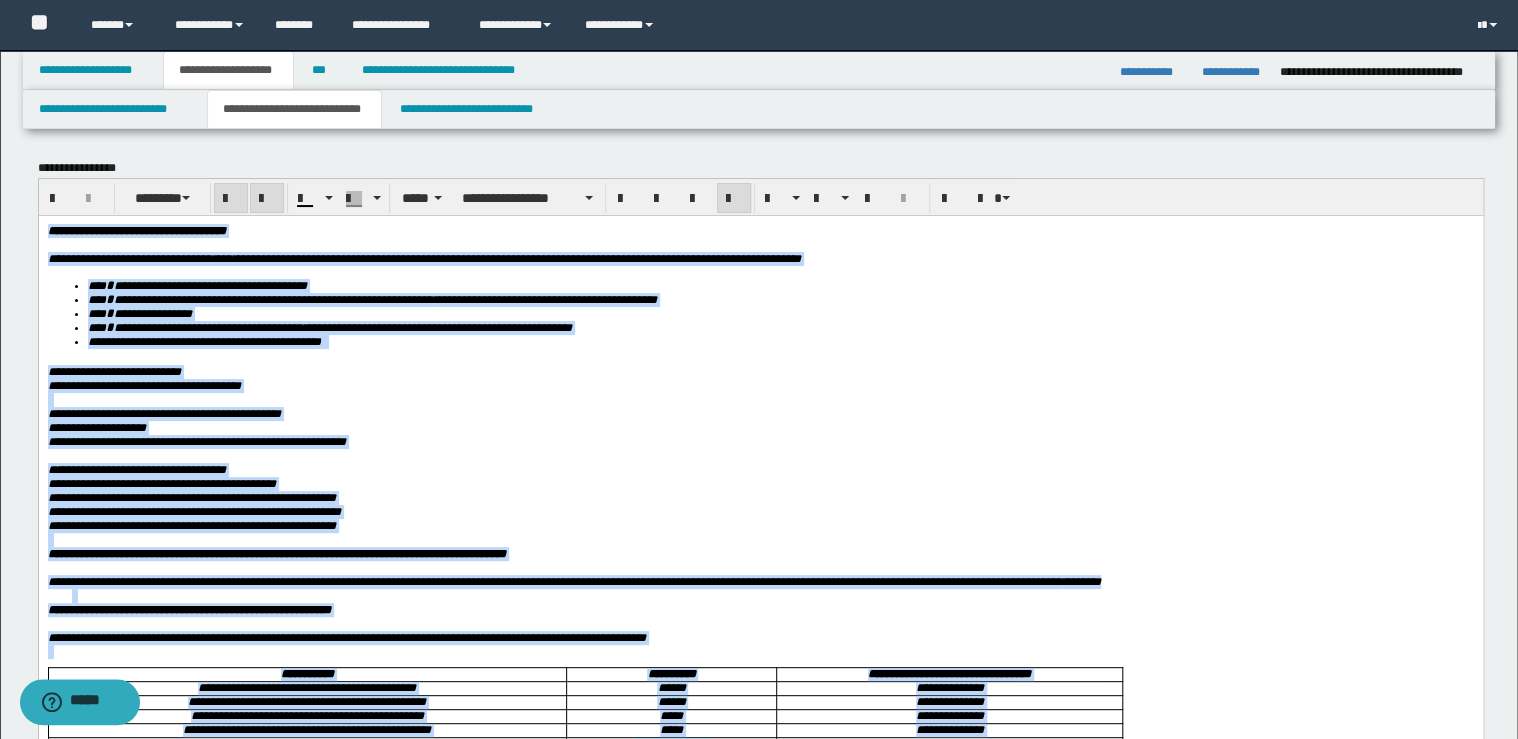 click at bounding box center [267, 198] 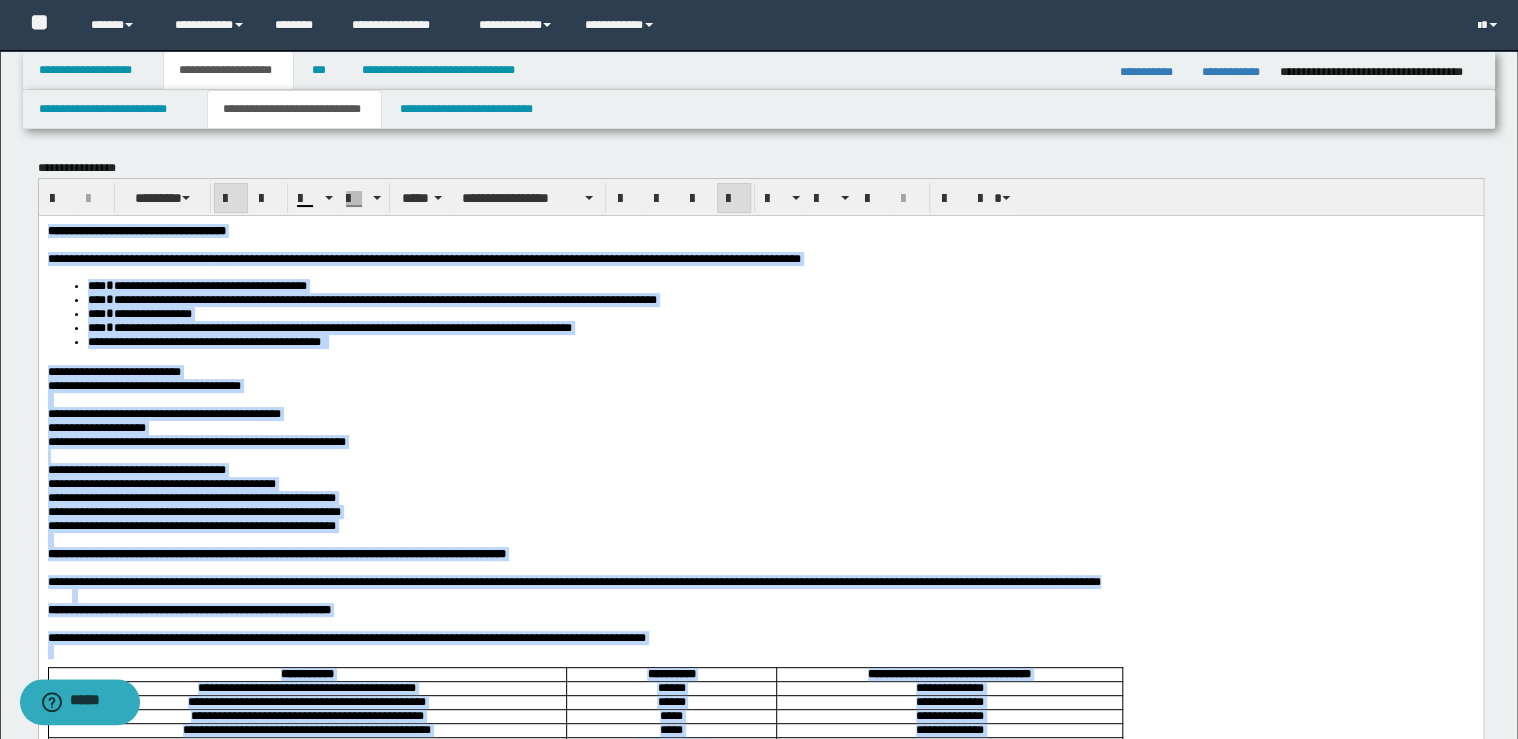 click at bounding box center (760, 399) 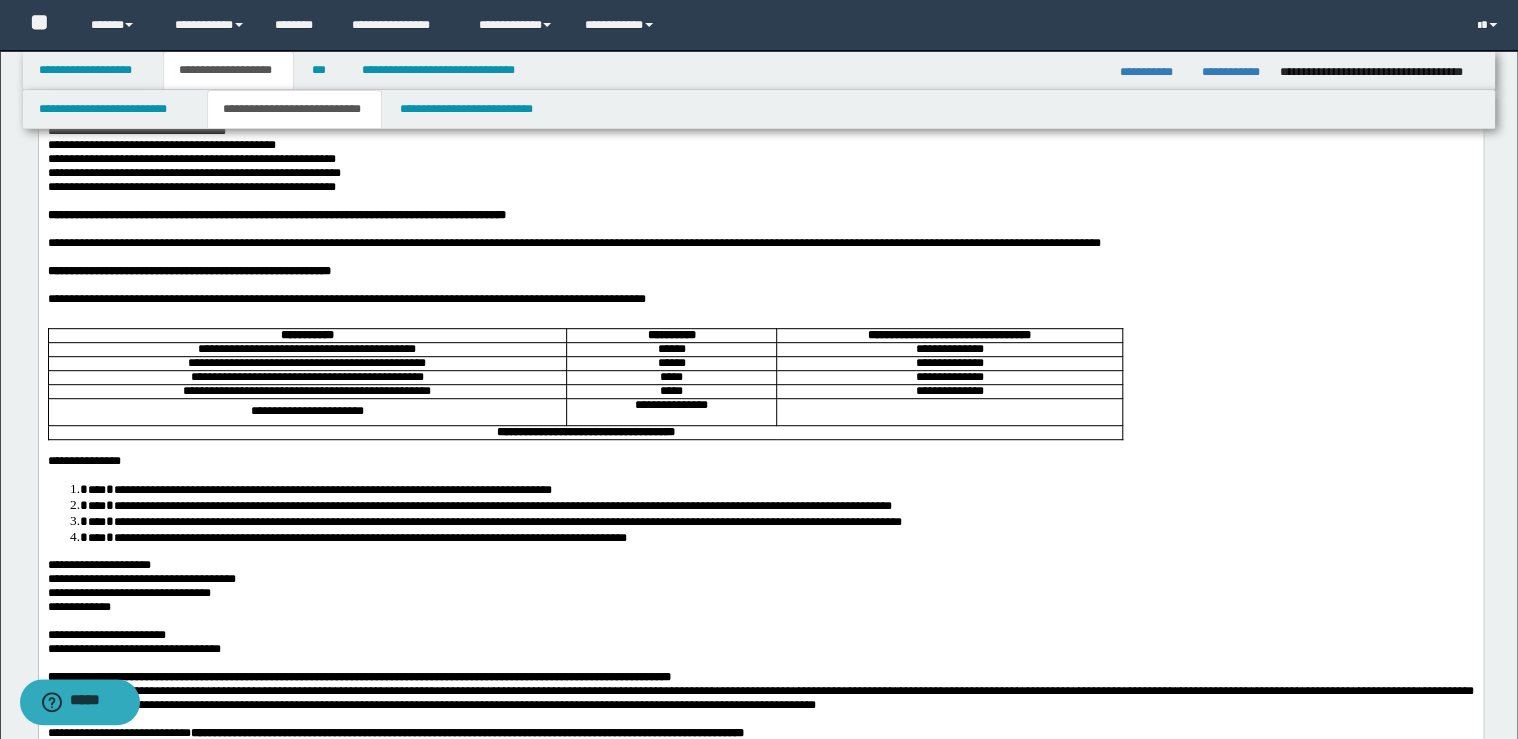 scroll, scrollTop: 80, scrollLeft: 0, axis: vertical 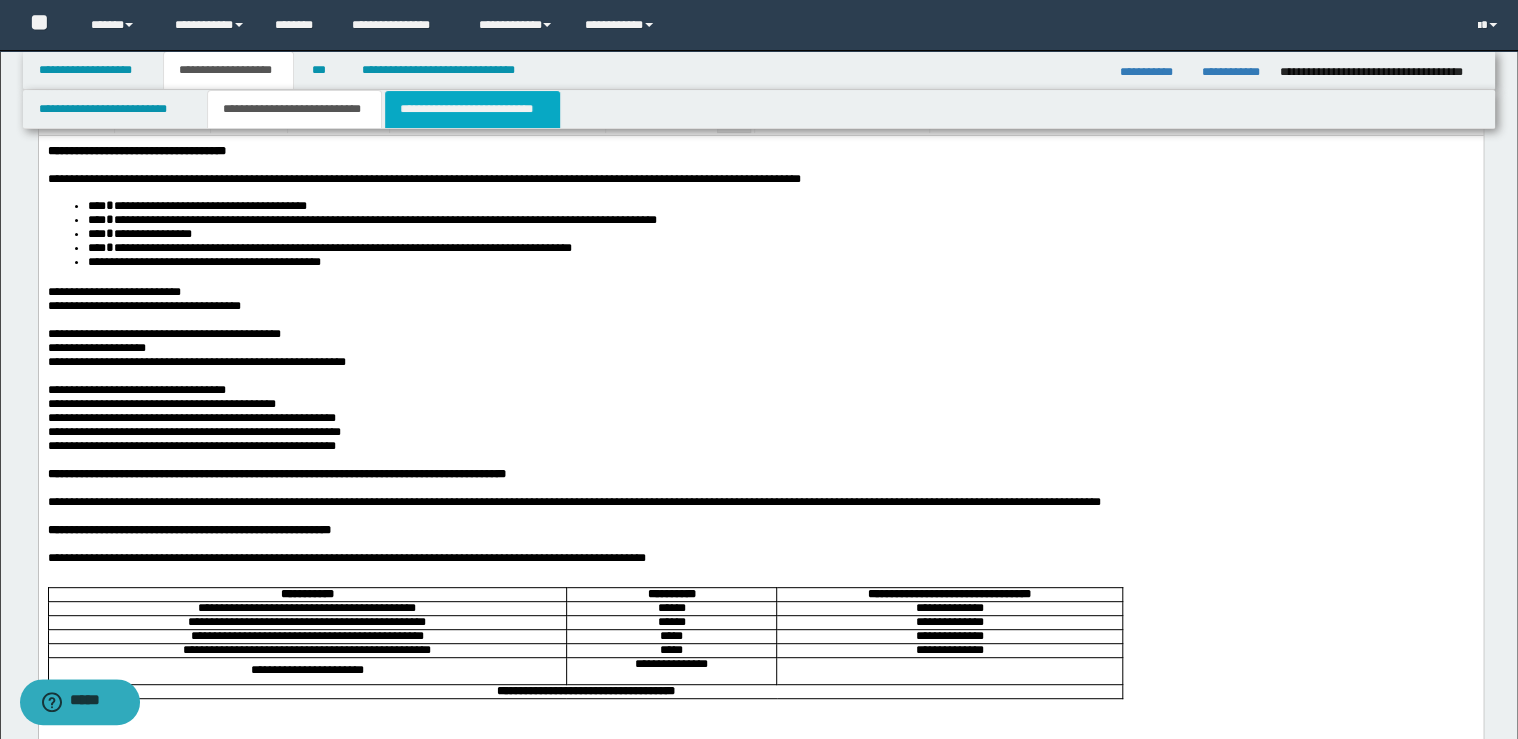 click on "**********" at bounding box center (472, 109) 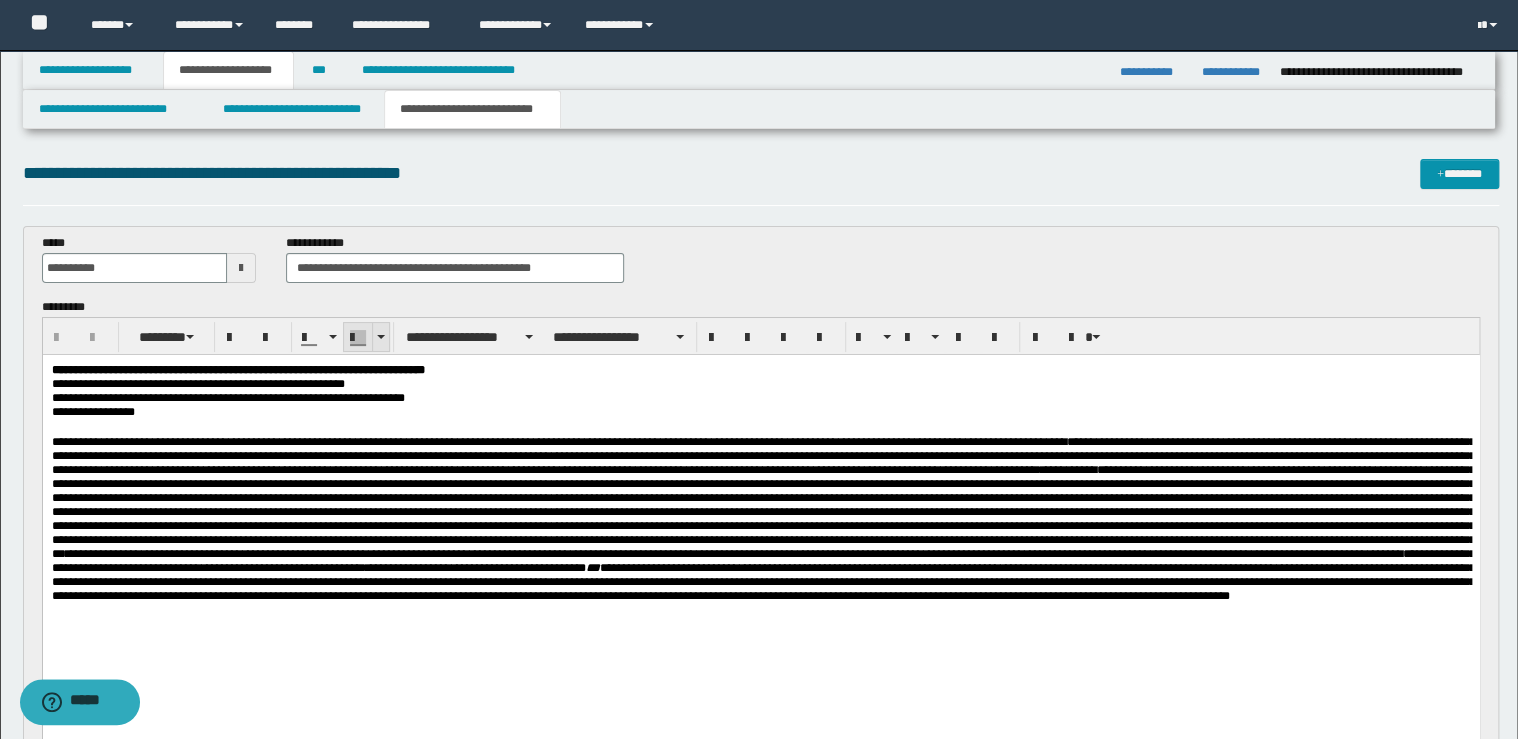 scroll, scrollTop: 0, scrollLeft: 0, axis: both 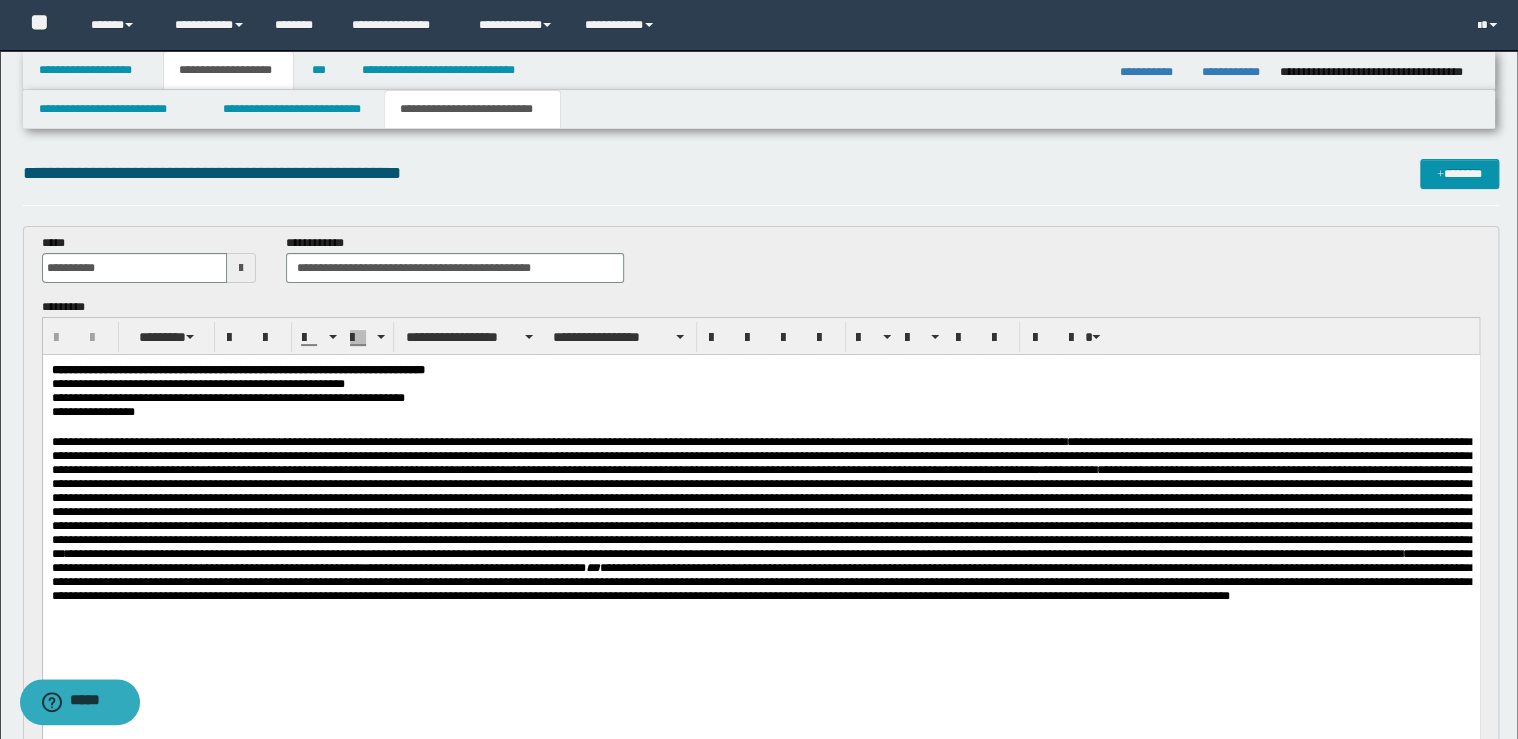 click on "**********" at bounding box center [760, 370] 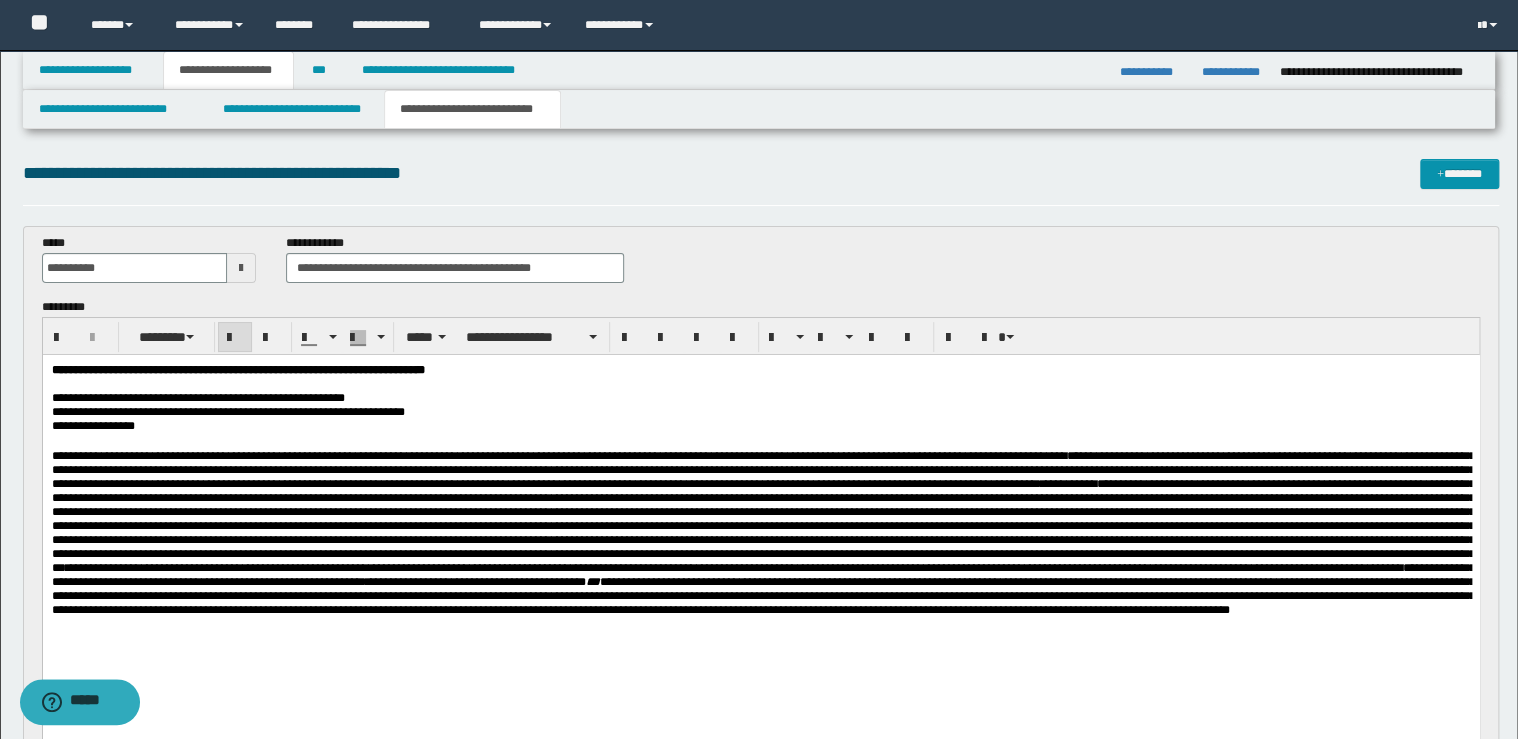 type 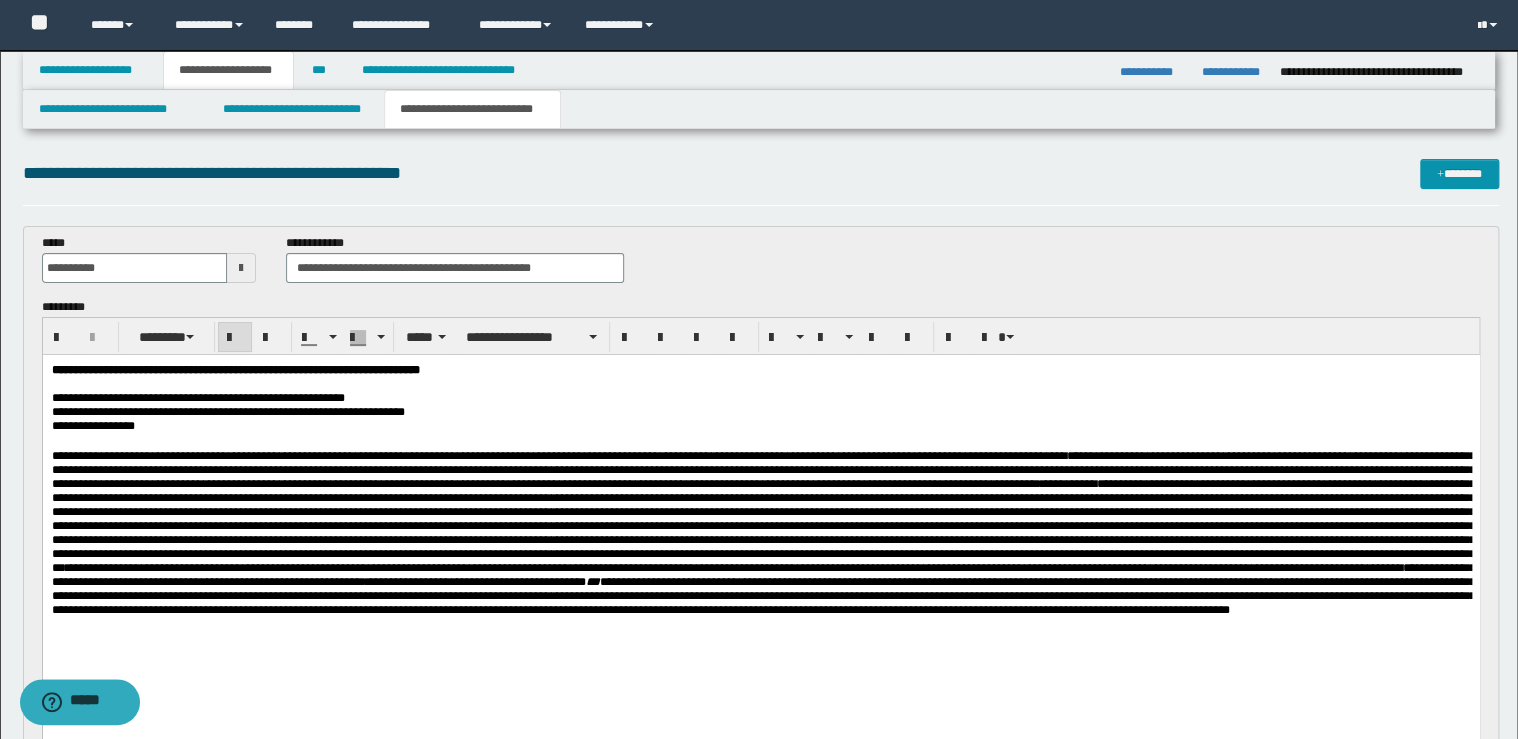 click on "**********" at bounding box center [760, 398] 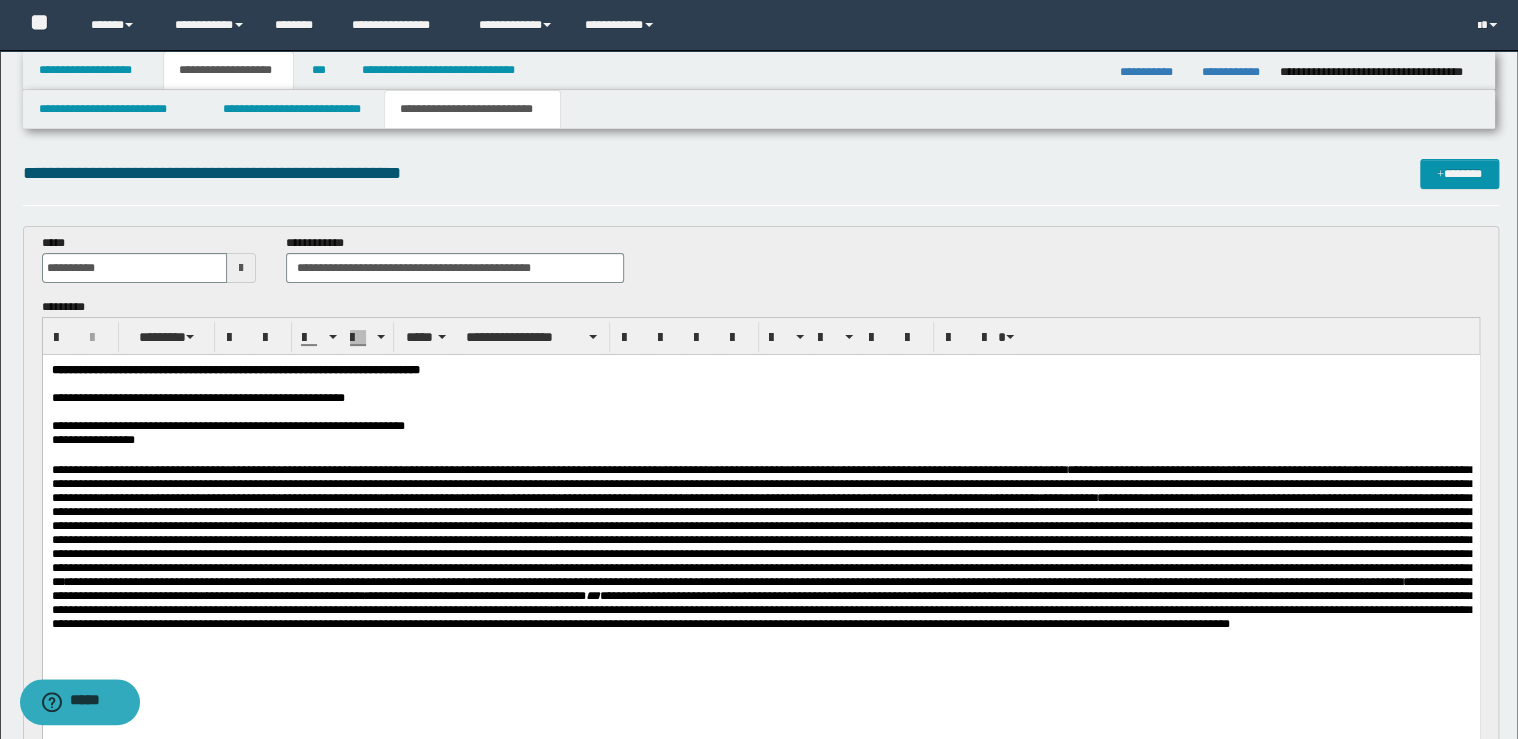 click at bounding box center [760, 412] 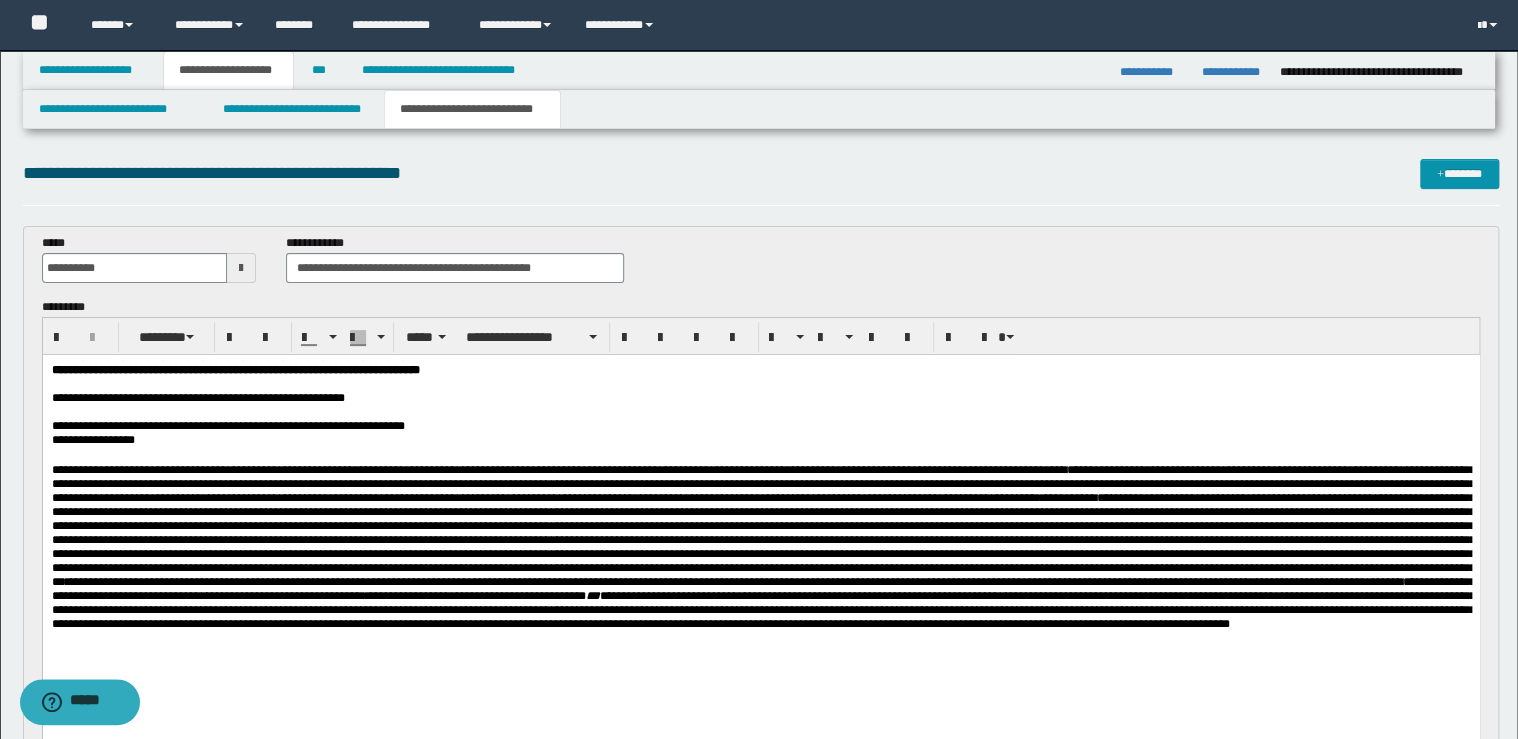 click on "**********" at bounding box center (760, 426) 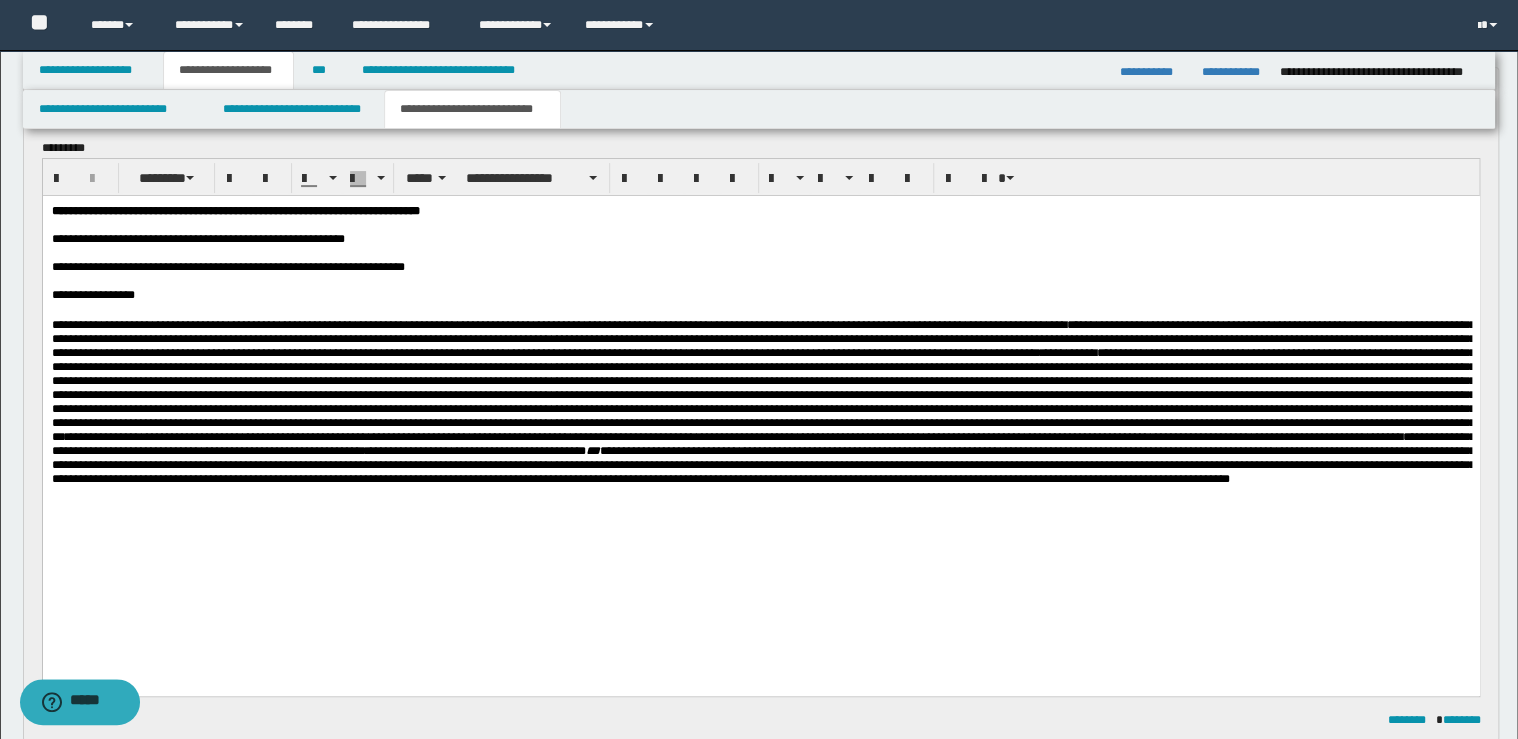 scroll, scrollTop: 160, scrollLeft: 0, axis: vertical 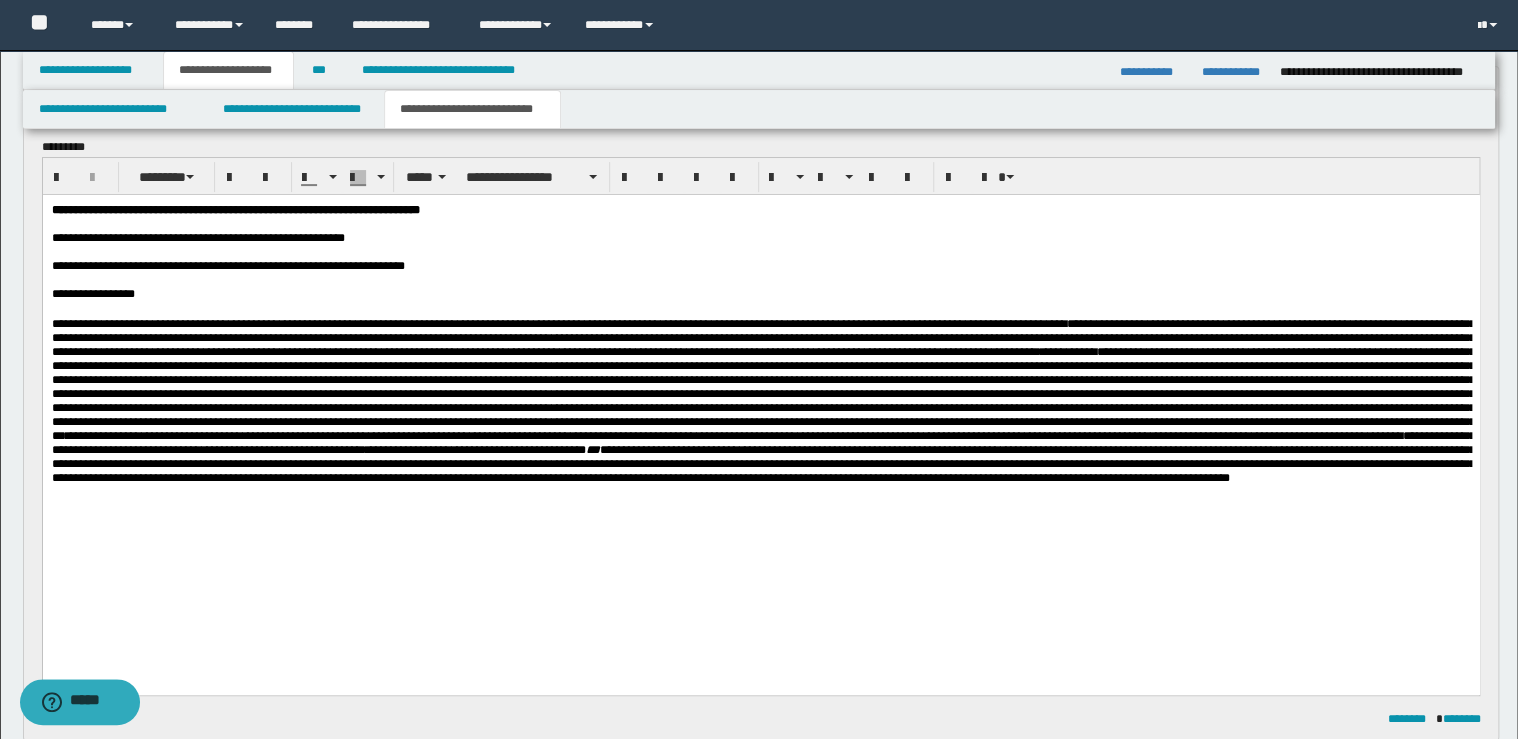 click on "**********" at bounding box center (760, 400) 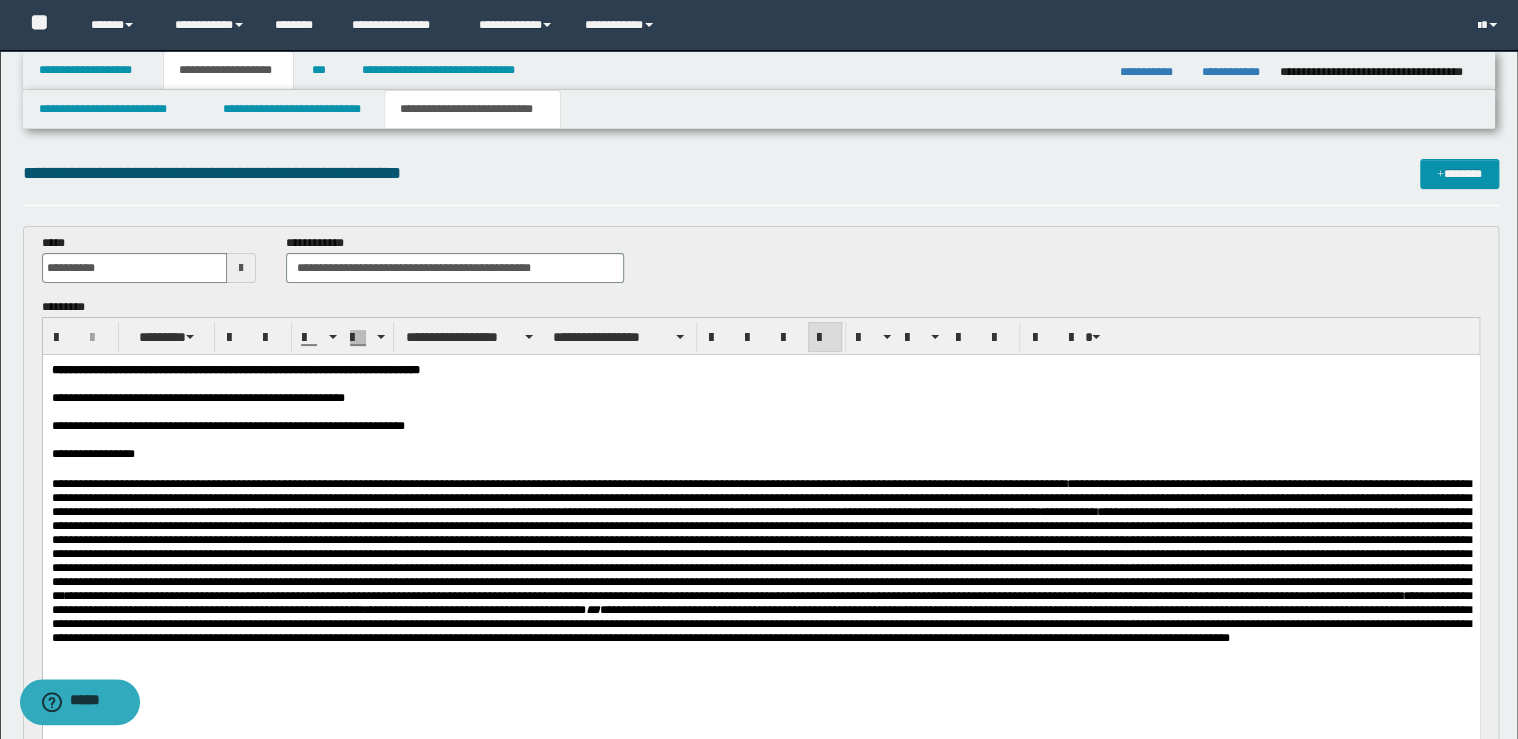 scroll, scrollTop: 0, scrollLeft: 0, axis: both 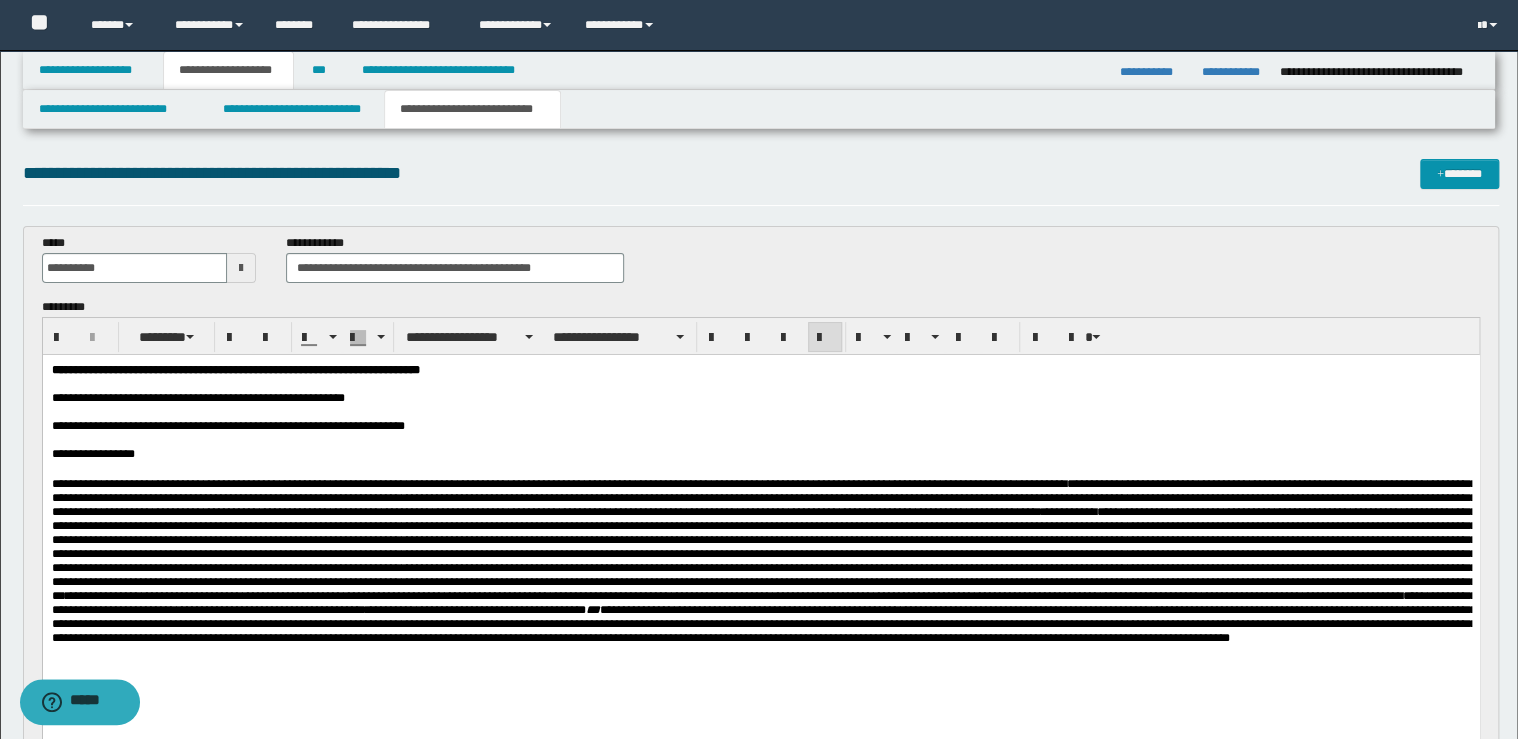 click on "**********" at bounding box center [548, 484] 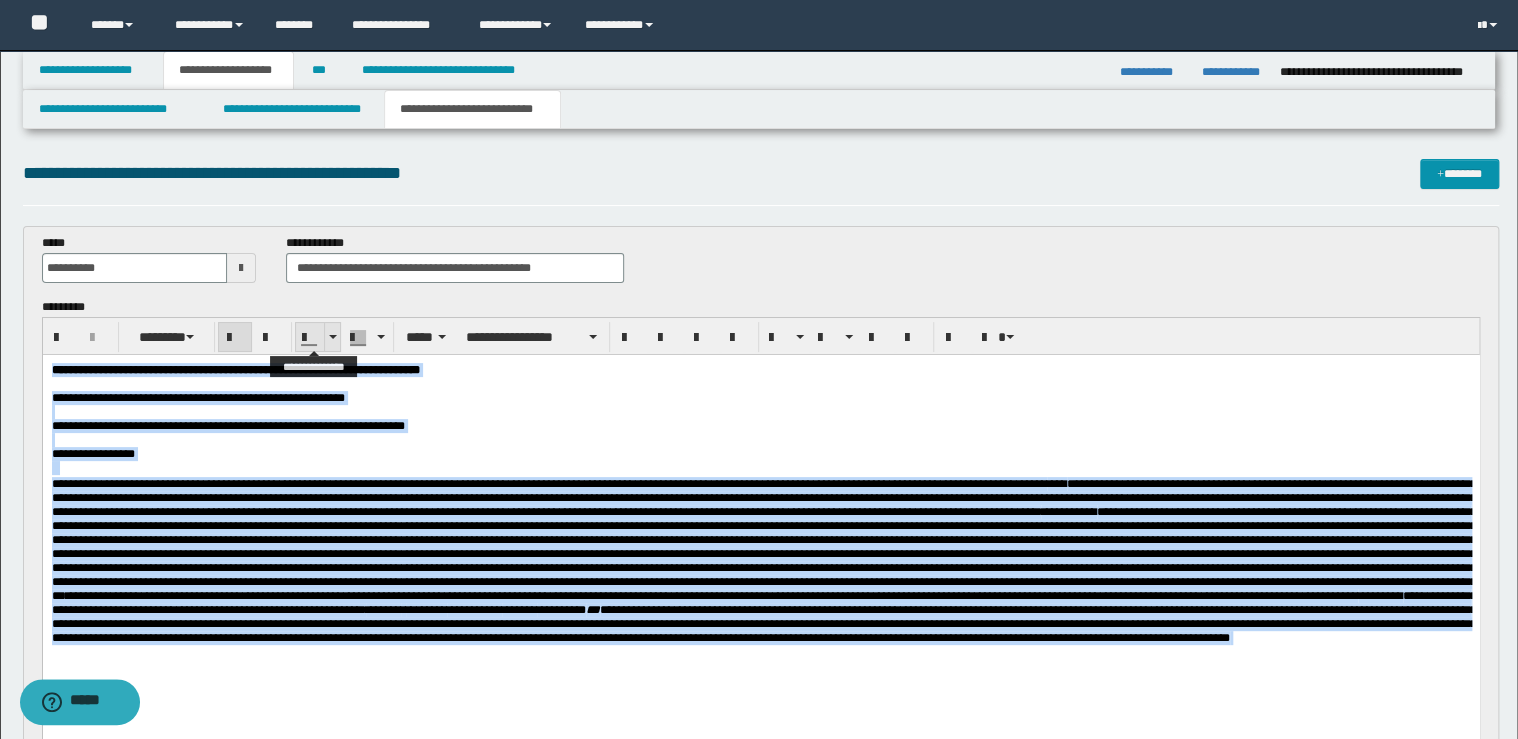 click at bounding box center (332, 337) 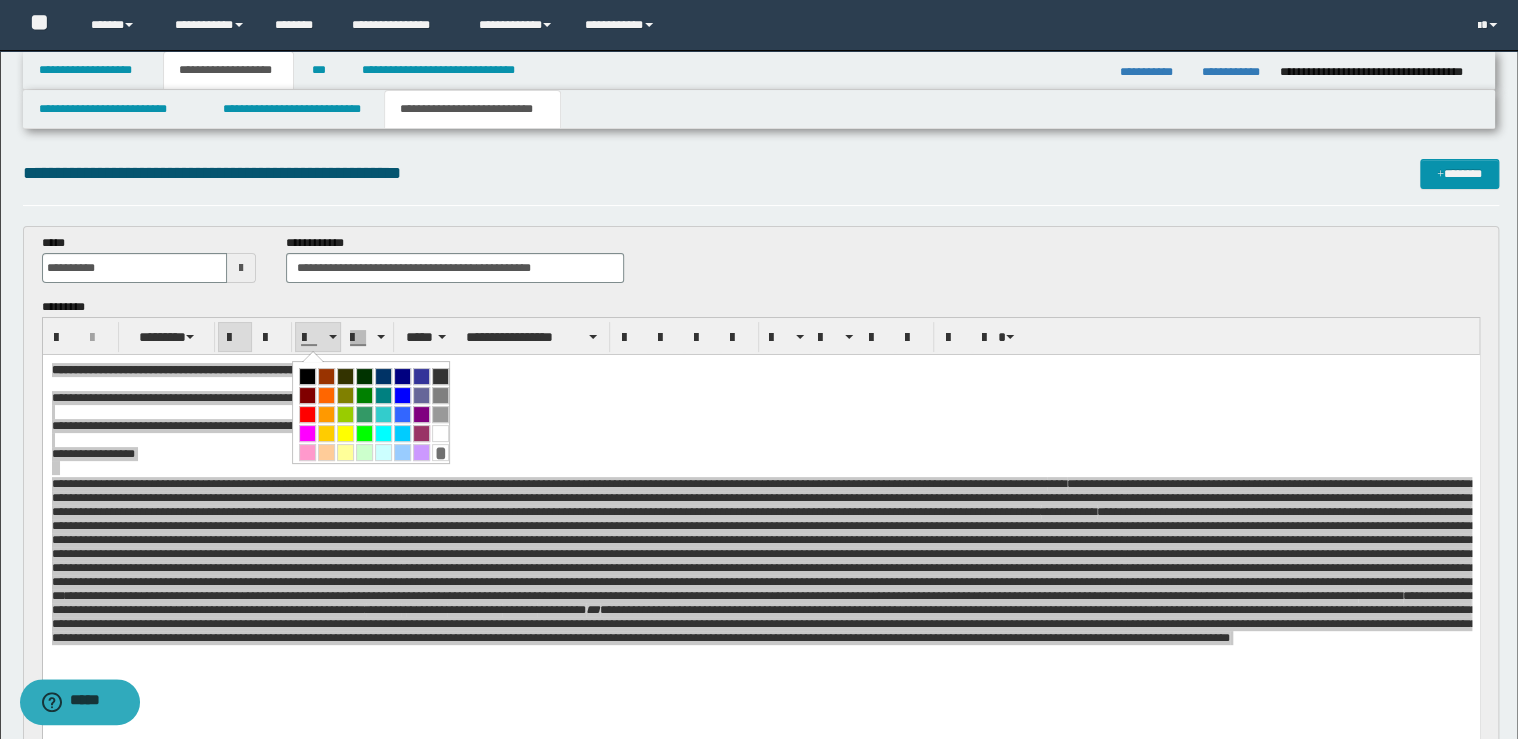 click at bounding box center (307, 376) 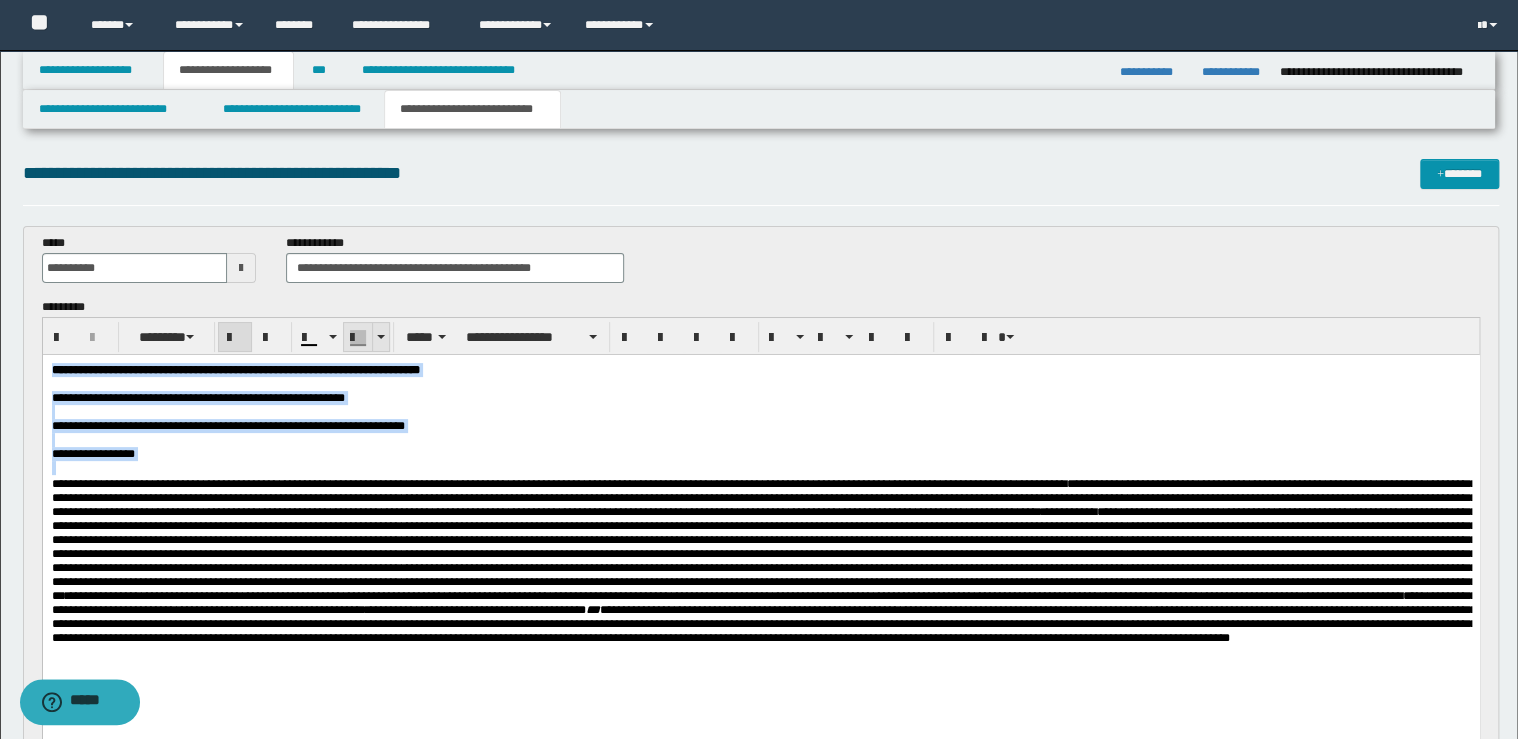 click at bounding box center [380, 337] 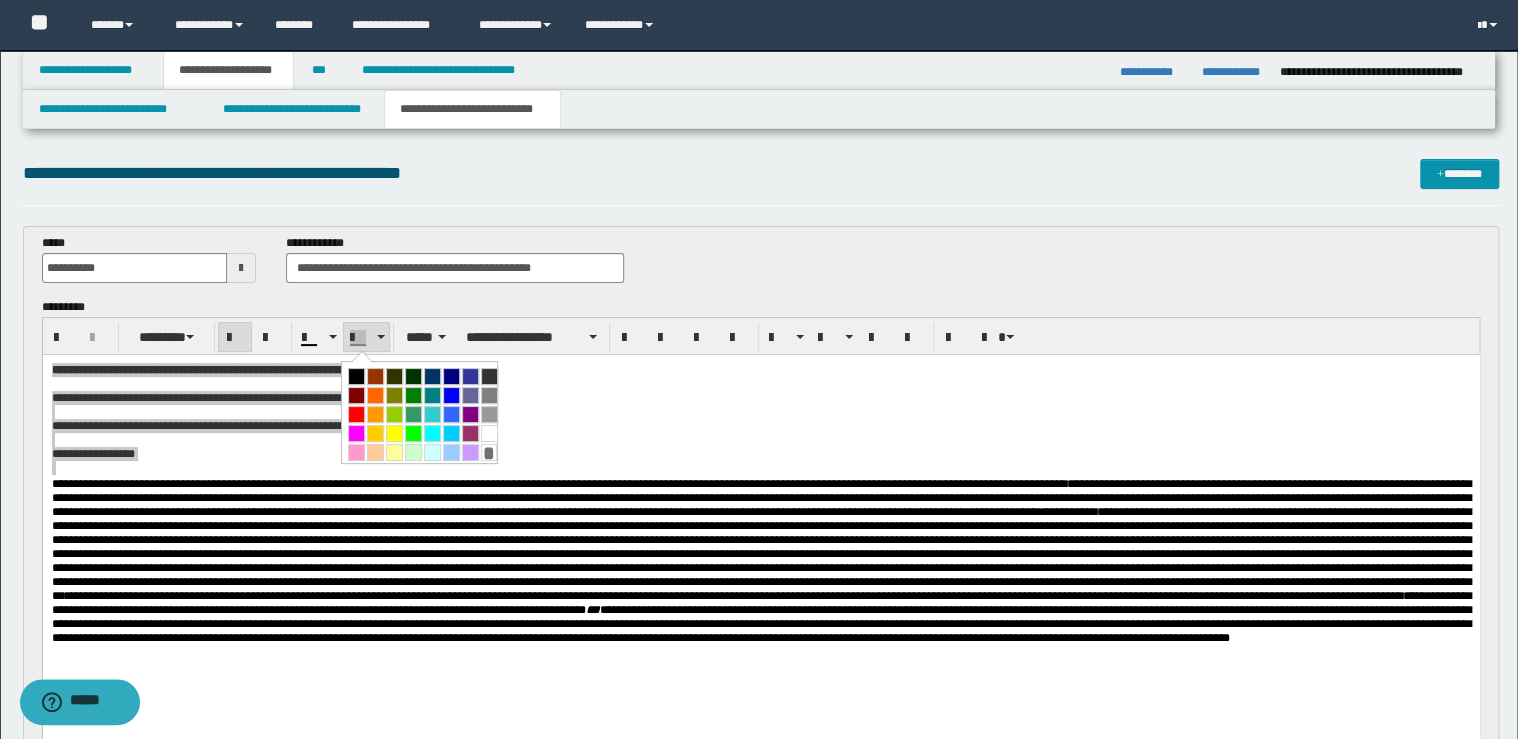 click on "*" at bounding box center (489, 452) 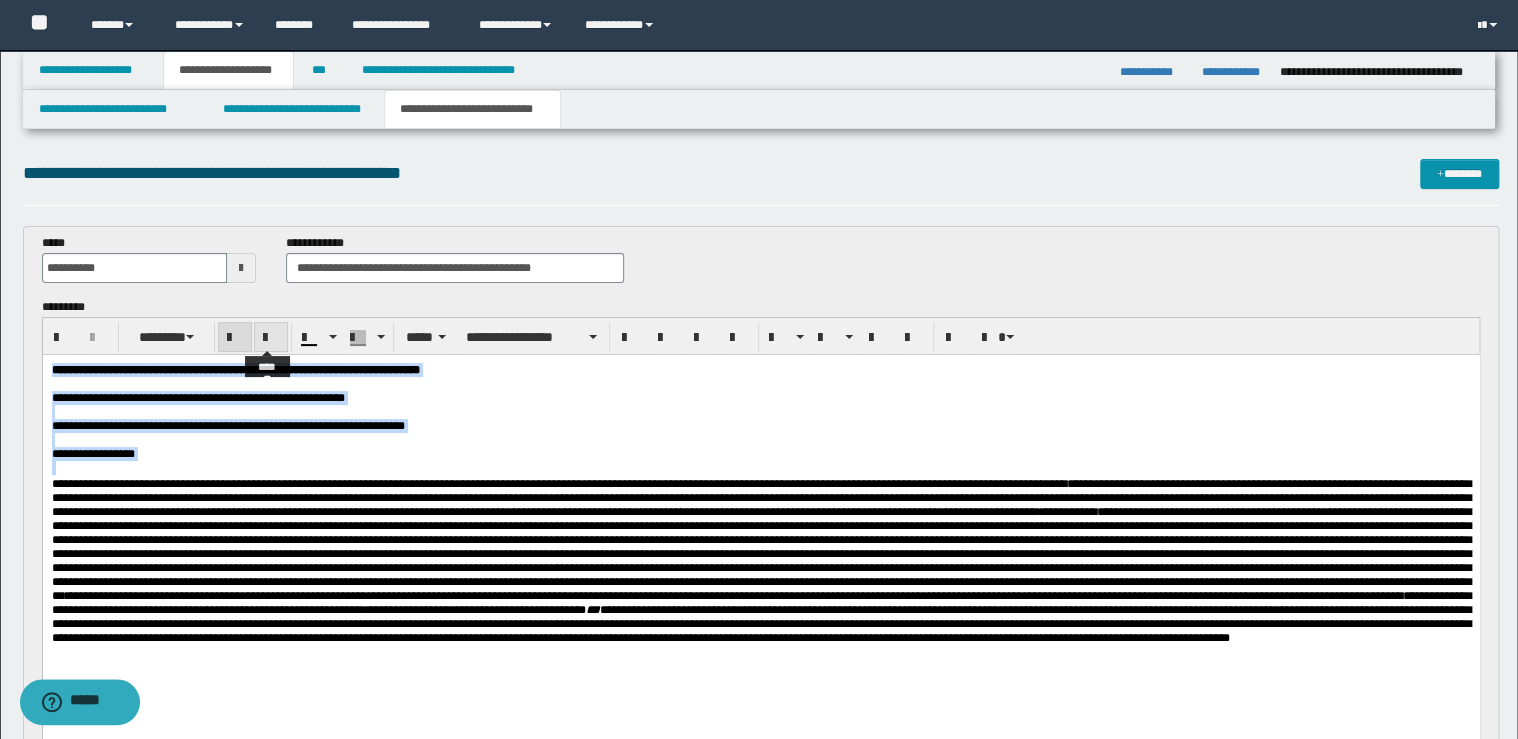 click at bounding box center (271, 338) 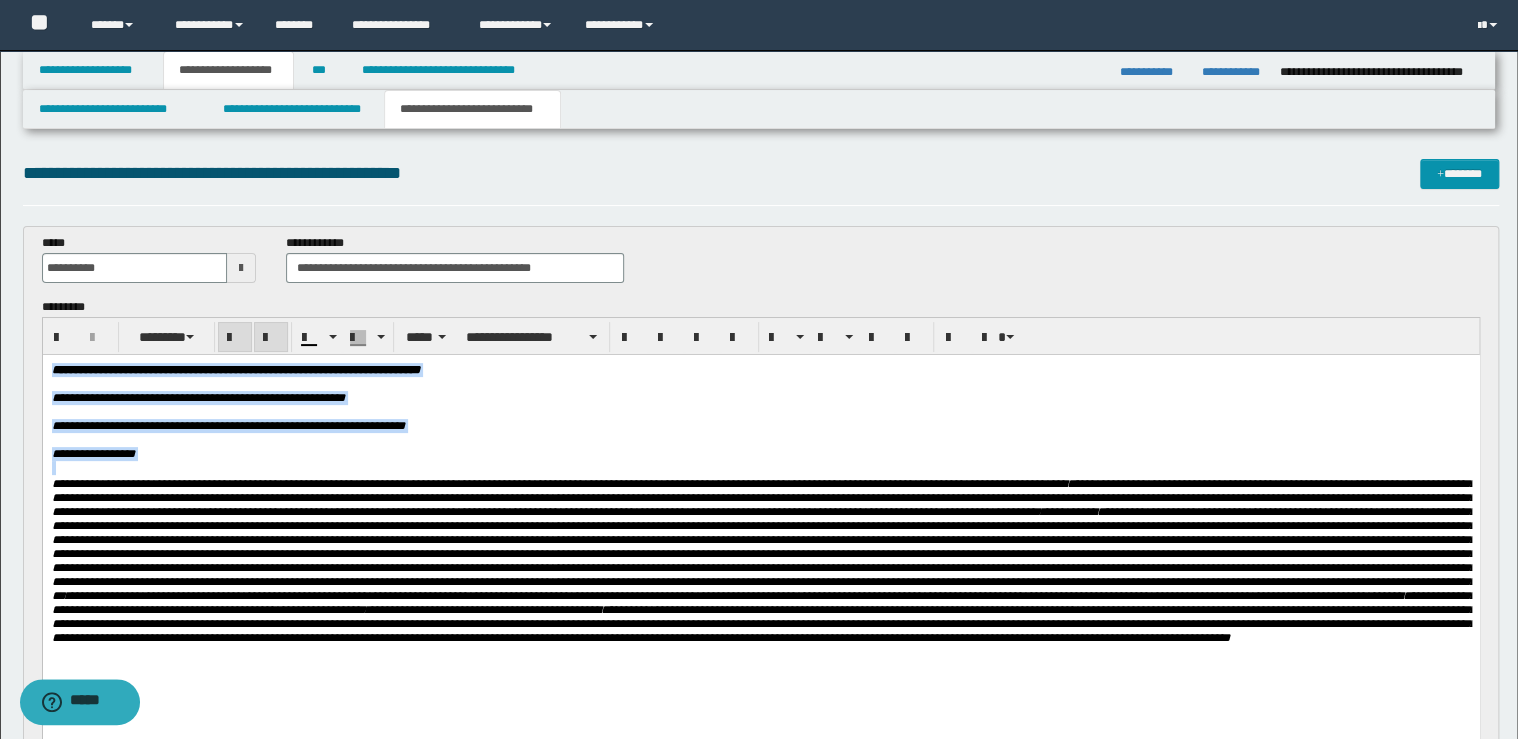 click at bounding box center [271, 338] 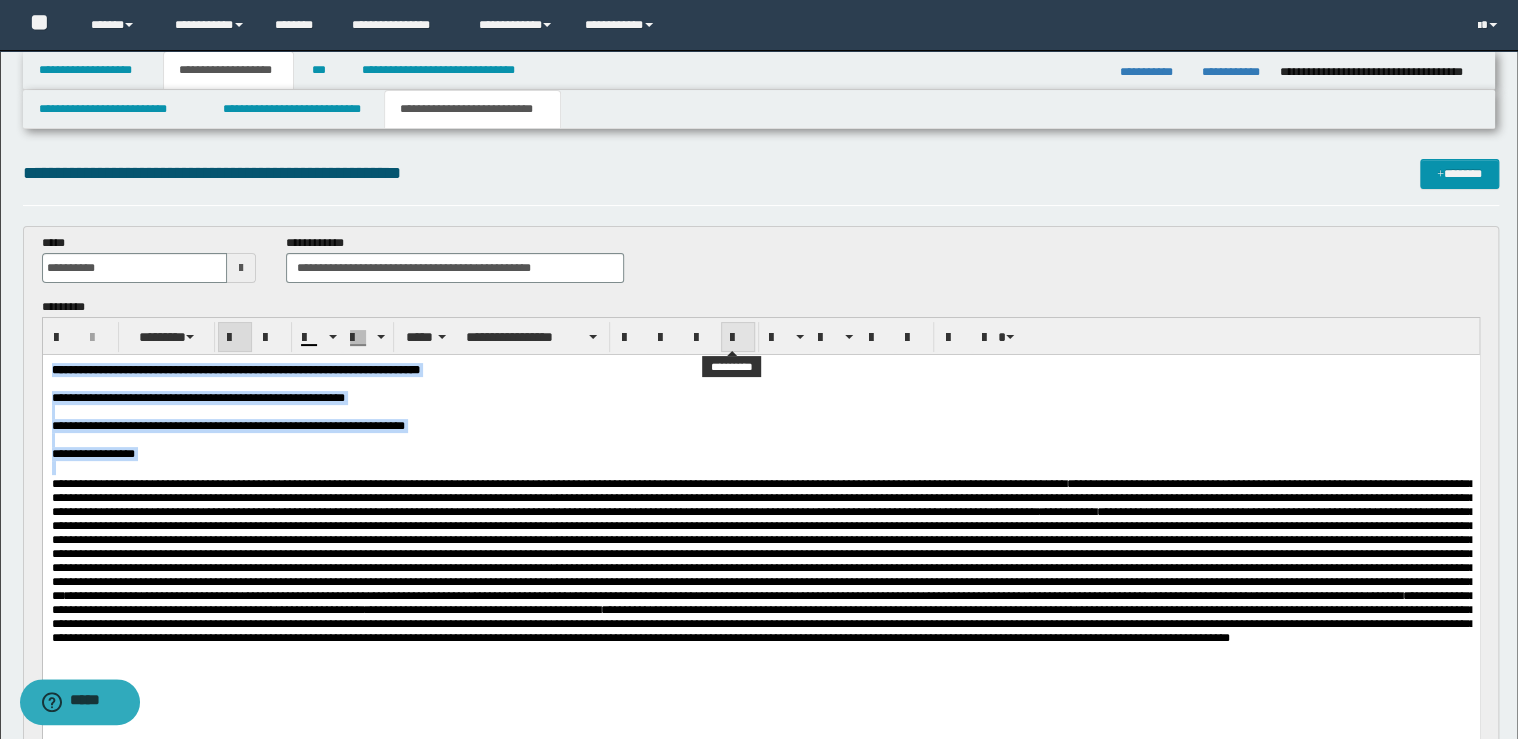 click at bounding box center [738, 338] 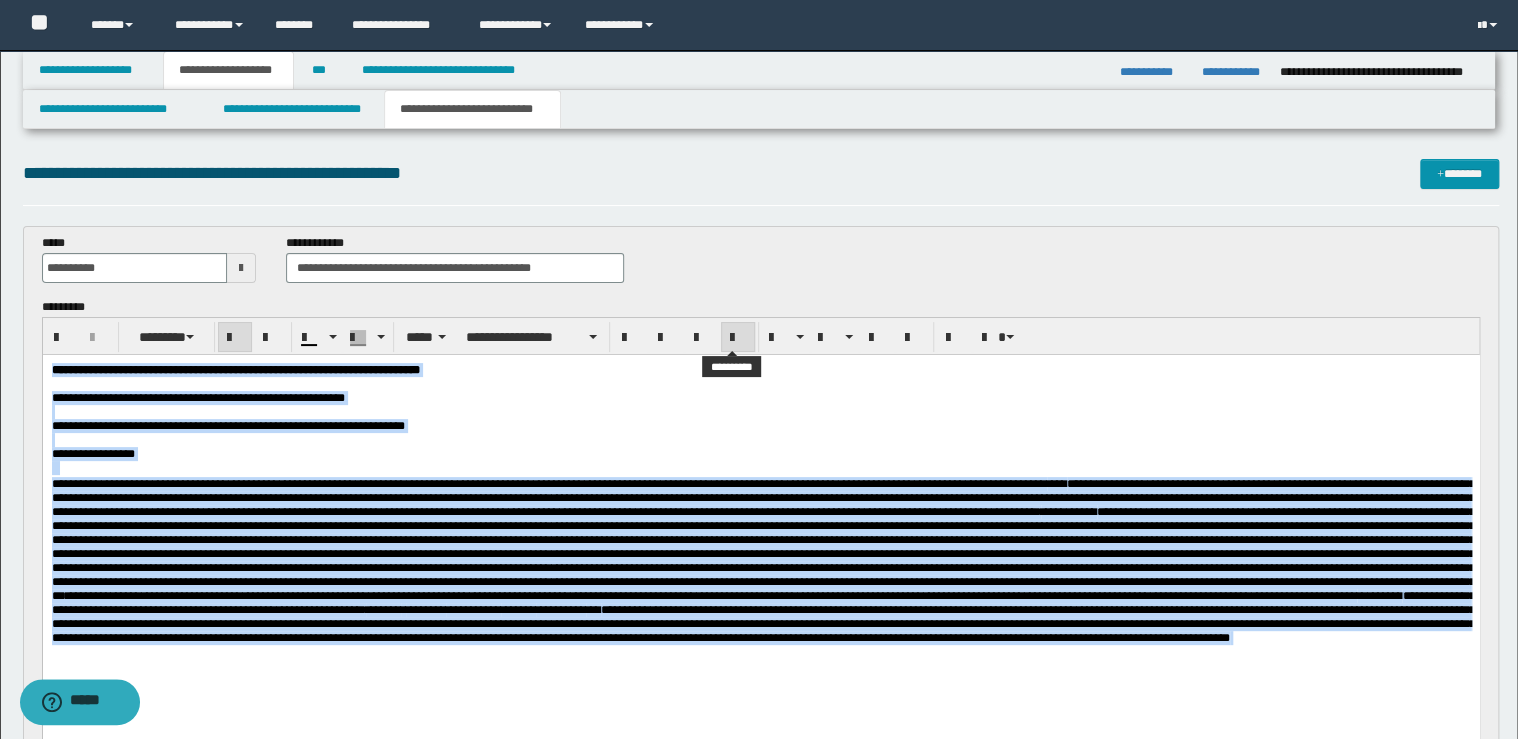 click at bounding box center [738, 338] 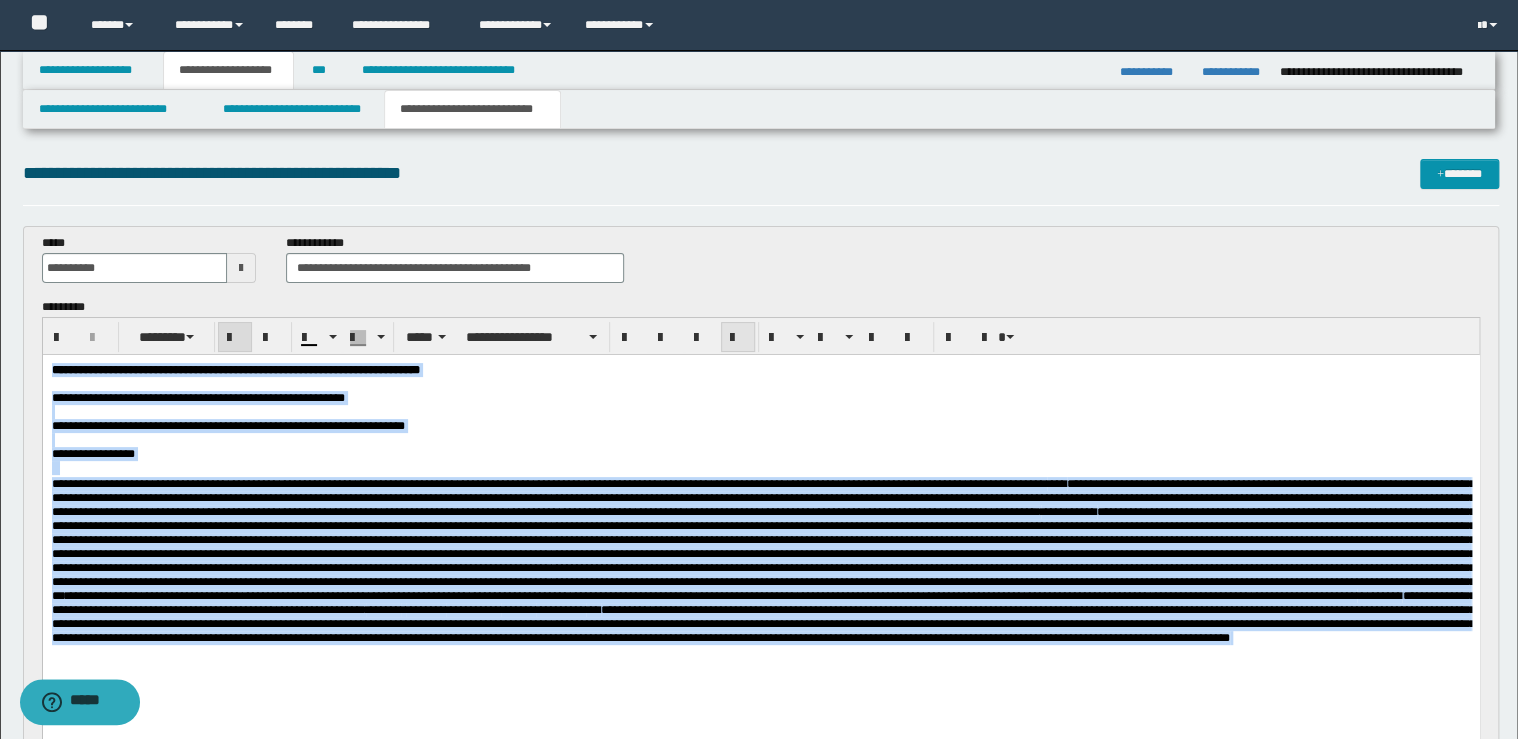 click at bounding box center (738, 338) 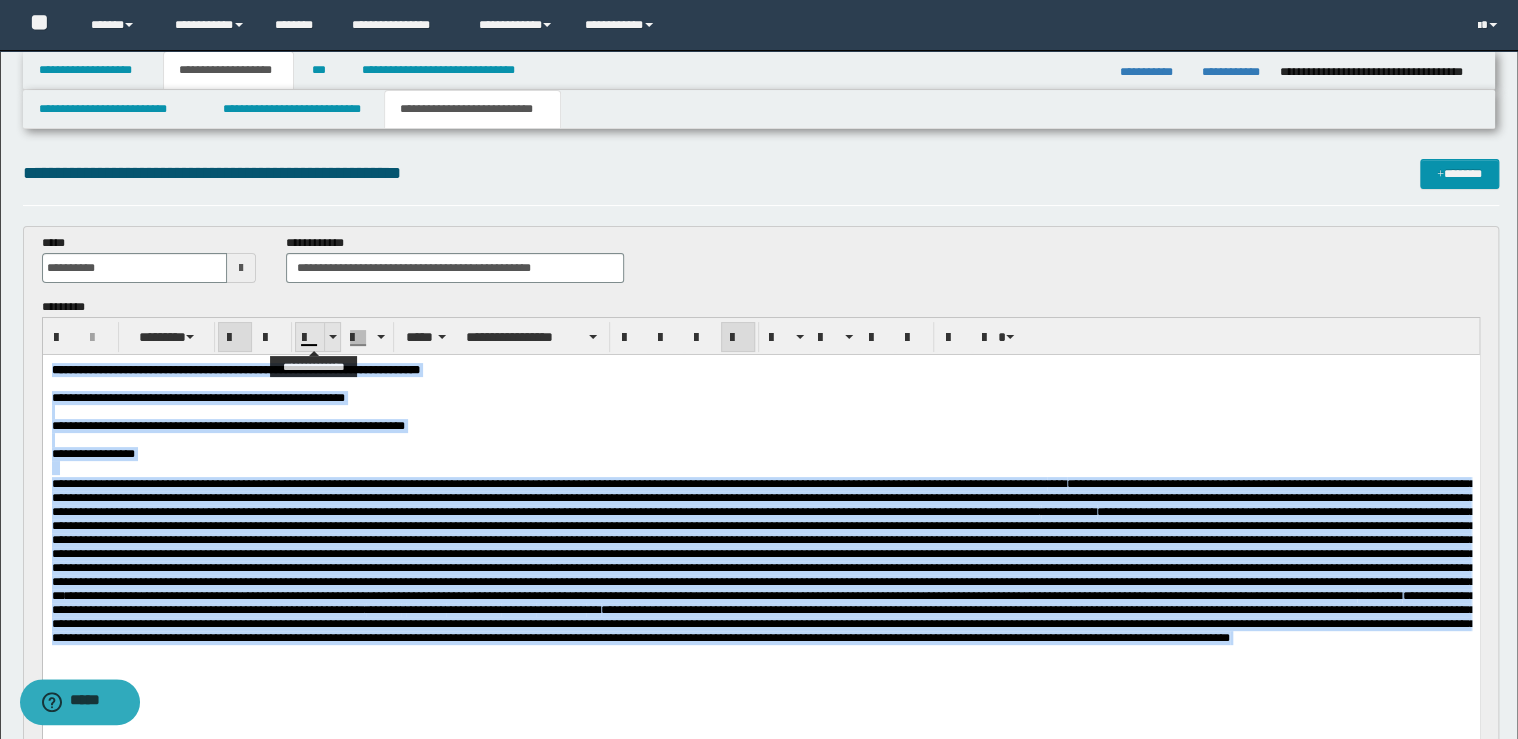 click at bounding box center [332, 337] 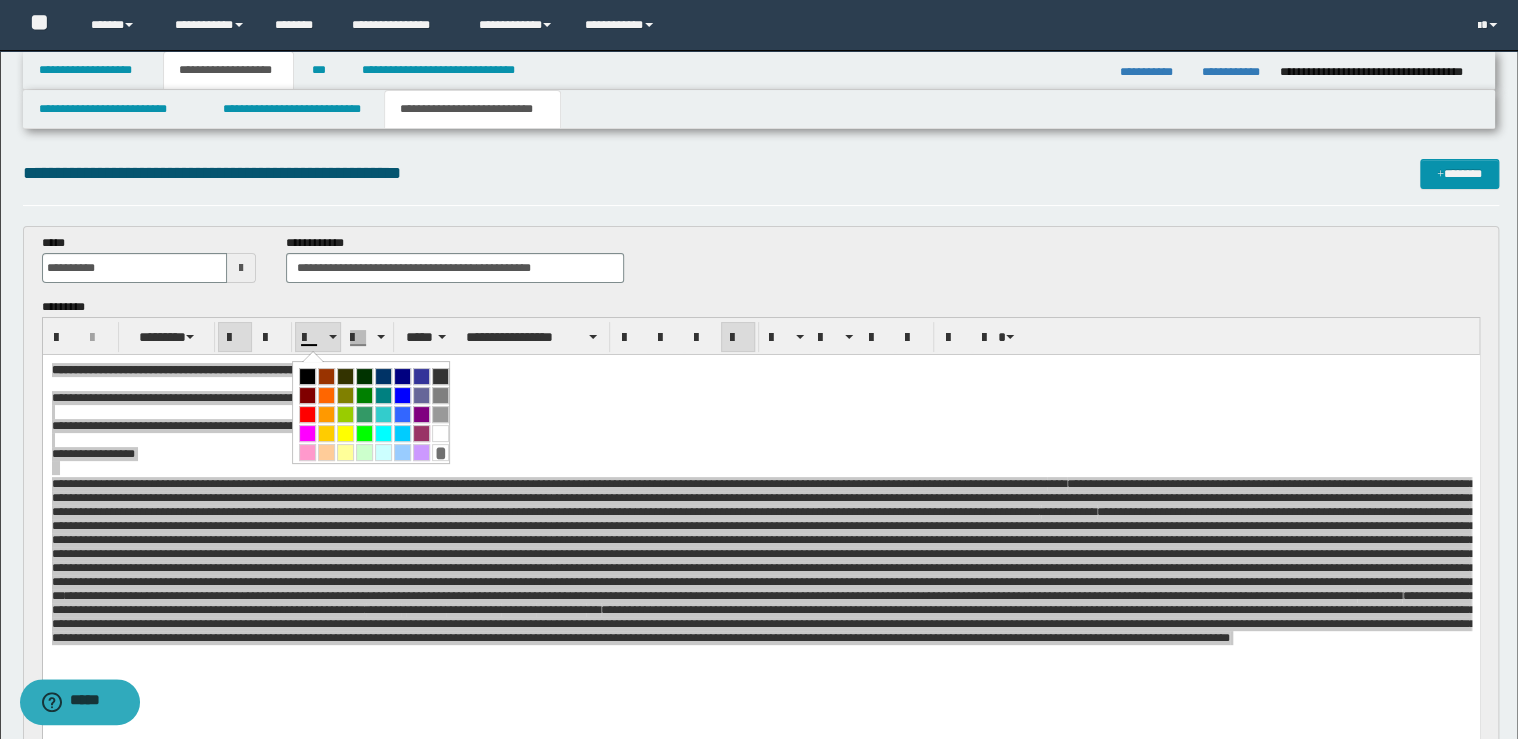 click at bounding box center (307, 376) 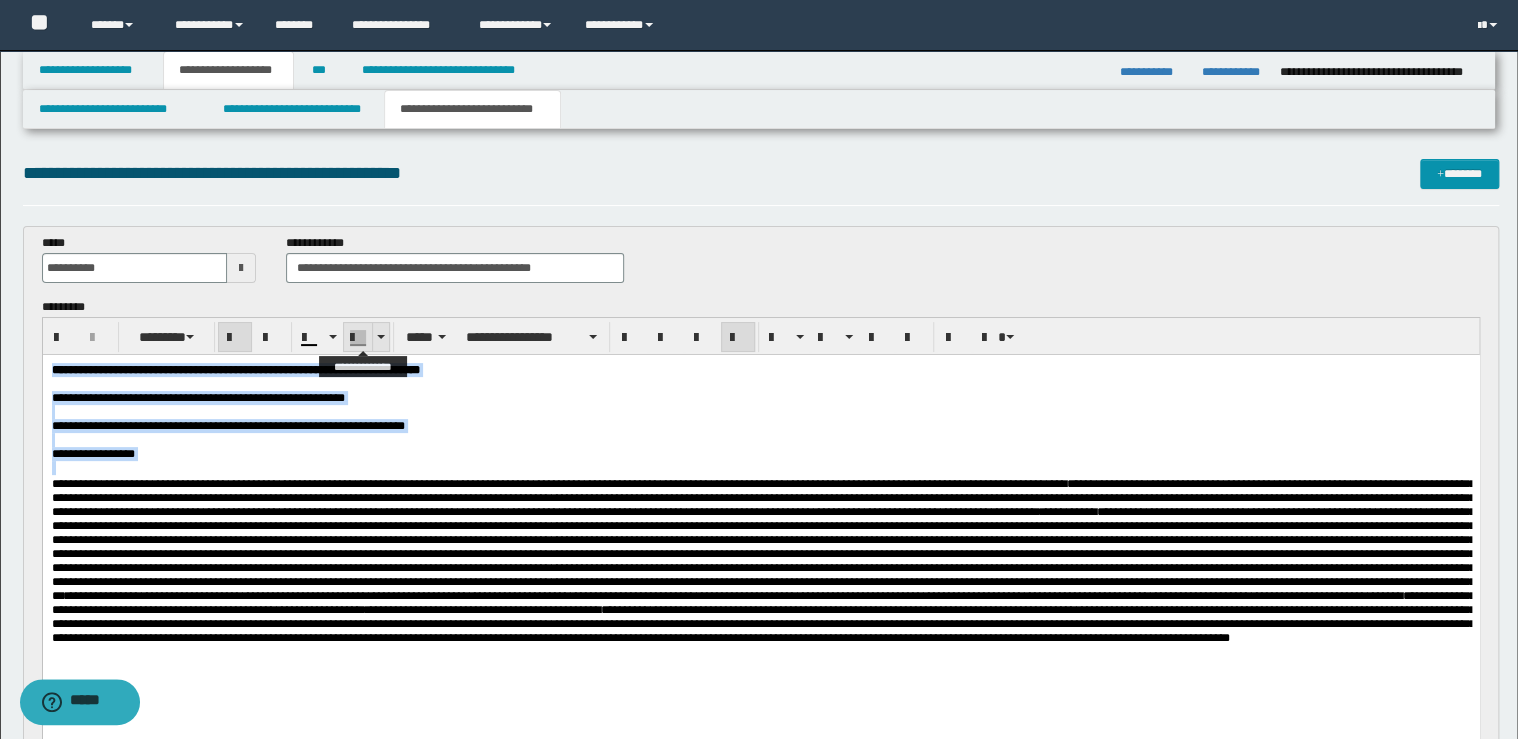 click at bounding box center [381, 337] 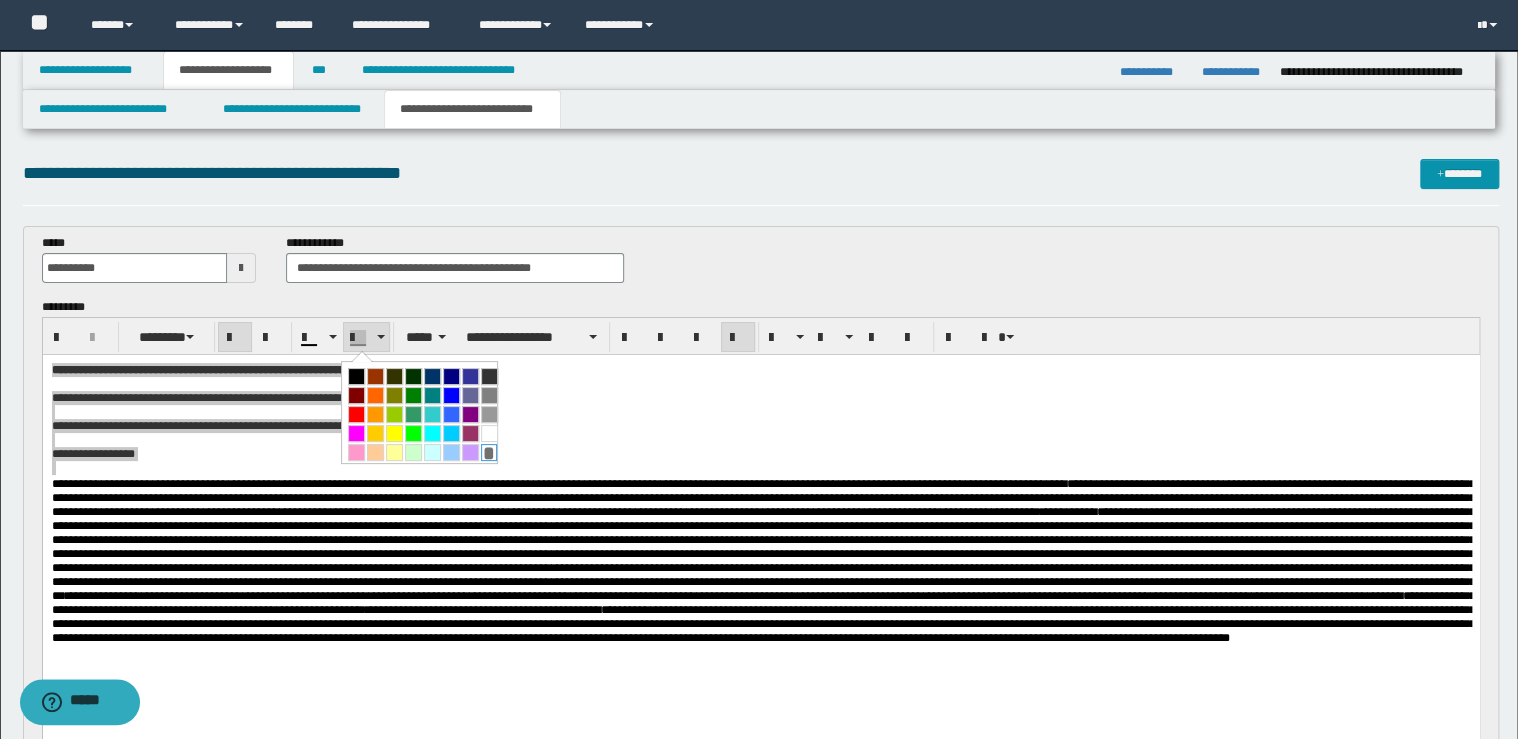 click on "*" at bounding box center (489, 452) 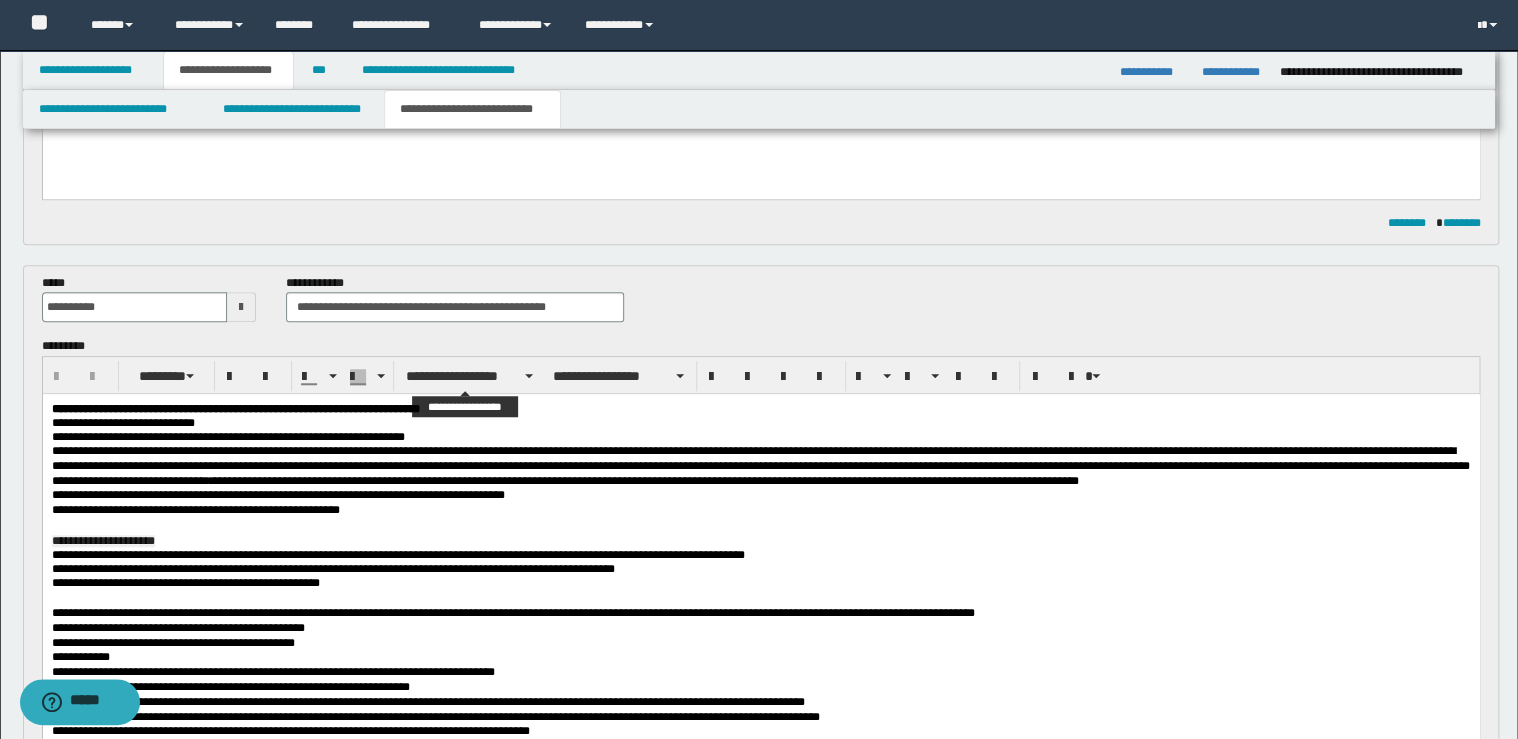 scroll, scrollTop: 800, scrollLeft: 0, axis: vertical 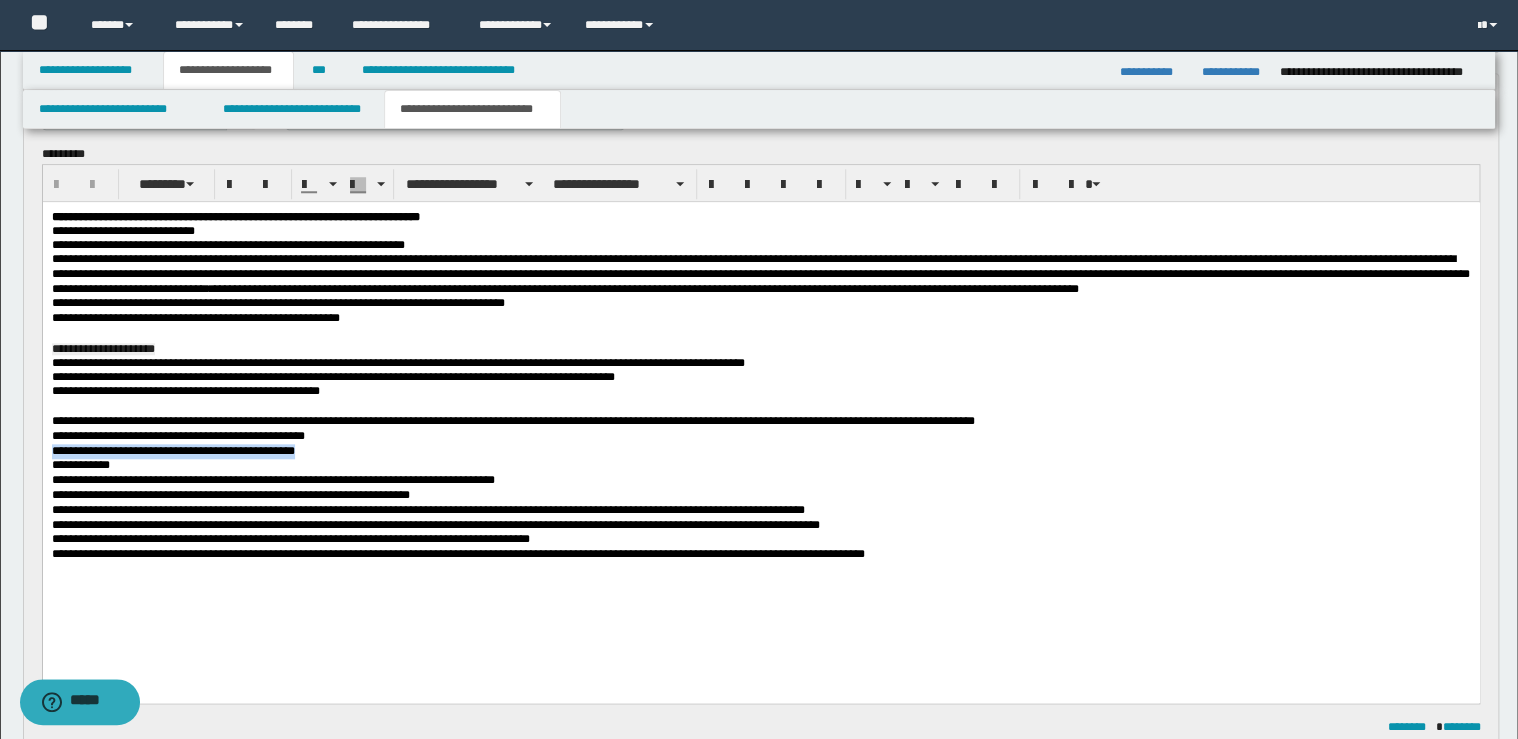 click on "**********" at bounding box center (760, 411) 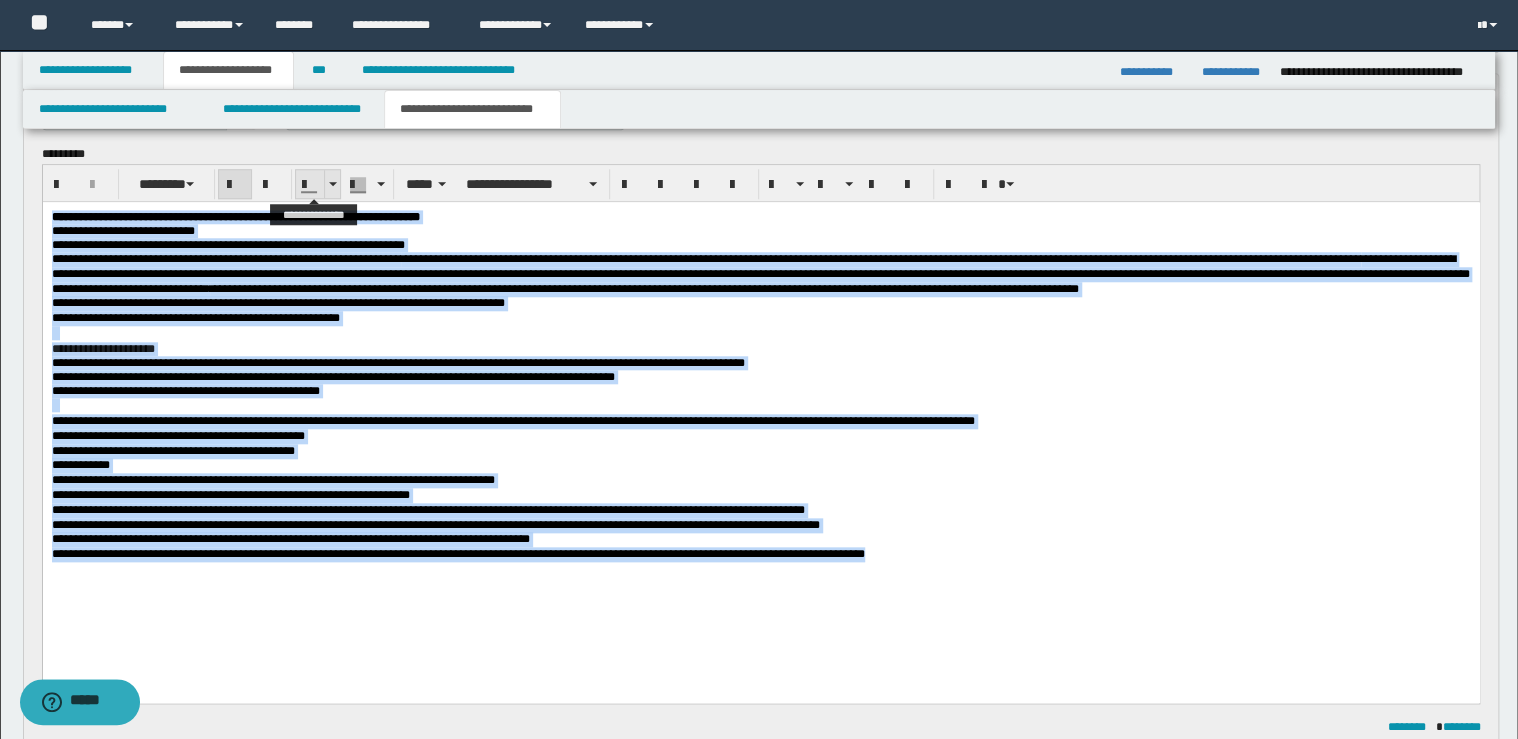 click at bounding box center [332, 184] 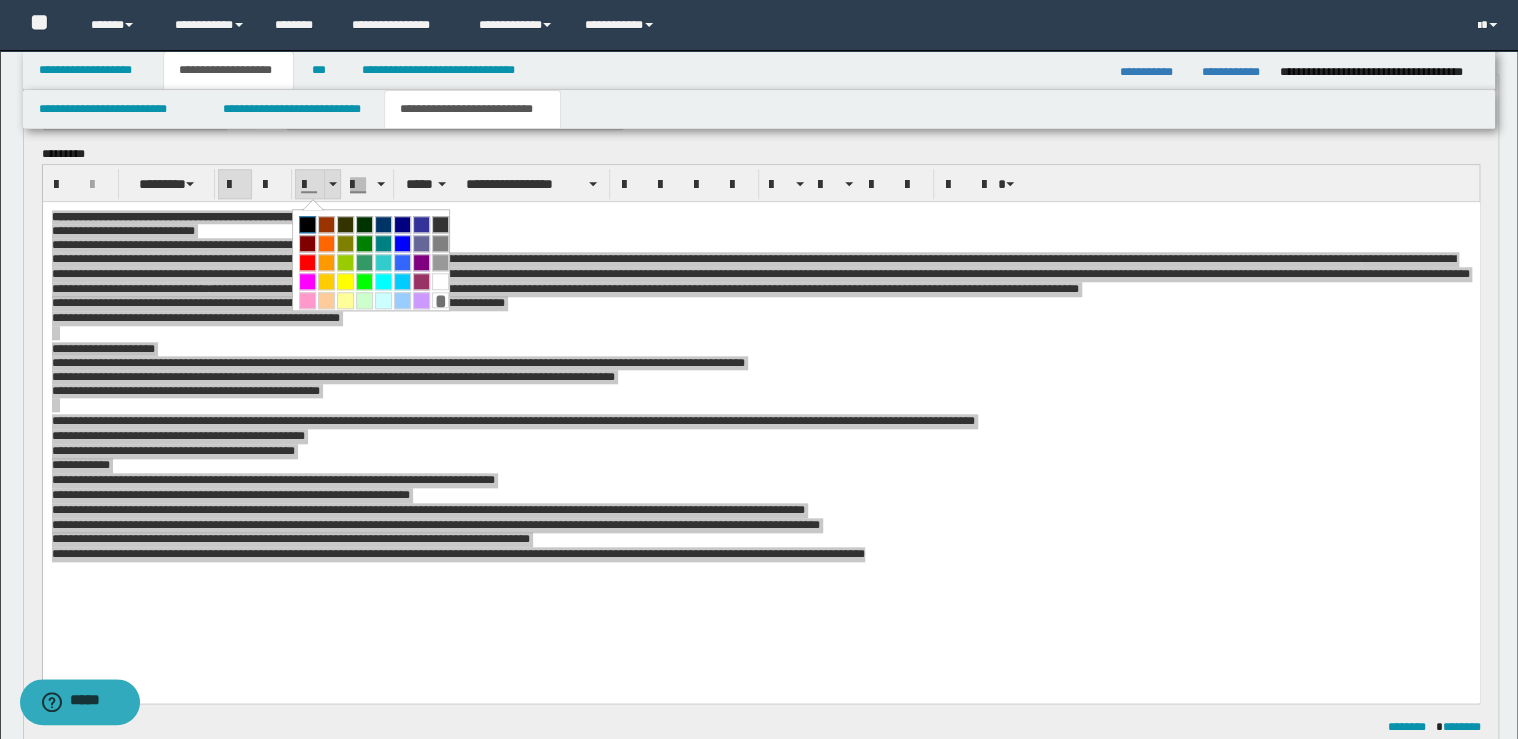 click at bounding box center (307, 224) 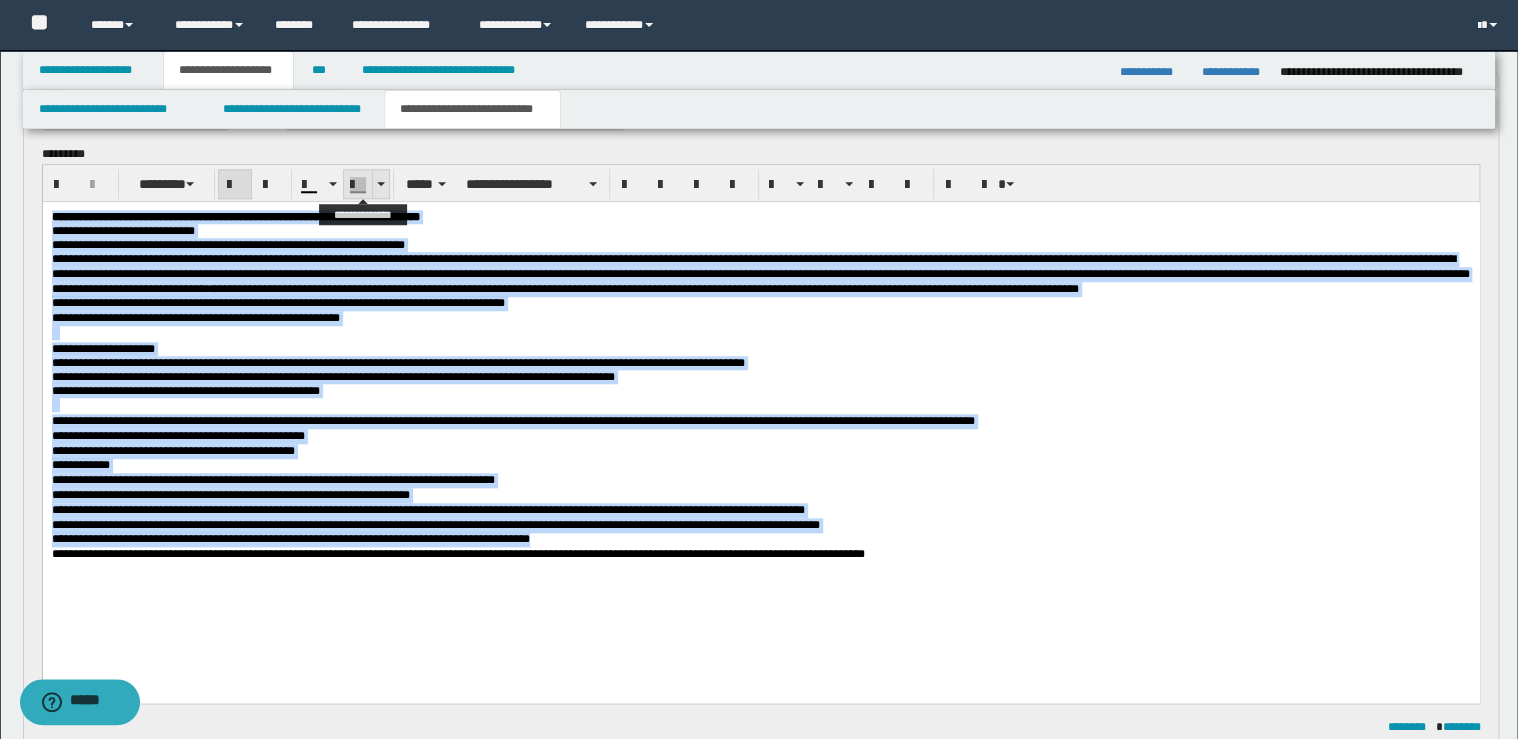 click at bounding box center [380, 184] 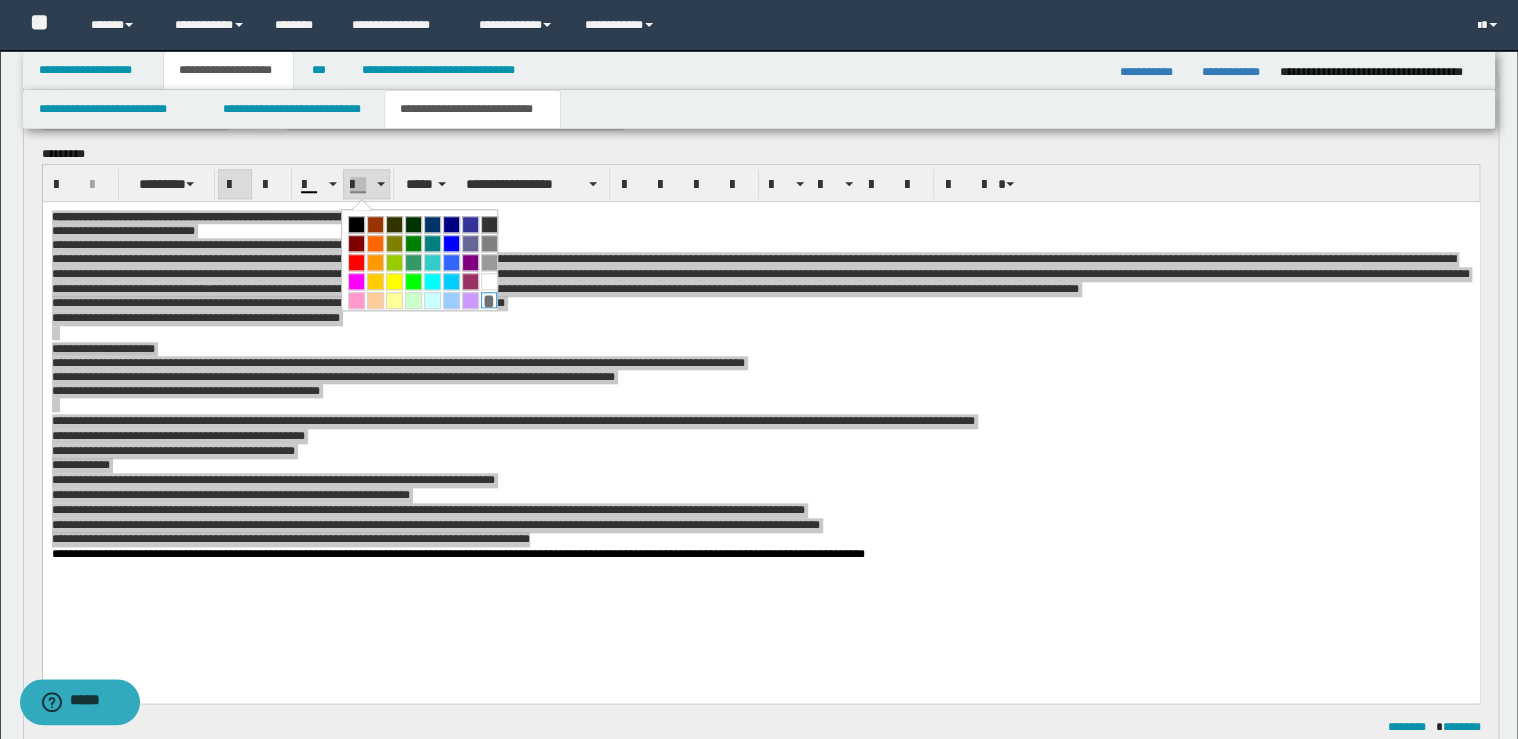 click on "*" at bounding box center (489, 300) 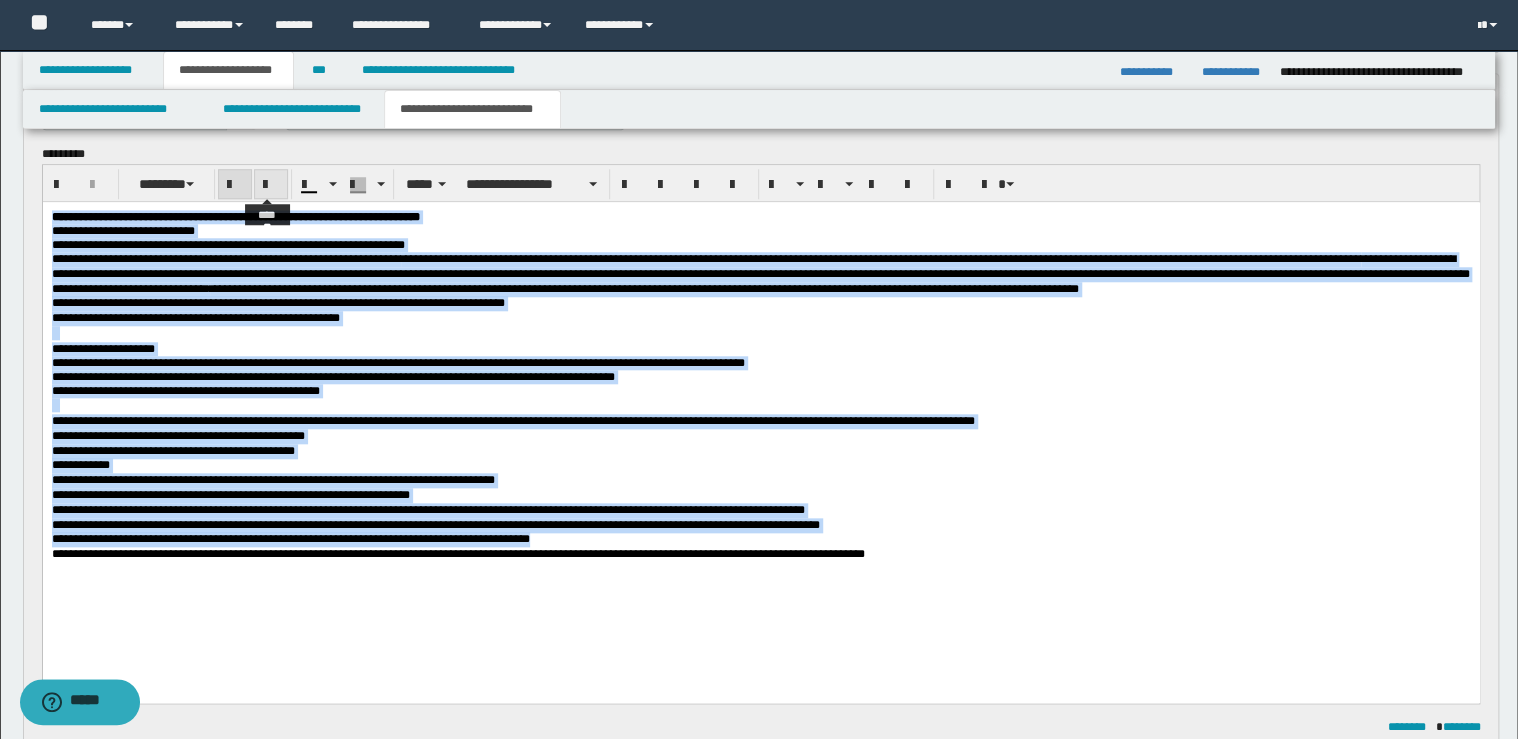 click at bounding box center [271, 185] 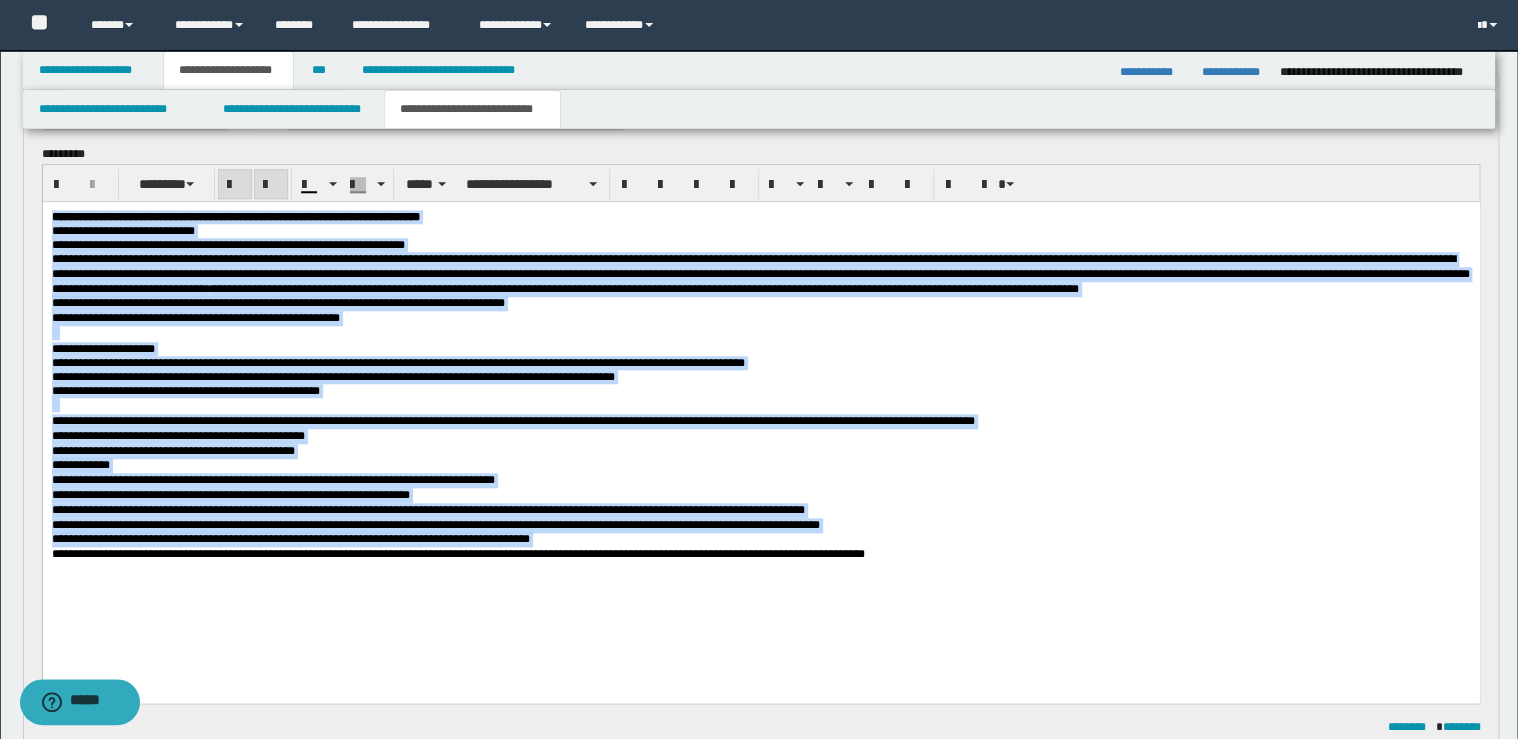 click at bounding box center (271, 185) 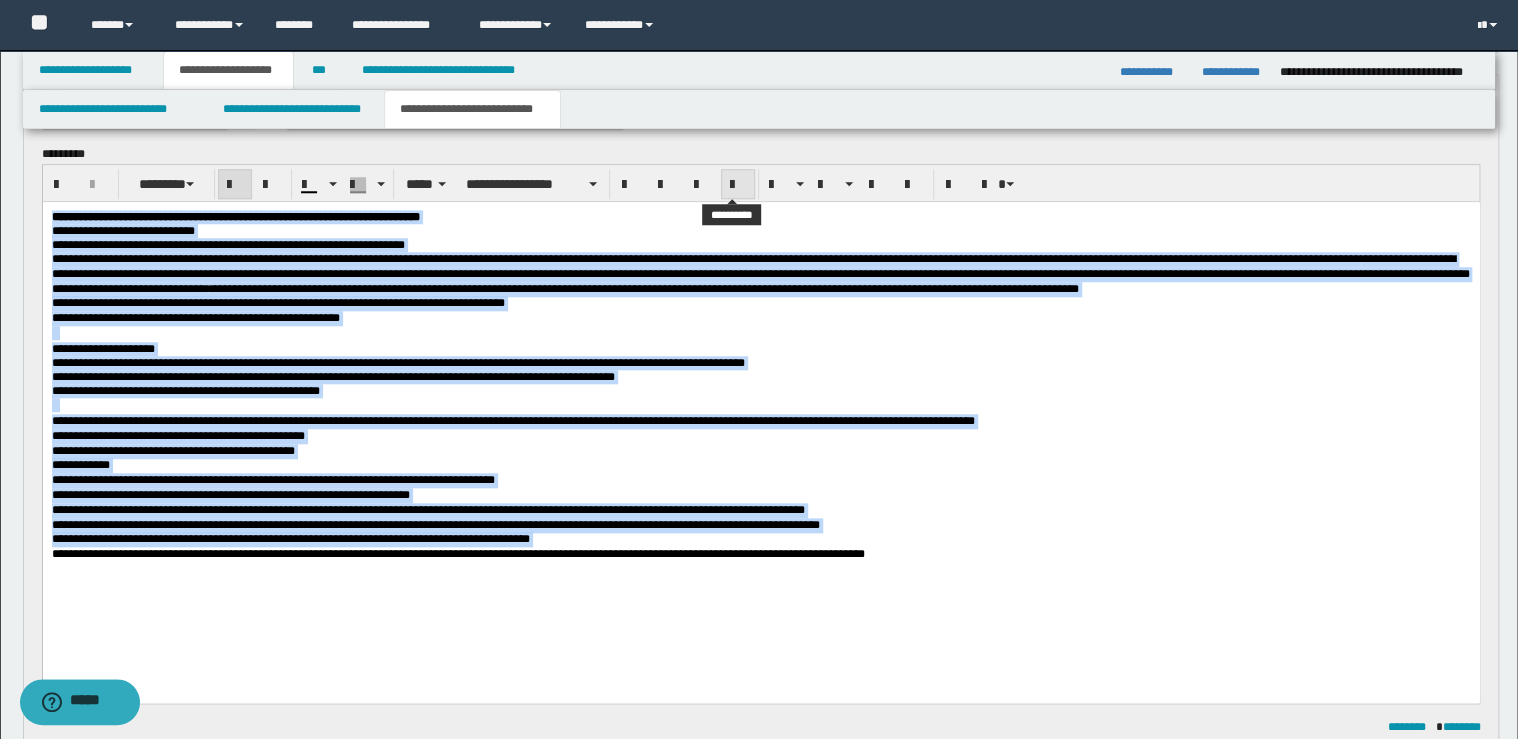 click at bounding box center [738, 185] 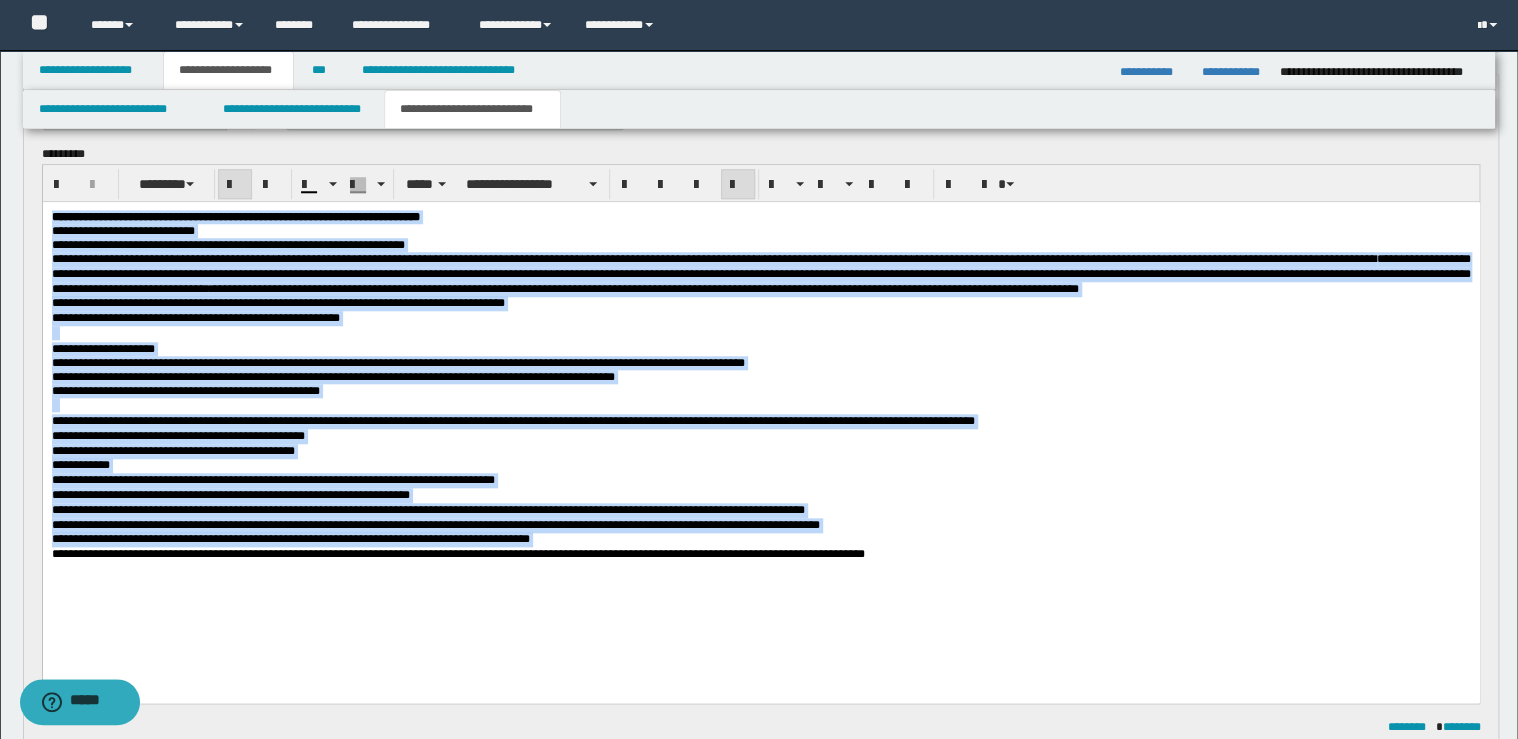 click at bounding box center (738, 185) 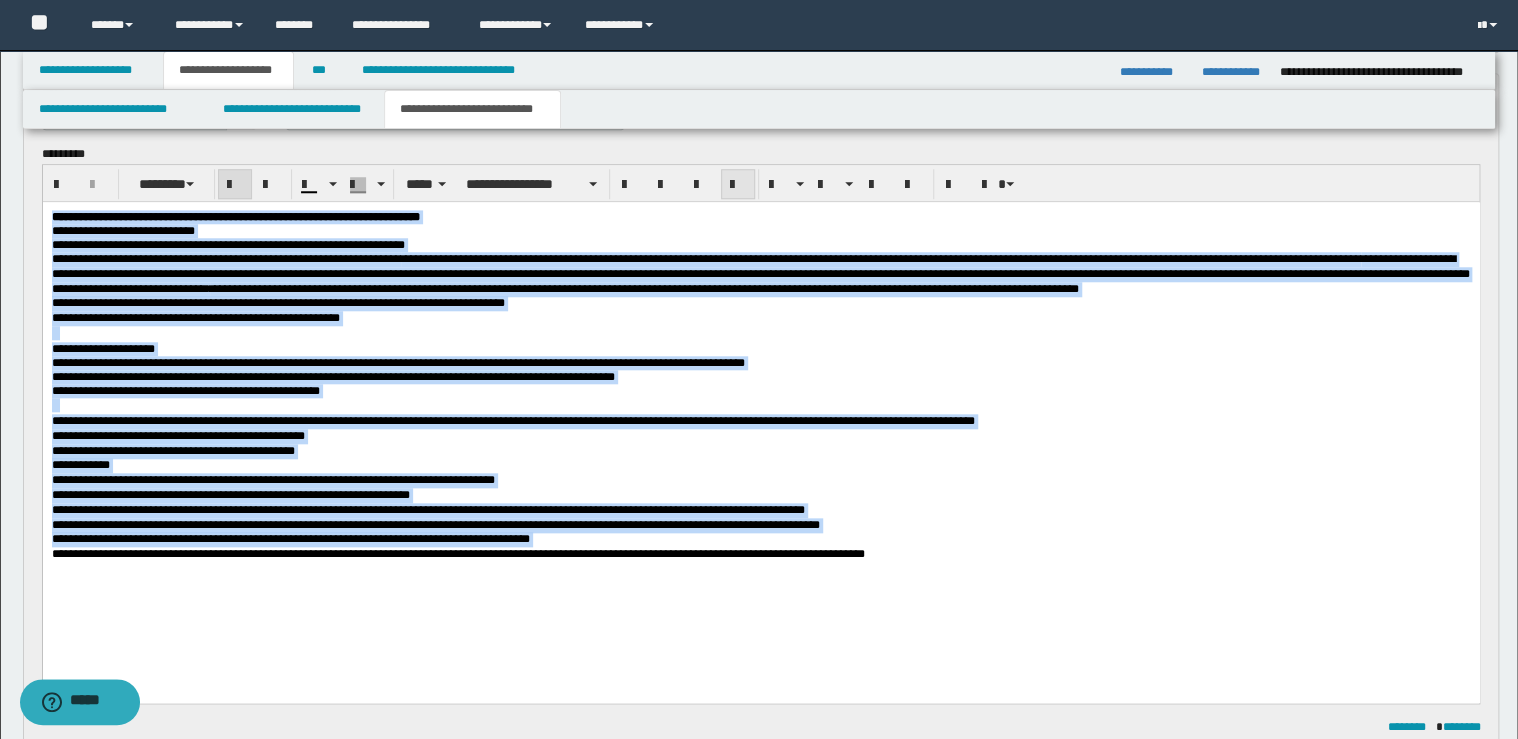 click at bounding box center [738, 185] 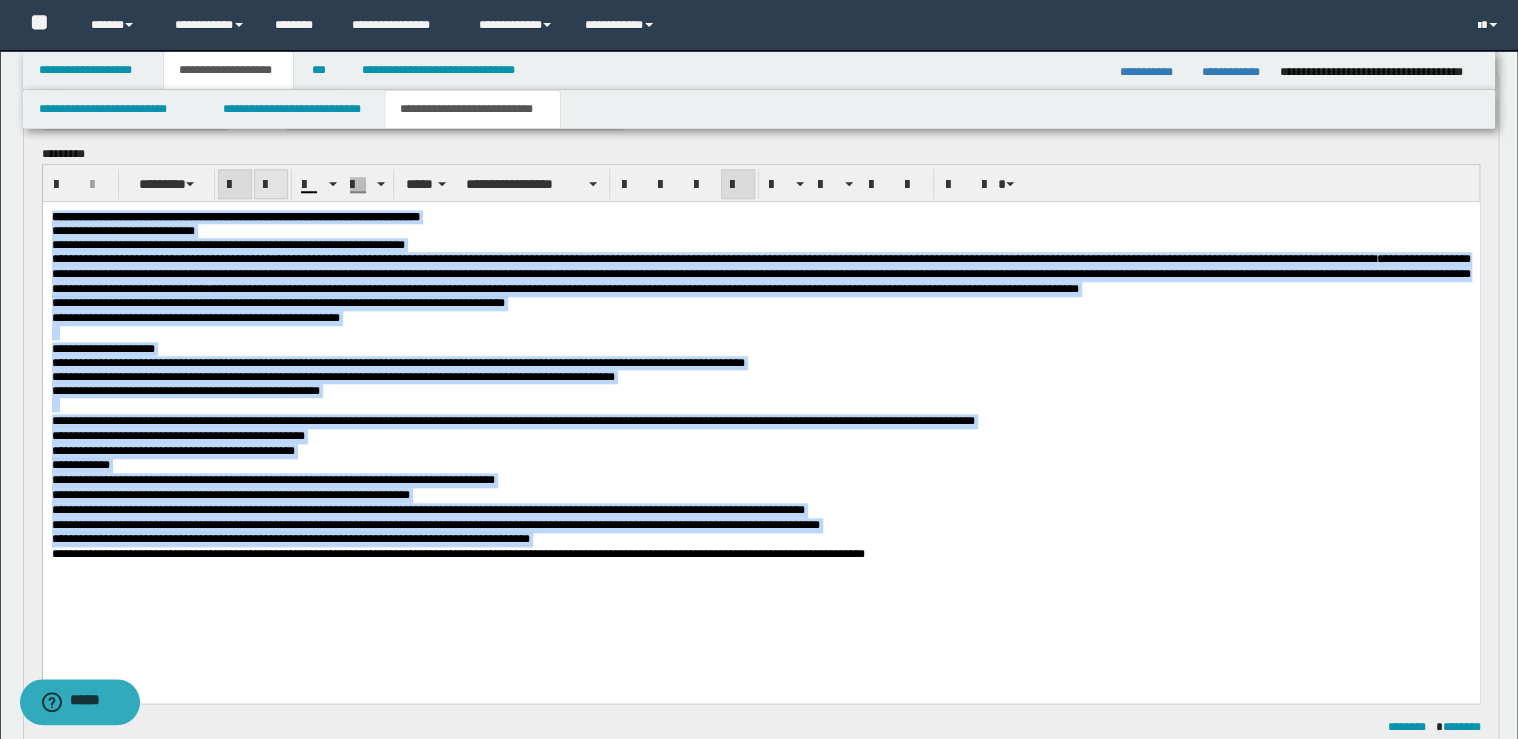 click at bounding box center (271, 185) 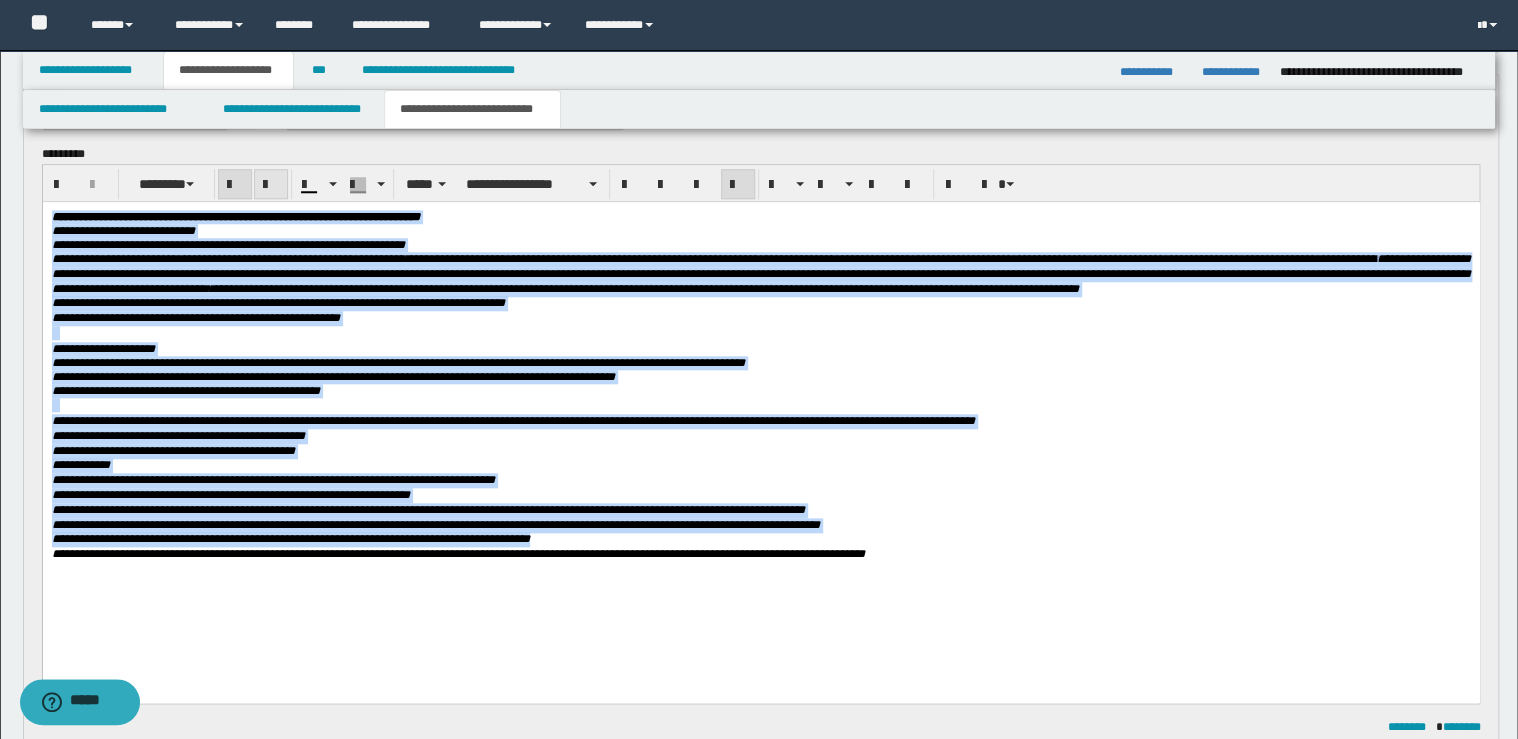 click at bounding box center [271, 185] 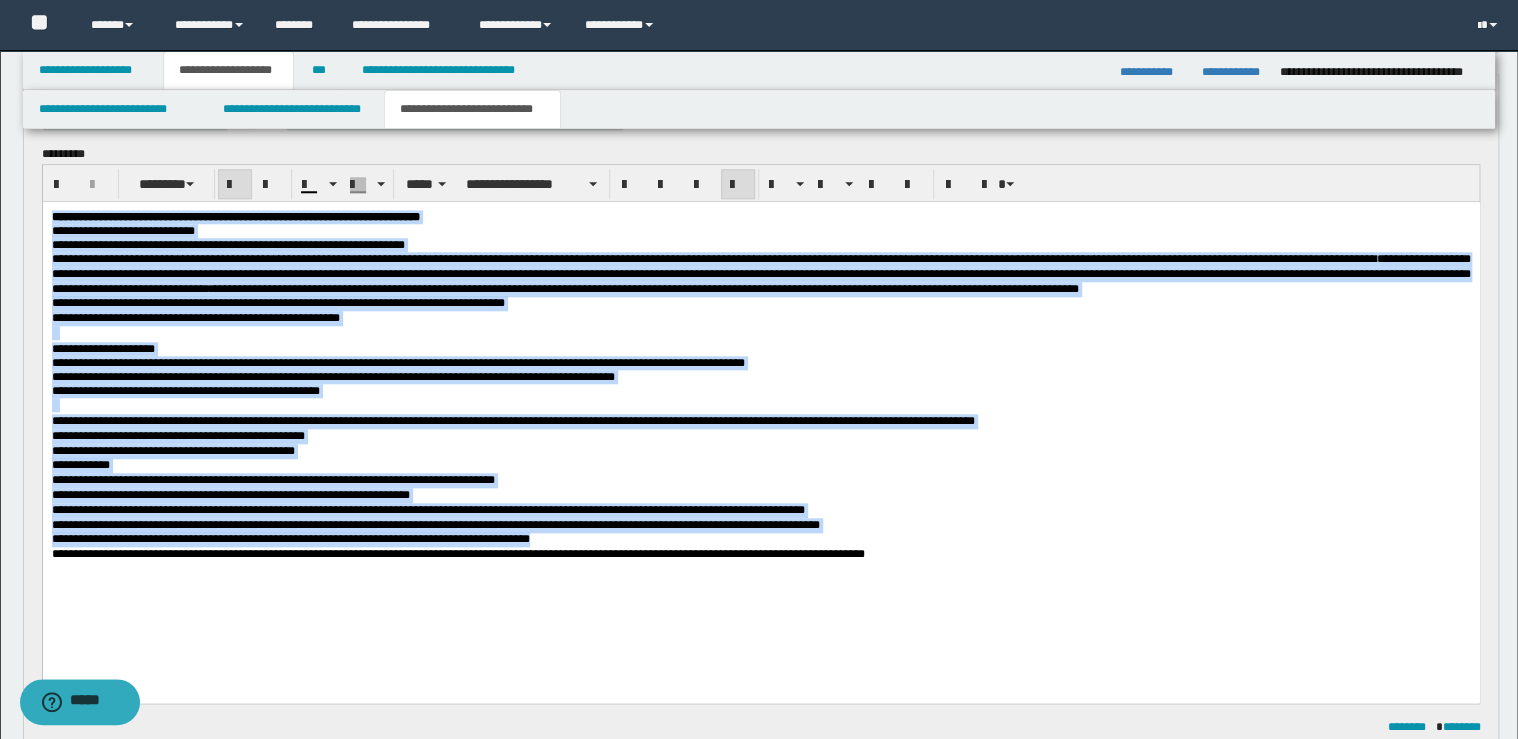 click on "**********" at bounding box center [760, 318] 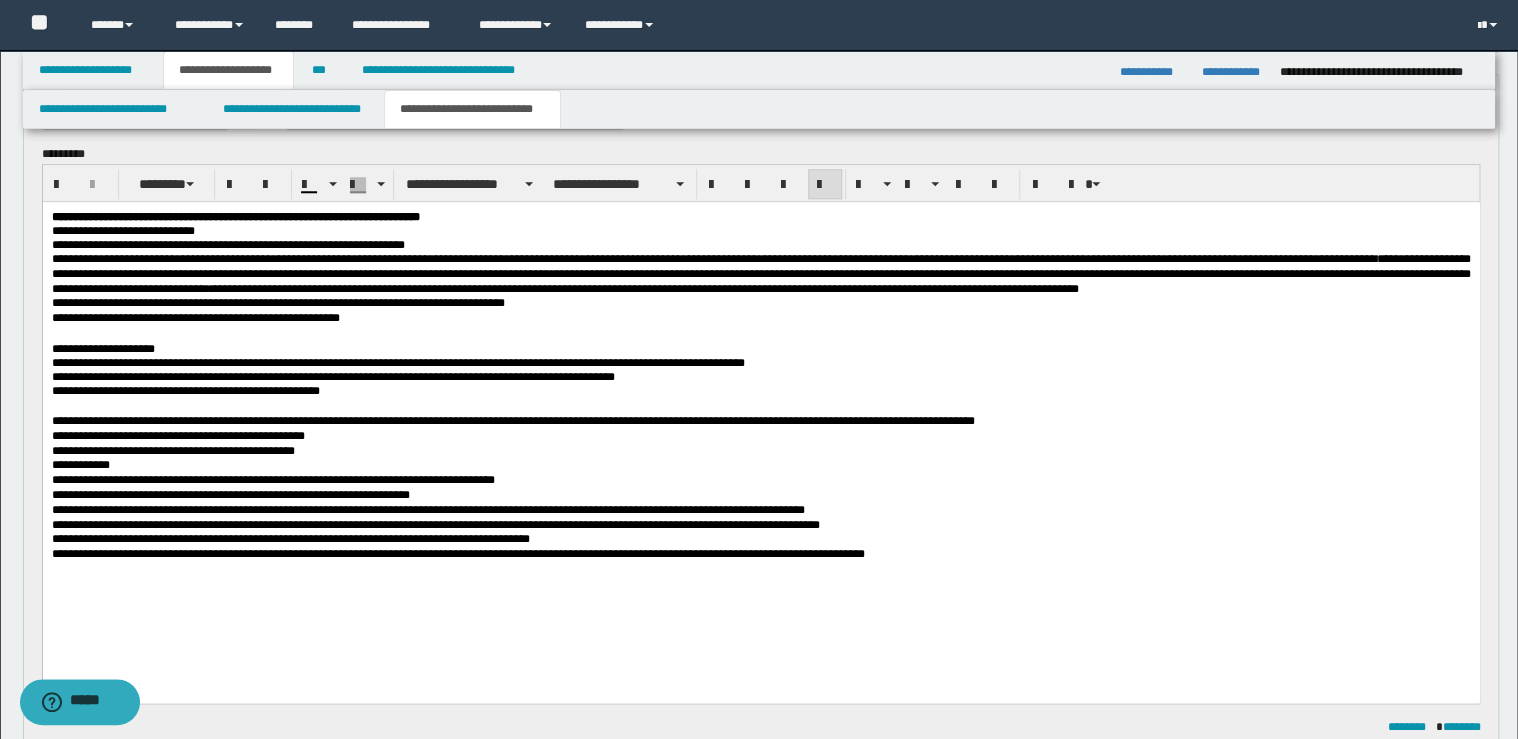 click on "**********" at bounding box center (760, 231) 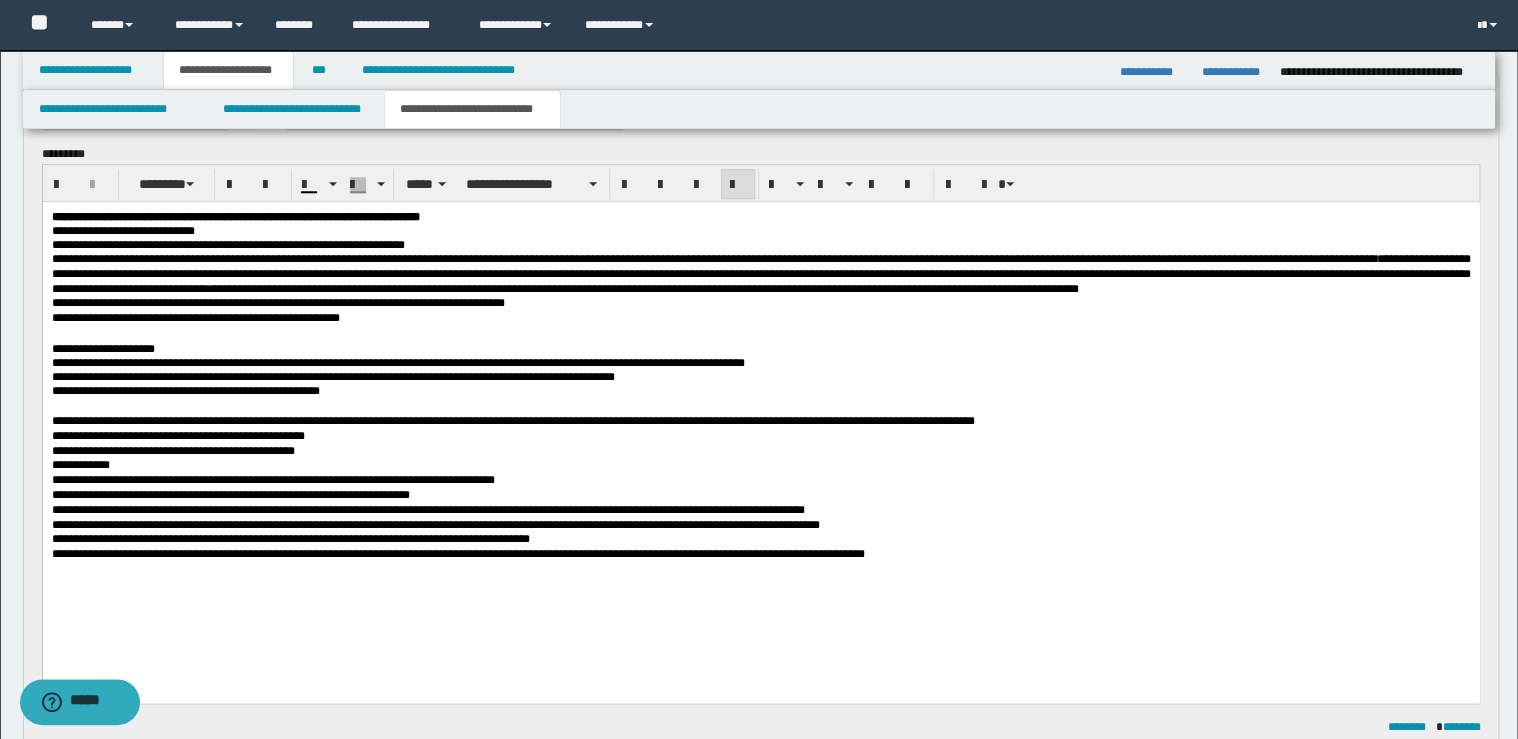 click on "**********" at bounding box center (760, 217) 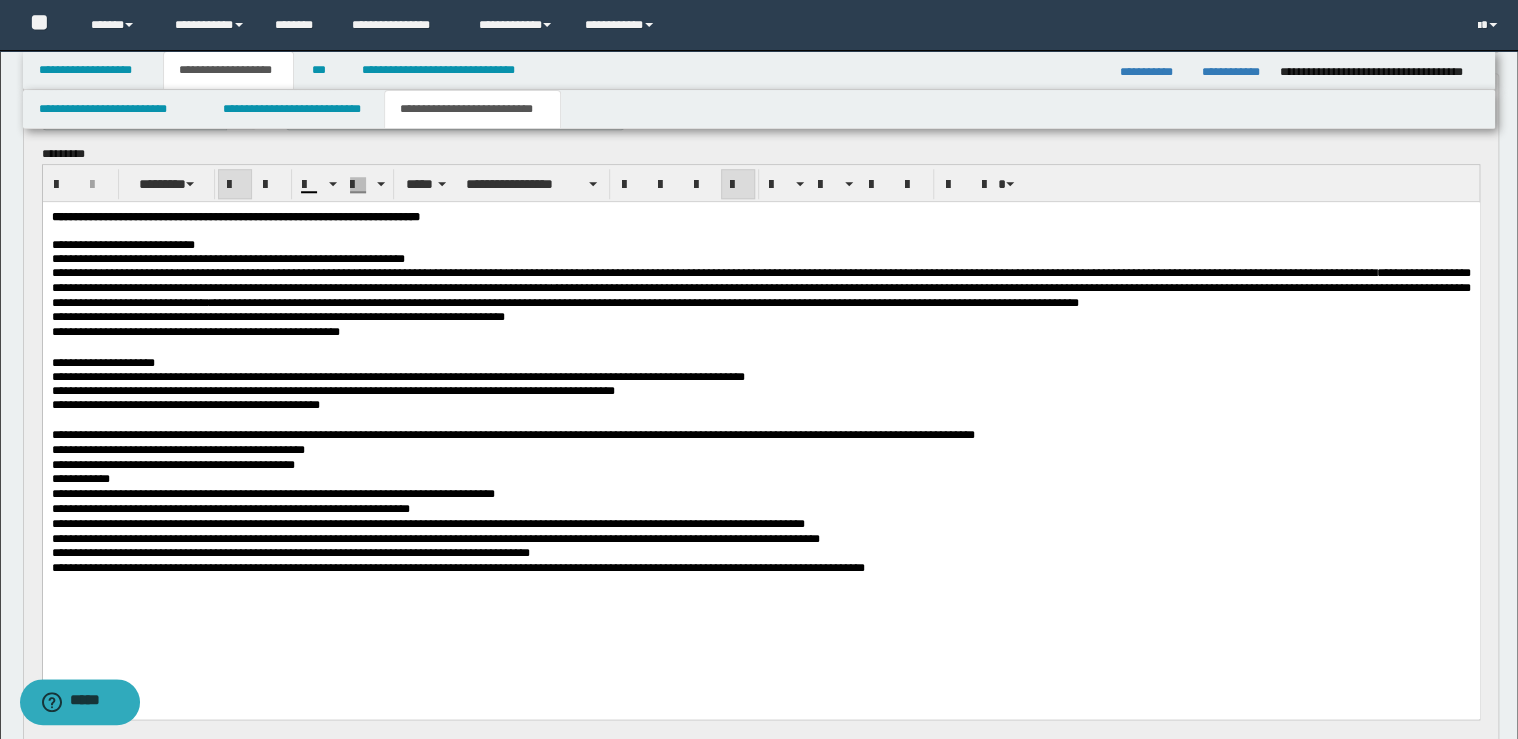 click on "**********" at bounding box center [760, 245] 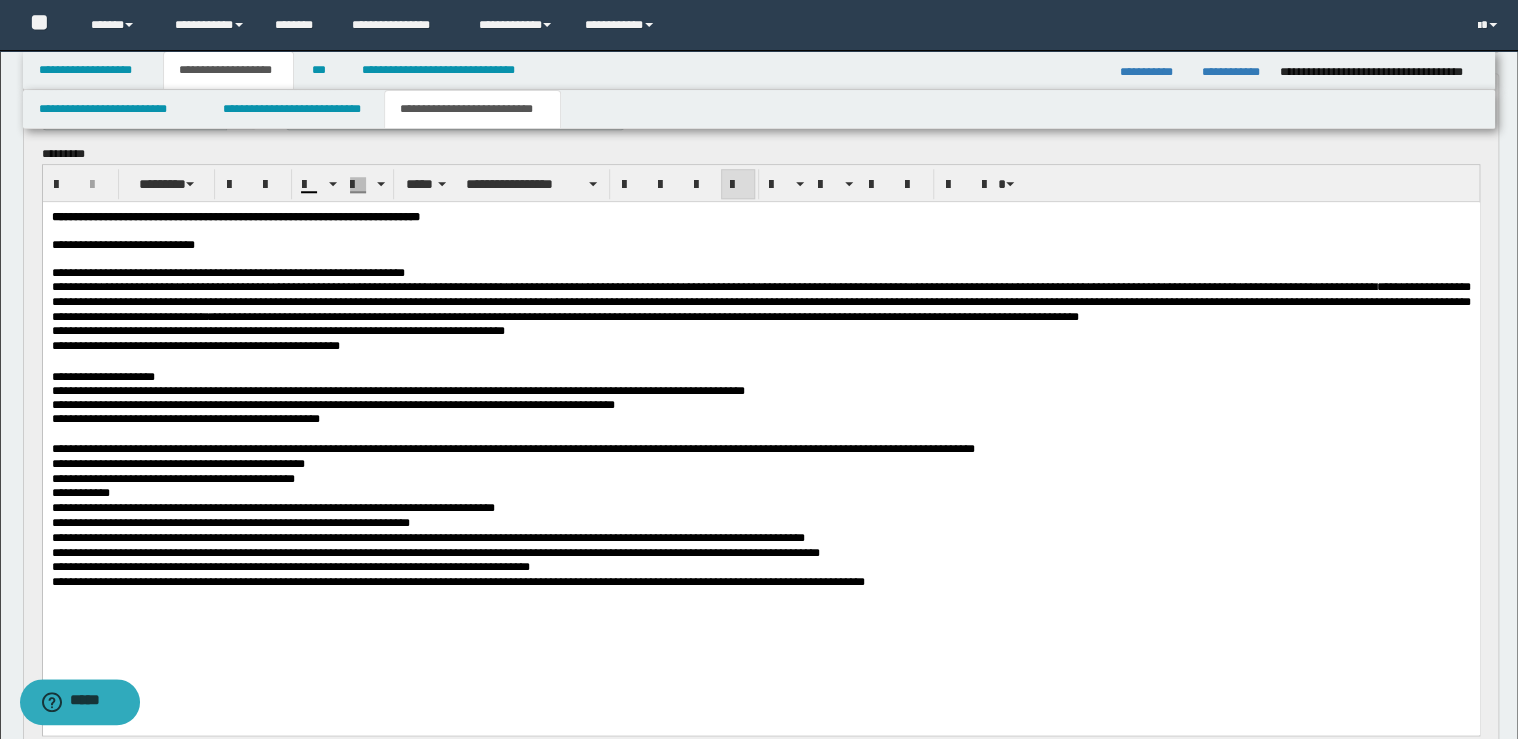 click on "**********" at bounding box center [760, 273] 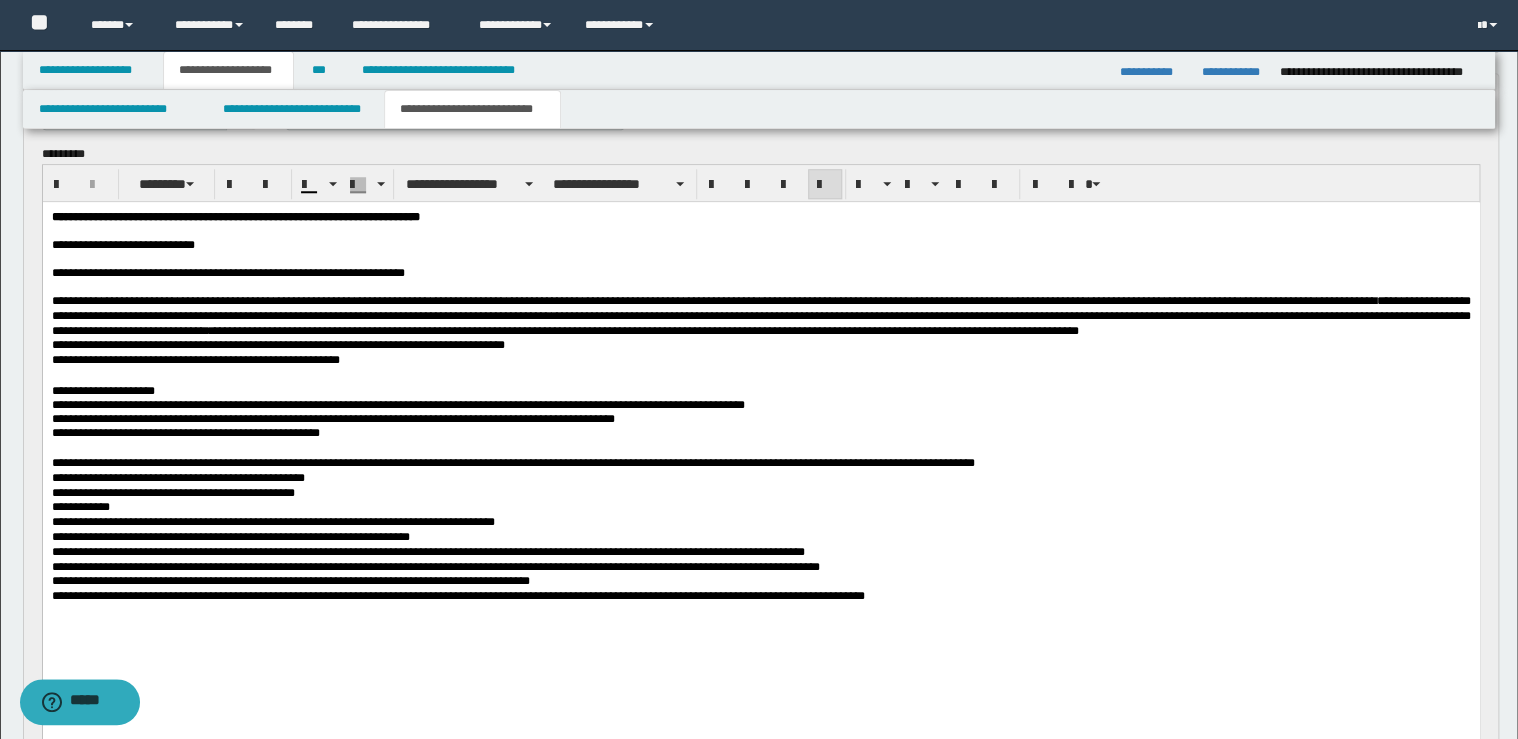 type 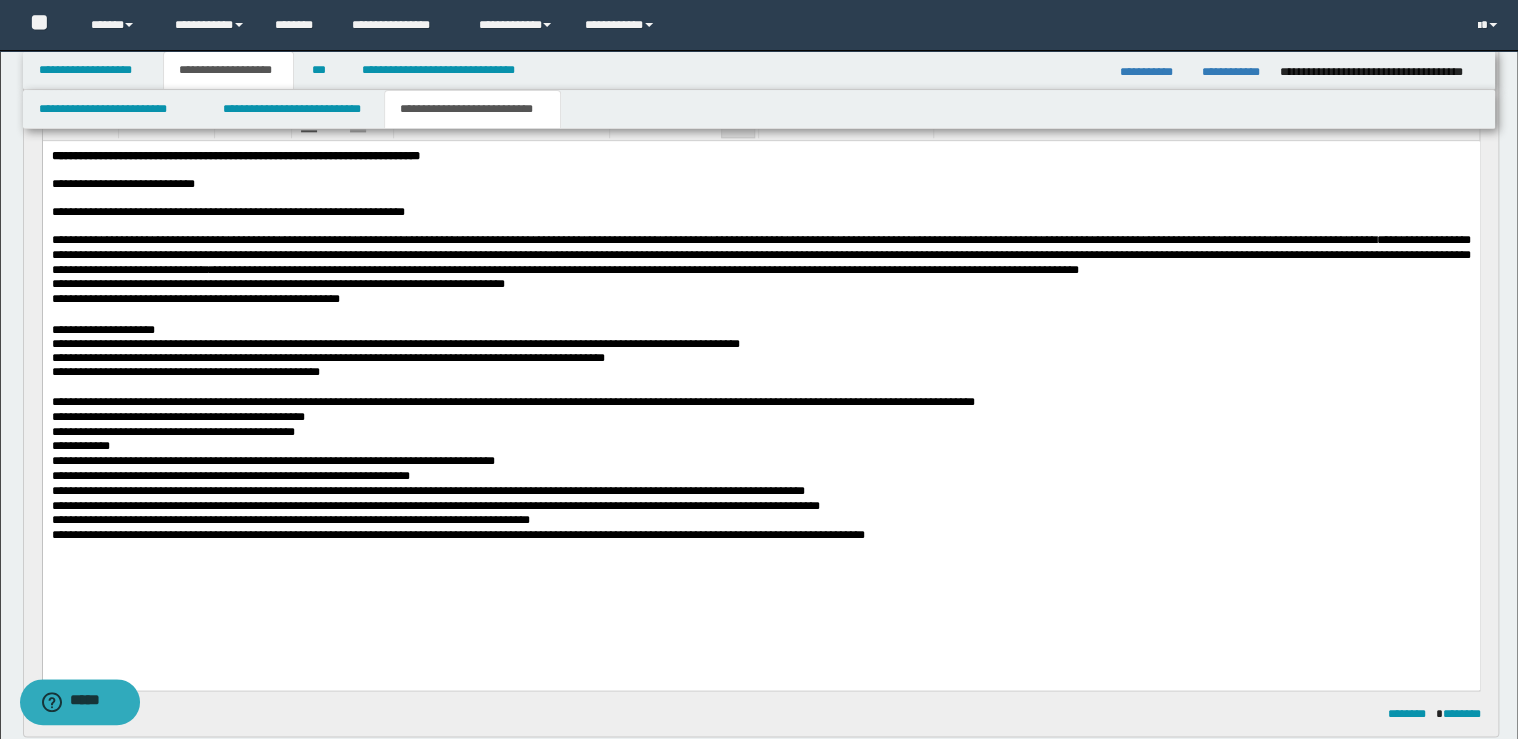 scroll, scrollTop: 960, scrollLeft: 0, axis: vertical 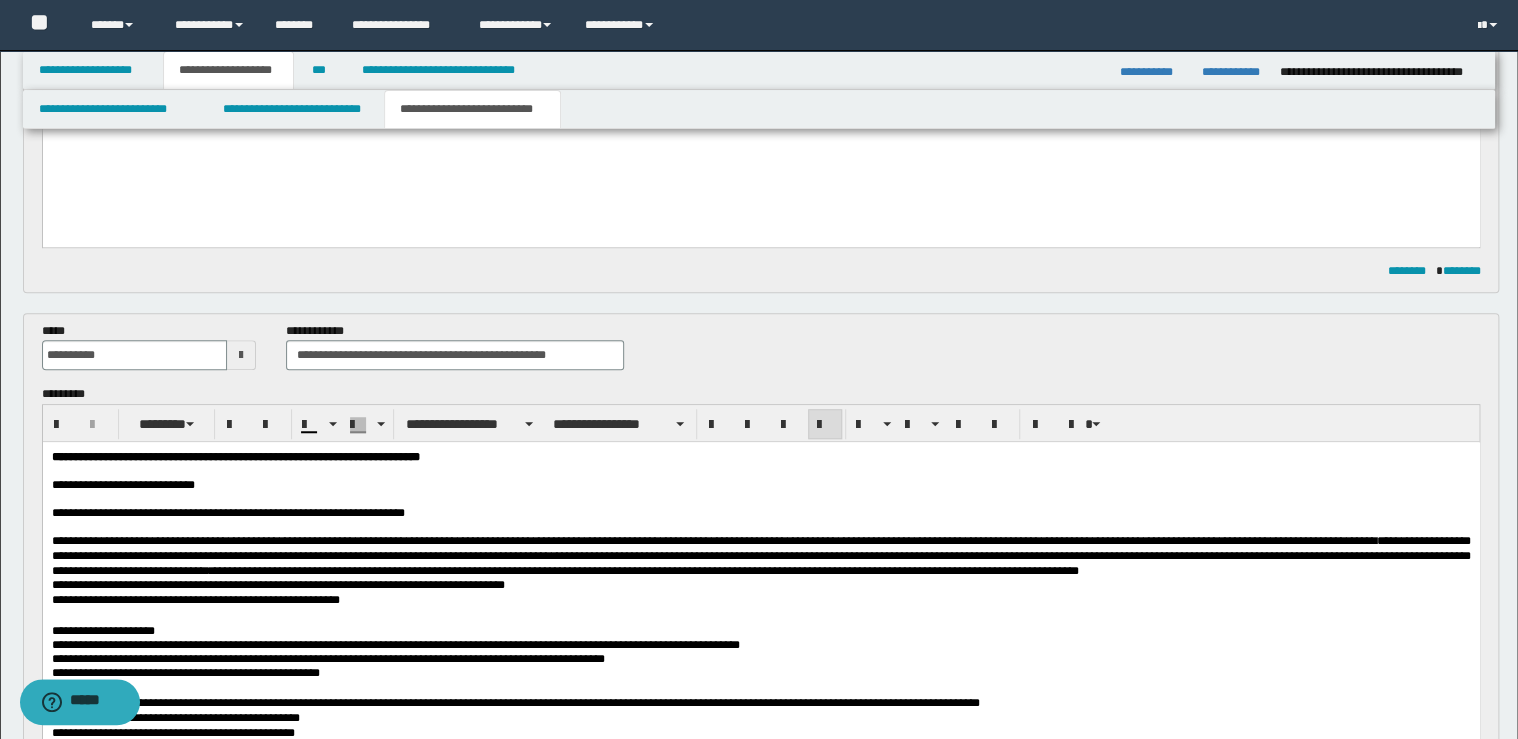 click on "**********" at bounding box center (760, 600) 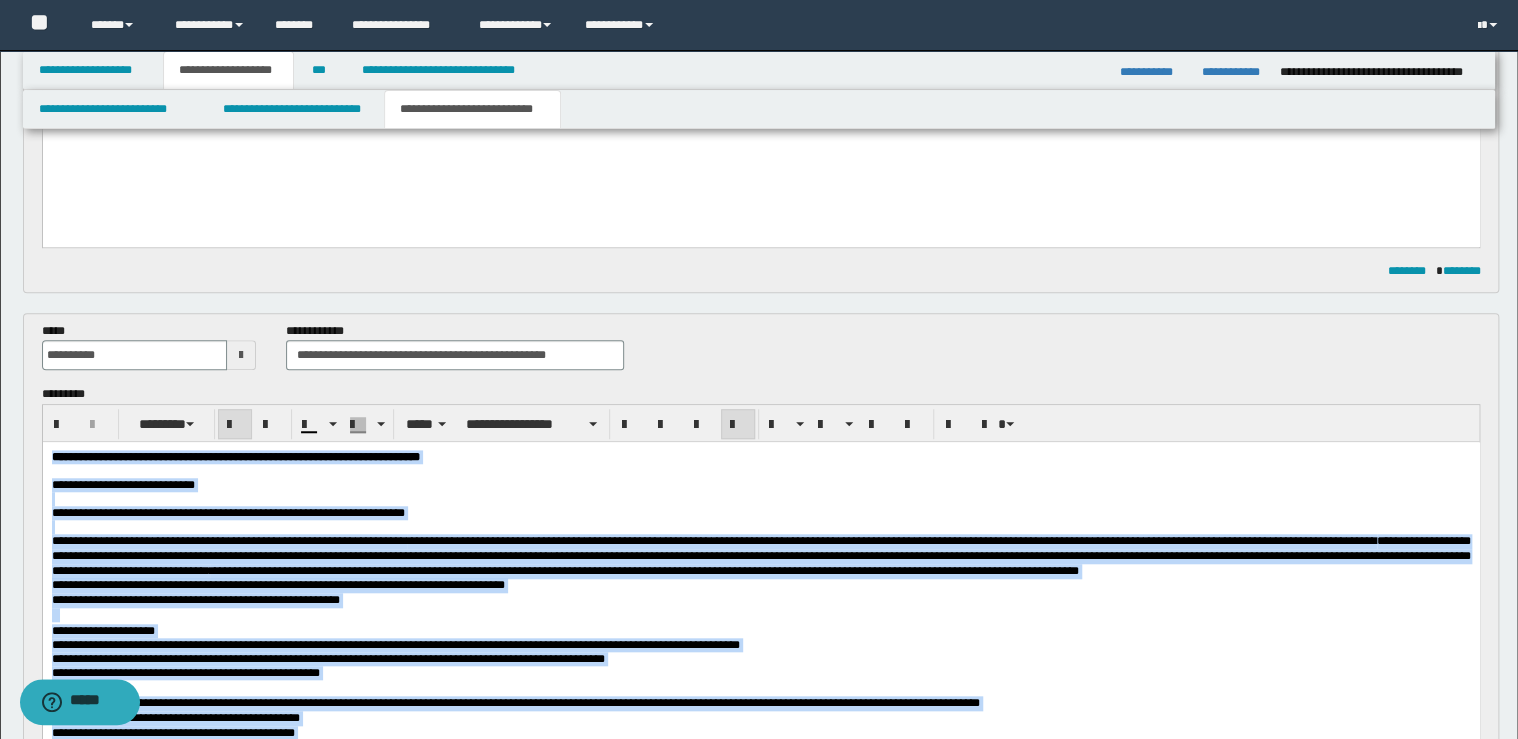 click at bounding box center (738, 425) 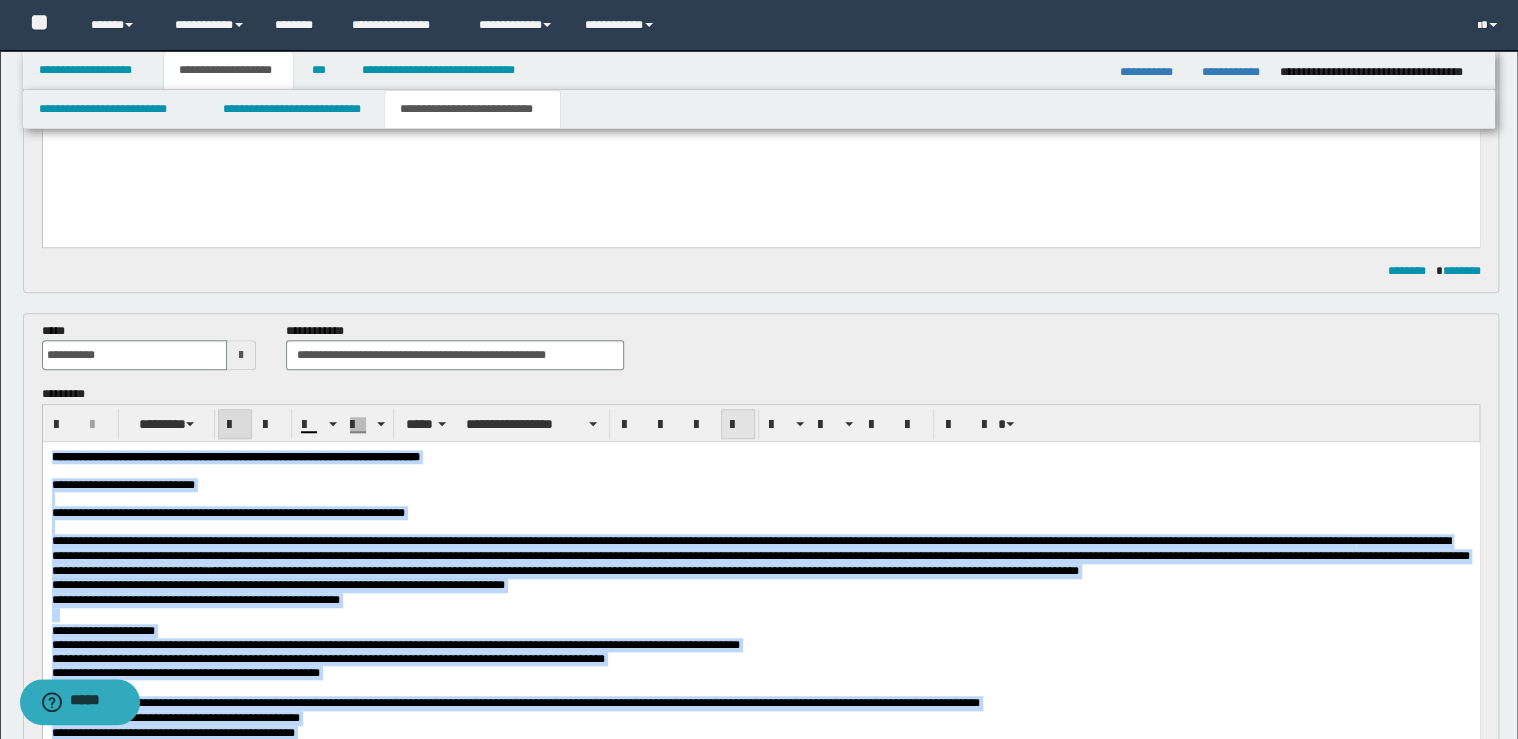 click at bounding box center [738, 425] 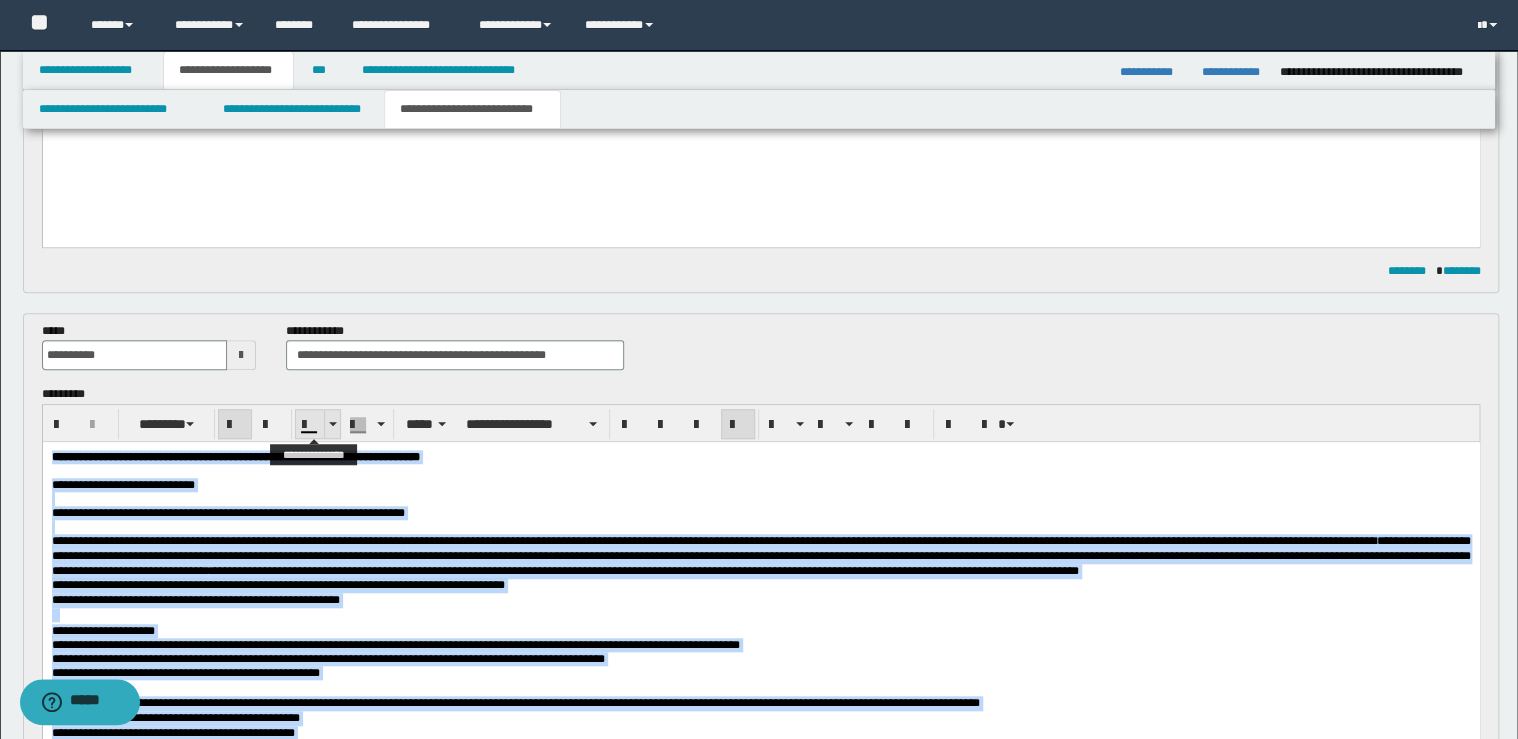 click at bounding box center (332, 424) 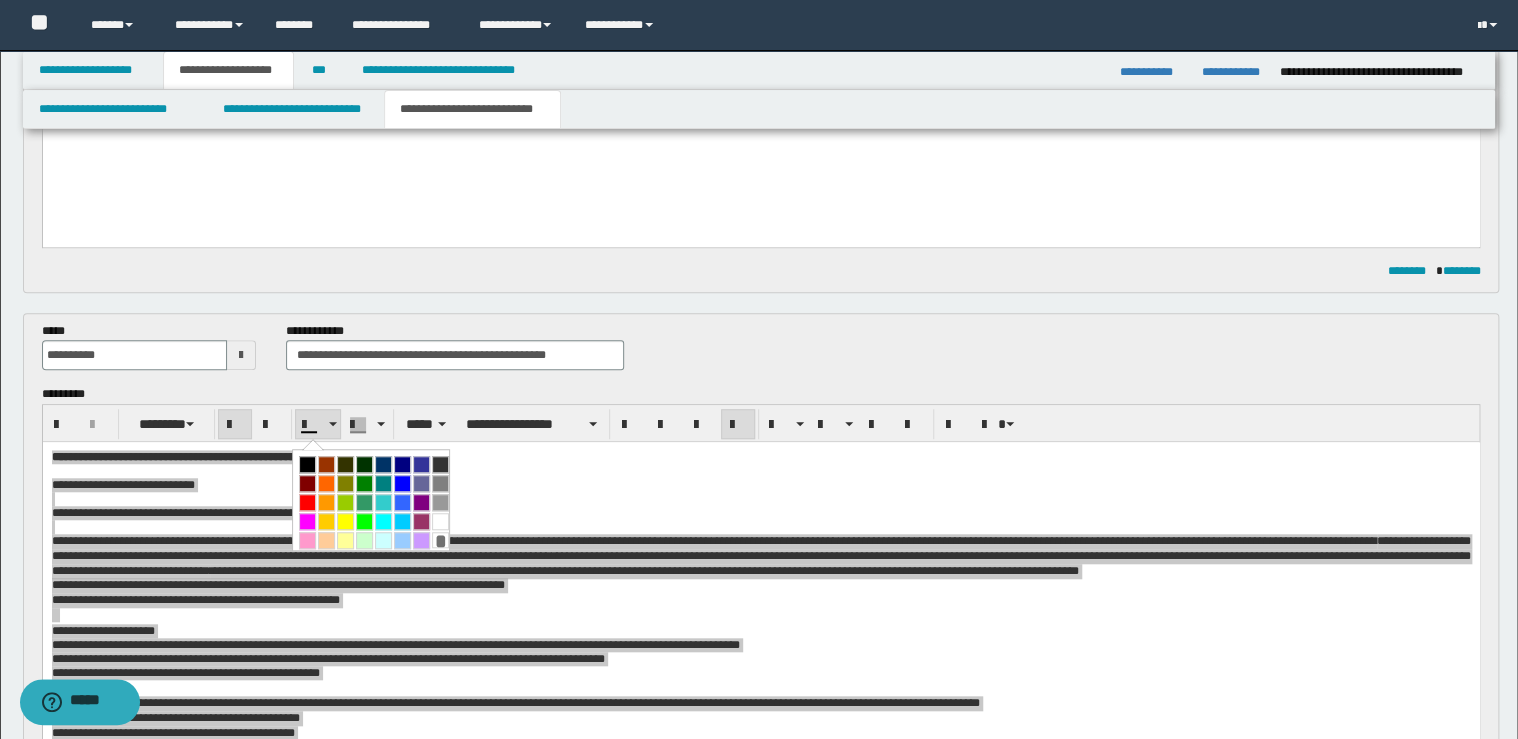 click at bounding box center (307, 464) 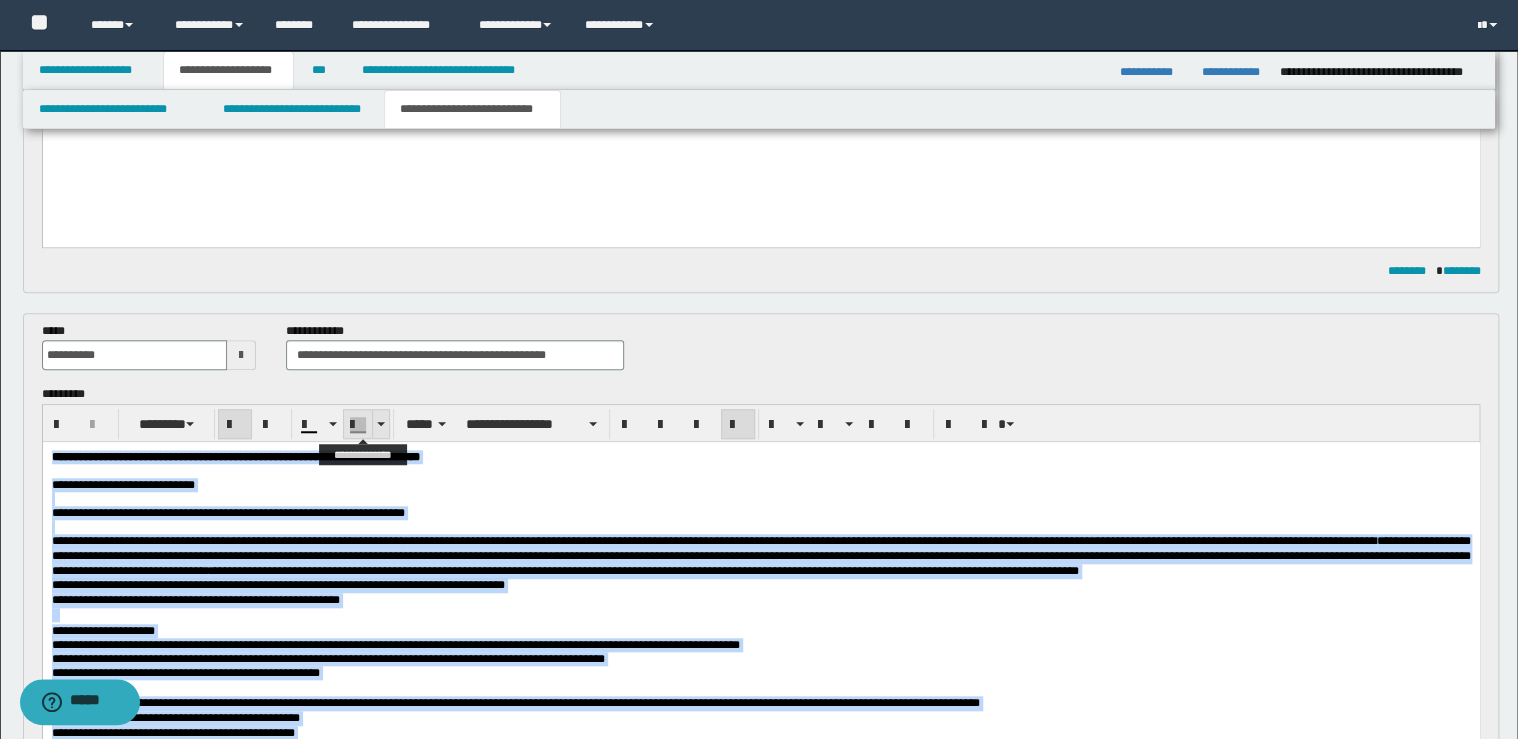 click at bounding box center [381, 424] 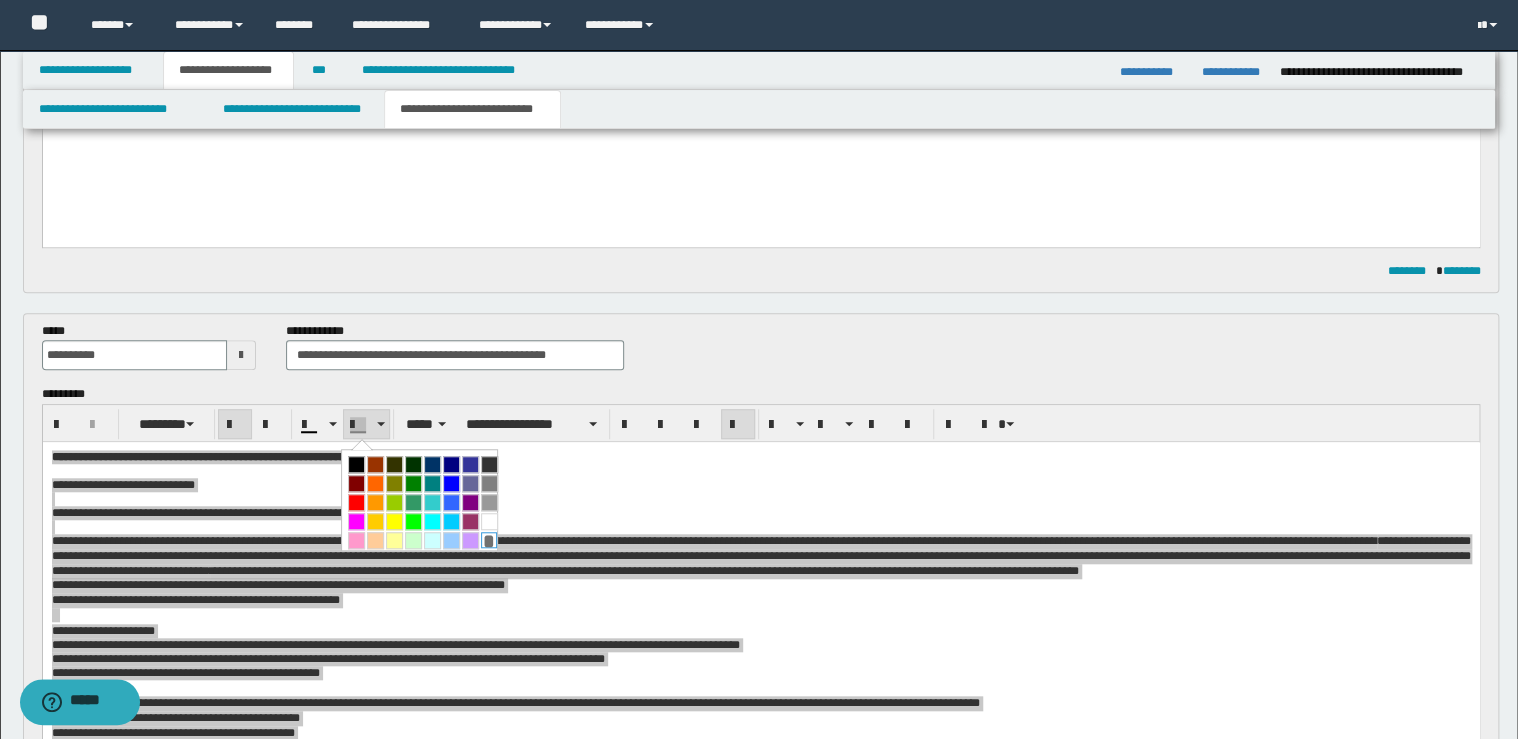click on "*" at bounding box center (489, 540) 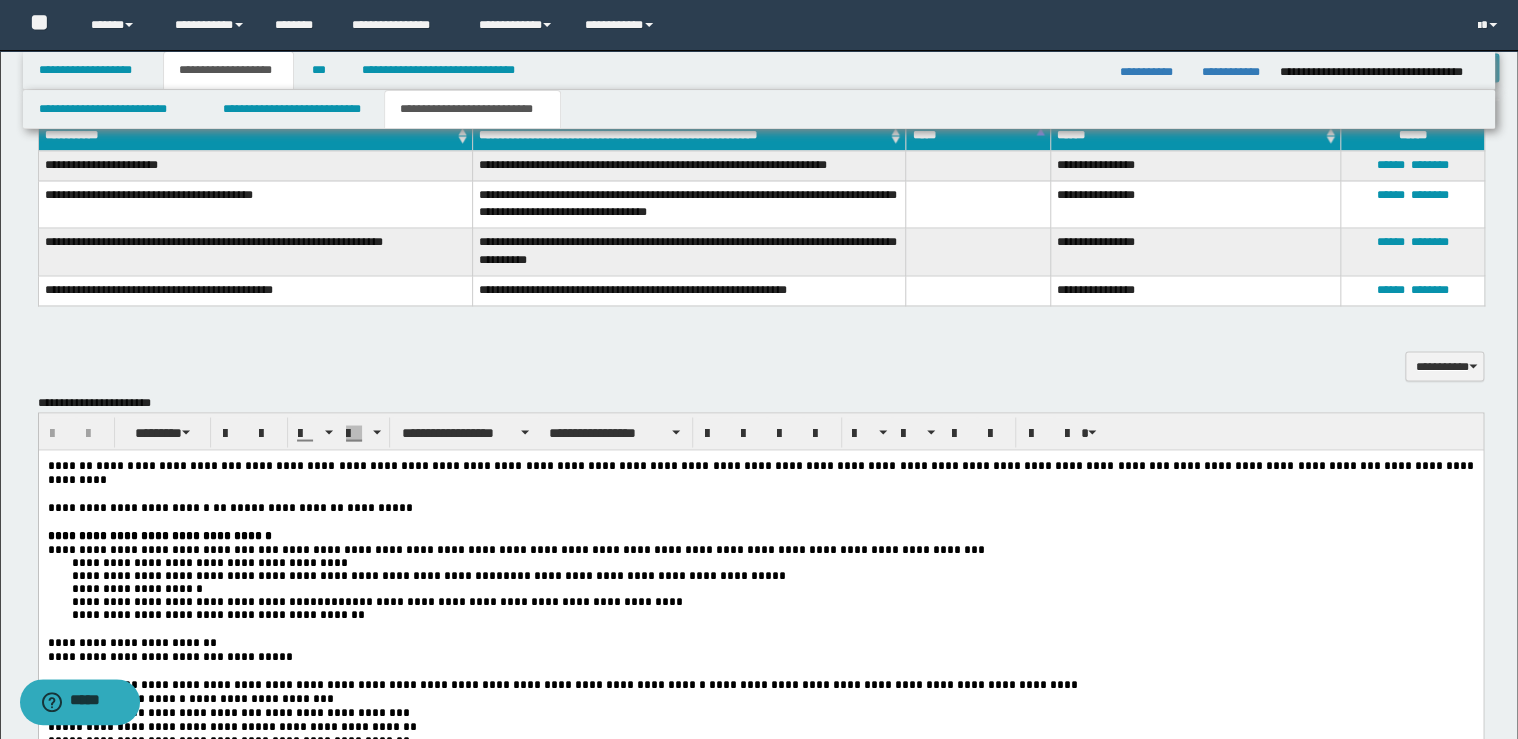 scroll, scrollTop: 1760, scrollLeft: 0, axis: vertical 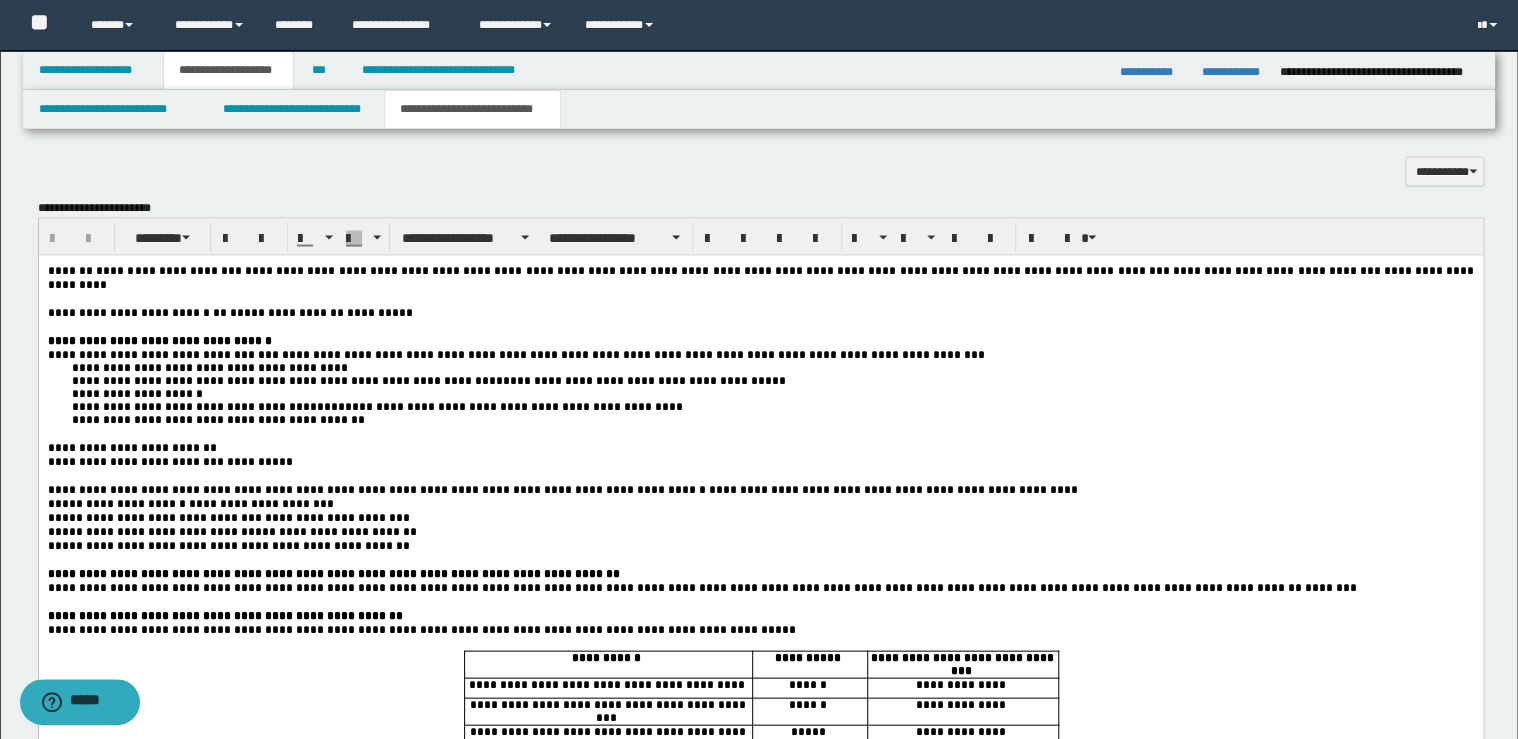 click at bounding box center (772, 600) 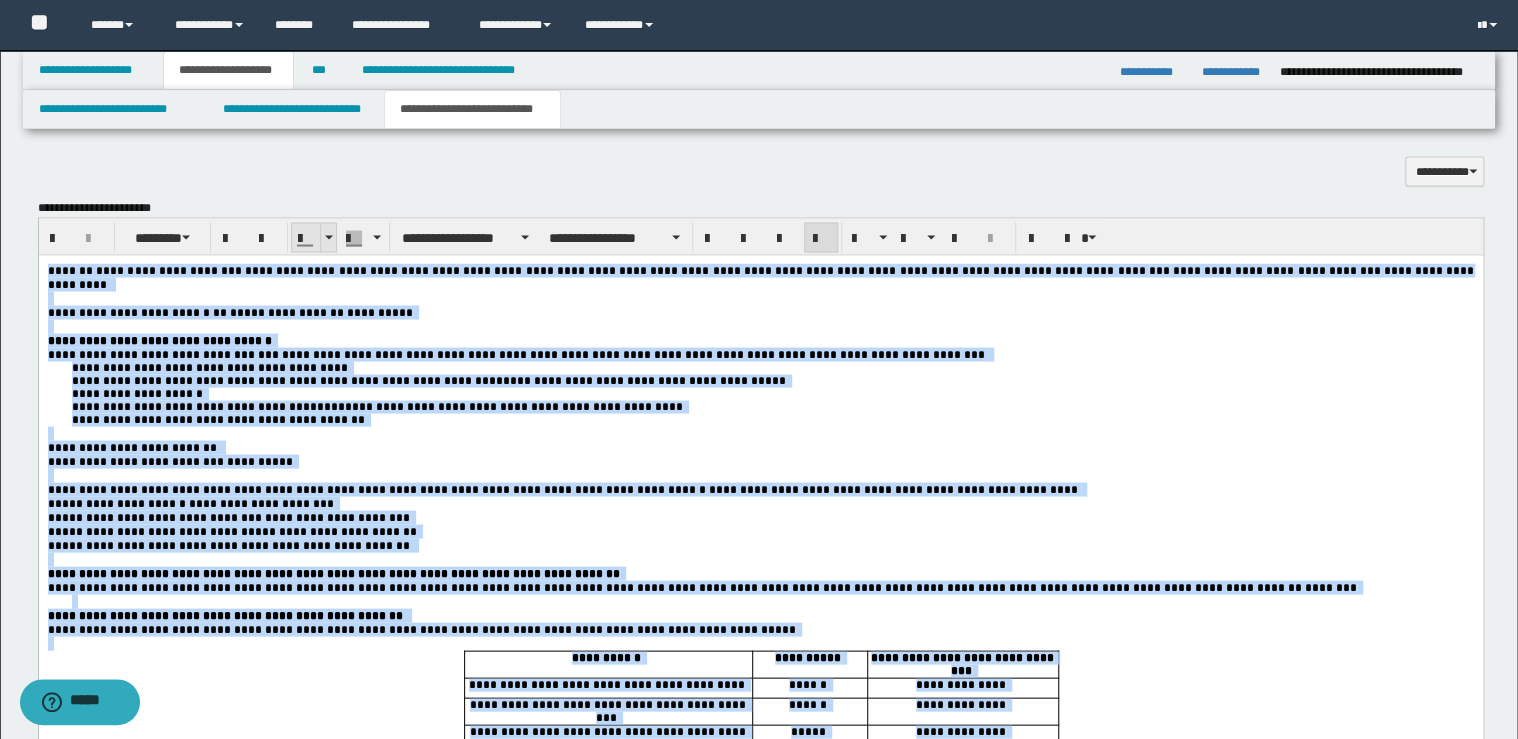 click at bounding box center (329, 237) 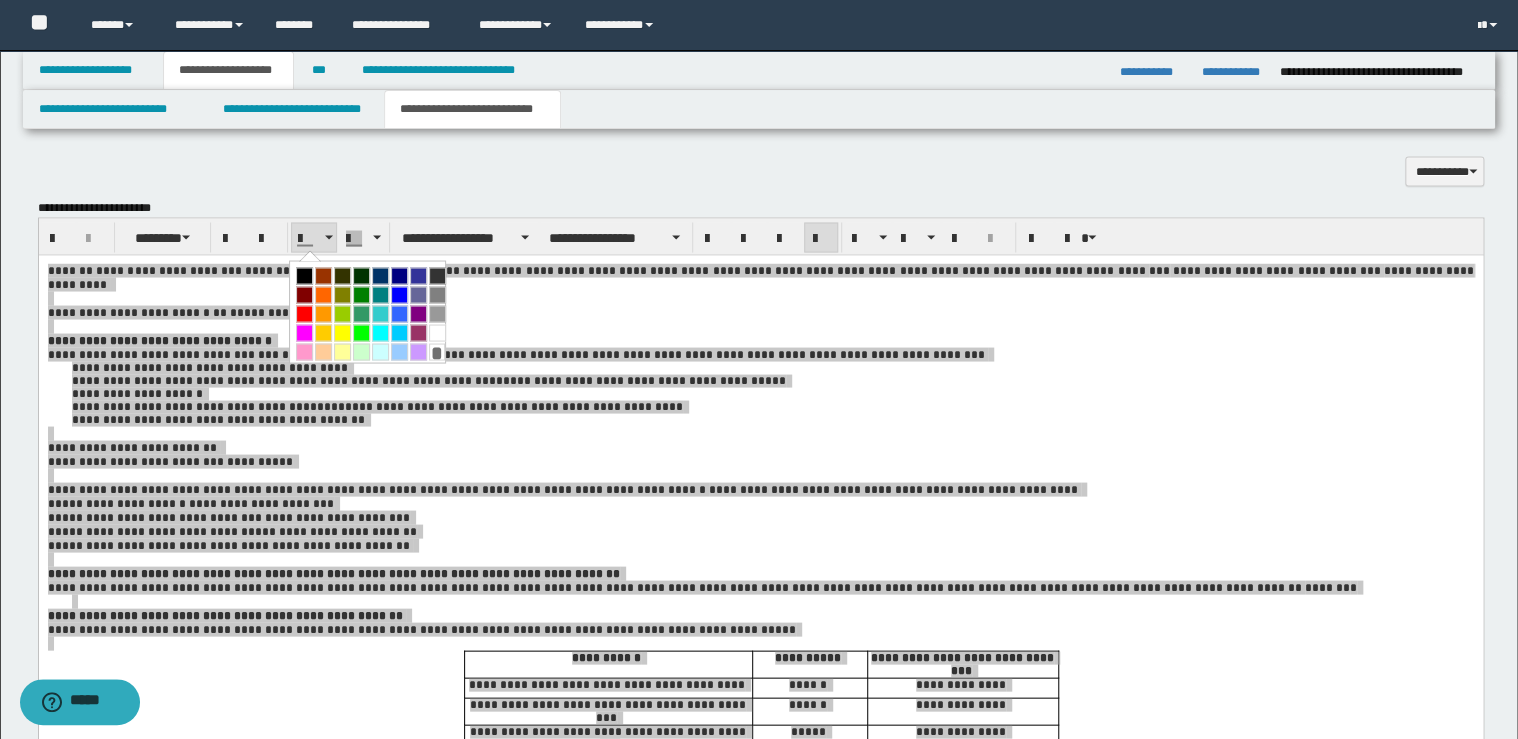 click at bounding box center (304, 275) 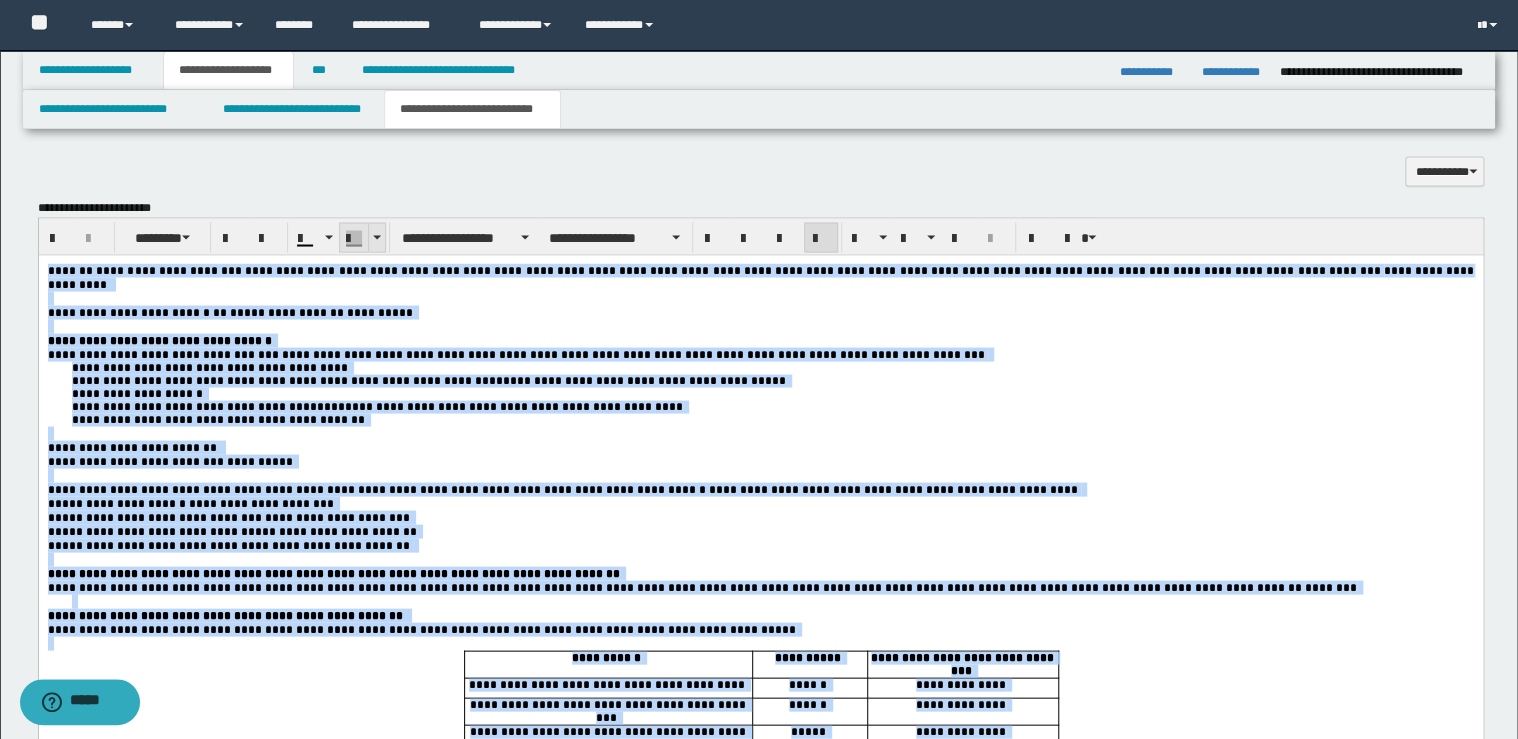 click at bounding box center [377, 237] 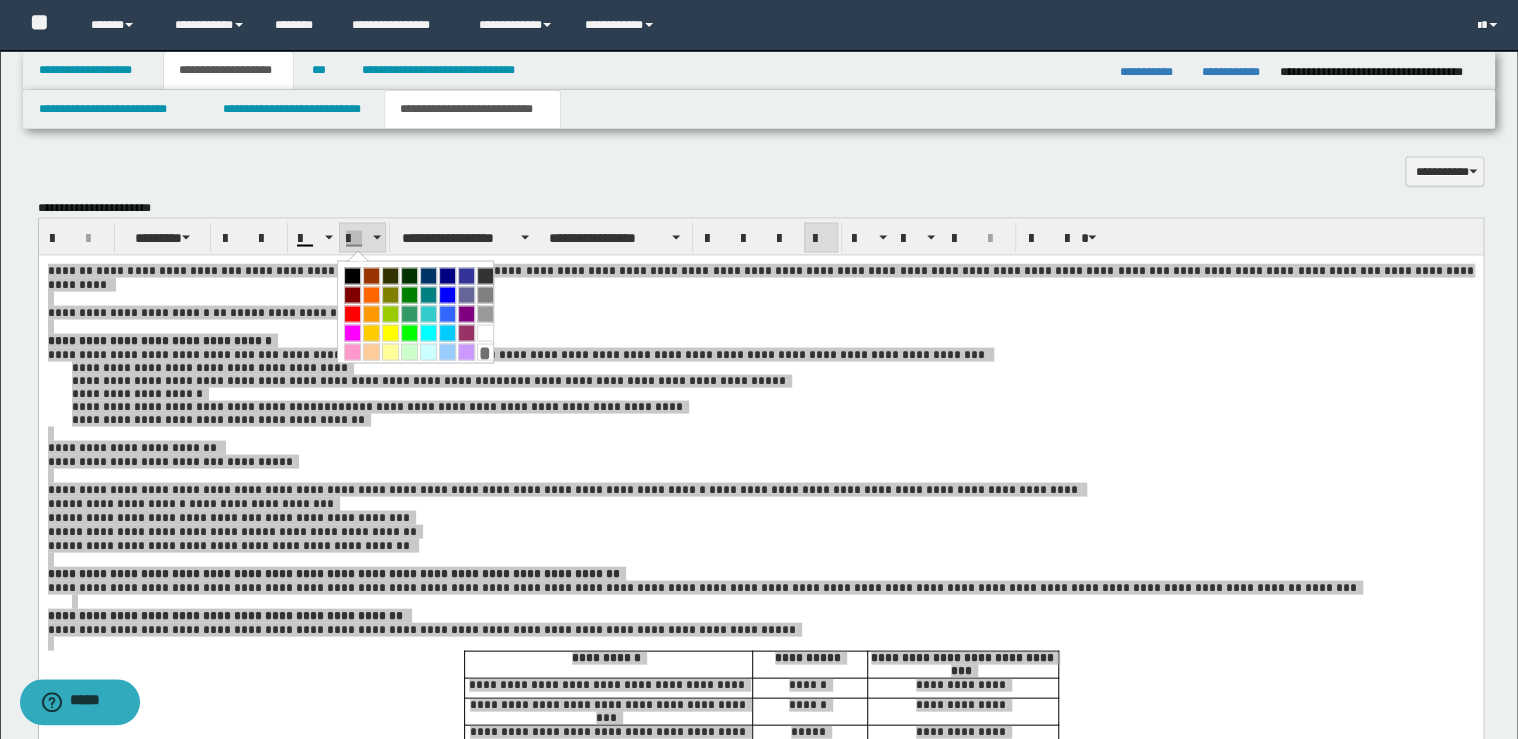 click on "*" at bounding box center [485, 351] 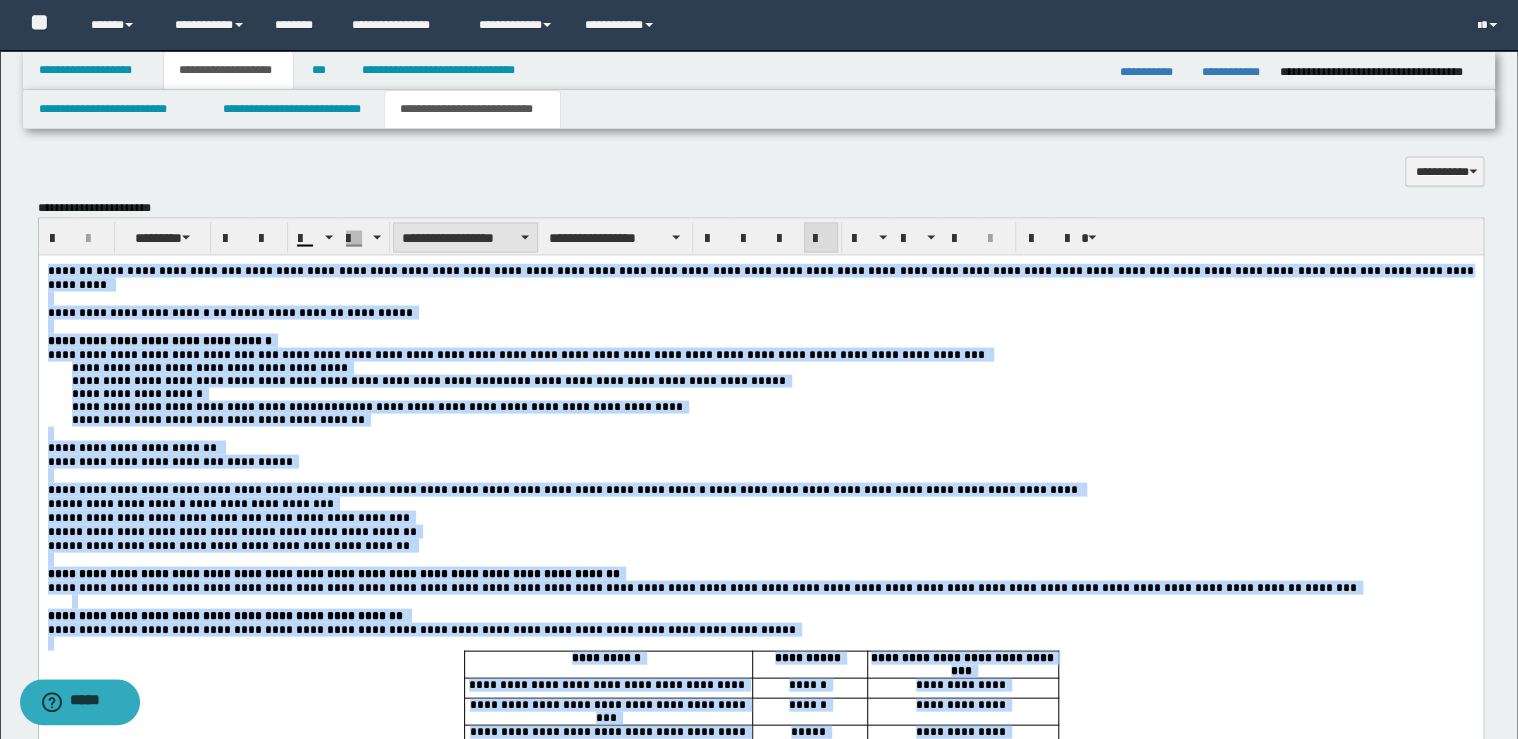 click on "**********" at bounding box center (465, 237) 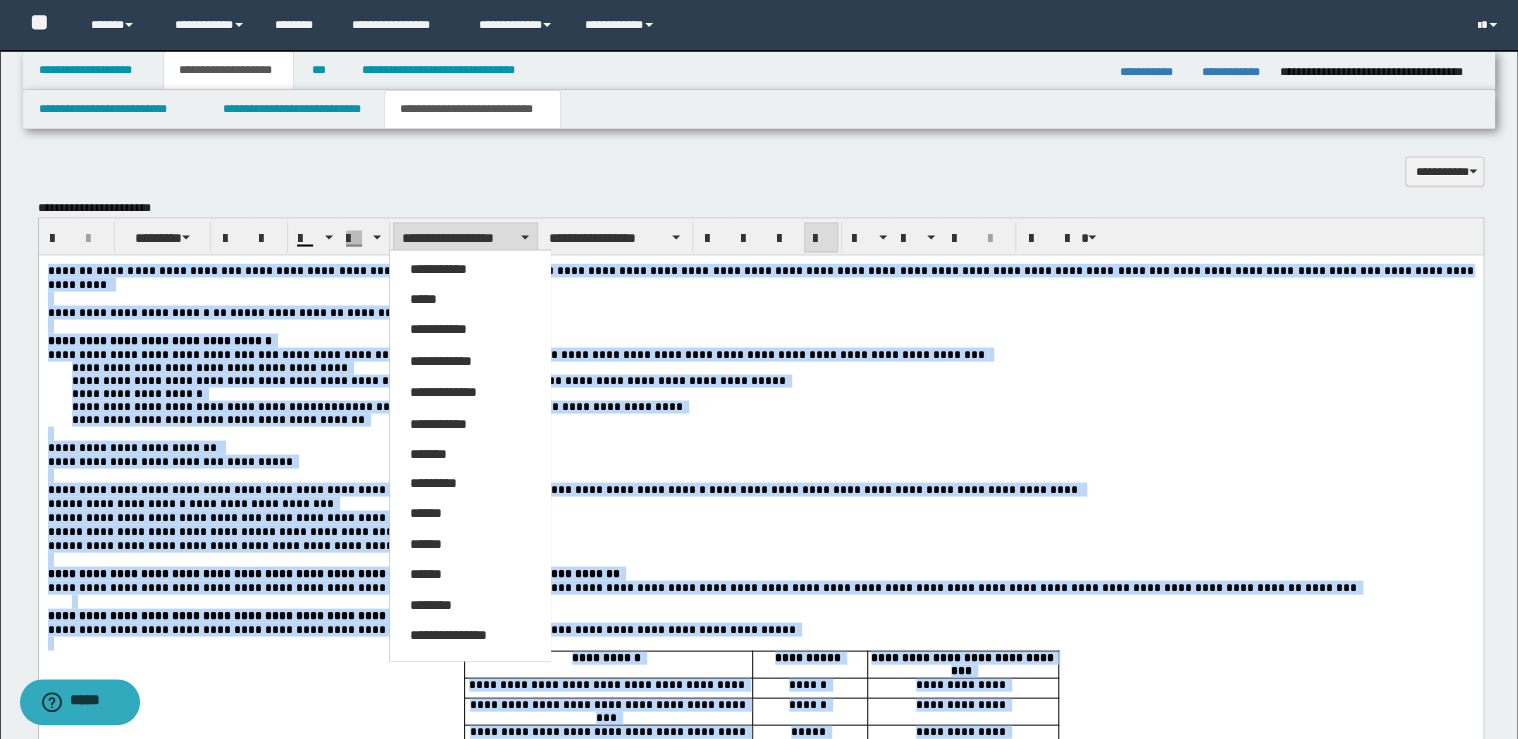 click on "*****" at bounding box center [470, 299] 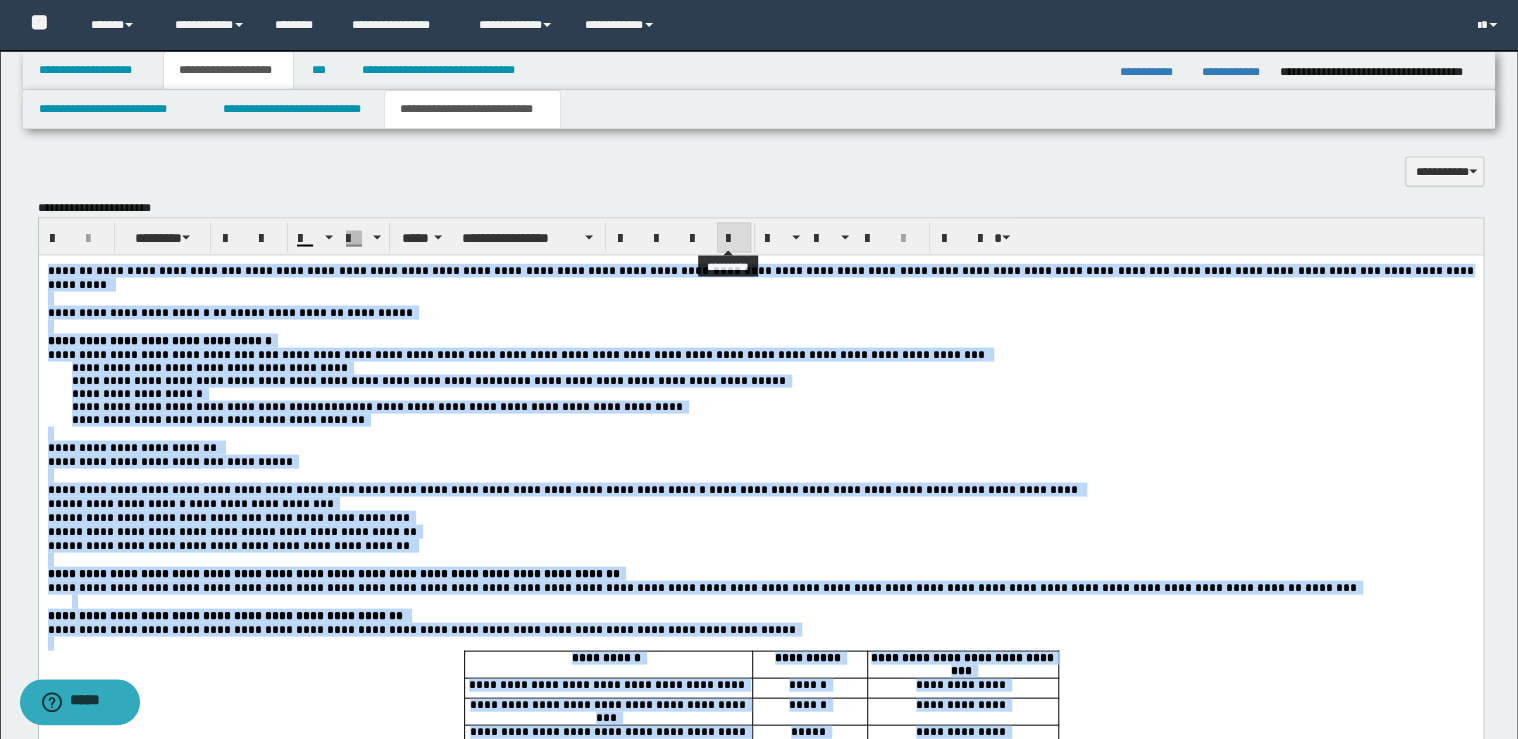 click at bounding box center (734, 238) 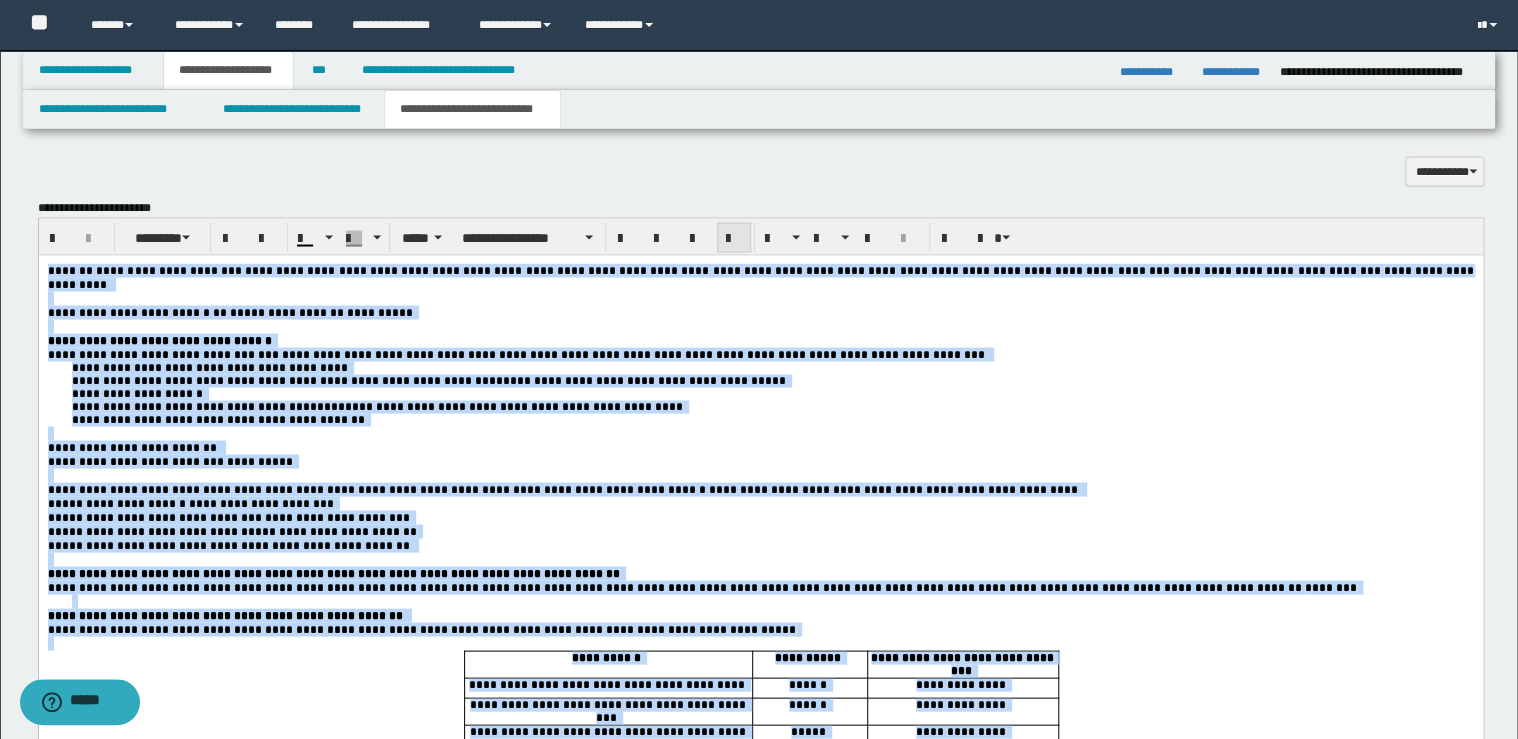 click at bounding box center [734, 238] 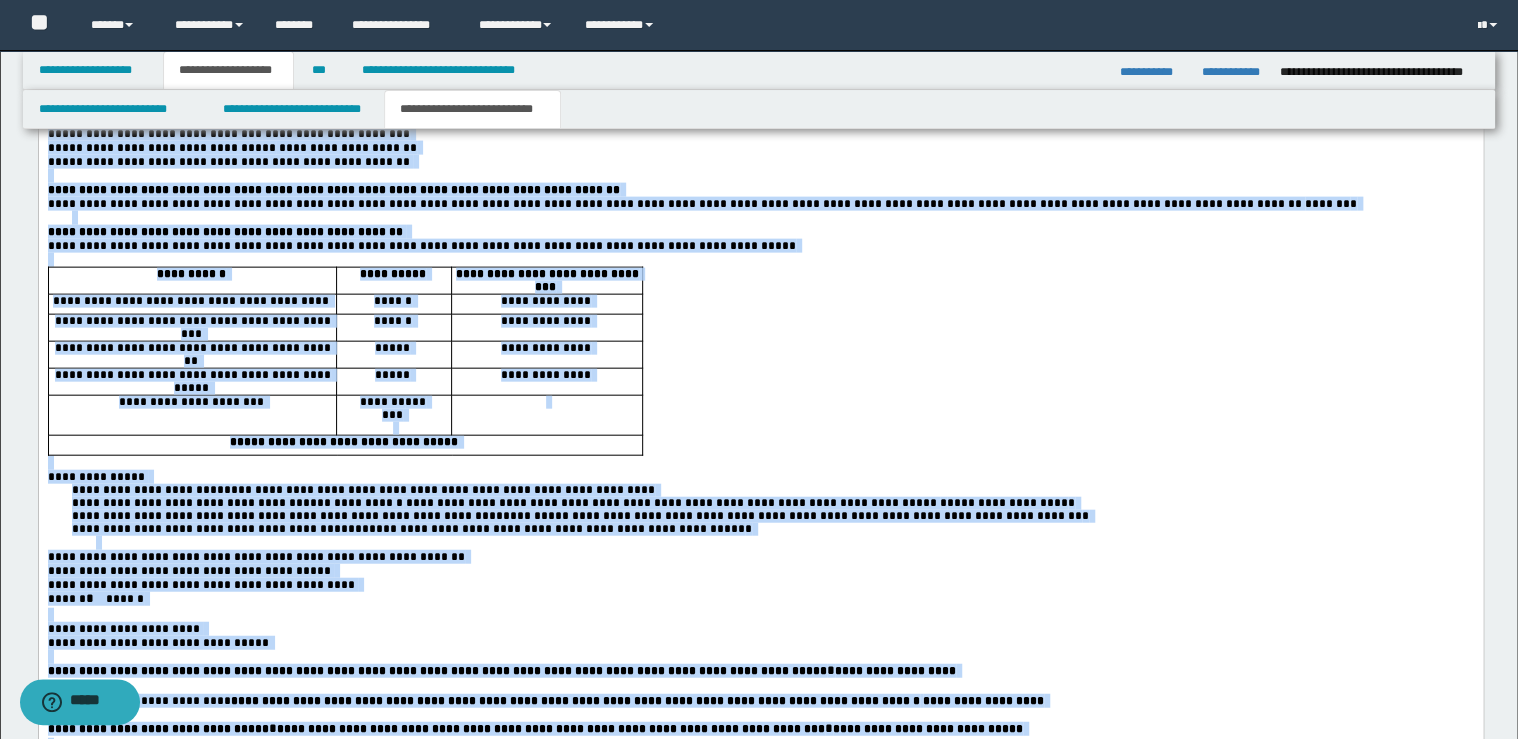 scroll, scrollTop: 2000, scrollLeft: 0, axis: vertical 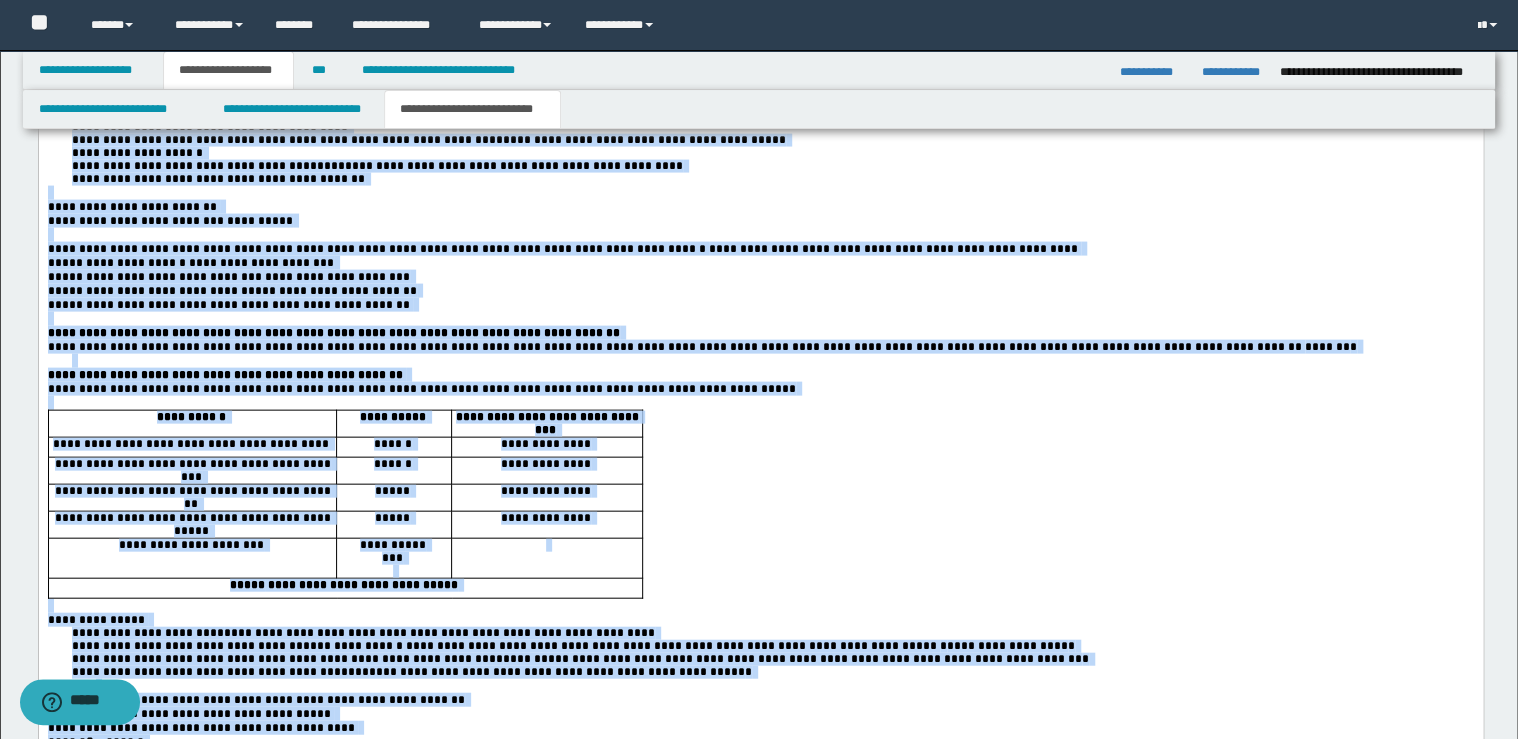 click at bounding box center (556, 429) 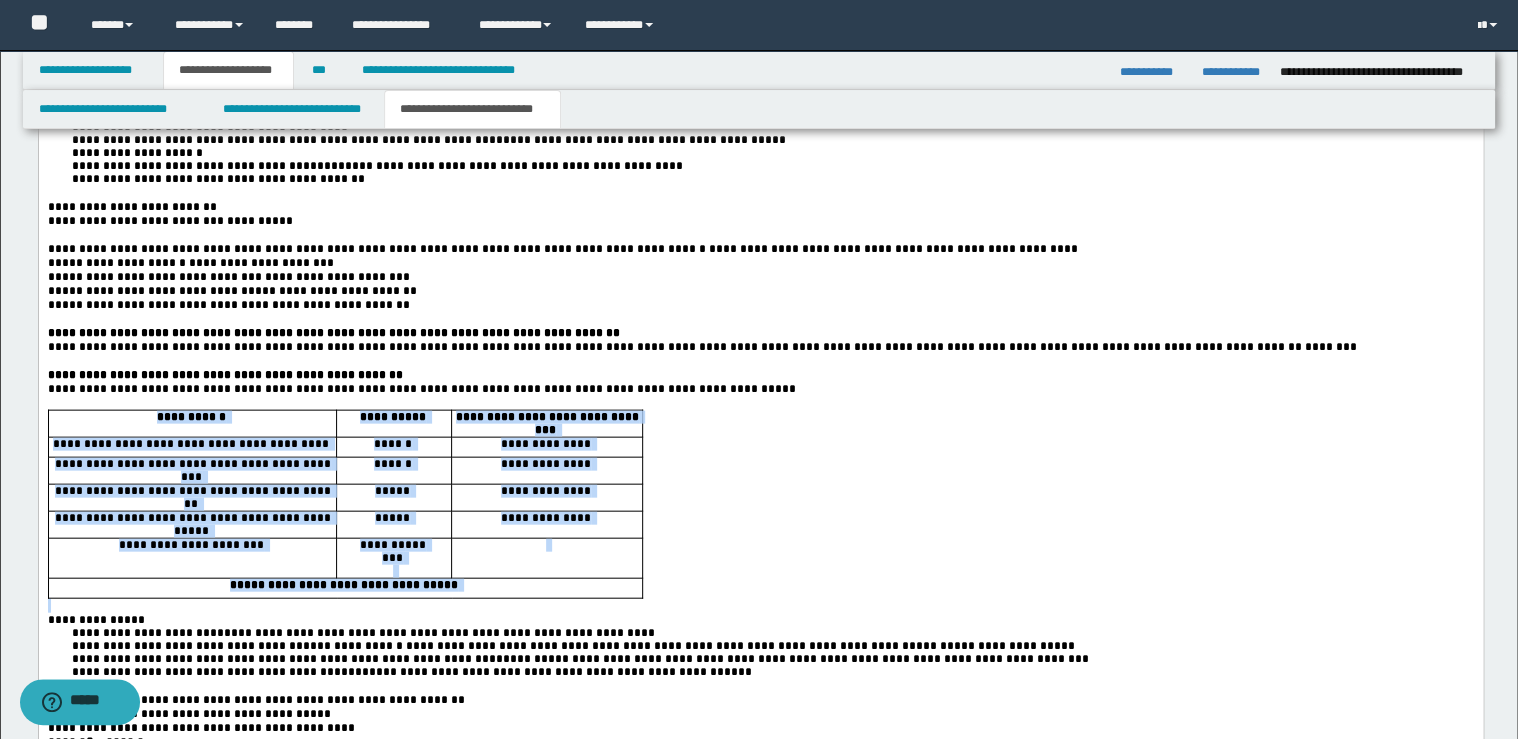 drag, startPoint x: 352, startPoint y: 434, endPoint x: 367, endPoint y: 622, distance: 188.59746 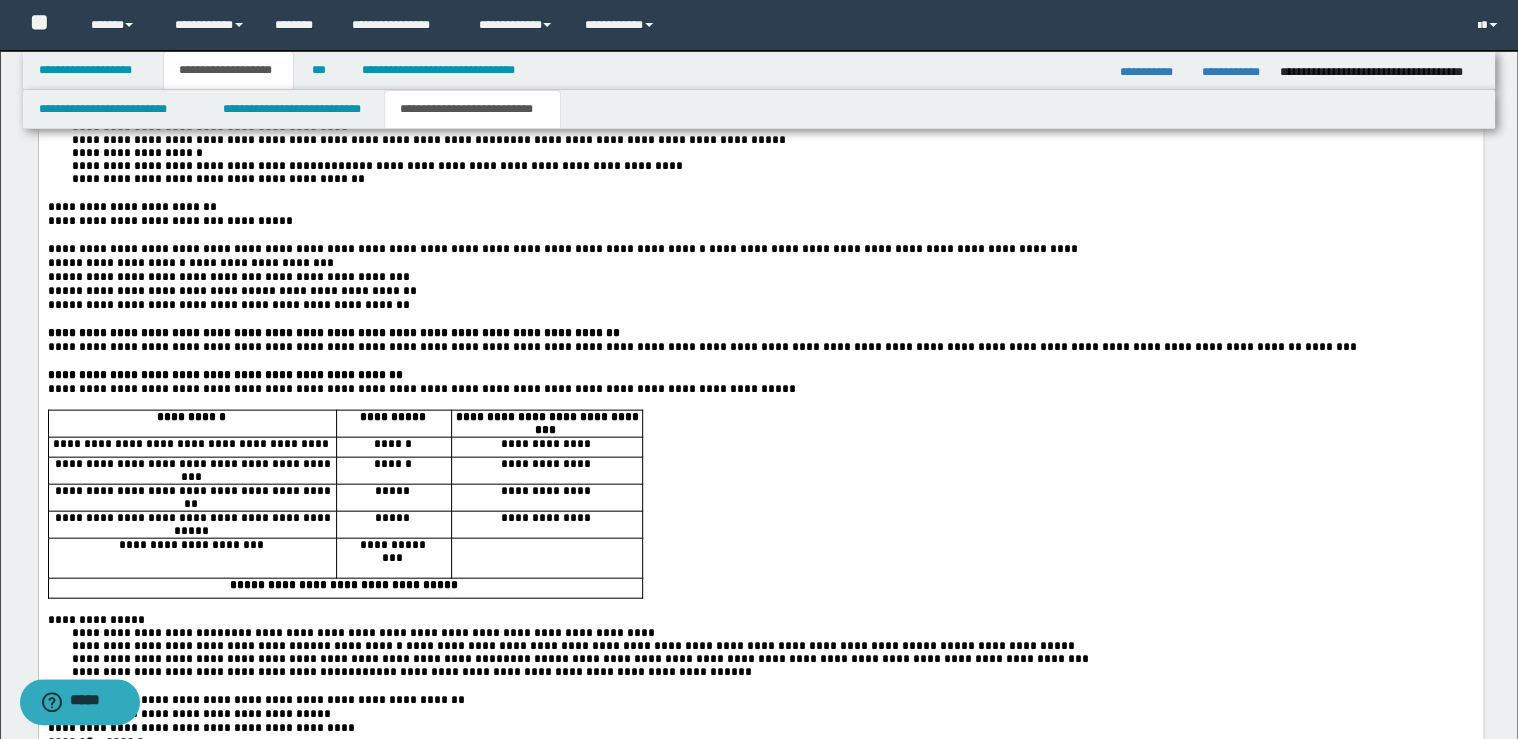 click on "**********" at bounding box center [760, 388] 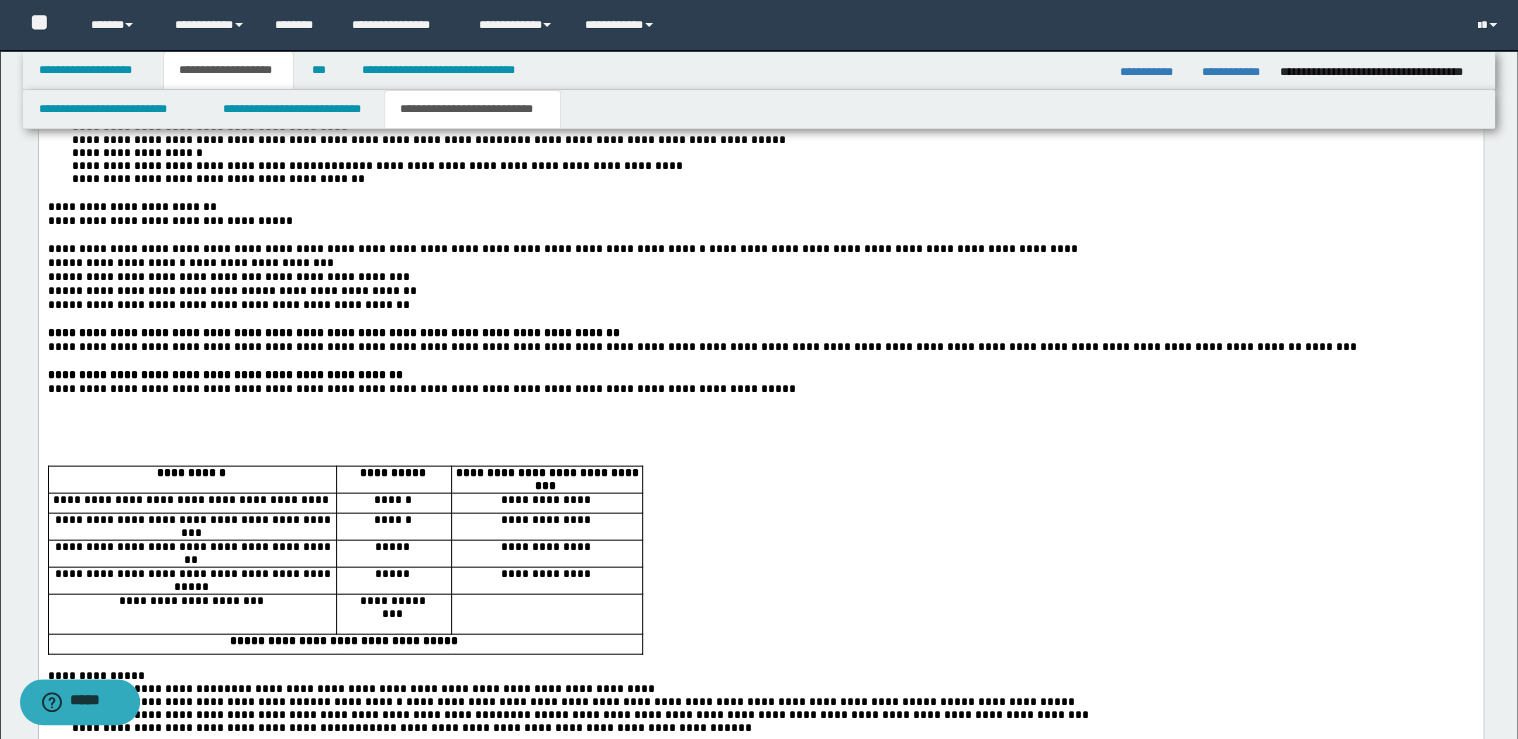 click at bounding box center [760, 416] 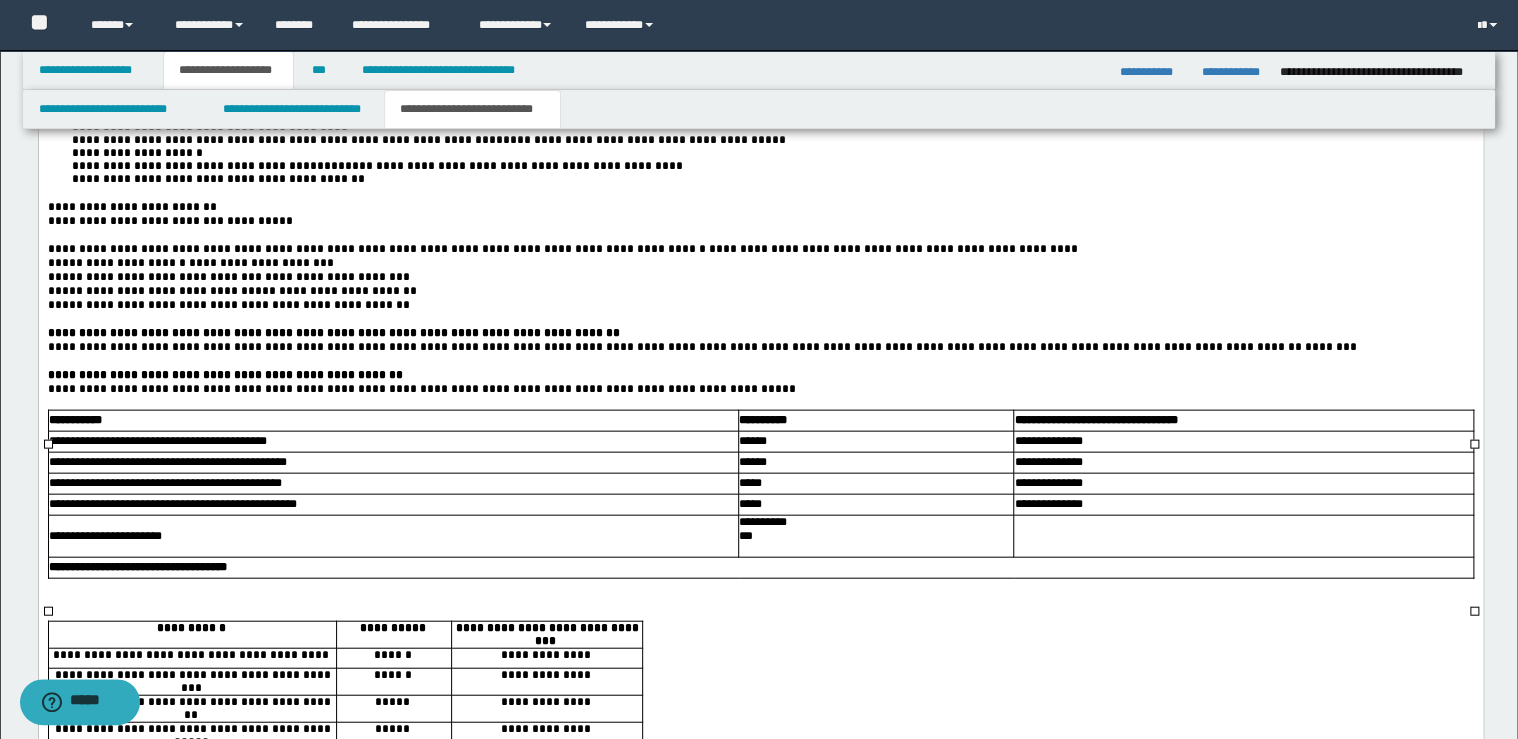 drag, startPoint x: 793, startPoint y: 557, endPoint x: 825, endPoint y: 569, distance: 34.176014 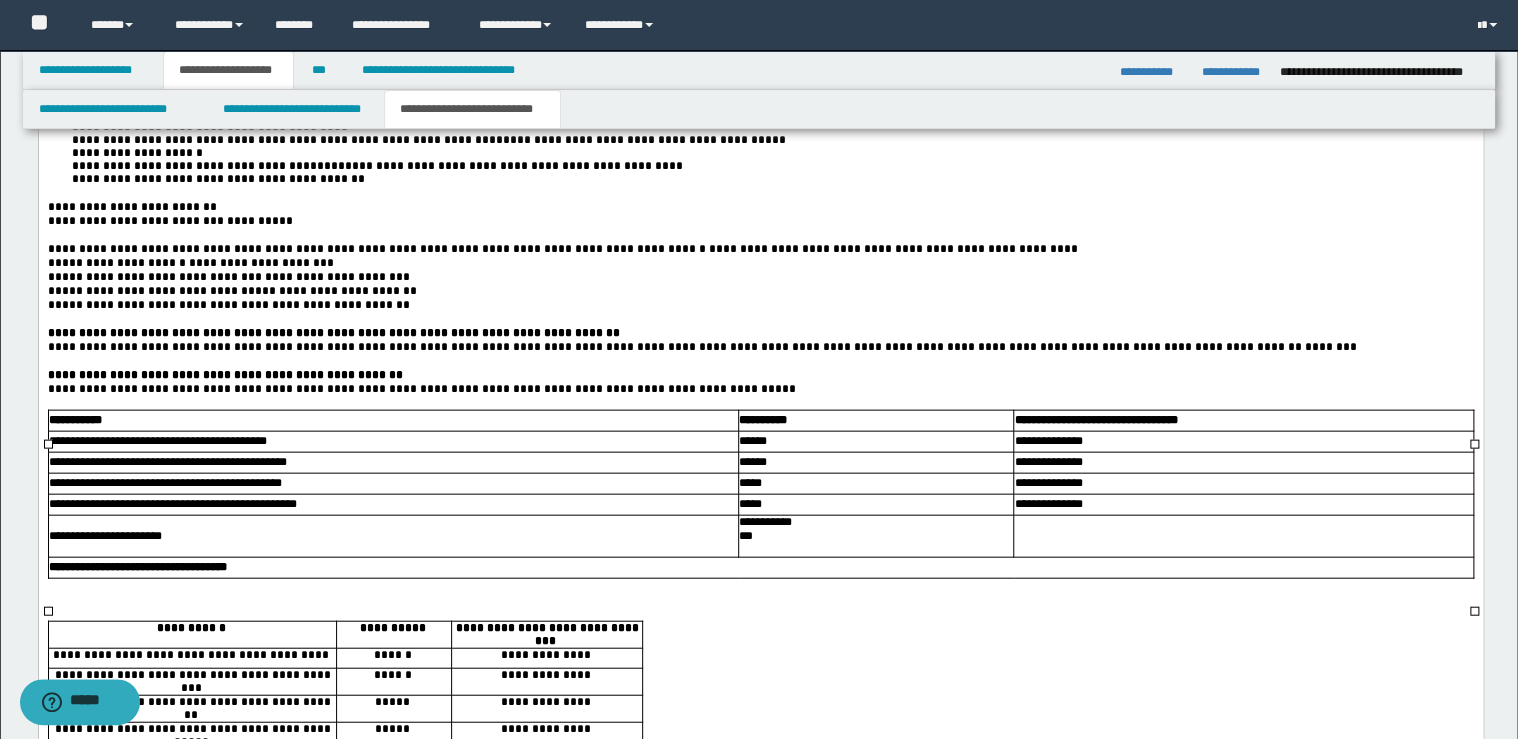click on "**********" at bounding box center [875, 522] 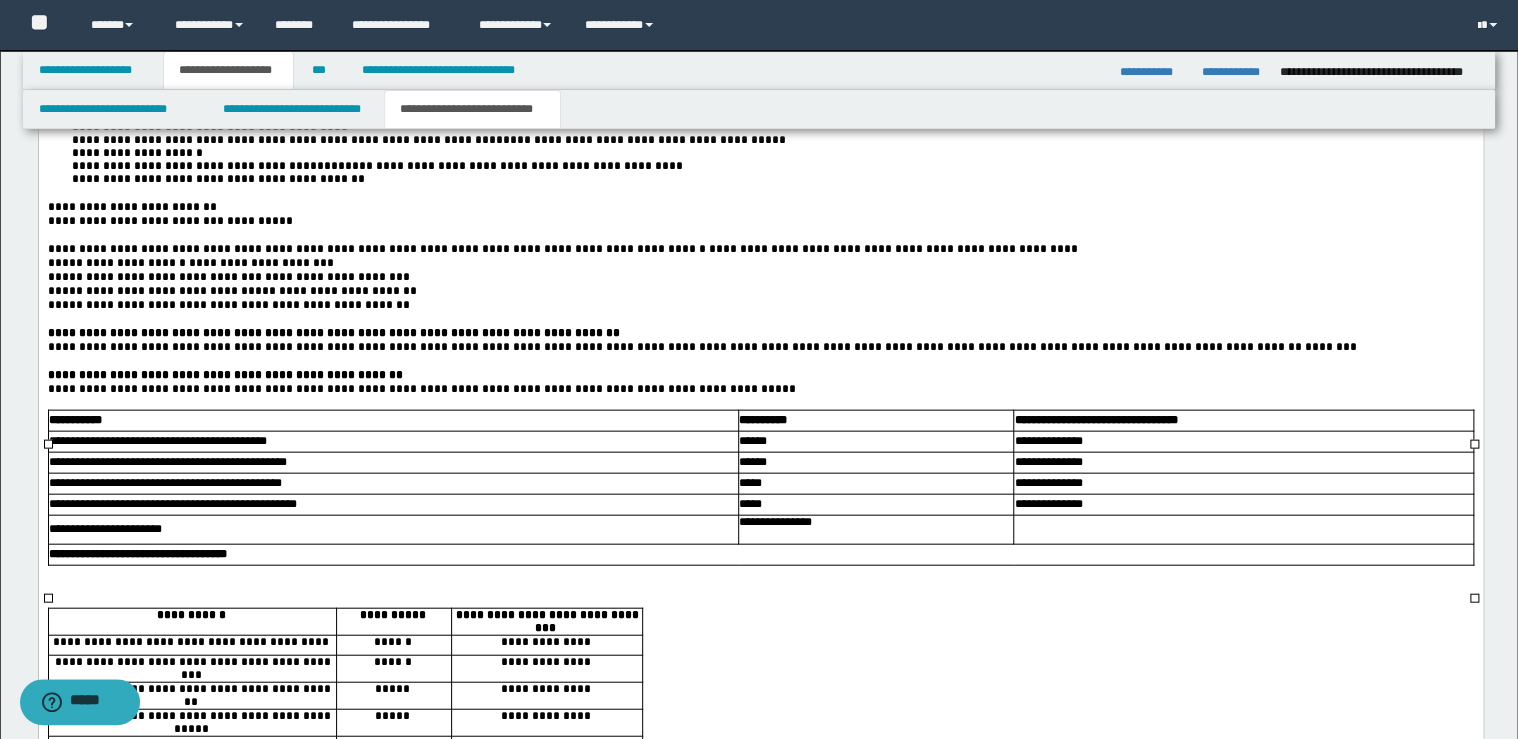 scroll, scrollTop: 2160, scrollLeft: 0, axis: vertical 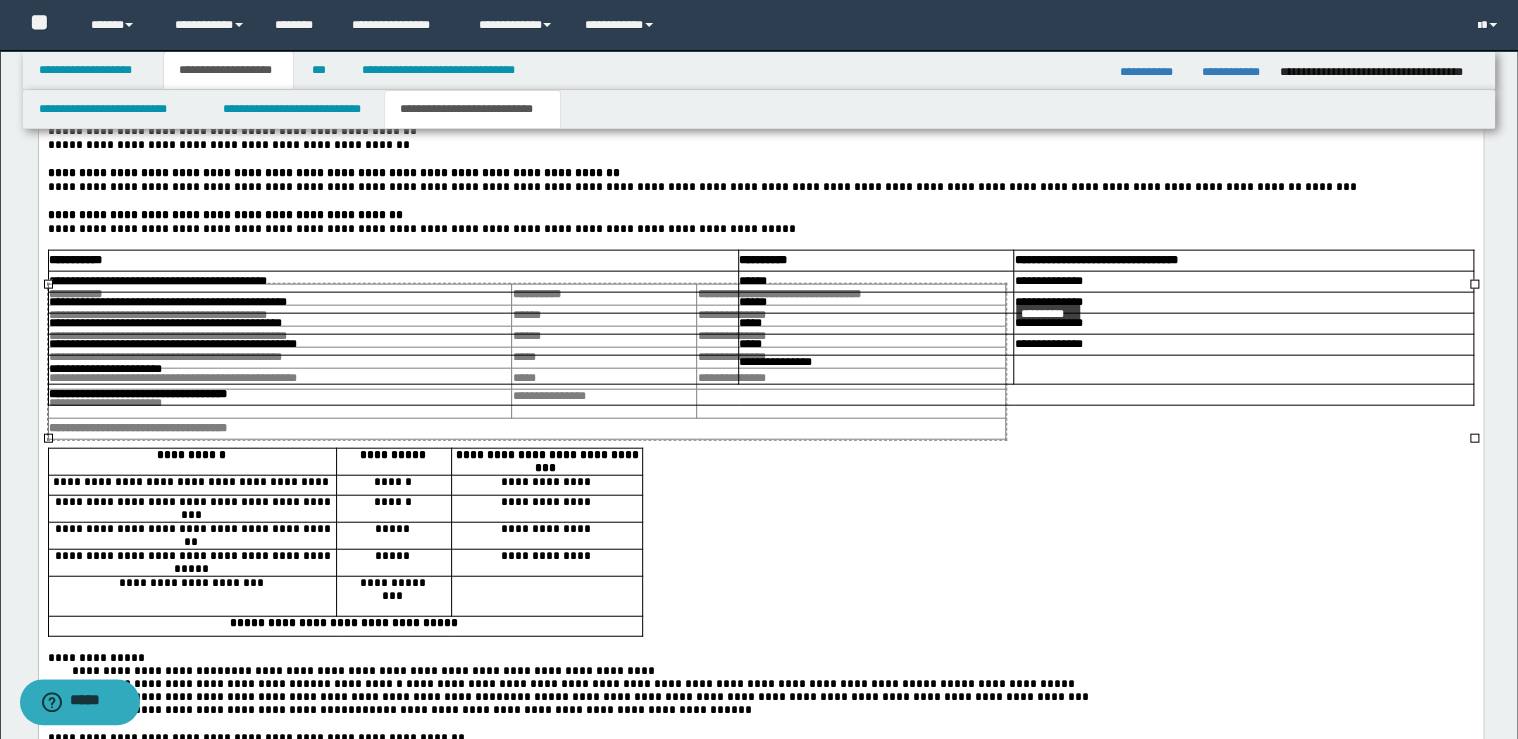 drag, startPoint x: 1475, startPoint y: 287, endPoint x: 1099, endPoint y: 298, distance: 376.16086 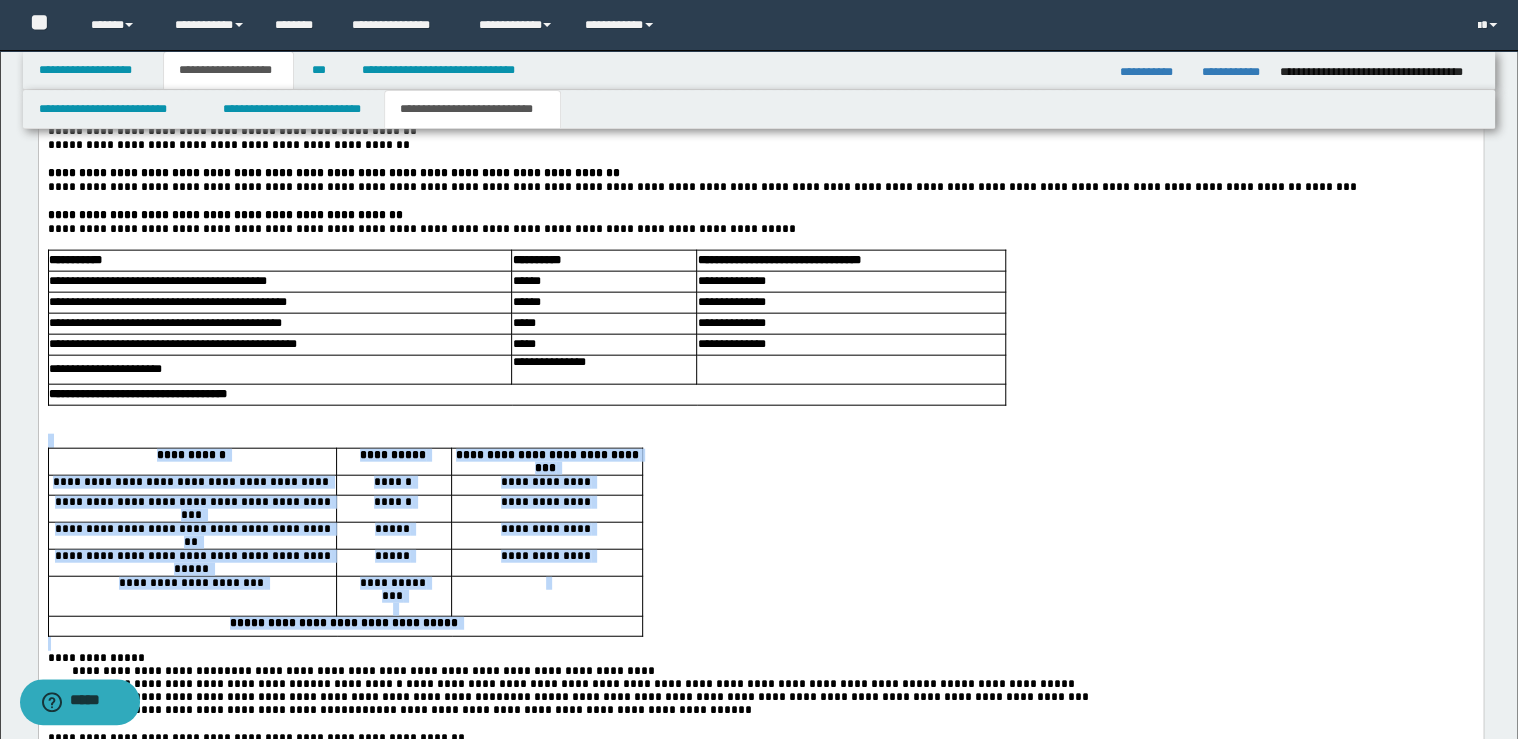 drag, startPoint x: 249, startPoint y: 461, endPoint x: 251, endPoint y: 670, distance: 209.00957 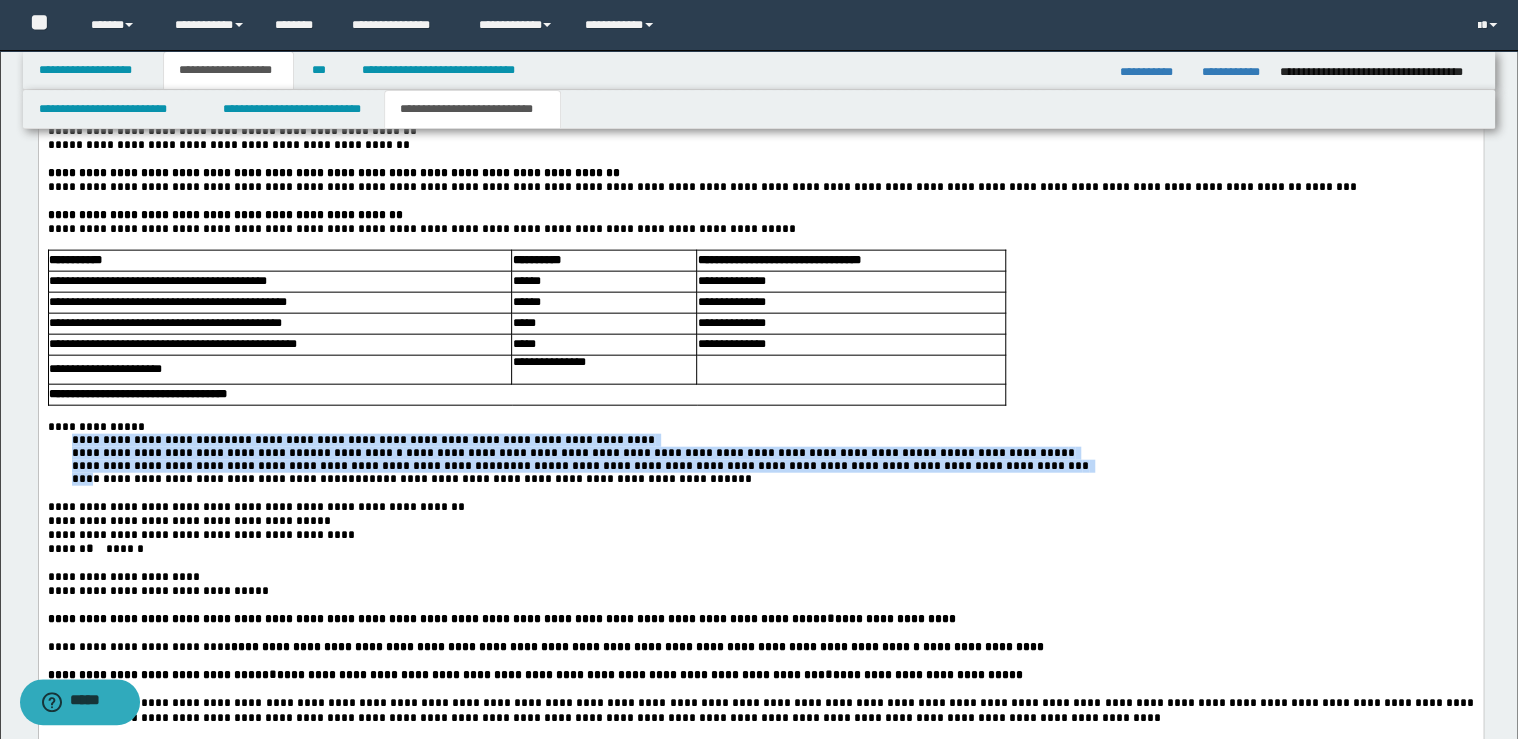 drag, startPoint x: 68, startPoint y: 479, endPoint x: 92, endPoint y: 515, distance: 43.266617 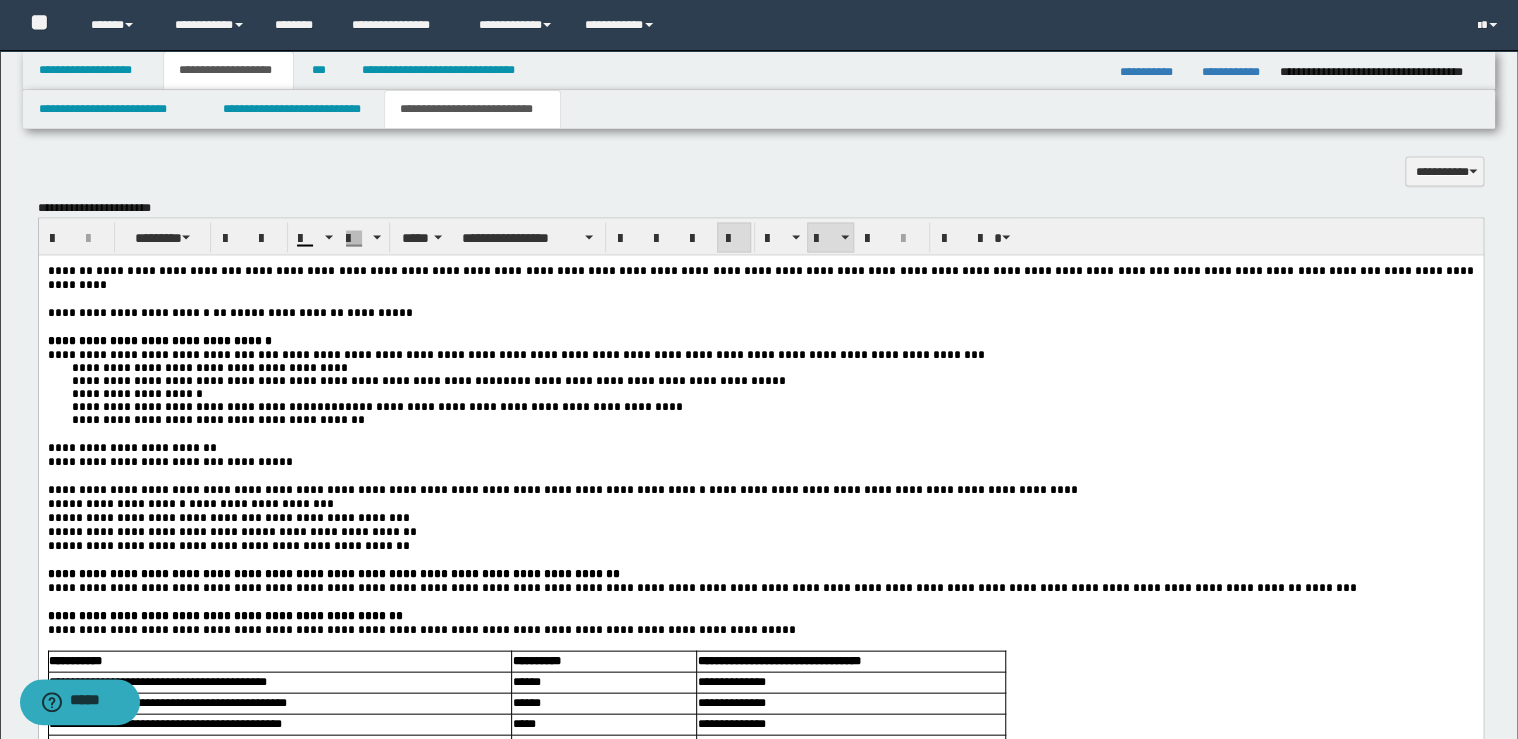 scroll, scrollTop: 1520, scrollLeft: 0, axis: vertical 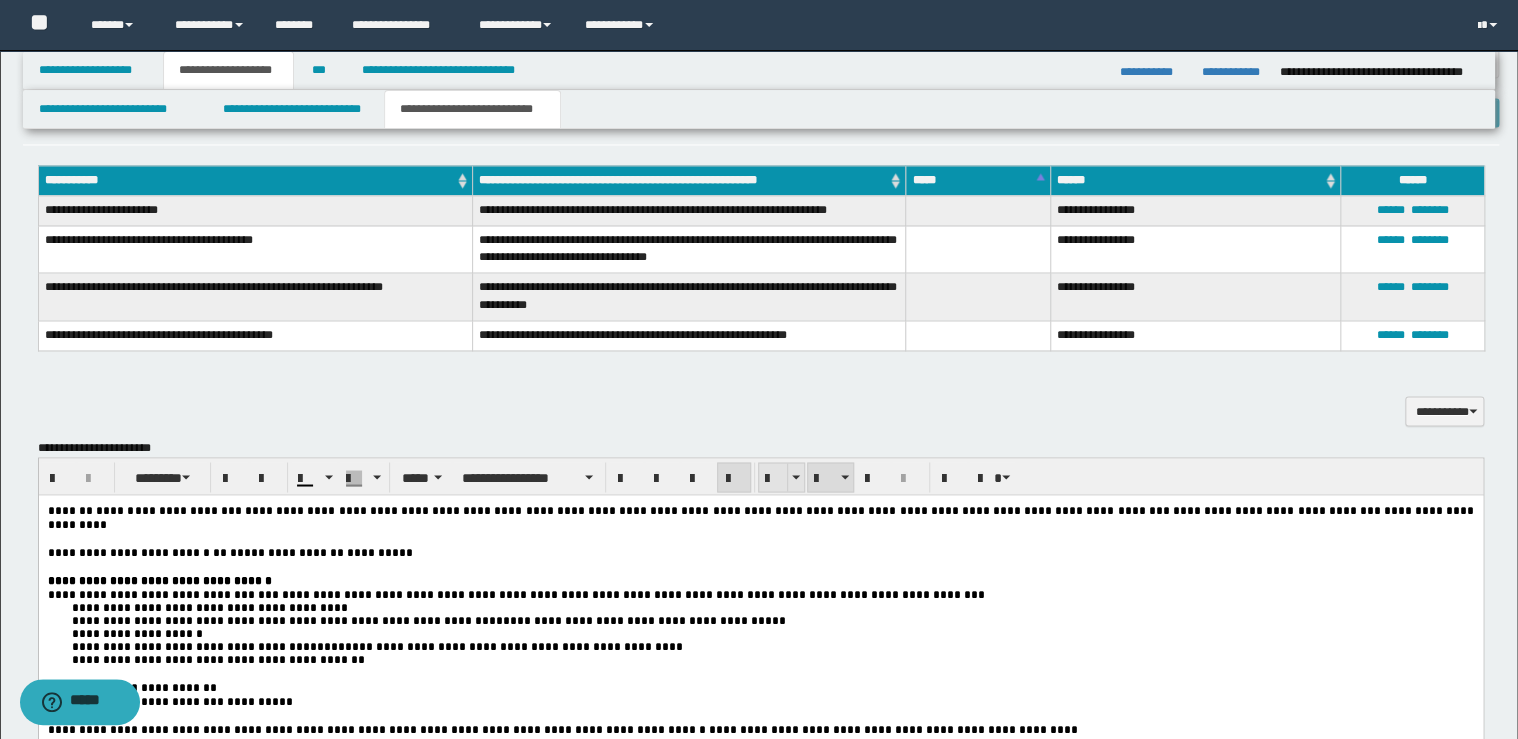 click at bounding box center [773, 478] 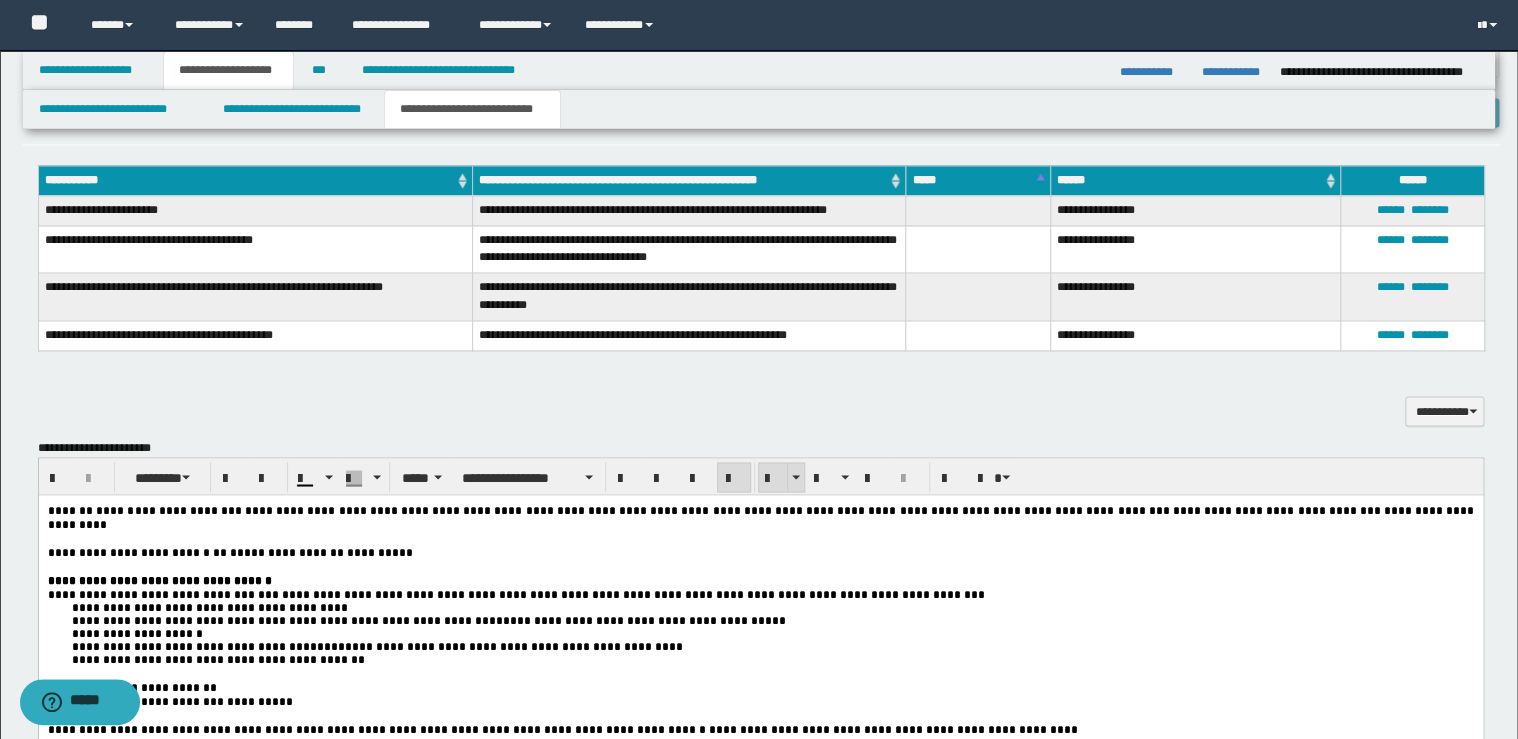 click at bounding box center (773, 478) 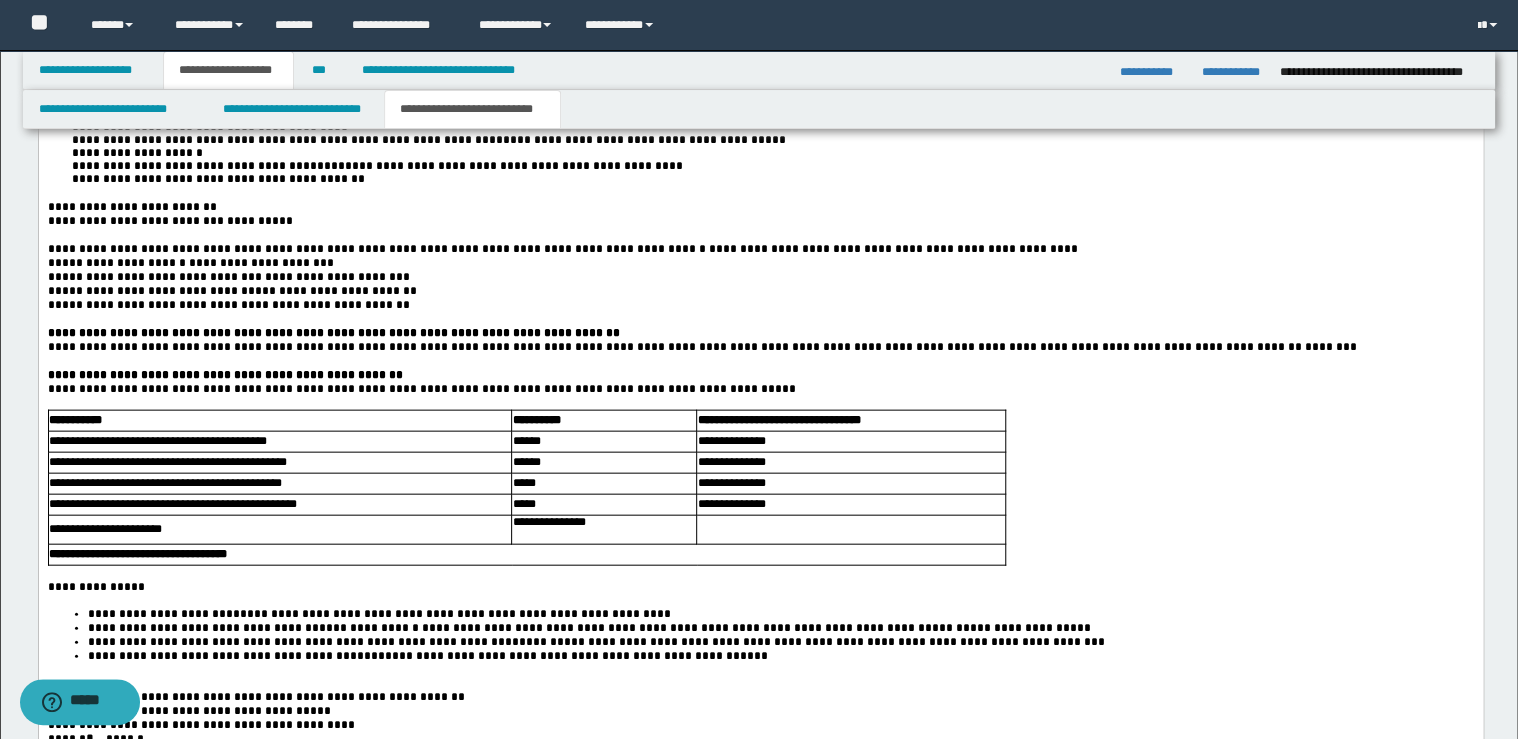 scroll, scrollTop: 2320, scrollLeft: 0, axis: vertical 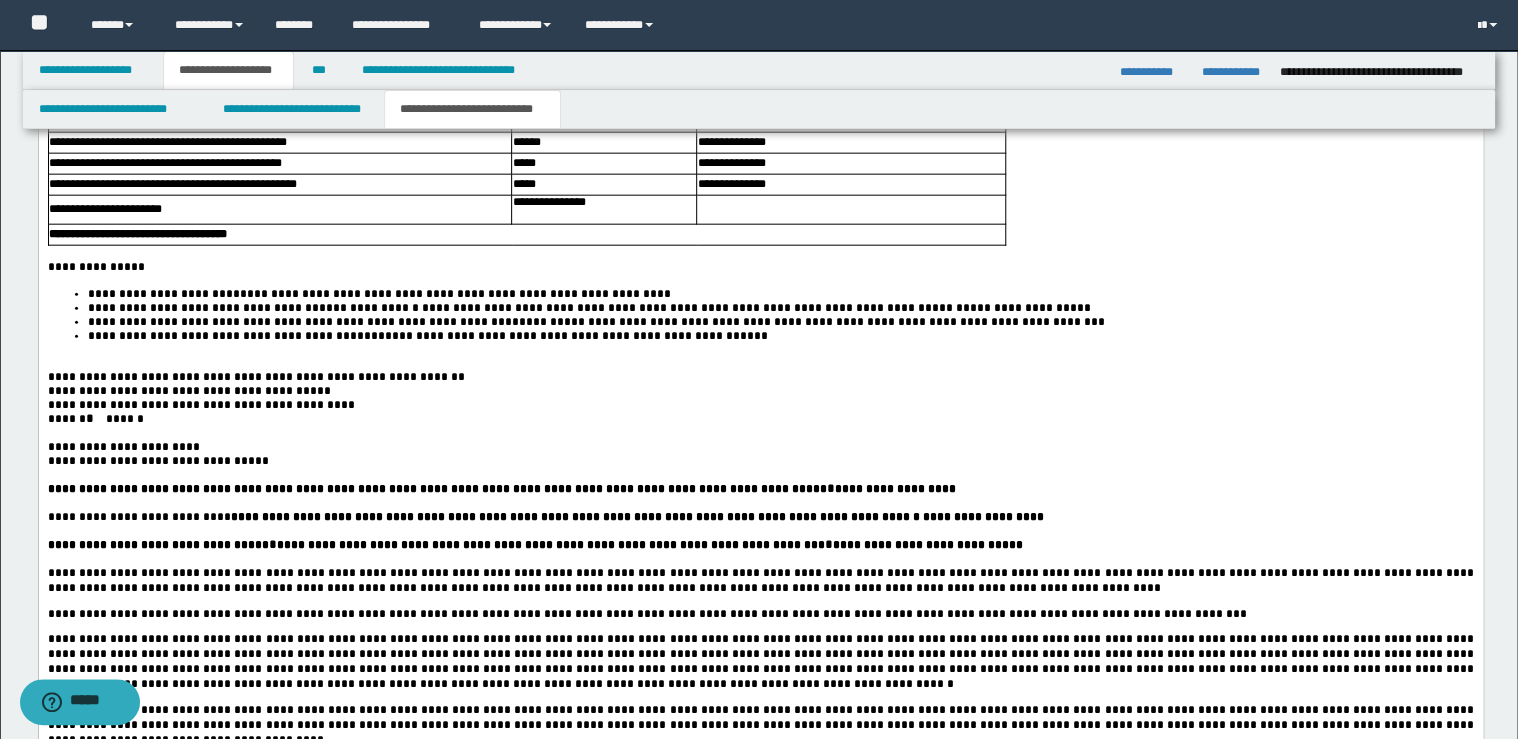 click on "**********" at bounding box center [780, 336] 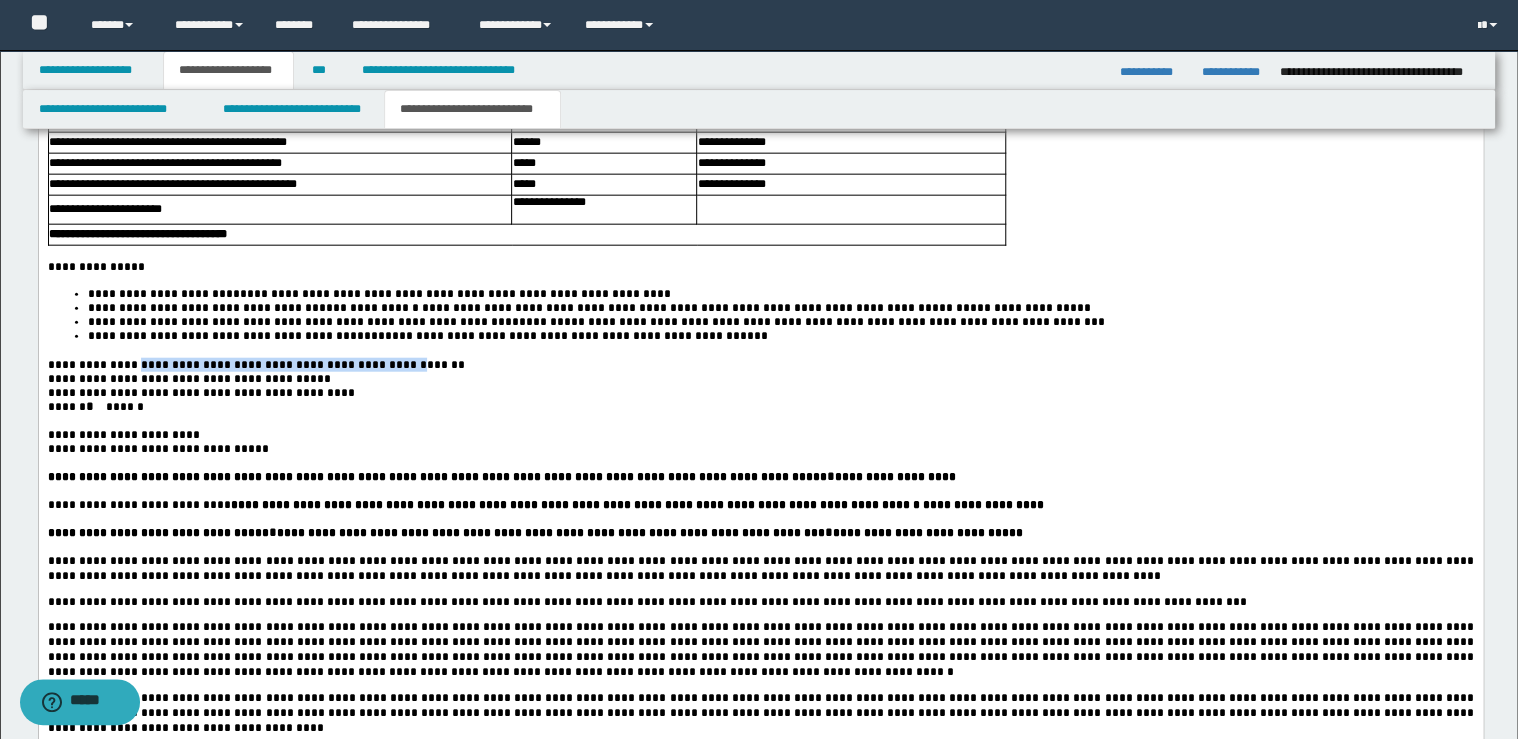 drag, startPoint x: 295, startPoint y: 407, endPoint x: 139, endPoint y: 411, distance: 156.05127 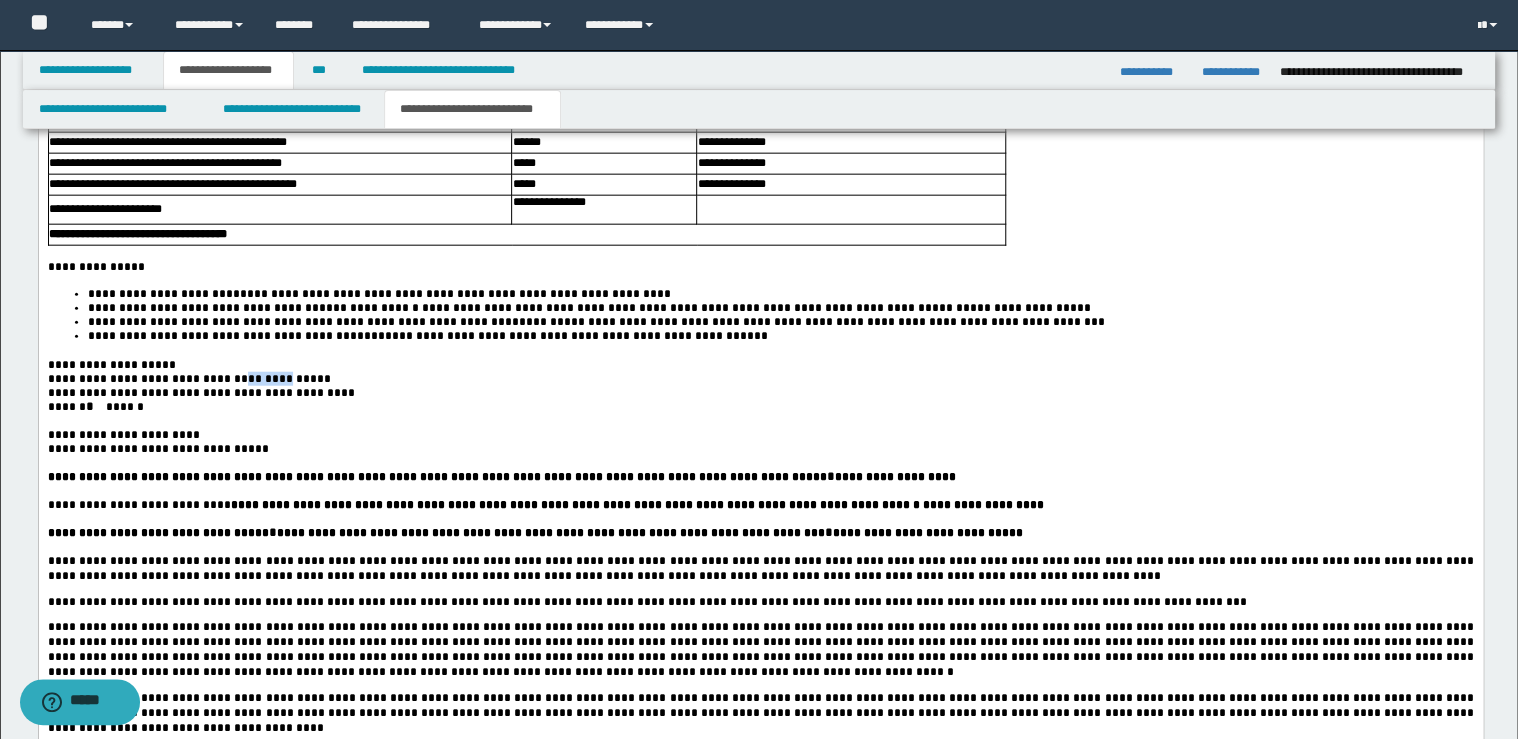 drag, startPoint x: 294, startPoint y: 427, endPoint x: 270, endPoint y: 426, distance: 24.020824 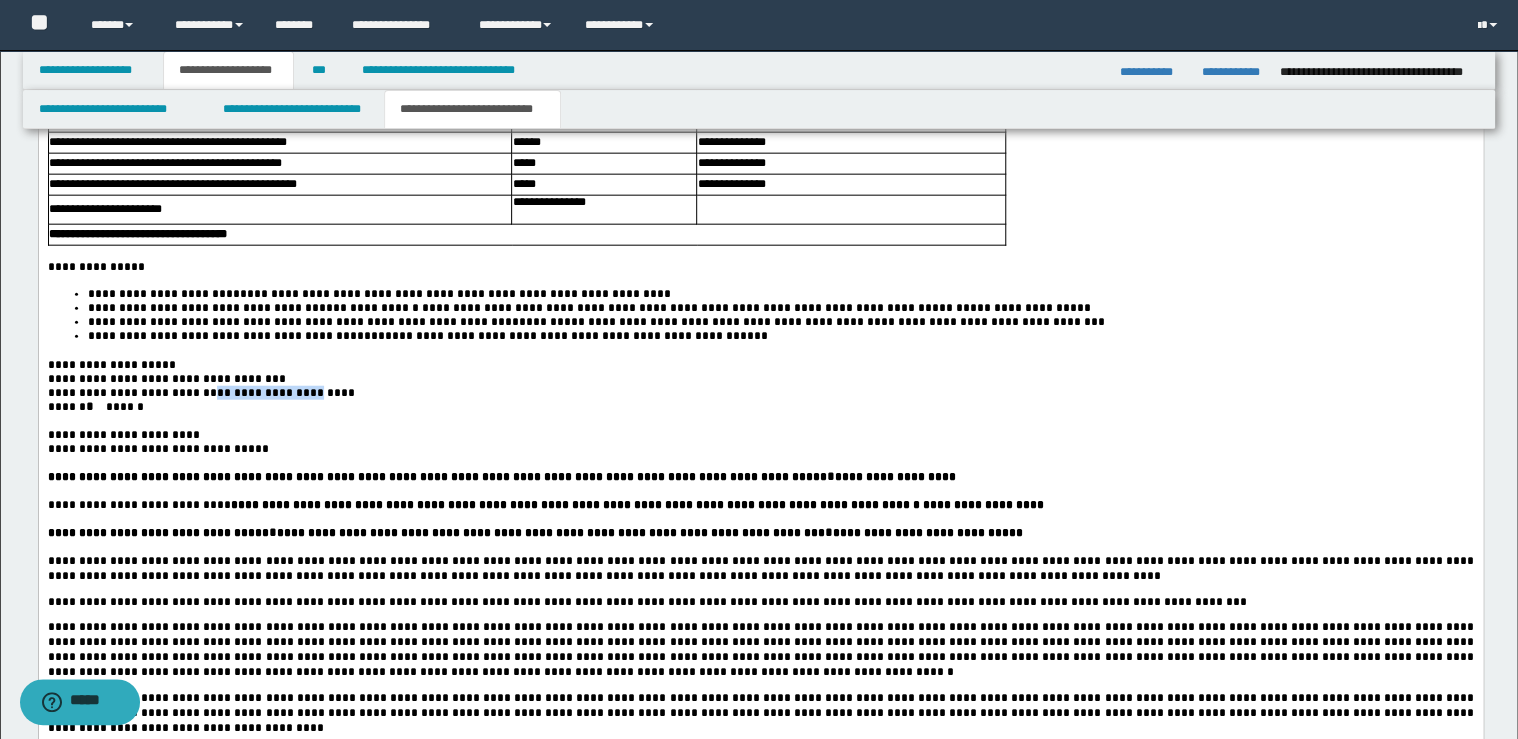 drag, startPoint x: 301, startPoint y: 442, endPoint x: 246, endPoint y: 443, distance: 55.00909 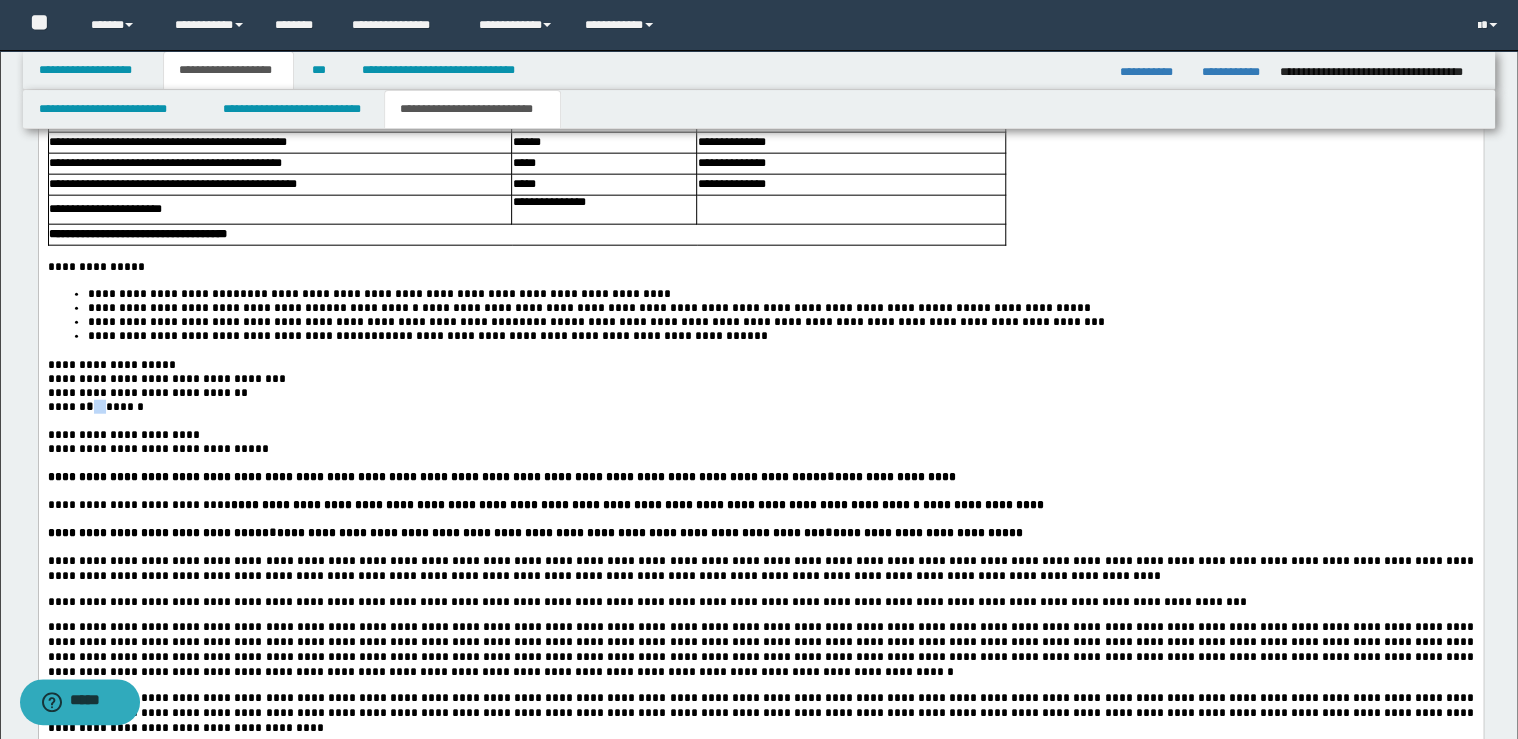drag, startPoint x: 109, startPoint y: 453, endPoint x: 91, endPoint y: 453, distance: 18 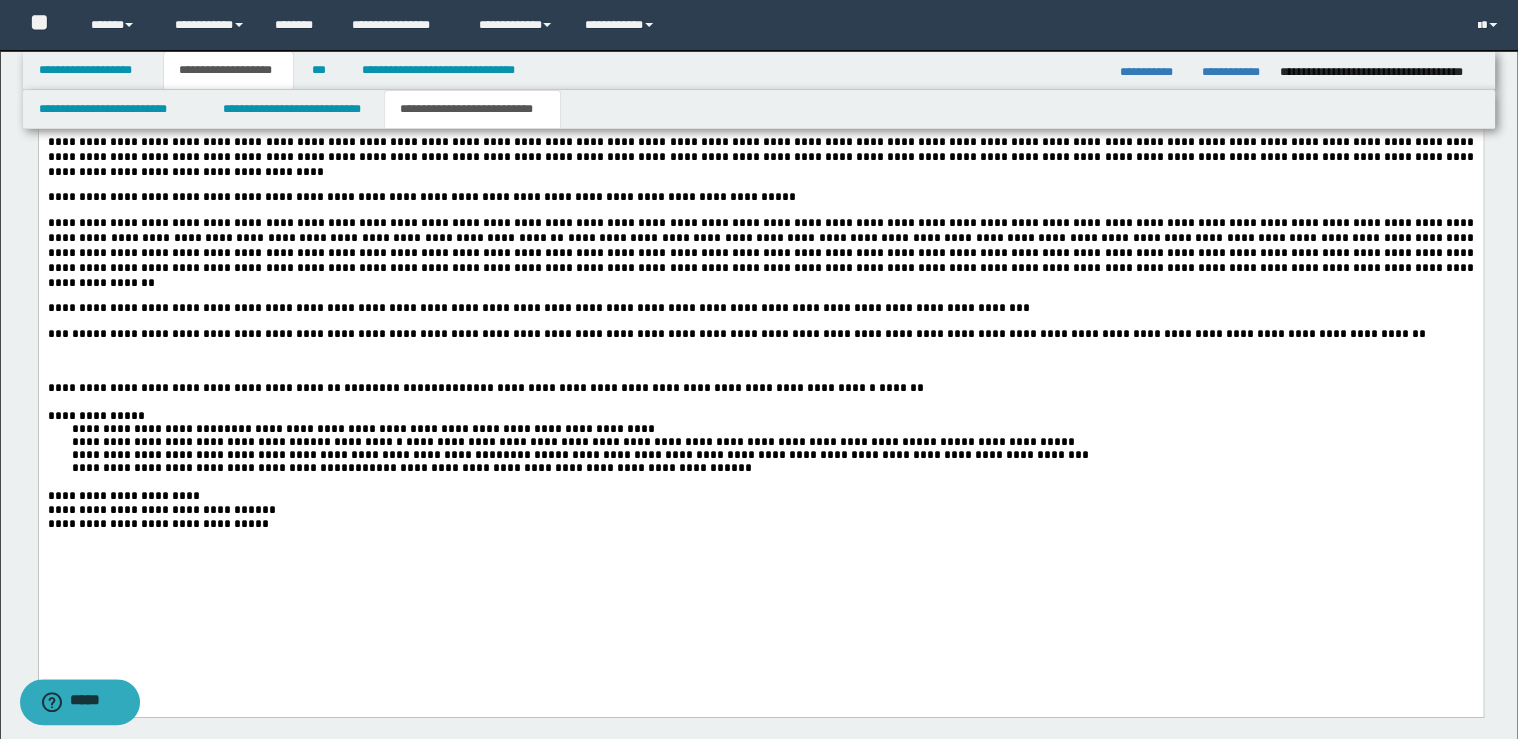 scroll, scrollTop: 2880, scrollLeft: 0, axis: vertical 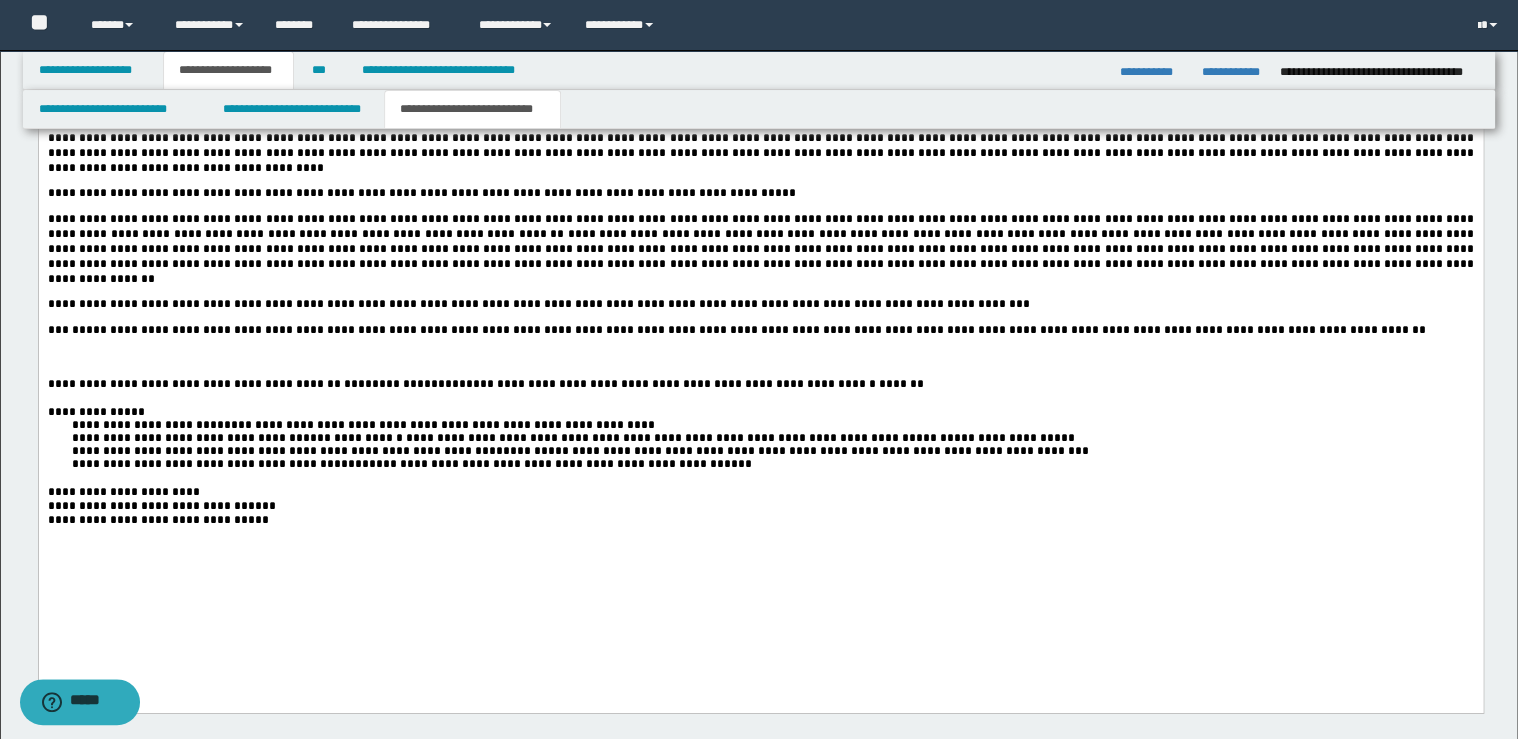 click on "**********" at bounding box center (760, 330) 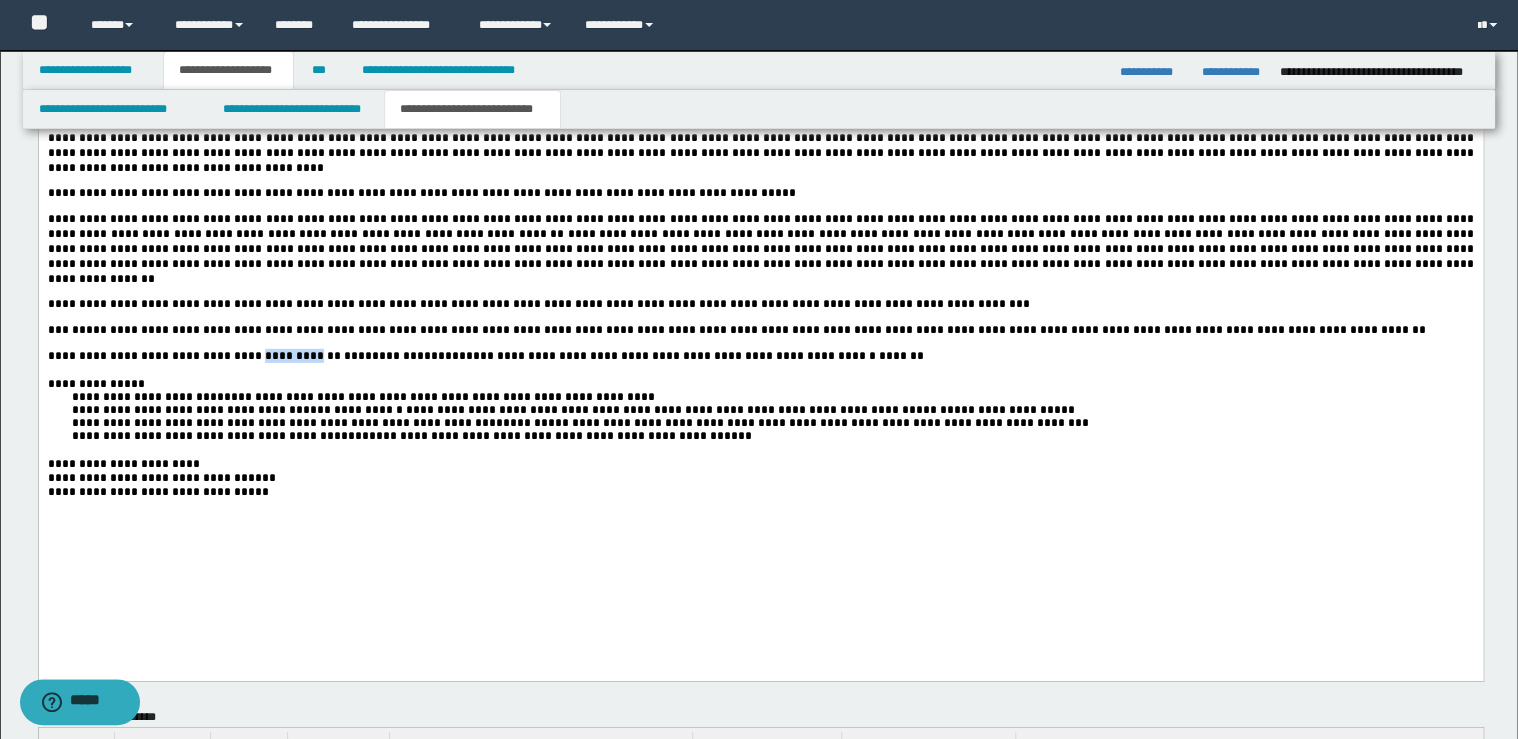 drag, startPoint x: 291, startPoint y: 417, endPoint x: 223, endPoint y: 410, distance: 68.359344 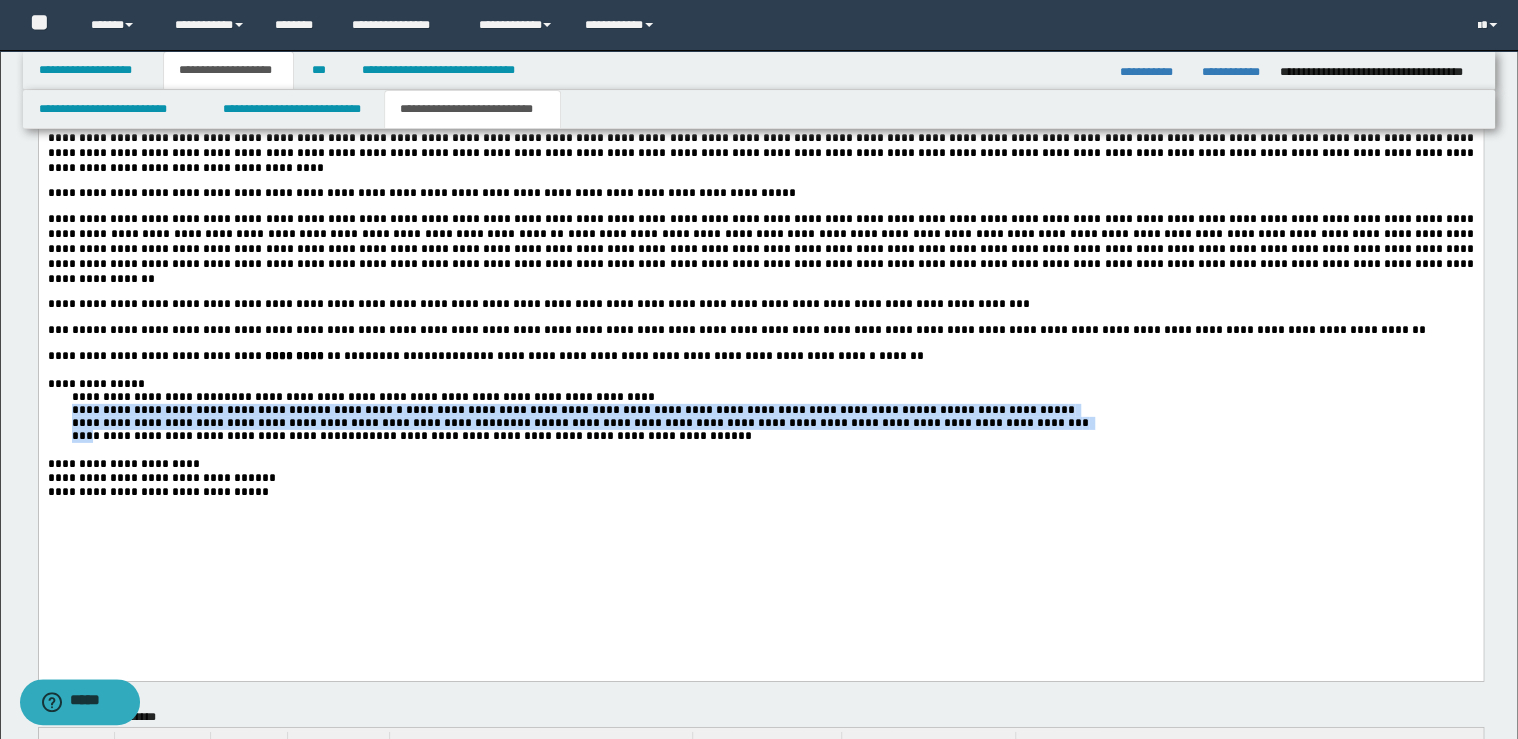drag, startPoint x: 66, startPoint y: 467, endPoint x: 91, endPoint y: 498, distance: 39.824615 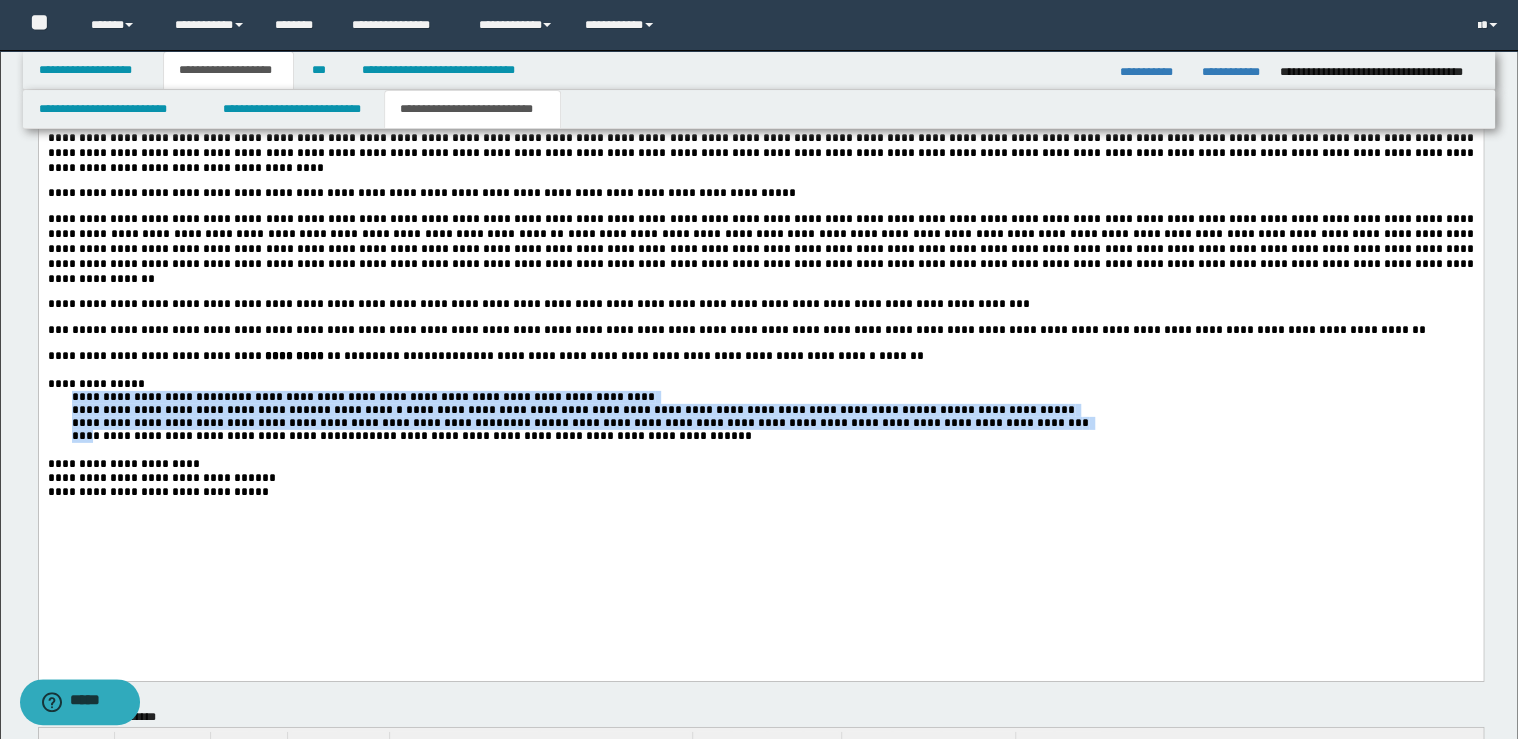 drag, startPoint x: 71, startPoint y: 462, endPoint x: 110, endPoint y: 497, distance: 52.40229 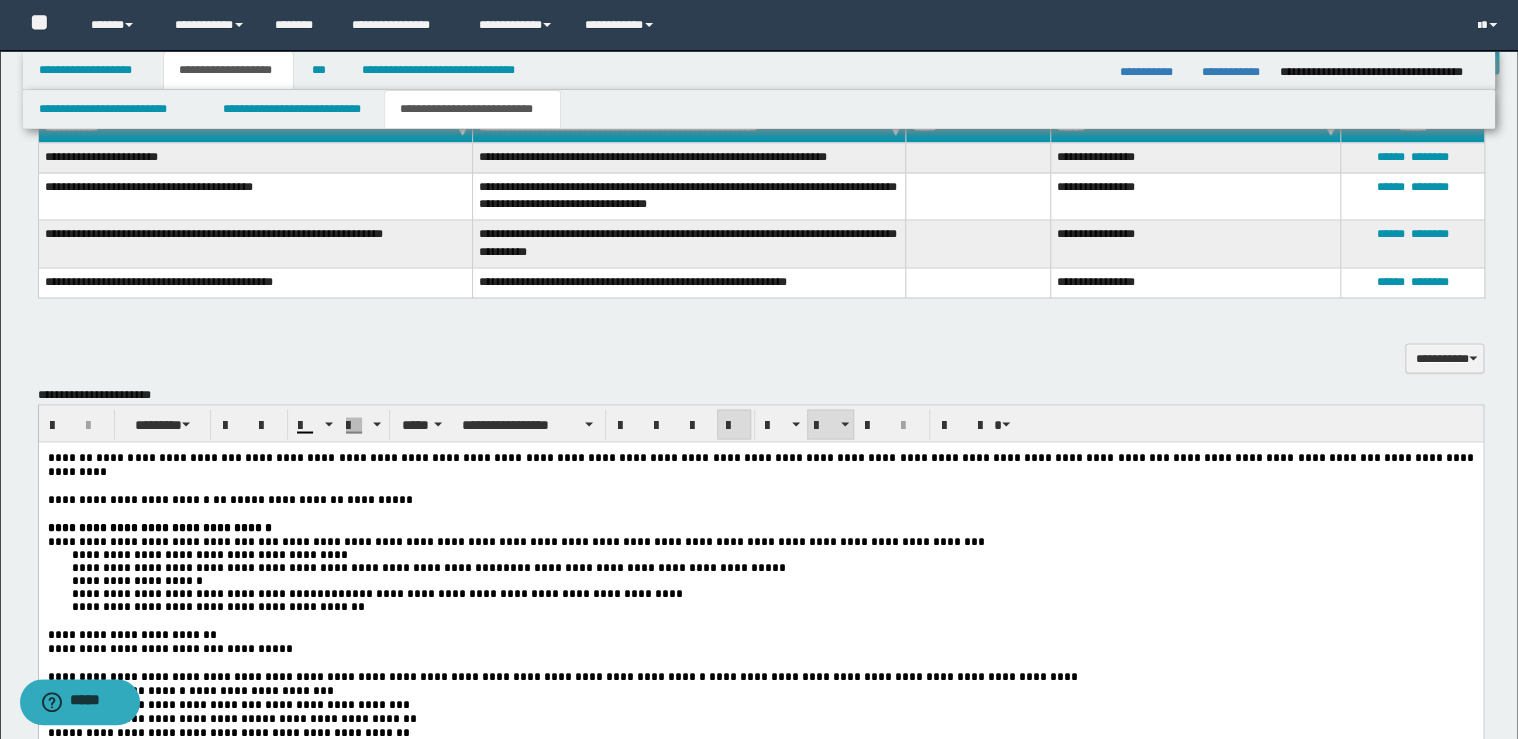 scroll, scrollTop: 1600, scrollLeft: 0, axis: vertical 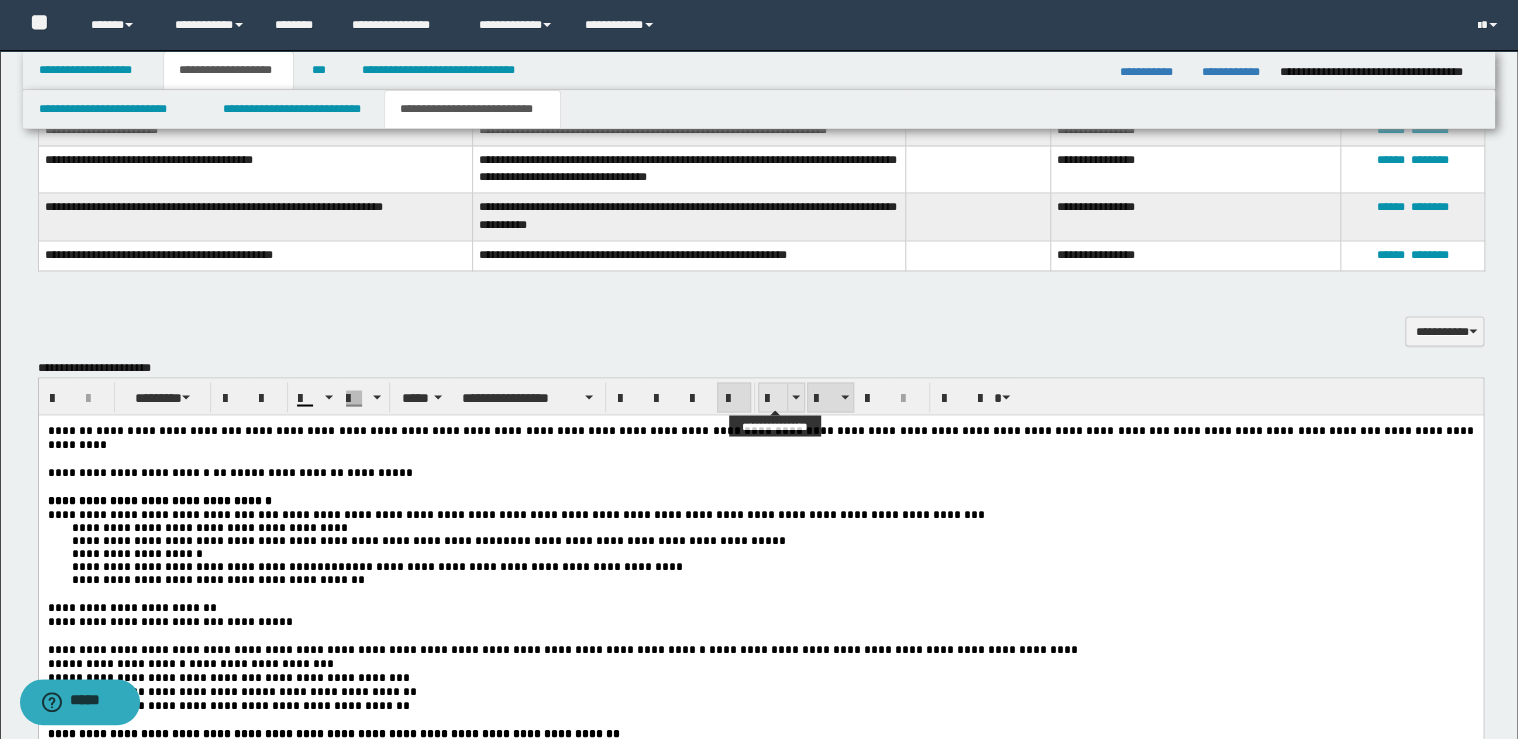 click at bounding box center (773, 398) 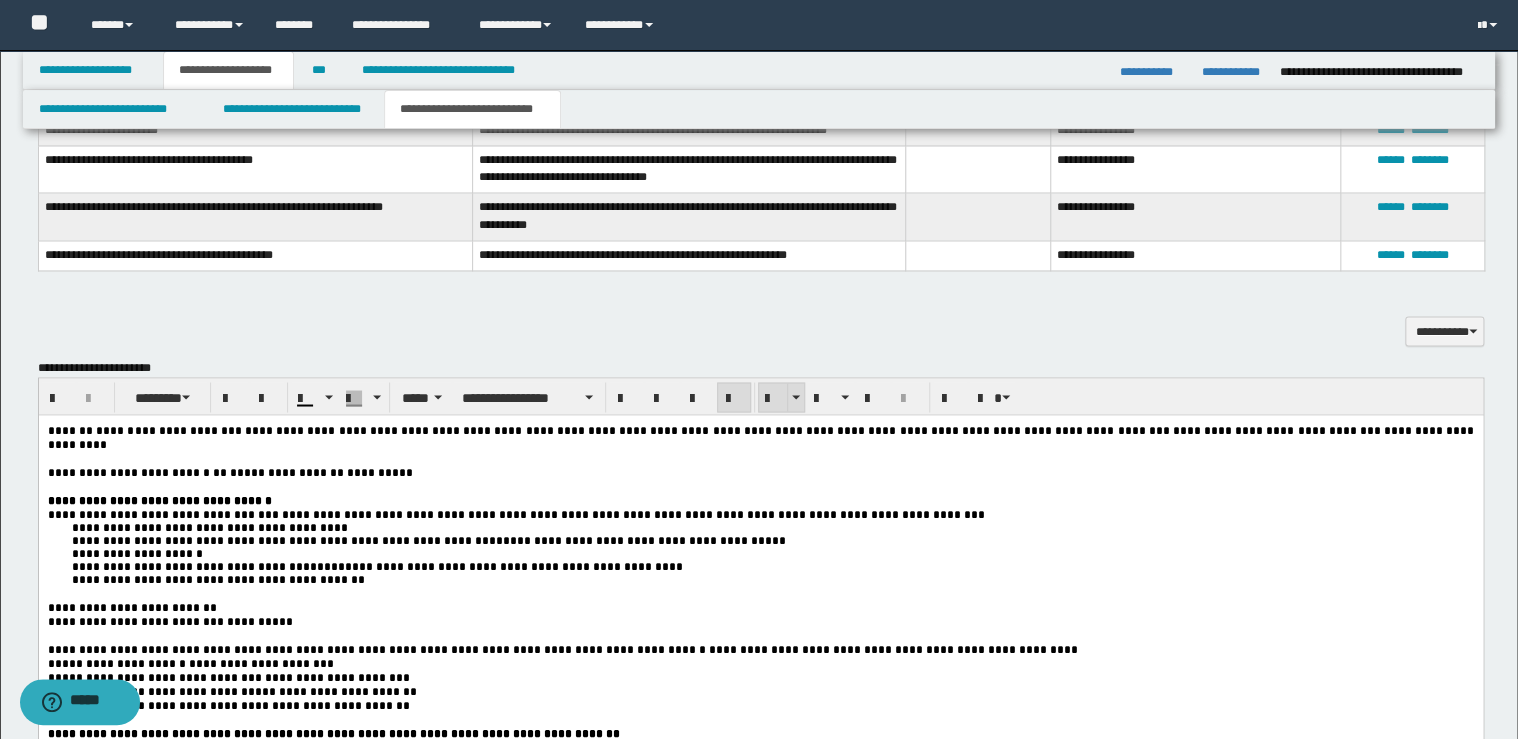 click at bounding box center [773, 398] 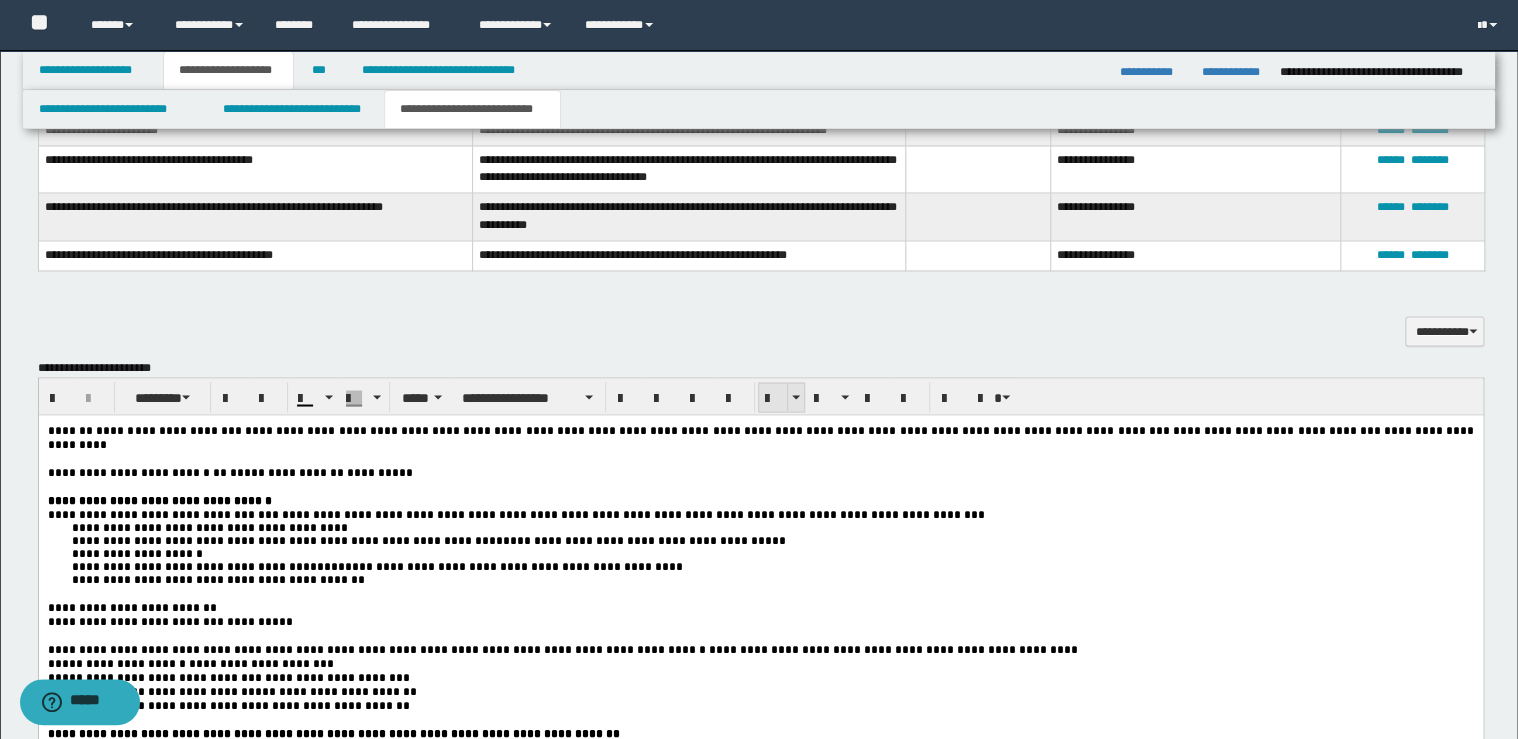click at bounding box center (773, 398) 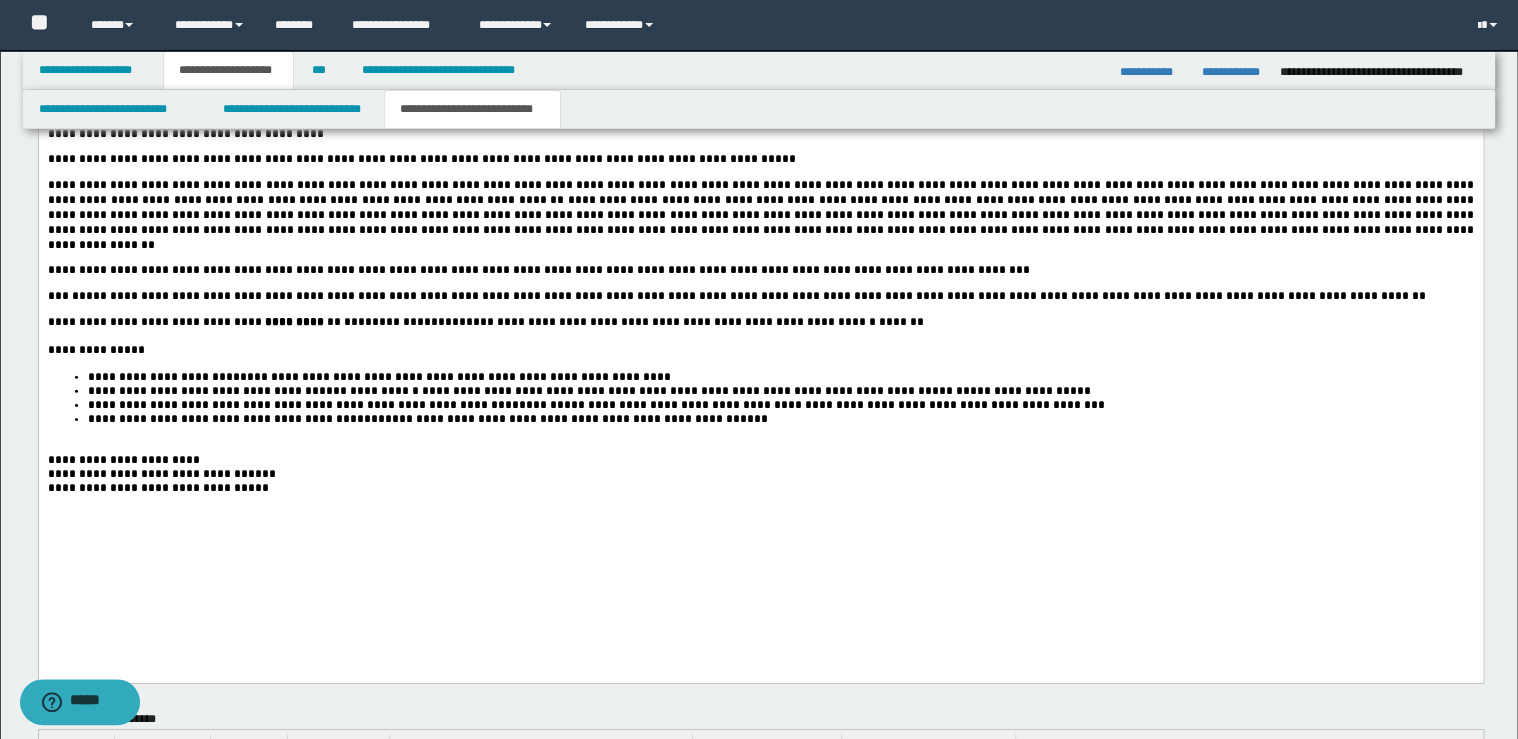 scroll, scrollTop: 3120, scrollLeft: 0, axis: vertical 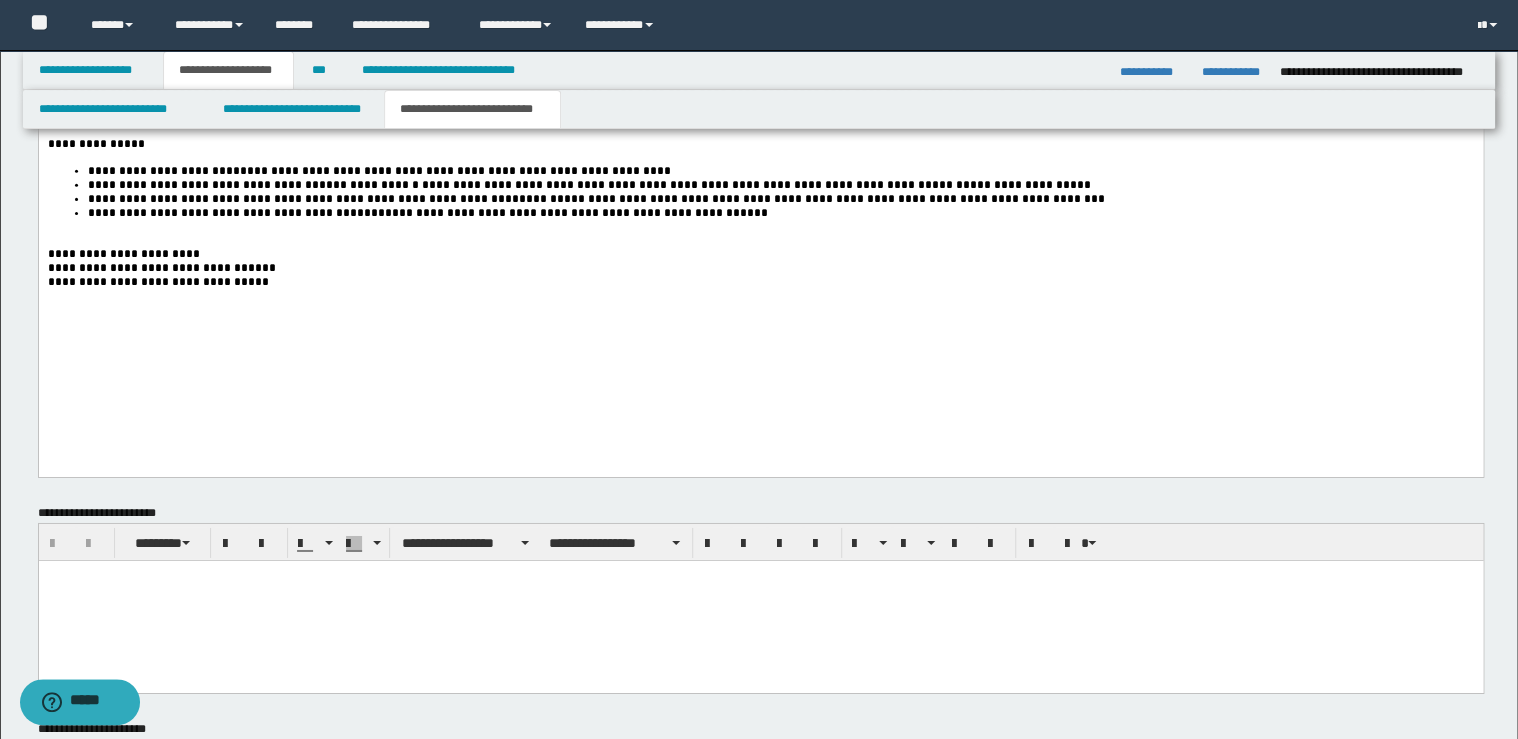 click on "**********" at bounding box center [780, 213] 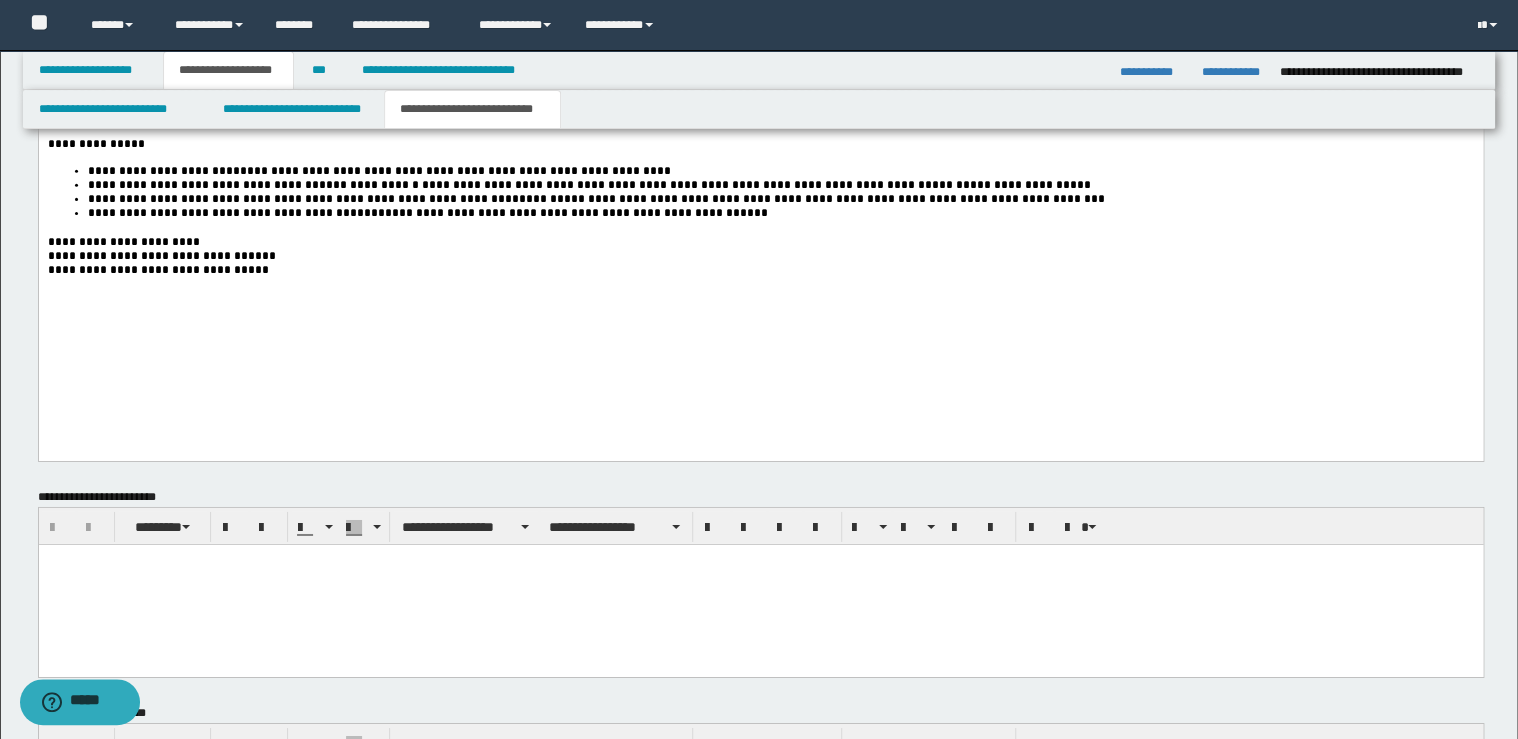 click on "**********" at bounding box center [760, 242] 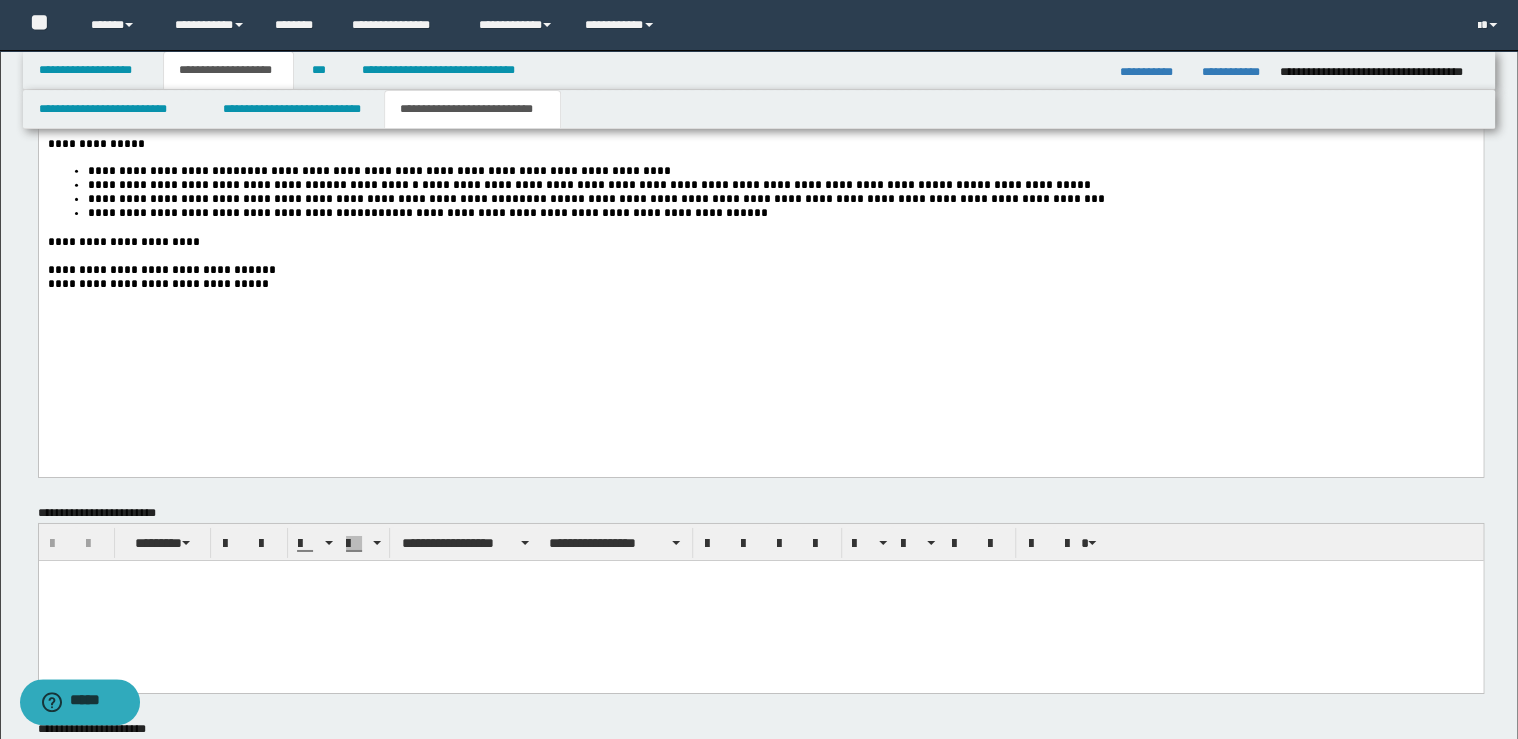 click on "**********" at bounding box center [760, 270] 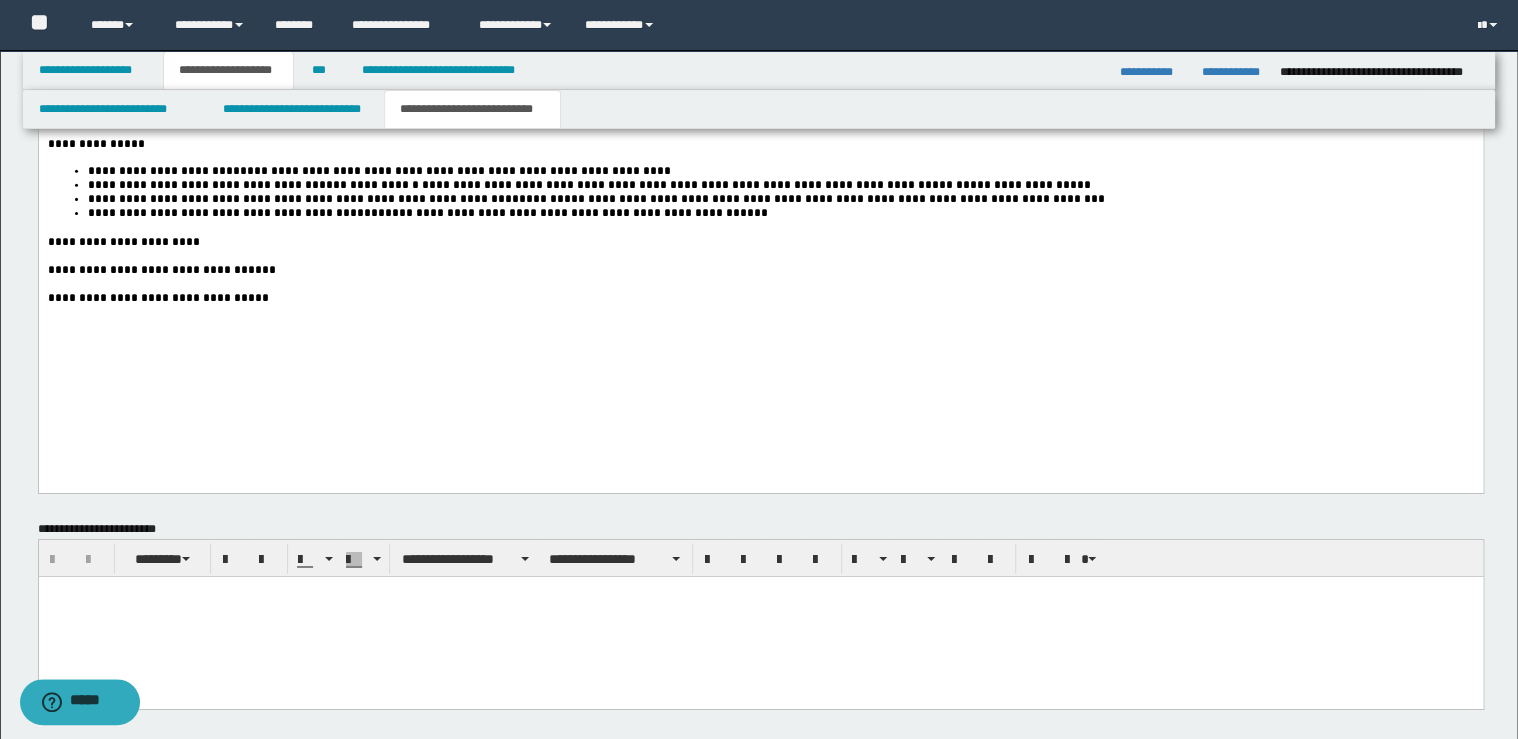 click on "**********" at bounding box center [760, 298] 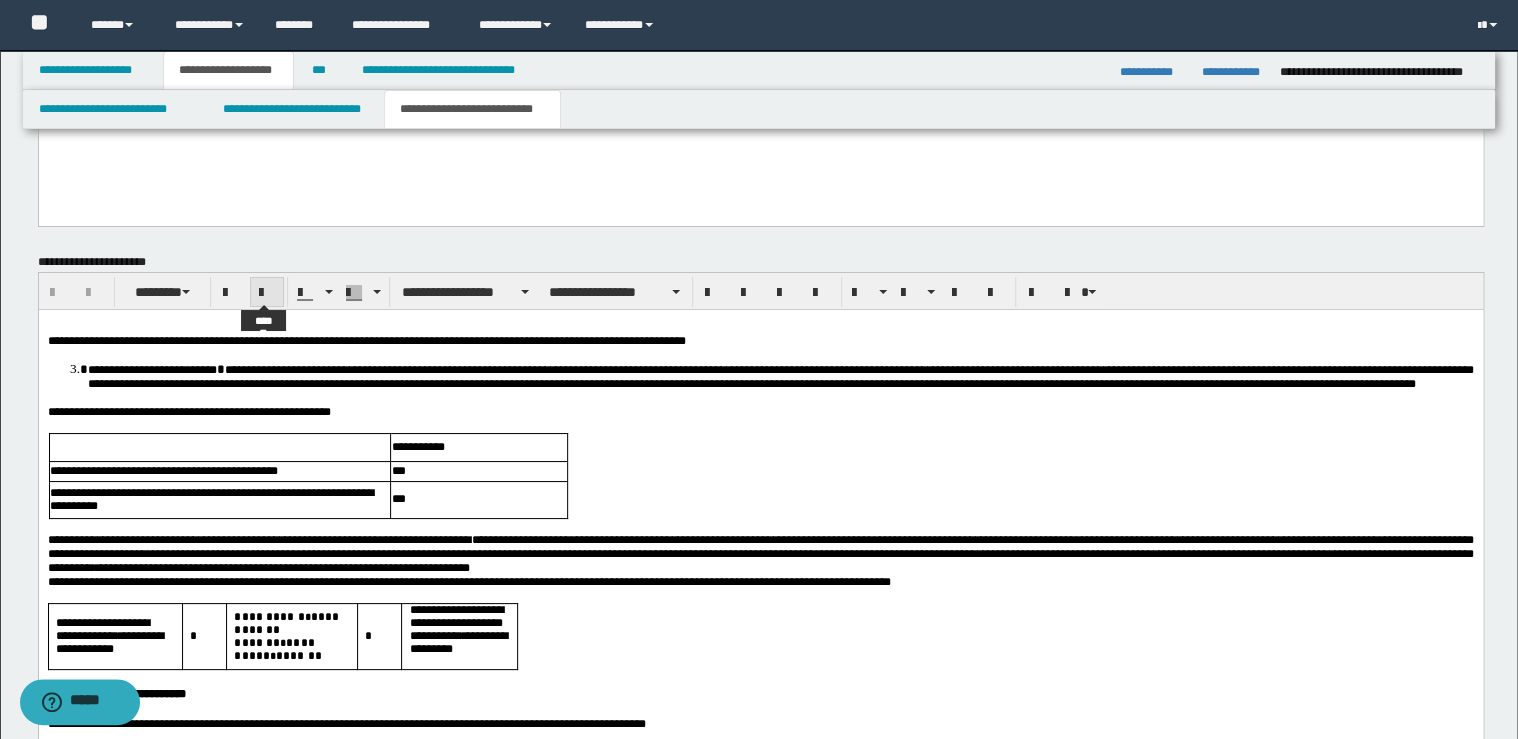 scroll, scrollTop: 3760, scrollLeft: 0, axis: vertical 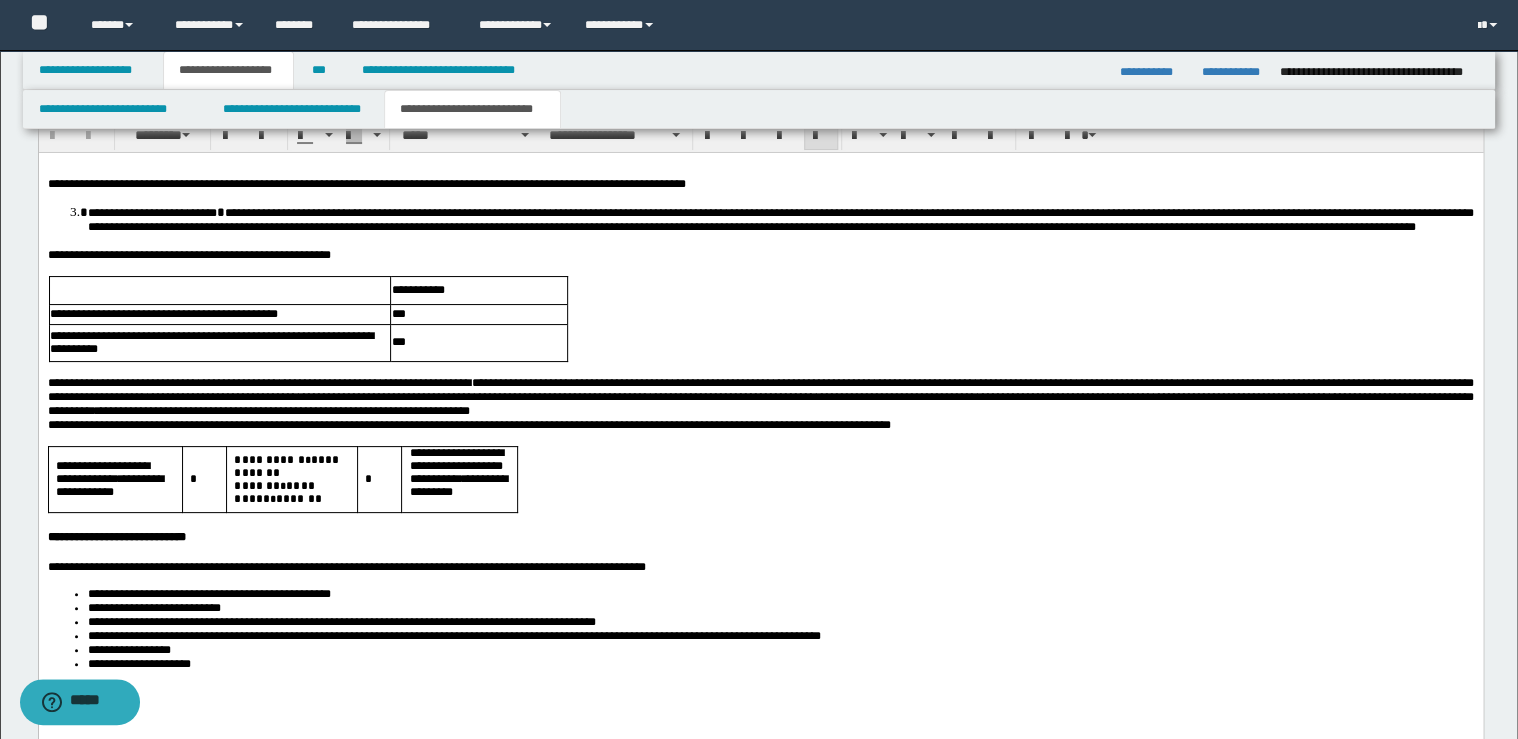 click on "**********" at bounding box center (760, 446) 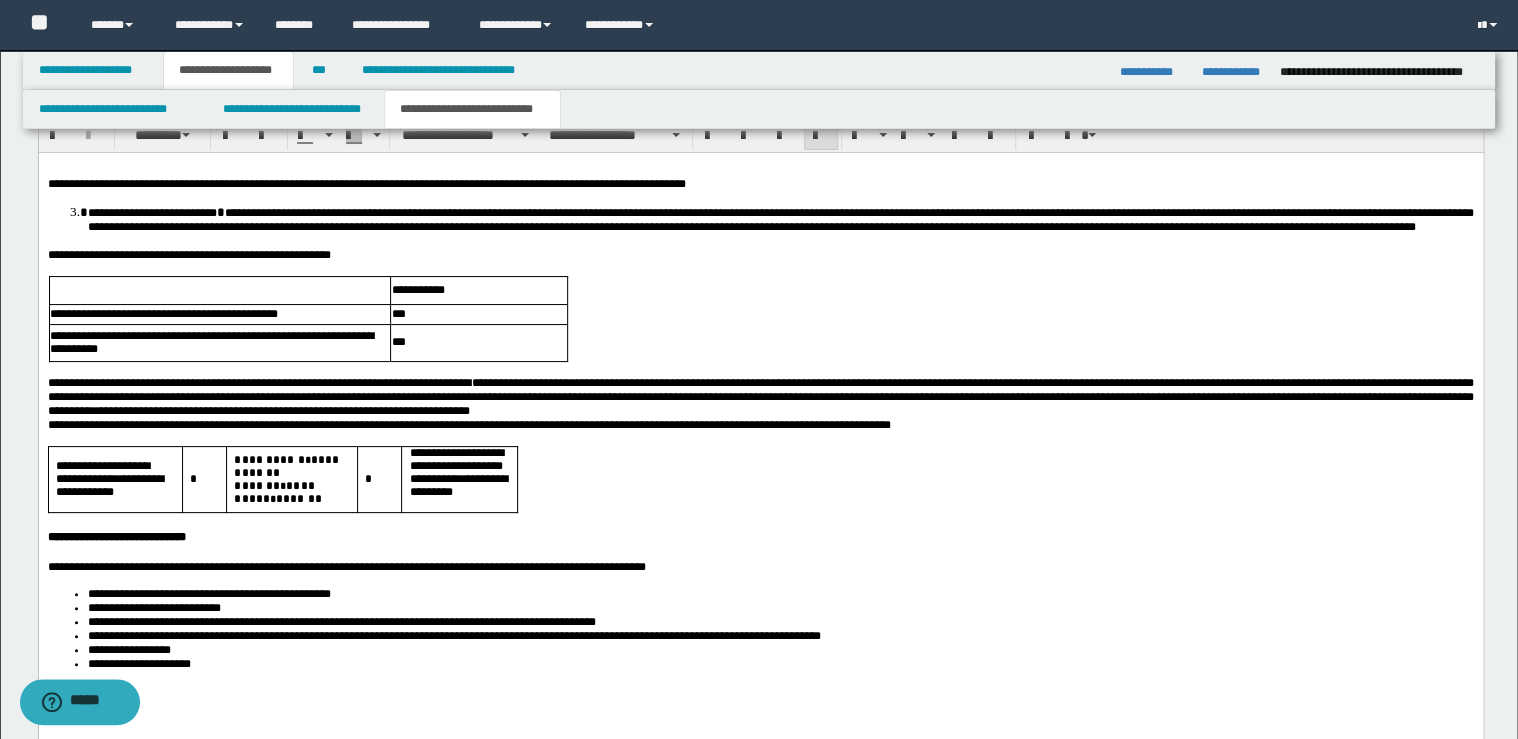 type 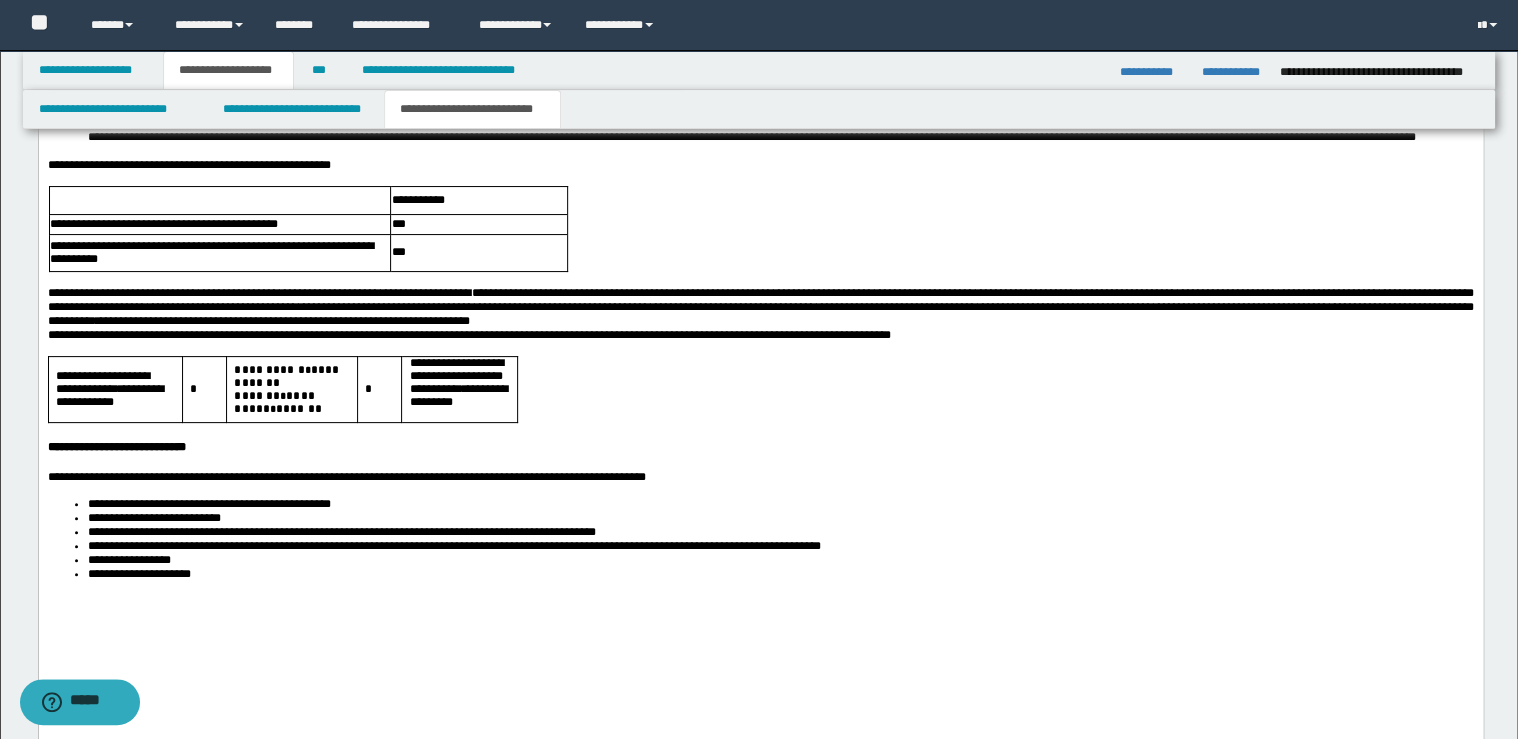 scroll, scrollTop: 3920, scrollLeft: 0, axis: vertical 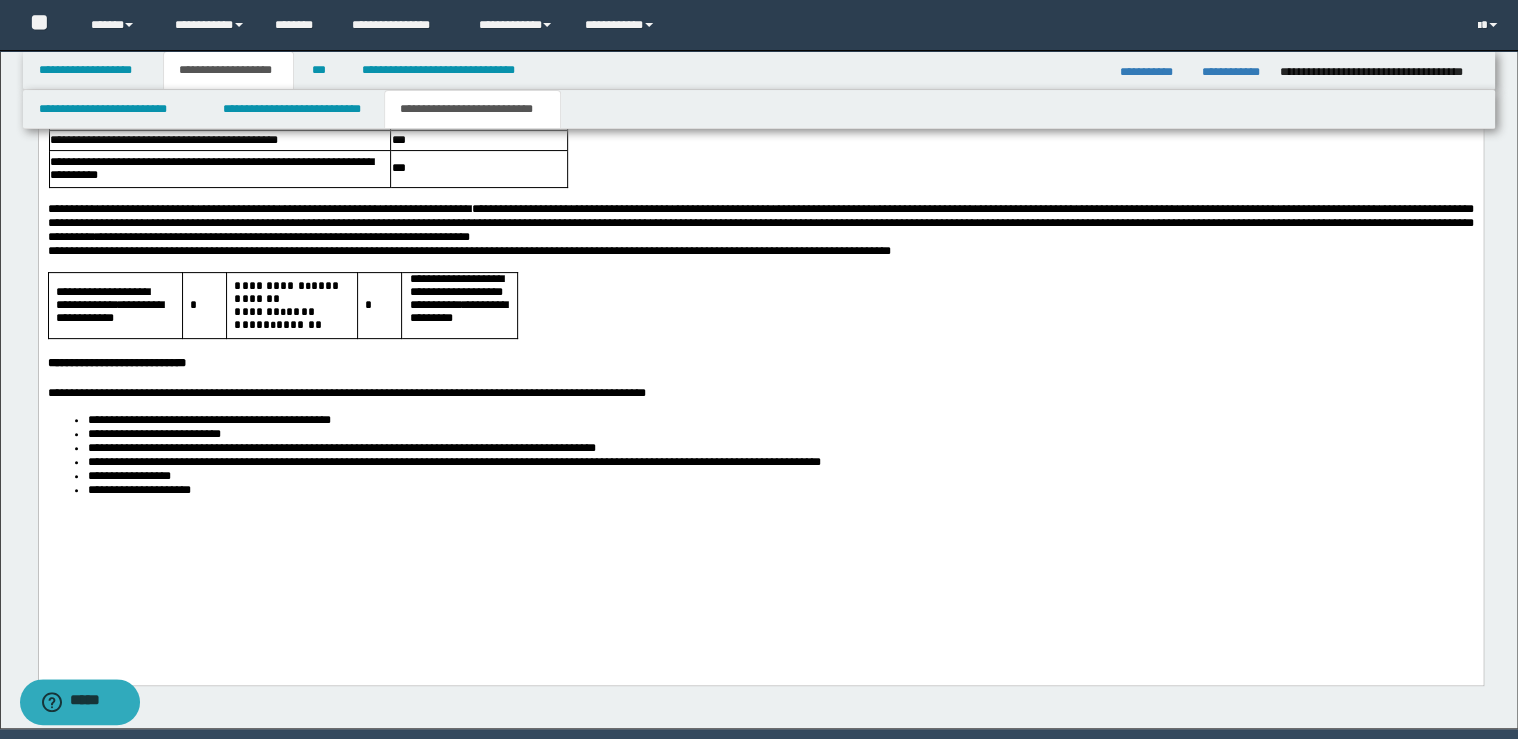 click on "**********" at bounding box center (780, 490) 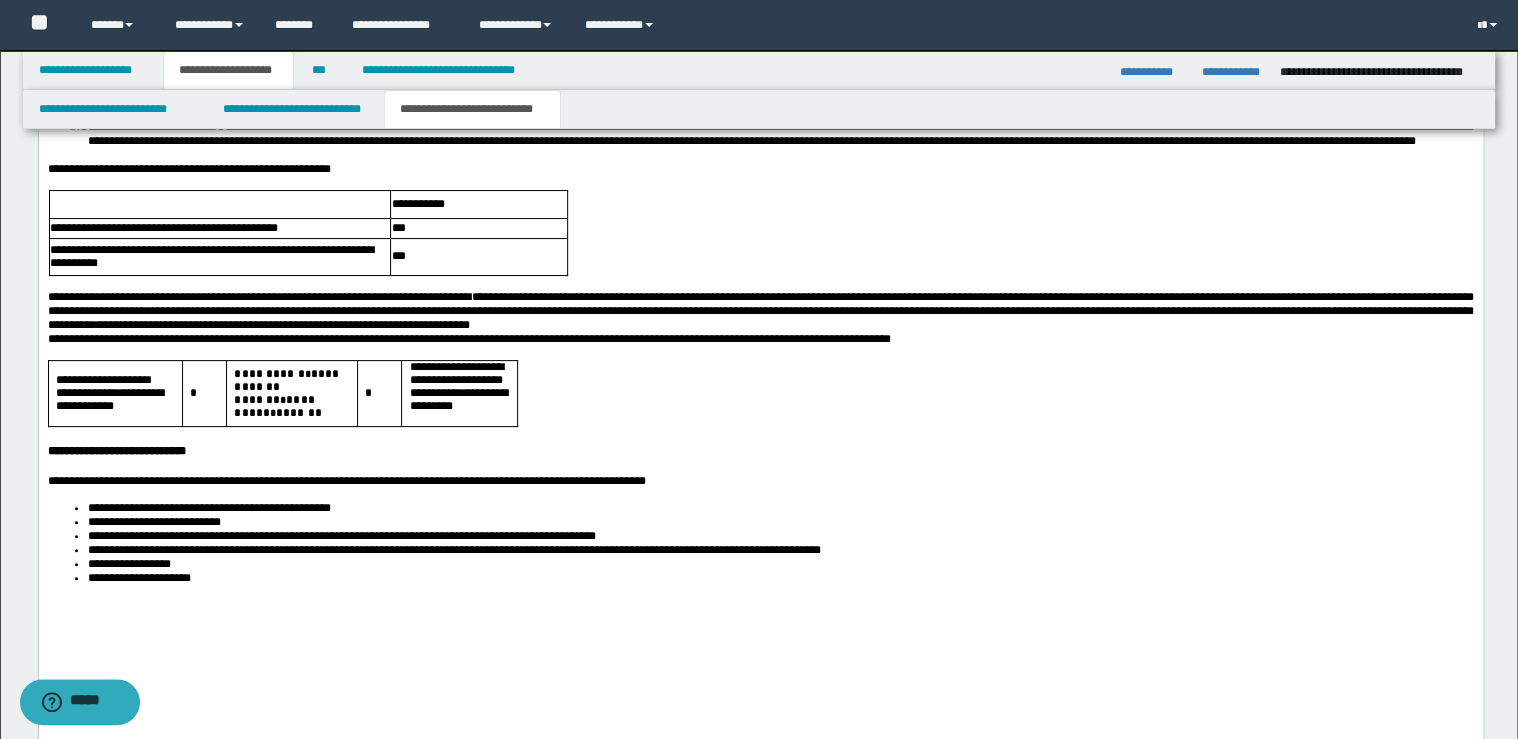 scroll, scrollTop: 3680, scrollLeft: 0, axis: vertical 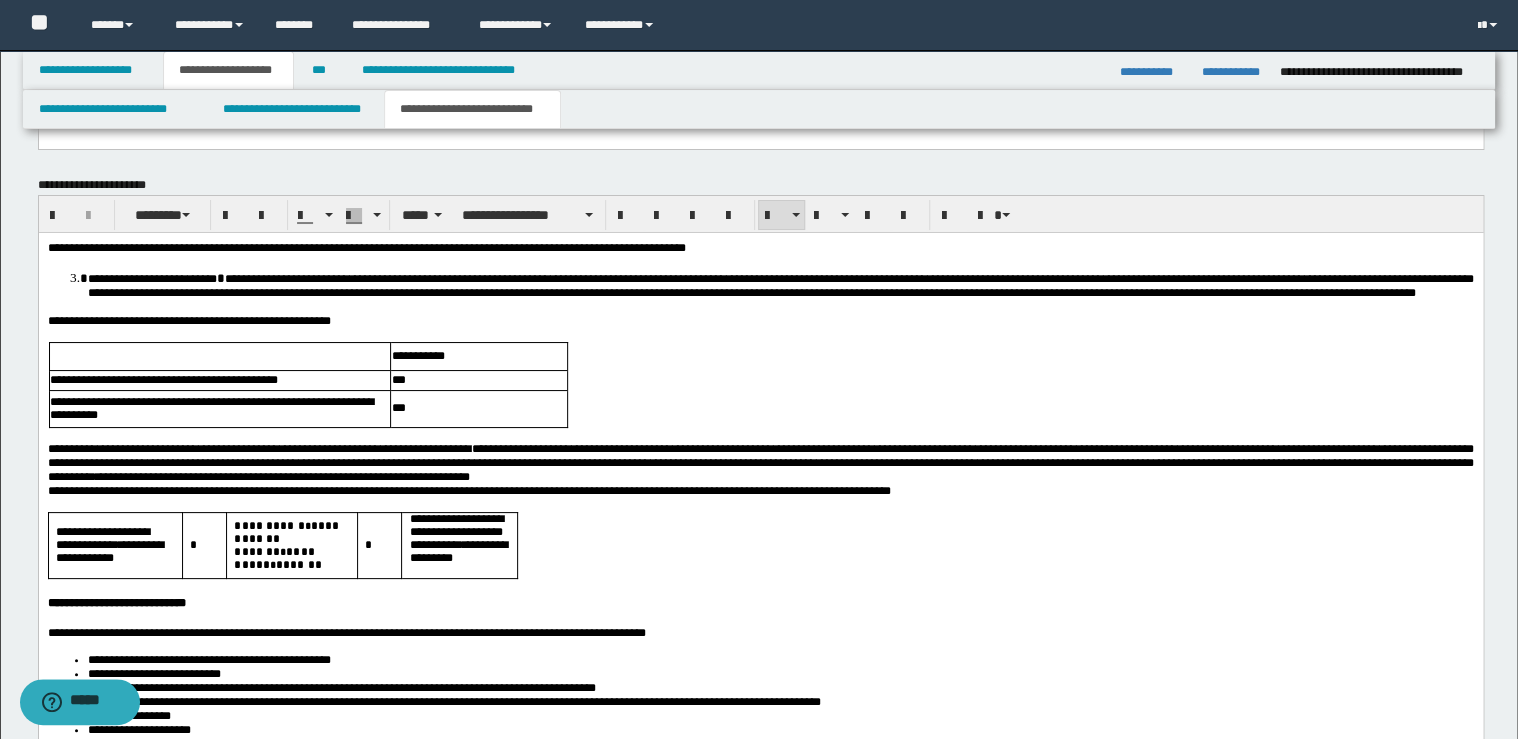 click at bounding box center (760, 434) 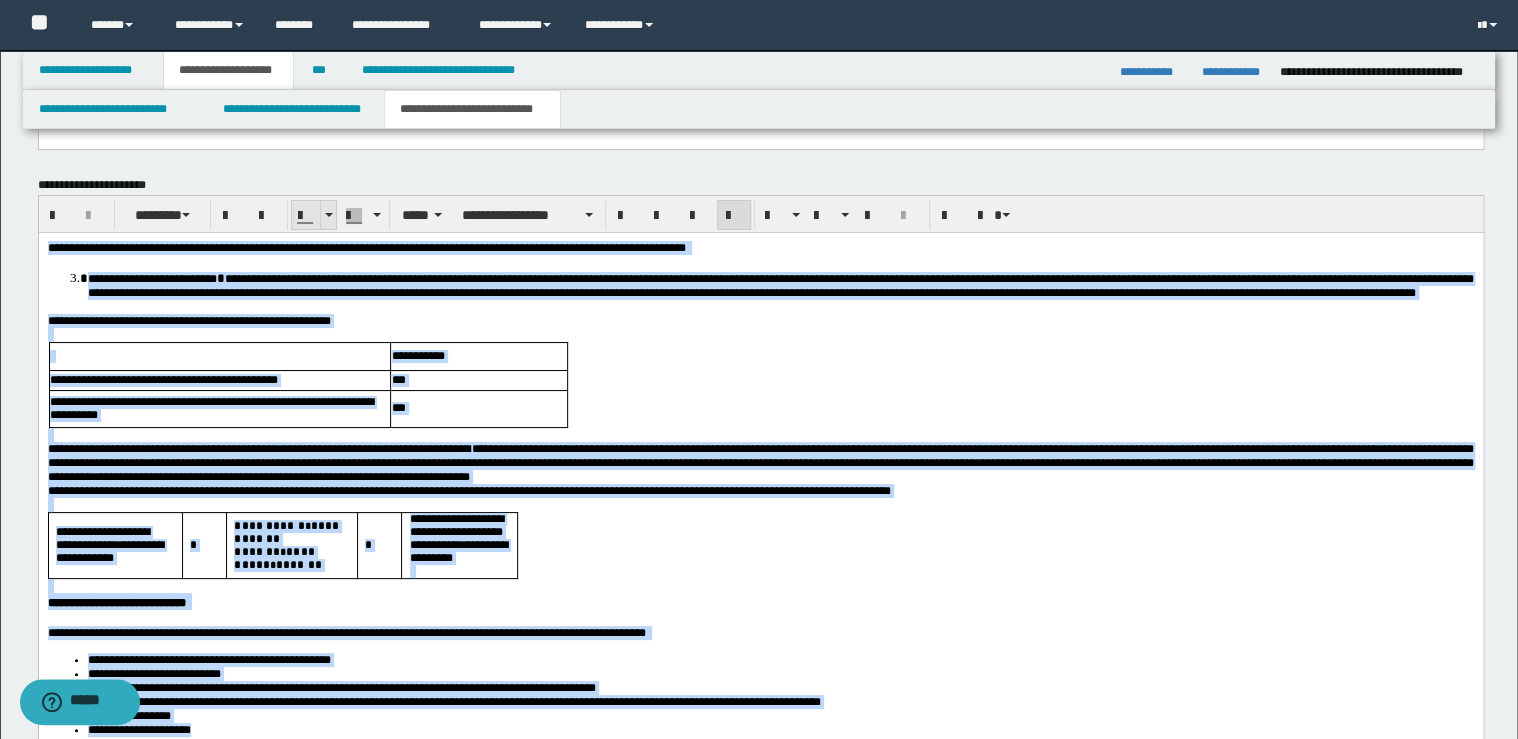 click at bounding box center [328, 215] 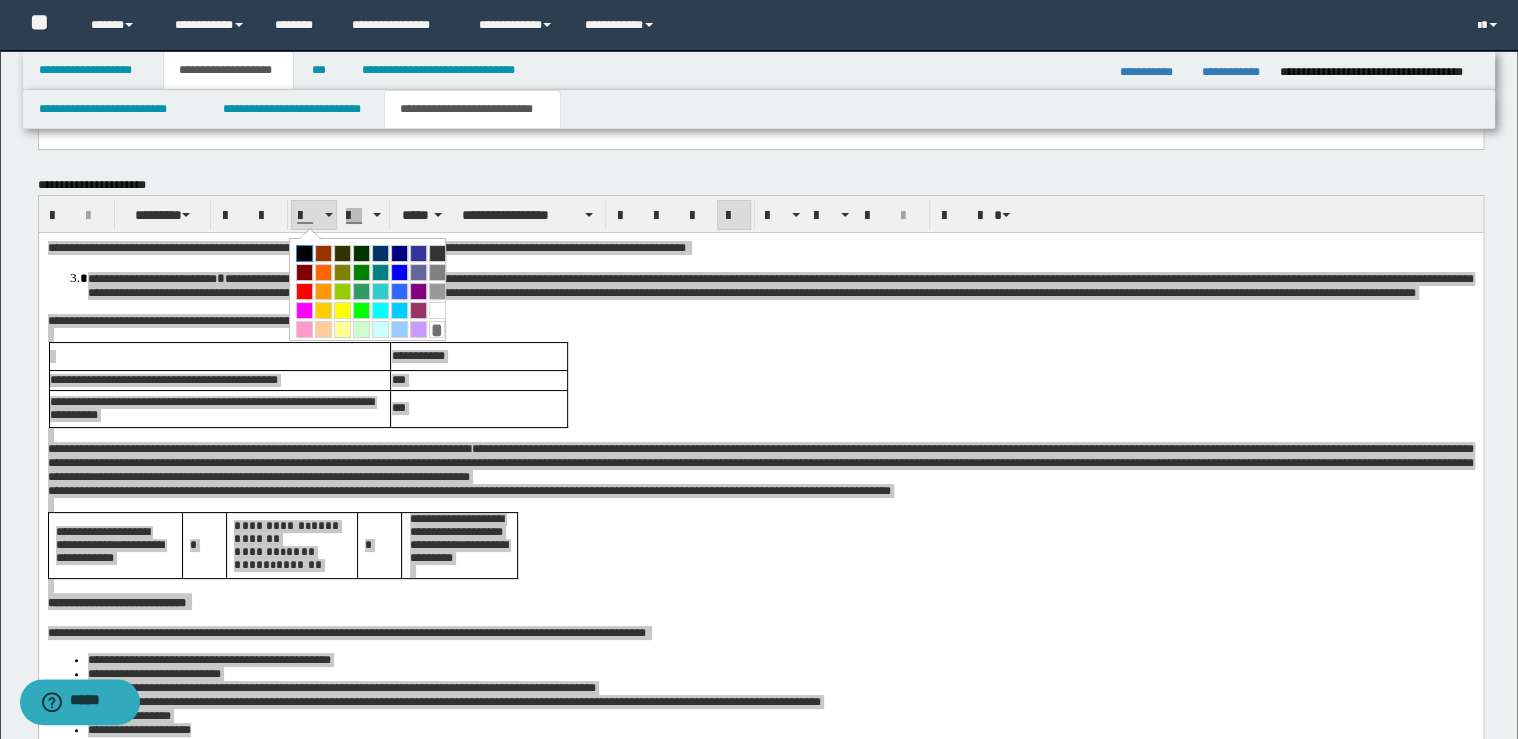 click at bounding box center (304, 253) 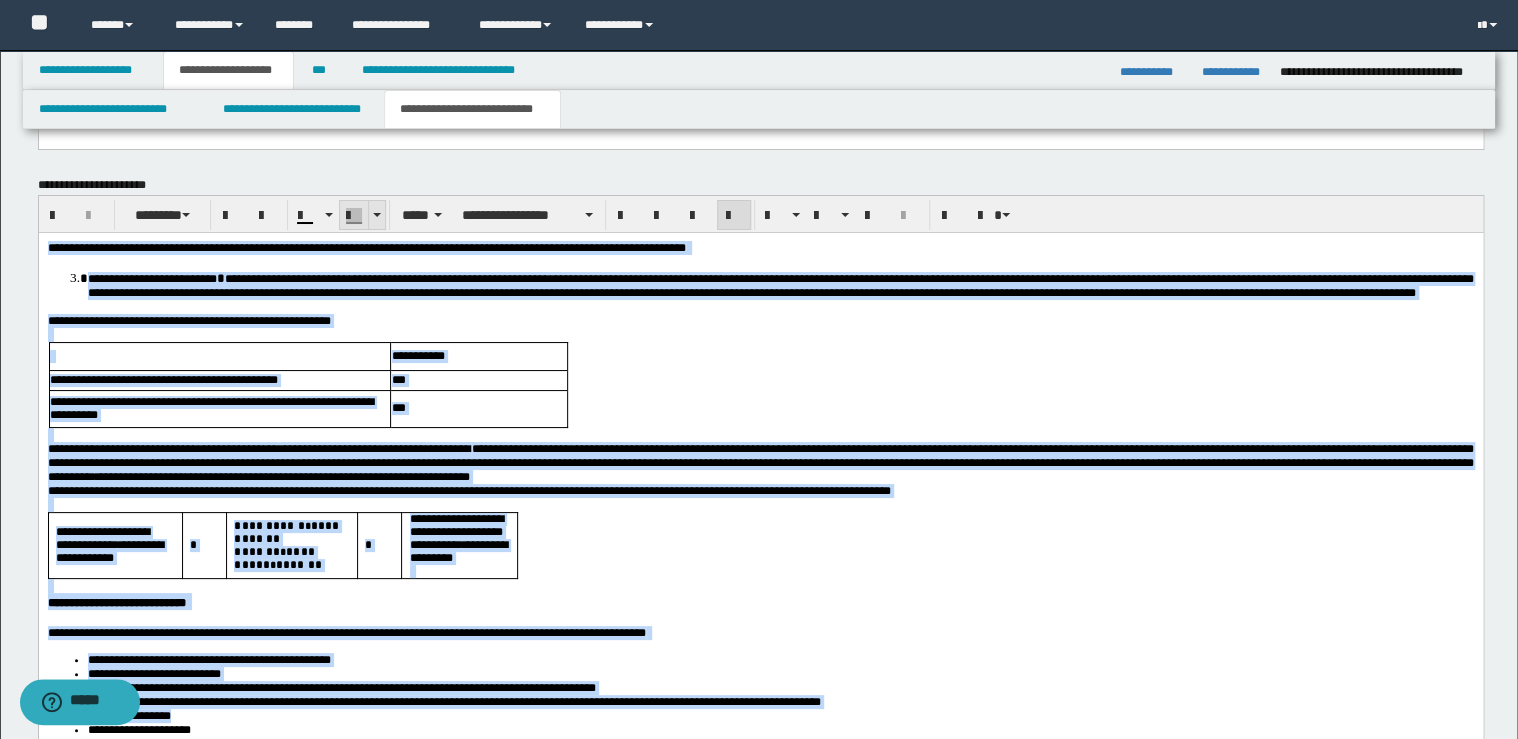 drag, startPoint x: 379, startPoint y: 208, endPoint x: 346, endPoint y: 0, distance: 210.60152 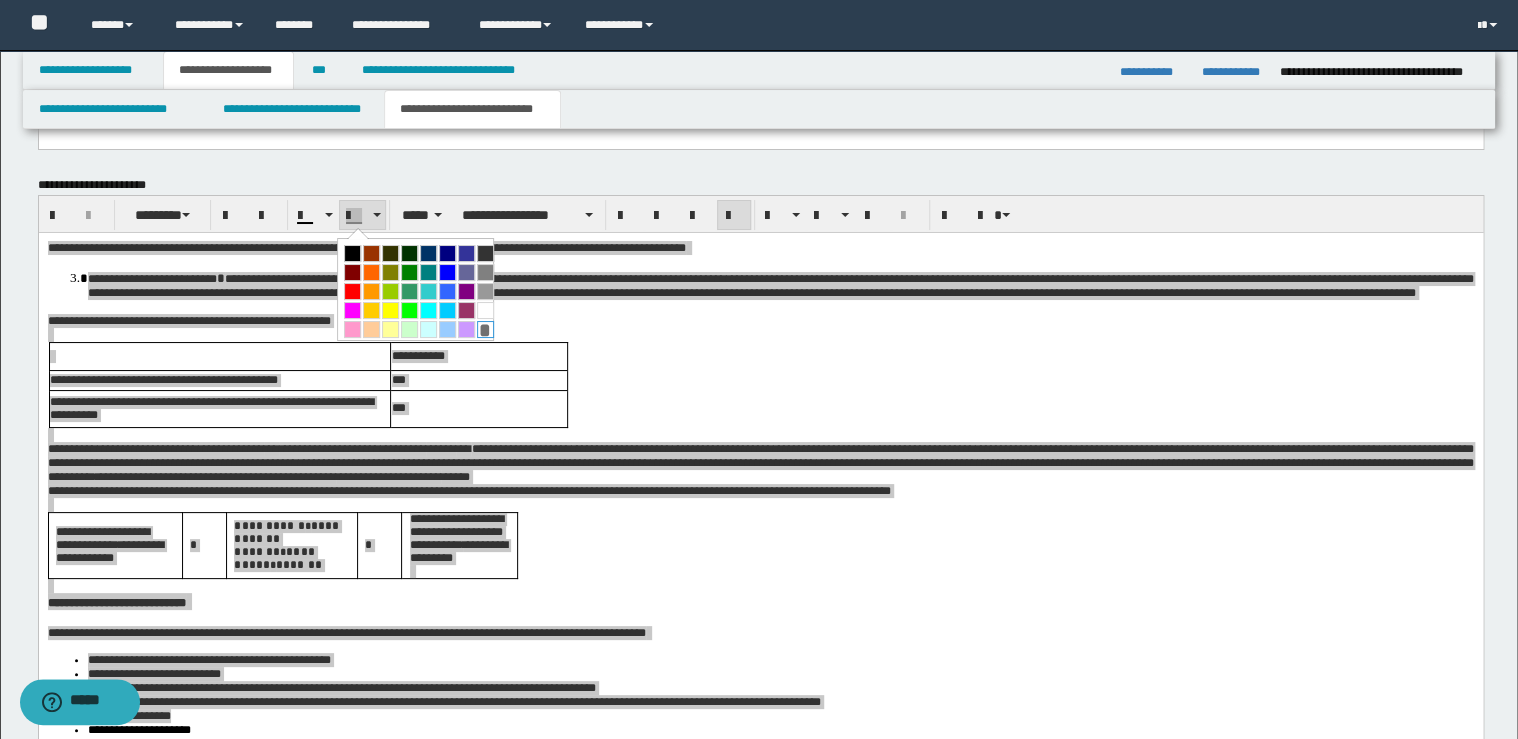 click on "*" at bounding box center (485, 329) 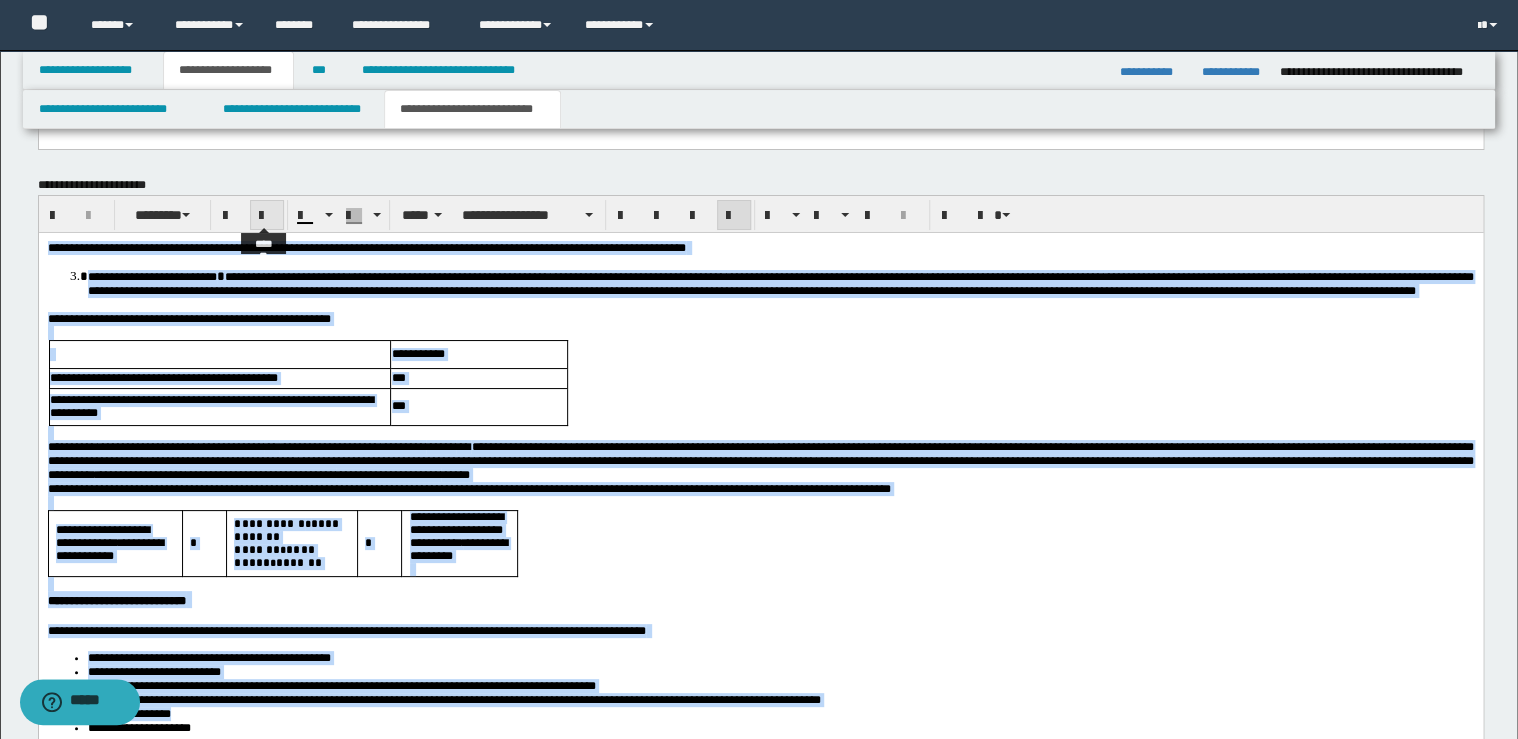 click at bounding box center [267, 216] 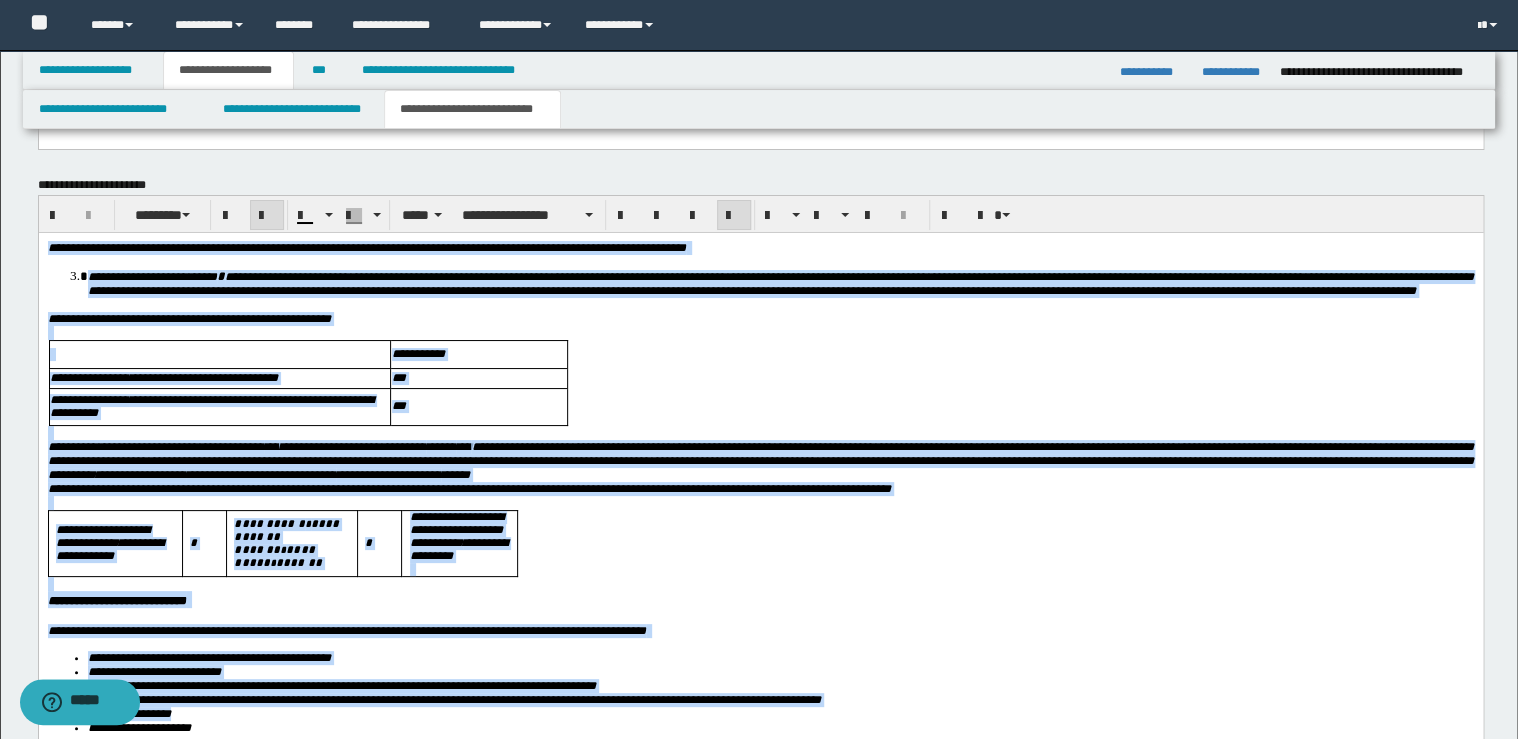 click at bounding box center [267, 216] 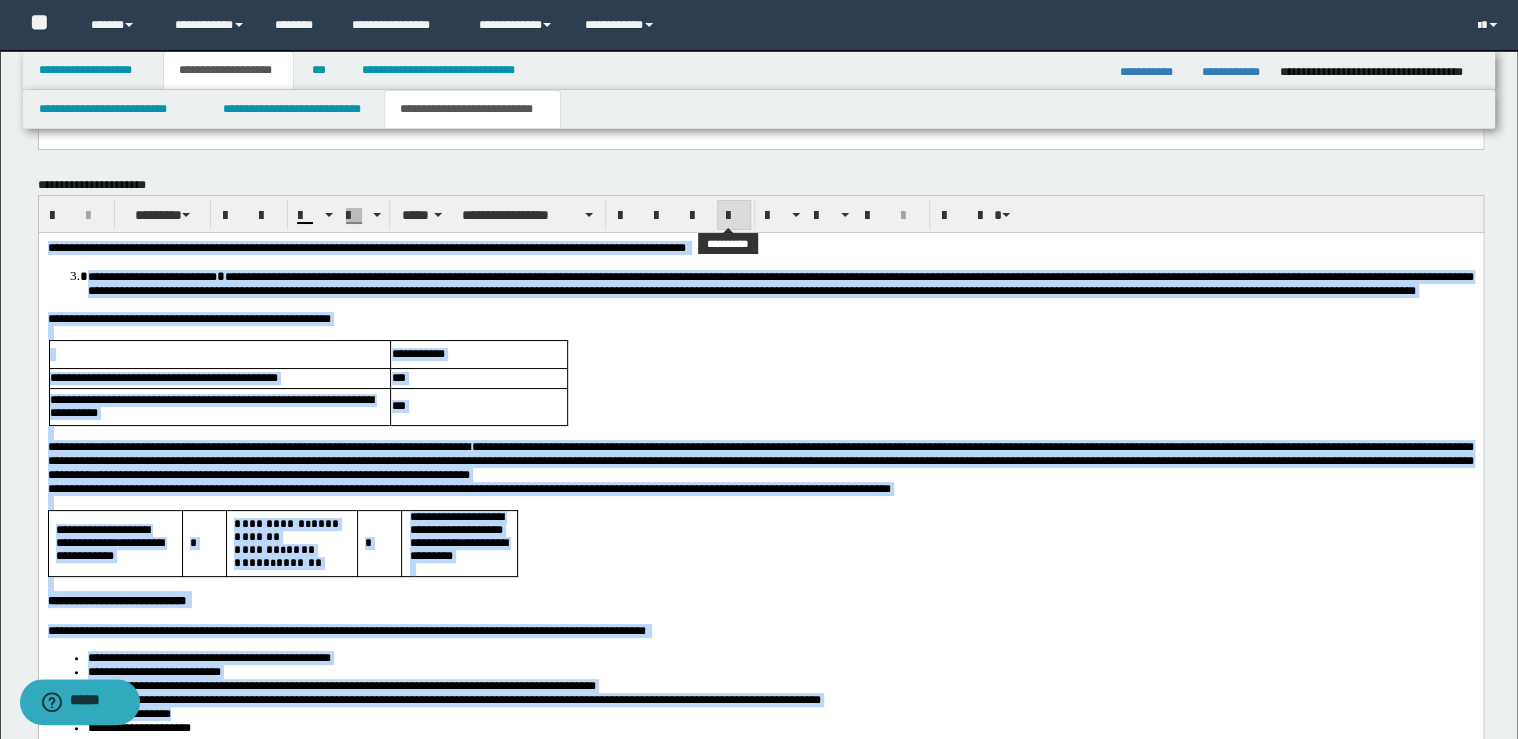 click at bounding box center (734, 215) 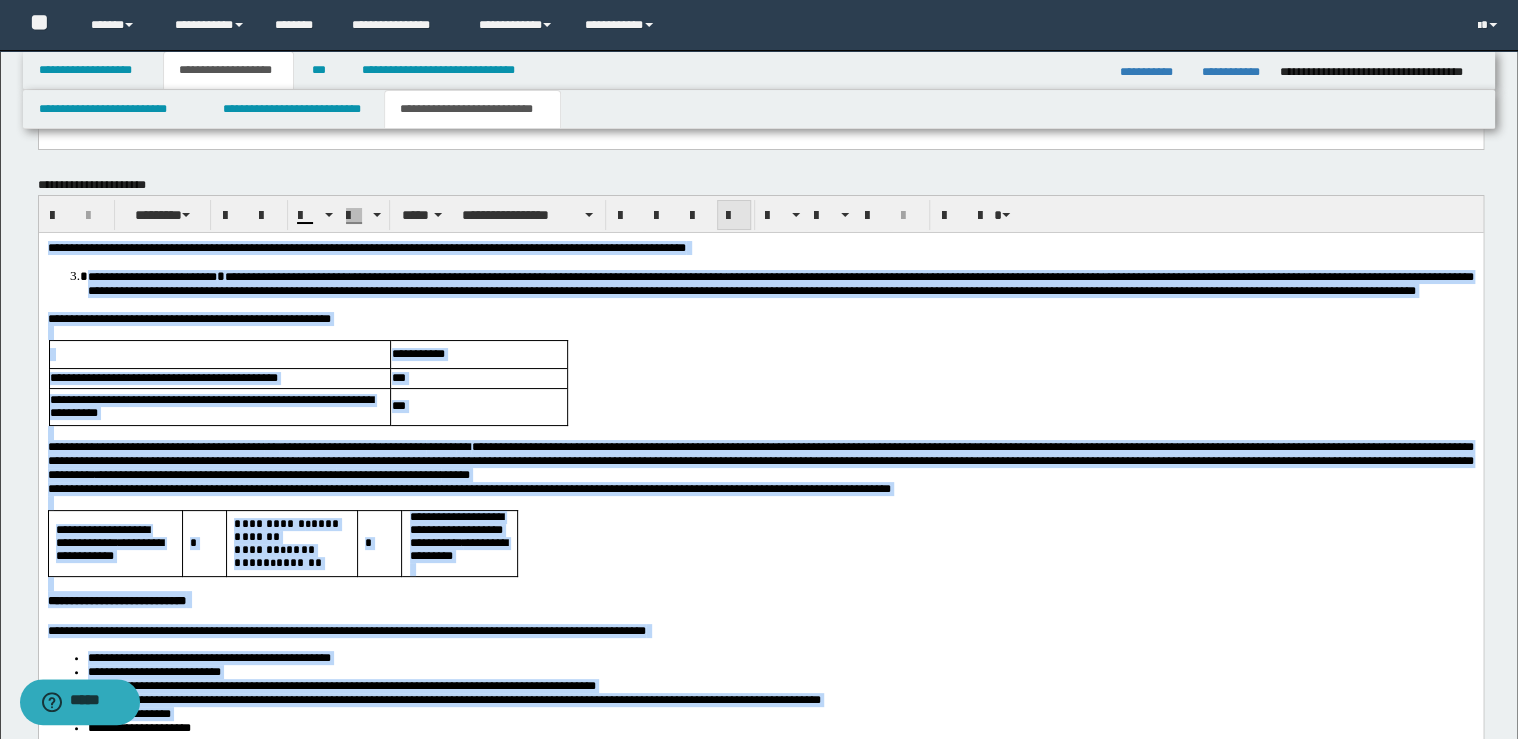 click at bounding box center [734, 215] 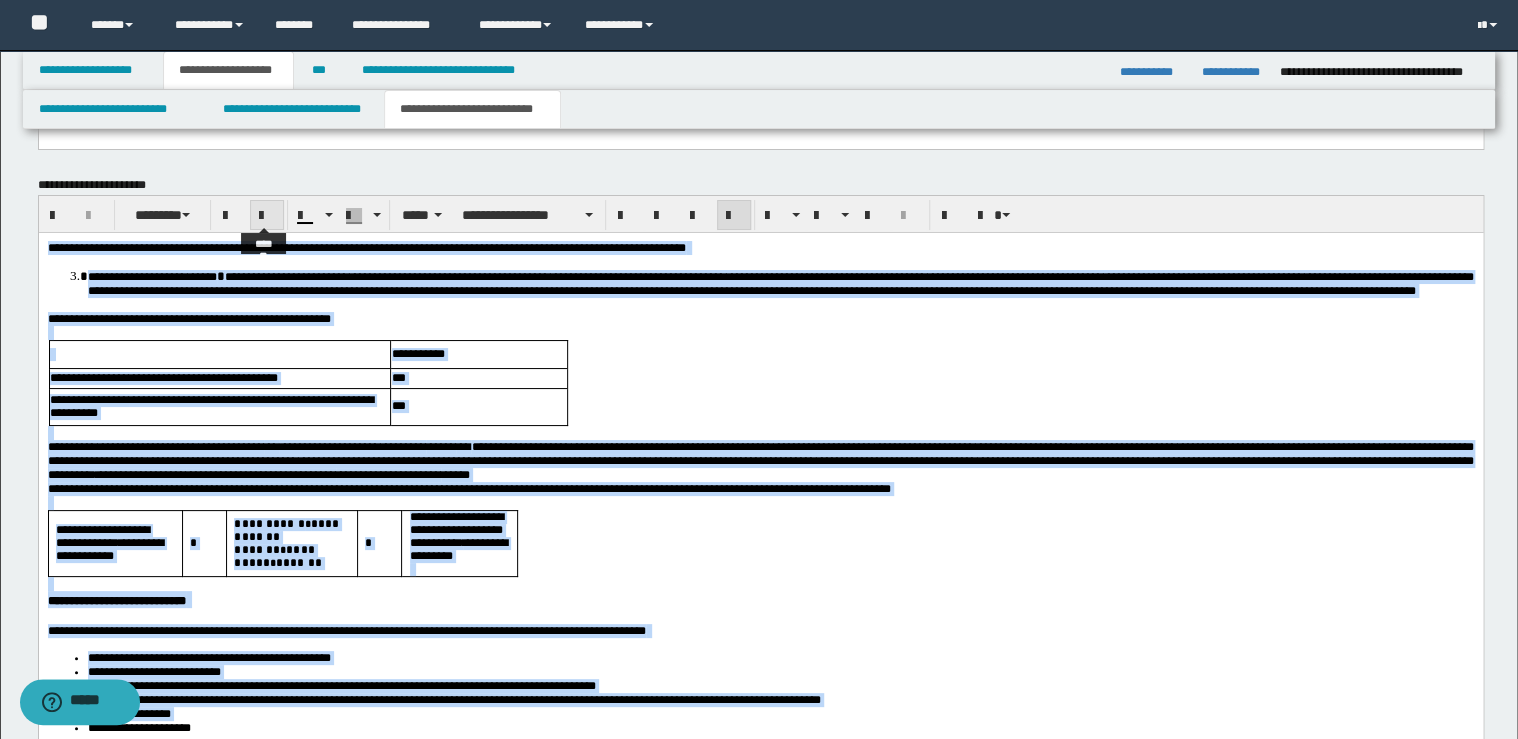 click at bounding box center (267, 216) 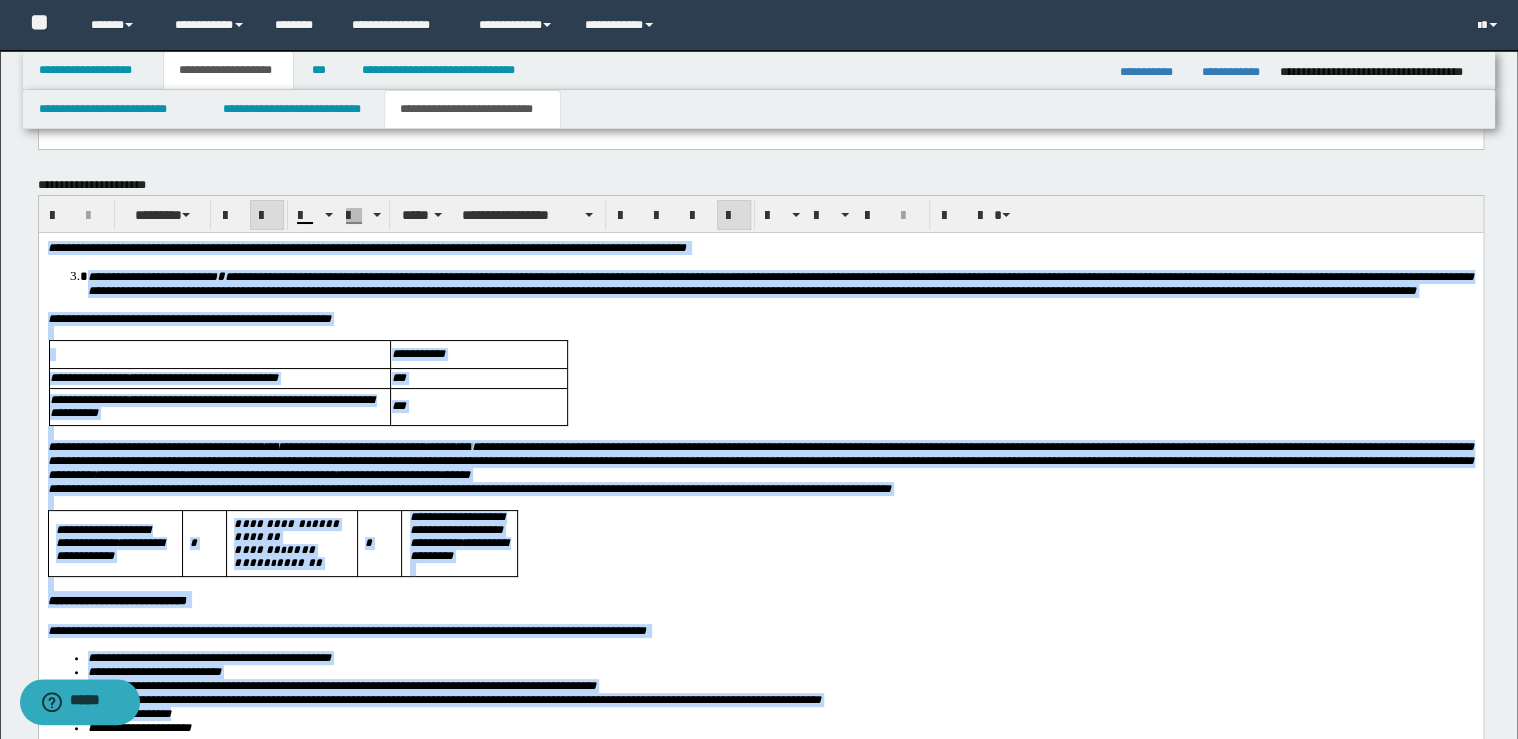 click at bounding box center [267, 216] 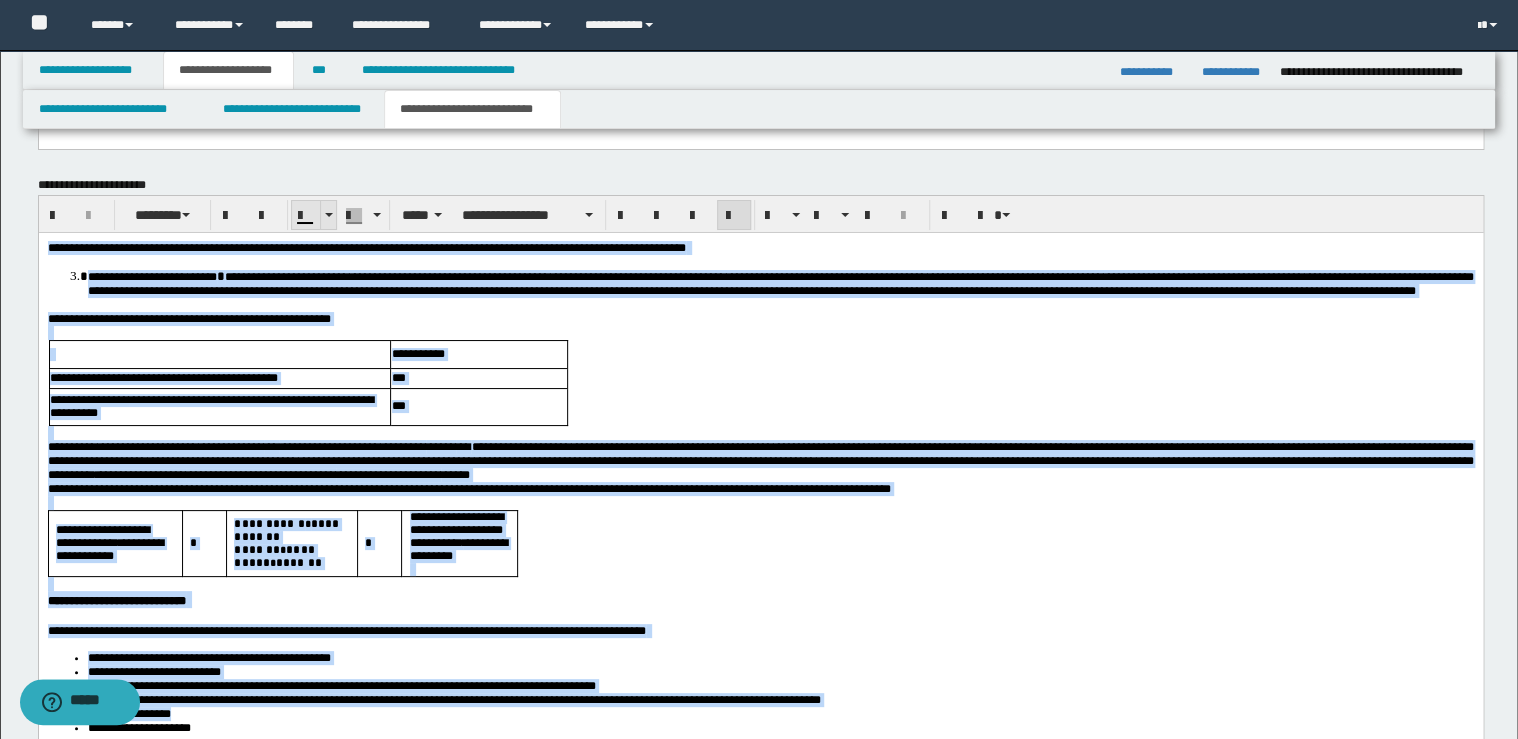 click at bounding box center [328, 215] 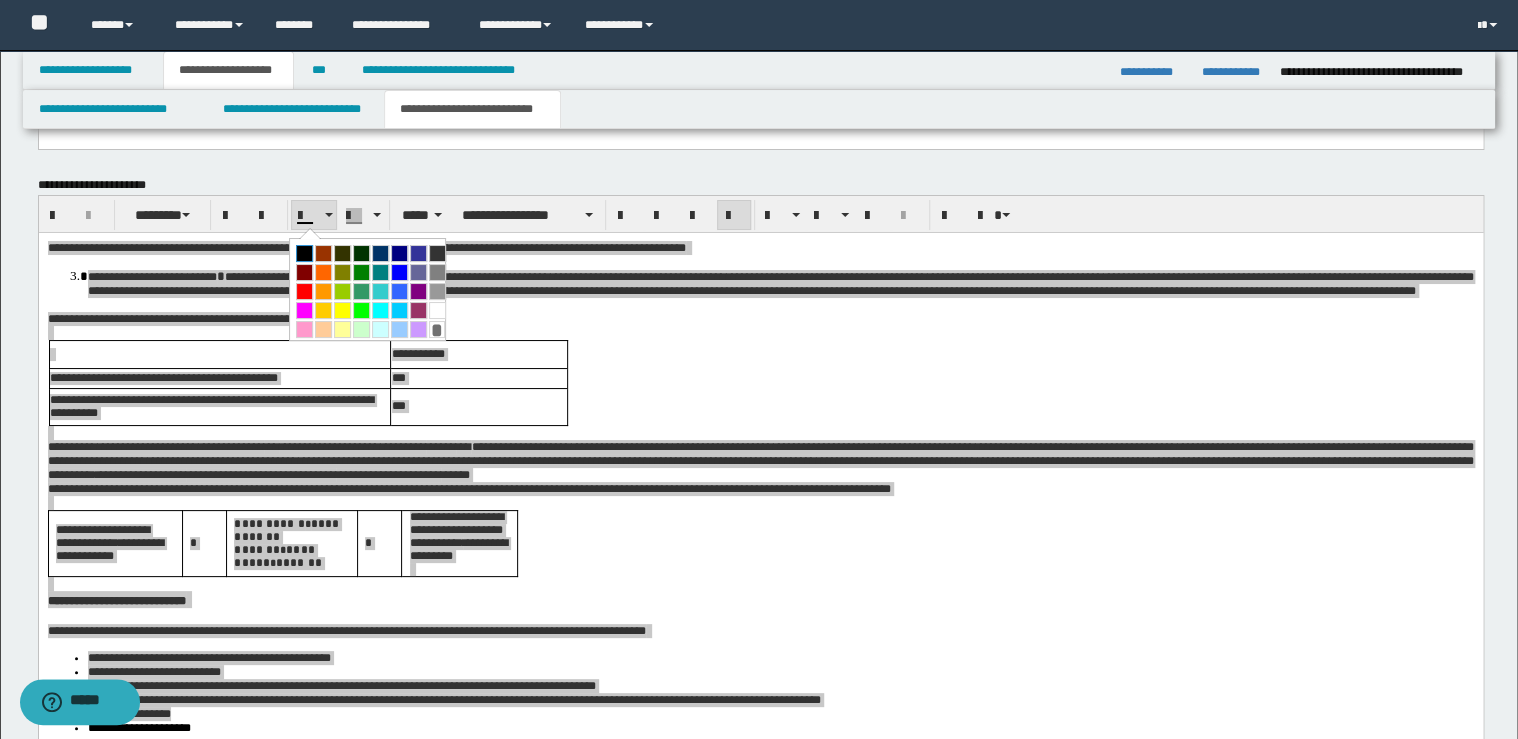 click at bounding box center (304, 253) 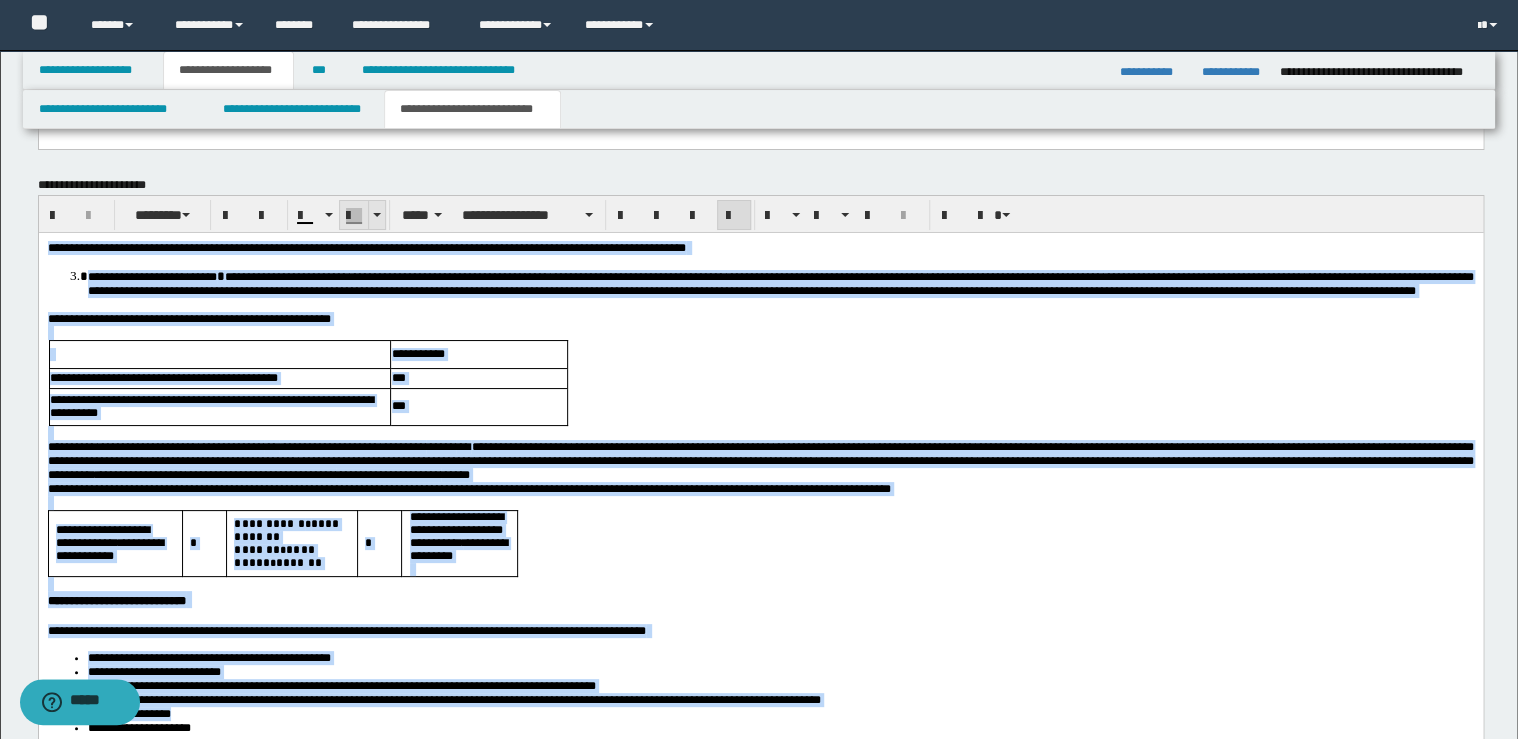 click at bounding box center (376, 215) 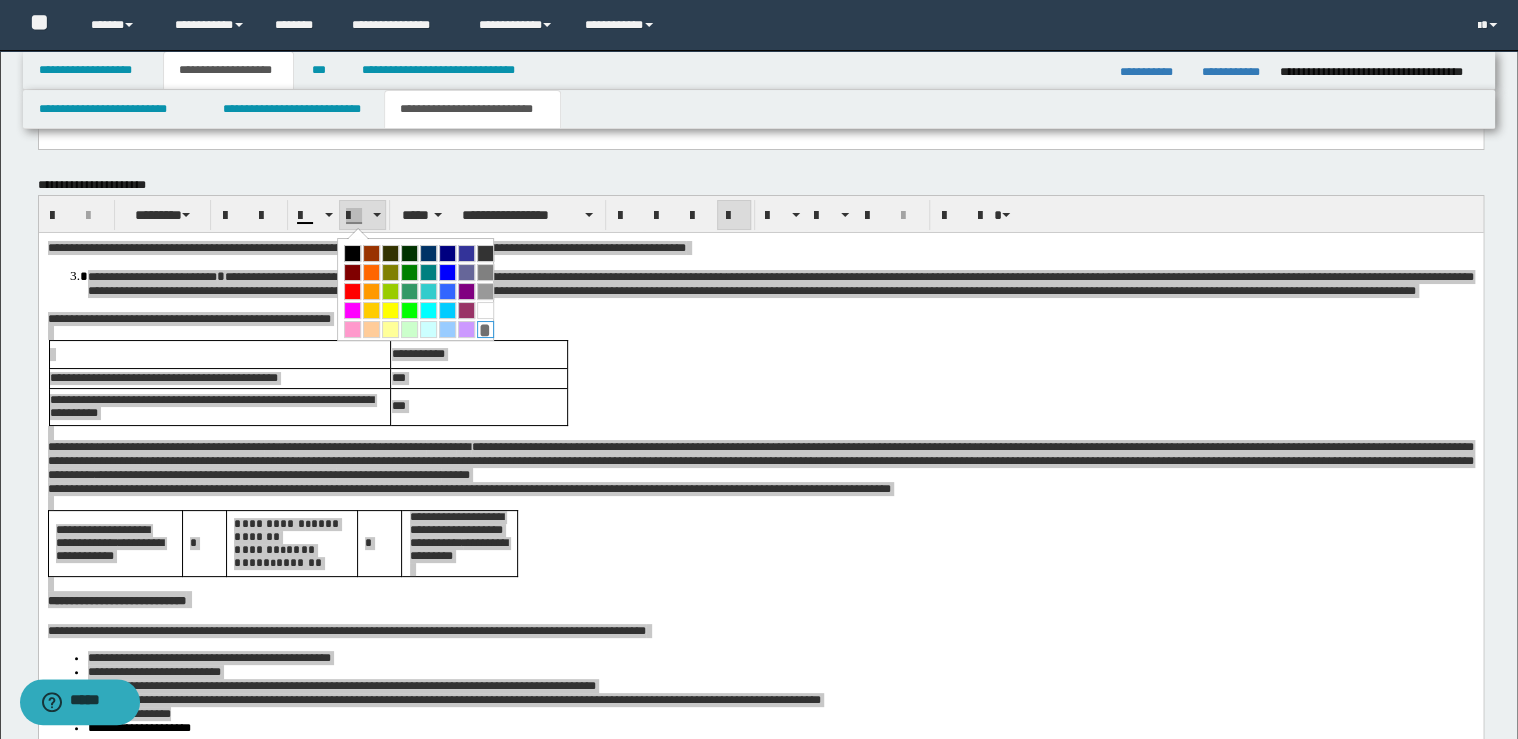 click on "*" at bounding box center [485, 329] 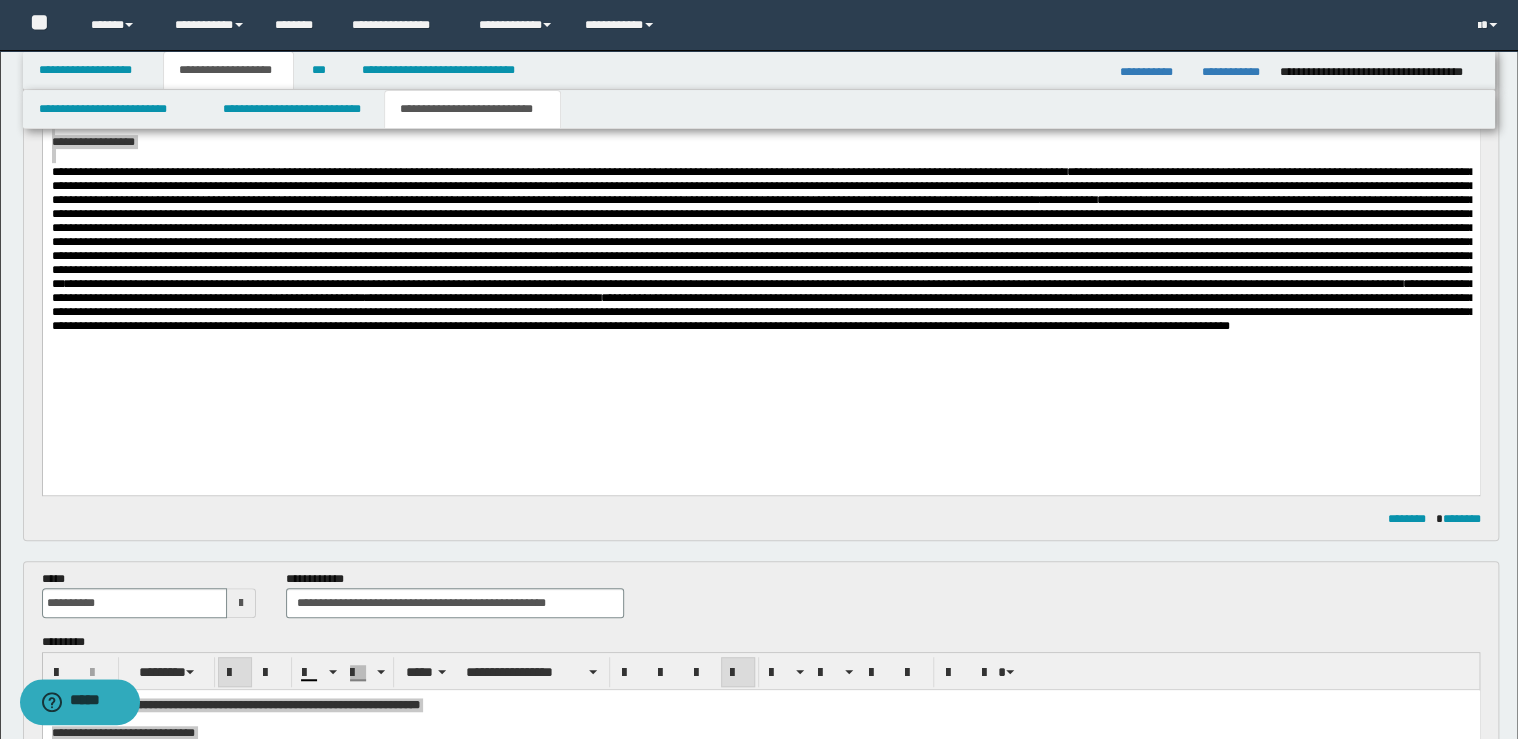 scroll, scrollTop: 160, scrollLeft: 0, axis: vertical 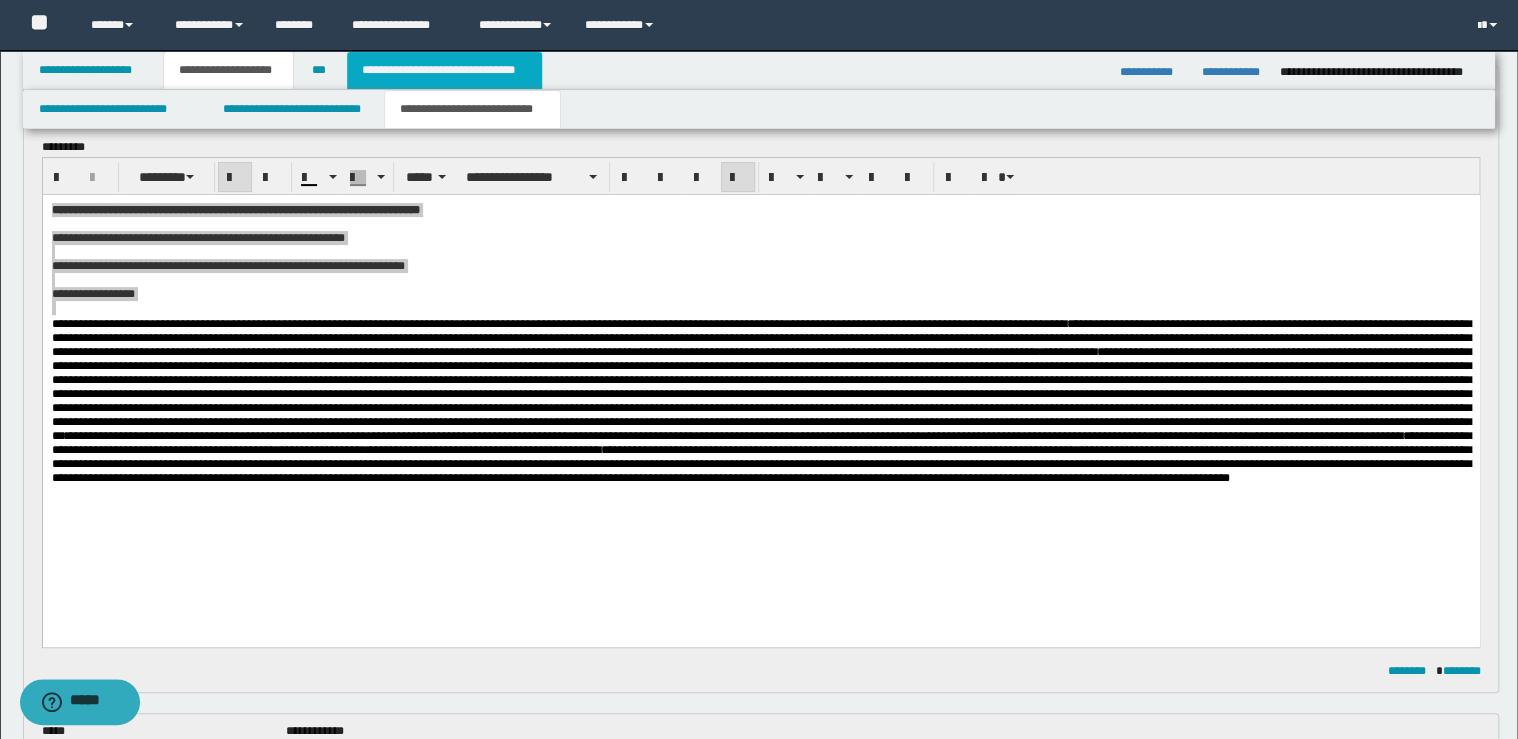 click on "**********" at bounding box center (444, 70) 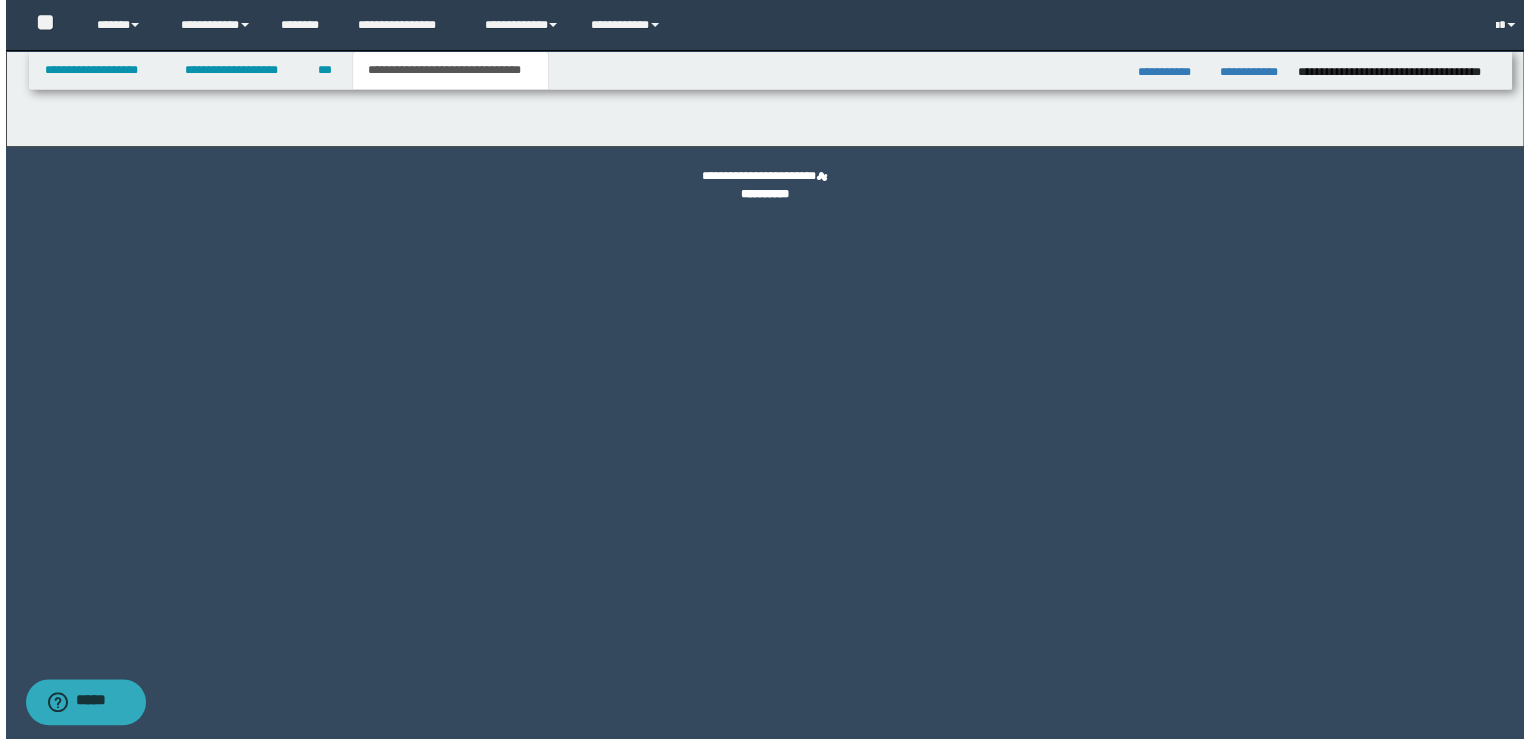 scroll, scrollTop: 0, scrollLeft: 0, axis: both 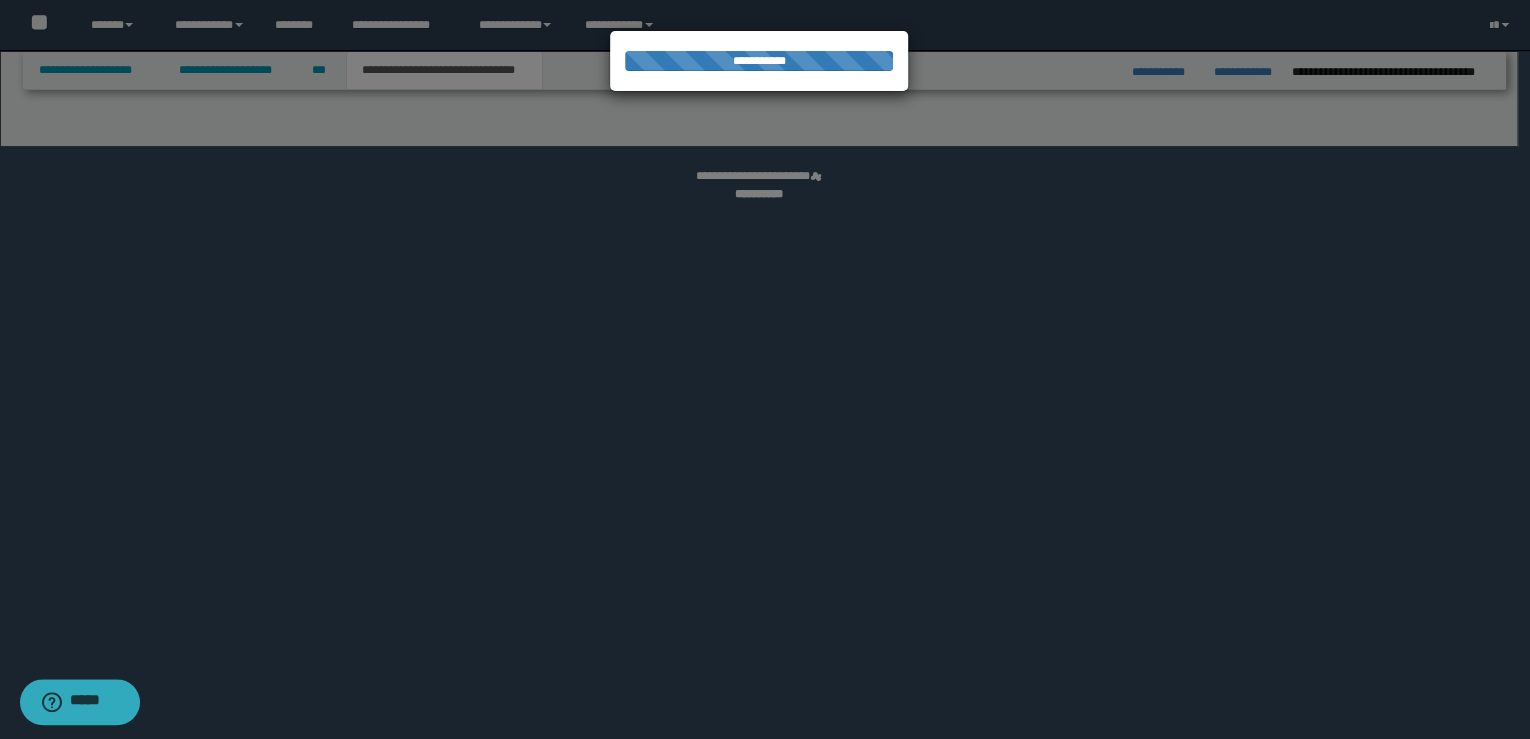 select on "*" 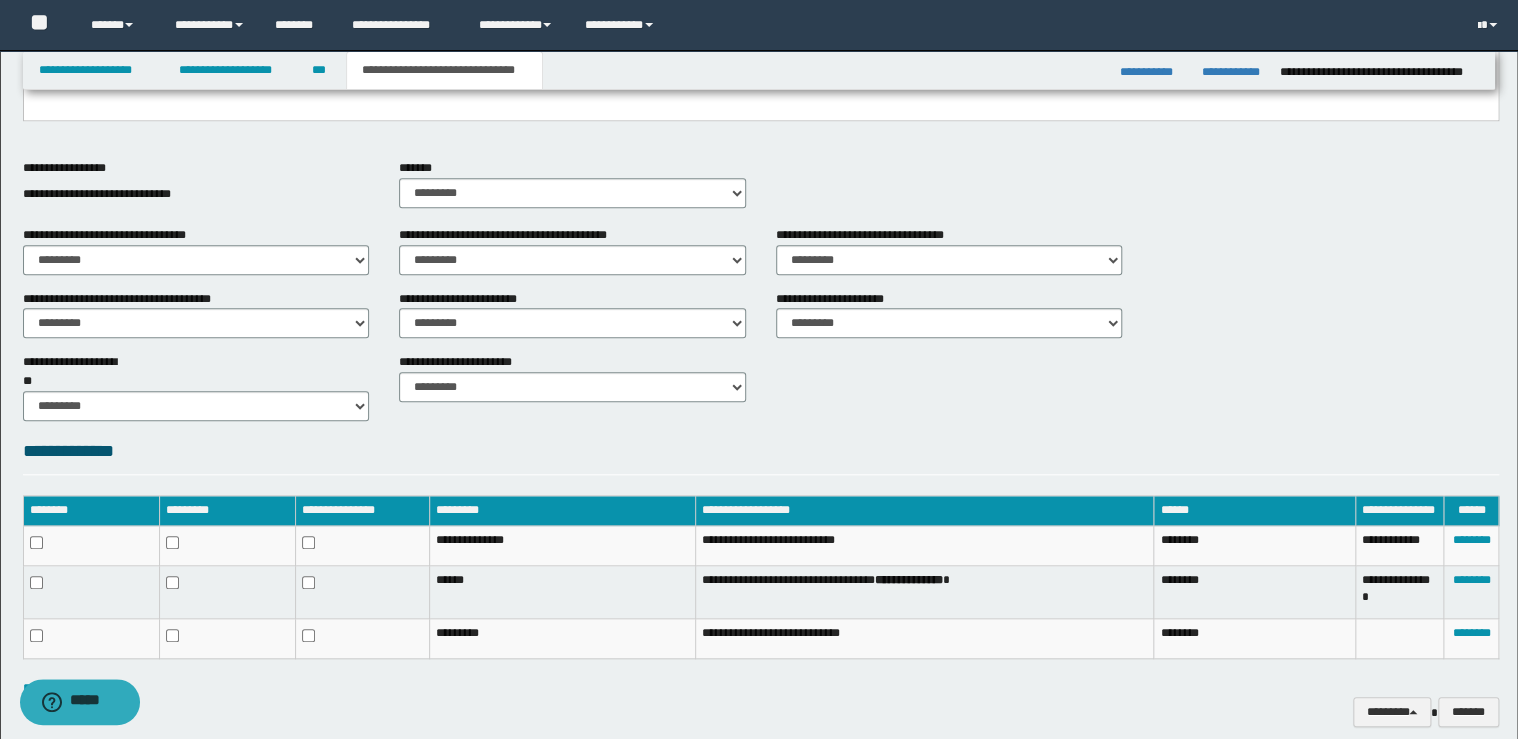 scroll, scrollTop: 732, scrollLeft: 0, axis: vertical 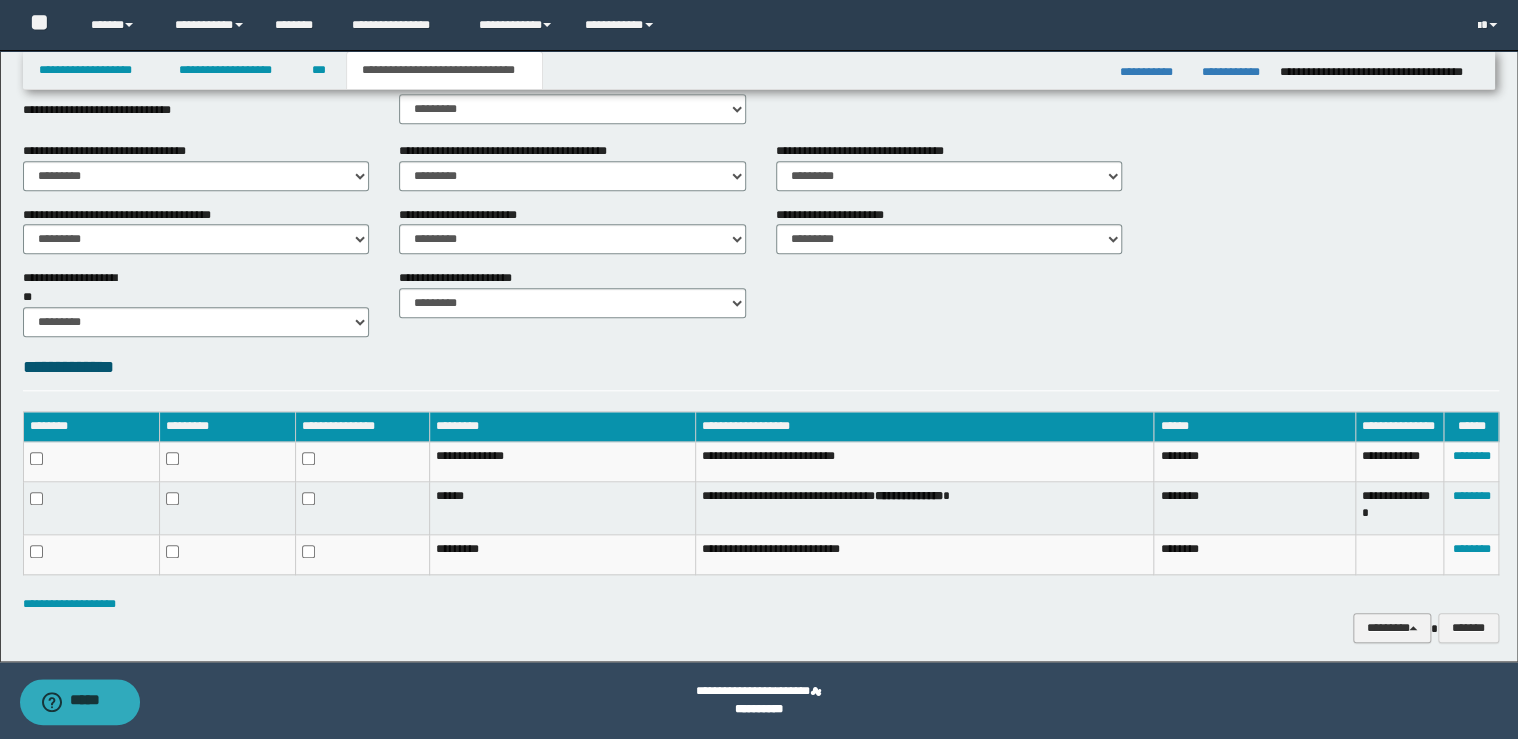 click on "********" at bounding box center (1392, 628) 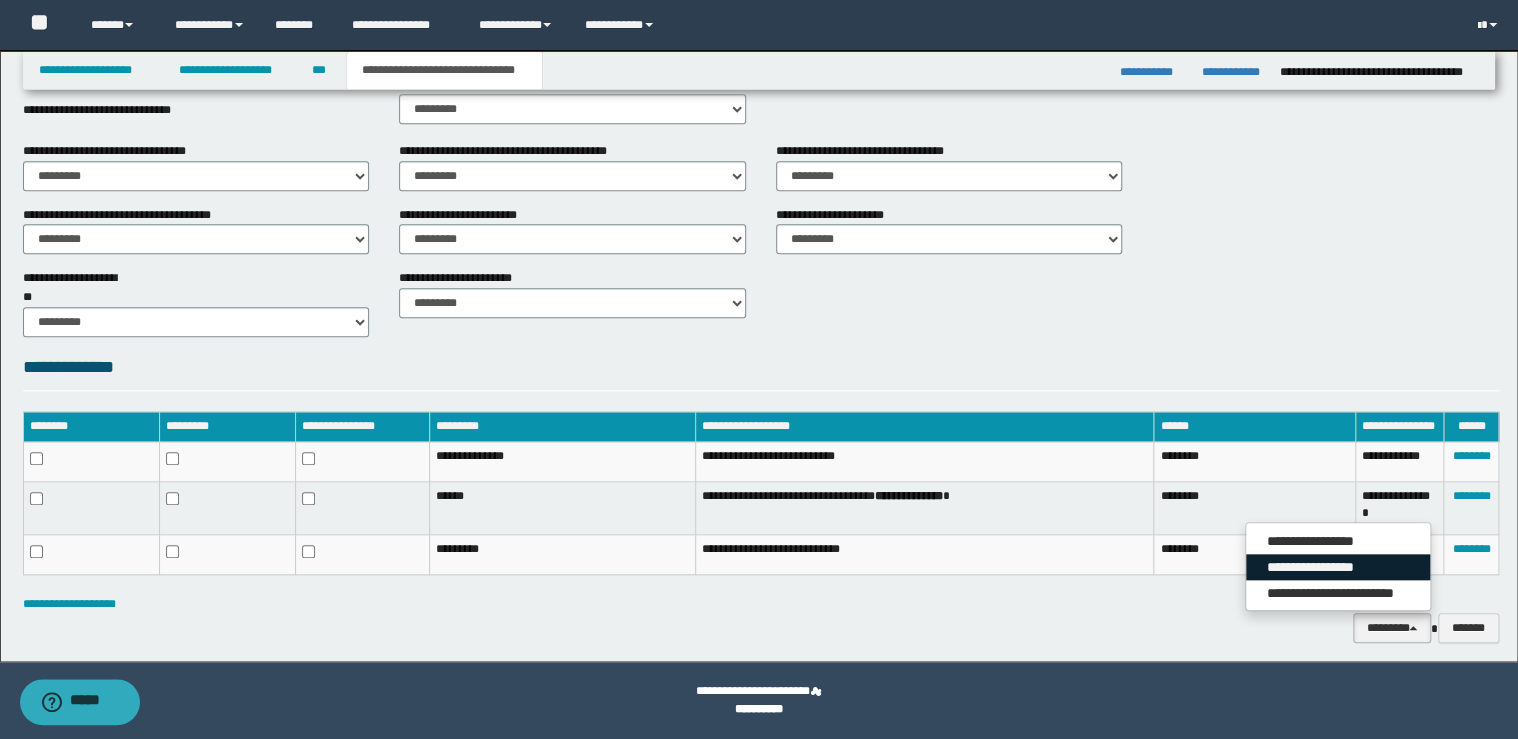 click on "**********" at bounding box center [1338, 567] 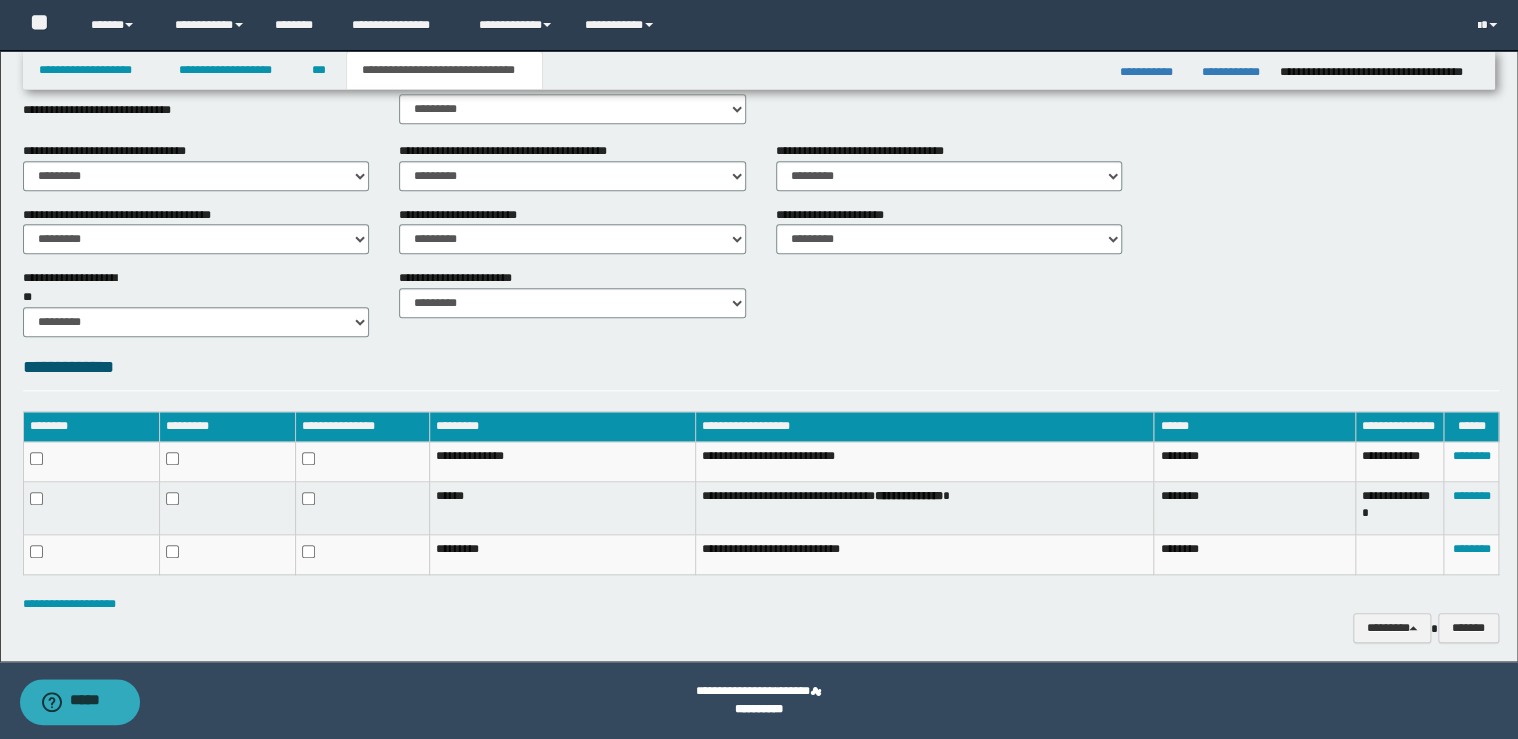 click on "**********" at bounding box center [761, 19] 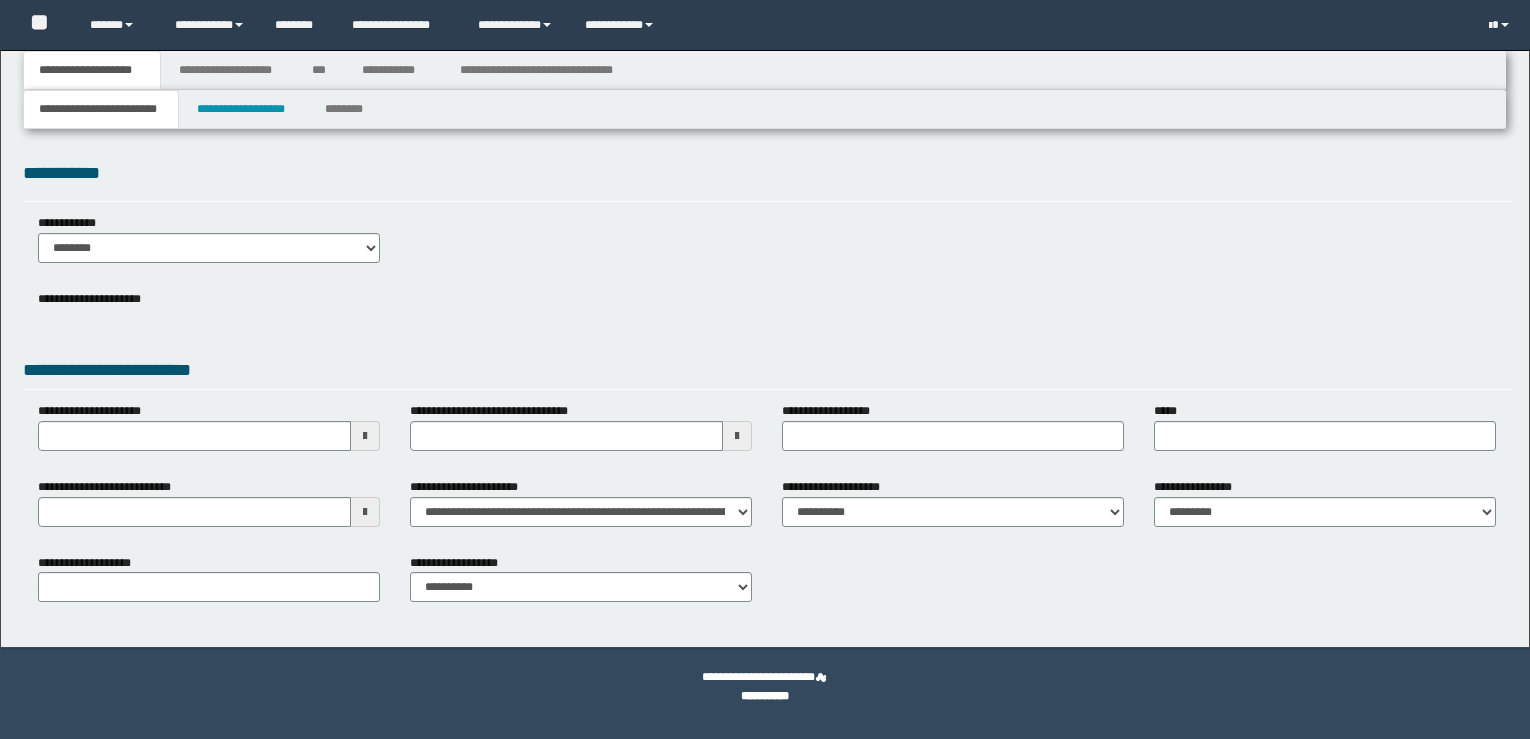 scroll, scrollTop: 0, scrollLeft: 0, axis: both 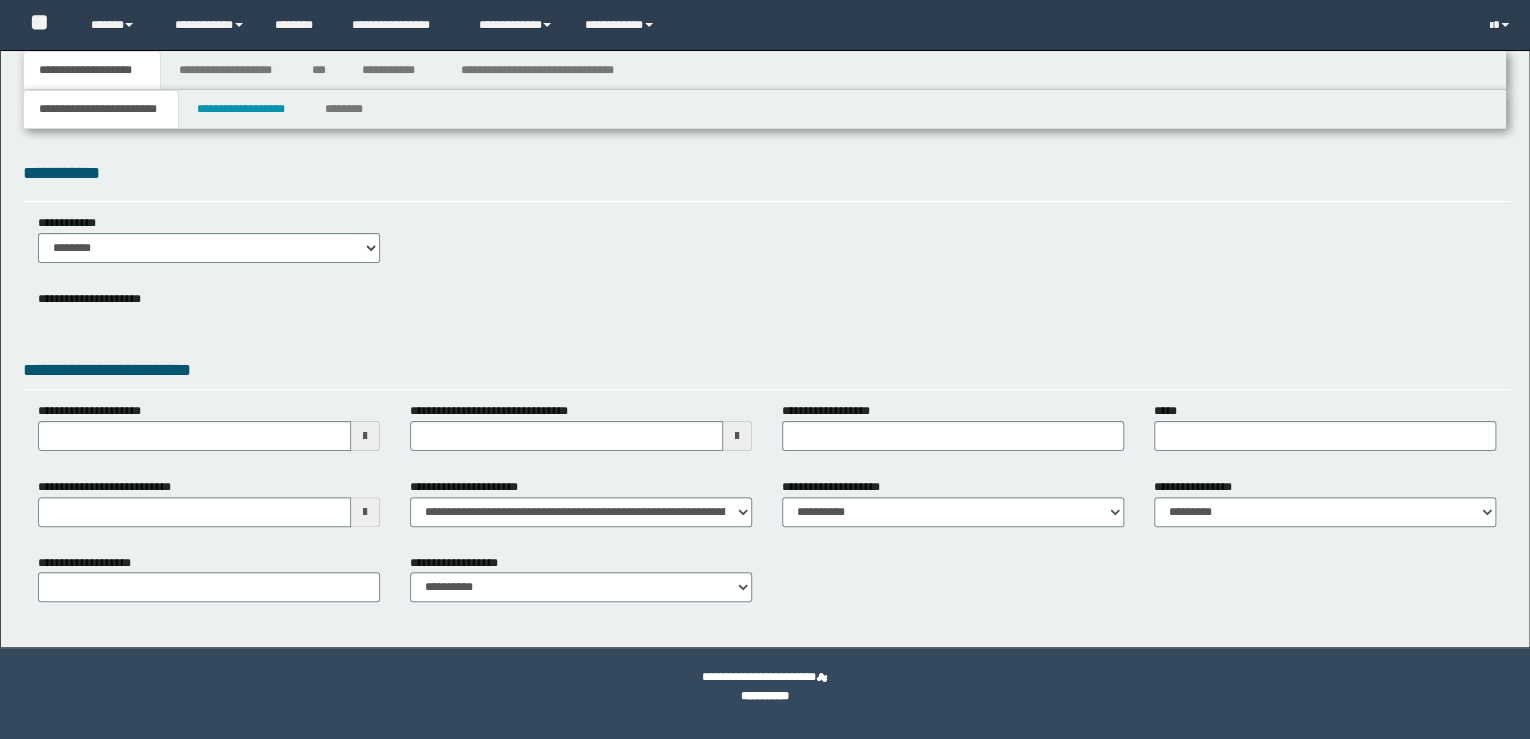 select on "**" 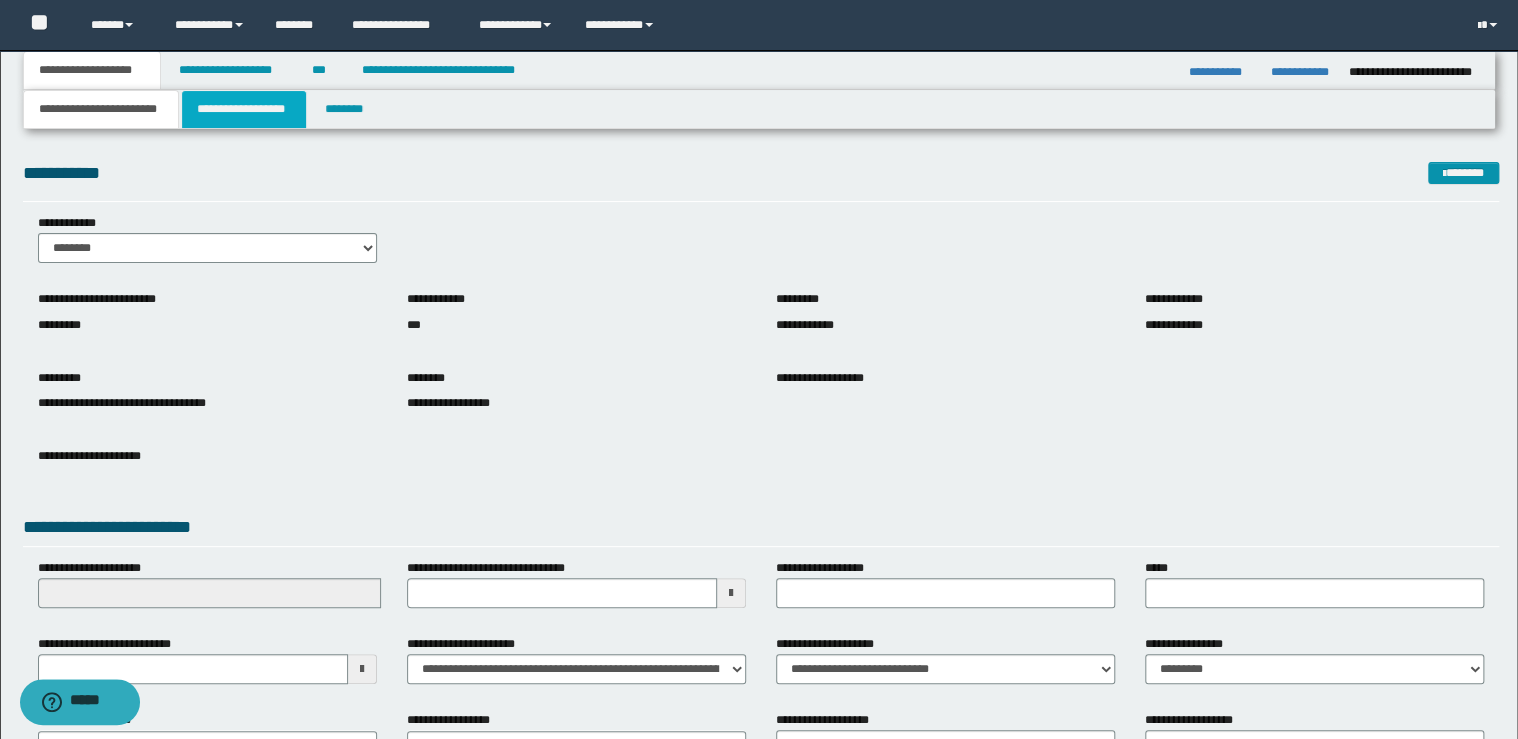 click on "**********" at bounding box center (244, 109) 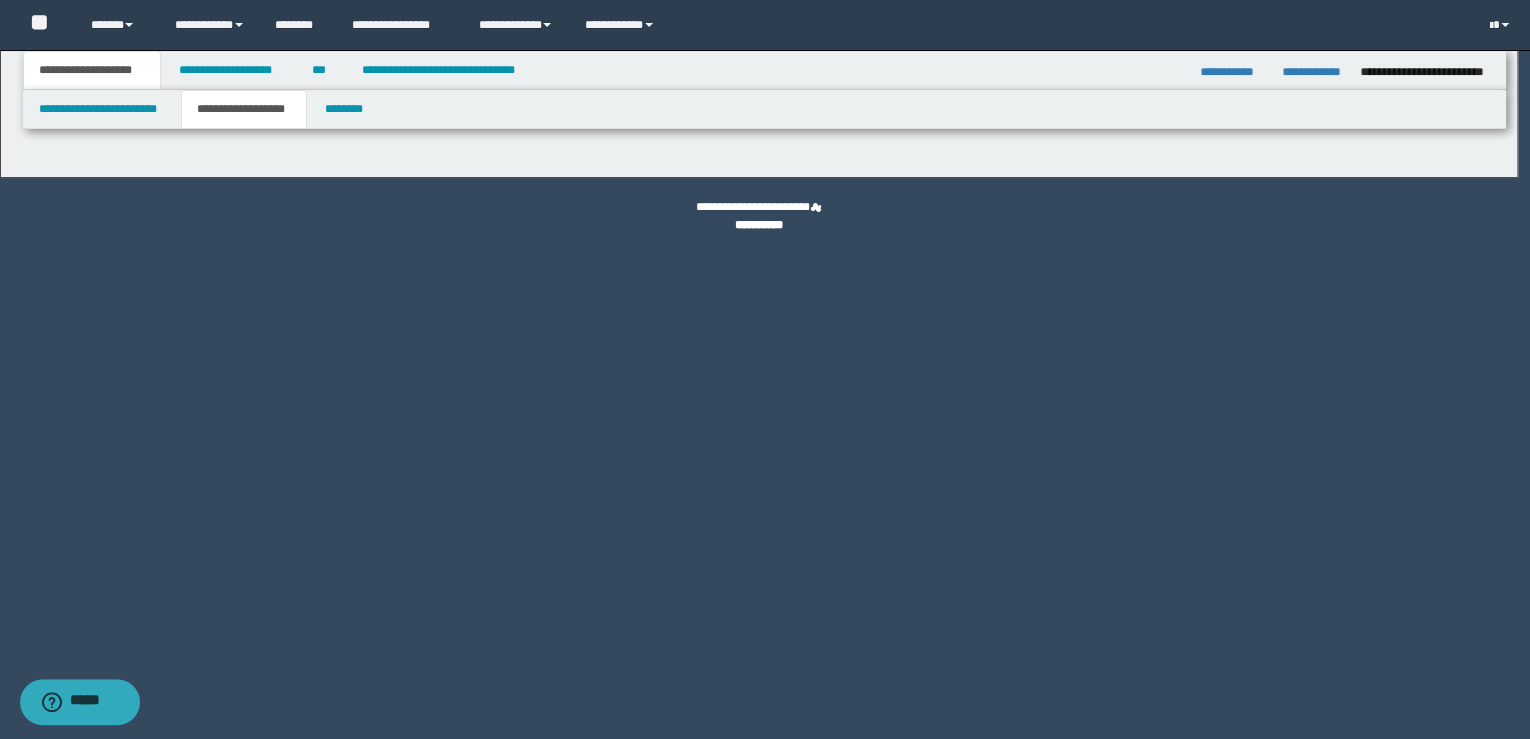 type on "********" 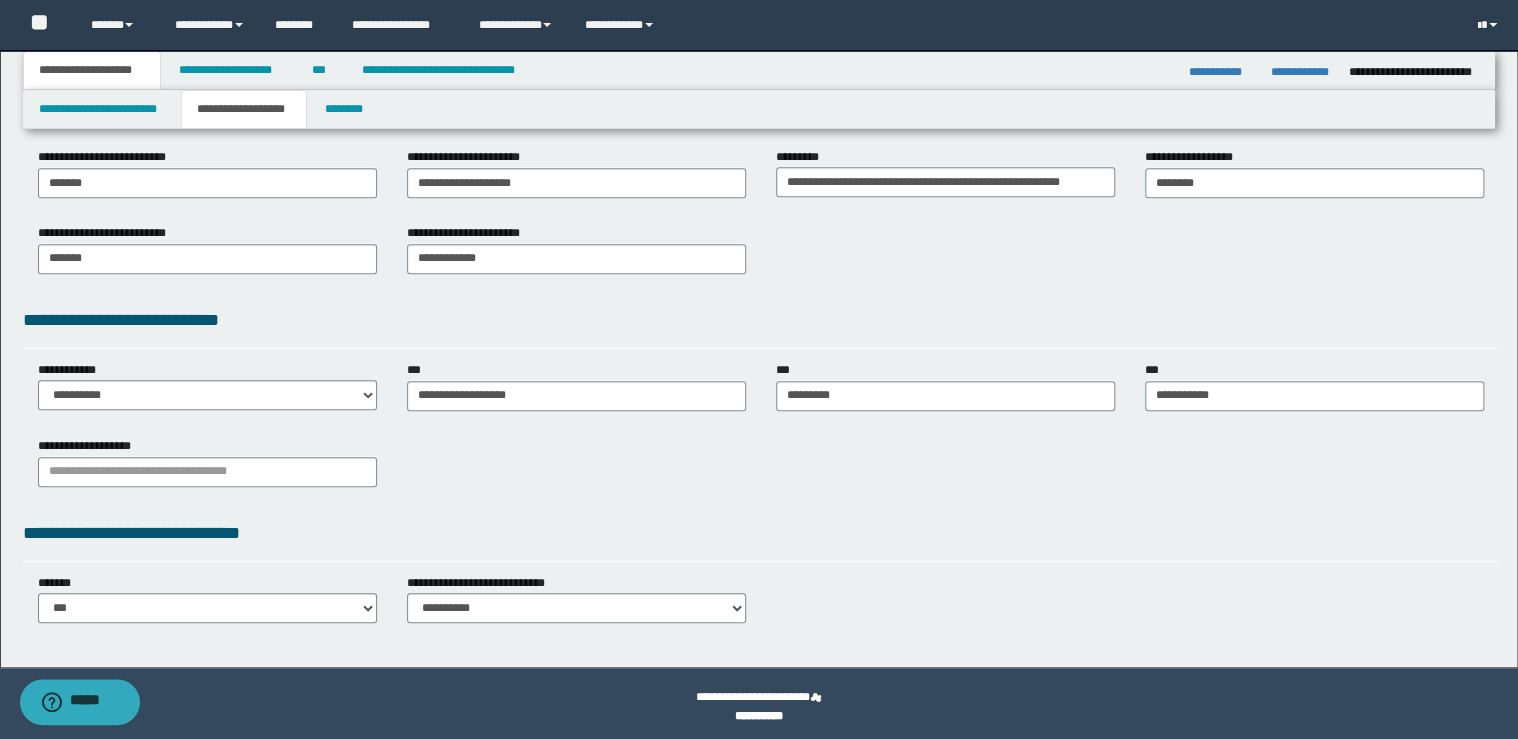 scroll, scrollTop: 367, scrollLeft: 0, axis: vertical 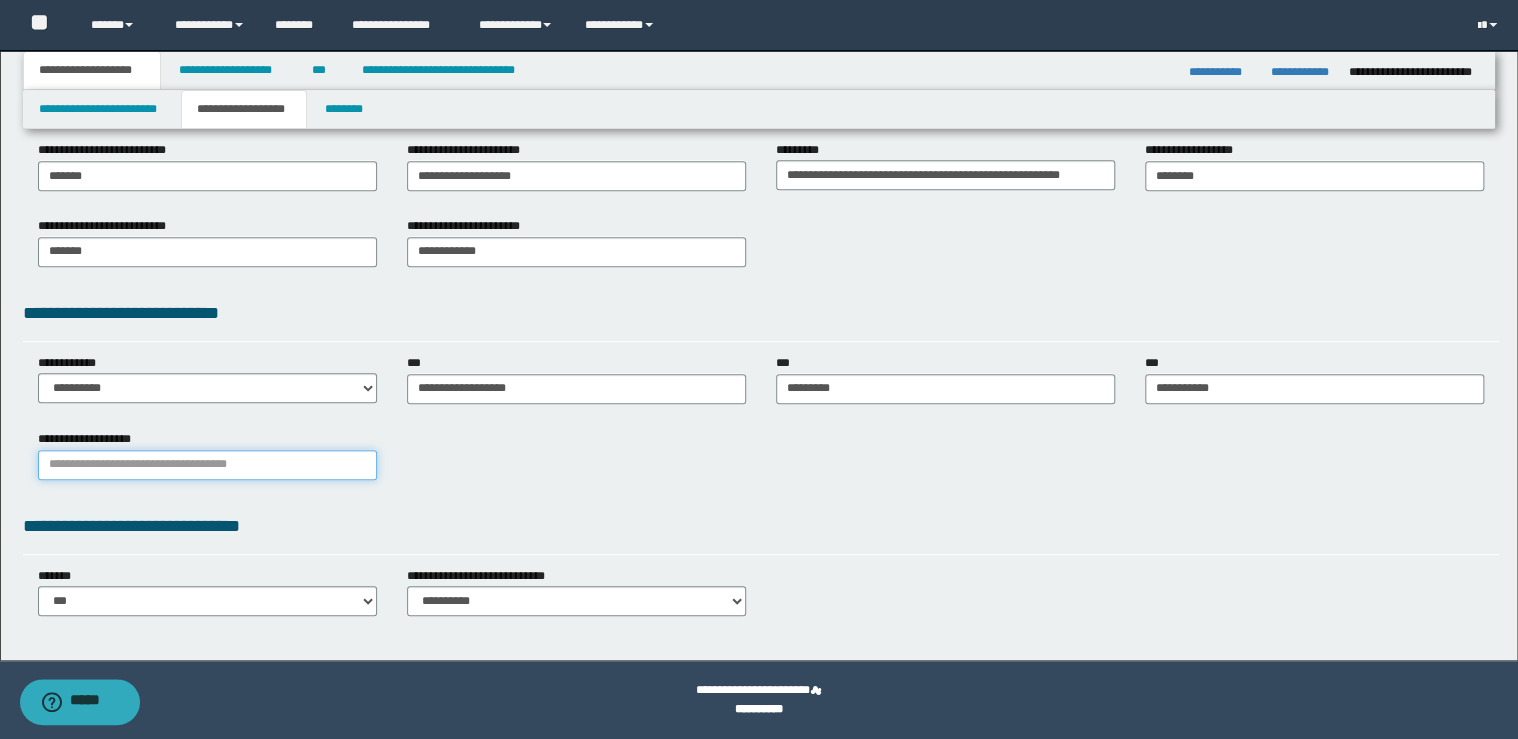 click on "**********" at bounding box center [207, 465] 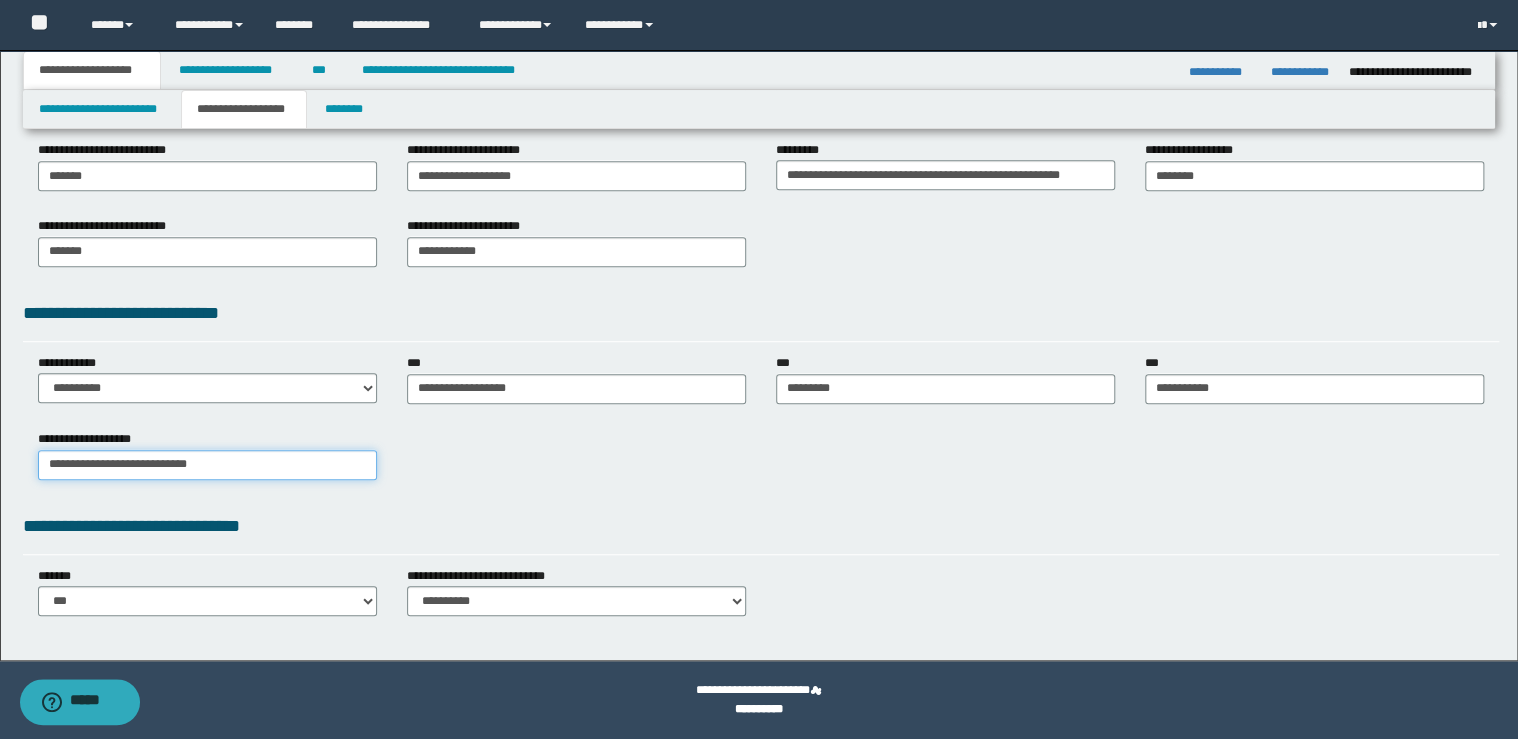 type on "**********" 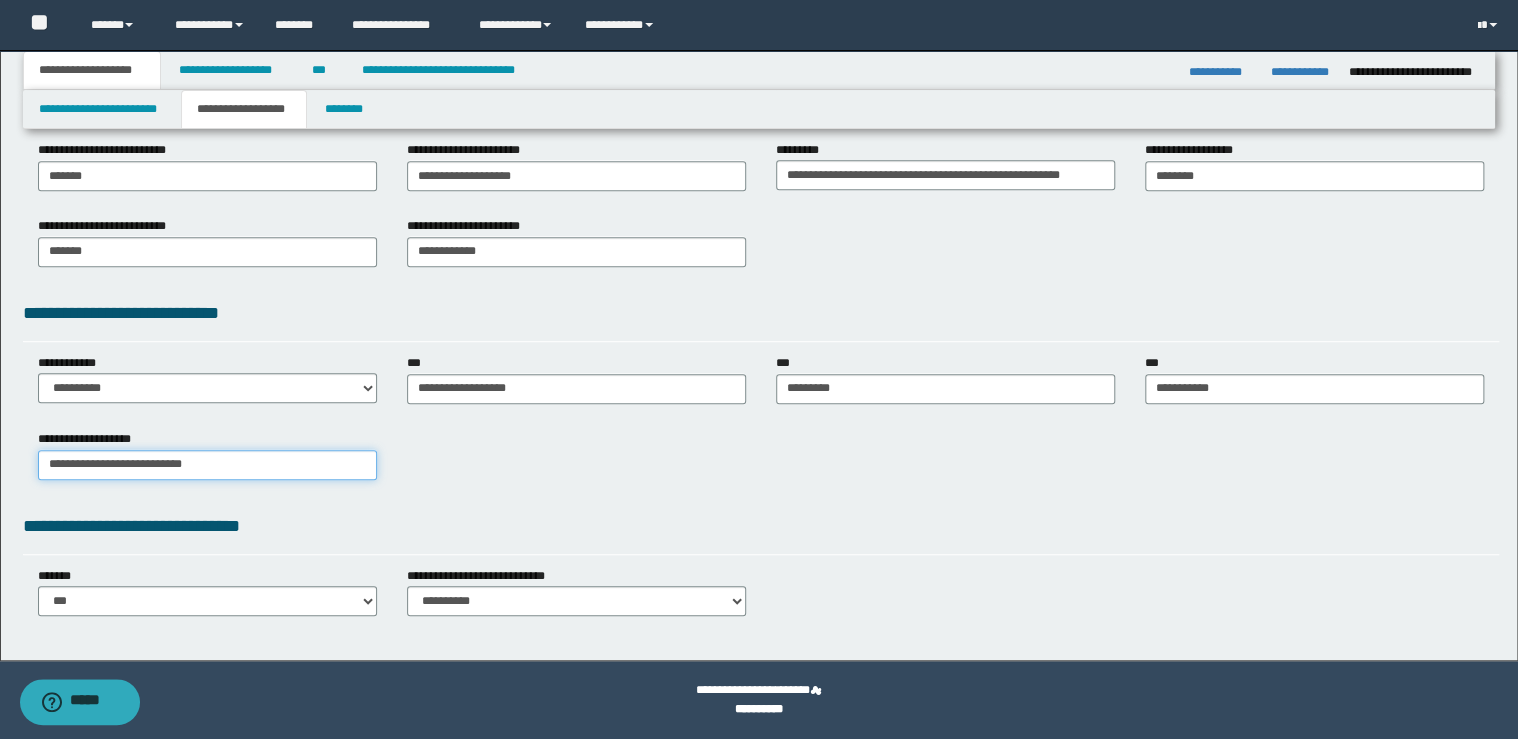 type on "**********" 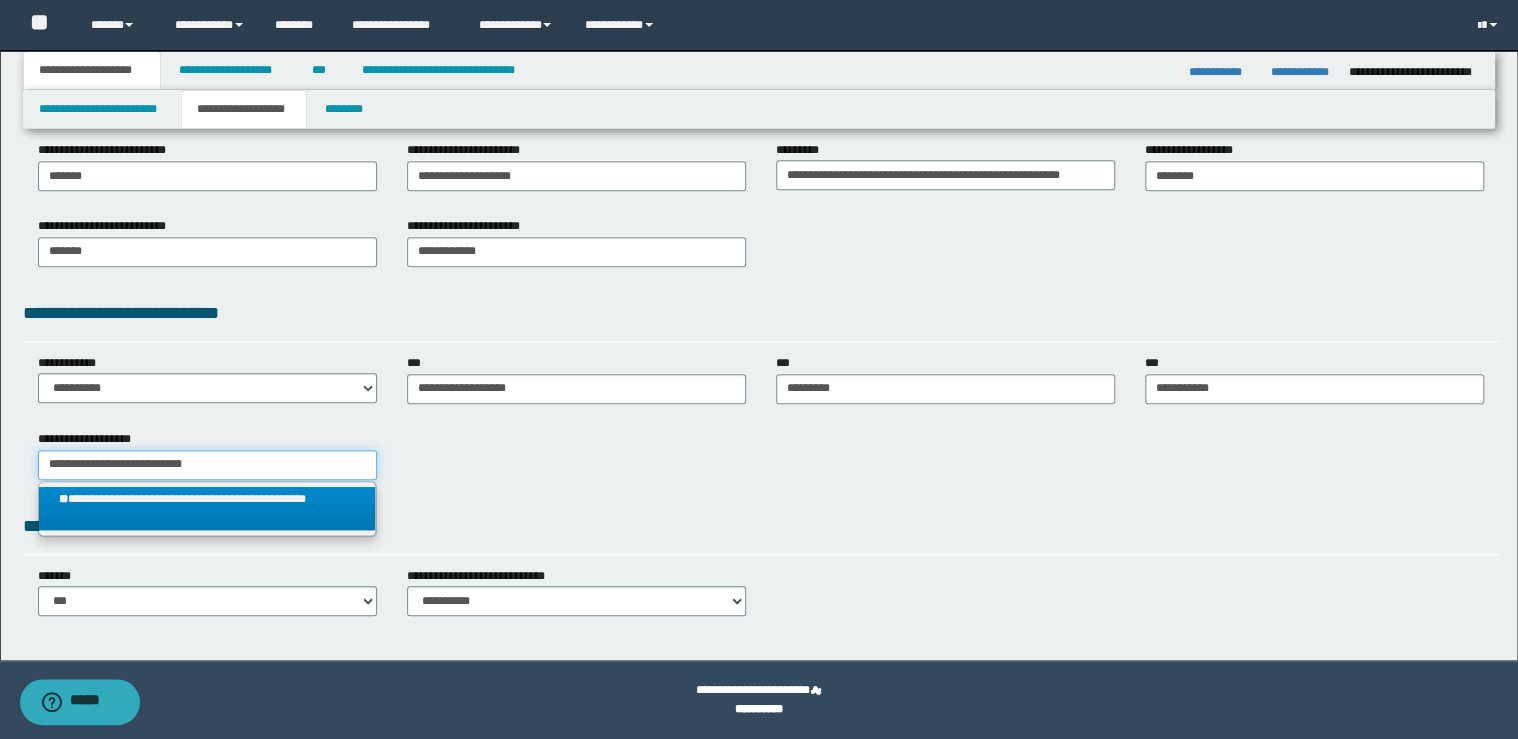 type on "**********" 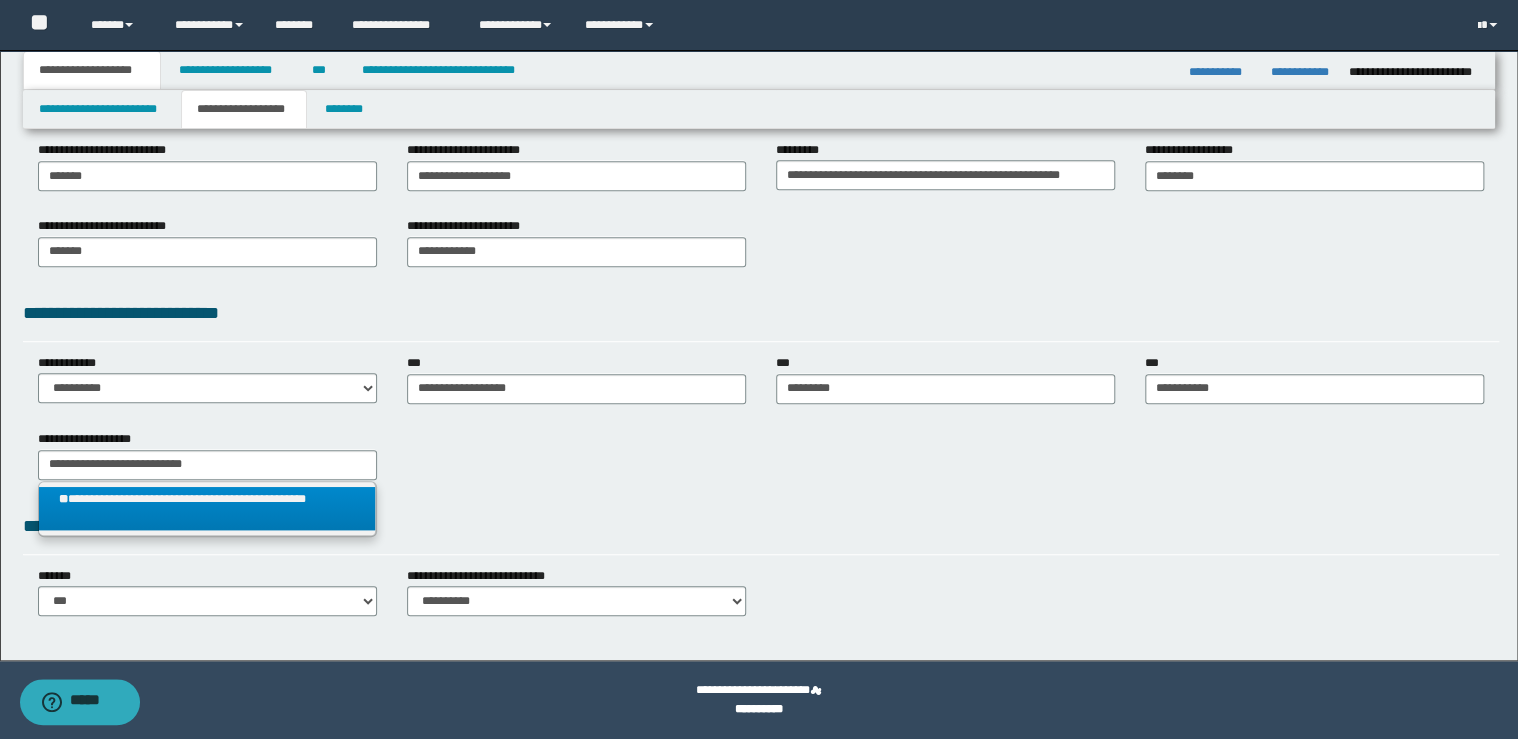click on "**********" at bounding box center [207, 509] 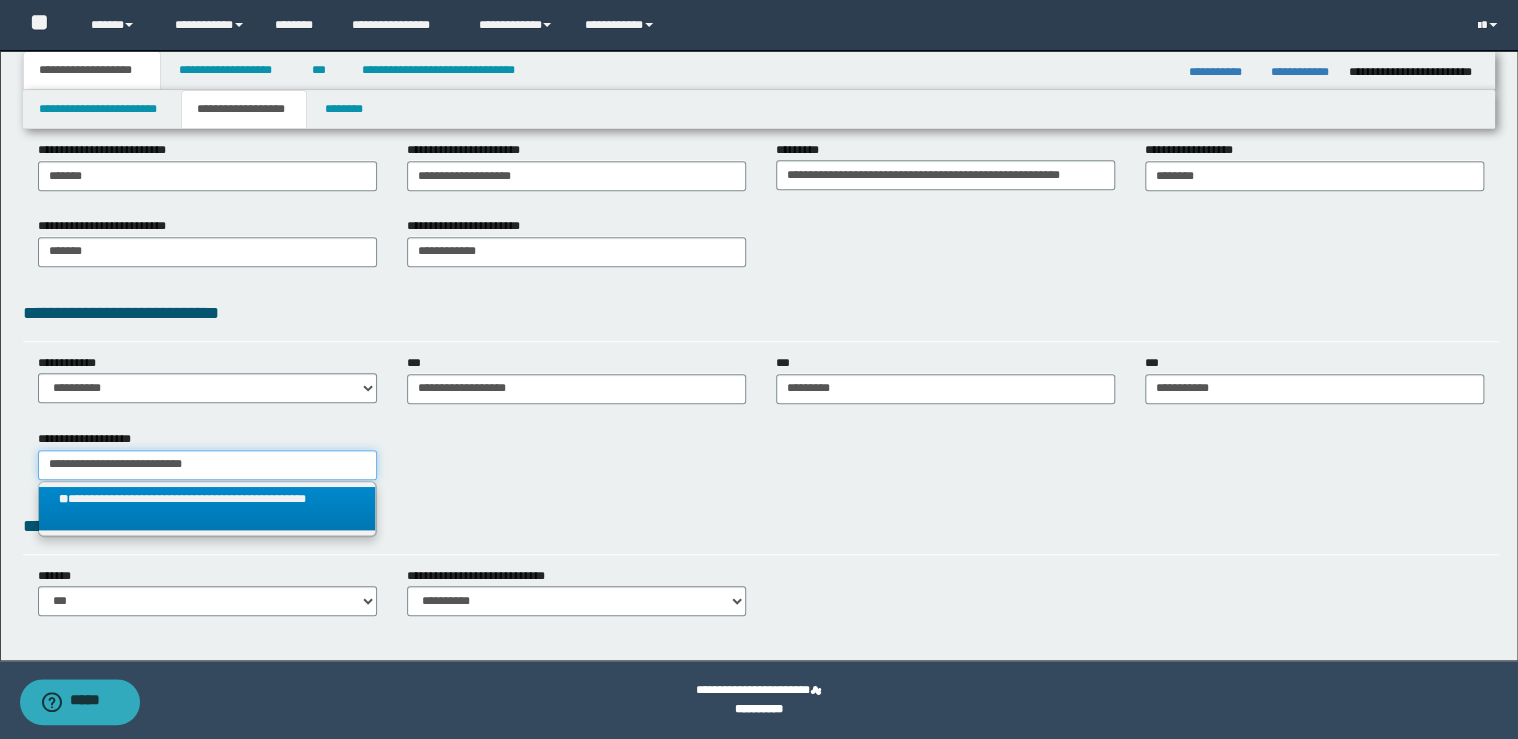 type 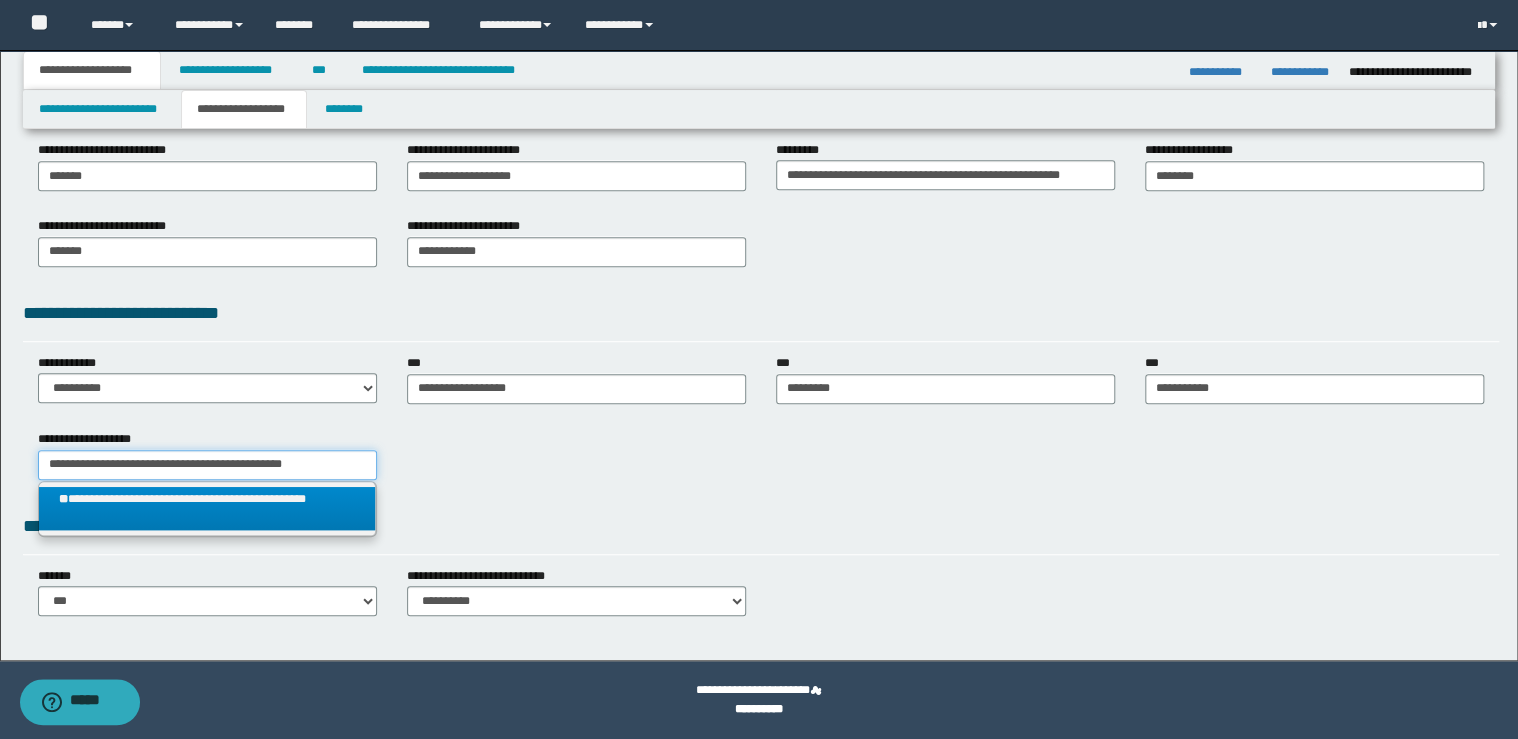 scroll, scrollTop: 0, scrollLeft: 0, axis: both 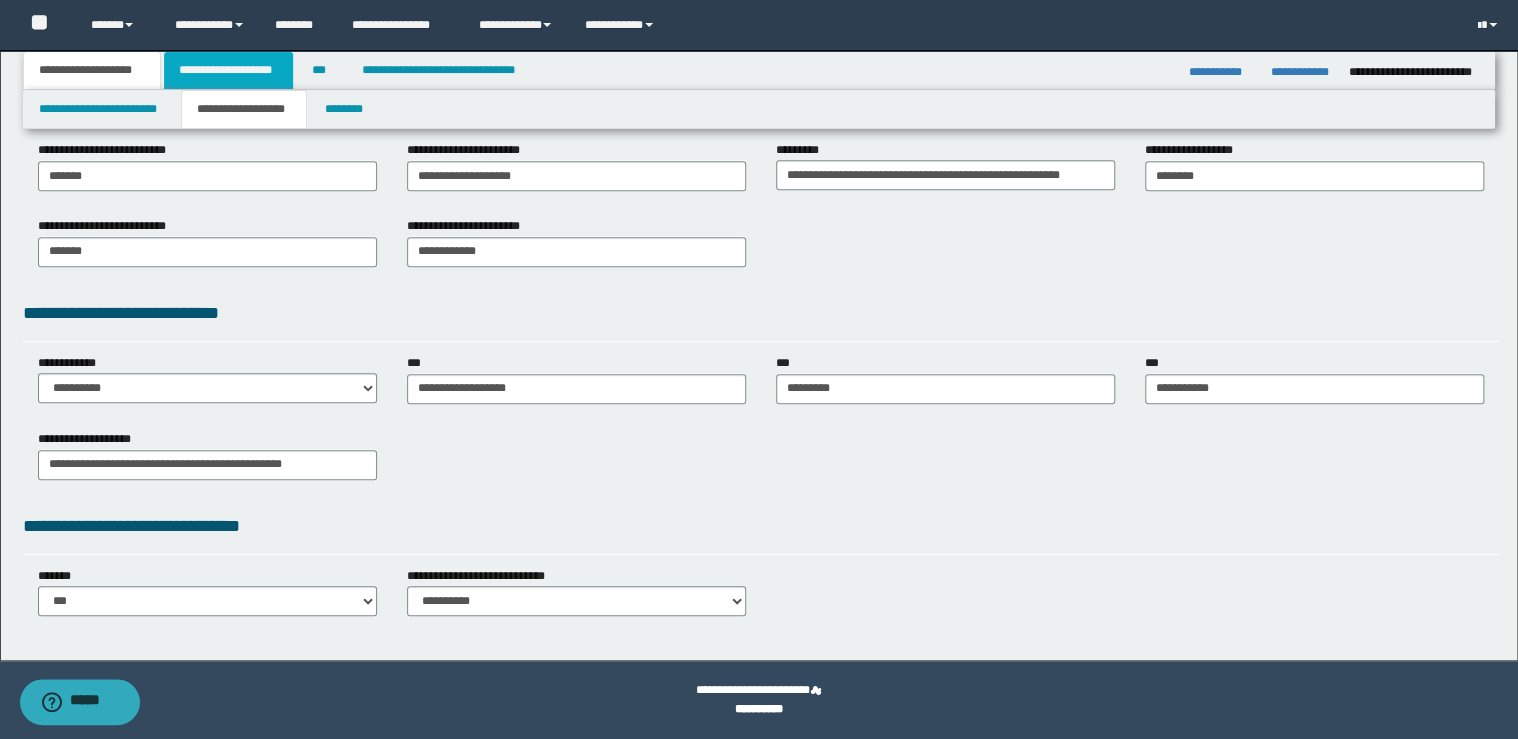 click on "**********" at bounding box center (228, 70) 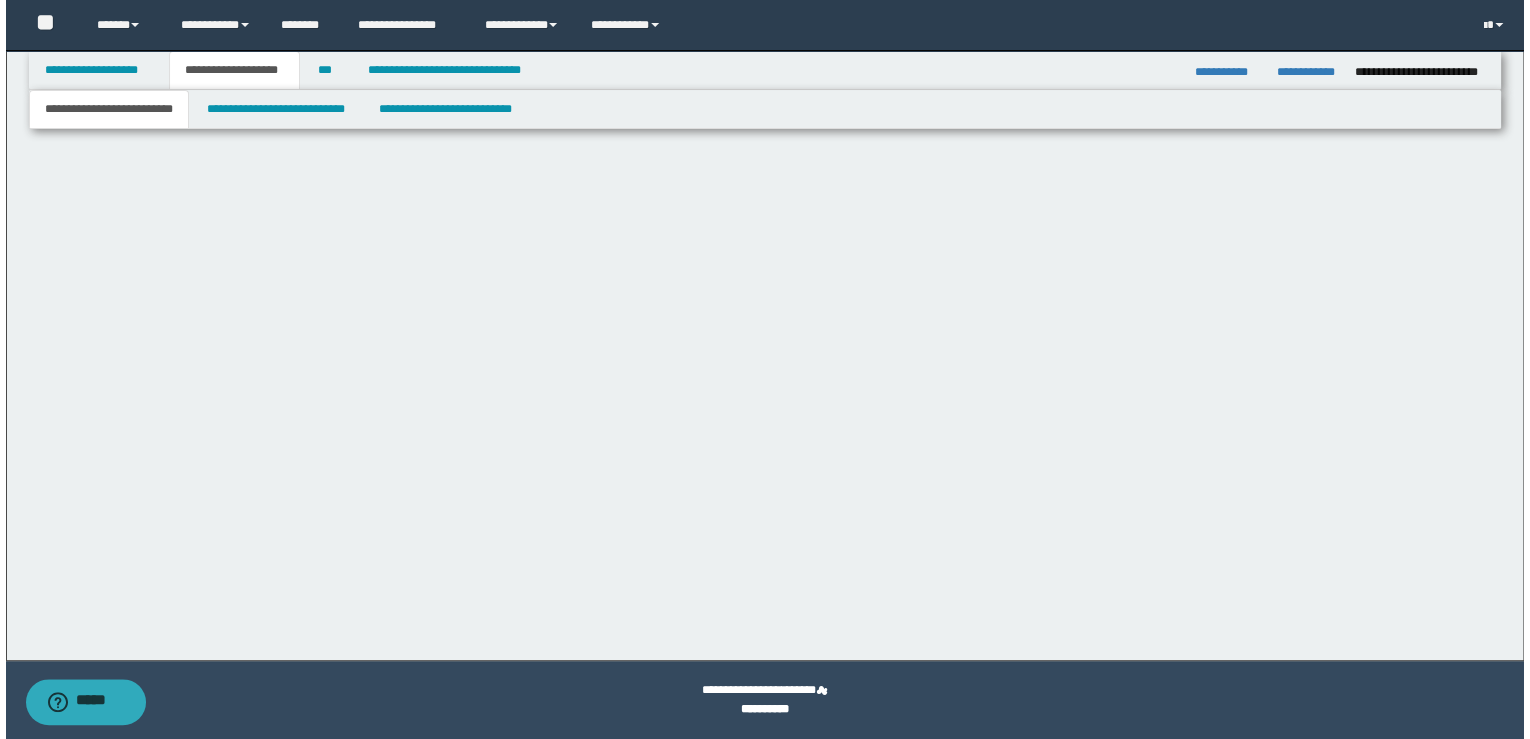 scroll, scrollTop: 0, scrollLeft: 0, axis: both 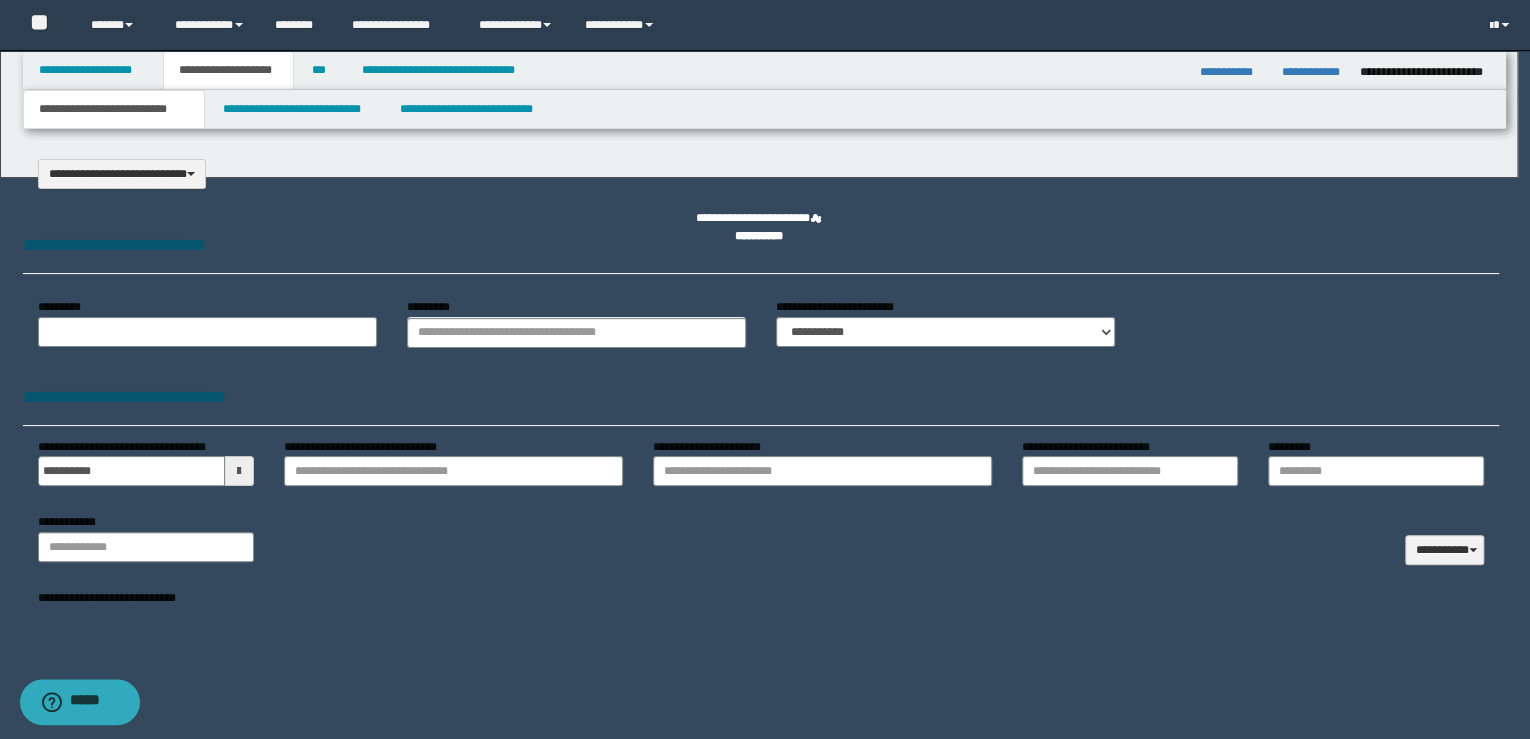 type on "**********" 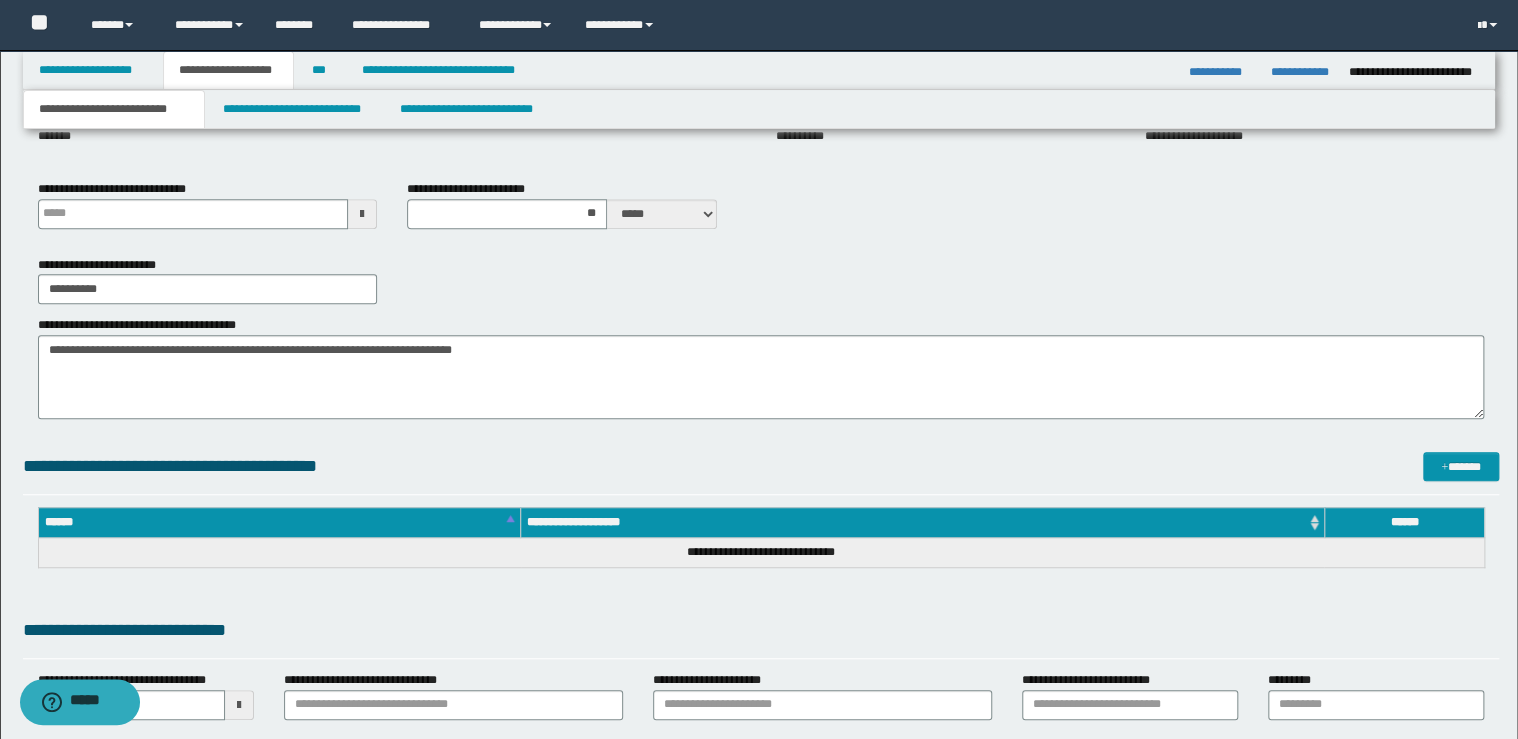 scroll, scrollTop: 160, scrollLeft: 0, axis: vertical 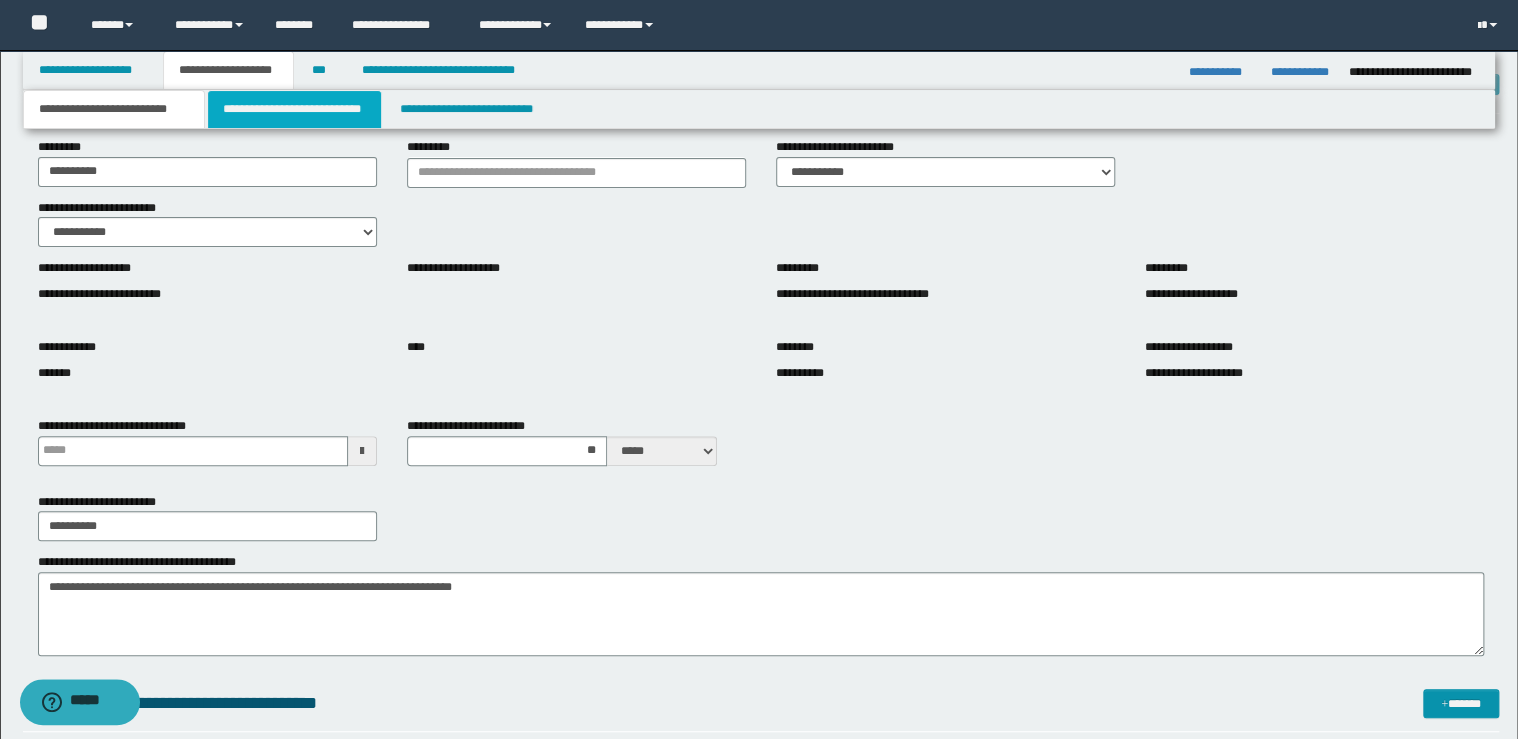 click on "**********" at bounding box center [294, 109] 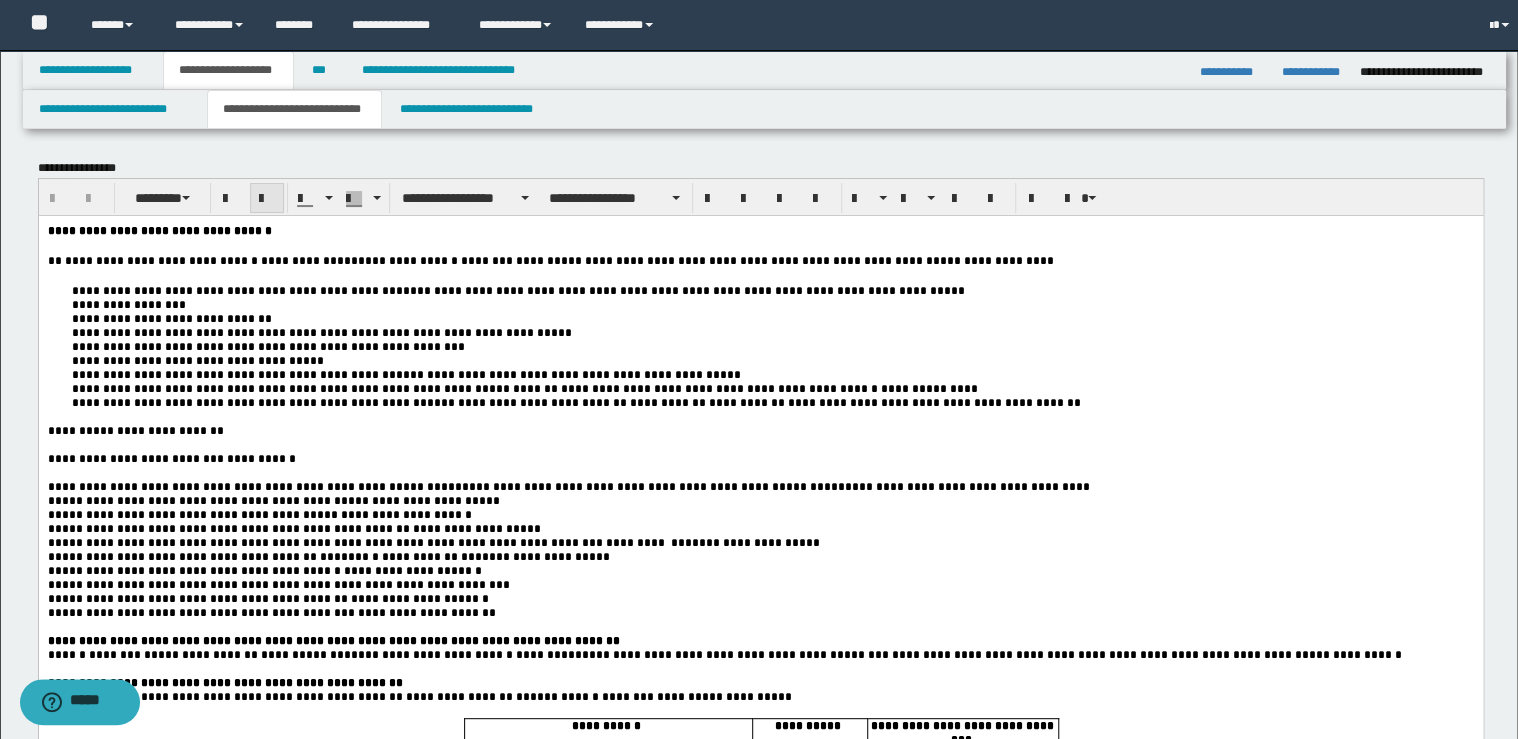 scroll, scrollTop: 0, scrollLeft: 0, axis: both 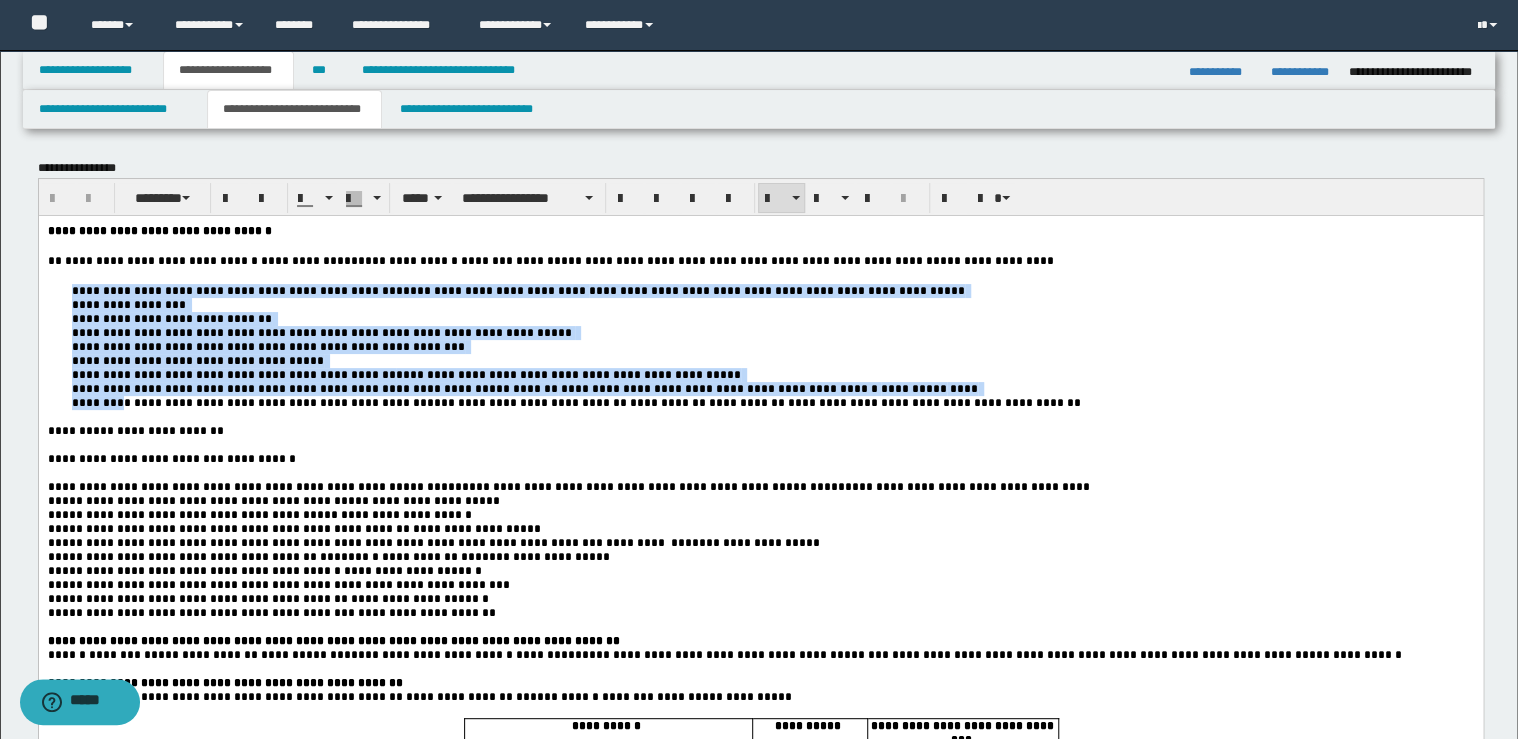 drag, startPoint x: 64, startPoint y: 298, endPoint x: 121, endPoint y: 400, distance: 116.846054 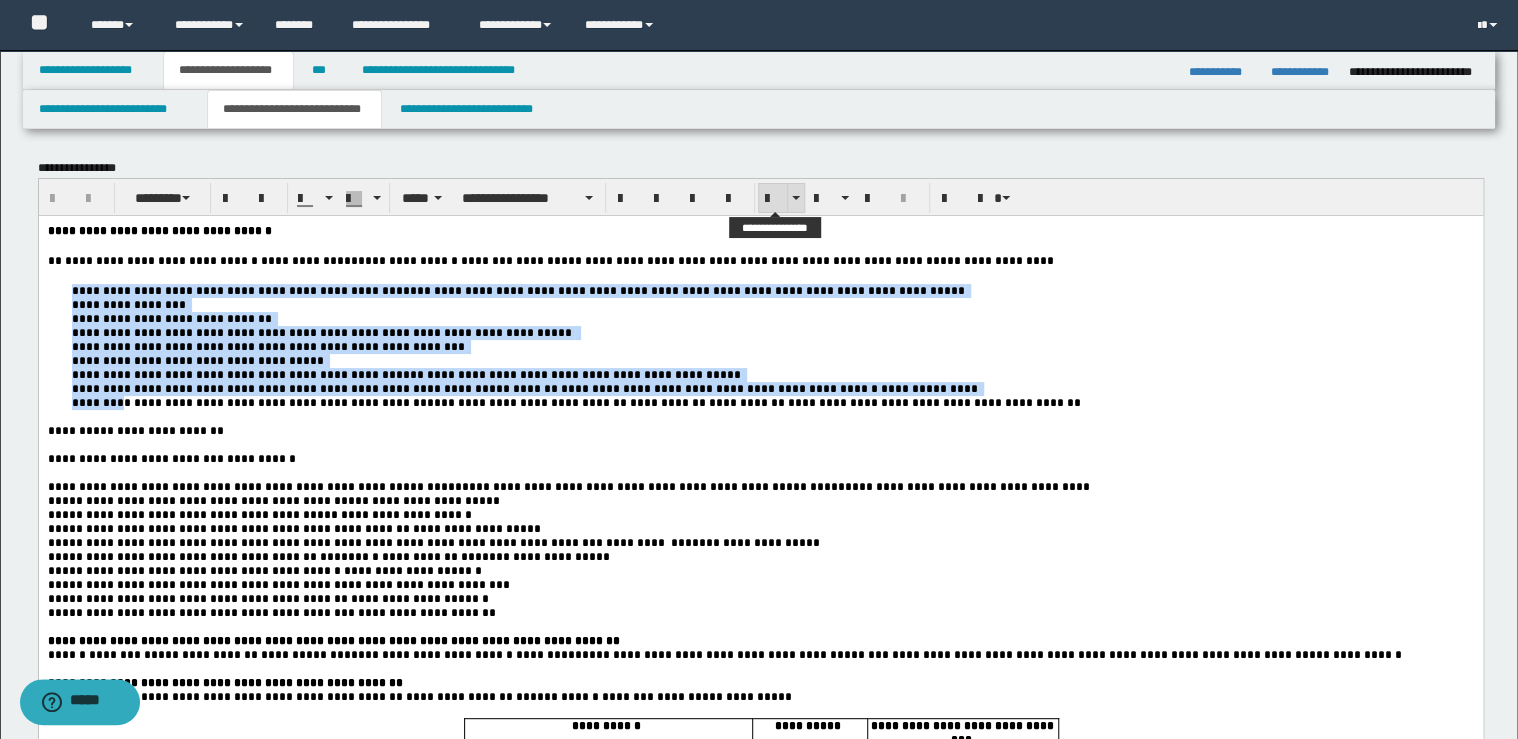 click at bounding box center (773, 199) 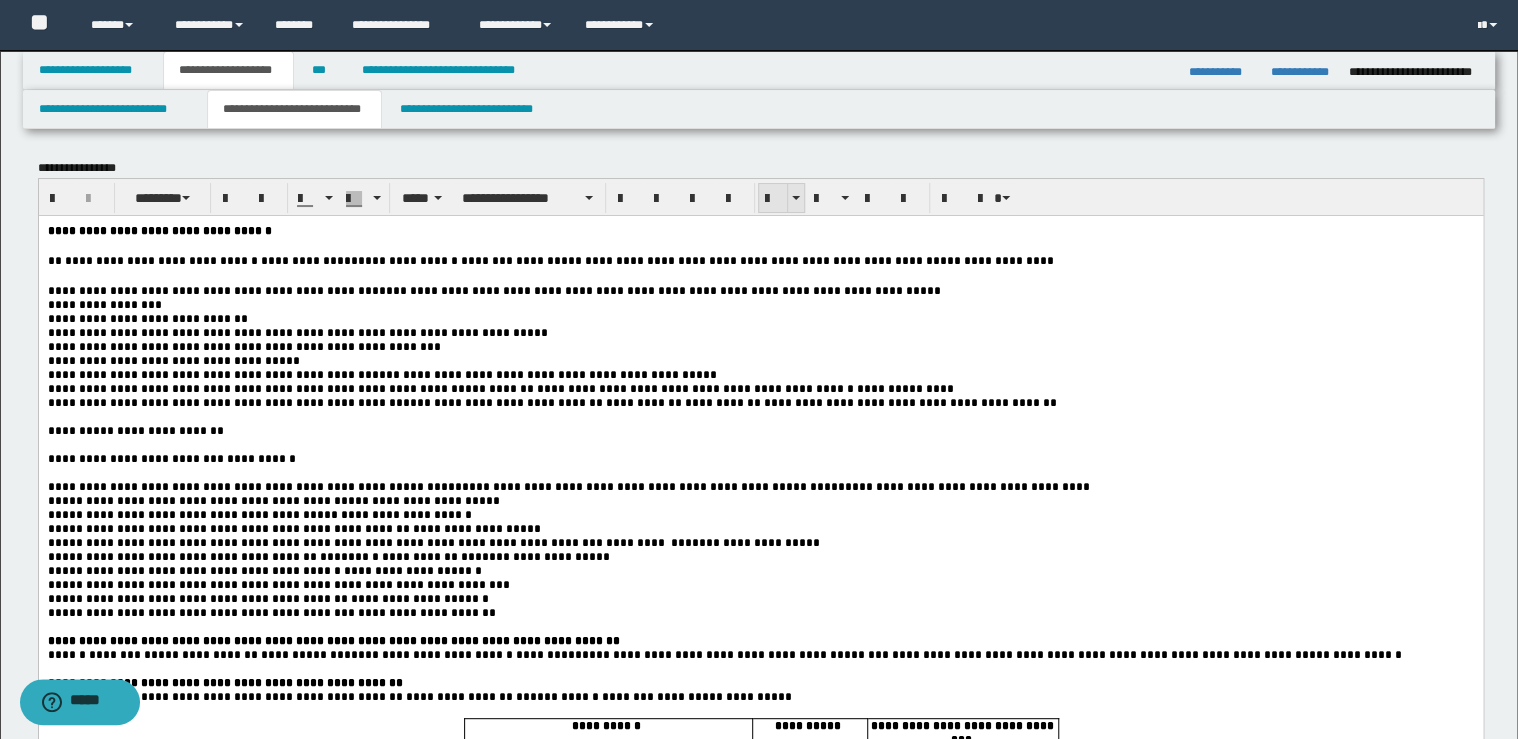 click at bounding box center [773, 199] 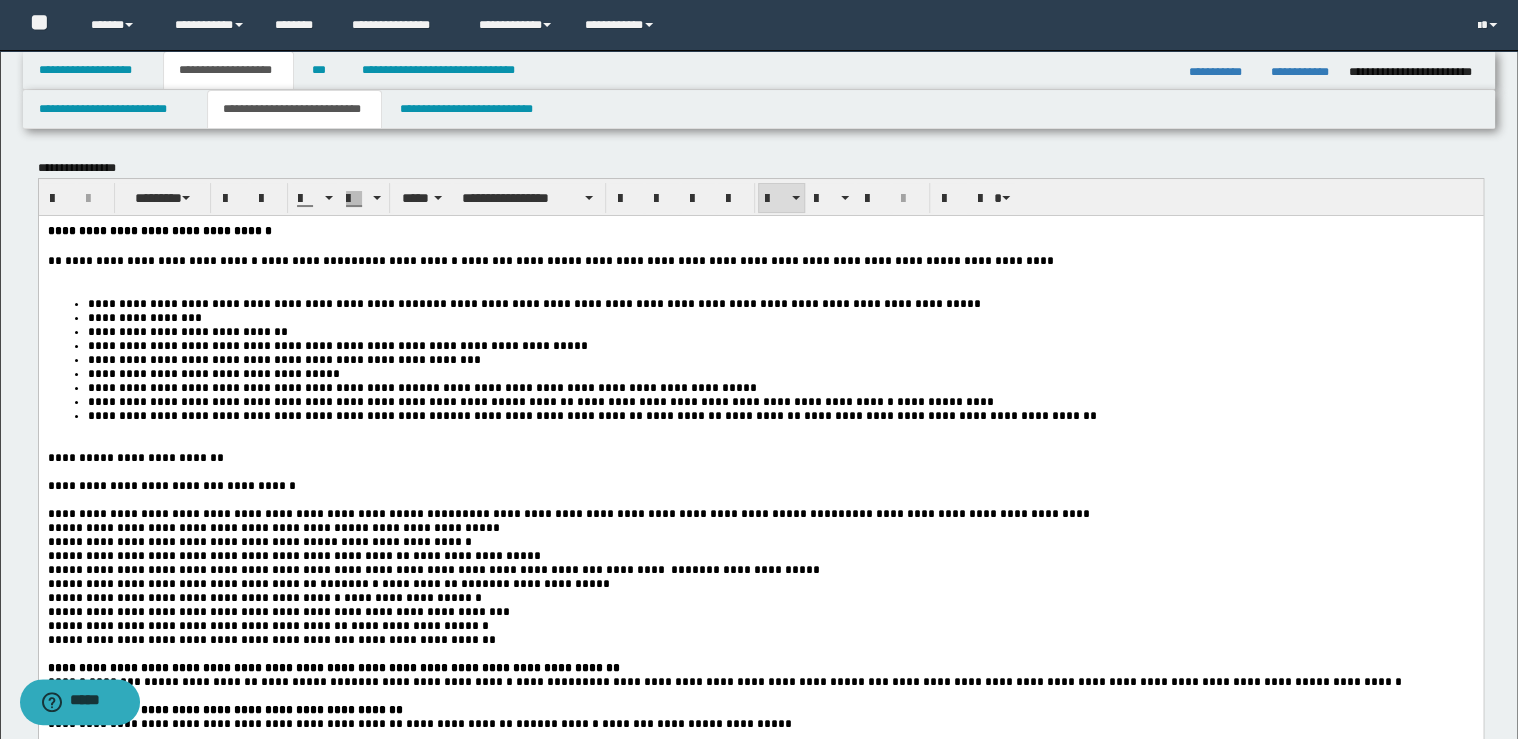 click on "**********" at bounding box center (760, 260) 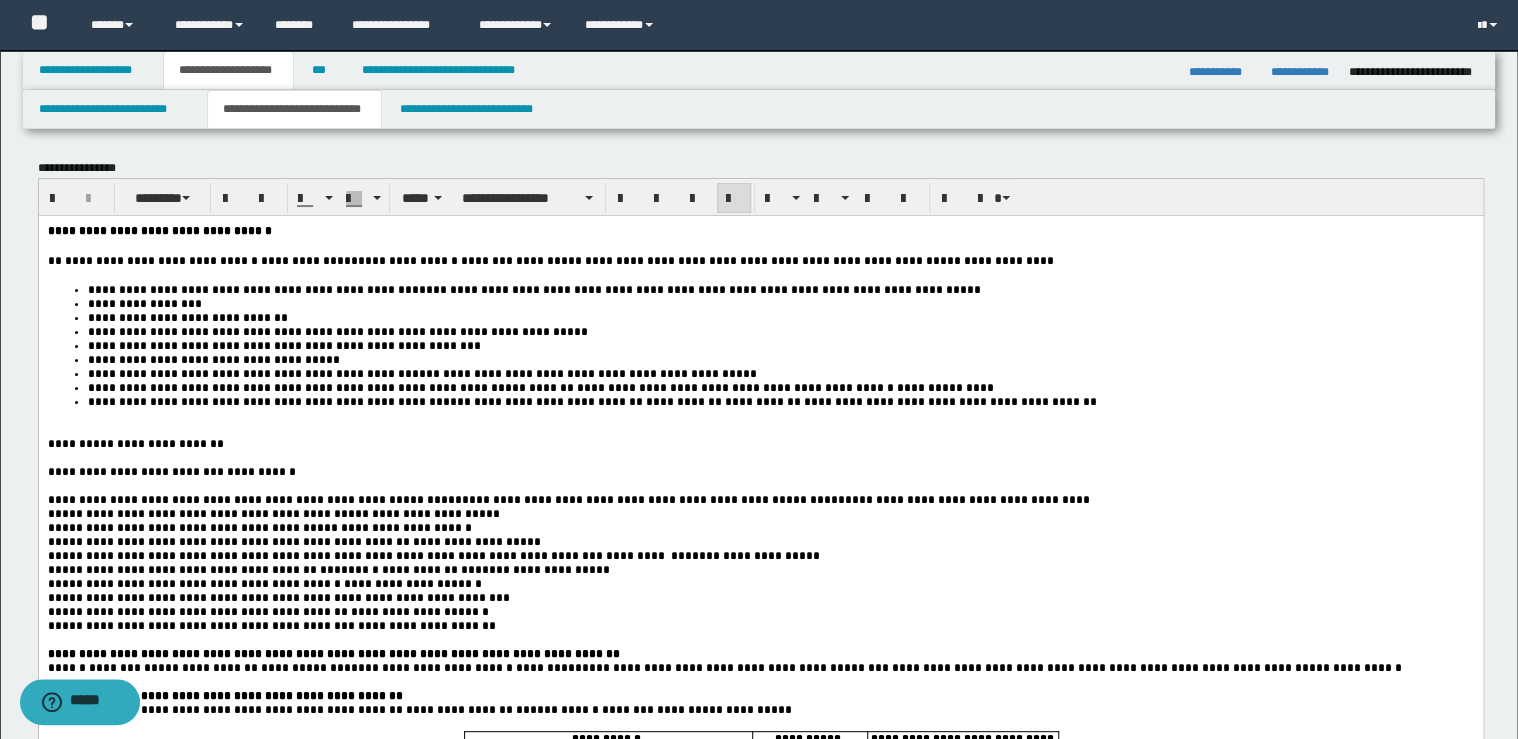 click on "**********" at bounding box center (780, 401) 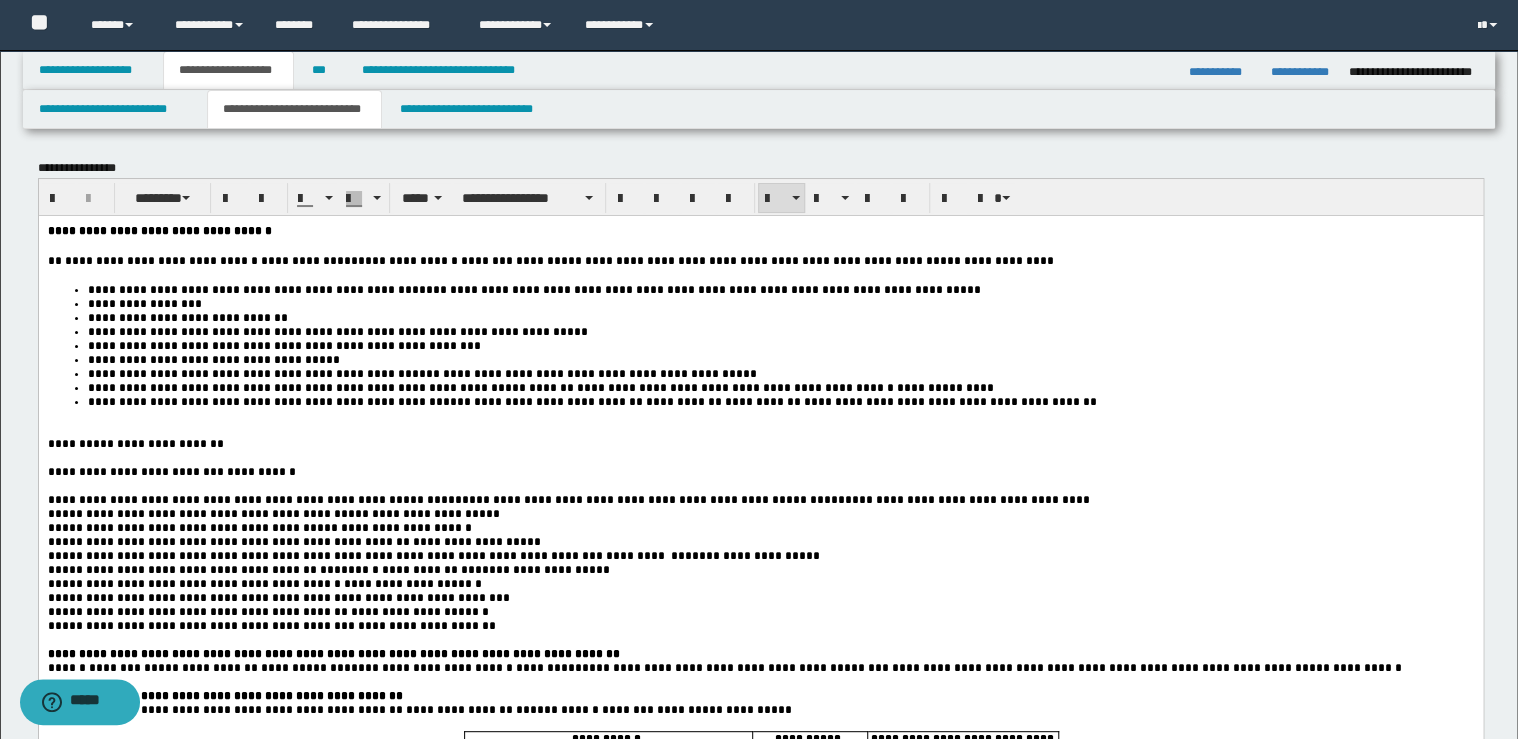type 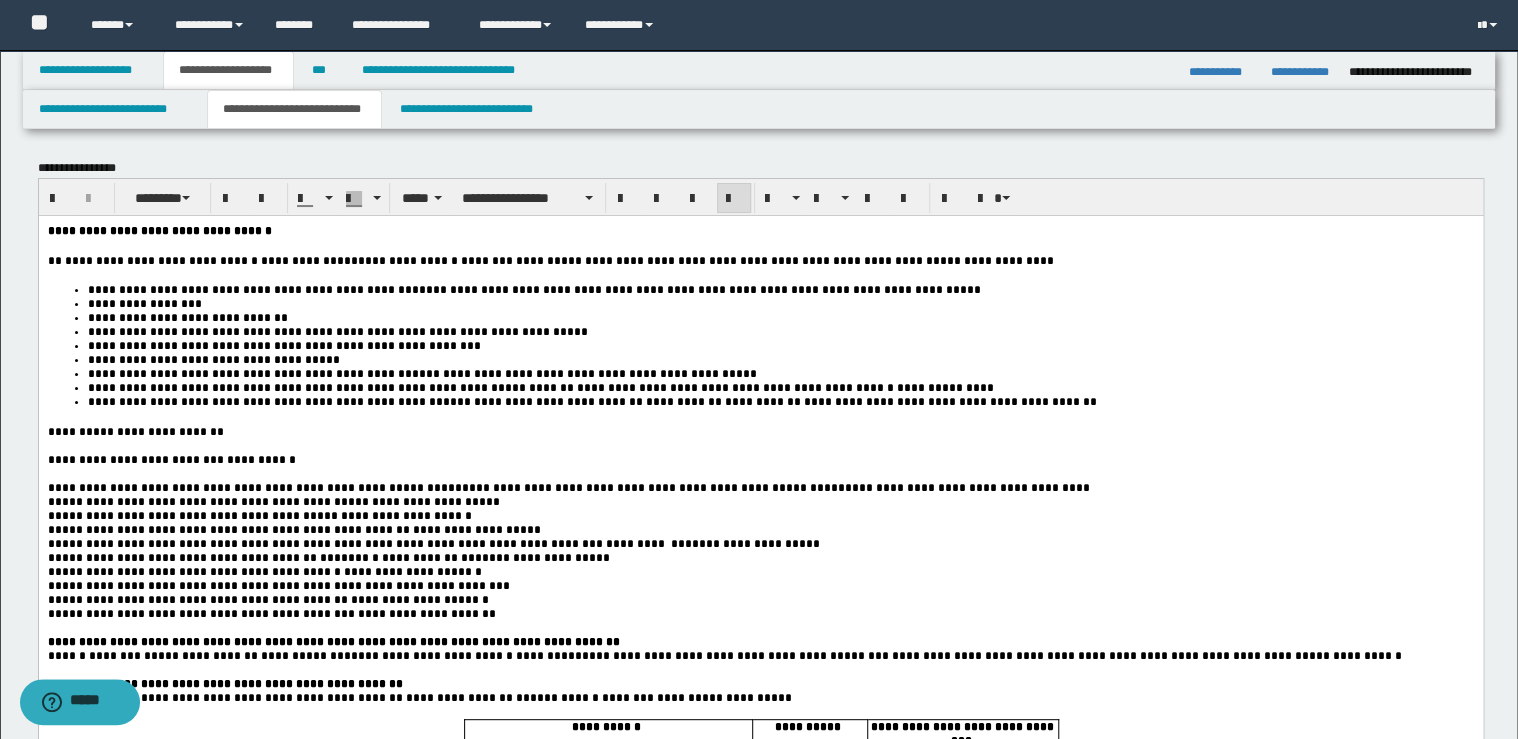 click on "**********" at bounding box center [81, 431] 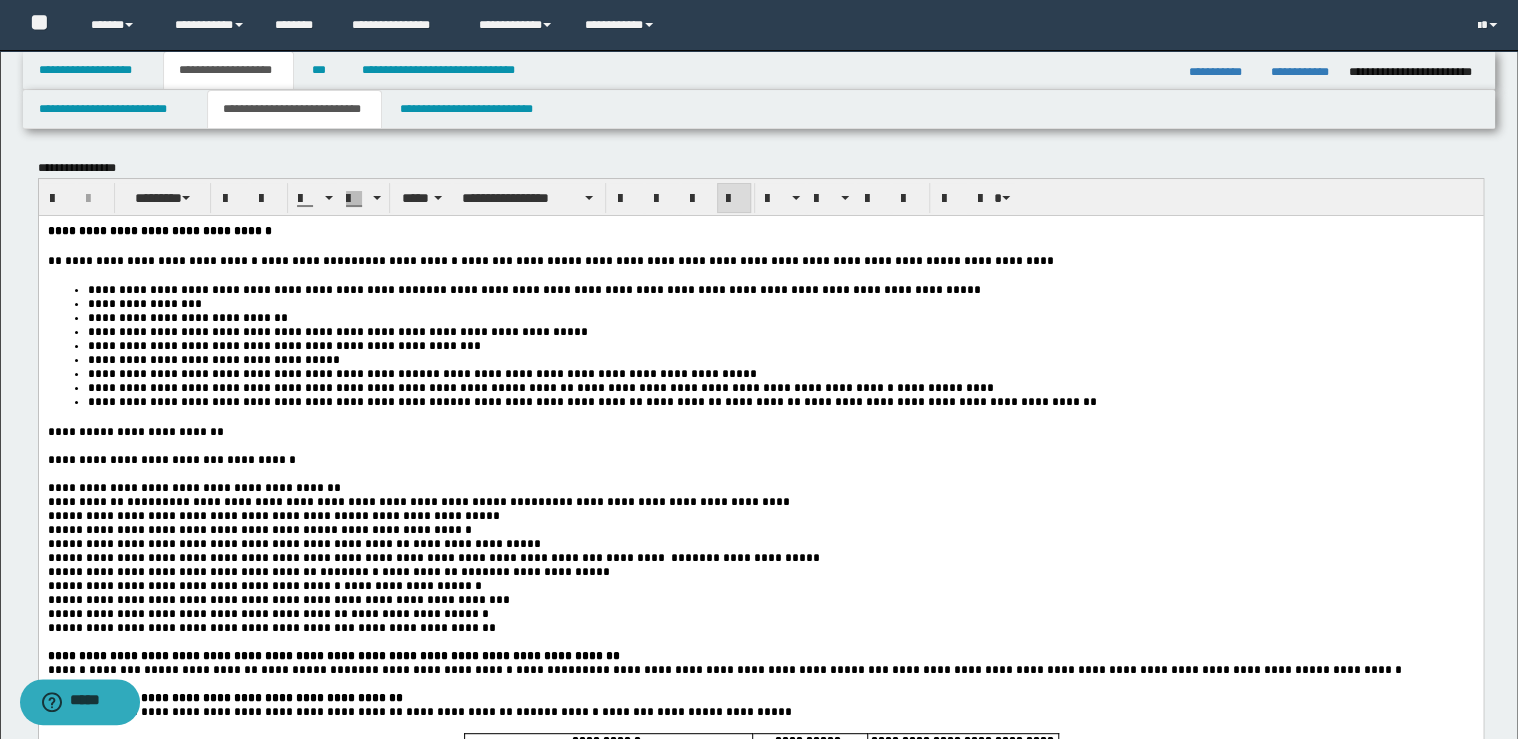 click on "**********" at bounding box center [335, 501] 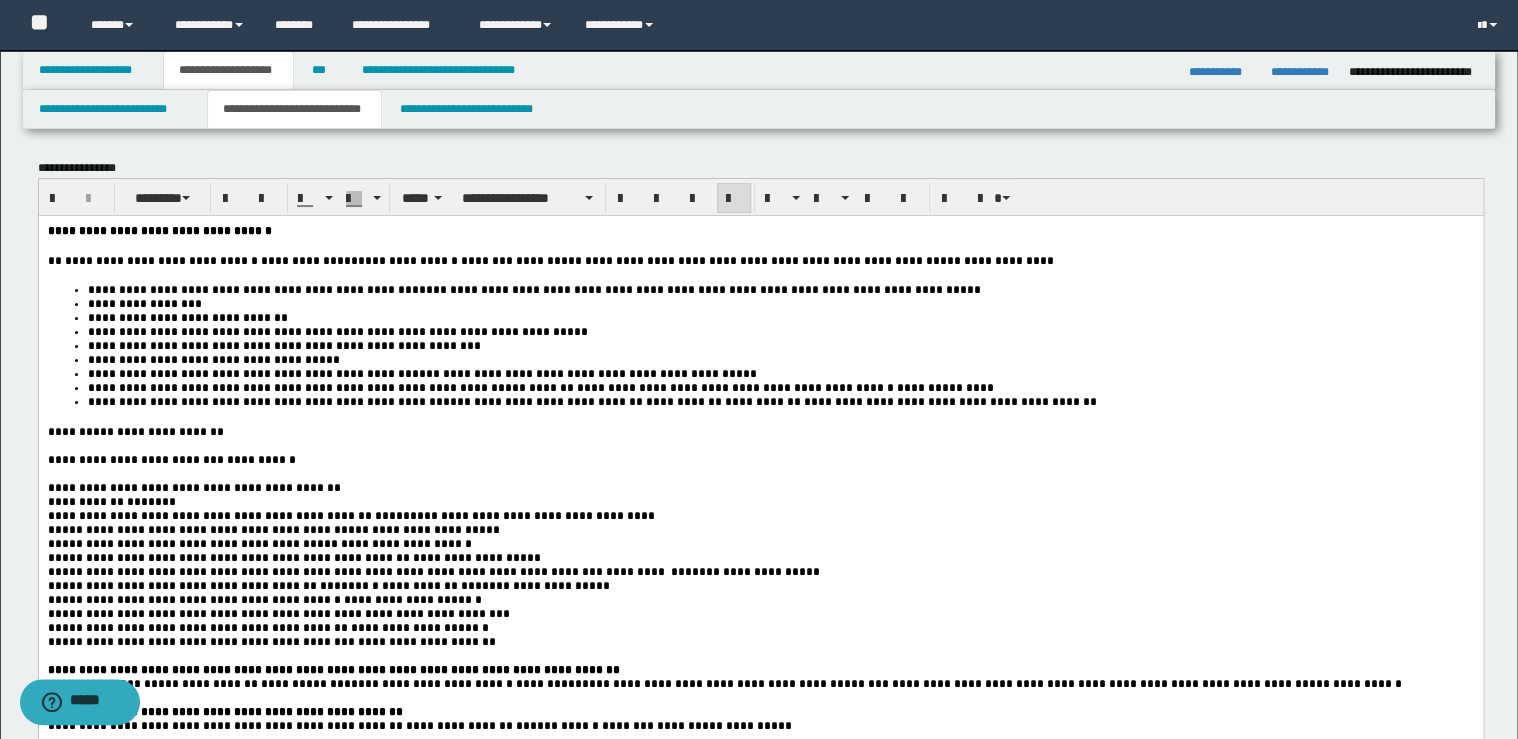 click on "**********" at bounding box center [533, 515] 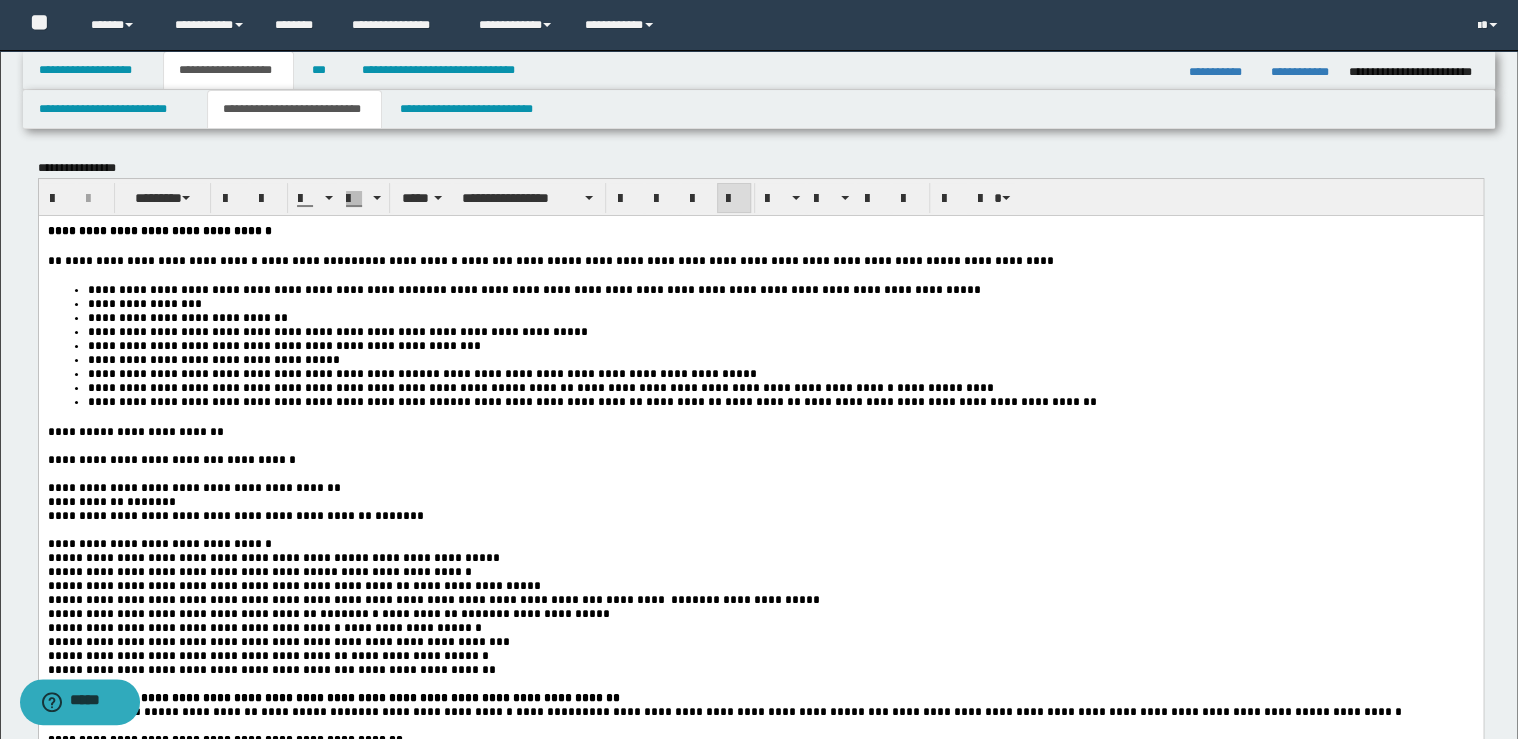 scroll, scrollTop: 240, scrollLeft: 0, axis: vertical 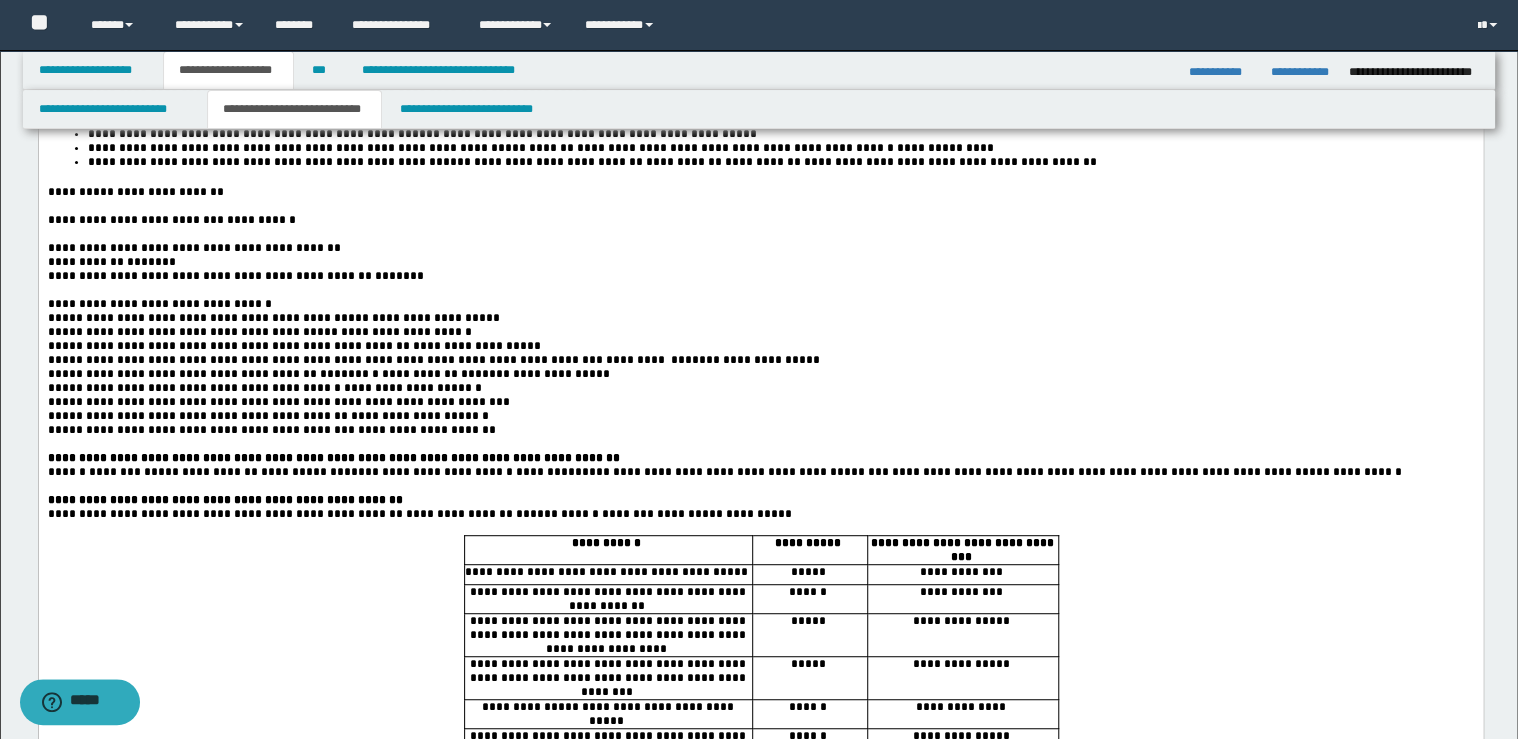 click on "**********" at bounding box center [760, 458] 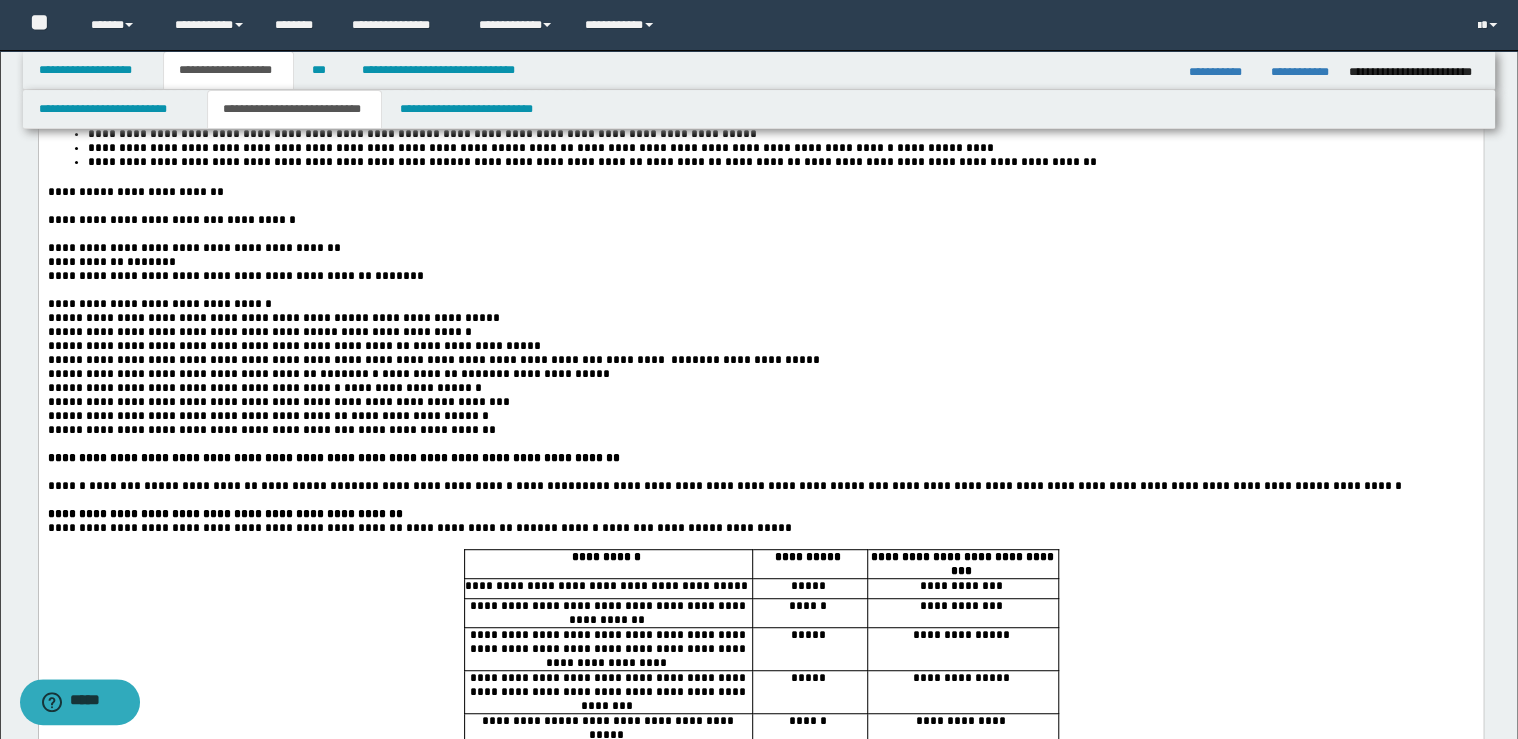 click on "**********" at bounding box center (760, 514) 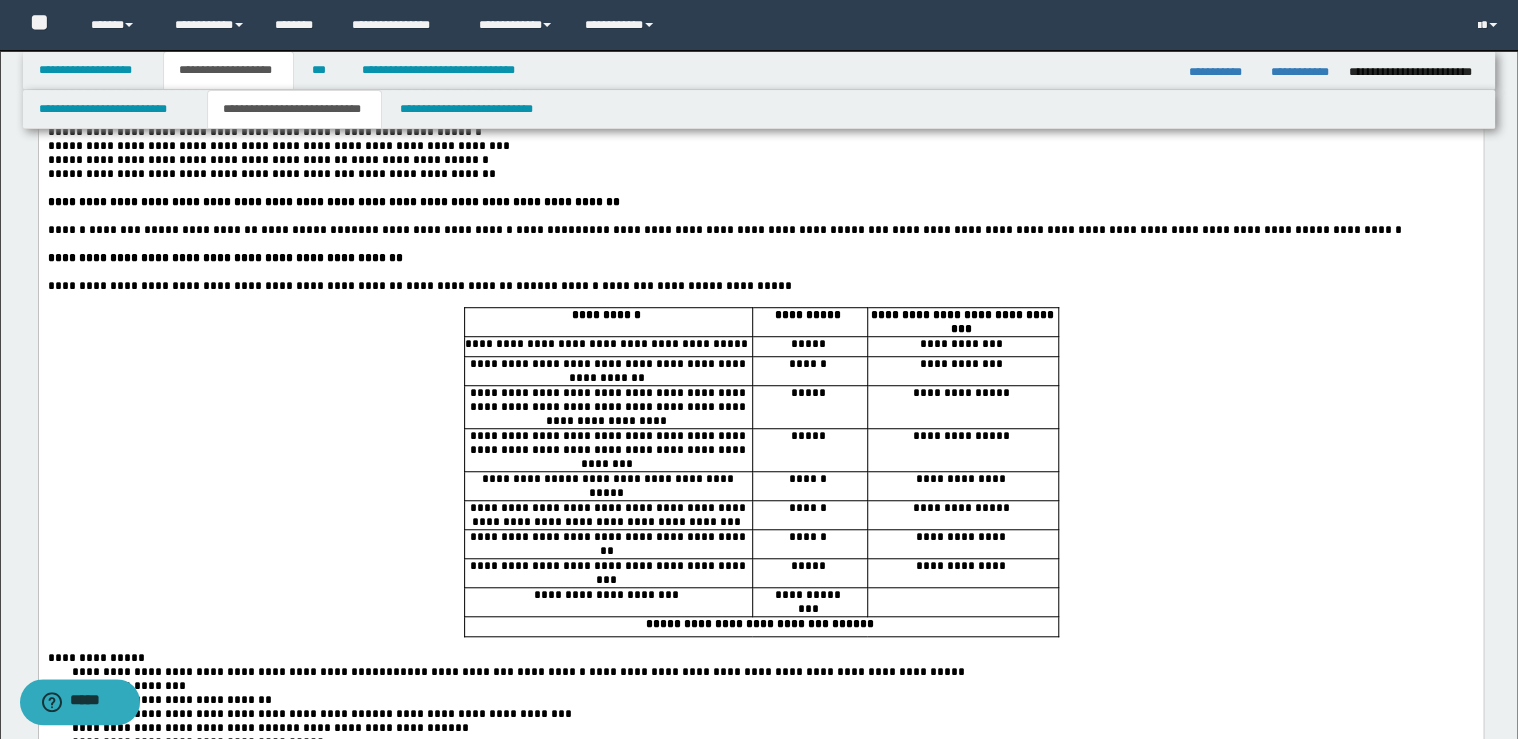 scroll, scrollTop: 560, scrollLeft: 0, axis: vertical 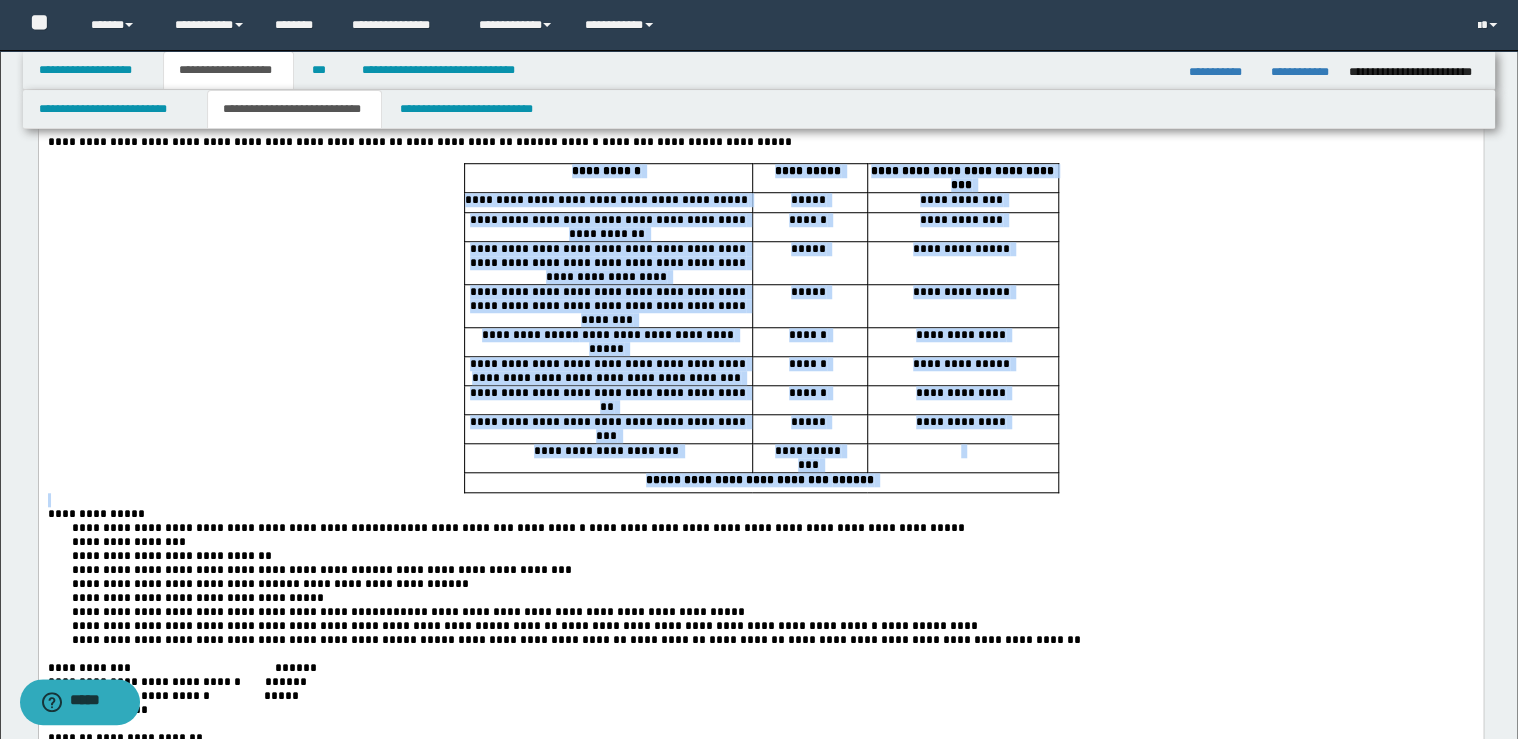 drag, startPoint x: 579, startPoint y: 221, endPoint x: 655, endPoint y: 529, distance: 317.23807 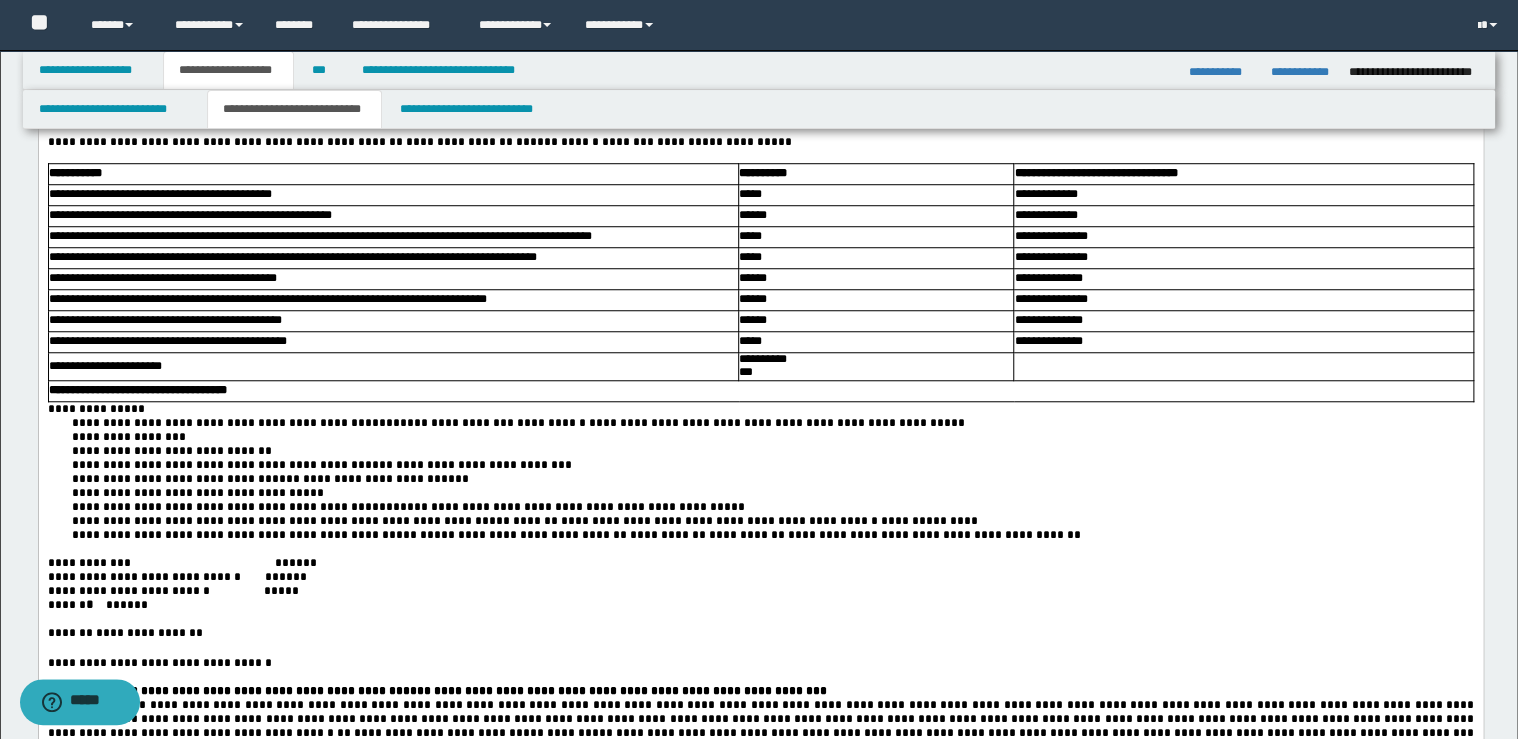 drag, startPoint x: 47, startPoint y: 478, endPoint x: 71, endPoint y: 517, distance: 45.79301 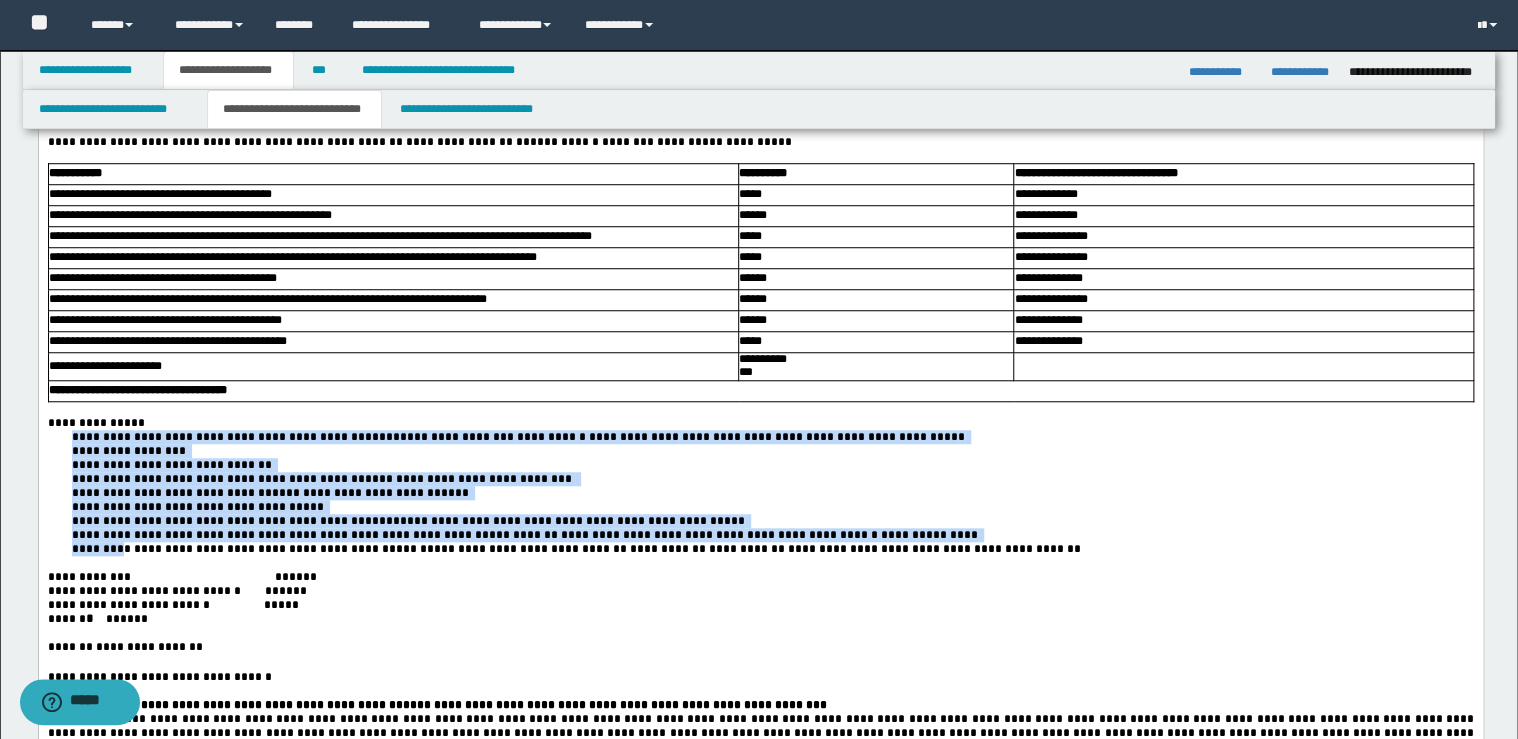 drag, startPoint x: 65, startPoint y: 513, endPoint x: 119, endPoint y: 624, distance: 123.43824 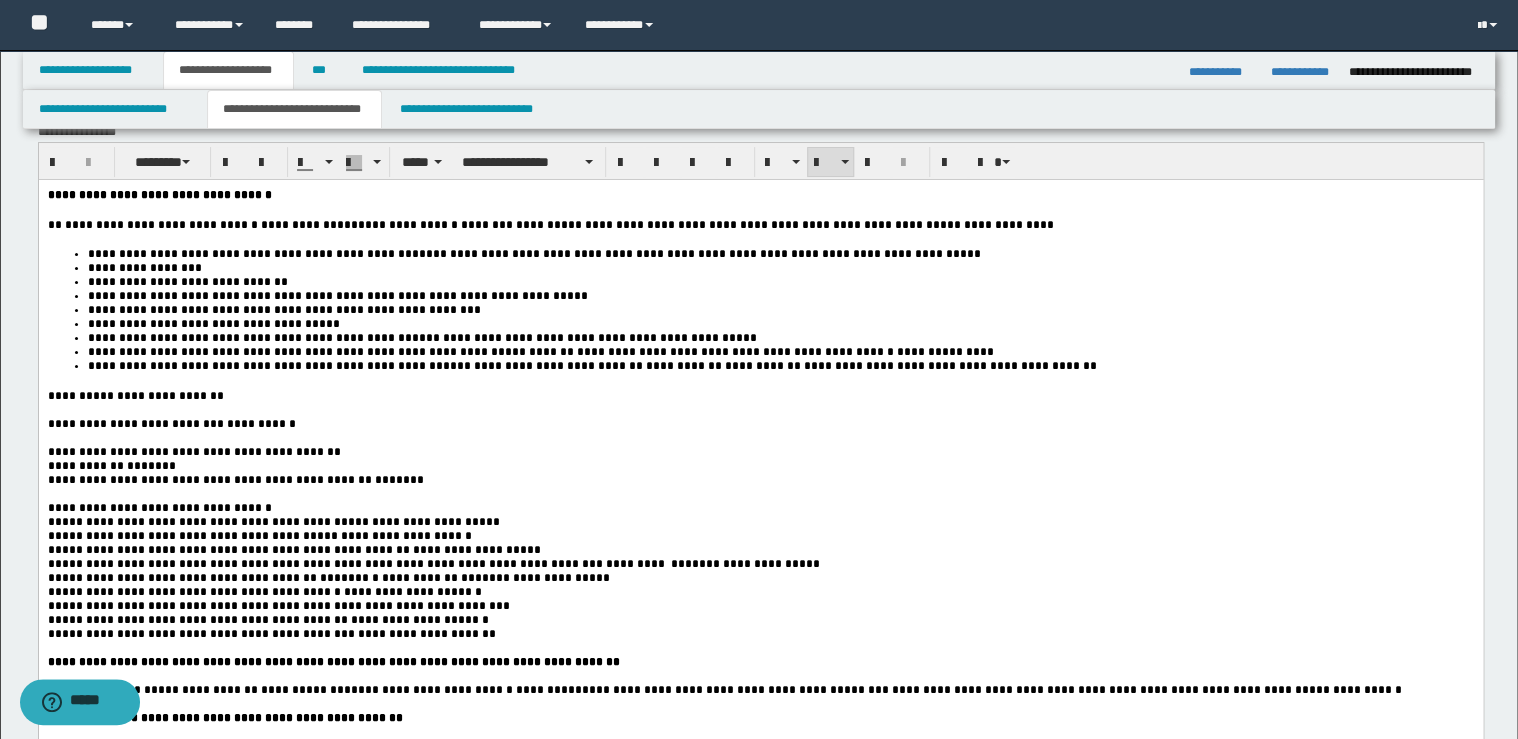 scroll, scrollTop: 0, scrollLeft: 0, axis: both 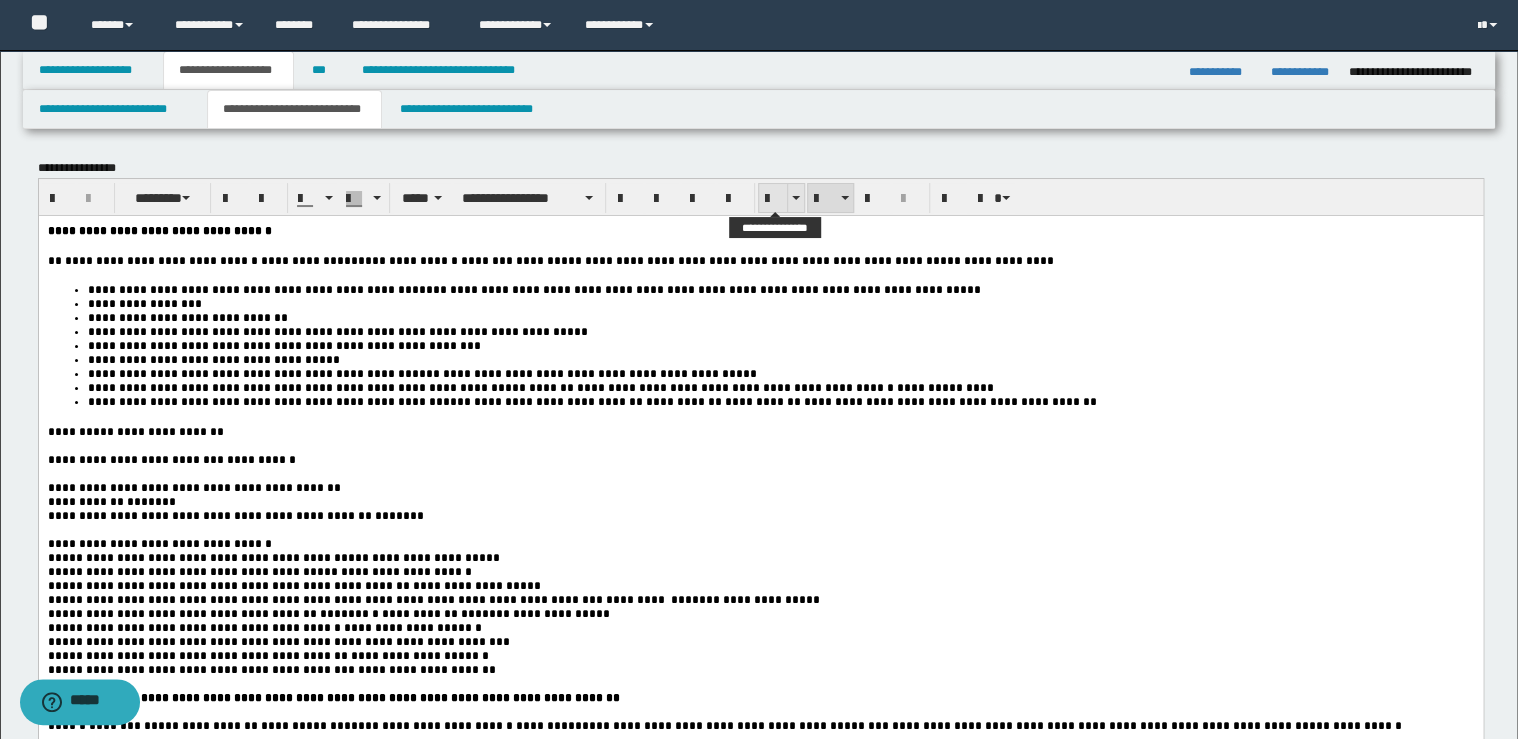 click at bounding box center [773, 199] 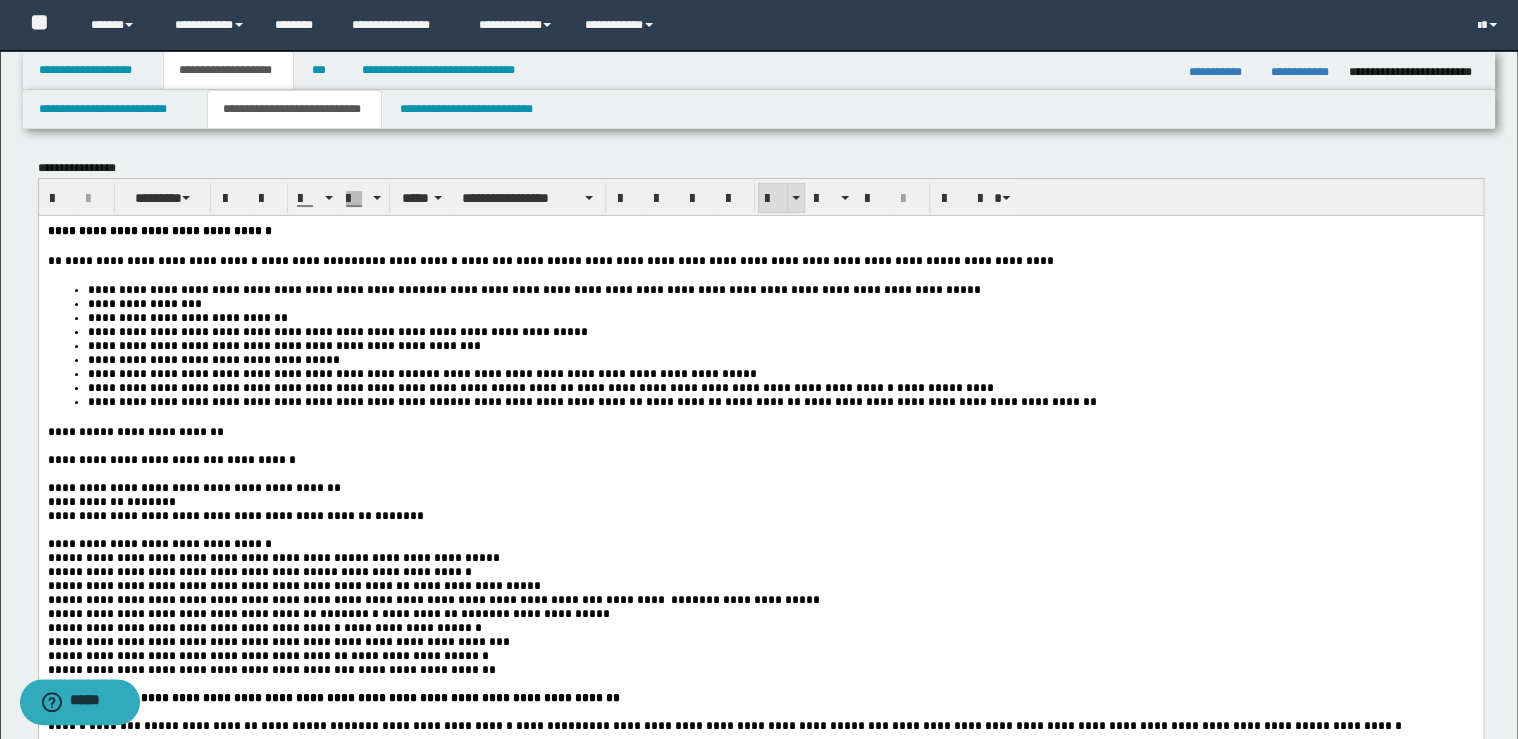 click at bounding box center (773, 199) 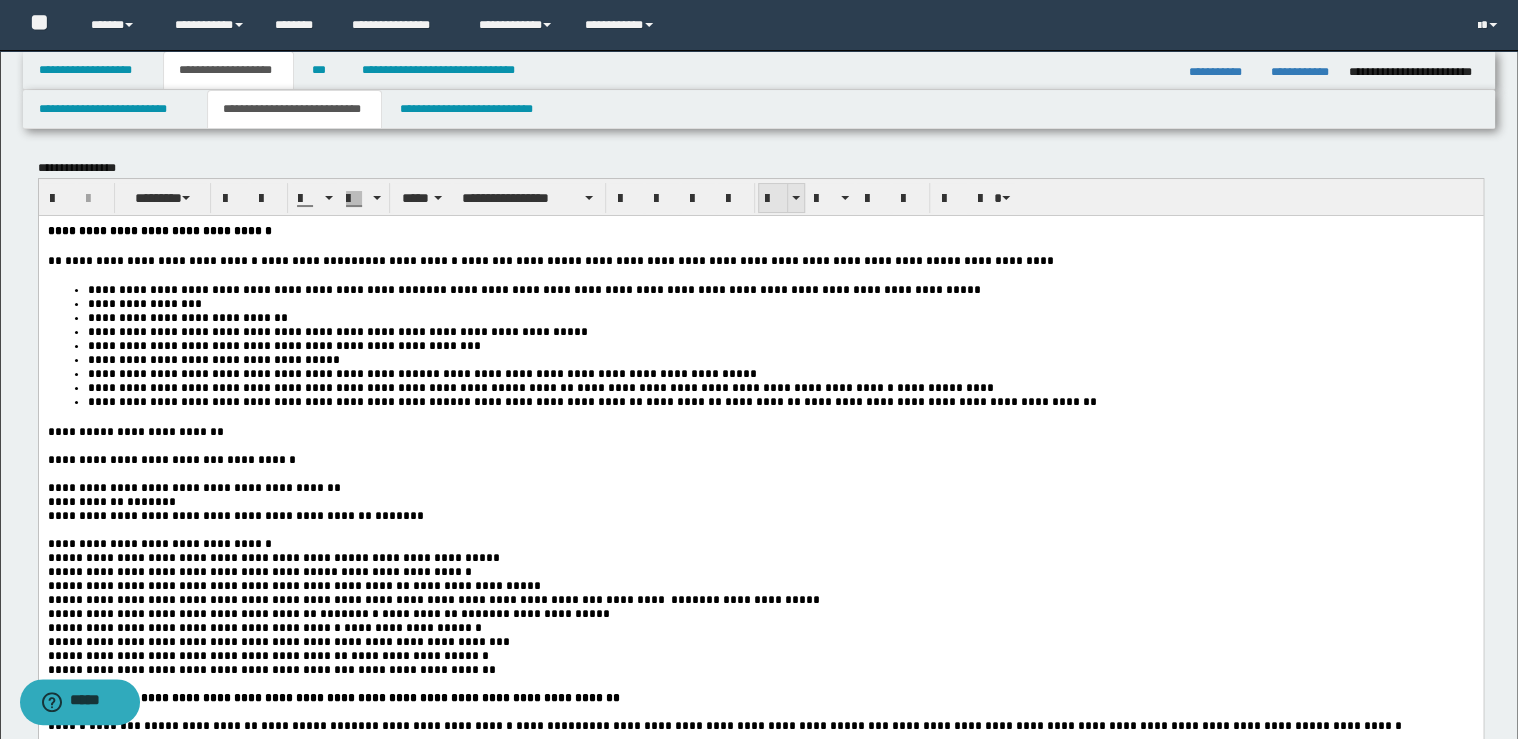 click at bounding box center (773, 199) 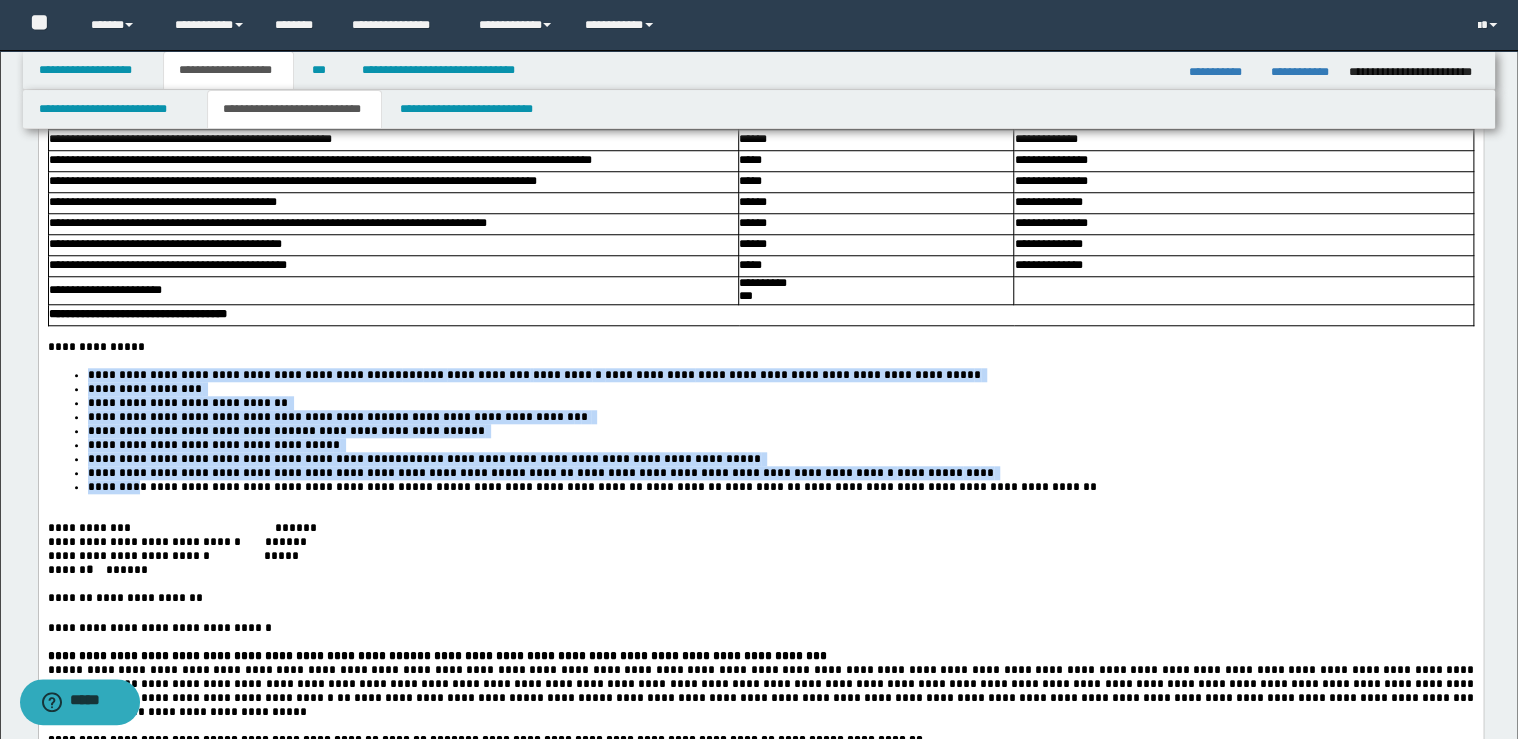 scroll, scrollTop: 800, scrollLeft: 0, axis: vertical 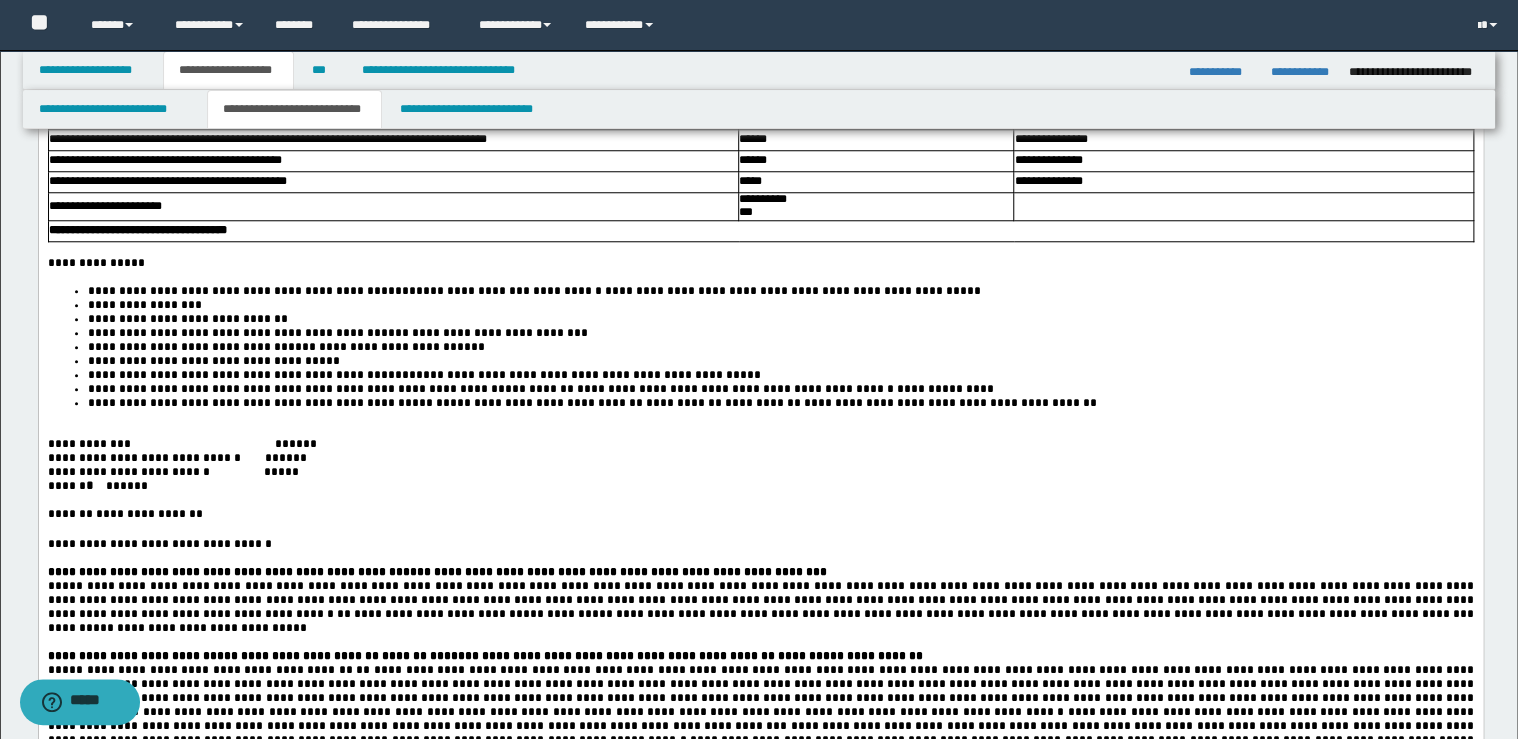 click on "**********" at bounding box center [780, 403] 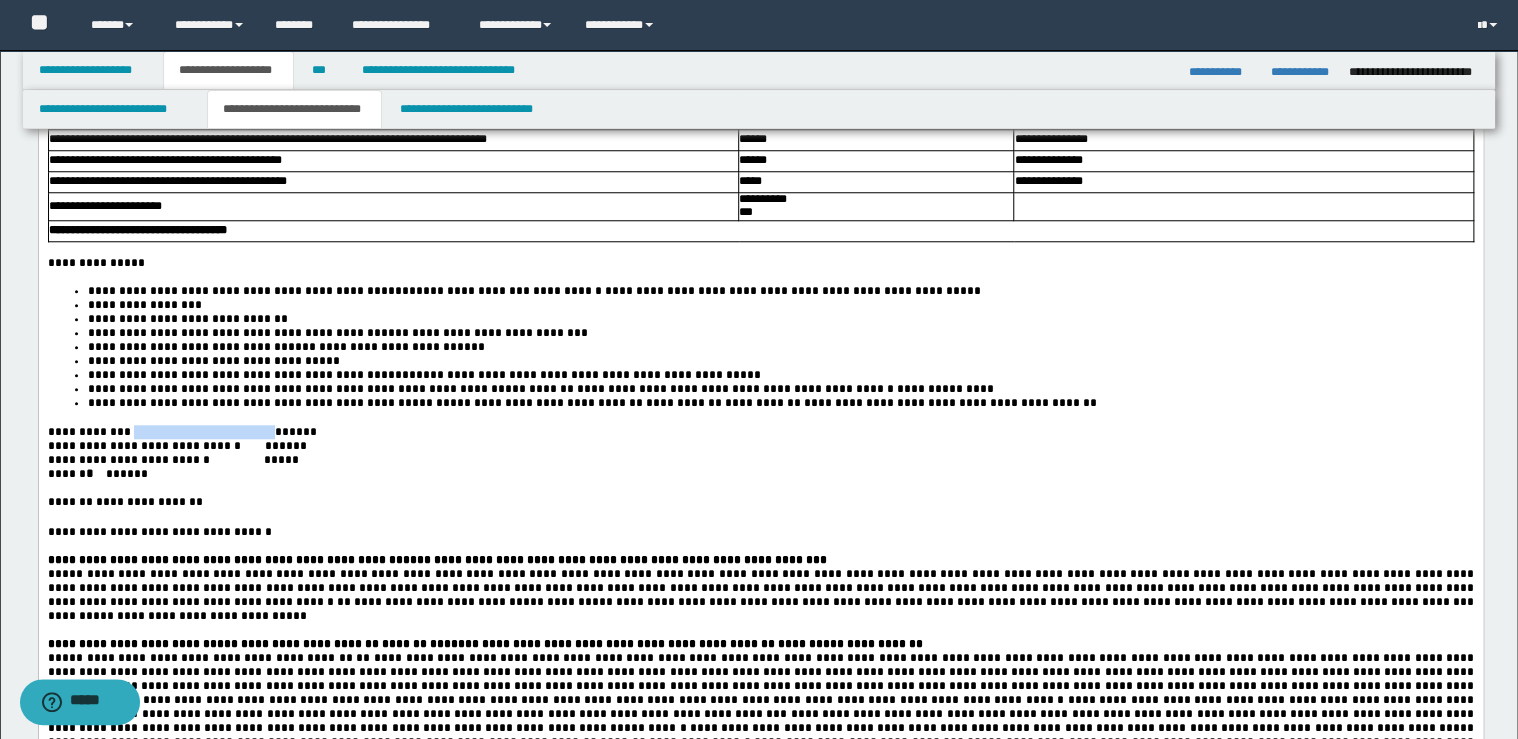 drag, startPoint x: 293, startPoint y: 521, endPoint x: 138, endPoint y: 518, distance: 155.02902 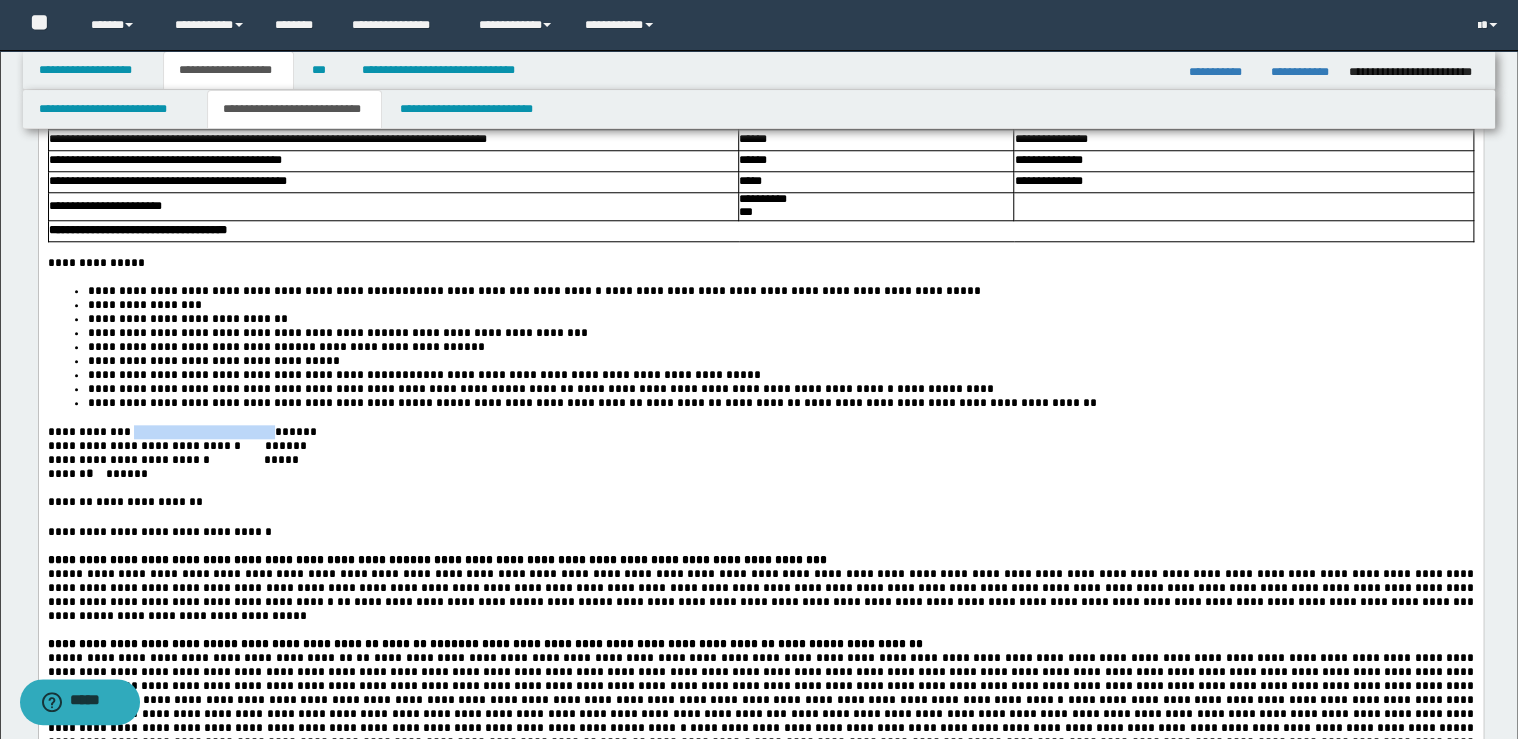 click on "**********" at bounding box center [181, 432] 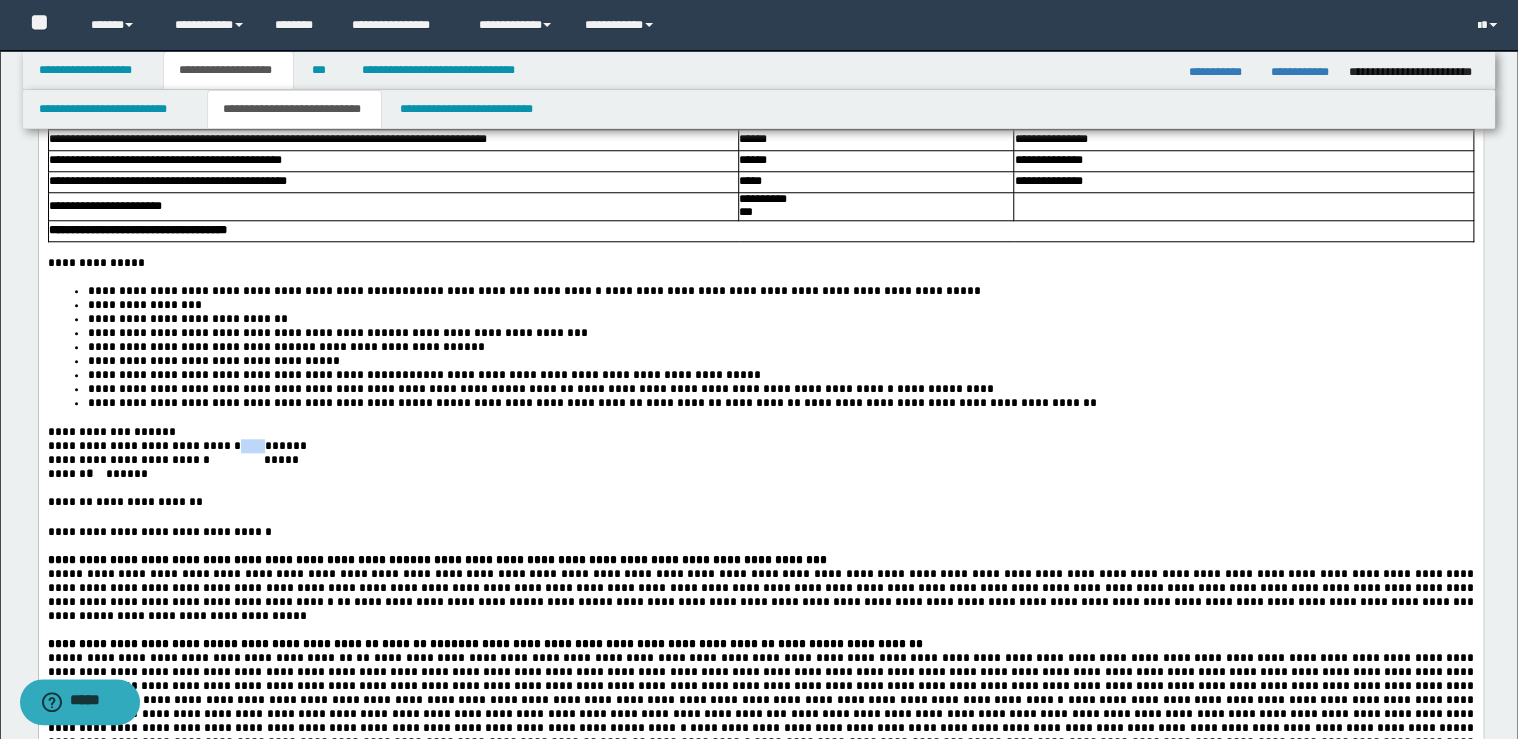 drag, startPoint x: 294, startPoint y: 539, endPoint x: 286, endPoint y: 550, distance: 13.601471 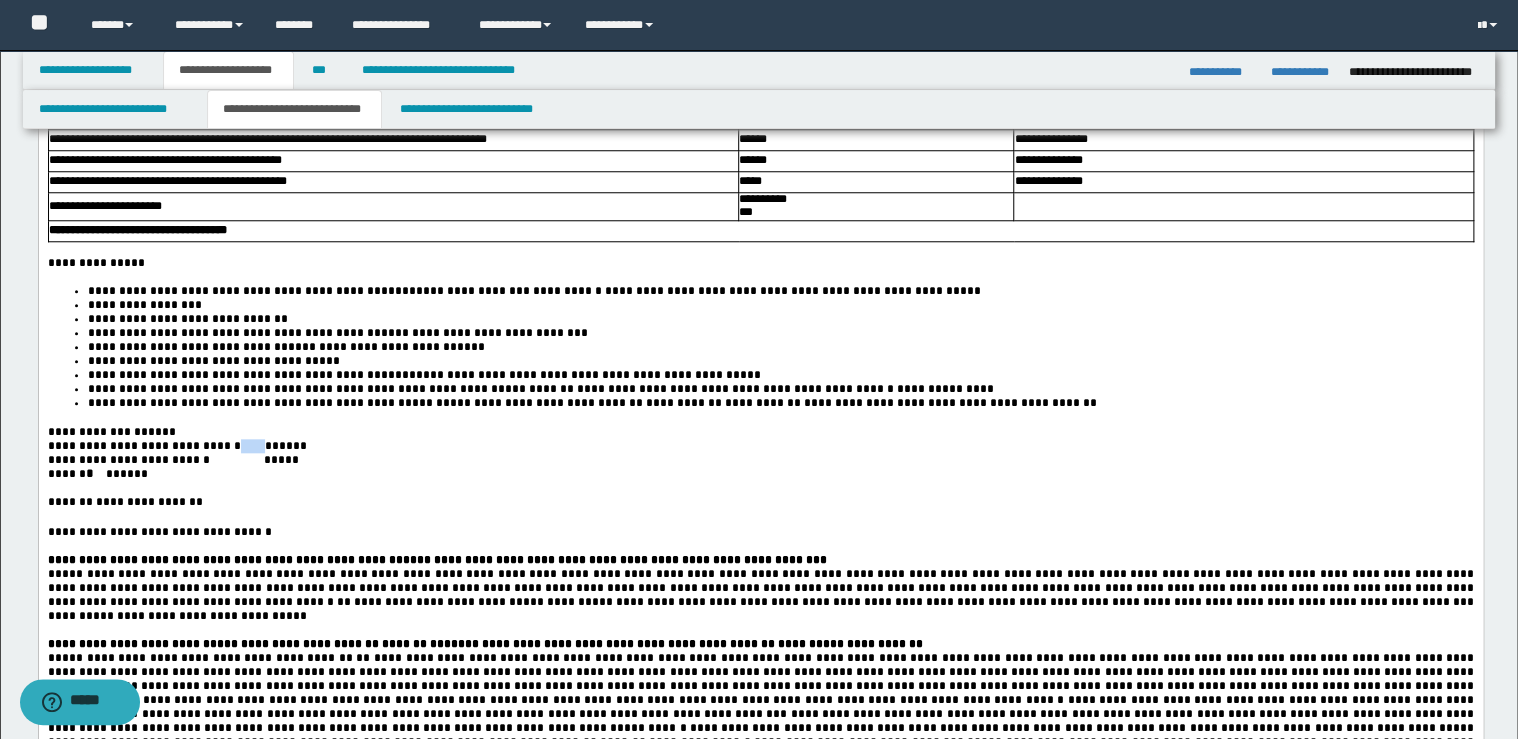 click on "**********" at bounding box center [178, 446] 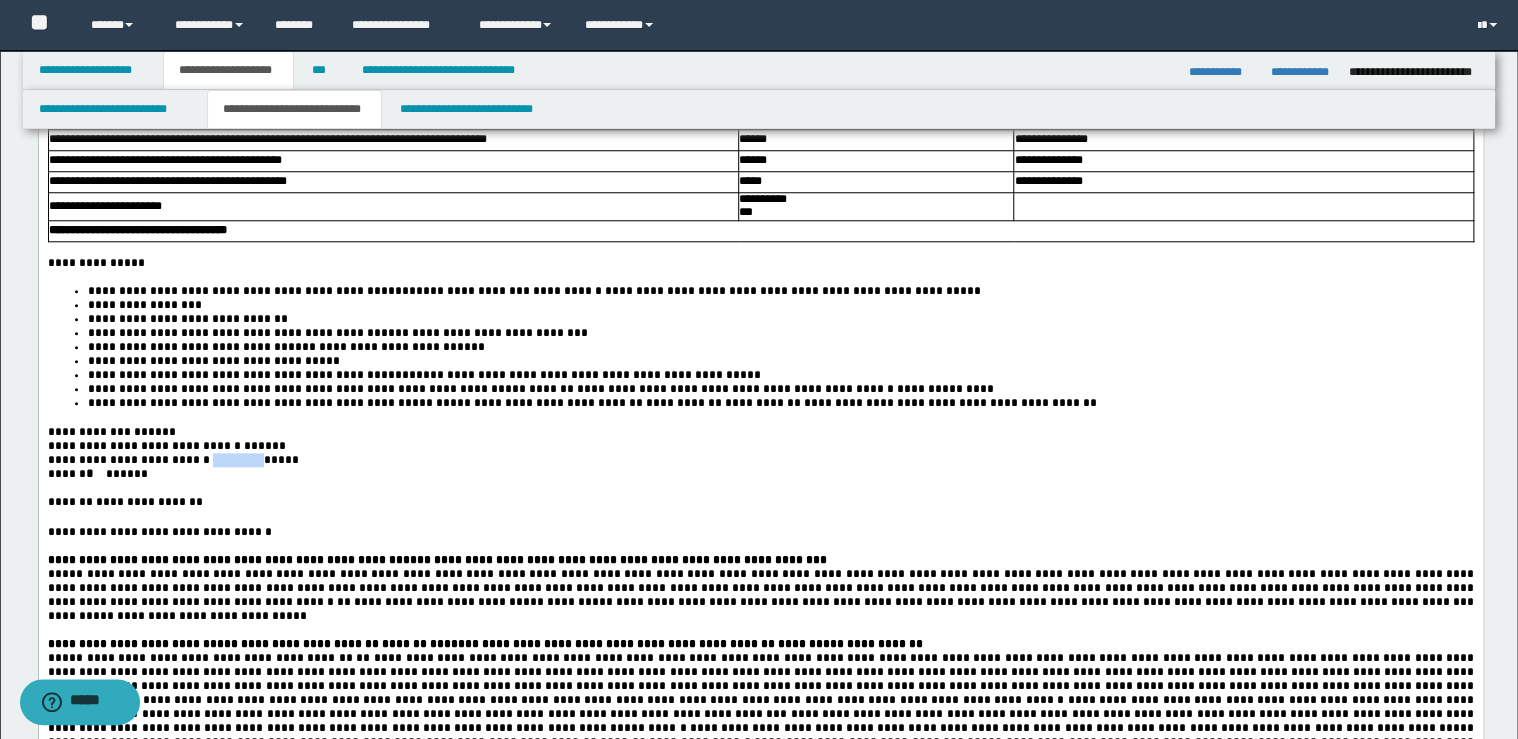 drag, startPoint x: 302, startPoint y: 558, endPoint x: 246, endPoint y: 551, distance: 56.435802 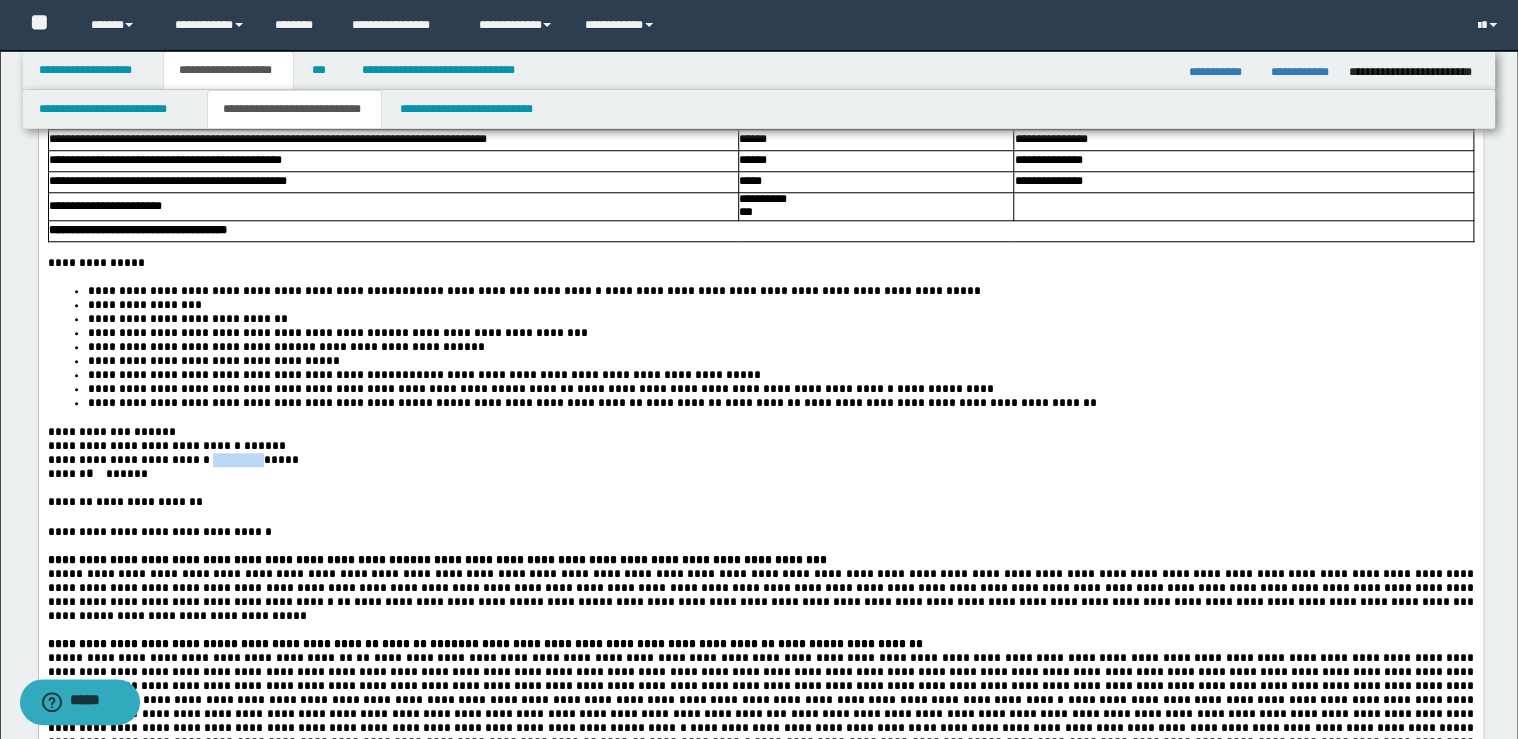click on "**********" at bounding box center (174, 460) 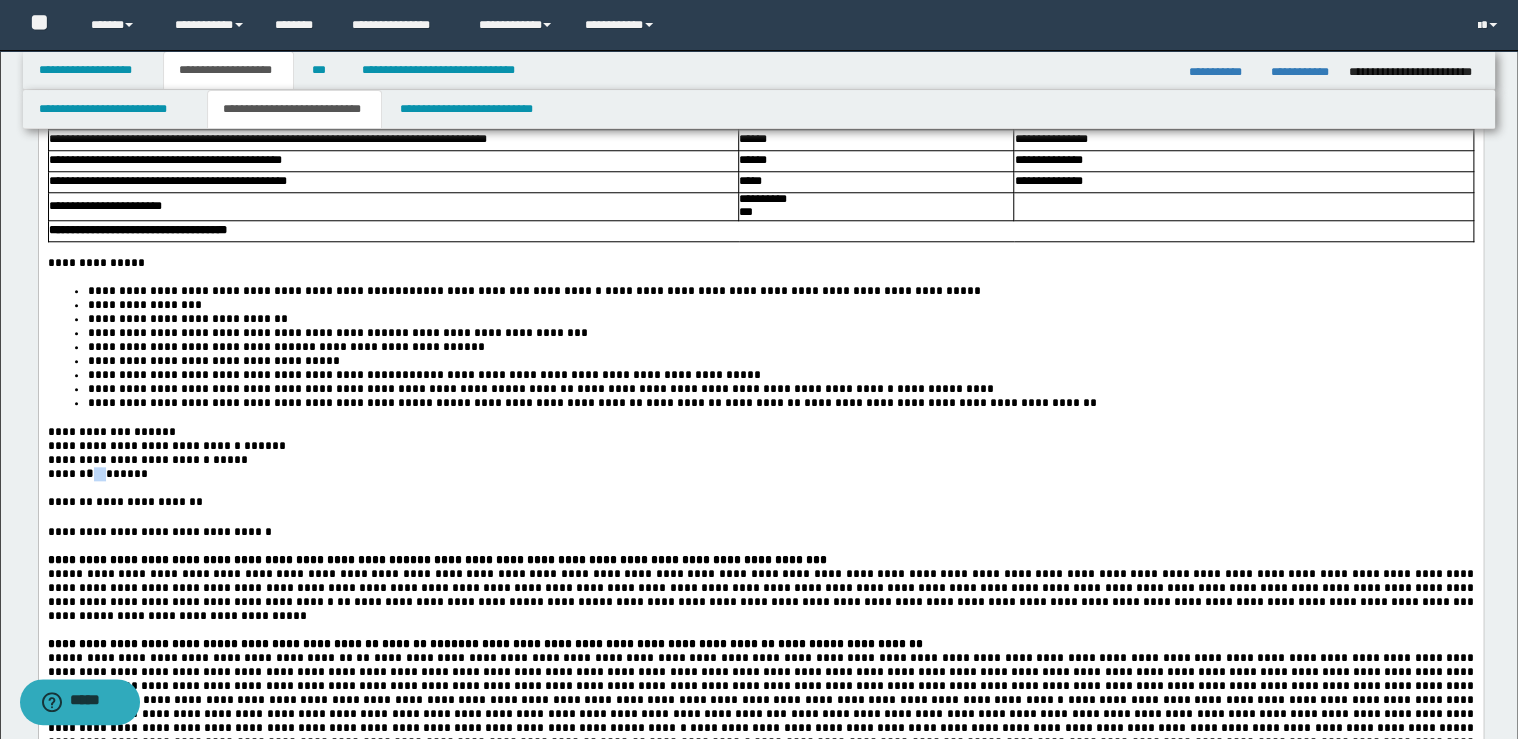 drag, startPoint x: 107, startPoint y: 570, endPoint x: 97, endPoint y: 569, distance: 10.049875 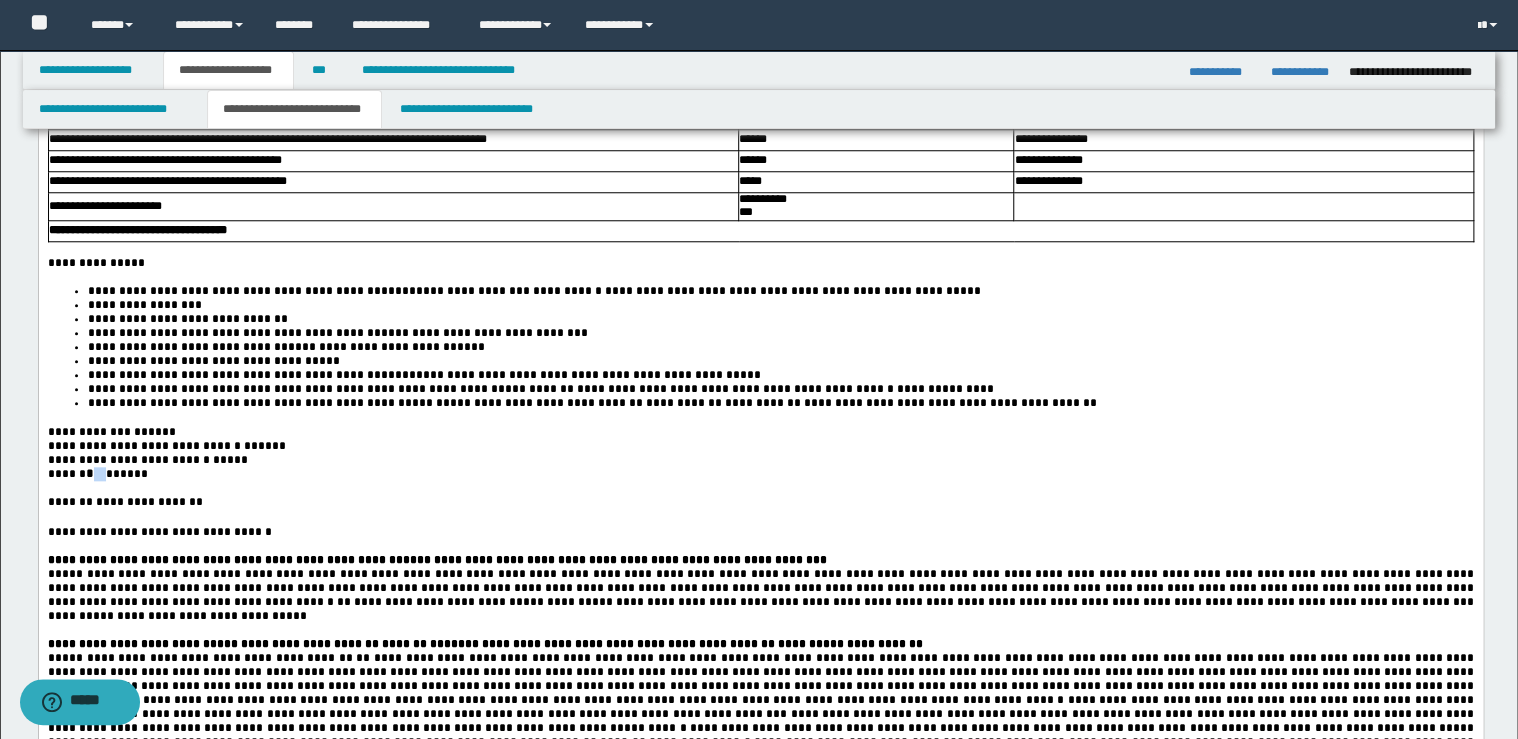 click on "***** *" at bounding box center (120, 474) 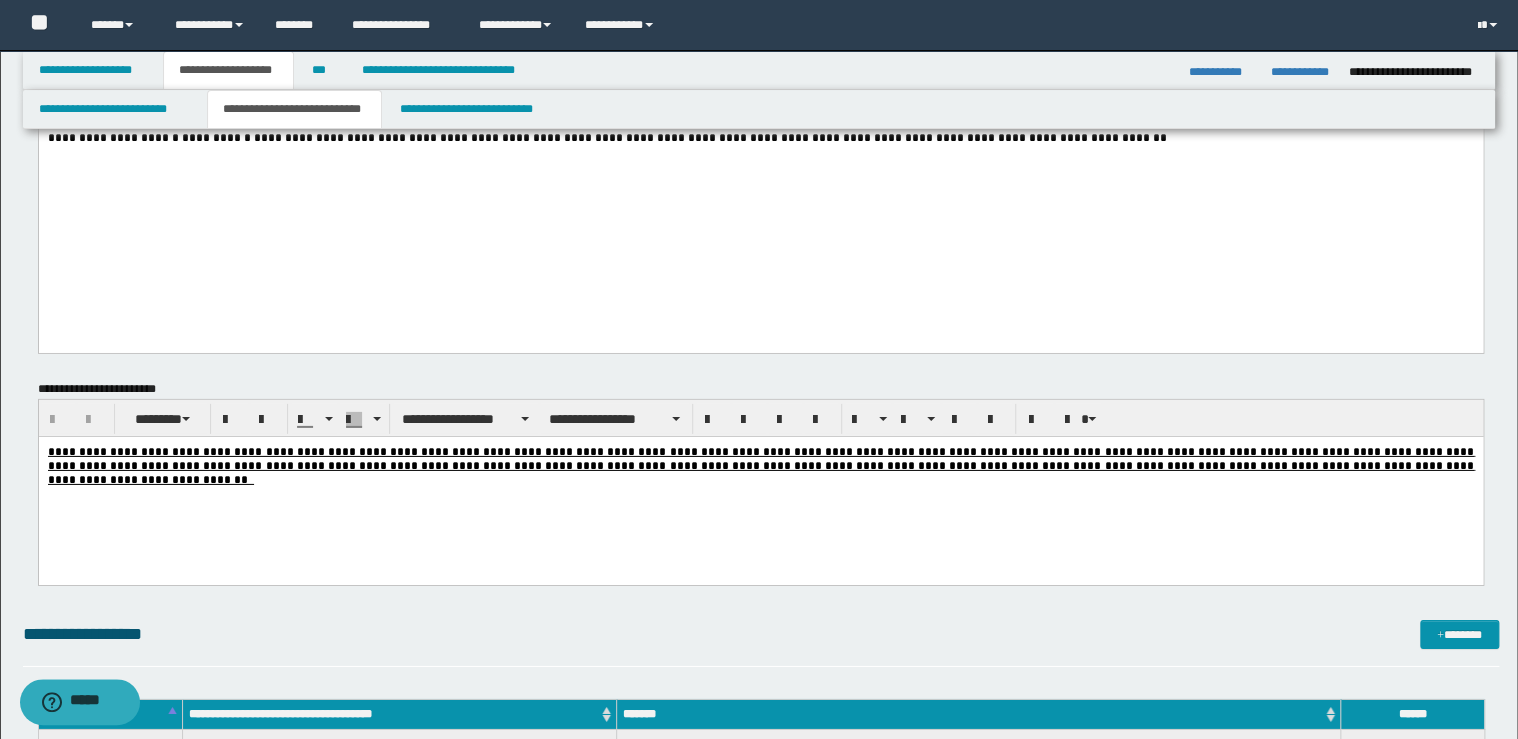 scroll, scrollTop: 2960, scrollLeft: 0, axis: vertical 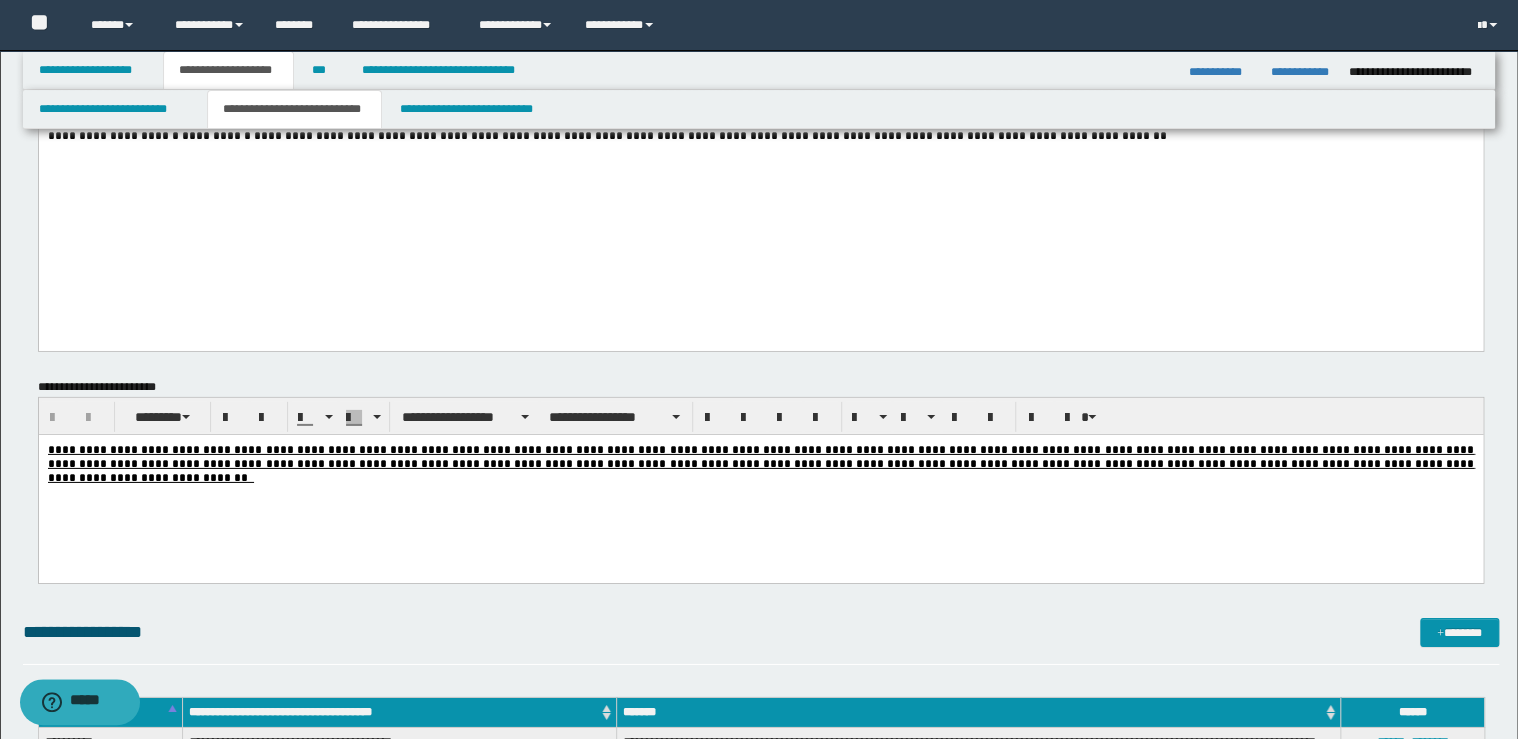 click on "**********" at bounding box center (760, 488) 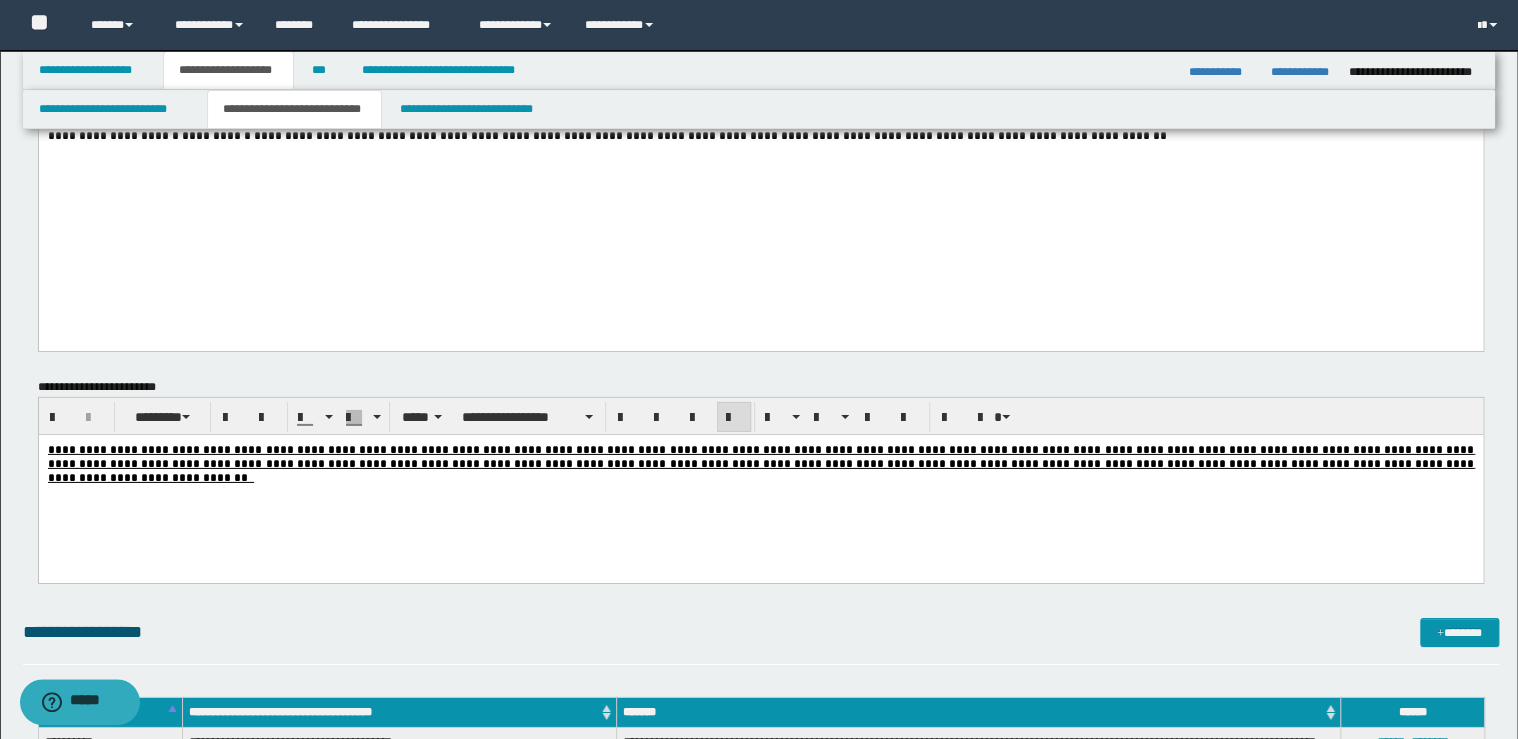 click on "**********" at bounding box center (760, -683) 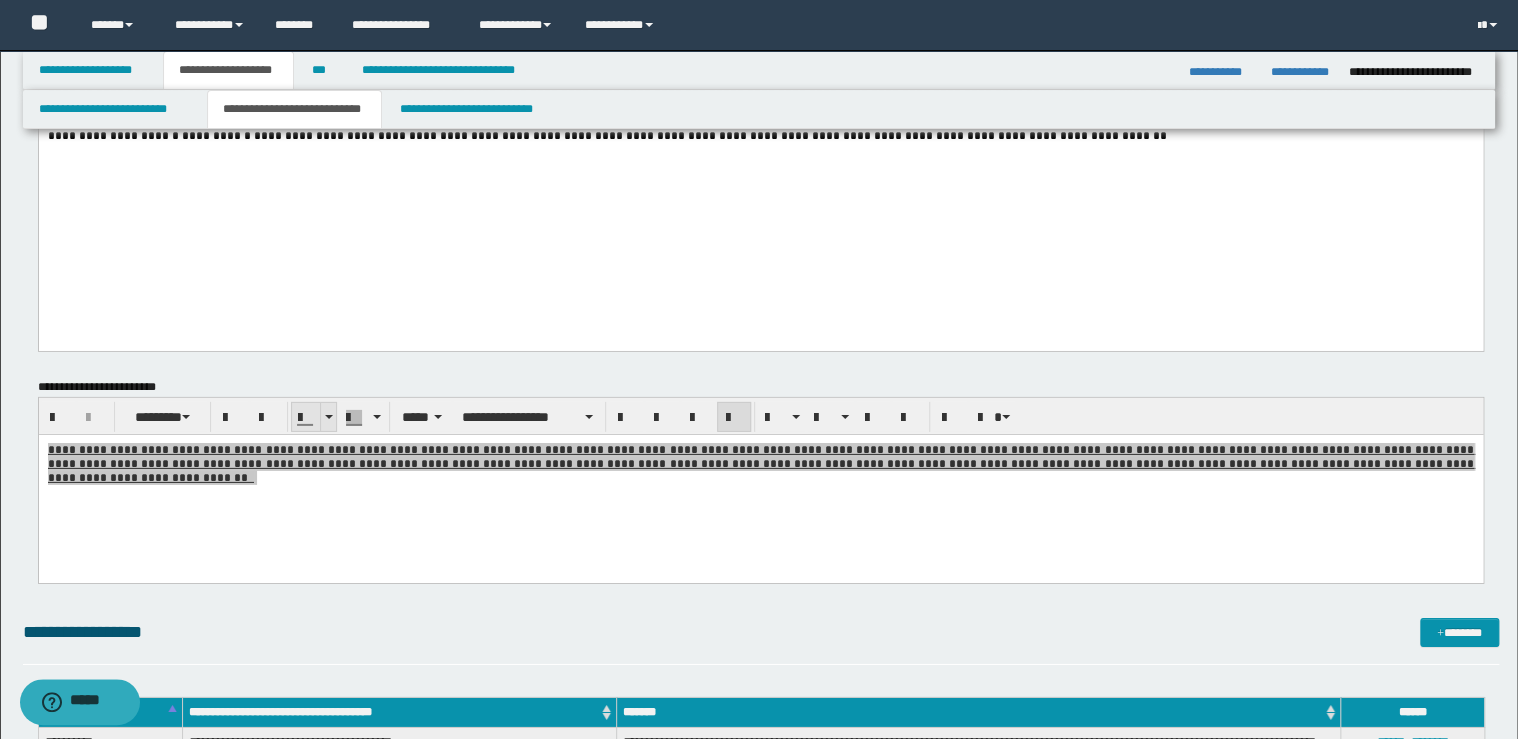 click at bounding box center [339, 417] 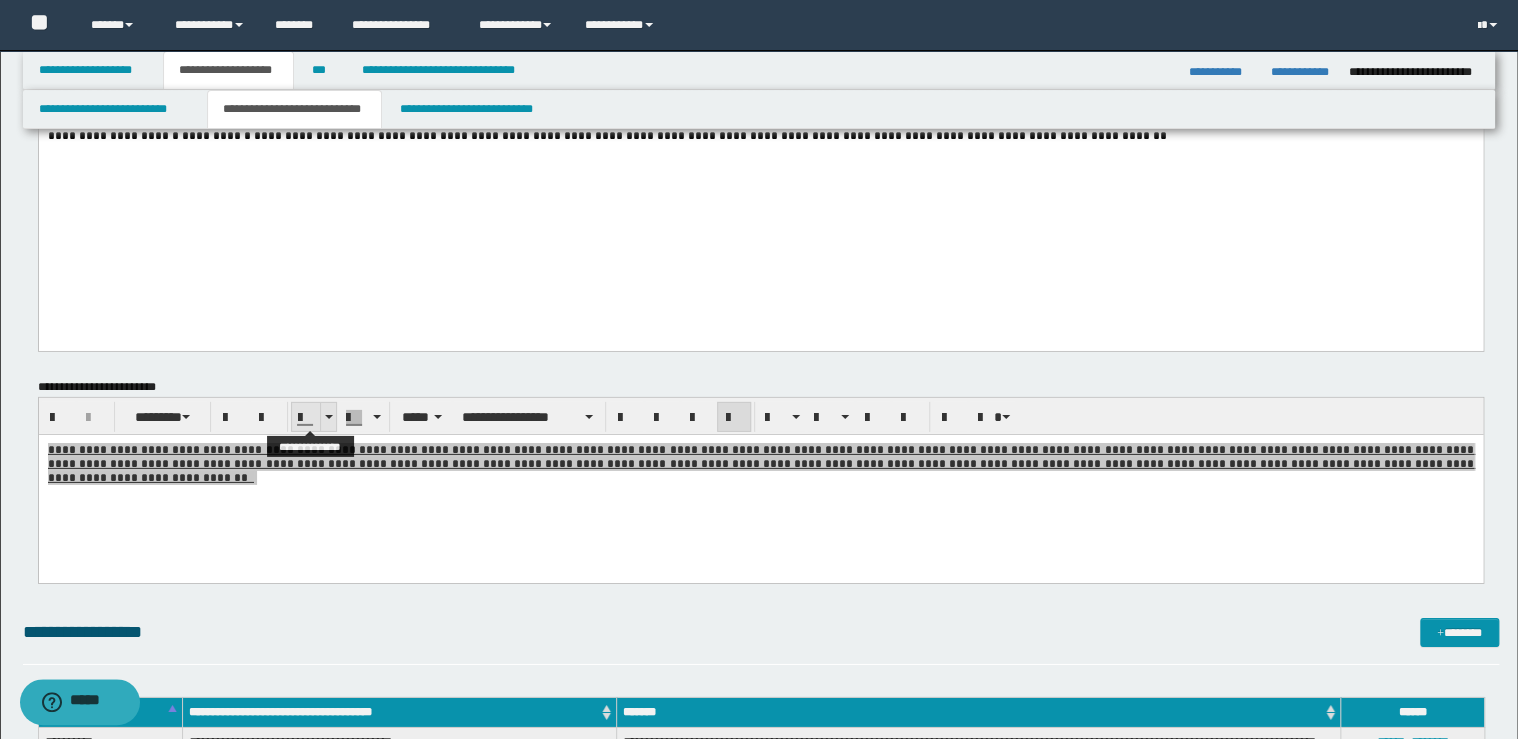 click at bounding box center [328, 417] 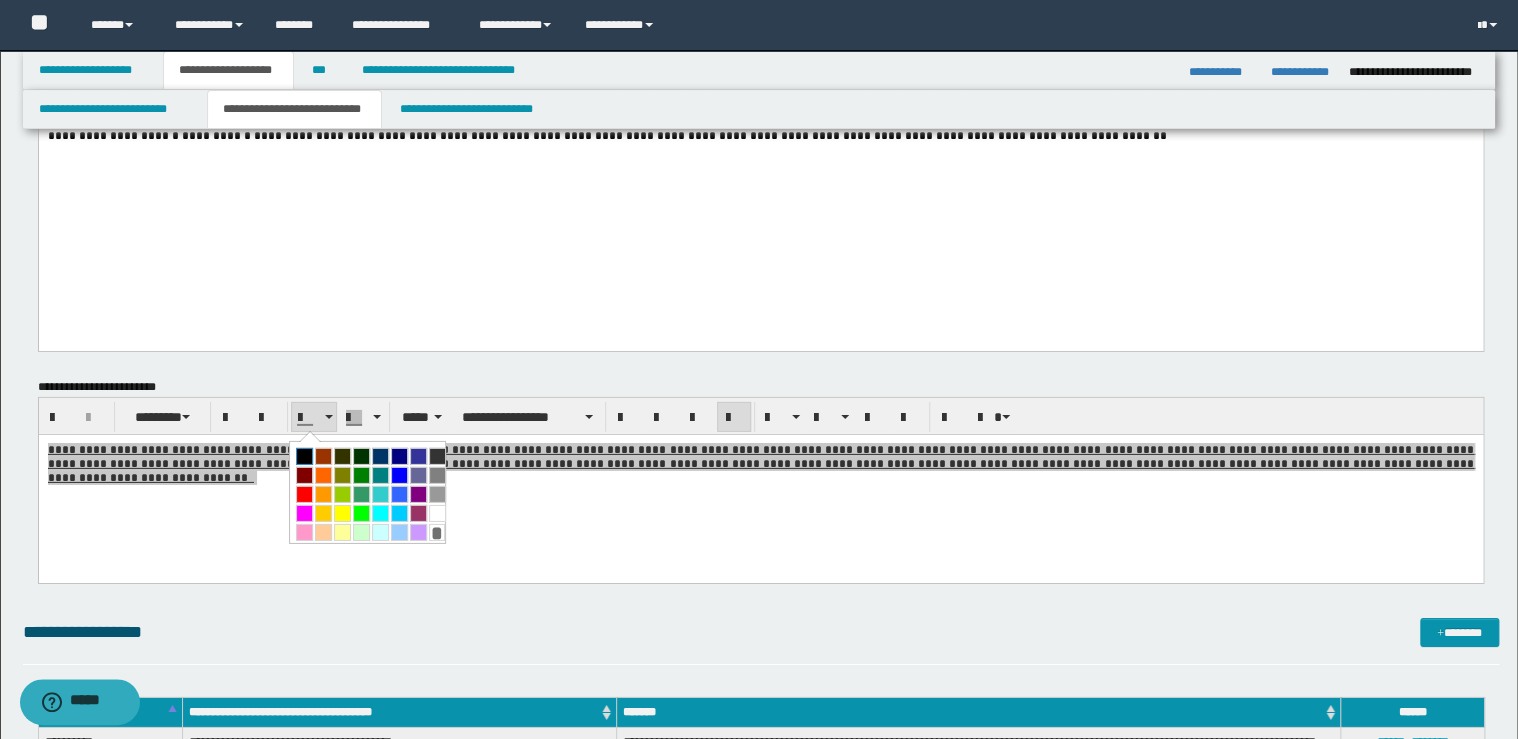 click at bounding box center [304, 456] 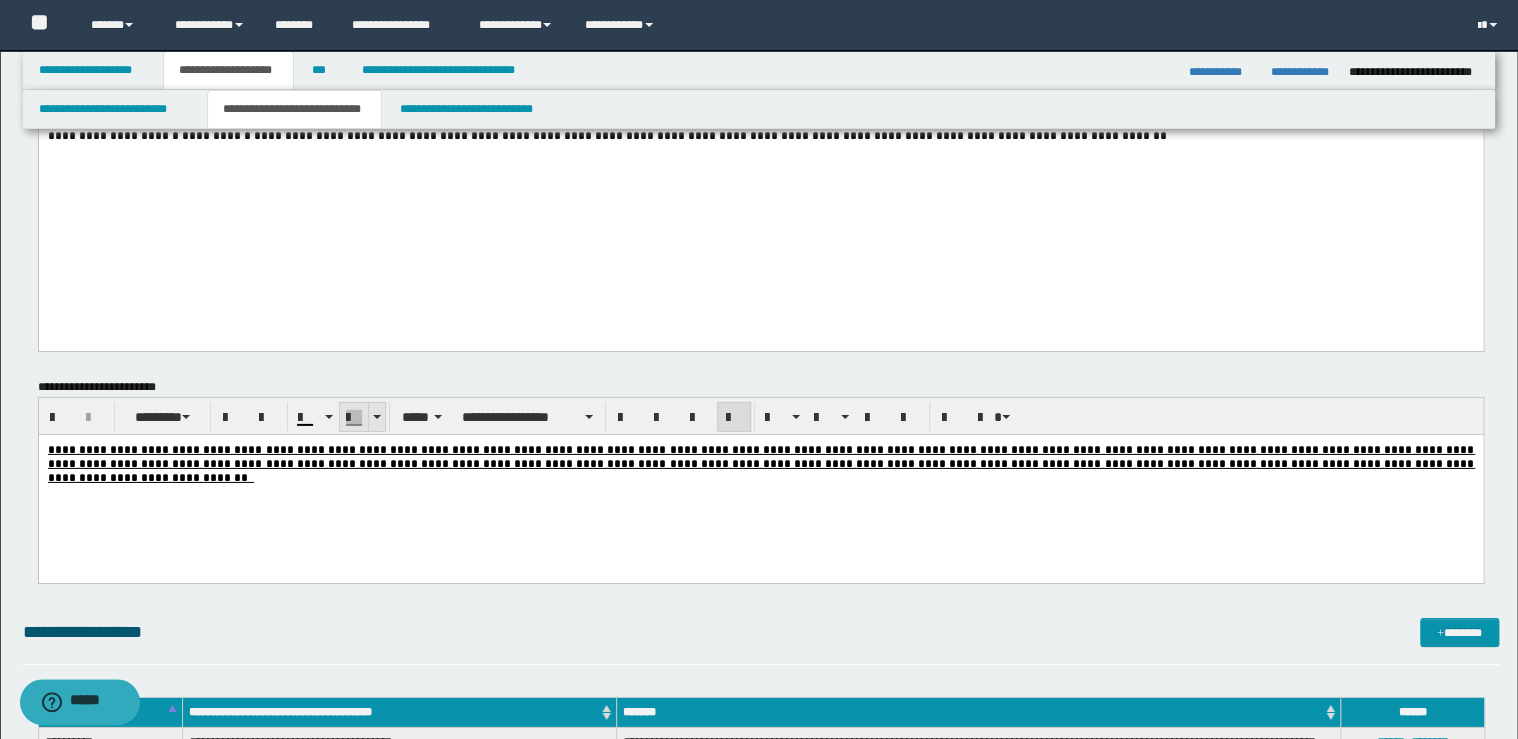 click at bounding box center [376, 417] 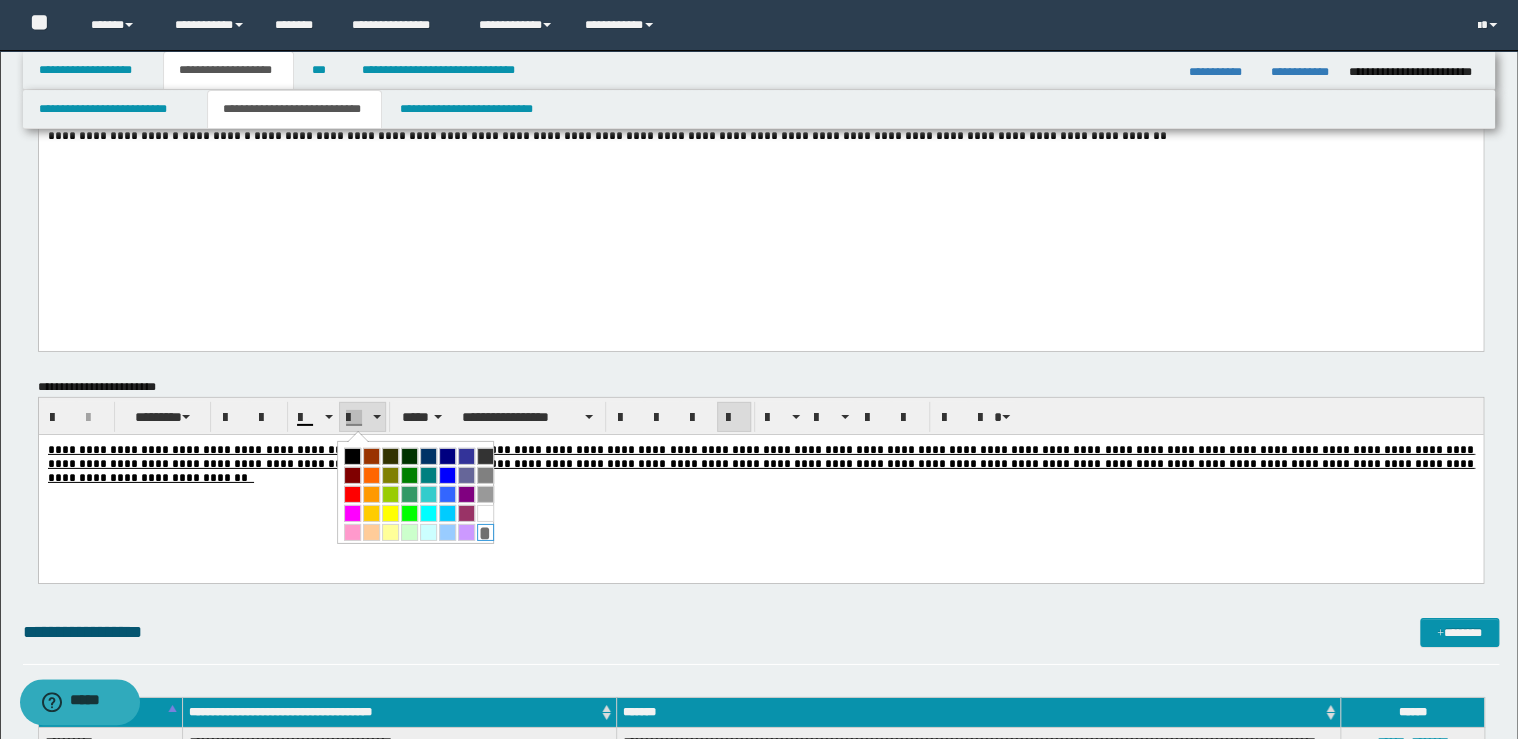 click on "*" at bounding box center [485, 532] 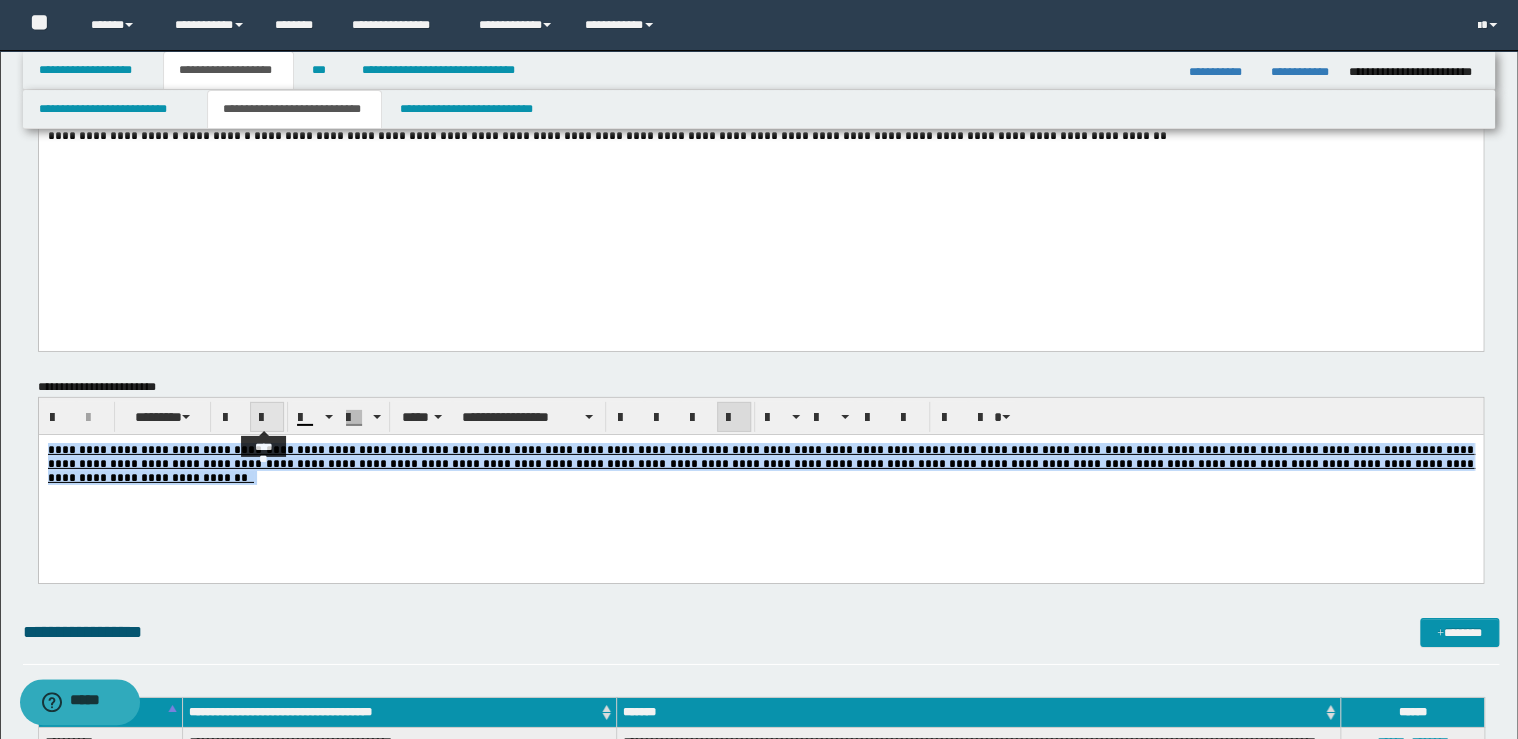 click at bounding box center (267, 418) 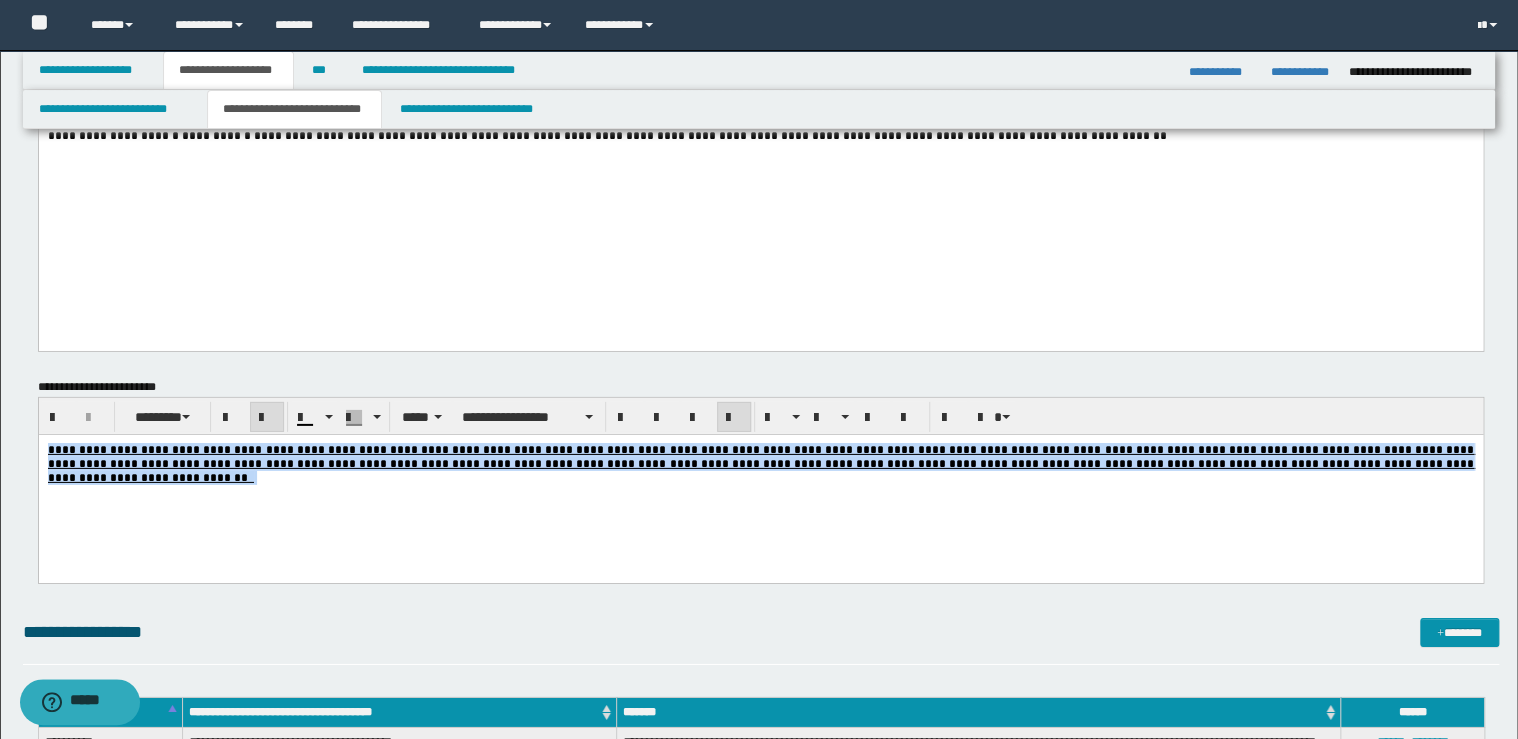 click at bounding box center [267, 418] 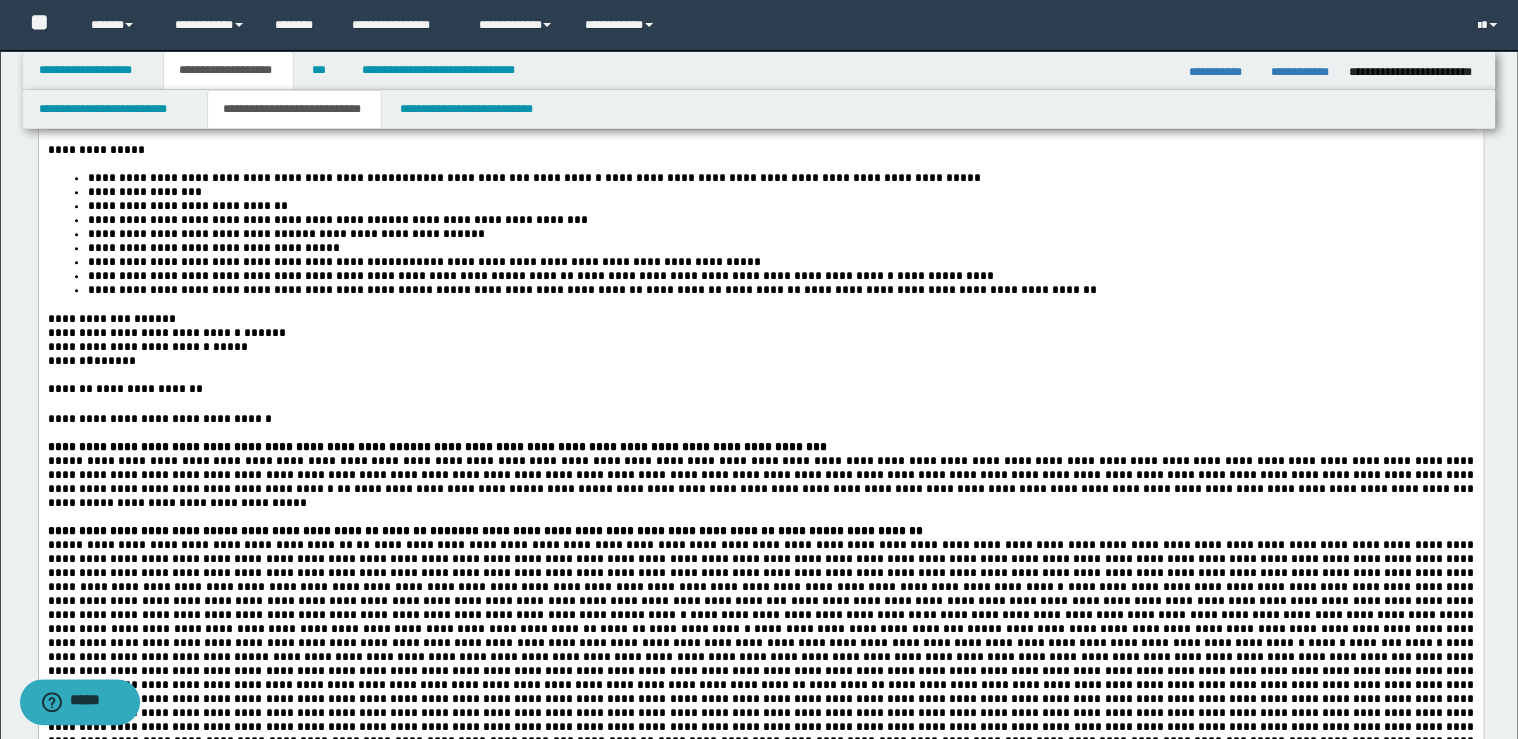 scroll, scrollTop: 720, scrollLeft: 0, axis: vertical 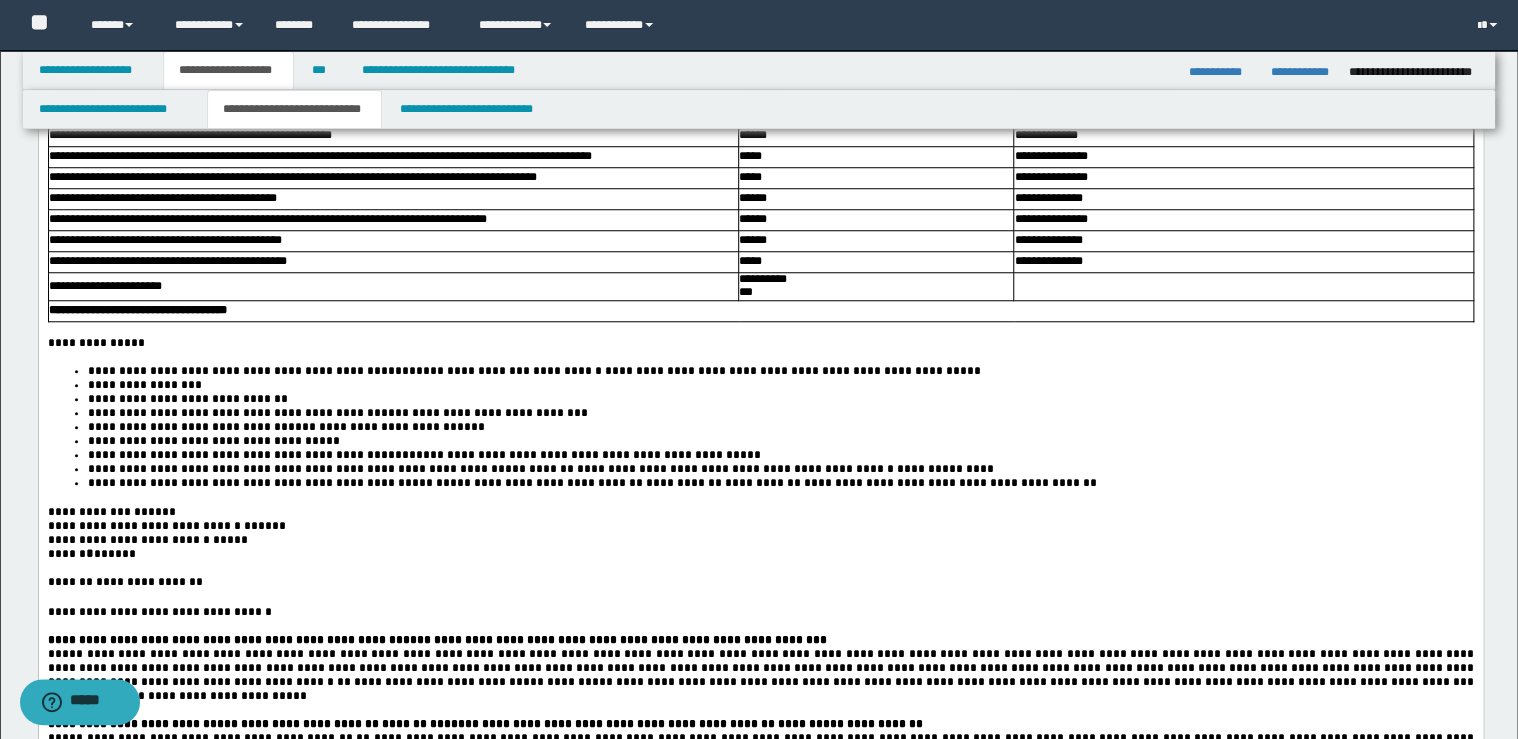 click on "**********" at bounding box center (780, 413) 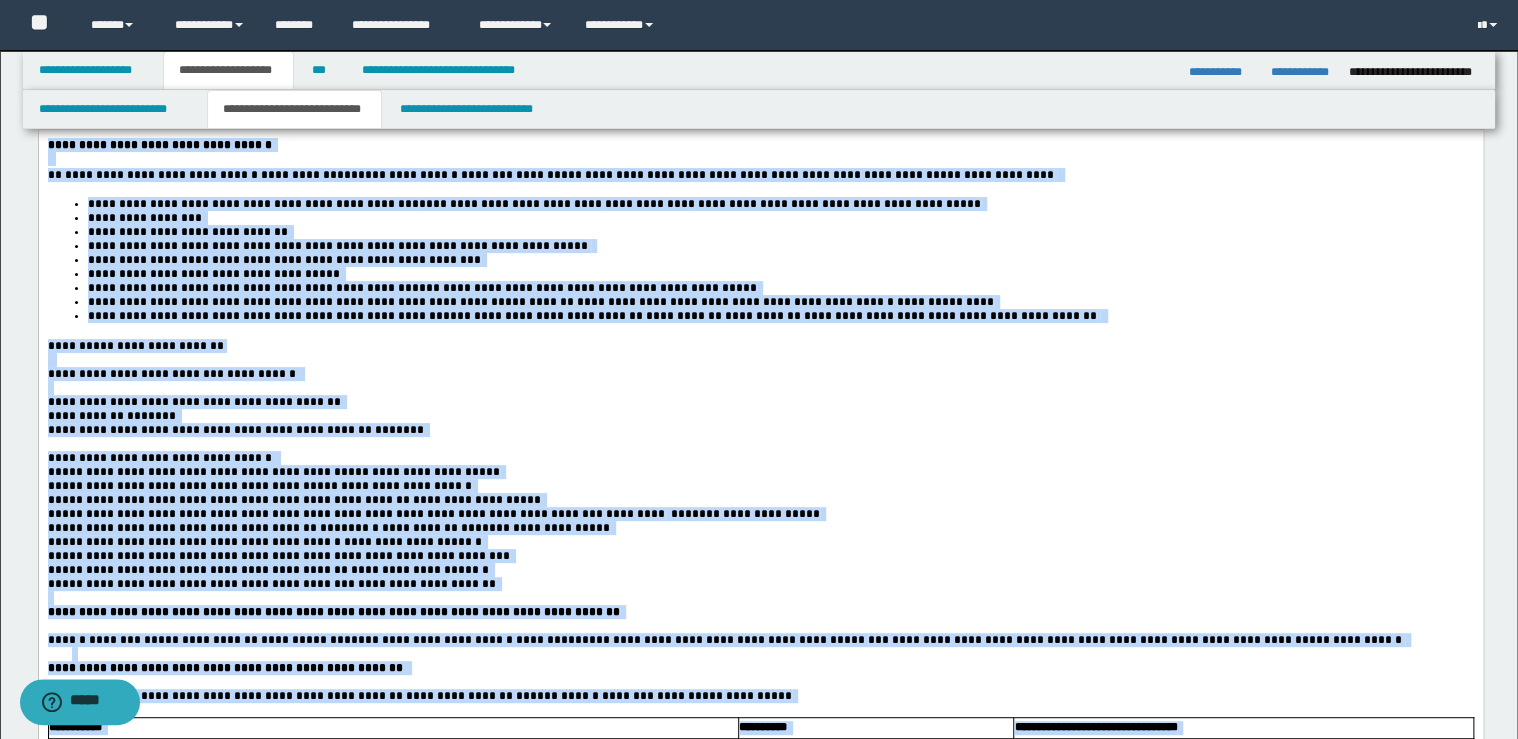 scroll, scrollTop: 0, scrollLeft: 0, axis: both 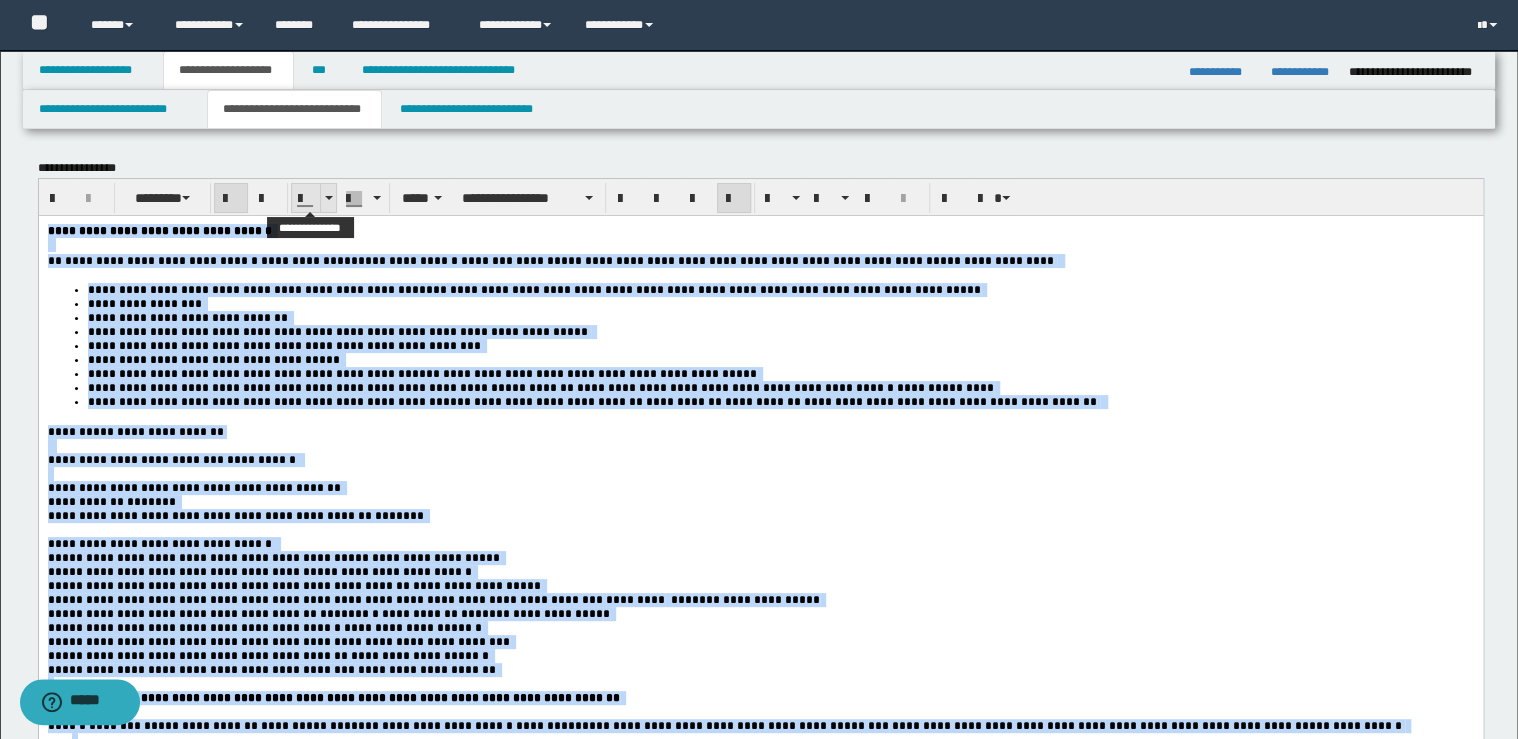click at bounding box center [328, 198] 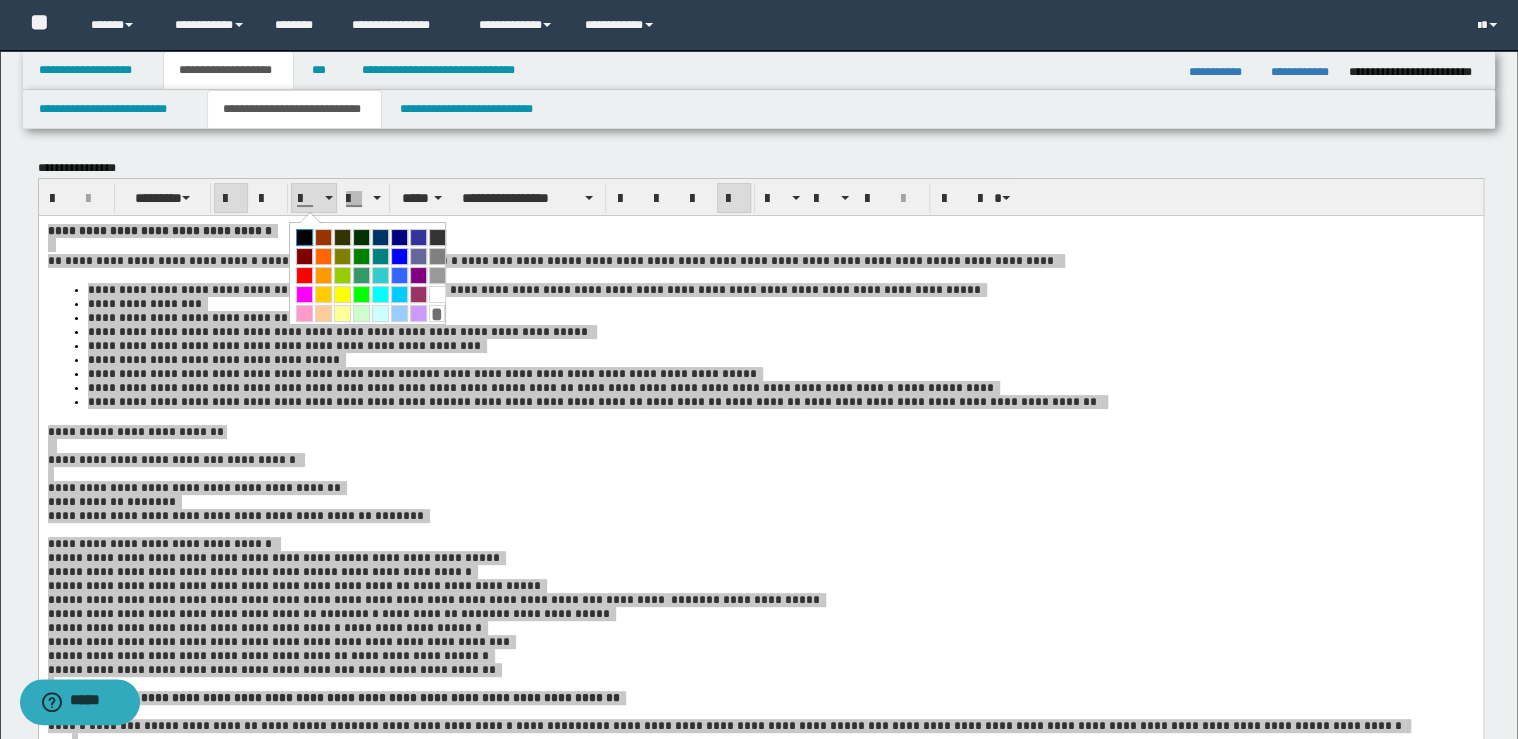 click at bounding box center (304, 237) 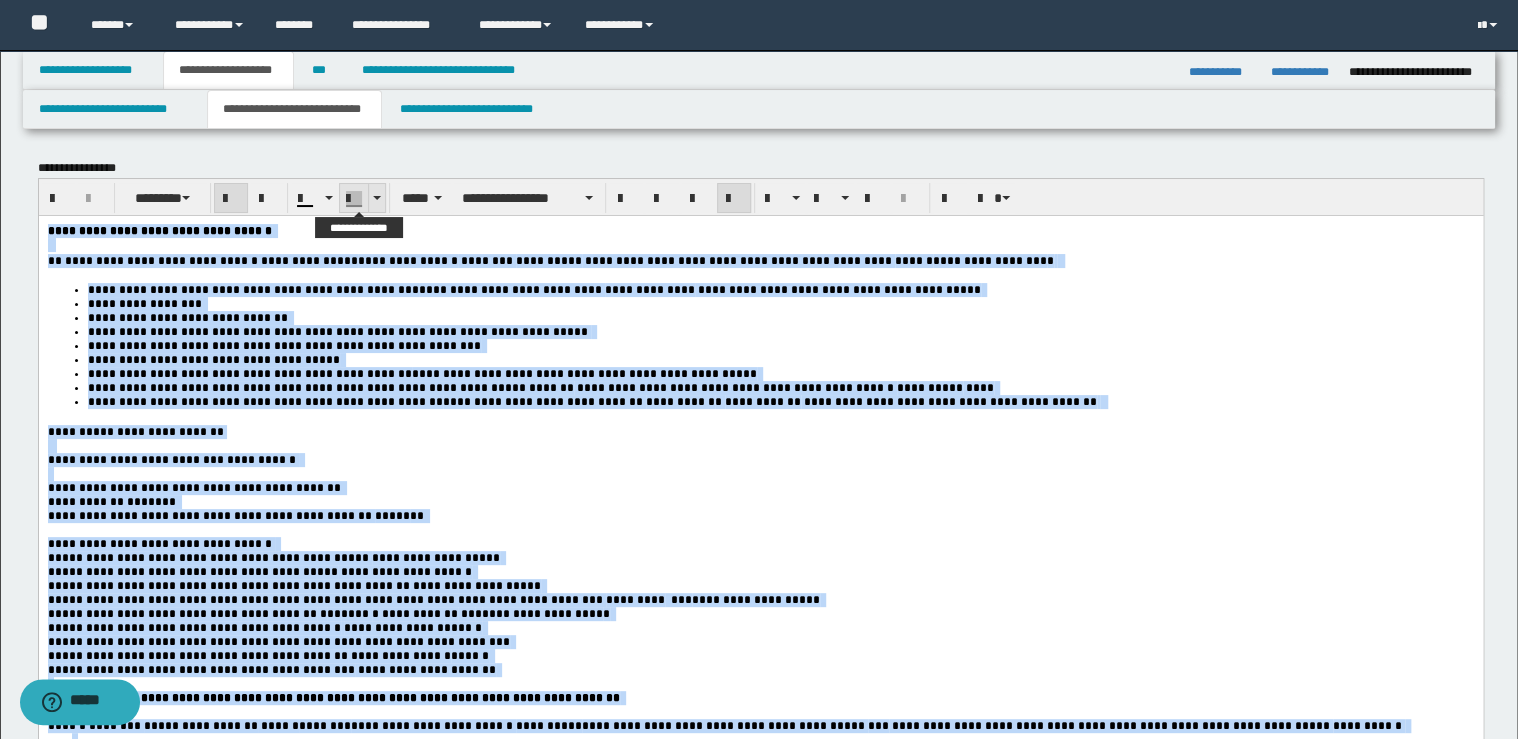 click at bounding box center [377, 198] 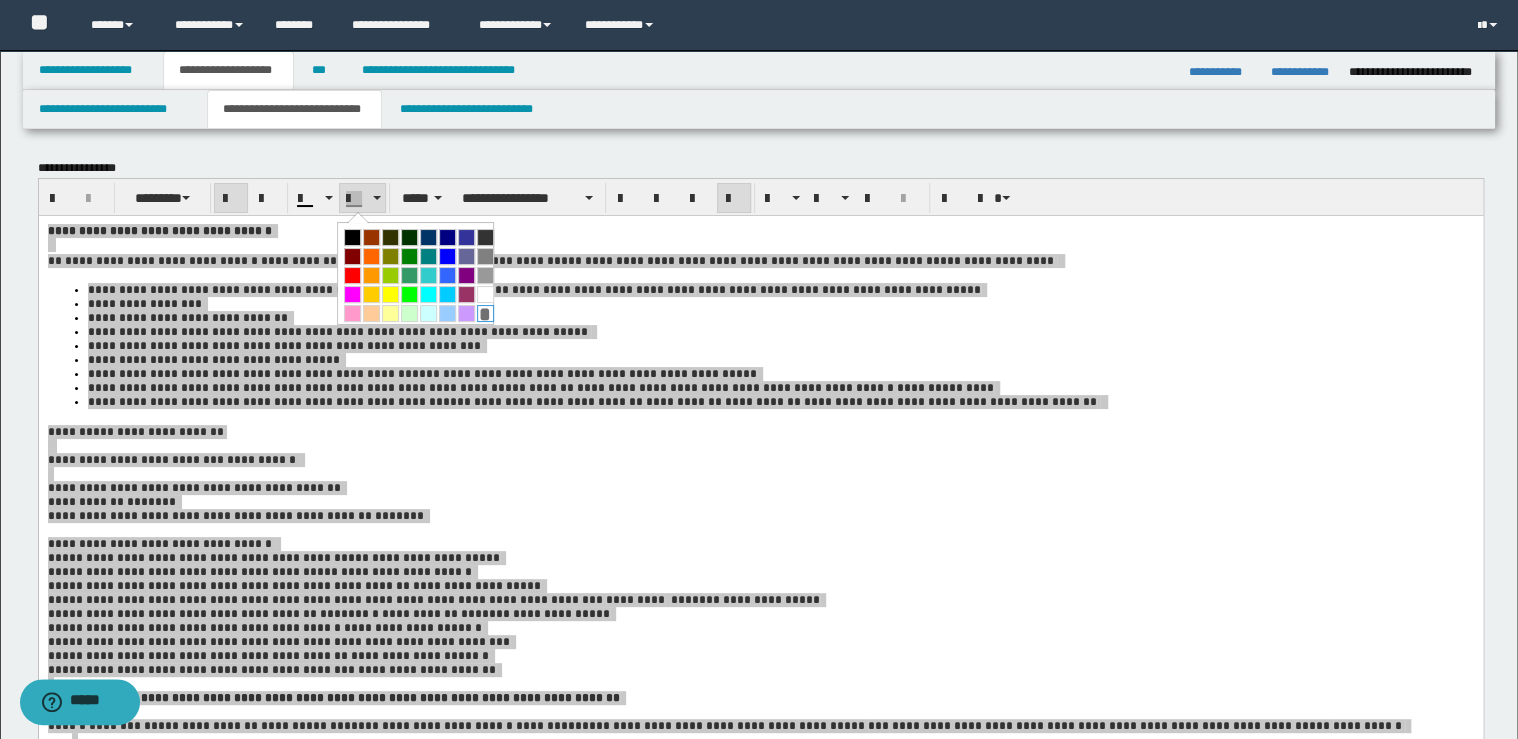 click on "*" at bounding box center [485, 313] 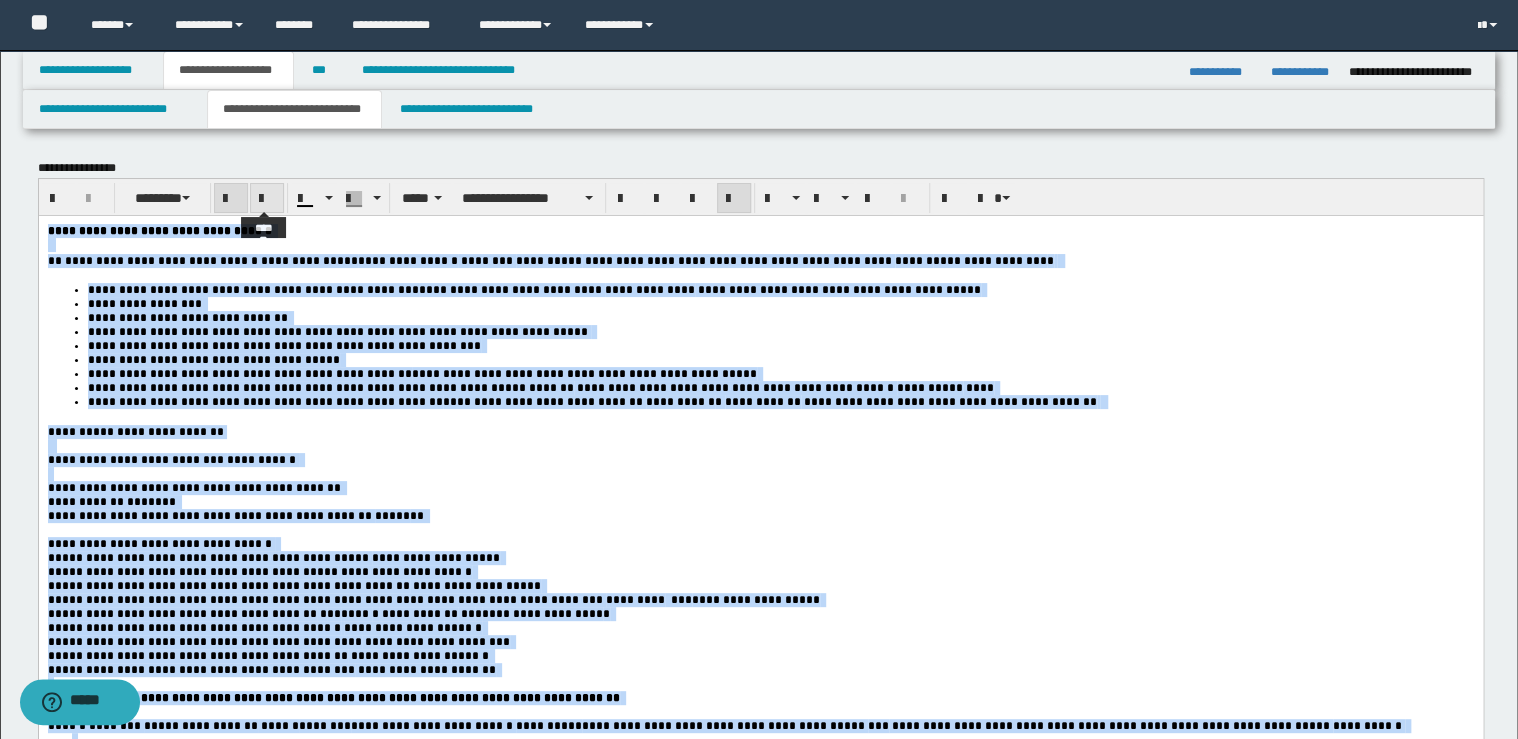 click at bounding box center (267, 199) 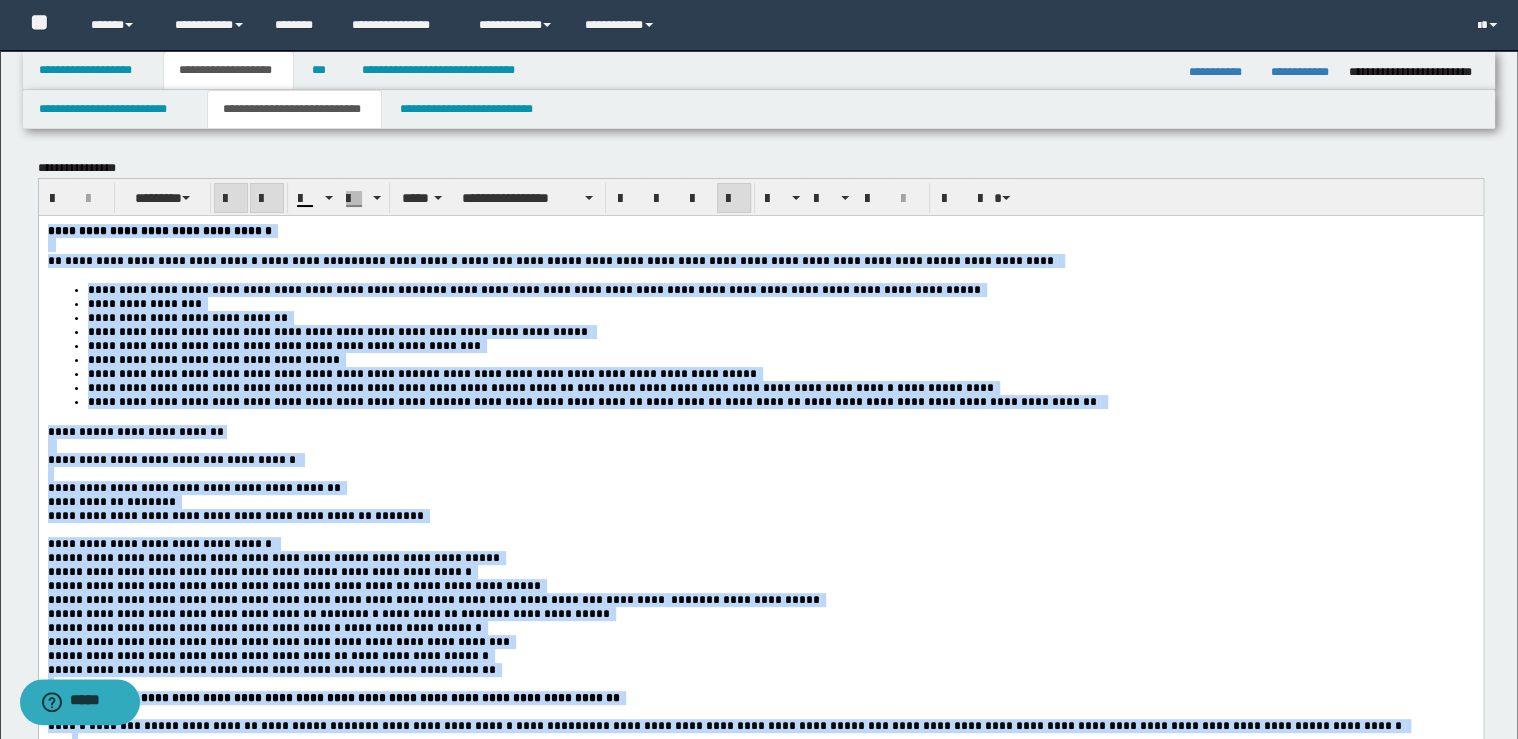 click at bounding box center (267, 199) 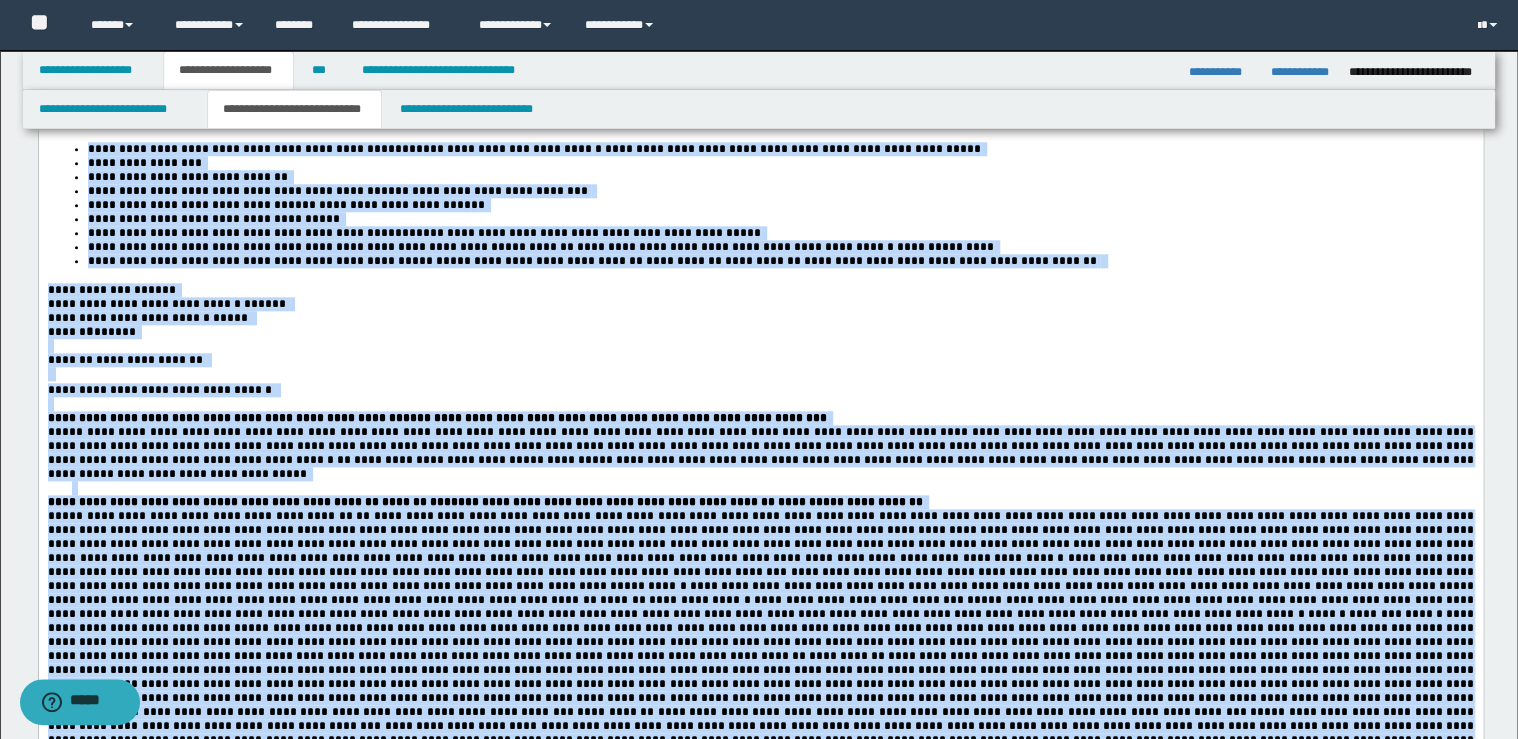 scroll, scrollTop: 560, scrollLeft: 0, axis: vertical 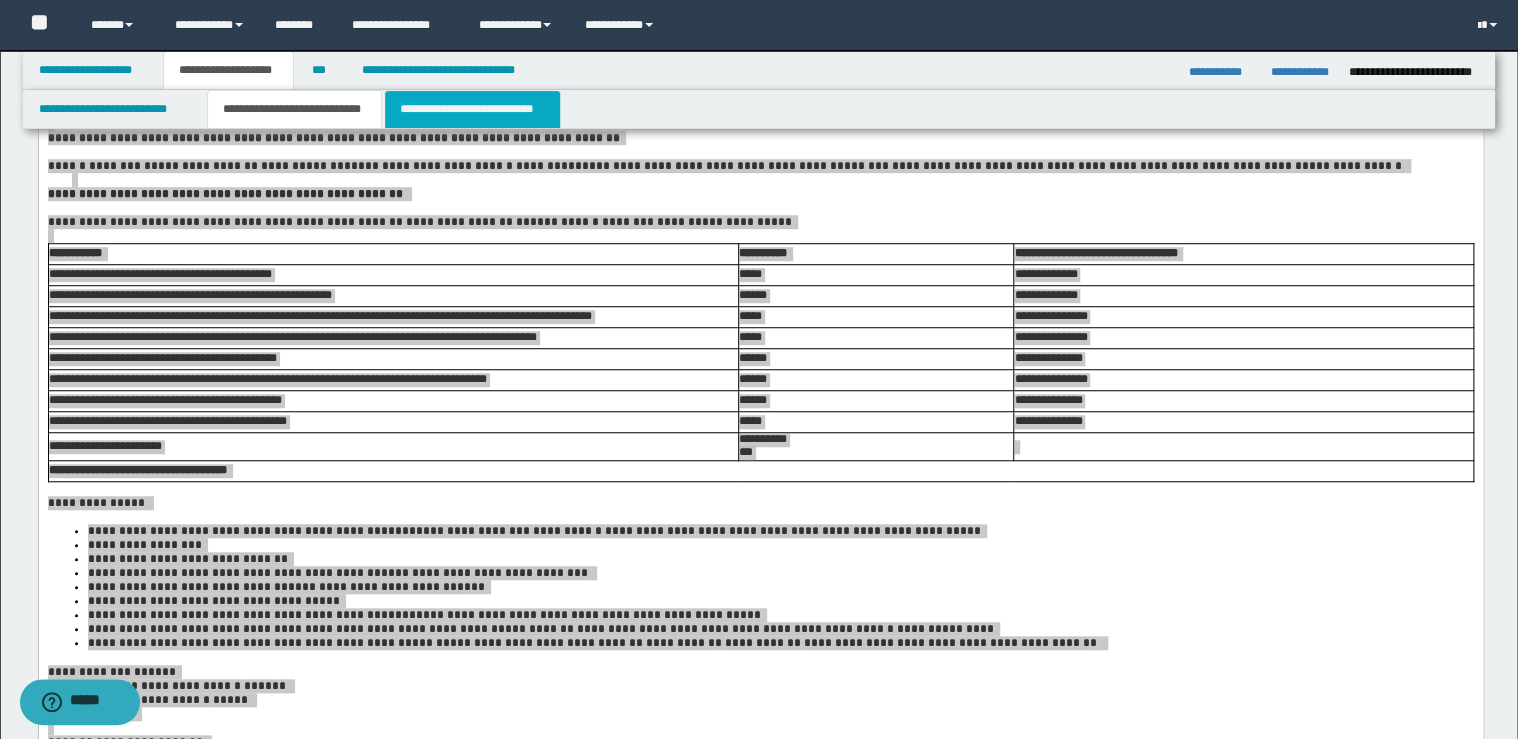 click on "**********" at bounding box center [472, 109] 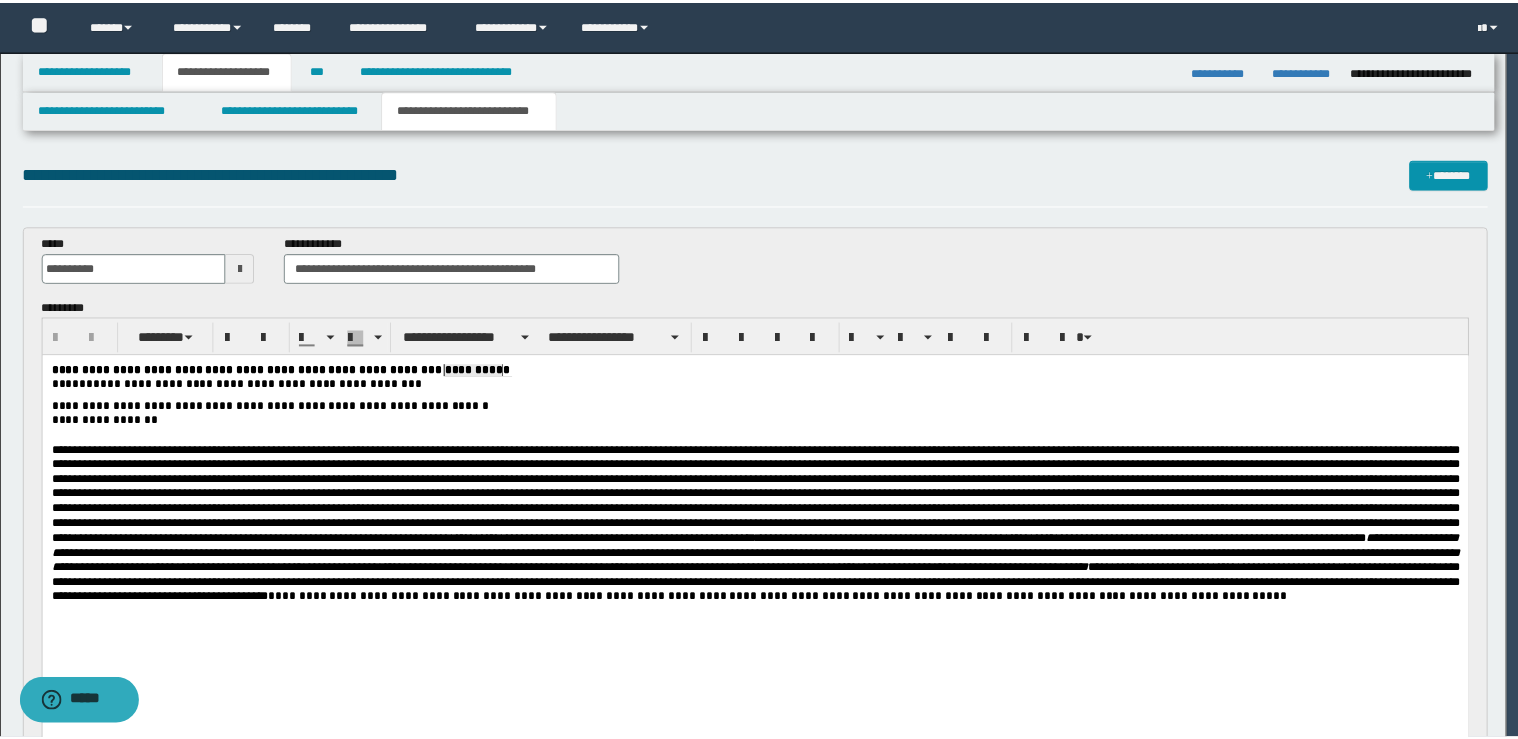 scroll, scrollTop: 0, scrollLeft: 0, axis: both 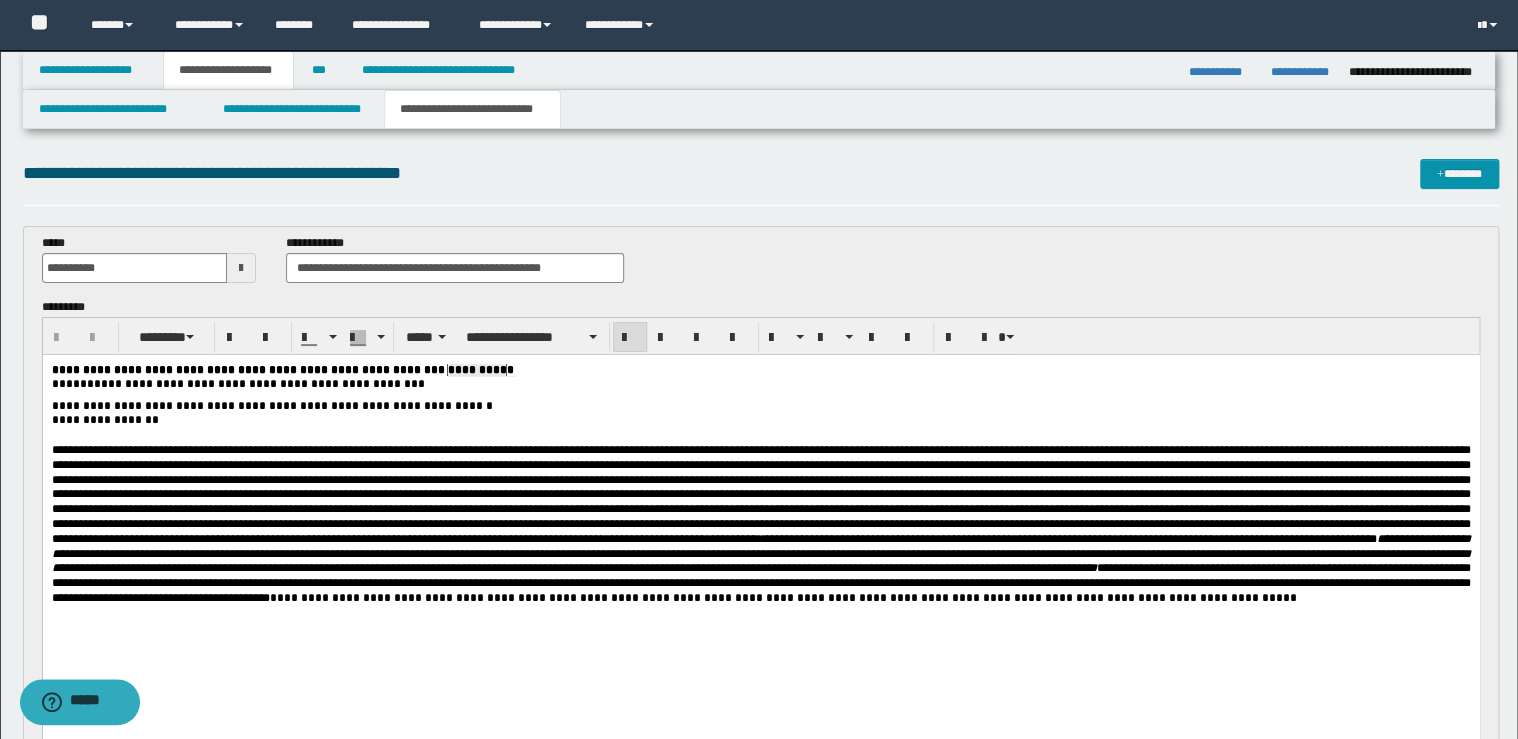 click on "**********" at bounding box center [760, 370] 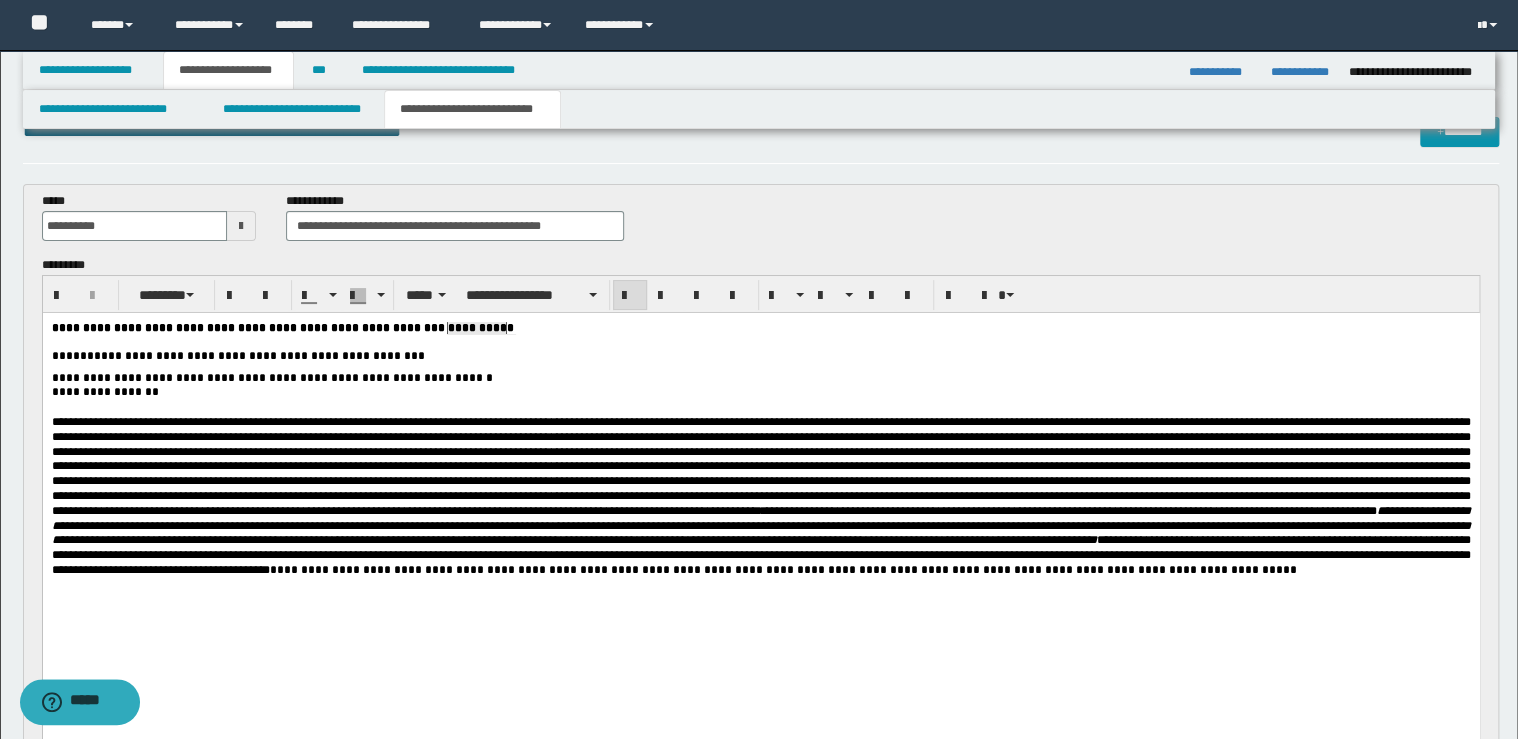scroll, scrollTop: 80, scrollLeft: 0, axis: vertical 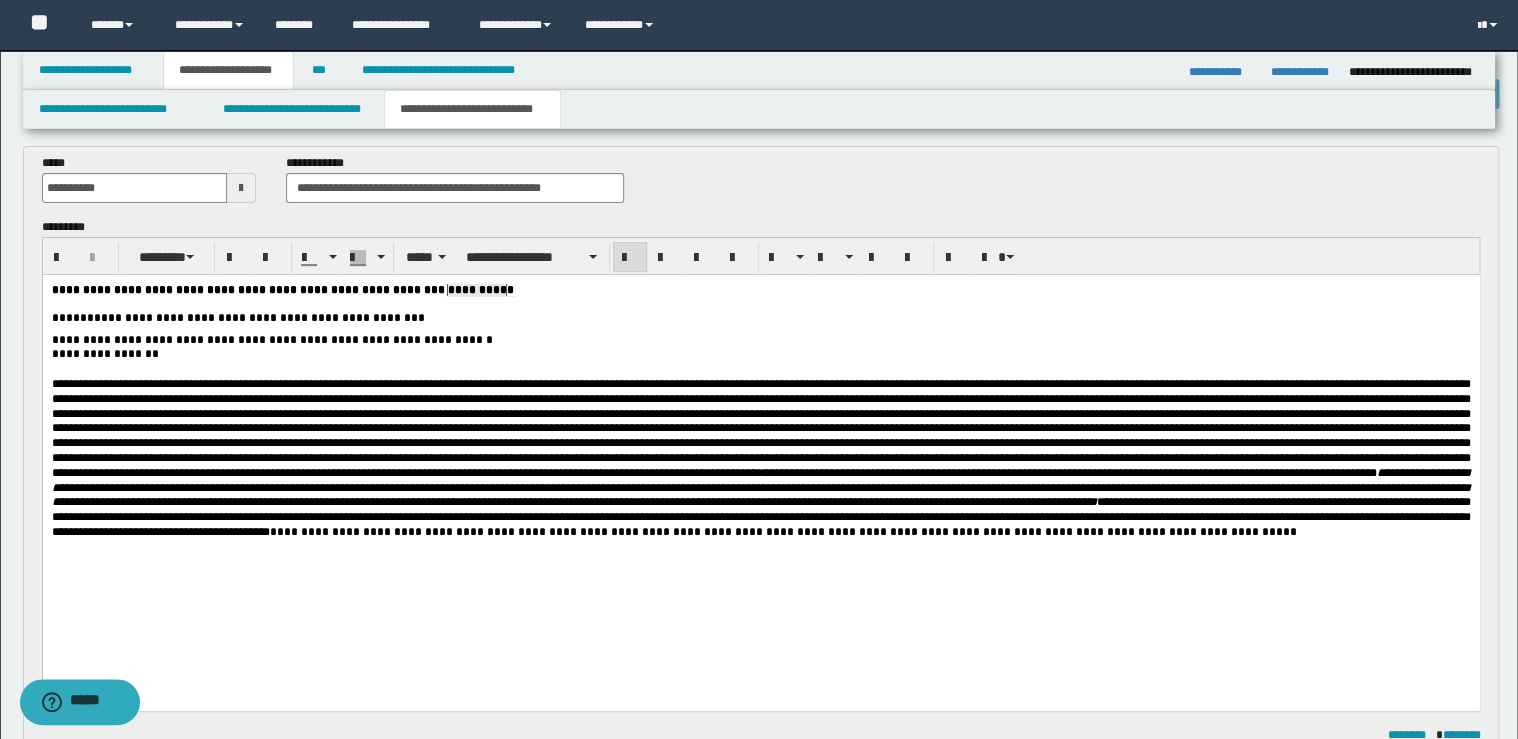 click on "**********" at bounding box center (760, 488) 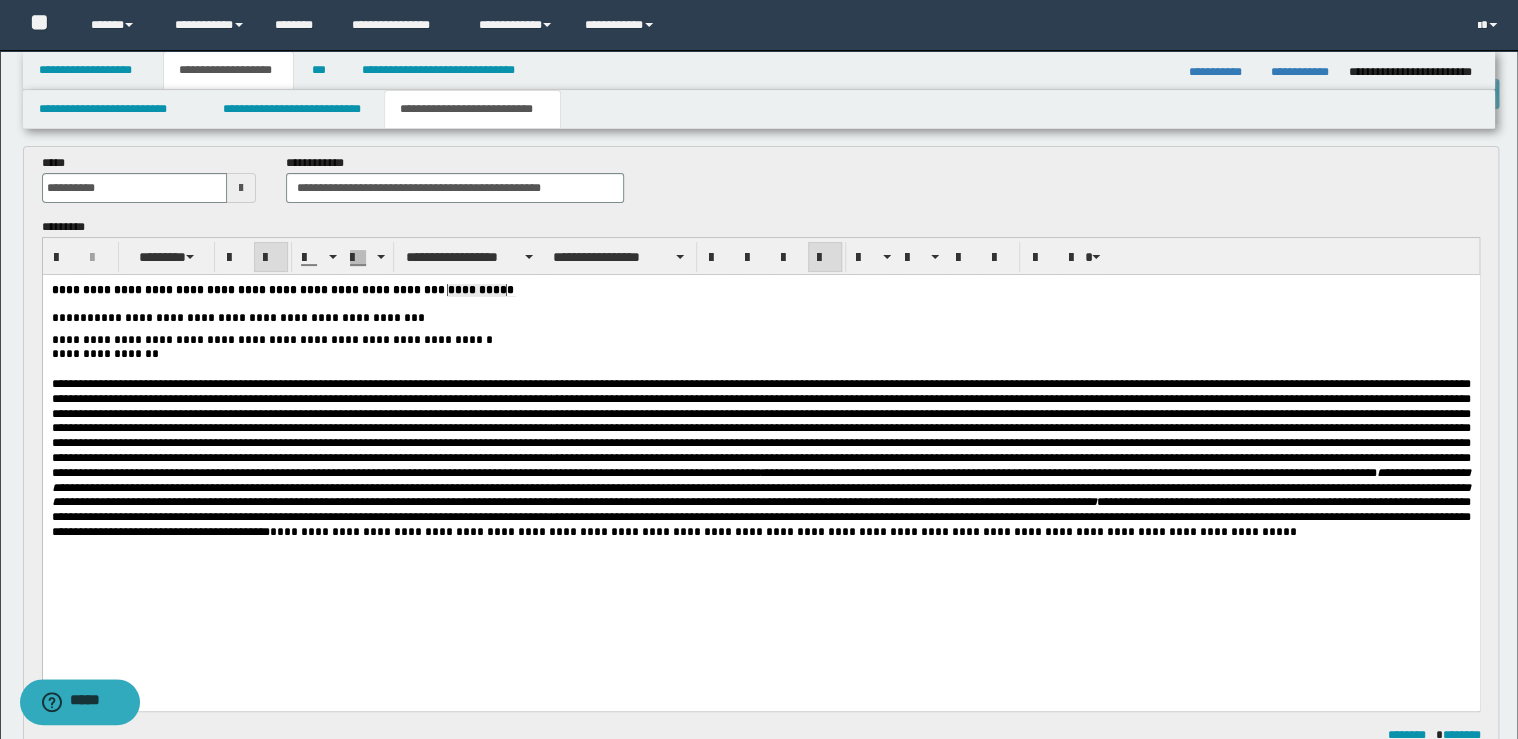 click on "**********" at bounding box center [760, 458] 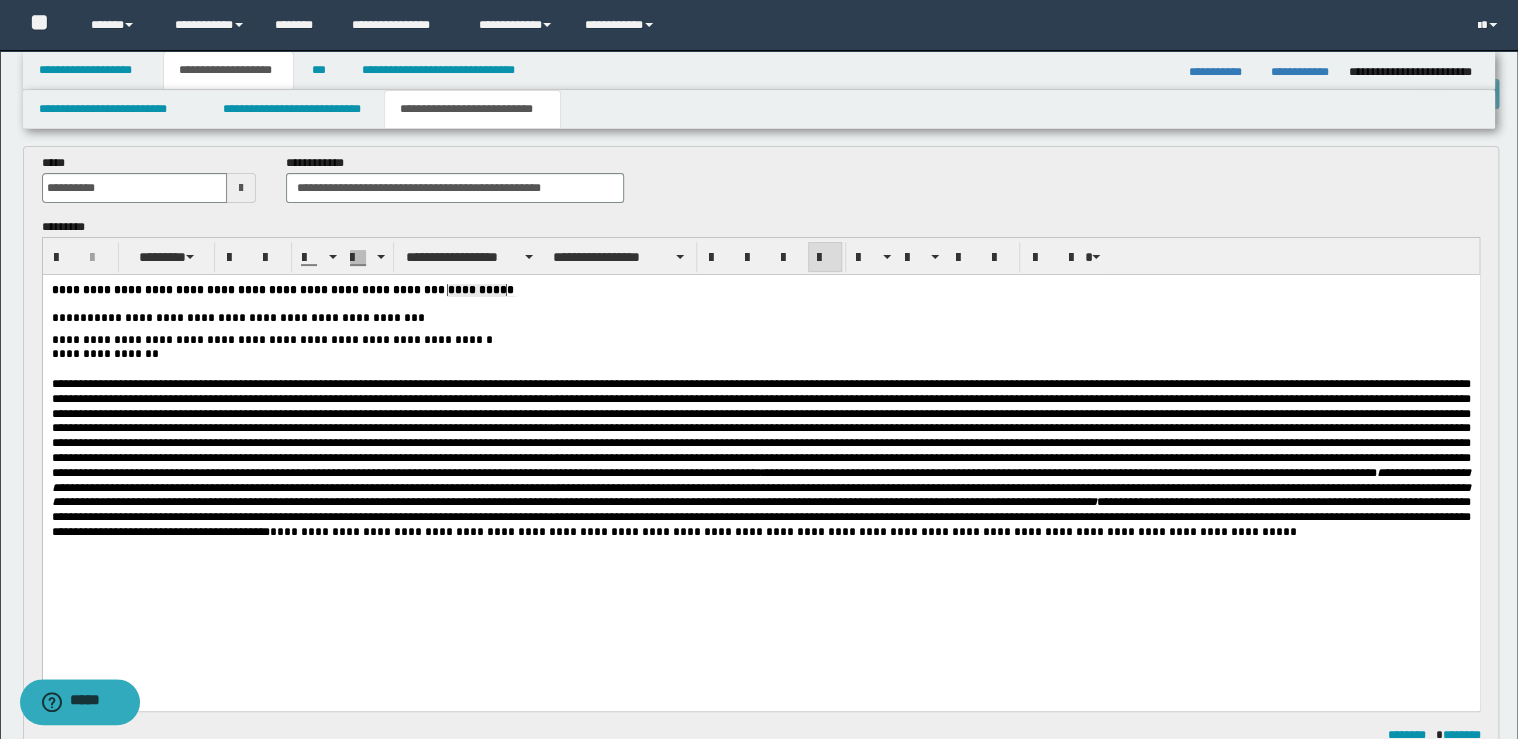type 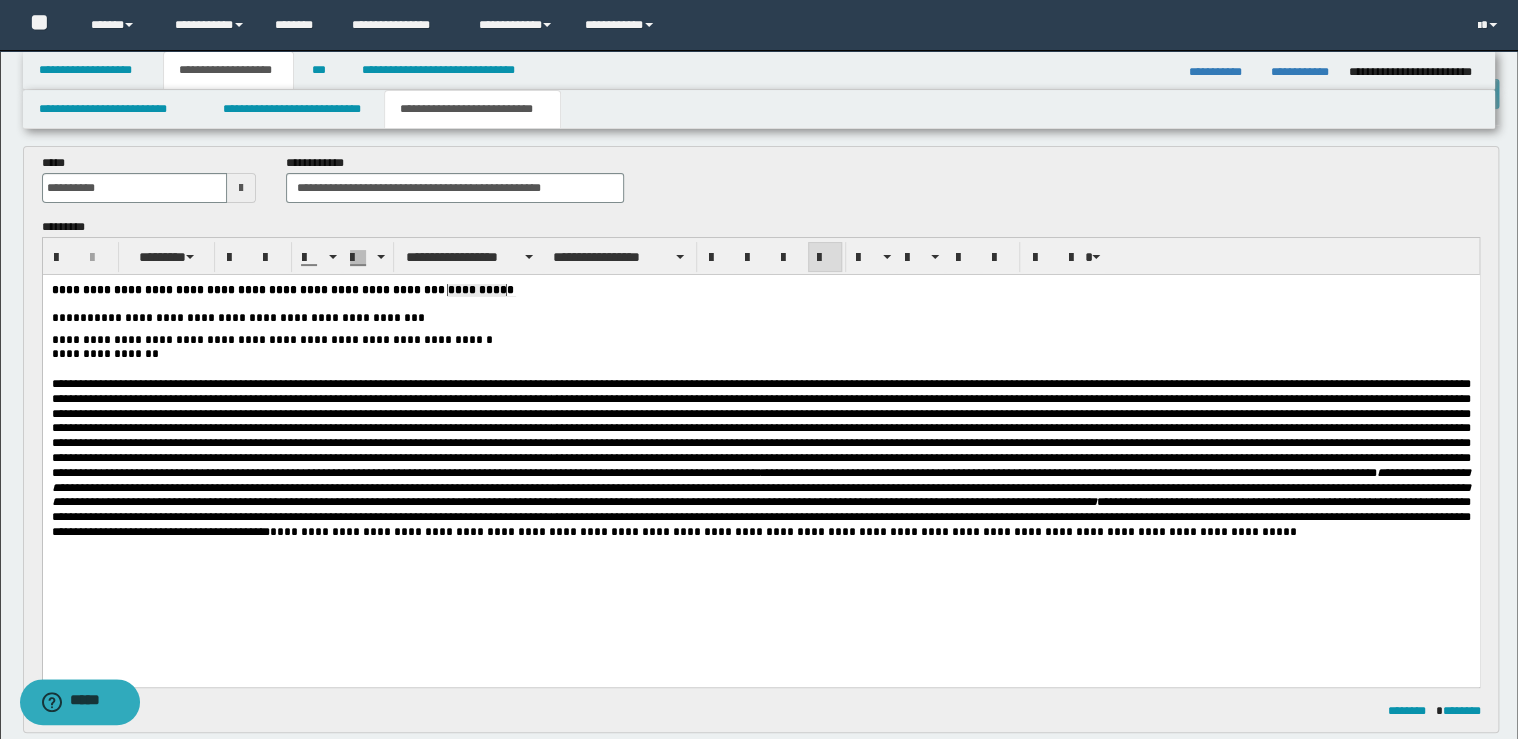 click on "**********" at bounding box center (760, 488) 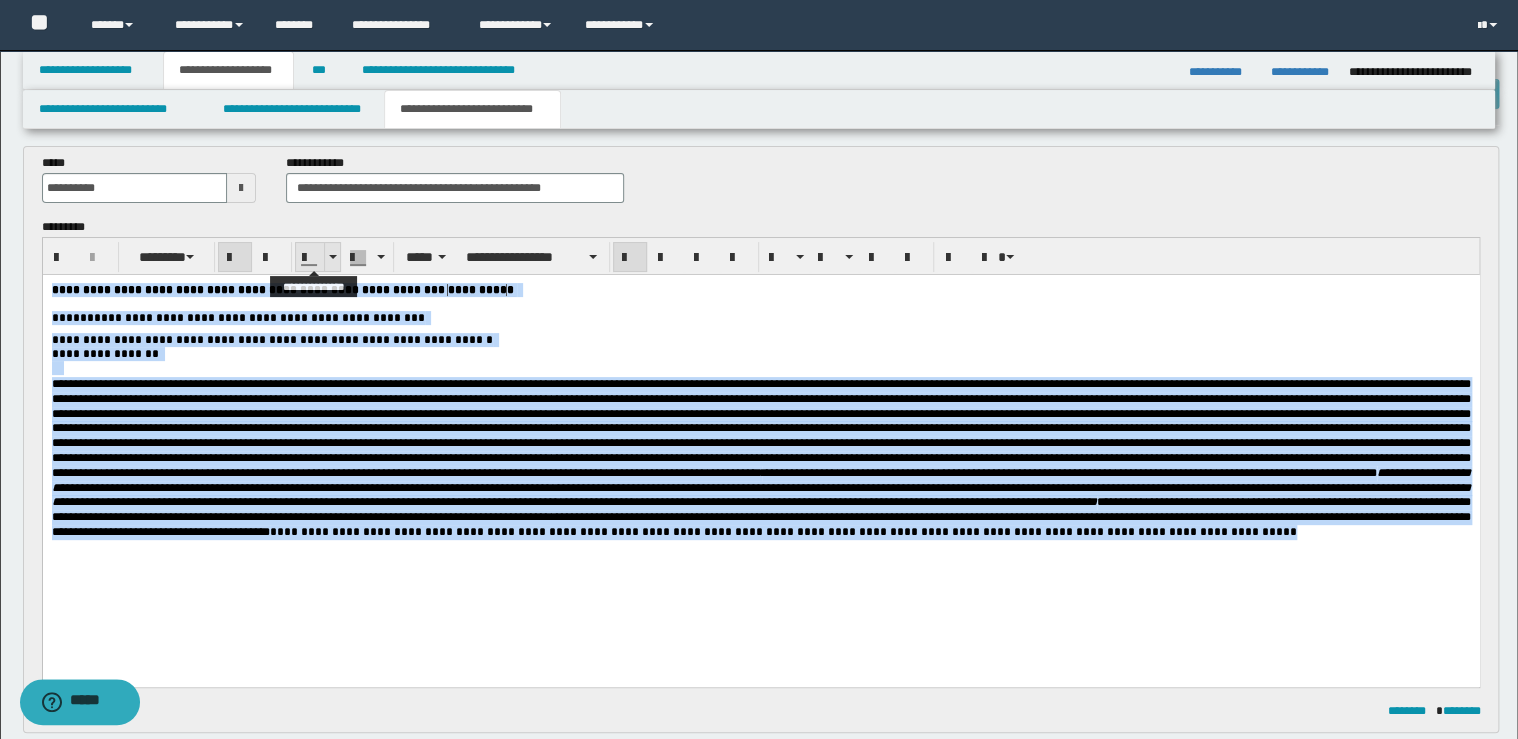 click at bounding box center (332, 257) 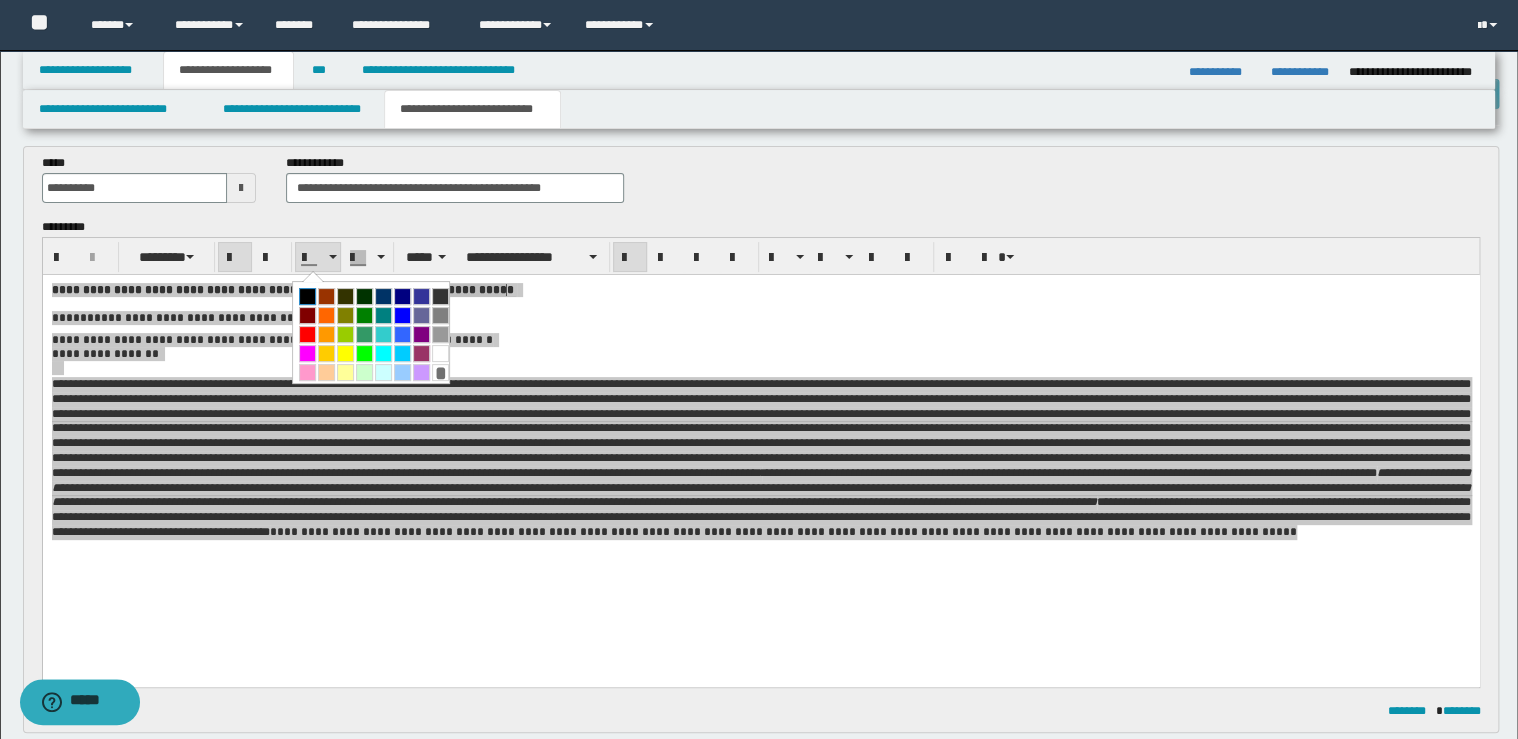 click at bounding box center (307, 296) 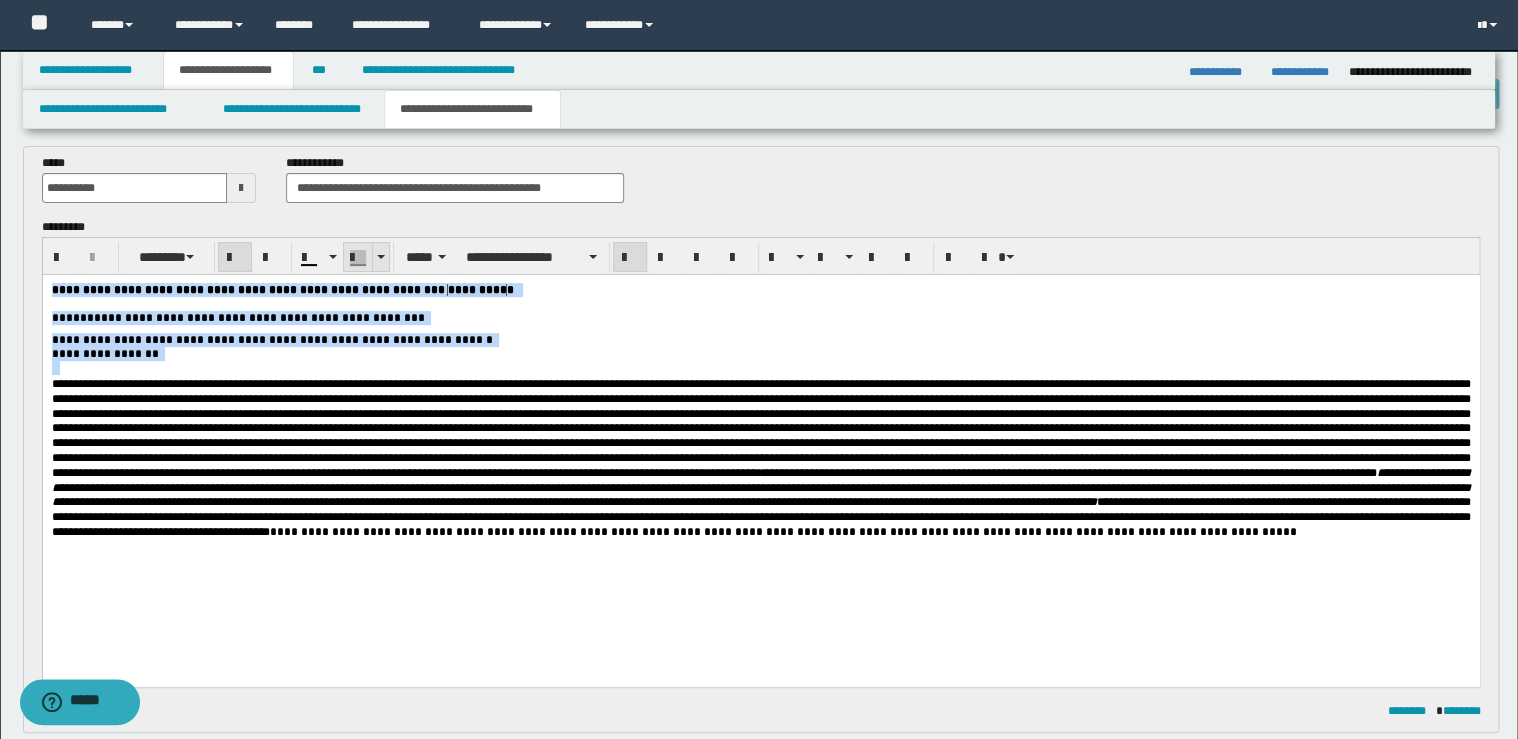 click at bounding box center (380, 257) 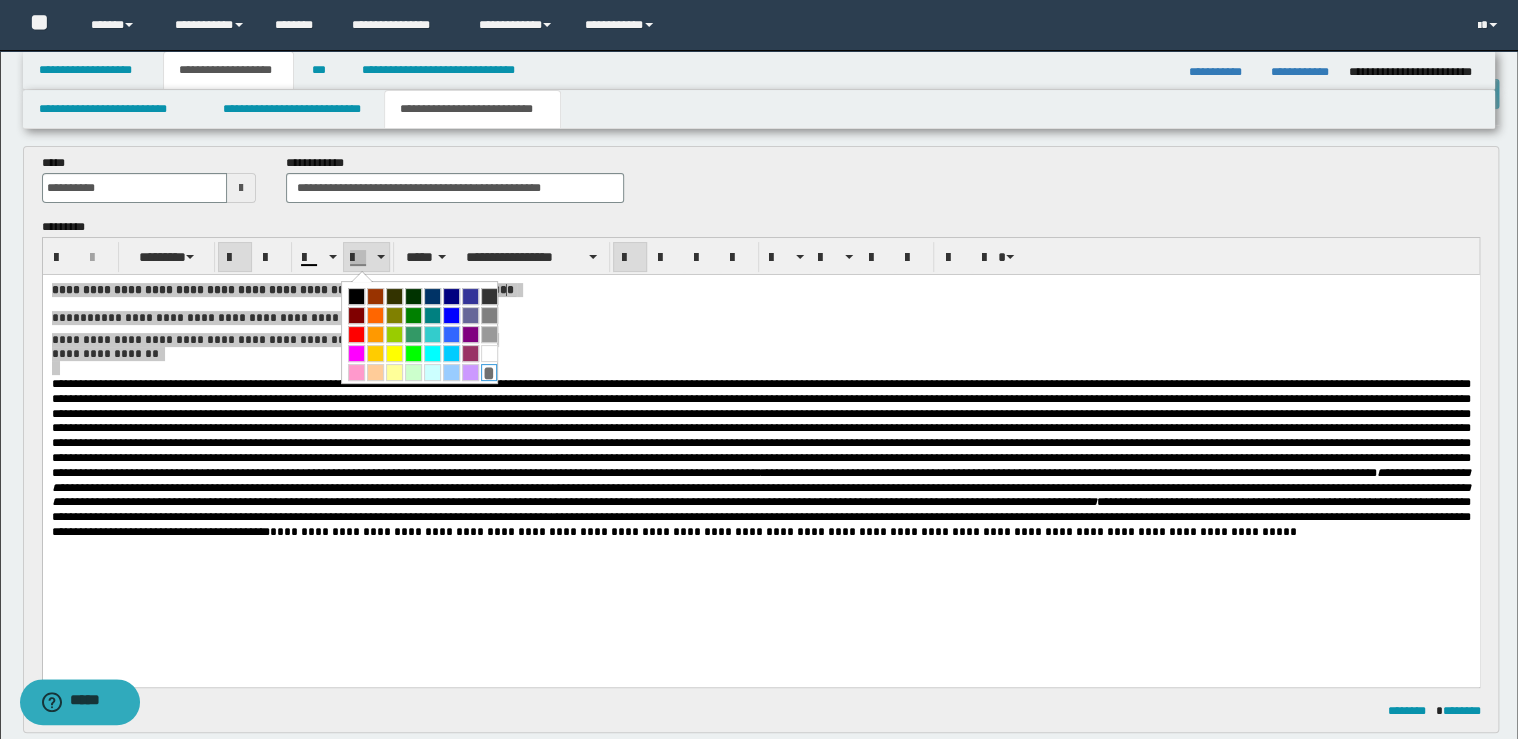 drag, startPoint x: 480, startPoint y: 361, endPoint x: 439, endPoint y: 91, distance: 273.0952 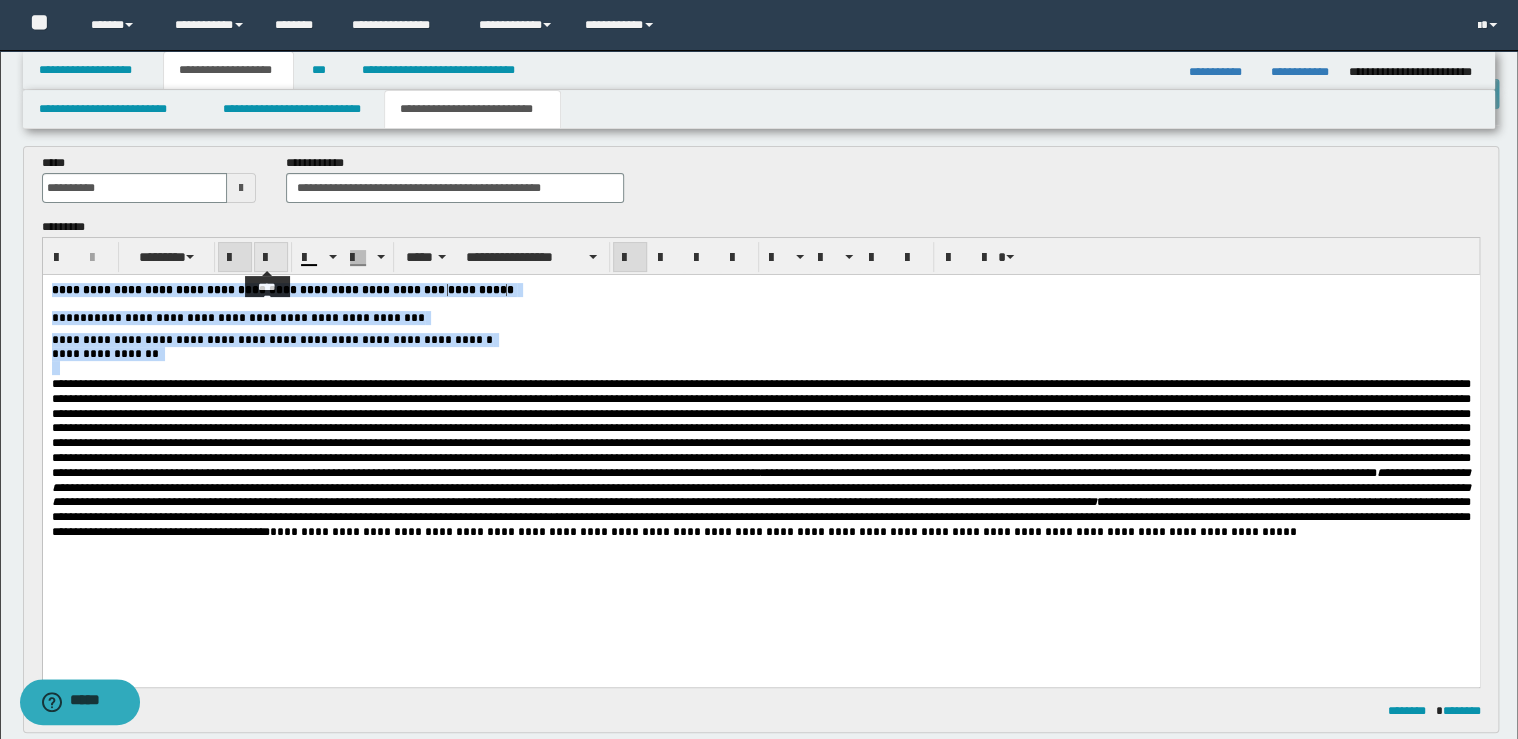 click at bounding box center [271, 257] 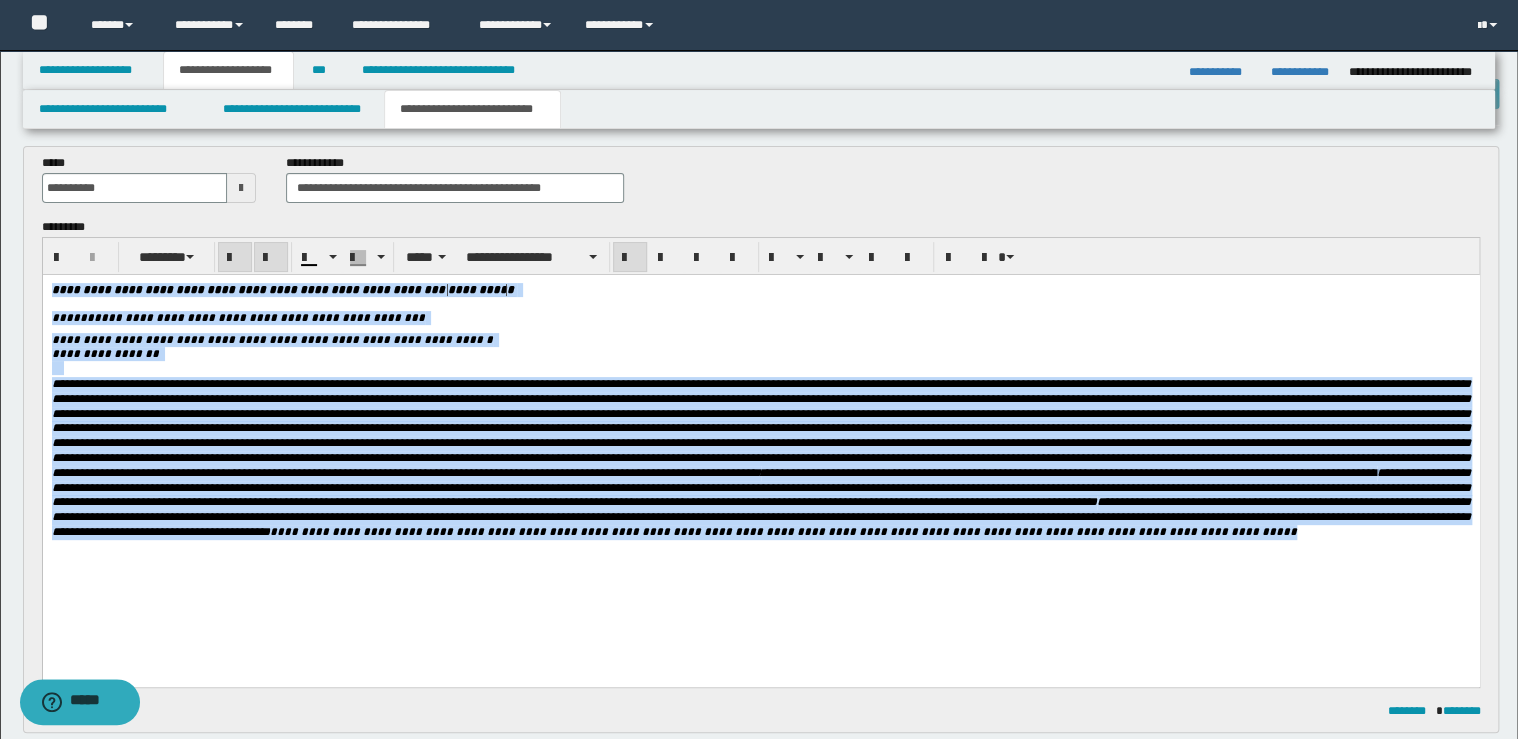 click at bounding box center [271, 257] 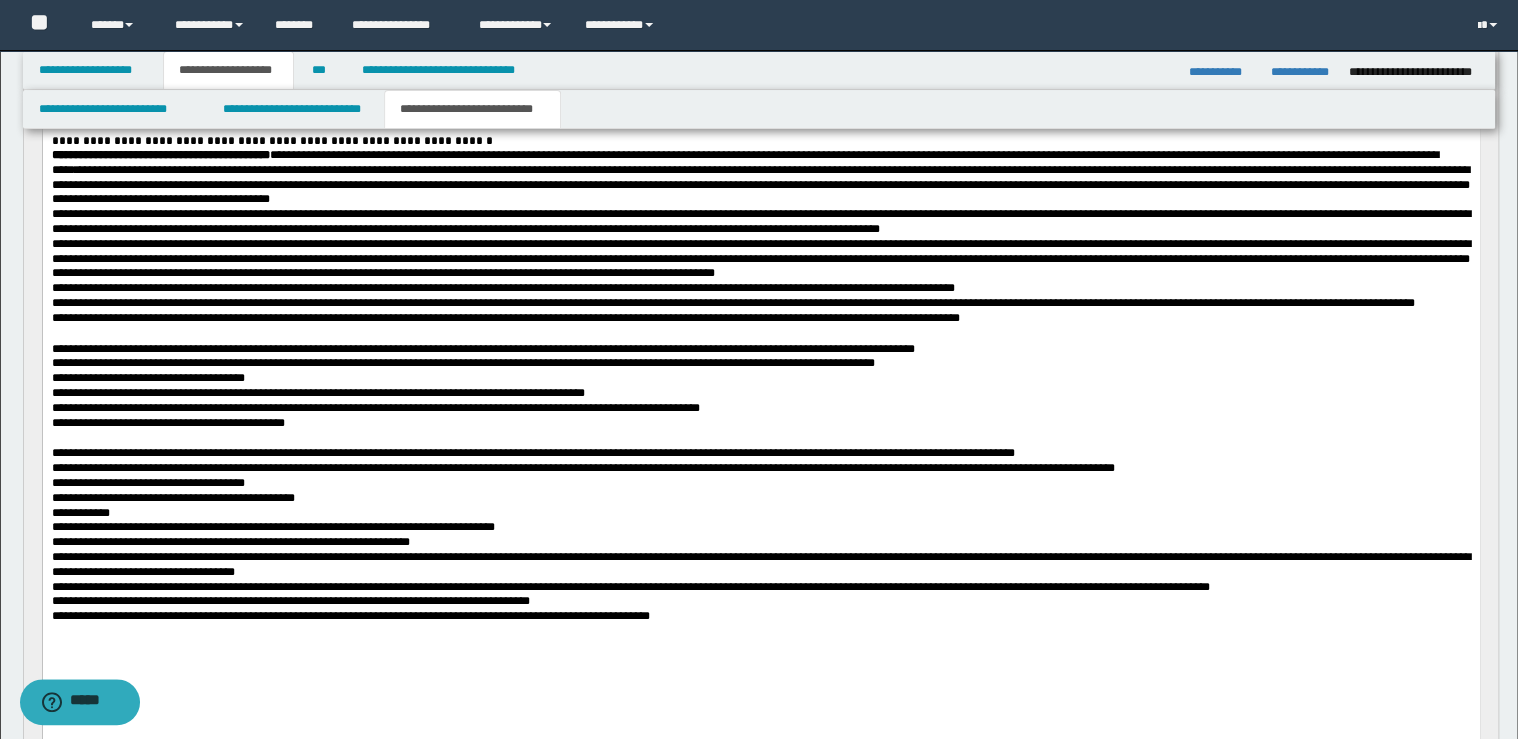 scroll, scrollTop: 720, scrollLeft: 0, axis: vertical 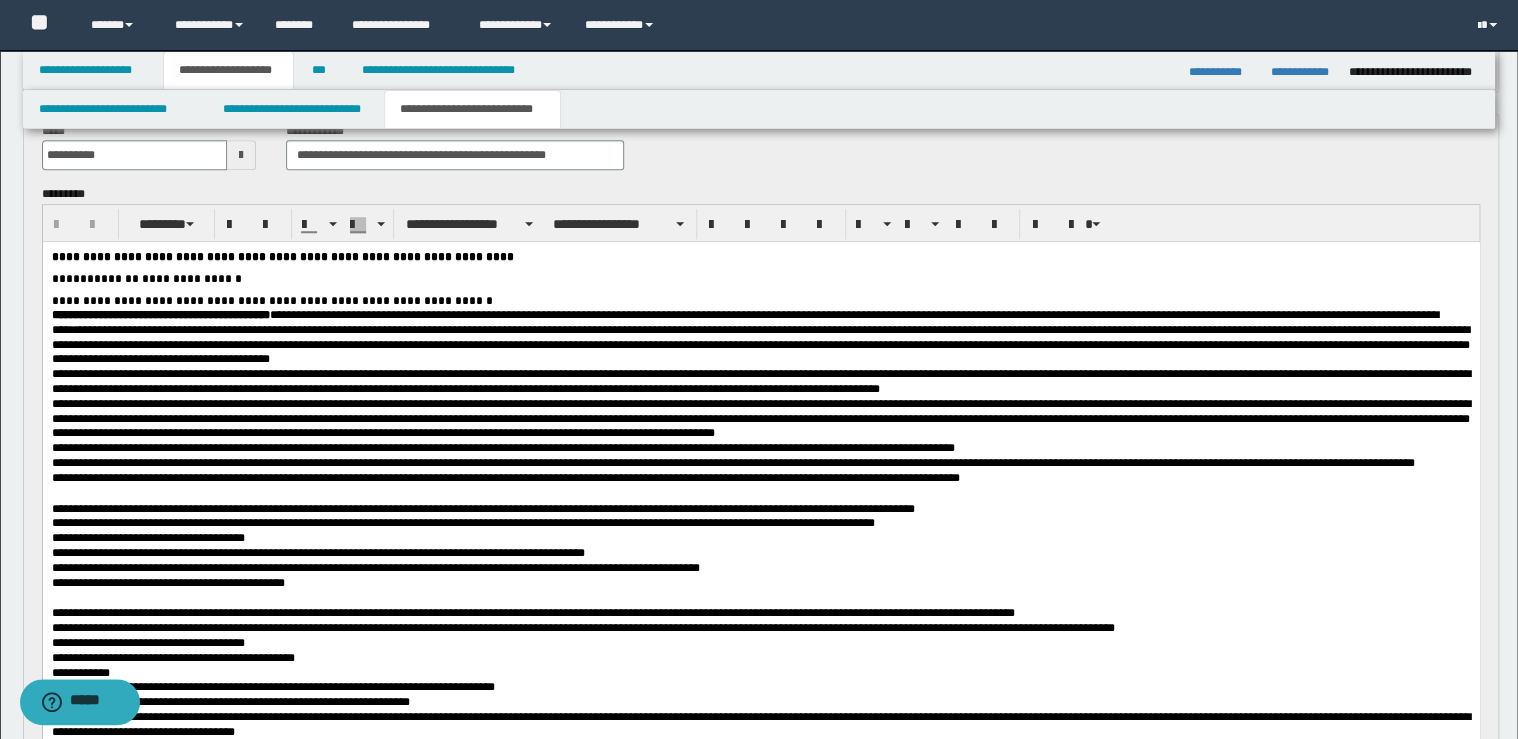 click on "**********" at bounding box center (760, 478) 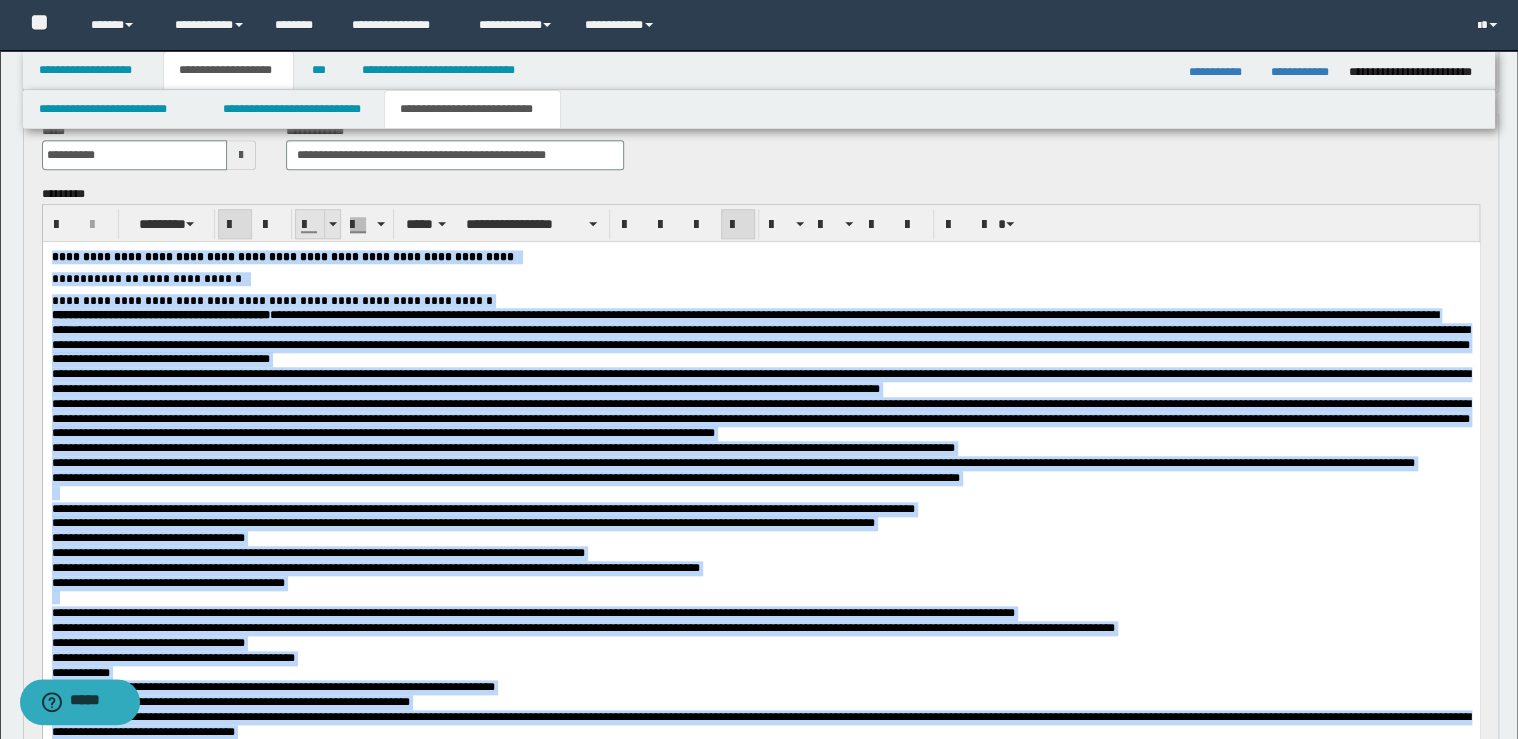 click at bounding box center [332, 224] 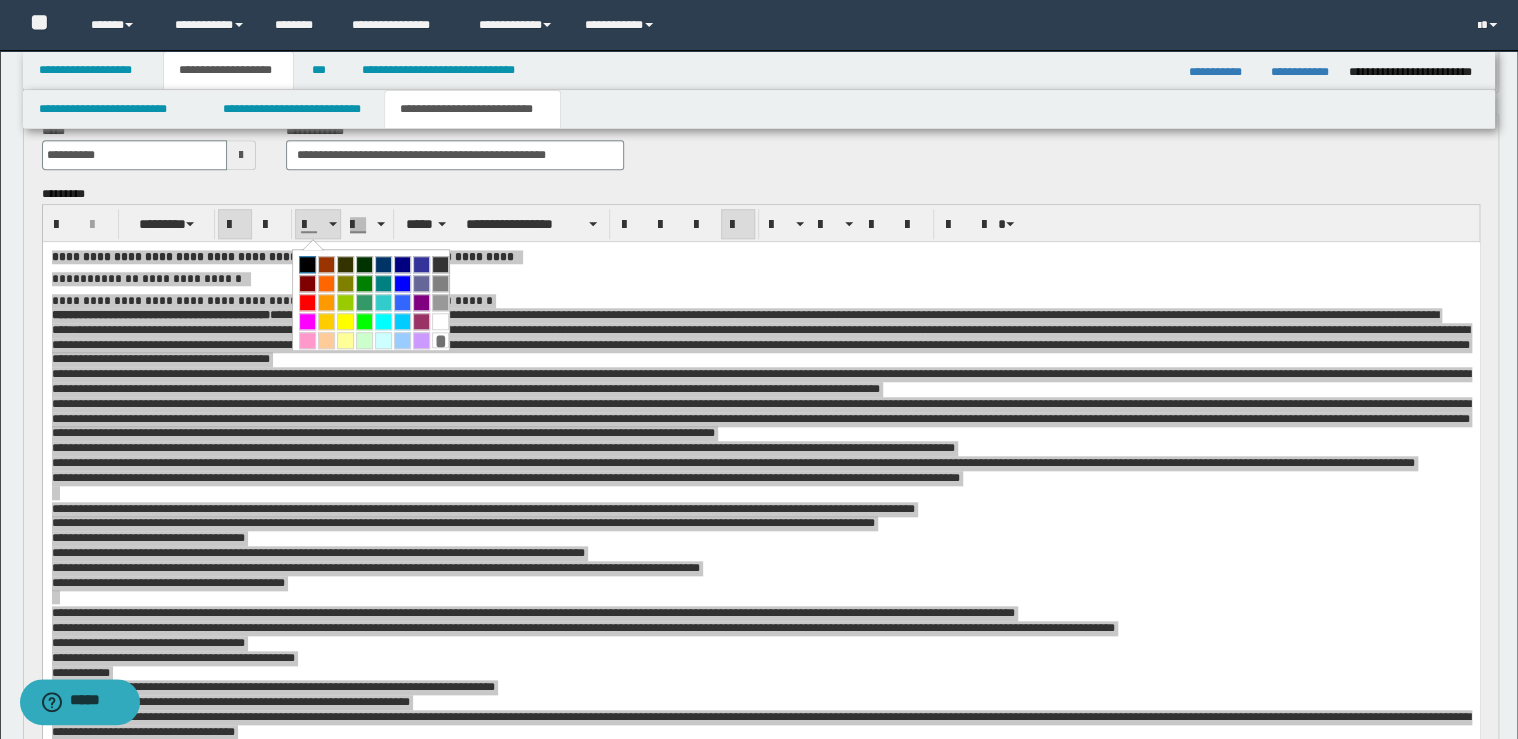 click at bounding box center (307, 264) 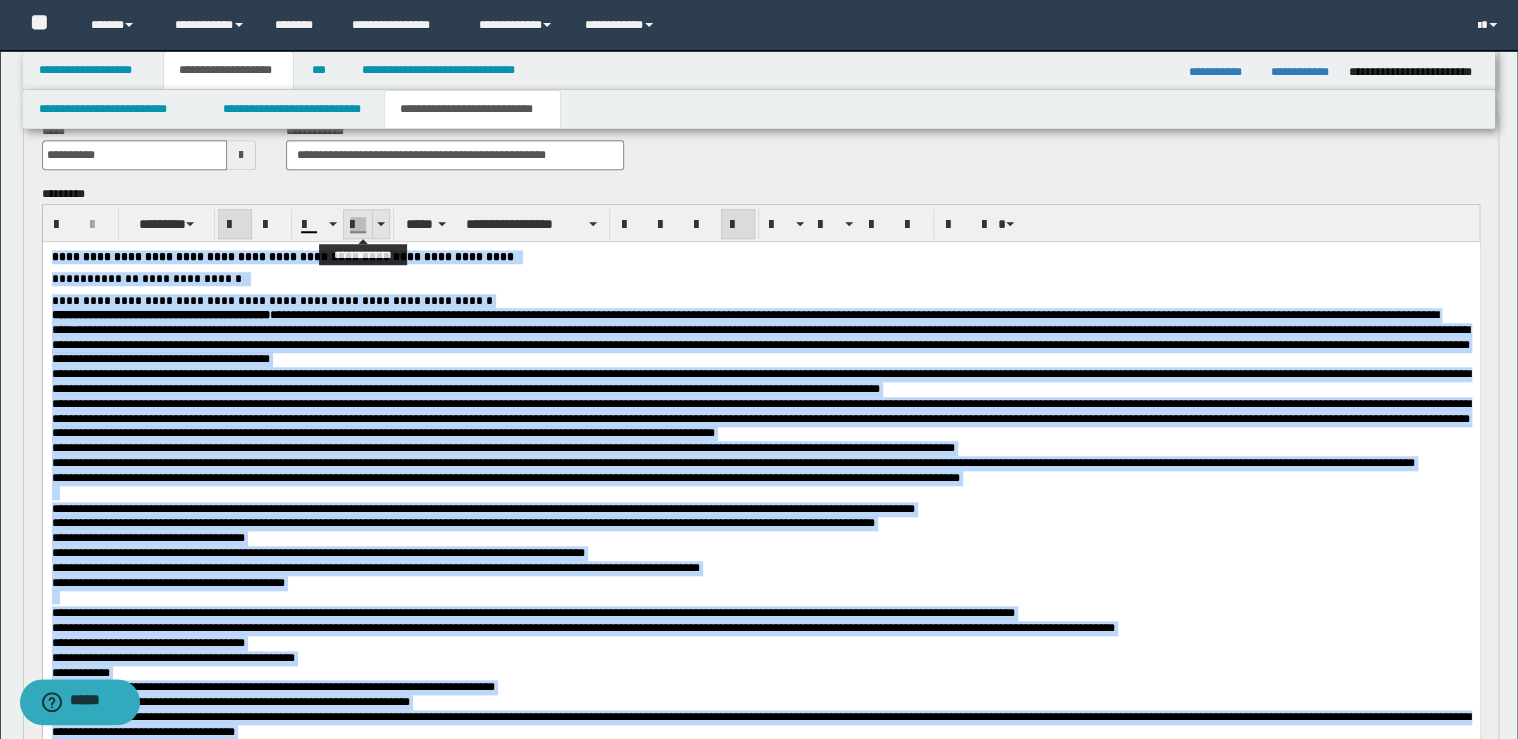 click at bounding box center (380, 224) 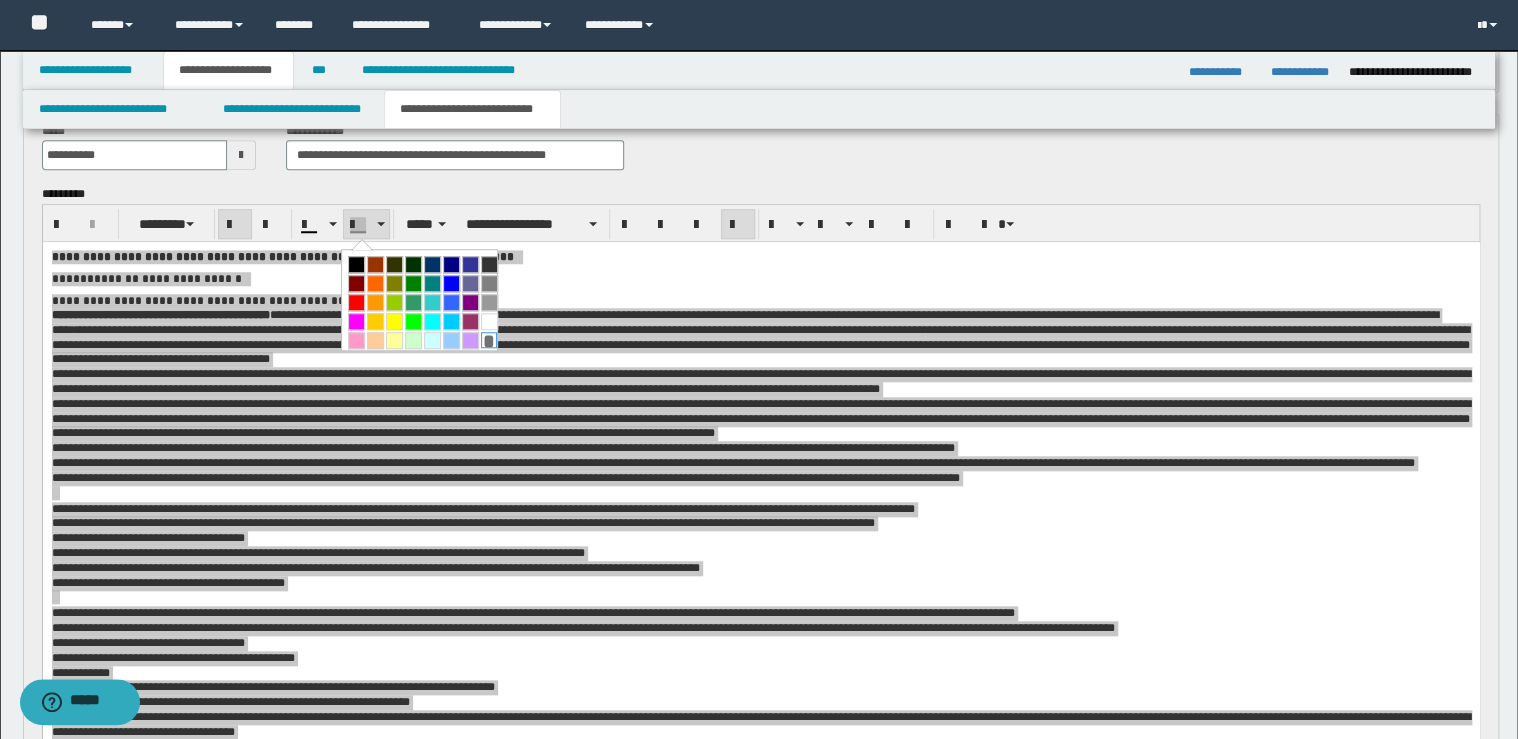 click on "*" at bounding box center (489, 340) 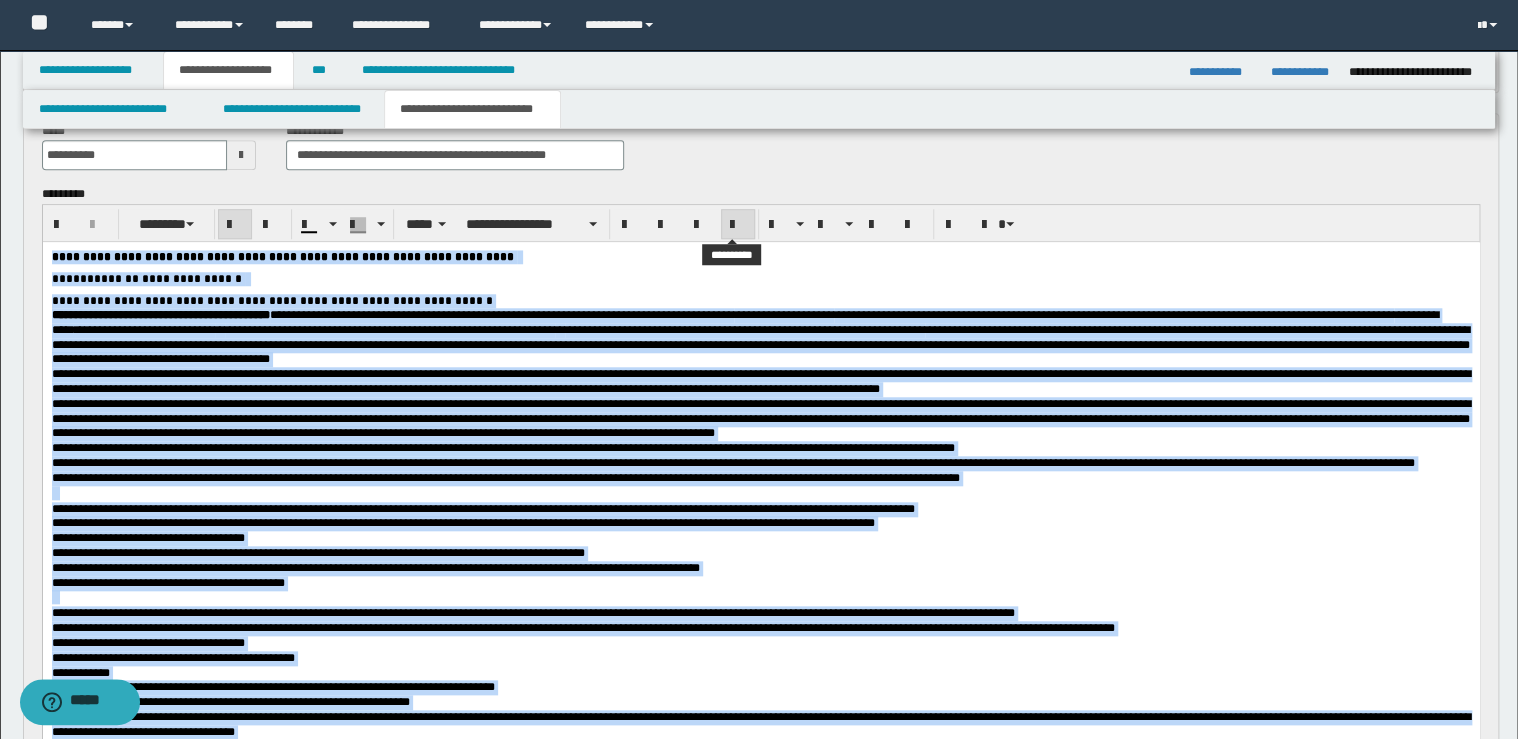 click at bounding box center (738, 225) 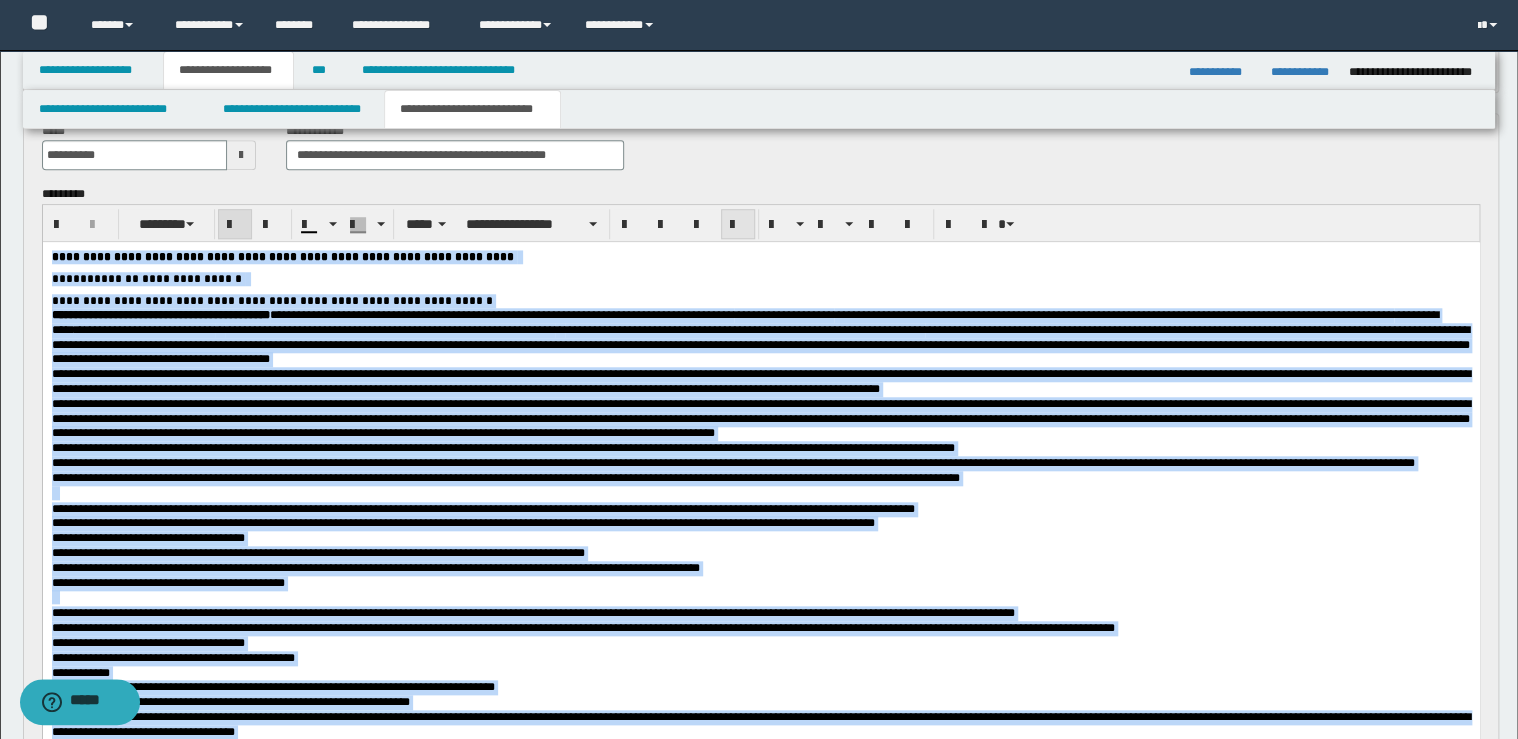 click at bounding box center [738, 225] 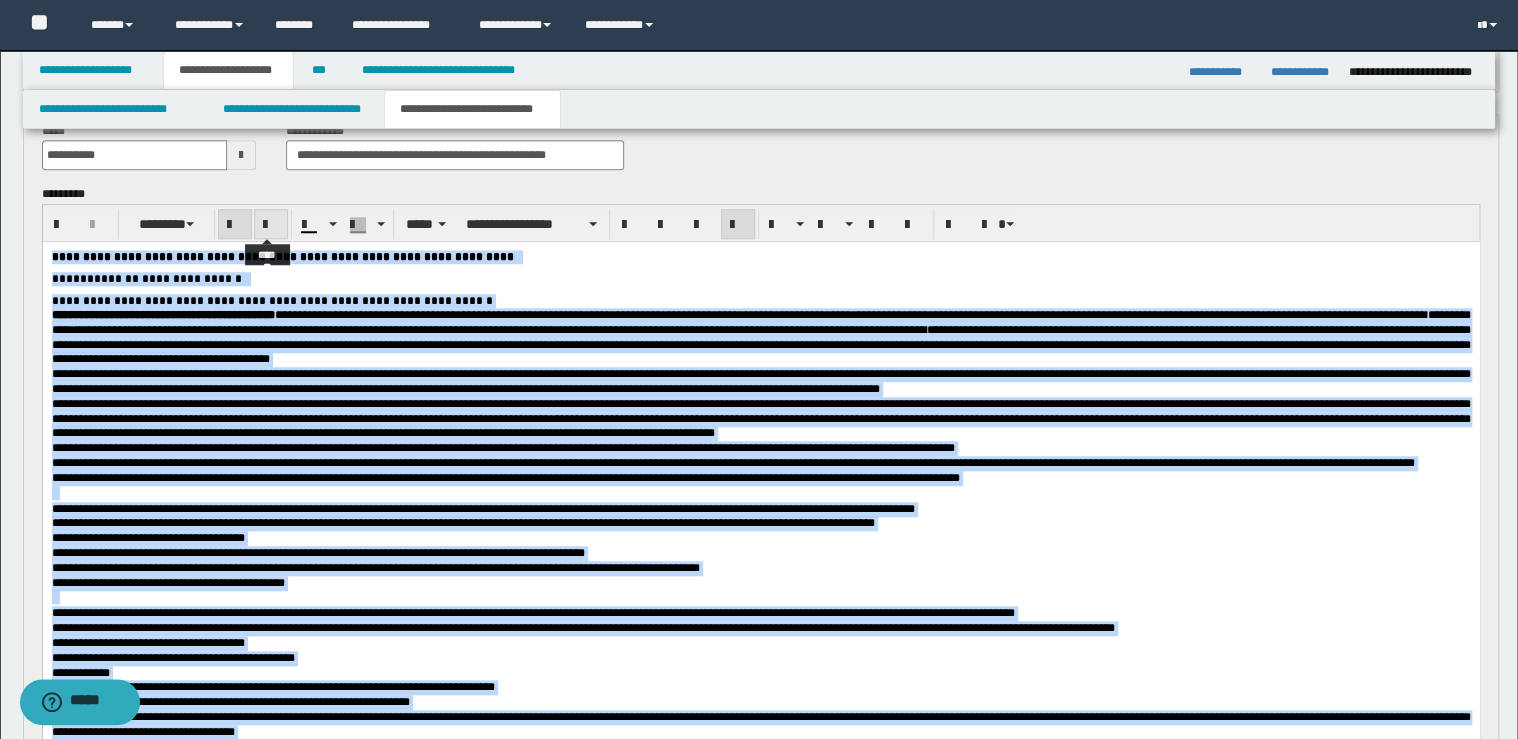 click at bounding box center [271, 225] 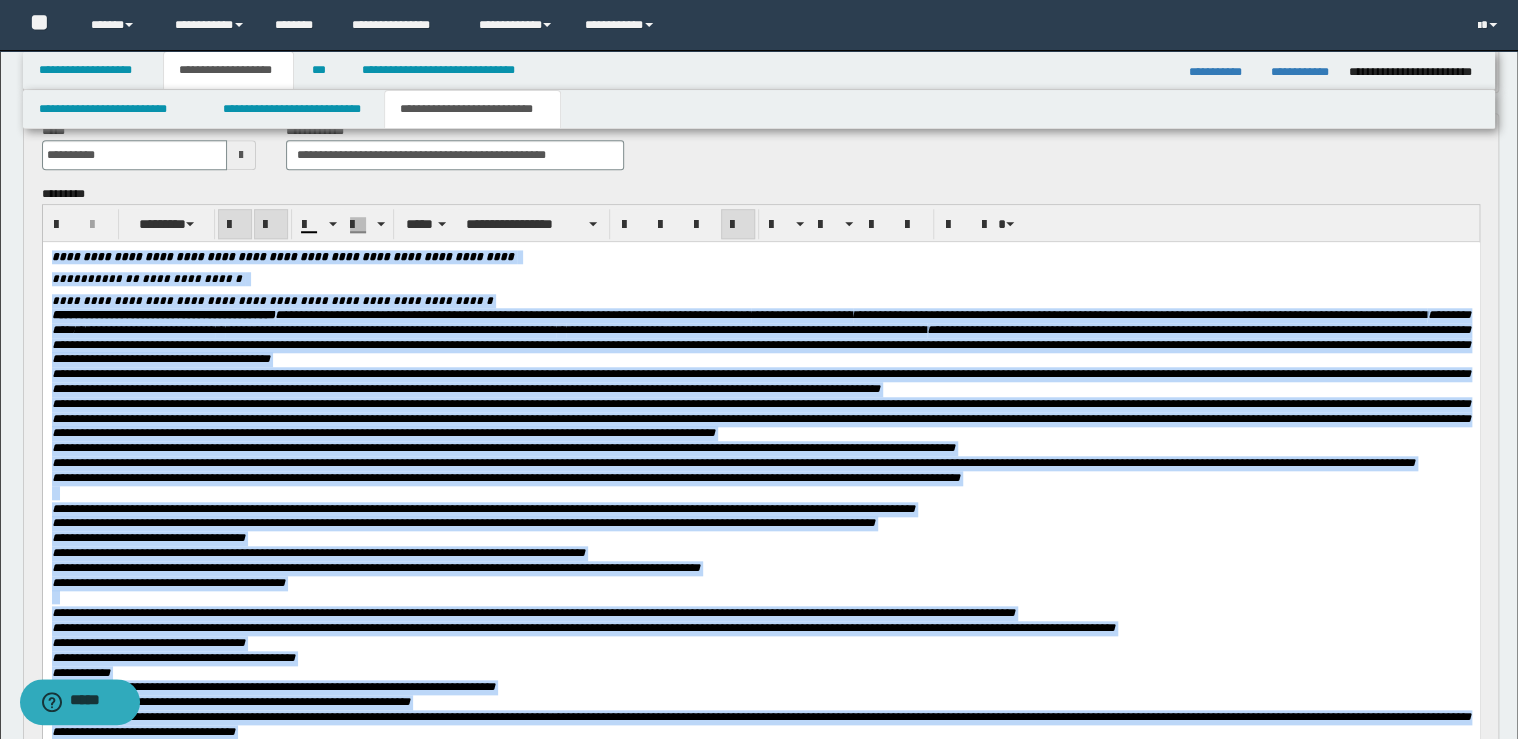 click at bounding box center [271, 225] 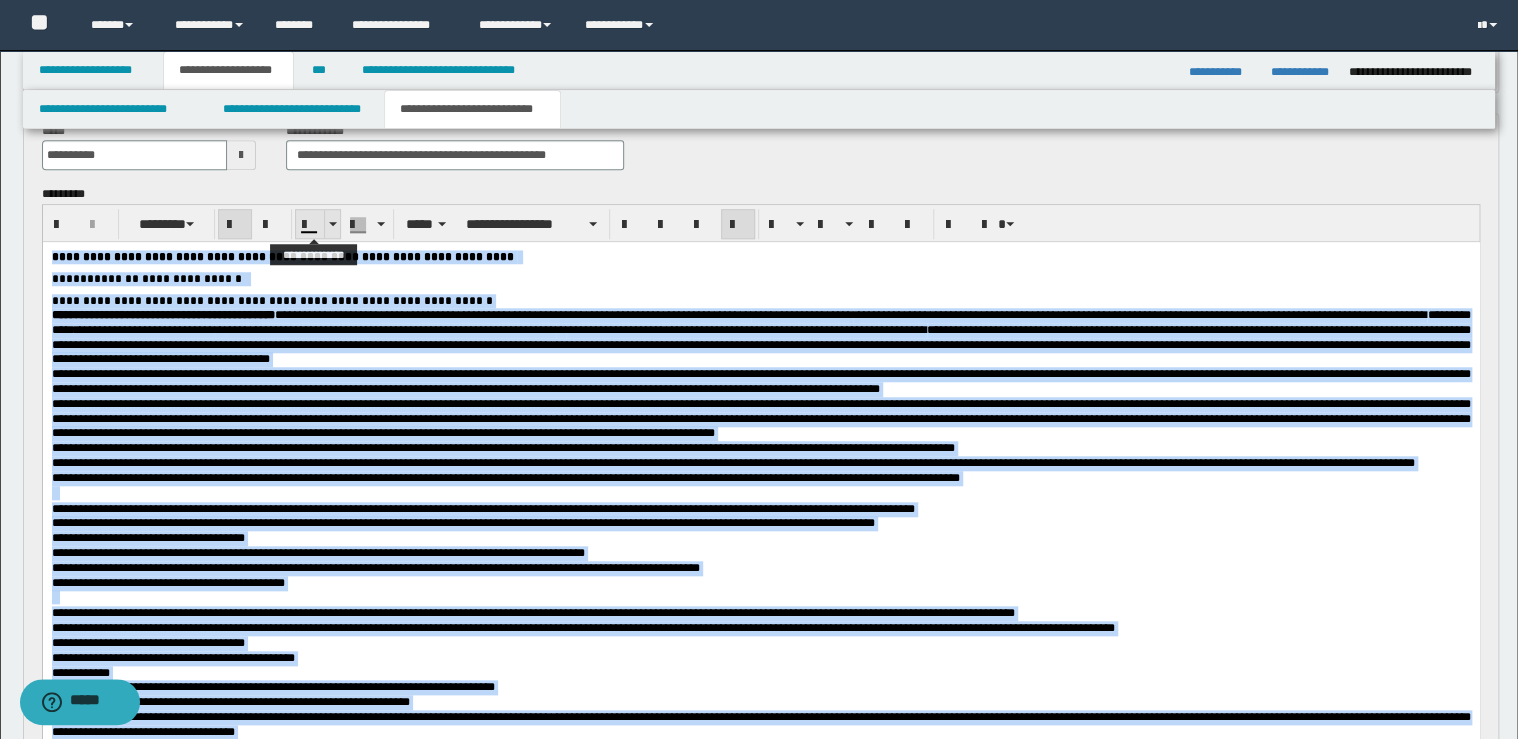 click at bounding box center (332, 224) 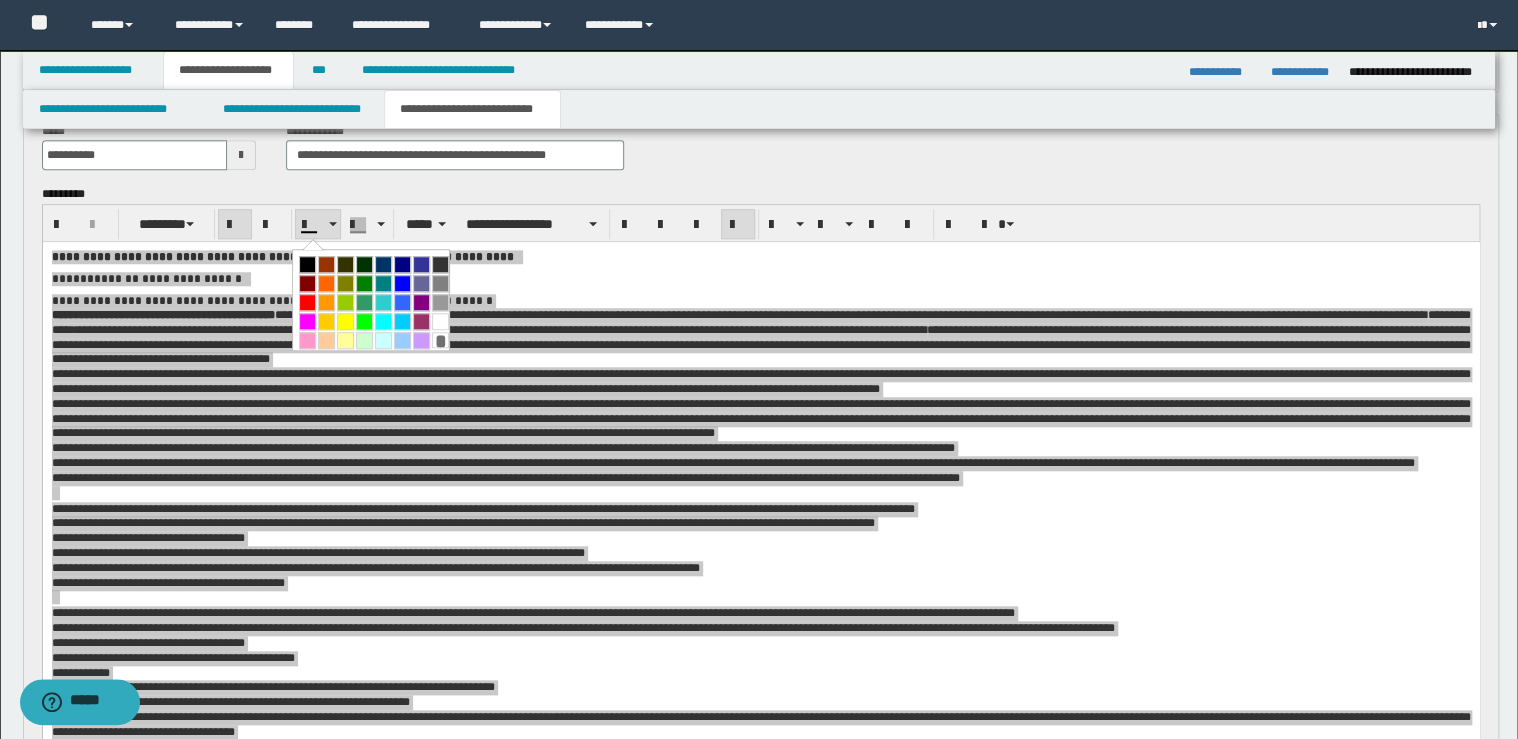 drag, startPoint x: 307, startPoint y: 258, endPoint x: 286, endPoint y: 2, distance: 256.8599 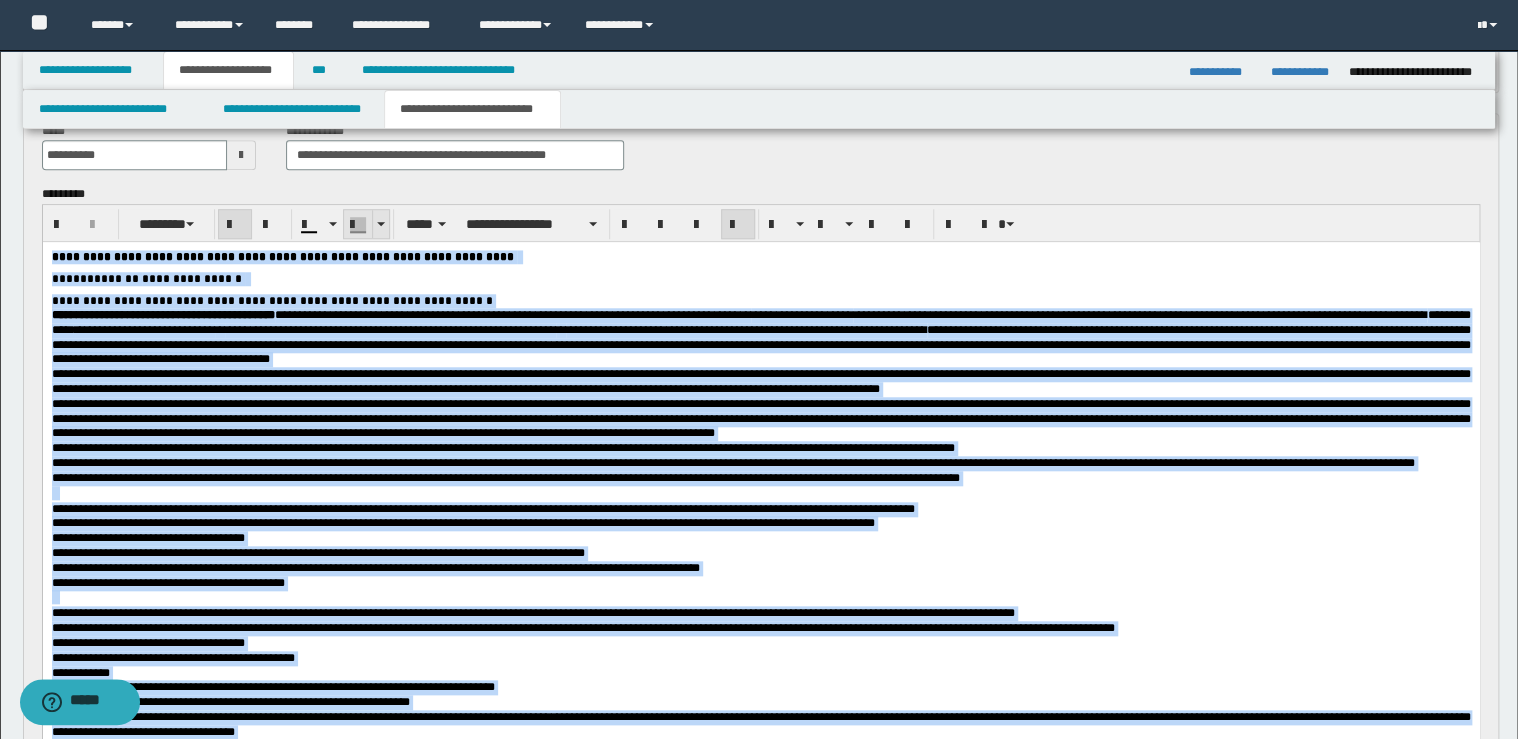 click at bounding box center (380, 224) 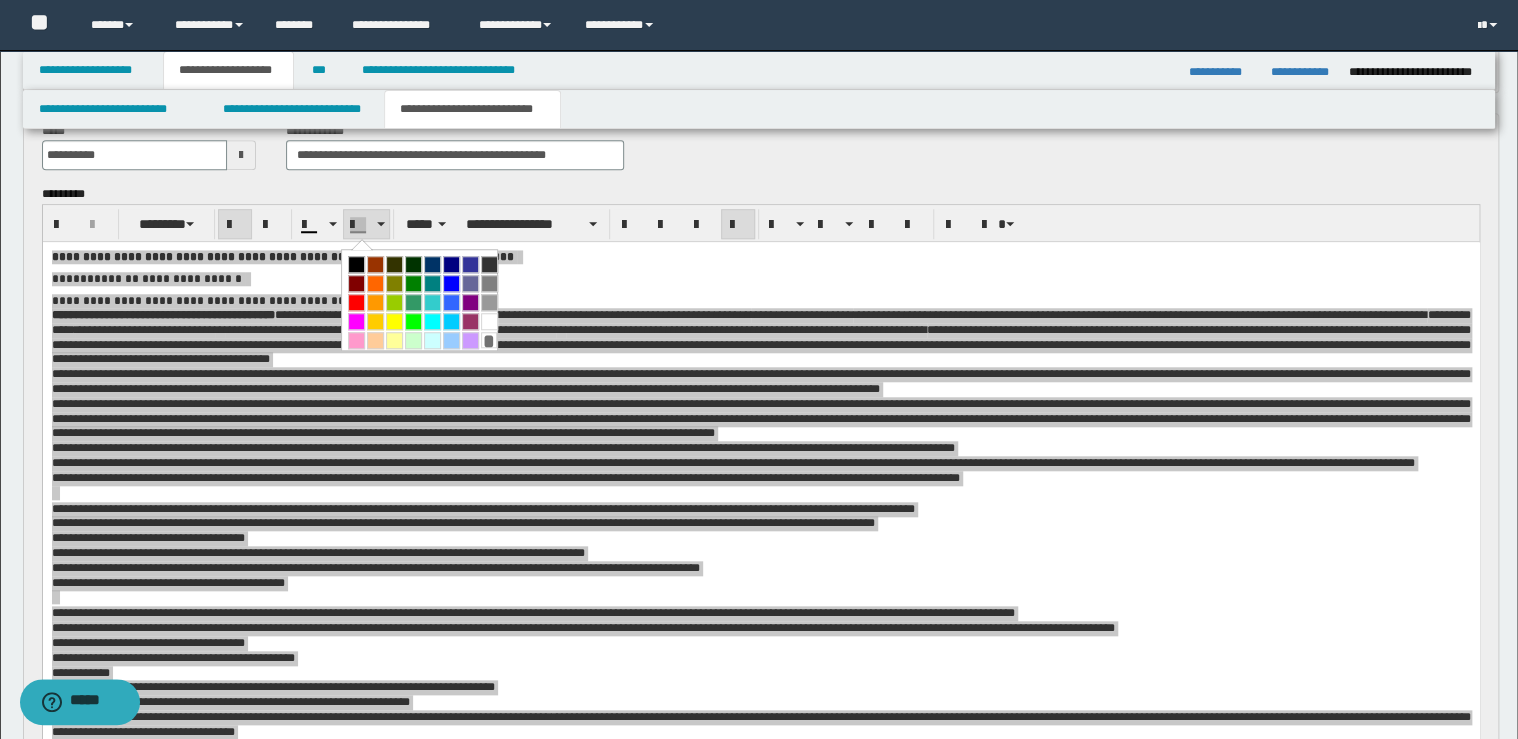 click on "*" at bounding box center [489, 340] 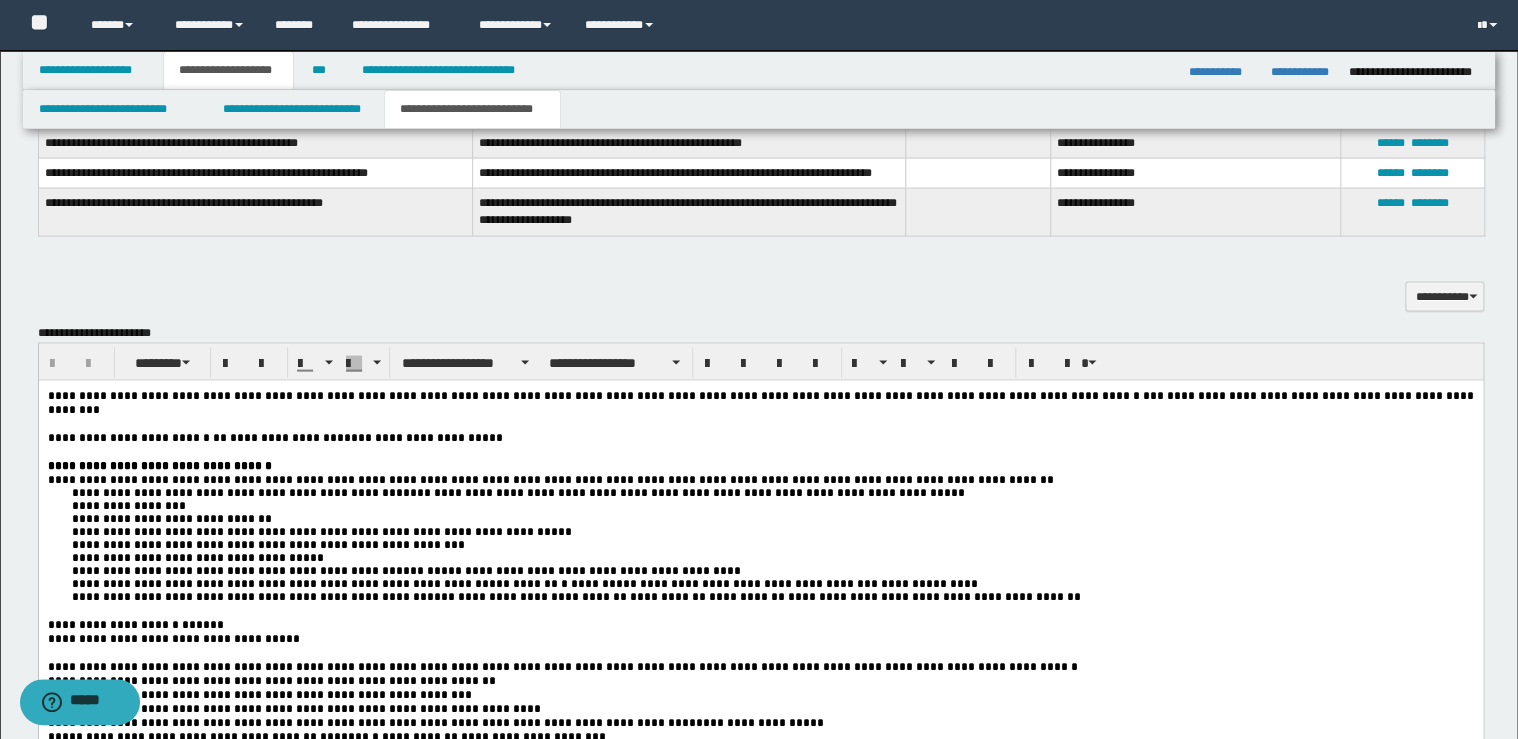 scroll, scrollTop: 2000, scrollLeft: 0, axis: vertical 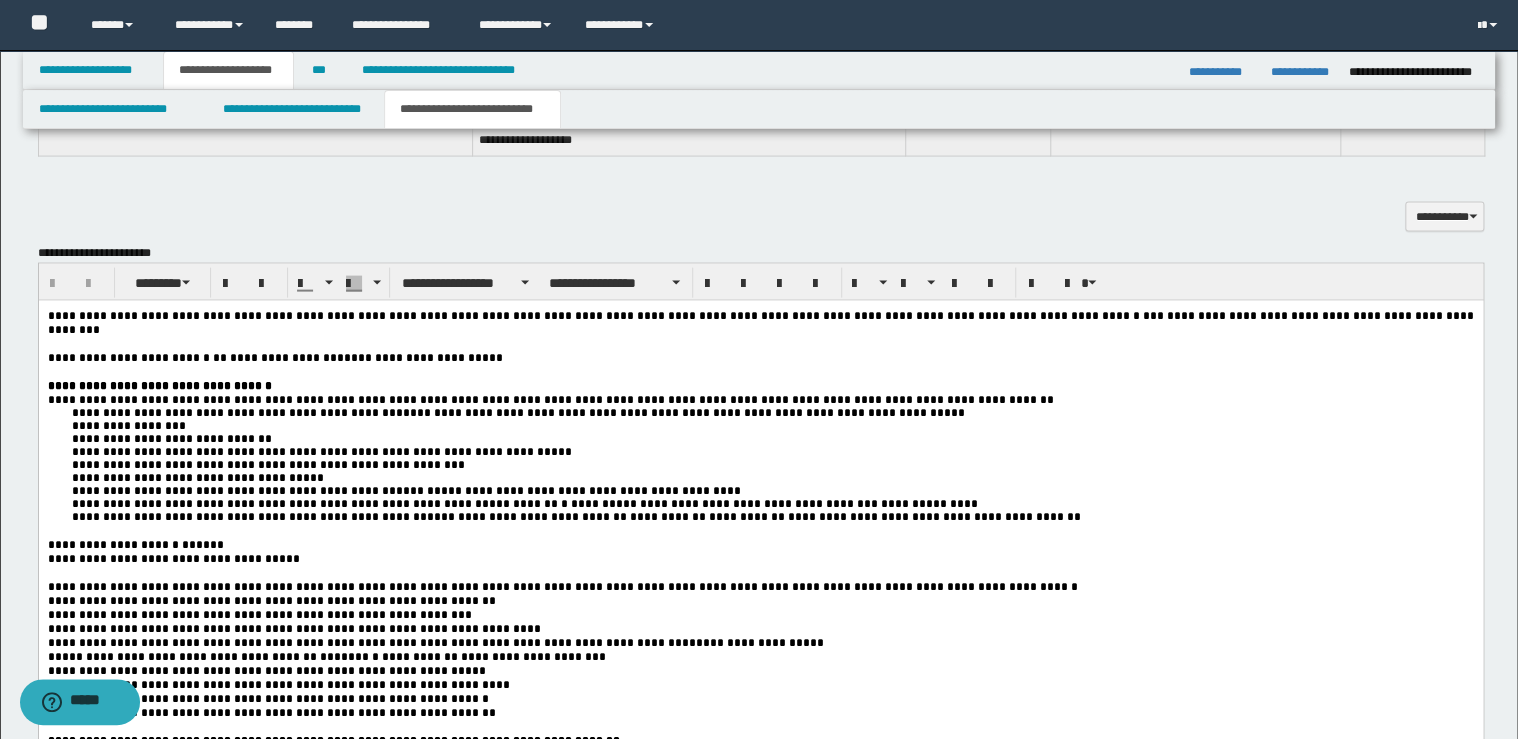 click on "**********" at bounding box center [760, 385] 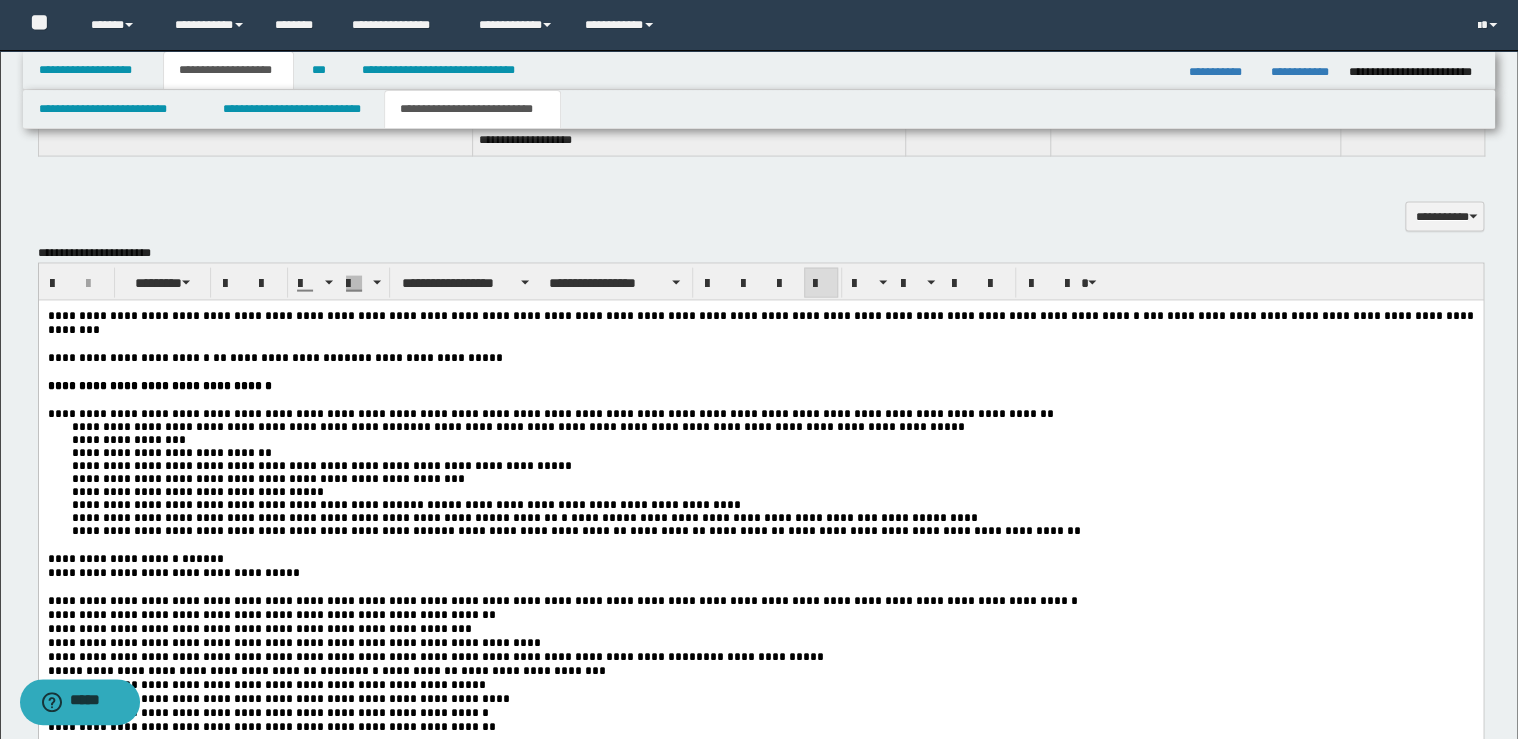 click on "**********" at bounding box center (760, 413) 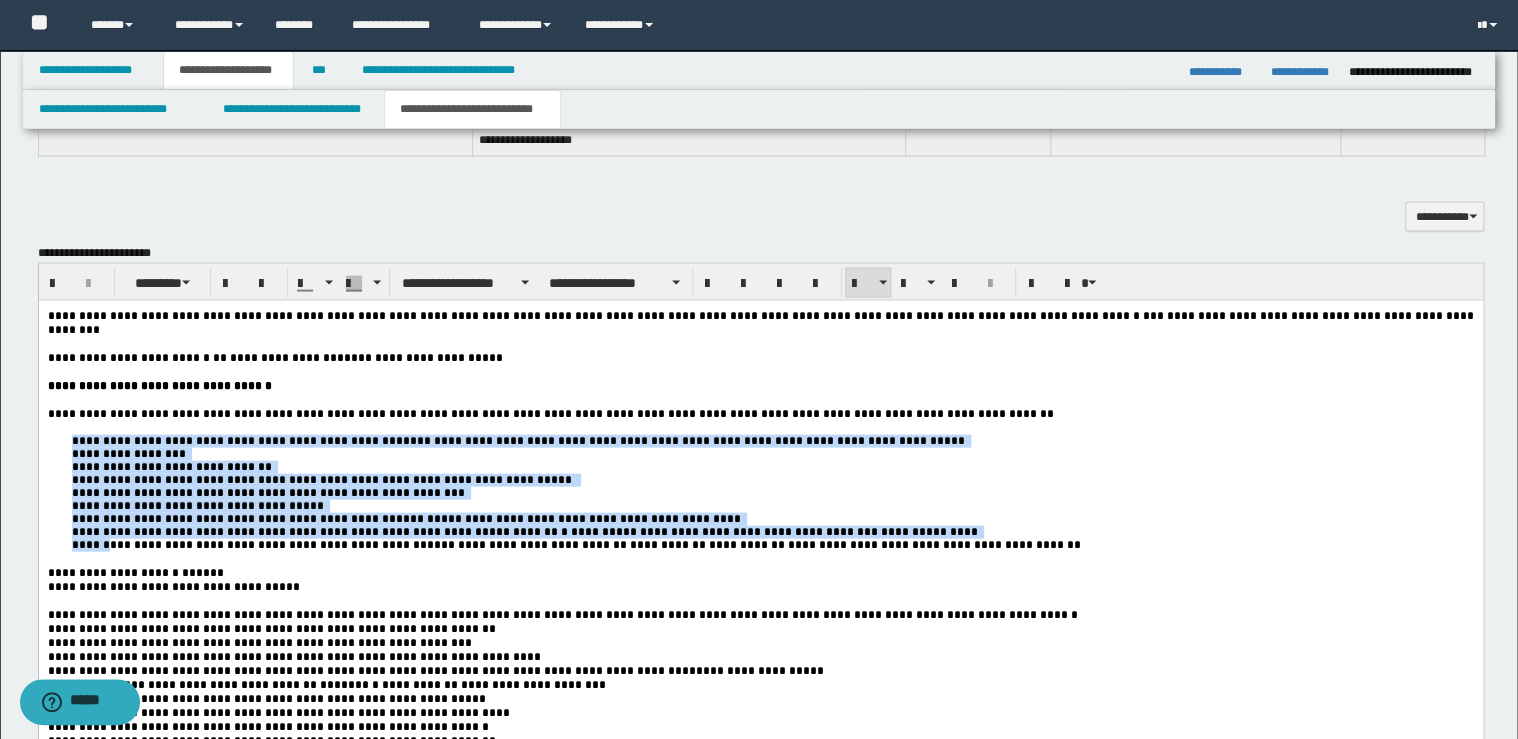 drag, startPoint x: 60, startPoint y: 441, endPoint x: 107, endPoint y: 552, distance: 120.54045 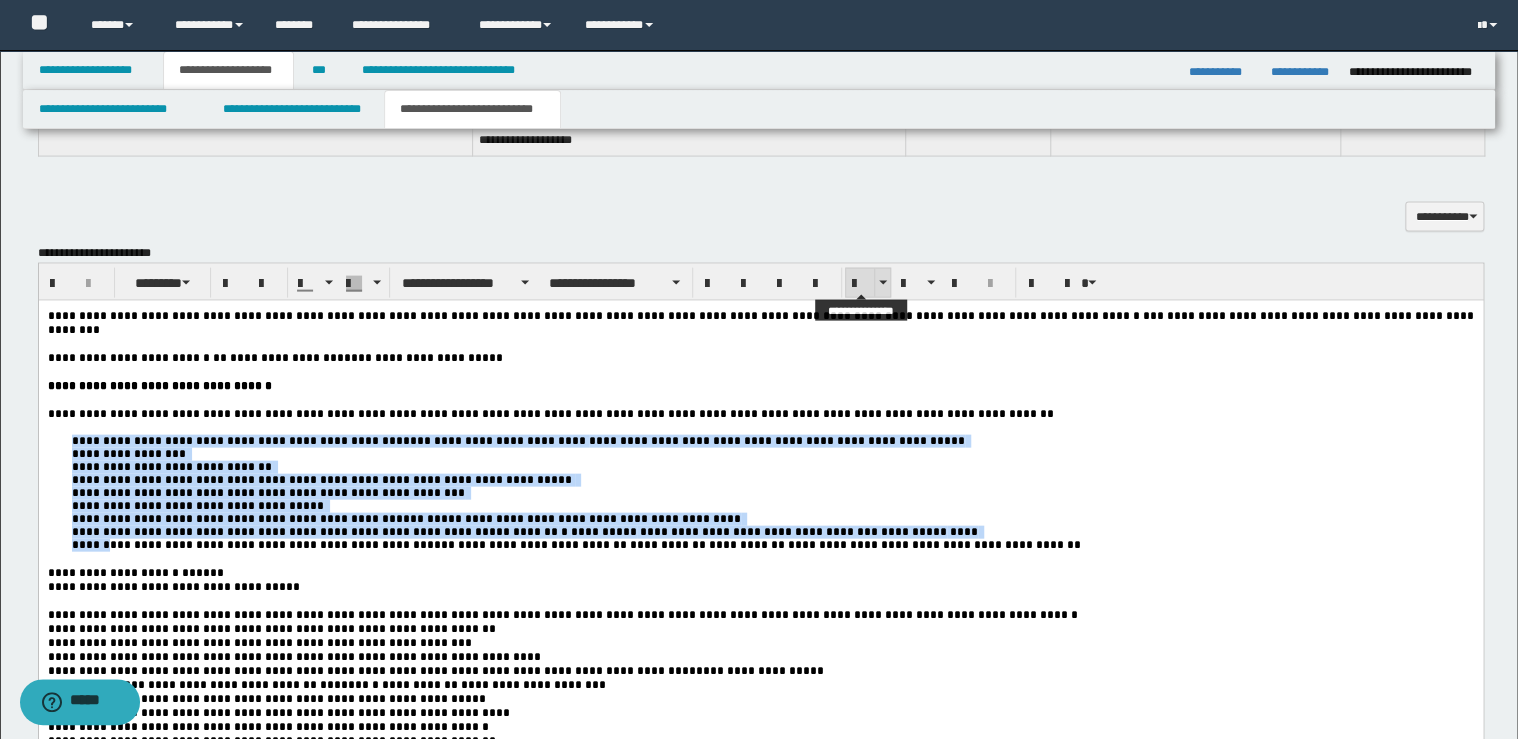 click at bounding box center [860, 284] 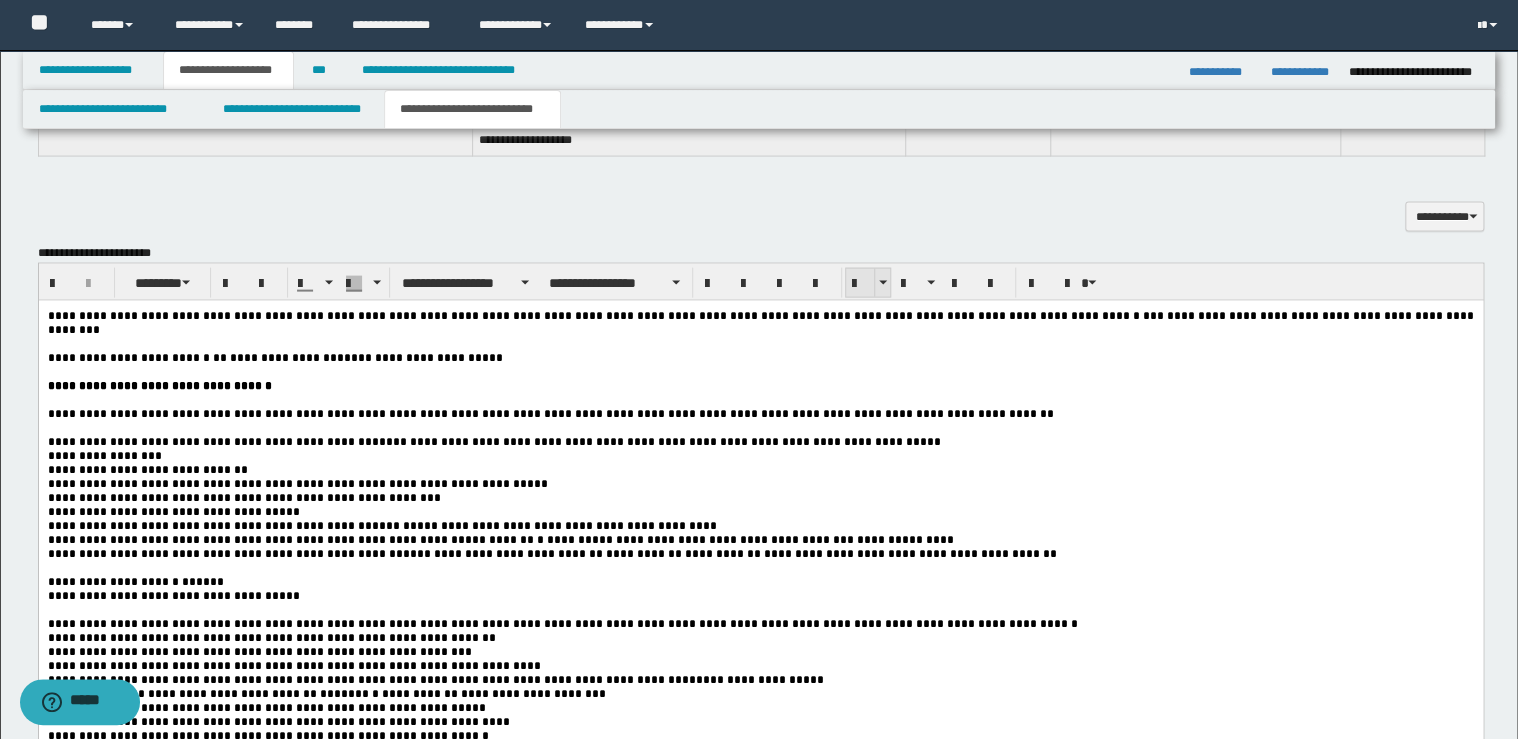 click at bounding box center (860, 284) 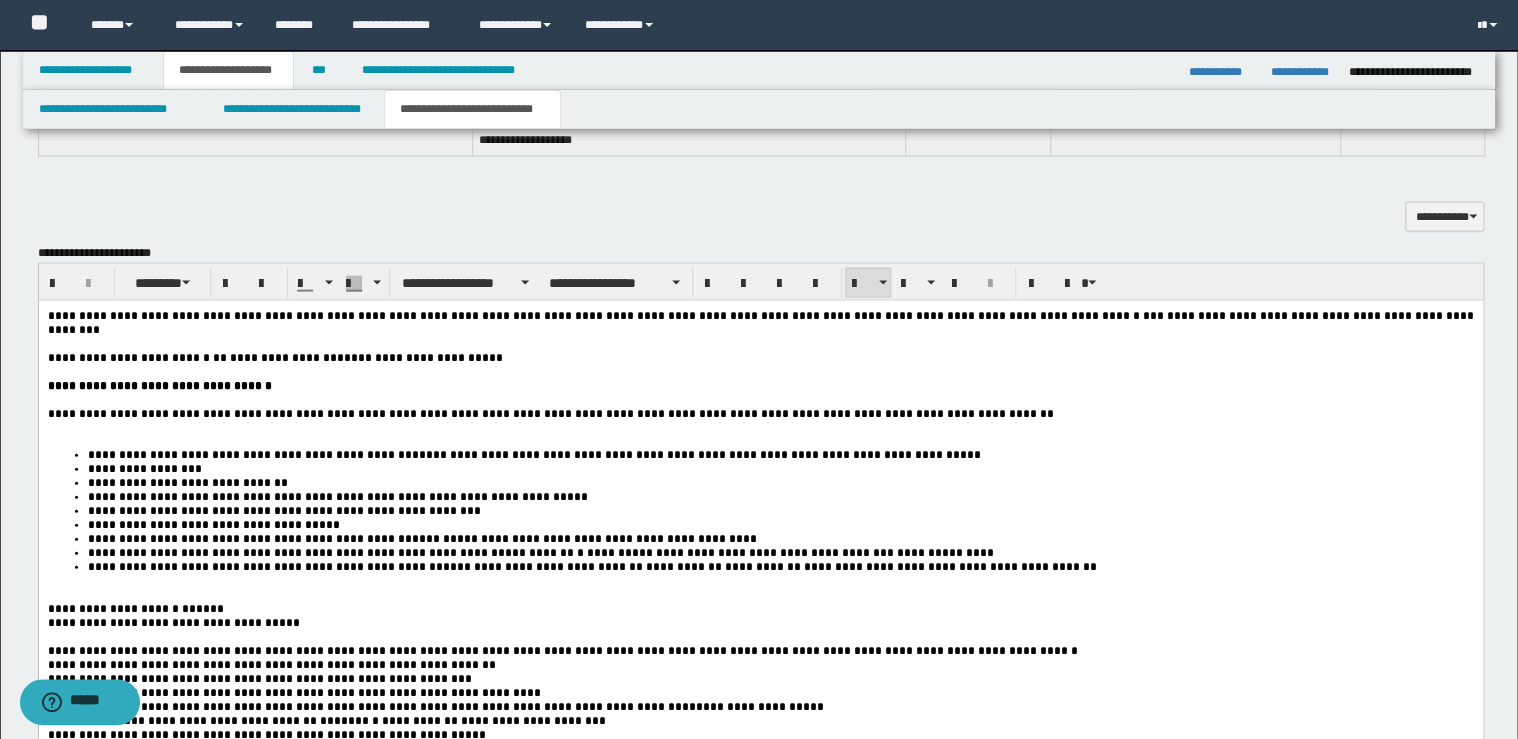 click on "**********" at bounding box center (760, 413) 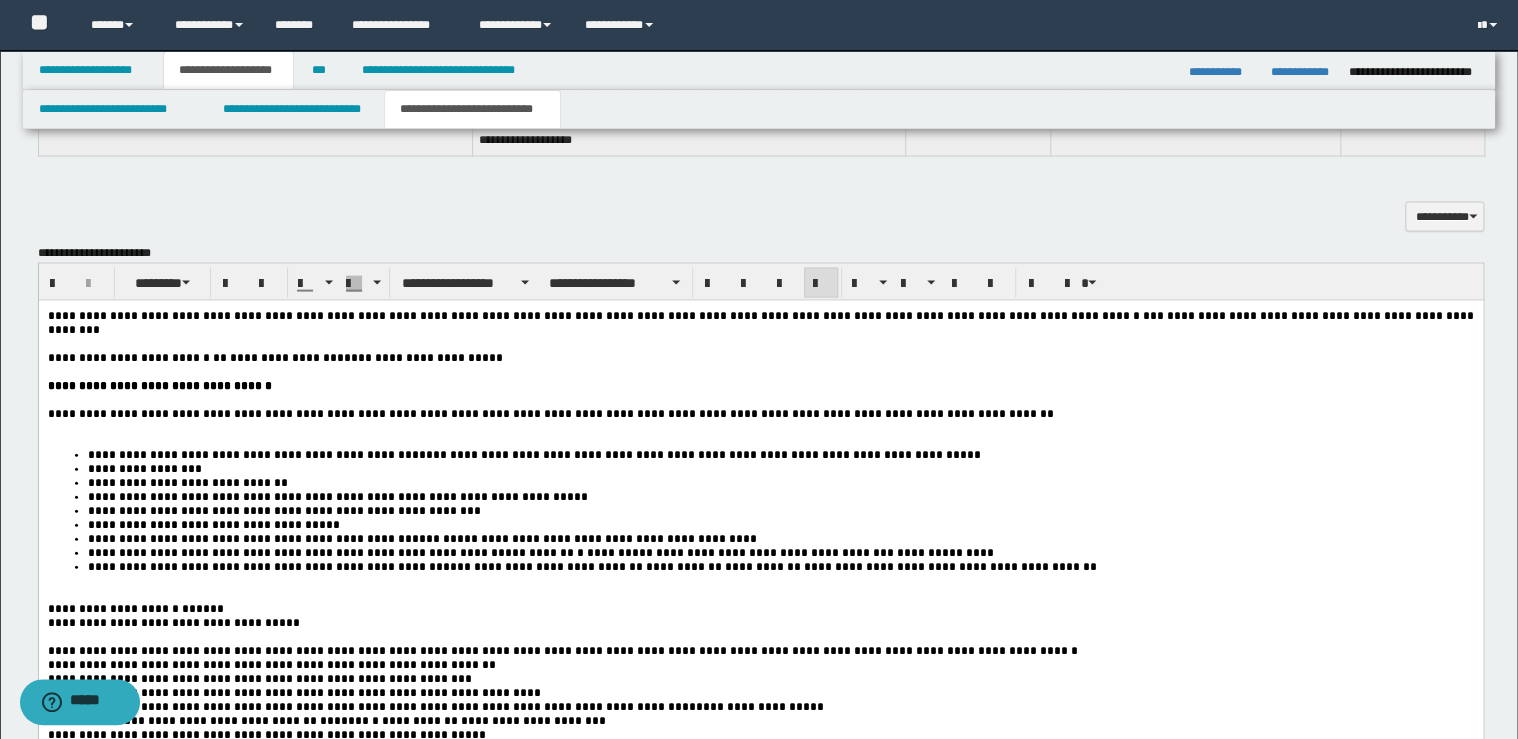 type 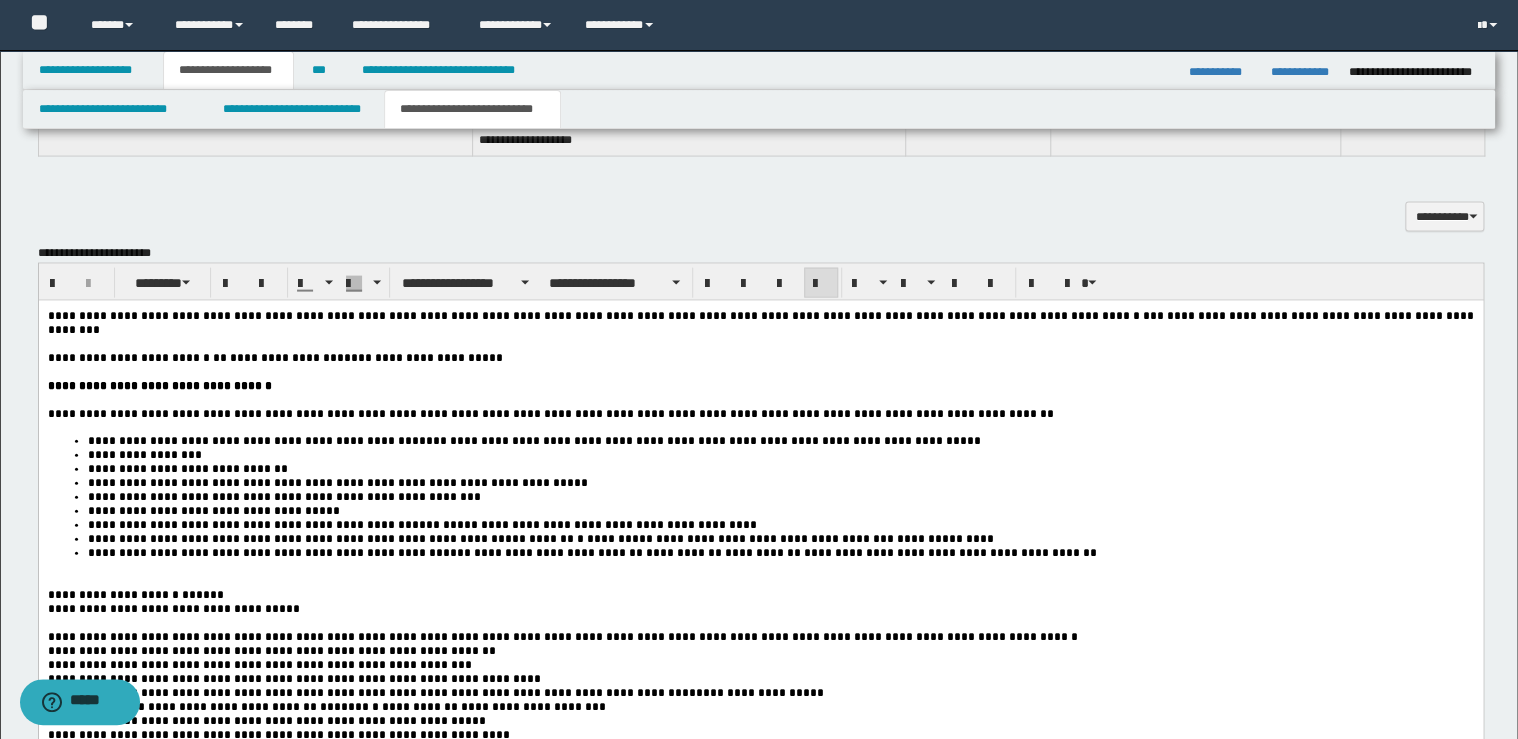 click on "**********" at bounding box center [114, 594] 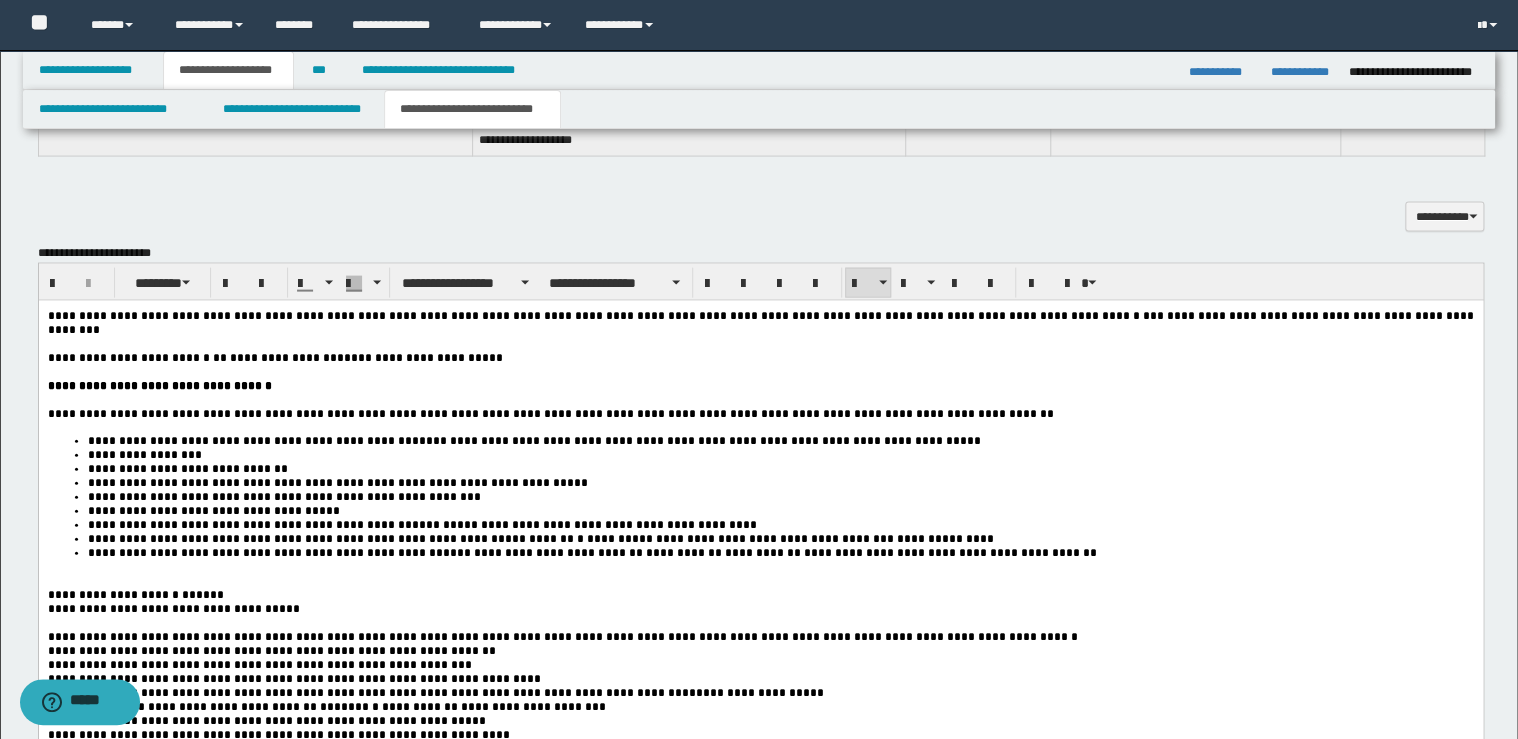click on "**********" at bounding box center (780, 552) 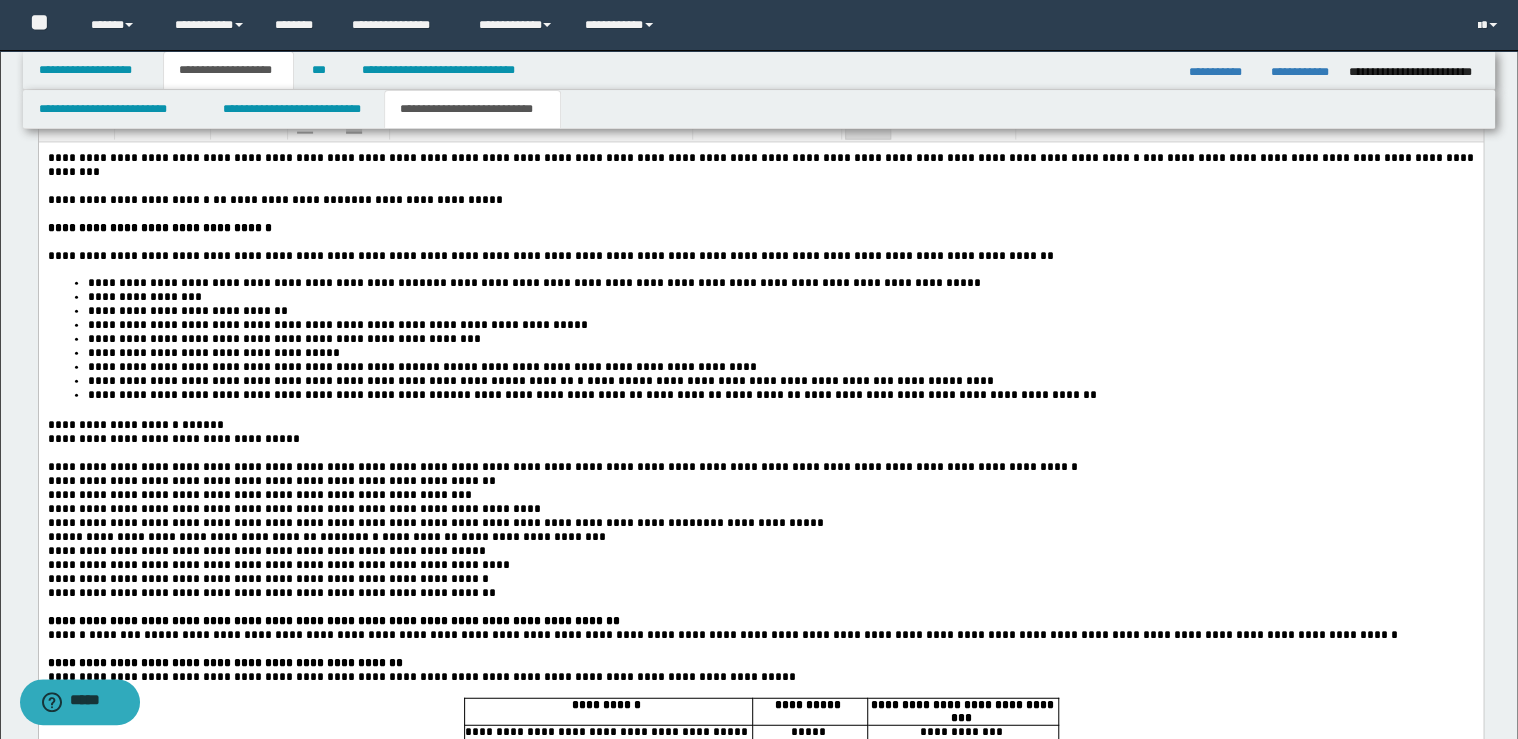scroll, scrollTop: 2240, scrollLeft: 0, axis: vertical 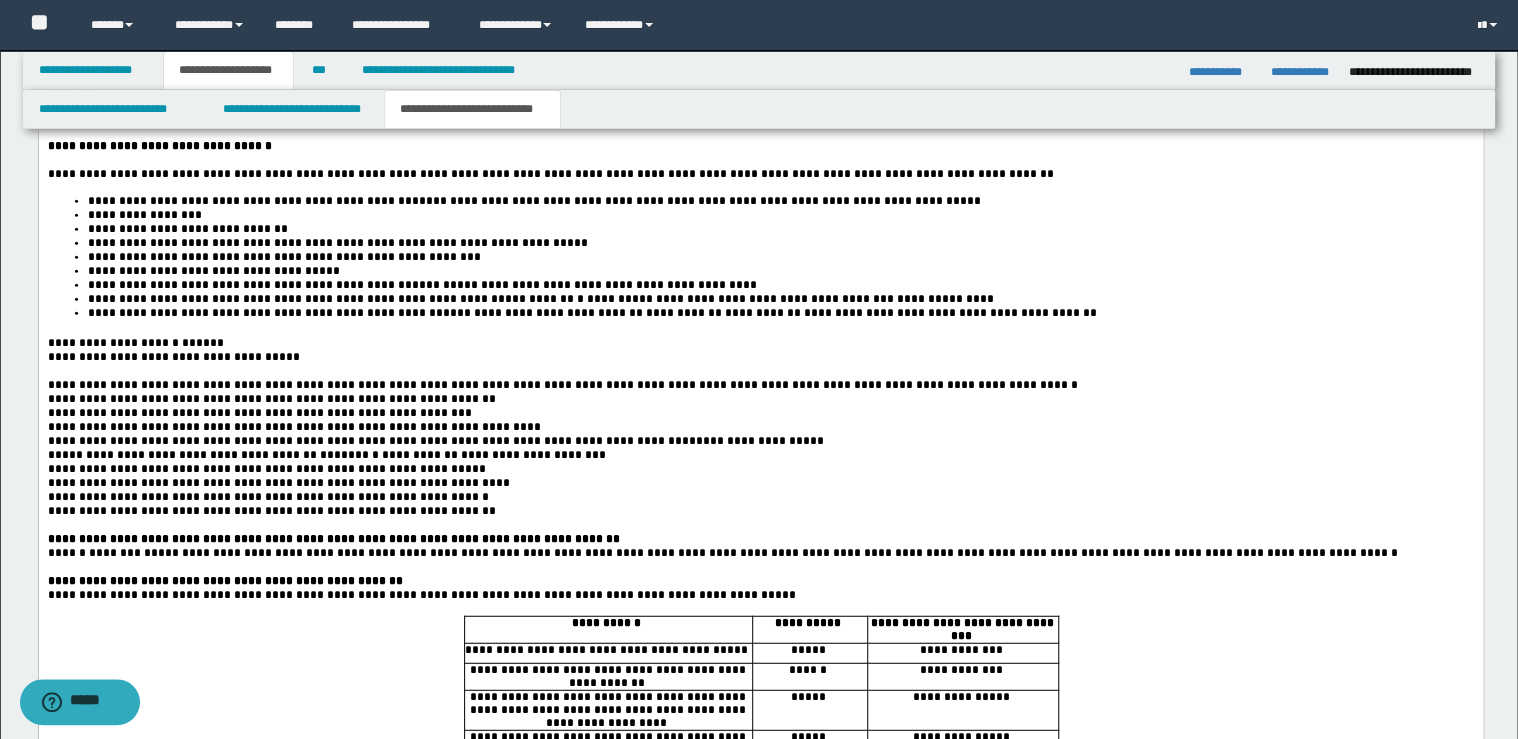 click on "**********" at bounding box center (563, 384) 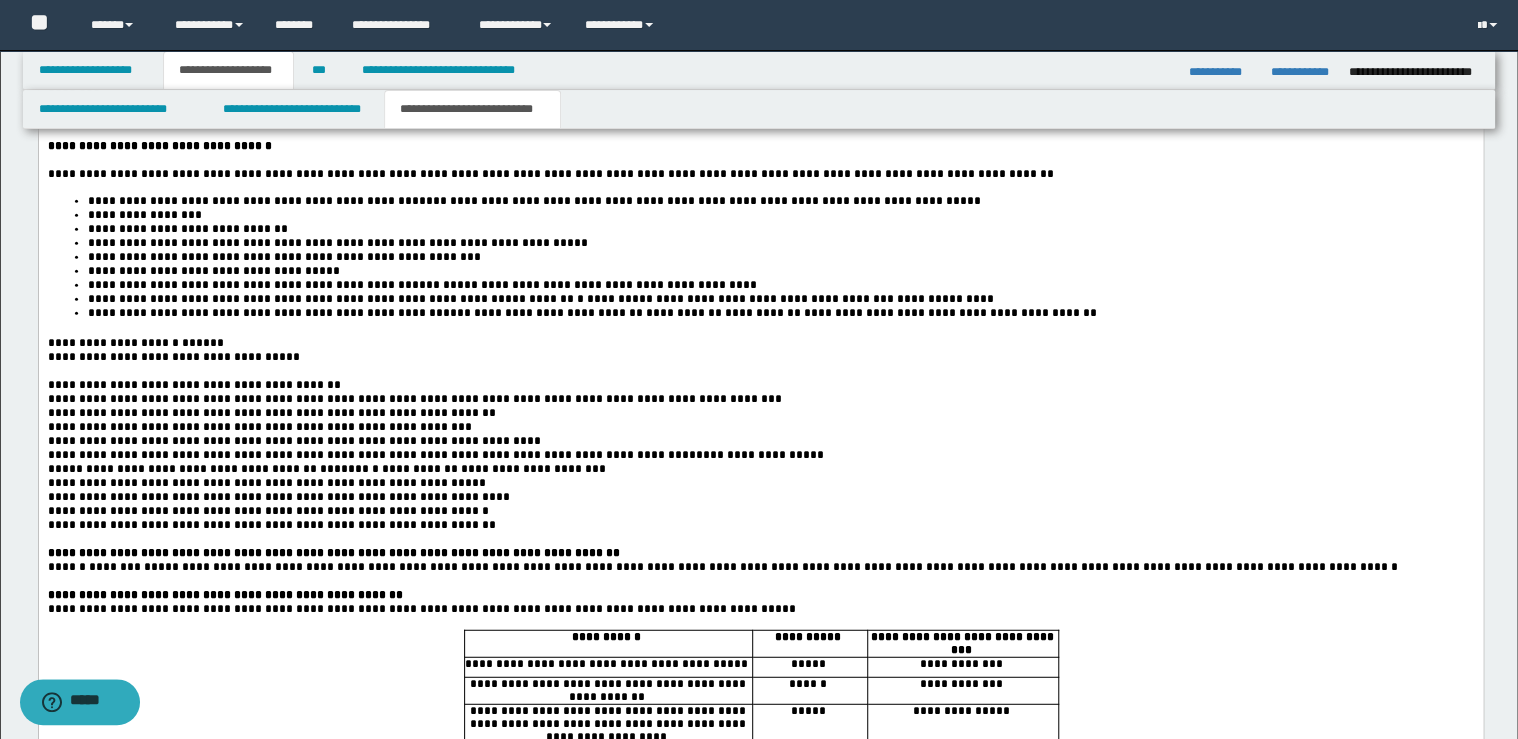 click on "**********" at bounding box center (415, 398) 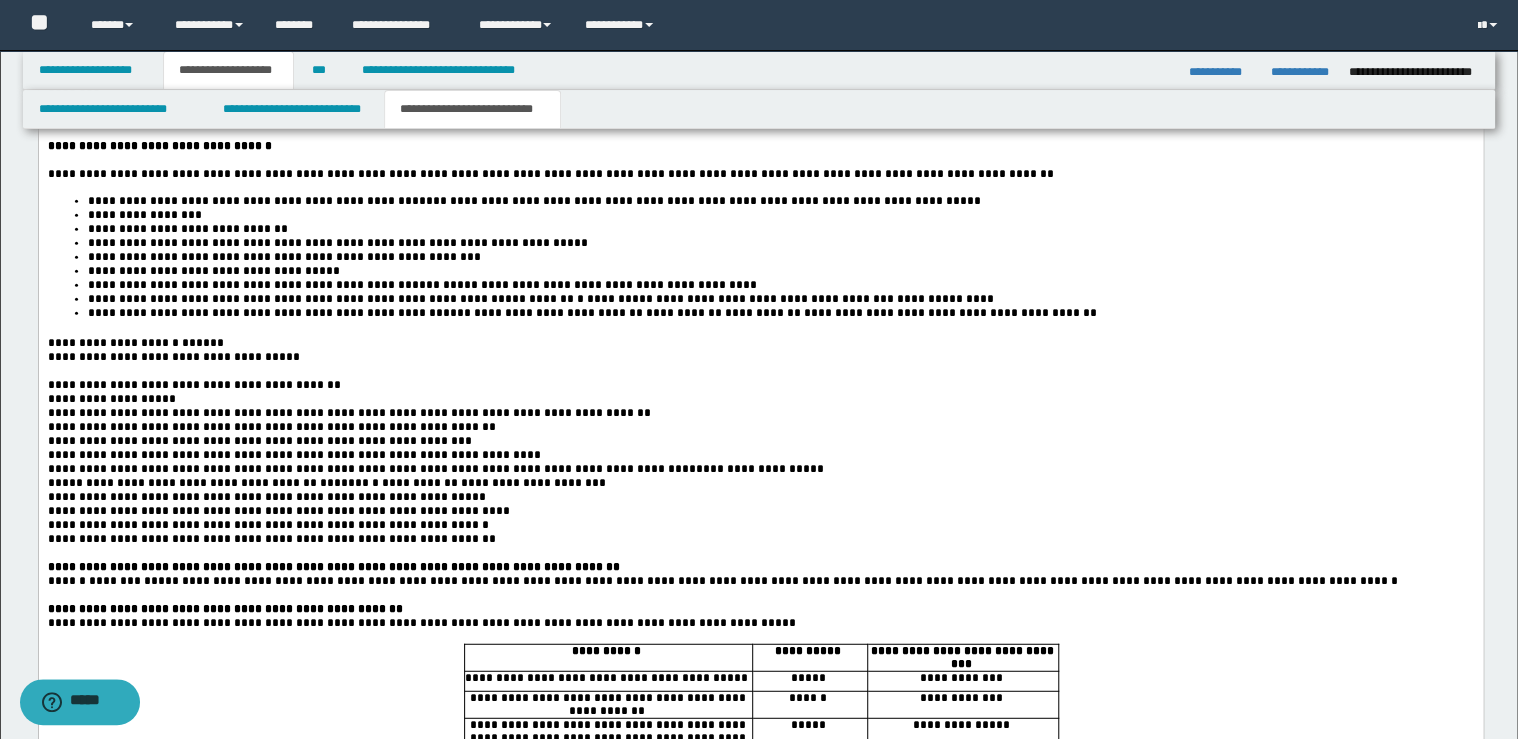 click on "**********" at bounding box center (350, 412) 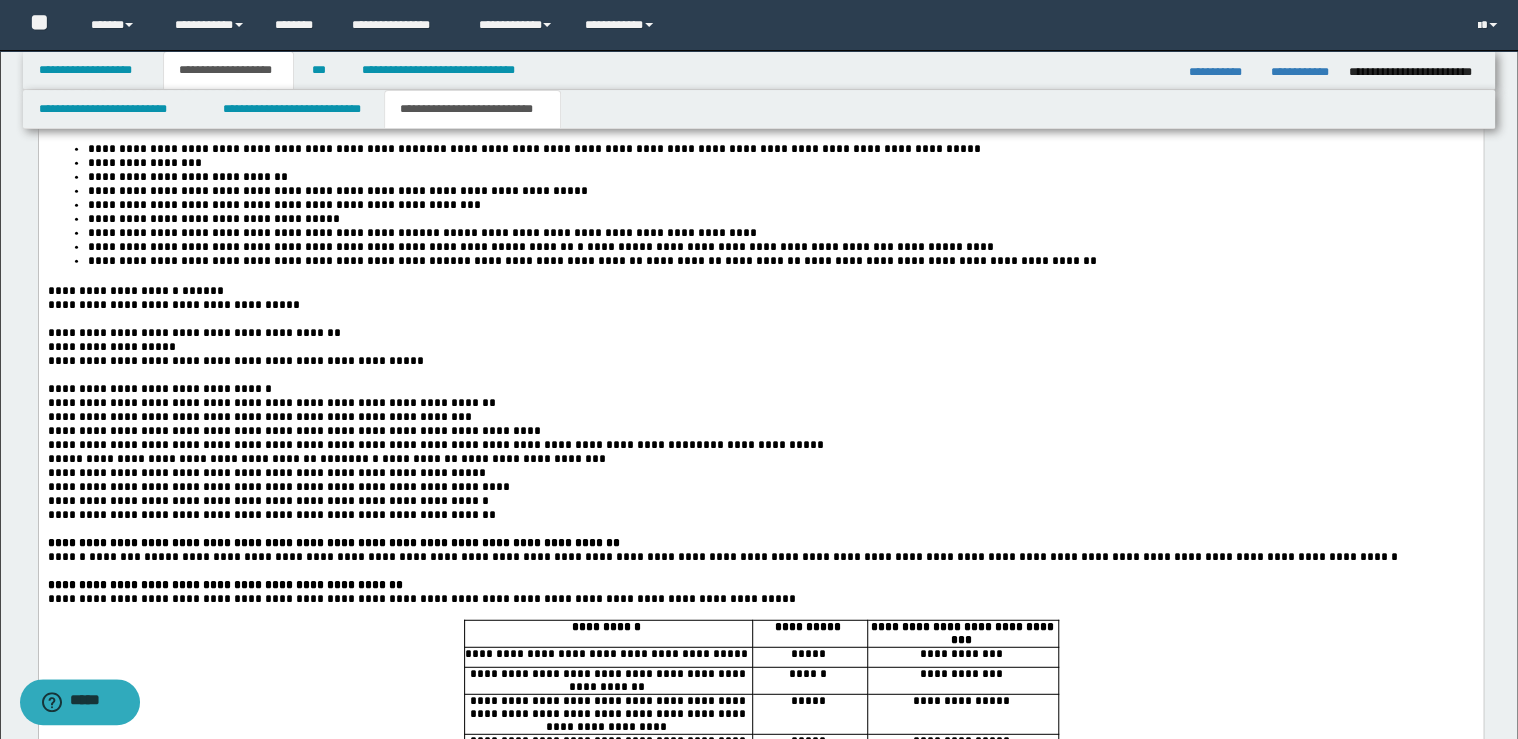 scroll, scrollTop: 2320, scrollLeft: 0, axis: vertical 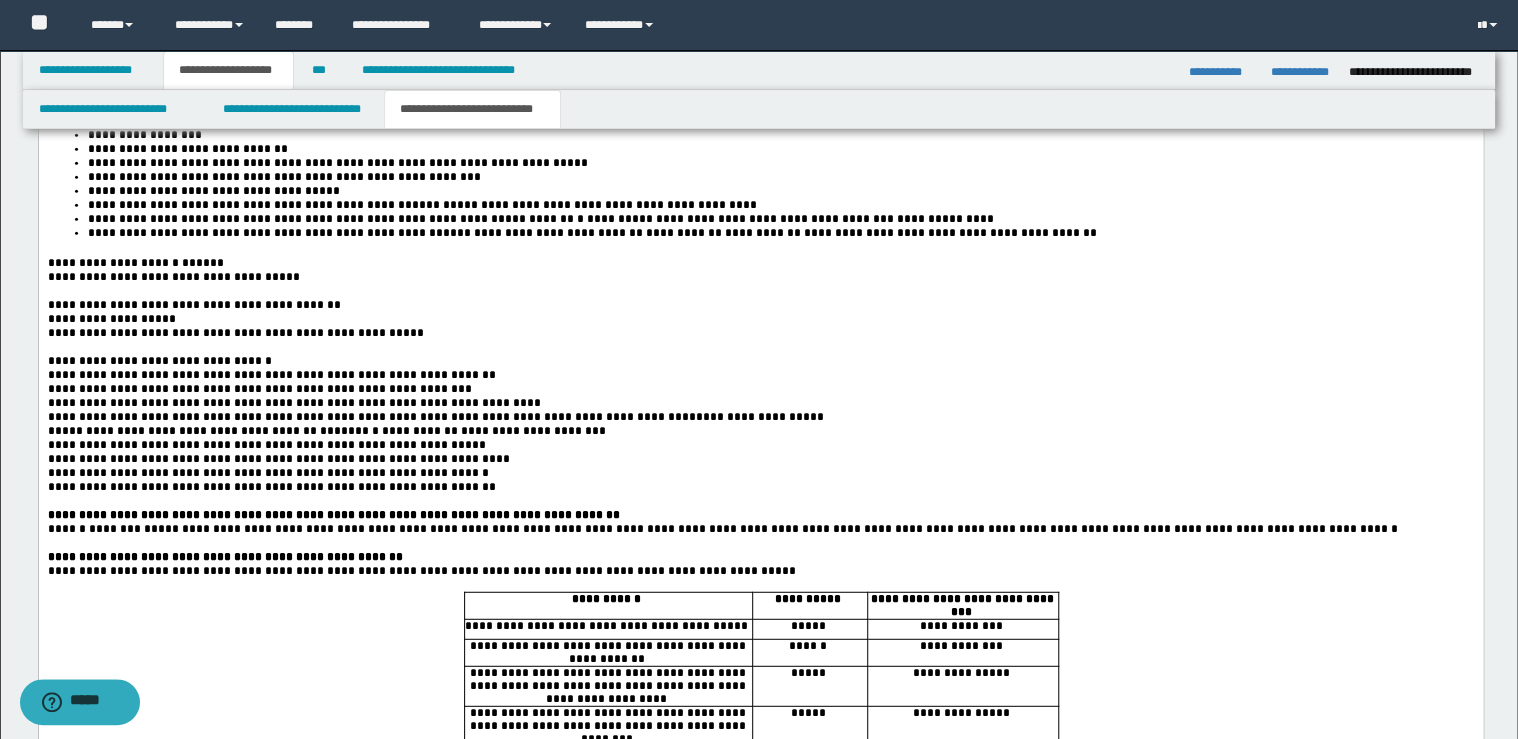 click on "**********" at bounding box center (760, 515) 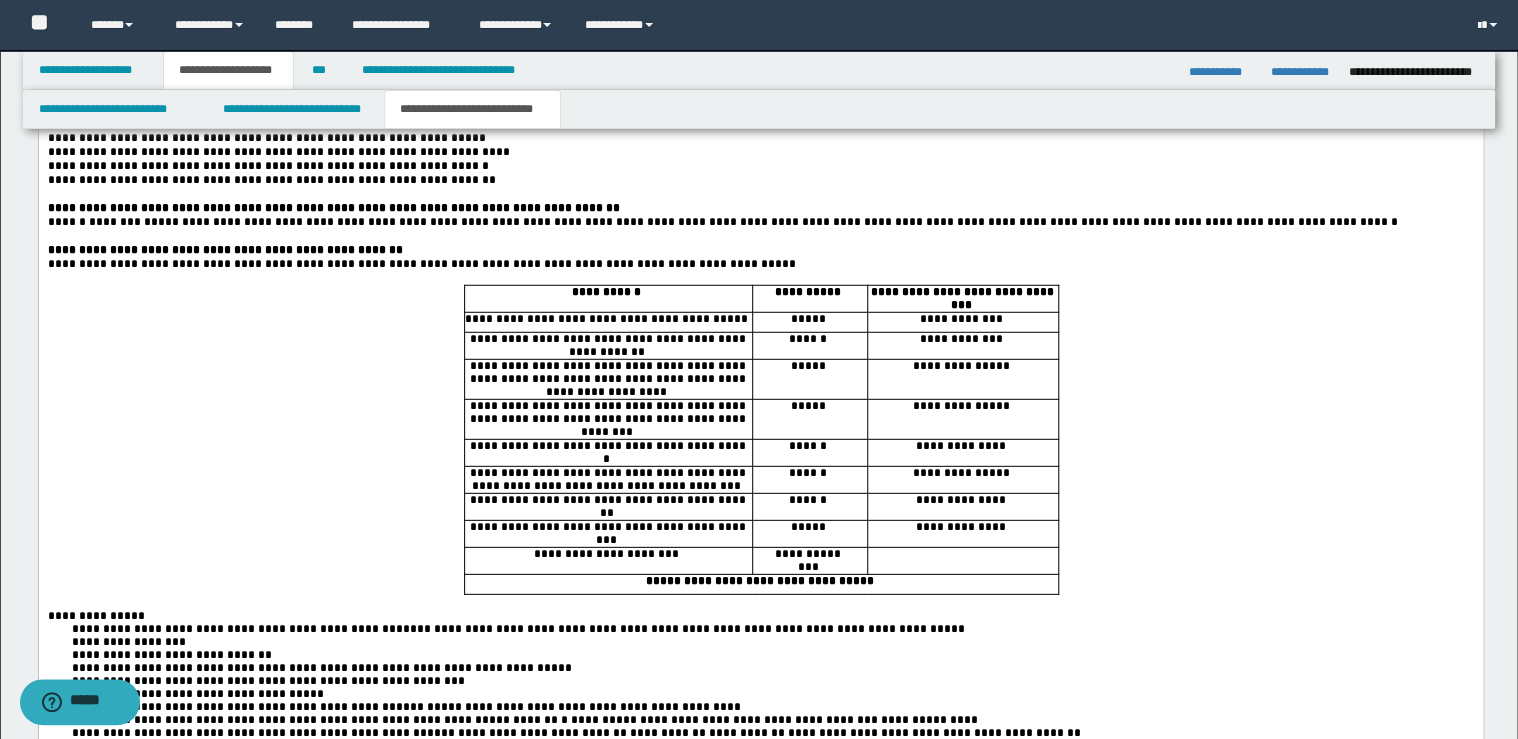 scroll, scrollTop: 2720, scrollLeft: 0, axis: vertical 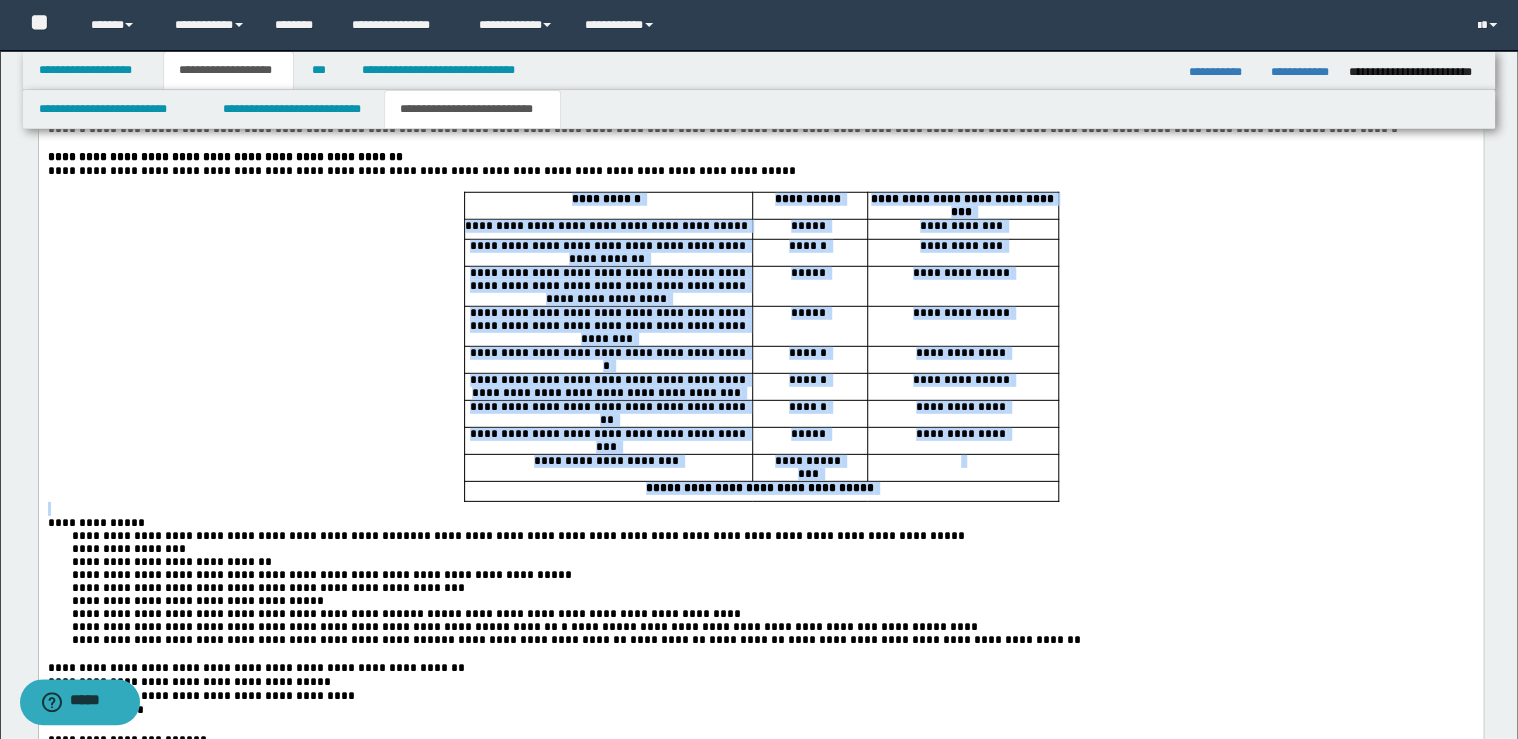 drag, startPoint x: 611, startPoint y: 244, endPoint x: 729, endPoint y: 553, distance: 330.76425 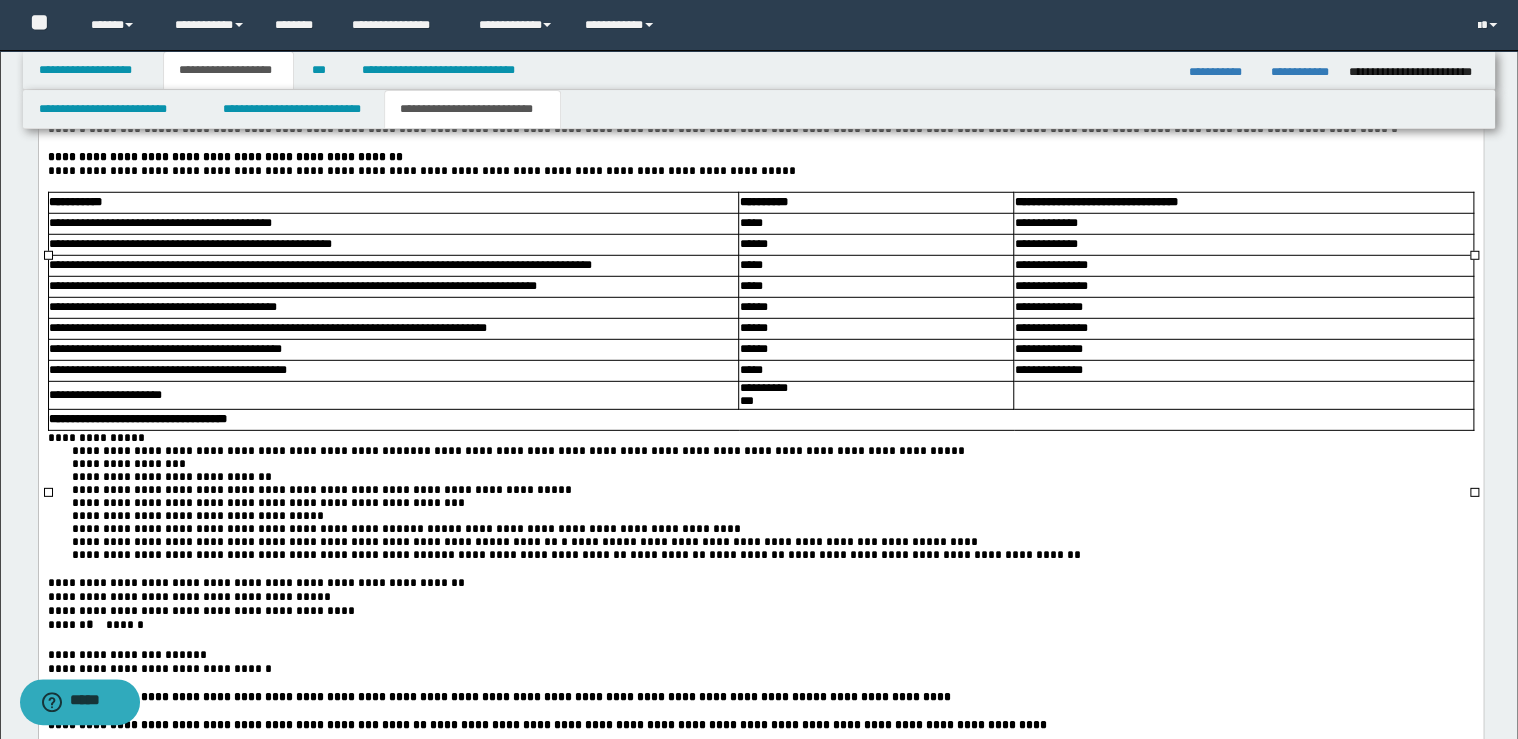 click on "**********" at bounding box center [97, 438] 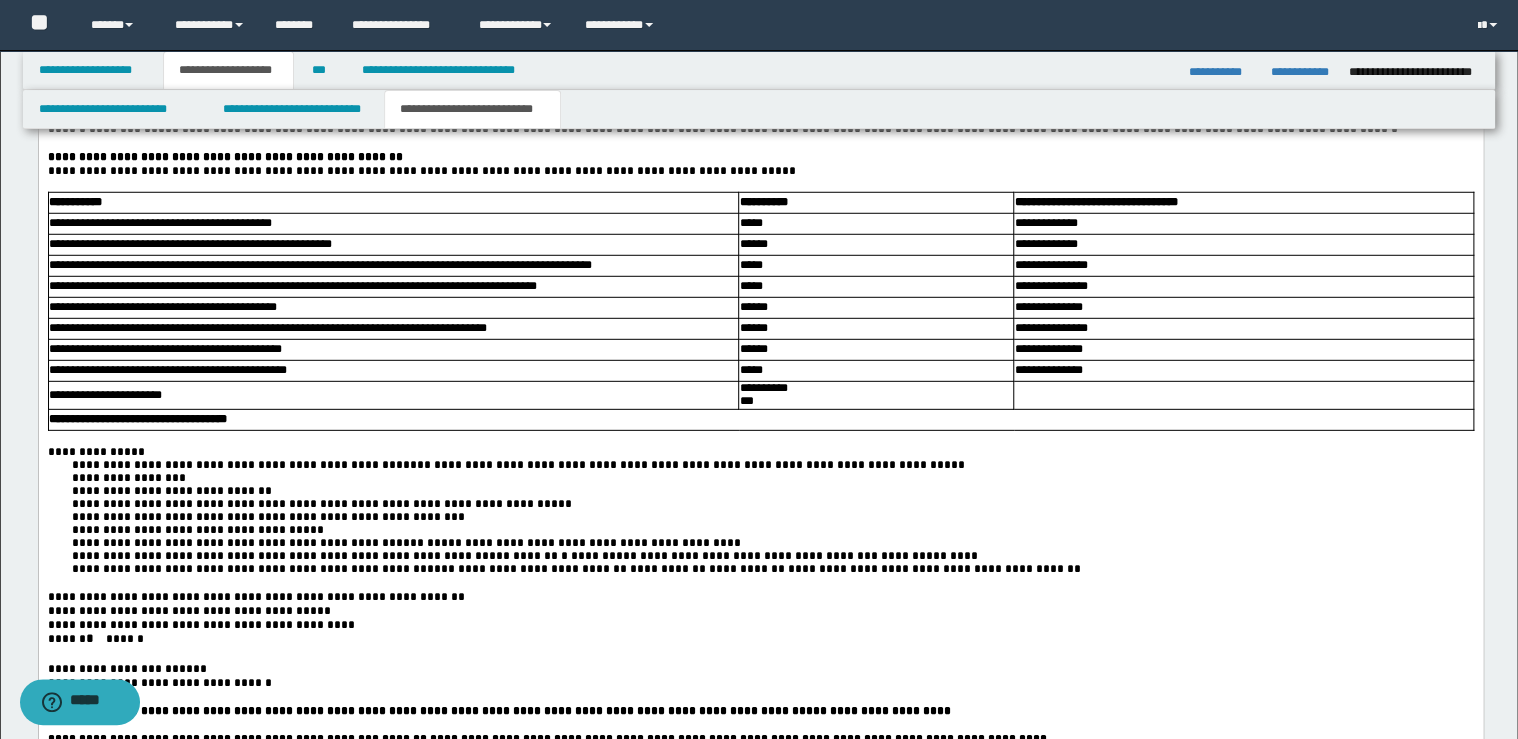 click on "**********" at bounding box center (875, 389) 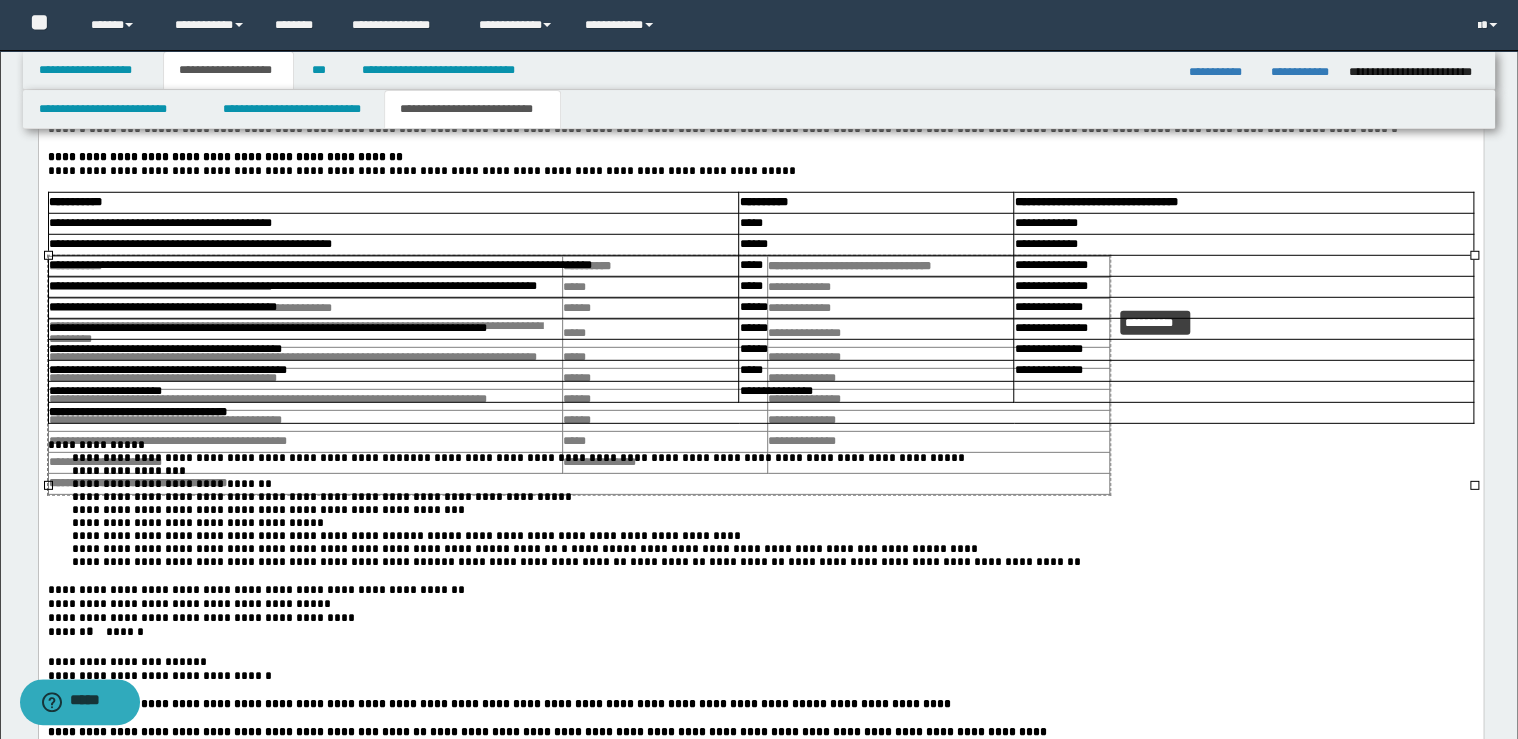 drag, startPoint x: 1475, startPoint y: 250, endPoint x: 1174, endPoint y: 290, distance: 303.64618 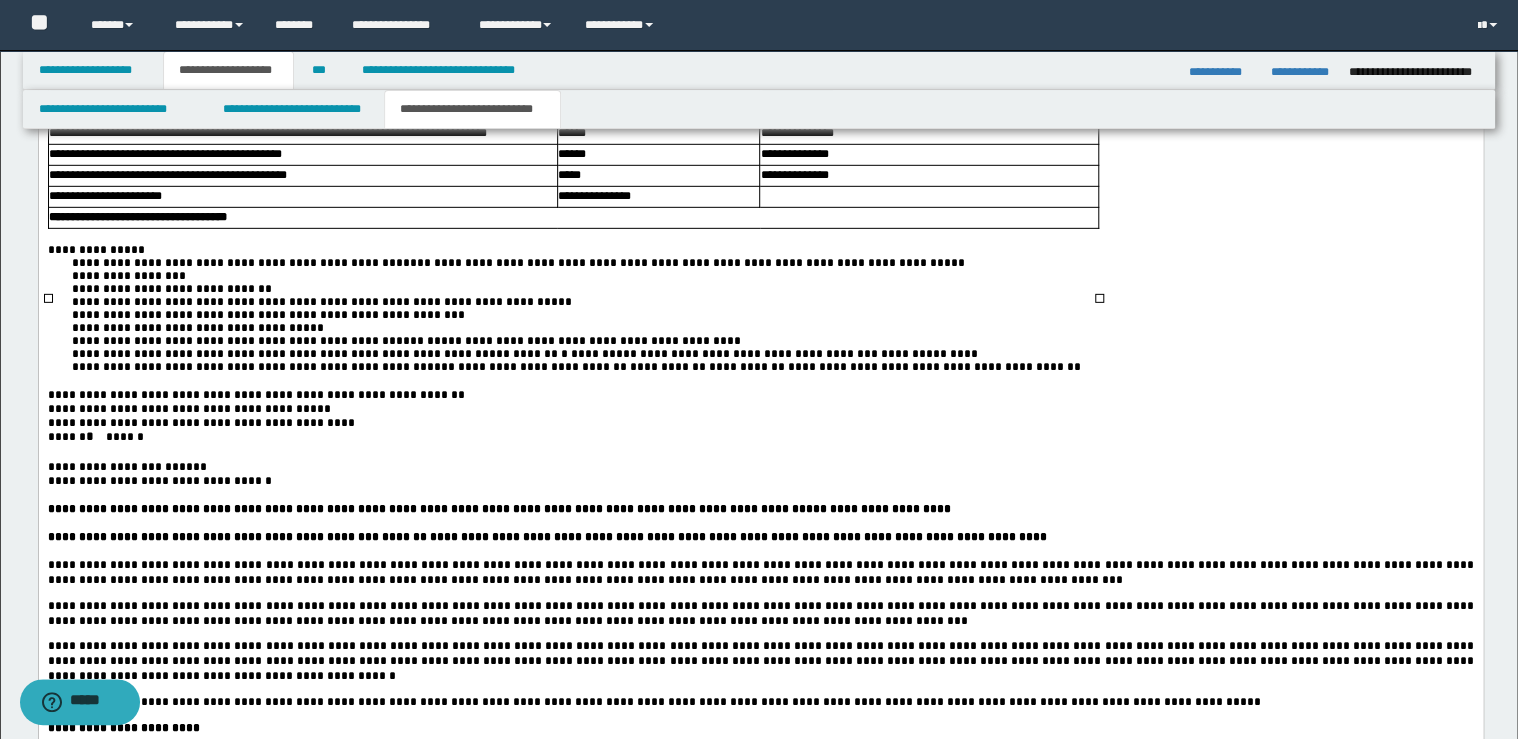 scroll, scrollTop: 2960, scrollLeft: 0, axis: vertical 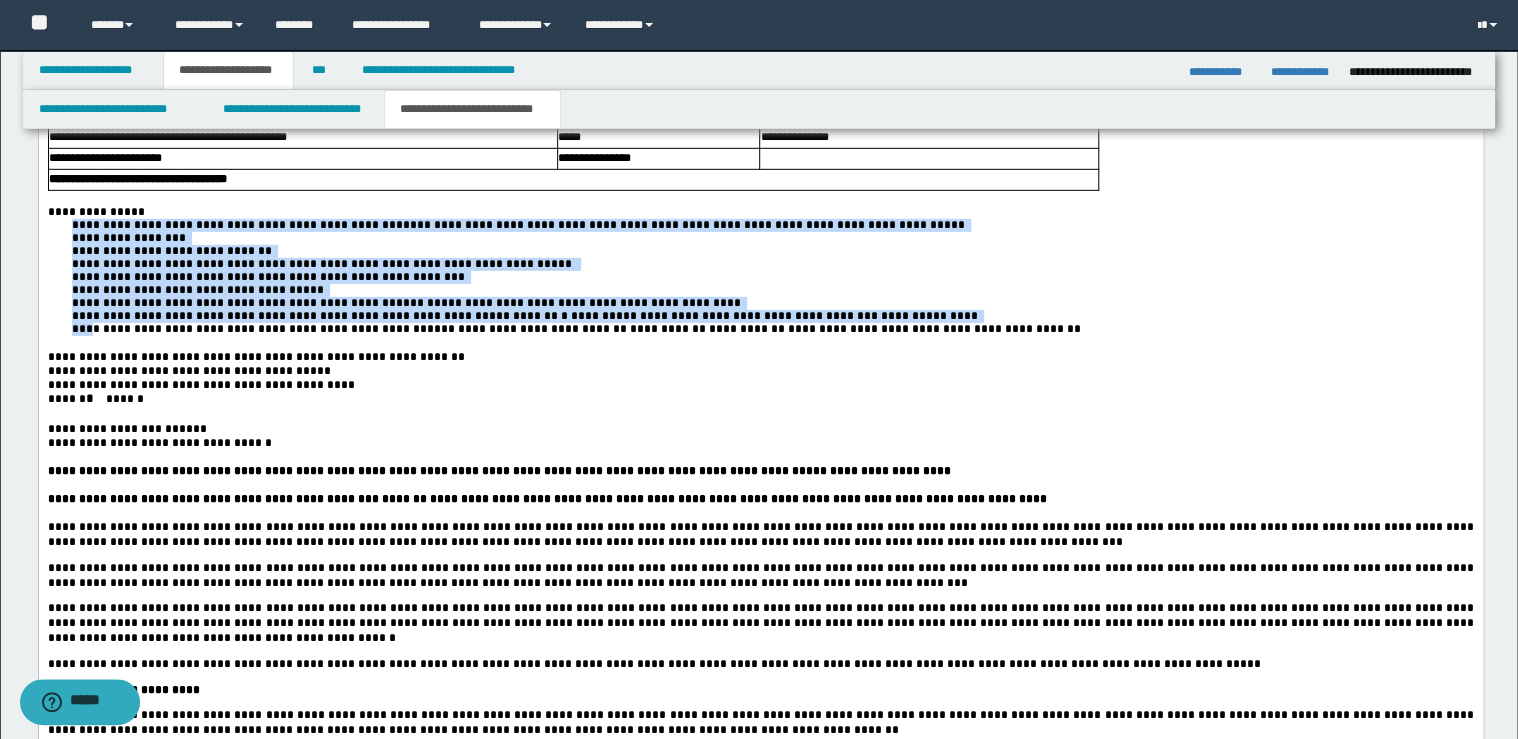 drag, startPoint x: 67, startPoint y: 303, endPoint x: 95, endPoint y: 403, distance: 103.84604 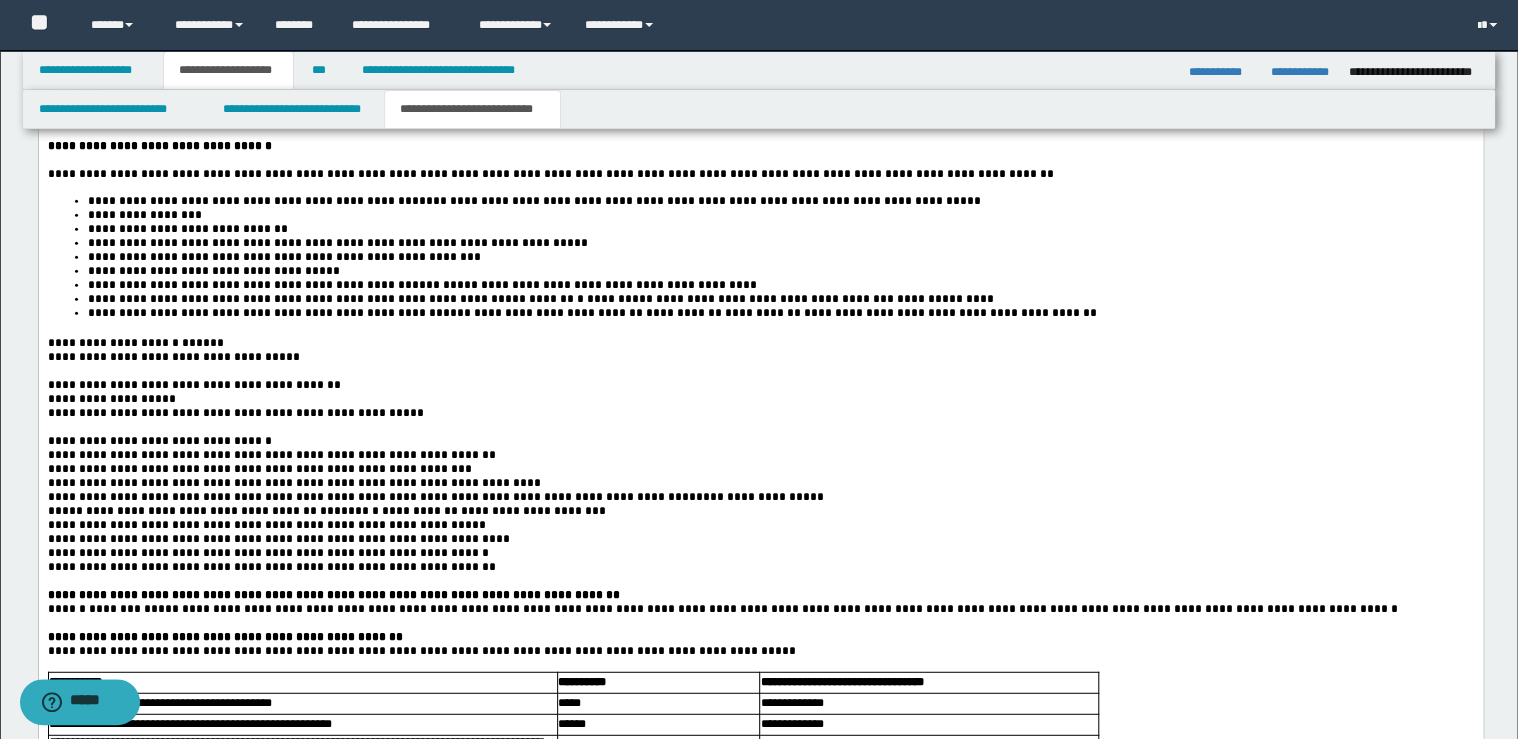 scroll, scrollTop: 1840, scrollLeft: 0, axis: vertical 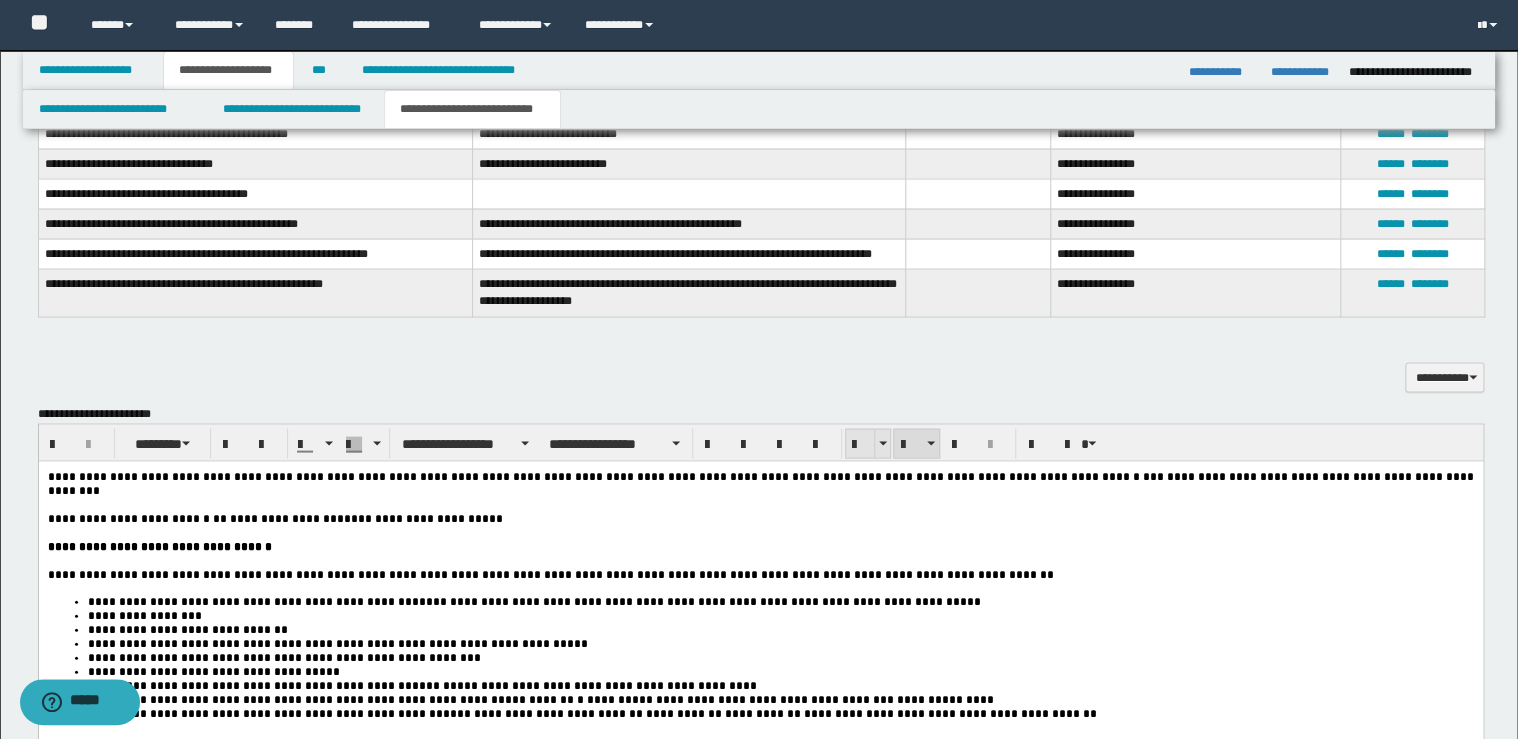 click at bounding box center [860, 444] 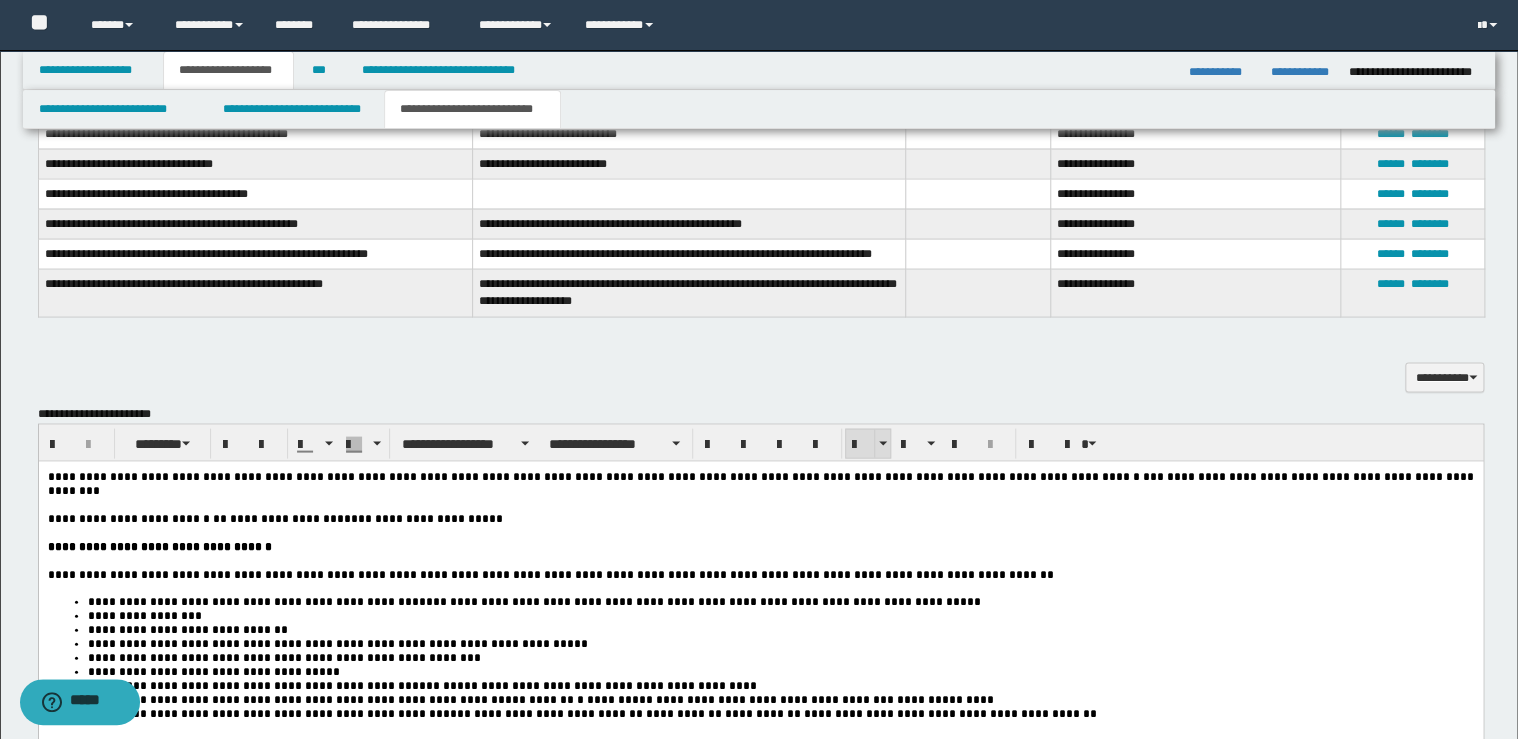 click at bounding box center (860, 444) 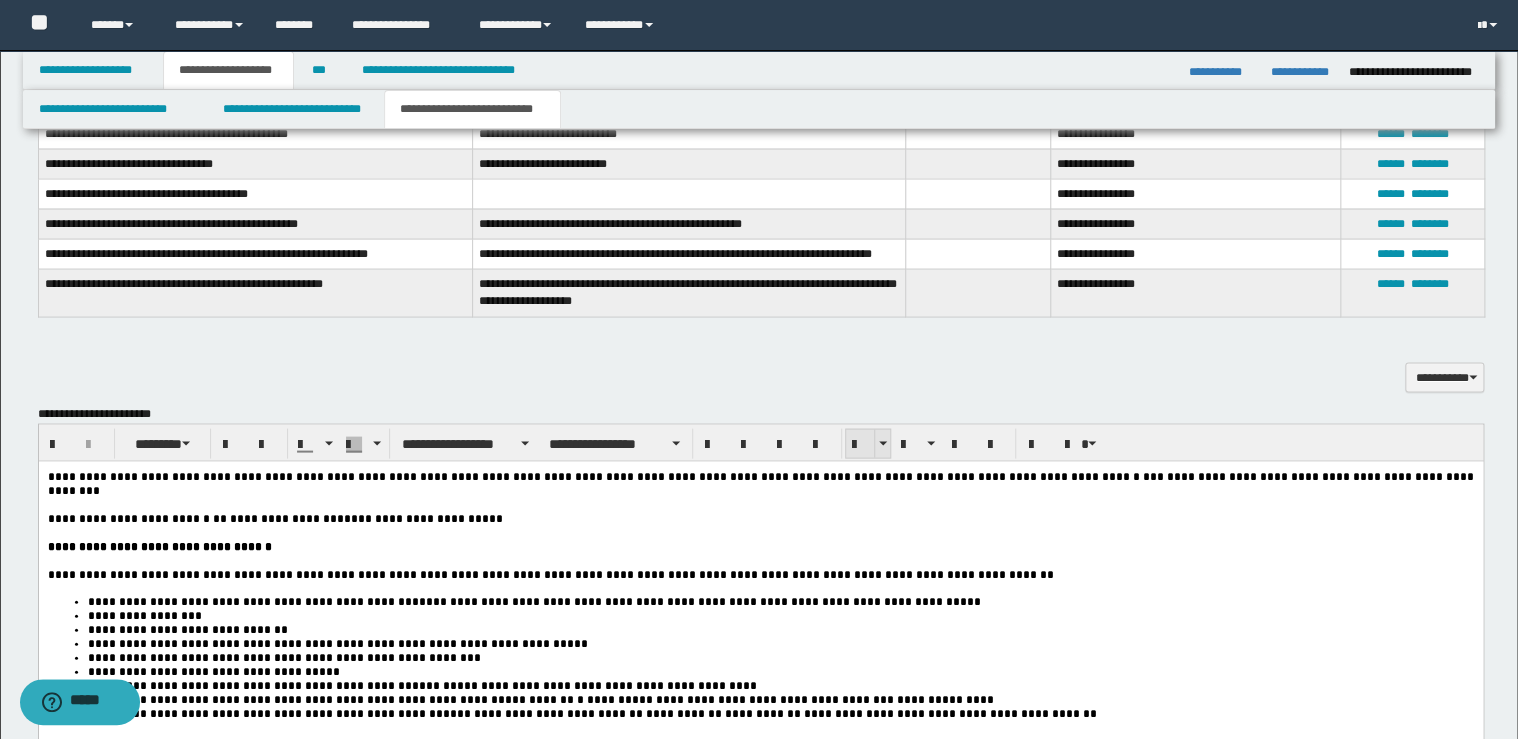 click at bounding box center [860, 444] 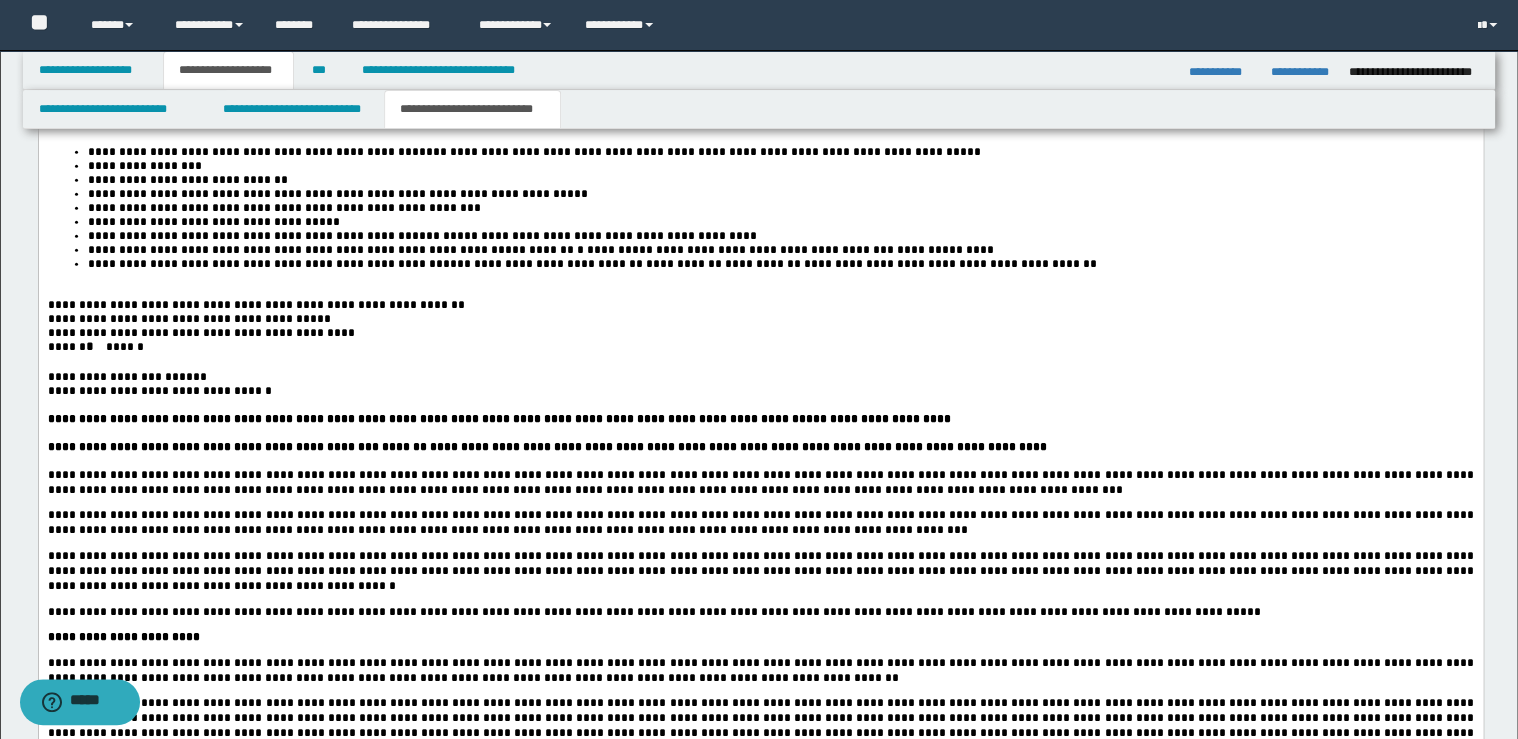 scroll, scrollTop: 3040, scrollLeft: 0, axis: vertical 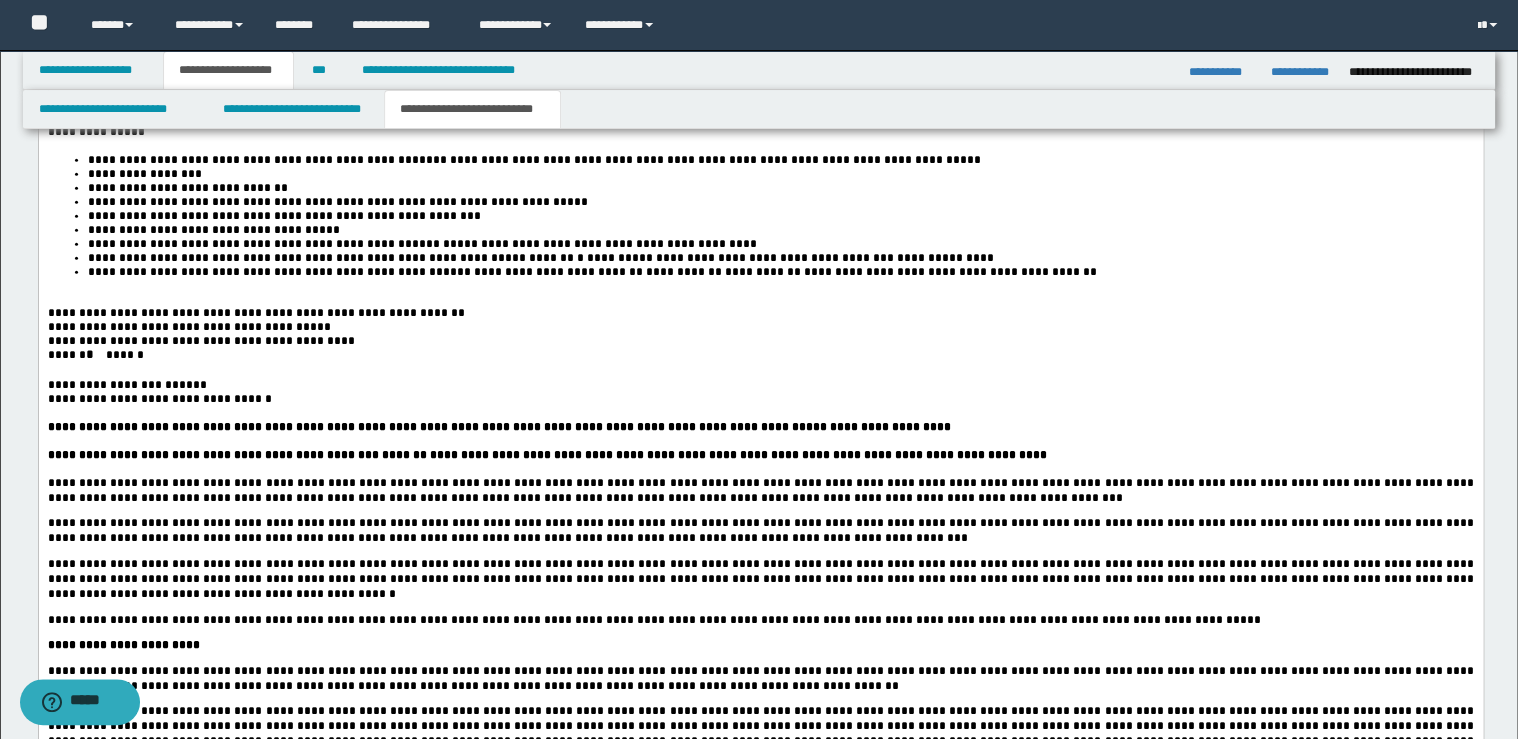 click on "**********" at bounding box center [780, 272] 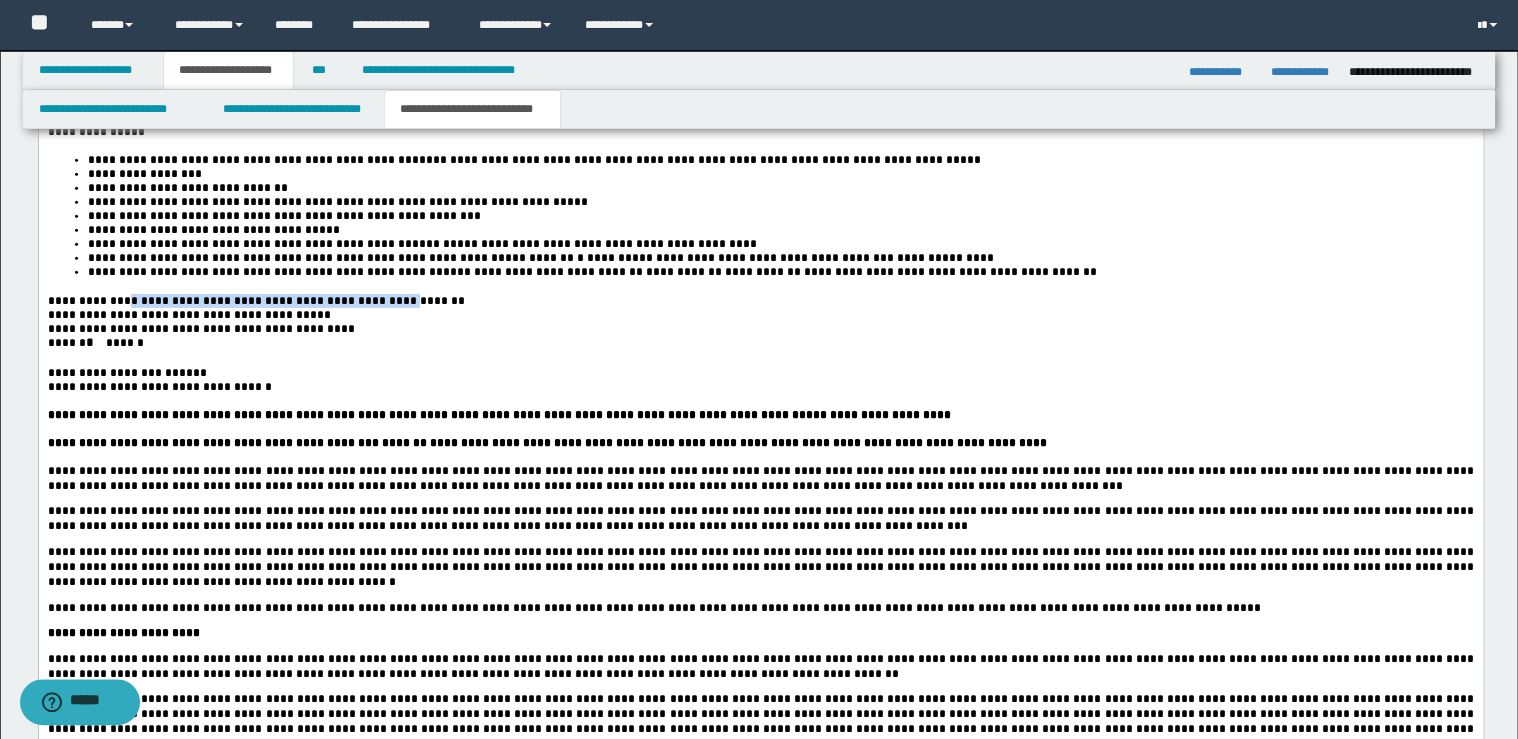 drag, startPoint x: 292, startPoint y: 393, endPoint x: 135, endPoint y: 393, distance: 157 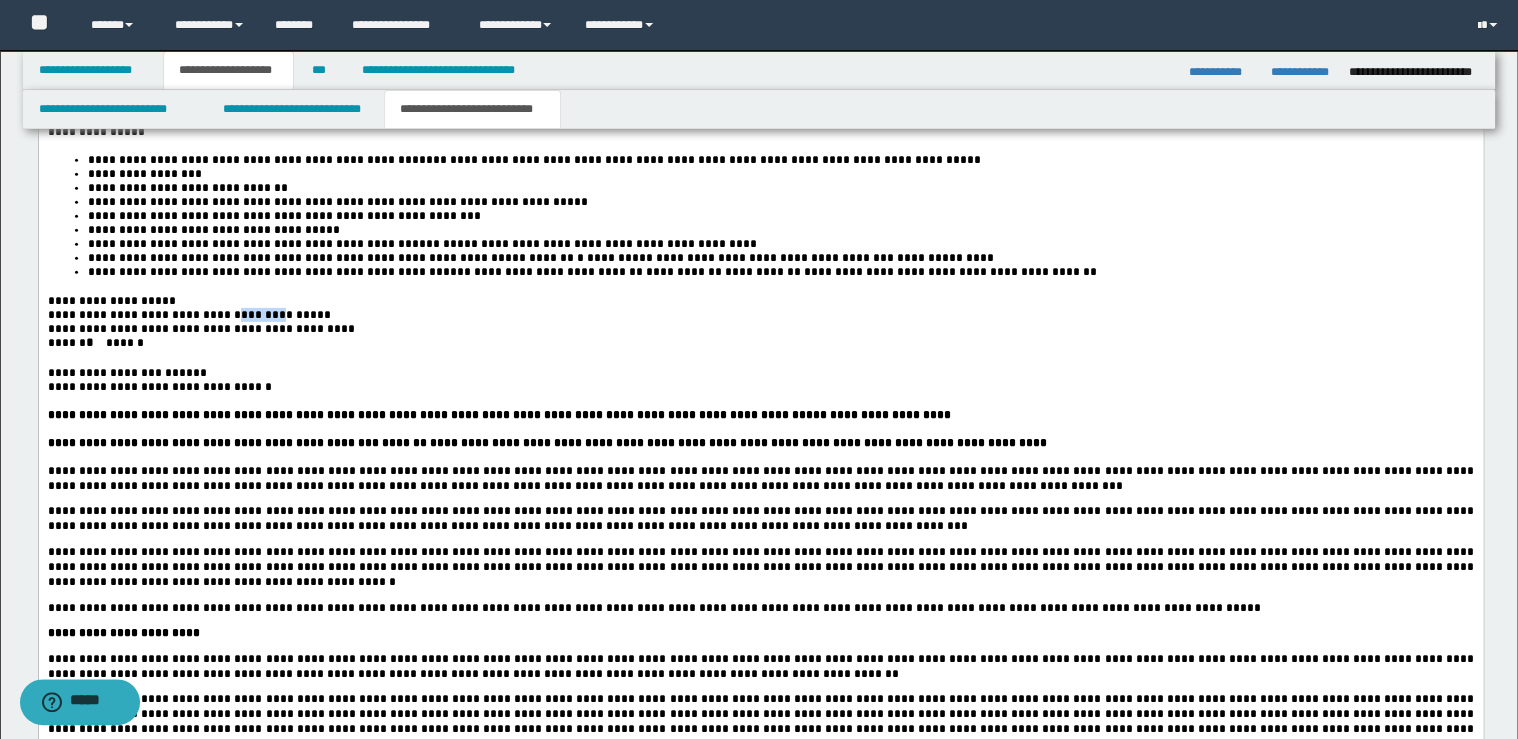 drag, startPoint x: 292, startPoint y: 408, endPoint x: 267, endPoint y: 406, distance: 25.079872 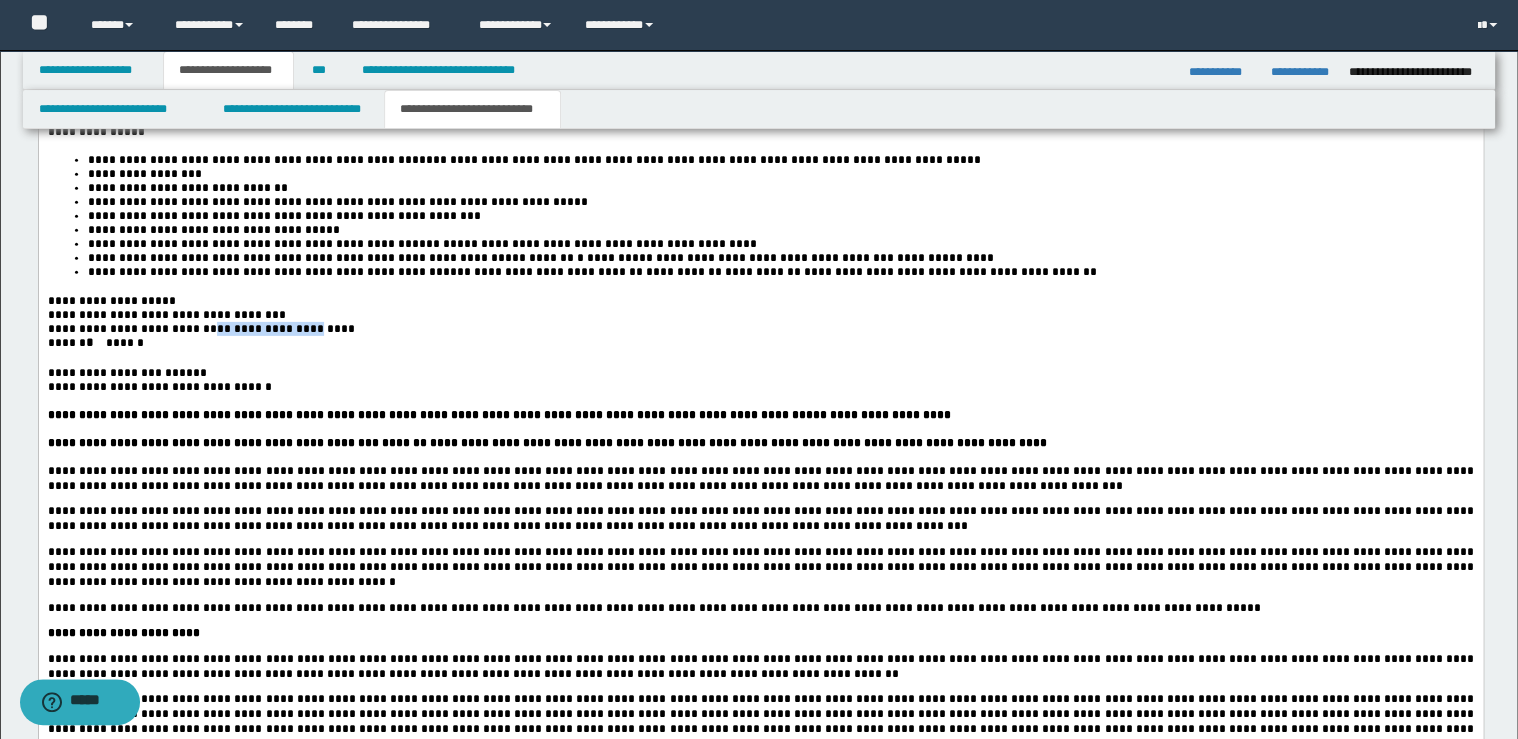 drag, startPoint x: 302, startPoint y: 426, endPoint x: 244, endPoint y: 425, distance: 58.00862 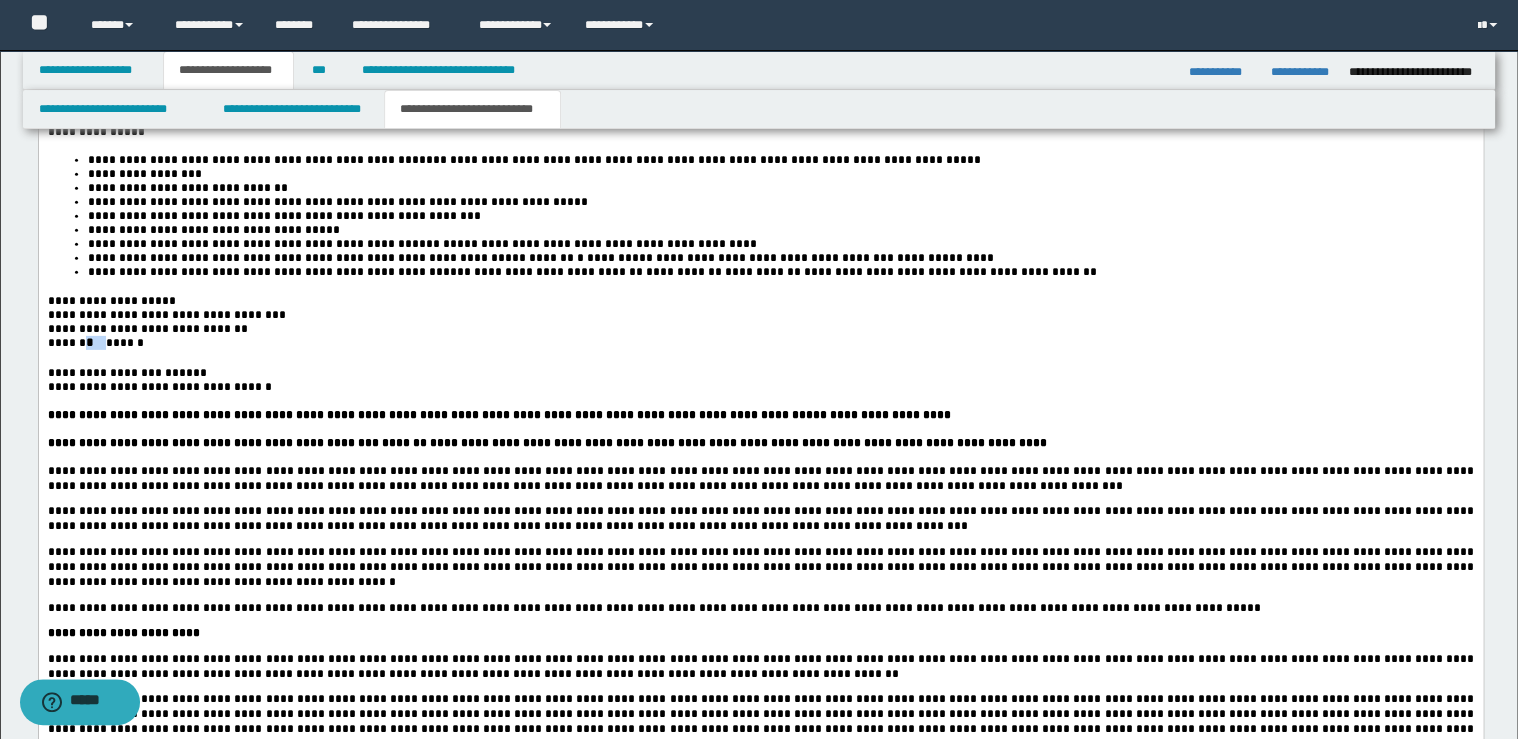 drag, startPoint x: 105, startPoint y: 438, endPoint x: 89, endPoint y: 434, distance: 16.492422 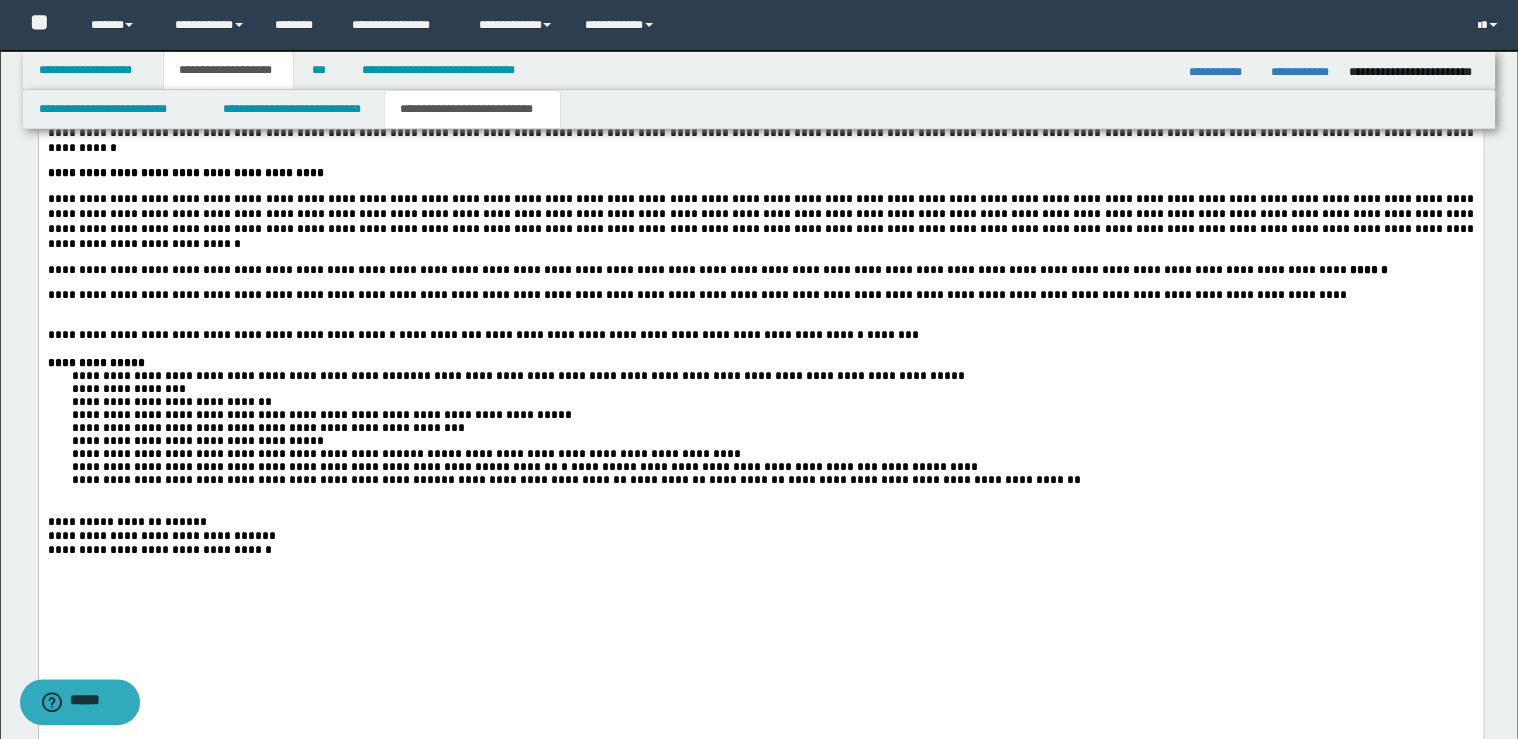 scroll, scrollTop: 3840, scrollLeft: 0, axis: vertical 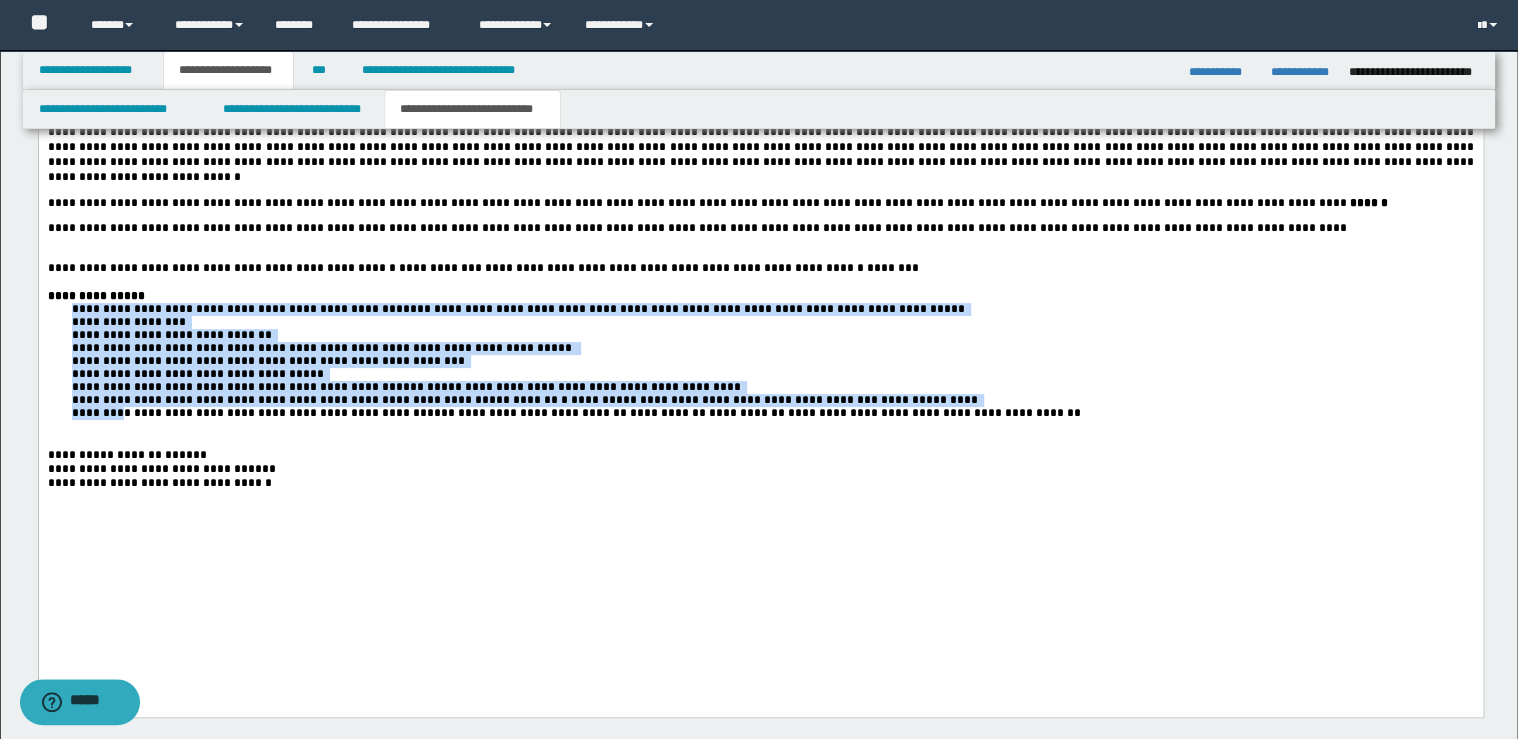drag, startPoint x: 59, startPoint y: 406, endPoint x: 120, endPoint y: 527, distance: 135.50645 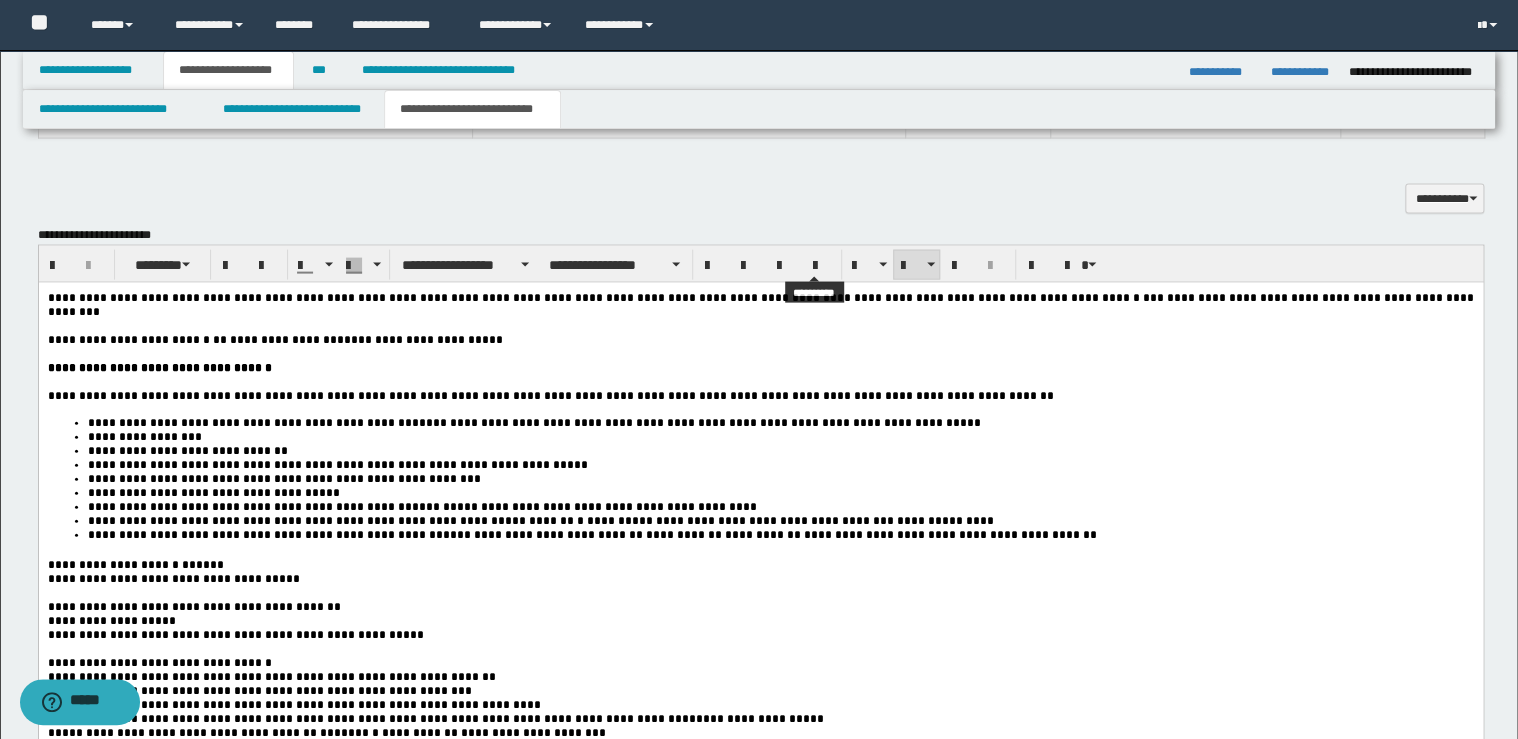 scroll, scrollTop: 2000, scrollLeft: 0, axis: vertical 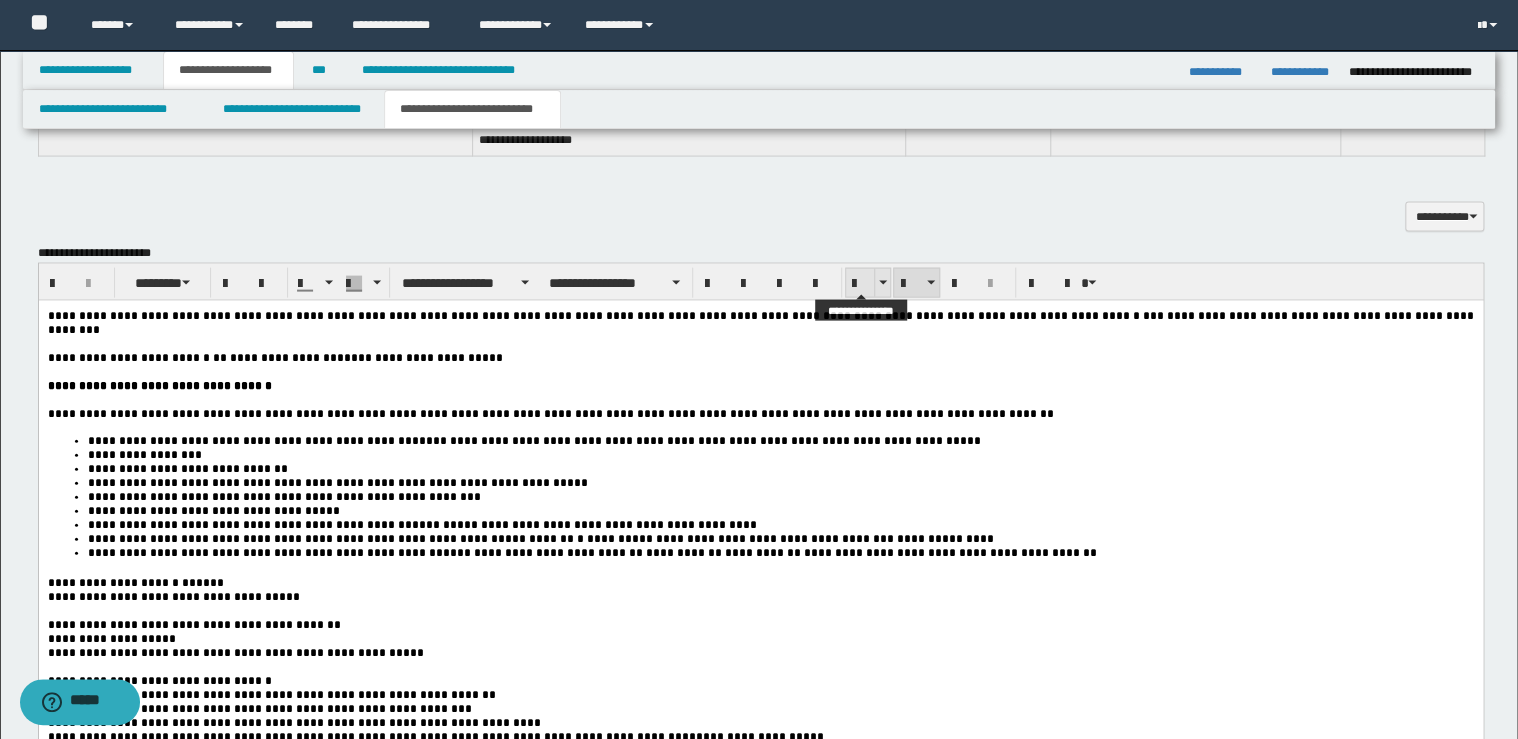 click at bounding box center (860, 284) 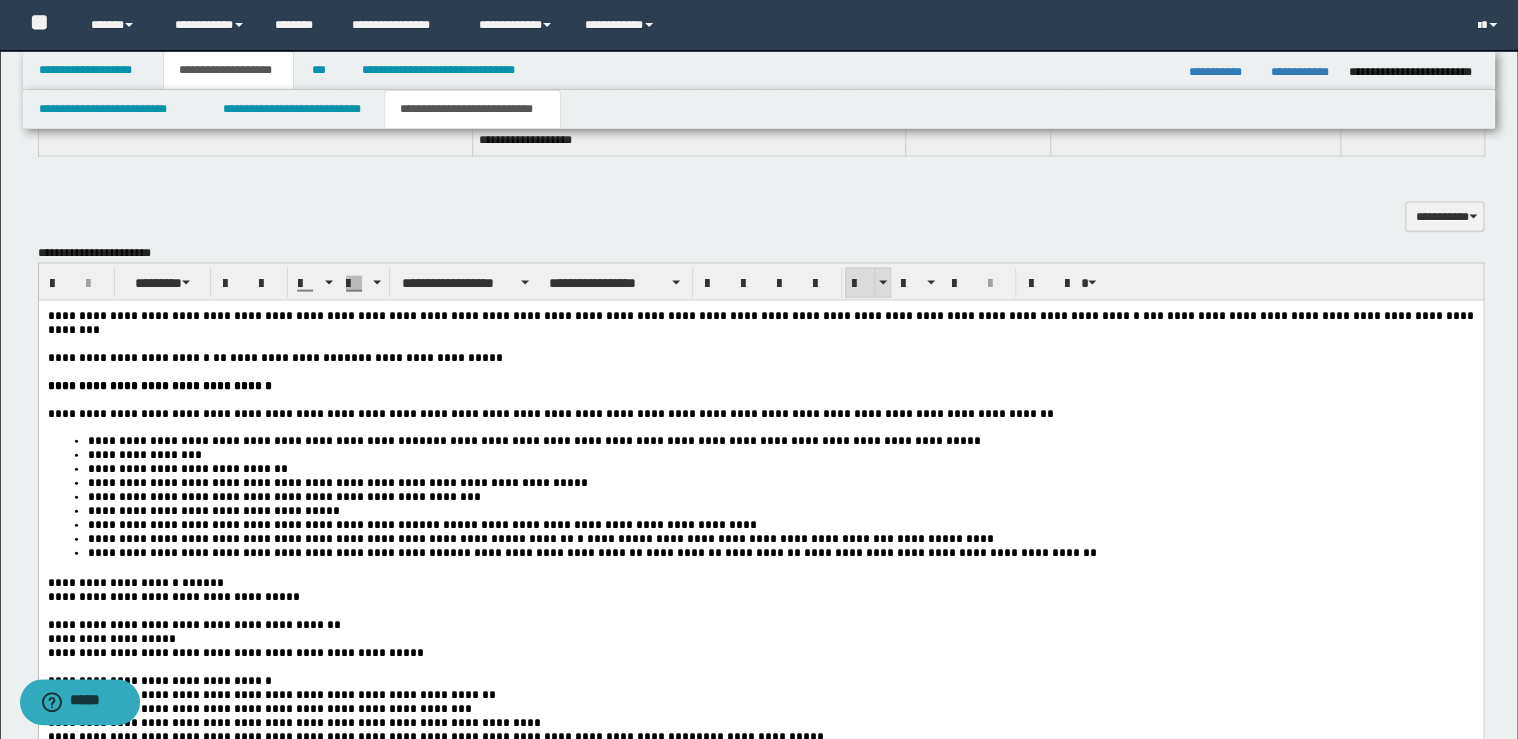 click at bounding box center (860, 284) 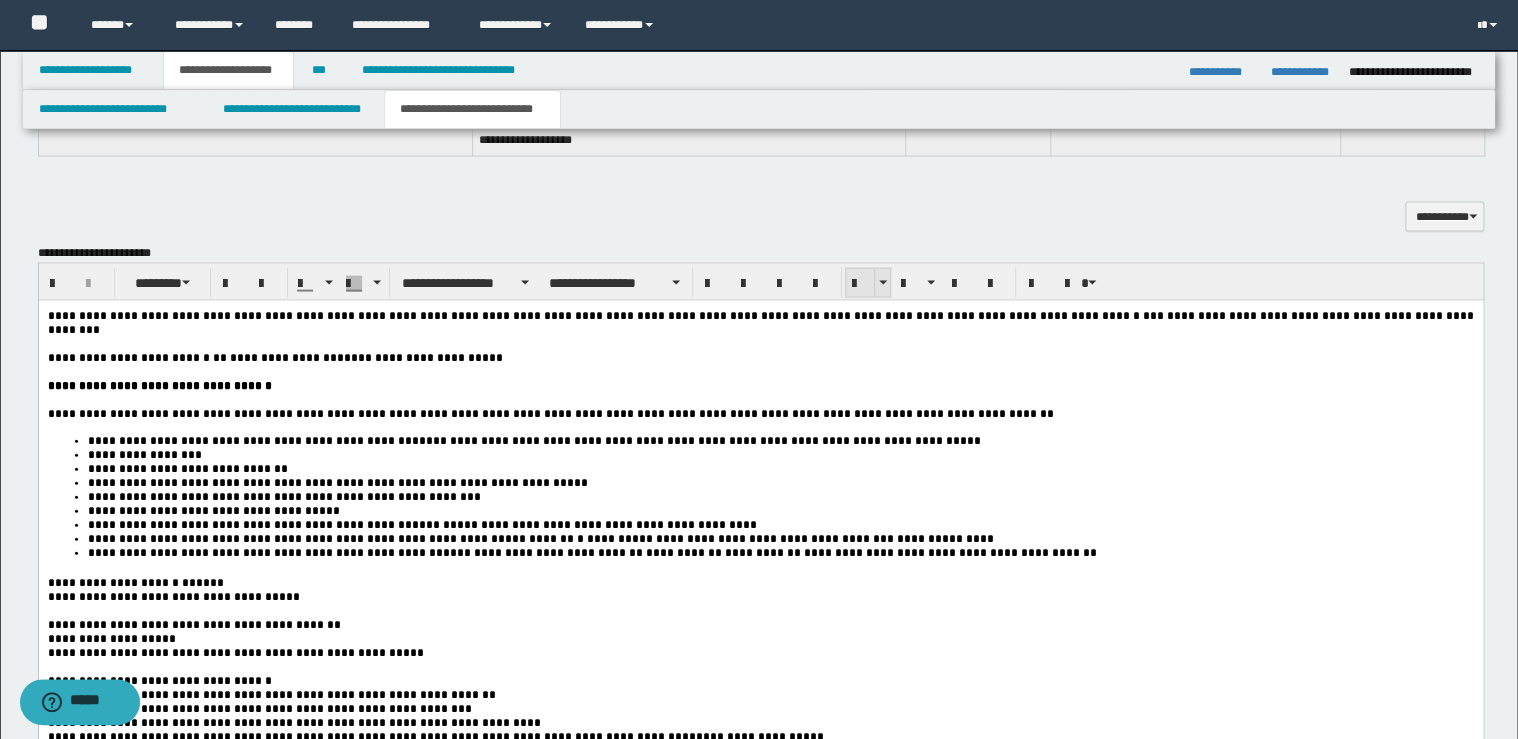 click at bounding box center (860, 284) 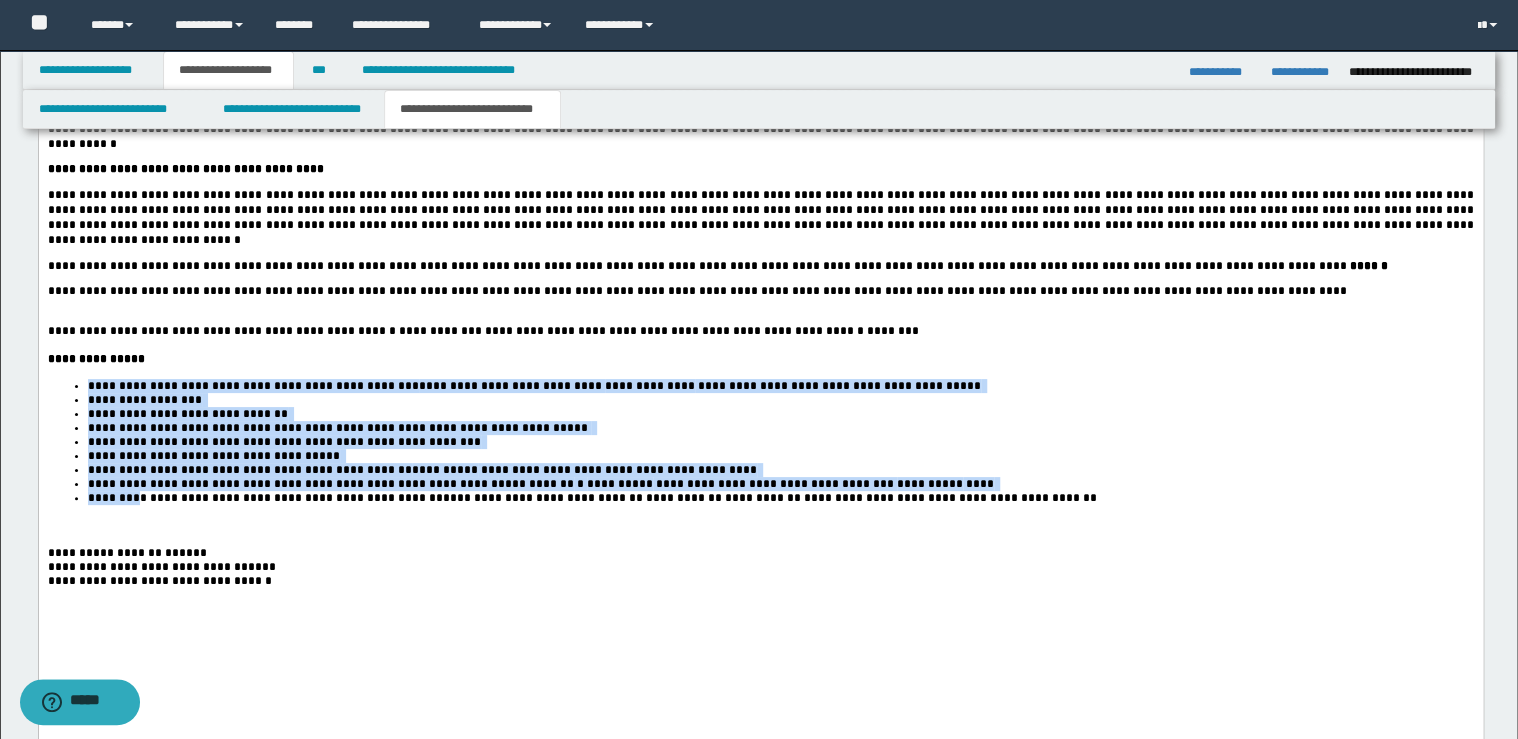 scroll, scrollTop: 4000, scrollLeft: 0, axis: vertical 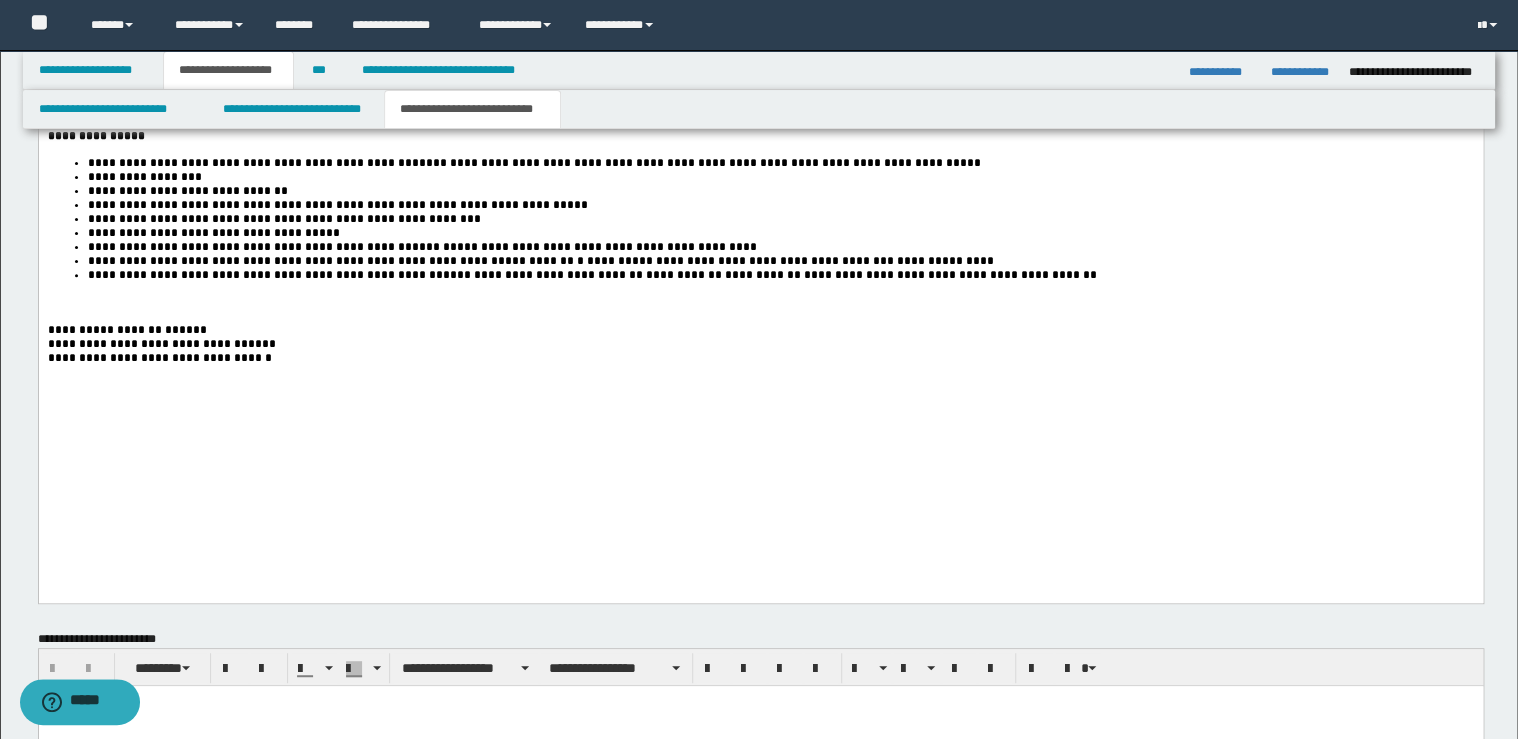 drag, startPoint x: 279, startPoint y: 200, endPoint x: 219, endPoint y: 202, distance: 60.033325 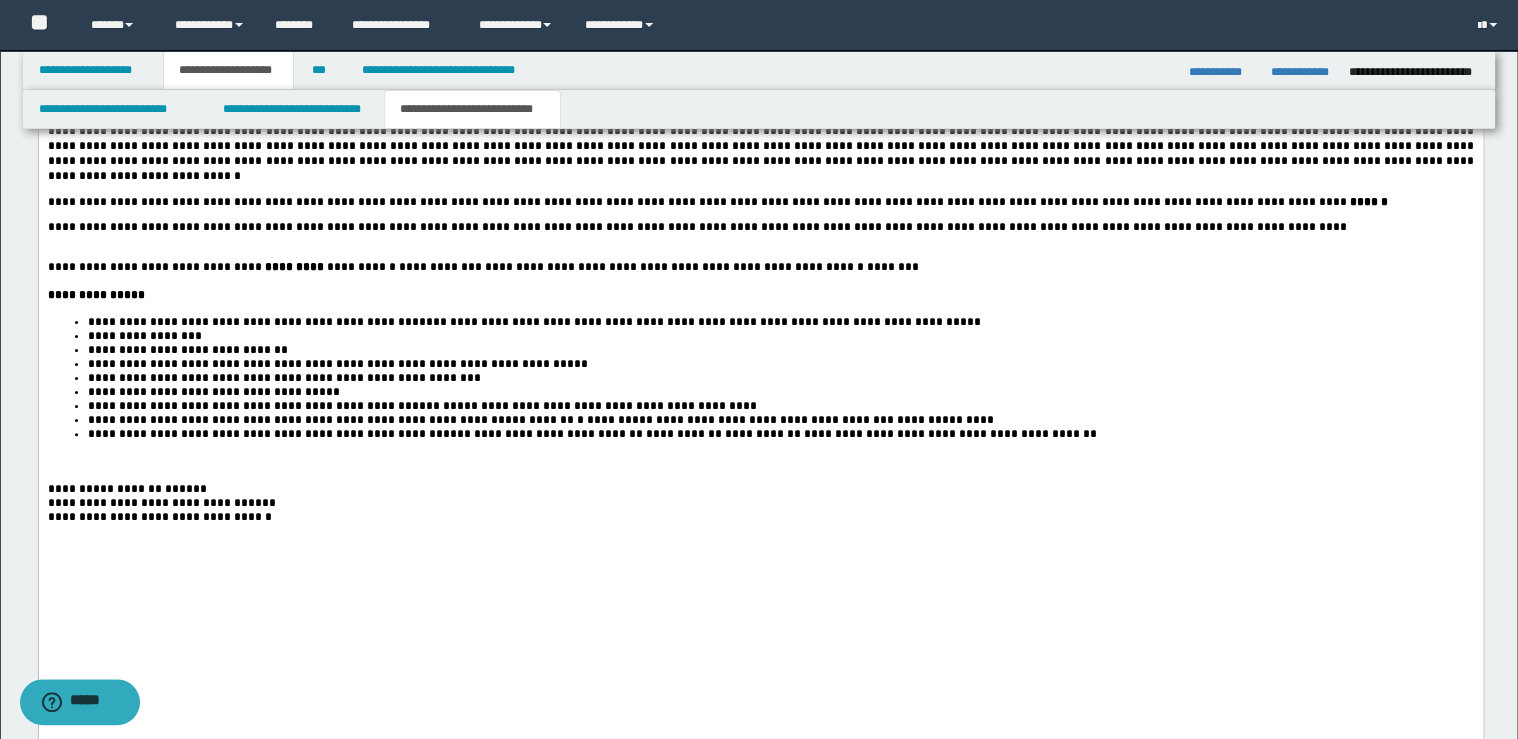 scroll, scrollTop: 3840, scrollLeft: 0, axis: vertical 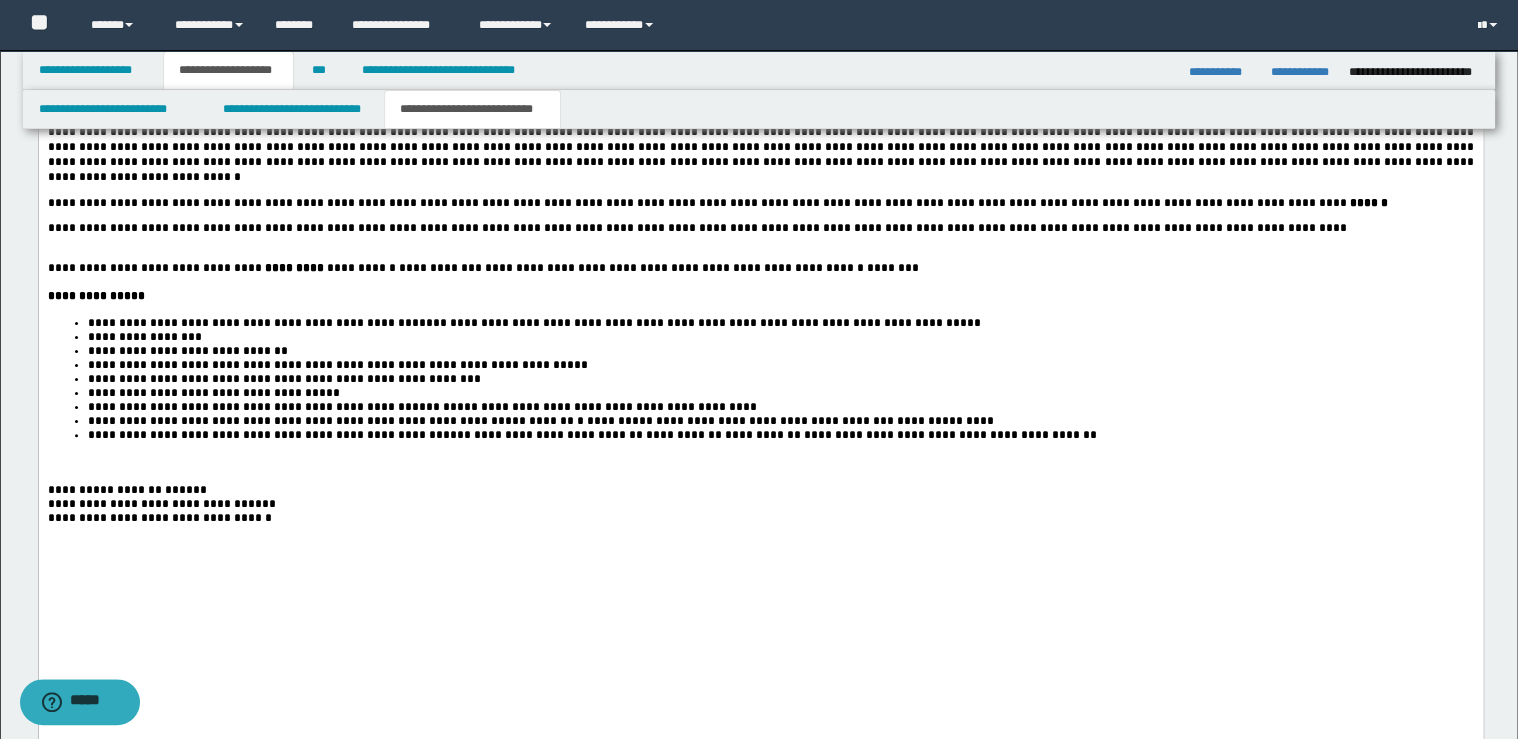 click on "**********" at bounding box center [760, 228] 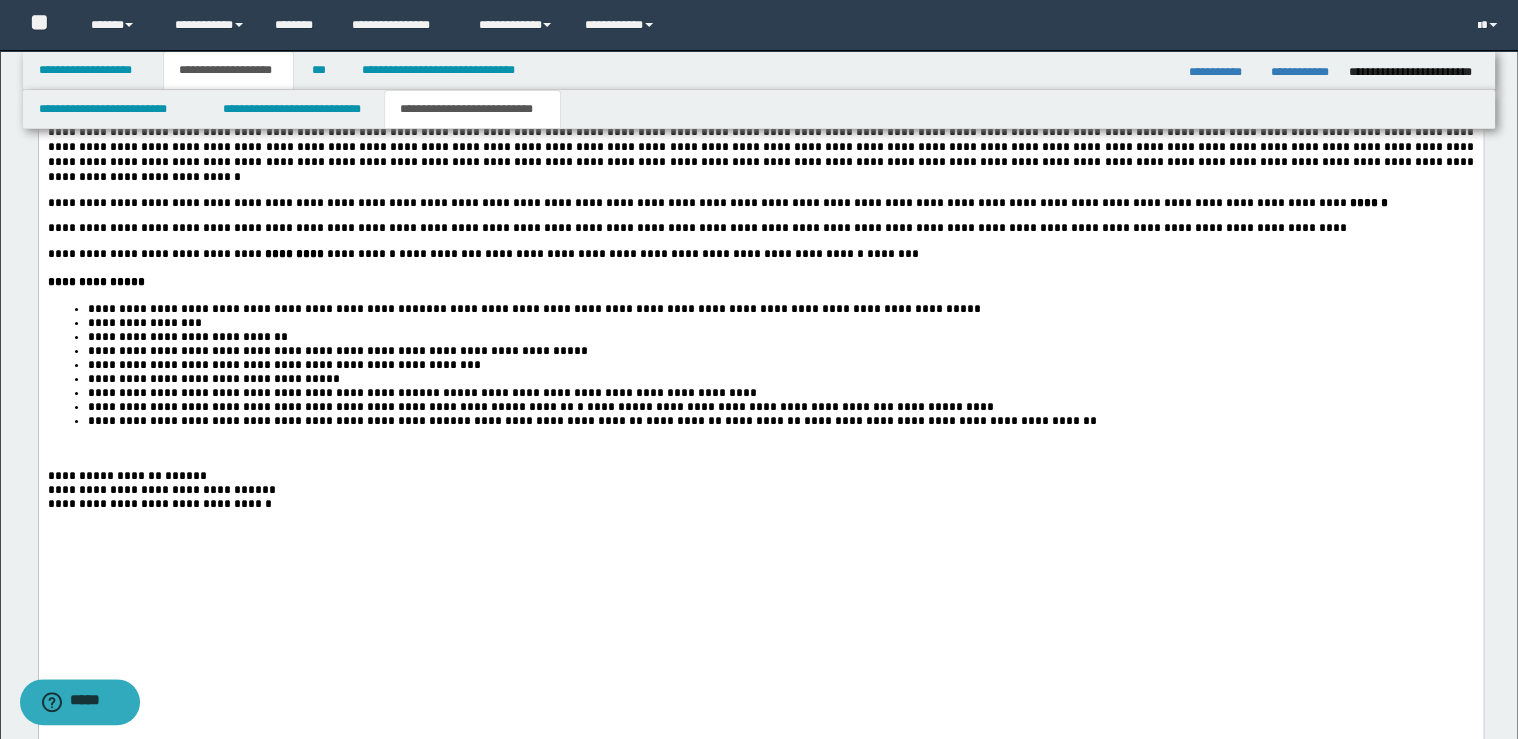 click on "**********" at bounding box center (780, 421) 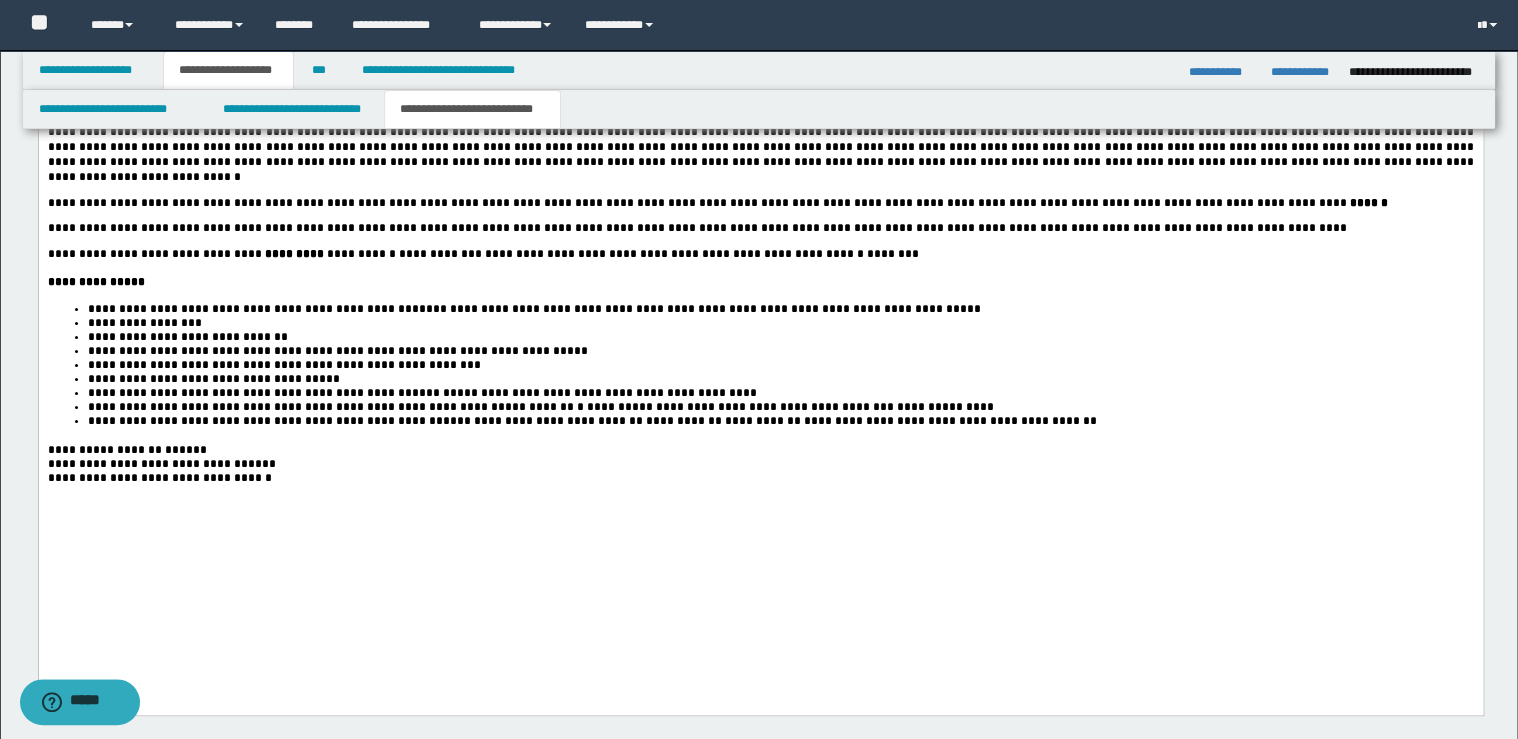 click on "**********" at bounding box center [760, -498] 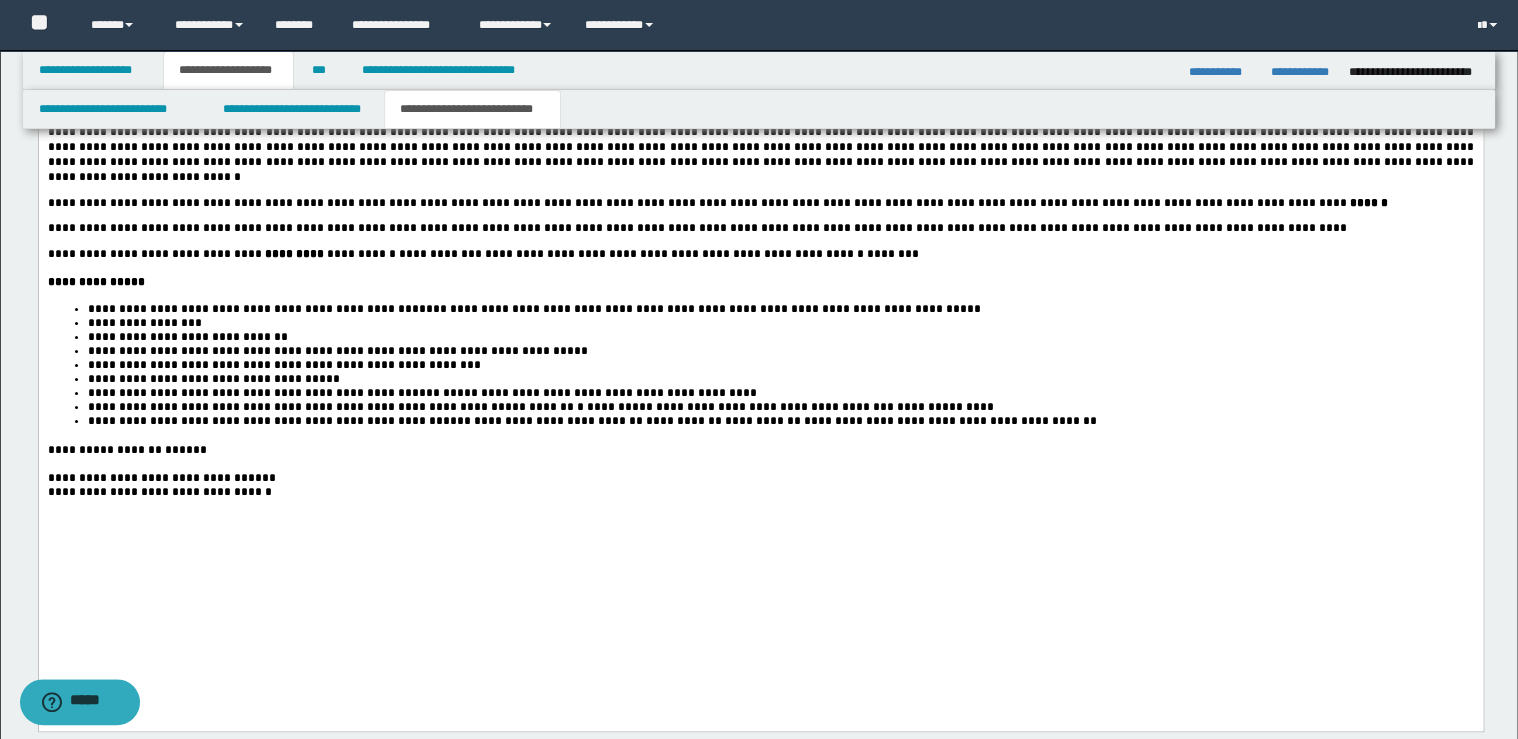 click on "**********" at bounding box center [760, 478] 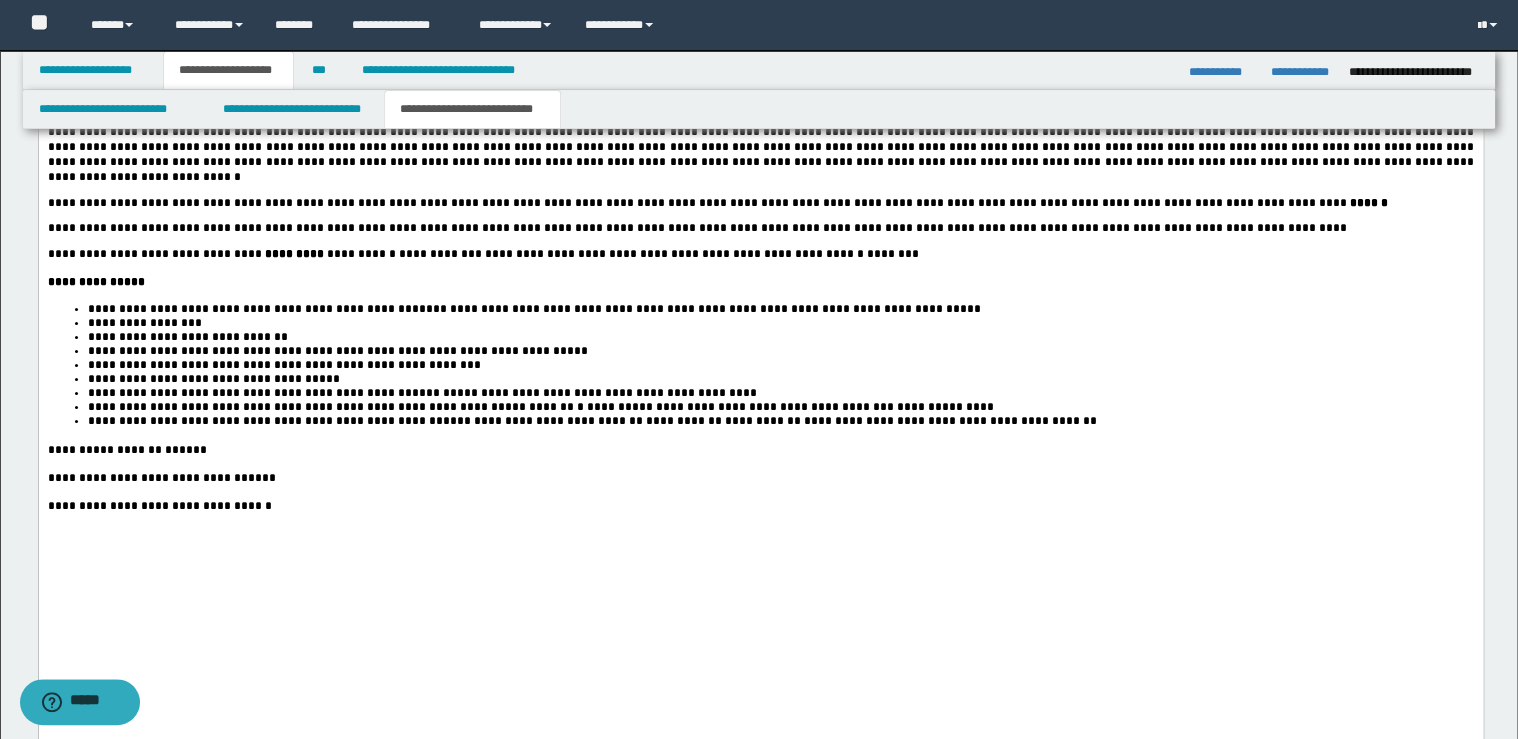 click on "**********" at bounding box center (760, 506) 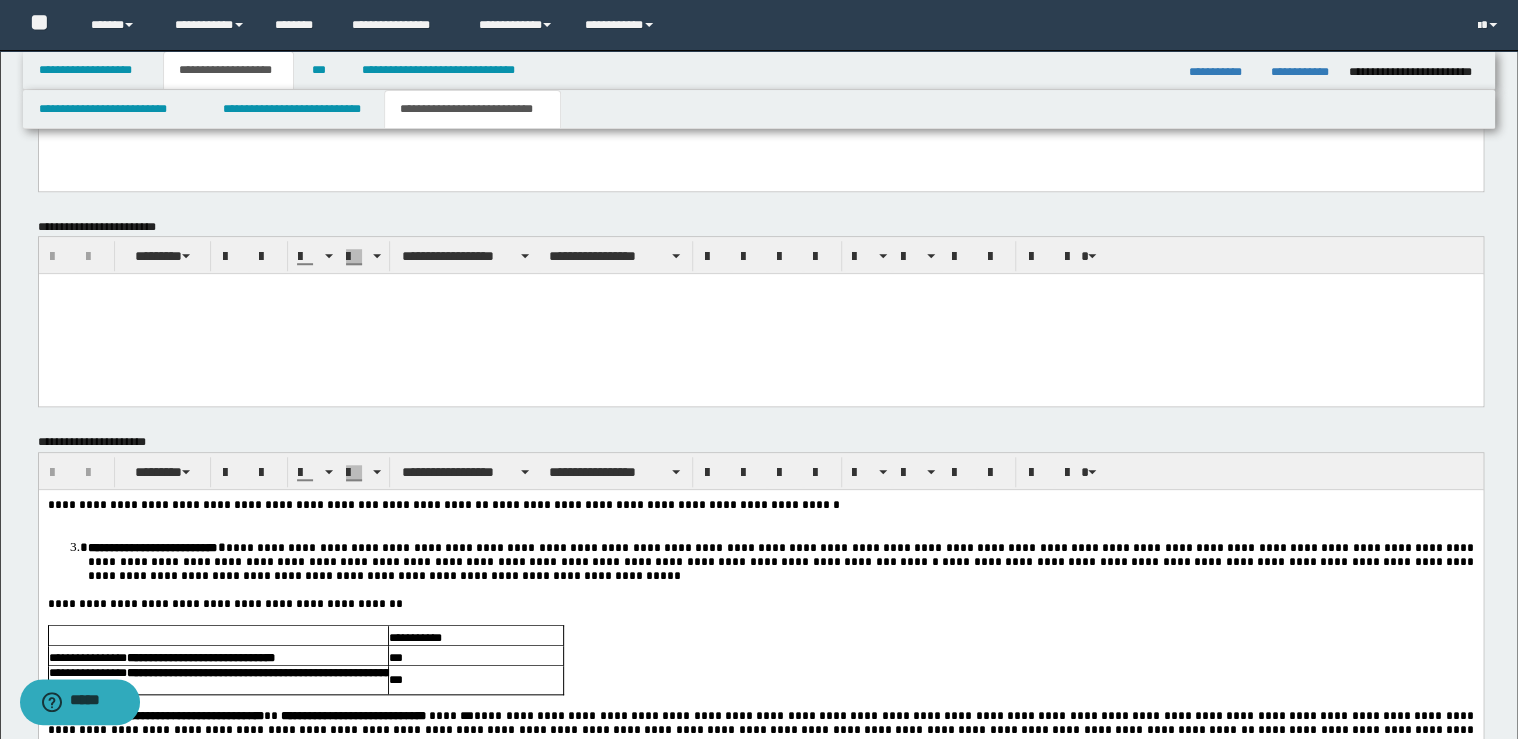scroll, scrollTop: 4400, scrollLeft: 0, axis: vertical 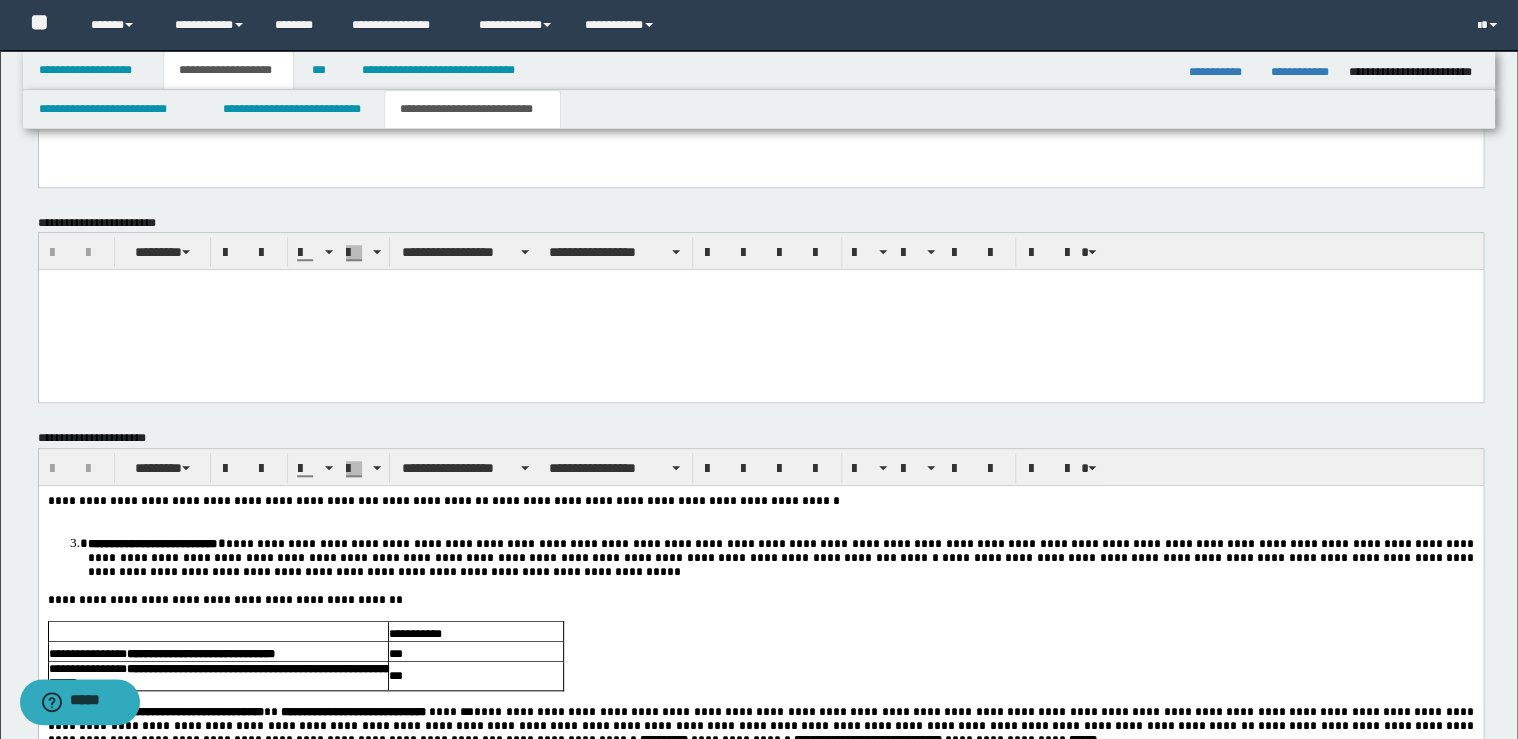 click on "**********" at bounding box center (760, 501) 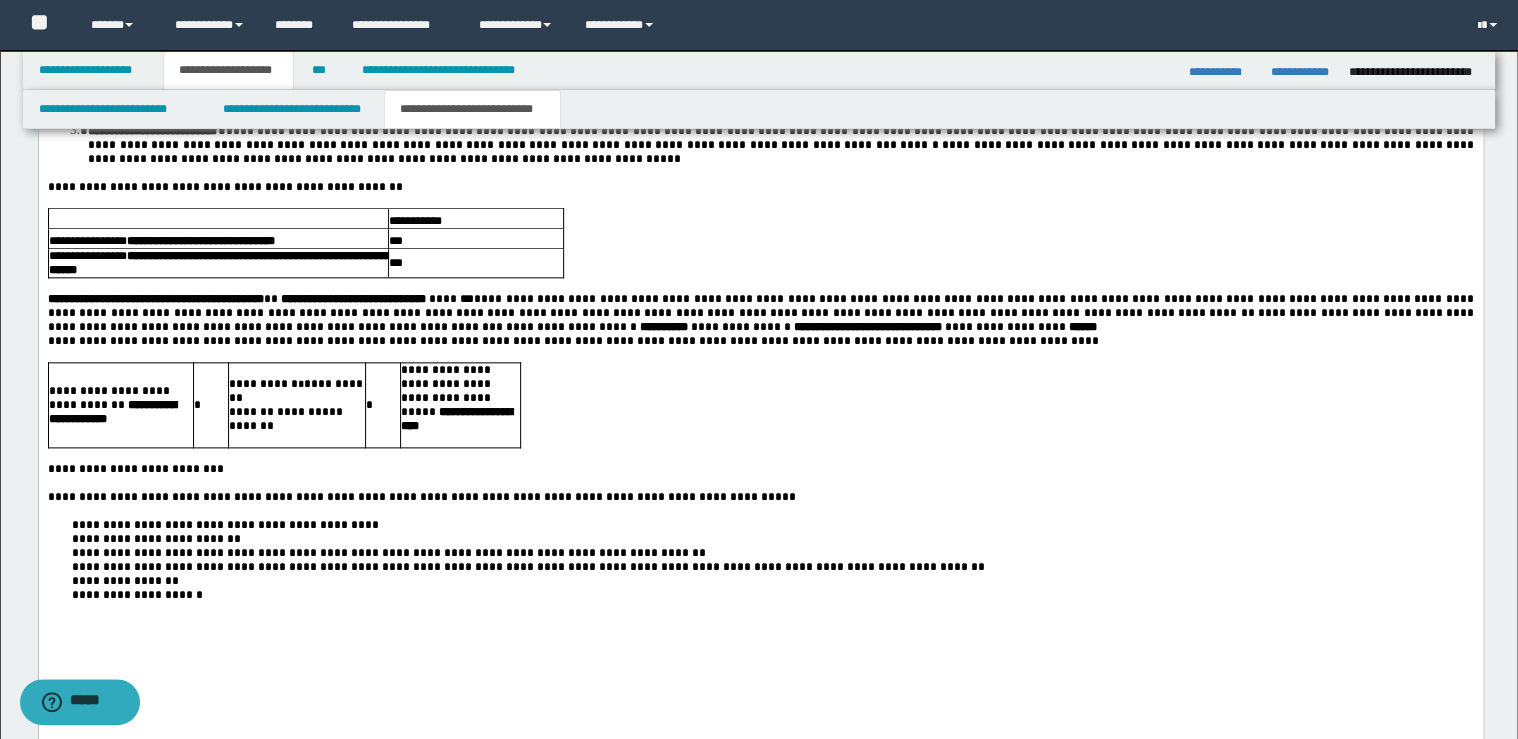 scroll, scrollTop: 4800, scrollLeft: 0, axis: vertical 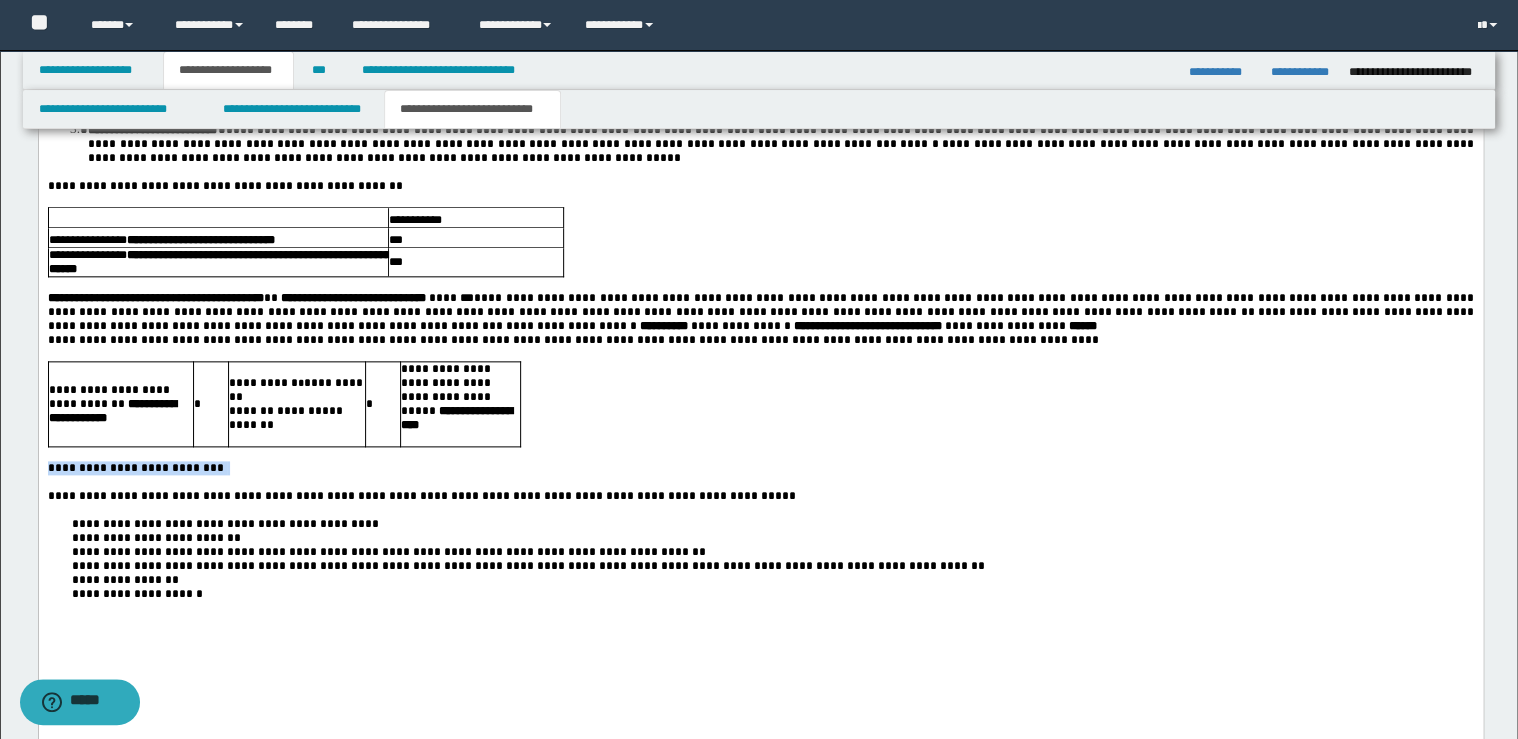drag, startPoint x: 211, startPoint y: 486, endPoint x: 57, endPoint y: 570, distance: 175.4195 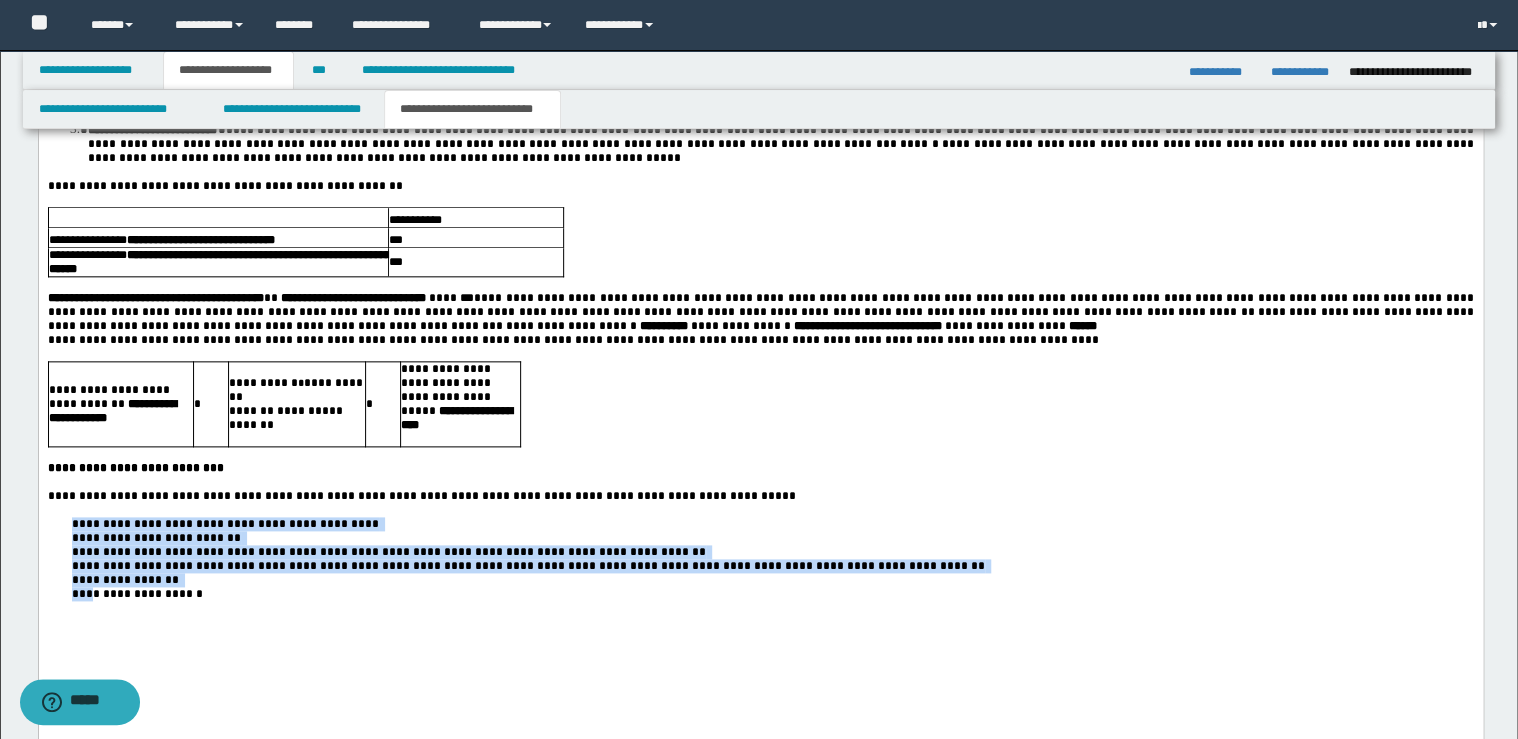 drag, startPoint x: 62, startPoint y: 550, endPoint x: 91, endPoint y: 622, distance: 77.62087 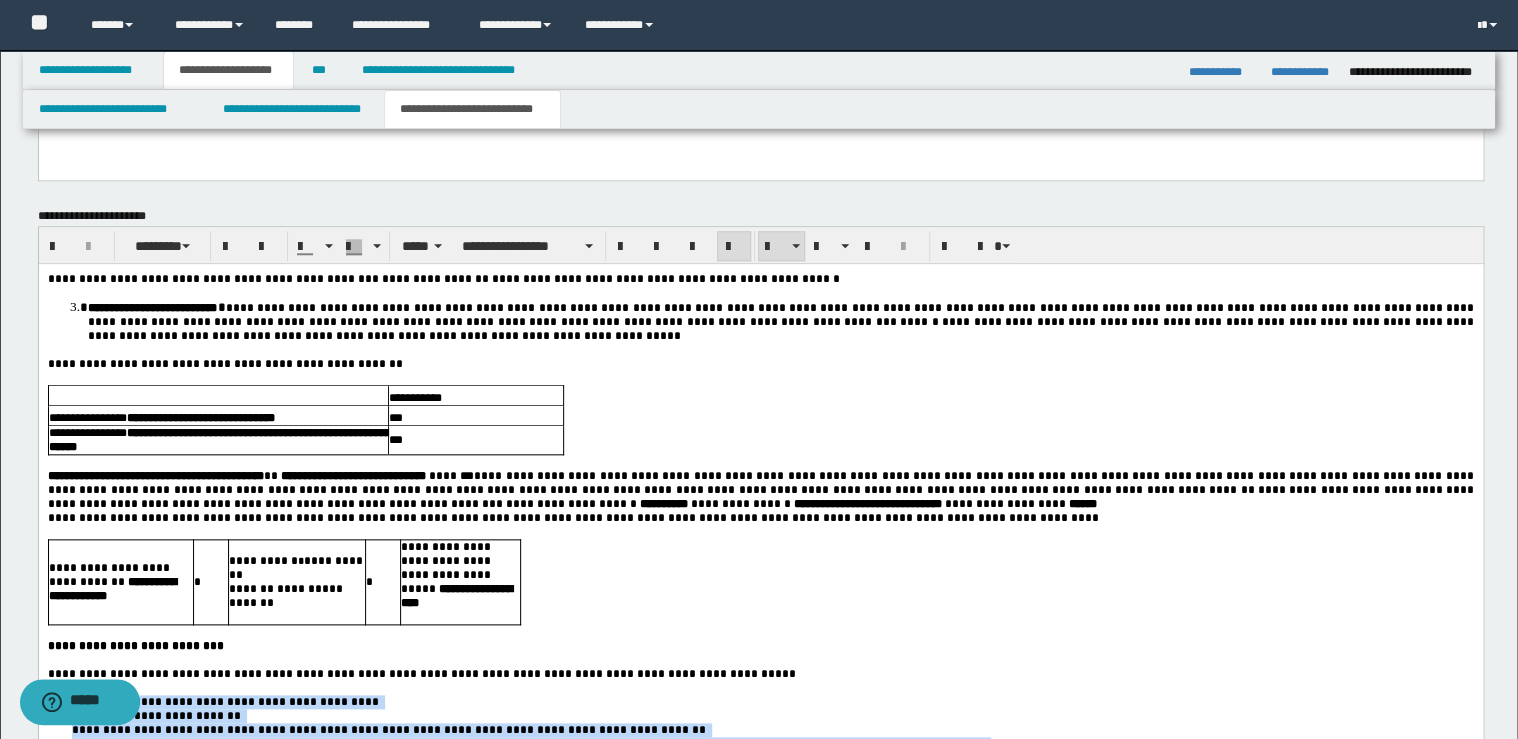 scroll, scrollTop: 4320, scrollLeft: 0, axis: vertical 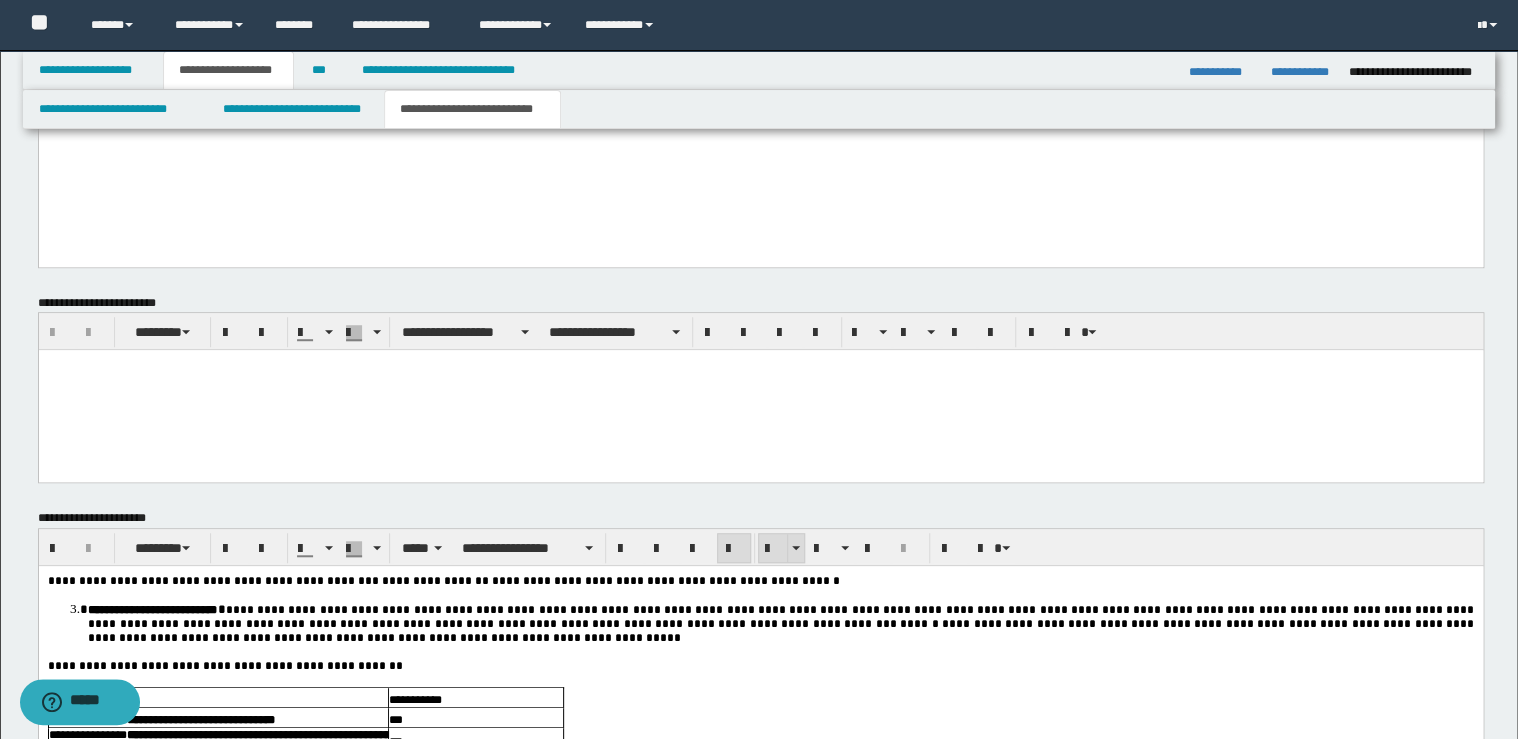 click at bounding box center (781, 548) 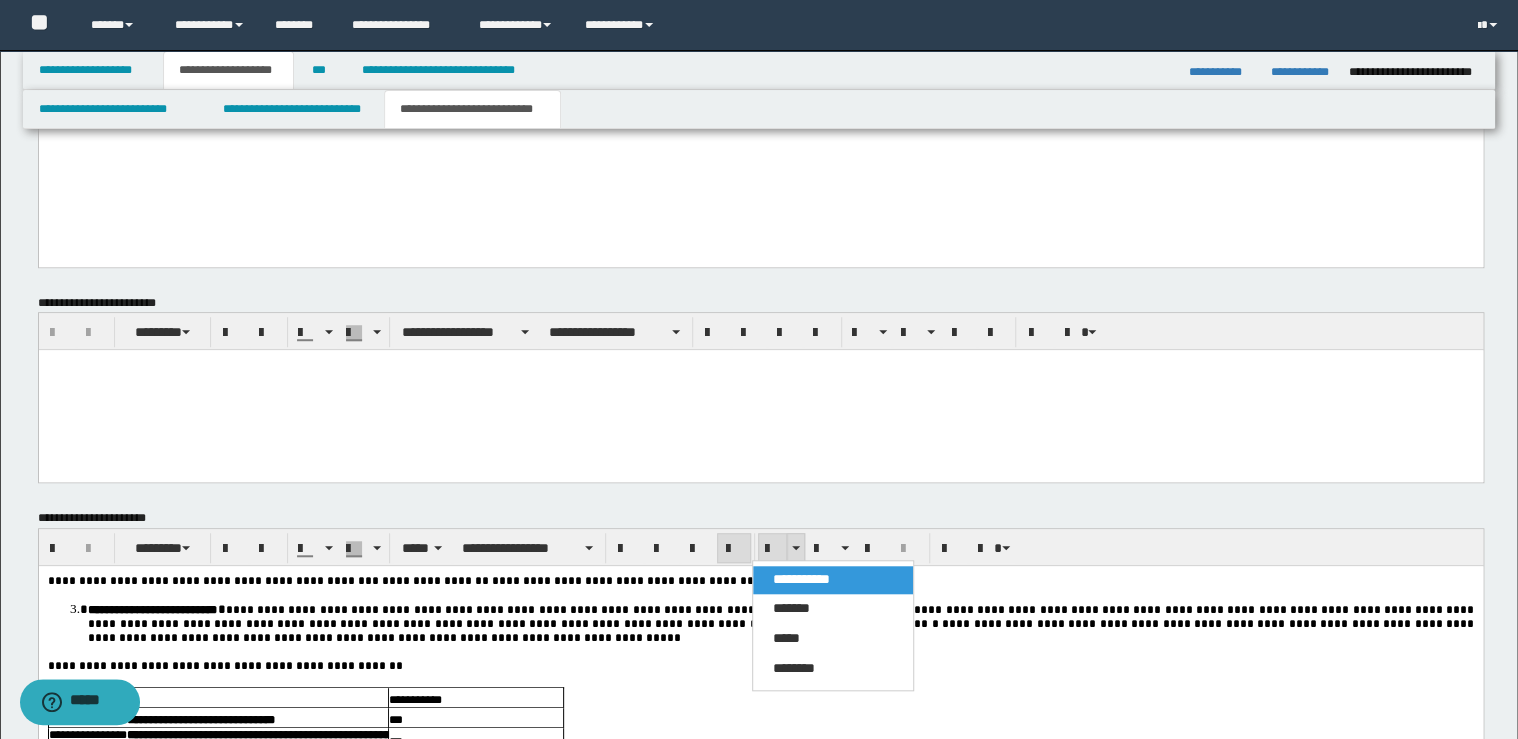 click at bounding box center (773, 549) 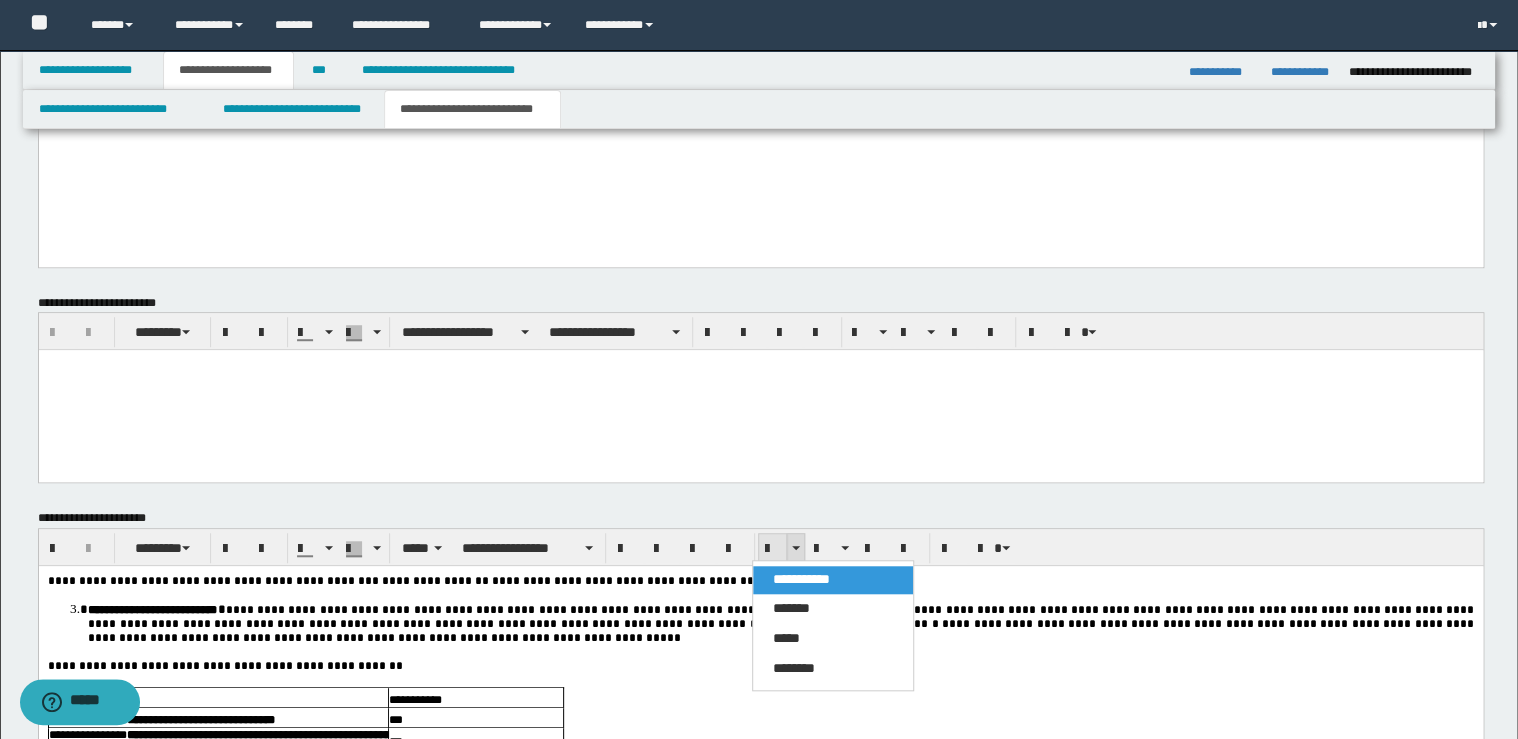 click at bounding box center (773, 549) 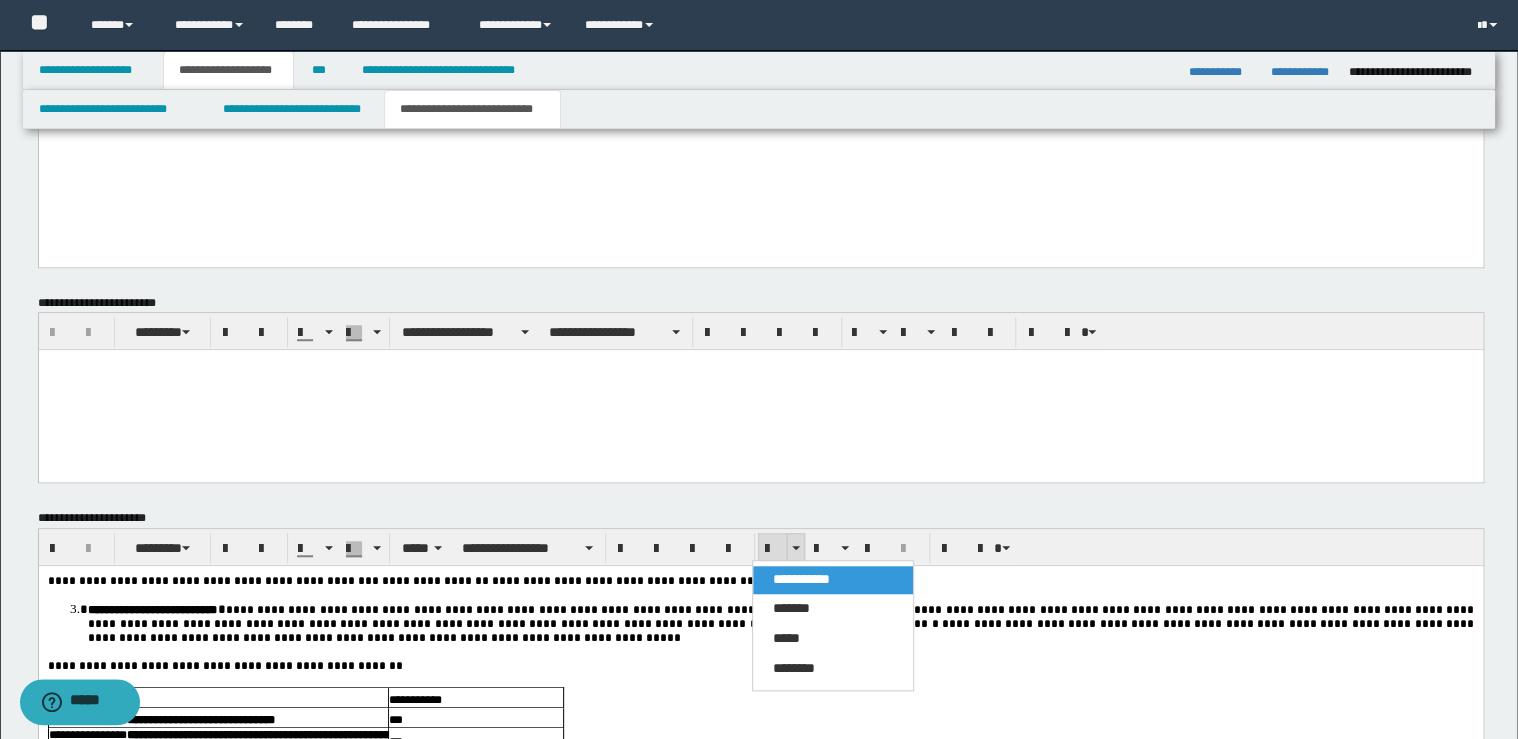 click at bounding box center (773, 549) 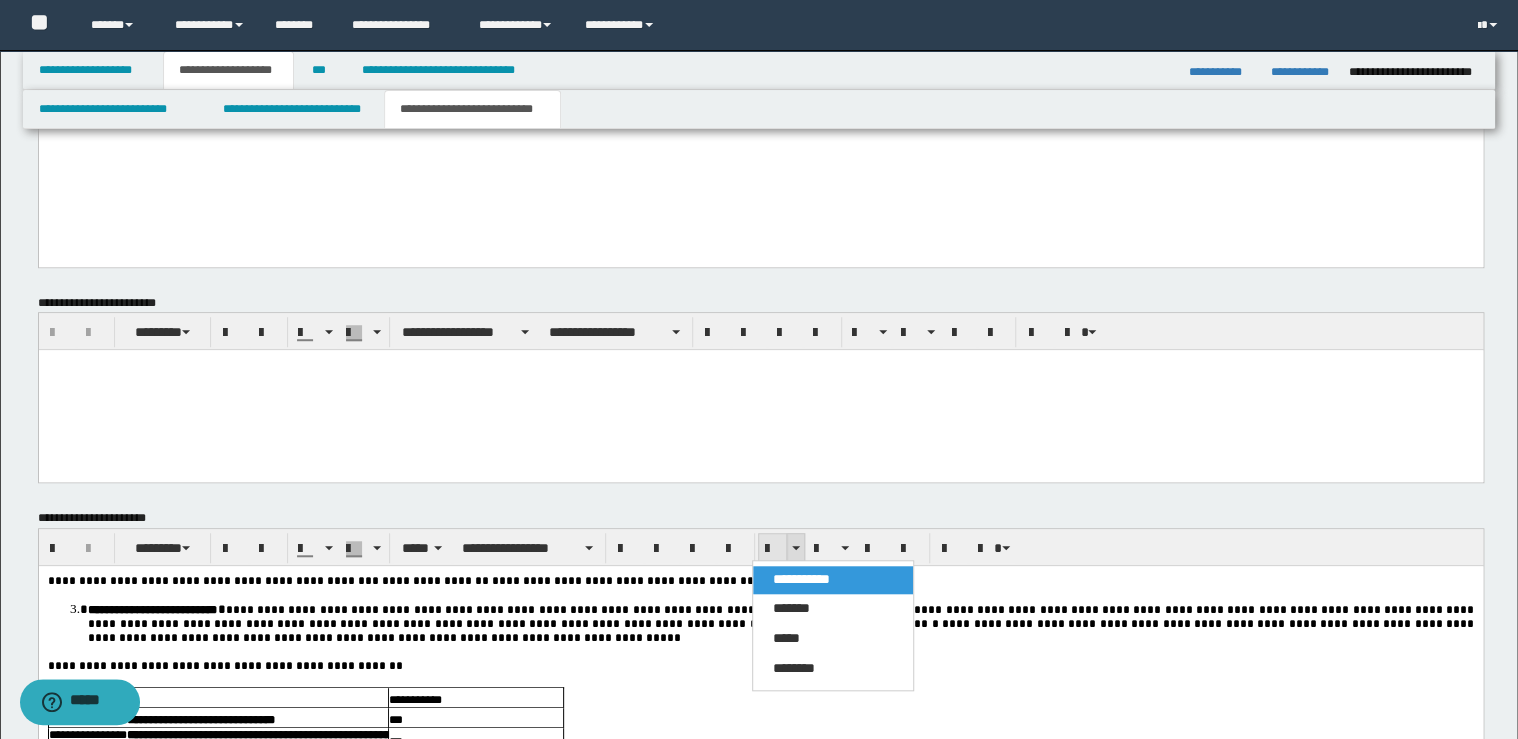 click at bounding box center [773, 549] 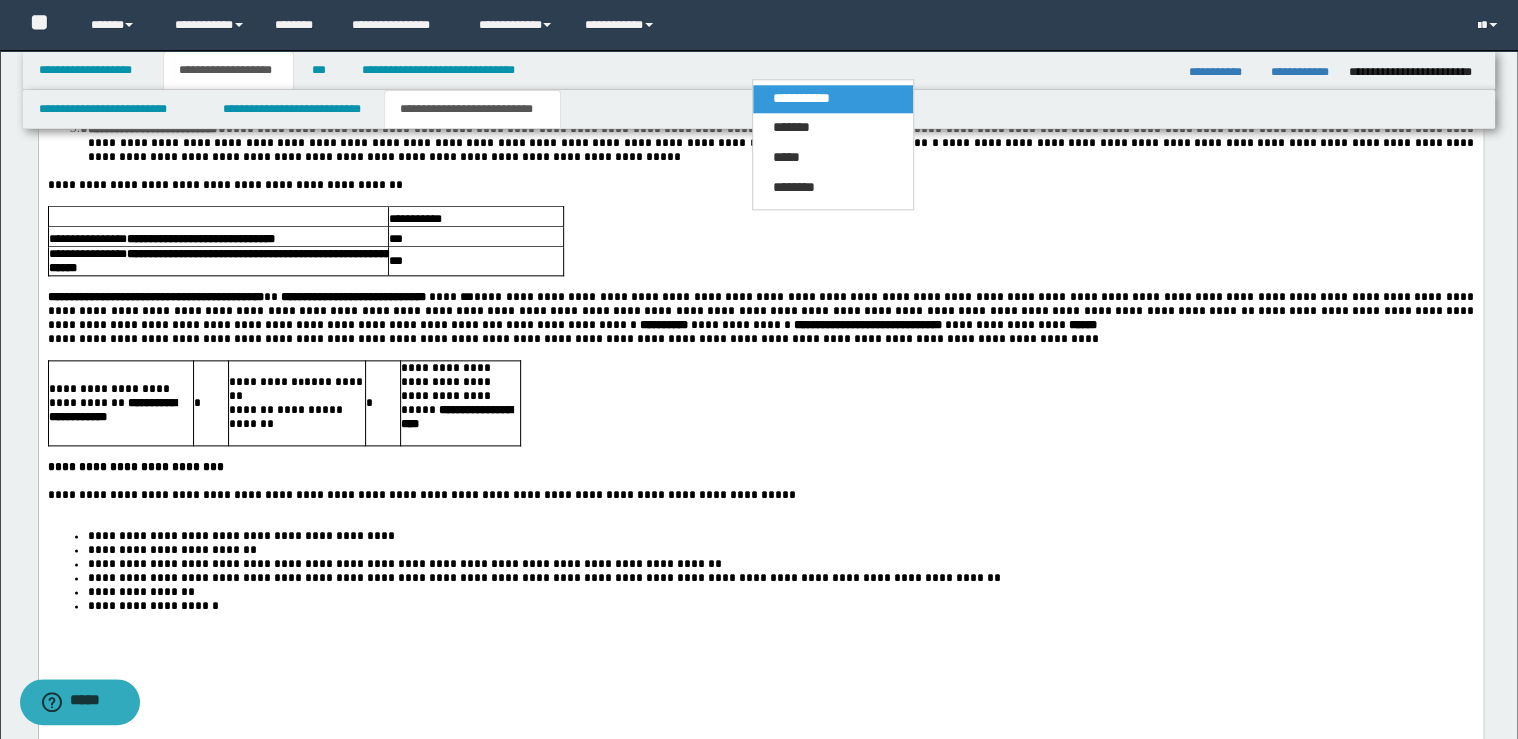 scroll, scrollTop: 4800, scrollLeft: 0, axis: vertical 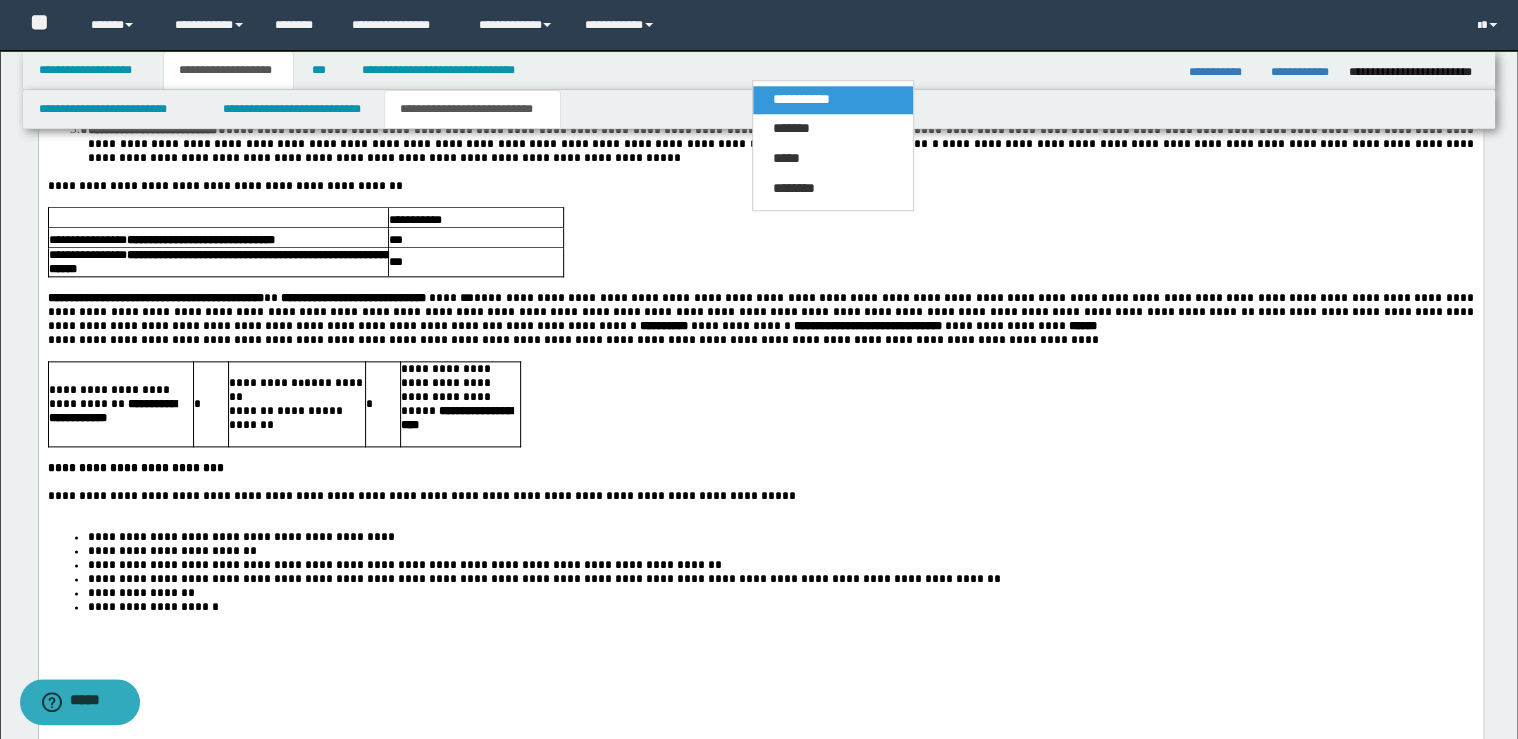 click at bounding box center (760, 482) 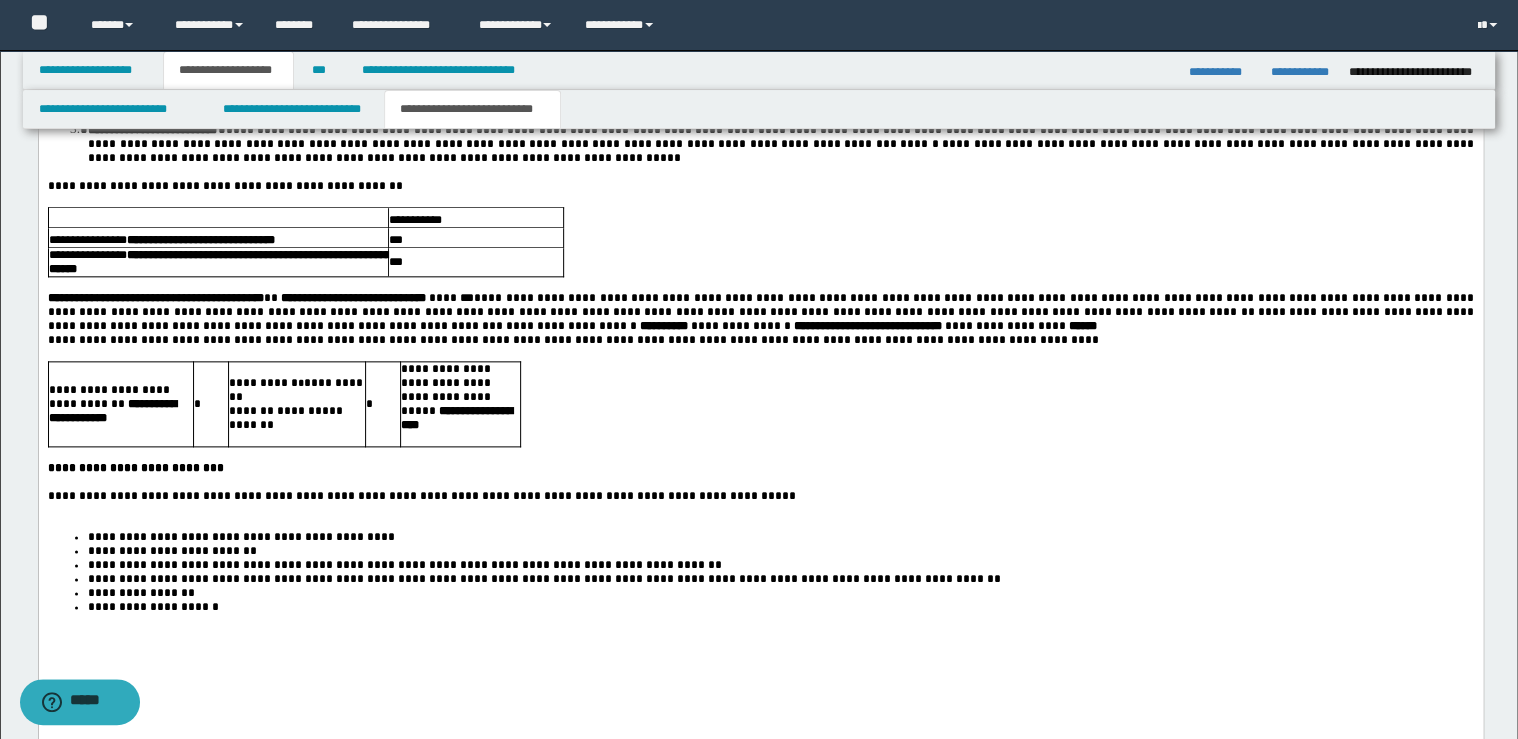 click on "**********" at bounding box center [760, 496] 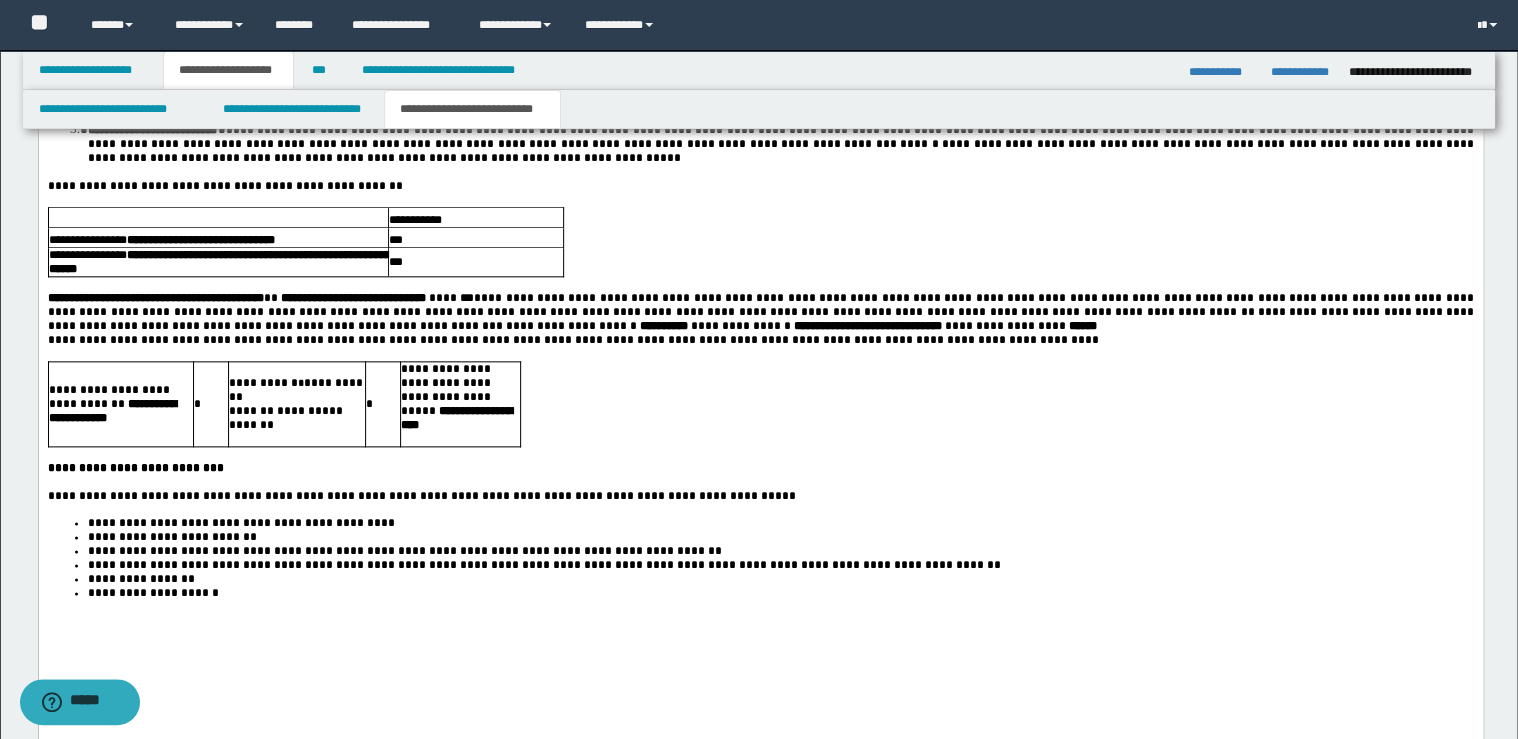 click on "**********" at bounding box center [780, 593] 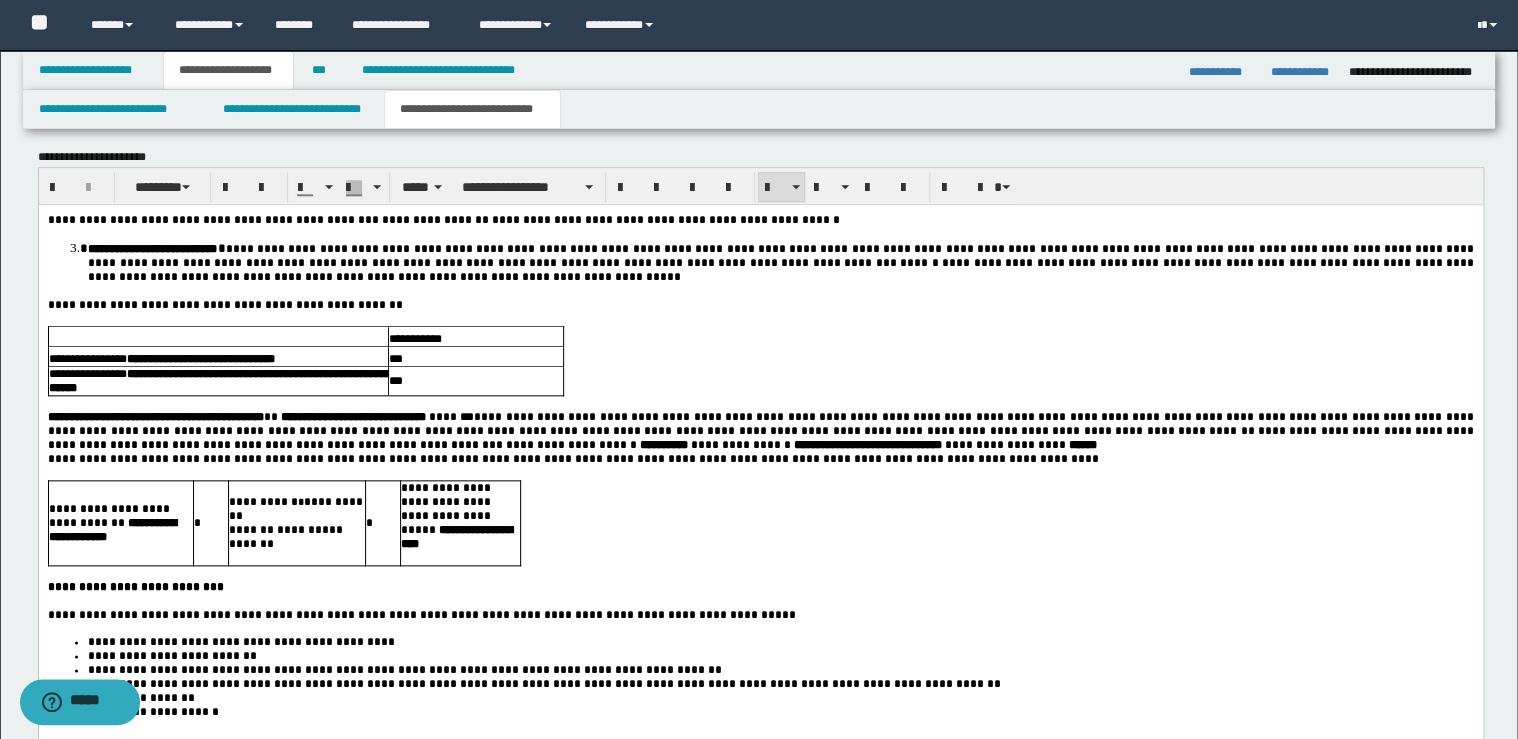 scroll, scrollTop: 4560, scrollLeft: 0, axis: vertical 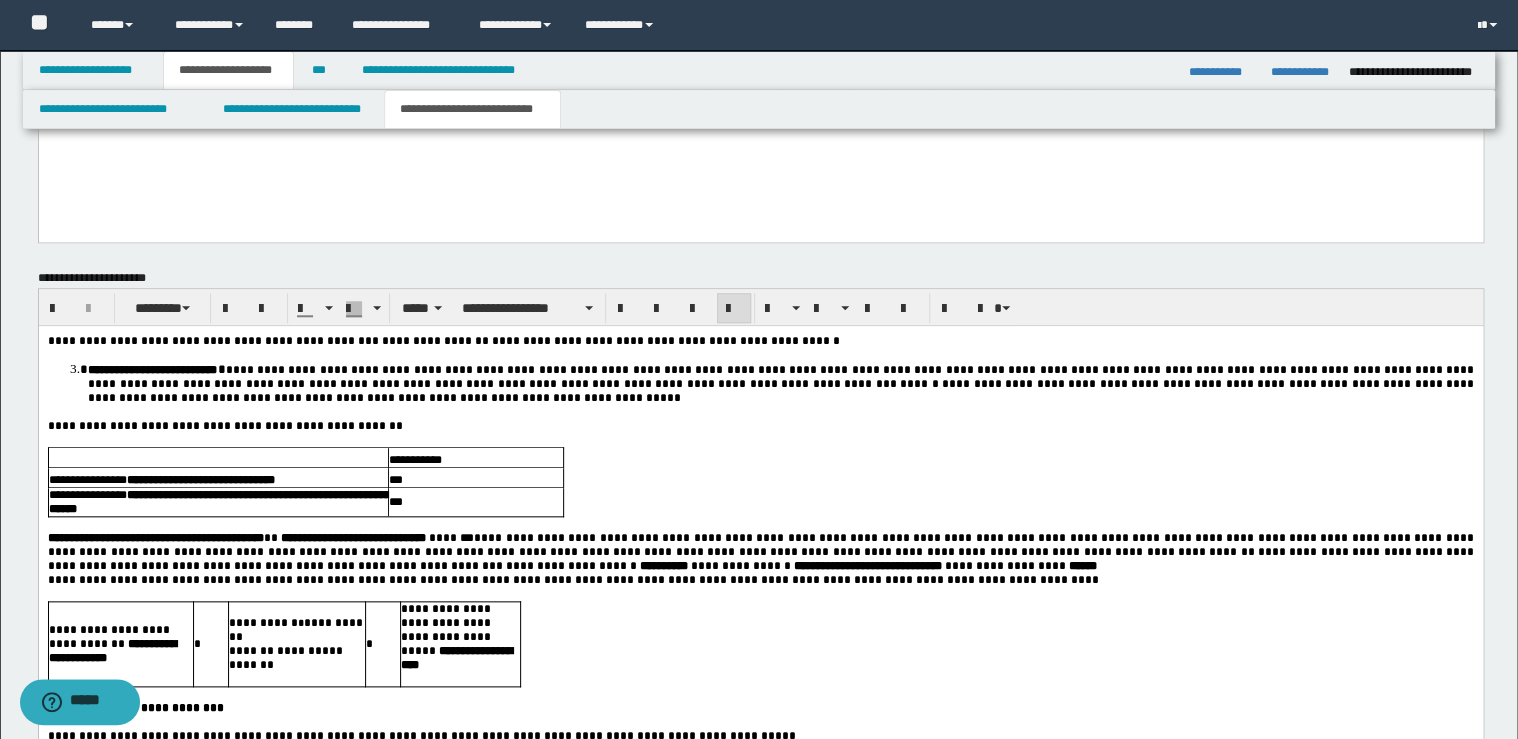 click on "**********" at bounding box center (740, 566) 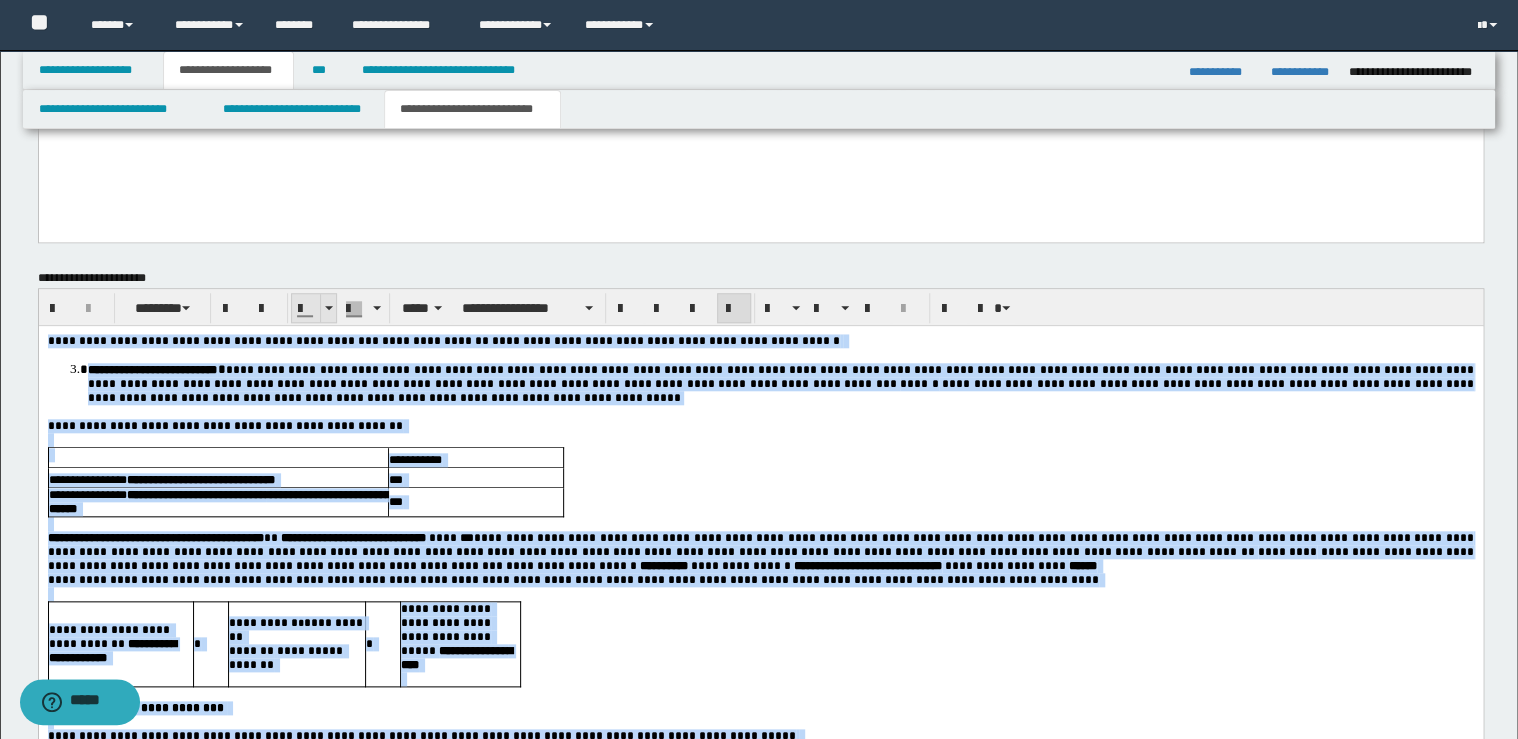 click at bounding box center (328, 308) 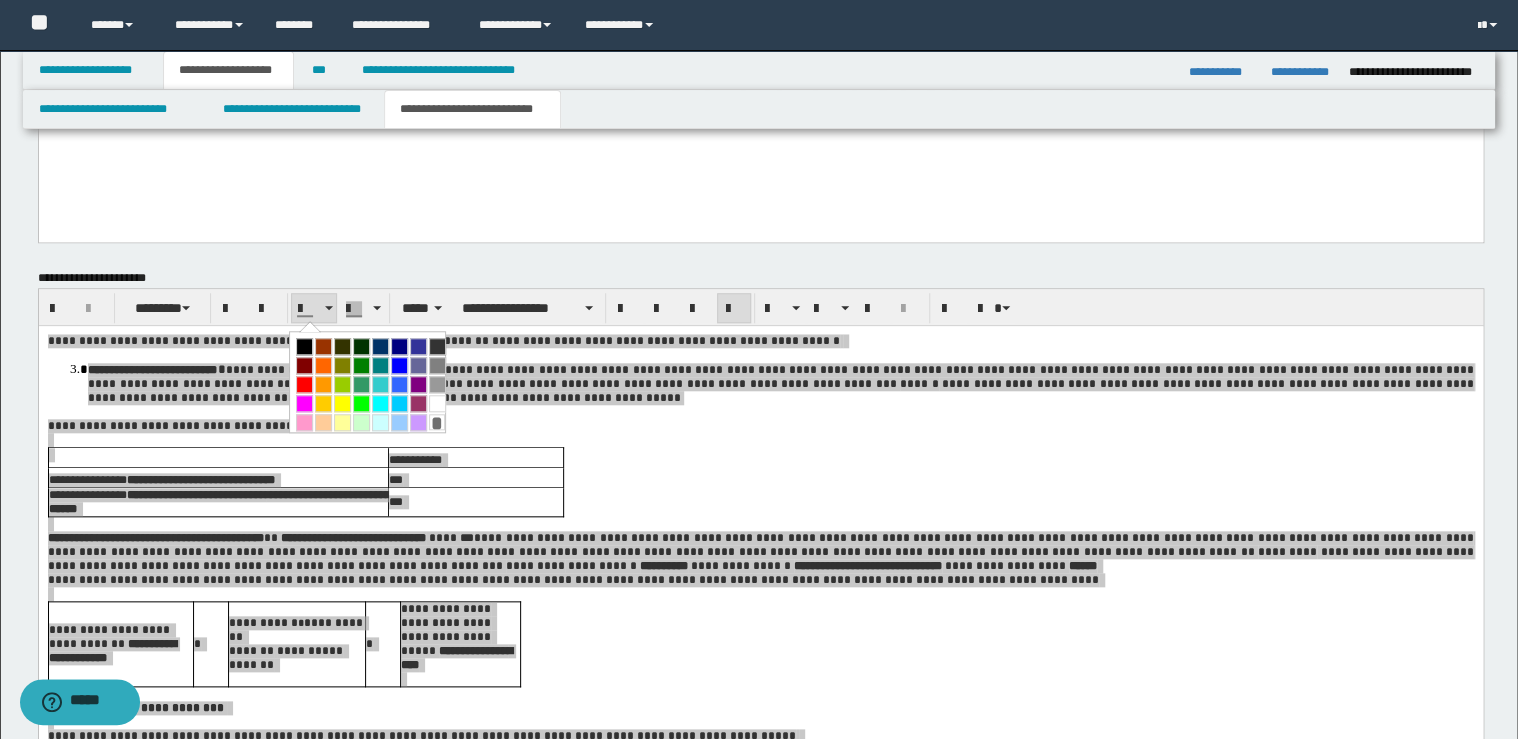 click at bounding box center (304, 346) 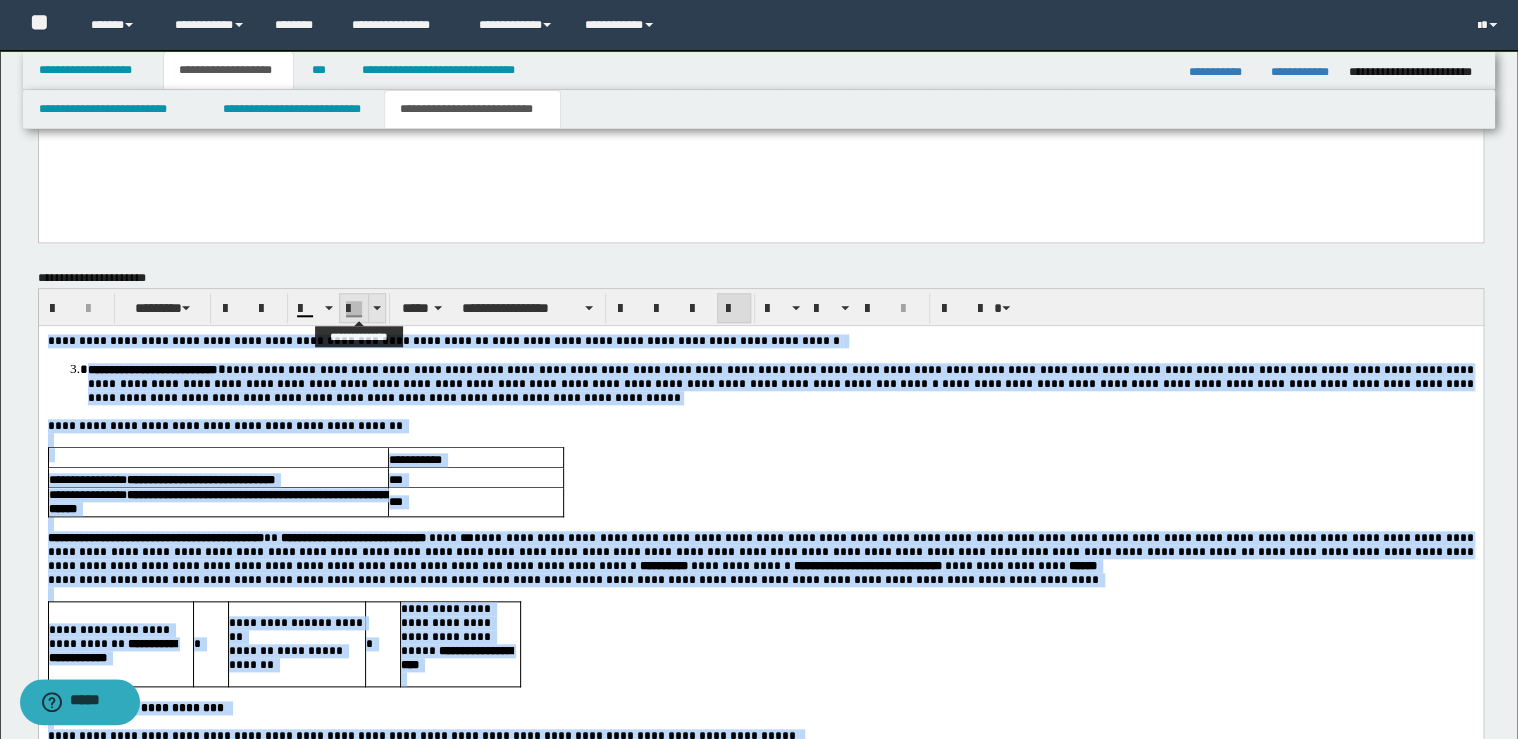 click at bounding box center [377, 308] 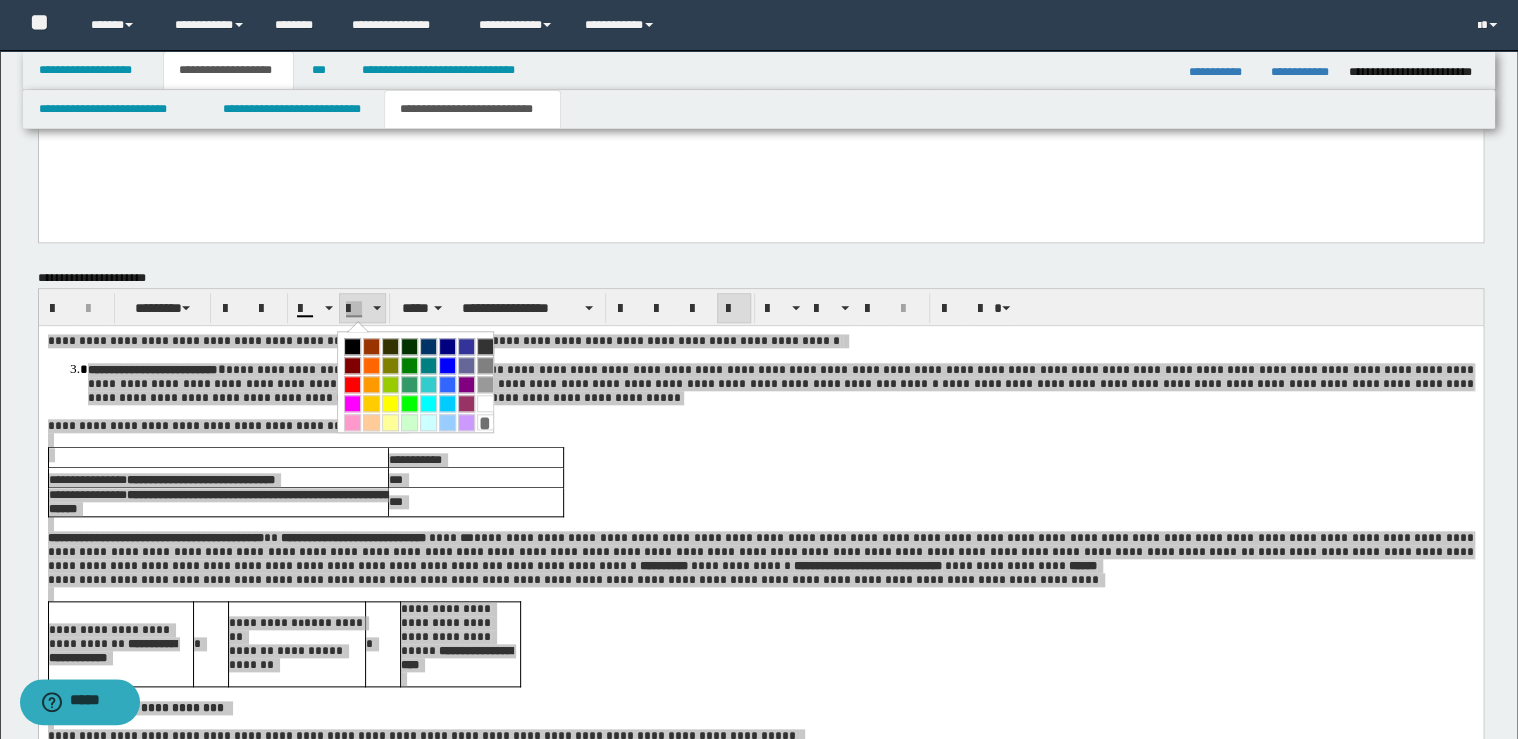 click on "*" at bounding box center [485, 422] 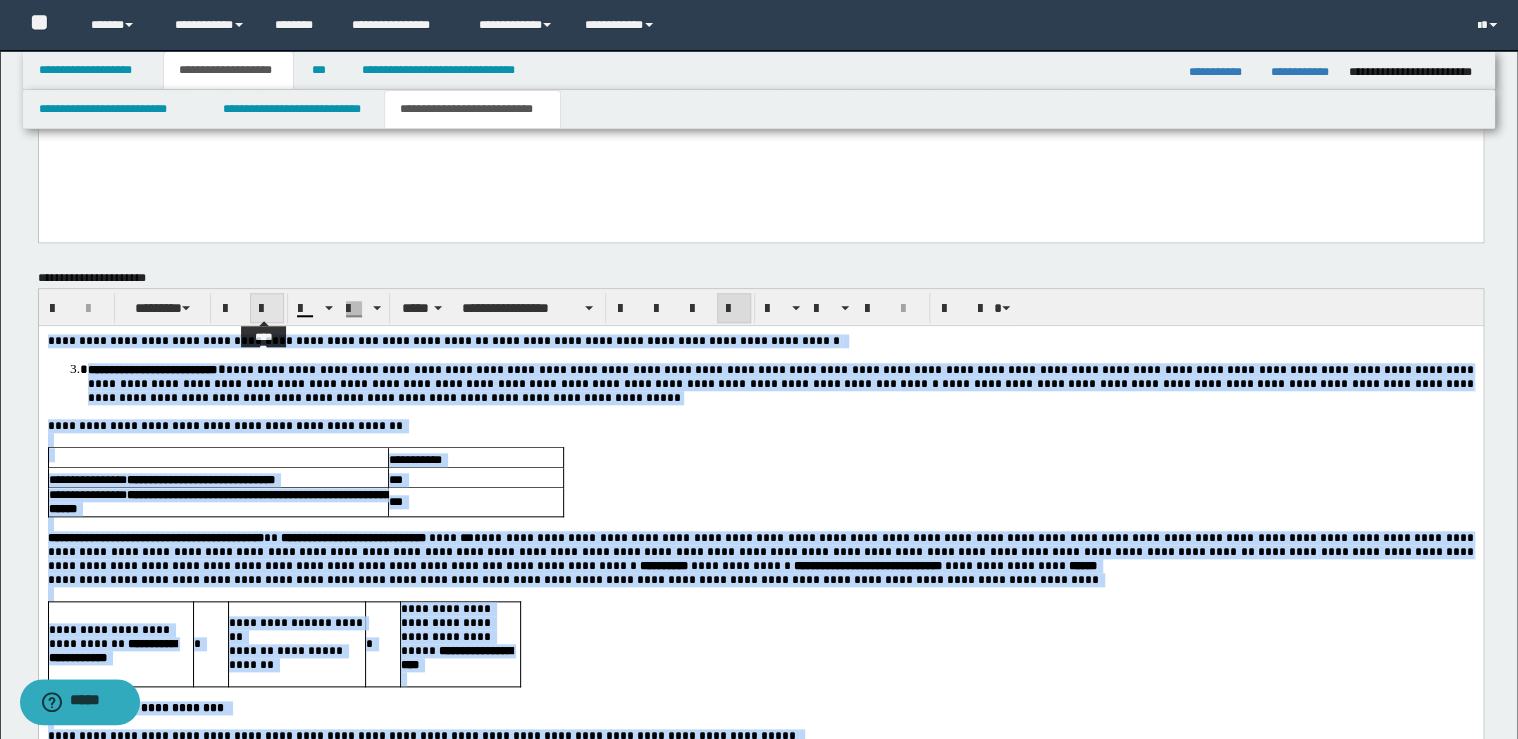 click at bounding box center (267, 308) 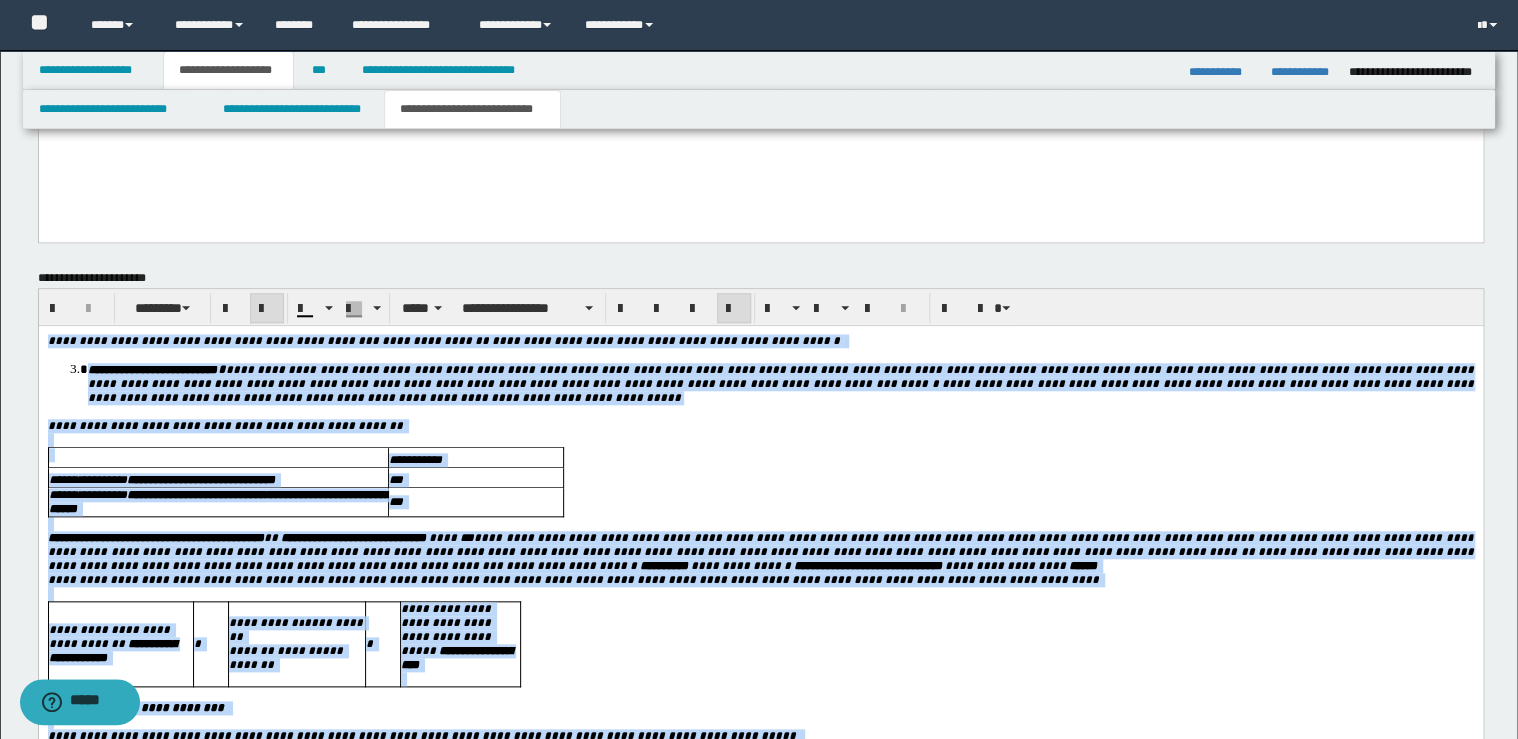 click at bounding box center (267, 308) 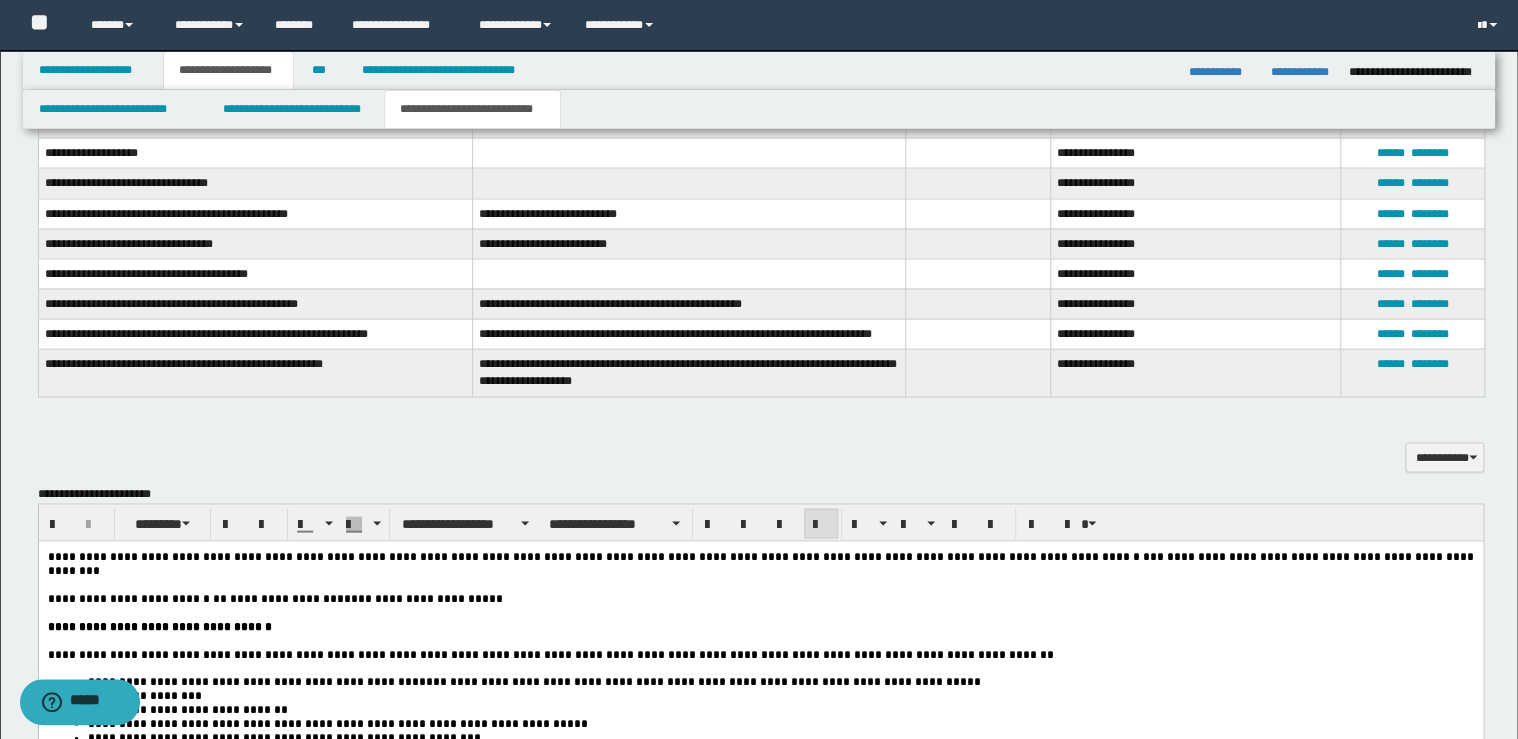 scroll, scrollTop: 1440, scrollLeft: 0, axis: vertical 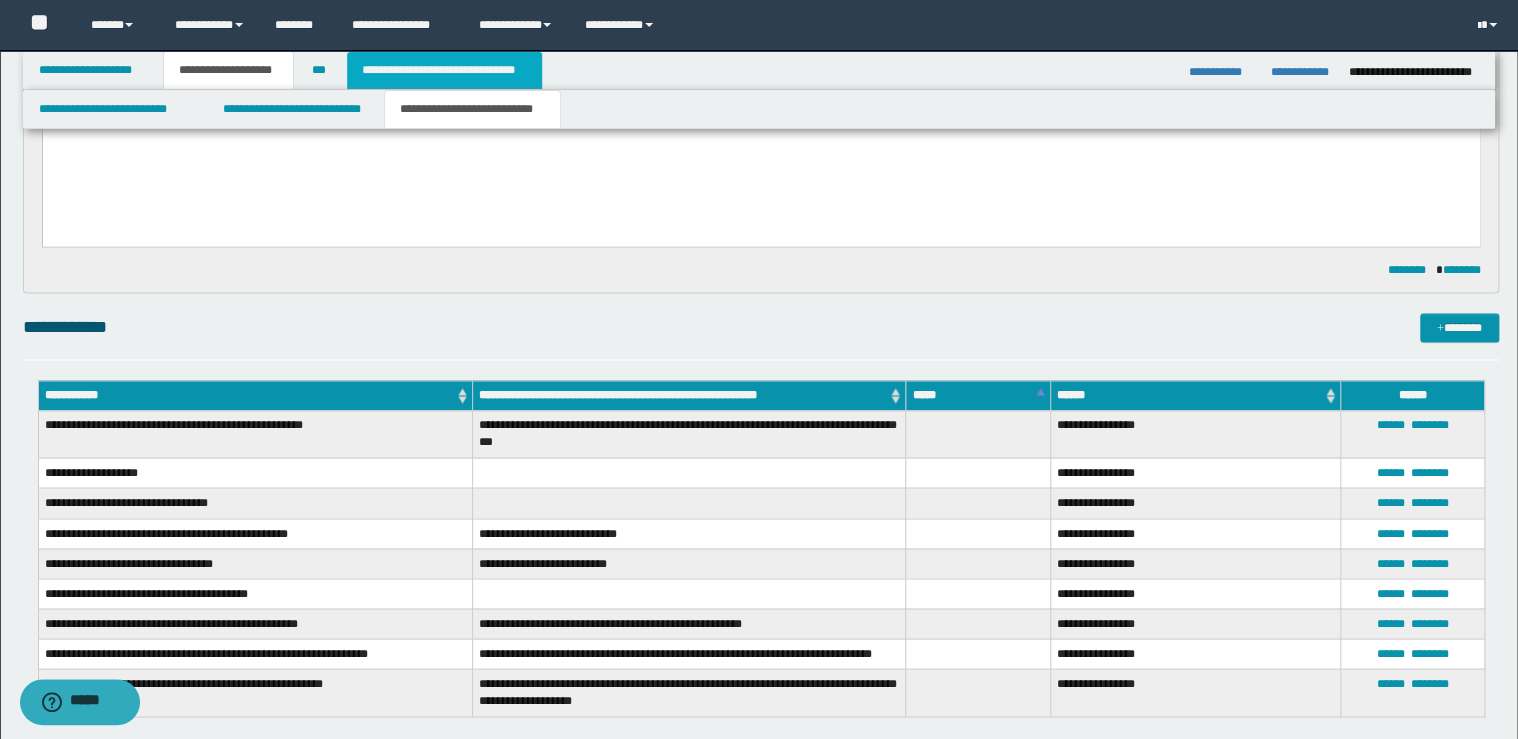 drag, startPoint x: 408, startPoint y: 64, endPoint x: 423, endPoint y: 76, distance: 19.209373 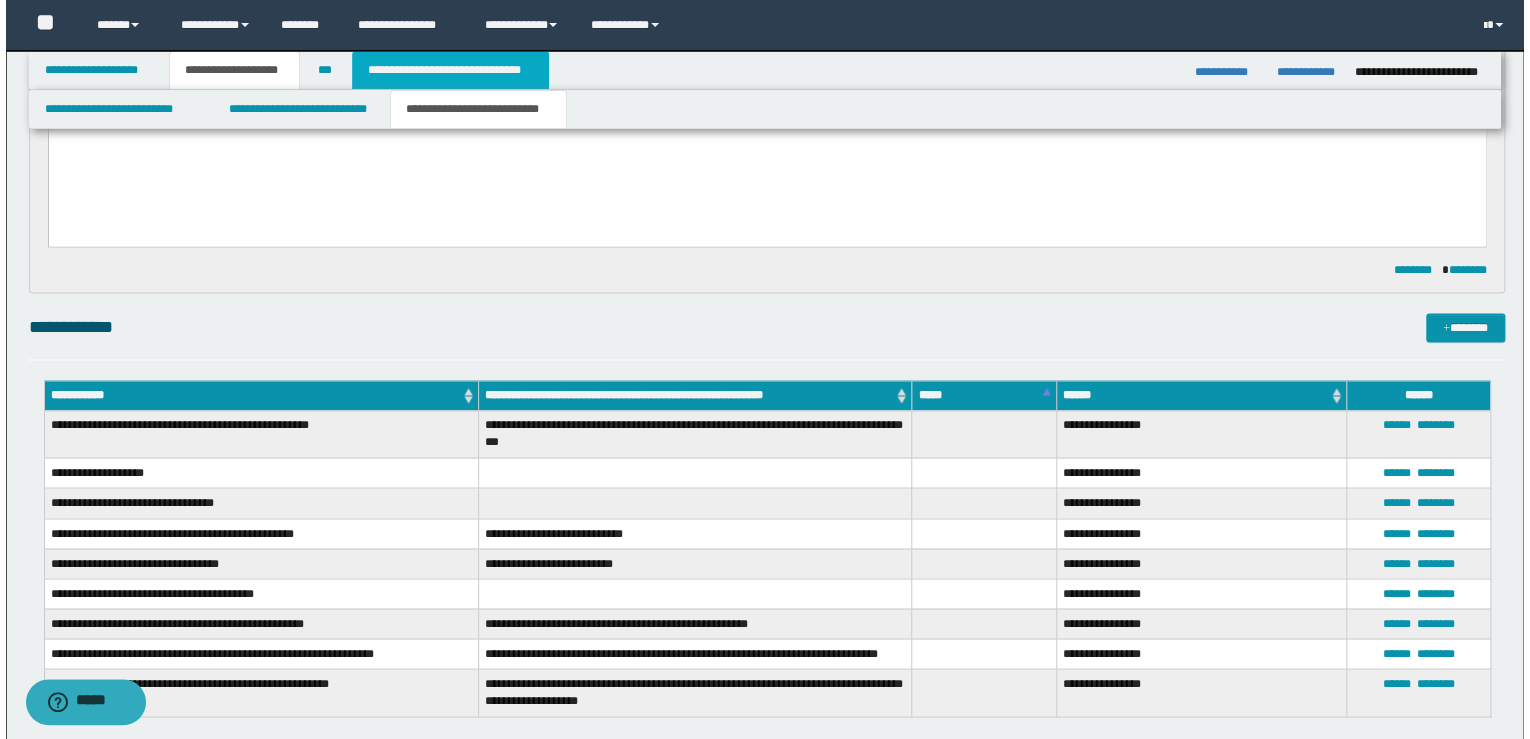 scroll, scrollTop: 0, scrollLeft: 0, axis: both 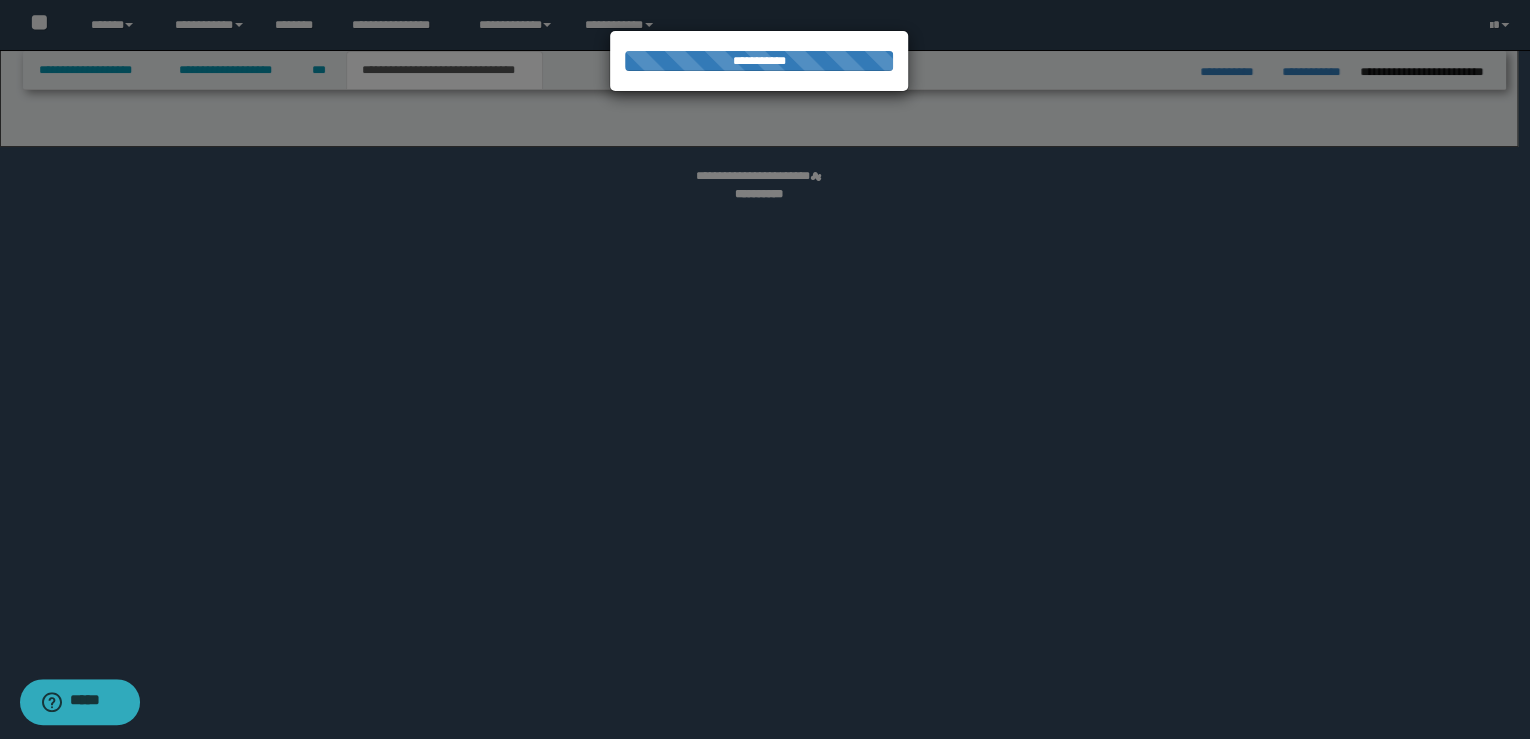 select on "*" 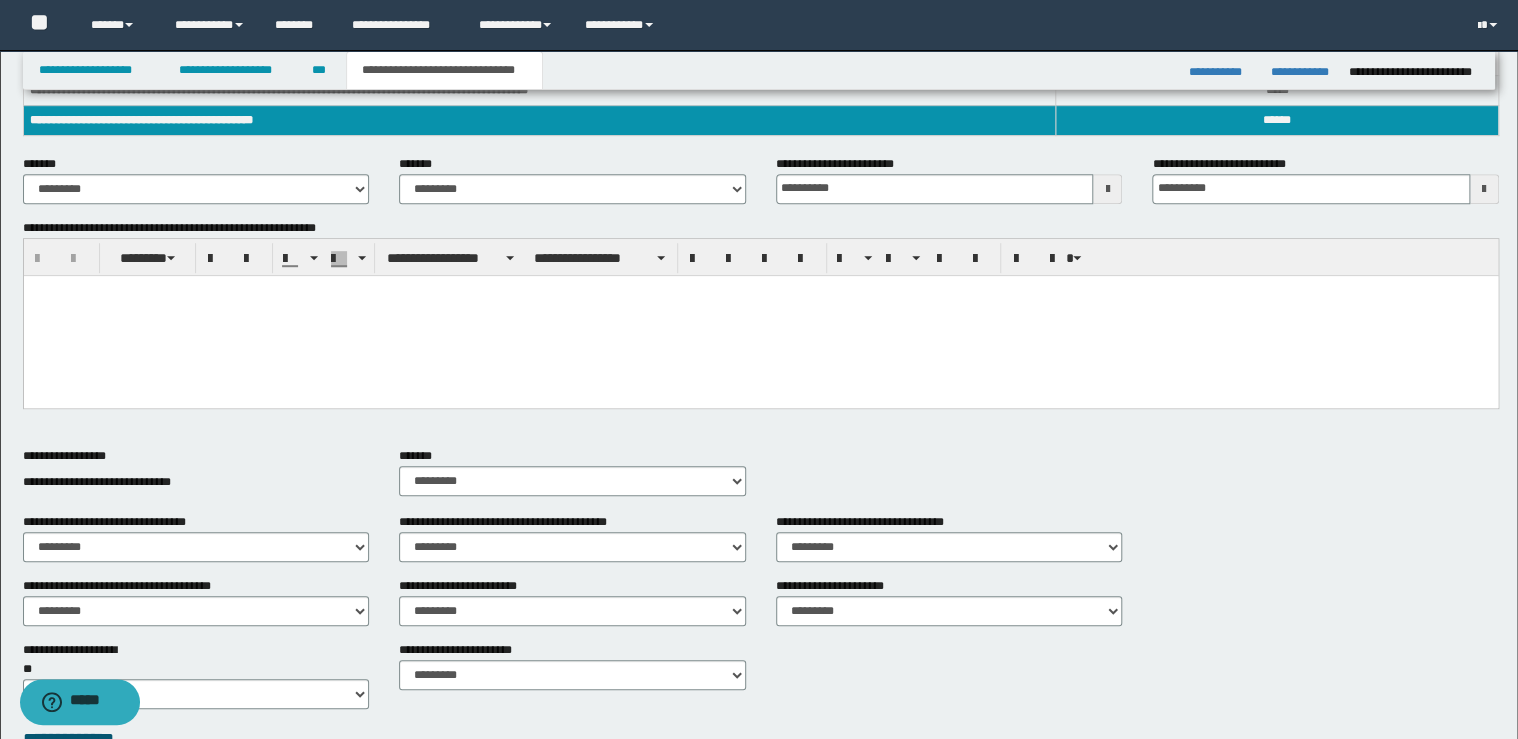 scroll, scrollTop: 852, scrollLeft: 0, axis: vertical 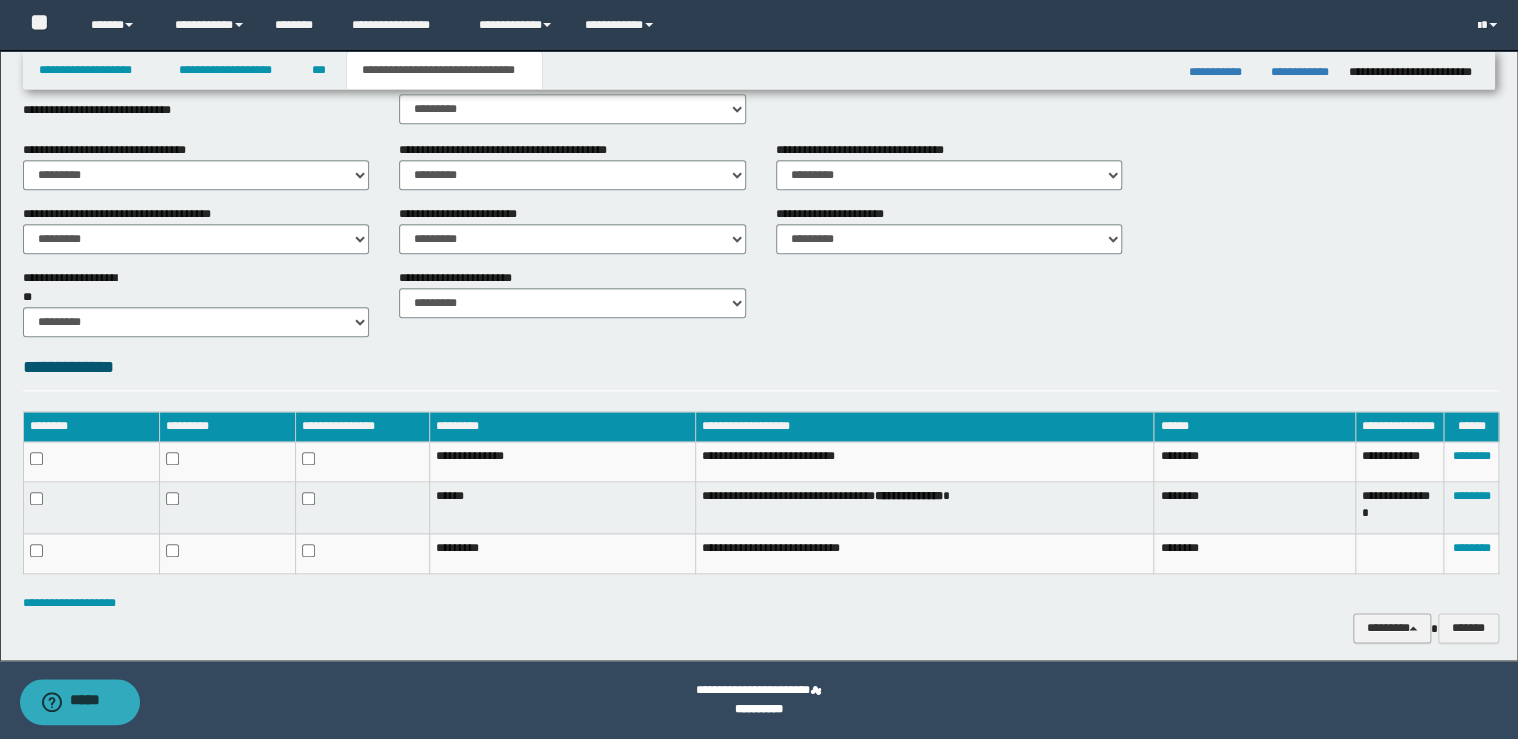 click on "********" at bounding box center (1392, 628) 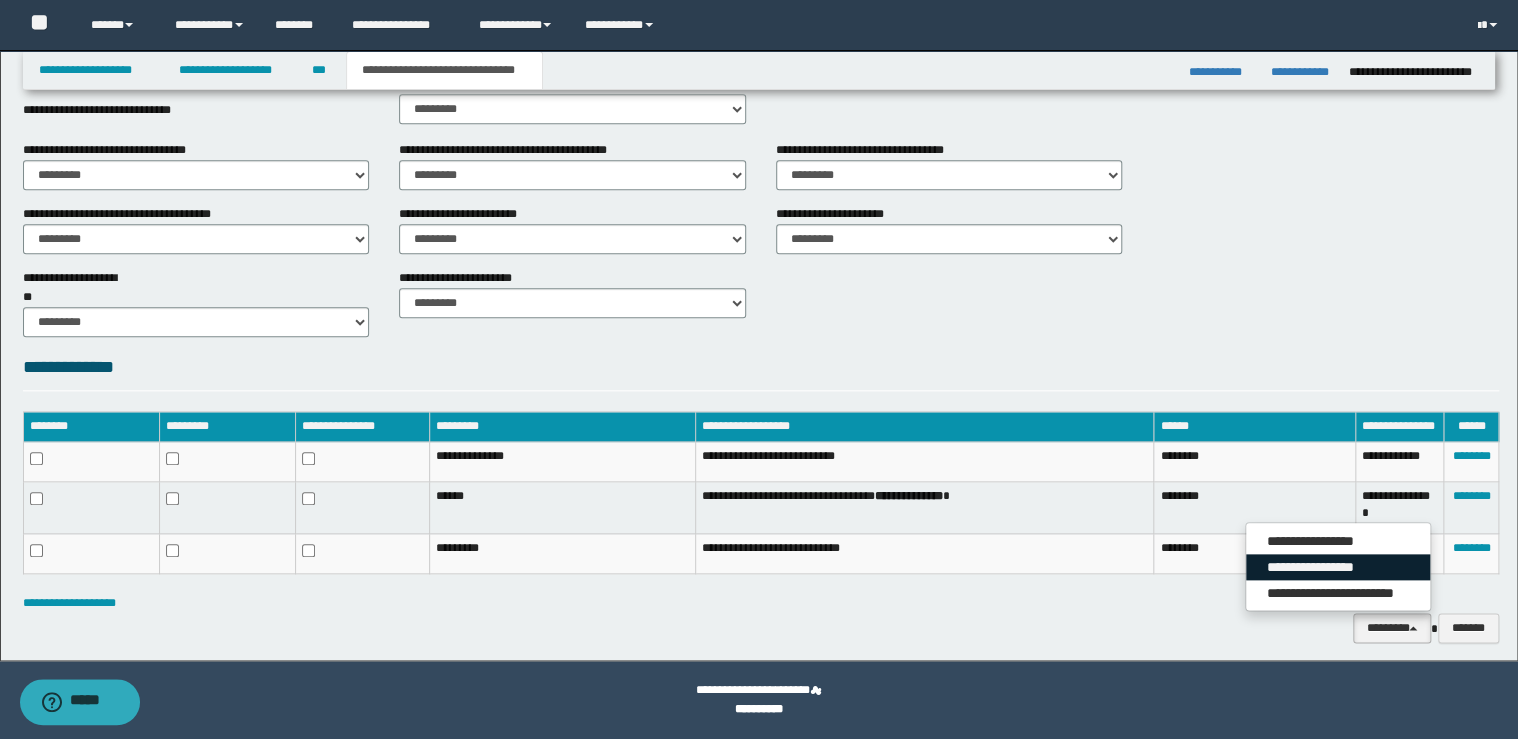 click on "**********" at bounding box center [1338, 567] 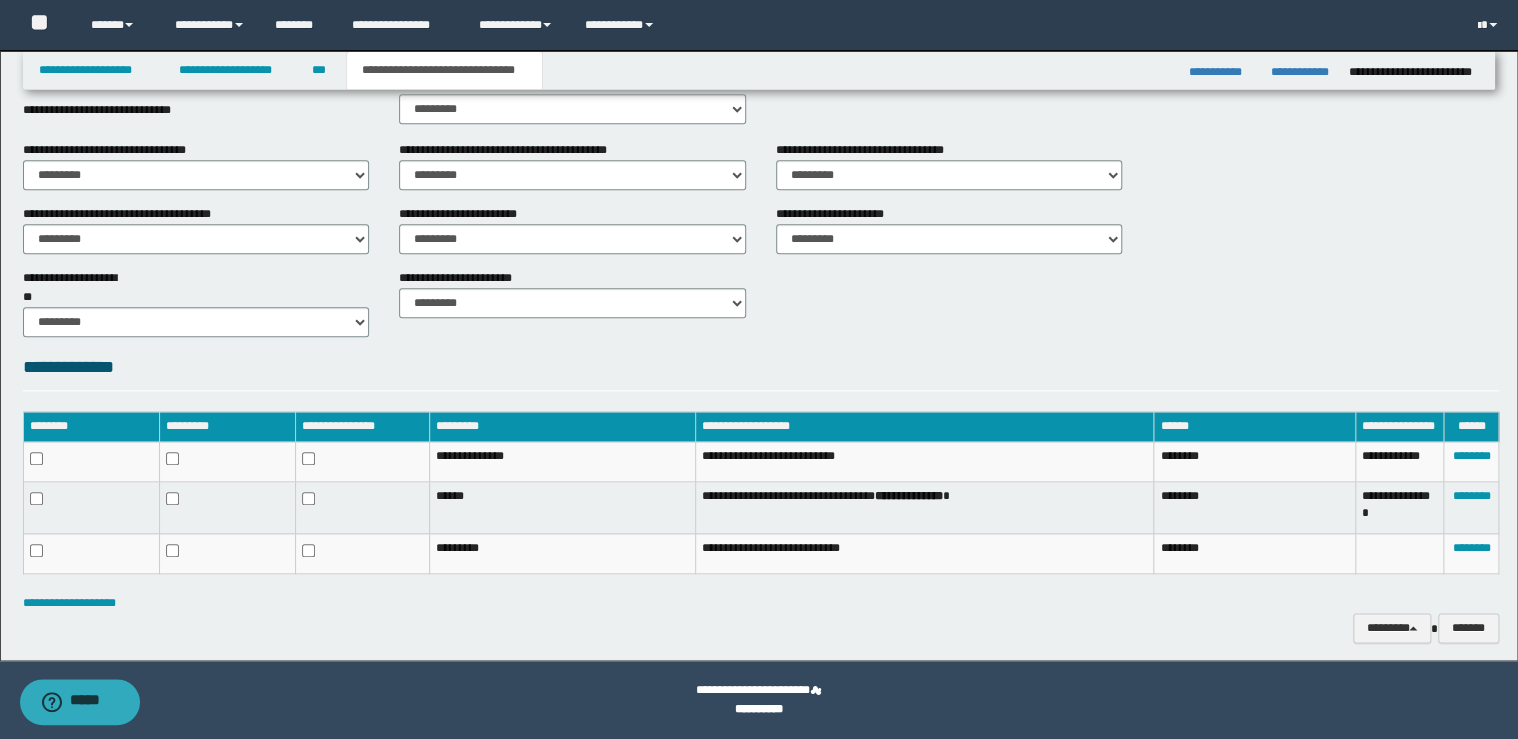 click on "**********" at bounding box center [761, 301] 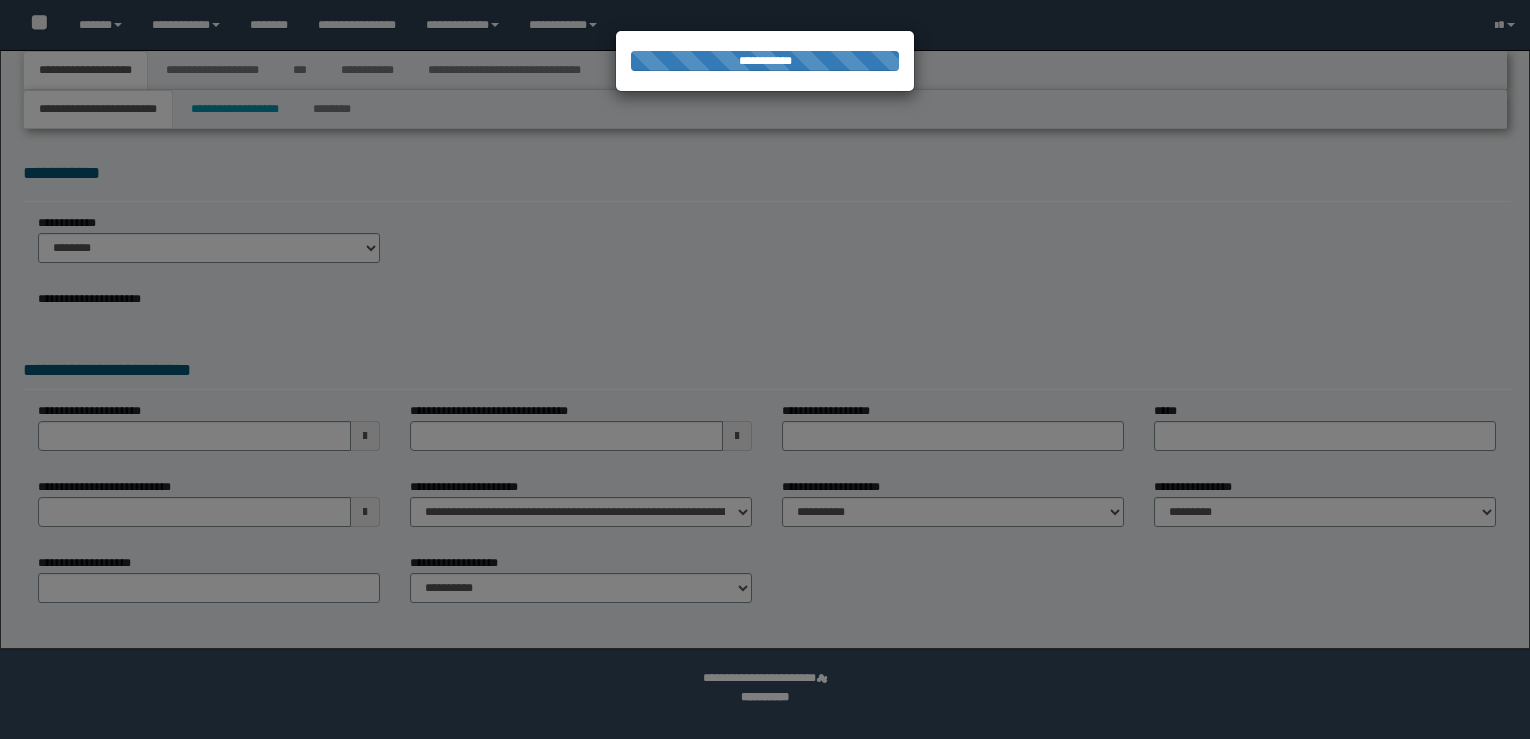 scroll, scrollTop: 0, scrollLeft: 0, axis: both 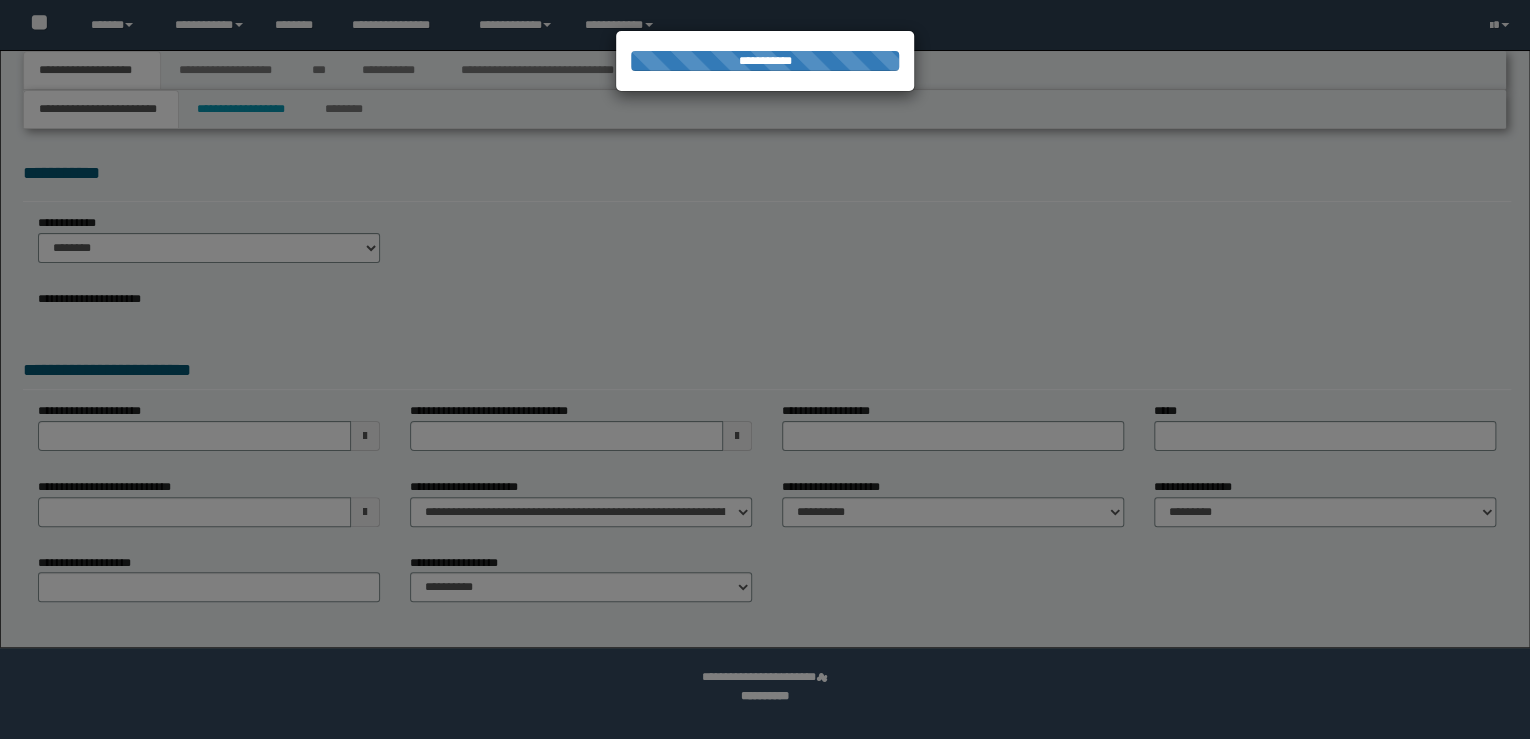 select on "**" 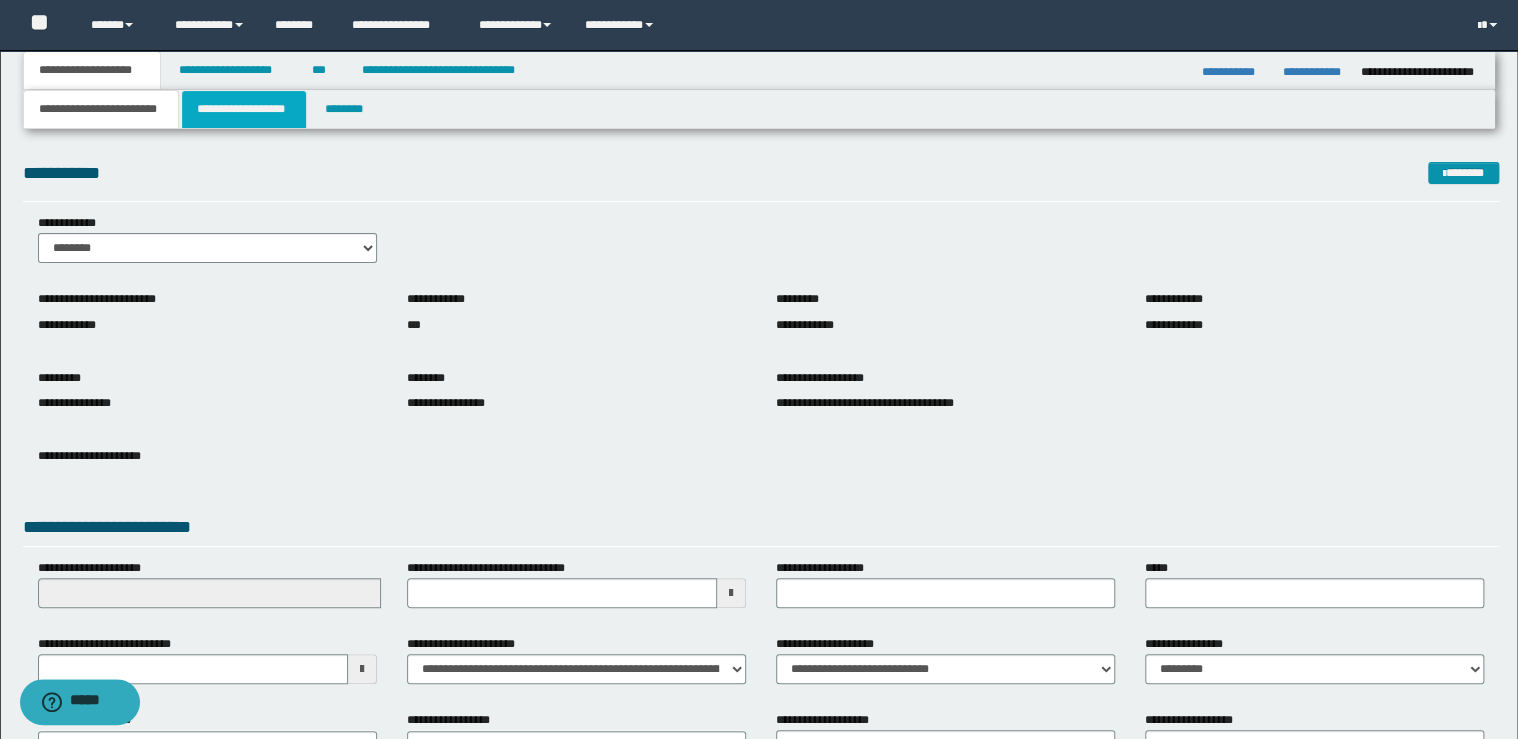 click on "**********" at bounding box center (244, 109) 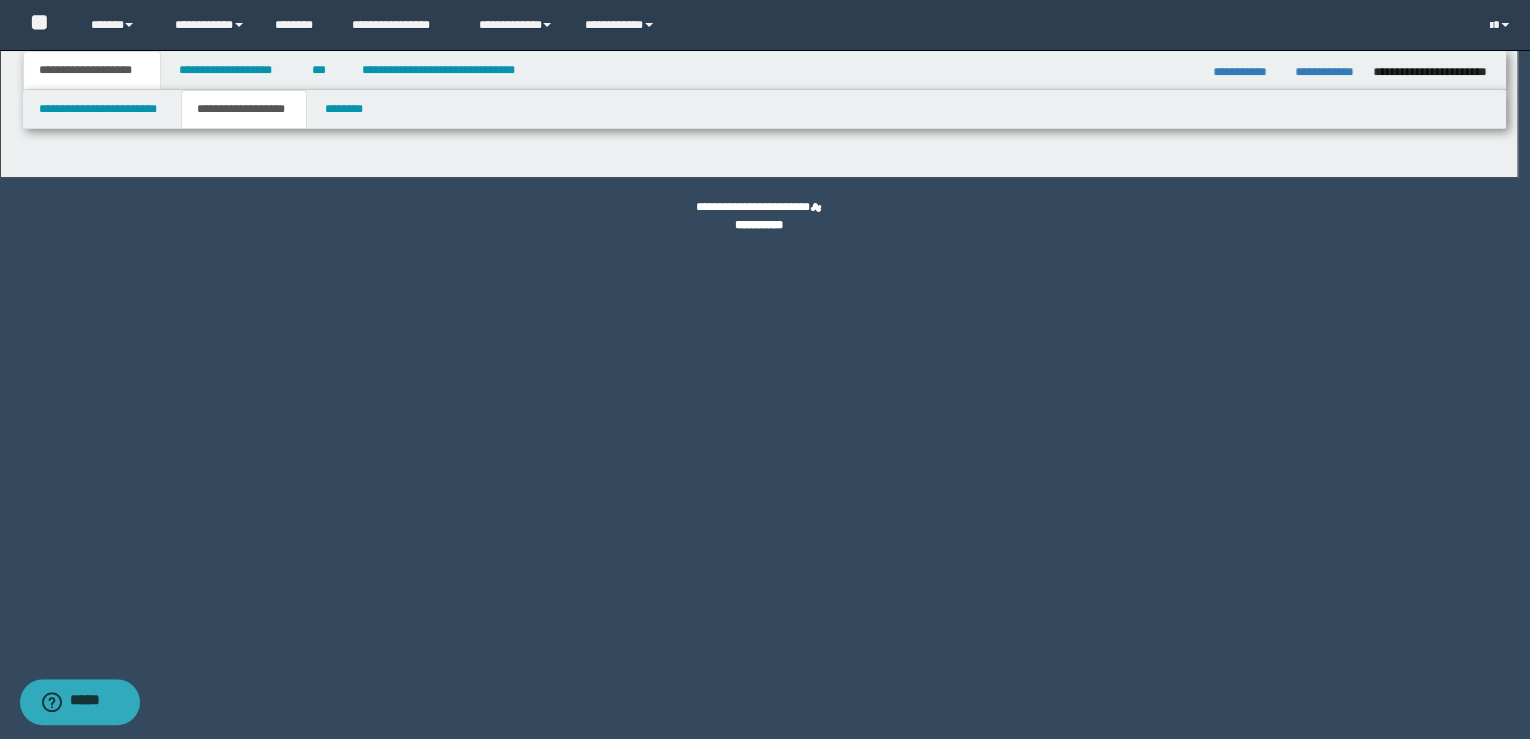 type on "********" 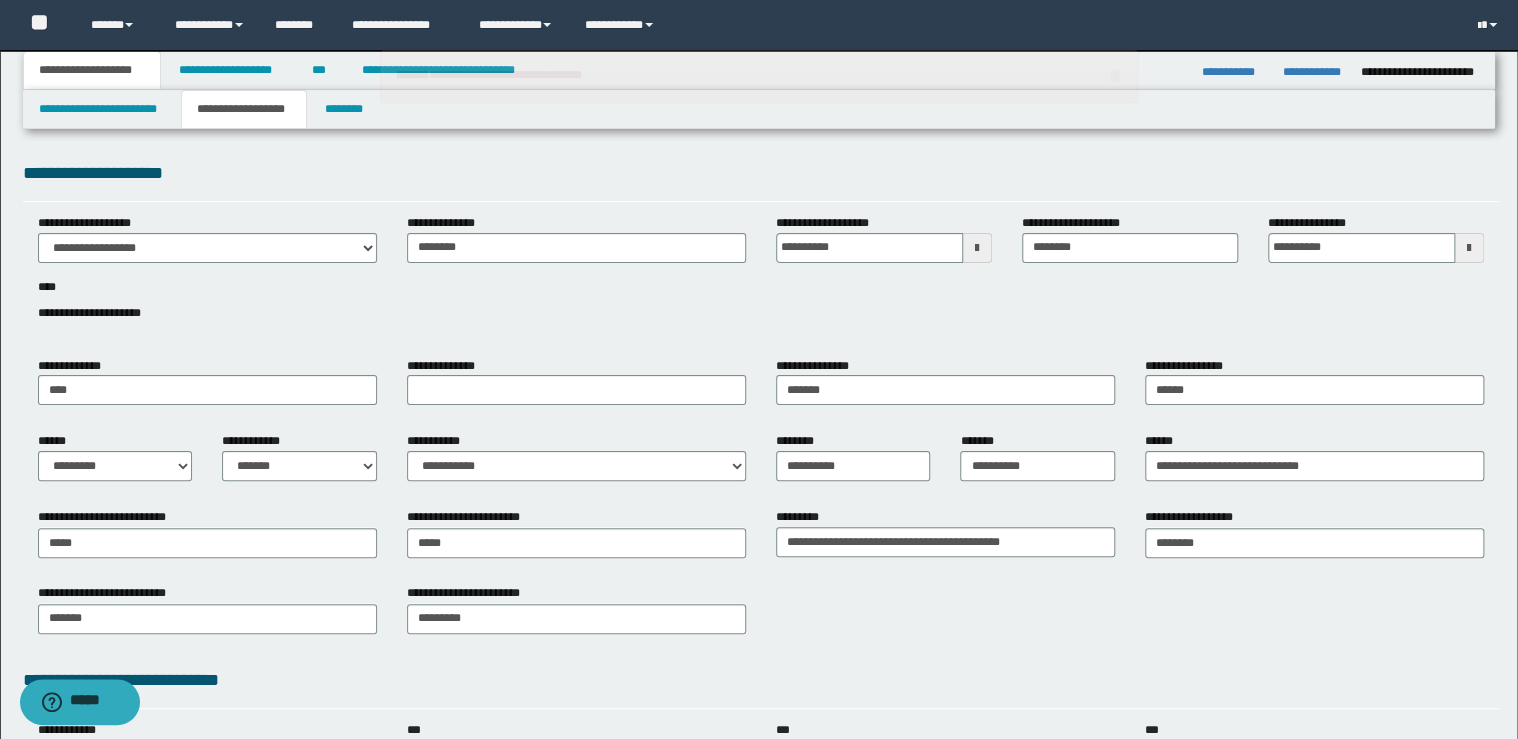 scroll, scrollTop: 367, scrollLeft: 0, axis: vertical 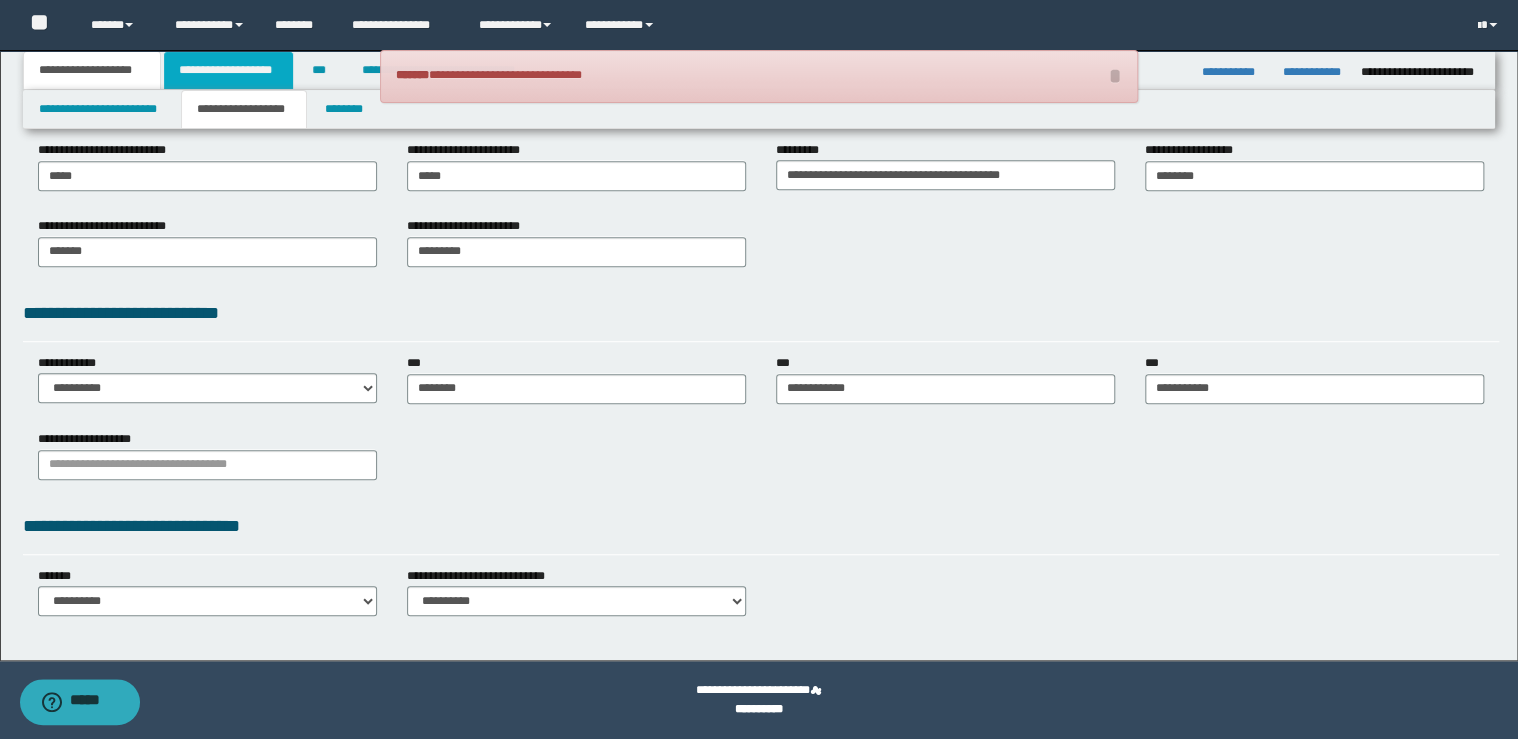 click on "**********" at bounding box center (228, 70) 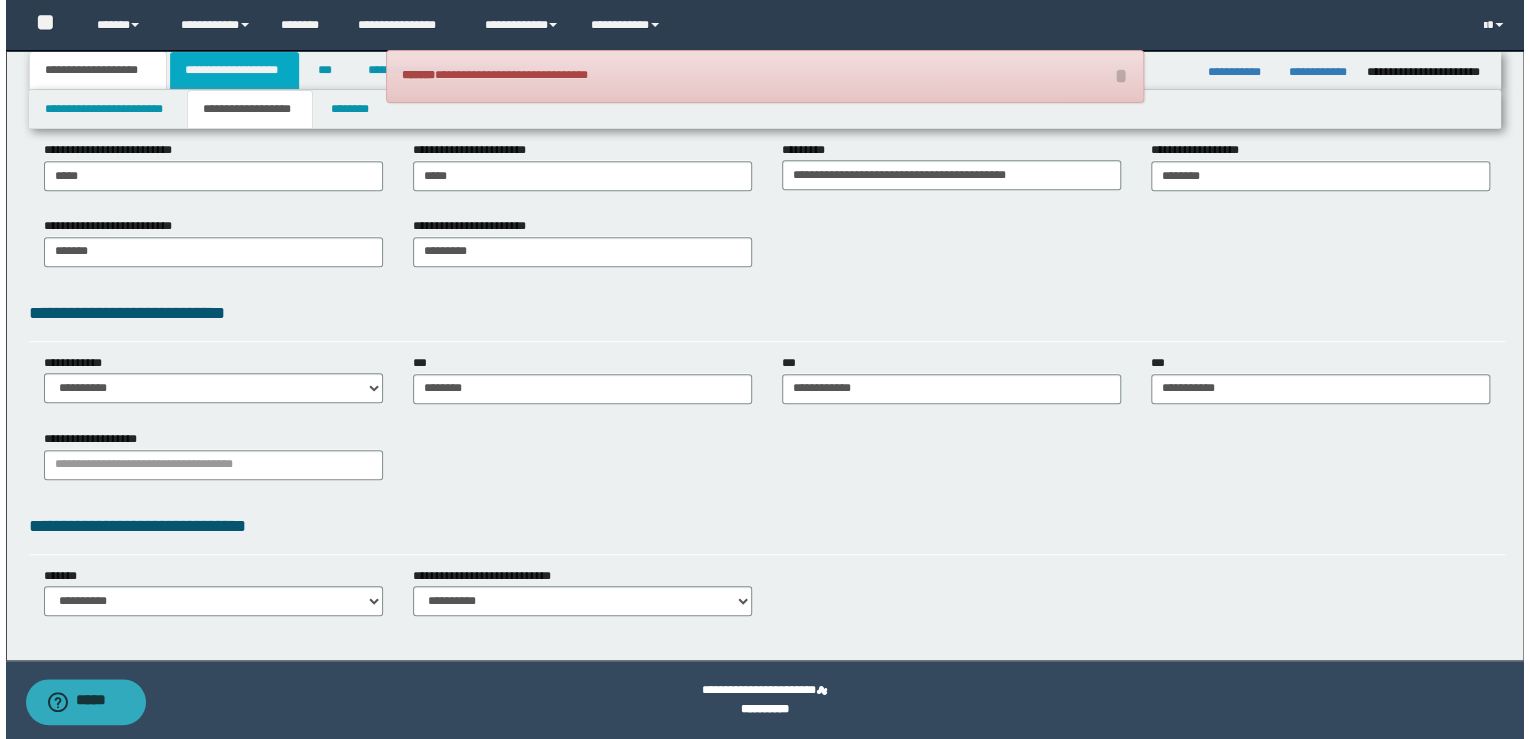 scroll, scrollTop: 0, scrollLeft: 0, axis: both 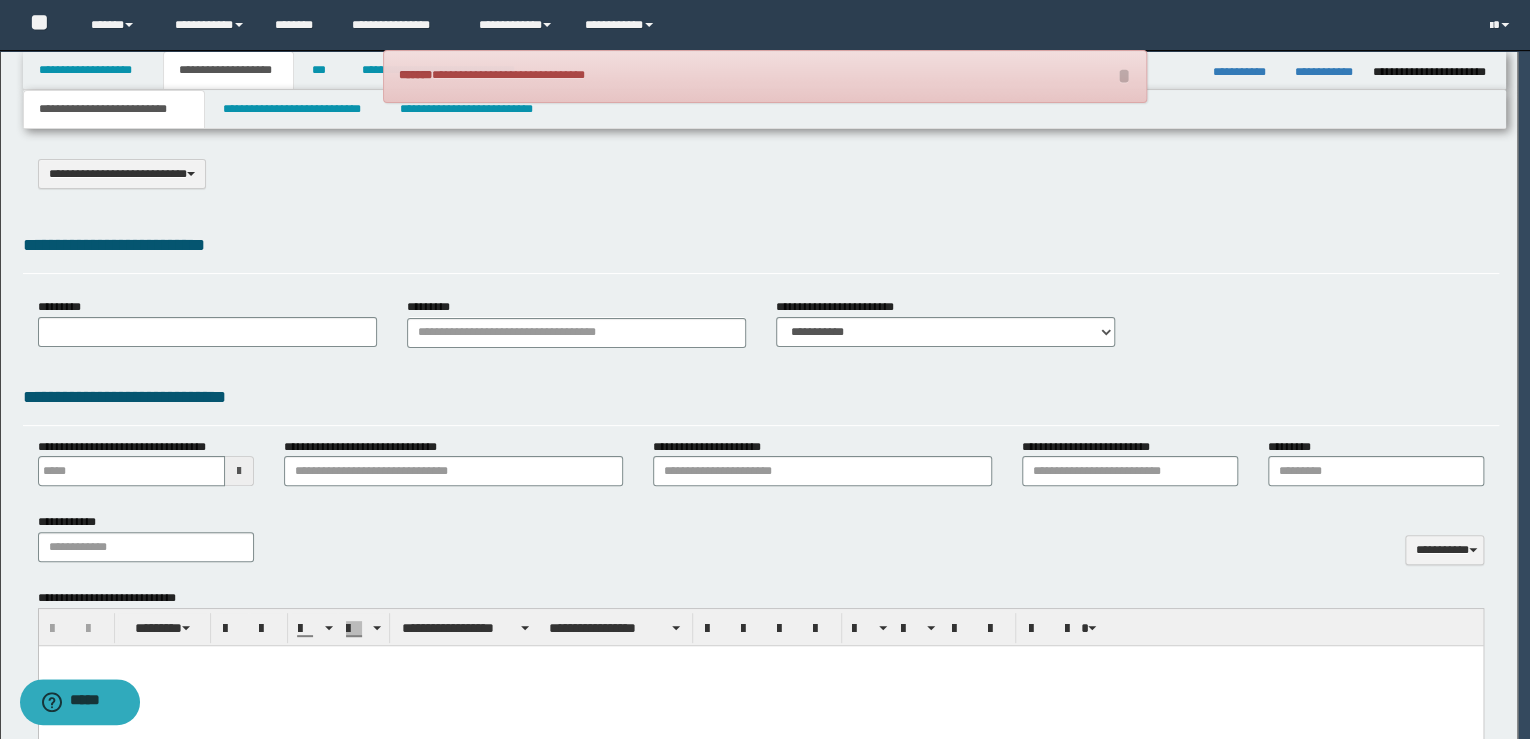 type on "**********" 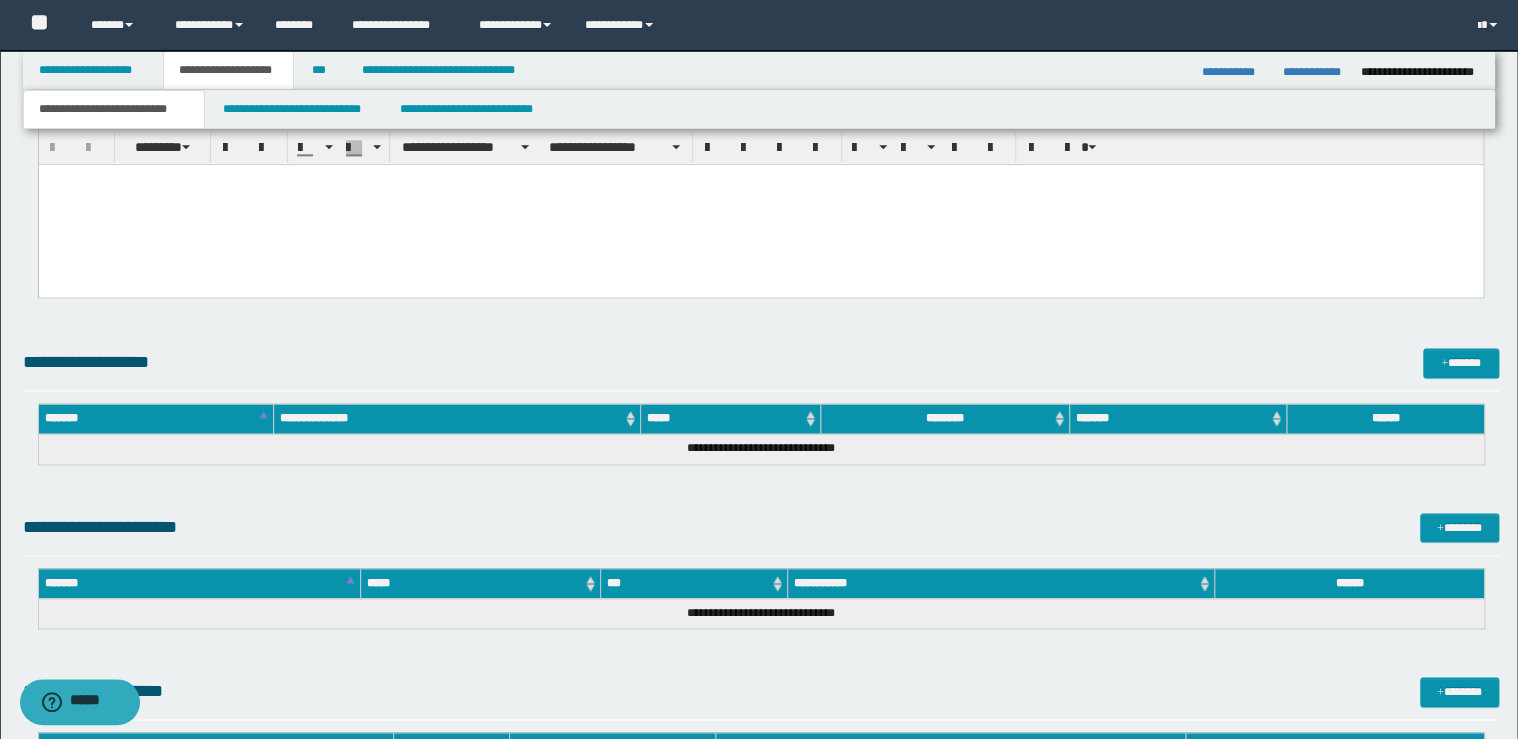 scroll, scrollTop: 1272, scrollLeft: 0, axis: vertical 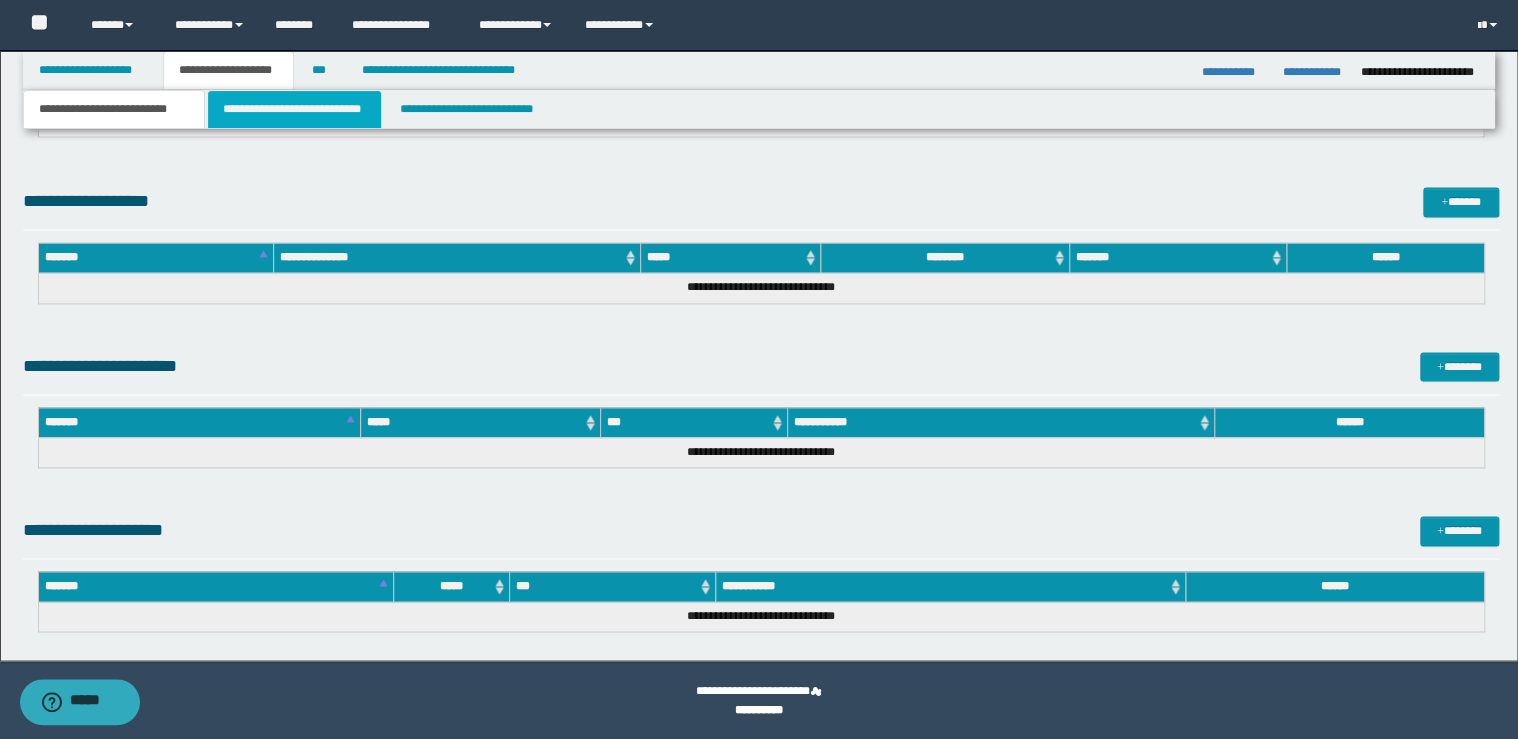 click on "**********" at bounding box center (294, 109) 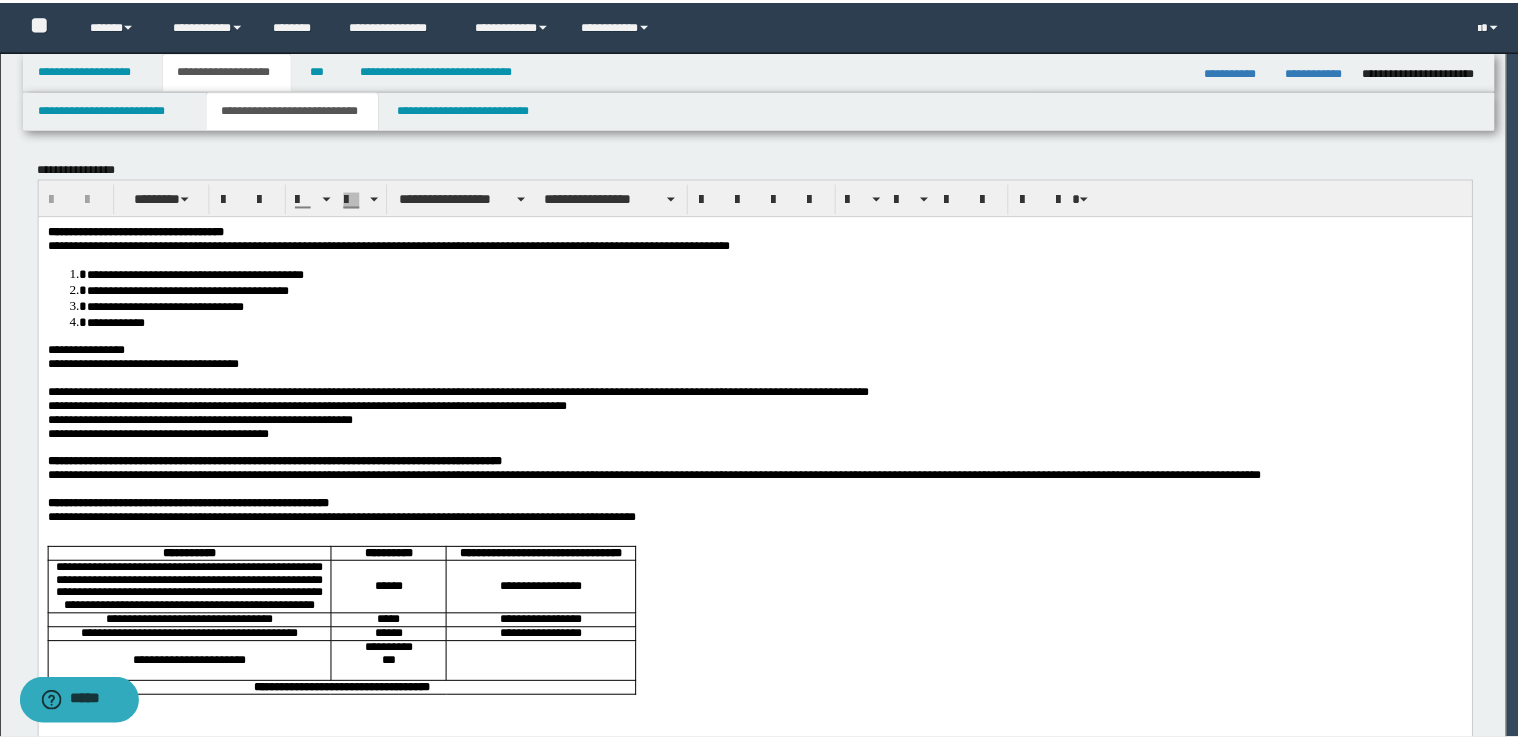 scroll, scrollTop: 0, scrollLeft: 0, axis: both 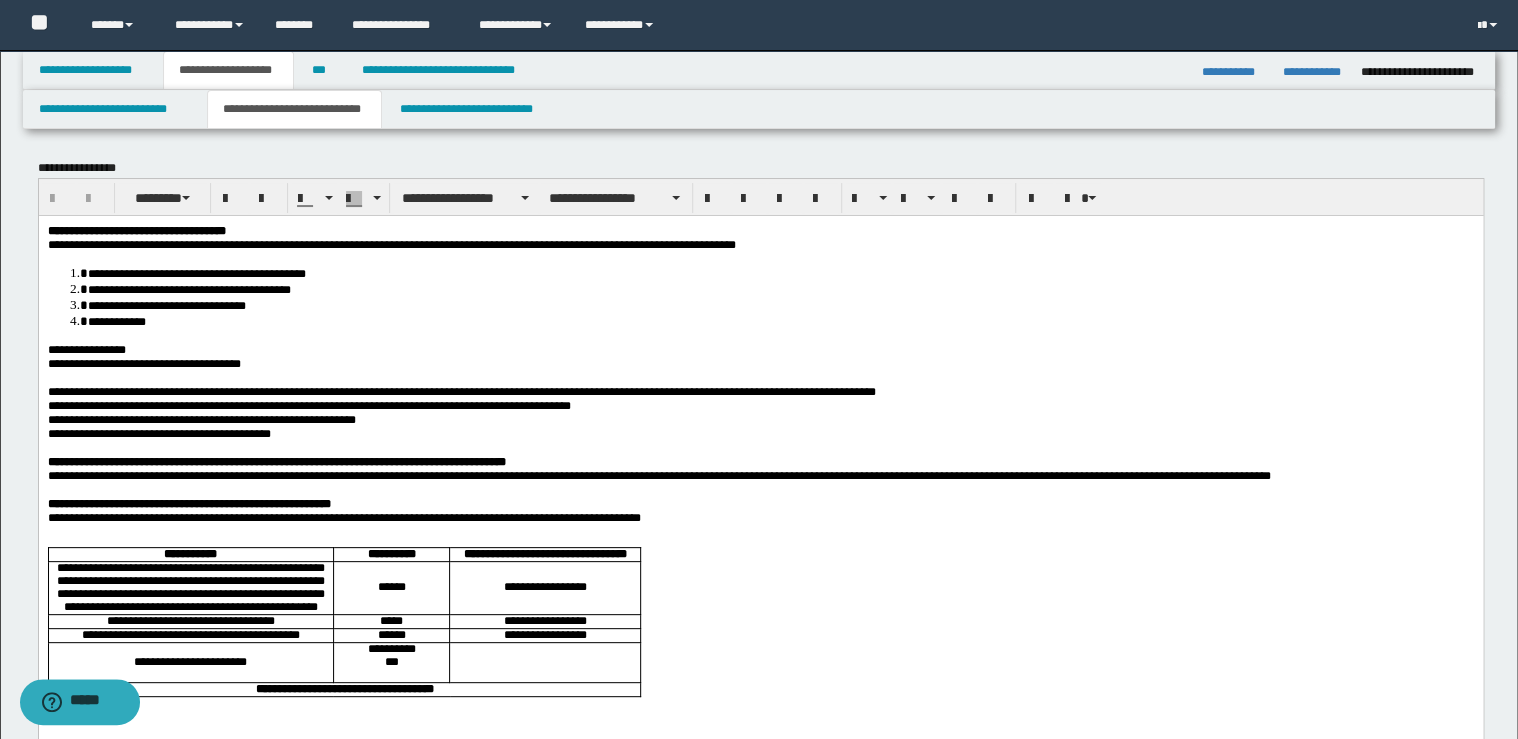 click on "**********" at bounding box center [760, 230] 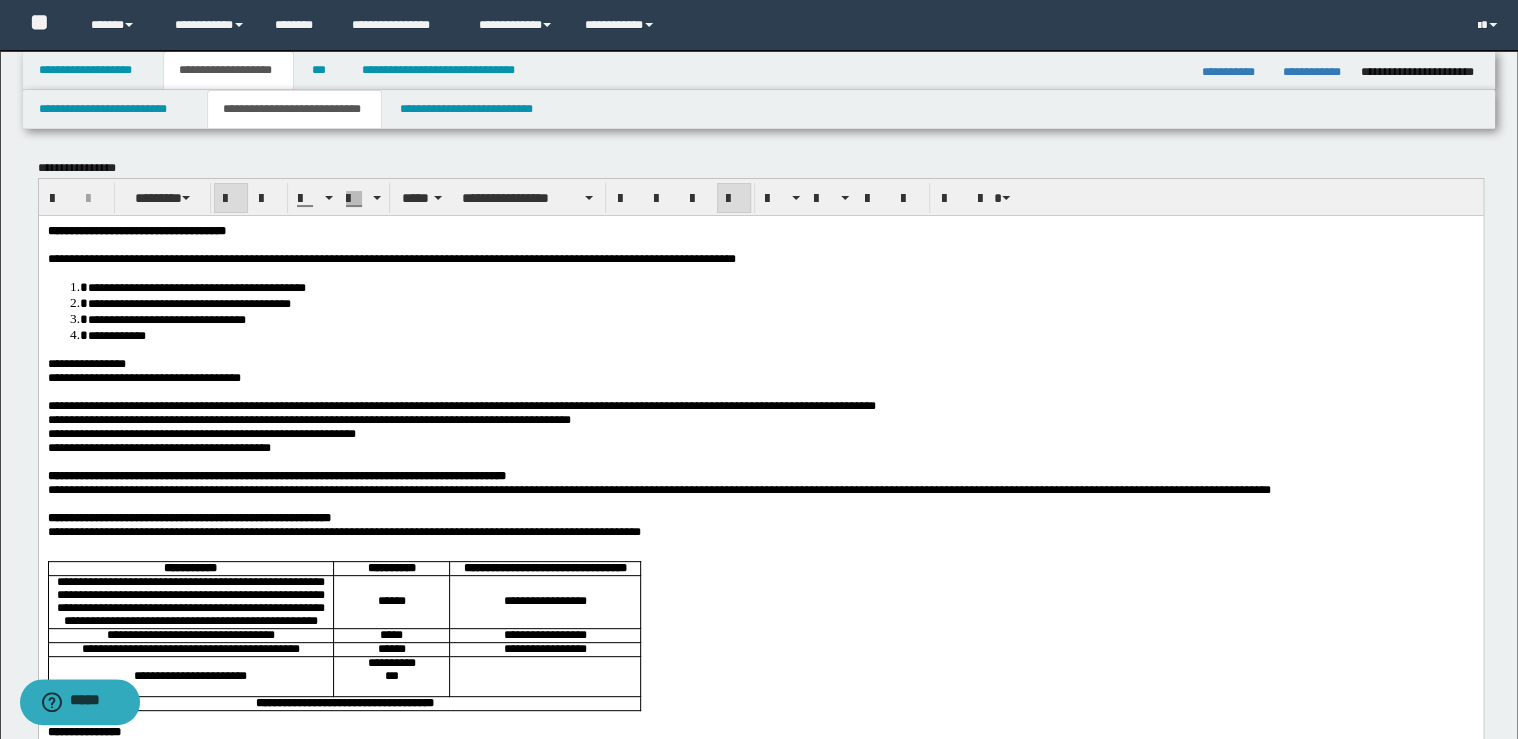 click on "**********" at bounding box center (86, 363) 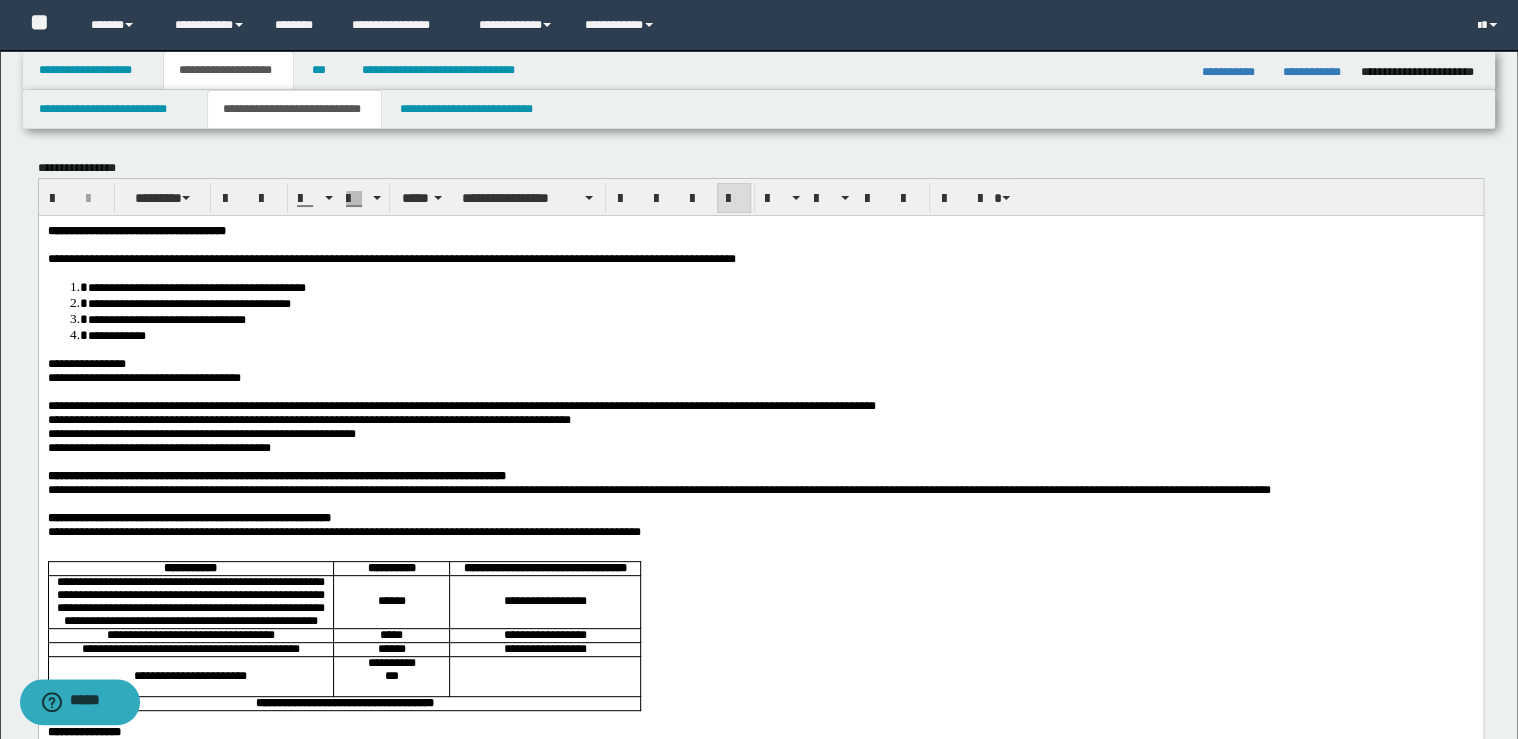 click on "**********" at bounding box center (143, 377) 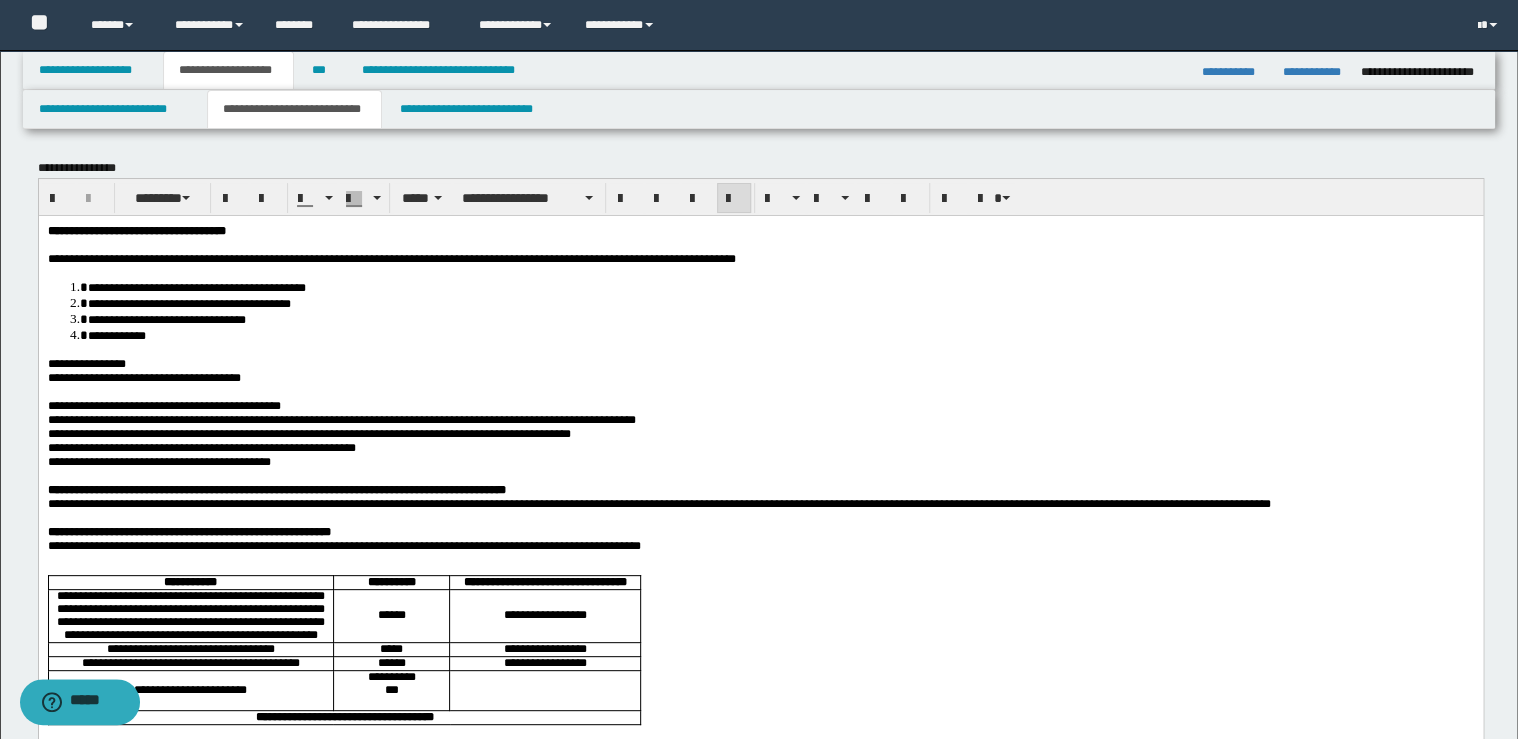 click on "**********" at bounding box center (341, 419) 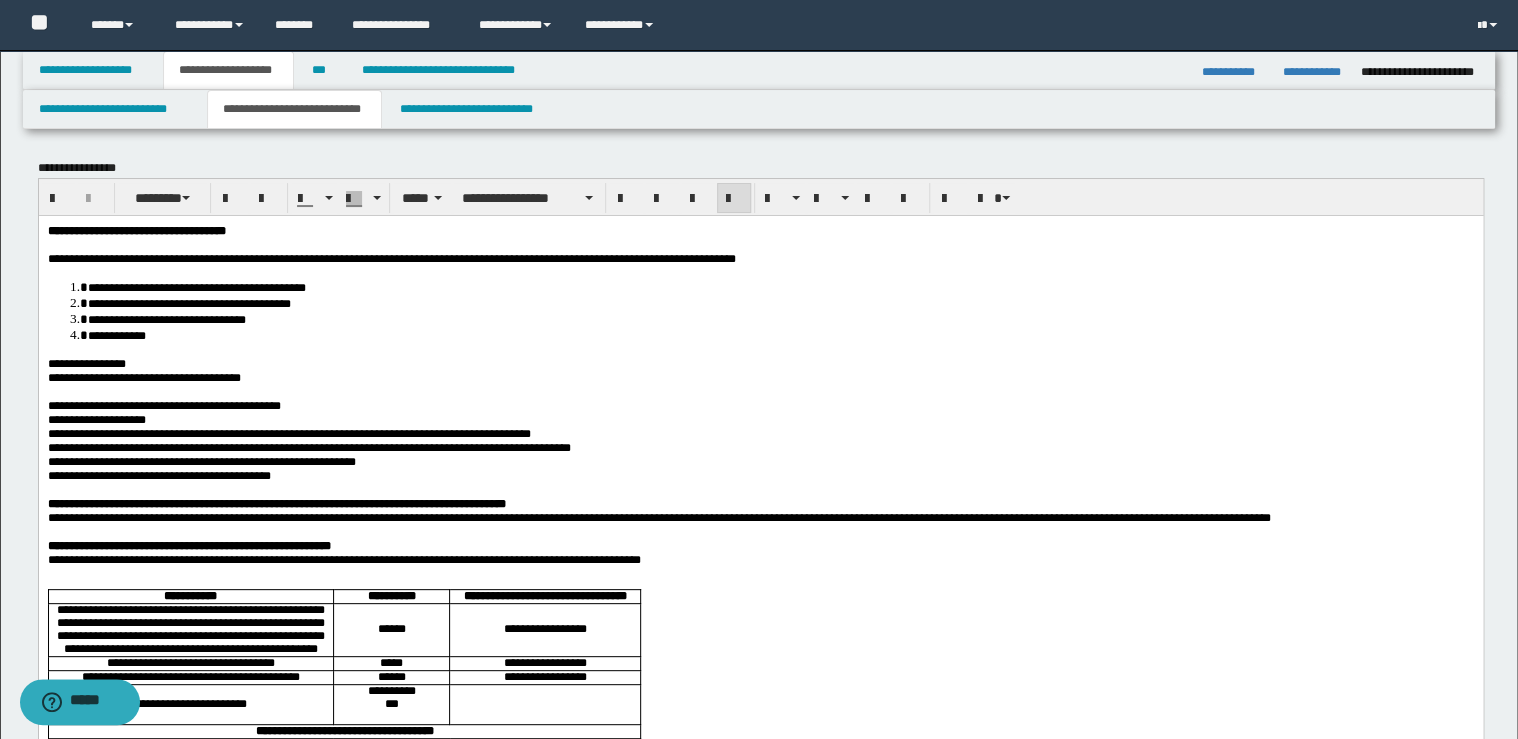 click on "**********" at bounding box center [288, 433] 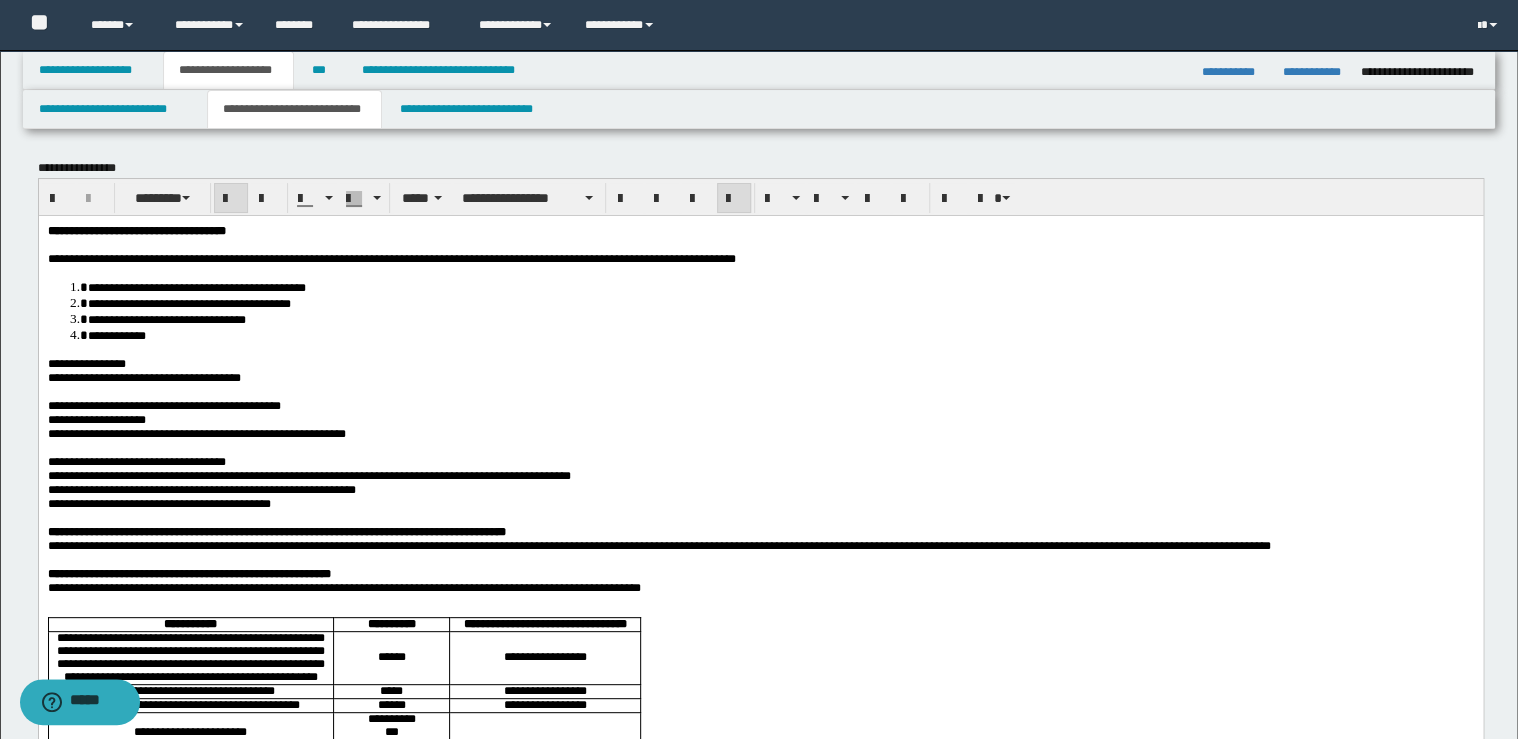 click on "**********" at bounding box center [760, 531] 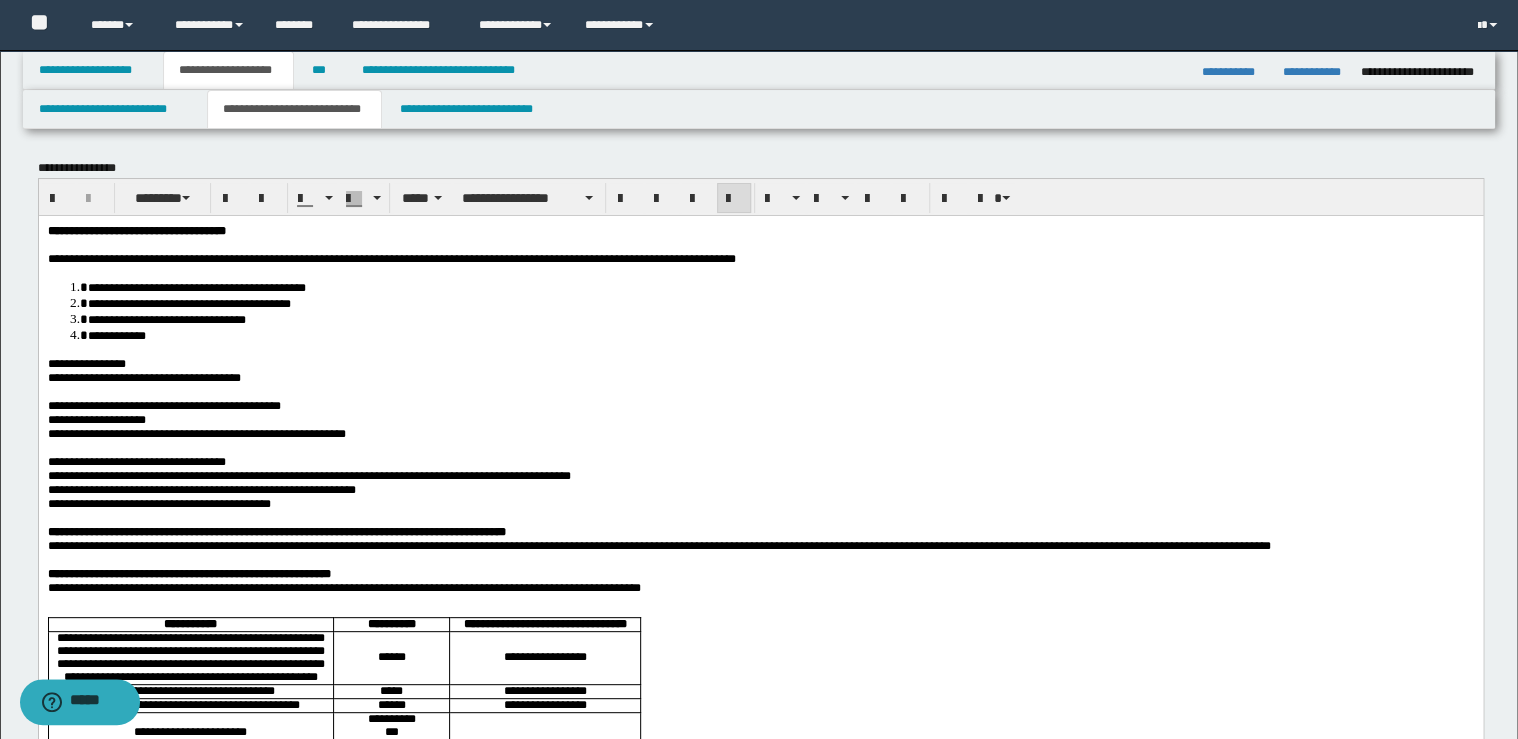 click on "**********" at bounding box center [760, 573] 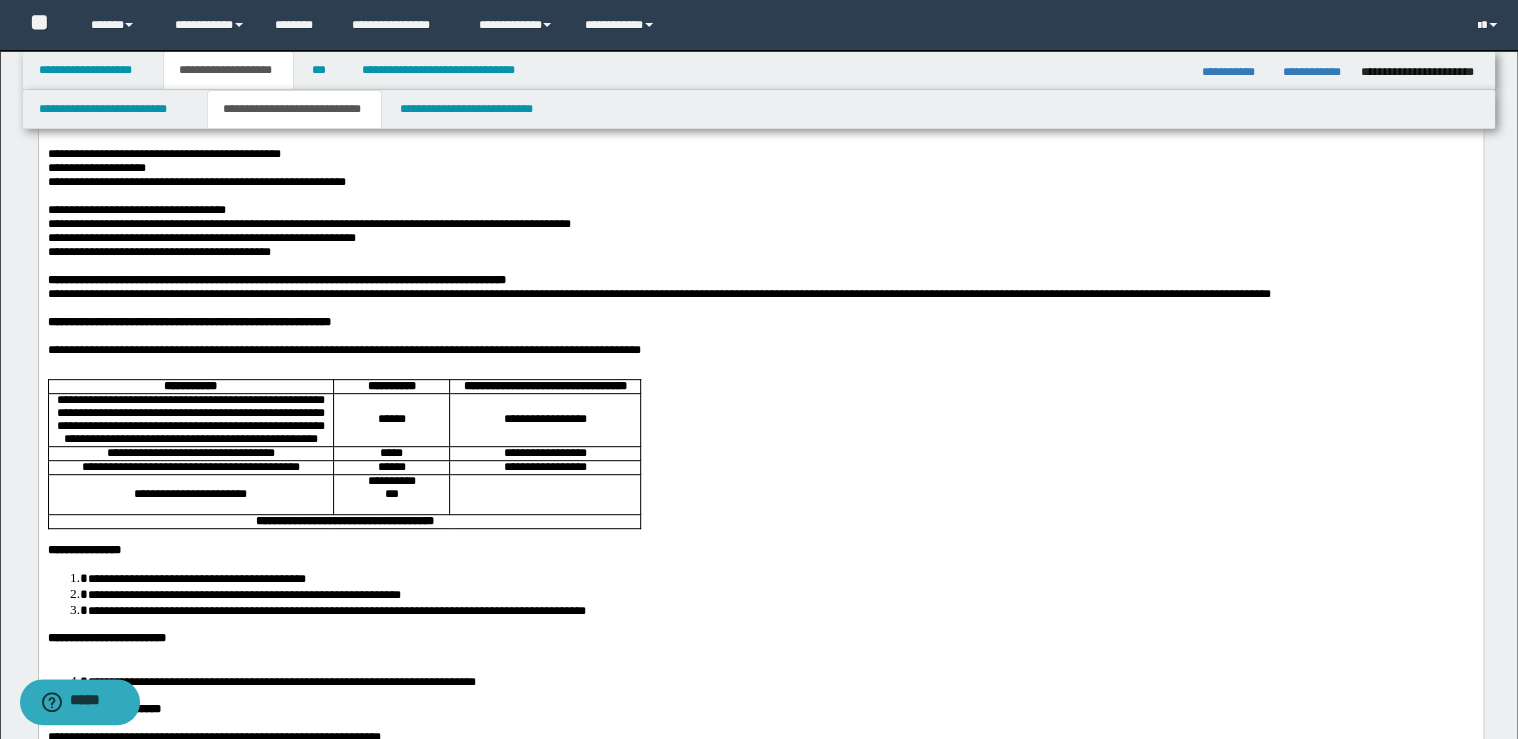 scroll, scrollTop: 400, scrollLeft: 0, axis: vertical 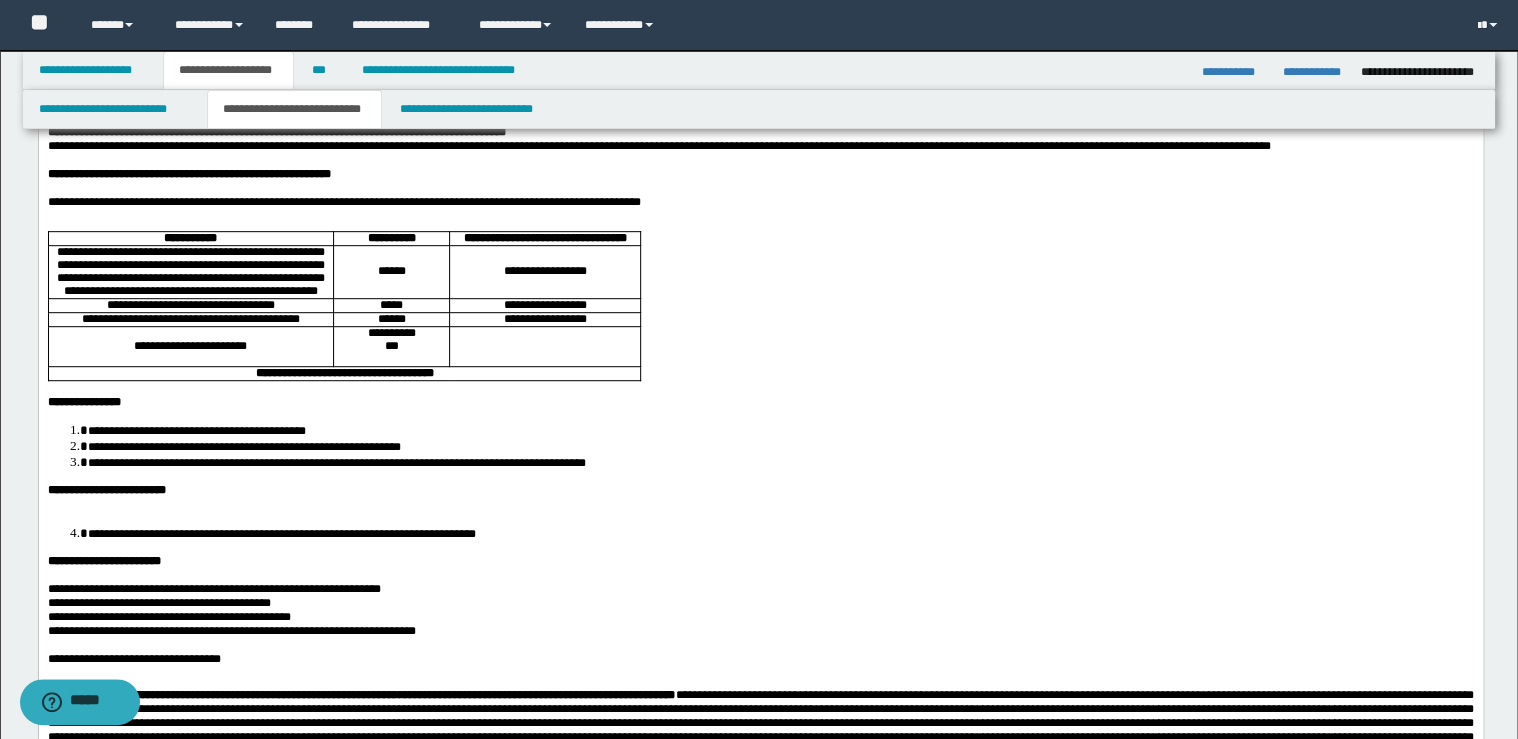 click on "**********" at bounding box center [544, 271] 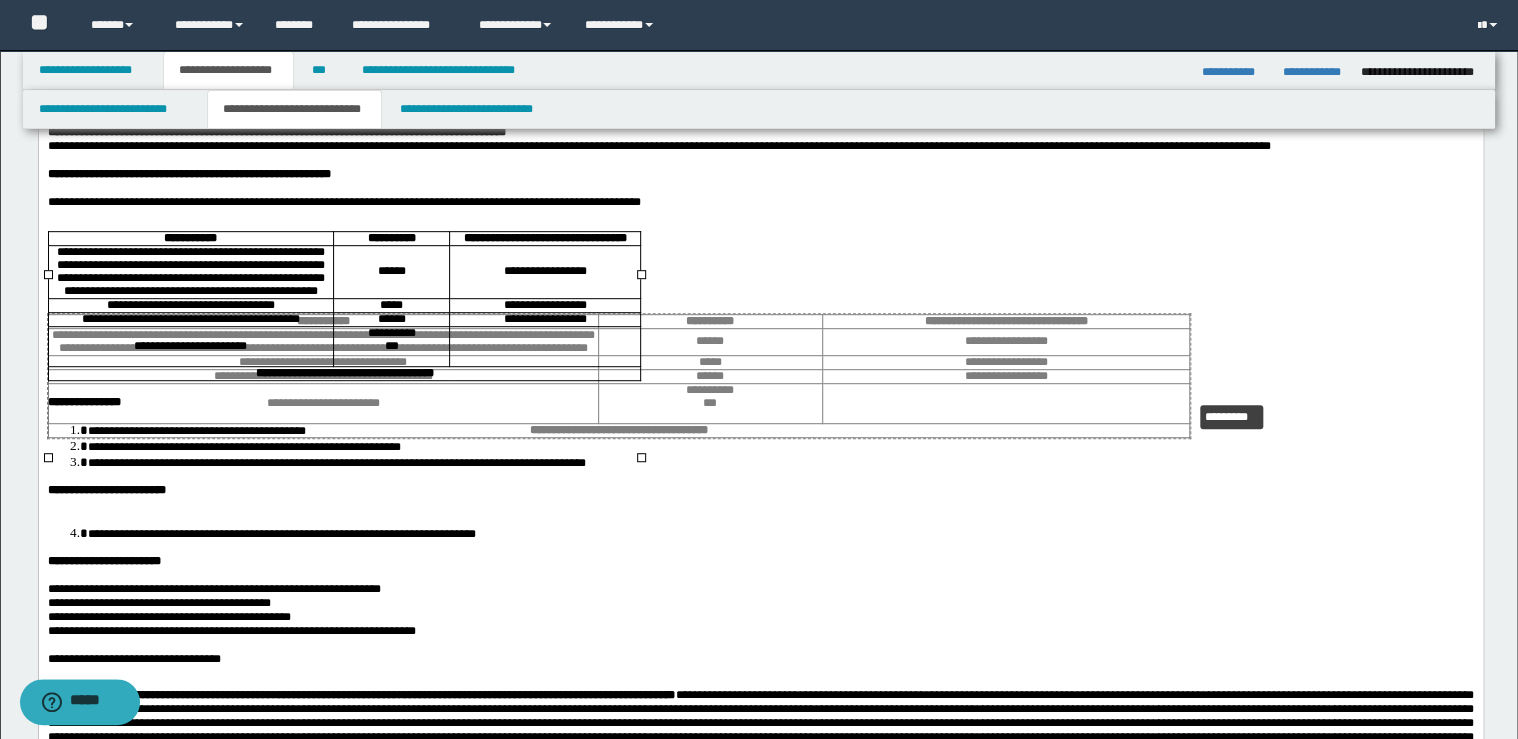 drag, startPoint x: 638, startPoint y: 270, endPoint x: 1102, endPoint y: 385, distance: 478.0387 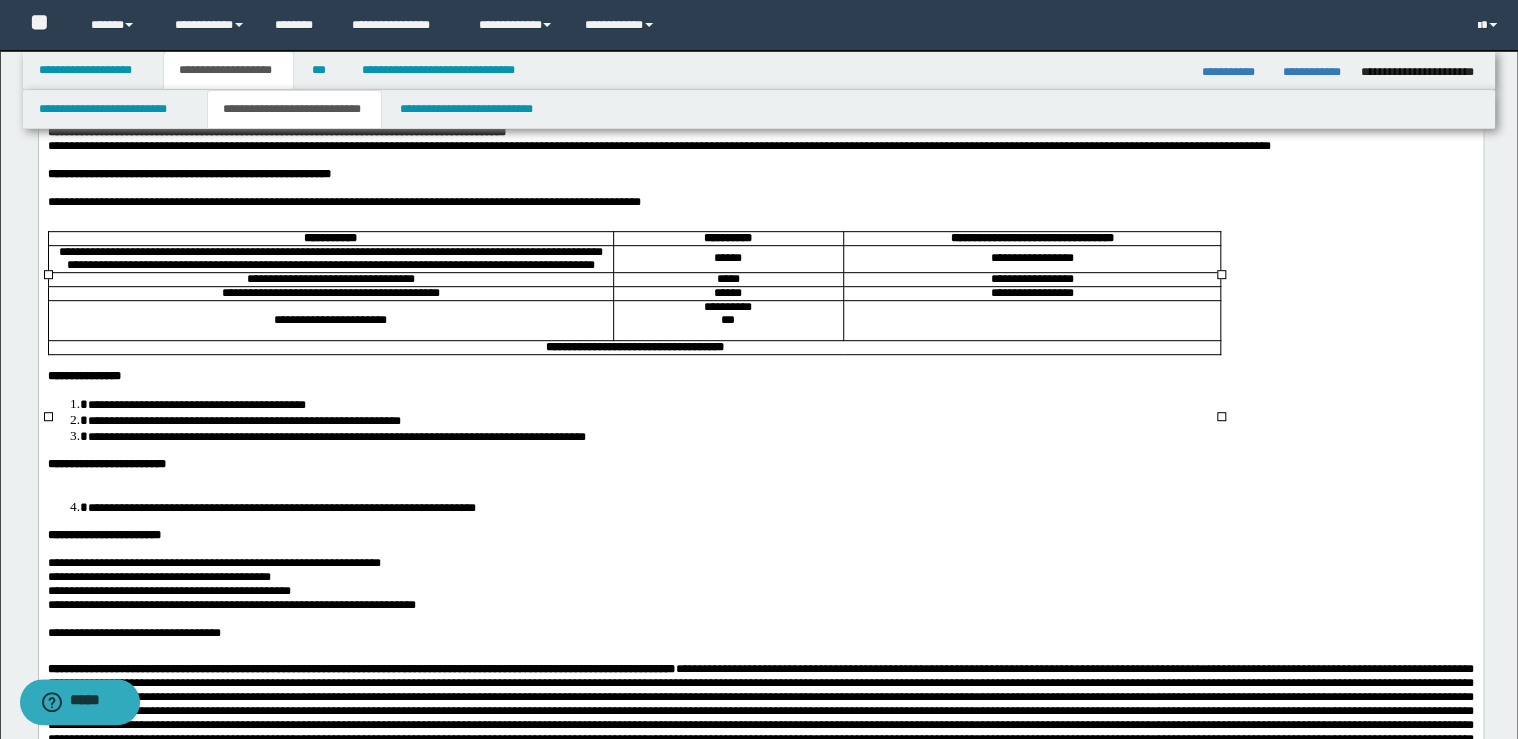 click on "**********" at bounding box center [727, 307] 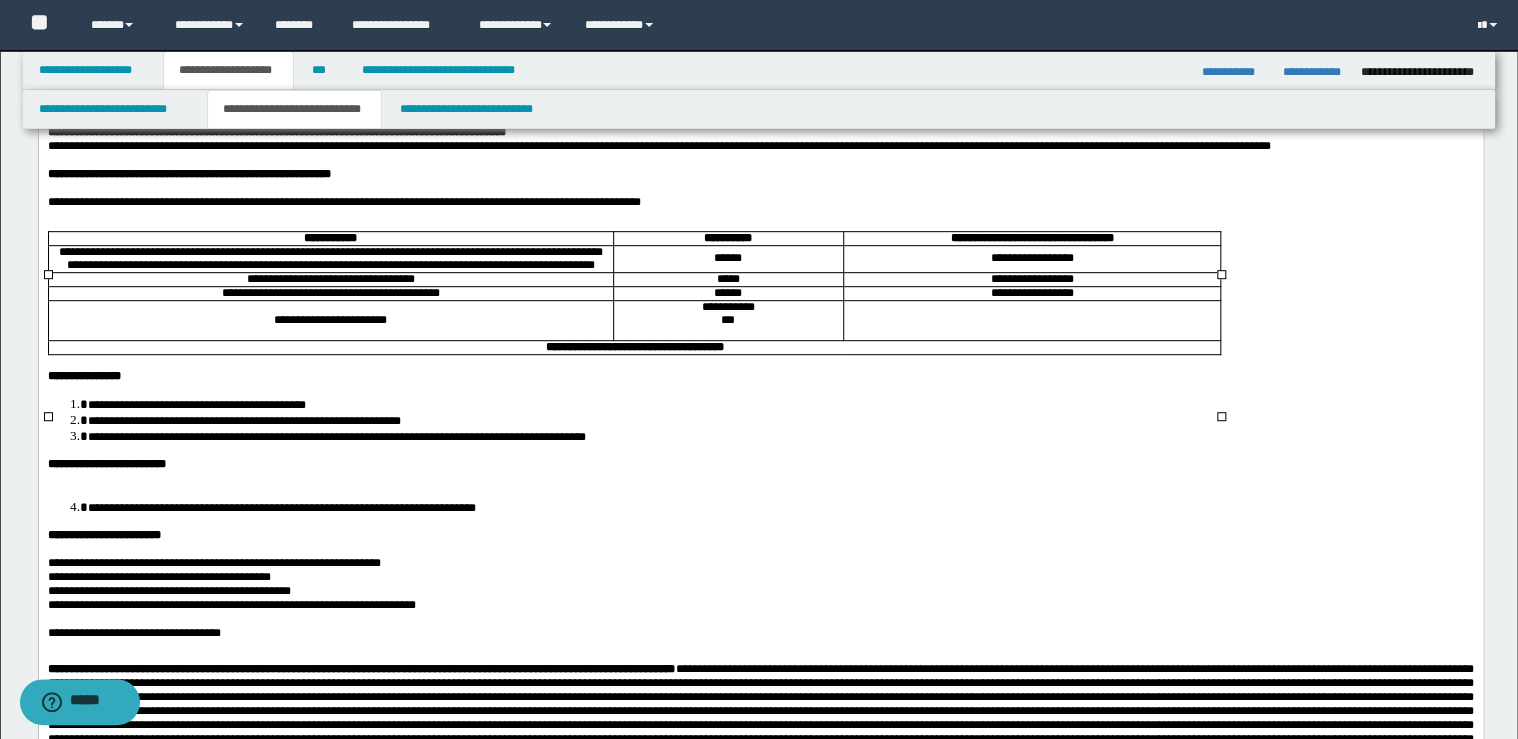 click on "**********" at bounding box center (727, 307) 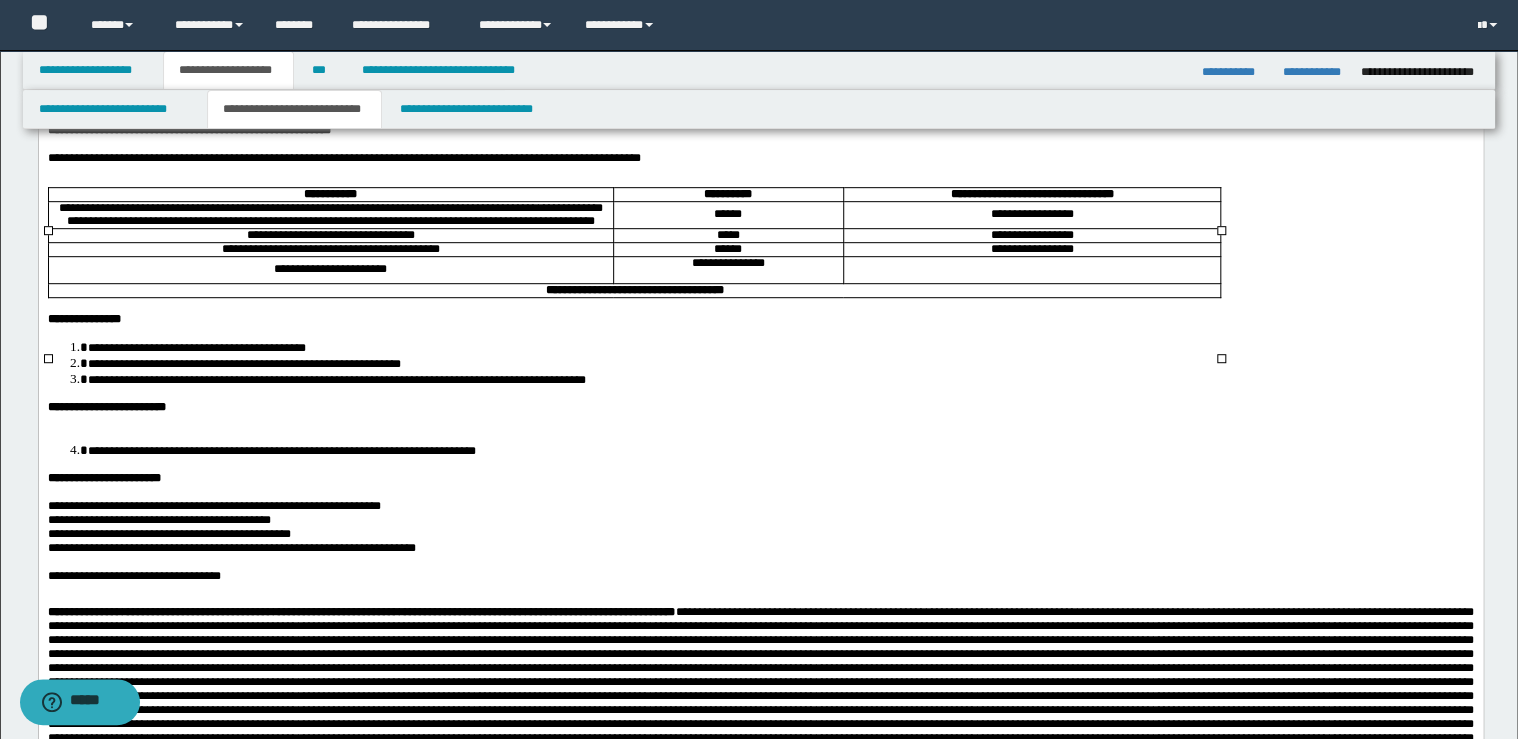 scroll, scrollTop: 480, scrollLeft: 0, axis: vertical 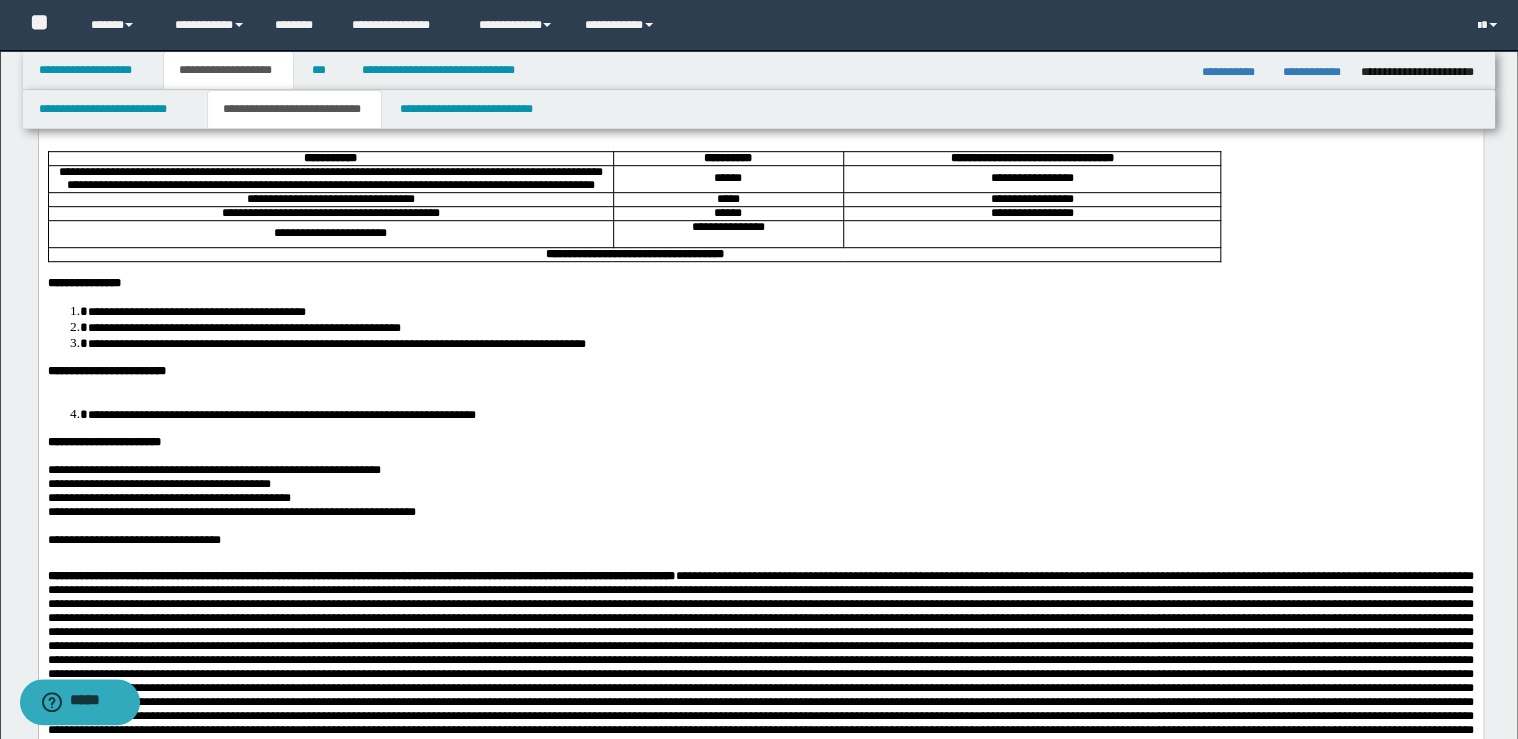 click on "**********" at bounding box center (760, 371) 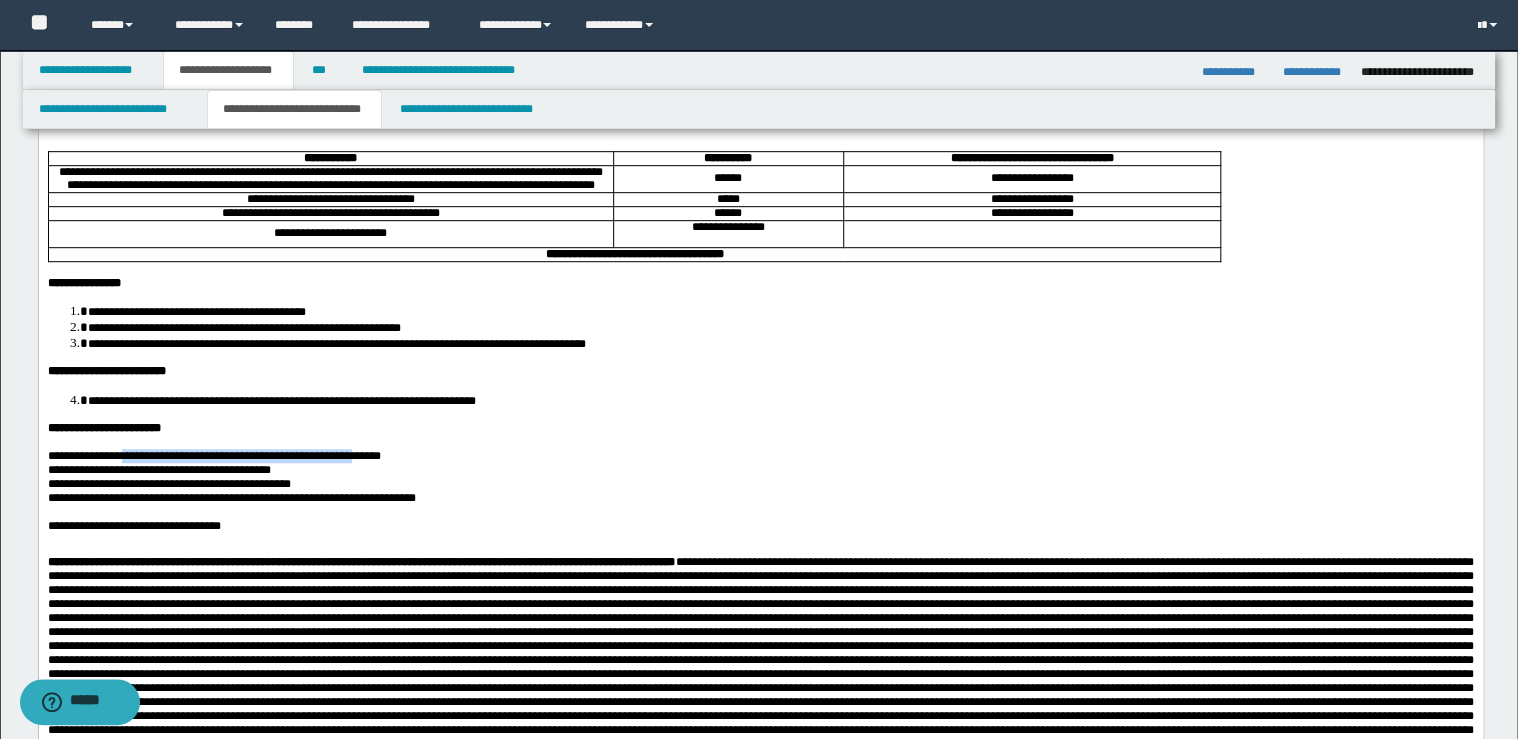 drag, startPoint x: 294, startPoint y: 521, endPoint x: 139, endPoint y: 519, distance: 155.01291 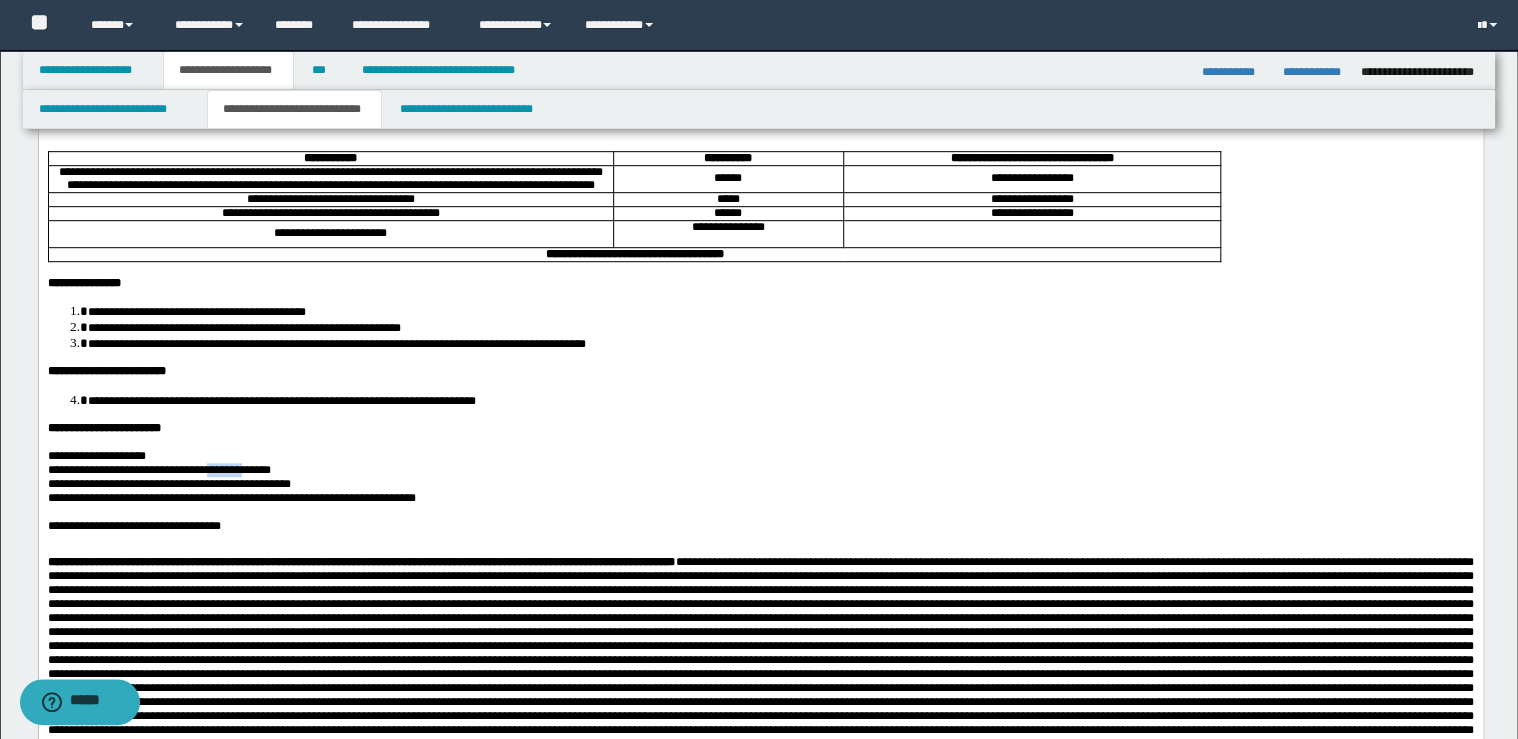 drag, startPoint x: 294, startPoint y: 545, endPoint x: 270, endPoint y: 545, distance: 24 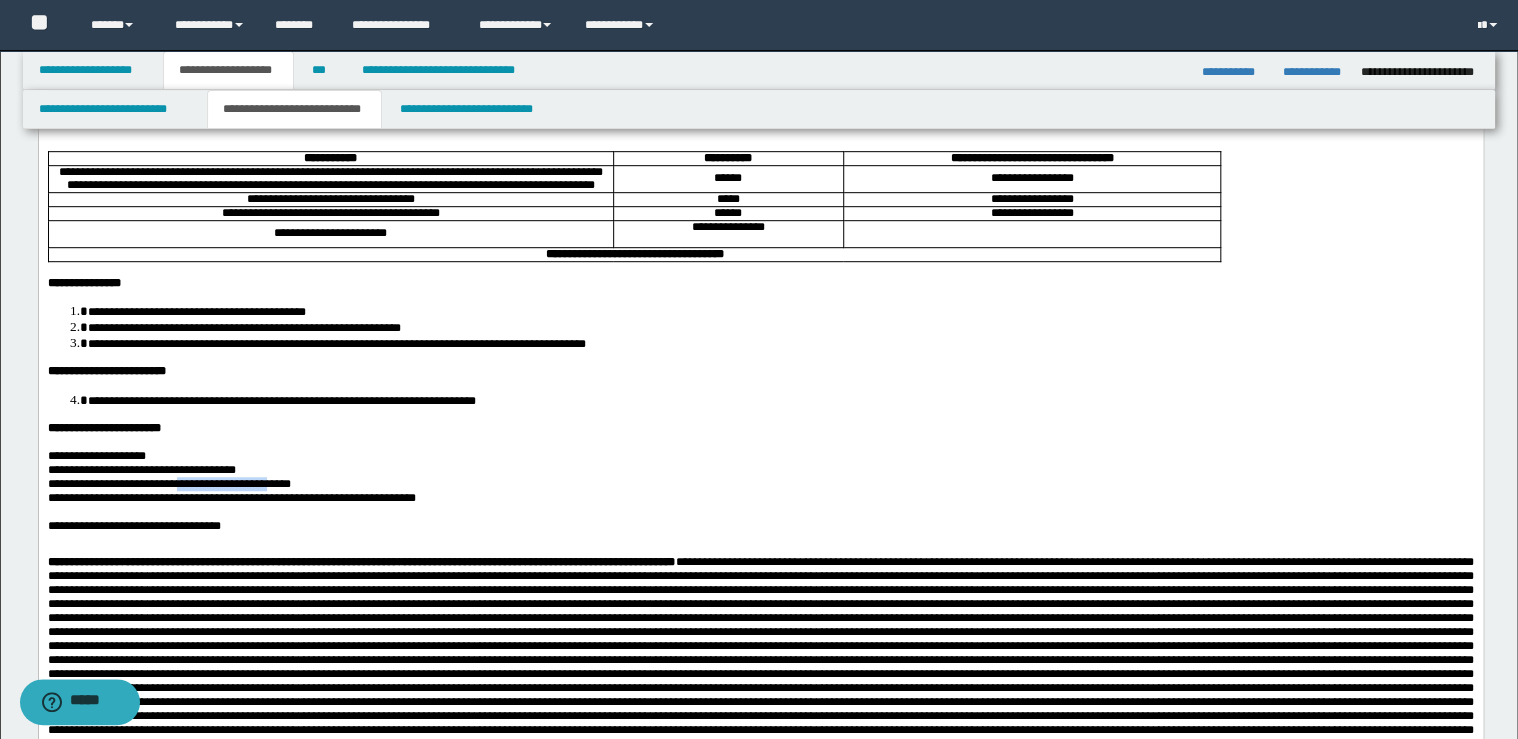 drag, startPoint x: 300, startPoint y: 561, endPoint x: 275, endPoint y: 575, distance: 28.653097 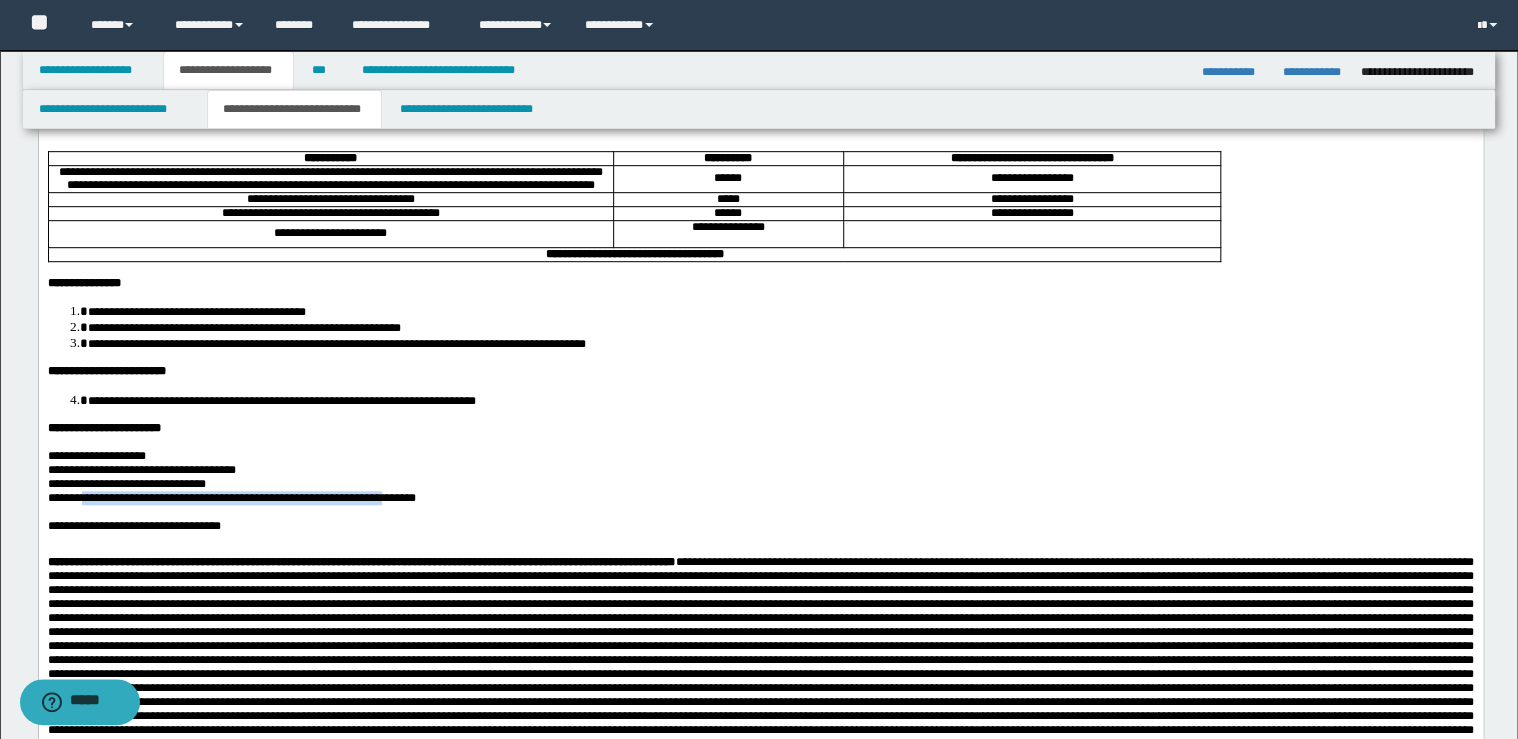 drag, startPoint x: 292, startPoint y: 579, endPoint x: 90, endPoint y: 583, distance: 202.0396 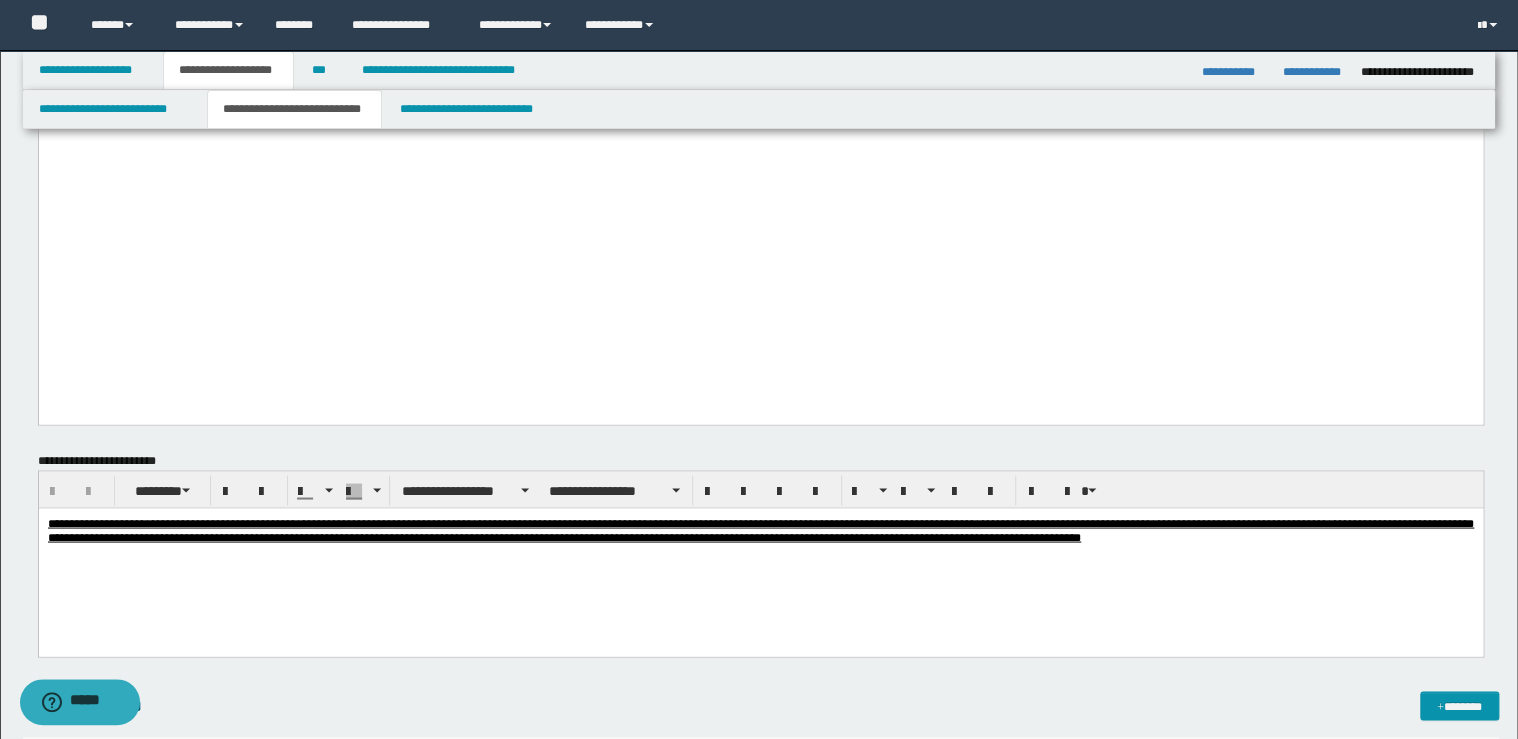 scroll, scrollTop: 1600, scrollLeft: 0, axis: vertical 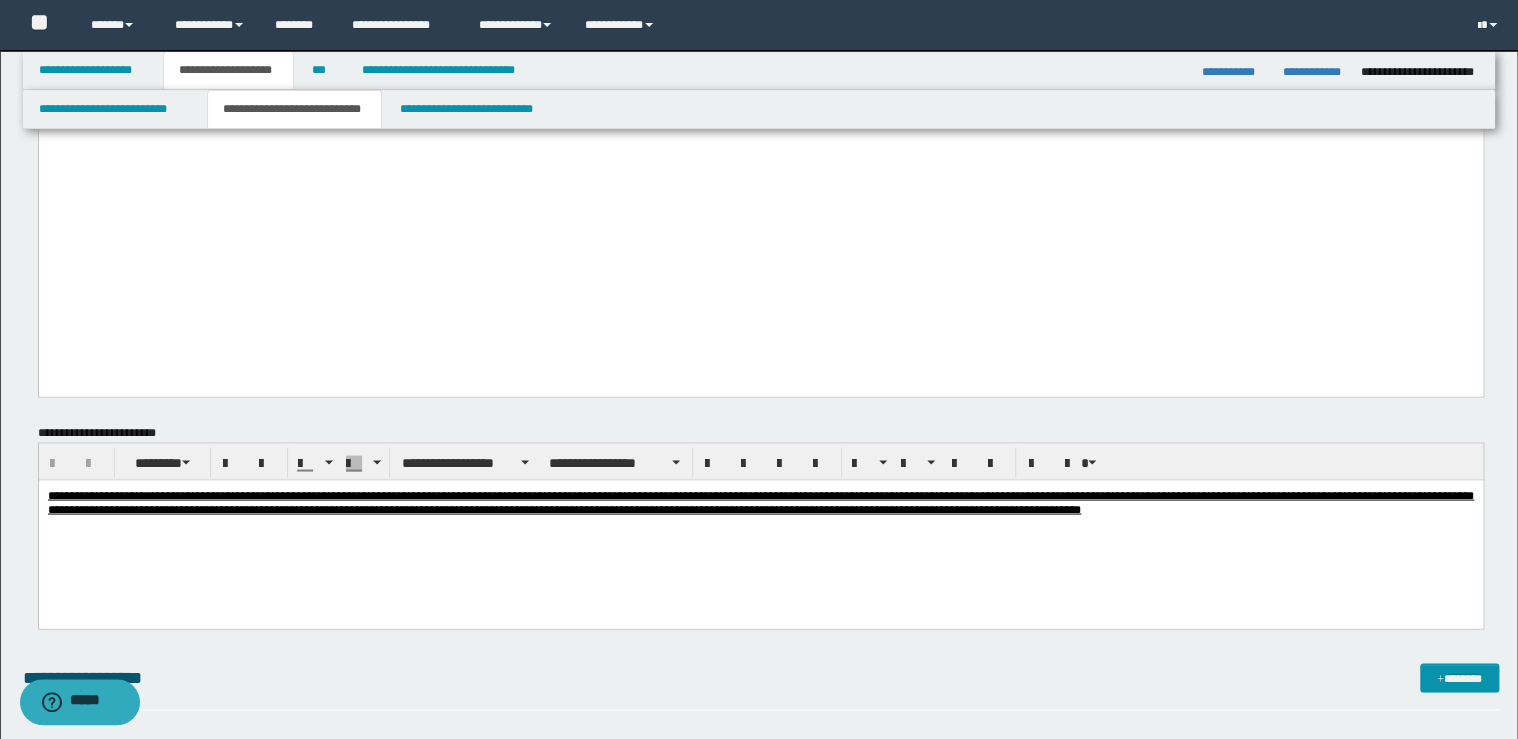 click on "**********" at bounding box center [760, 501] 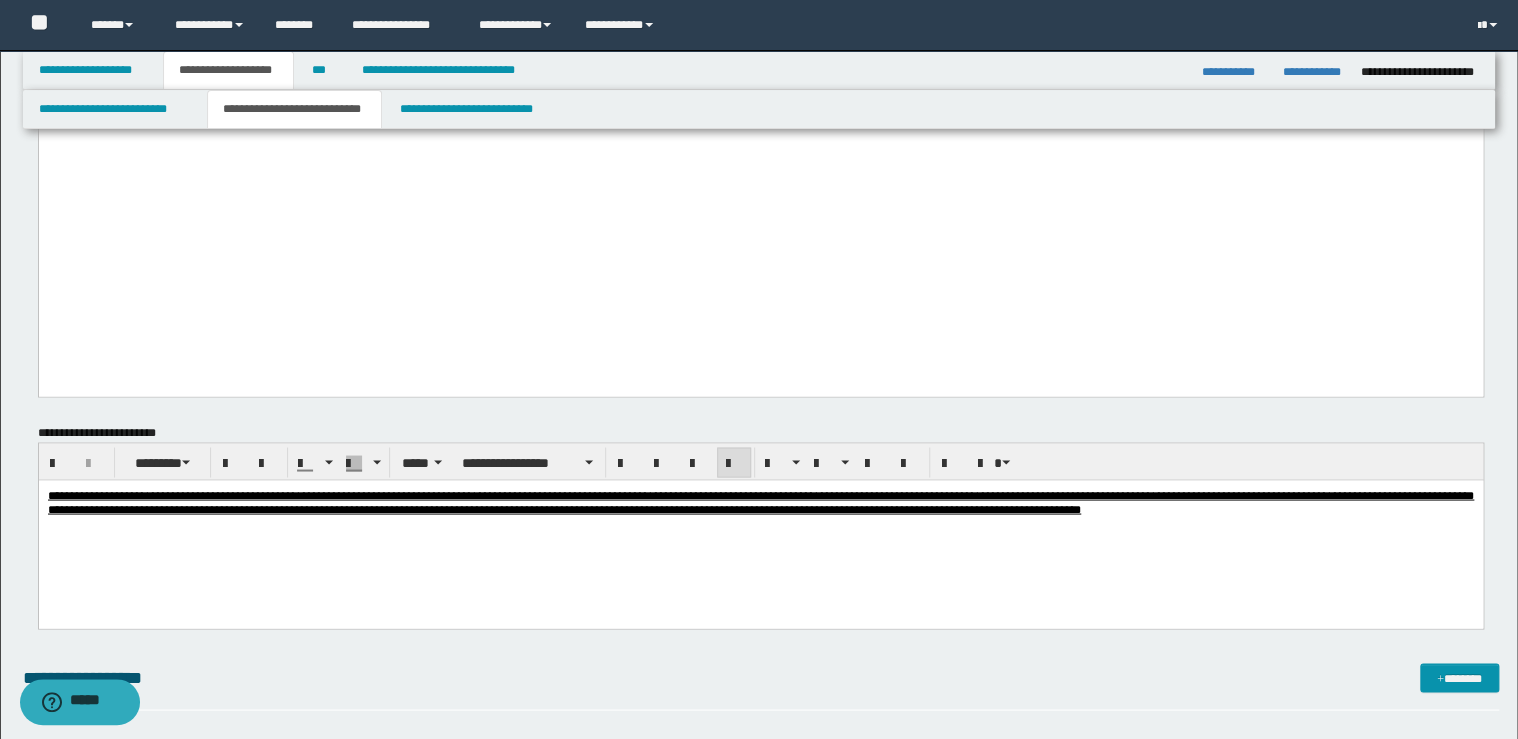 click on "**********" at bounding box center [760, -61] 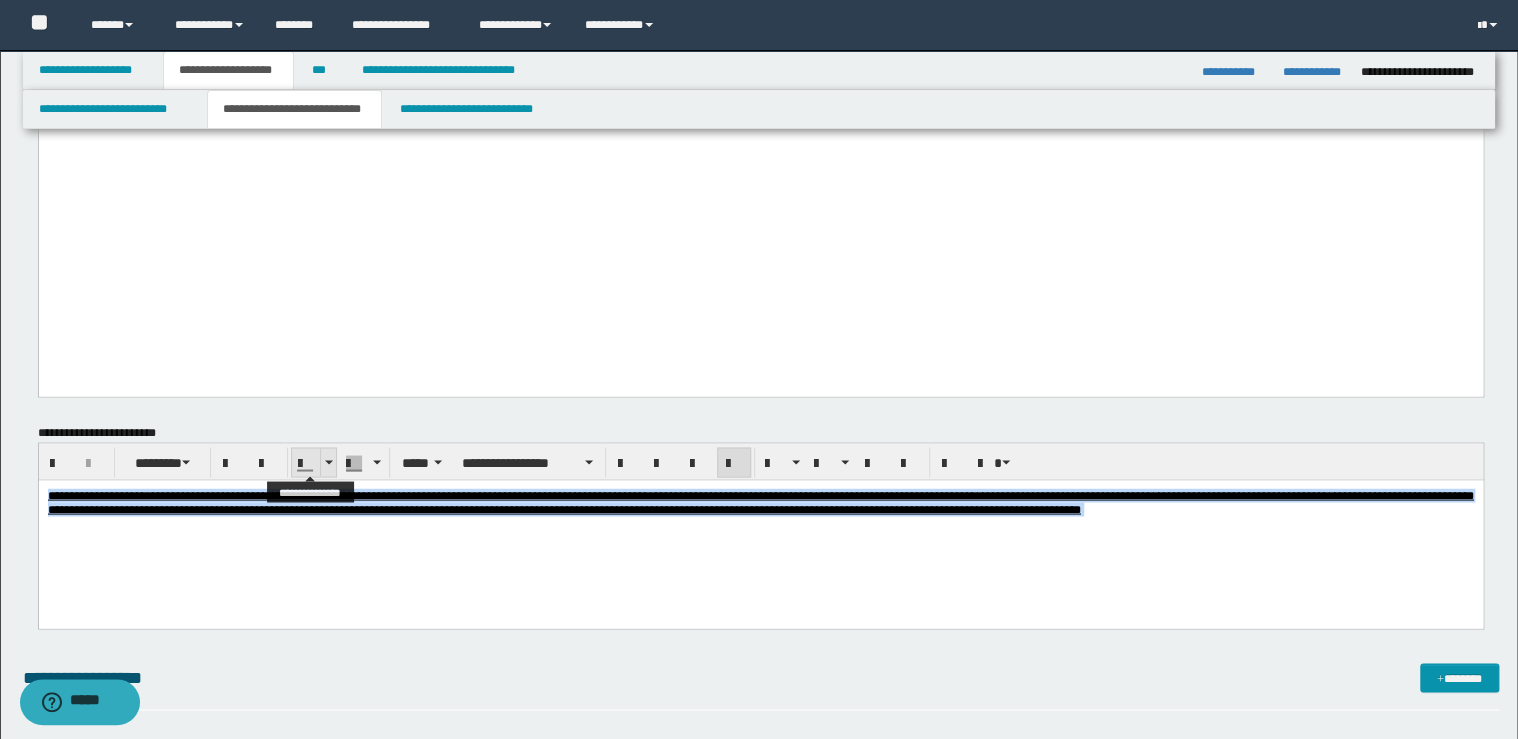 click at bounding box center [329, 462] 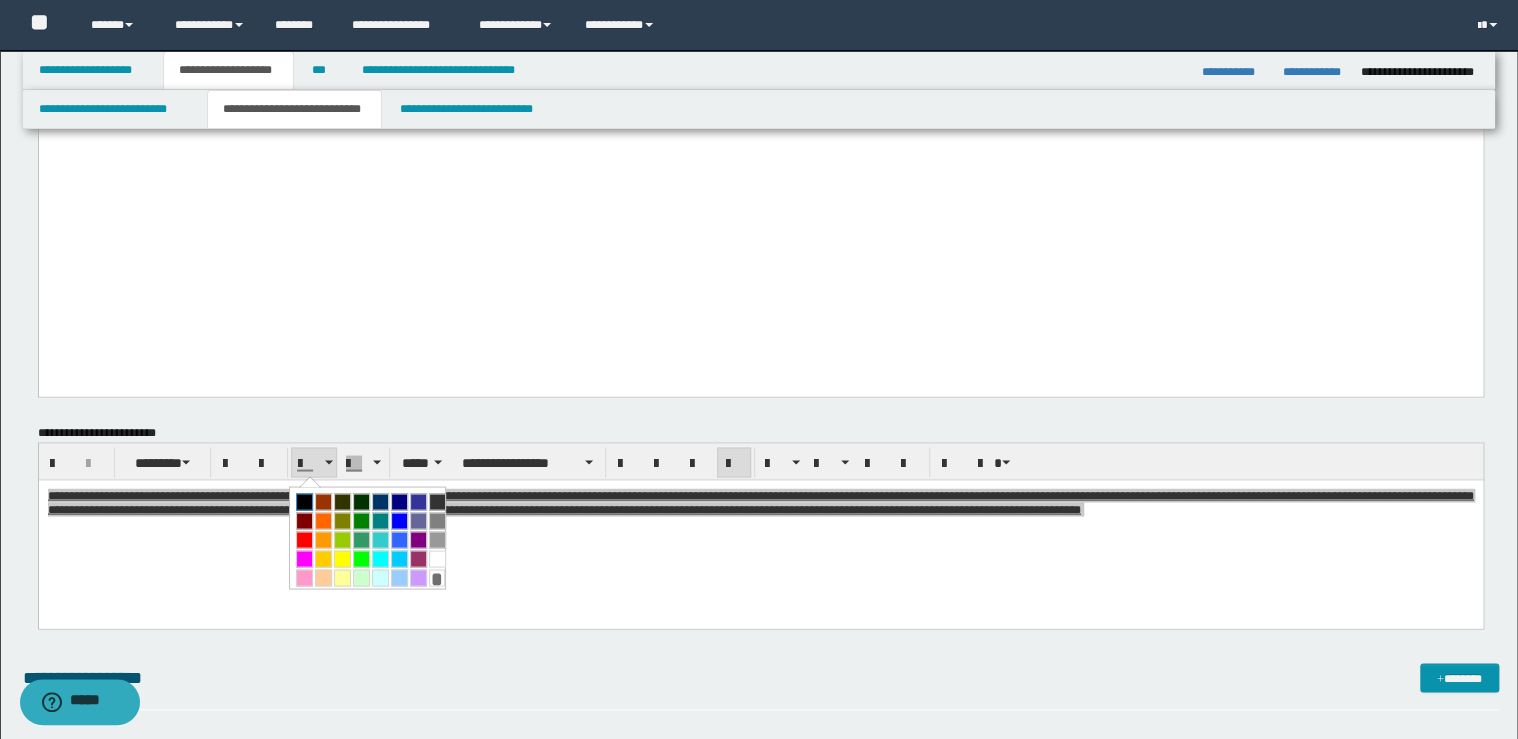 click at bounding box center (304, 501) 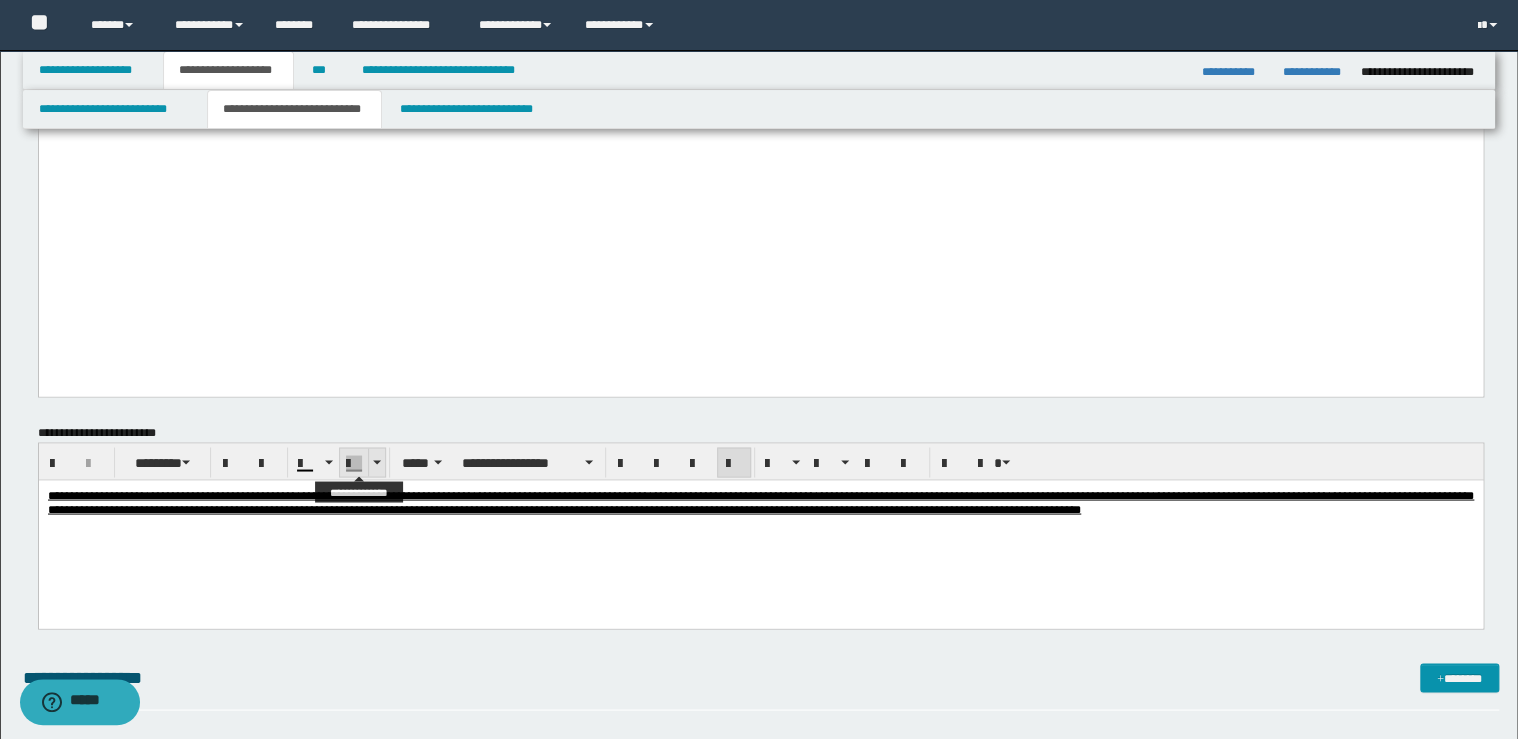 click at bounding box center [376, 462] 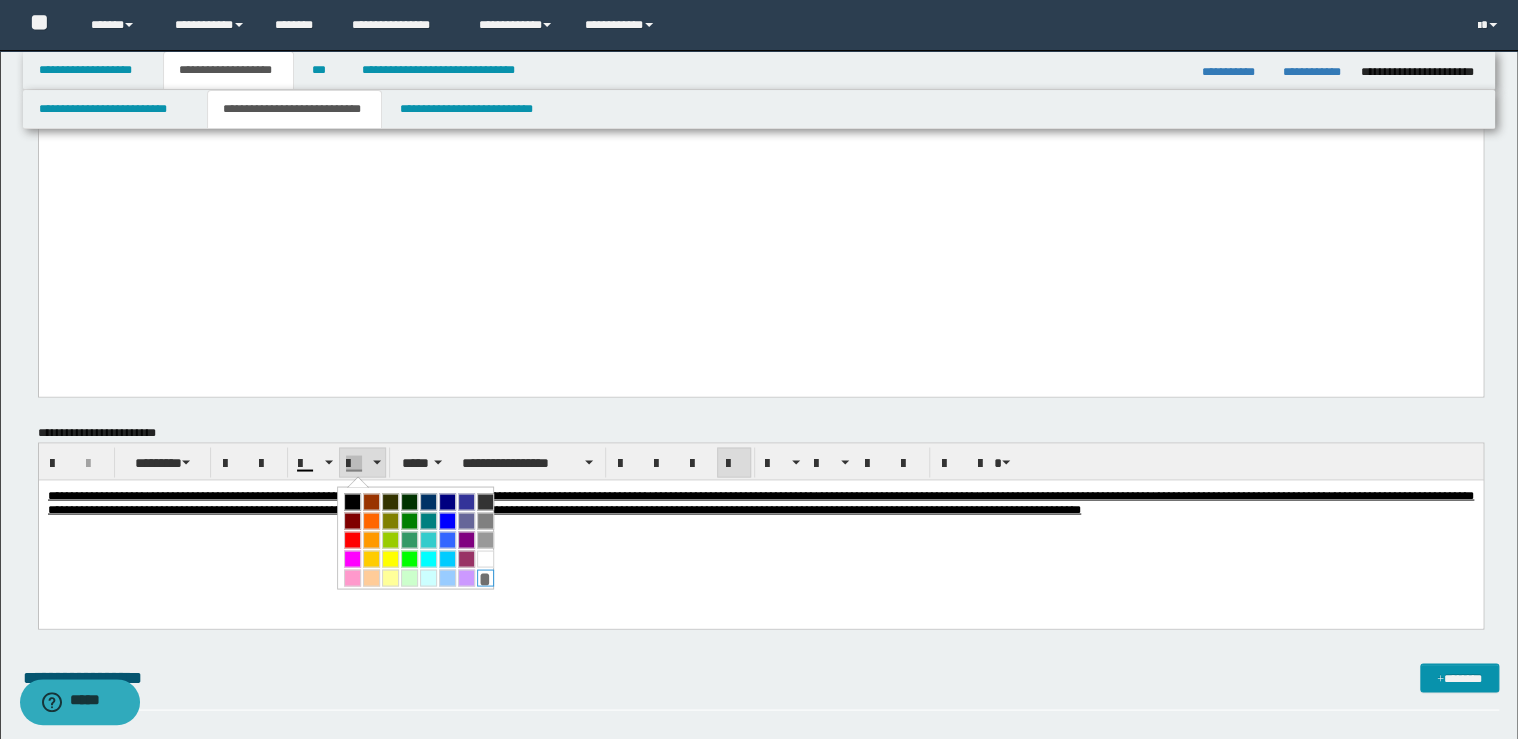 click on "*" at bounding box center [485, 577] 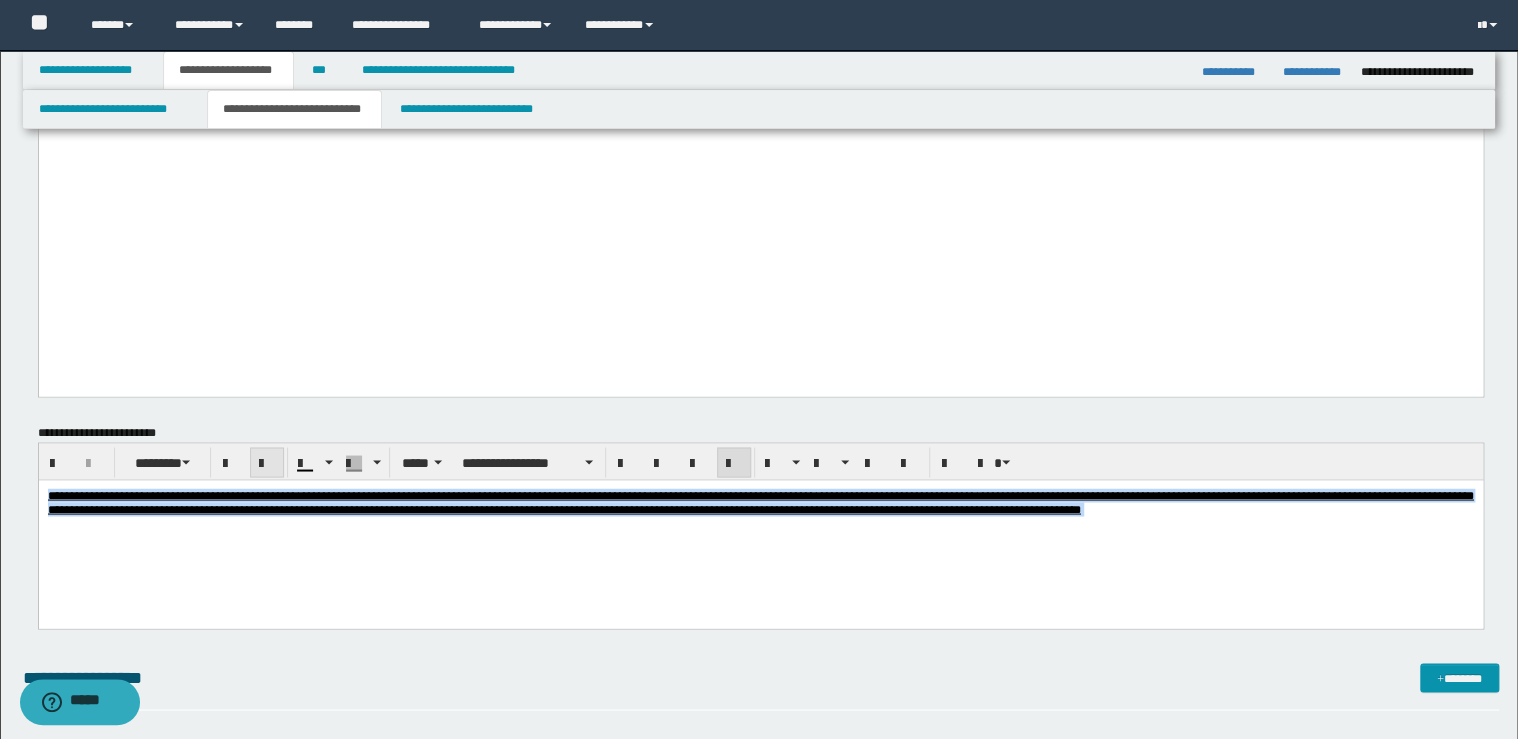 click at bounding box center [267, 463] 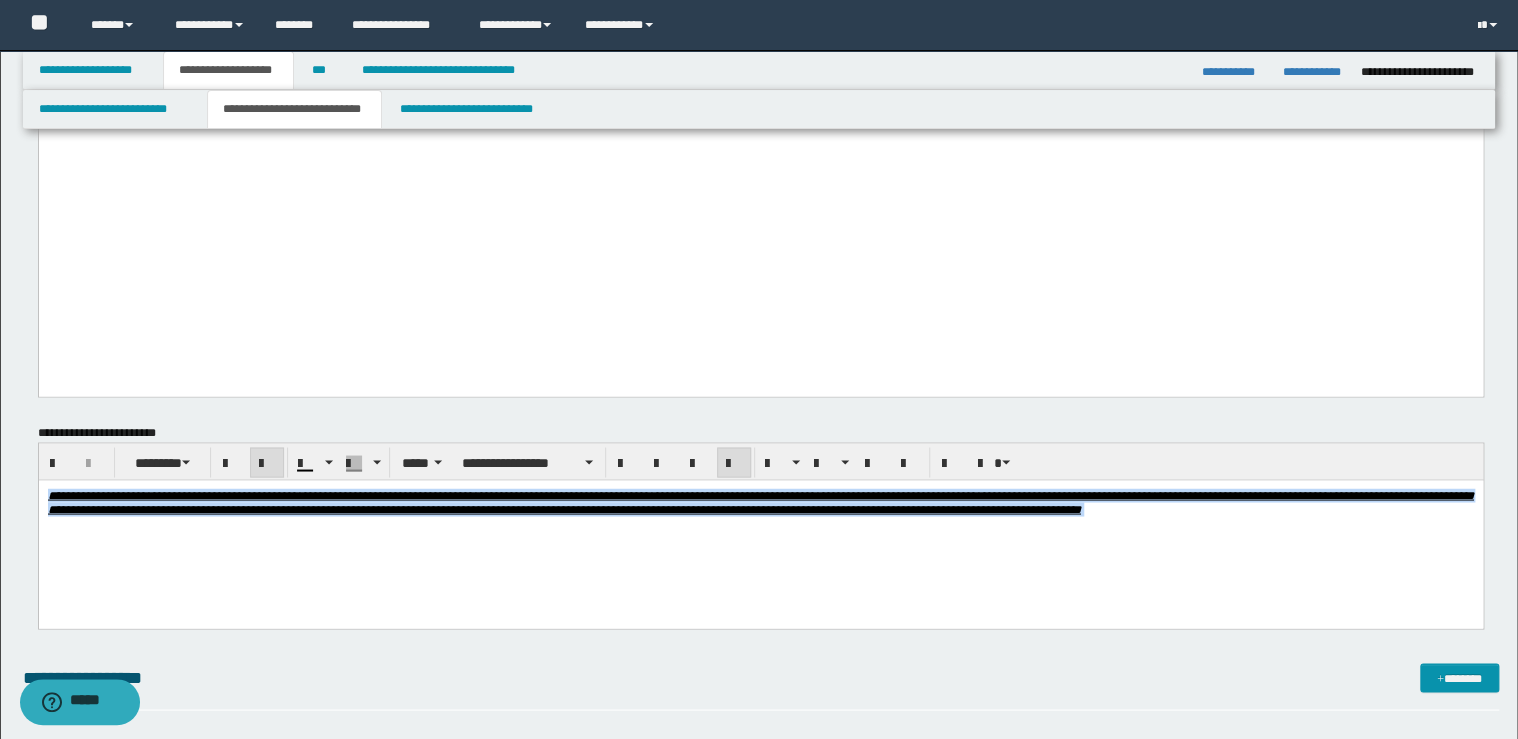 click at bounding box center [267, 463] 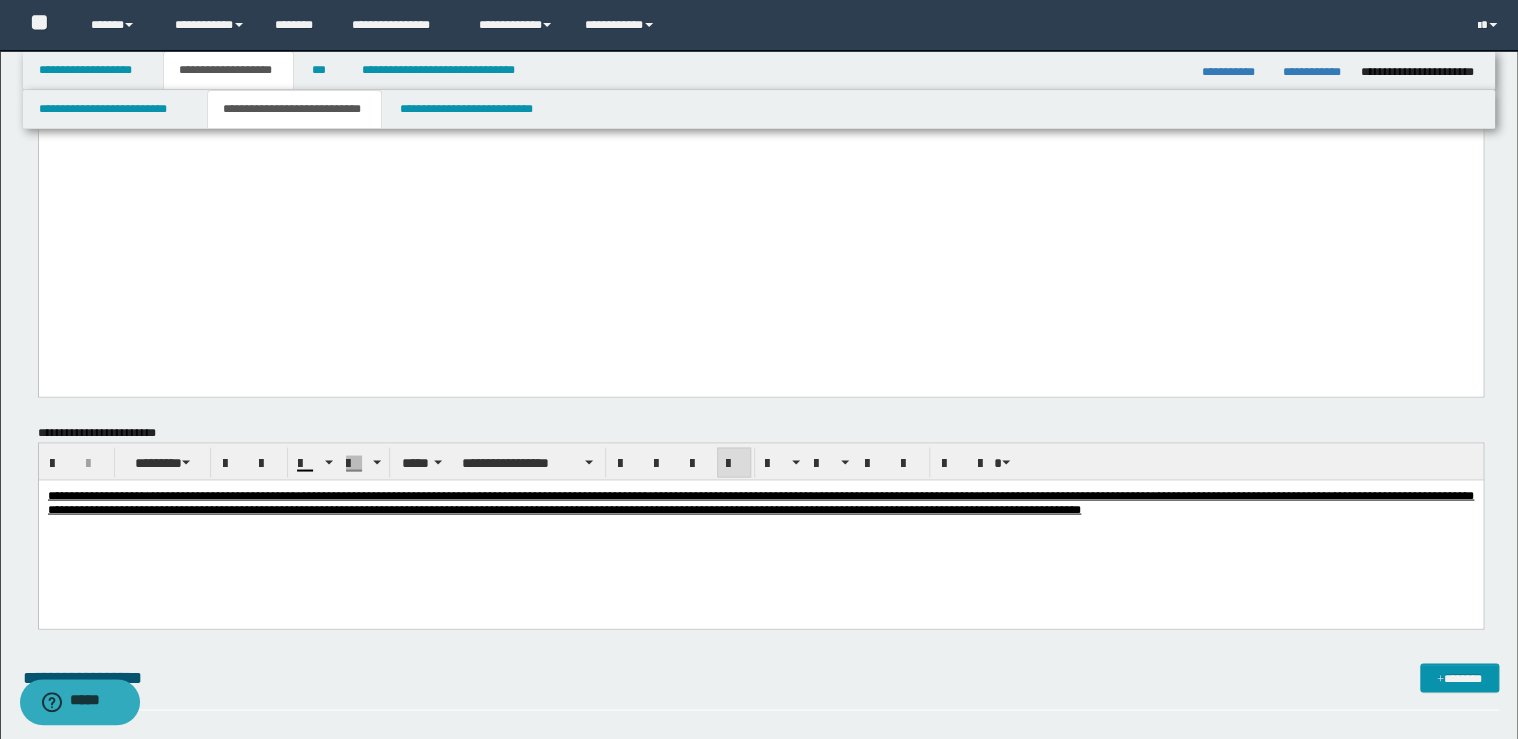 click at bounding box center (734, 463) 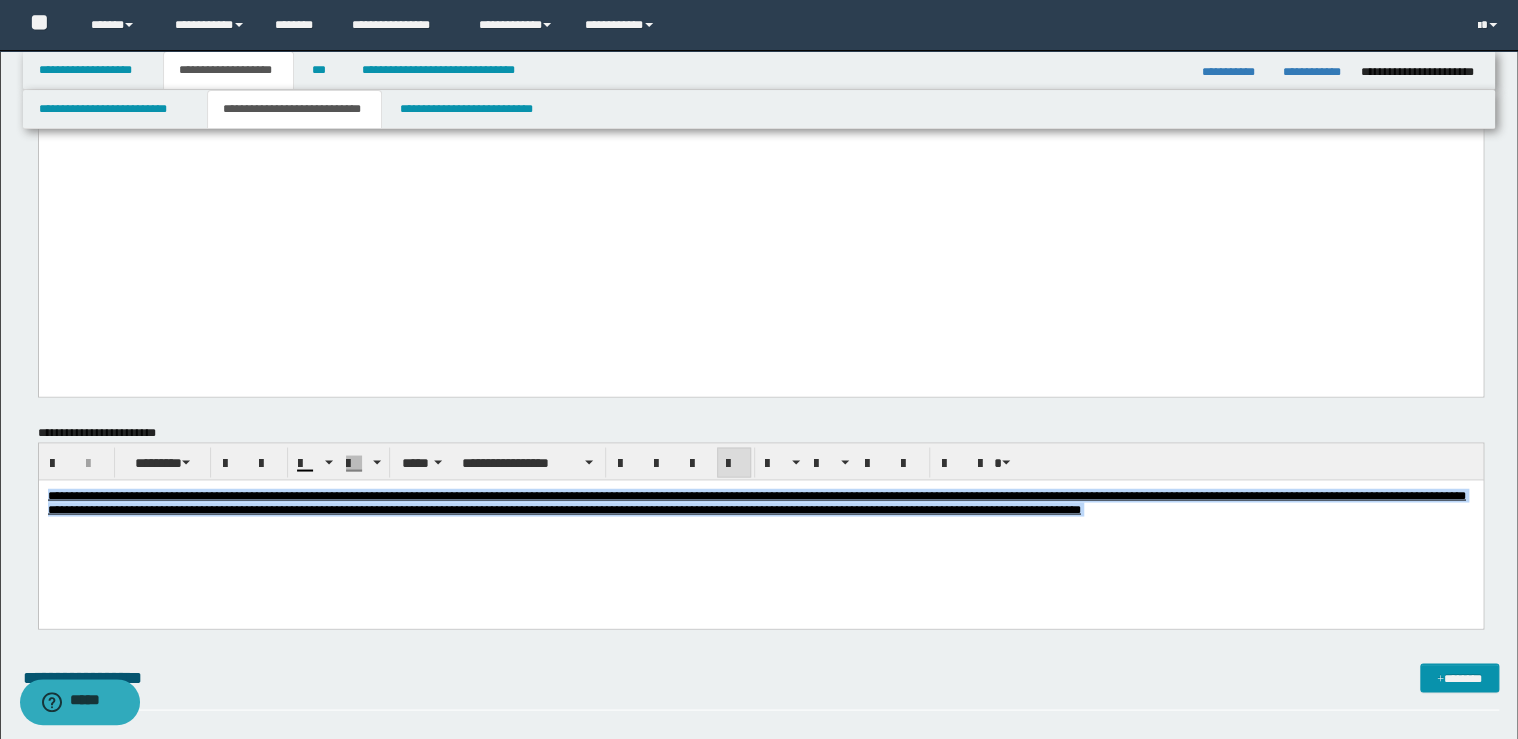 click at bounding box center (734, 463) 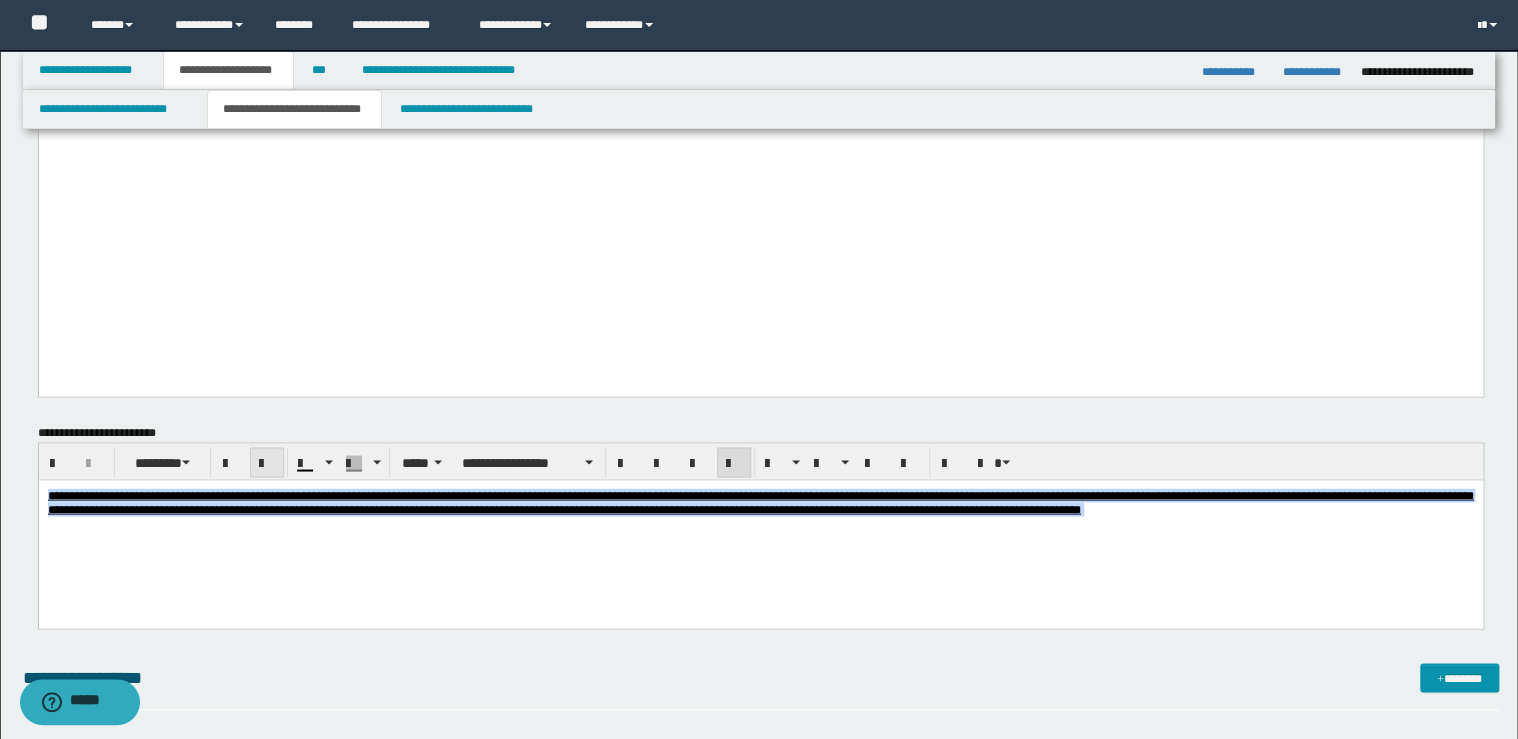 click at bounding box center (267, 462) 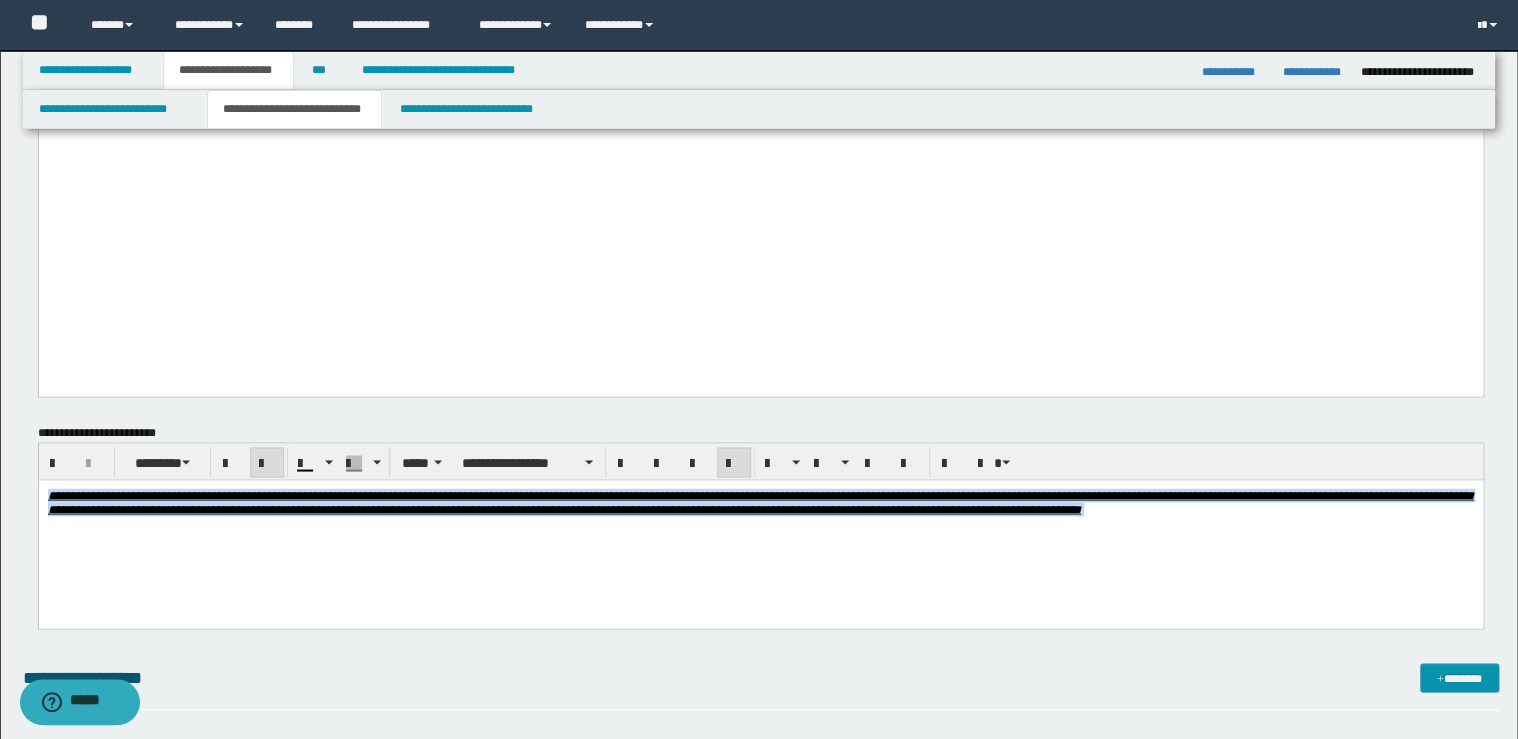 click at bounding box center (267, 462) 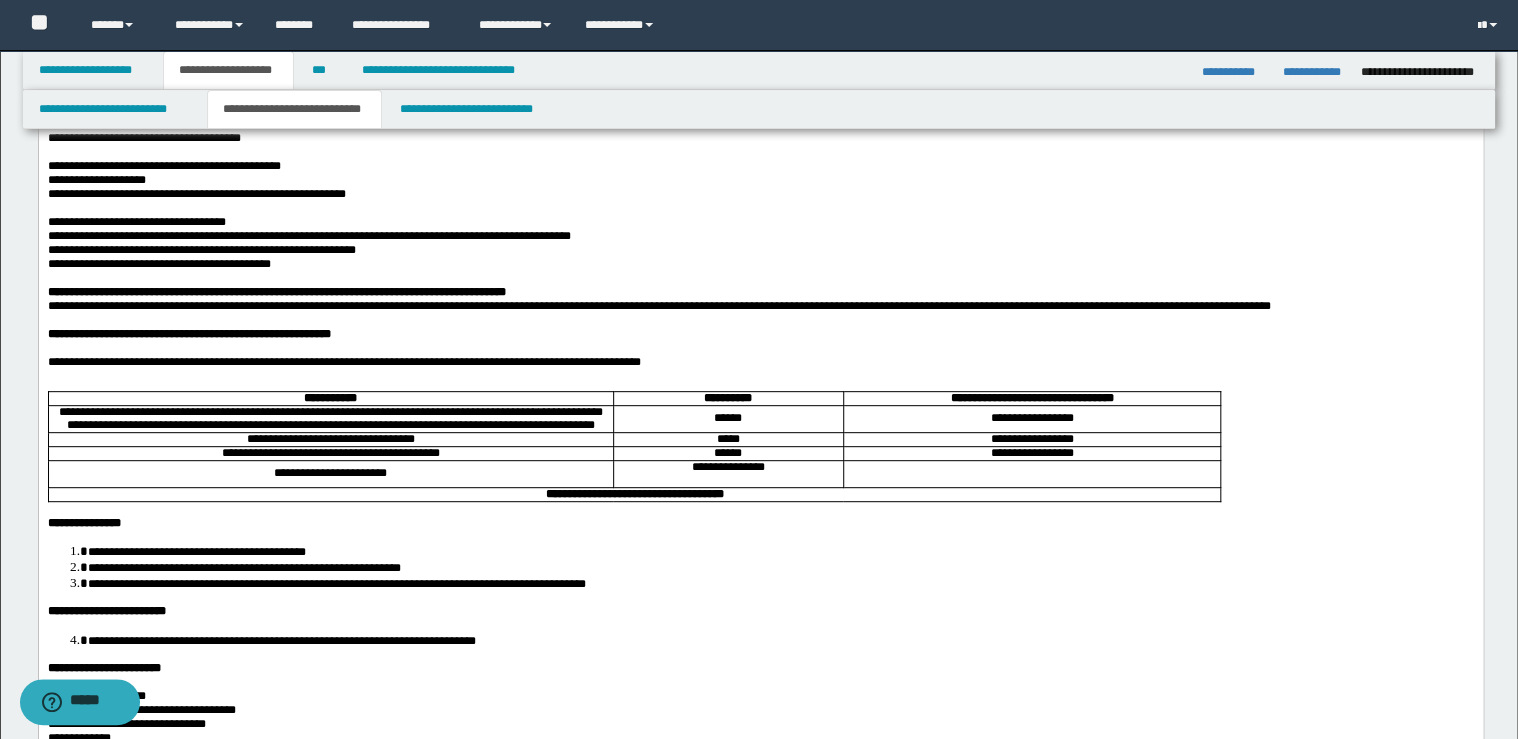 scroll, scrollTop: 0, scrollLeft: 0, axis: both 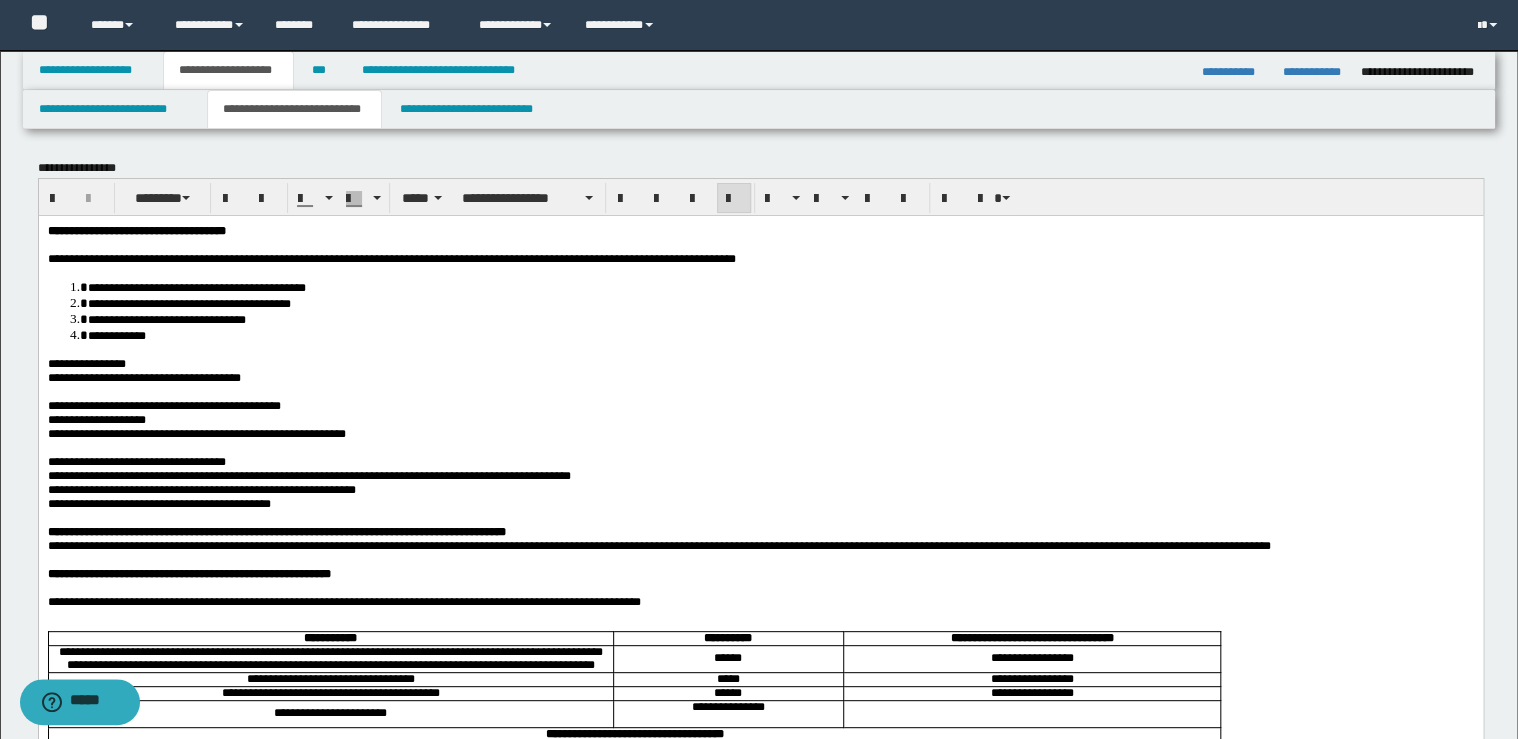 click on "**********" at bounding box center [760, 419] 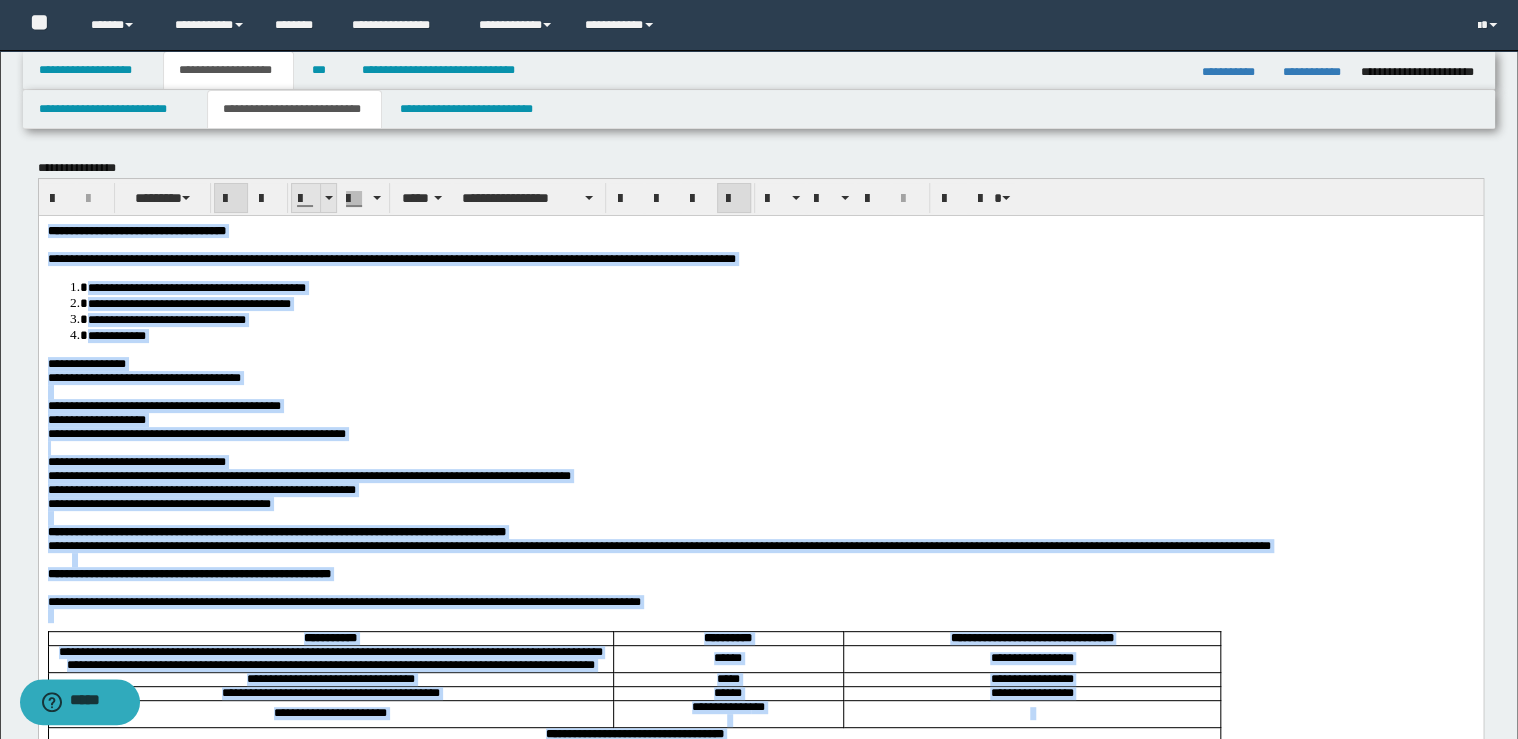 click at bounding box center (329, 198) 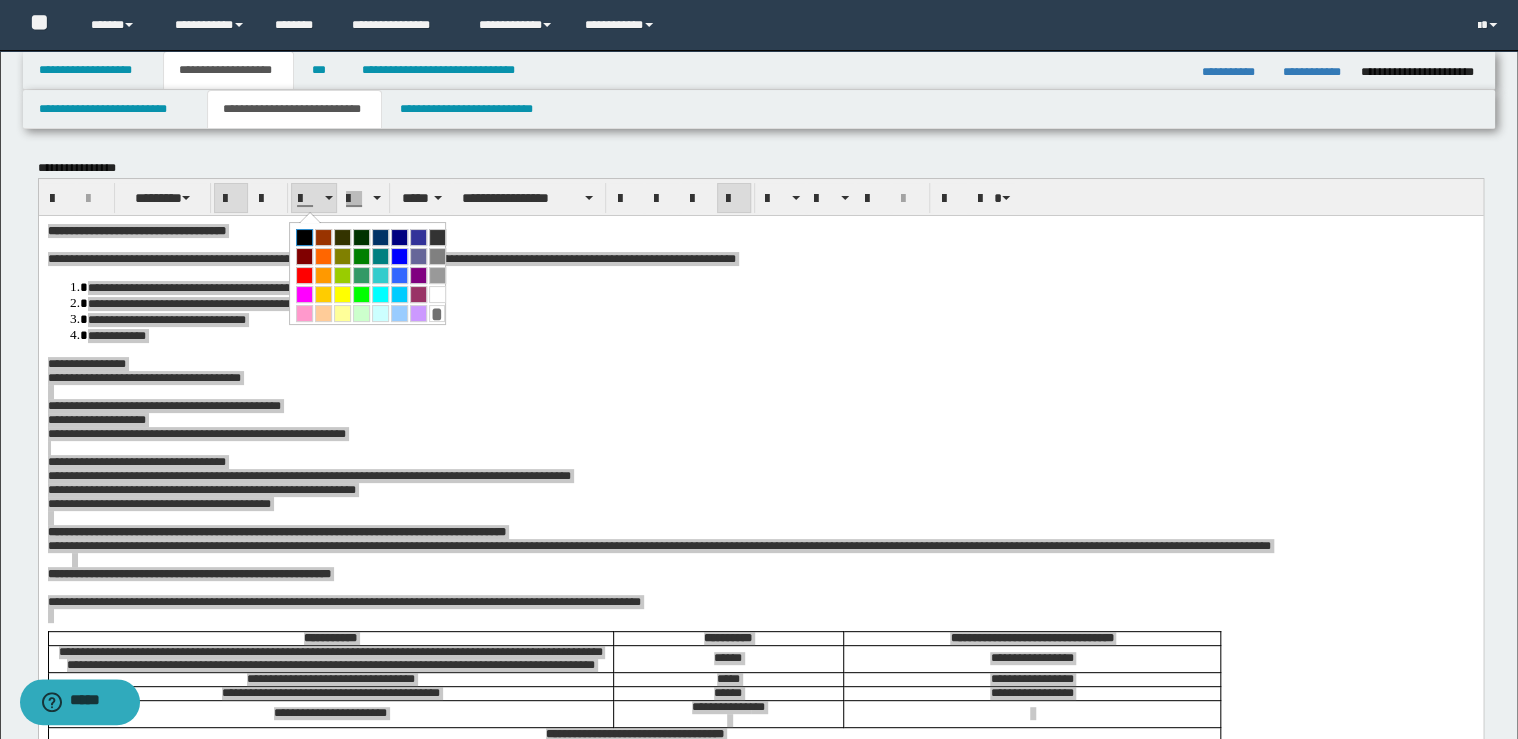 click at bounding box center (304, 237) 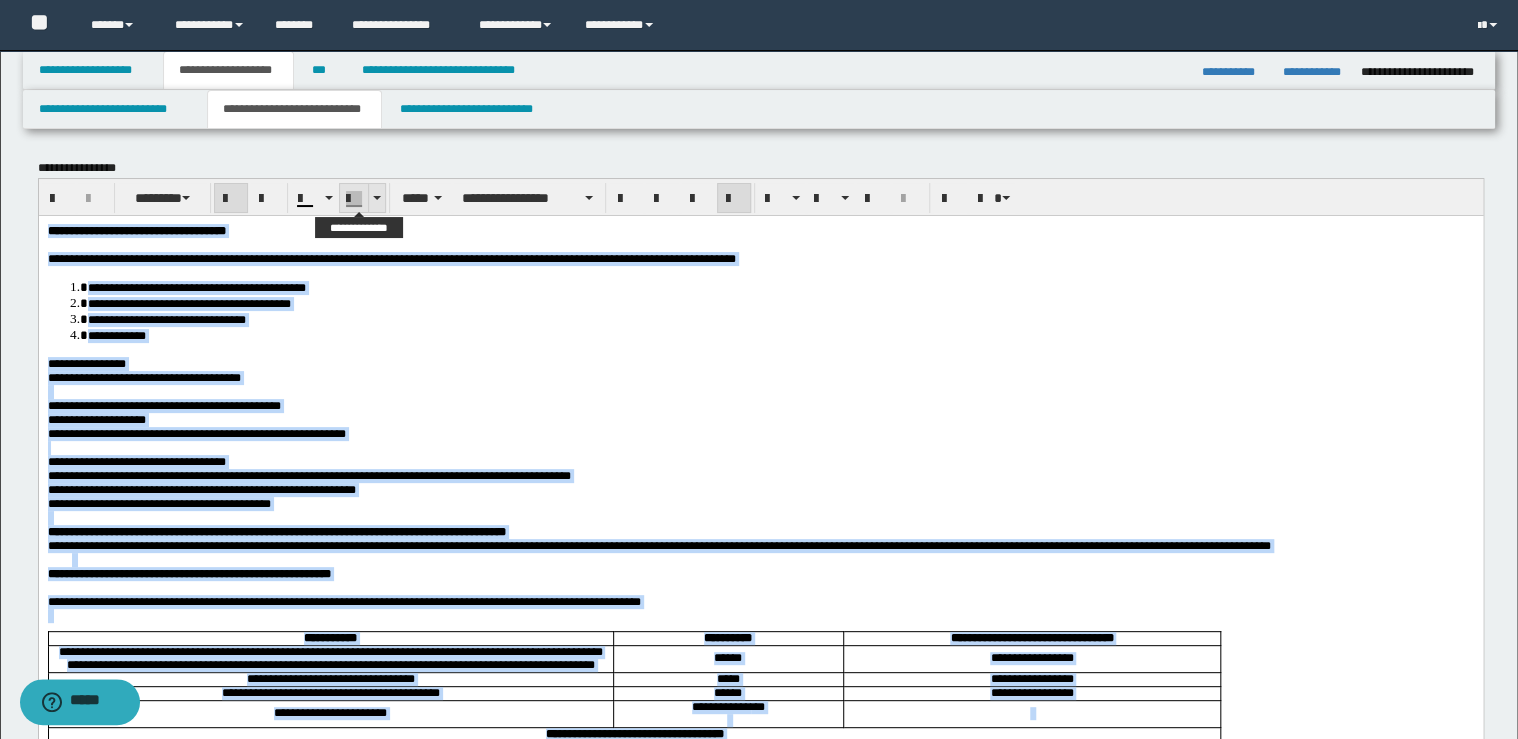 click at bounding box center (376, 198) 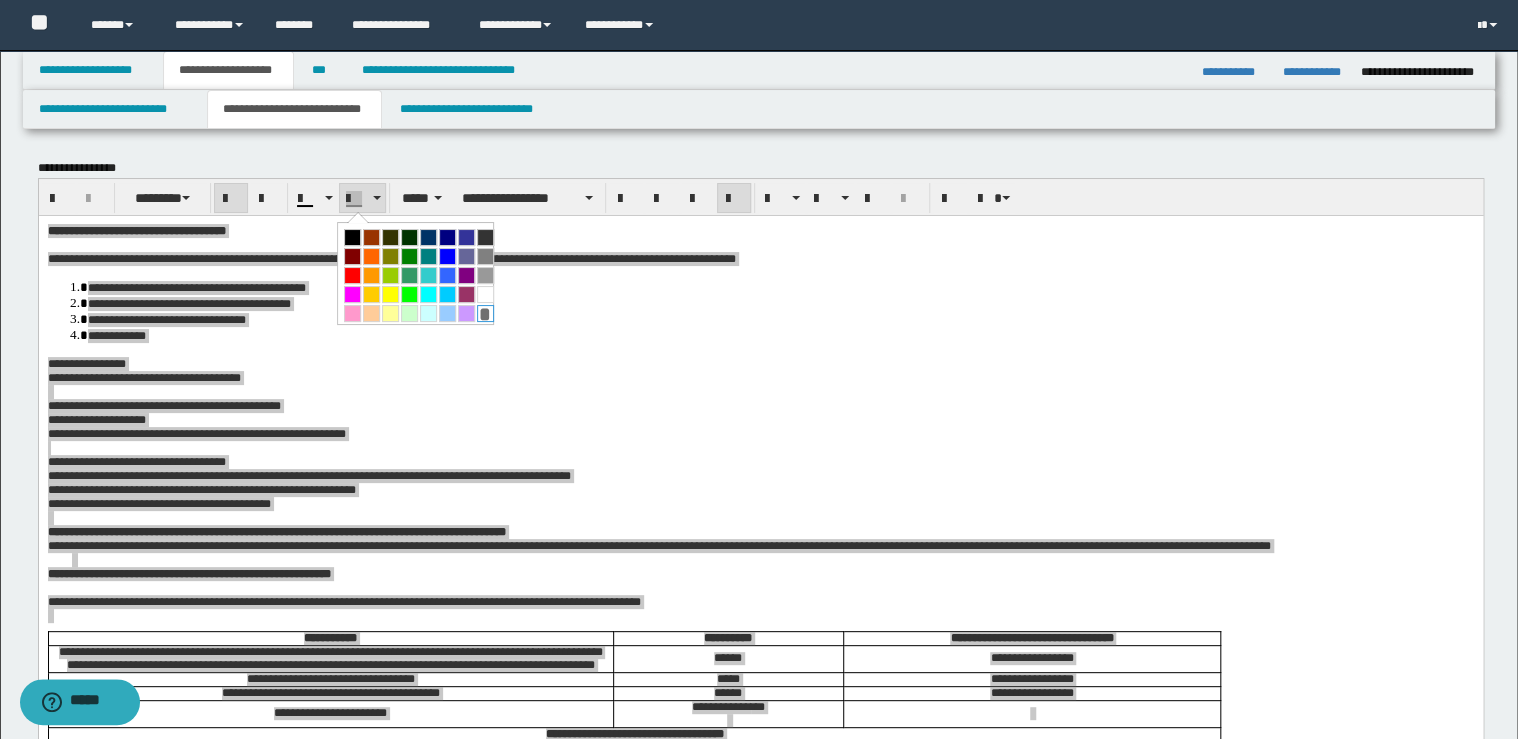 click on "*" at bounding box center (485, 313) 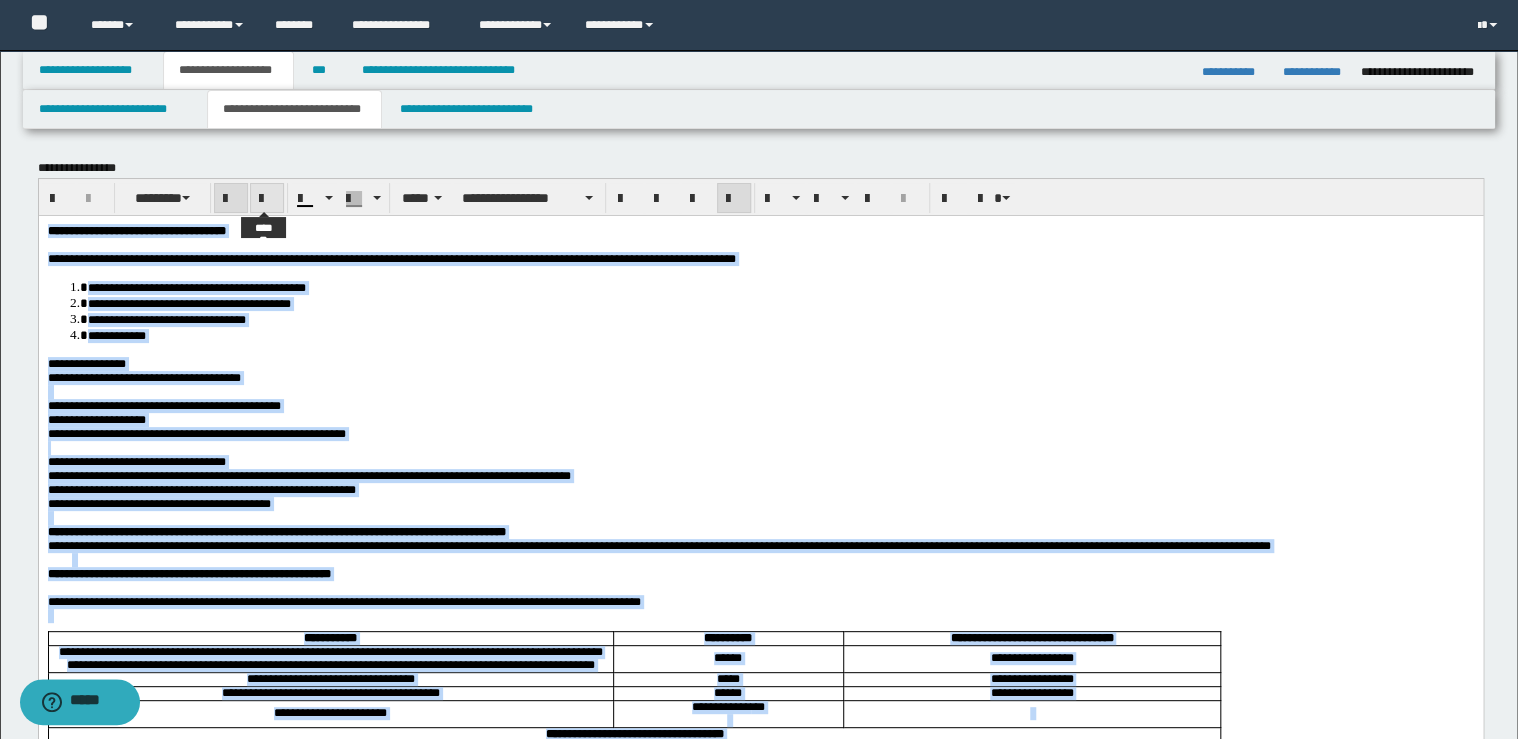 click at bounding box center (267, 199) 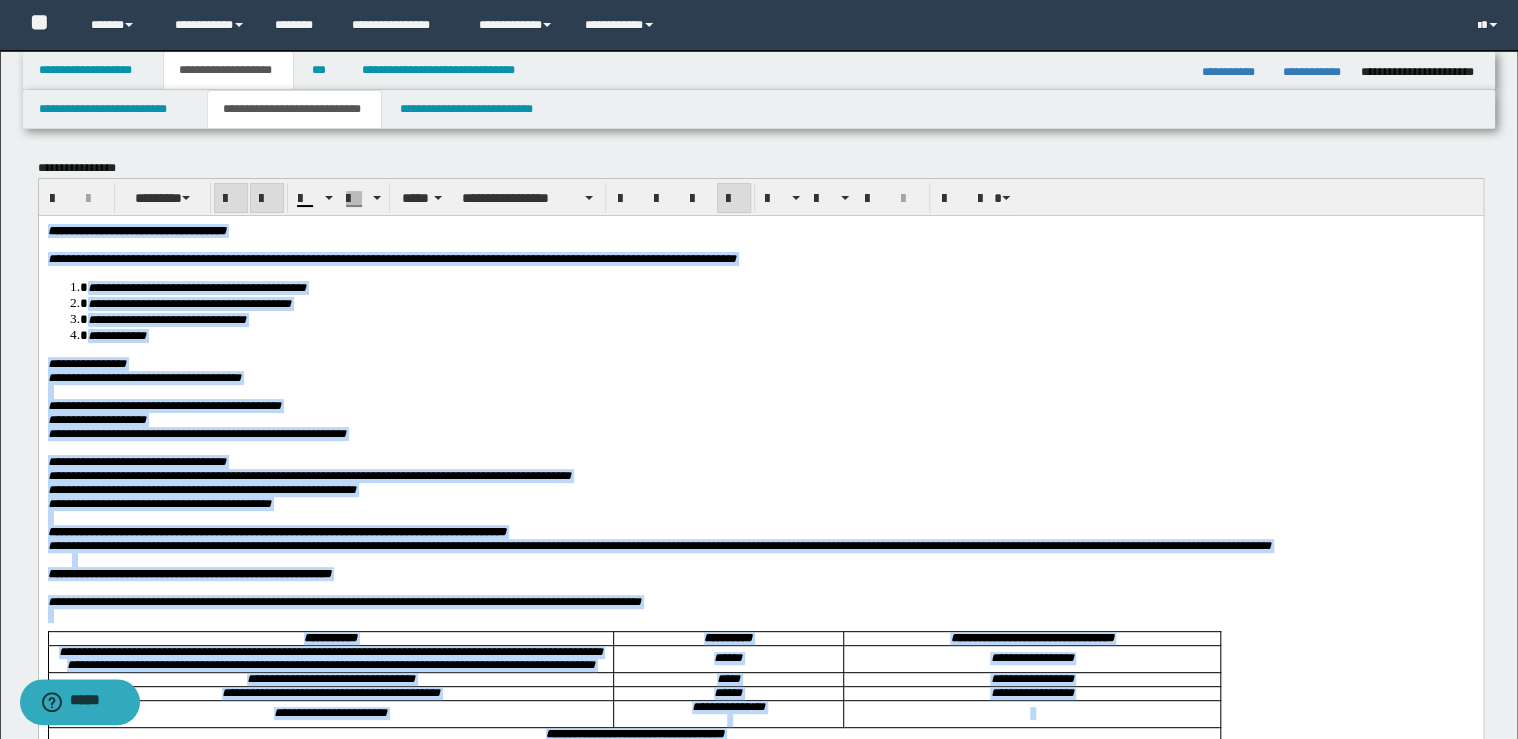 click at bounding box center (267, 199) 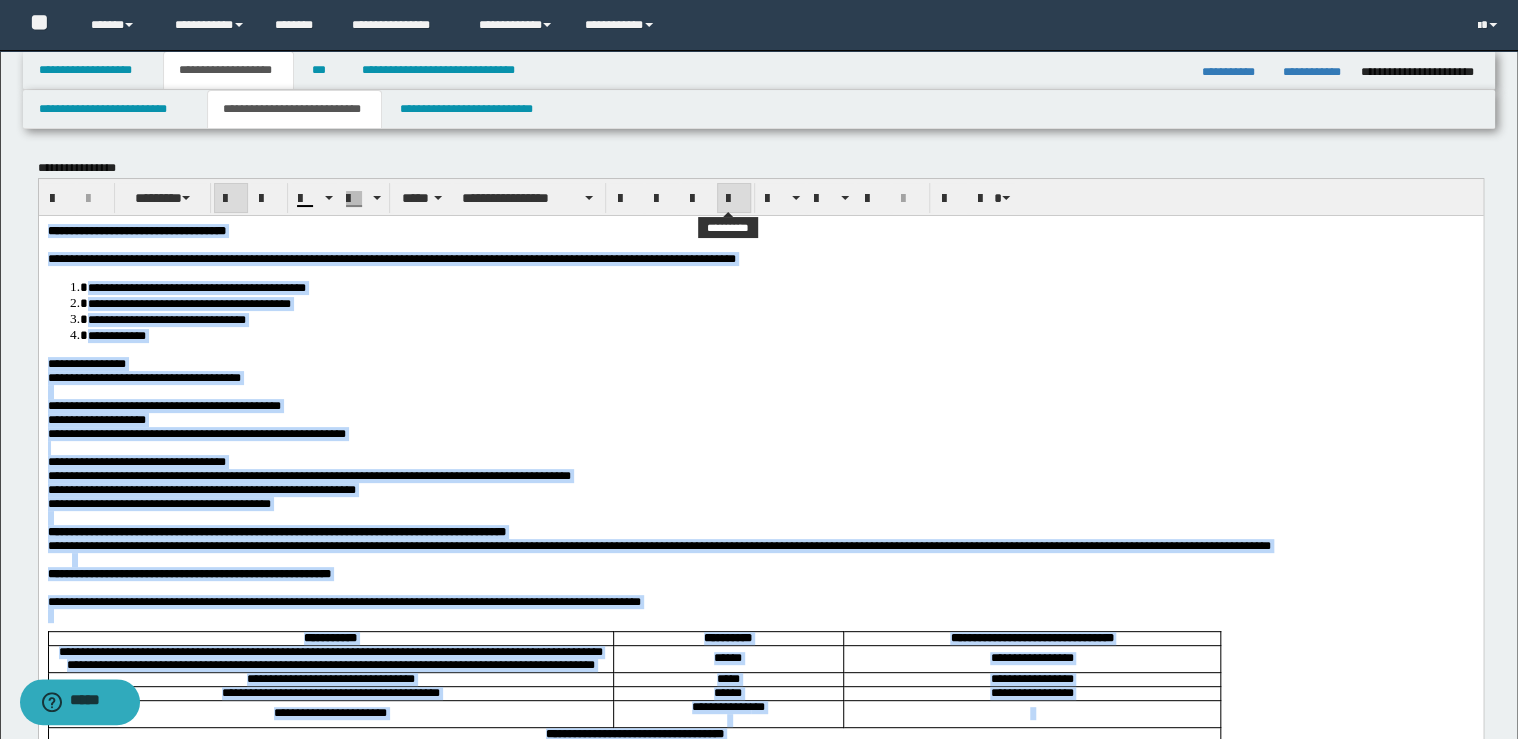 click at bounding box center (734, 199) 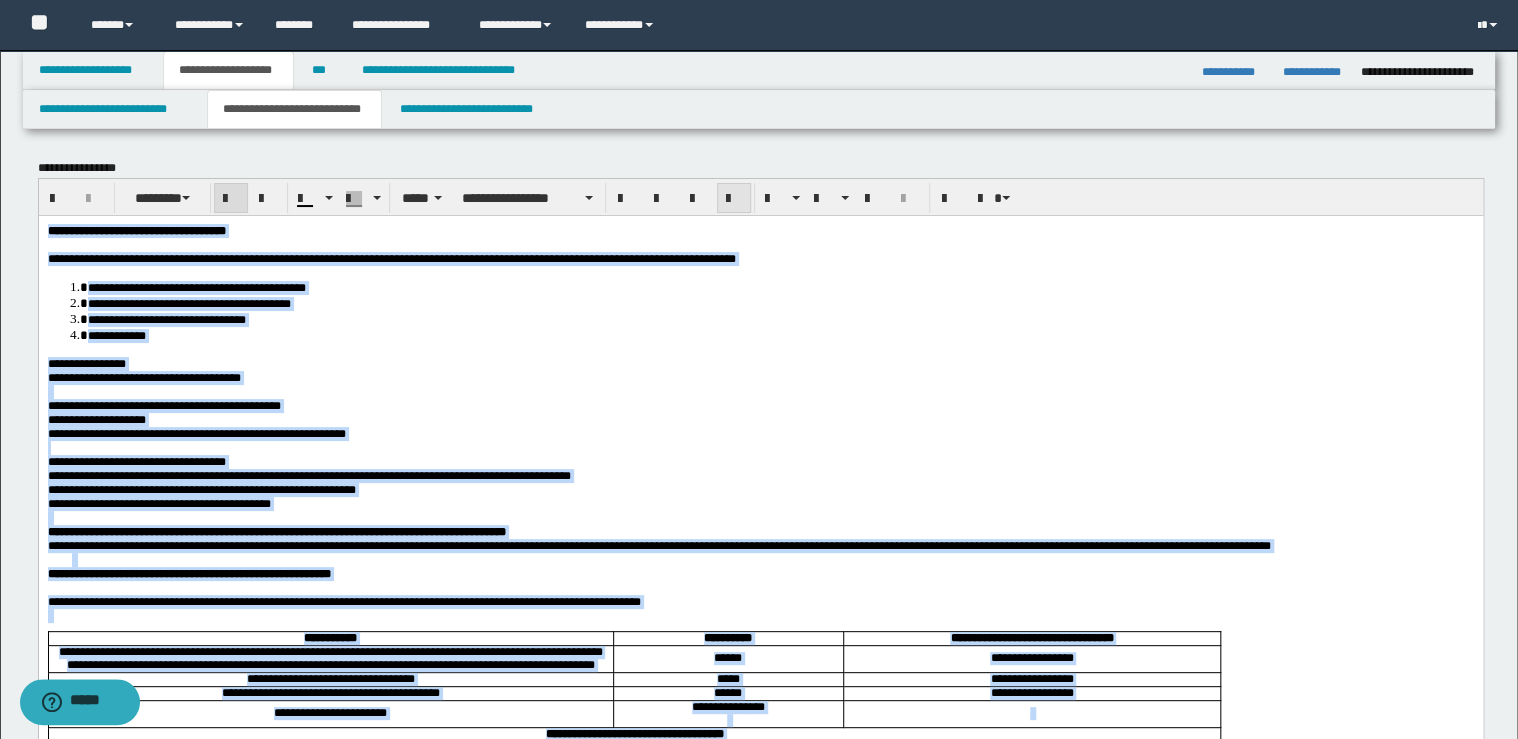 click at bounding box center [734, 199] 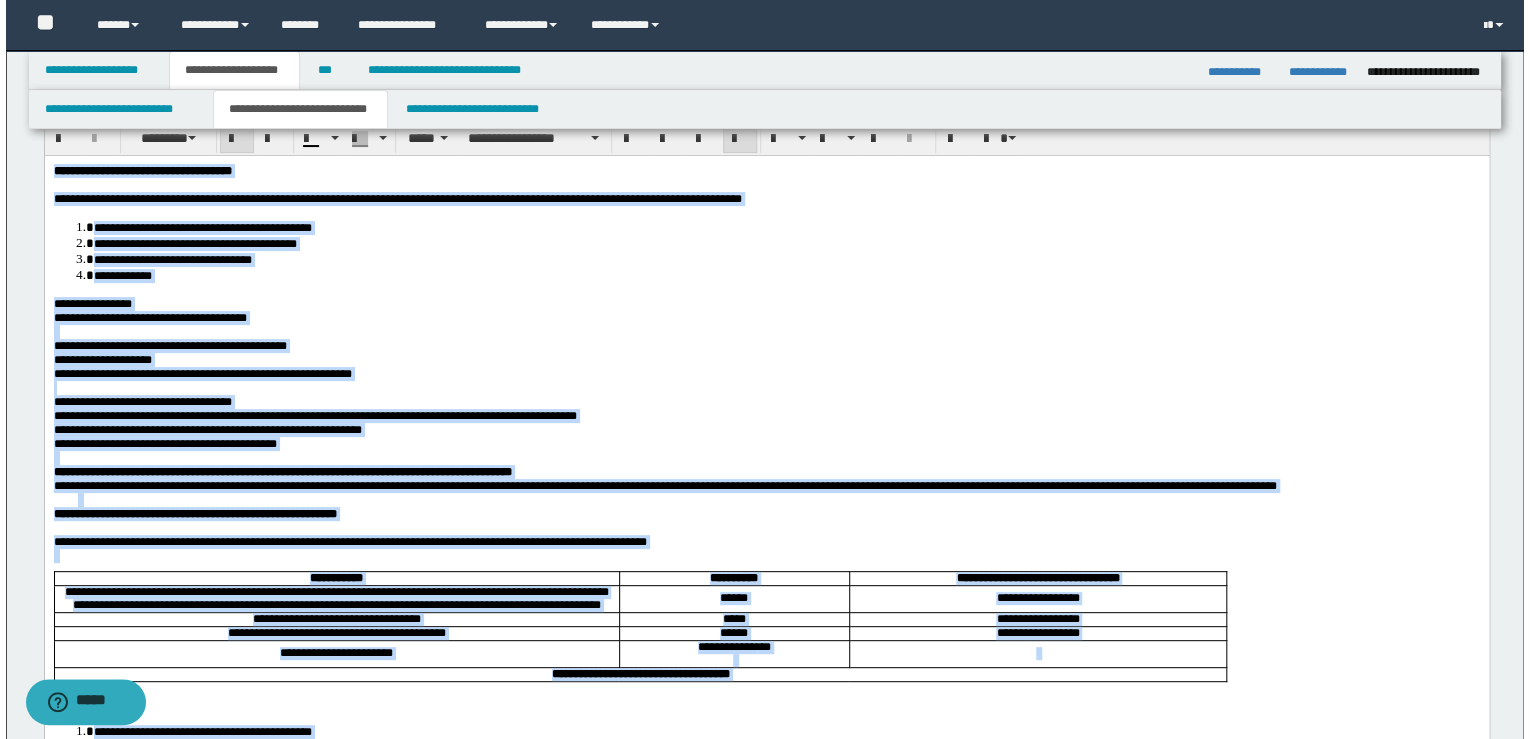 scroll, scrollTop: 0, scrollLeft: 0, axis: both 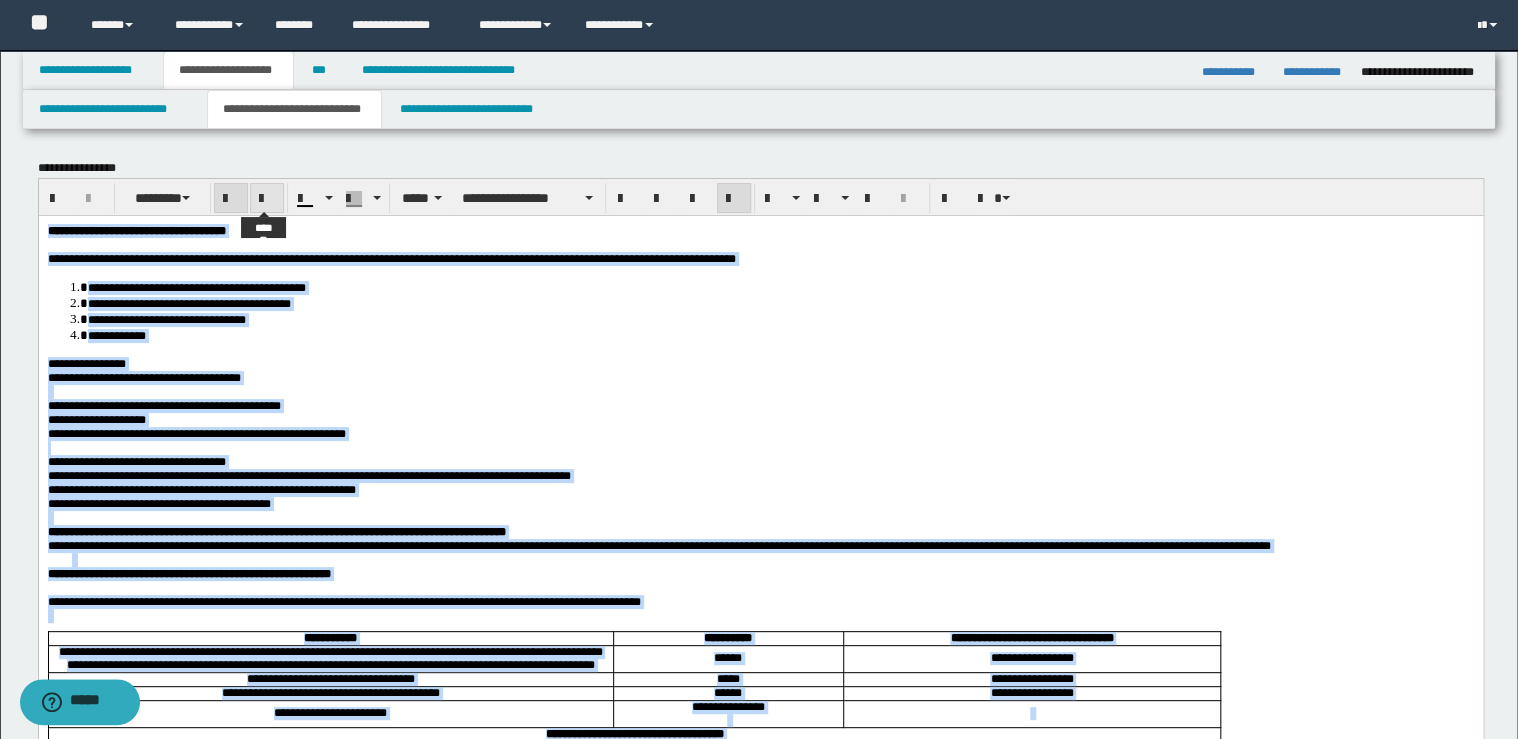 click at bounding box center [267, 199] 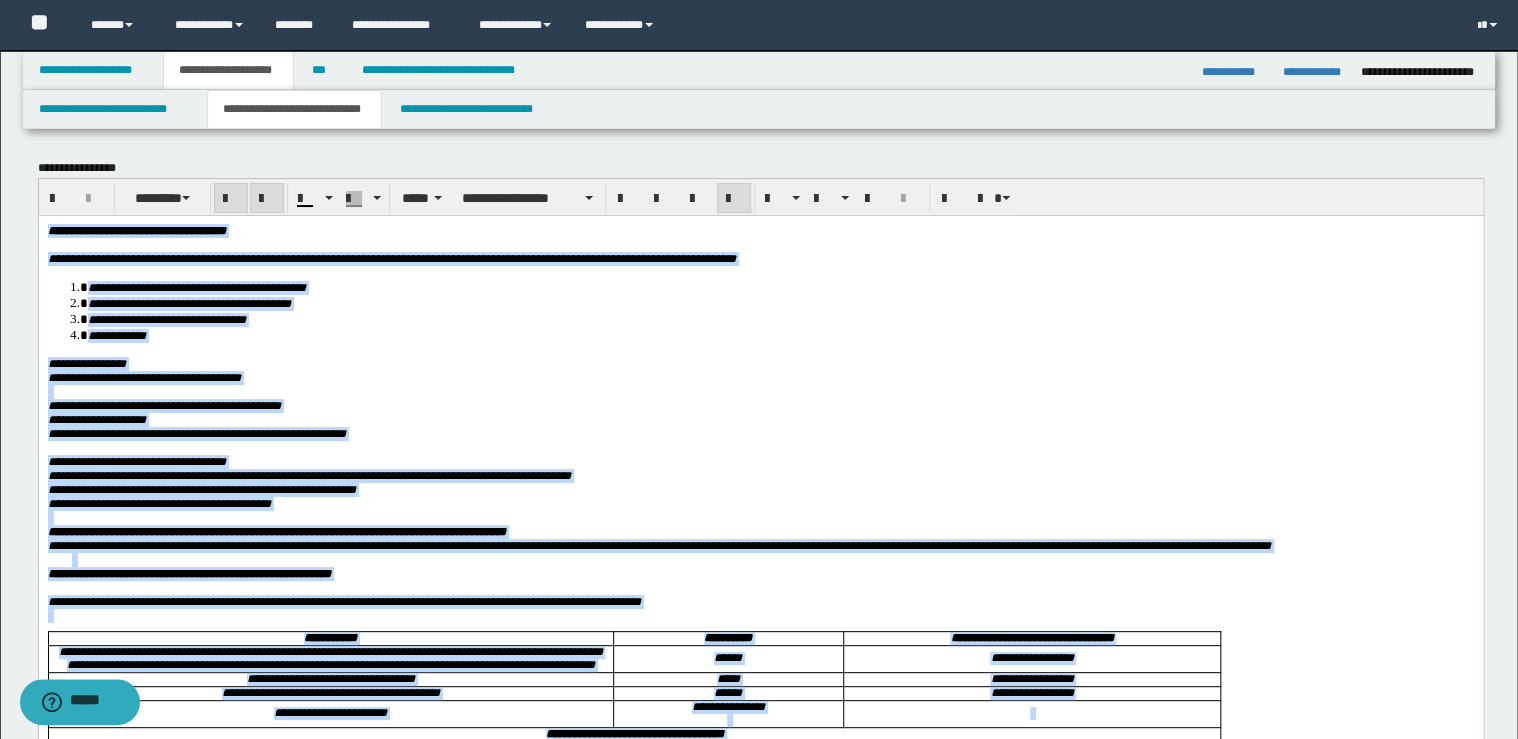 click at bounding box center [267, 199] 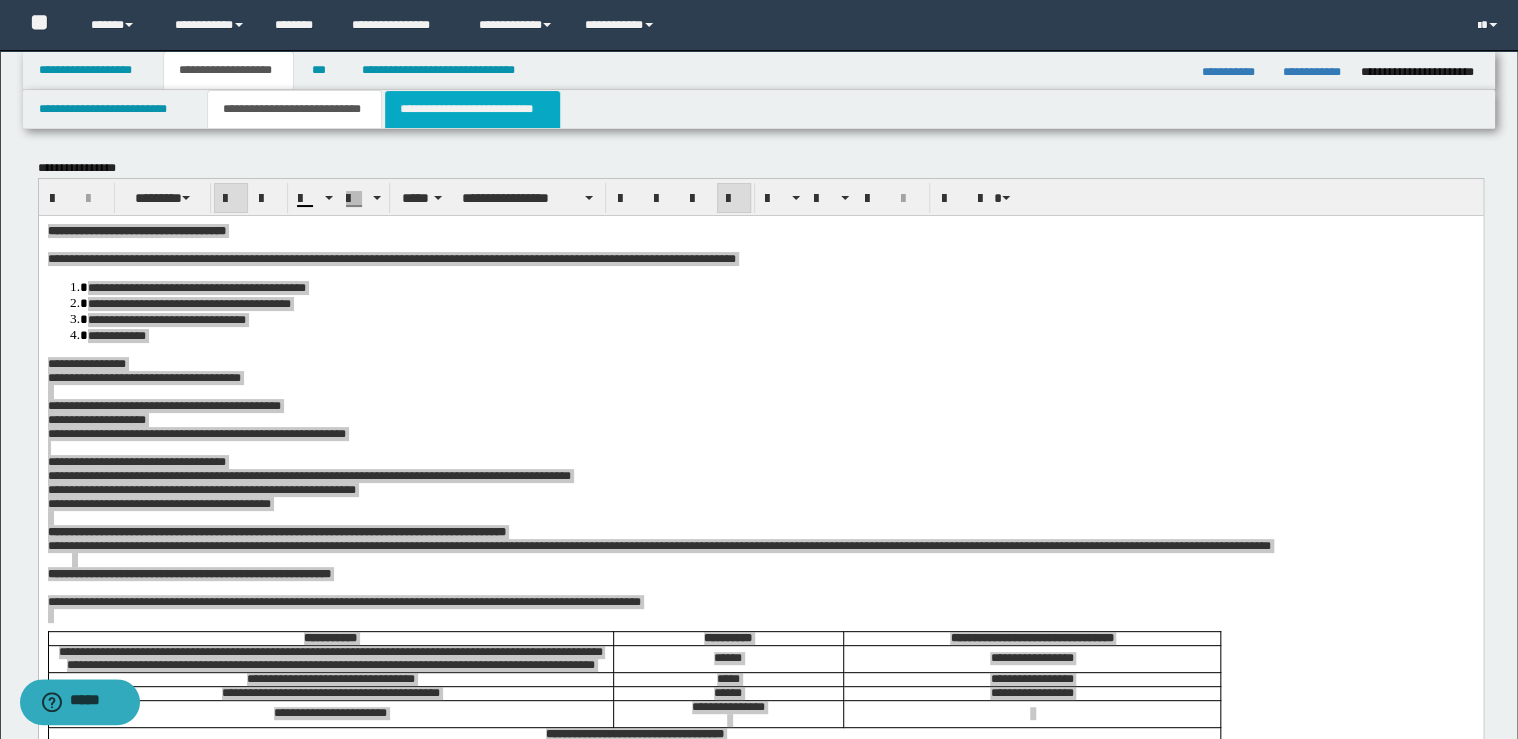 click on "**********" at bounding box center (472, 109) 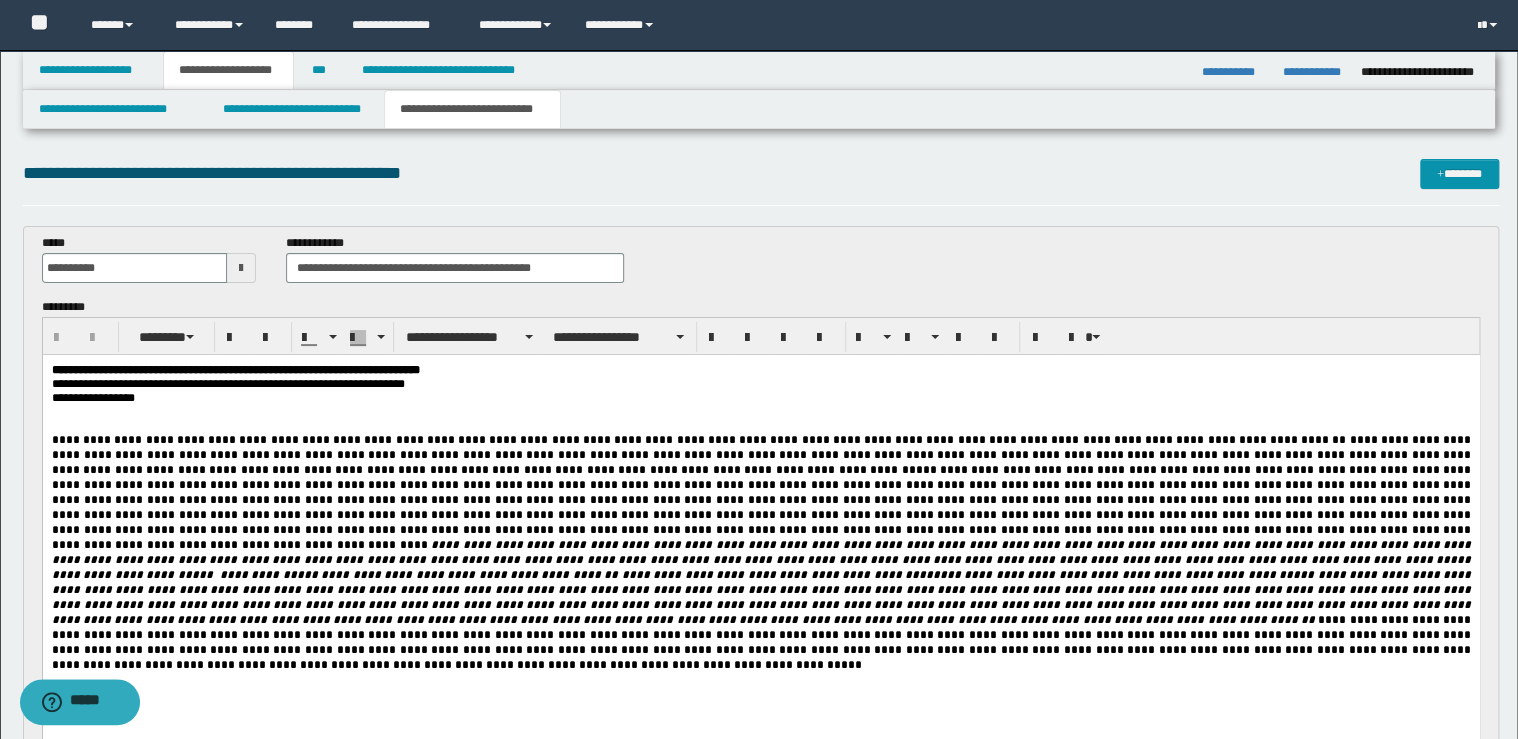 scroll, scrollTop: 0, scrollLeft: 0, axis: both 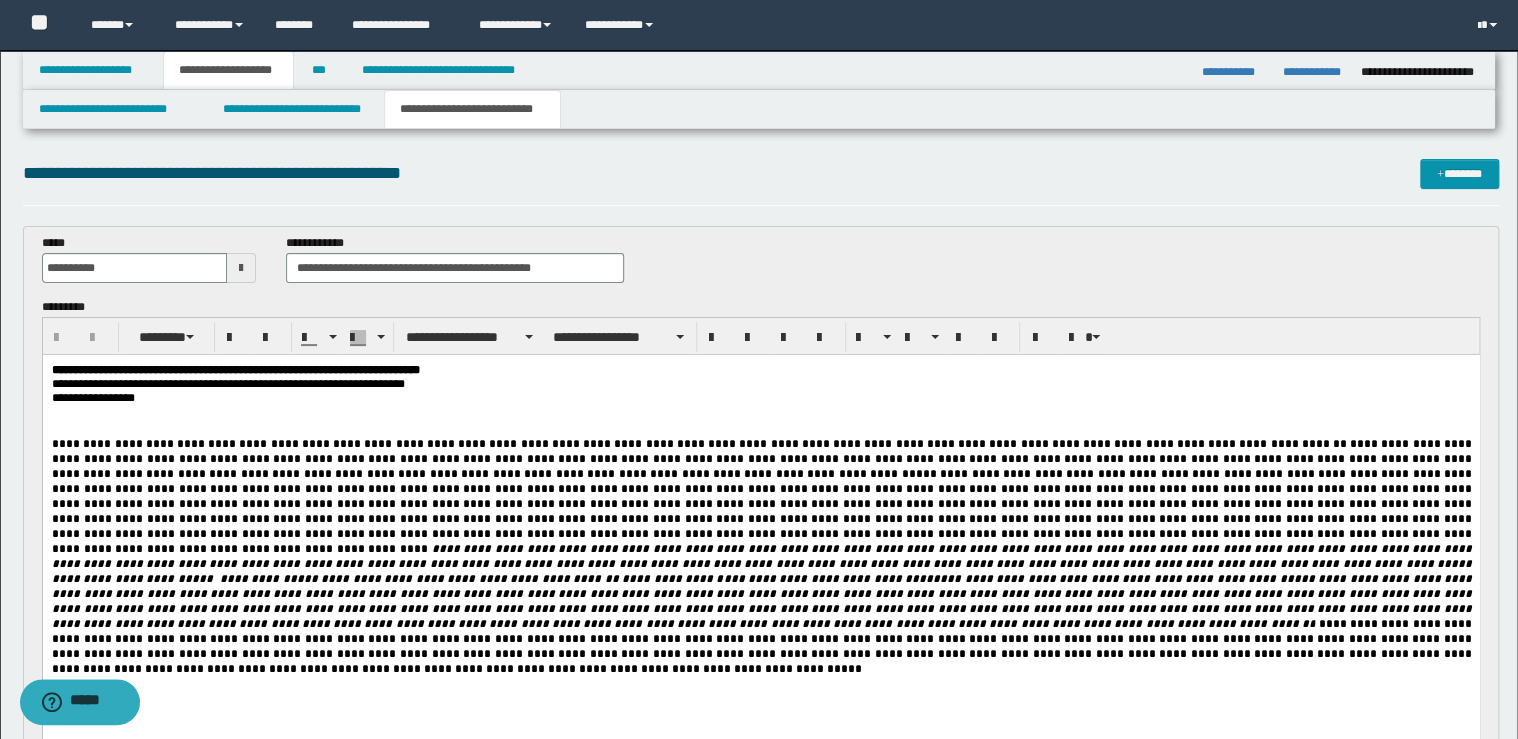 click on "**********" at bounding box center [760, 370] 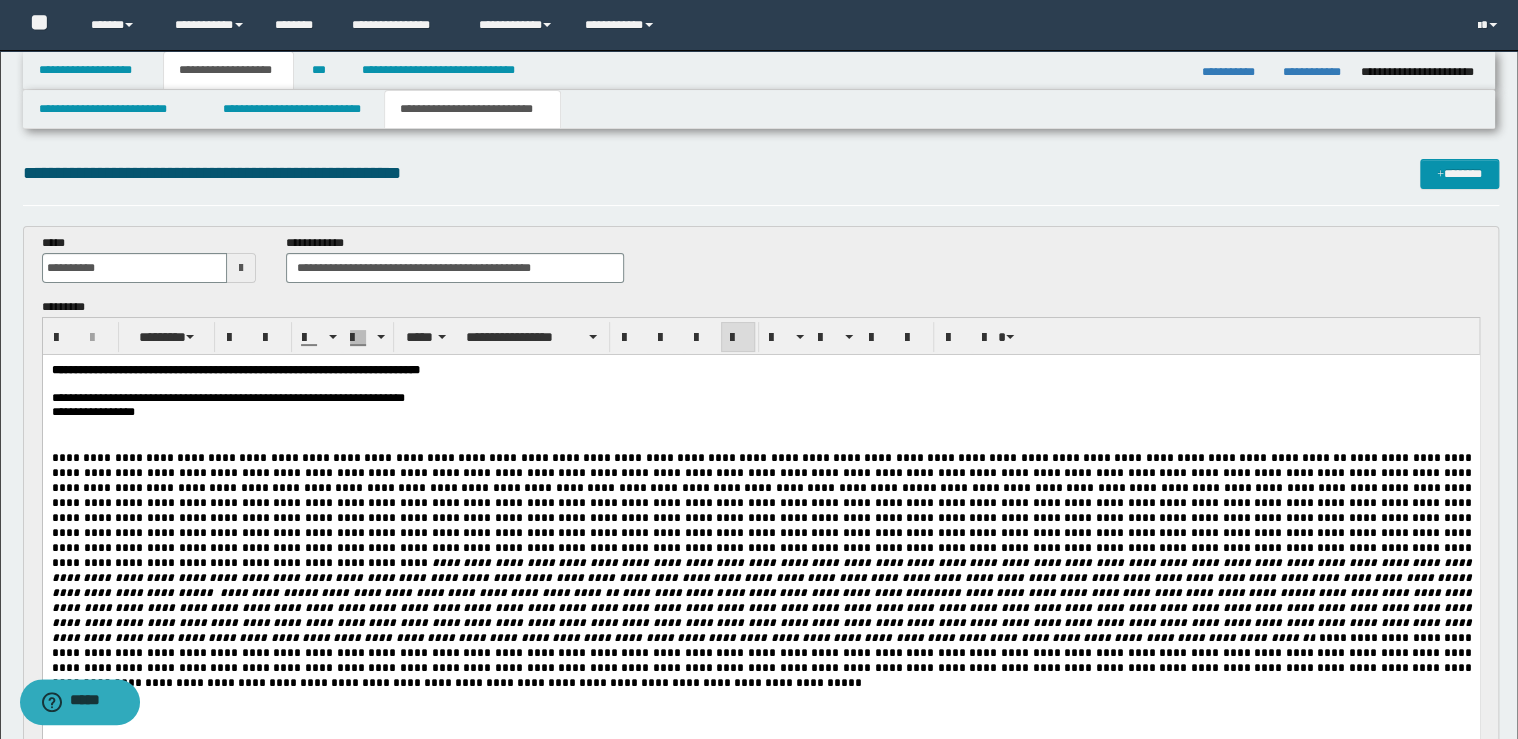 click on "**********" at bounding box center (760, 398) 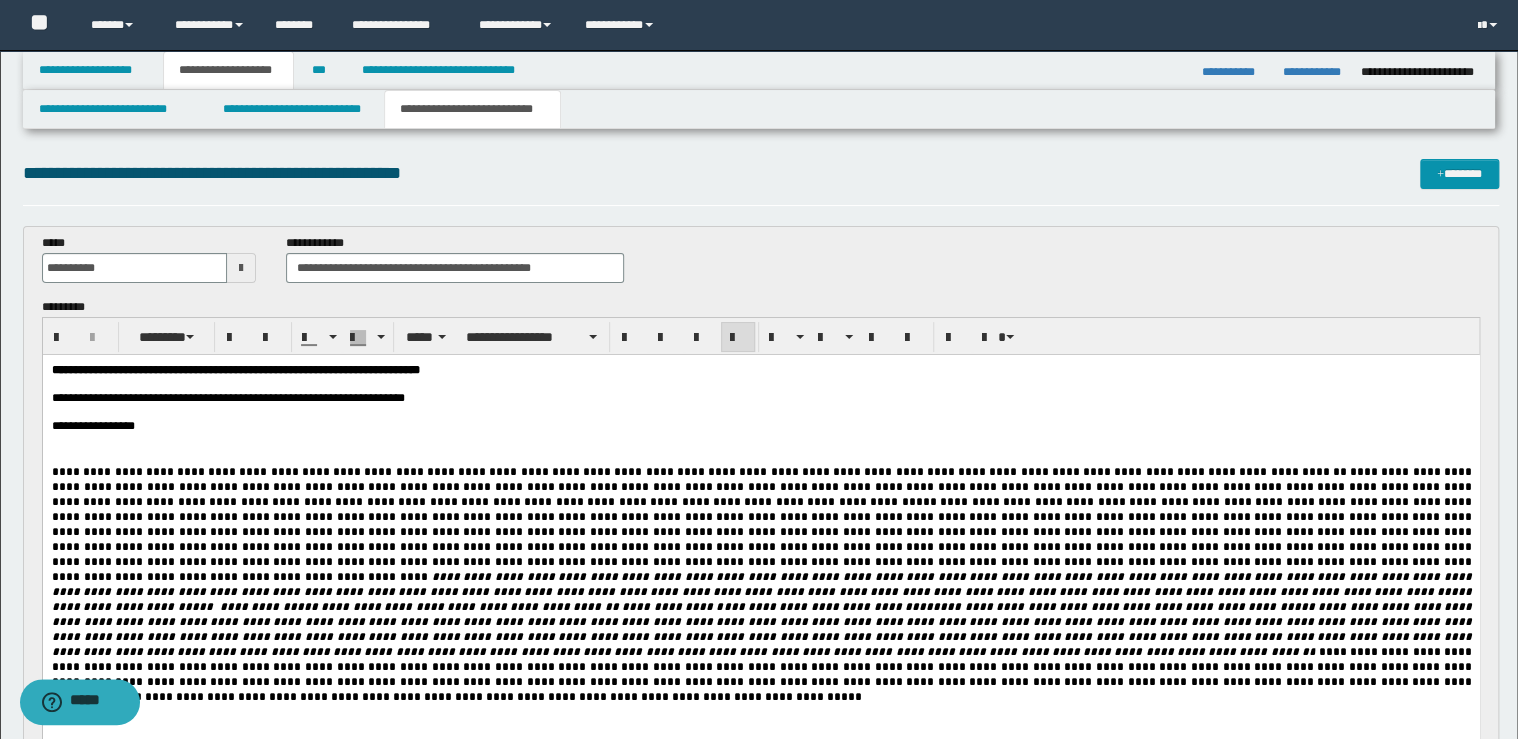 click on "**********" at bounding box center [760, 426] 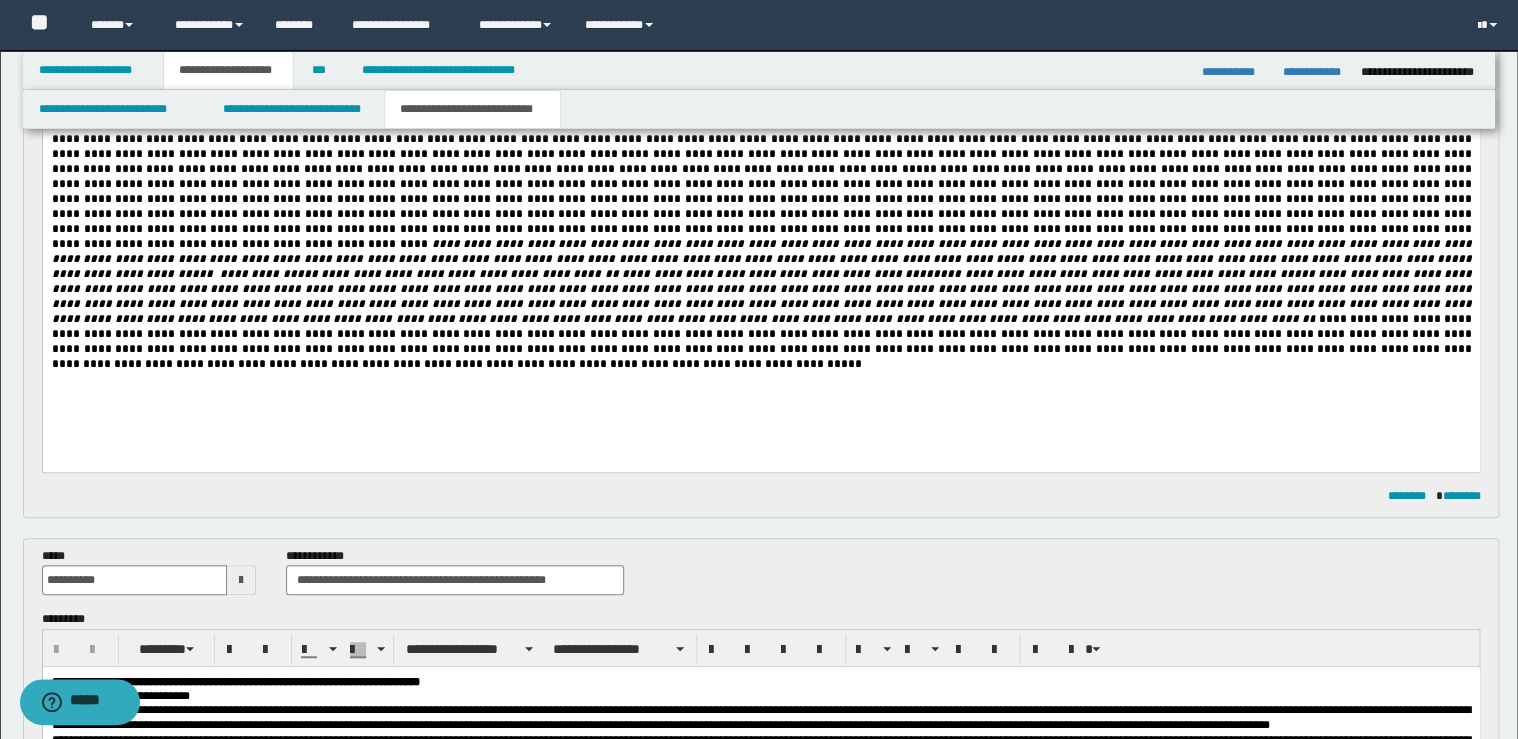 scroll, scrollTop: 320, scrollLeft: 0, axis: vertical 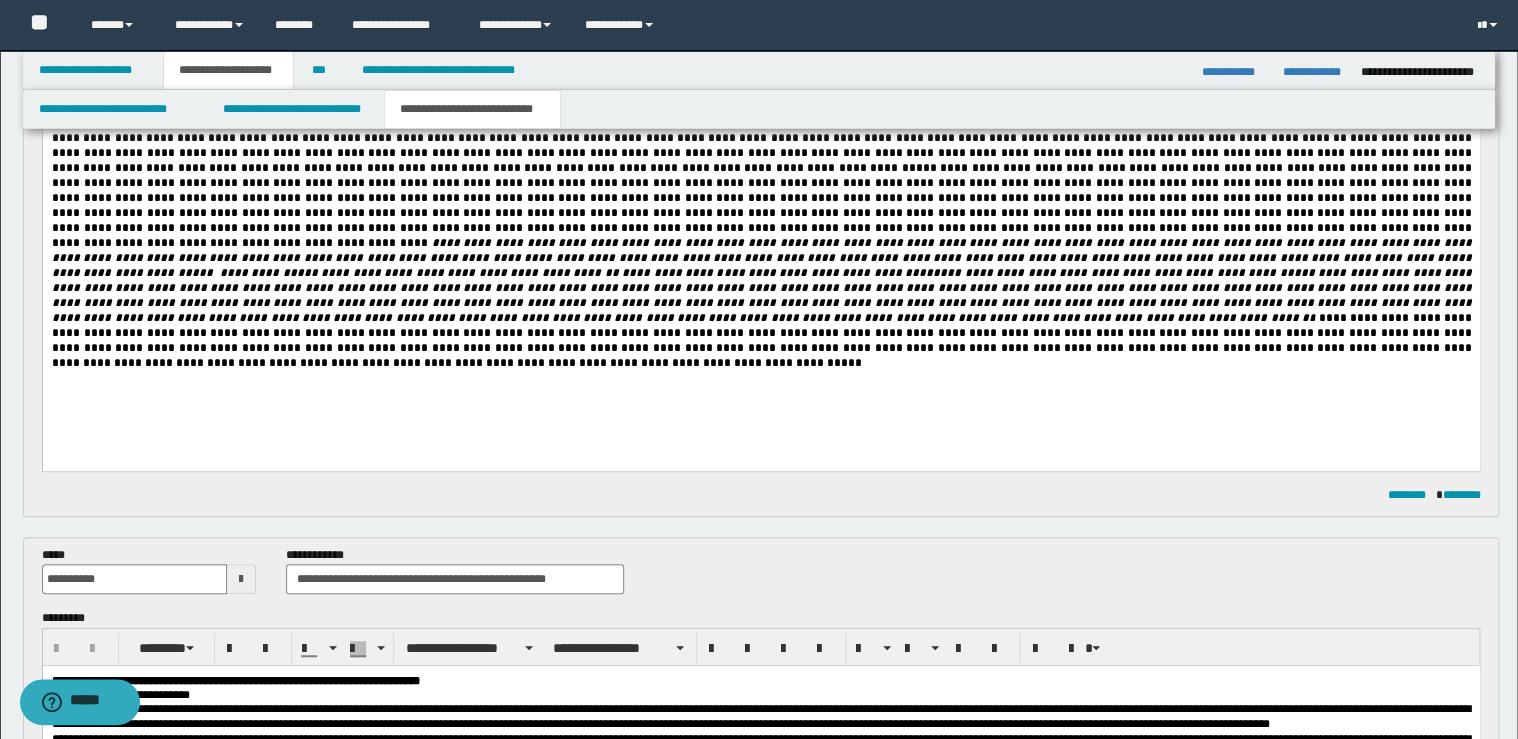 click on "**********" at bounding box center [761, 242] 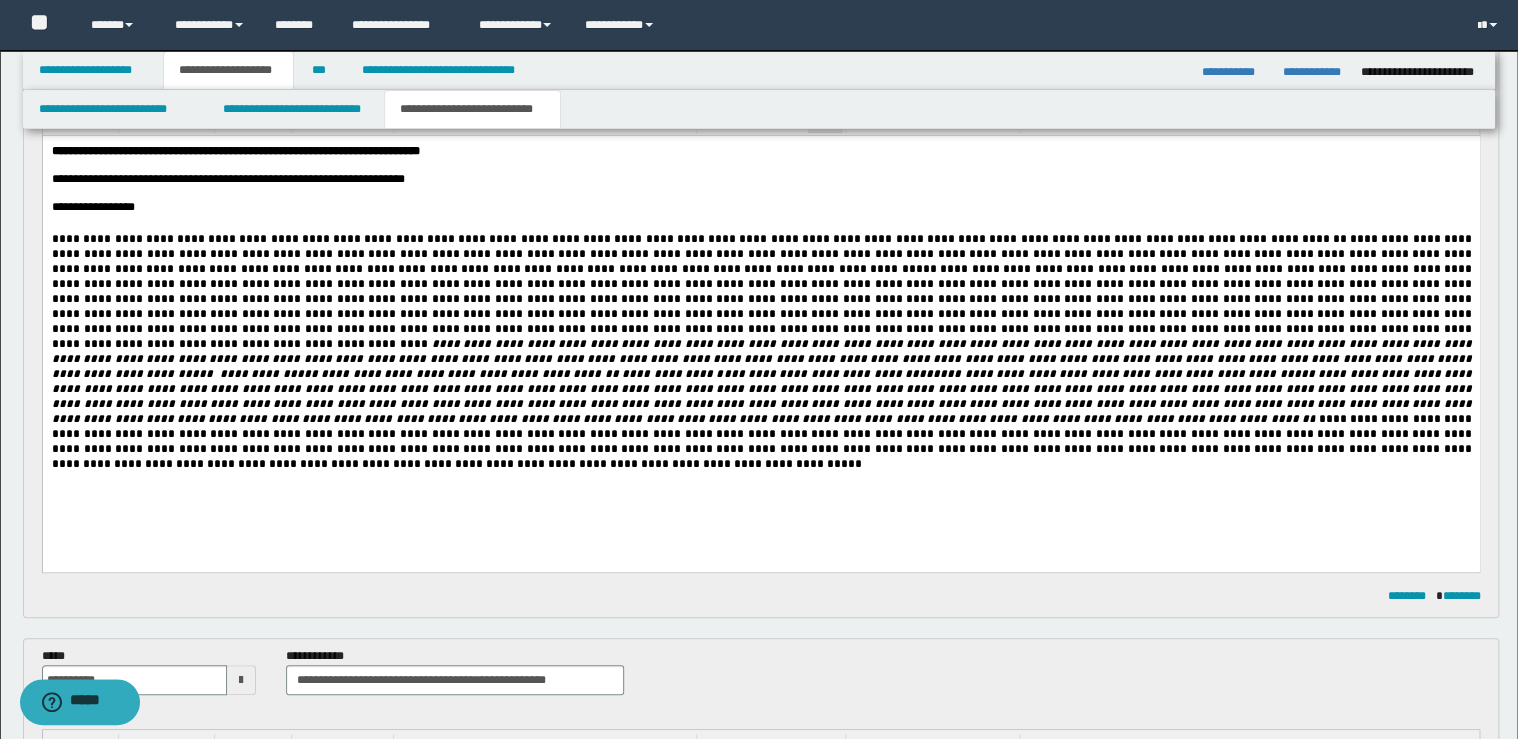 scroll, scrollTop: 80, scrollLeft: 0, axis: vertical 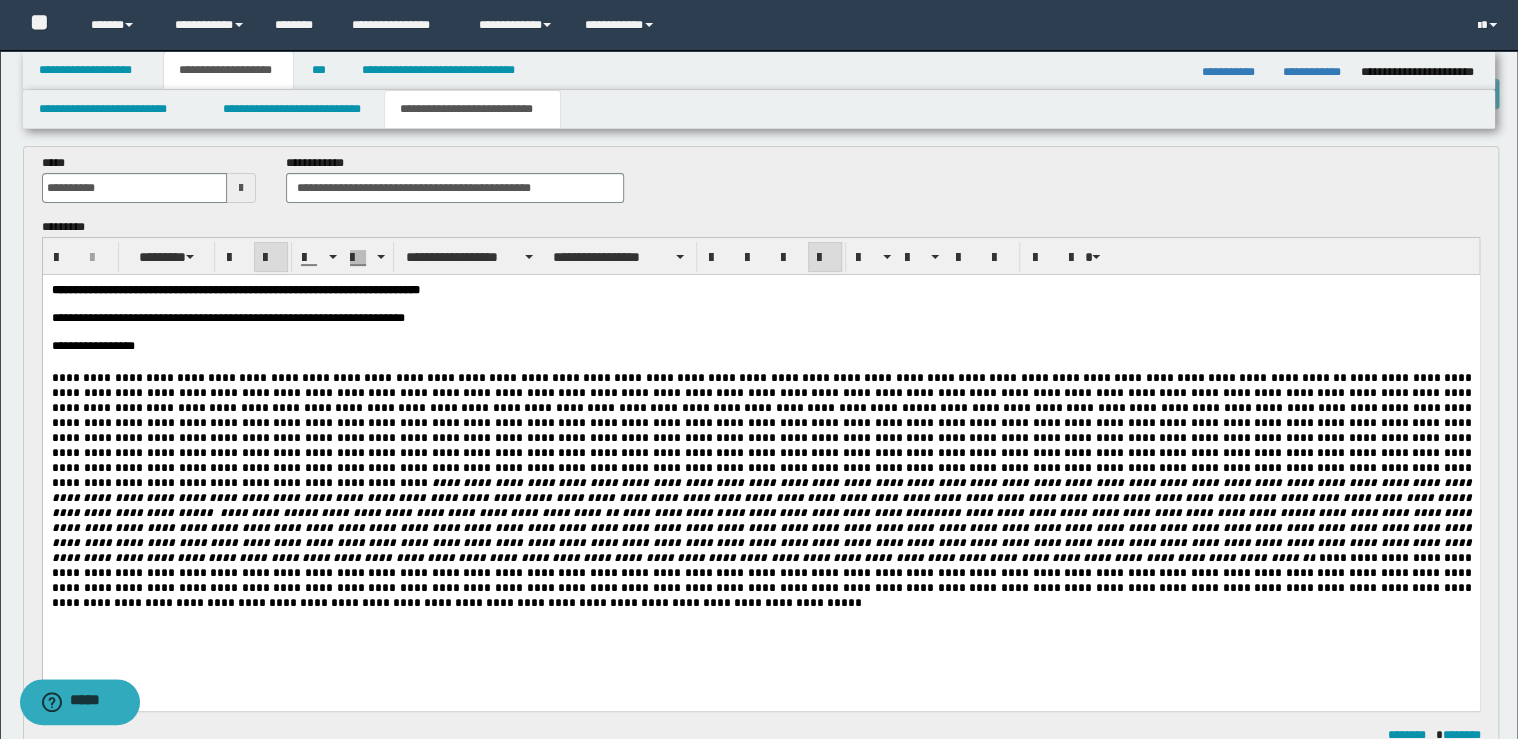 click on "**********" at bounding box center [465, 513] 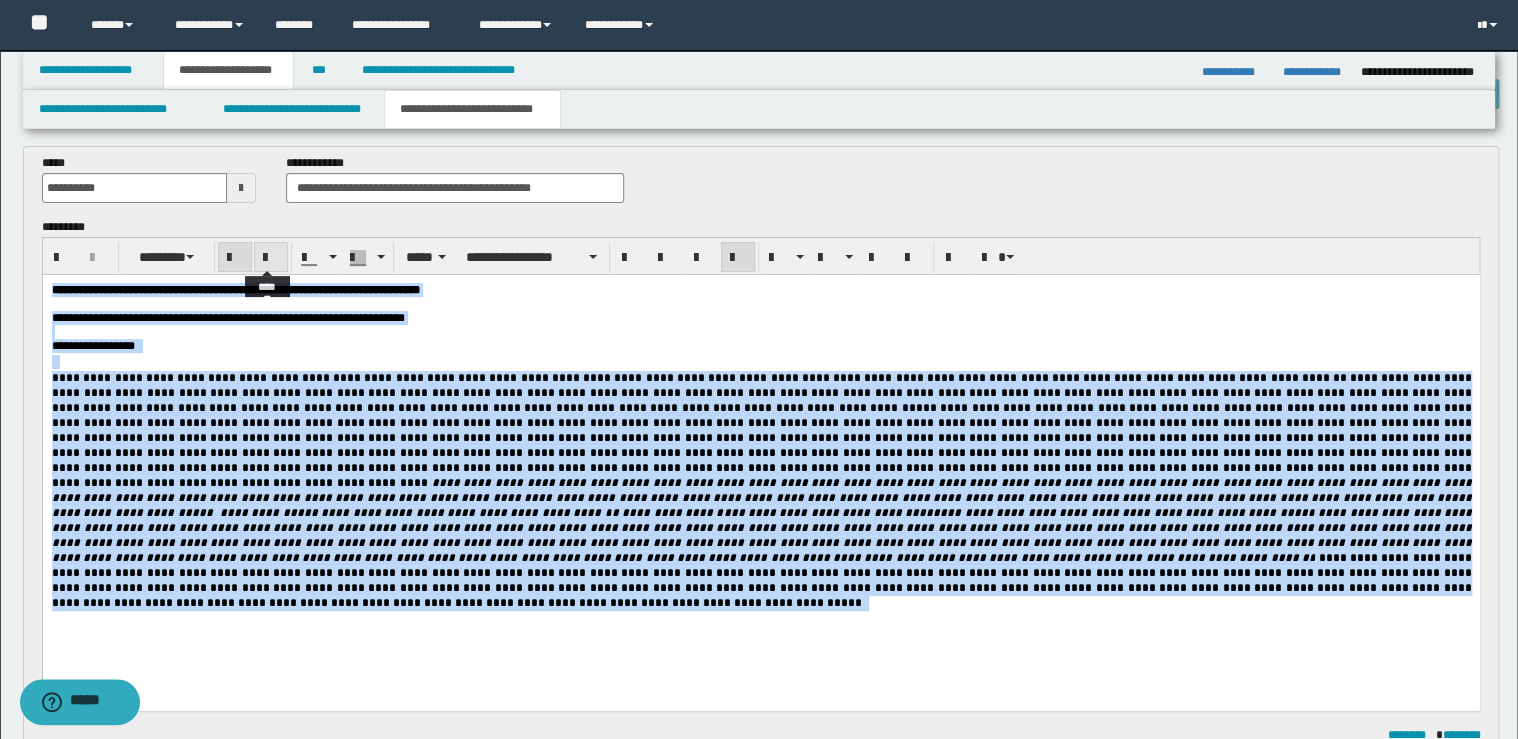 click at bounding box center [271, 257] 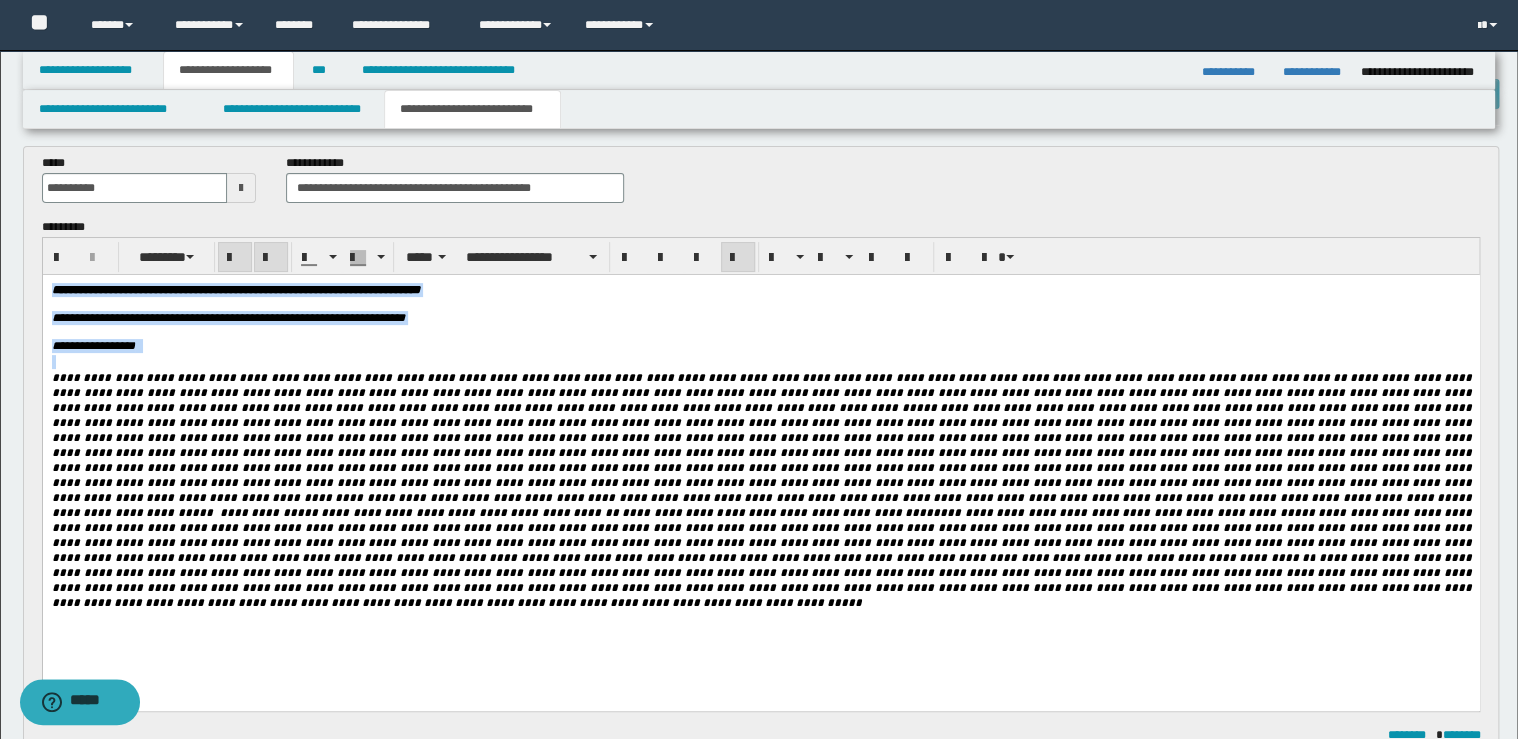 click at bounding box center (271, 257) 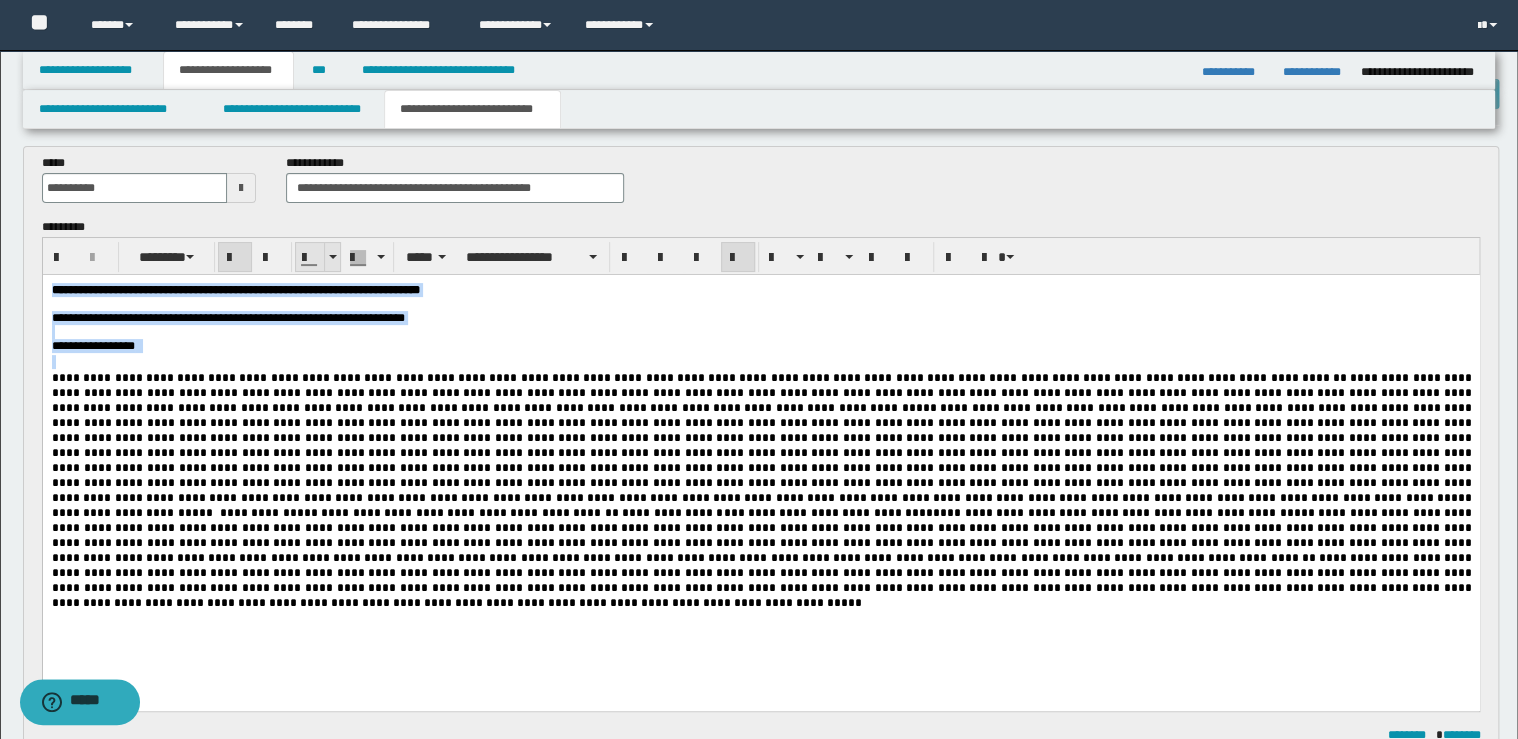 click at bounding box center [332, 257] 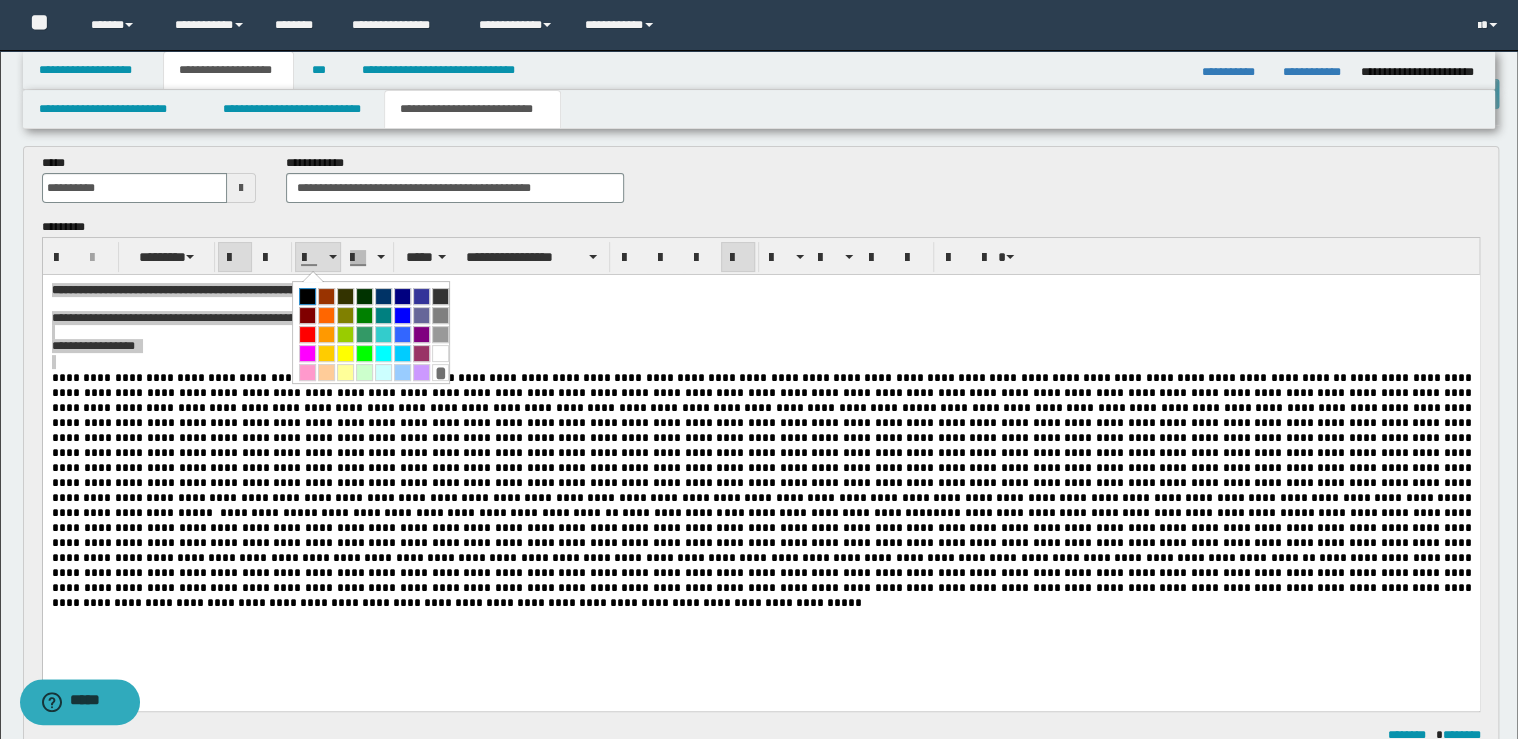 click at bounding box center [307, 296] 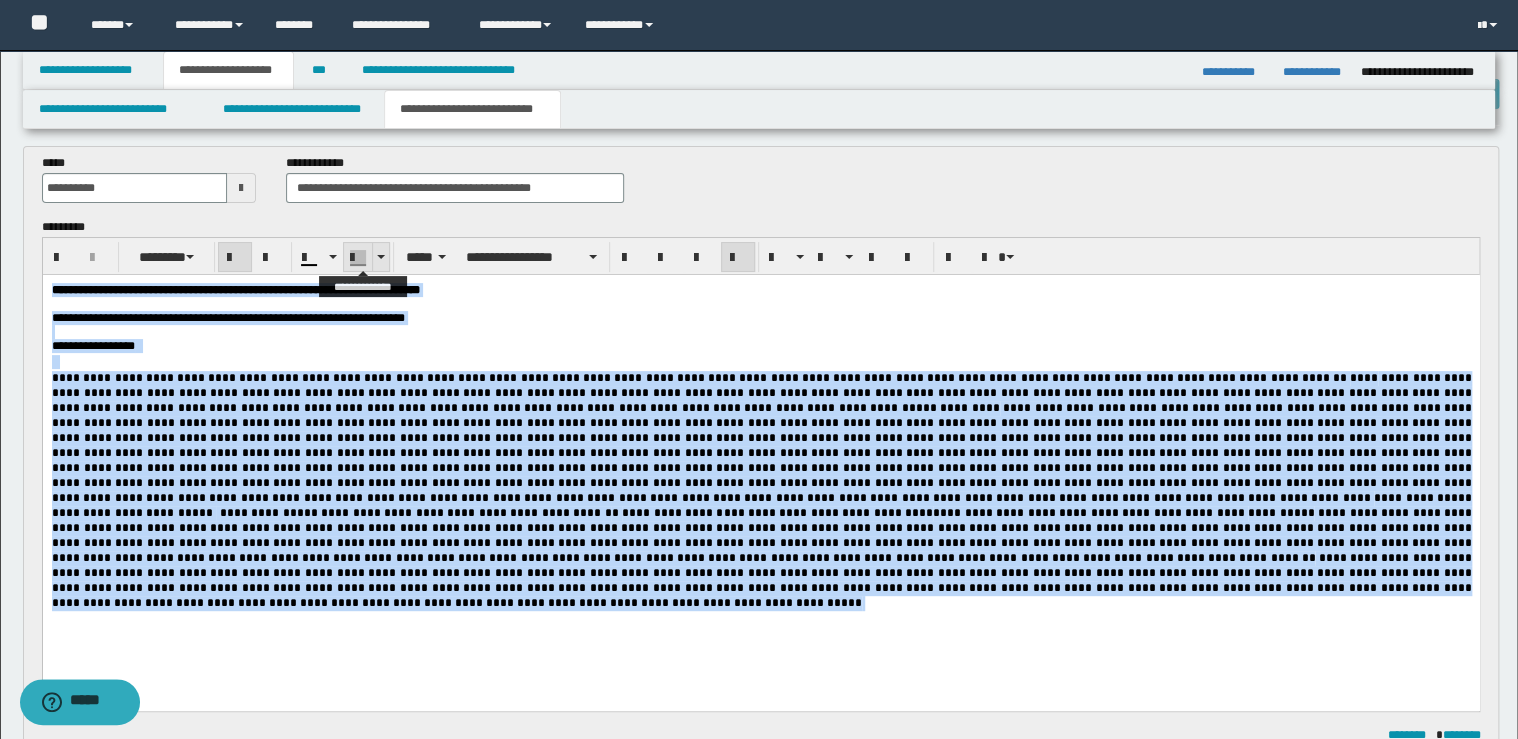 click at bounding box center (380, 257) 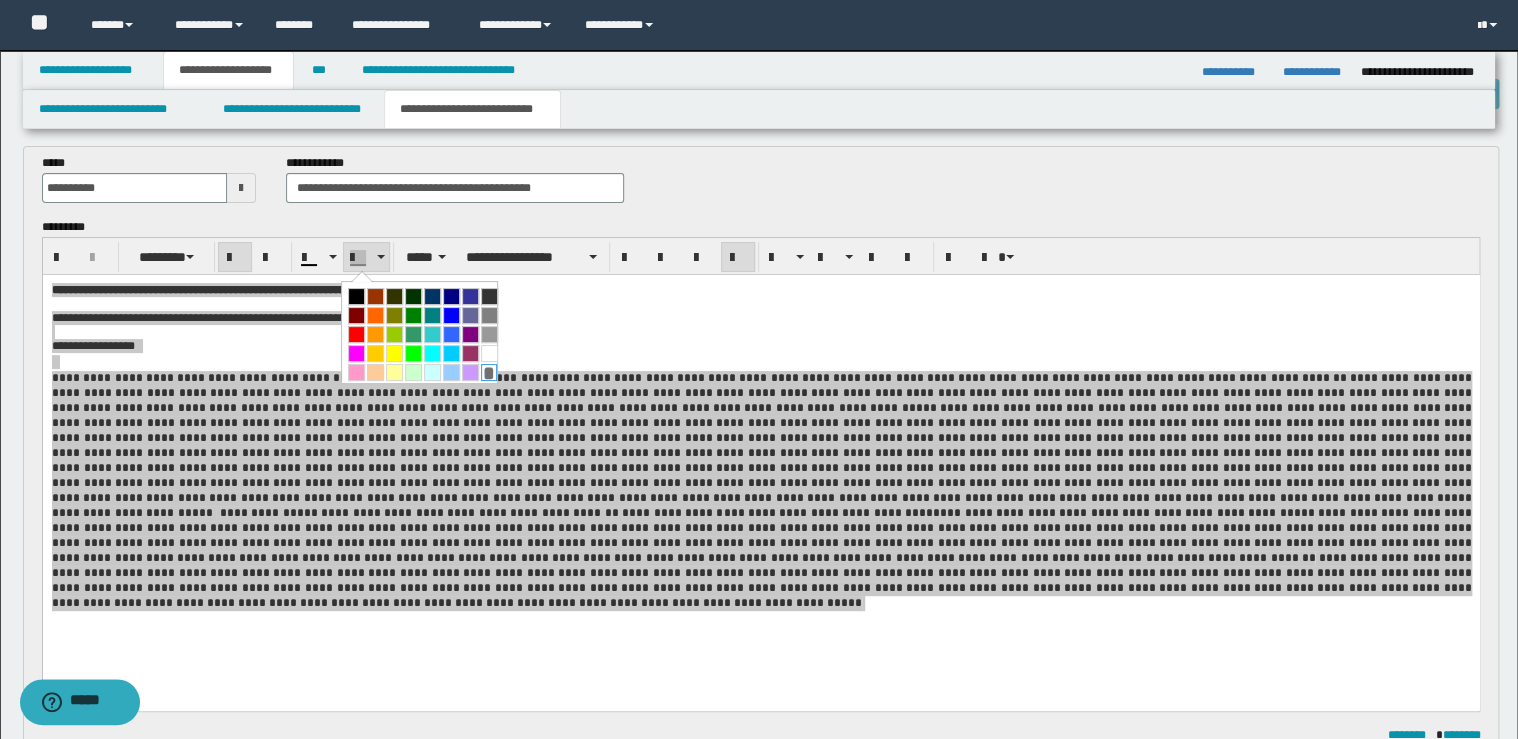 click on "*" at bounding box center (489, 372) 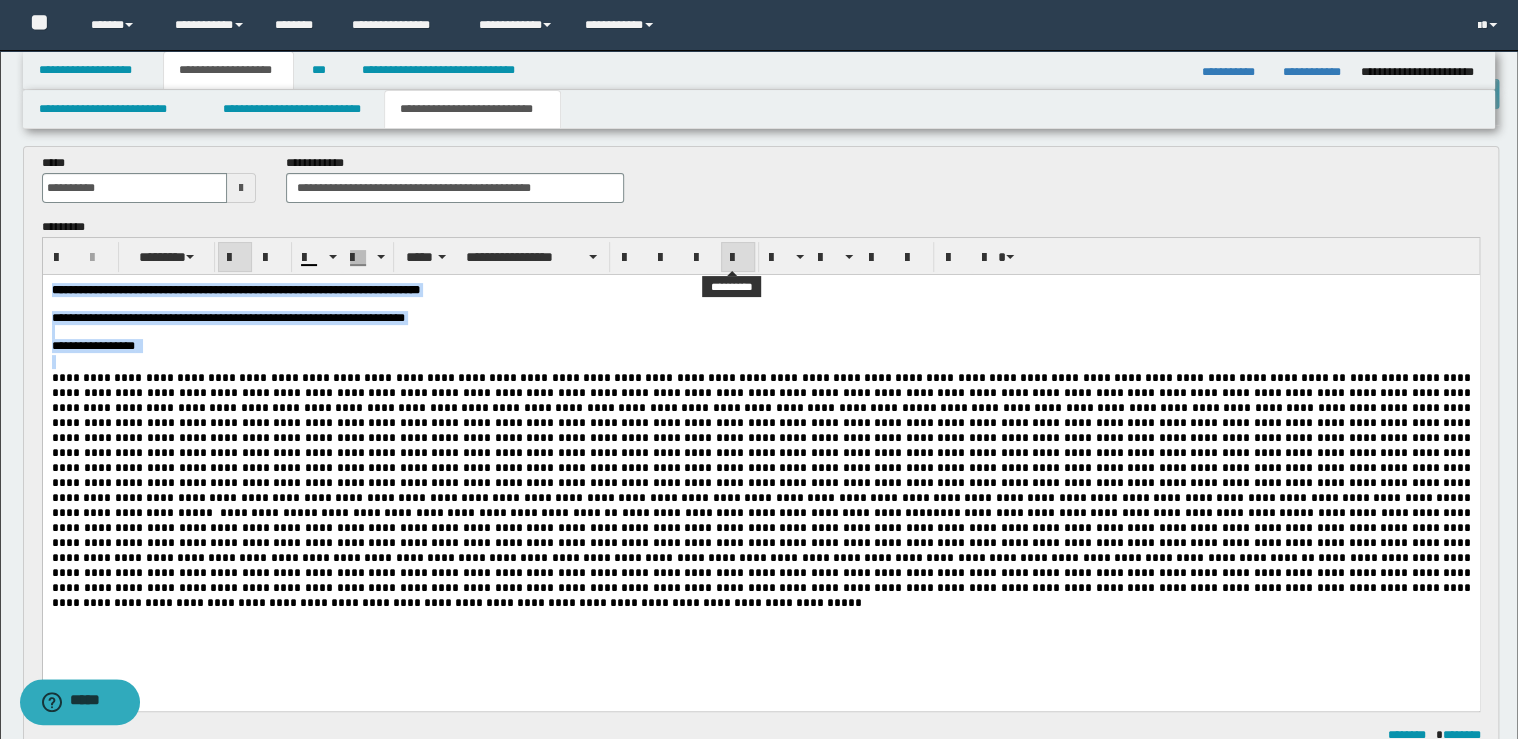 click at bounding box center [738, 258] 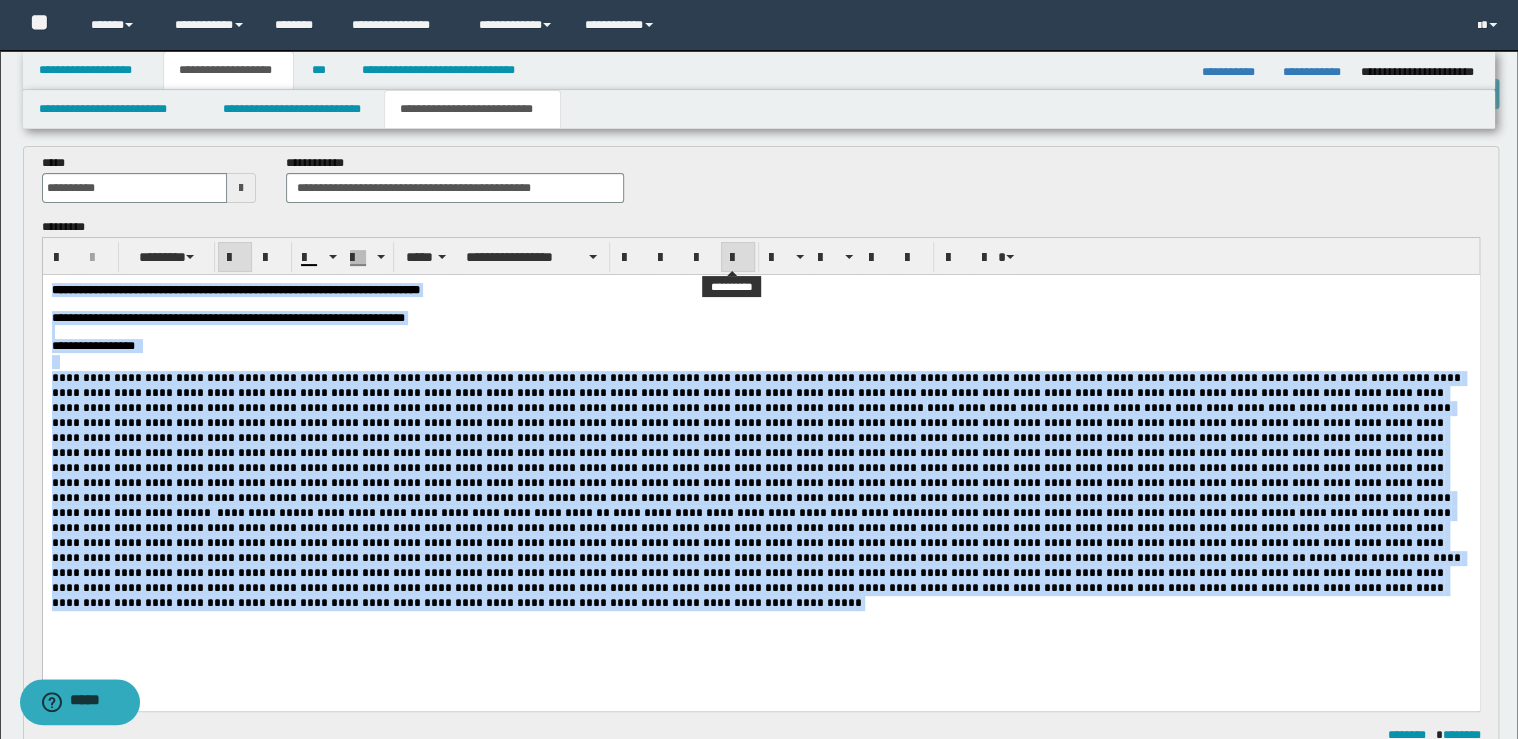 click at bounding box center (738, 258) 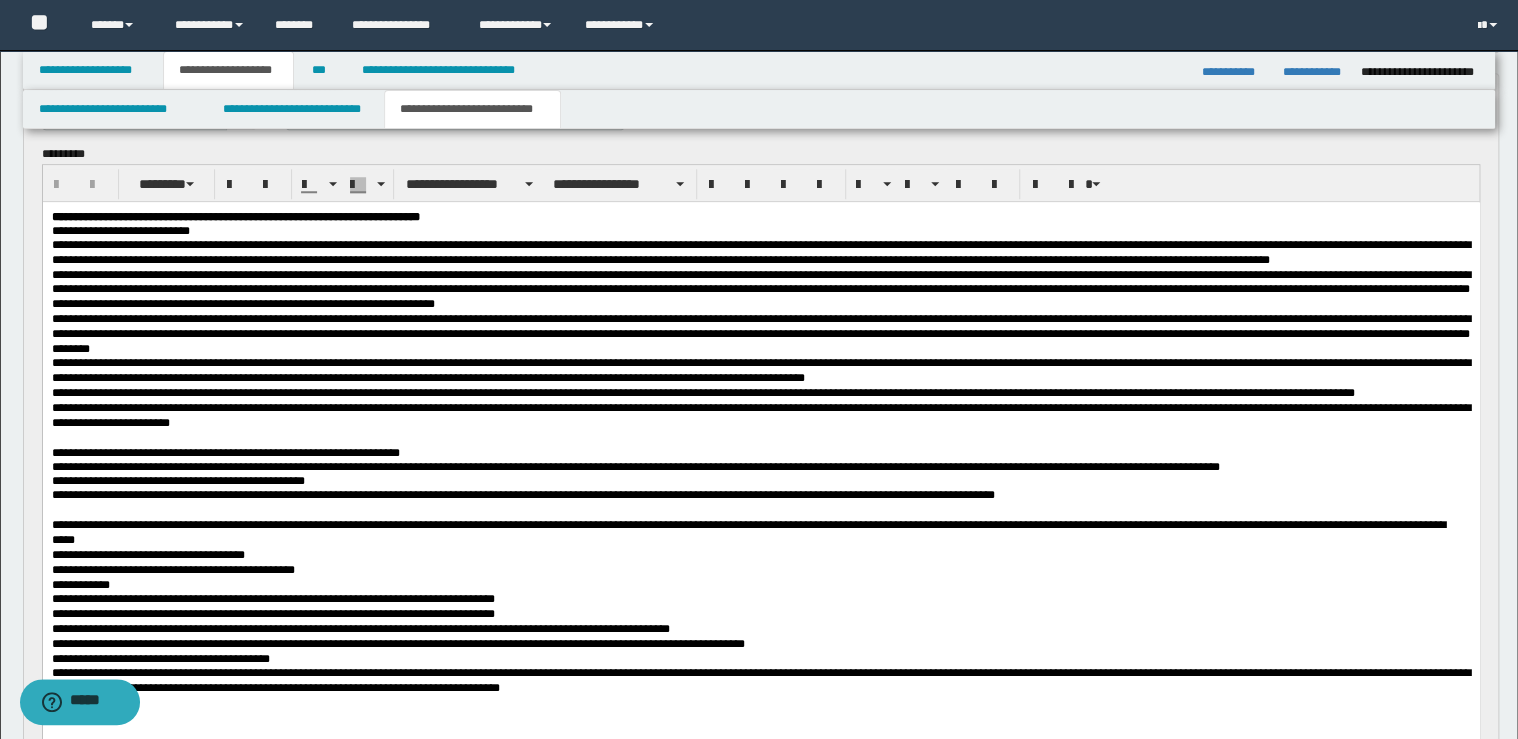 scroll, scrollTop: 800, scrollLeft: 0, axis: vertical 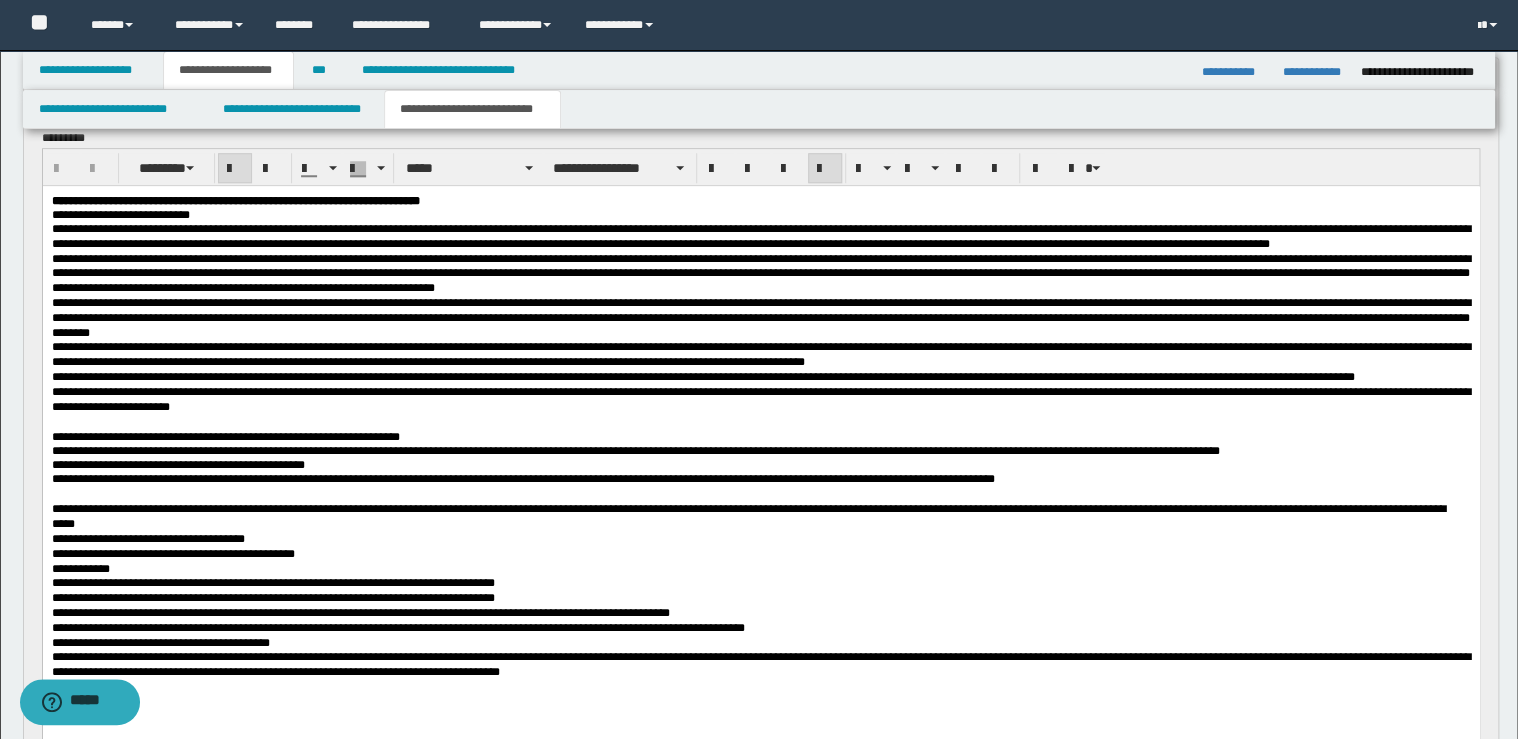 click on "**********" at bounding box center [760, 201] 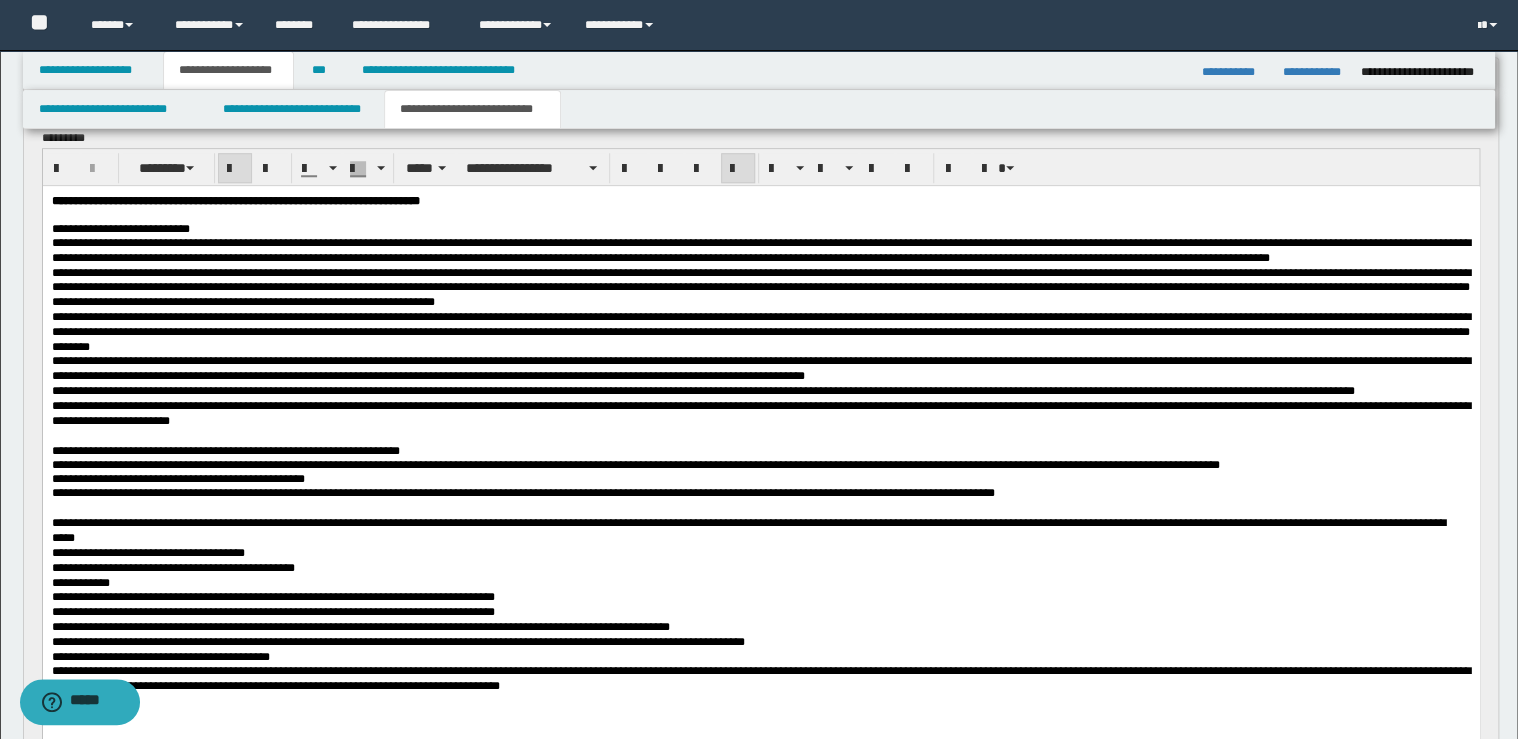 click at bounding box center (760, 215) 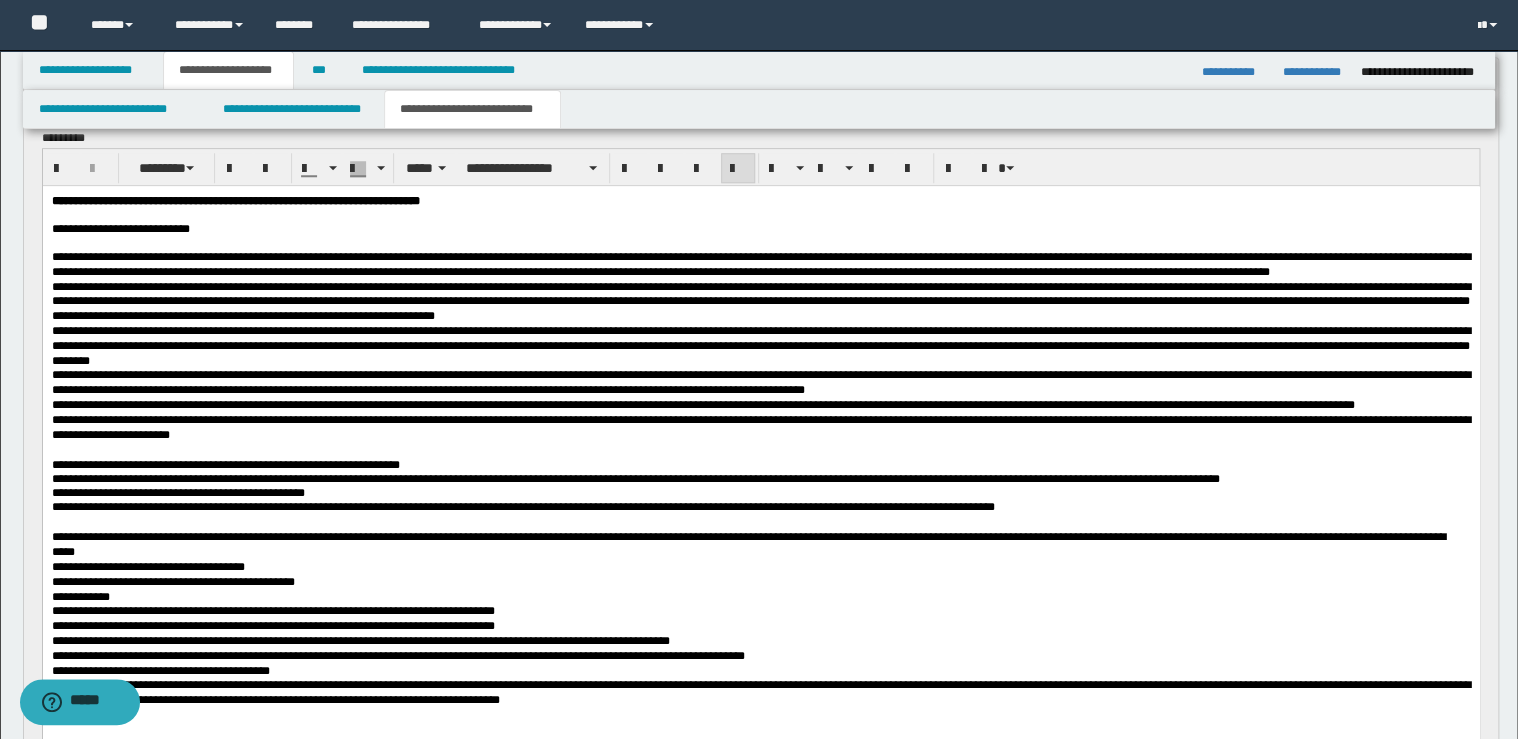click on "**********" at bounding box center [760, 346] 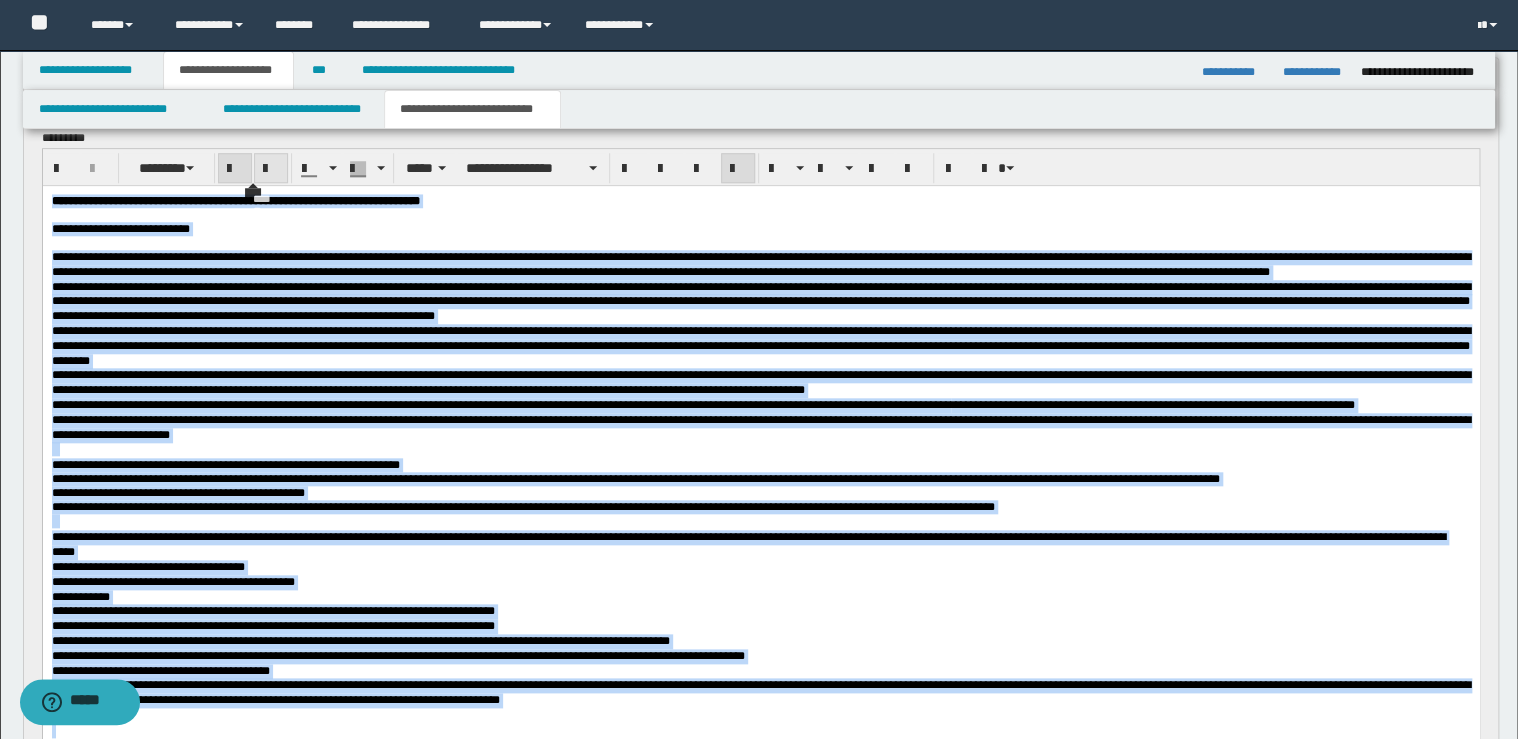 click at bounding box center (271, 168) 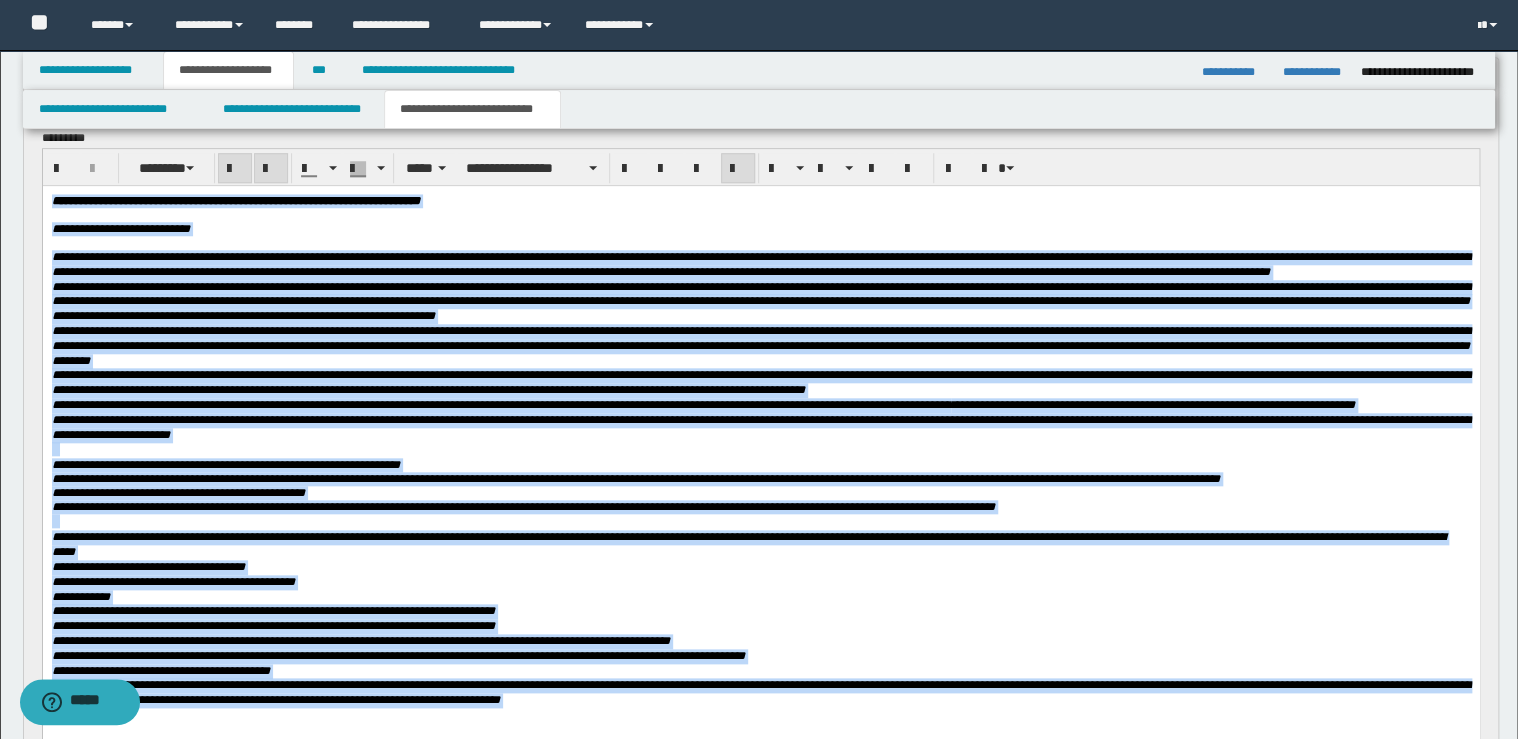 click at bounding box center (271, 168) 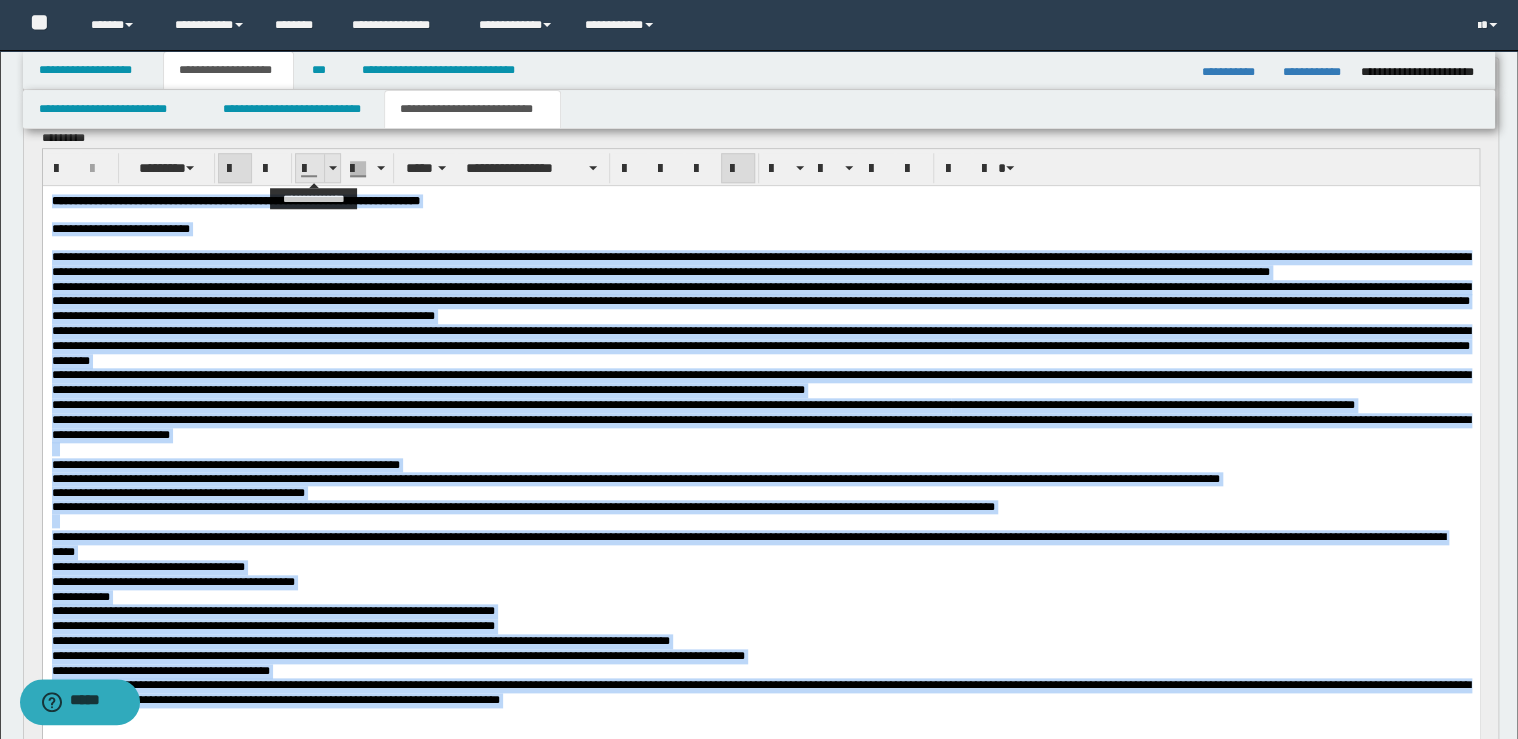 click at bounding box center (332, 168) 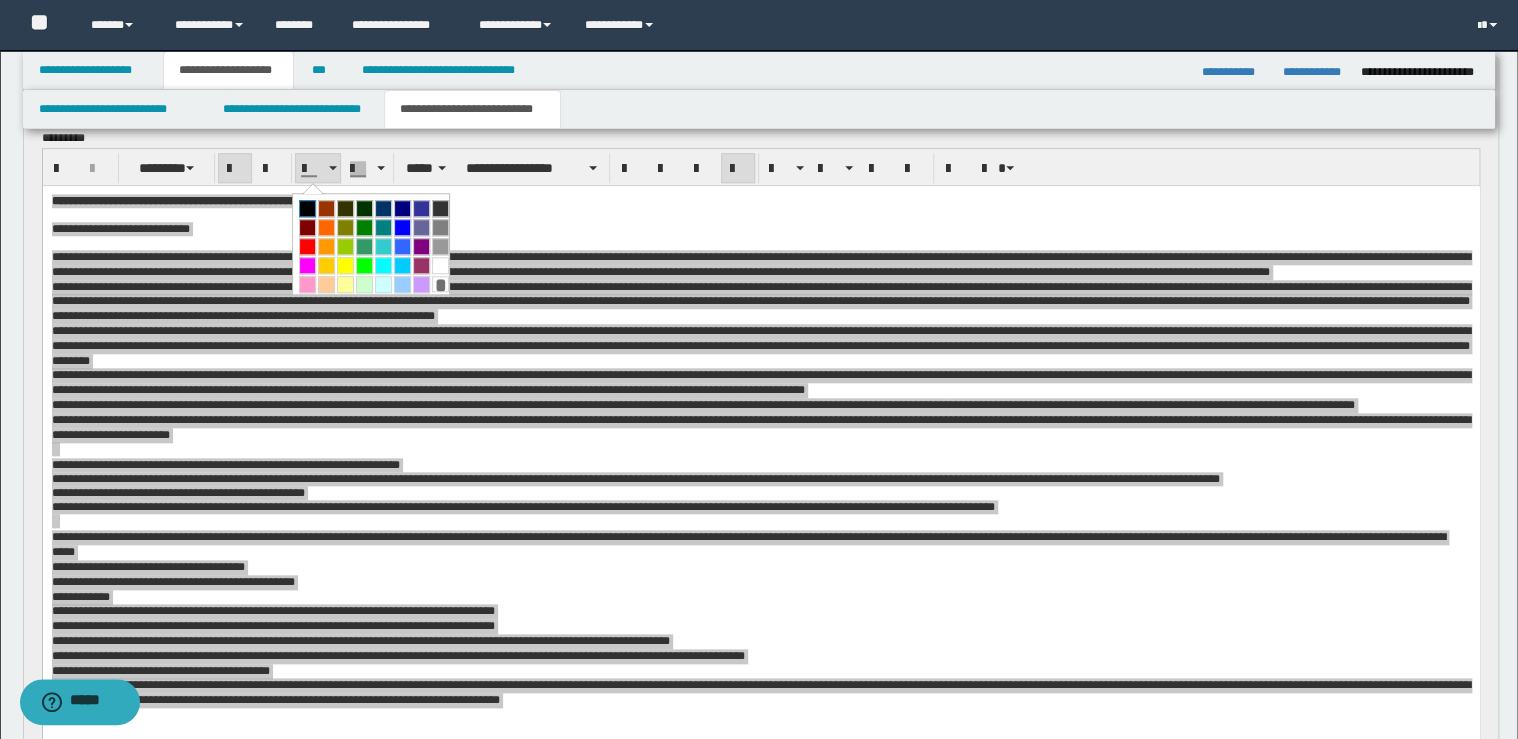 drag, startPoint x: 304, startPoint y: 208, endPoint x: 288, endPoint y: 3, distance: 205.62344 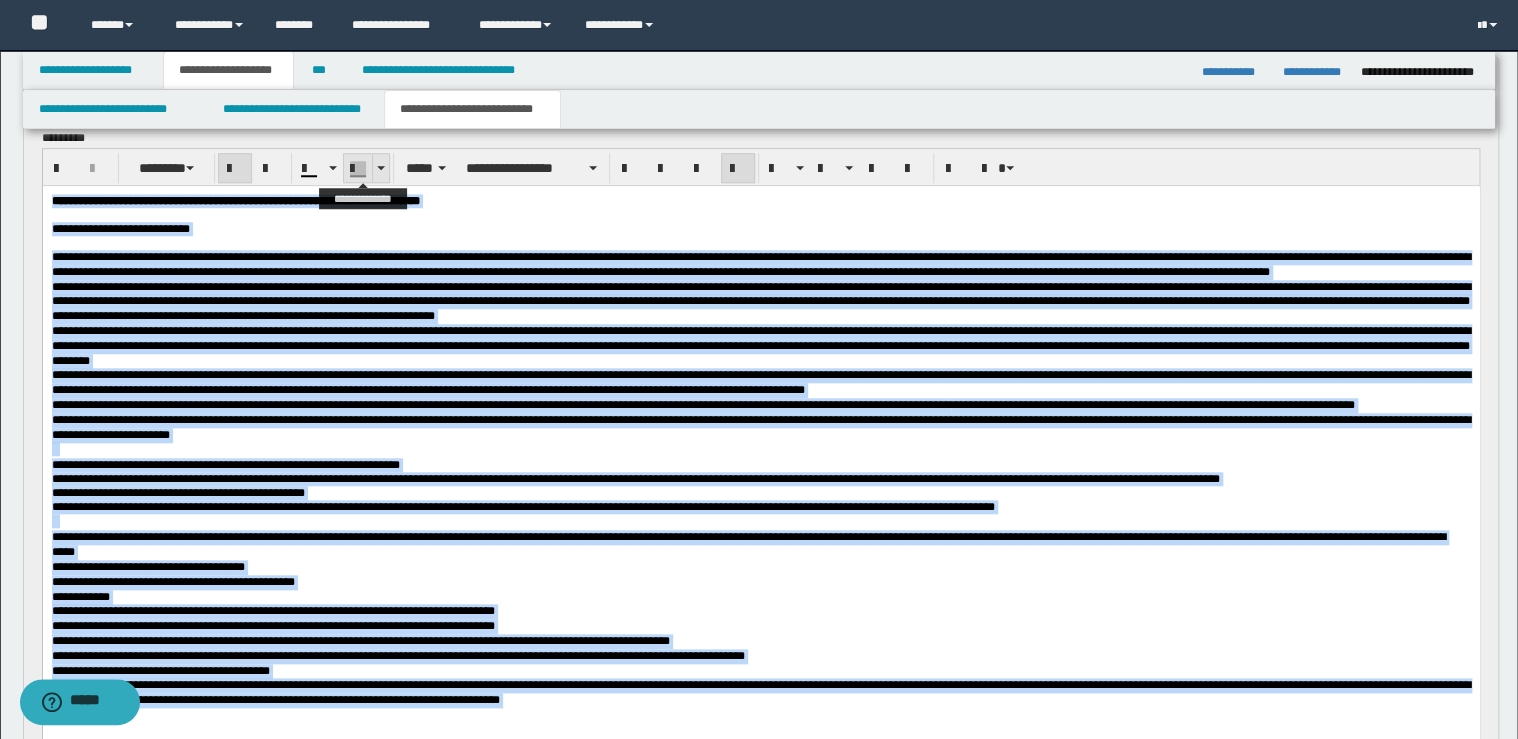 click at bounding box center [380, 168] 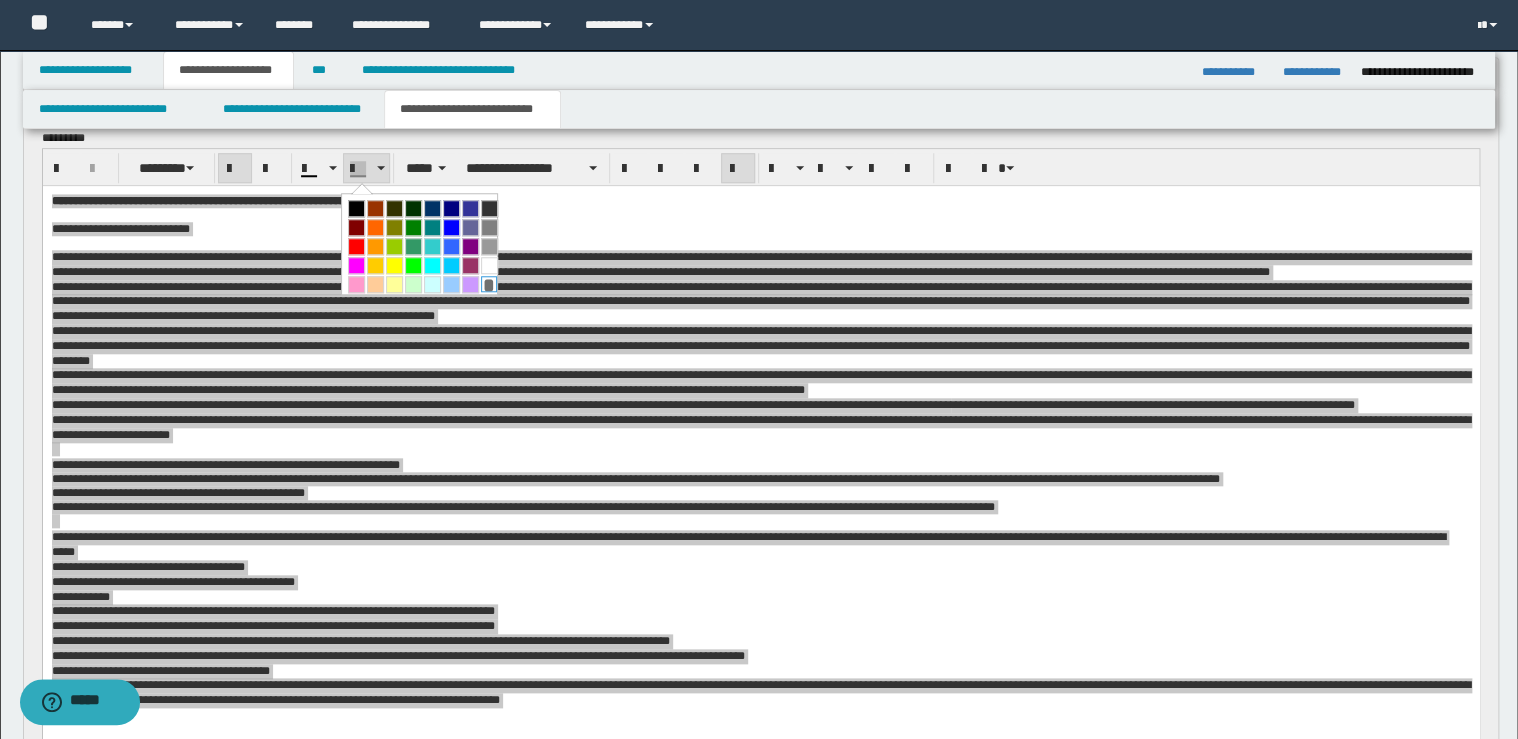 click on "*" at bounding box center (489, 284) 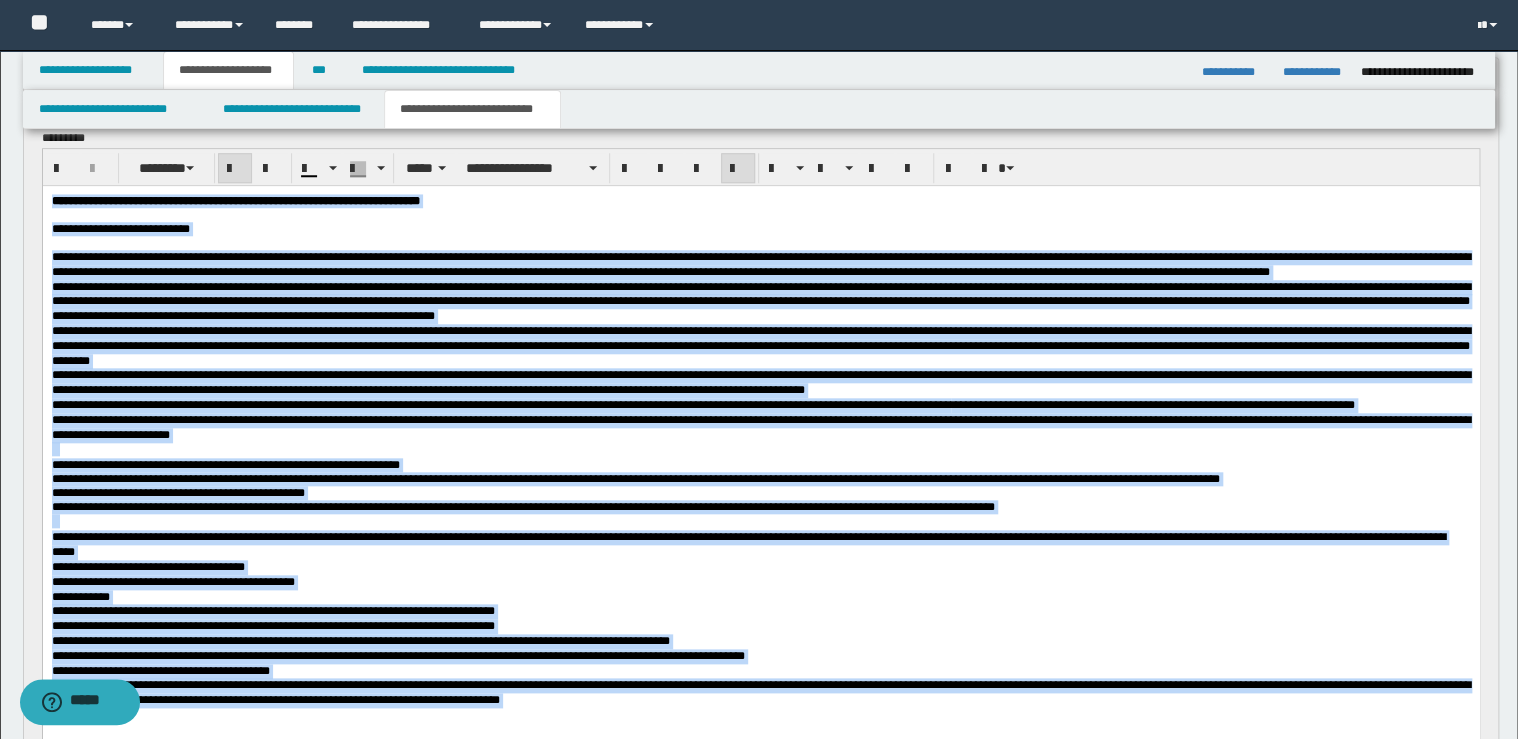 click at bounding box center [738, 169] 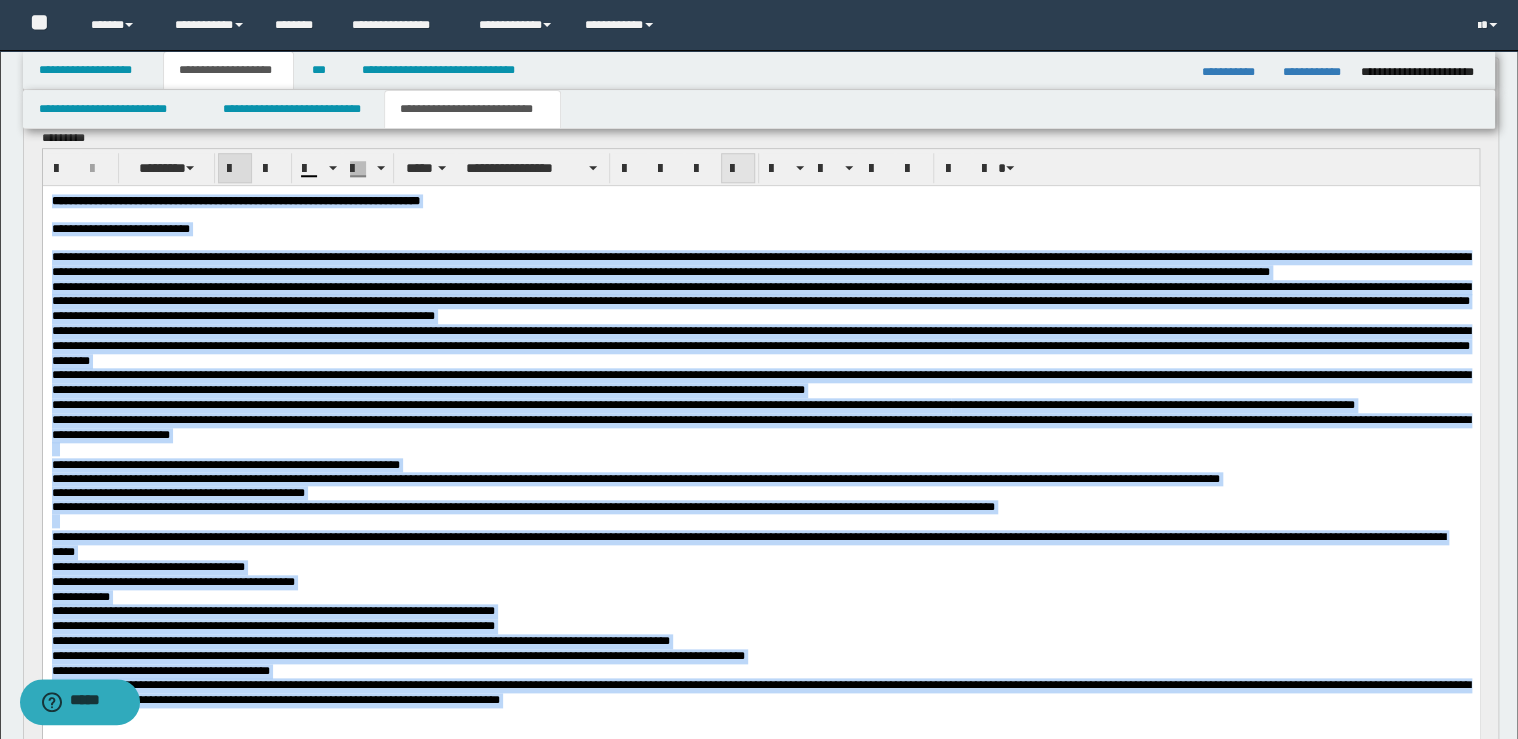 click at bounding box center [738, 169] 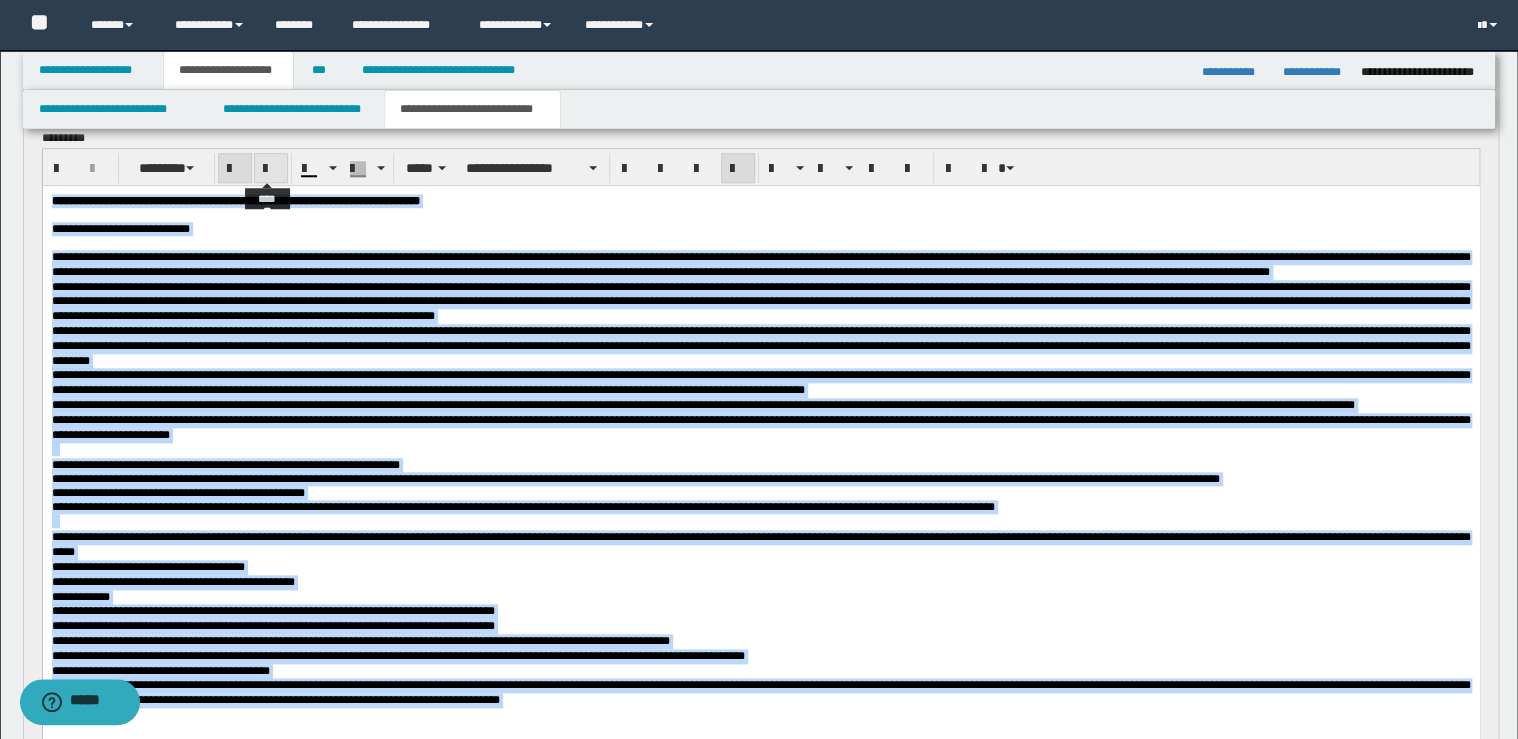 click at bounding box center (271, 169) 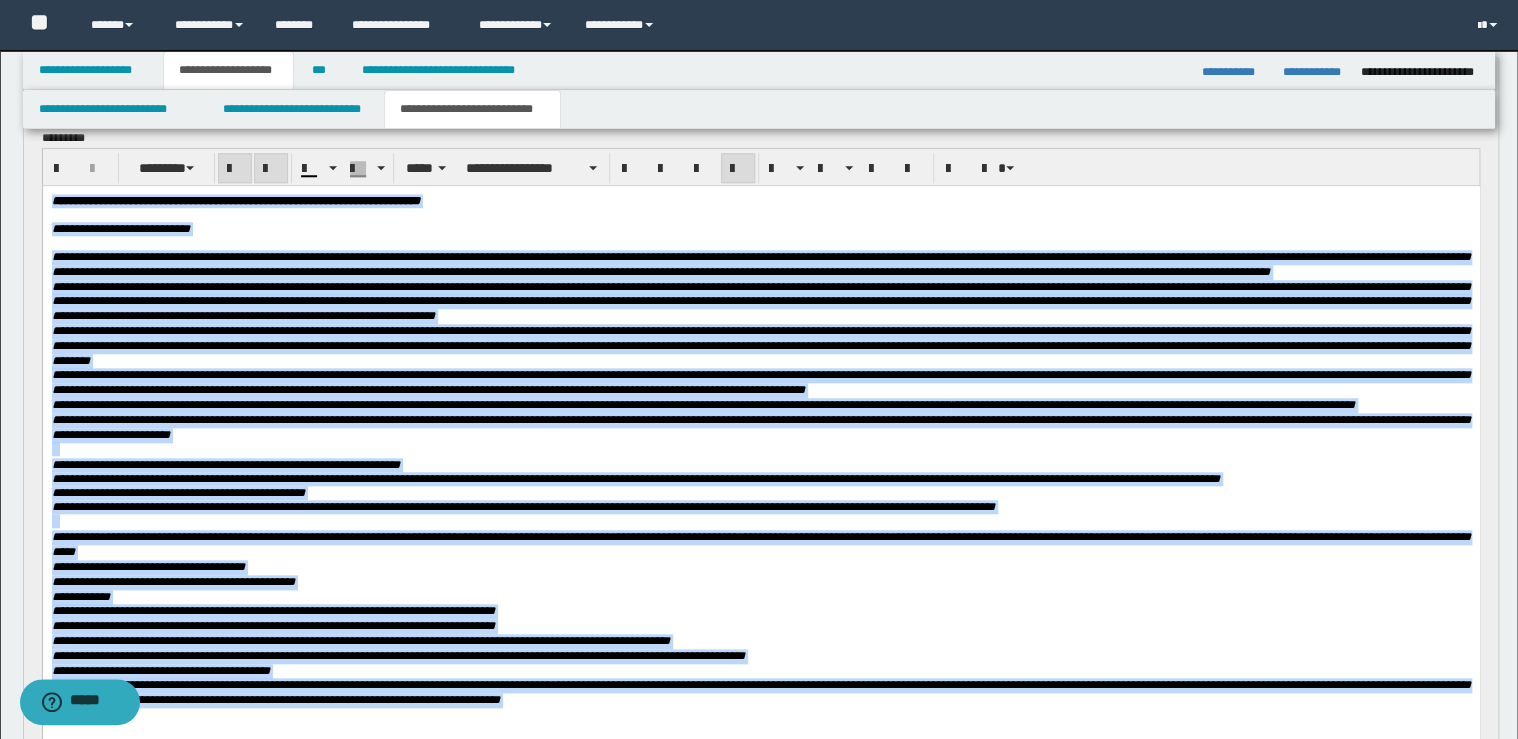 click at bounding box center [271, 169] 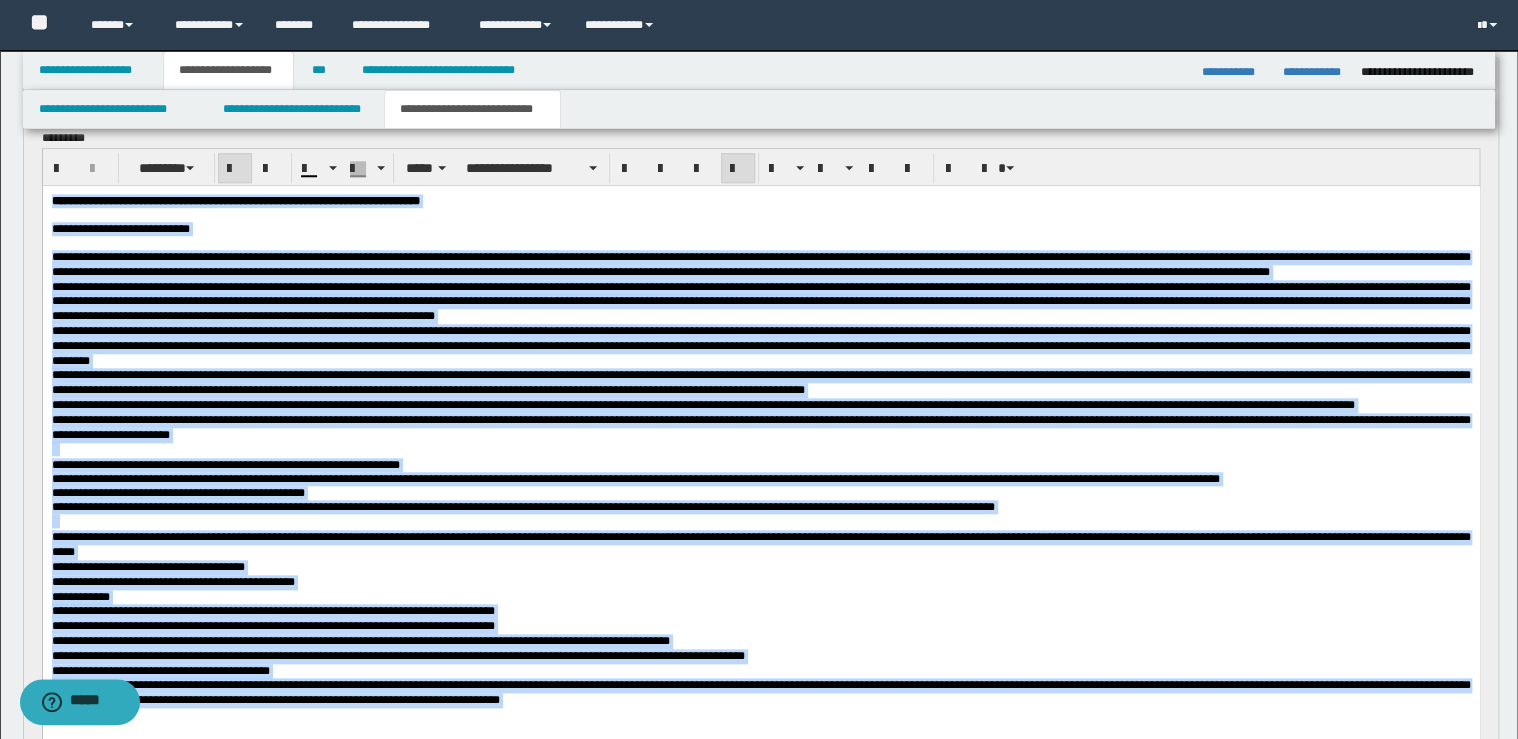 click on "**********" at bounding box center (760, 383) 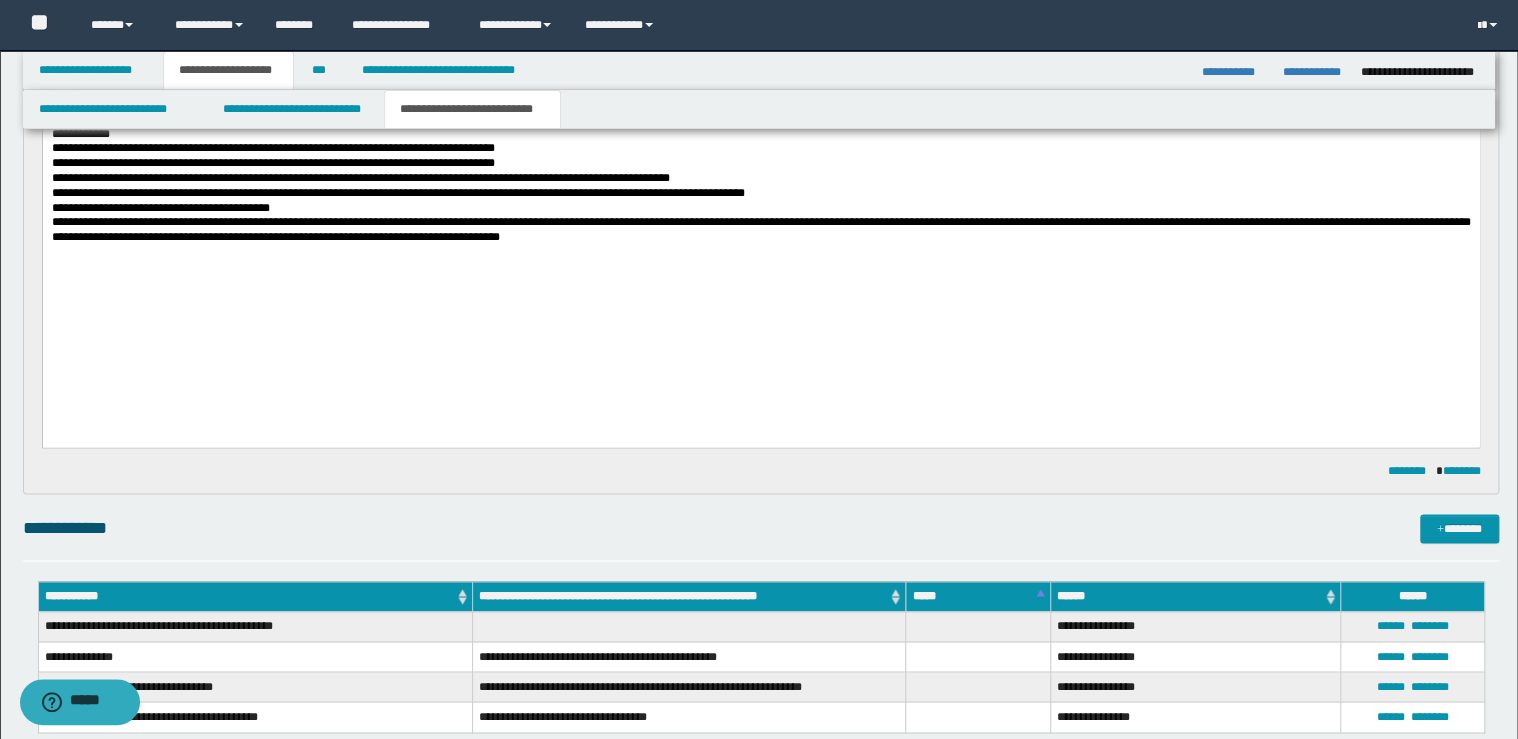 scroll, scrollTop: 1280, scrollLeft: 0, axis: vertical 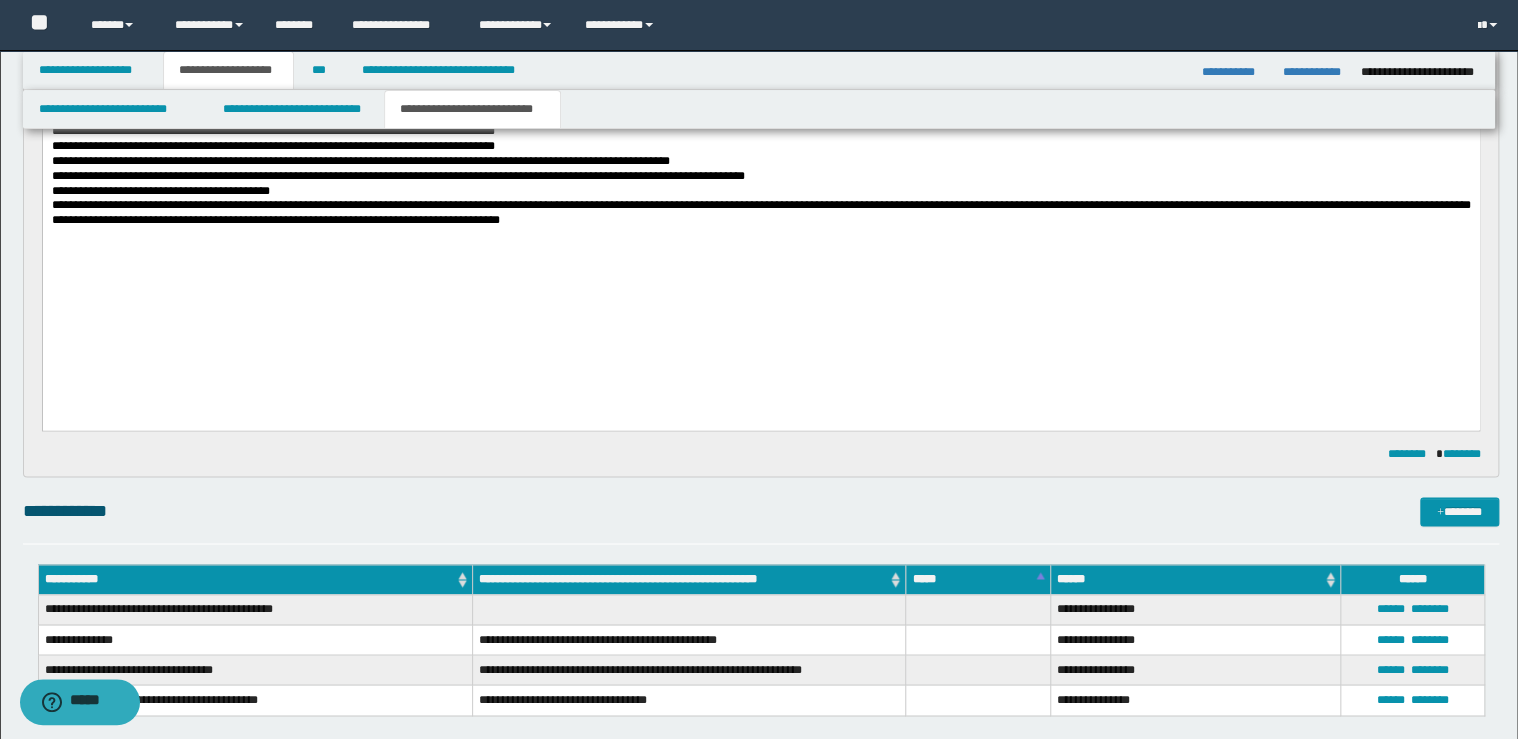 click on "**********" at bounding box center (760, 214) 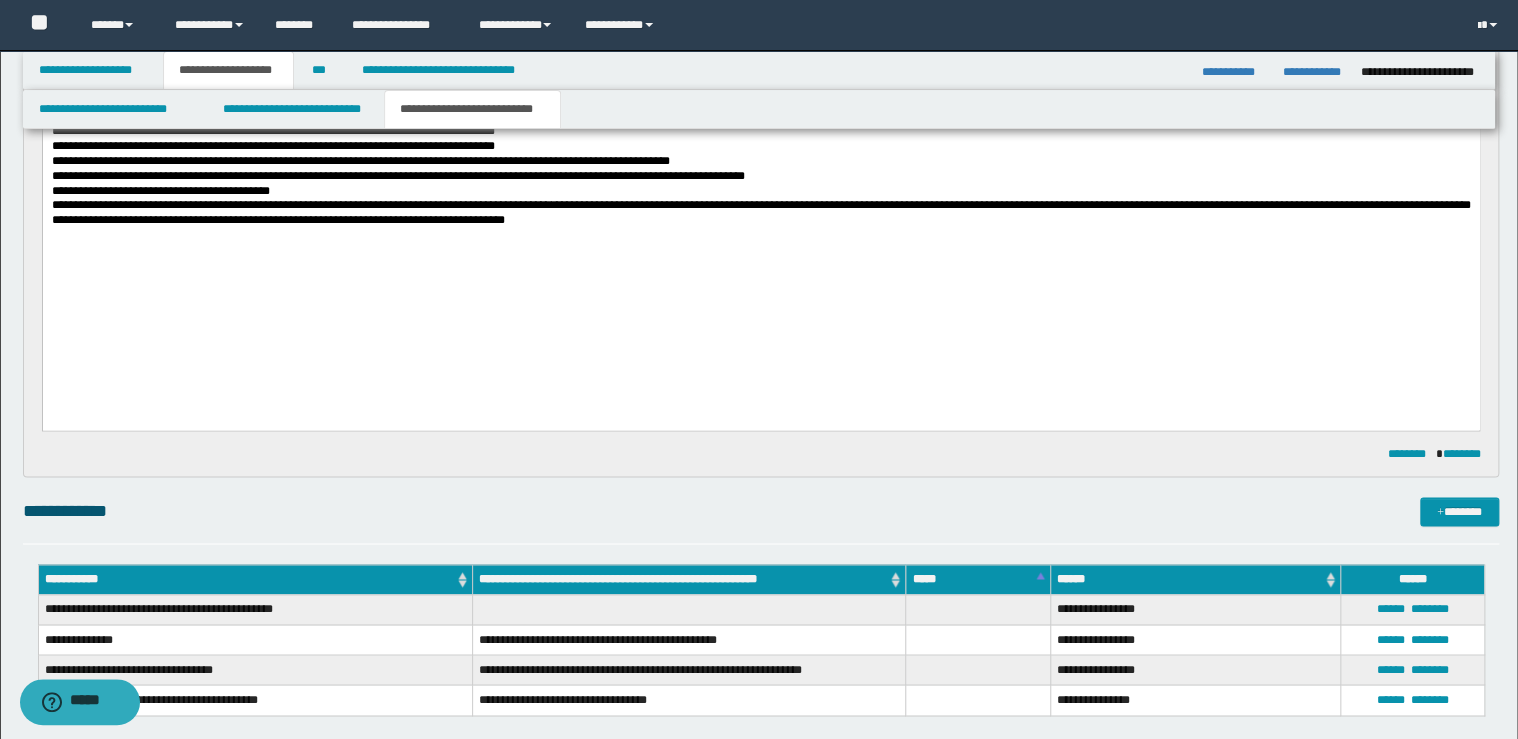 type 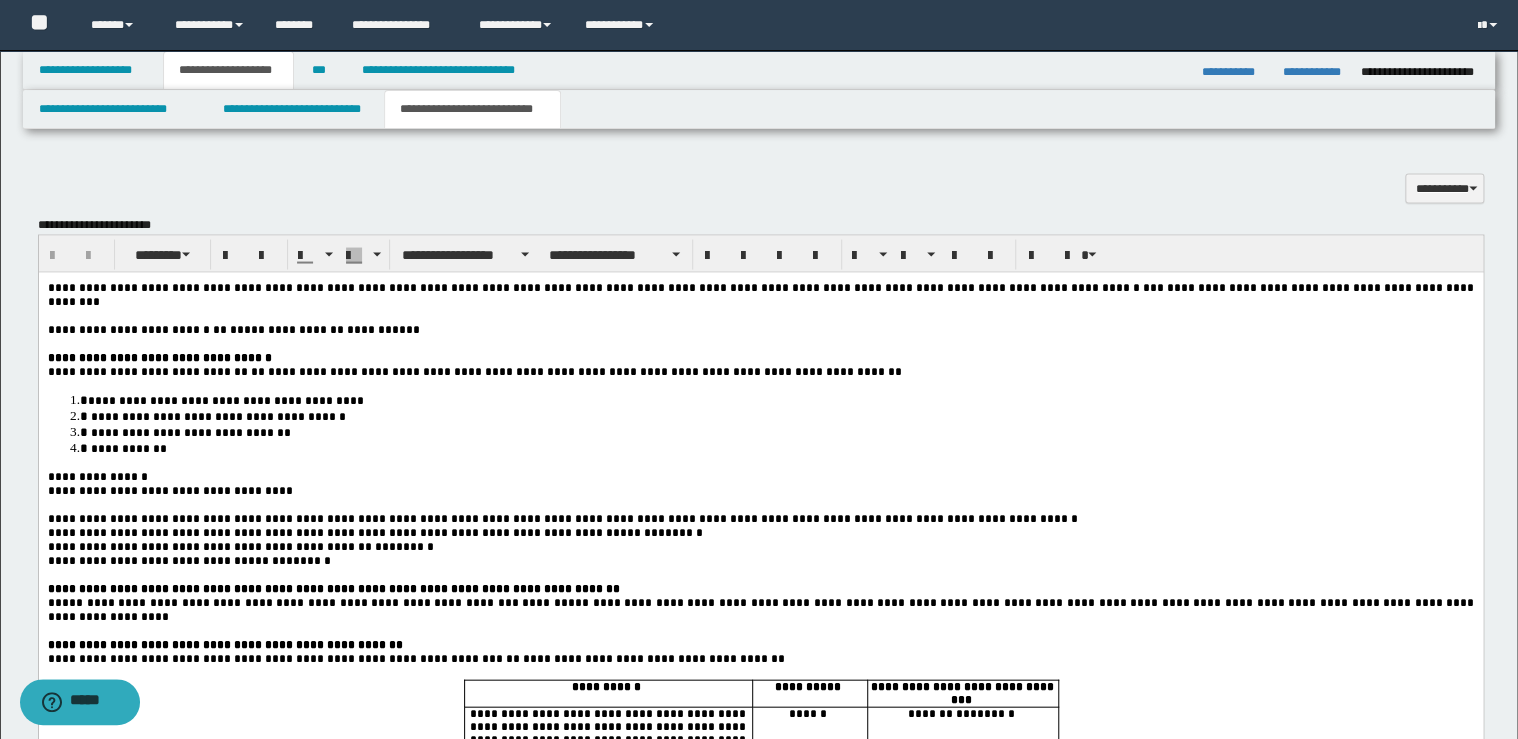 scroll, scrollTop: 1840, scrollLeft: 0, axis: vertical 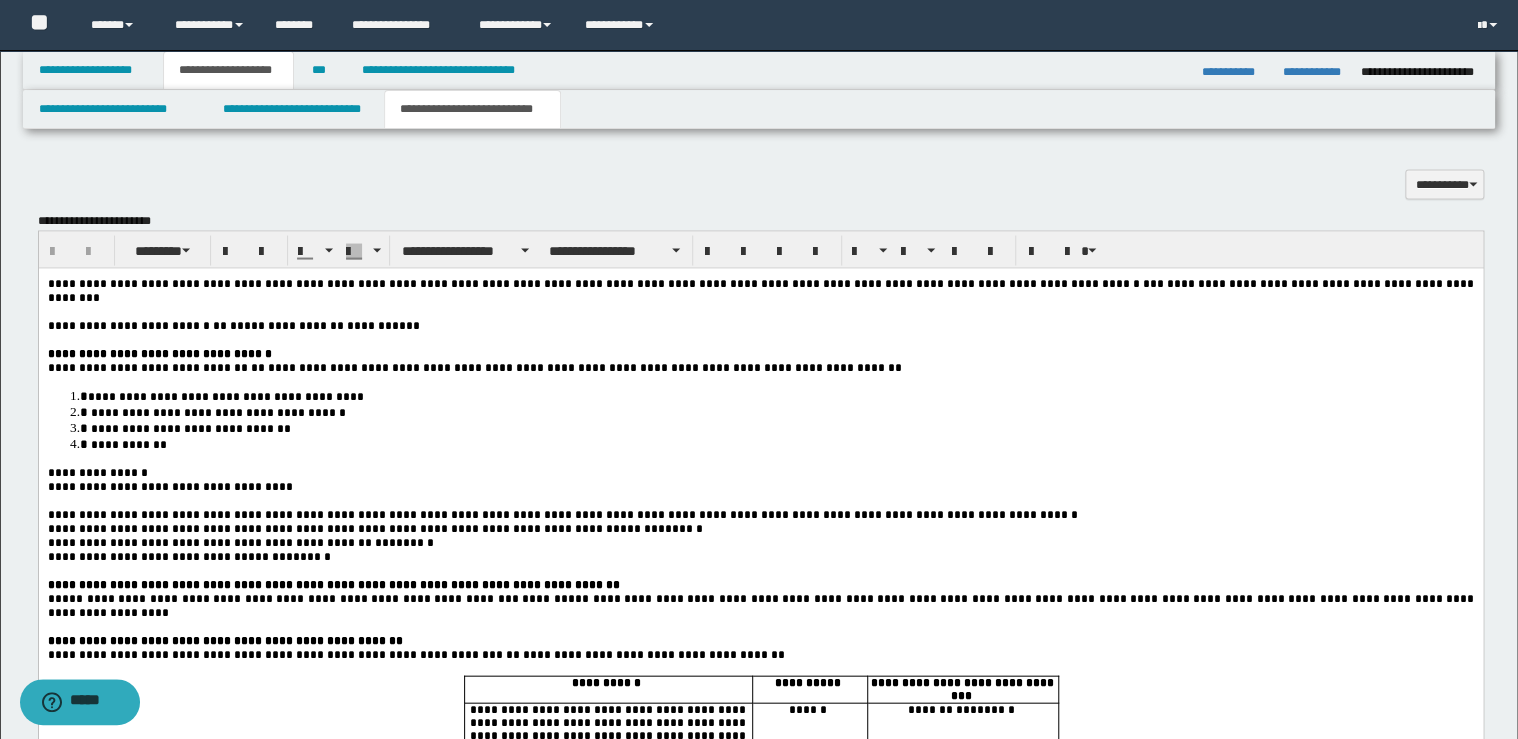 click on "**********" at bounding box center (760, 352) 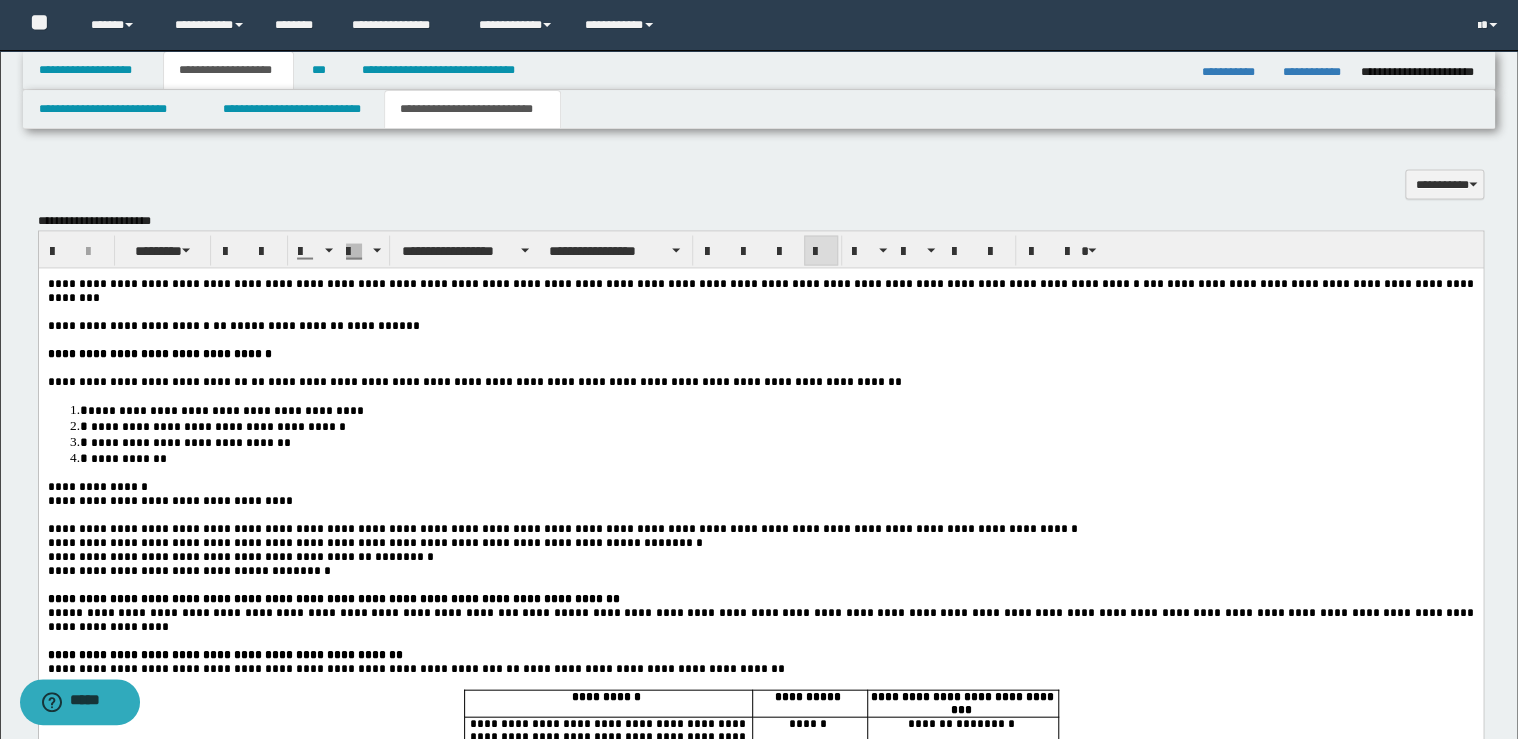 drag, startPoint x: 53, startPoint y: 484, endPoint x: 55, endPoint y: 496, distance: 12.165525 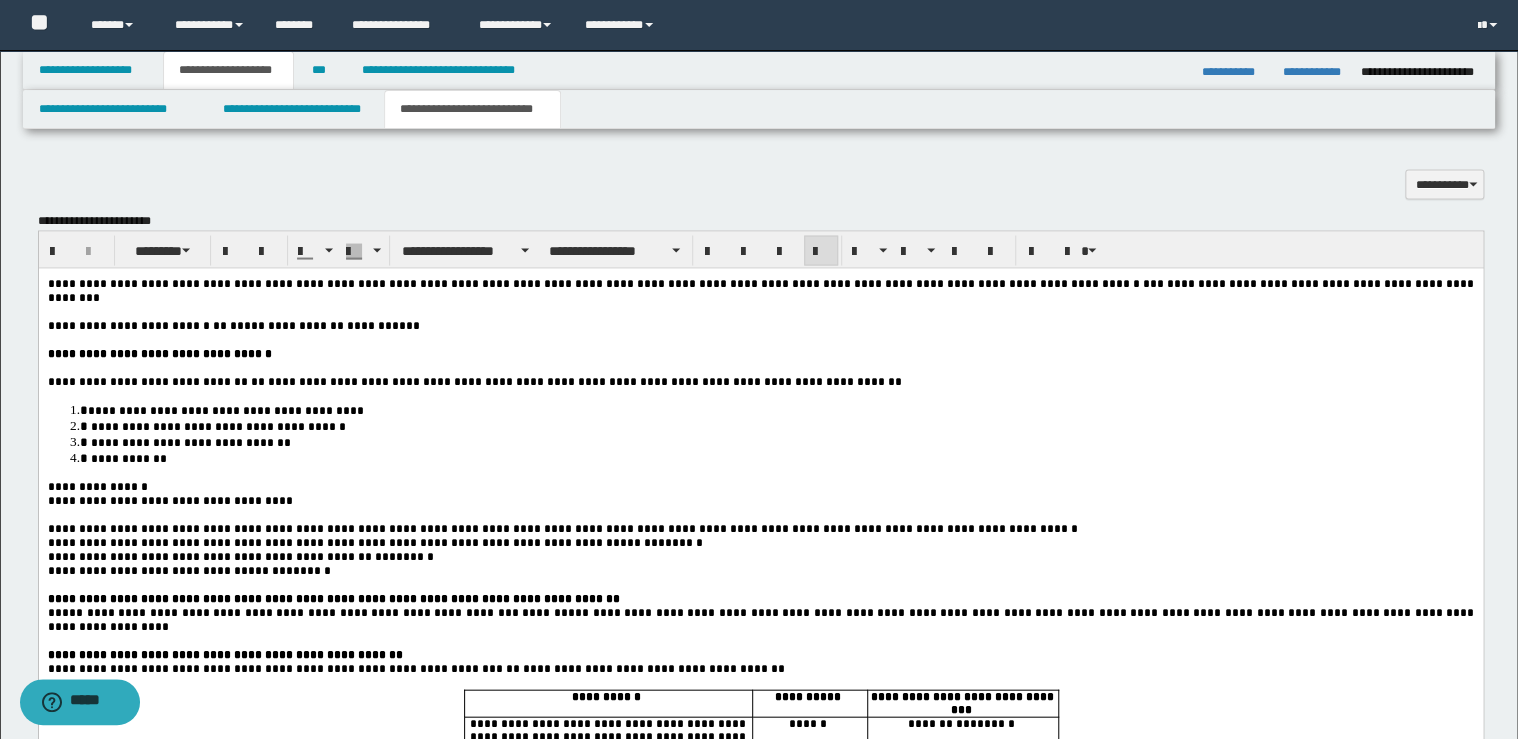 click on "**********" at bounding box center (98, 485) 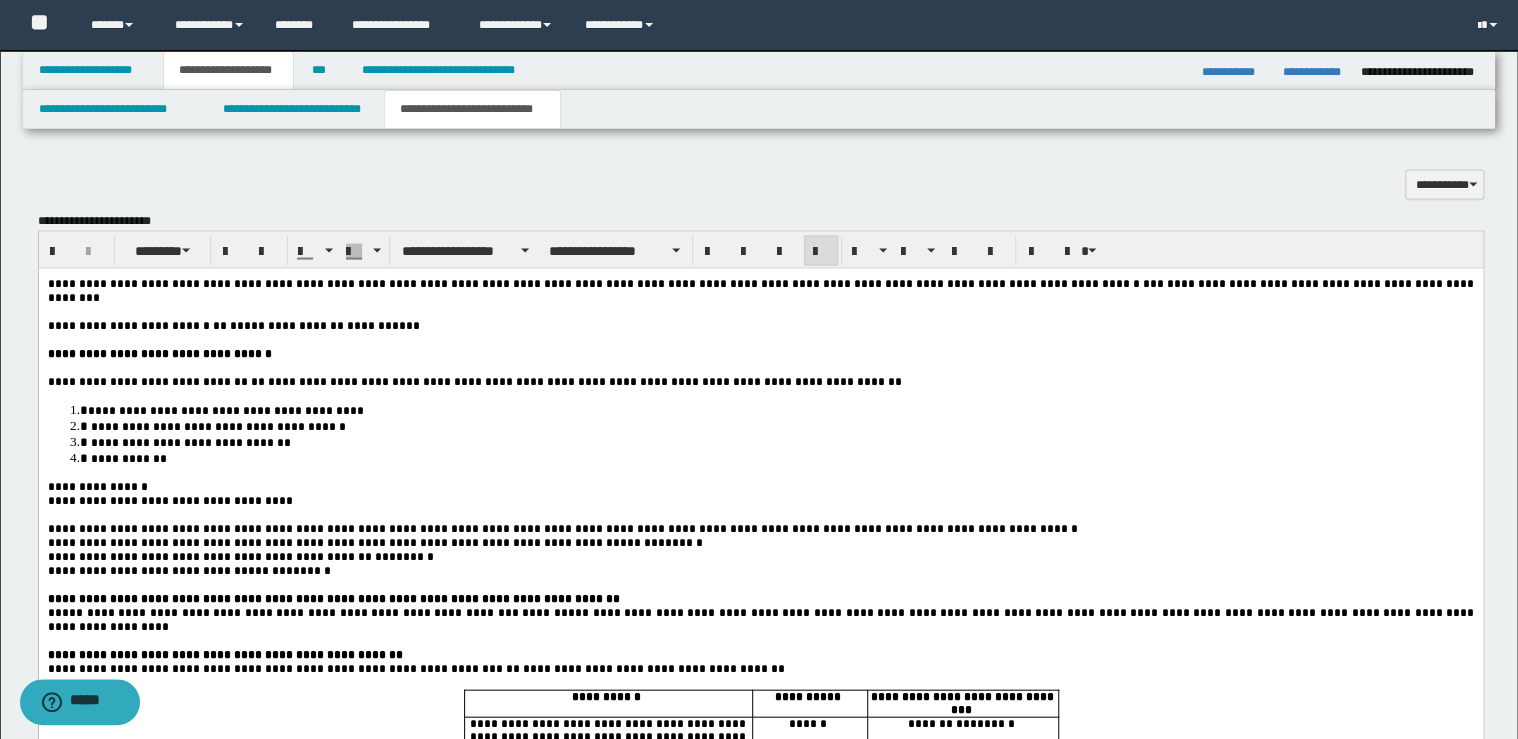 click on "**********" at bounding box center (169, 499) 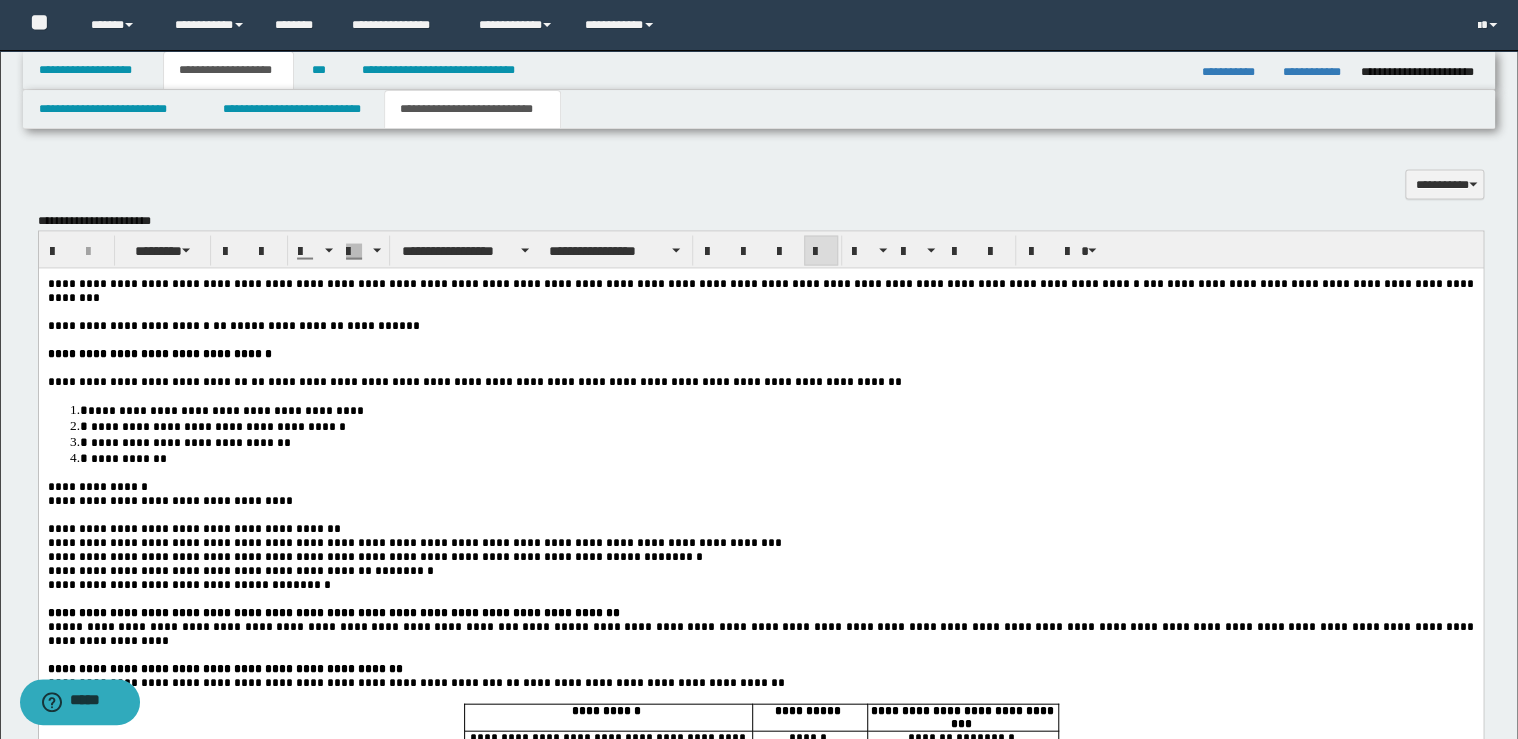 click on "**********" at bounding box center [415, 541] 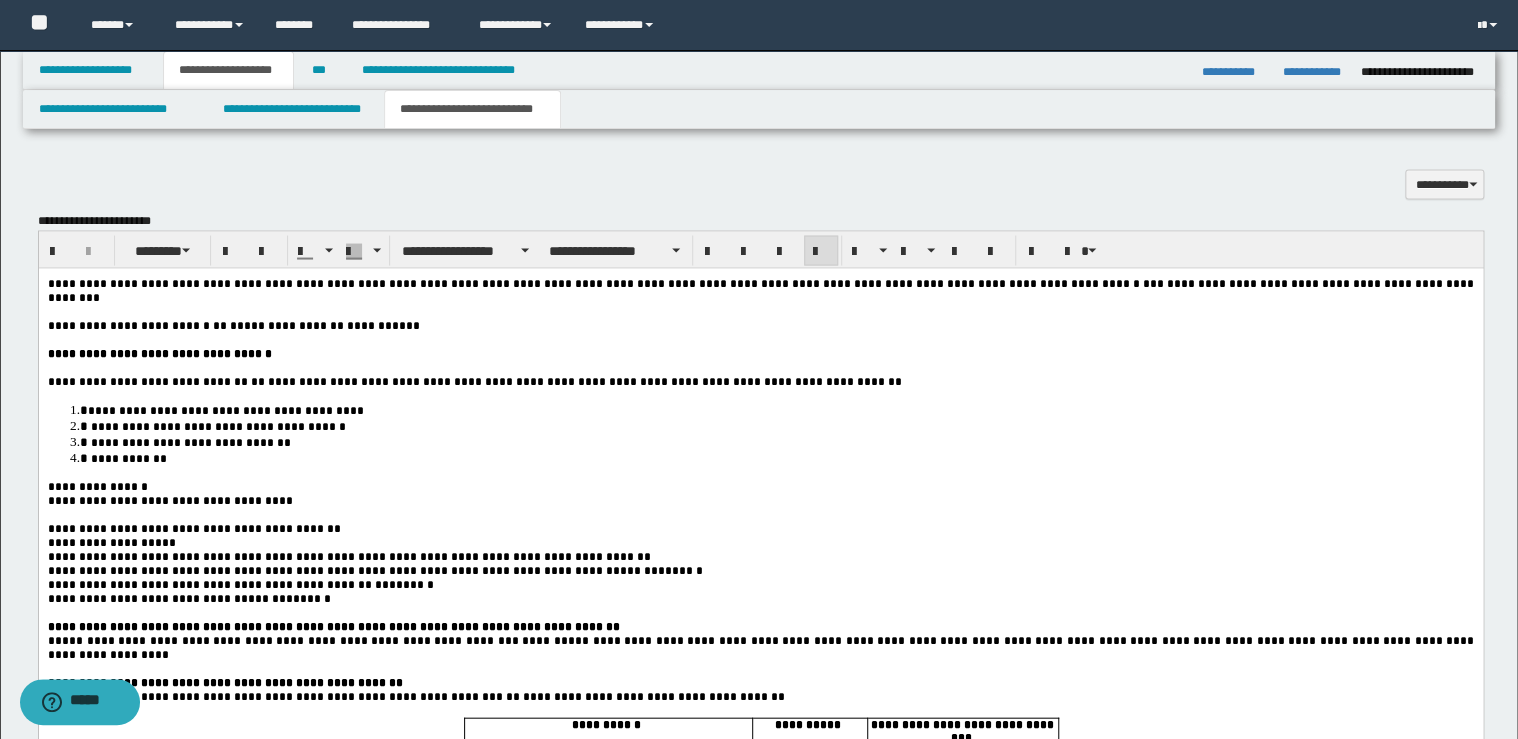 click on "**********" at bounding box center [350, 555] 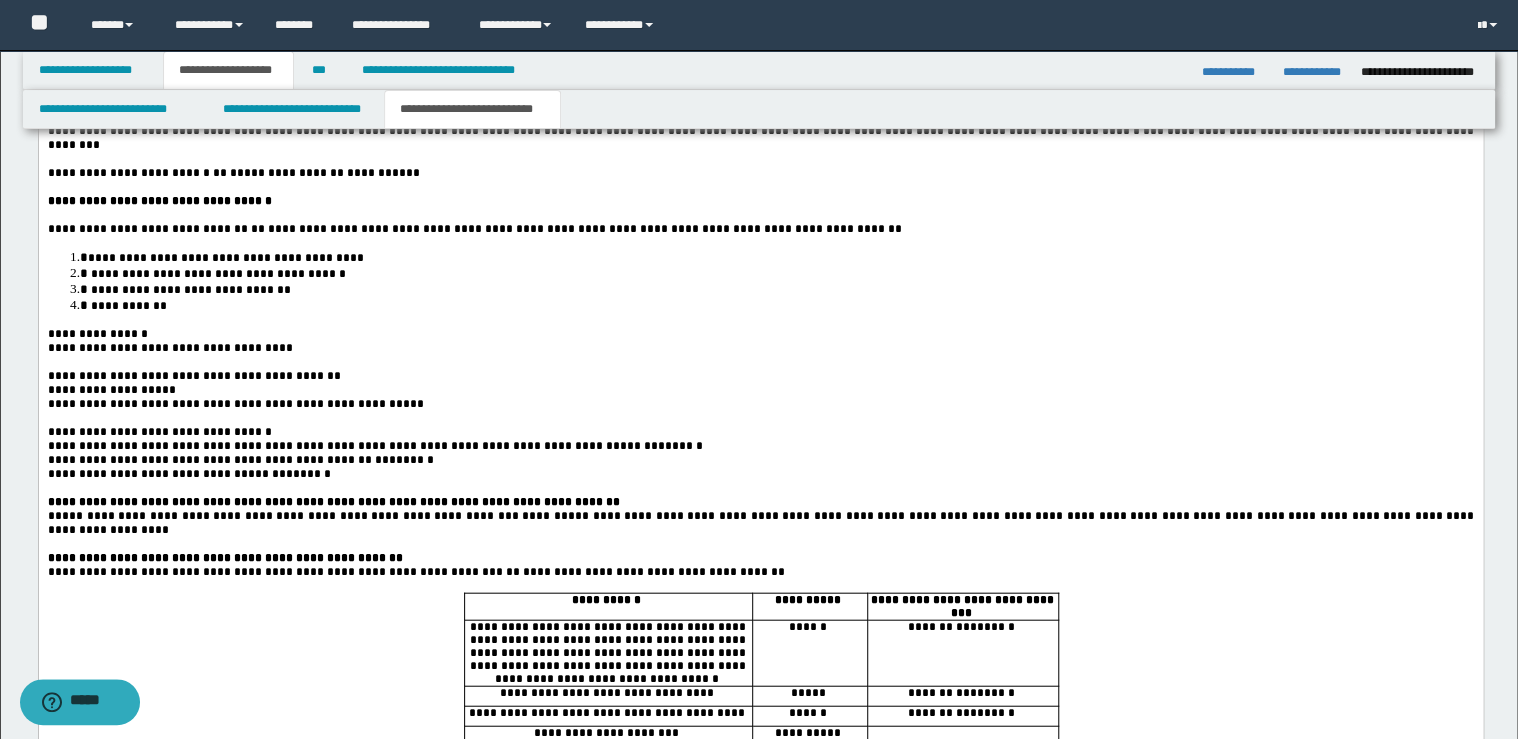 scroll, scrollTop: 2000, scrollLeft: 0, axis: vertical 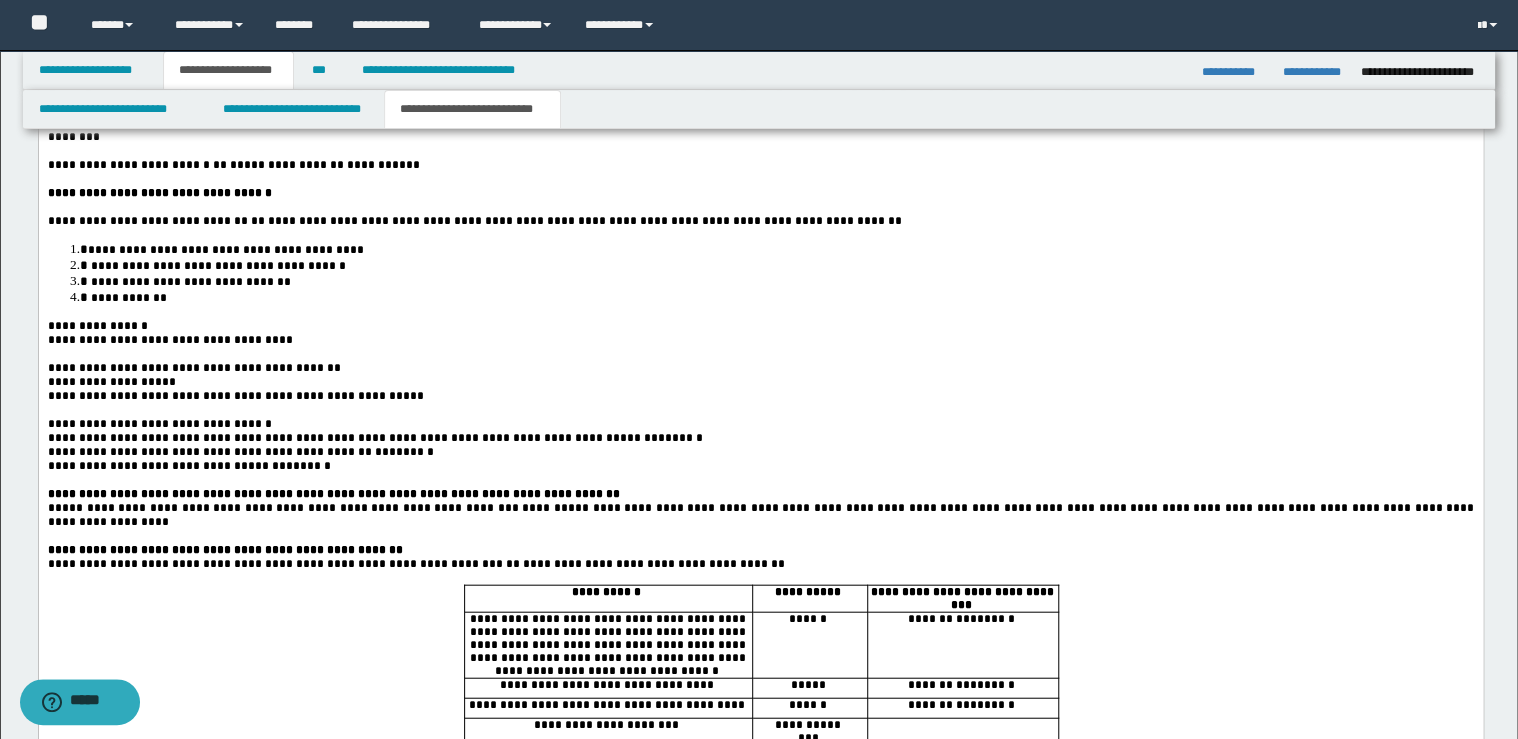 click on "**********" at bounding box center (760, 493) 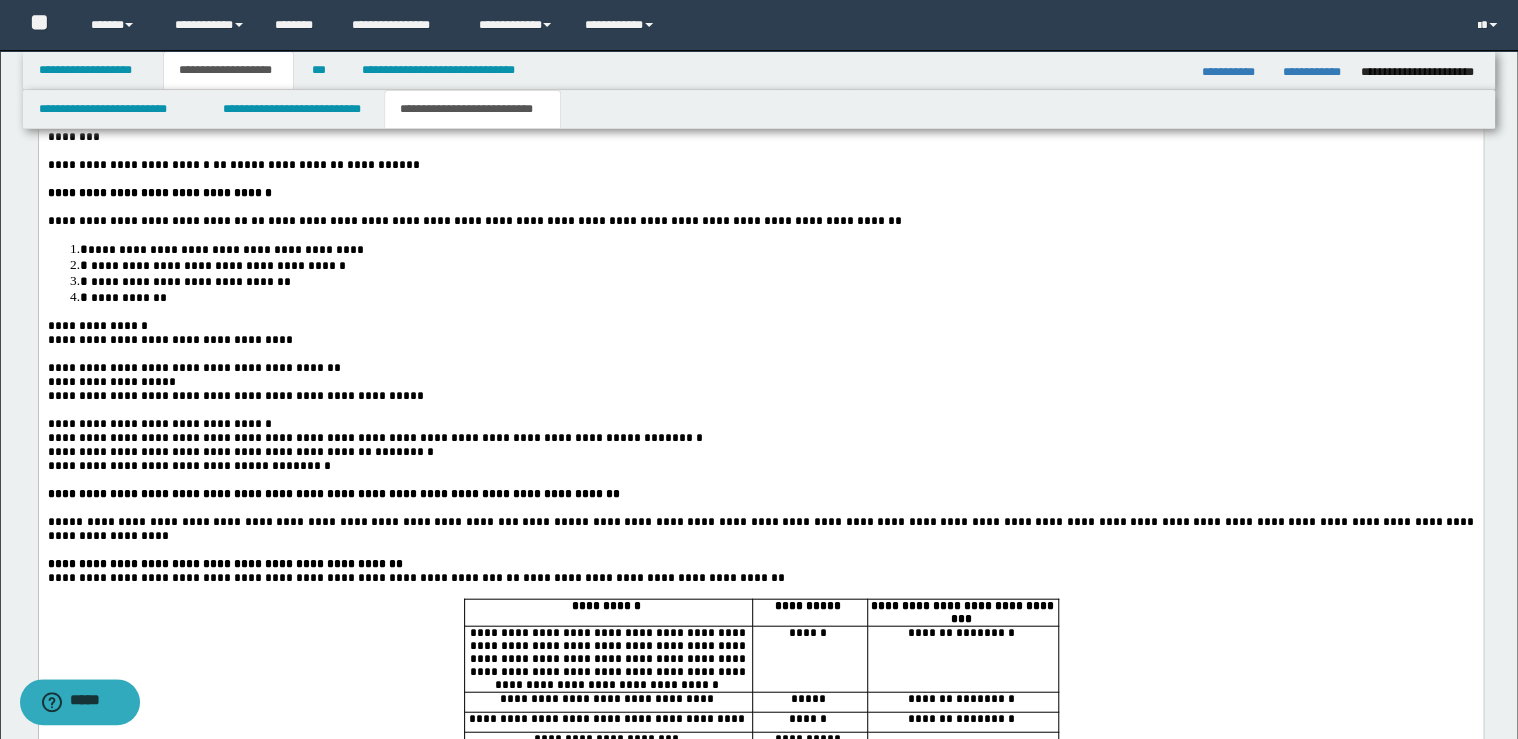 click on "**********" at bounding box center [760, 563] 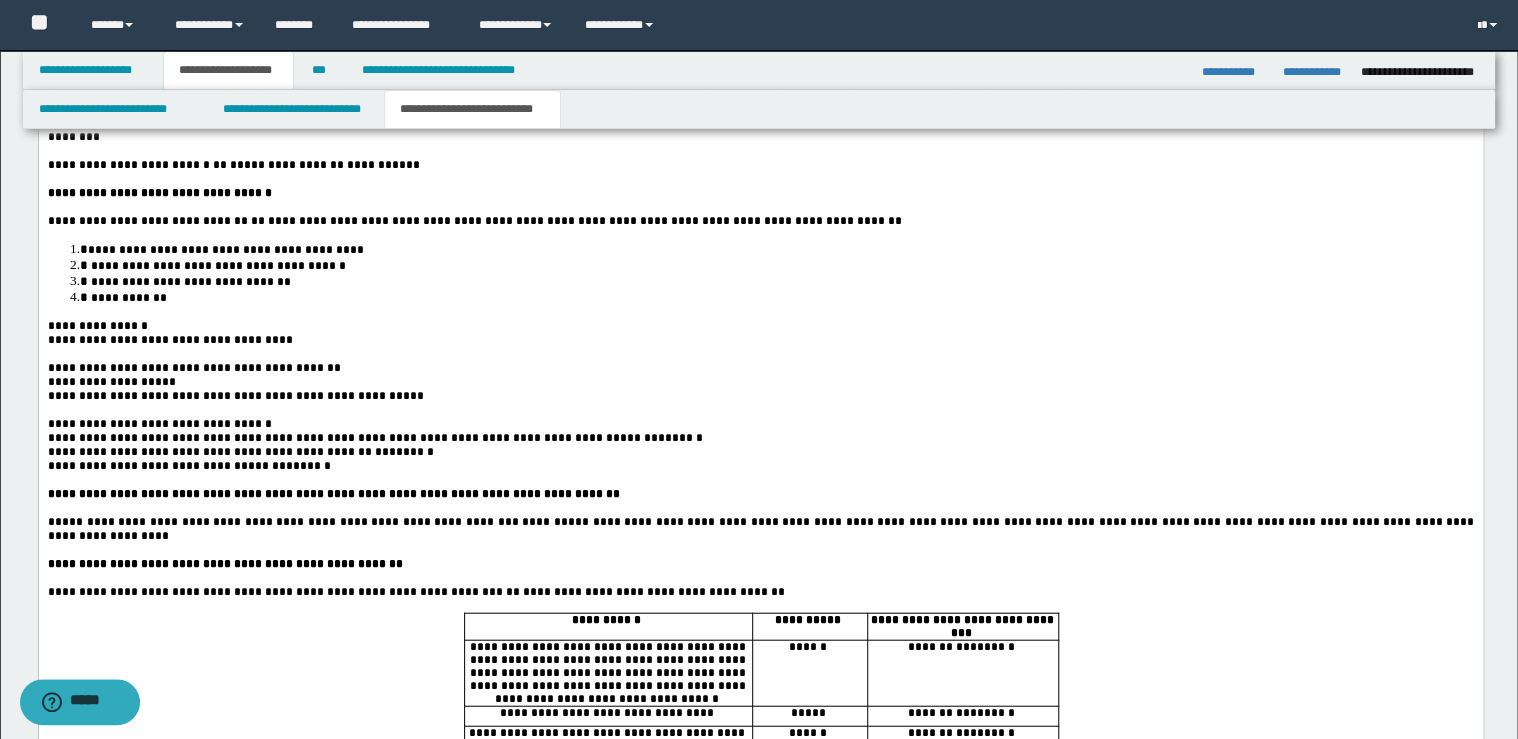 scroll, scrollTop: 2400, scrollLeft: 0, axis: vertical 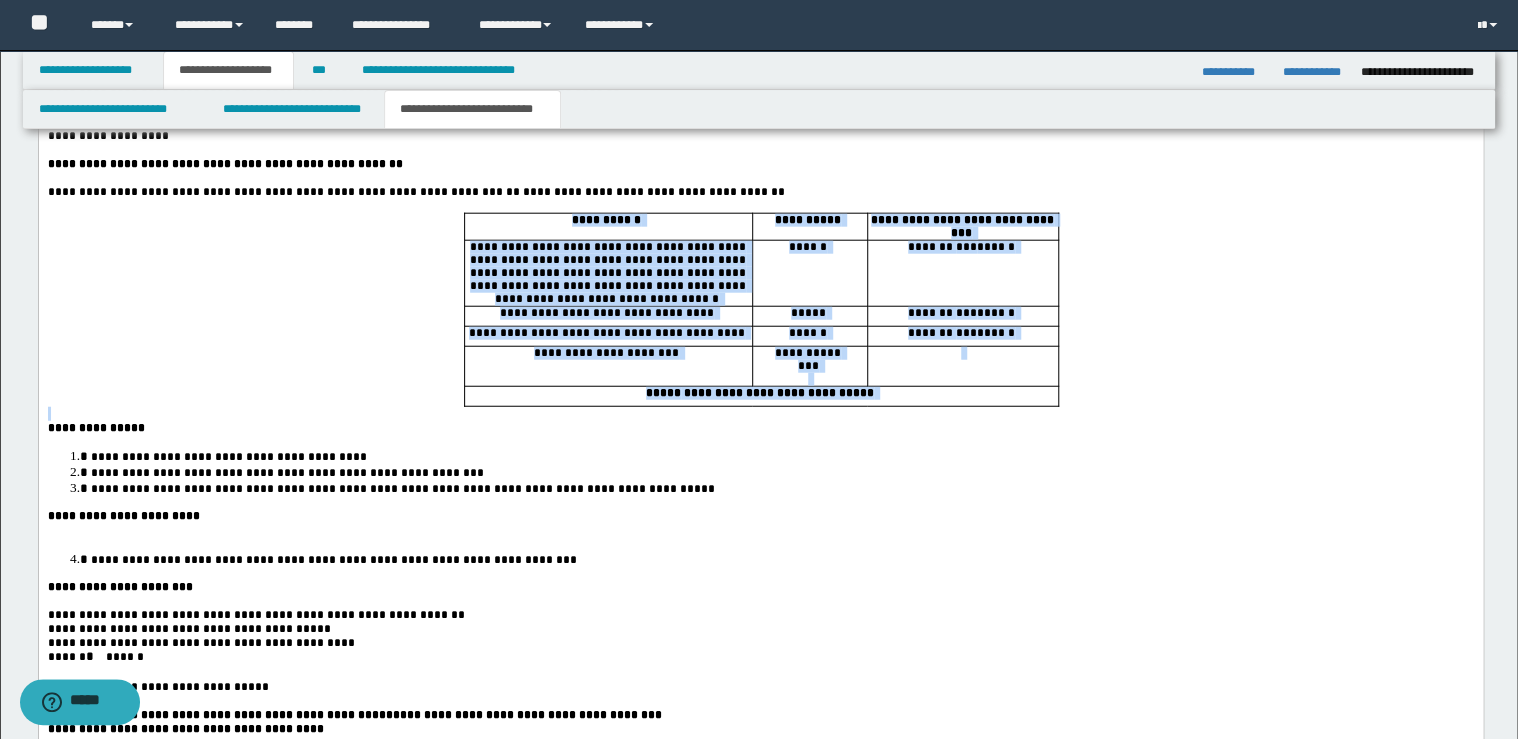 drag, startPoint x: 631, startPoint y: 231, endPoint x: 742, endPoint y: 446, distance: 241.96281 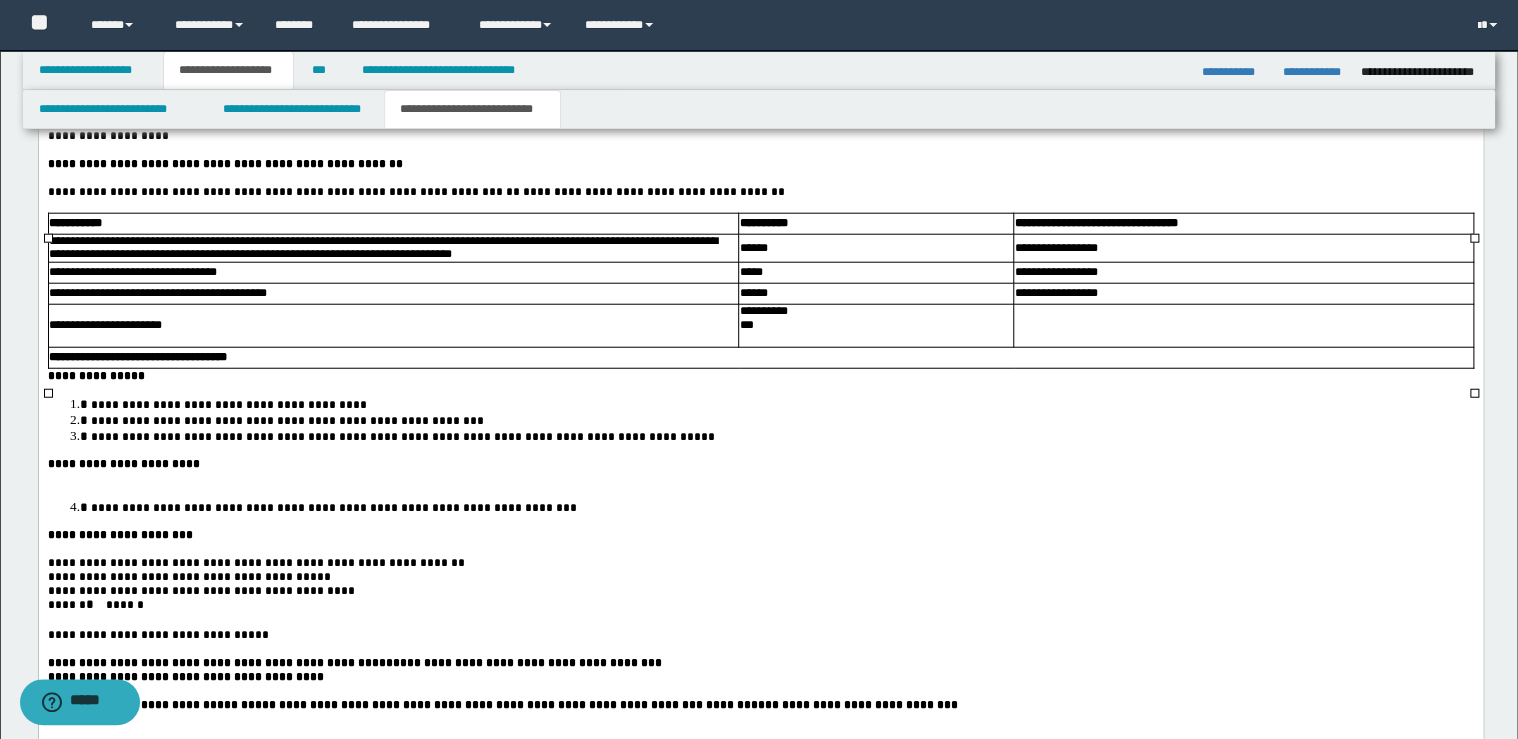 click on "**********" at bounding box center [760, 595] 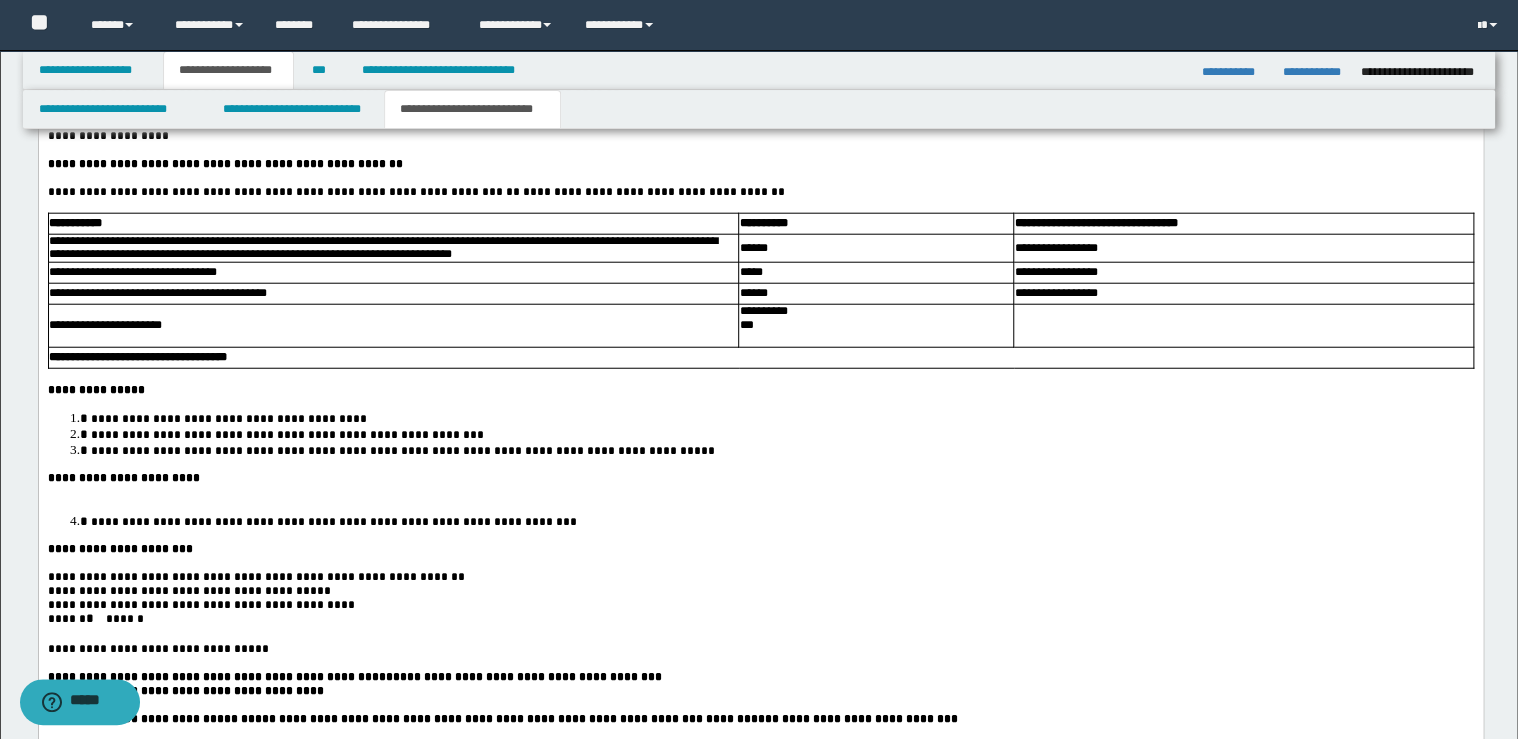 click on "***" at bounding box center (875, 326) 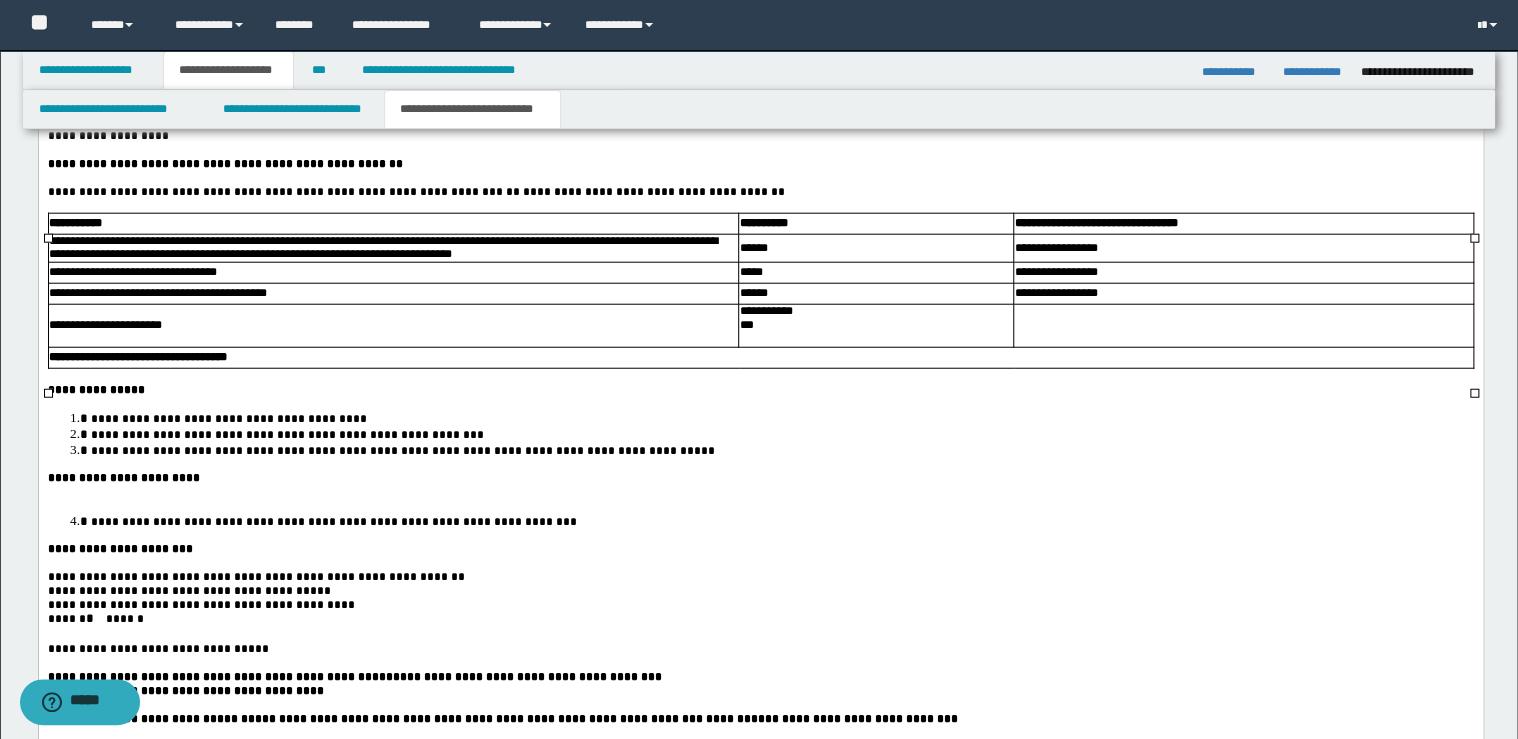 click on "**********" at bounding box center [875, 312] 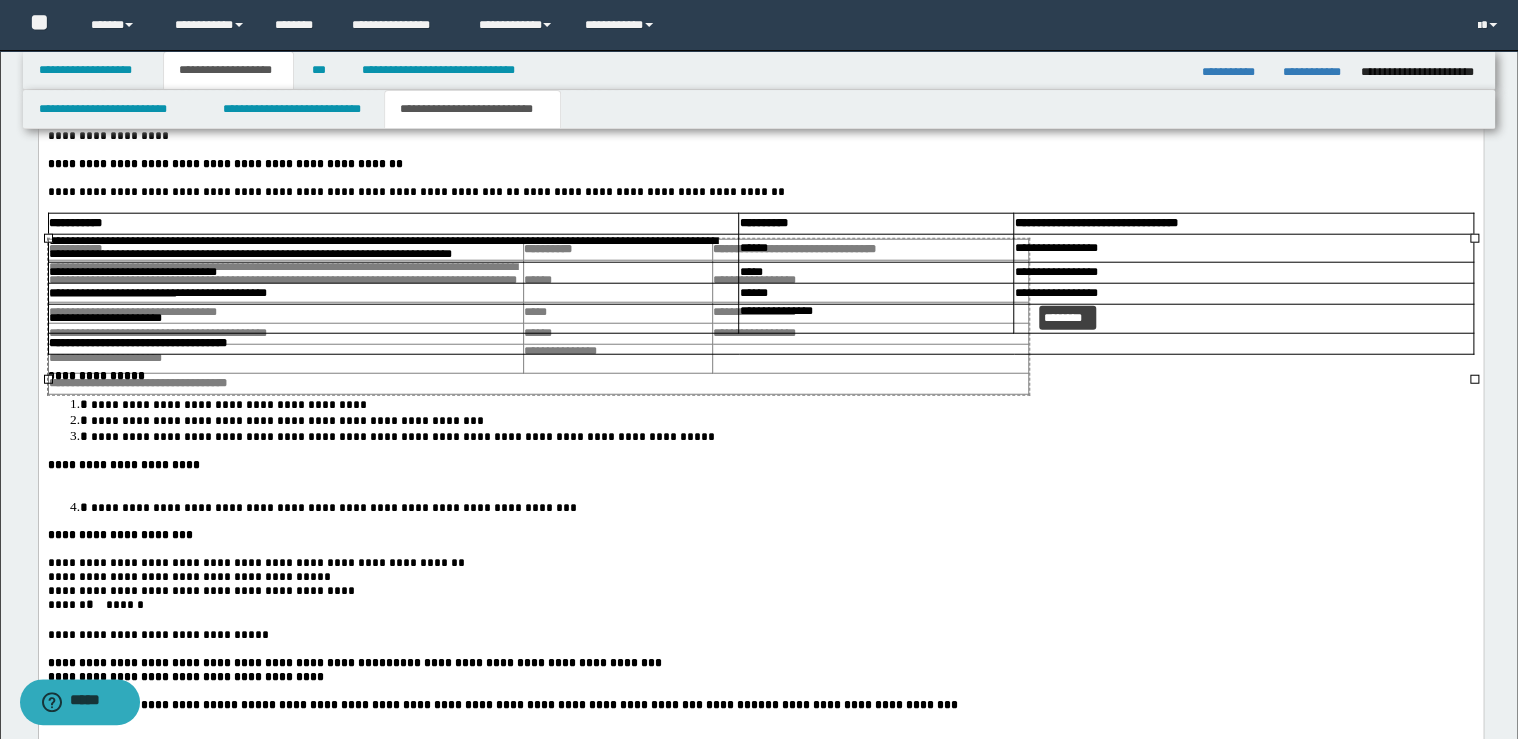 drag, startPoint x: 1475, startPoint y: 237, endPoint x: 1117, endPoint y: 286, distance: 361.3378 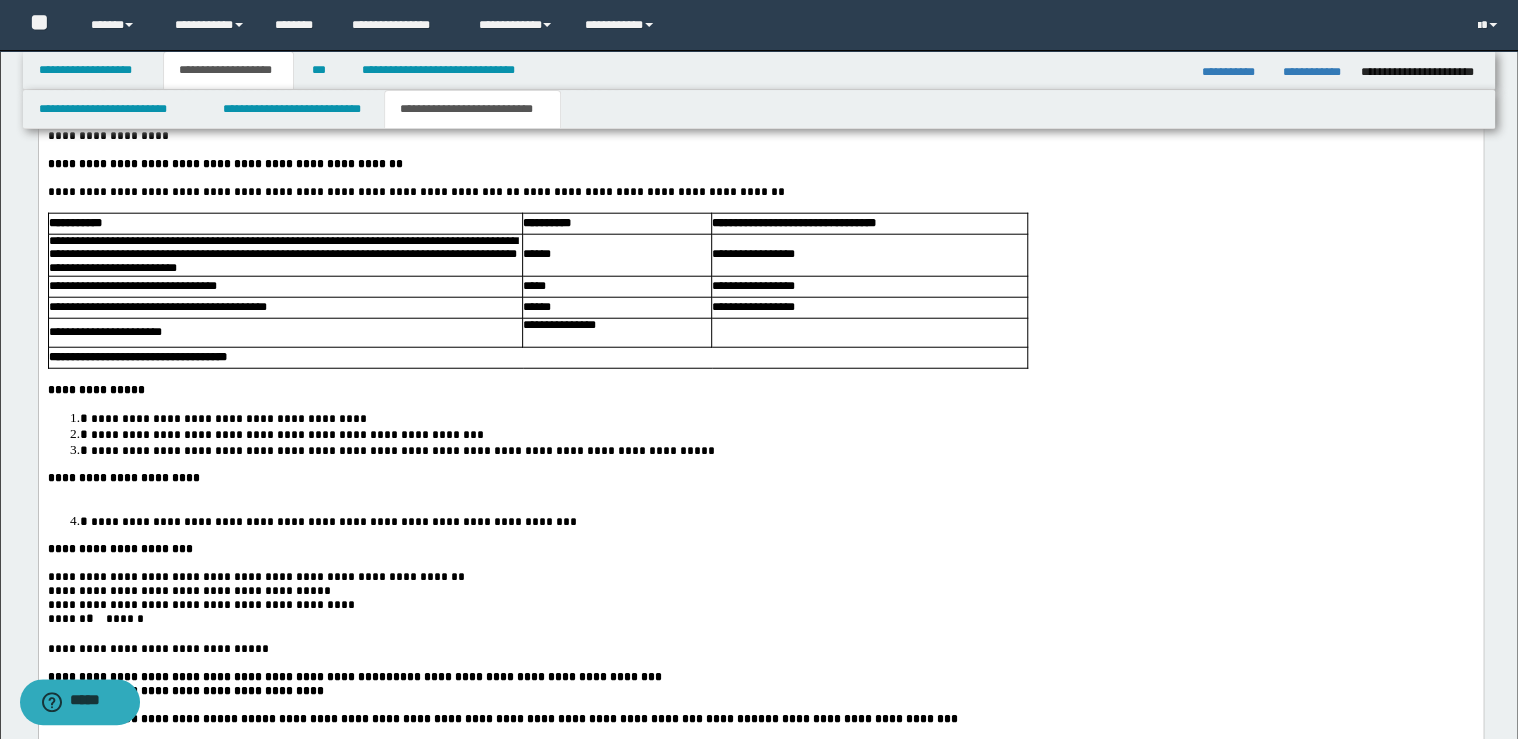 click on "**********" at bounding box center (760, 478) 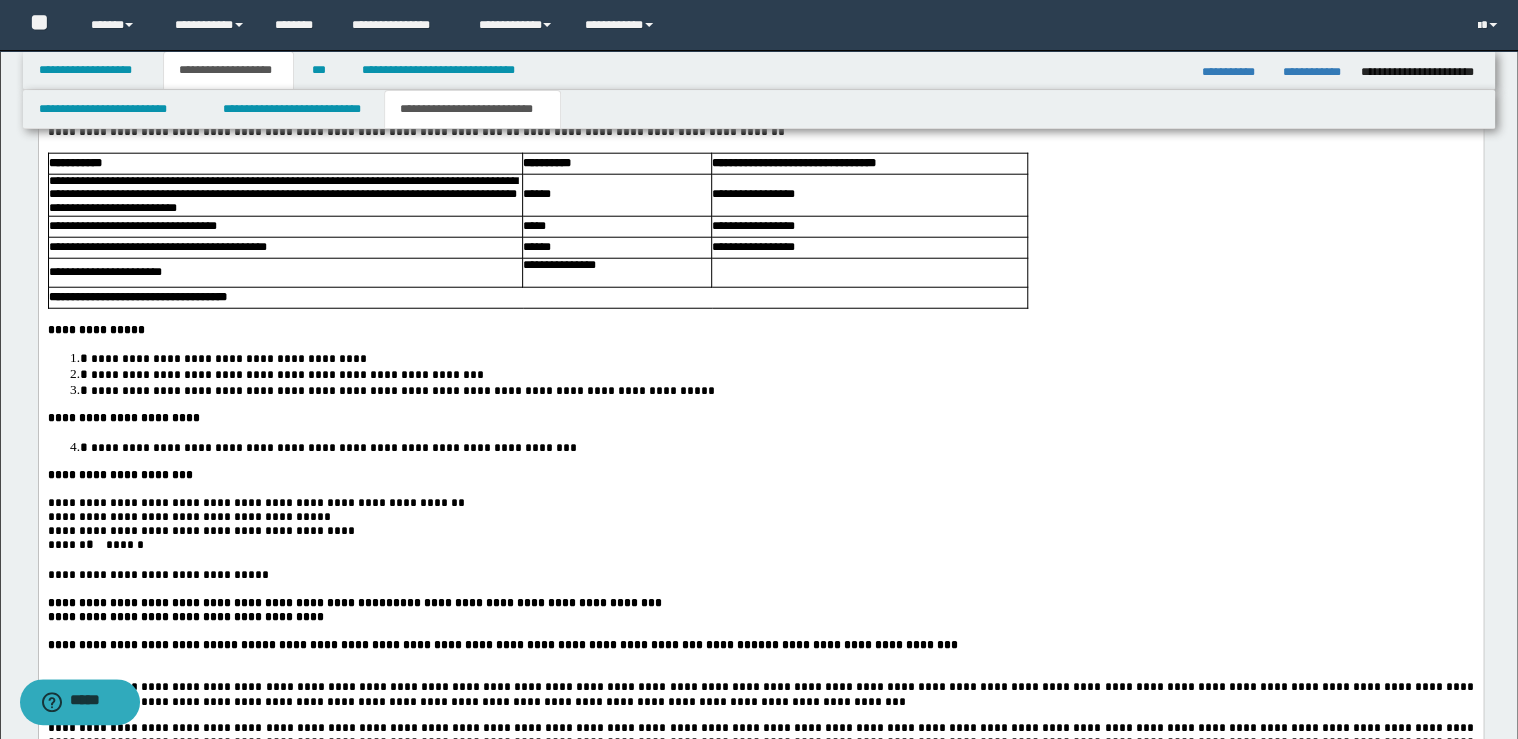 scroll, scrollTop: 2560, scrollLeft: 0, axis: vertical 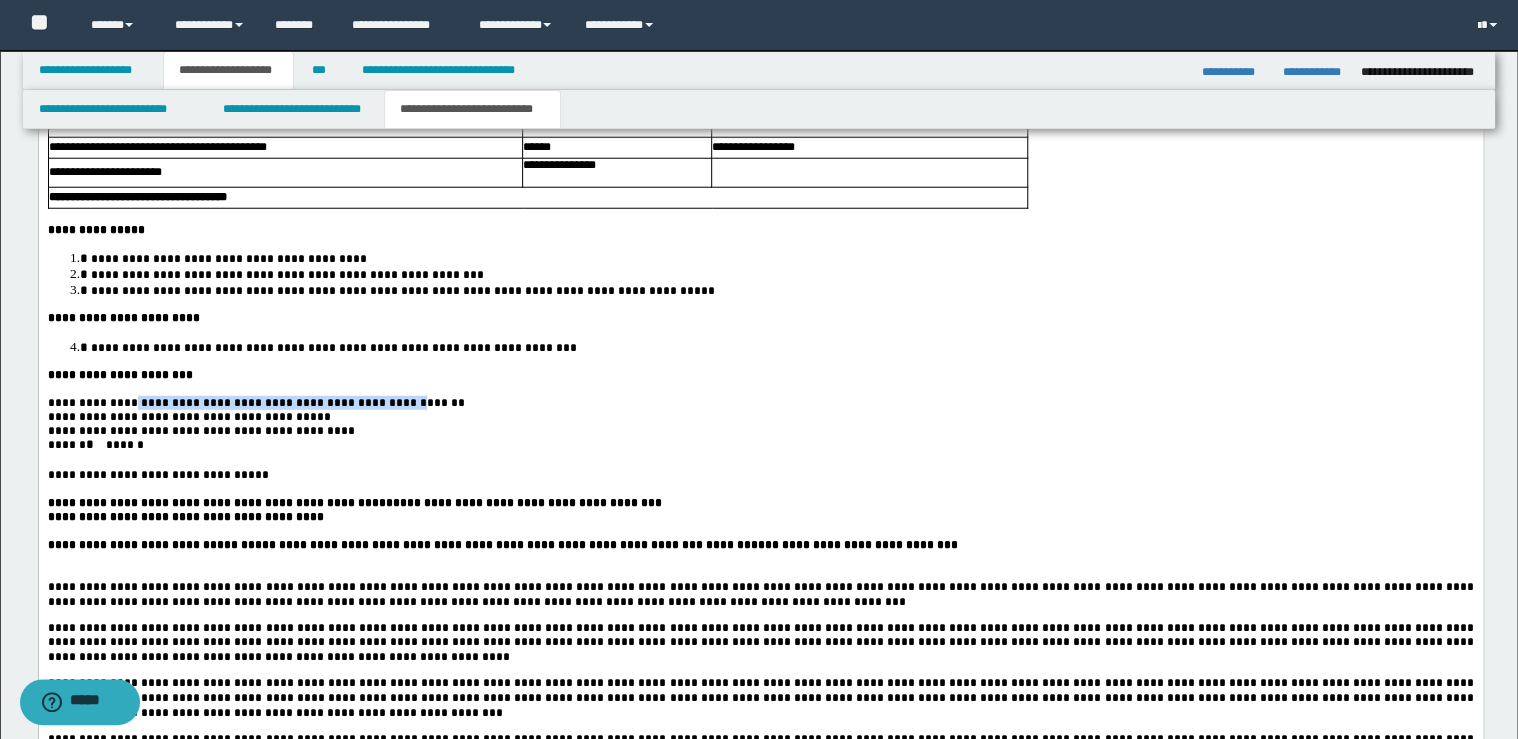 drag, startPoint x: 295, startPoint y: 438, endPoint x: 137, endPoint y: 436, distance: 158.01266 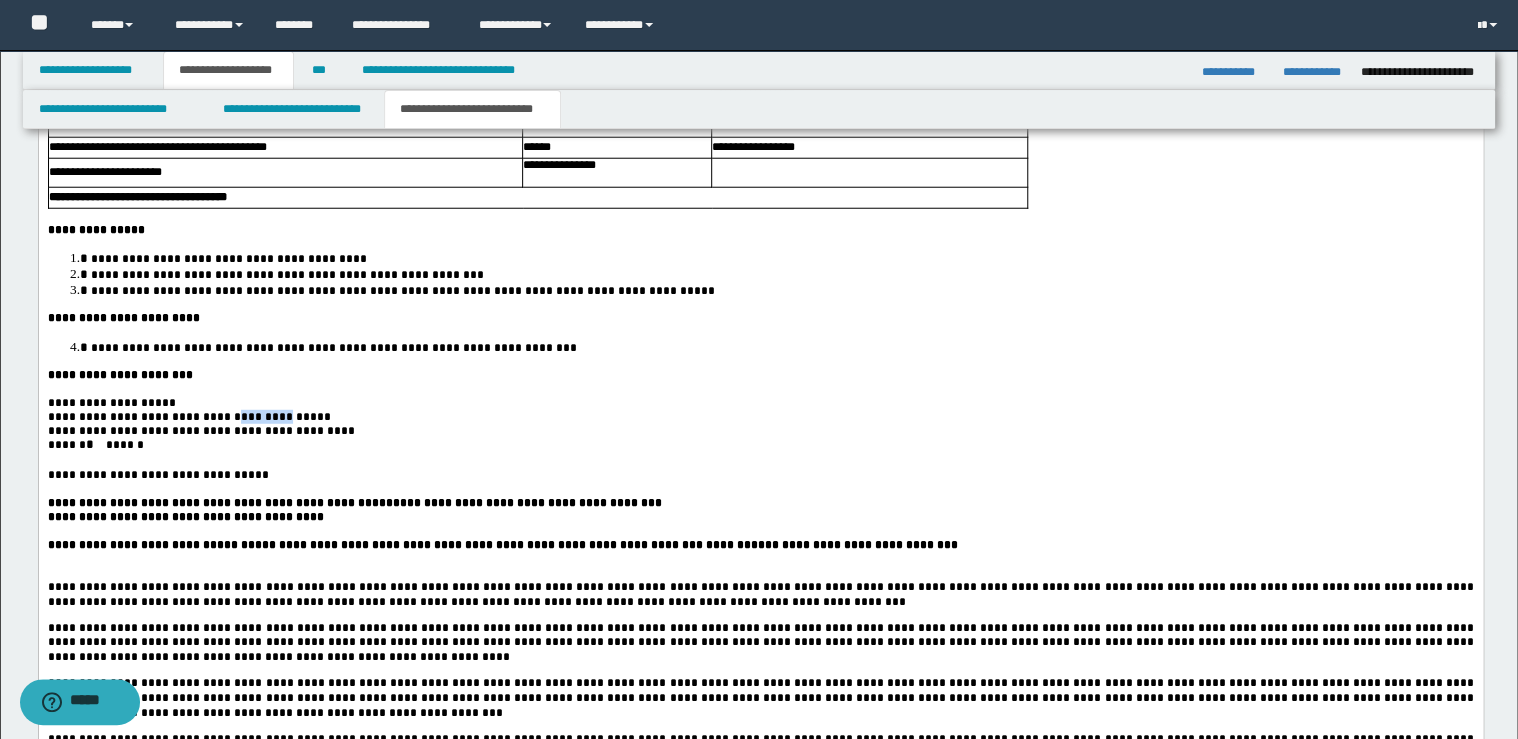 drag, startPoint x: 297, startPoint y: 456, endPoint x: 267, endPoint y: 454, distance: 30.066593 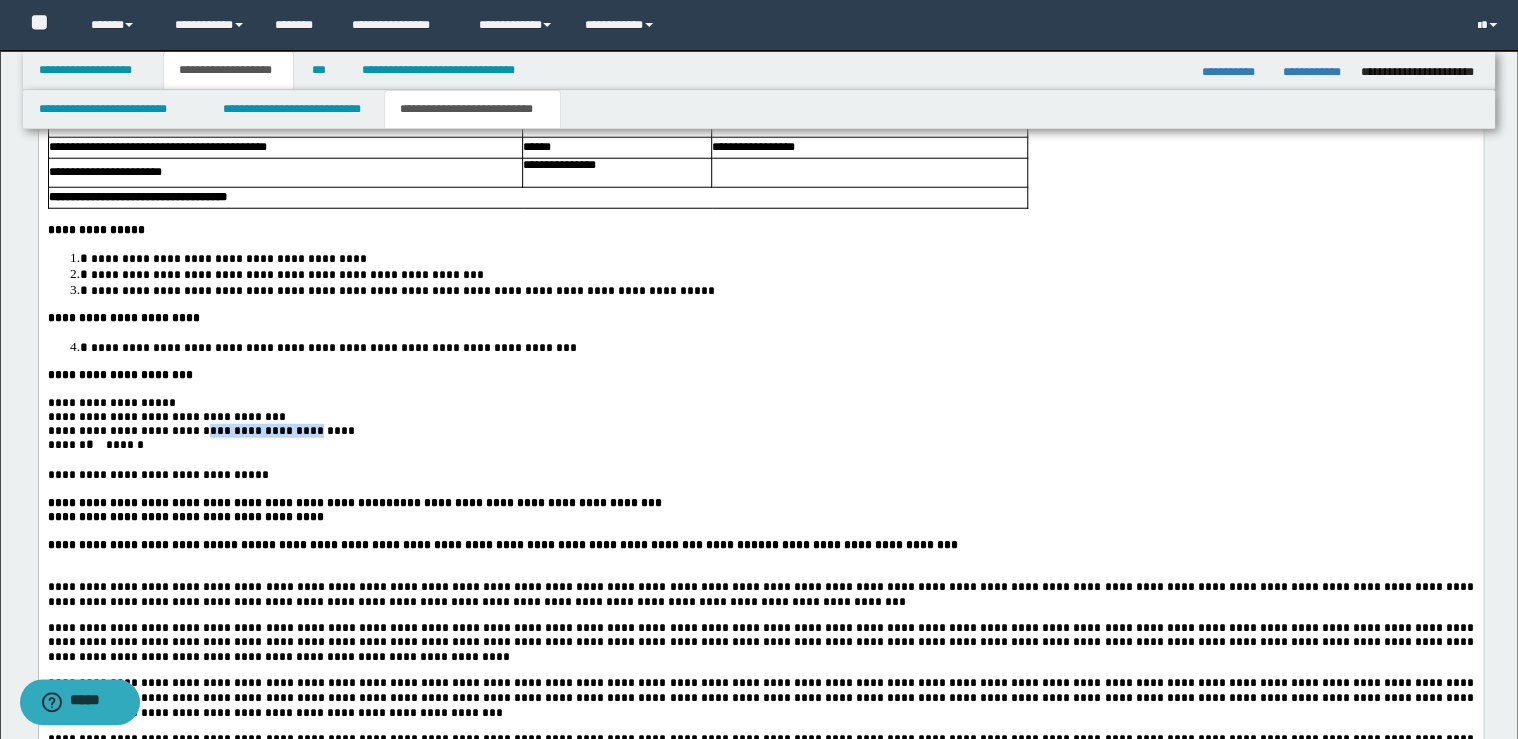 drag, startPoint x: 301, startPoint y: 474, endPoint x: 243, endPoint y: 472, distance: 58.034473 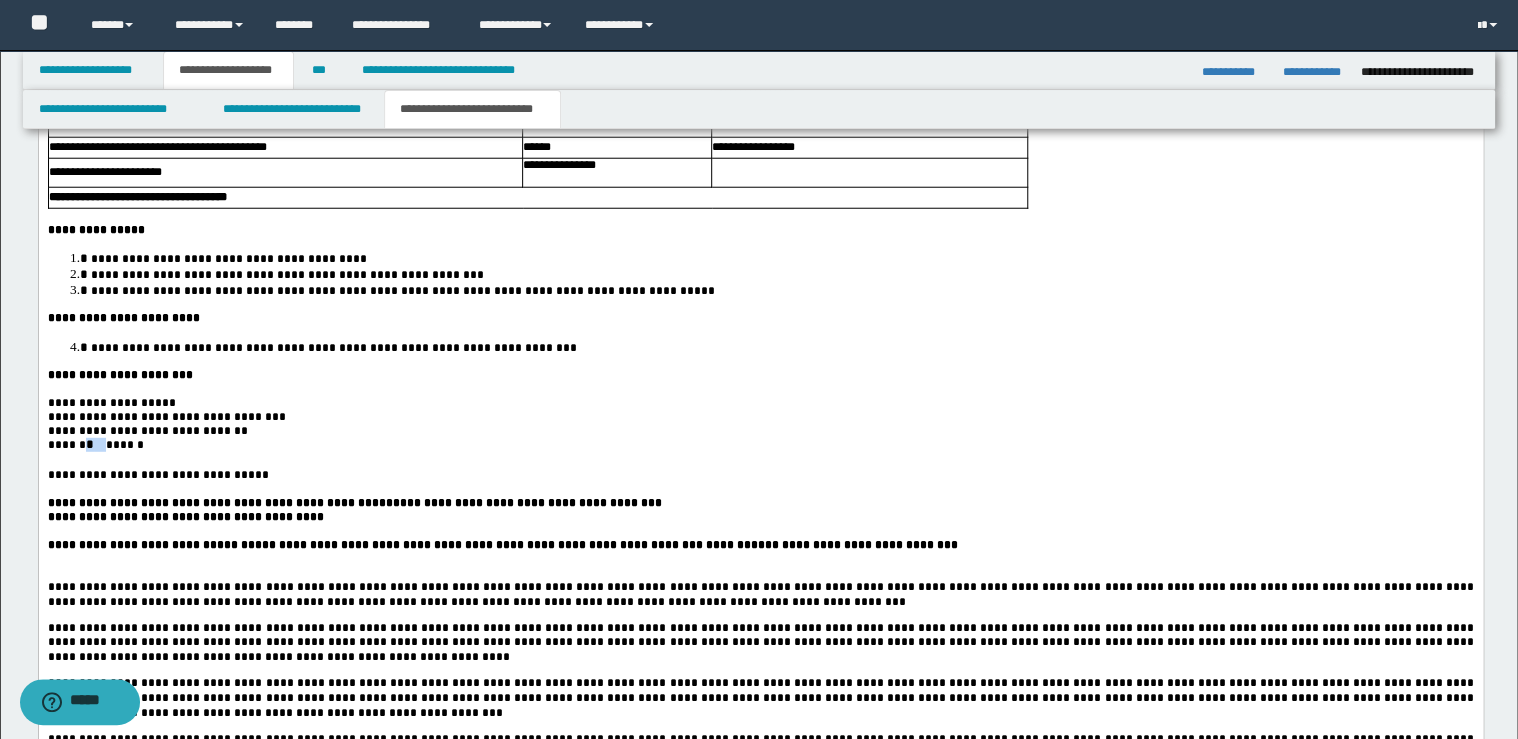 drag, startPoint x: 108, startPoint y: 488, endPoint x: 89, endPoint y: 488, distance: 19 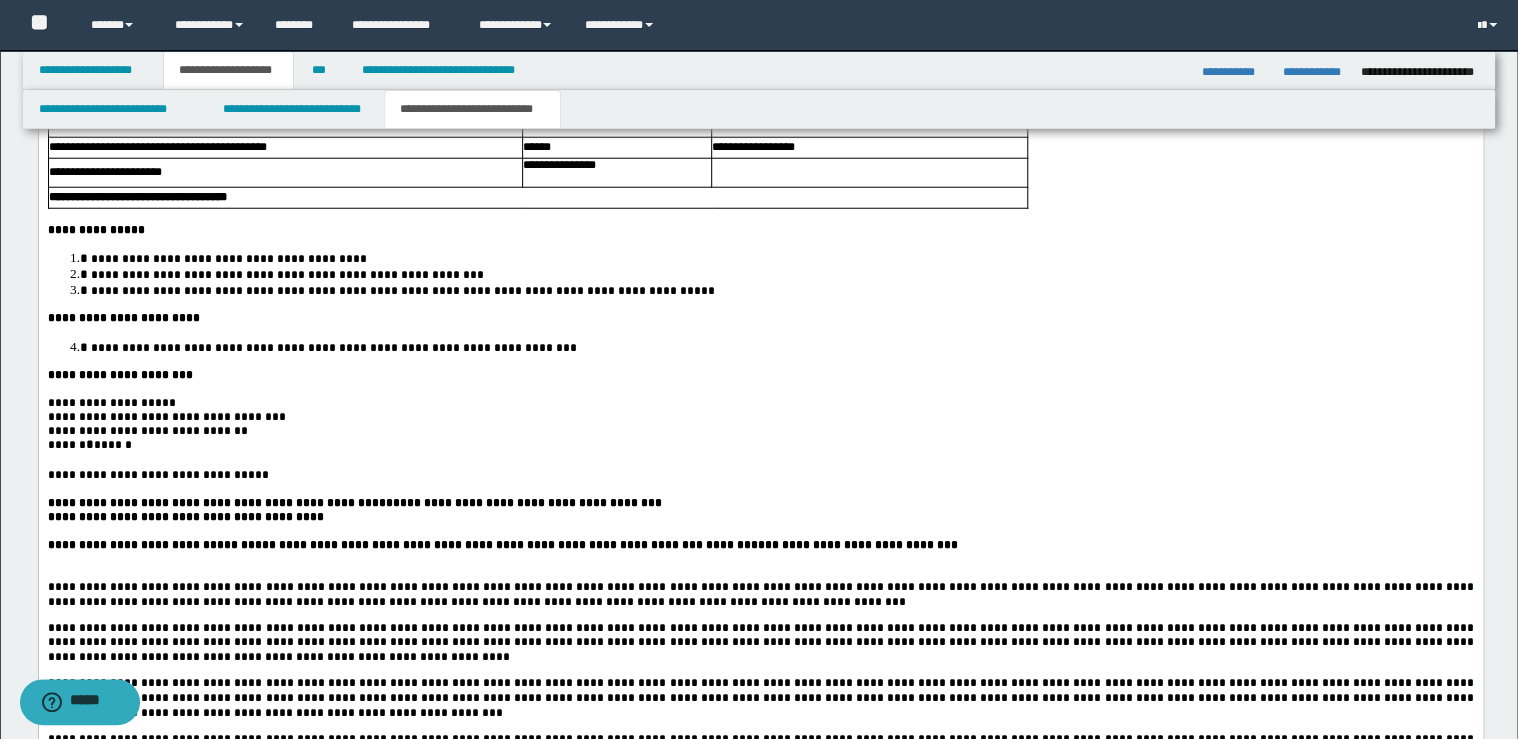 scroll, scrollTop: 2880, scrollLeft: 0, axis: vertical 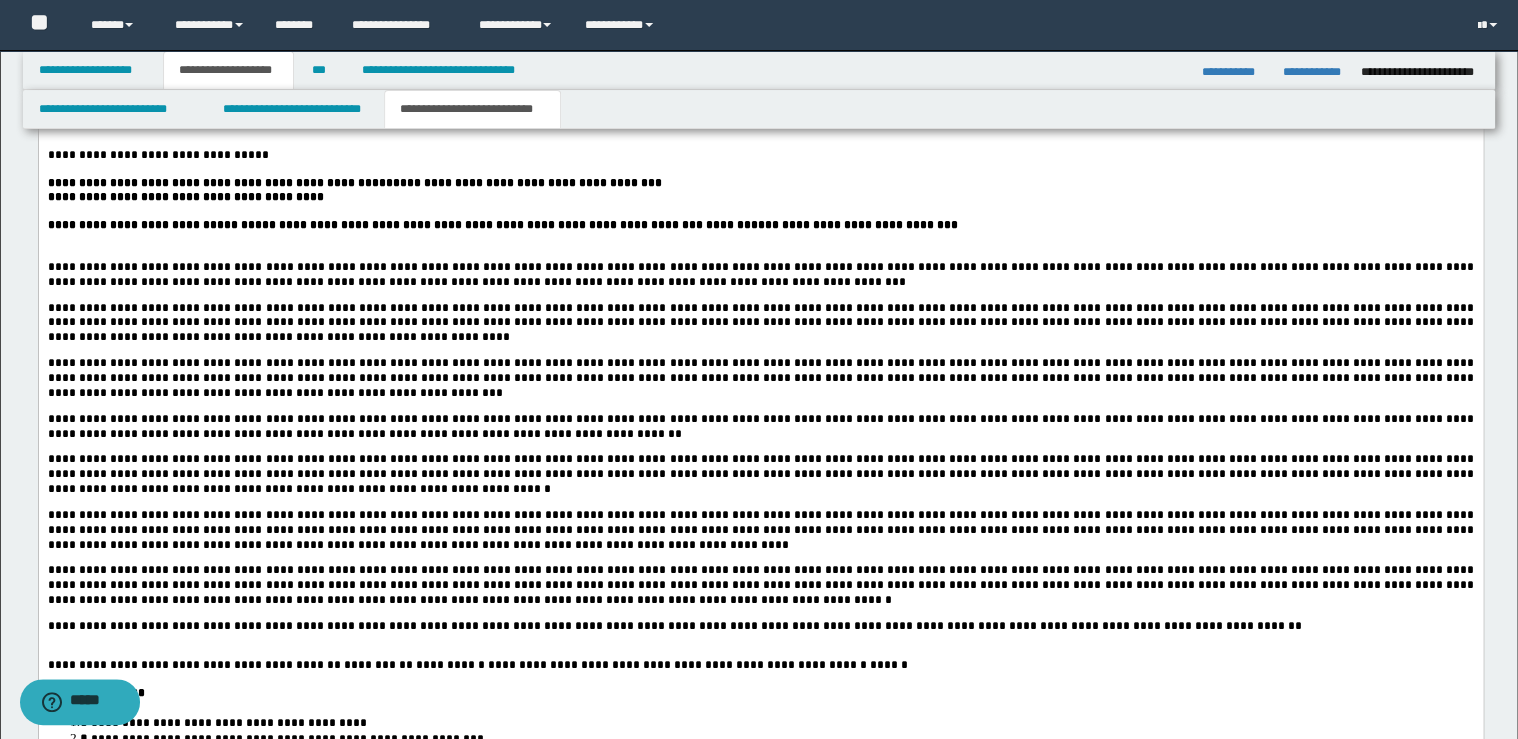 click on "**********" at bounding box center [760, 225] 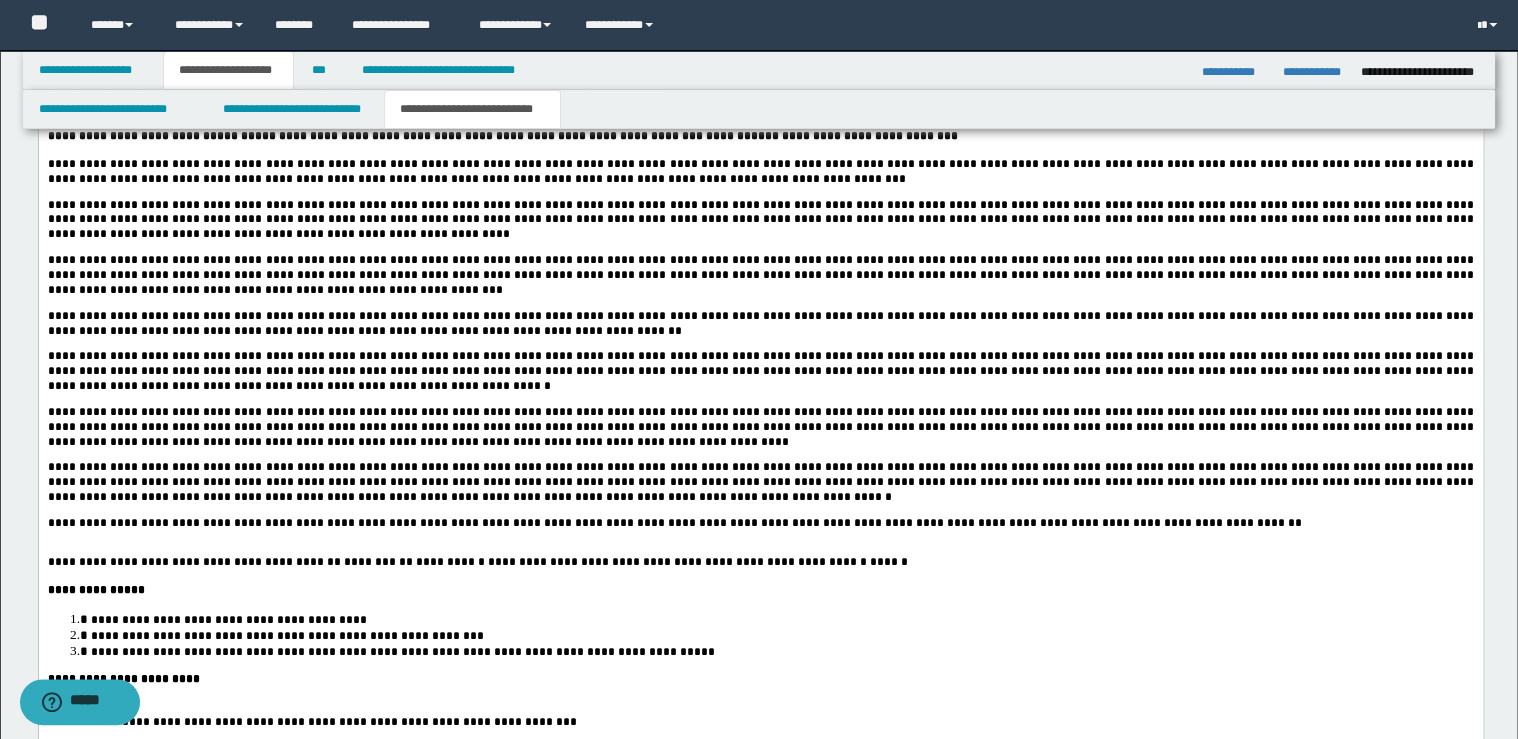 scroll, scrollTop: 3040, scrollLeft: 0, axis: vertical 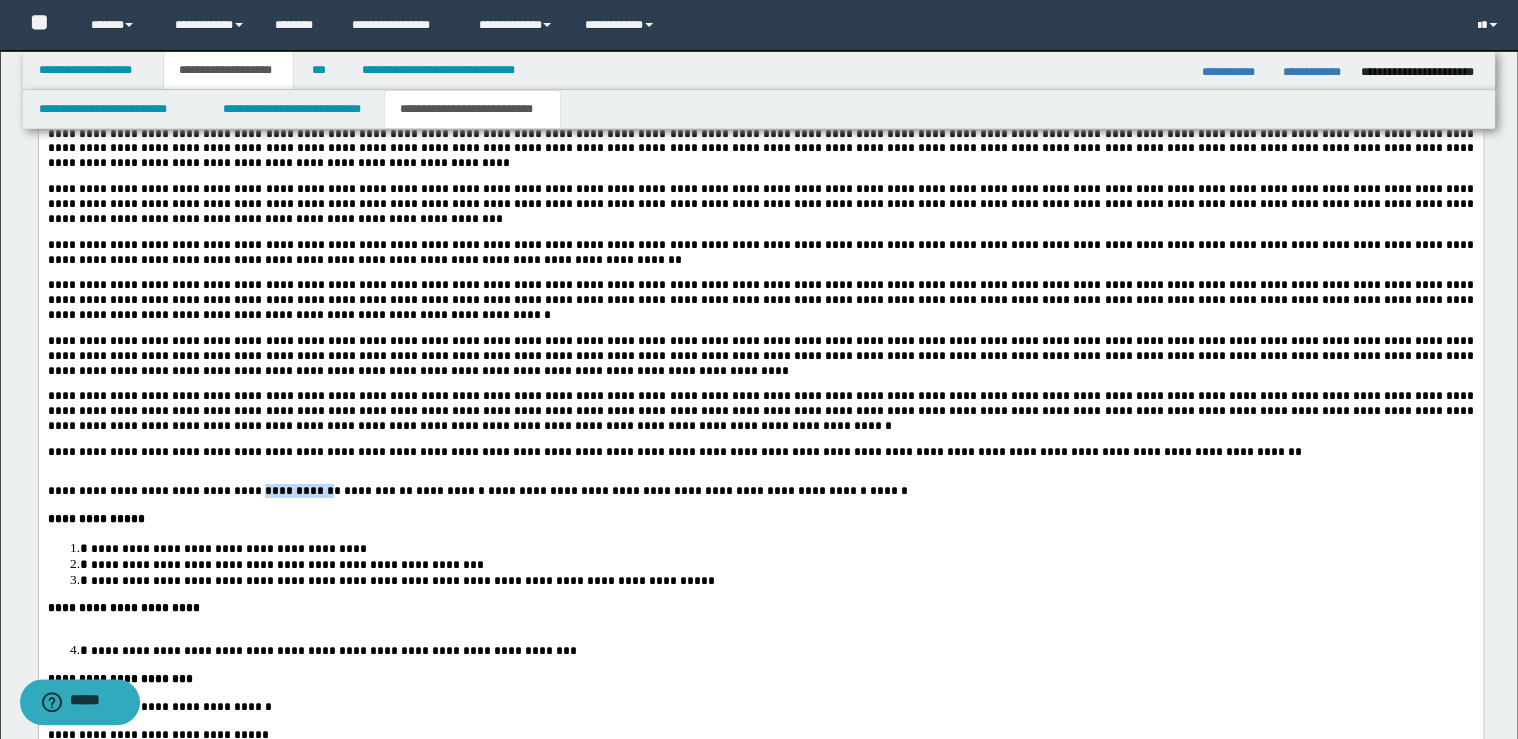 drag, startPoint x: 302, startPoint y: 535, endPoint x: 223, endPoint y: 538, distance: 79.05694 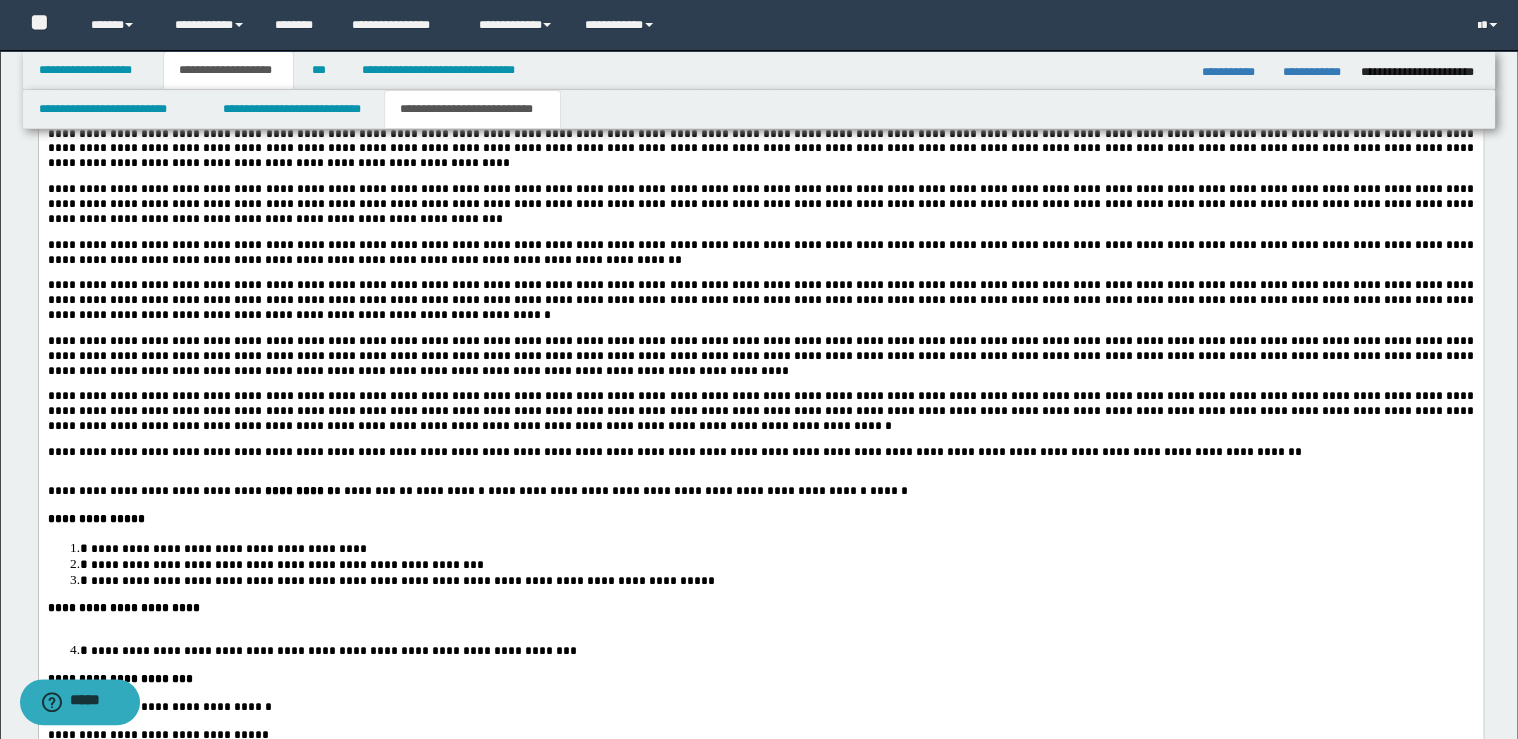 drag, startPoint x: 323, startPoint y: 552, endPoint x: 313, endPoint y: 550, distance: 10.198039 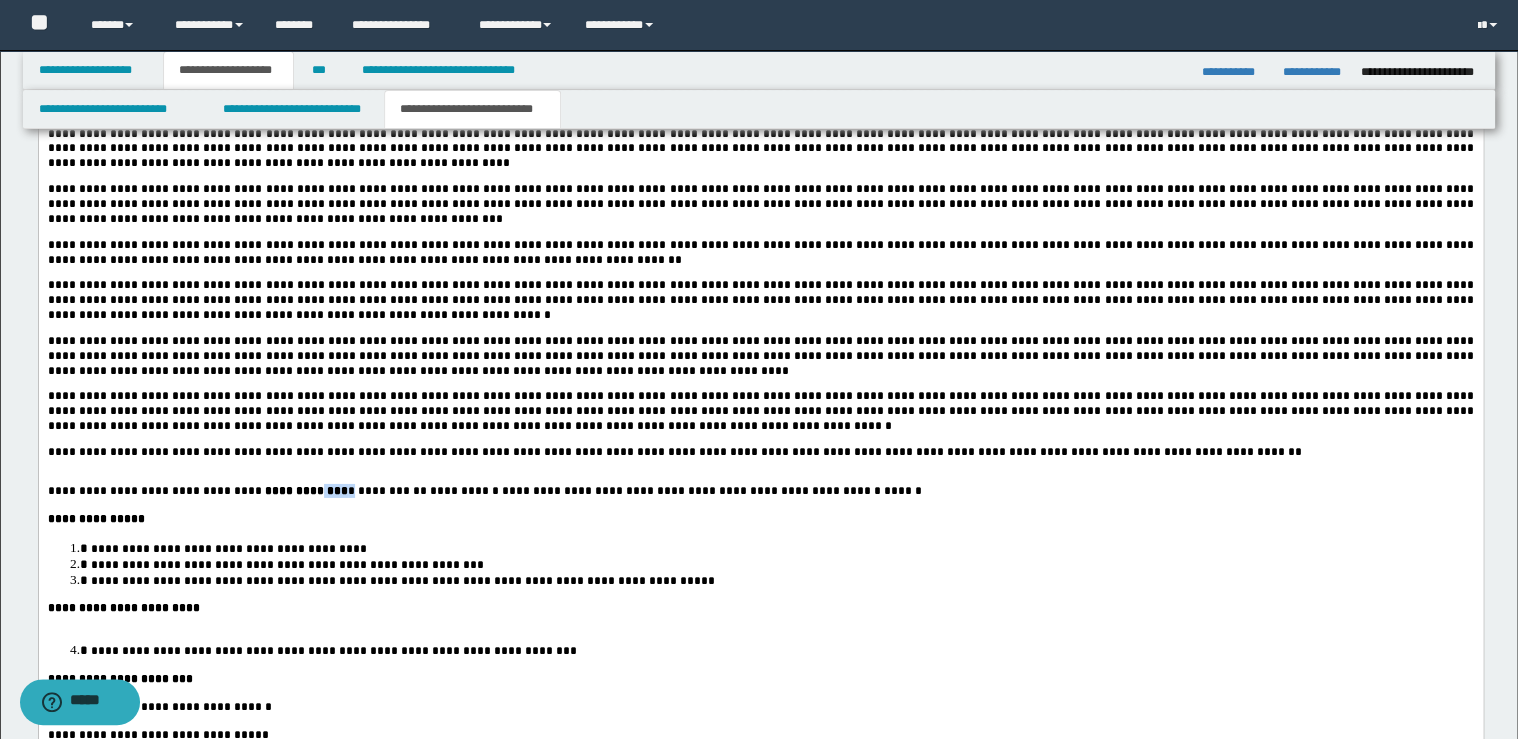 drag, startPoint x: 317, startPoint y: 538, endPoint x: 295, endPoint y: 538, distance: 22 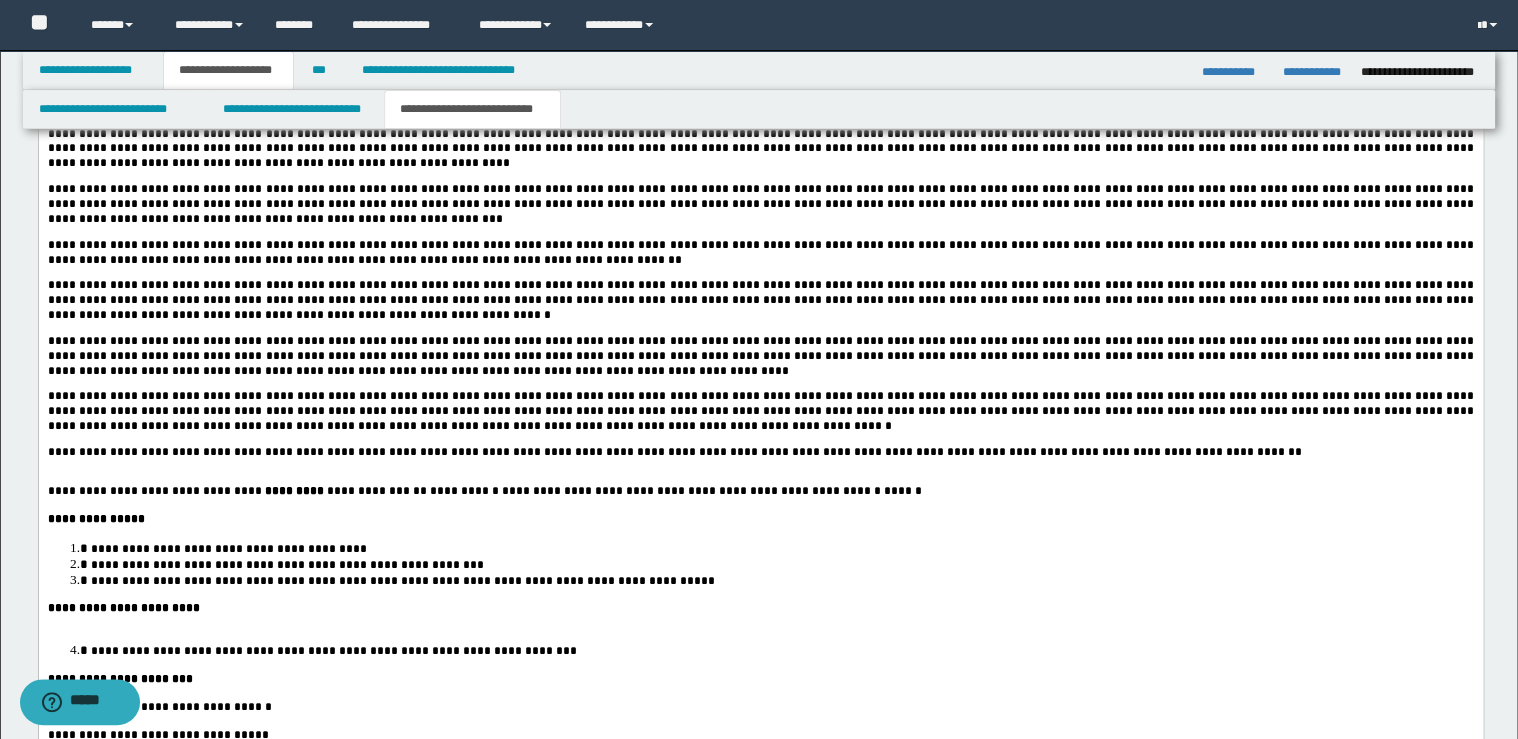 click at bounding box center [760, 505] 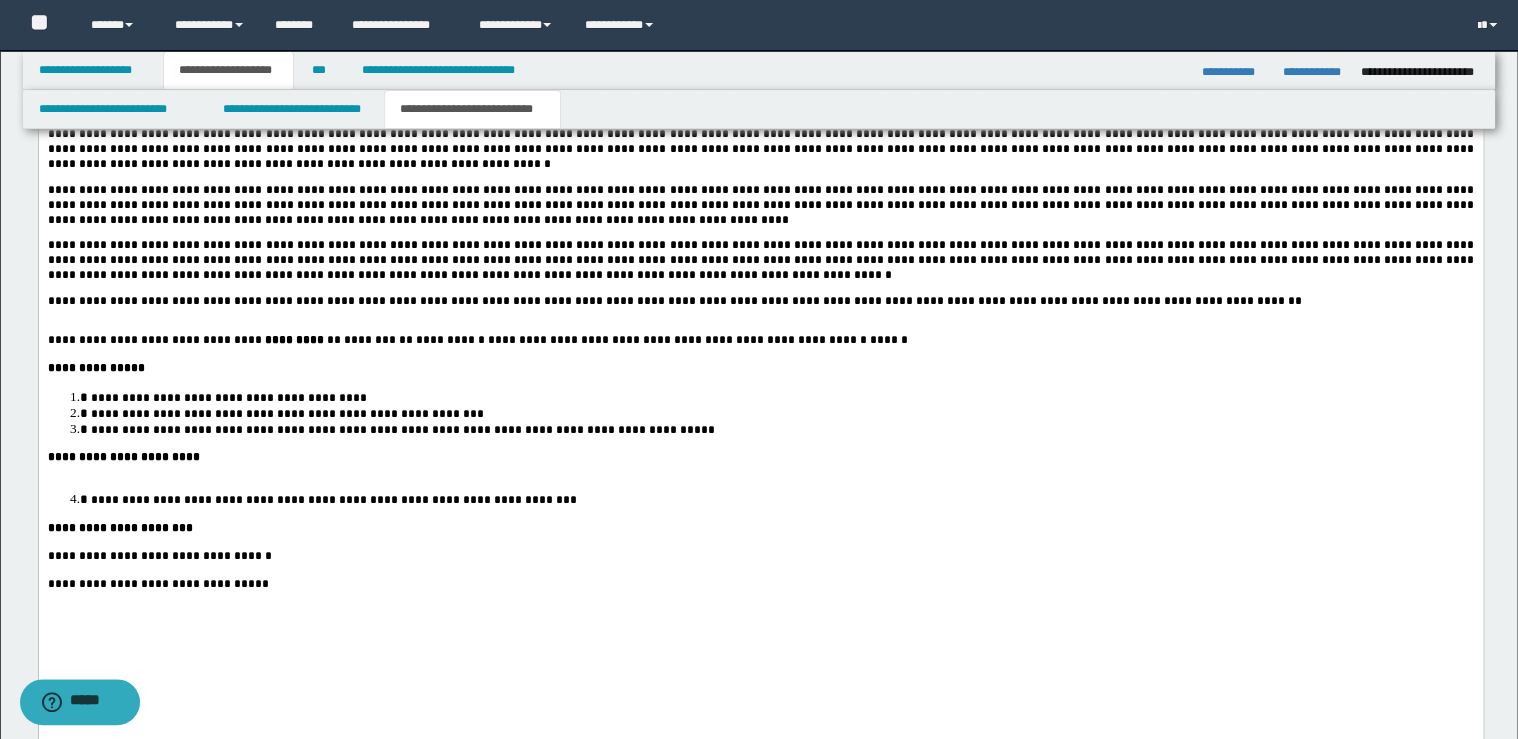 scroll, scrollTop: 3200, scrollLeft: 0, axis: vertical 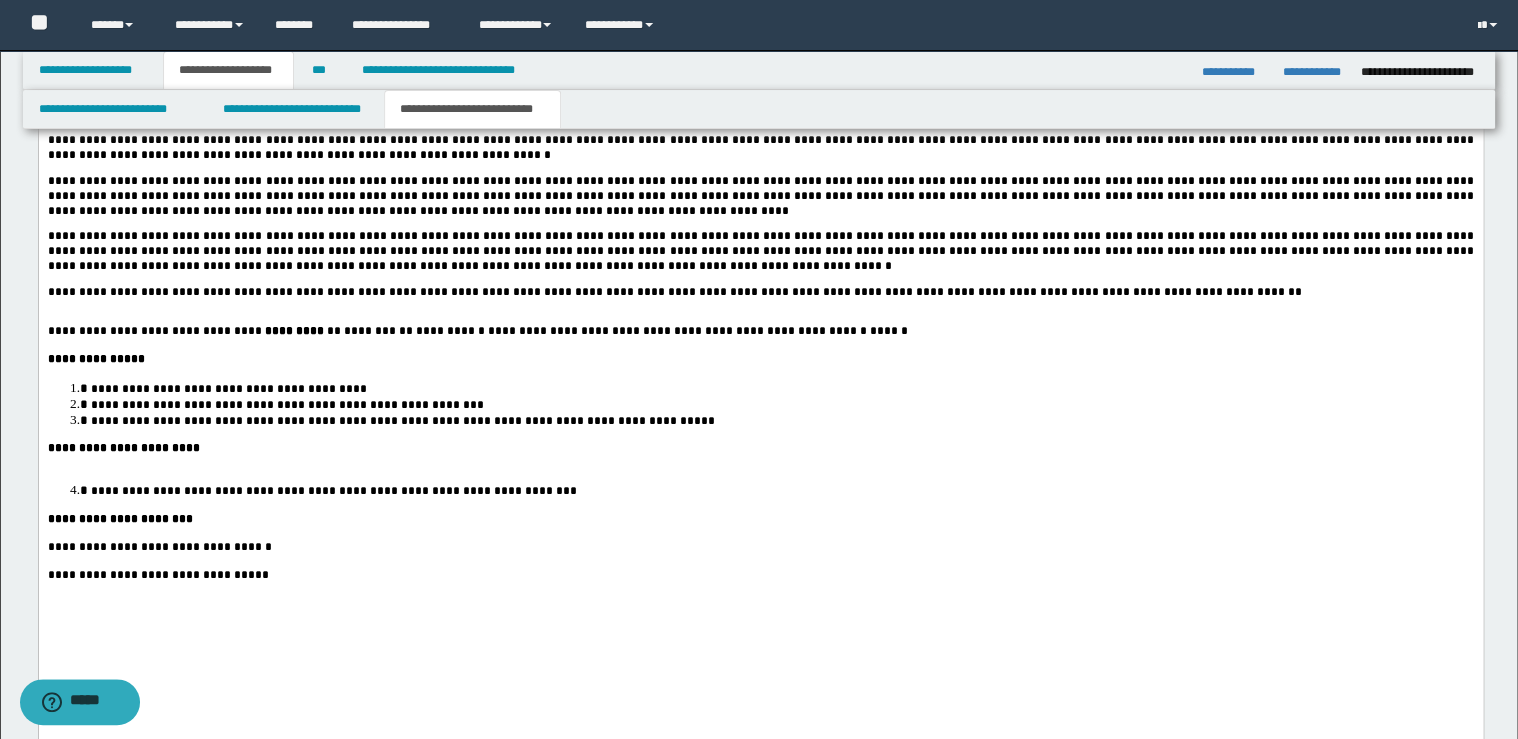 click at bounding box center [760, 462] 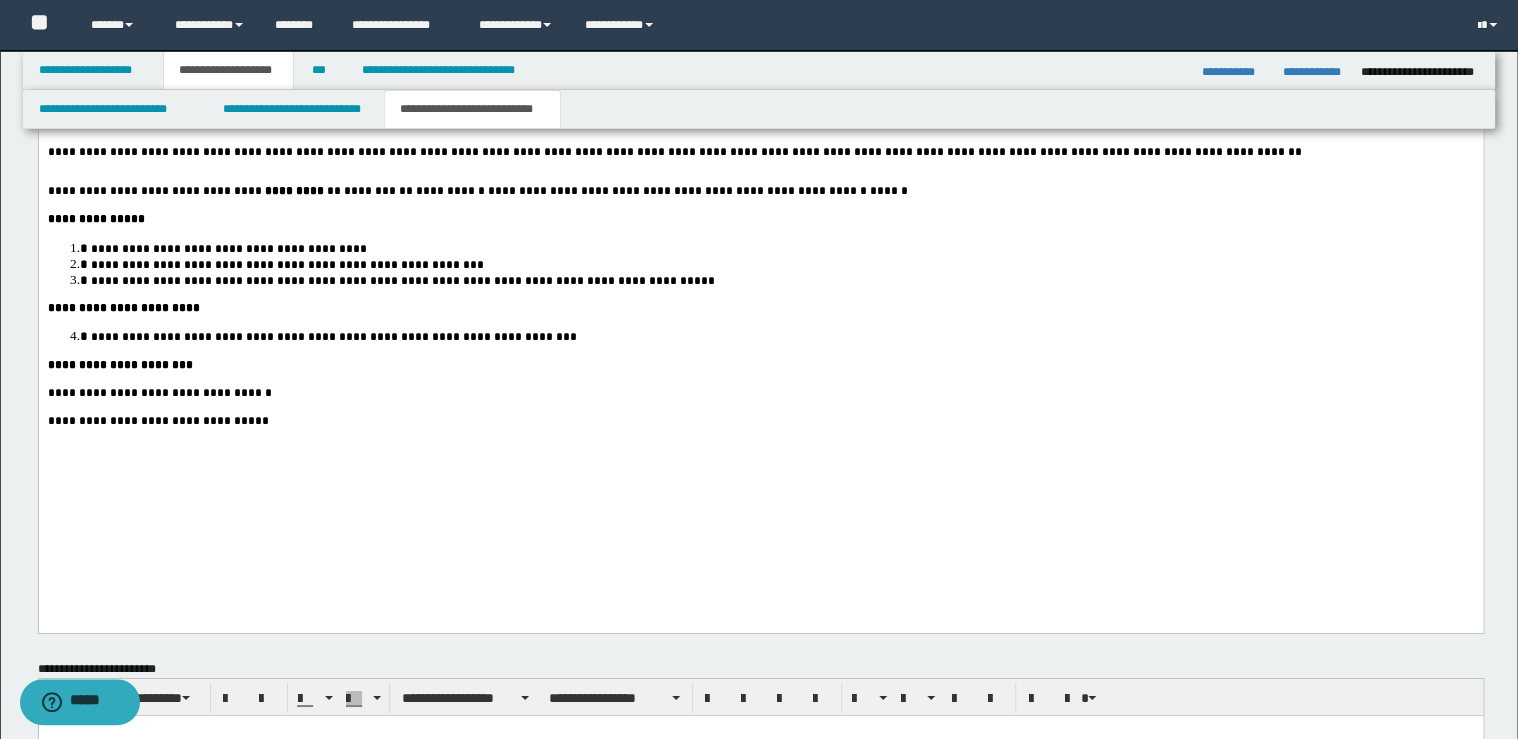 scroll, scrollTop: 3600, scrollLeft: 0, axis: vertical 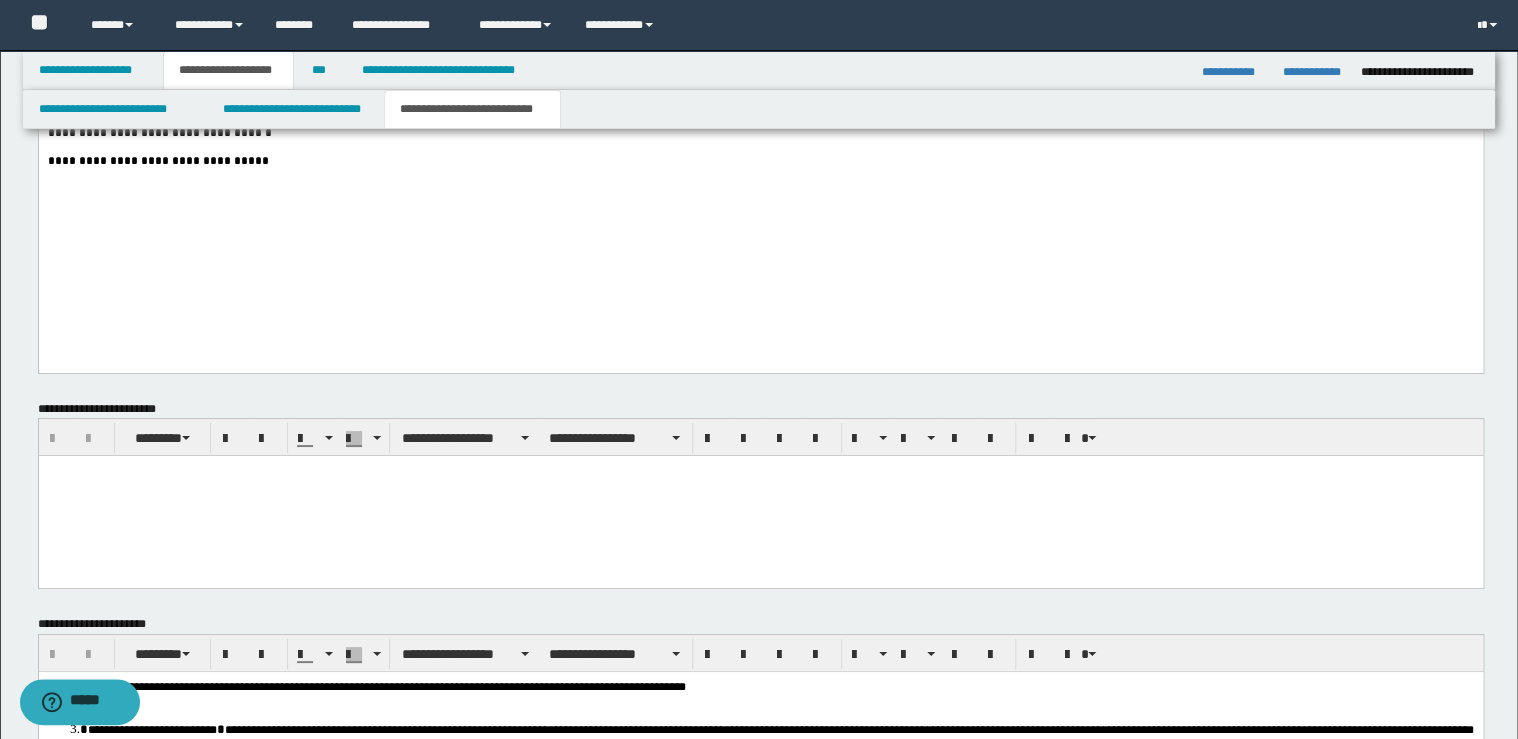 click on "**********" at bounding box center [760, 161] 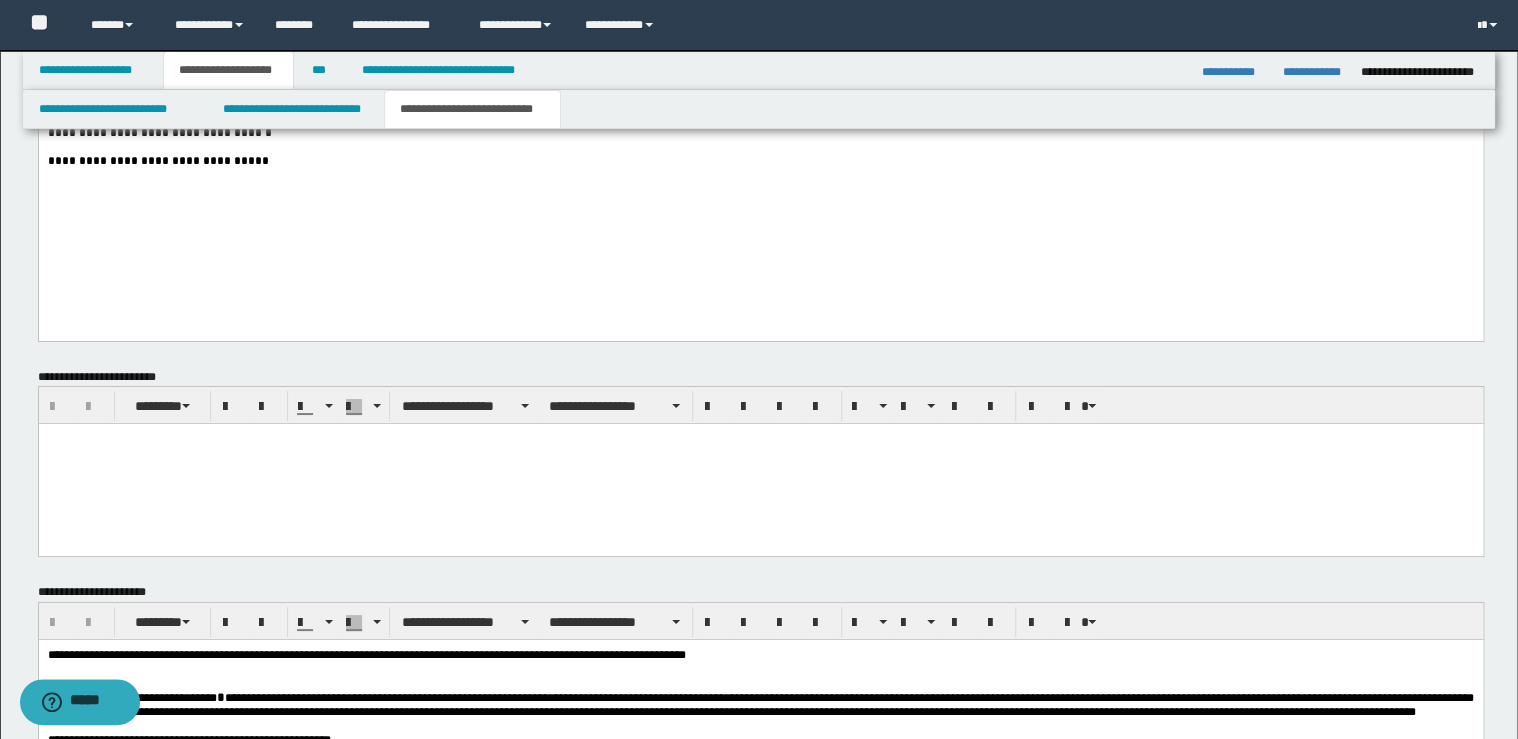 scroll, scrollTop: 3840, scrollLeft: 0, axis: vertical 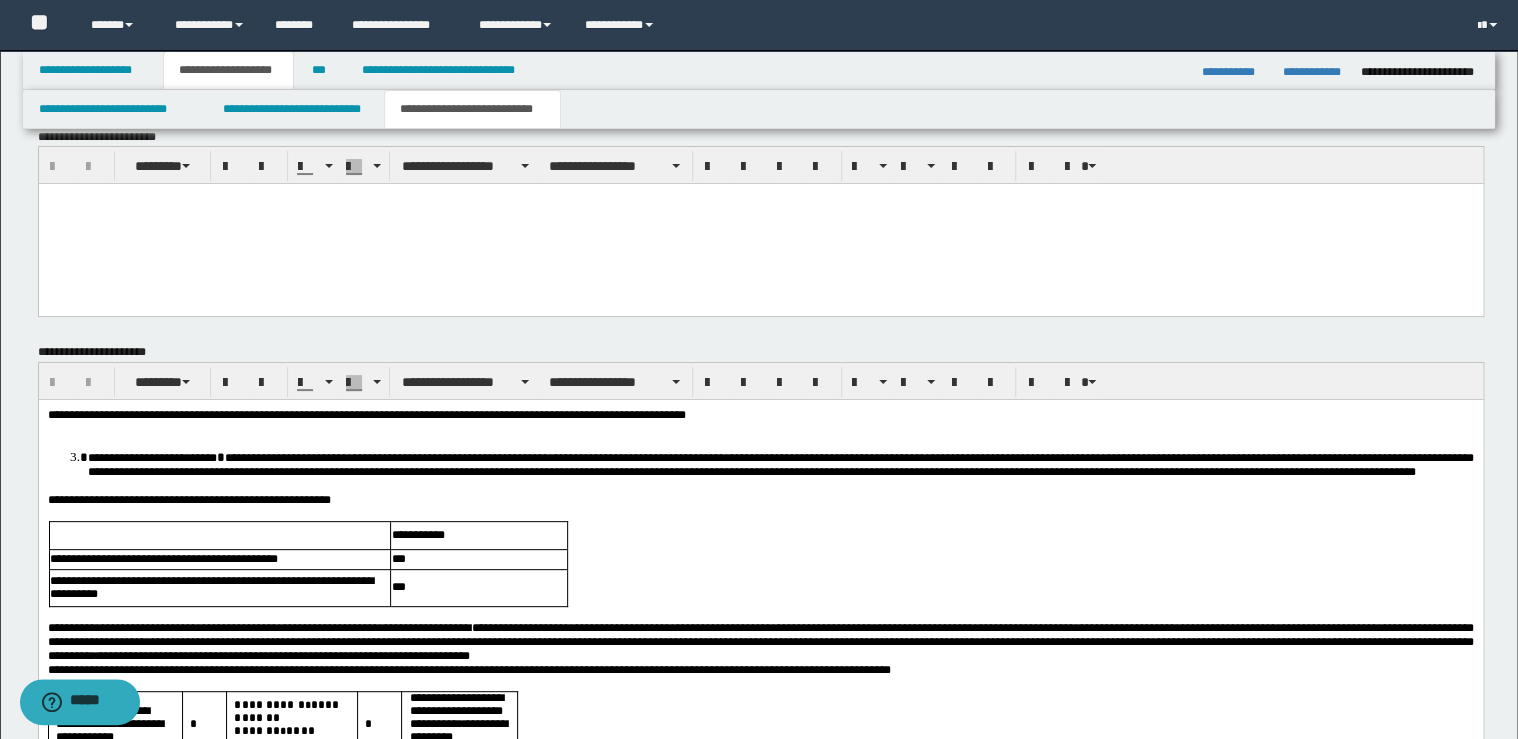 click on "**********" at bounding box center (760, 415) 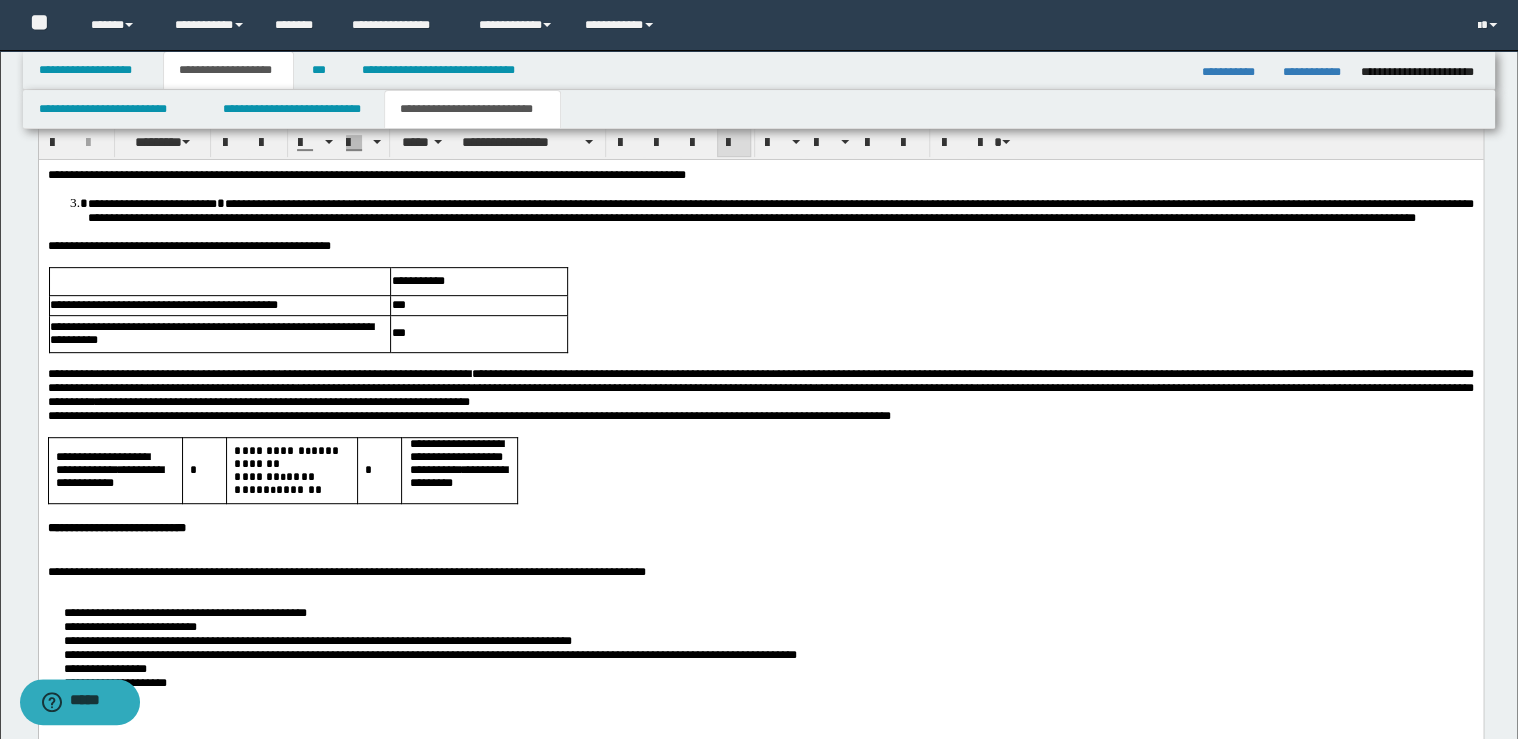 scroll, scrollTop: 4160, scrollLeft: 0, axis: vertical 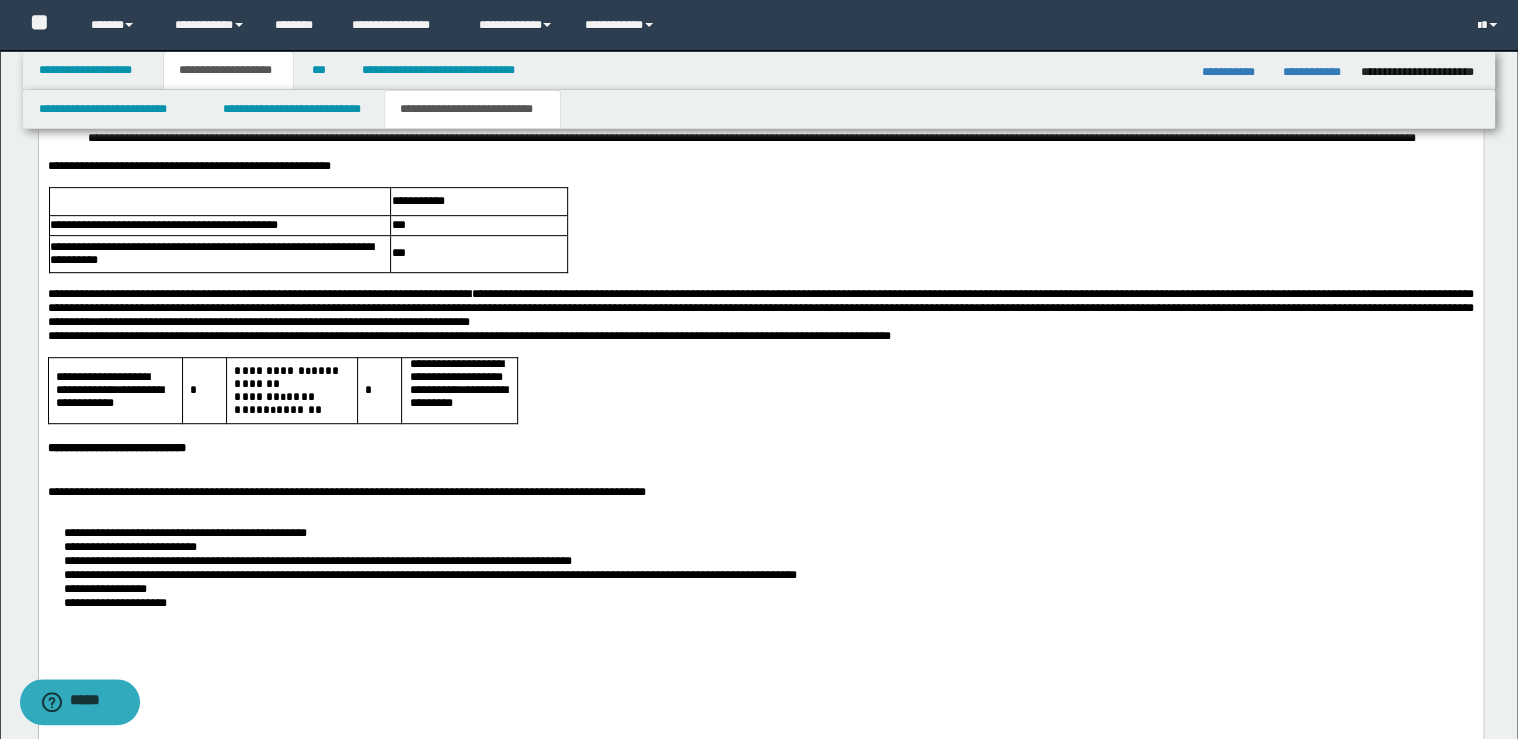 click on "**********" at bounding box center (760, 446) 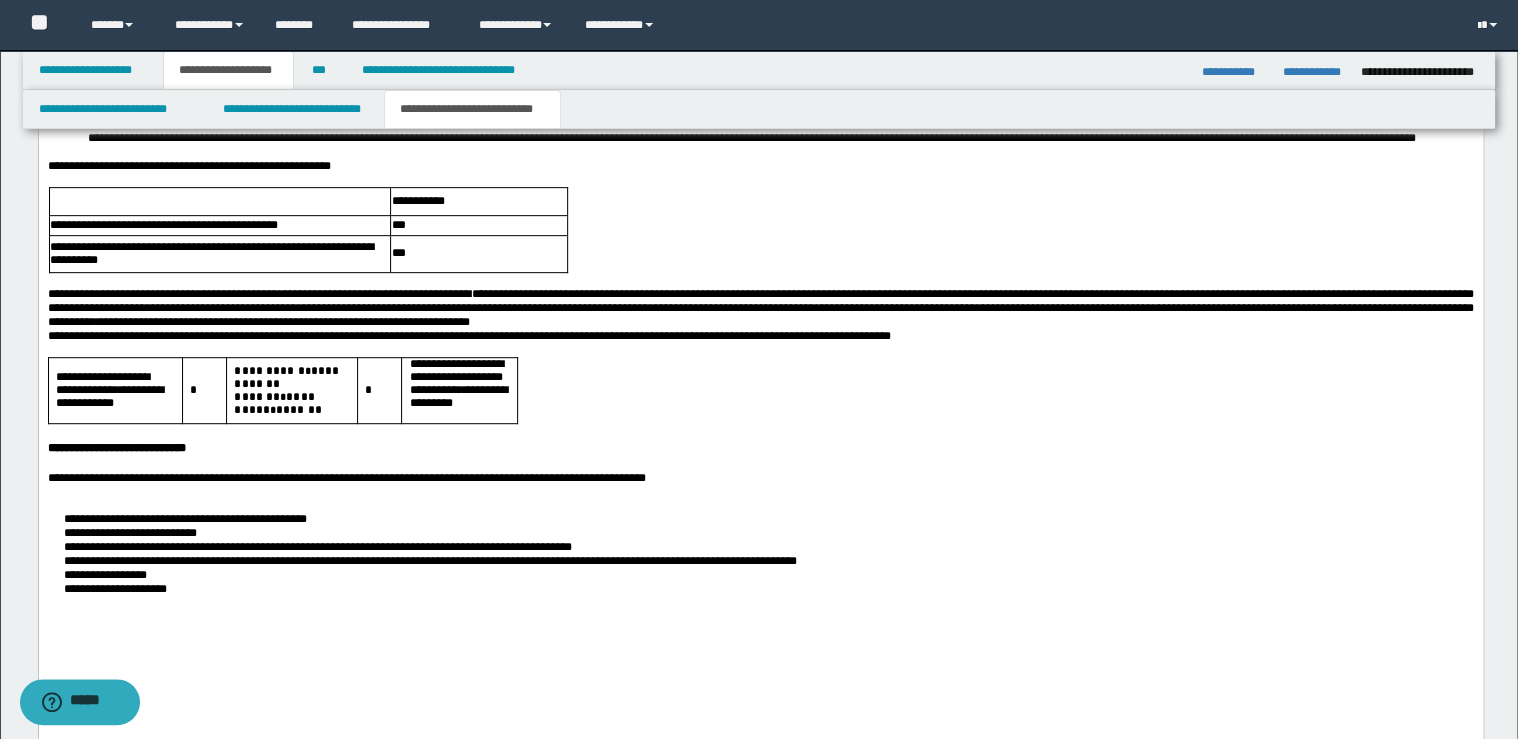 click on "**********" at bounding box center [760, 478] 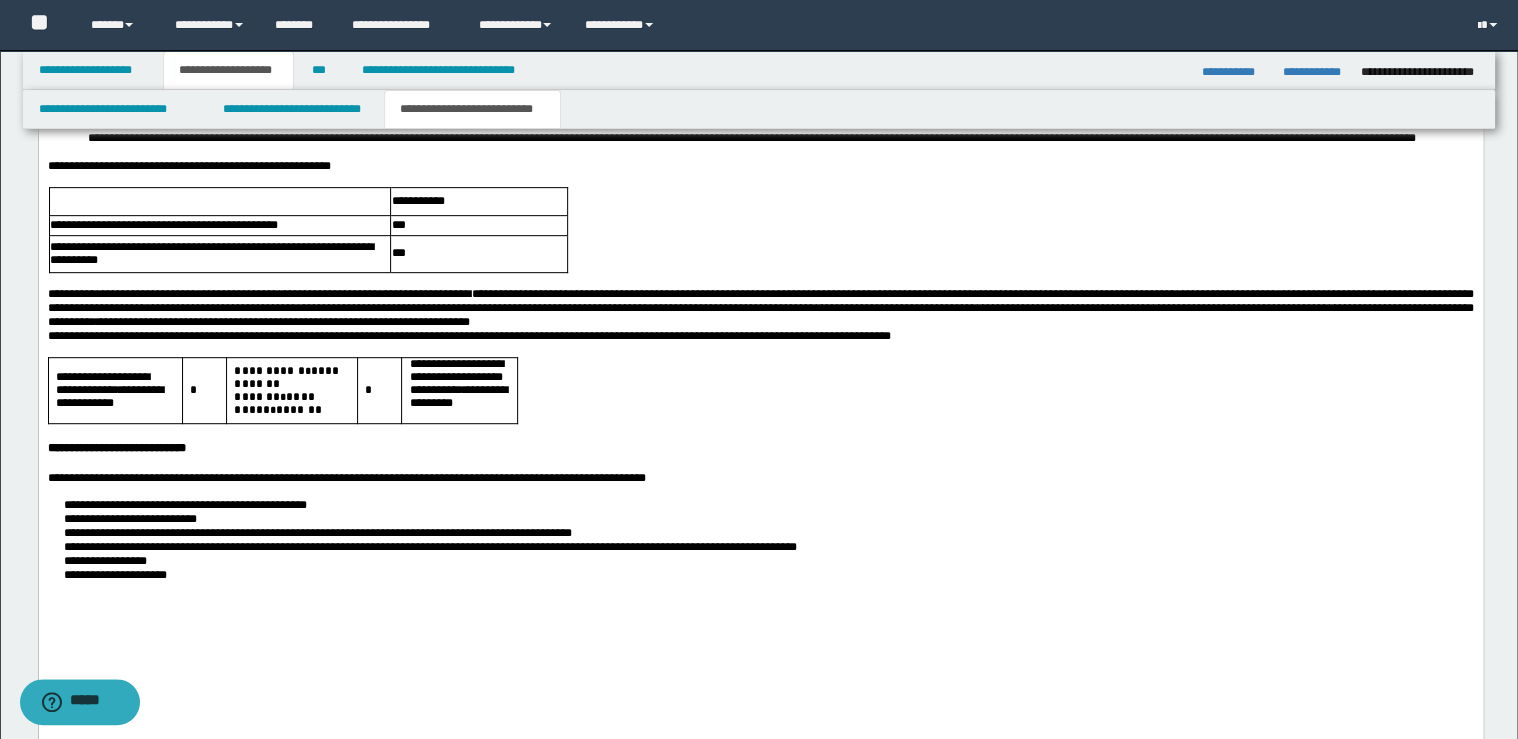 click on "**********" at bounding box center [780, 575] 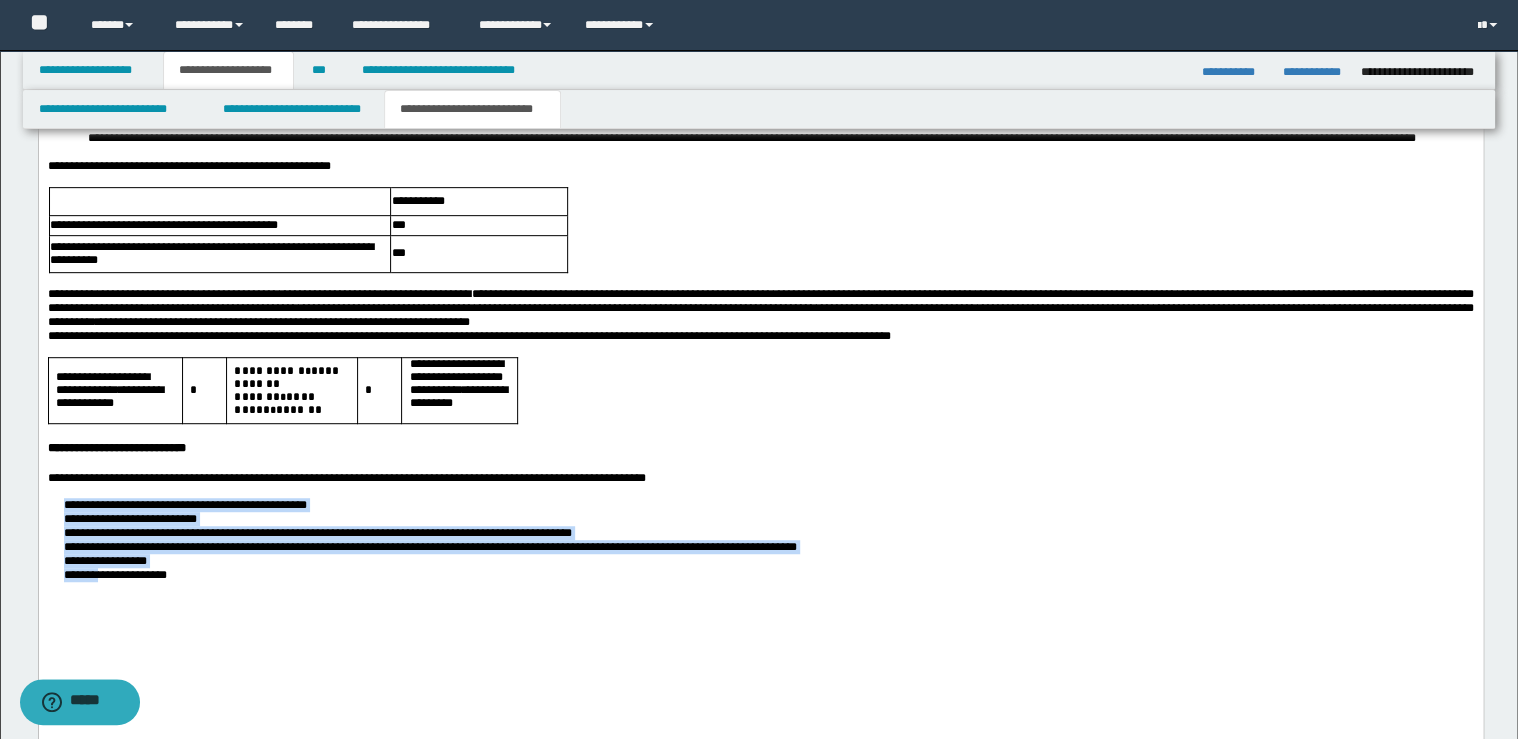 drag, startPoint x: 59, startPoint y: 558, endPoint x: 105, endPoint y: 645, distance: 98.4124 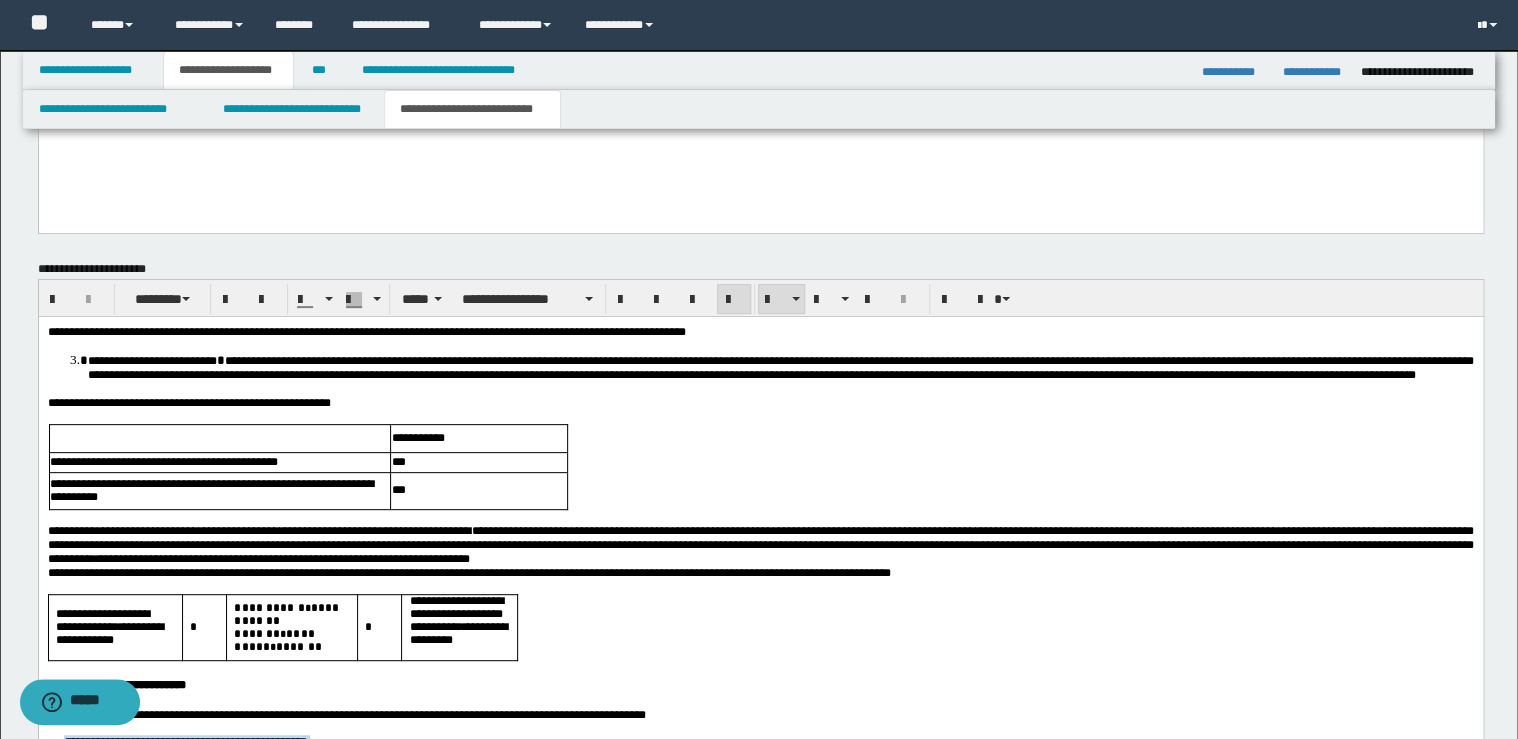 scroll, scrollTop: 3760, scrollLeft: 0, axis: vertical 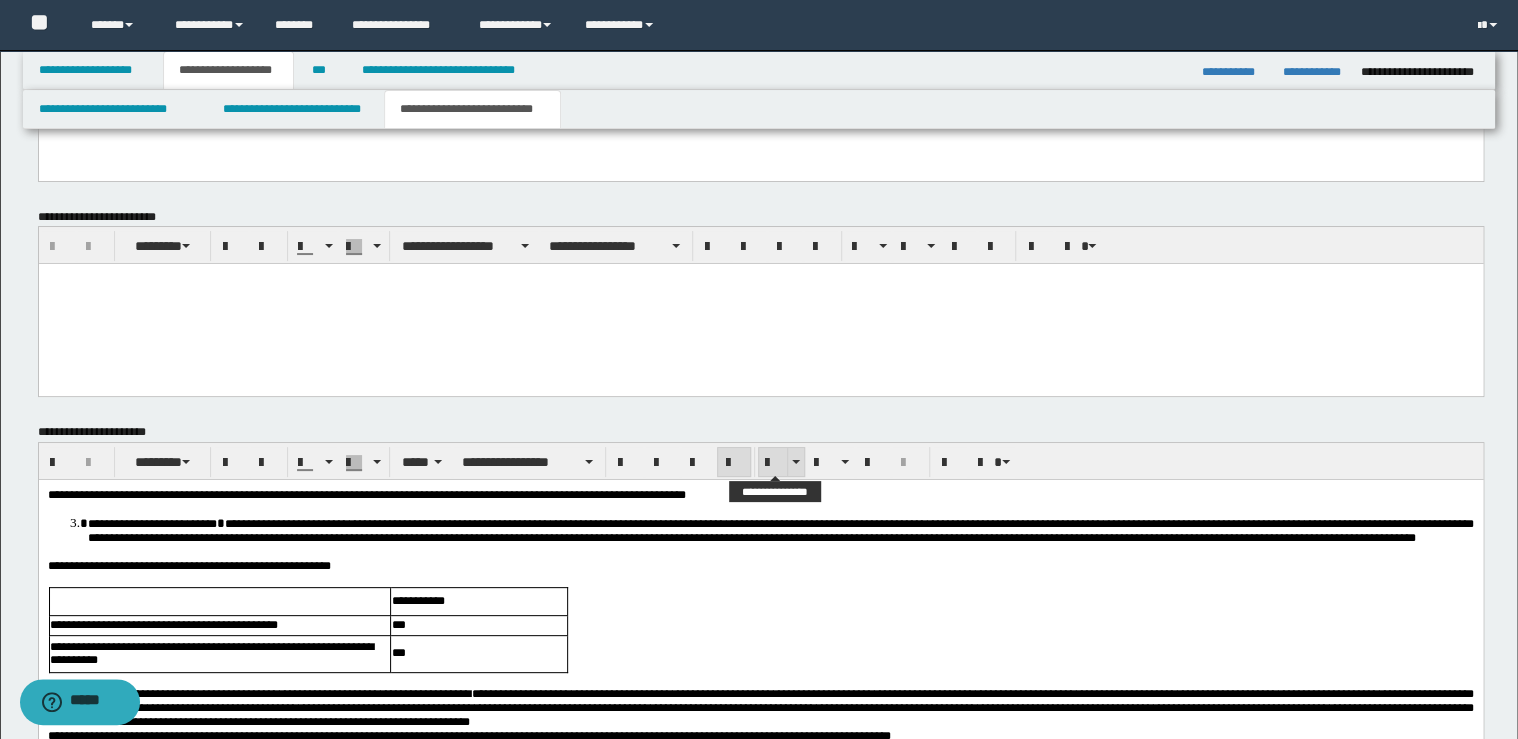 click at bounding box center [773, 463] 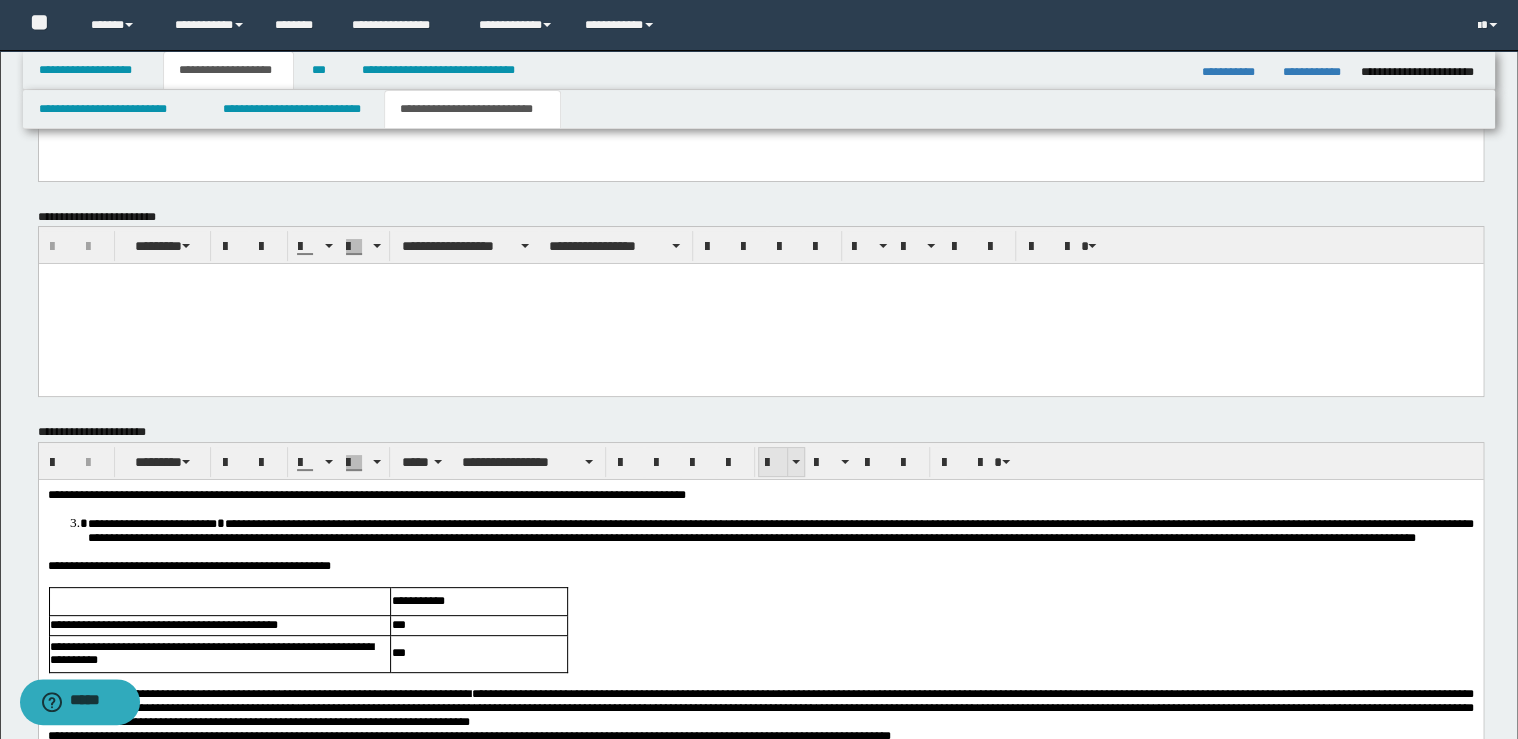 click at bounding box center (773, 463) 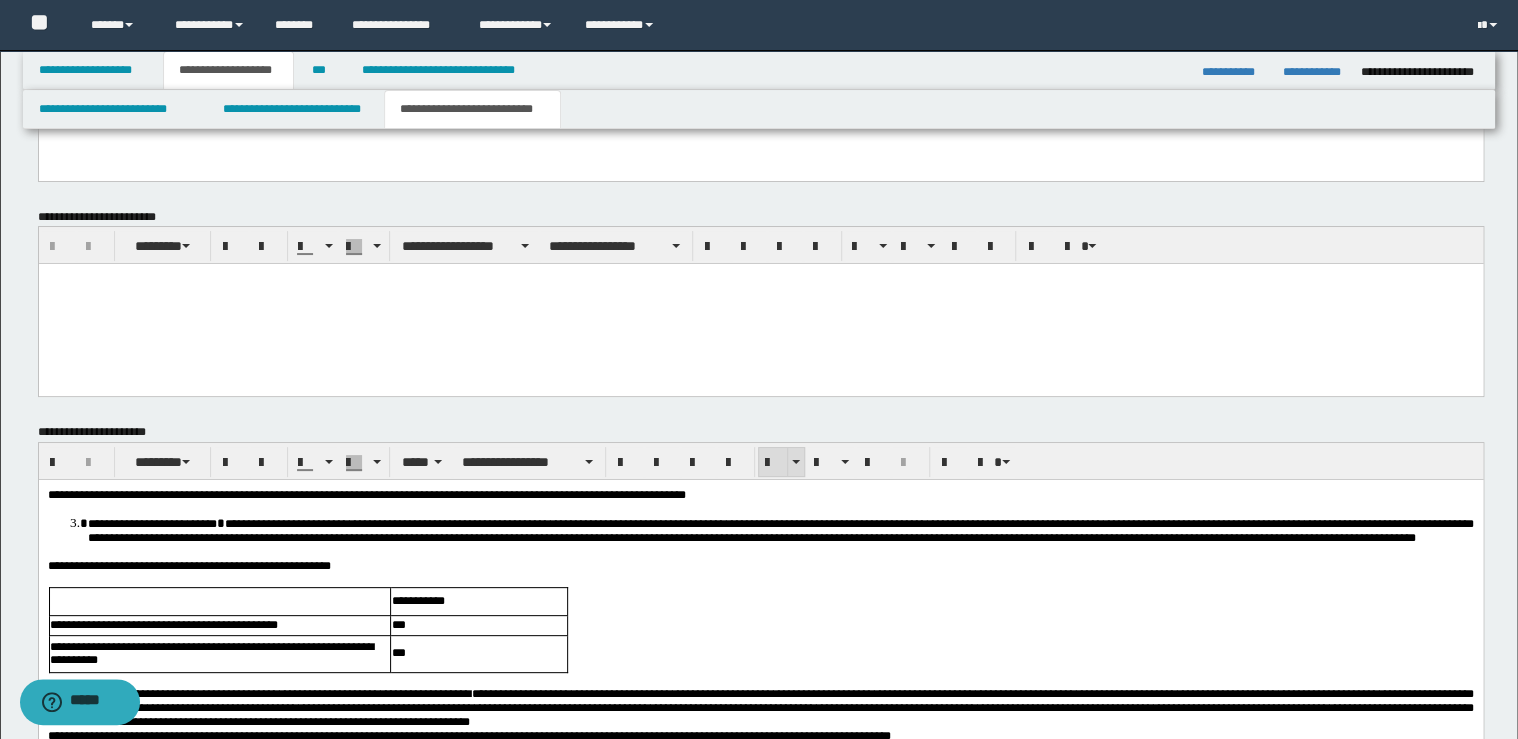 click at bounding box center (773, 463) 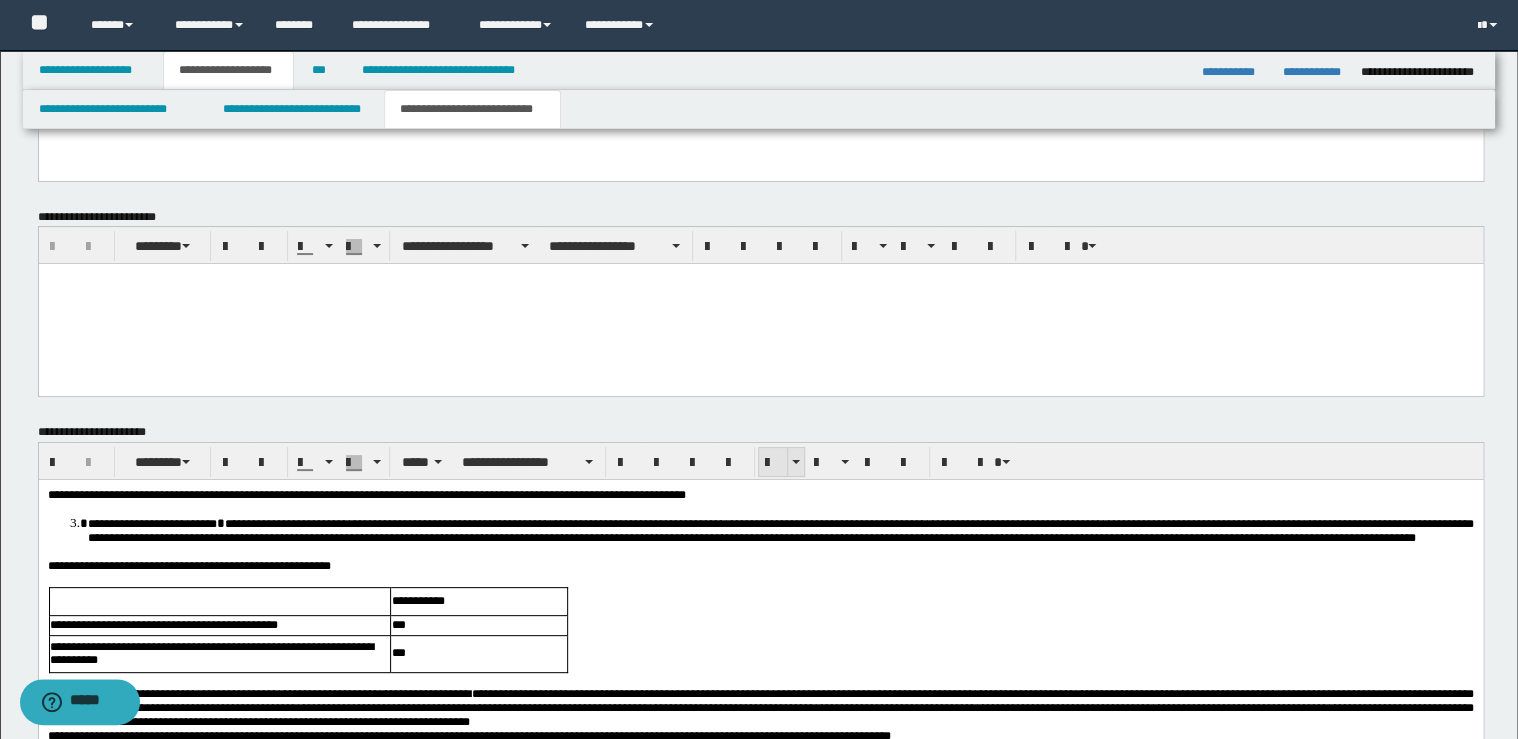 click at bounding box center [773, 463] 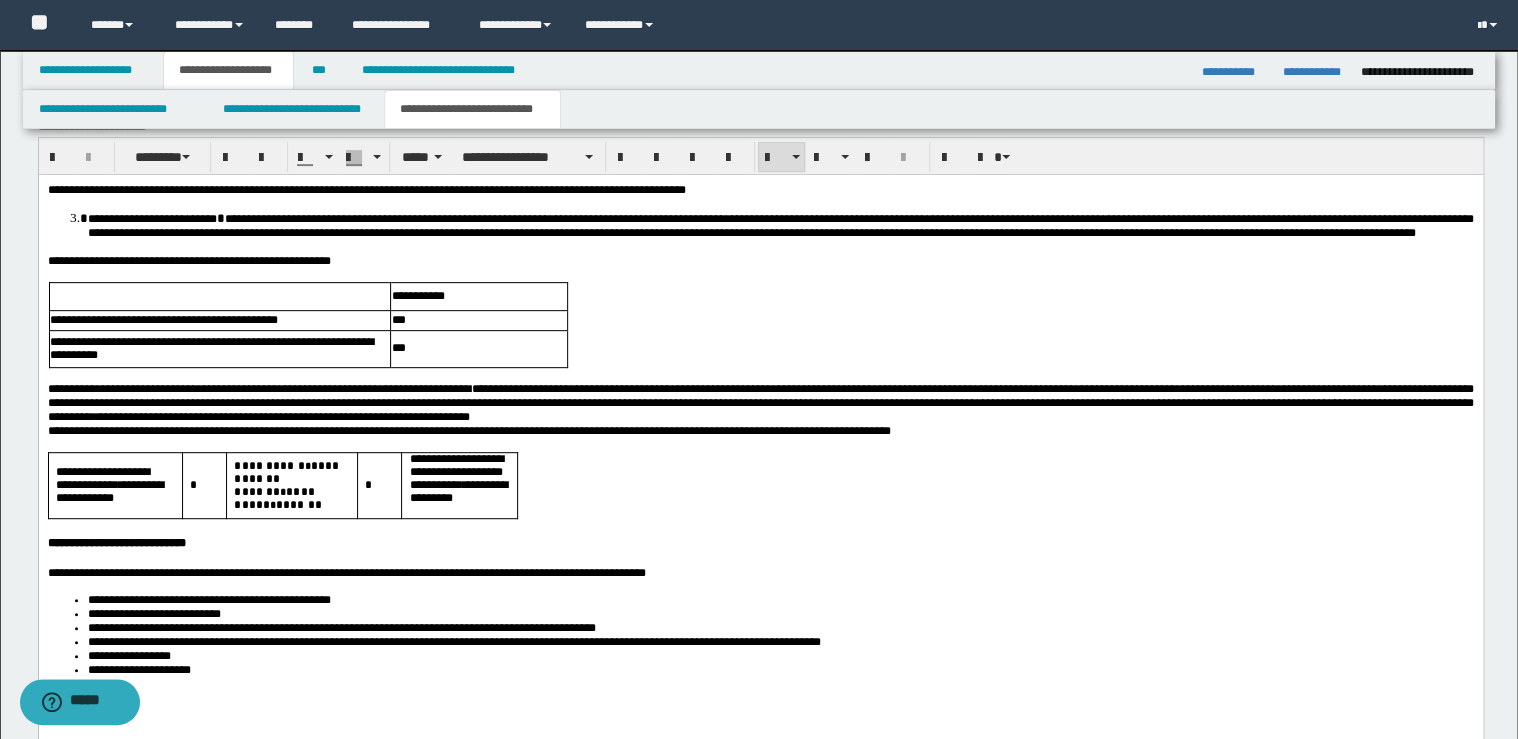 scroll, scrollTop: 3920, scrollLeft: 0, axis: vertical 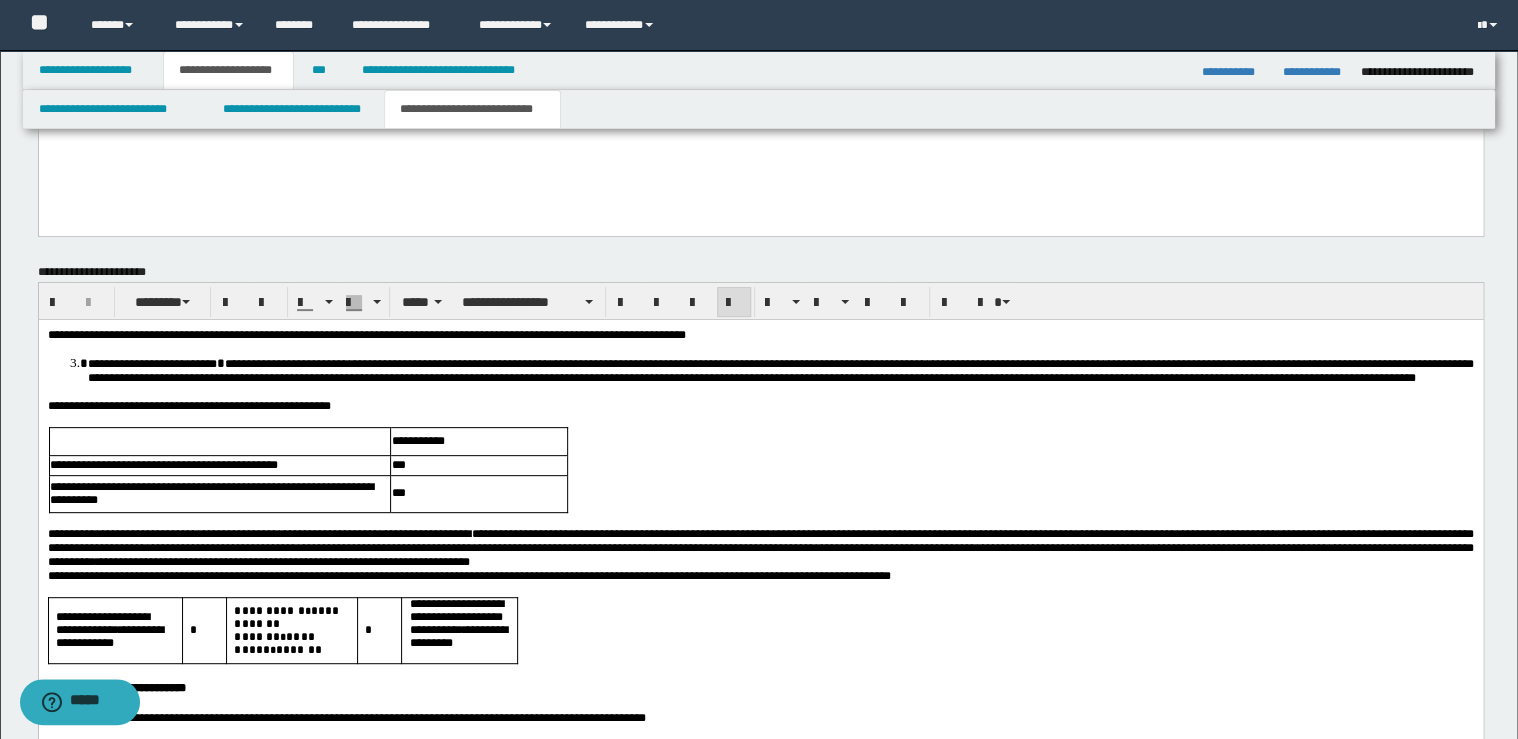 click at bounding box center [760, 520] 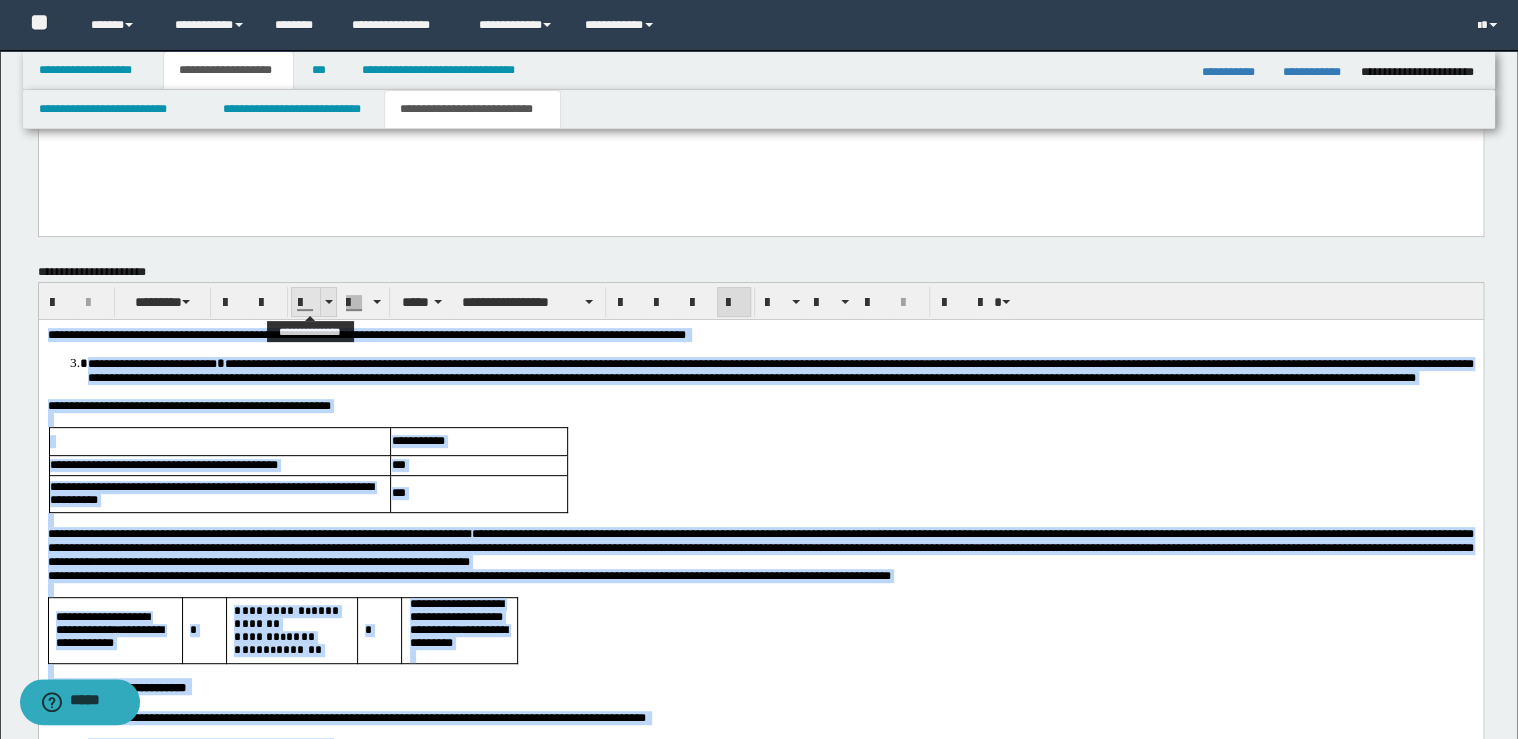 click at bounding box center (328, 302) 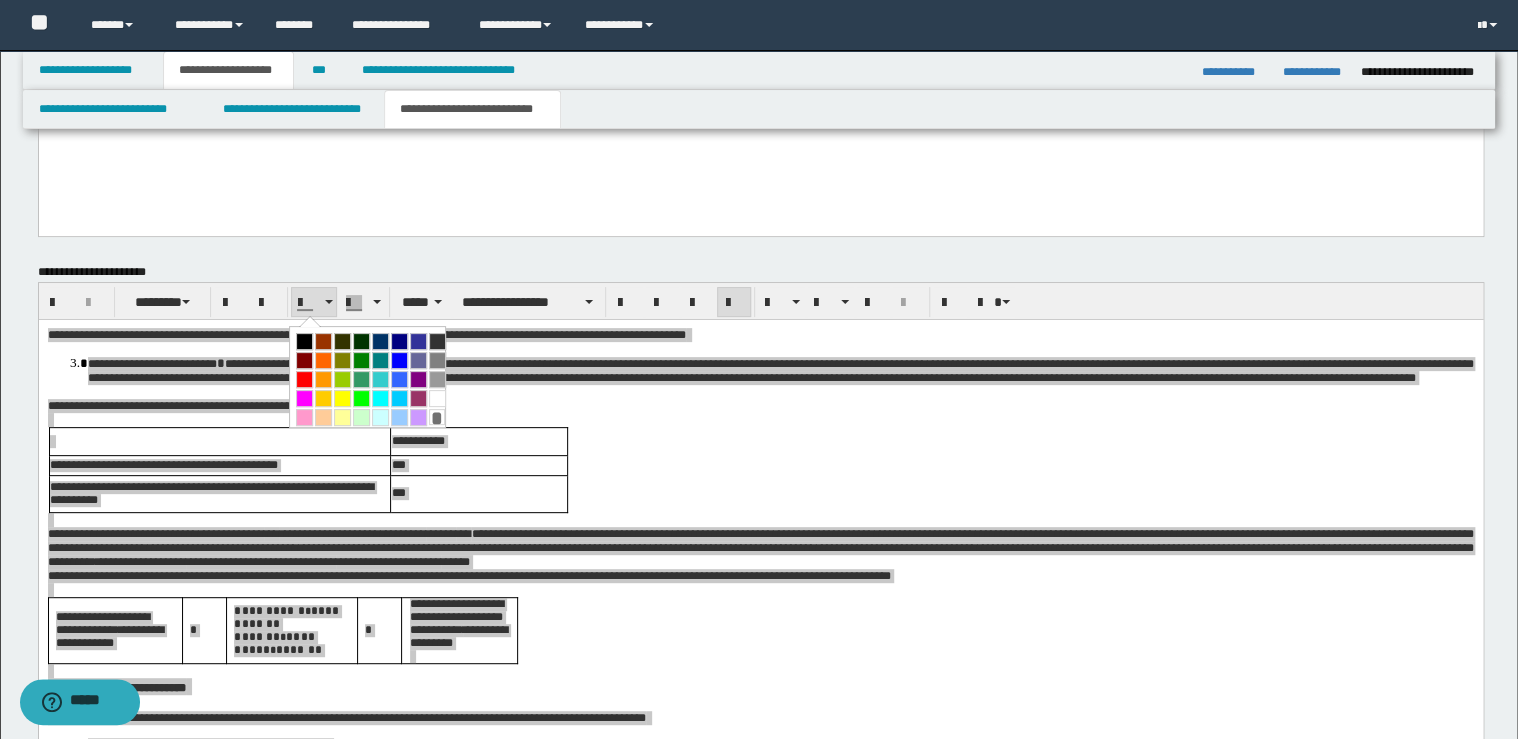 click at bounding box center (304, 341) 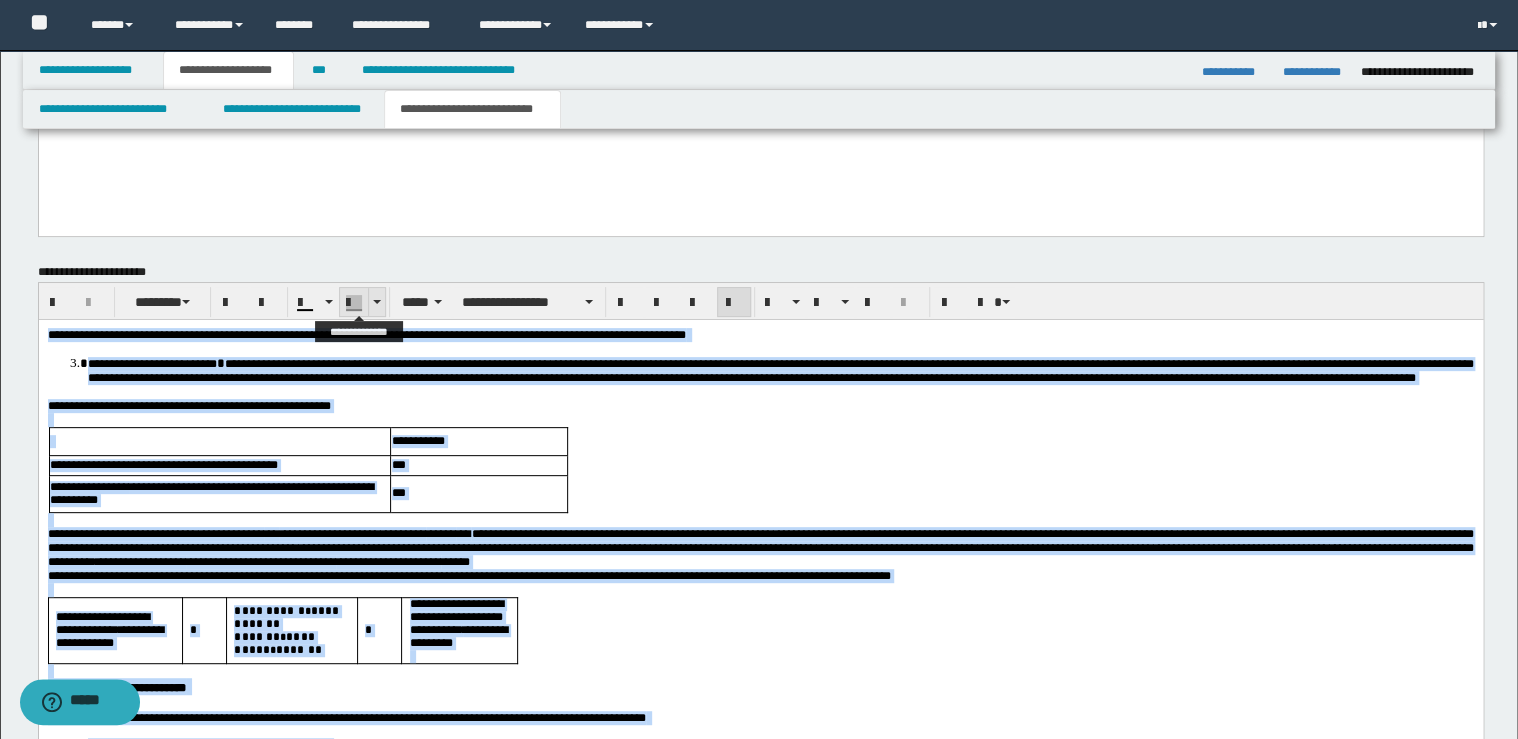 click at bounding box center (376, 302) 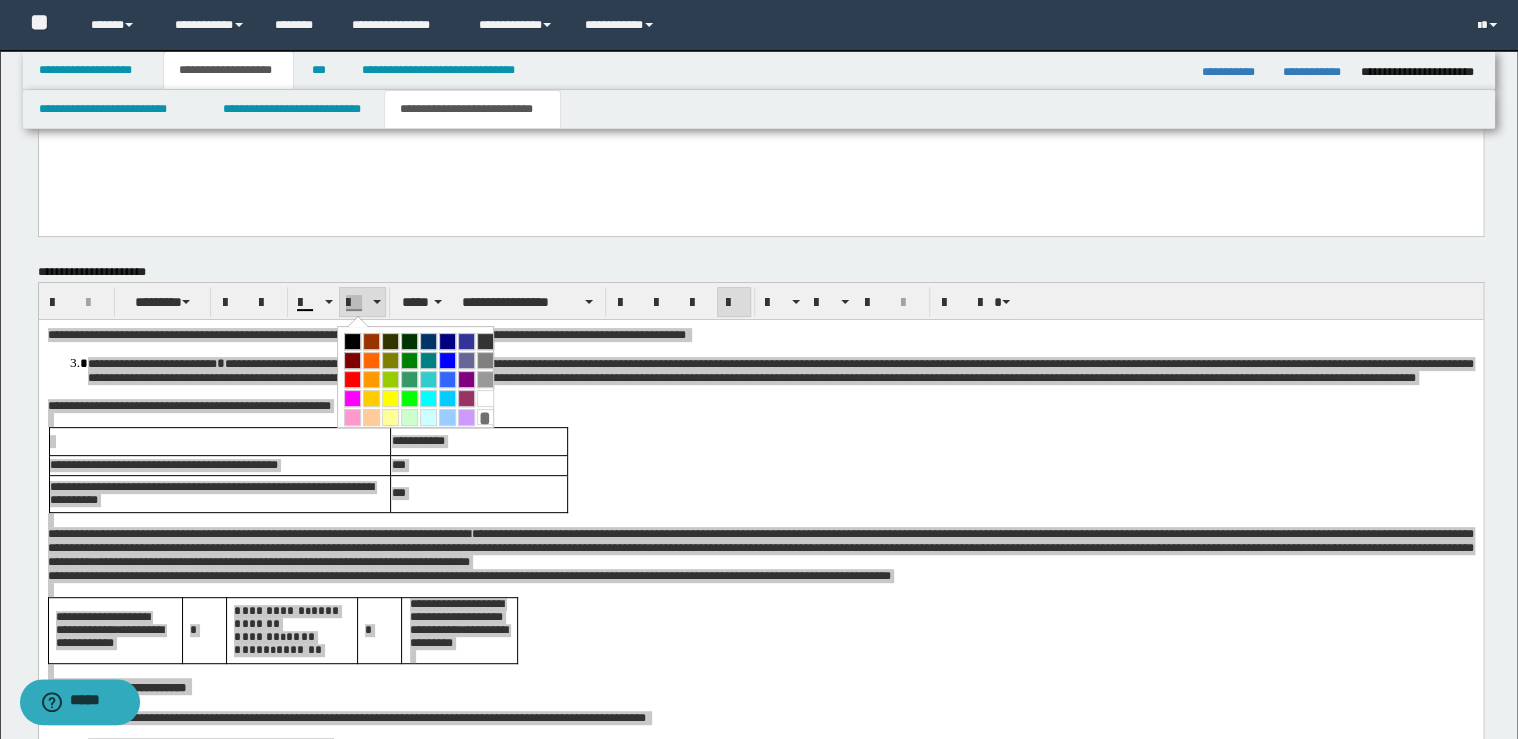 drag, startPoint x: 477, startPoint y: 424, endPoint x: 437, endPoint y: 105, distance: 321.49805 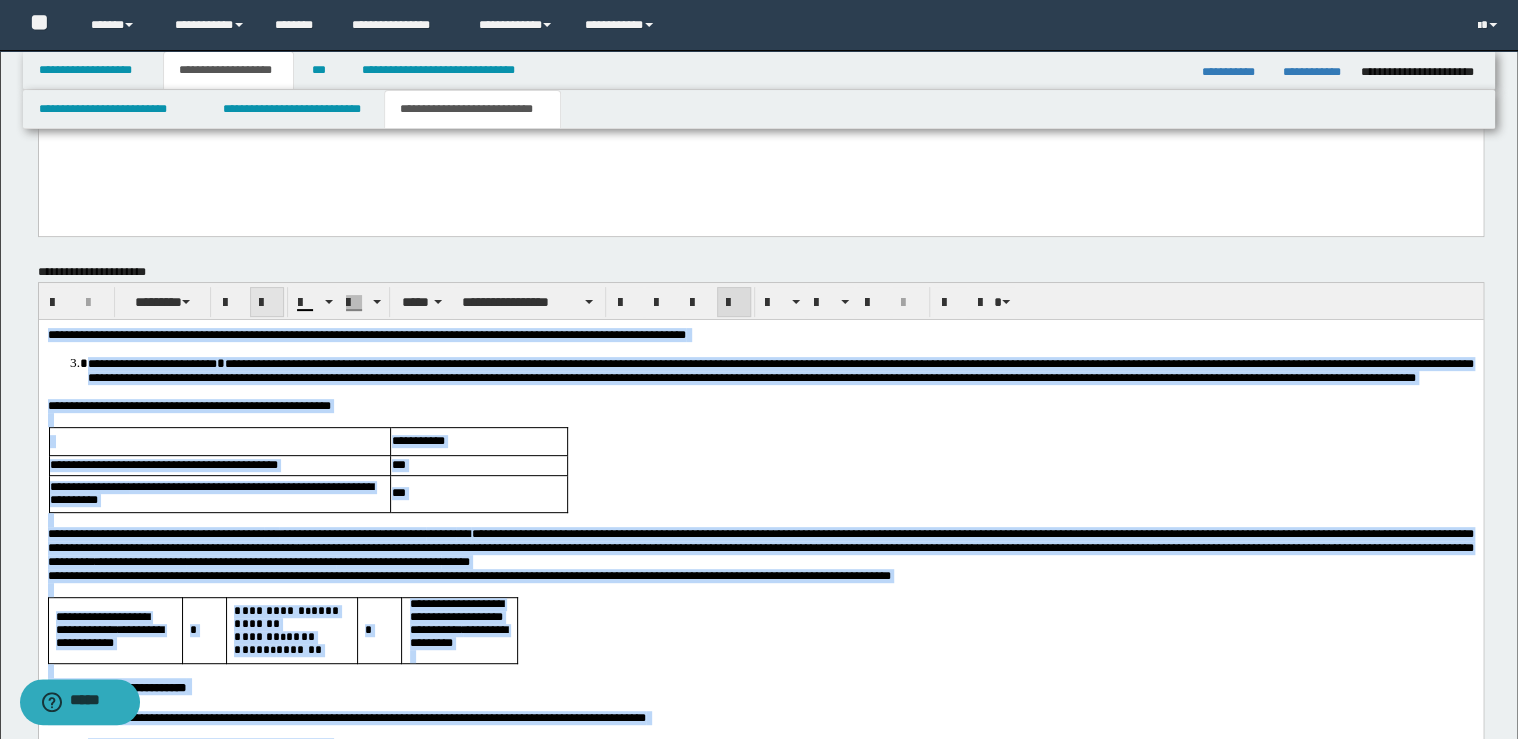 click at bounding box center [267, 303] 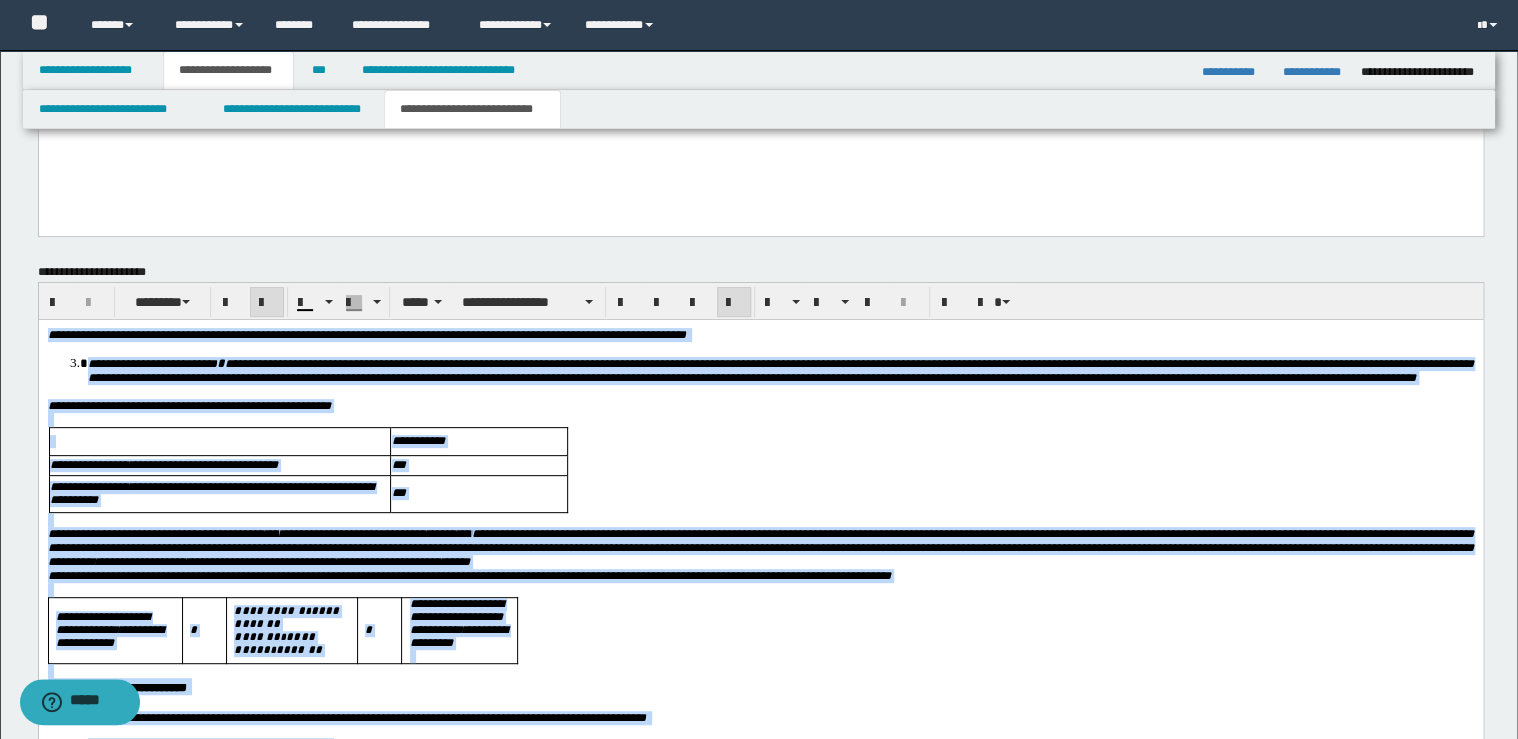 click at bounding box center [267, 303] 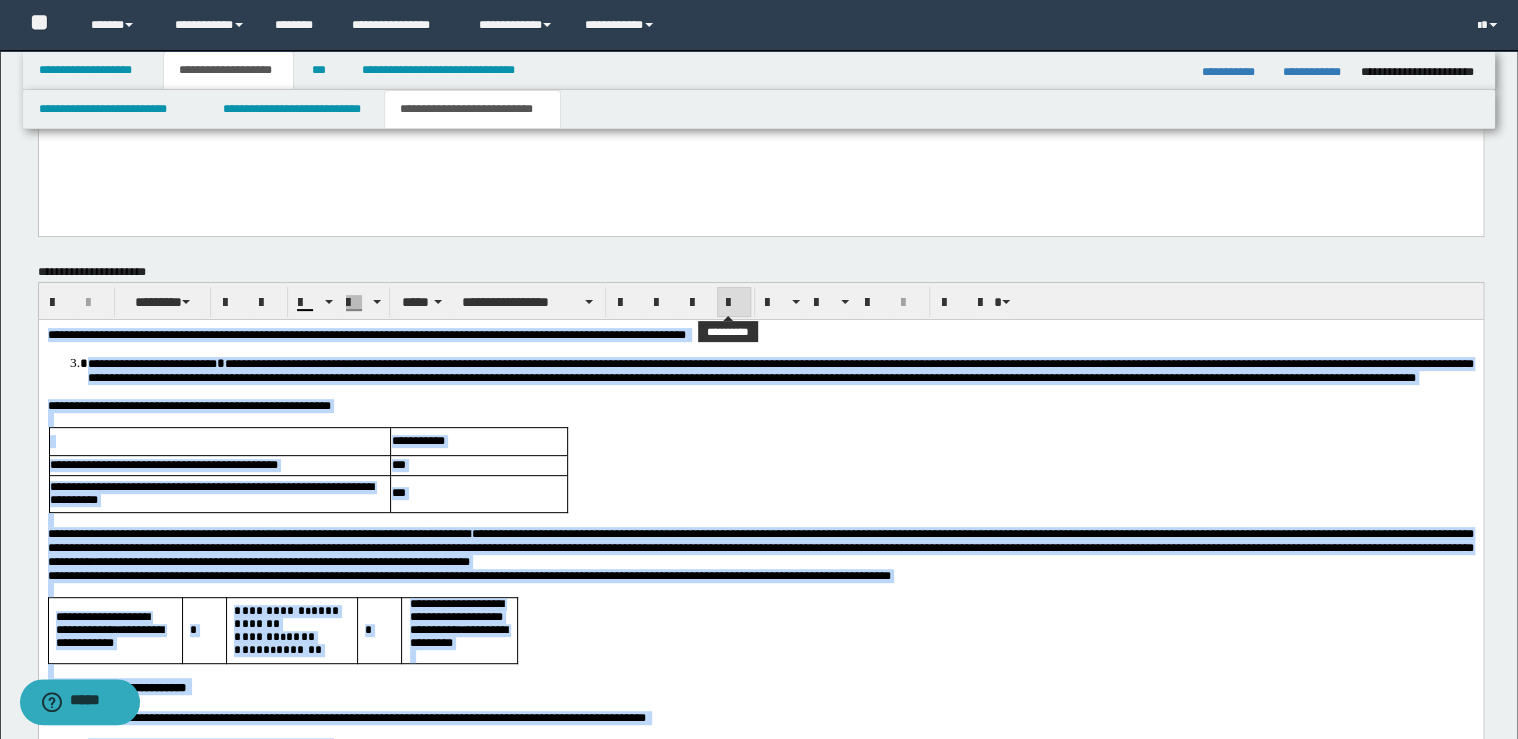 click at bounding box center (734, 302) 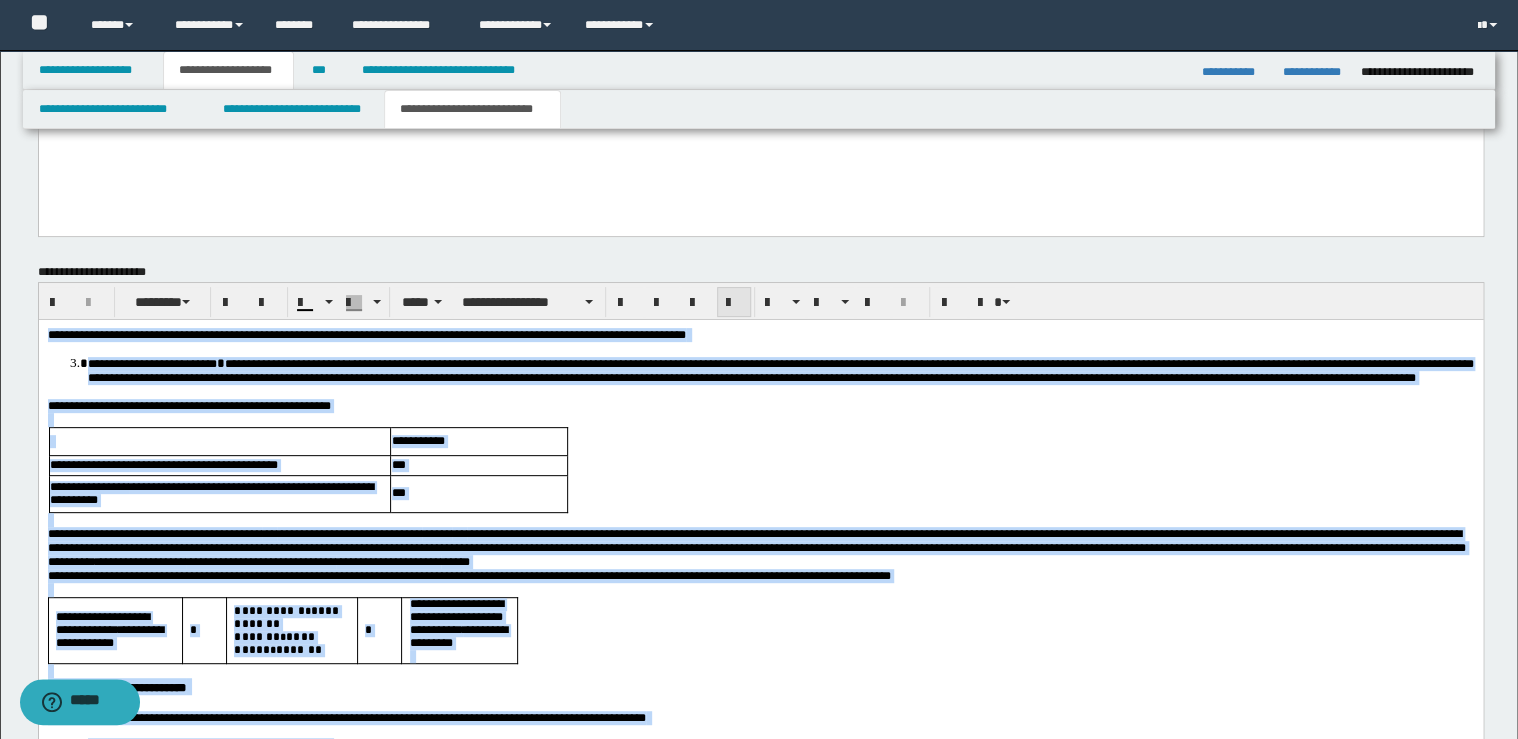 click at bounding box center [734, 302] 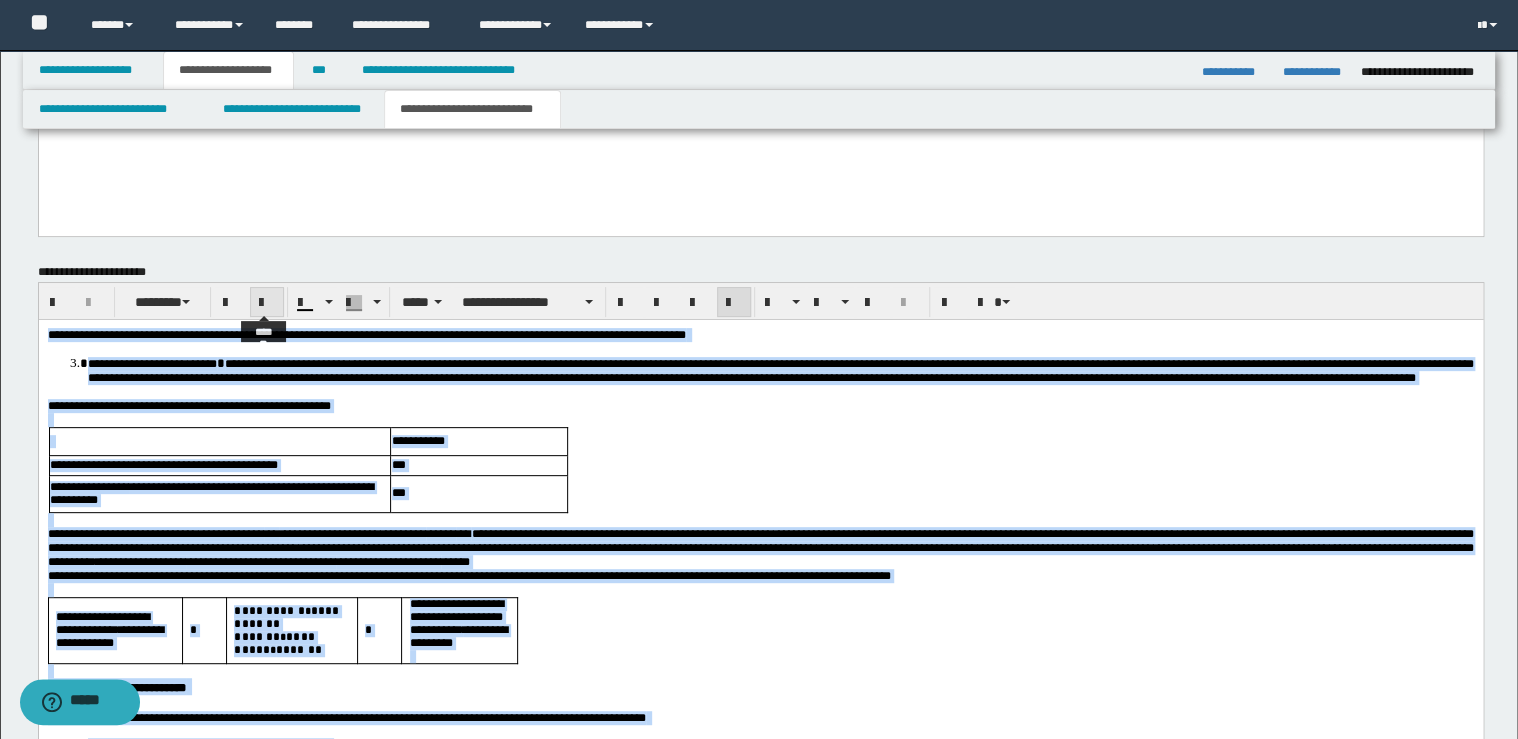 click at bounding box center (267, 302) 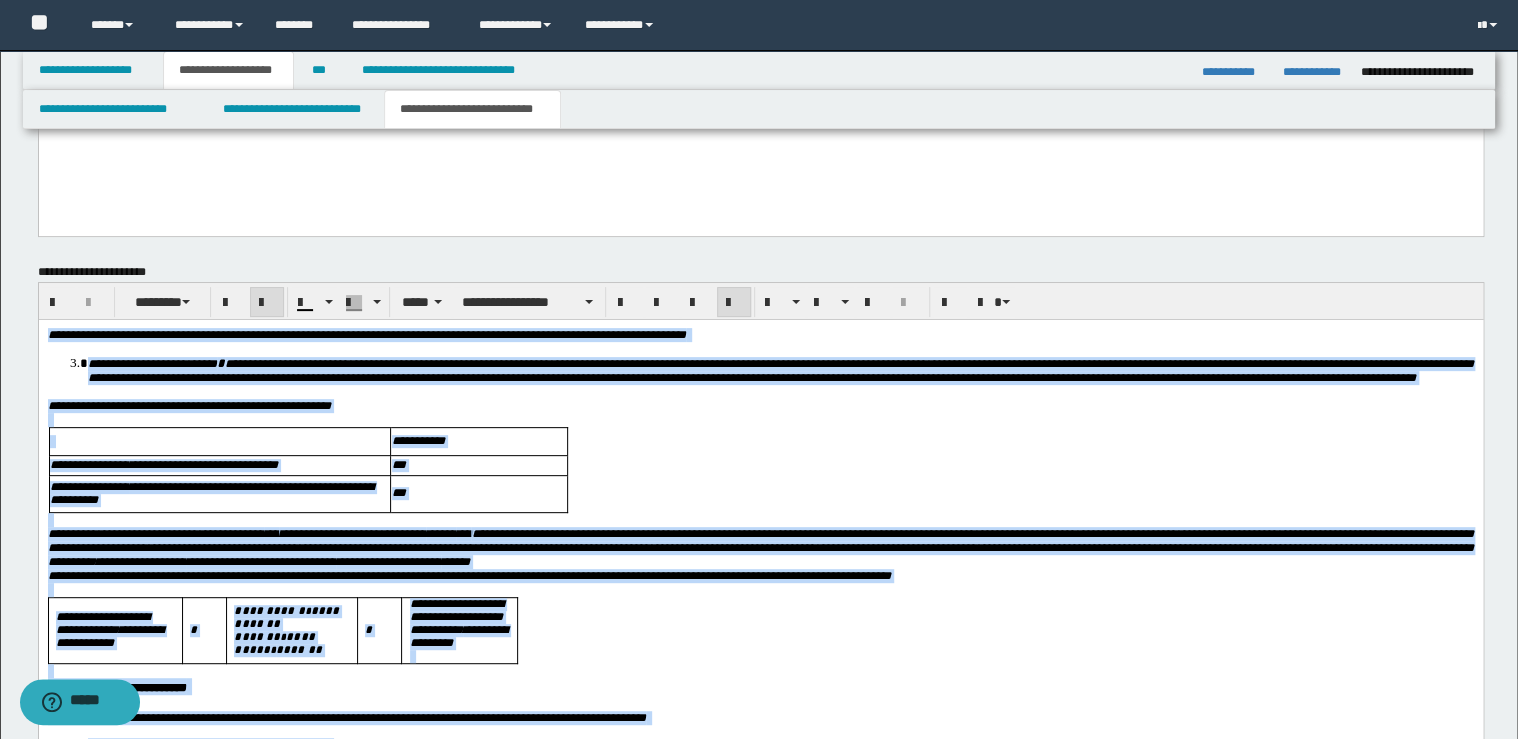 click at bounding box center [267, 302] 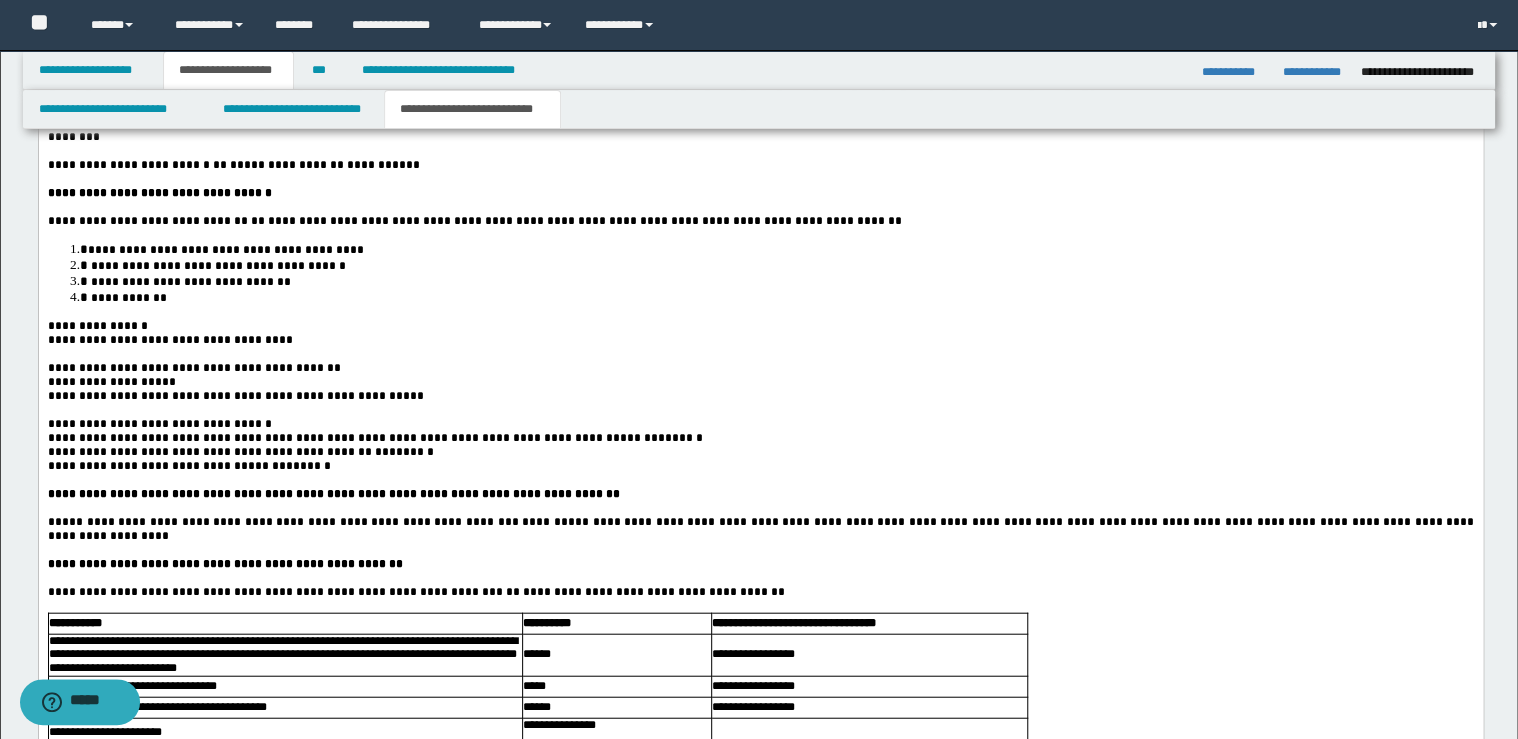 click at bounding box center [772, 549] 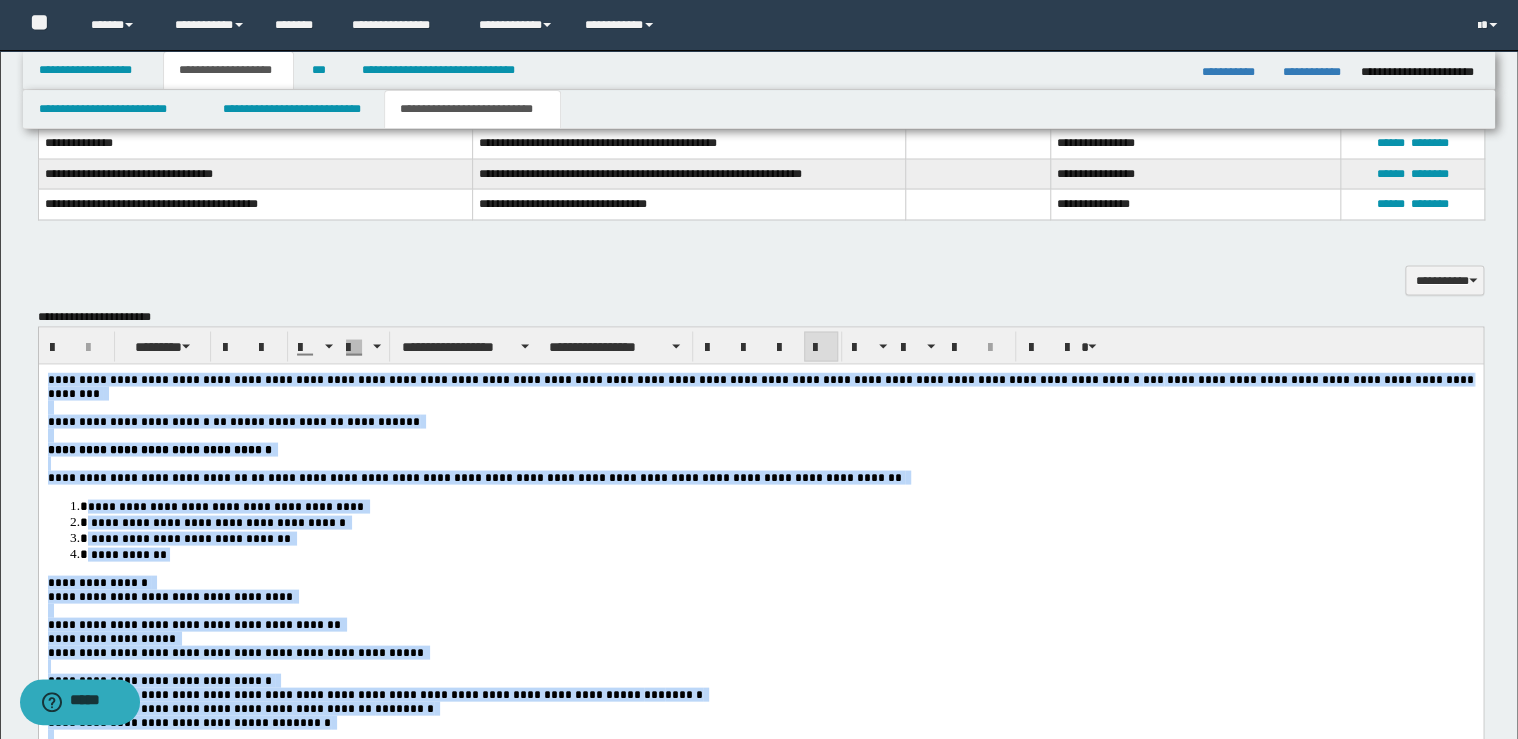 scroll, scrollTop: 1600, scrollLeft: 0, axis: vertical 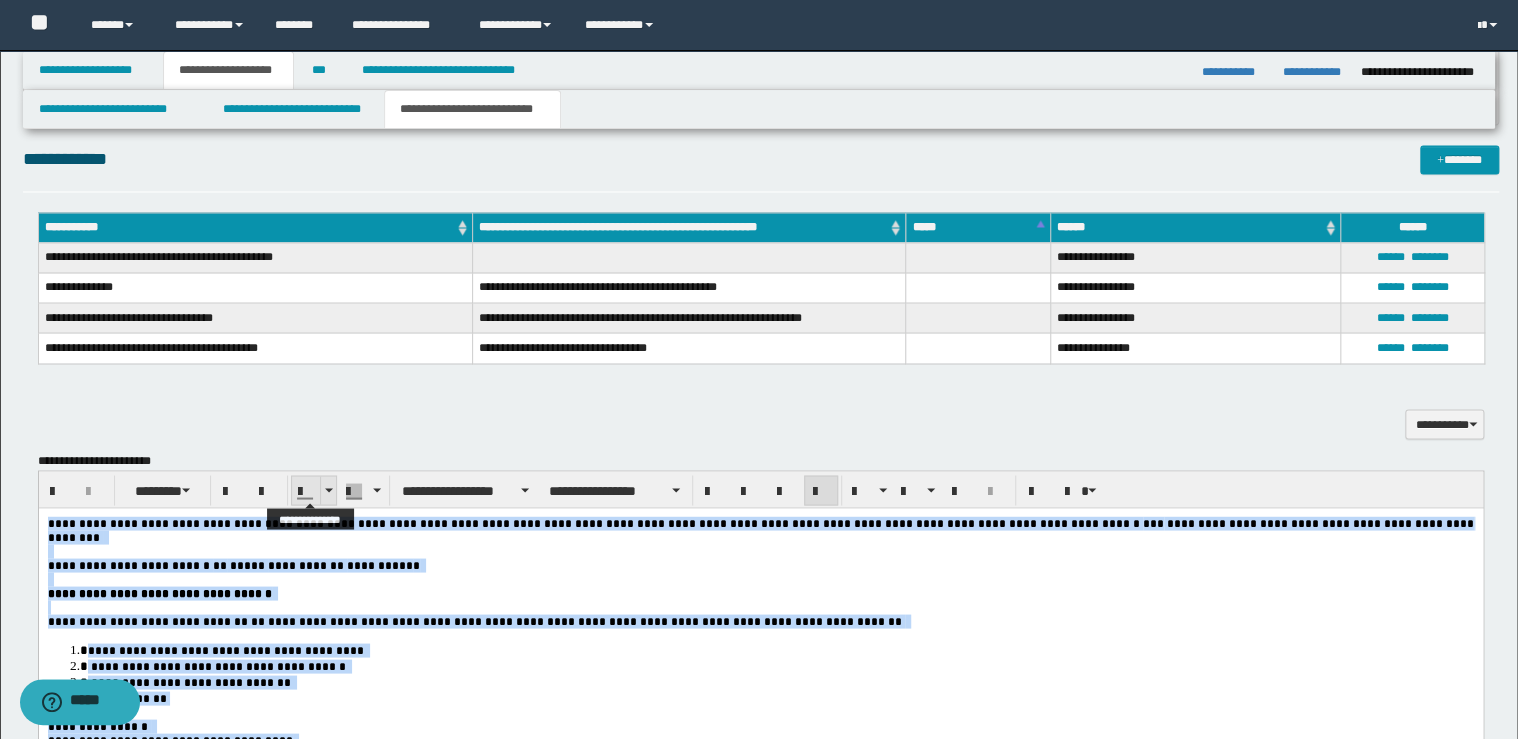 click at bounding box center (328, 490) 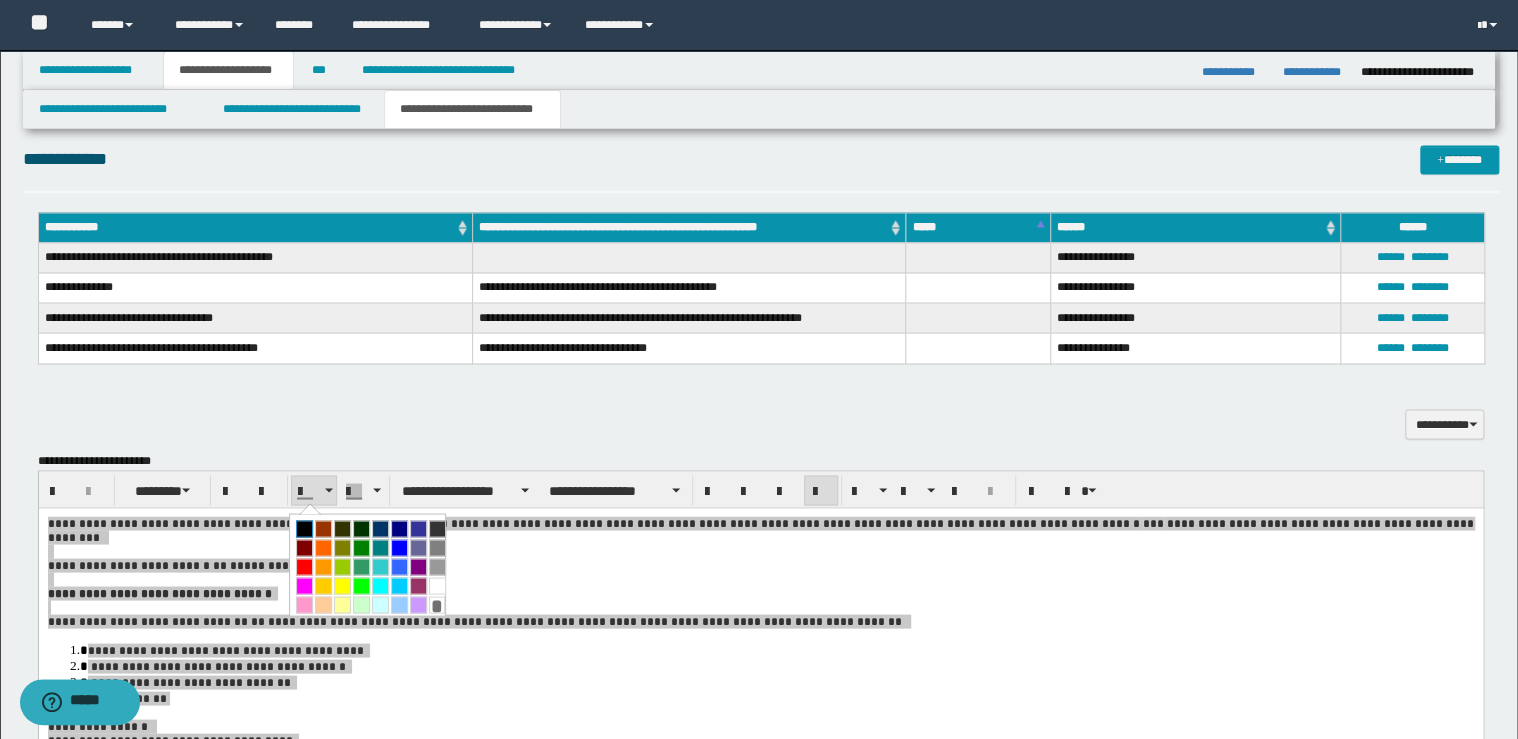 click at bounding box center (304, 528) 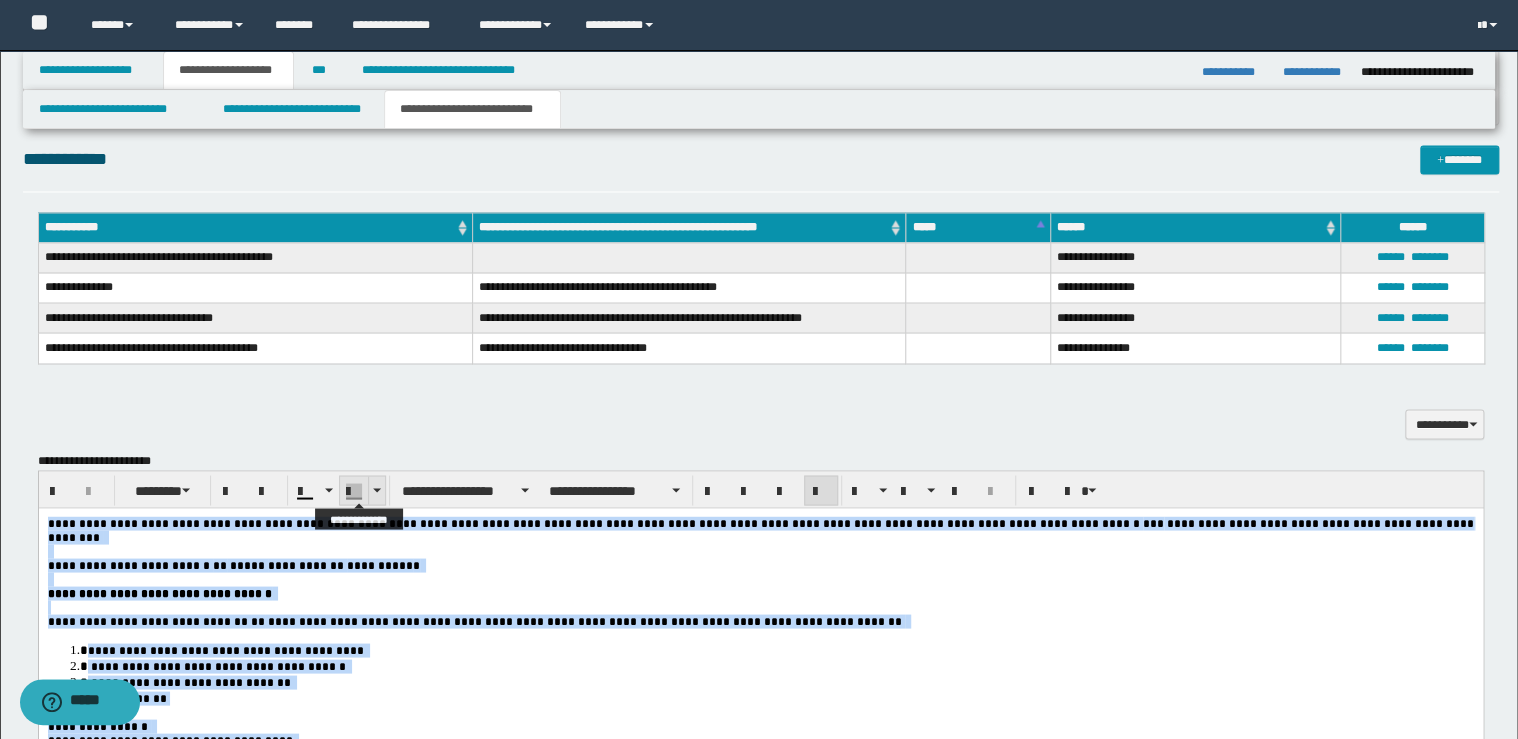 click at bounding box center (362, 490) 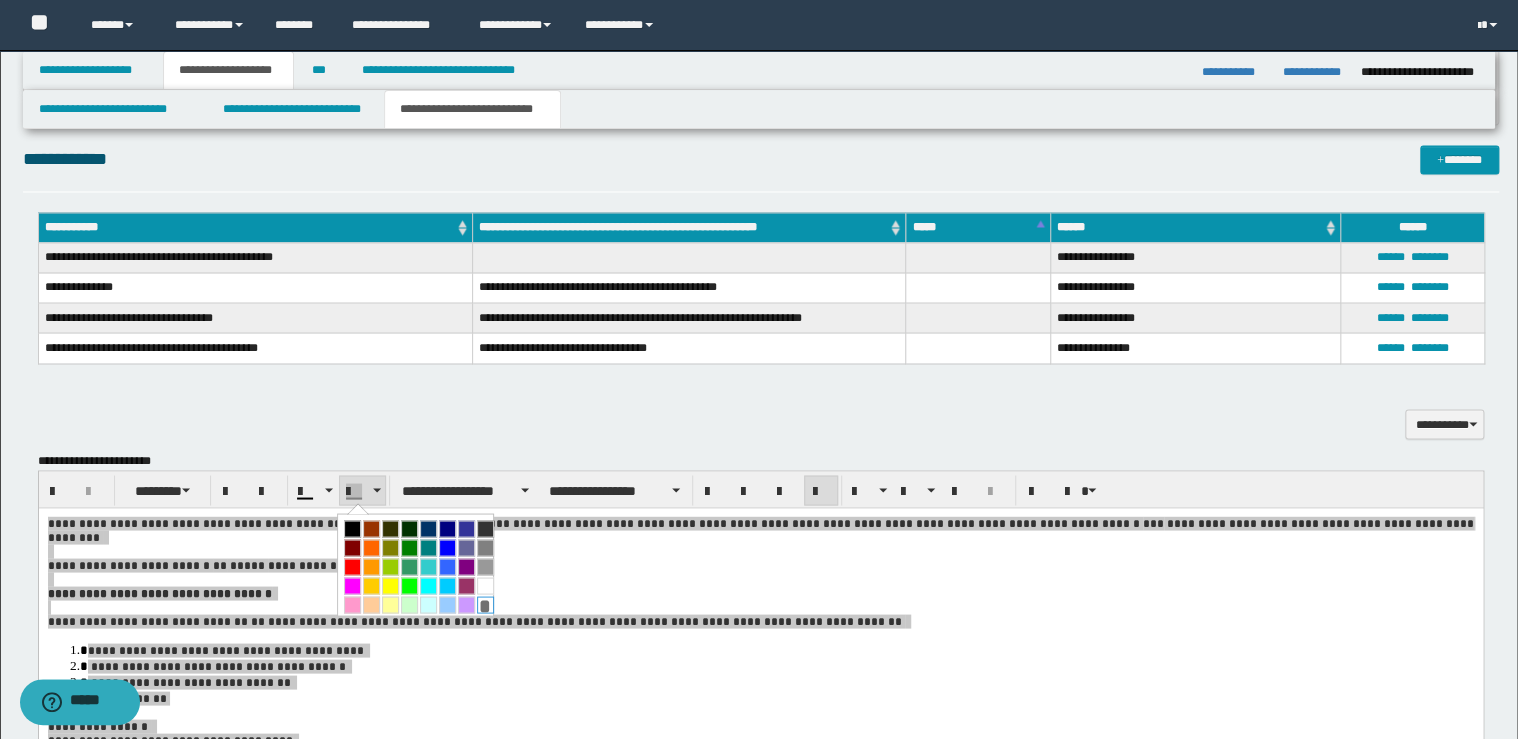 click on "*" at bounding box center (485, 604) 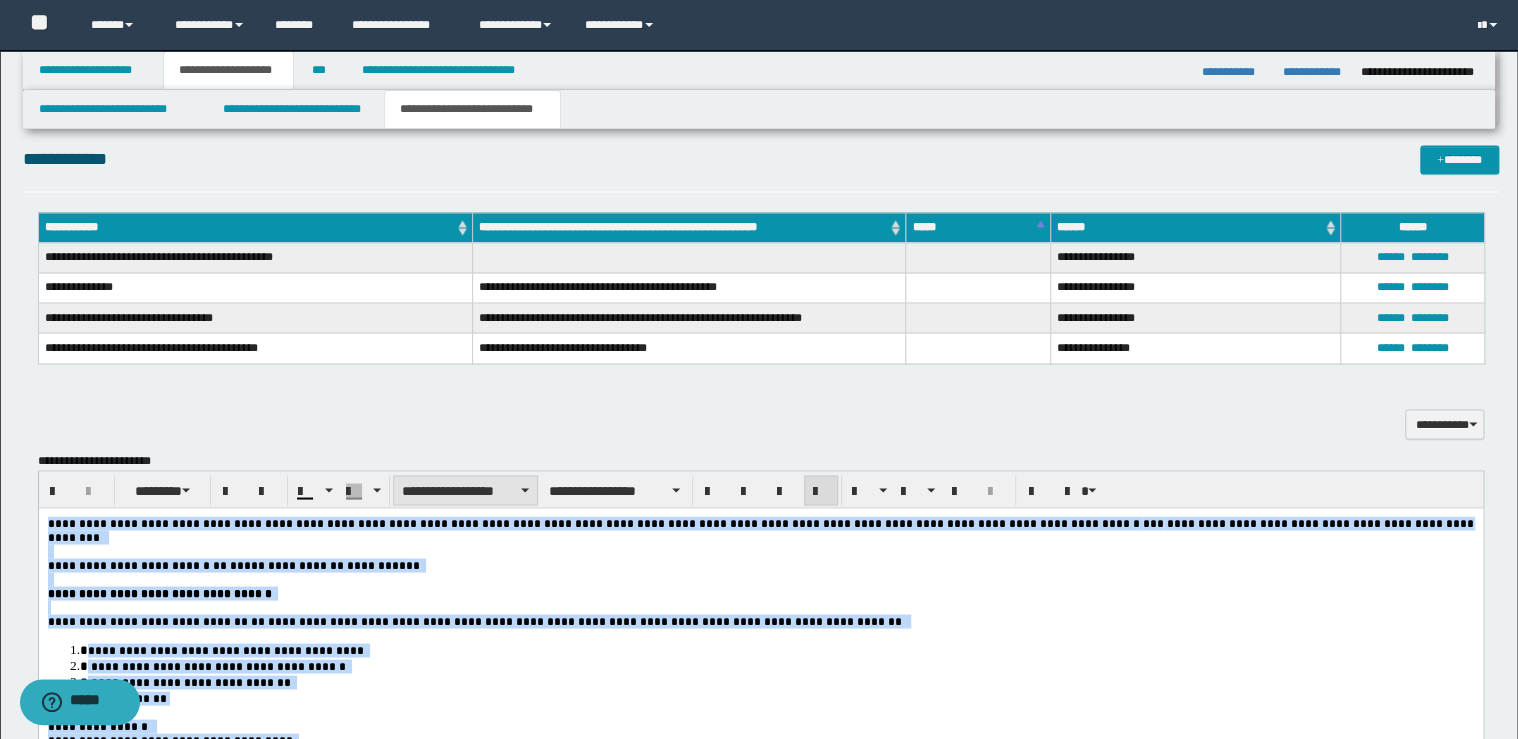 click on "**********" at bounding box center [465, 490] 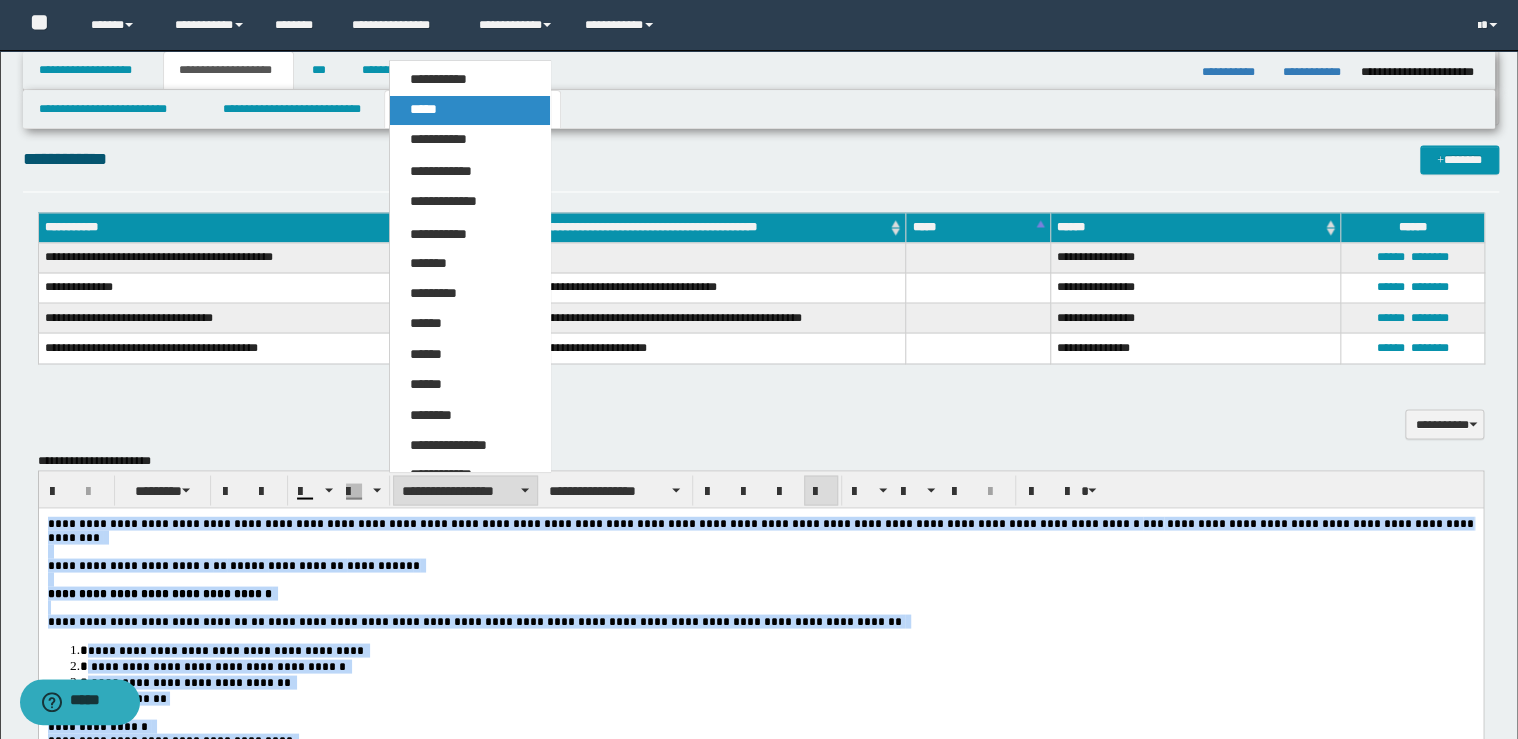 click on "*****" at bounding box center [470, 110] 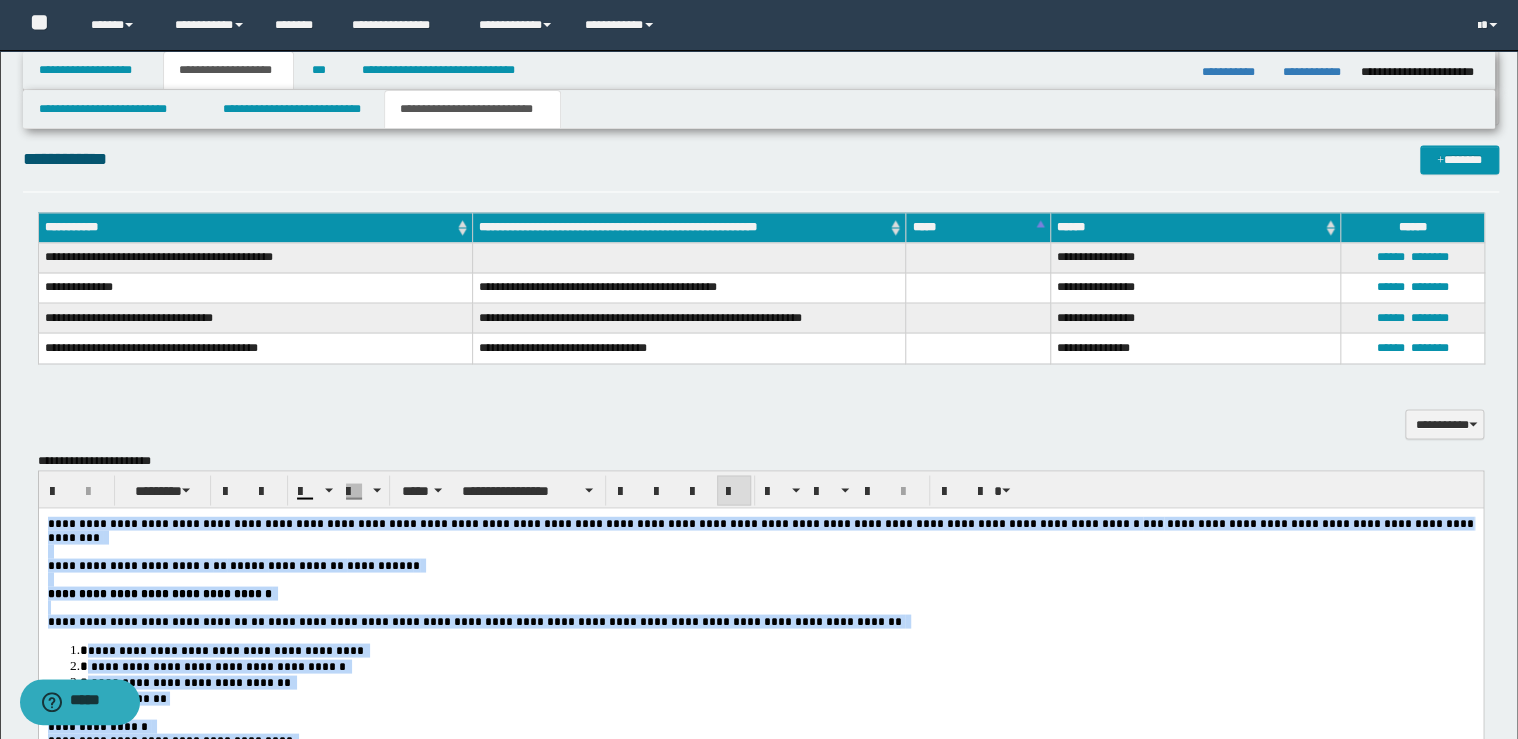 click at bounding box center [734, 491] 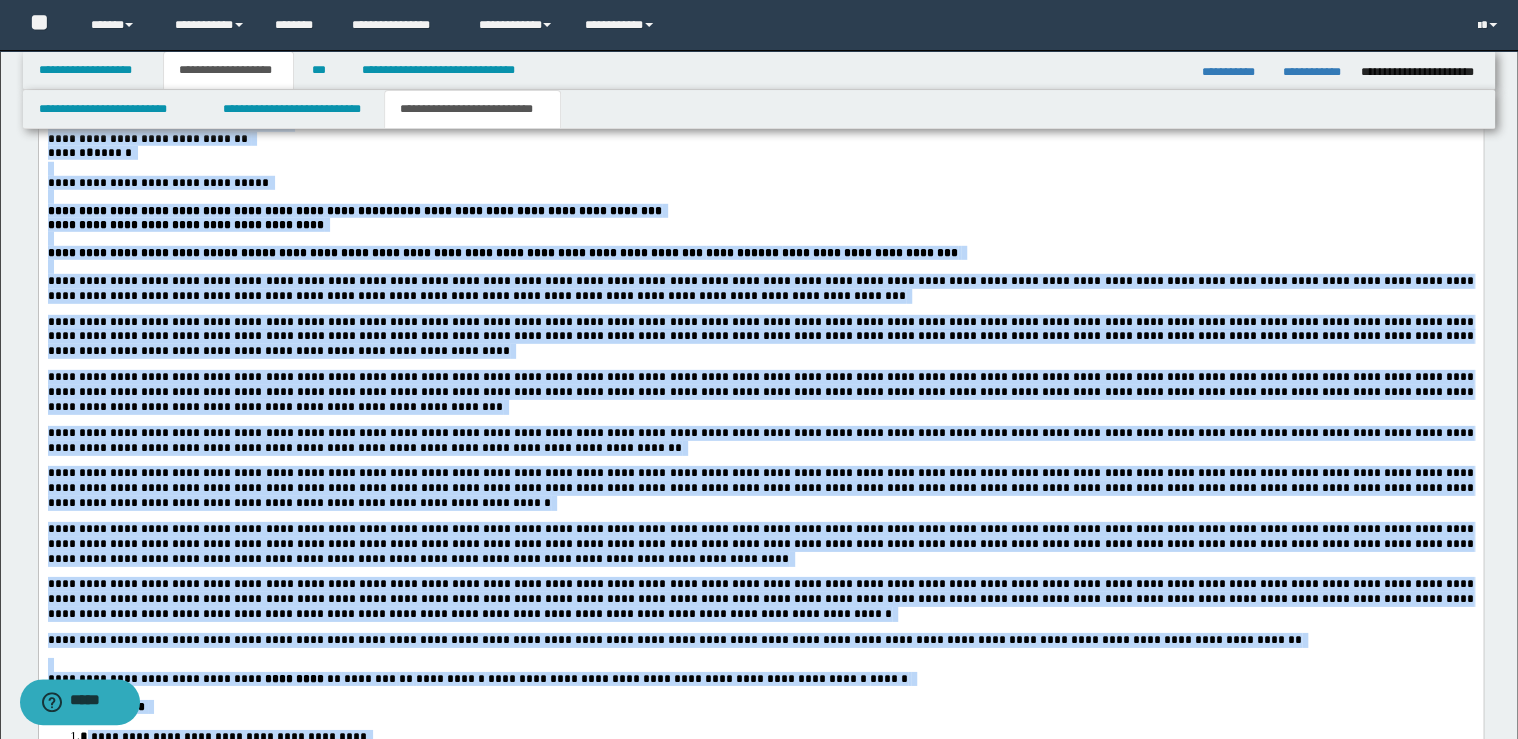 scroll, scrollTop: 2640, scrollLeft: 0, axis: vertical 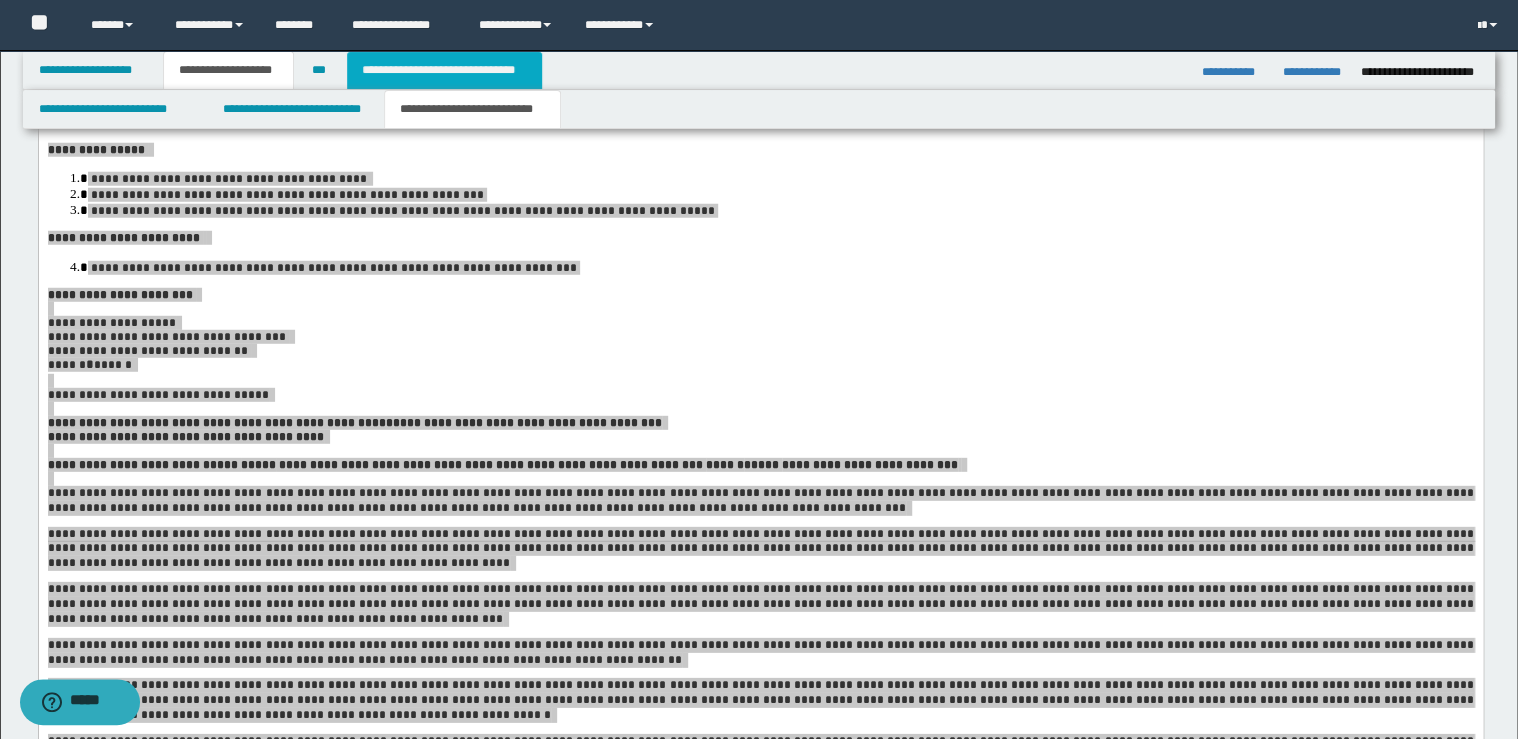 click on "**********" at bounding box center (444, 70) 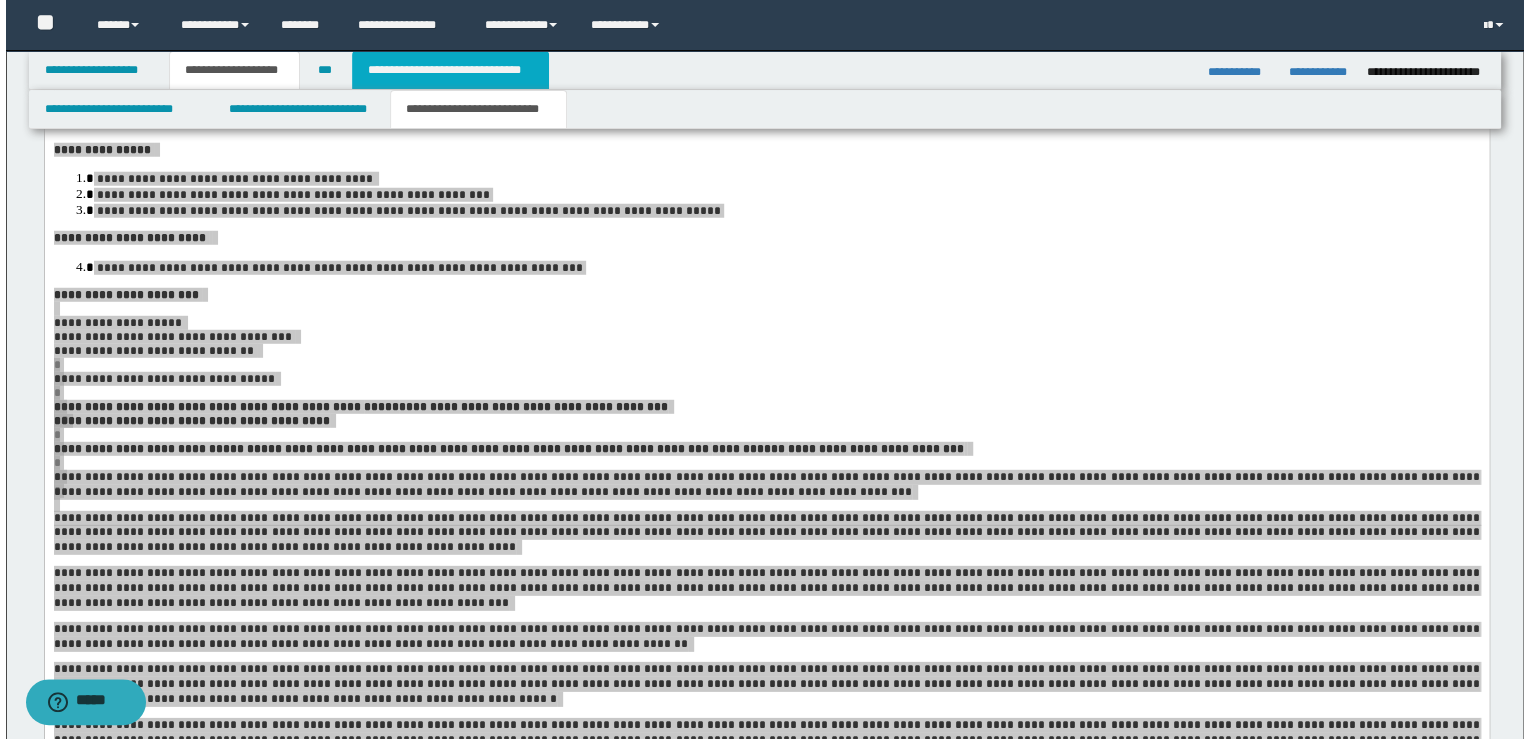 scroll, scrollTop: 0, scrollLeft: 0, axis: both 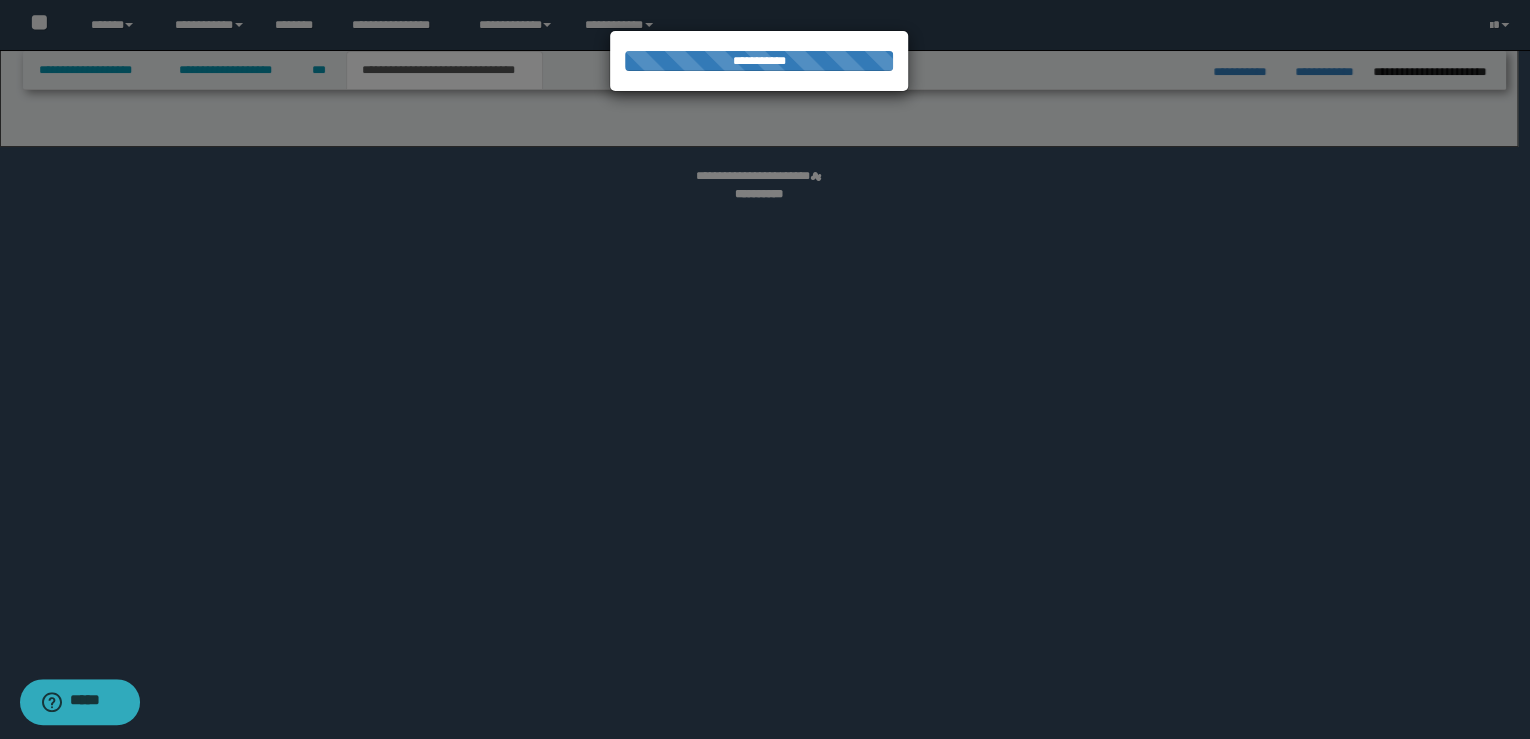 select on "*" 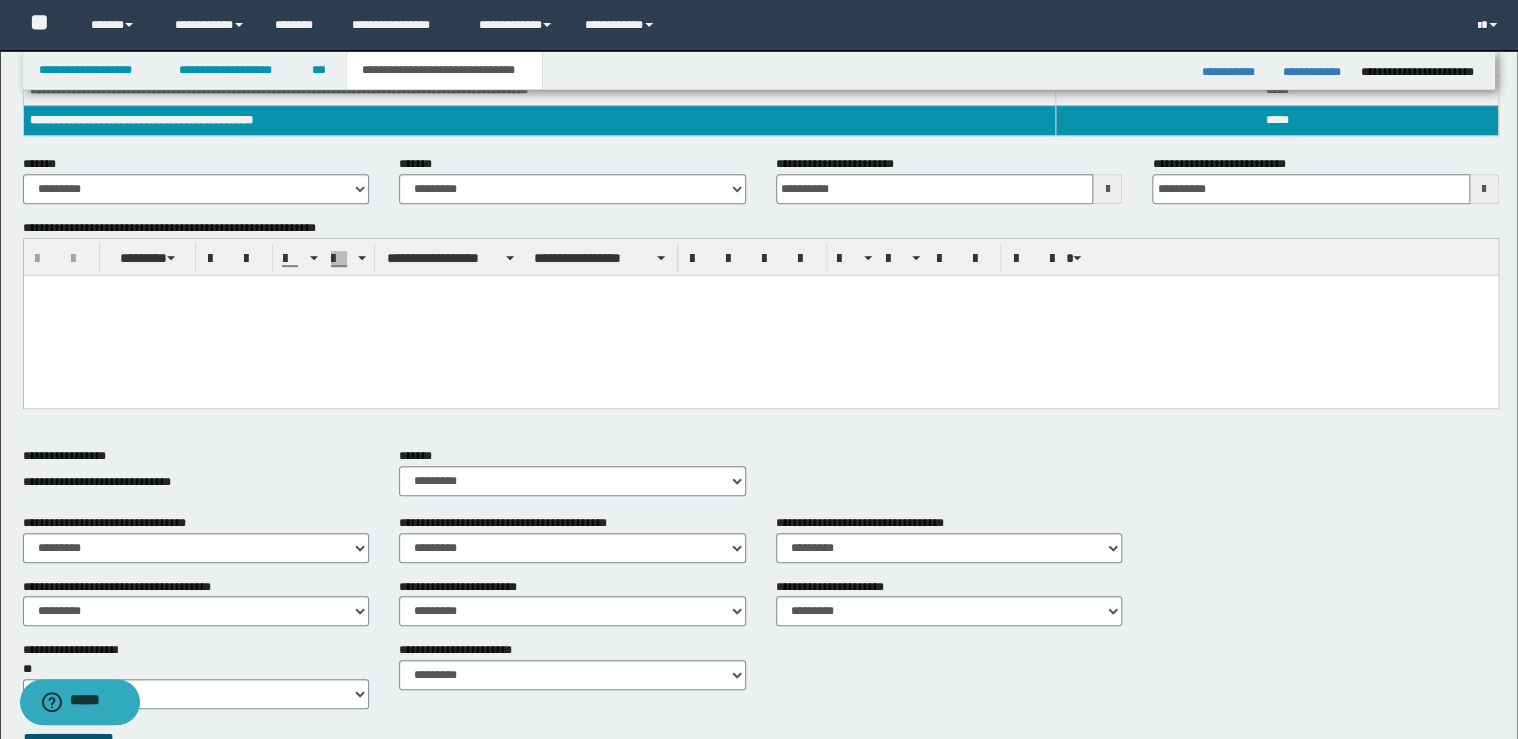 scroll, scrollTop: 732, scrollLeft: 0, axis: vertical 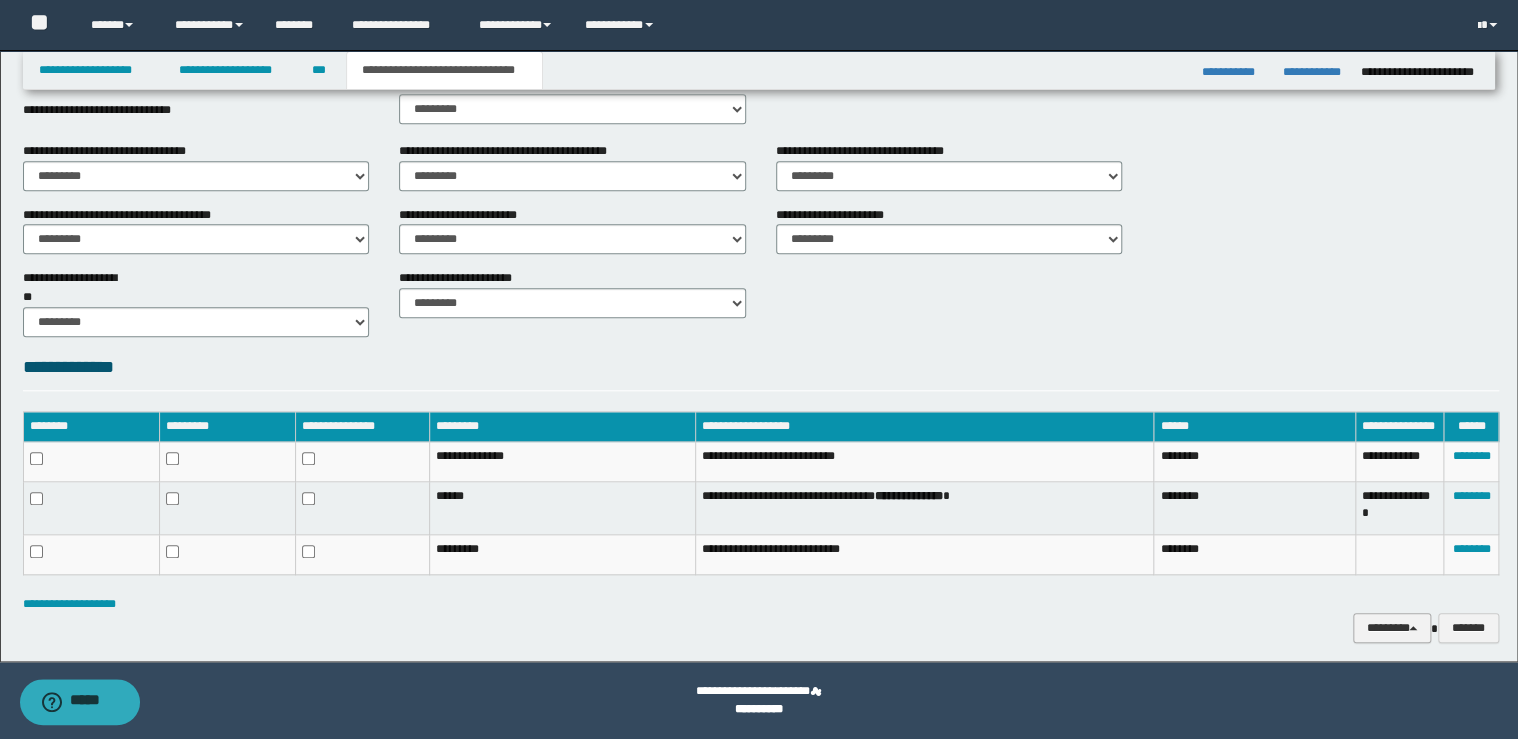 click on "********" at bounding box center [1392, 628] 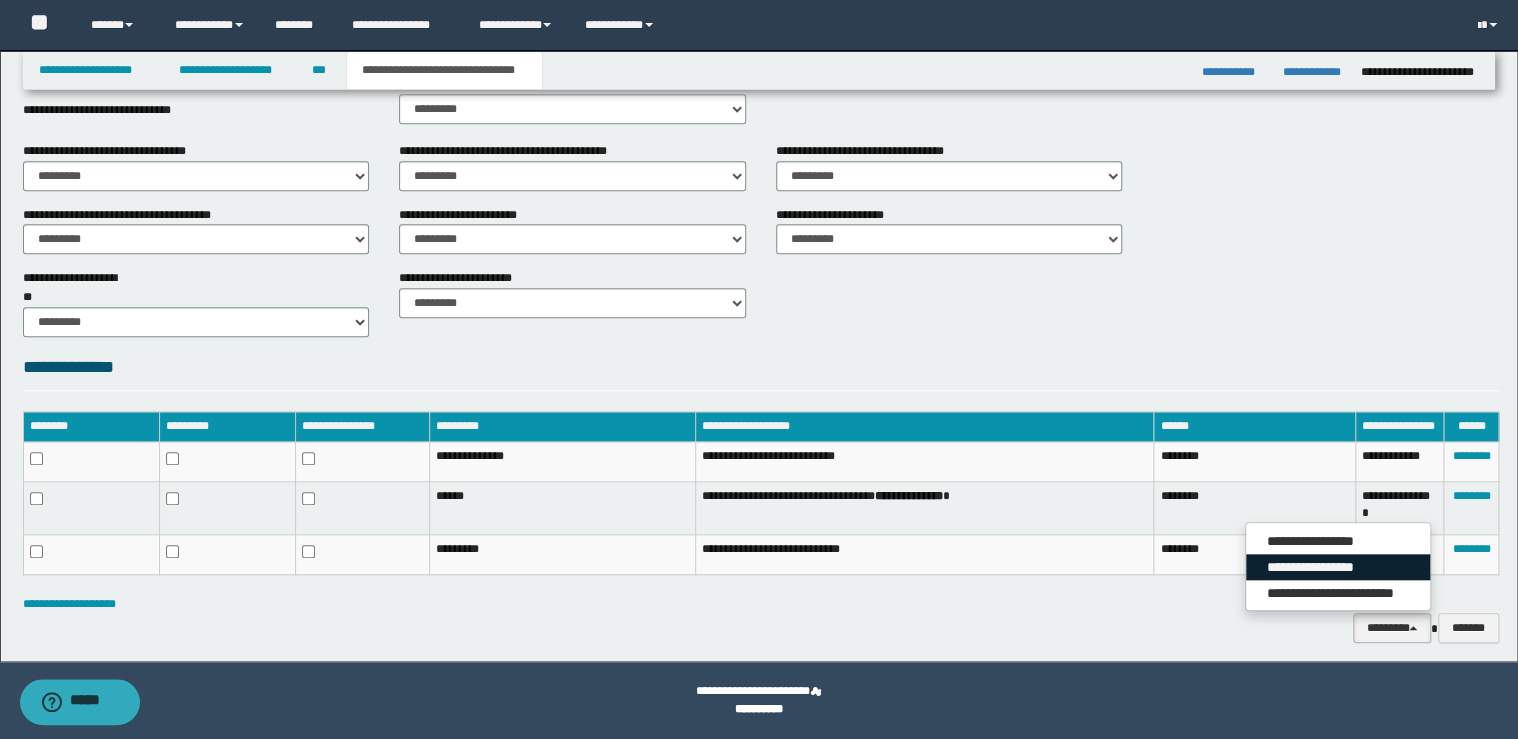 click on "**********" at bounding box center (1338, 567) 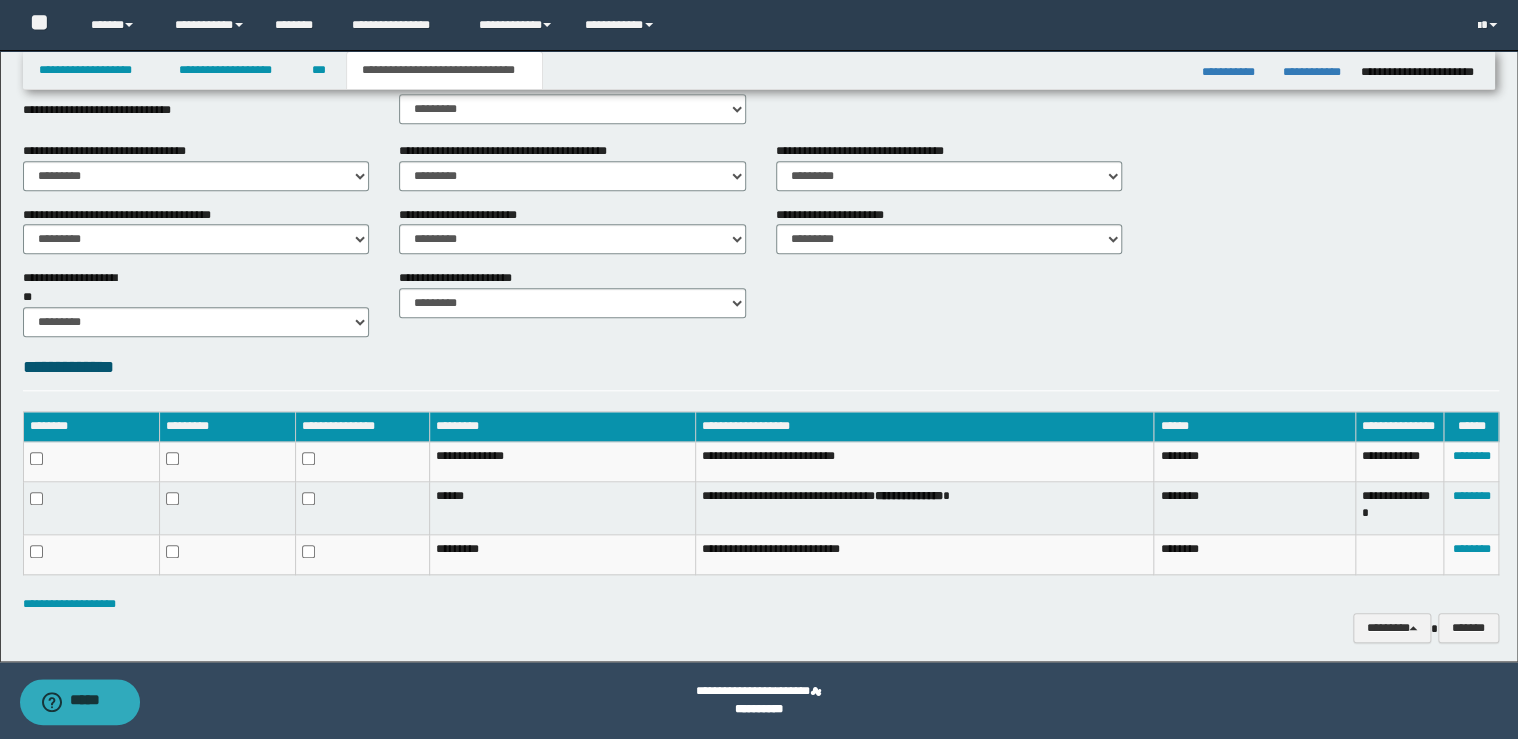 click on "**********" at bounding box center (761, 19) 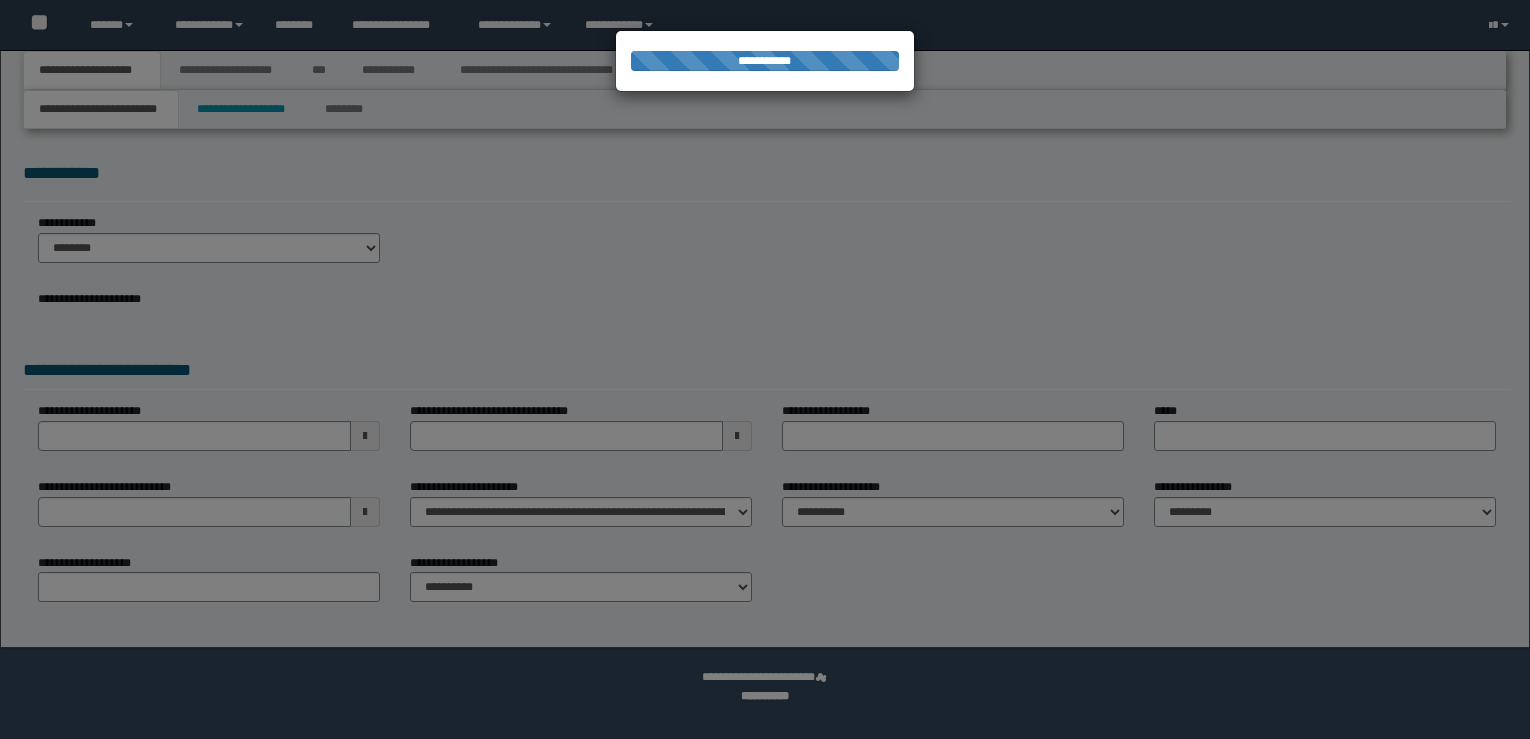 scroll, scrollTop: 0, scrollLeft: 0, axis: both 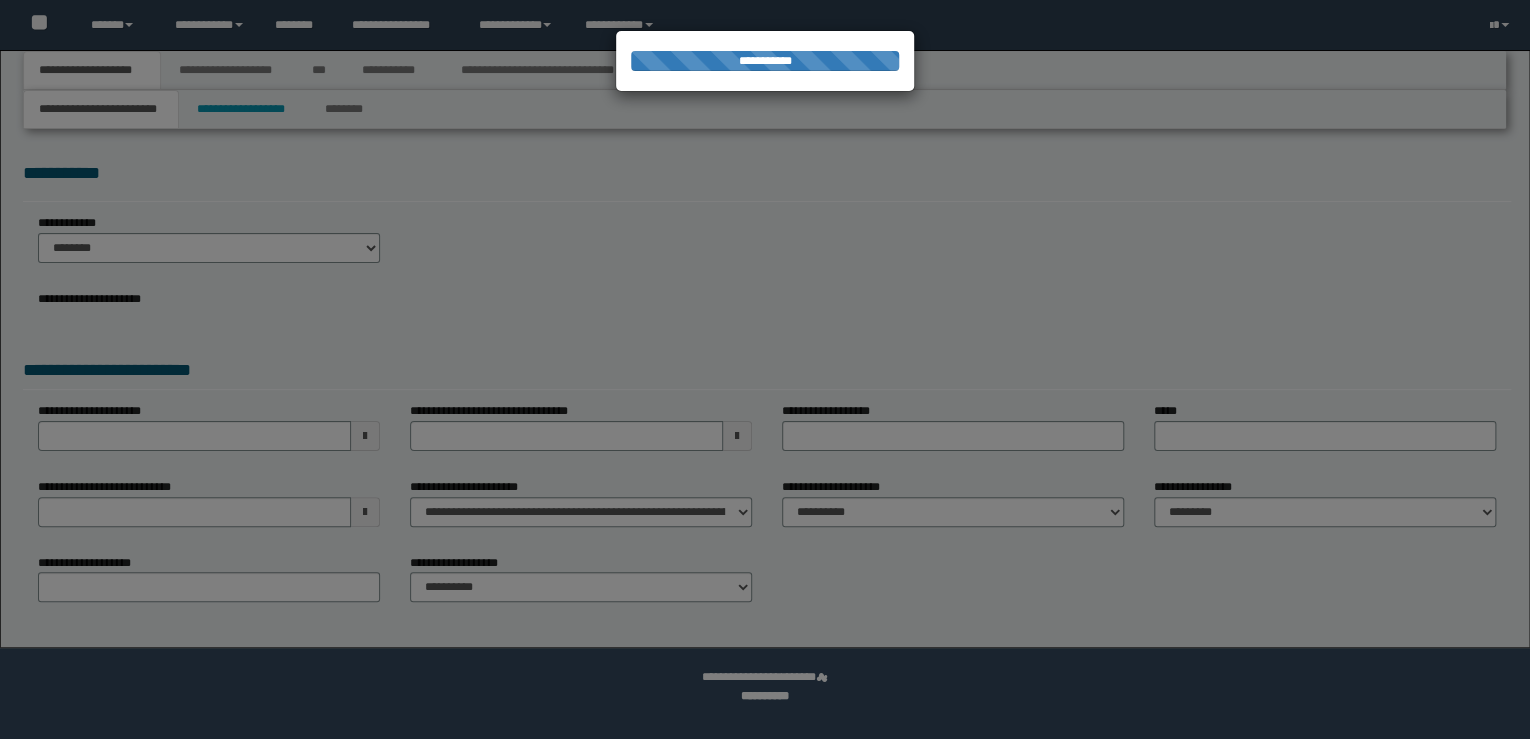 select on "*" 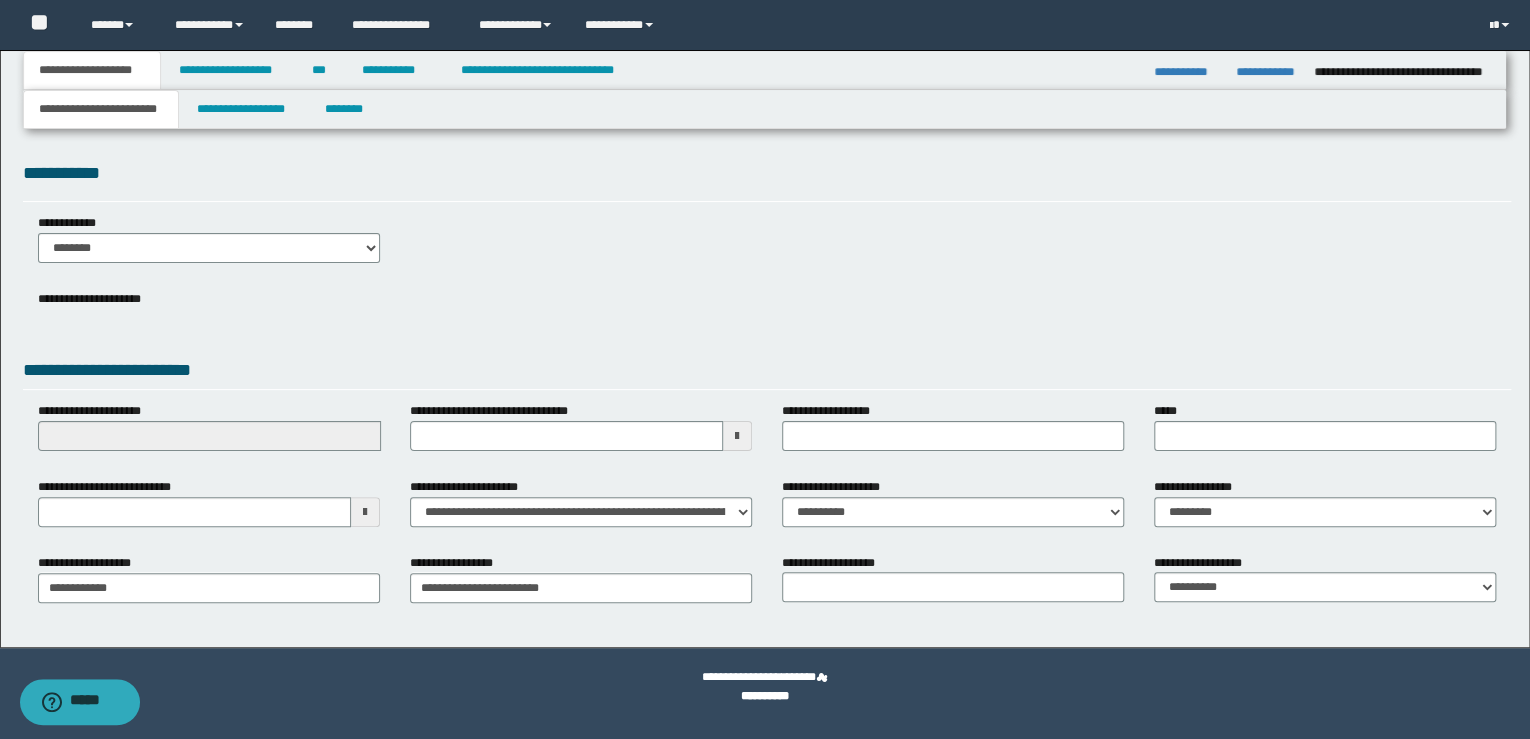 click on "**********" at bounding box center [765, 369] 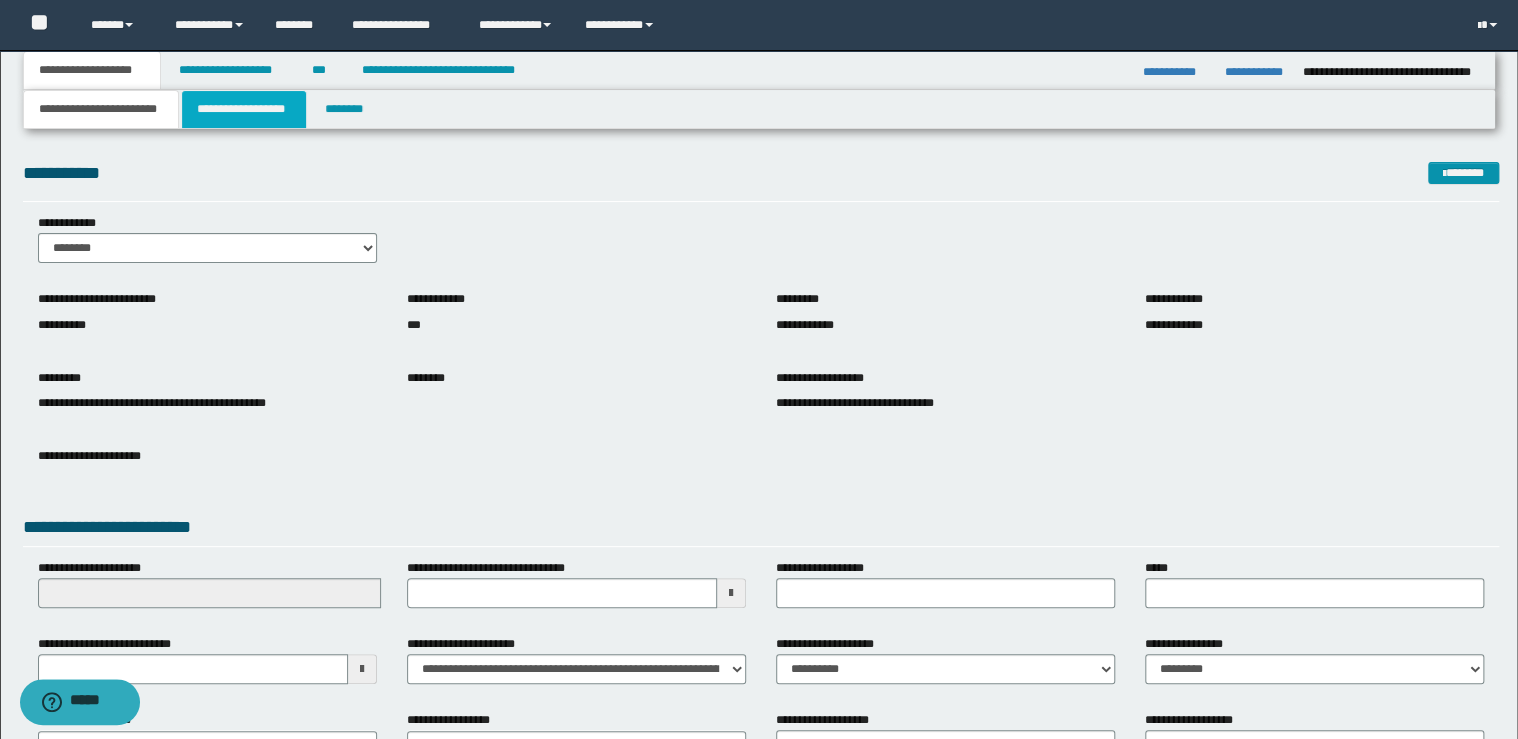 click on "**********" at bounding box center (244, 109) 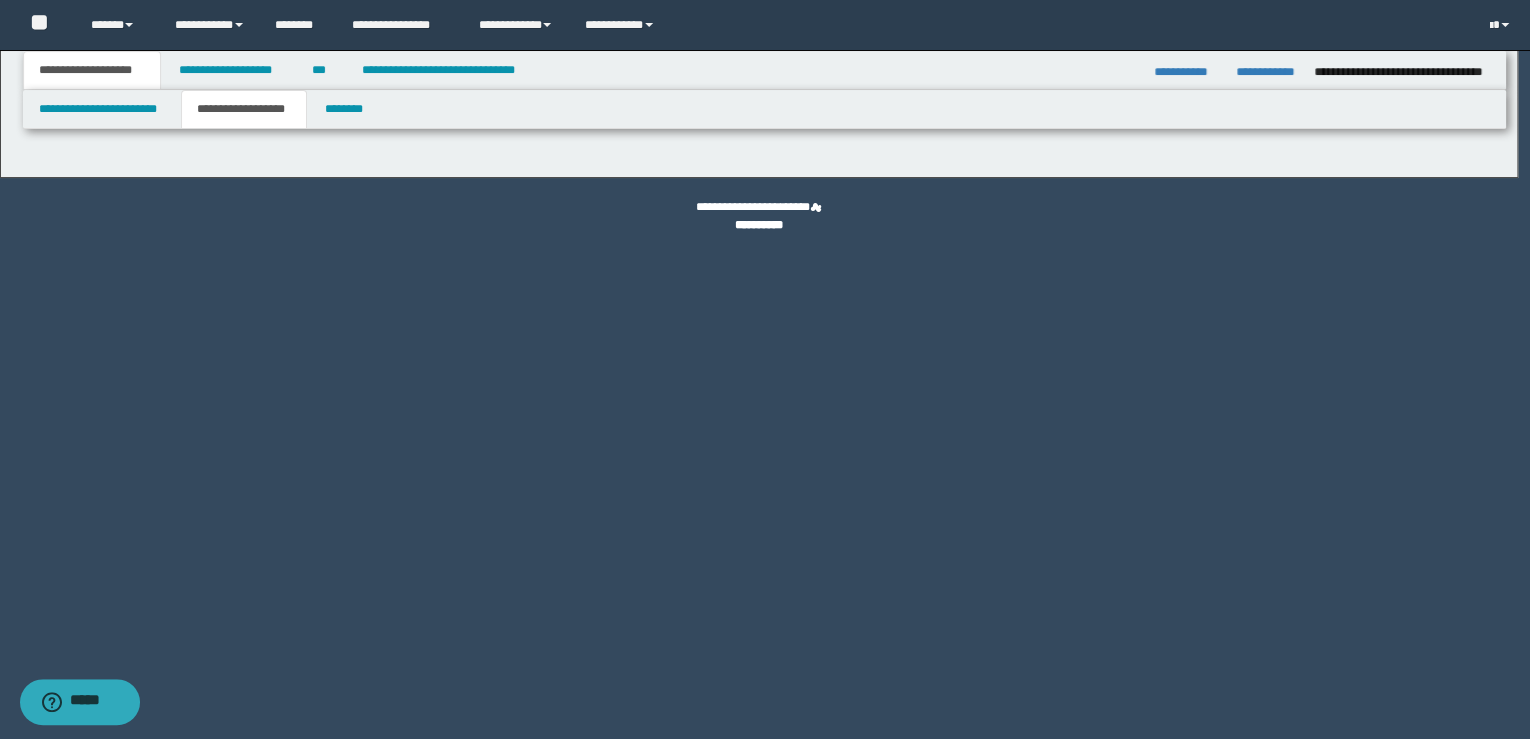 type on "**********" 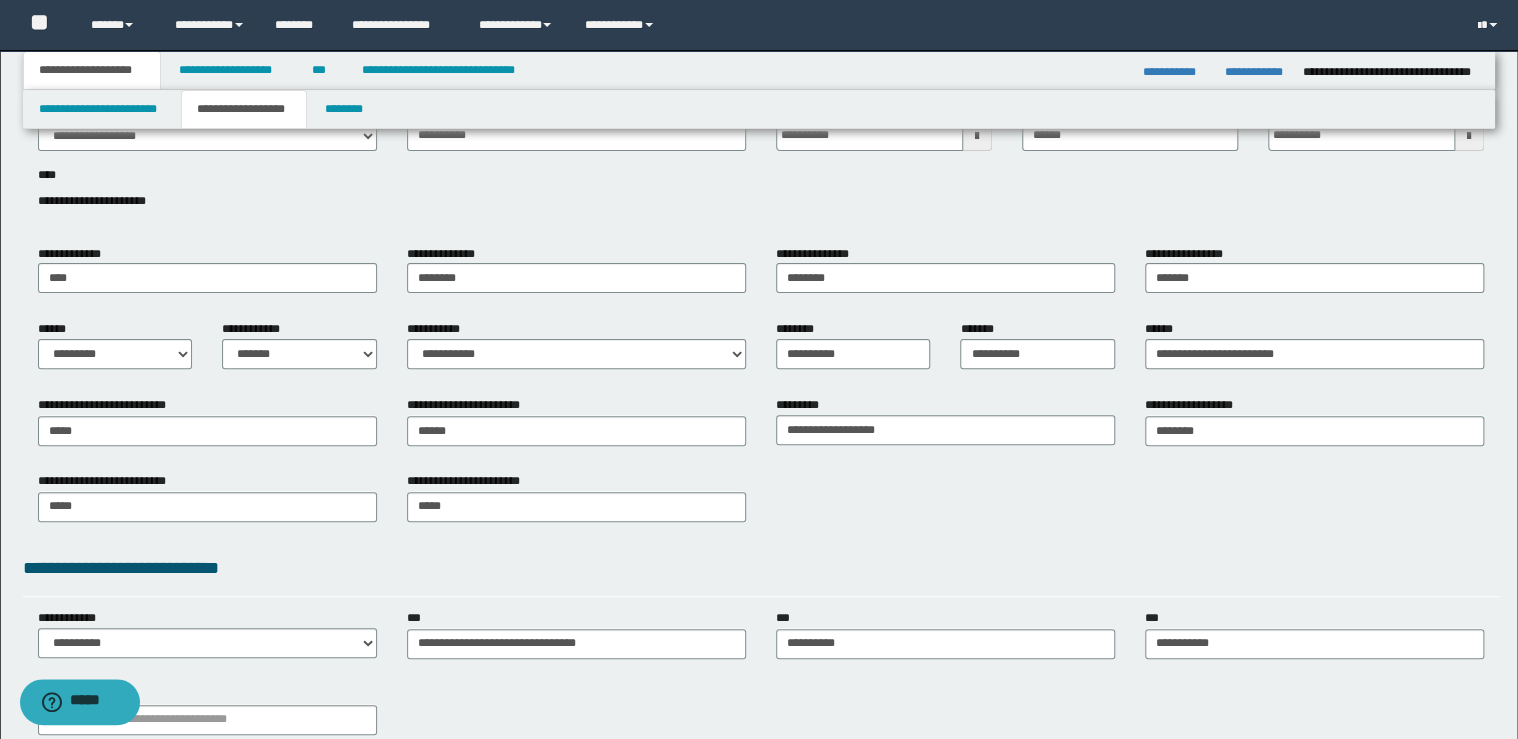 scroll, scrollTop: 367, scrollLeft: 0, axis: vertical 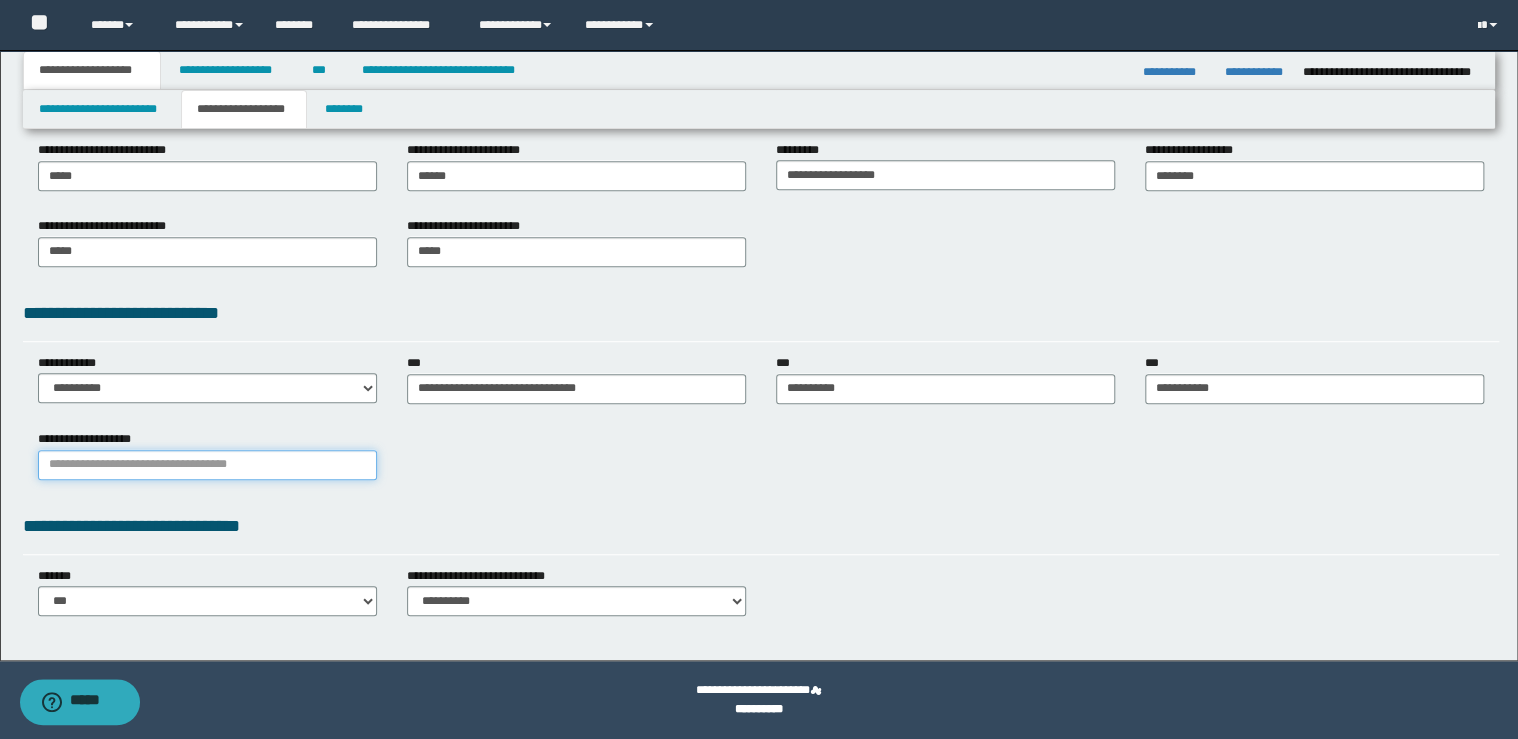 click on "**********" at bounding box center [207, 465] 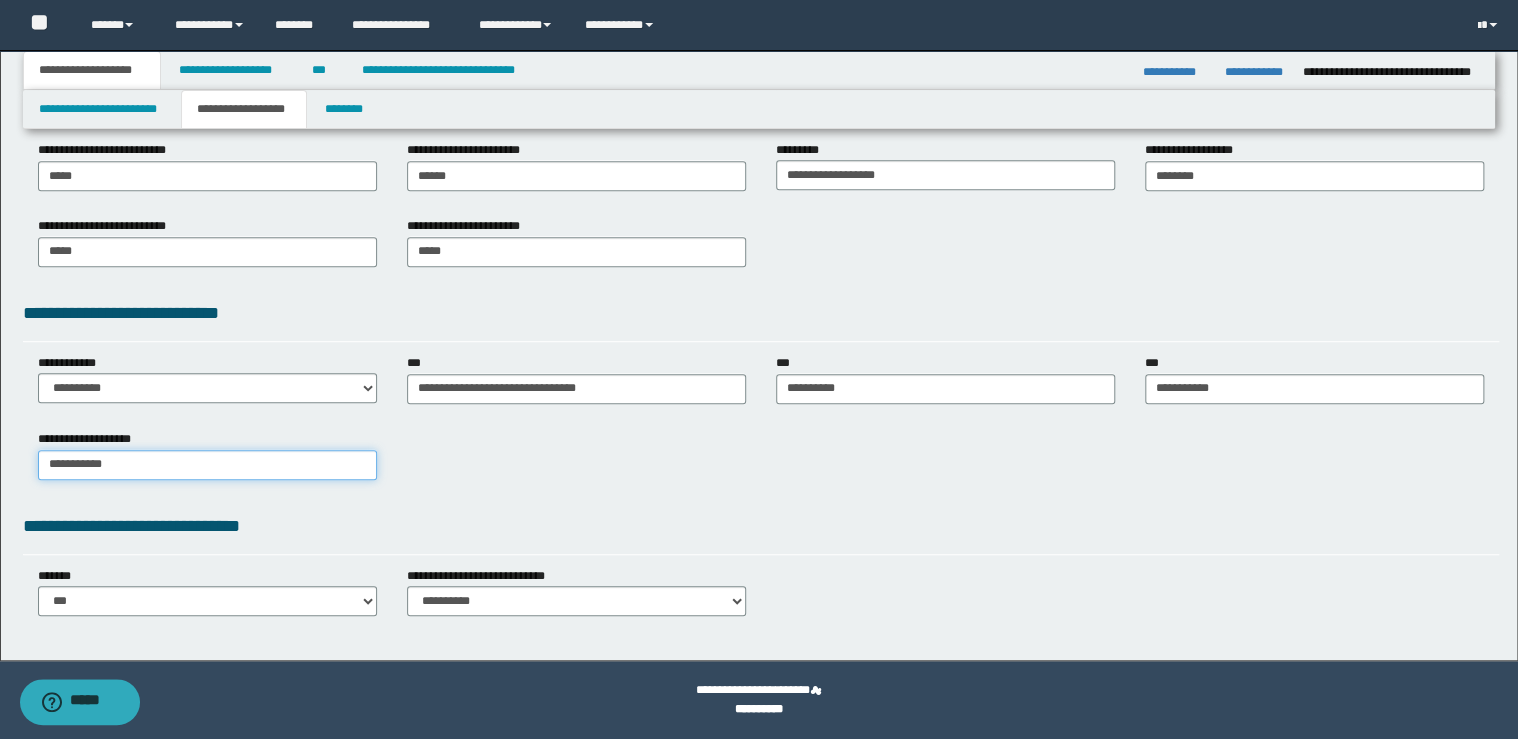 type on "**********" 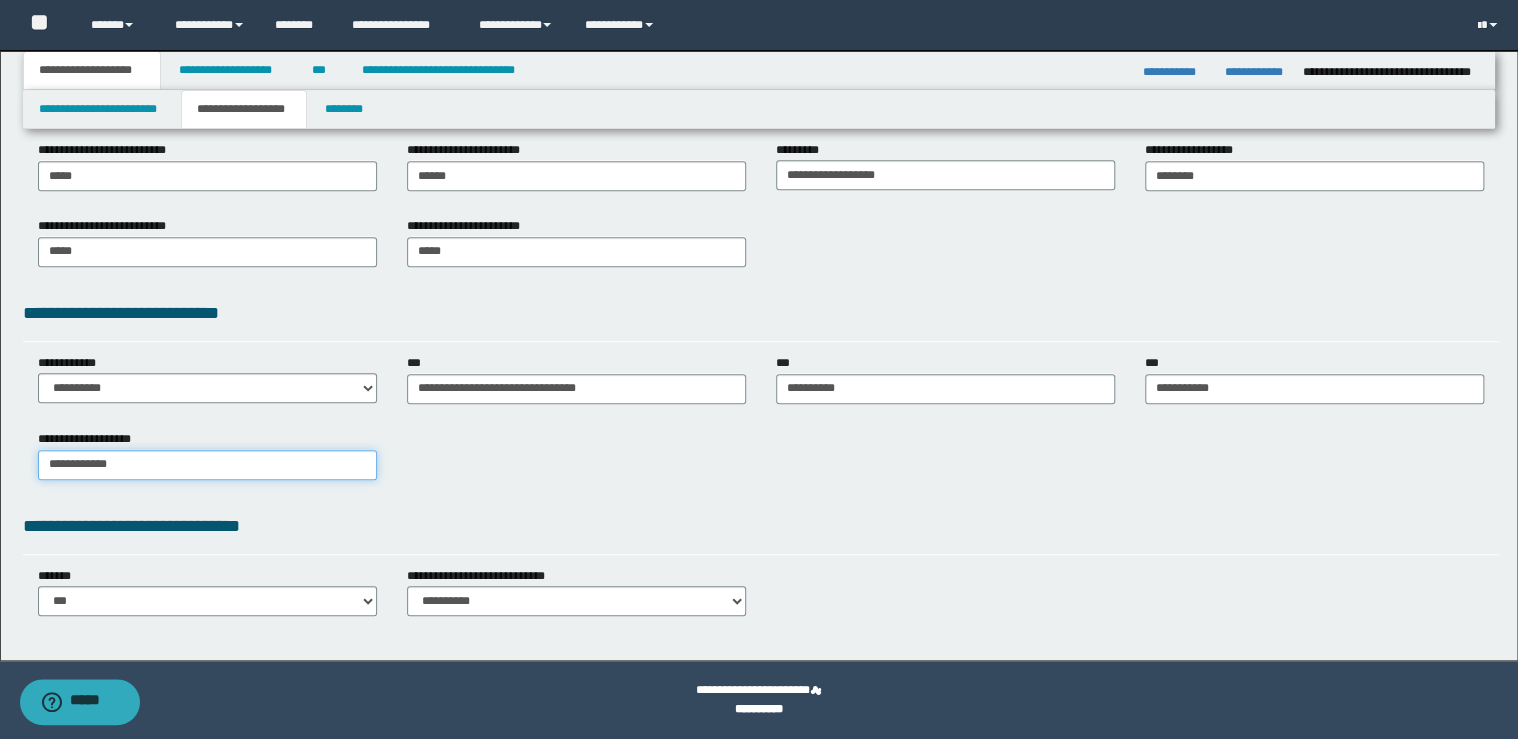 type on "**********" 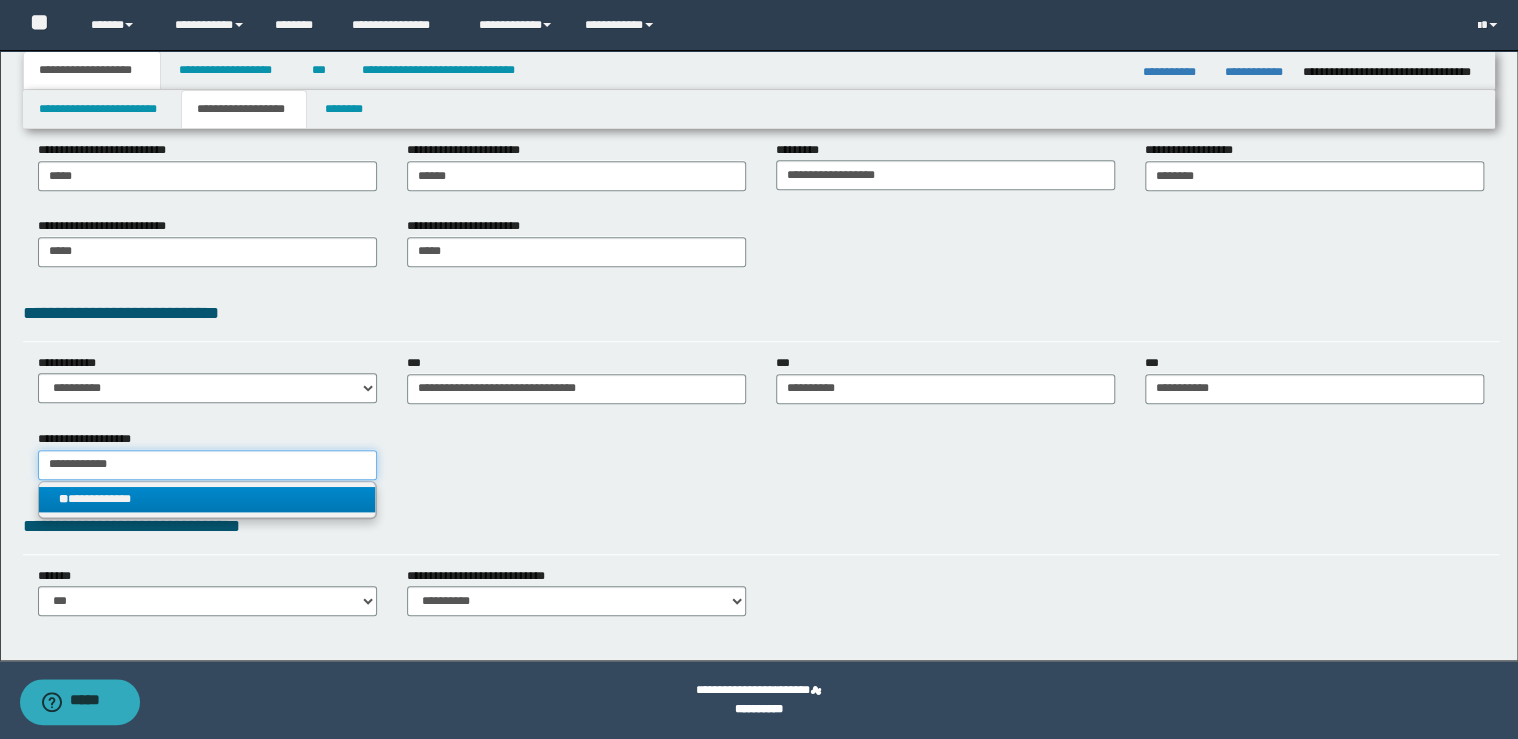type on "**********" 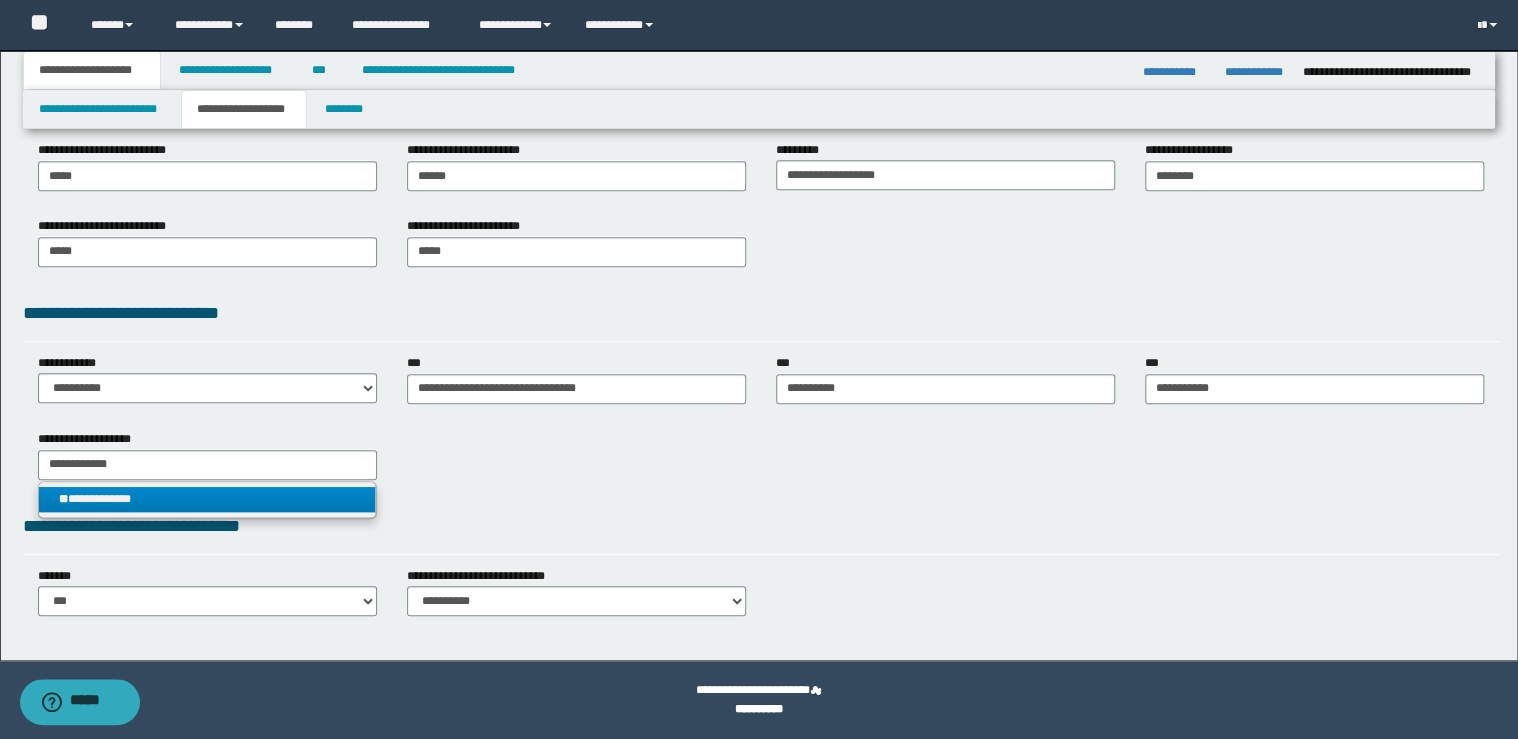 click on "**********" at bounding box center [207, 499] 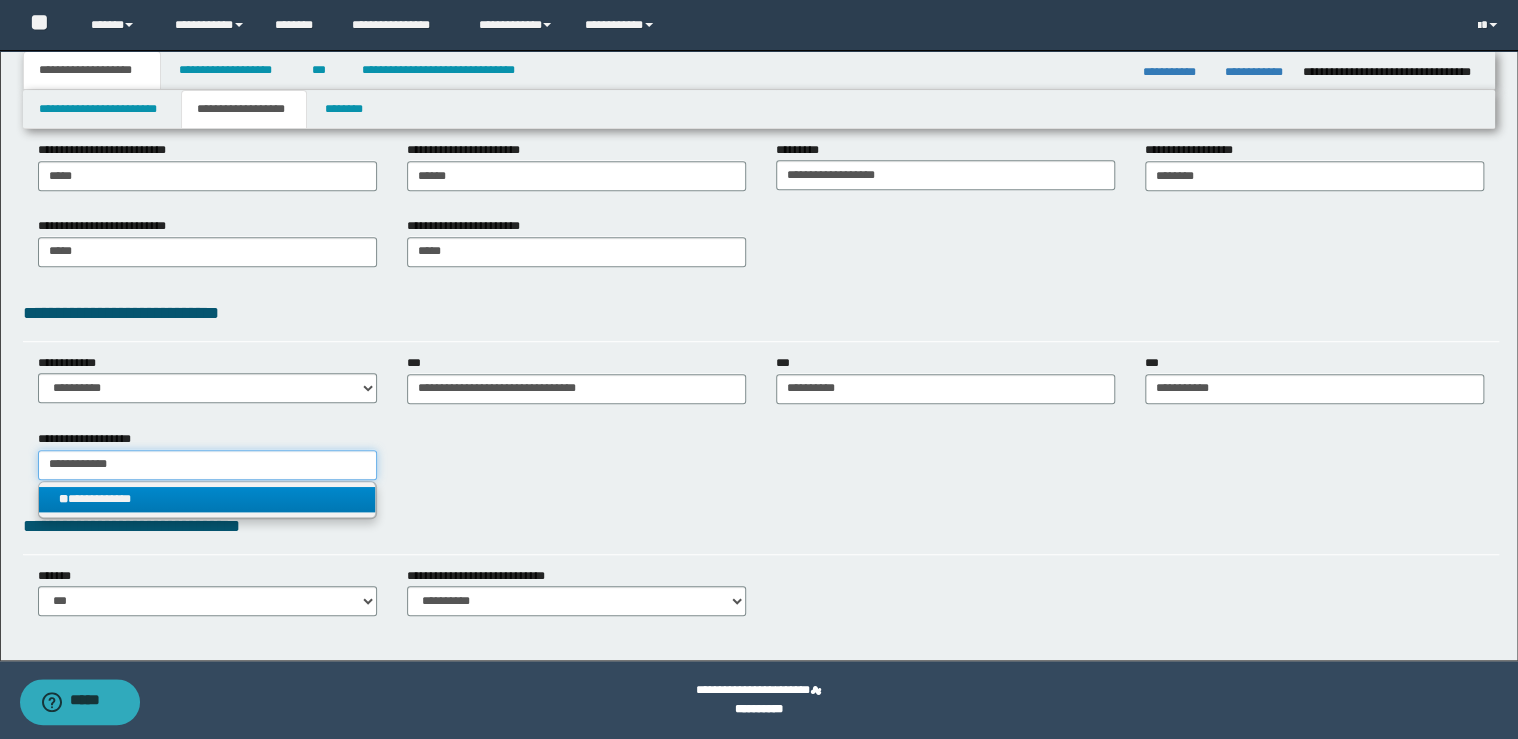 type 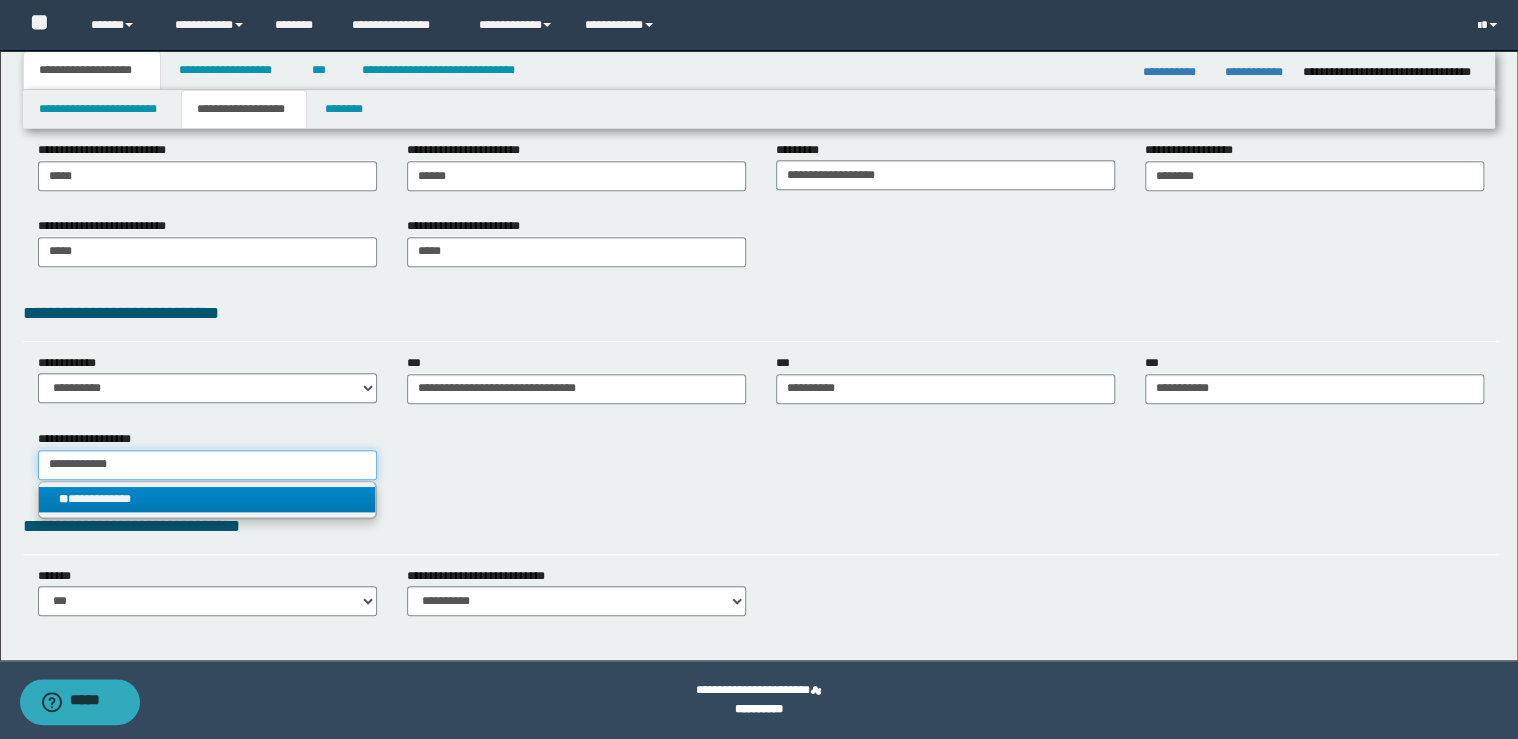 type on "**********" 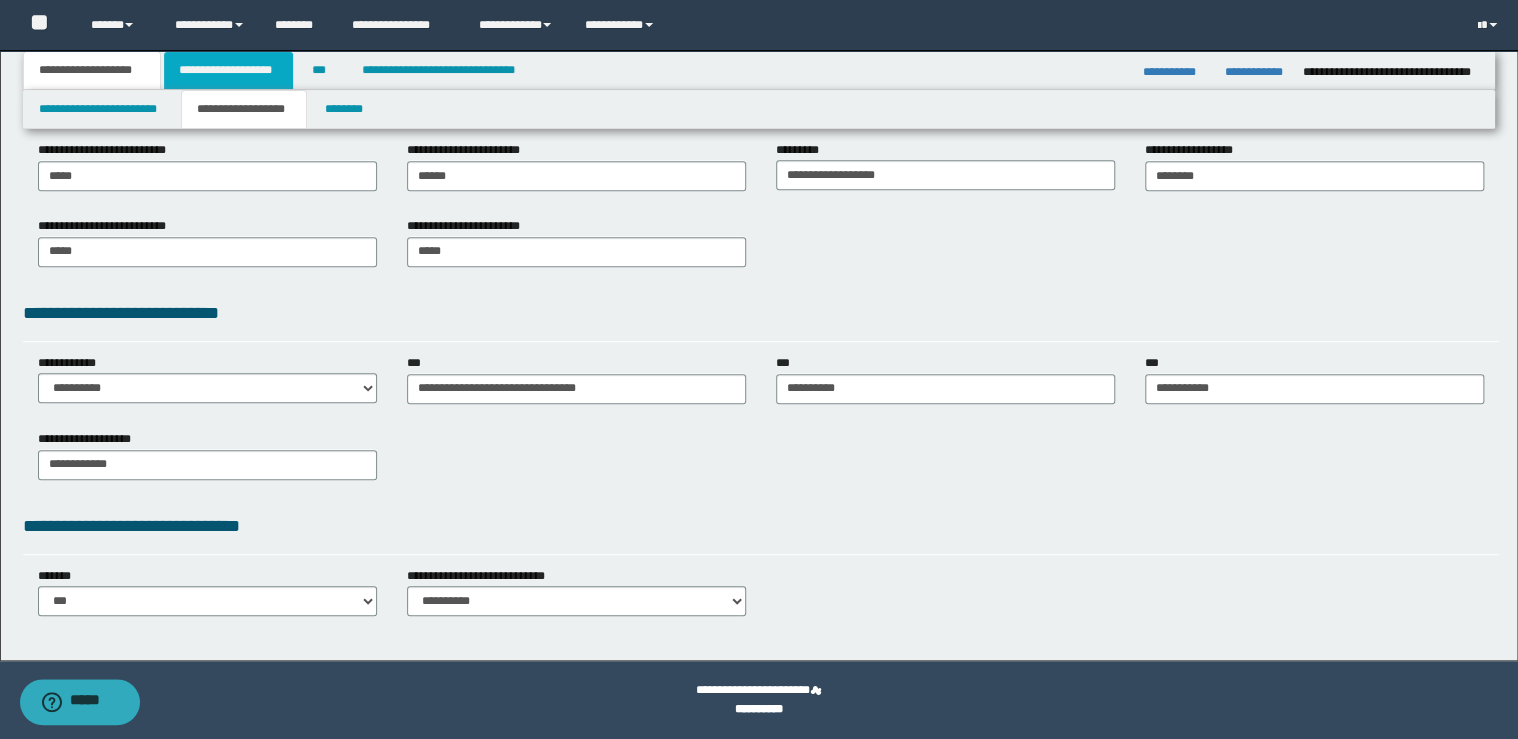 click on "**********" at bounding box center [228, 70] 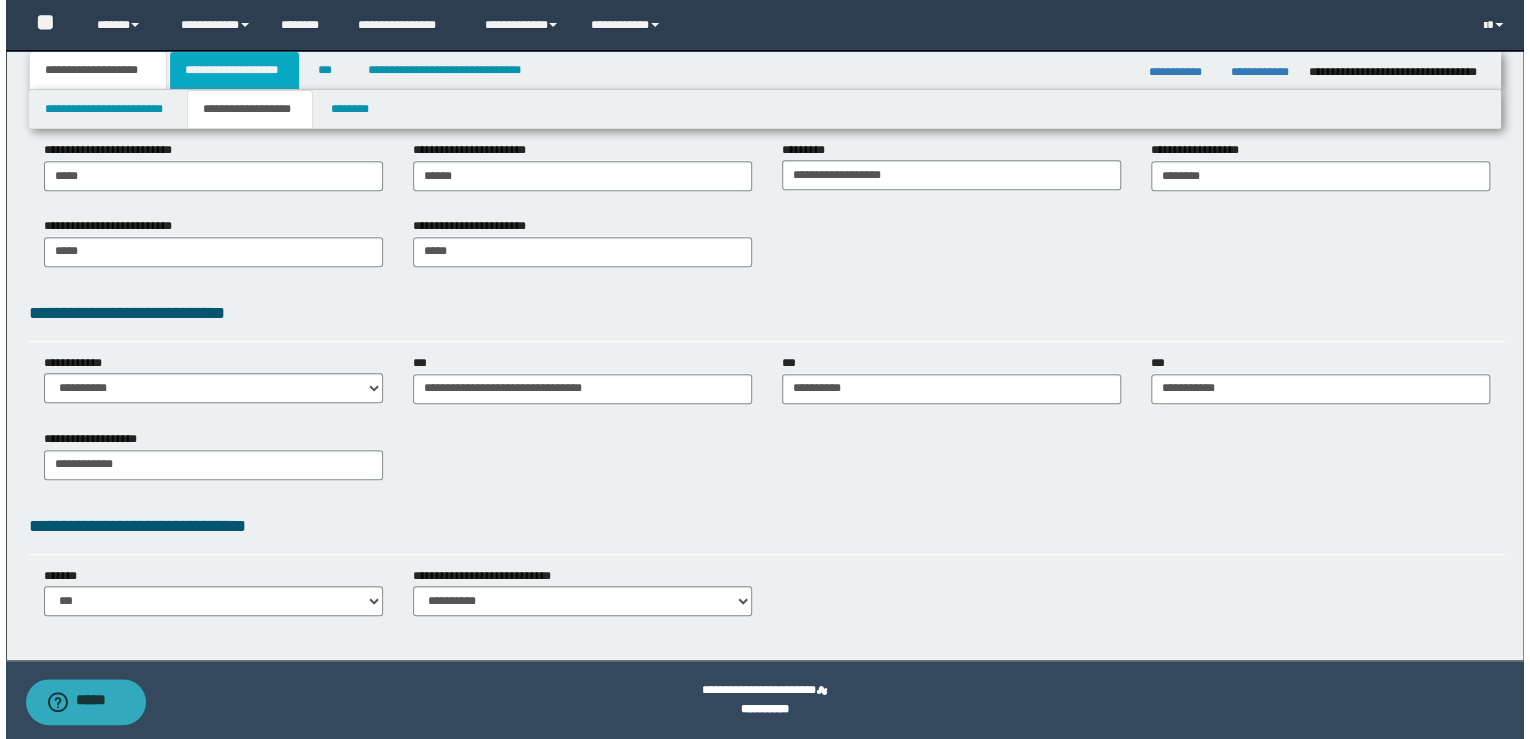 scroll, scrollTop: 0, scrollLeft: 0, axis: both 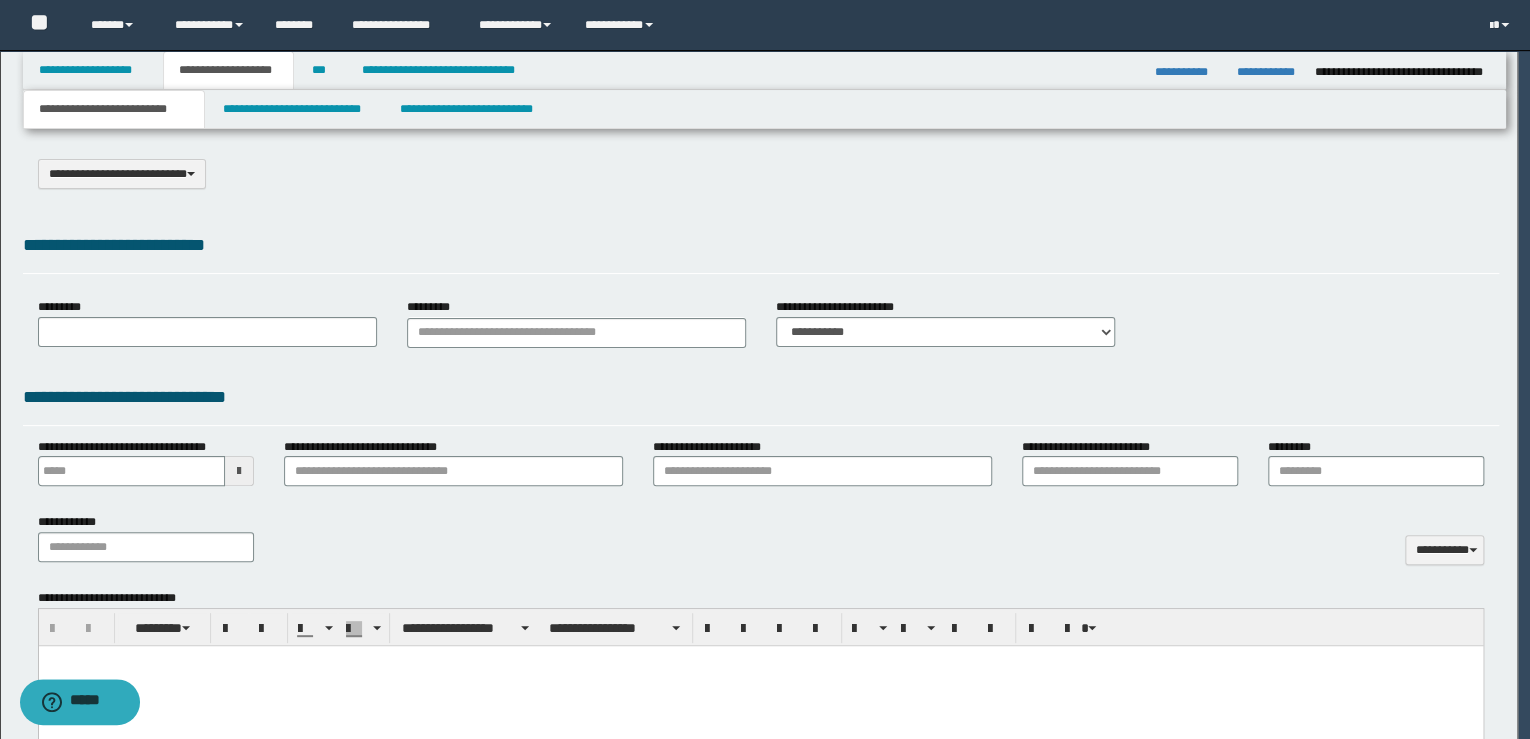 type on "**********" 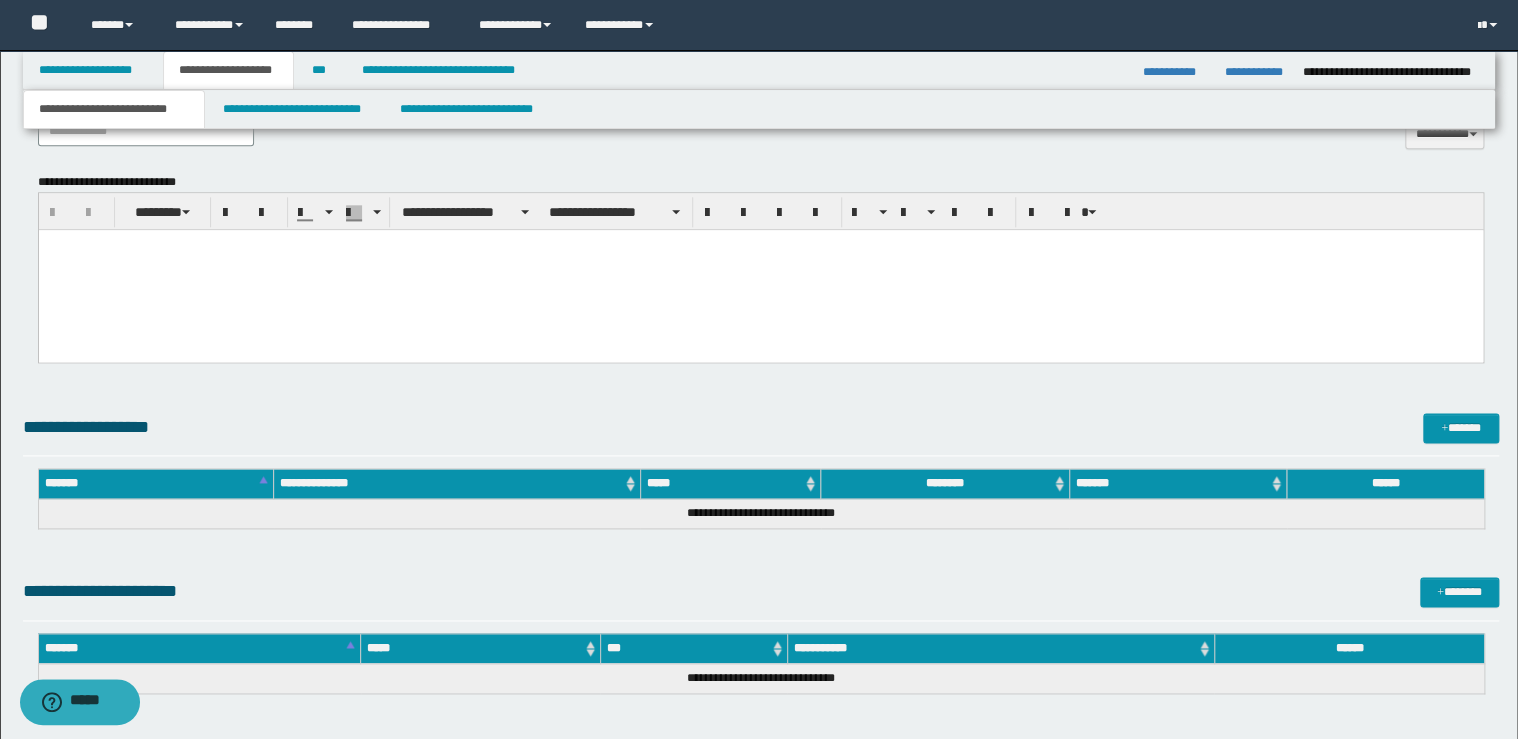 scroll, scrollTop: 1290, scrollLeft: 0, axis: vertical 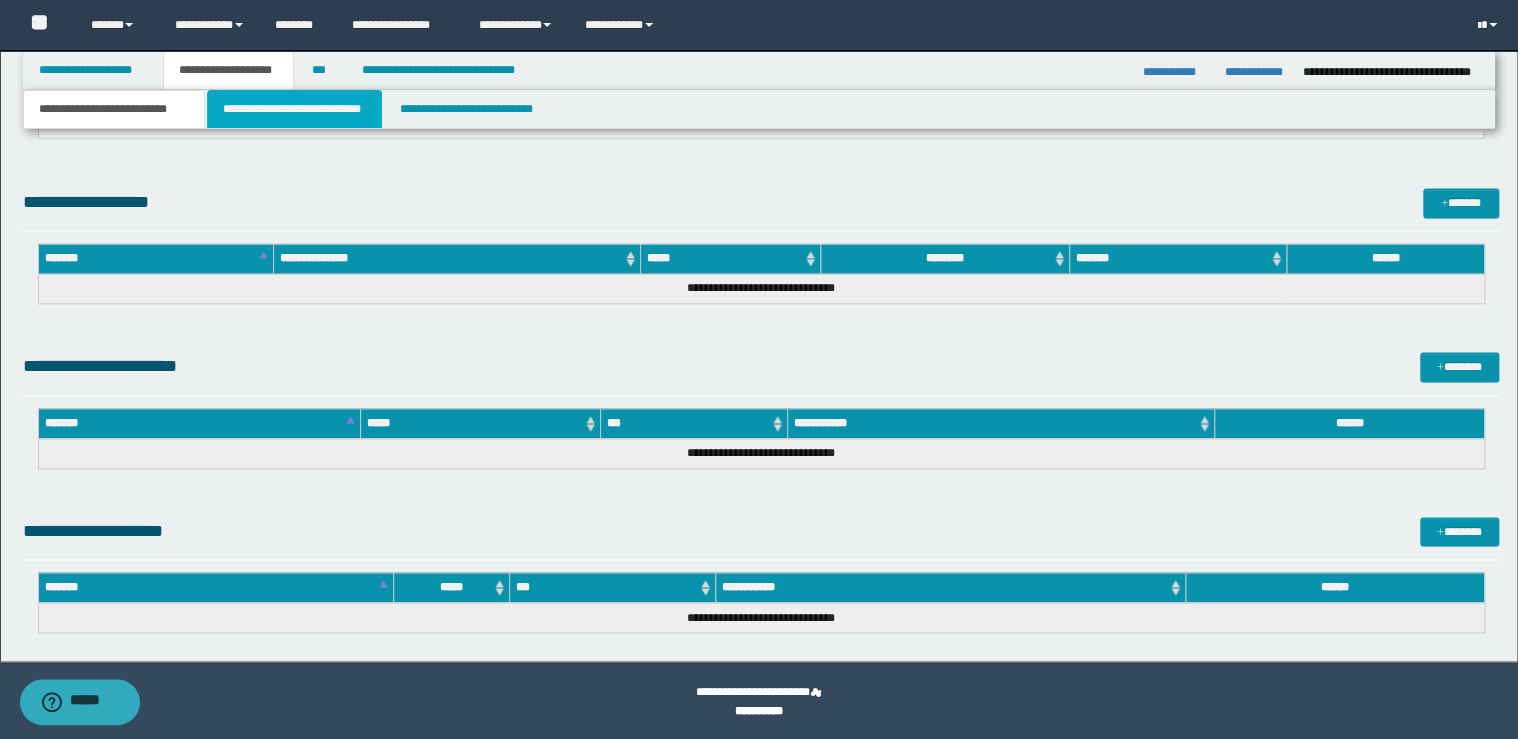 drag, startPoint x: 264, startPoint y: 117, endPoint x: 230, endPoint y: 125, distance: 34.928497 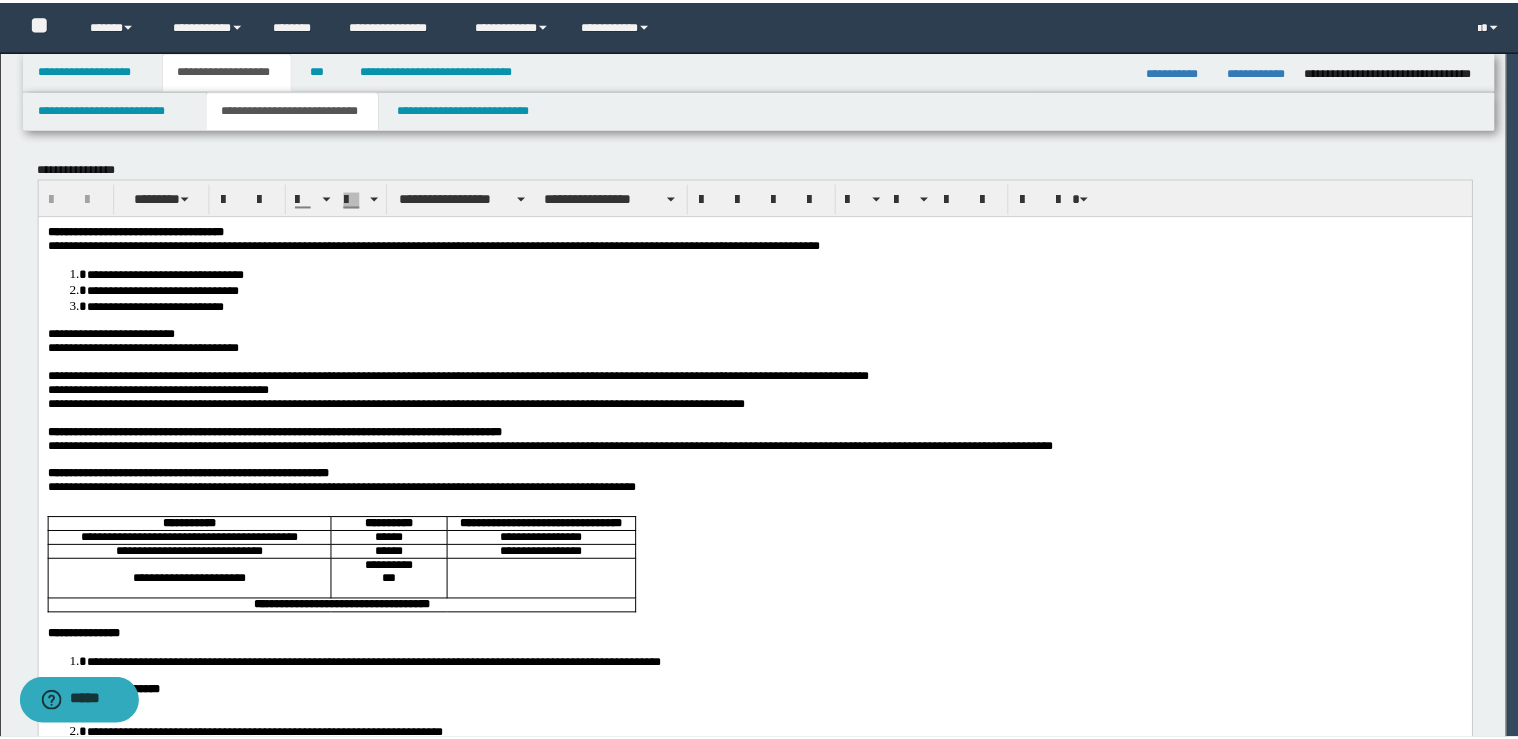 scroll, scrollTop: 0, scrollLeft: 0, axis: both 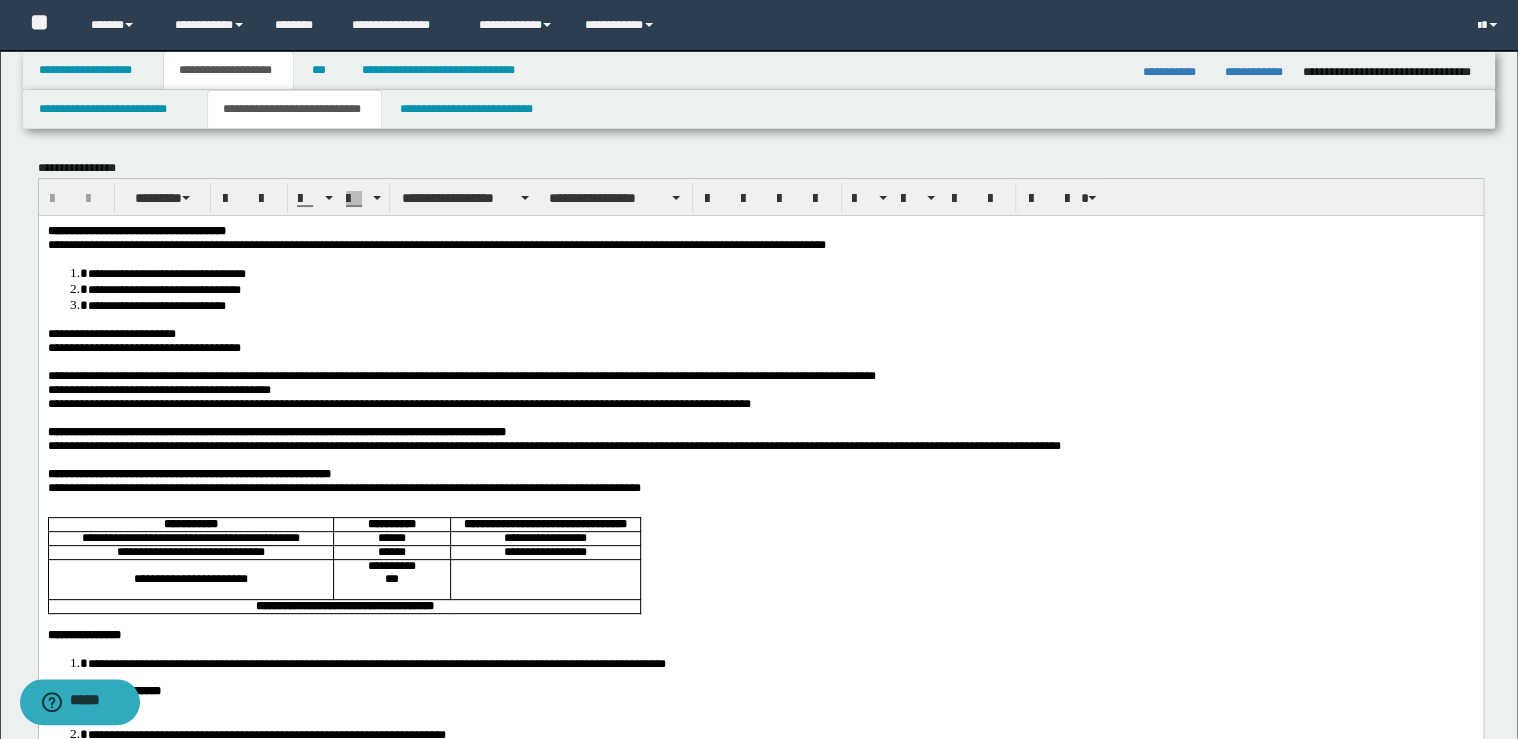 click on "**********" at bounding box center (760, 230) 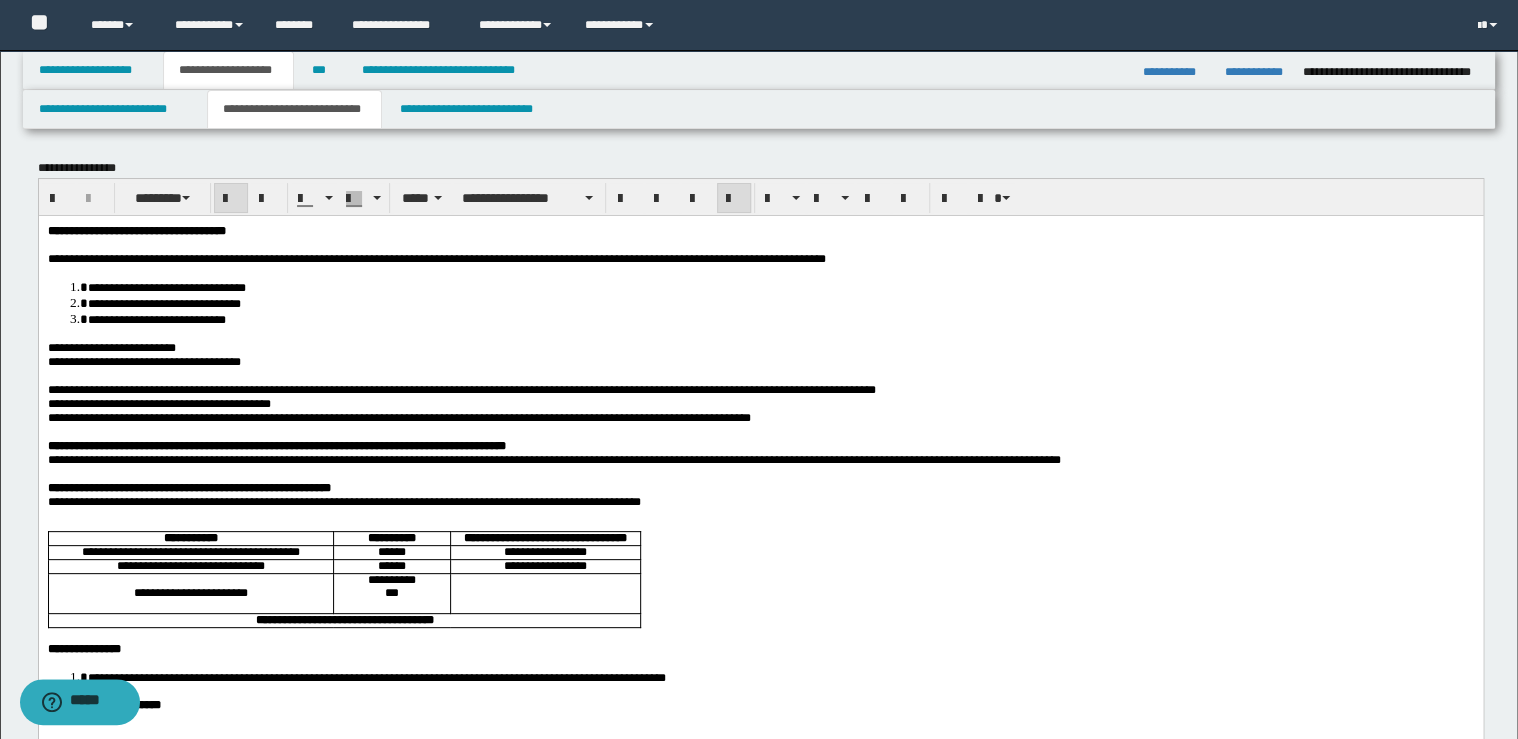 click on "**********" at bounding box center (111, 347) 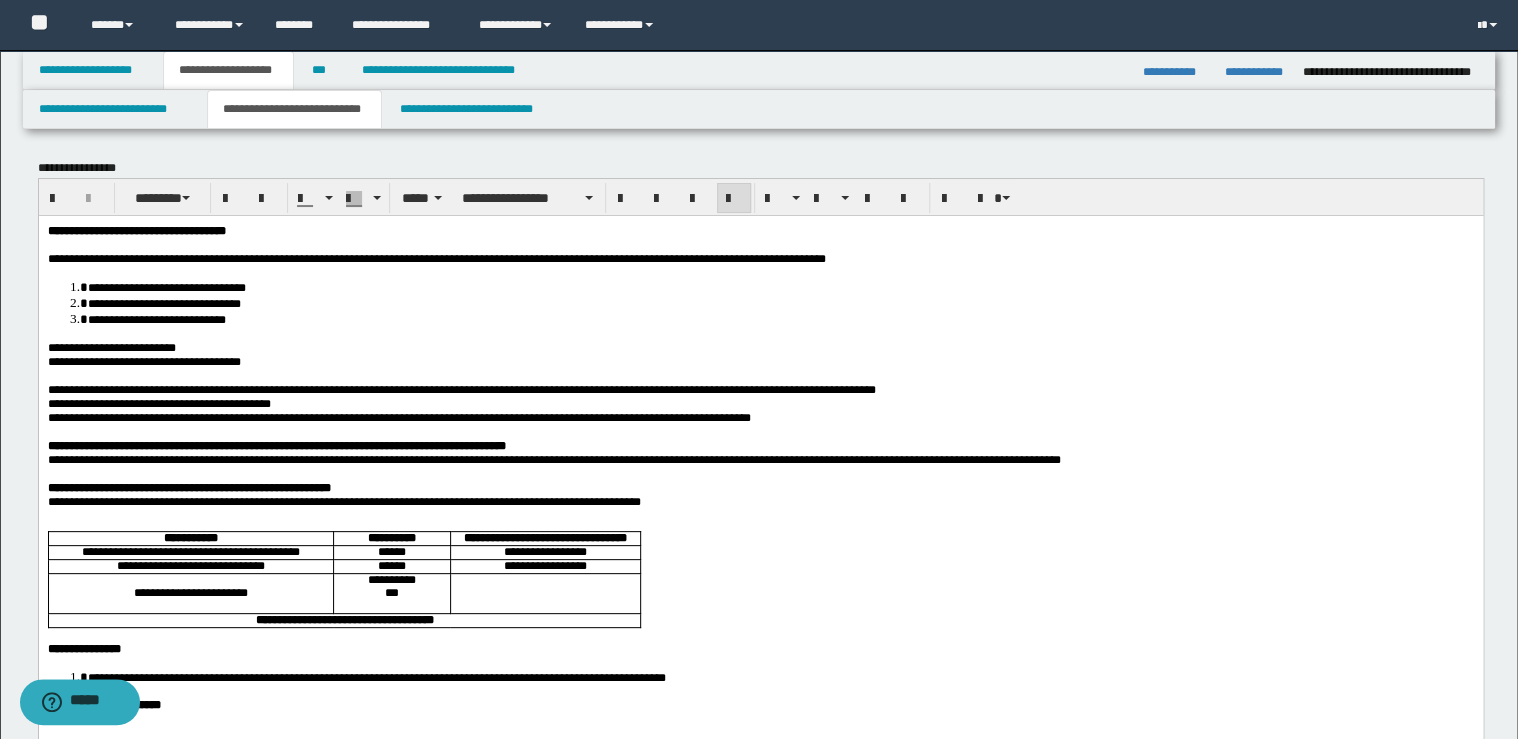 click on "**********" at bounding box center [143, 361] 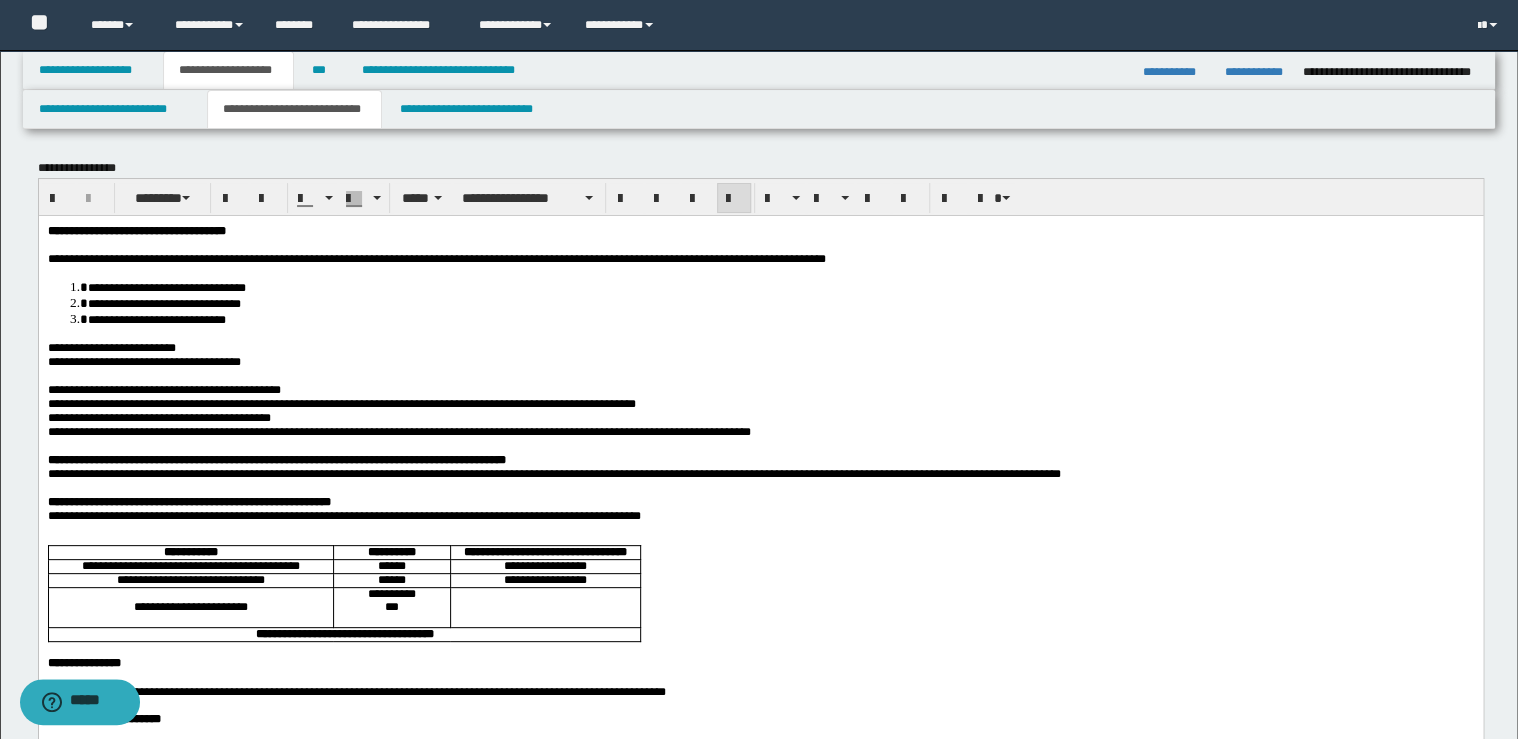 click on "**********" at bounding box center [341, 403] 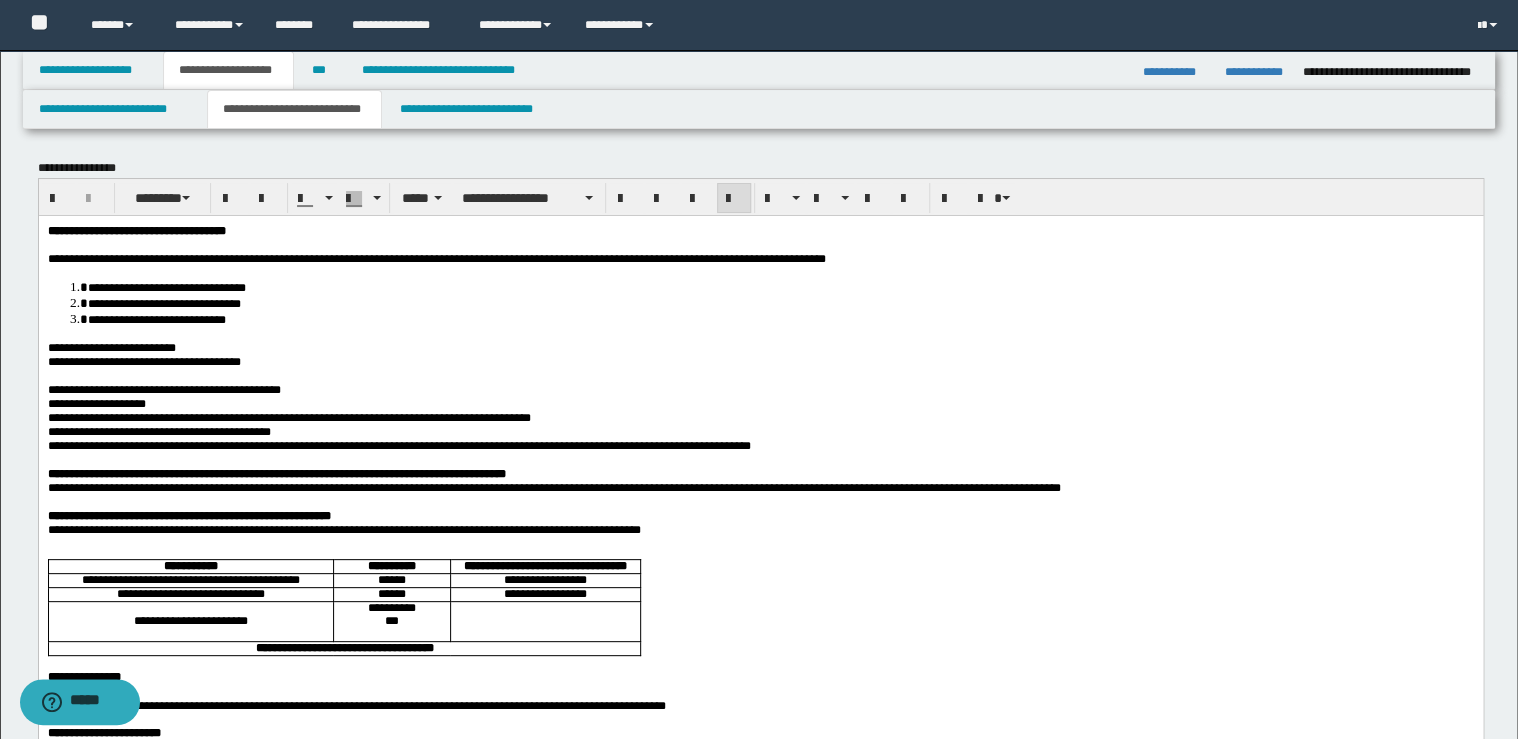 click on "**********" at bounding box center [288, 417] 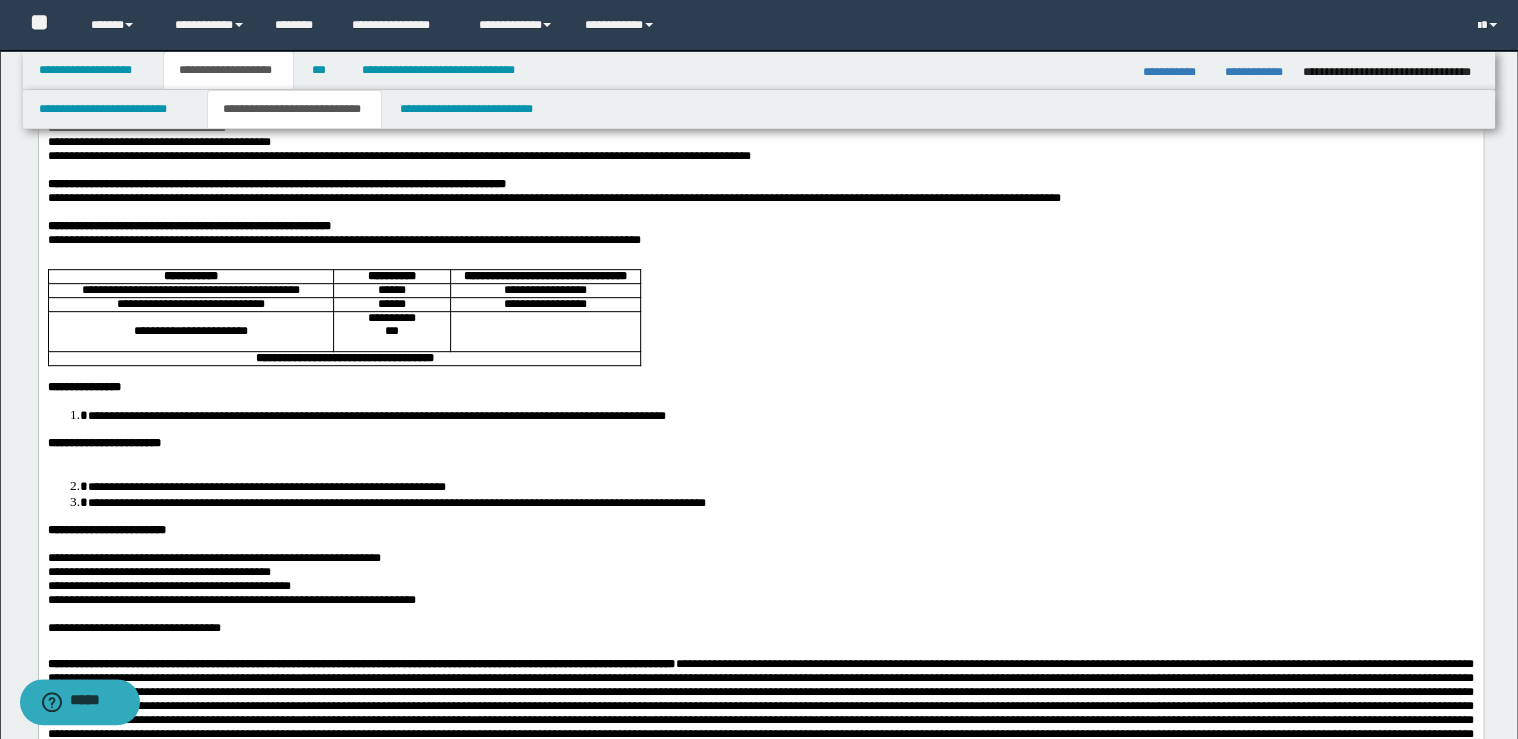 scroll, scrollTop: 320, scrollLeft: 0, axis: vertical 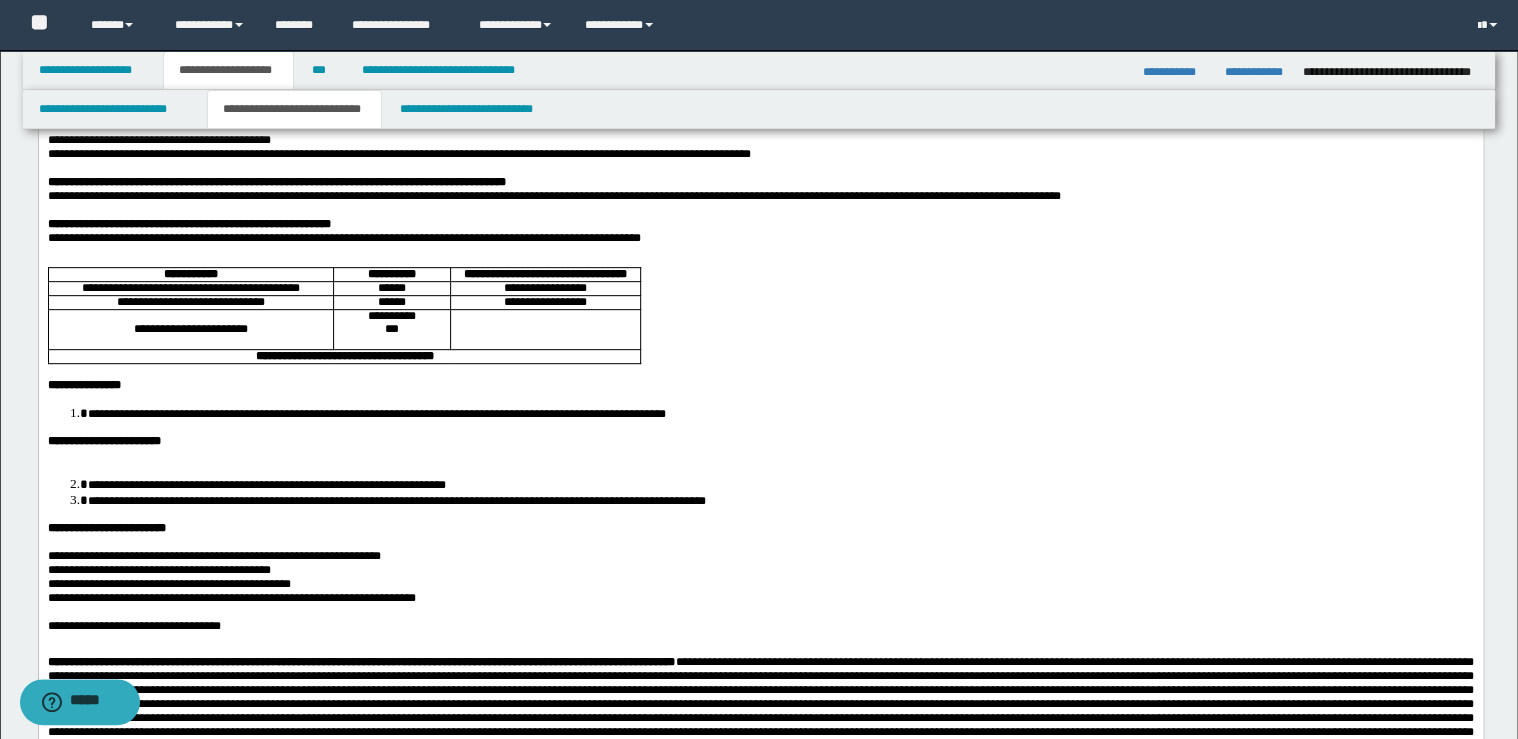drag, startPoint x: 525, startPoint y: 379, endPoint x: 570, endPoint y: 357, distance: 50.08992 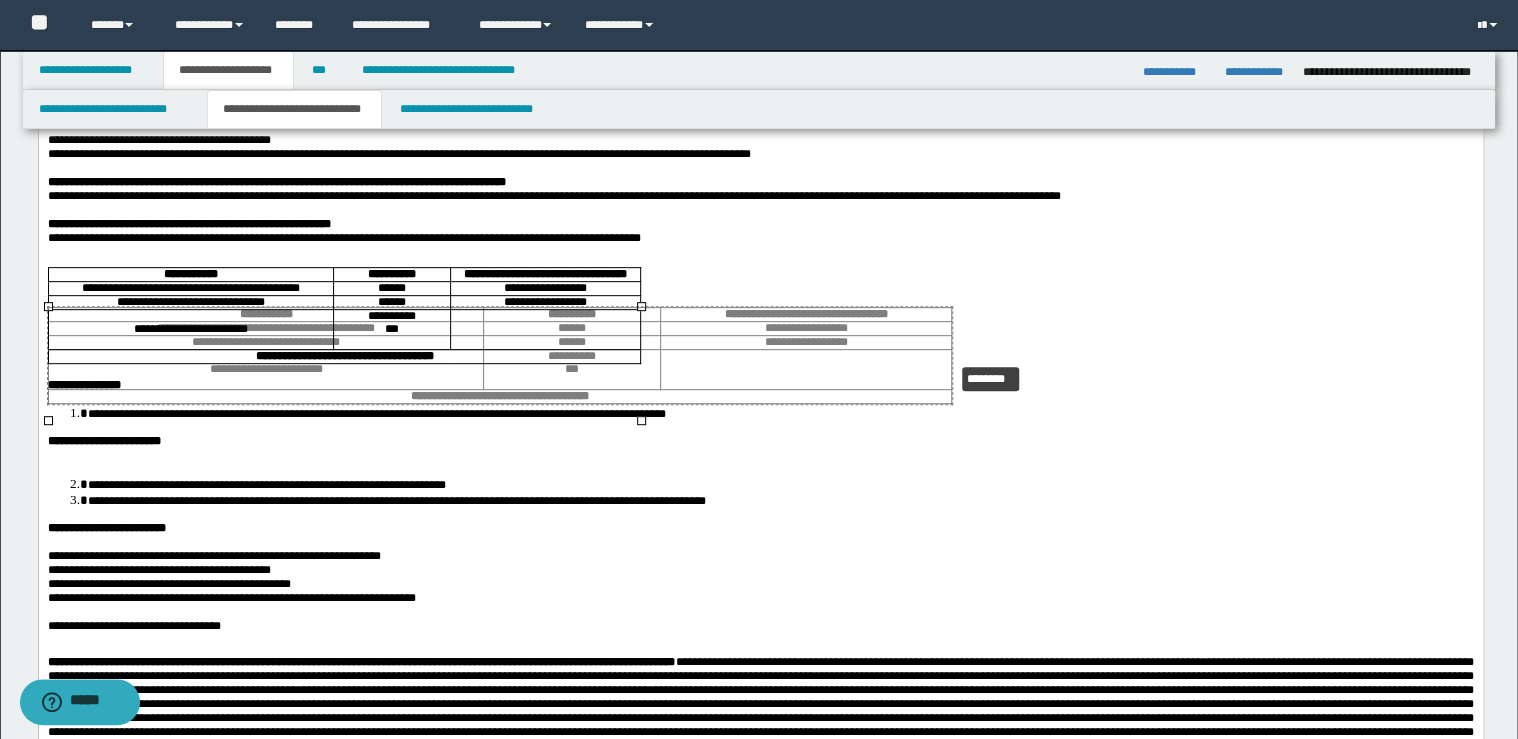 drag, startPoint x: 639, startPoint y: 305, endPoint x: 845, endPoint y: 341, distance: 209.12198 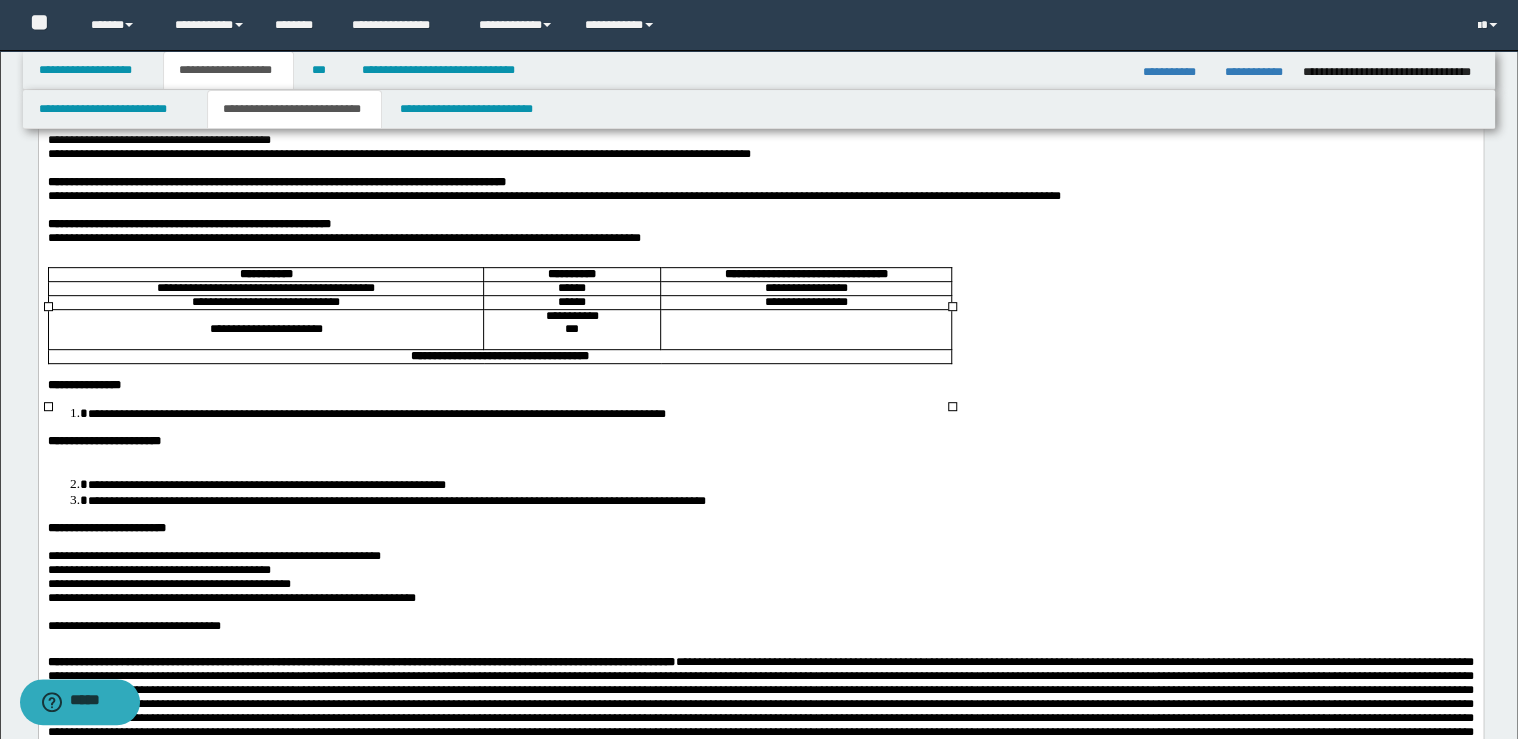 click on "**********" at bounding box center [571, 316] 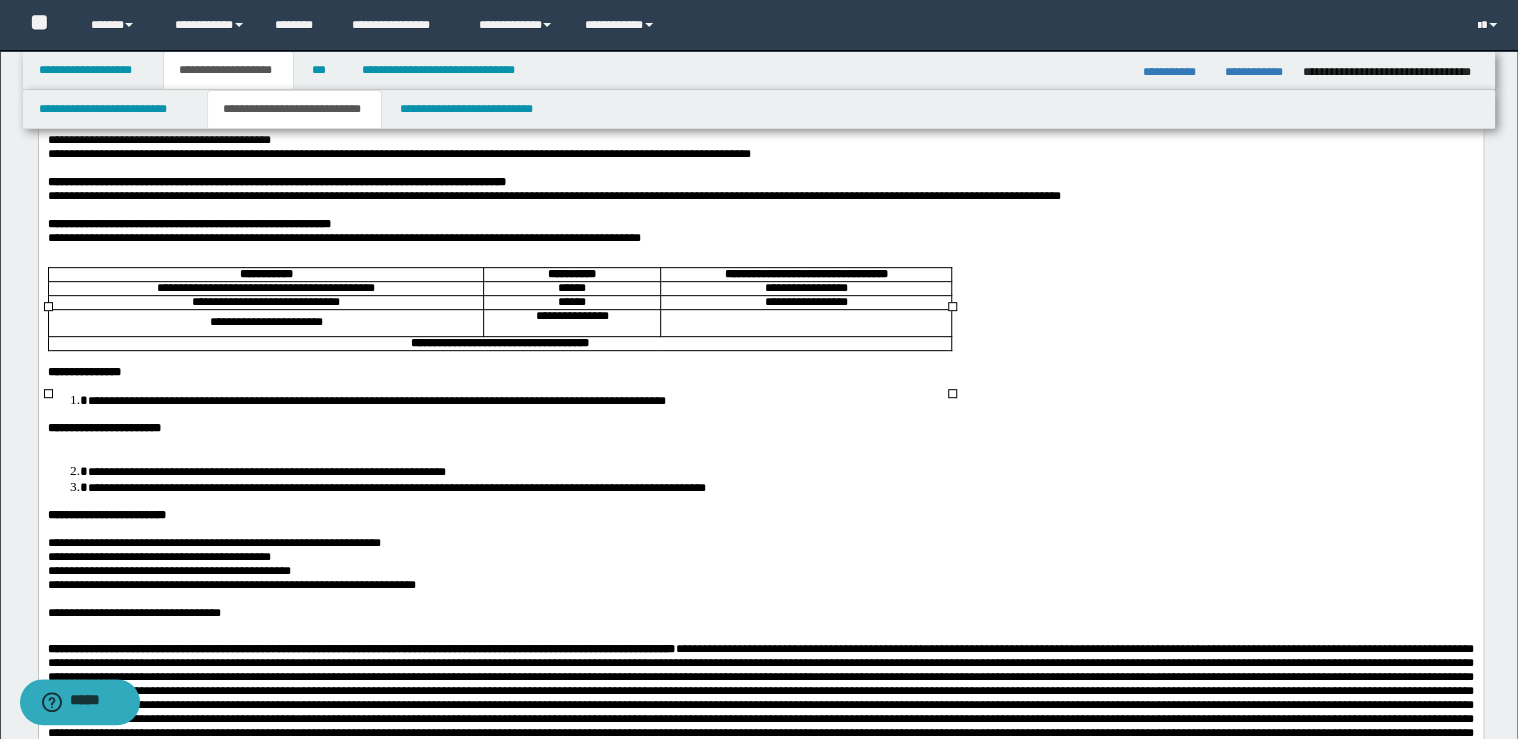 click on "**********" at bounding box center (760, 428) 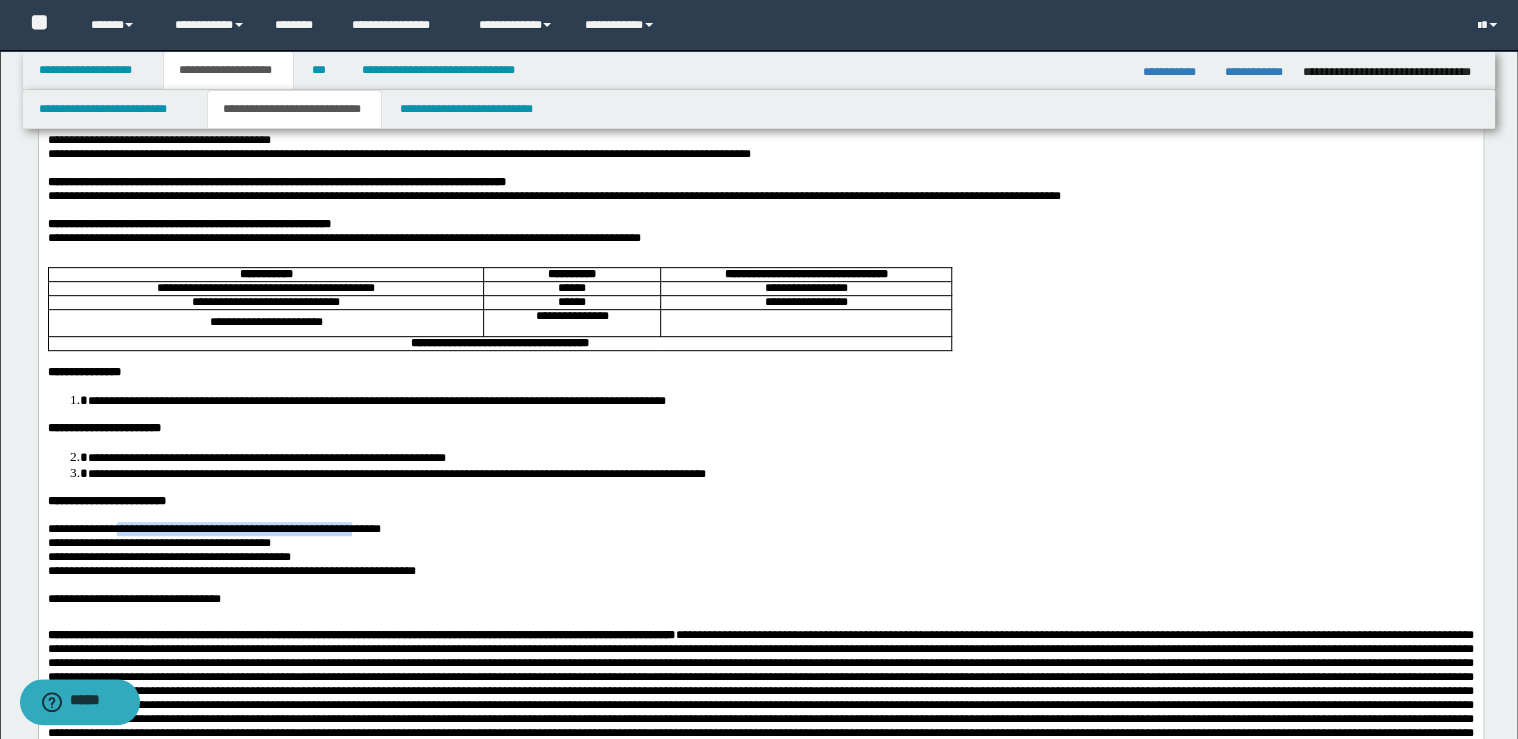 drag, startPoint x: 294, startPoint y: 581, endPoint x: 138, endPoint y: 583, distance: 156.01282 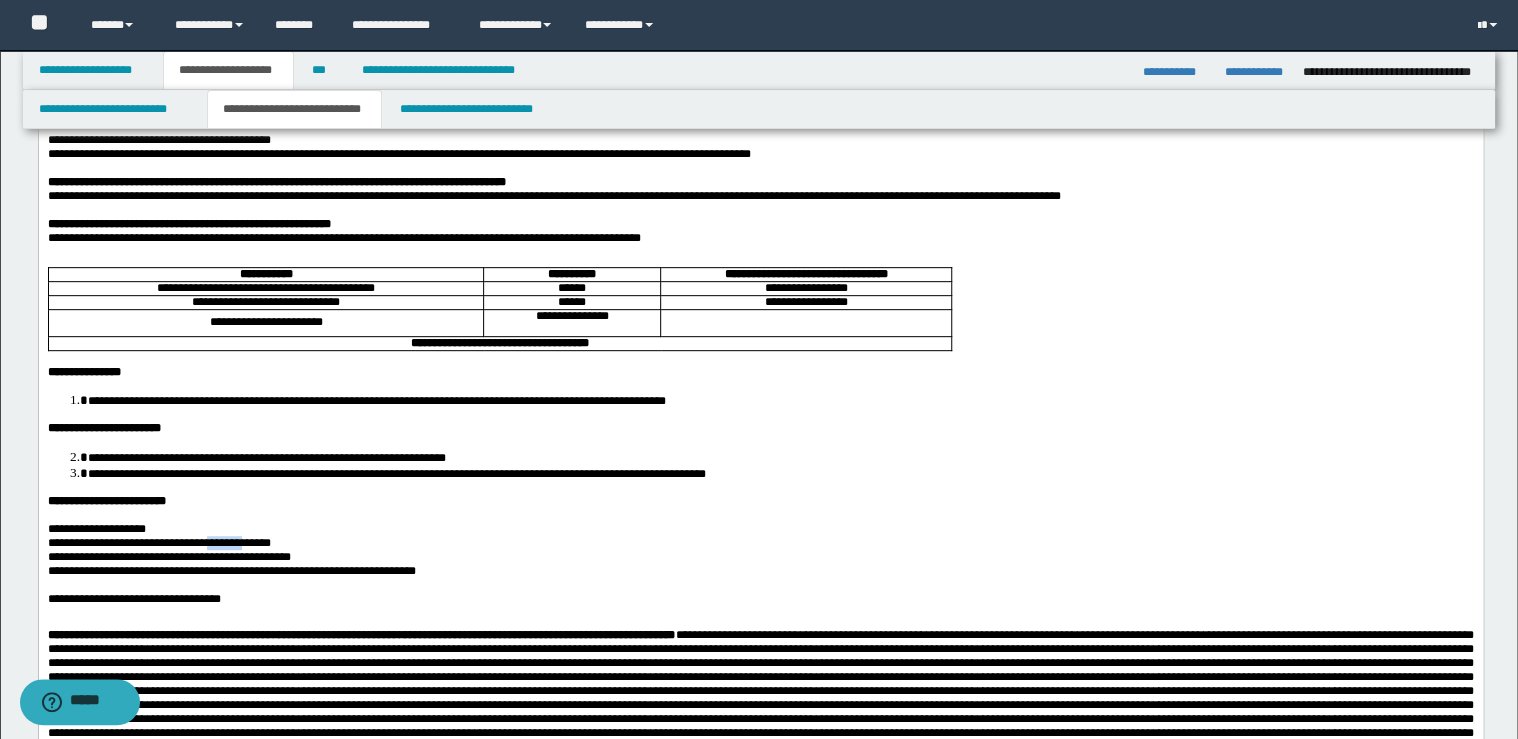 drag, startPoint x: 292, startPoint y: 599, endPoint x: 270, endPoint y: 600, distance: 22.022715 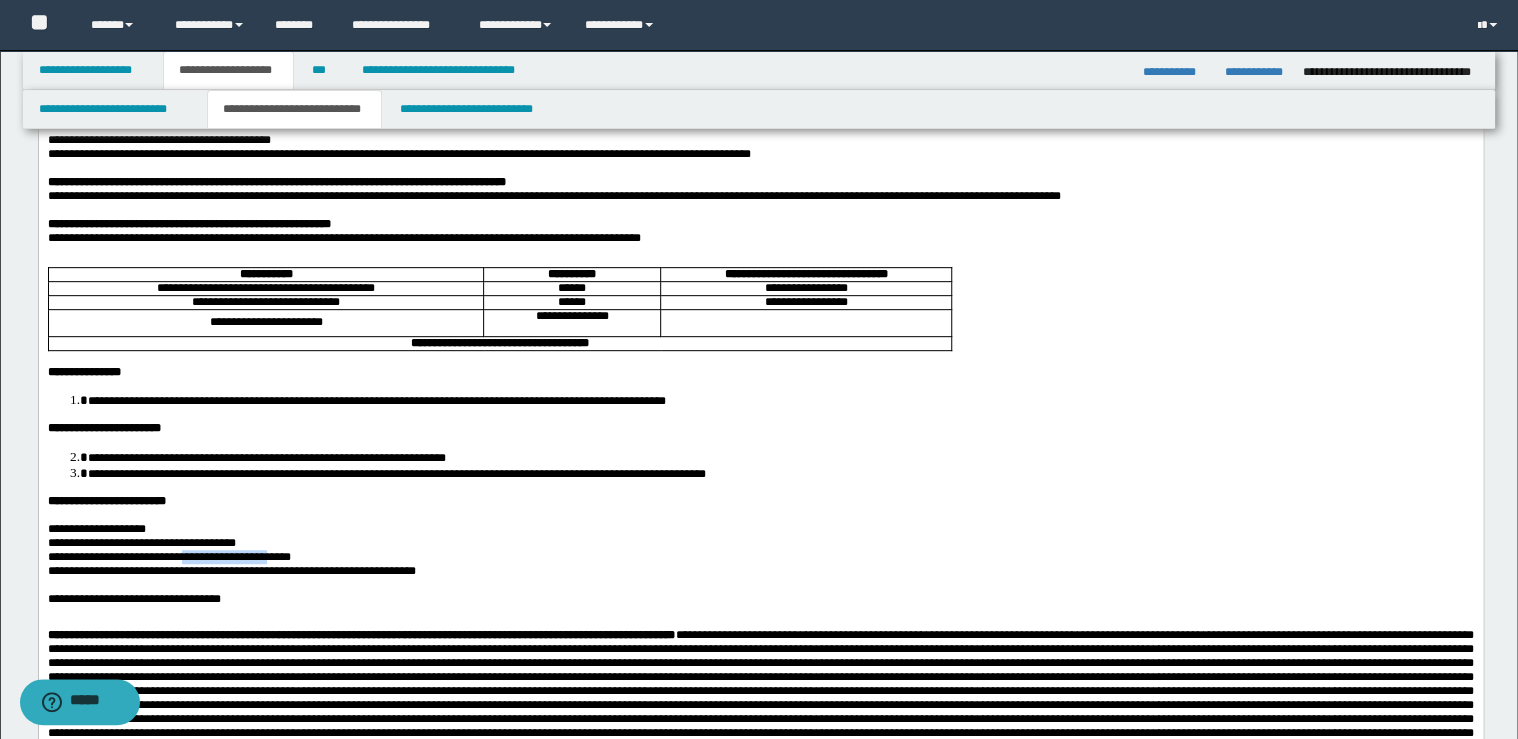 drag, startPoint x: 300, startPoint y: 616, endPoint x: 244, endPoint y: 616, distance: 56 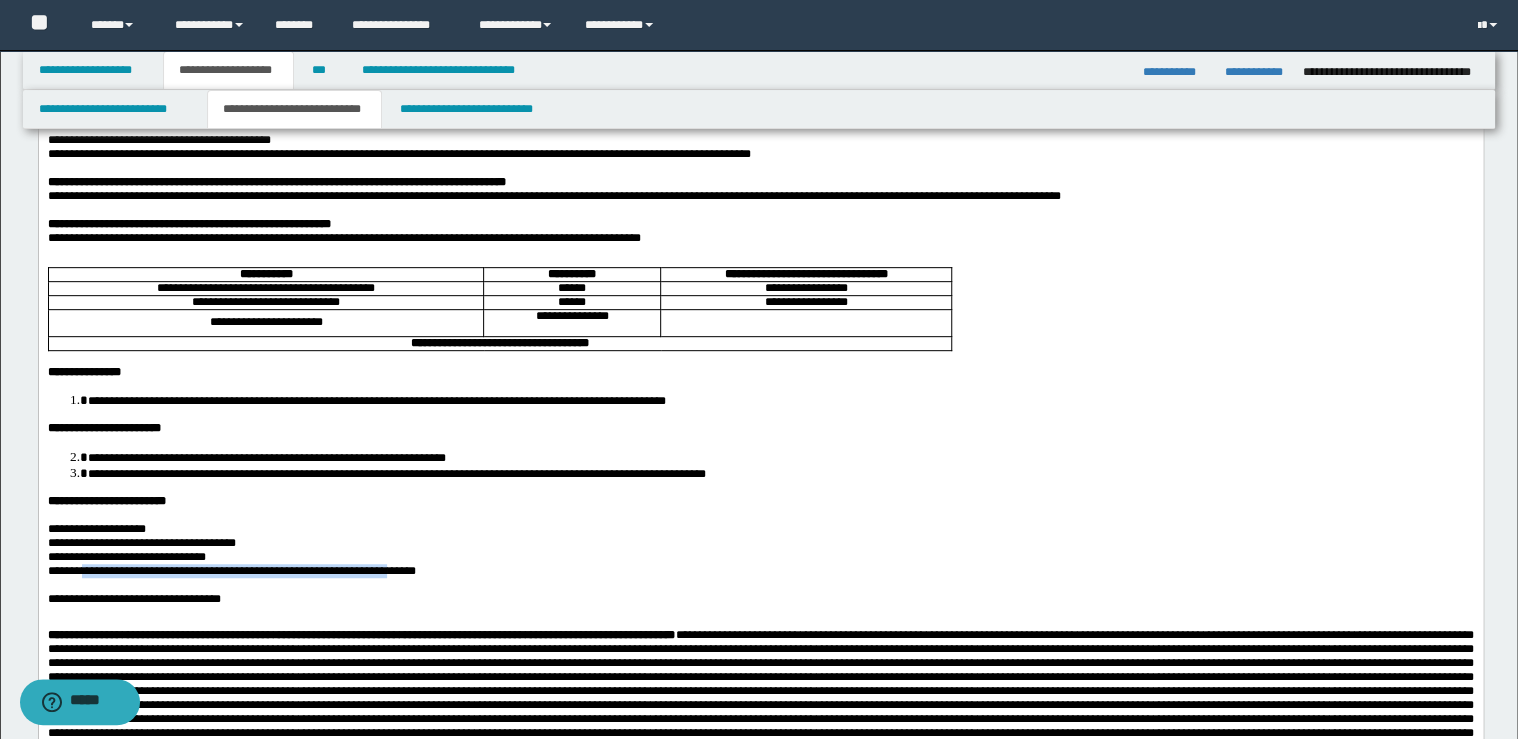 drag, startPoint x: 293, startPoint y: 631, endPoint x: 91, endPoint y: 623, distance: 202.15836 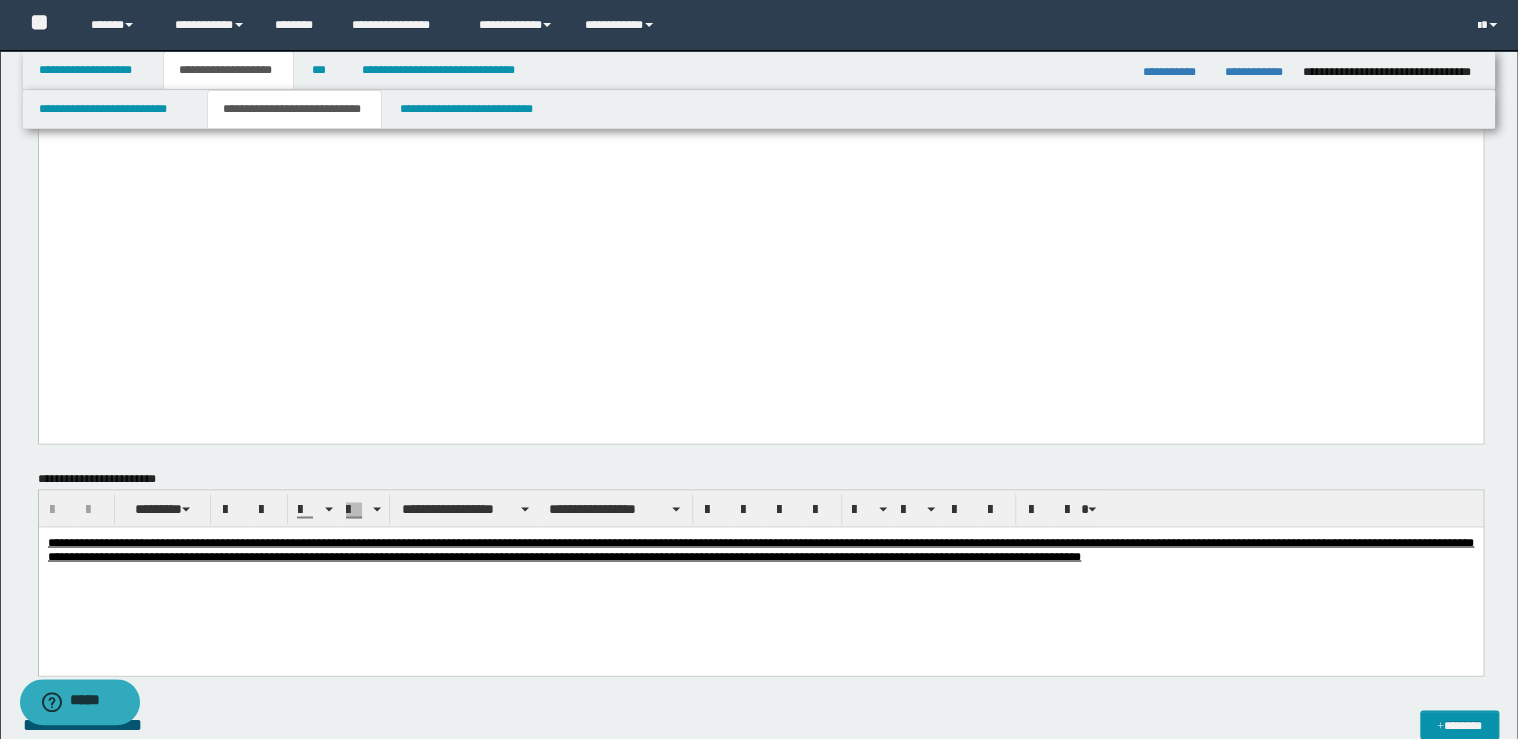 scroll, scrollTop: 1120, scrollLeft: 0, axis: vertical 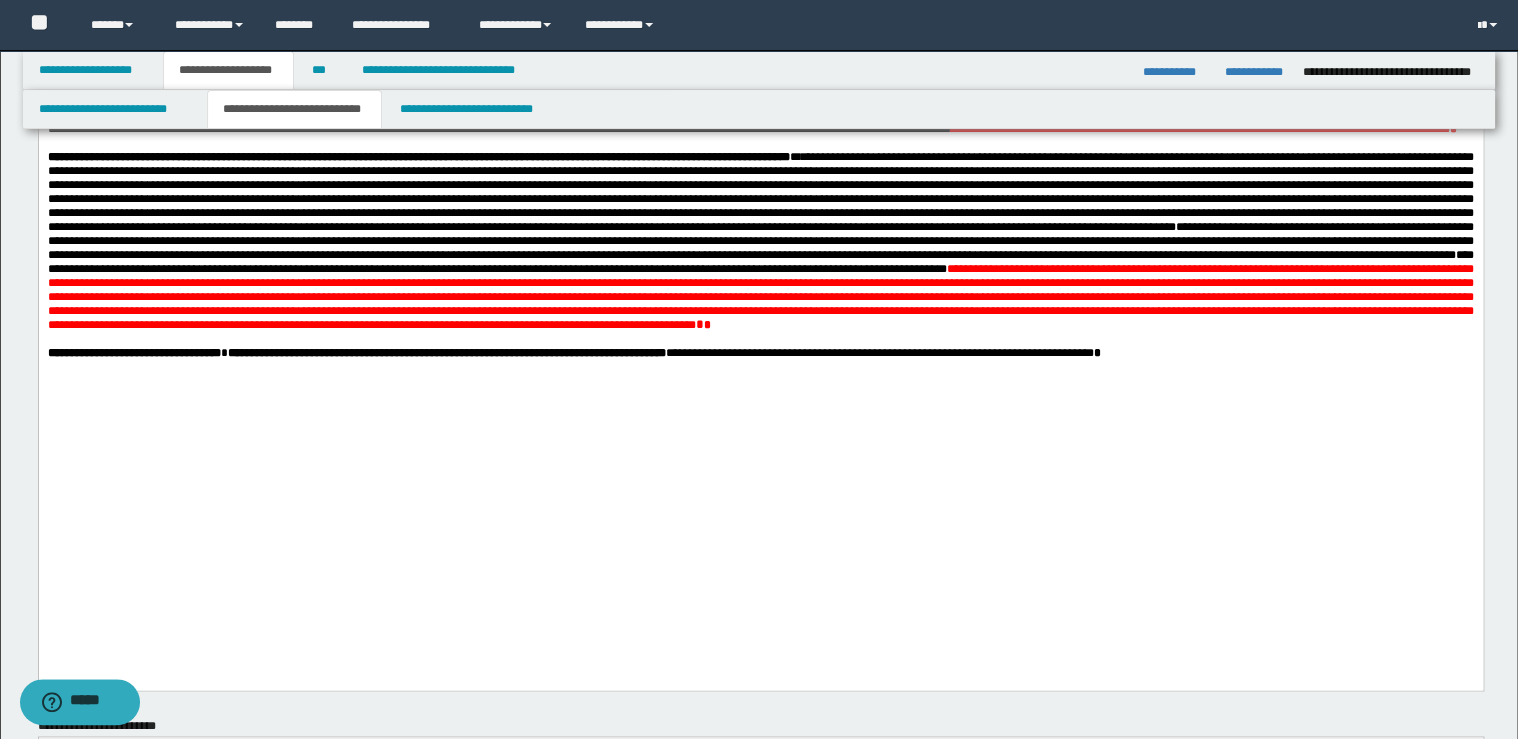 click on "**********" at bounding box center (760, 353) 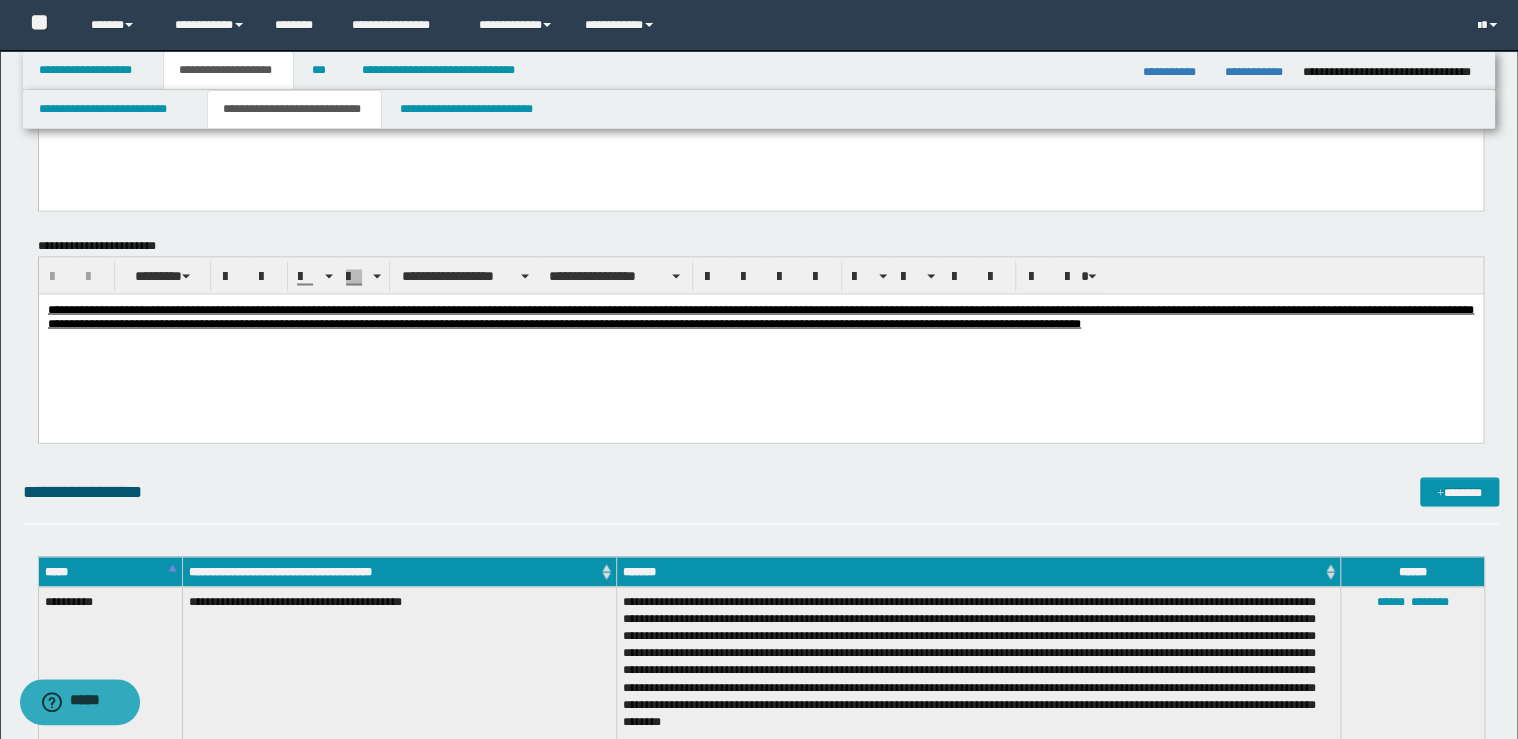 click on "**********" at bounding box center [760, 315] 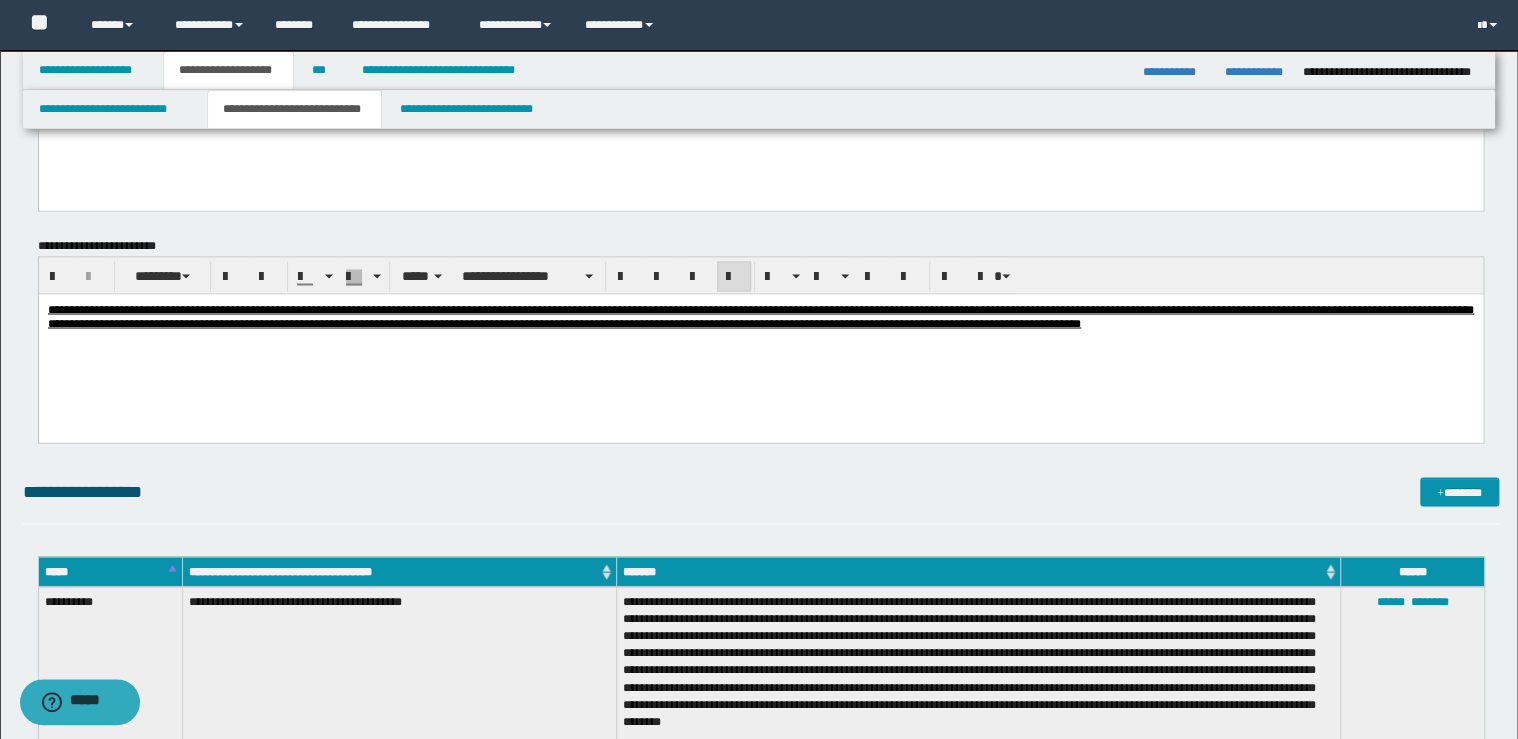 click on "**********" at bounding box center [760, 340] 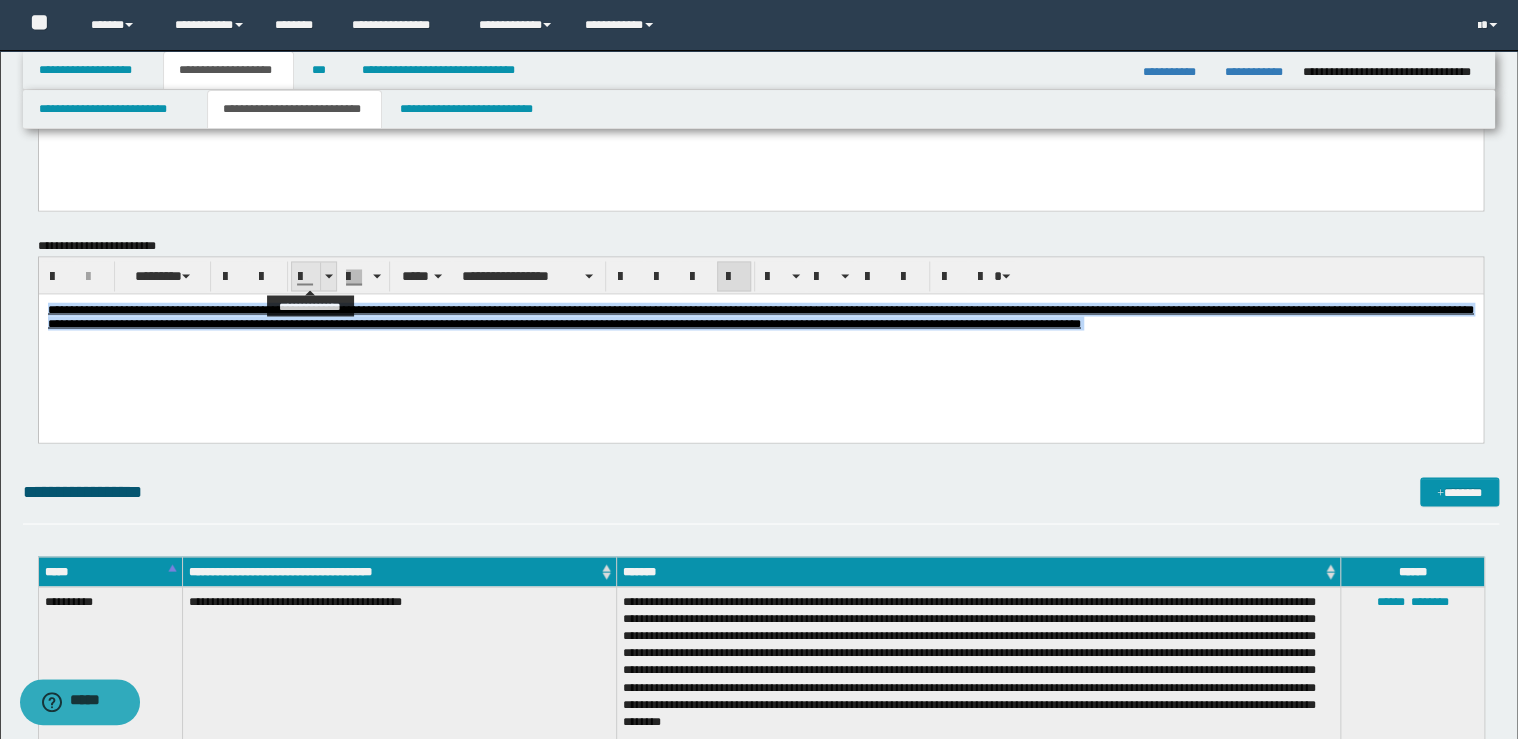 click at bounding box center [328, 276] 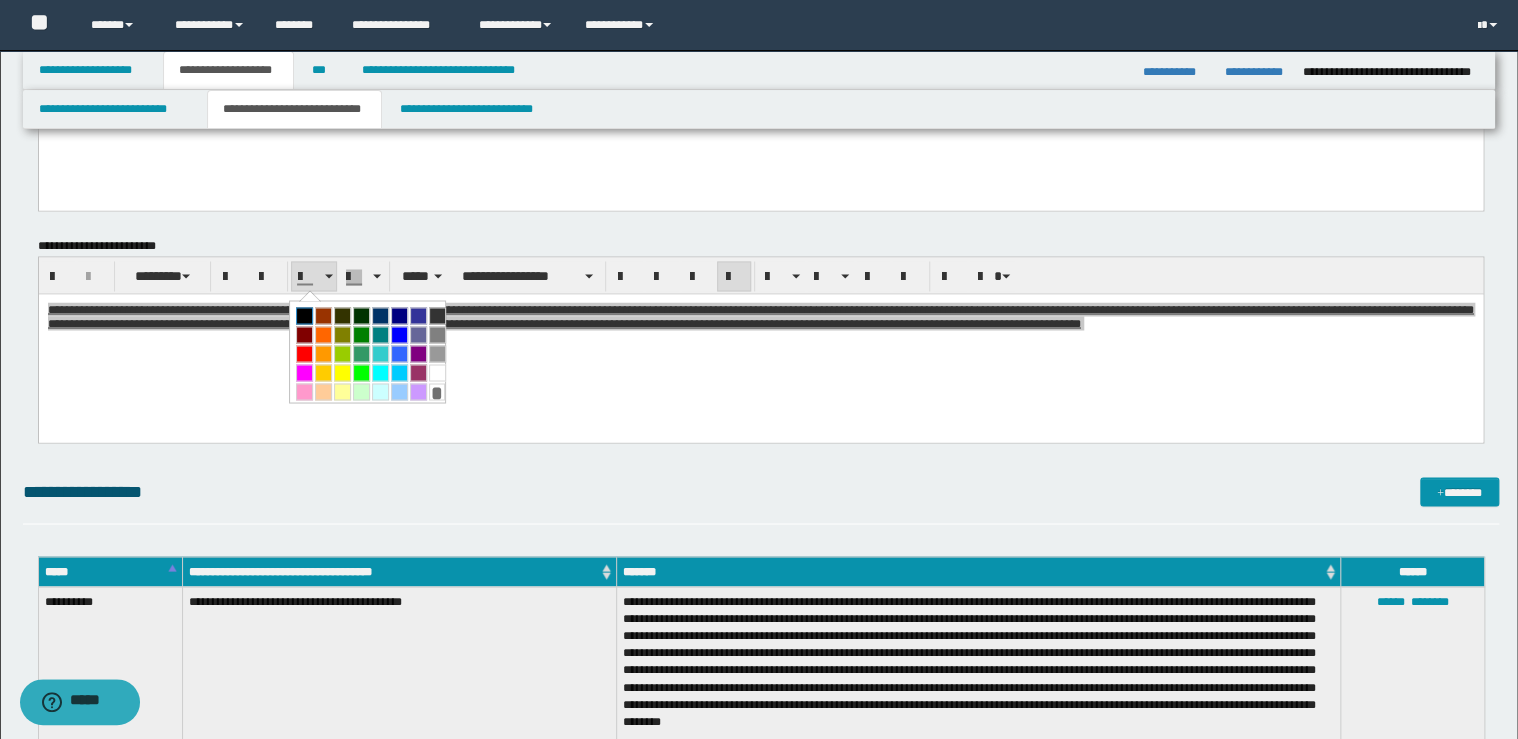click at bounding box center [304, 315] 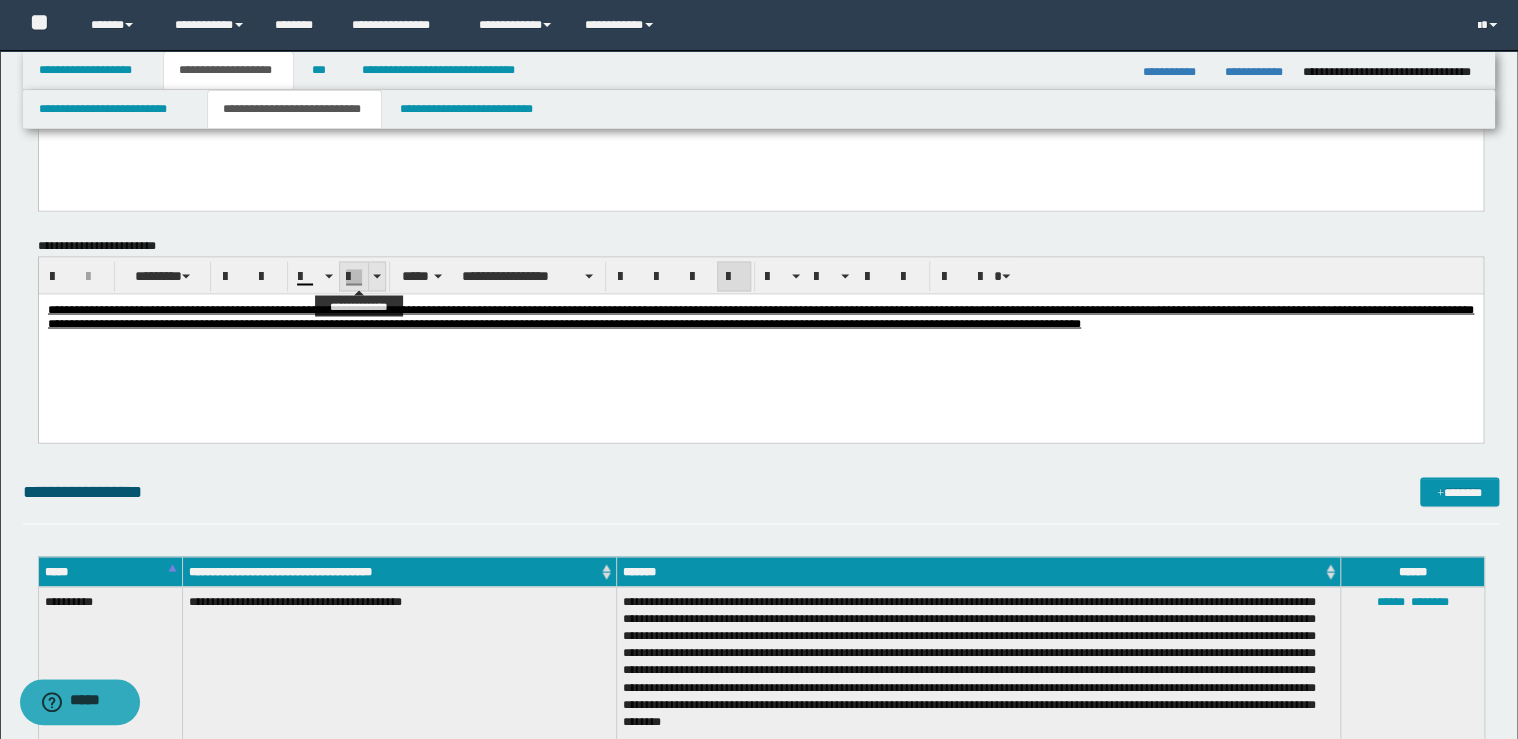 click at bounding box center (377, 276) 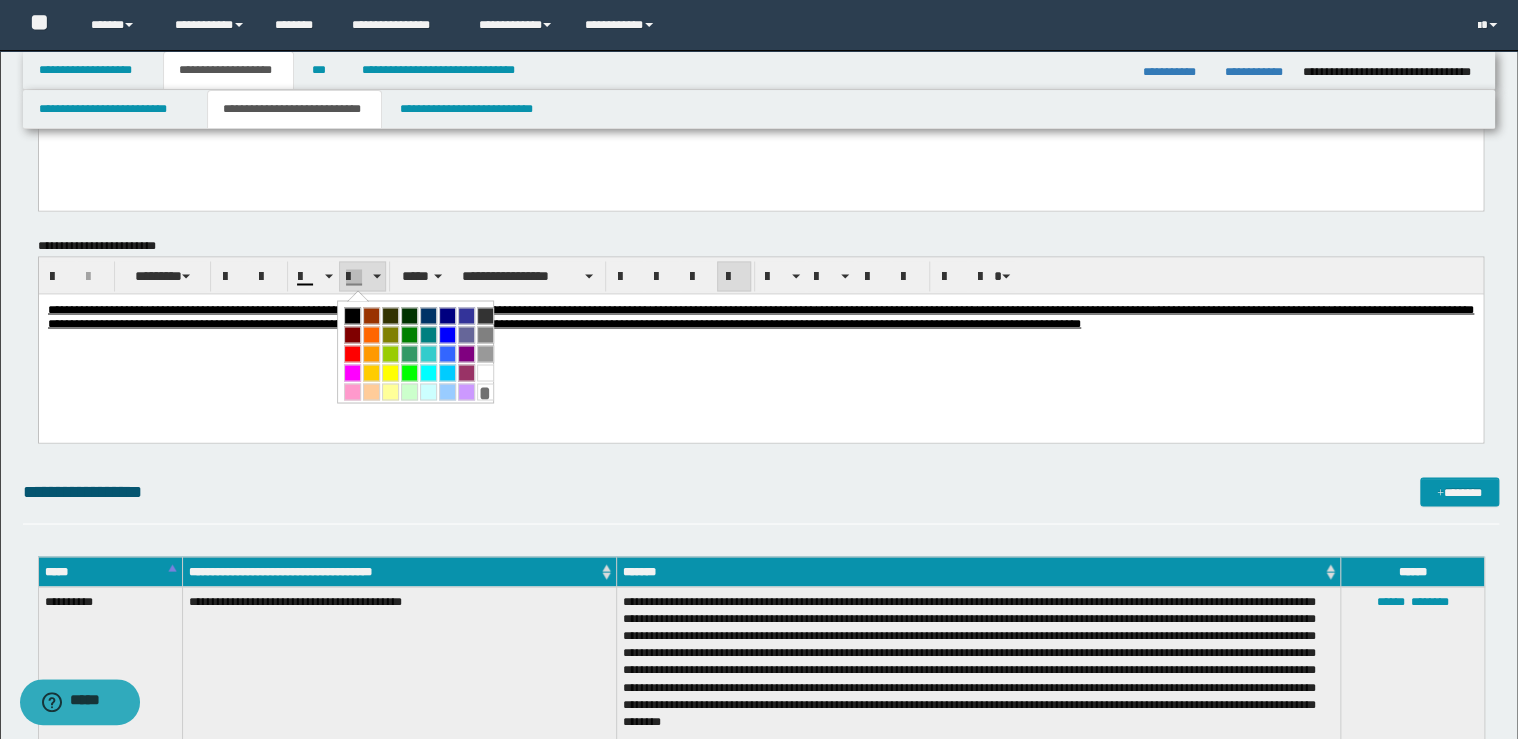 drag, startPoint x: 477, startPoint y: 390, endPoint x: 284, endPoint y: 35, distance: 404.07178 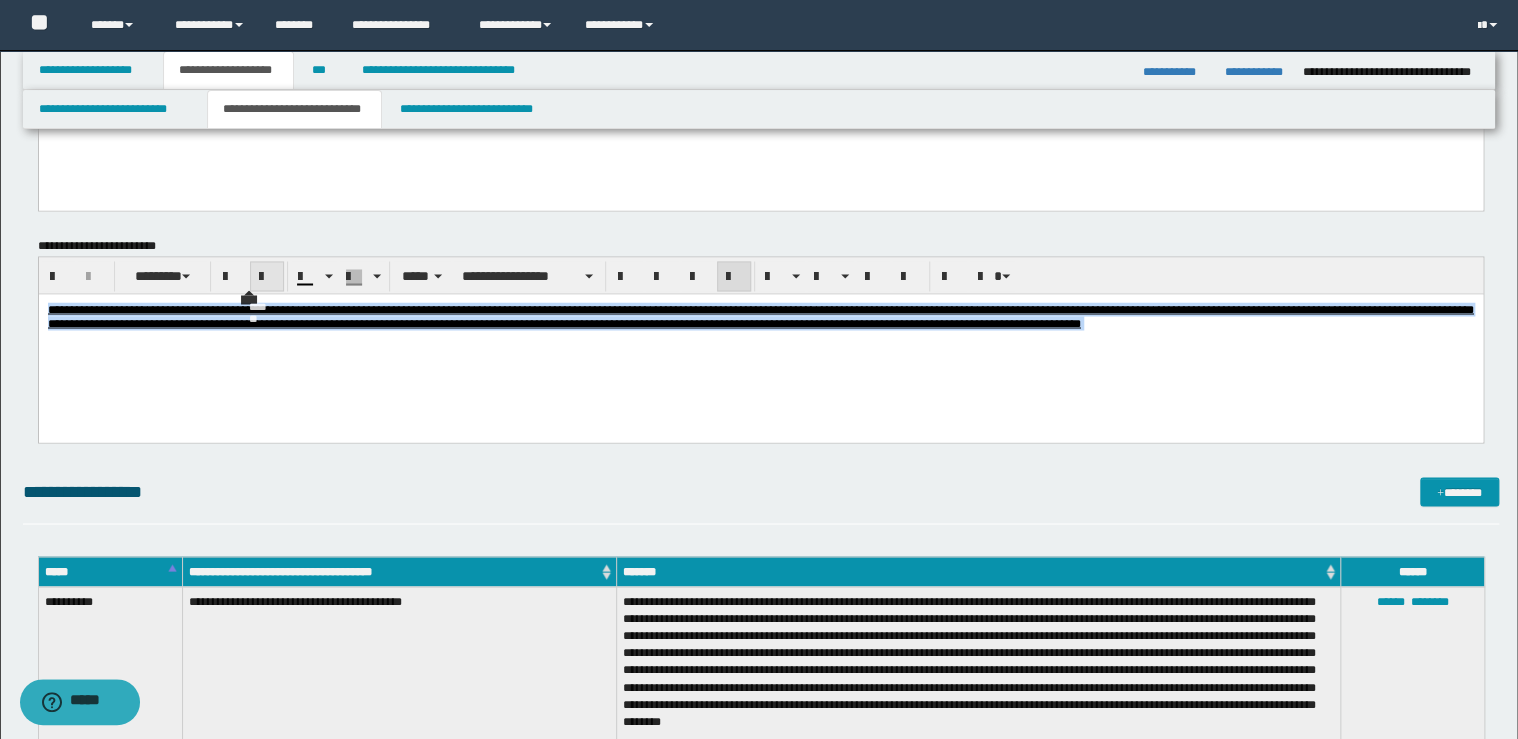 click at bounding box center (267, 277) 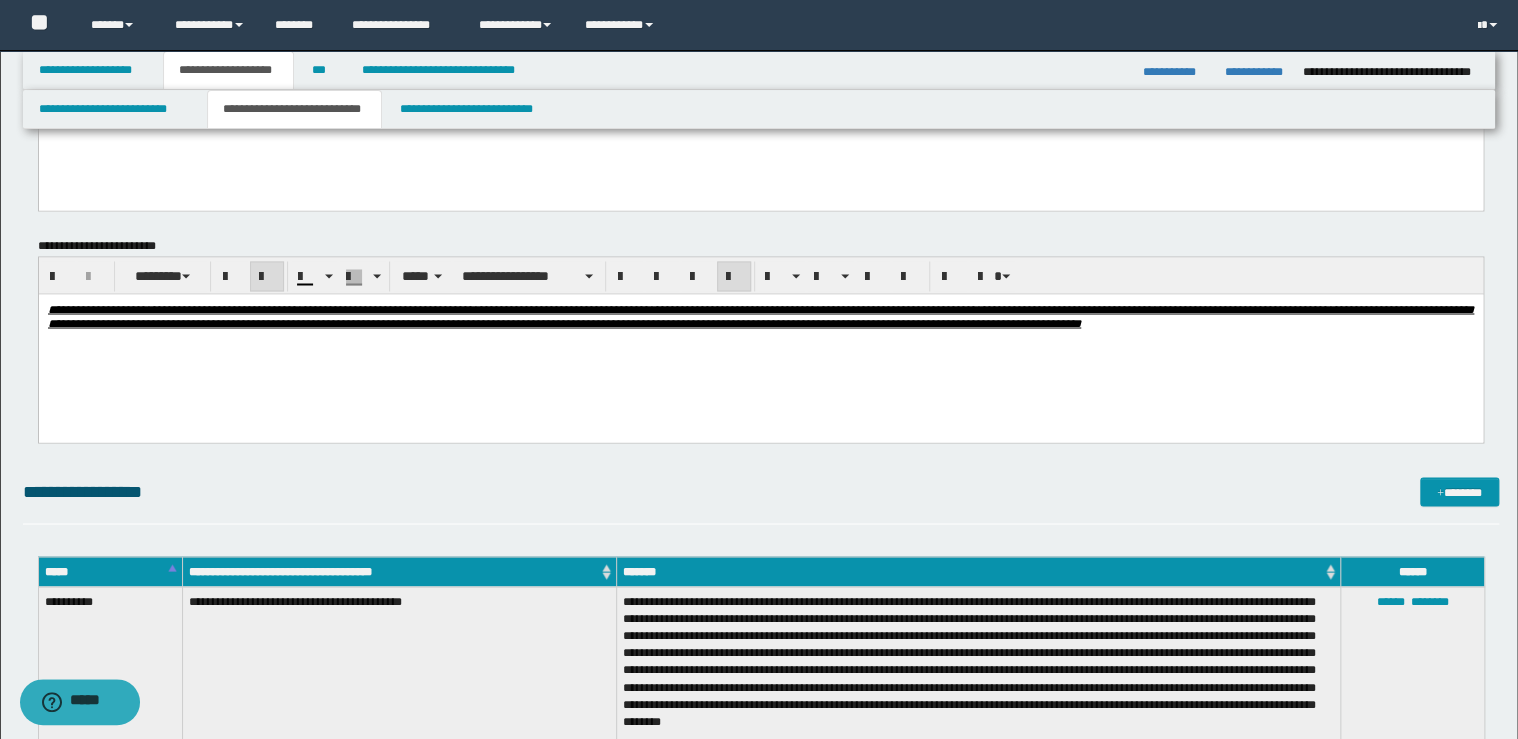 click at bounding box center [267, 277] 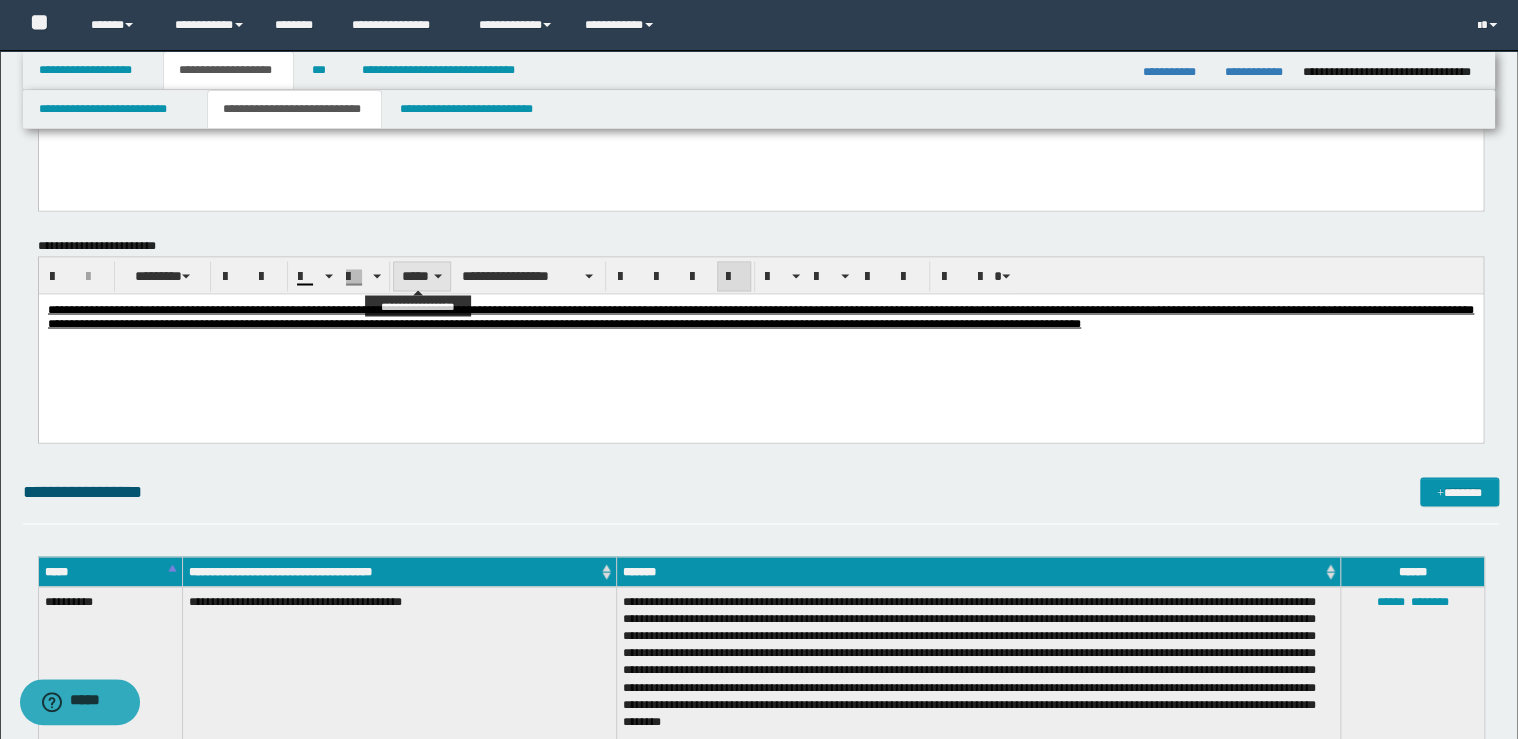 click on "*****" at bounding box center (422, 276) 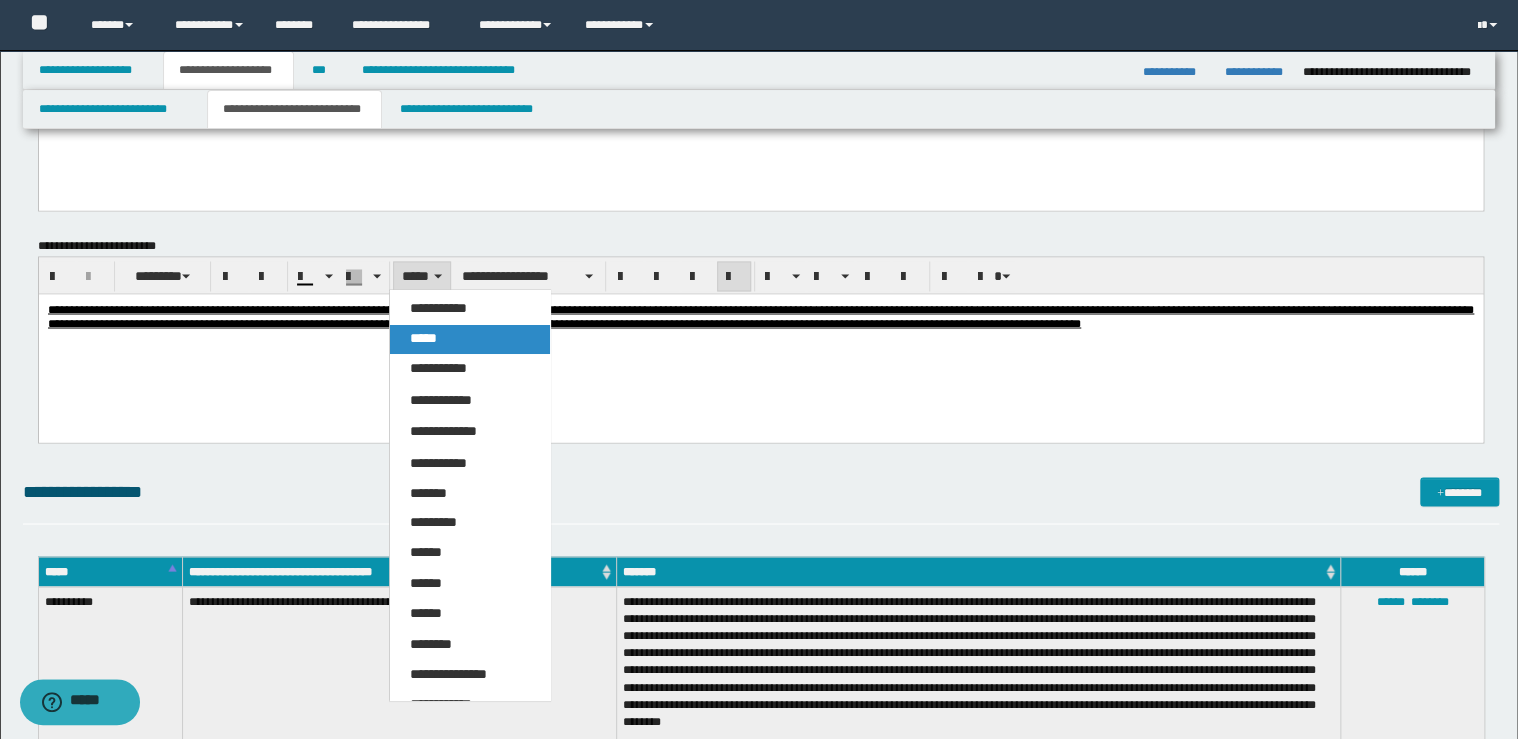 click on "*****" at bounding box center (423, 338) 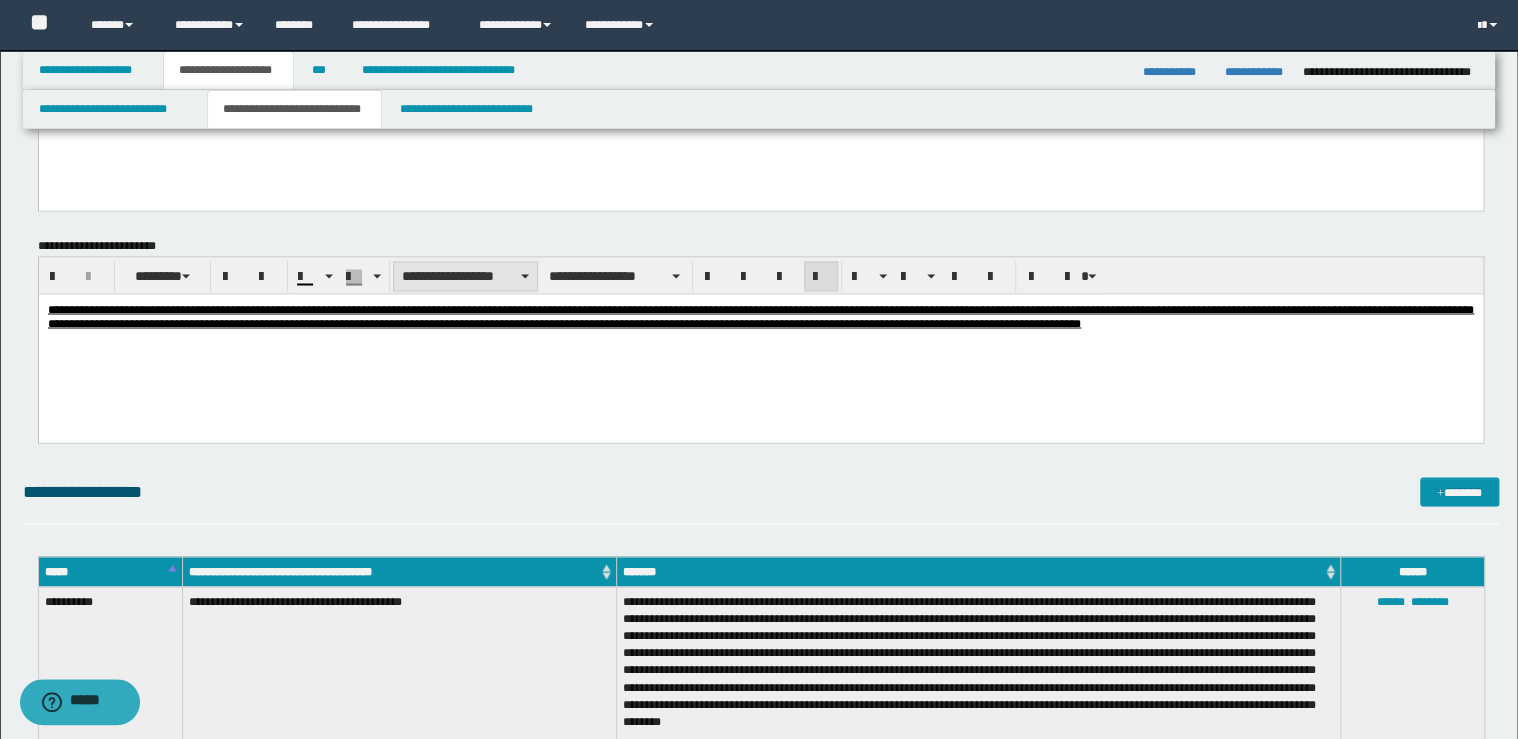 click on "**********" at bounding box center [465, 276] 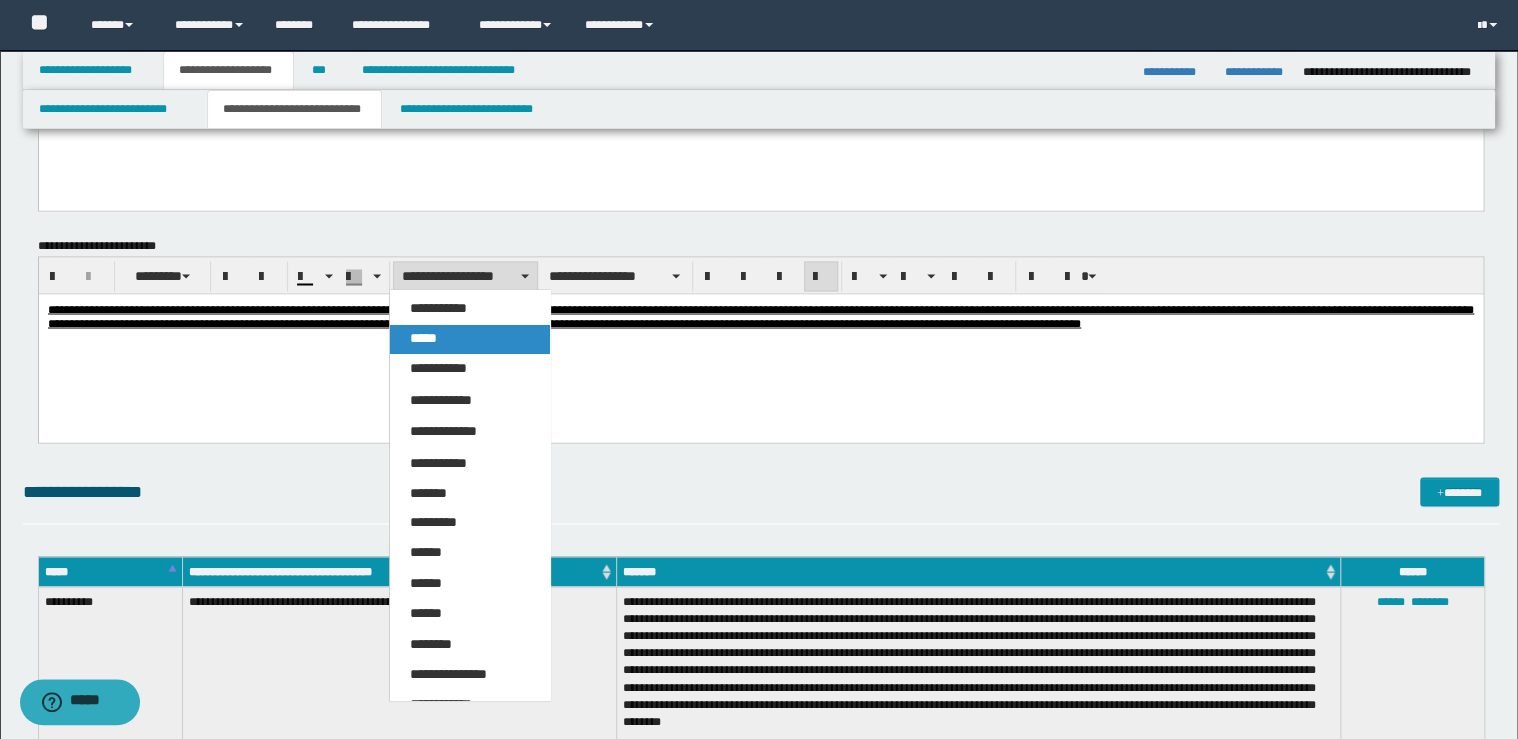 click on "*****" at bounding box center (423, 338) 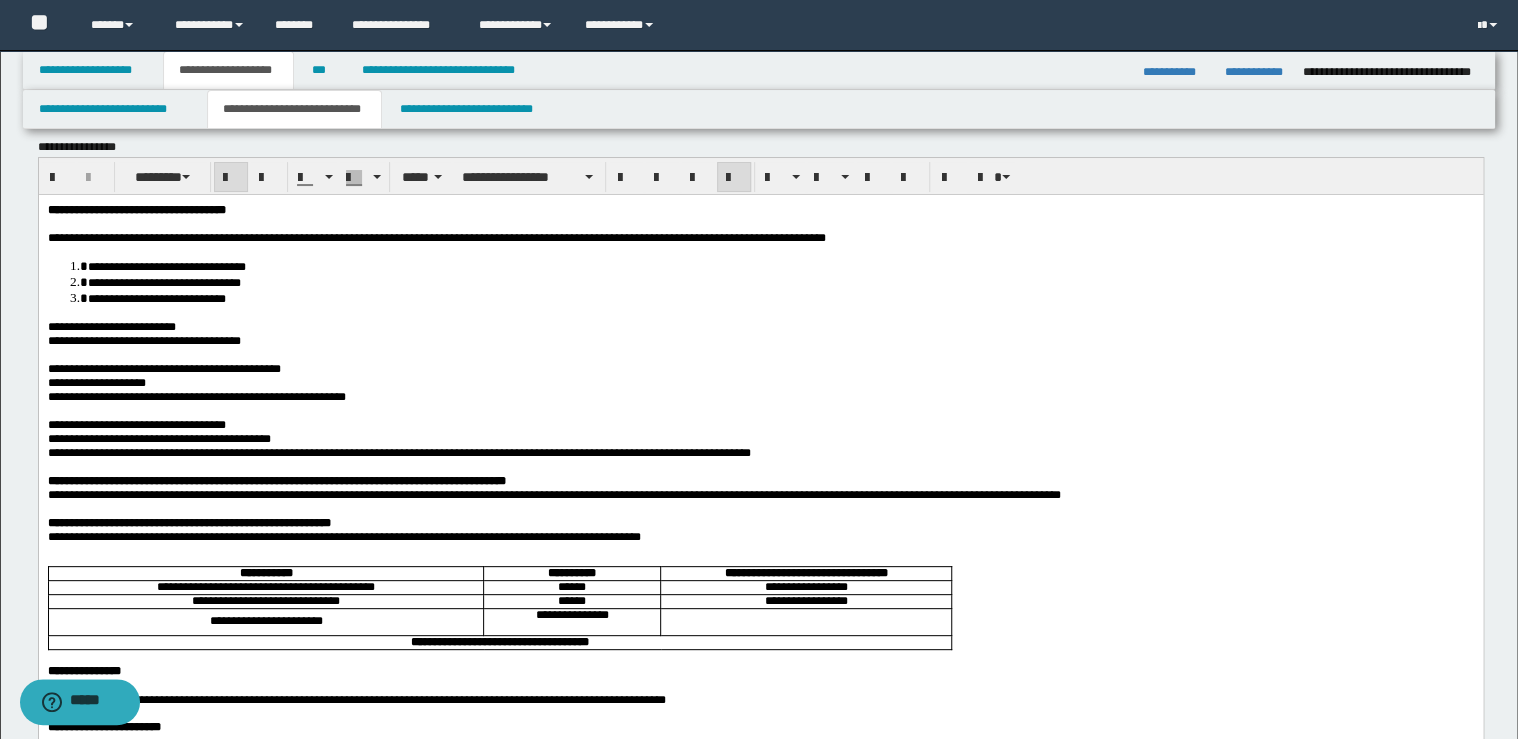 scroll, scrollTop: 0, scrollLeft: 0, axis: both 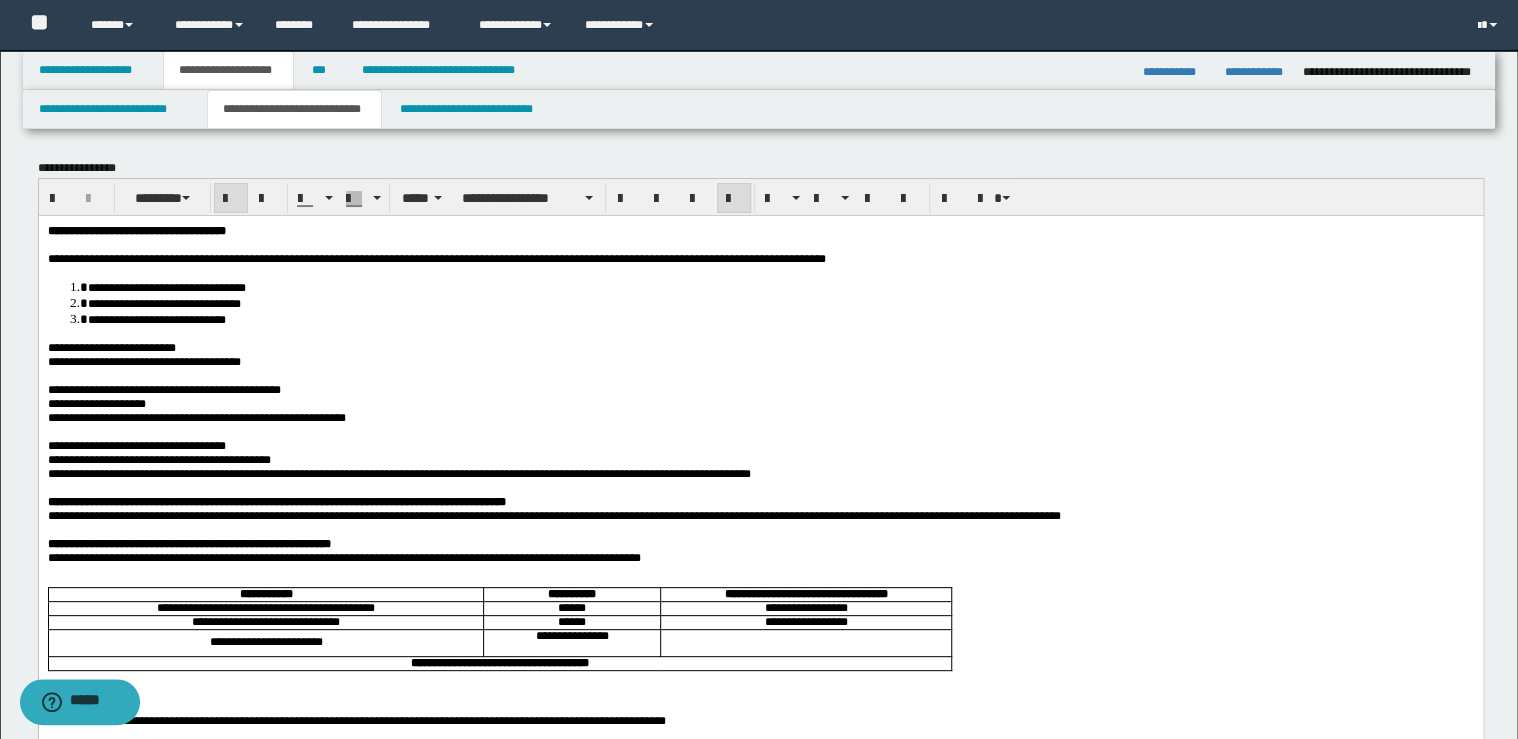 click at bounding box center [760, 375] 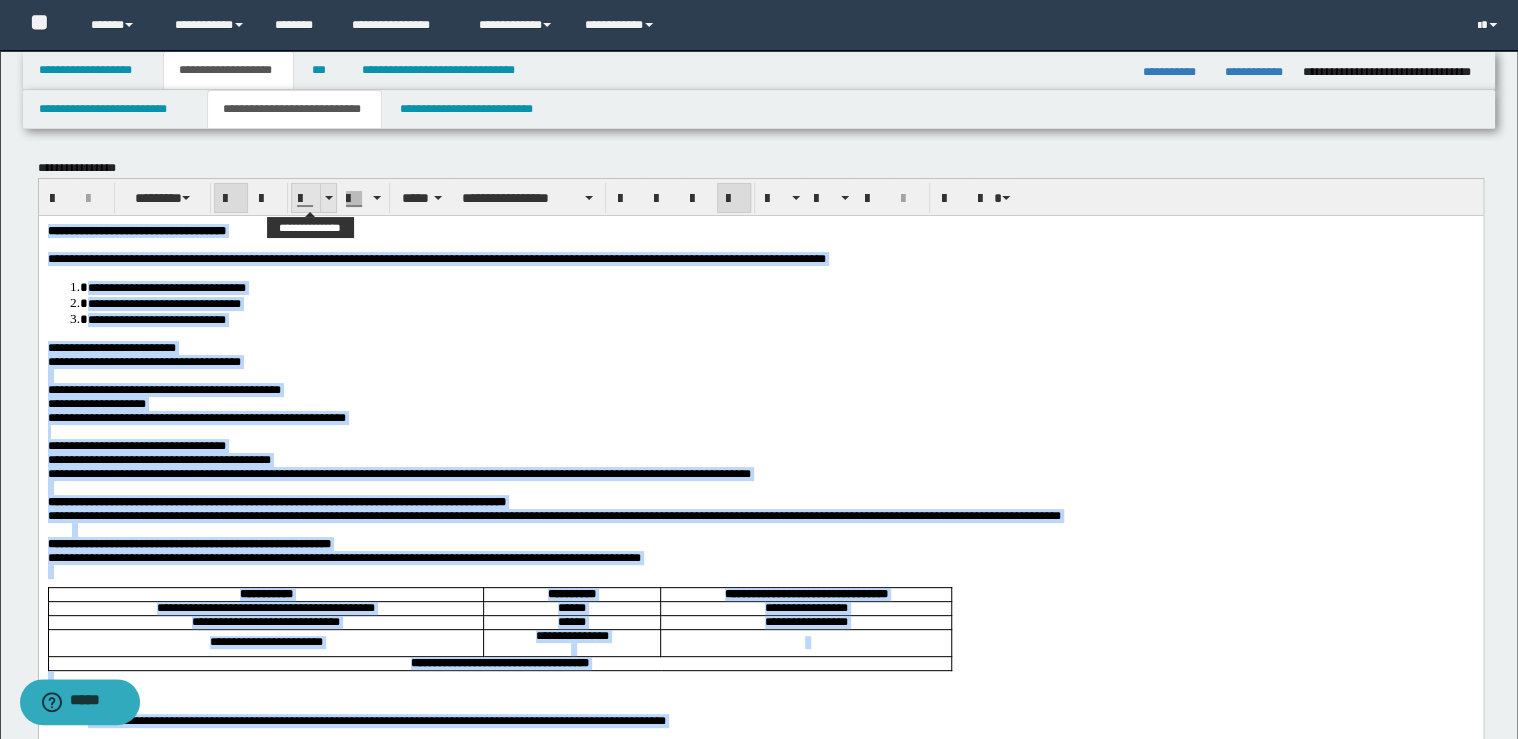 click at bounding box center [328, 198] 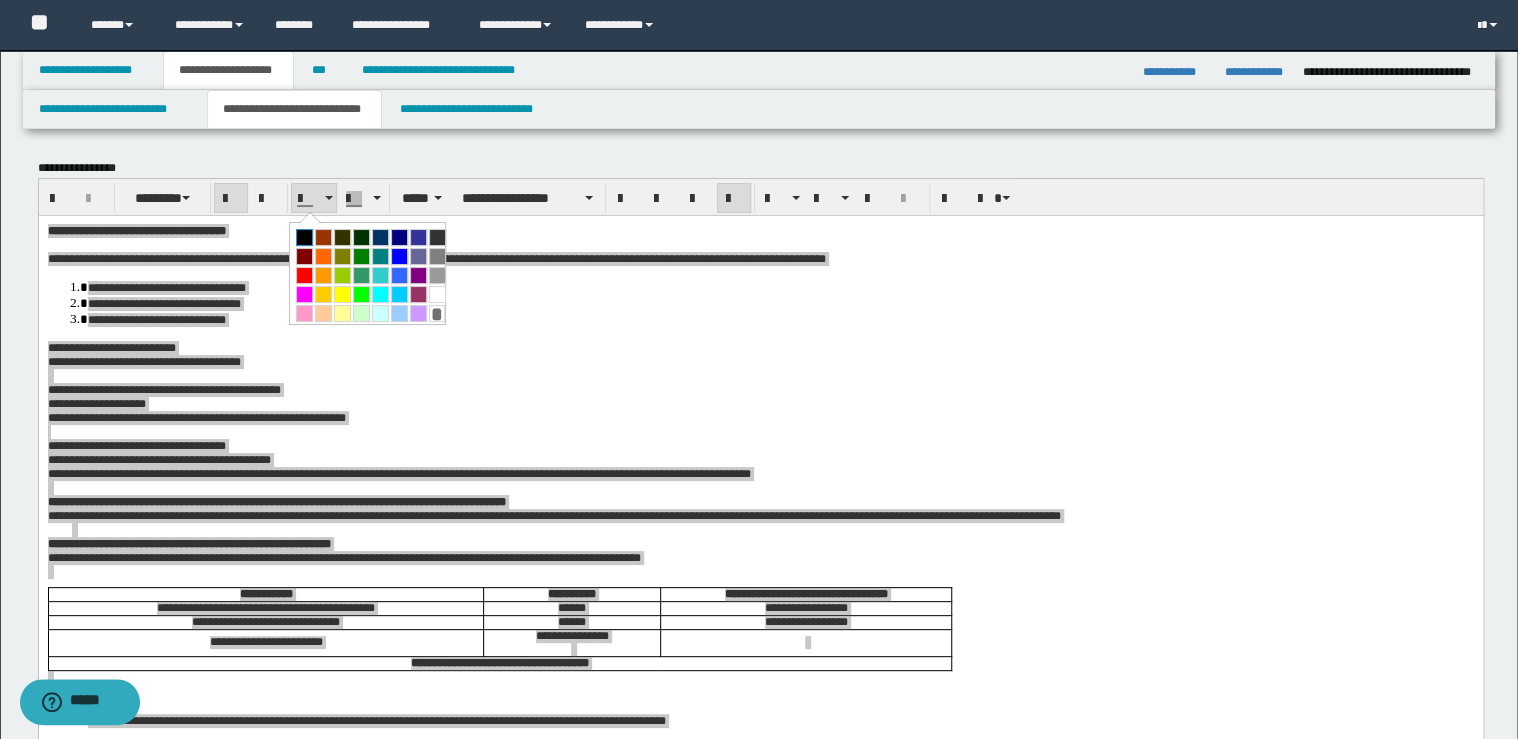 click at bounding box center (304, 237) 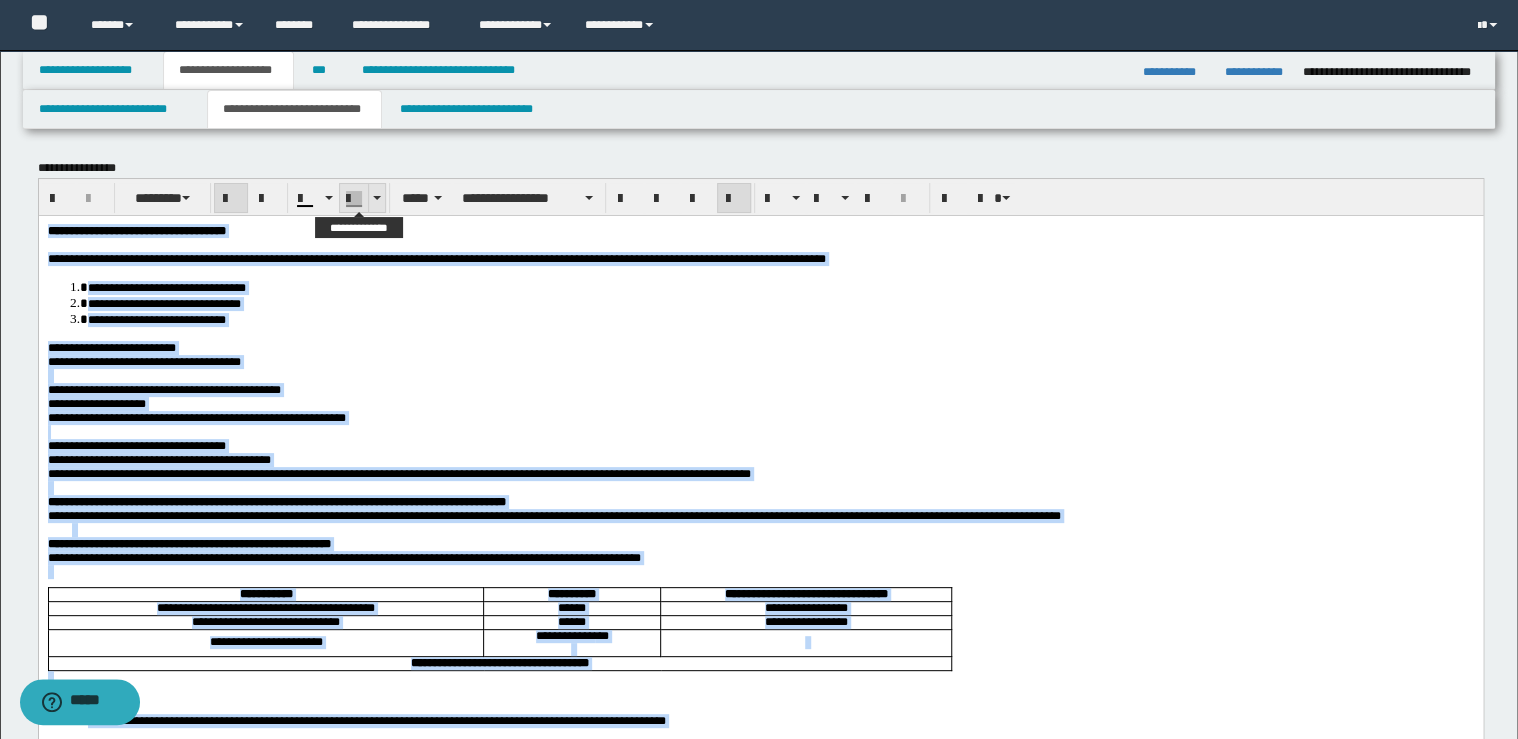 click at bounding box center (377, 198) 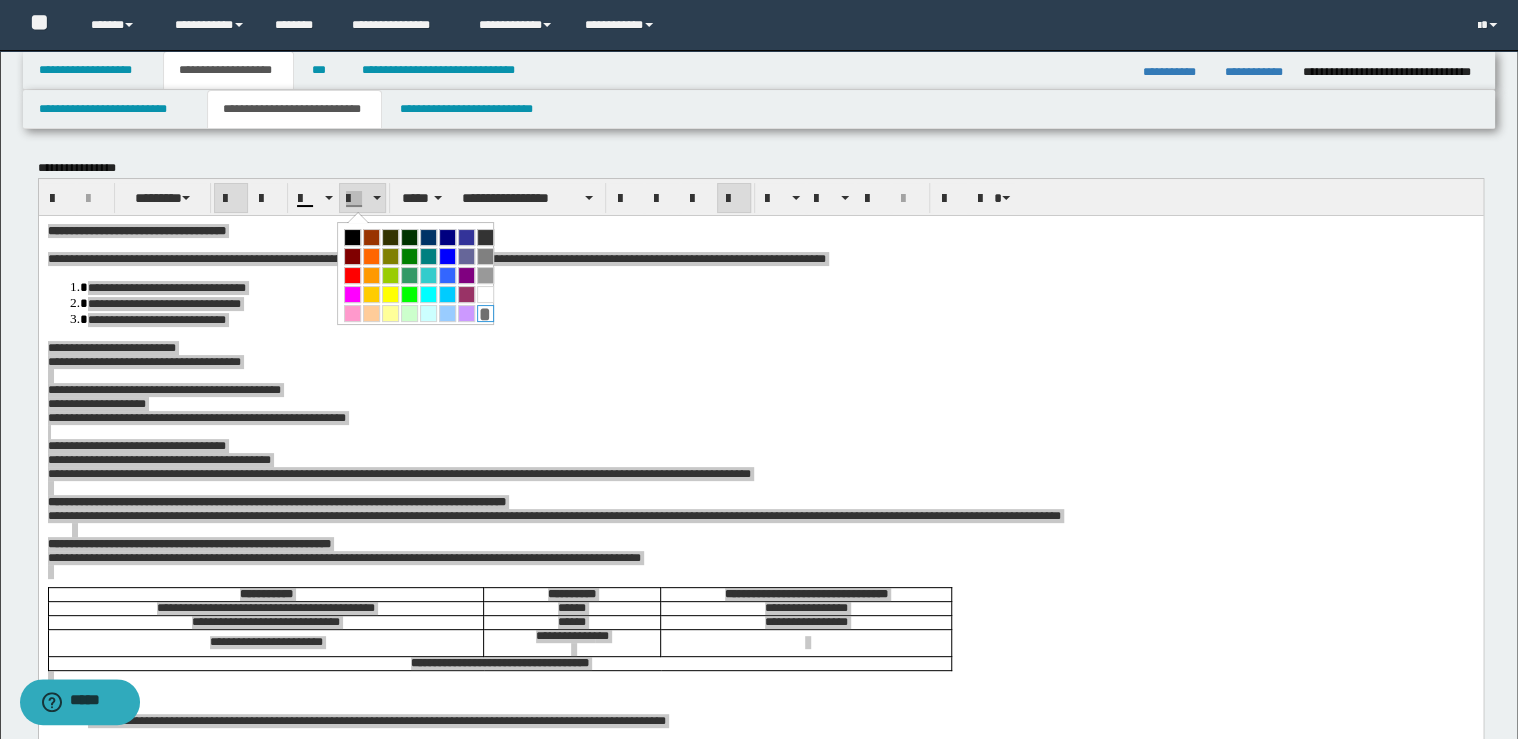 click on "*" at bounding box center (485, 313) 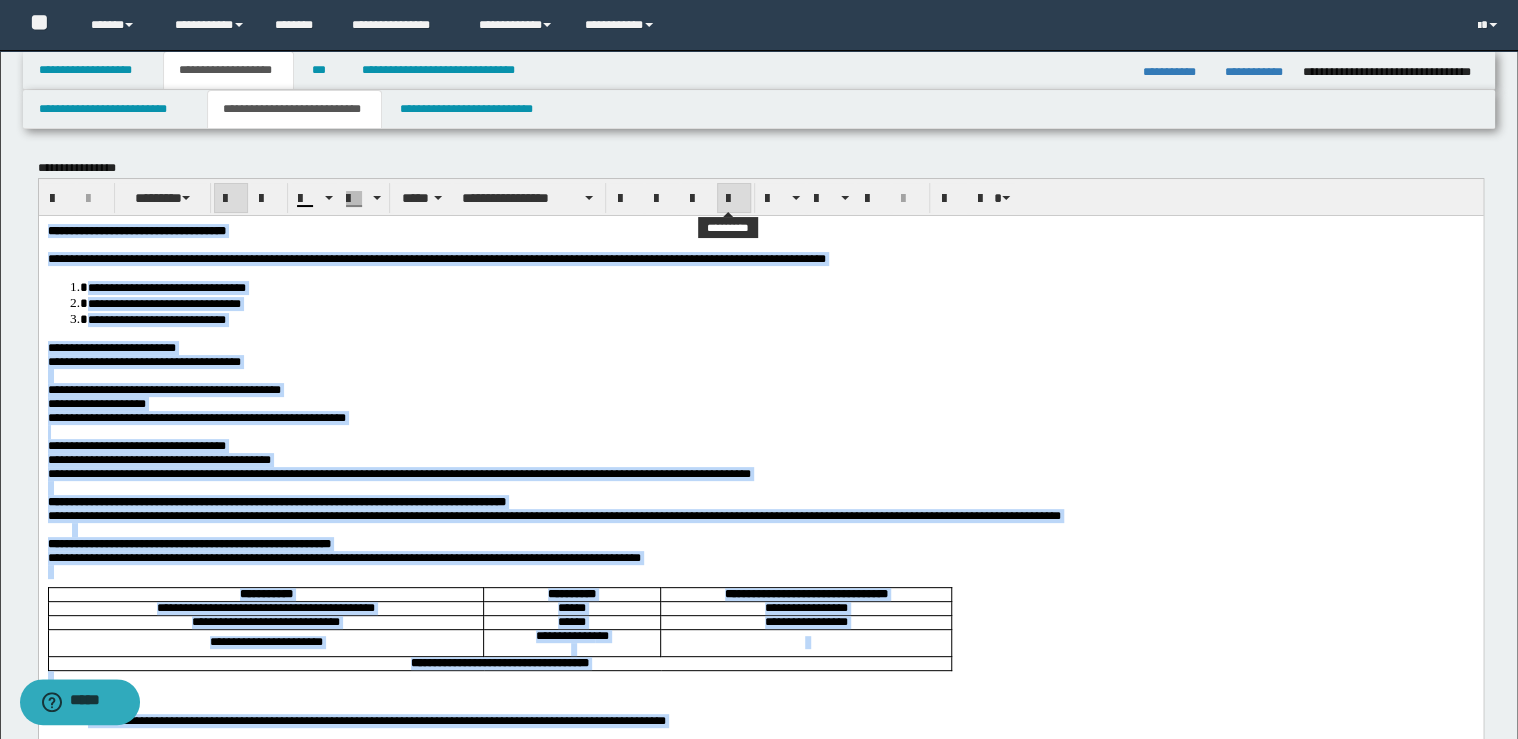 click at bounding box center [734, 199] 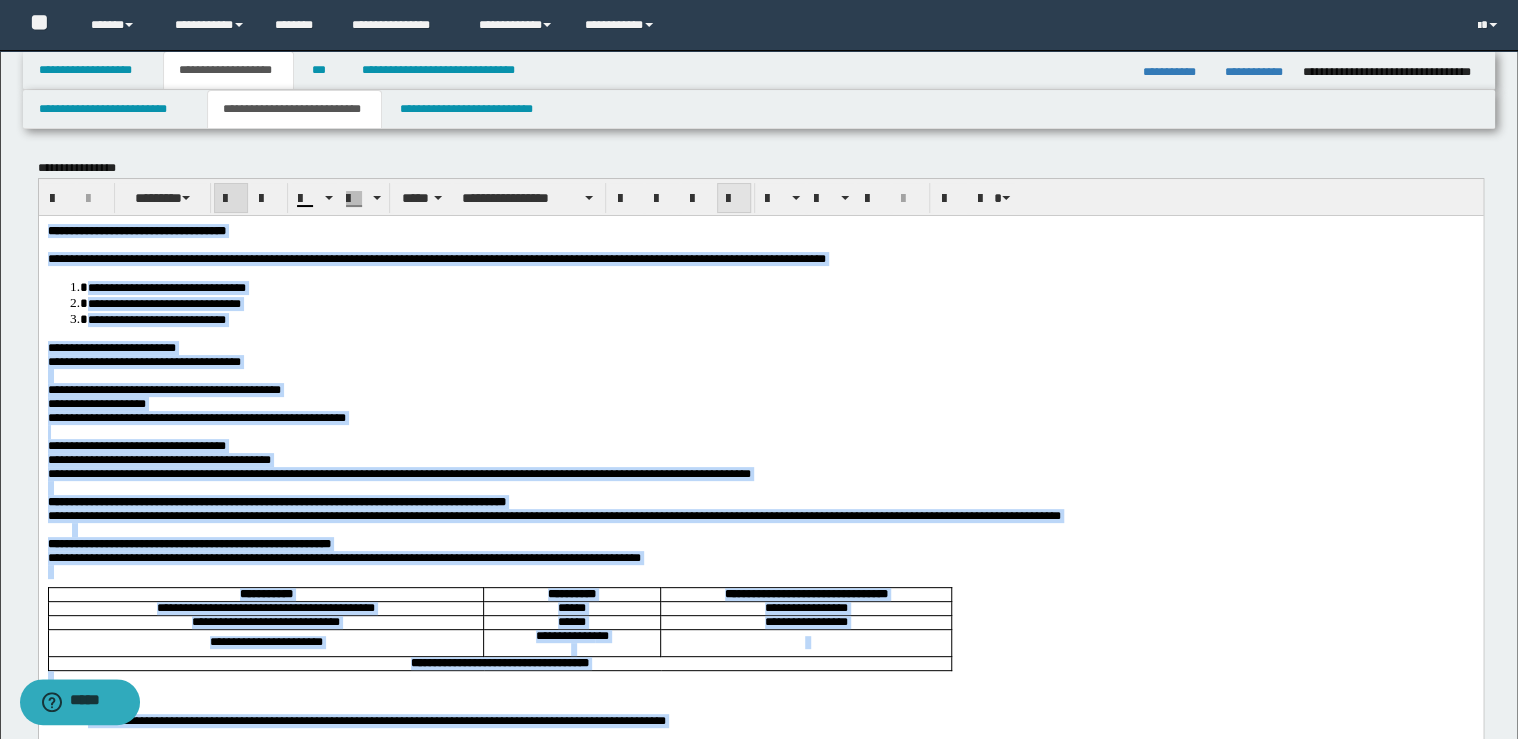 click at bounding box center [734, 199] 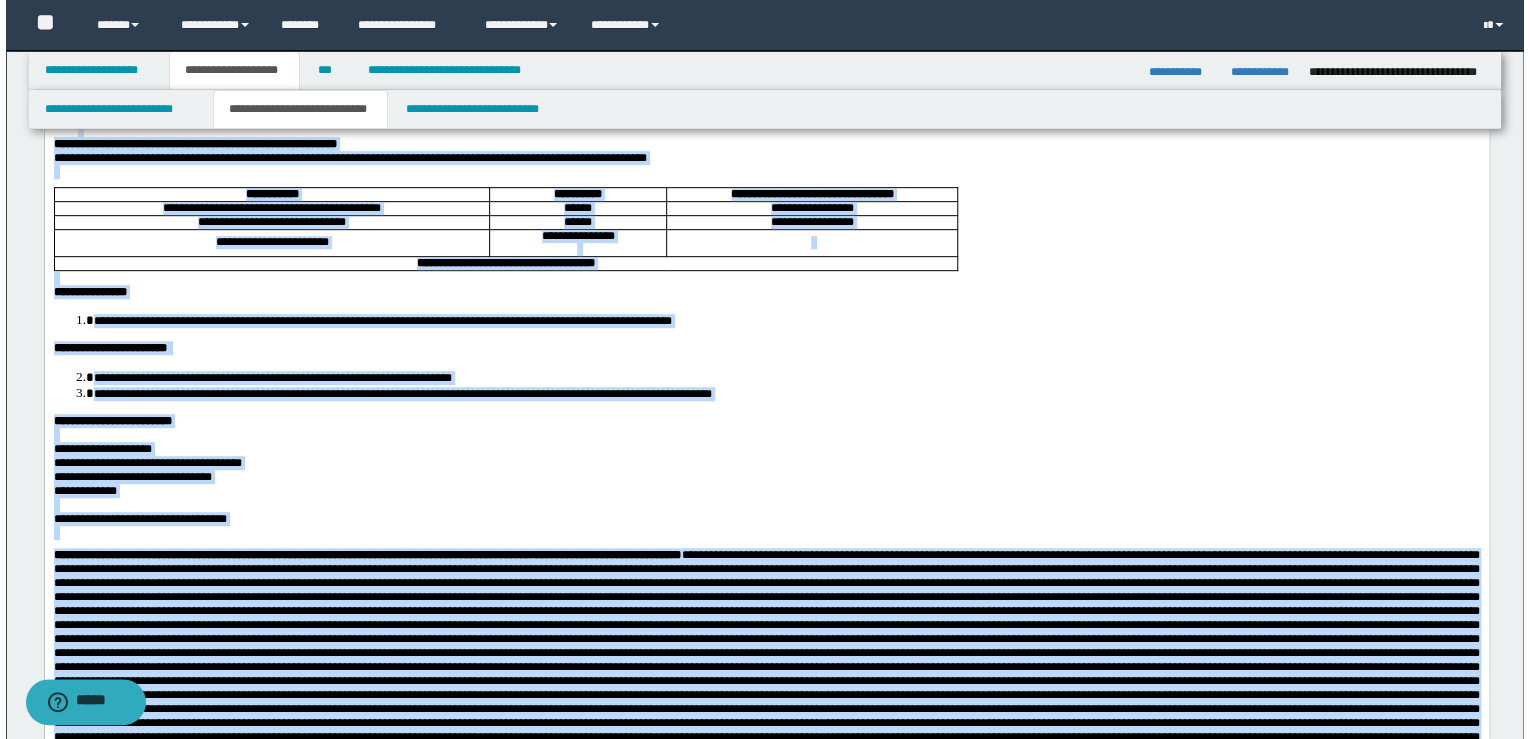 scroll, scrollTop: 0, scrollLeft: 0, axis: both 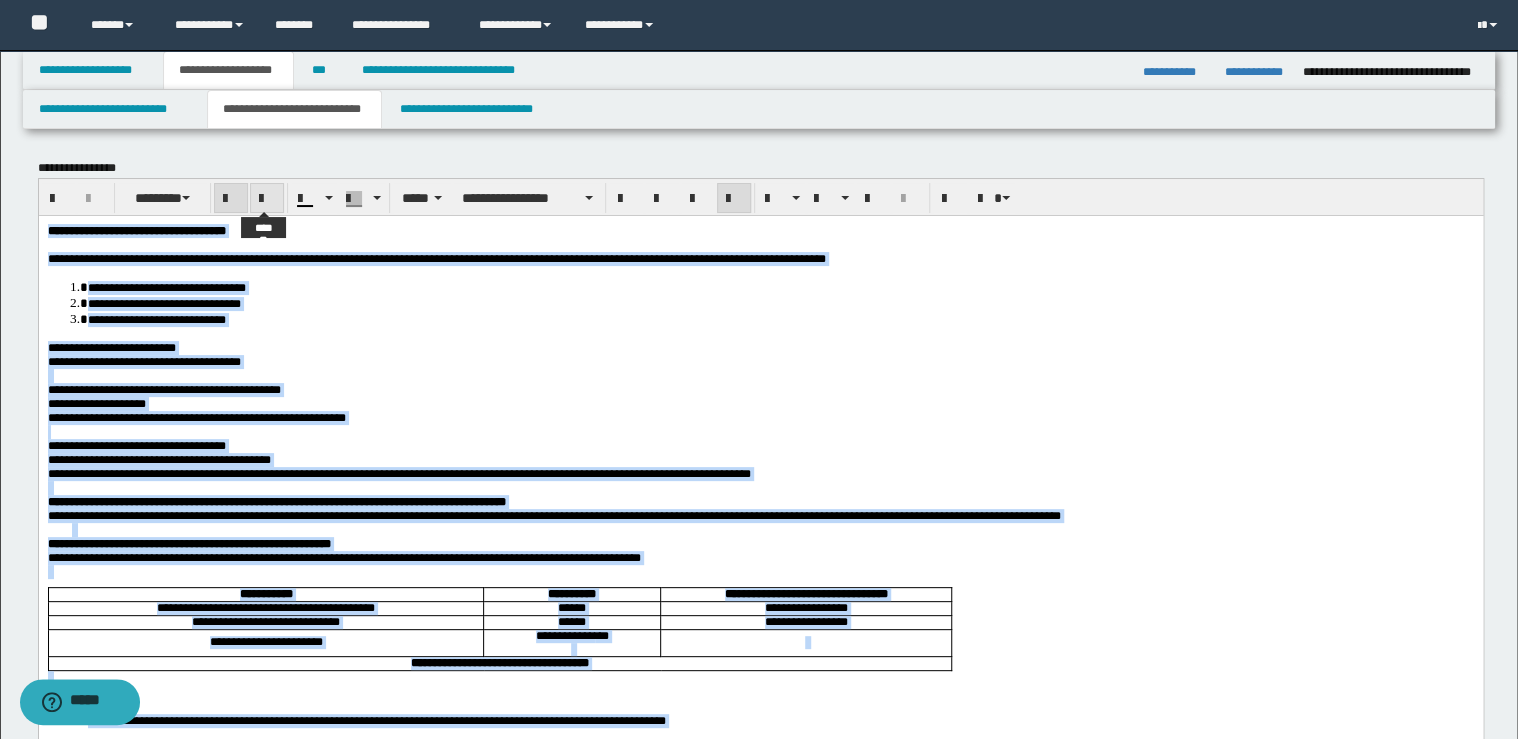 click at bounding box center [267, 199] 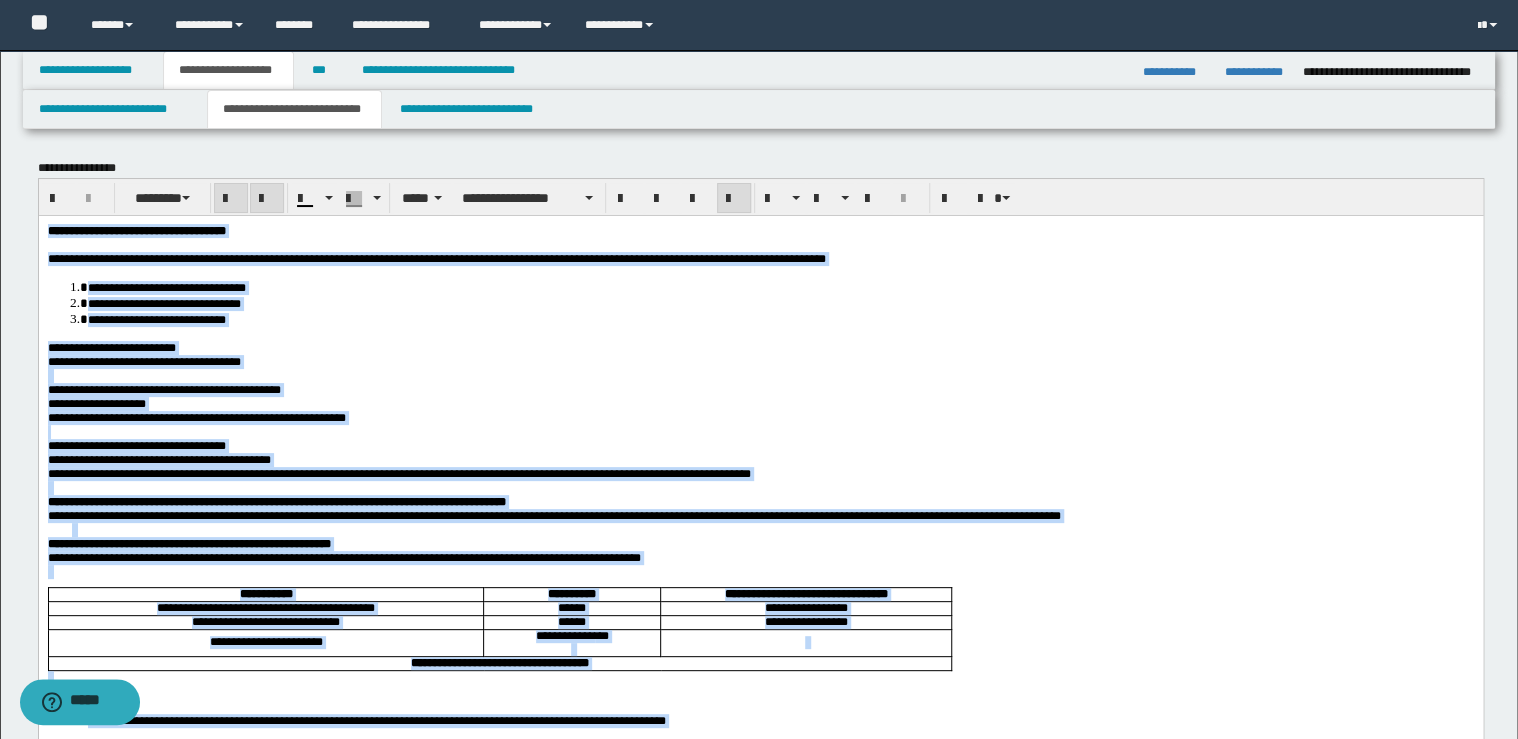 click at bounding box center [267, 199] 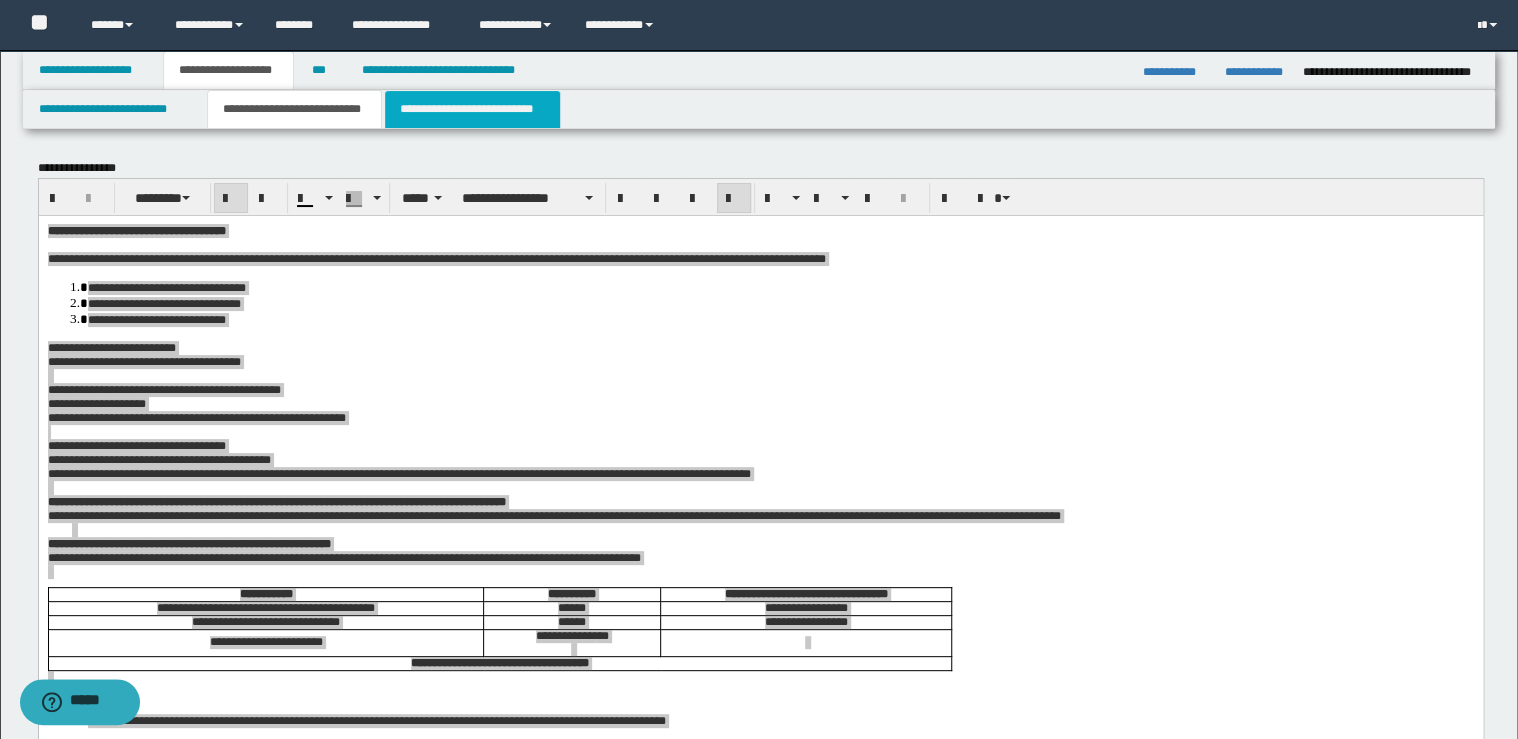 click on "**********" at bounding box center [472, 109] 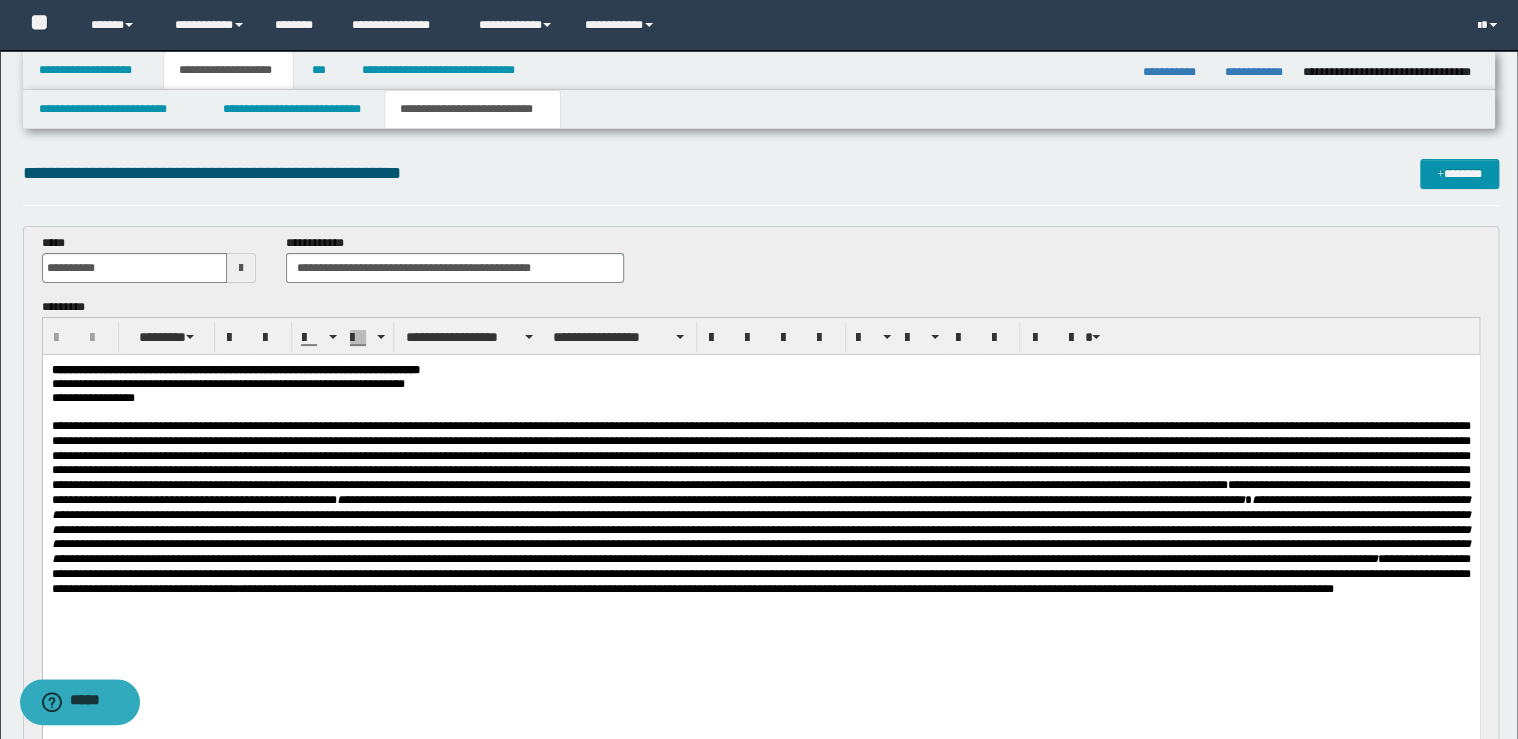 scroll, scrollTop: 0, scrollLeft: 0, axis: both 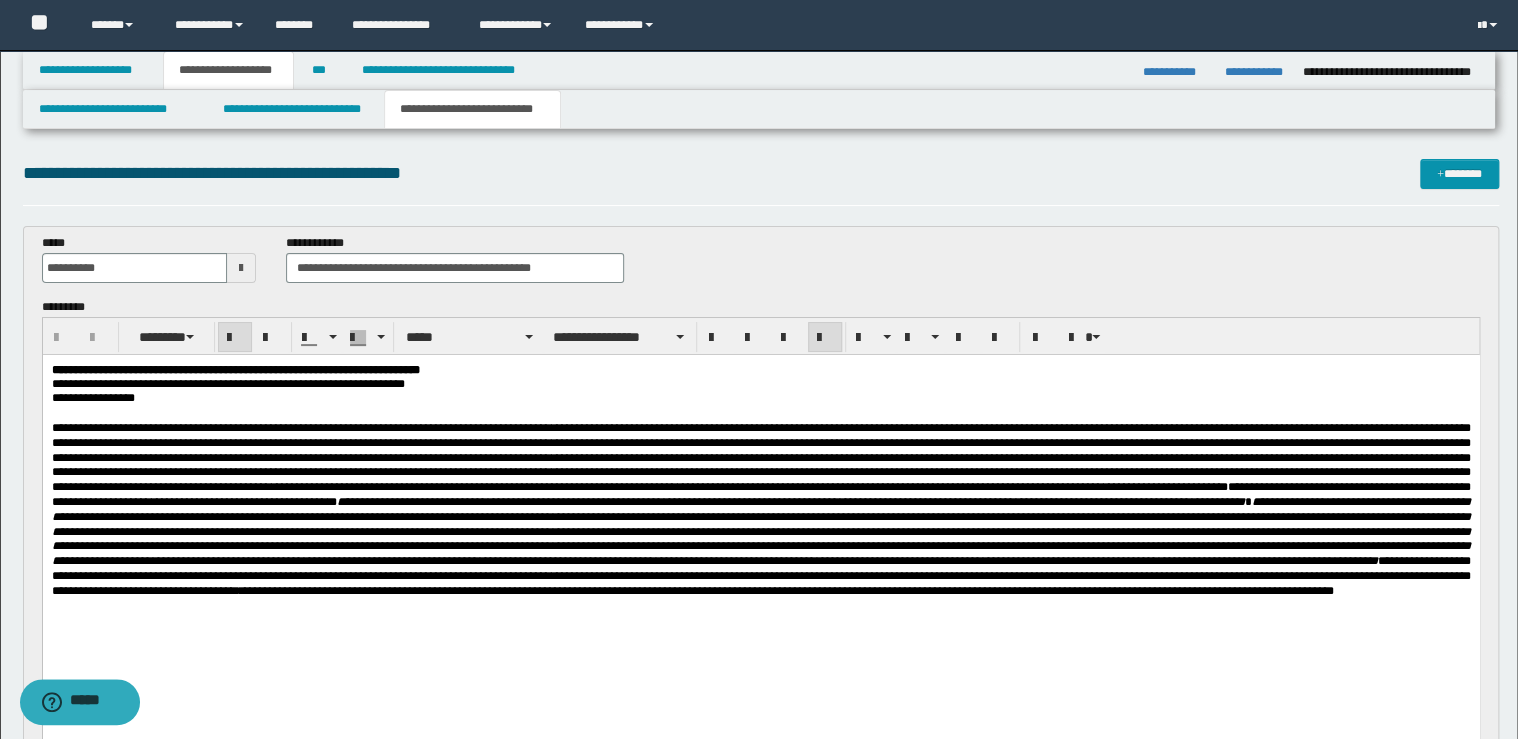 click on "**********" at bounding box center (760, 370) 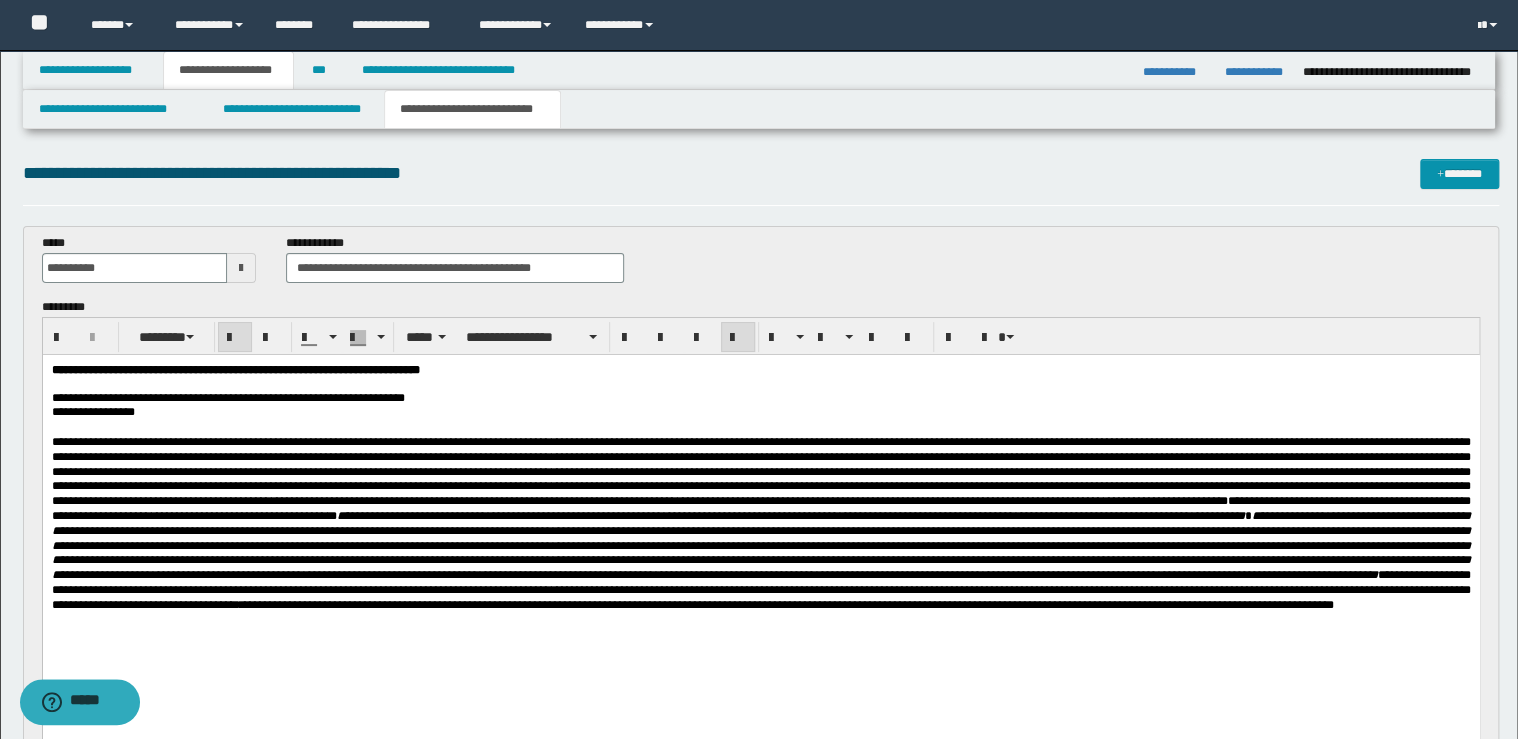 click on "**********" at bounding box center (760, 398) 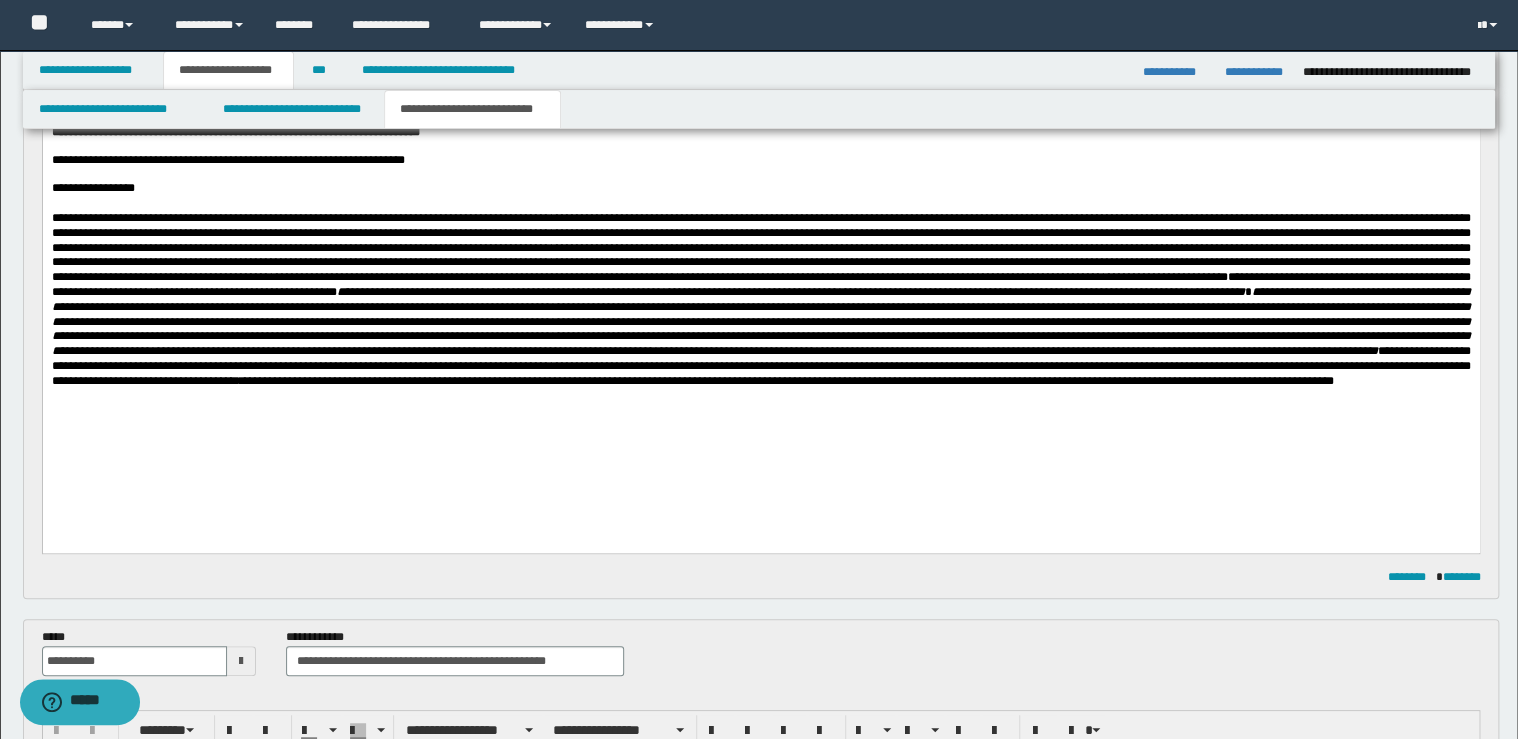 scroll, scrollTop: 240, scrollLeft: 0, axis: vertical 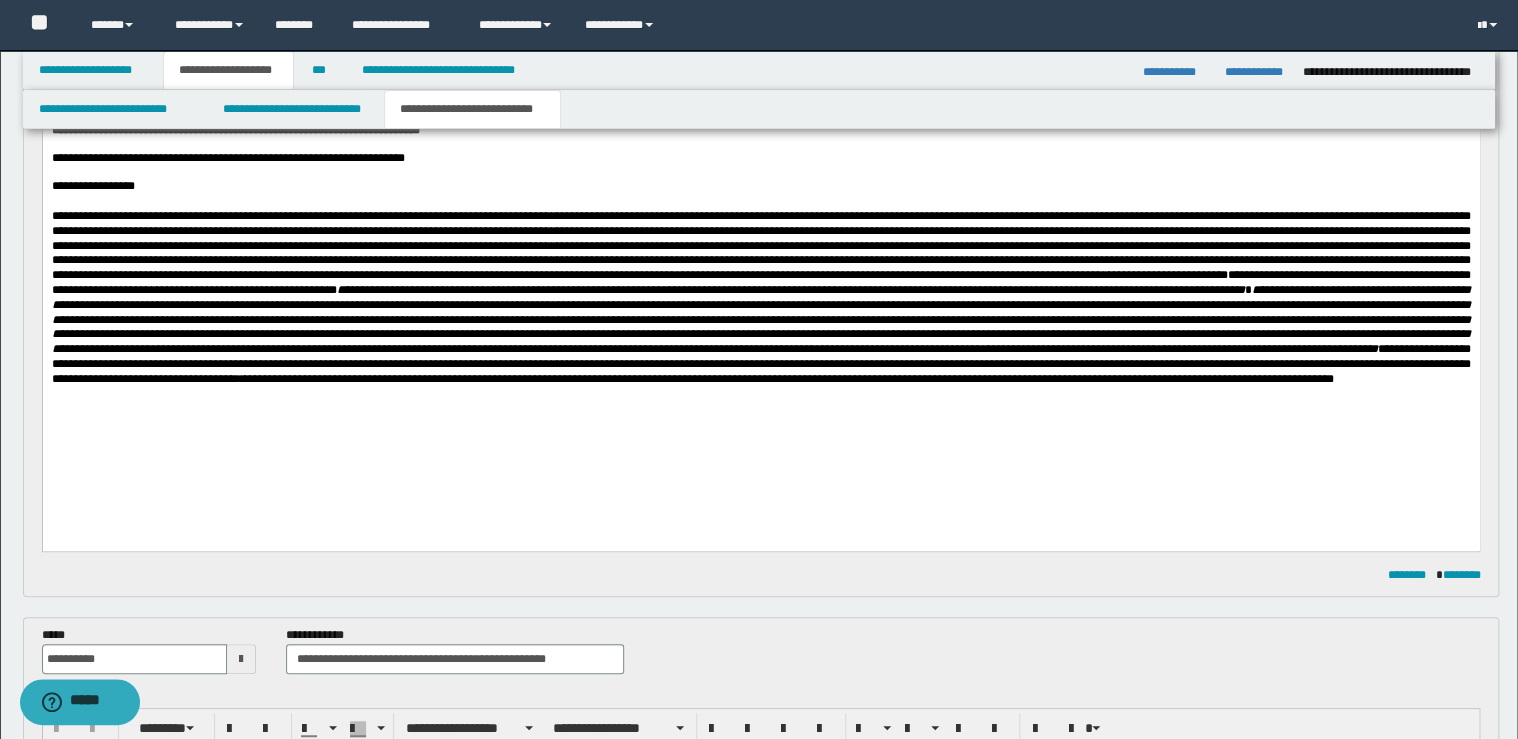 click on "**********" at bounding box center (760, 297) 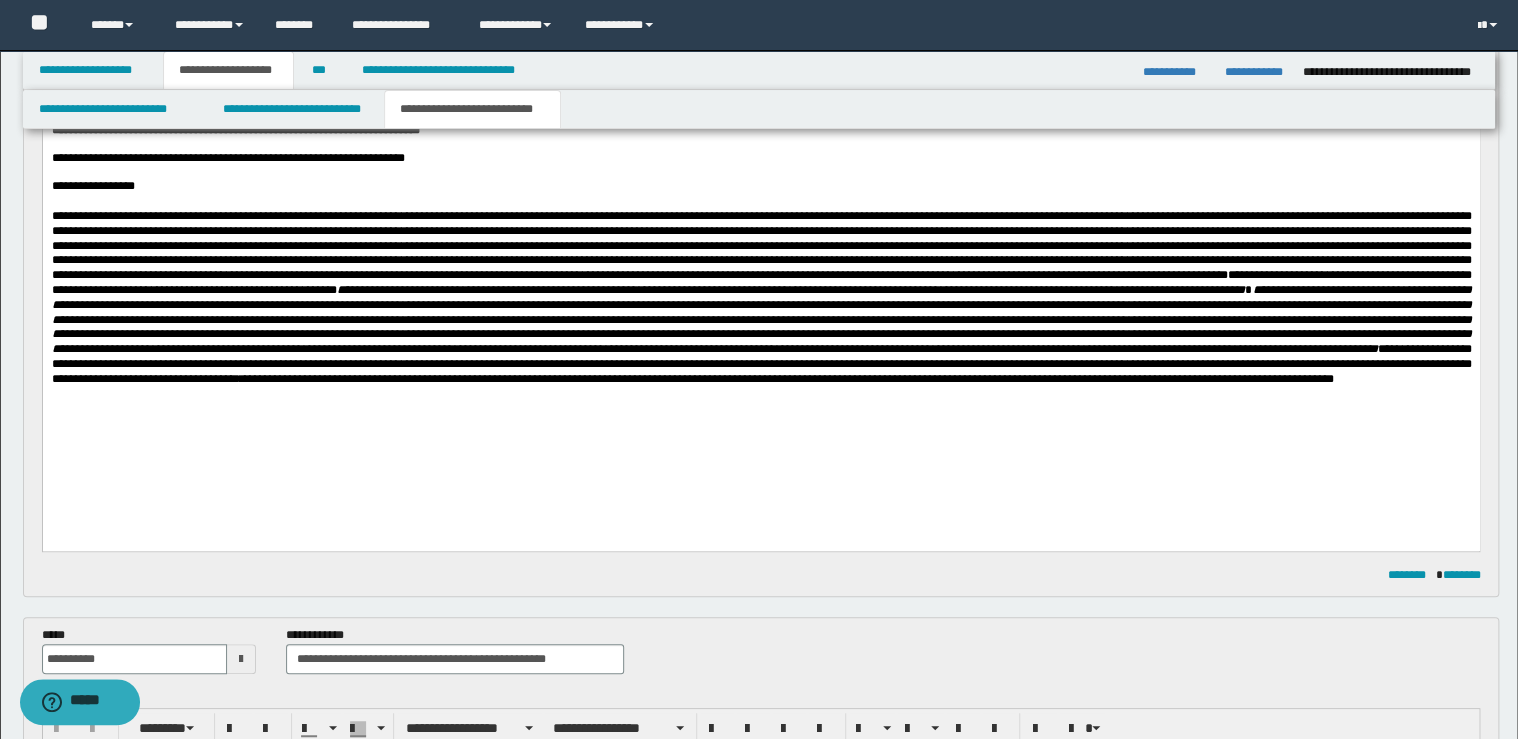 type 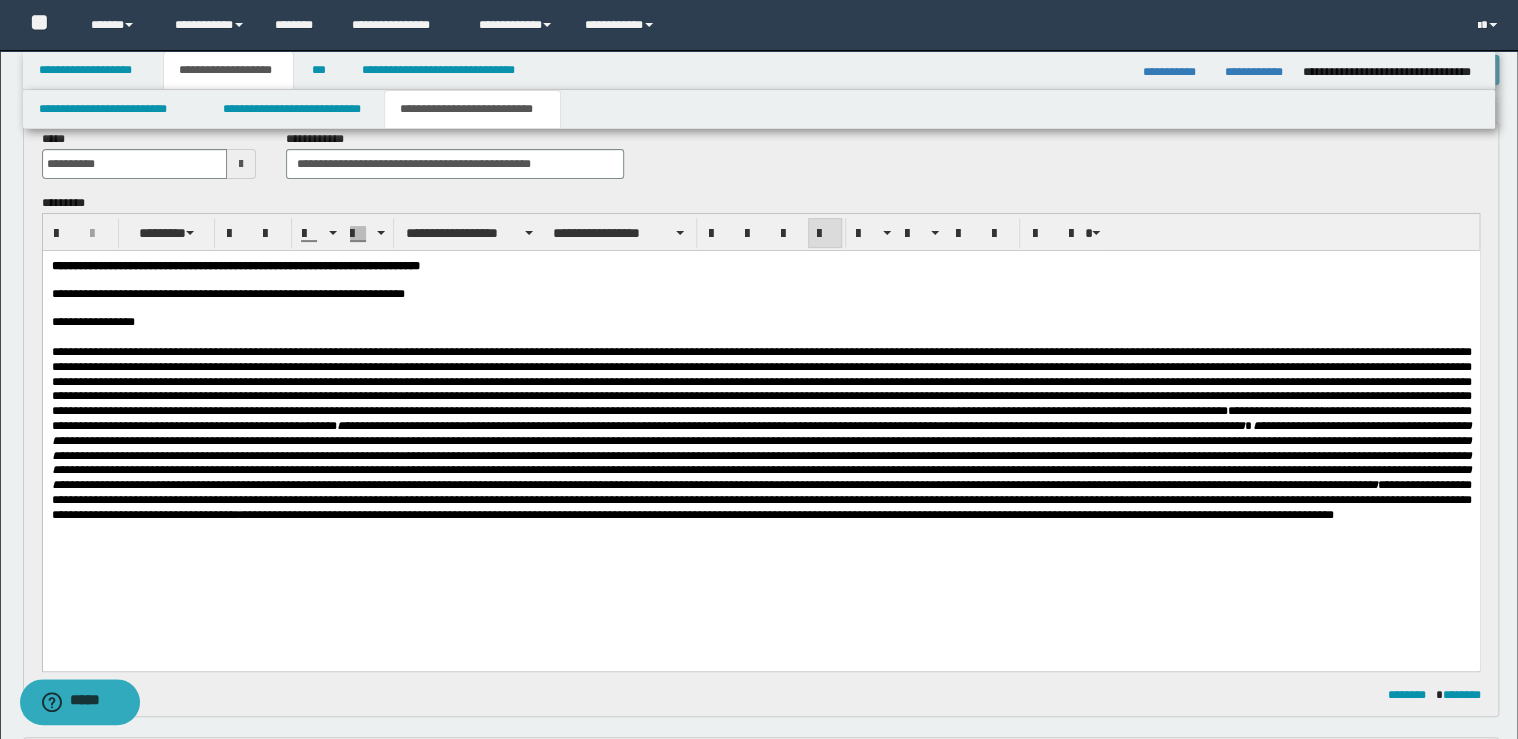 scroll, scrollTop: 80, scrollLeft: 0, axis: vertical 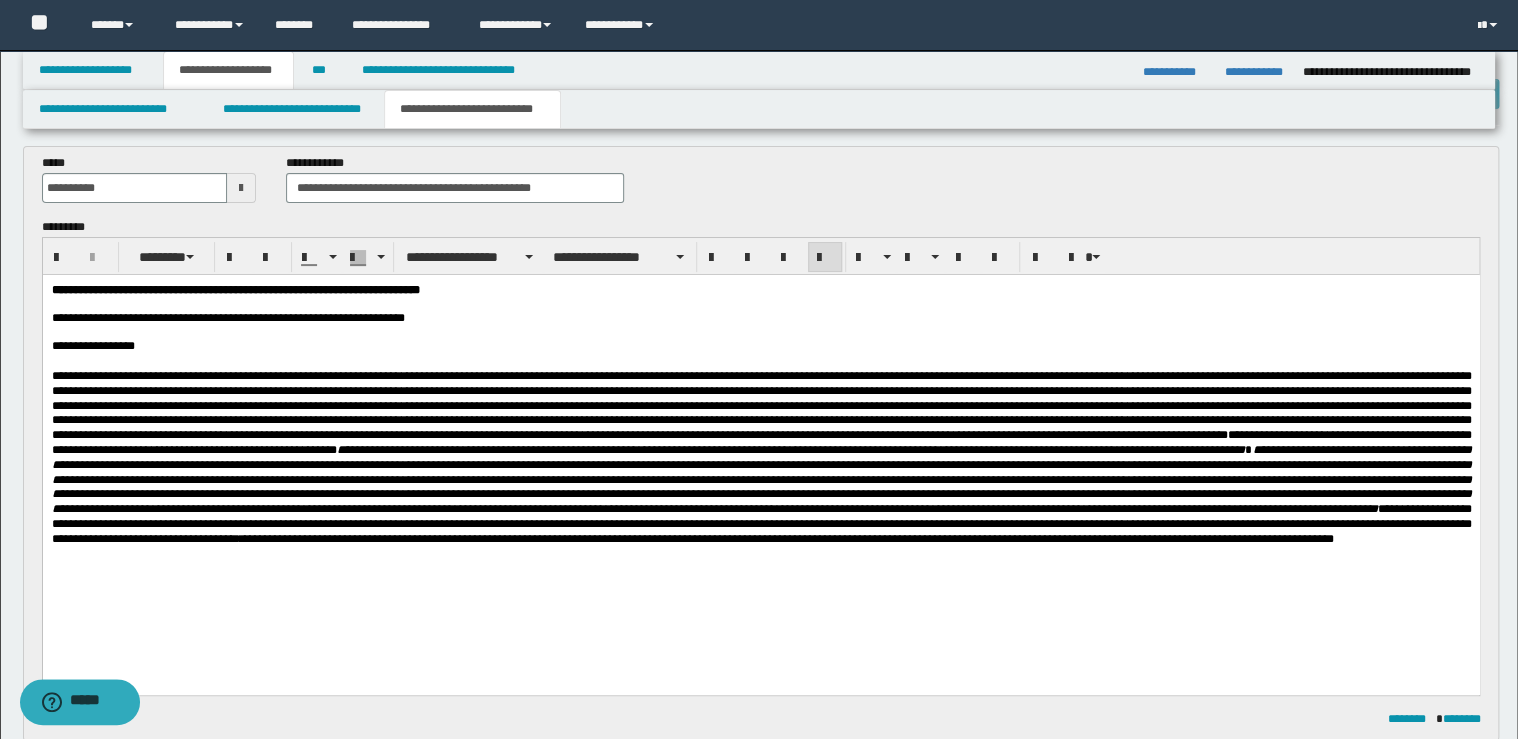 click on "**********" at bounding box center (761, 457) 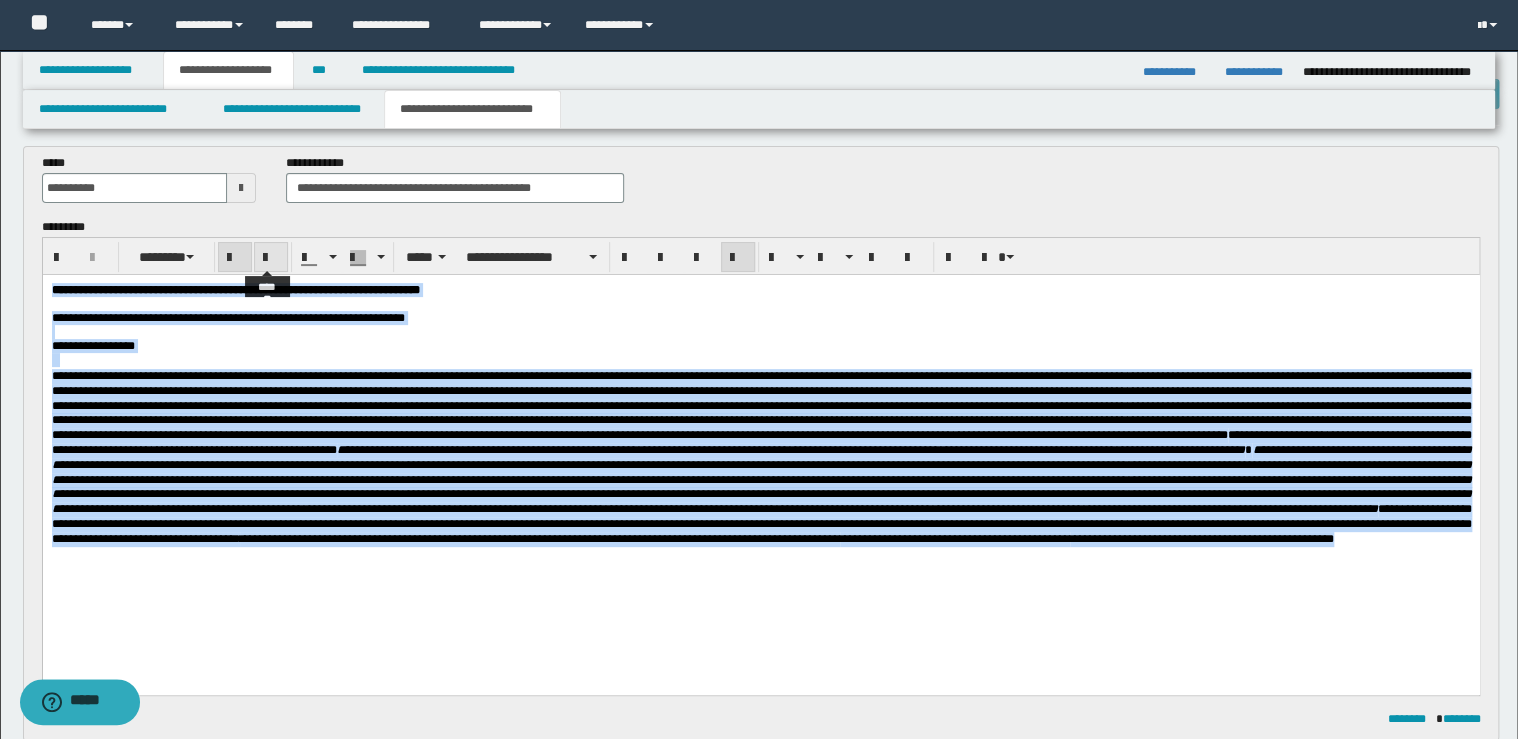 click at bounding box center [271, 258] 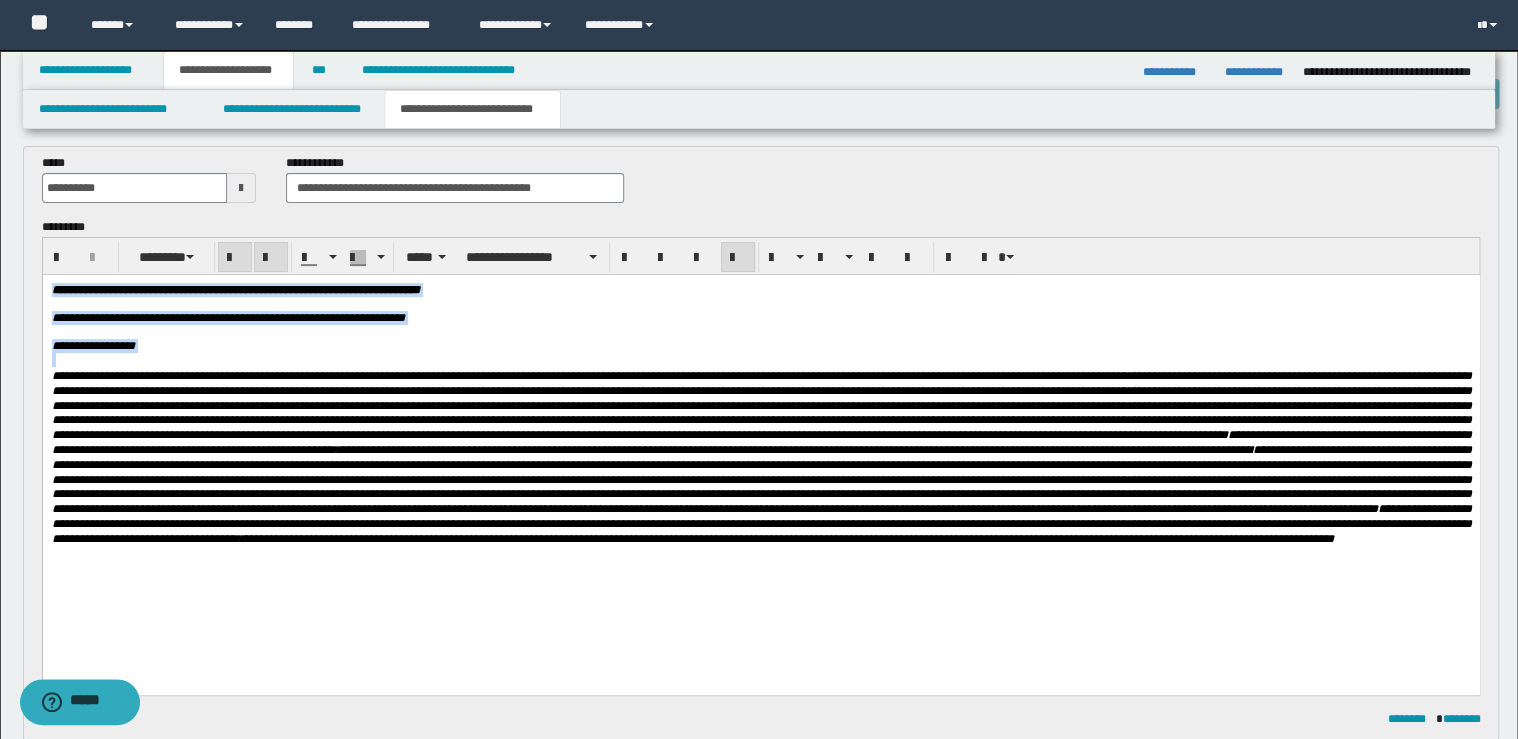 click at bounding box center [271, 258] 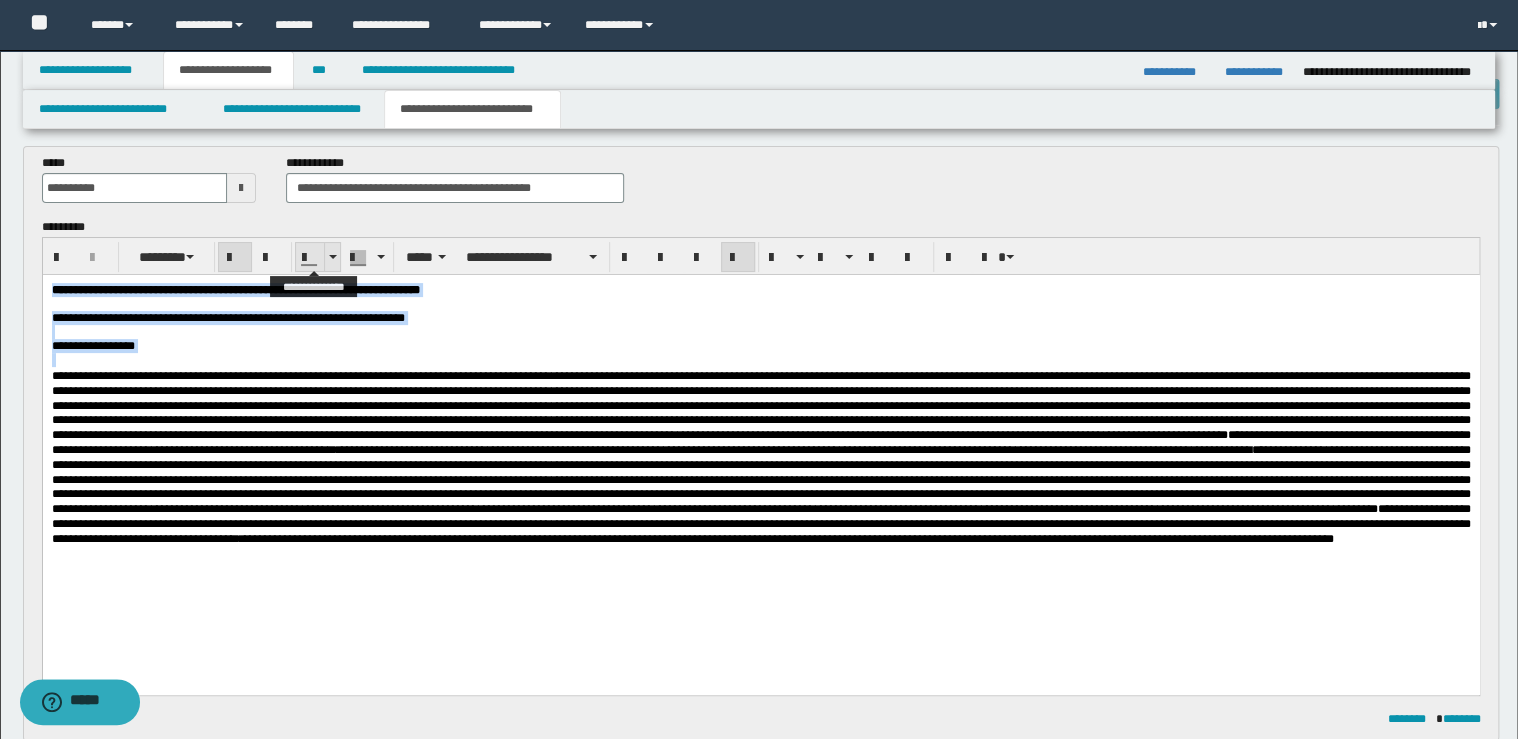click at bounding box center (332, 257) 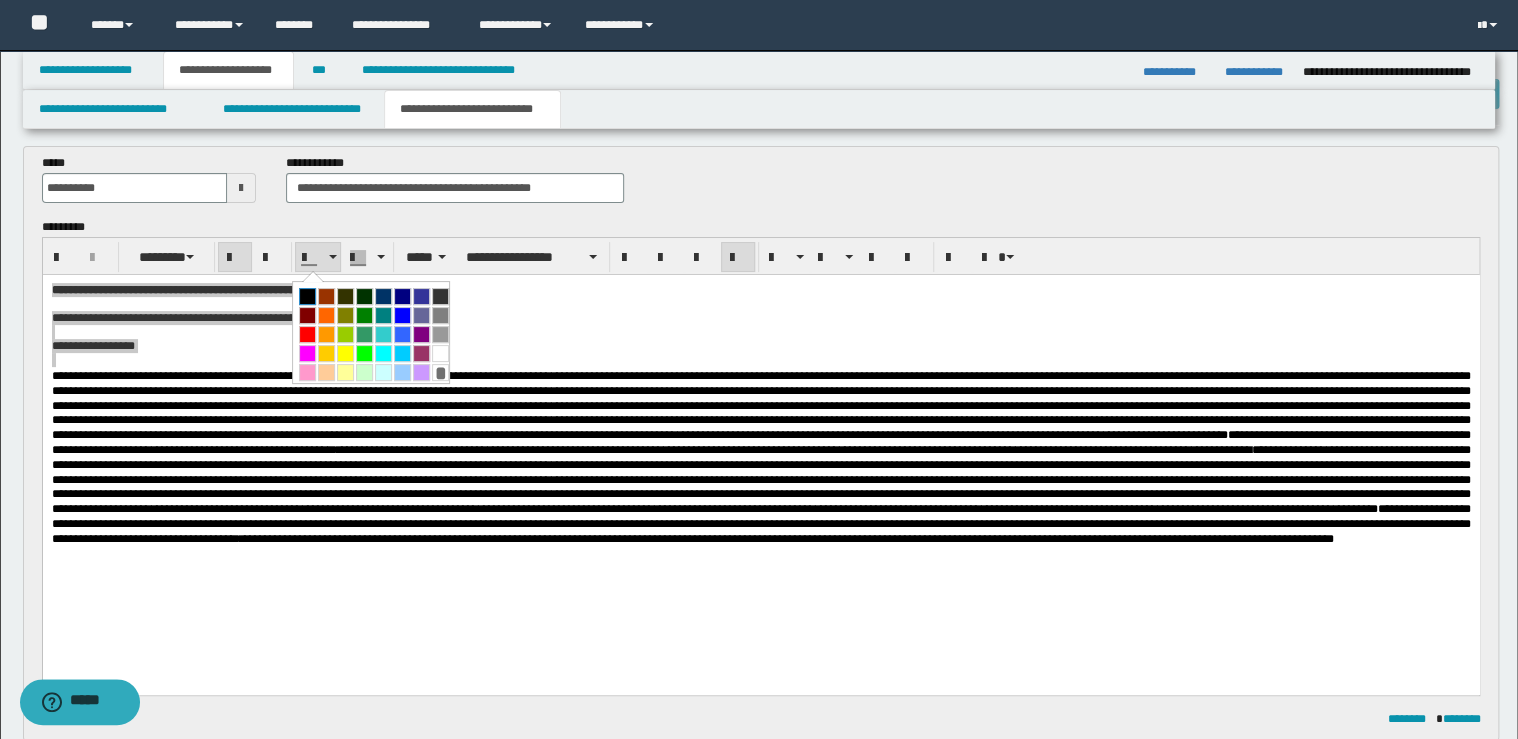 click at bounding box center (307, 296) 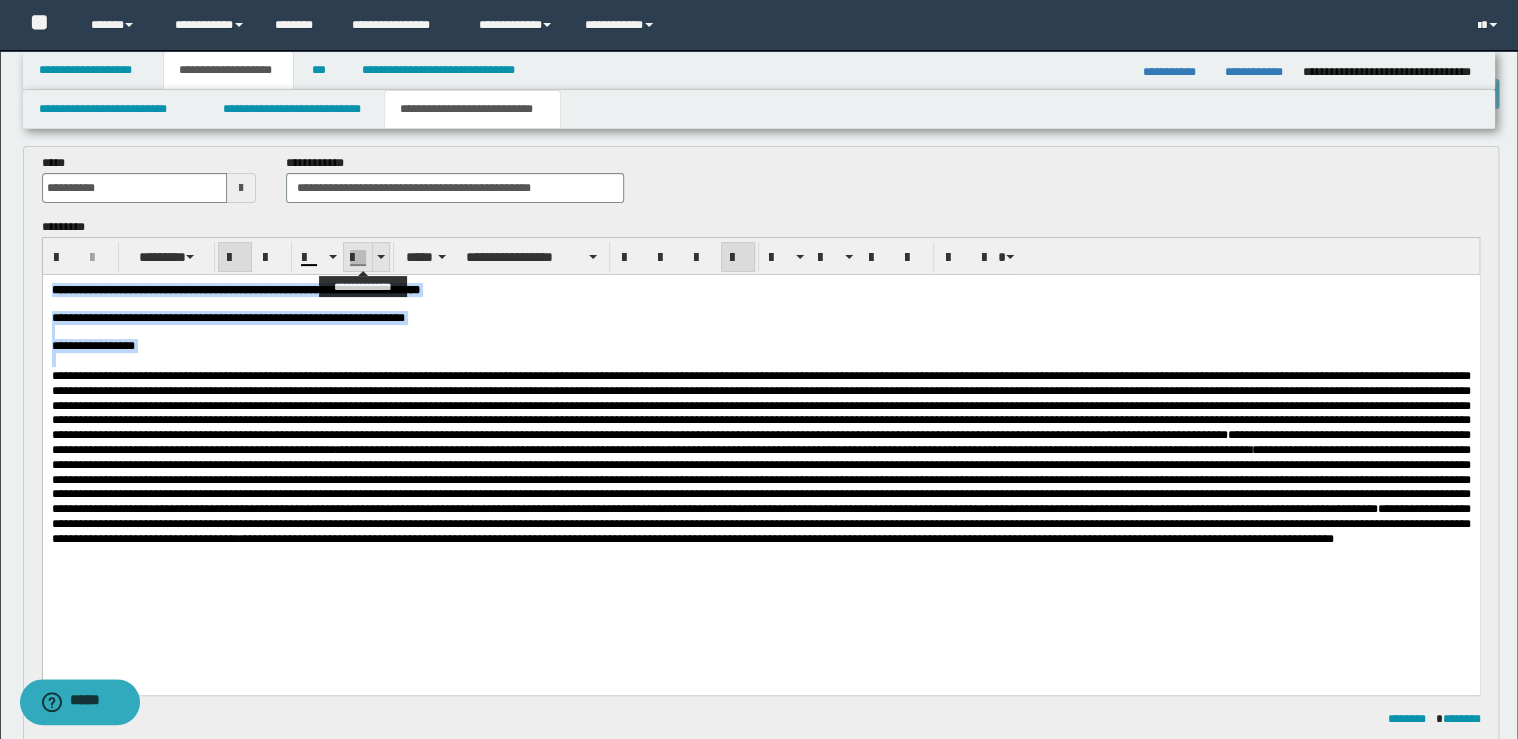 click at bounding box center [380, 257] 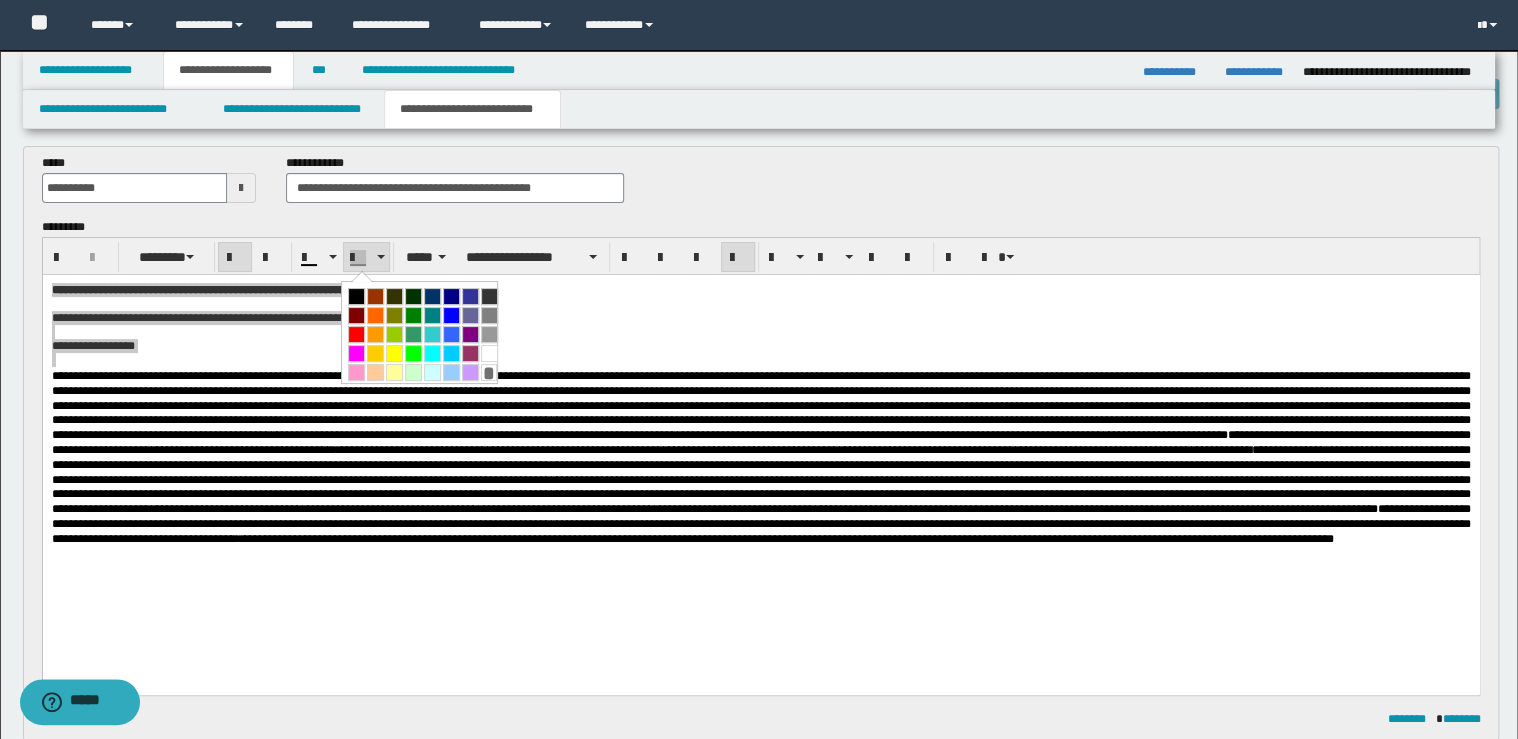 click on "*" at bounding box center [489, 372] 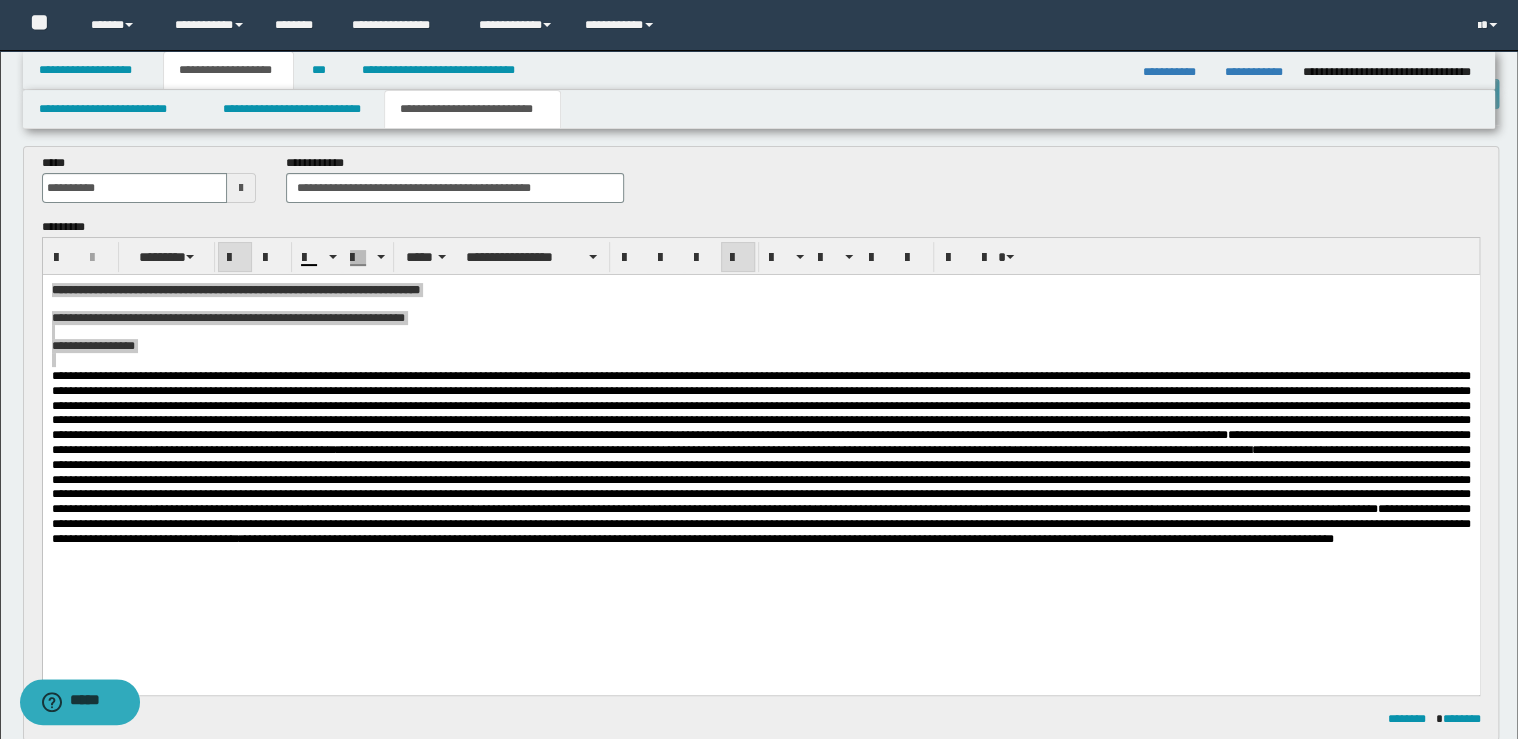 click on "**********" at bounding box center [454, 188] 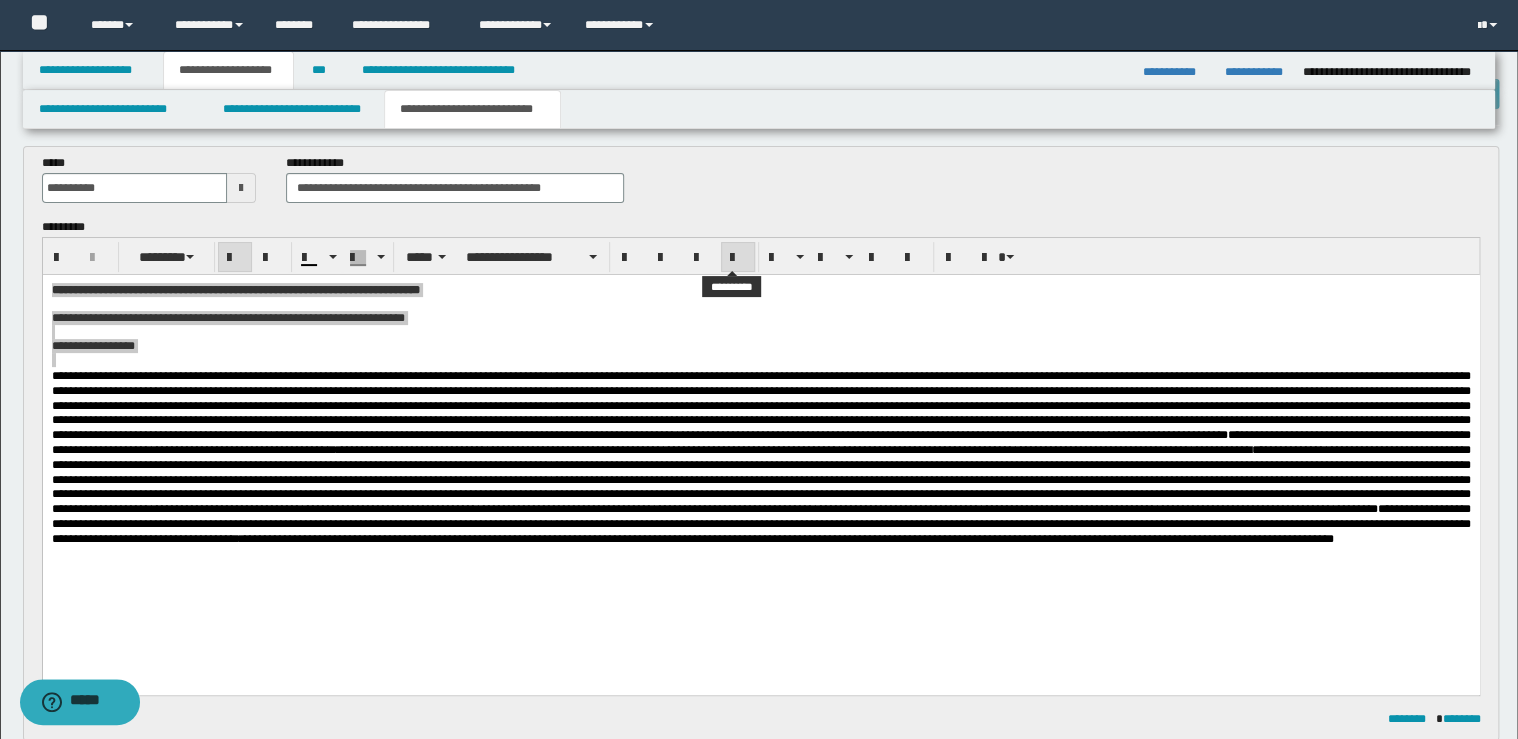 click at bounding box center (738, 257) 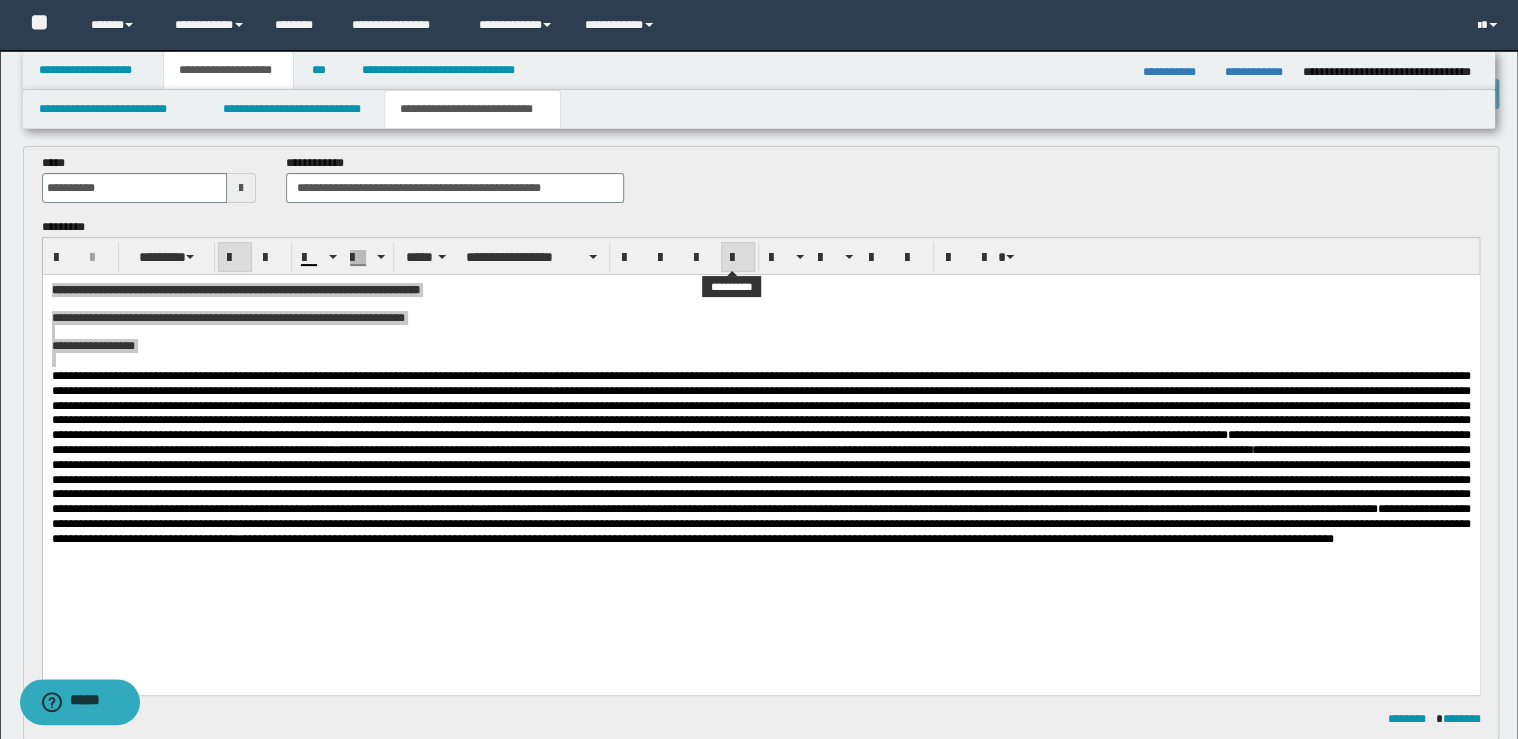 type on "**********" 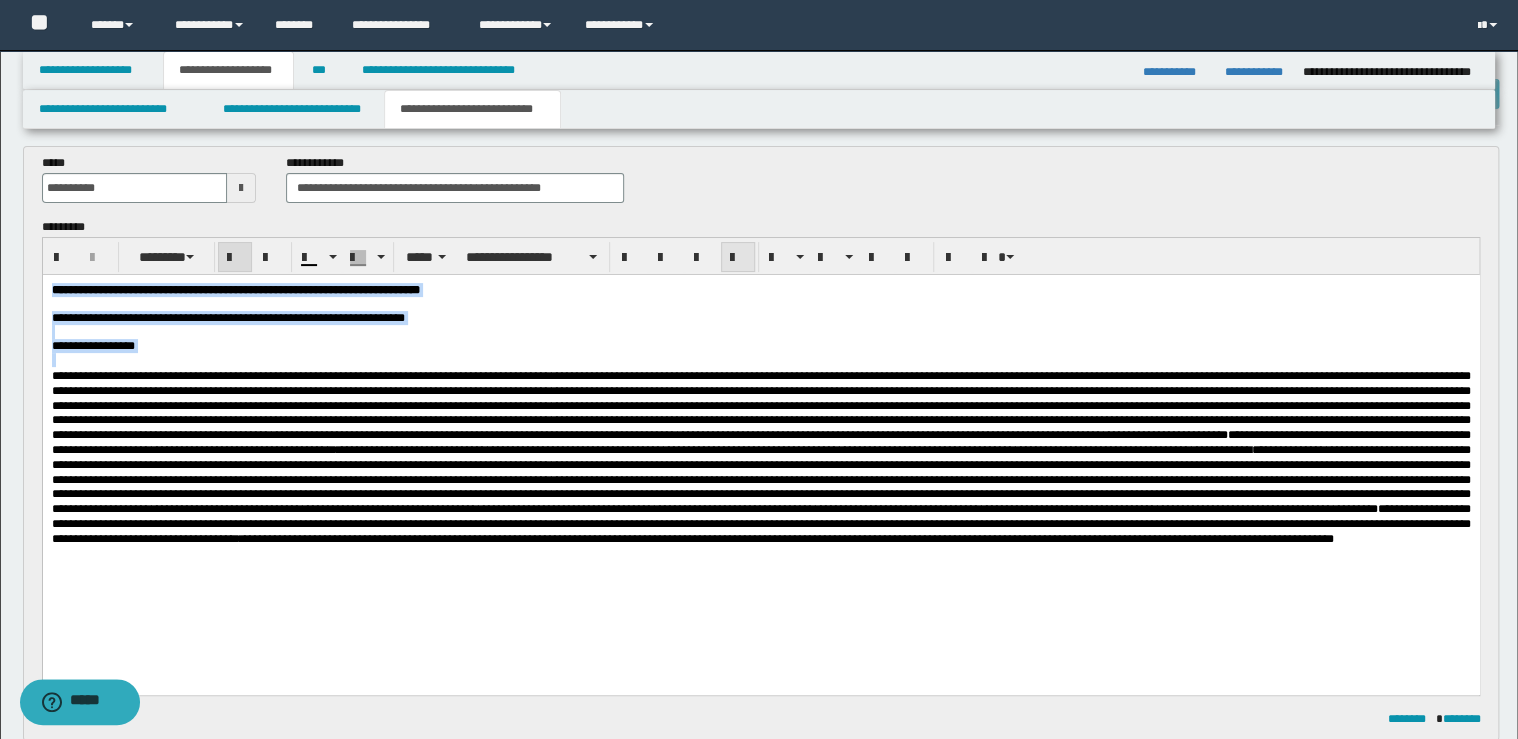 click at bounding box center [738, 257] 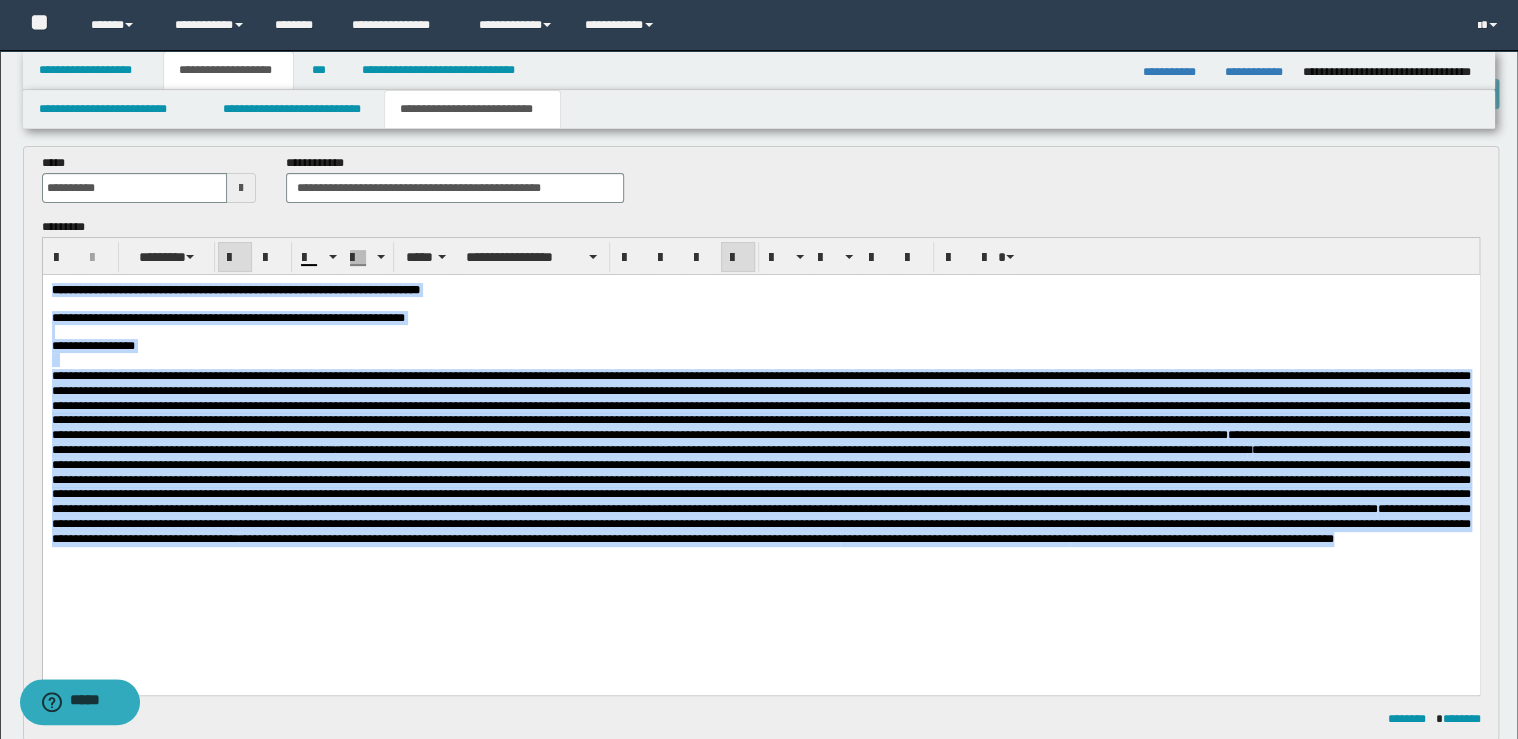 click at bounding box center (738, 258) 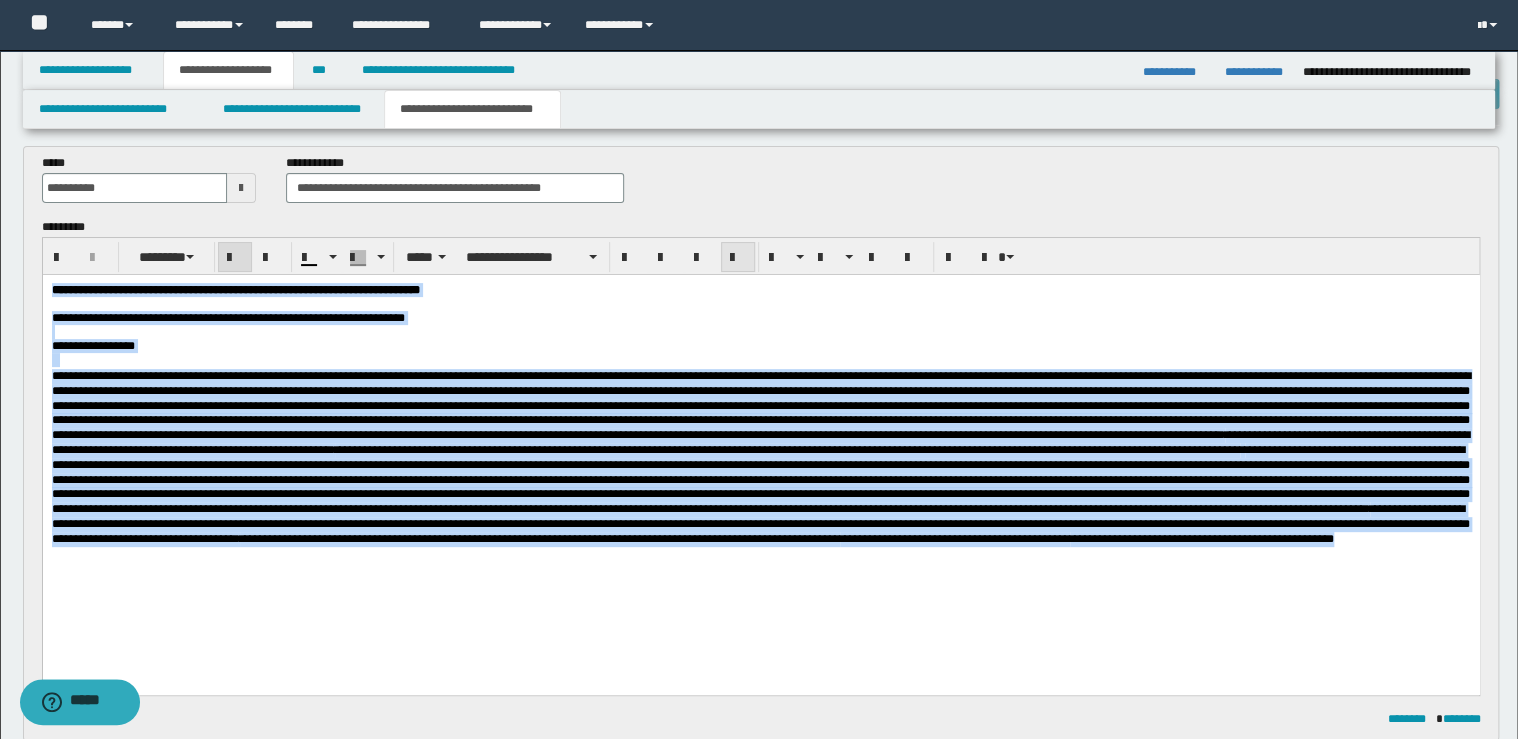 click at bounding box center (738, 258) 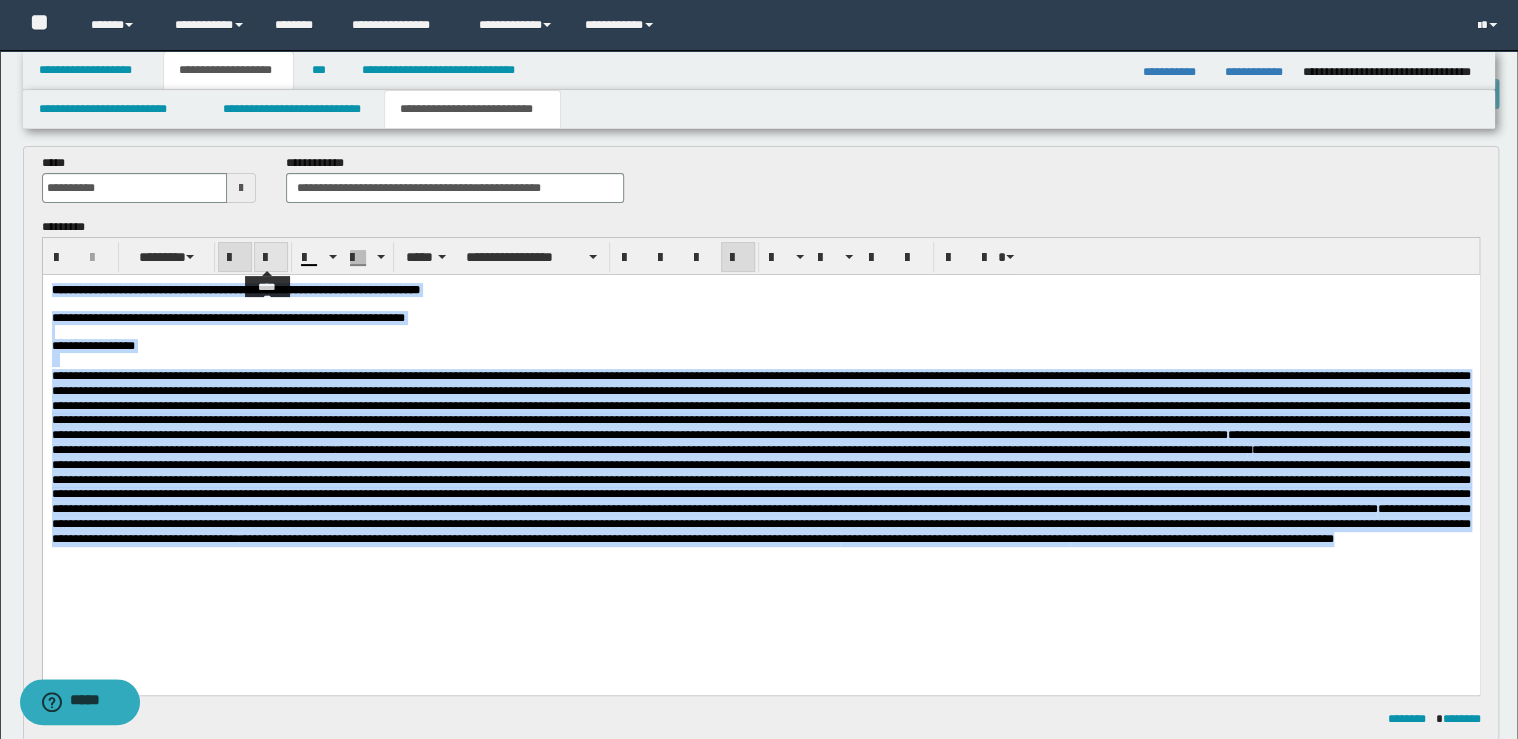 click at bounding box center [271, 257] 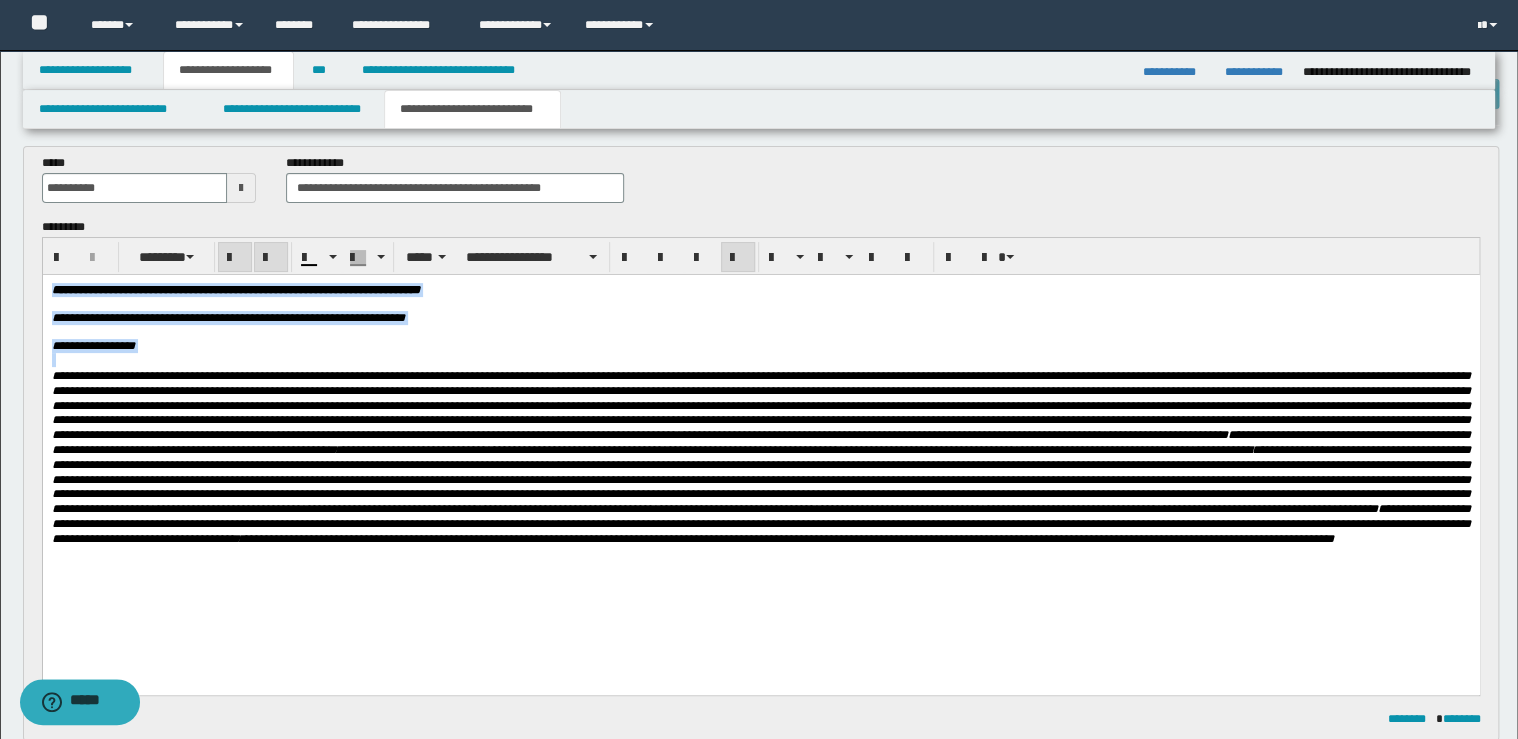 click at bounding box center (271, 257) 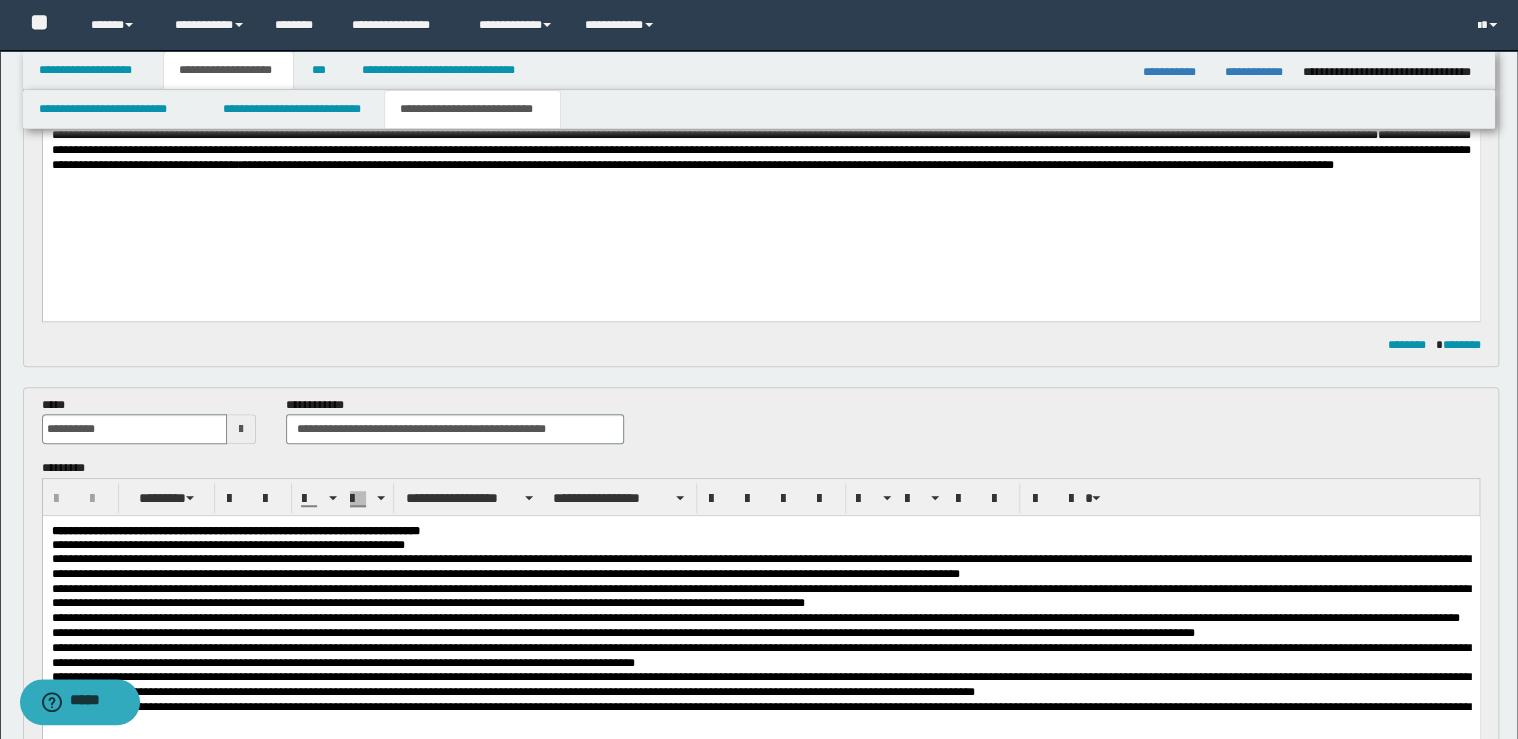 scroll, scrollTop: 480, scrollLeft: 0, axis: vertical 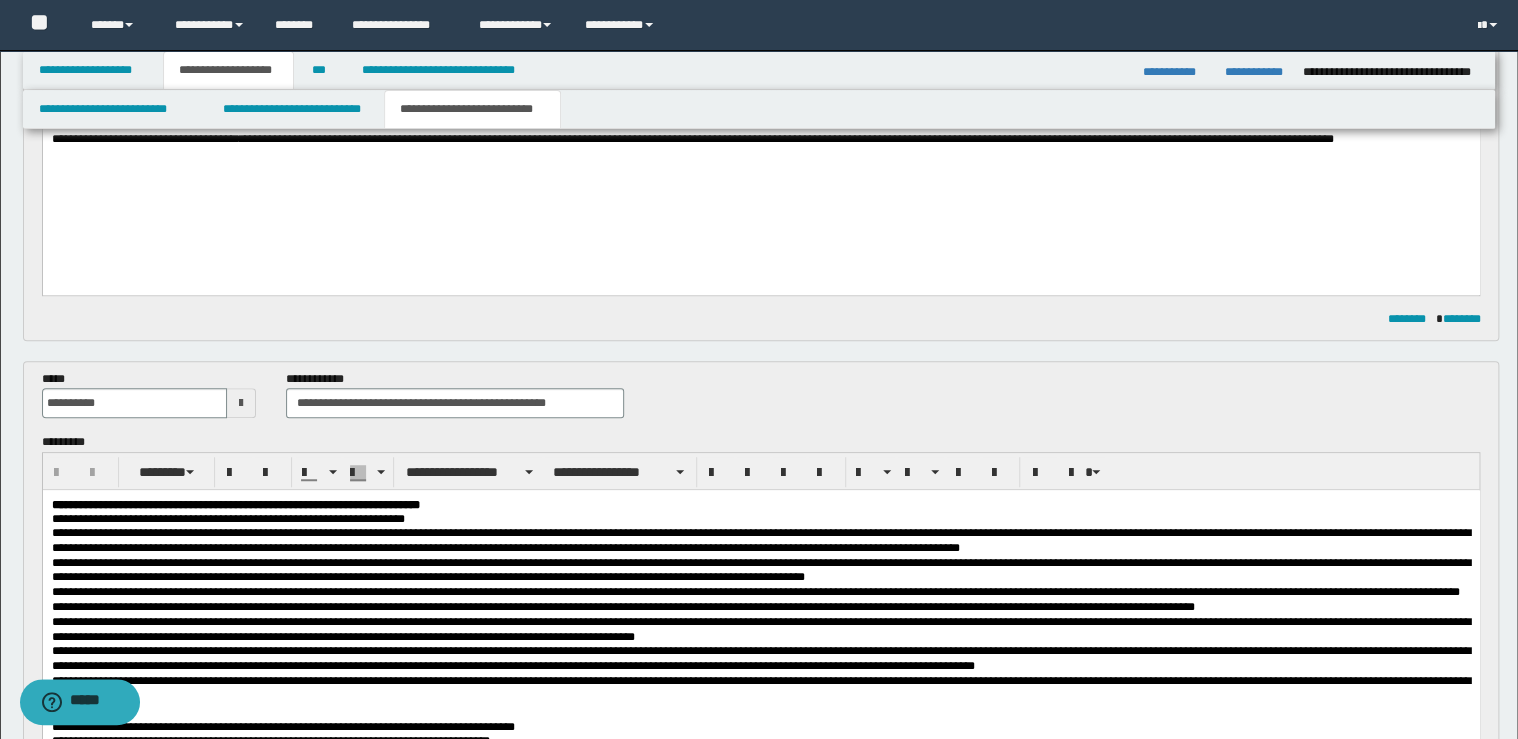 drag, startPoint x: 578, startPoint y: 491, endPoint x: 582, endPoint y: 518, distance: 27.294687 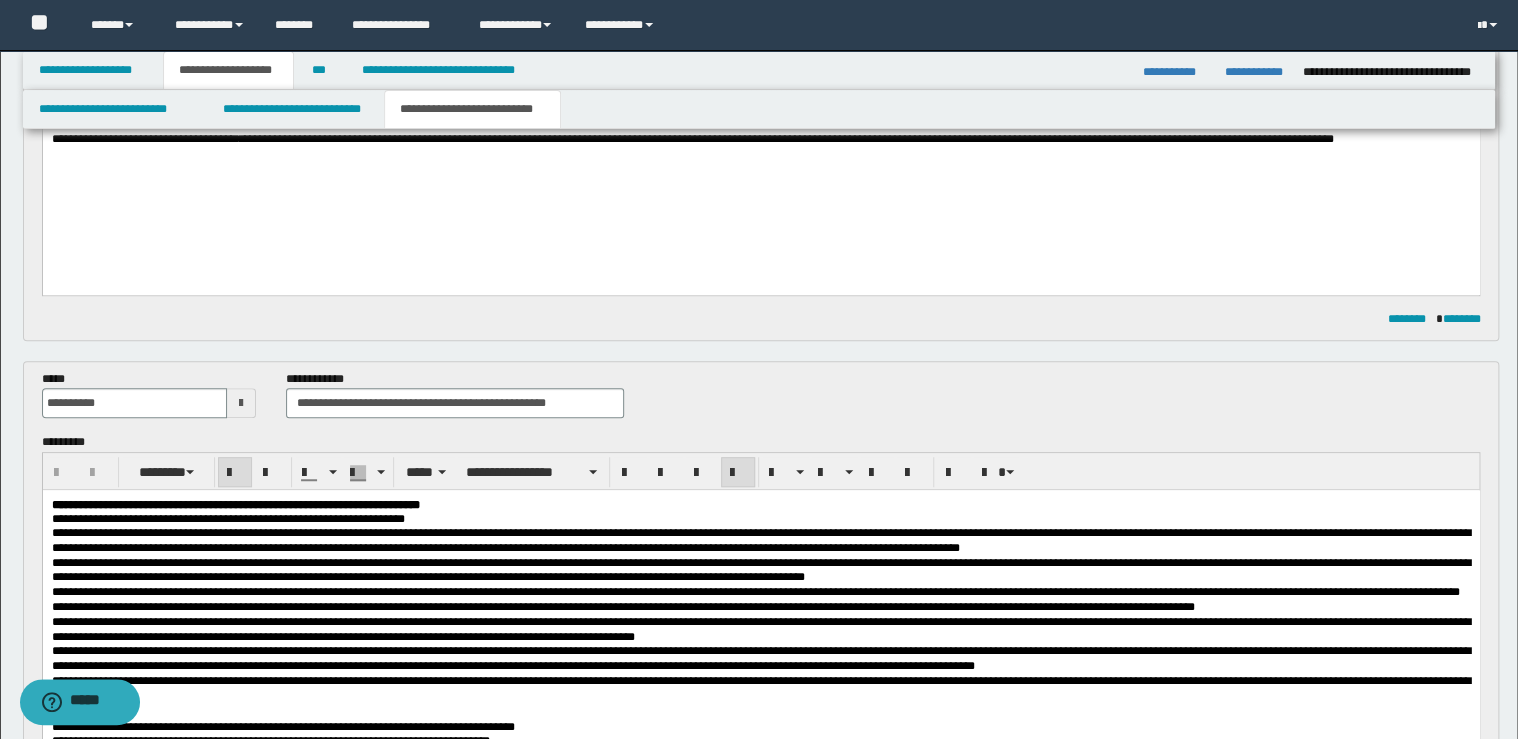 type 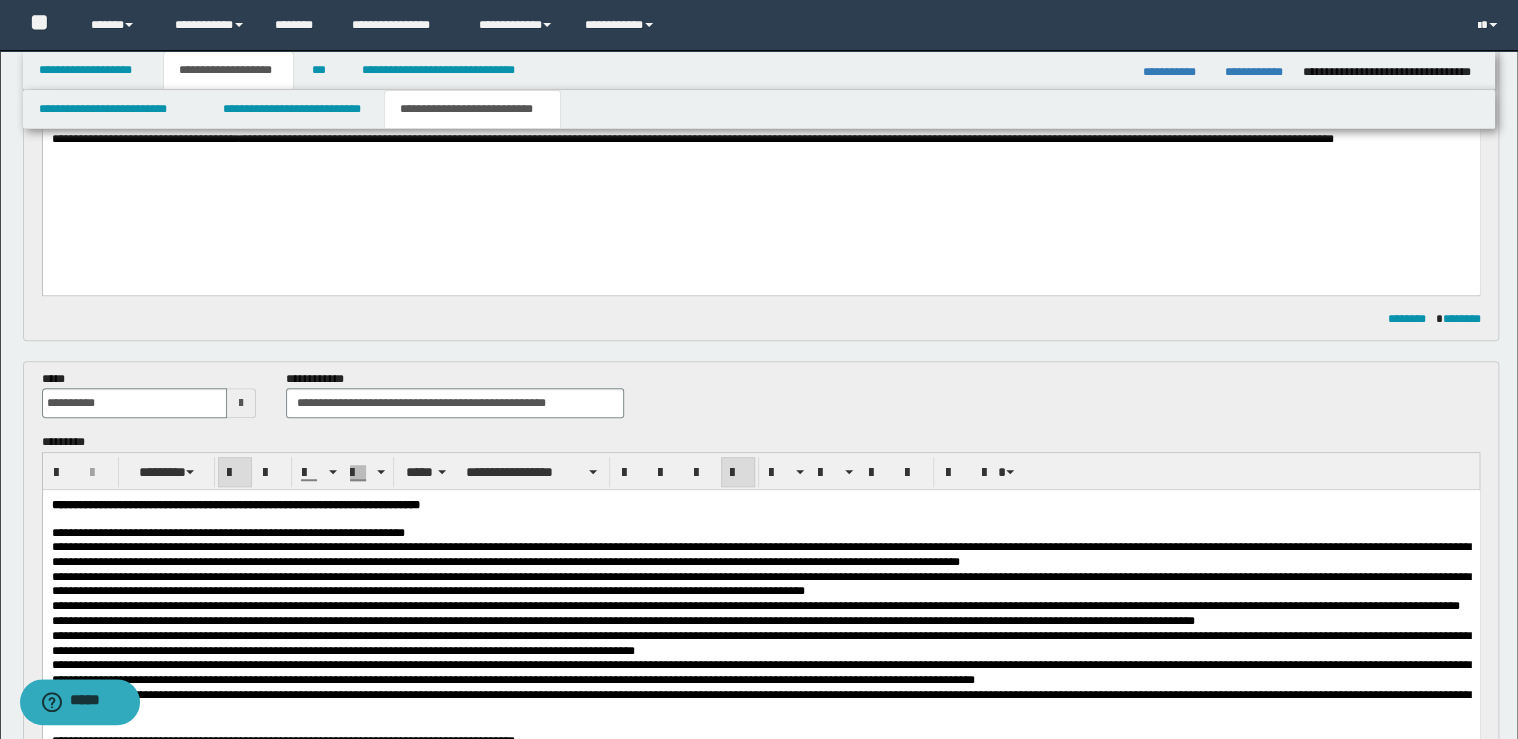 click at bounding box center [760, 519] 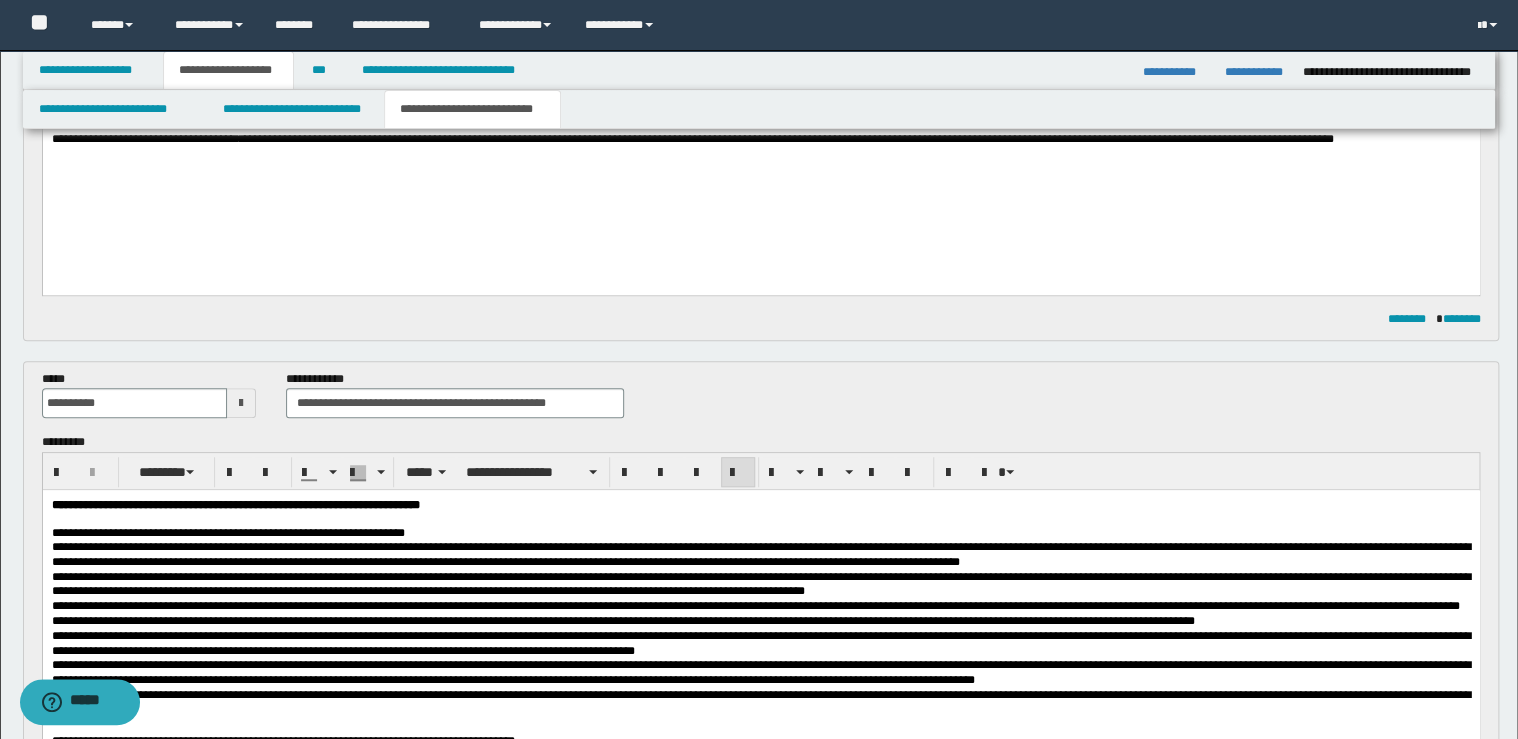 click on "**********" at bounding box center (760, 533) 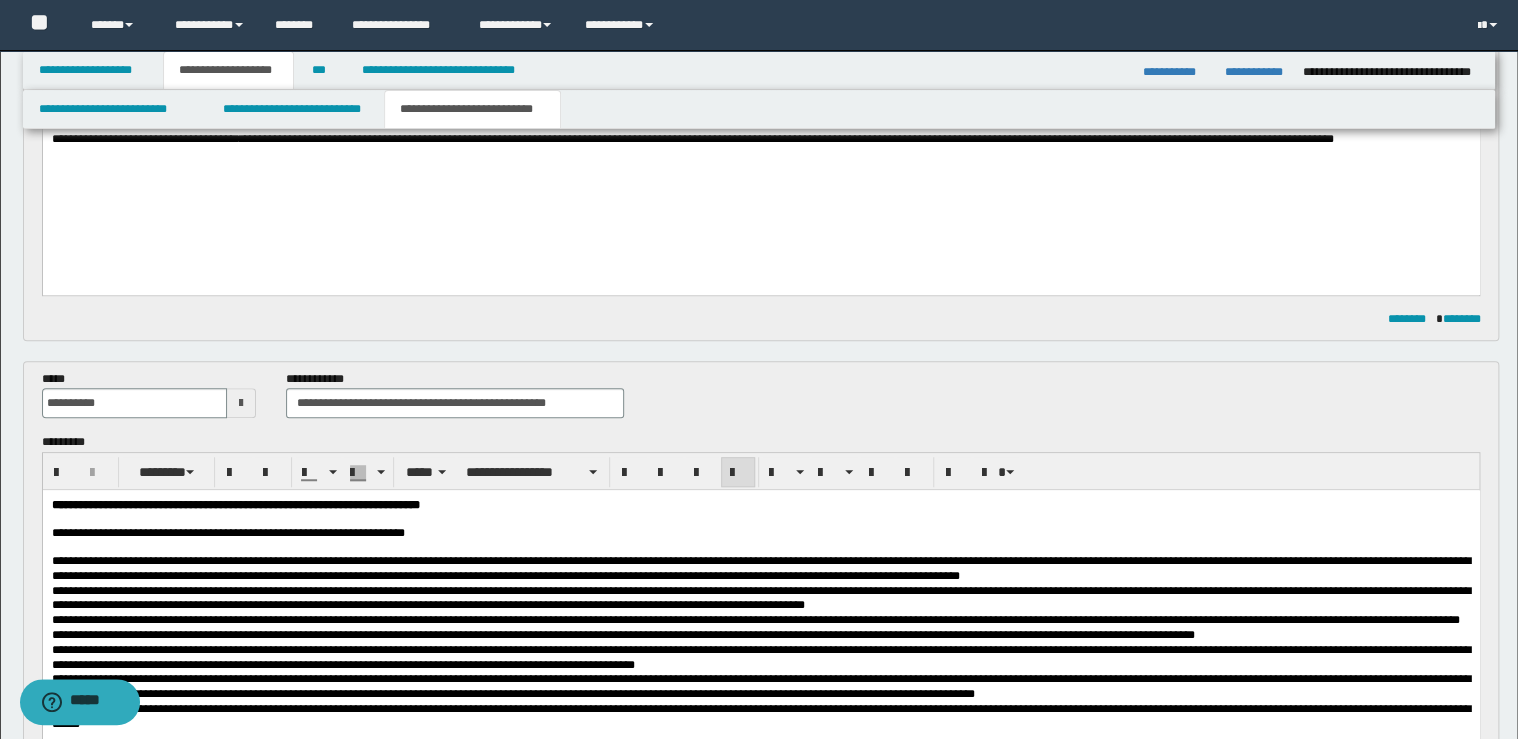 scroll, scrollTop: 800, scrollLeft: 0, axis: vertical 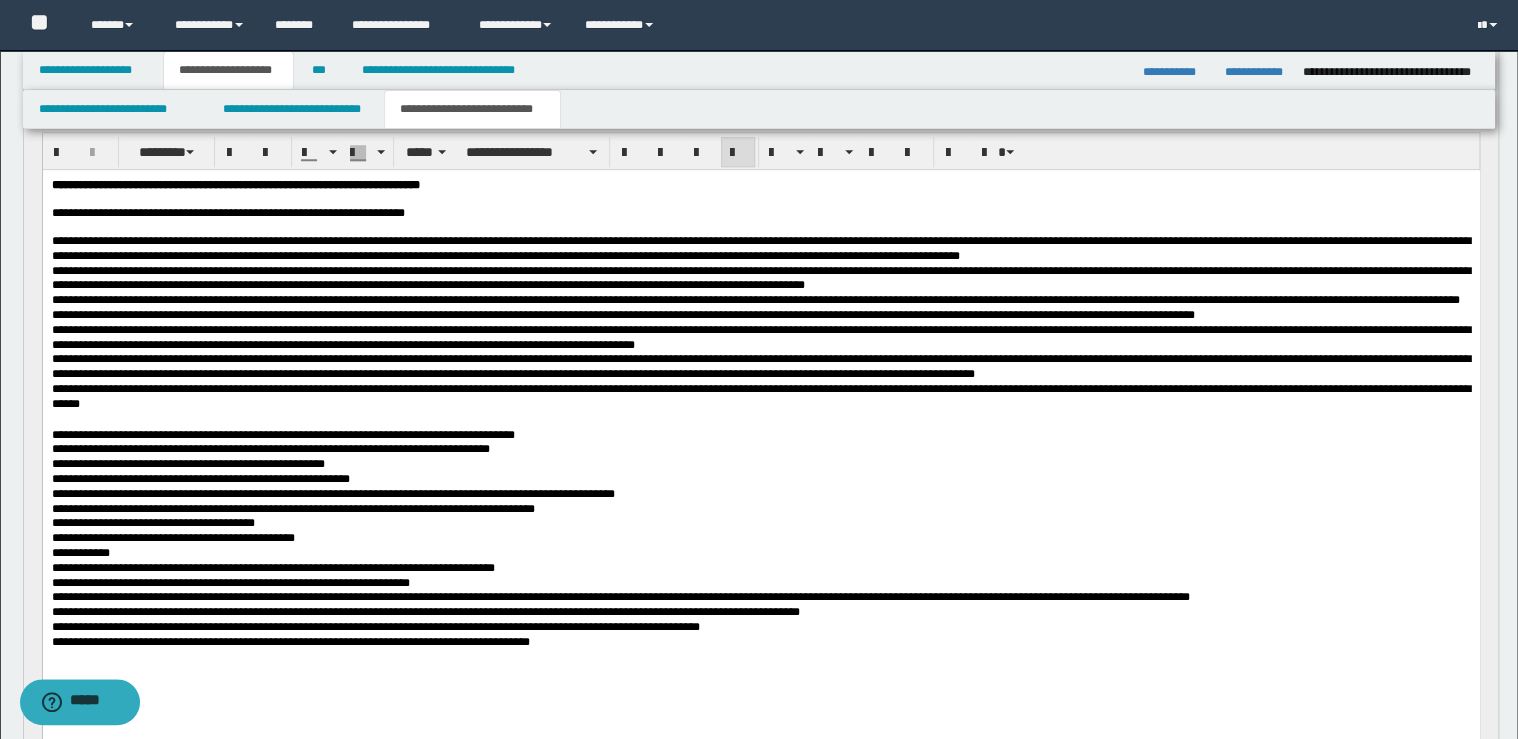 click at bounding box center [761, 420] 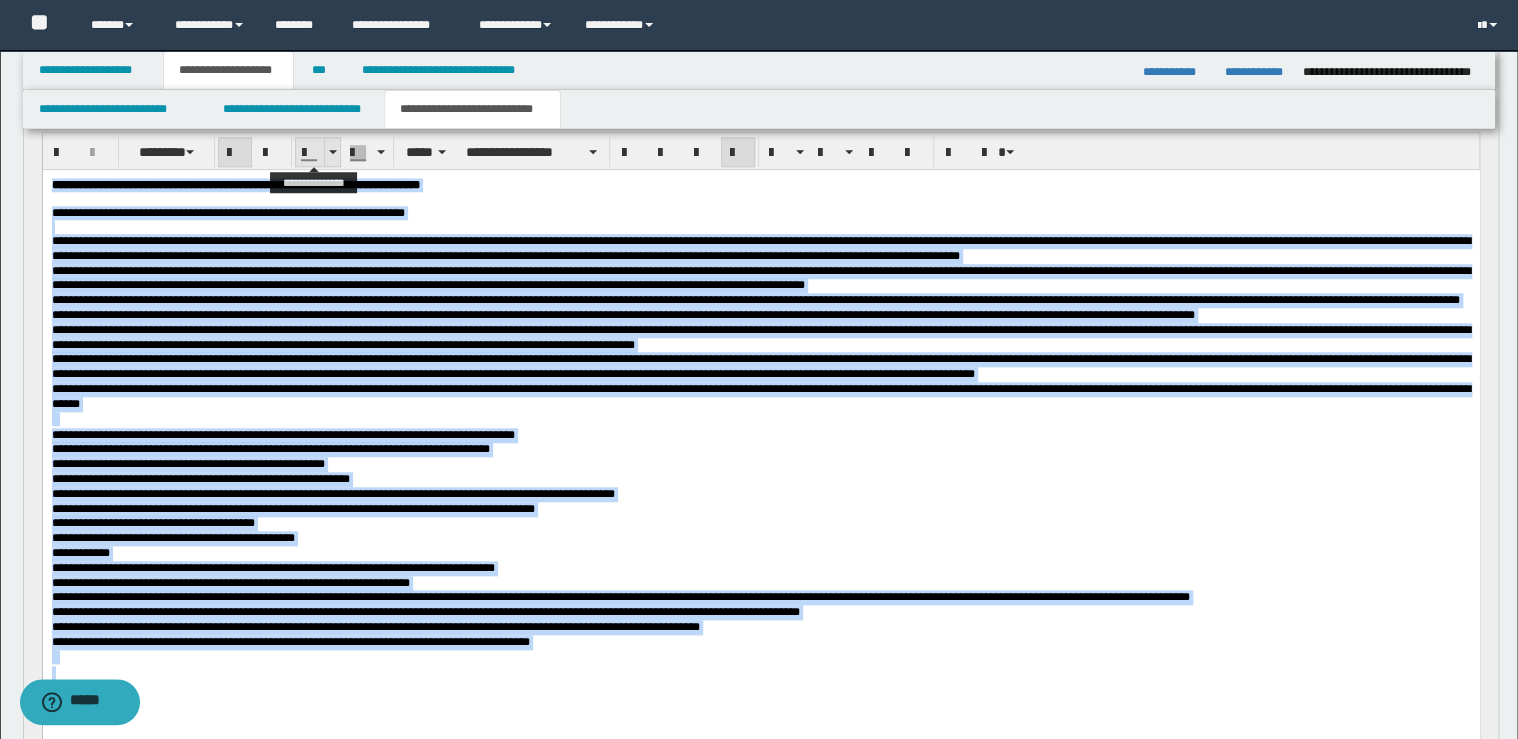 click at bounding box center [332, 152] 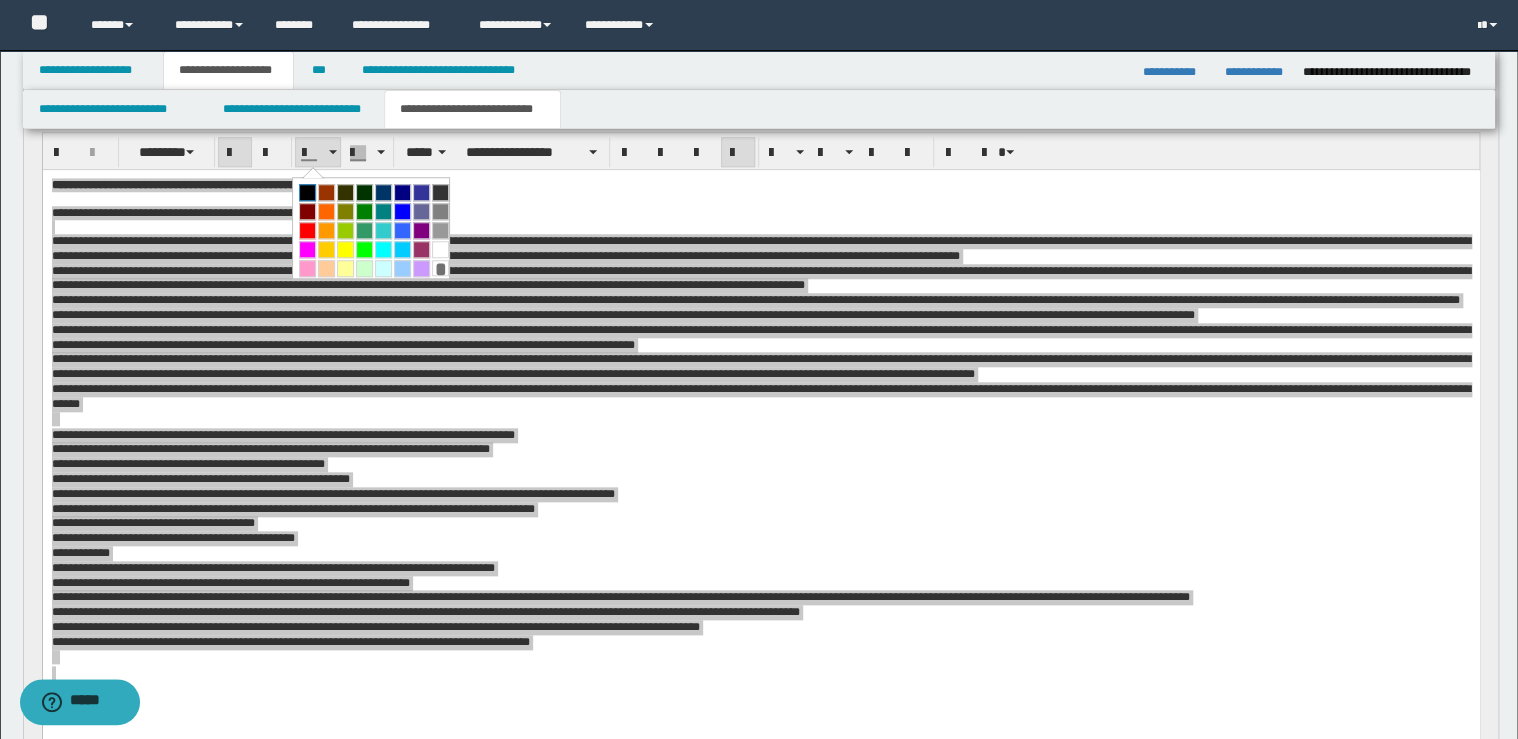 click at bounding box center [307, 192] 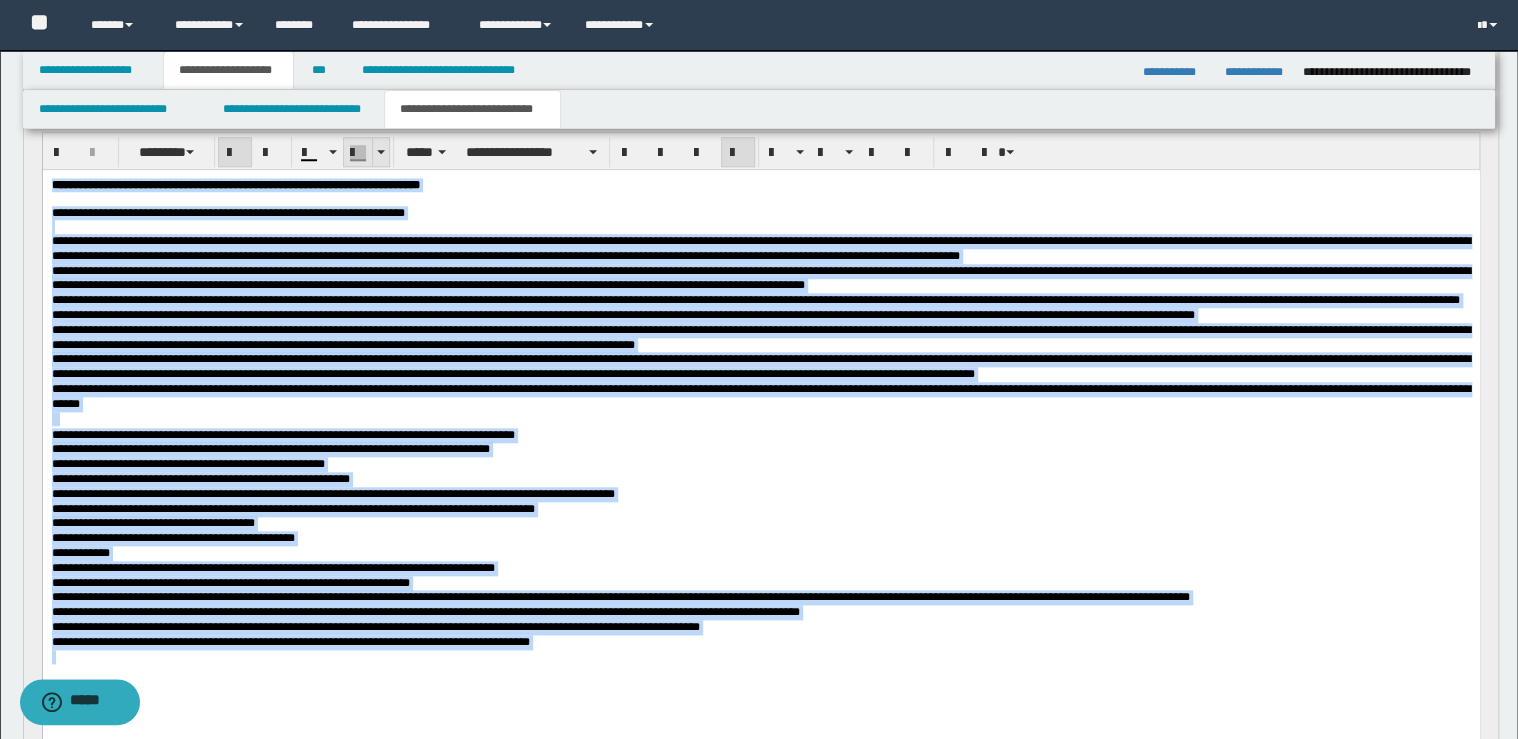 drag, startPoint x: 376, startPoint y: 157, endPoint x: 340, endPoint y: 0, distance: 161.07452 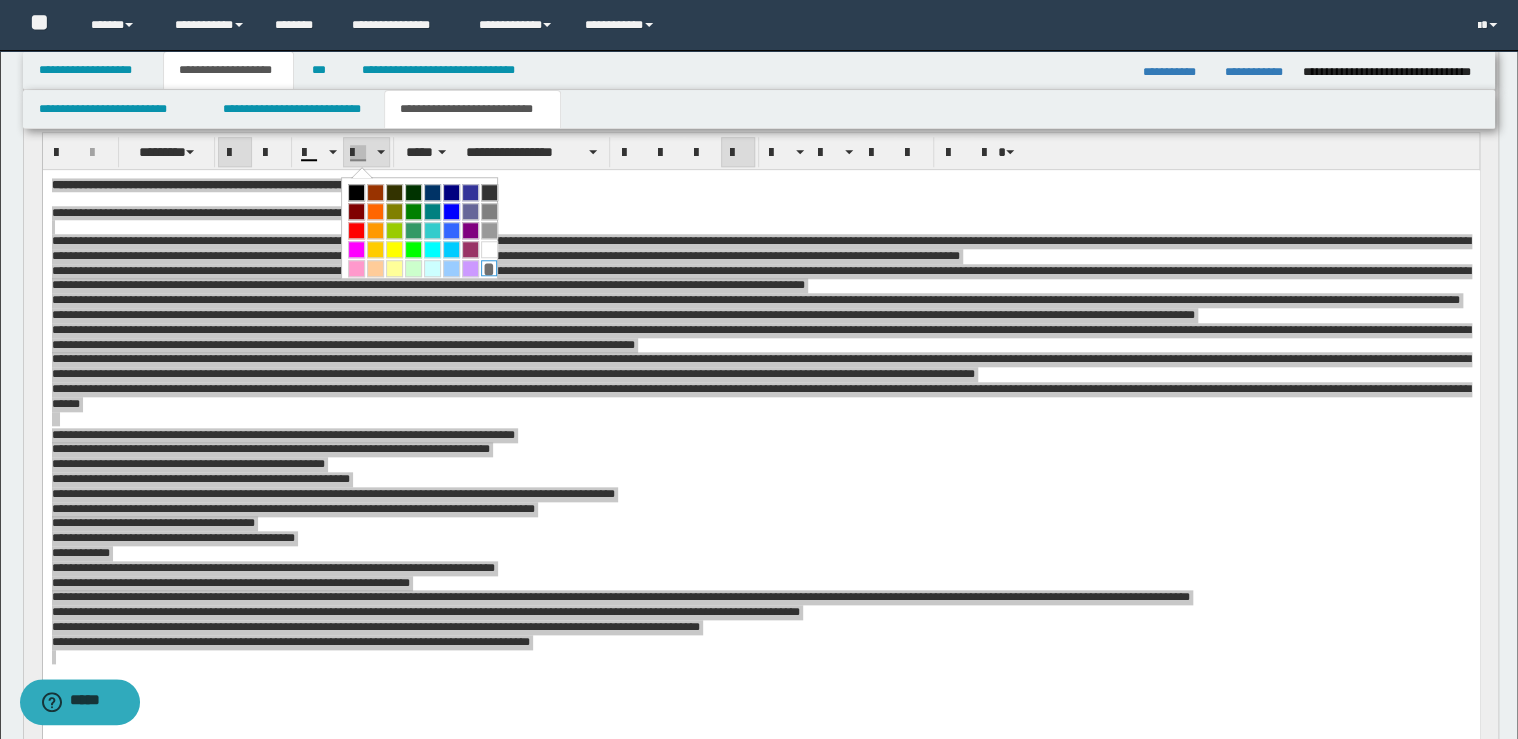click on "*" at bounding box center (489, 268) 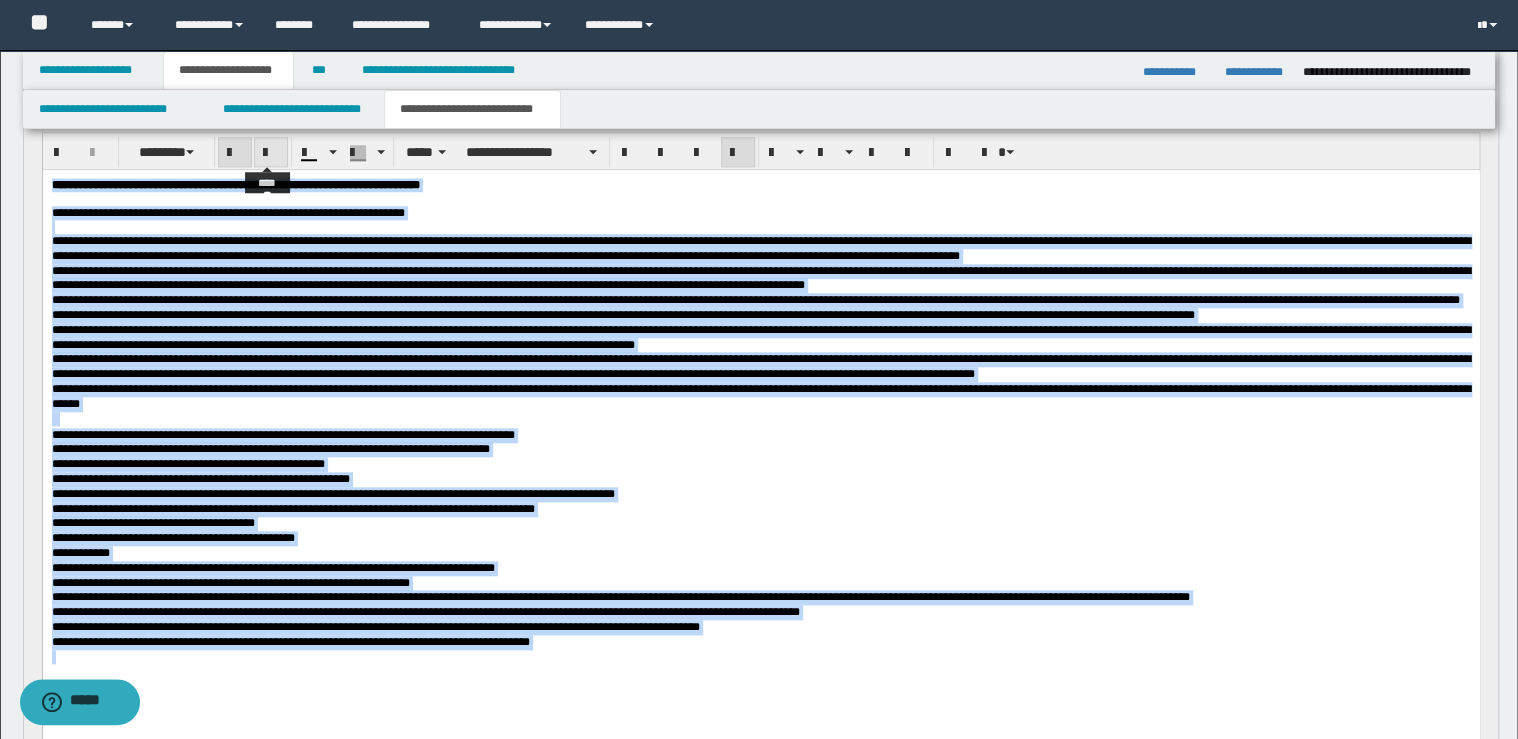 click at bounding box center [271, 153] 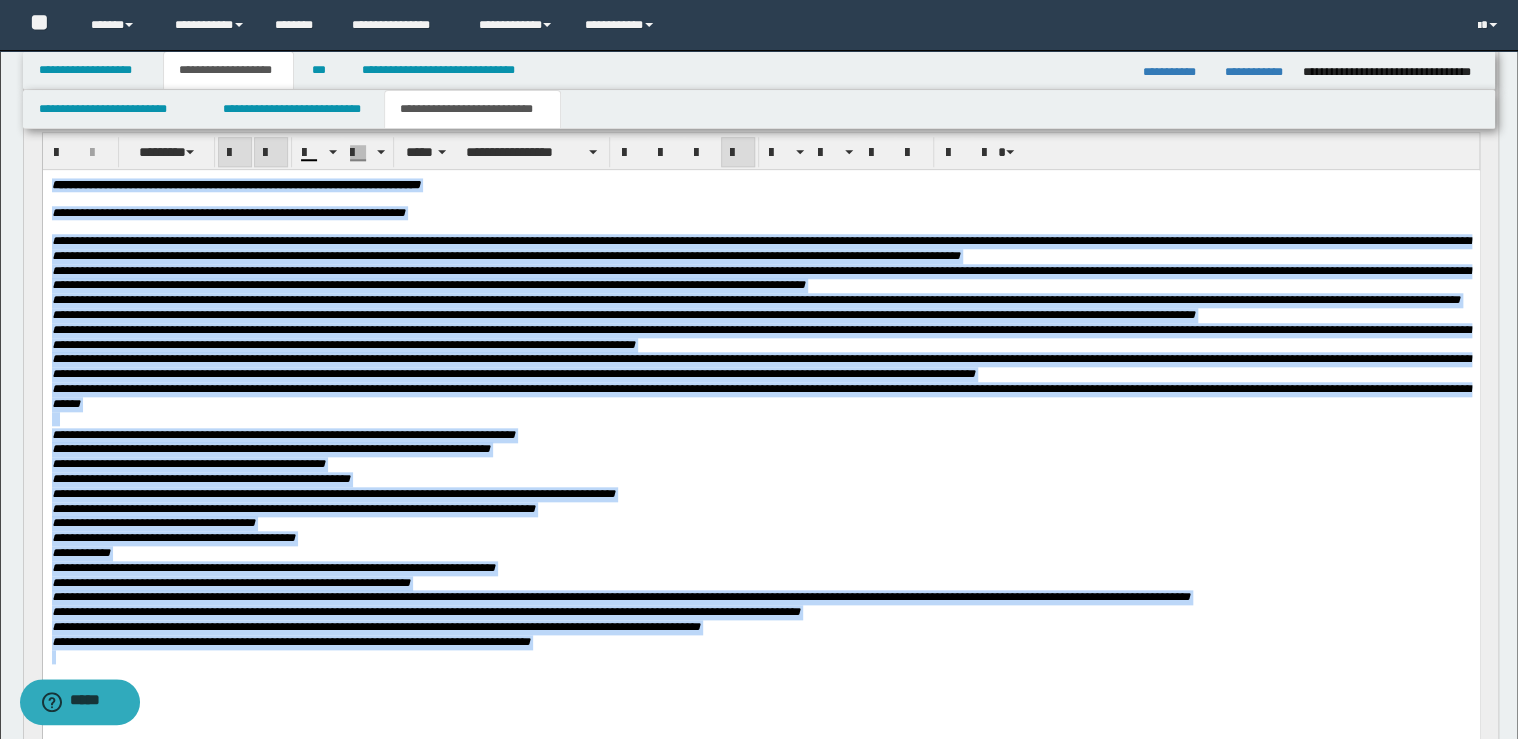 click at bounding box center (271, 153) 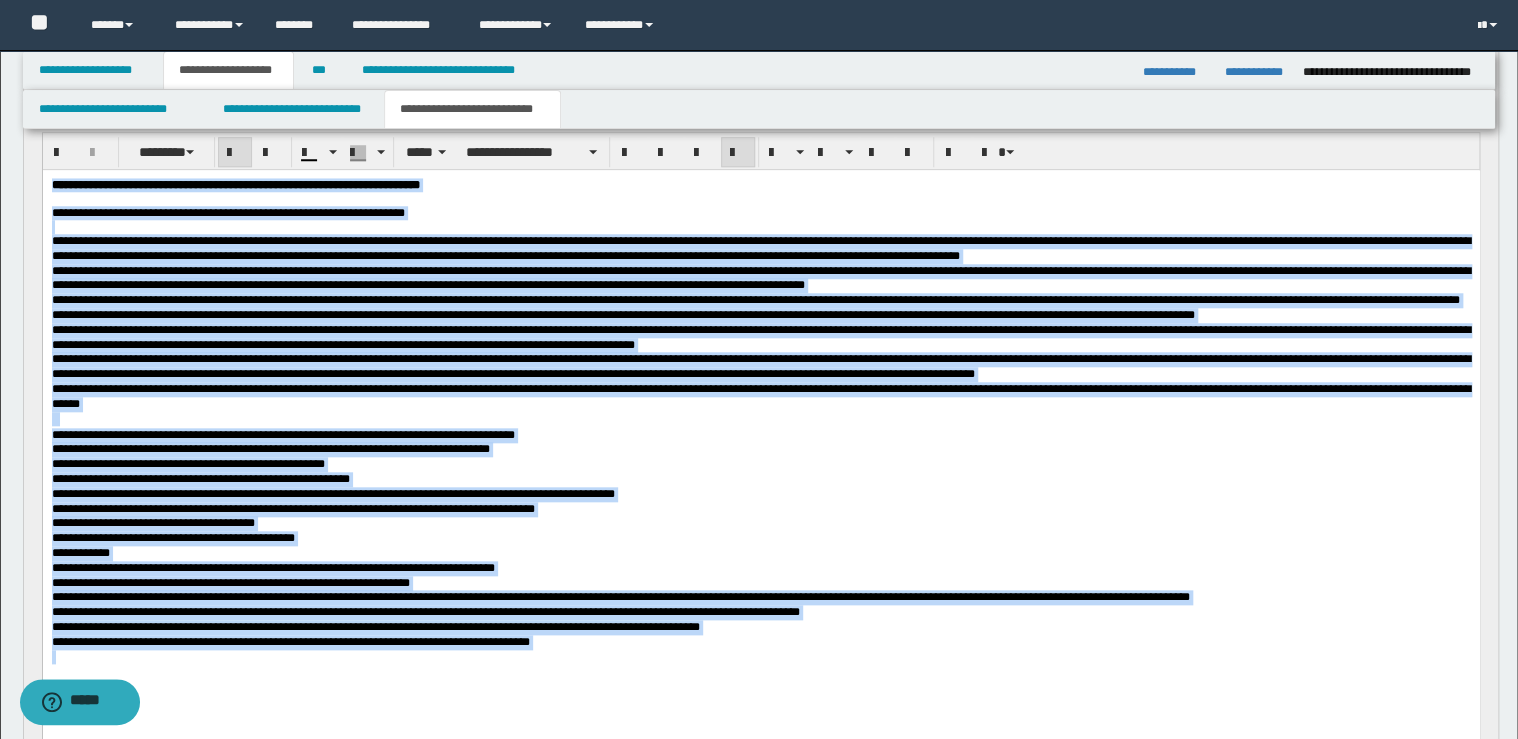 click at bounding box center (738, 153) 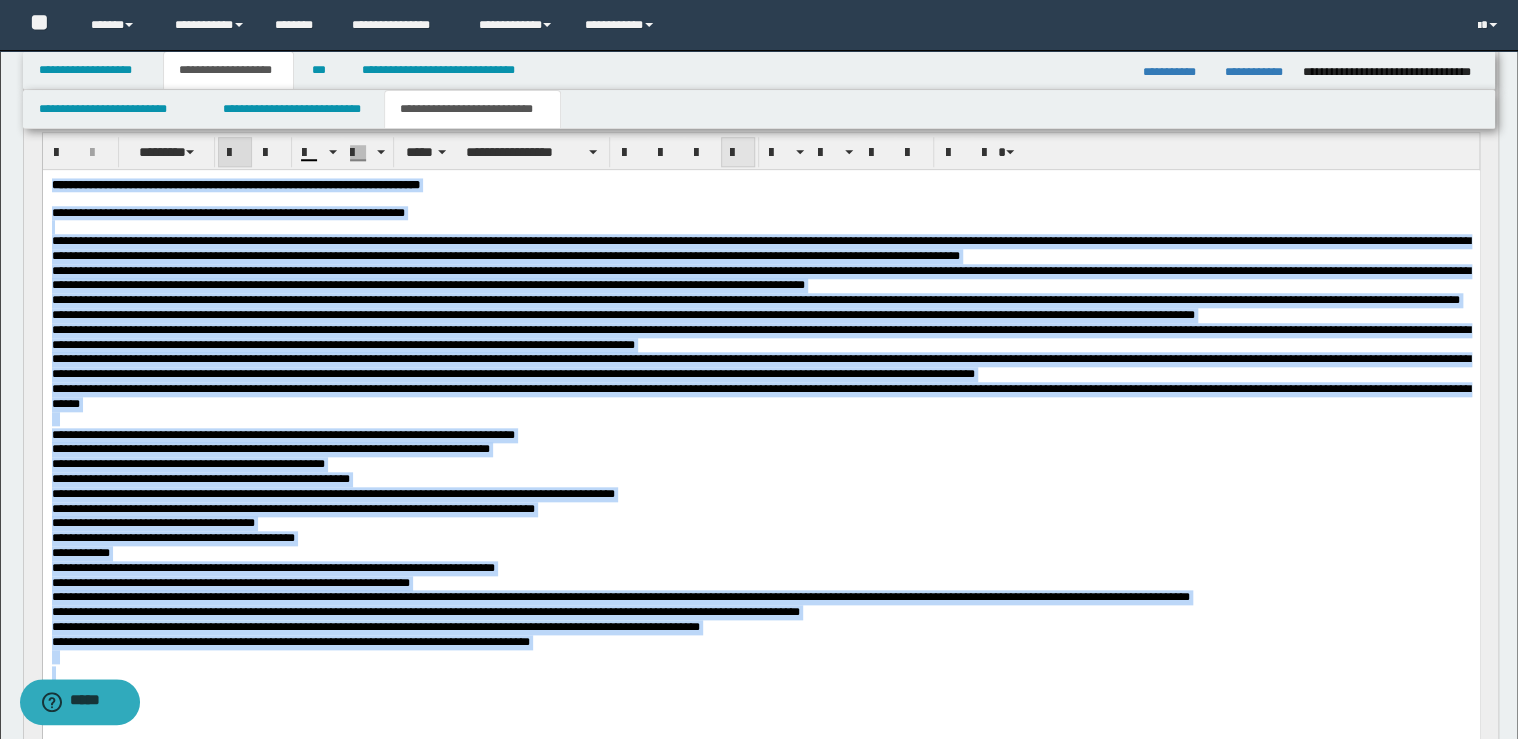 click at bounding box center (738, 153) 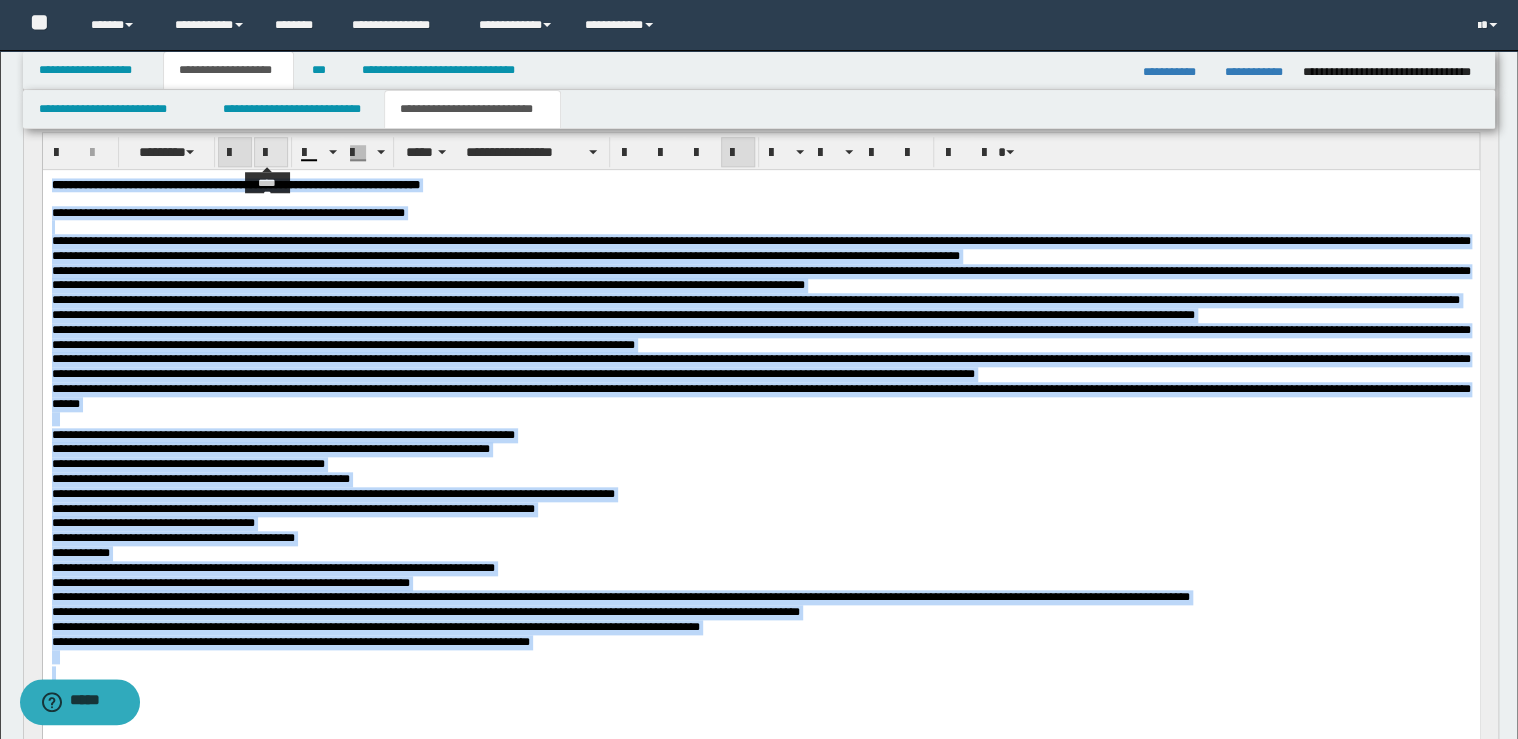 click at bounding box center [271, 152] 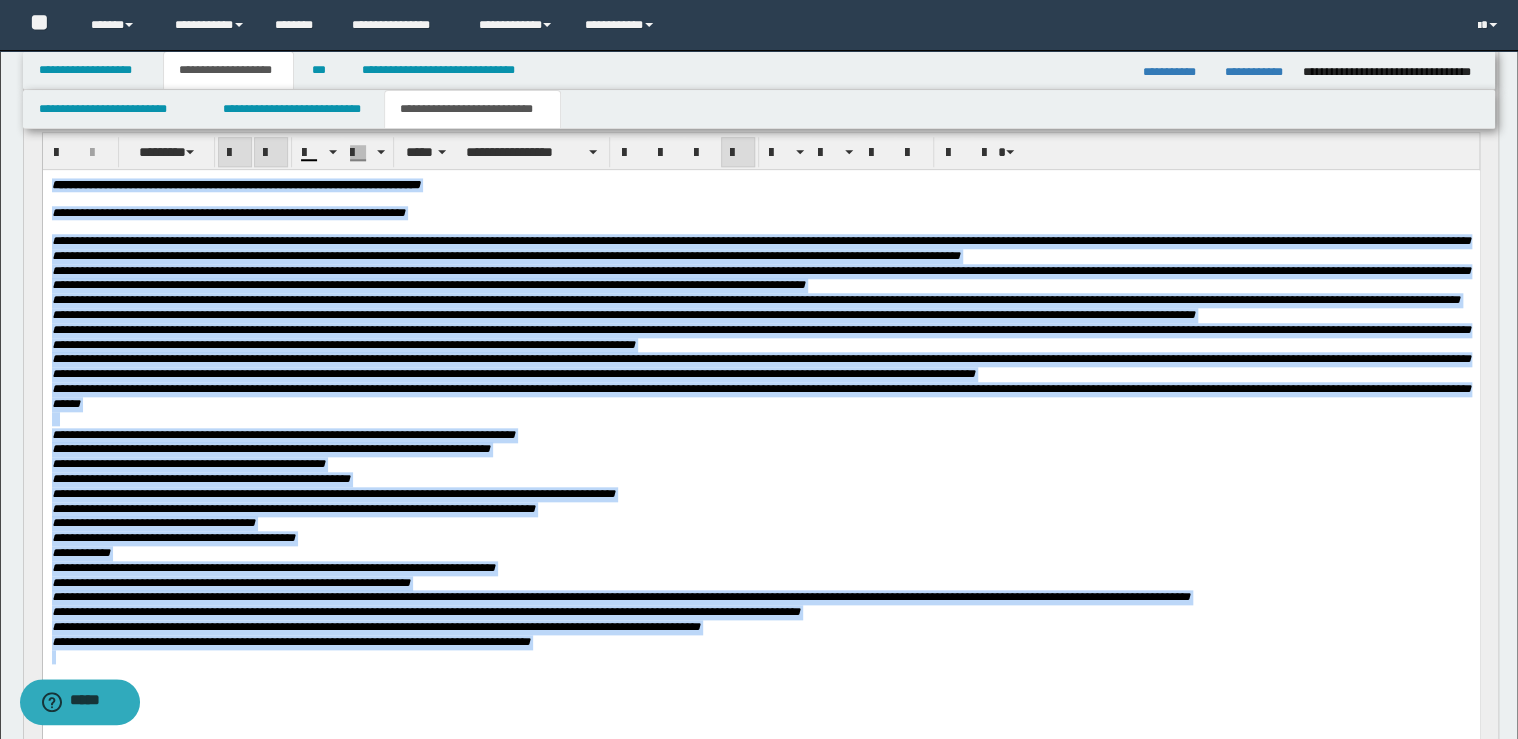 click at bounding box center (271, 152) 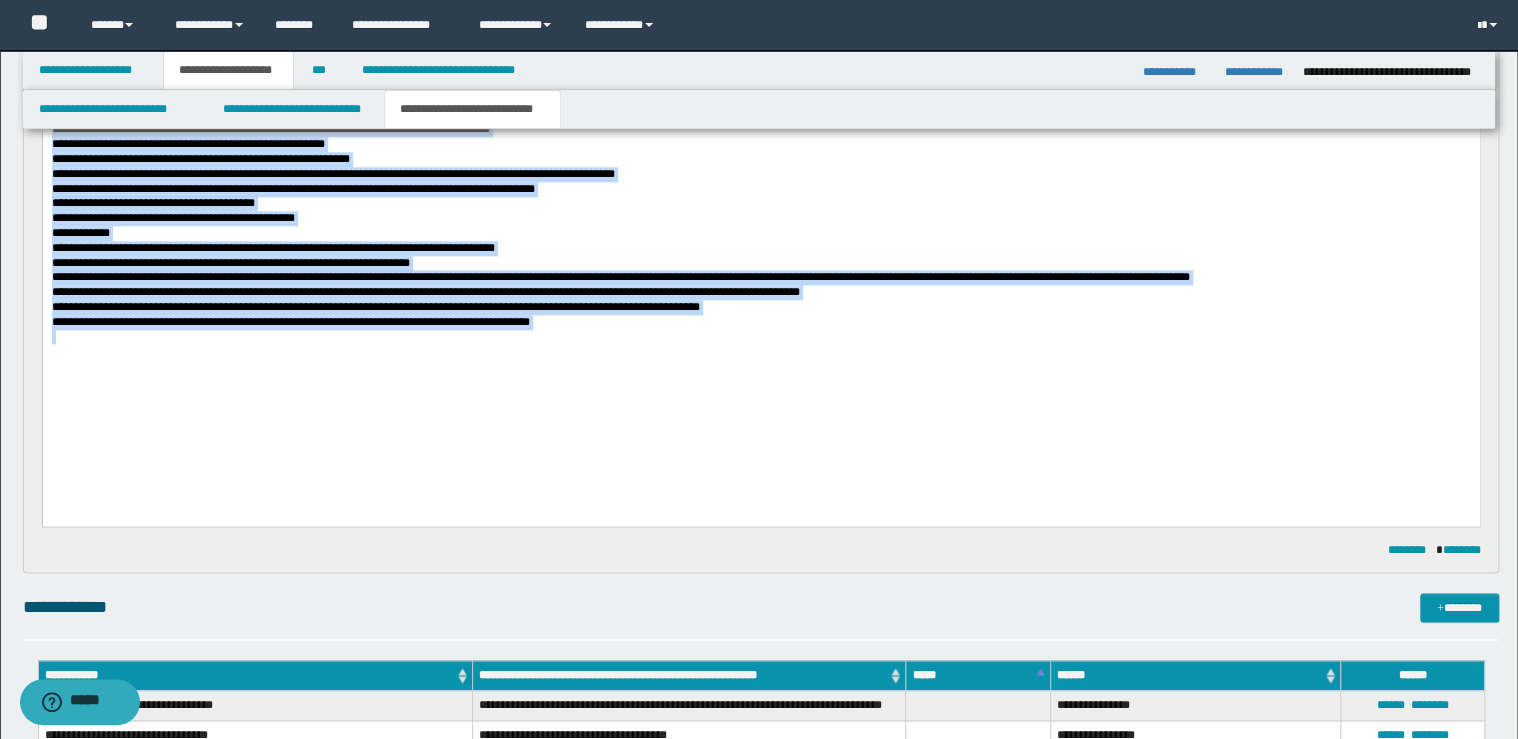 scroll, scrollTop: 1120, scrollLeft: 0, axis: vertical 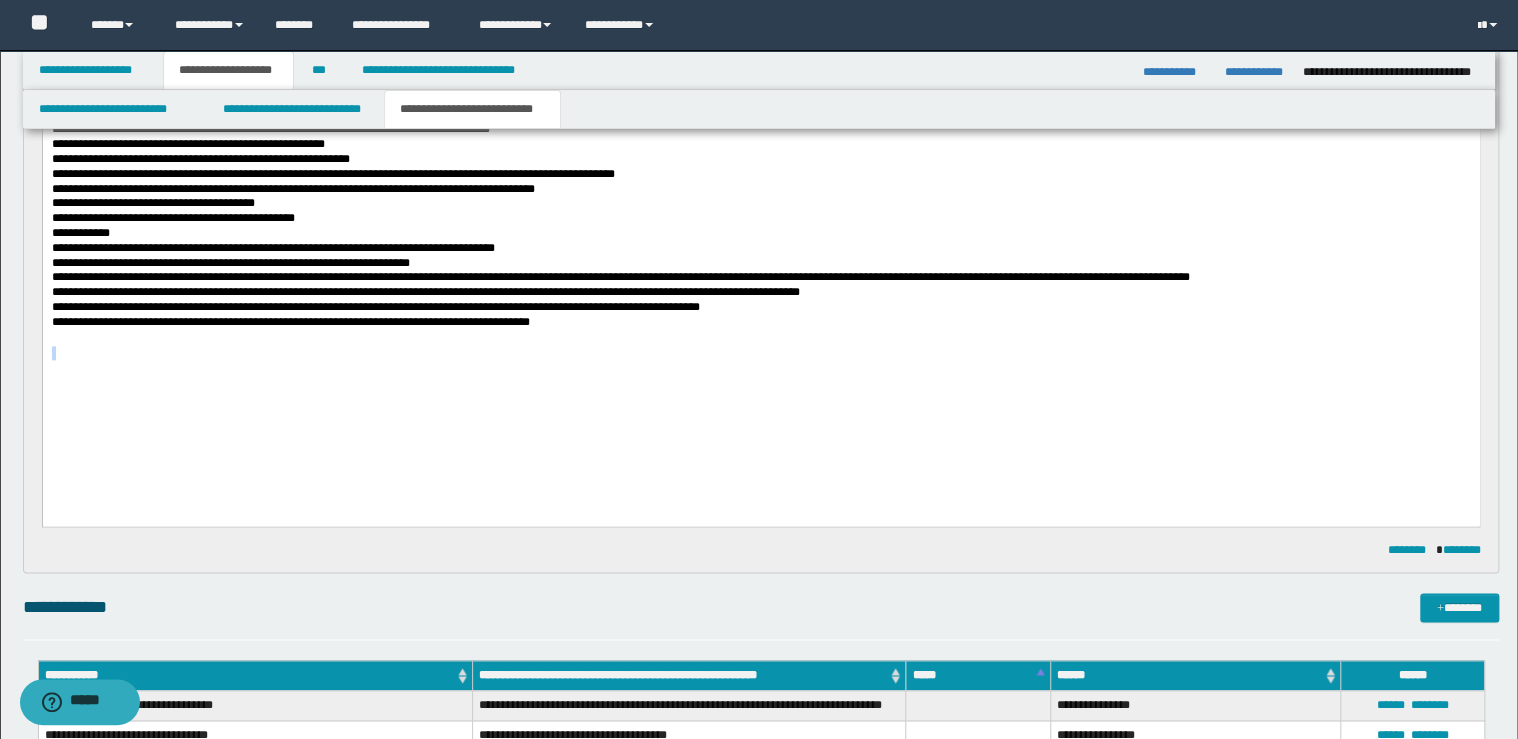 drag, startPoint x: 56, startPoint y: 399, endPoint x: 74, endPoint y: 485, distance: 87.86353 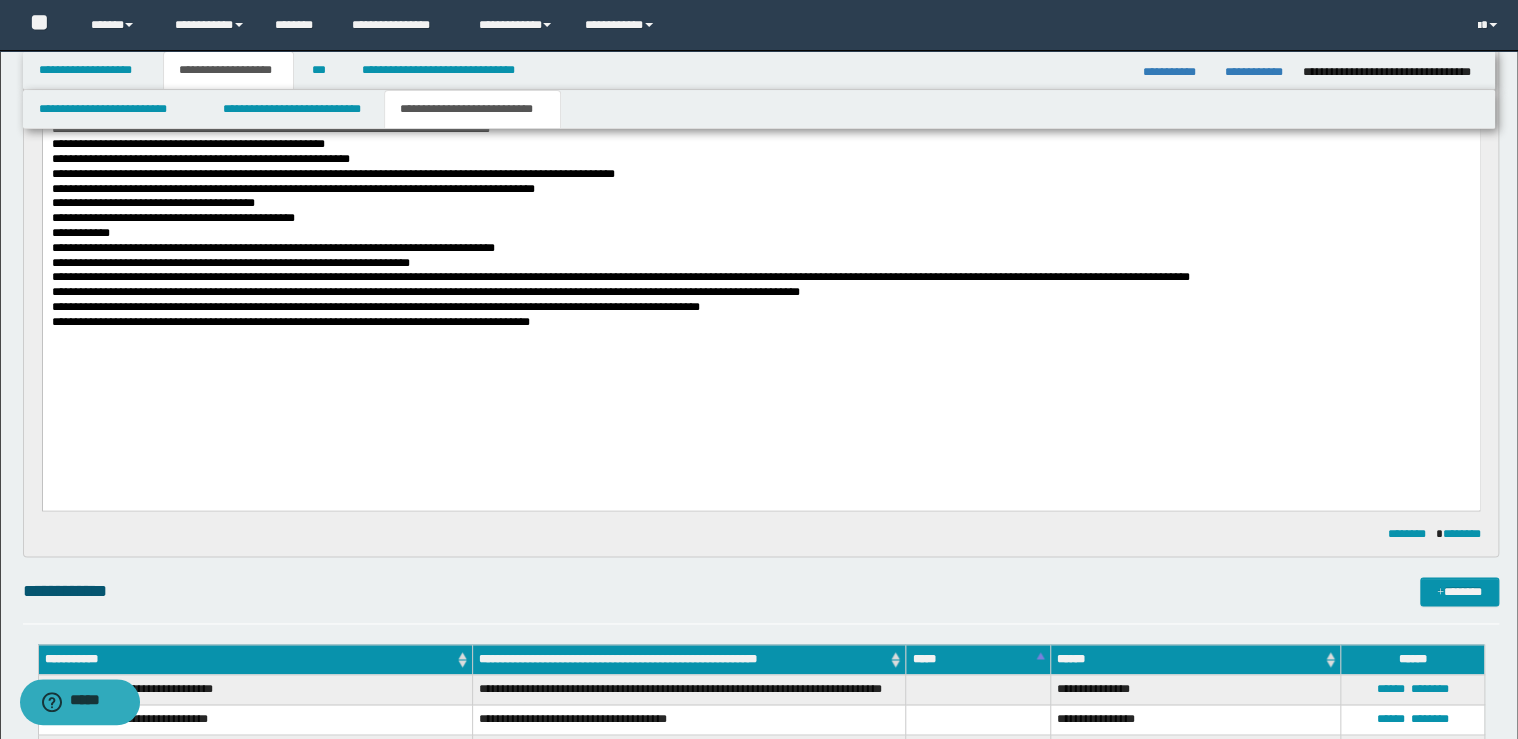 click on "**********" at bounding box center (760, 323) 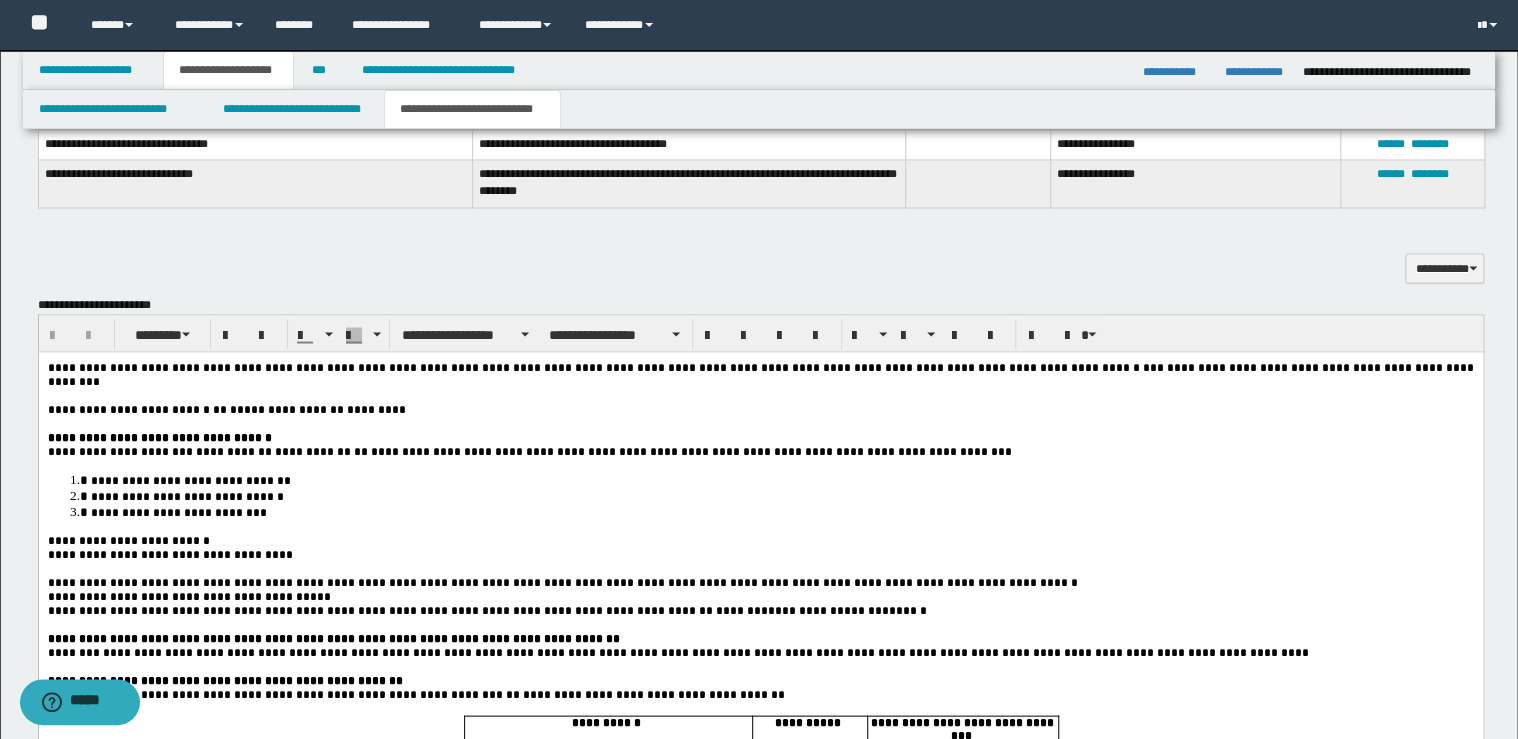 scroll, scrollTop: 1680, scrollLeft: 0, axis: vertical 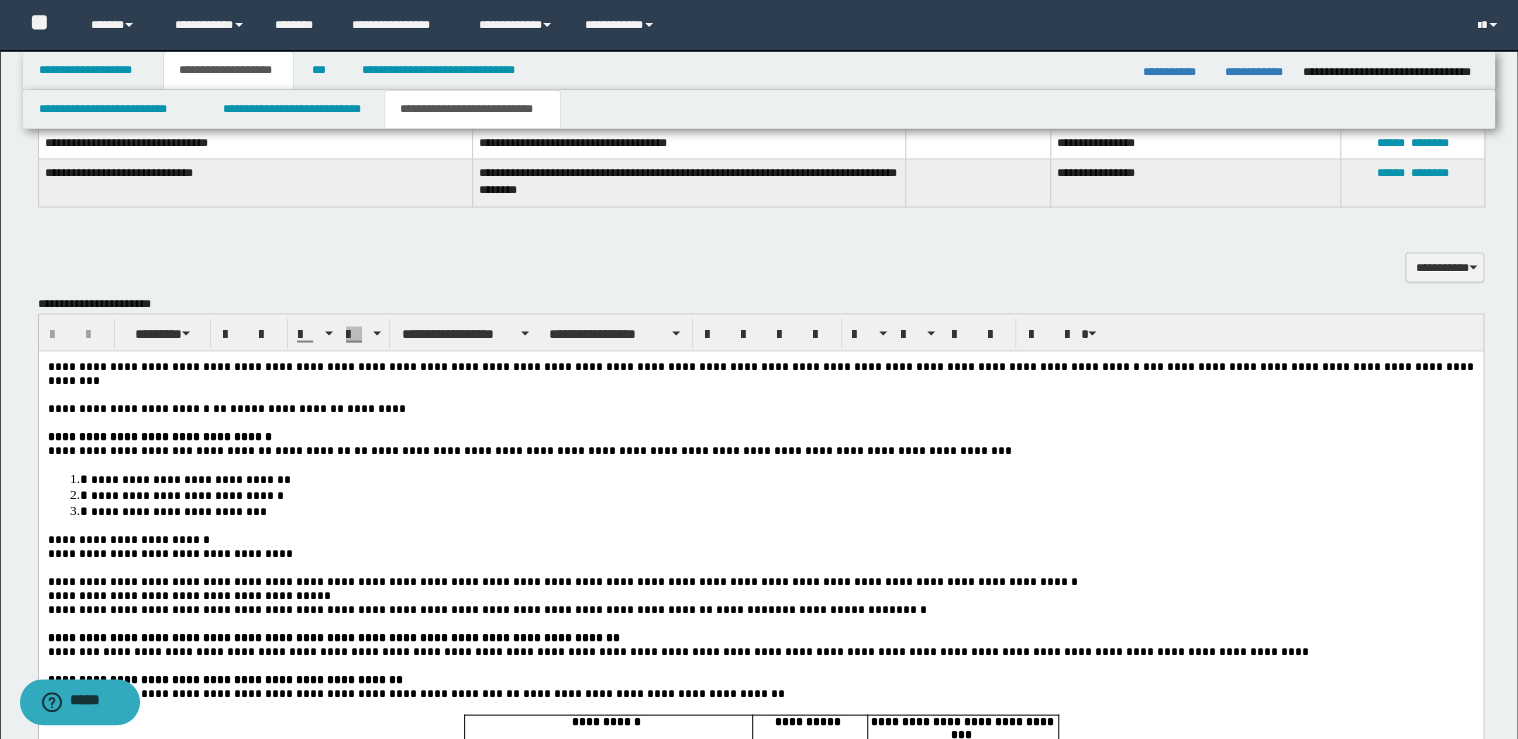 click on "**********" at bounding box center (760, 435) 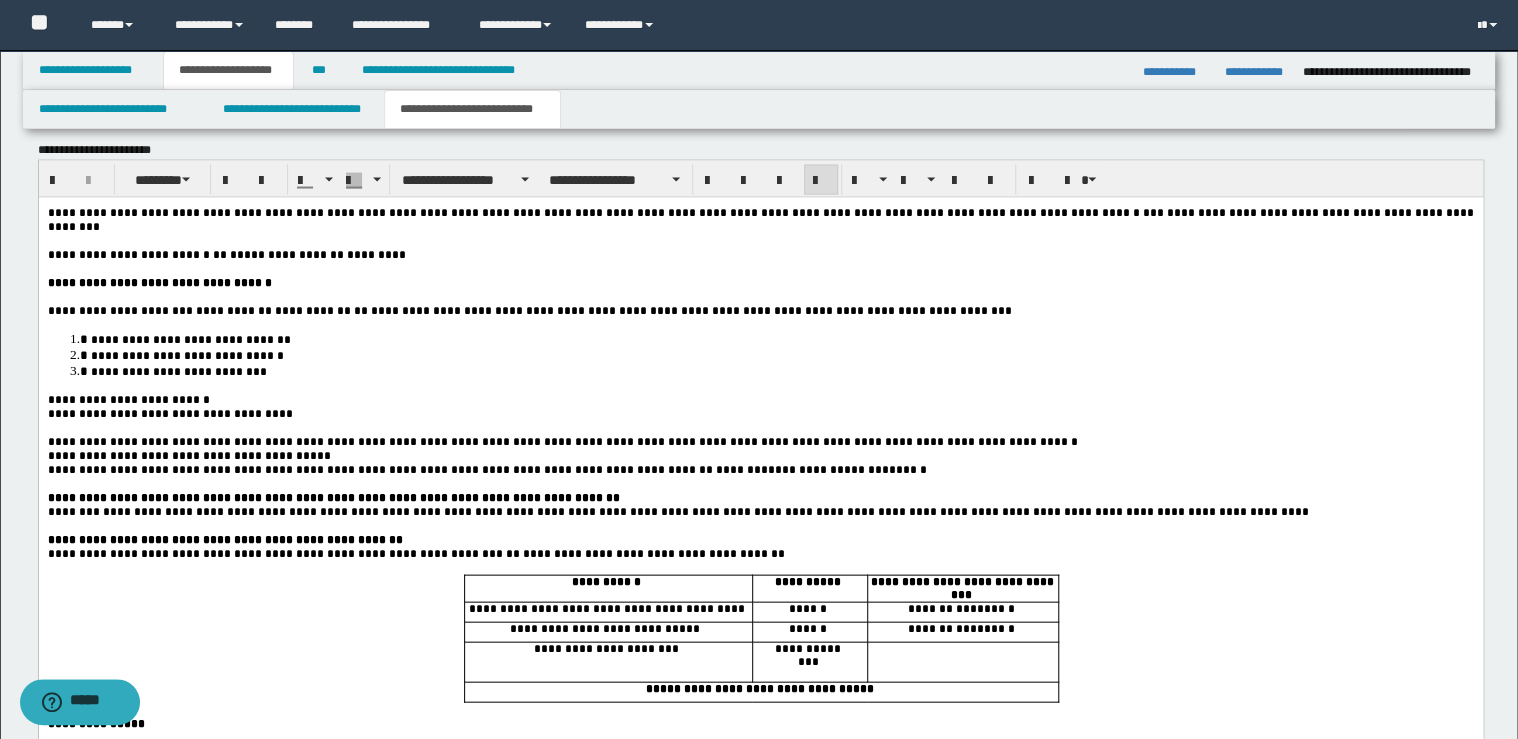 scroll, scrollTop: 1840, scrollLeft: 0, axis: vertical 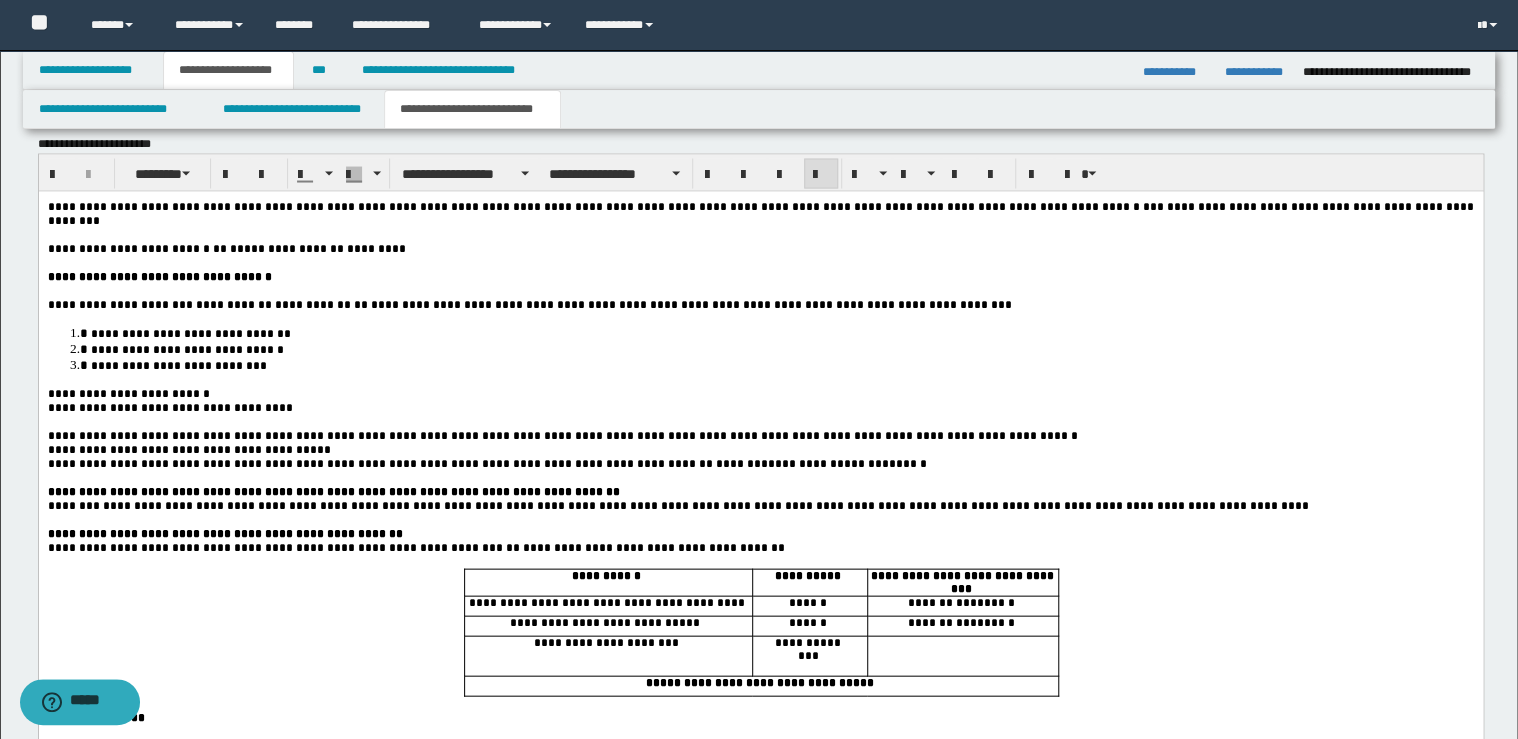 click on "**********" at bounding box center (129, 392) 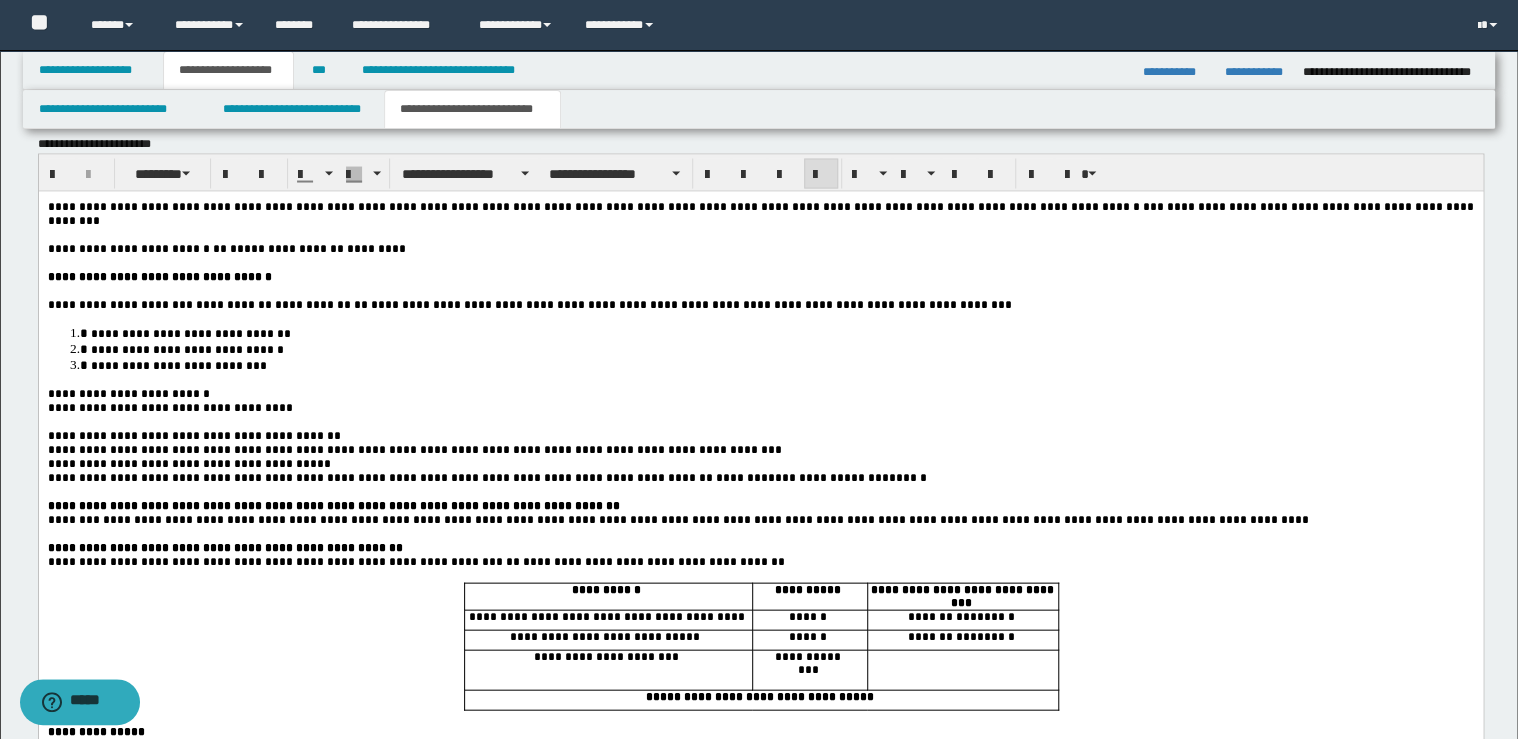 click on "**********" at bounding box center [415, 448] 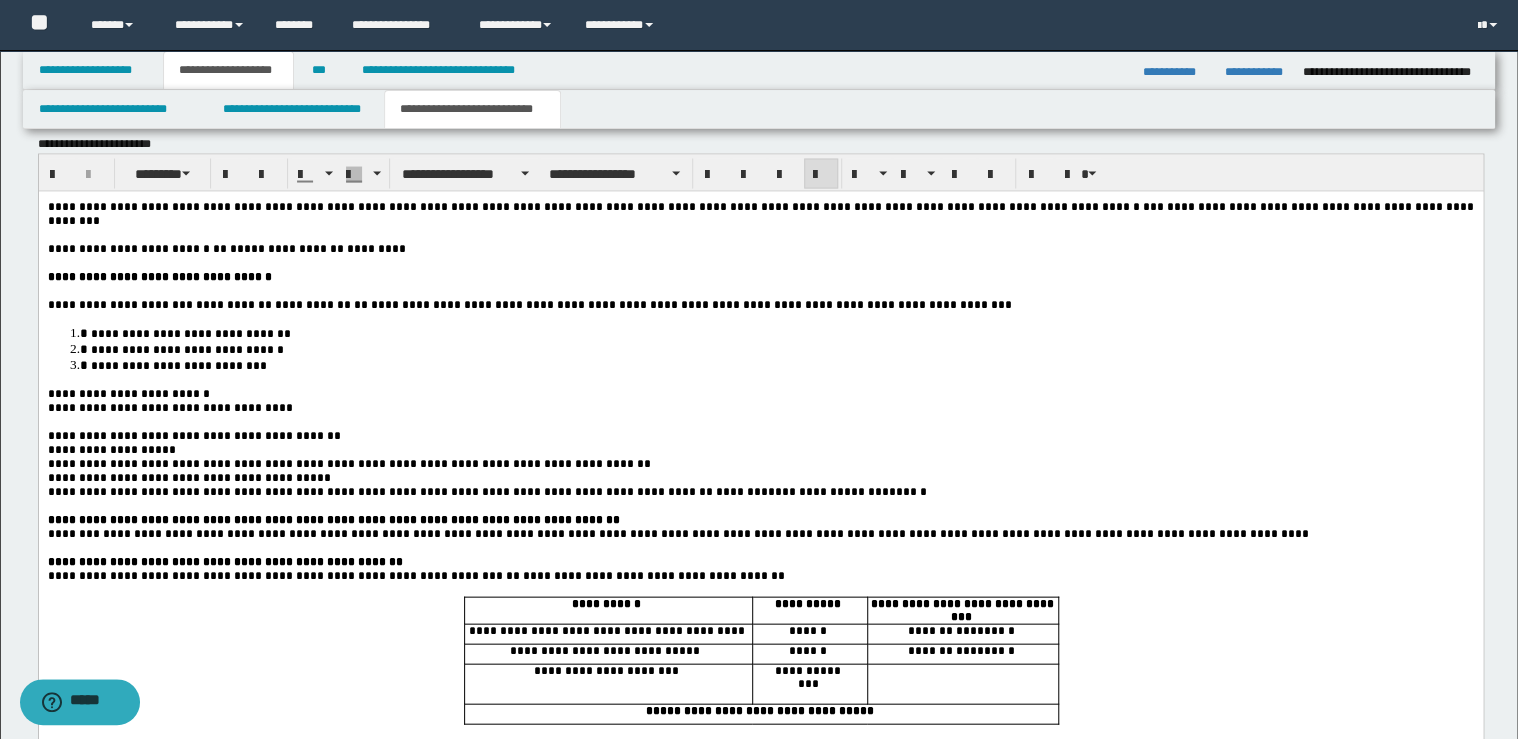 click on "**********" at bounding box center (350, 462) 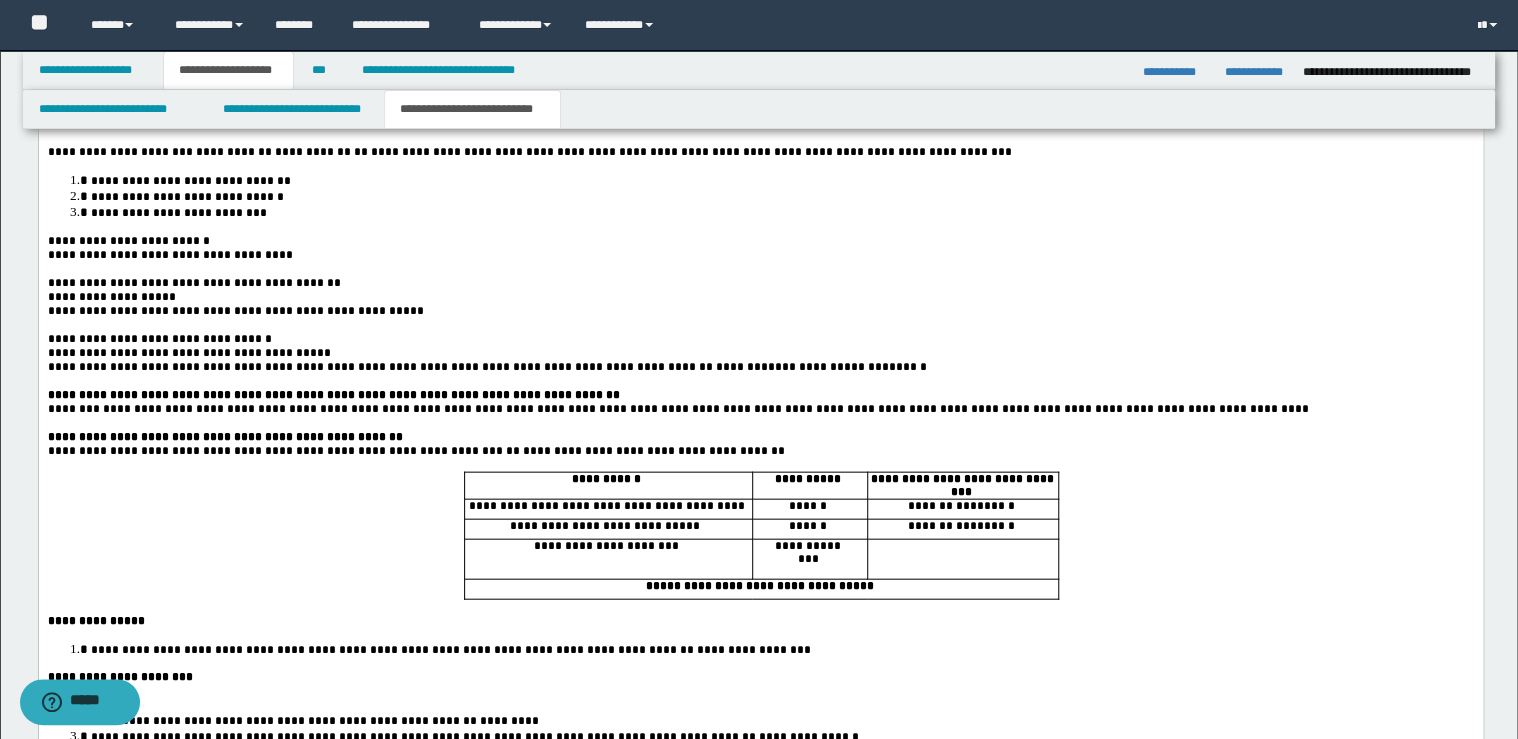 scroll, scrollTop: 2000, scrollLeft: 0, axis: vertical 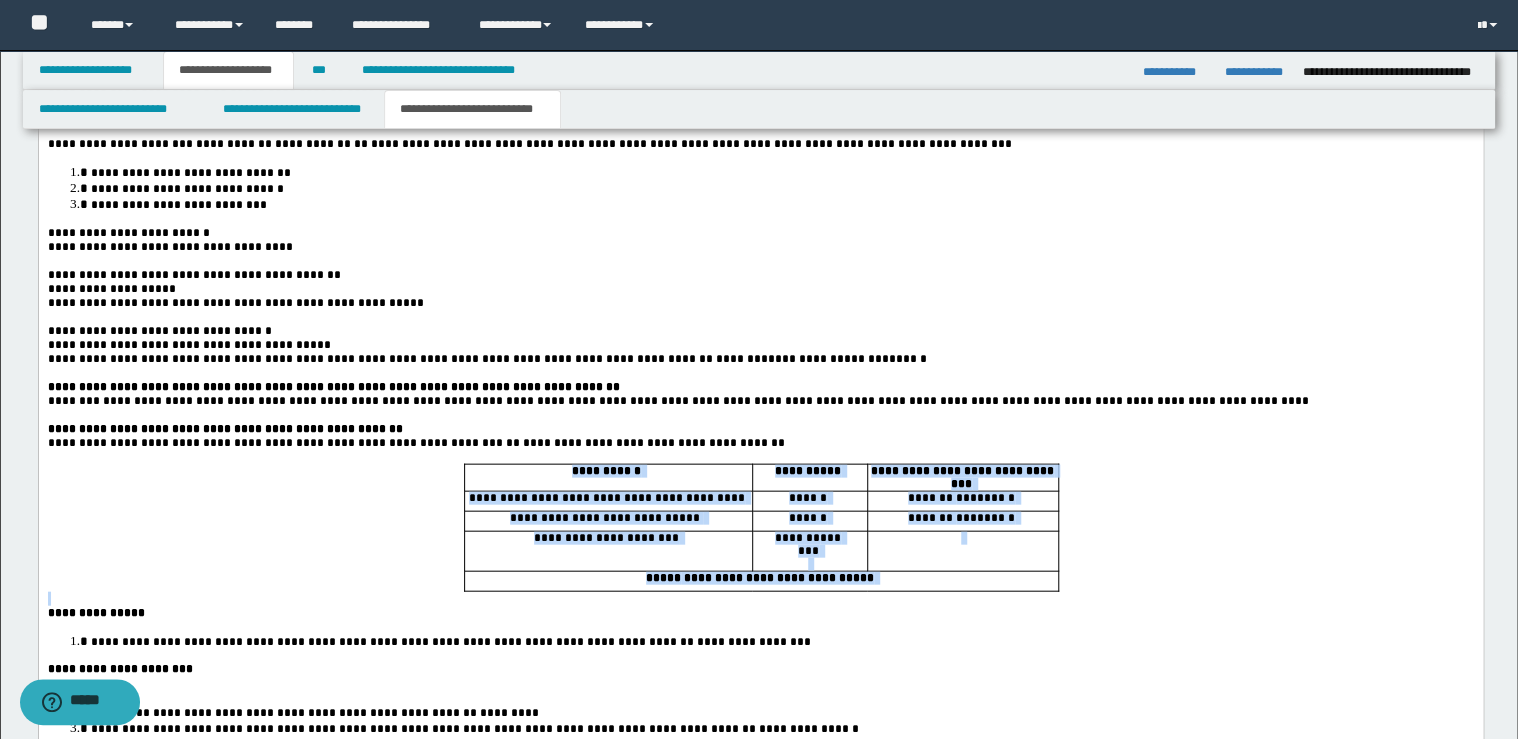 drag, startPoint x: 555, startPoint y: 487, endPoint x: 581, endPoint y: 634, distance: 149.28162 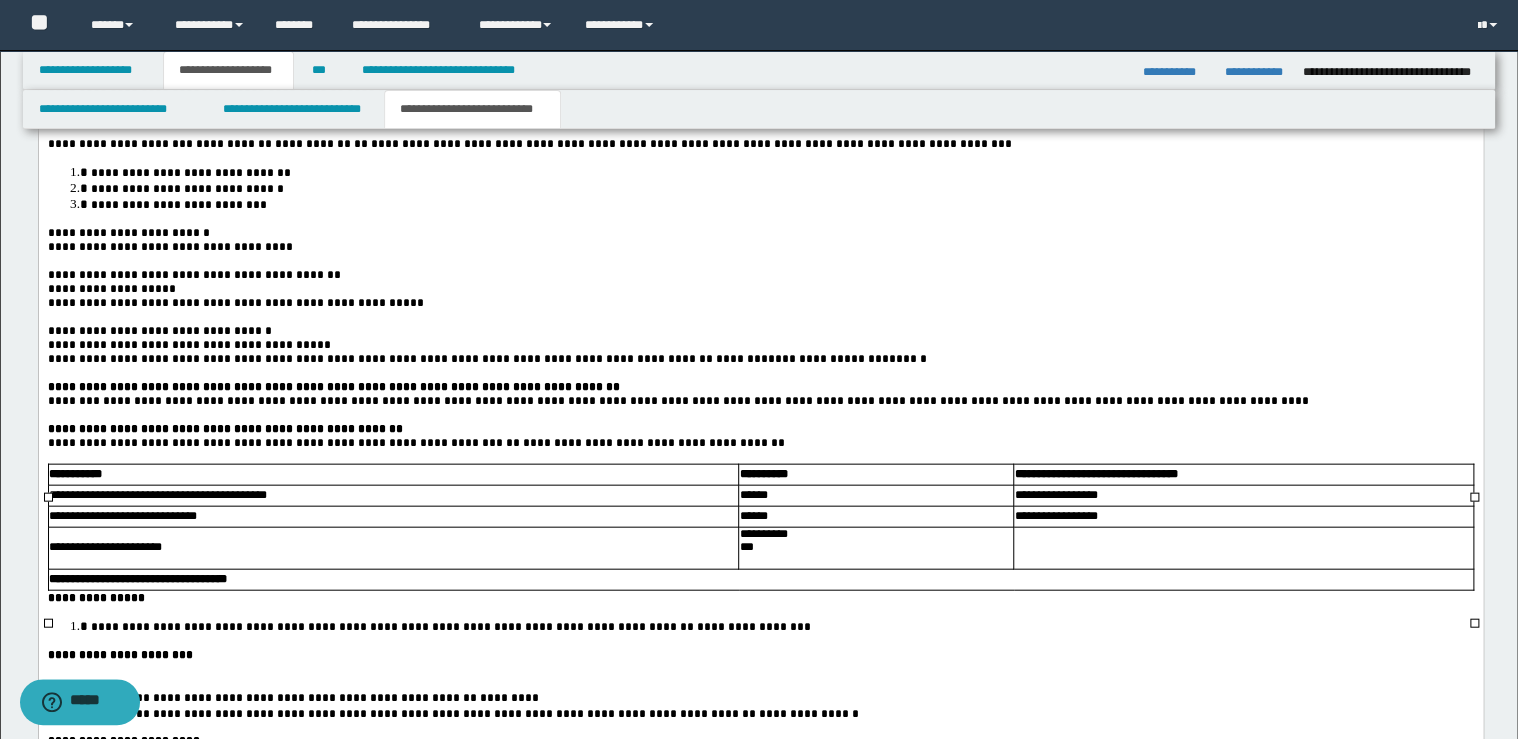 click on "**********" at bounding box center (97, 597) 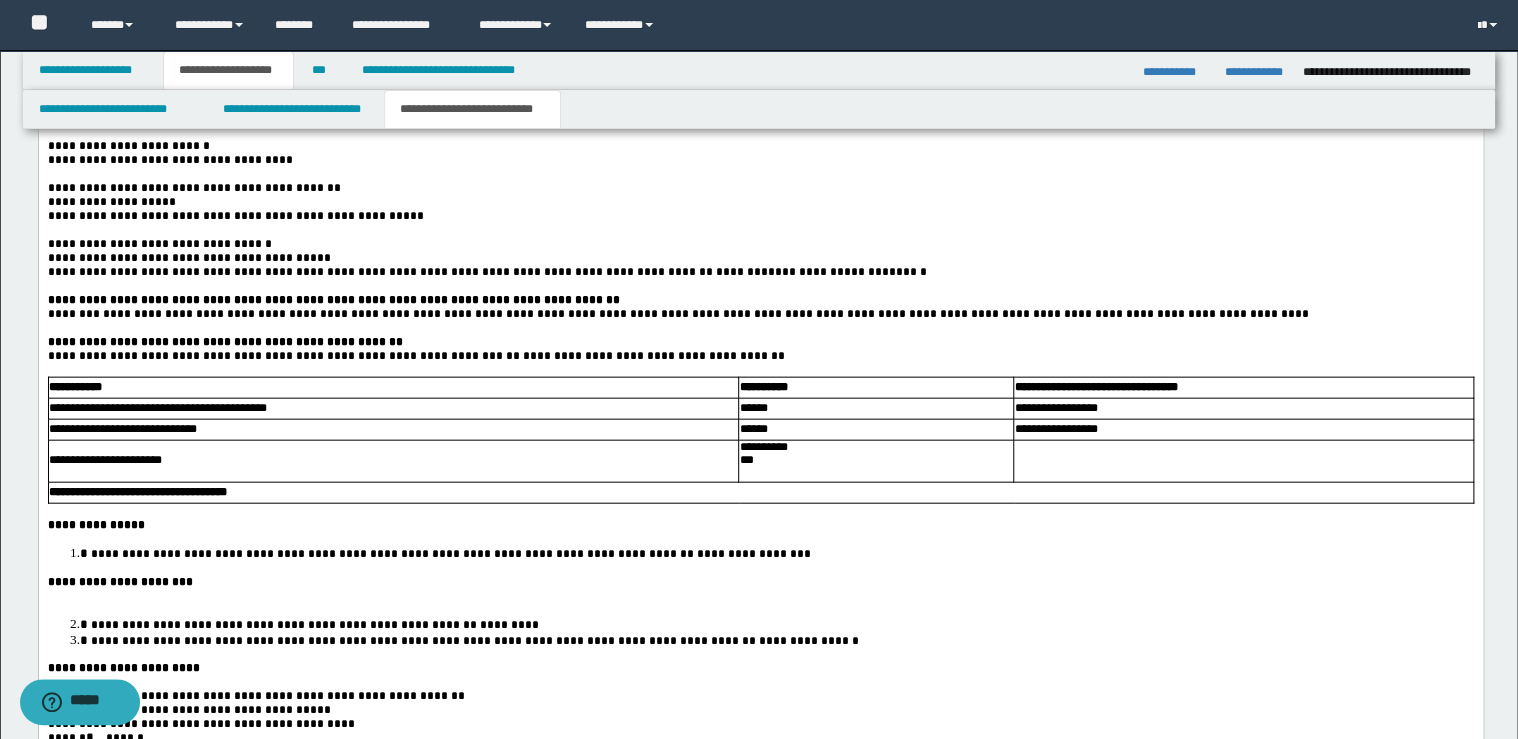 scroll, scrollTop: 2240, scrollLeft: 0, axis: vertical 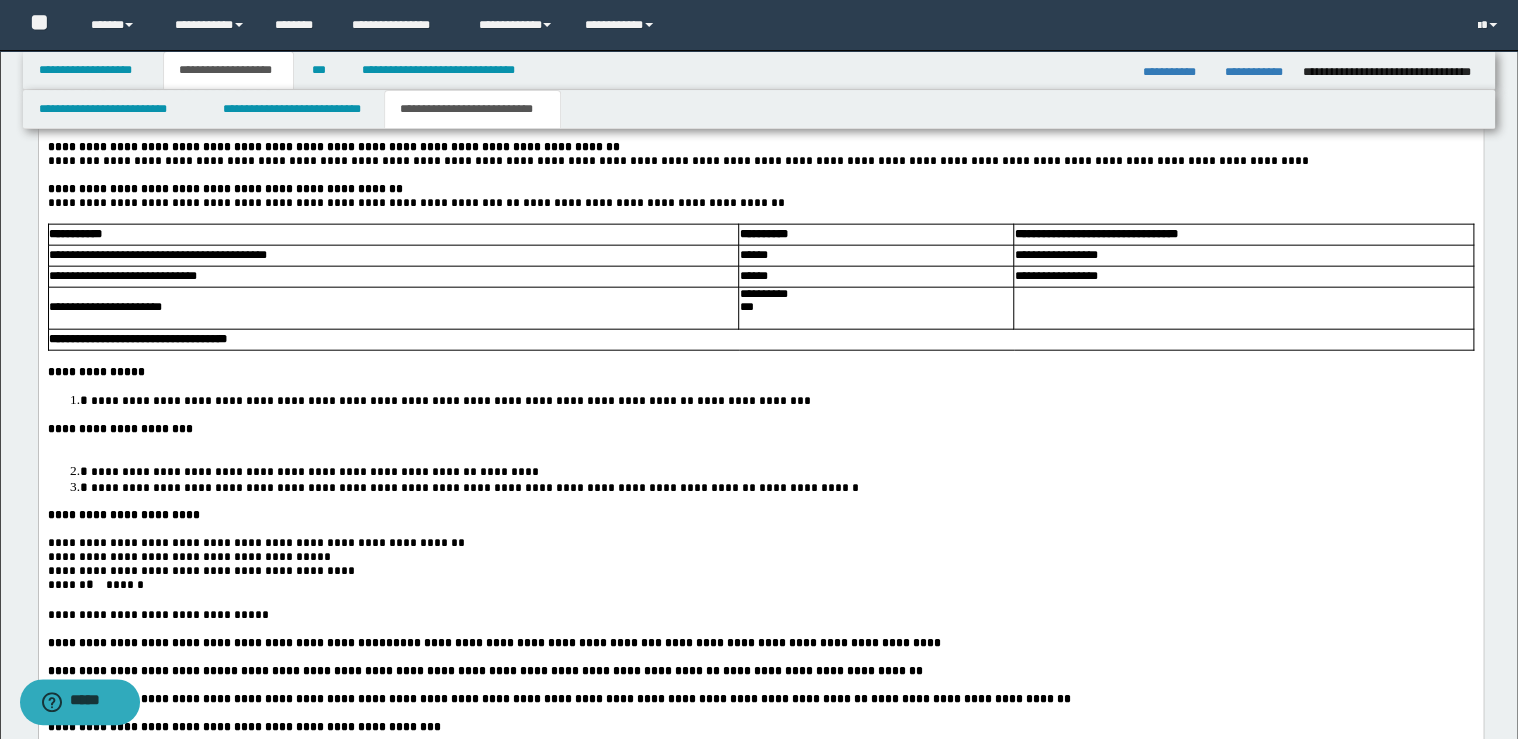 click on "**********" at bounding box center [760, 429] 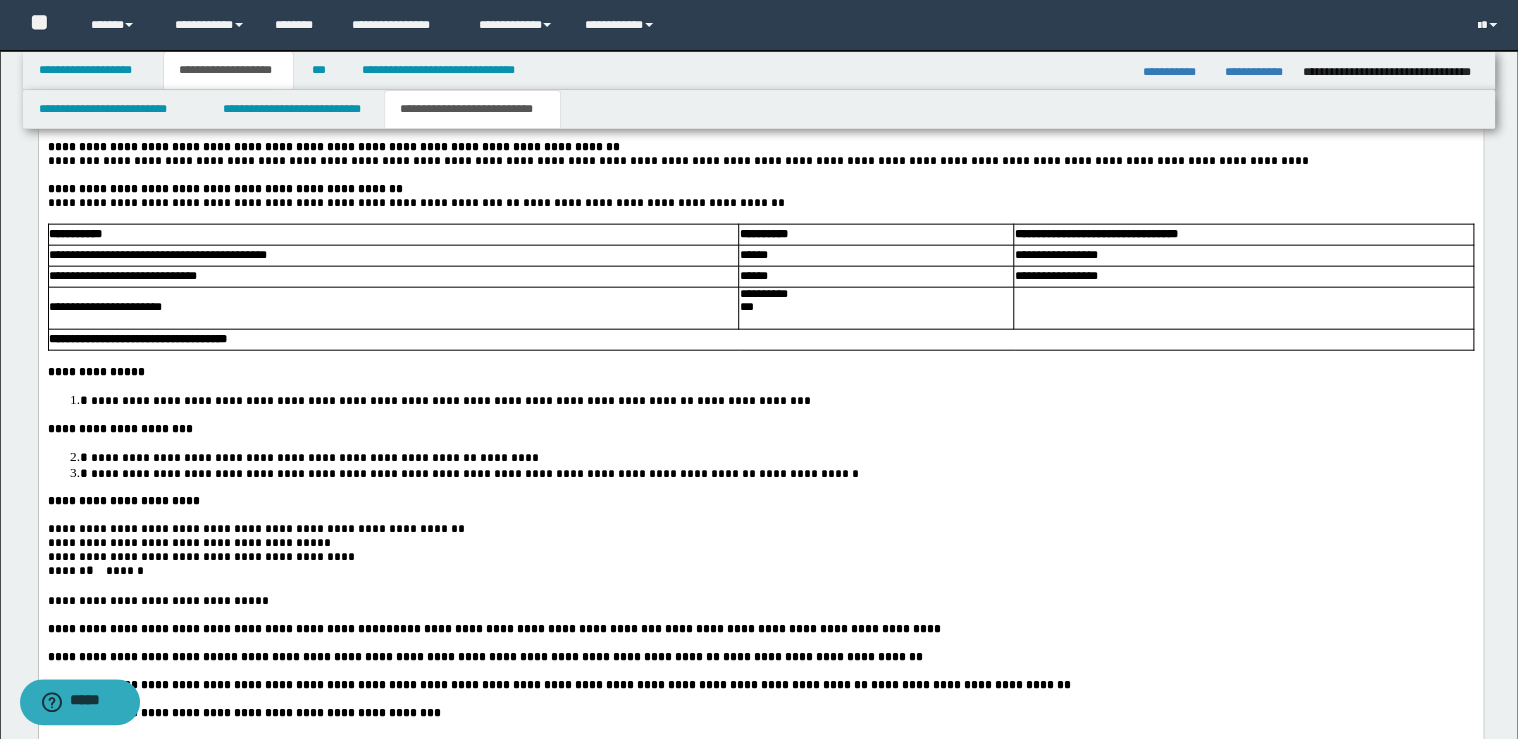 click on "**********" at bounding box center (760, 501) 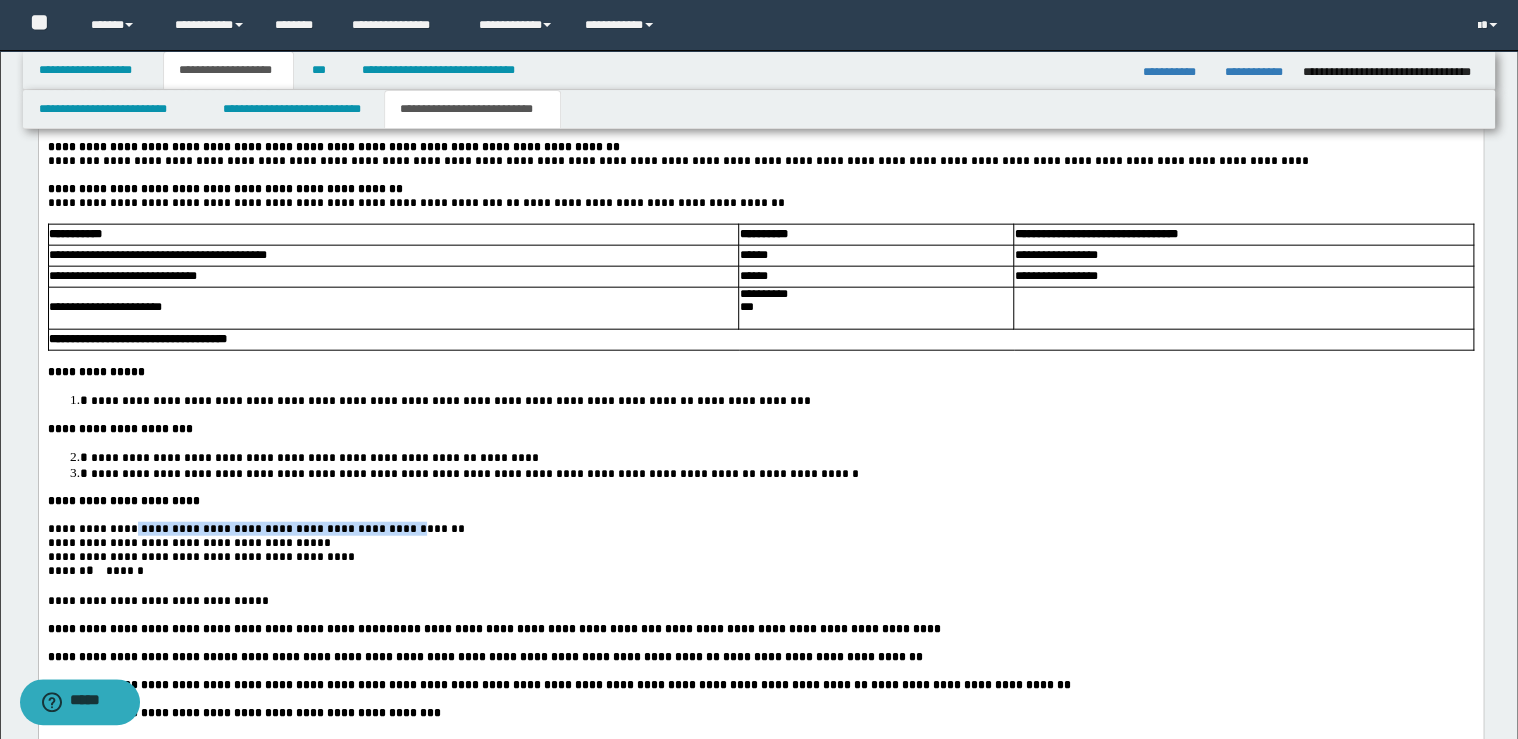 drag, startPoint x: 293, startPoint y: 569, endPoint x: 136, endPoint y: 579, distance: 157.31815 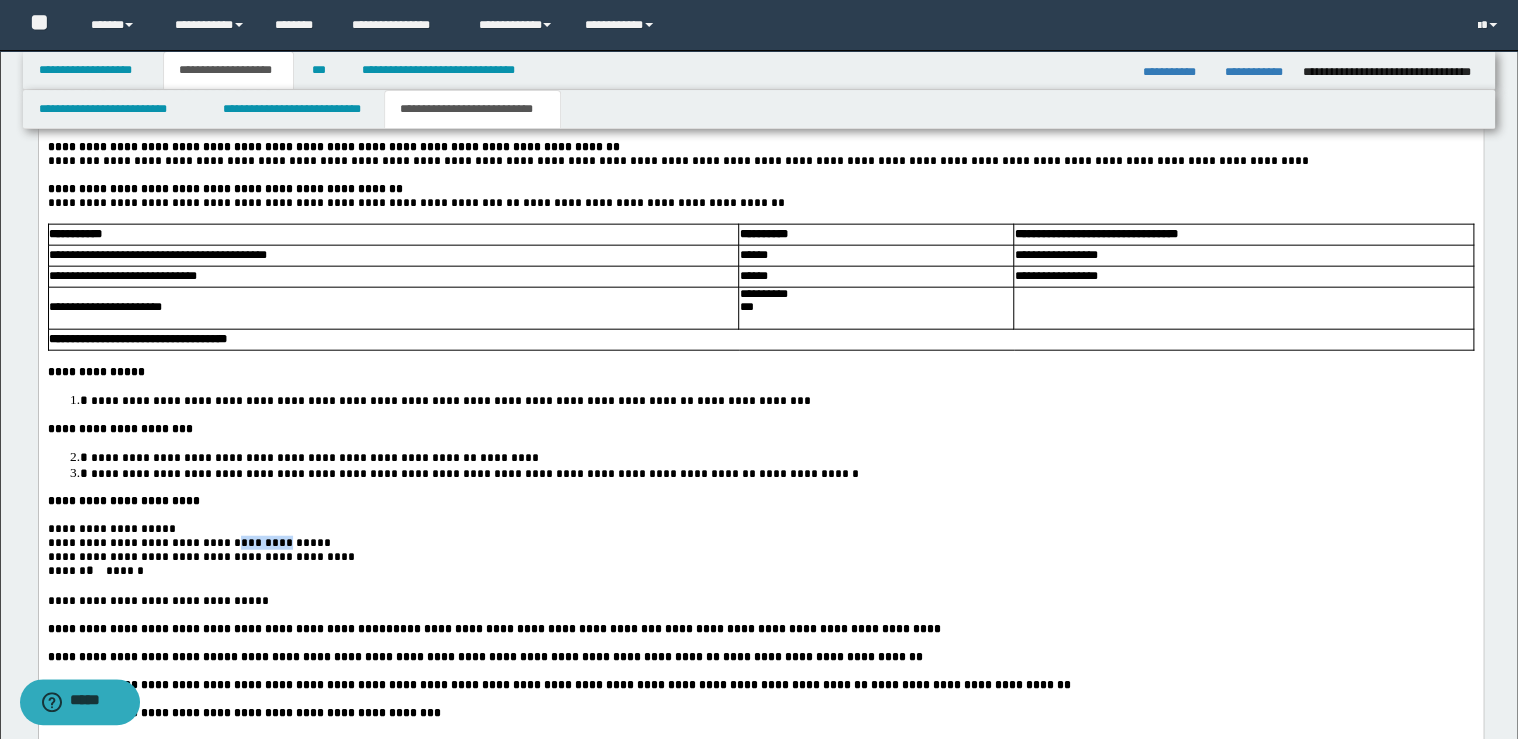 drag, startPoint x: 295, startPoint y: 587, endPoint x: 268, endPoint y: 590, distance: 27.166155 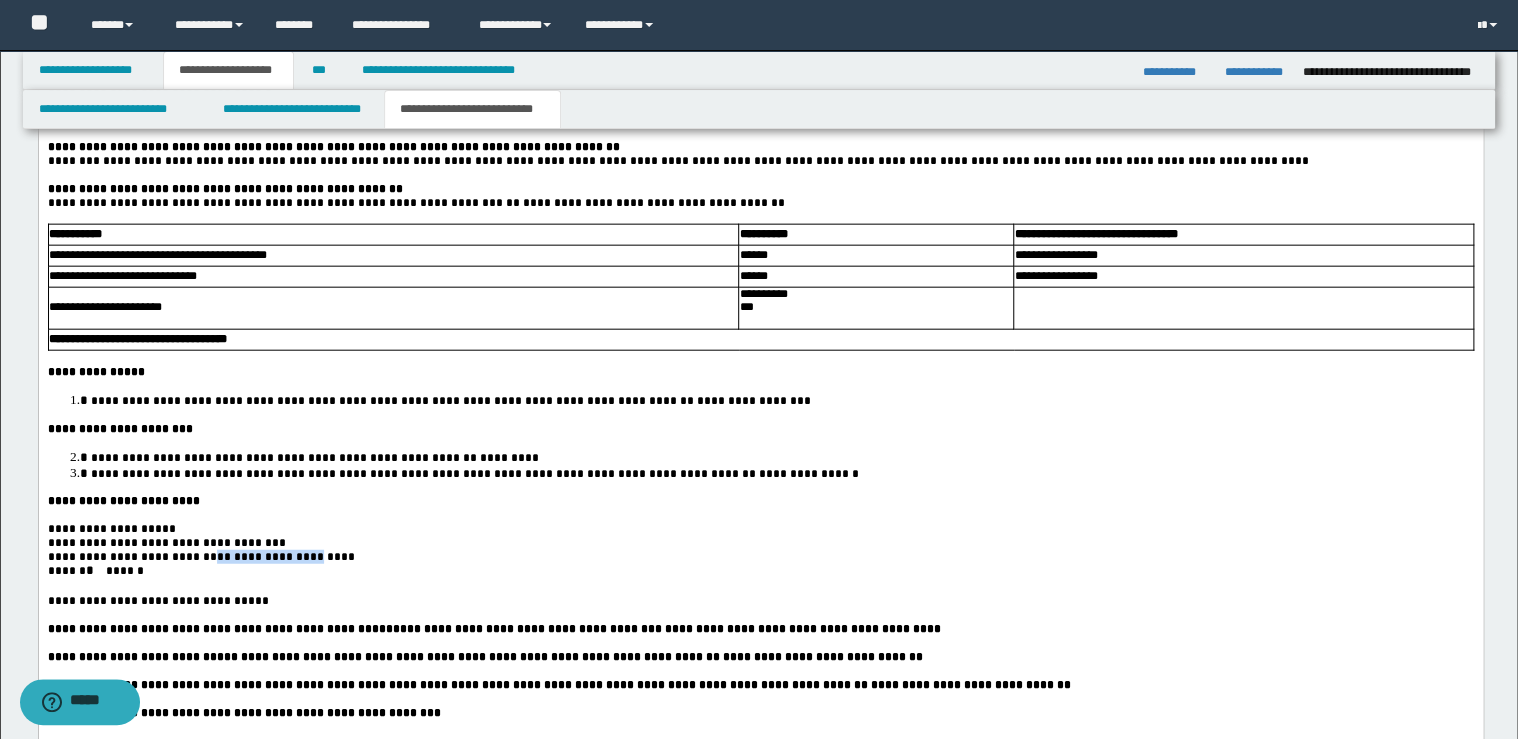 drag, startPoint x: 299, startPoint y: 605, endPoint x: 247, endPoint y: 608, distance: 52.086468 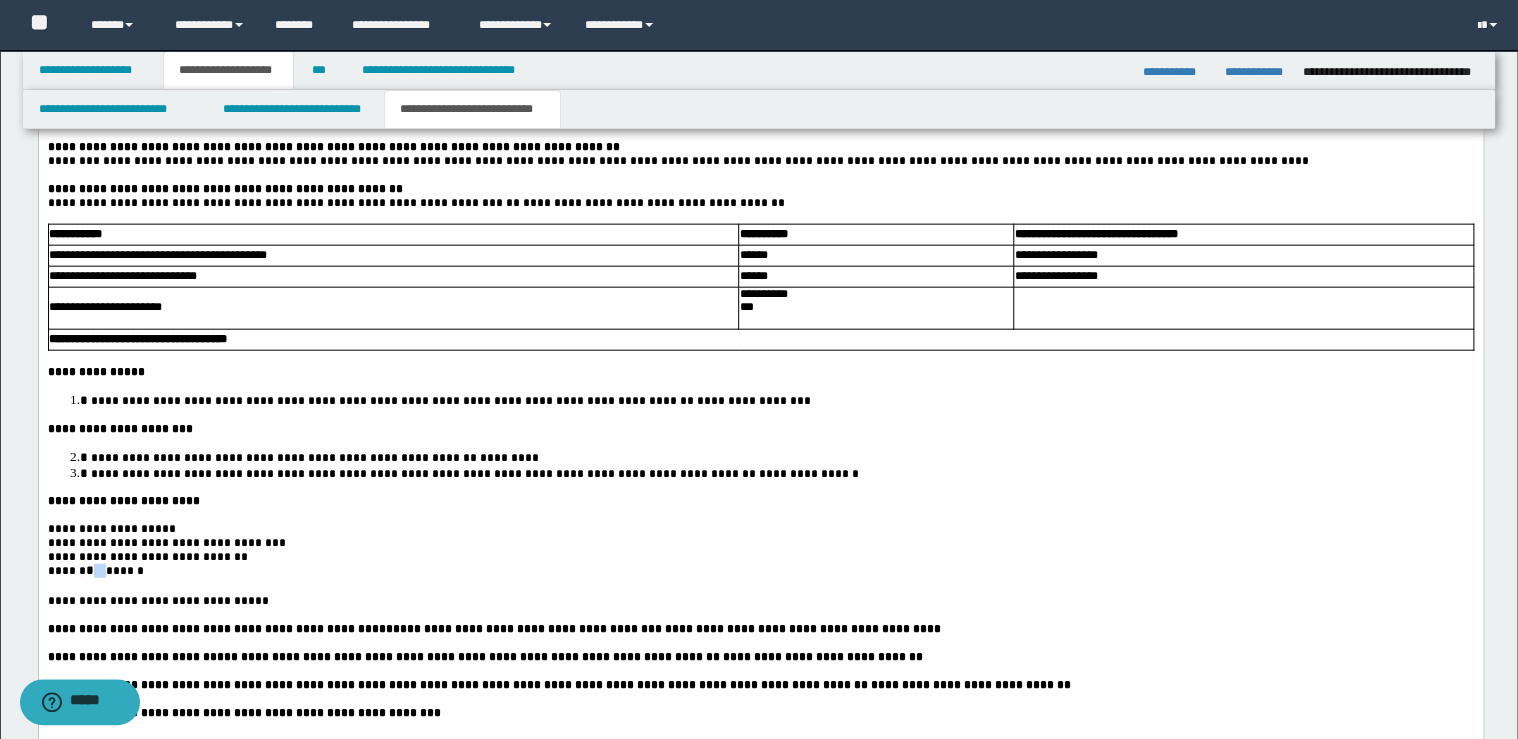 drag, startPoint x: 105, startPoint y: 623, endPoint x: 91, endPoint y: 622, distance: 14.035668 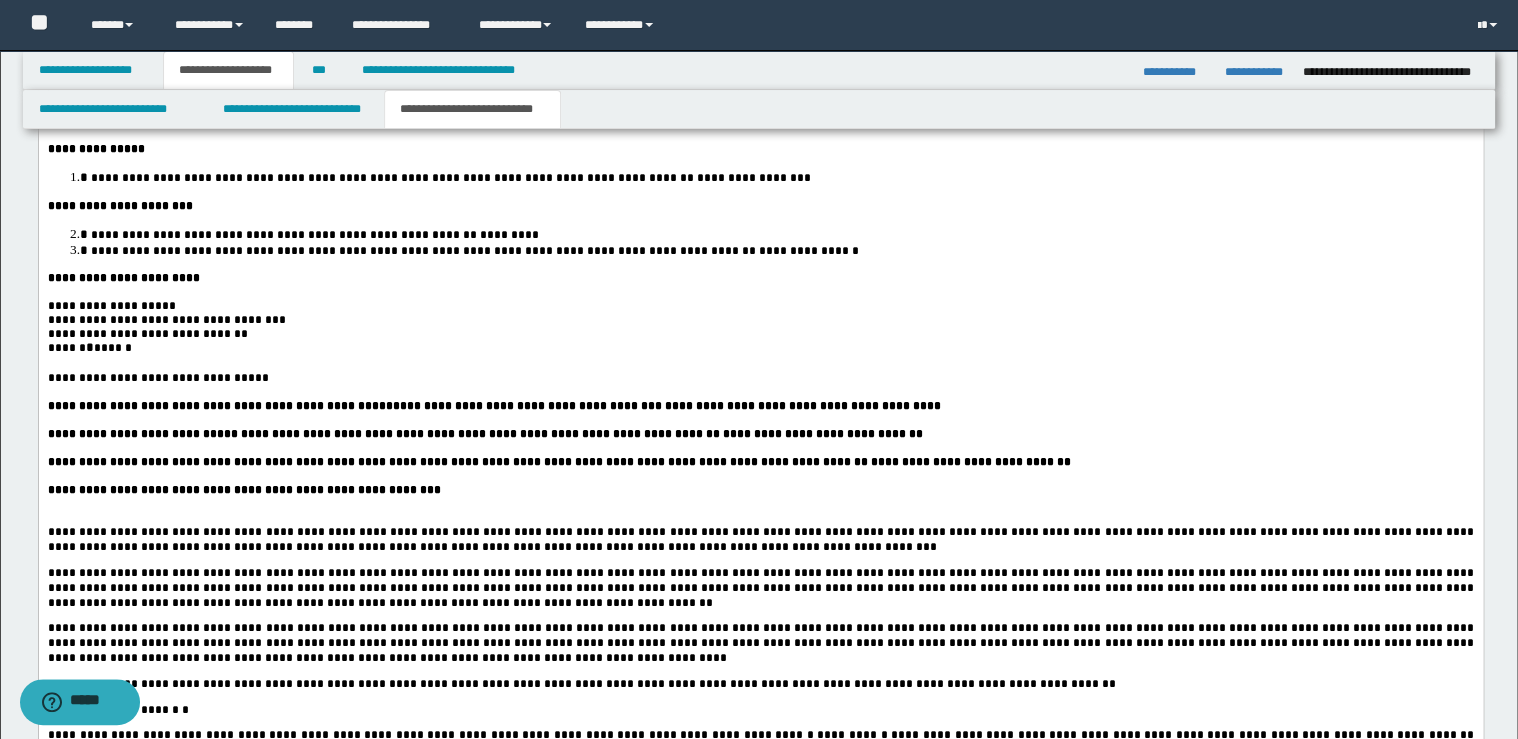 scroll, scrollTop: 2640, scrollLeft: 0, axis: vertical 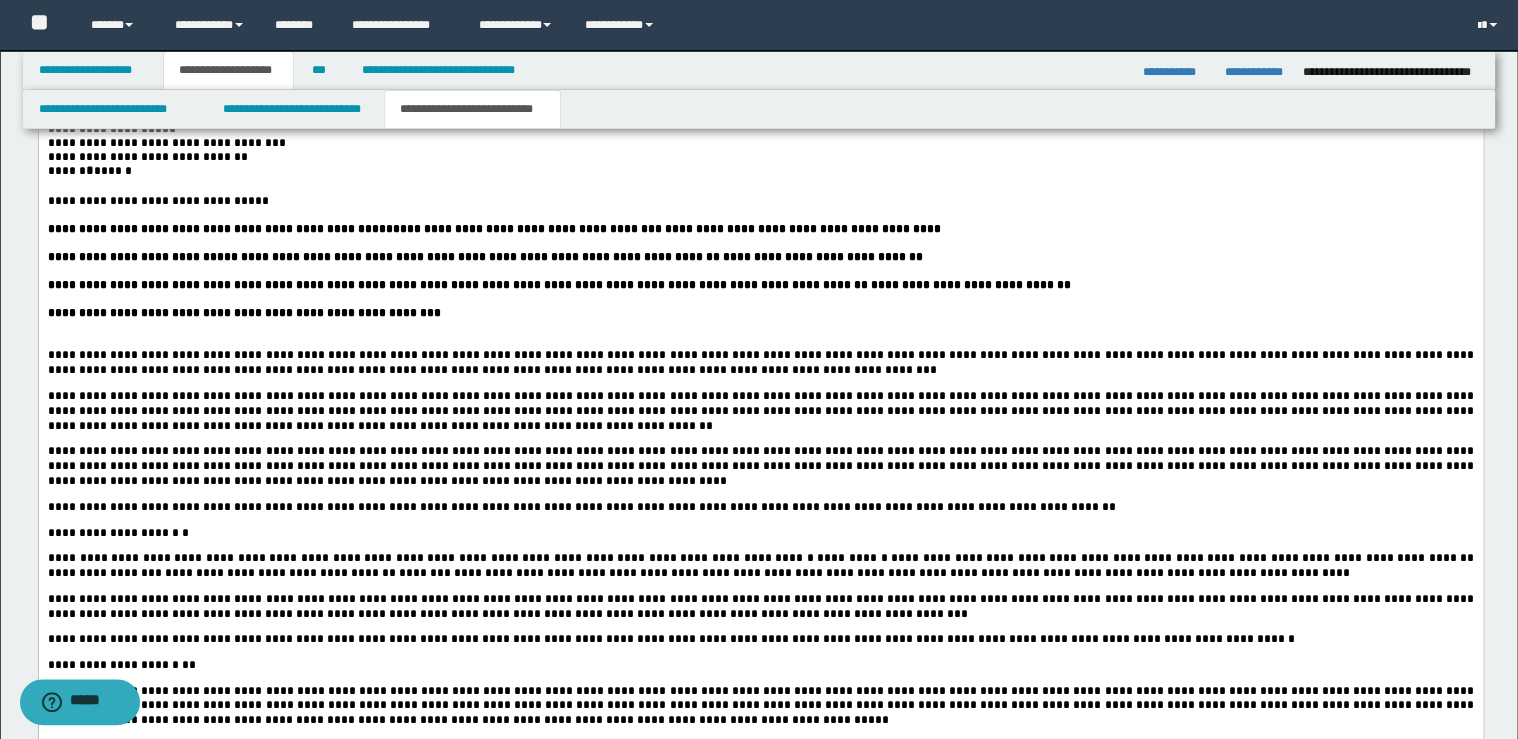 click at bounding box center (760, 327) 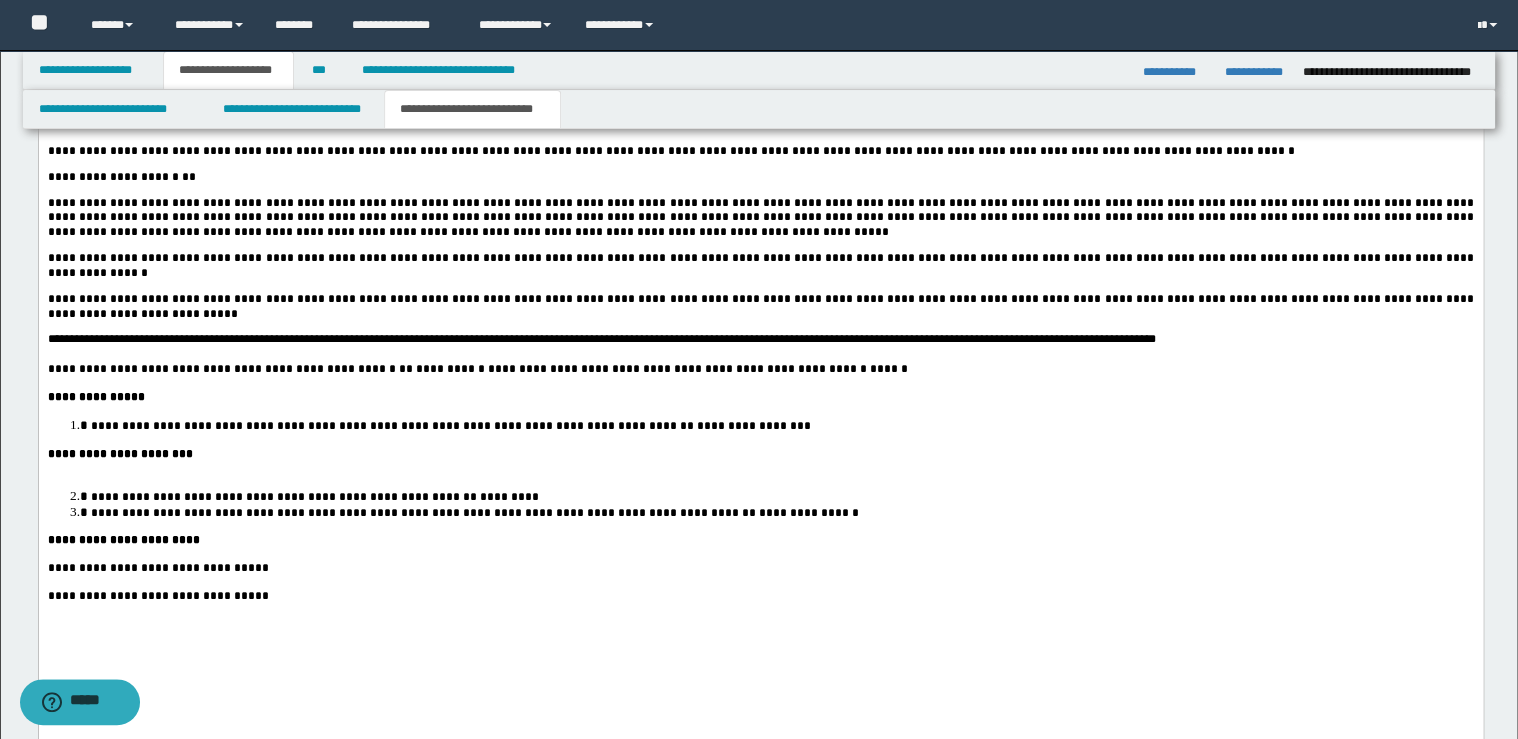scroll, scrollTop: 3200, scrollLeft: 0, axis: vertical 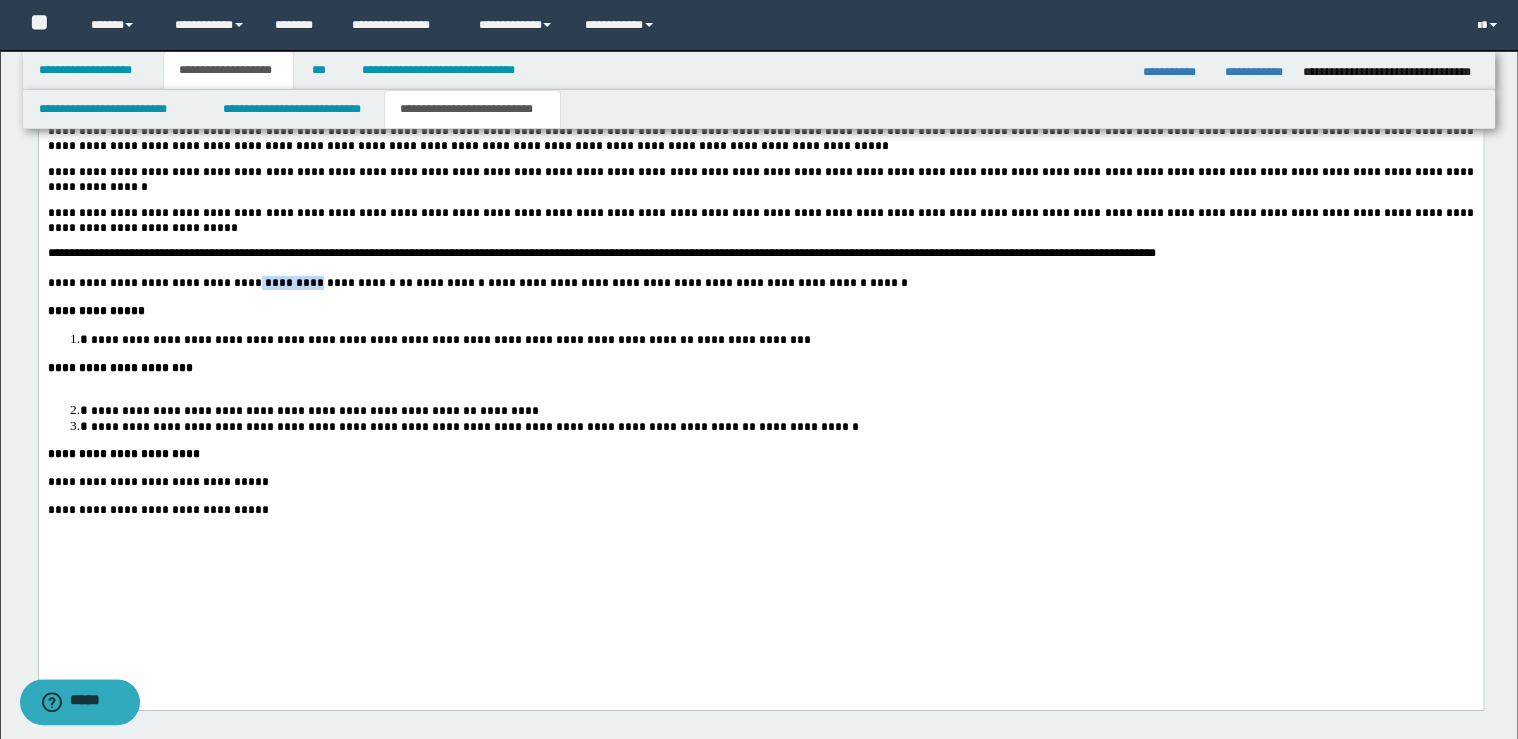 drag, startPoint x: 289, startPoint y: 350, endPoint x: 221, endPoint y: 349, distance: 68.007355 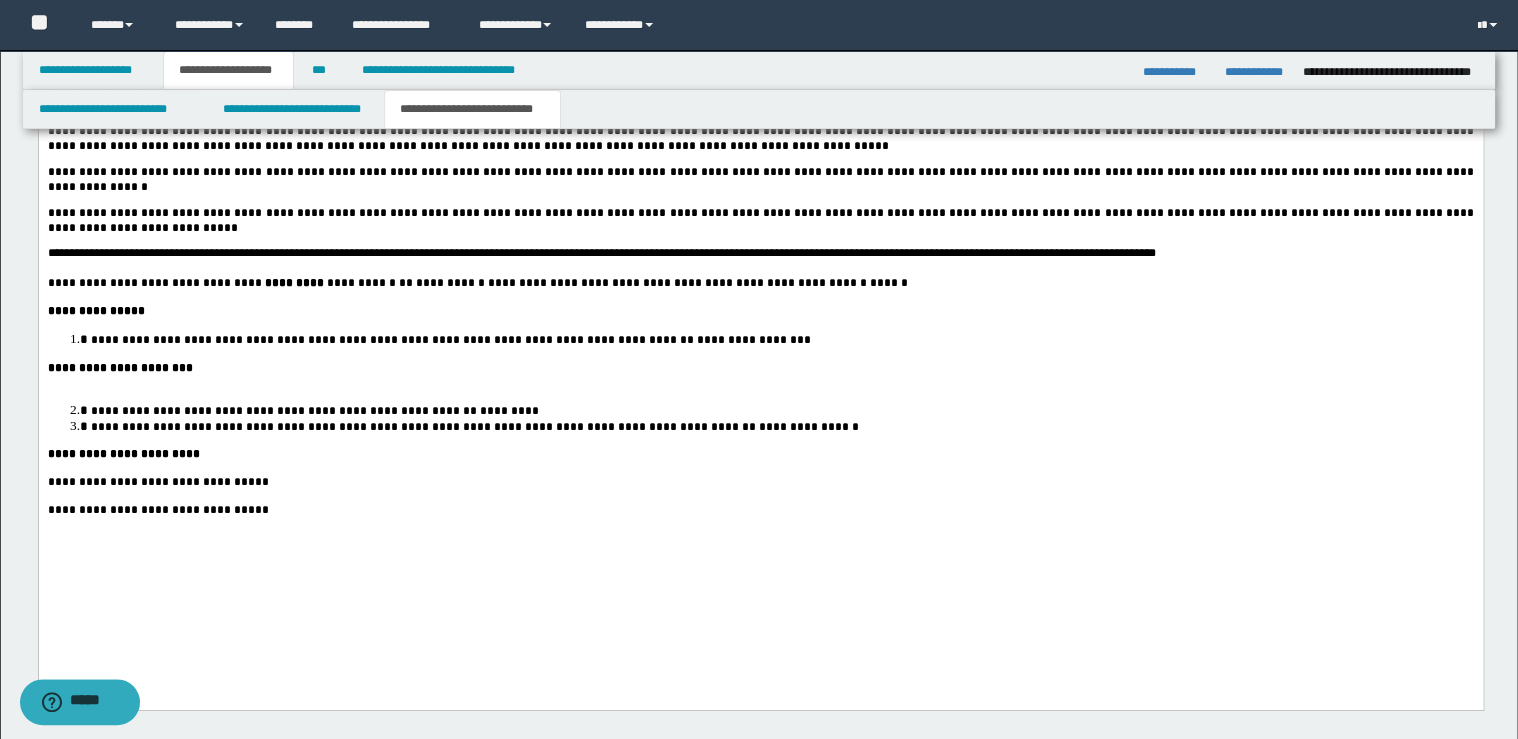 click on "**********" at bounding box center [760, 368] 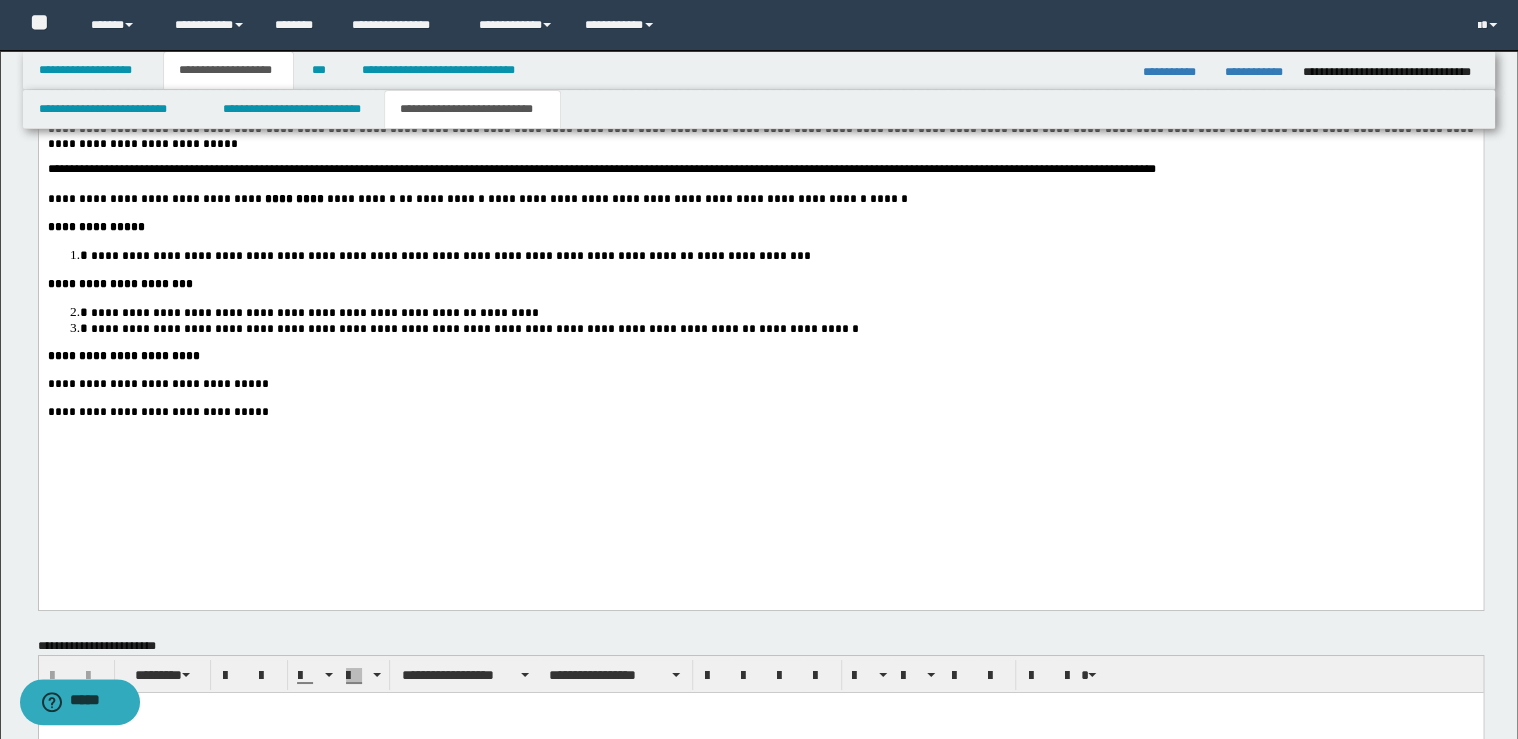scroll, scrollTop: 3360, scrollLeft: 0, axis: vertical 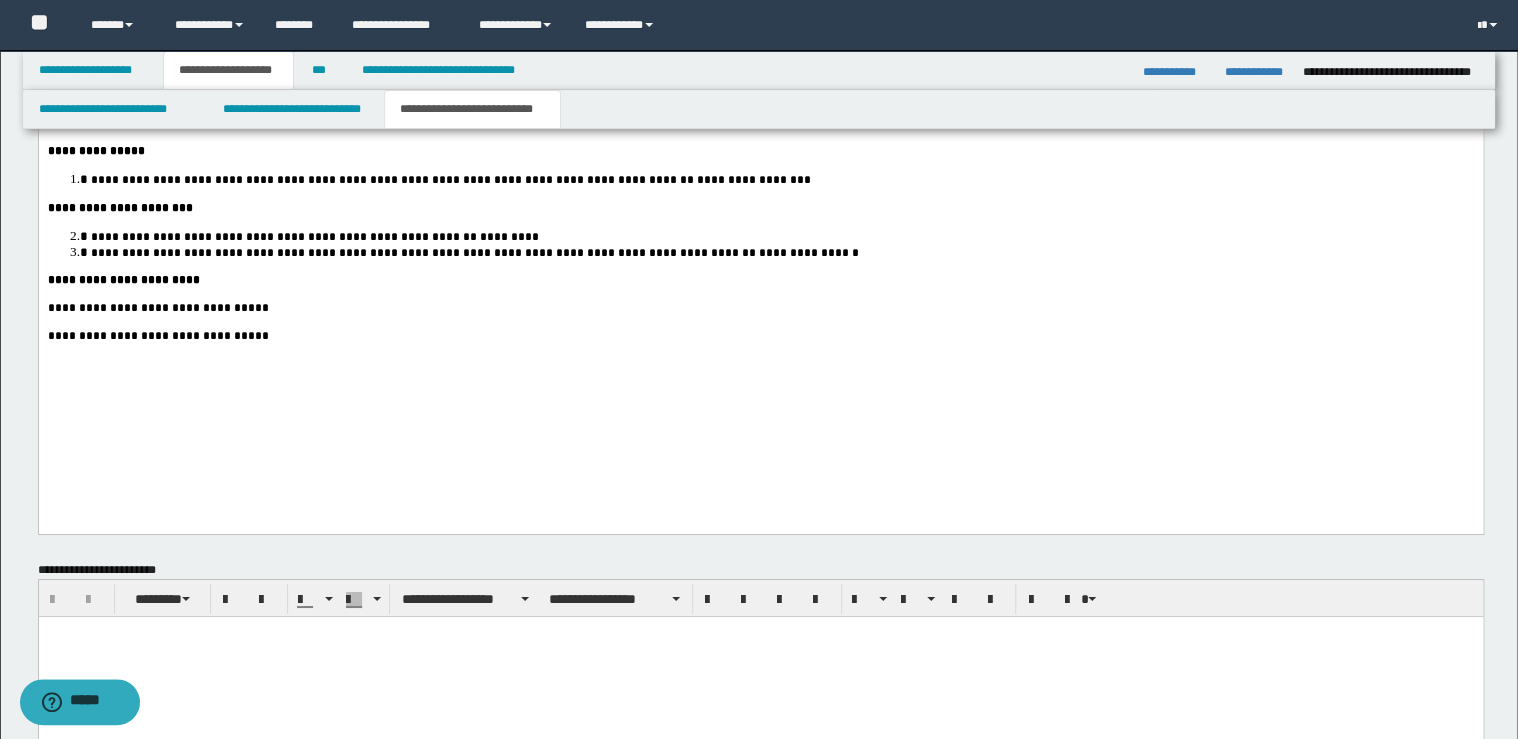 click on "**********" at bounding box center [760, 336] 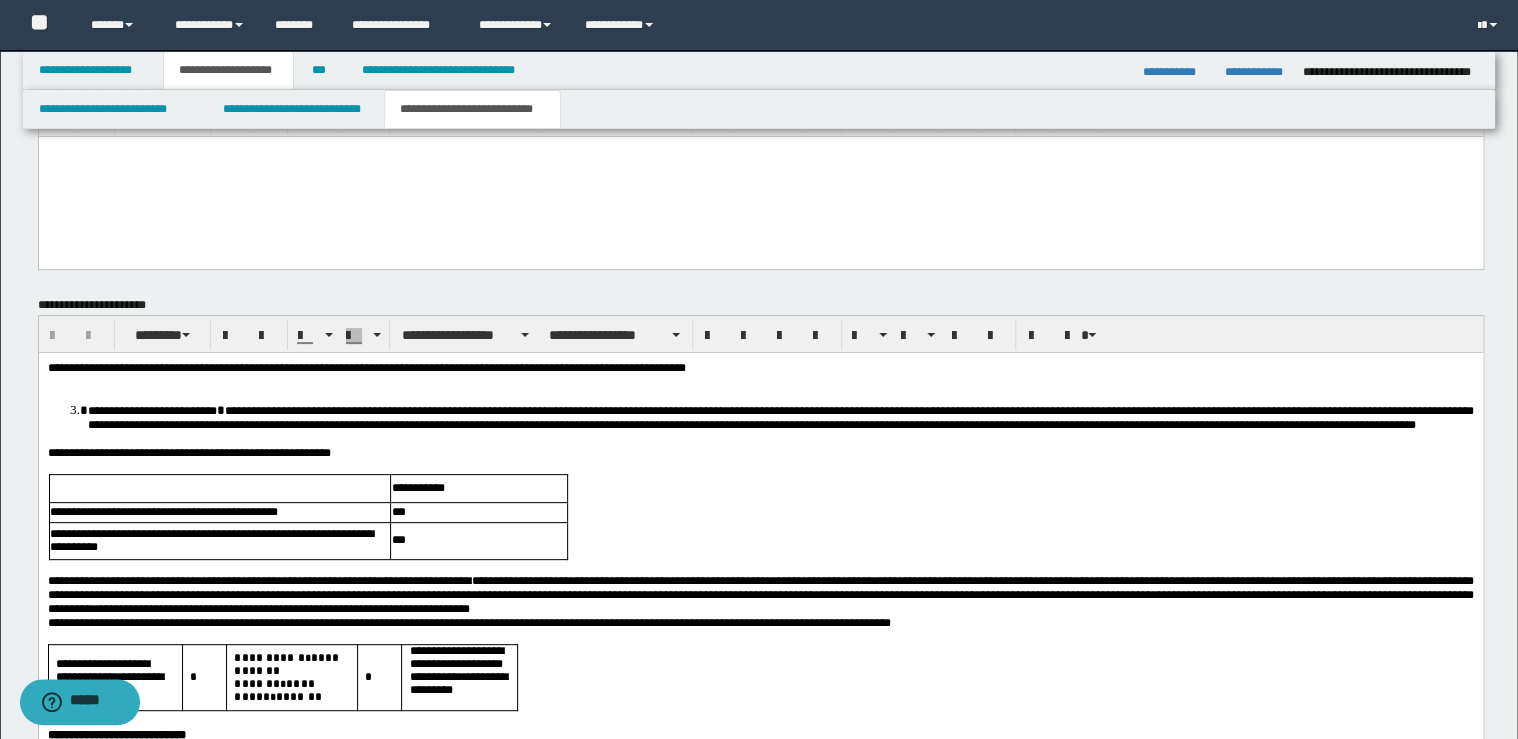 scroll, scrollTop: 3840, scrollLeft: 0, axis: vertical 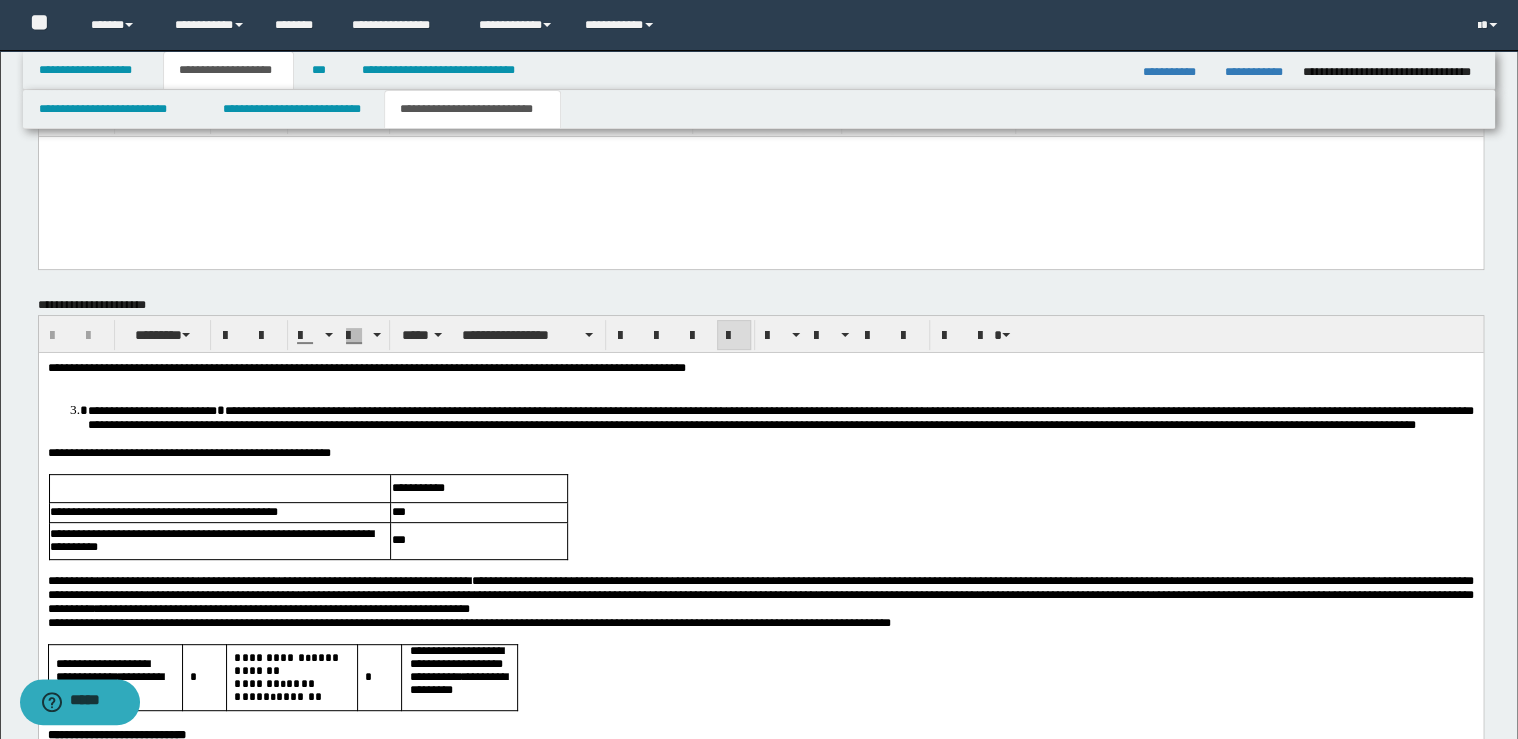 click on "**********" at bounding box center [760, 368] 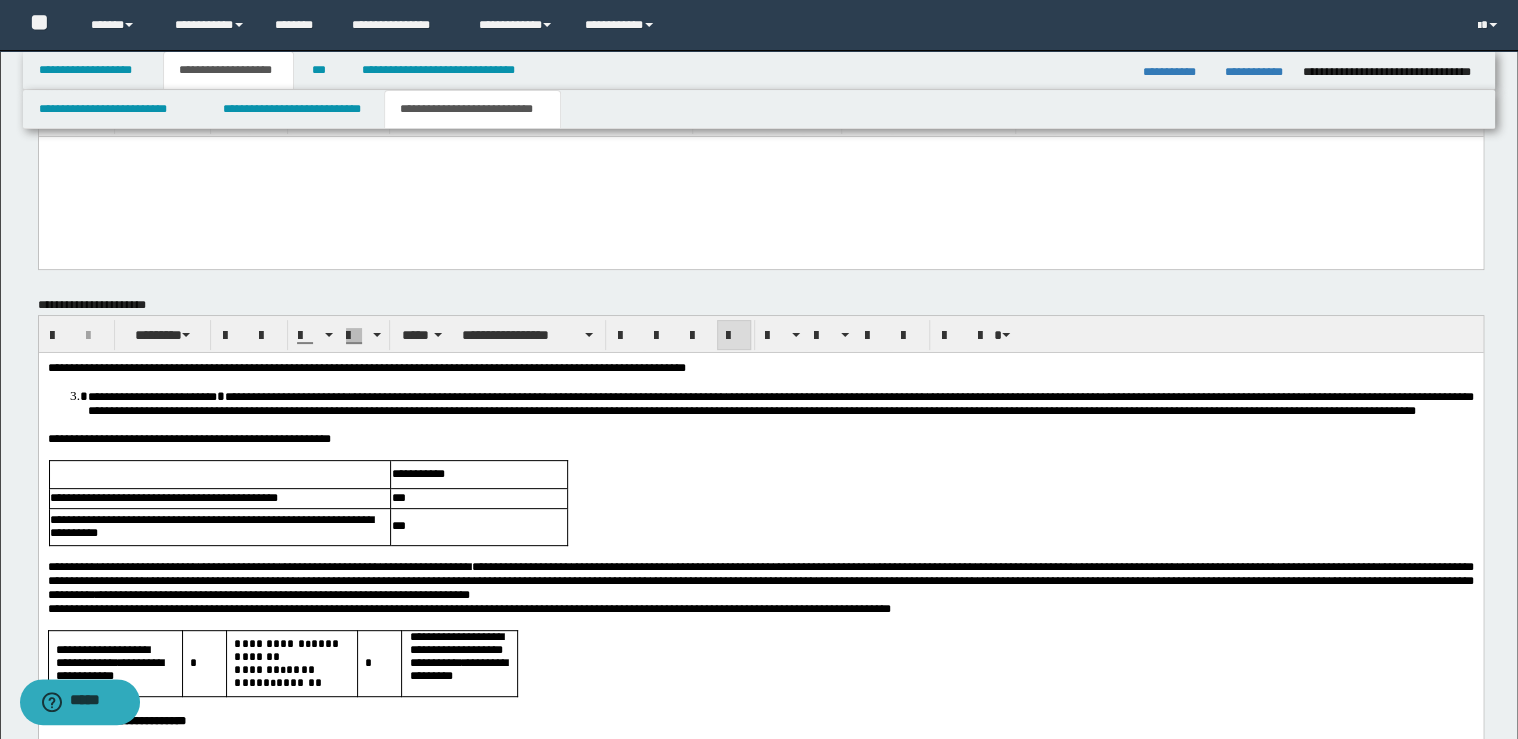 scroll, scrollTop: 4080, scrollLeft: 0, axis: vertical 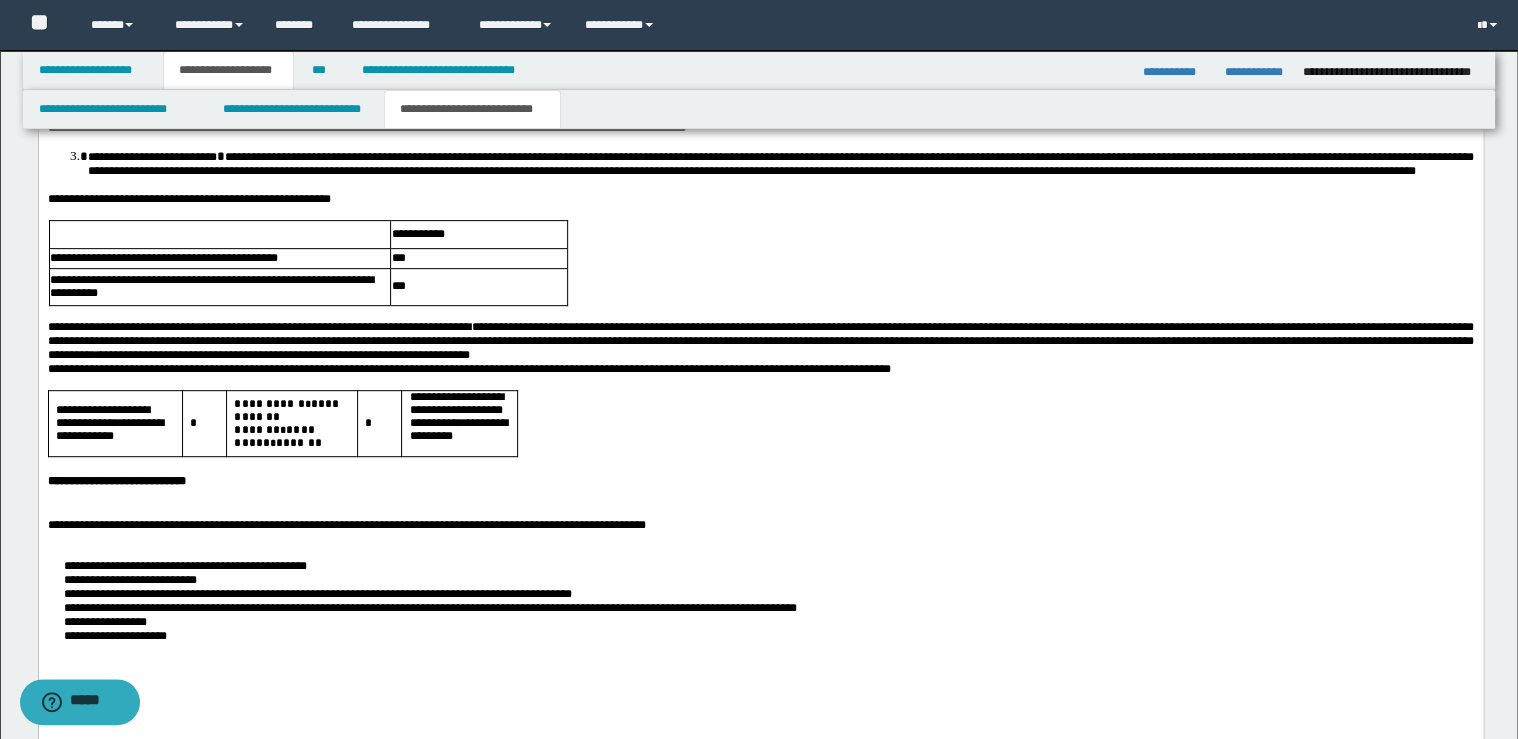 click on "**********" at bounding box center [760, 479] 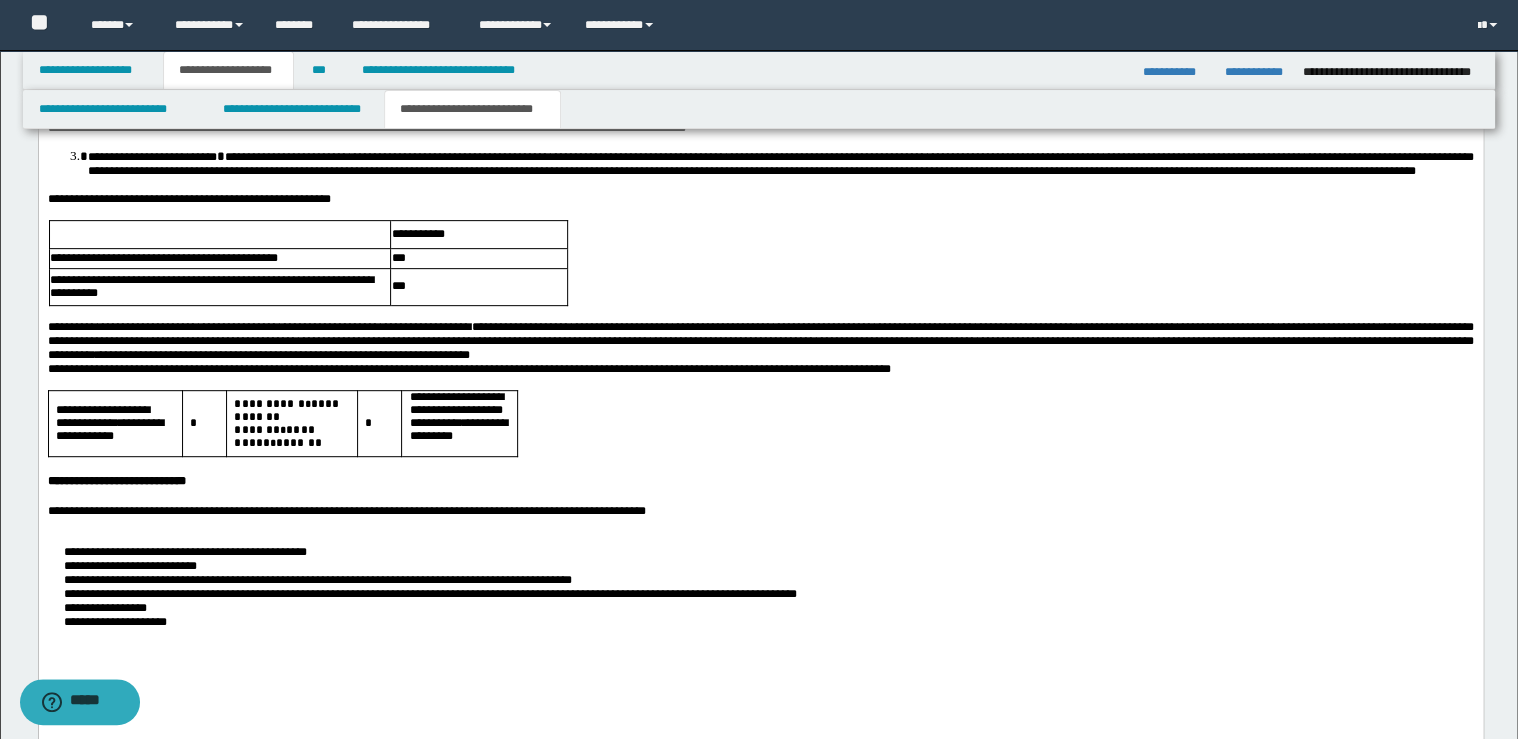 click on "**********" at bounding box center (760, 406) 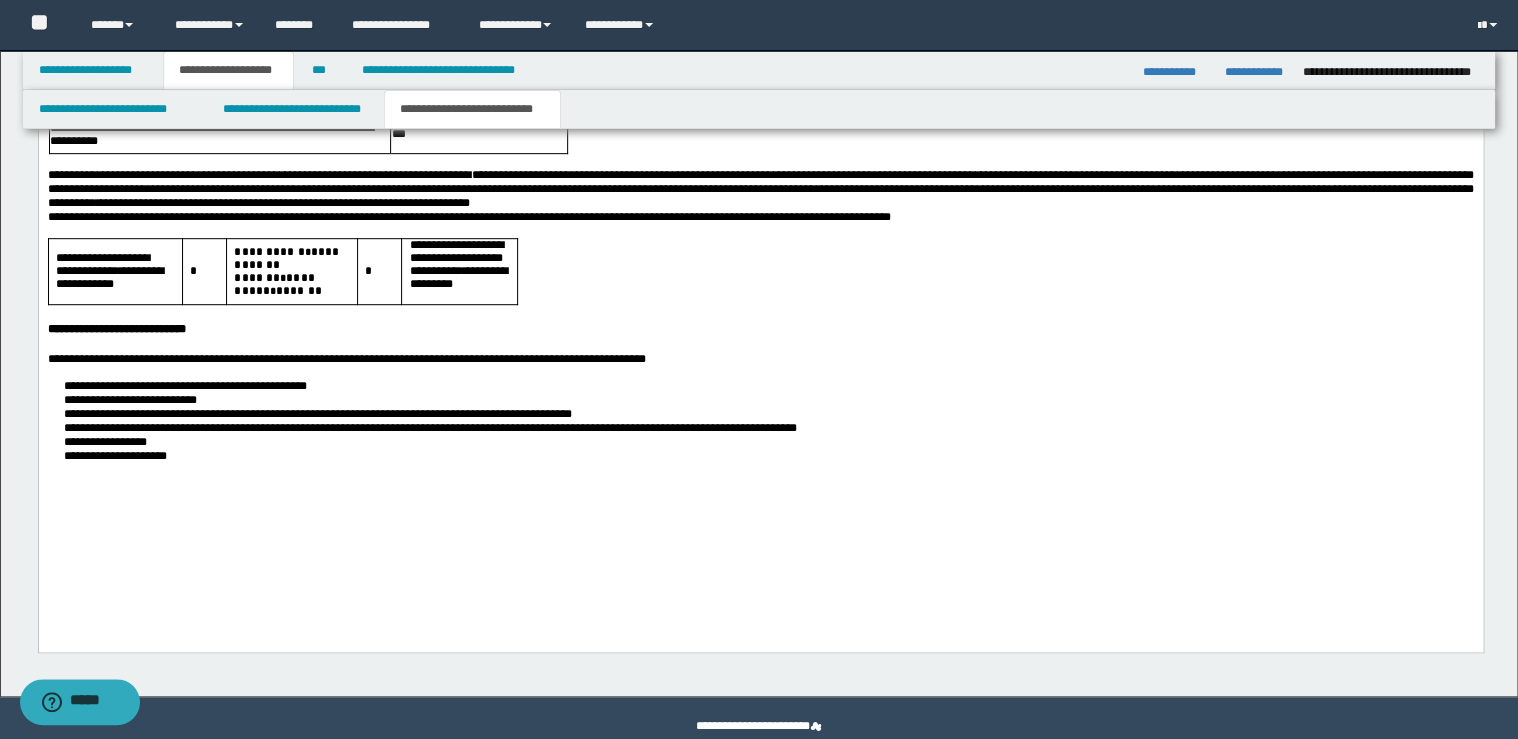 scroll, scrollTop: 4240, scrollLeft: 0, axis: vertical 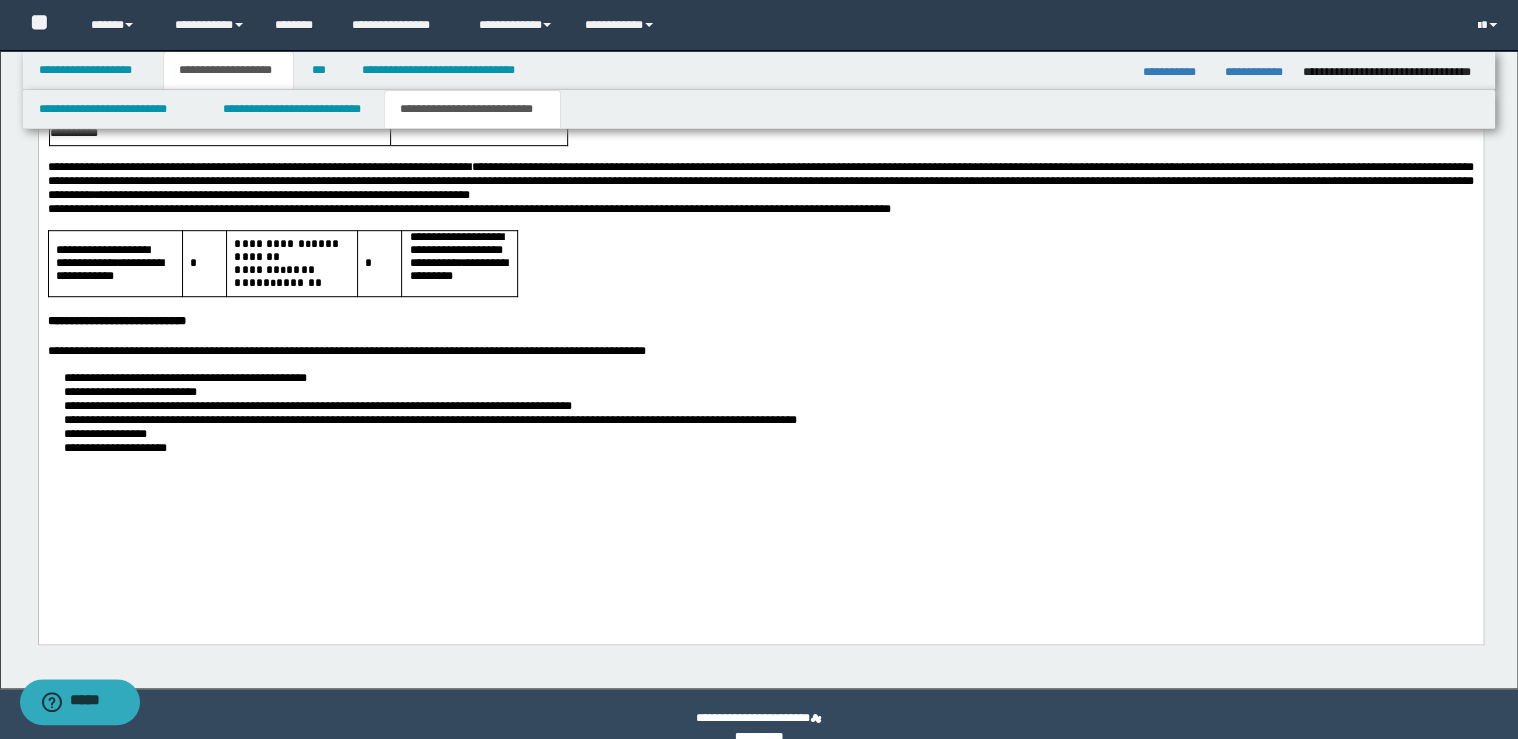 click on "**********" at bounding box center (780, 449) 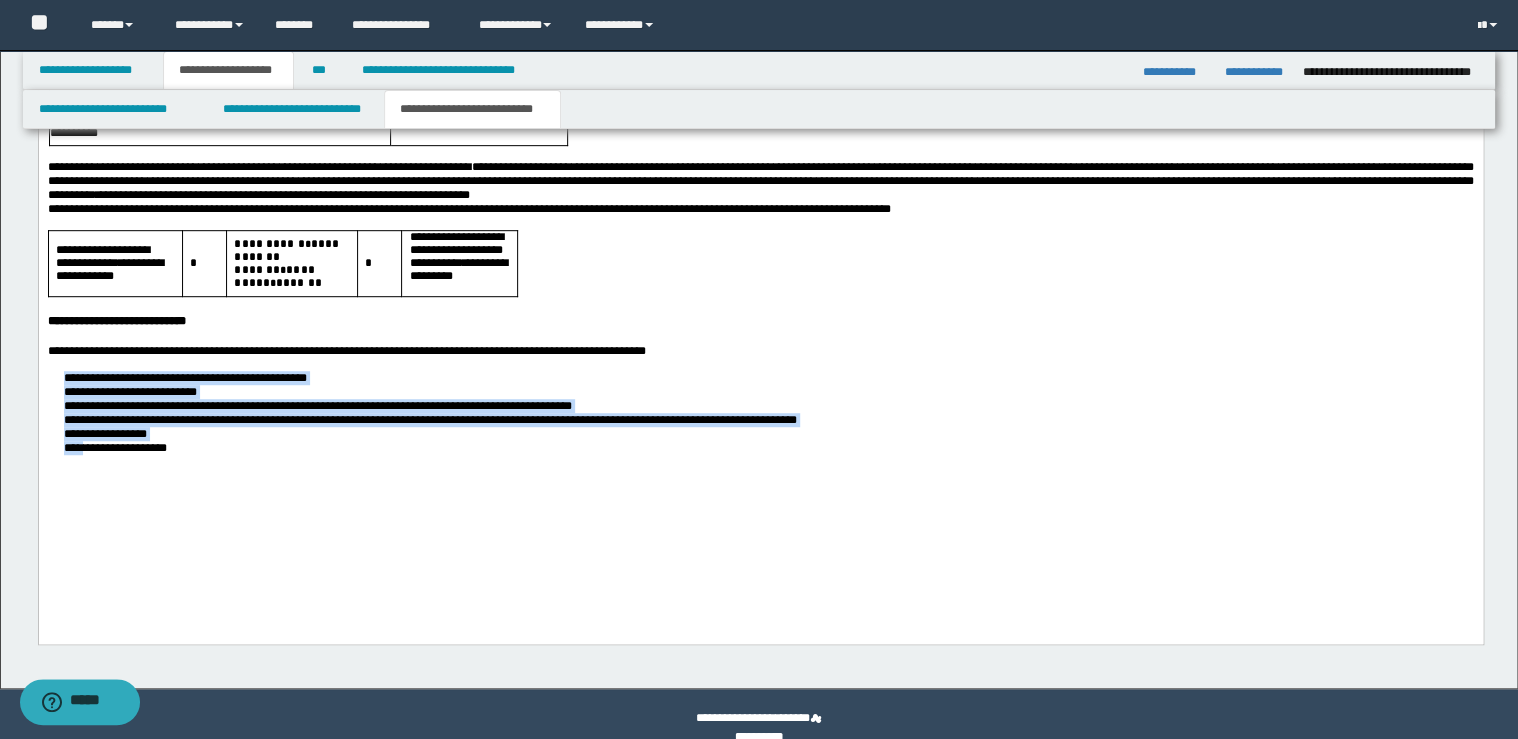 drag, startPoint x: 56, startPoint y: 433, endPoint x: 87, endPoint y: 513, distance: 85.79627 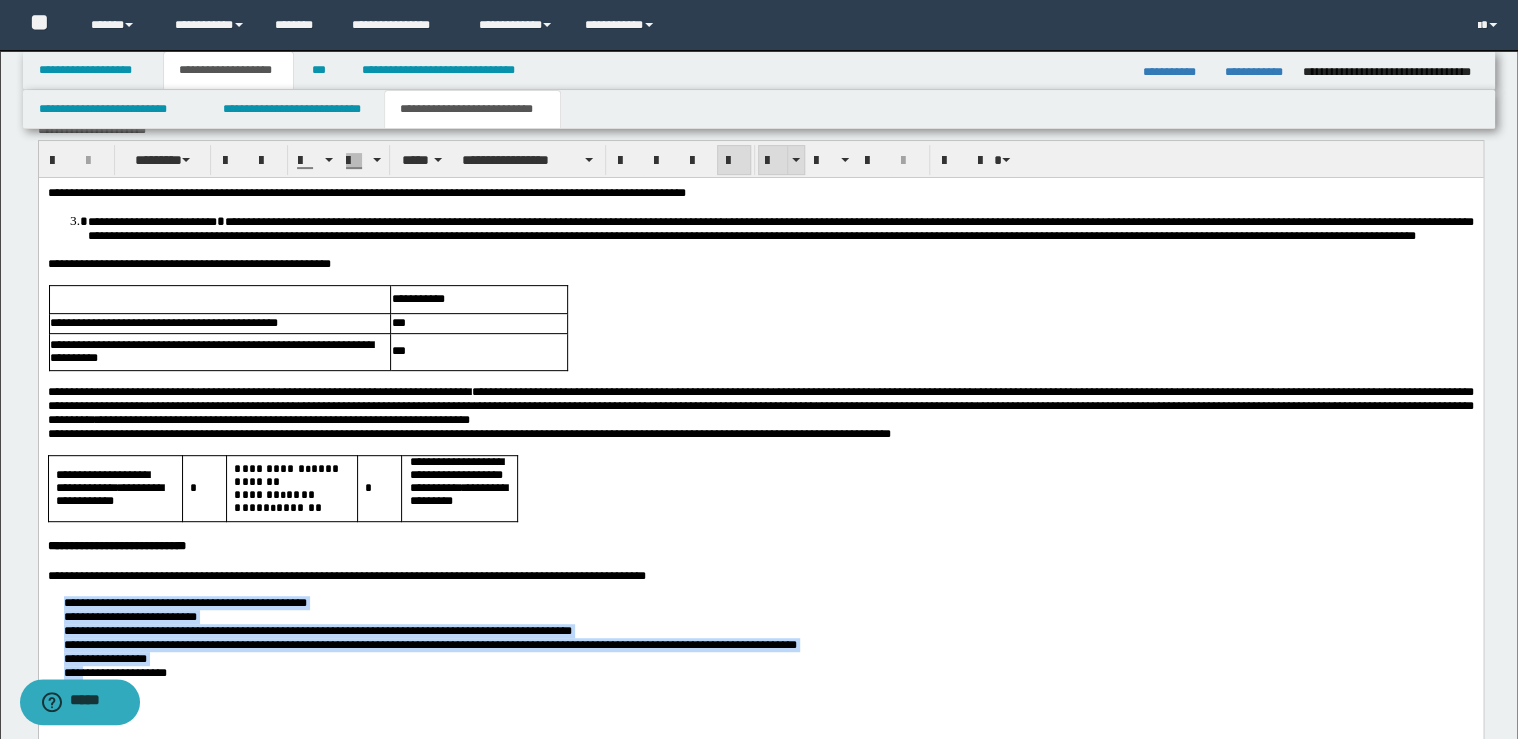 scroll, scrollTop: 3920, scrollLeft: 0, axis: vertical 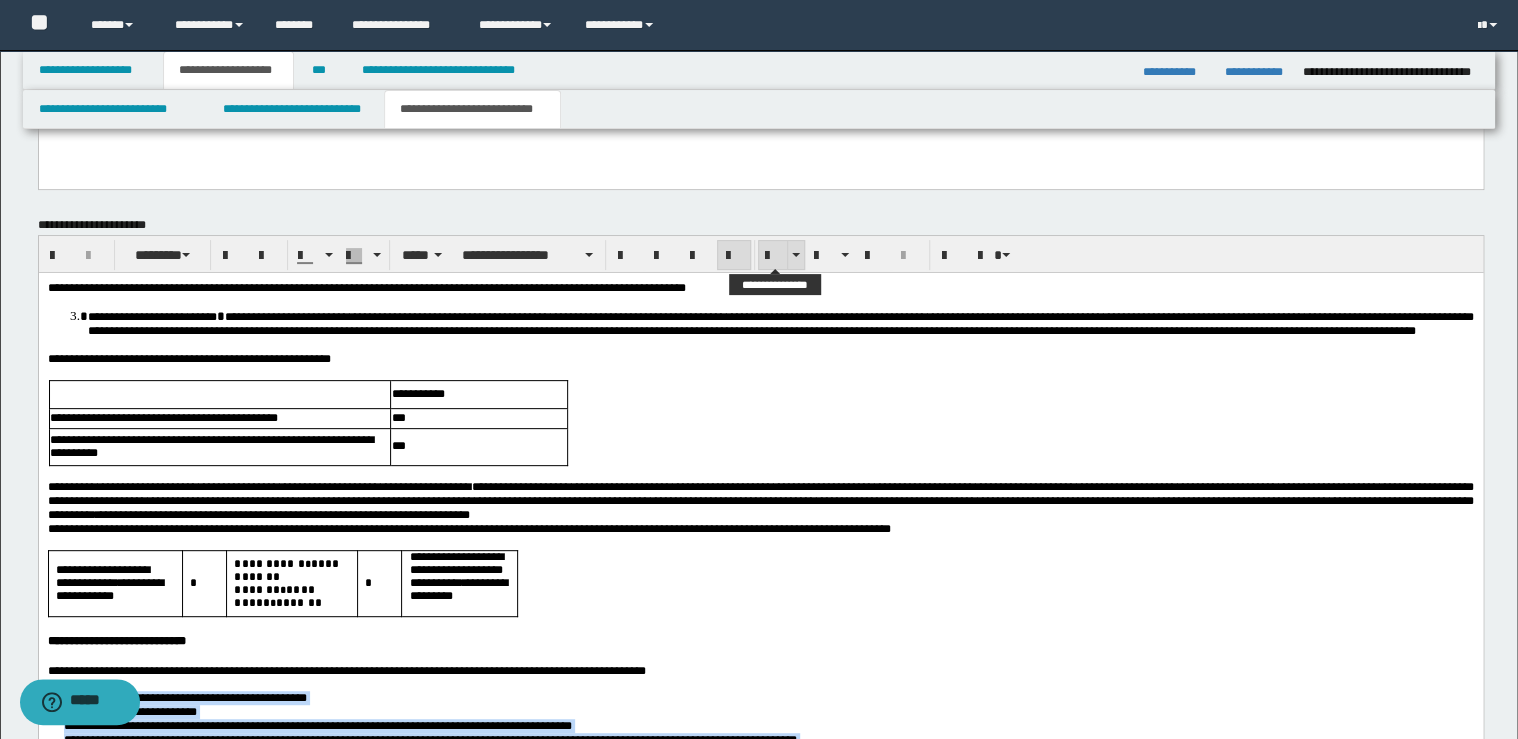 click at bounding box center (773, 256) 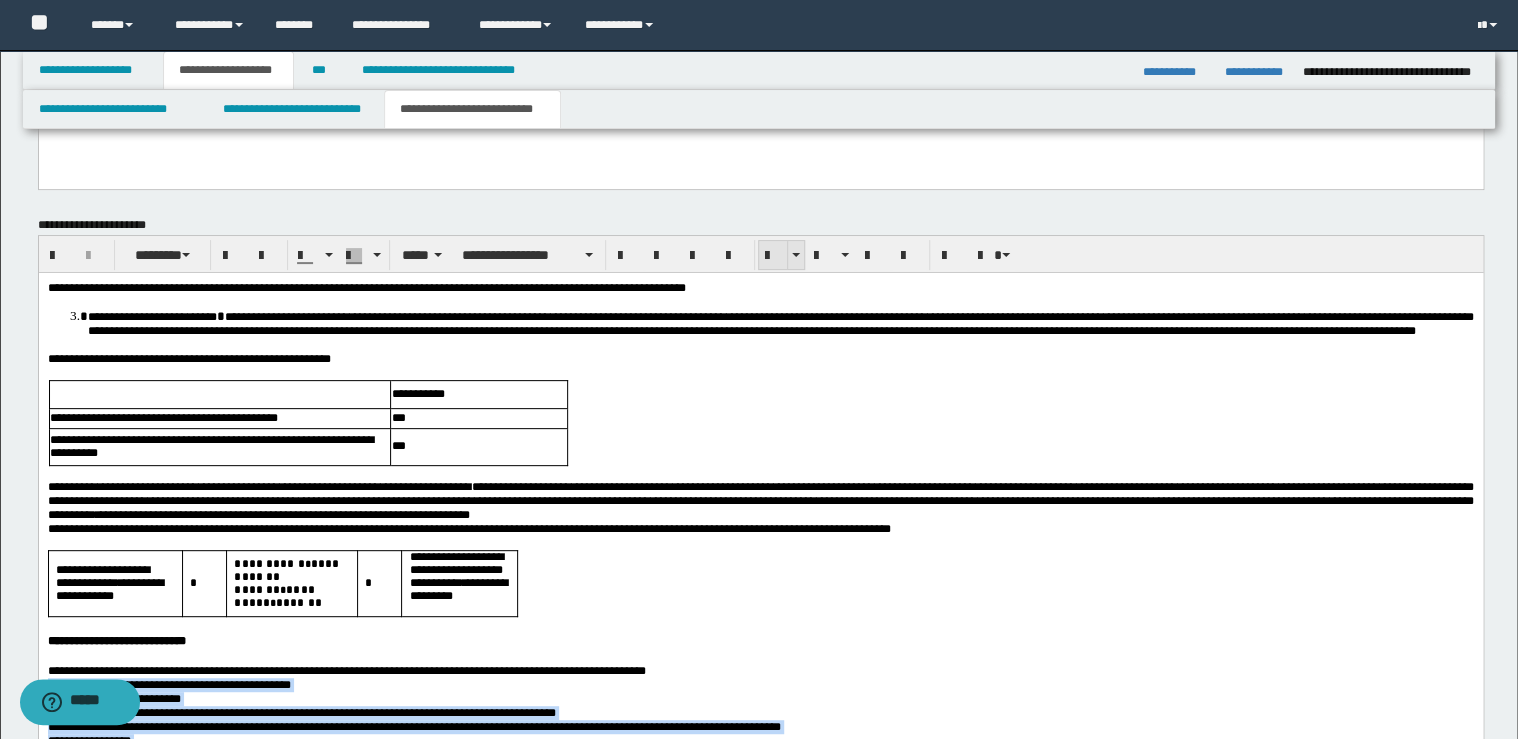 click at bounding box center (773, 256) 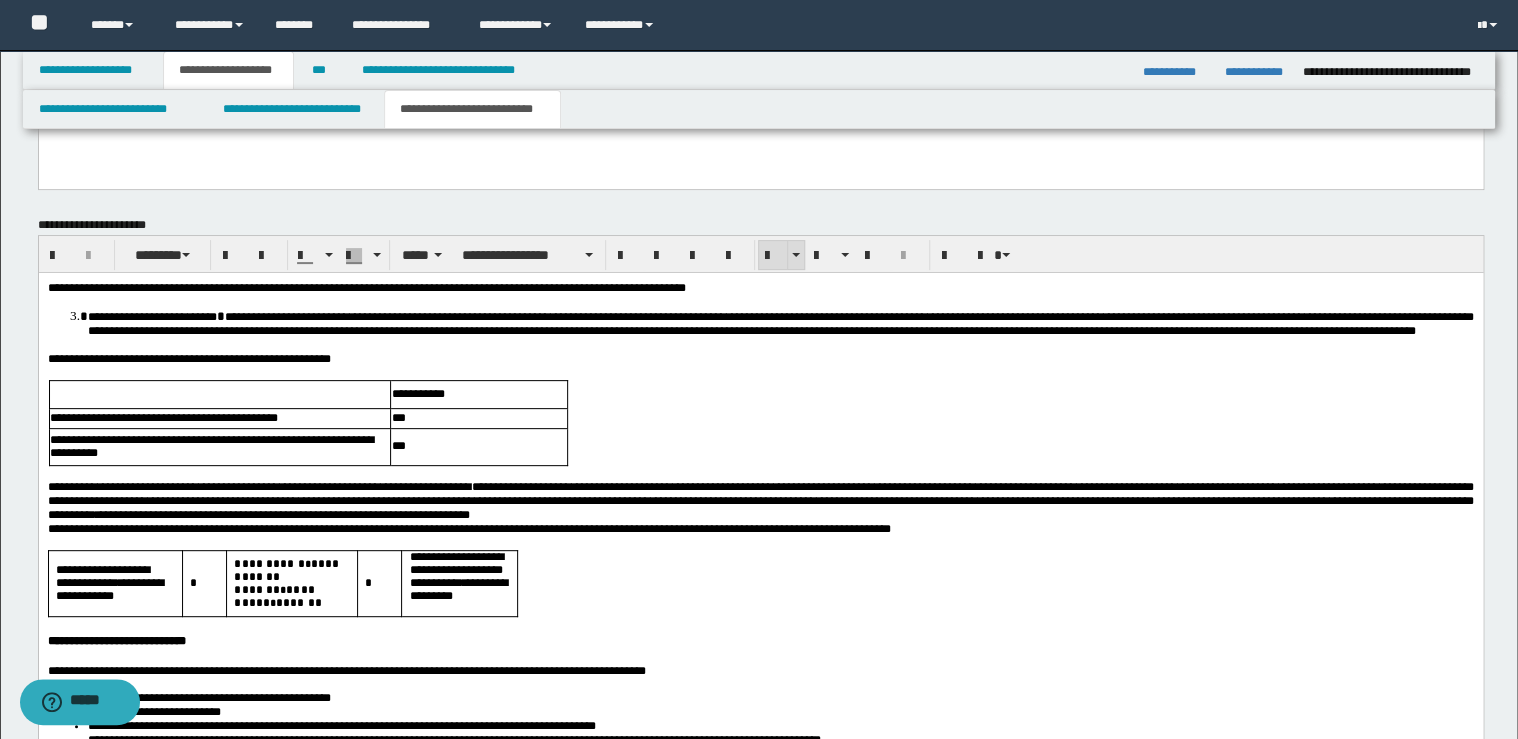 click at bounding box center (773, 256) 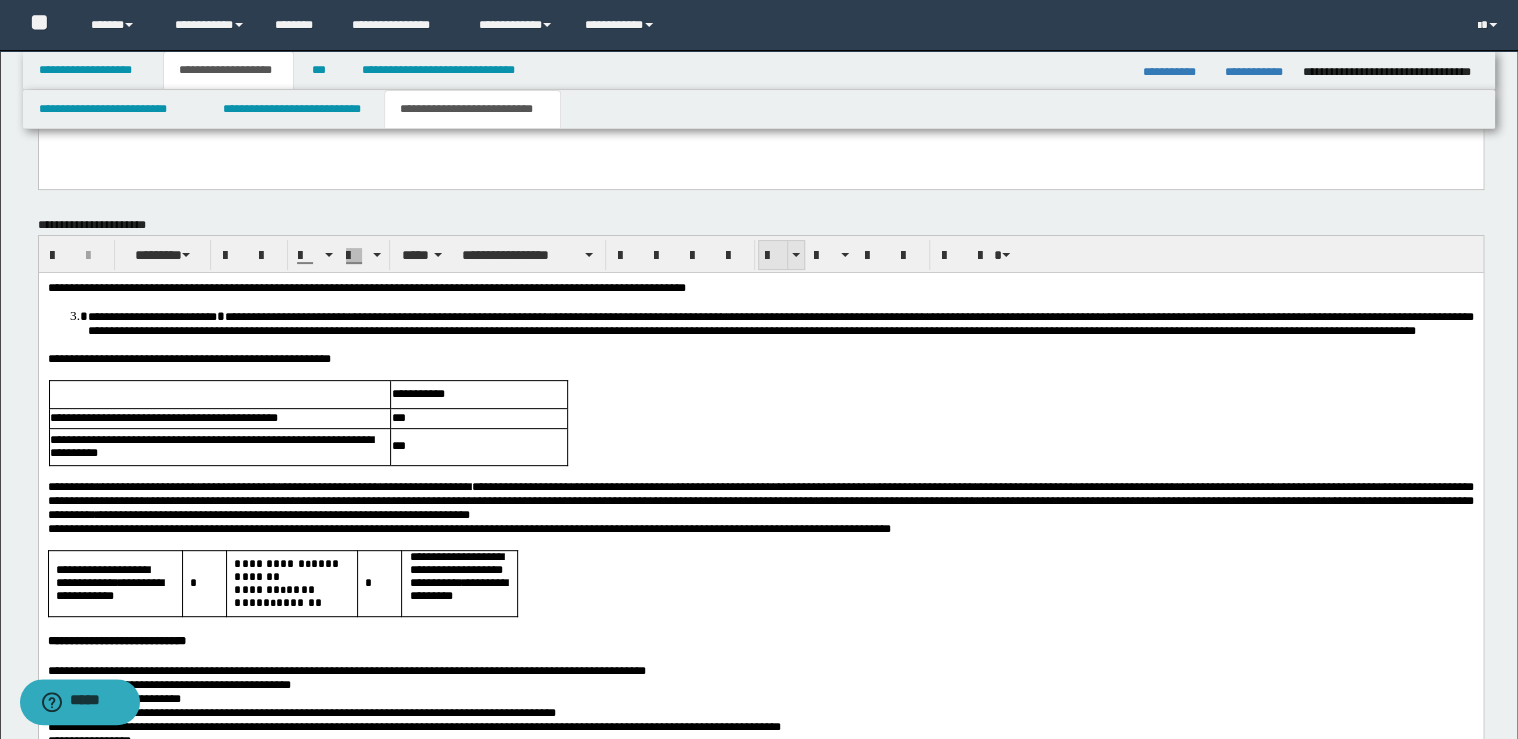 click at bounding box center (773, 256) 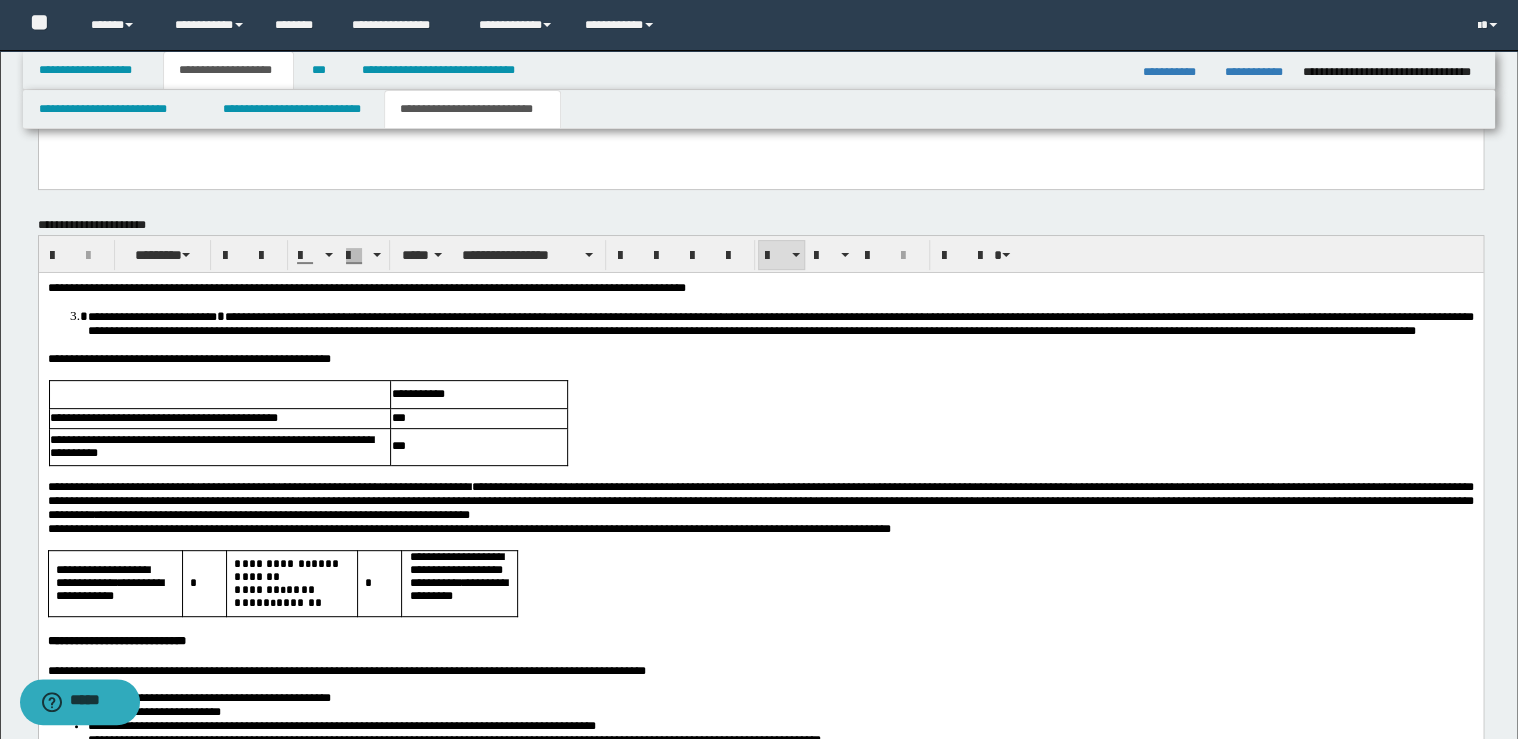 click at bounding box center [760, 473] 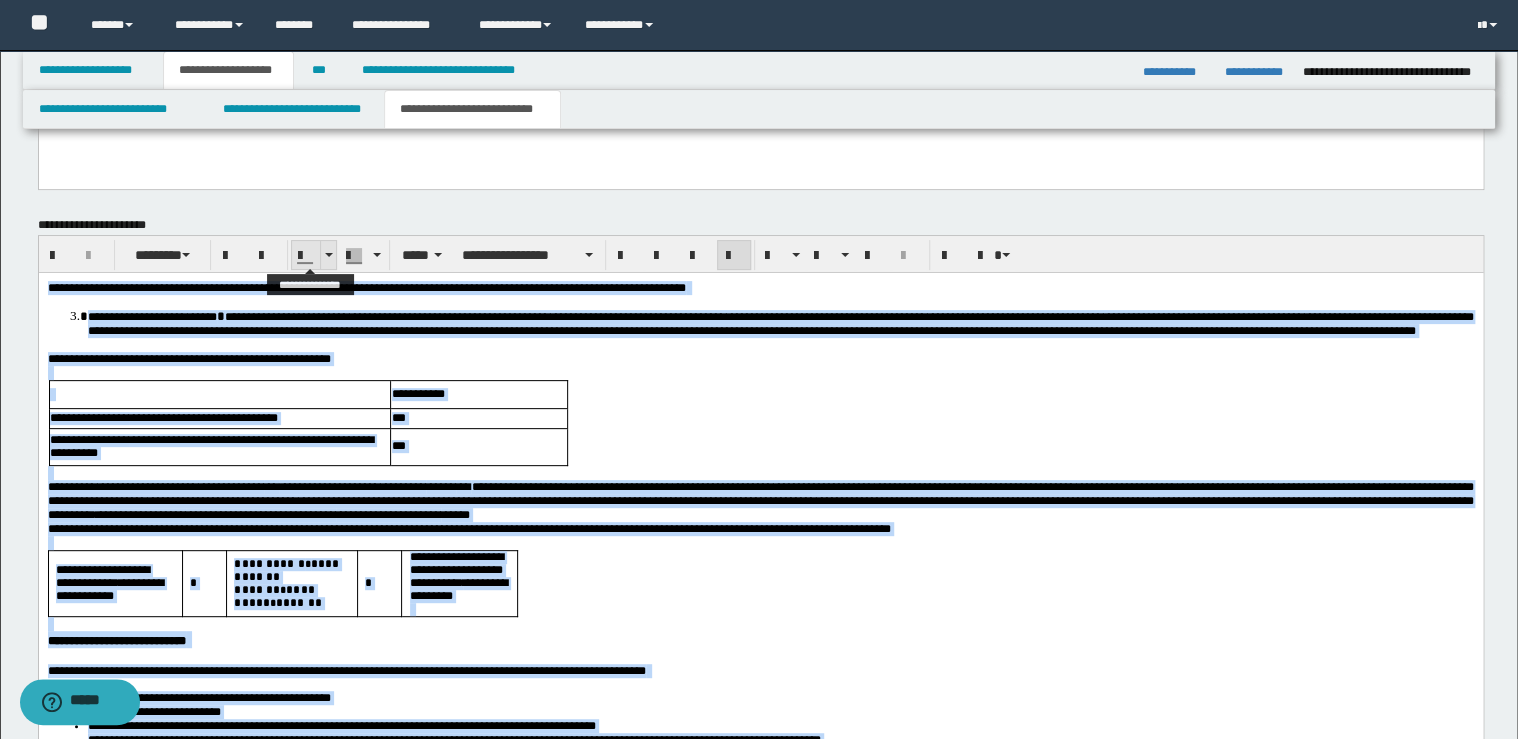 click at bounding box center (328, 255) 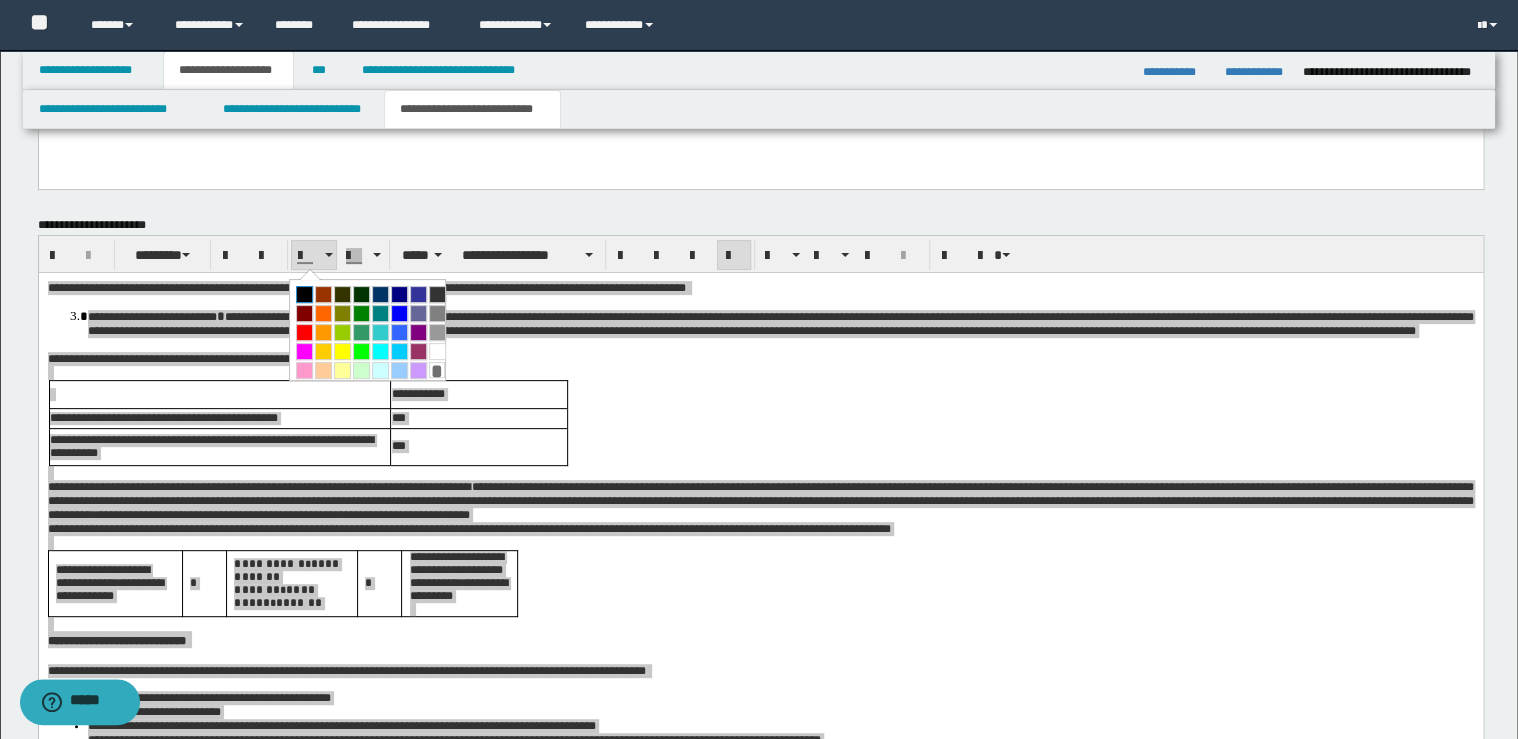 click at bounding box center [304, 294] 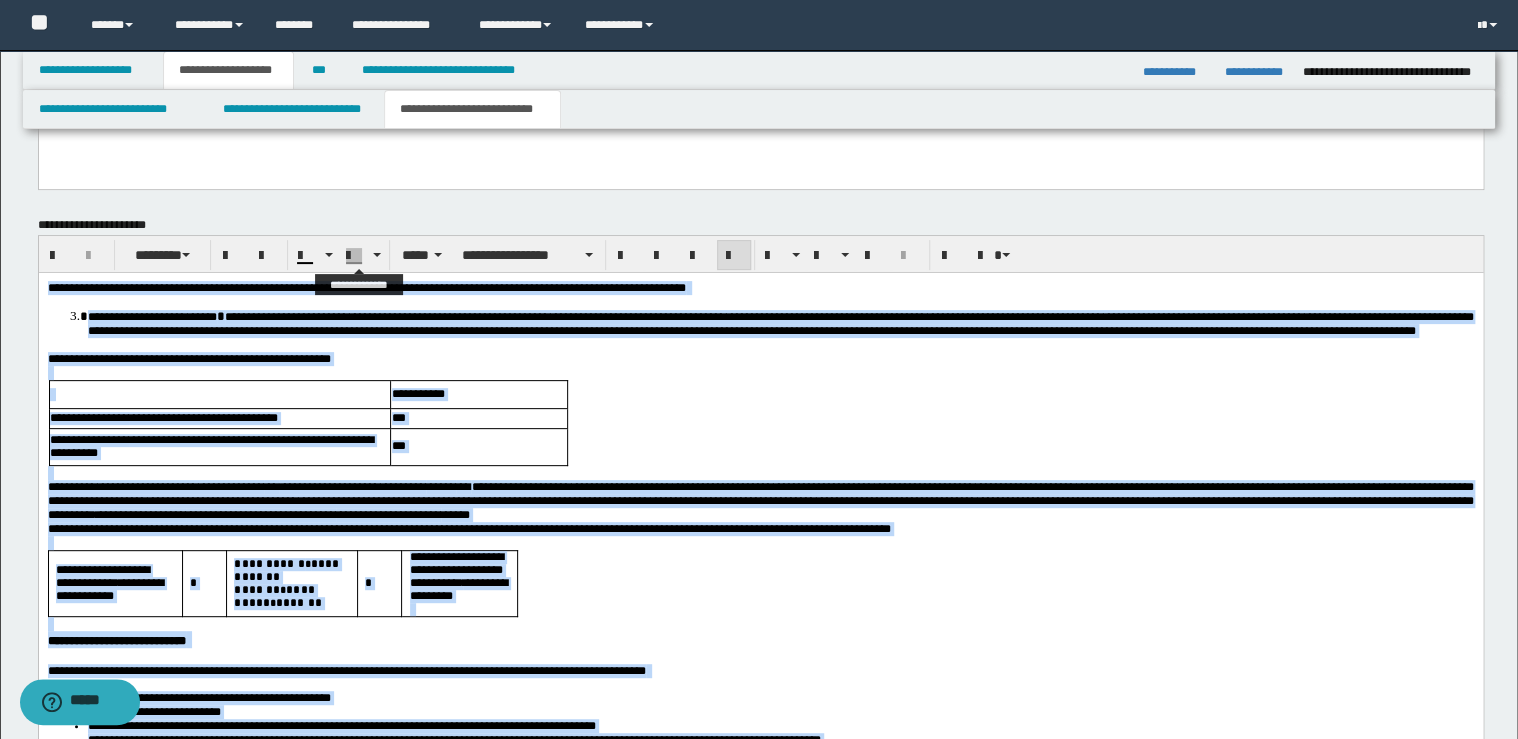 drag, startPoint x: 367, startPoint y: 256, endPoint x: 391, endPoint y: 268, distance: 26.832815 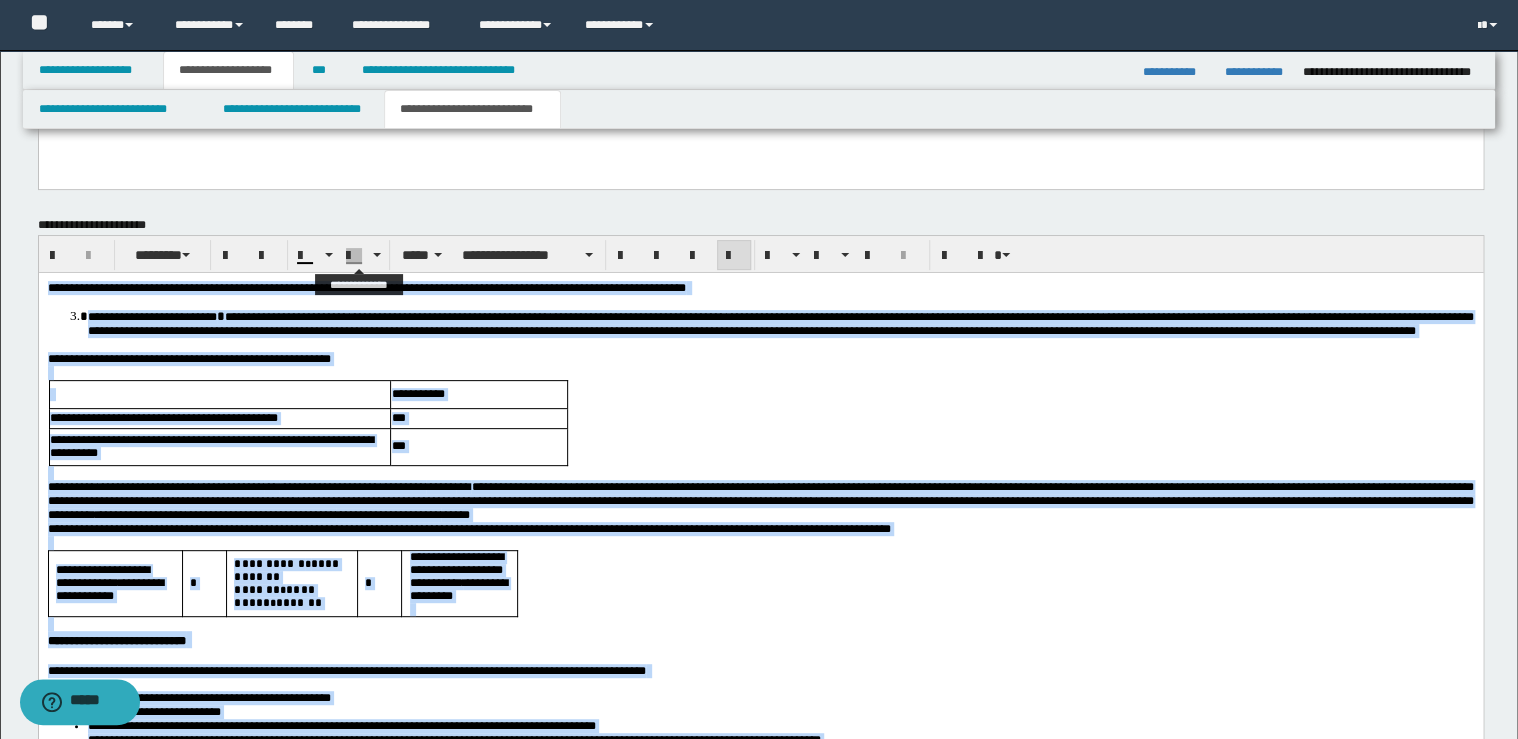 click at bounding box center [376, 255] 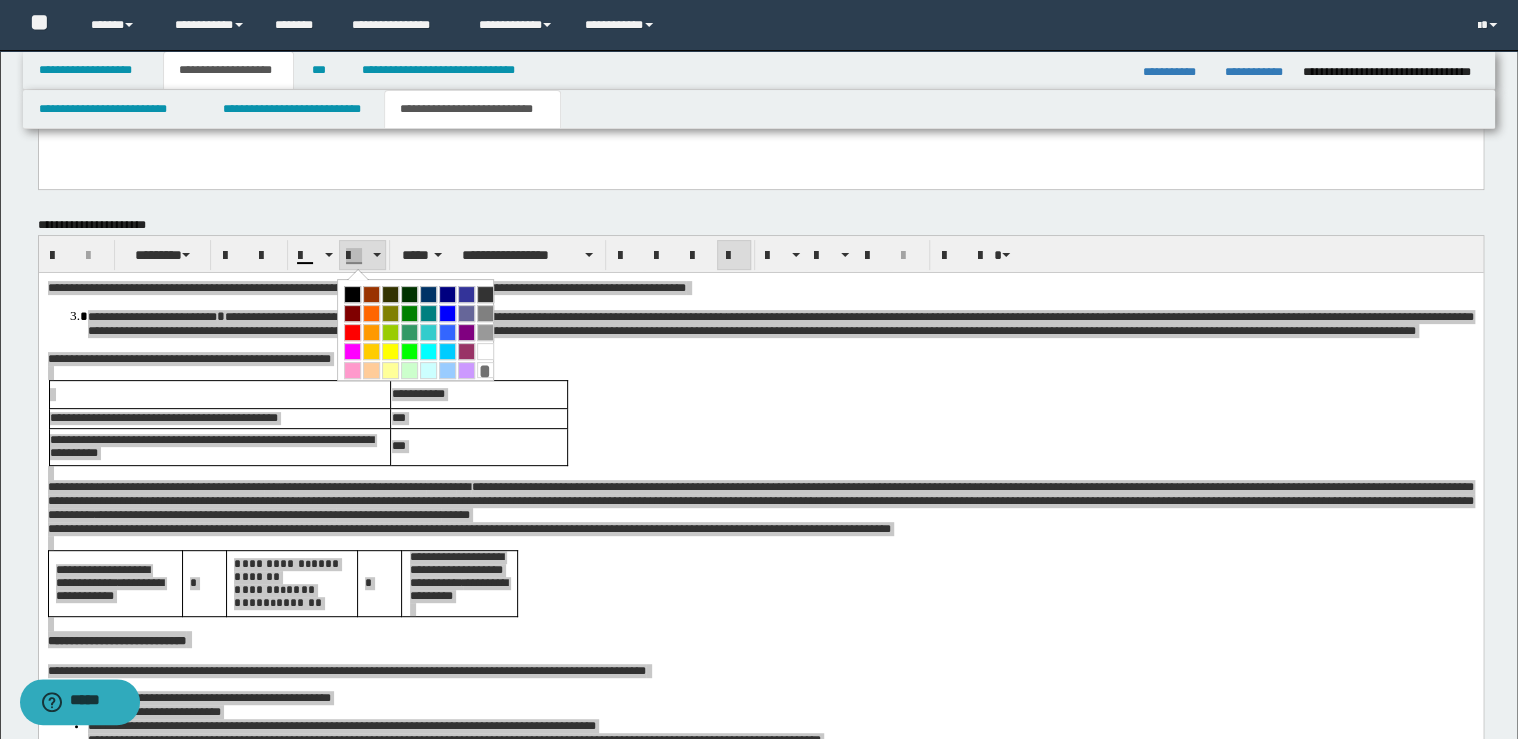 click on "*" at bounding box center [485, 370] 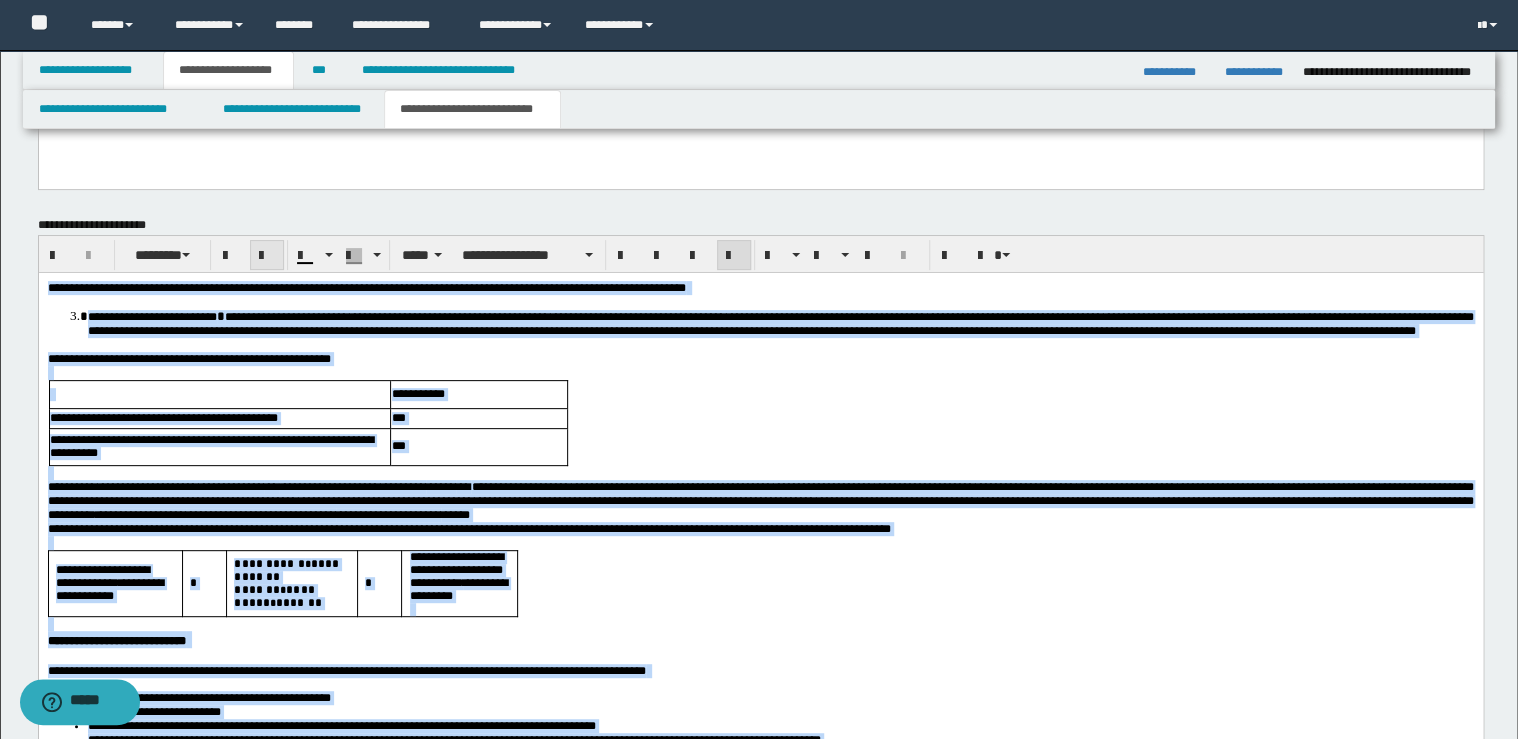 click at bounding box center (267, 255) 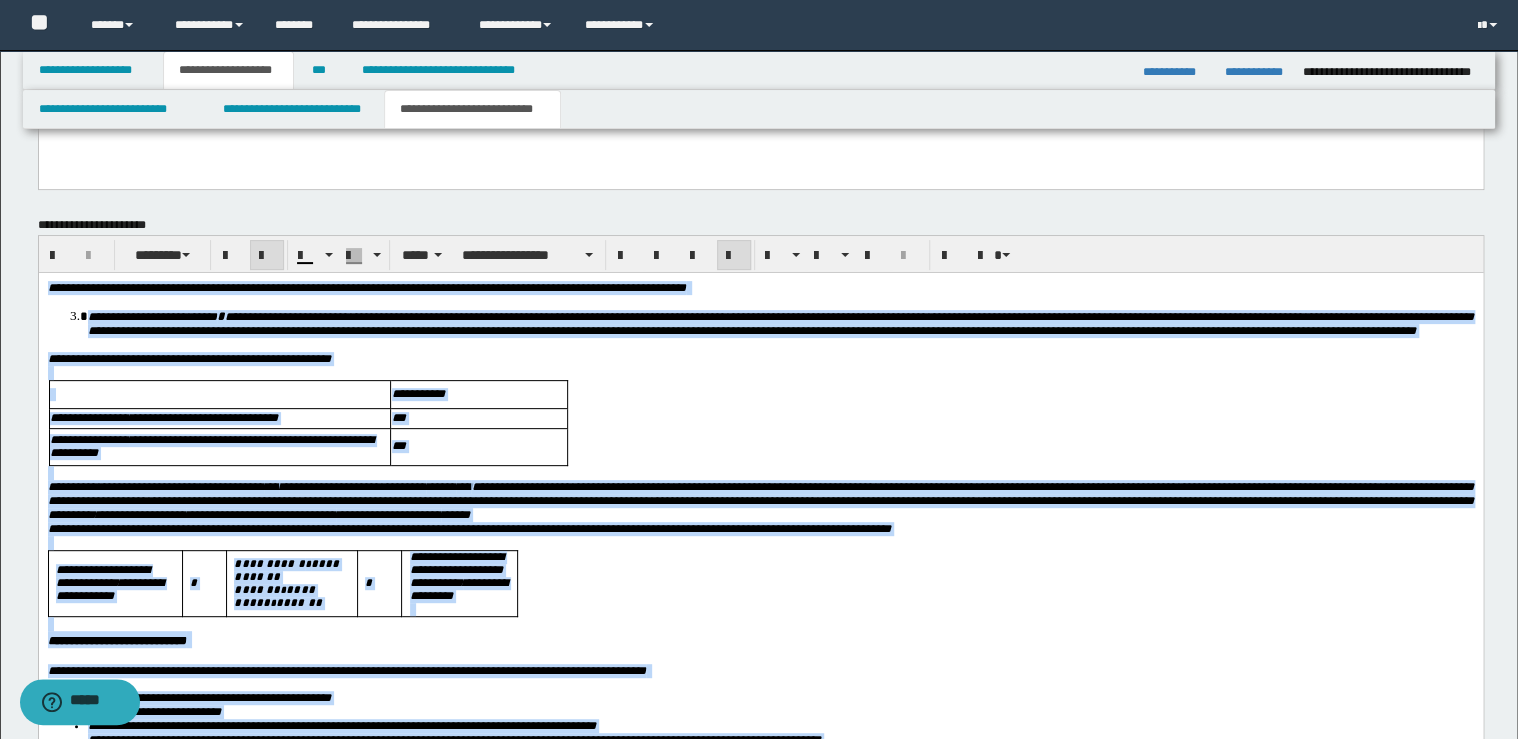 click at bounding box center (267, 255) 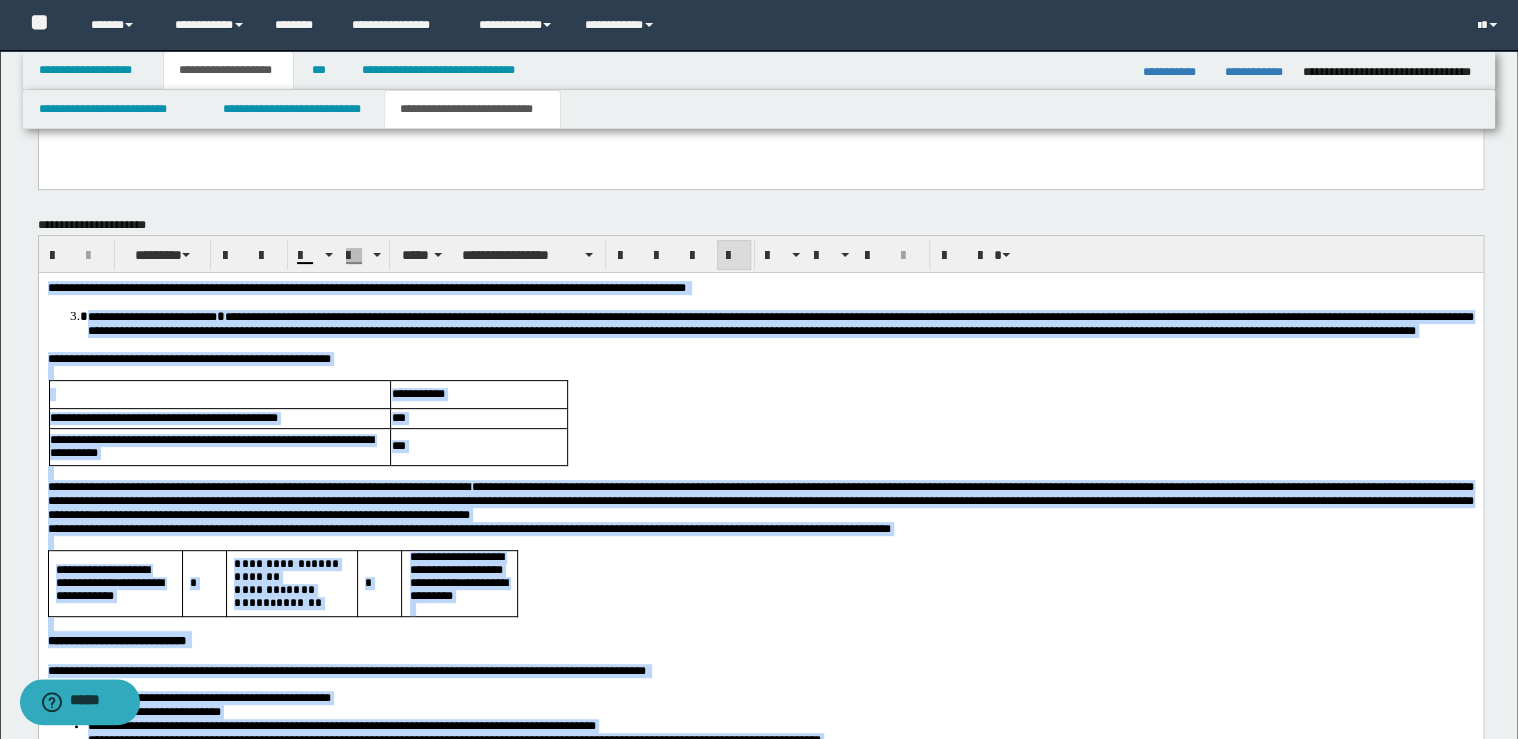 click at bounding box center [734, 256] 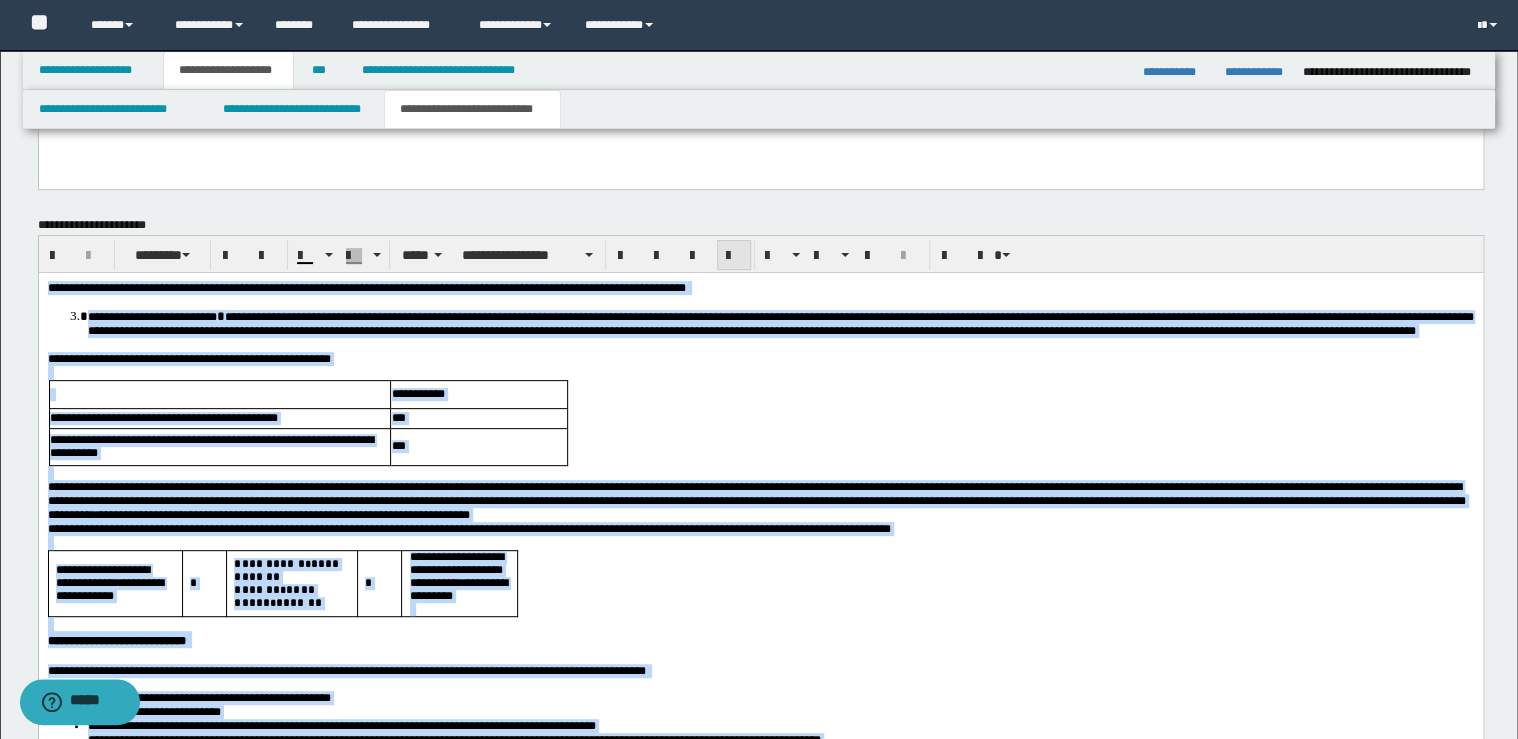 click at bounding box center [734, 256] 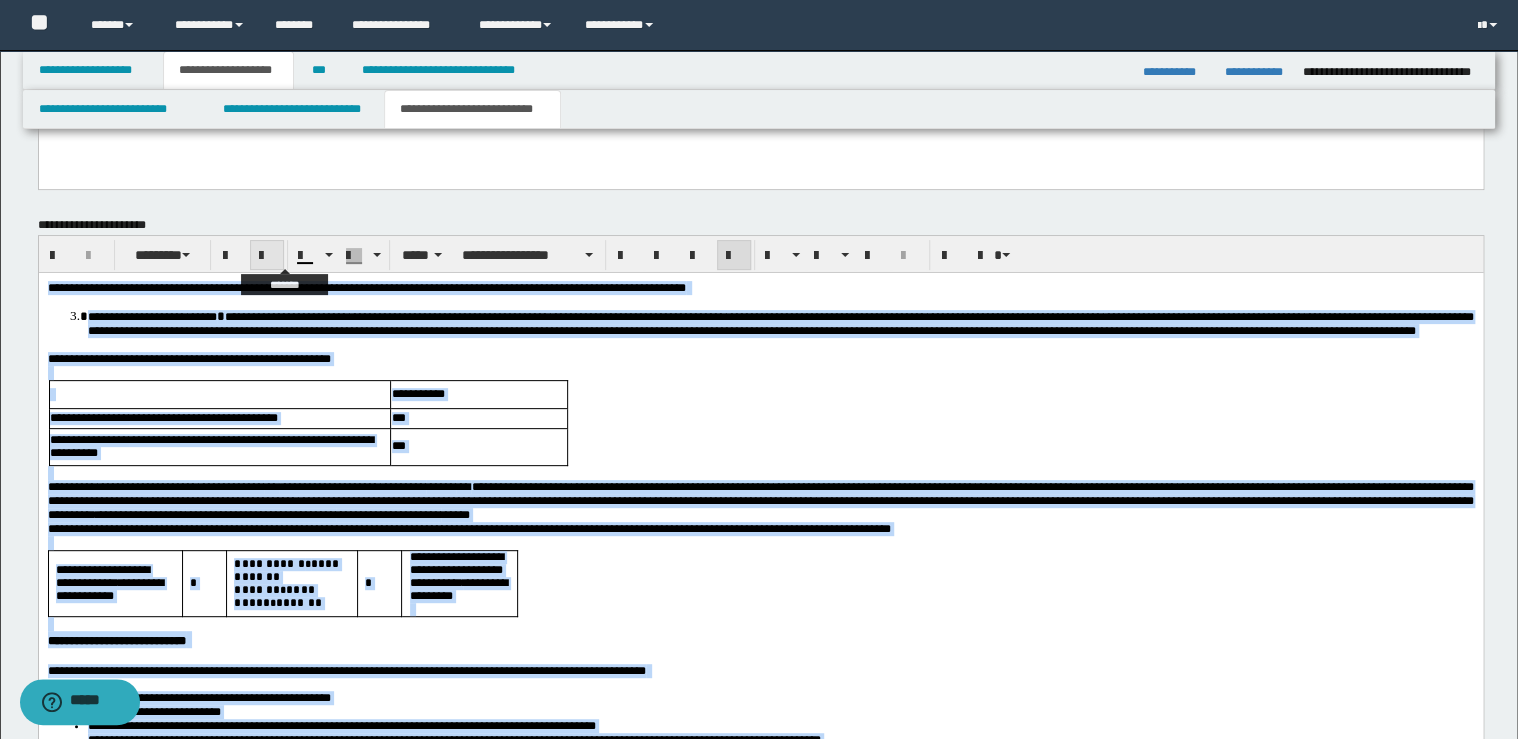 click at bounding box center [267, 256] 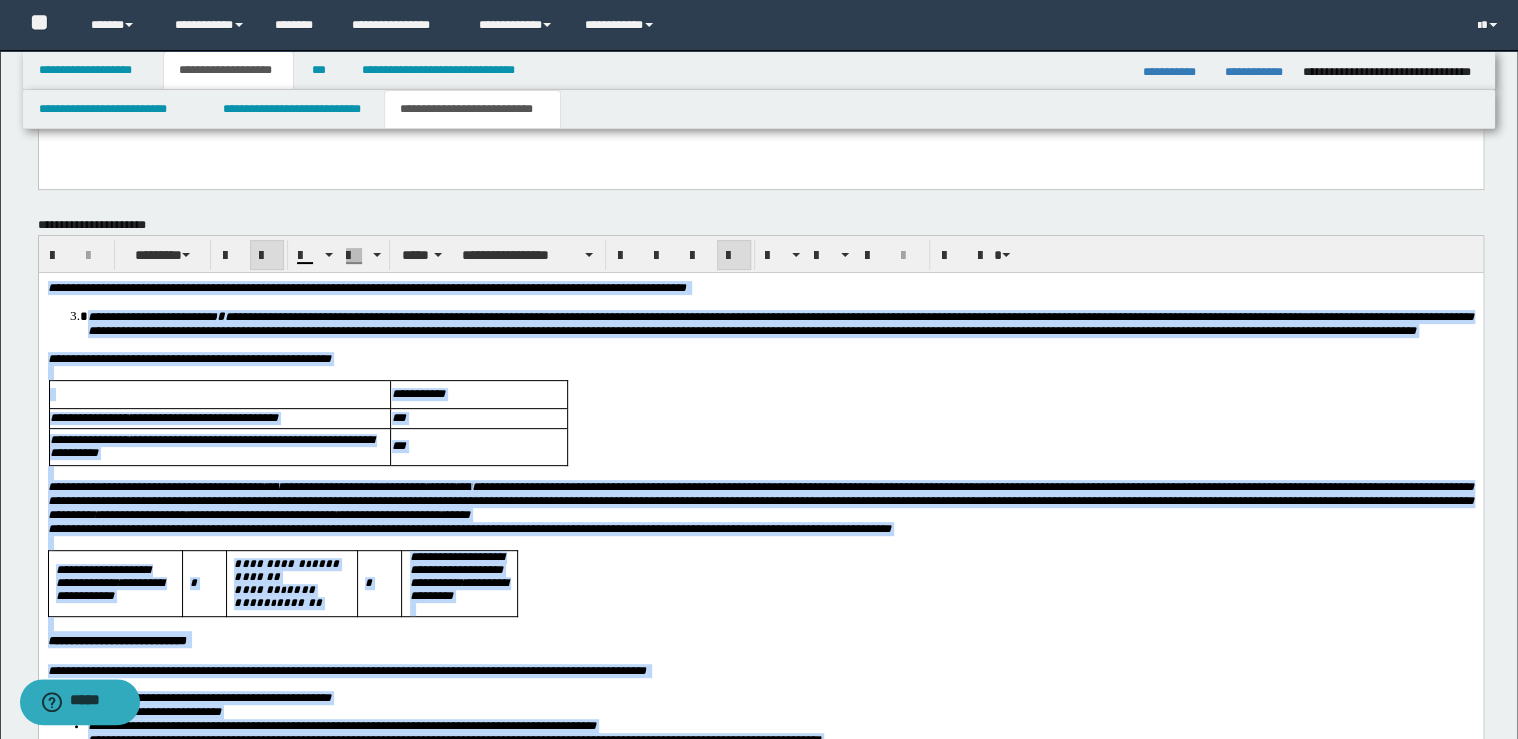 click at bounding box center [267, 256] 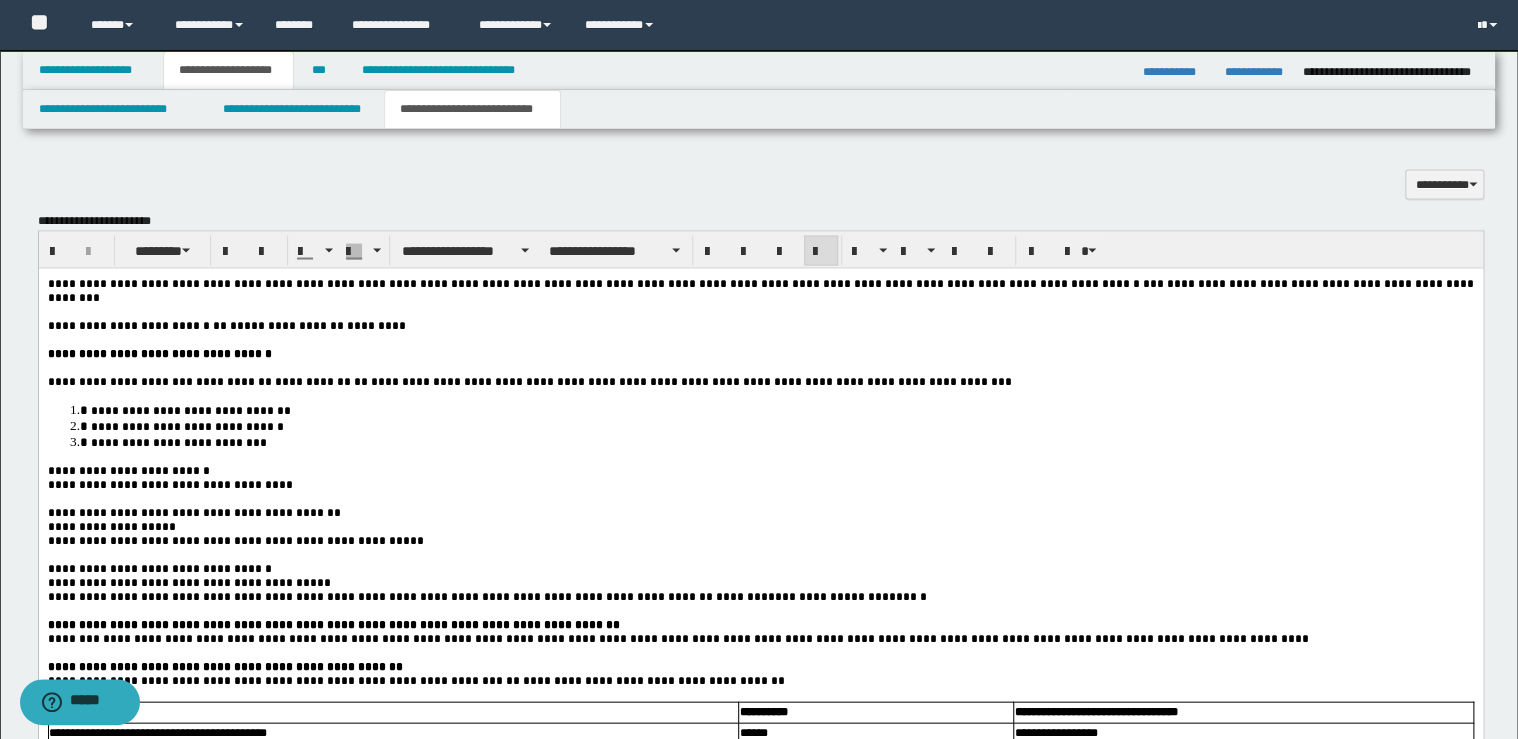 scroll, scrollTop: 1760, scrollLeft: 0, axis: vertical 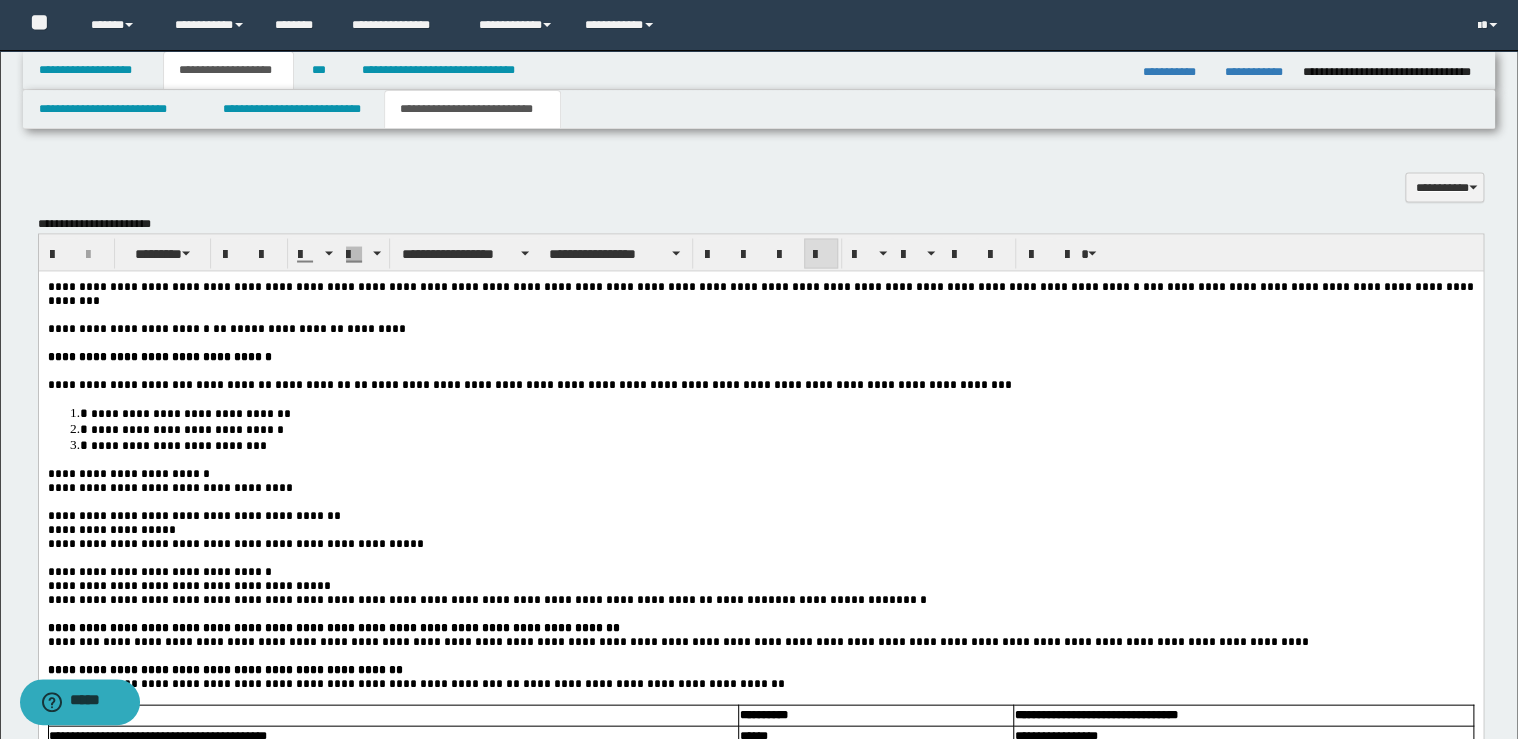 click on "**********" at bounding box center (760, 514) 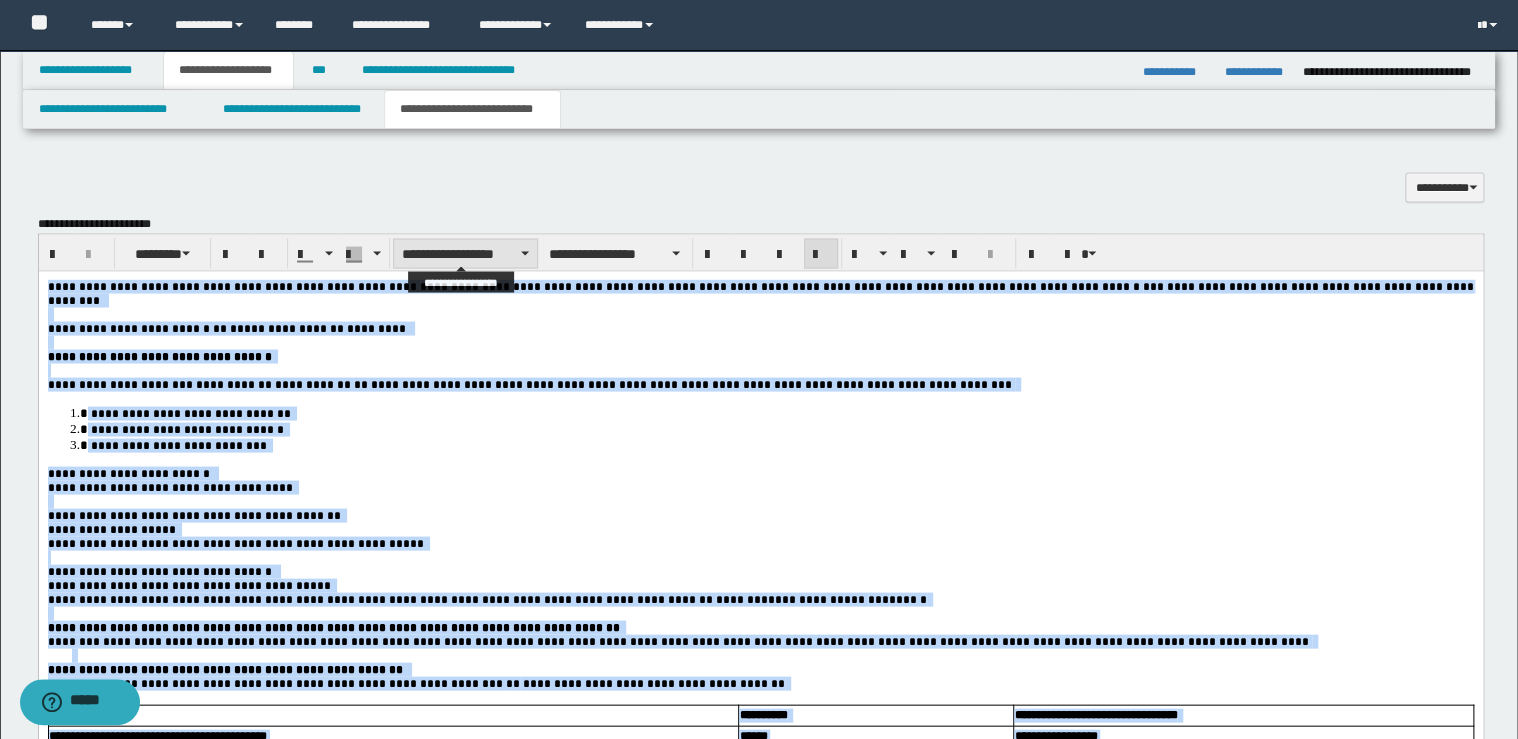 click on "**********" at bounding box center (465, 253) 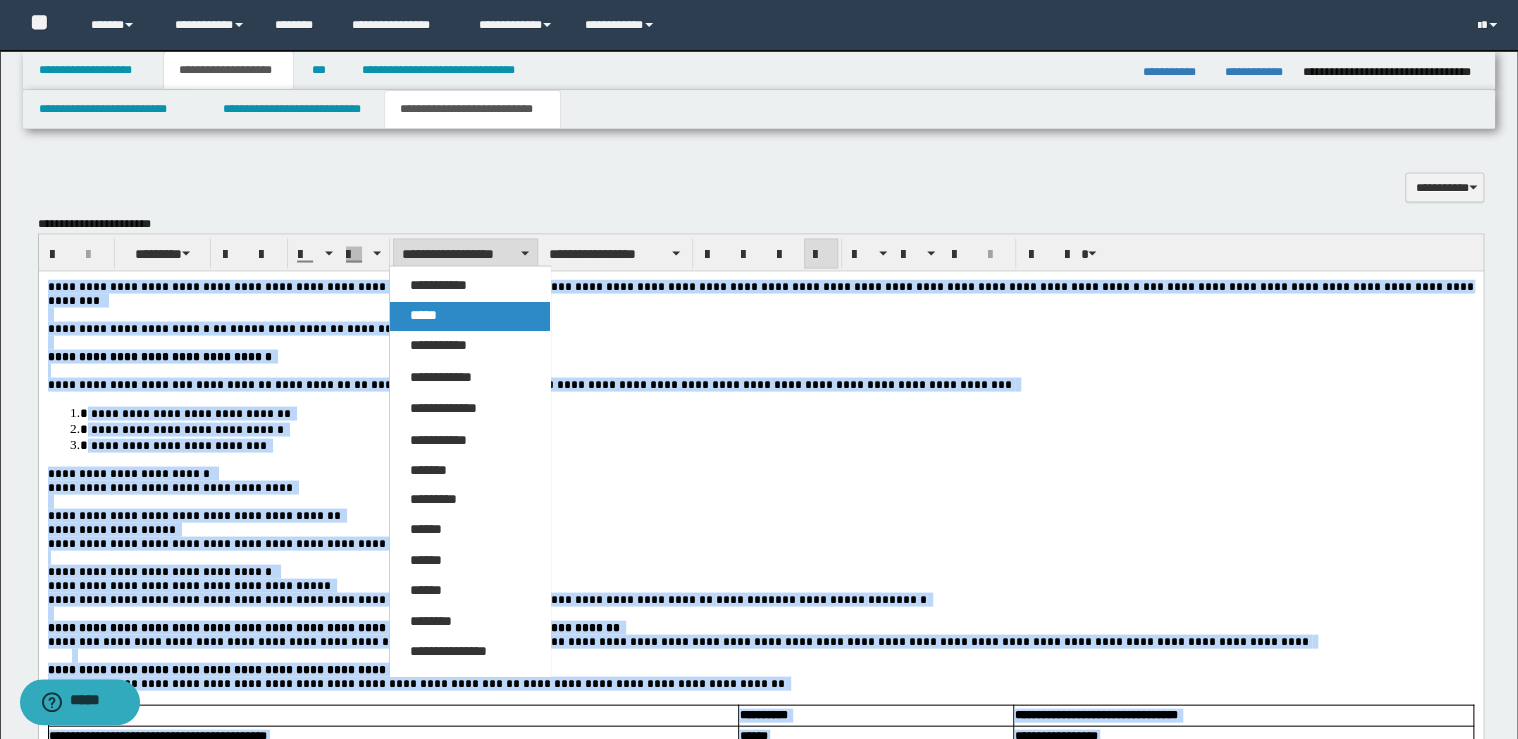 click on "*****" at bounding box center [470, 315] 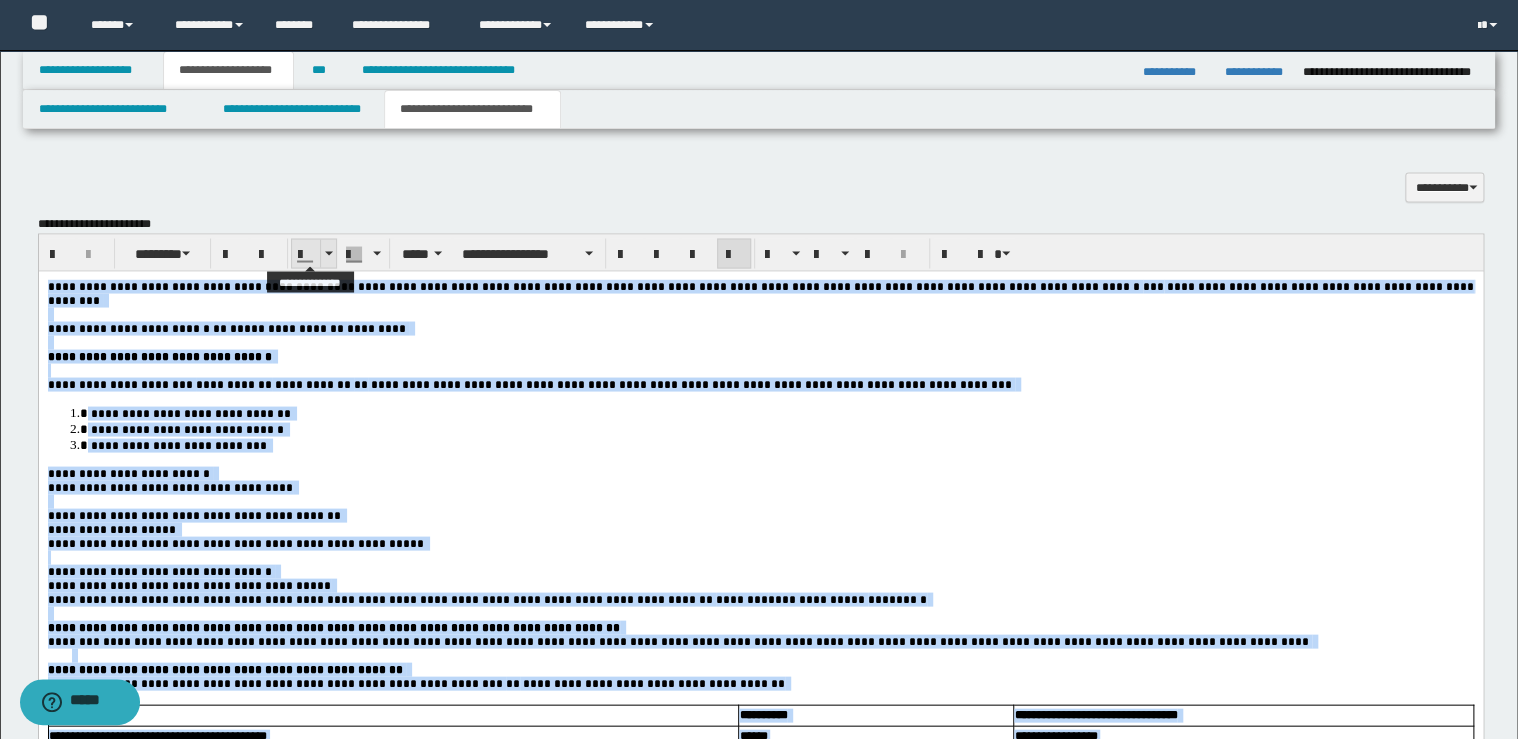 click at bounding box center (328, 253) 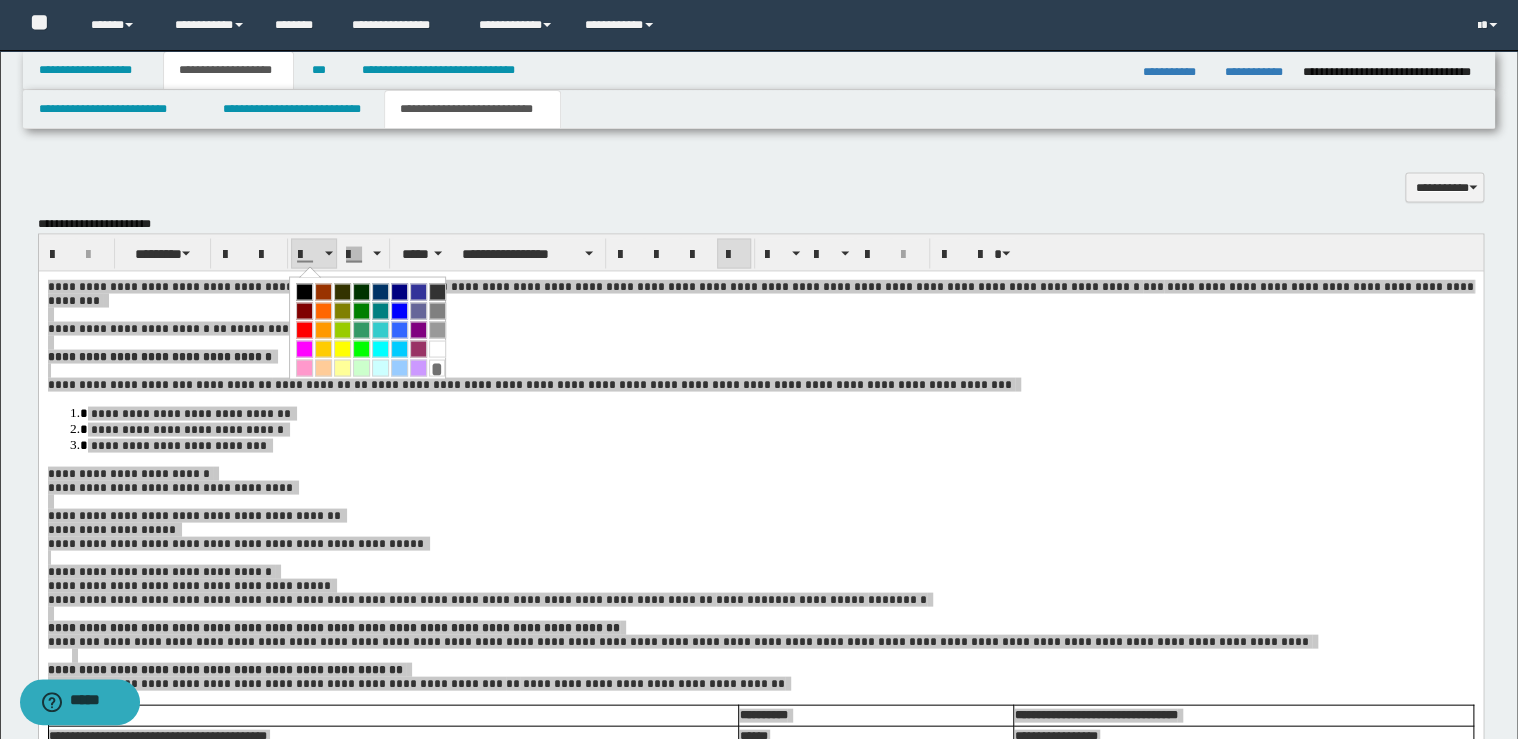click at bounding box center (304, 291) 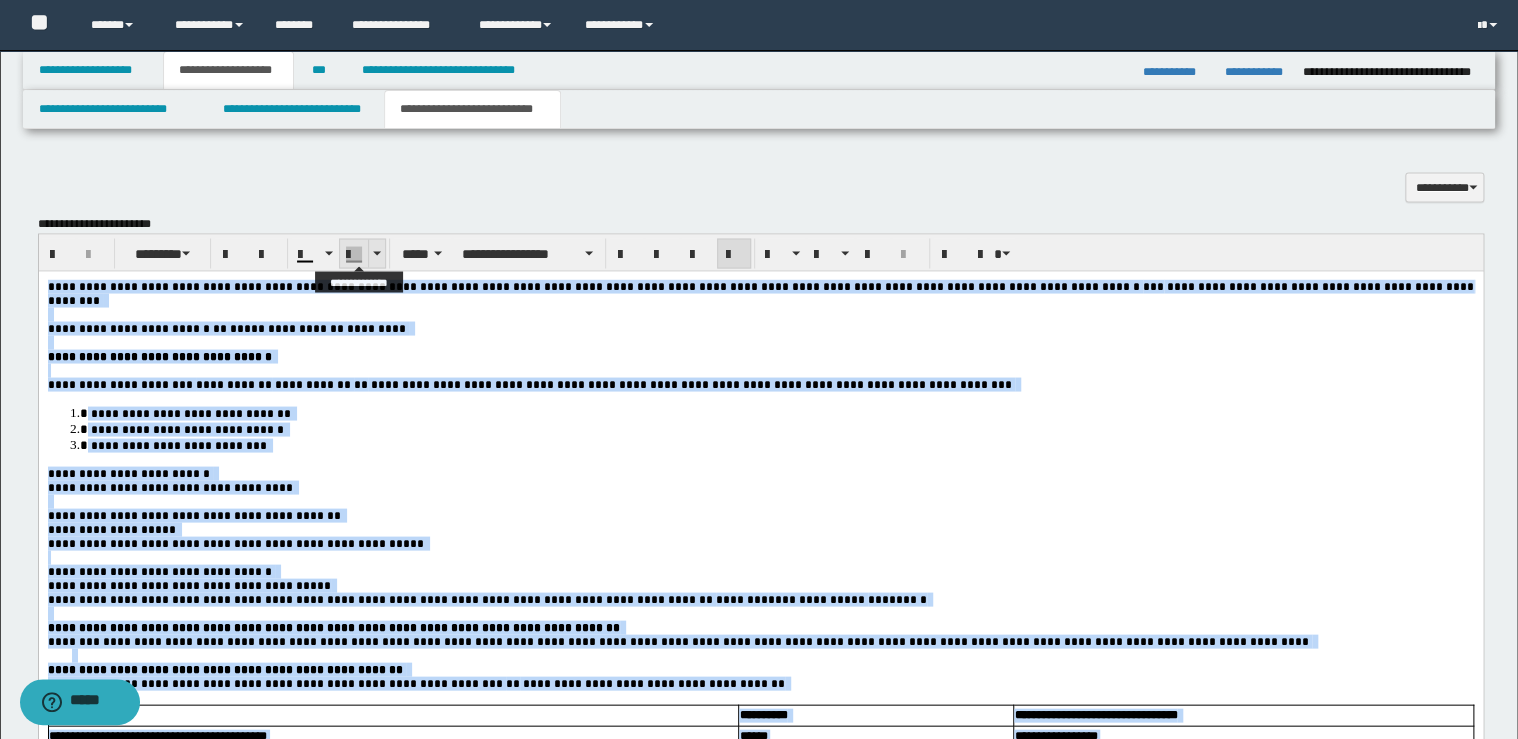 click at bounding box center [376, 253] 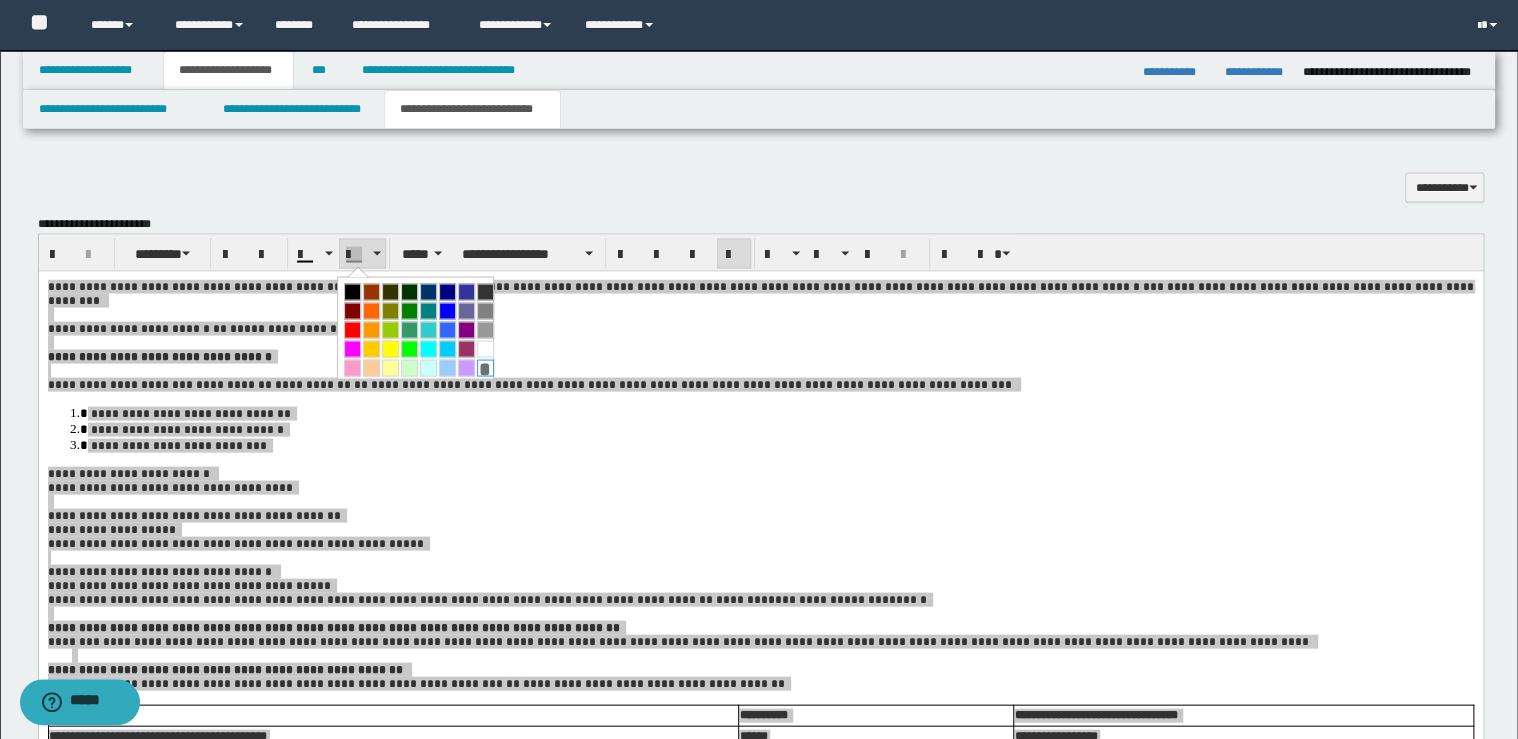 drag, startPoint x: 437, startPoint y: 100, endPoint x: 475, endPoint y: 368, distance: 270.68063 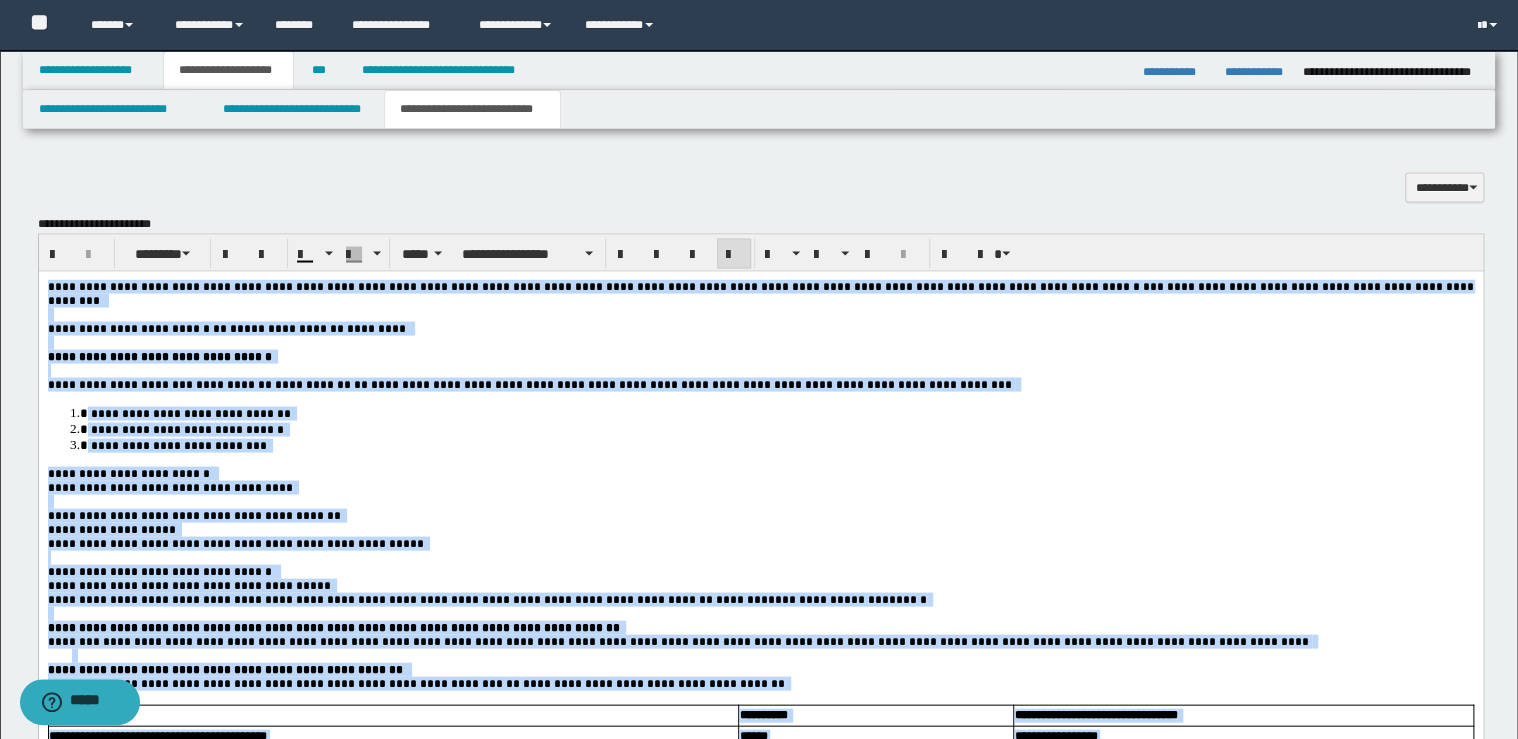 click on "**********" at bounding box center (760, 542) 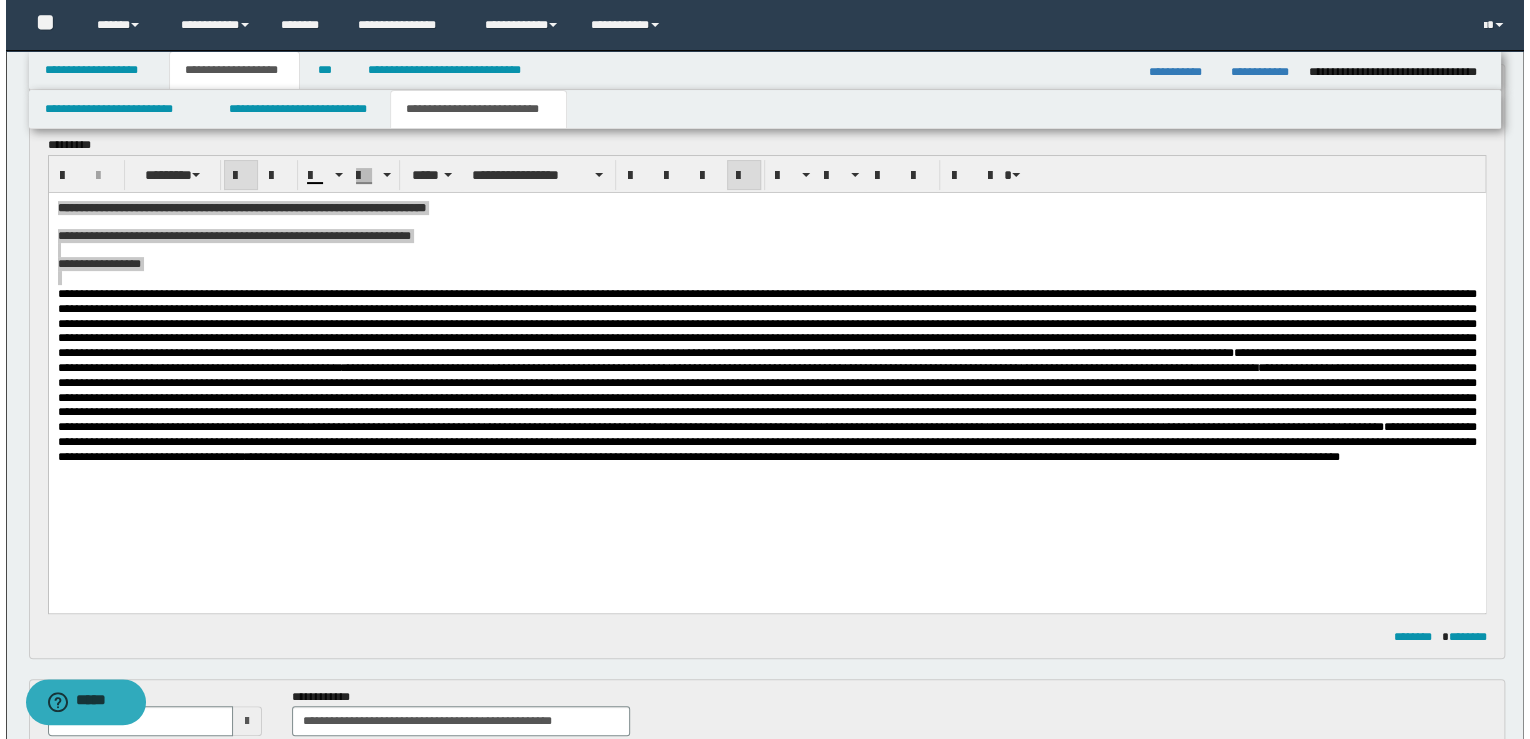 scroll, scrollTop: 0, scrollLeft: 0, axis: both 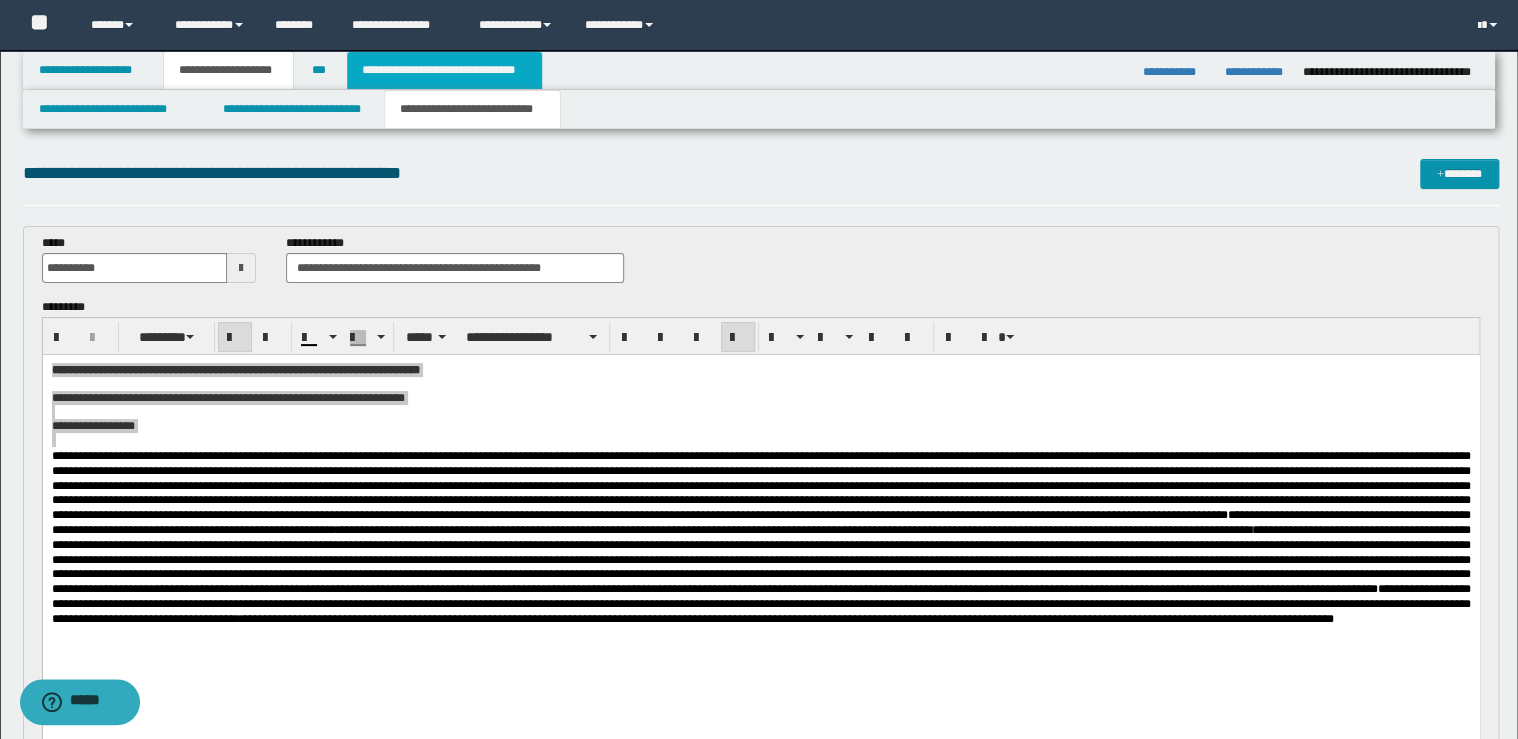 click on "**********" at bounding box center [444, 70] 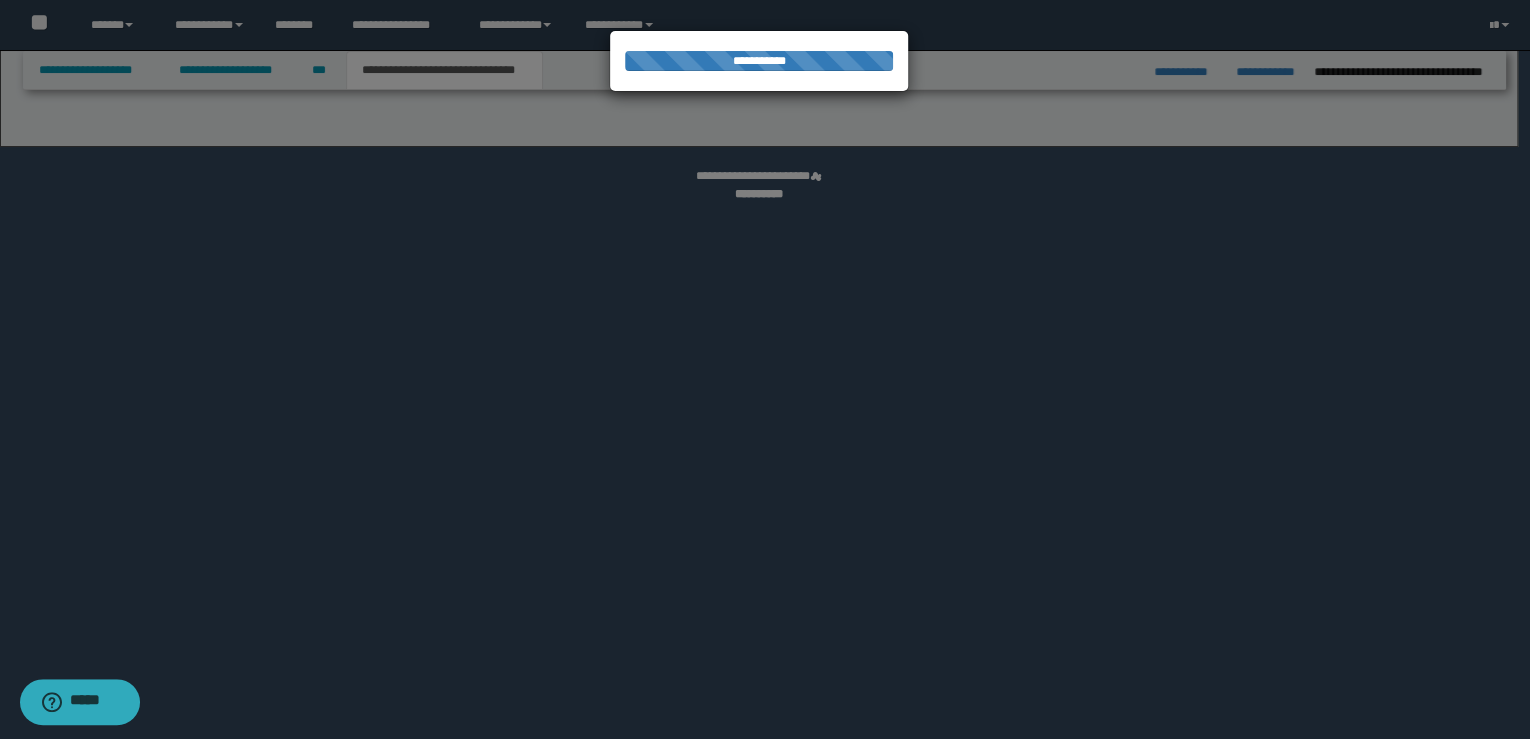 select on "*" 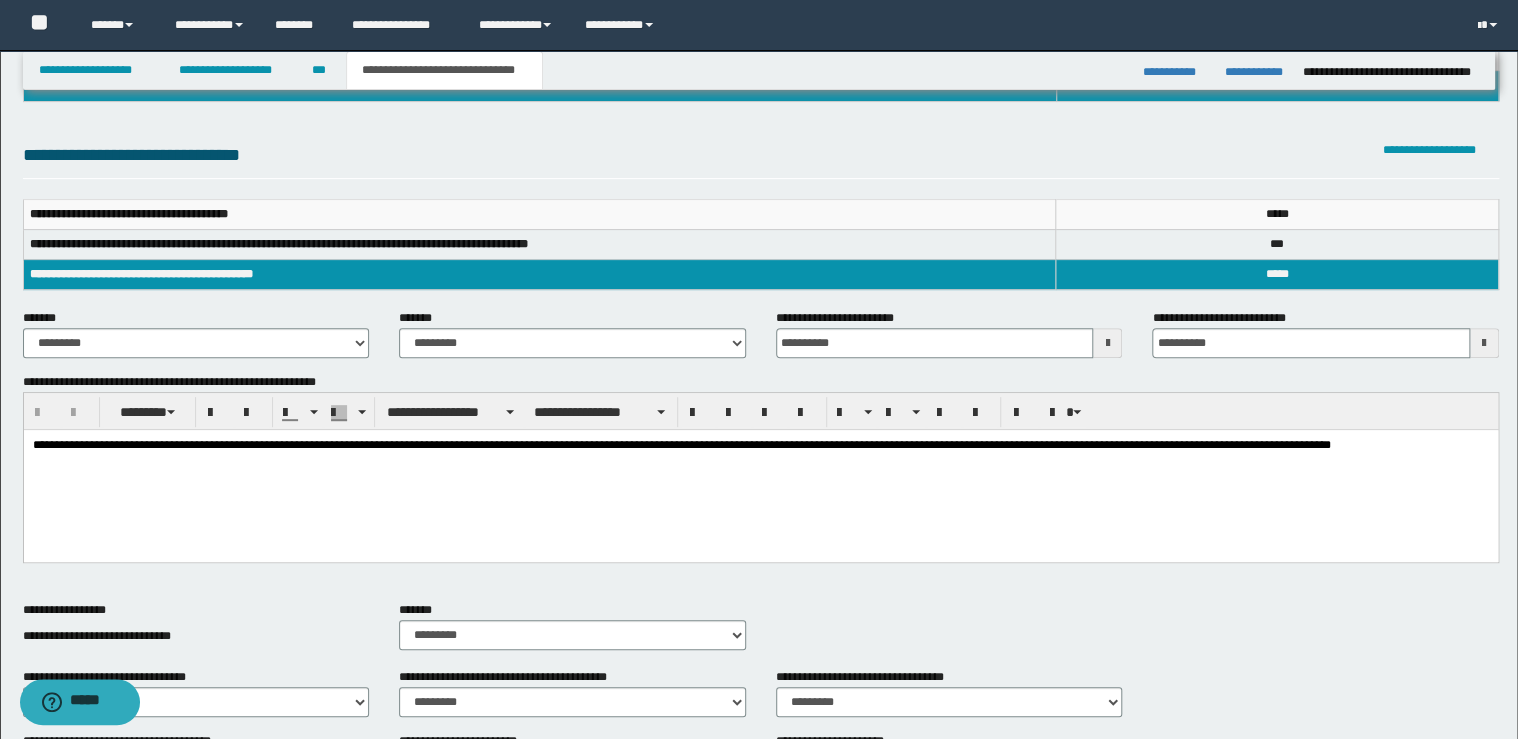scroll, scrollTop: 480, scrollLeft: 0, axis: vertical 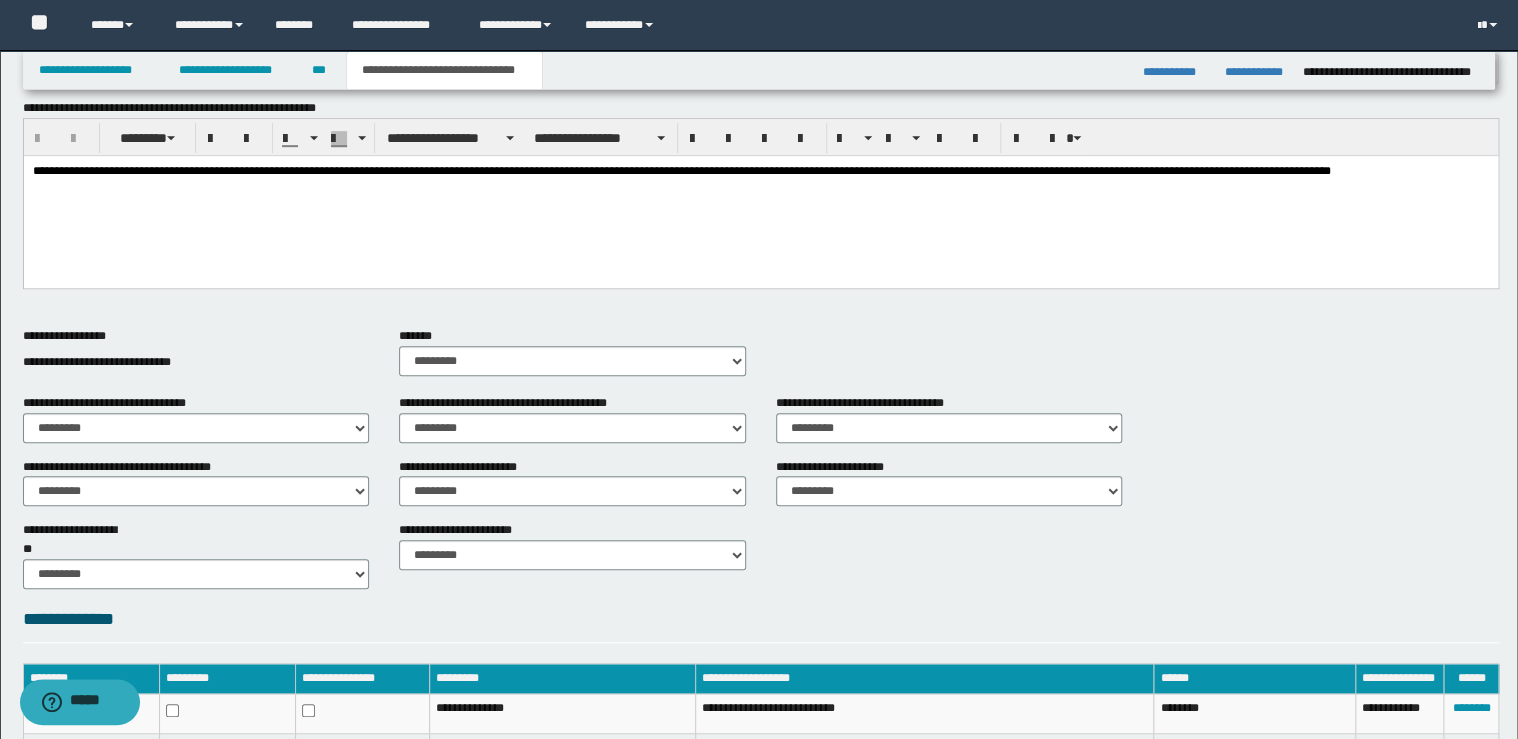 click on "**********" at bounding box center [760, 196] 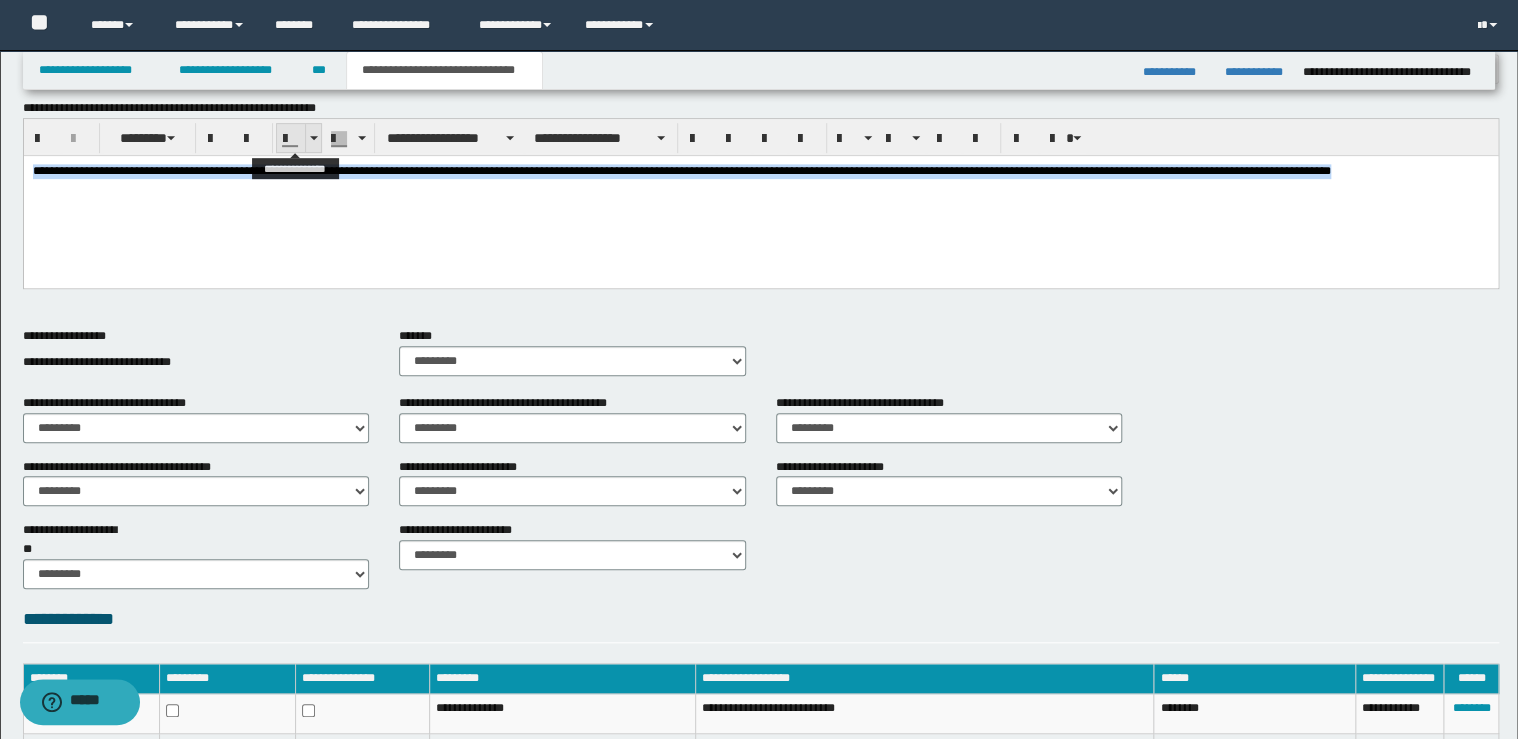 click at bounding box center (313, 138) 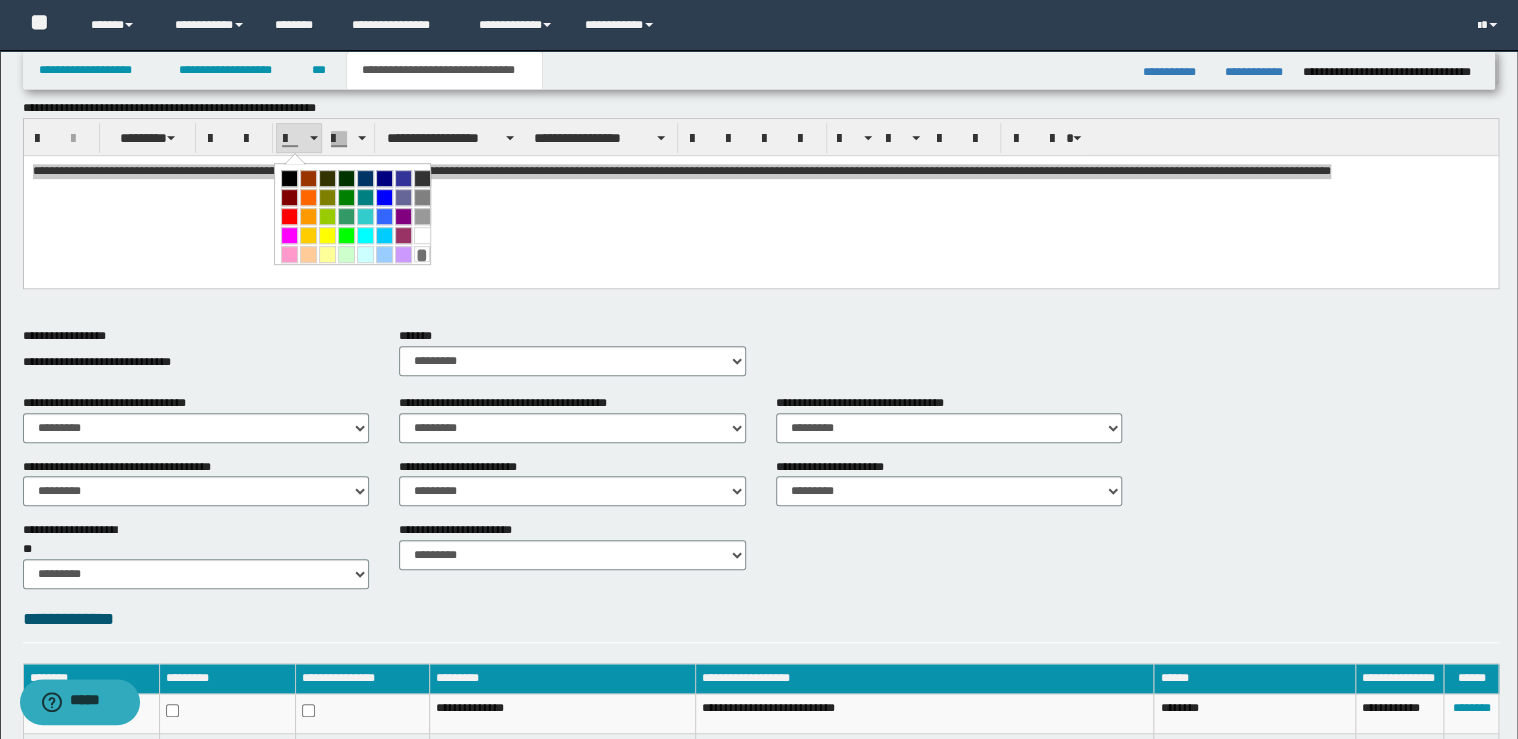 click at bounding box center [289, 178] 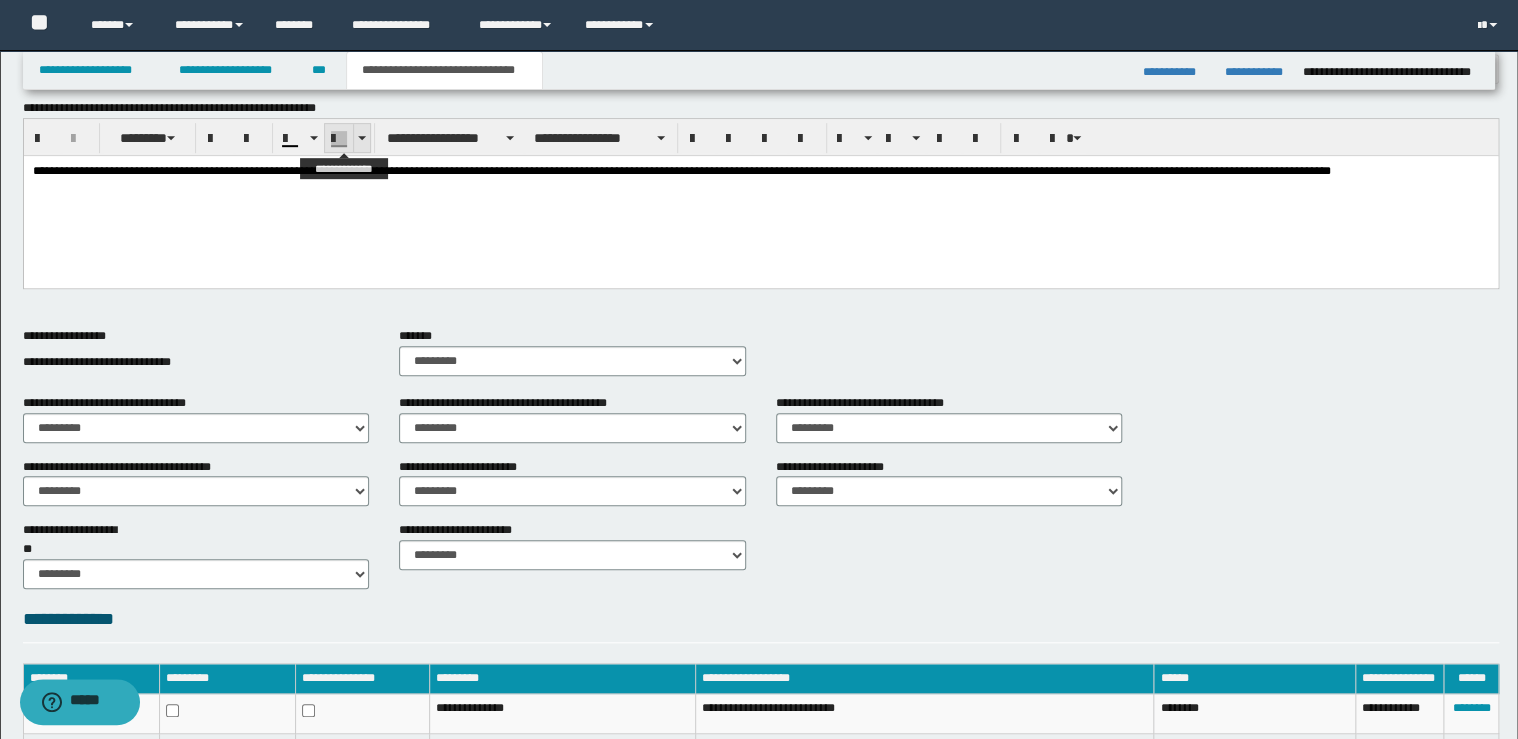 click at bounding box center [361, 138] 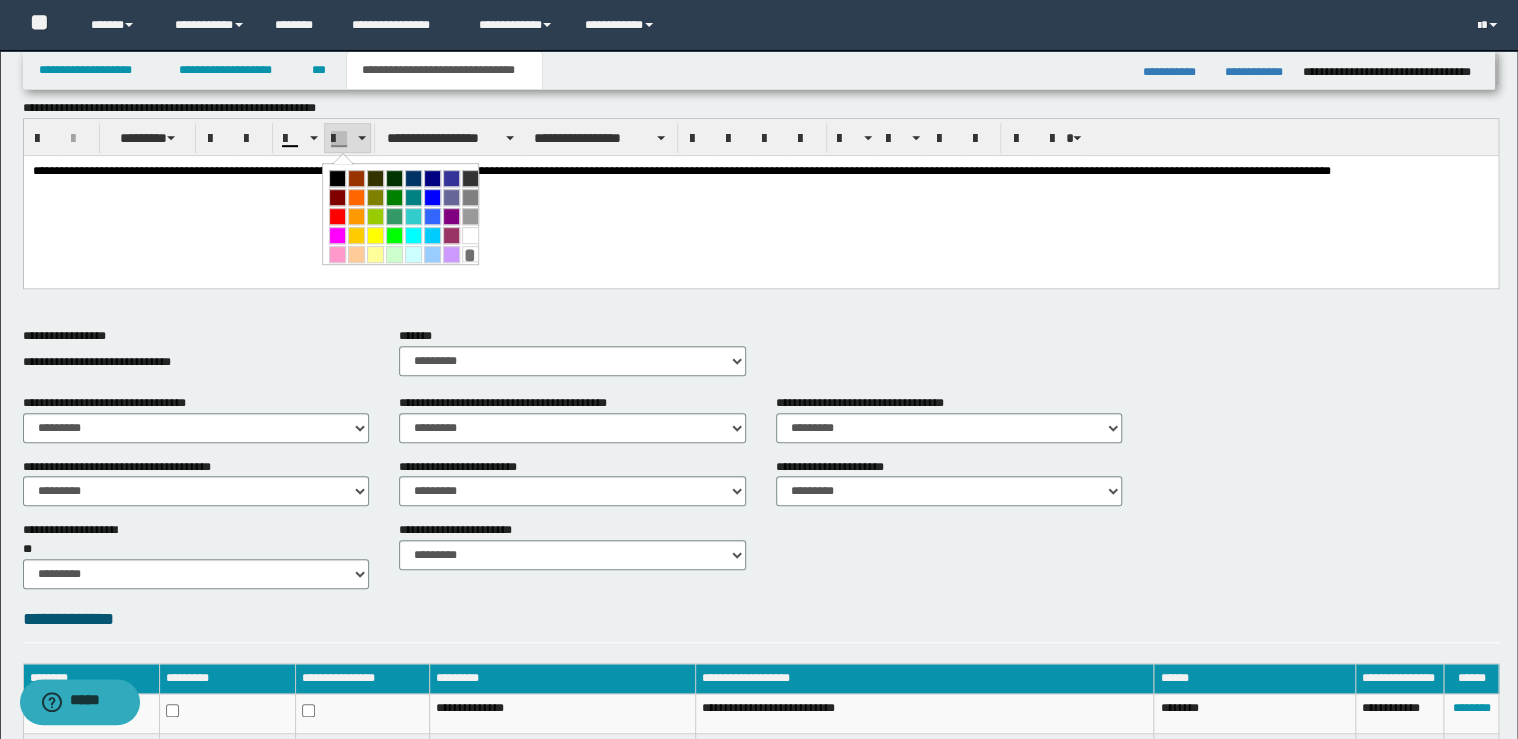 click on "*" at bounding box center [470, 254] 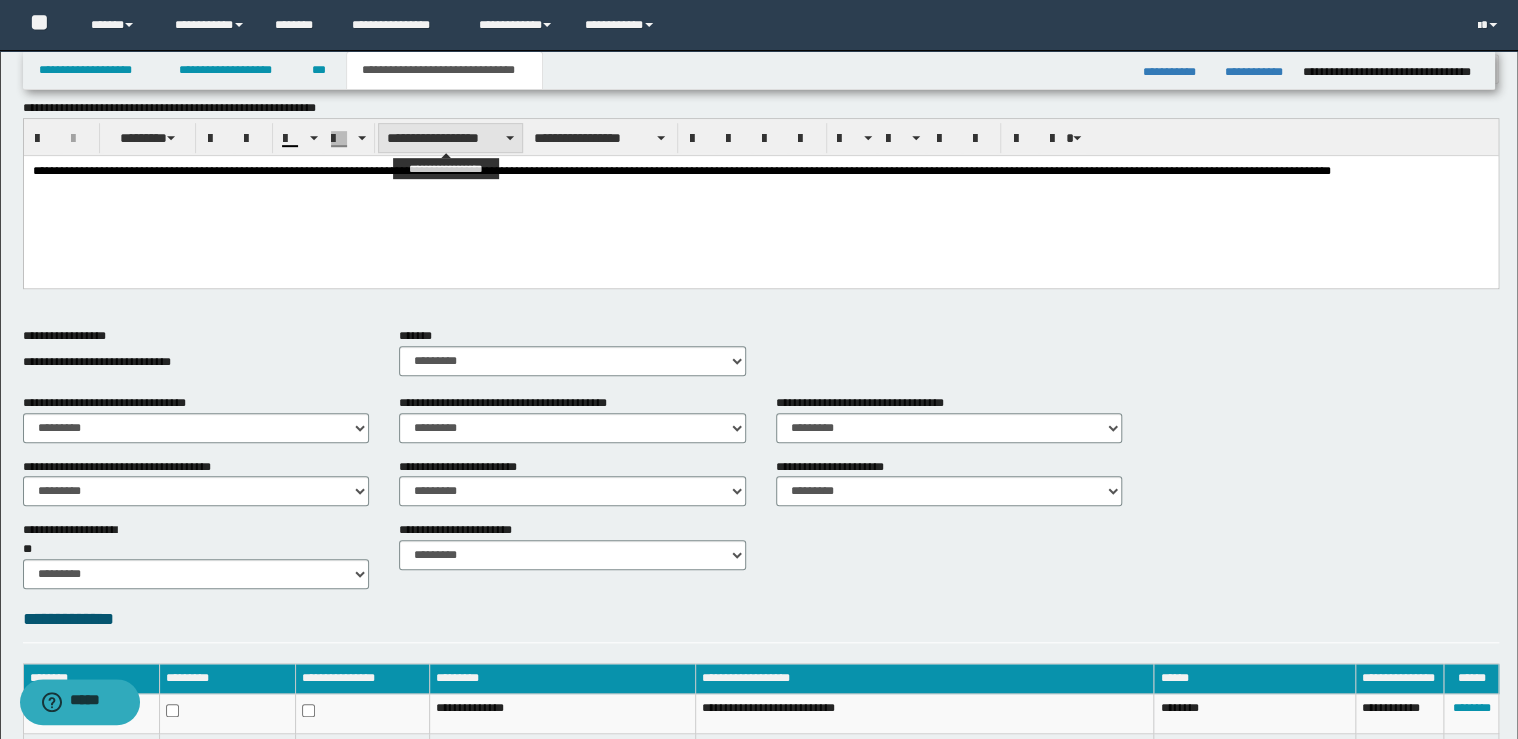 click on "**********" at bounding box center (450, 138) 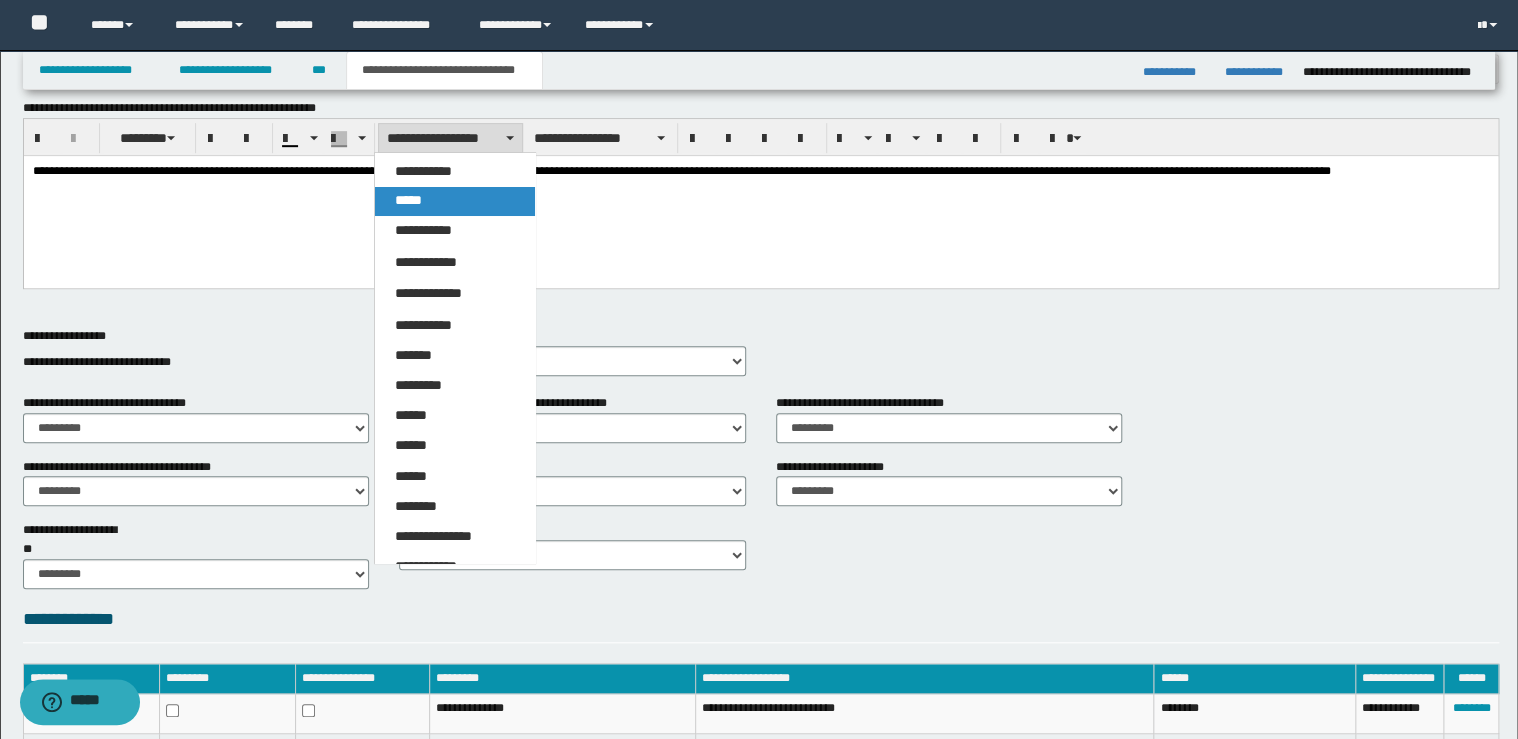 click on "*****" at bounding box center [455, 201] 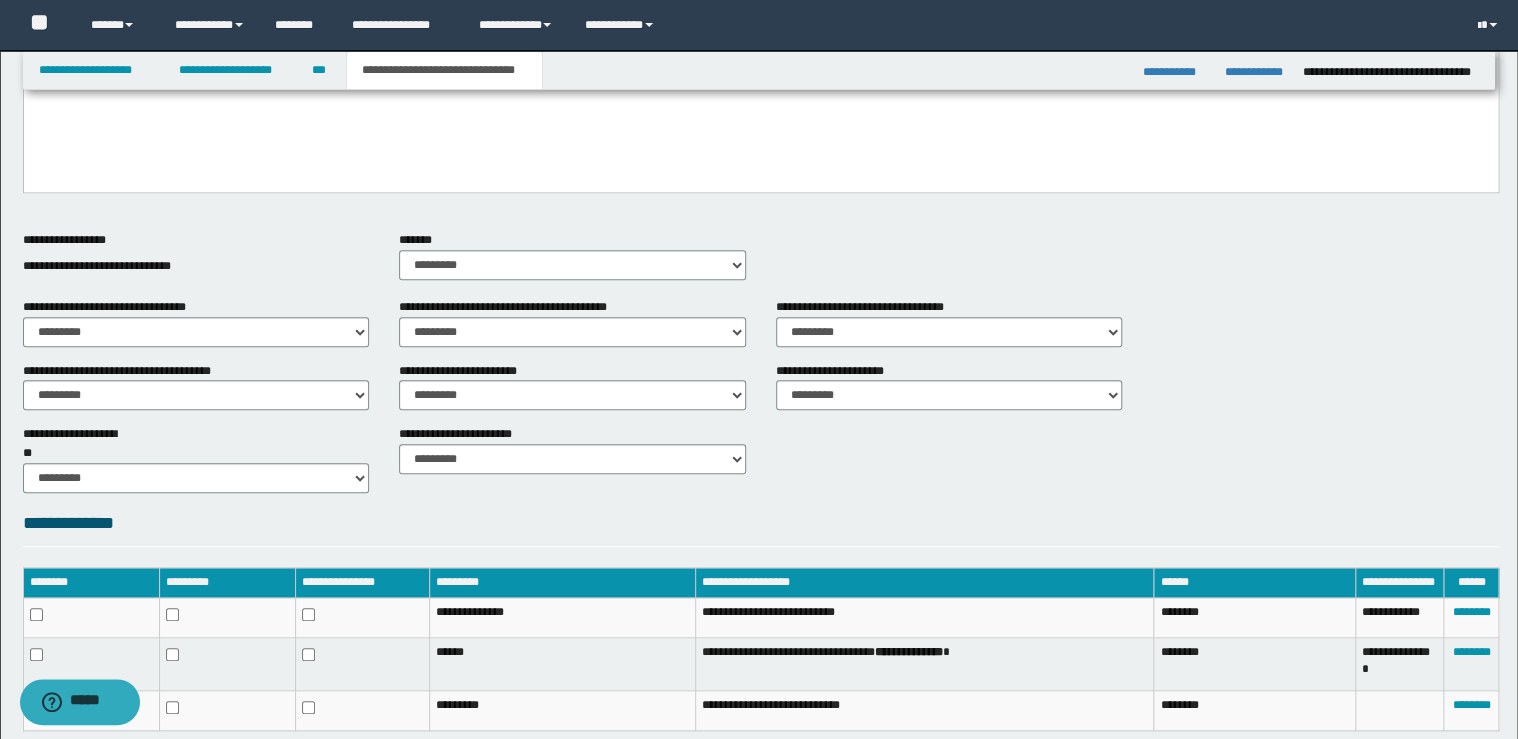 scroll, scrollTop: 732, scrollLeft: 0, axis: vertical 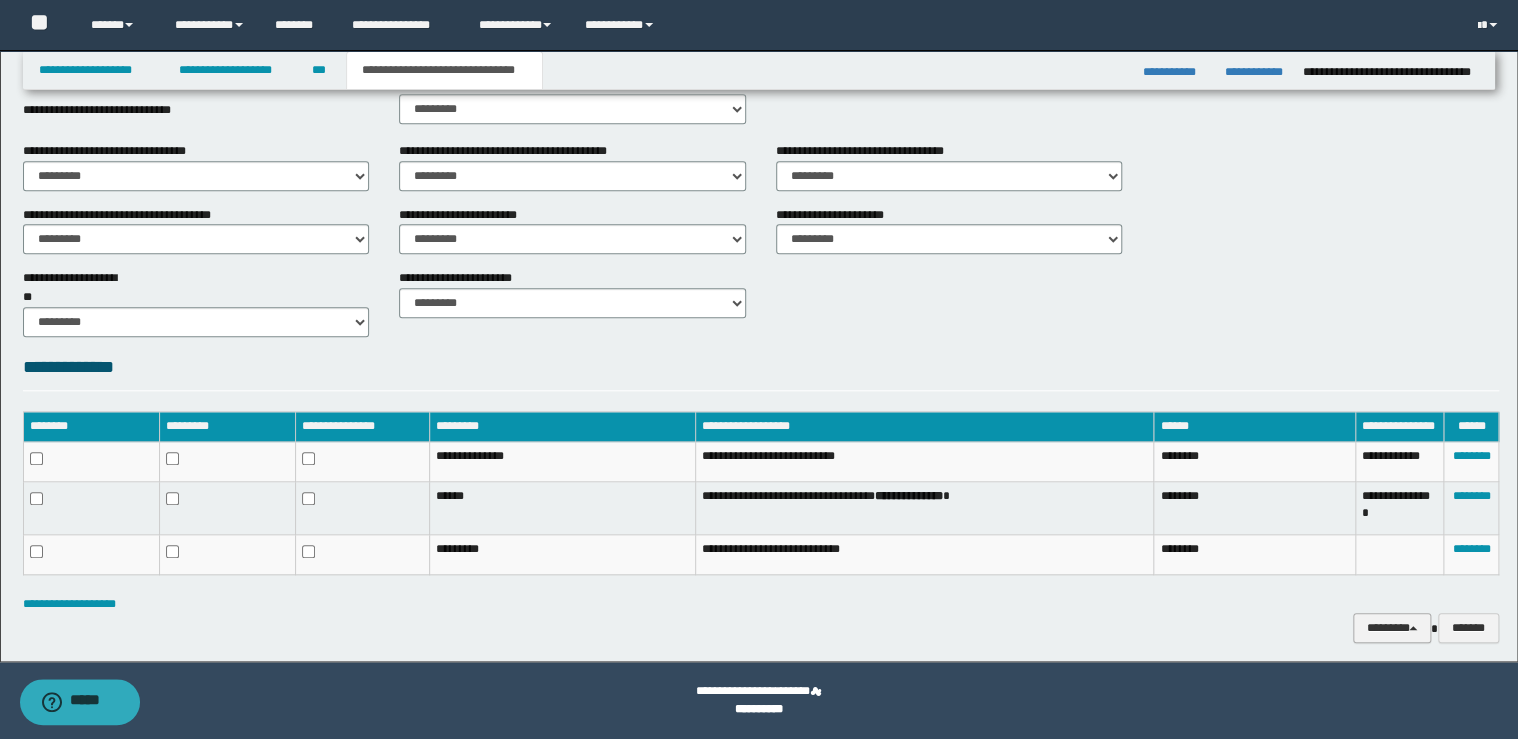 click on "********" at bounding box center (1392, 628) 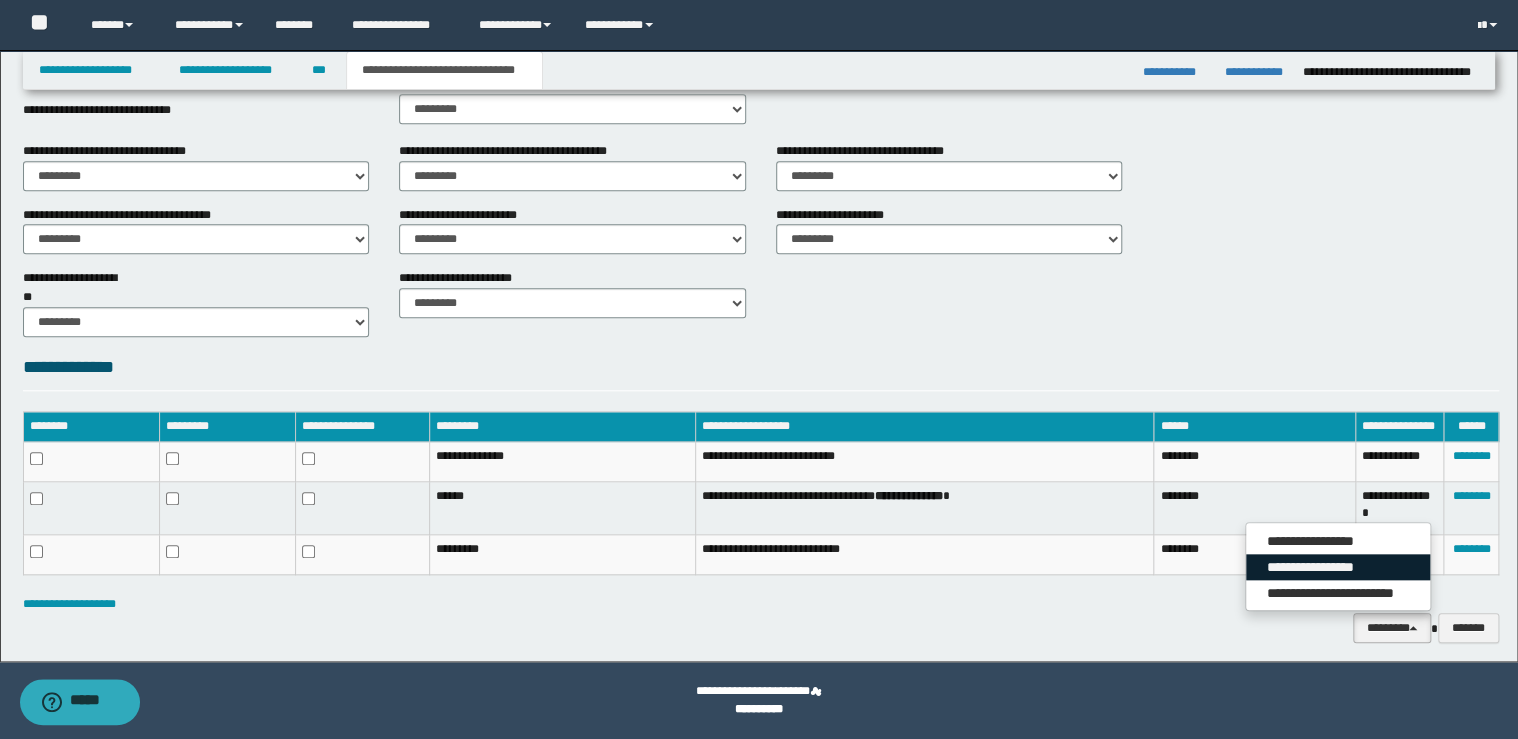 click on "**********" at bounding box center [1338, 567] 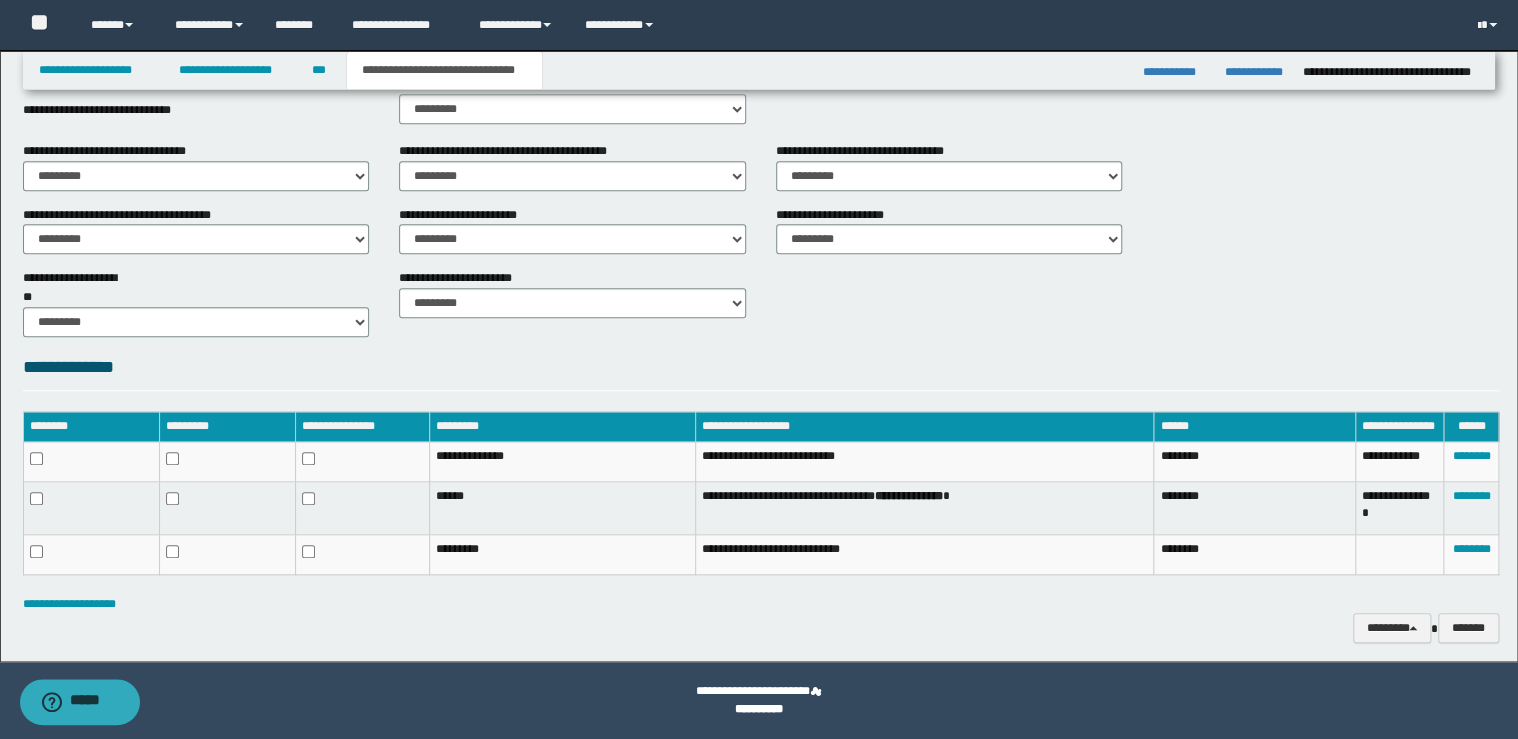 drag, startPoint x: 1068, startPoint y: 602, endPoint x: 1032, endPoint y: 550, distance: 63.245552 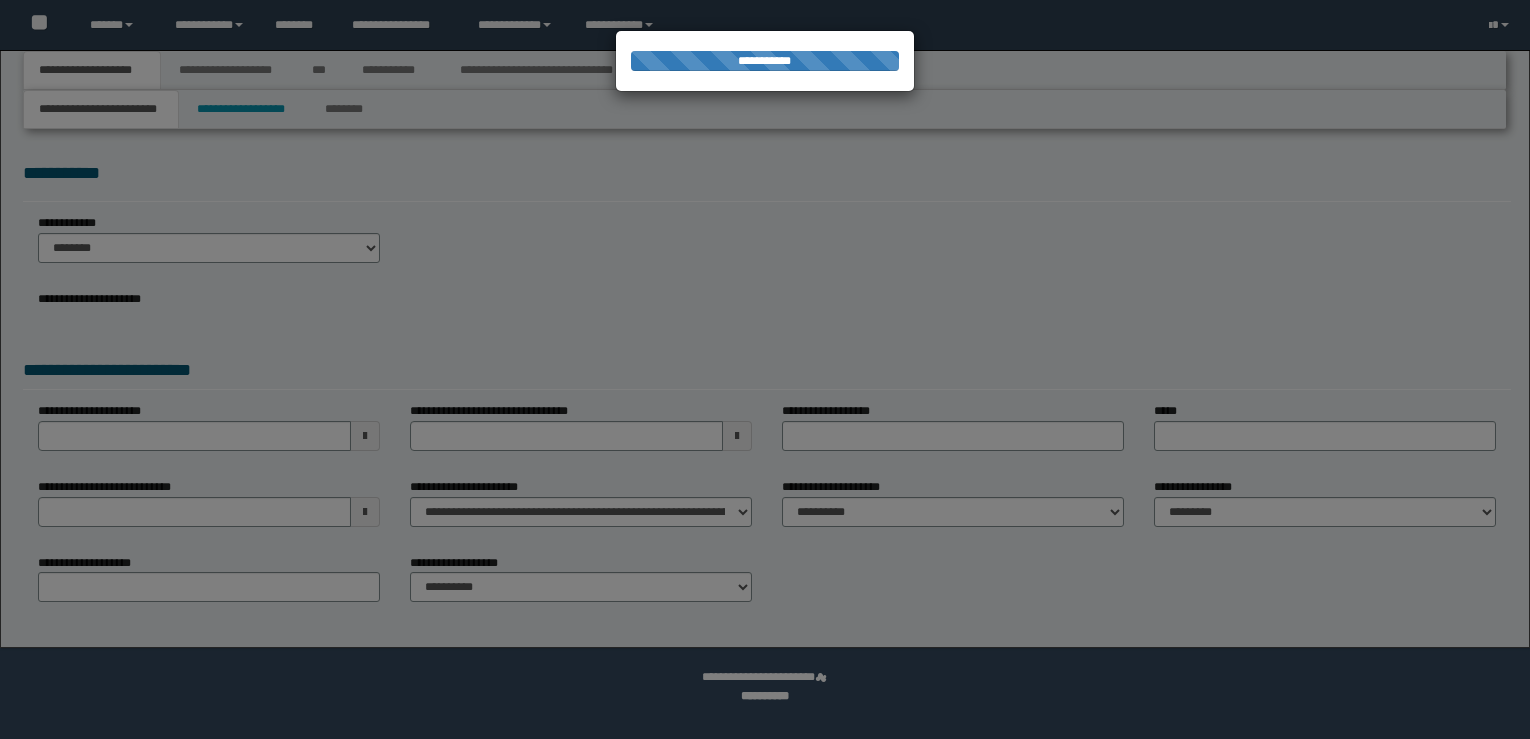 scroll, scrollTop: 0, scrollLeft: 0, axis: both 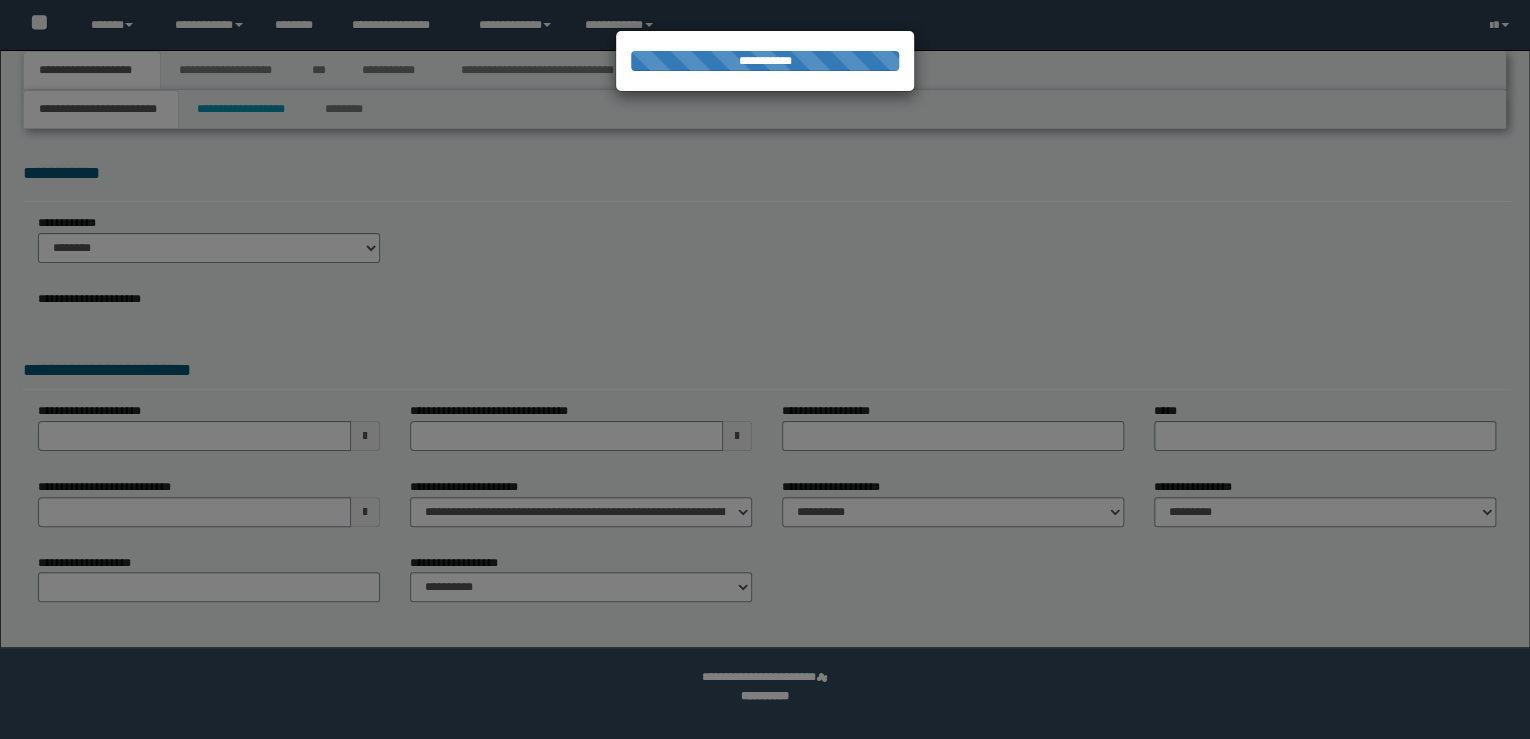 select on "*" 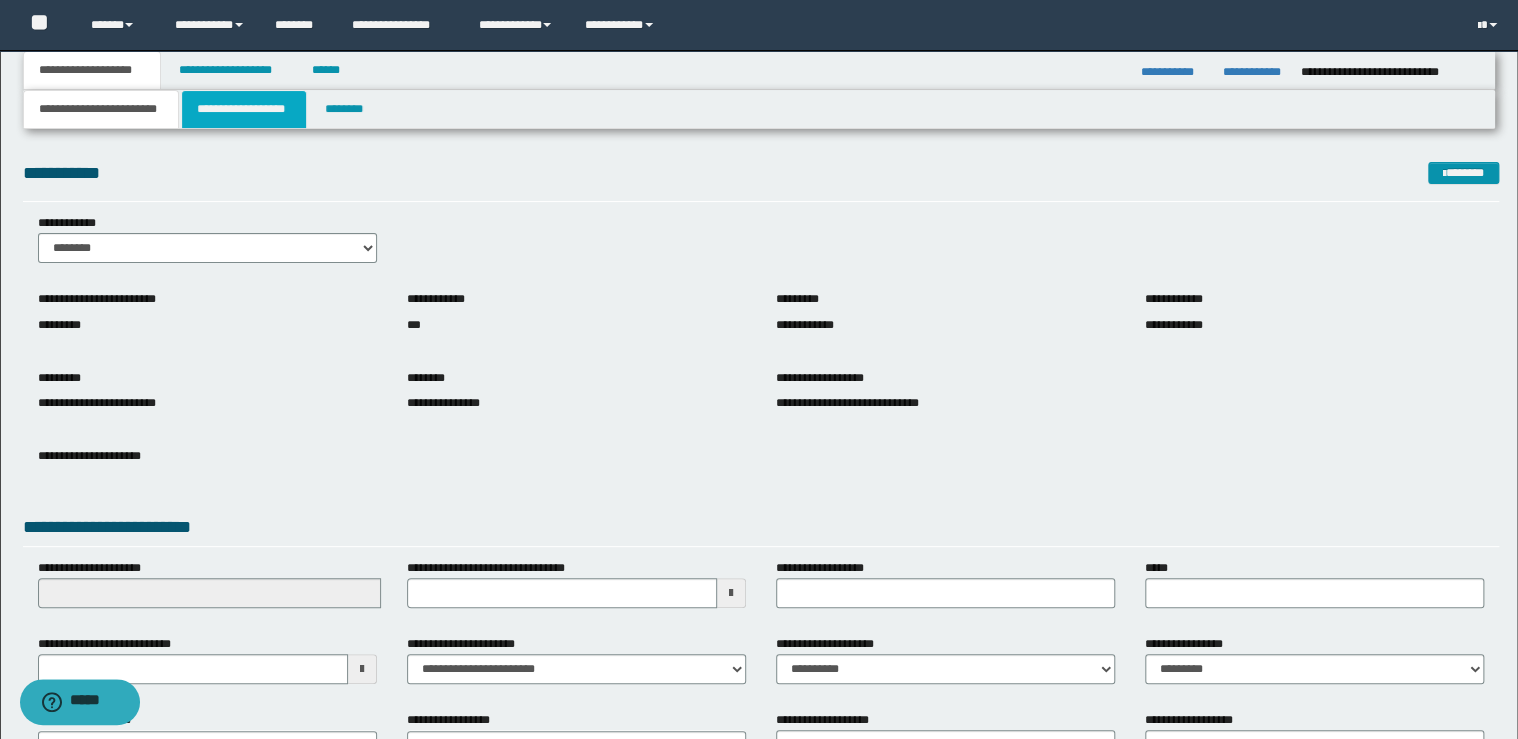 click on "**********" at bounding box center [244, 109] 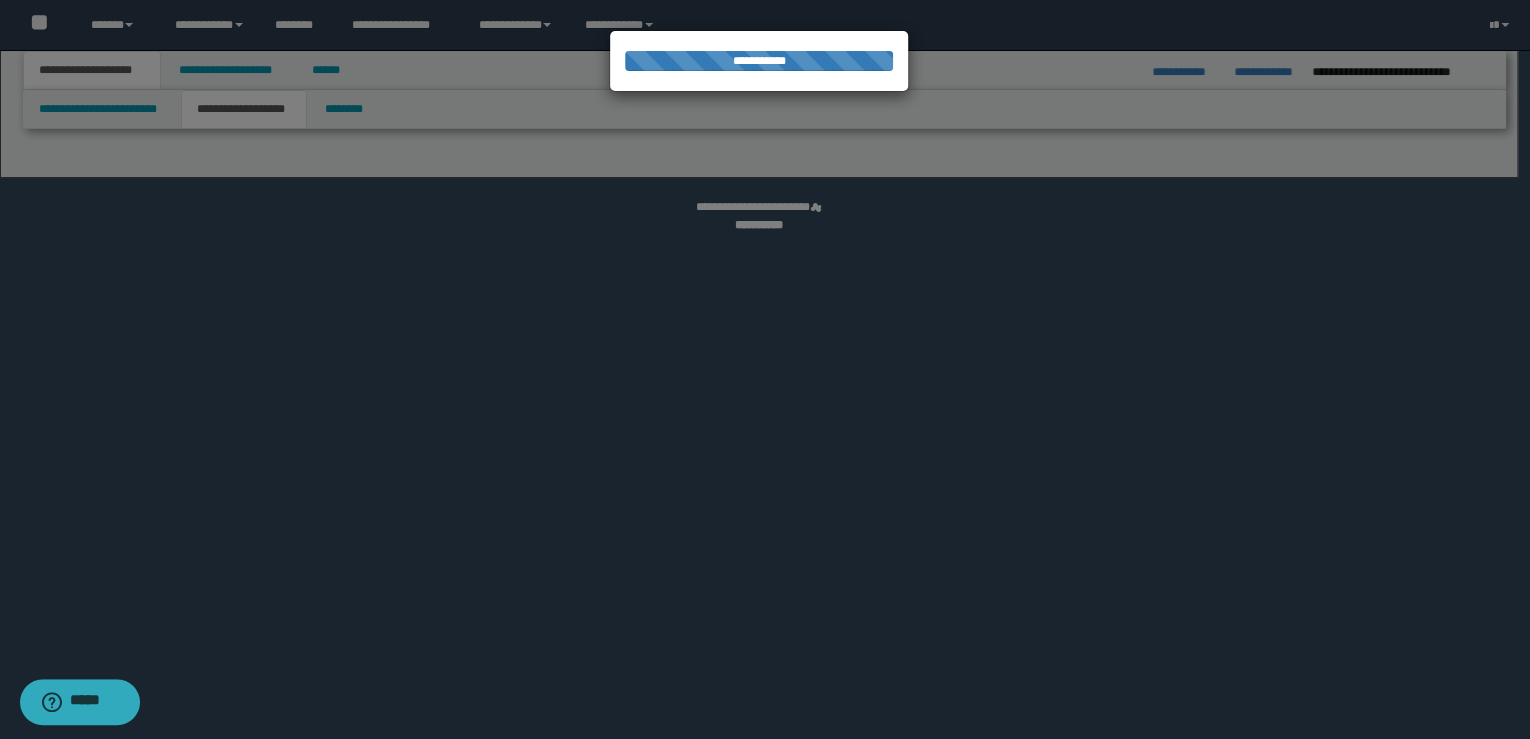 select on "*" 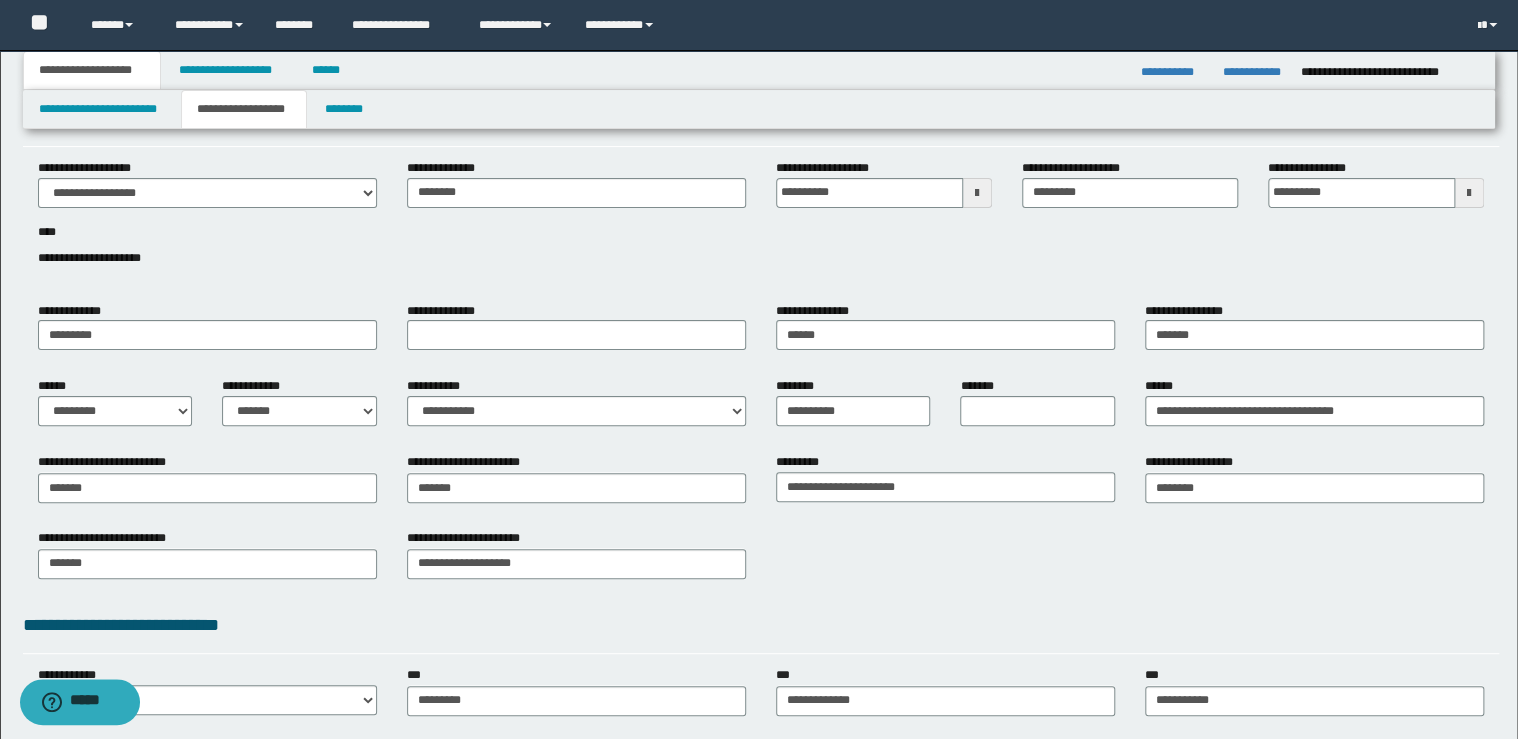 scroll, scrollTop: 240, scrollLeft: 0, axis: vertical 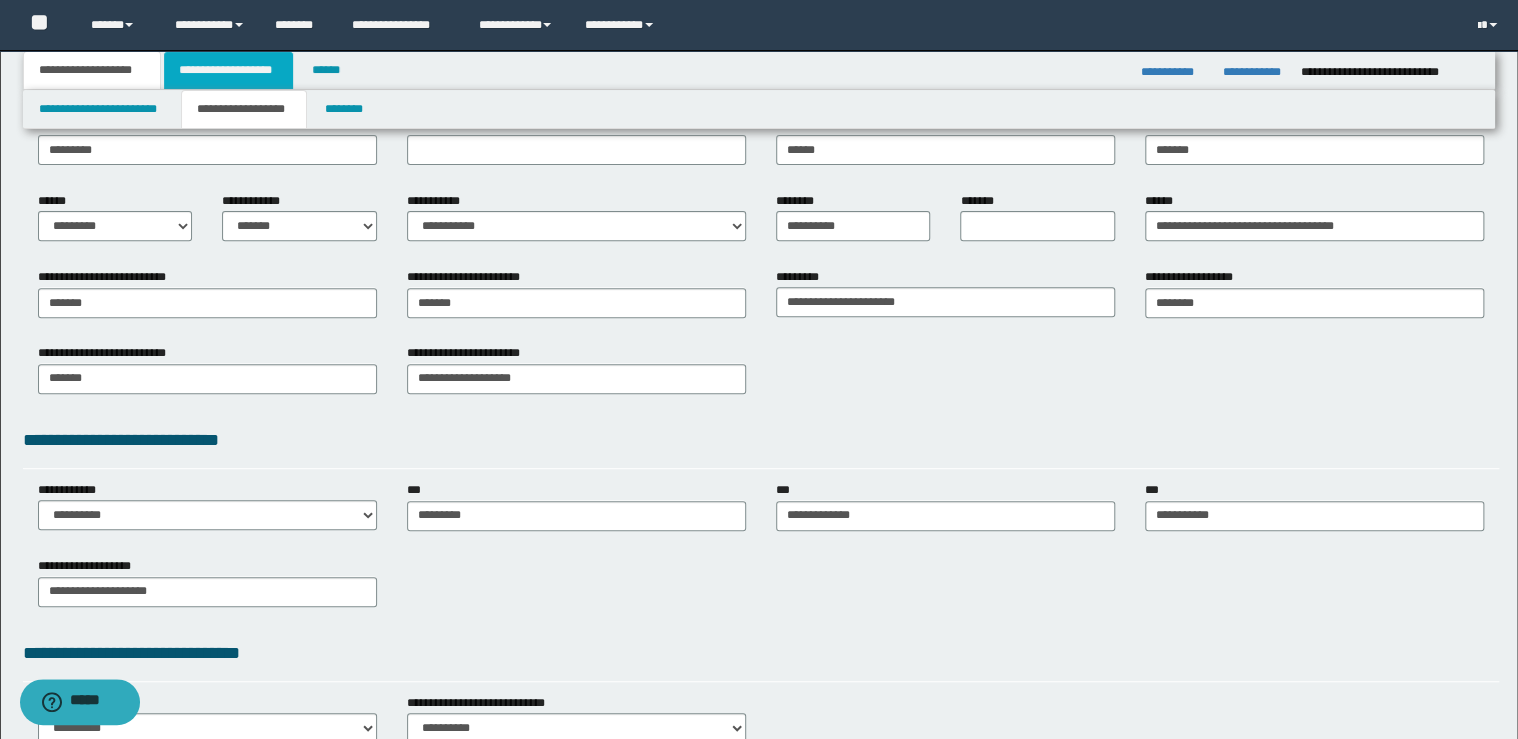 click on "**********" at bounding box center [228, 70] 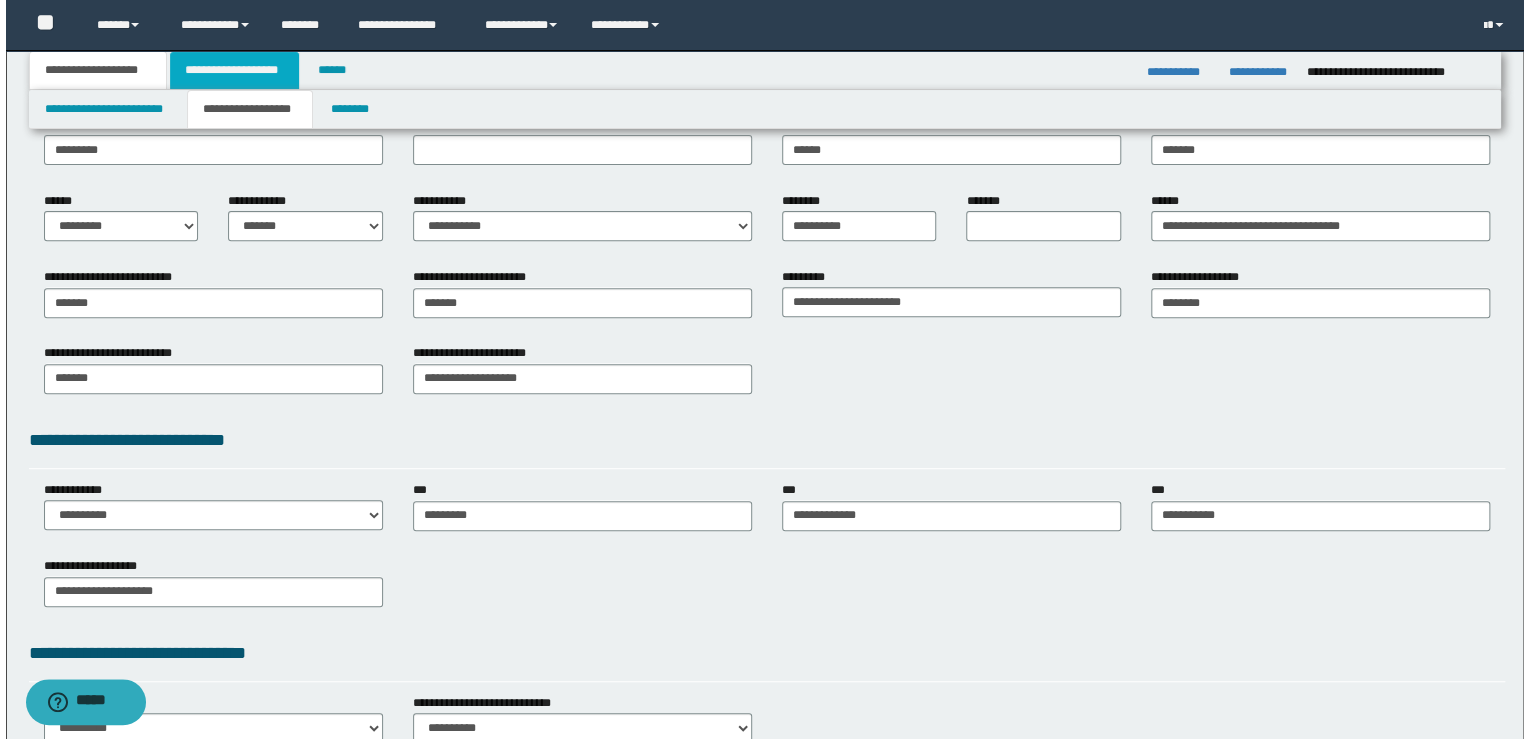 scroll, scrollTop: 0, scrollLeft: 0, axis: both 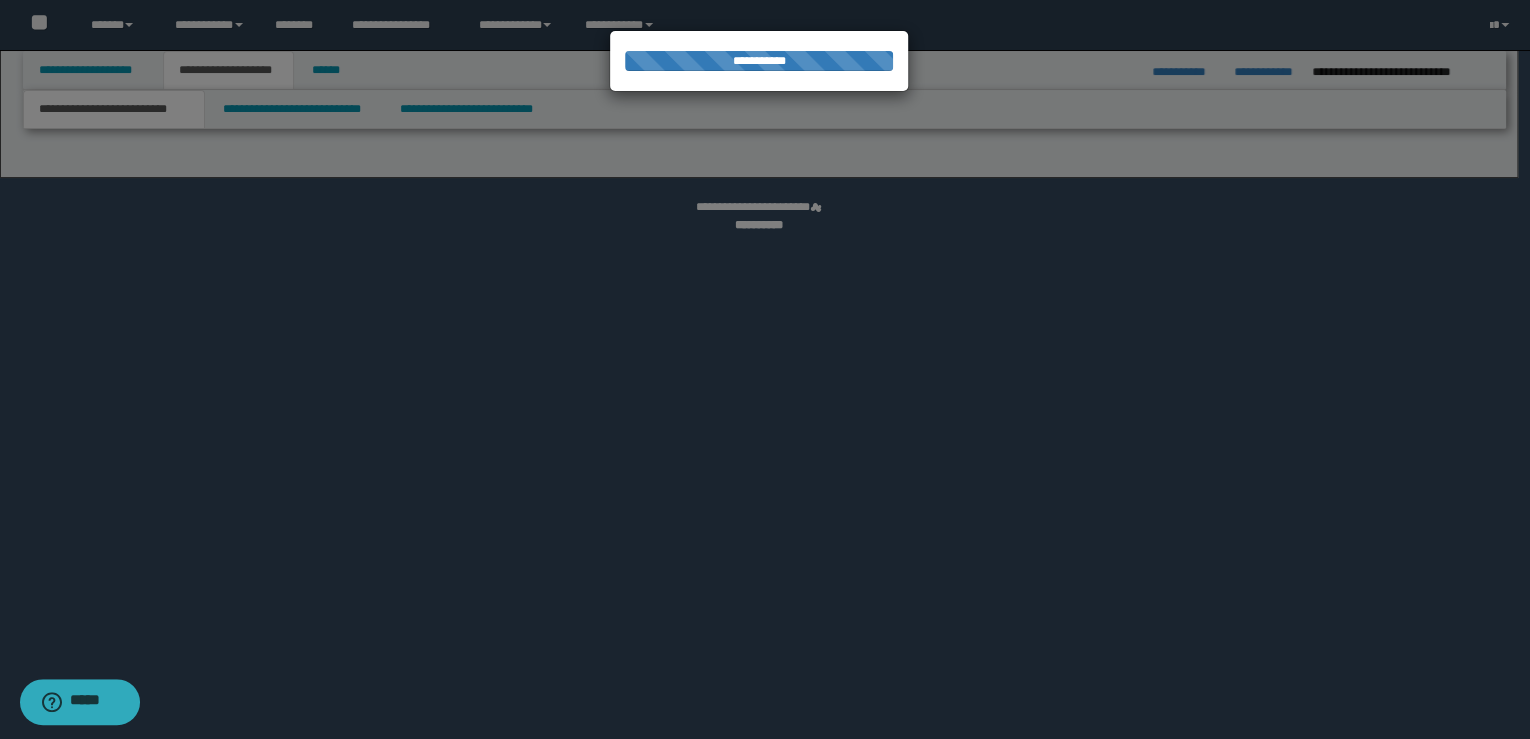 select on "*" 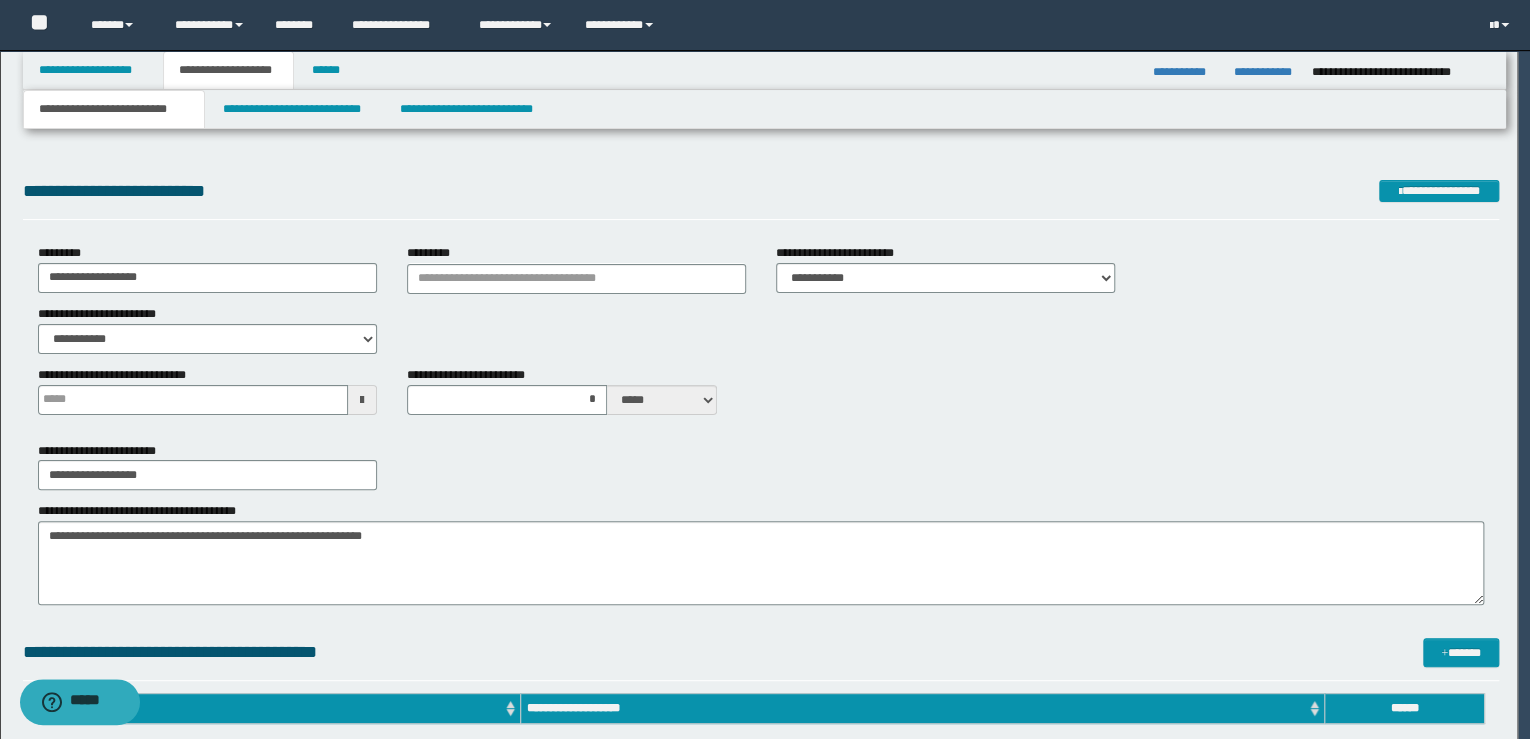 type 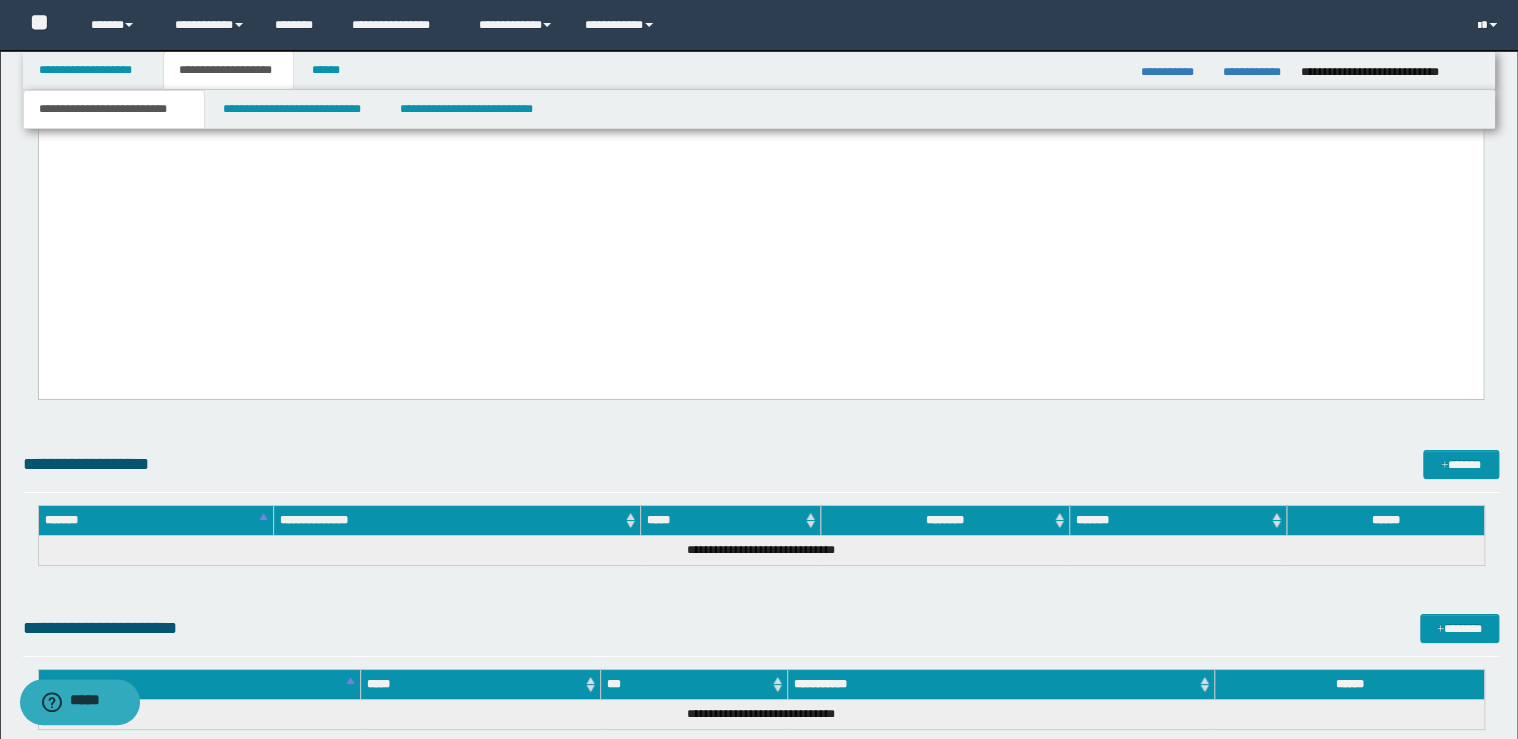 scroll, scrollTop: 3520, scrollLeft: 0, axis: vertical 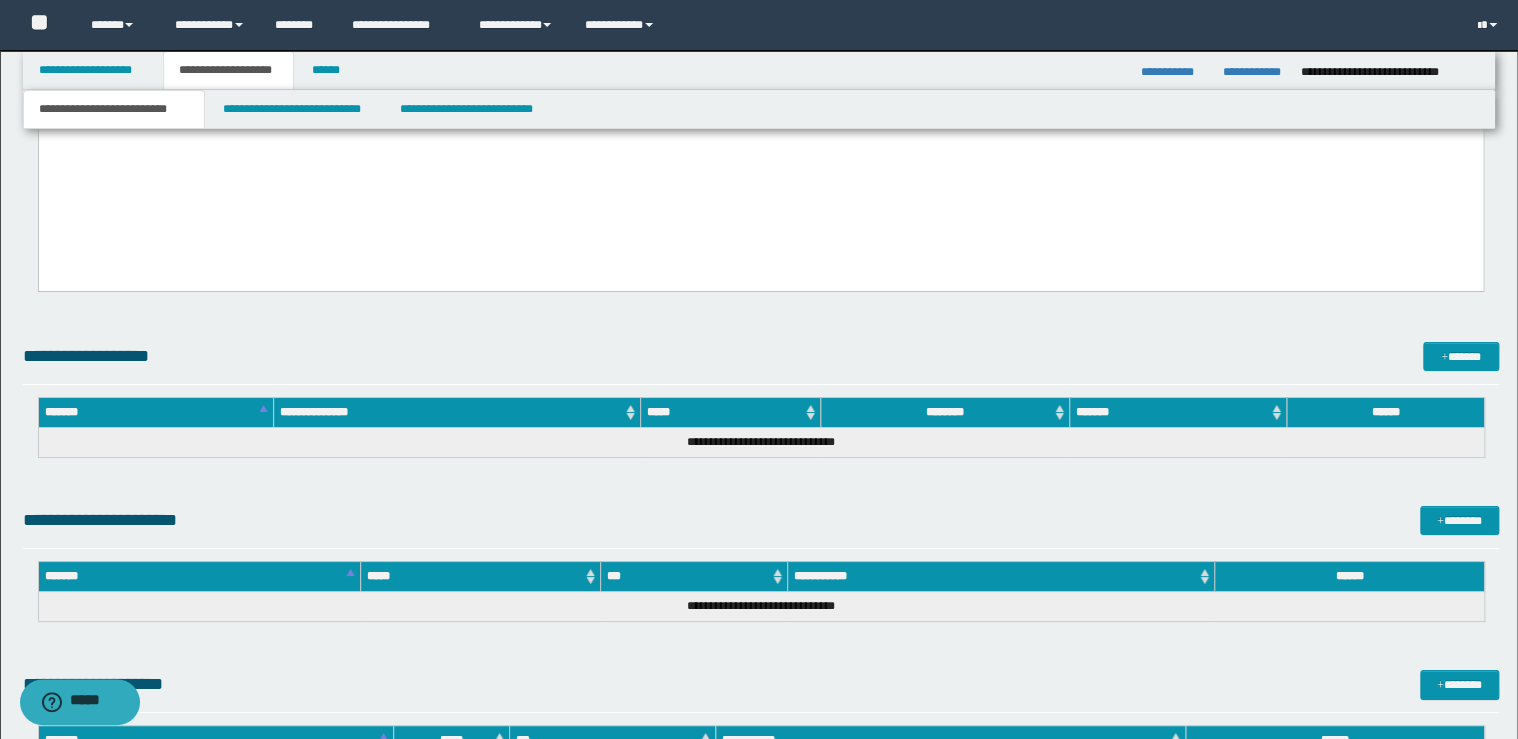 click on "**********" at bounding box center (760, -135) 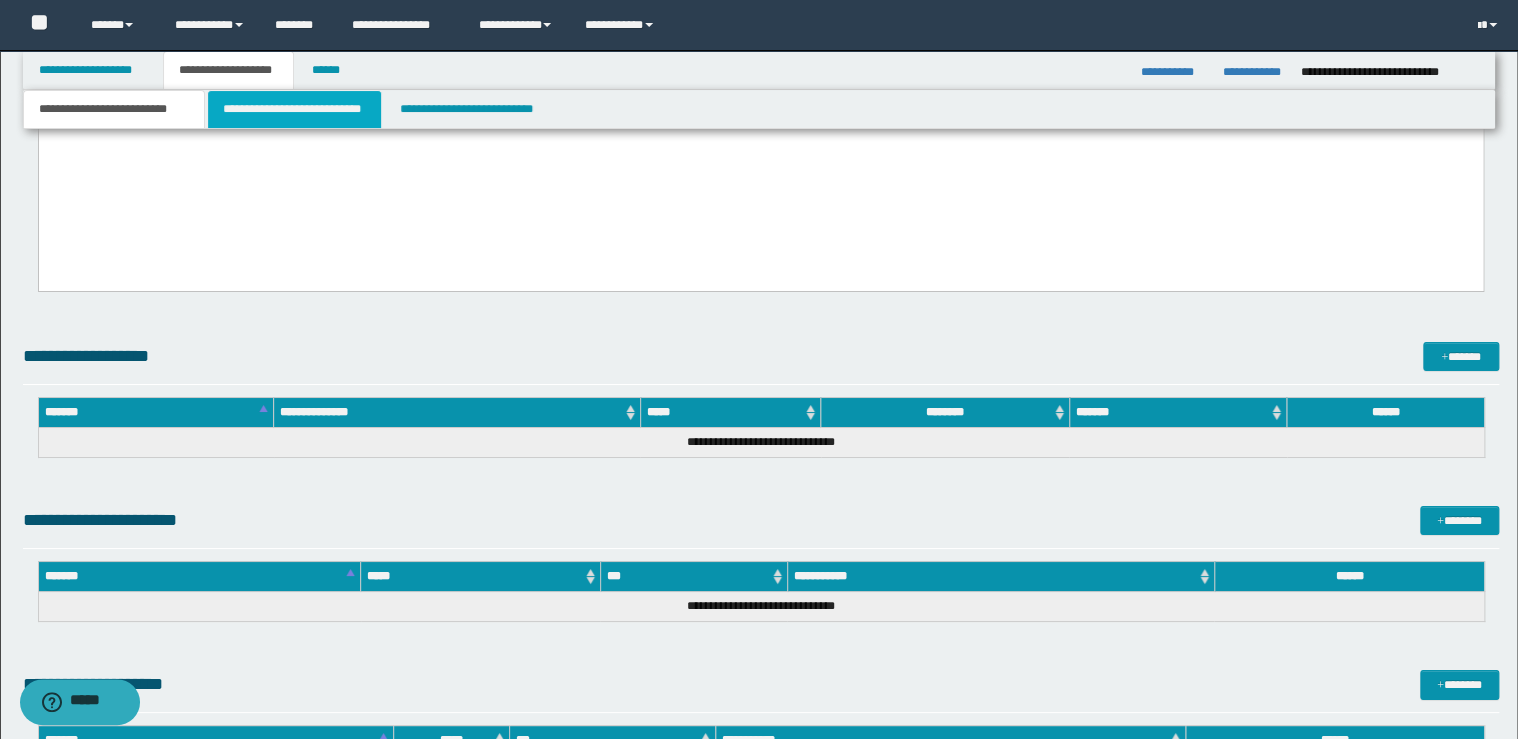 click on "**********" at bounding box center [294, 109] 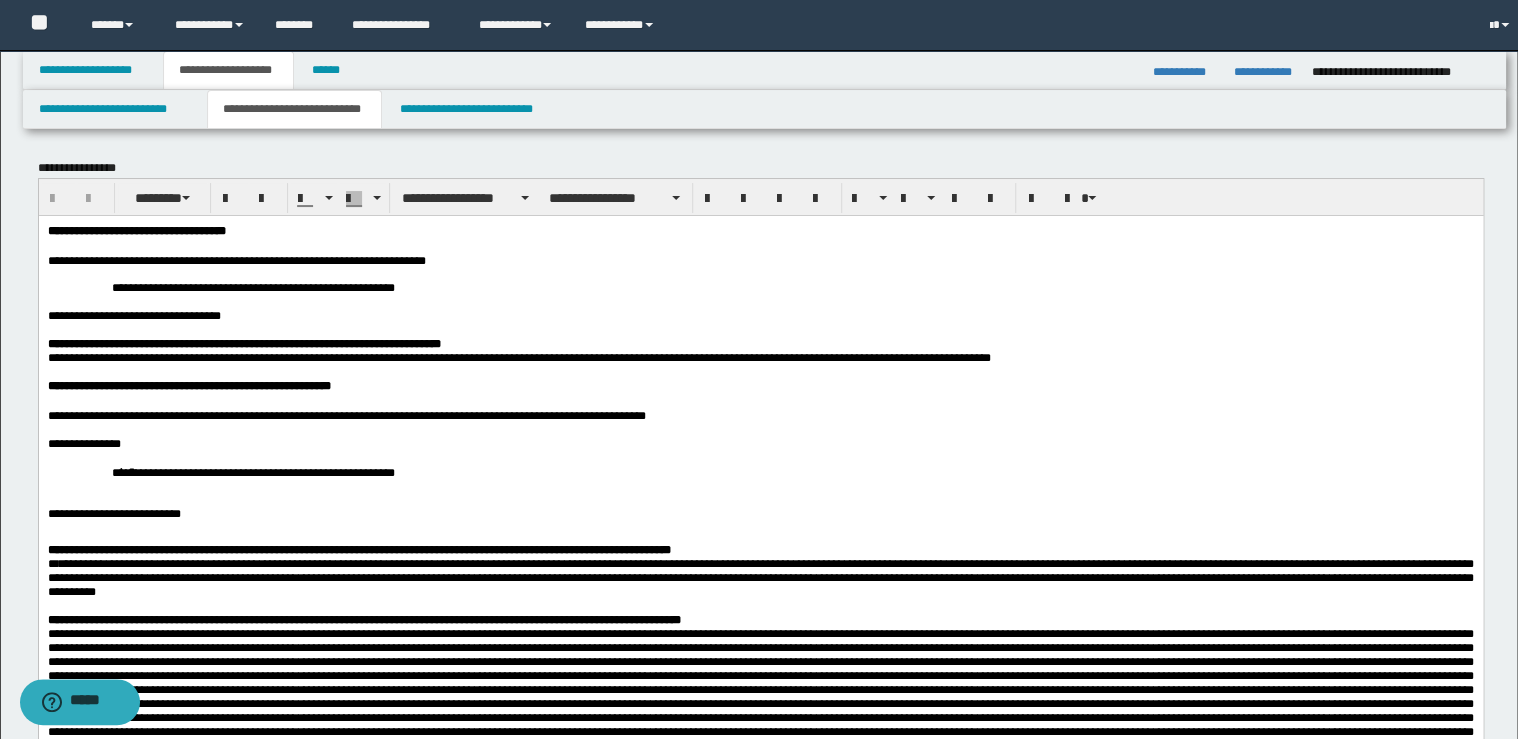 scroll, scrollTop: 0, scrollLeft: 0, axis: both 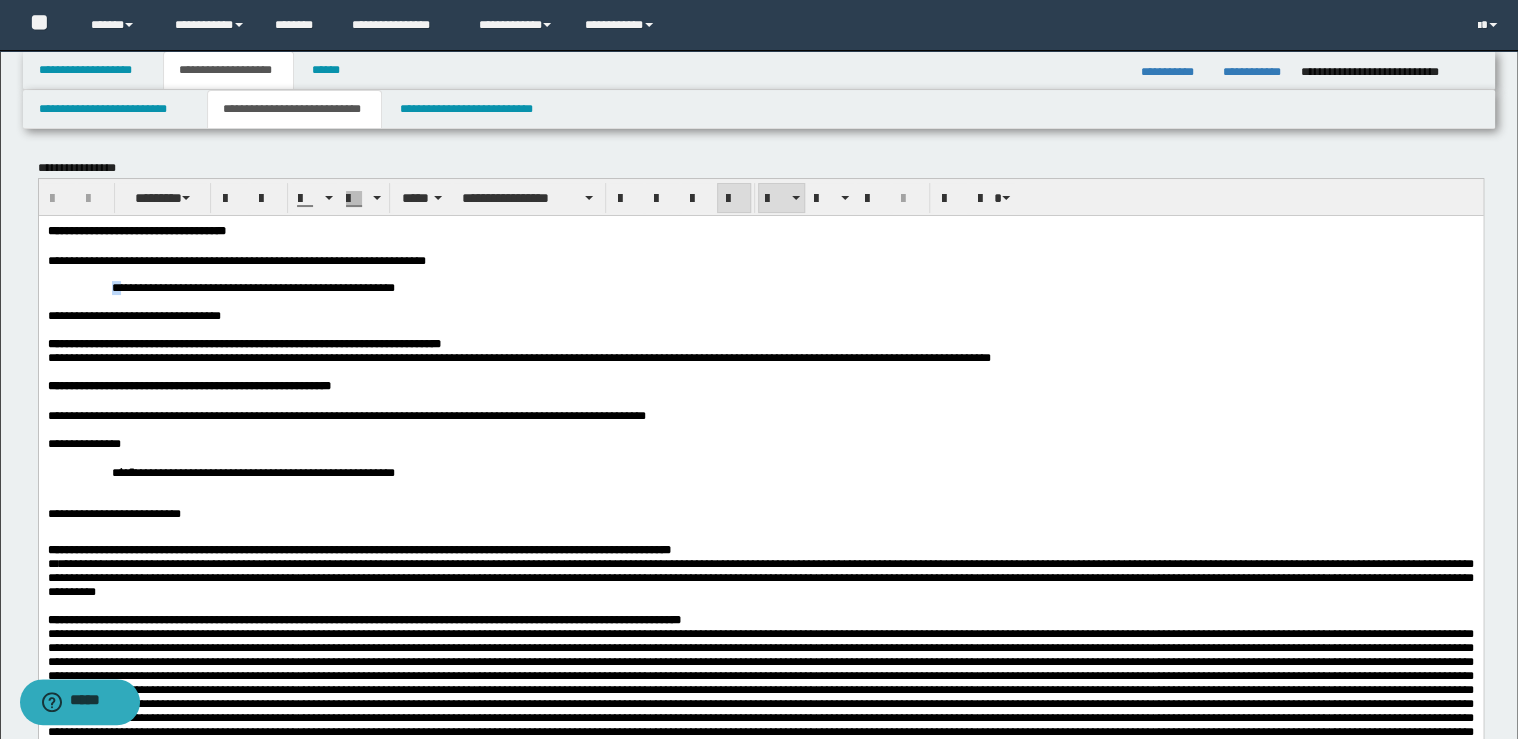 drag, startPoint x: 110, startPoint y: 296, endPoint x: 130, endPoint y: 297, distance: 20.024984 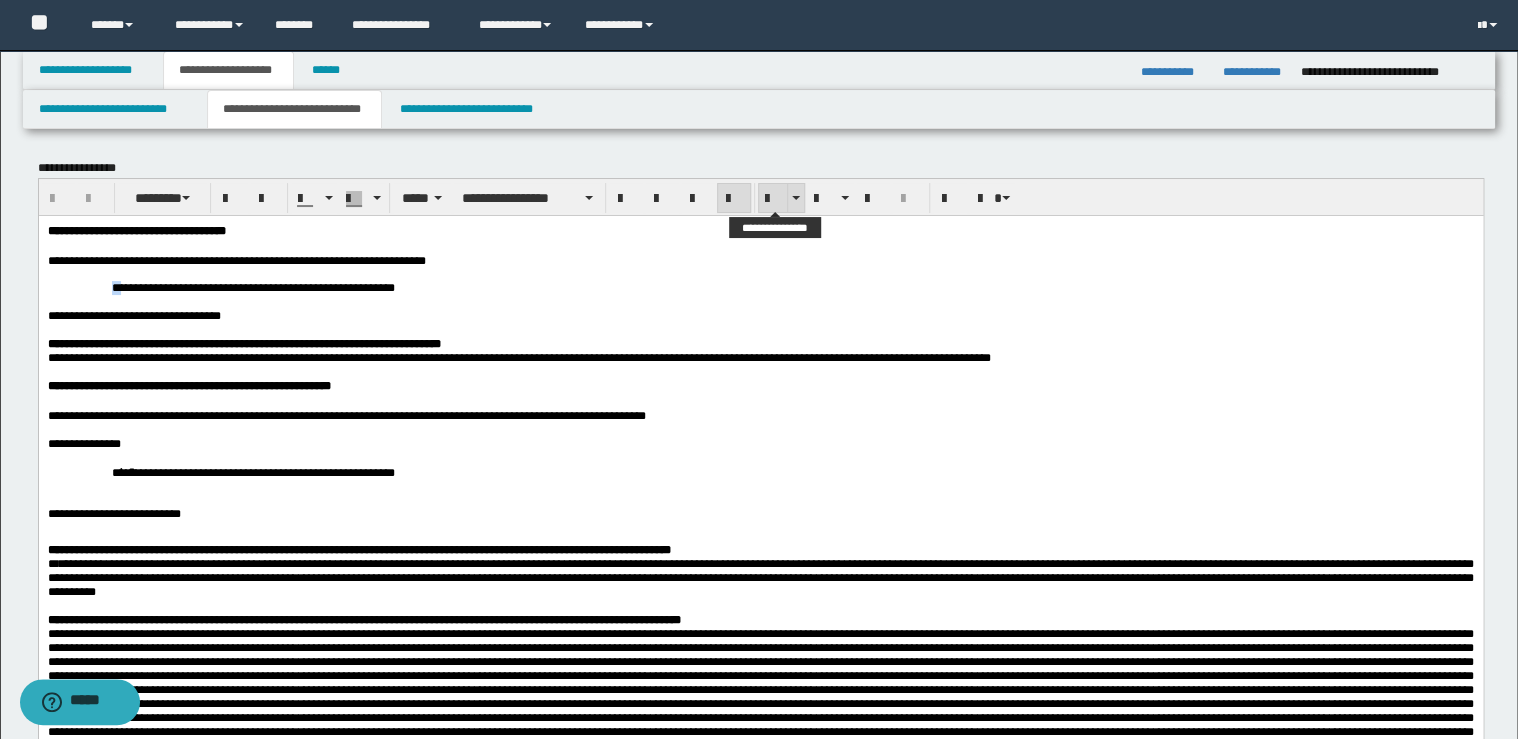 click at bounding box center [773, 199] 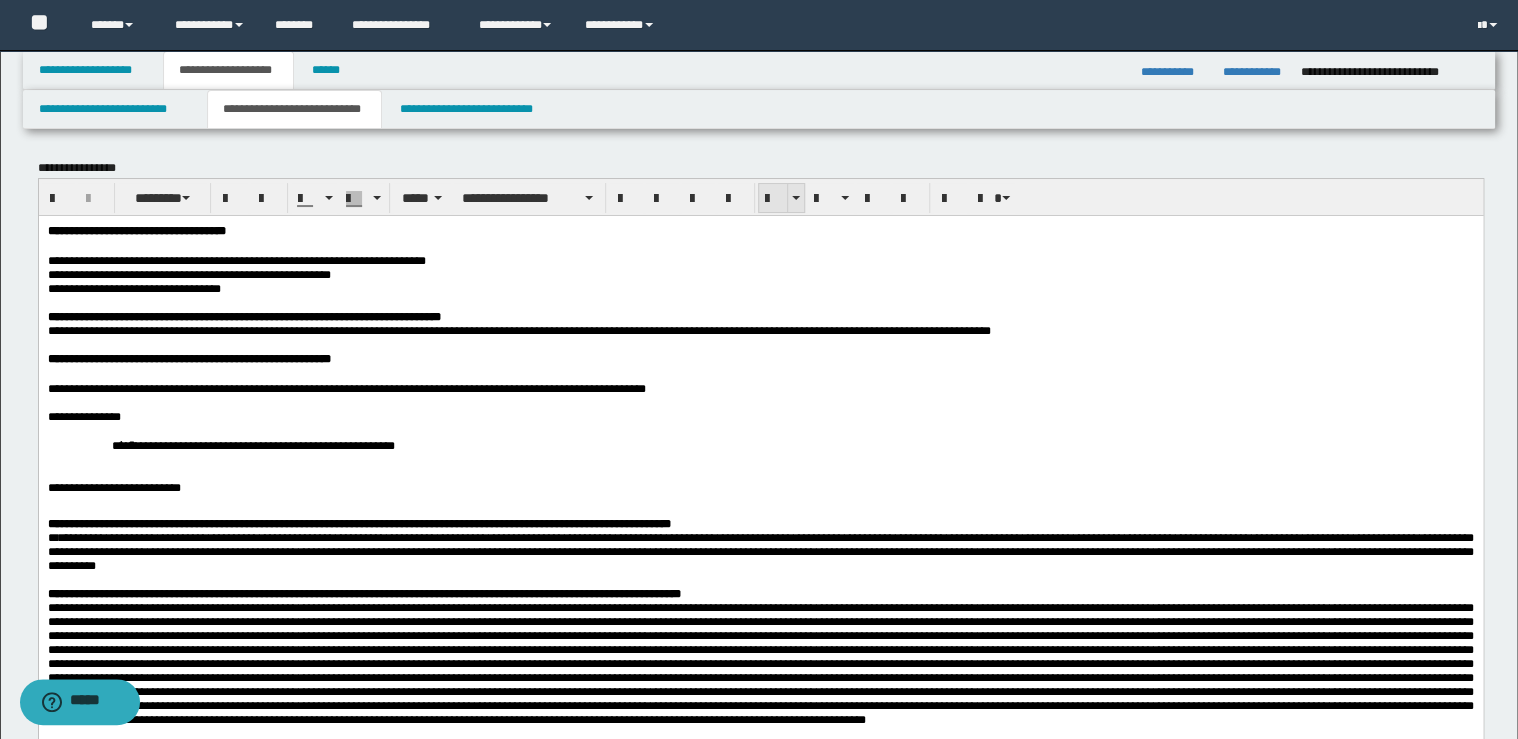 click at bounding box center [773, 199] 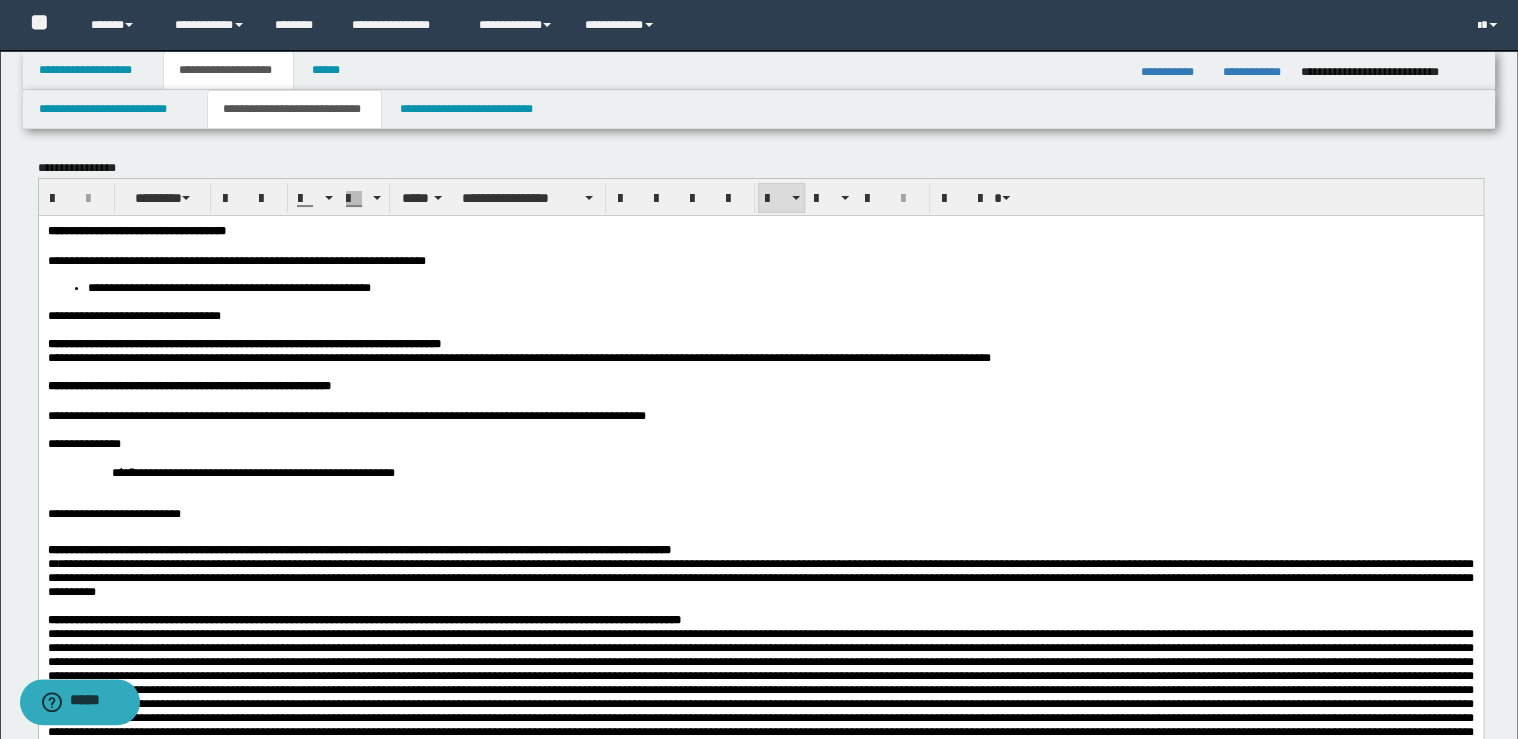 click on "**********" at bounding box center [133, 315] 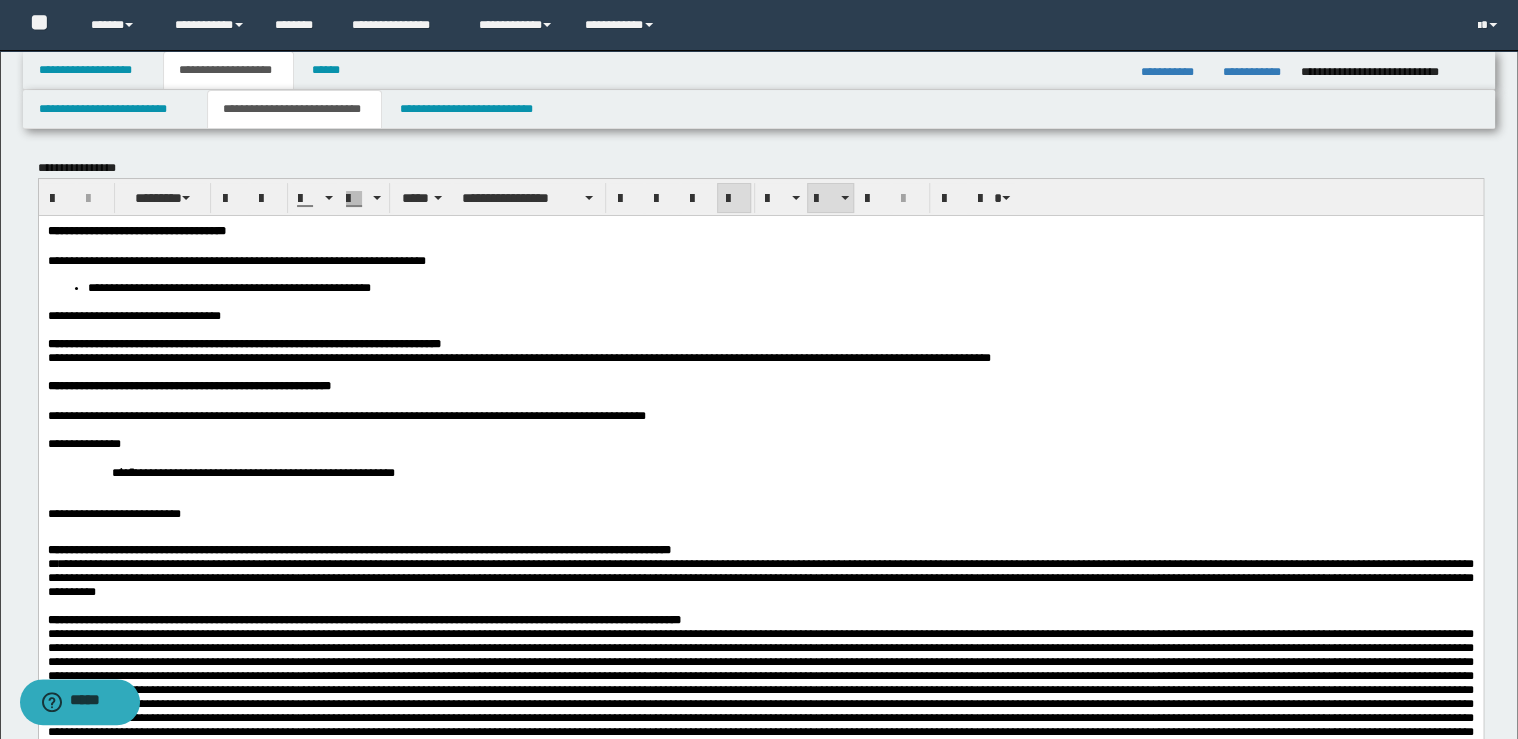 click on "**********" at bounding box center [252, 472] 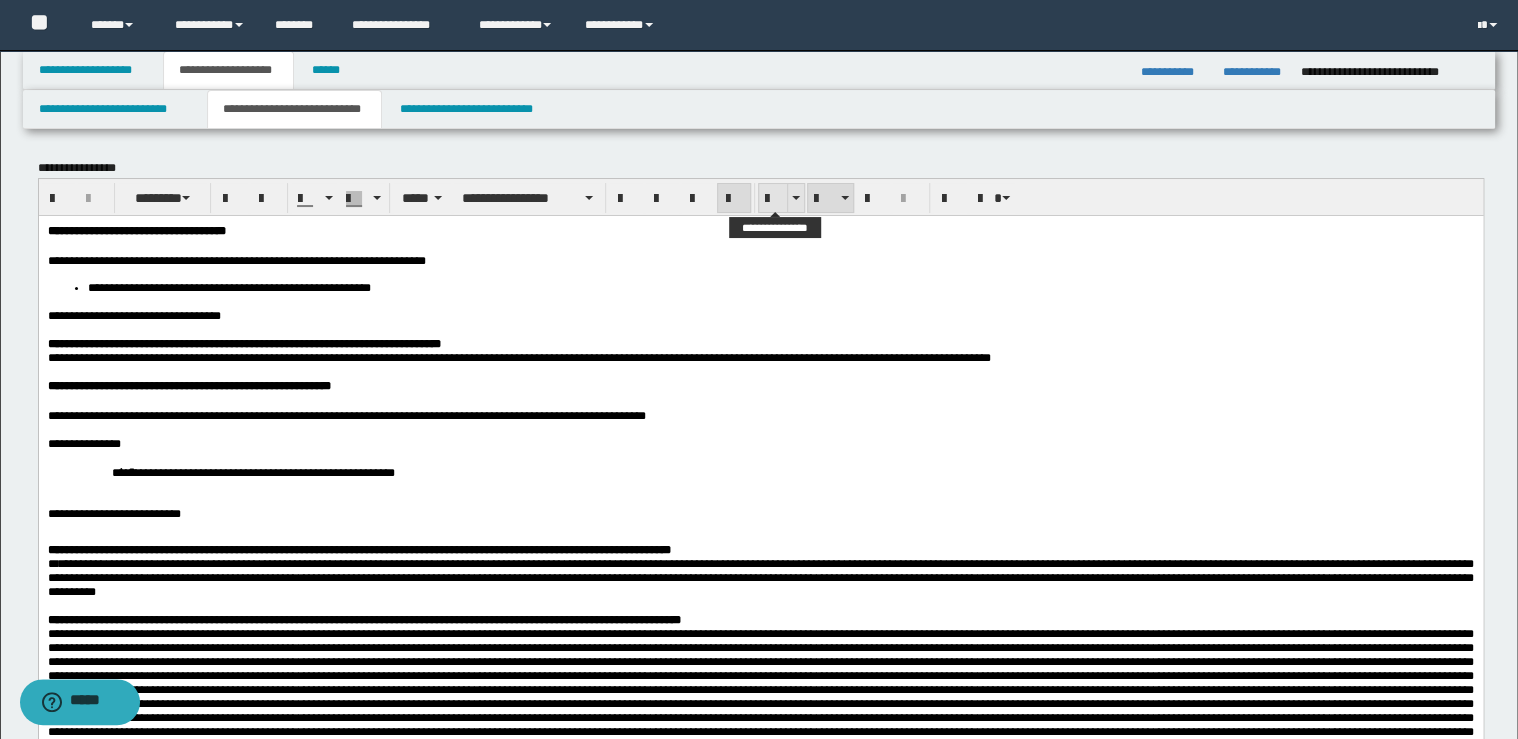 click at bounding box center (773, 199) 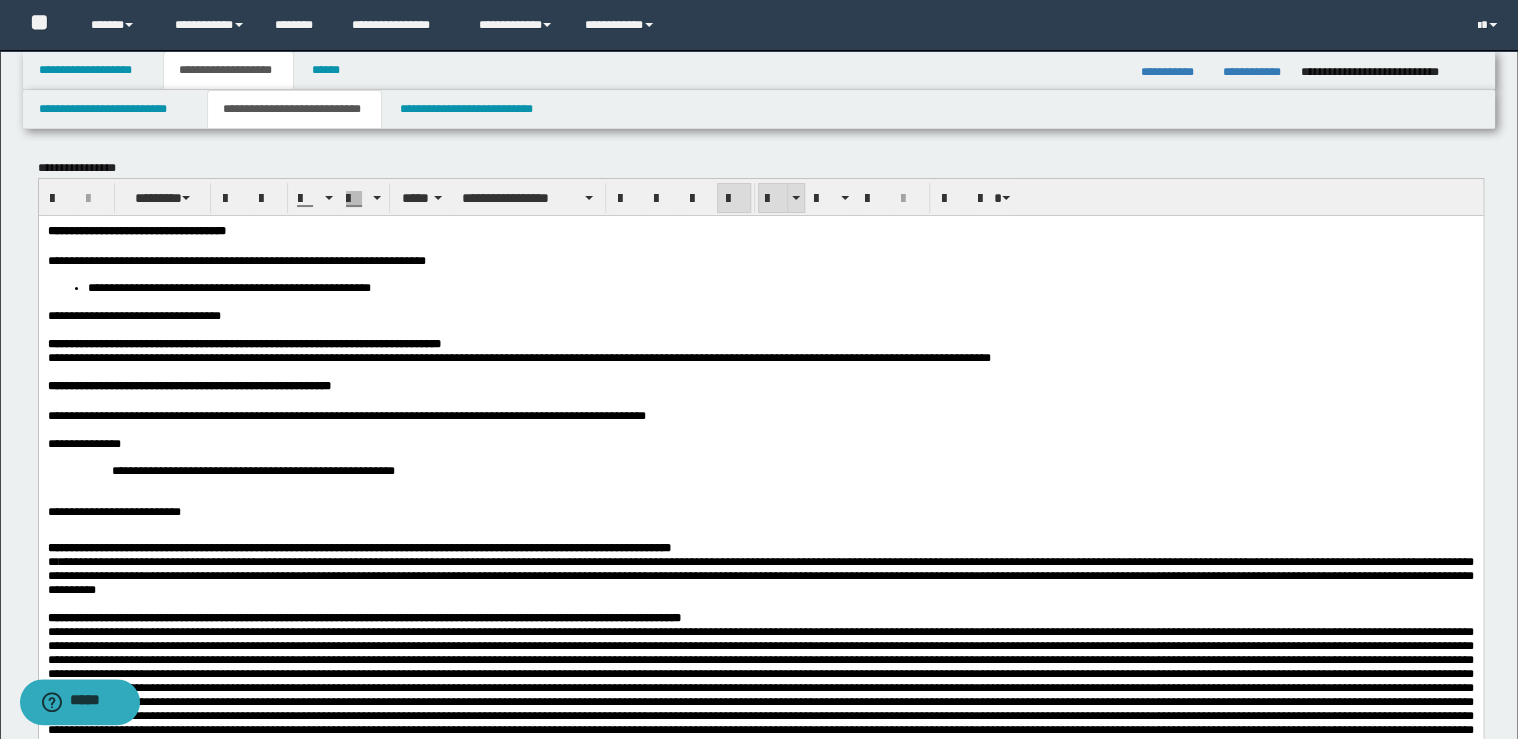 click at bounding box center [773, 199] 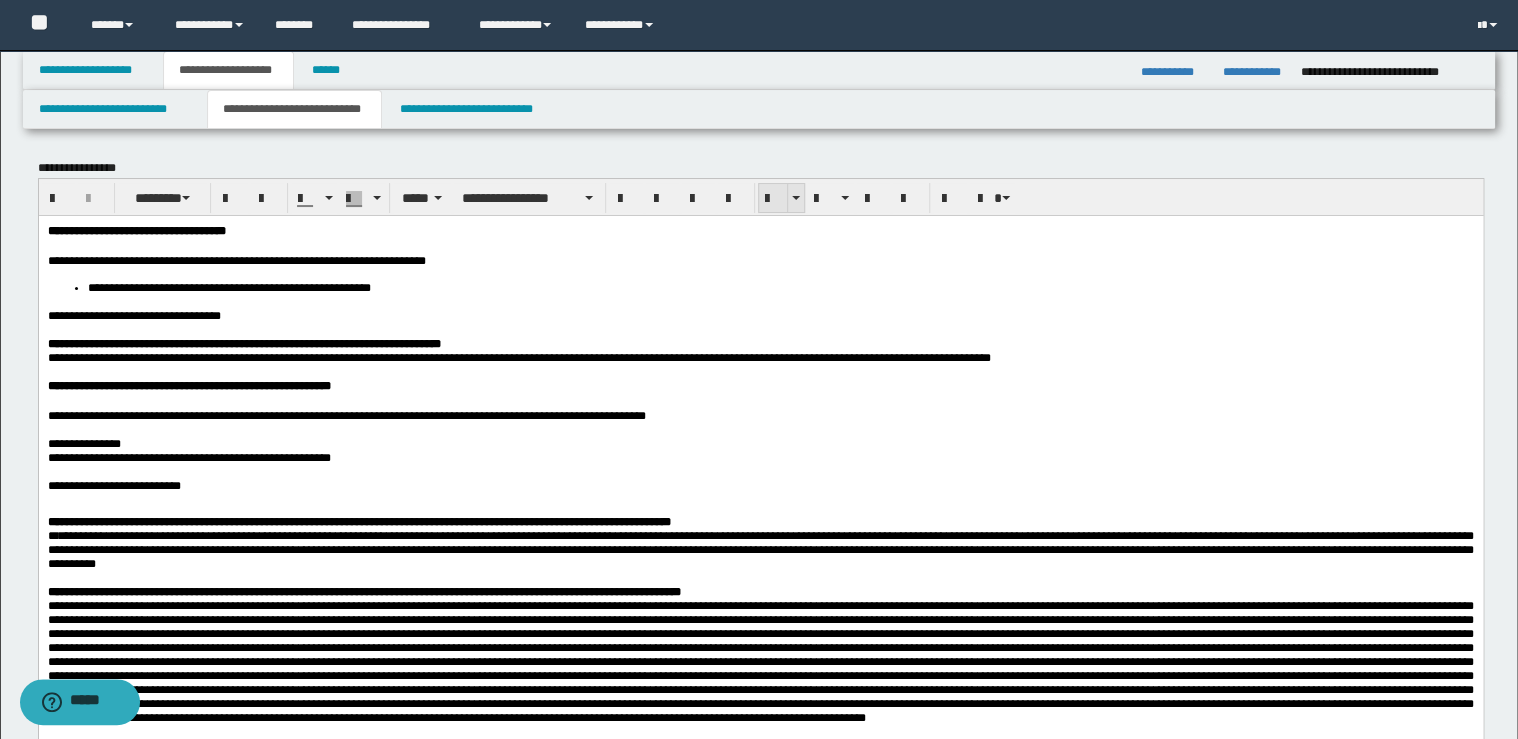 click at bounding box center (773, 199) 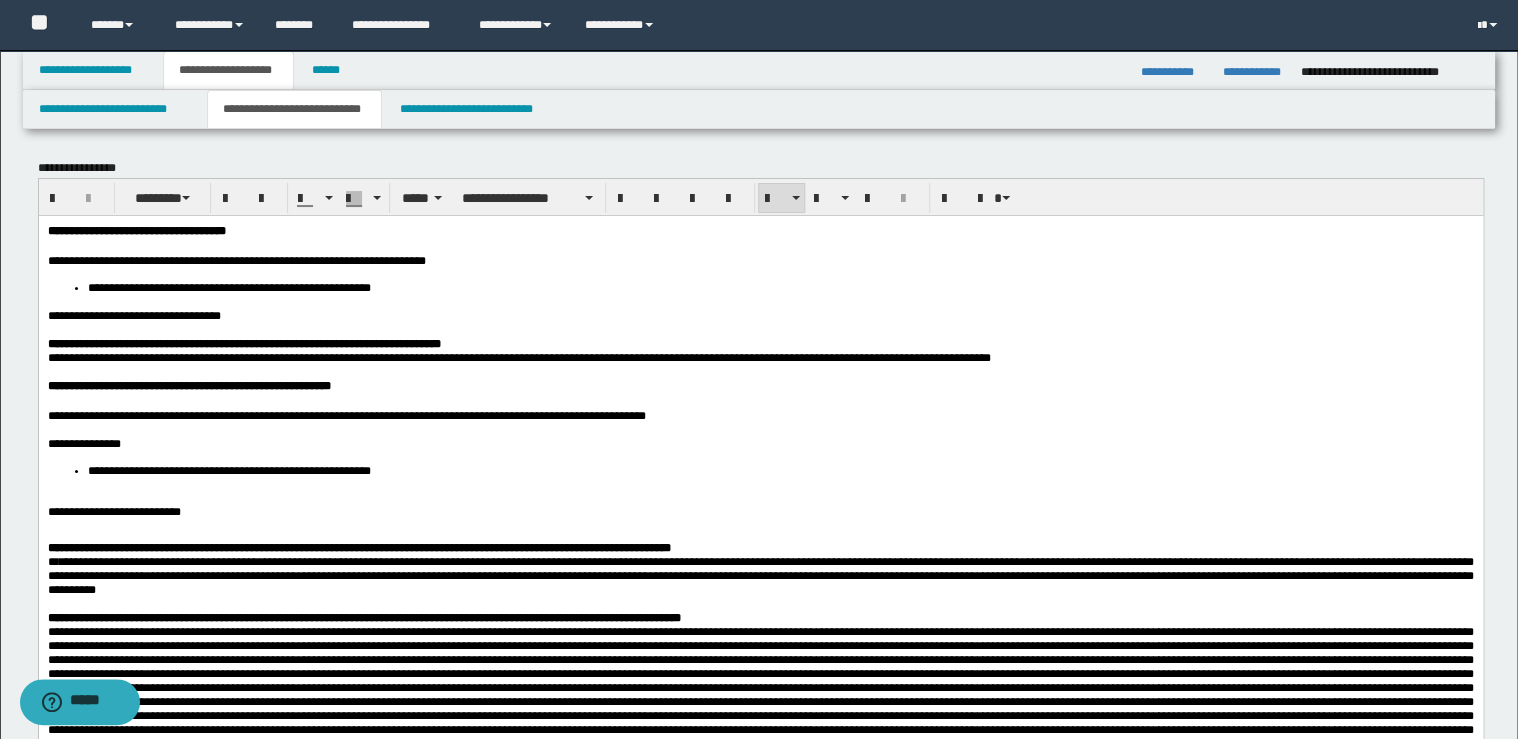 click on "**********" at bounding box center (780, 470) 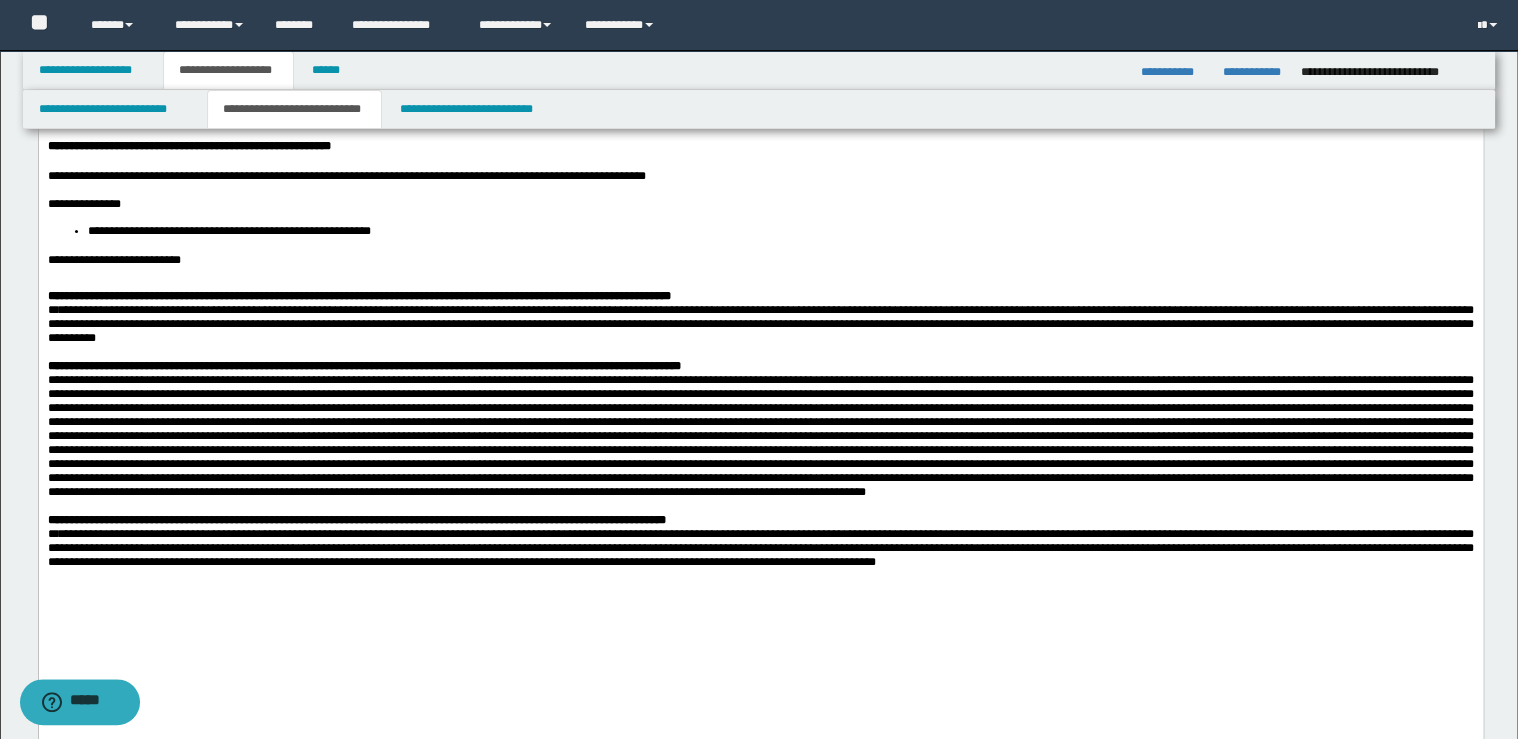 scroll, scrollTop: 480, scrollLeft: 0, axis: vertical 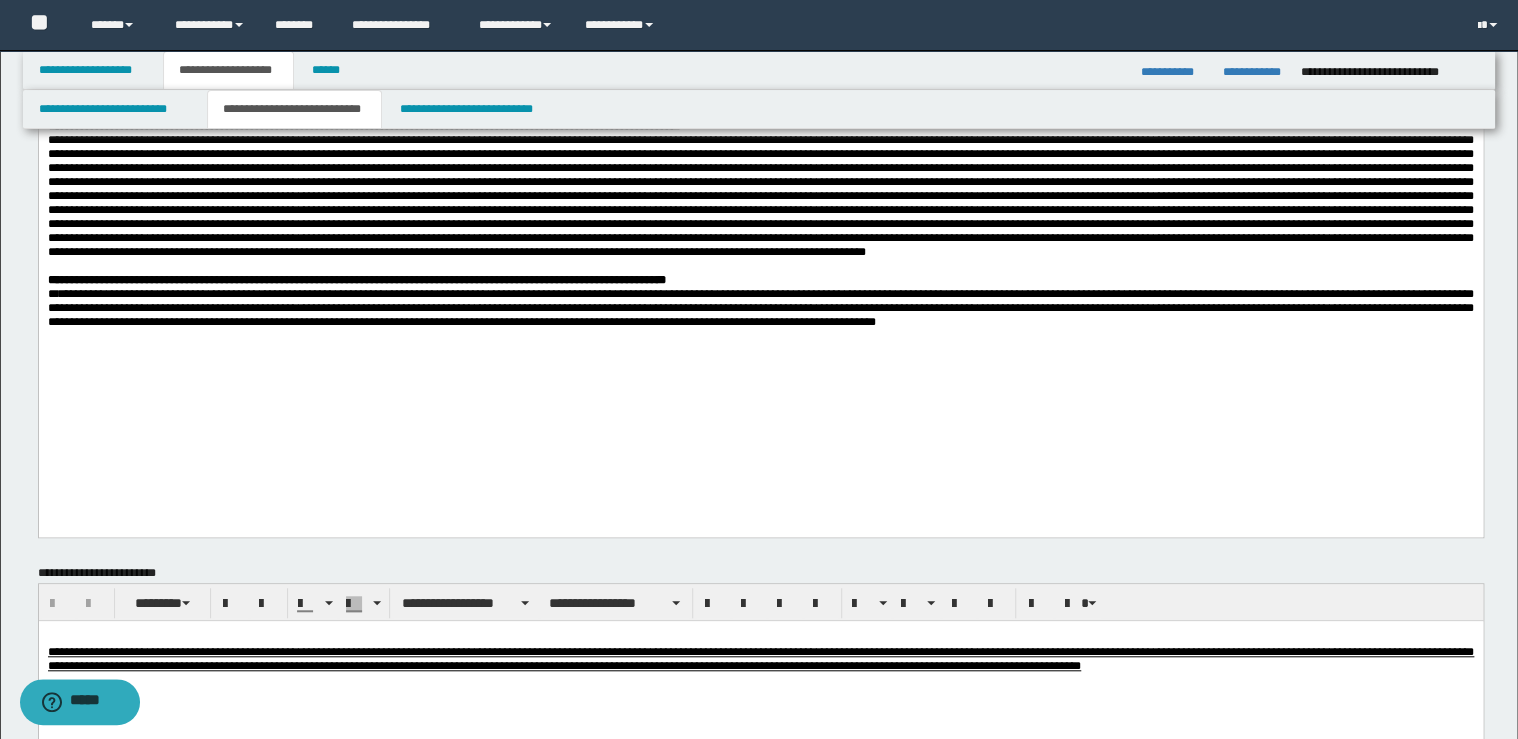 click at bounding box center [760, 337] 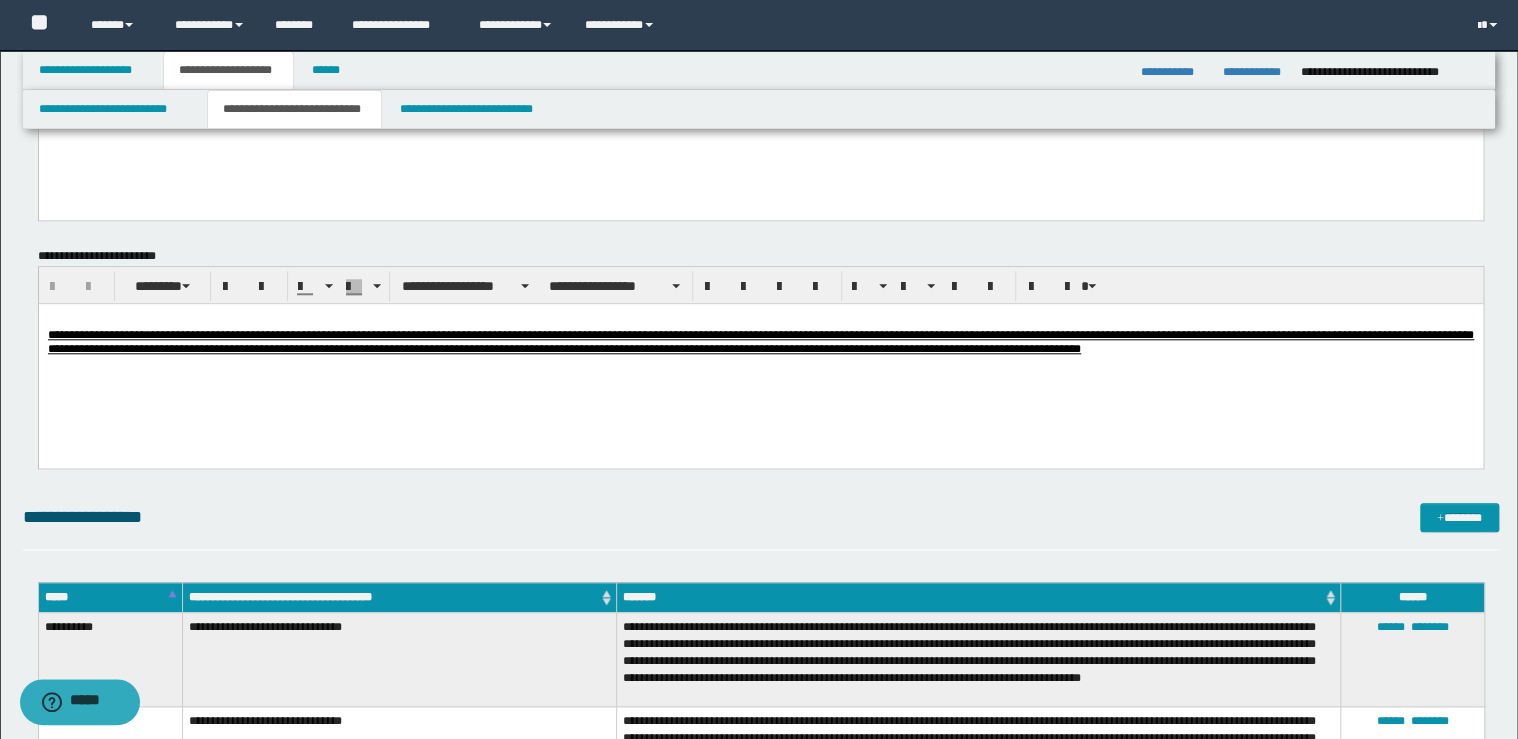scroll, scrollTop: 800, scrollLeft: 0, axis: vertical 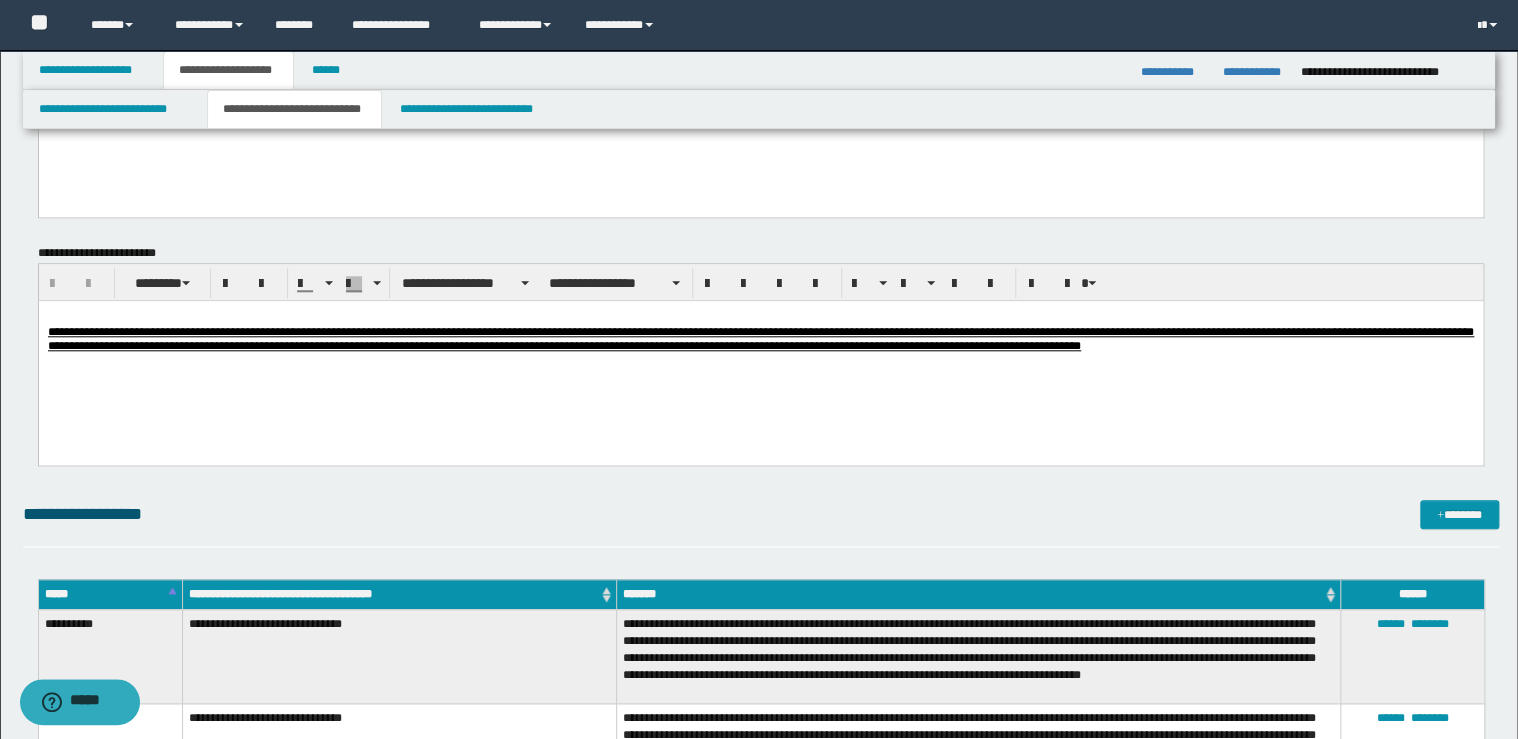 click on "**********" at bounding box center [760, 355] 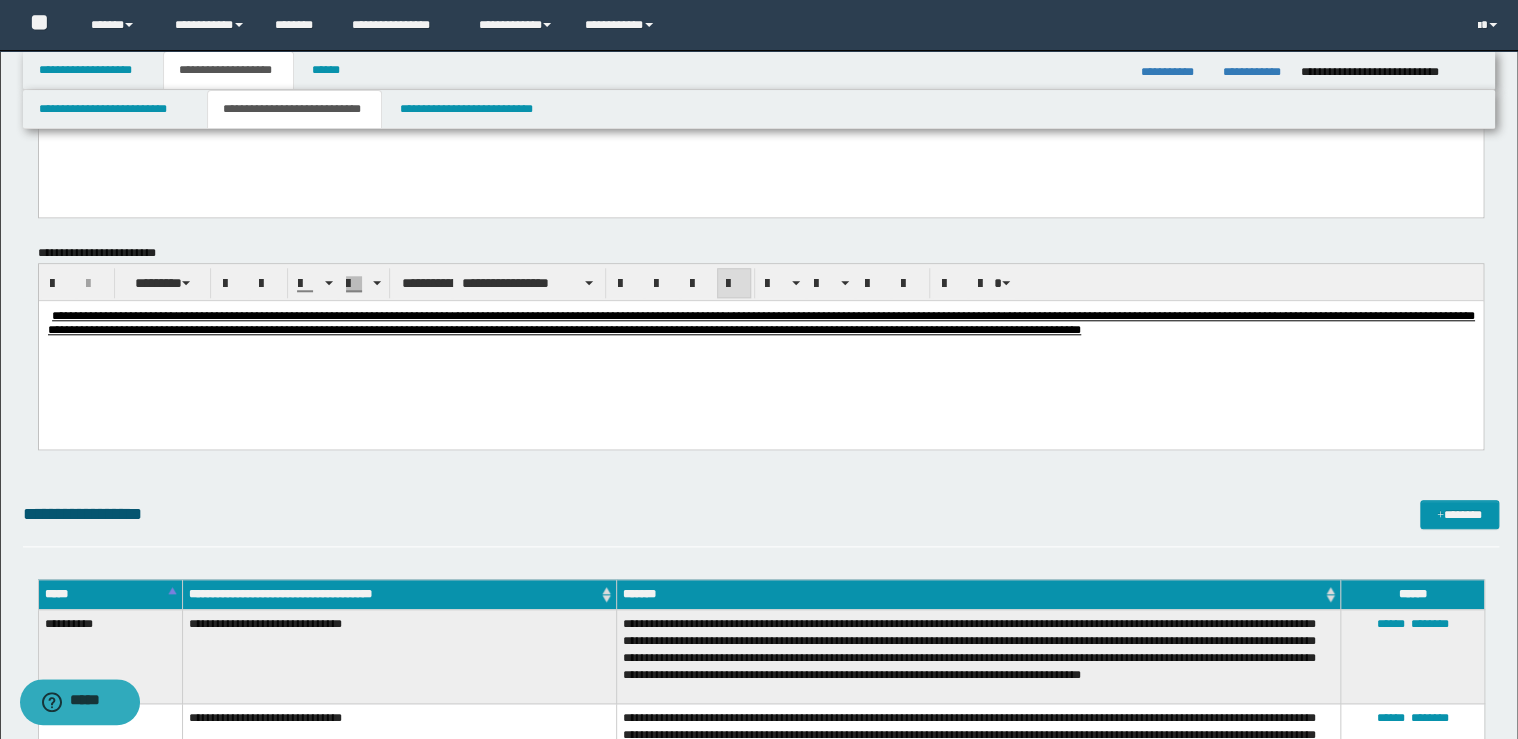 type 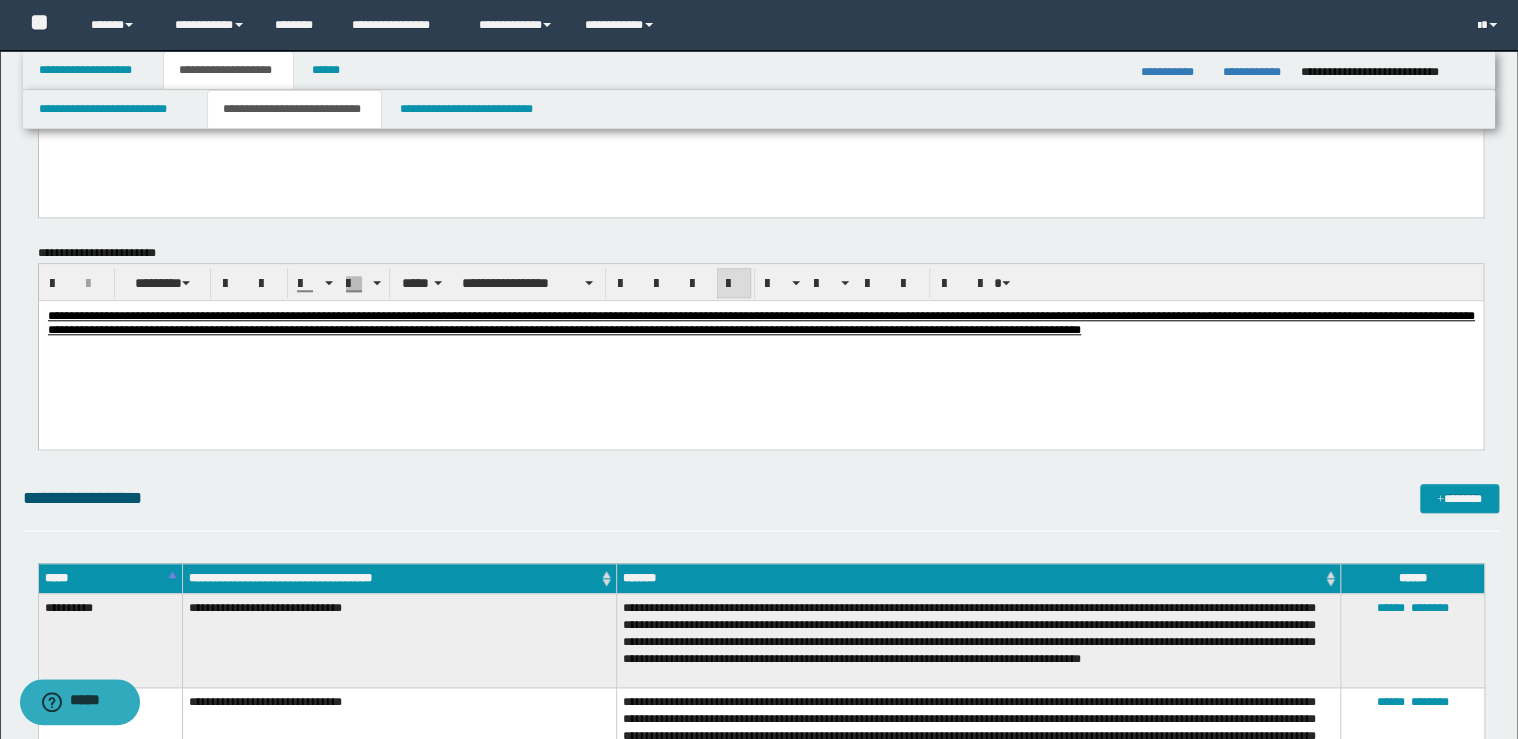 click on "**********" at bounding box center [760, 349] 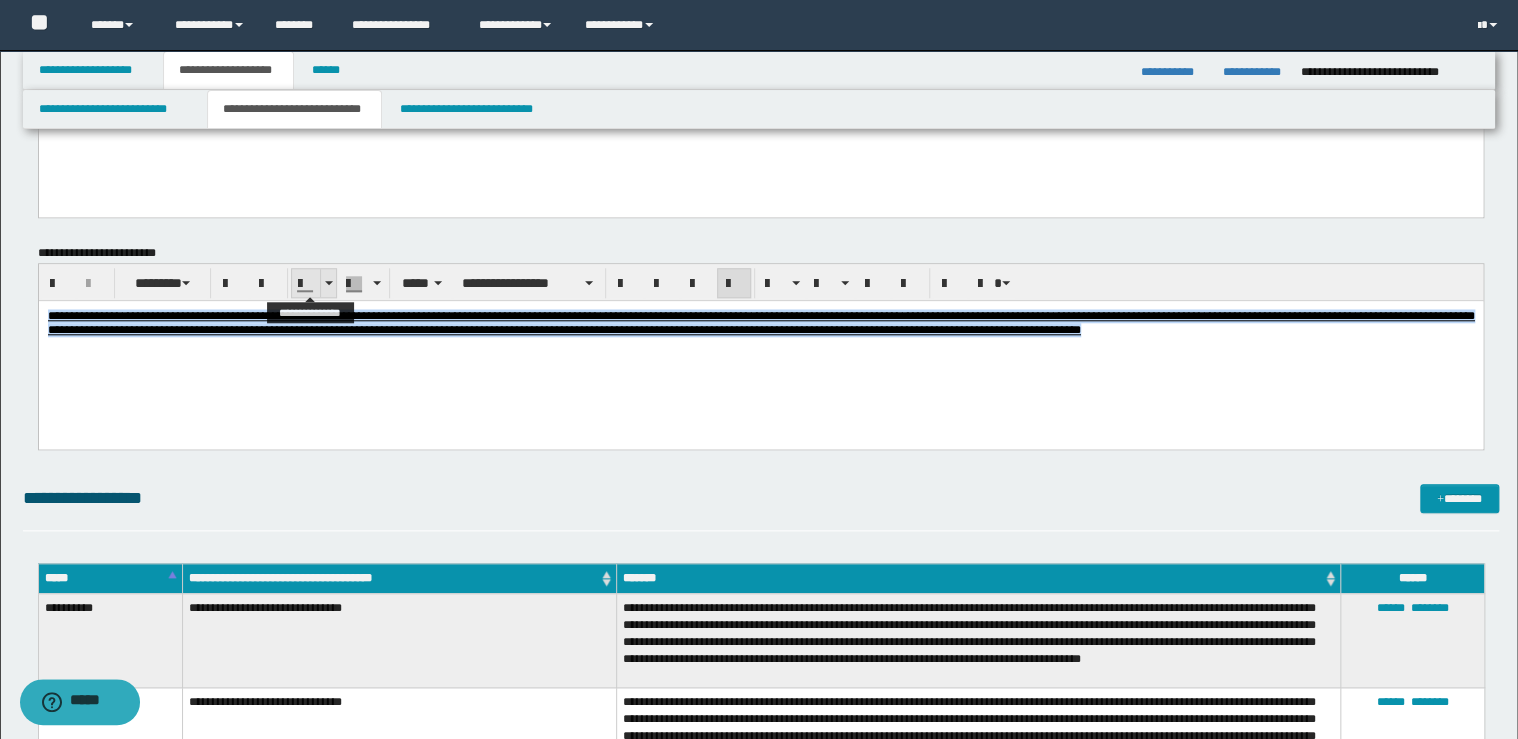 click at bounding box center (328, 283) 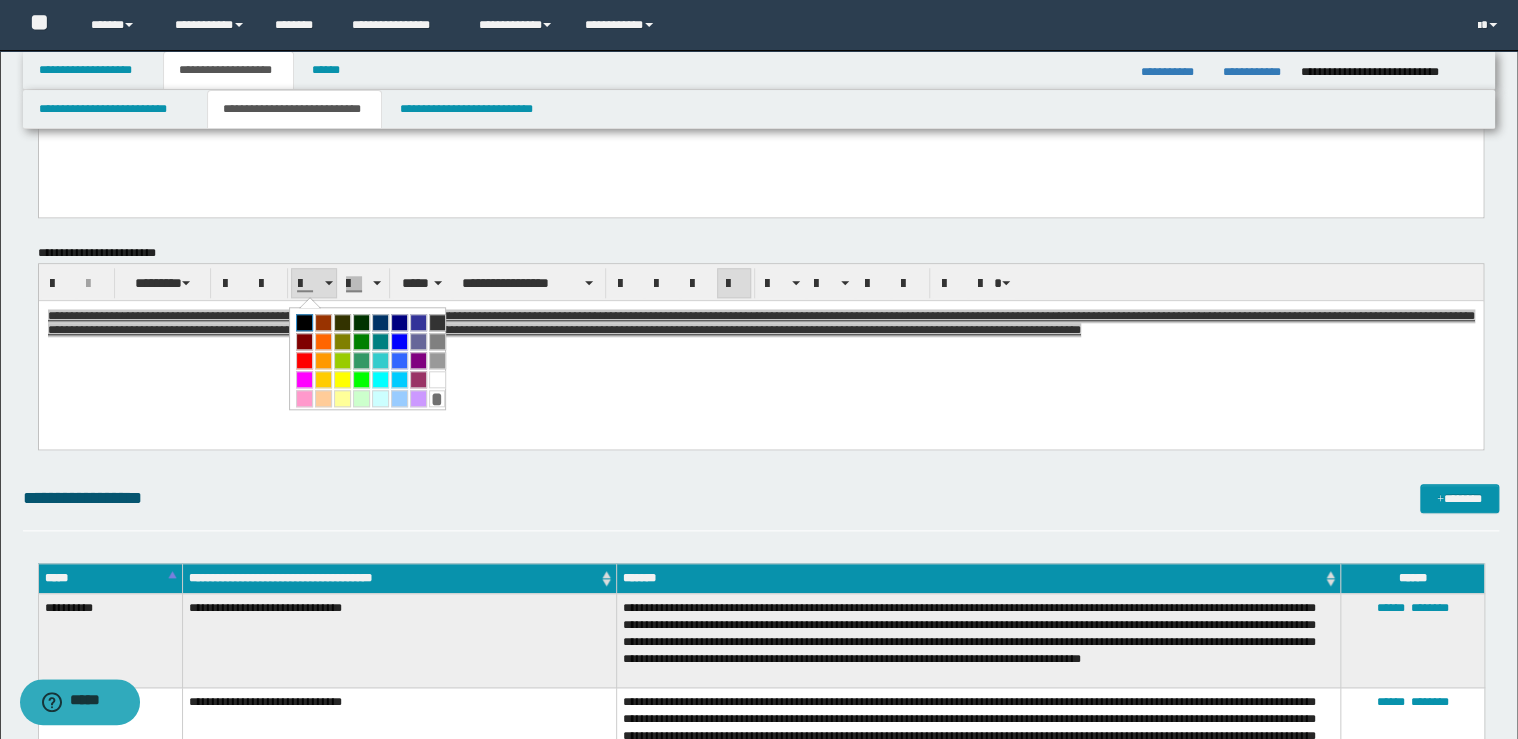 click at bounding box center (304, 322) 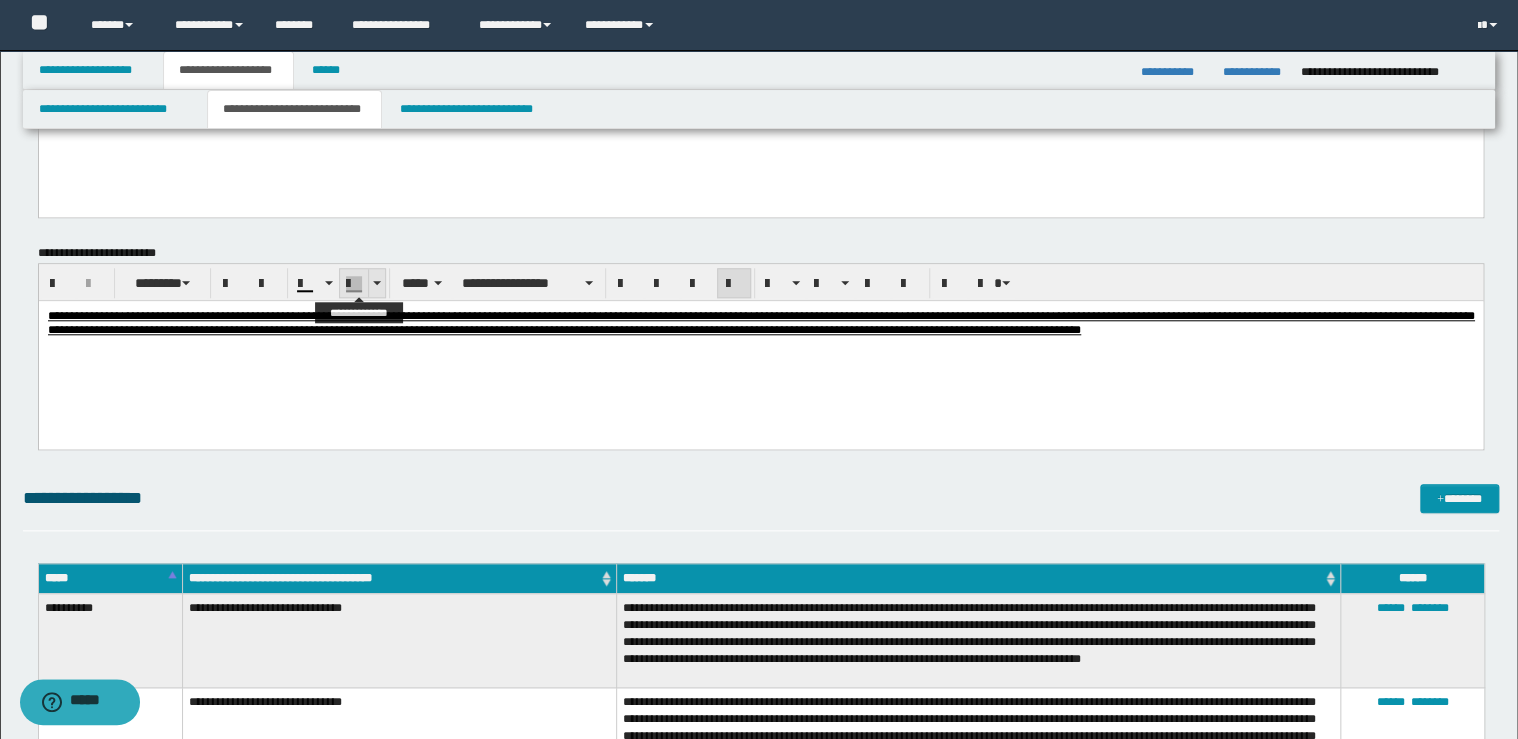 click at bounding box center (376, 283) 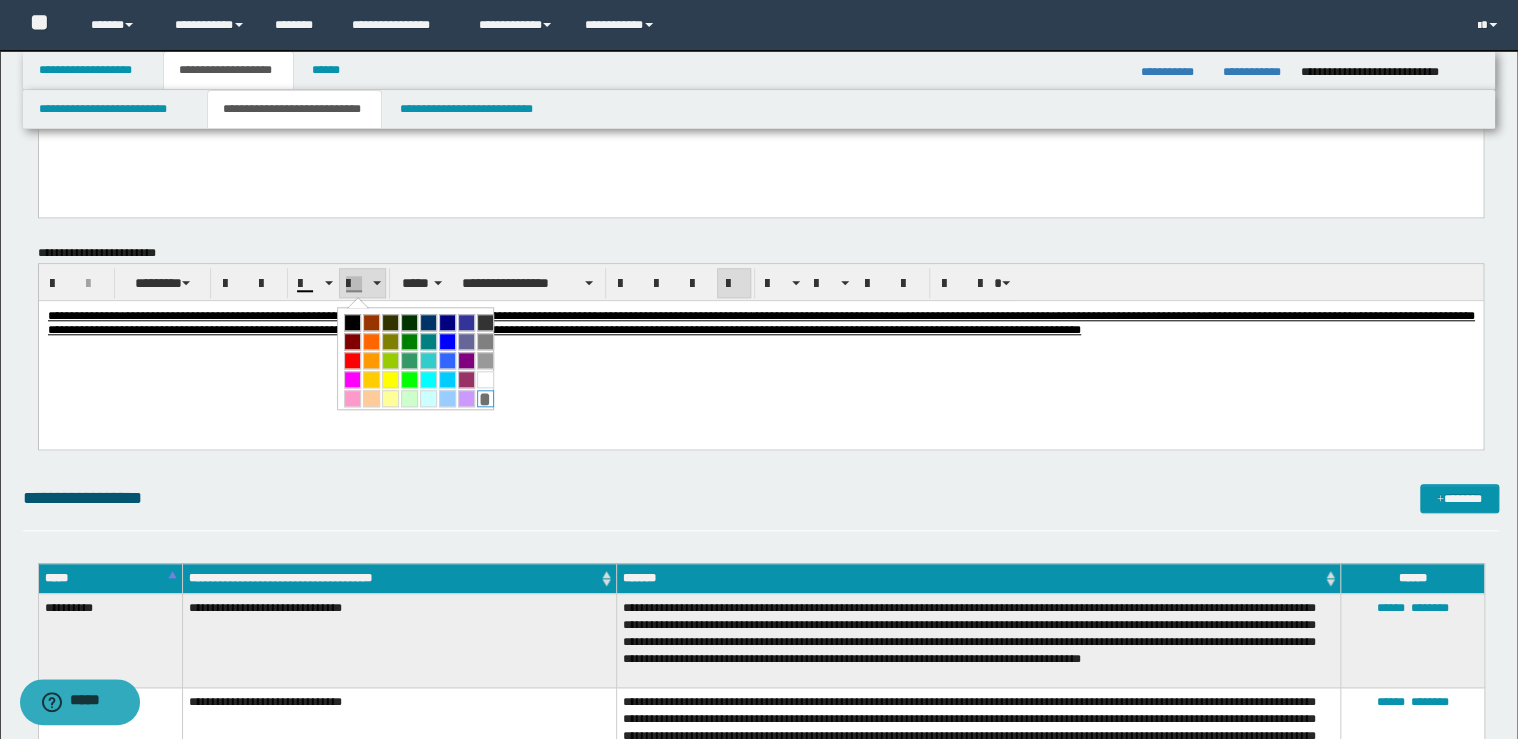 click on "*" at bounding box center (485, 398) 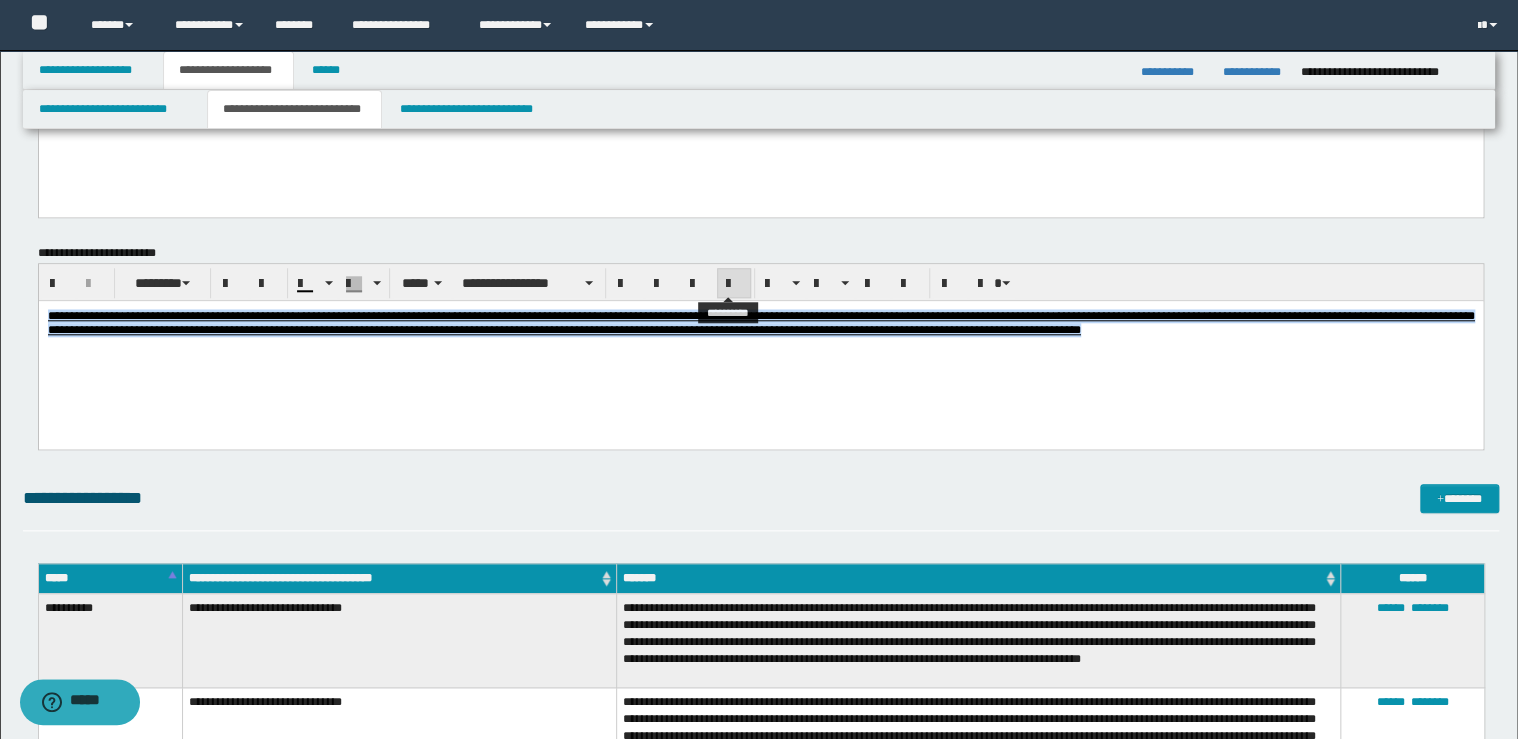 click at bounding box center (734, 284) 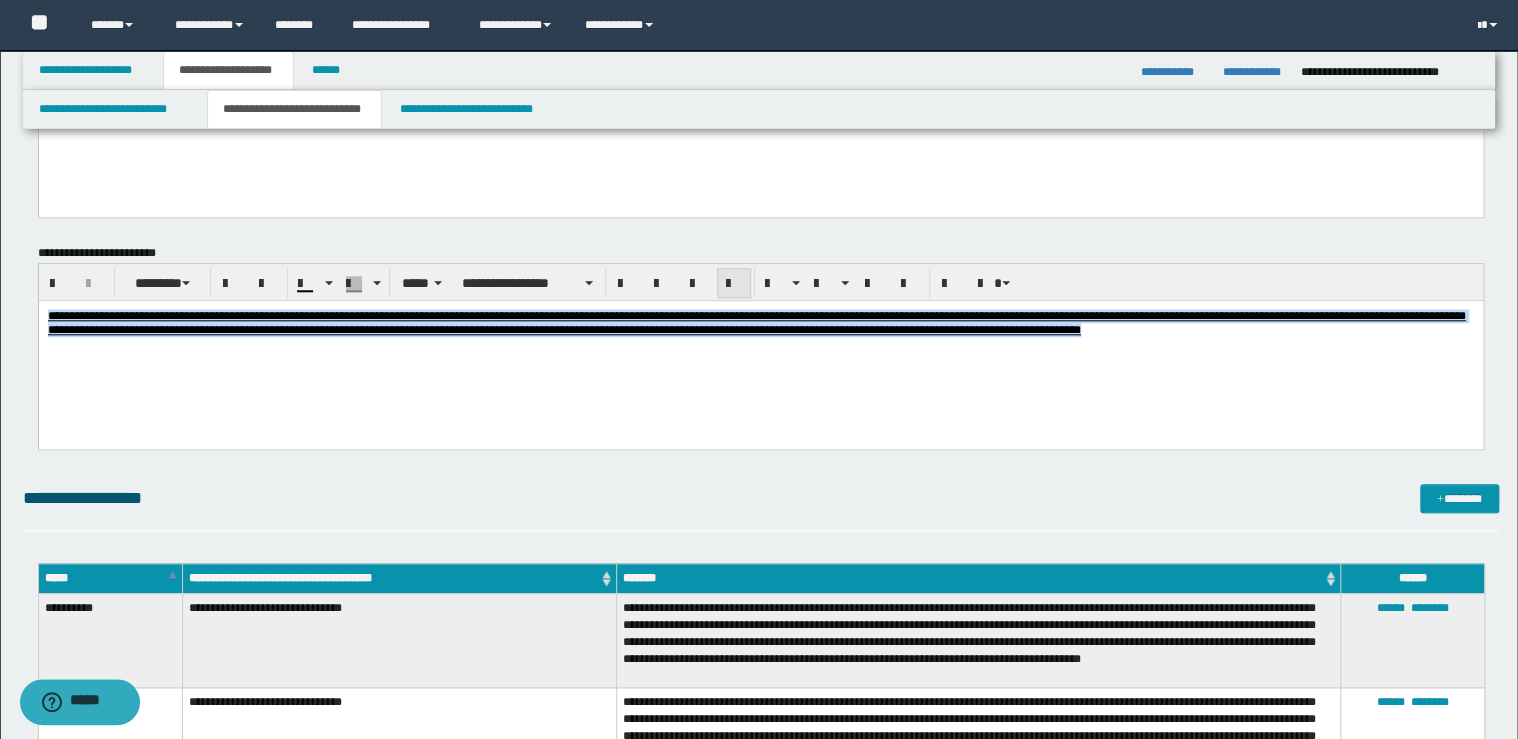 click at bounding box center (734, 284) 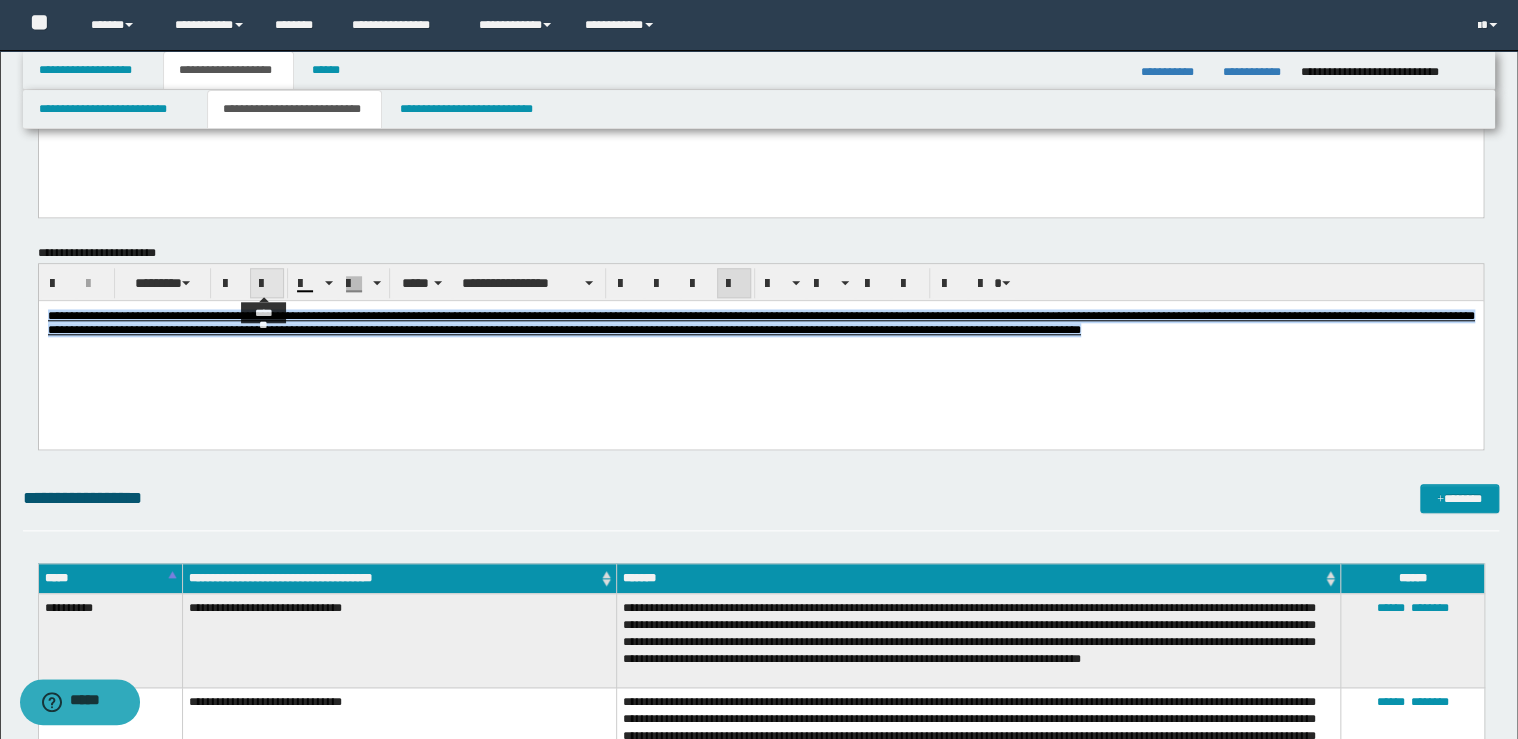 click at bounding box center [267, 284] 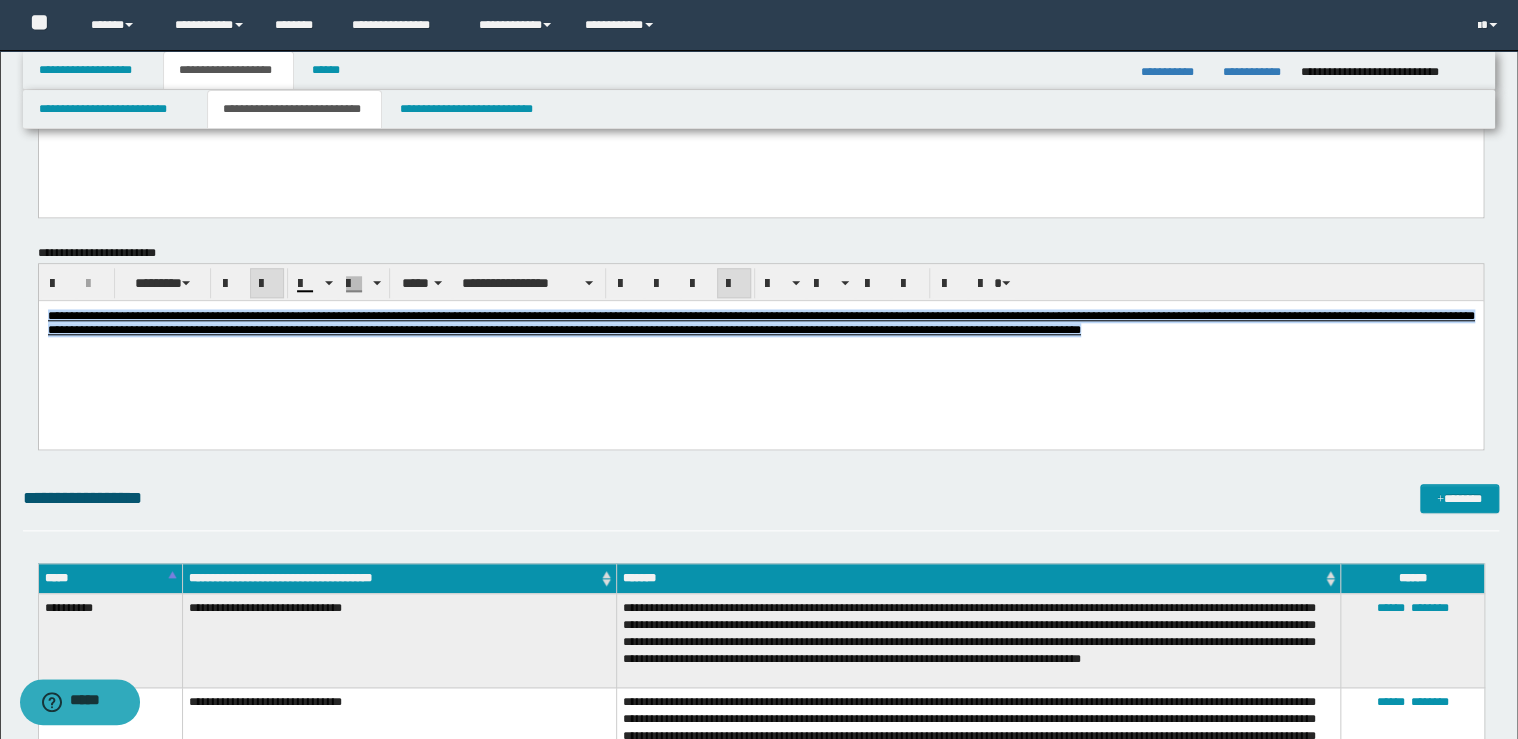 click at bounding box center [267, 284] 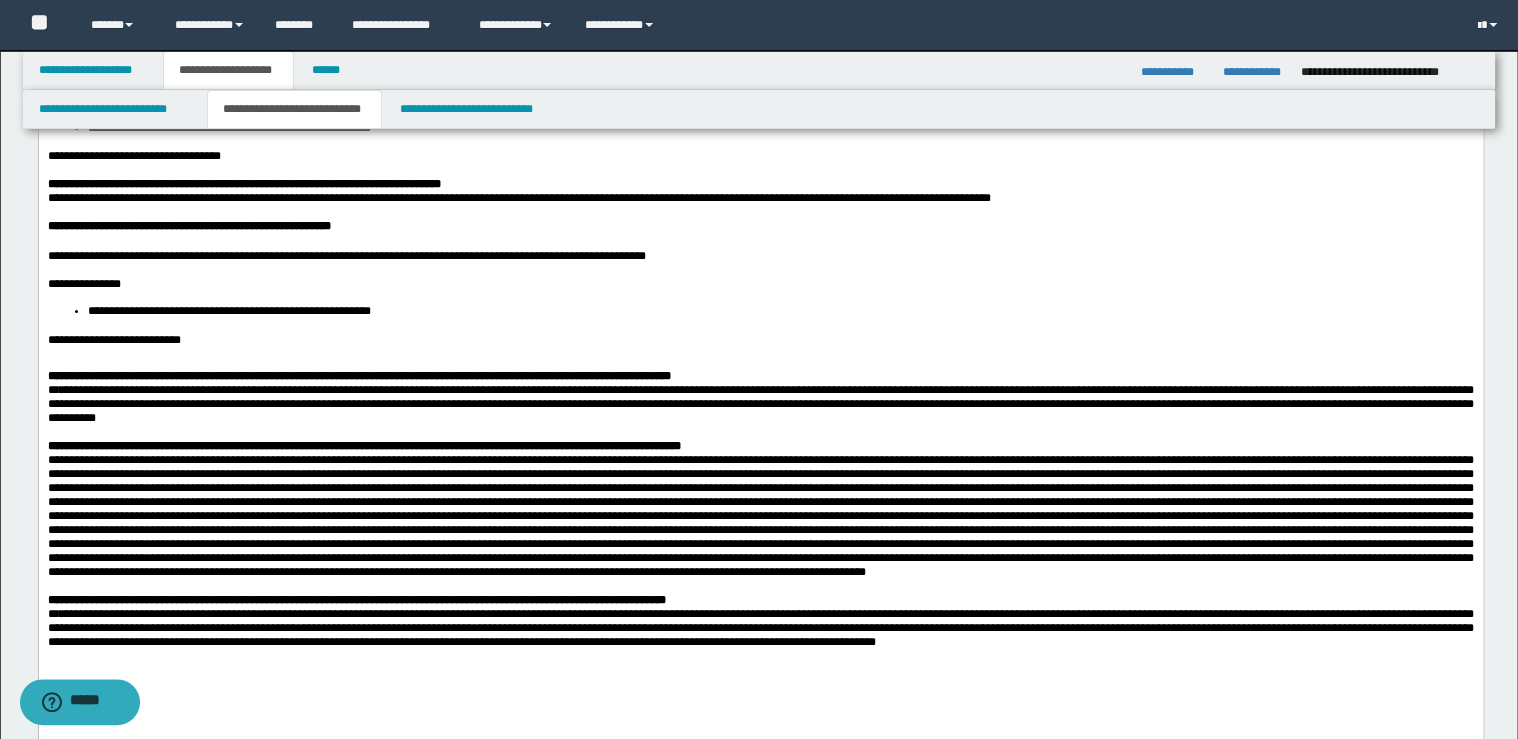 scroll, scrollTop: 80, scrollLeft: 0, axis: vertical 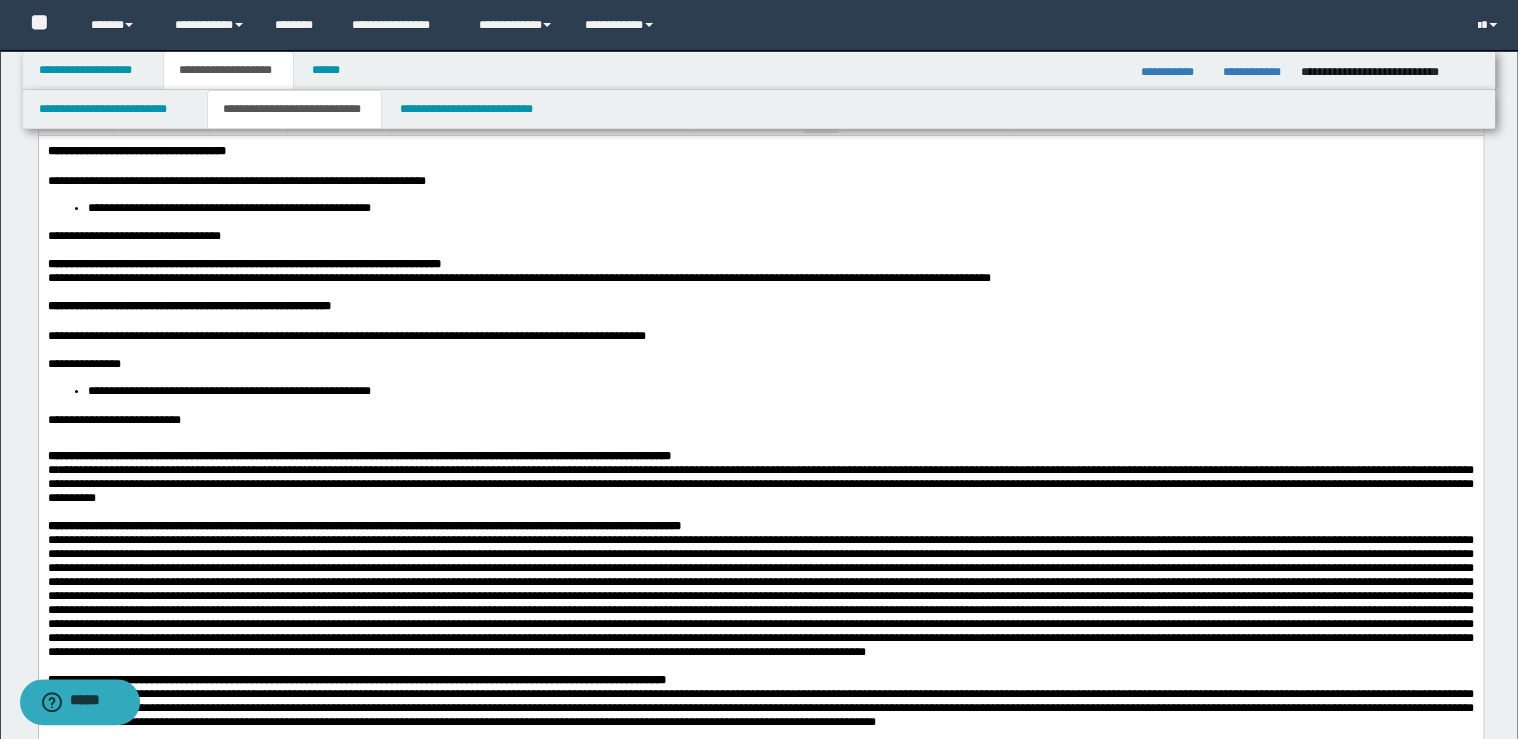 click on "**********" at bounding box center [346, 335] 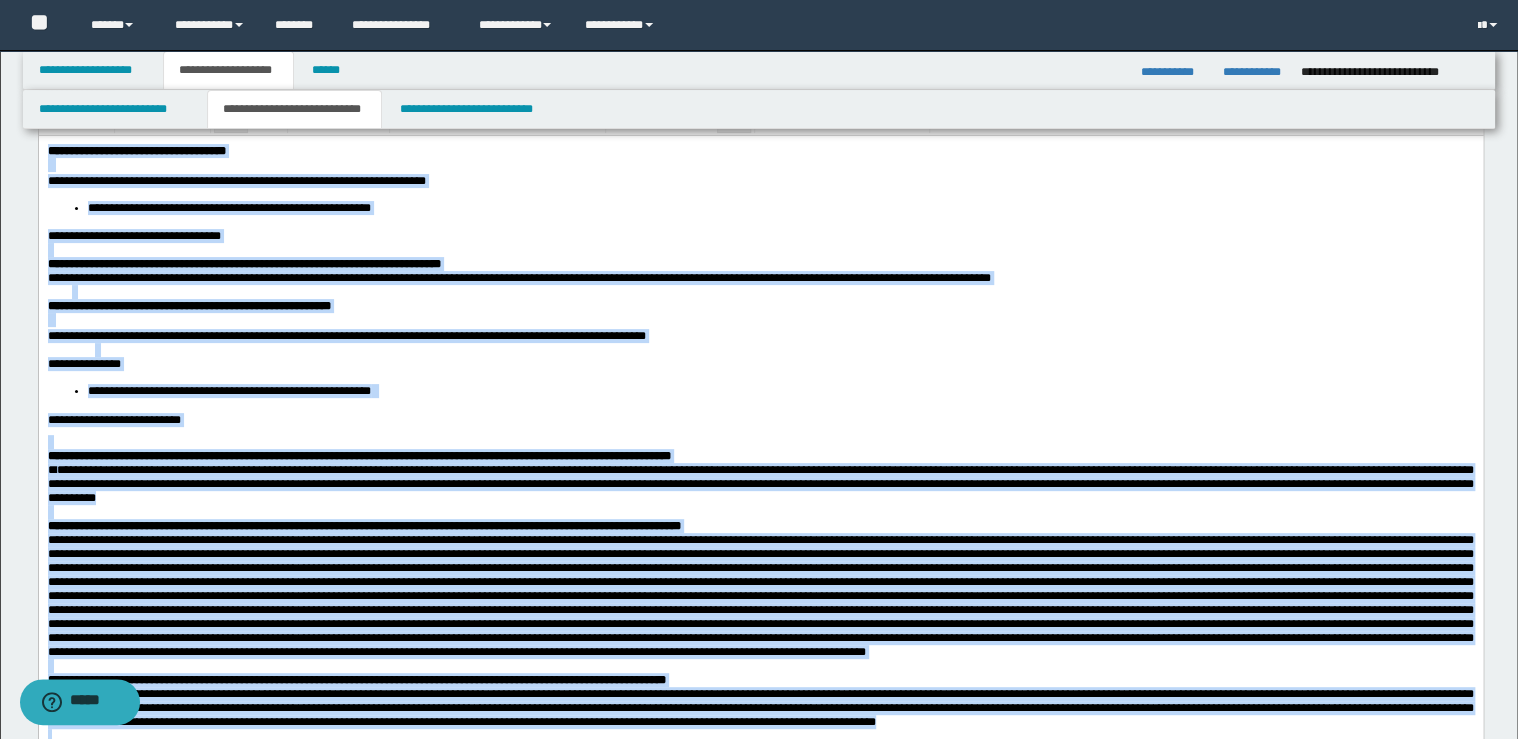 click at bounding box center [760, 441] 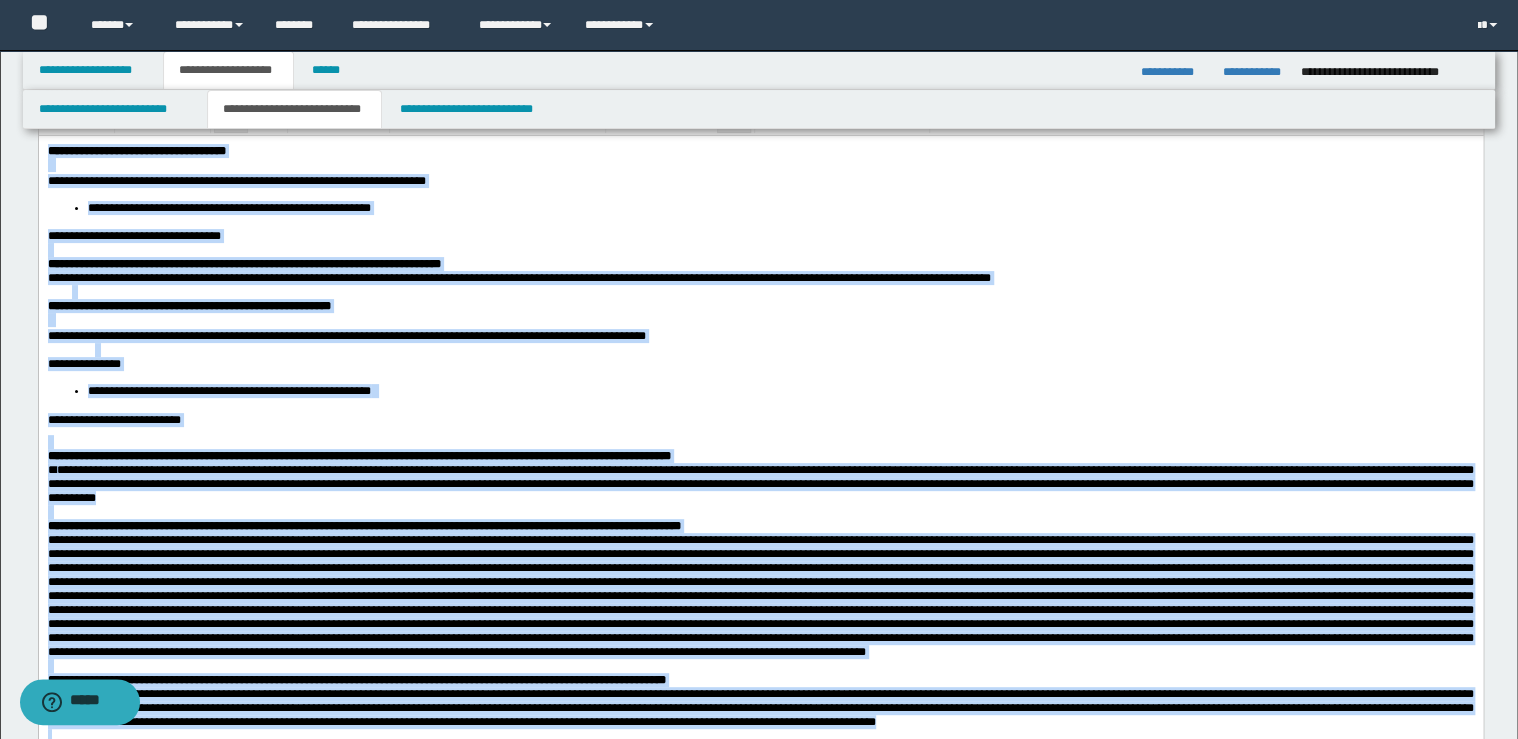 click on "**********" at bounding box center (358, 455) 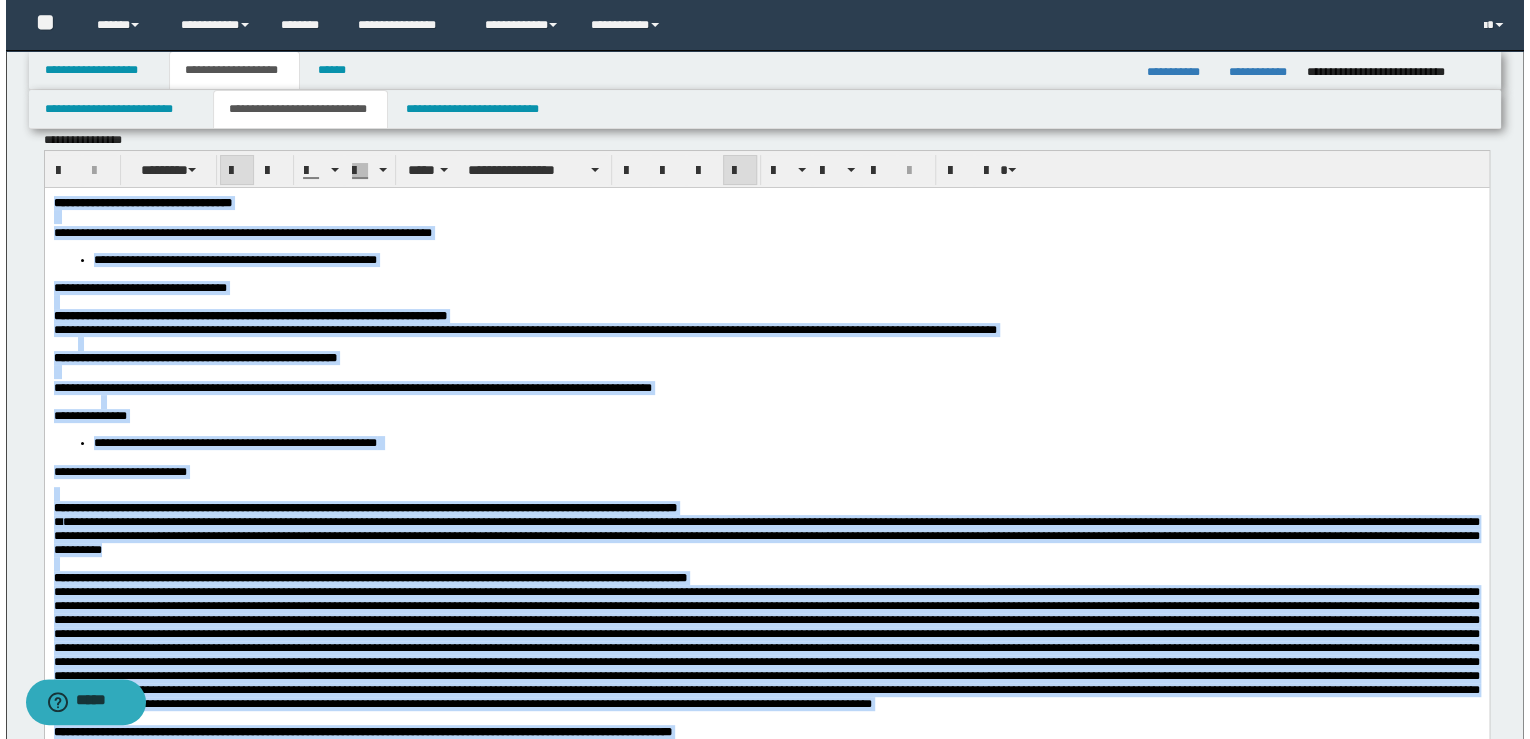 scroll, scrollTop: 0, scrollLeft: 0, axis: both 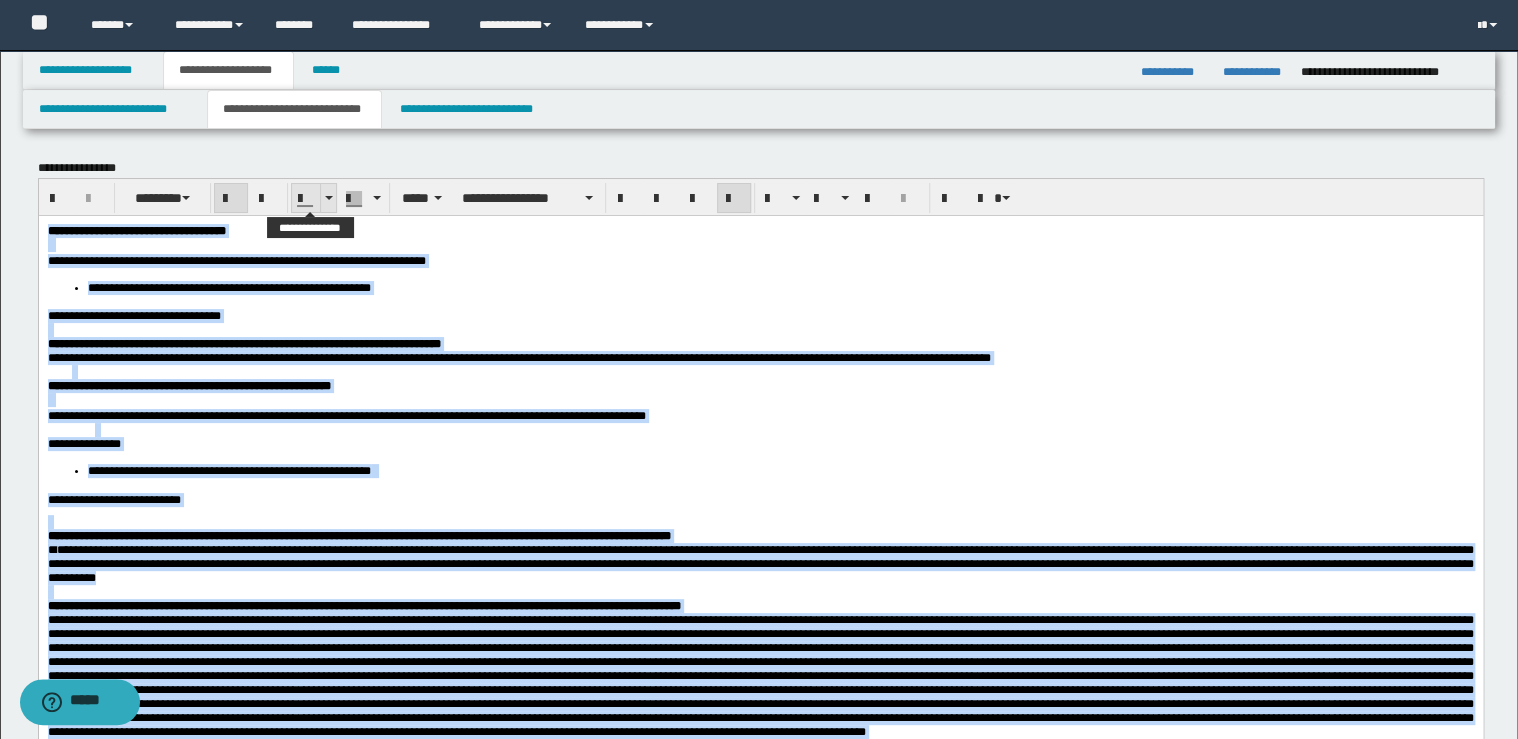 click at bounding box center (328, 198) 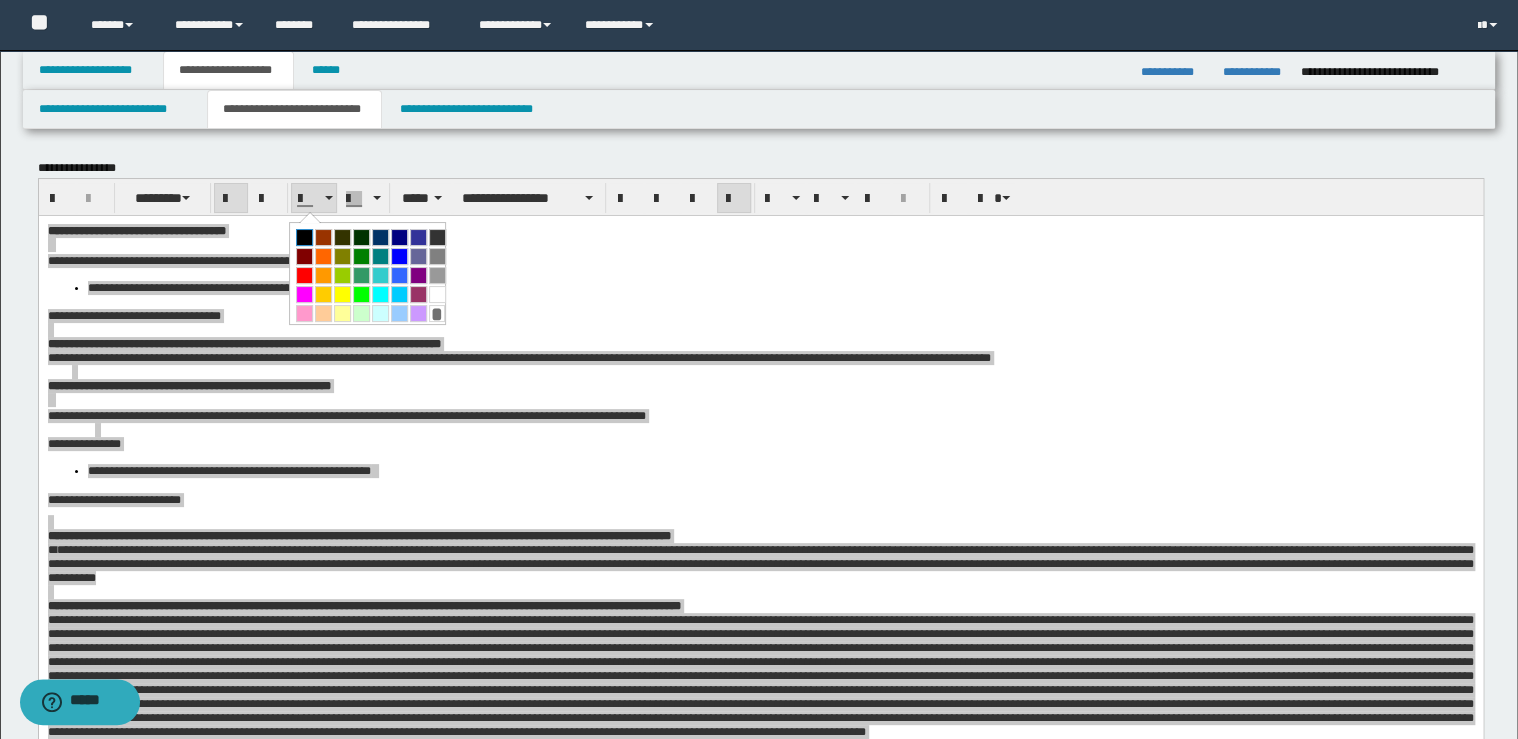 click at bounding box center (304, 237) 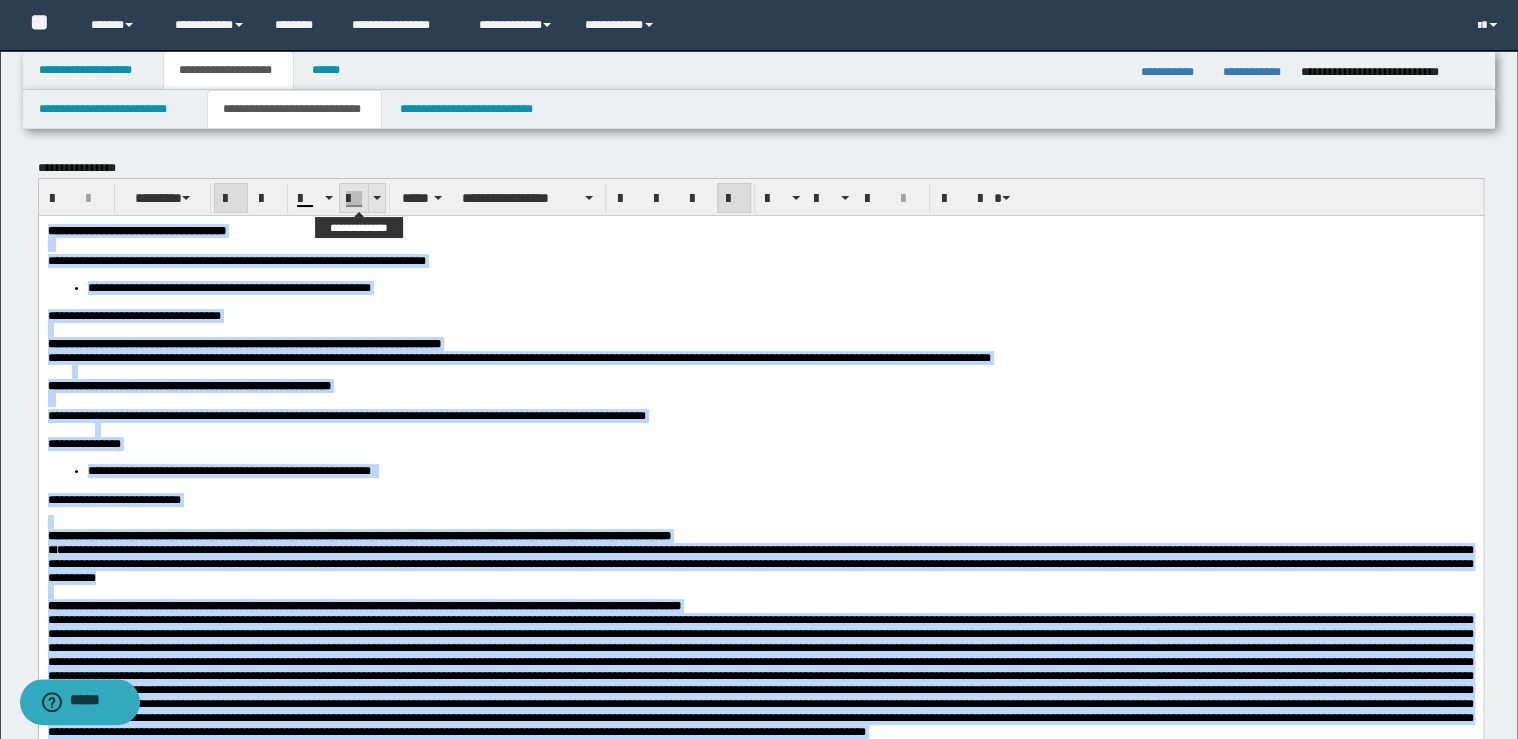 click at bounding box center (376, 198) 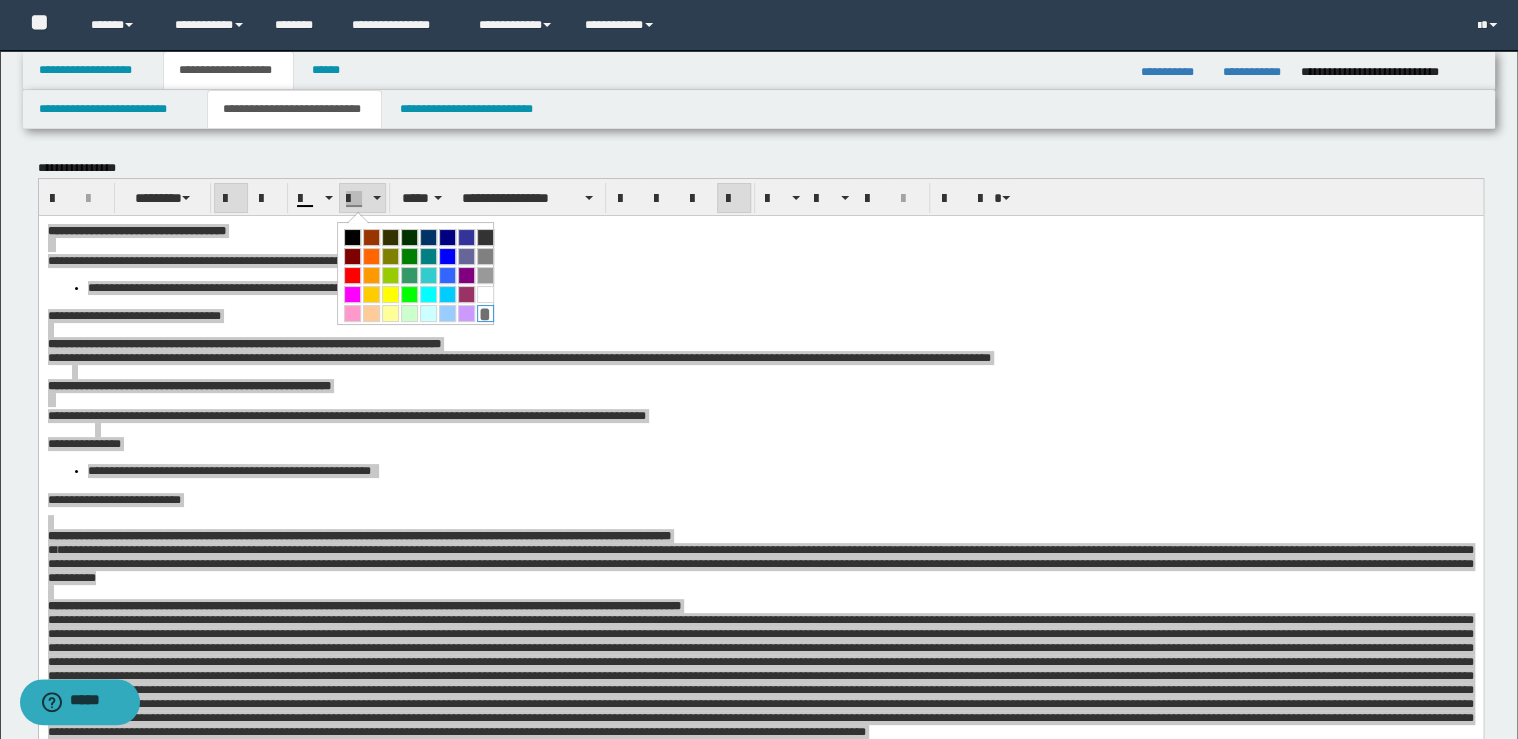 click on "*" at bounding box center [485, 313] 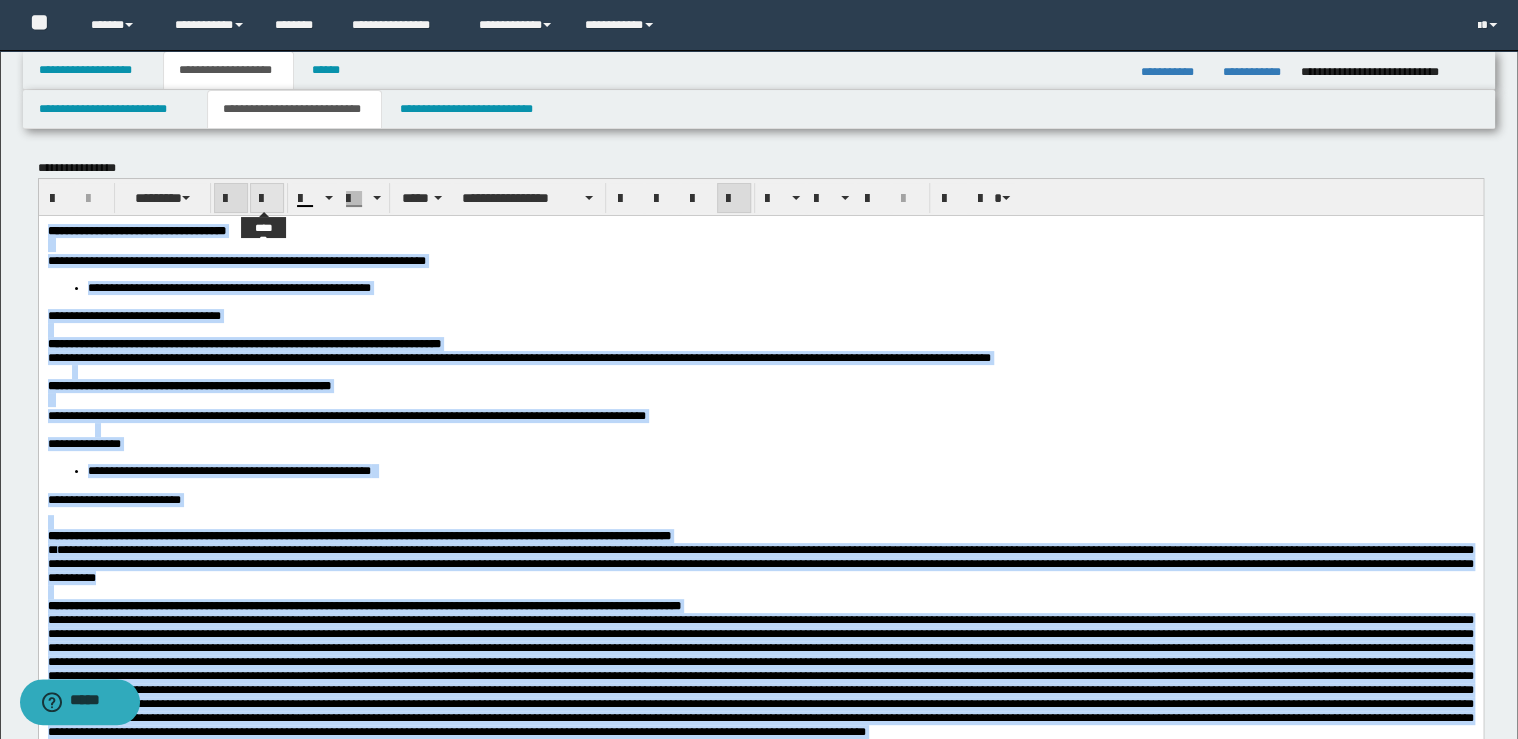 click at bounding box center [267, 199] 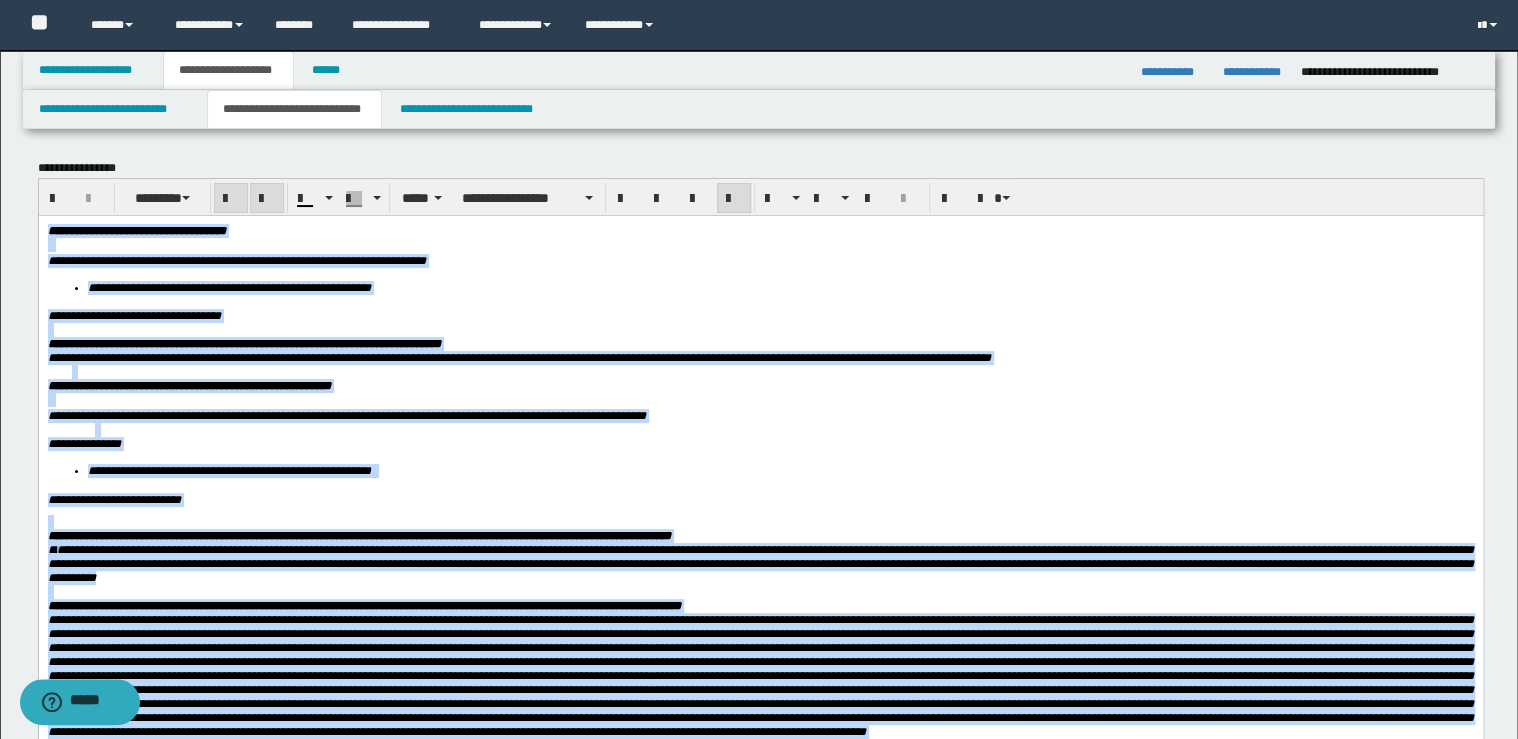 click at bounding box center (267, 199) 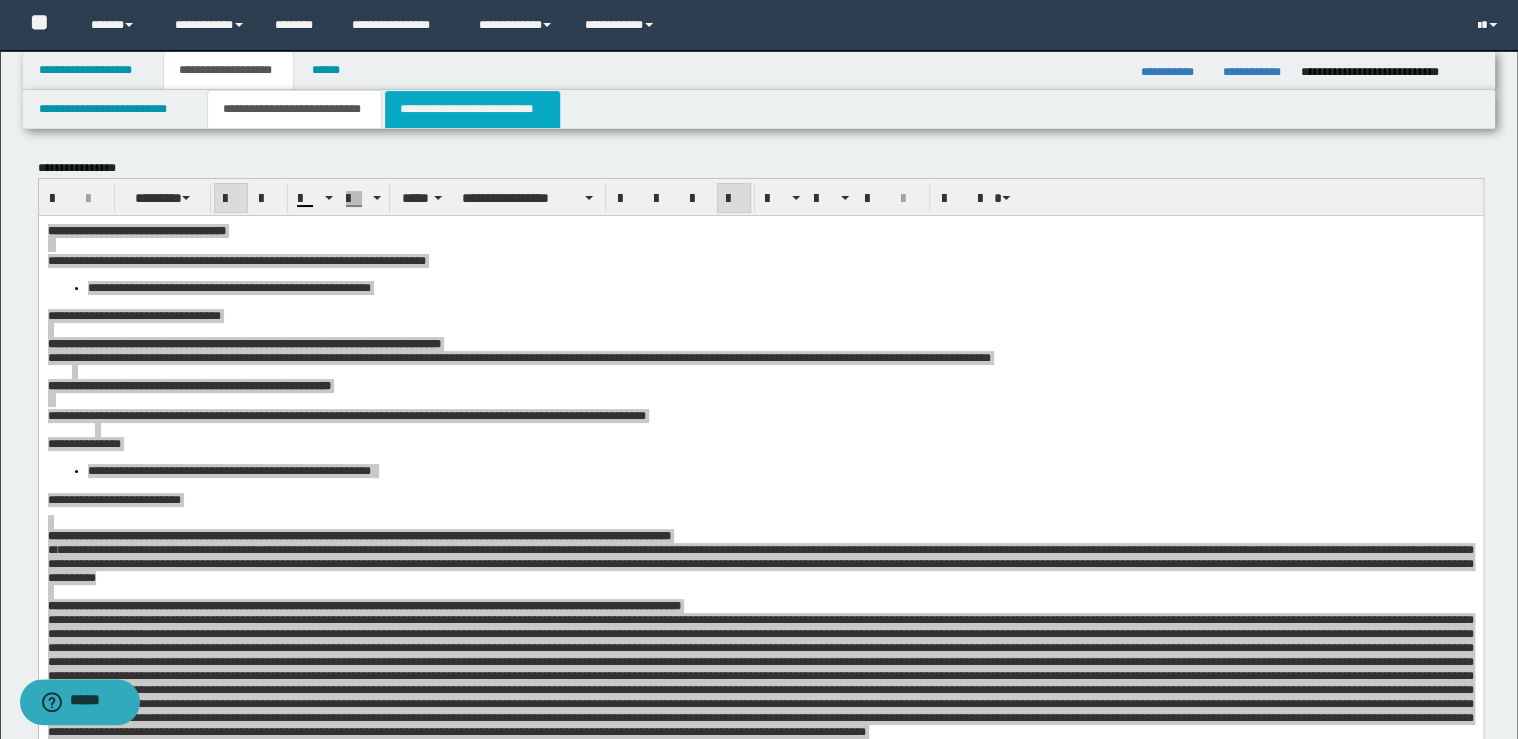 click on "**********" at bounding box center [472, 109] 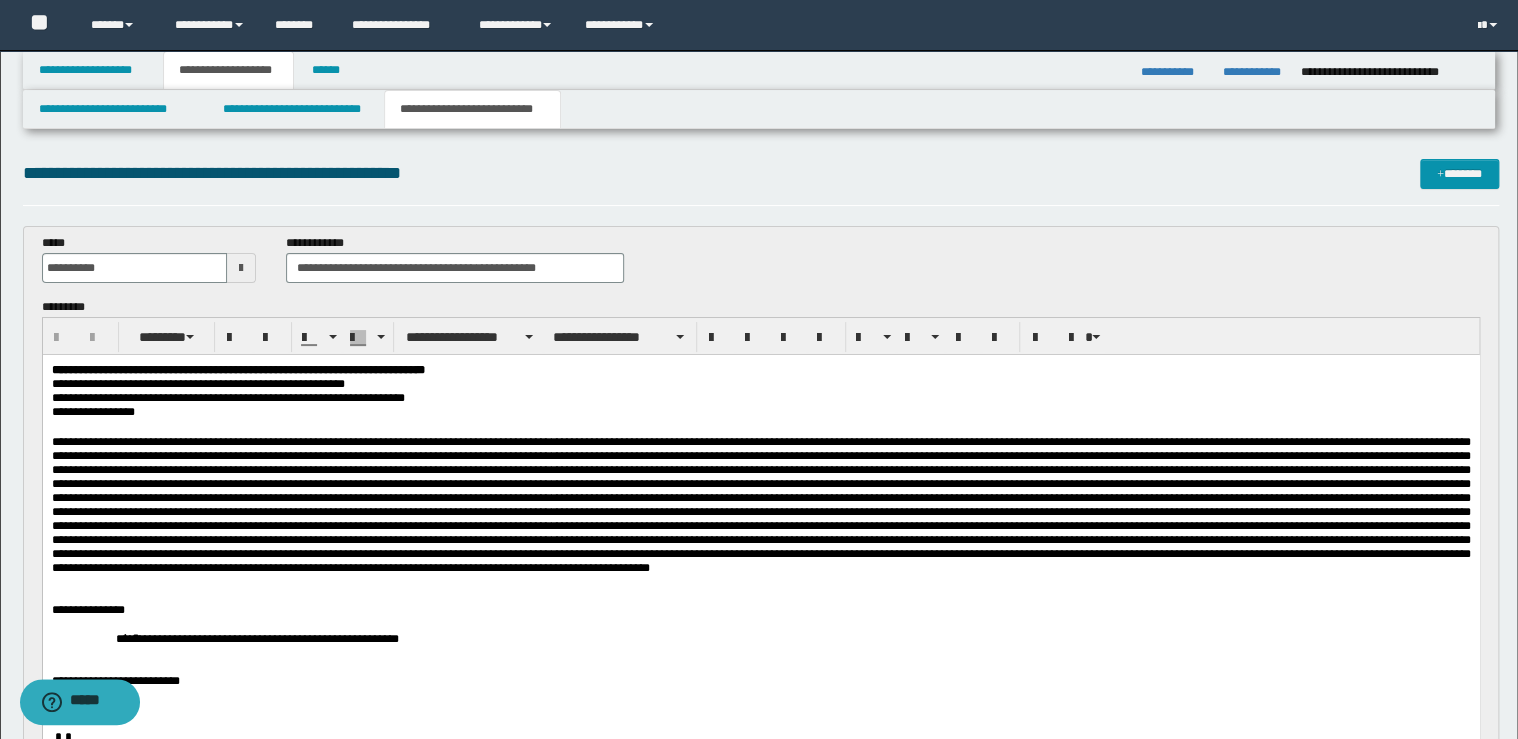 scroll, scrollTop: 0, scrollLeft: 0, axis: both 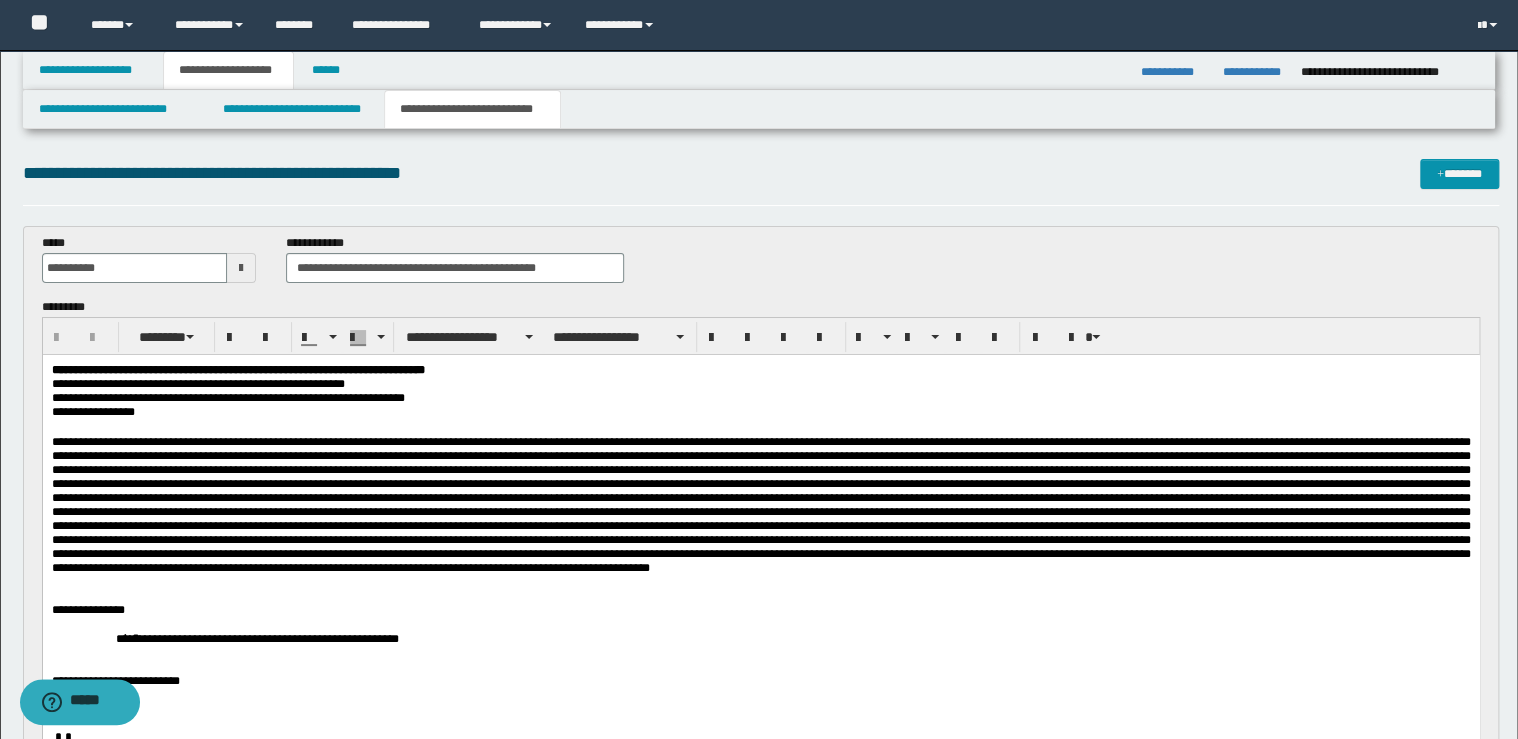 click on "**********" at bounding box center (760, 370) 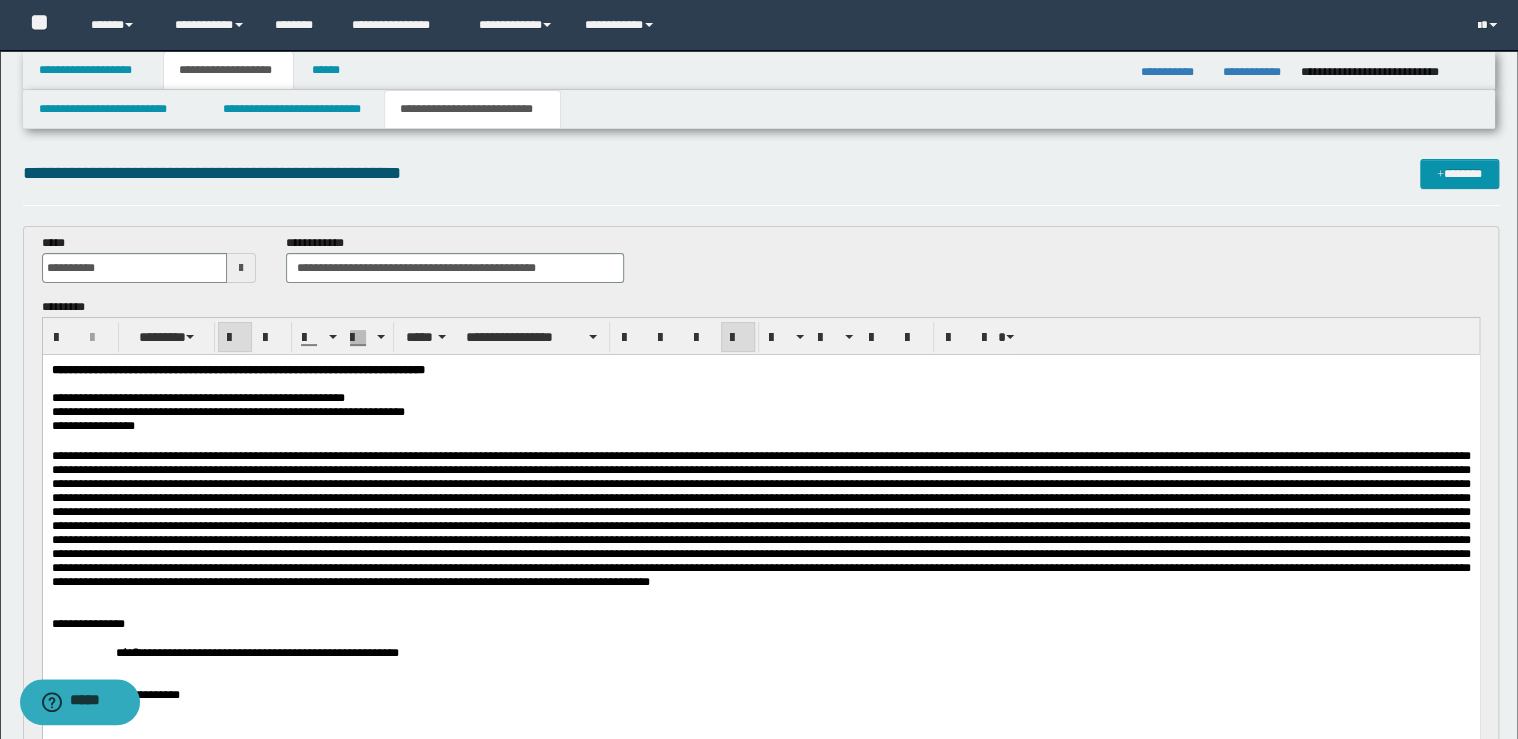 click on "**********" at bounding box center (760, 398) 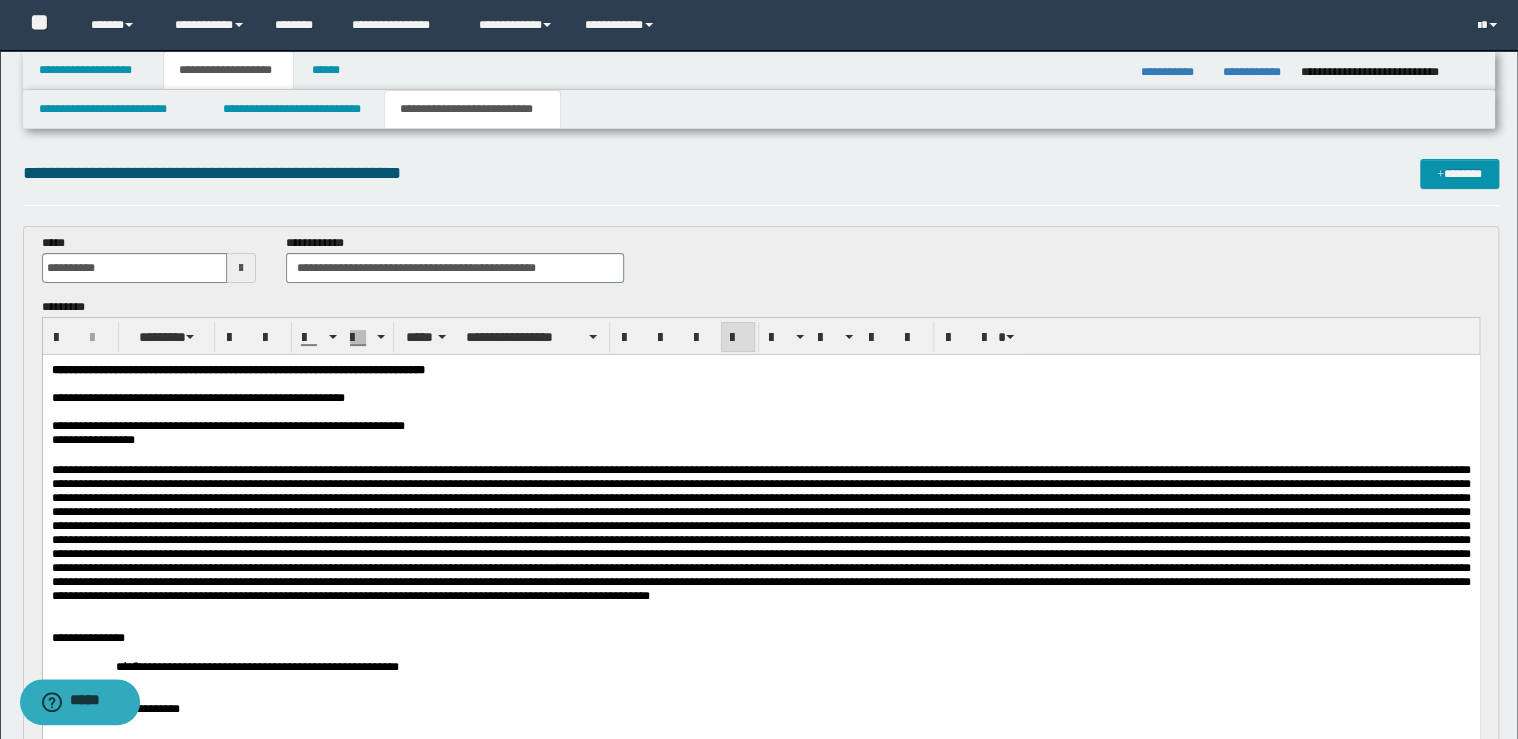 type 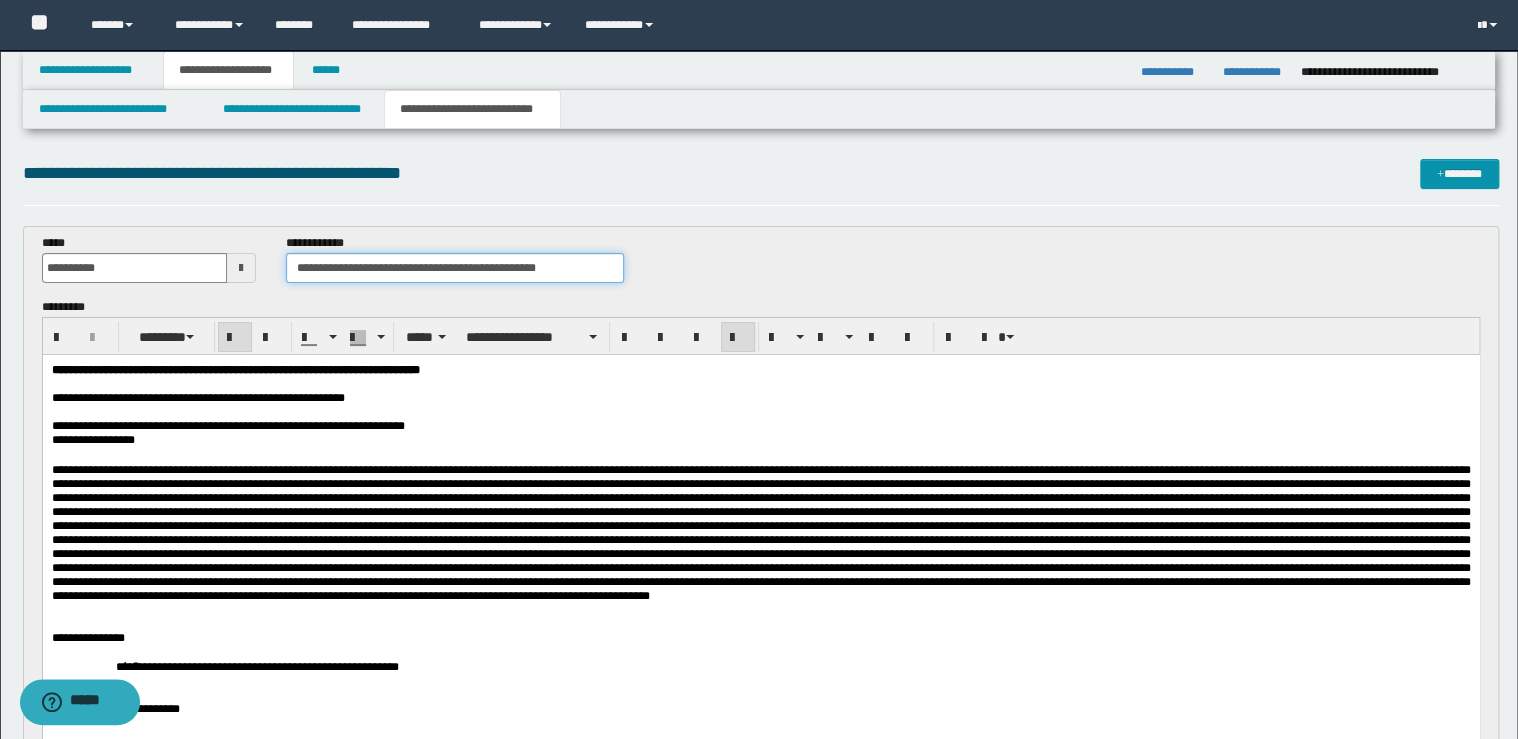 click on "**********" at bounding box center [454, 268] 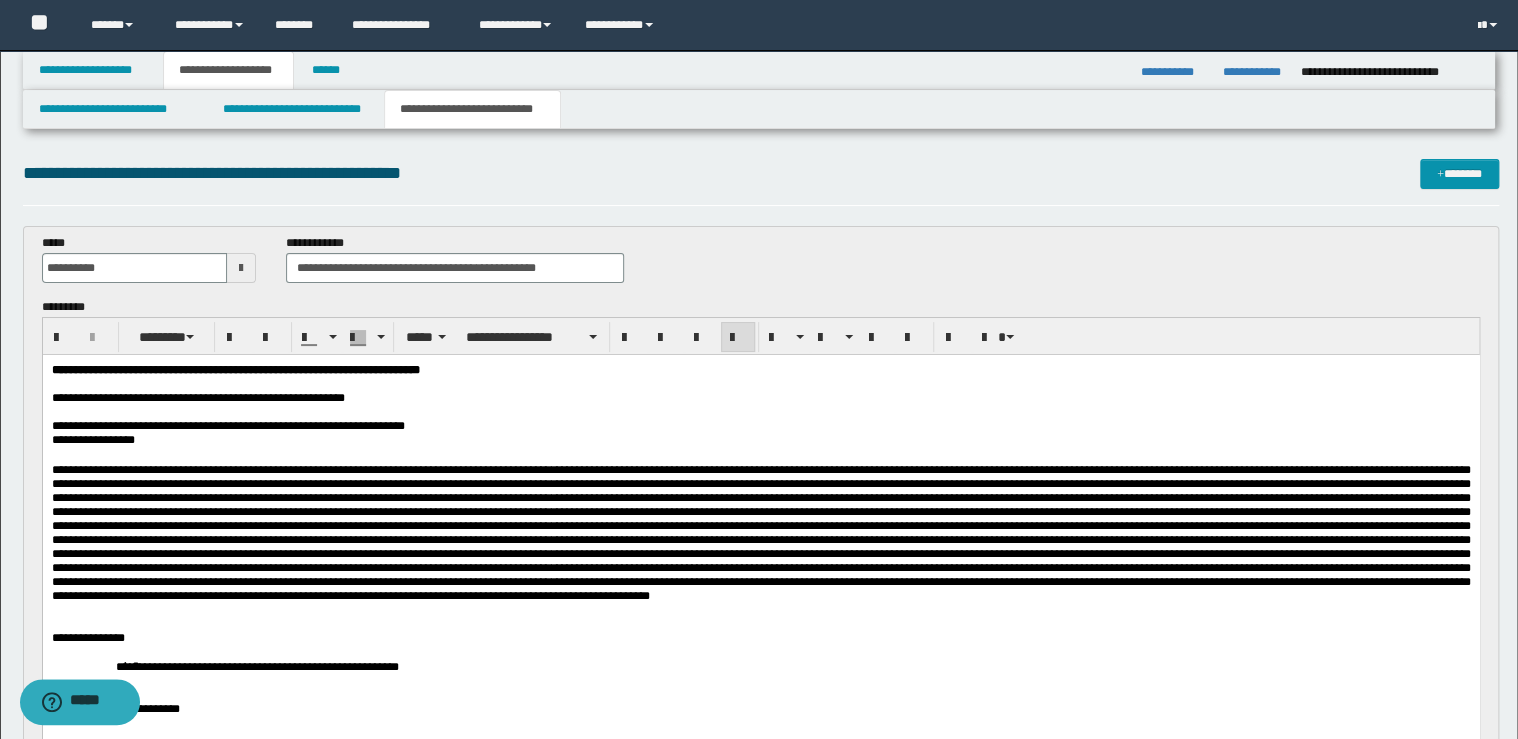 click at bounding box center [760, 412] 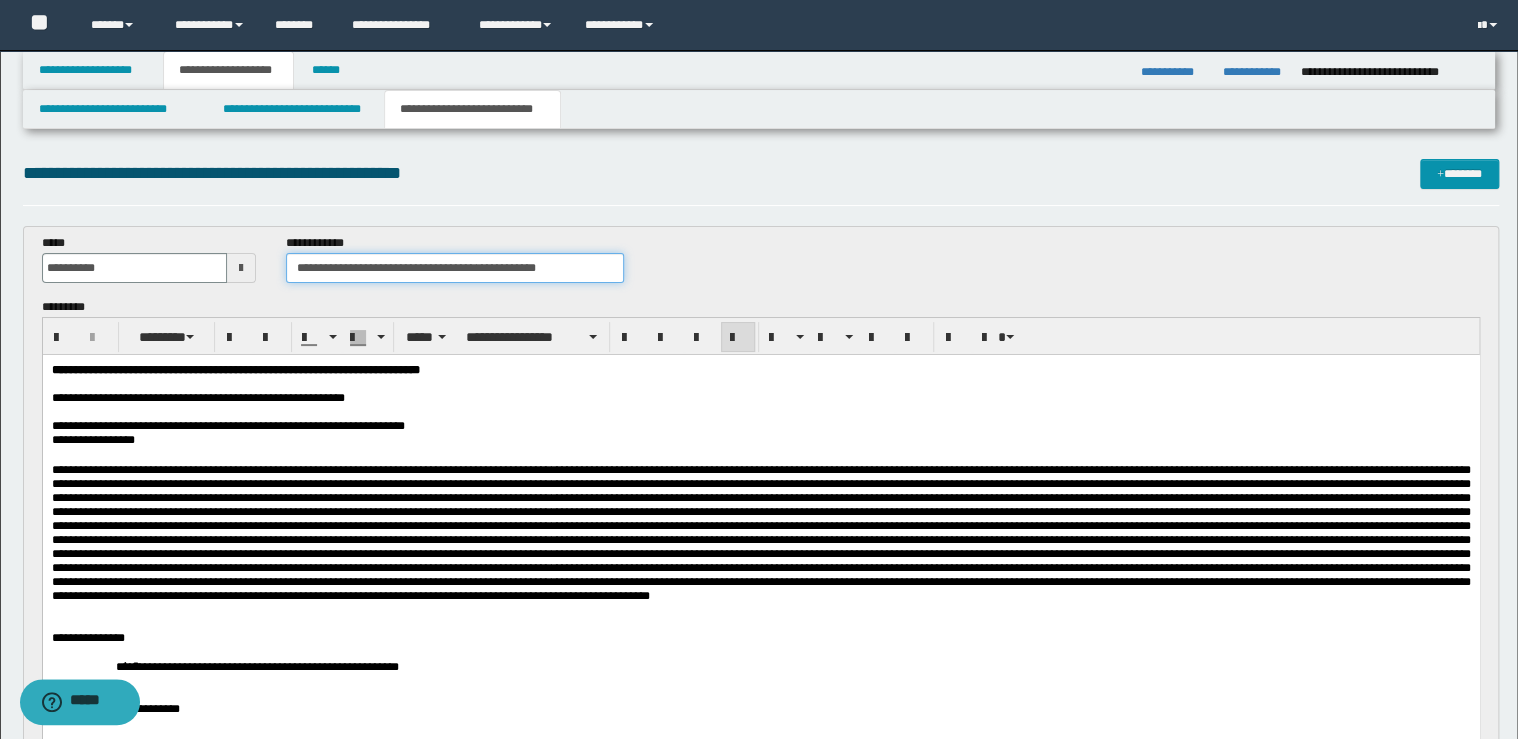 click on "**********" at bounding box center [454, 268] 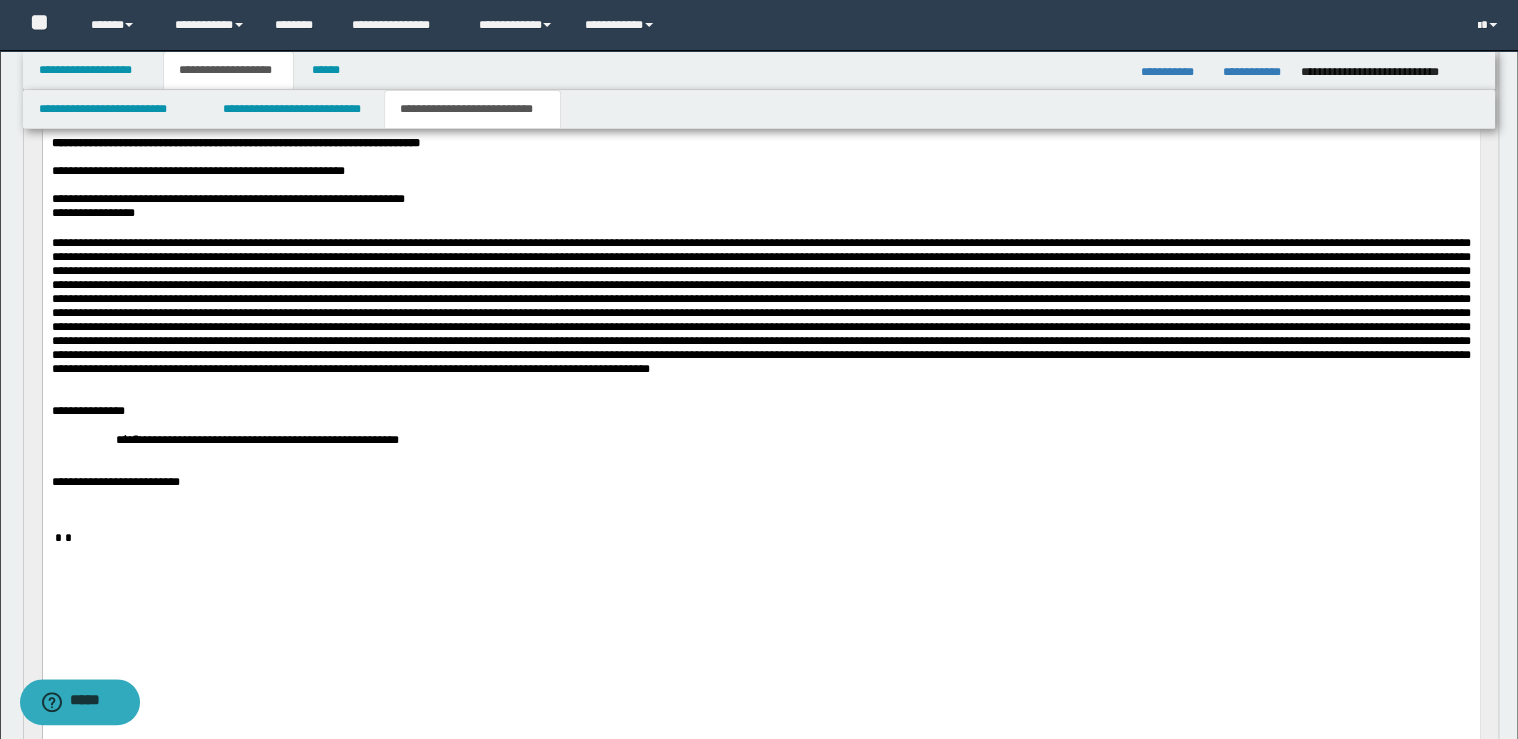 scroll, scrollTop: 240, scrollLeft: 0, axis: vertical 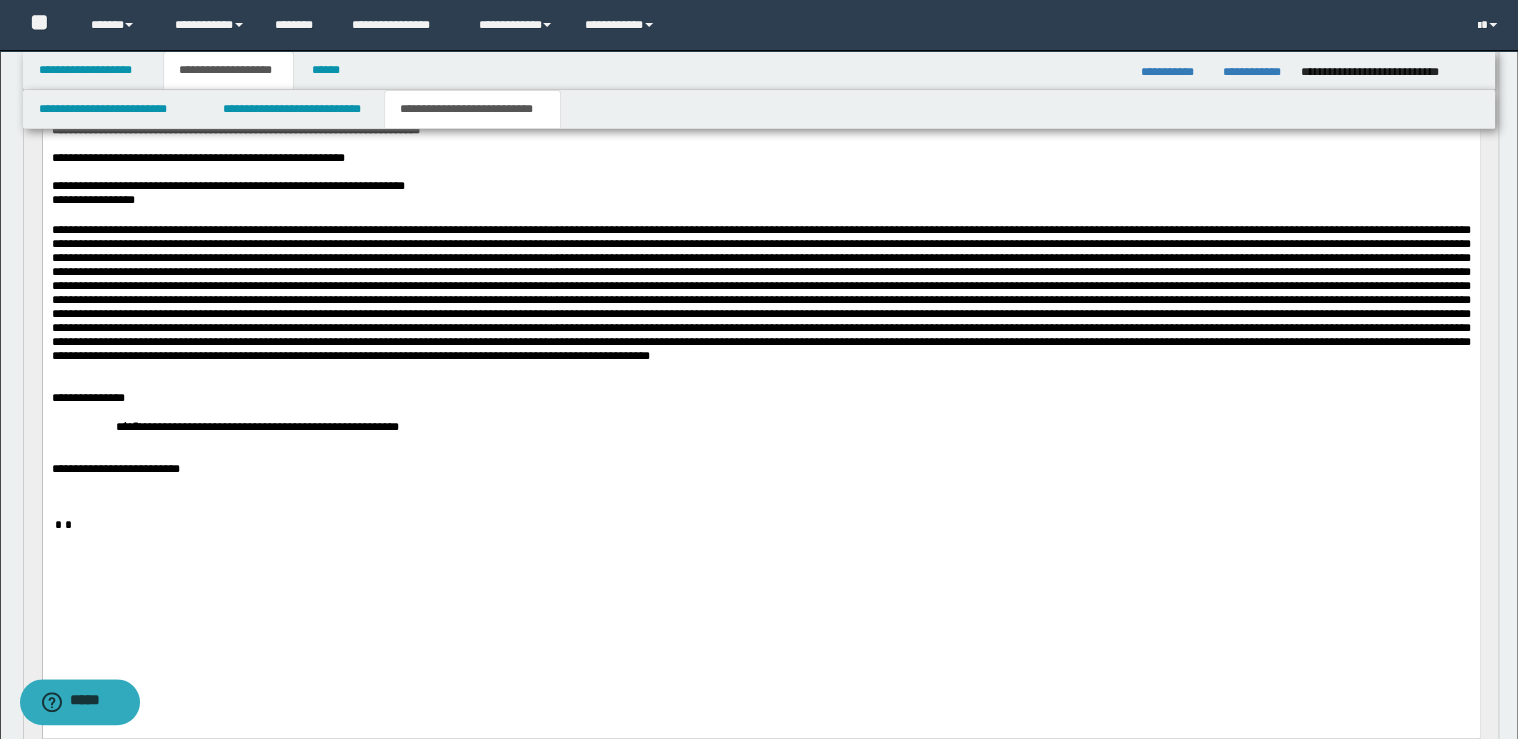 type on "**********" 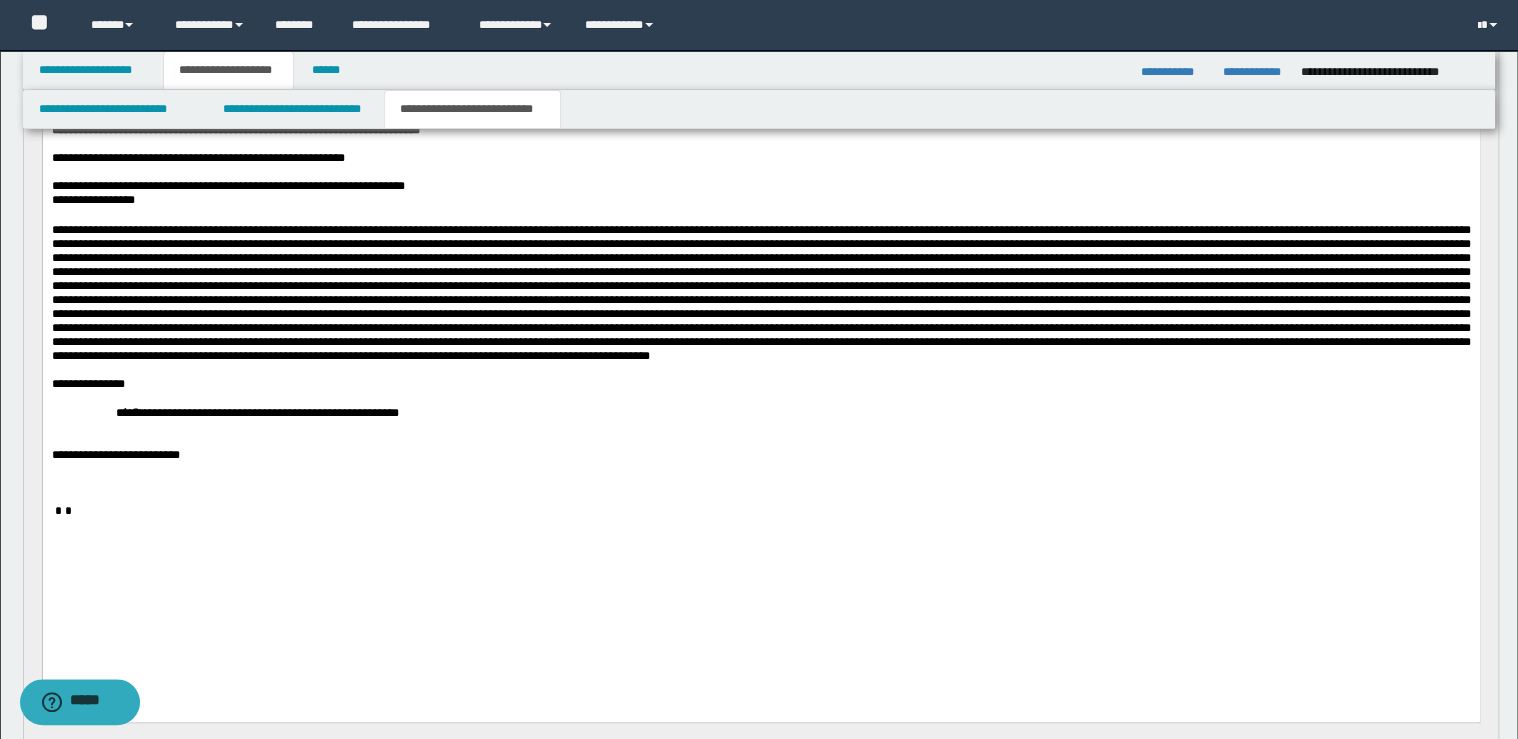 click on "**********" at bounding box center [760, 360] 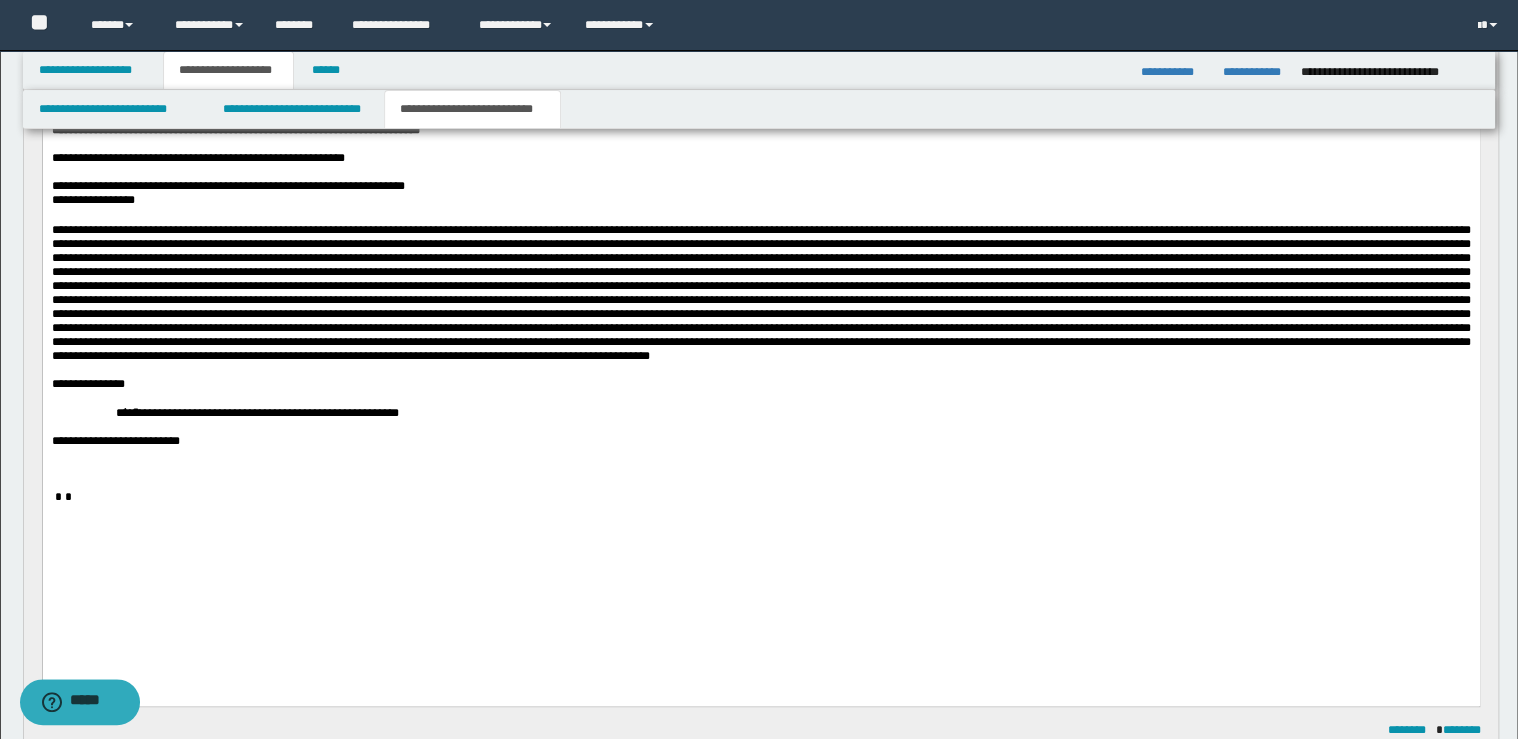 click at bounding box center (760, 454) 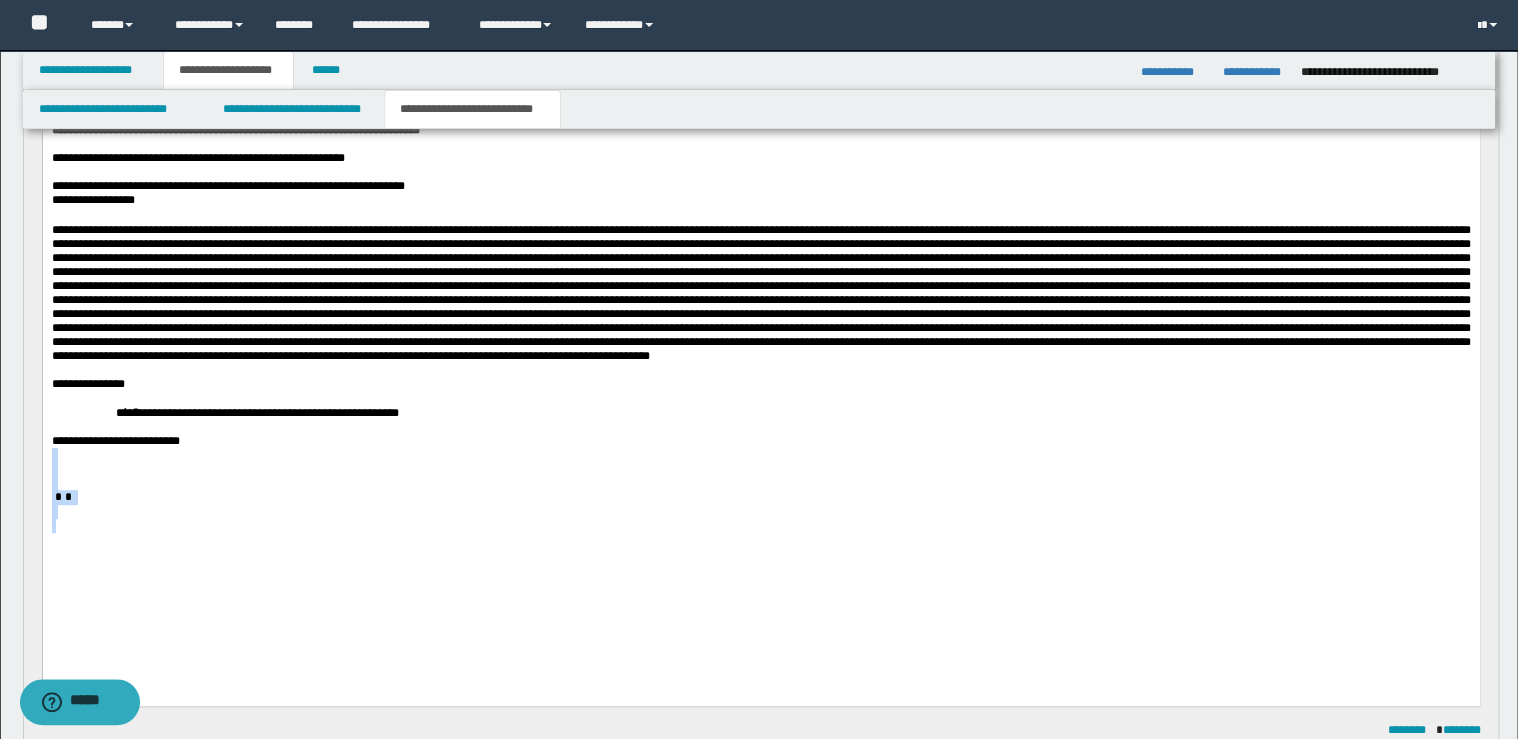 drag, startPoint x: 264, startPoint y: 497, endPoint x: 272, endPoint y: 830, distance: 333.09607 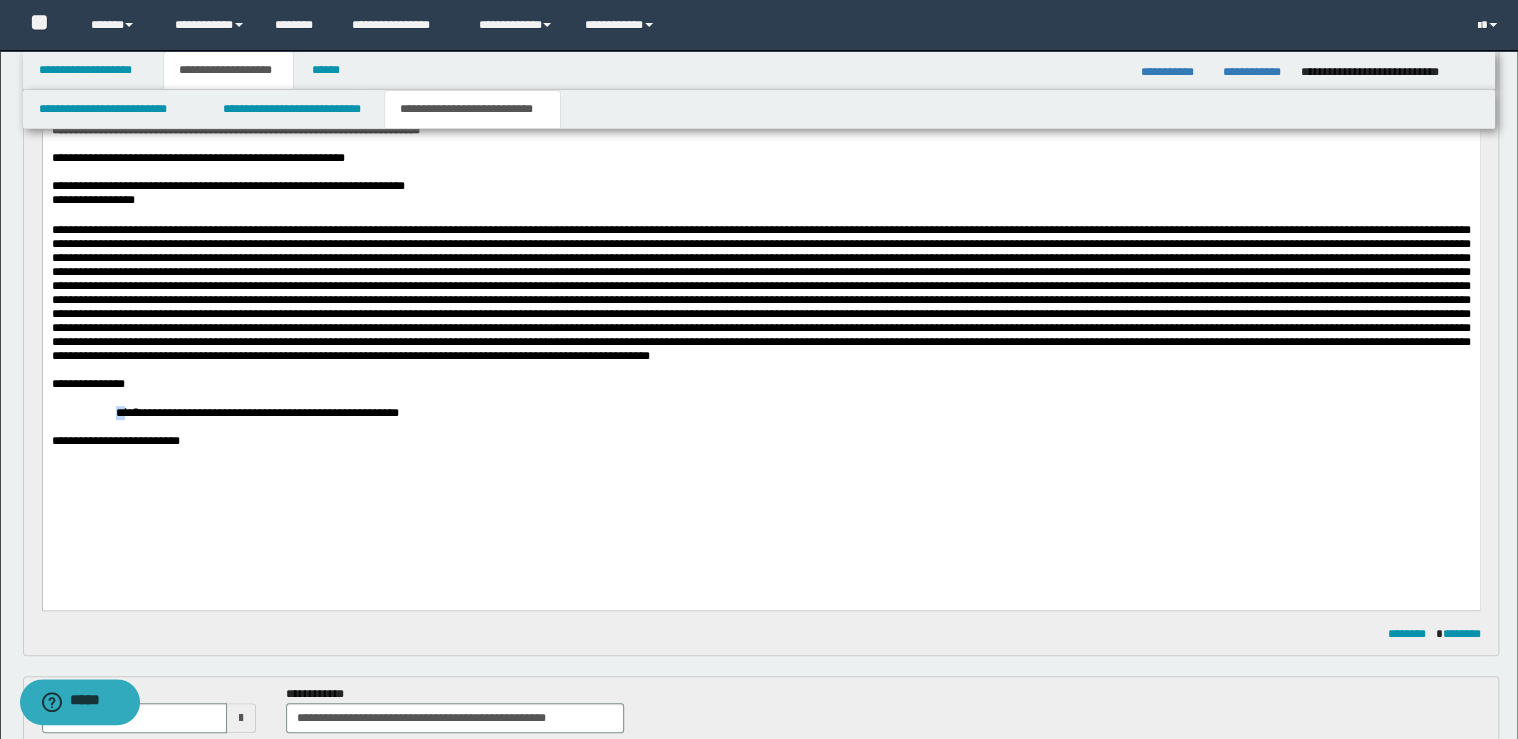drag, startPoint x: 114, startPoint y: 453, endPoint x: 136, endPoint y: 461, distance: 23.409399 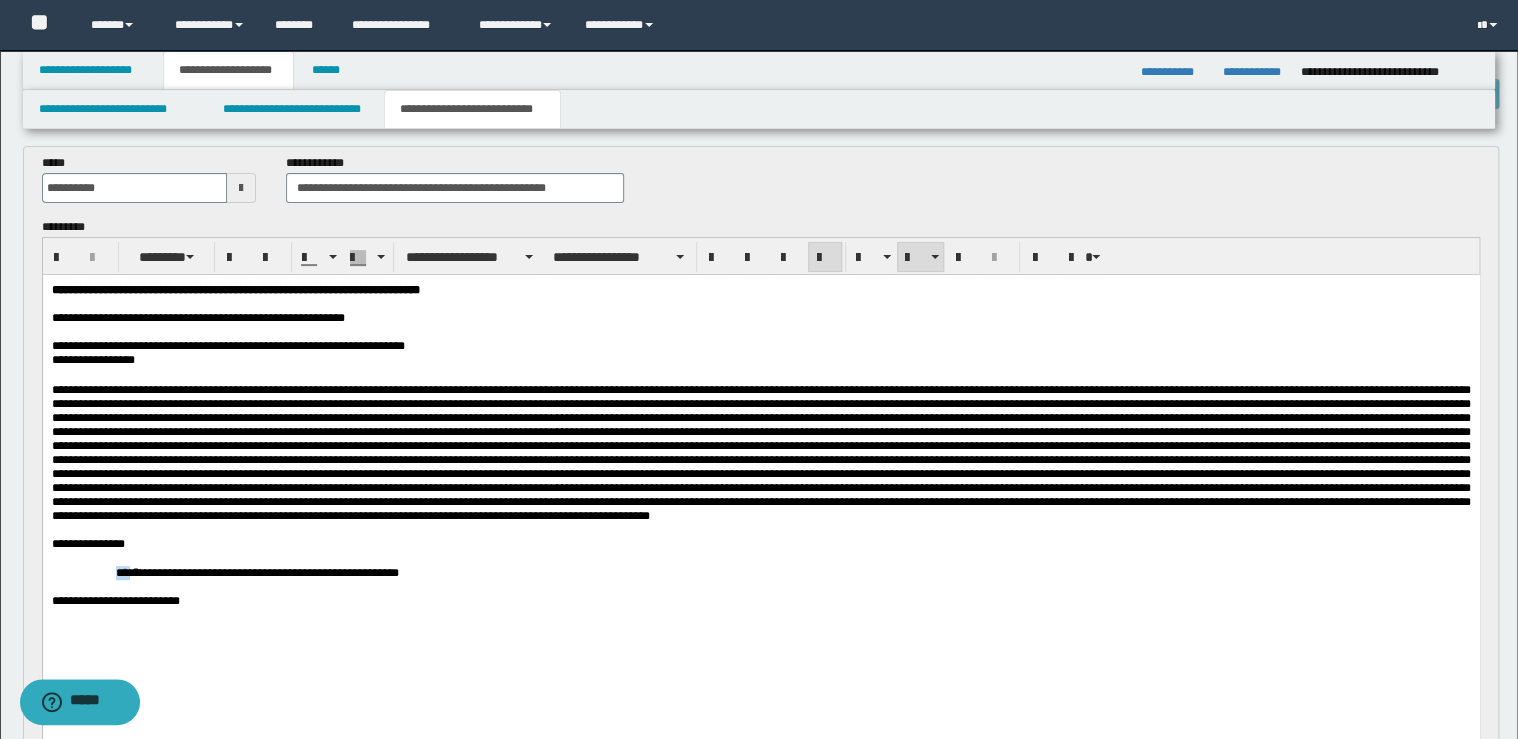scroll, scrollTop: 80, scrollLeft: 0, axis: vertical 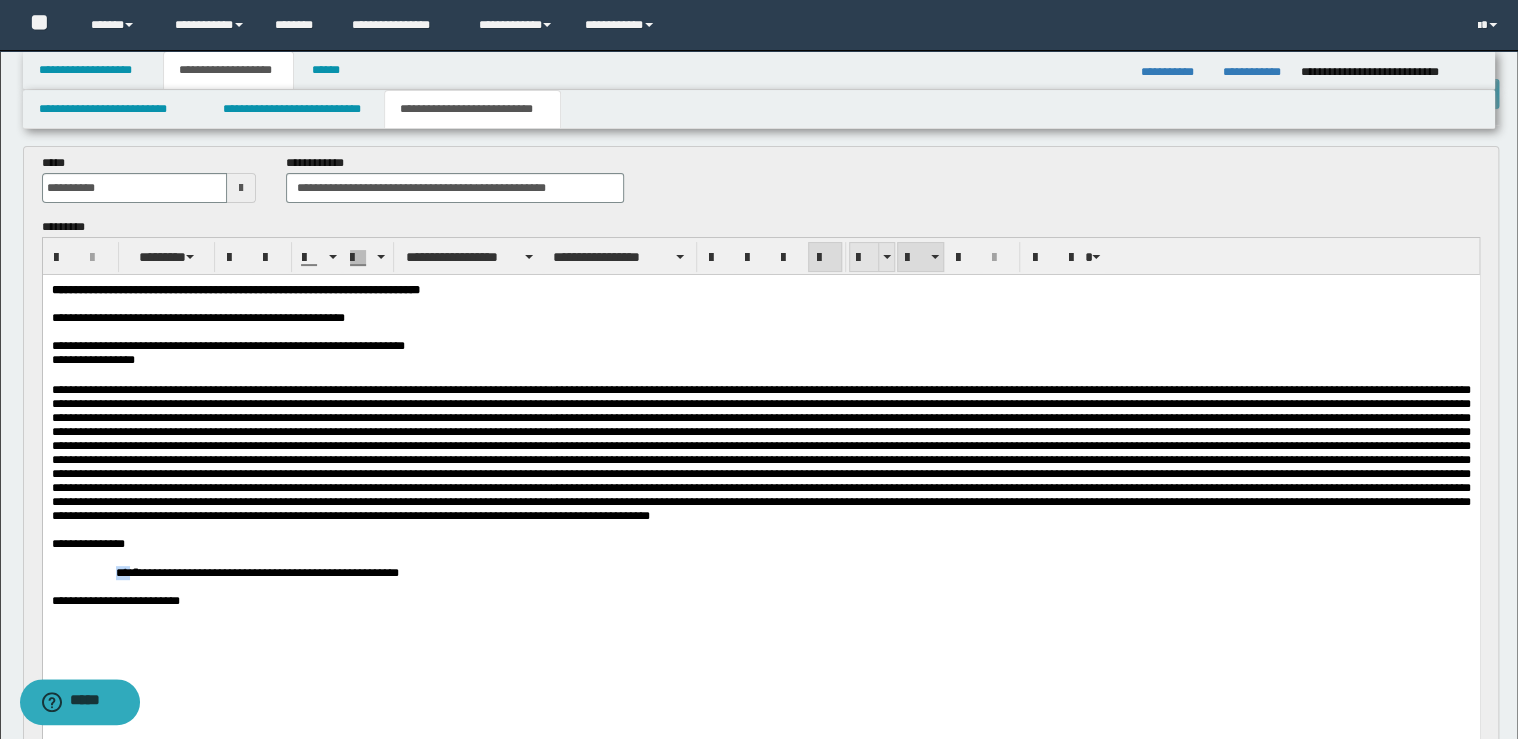 click at bounding box center [864, 258] 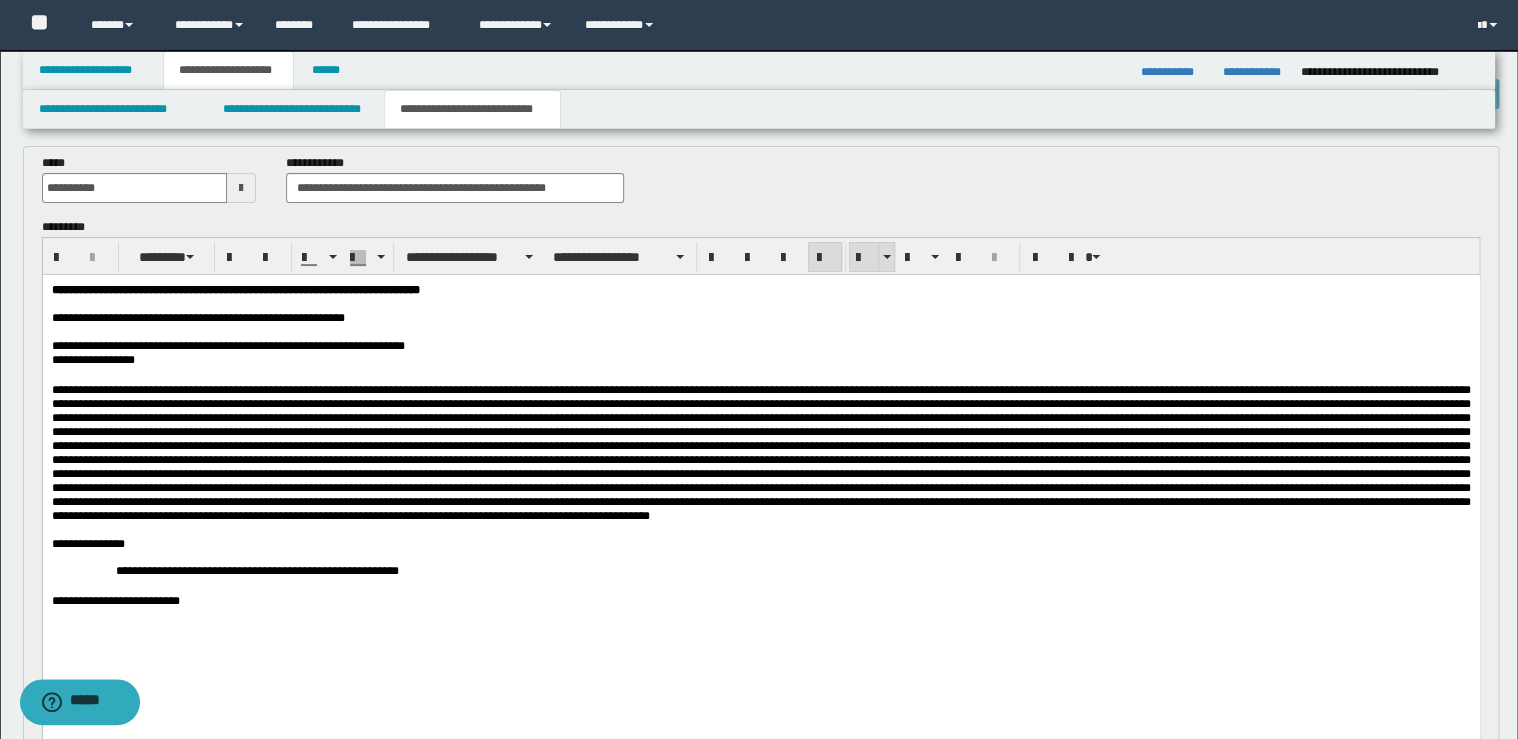 click at bounding box center [864, 258] 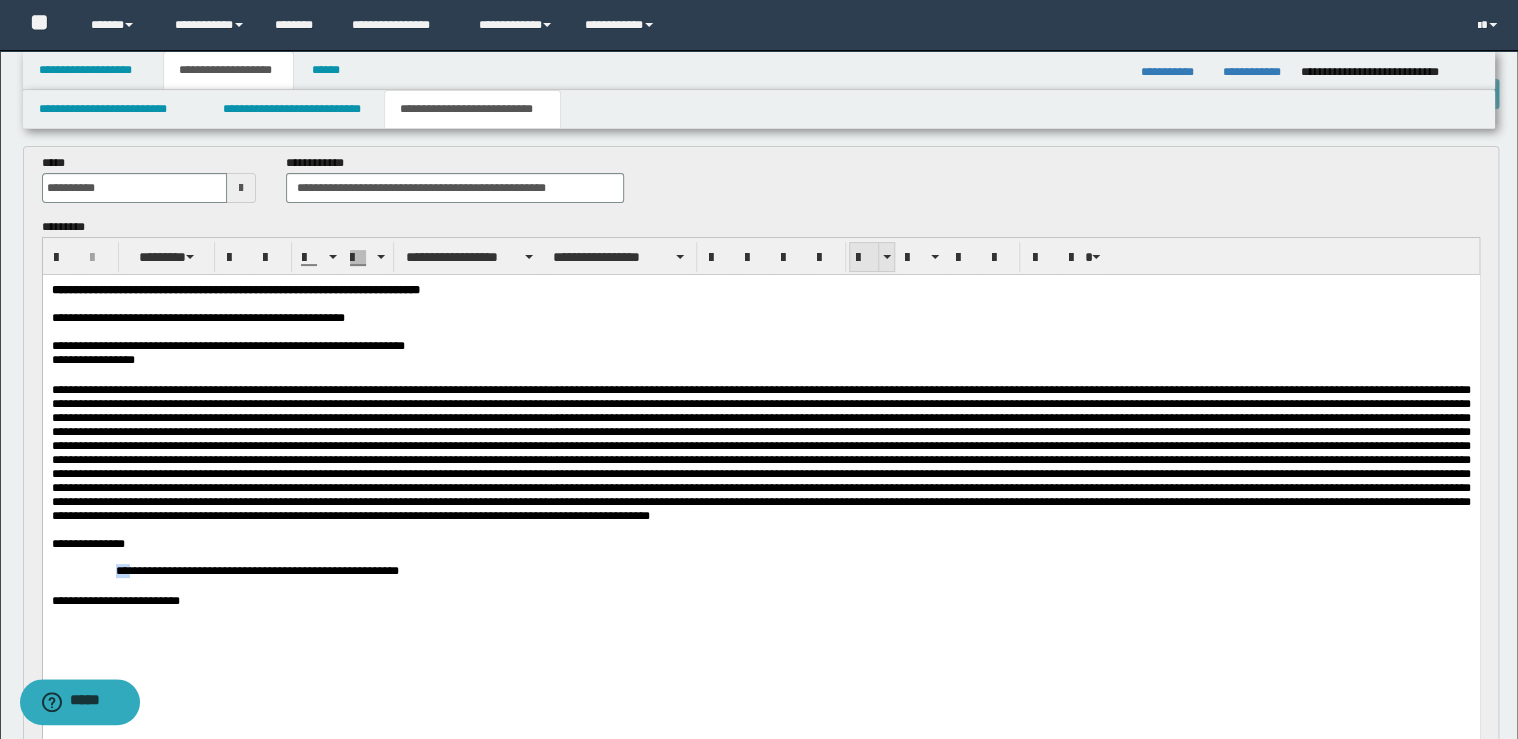 click at bounding box center (864, 258) 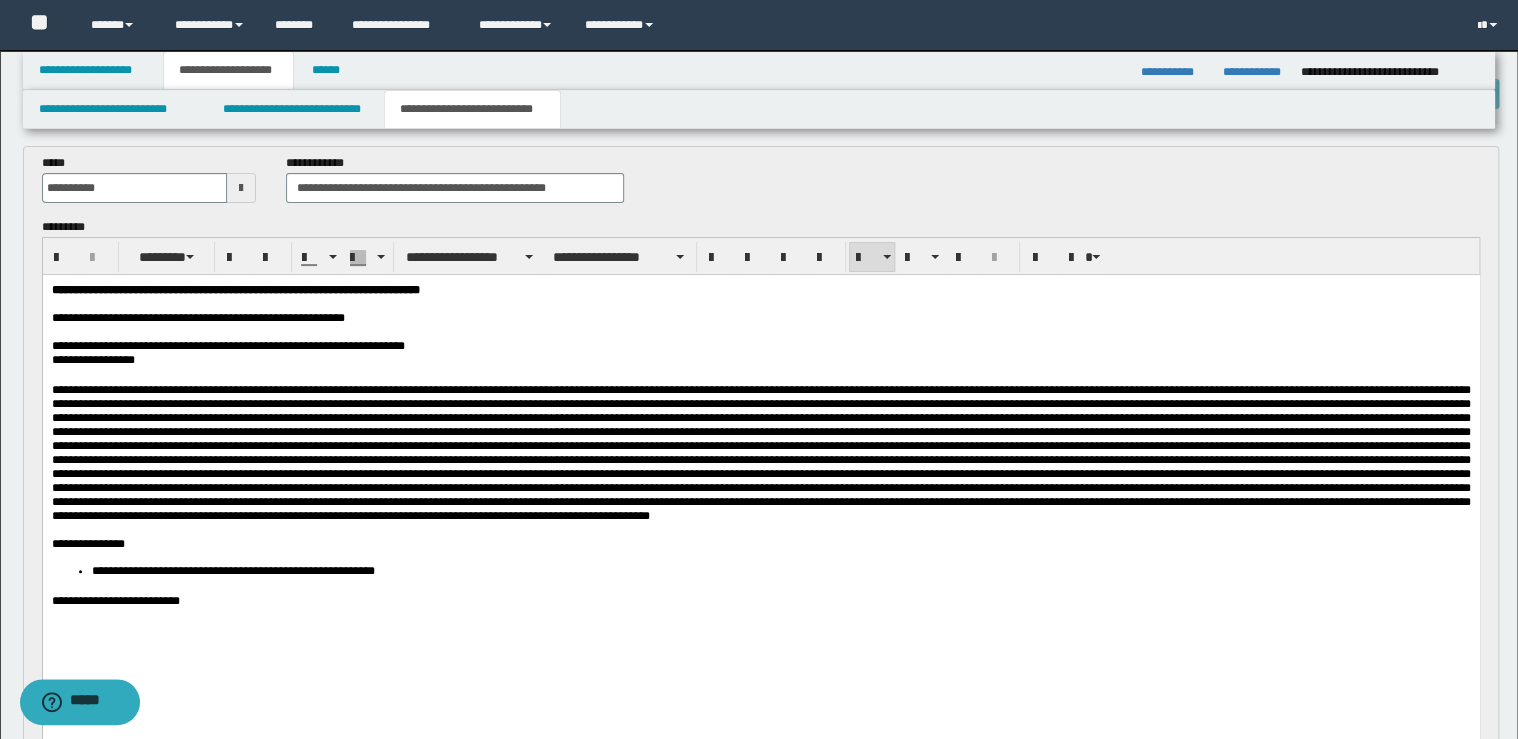 click at bounding box center [760, 453] 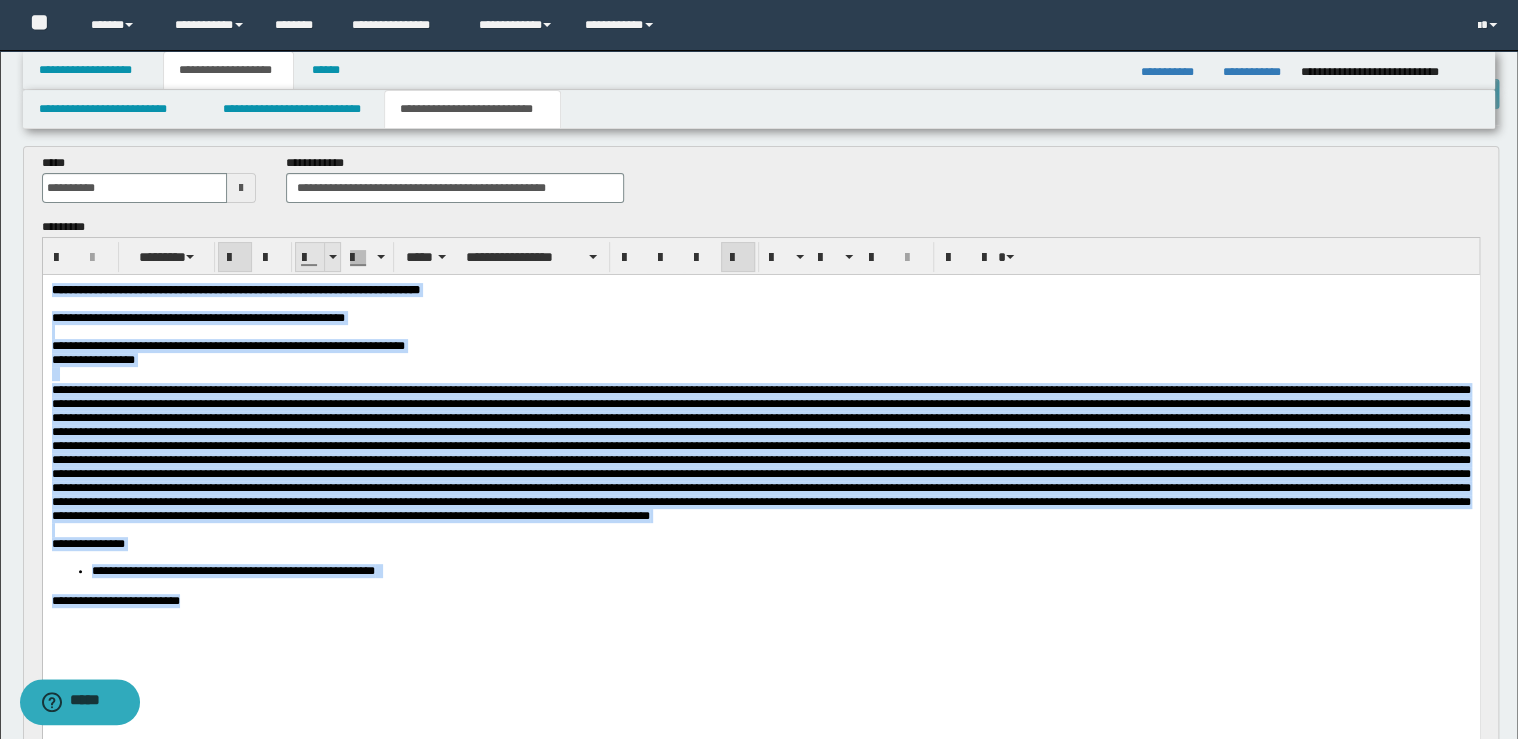 click at bounding box center [333, 257] 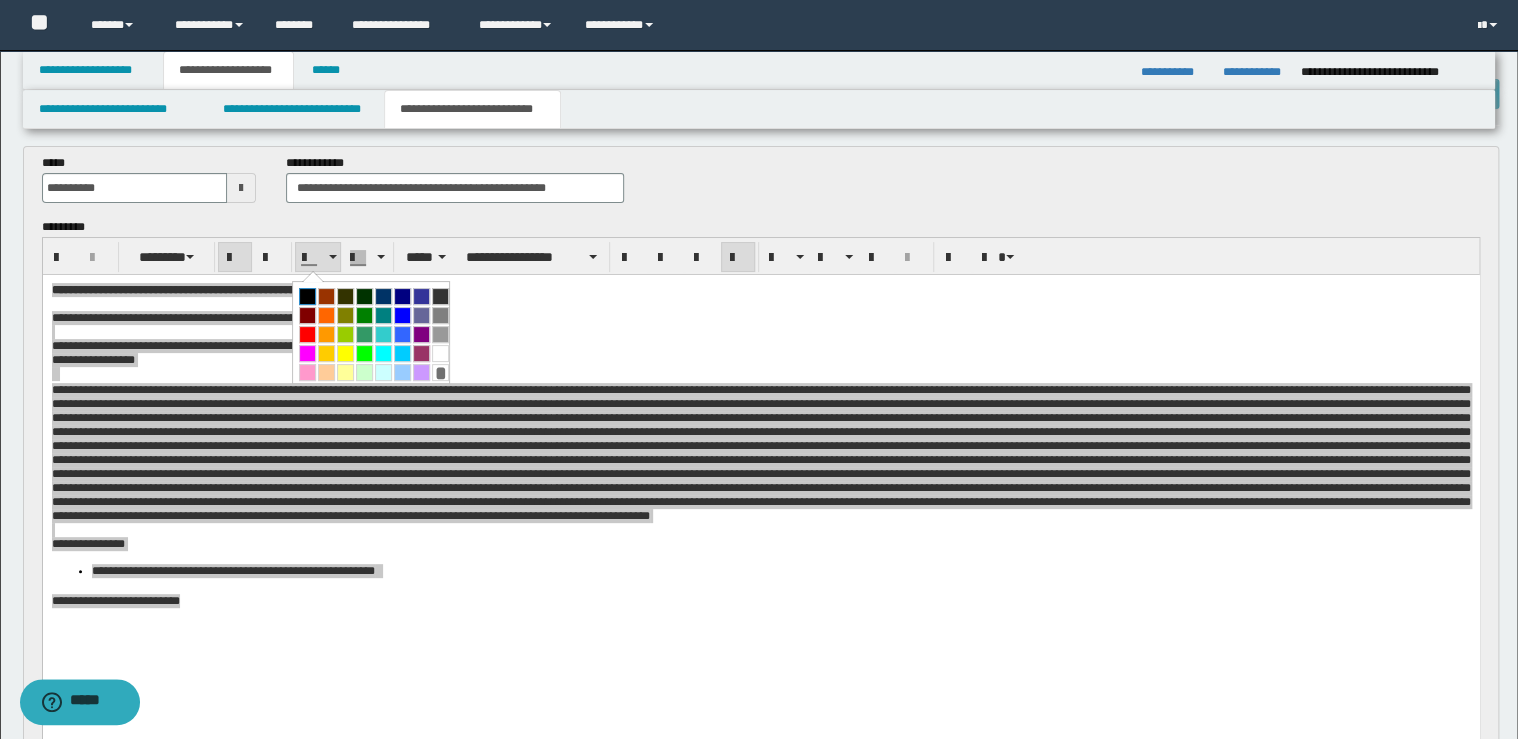 click at bounding box center [307, 296] 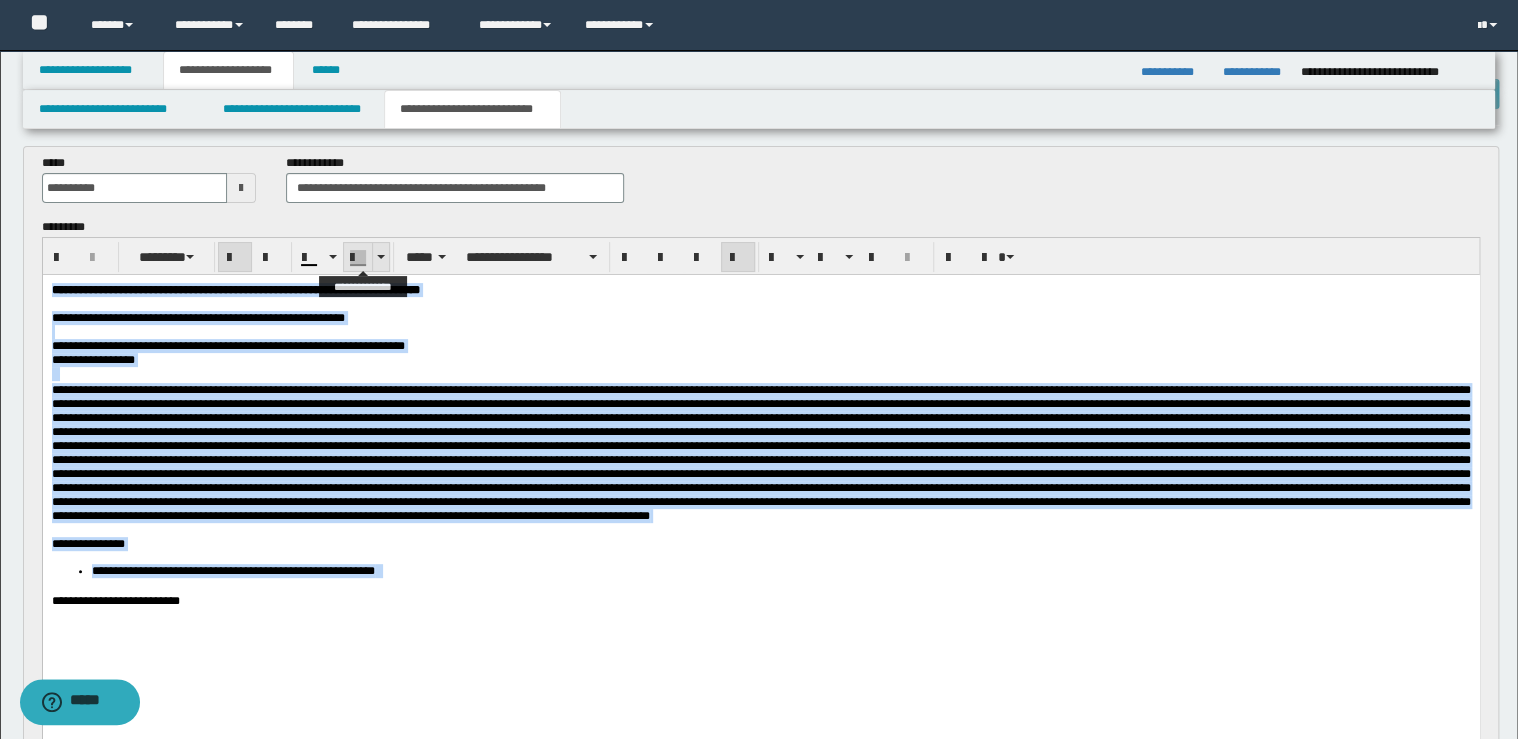 click at bounding box center [380, 257] 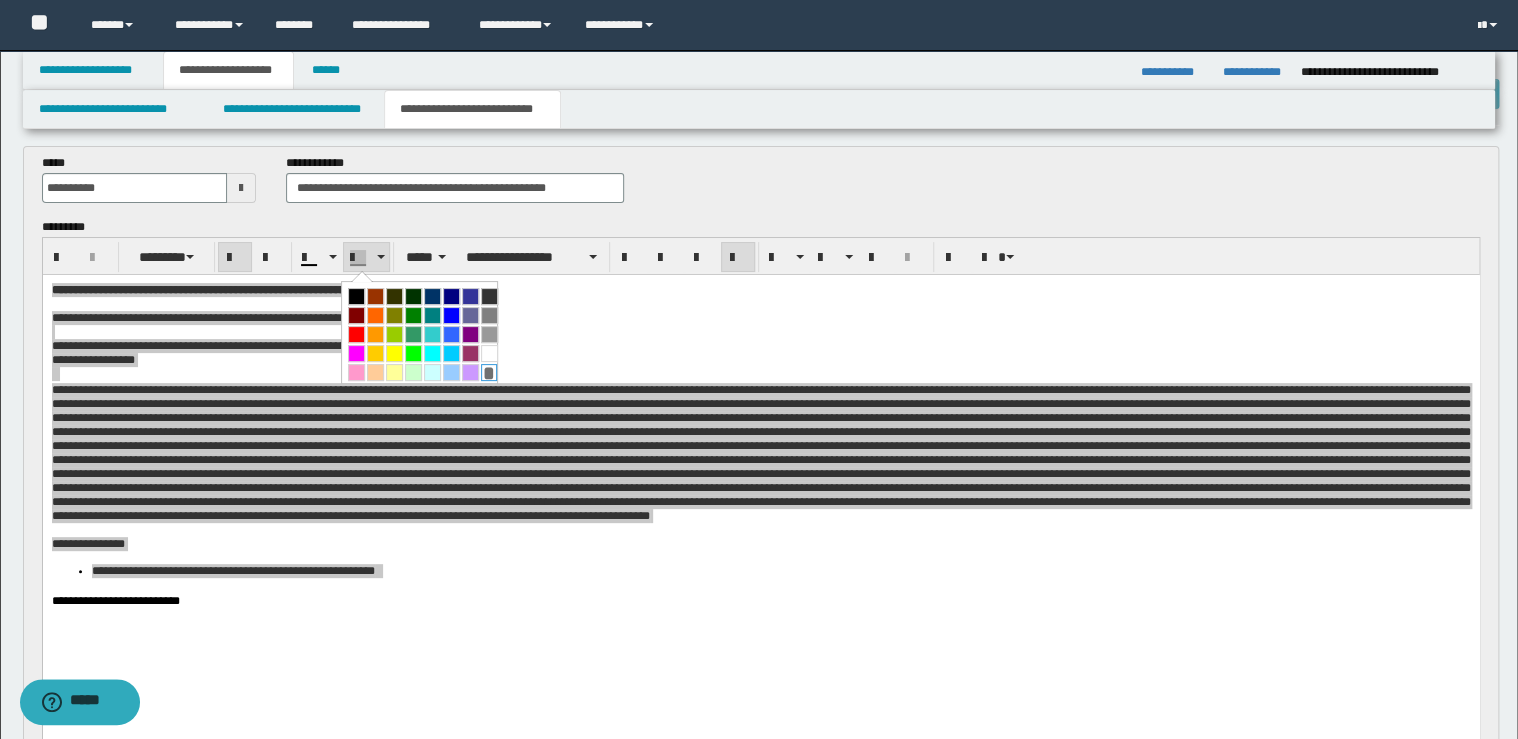 click on "*" at bounding box center (489, 372) 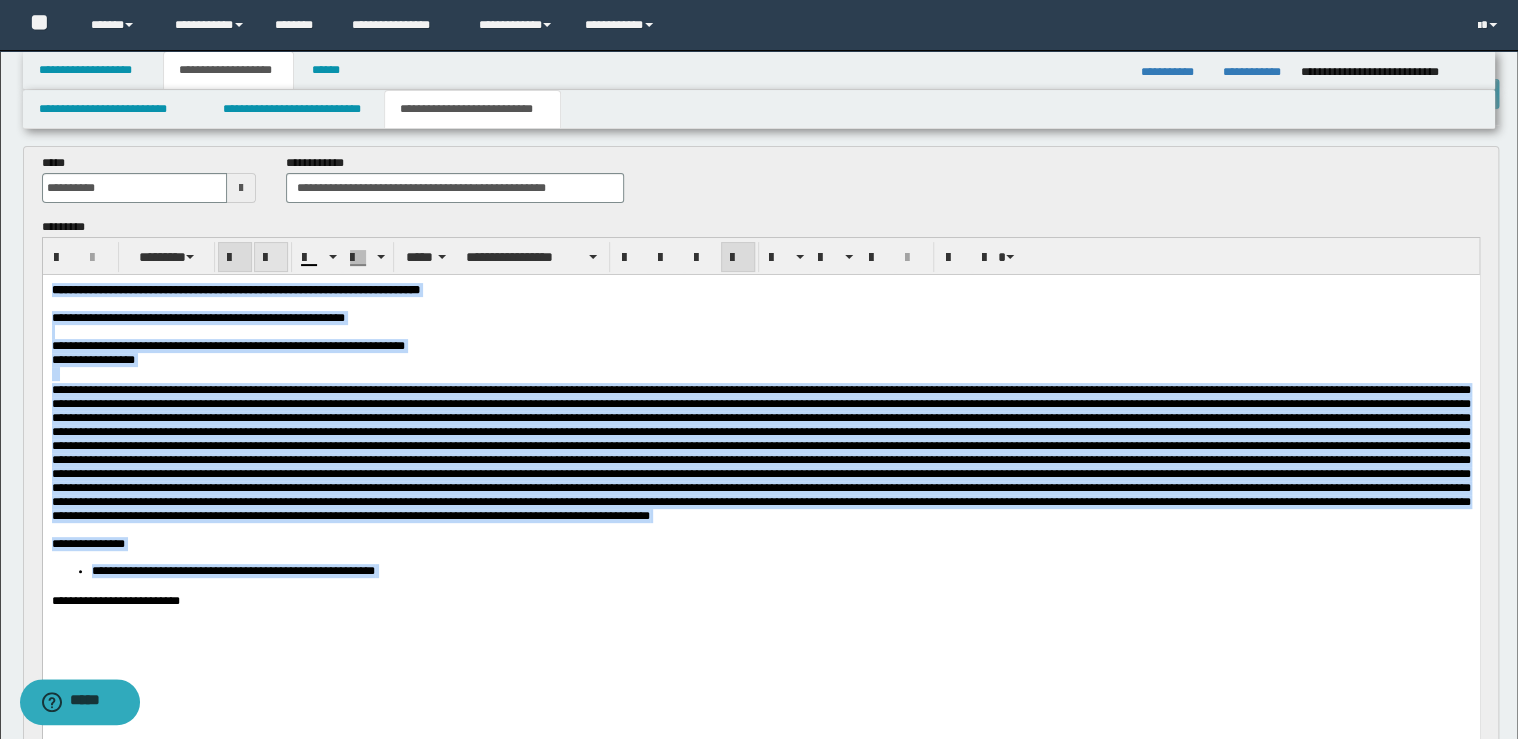 click at bounding box center (271, 258) 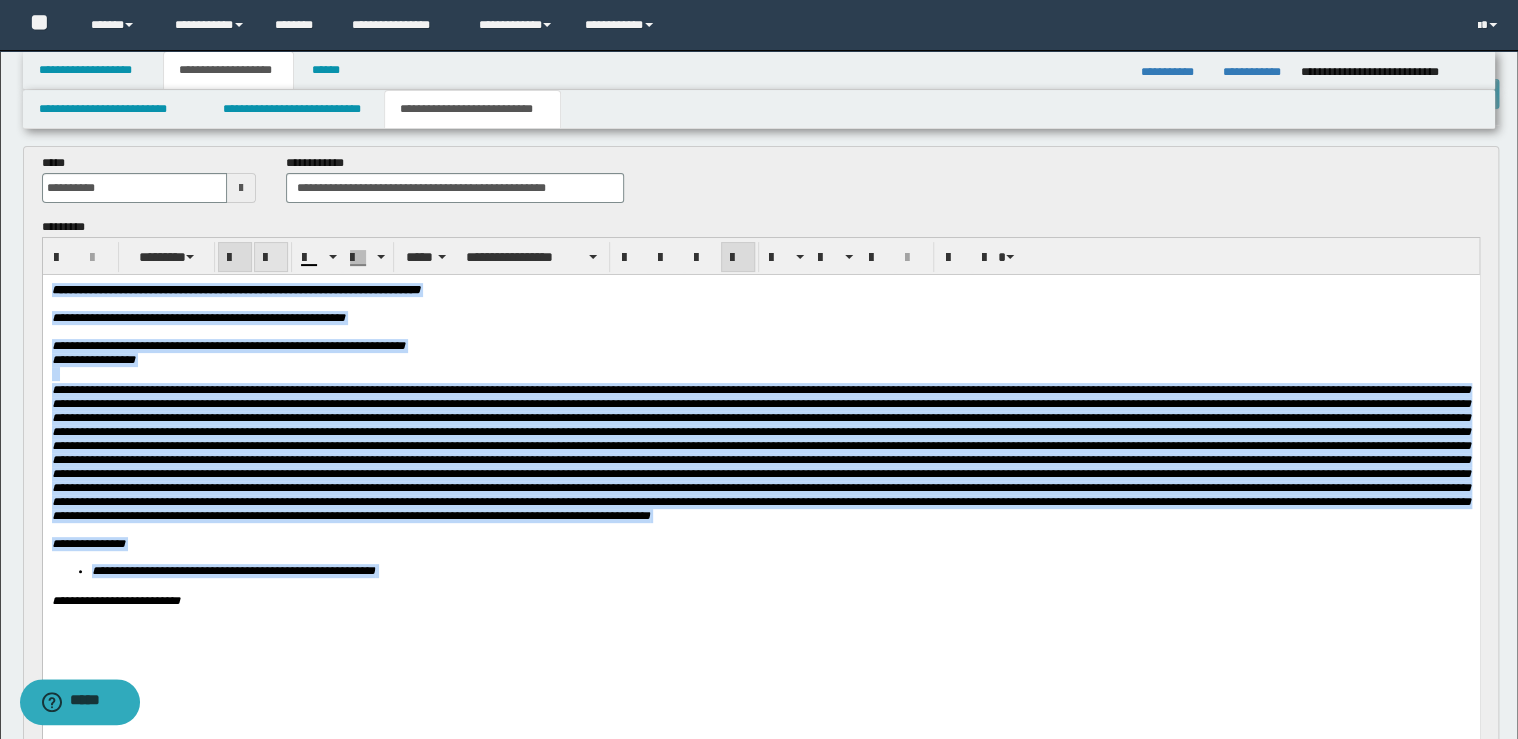 click at bounding box center [271, 258] 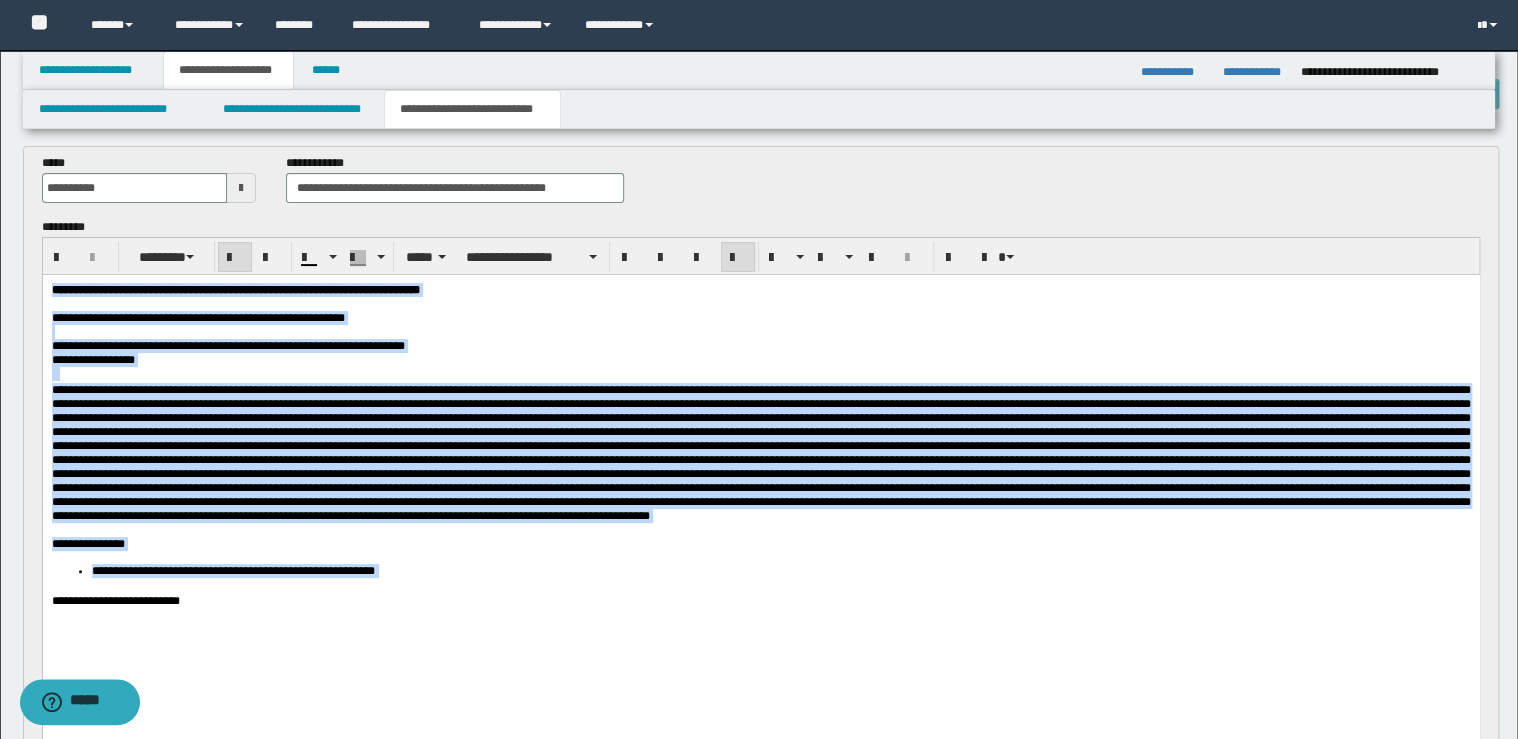 click at bounding box center [760, 453] 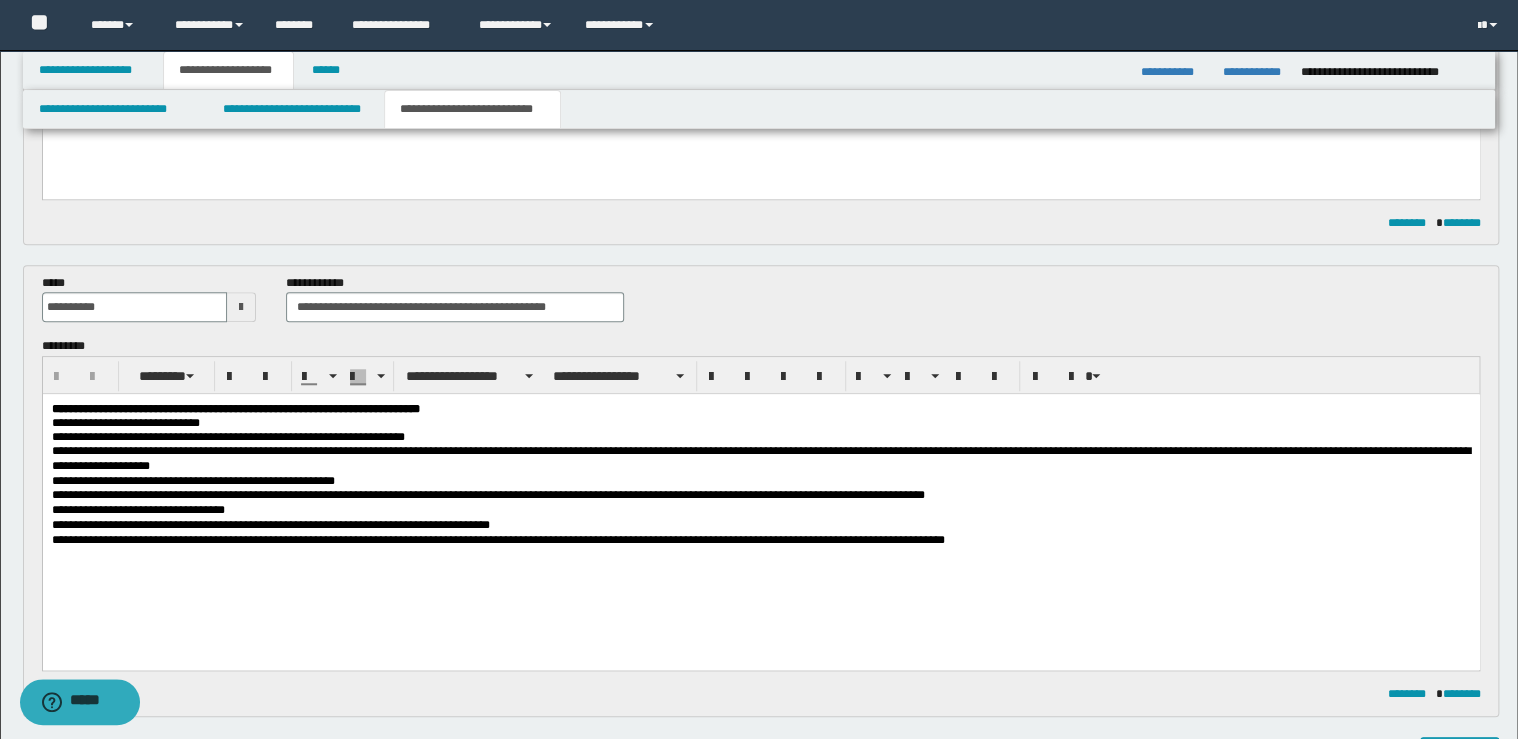 scroll, scrollTop: 800, scrollLeft: 0, axis: vertical 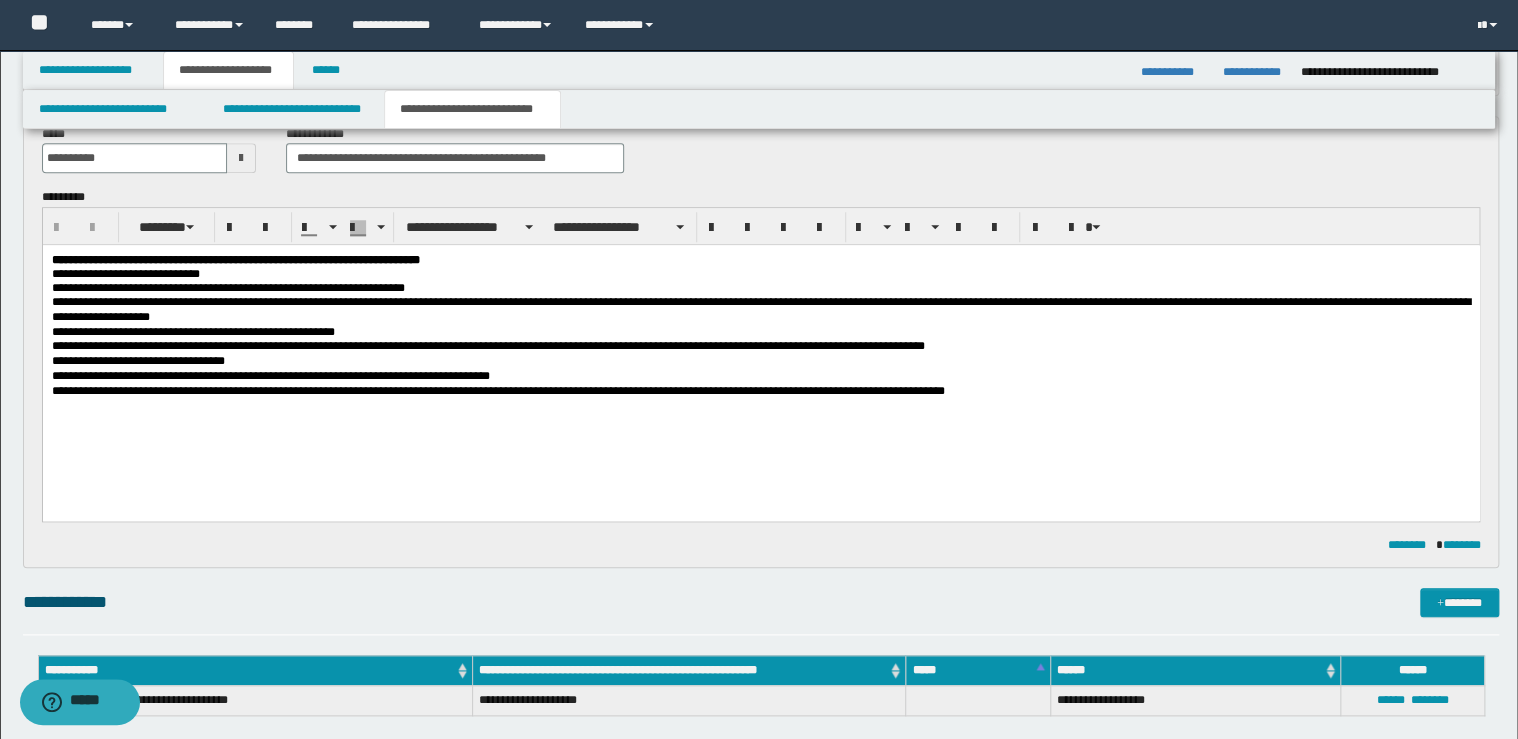 click on "**********" at bounding box center (760, 260) 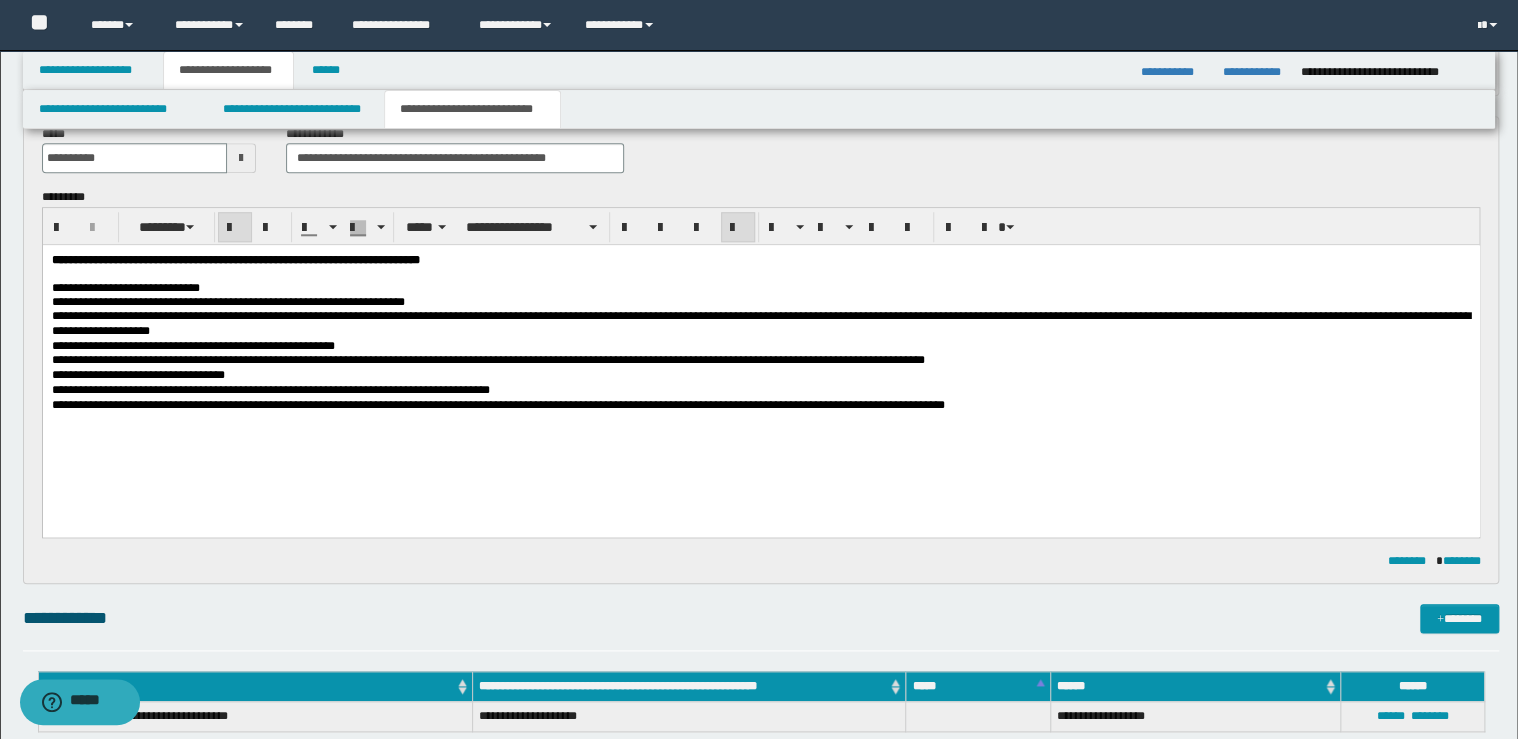 click on "**********" at bounding box center (760, 288) 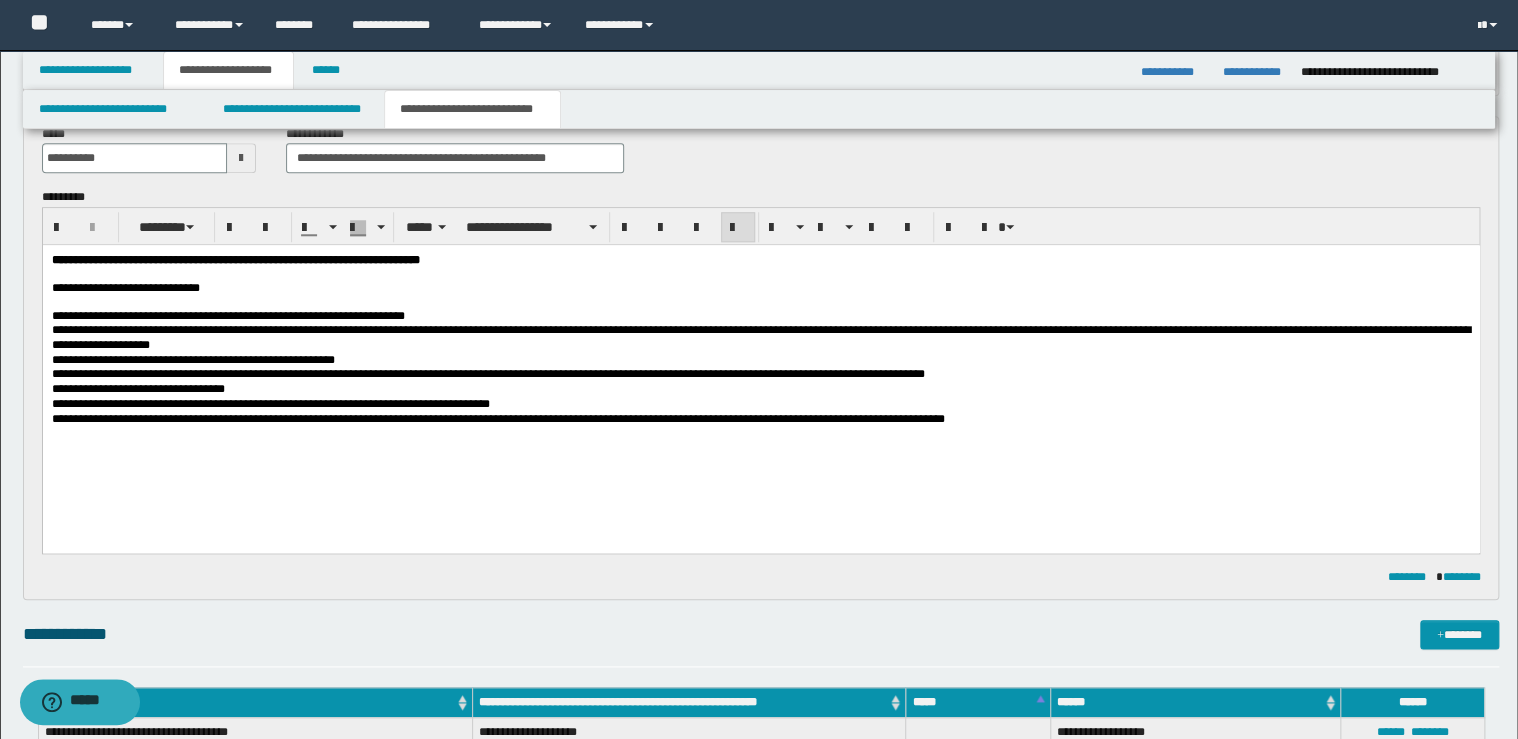 click on "**********" at bounding box center [760, 316] 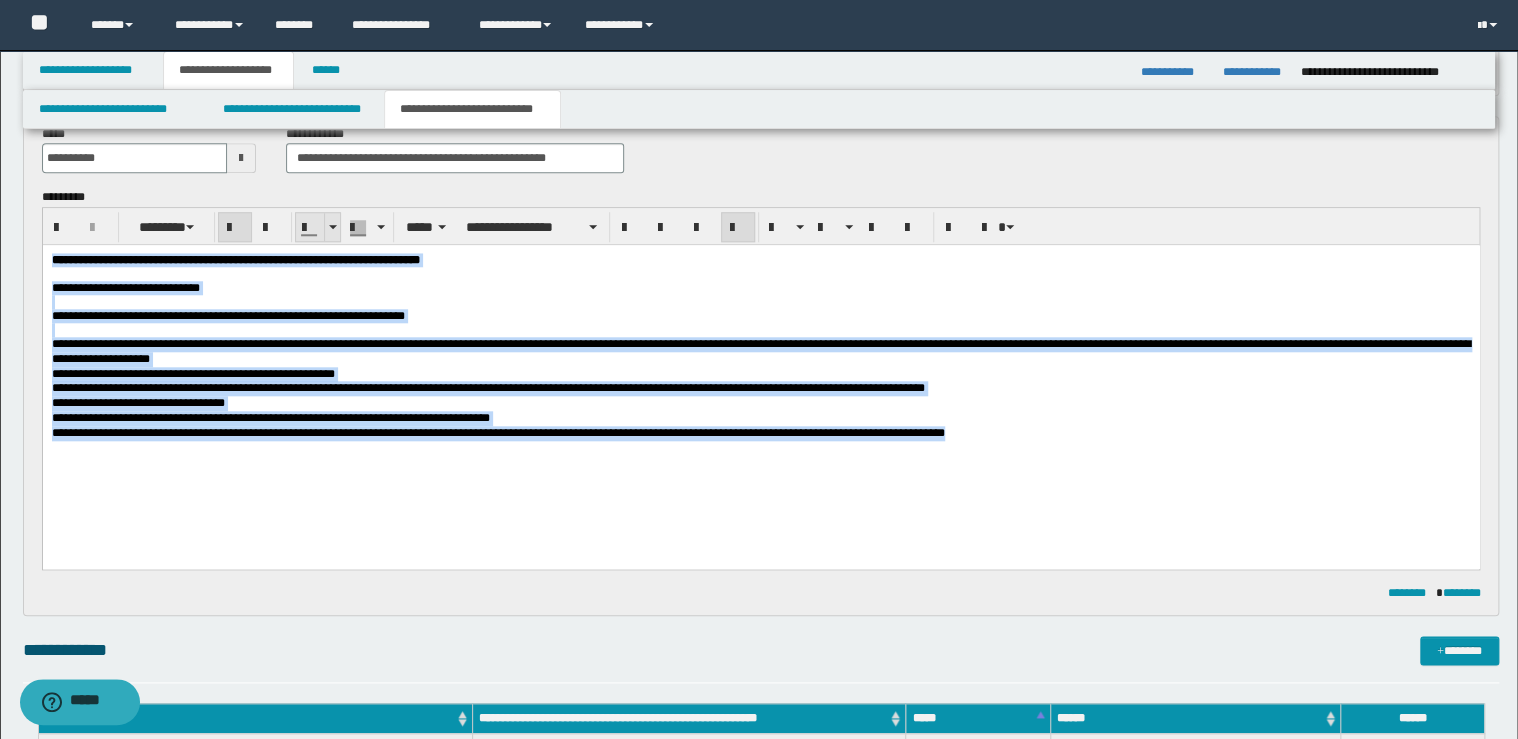 click at bounding box center [333, 227] 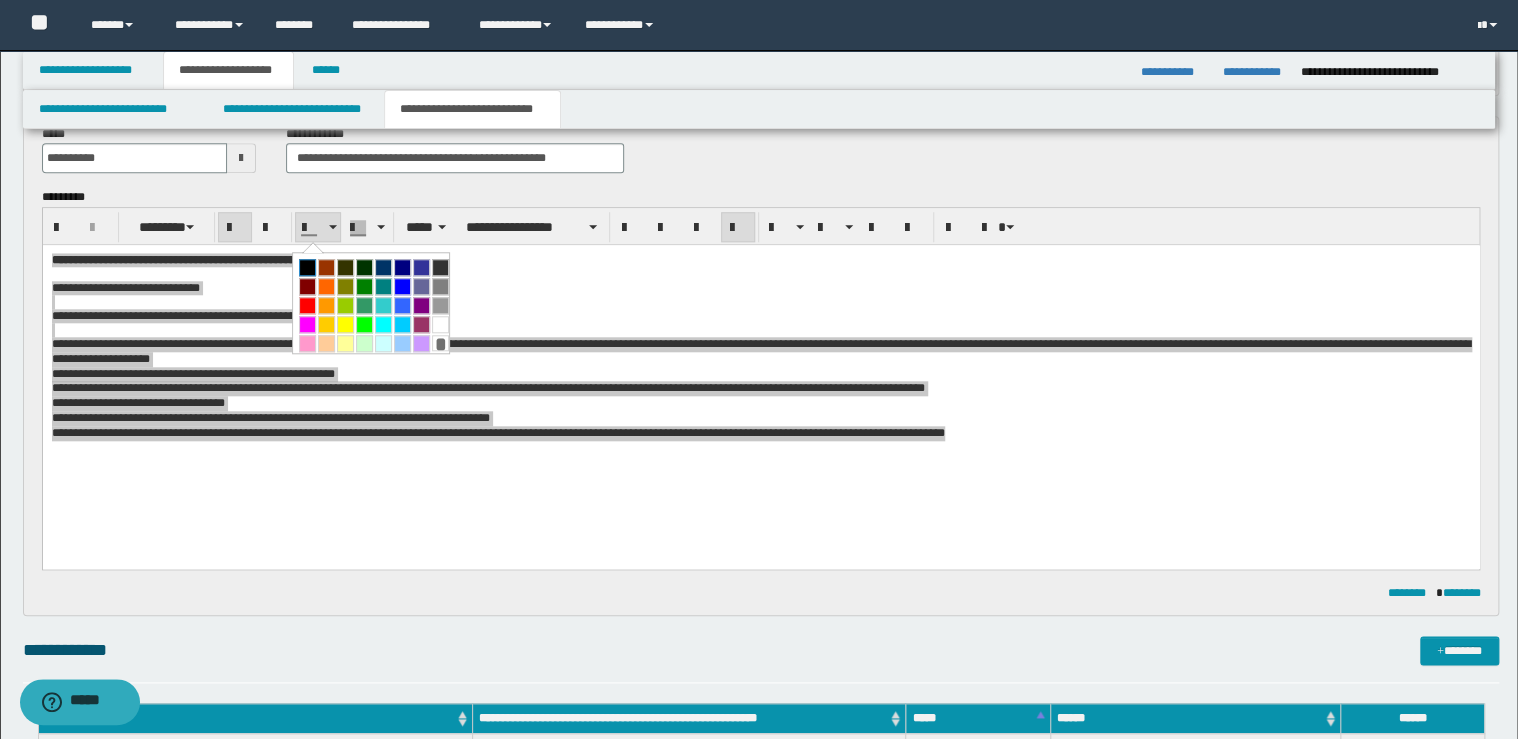 click at bounding box center [307, 267] 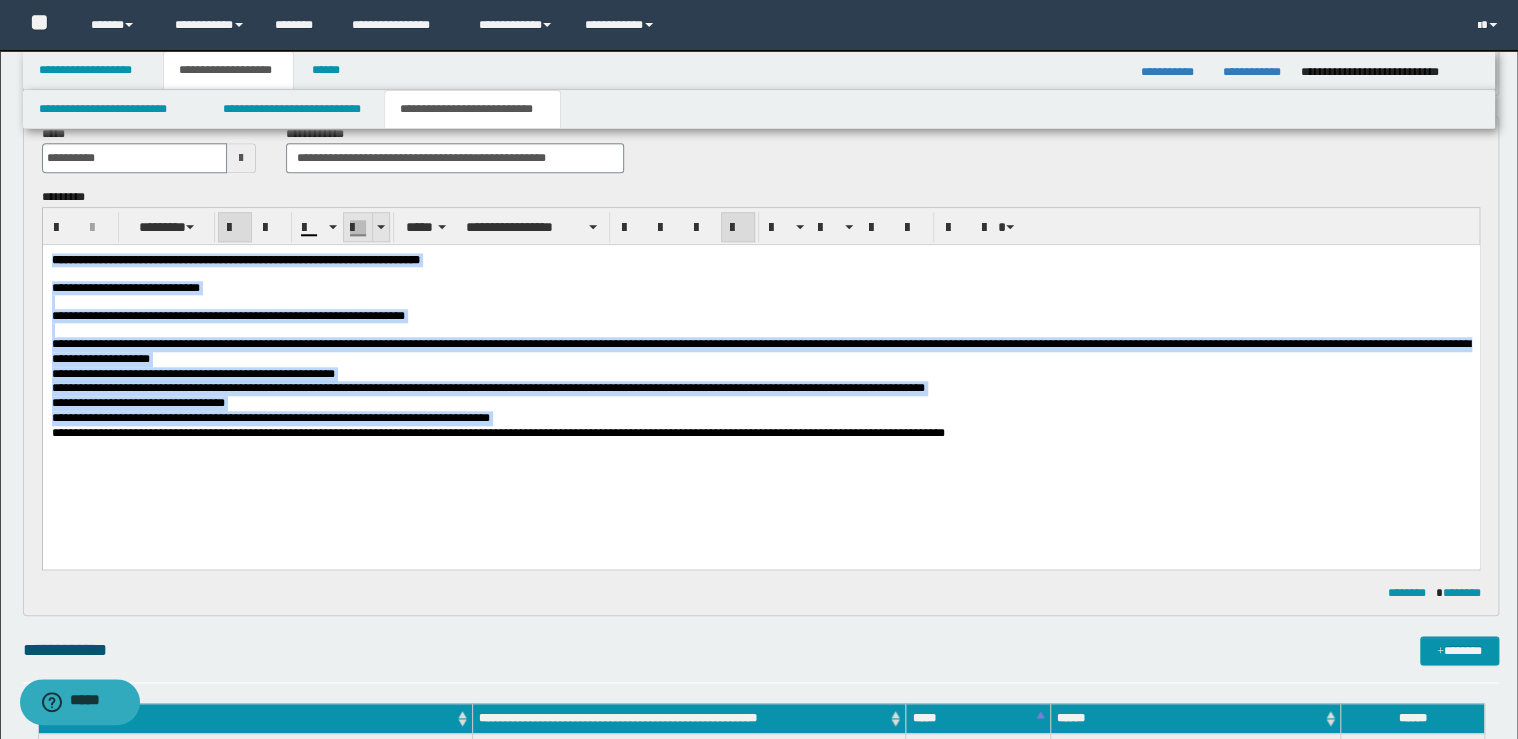 click at bounding box center (380, 227) 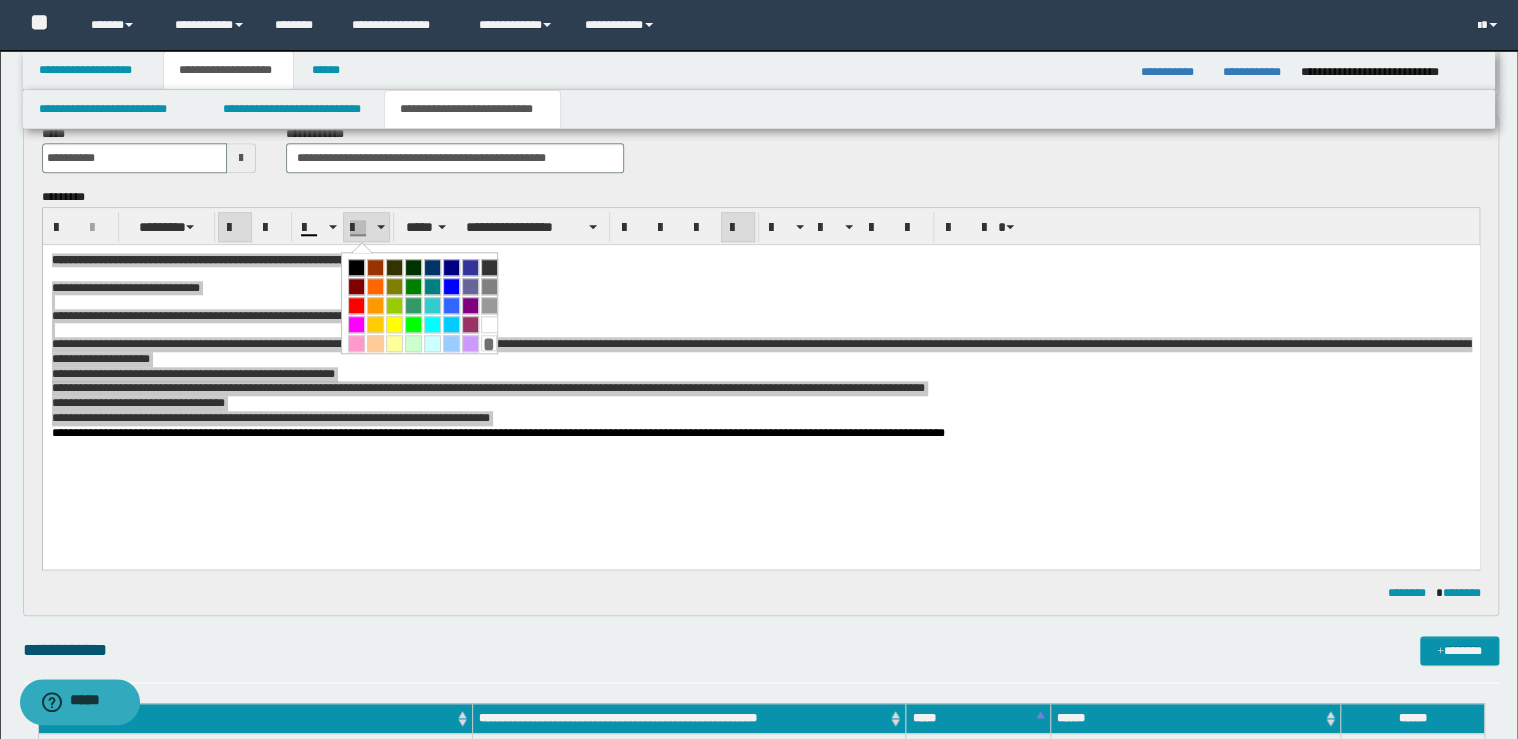 click on "*" at bounding box center (419, 303) 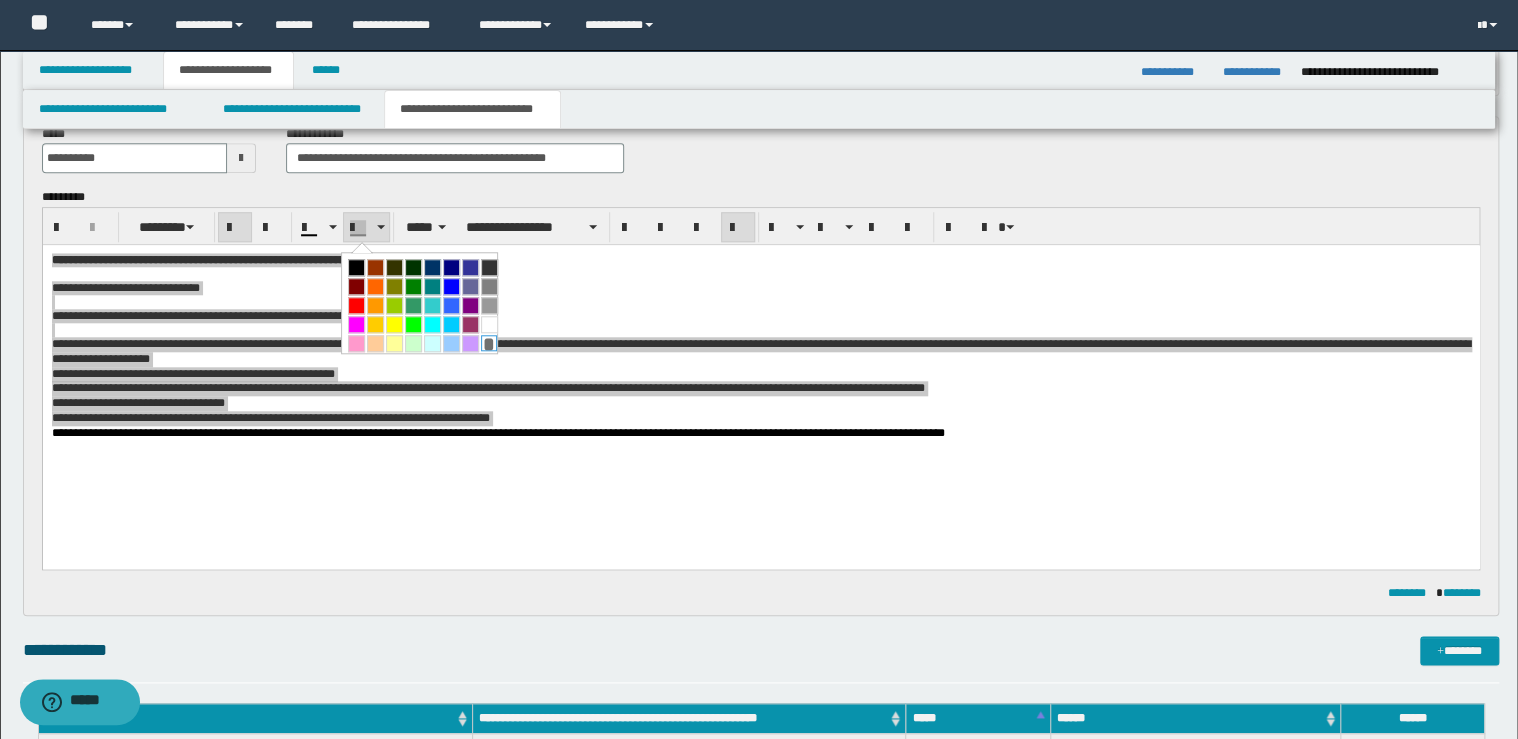 click on "*" at bounding box center (489, 343) 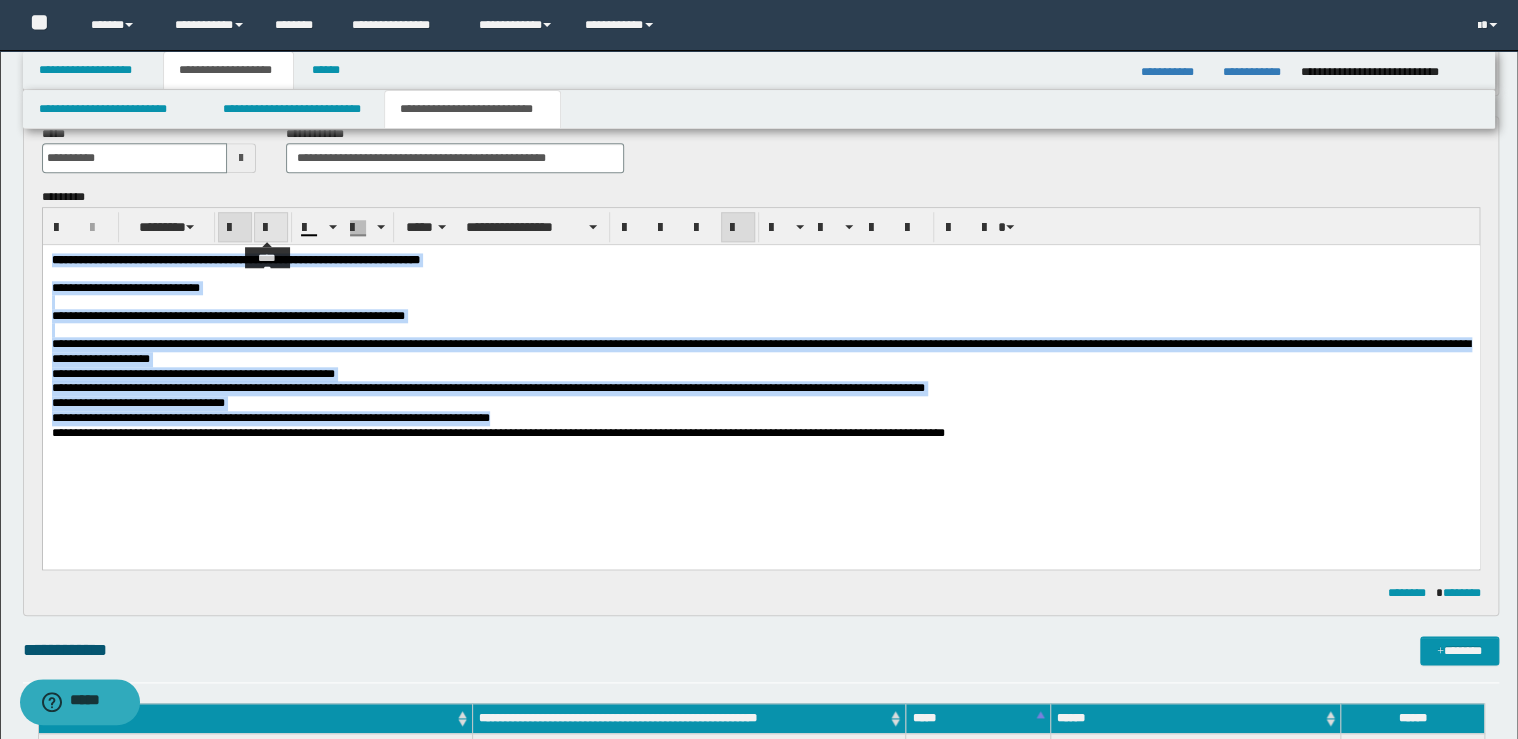 click at bounding box center (271, 227) 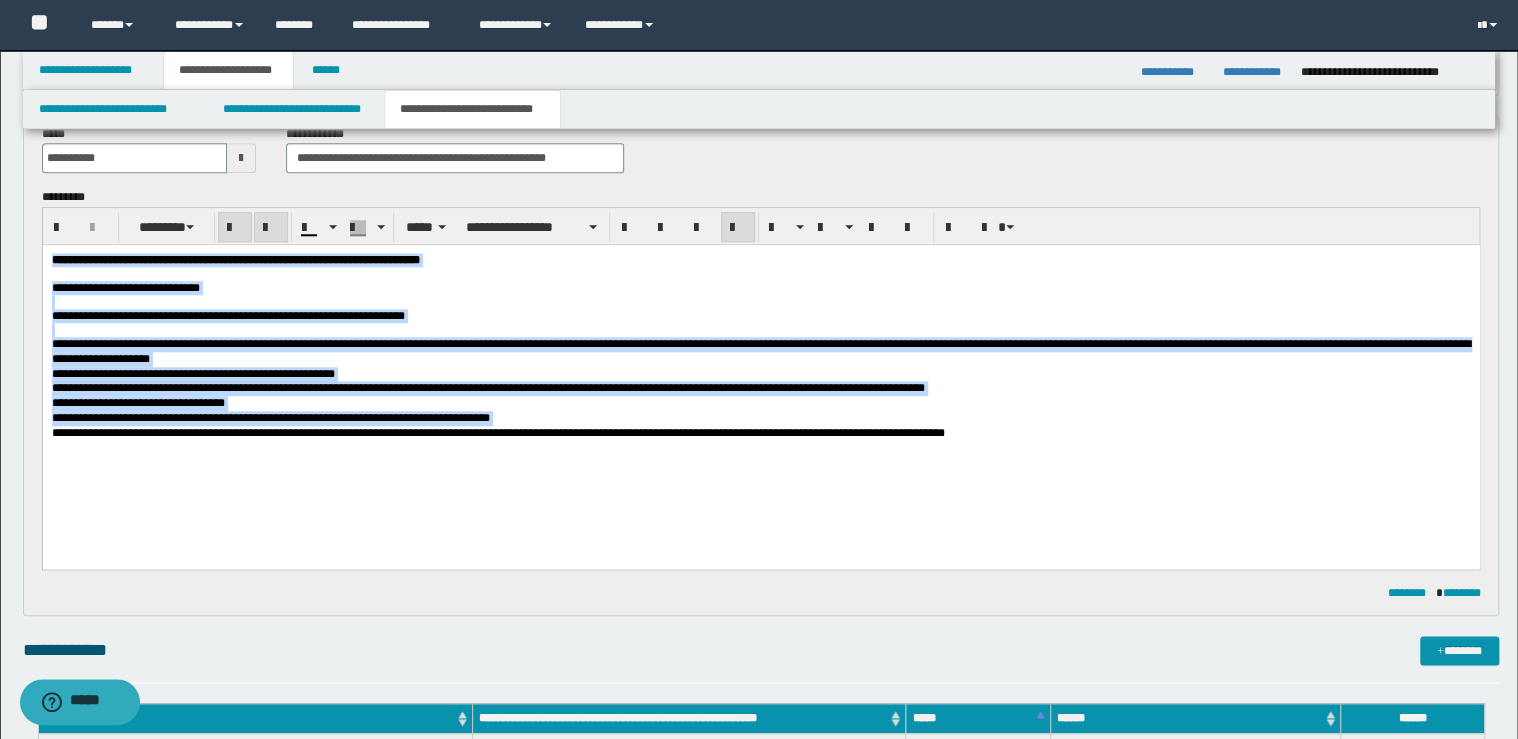 click at bounding box center (271, 227) 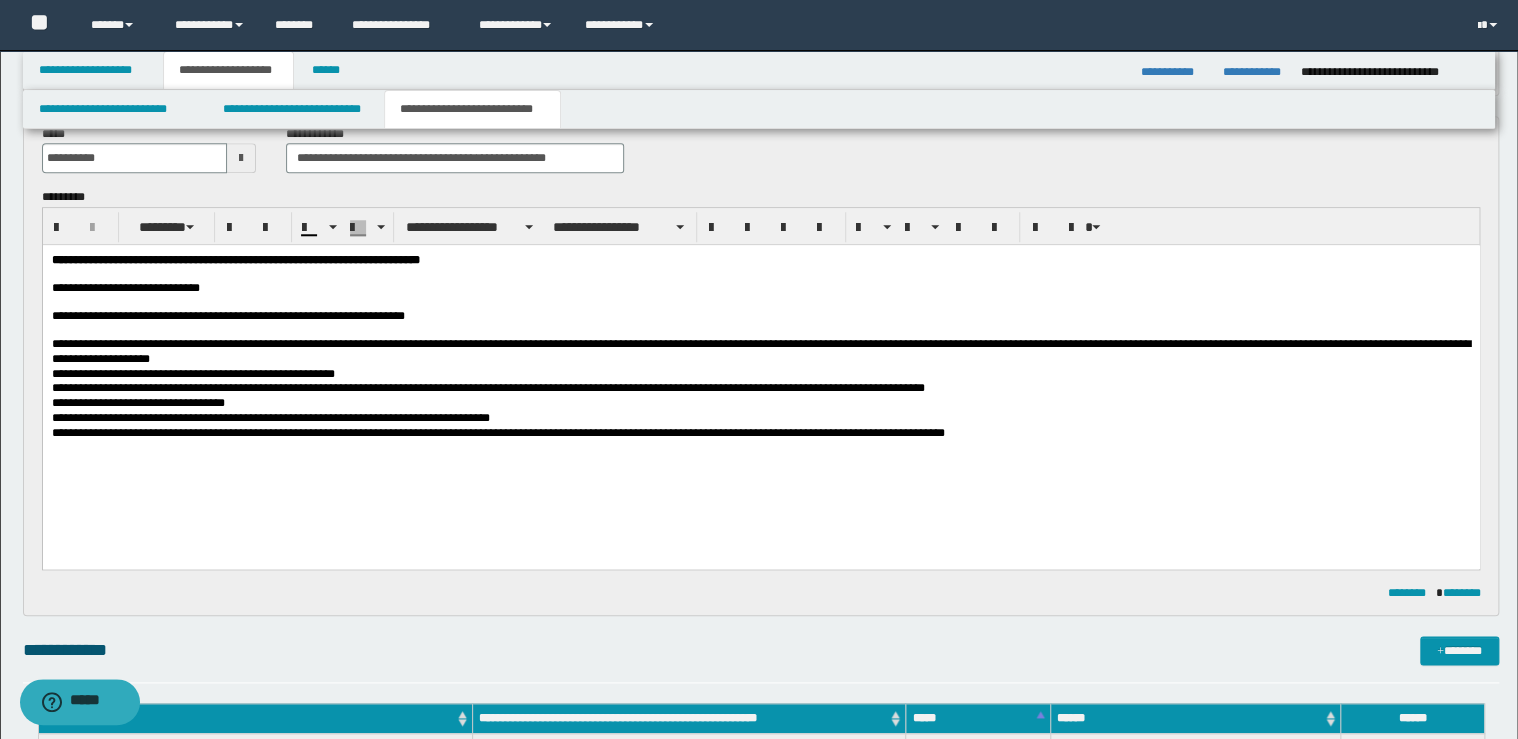 click on "**********" at bounding box center (760, 372) 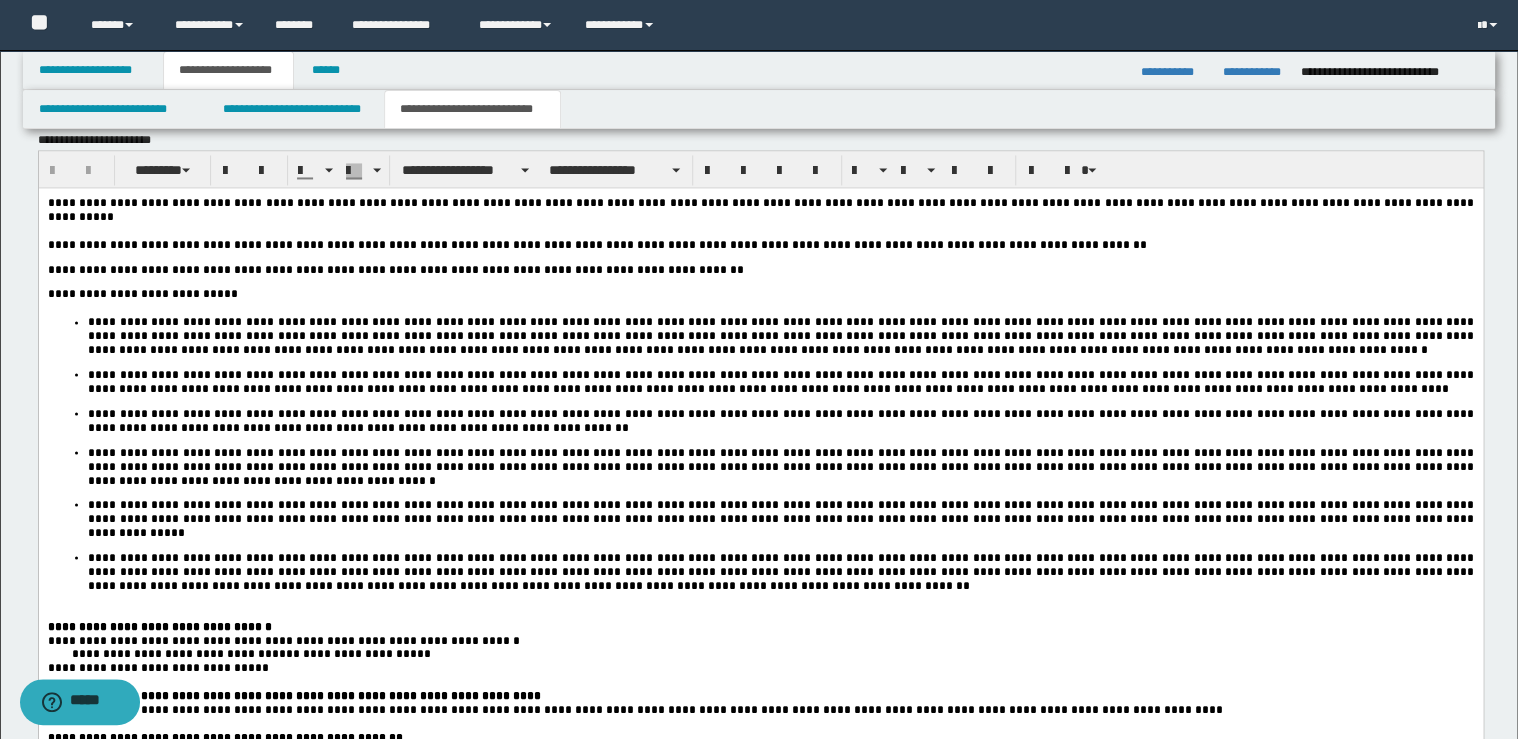 scroll, scrollTop: 1680, scrollLeft: 0, axis: vertical 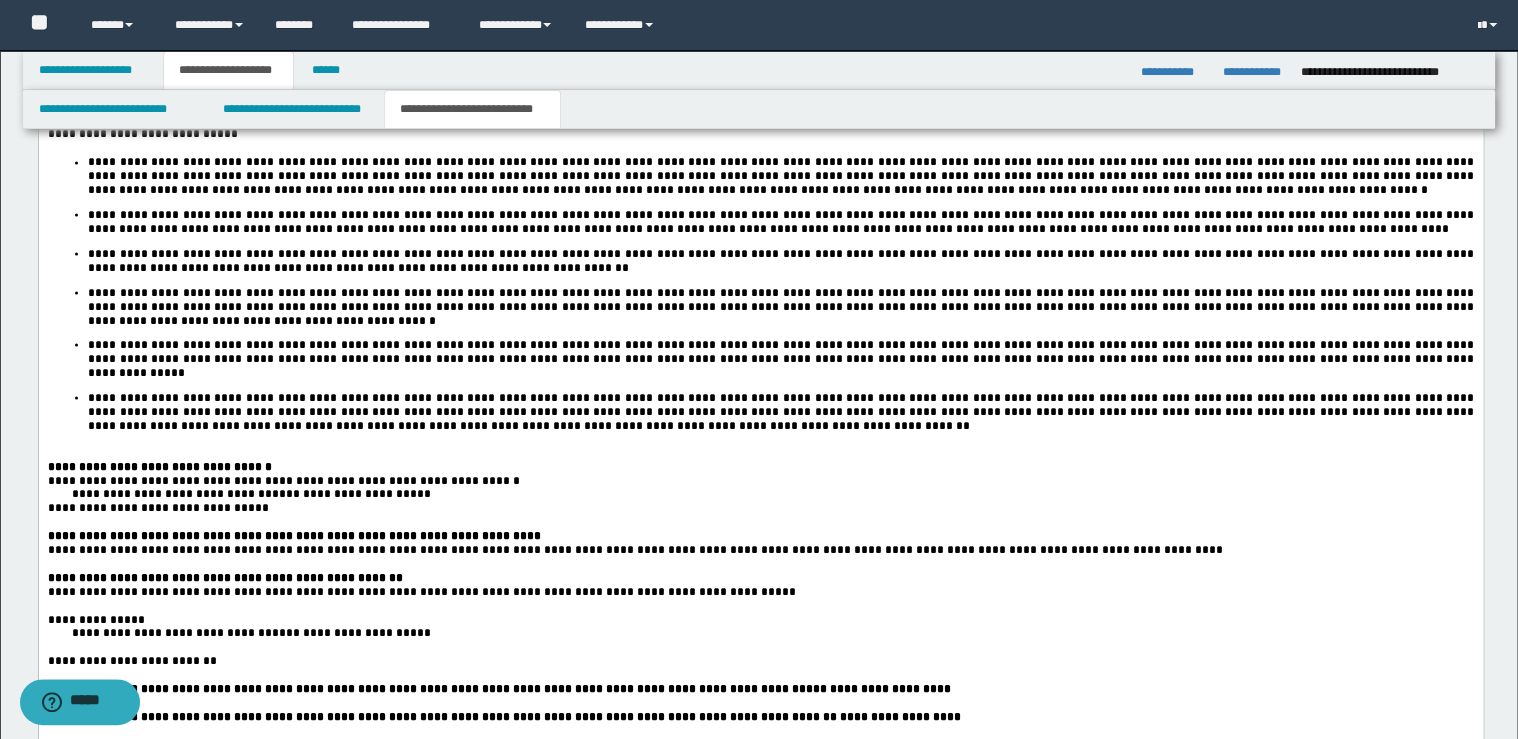click on "**********" at bounding box center [283, 480] 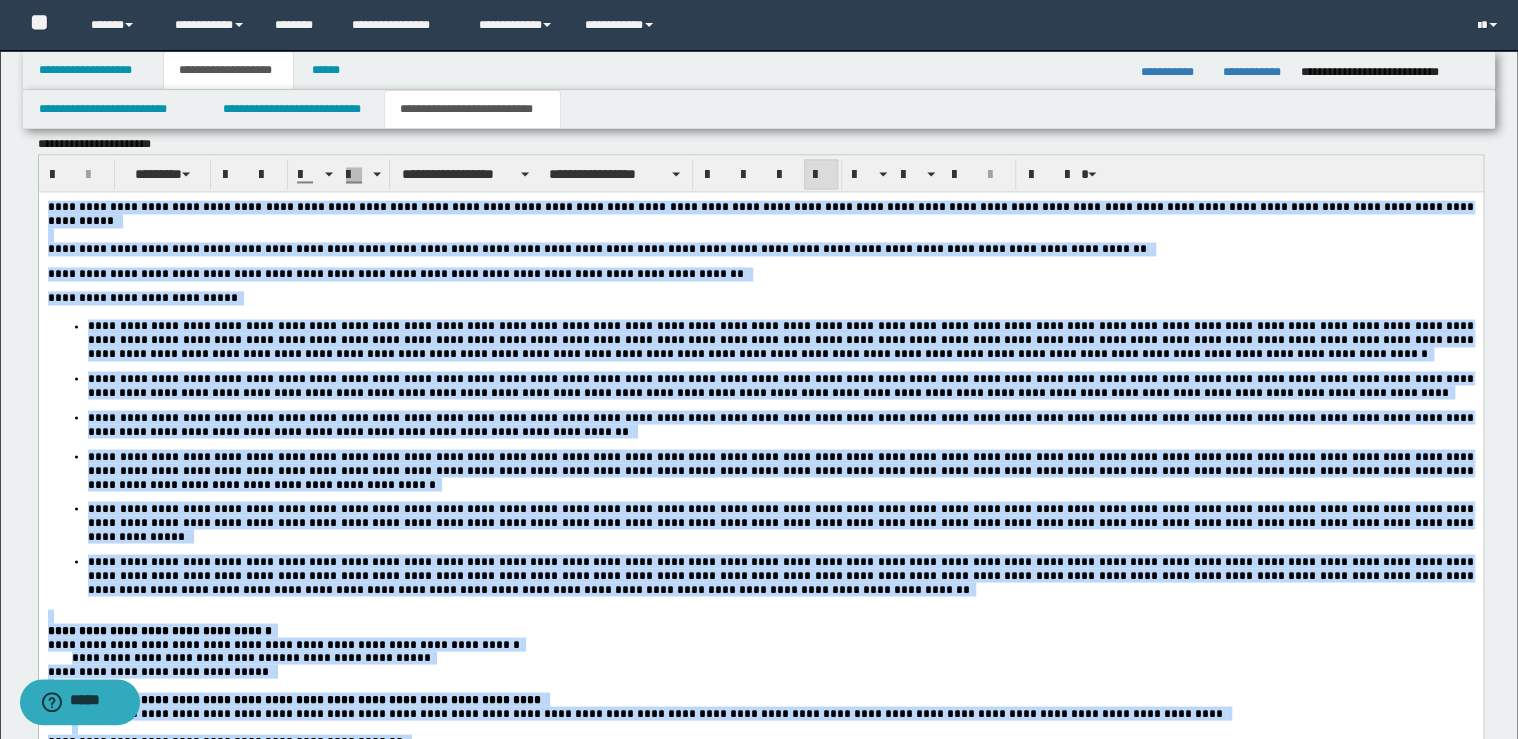 scroll, scrollTop: 1360, scrollLeft: 0, axis: vertical 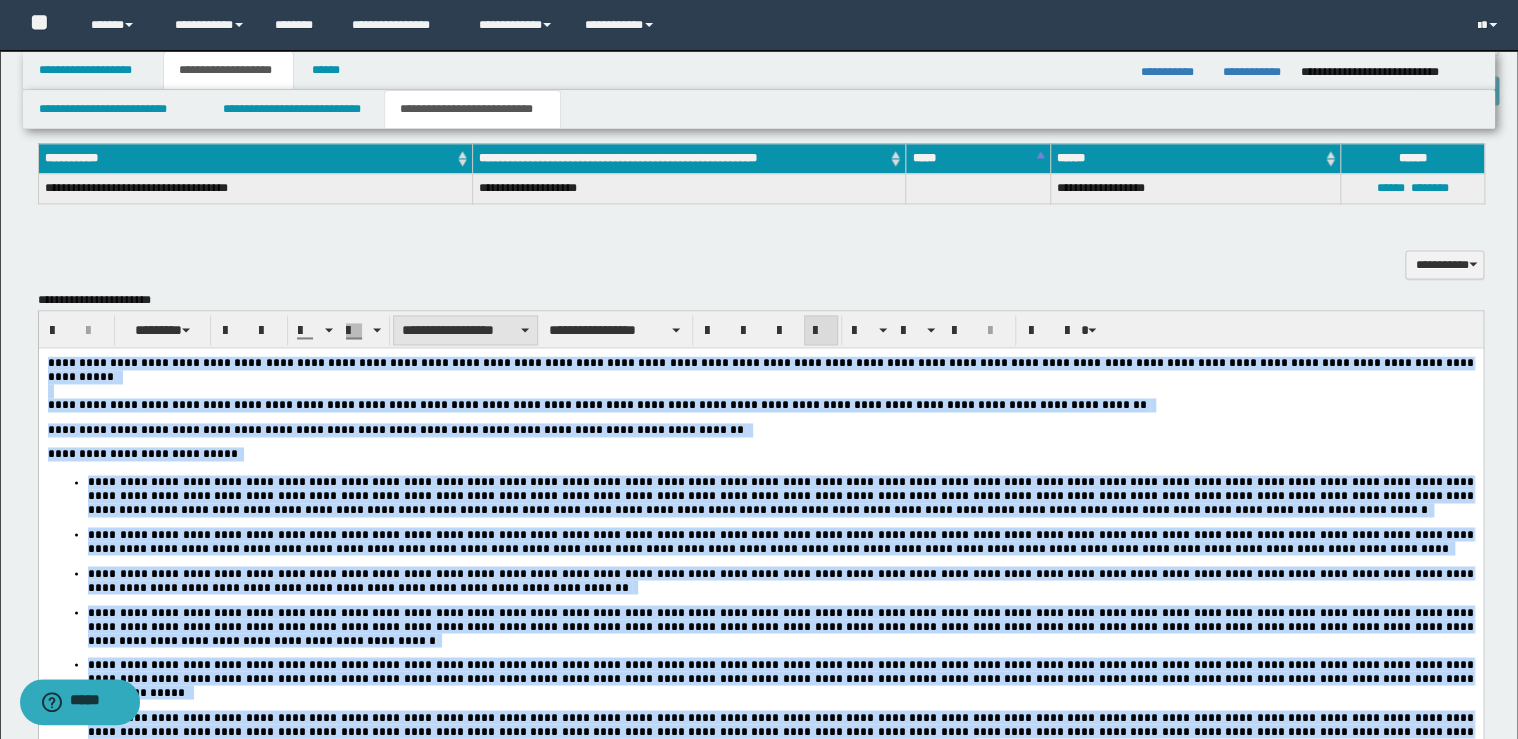 click on "**********" at bounding box center (465, 330) 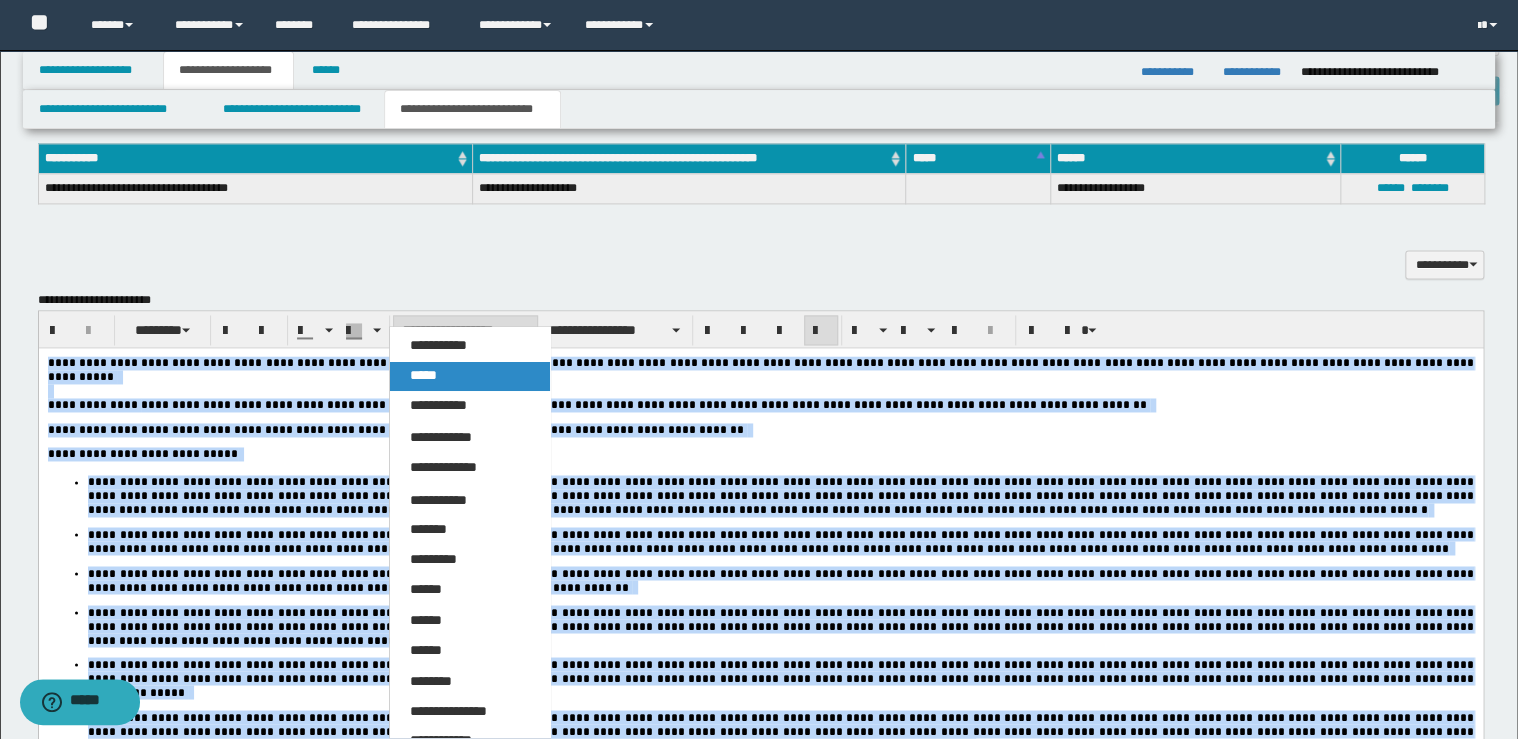 drag, startPoint x: 423, startPoint y: 377, endPoint x: 431, endPoint y: 7, distance: 370.0865 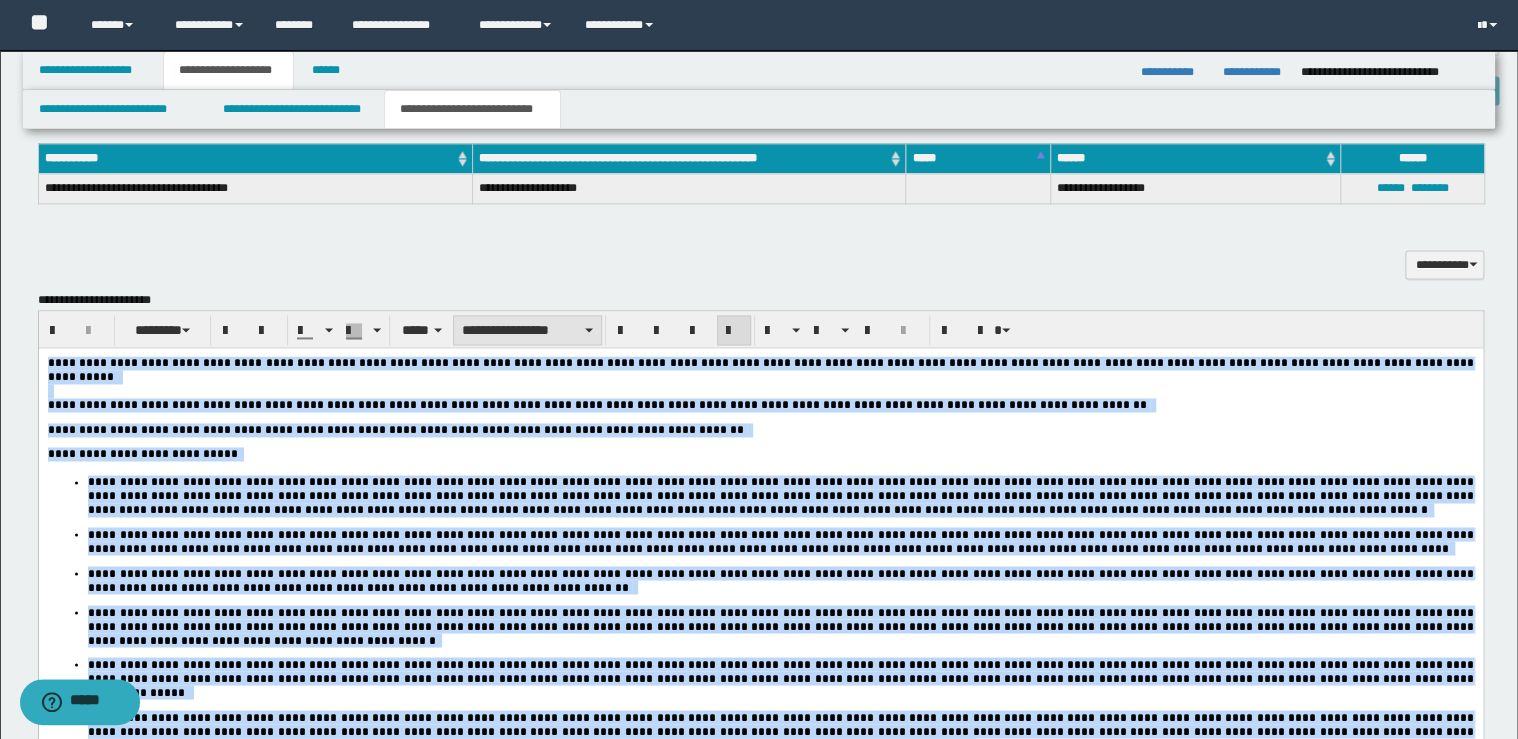 click on "**********" at bounding box center [527, 330] 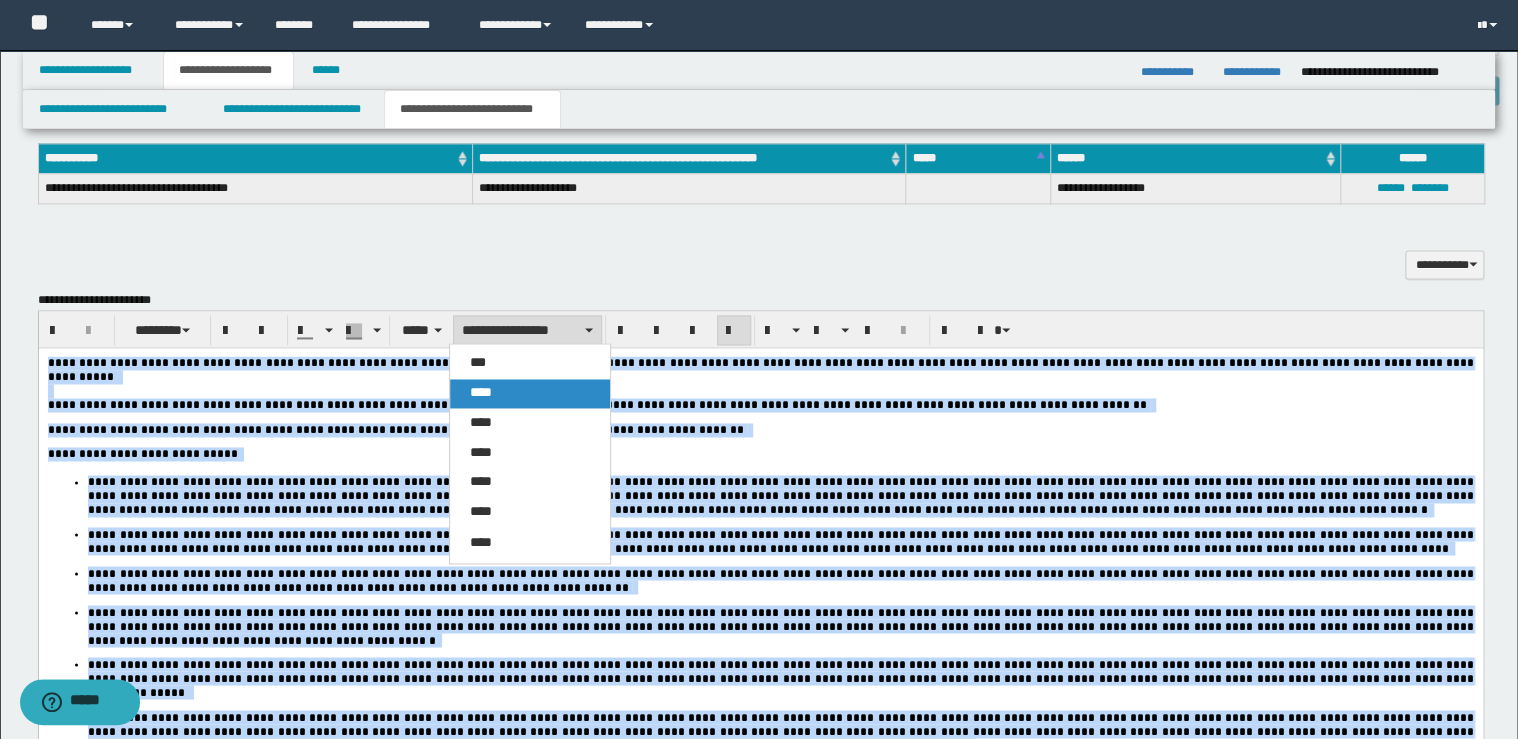 click on "****" at bounding box center [530, 393] 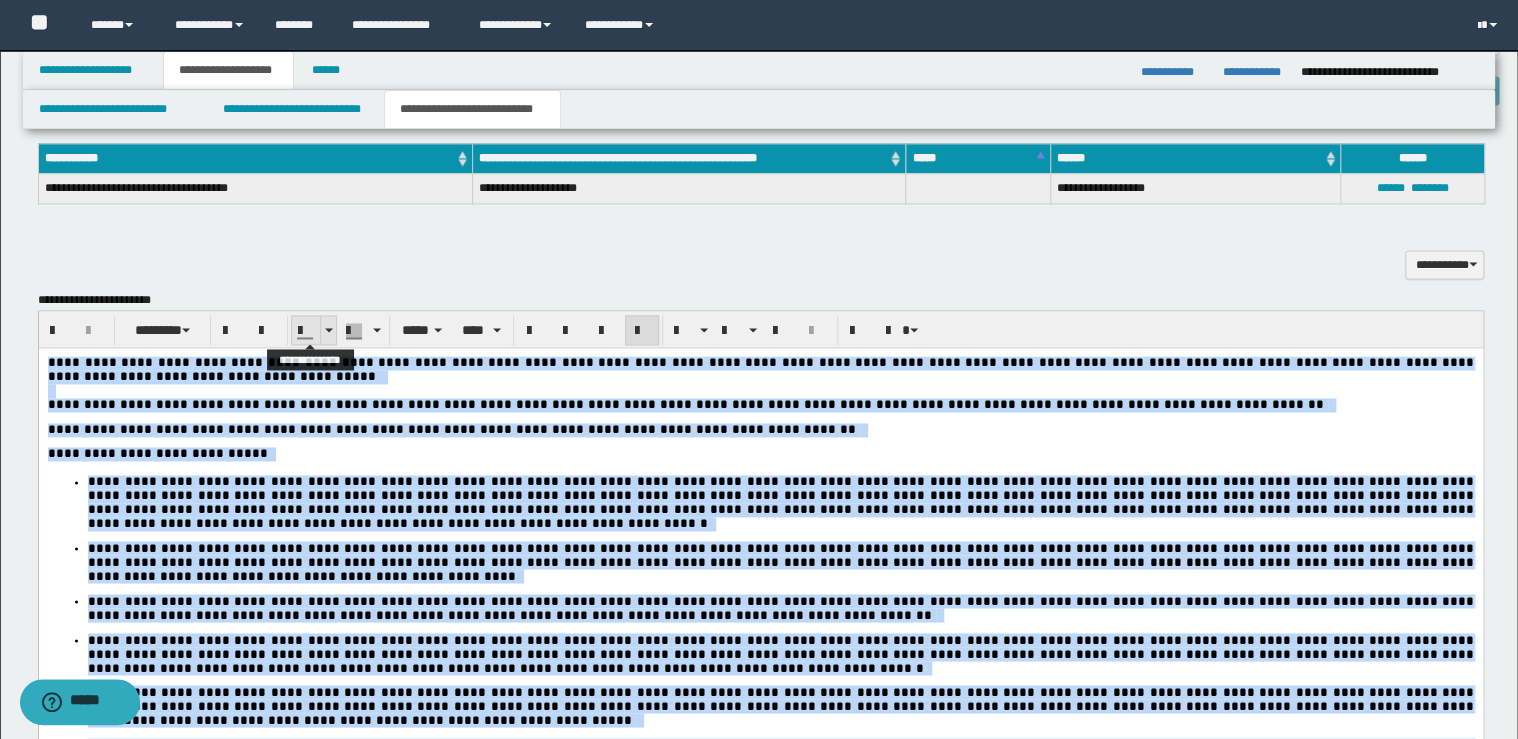click at bounding box center [328, 330] 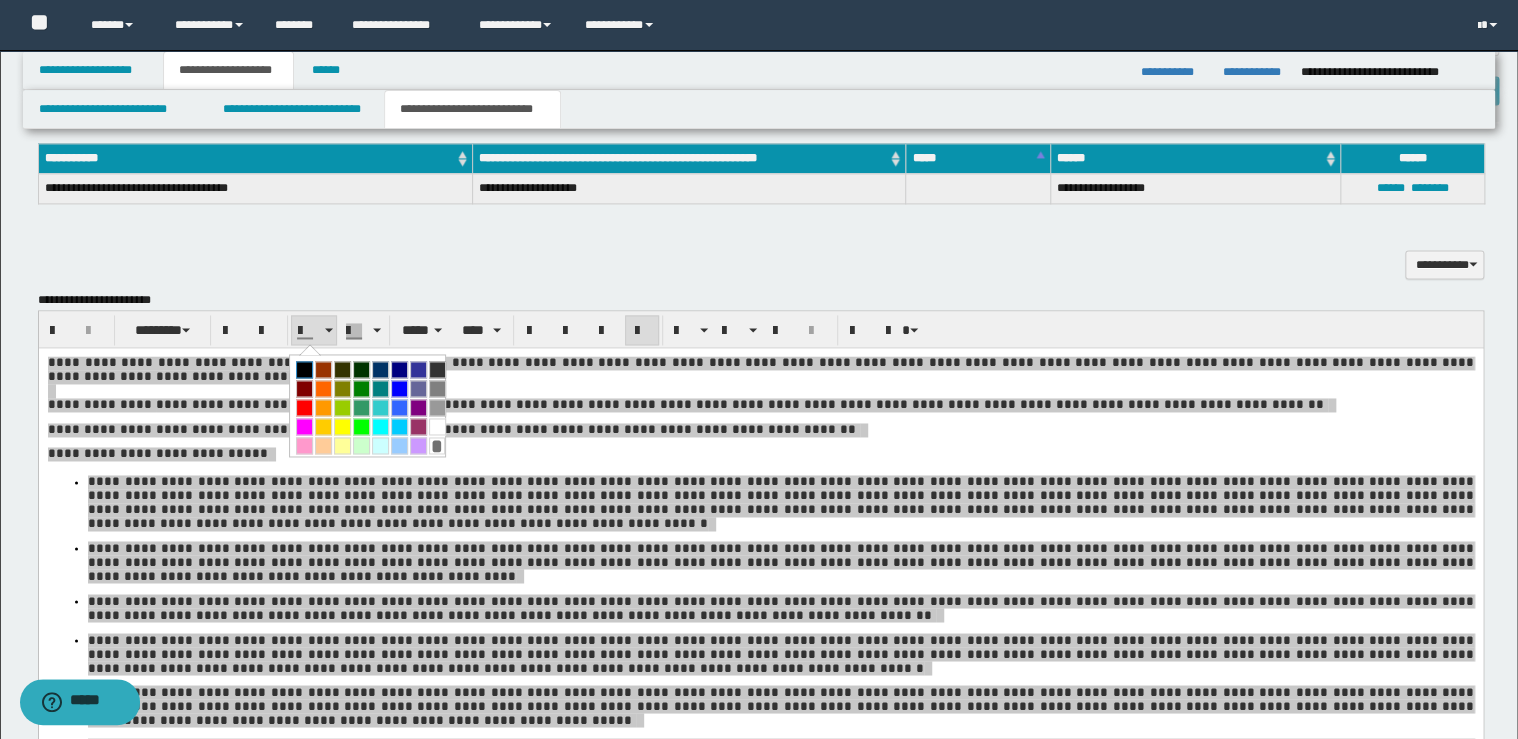 click at bounding box center (304, 369) 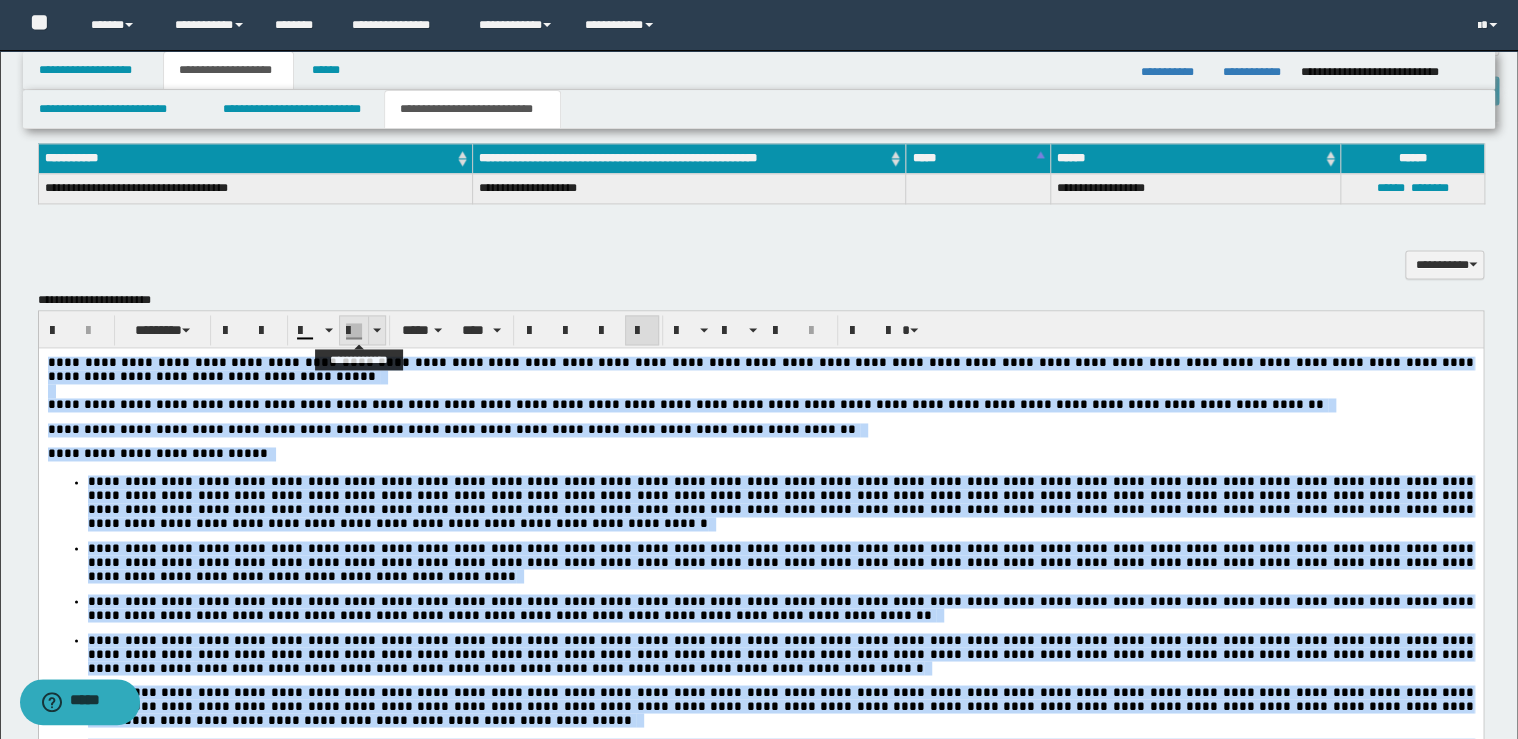 click at bounding box center [376, 330] 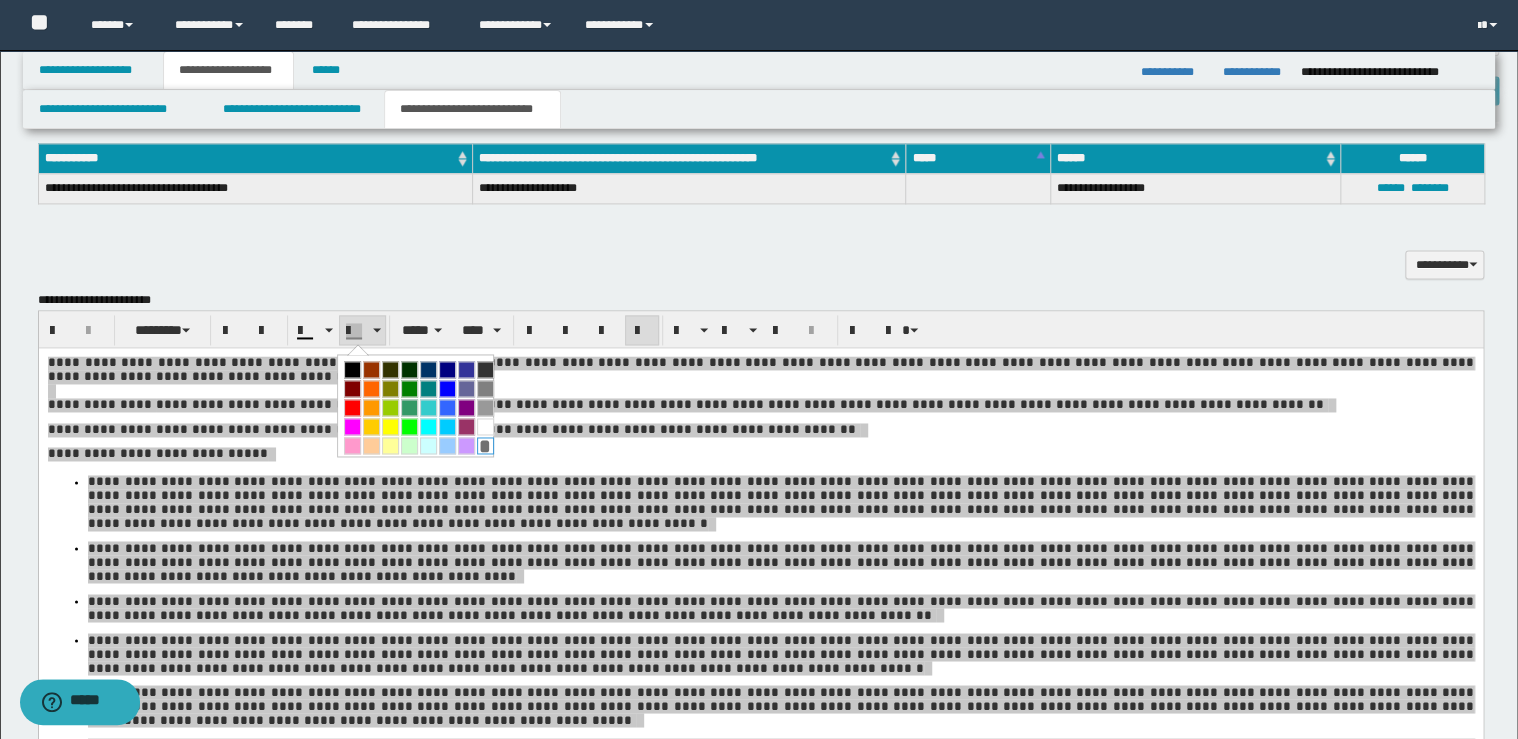 click on "*" at bounding box center [485, 445] 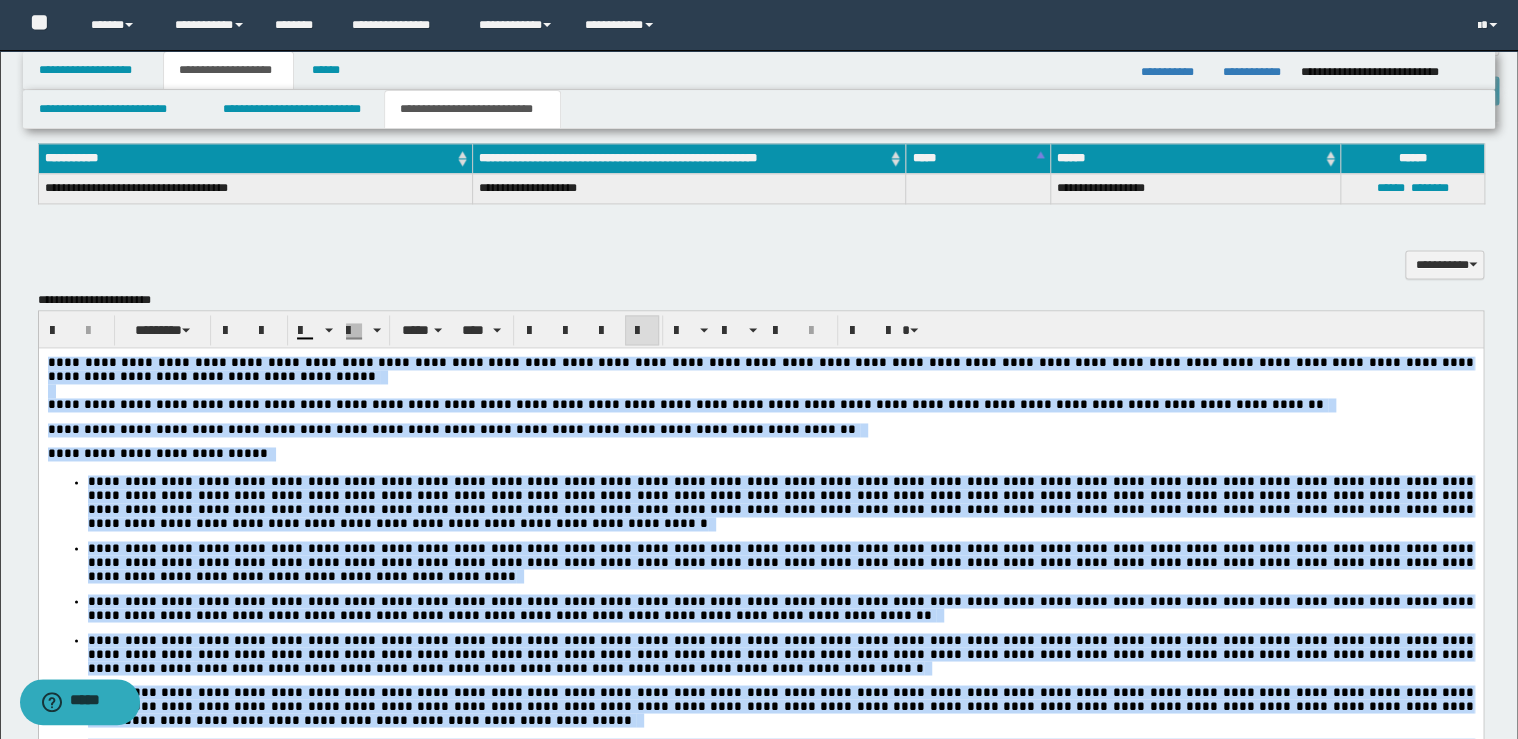 click on "**********" at bounding box center [782, 502] 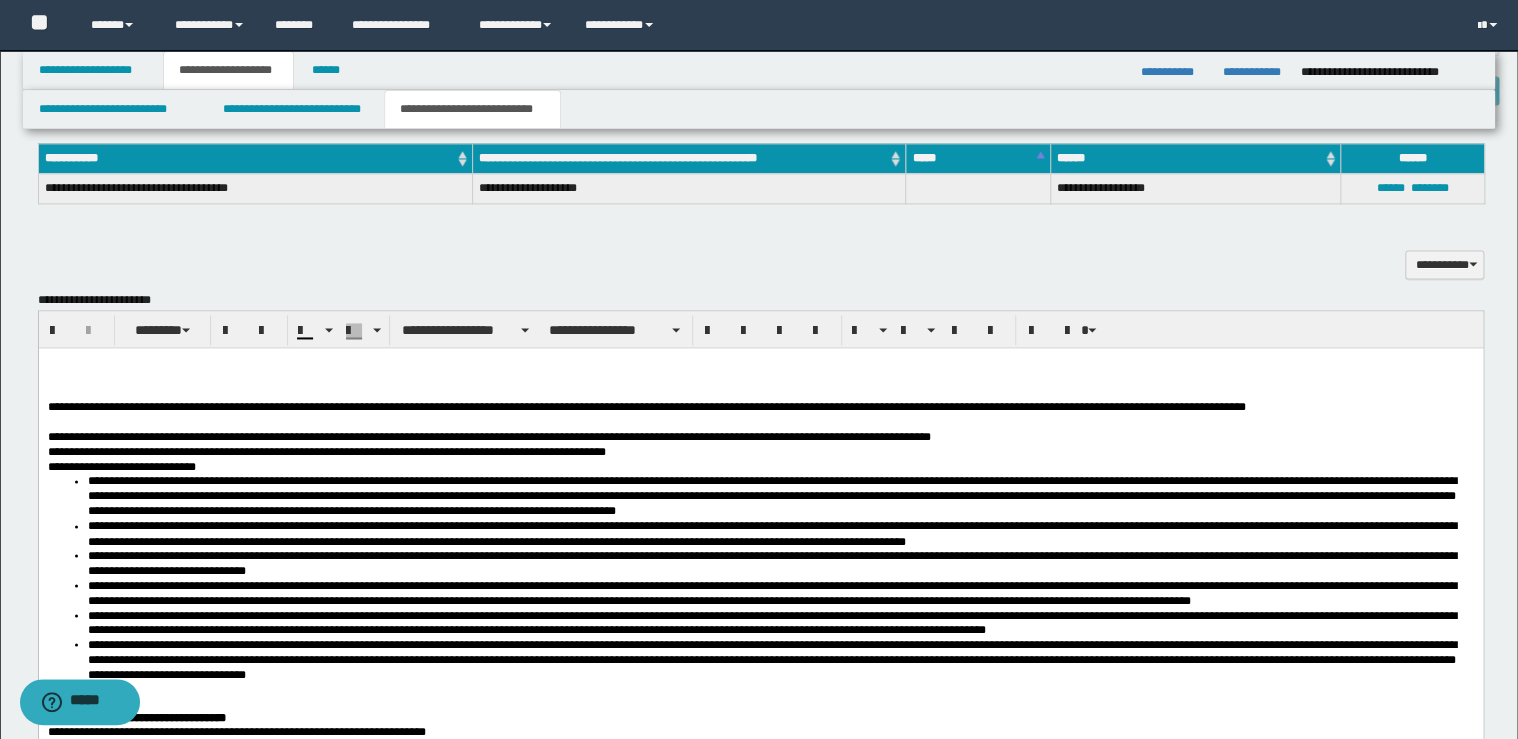 click on "**********" at bounding box center [646, 407] 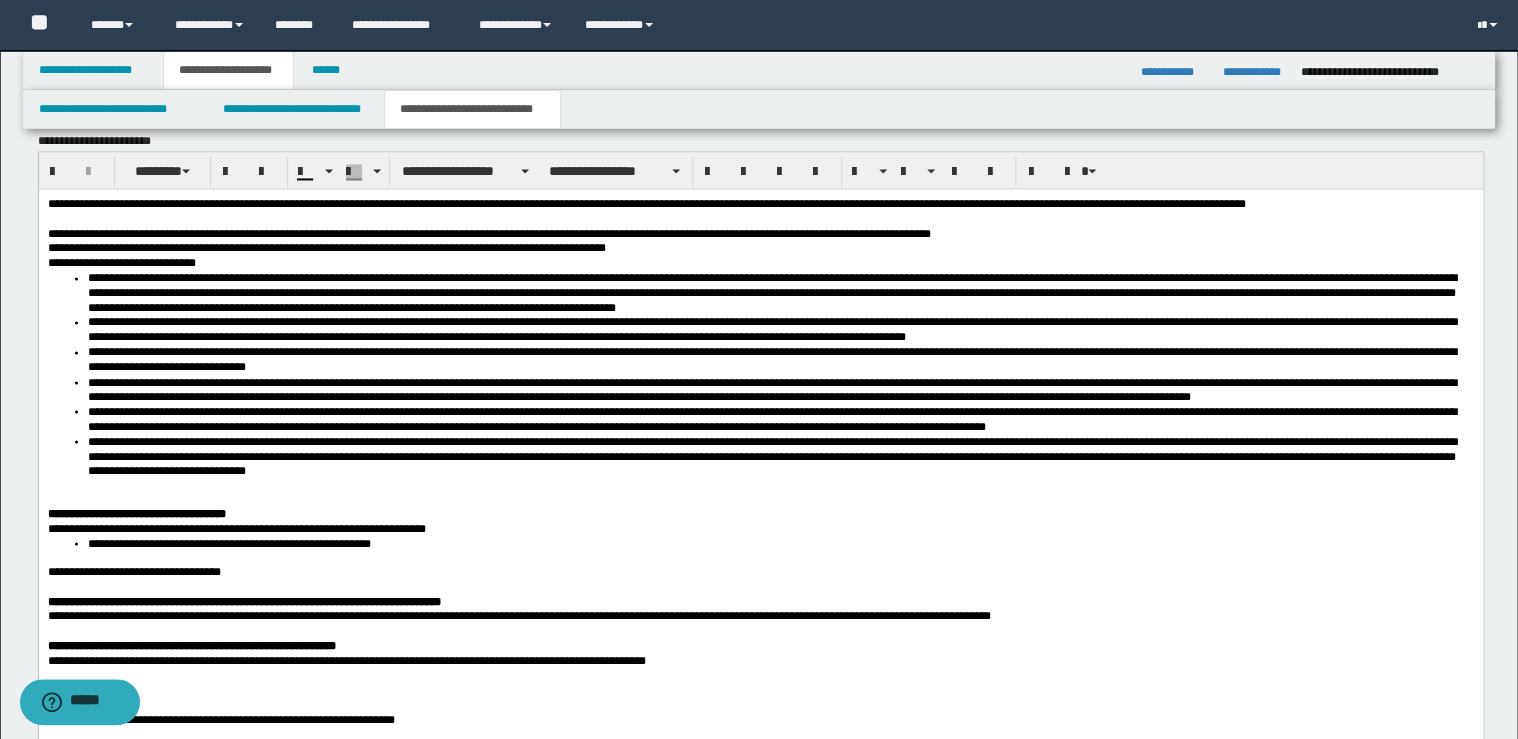 scroll, scrollTop: 1520, scrollLeft: 0, axis: vertical 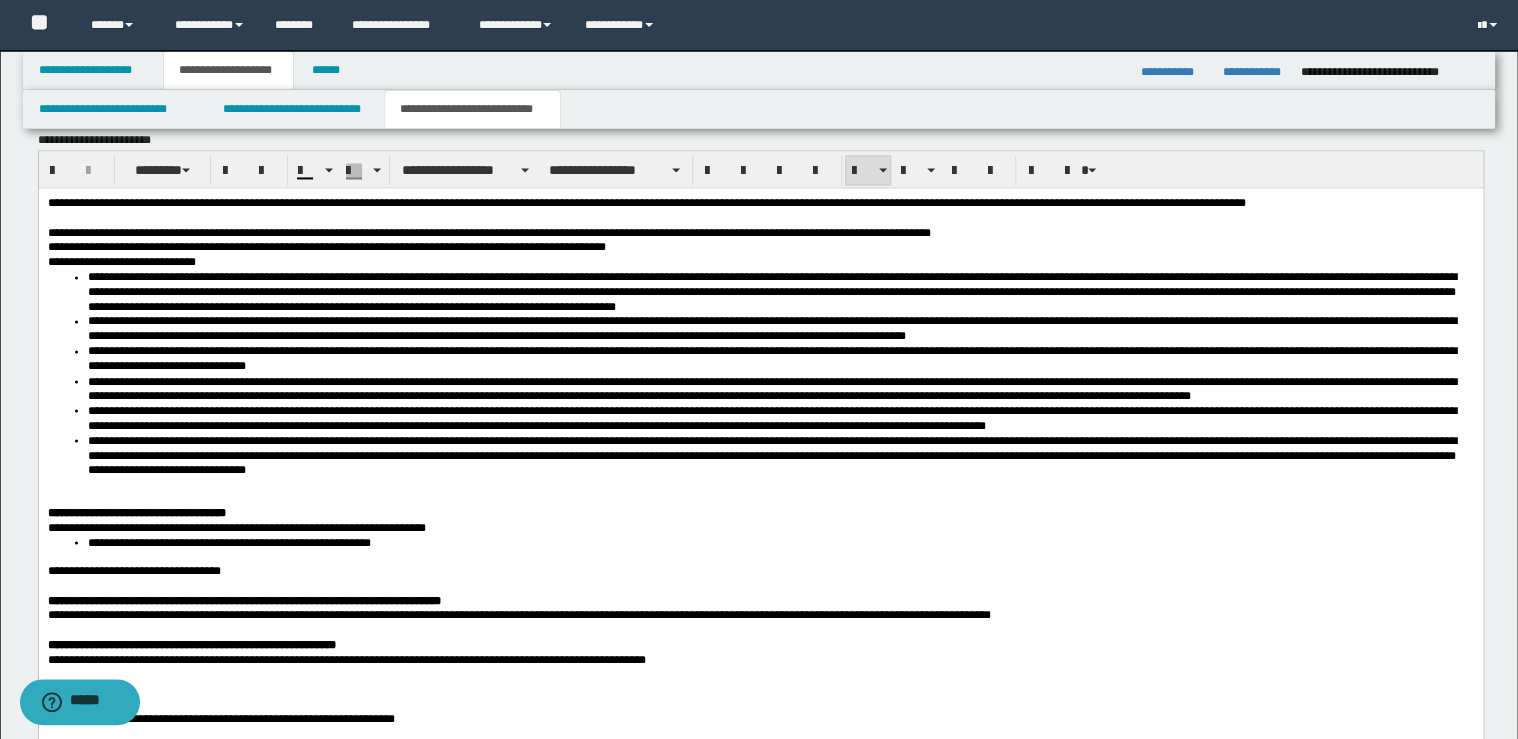 click on "**********" at bounding box center (771, 455) 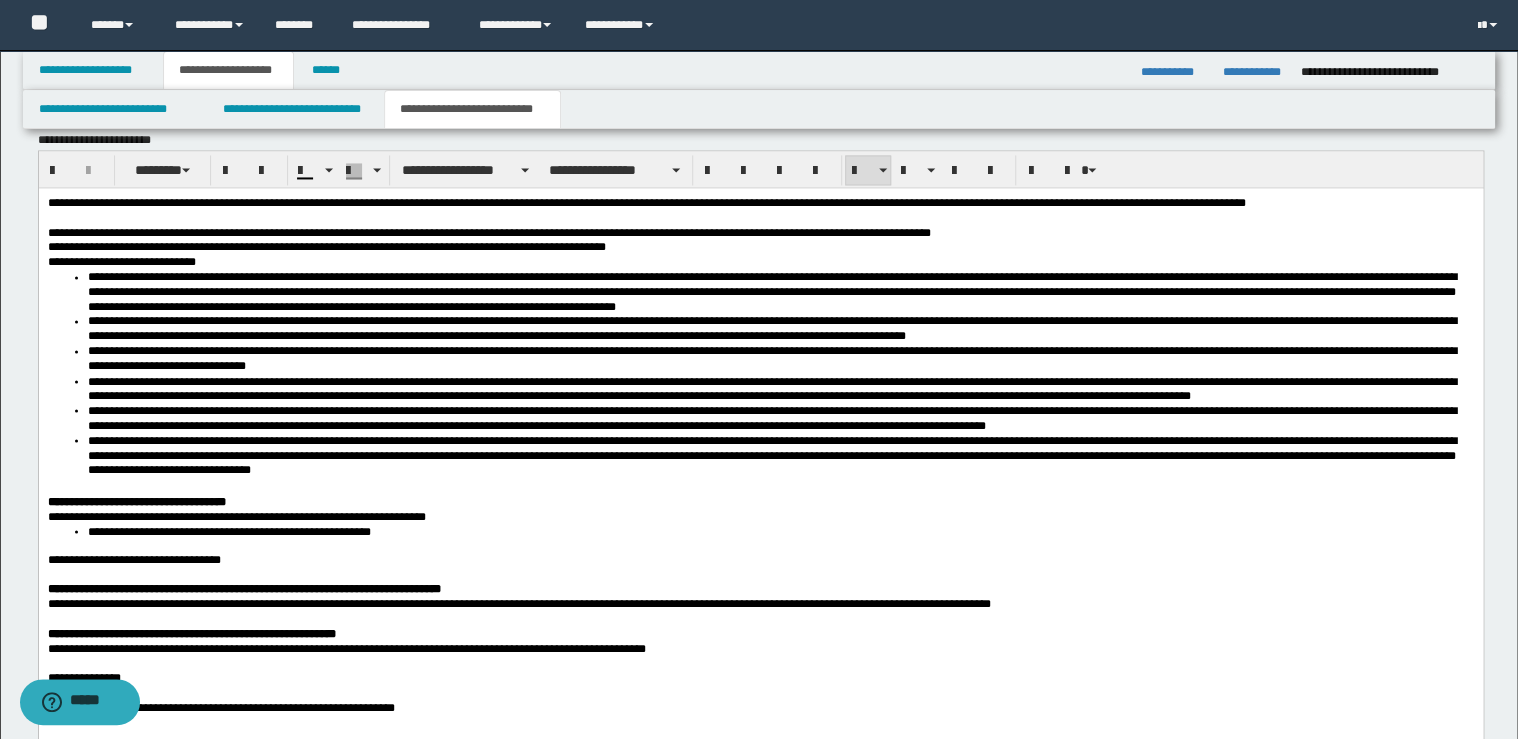click on "**********" at bounding box center [760, 723] 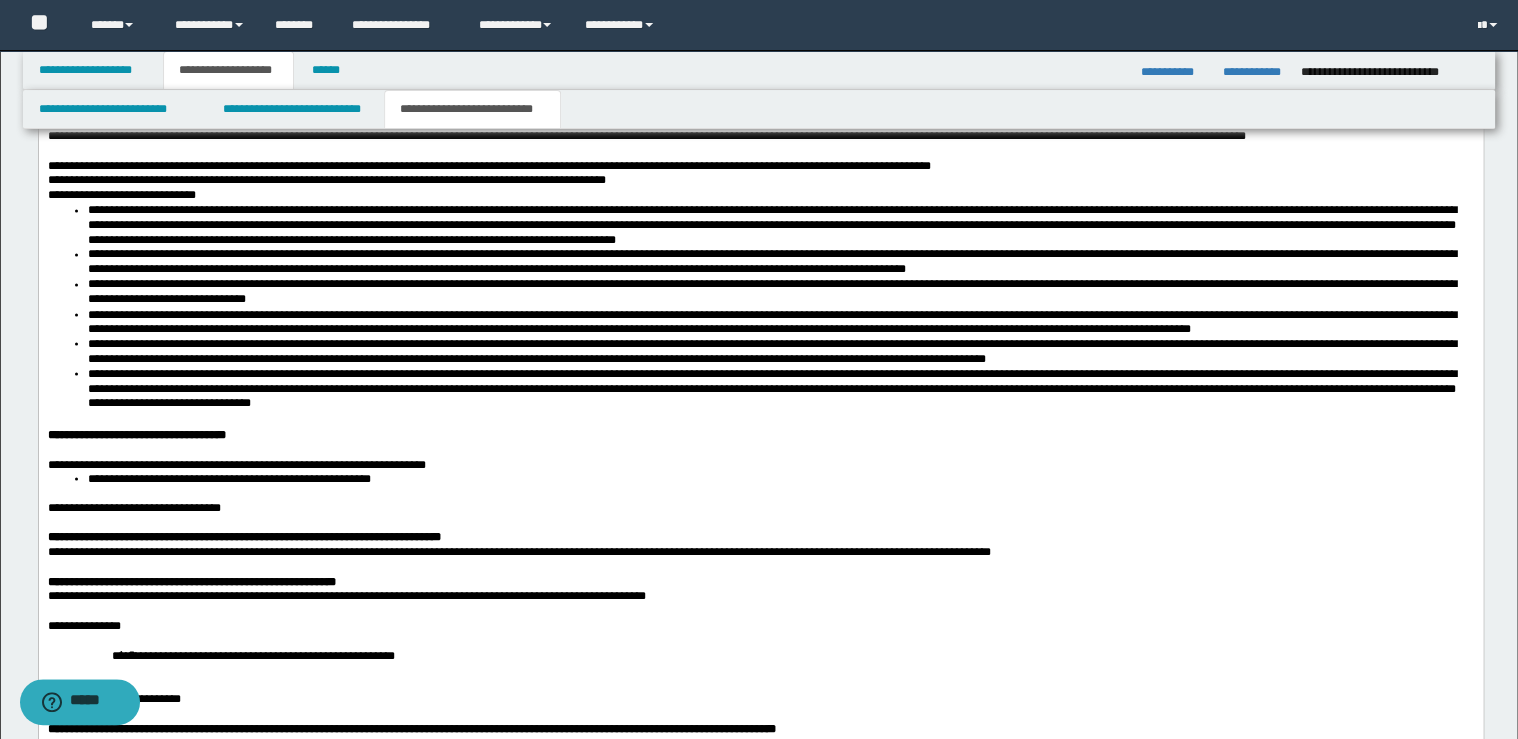 scroll, scrollTop: 1680, scrollLeft: 0, axis: vertical 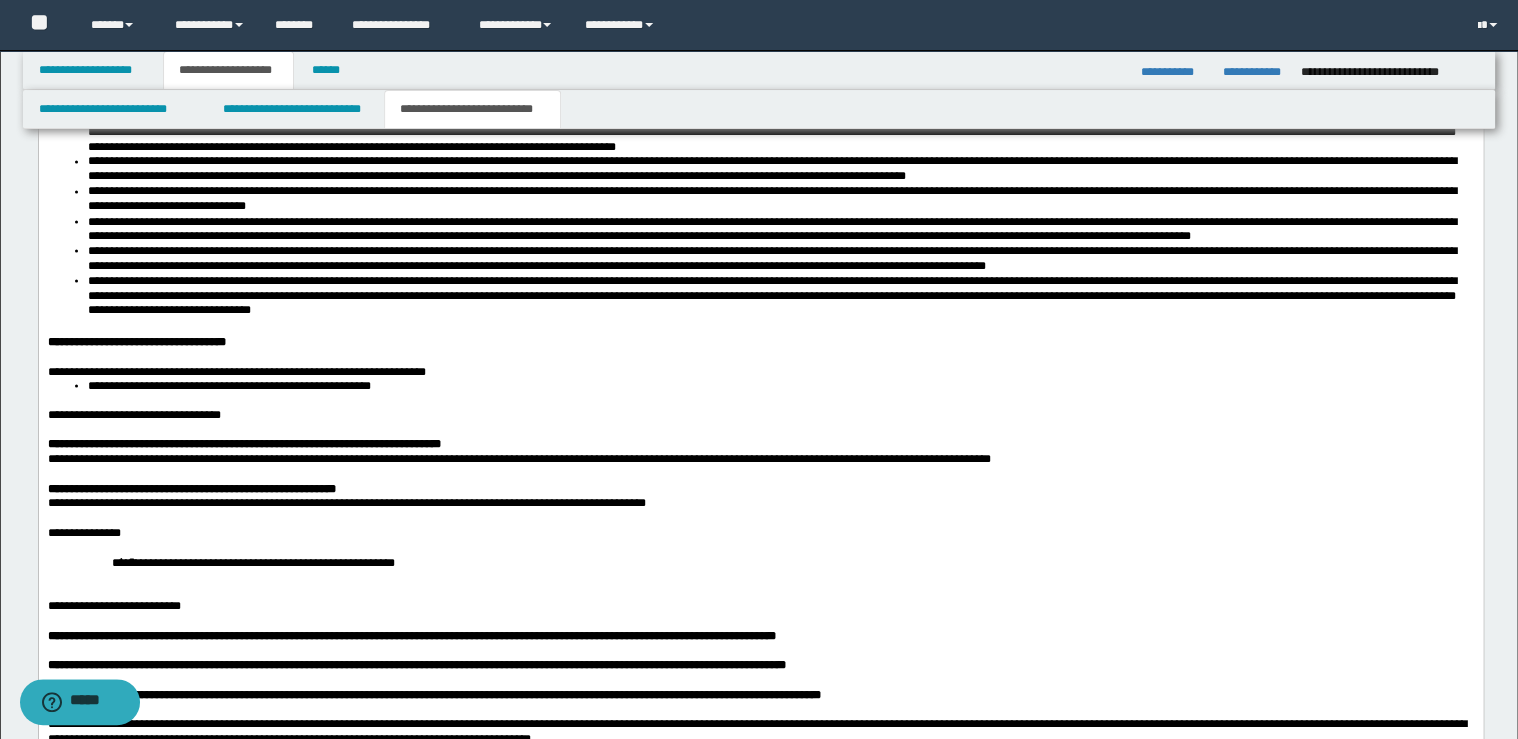 click on "**********" at bounding box center (133, 414) 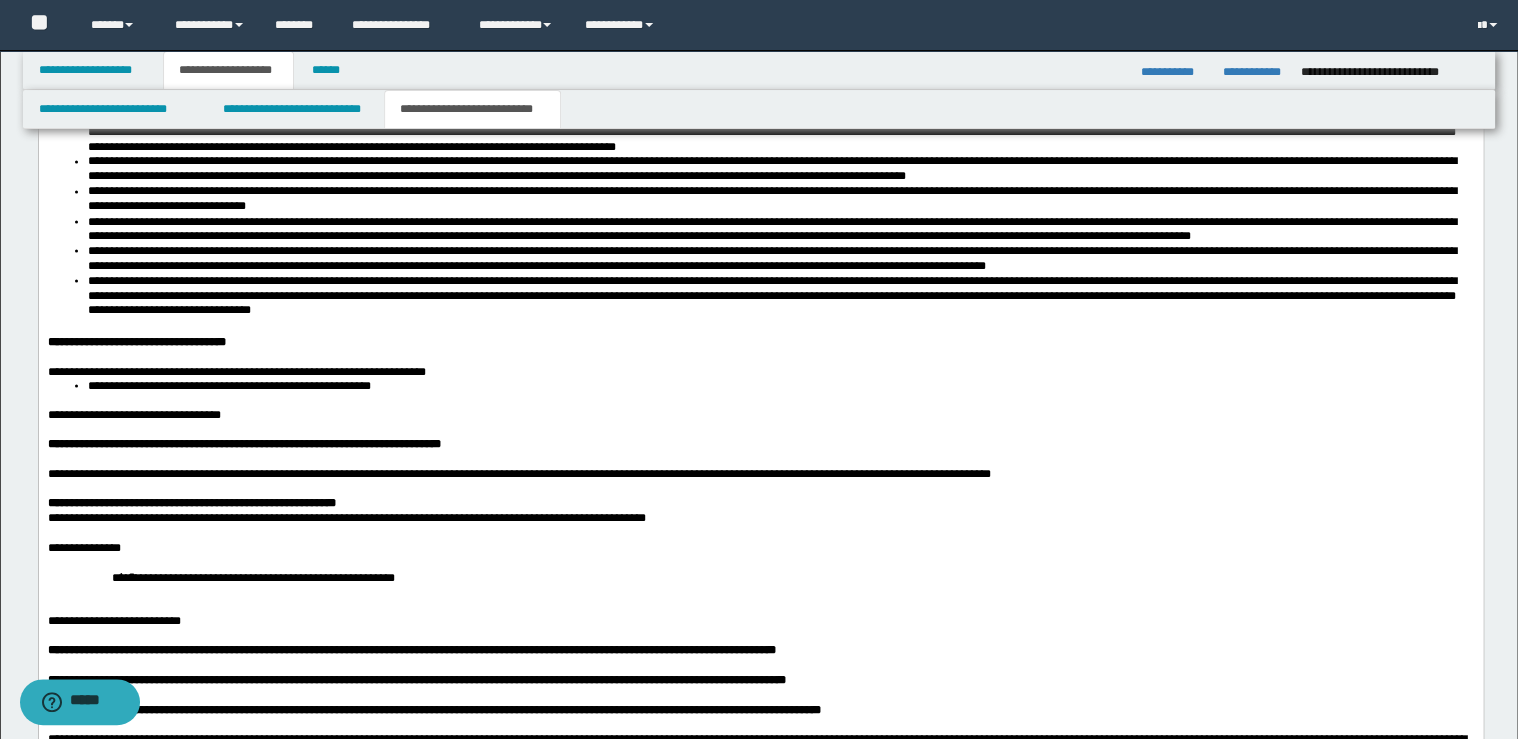 click on "**********" at bounding box center [760, 502] 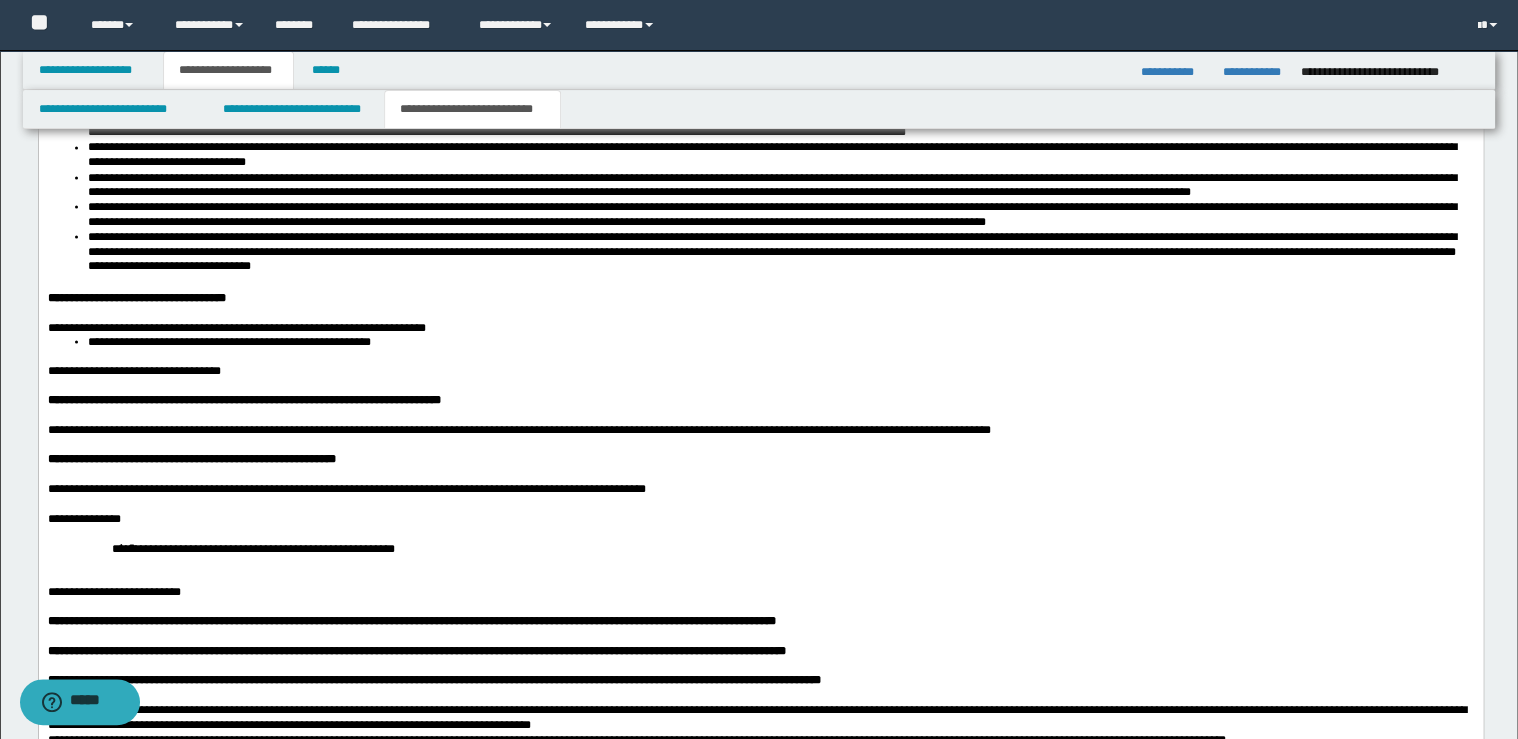 scroll, scrollTop: 1760, scrollLeft: 0, axis: vertical 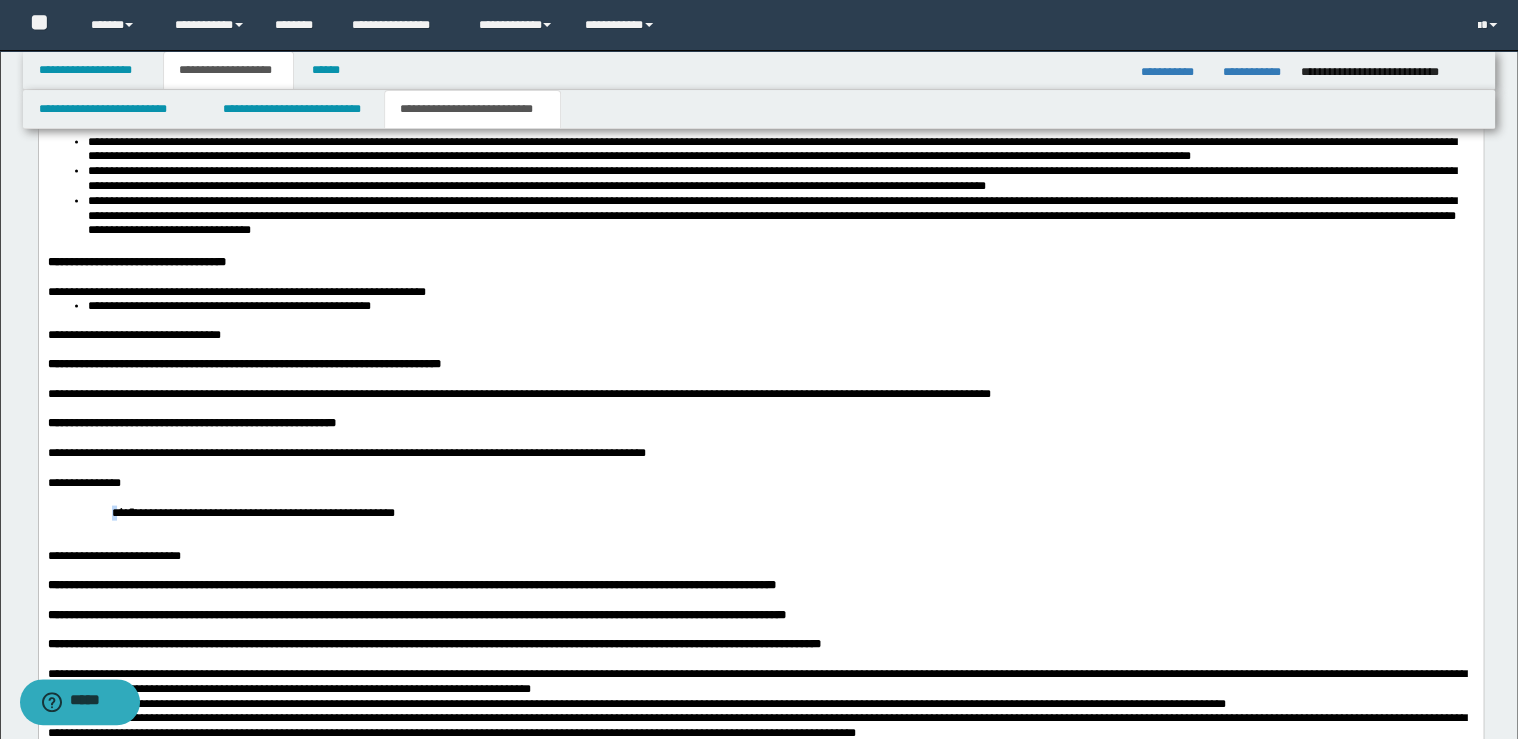 drag, startPoint x: 108, startPoint y: 552, endPoint x: 120, endPoint y: 552, distance: 12 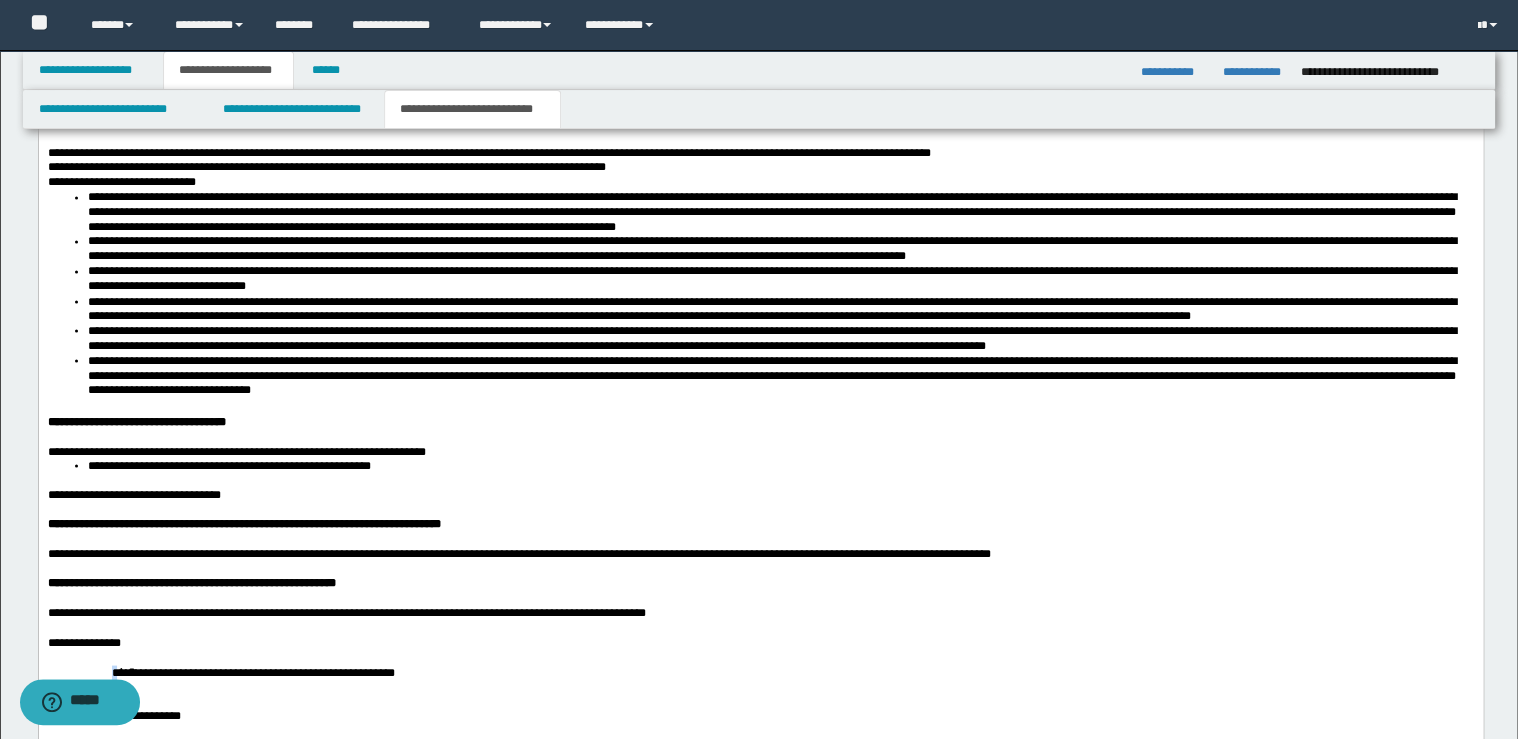 scroll, scrollTop: 1360, scrollLeft: 0, axis: vertical 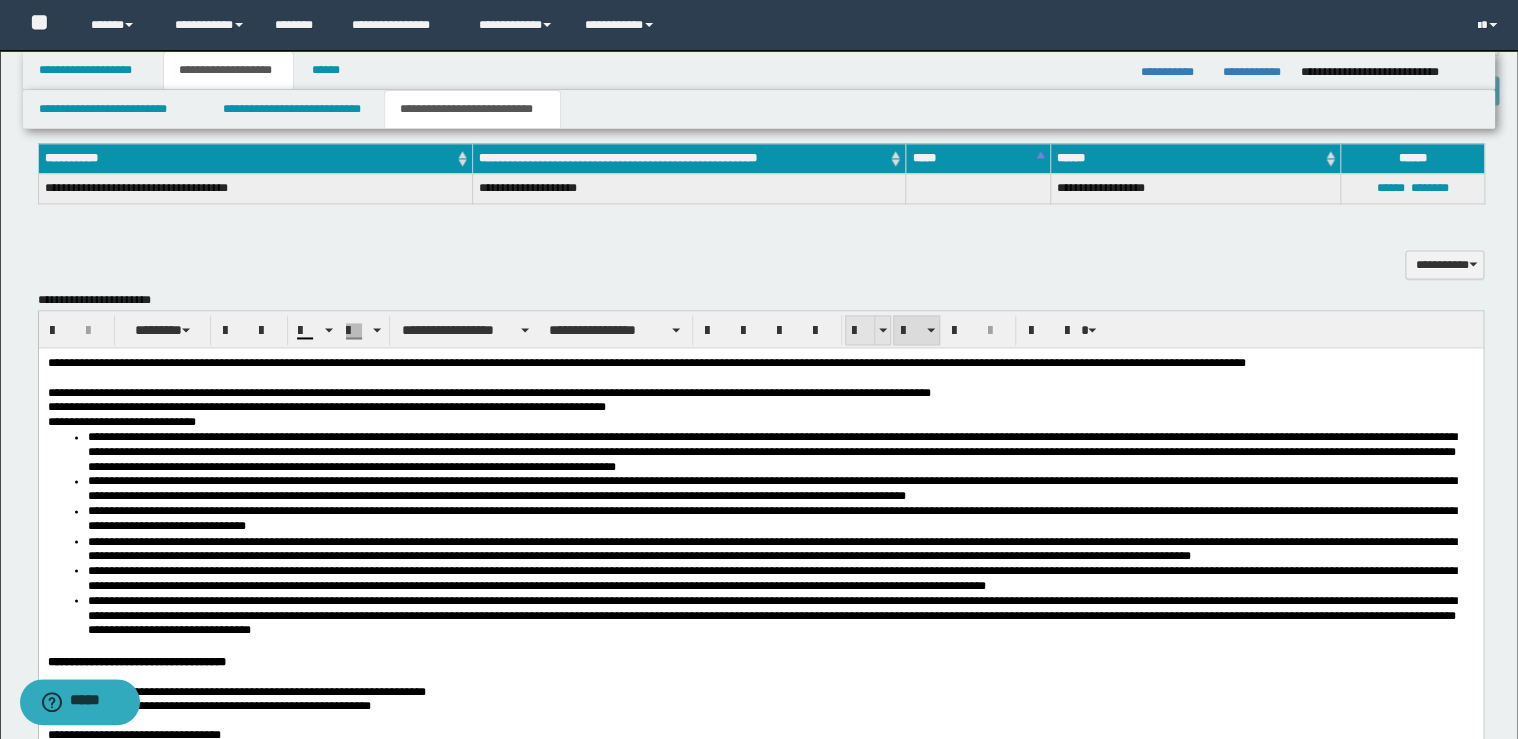 click at bounding box center (860, 331) 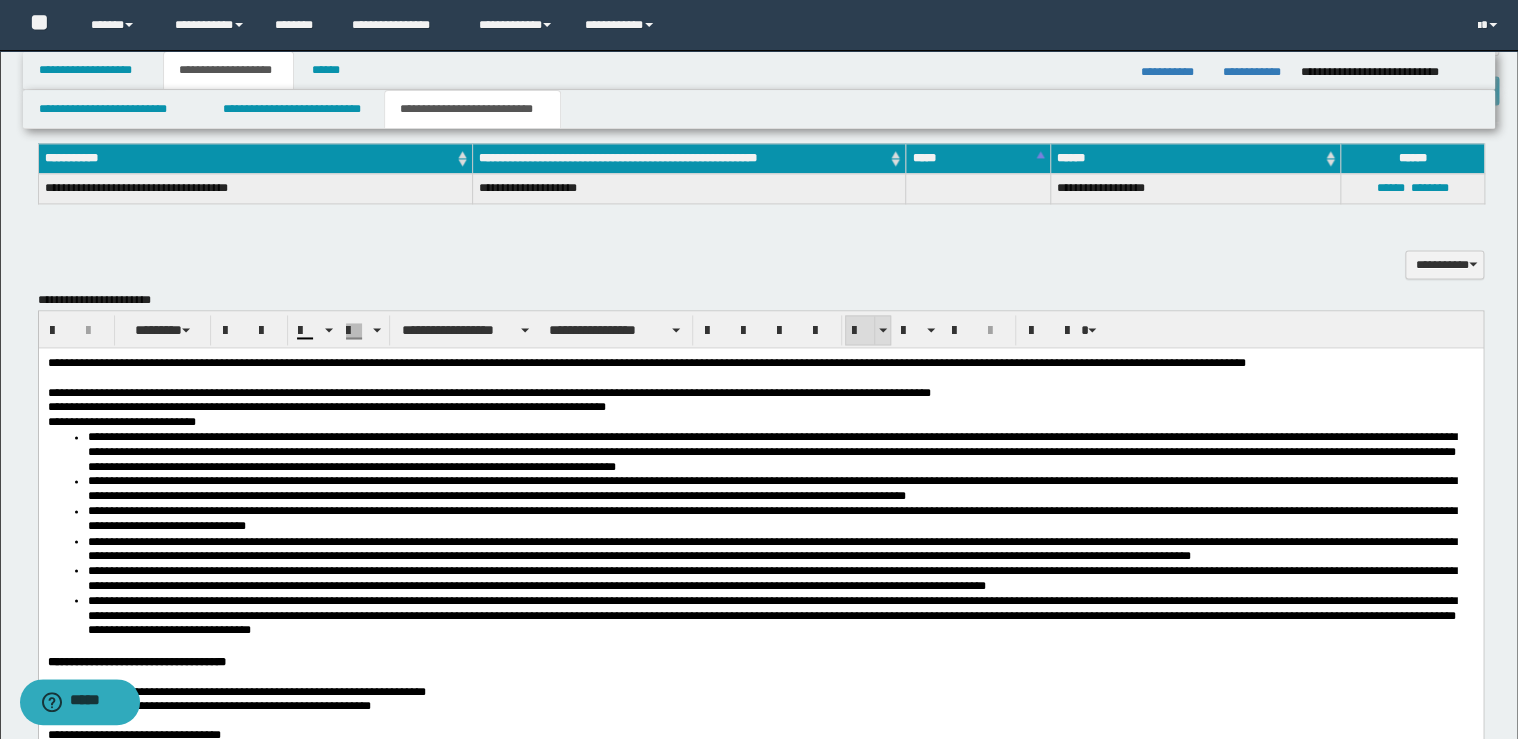 click at bounding box center (860, 331) 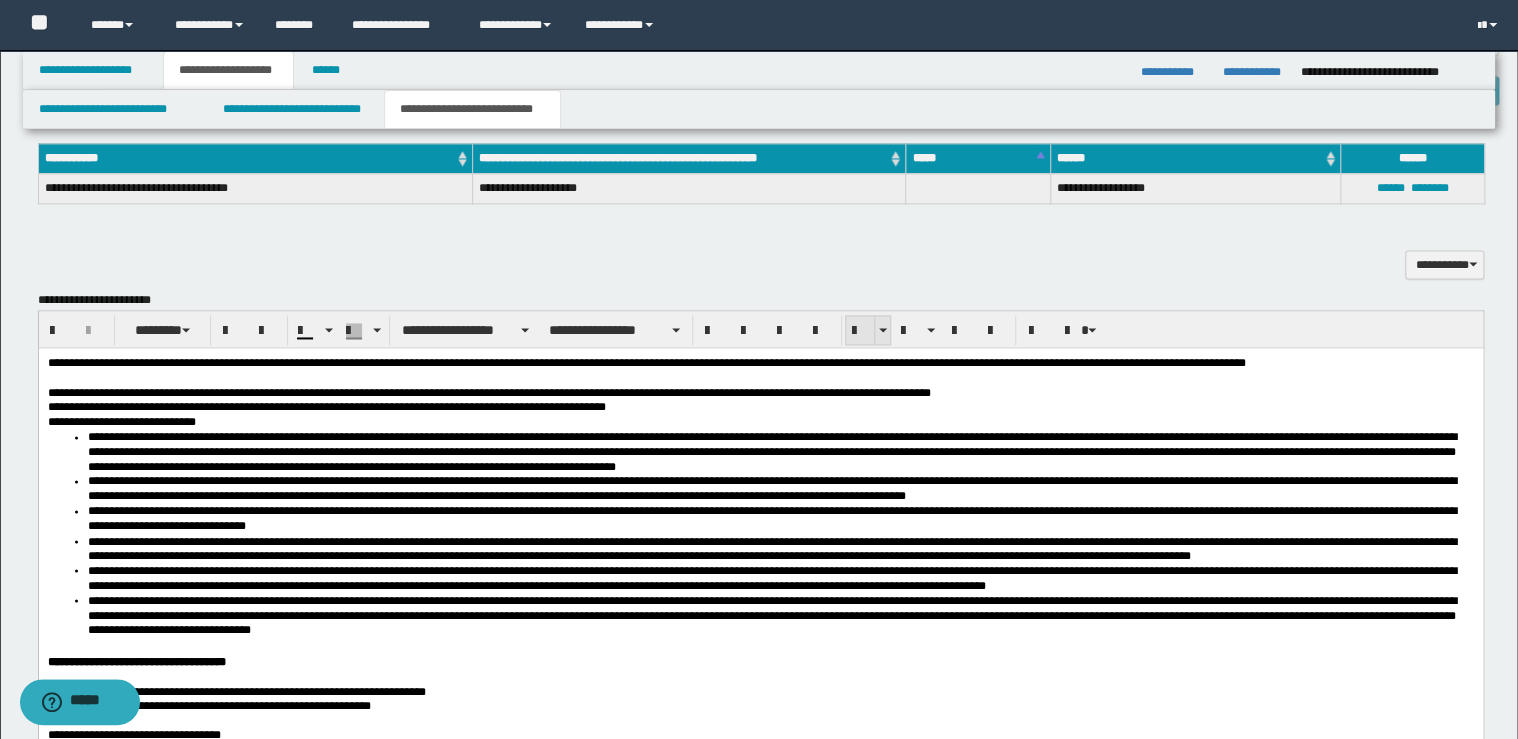 click at bounding box center [860, 331] 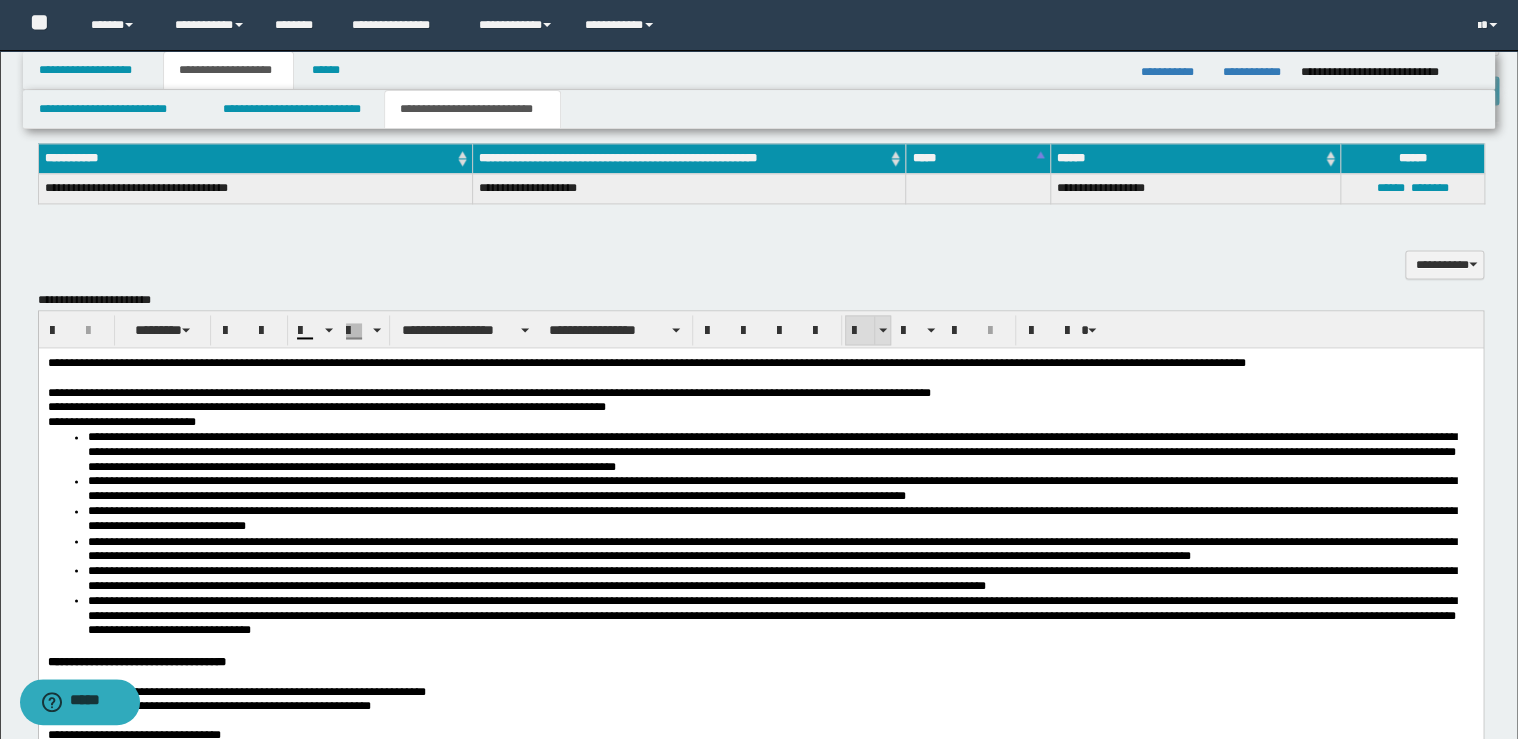 click at bounding box center (860, 331) 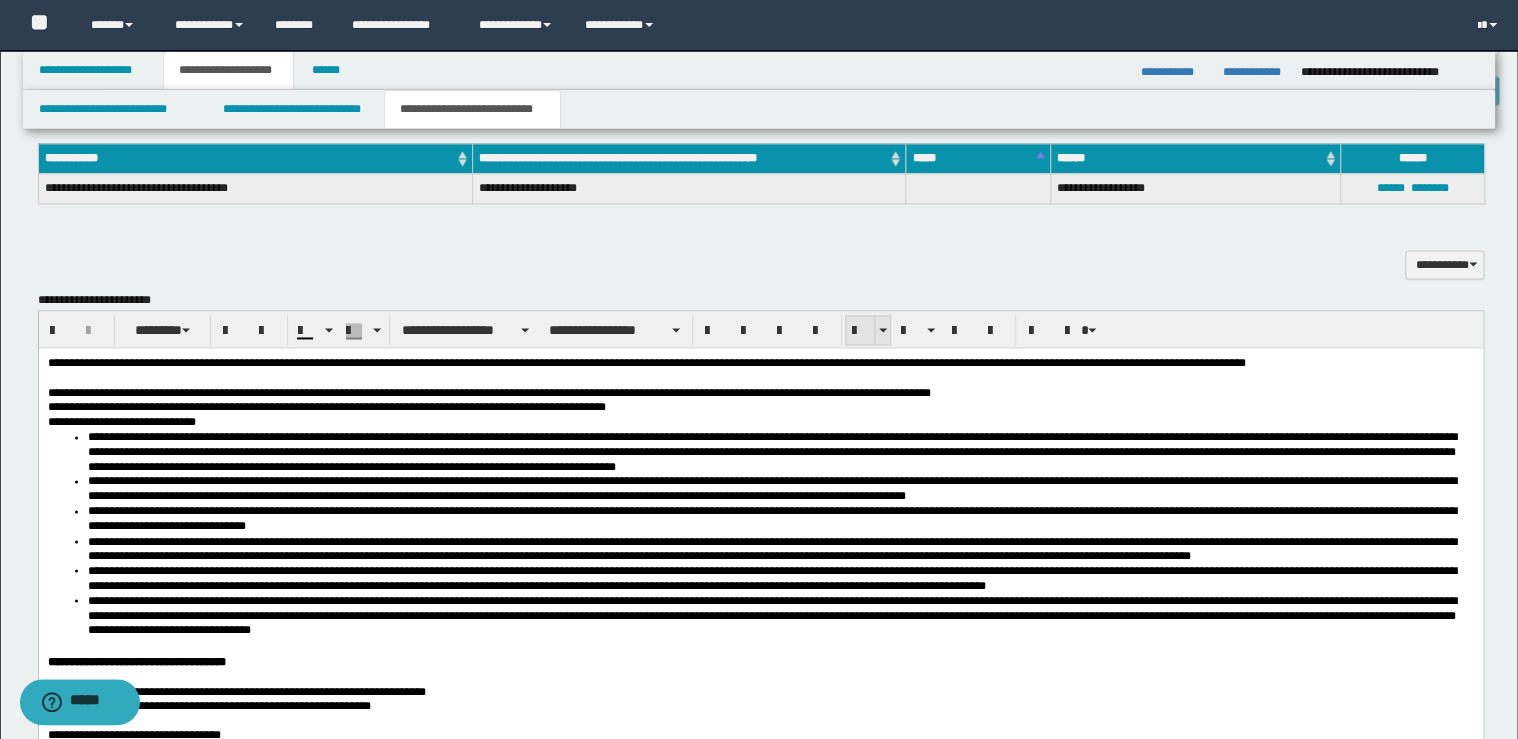 click at bounding box center [860, 331] 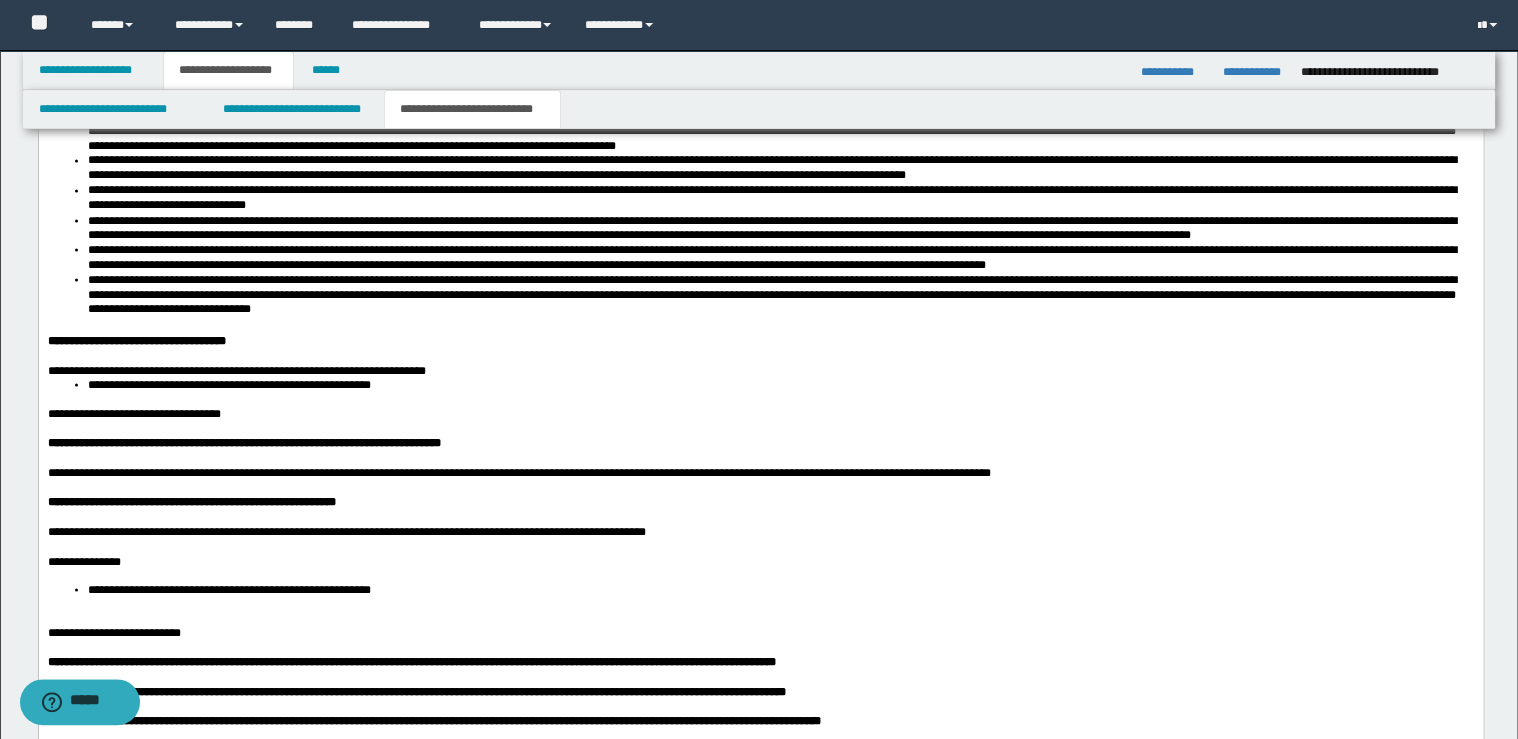 scroll, scrollTop: 1840, scrollLeft: 0, axis: vertical 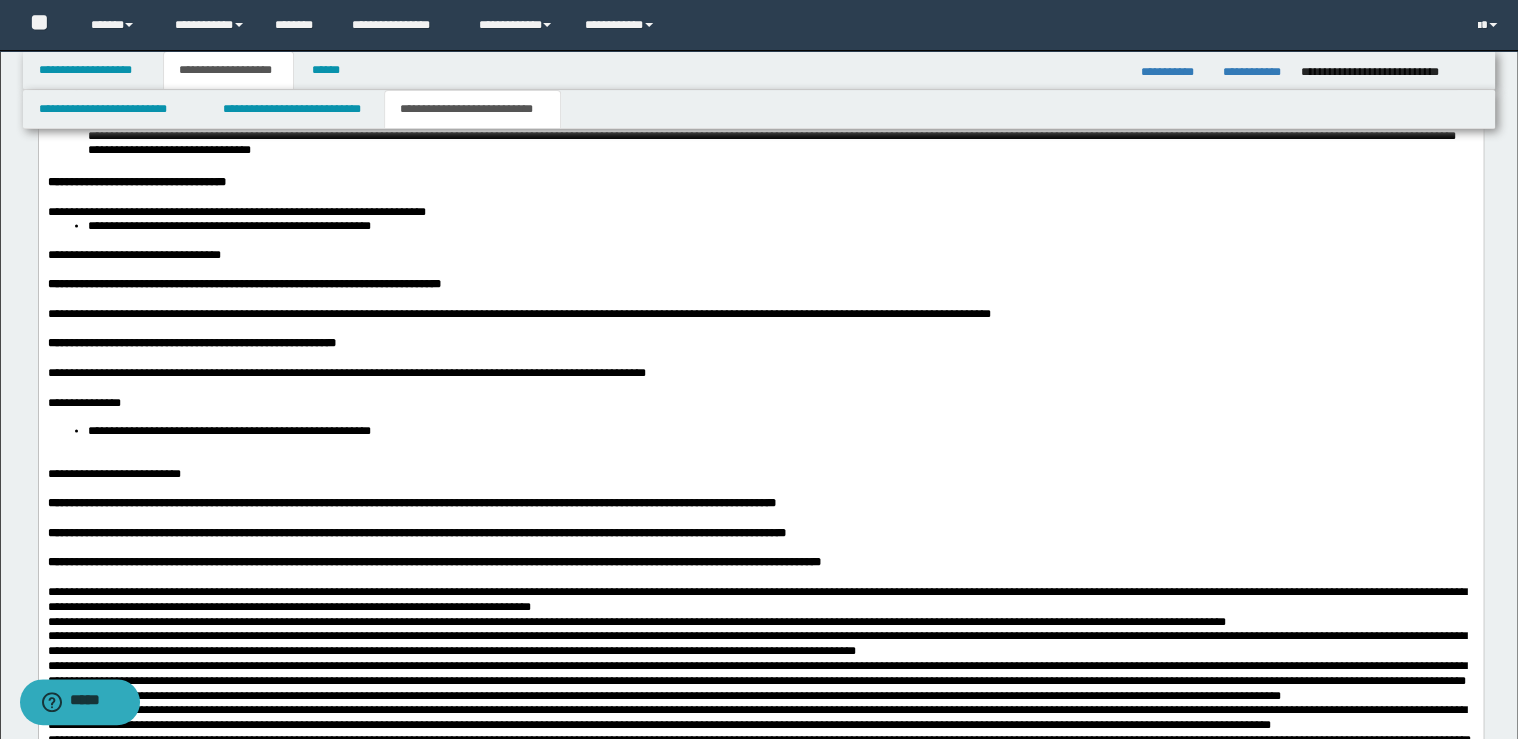 click on "**********" at bounding box center (760, 425) 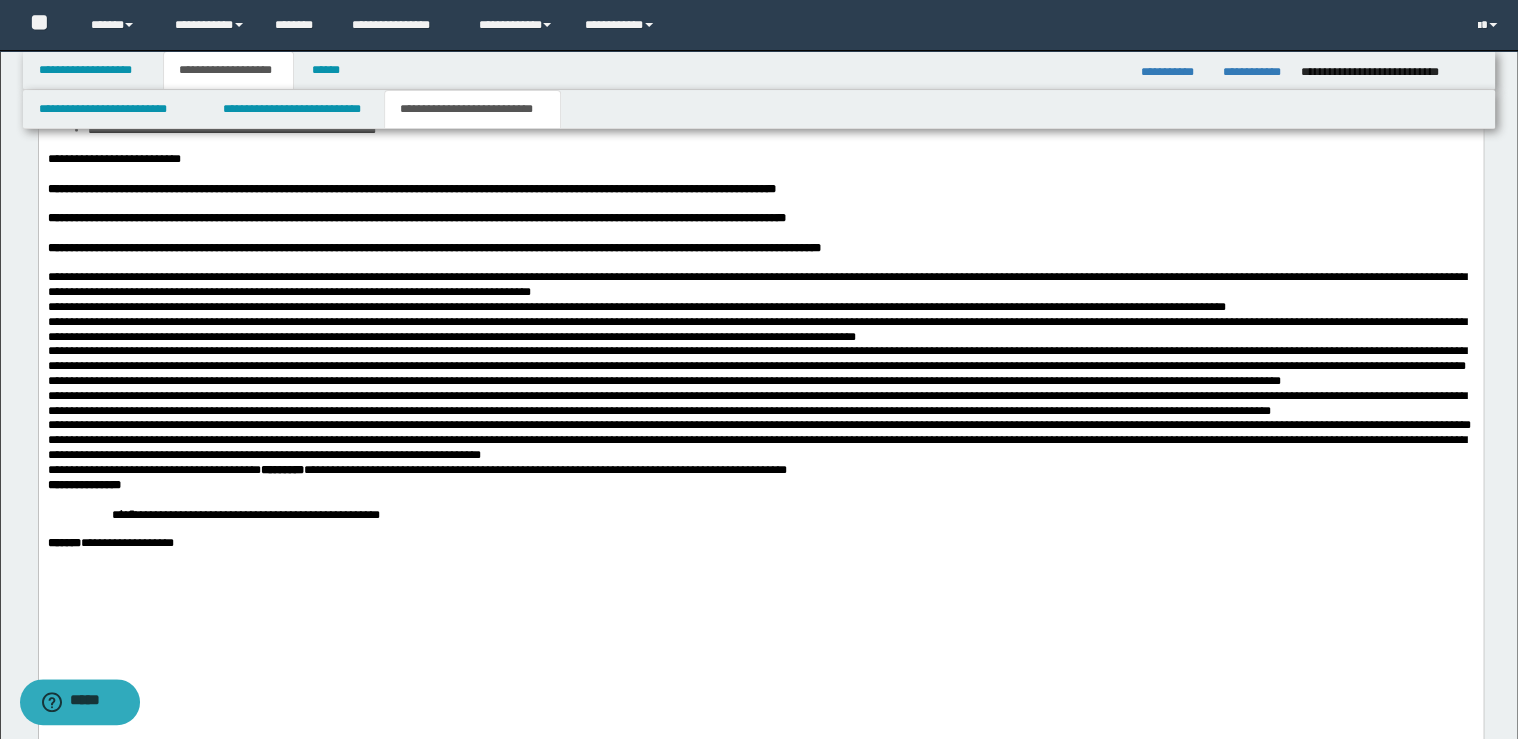scroll, scrollTop: 2320, scrollLeft: 0, axis: vertical 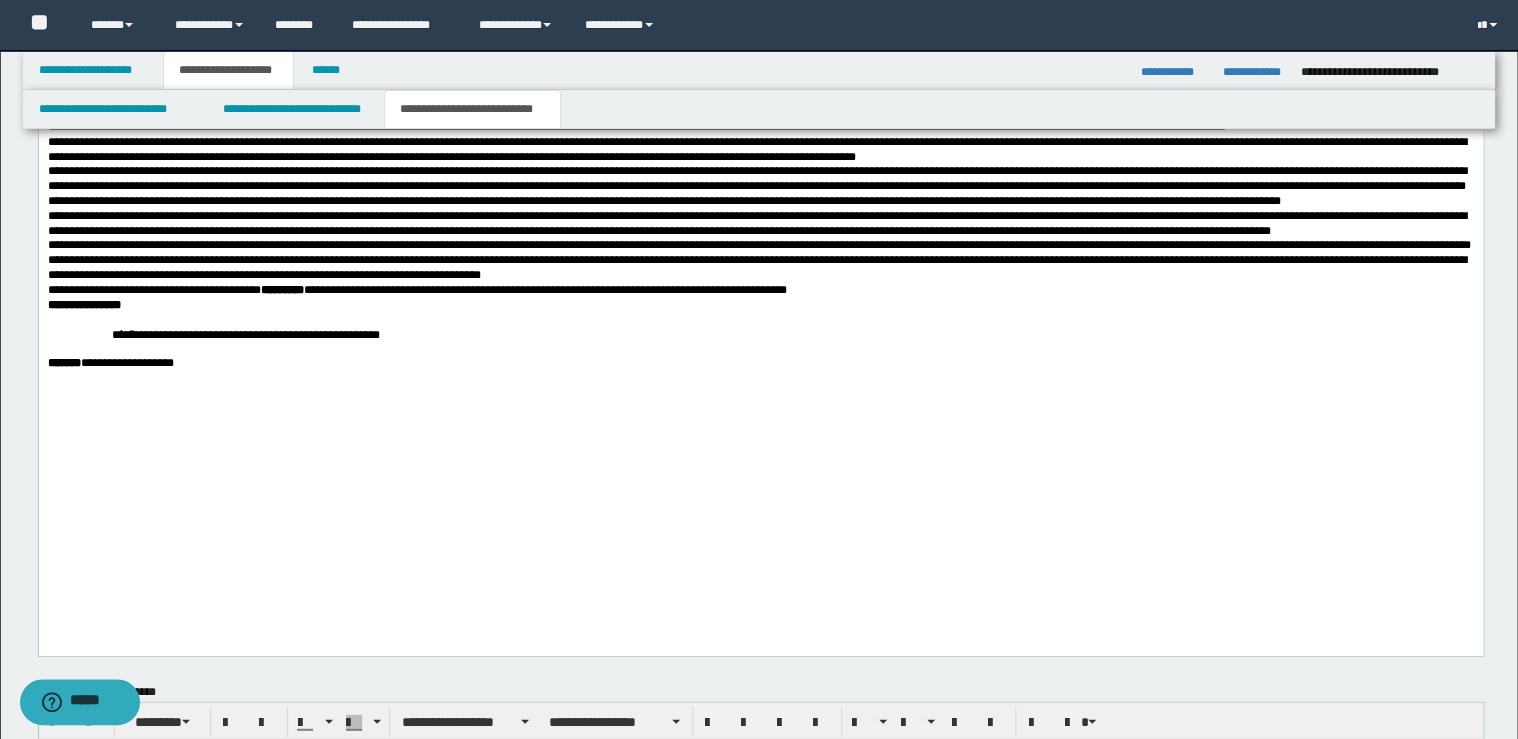 click on "**********" at bounding box center (760, 290) 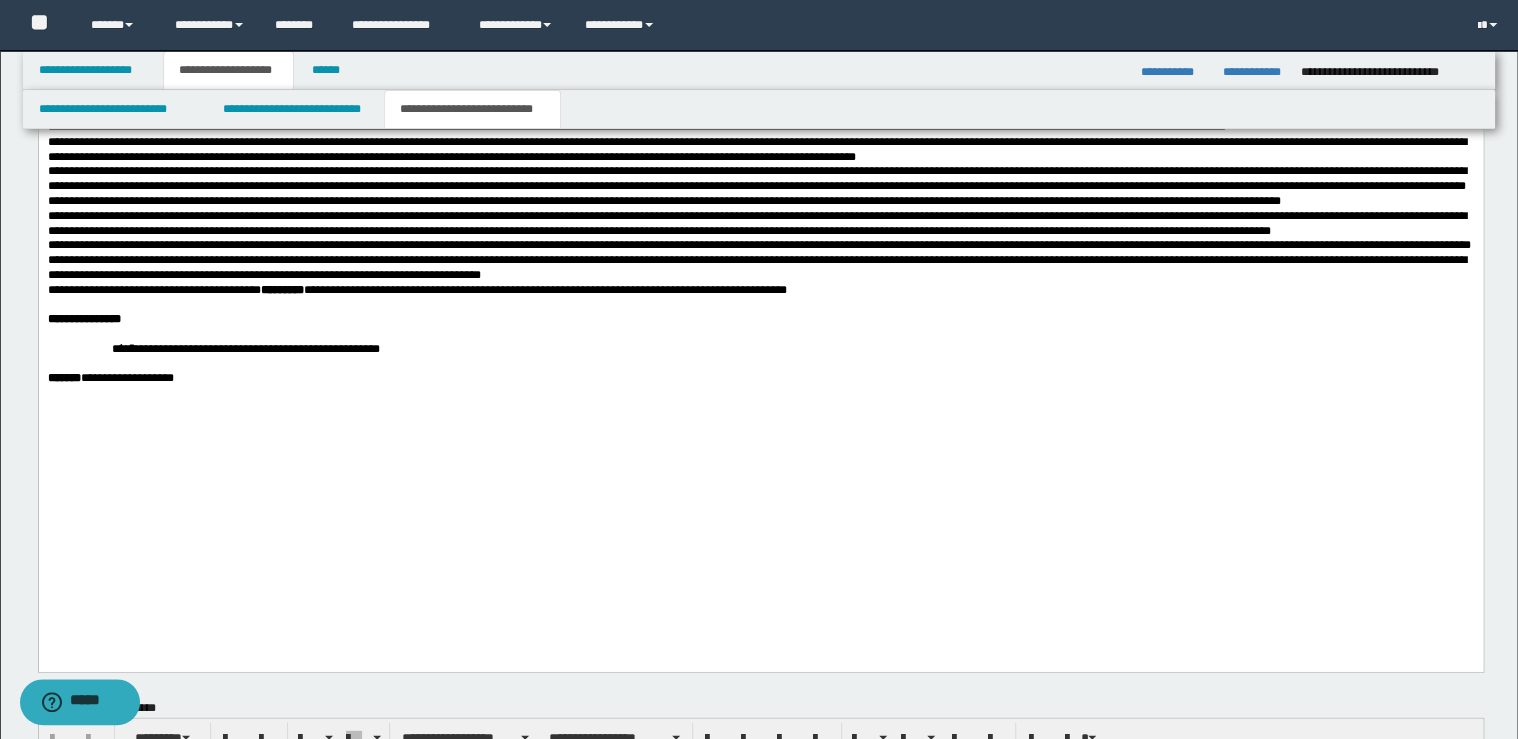 click on "**********" at bounding box center (245, 349) 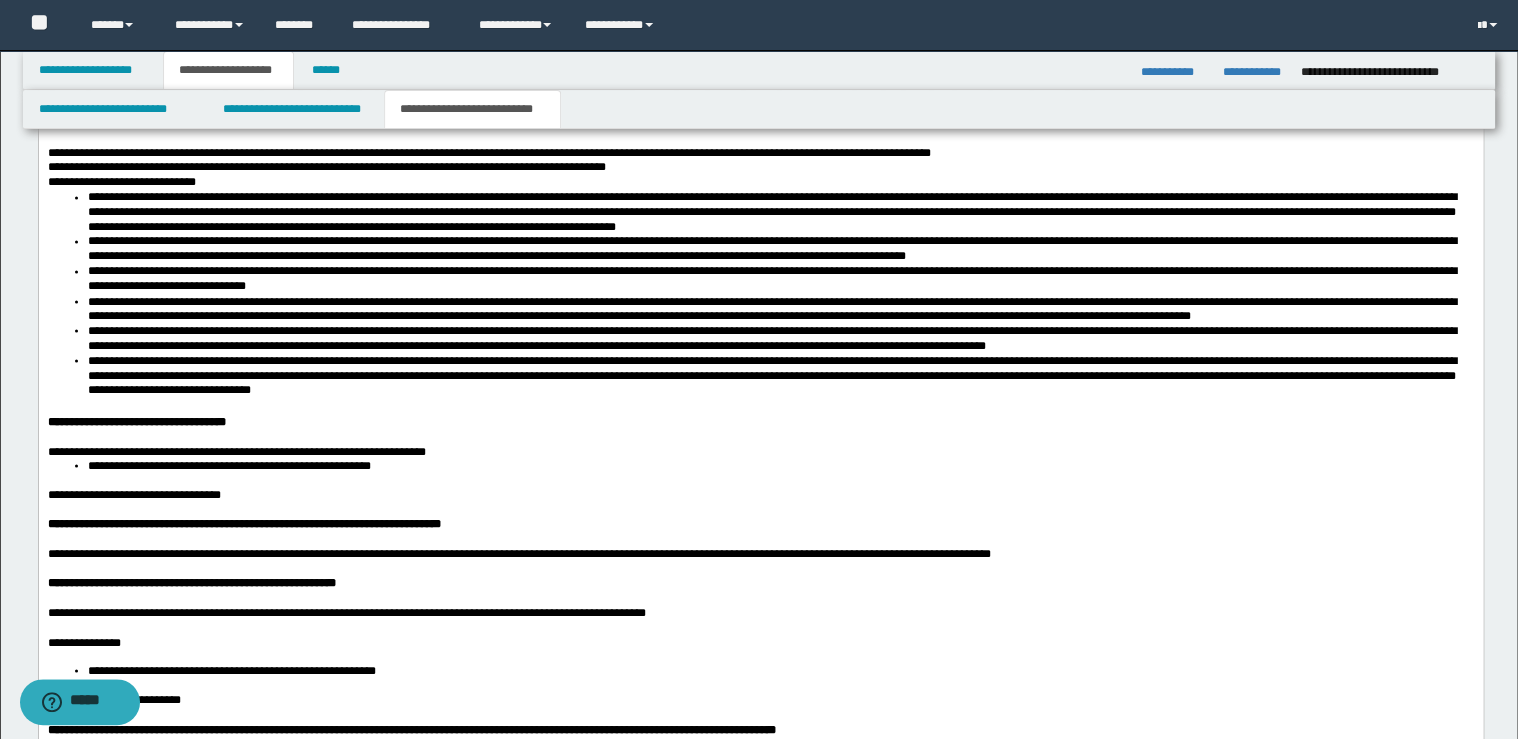 scroll, scrollTop: 1200, scrollLeft: 0, axis: vertical 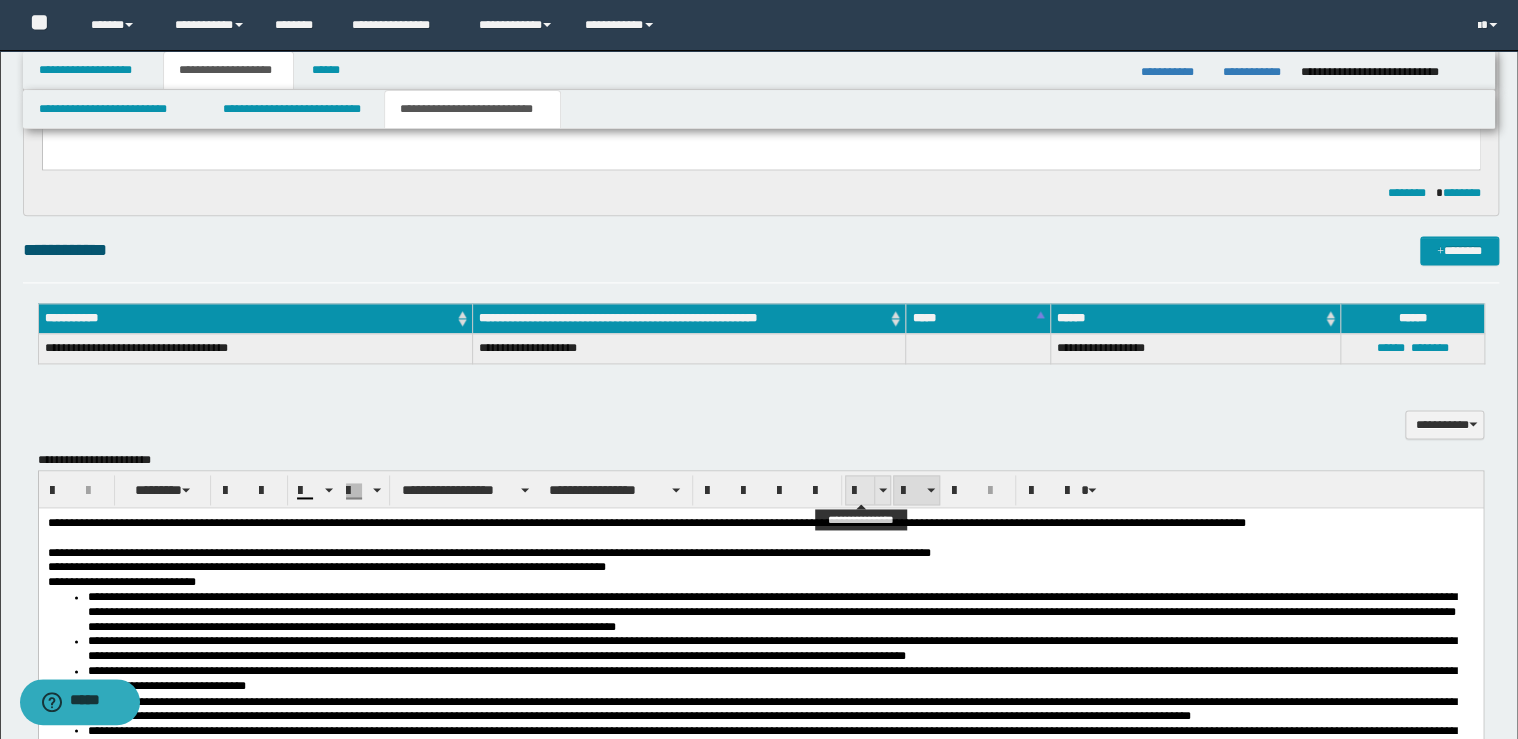 click at bounding box center [860, 491] 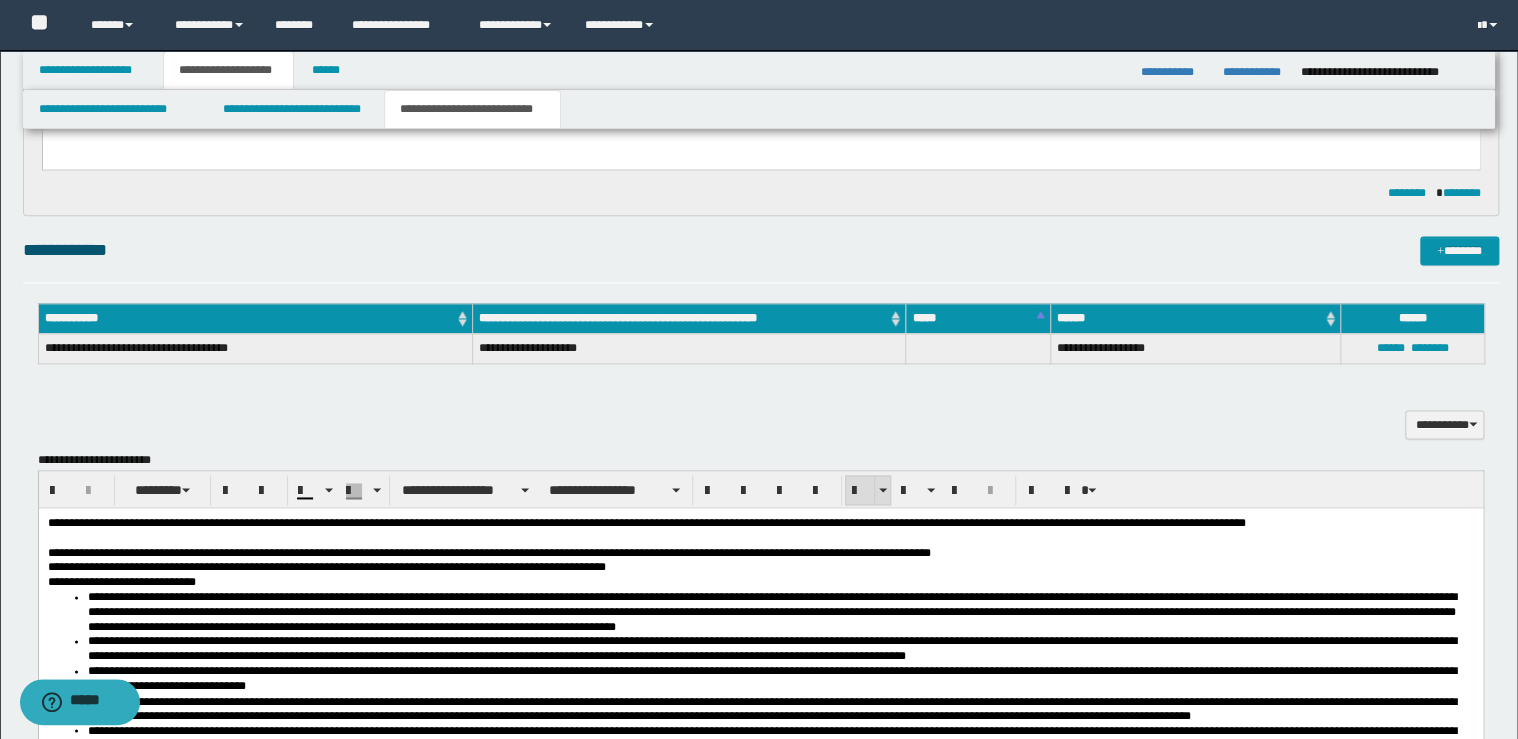 click at bounding box center [860, 491] 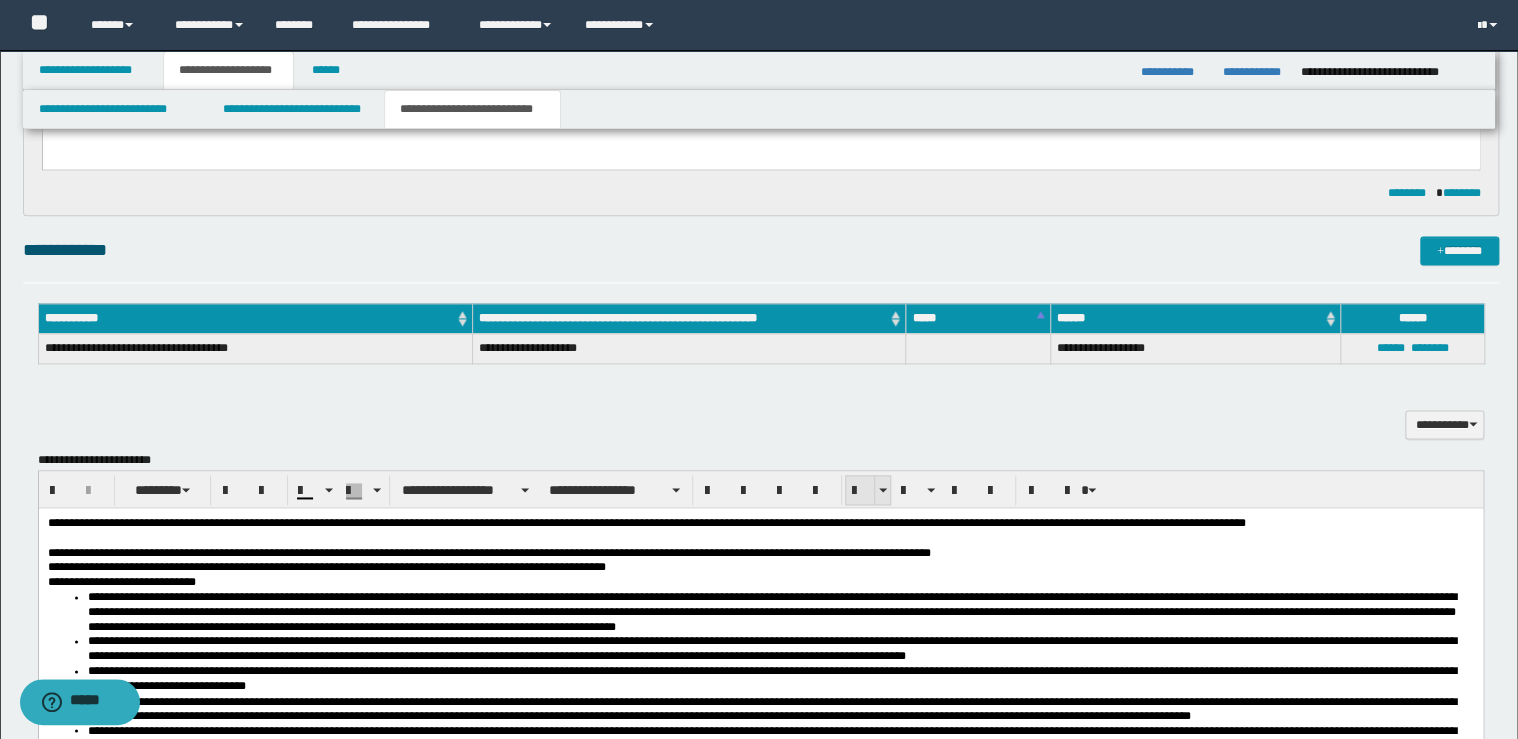 click at bounding box center (860, 491) 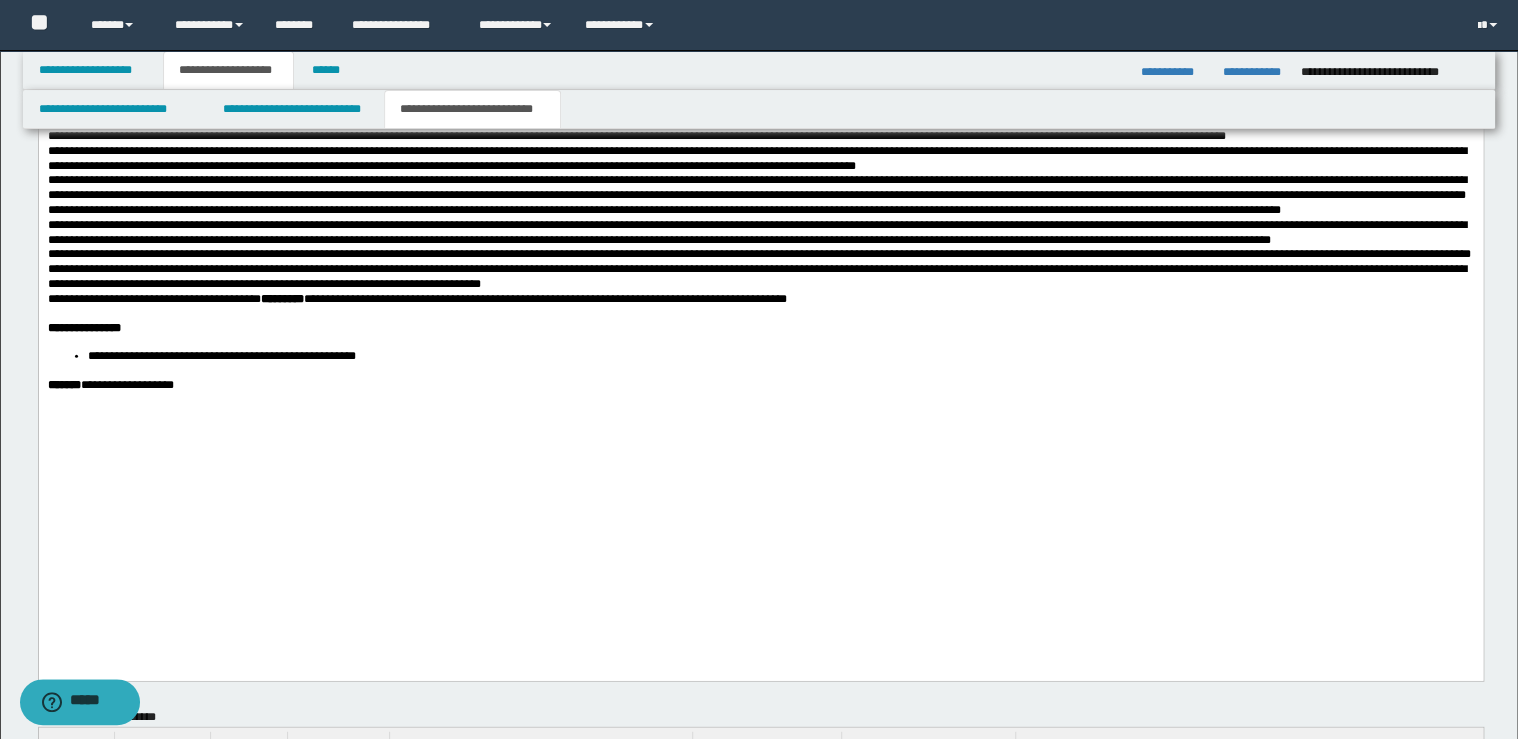 scroll, scrollTop: 2480, scrollLeft: 0, axis: vertical 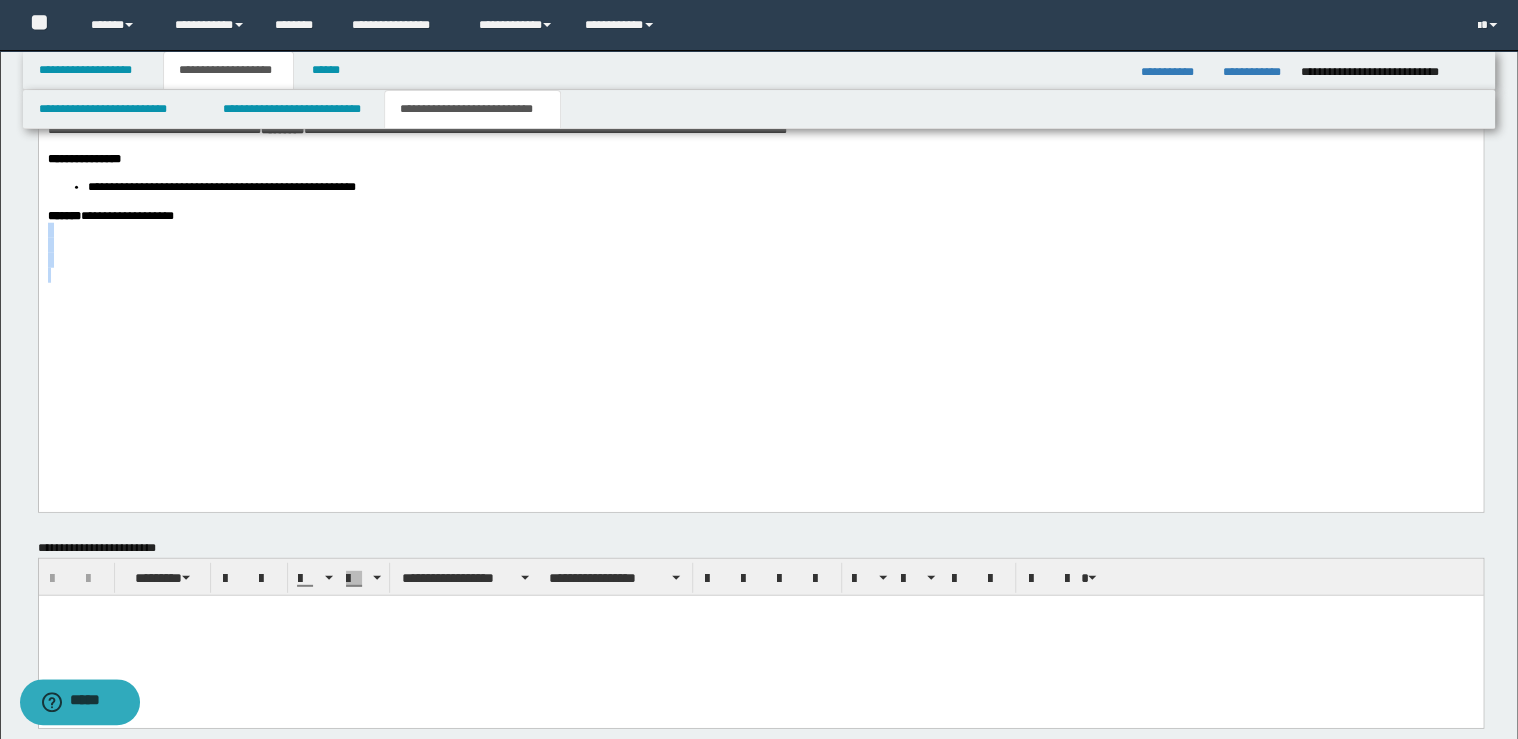 drag, startPoint x: 212, startPoint y: 338, endPoint x: 205, endPoint y: 515, distance: 177.13837 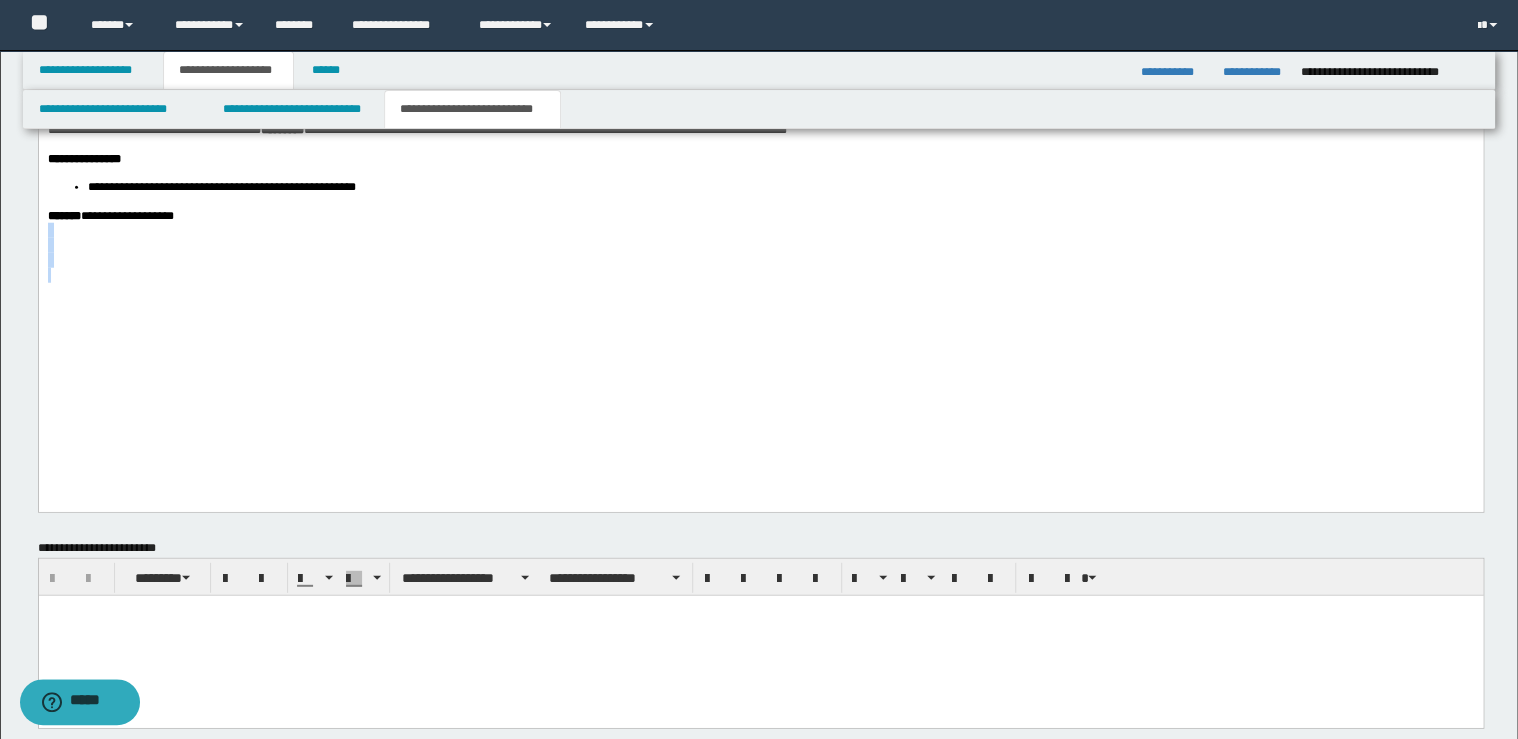 click on "**********" at bounding box center [760, -216] 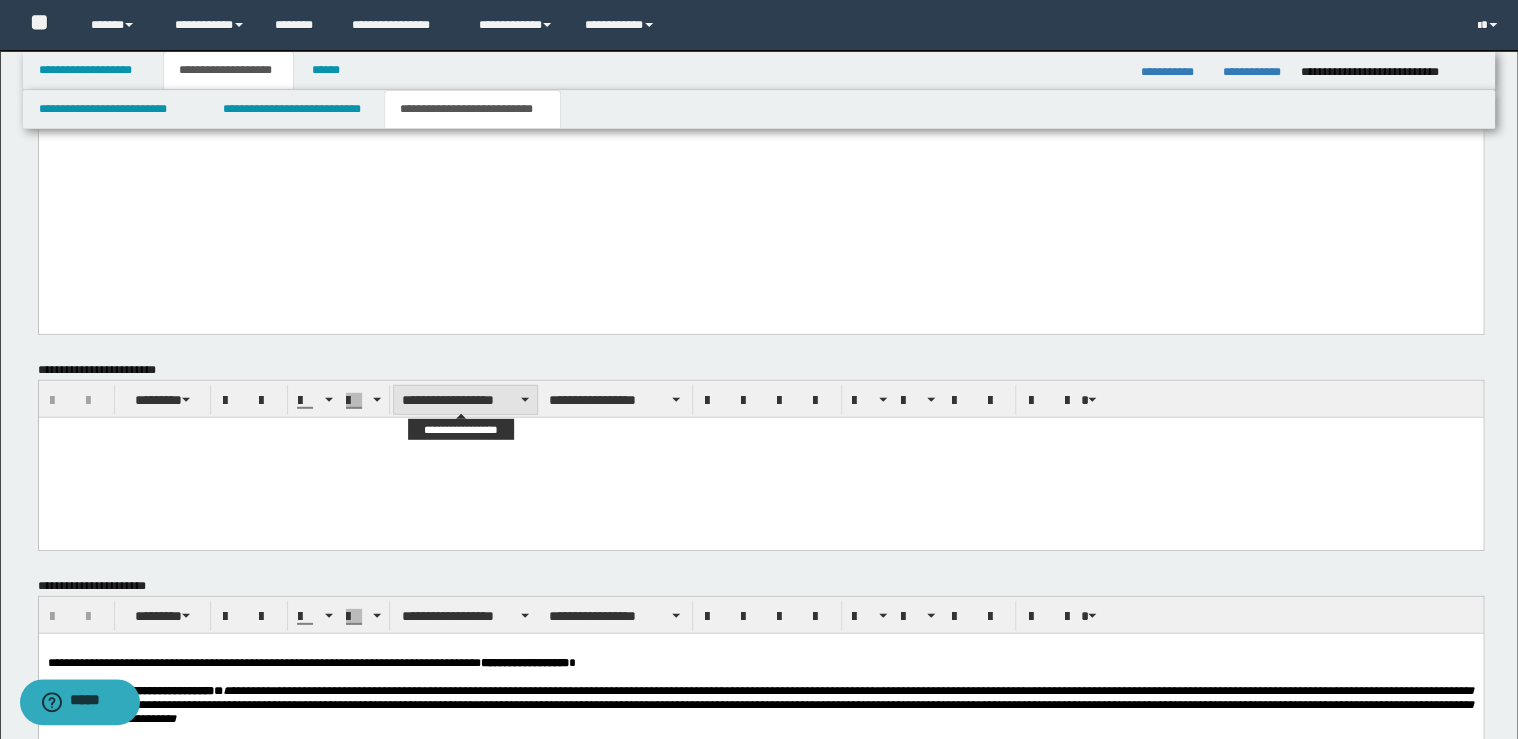 scroll, scrollTop: 2800, scrollLeft: 0, axis: vertical 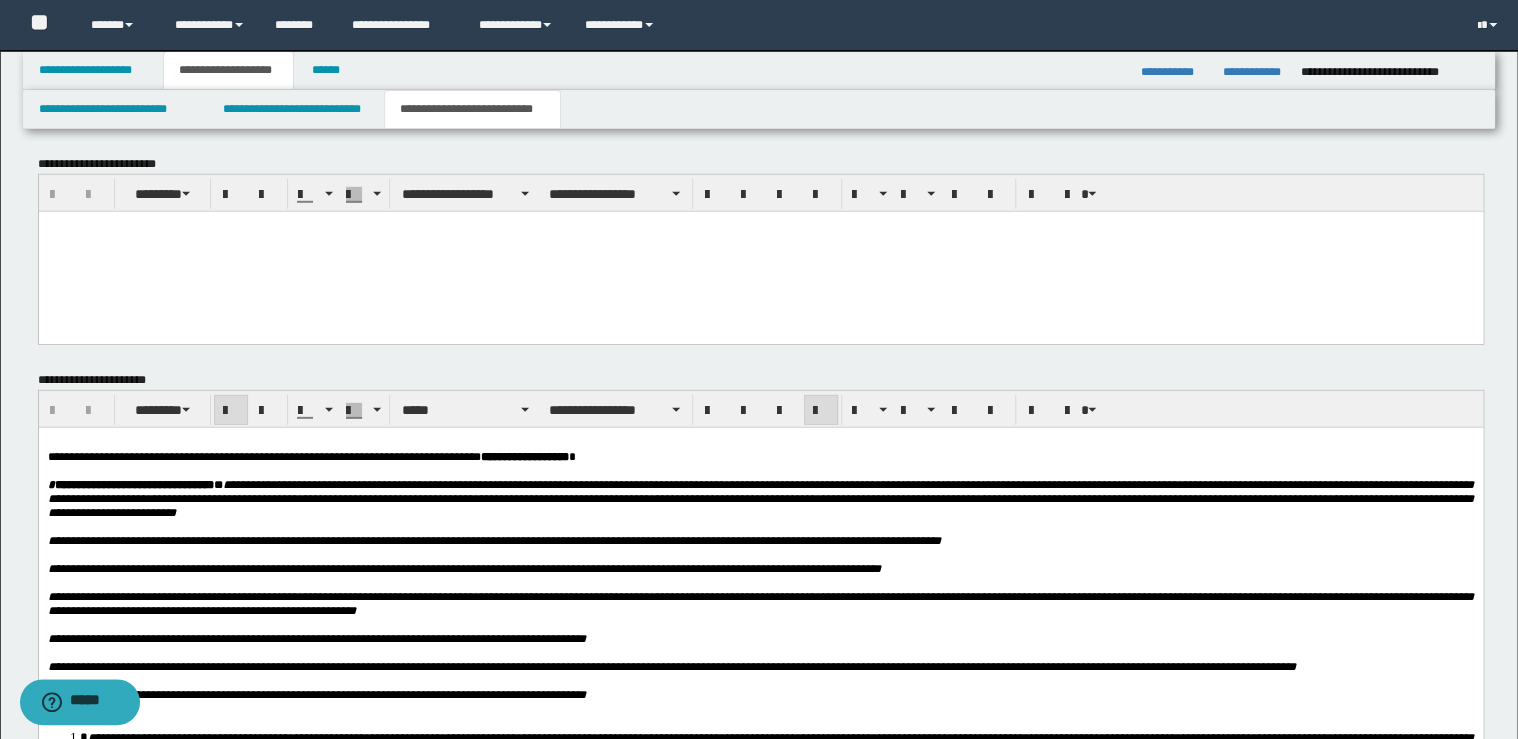 click on "**********" at bounding box center (760, 497) 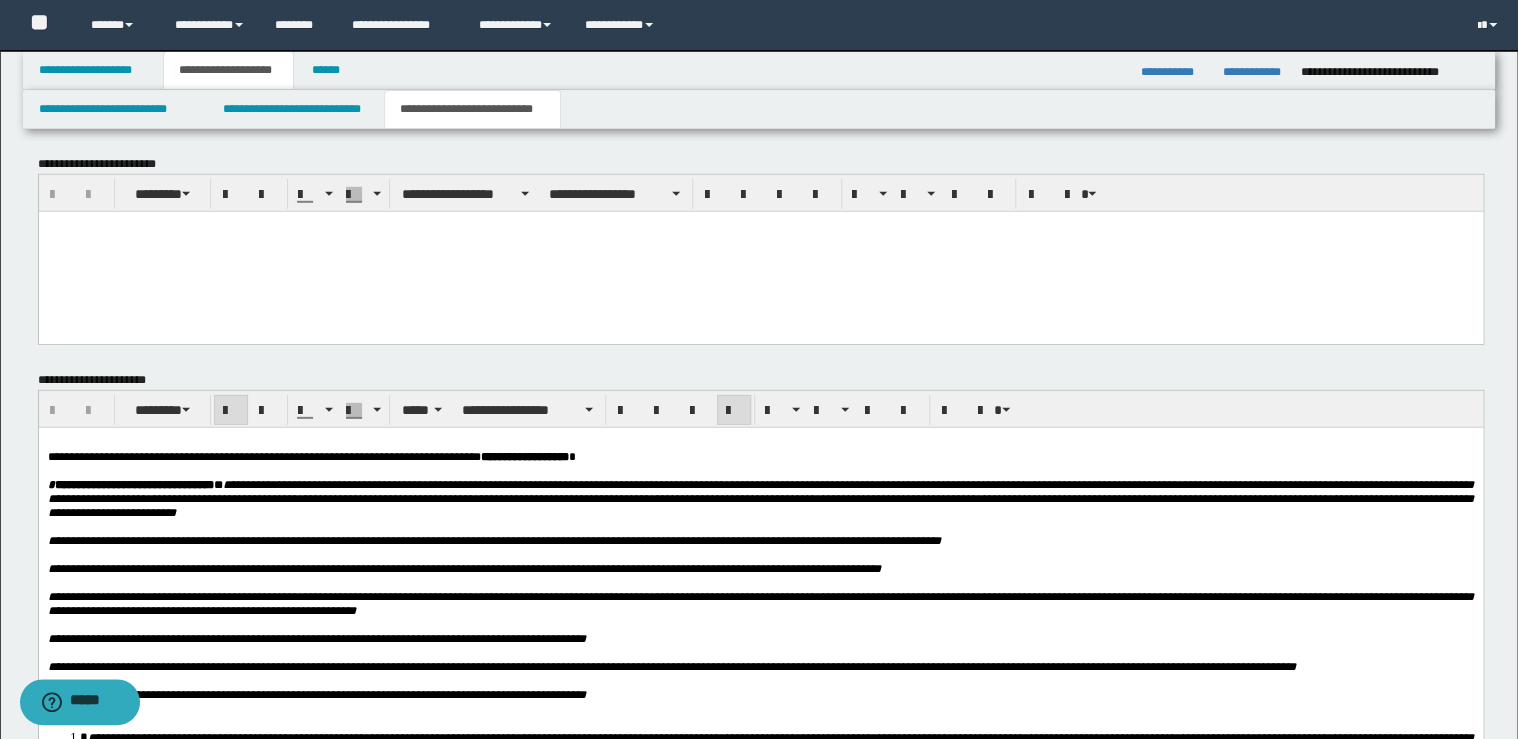 click on "**********" at bounding box center [760, 733] 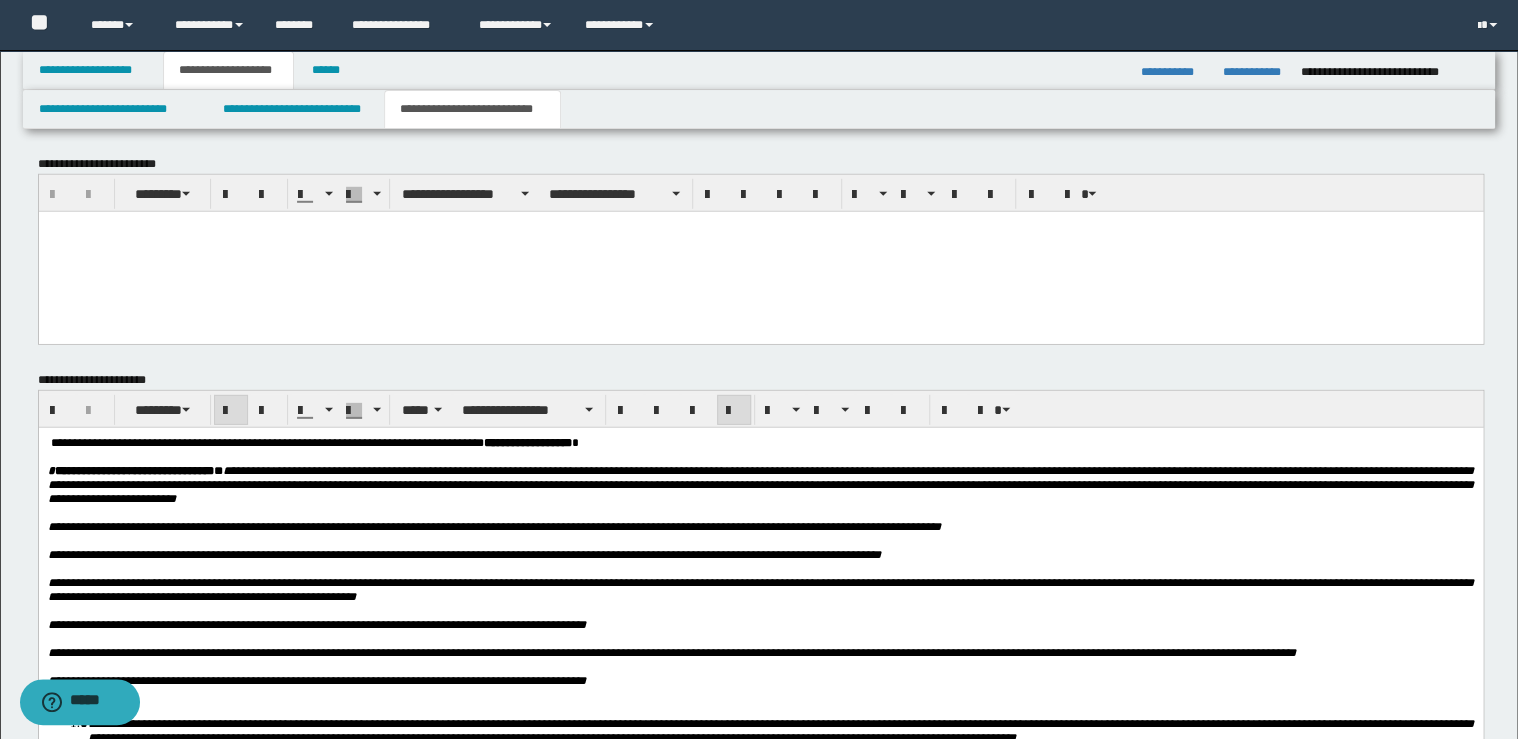 type 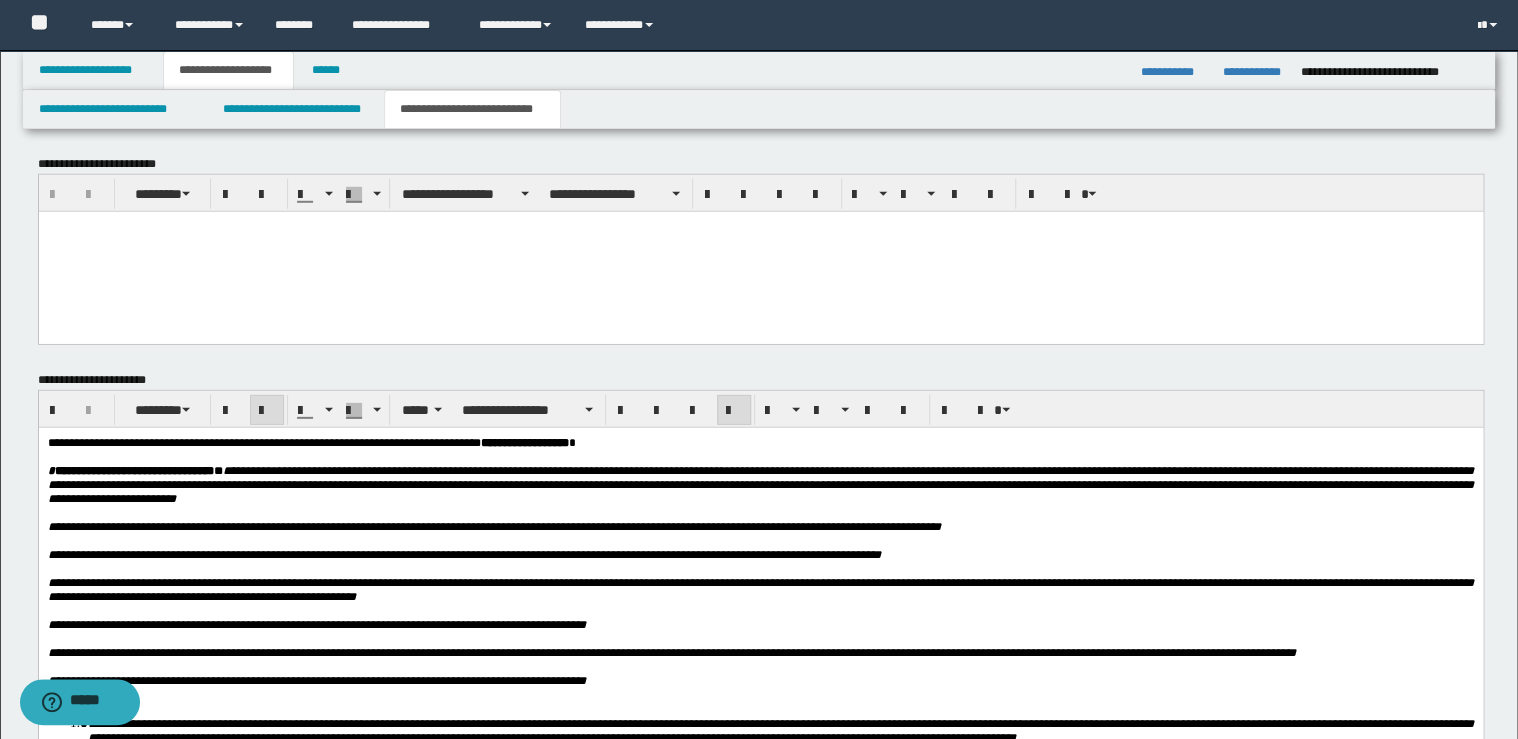 click on "**********" at bounding box center [463, 554] 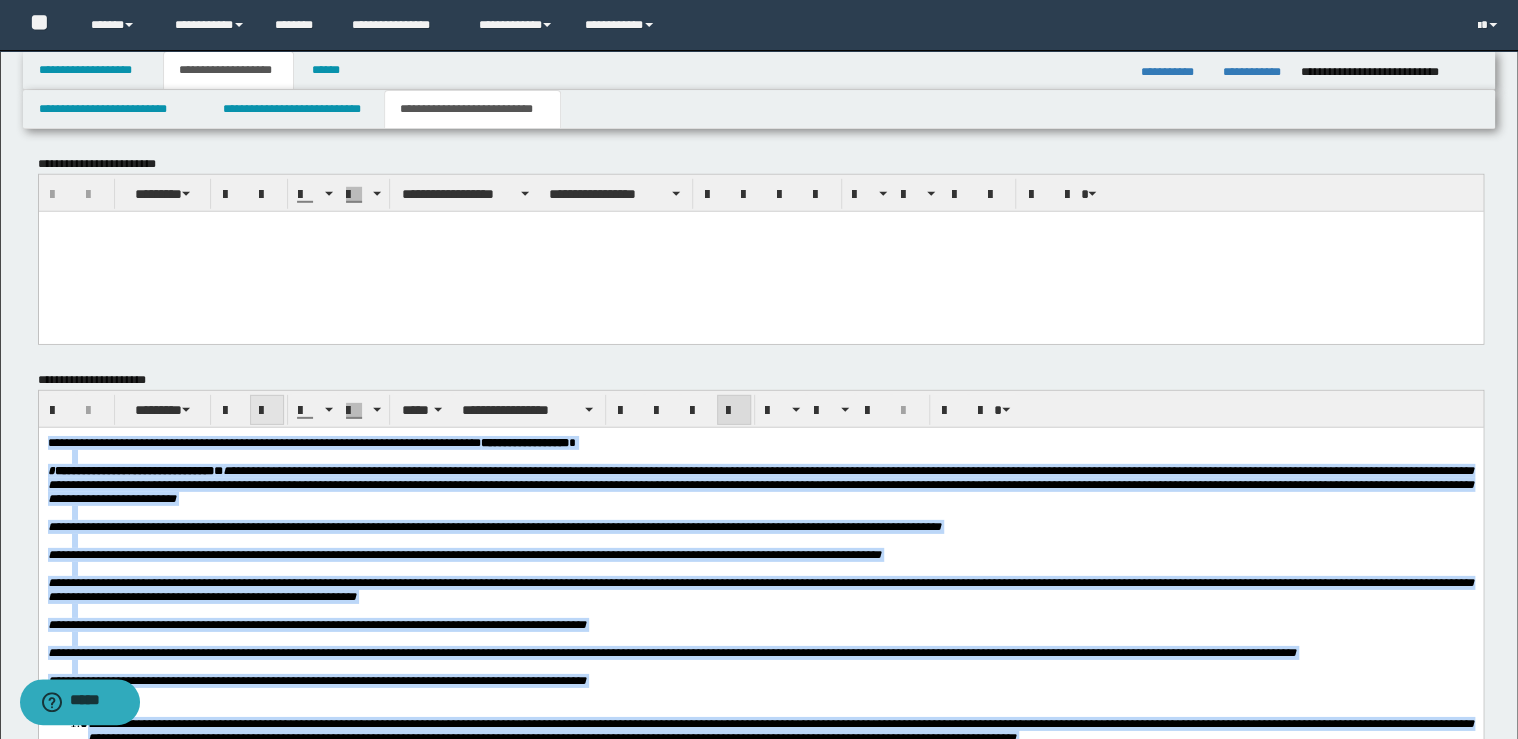click at bounding box center (267, 411) 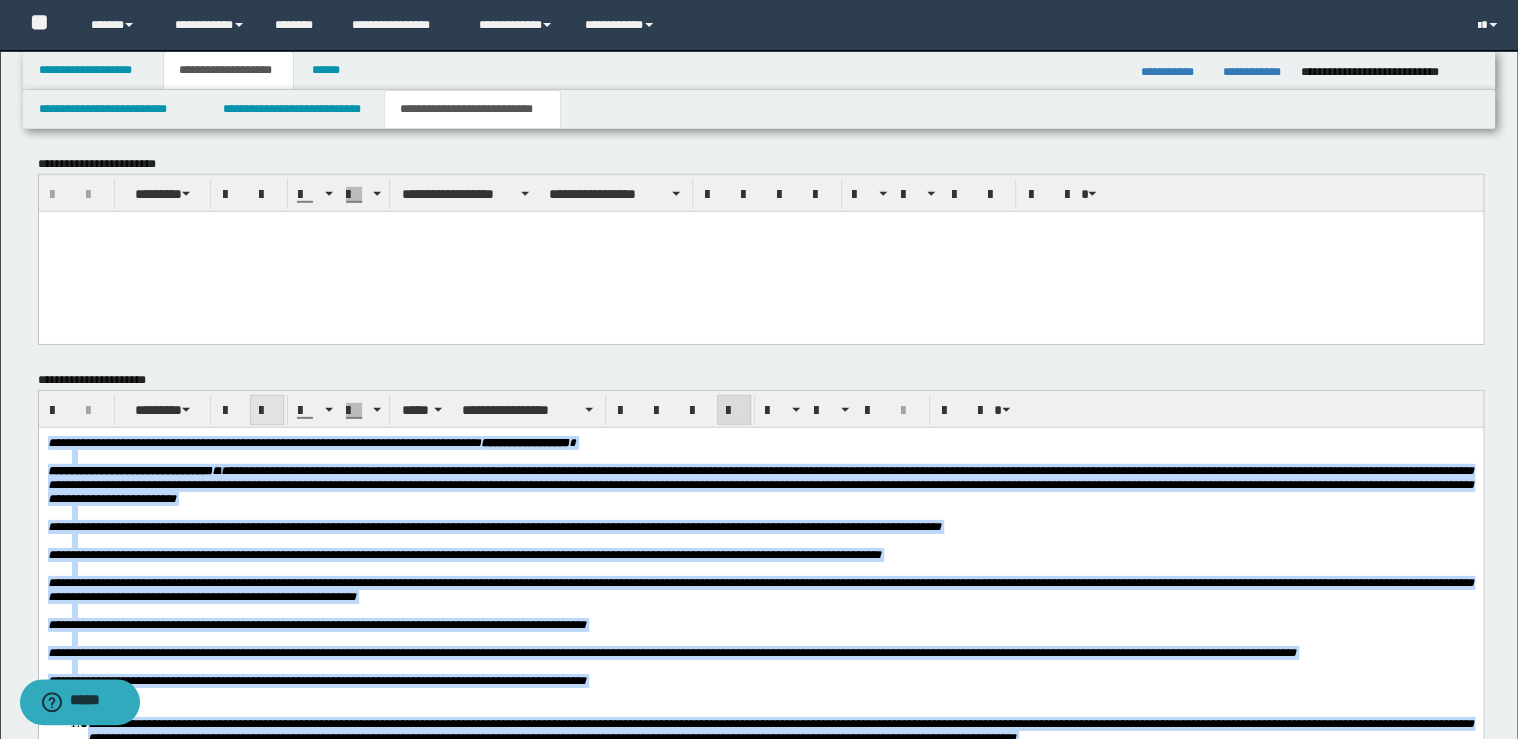 click at bounding box center [267, 411] 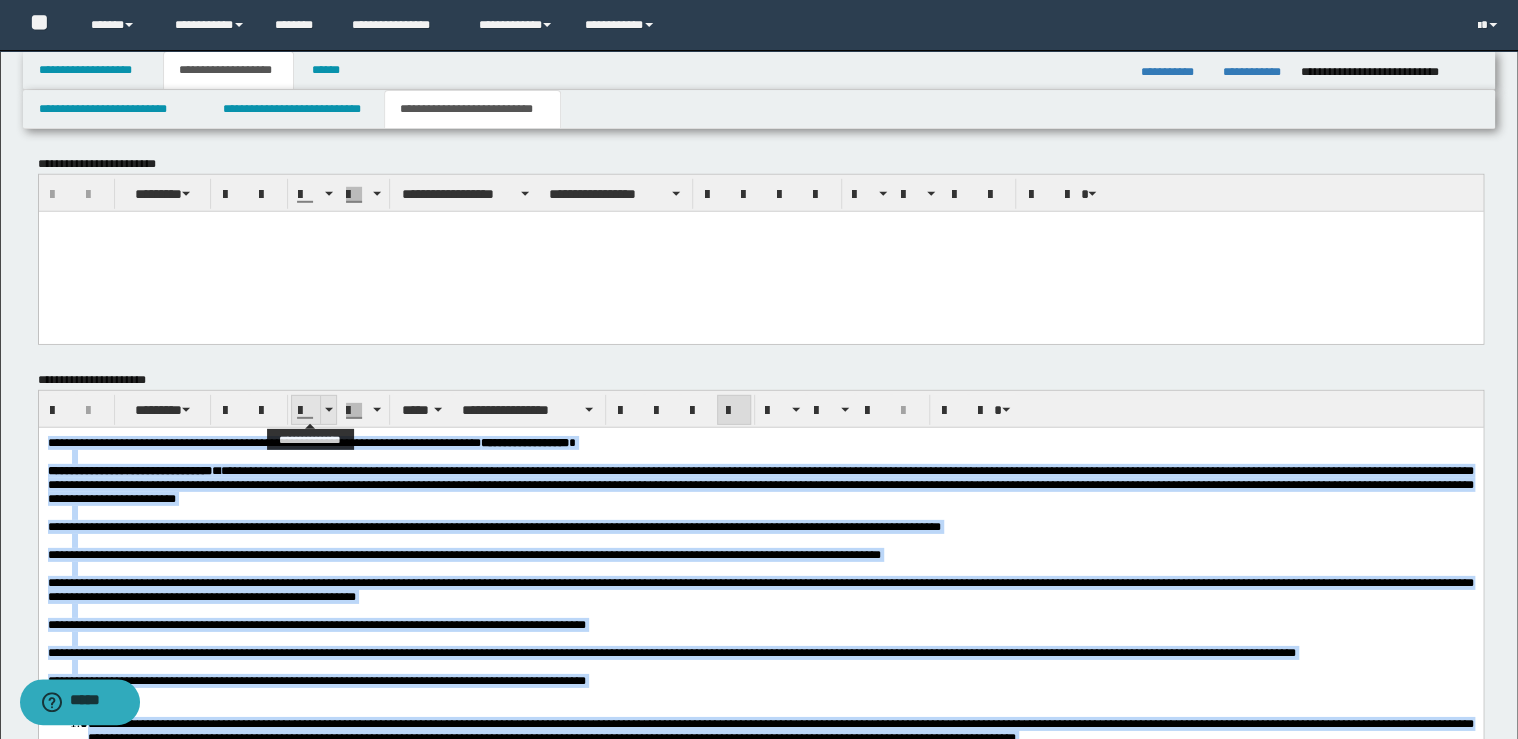 click at bounding box center [329, 410] 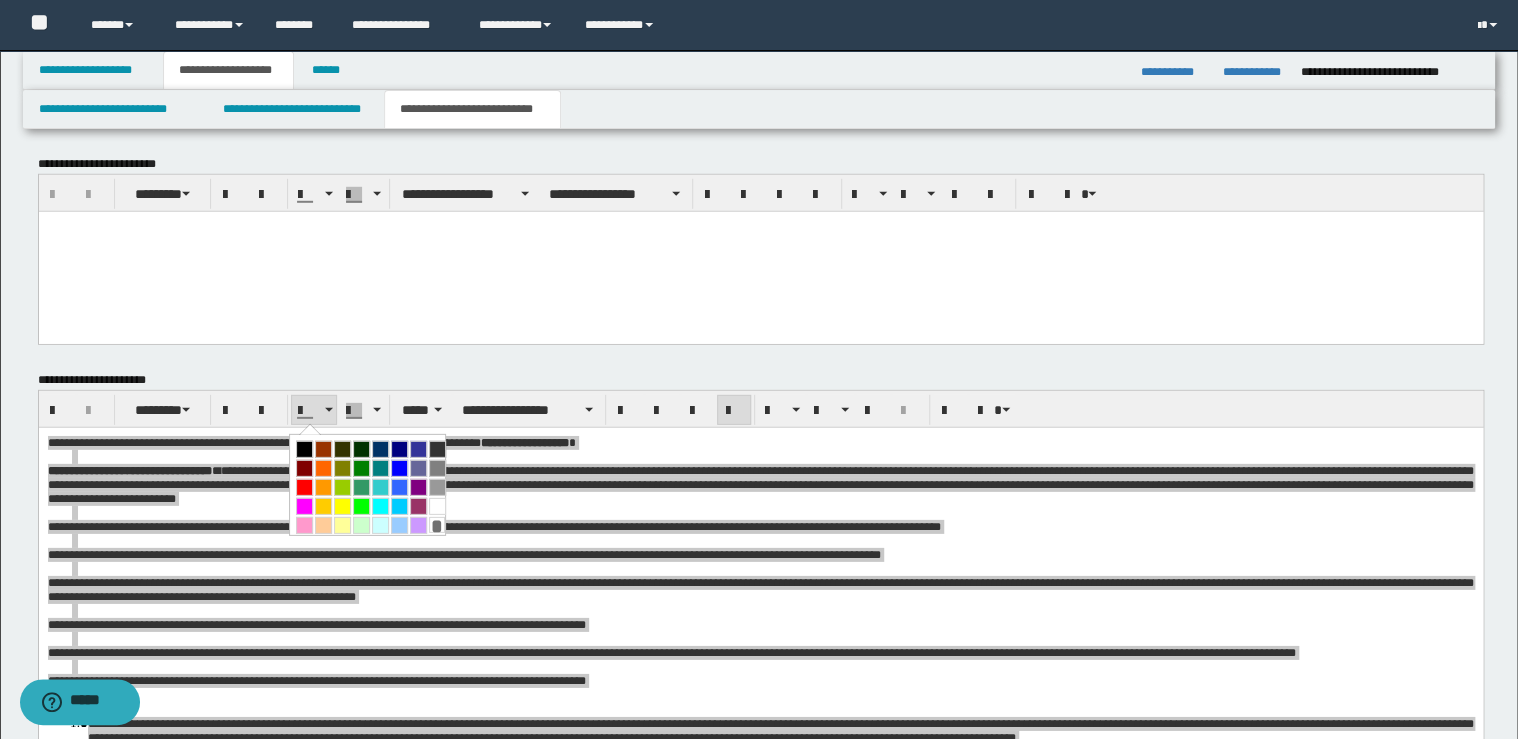 drag, startPoint x: 304, startPoint y: 452, endPoint x: 301, endPoint y: 4, distance: 448.01004 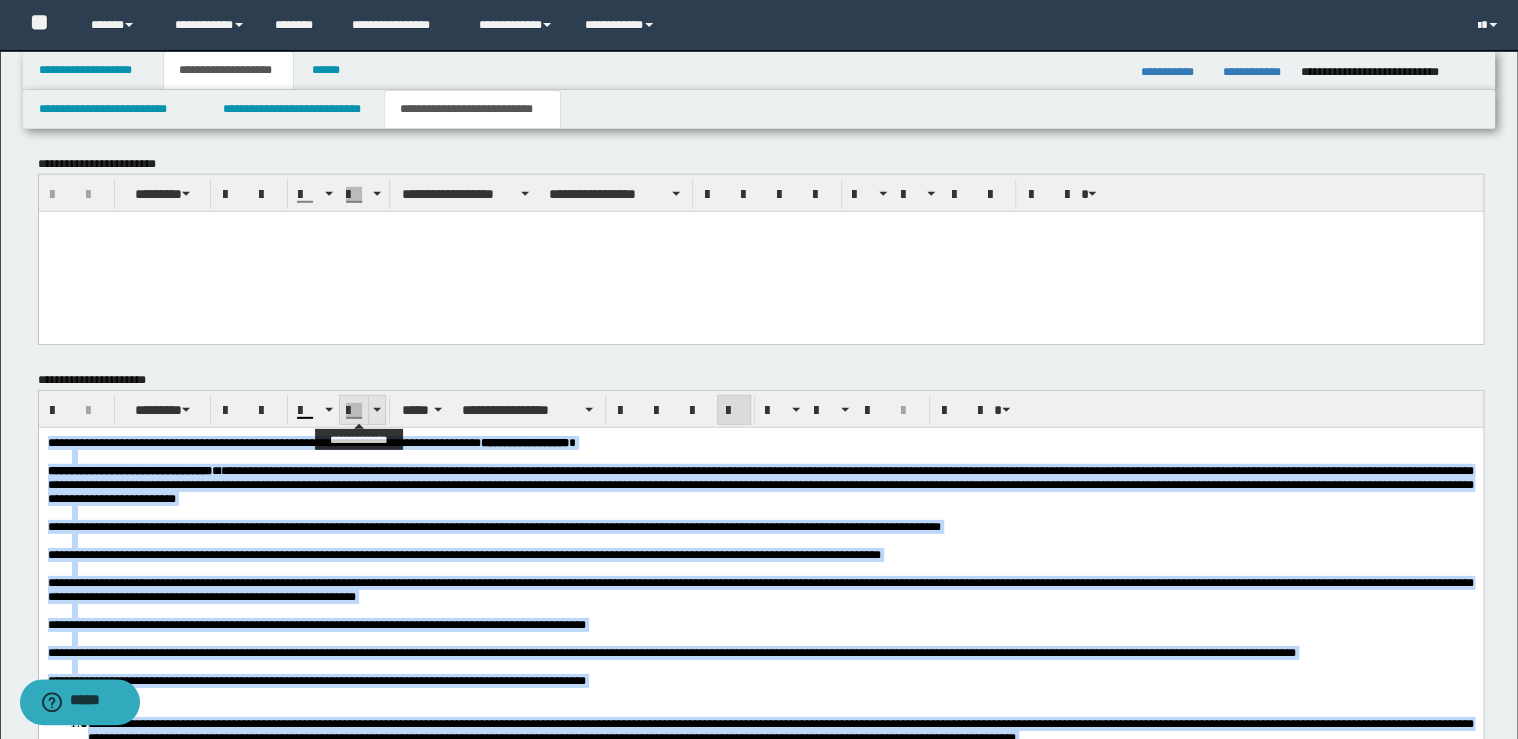 click at bounding box center (376, 410) 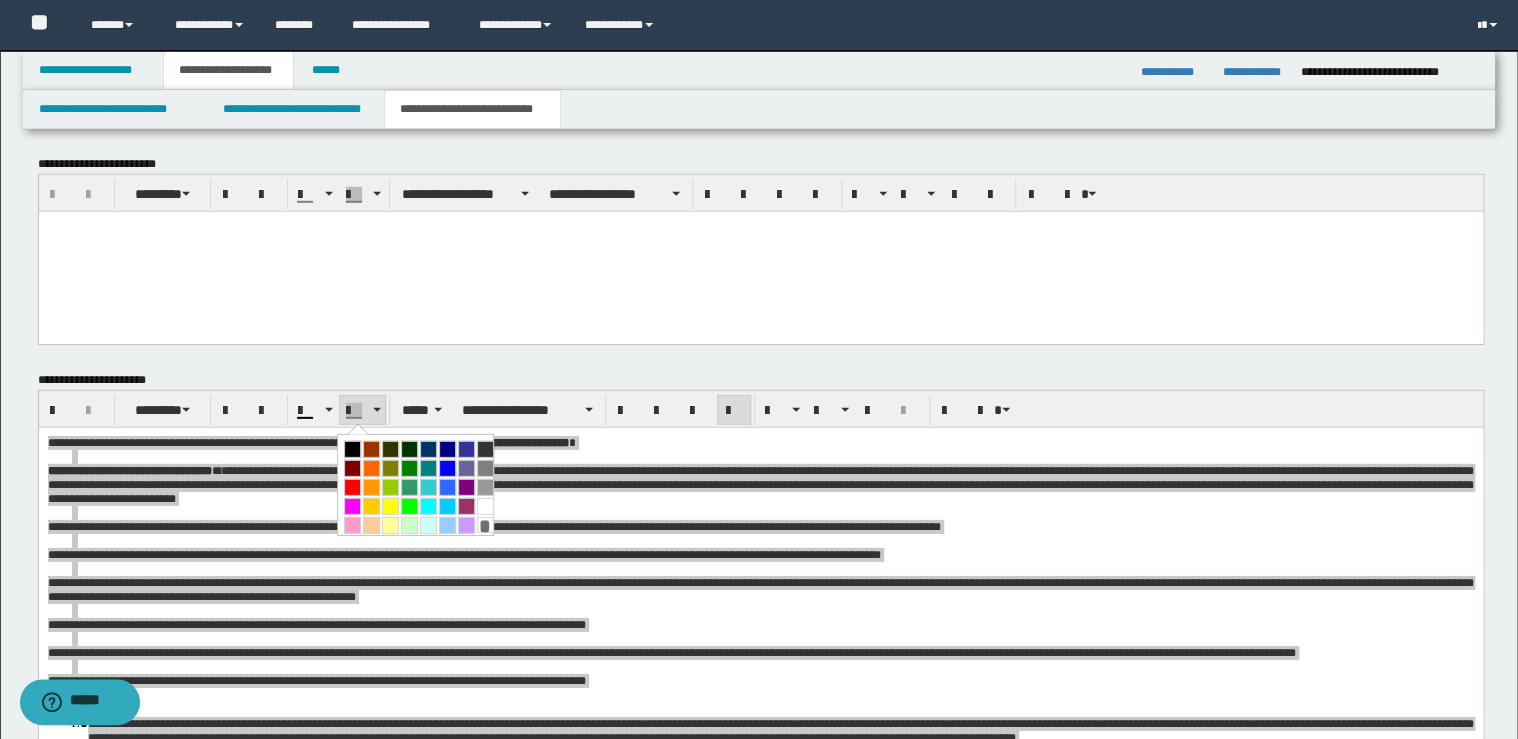 drag, startPoint x: 478, startPoint y: 527, endPoint x: 717, endPoint y: 56, distance: 528.1685 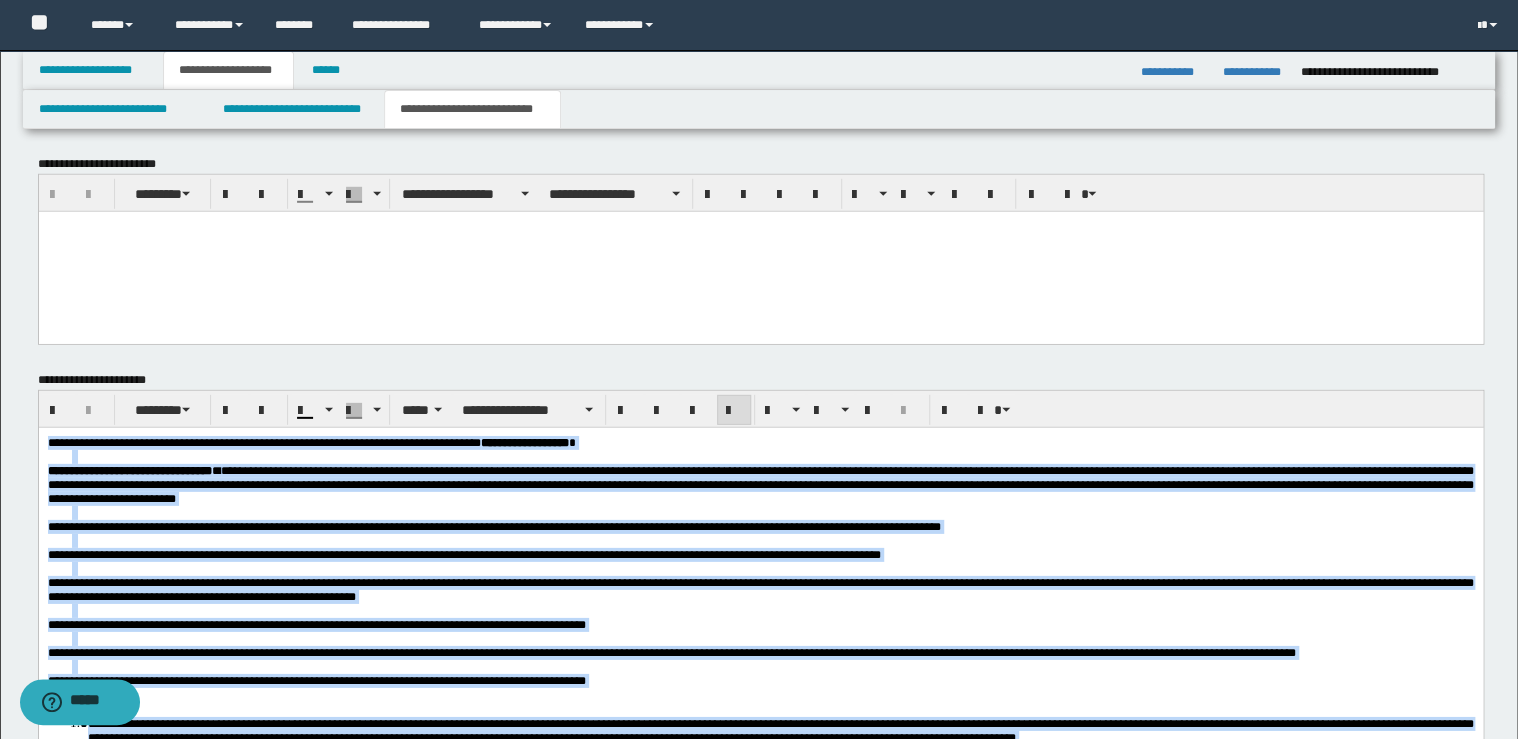 click at bounding box center (734, 411) 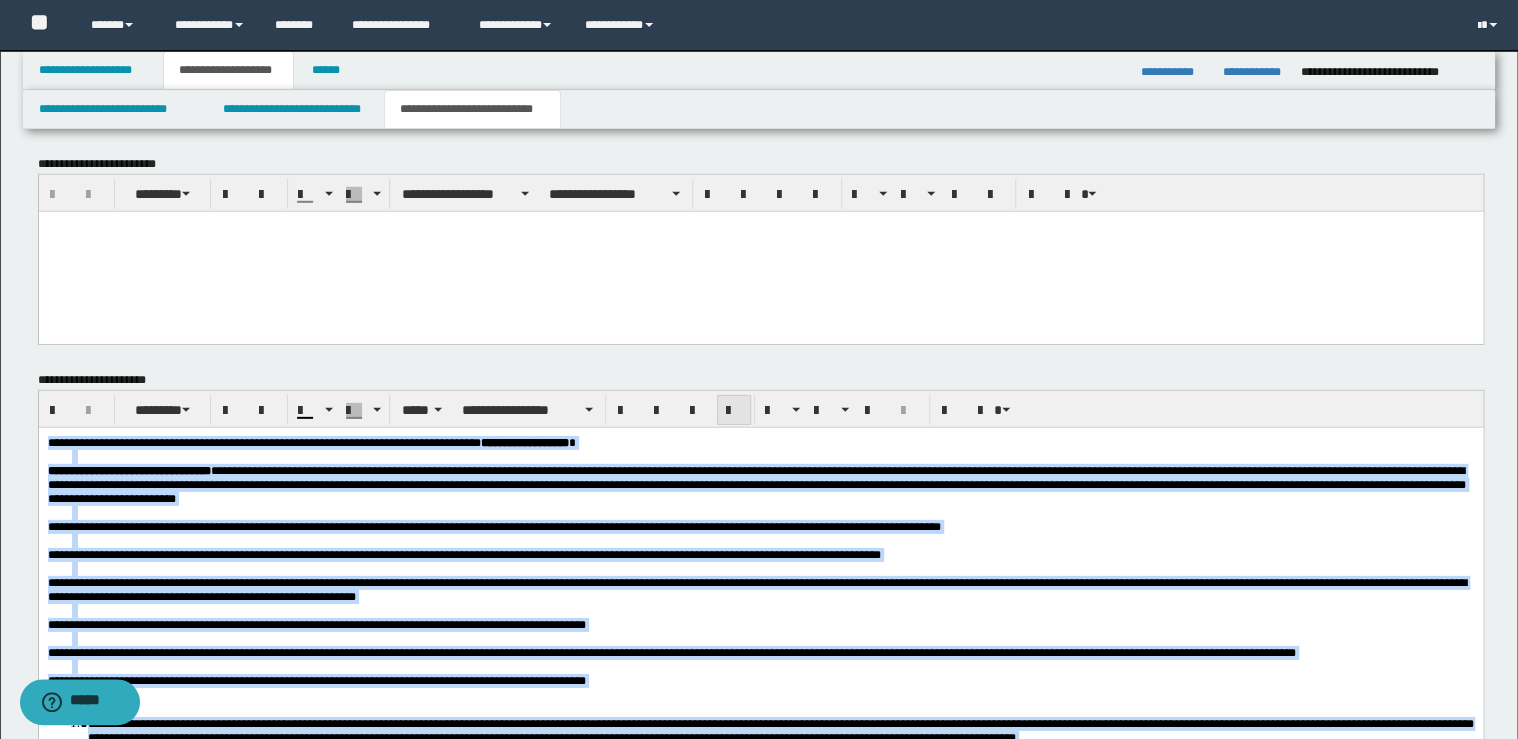 click at bounding box center [734, 411] 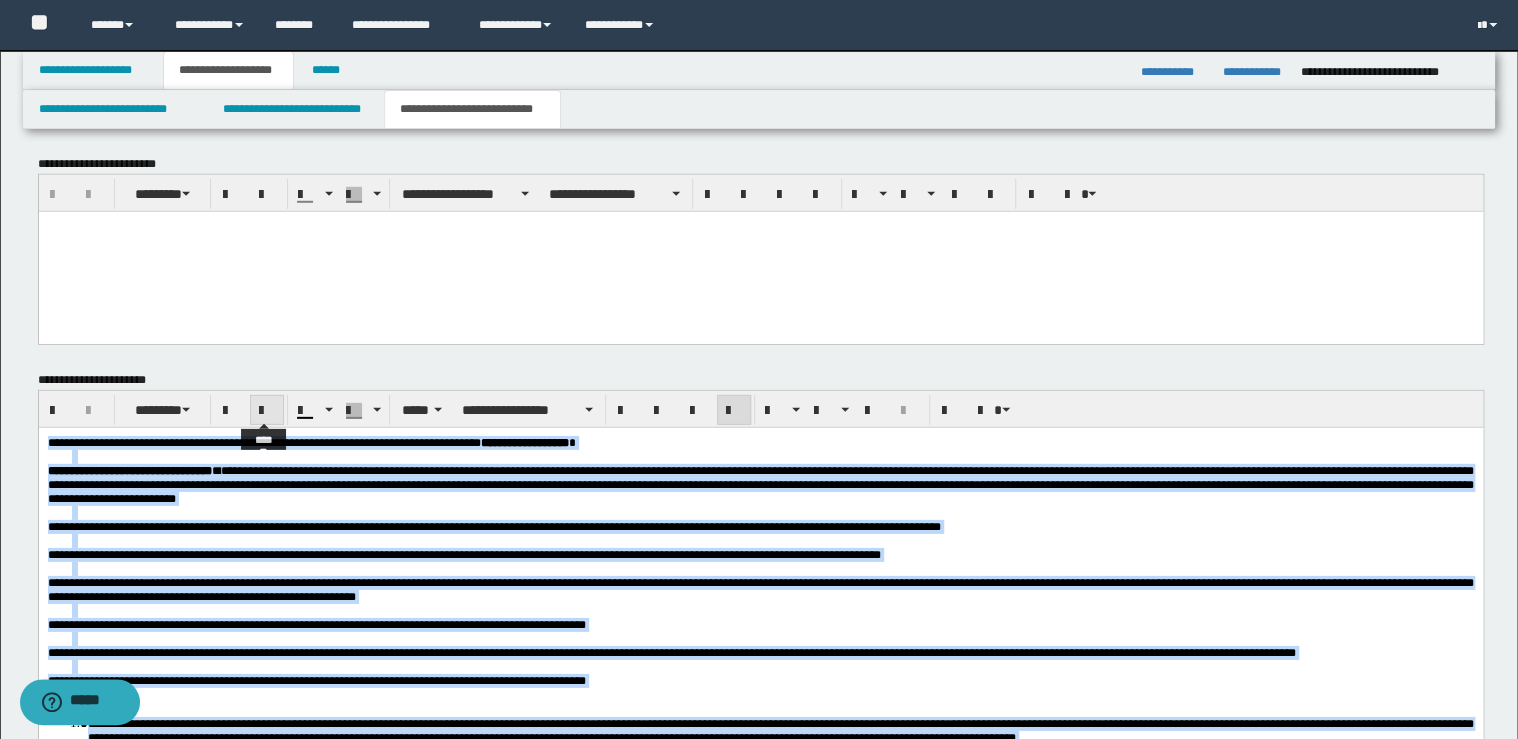 click at bounding box center (267, 411) 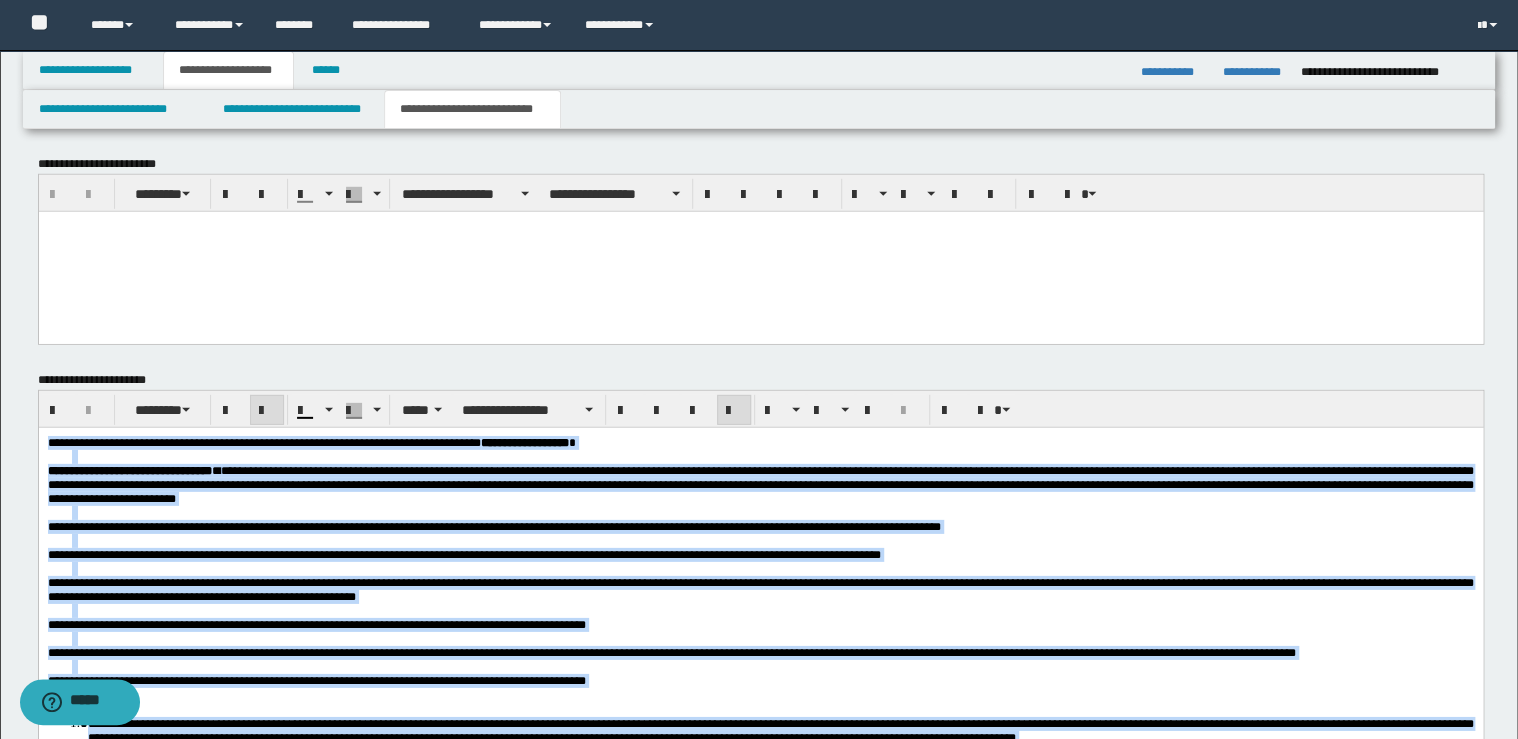 click at bounding box center [267, 411] 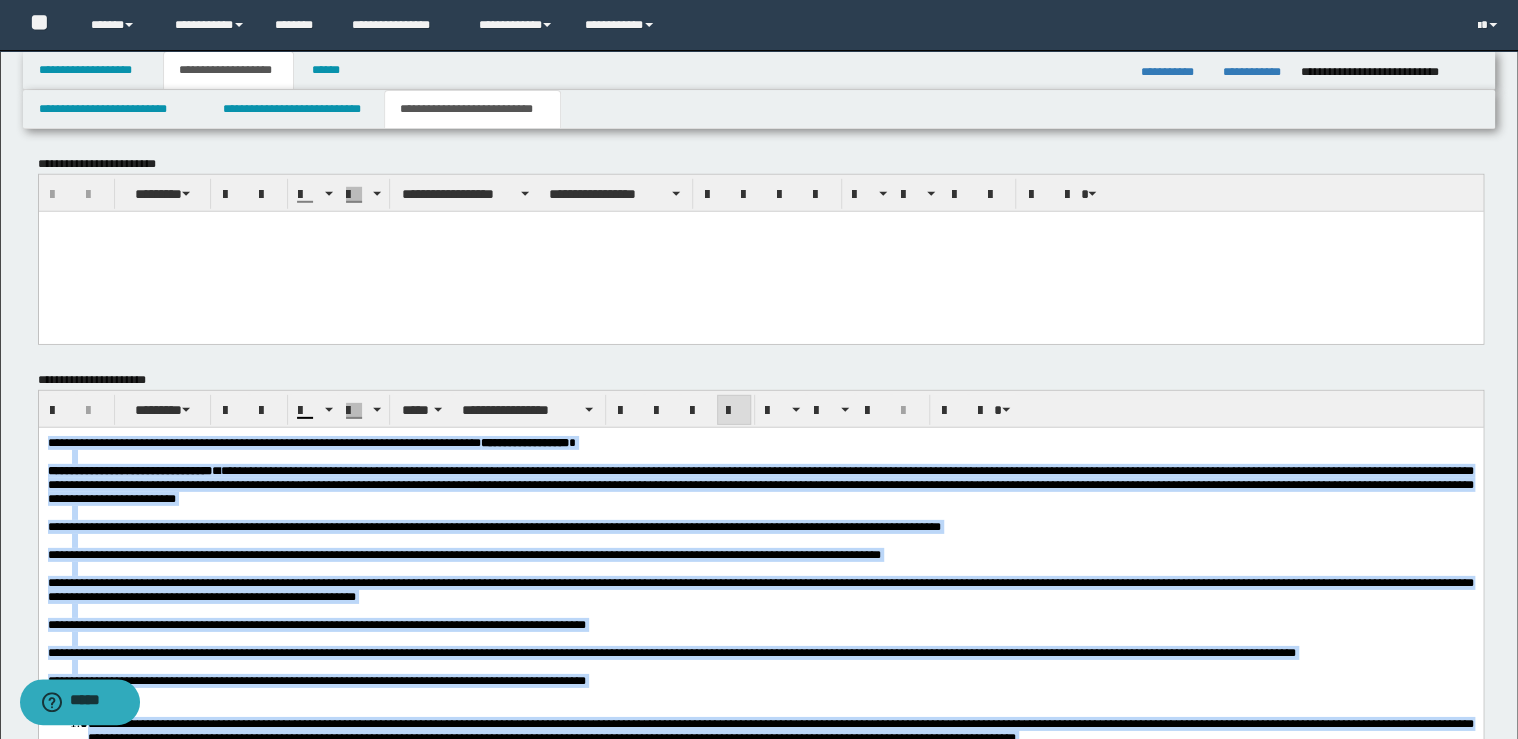 click on "**********" at bounding box center [463, 554] 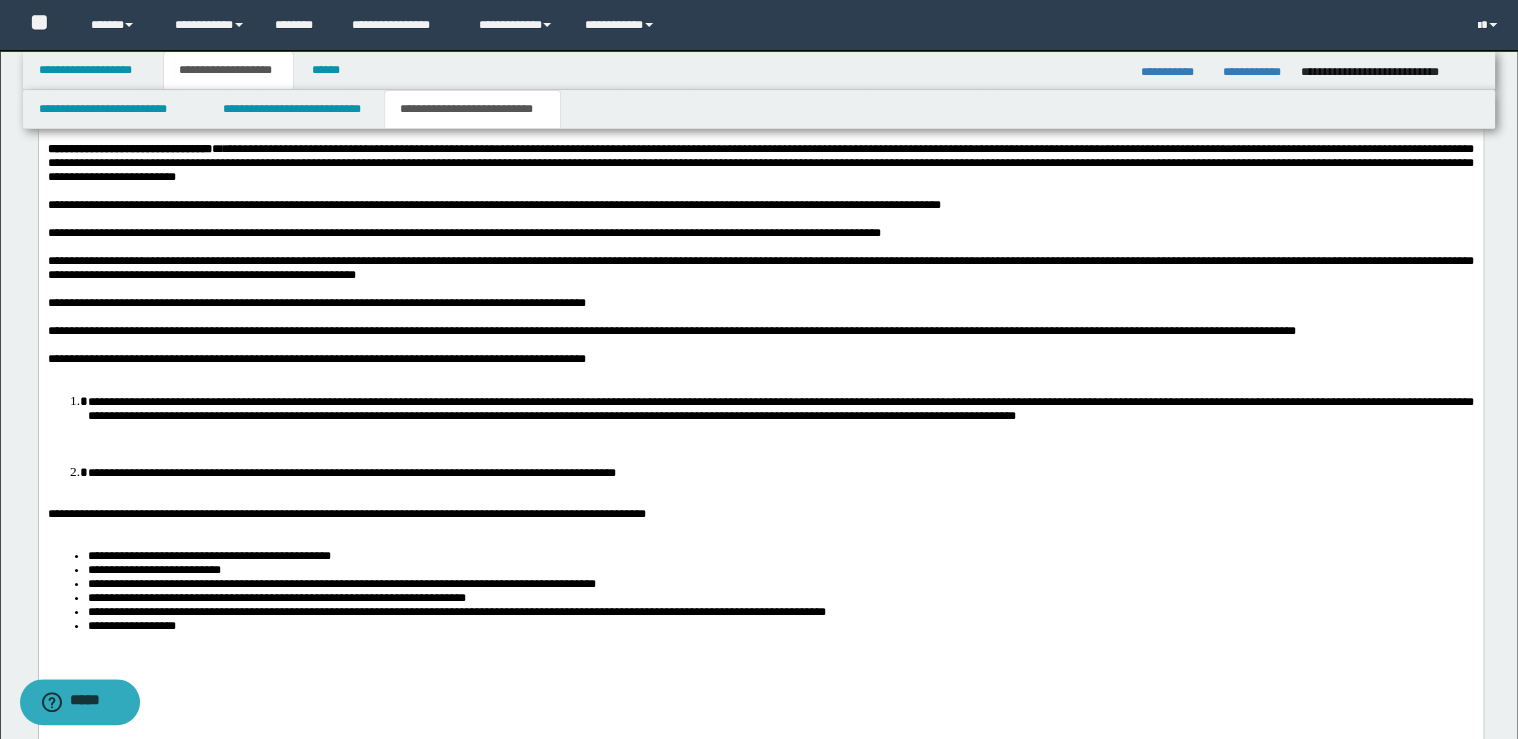 scroll, scrollTop: 3200, scrollLeft: 0, axis: vertical 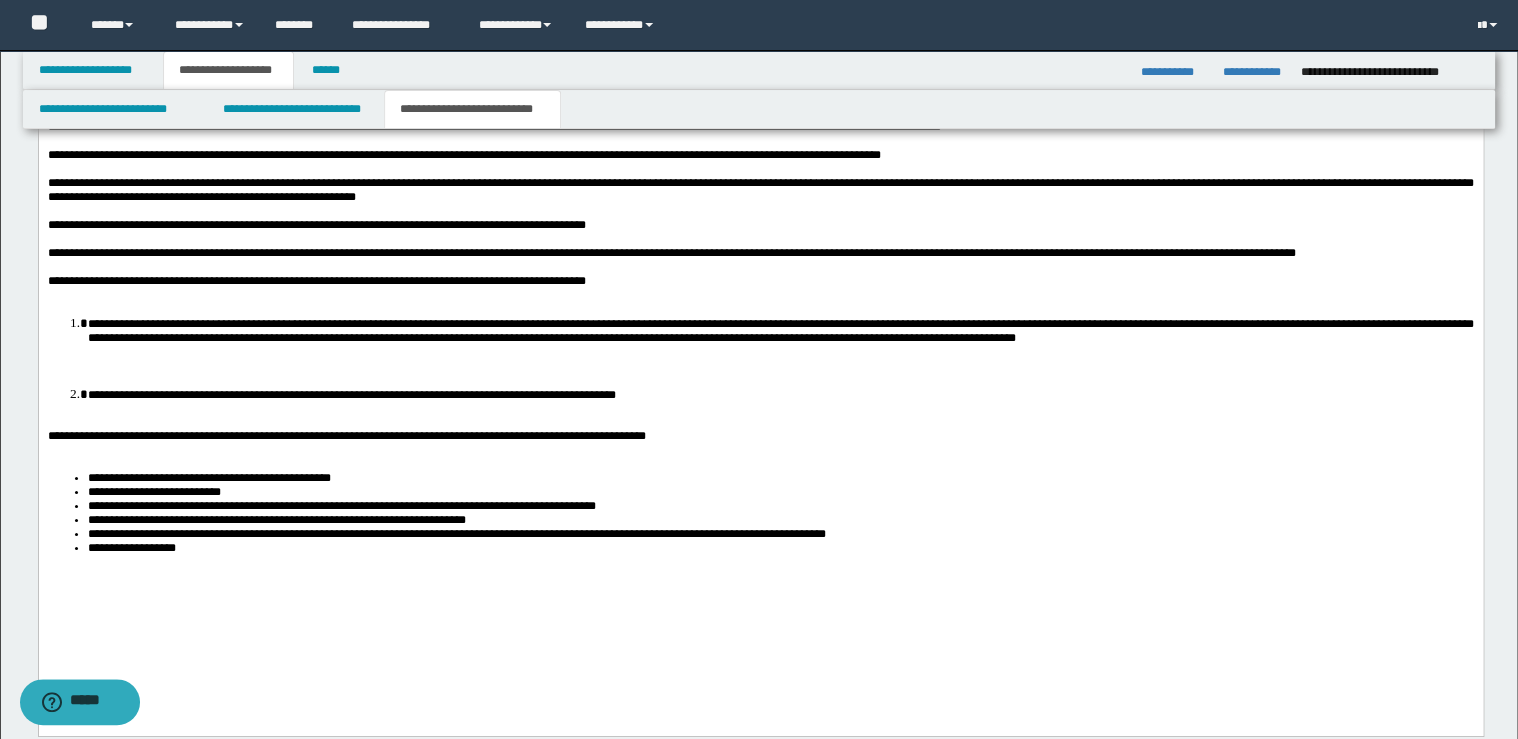 click on "**********" at bounding box center (760, 280) 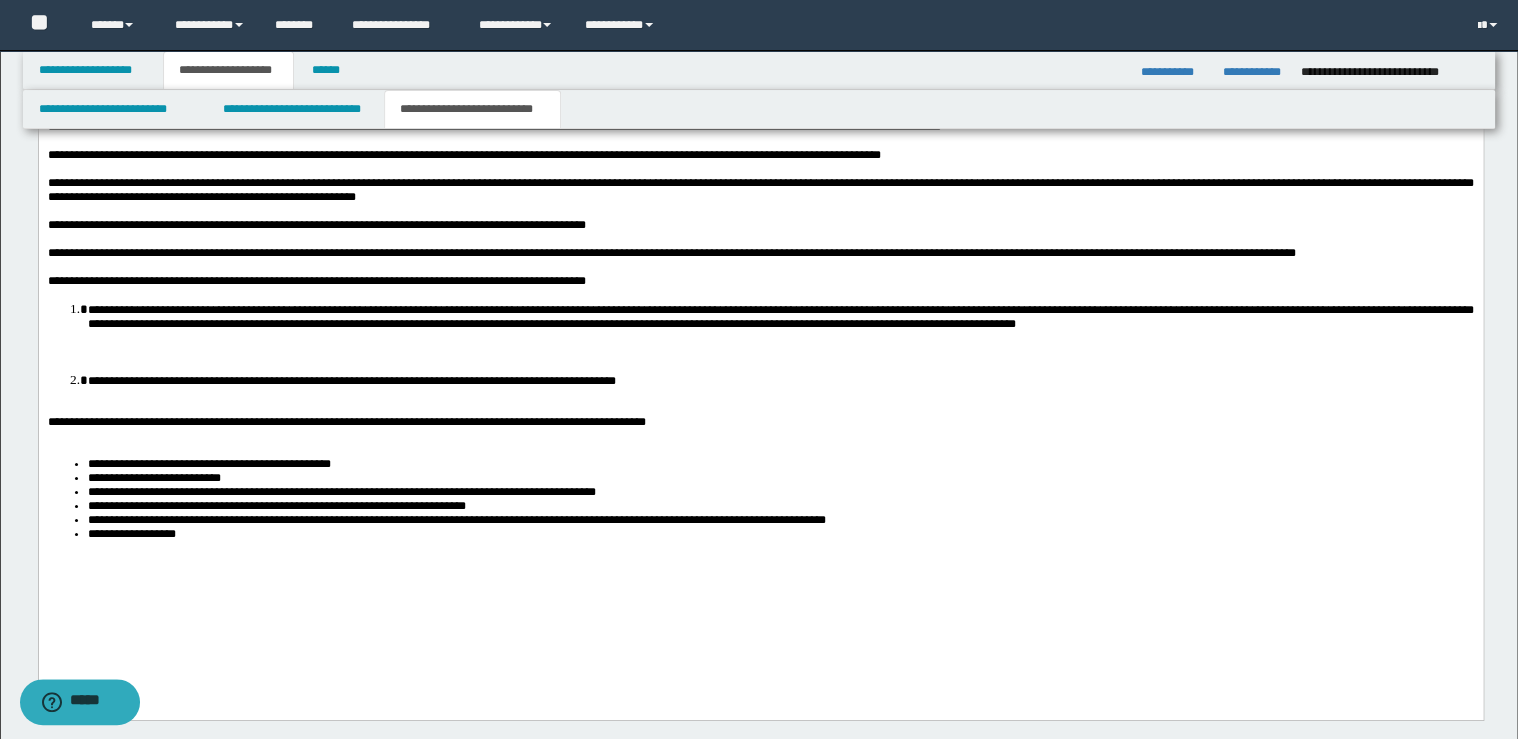 click on "**********" at bounding box center (760, 319) 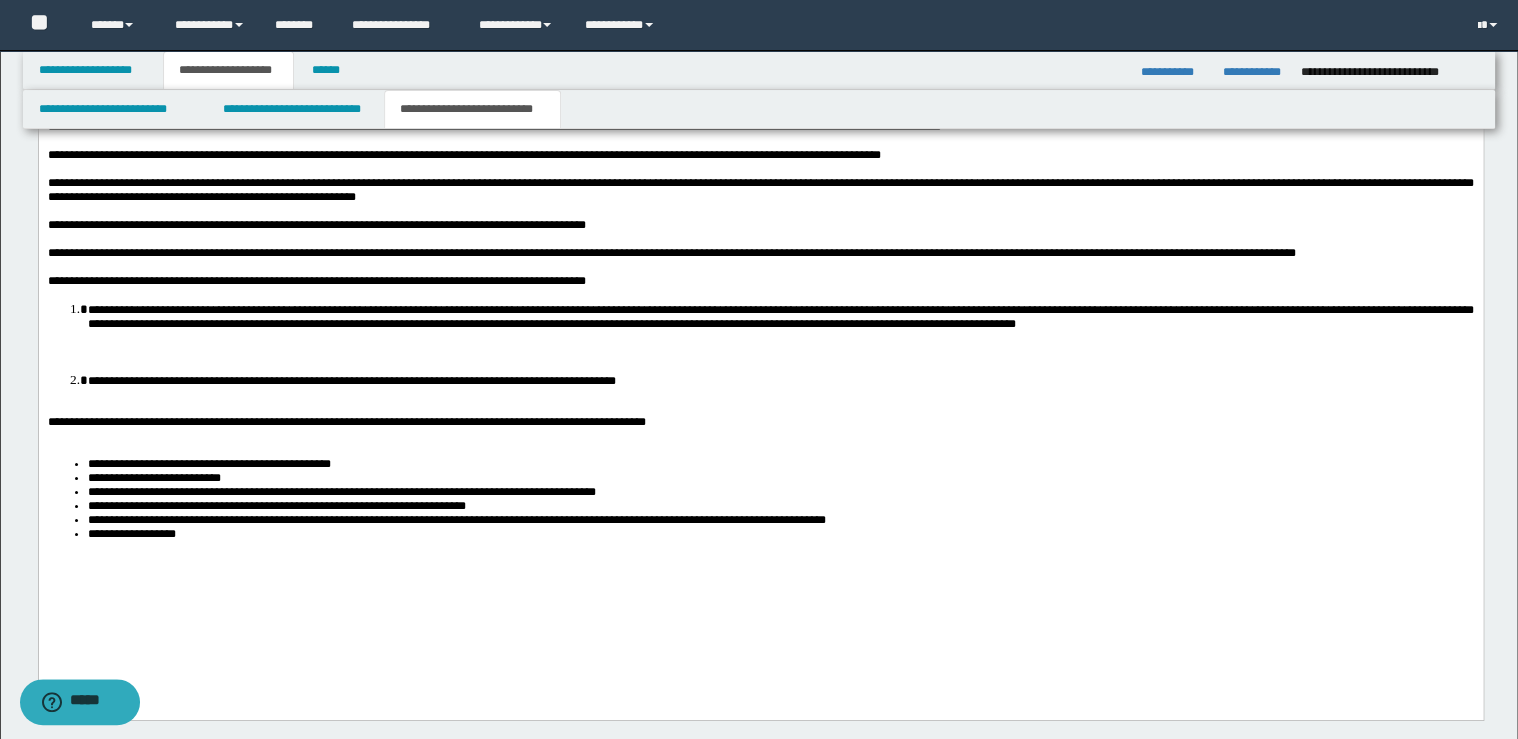 click on "**********" at bounding box center [780, 315] 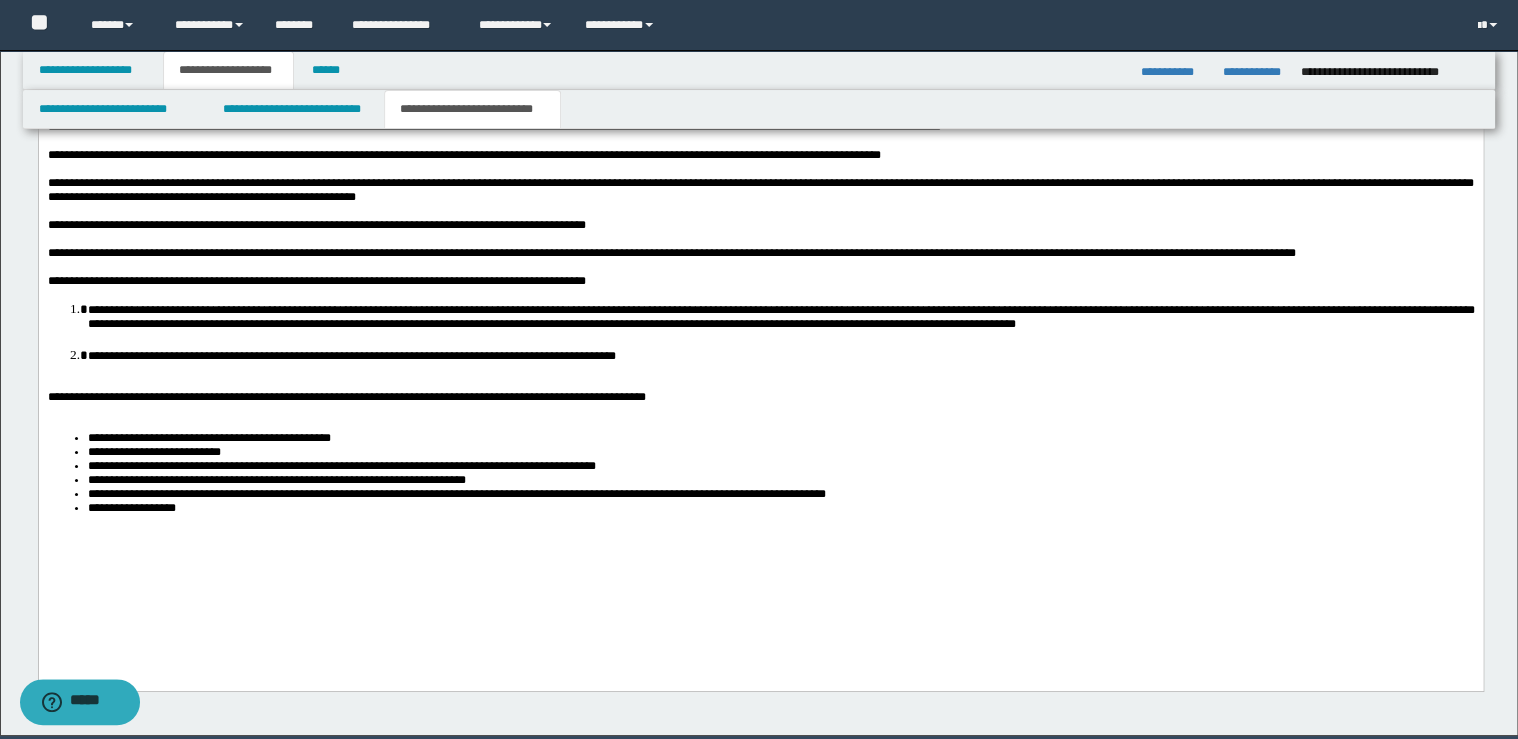 click on "**********" at bounding box center (780, 354) 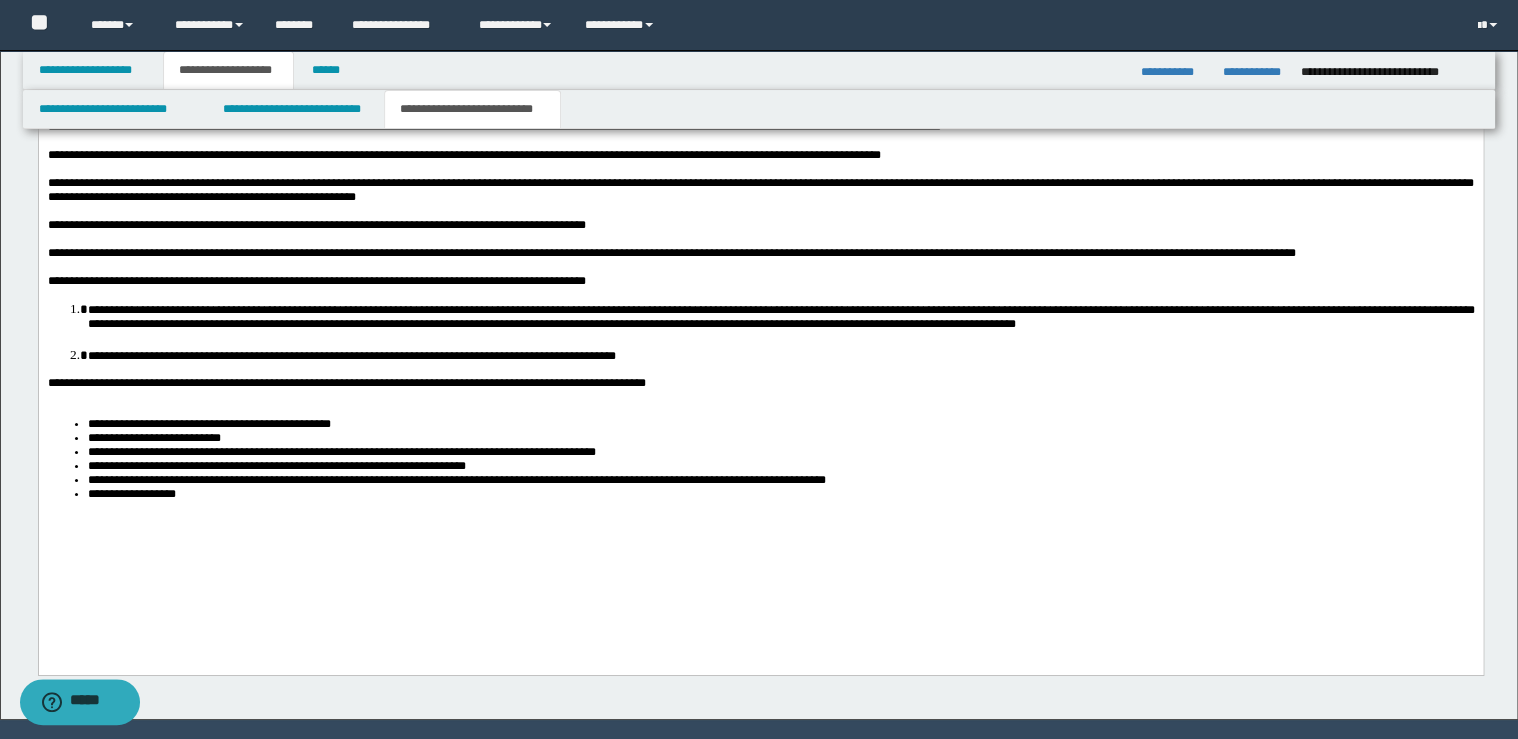 click on "**********" at bounding box center (760, 382) 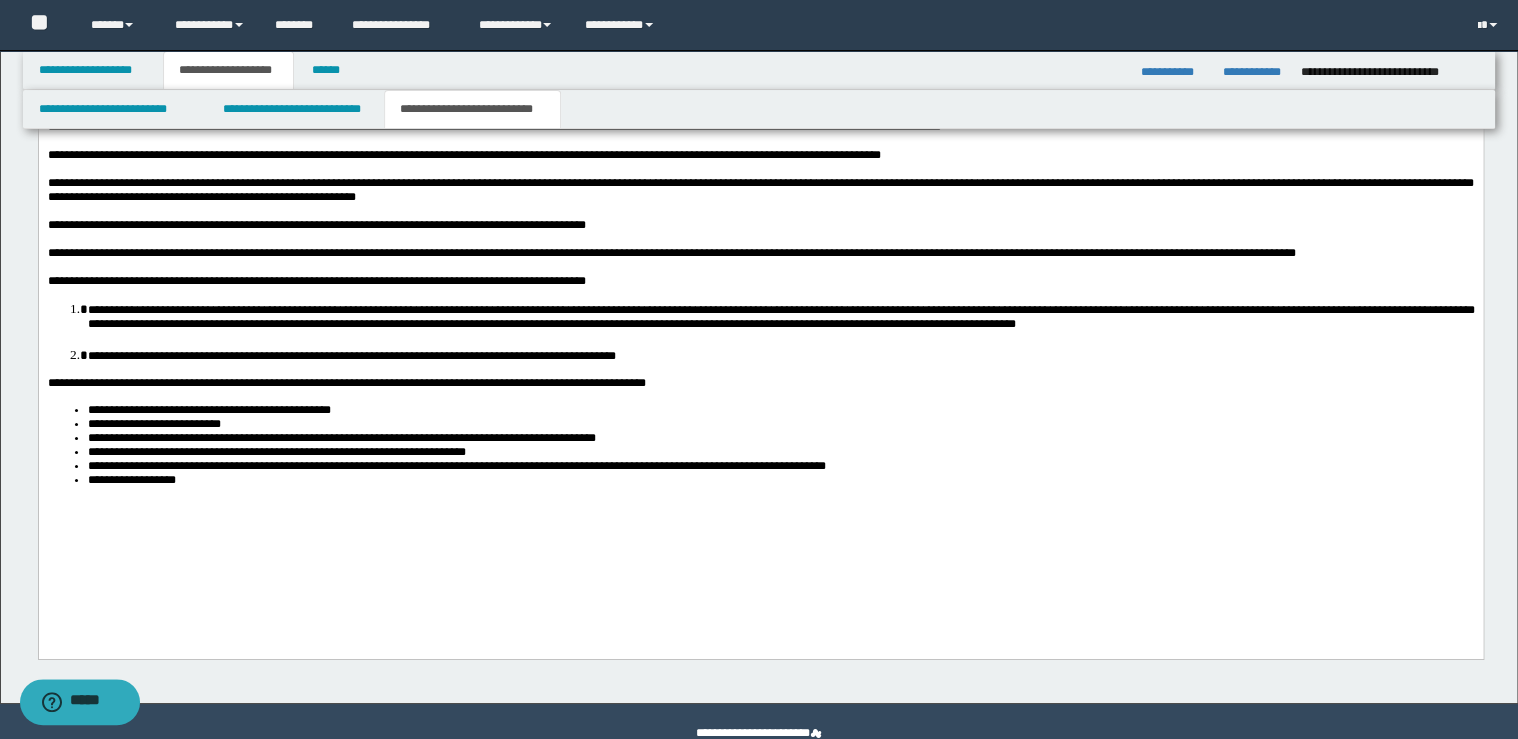click on "**********" at bounding box center (780, 479) 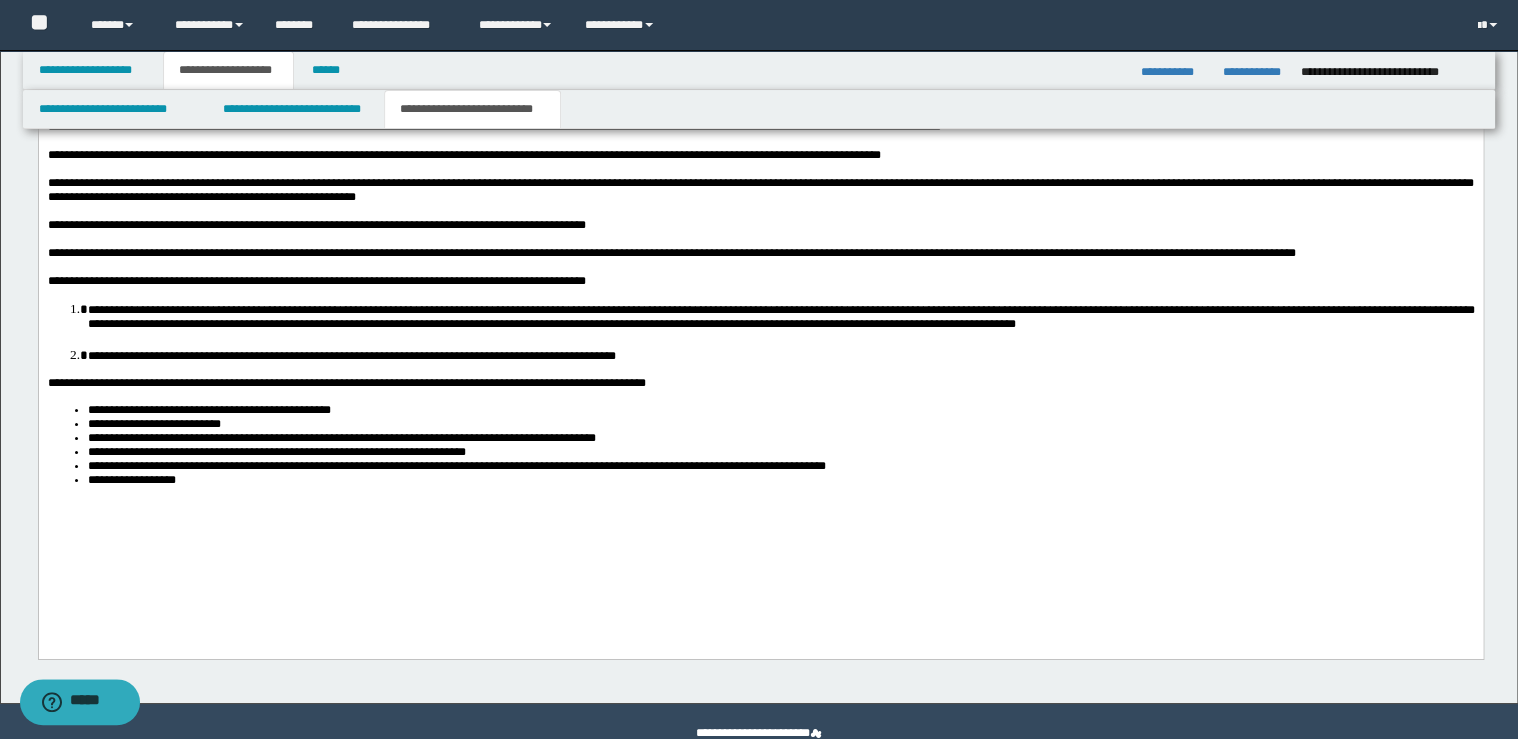click on "**********" at bounding box center (760, 292) 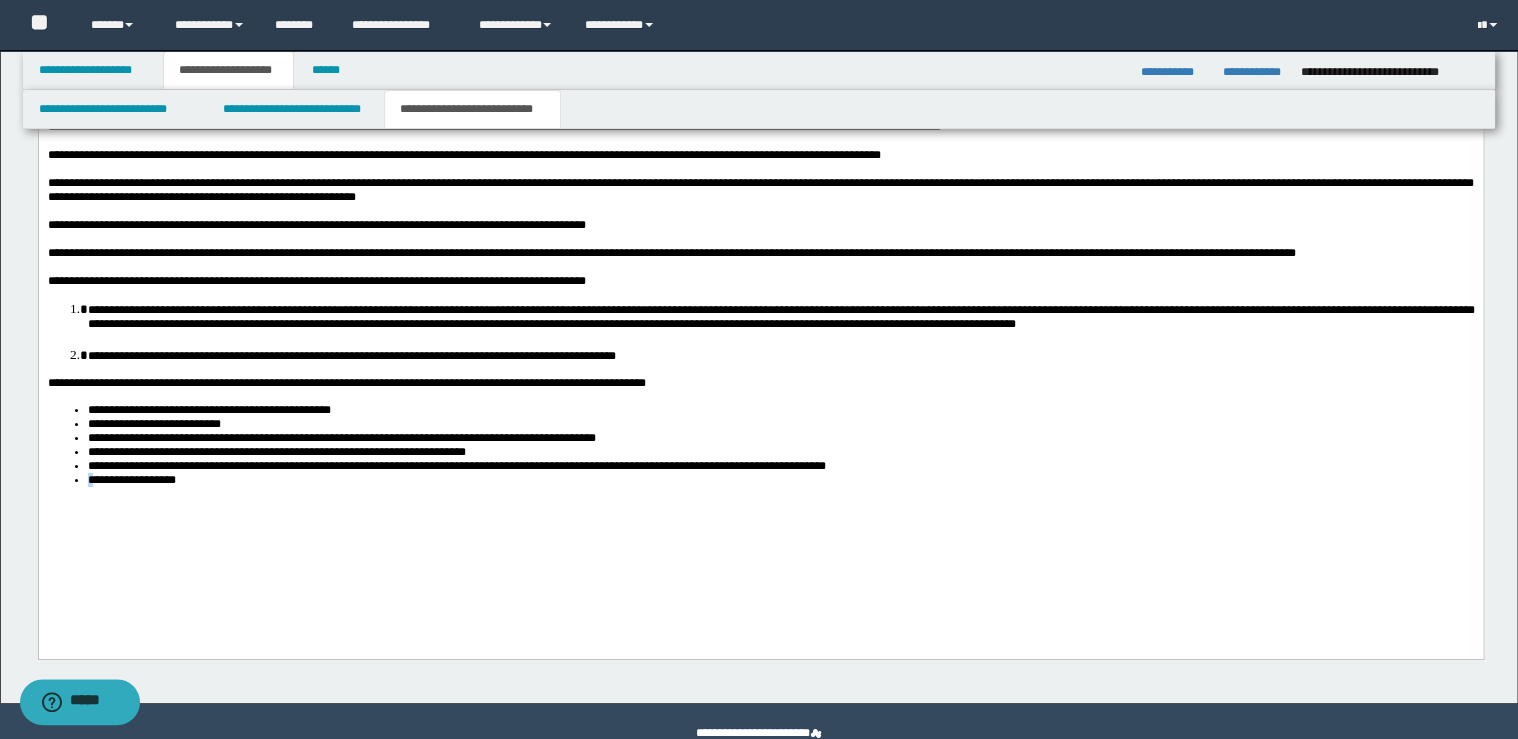 drag, startPoint x: 83, startPoint y: 567, endPoint x: 91, endPoint y: 608, distance: 41.773197 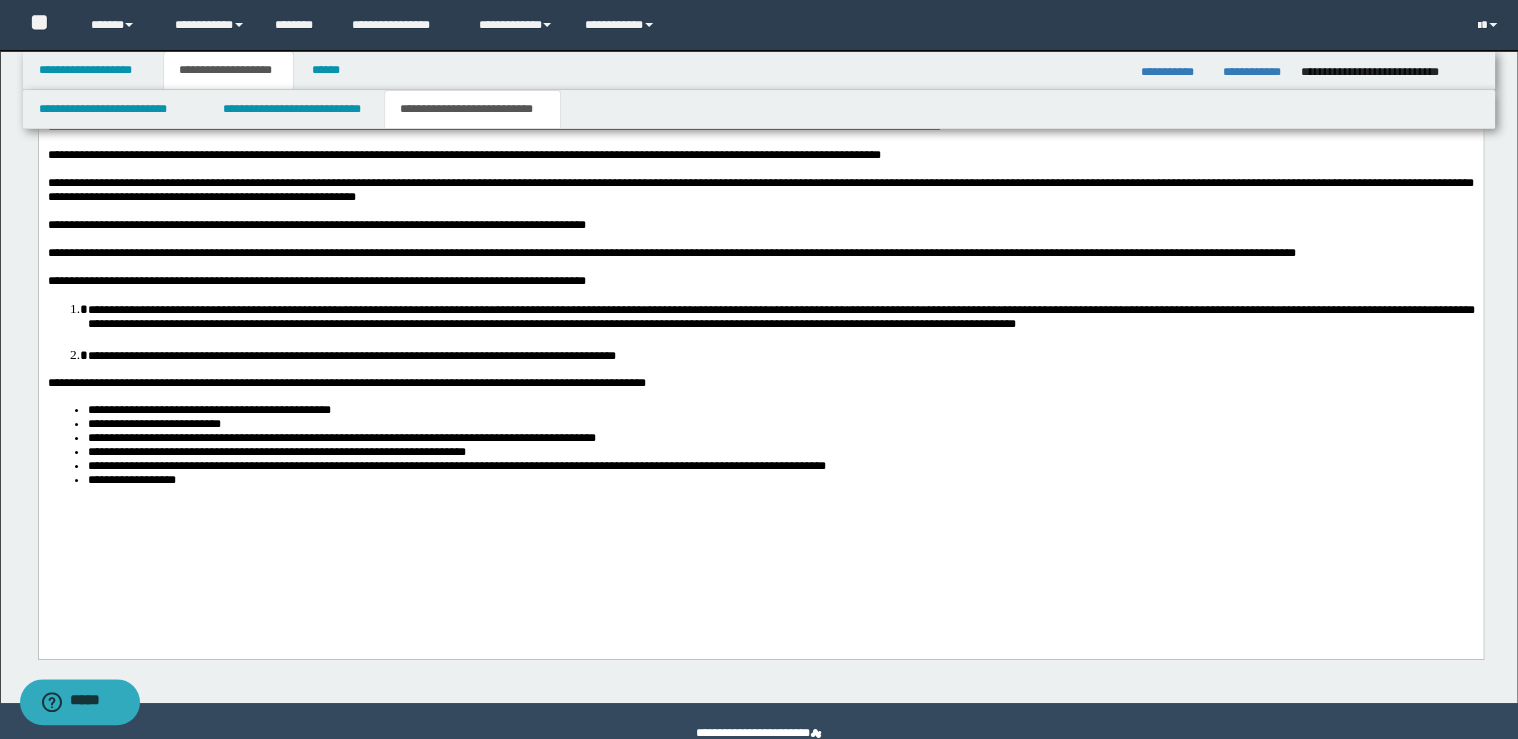click on "**********" at bounding box center [780, 479] 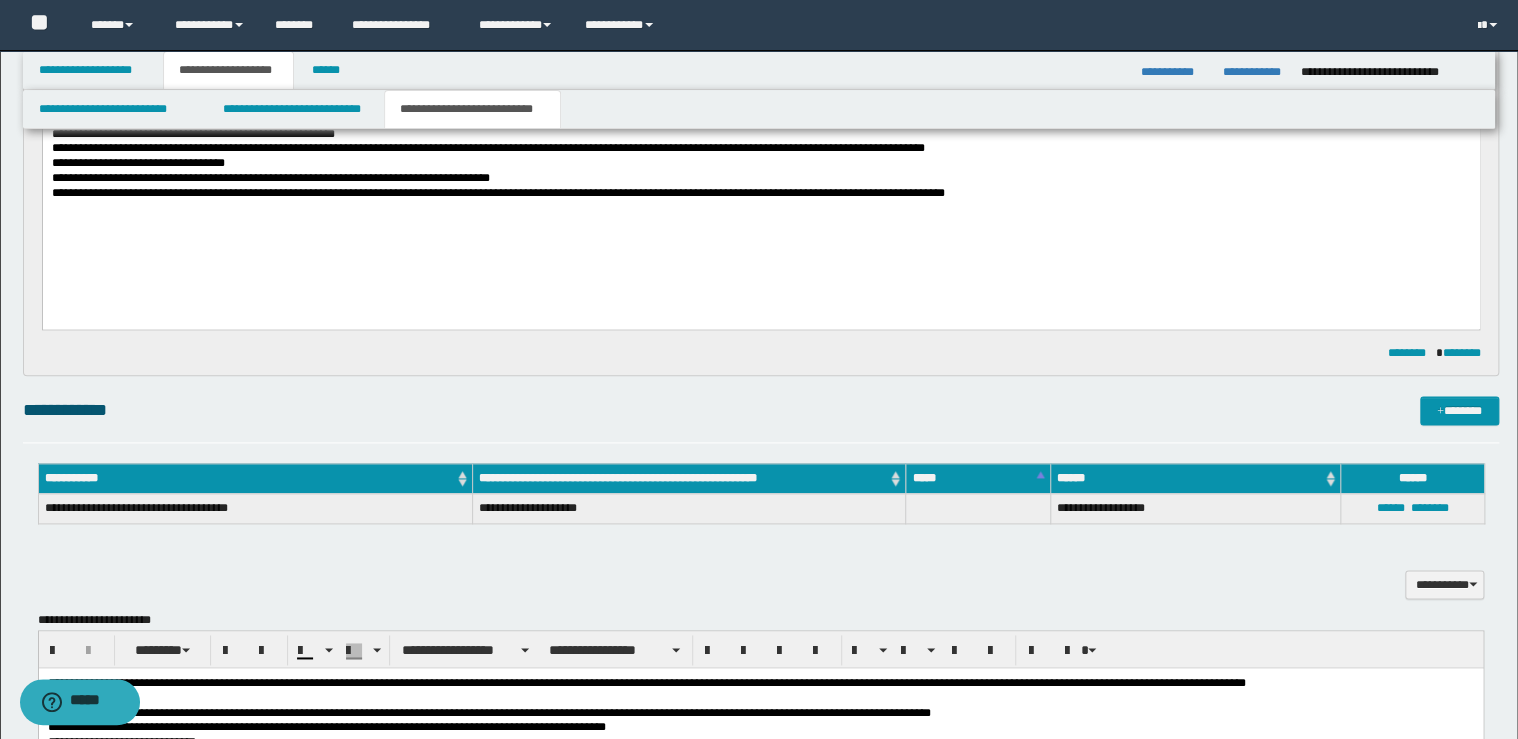 scroll, scrollTop: 1440, scrollLeft: 0, axis: vertical 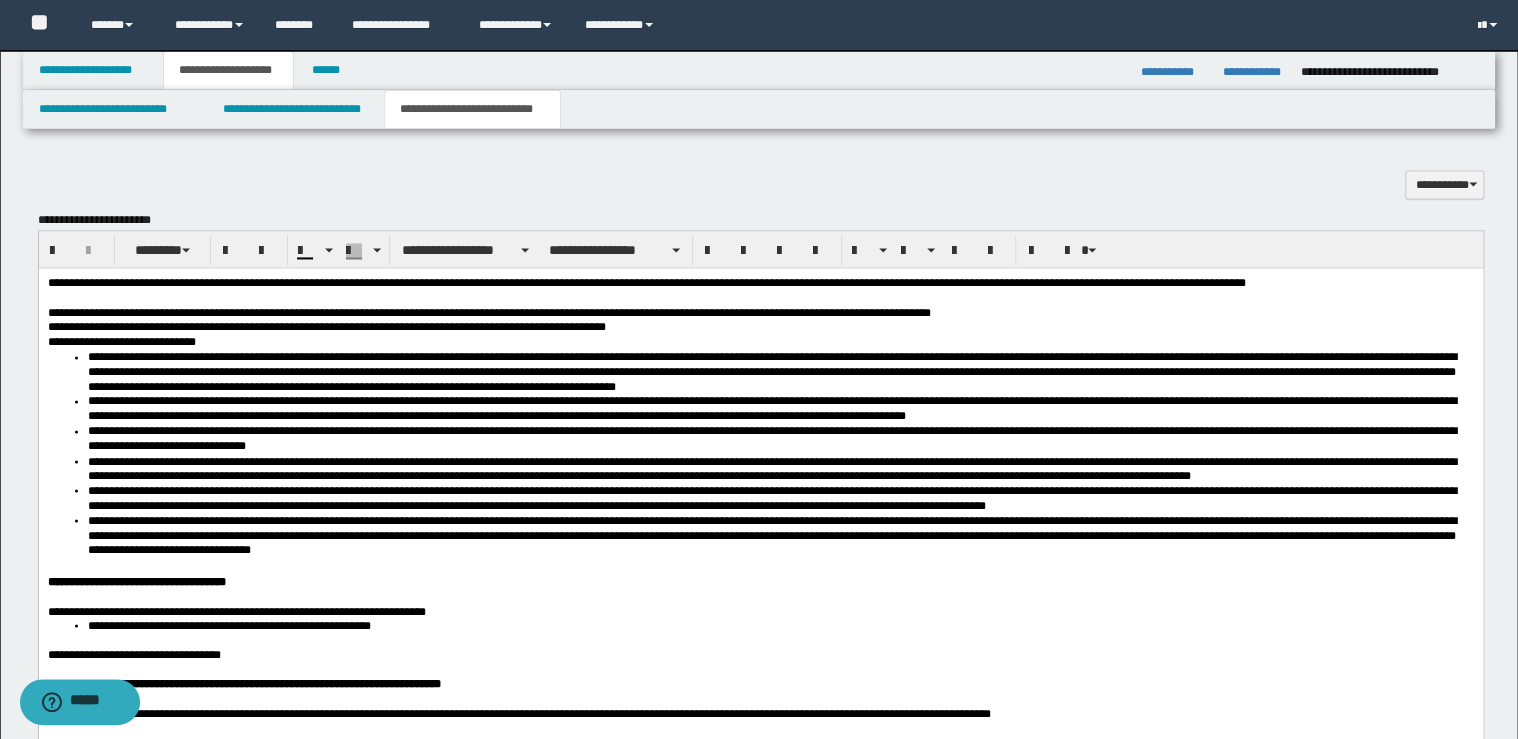 click on "**********" at bounding box center [771, 468] 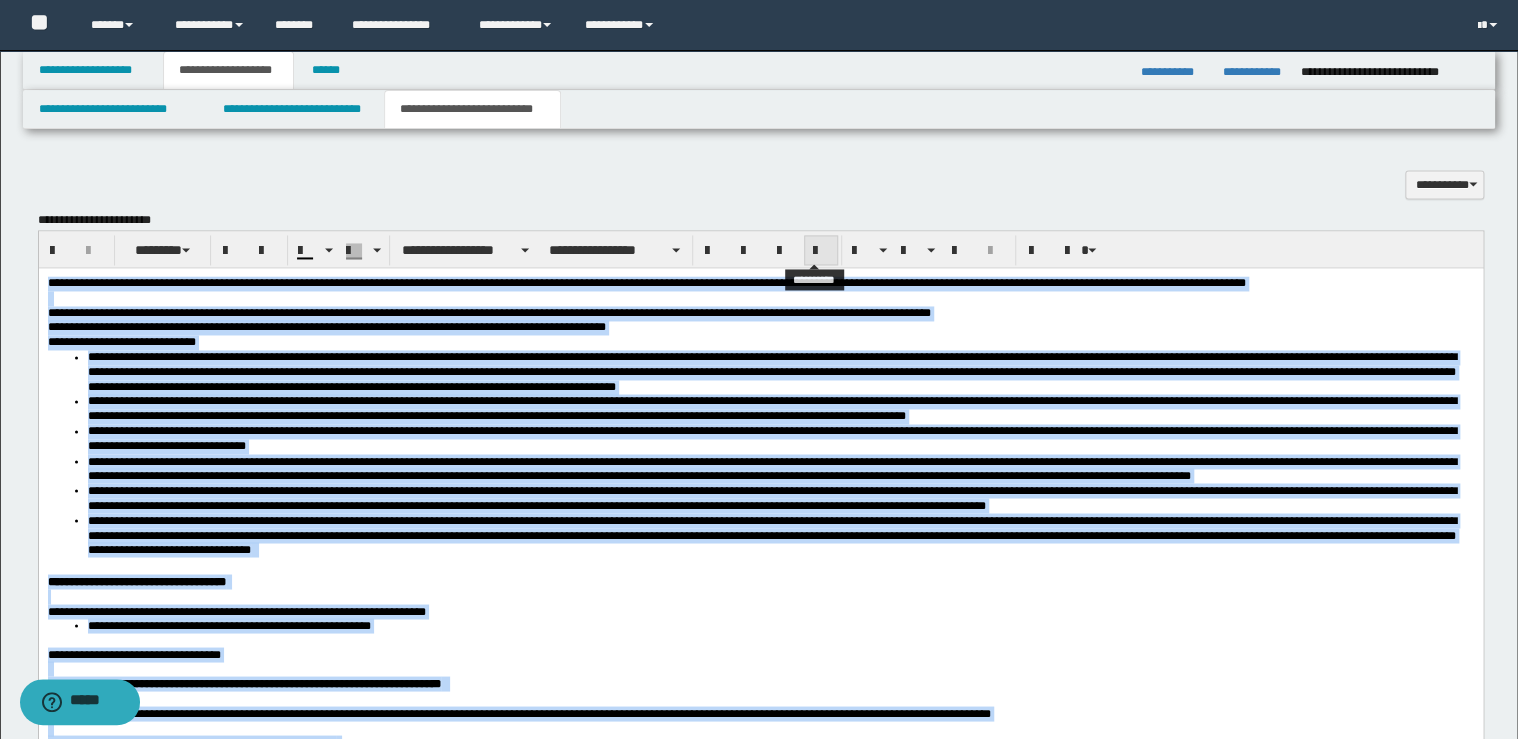 click at bounding box center [821, 250] 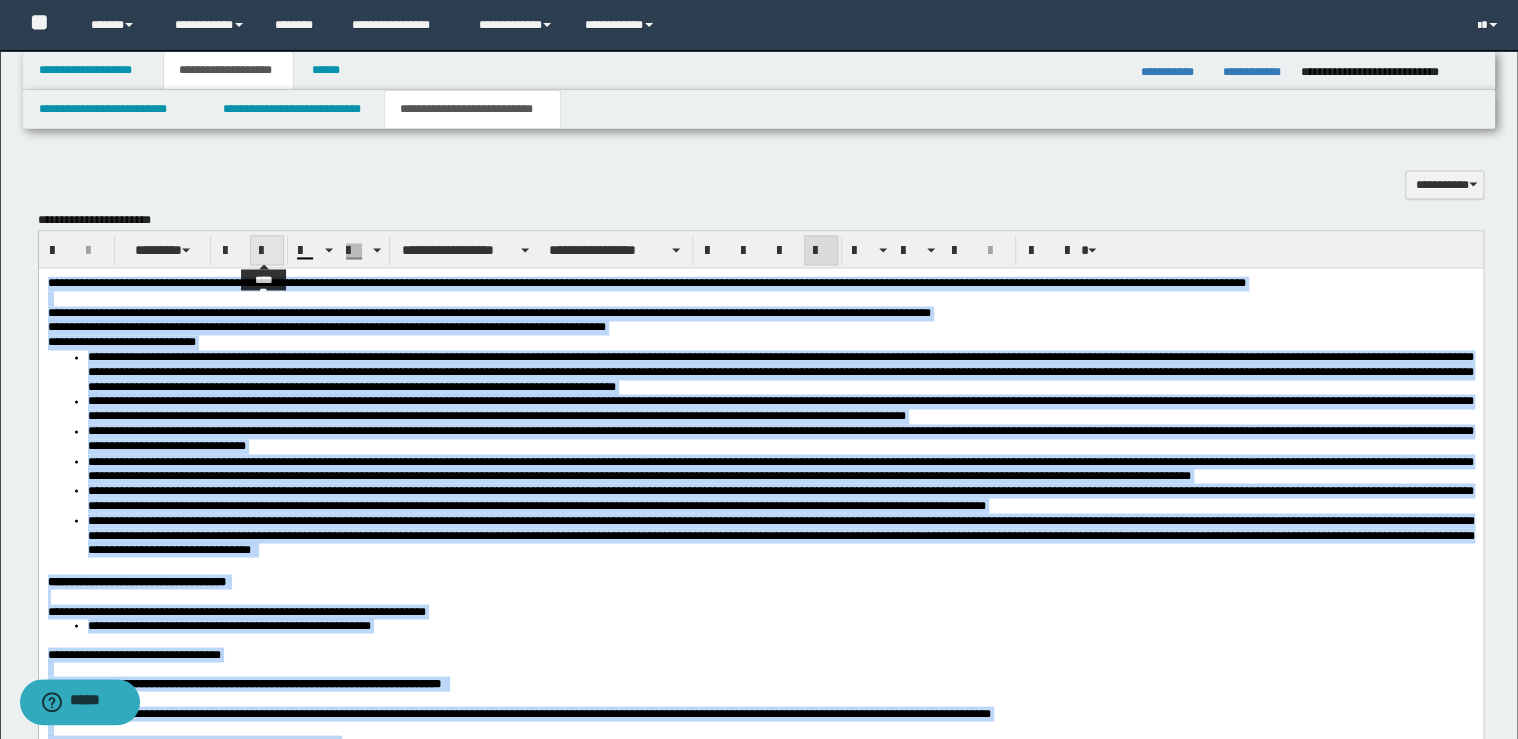 click at bounding box center (267, 251) 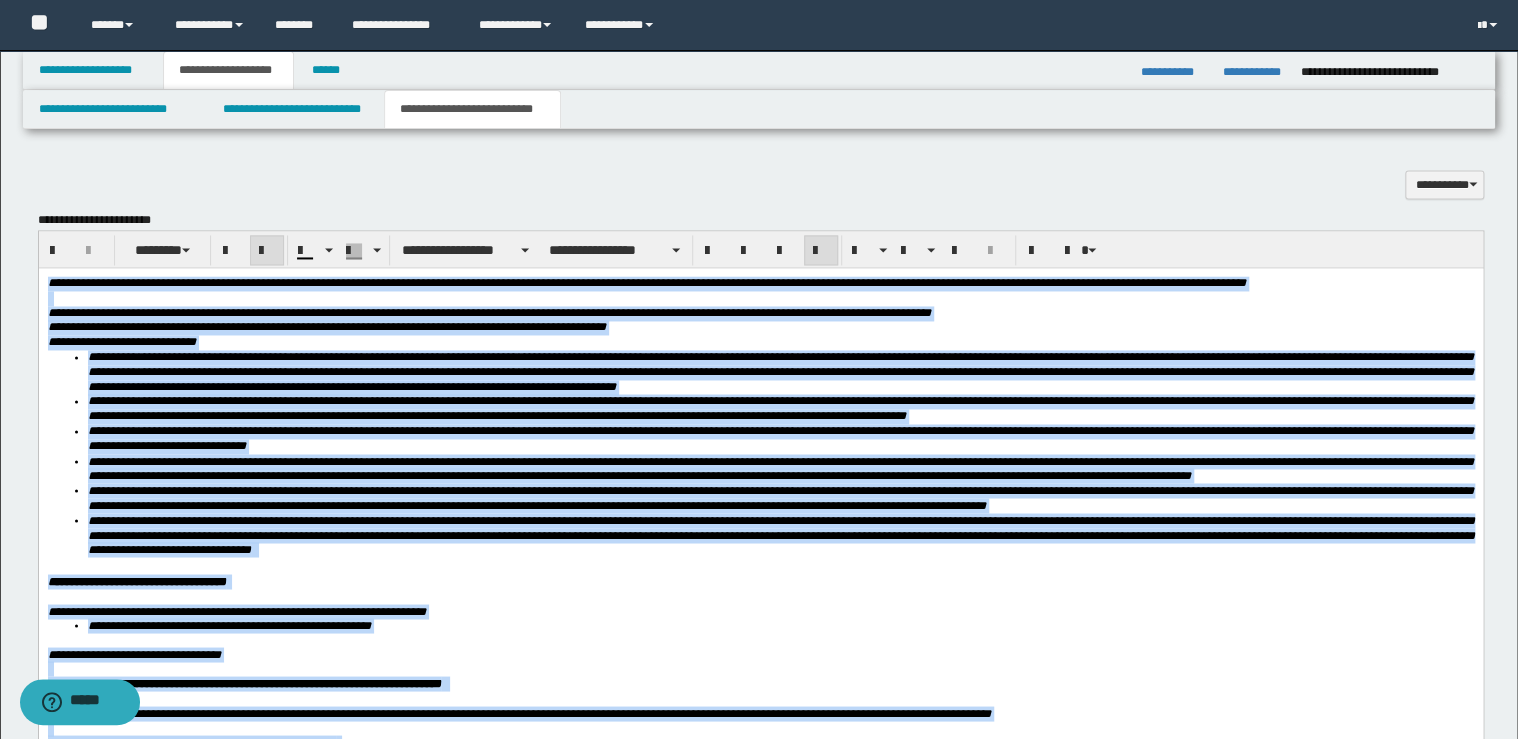 click at bounding box center (267, 251) 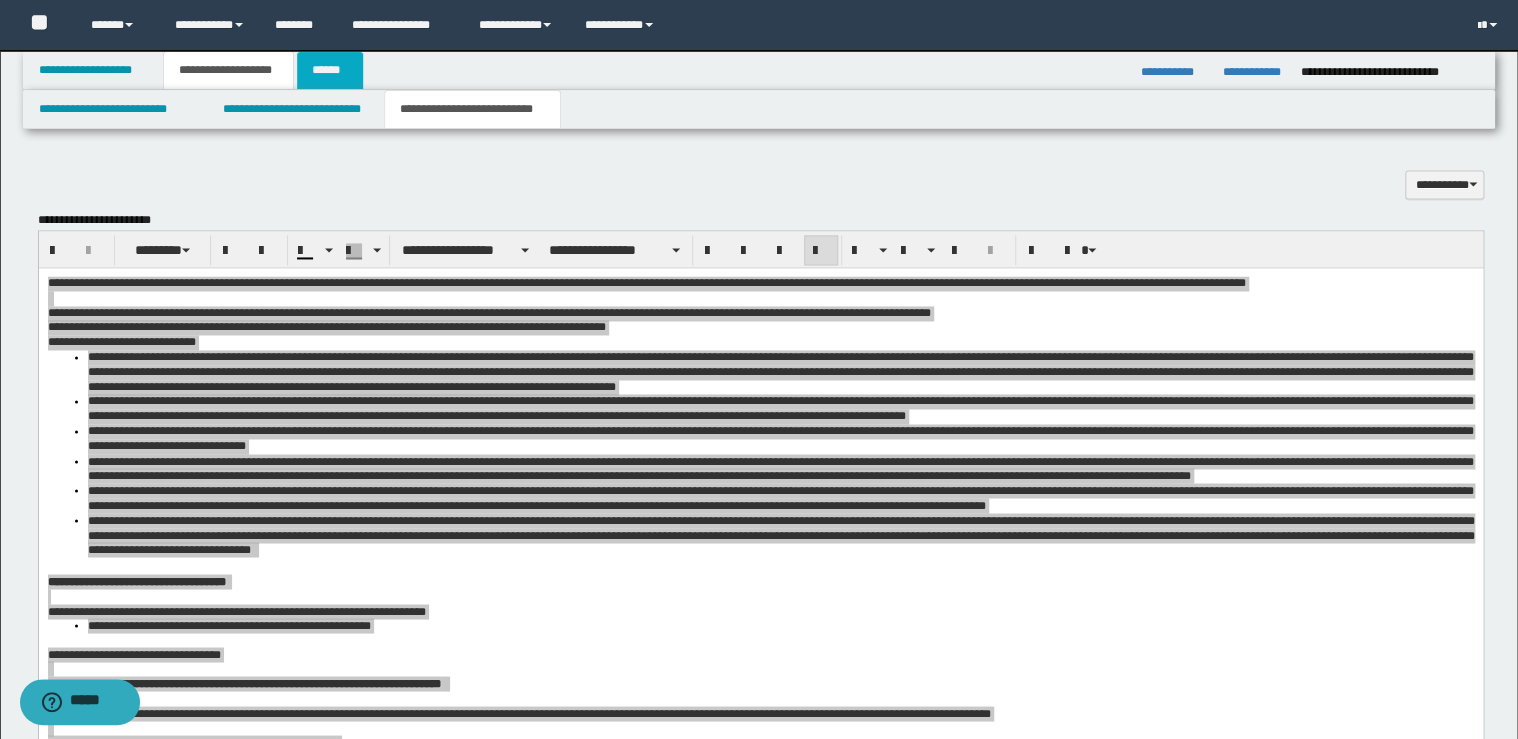 click on "******" at bounding box center (330, 70) 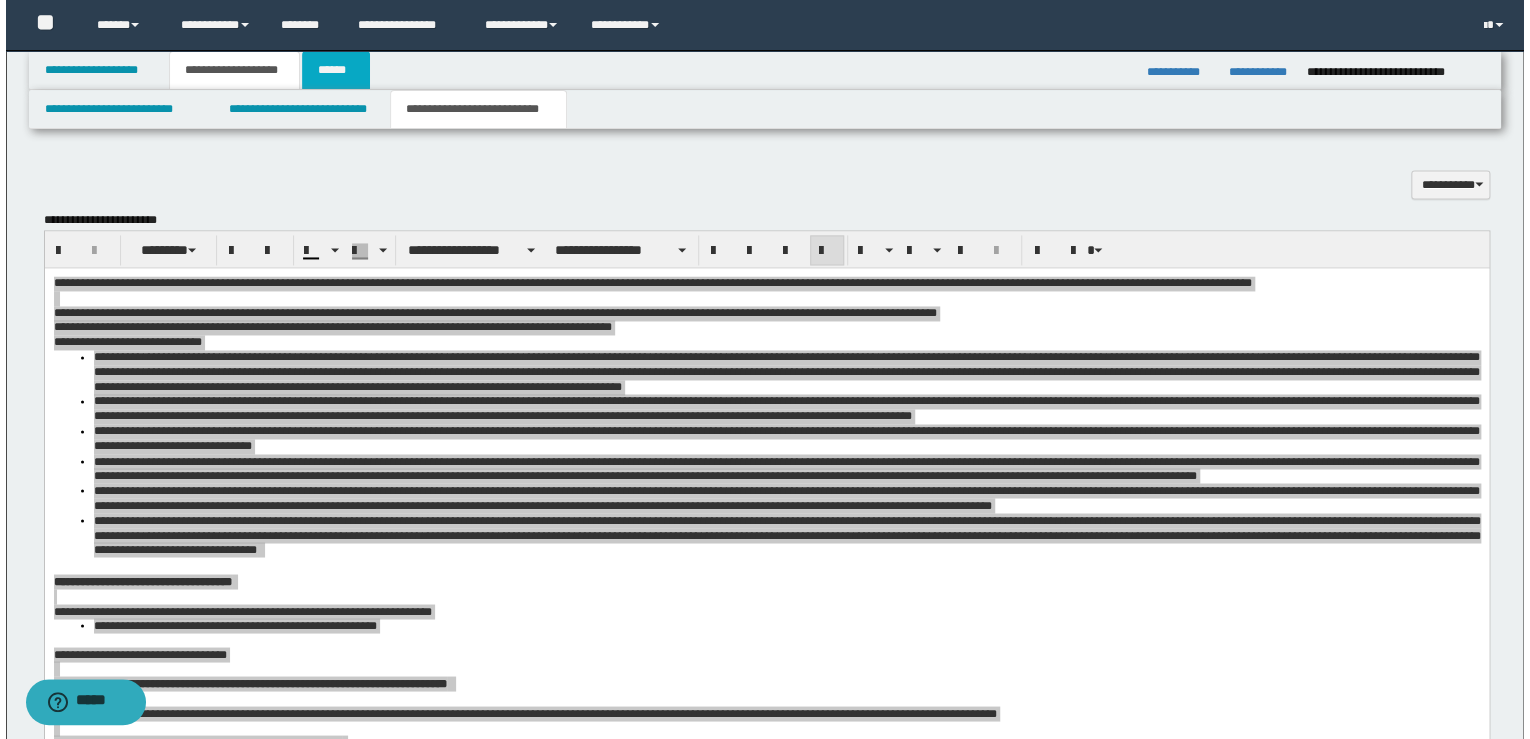 scroll, scrollTop: 0, scrollLeft: 0, axis: both 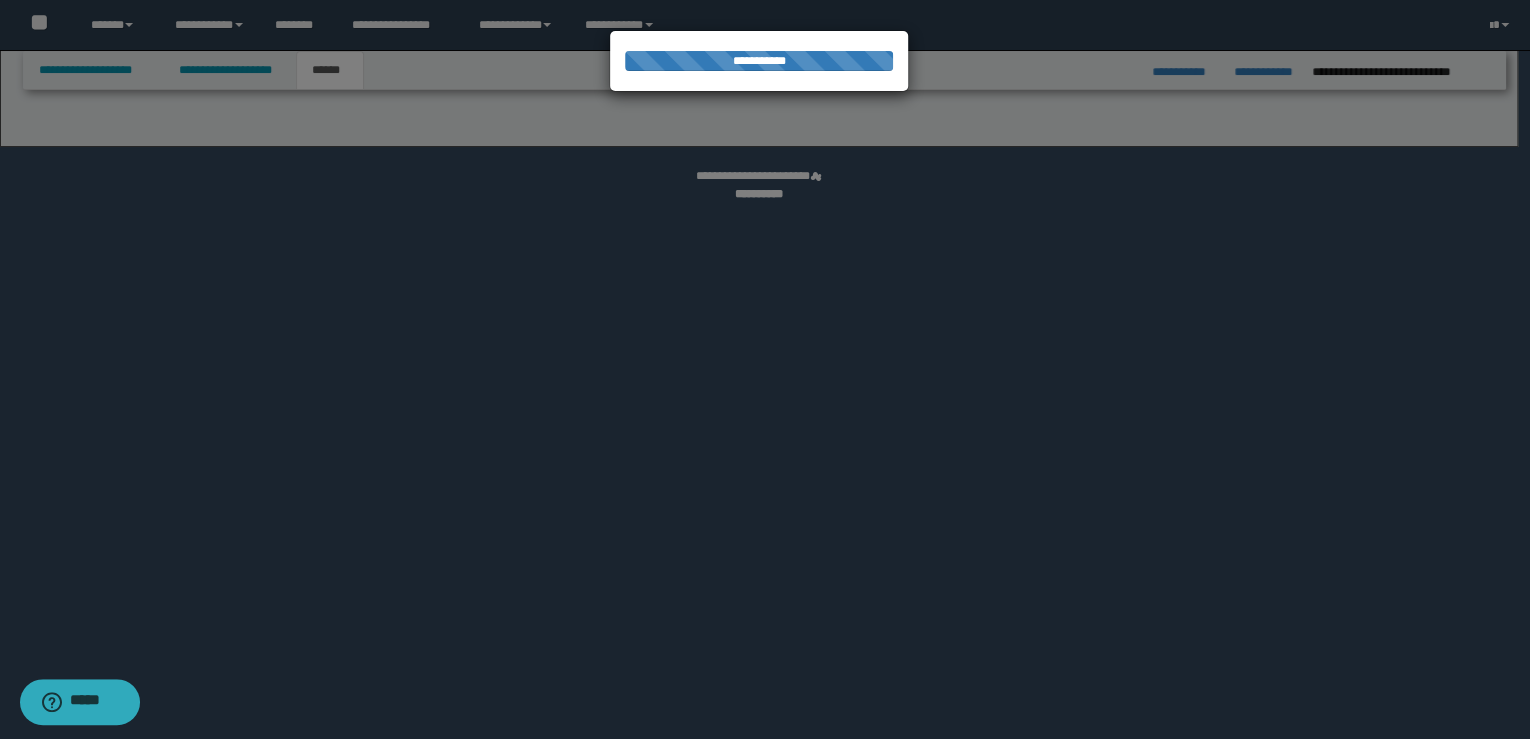 select on "*" 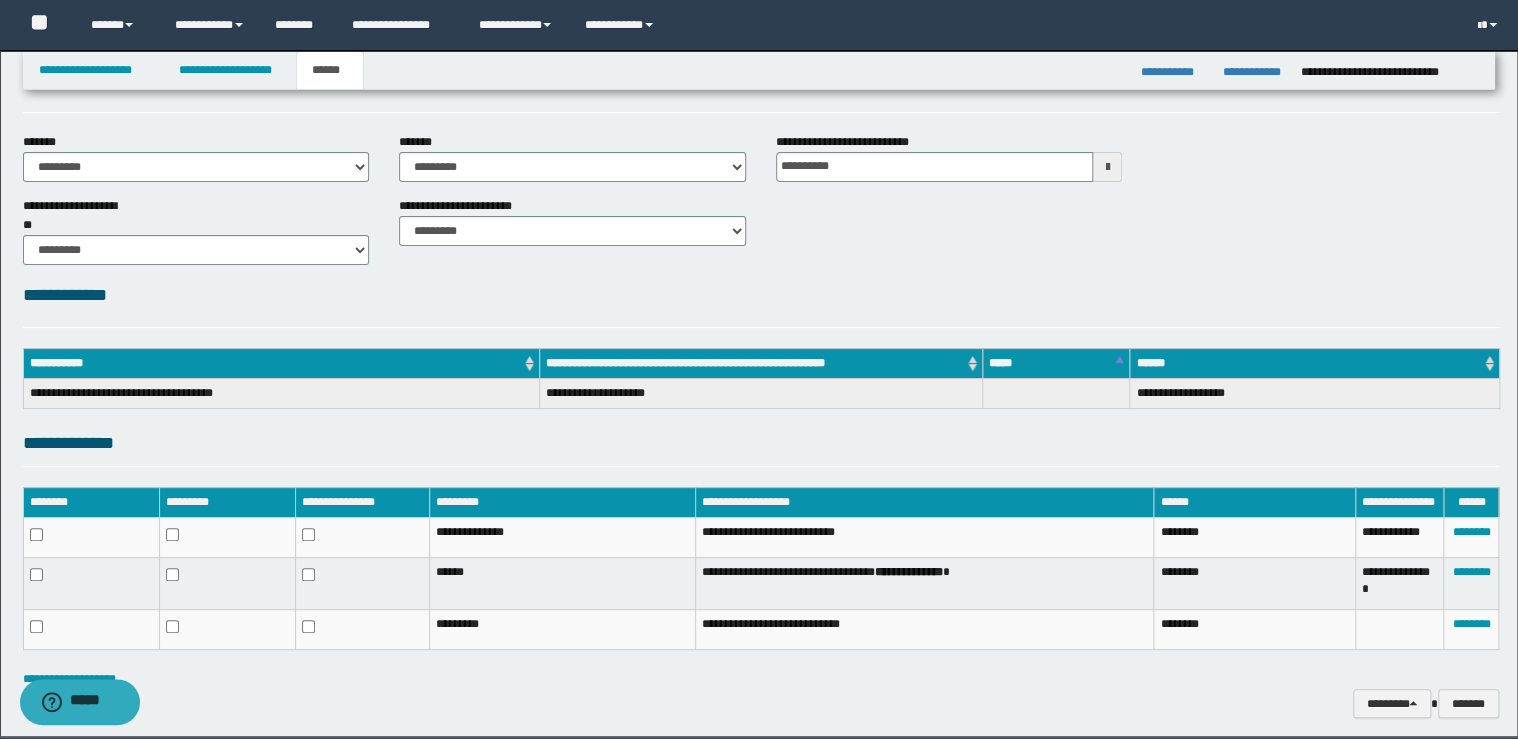 scroll, scrollTop: 137, scrollLeft: 0, axis: vertical 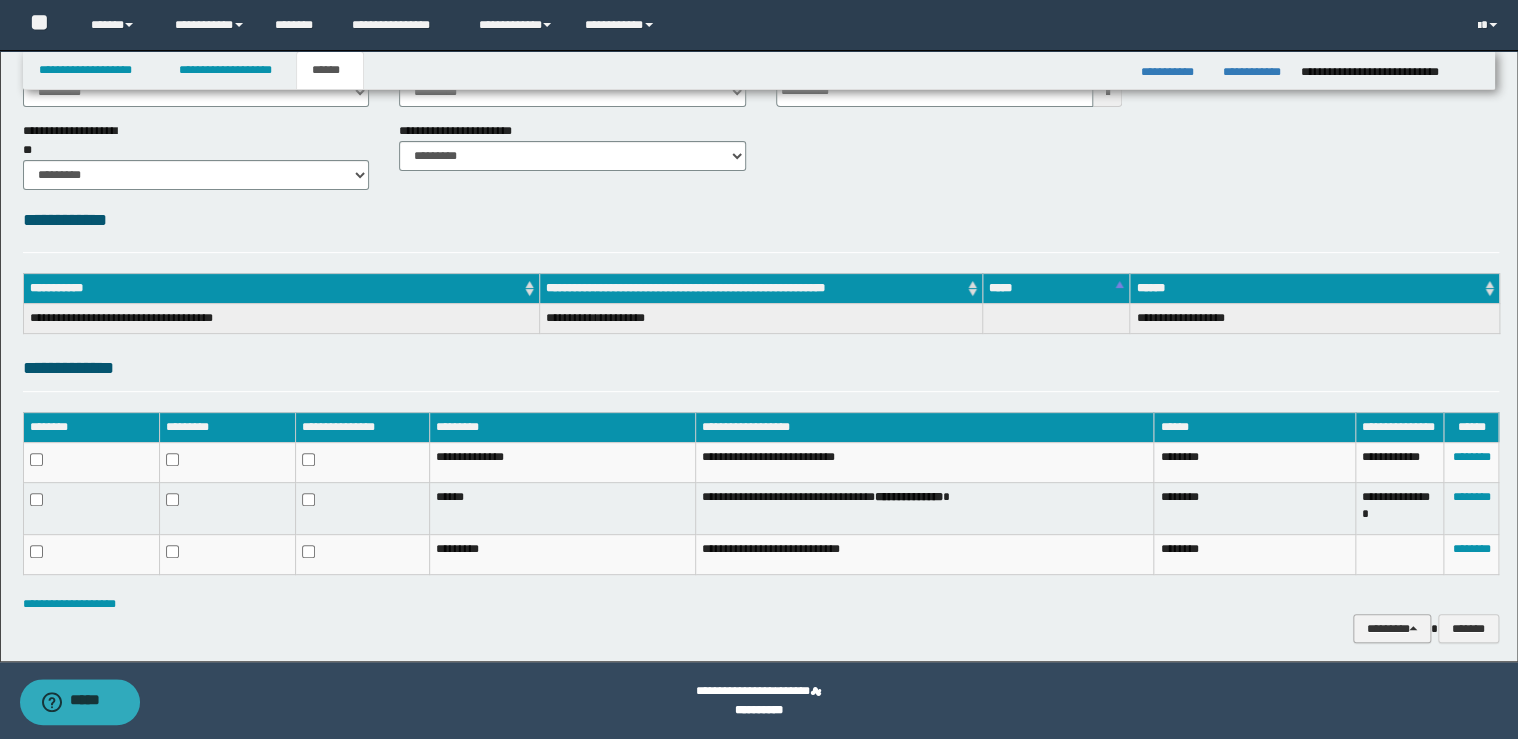 click on "********" at bounding box center (1392, 629) 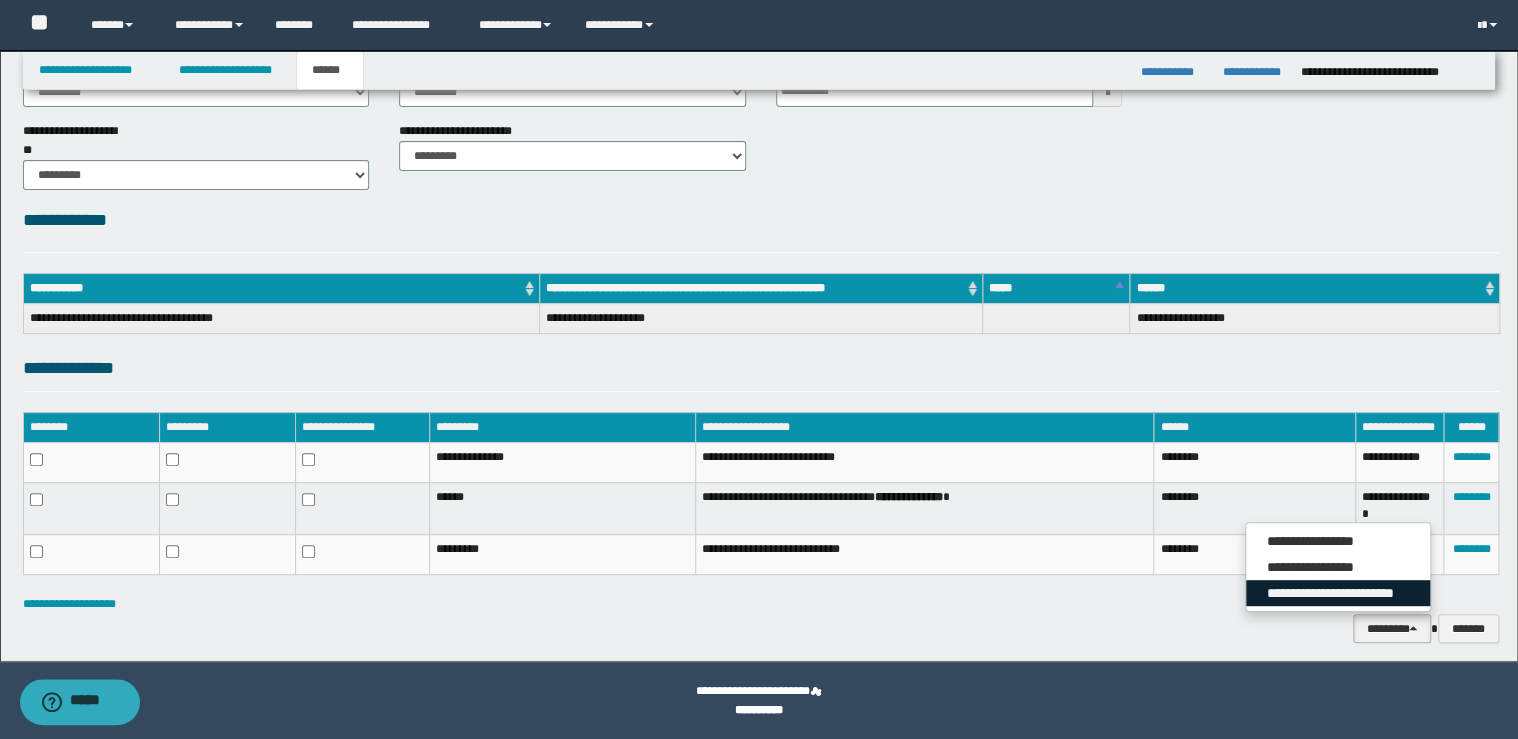 click on "**********" at bounding box center [1338, 593] 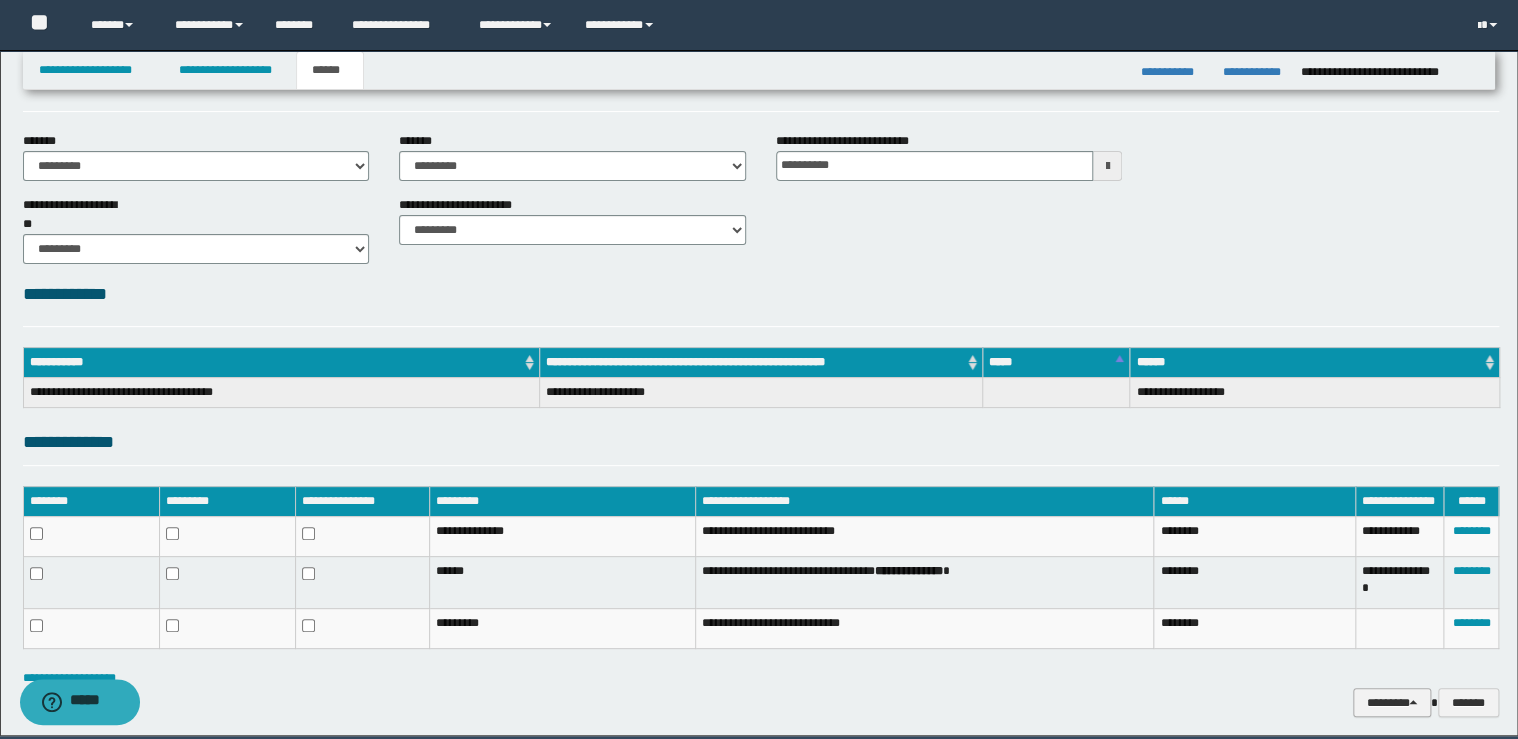 scroll, scrollTop: 137, scrollLeft: 0, axis: vertical 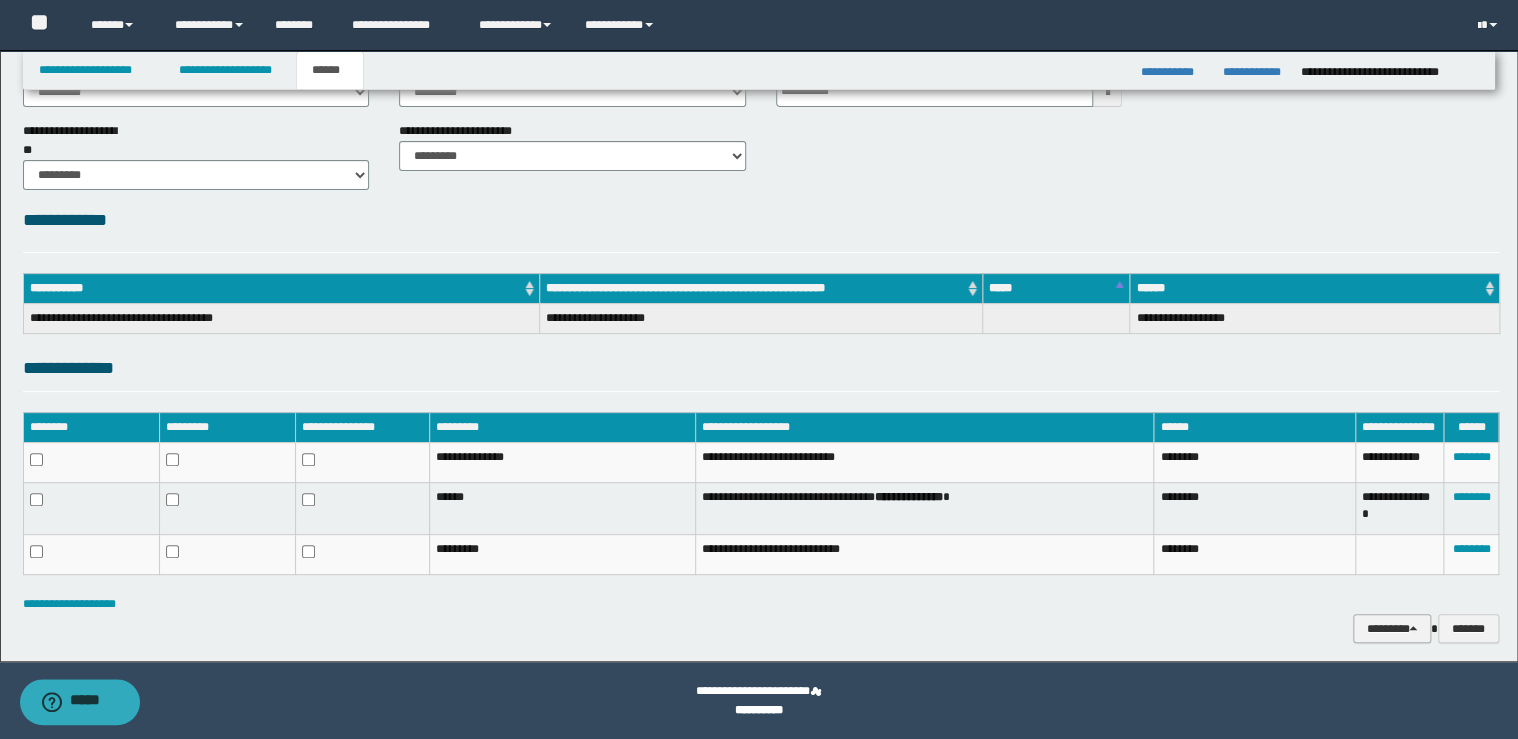 click on "********" at bounding box center [1392, 629] 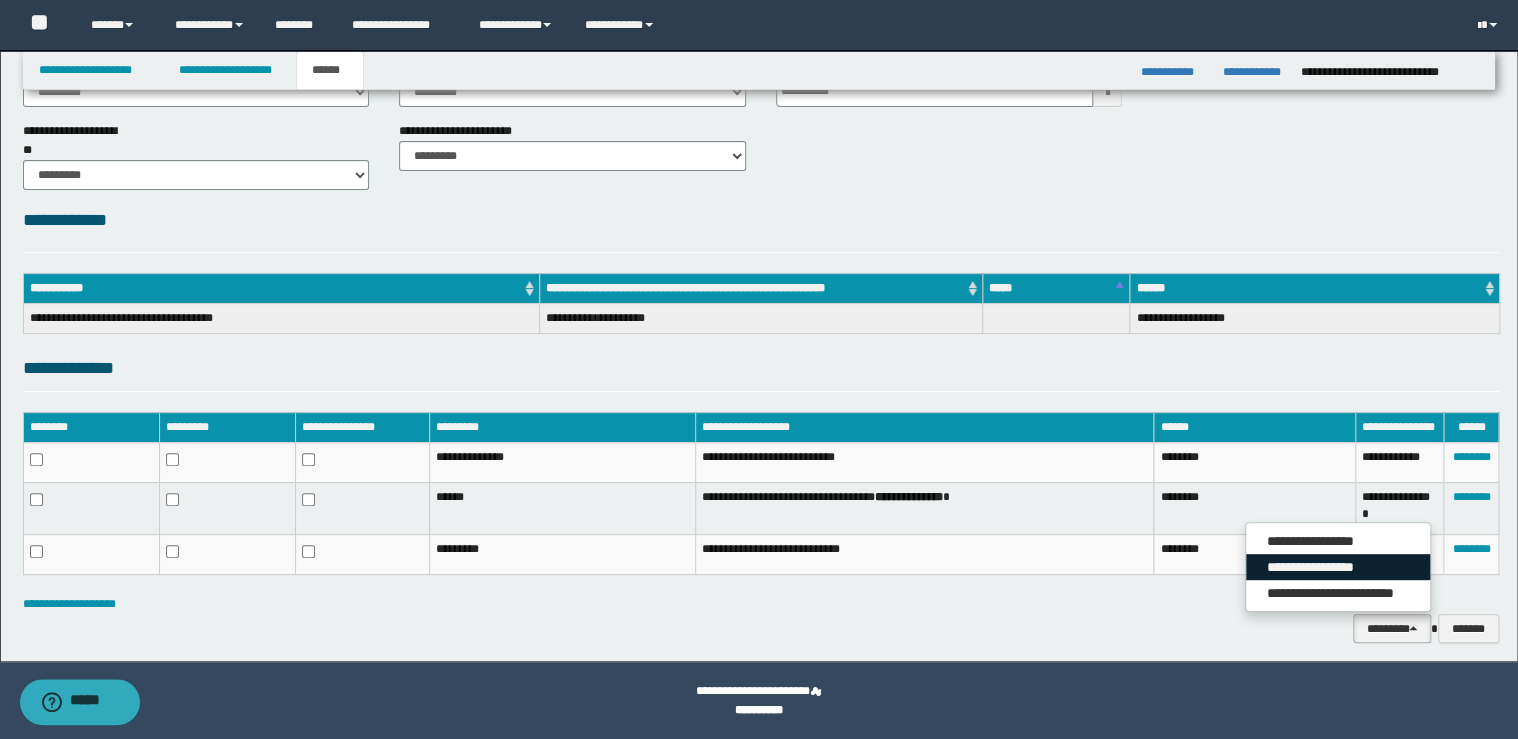 click on "**********" at bounding box center (1338, 567) 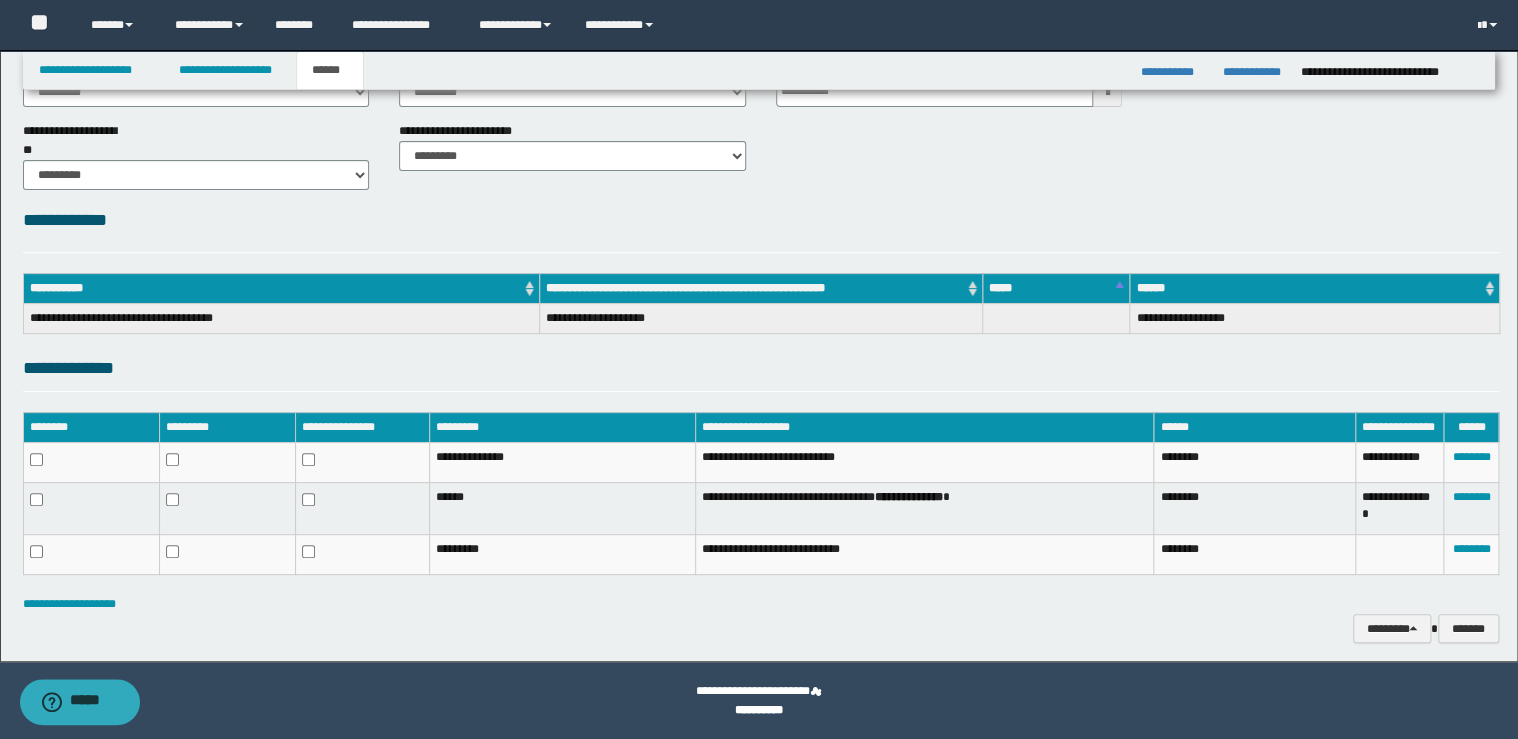 click on "**********" at bounding box center [761, 220] 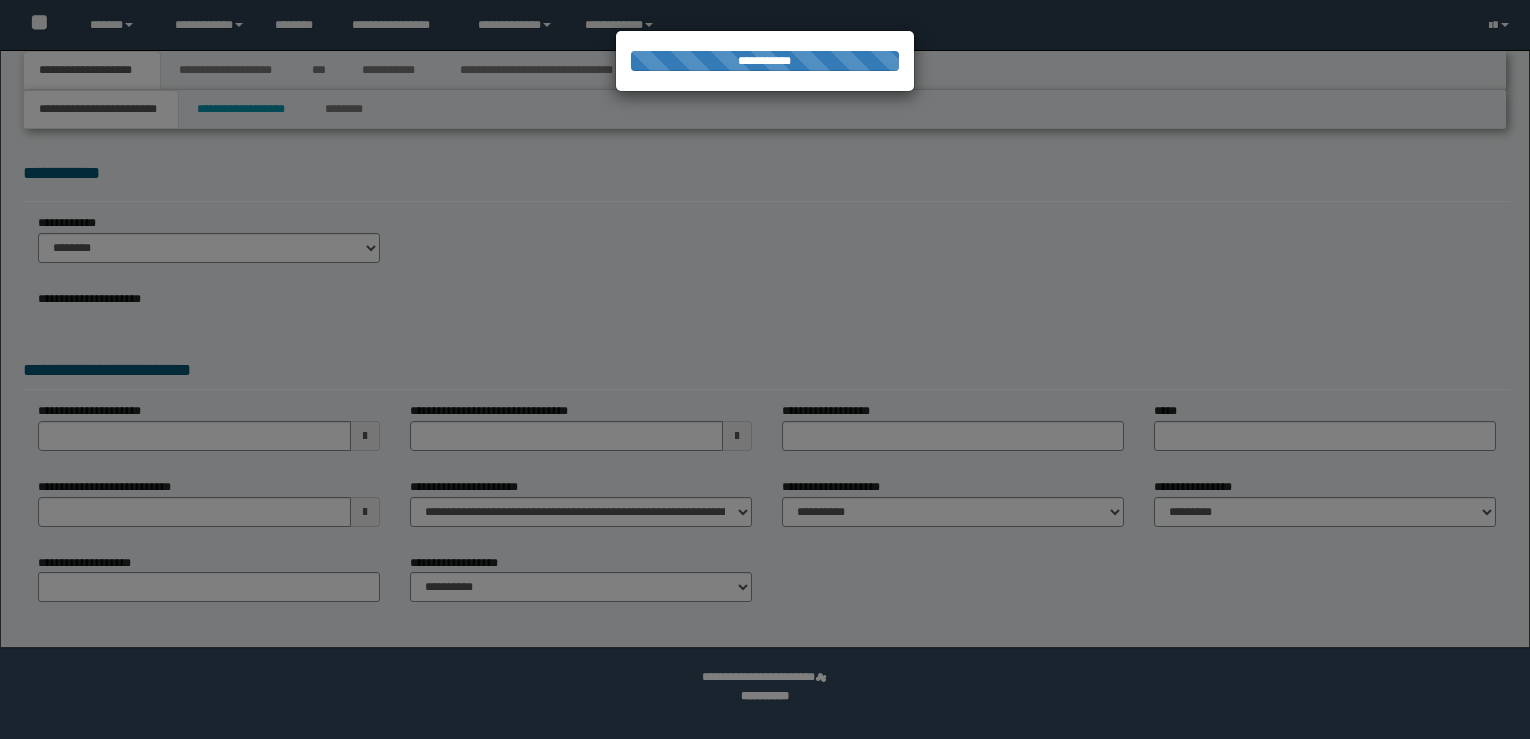 scroll, scrollTop: 0, scrollLeft: 0, axis: both 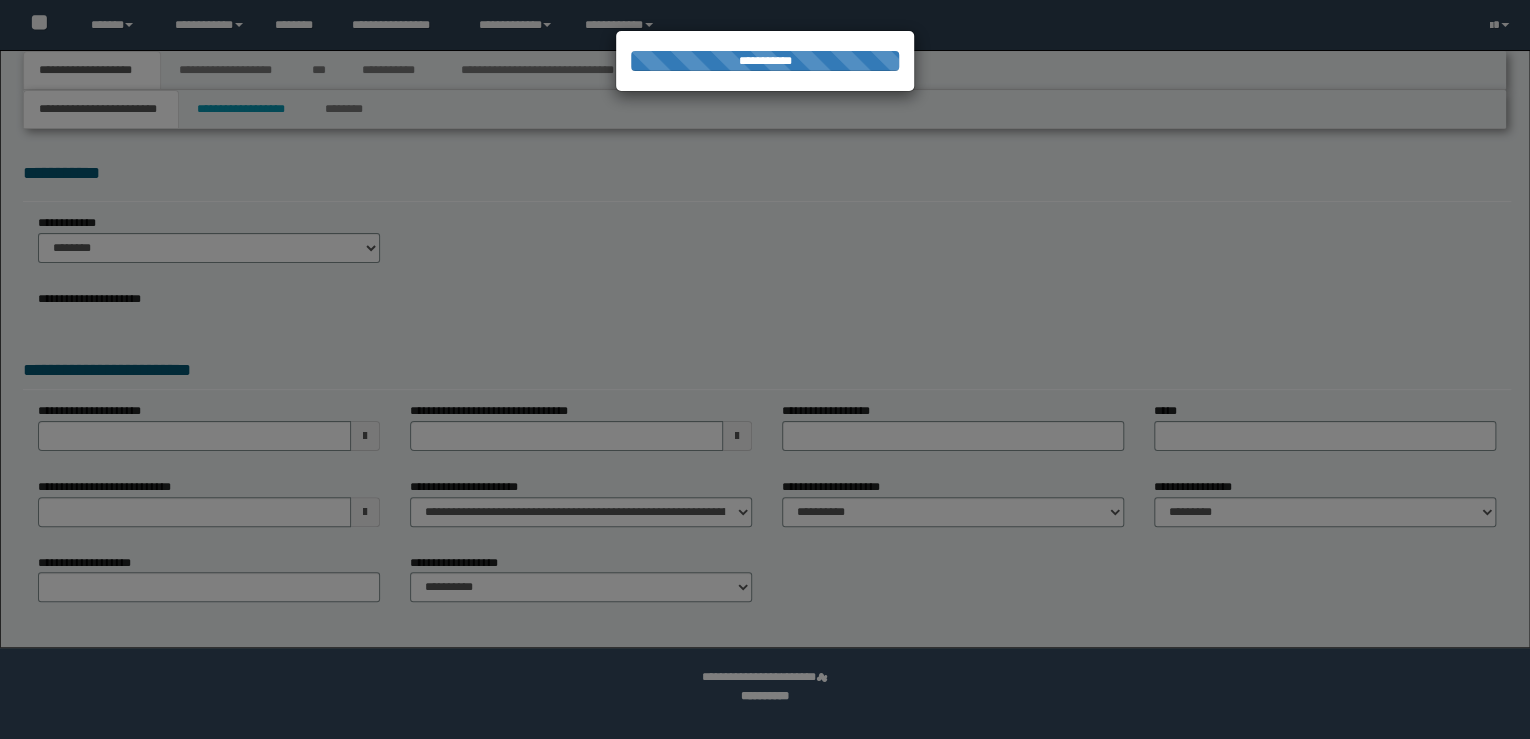 select on "*" 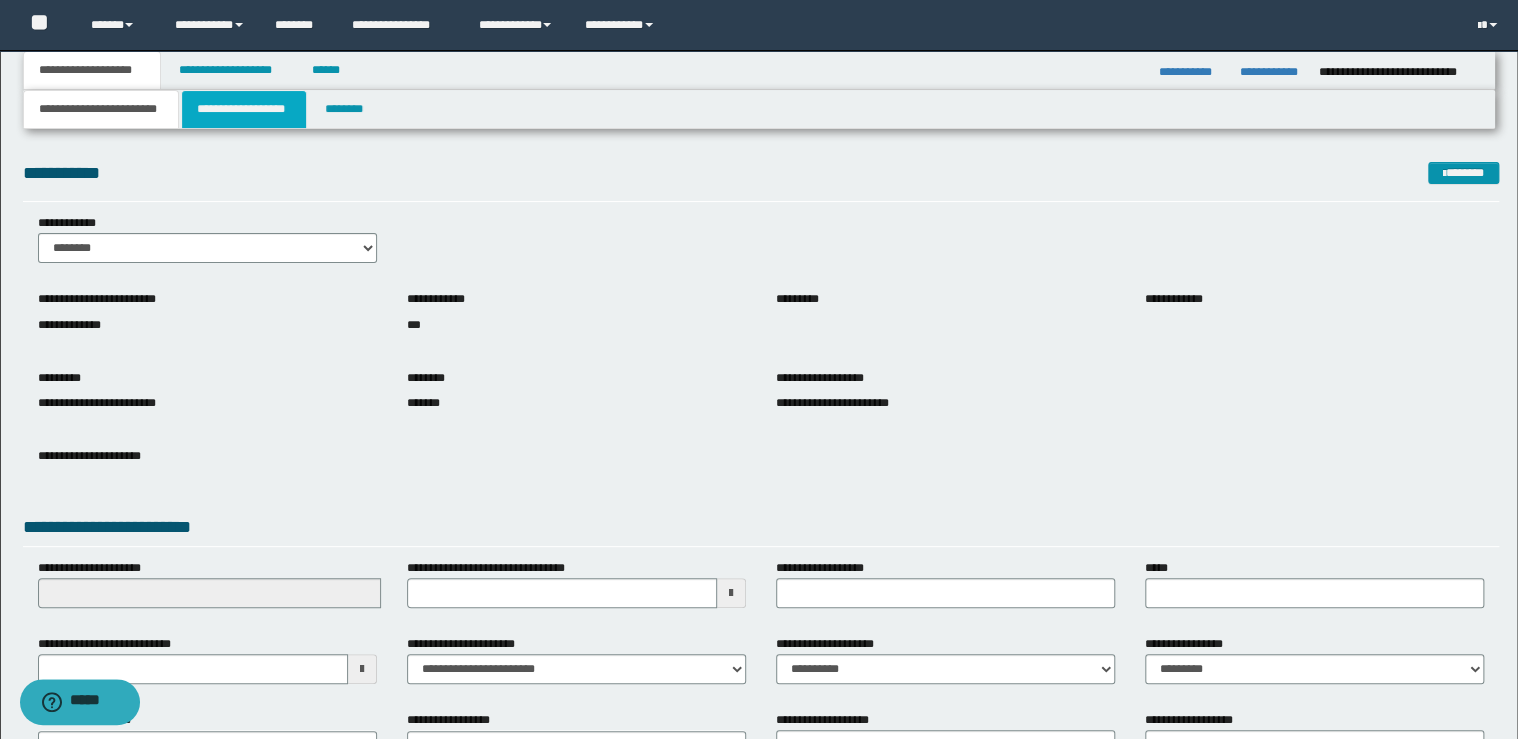 click on "**********" at bounding box center [244, 109] 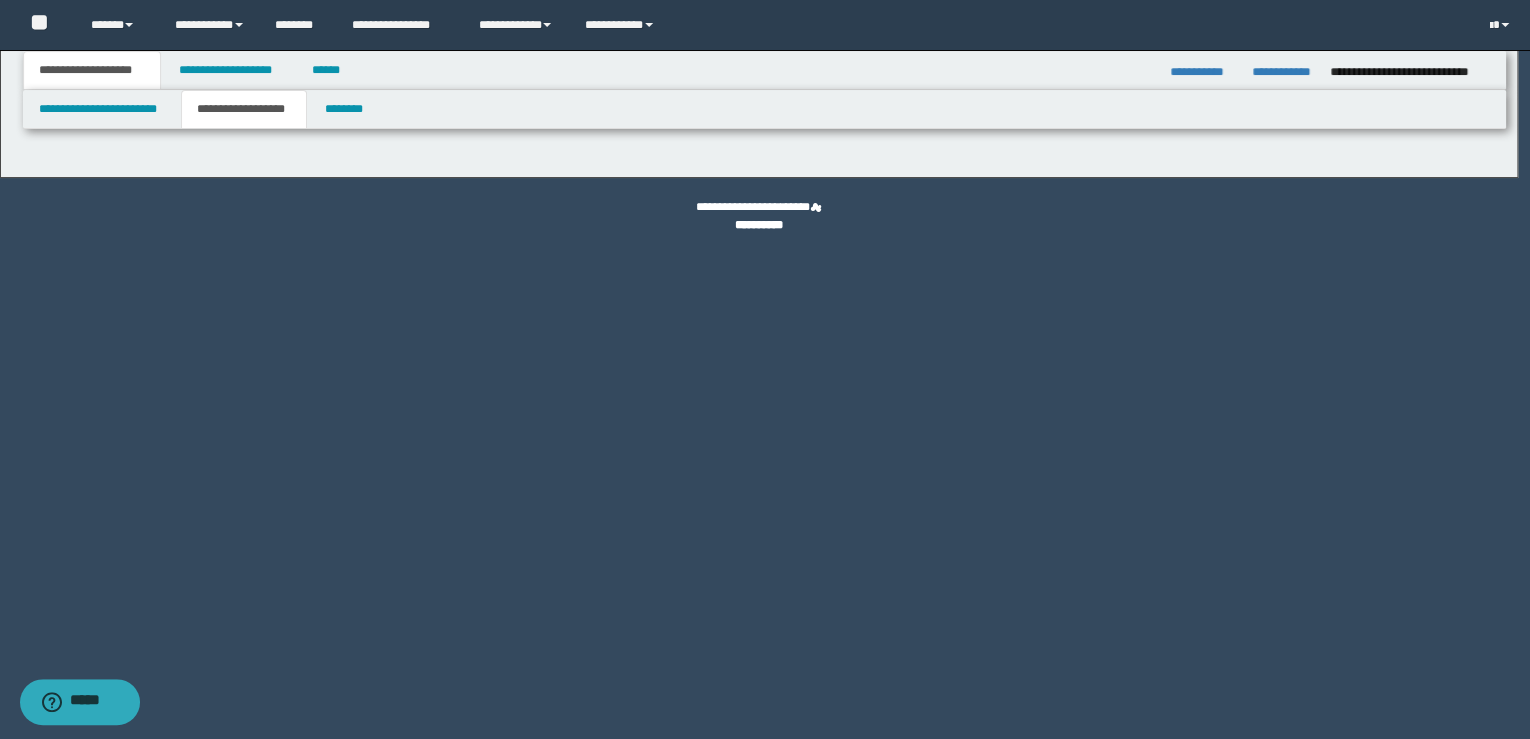 select on "*" 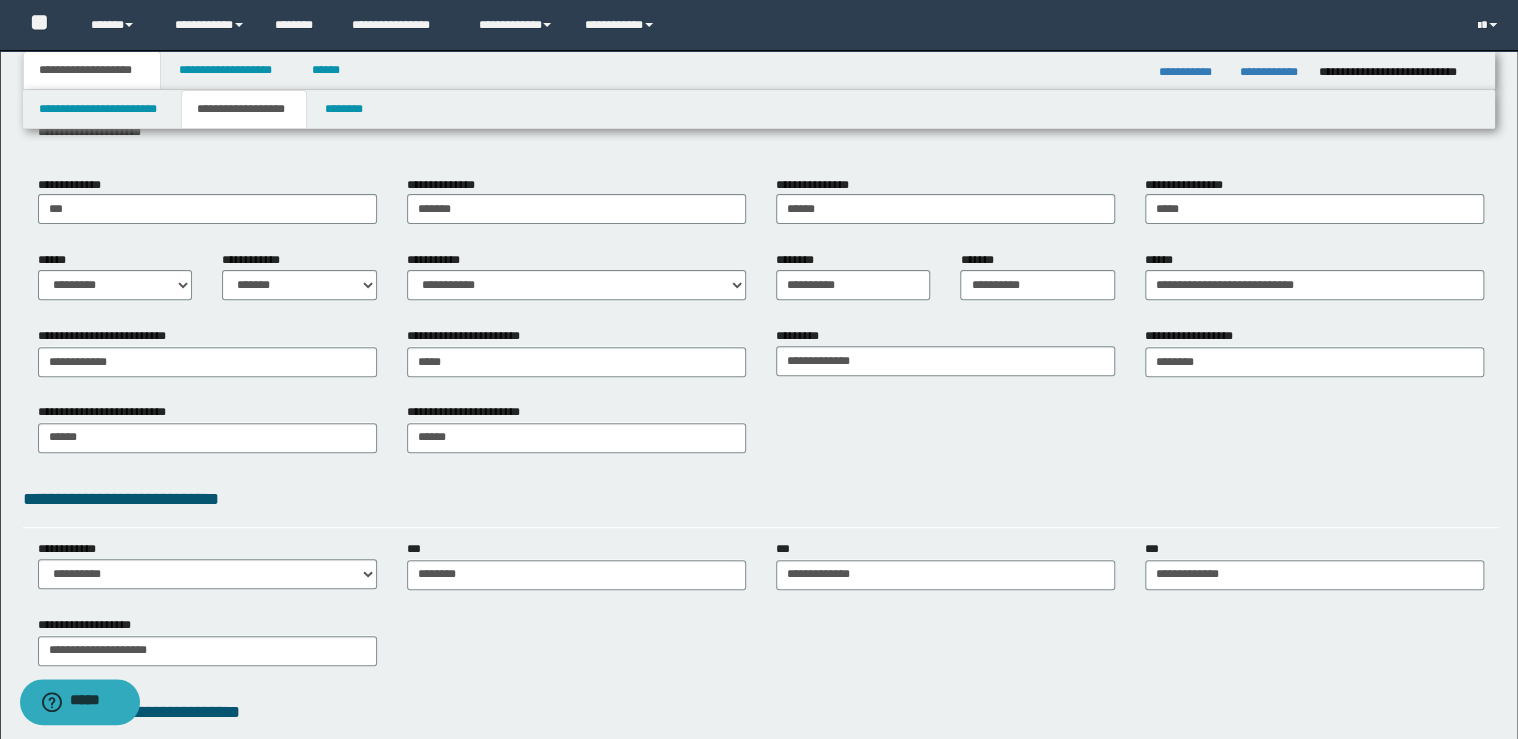 scroll, scrollTop: 367, scrollLeft: 0, axis: vertical 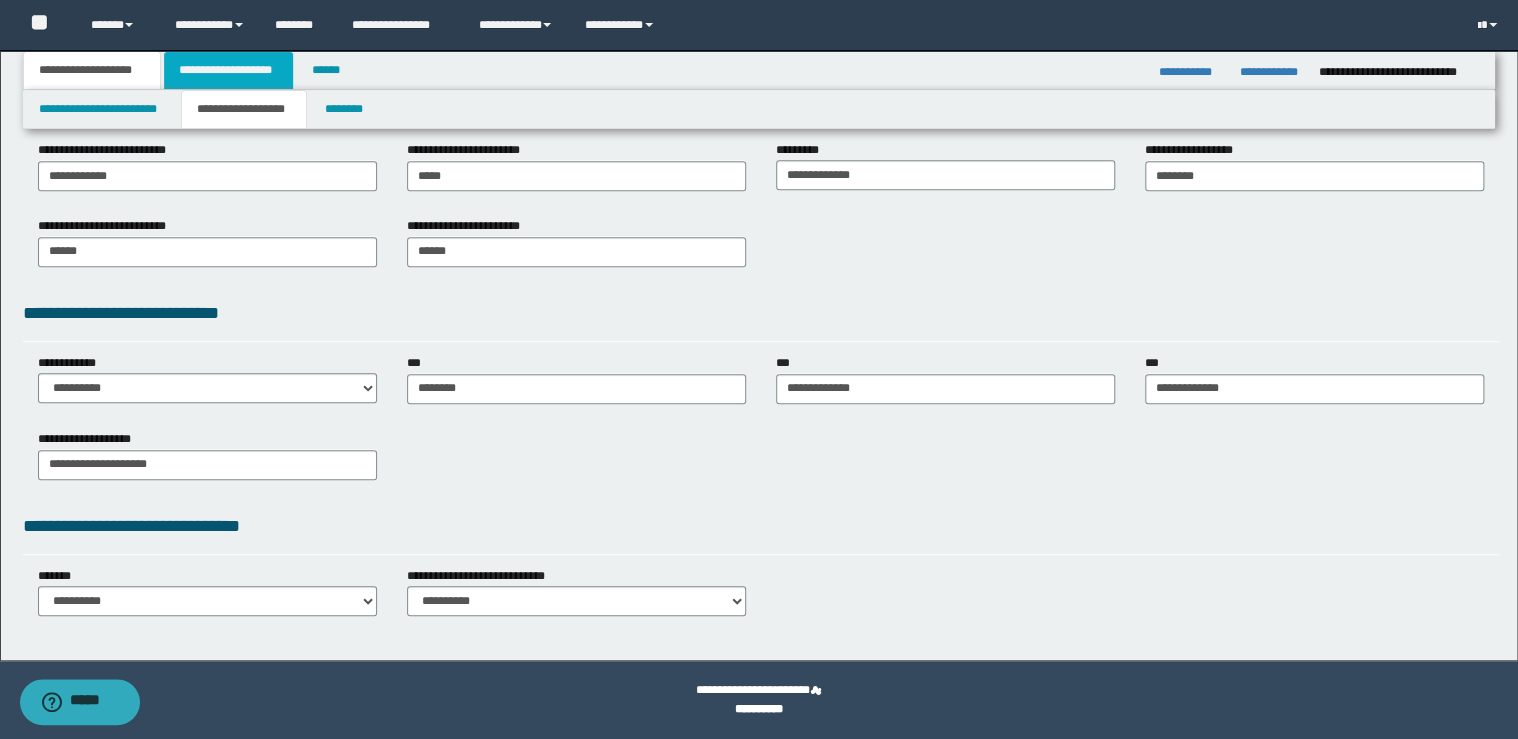 click on "**********" at bounding box center (228, 70) 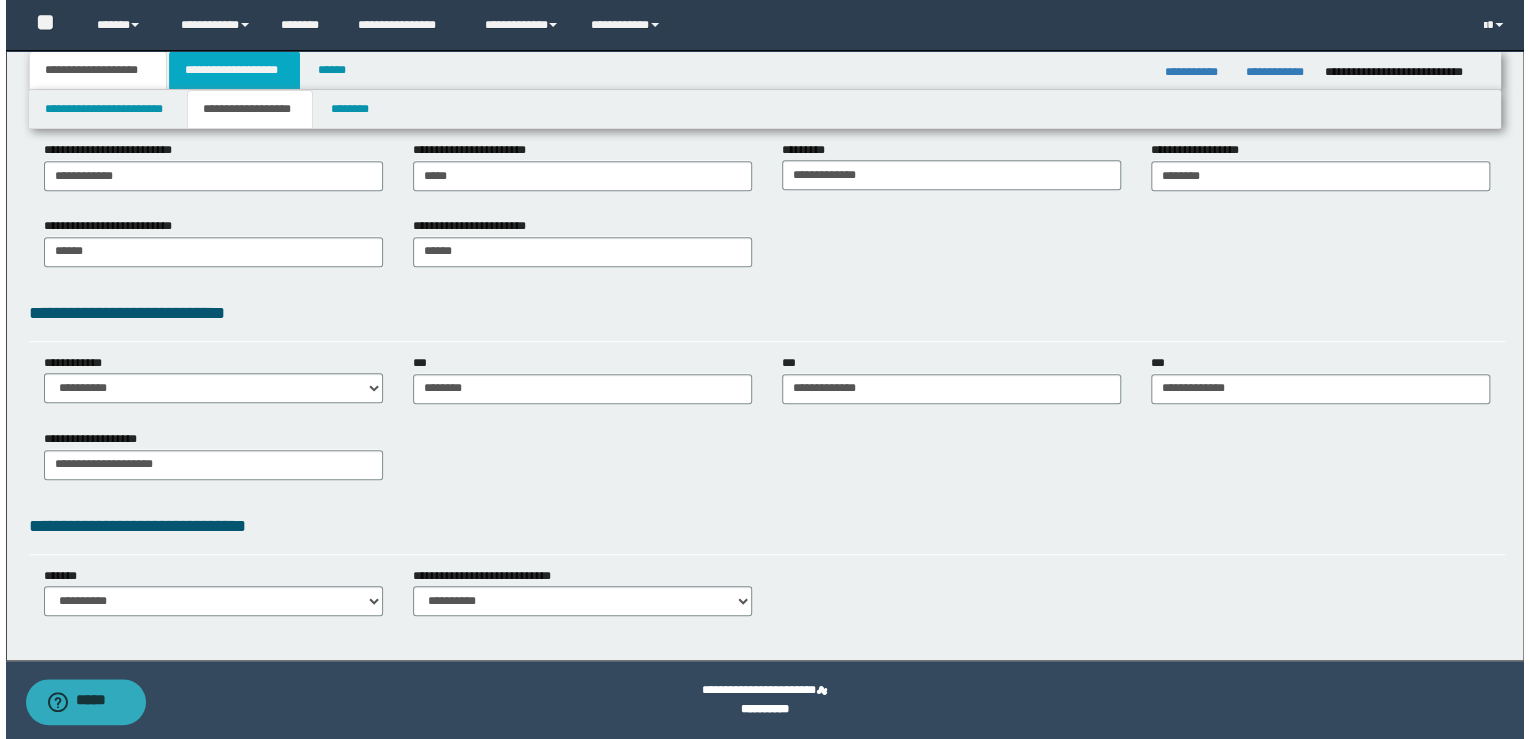 scroll, scrollTop: 0, scrollLeft: 0, axis: both 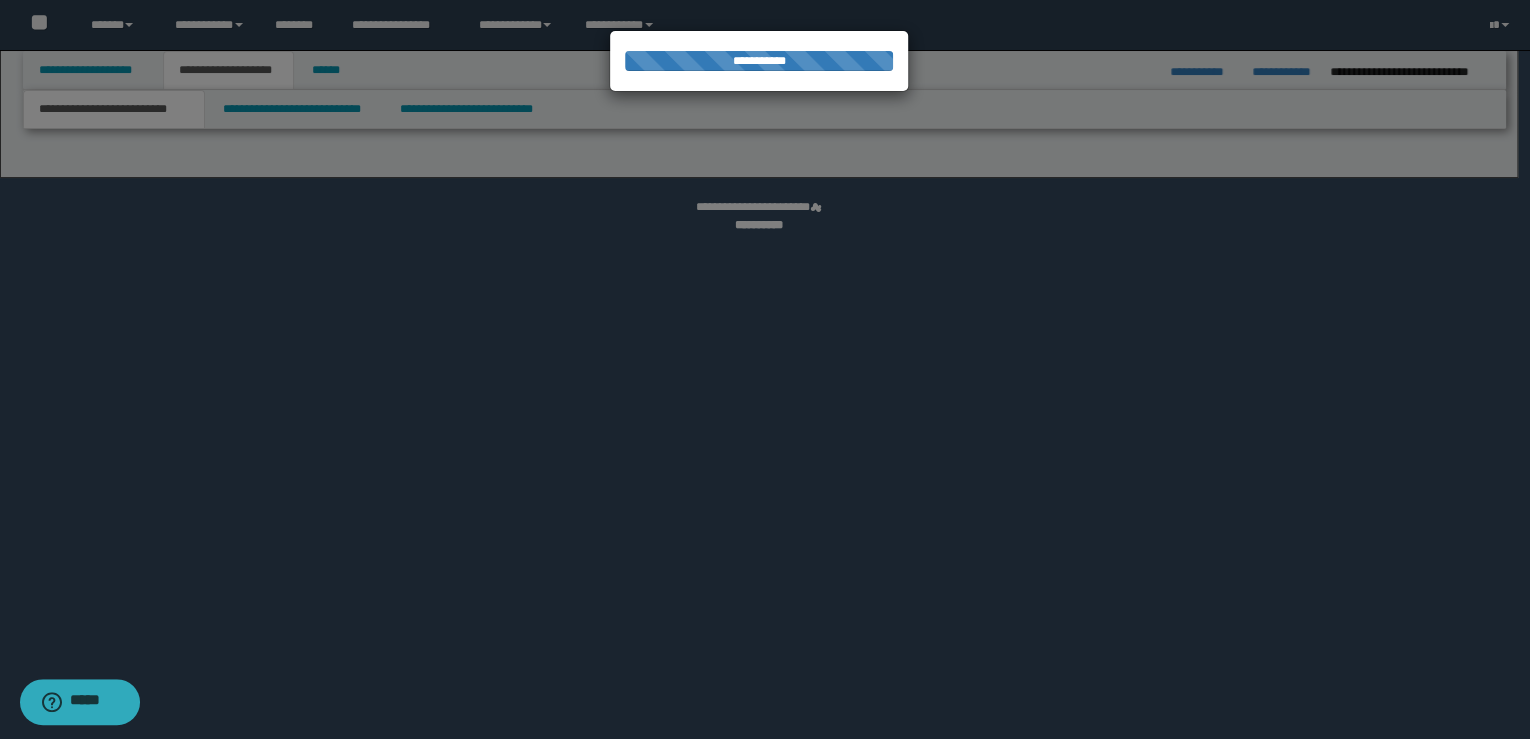 select on "*" 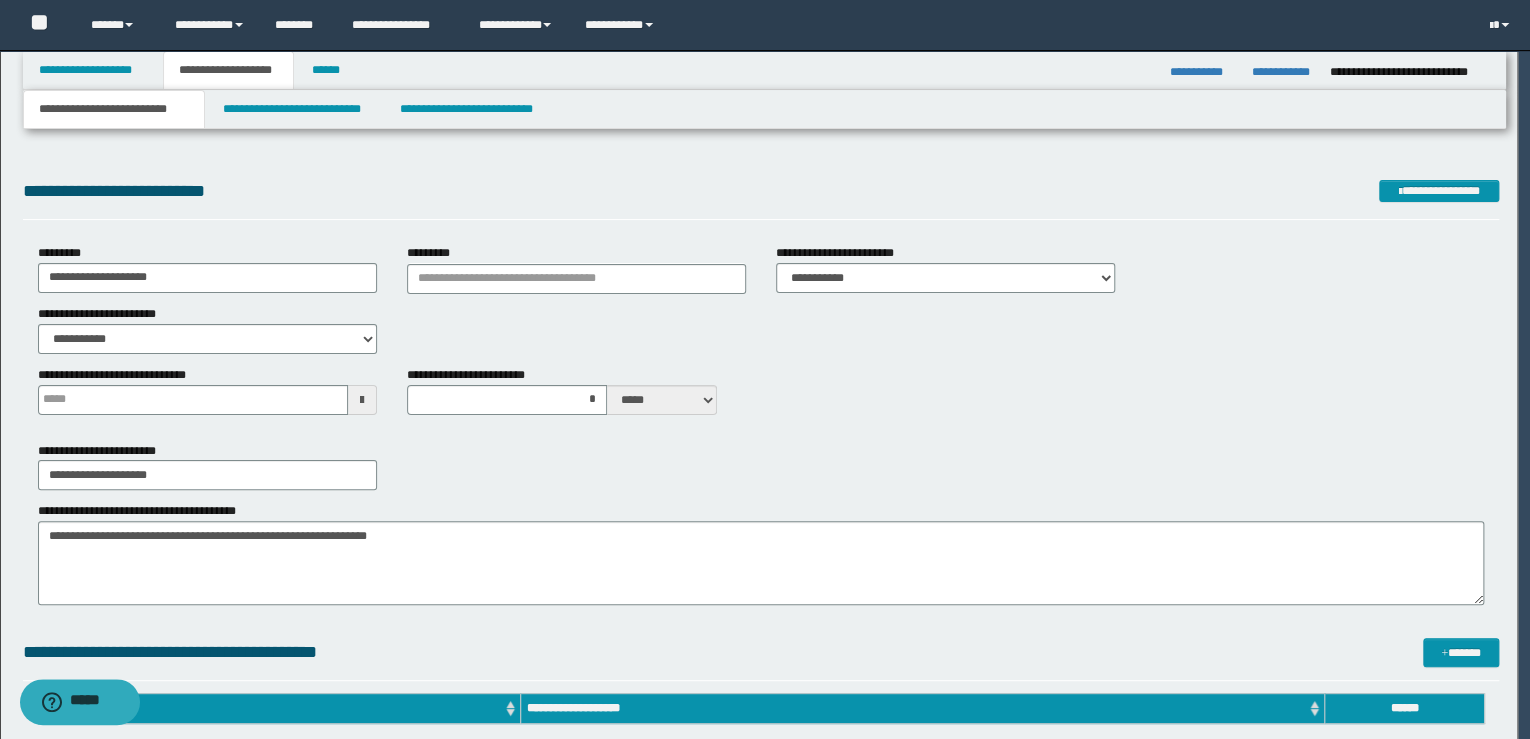 scroll, scrollTop: 0, scrollLeft: 0, axis: both 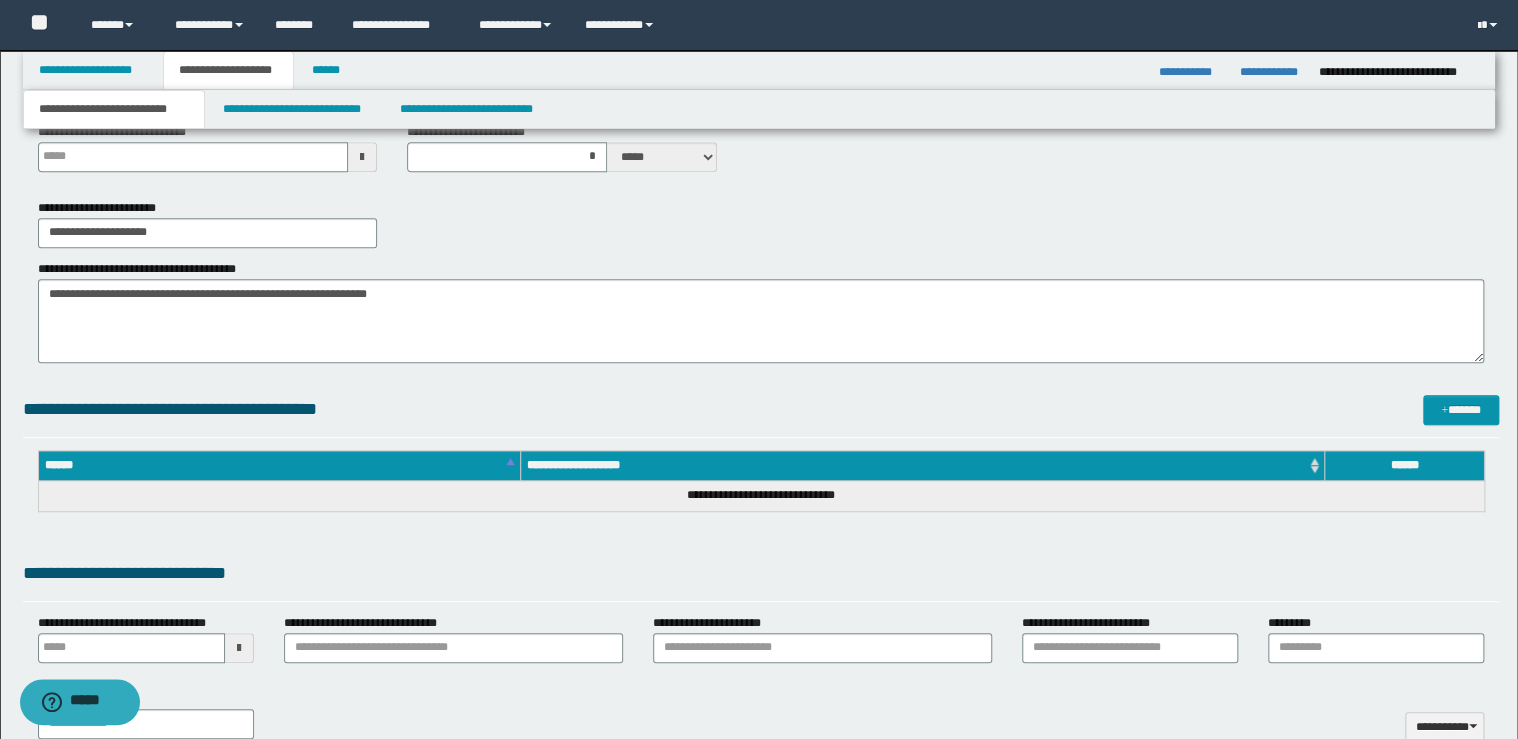 type 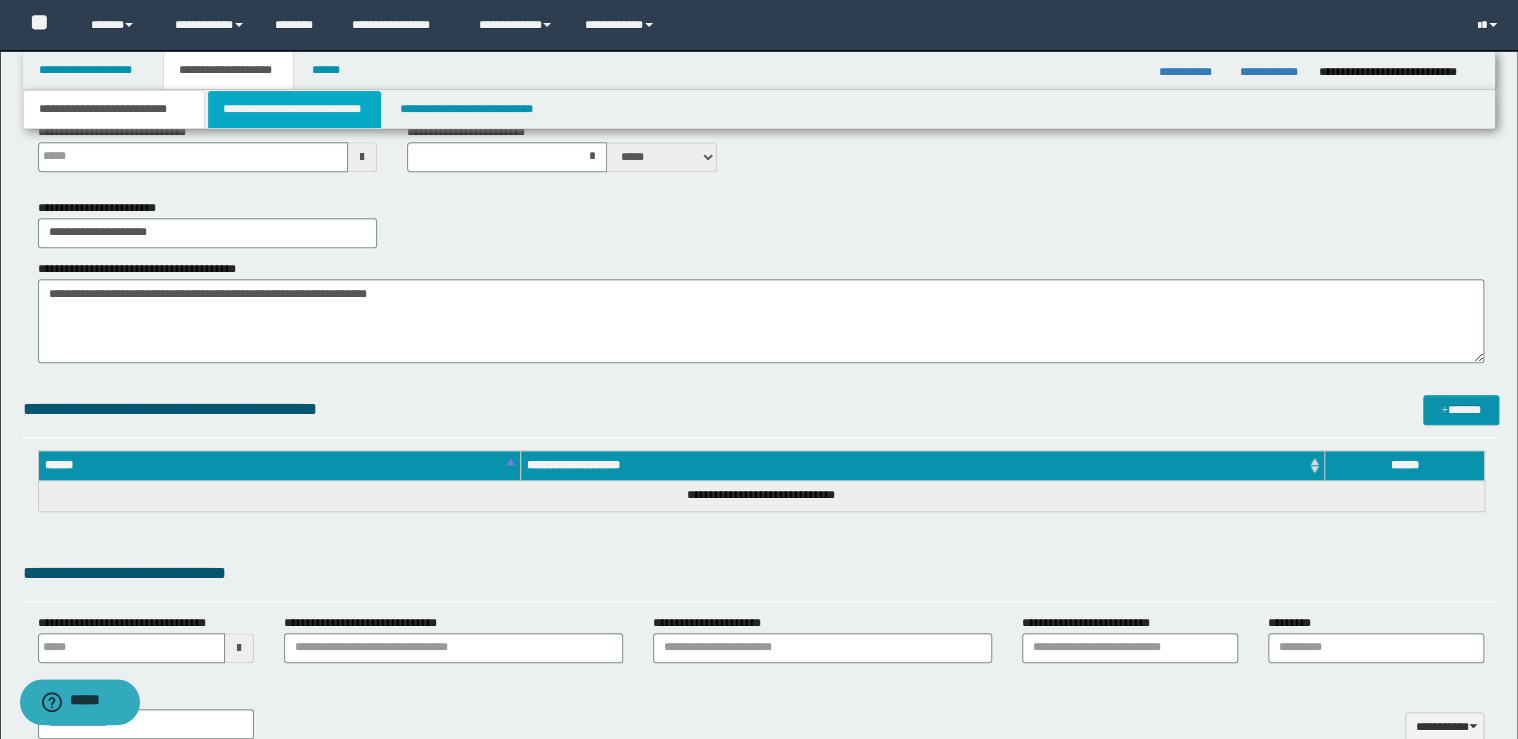 click on "**********" at bounding box center (294, 109) 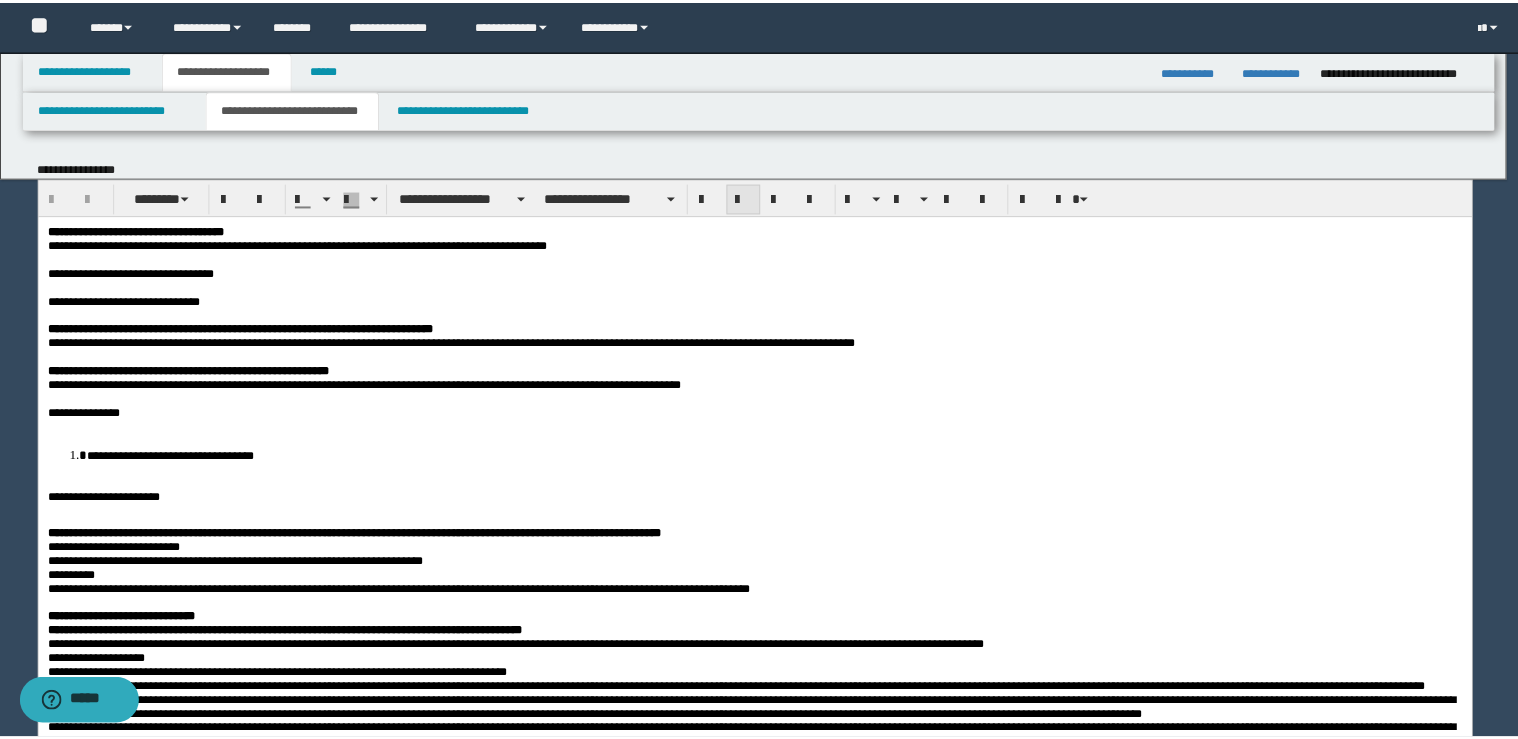 scroll, scrollTop: 0, scrollLeft: 0, axis: both 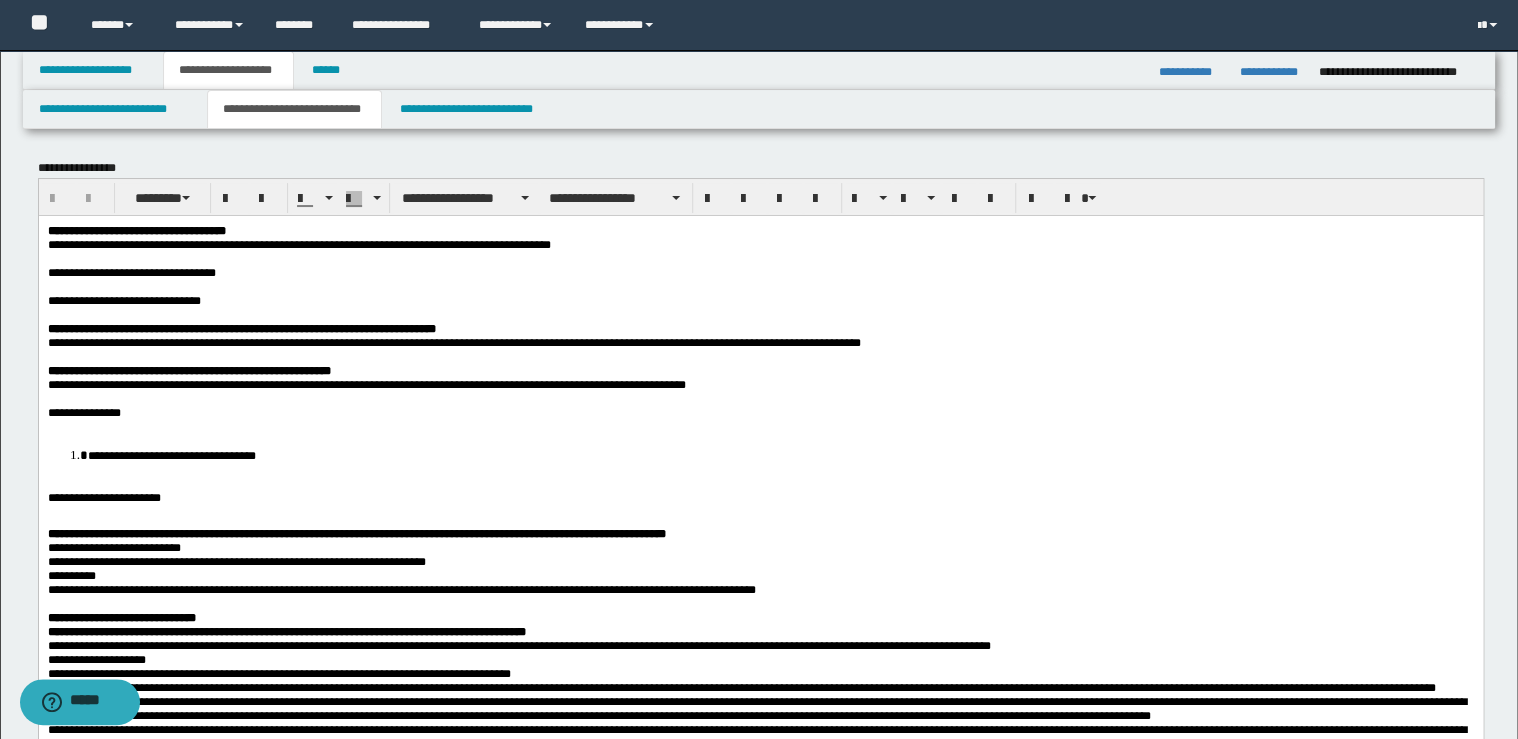 click on "**********" at bounding box center (760, 230) 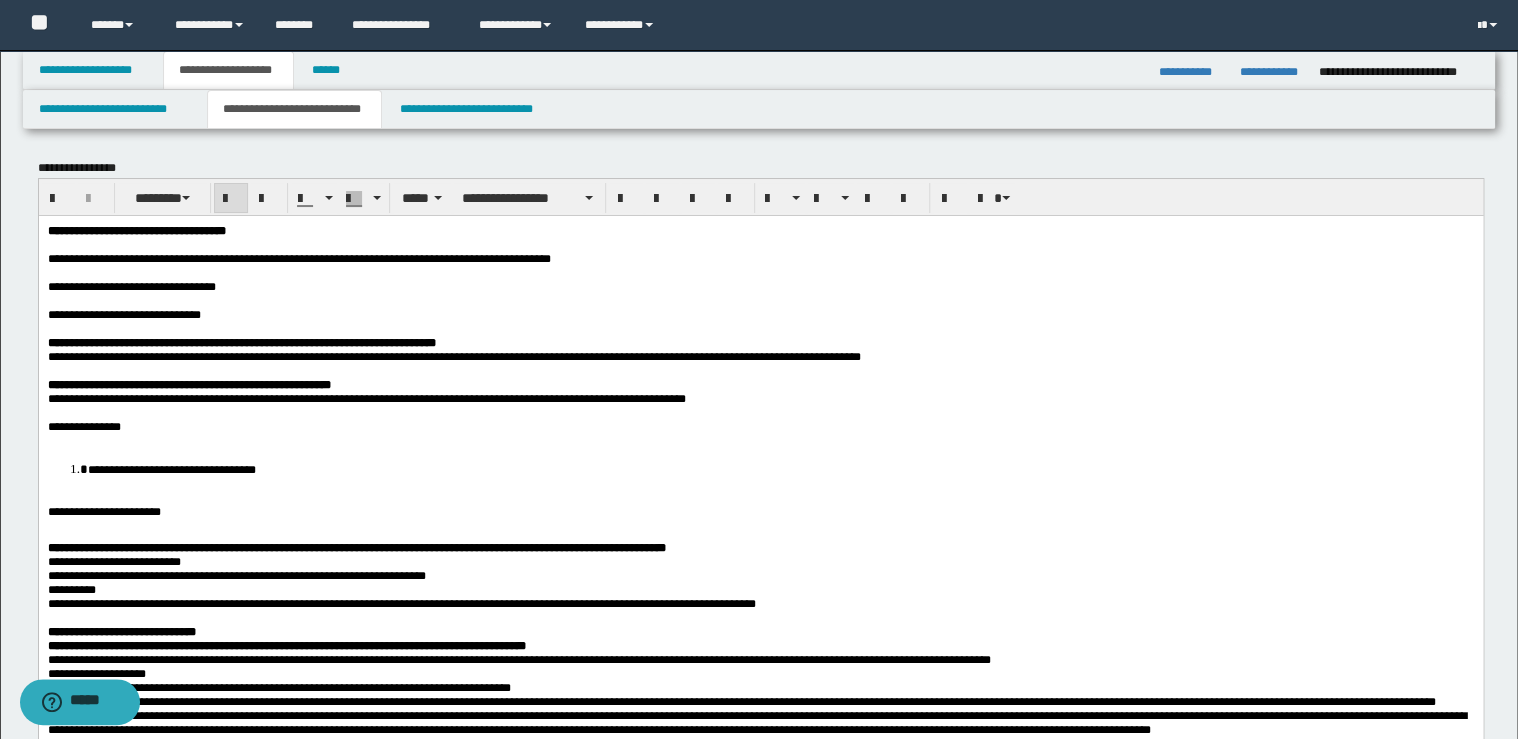 click on "**********" at bounding box center [131, 286] 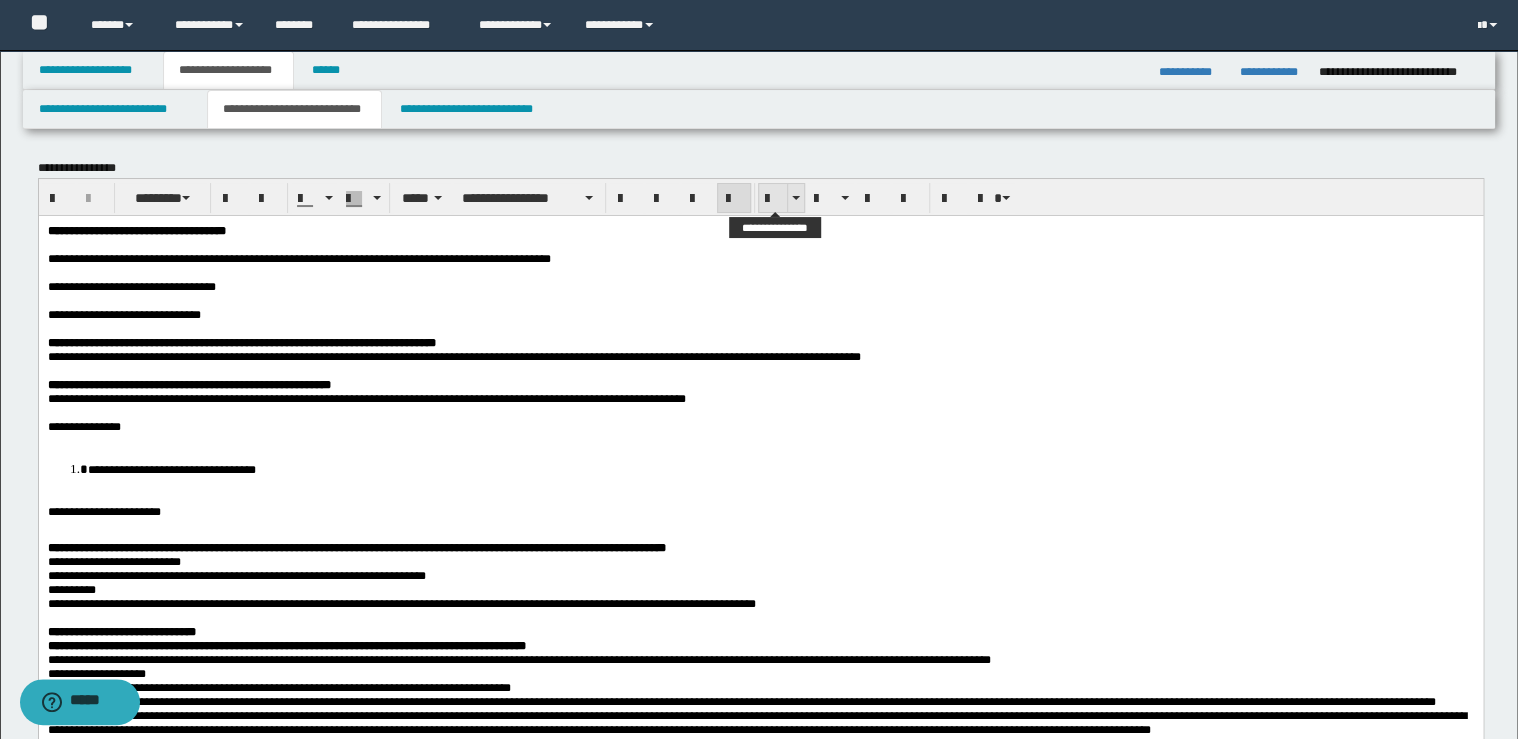 click at bounding box center [773, 199] 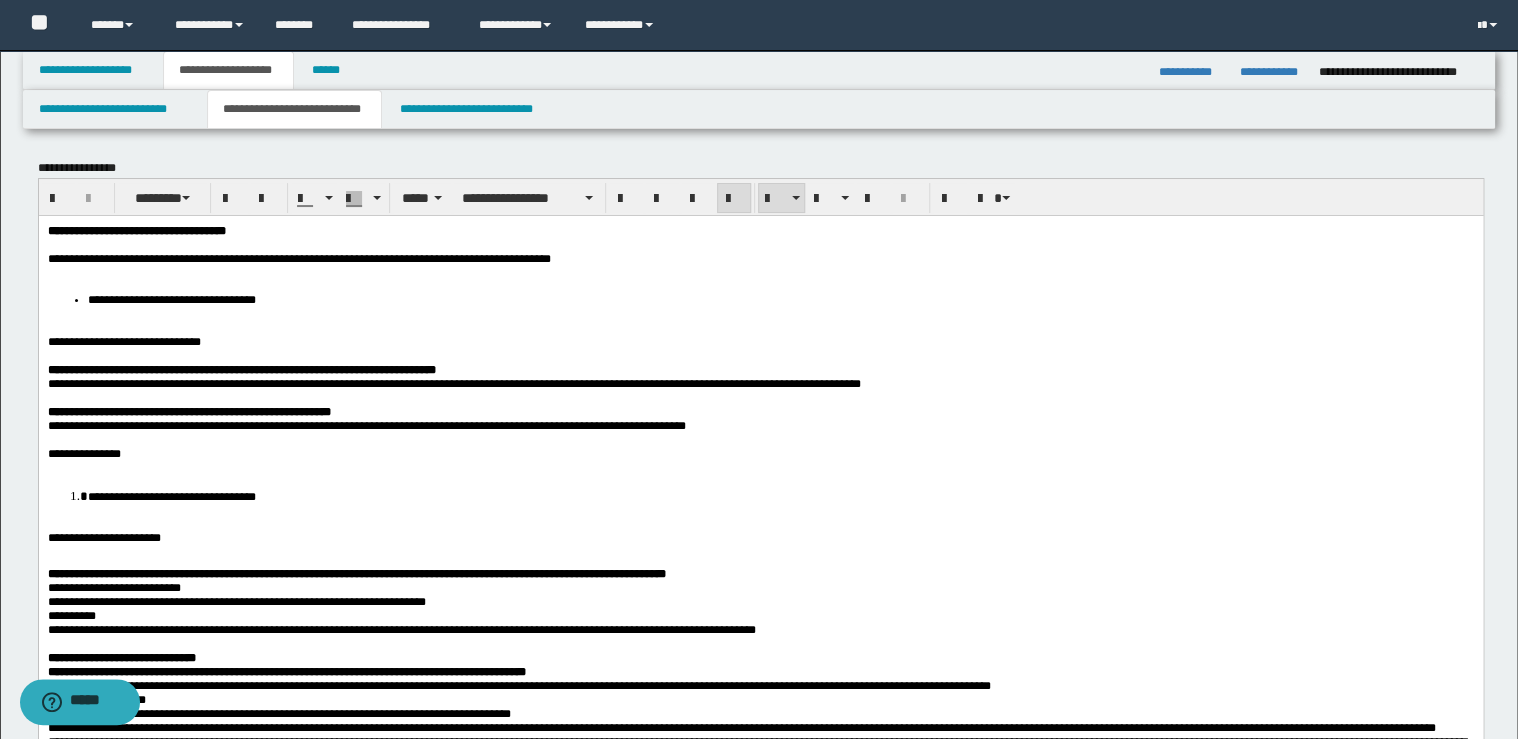 click at bounding box center [760, 272] 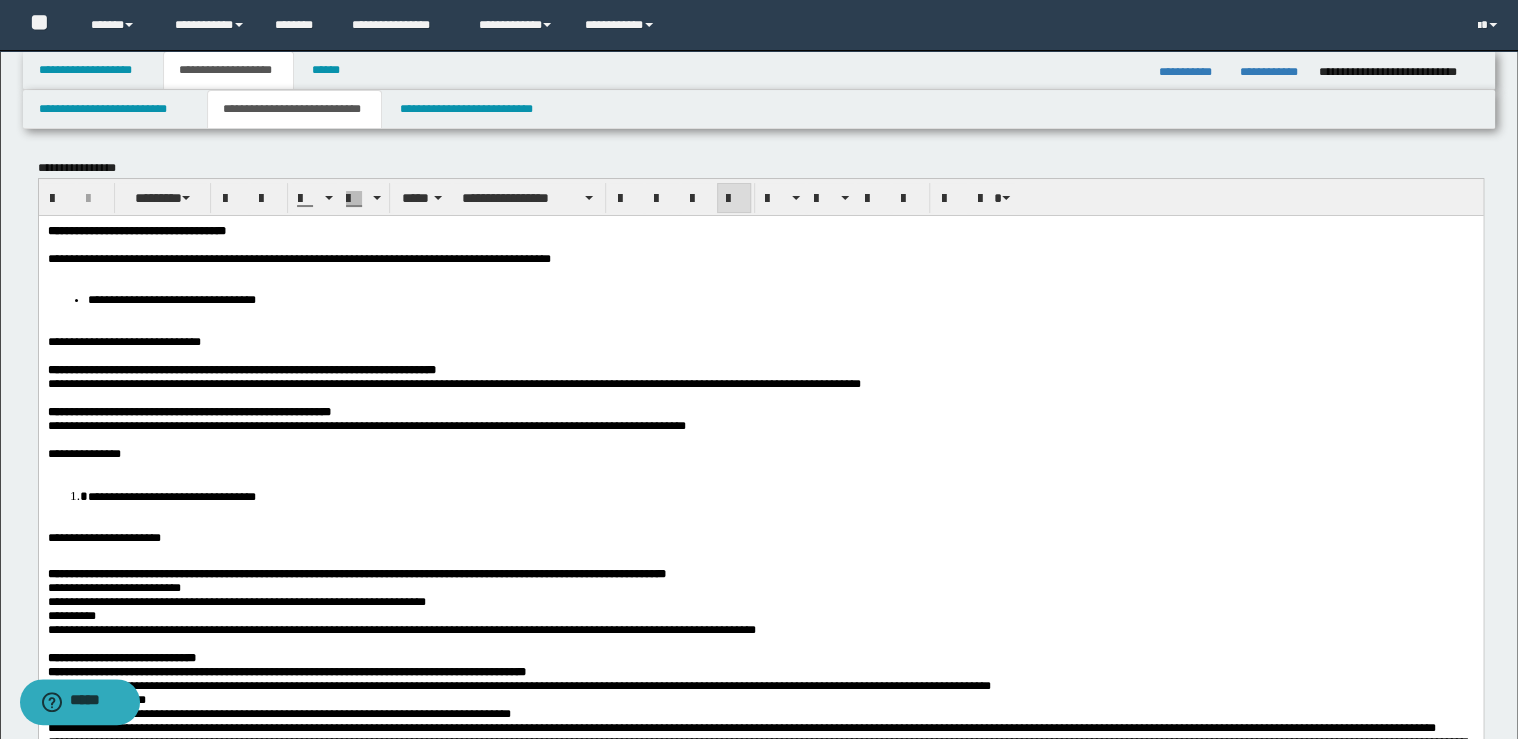 click on "**********" at bounding box center [760, 258] 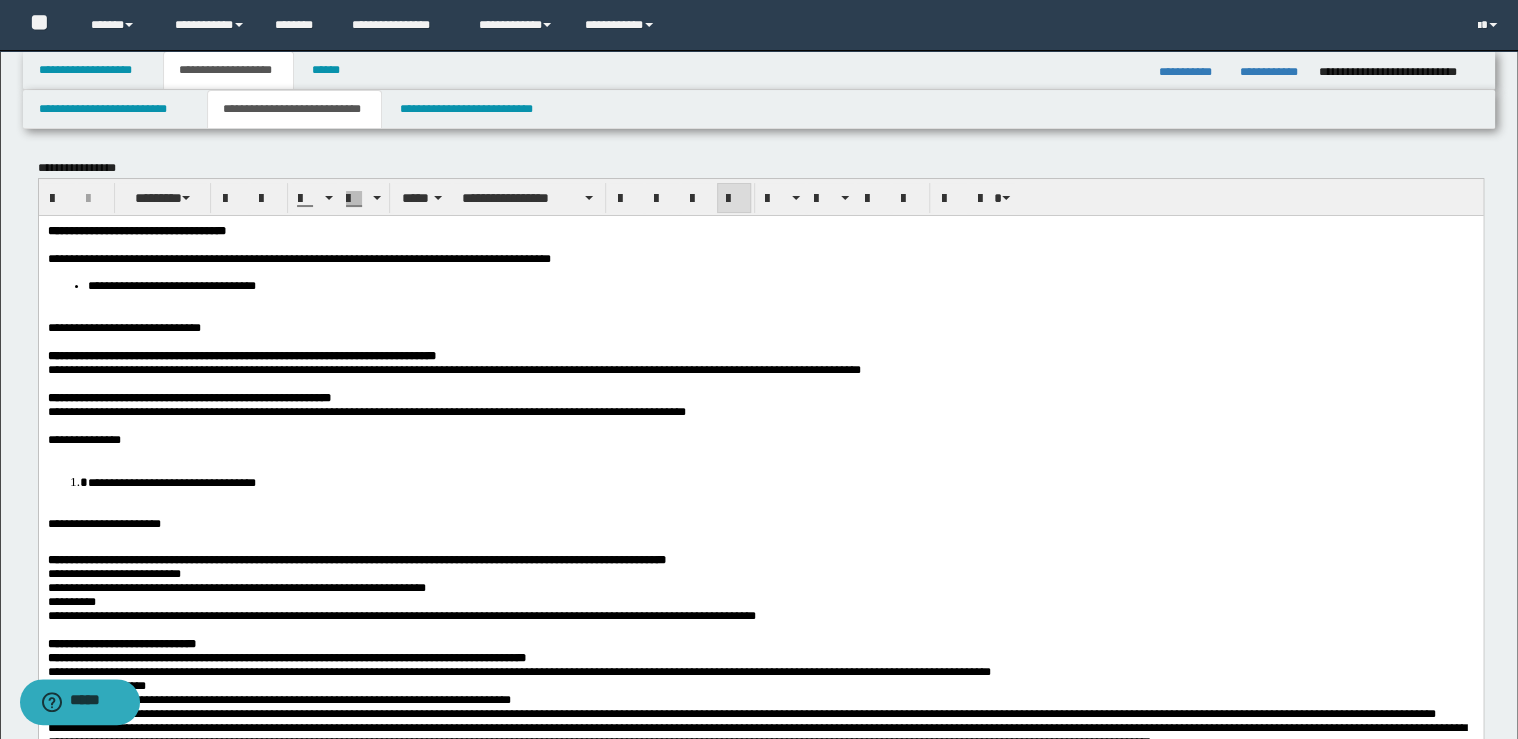 click on "**********" at bounding box center [780, 285] 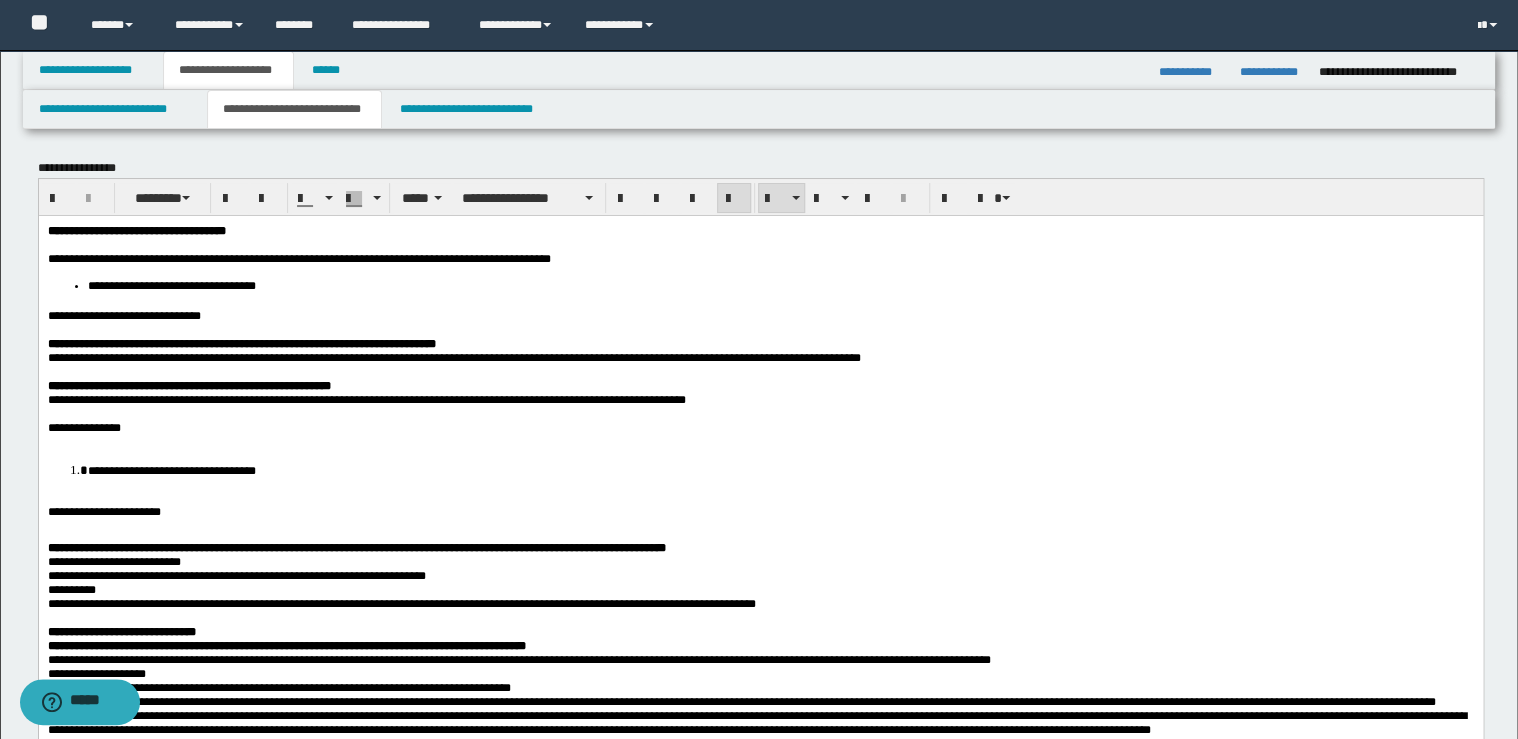 click on "**********" at bounding box center (123, 315) 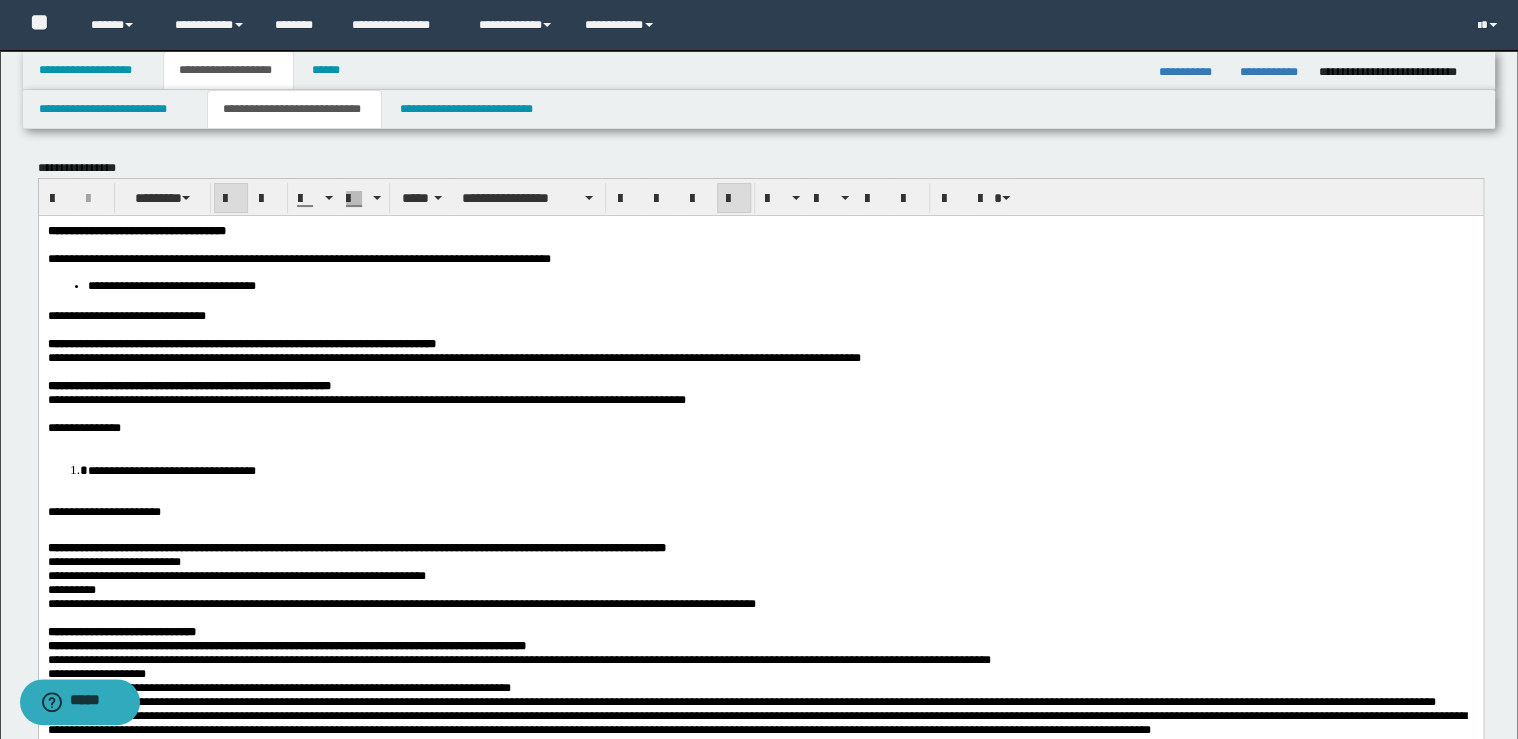 click on "**********" at bounding box center [760, 343] 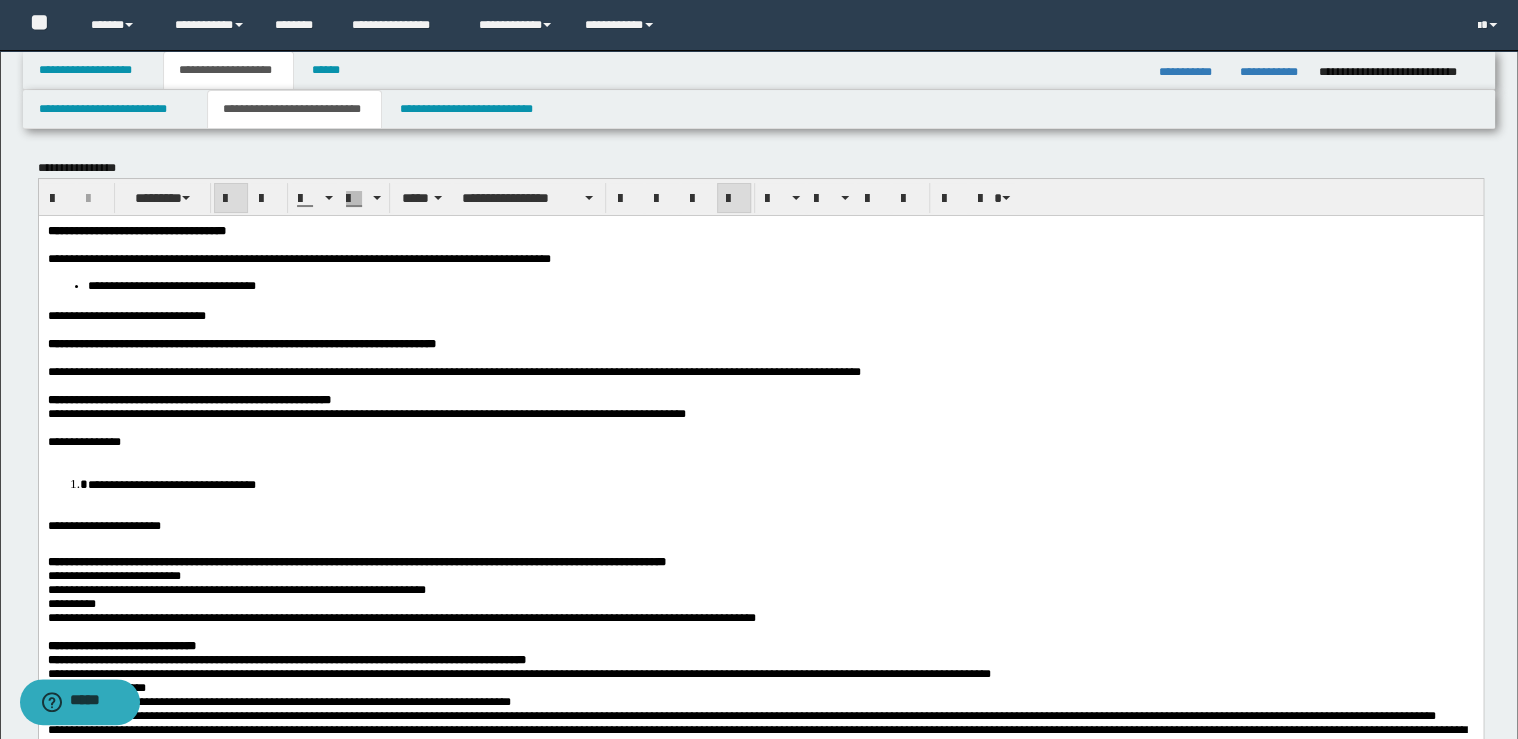 click on "**********" at bounding box center (760, 399) 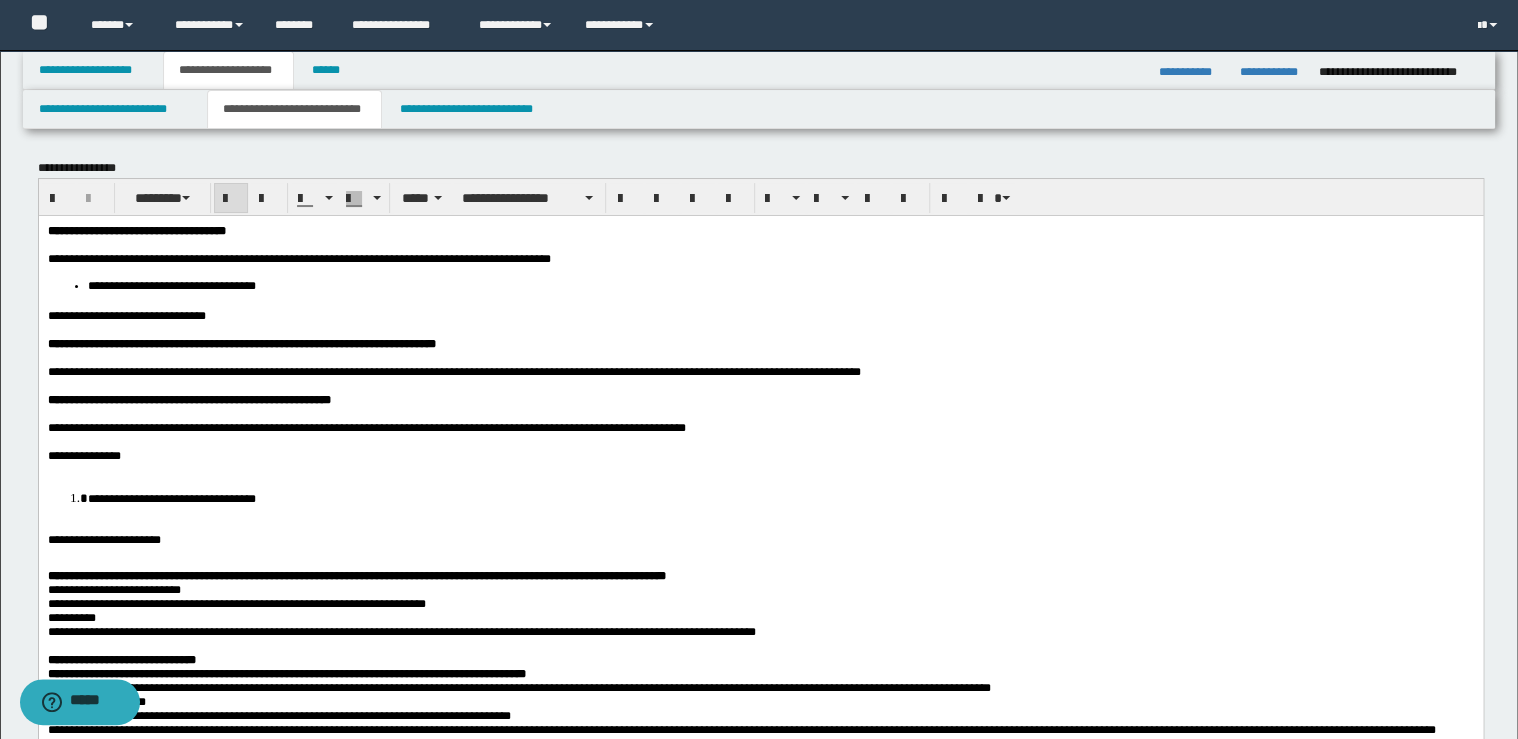 click at bounding box center [760, 469] 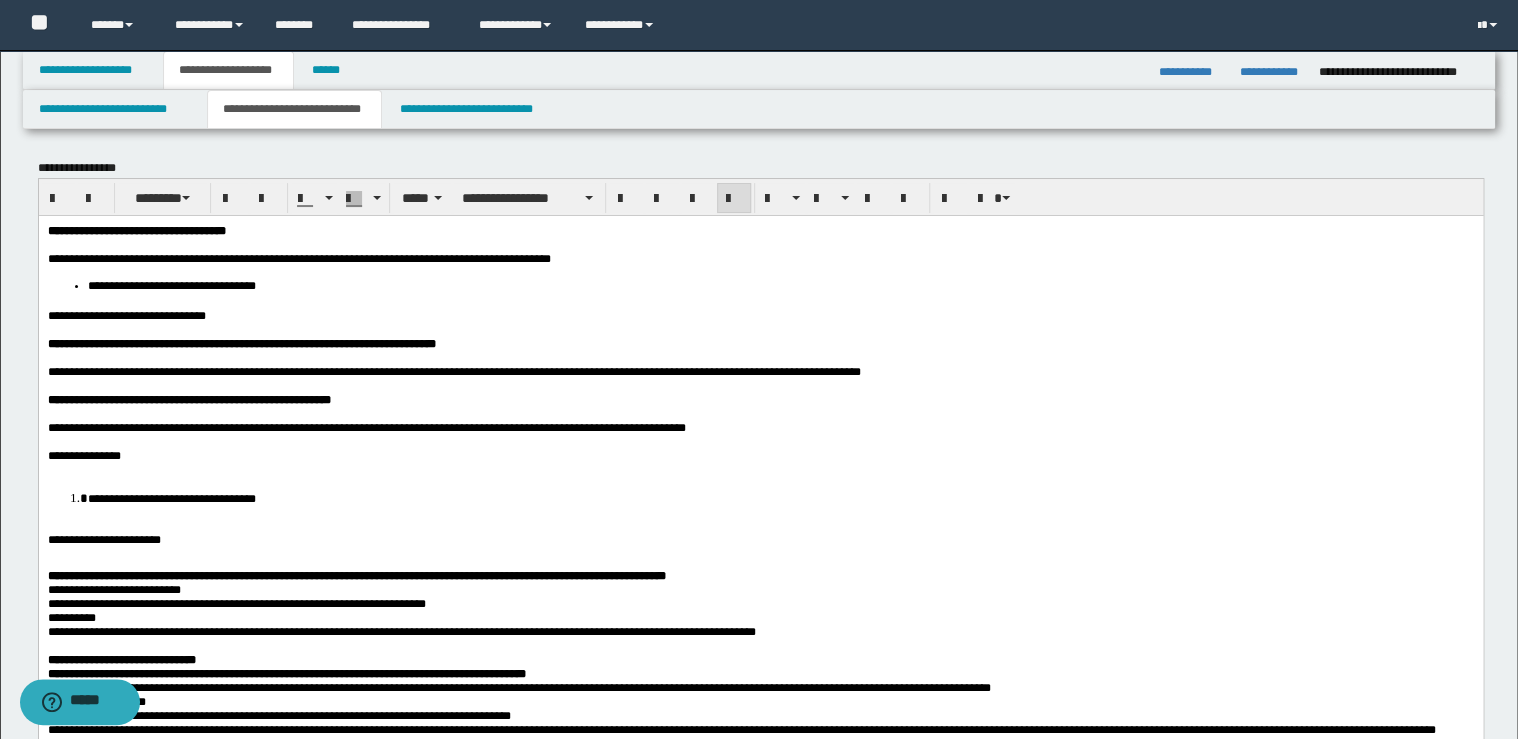 click on "**********" at bounding box center (760, 455) 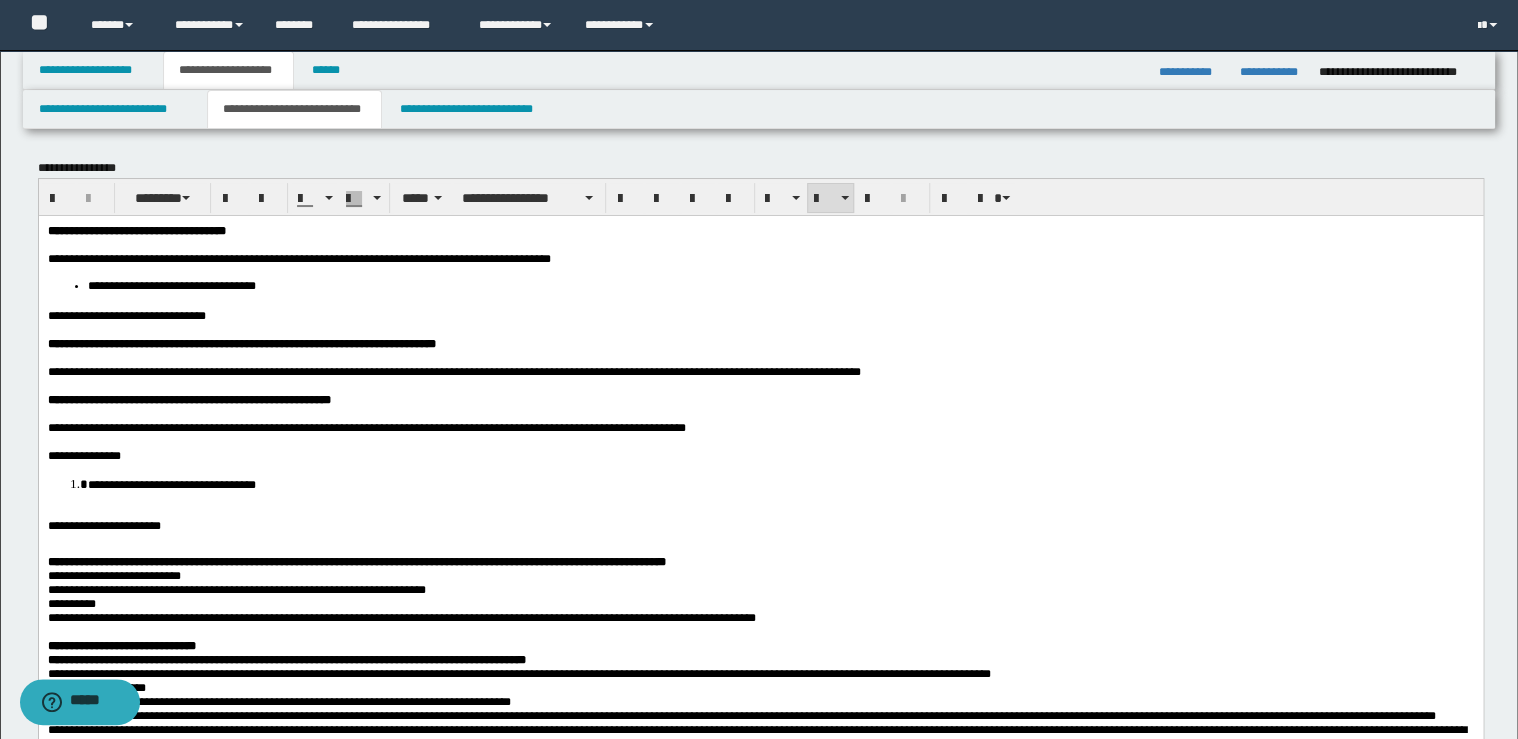 click on "**********" at bounding box center [780, 483] 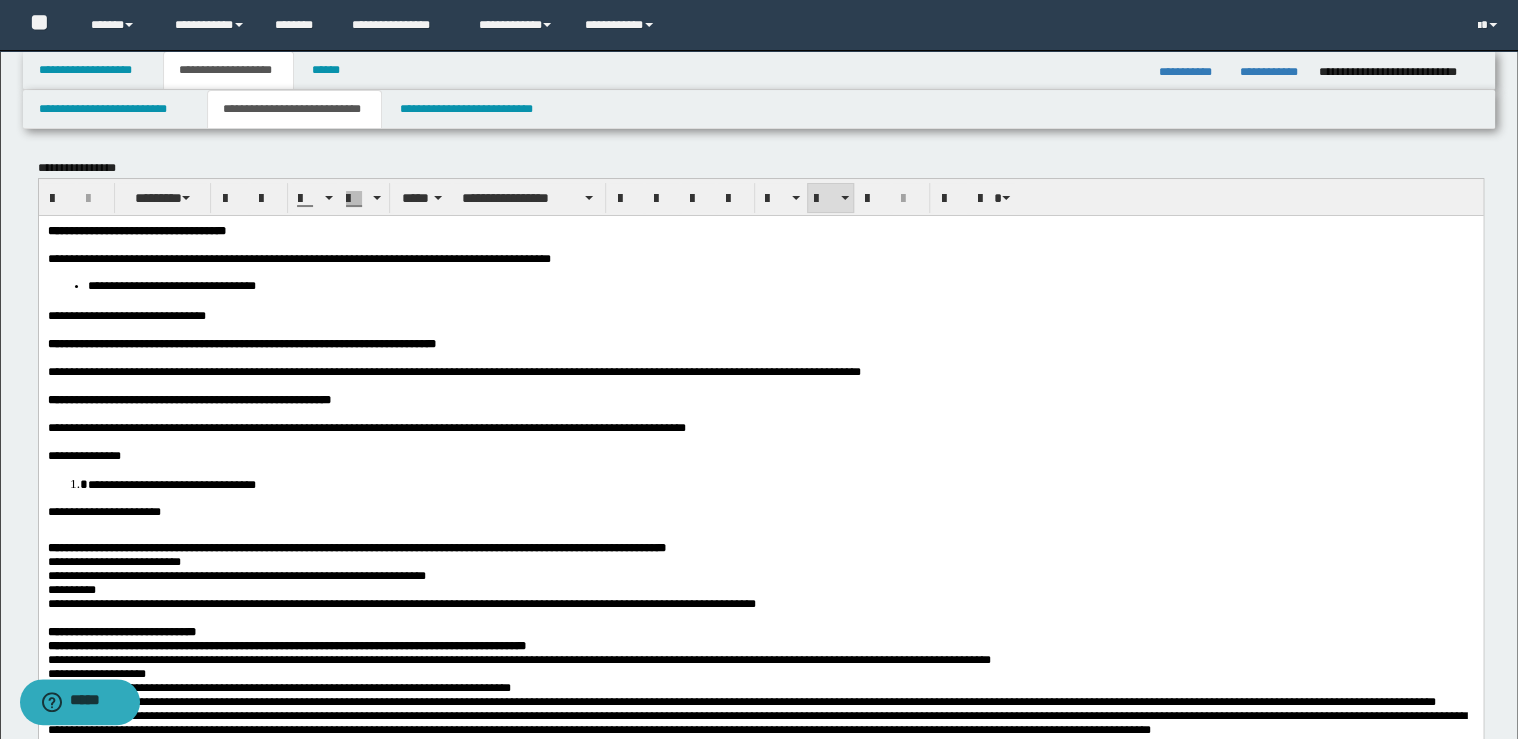 click on "**********" at bounding box center (760, 511) 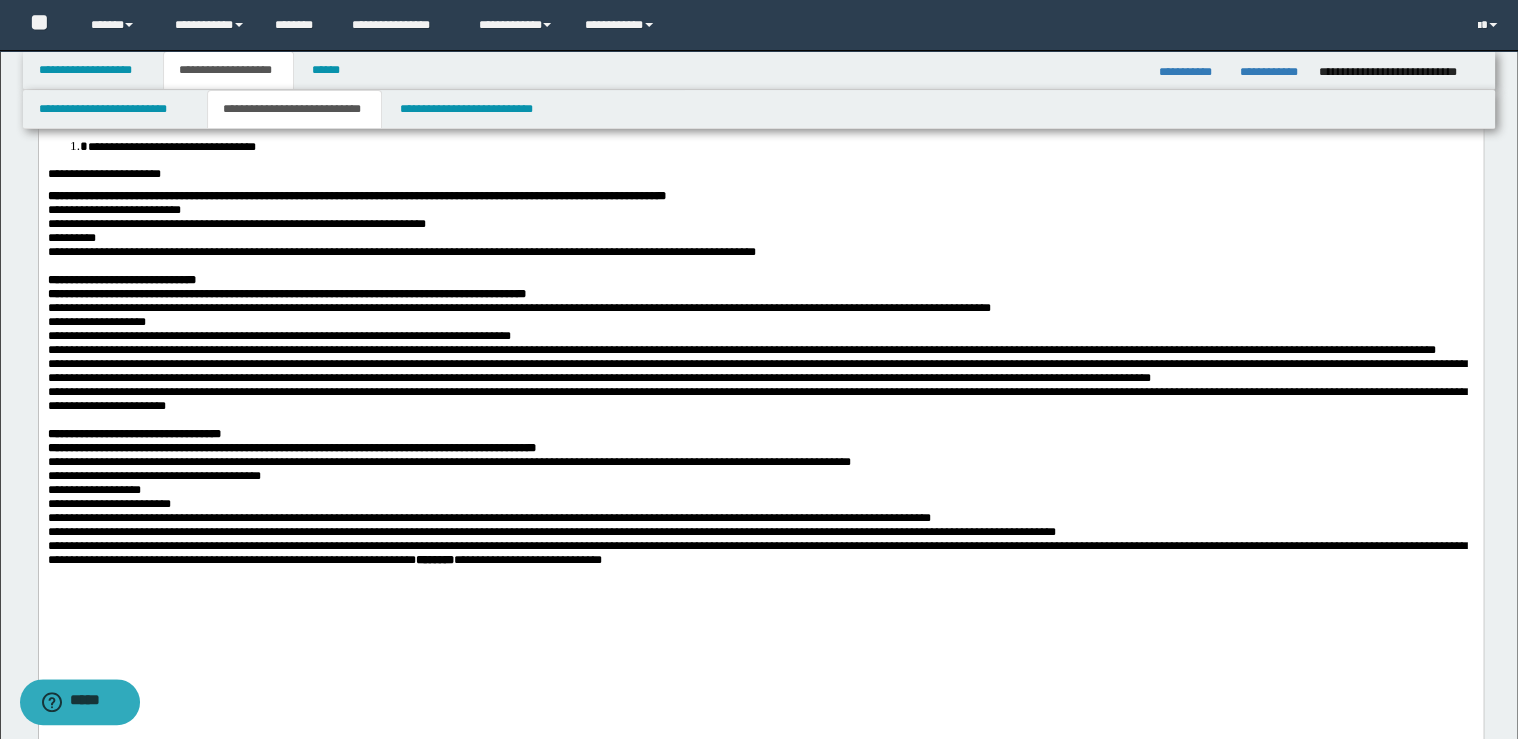 scroll, scrollTop: 480, scrollLeft: 0, axis: vertical 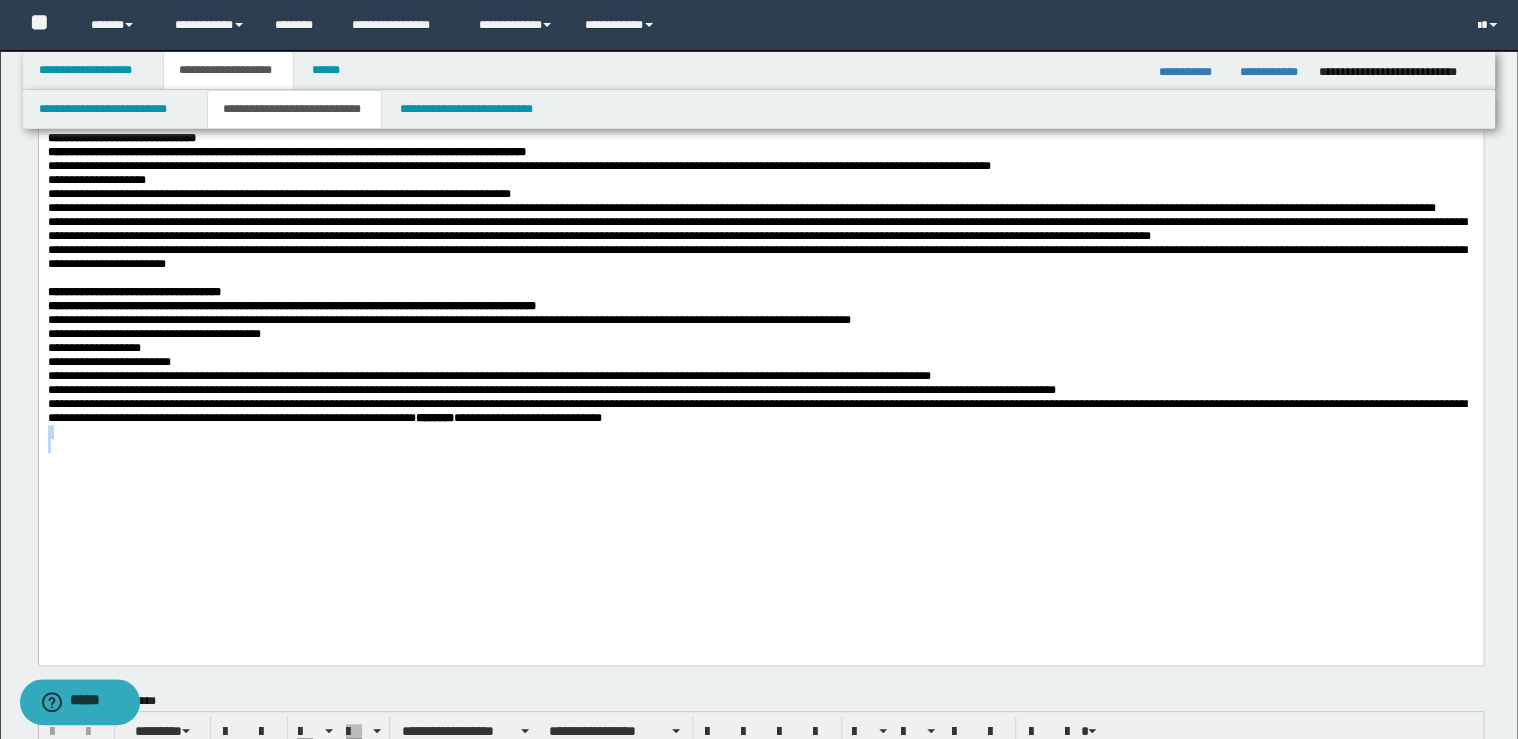 drag, startPoint x: 818, startPoint y: 519, endPoint x: 812, endPoint y: 627, distance: 108.16654 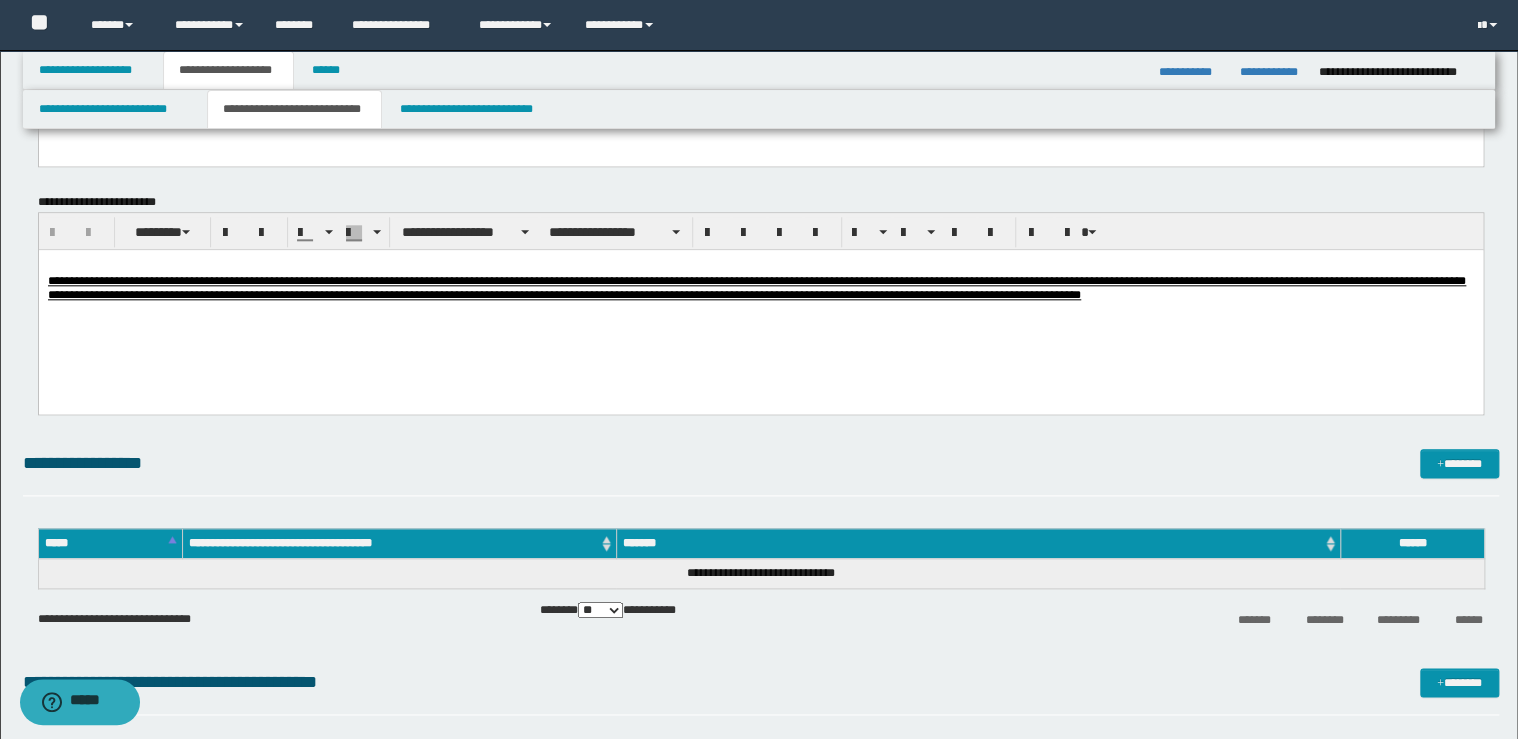 scroll, scrollTop: 640, scrollLeft: 0, axis: vertical 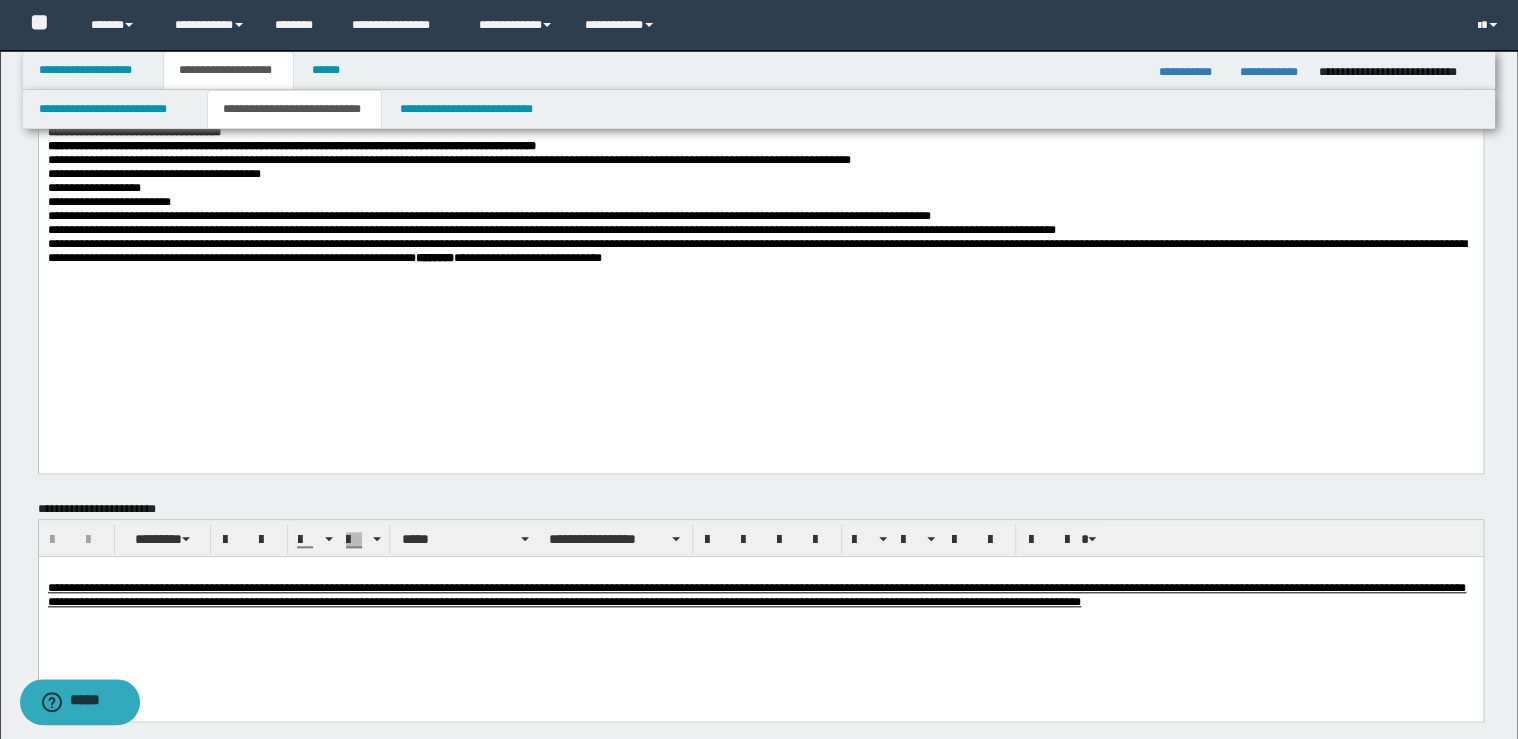 click on "**********" at bounding box center [756, 594] 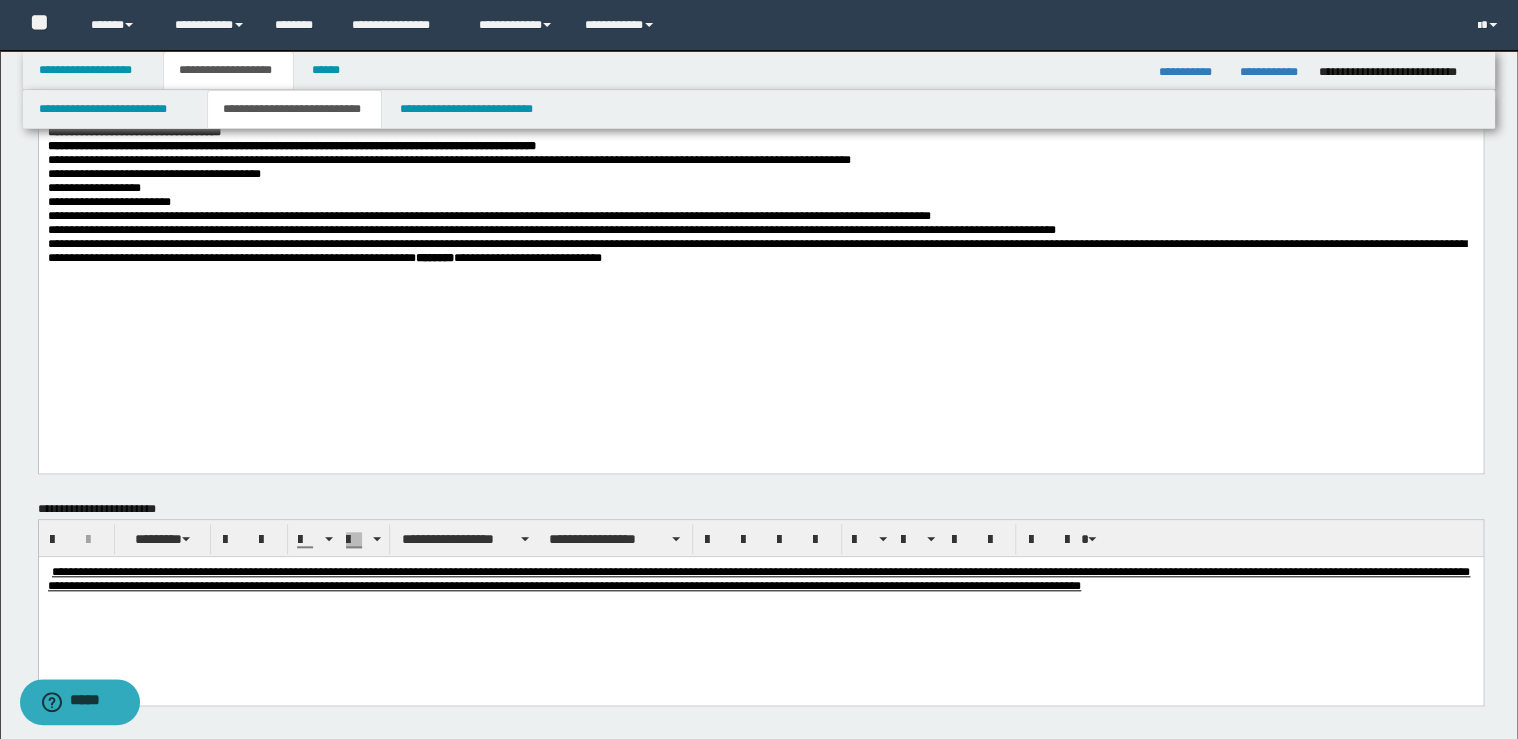 type 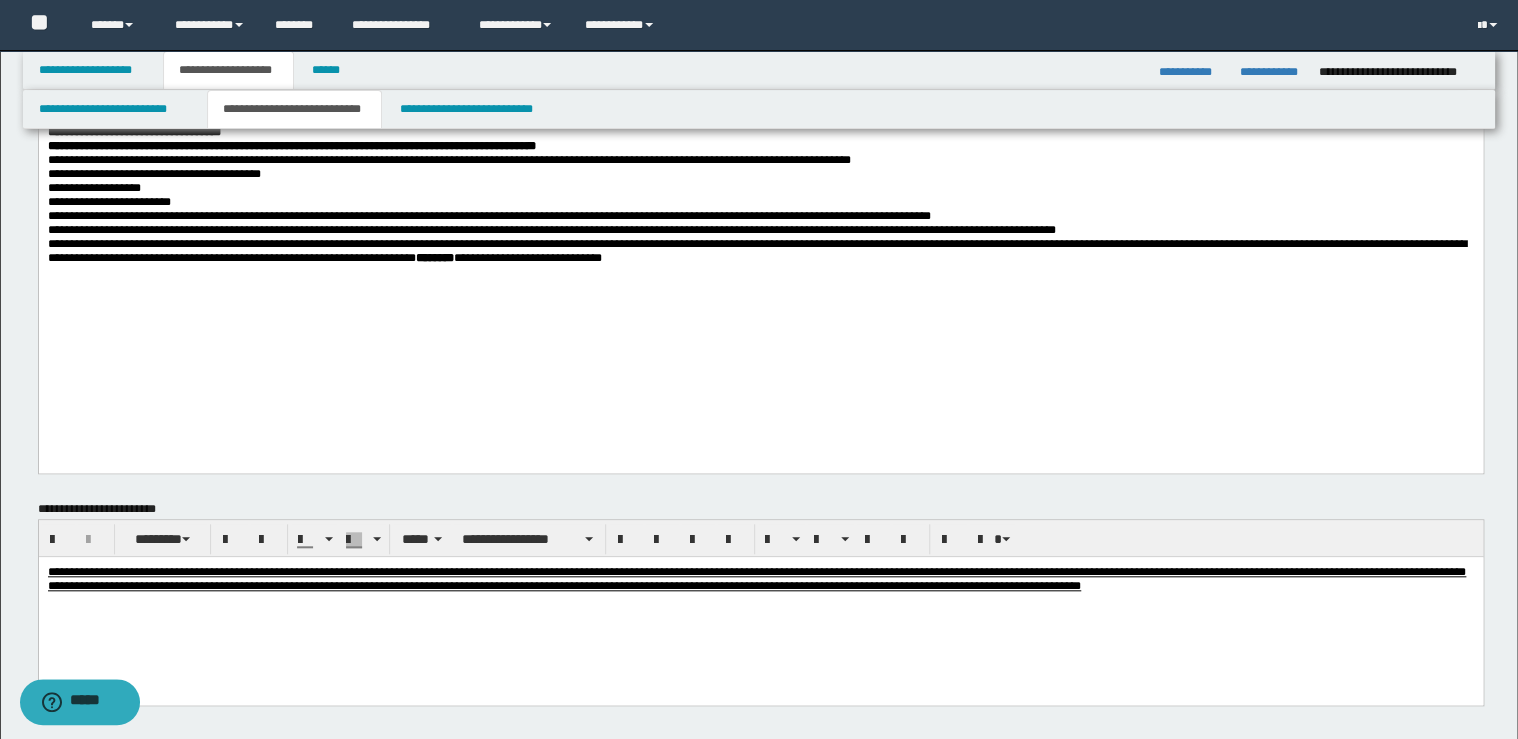 click on "**********" at bounding box center [760, 605] 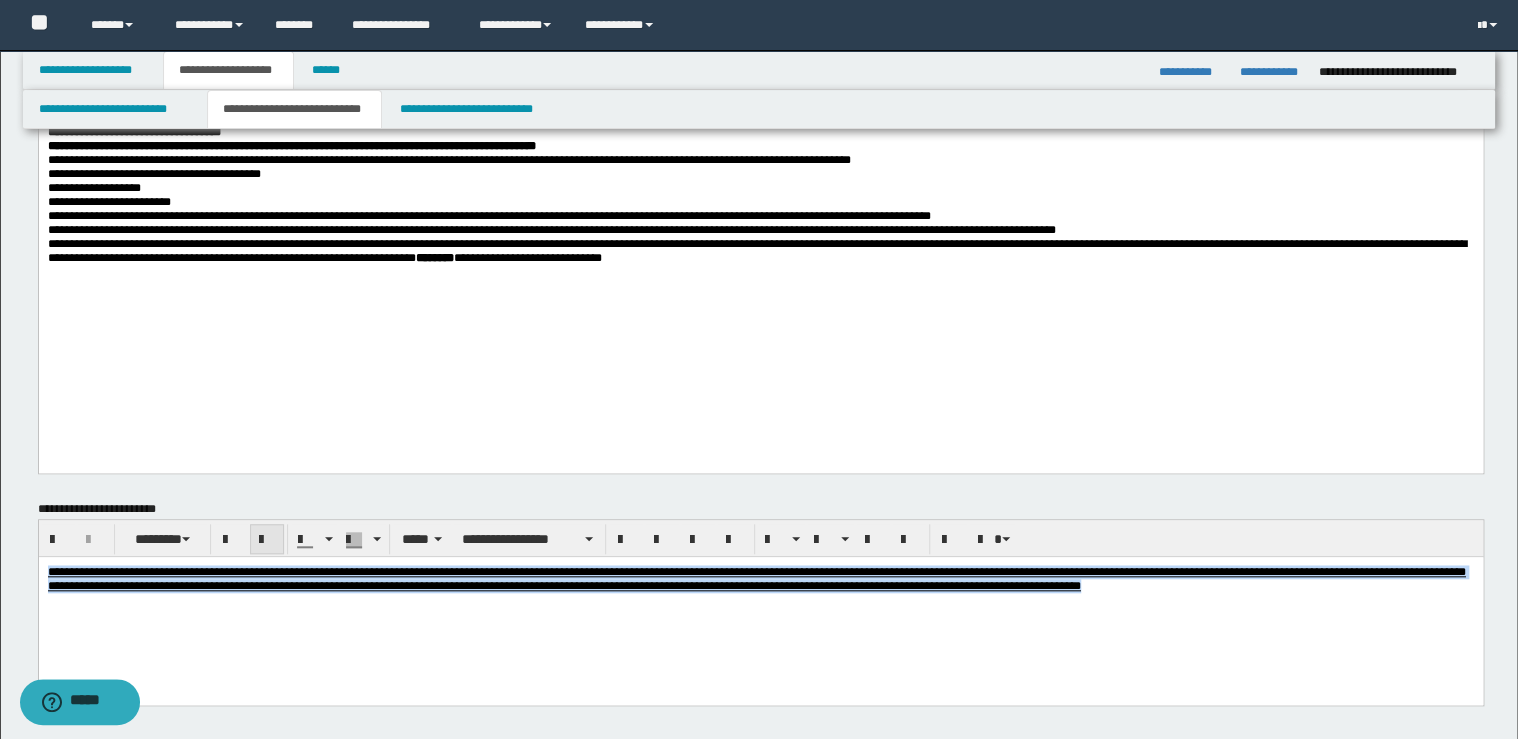 click at bounding box center [267, 540] 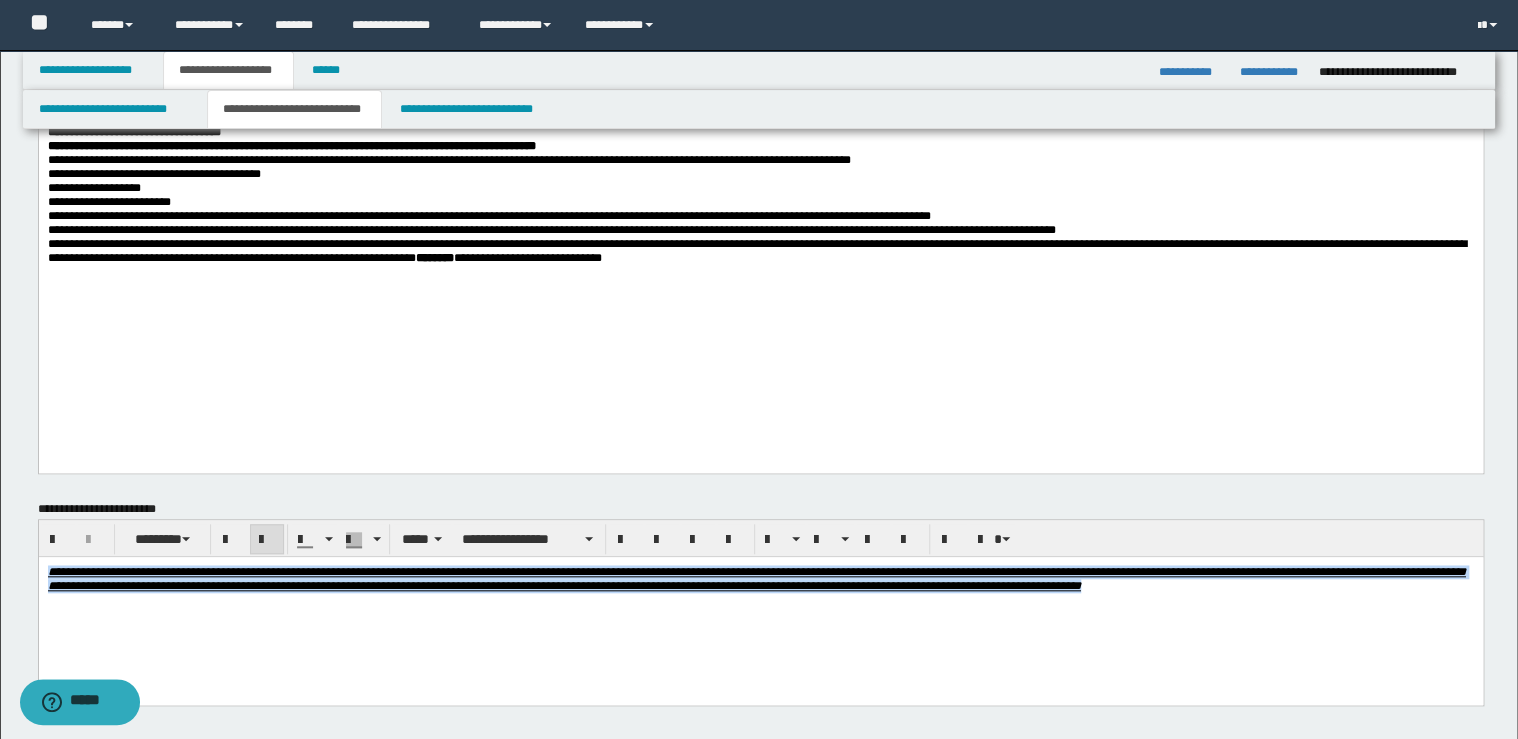 click at bounding box center [267, 540] 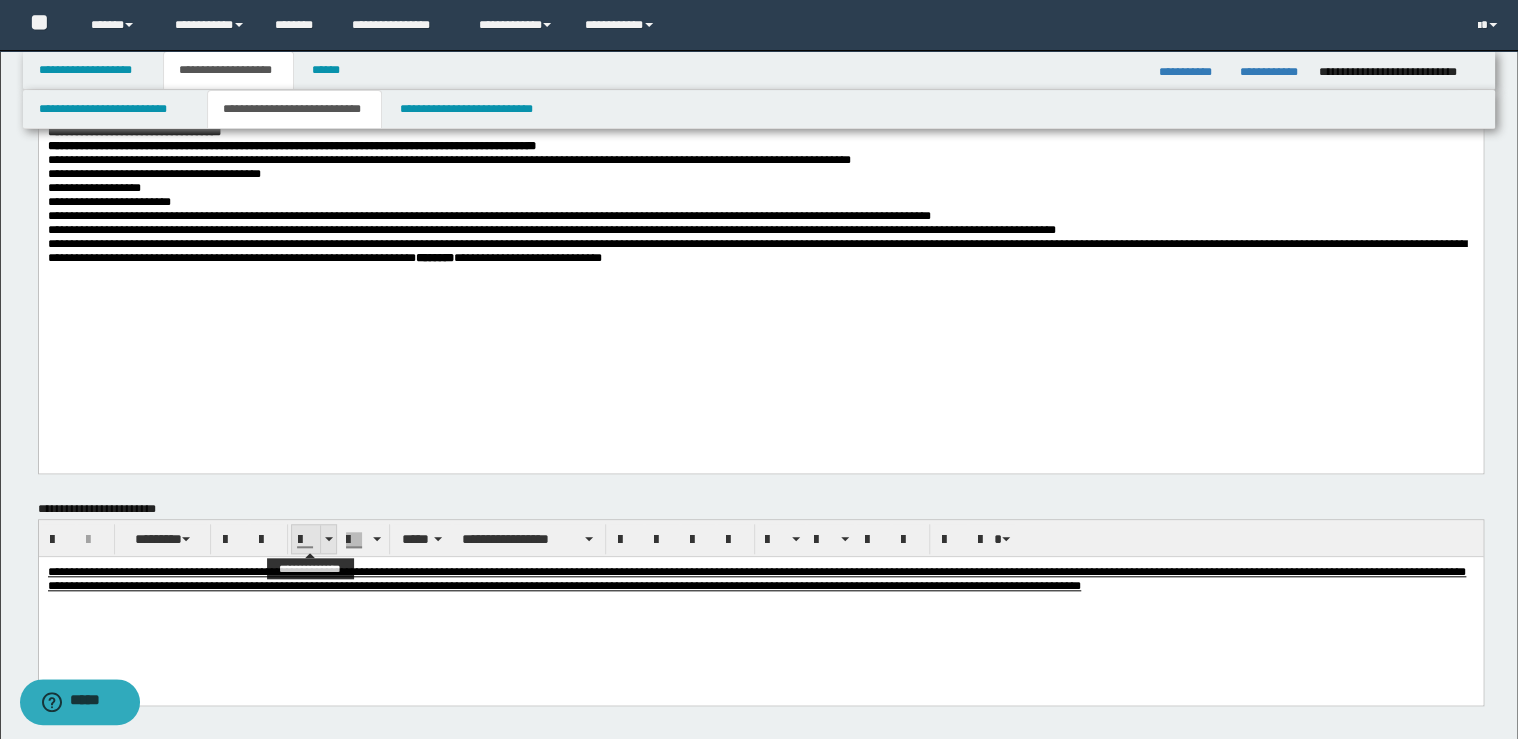 click at bounding box center [328, 539] 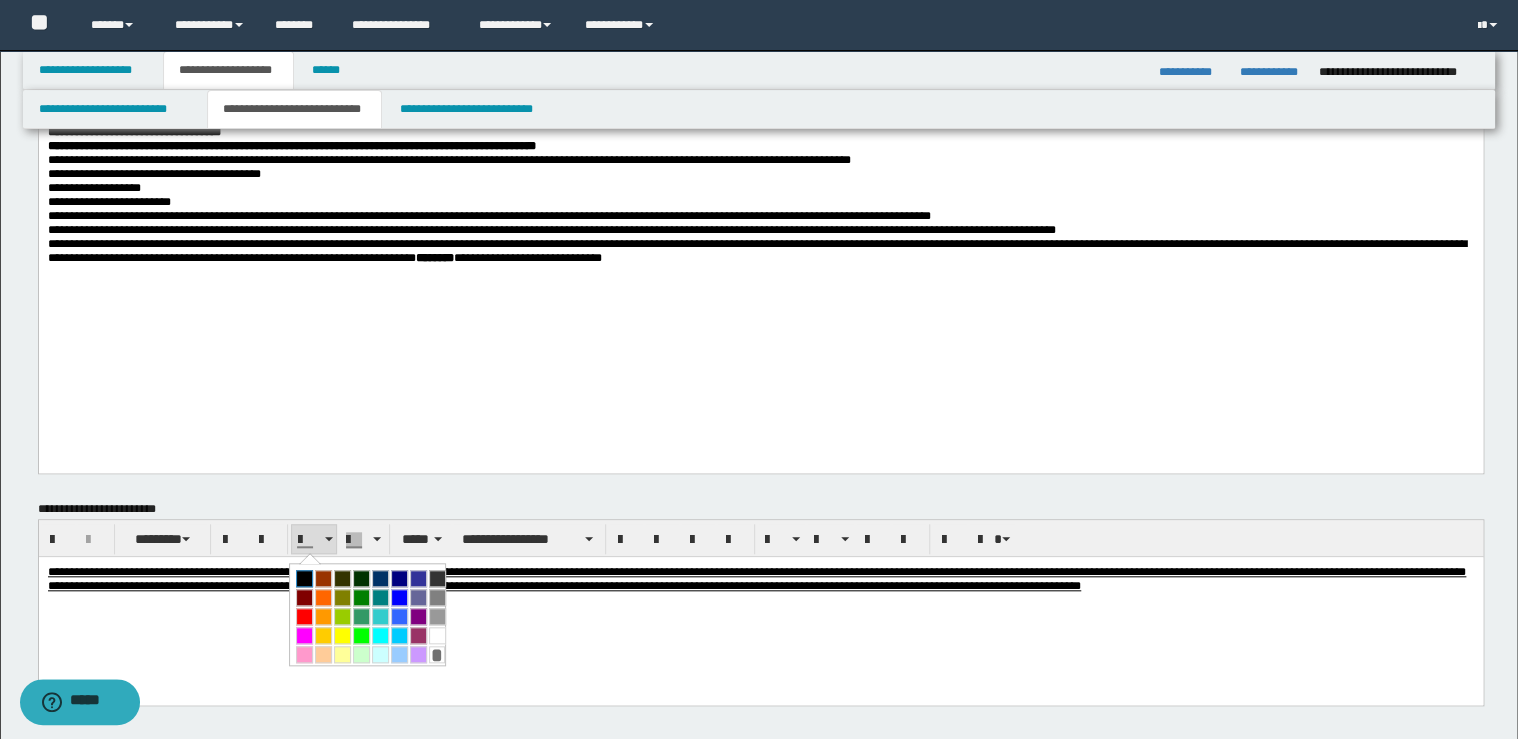 click at bounding box center [304, 578] 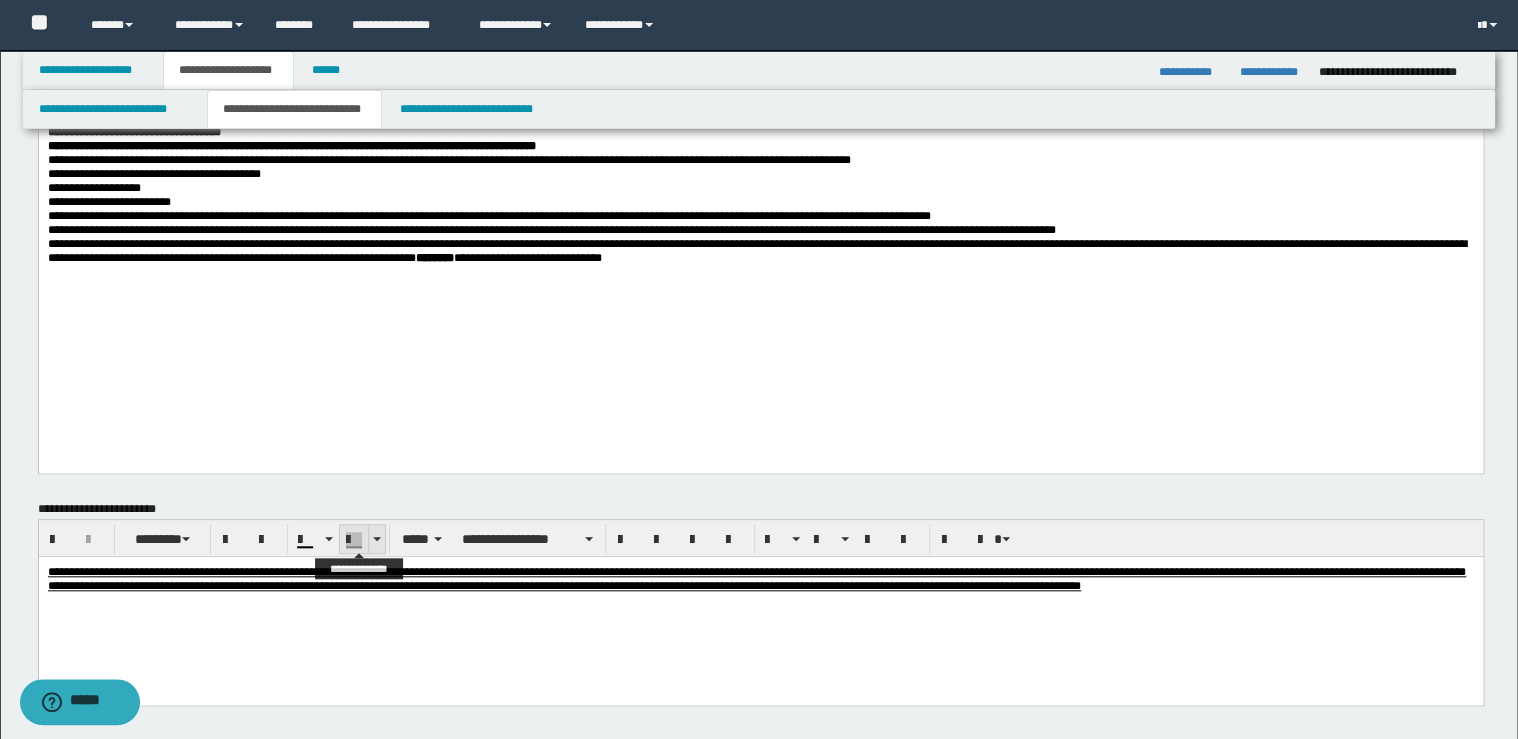 click at bounding box center (376, 539) 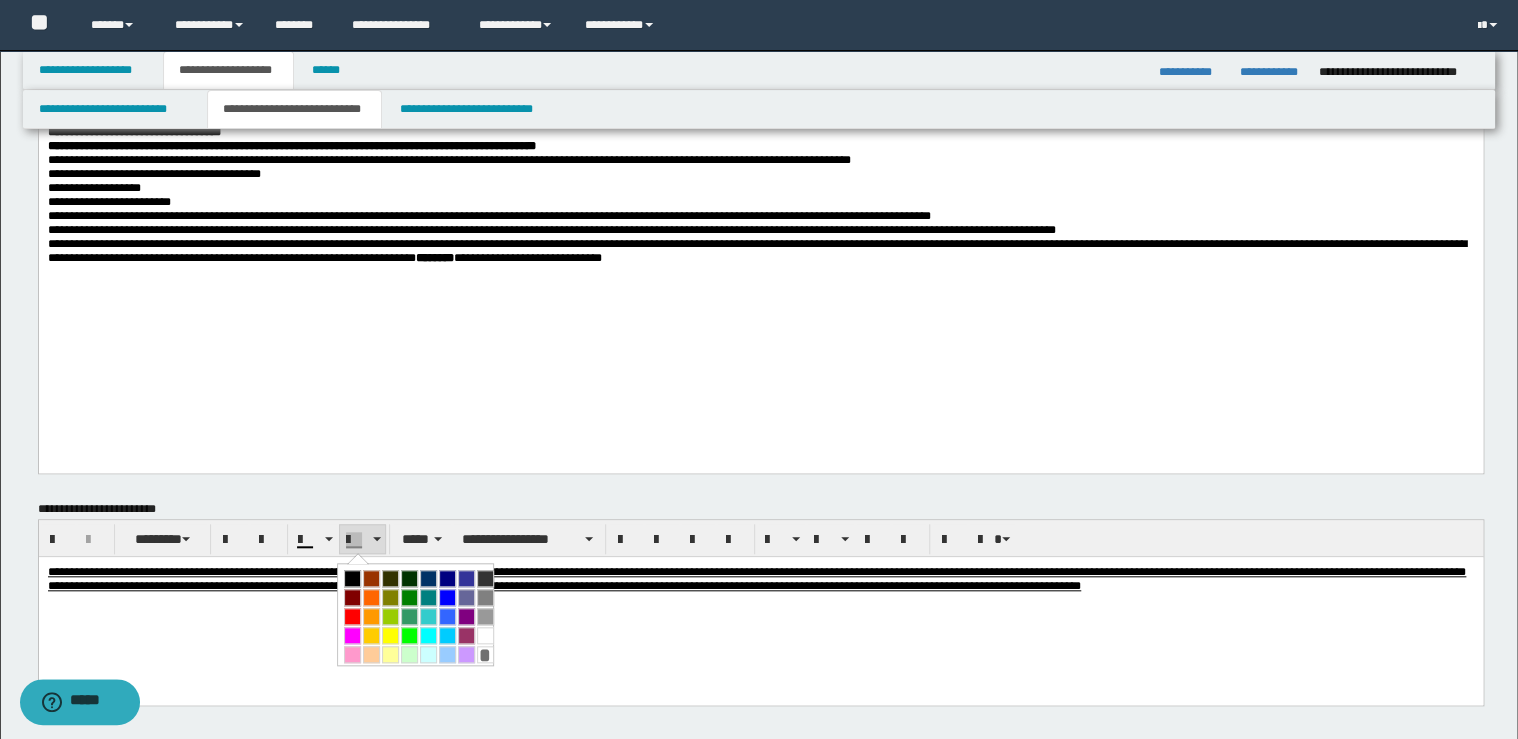 click on "*" at bounding box center [485, 654] 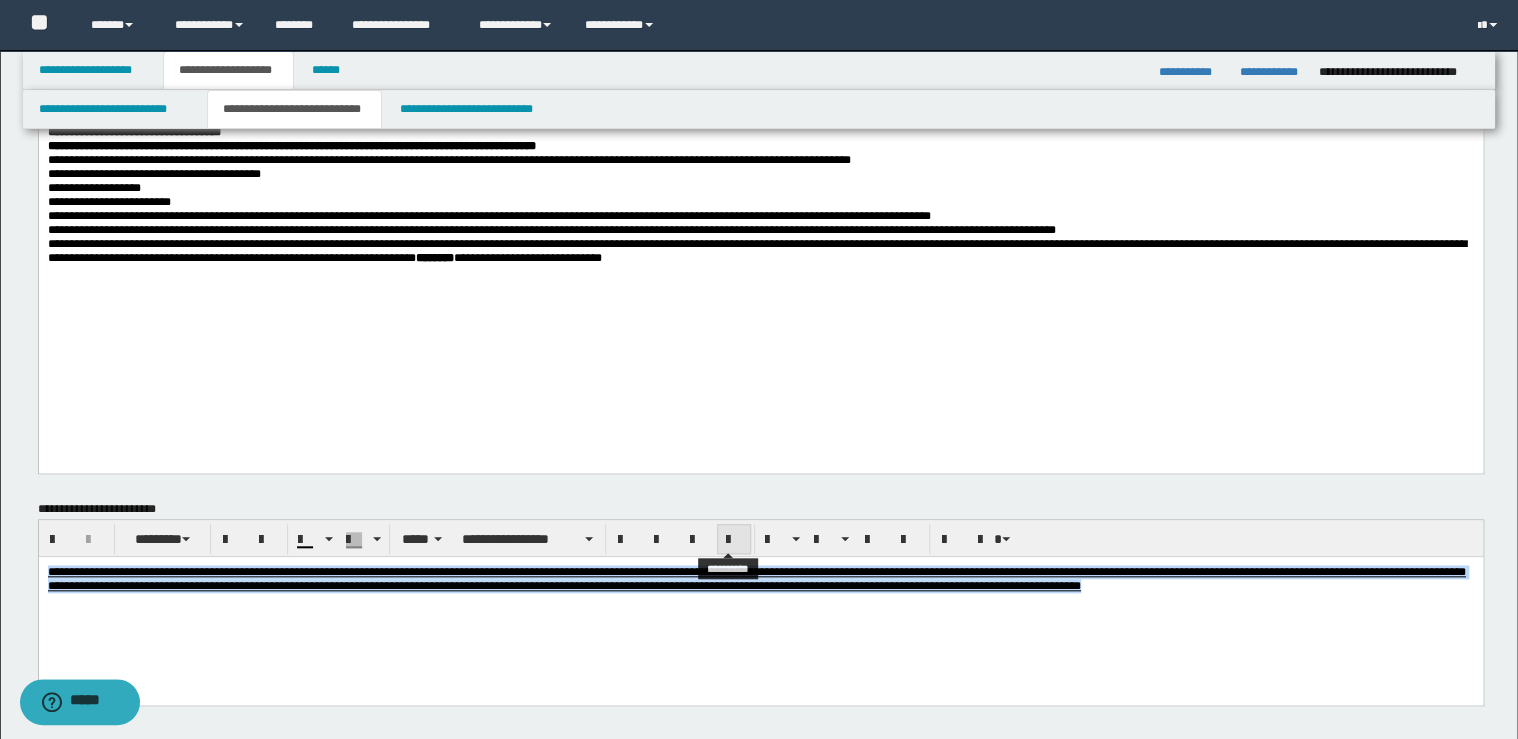 click at bounding box center [734, 539] 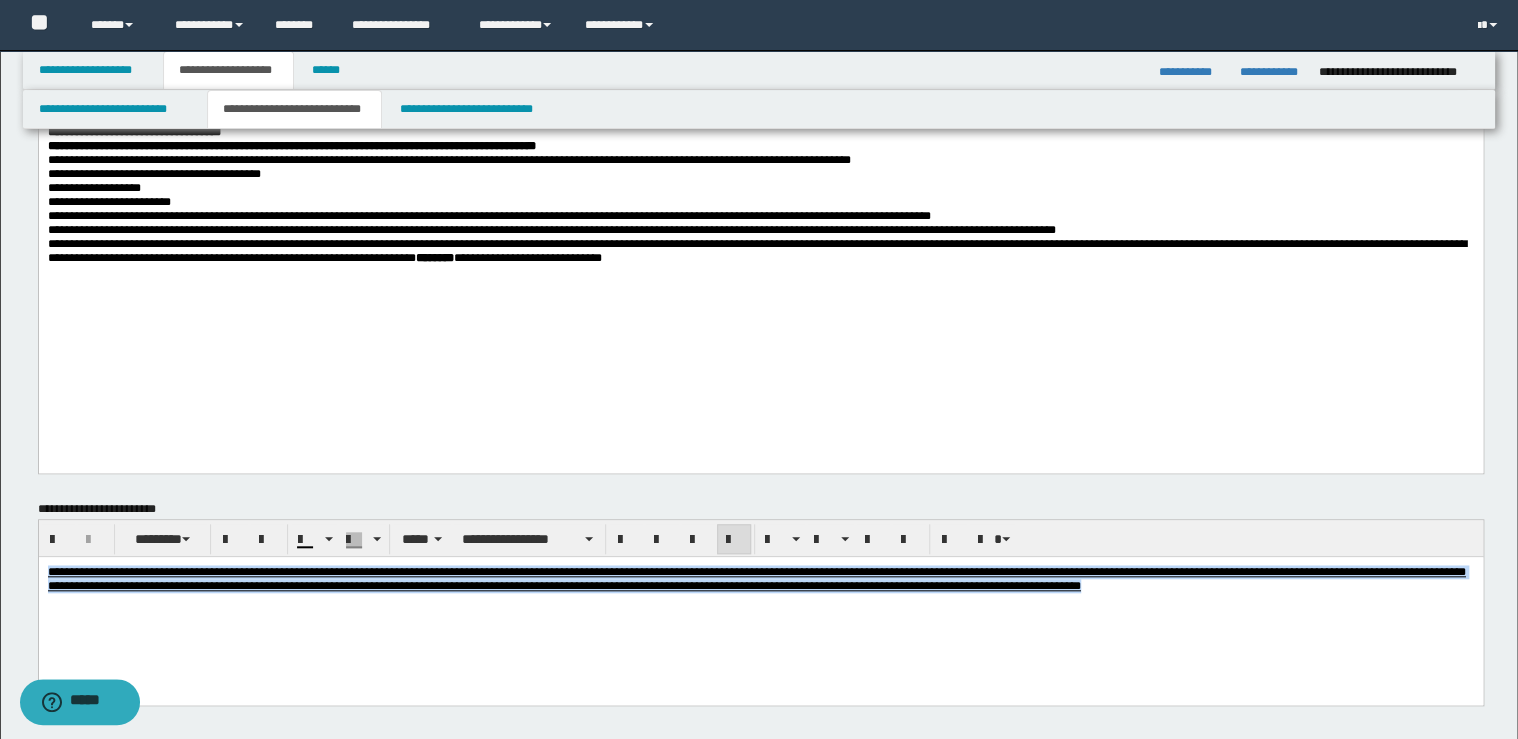 click at bounding box center [734, 539] 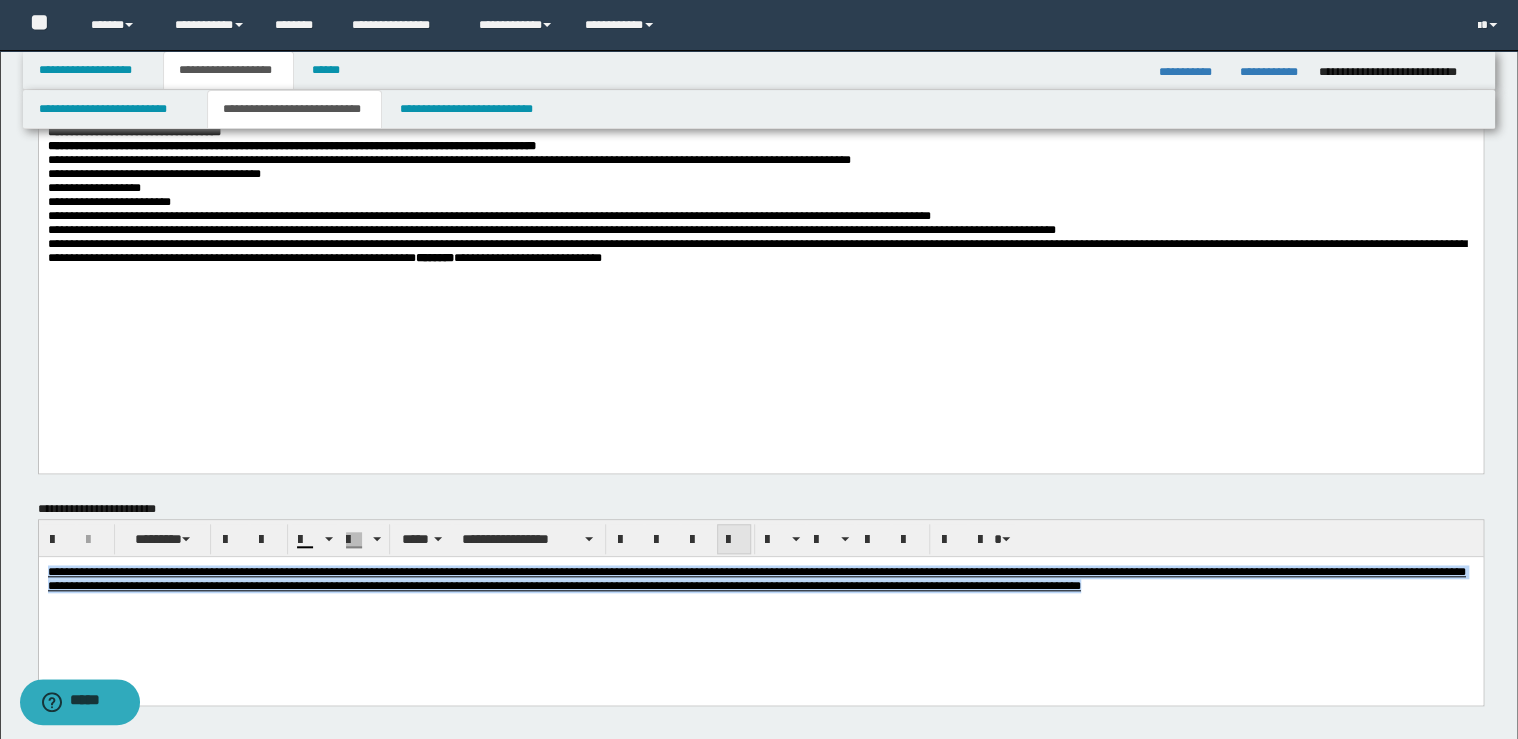 click at bounding box center (734, 539) 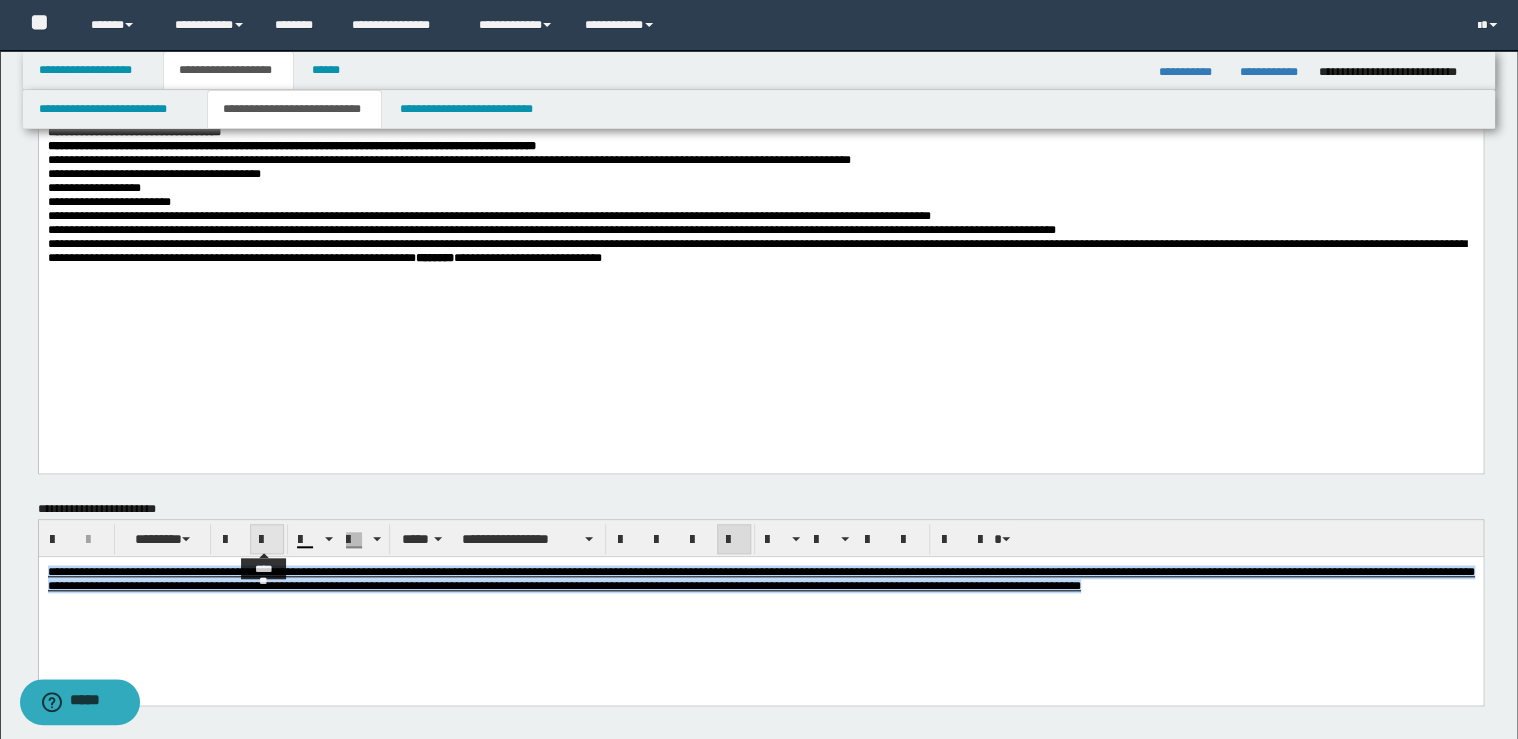 click at bounding box center (267, 539) 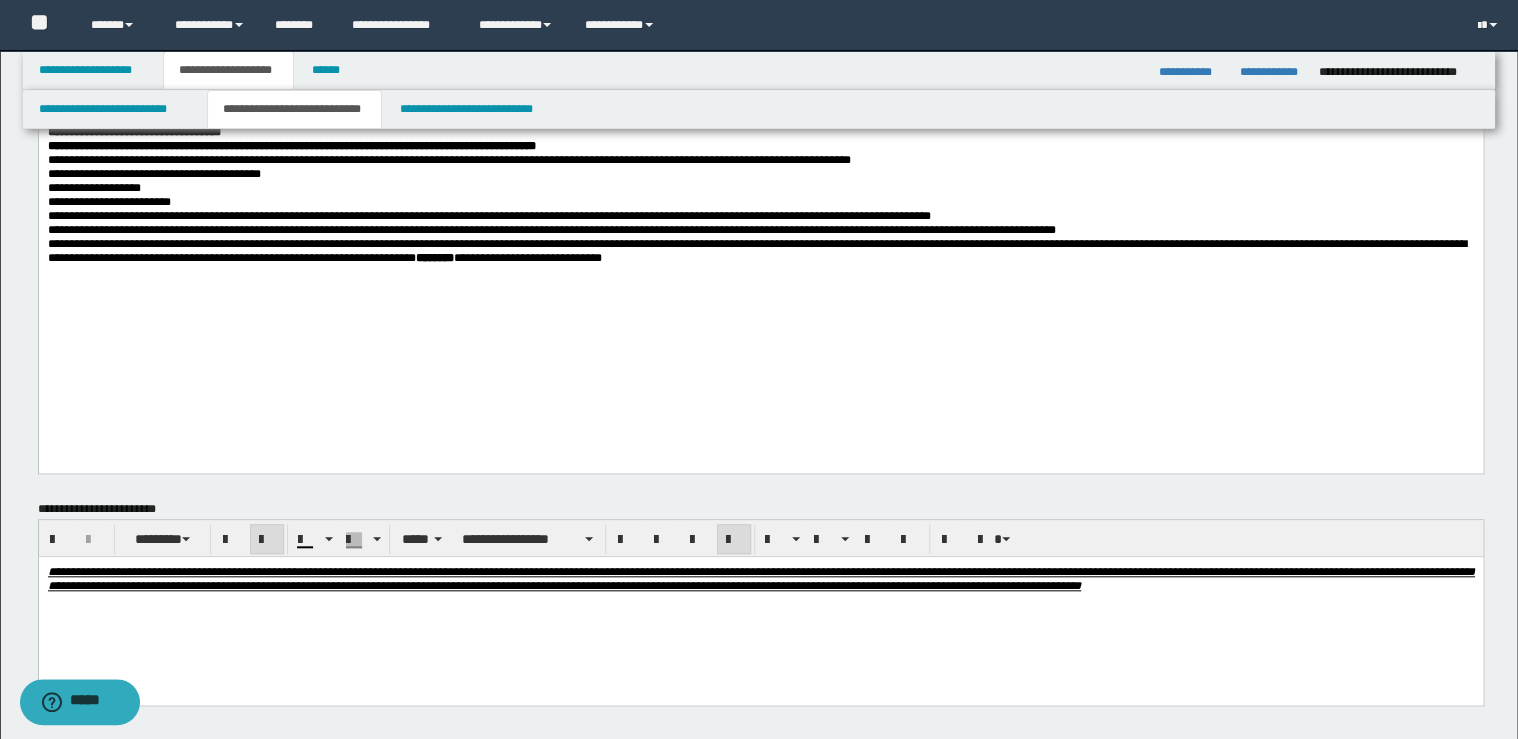 click at bounding box center [267, 539] 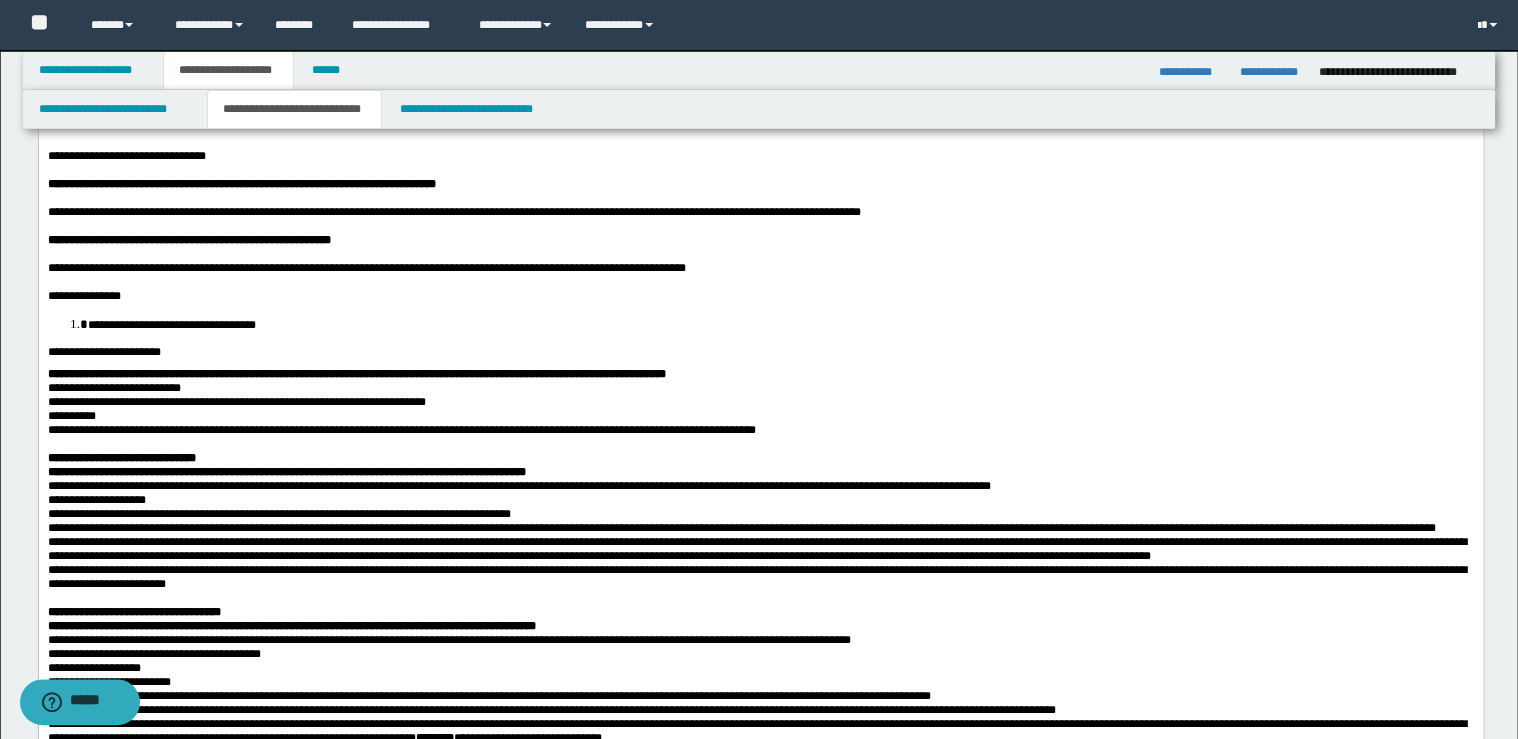 scroll, scrollTop: 0, scrollLeft: 0, axis: both 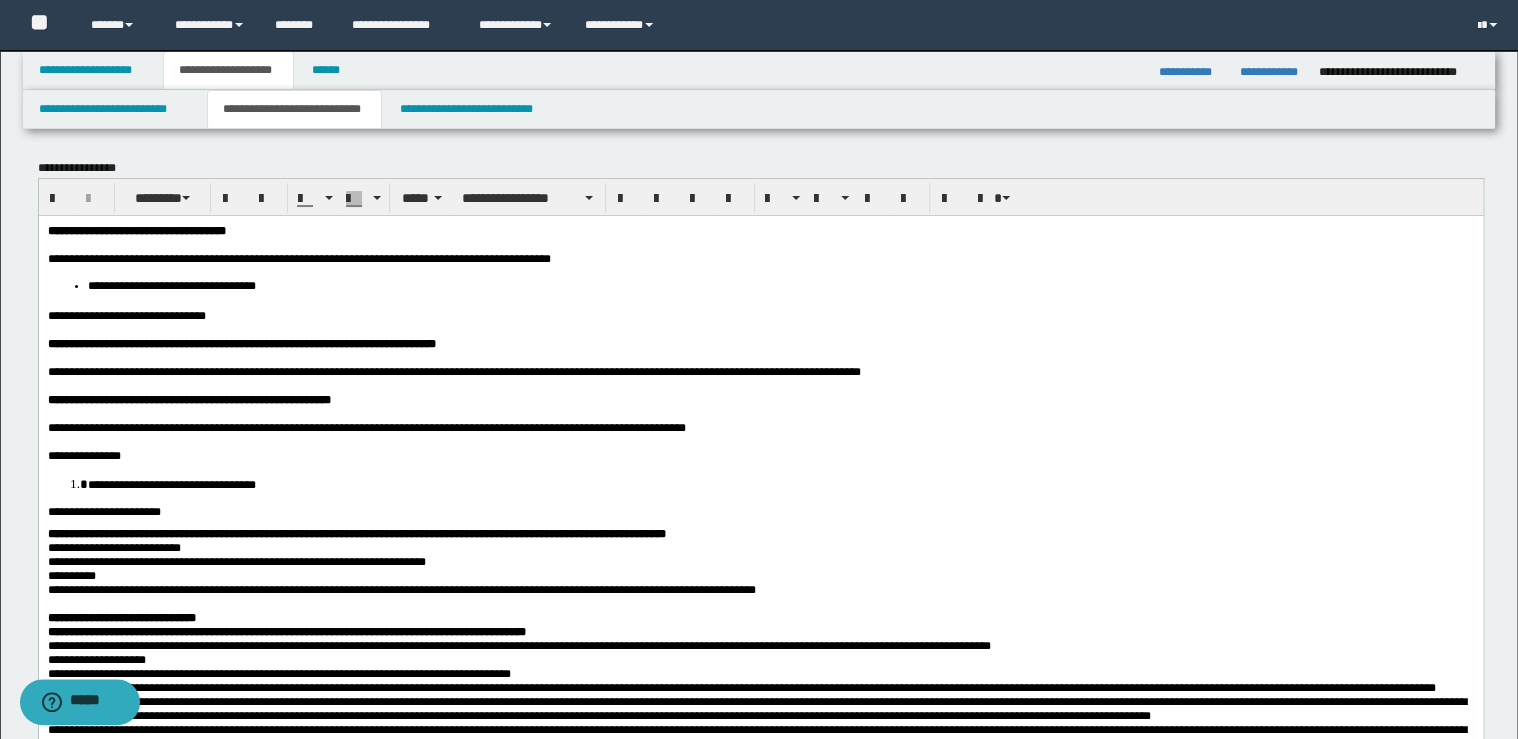 click on "**********" at bounding box center [780, 483] 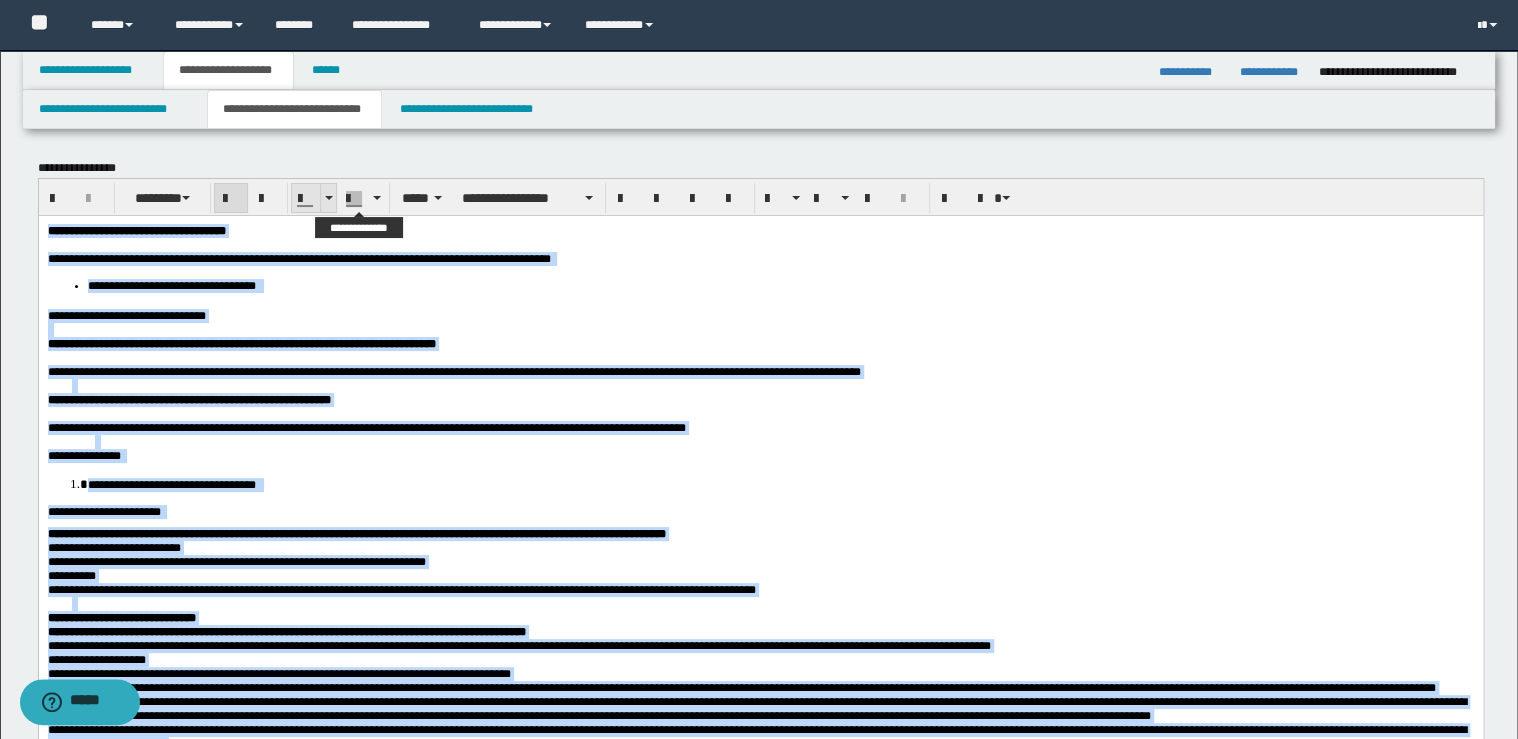 click at bounding box center [328, 198] 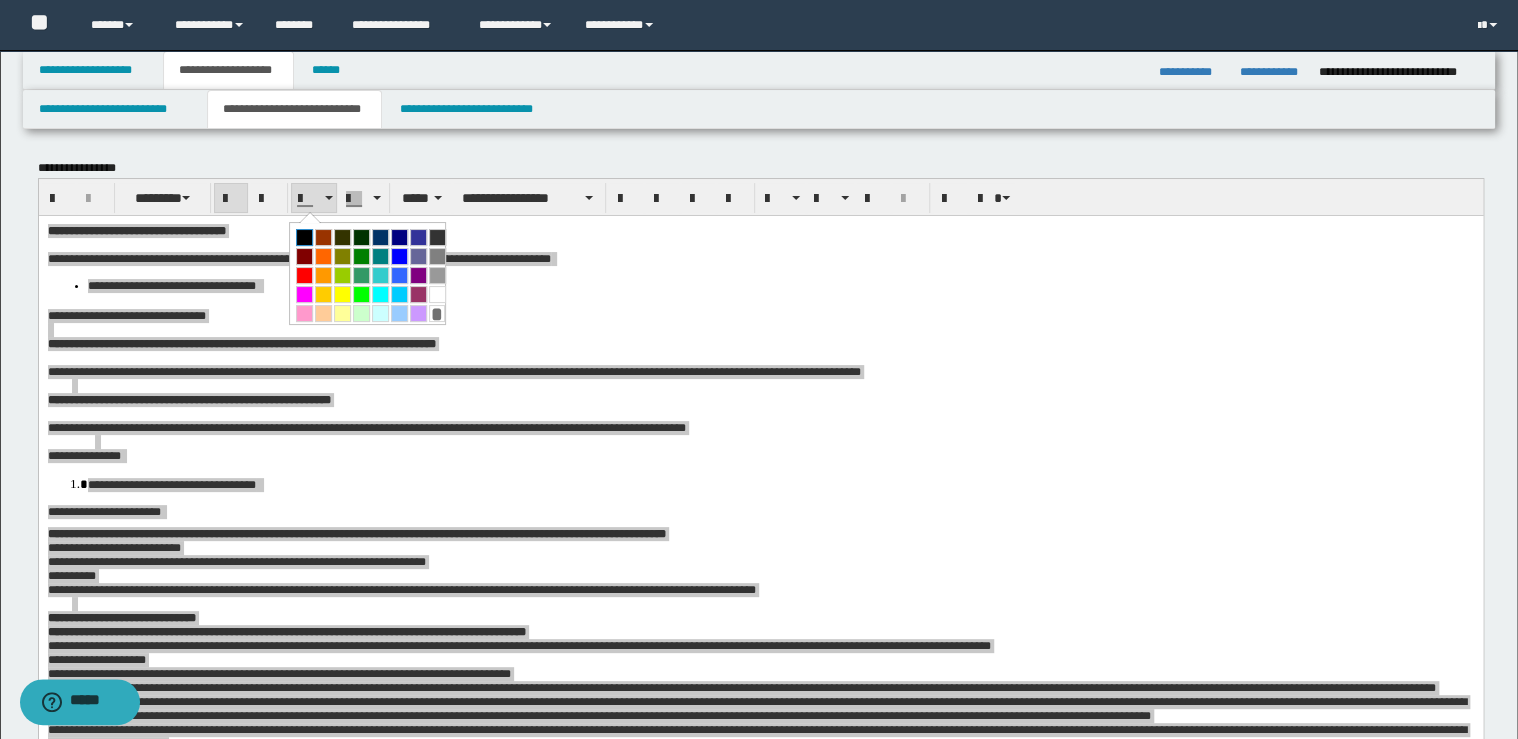 click at bounding box center (304, 237) 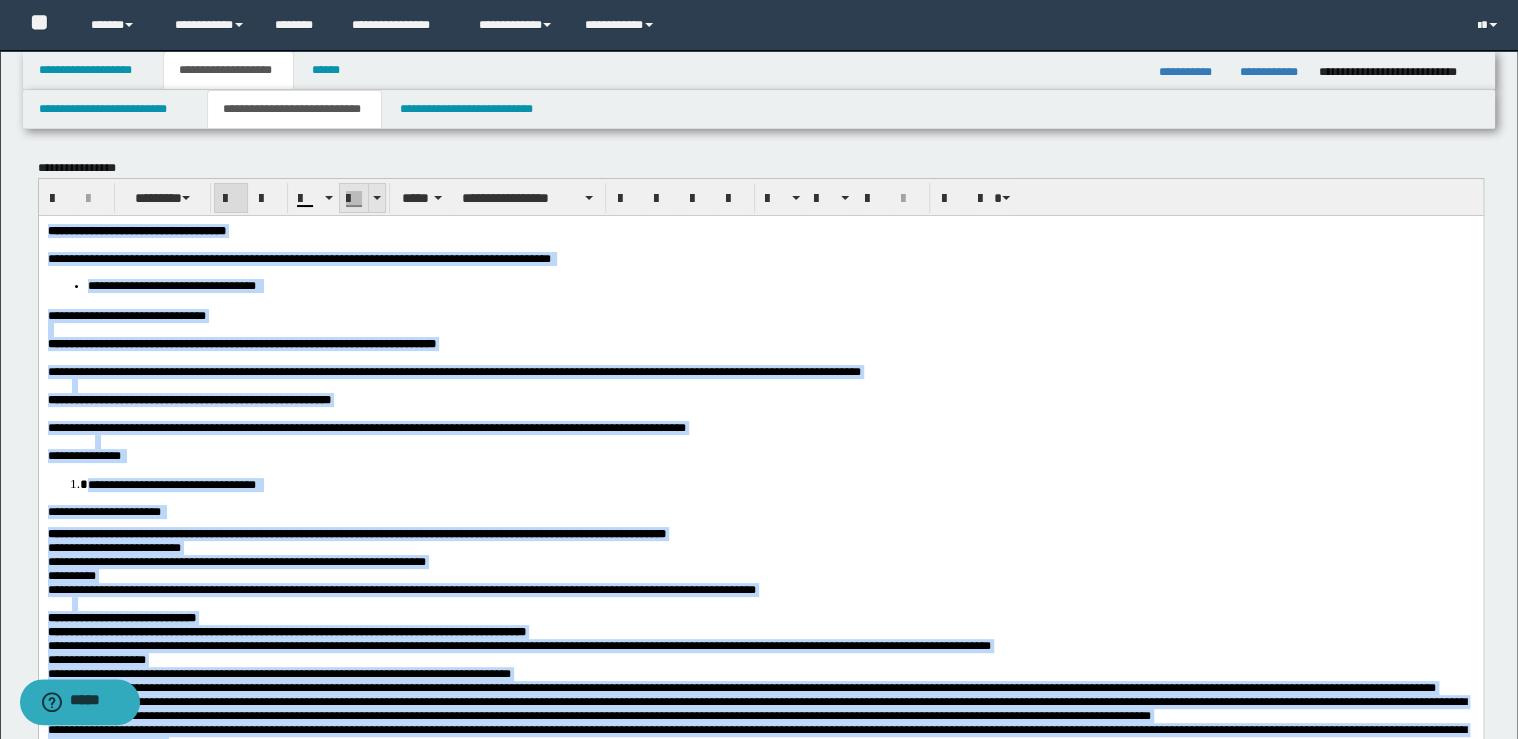 click at bounding box center (376, 198) 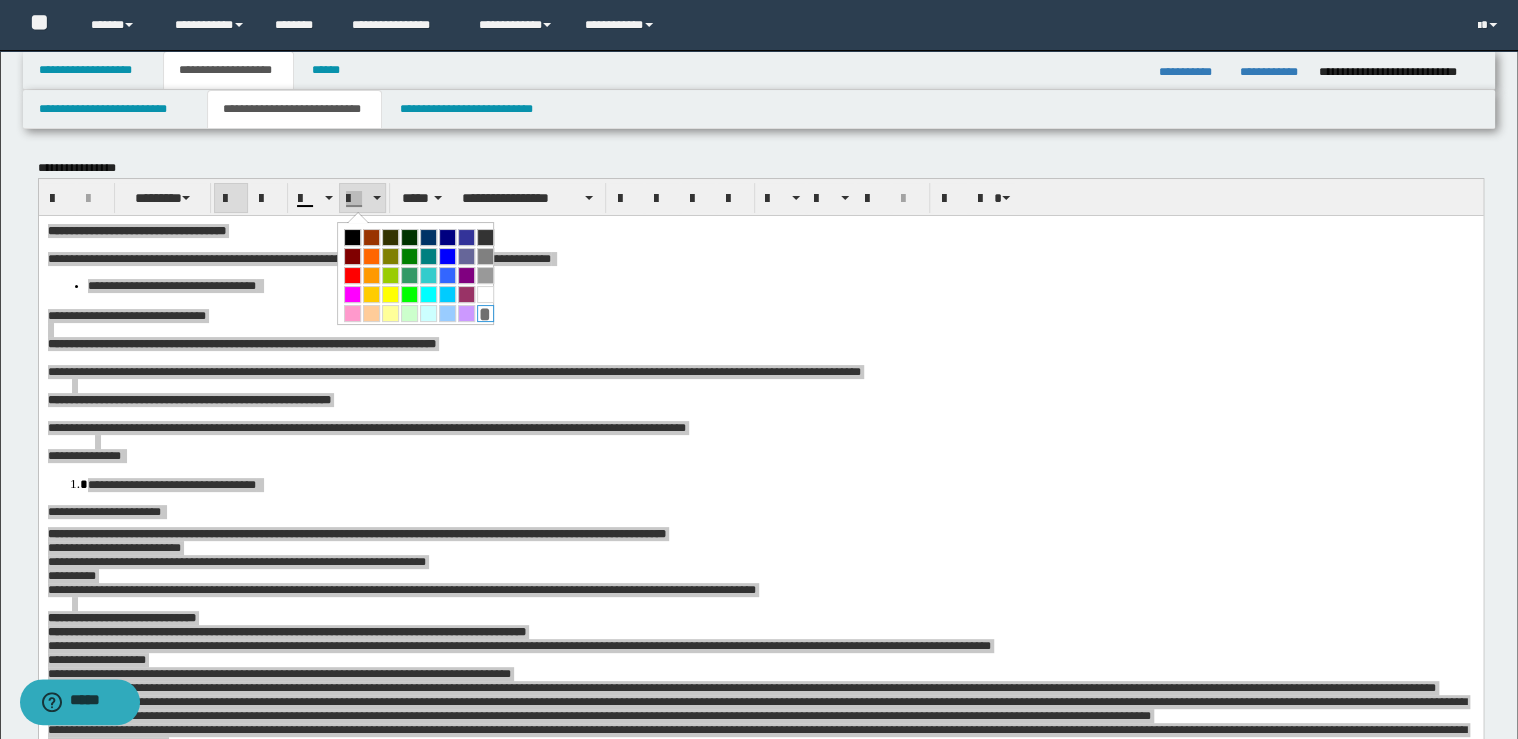 drag, startPoint x: 484, startPoint y: 312, endPoint x: 363, endPoint y: 49, distance: 289.49957 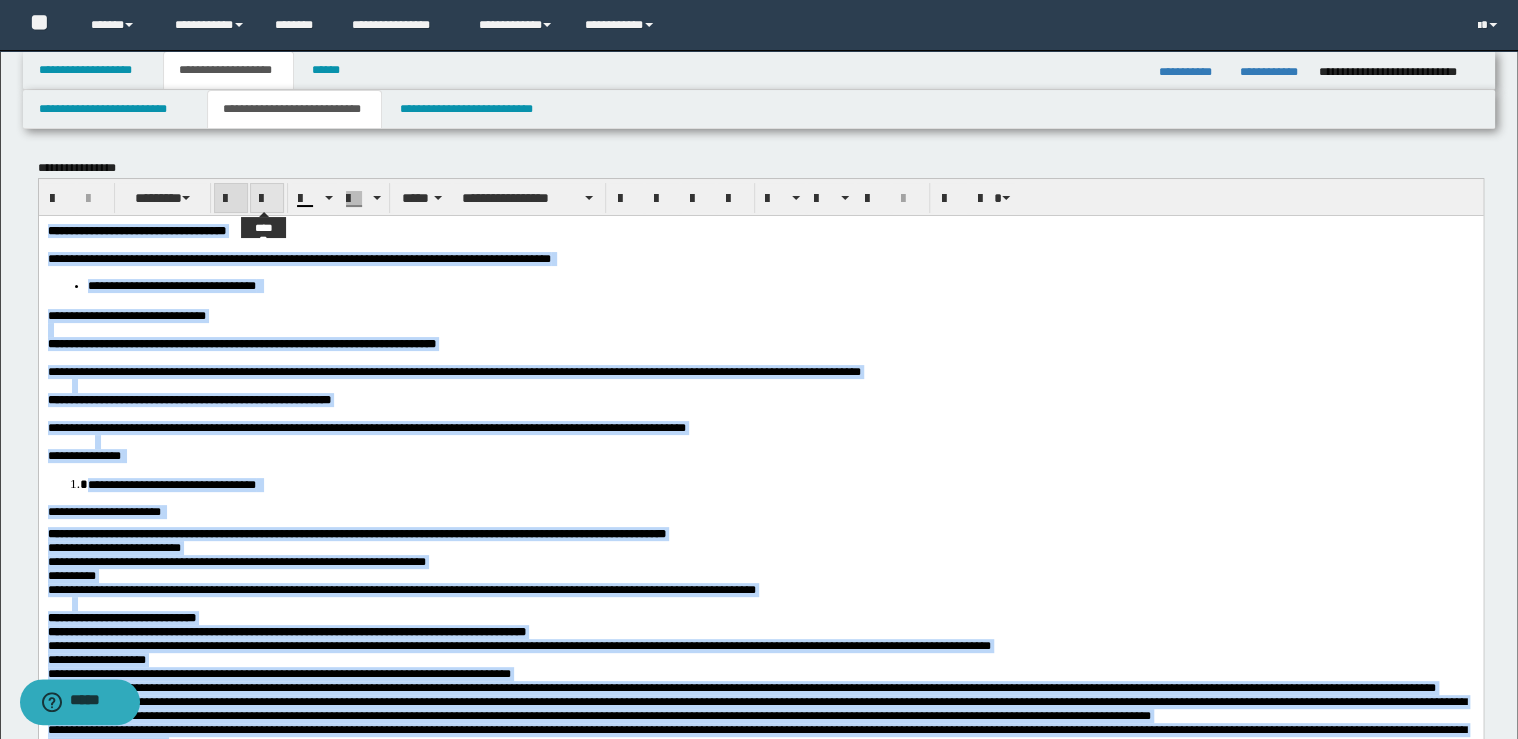 click at bounding box center (267, 198) 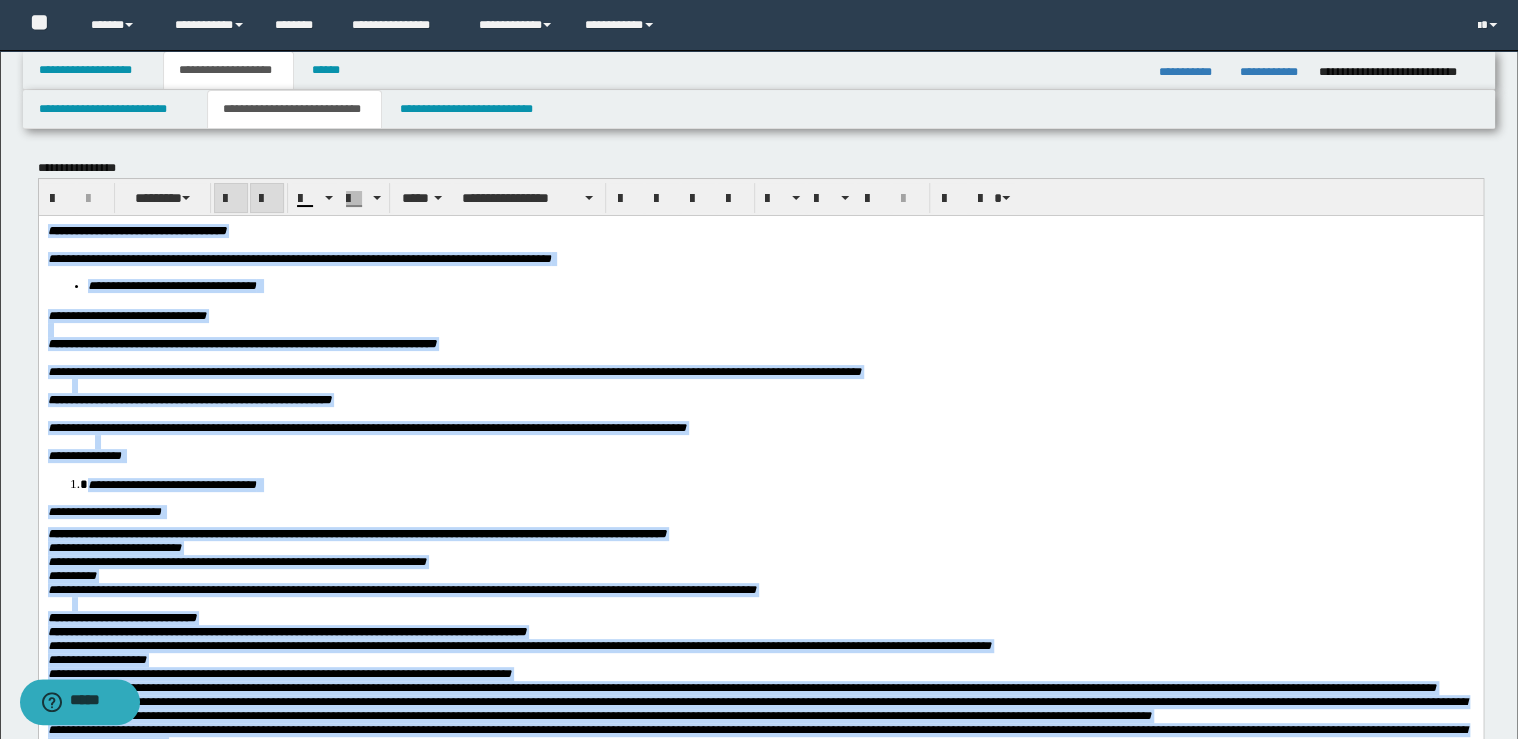 click at bounding box center (267, 198) 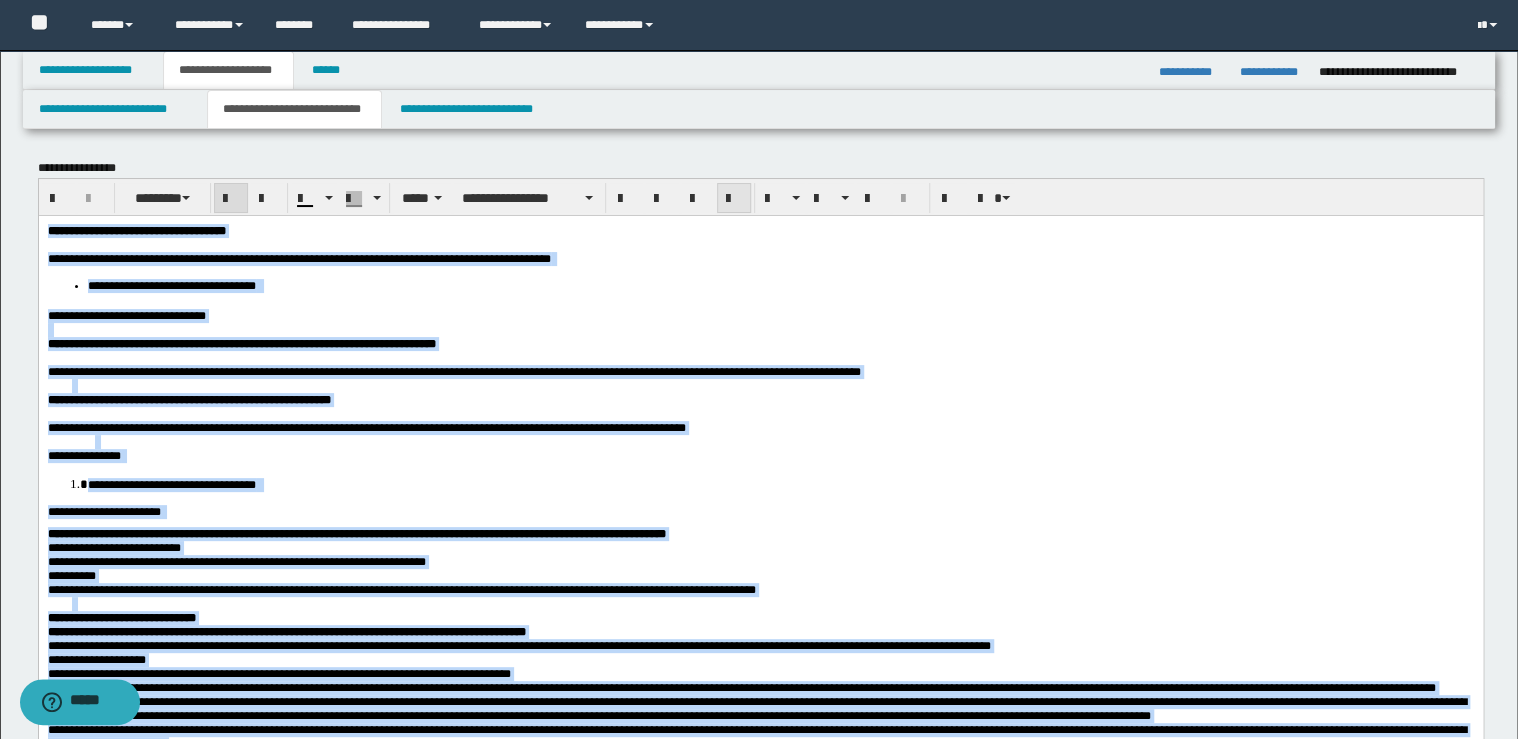 click at bounding box center (734, 199) 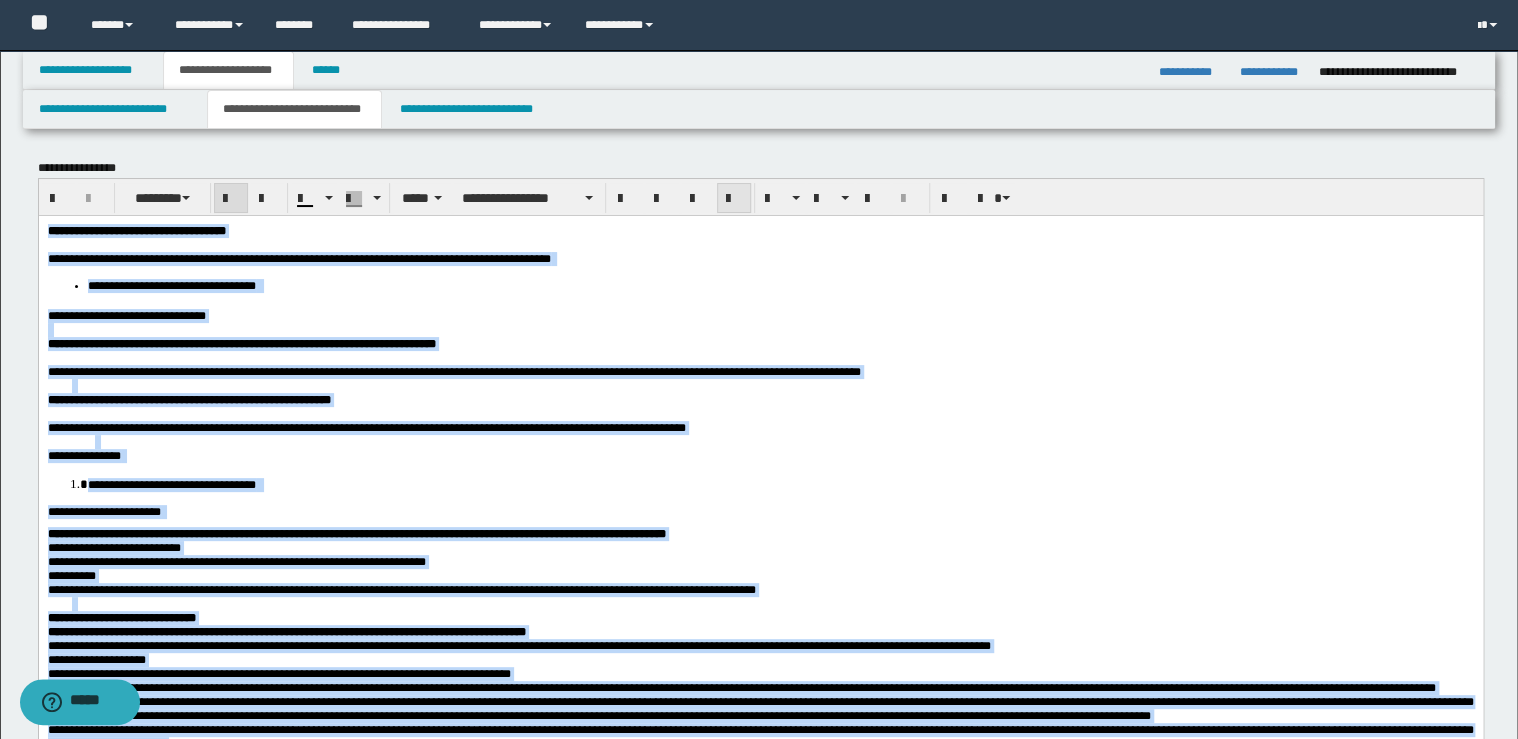 click at bounding box center [734, 199] 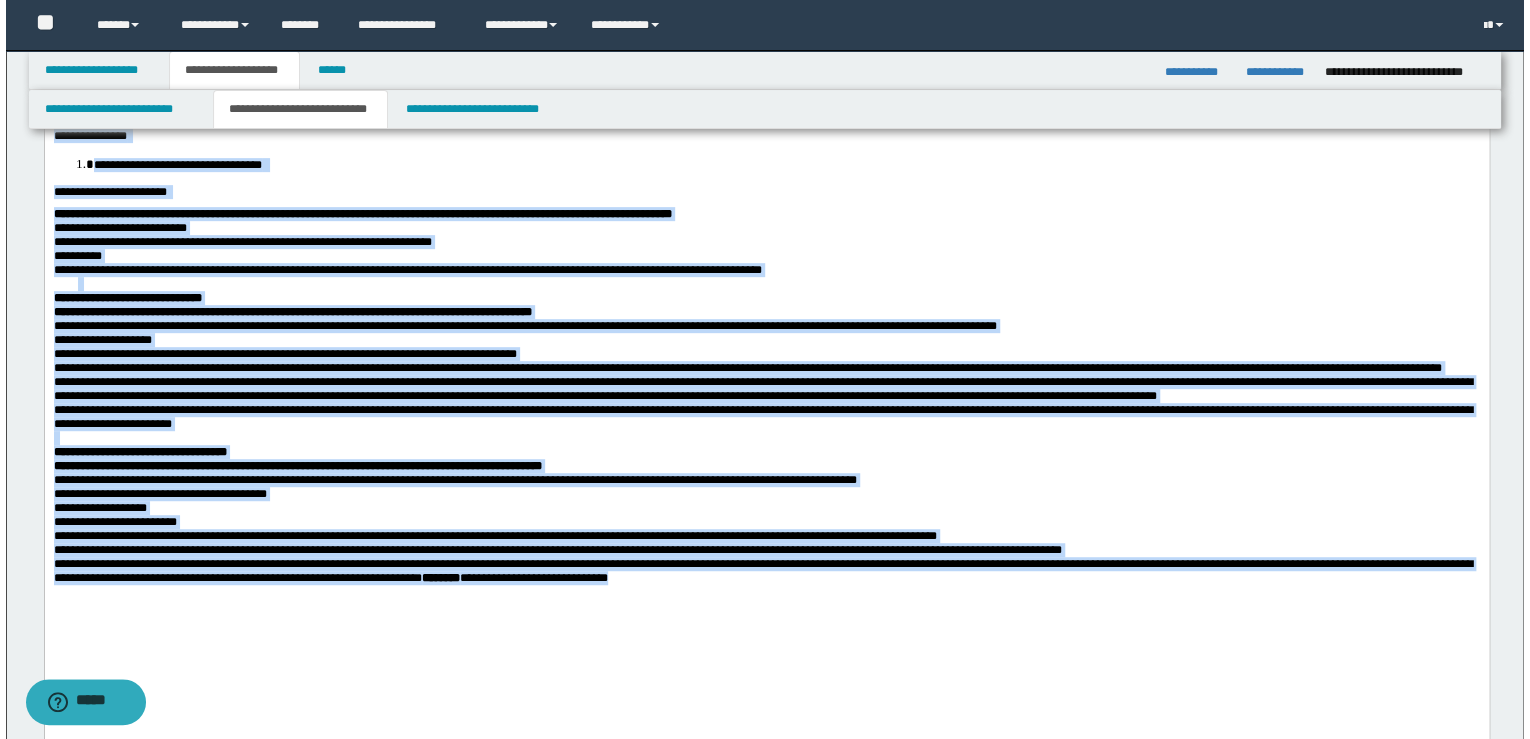 scroll, scrollTop: 0, scrollLeft: 0, axis: both 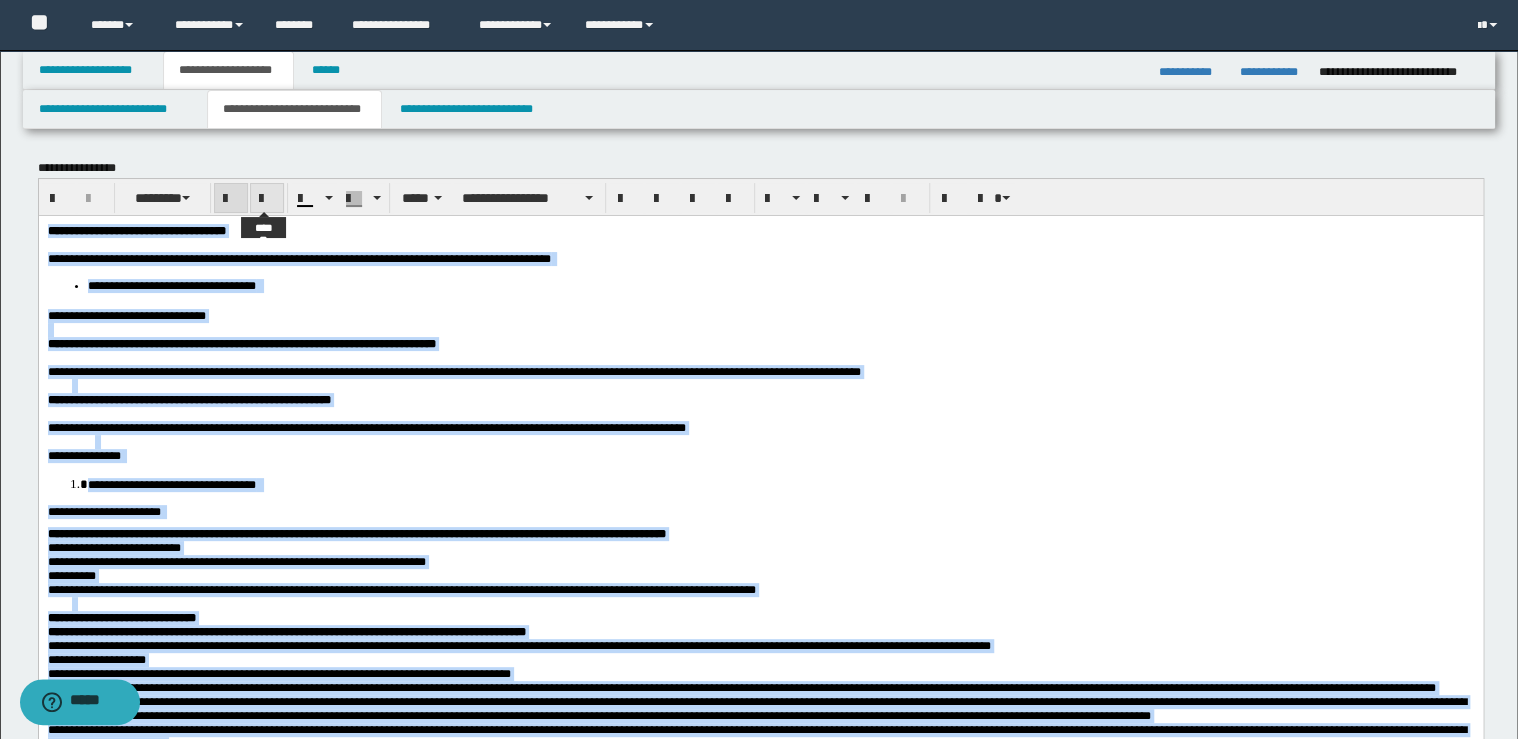 click at bounding box center [267, 198] 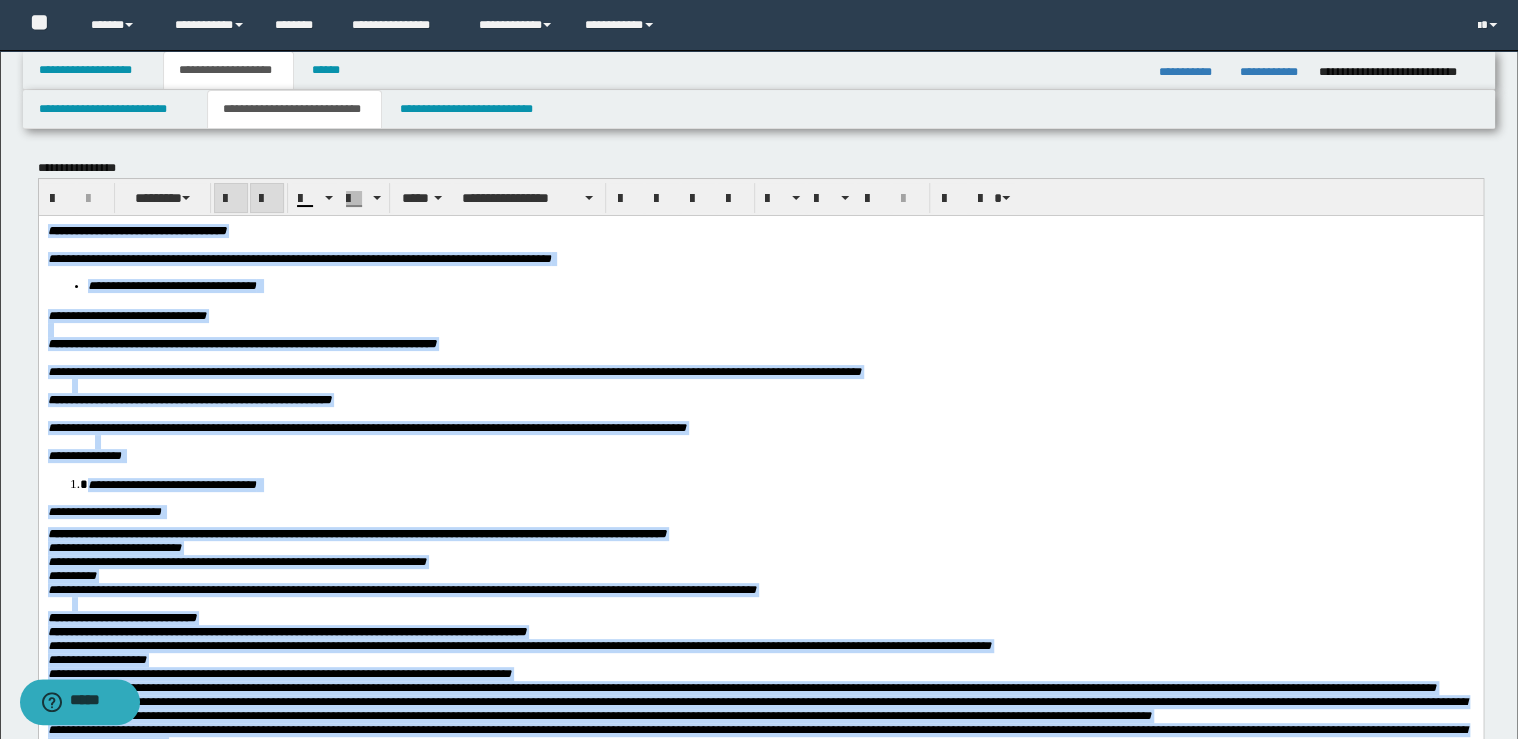 click at bounding box center [267, 198] 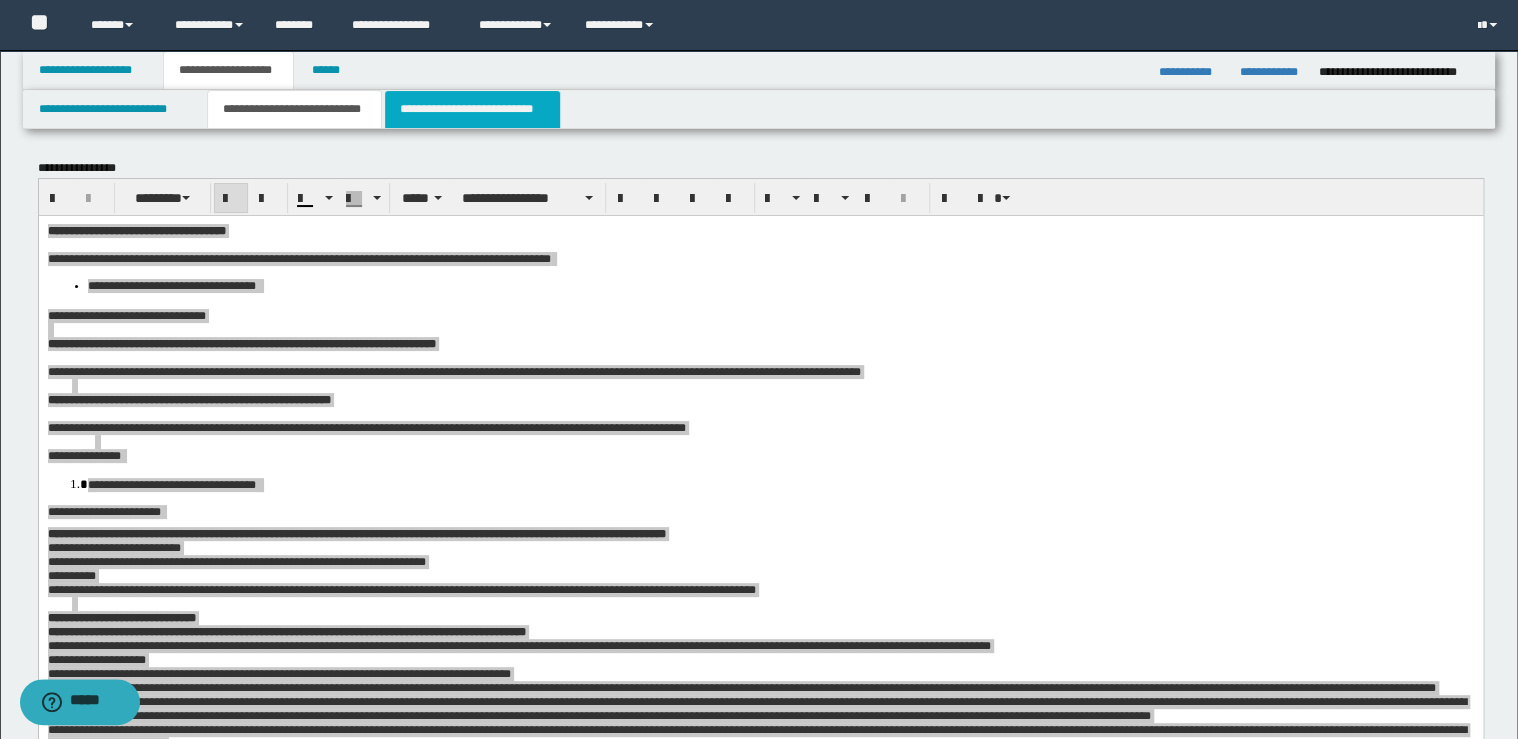 click on "**********" at bounding box center (472, 109) 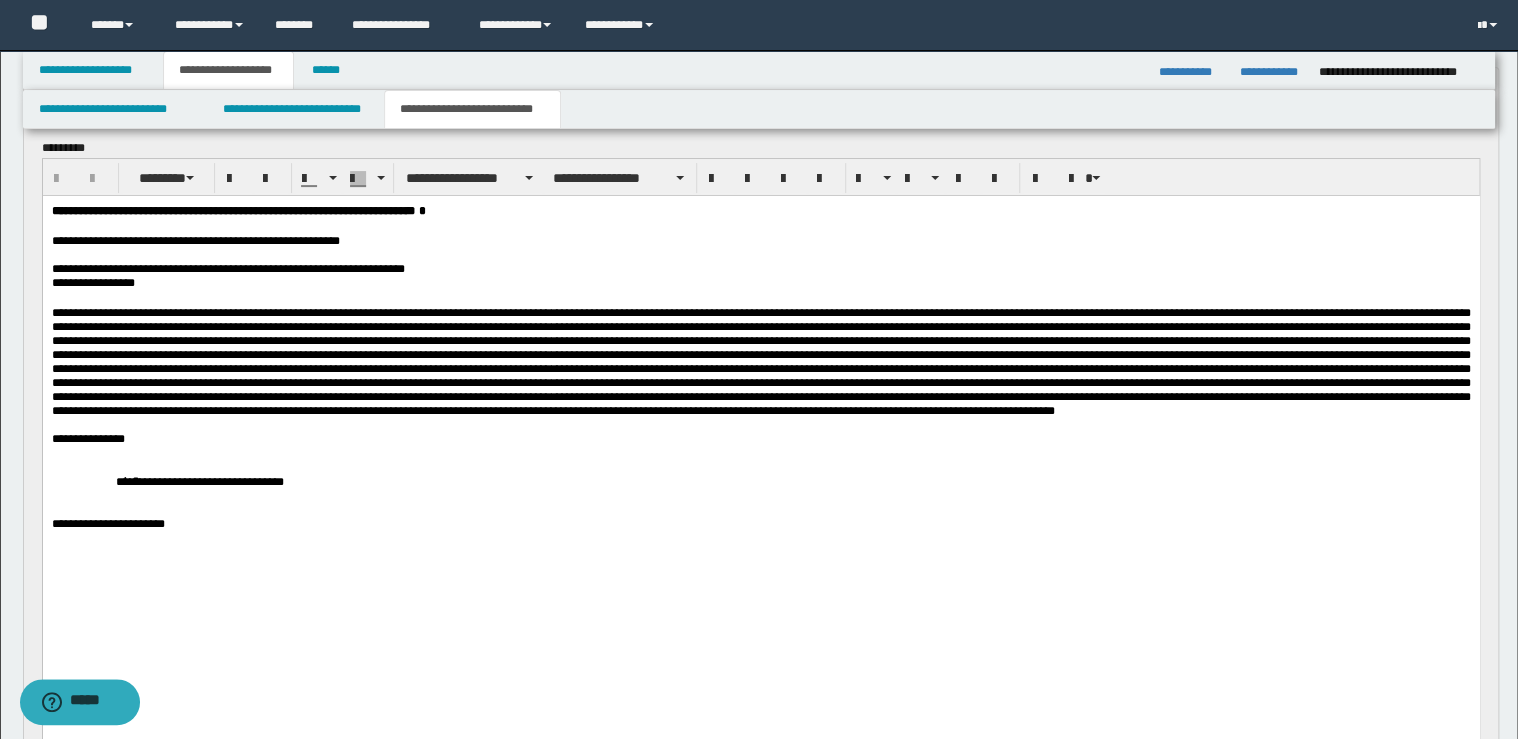 scroll, scrollTop: 160, scrollLeft: 0, axis: vertical 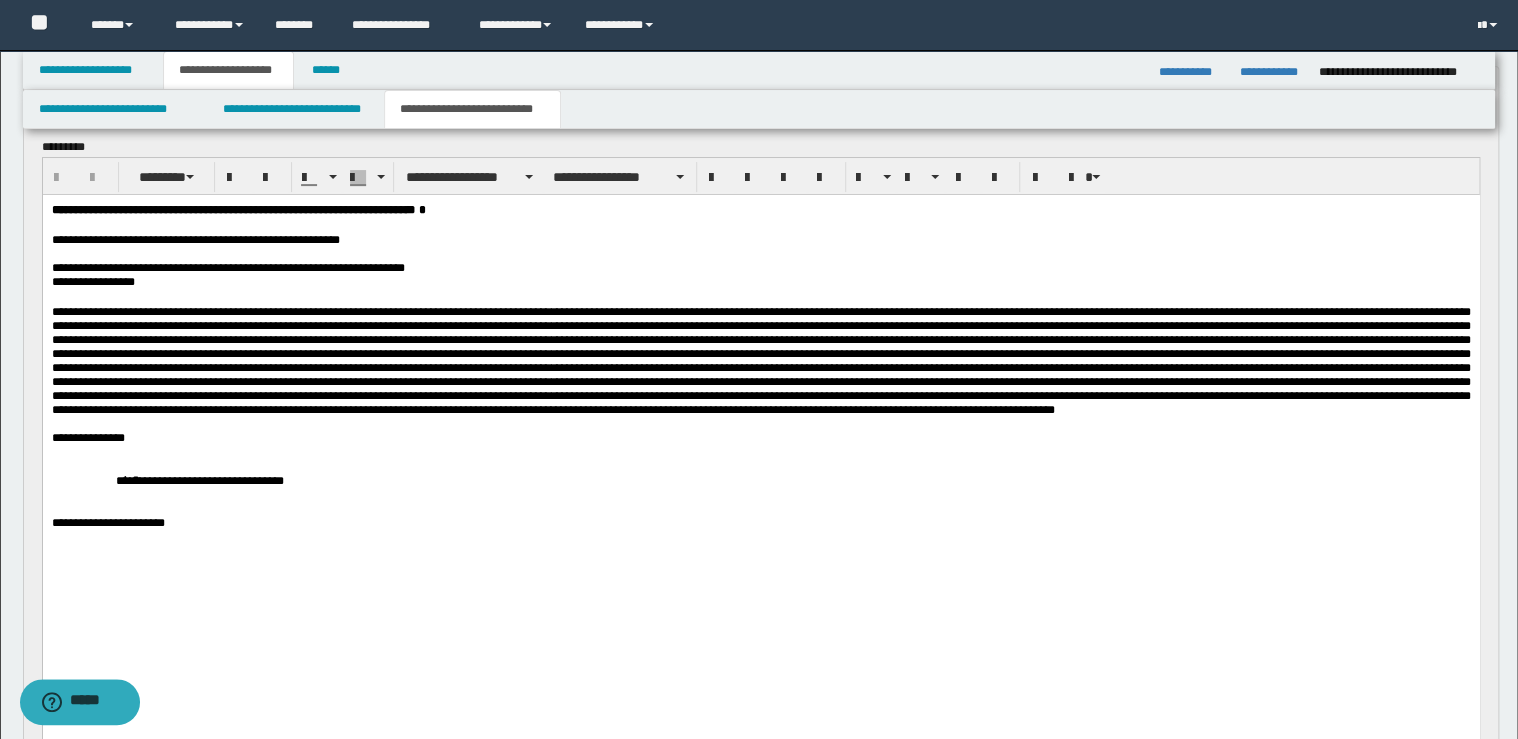 click on "**********" at bounding box center (760, 437) 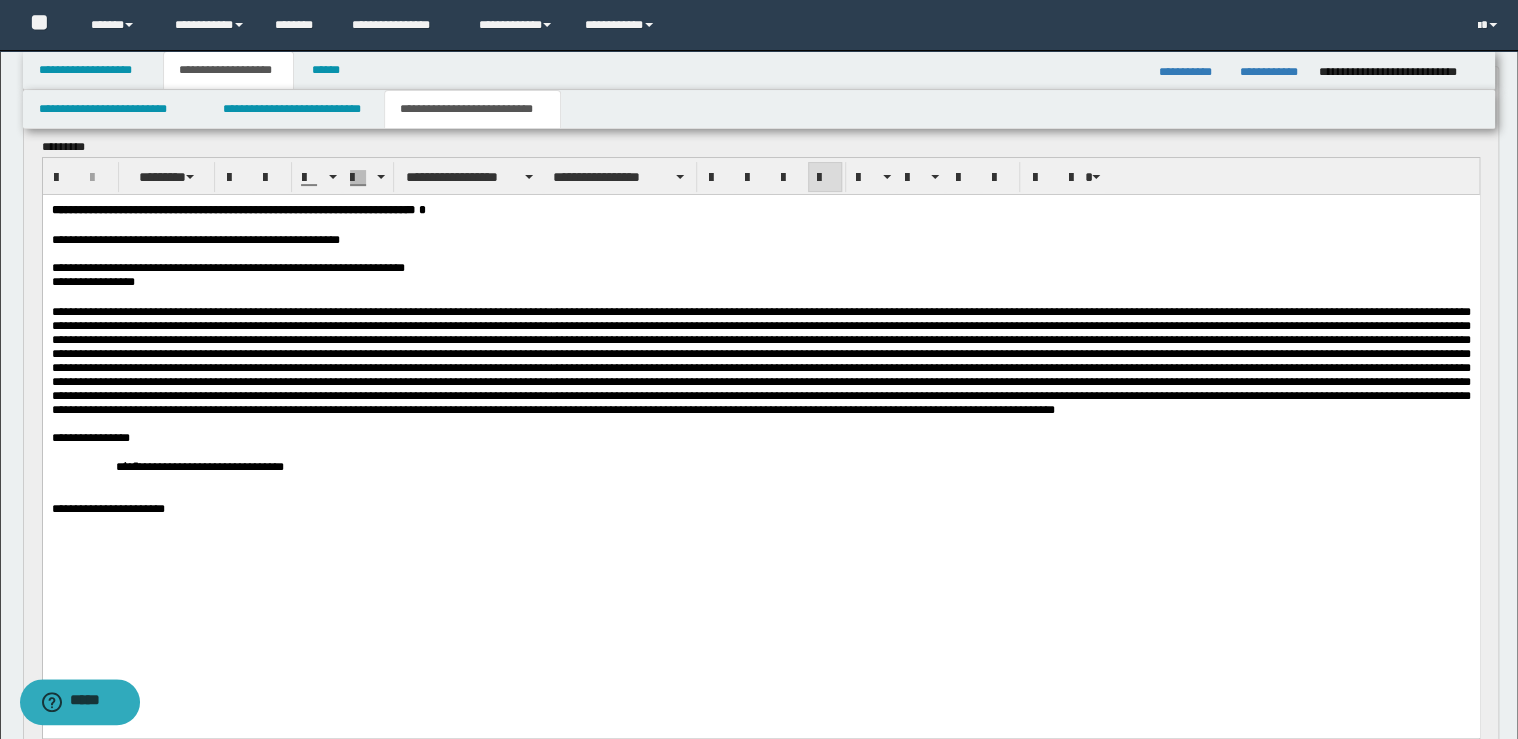 click on "**********" at bounding box center [804, 465] 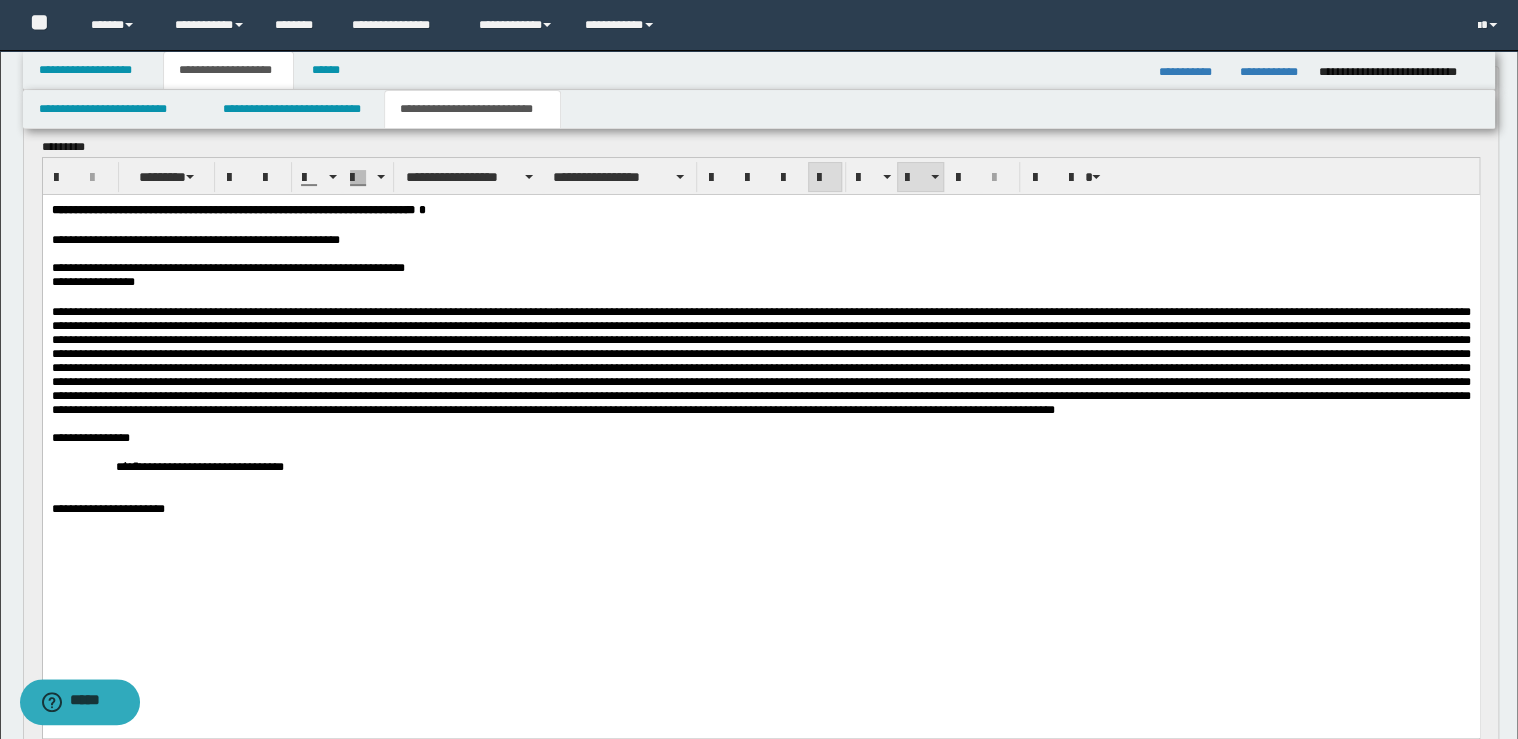 type 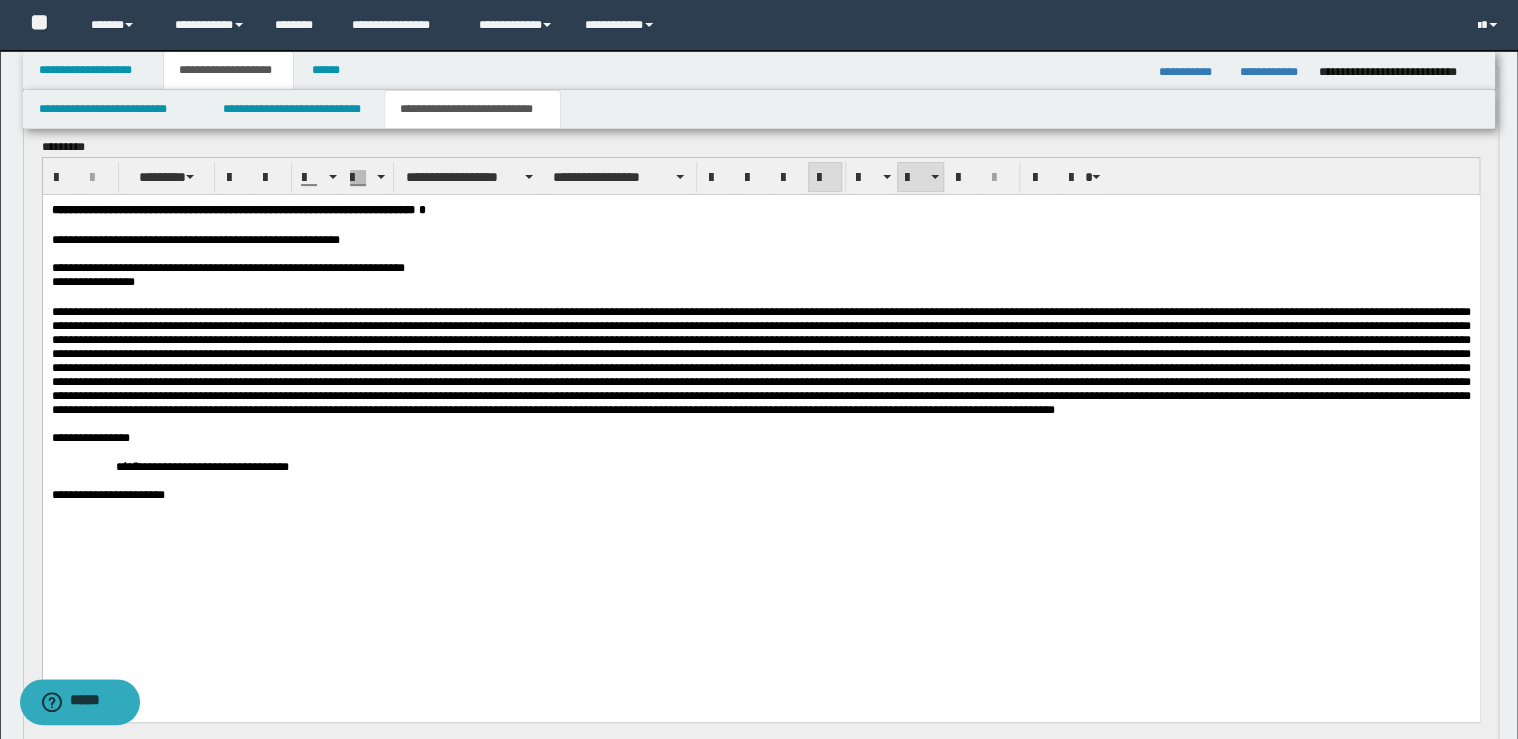 click on "**********" at bounding box center (760, 494) 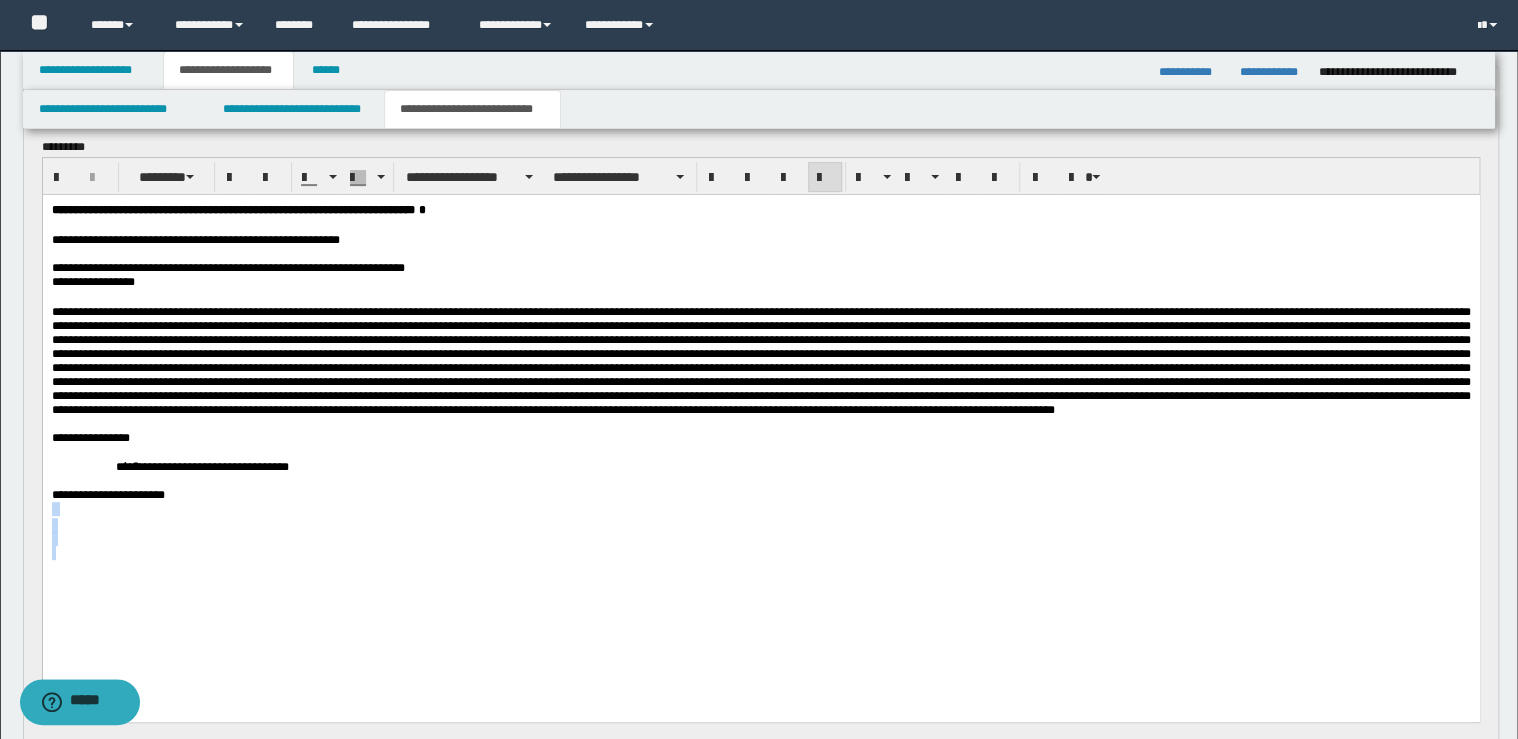 drag, startPoint x: 216, startPoint y: 541, endPoint x: 215, endPoint y: 699, distance: 158.00316 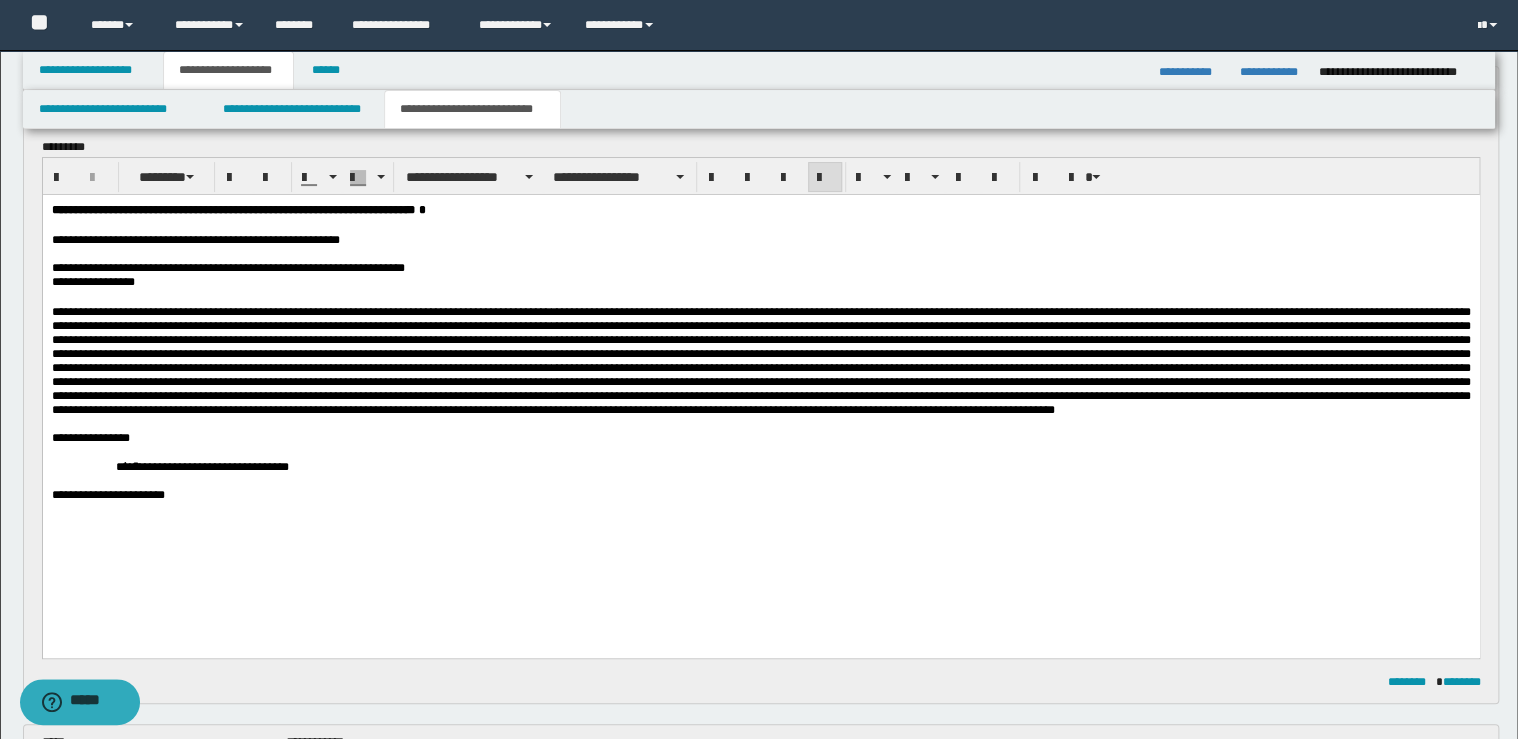 drag, startPoint x: 107, startPoint y: 510, endPoint x: 117, endPoint y: 512, distance: 10.198039 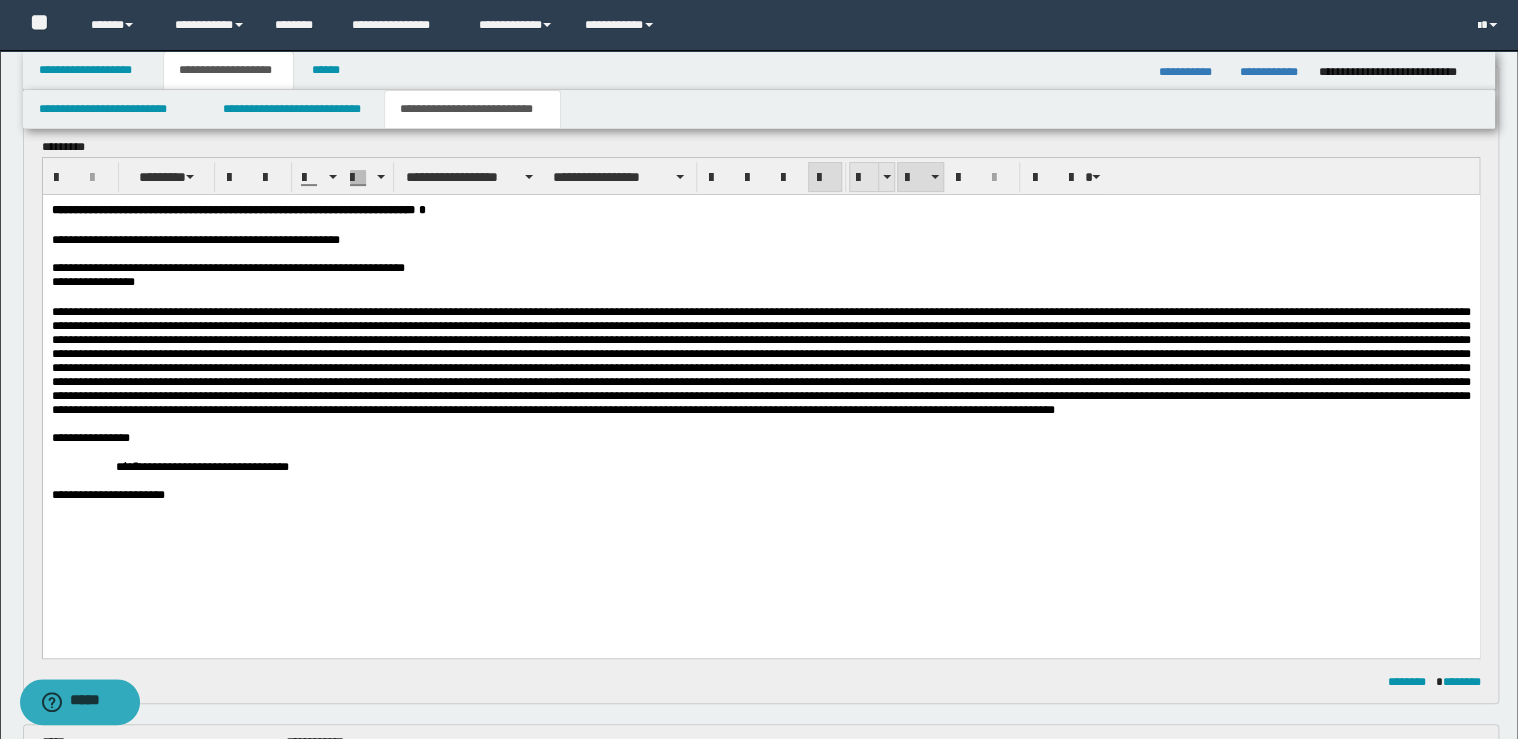 click at bounding box center (864, 178) 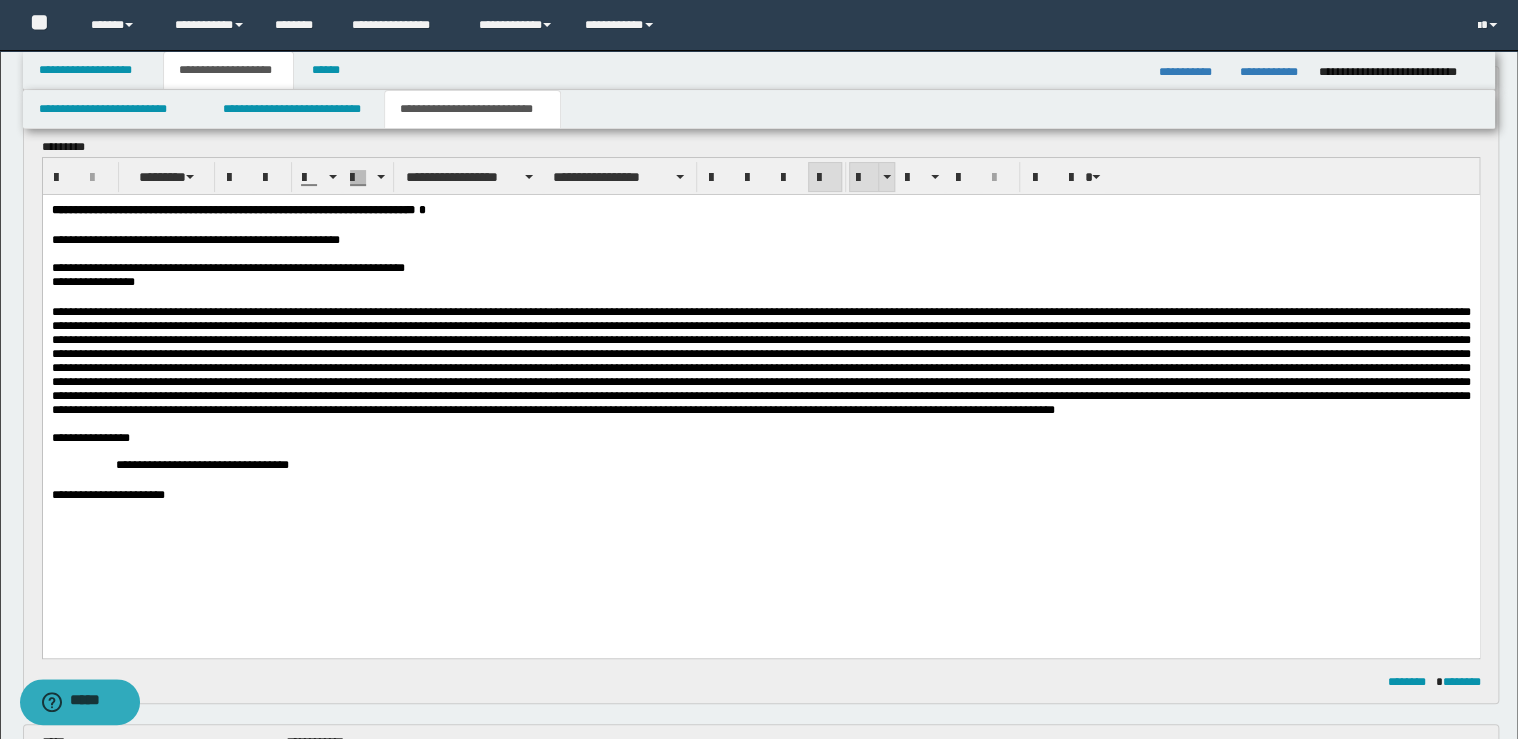 click at bounding box center [864, 178] 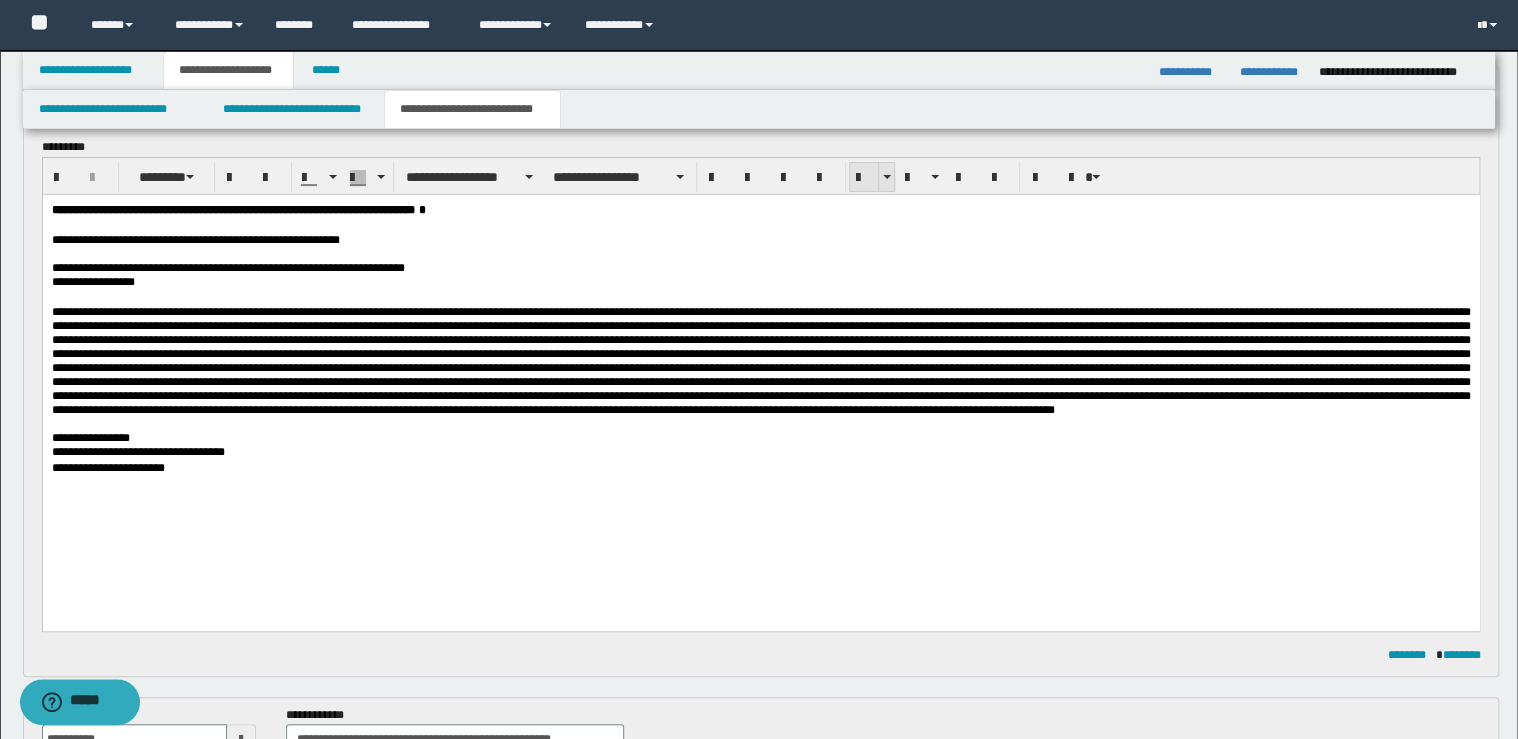 click at bounding box center (864, 178) 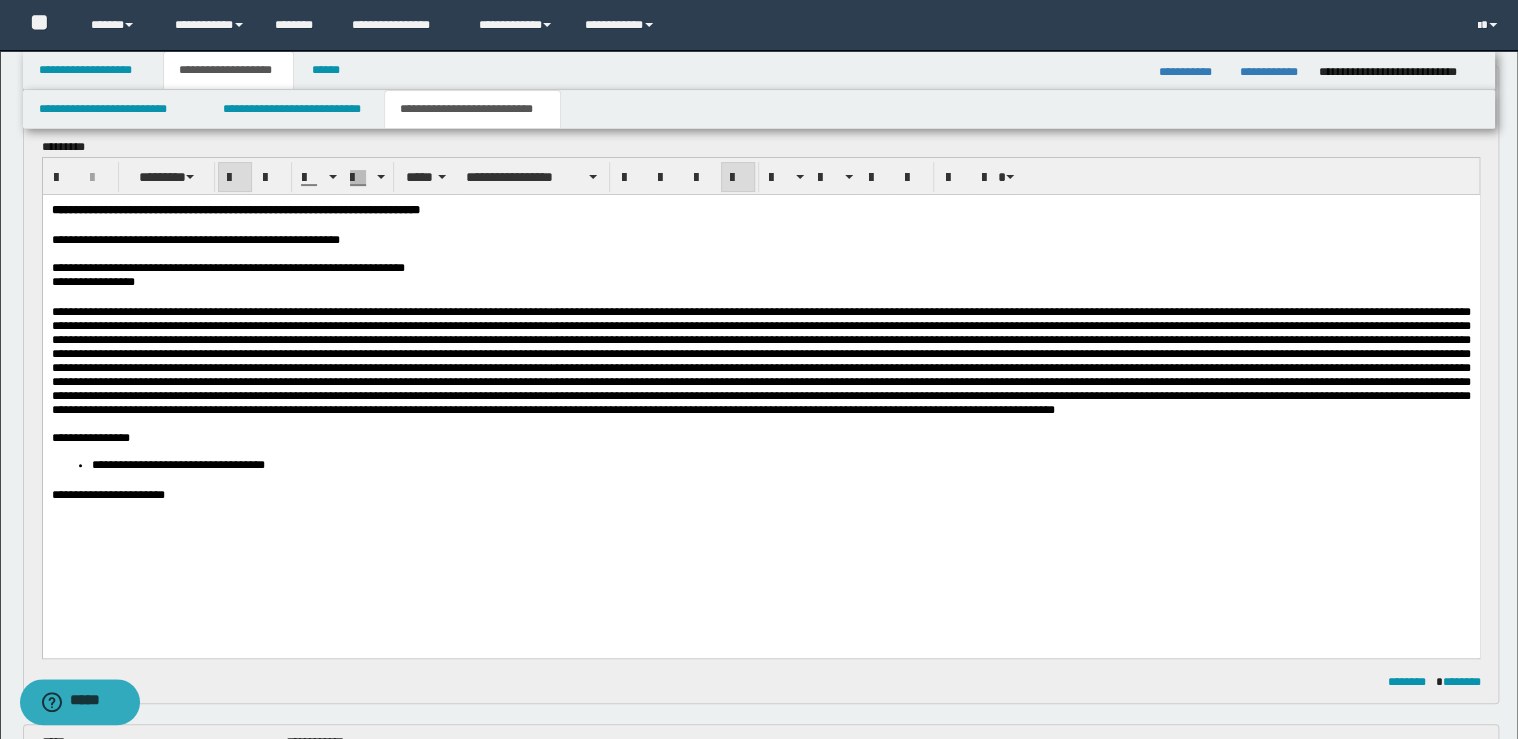 click at bounding box center (760, 360) 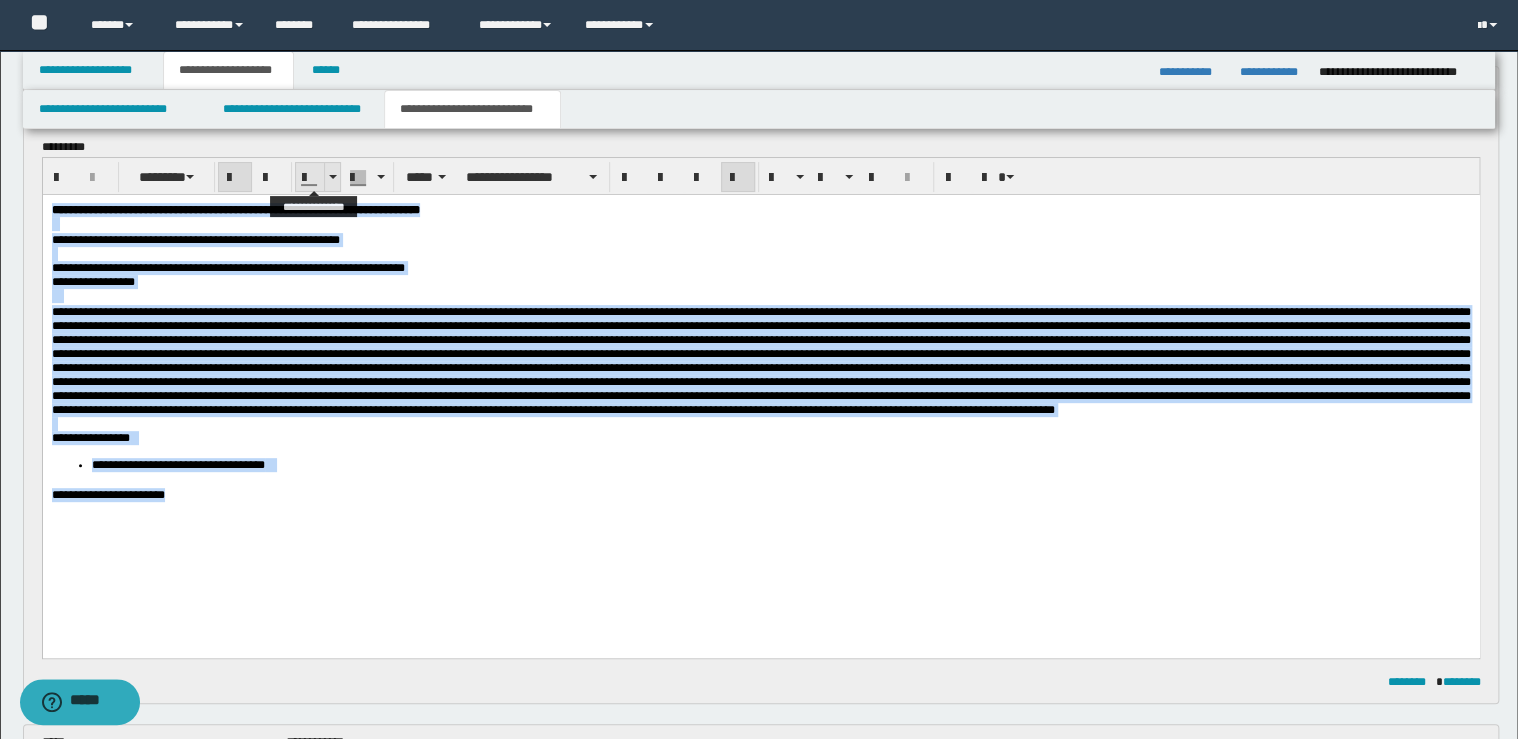 click at bounding box center [332, 177] 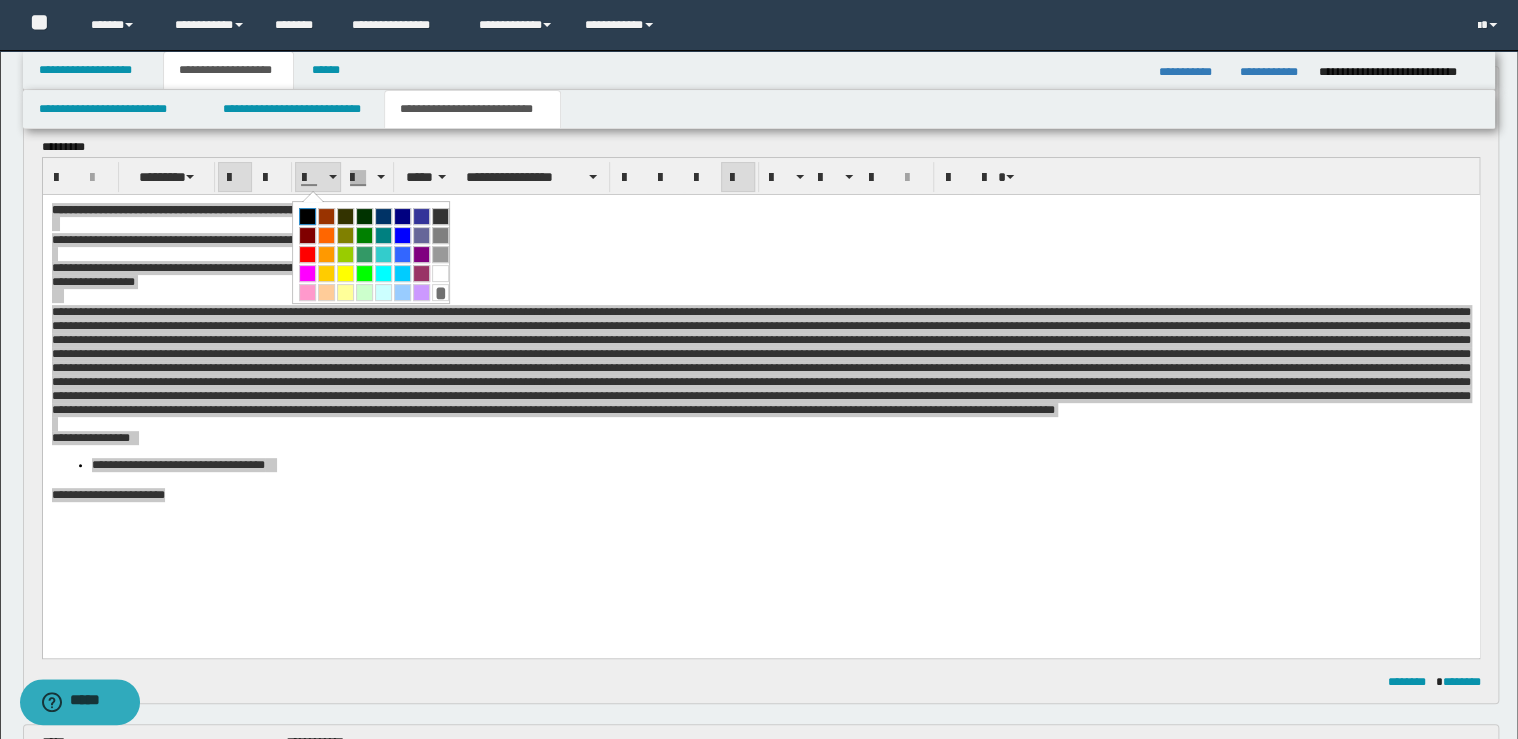 click at bounding box center (307, 216) 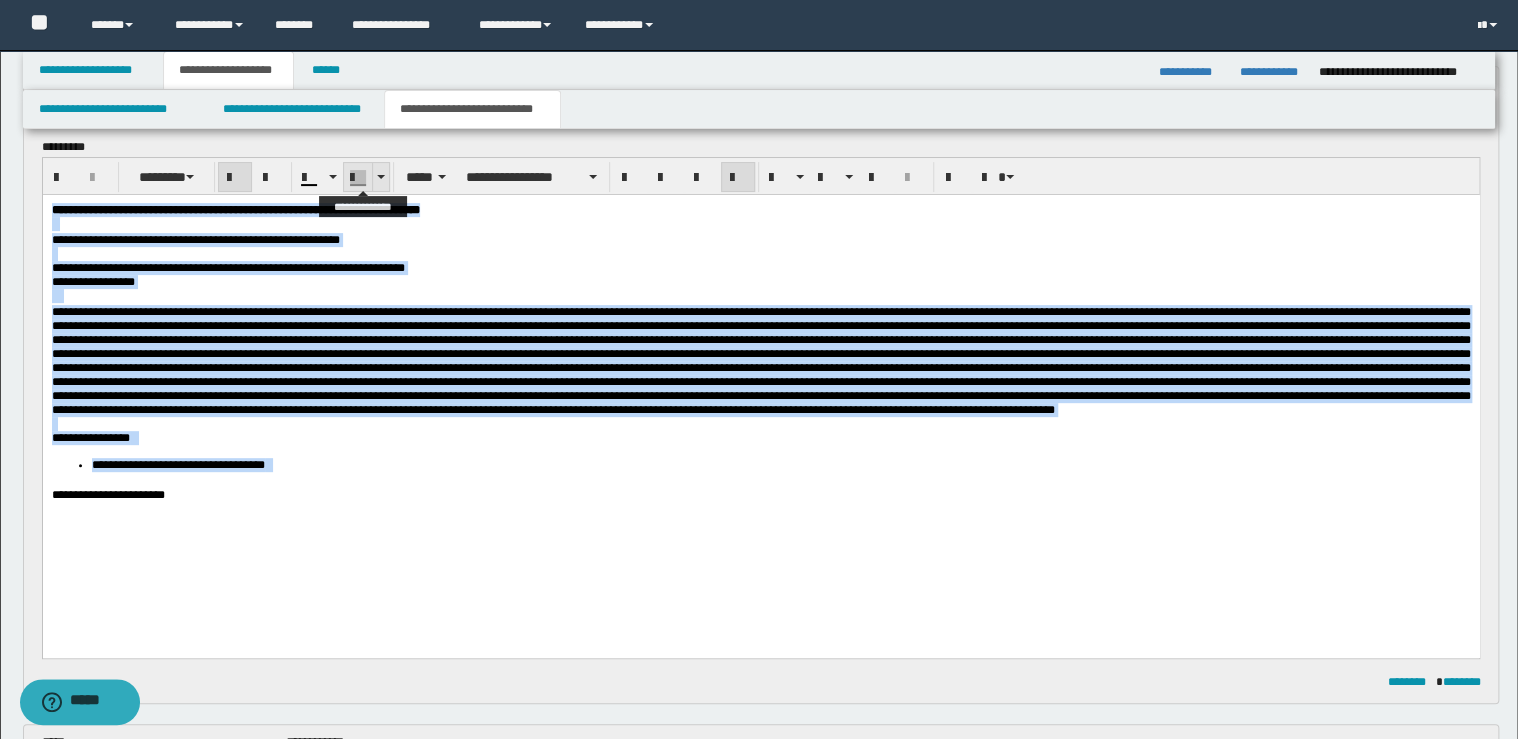 click at bounding box center [380, 177] 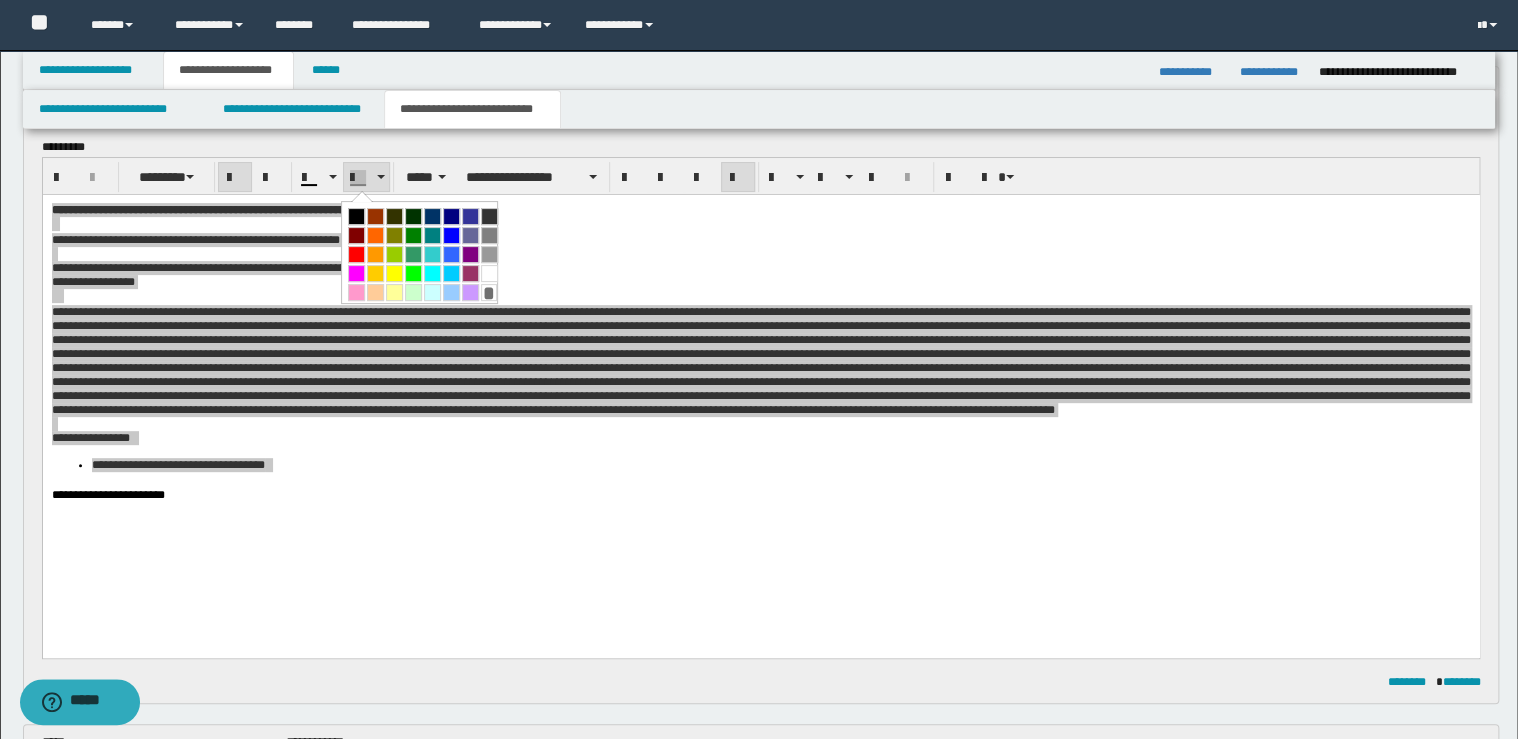 click on "*" at bounding box center (489, 292) 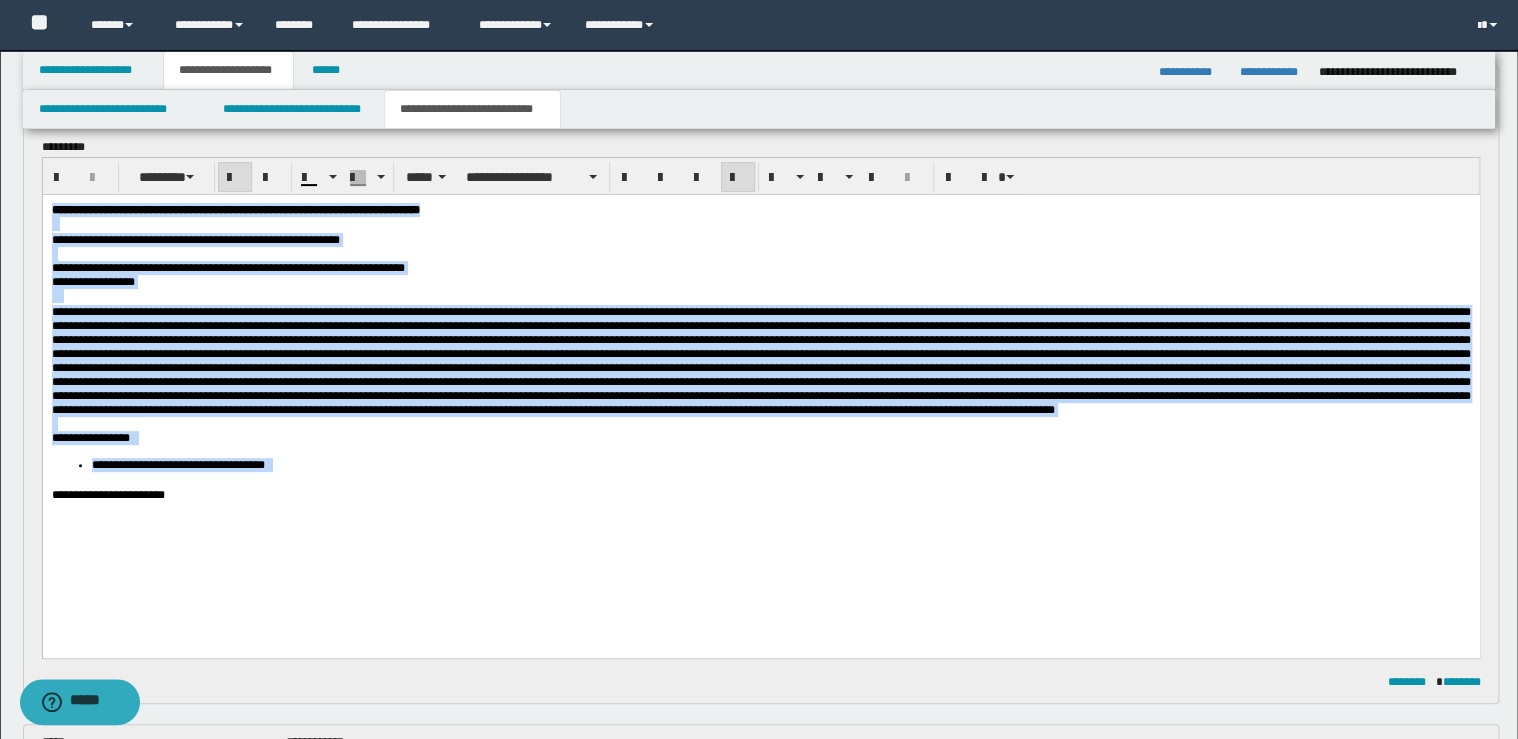 click at bounding box center (738, 178) 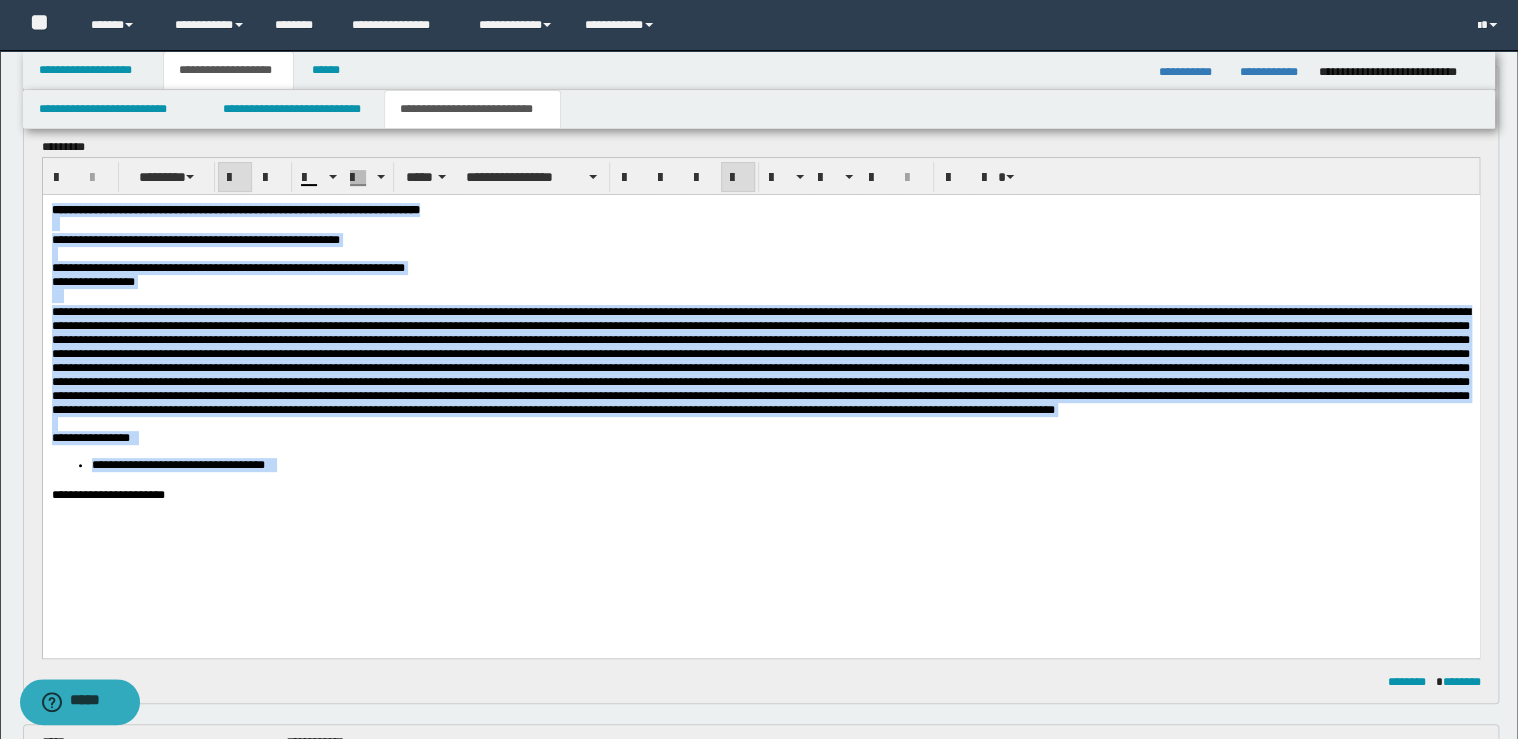 click at bounding box center [738, 178] 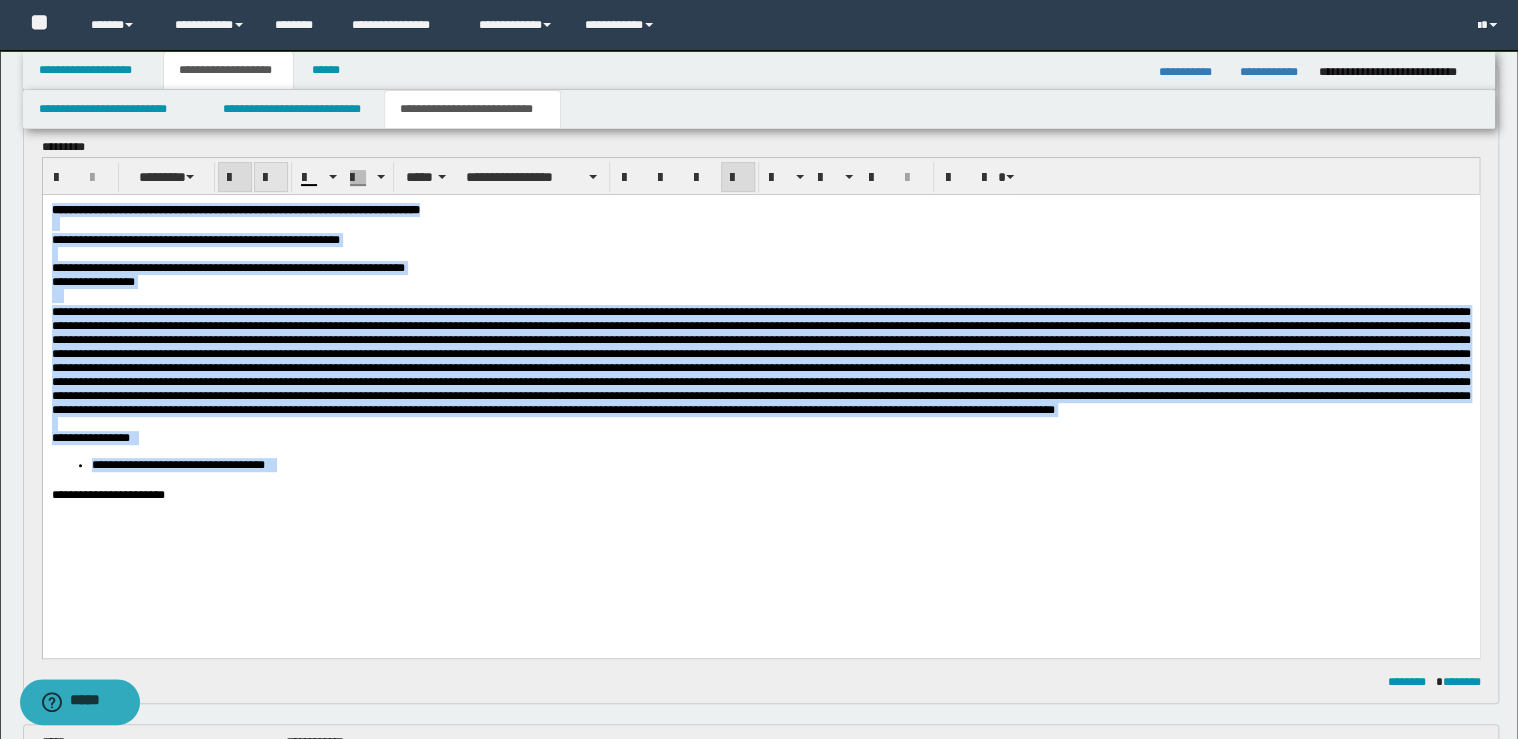 click at bounding box center [271, 177] 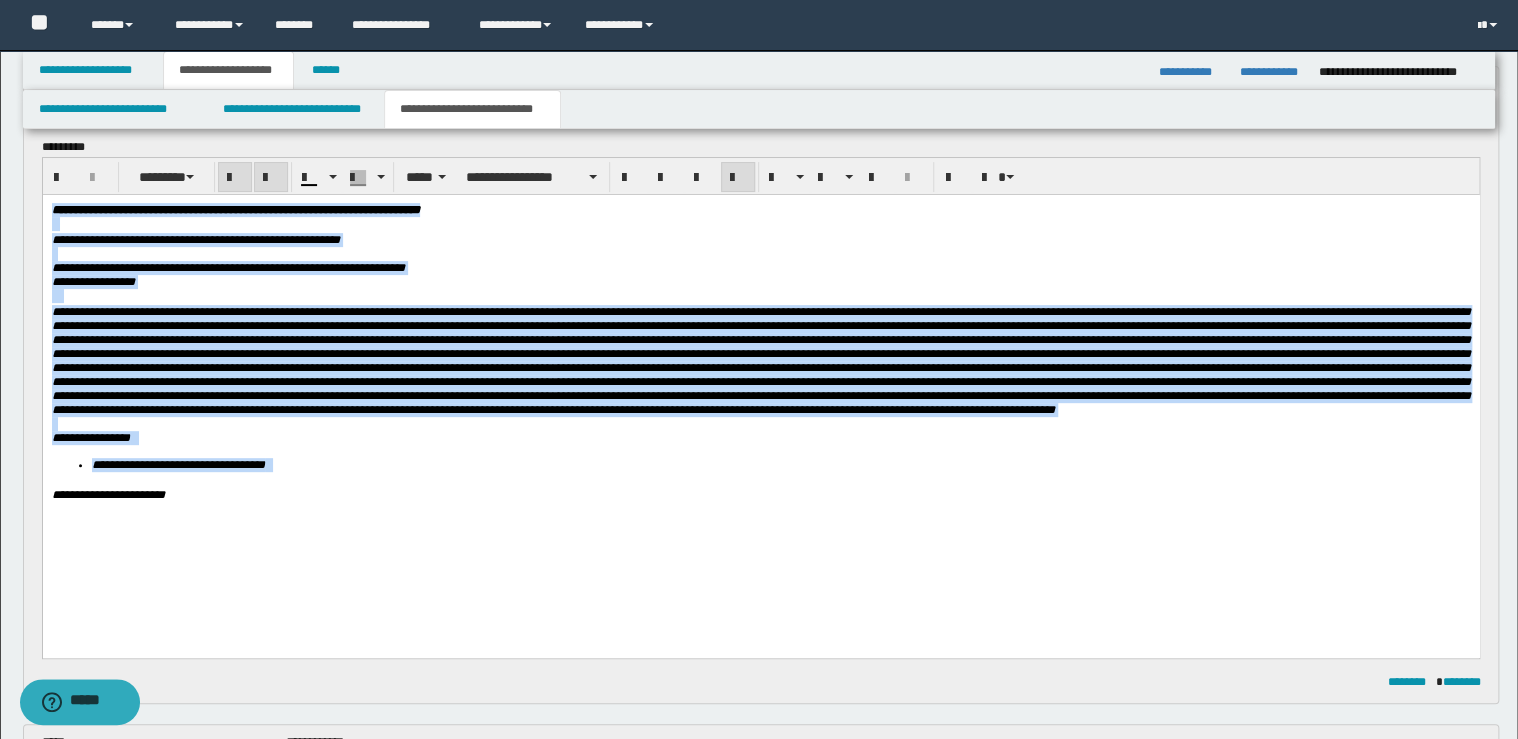 click at bounding box center [271, 177] 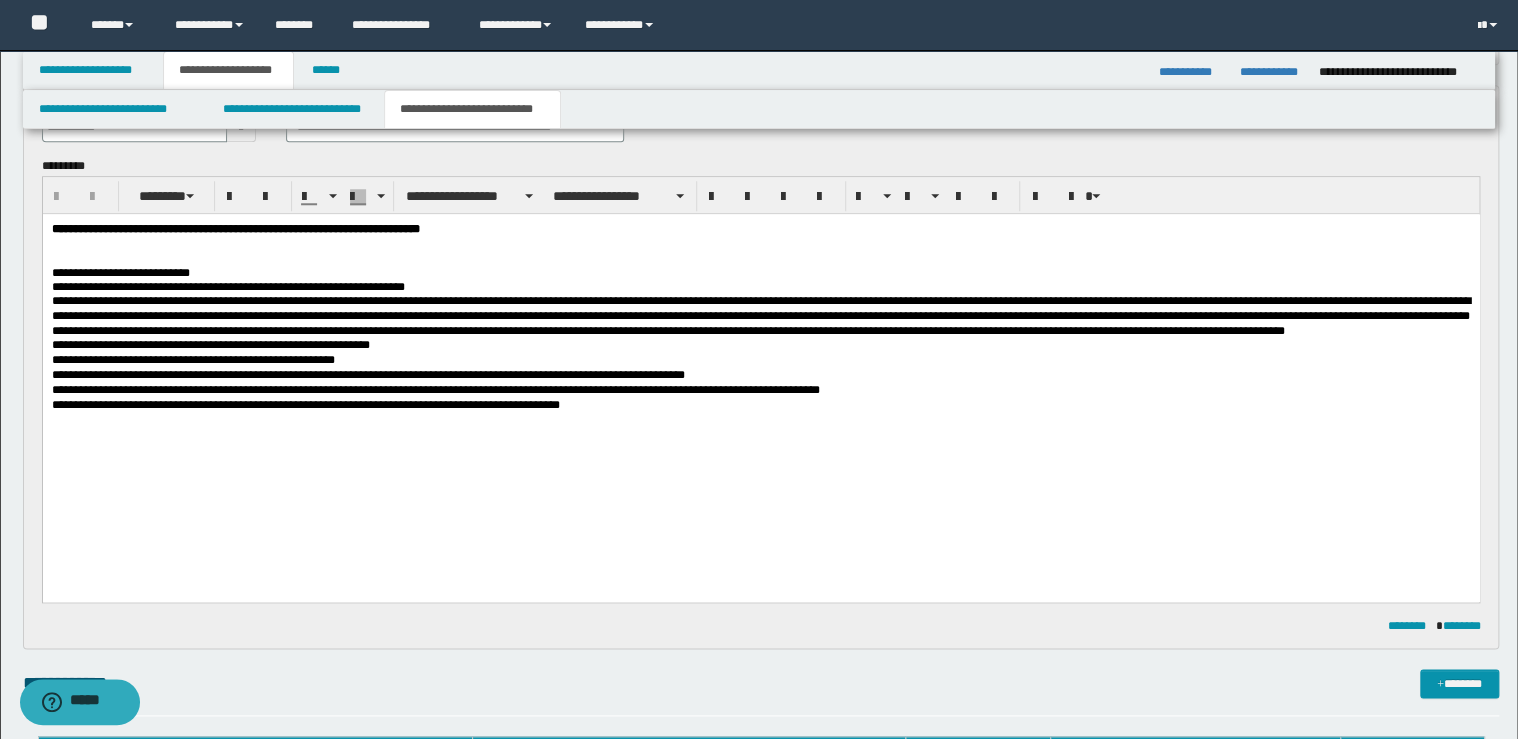 scroll, scrollTop: 800, scrollLeft: 0, axis: vertical 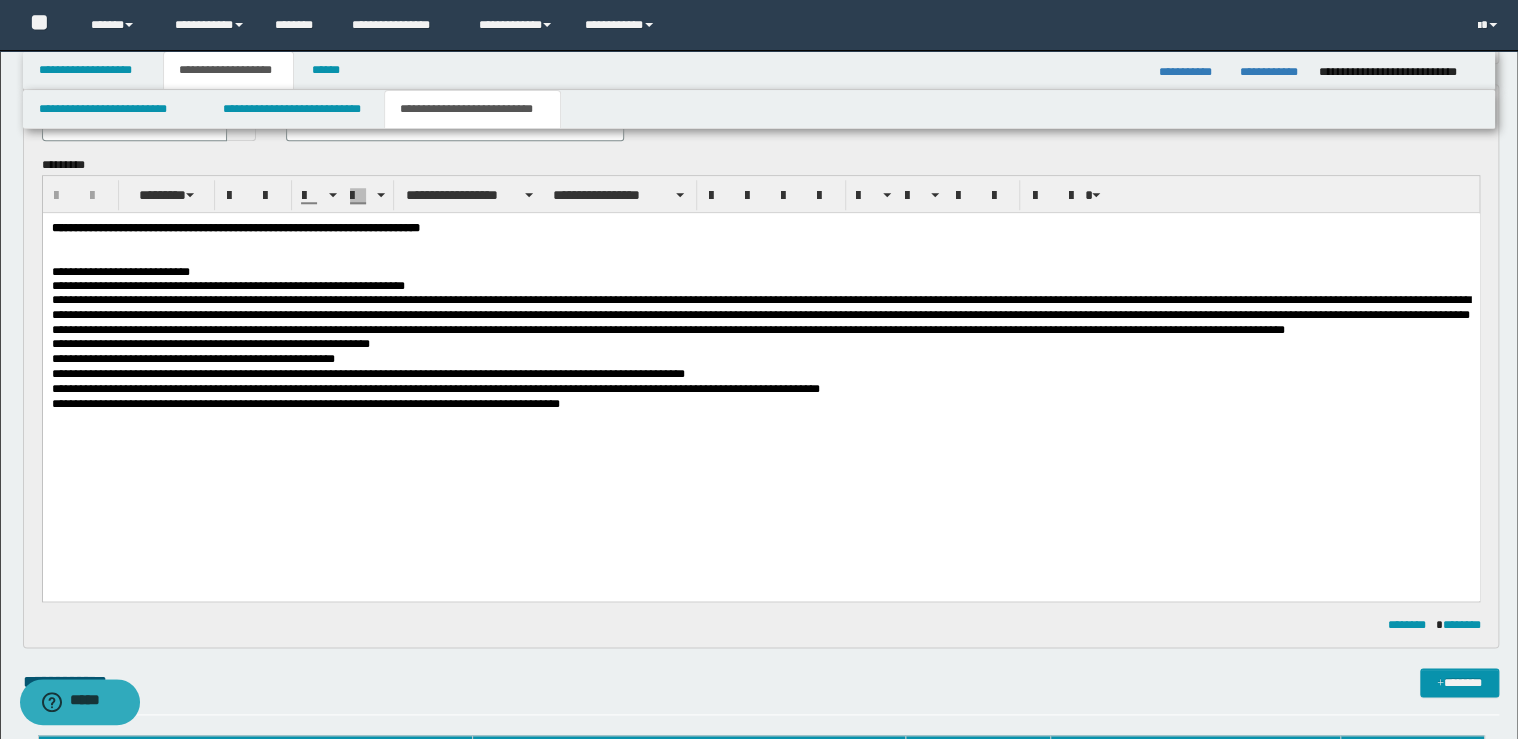 click on "**********" at bounding box center (760, 272) 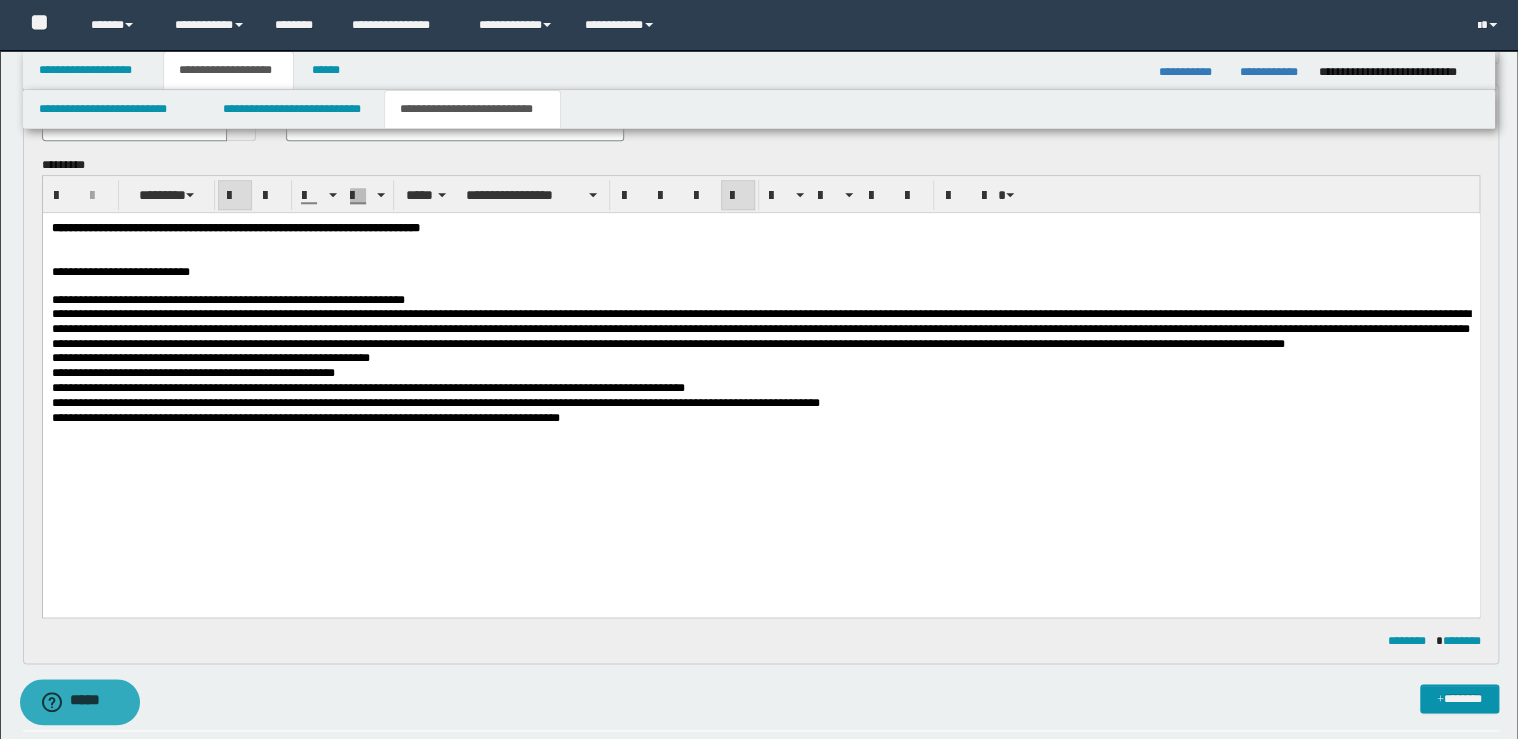 click on "**********" at bounding box center [760, 228] 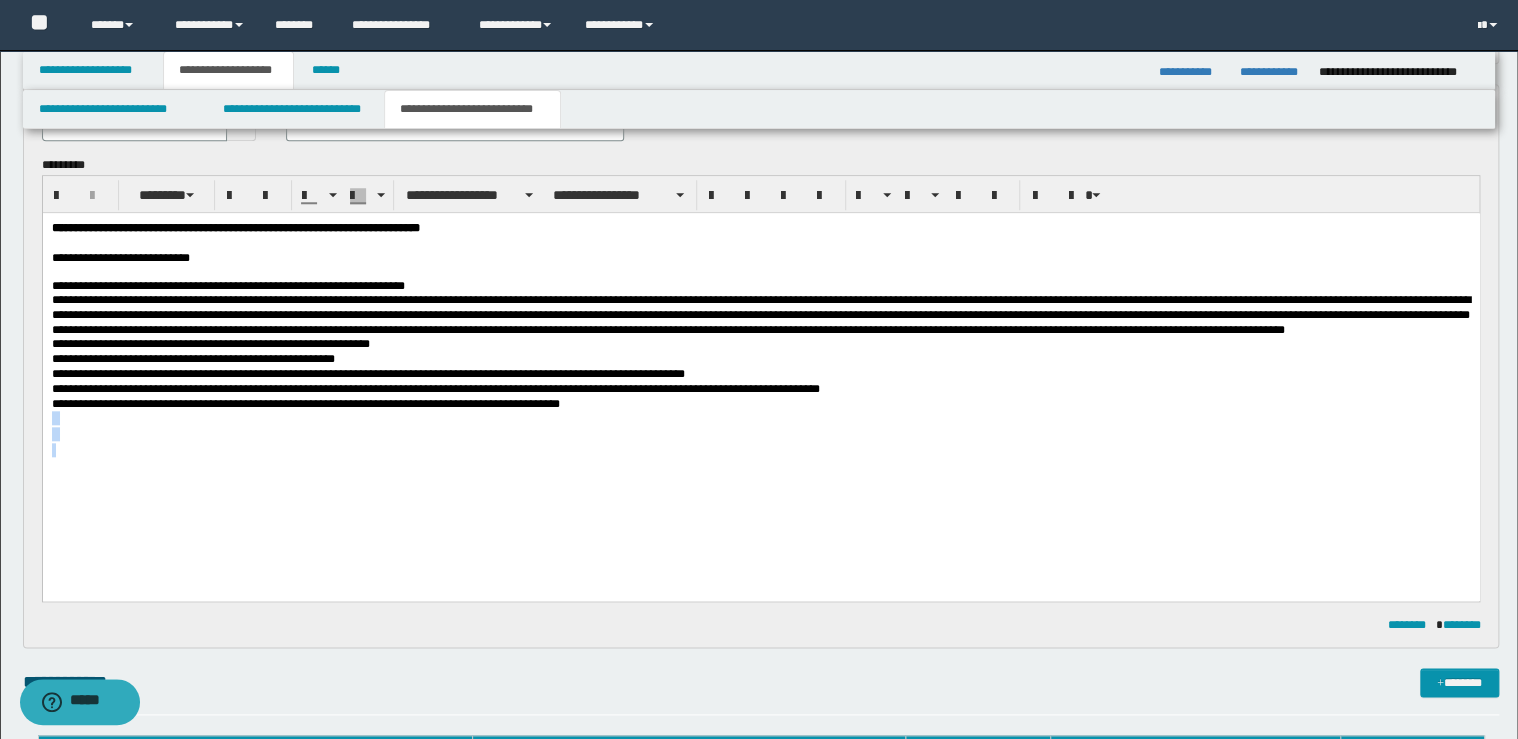 drag, startPoint x: 611, startPoint y: 439, endPoint x: 590, endPoint y: 584, distance: 146.5128 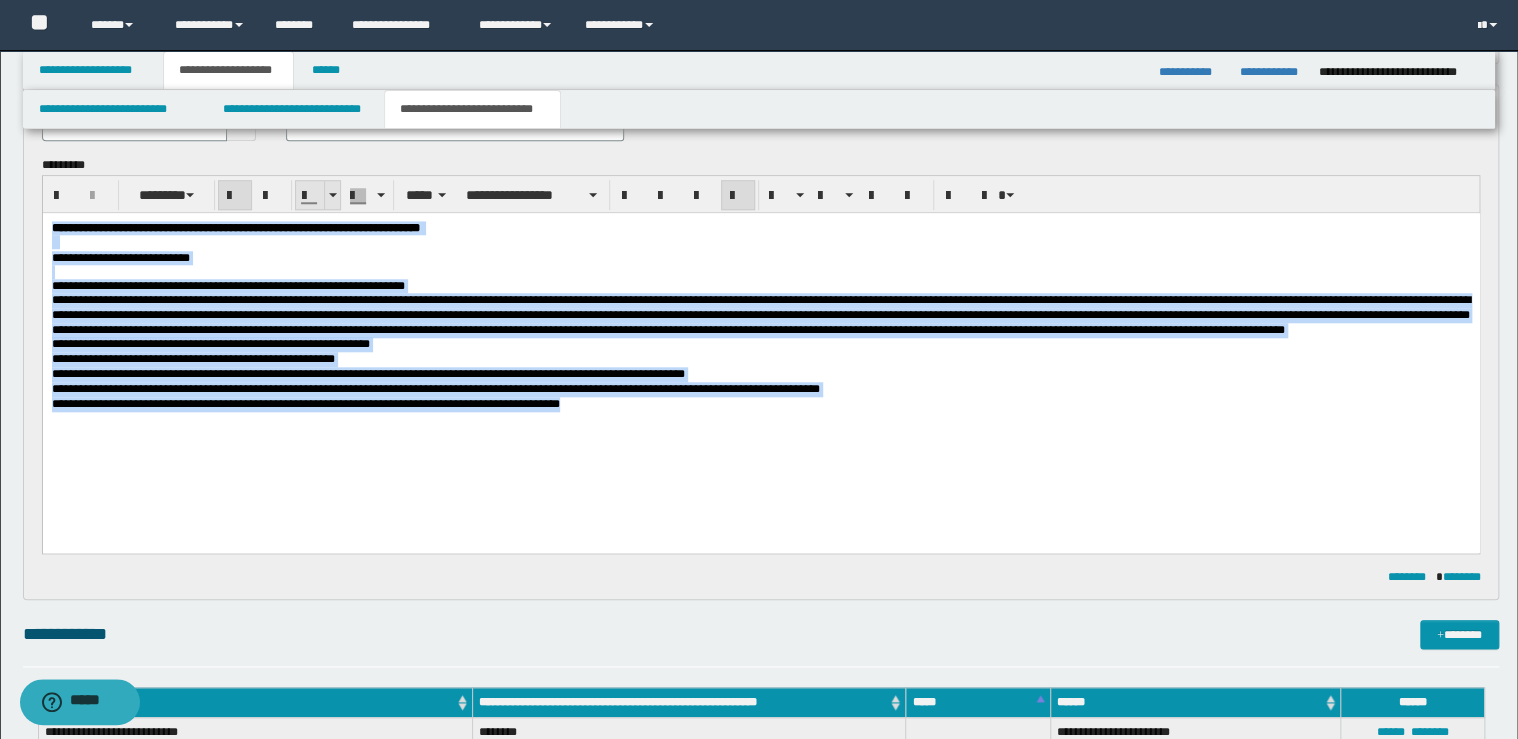 click at bounding box center (332, 195) 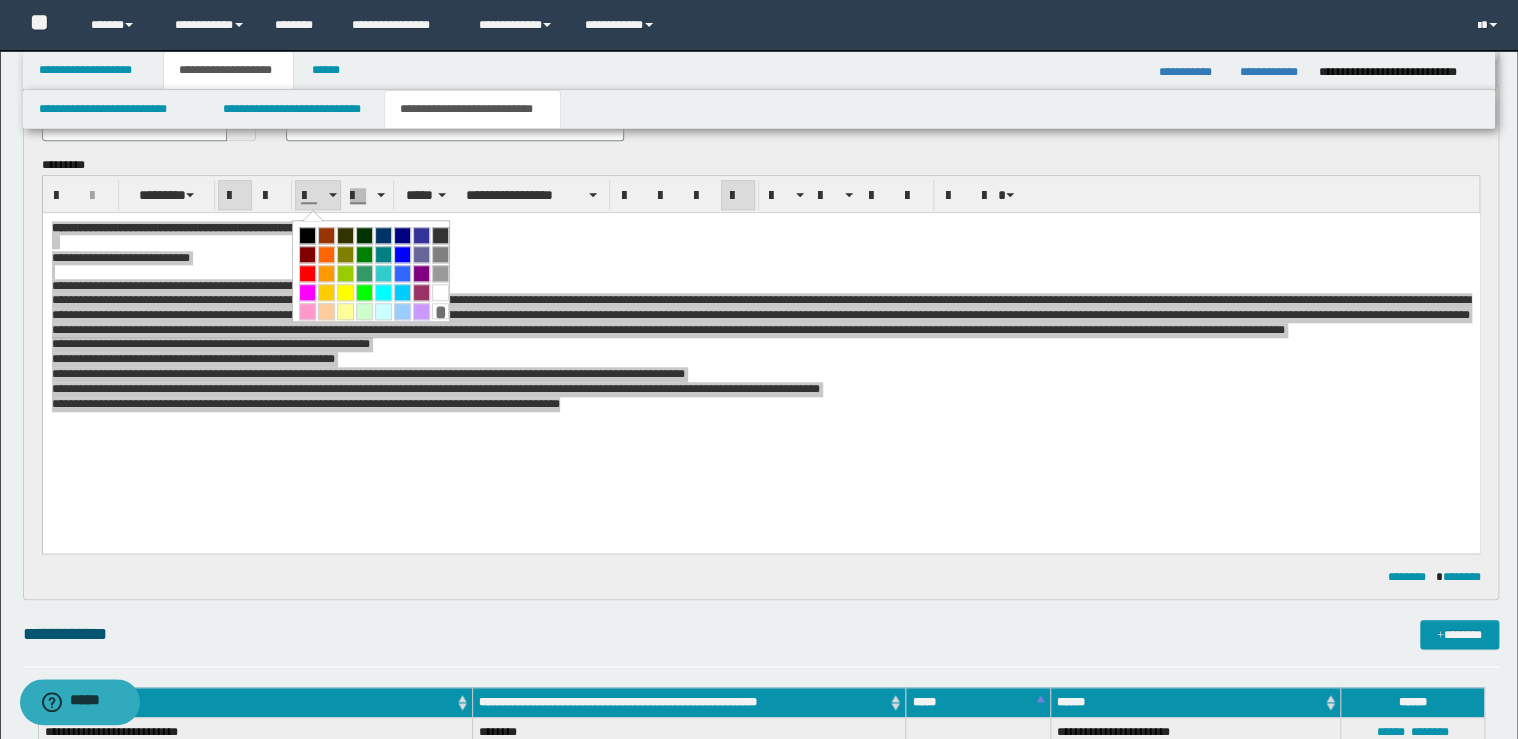 drag, startPoint x: 308, startPoint y: 233, endPoint x: 292, endPoint y: 3, distance: 230.55585 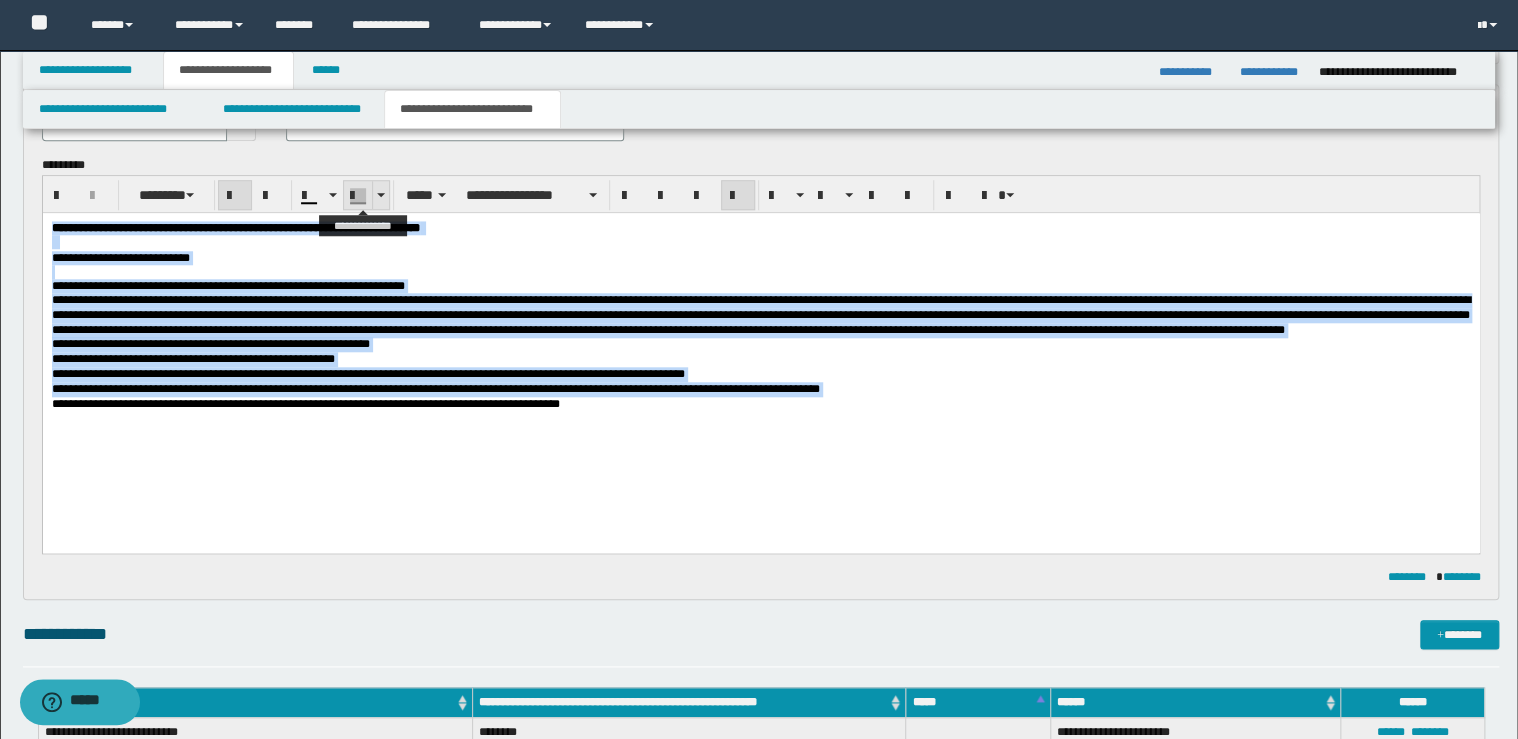 click at bounding box center (380, 195) 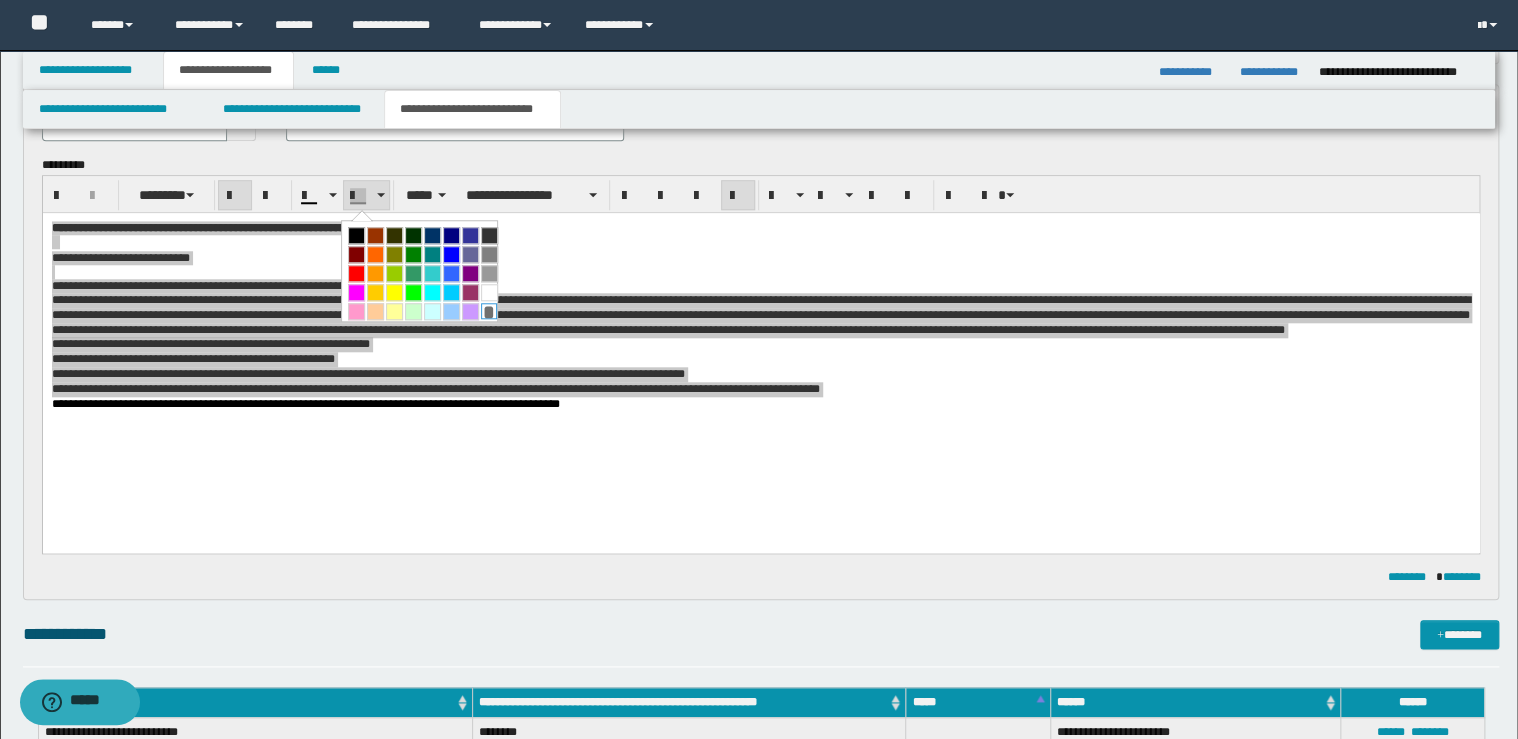 click on "*" at bounding box center (489, 311) 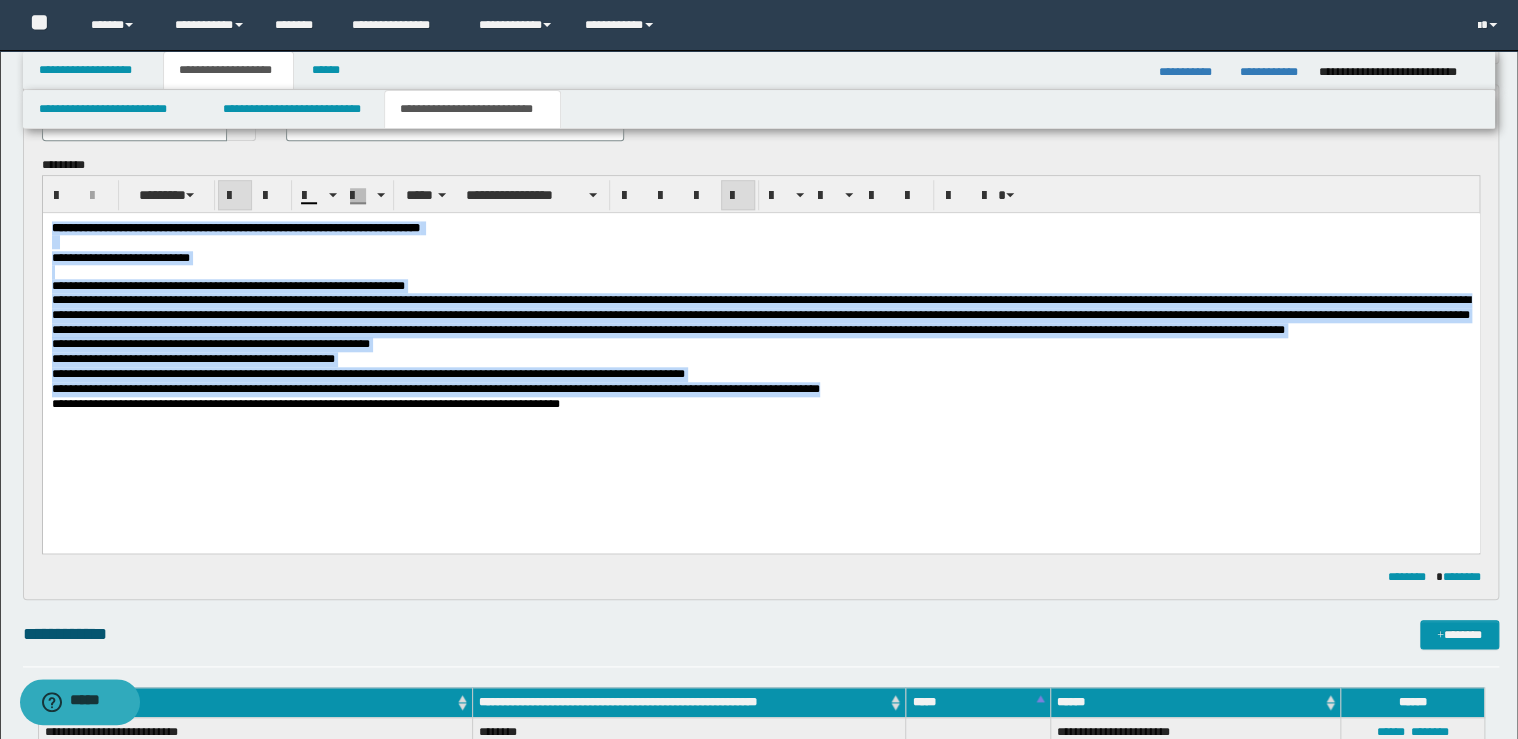 click at bounding box center [738, 196] 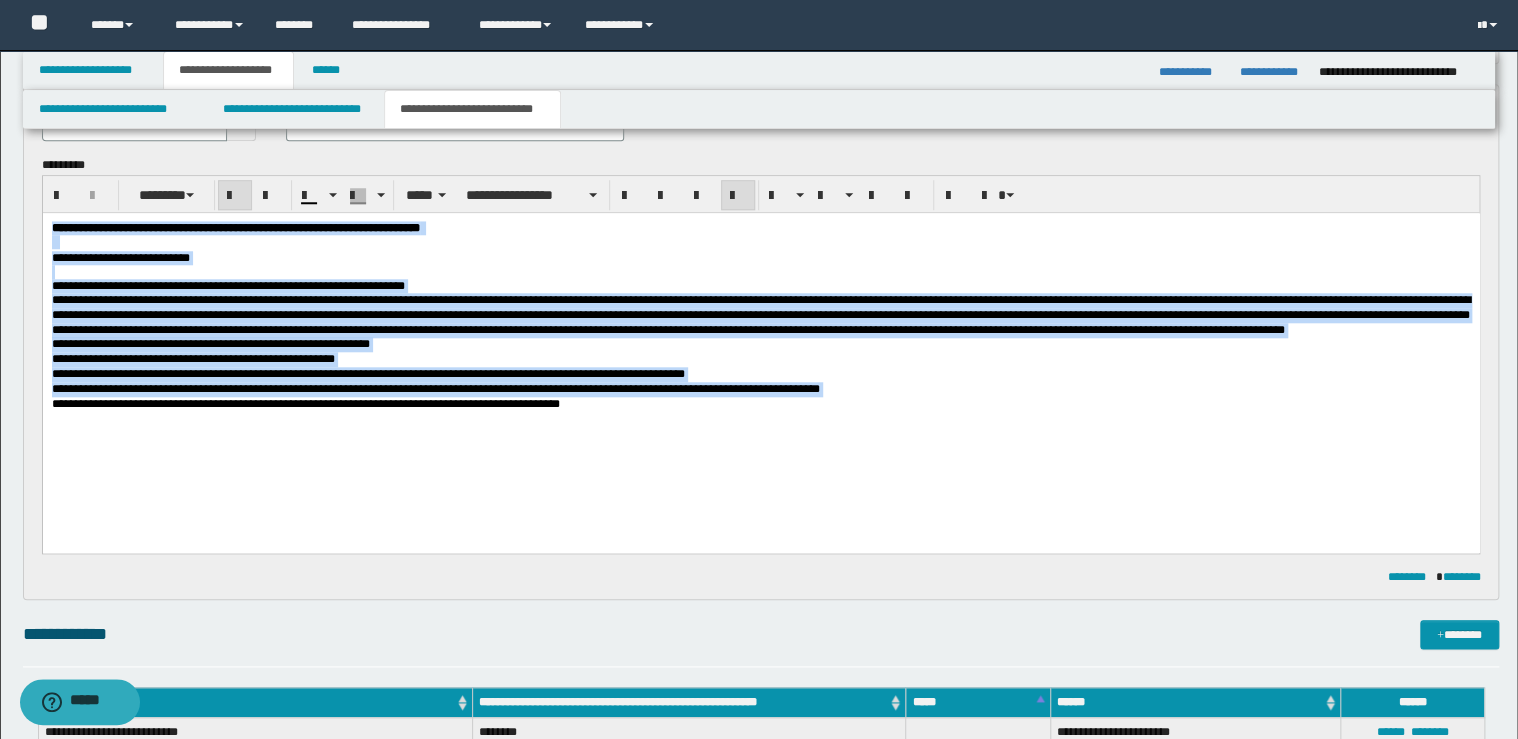 click at bounding box center (738, 196) 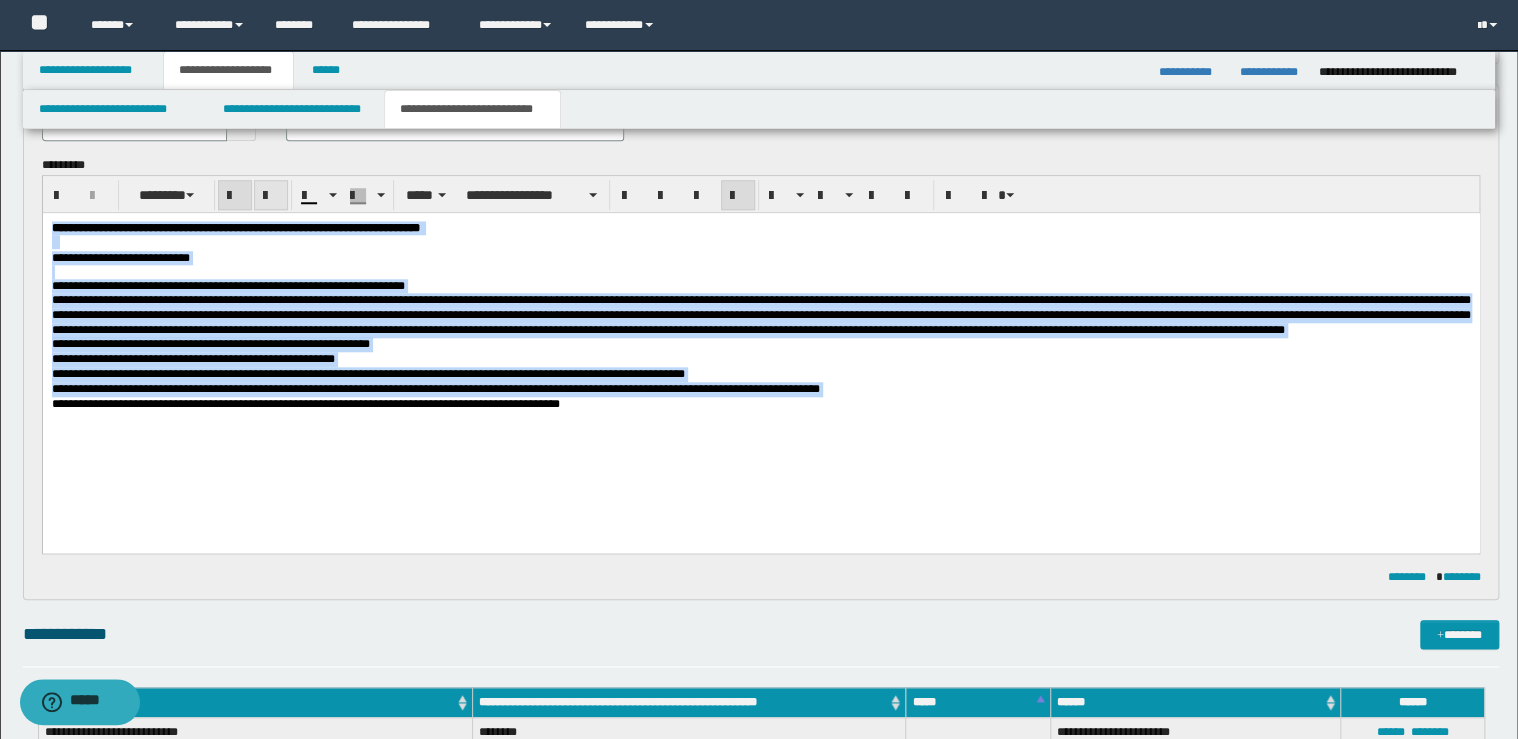 click at bounding box center [271, 195] 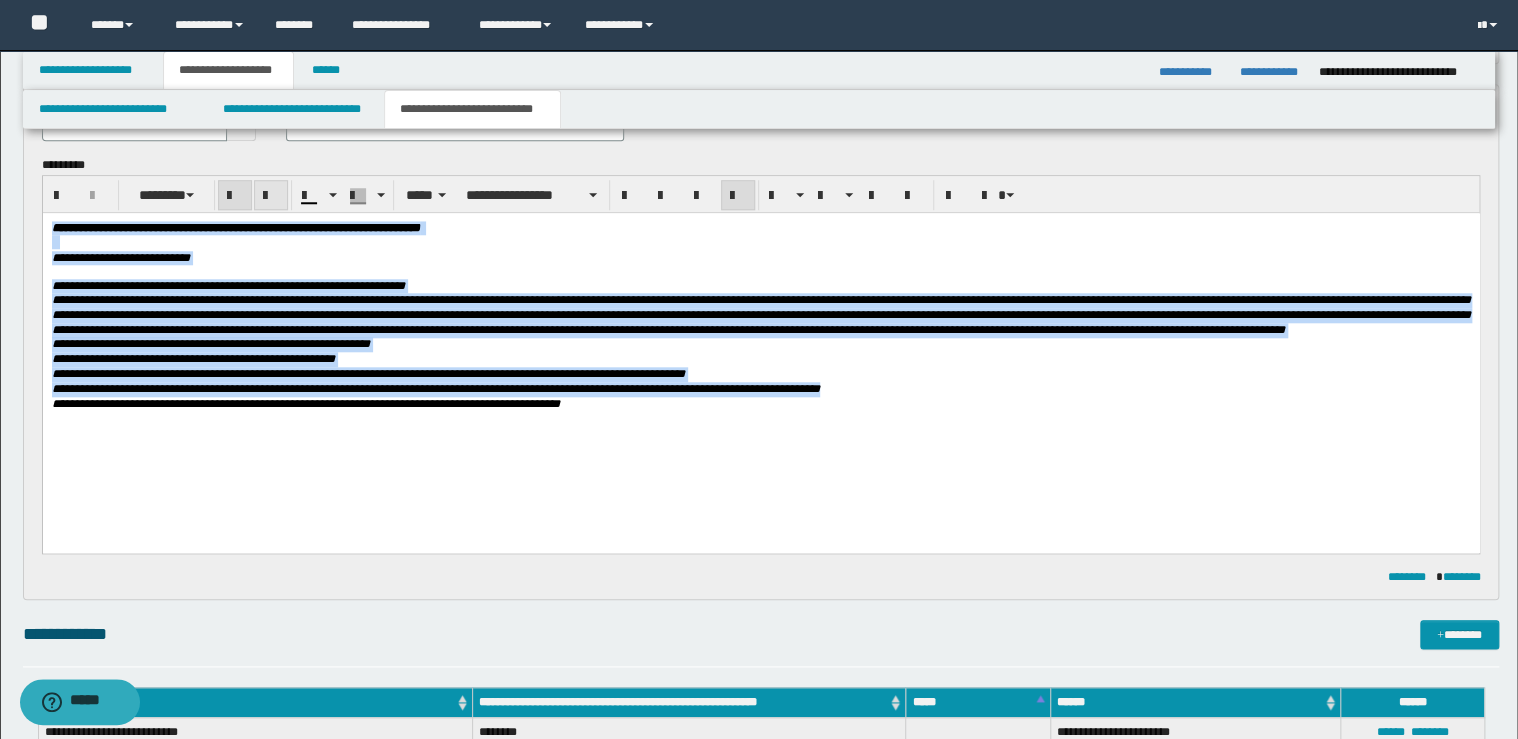 click at bounding box center (271, 195) 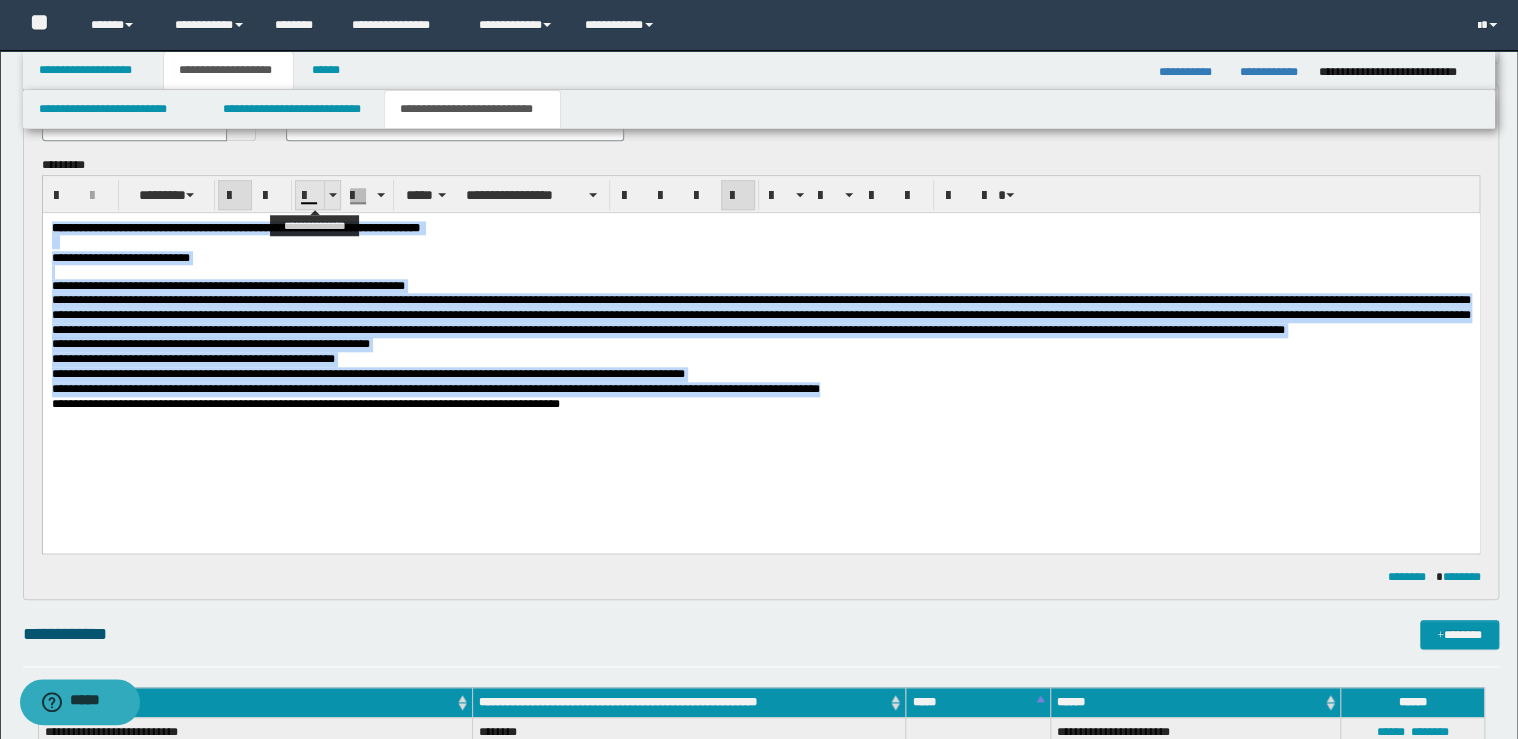 click at bounding box center (333, 195) 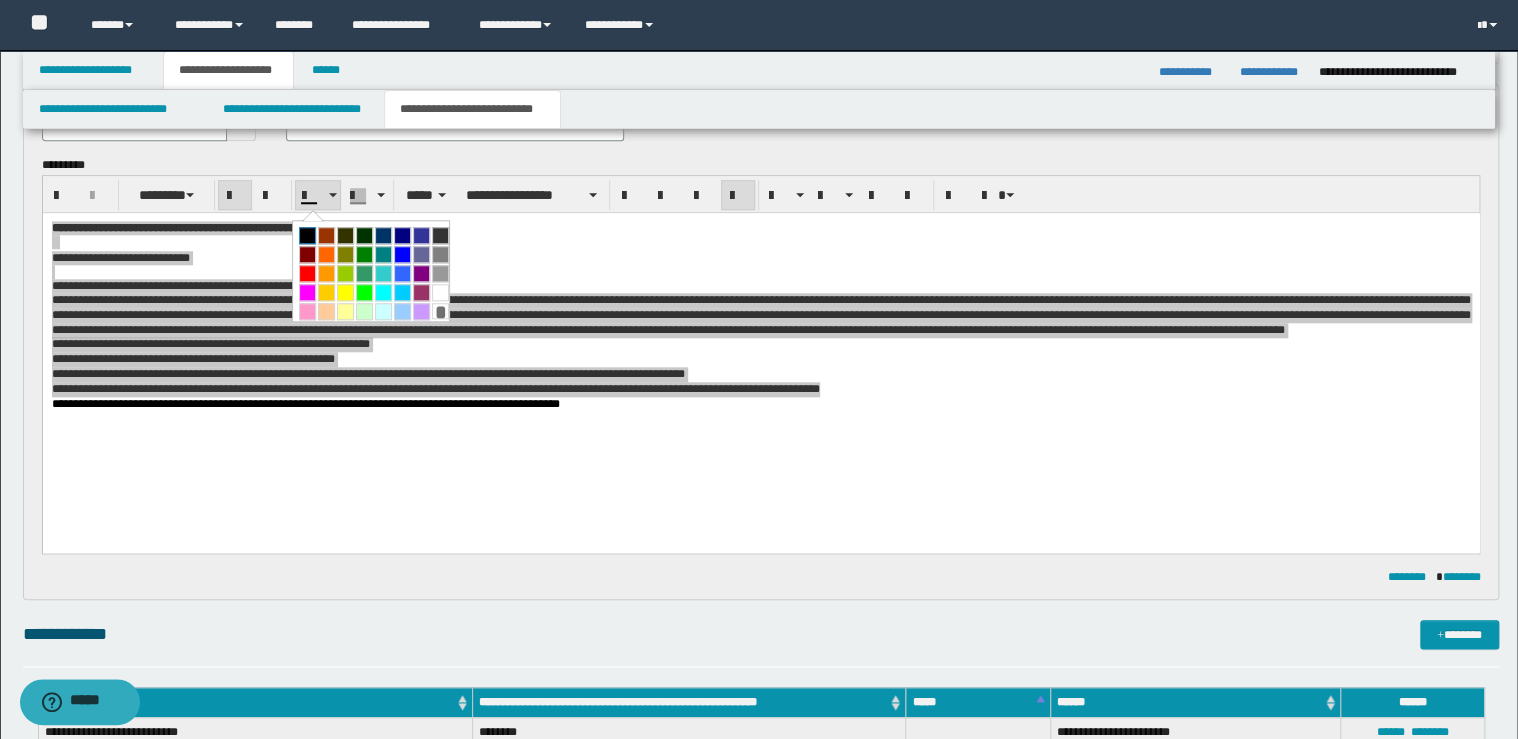 click at bounding box center [307, 235] 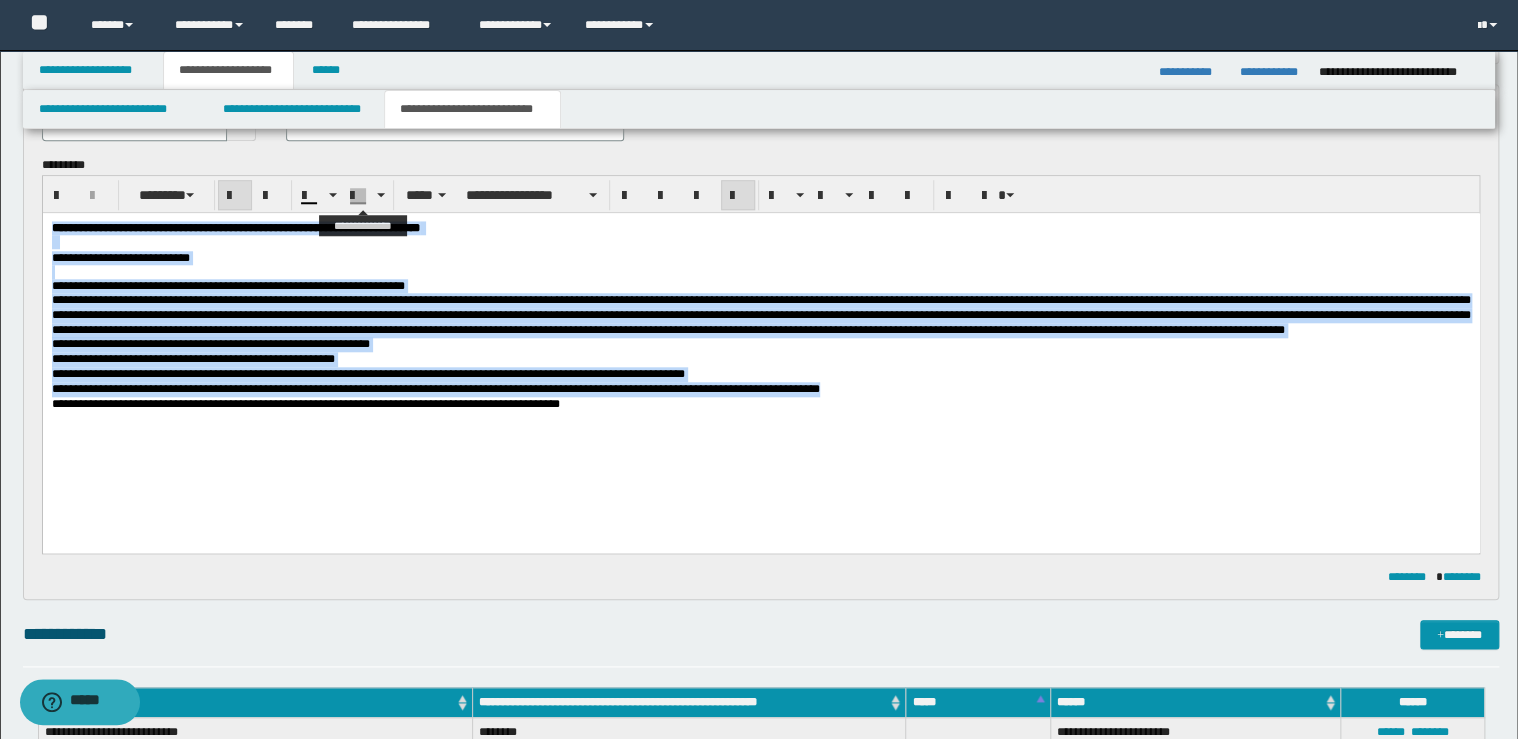 drag, startPoint x: 383, startPoint y: 192, endPoint x: 387, endPoint y: 208, distance: 16.492422 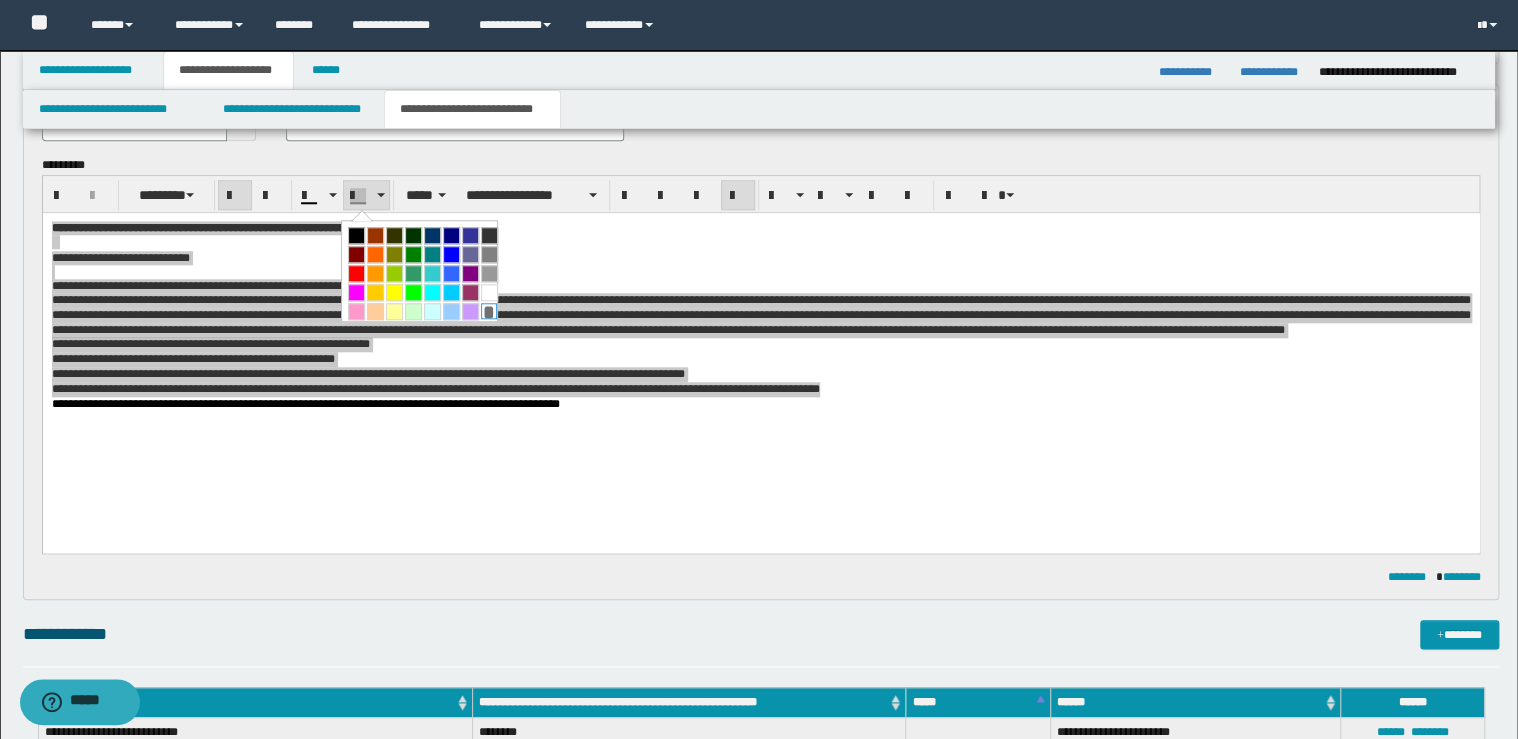 click on "*" at bounding box center [489, 311] 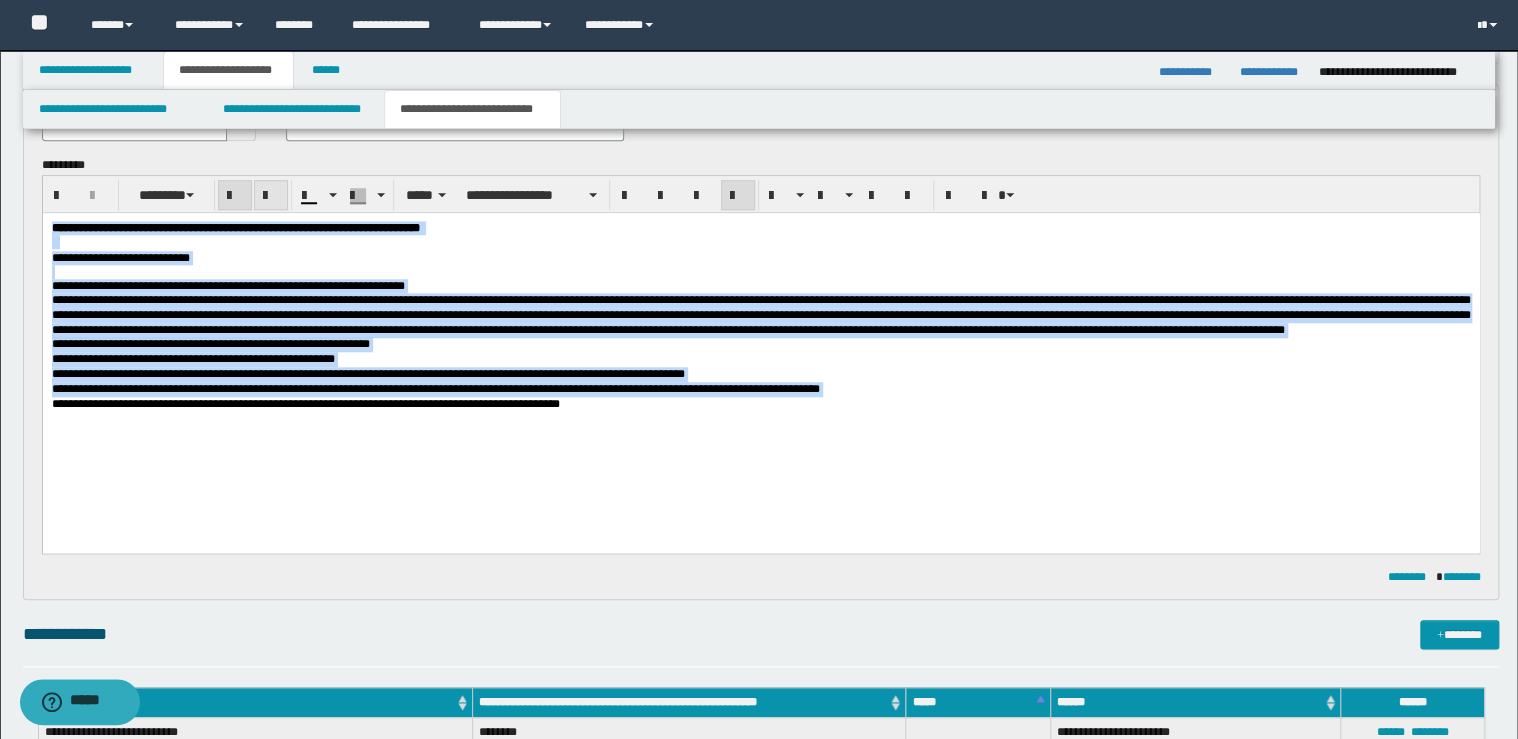 click at bounding box center [271, 195] 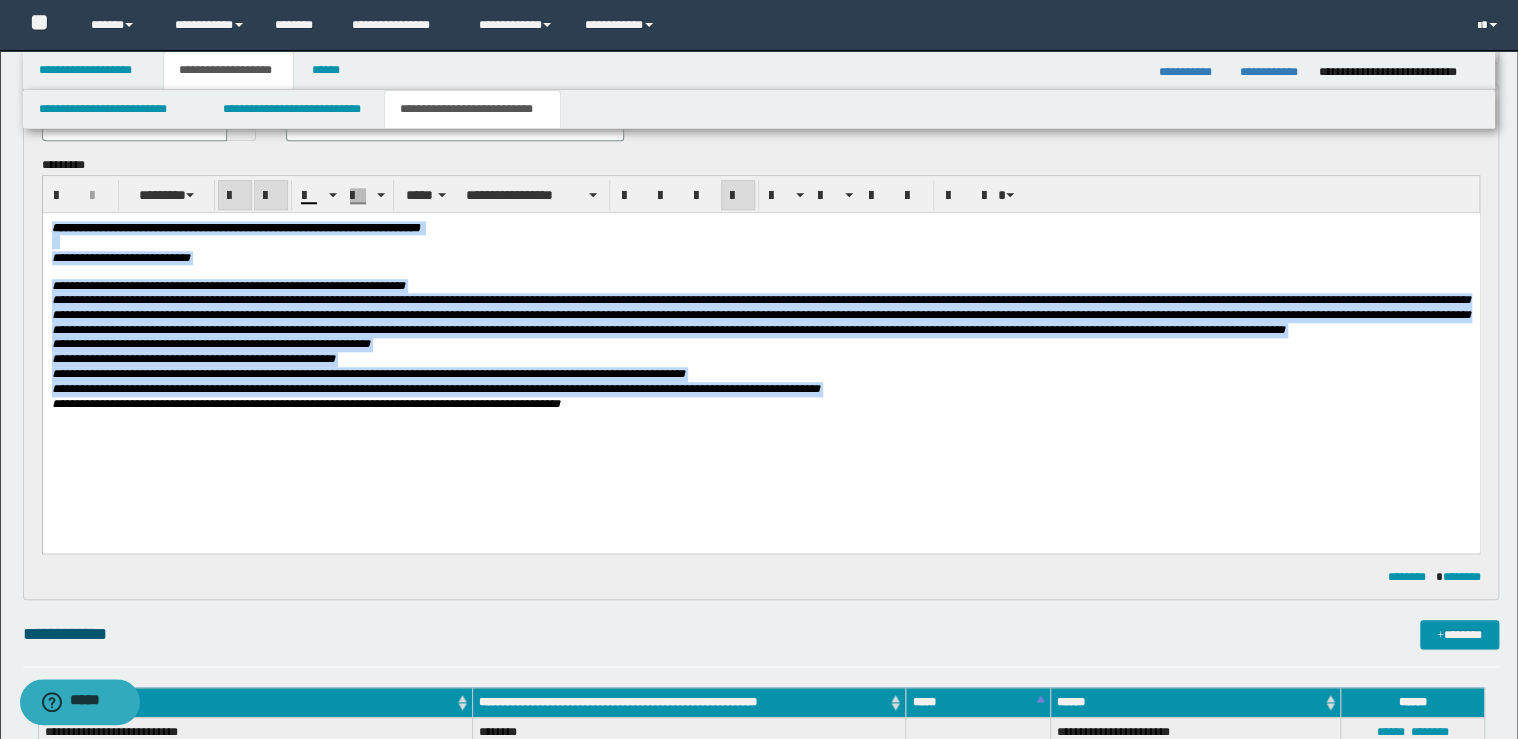 click at bounding box center (271, 195) 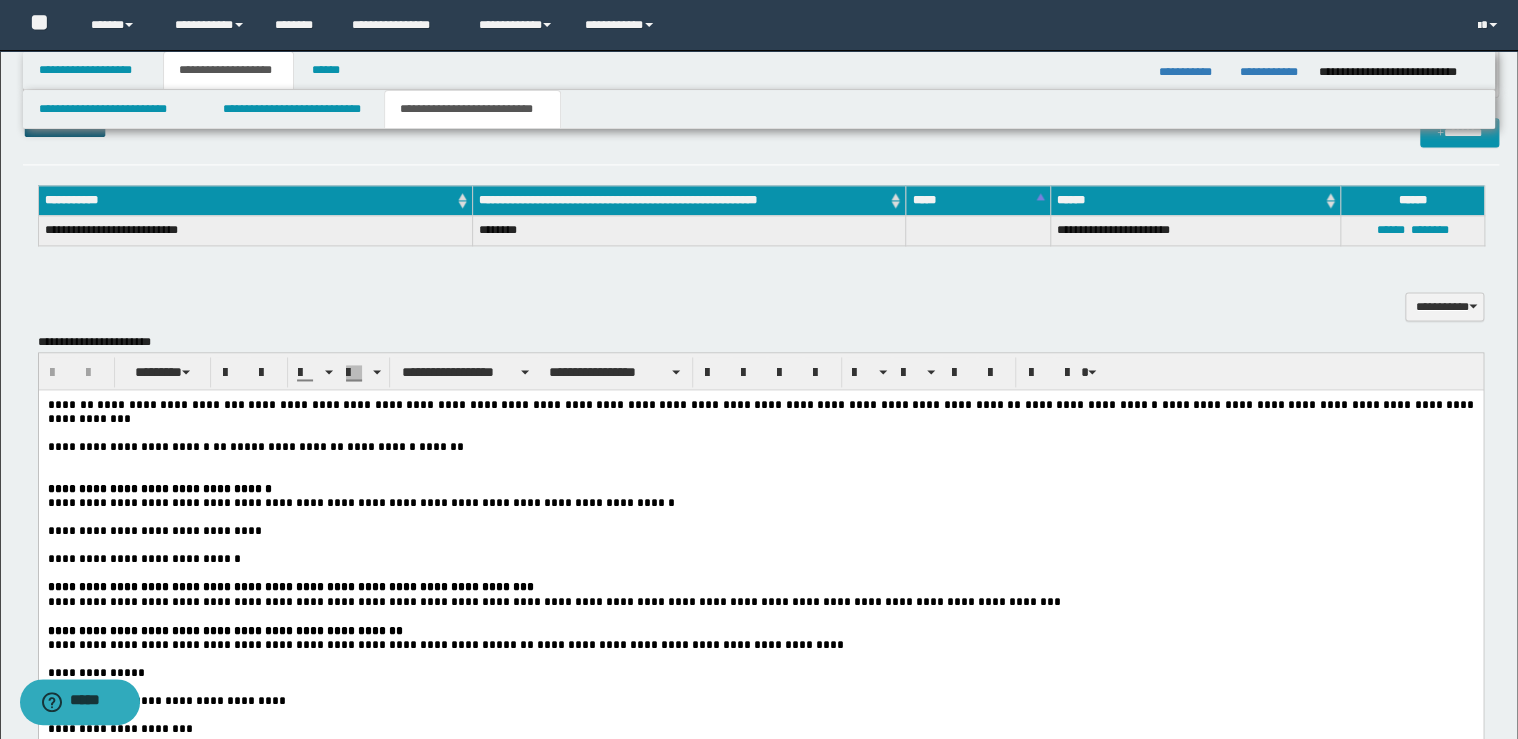 scroll, scrollTop: 1440, scrollLeft: 0, axis: vertical 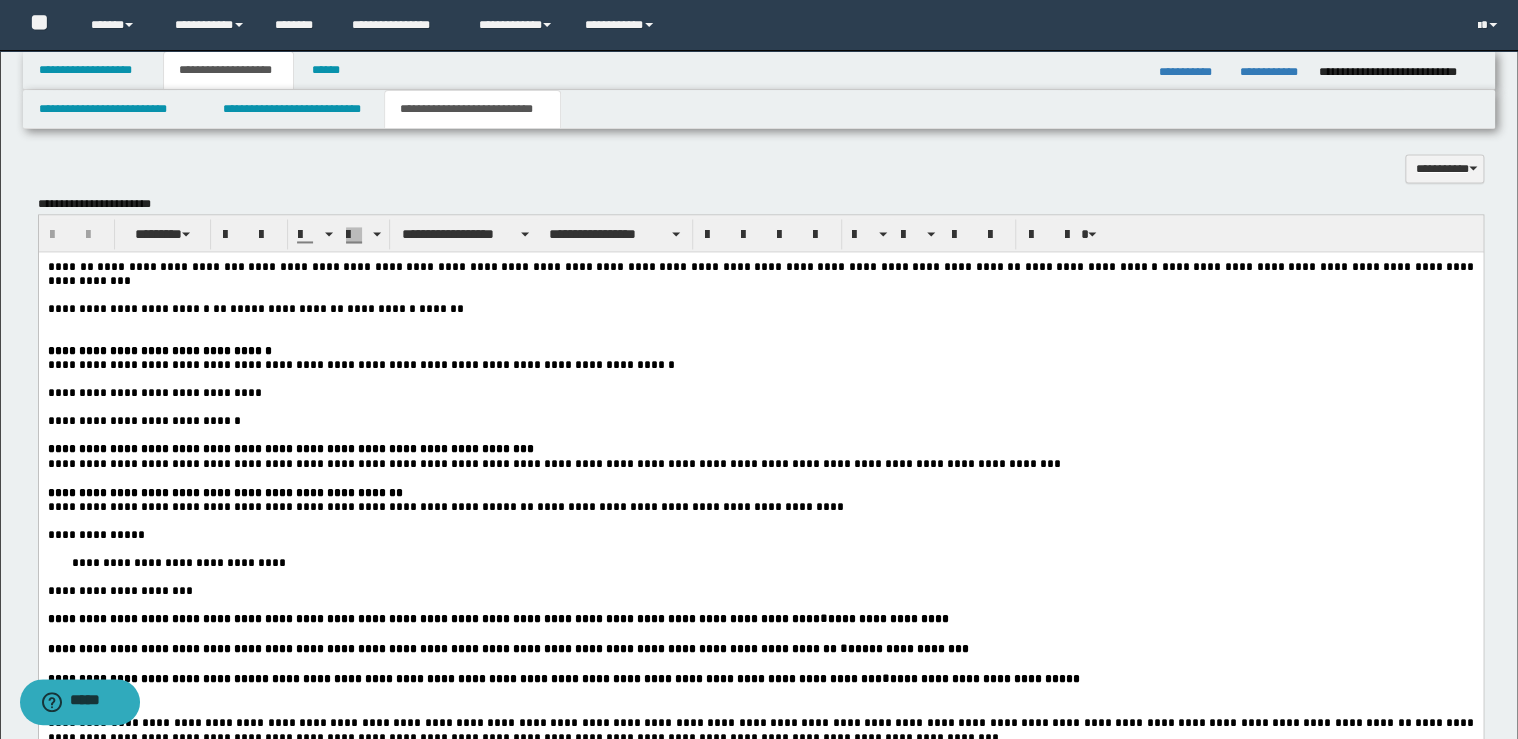 click at bounding box center [760, 435] 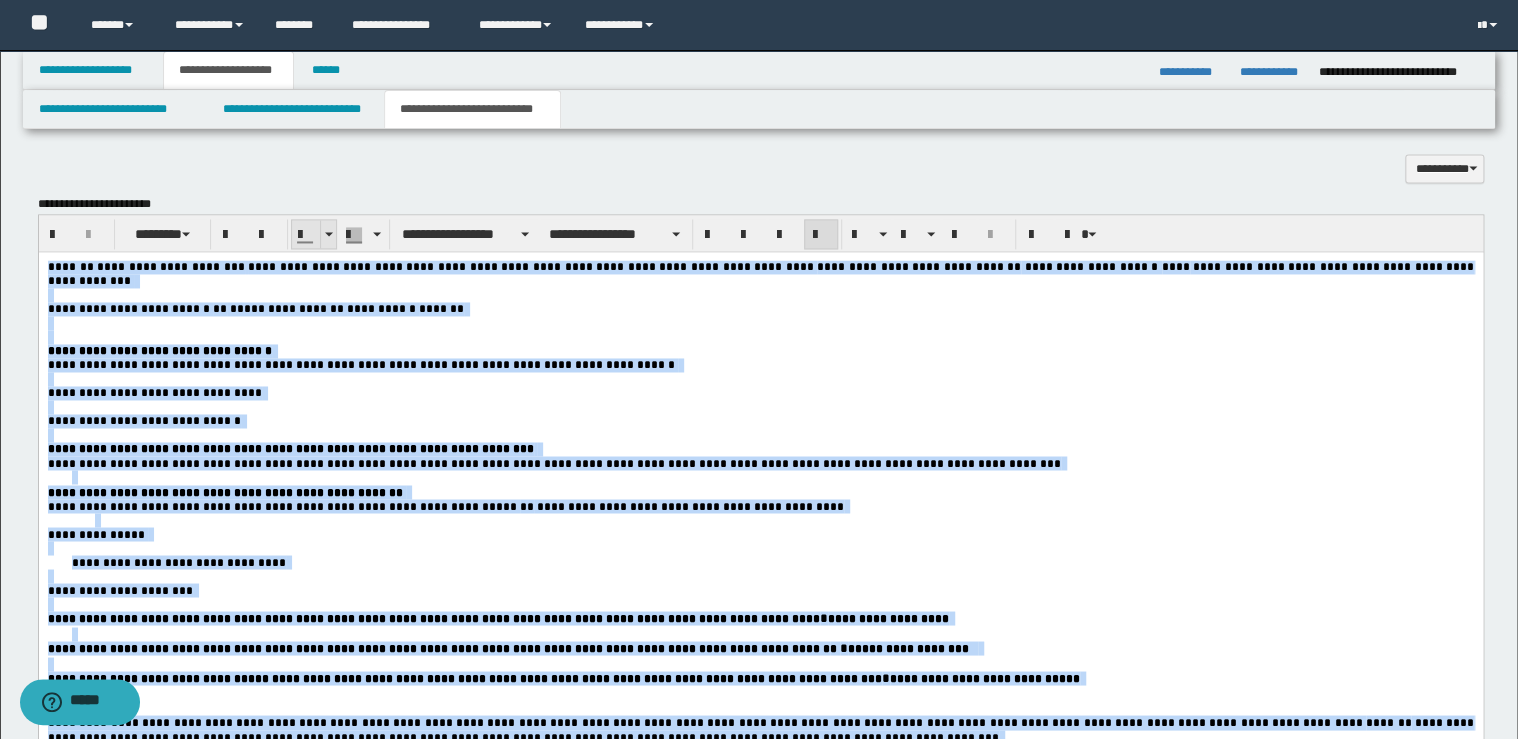 click at bounding box center [329, 234] 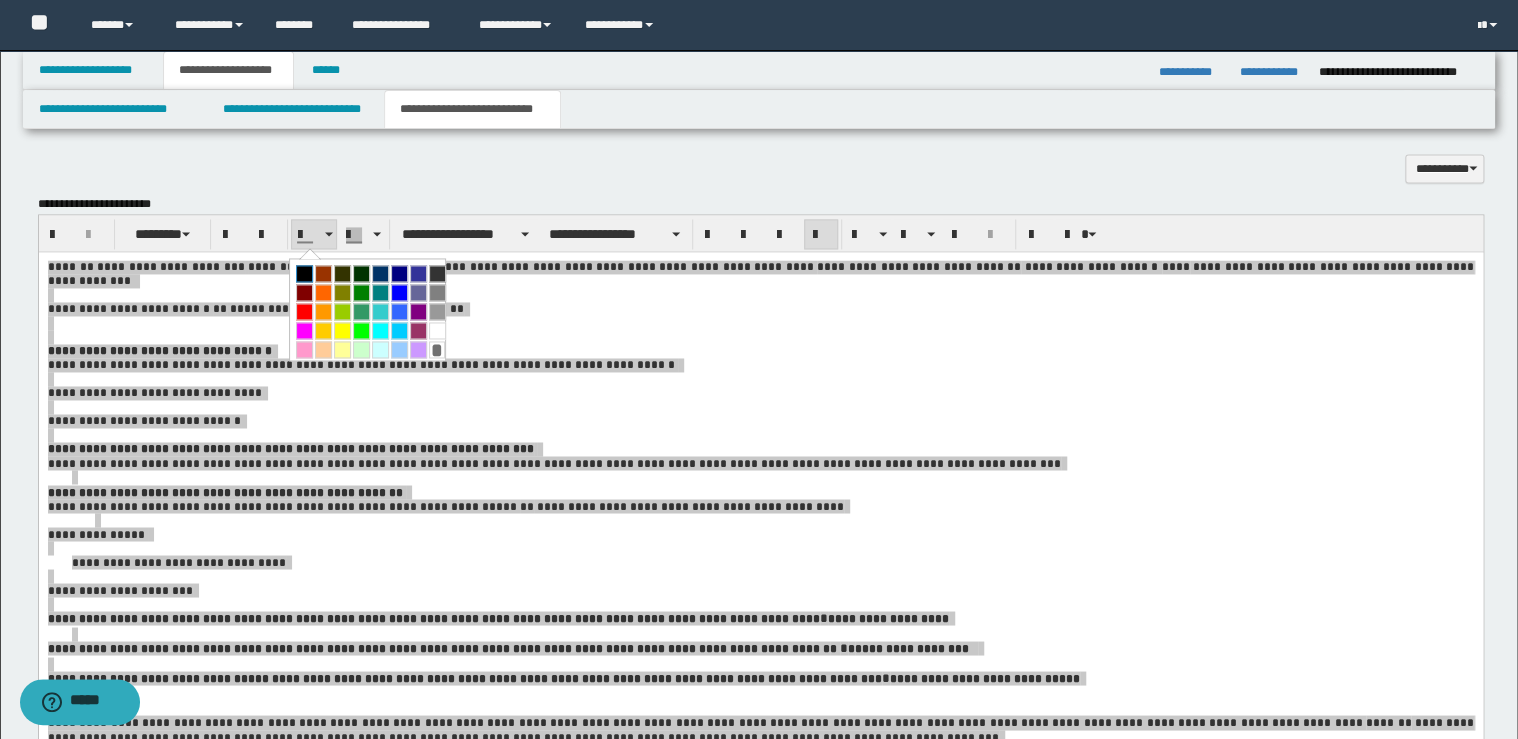 click at bounding box center (304, 273) 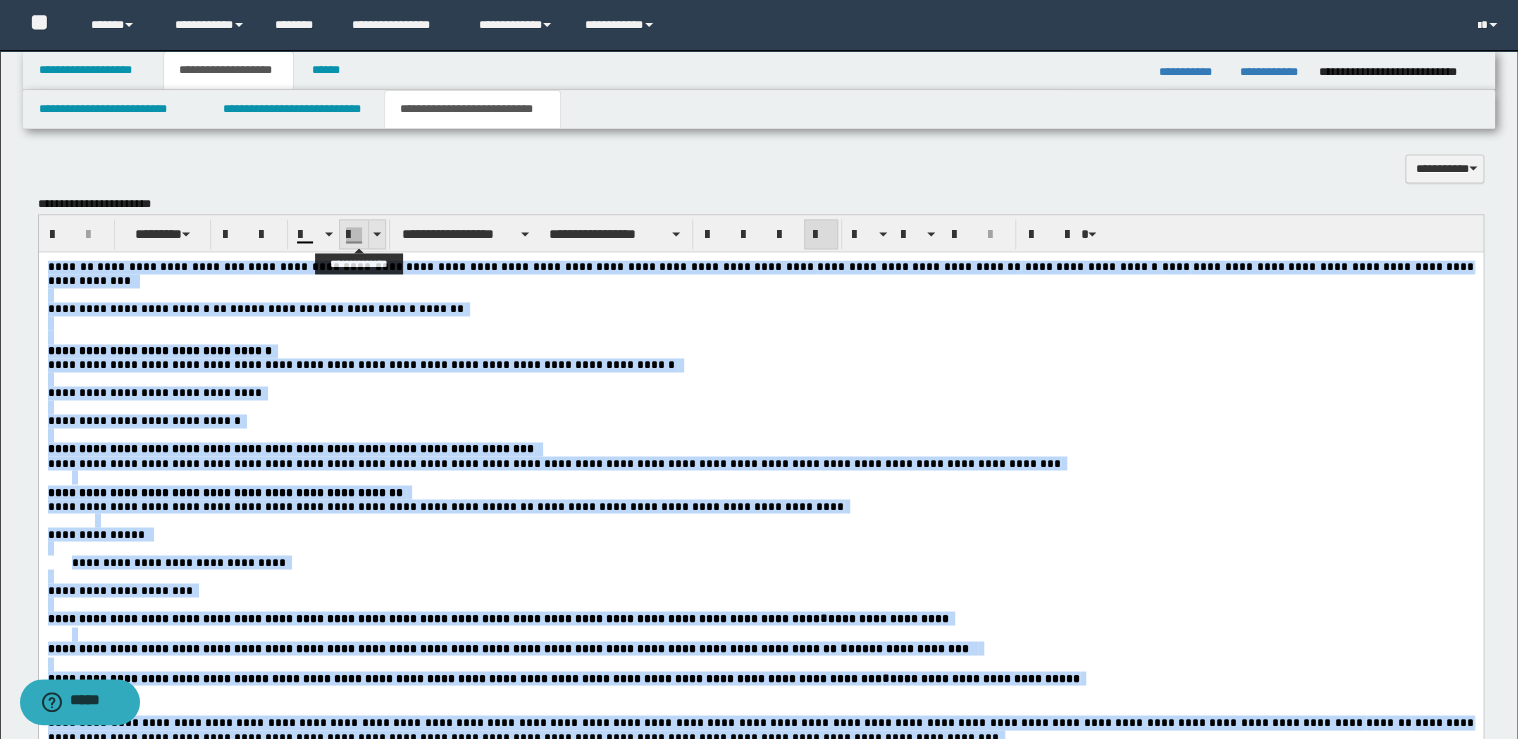 click at bounding box center (376, 234) 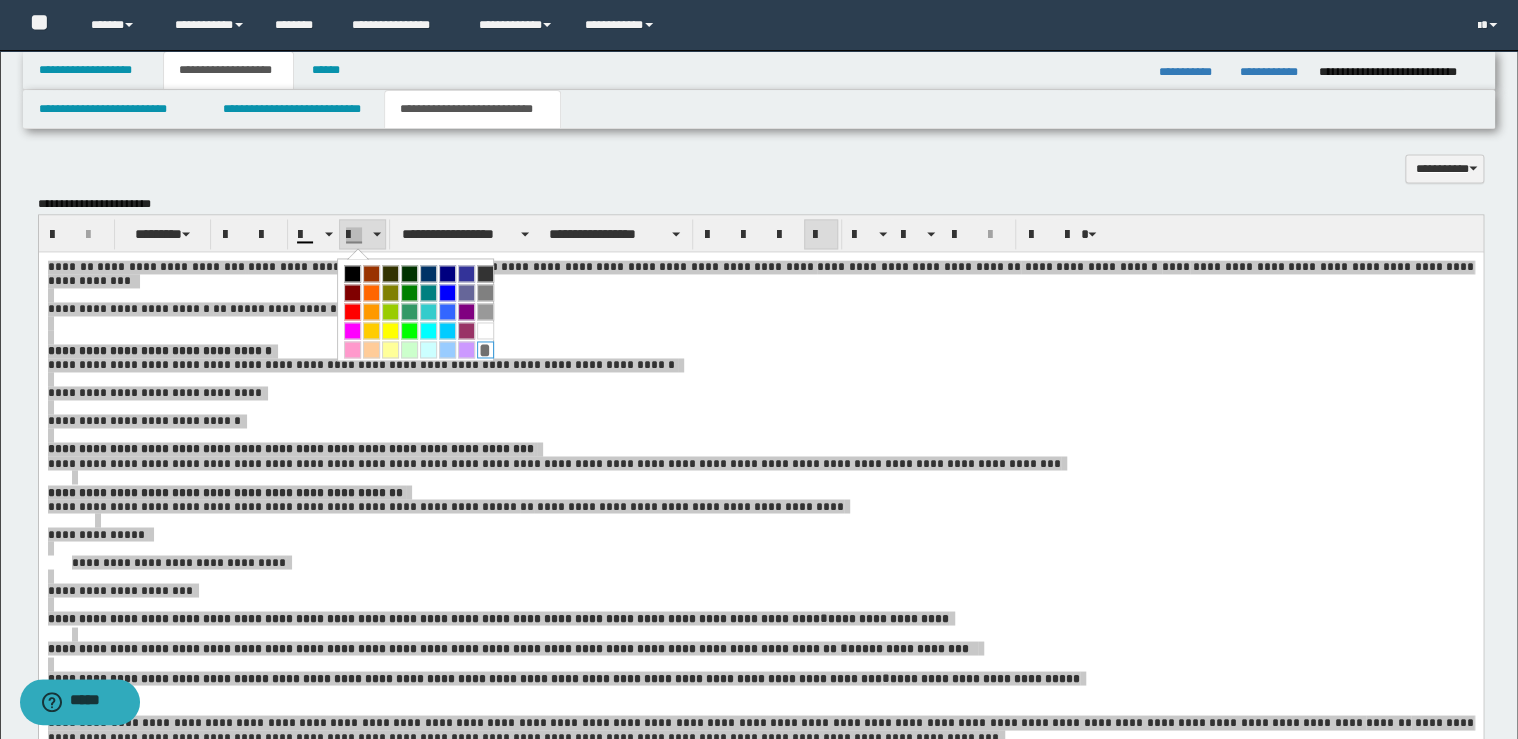 click on "*" at bounding box center [485, 349] 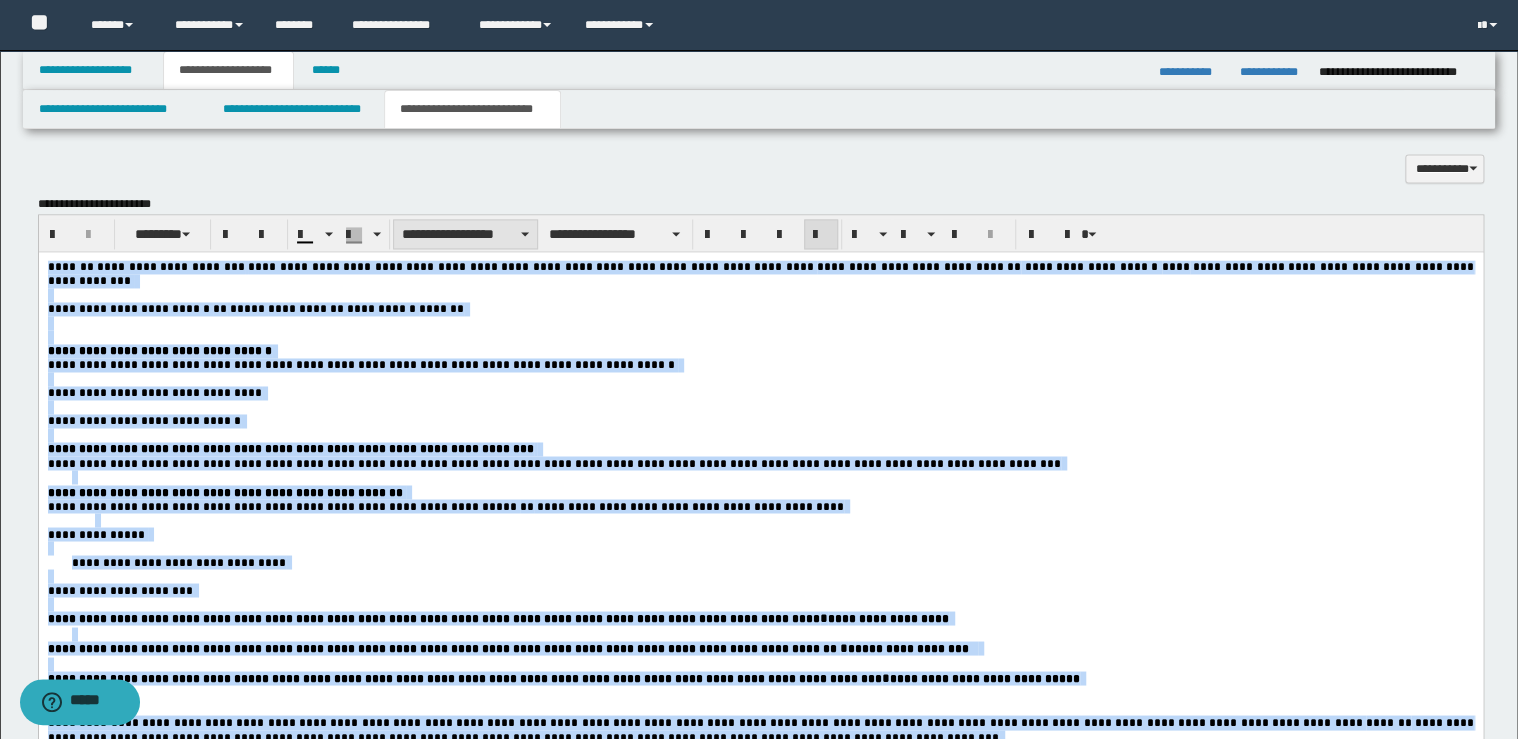 click on "**********" at bounding box center [465, 234] 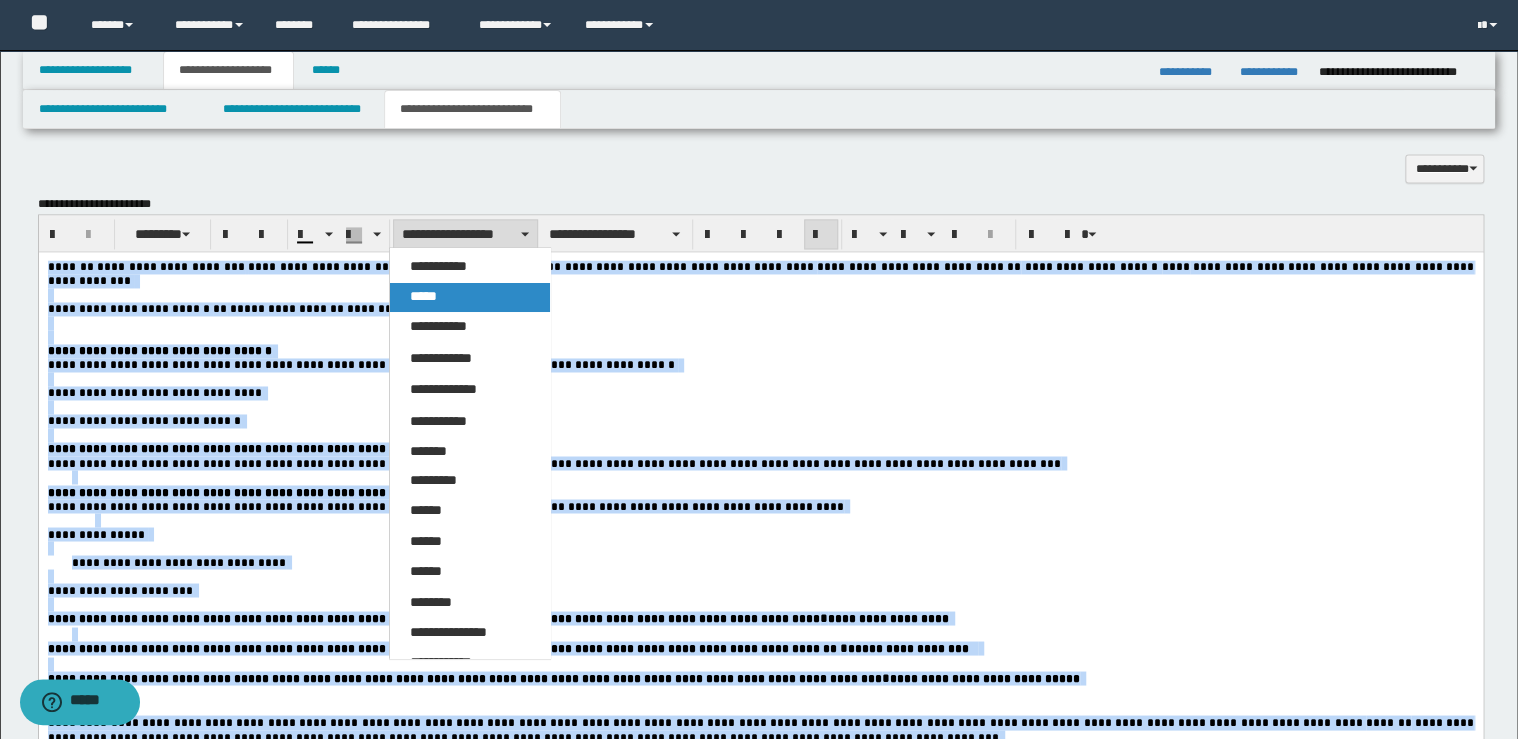 click on "*****" at bounding box center (470, 297) 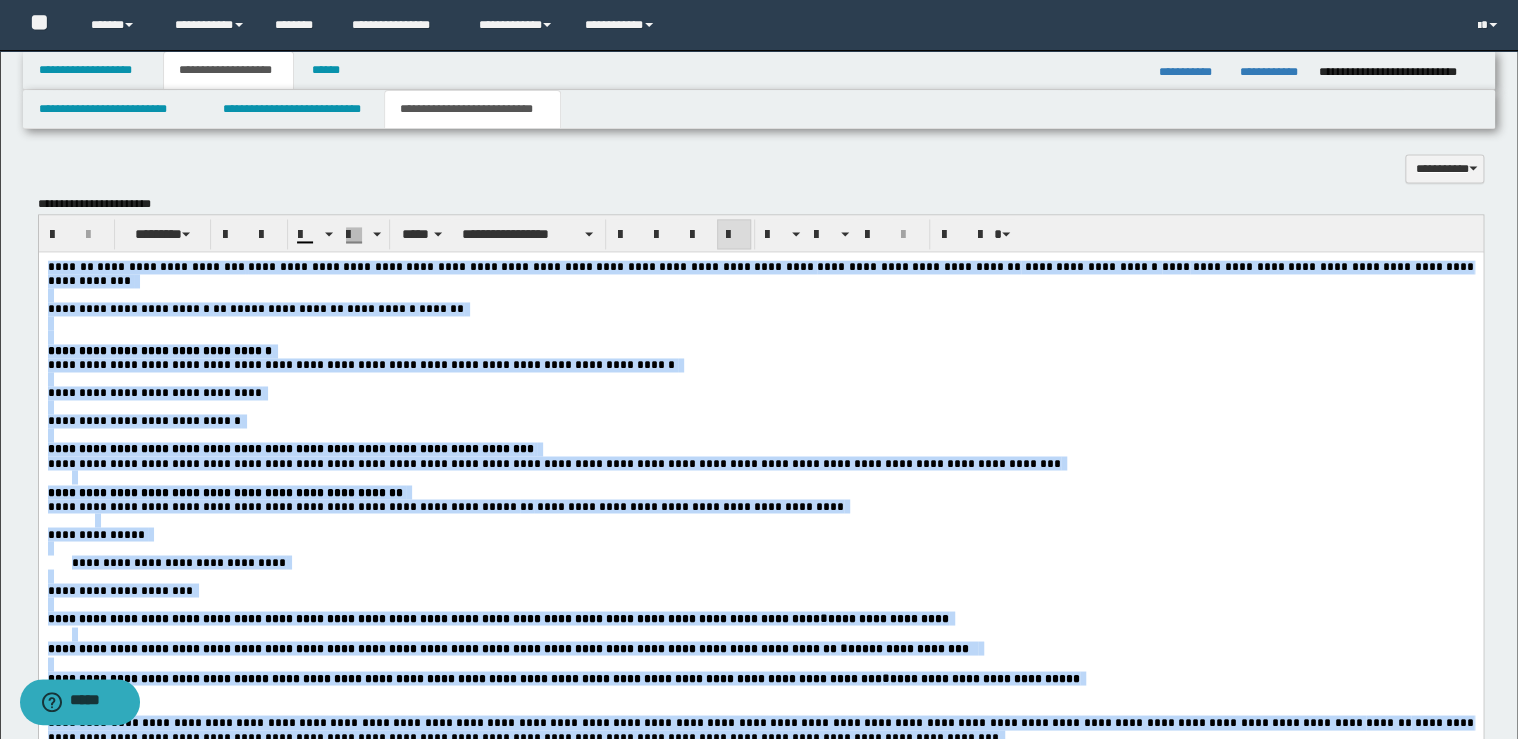 click at bounding box center (734, 235) 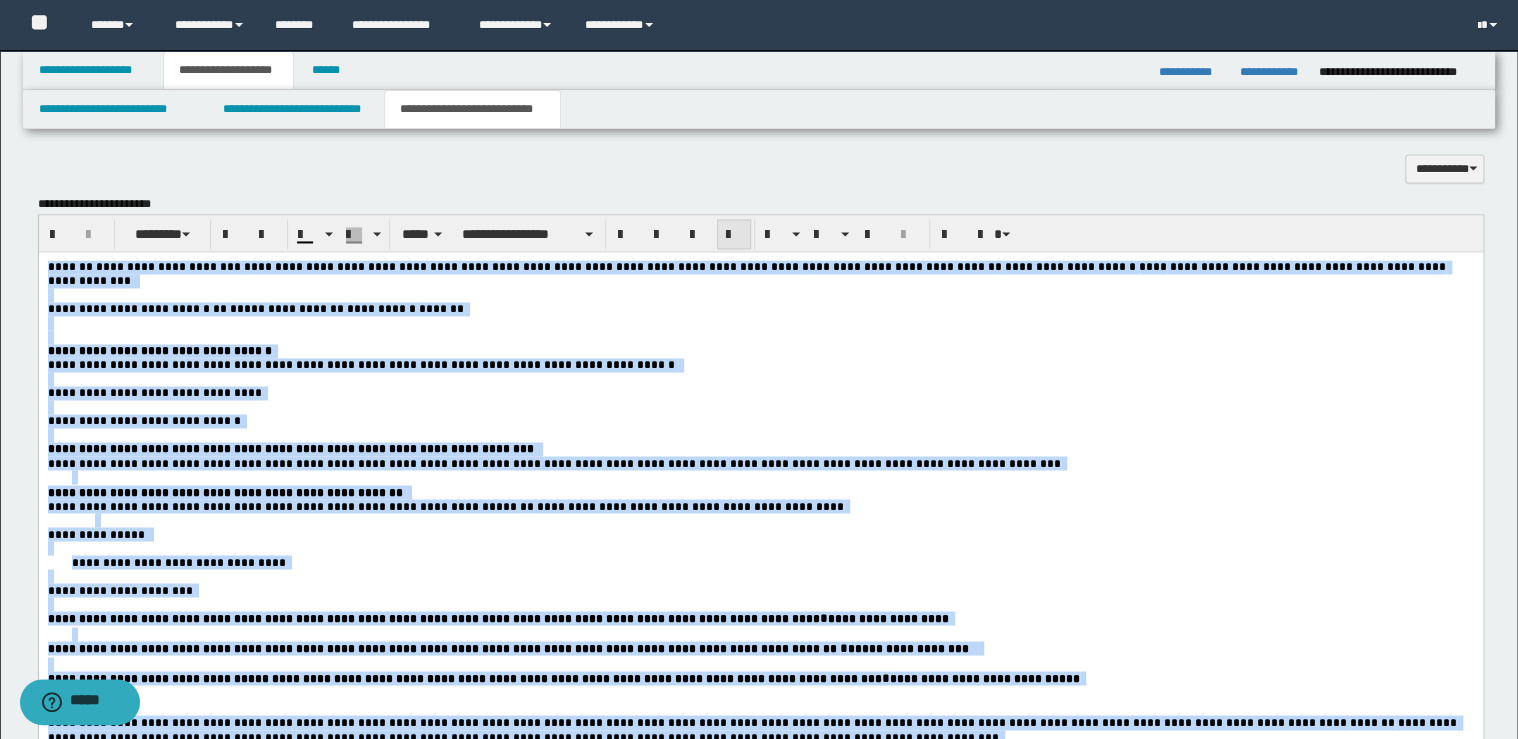 click at bounding box center [734, 235] 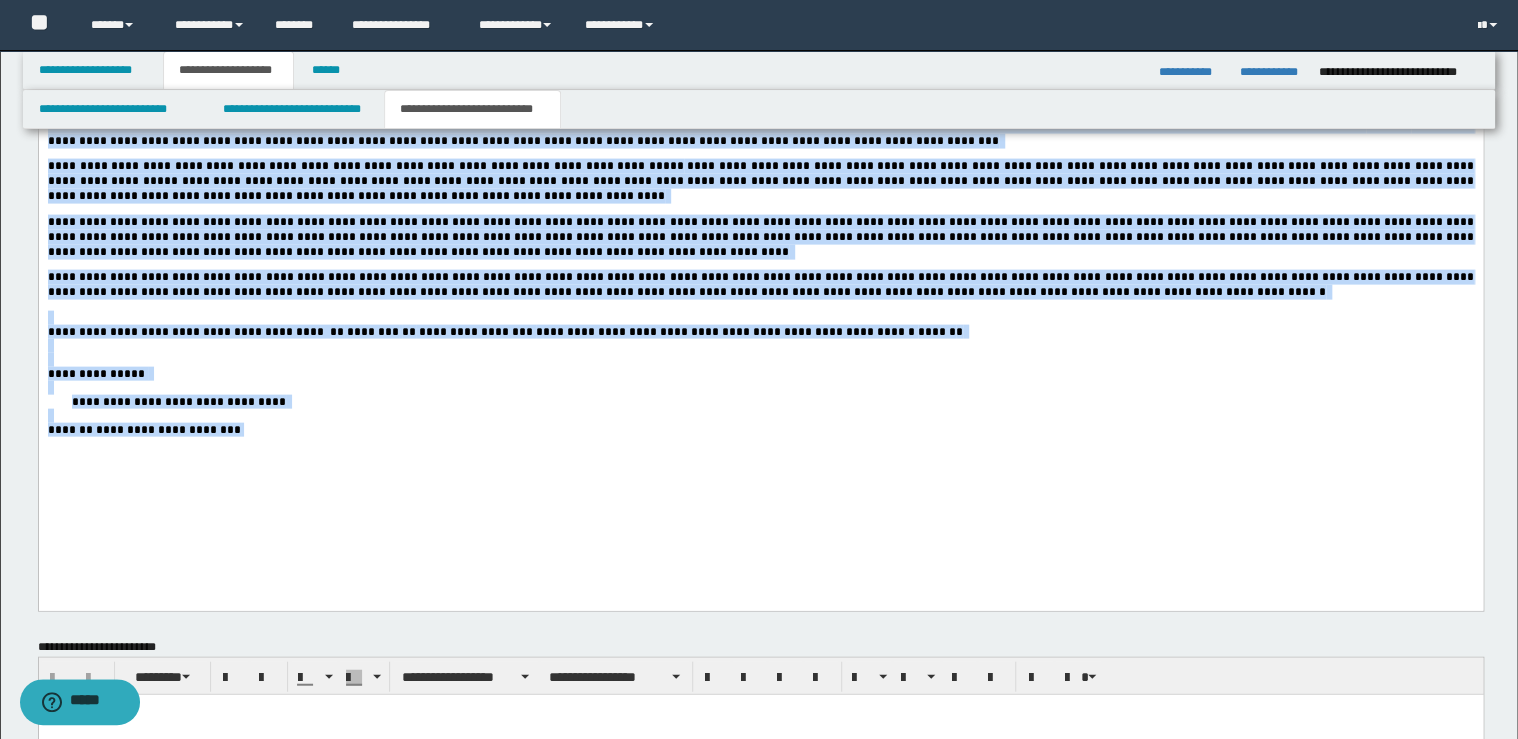 scroll, scrollTop: 2160, scrollLeft: 0, axis: vertical 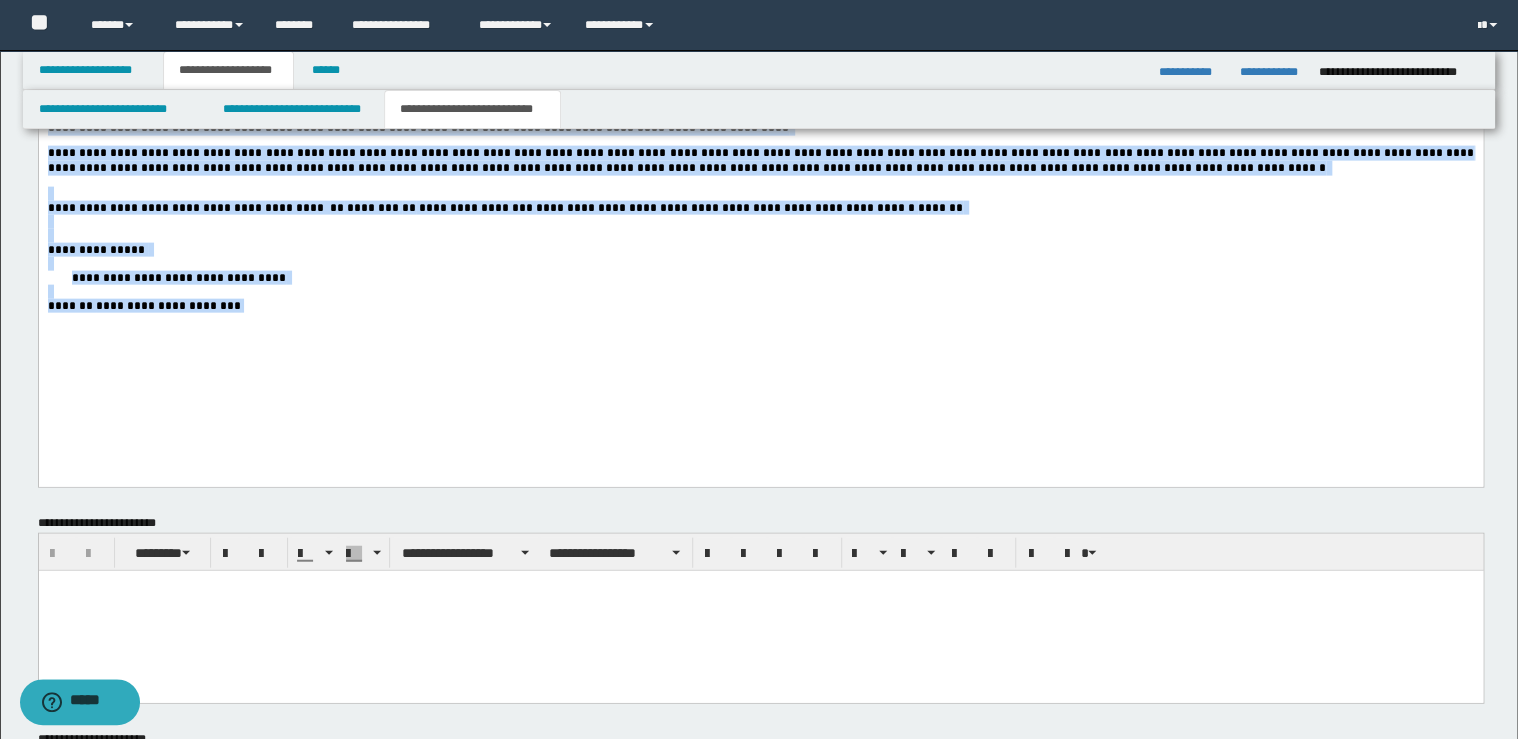 click on "**********" at bounding box center (760, 306) 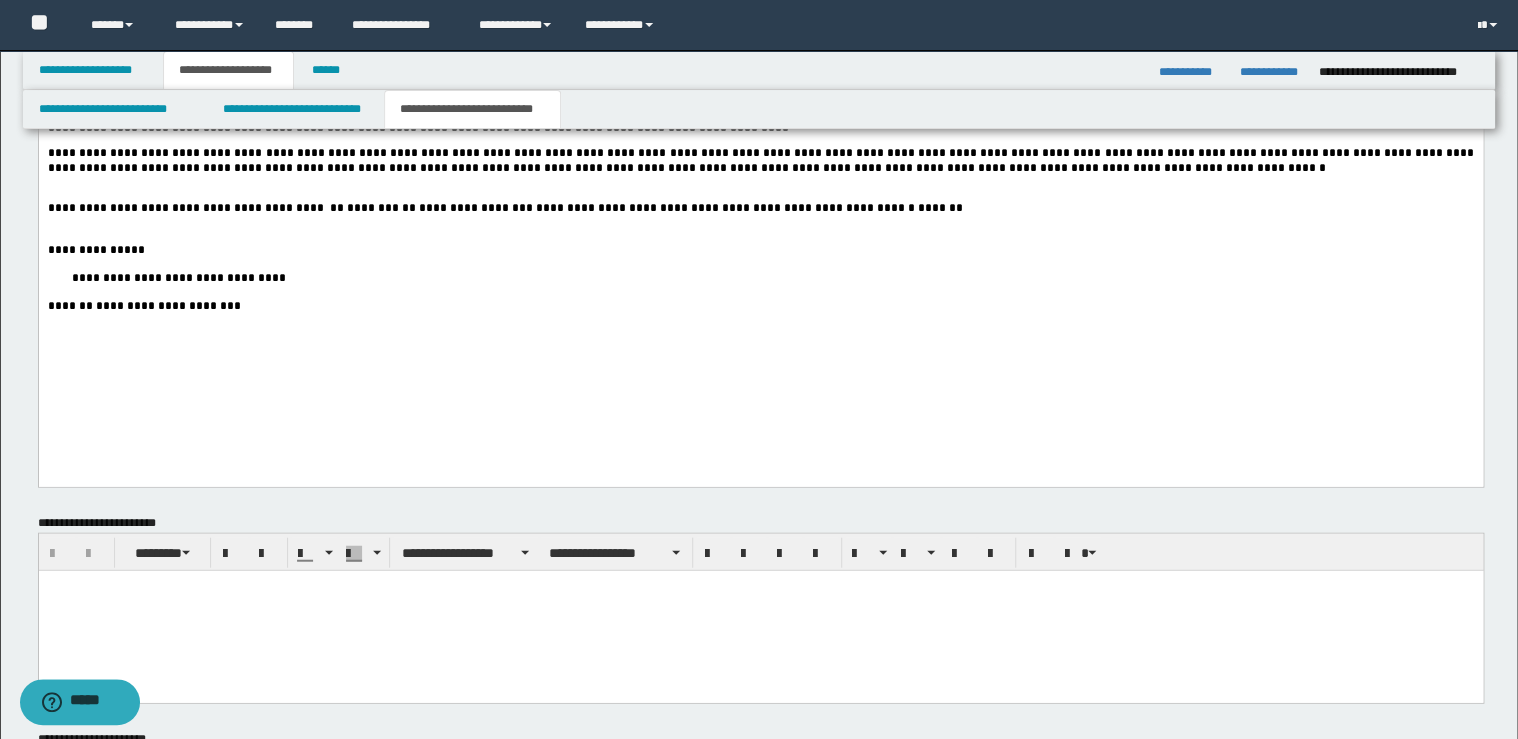 click on "**********" at bounding box center (178, 278) 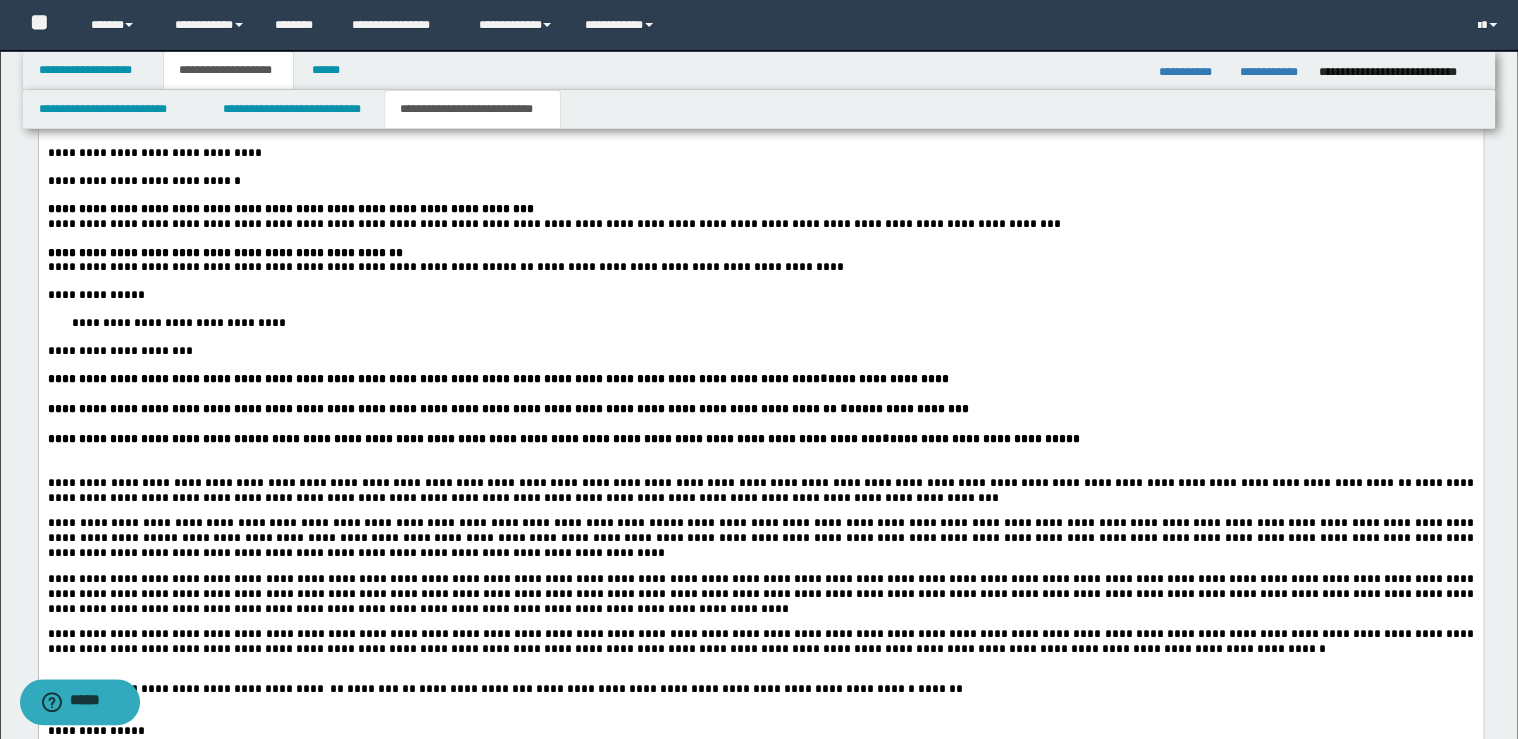 scroll, scrollTop: 1280, scrollLeft: 0, axis: vertical 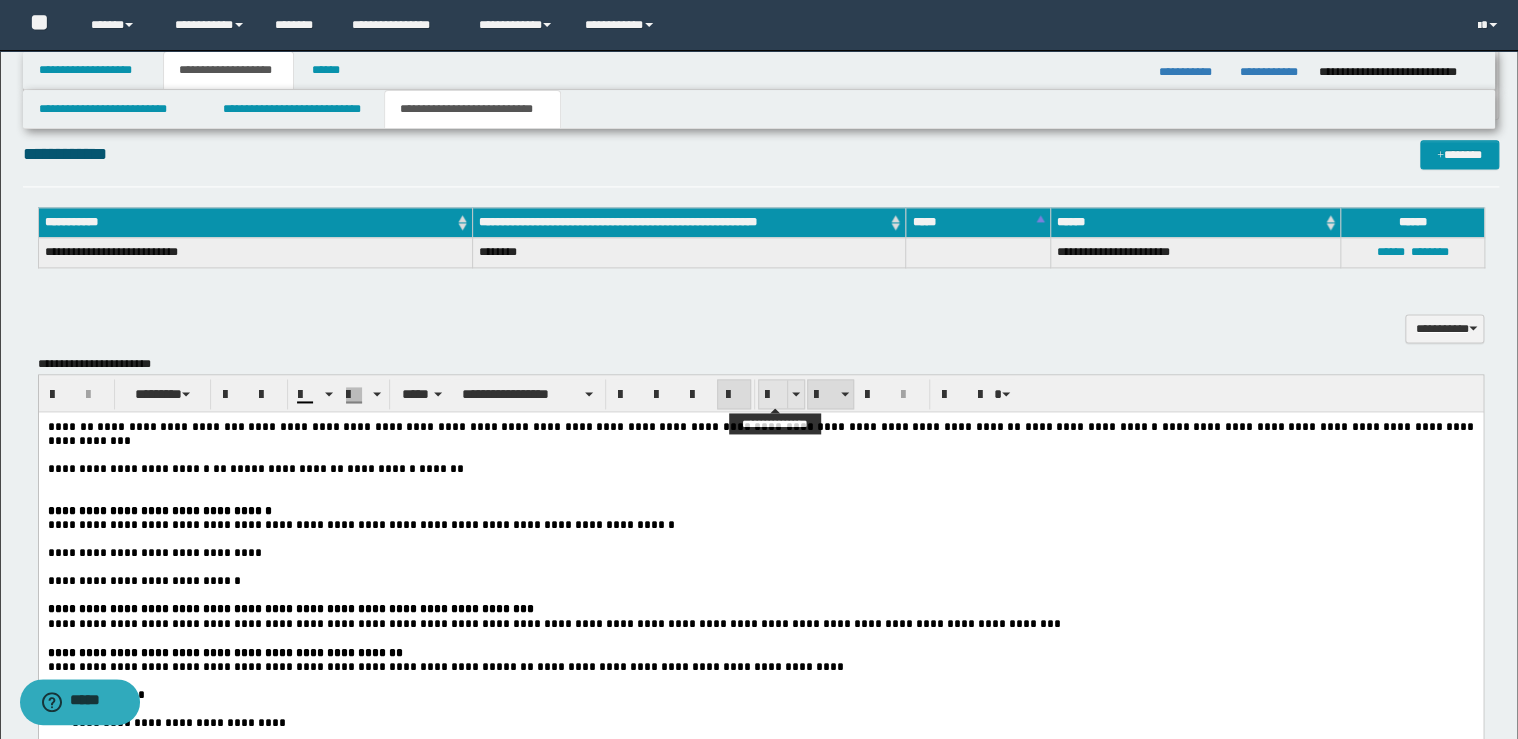 click at bounding box center (773, 395) 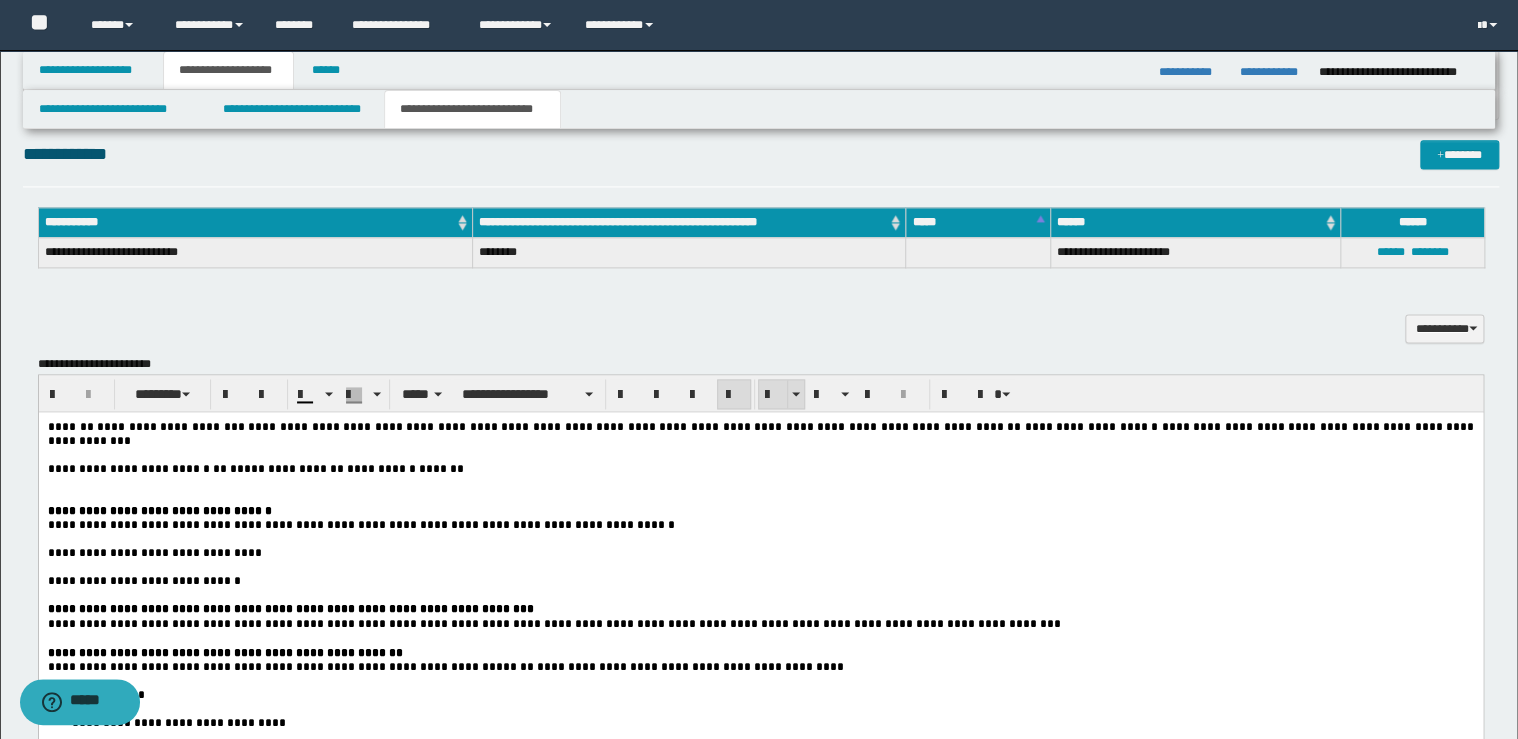 click at bounding box center [773, 395] 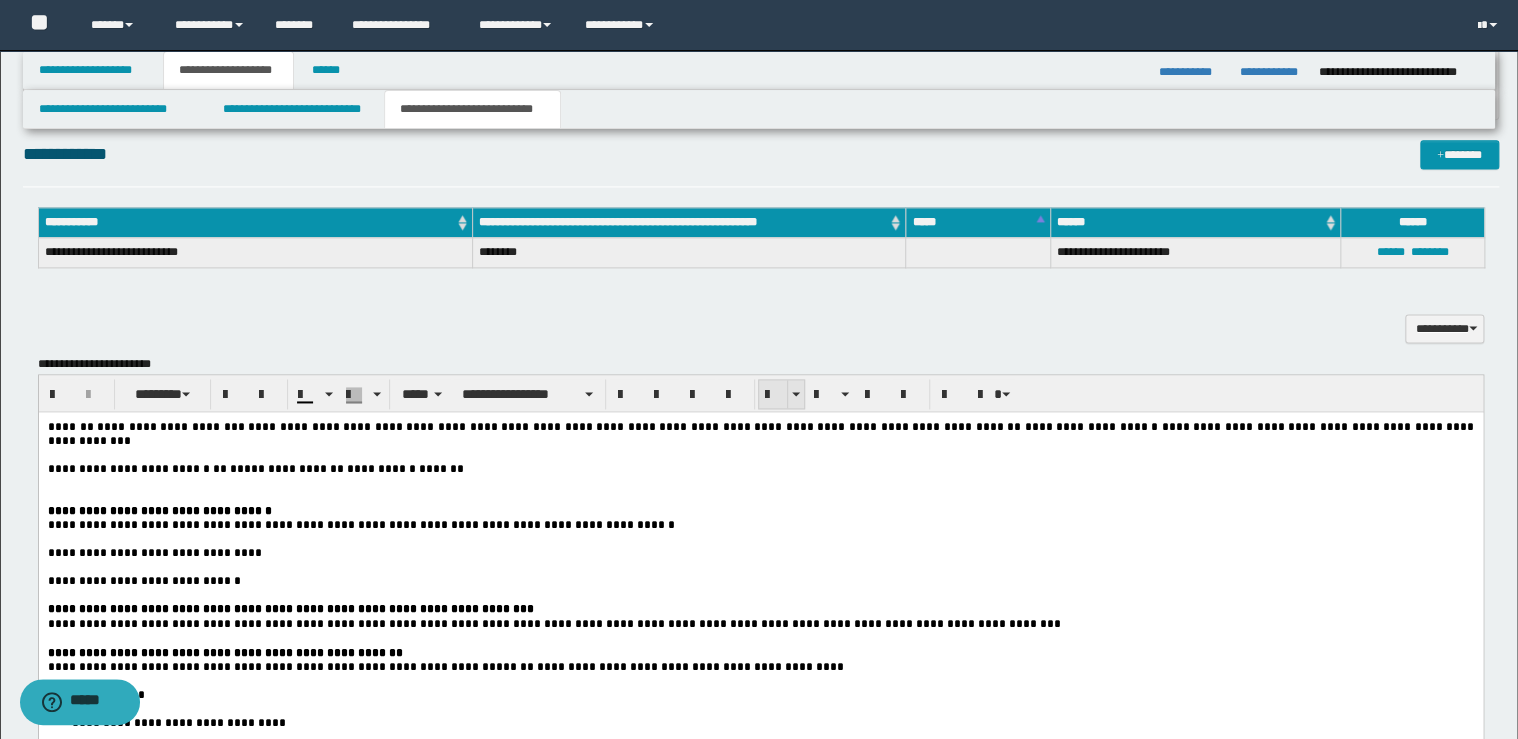 click at bounding box center [773, 395] 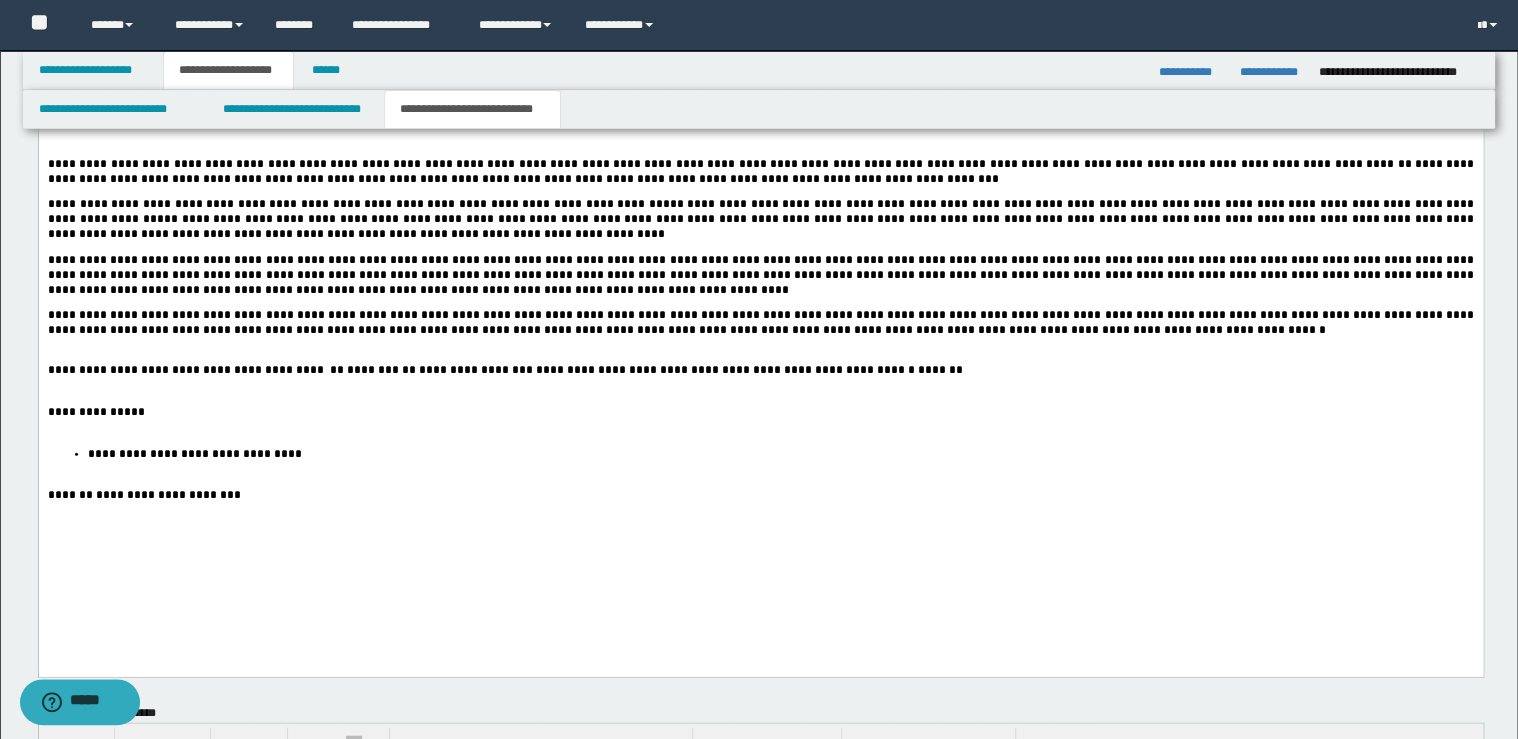 scroll, scrollTop: 2000, scrollLeft: 0, axis: vertical 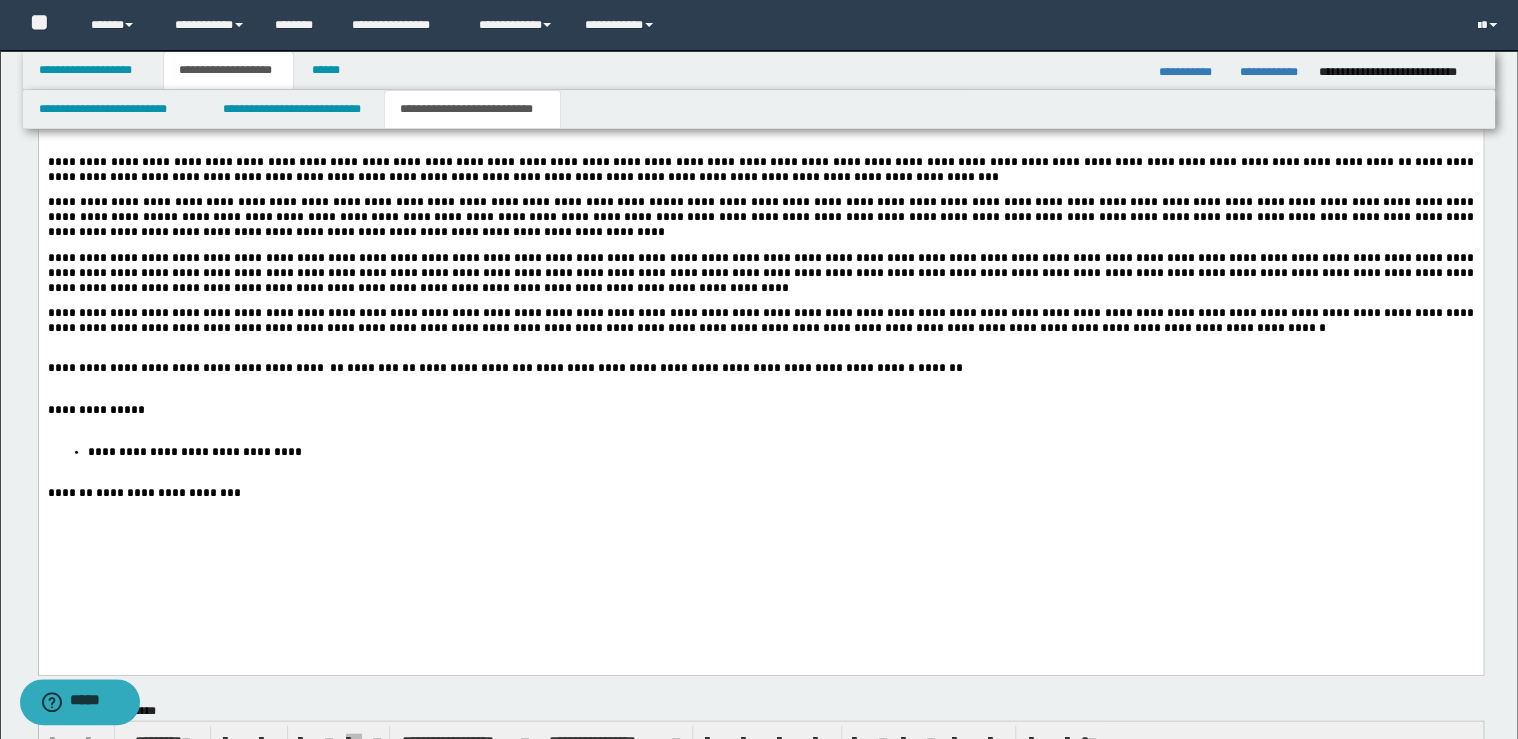 click on "**********" at bounding box center (760, 411) 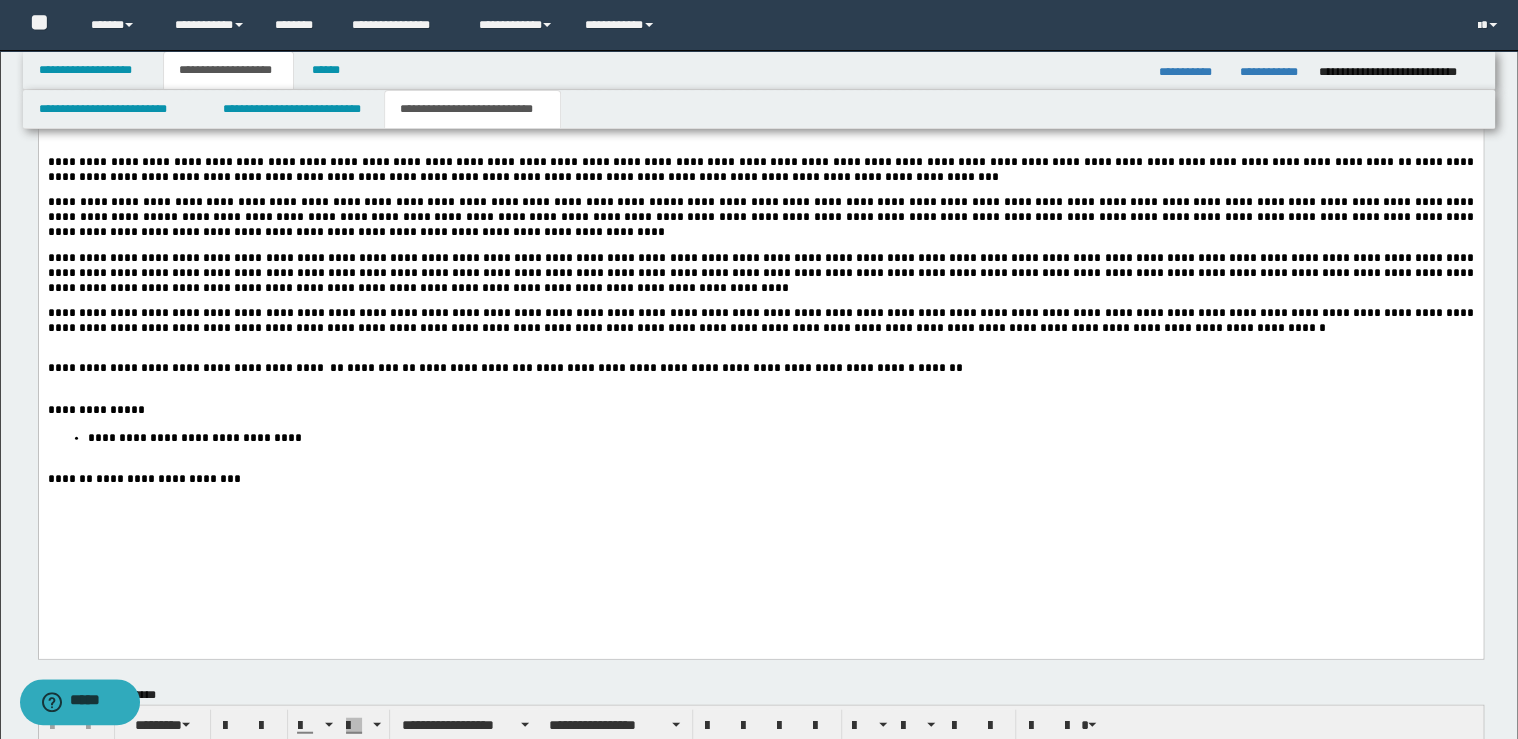 click on "**********" at bounding box center [780, 439] 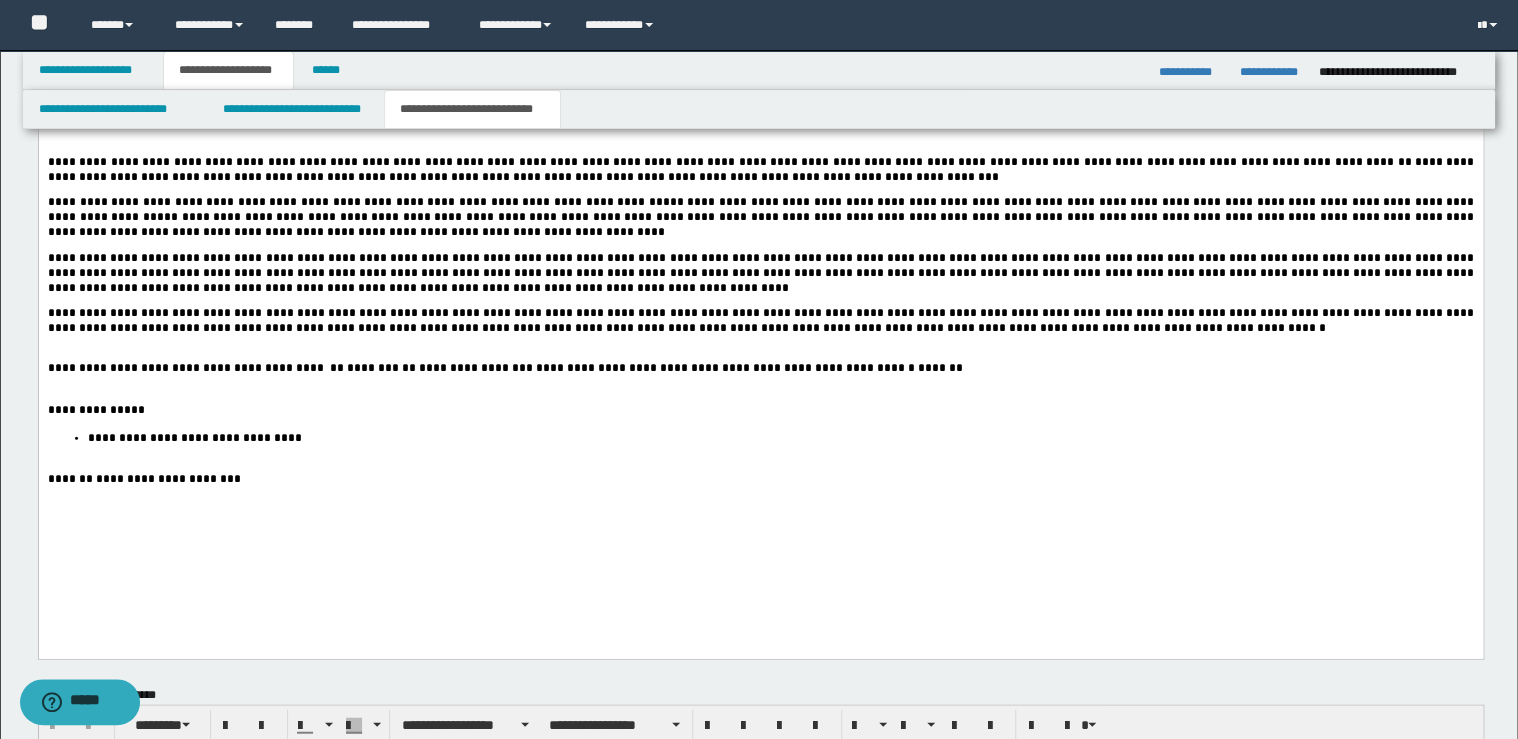 type 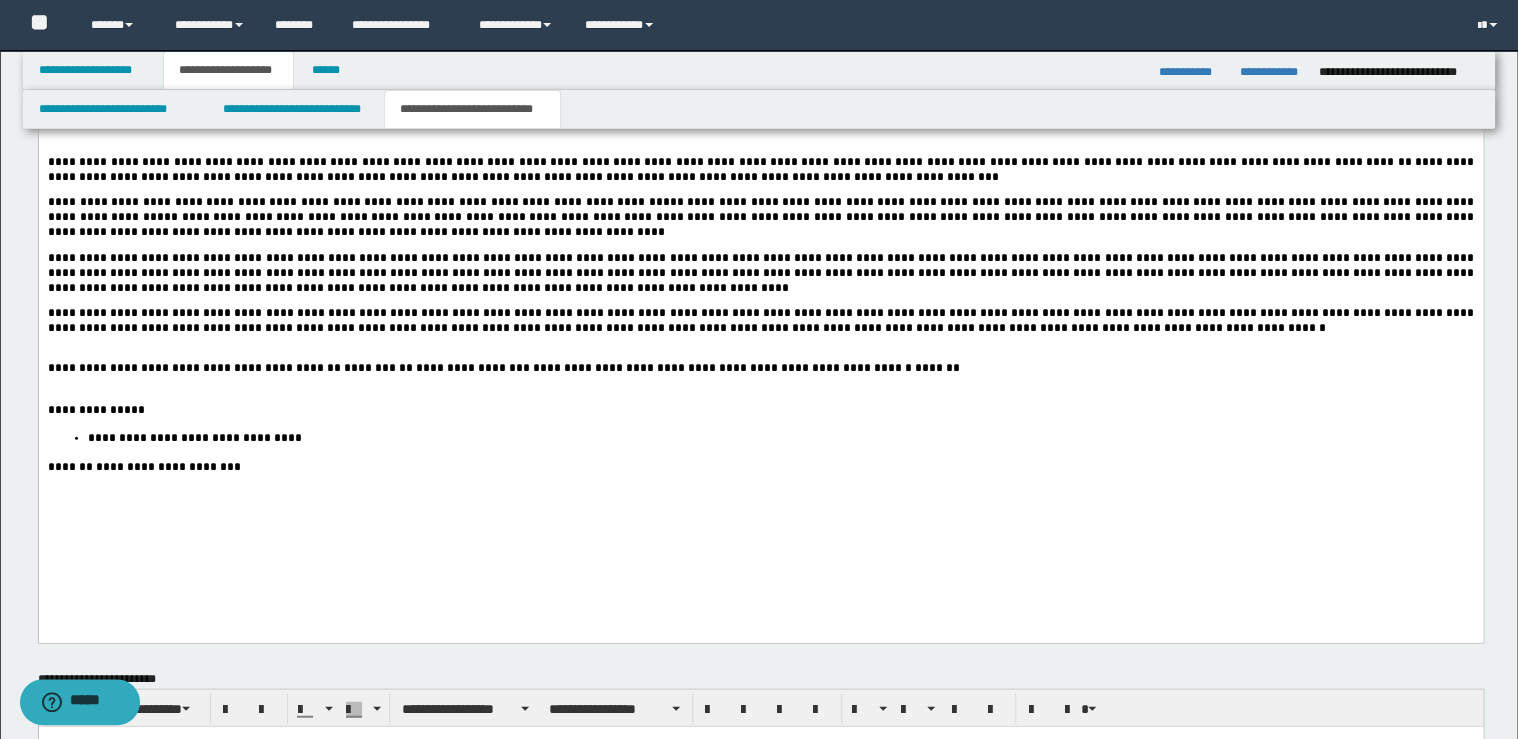click on "**********" at bounding box center (760, 369) 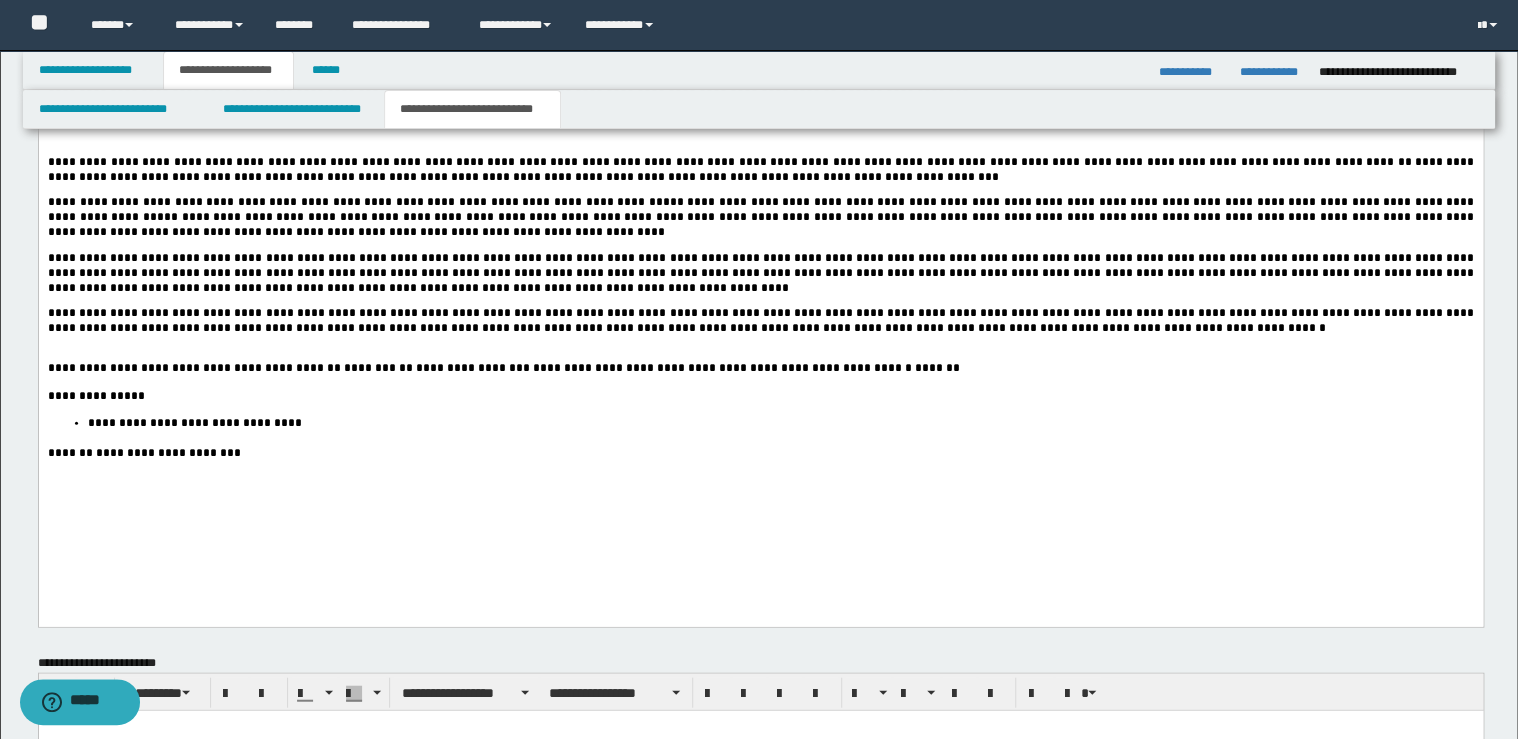 click on "**********" at bounding box center [760, 106] 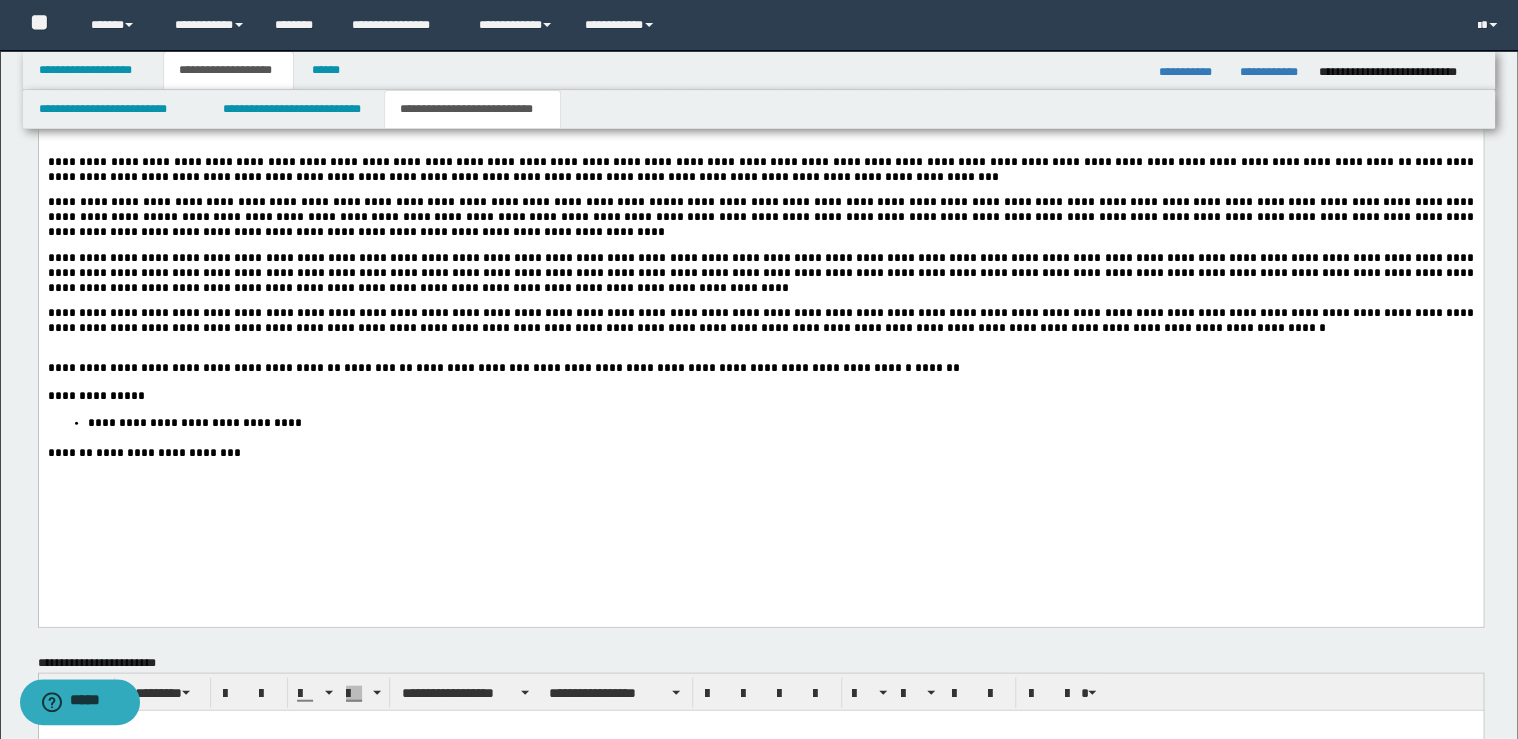 click on "**********" at bounding box center [760, 322] 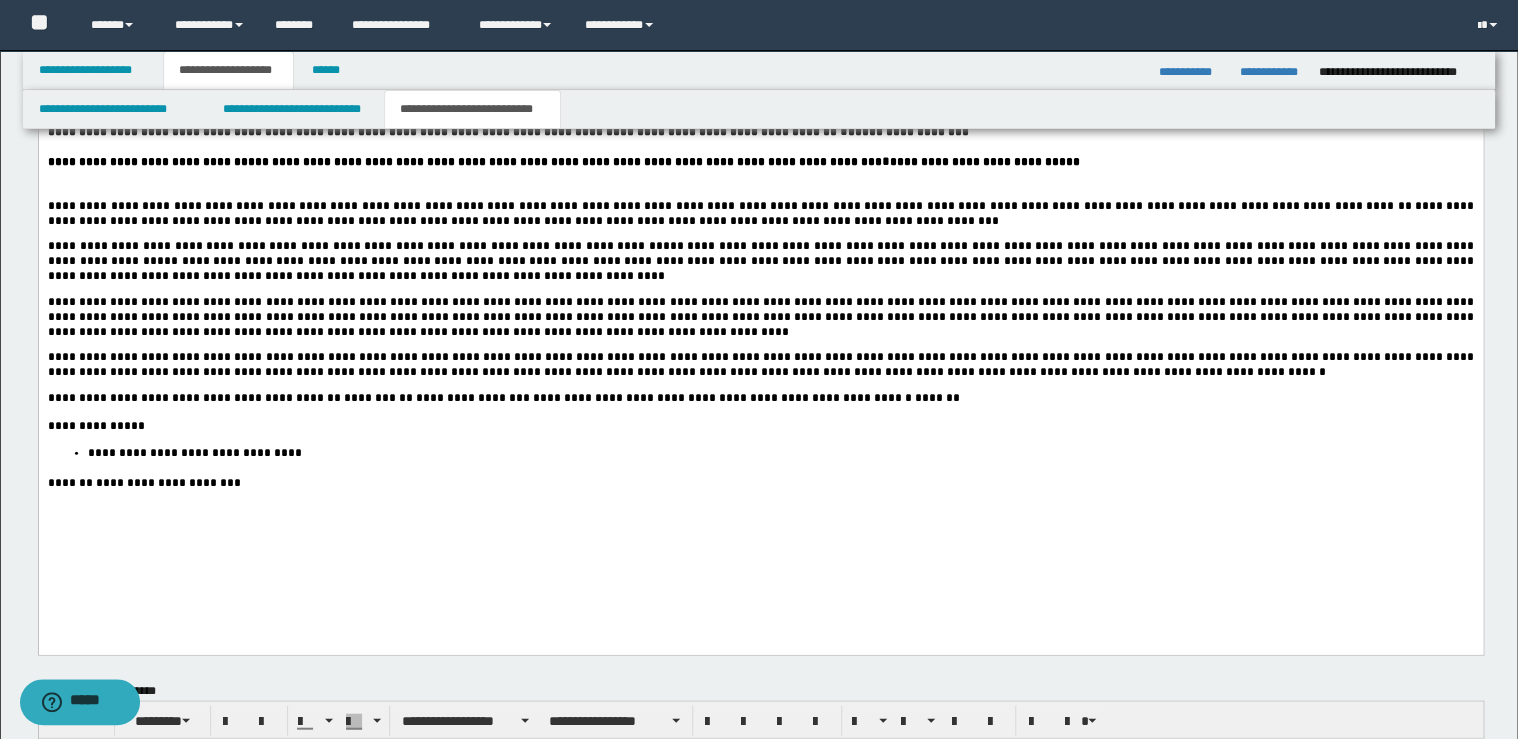 scroll, scrollTop: 1920, scrollLeft: 0, axis: vertical 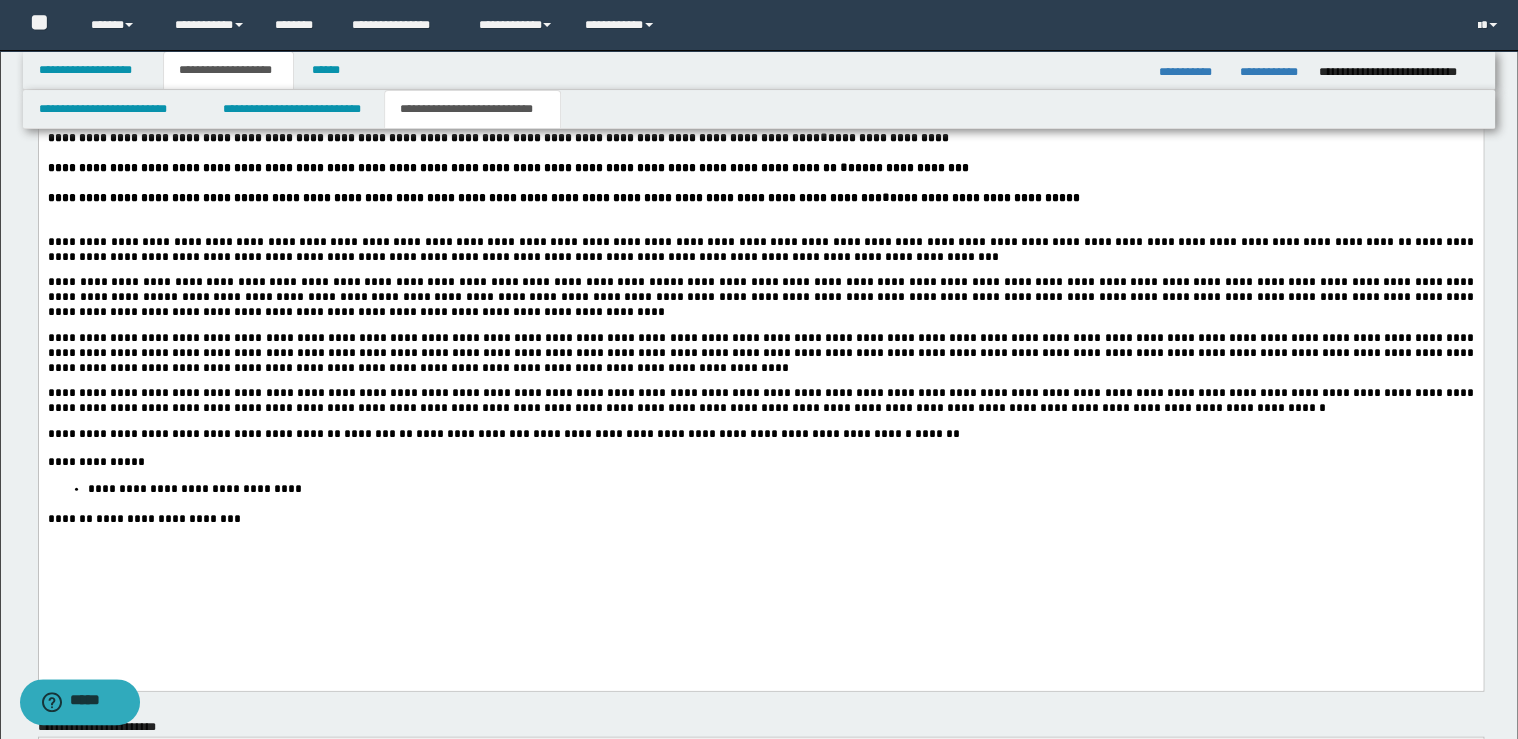 click on "**********" at bounding box center (760, 200) 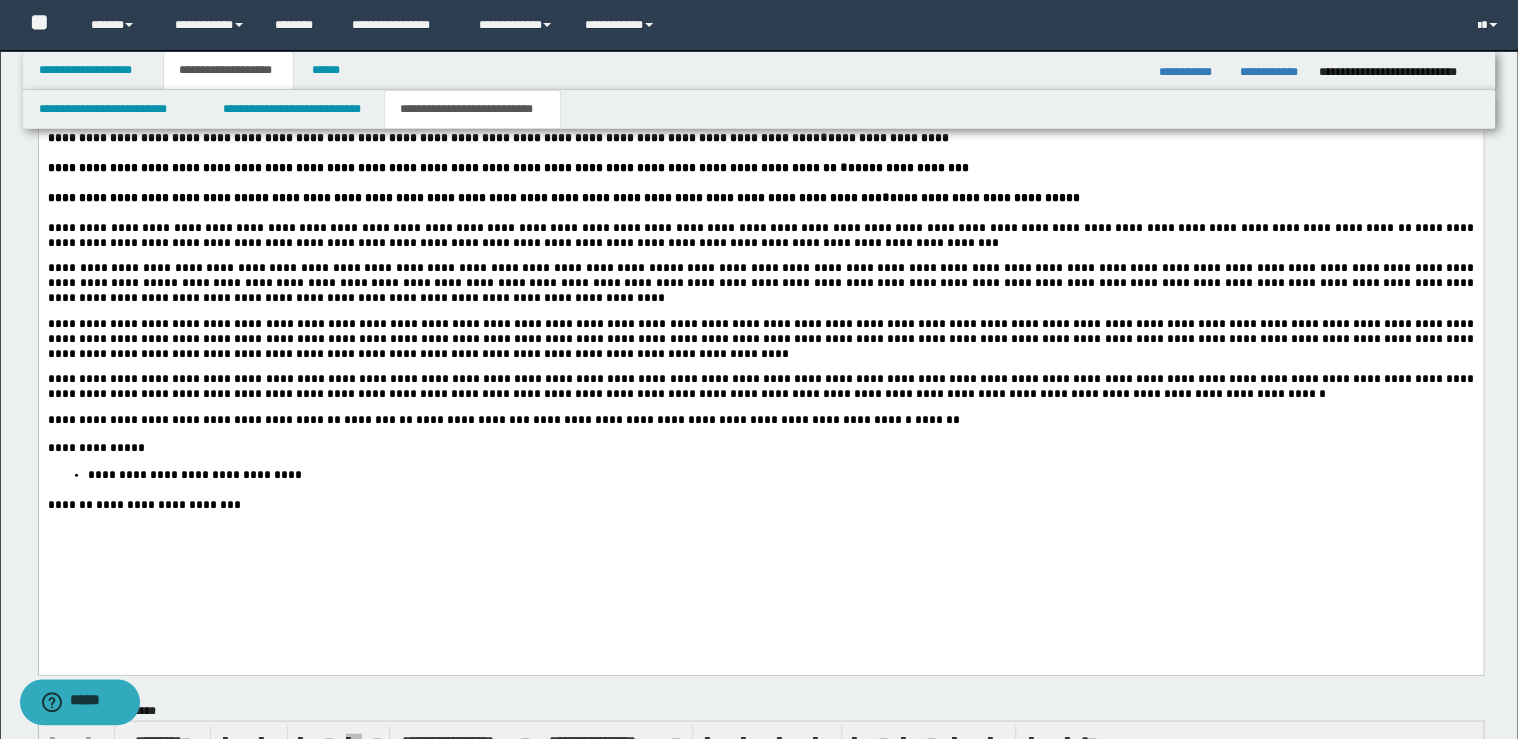 click on "**********" at bounding box center (760, 506) 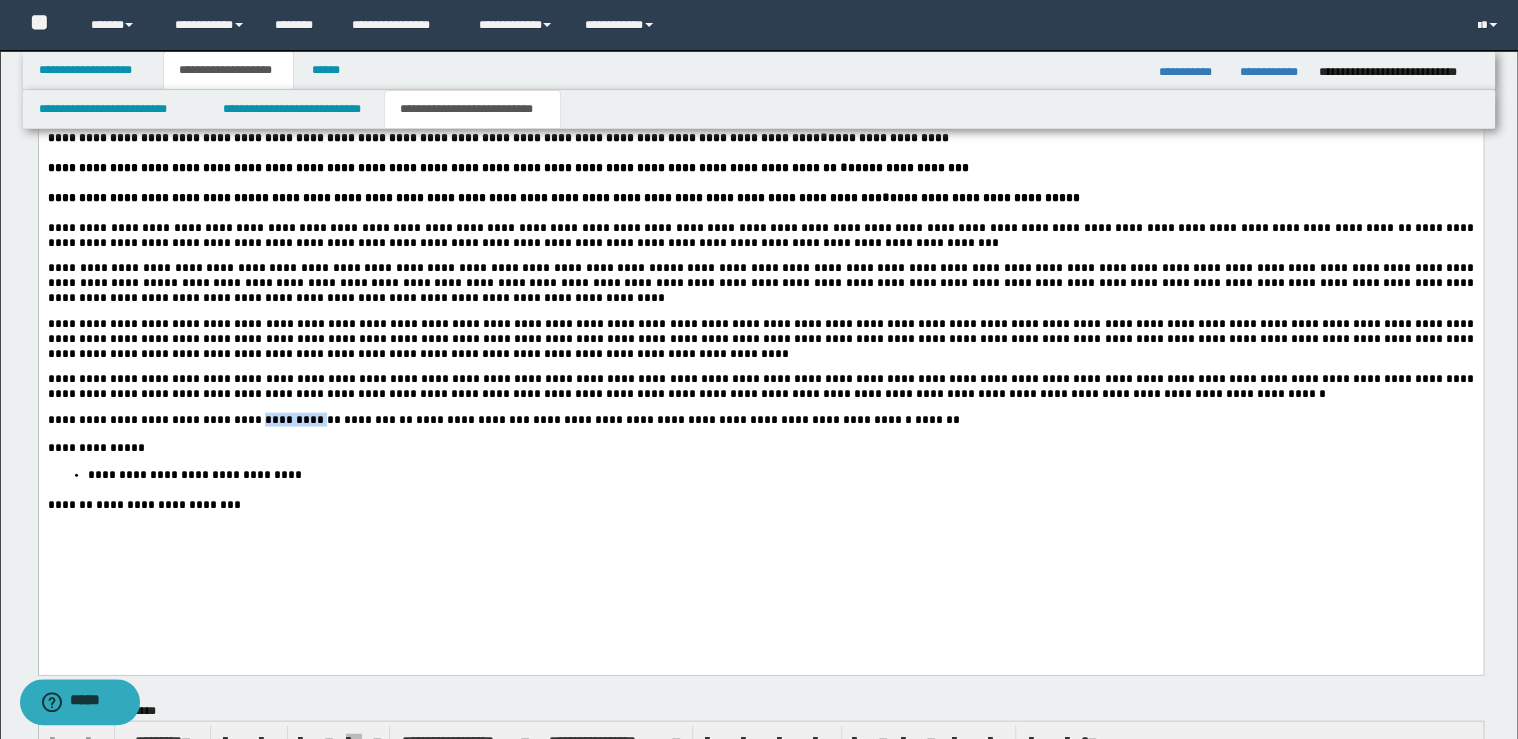 drag, startPoint x: 292, startPoint y: 471, endPoint x: 222, endPoint y: 468, distance: 70.064255 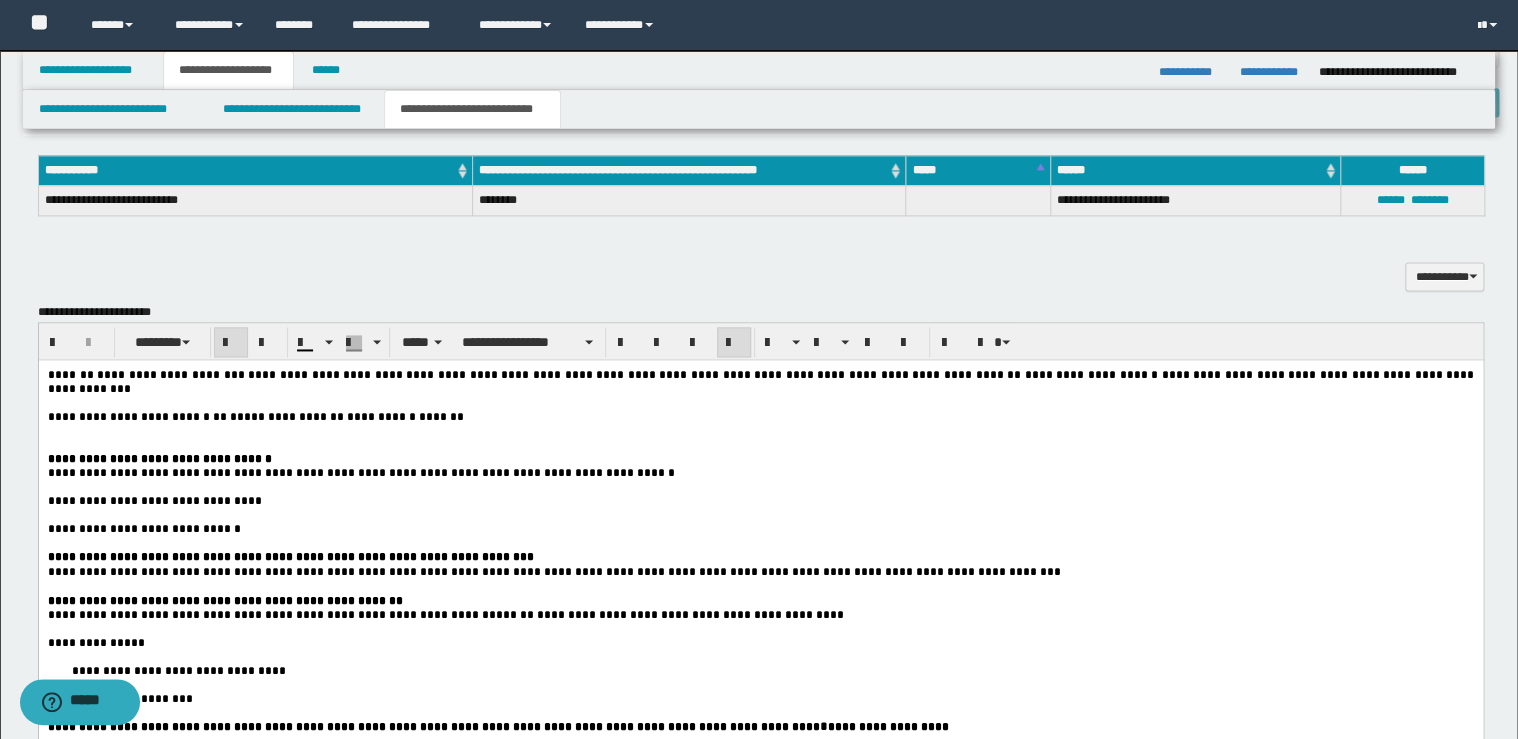 scroll, scrollTop: 1360, scrollLeft: 0, axis: vertical 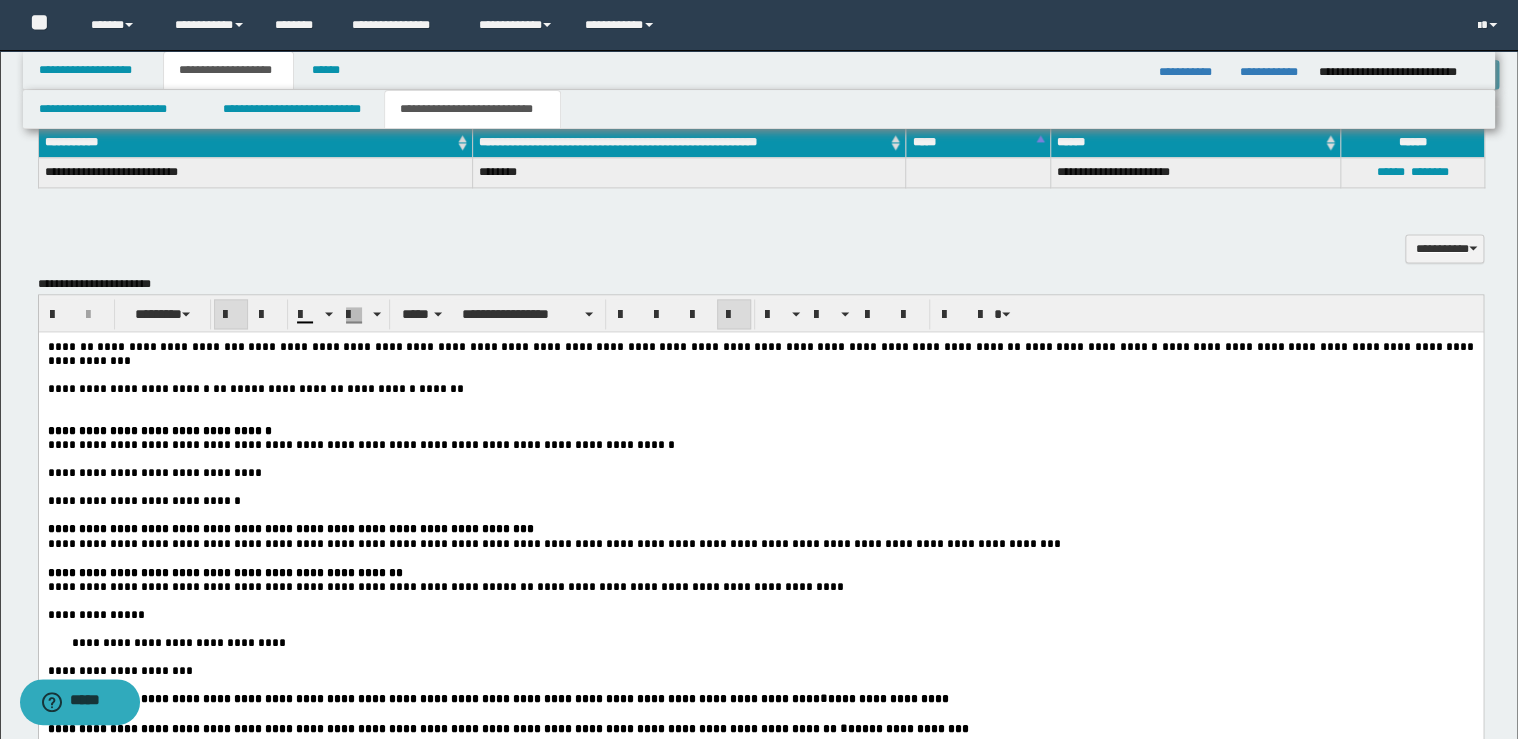 click on "**********" at bounding box center [760, 731] 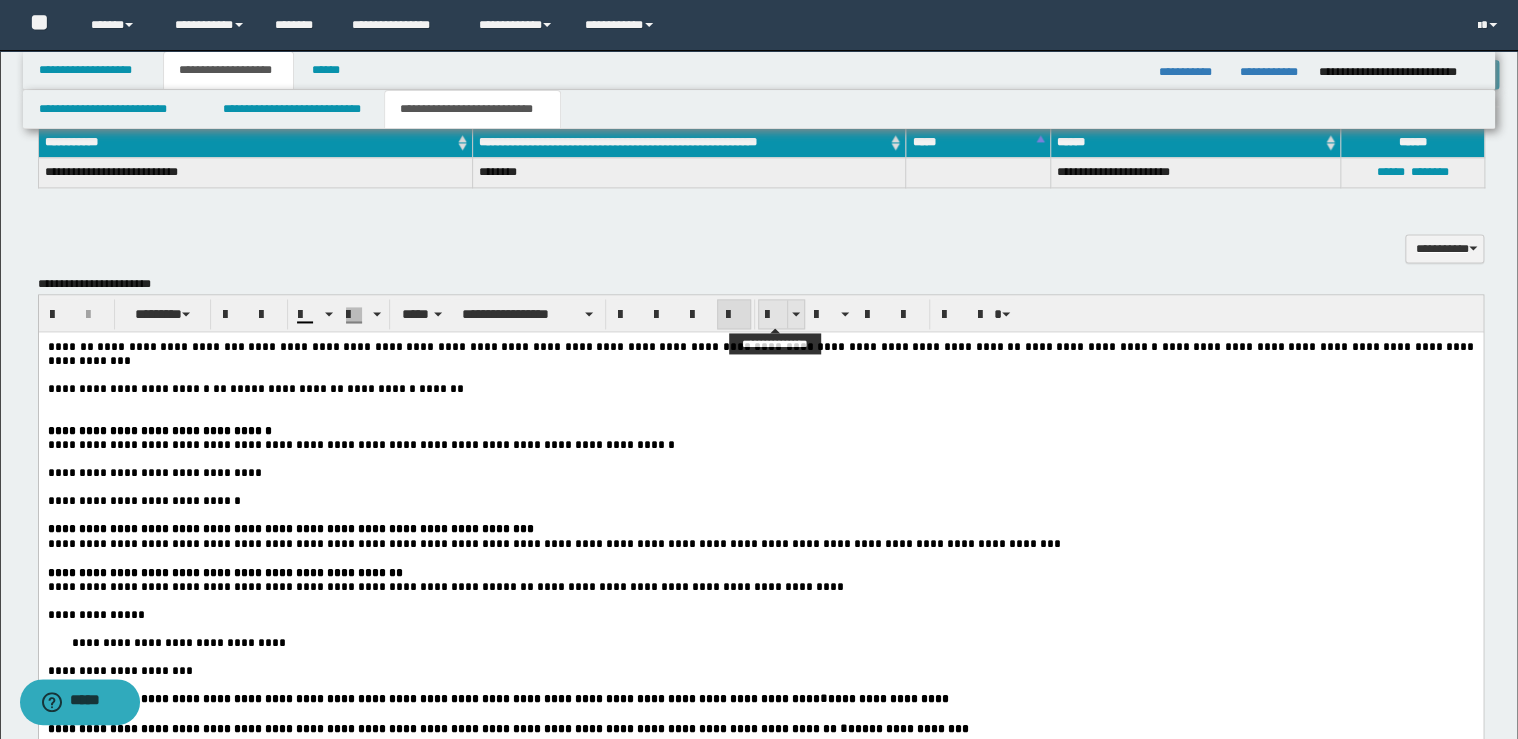click at bounding box center (773, 315) 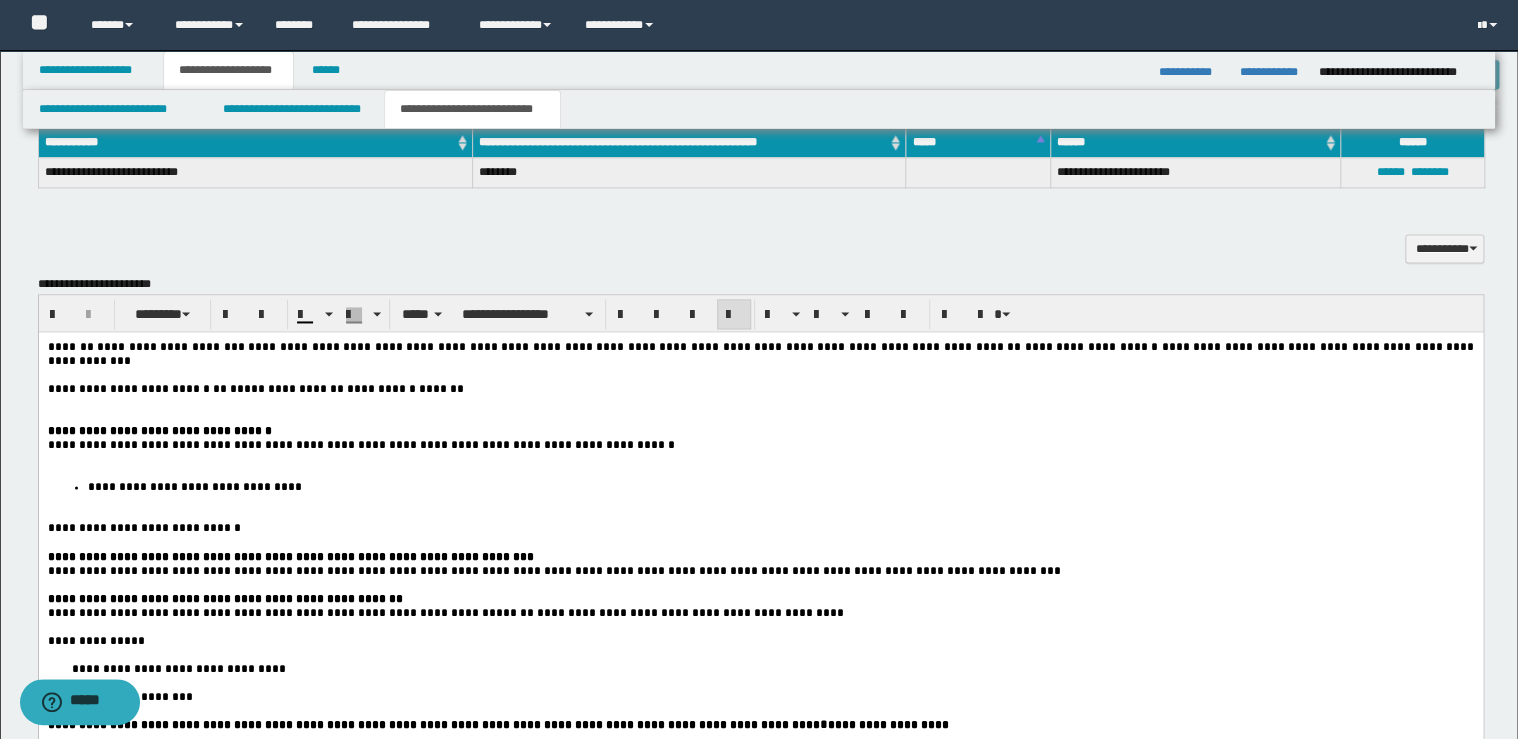 click on "**********" at bounding box center [760, 445] 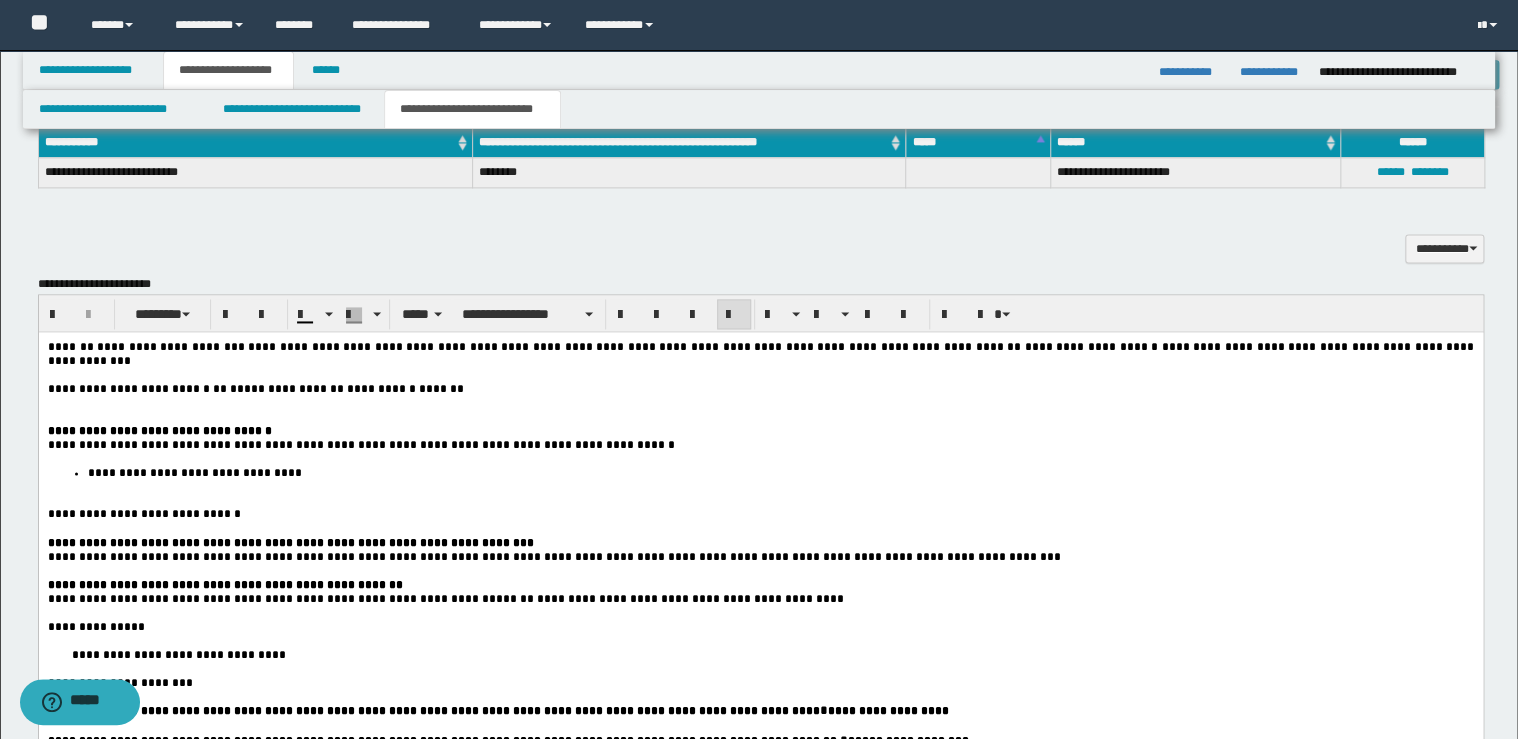 click on "**********" at bounding box center [760, 737] 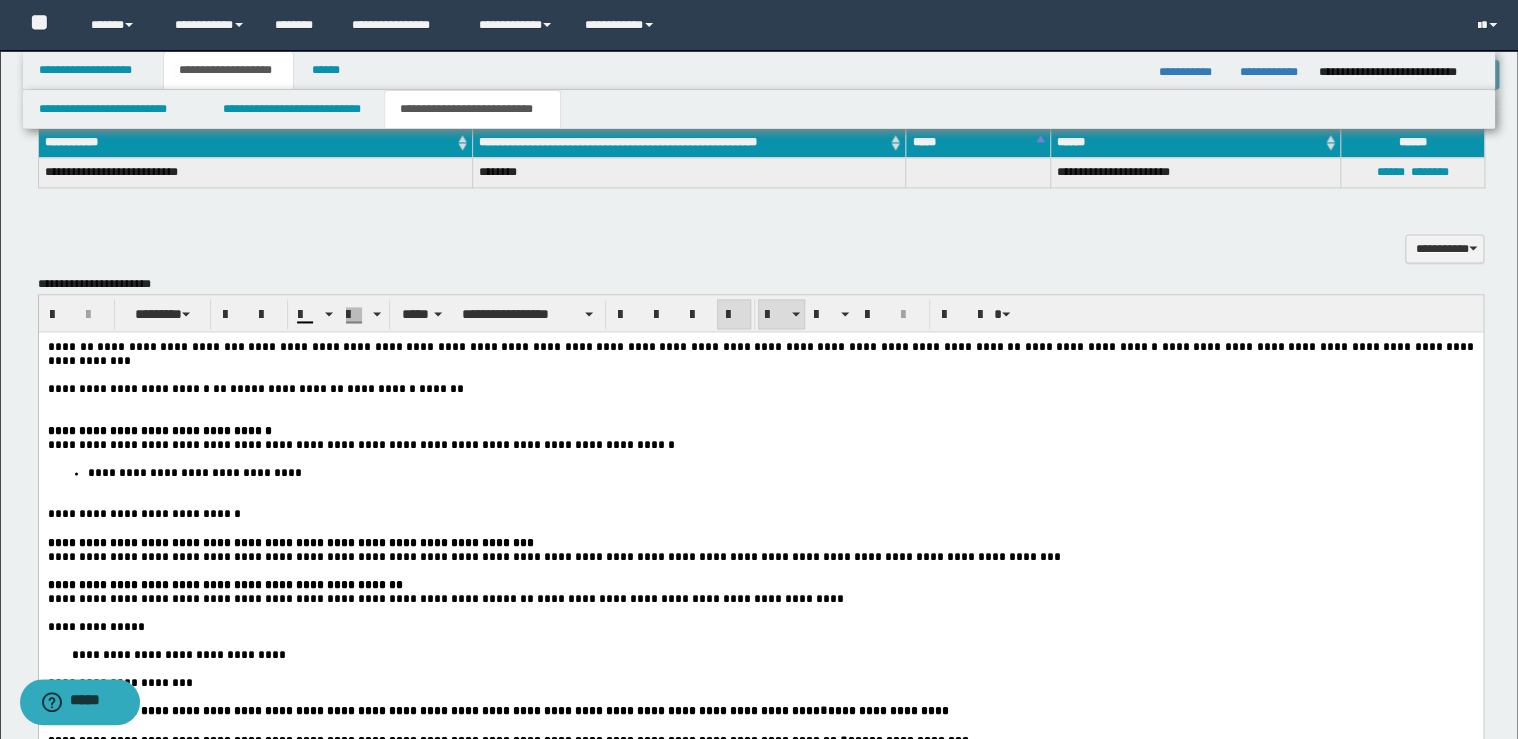 click on "**********" at bounding box center [780, 473] 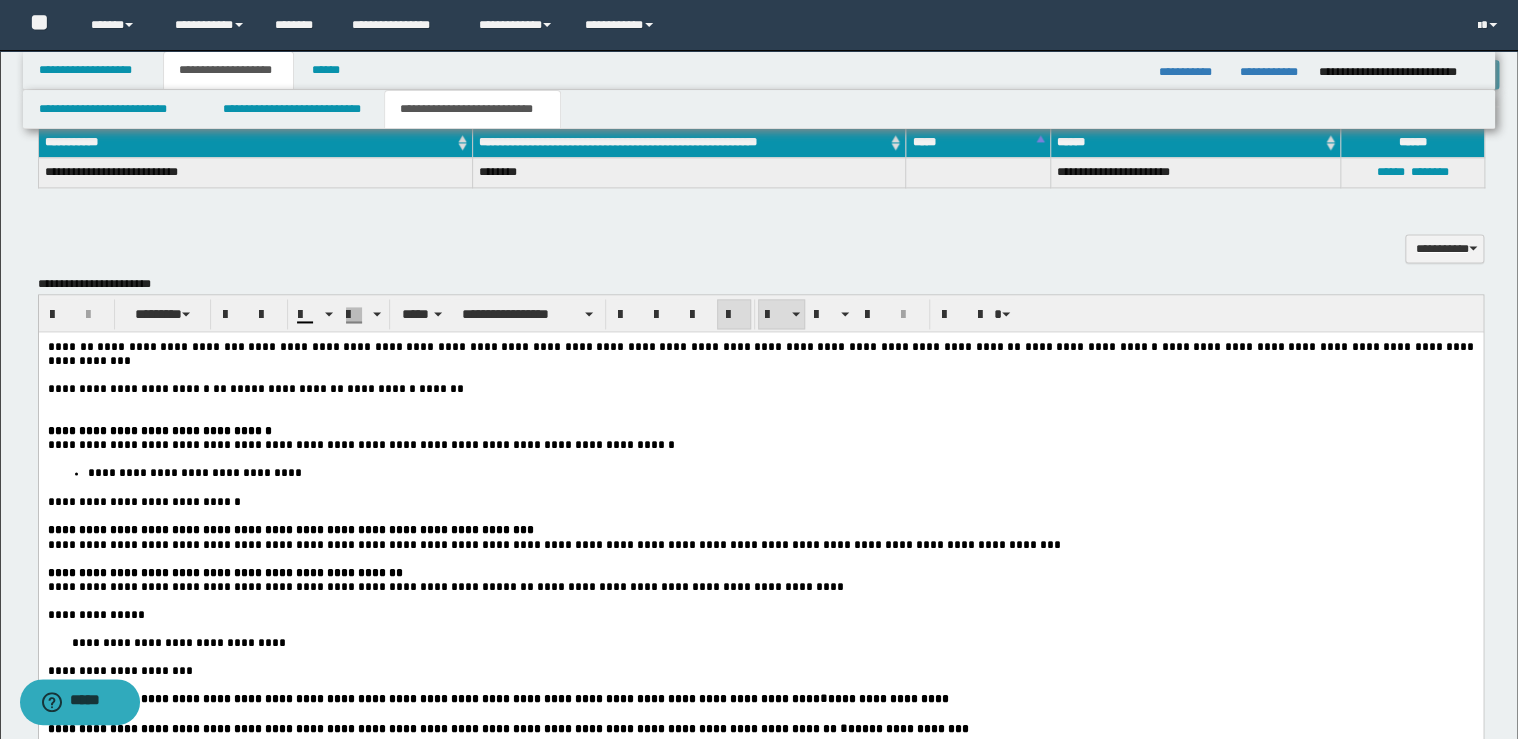 click on "**********" at bounding box center (760, 431) 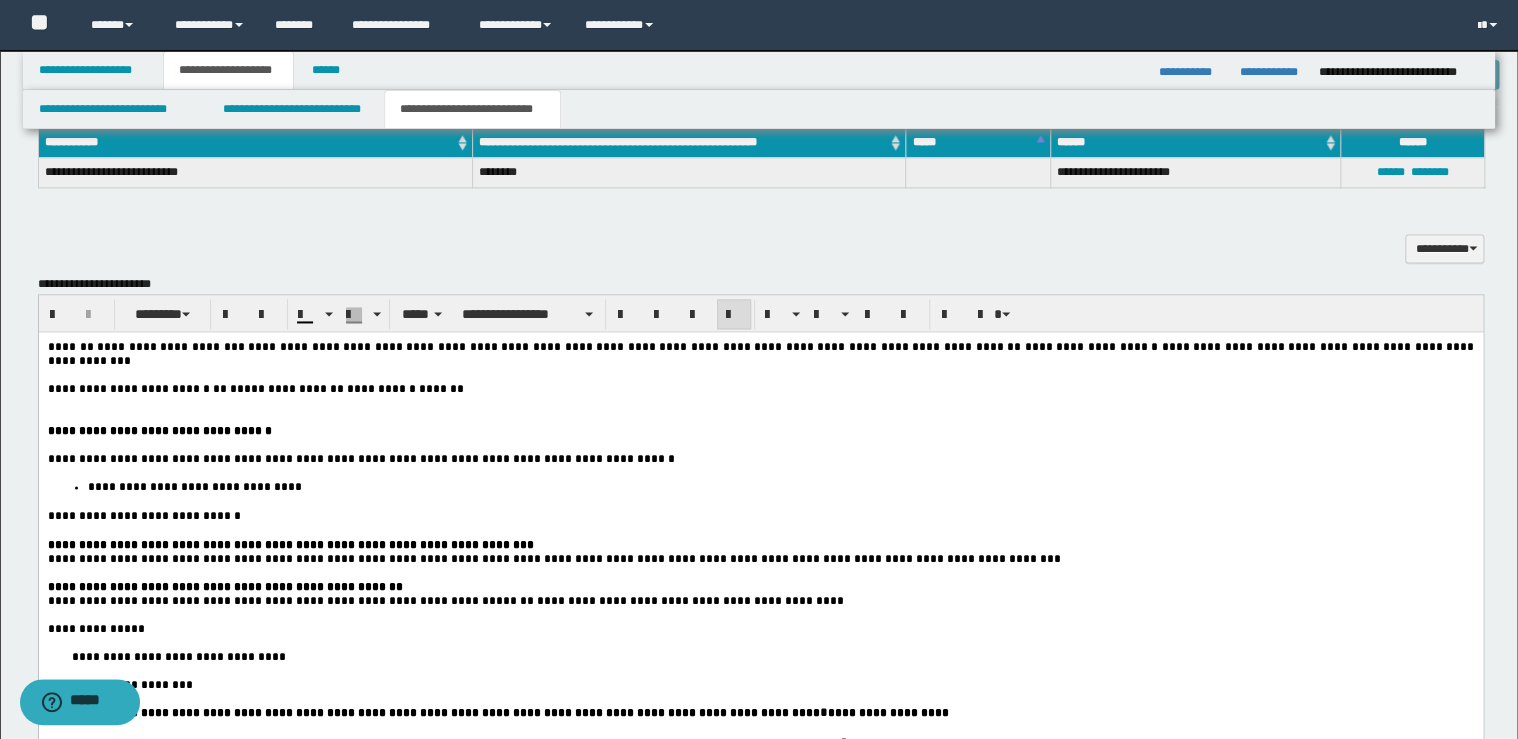 click on "**********" at bounding box center [760, 389] 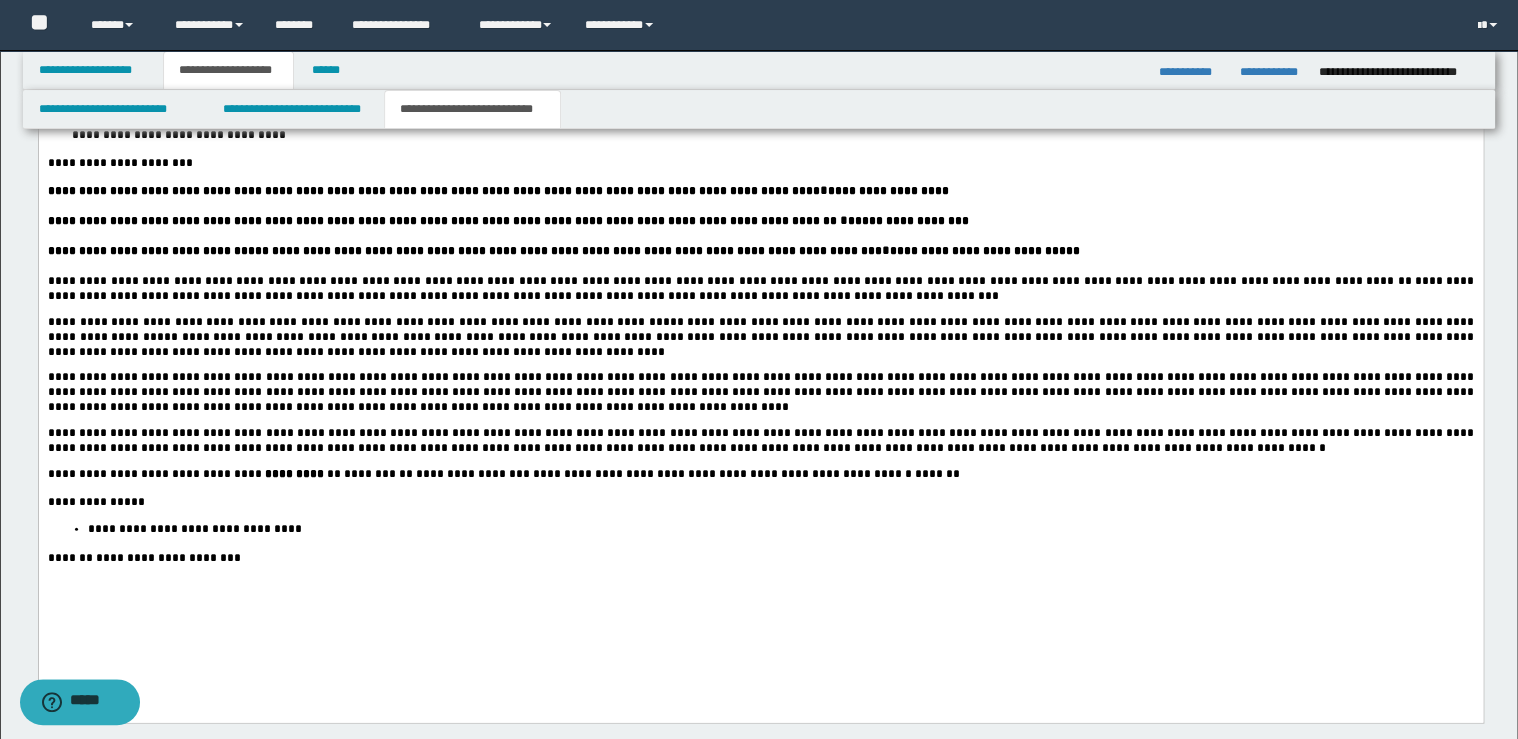 scroll, scrollTop: 1840, scrollLeft: 0, axis: vertical 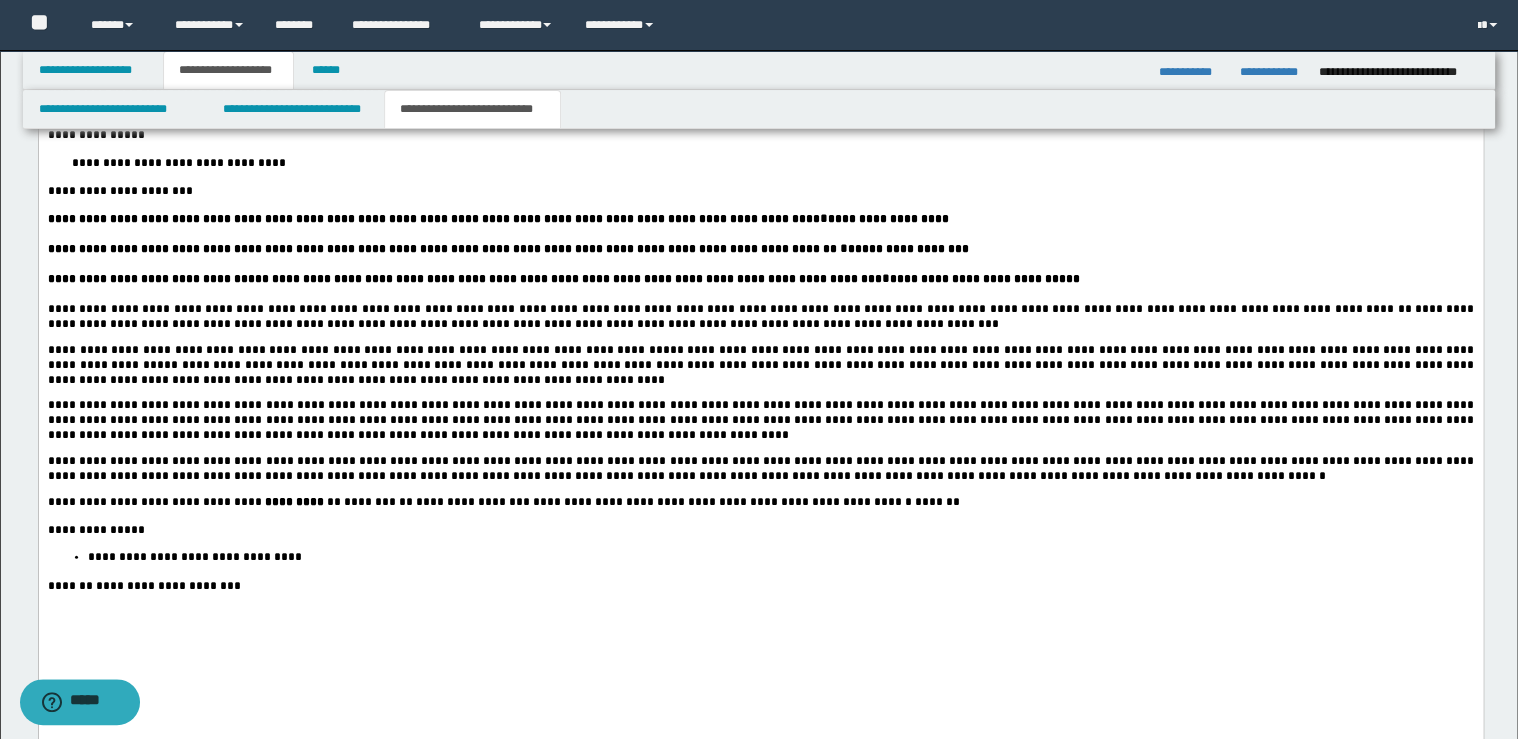 click on "**********" at bounding box center [178, 163] 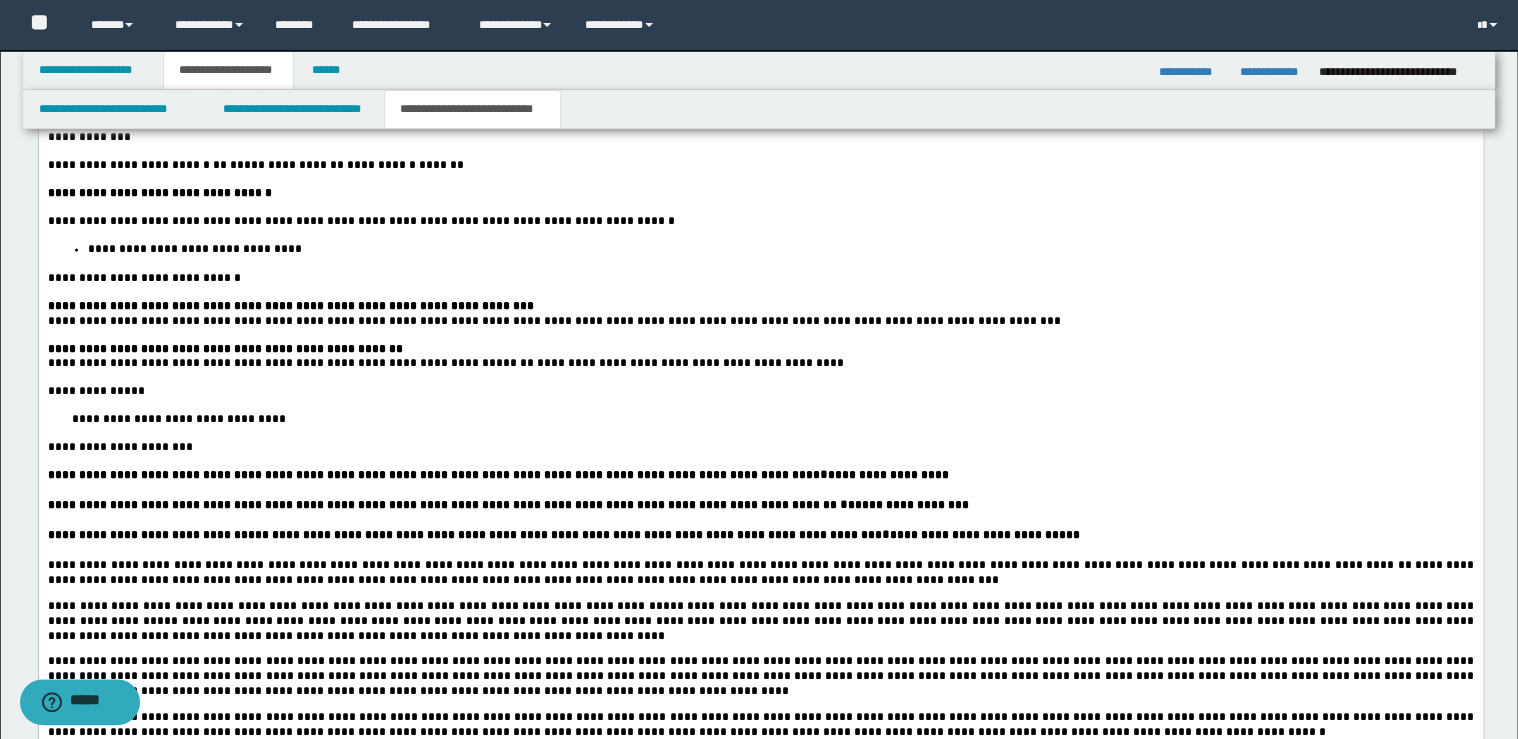 scroll, scrollTop: 1360, scrollLeft: 0, axis: vertical 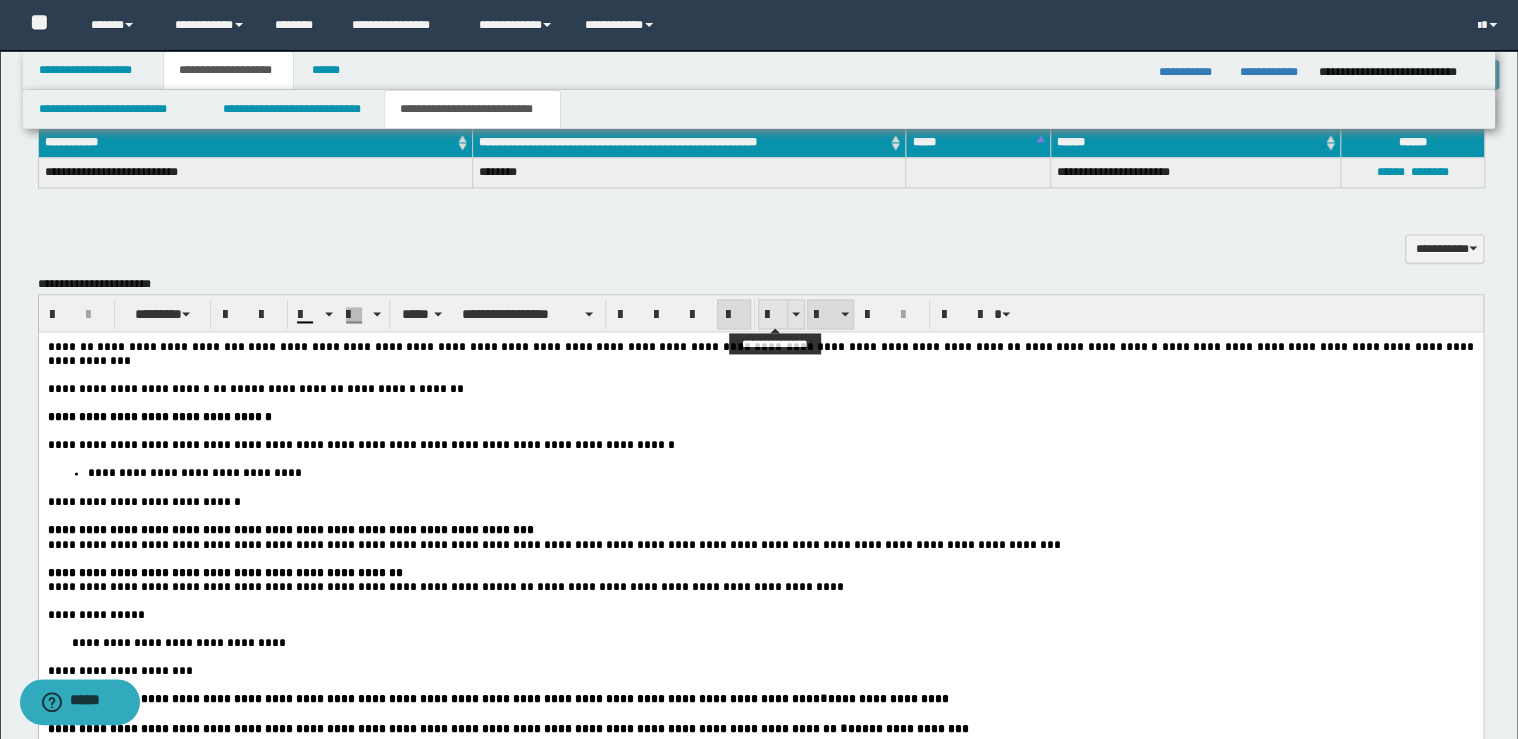 click at bounding box center (773, 315) 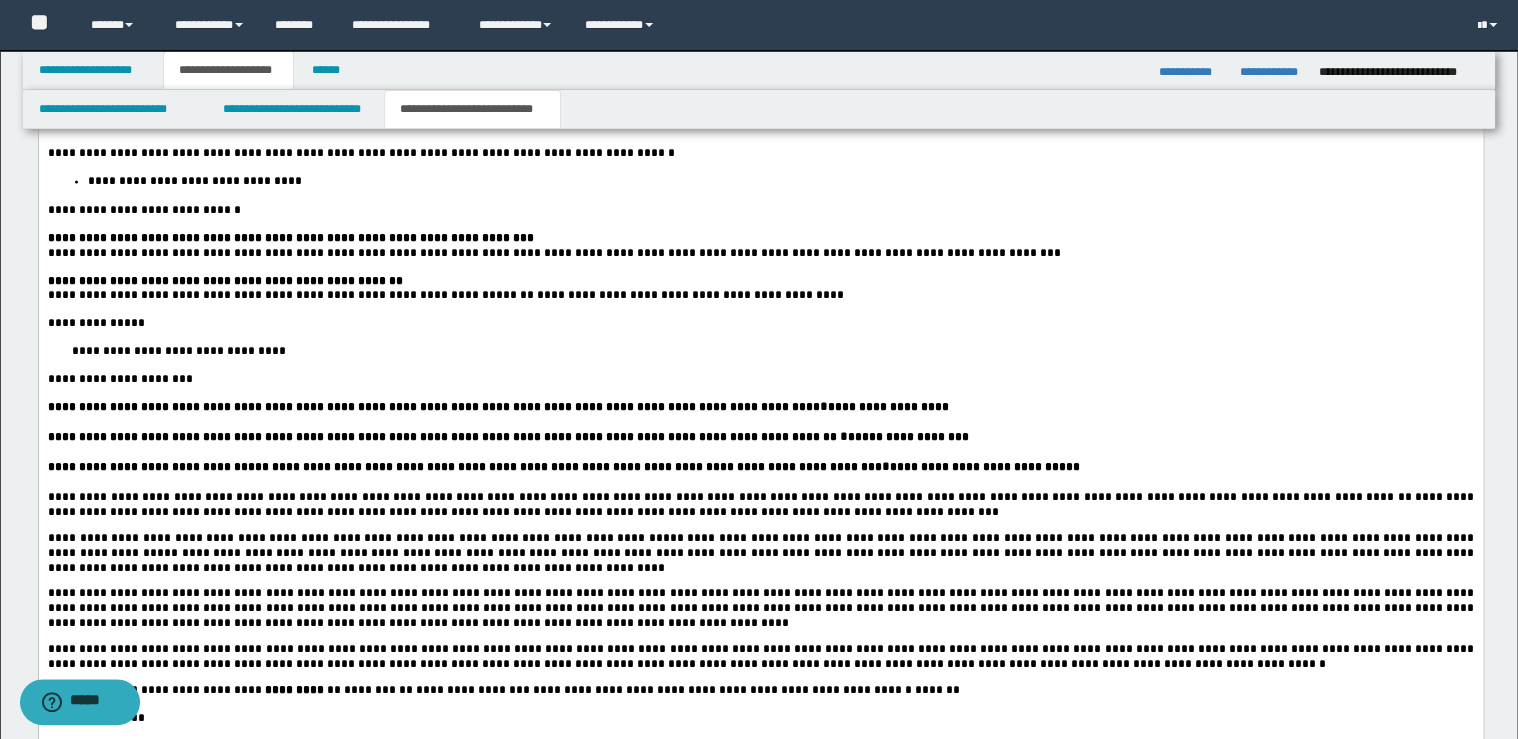scroll, scrollTop: 1520, scrollLeft: 0, axis: vertical 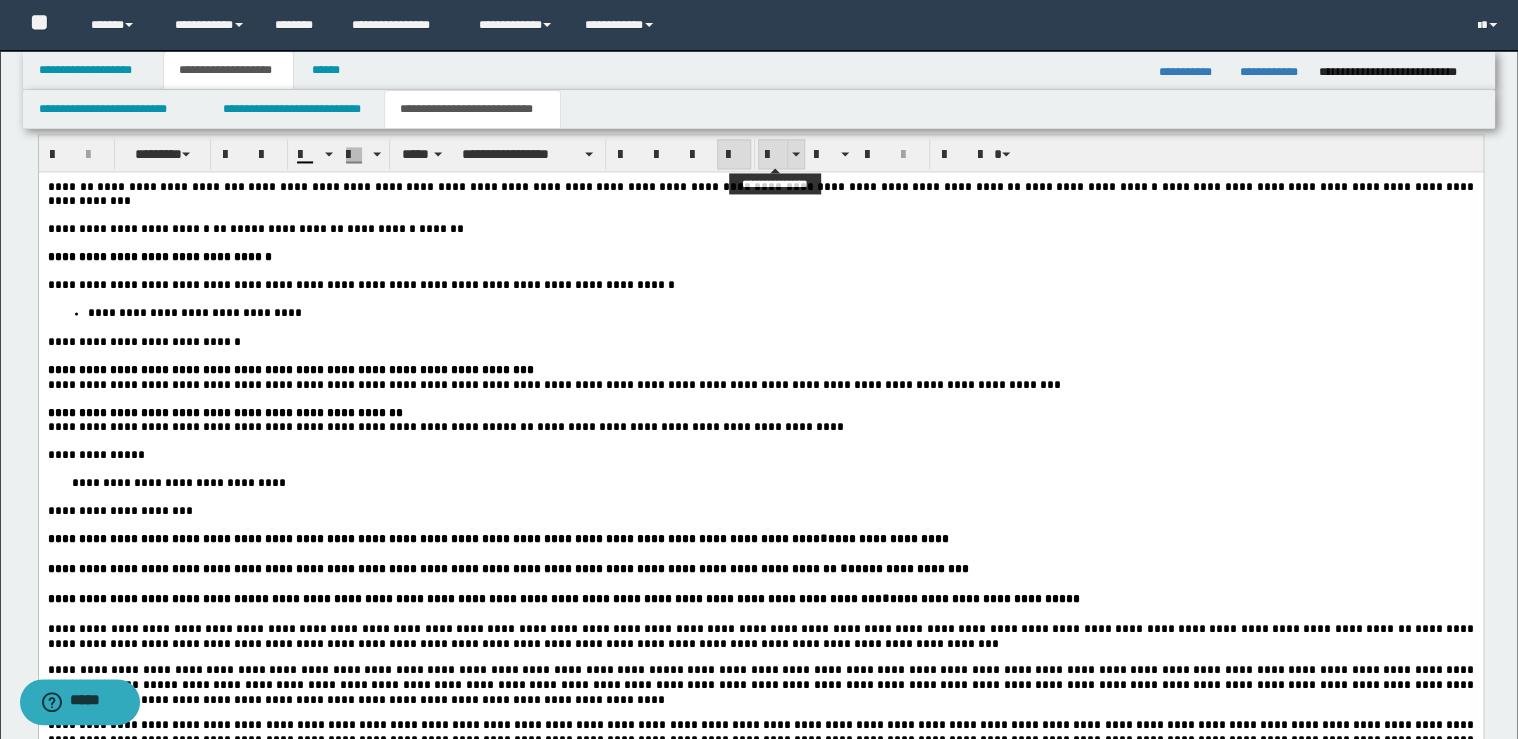 click at bounding box center [773, 155] 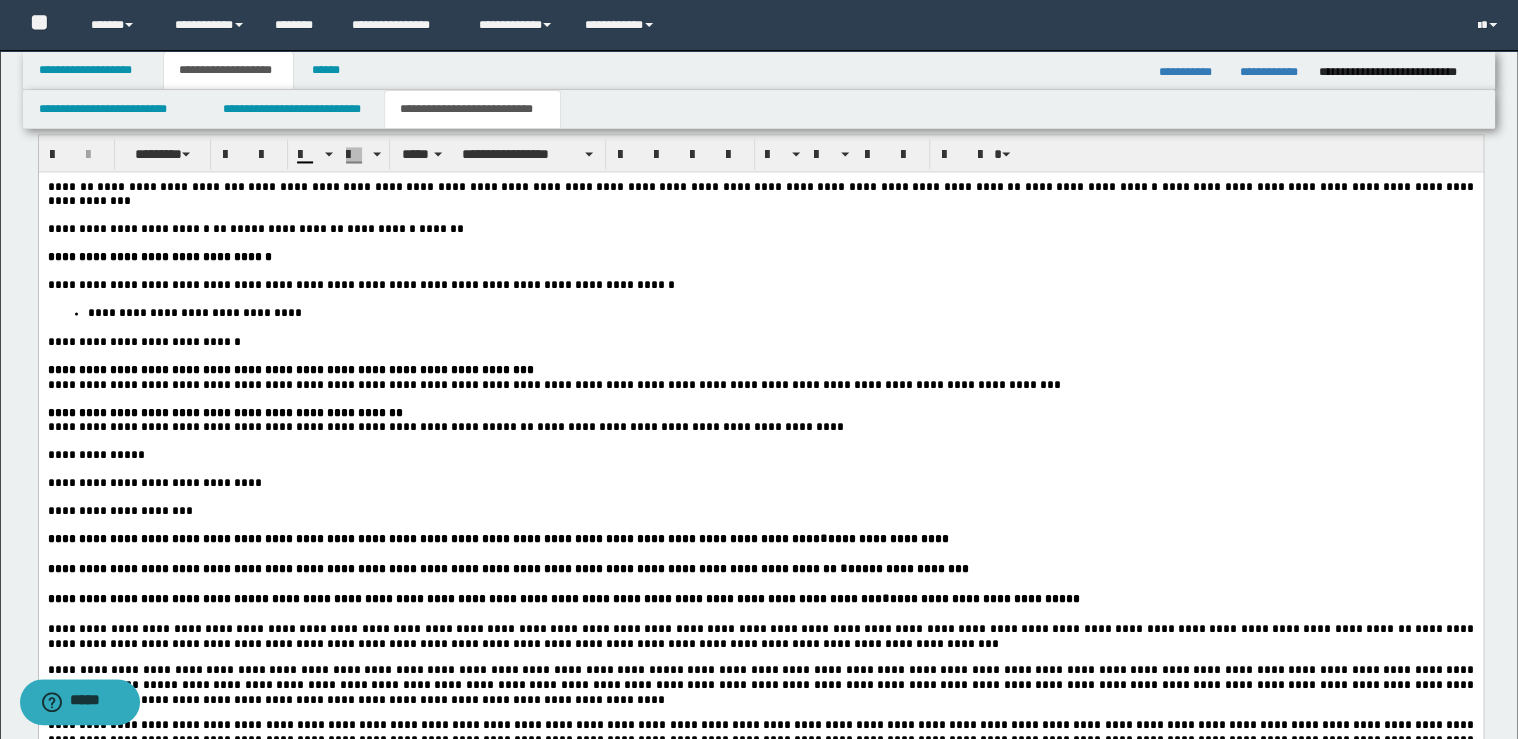 scroll, scrollTop: 1520, scrollLeft: 0, axis: vertical 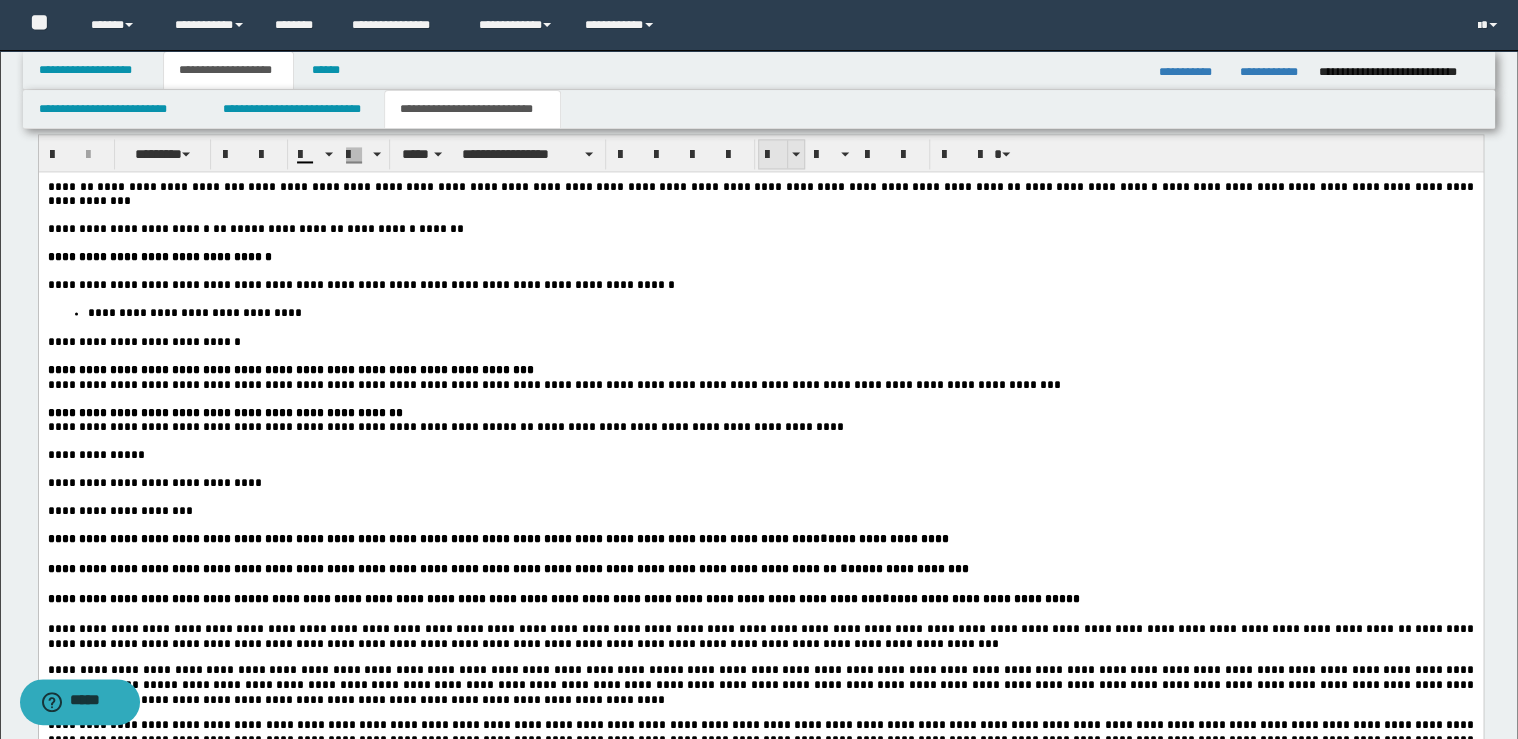 click at bounding box center (773, 155) 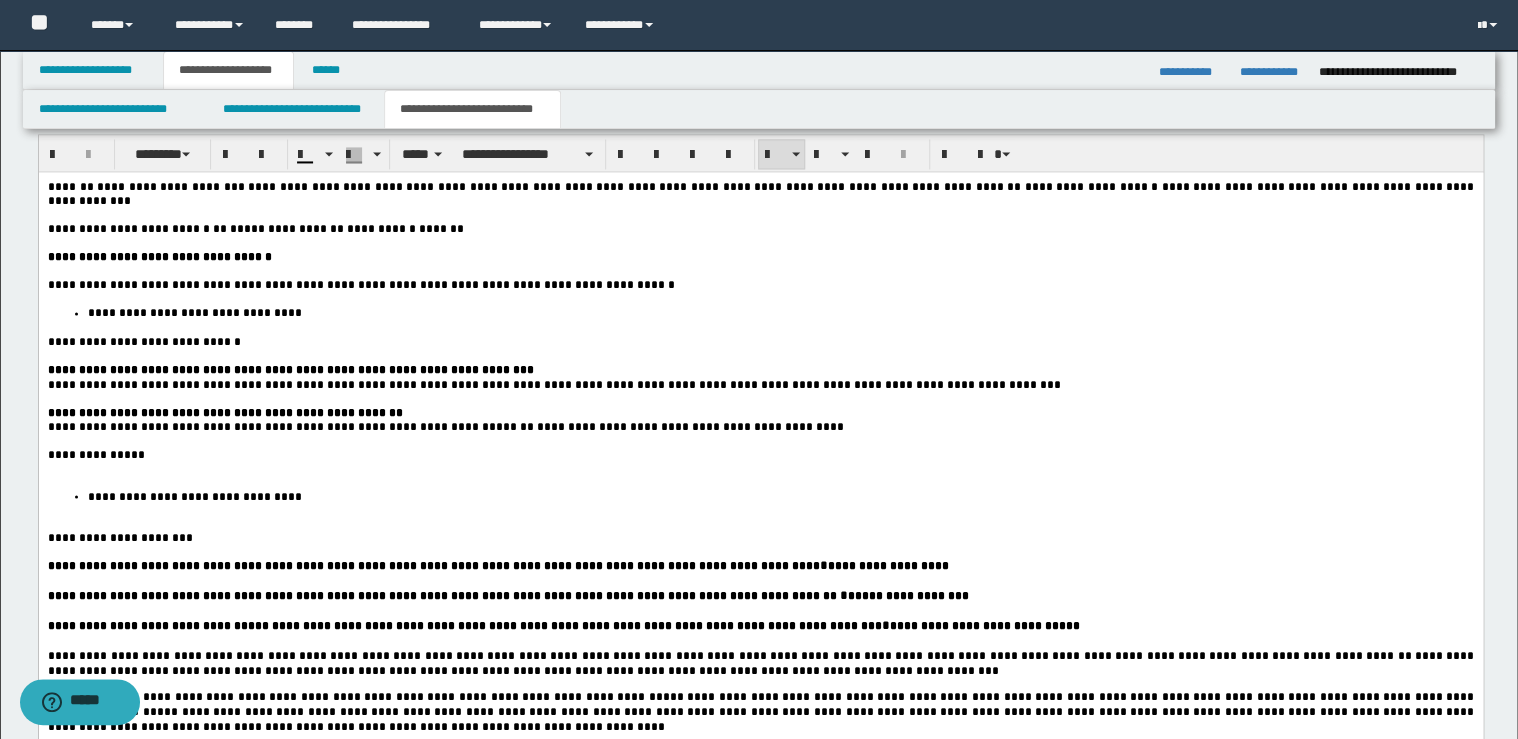 scroll, scrollTop: 1840, scrollLeft: 0, axis: vertical 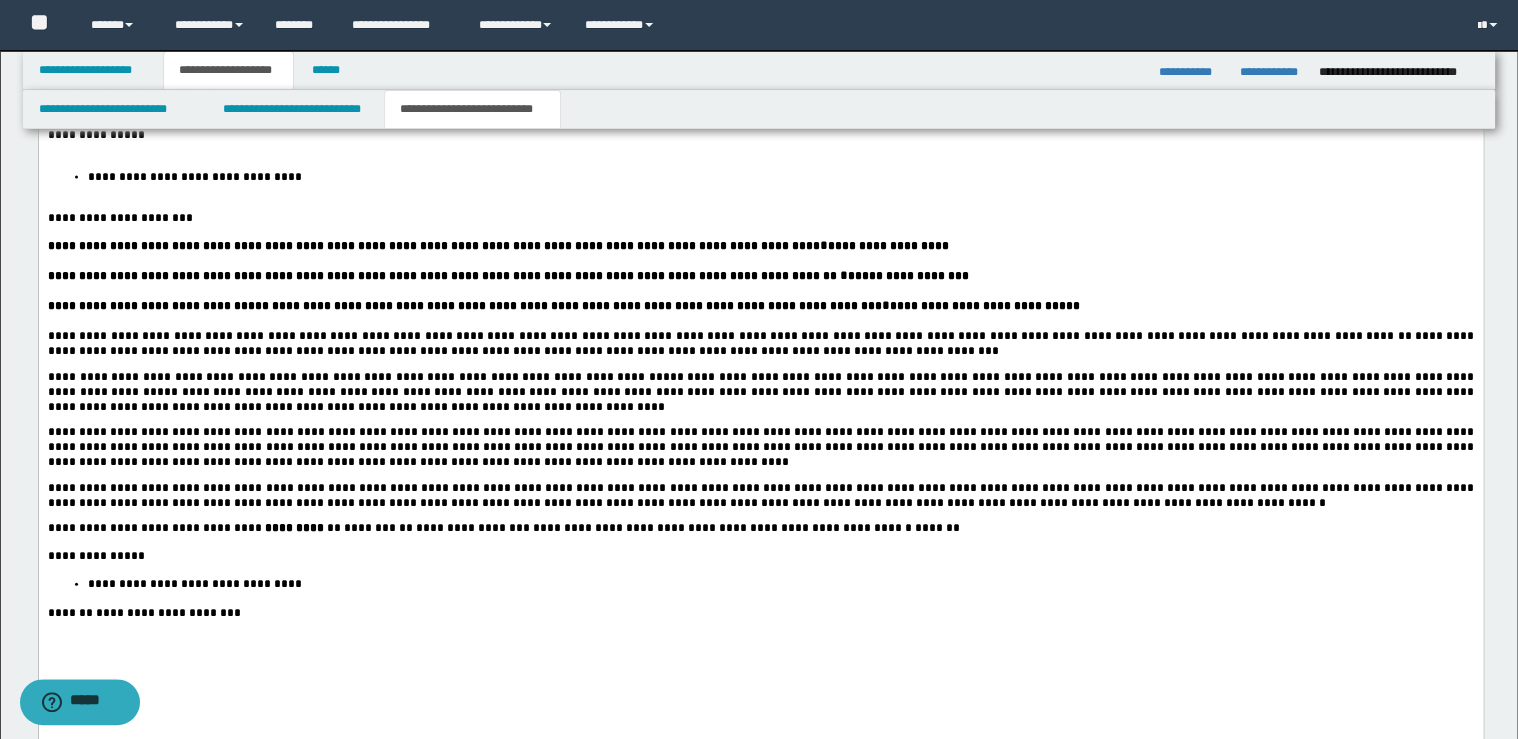 click on "**********" at bounding box center (760, 135) 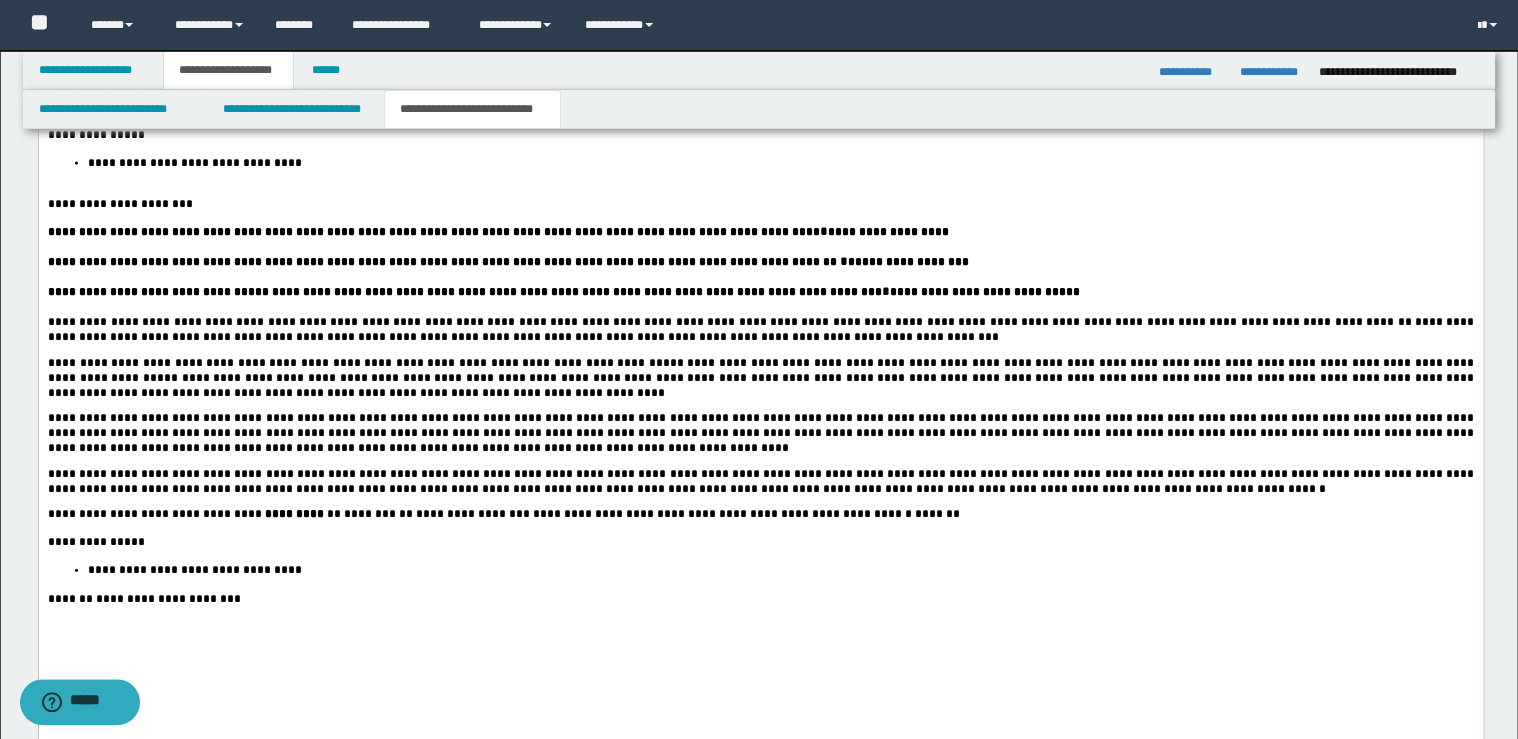 click on "**********" at bounding box center (780, 163) 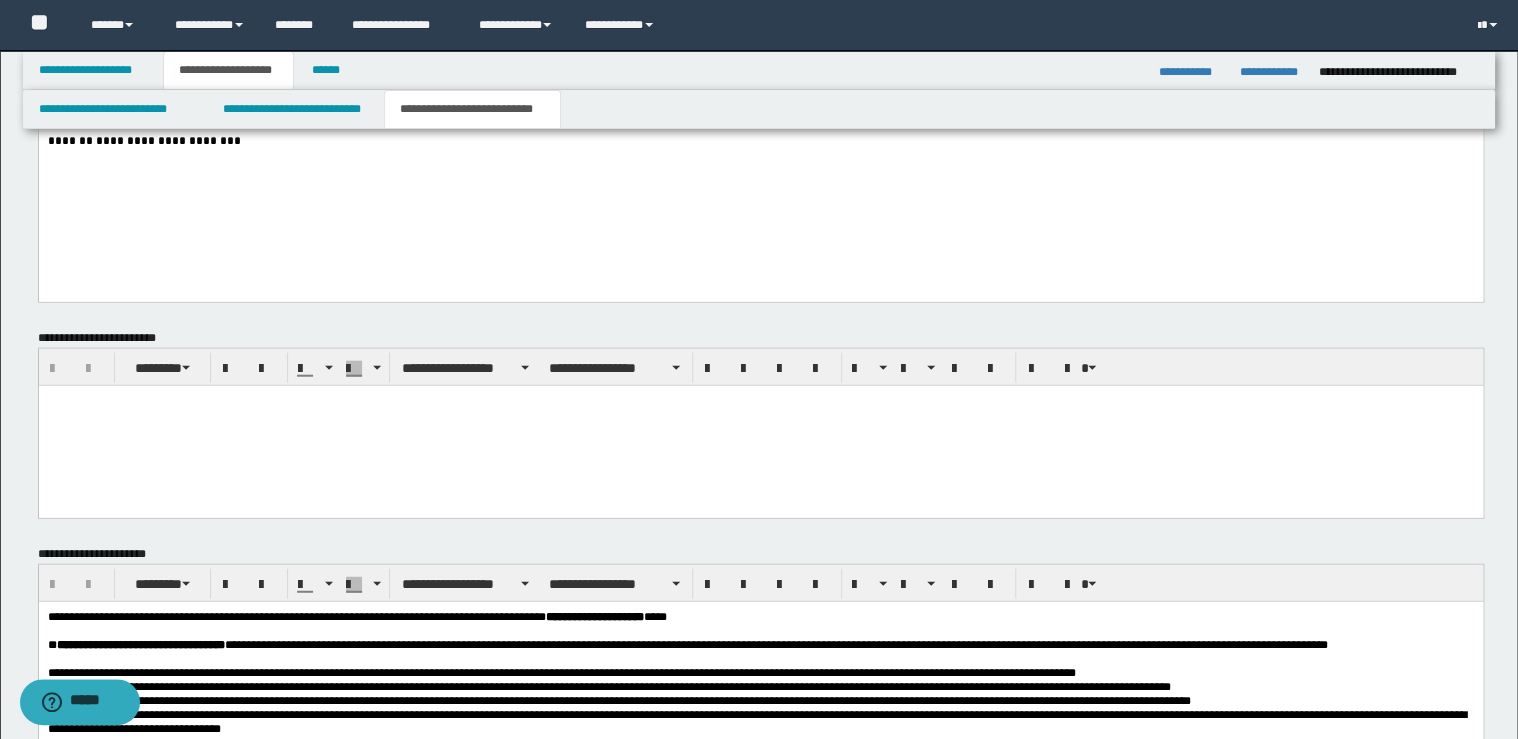 scroll, scrollTop: 2480, scrollLeft: 0, axis: vertical 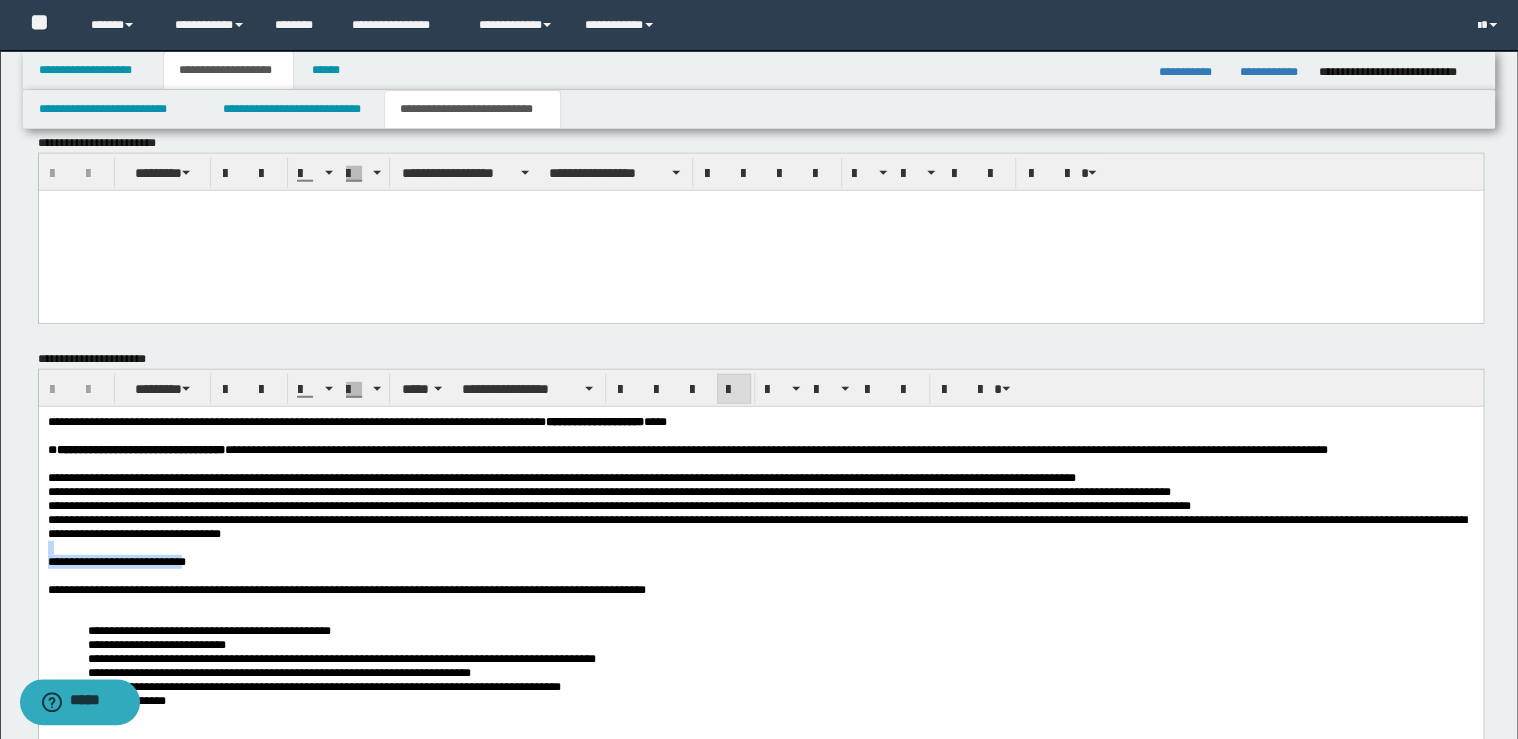 drag, startPoint x: 198, startPoint y: 587, endPoint x: 38, endPoint y: 969, distance: 414.15457 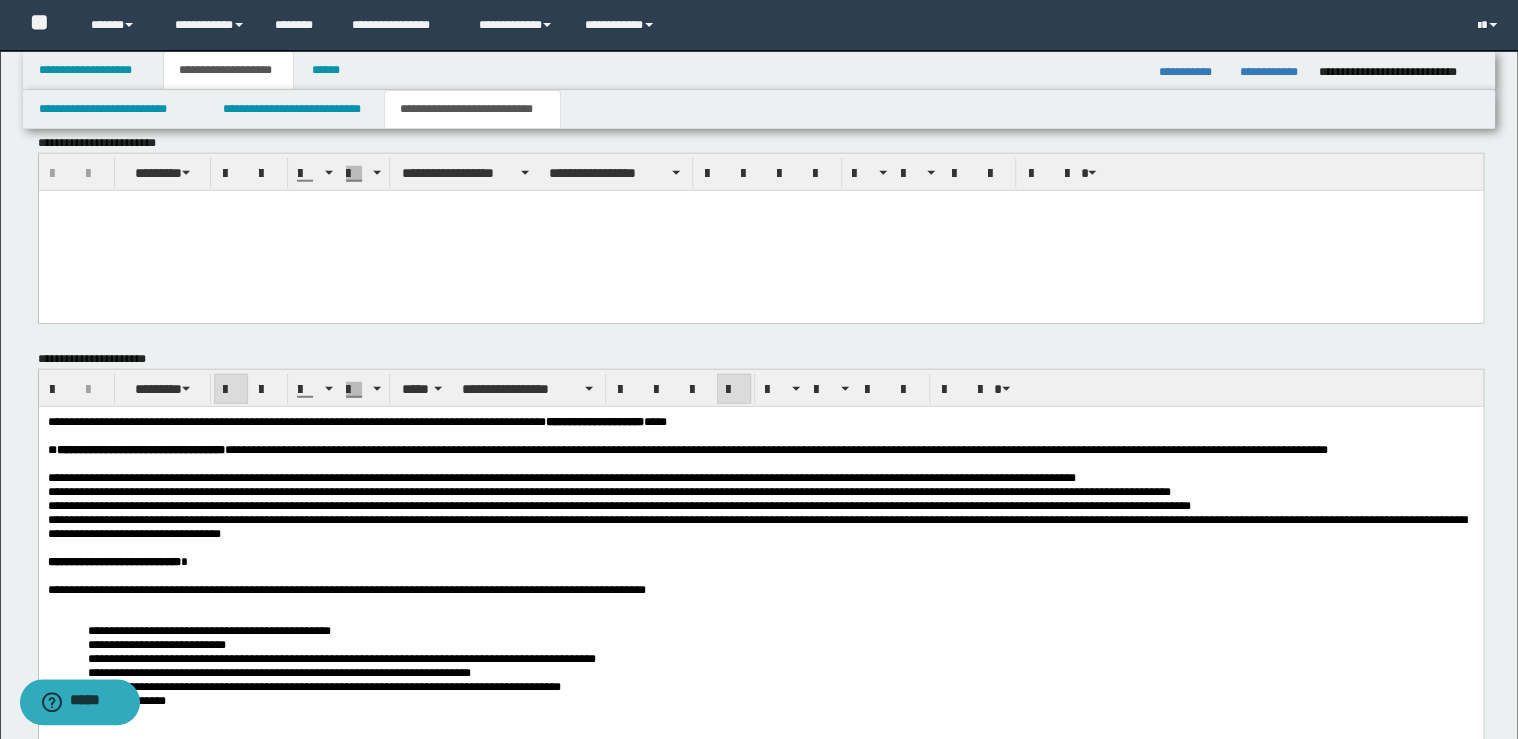 click on "**********" at bounding box center (278, 672) 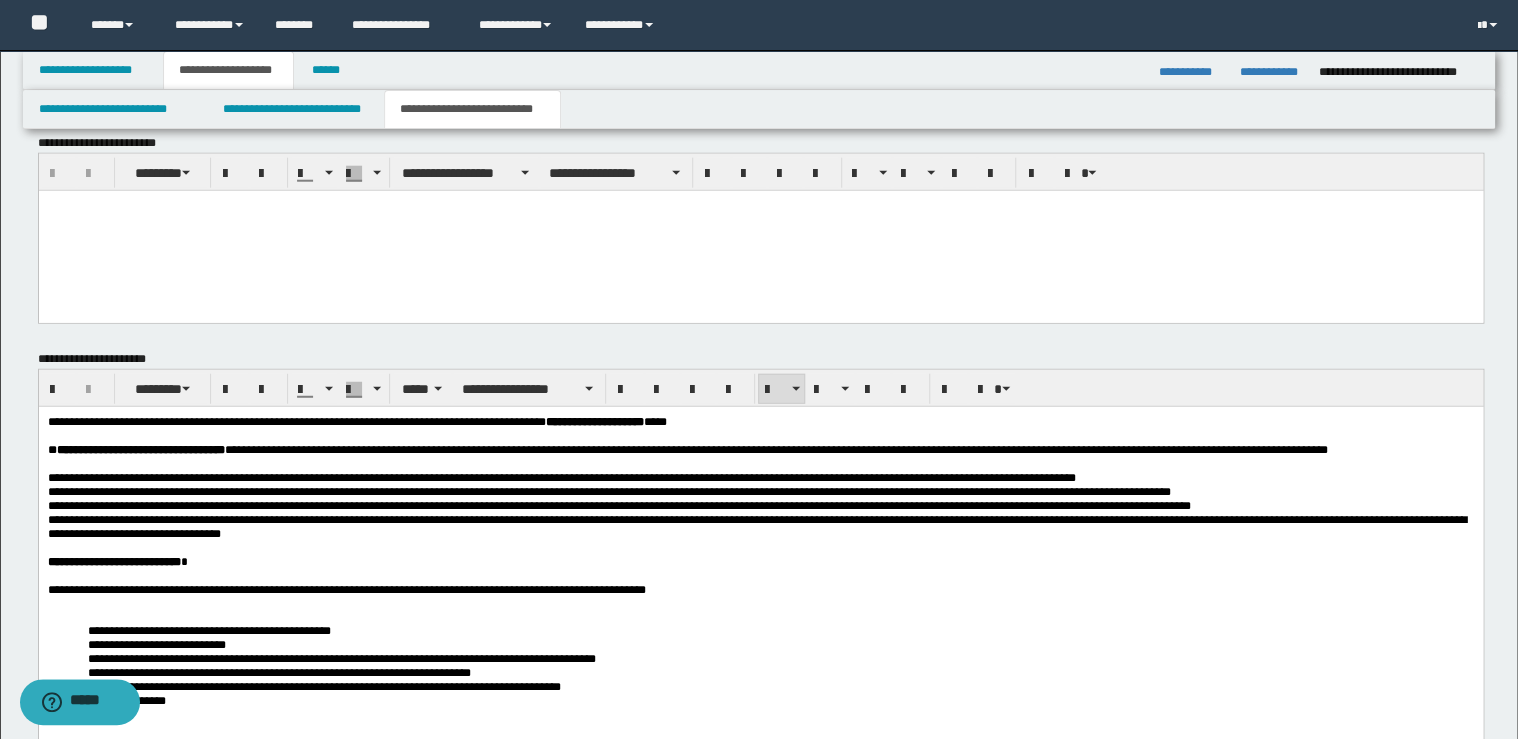click on "**********" at bounding box center [760, 589] 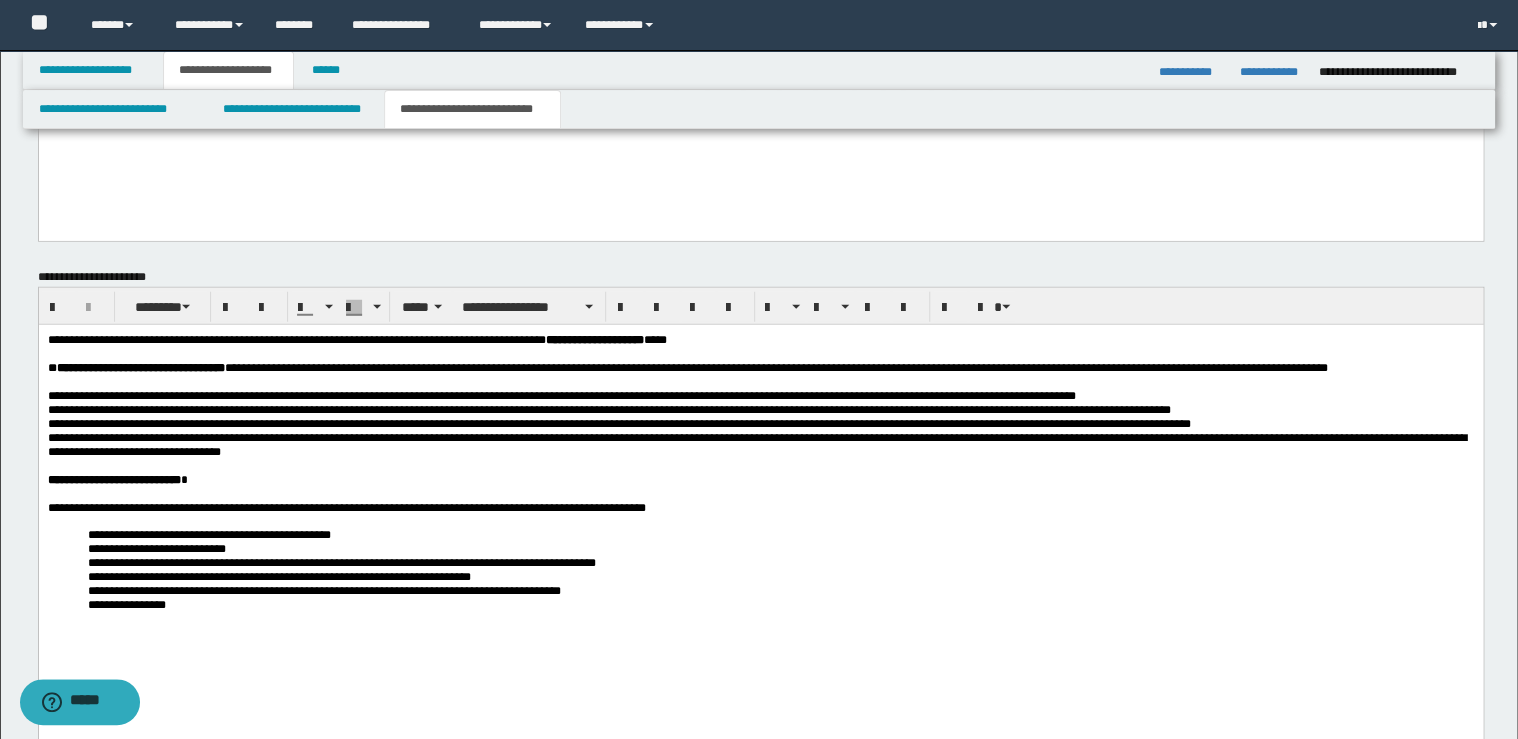 scroll, scrollTop: 2717, scrollLeft: 0, axis: vertical 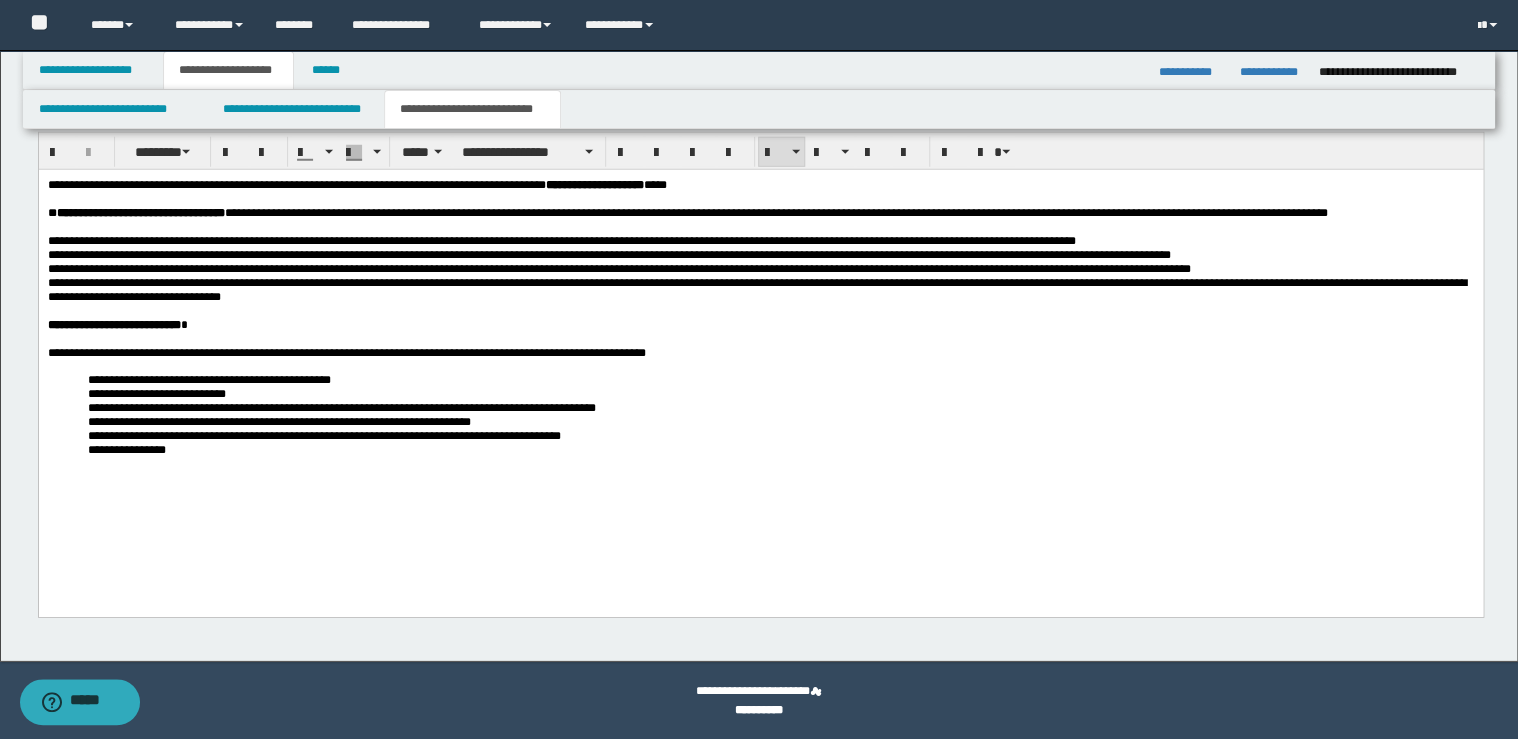 click on "**********" at bounding box center (792, 449) 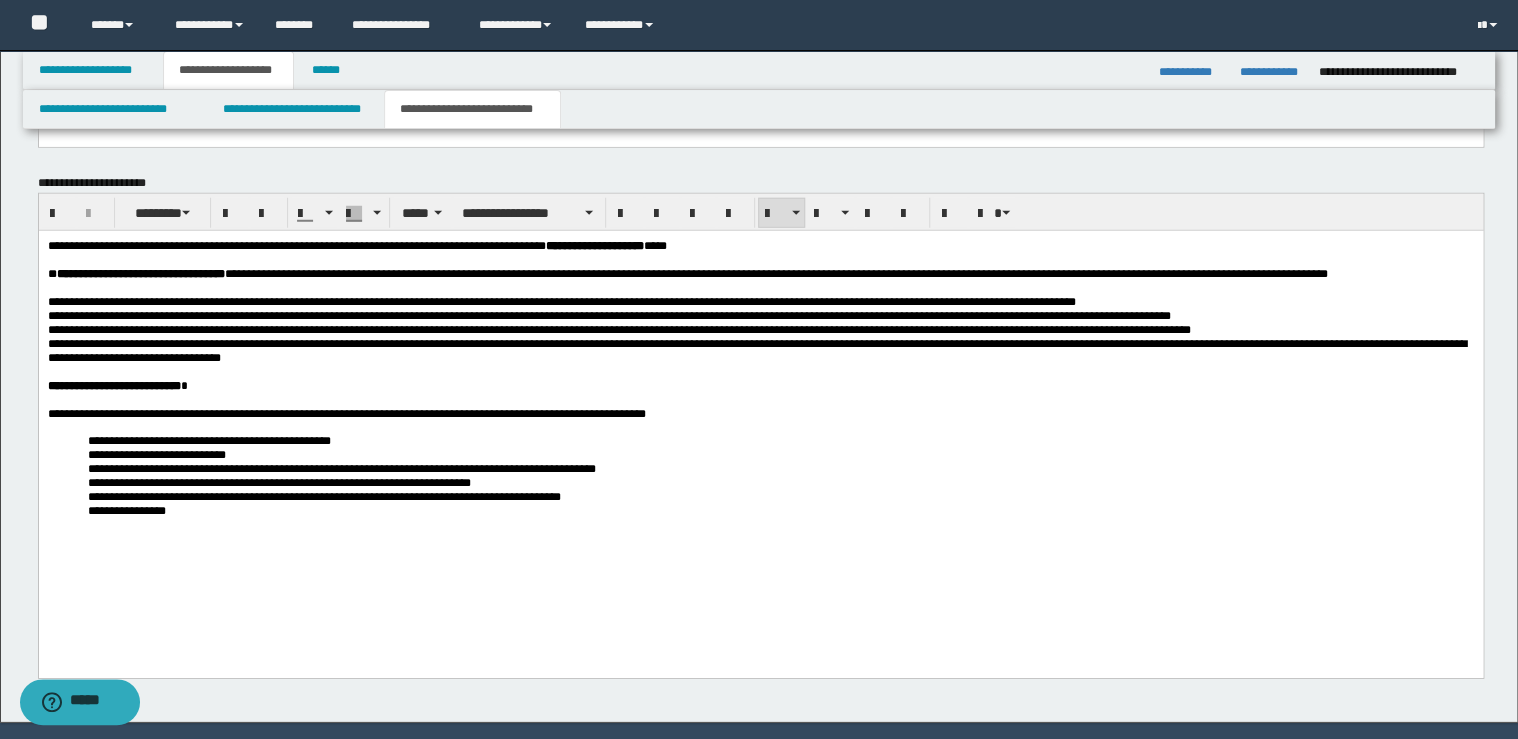 scroll, scrollTop: 2557, scrollLeft: 0, axis: vertical 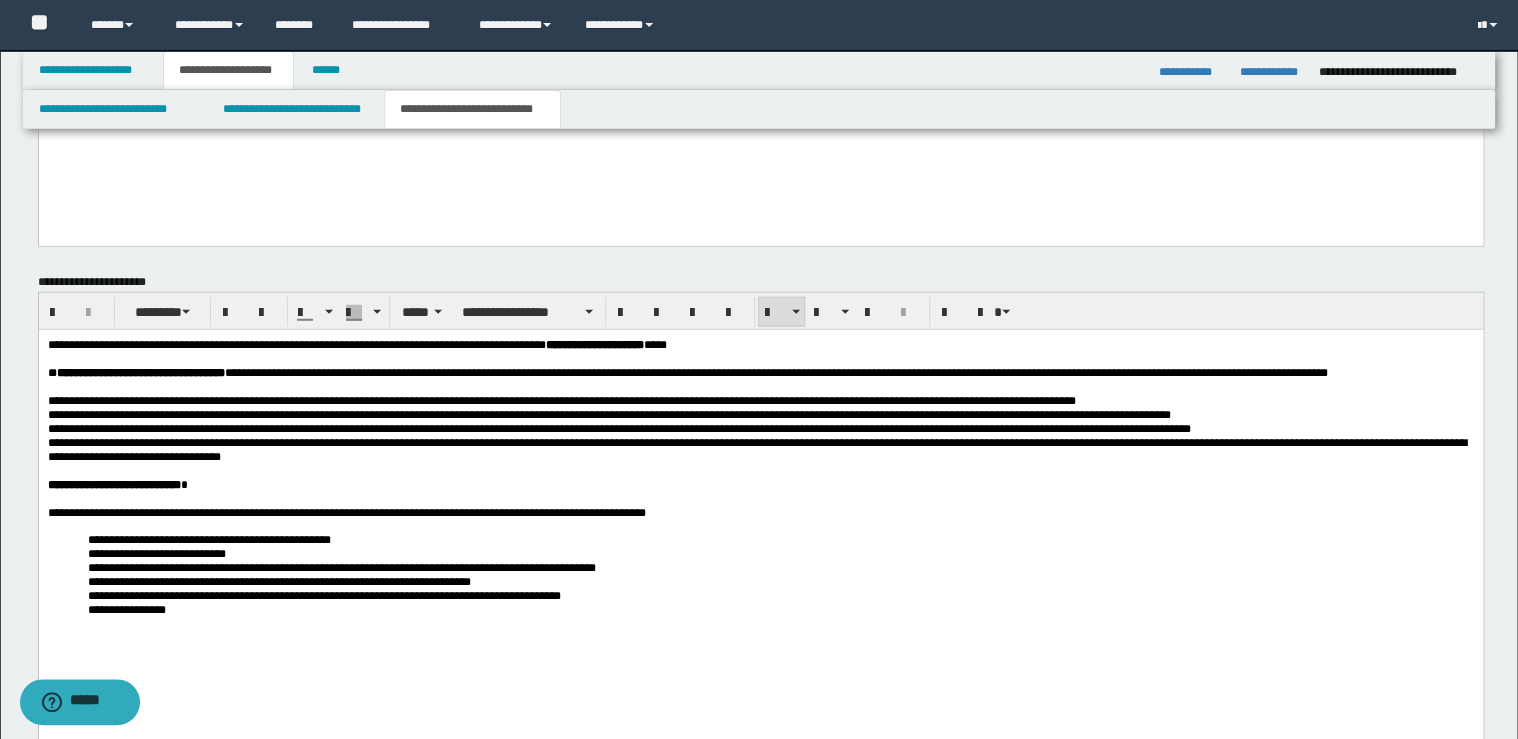 click on "**********" at bounding box center (760, 508) 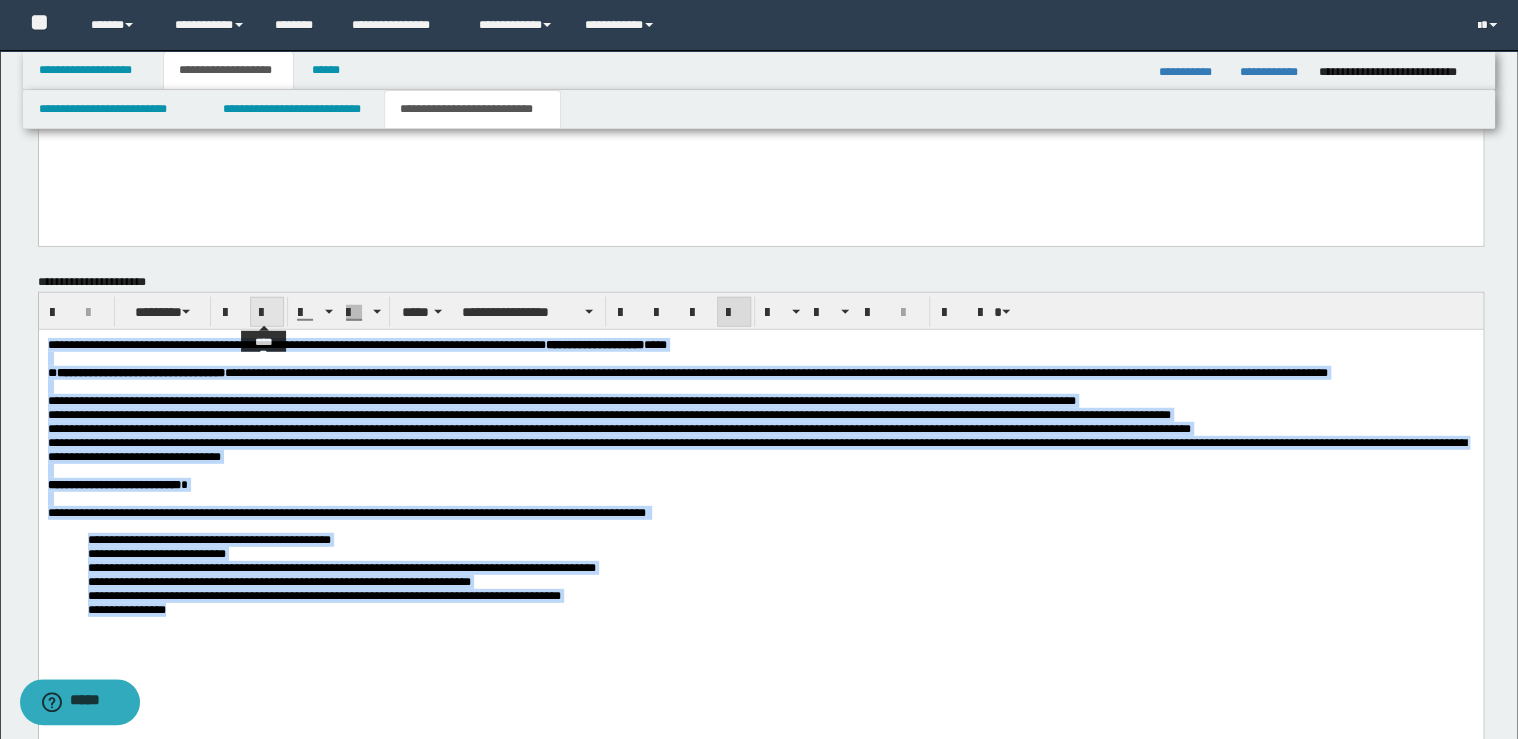 click at bounding box center [267, 313] 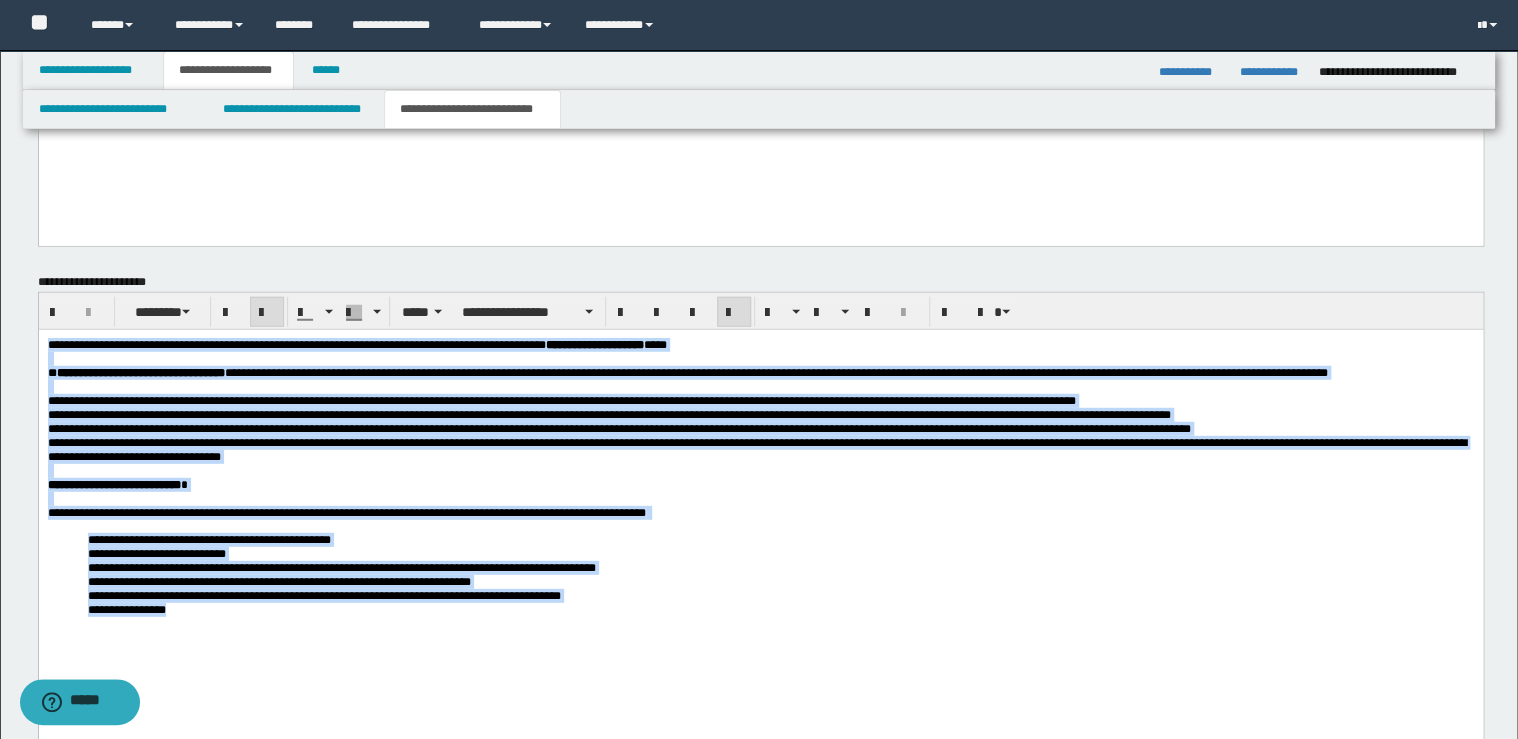 click at bounding box center (267, 313) 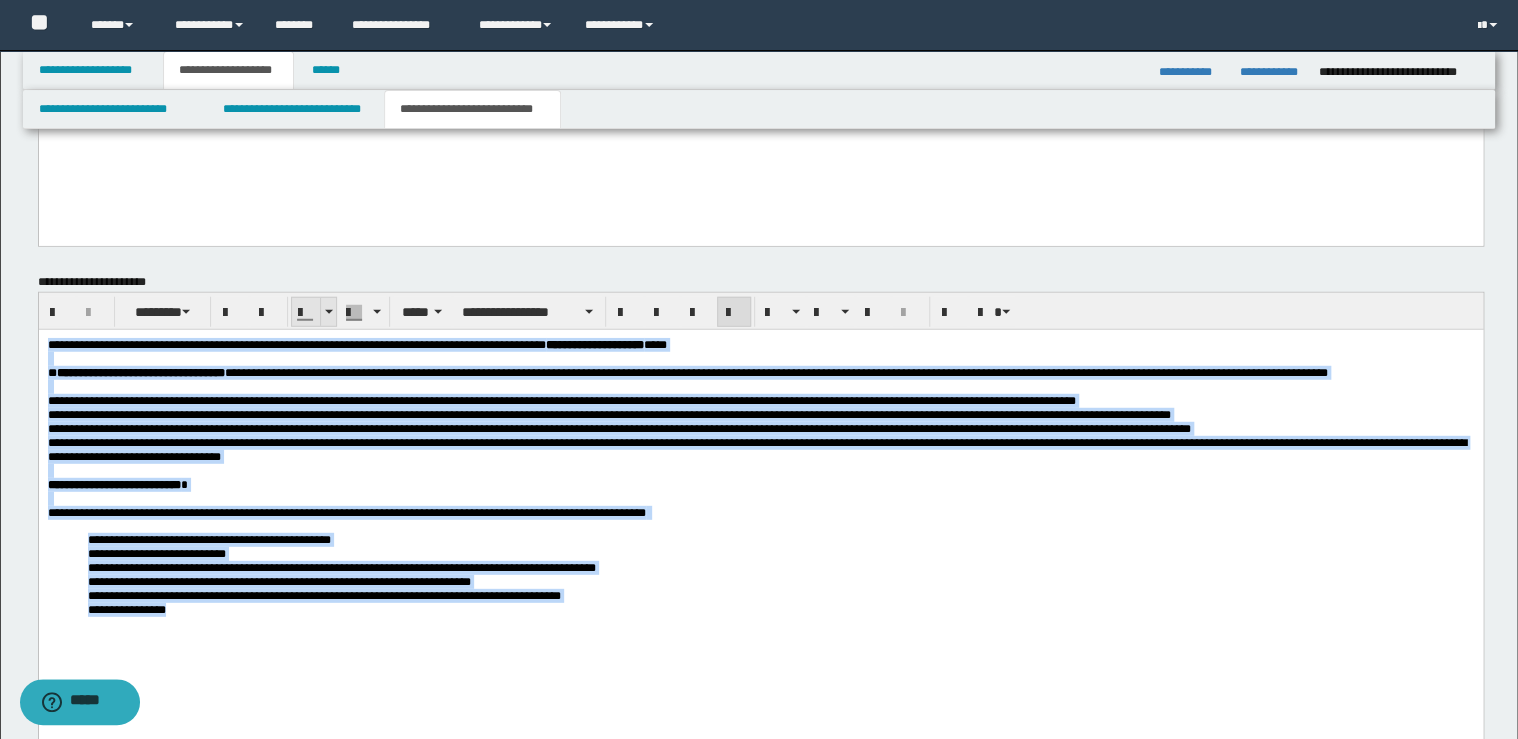 click at bounding box center [328, 312] 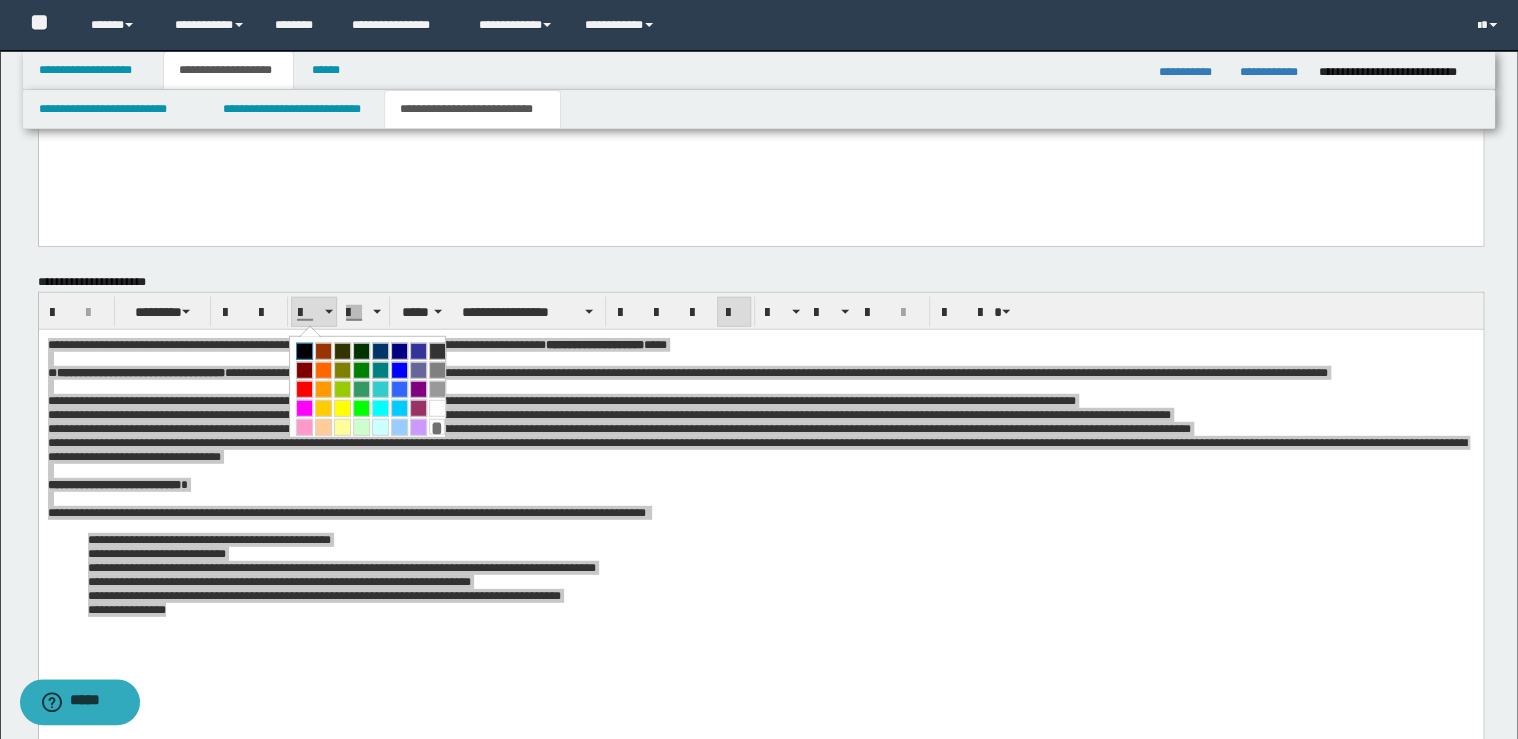 click at bounding box center (304, 351) 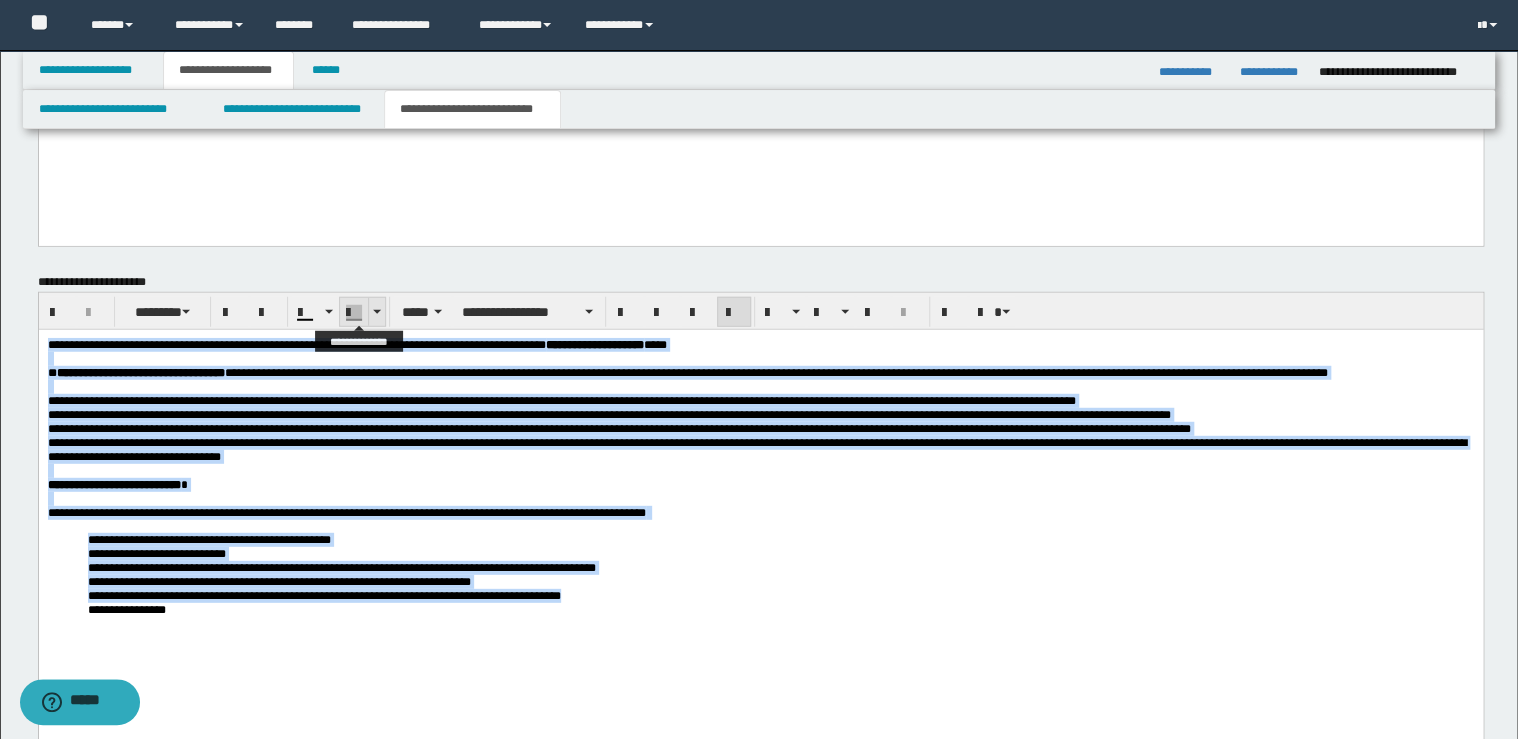 click at bounding box center (376, 312) 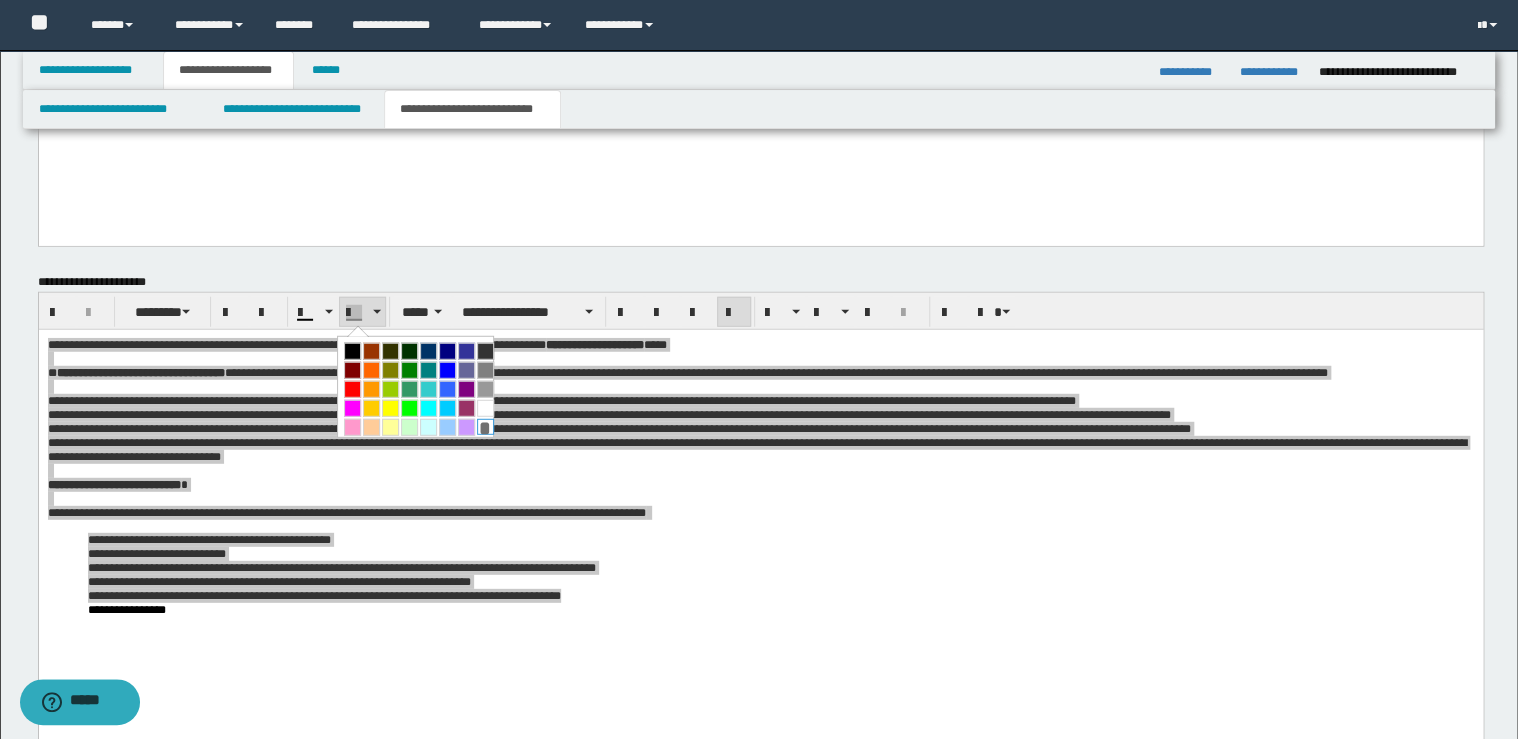 click on "*" at bounding box center (485, 427) 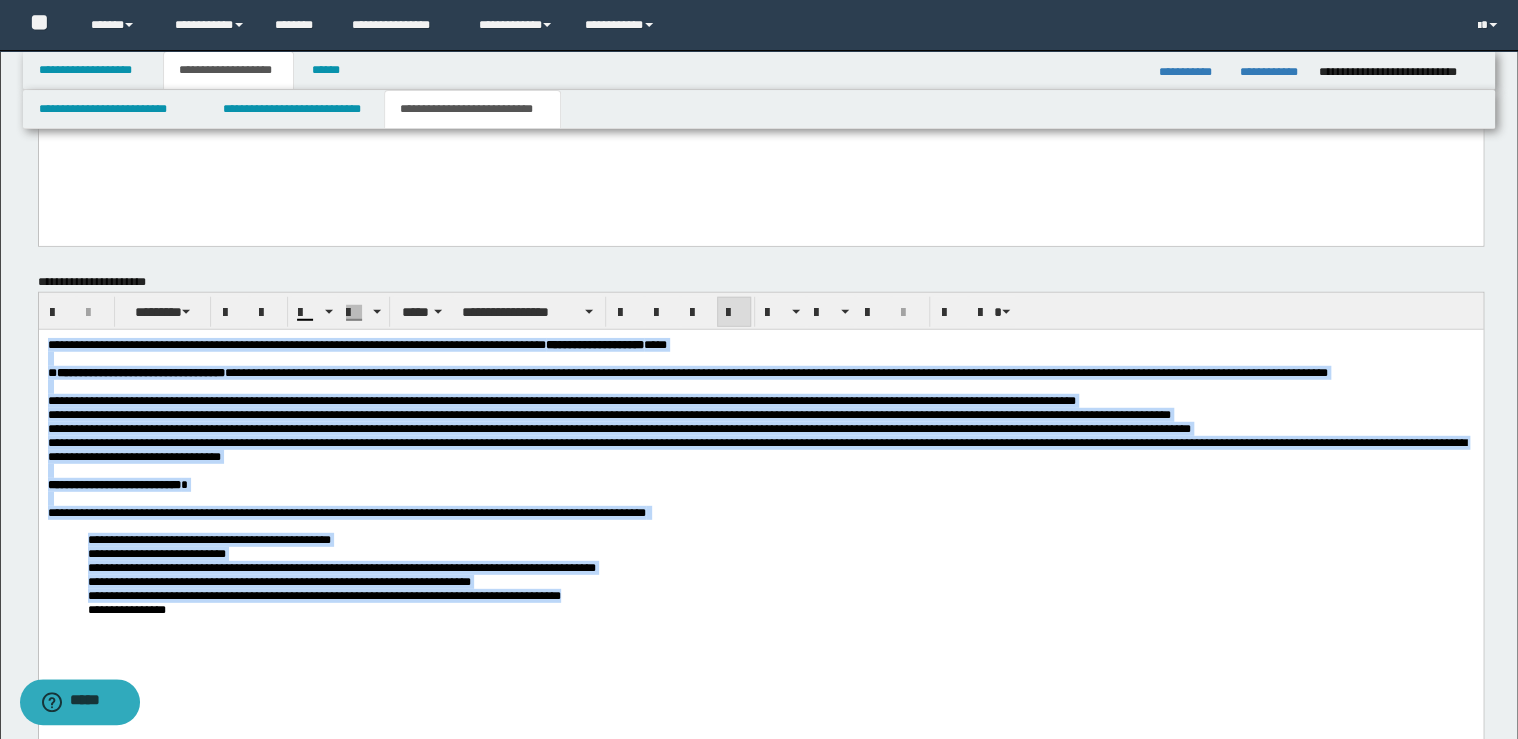 click at bounding box center [734, 313] 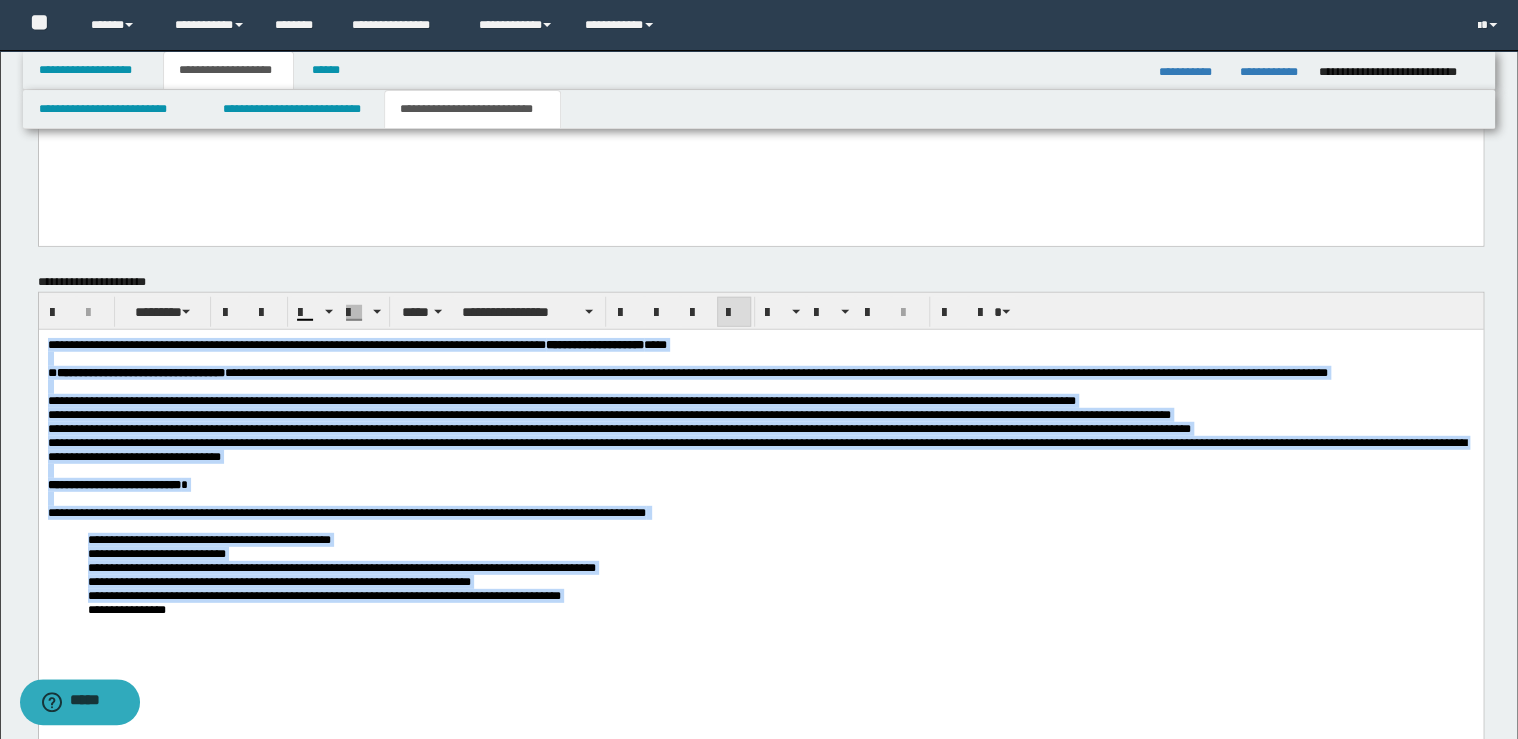 click at bounding box center (734, 313) 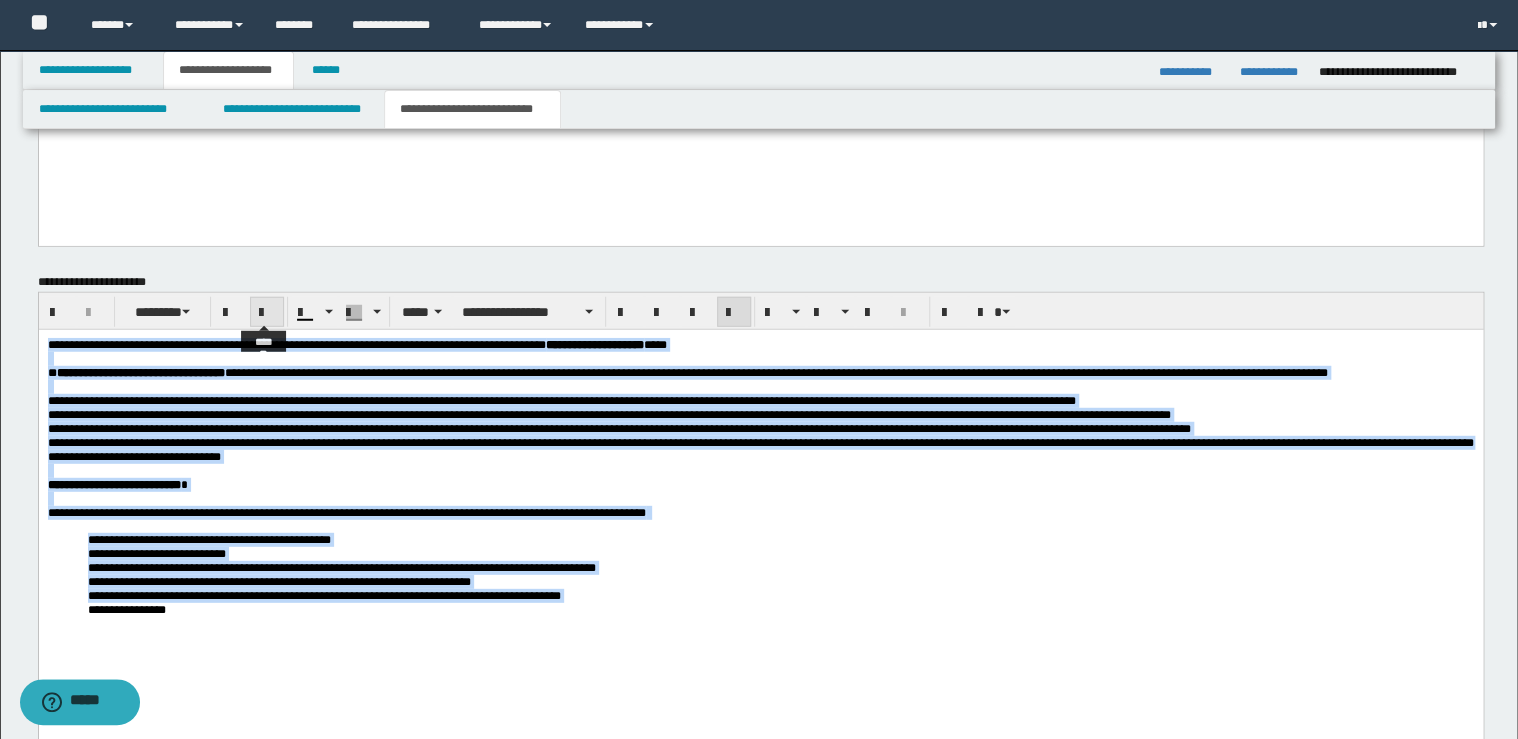 click at bounding box center (267, 313) 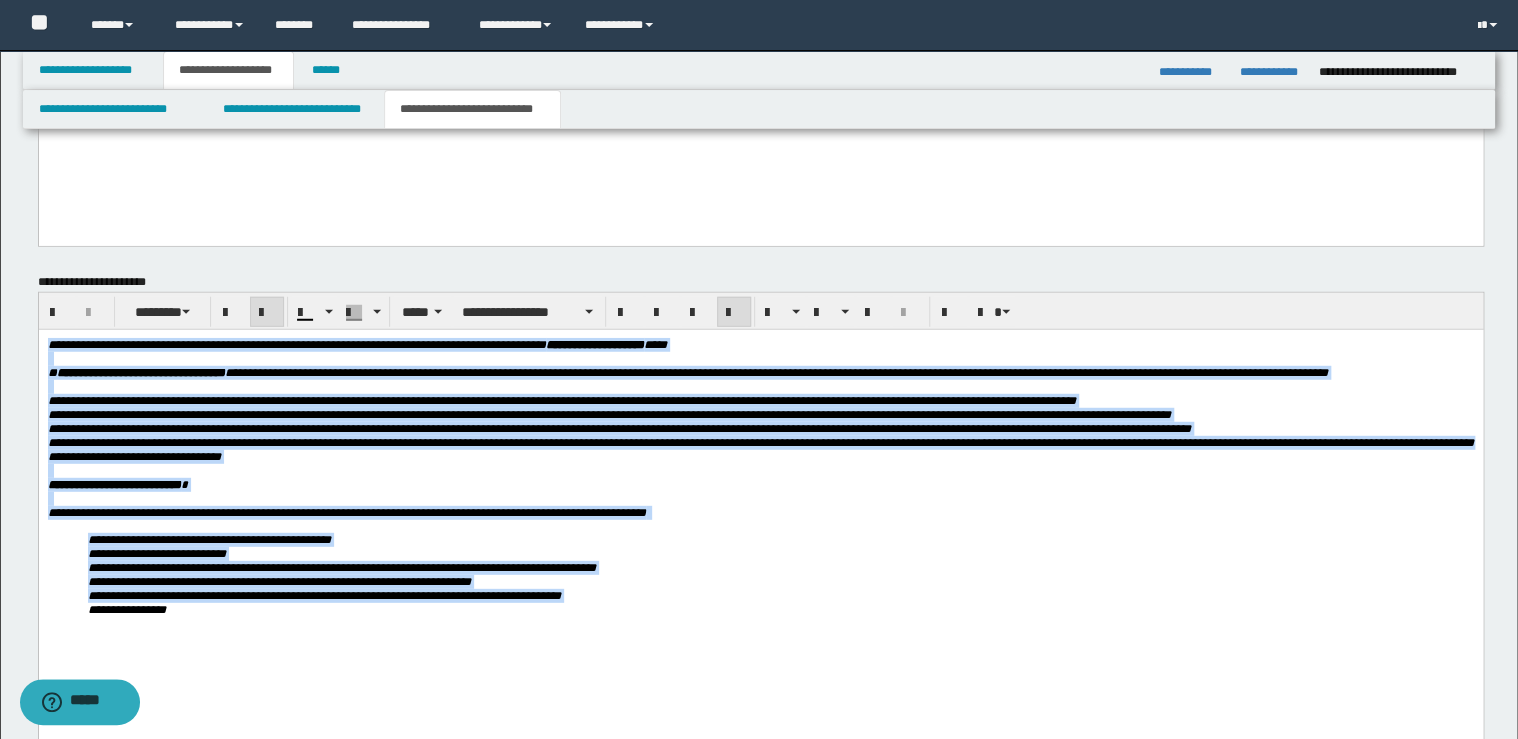 click at bounding box center [267, 313] 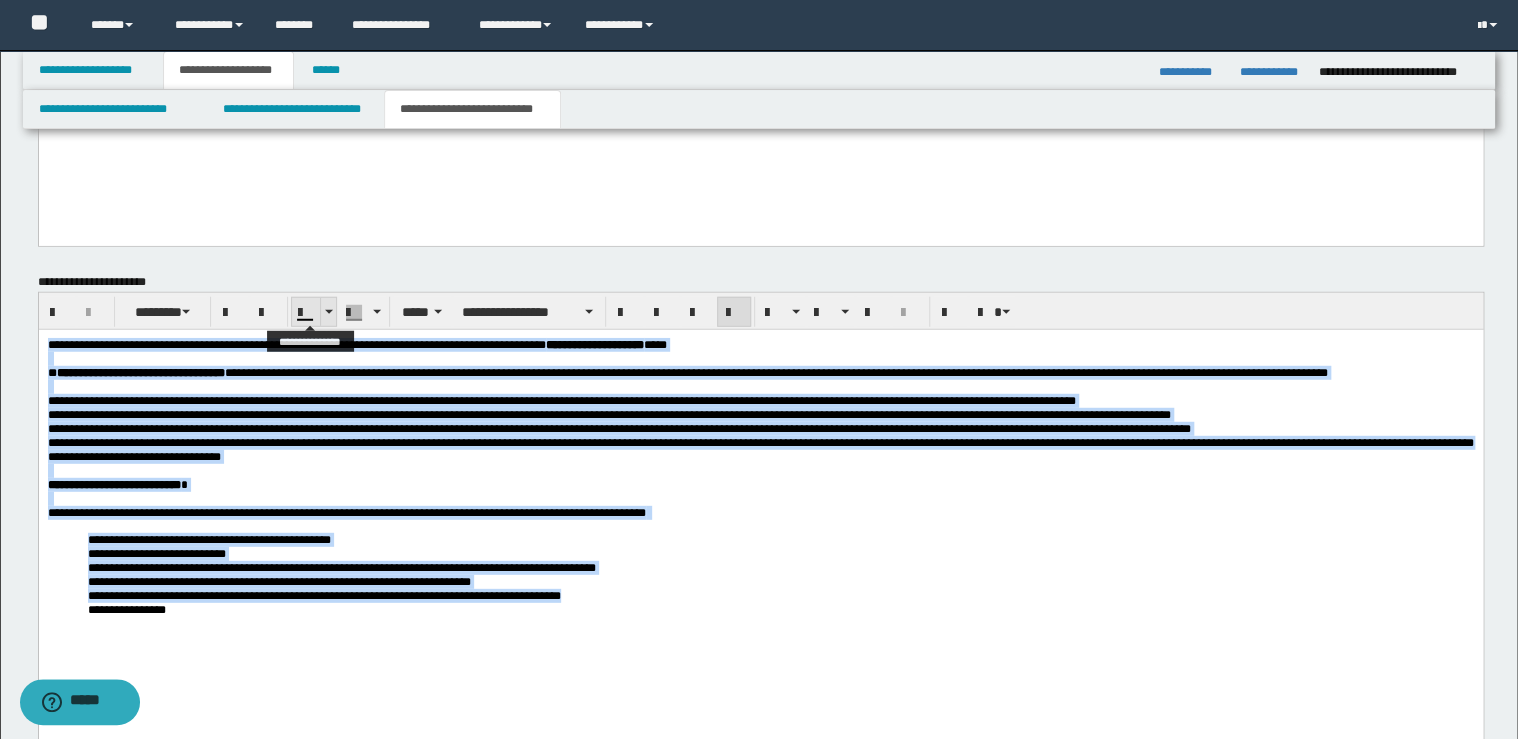 click at bounding box center [328, 312] 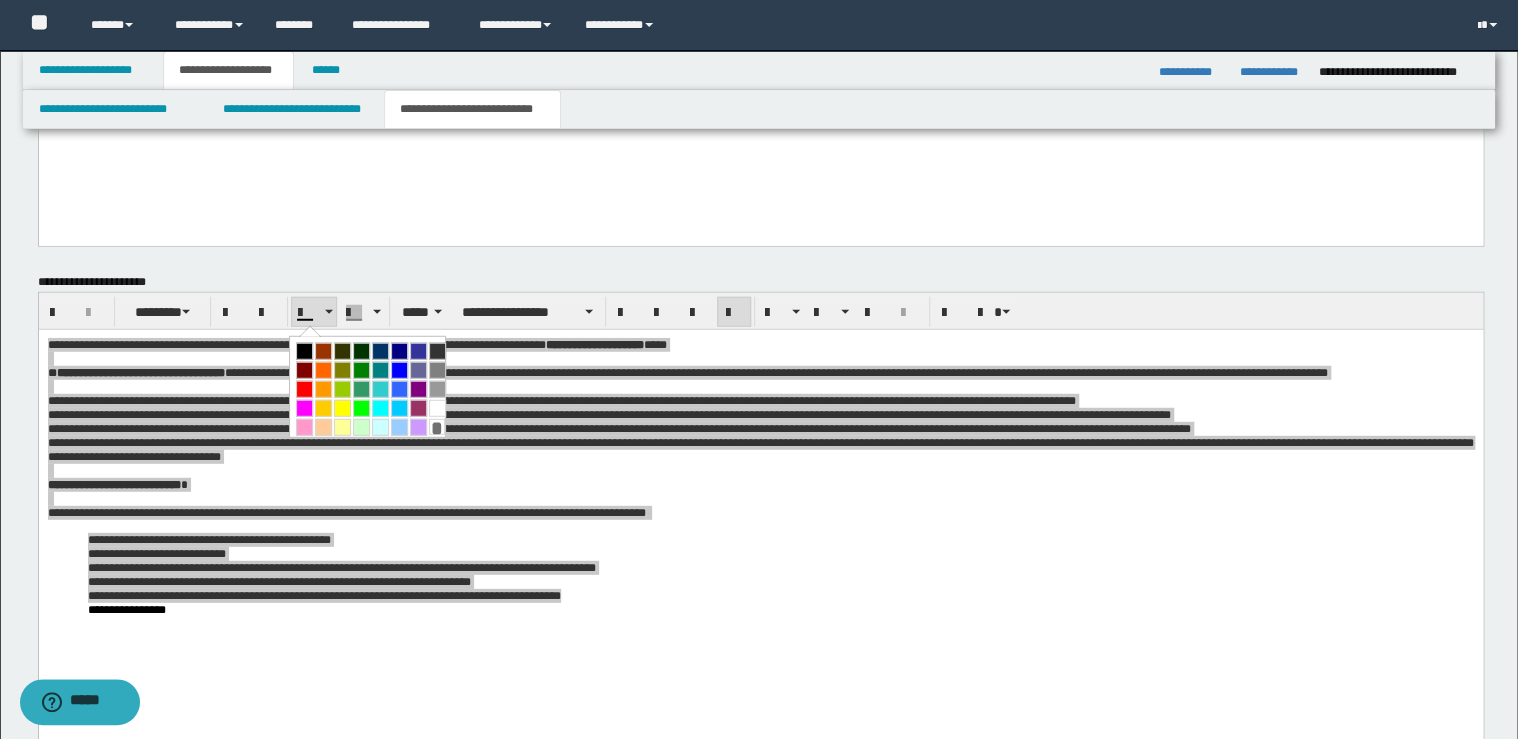 click at bounding box center (304, 351) 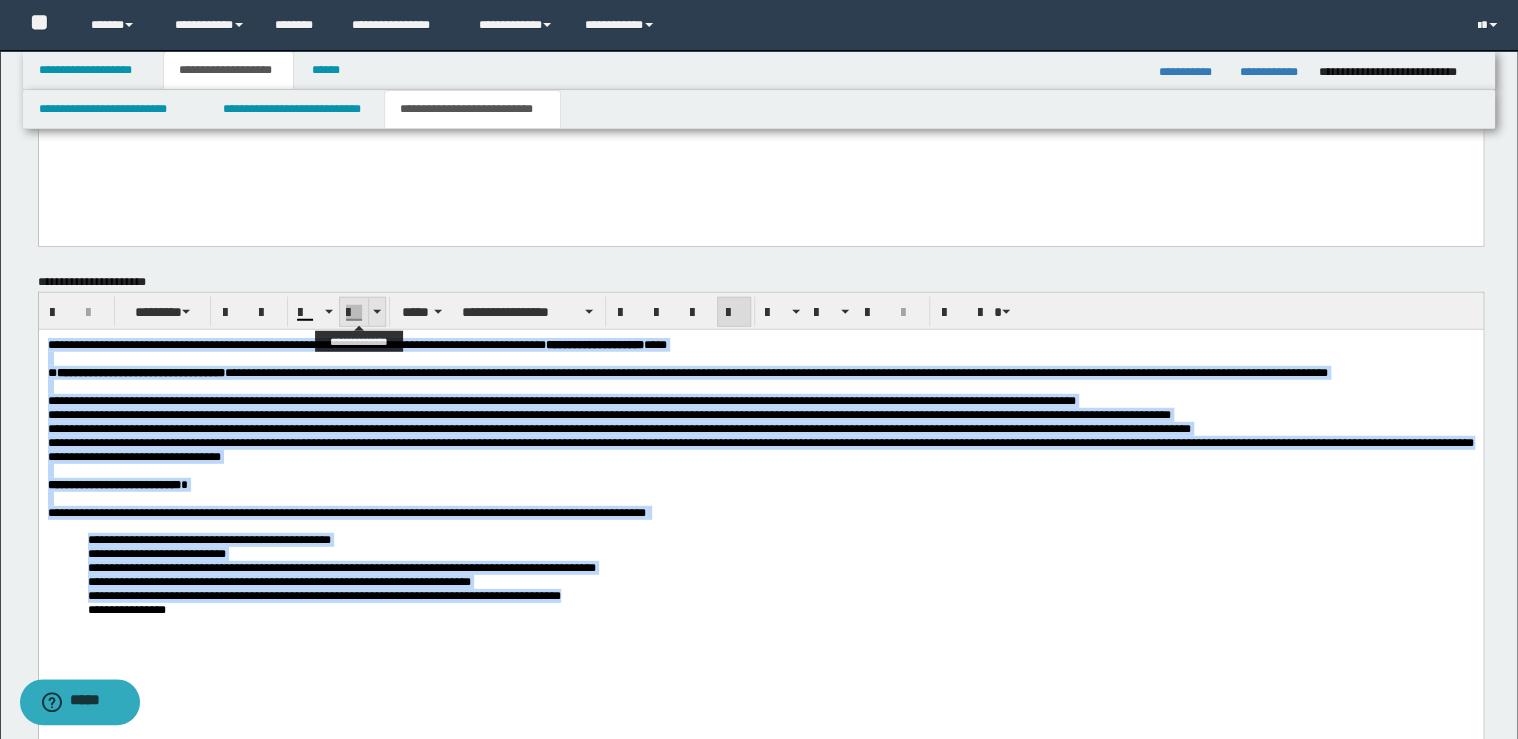 click at bounding box center (376, 312) 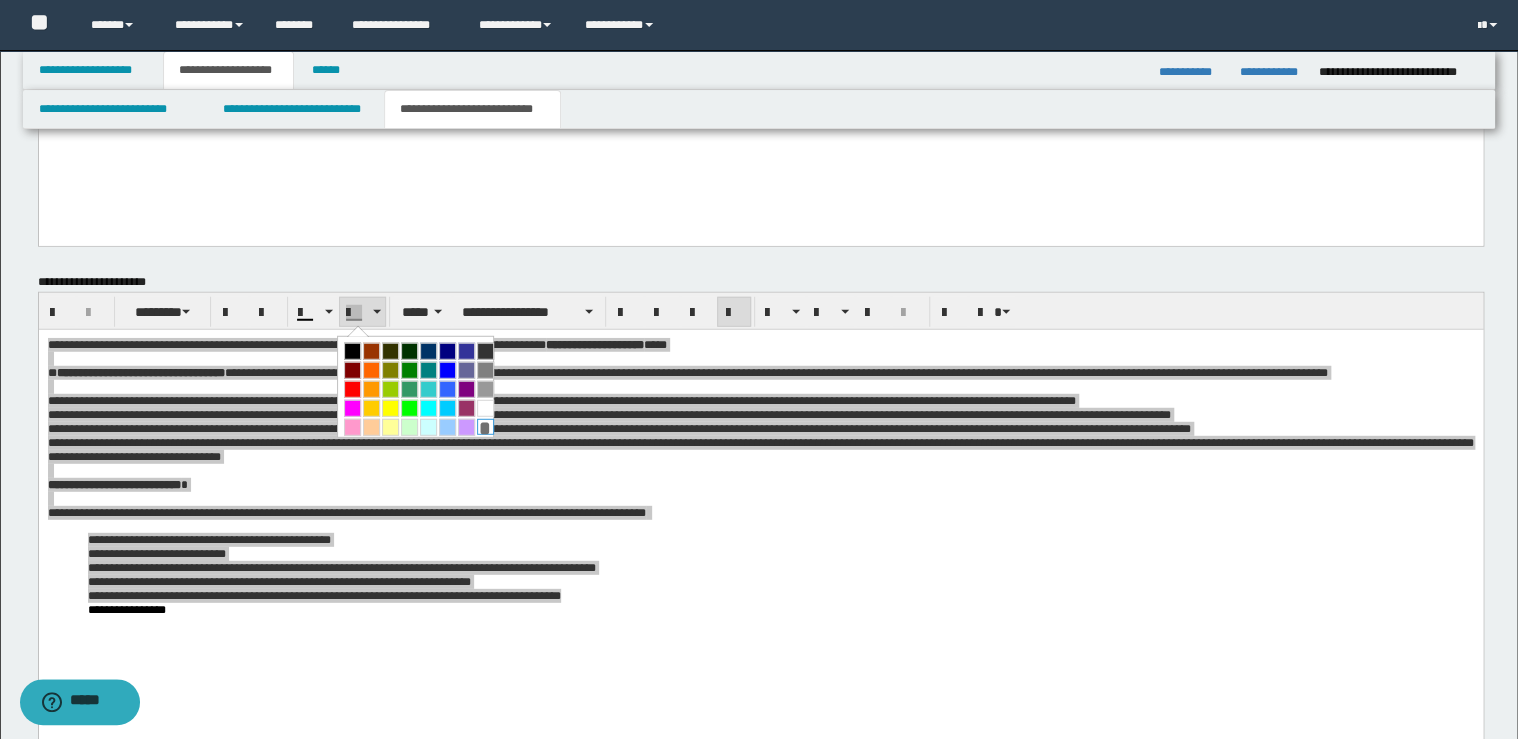 click on "*" at bounding box center [485, 427] 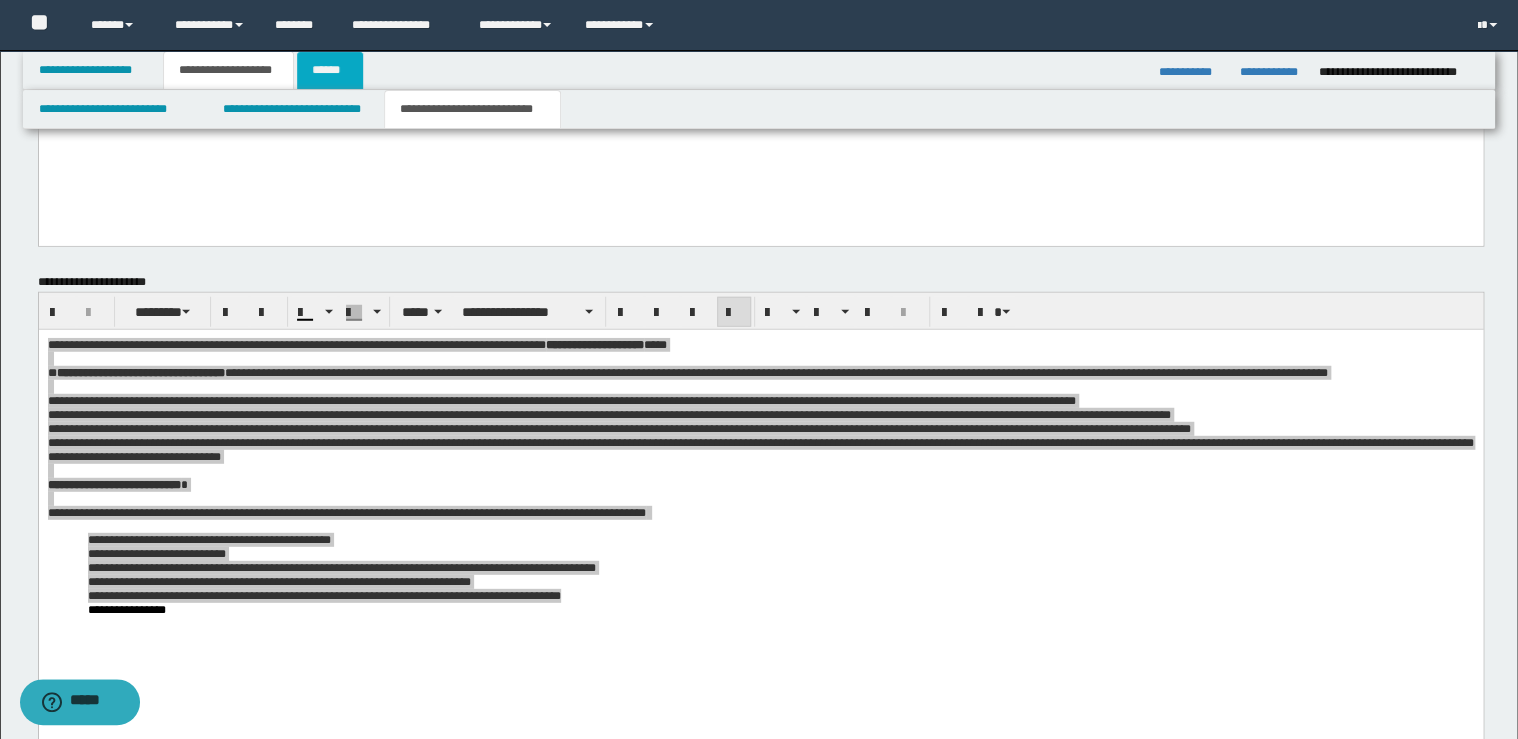 click on "******" at bounding box center [330, 70] 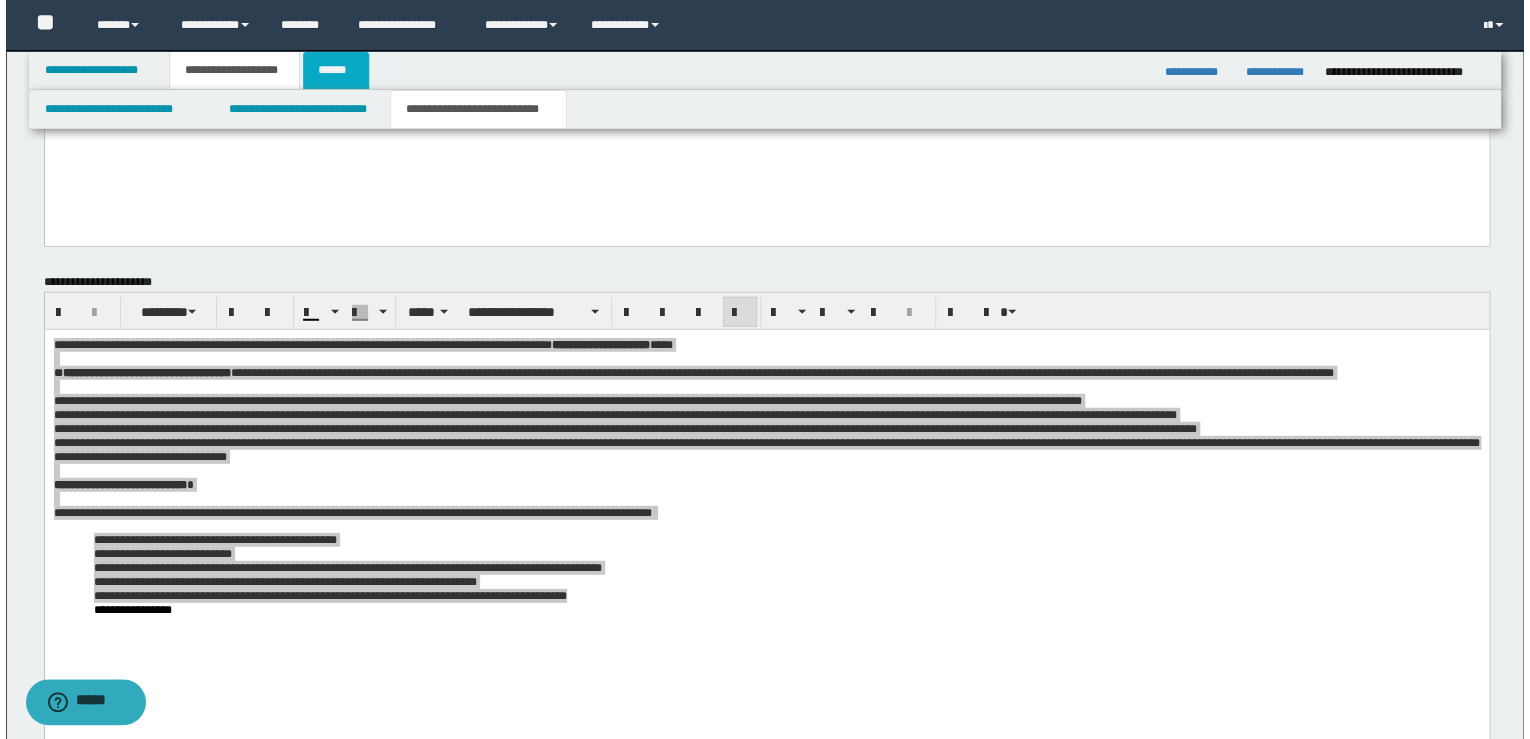 scroll, scrollTop: 0, scrollLeft: 0, axis: both 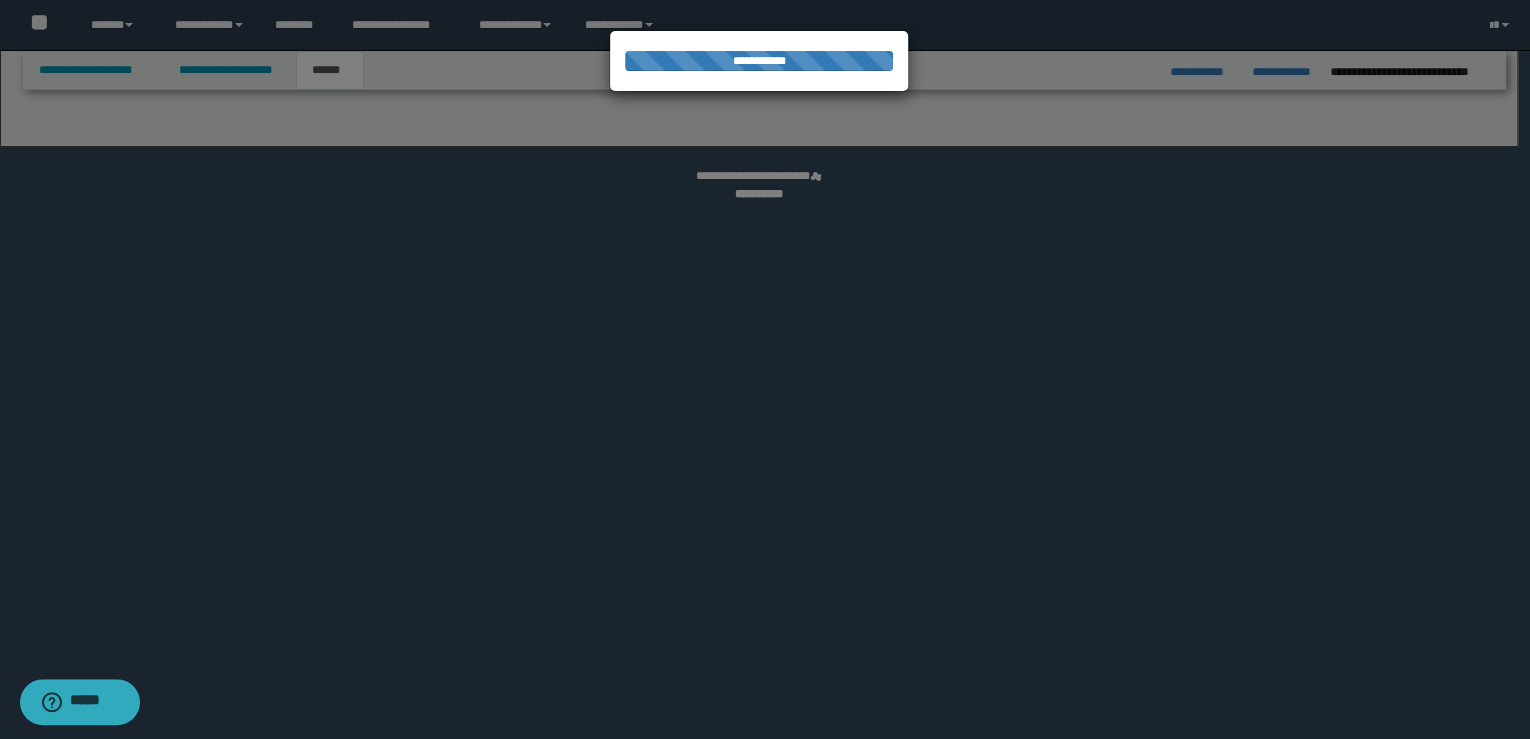 select on "*" 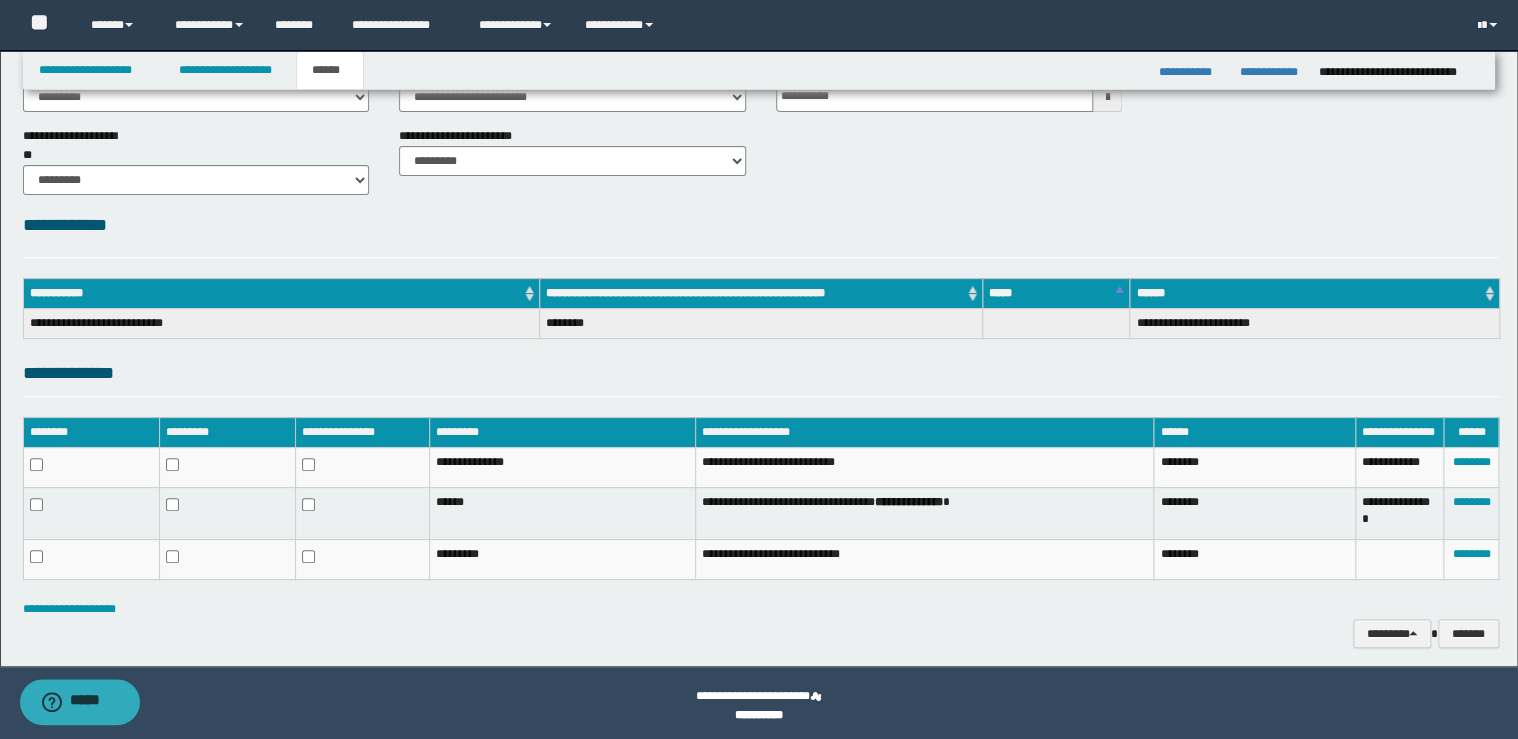 scroll, scrollTop: 137, scrollLeft: 0, axis: vertical 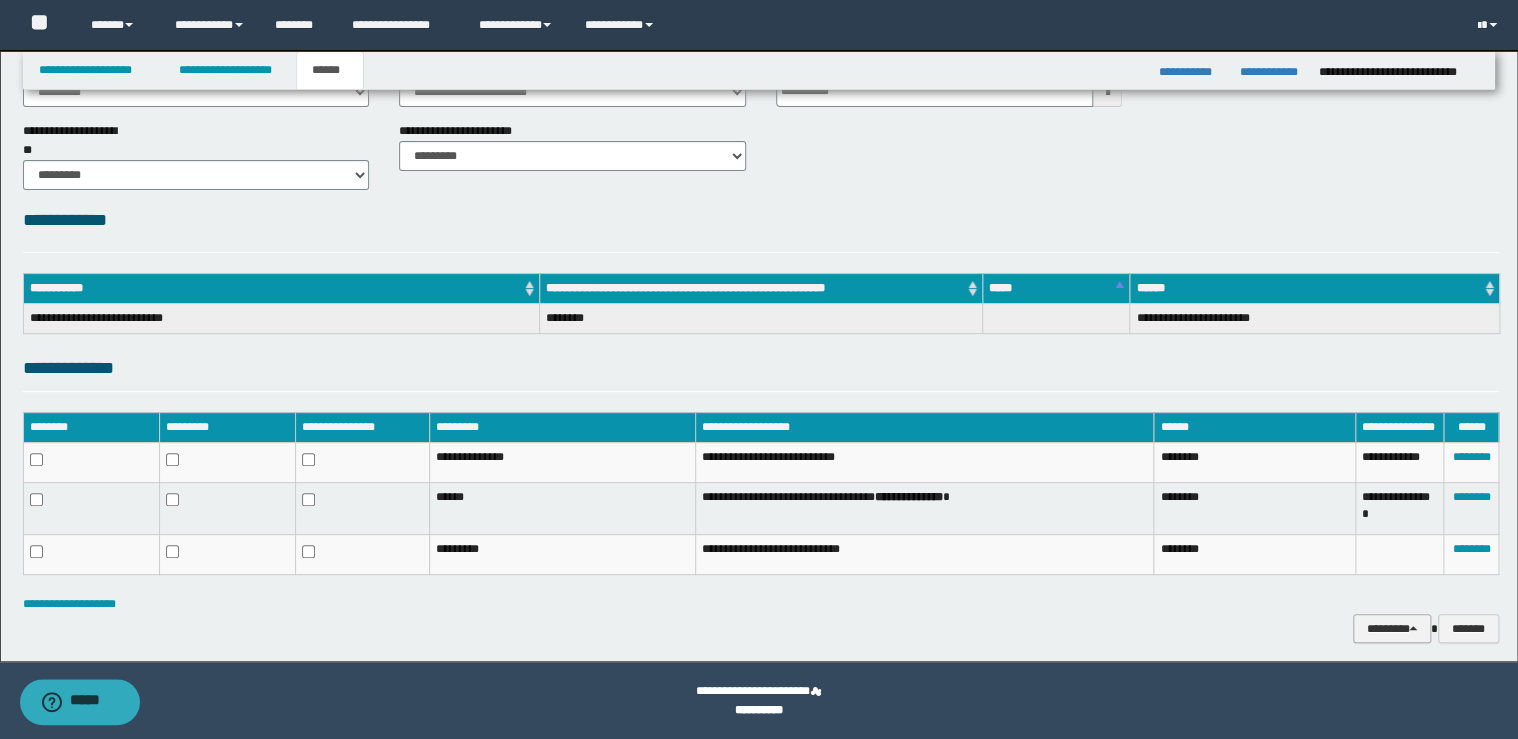 click on "********" at bounding box center (1392, 629) 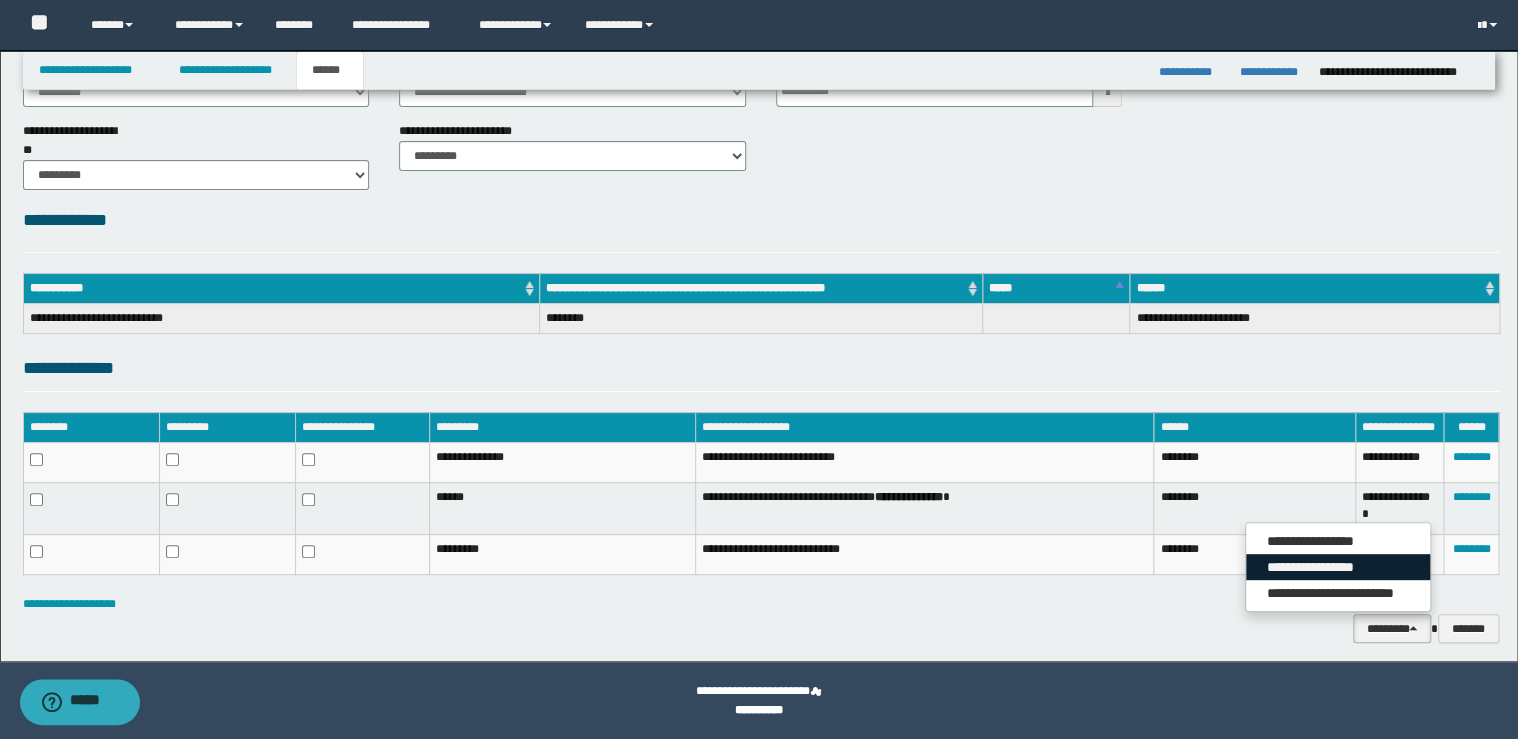 click on "**********" at bounding box center (1338, 567) 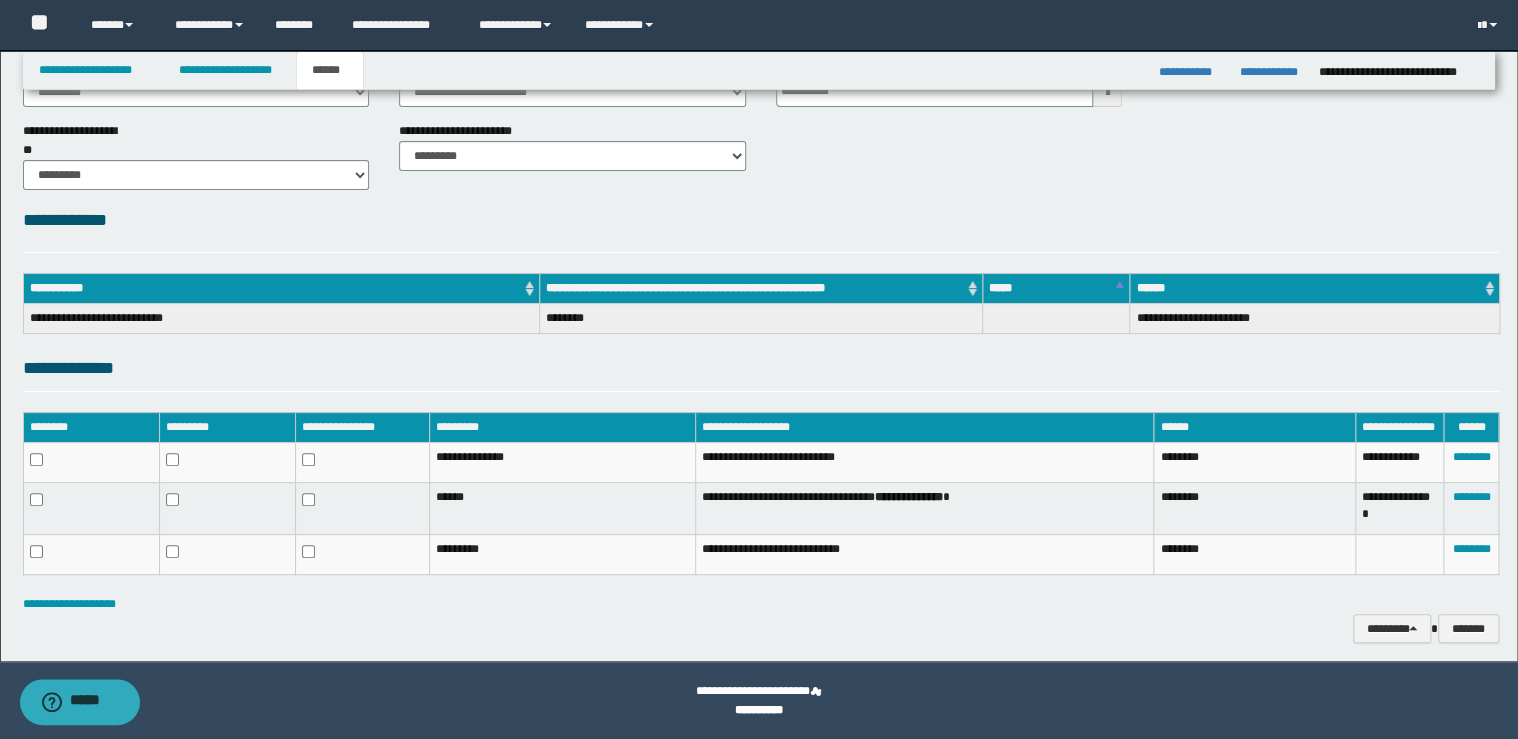 click on "**********" at bounding box center [759, 701] 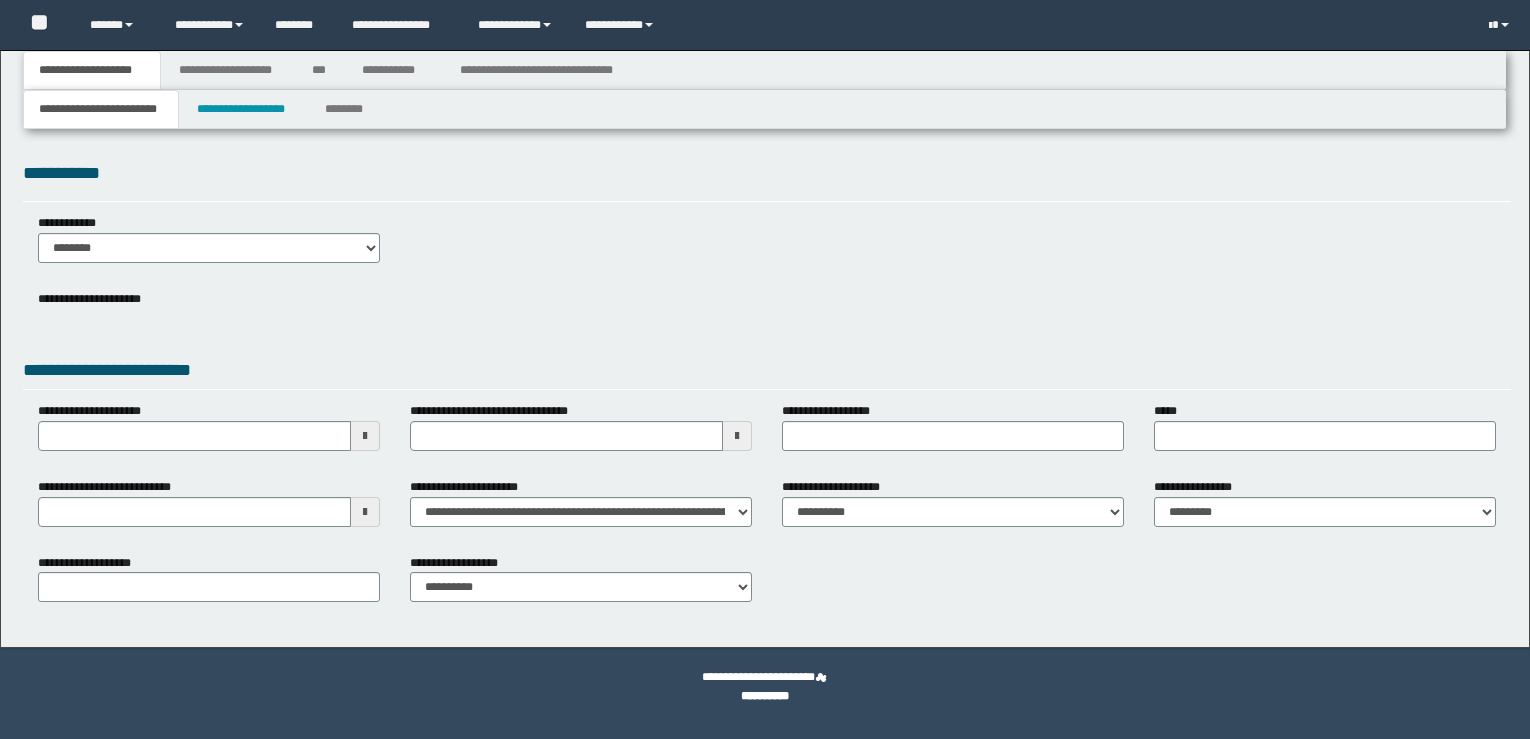 scroll, scrollTop: 0, scrollLeft: 0, axis: both 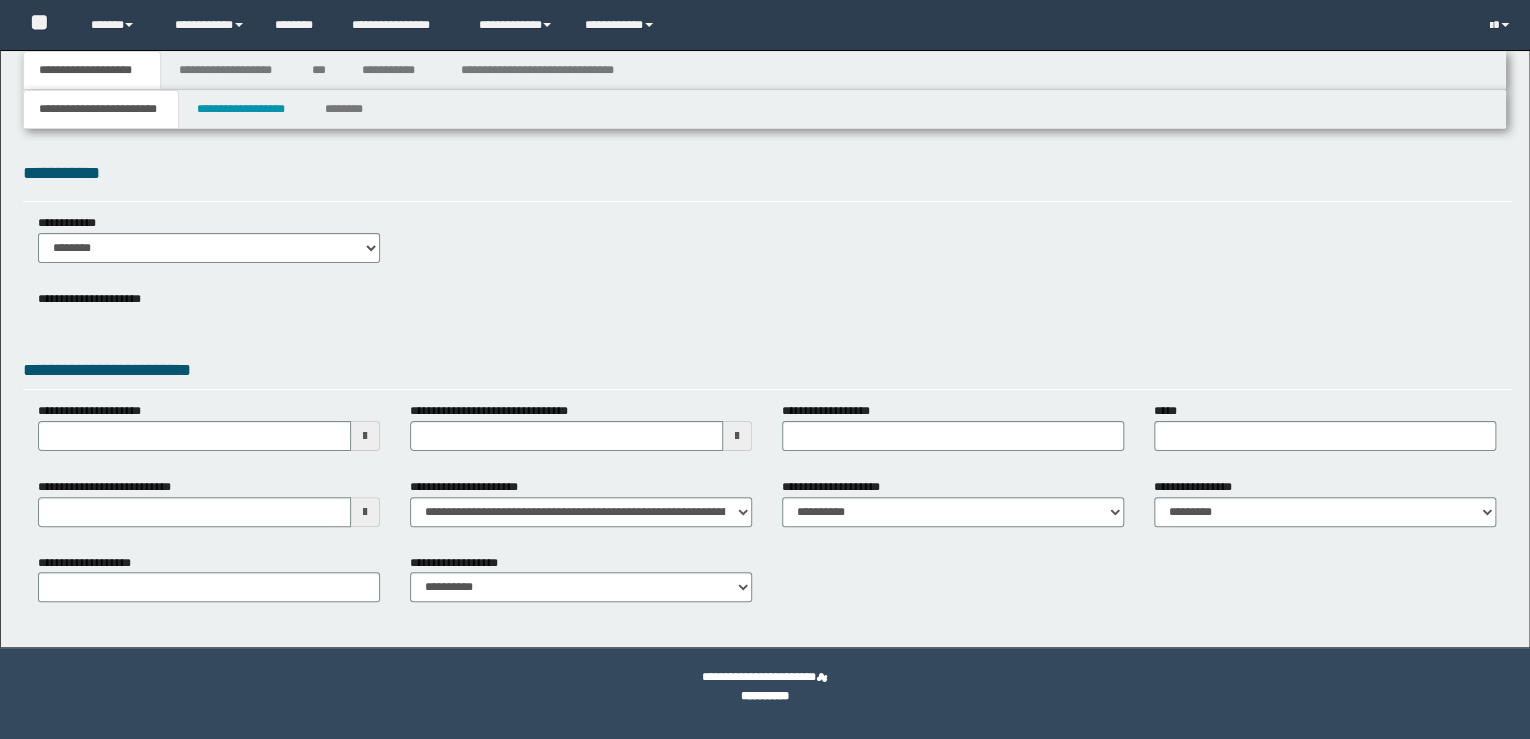 select on "*" 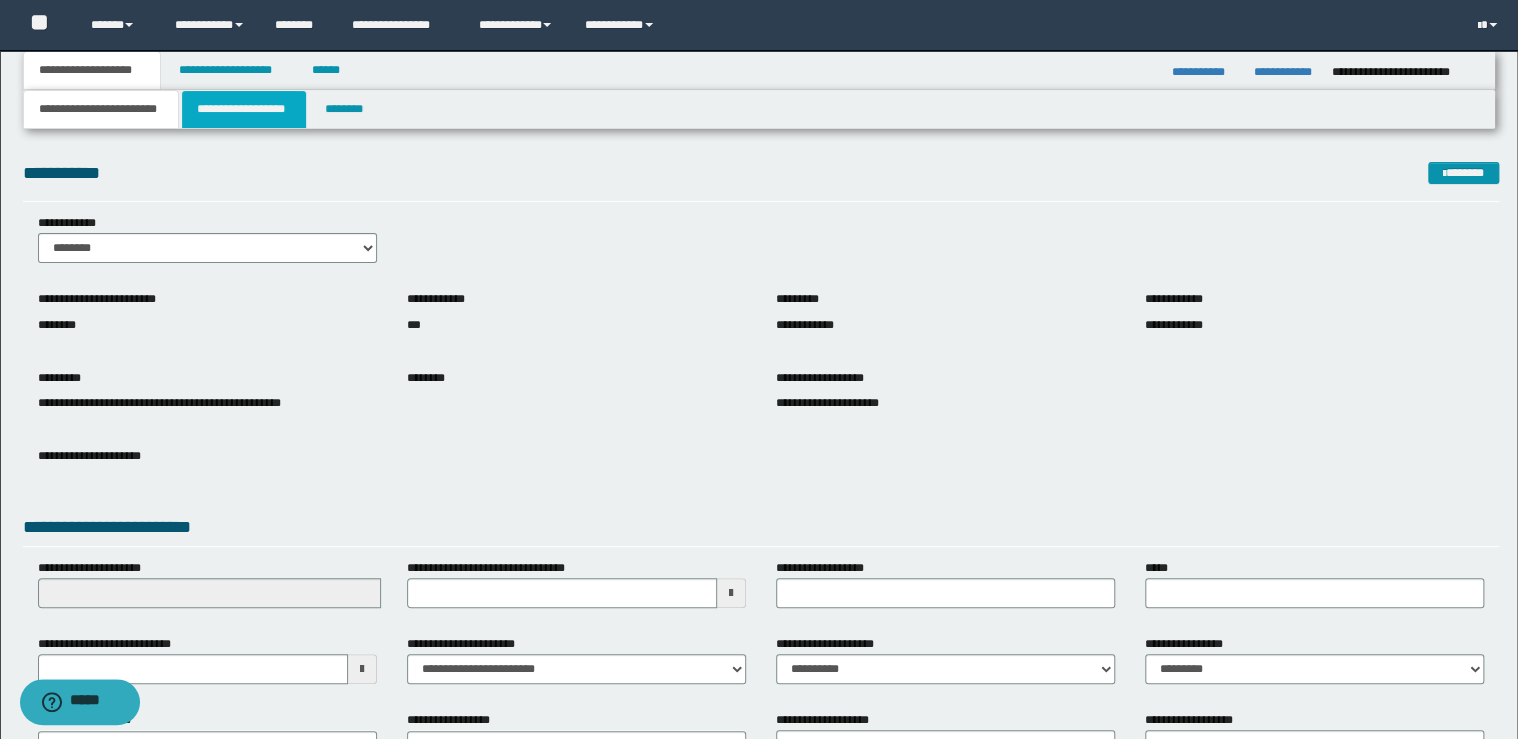click on "**********" at bounding box center (244, 109) 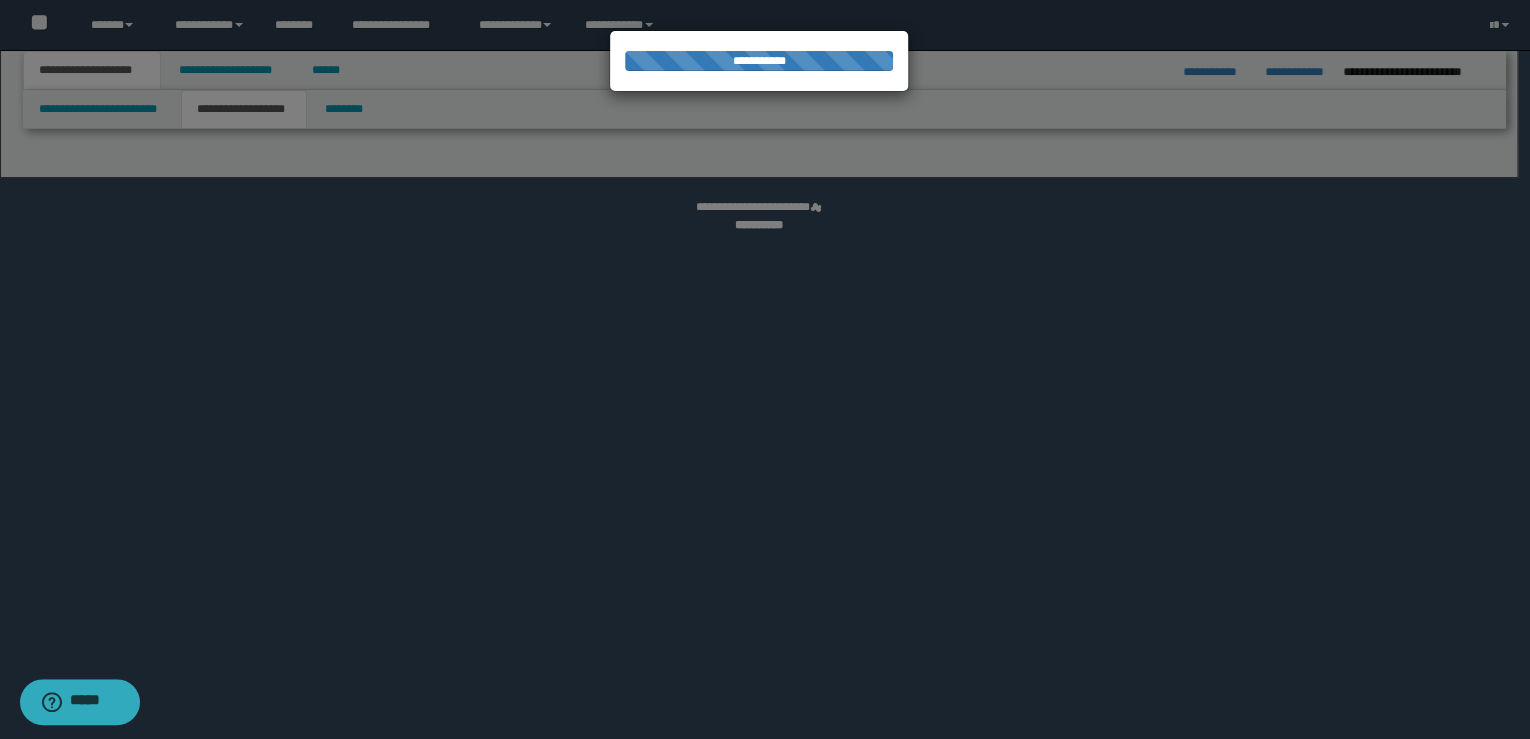 select on "*" 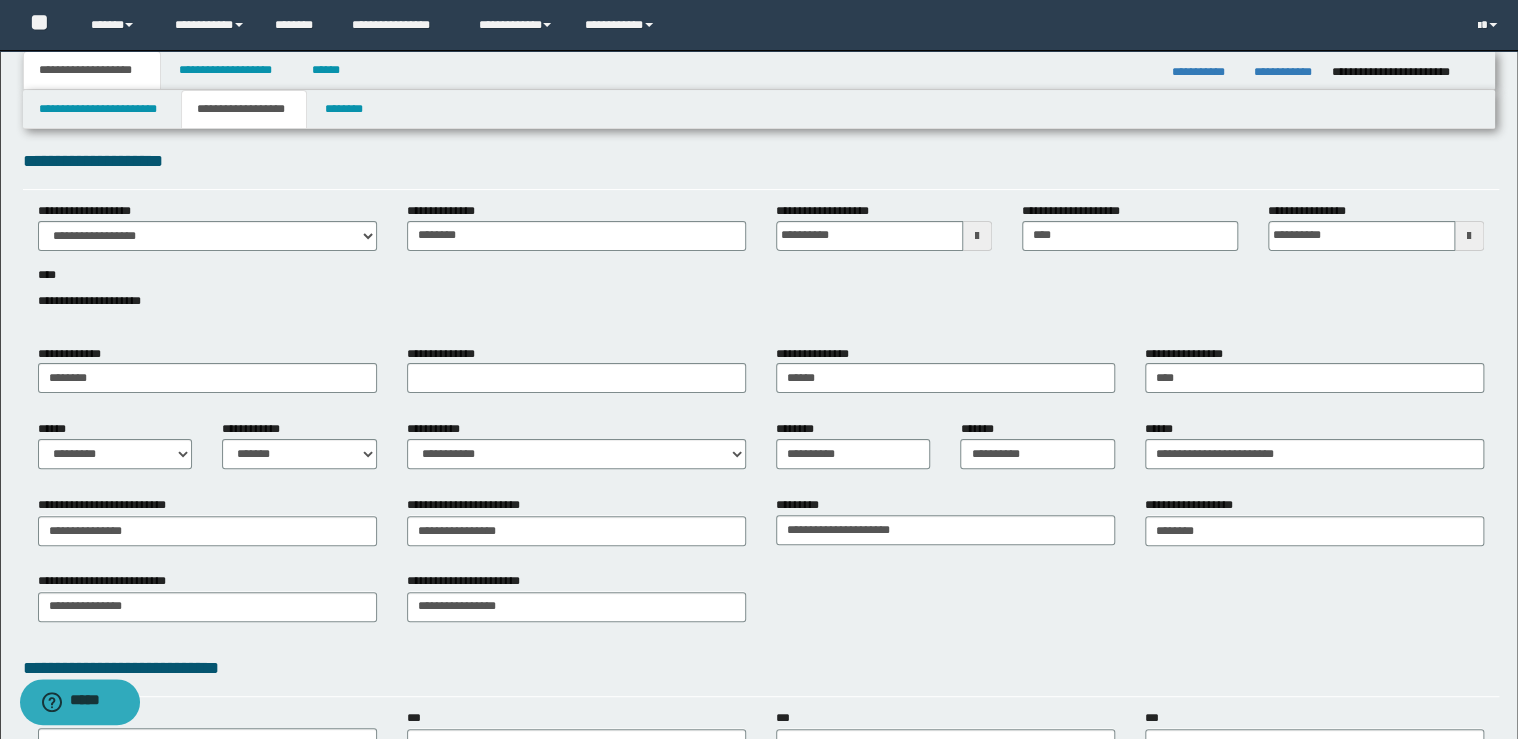 scroll, scrollTop: 240, scrollLeft: 0, axis: vertical 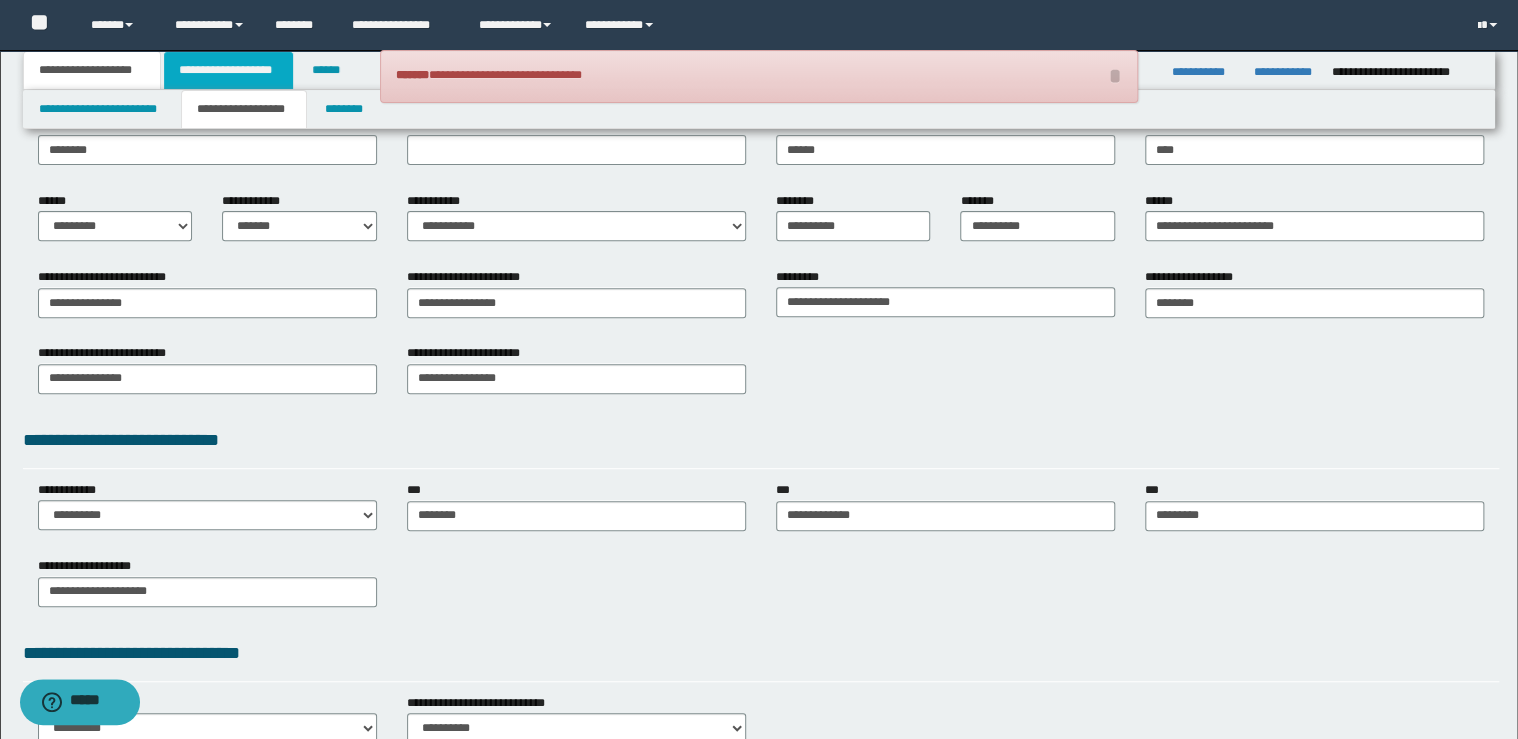 click on "**********" at bounding box center [228, 70] 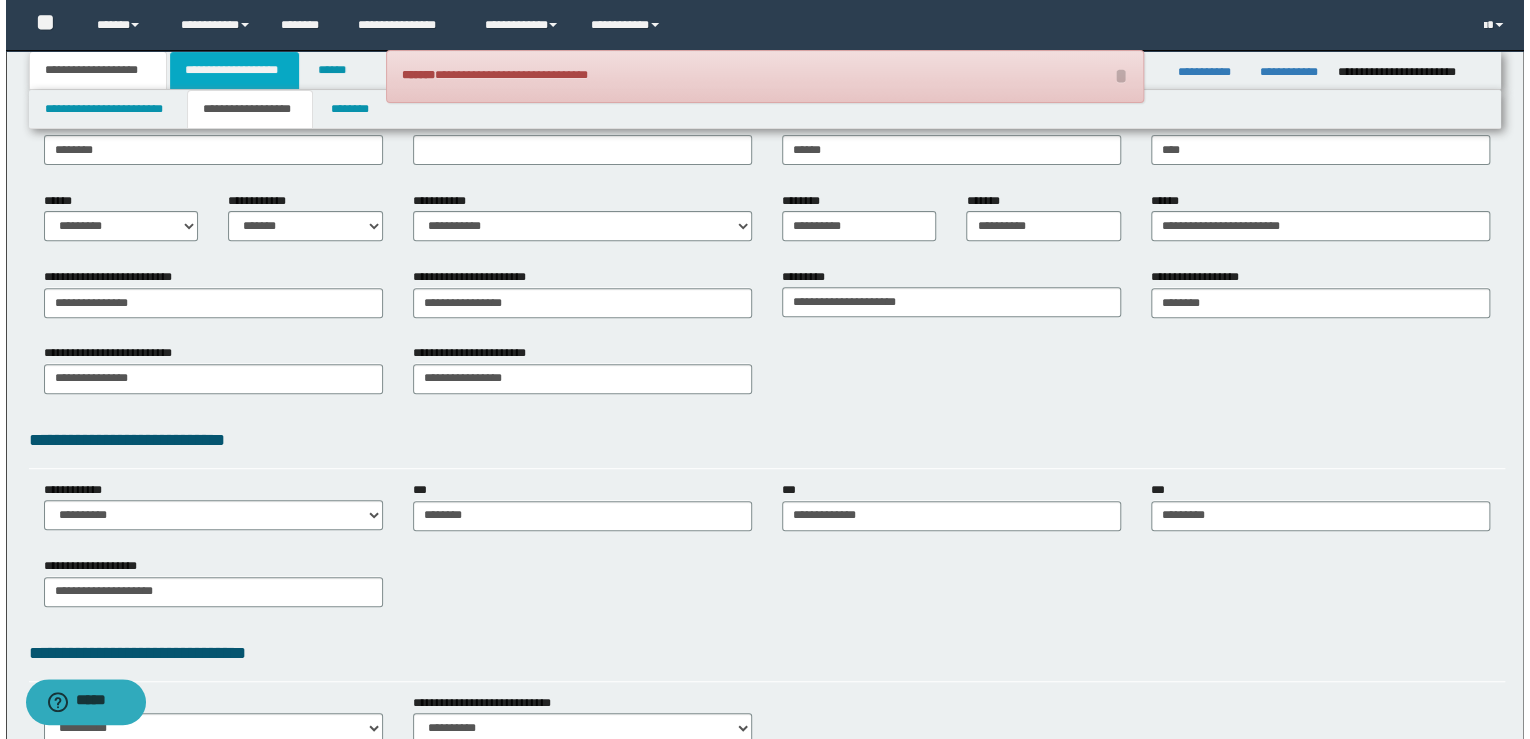 scroll, scrollTop: 0, scrollLeft: 0, axis: both 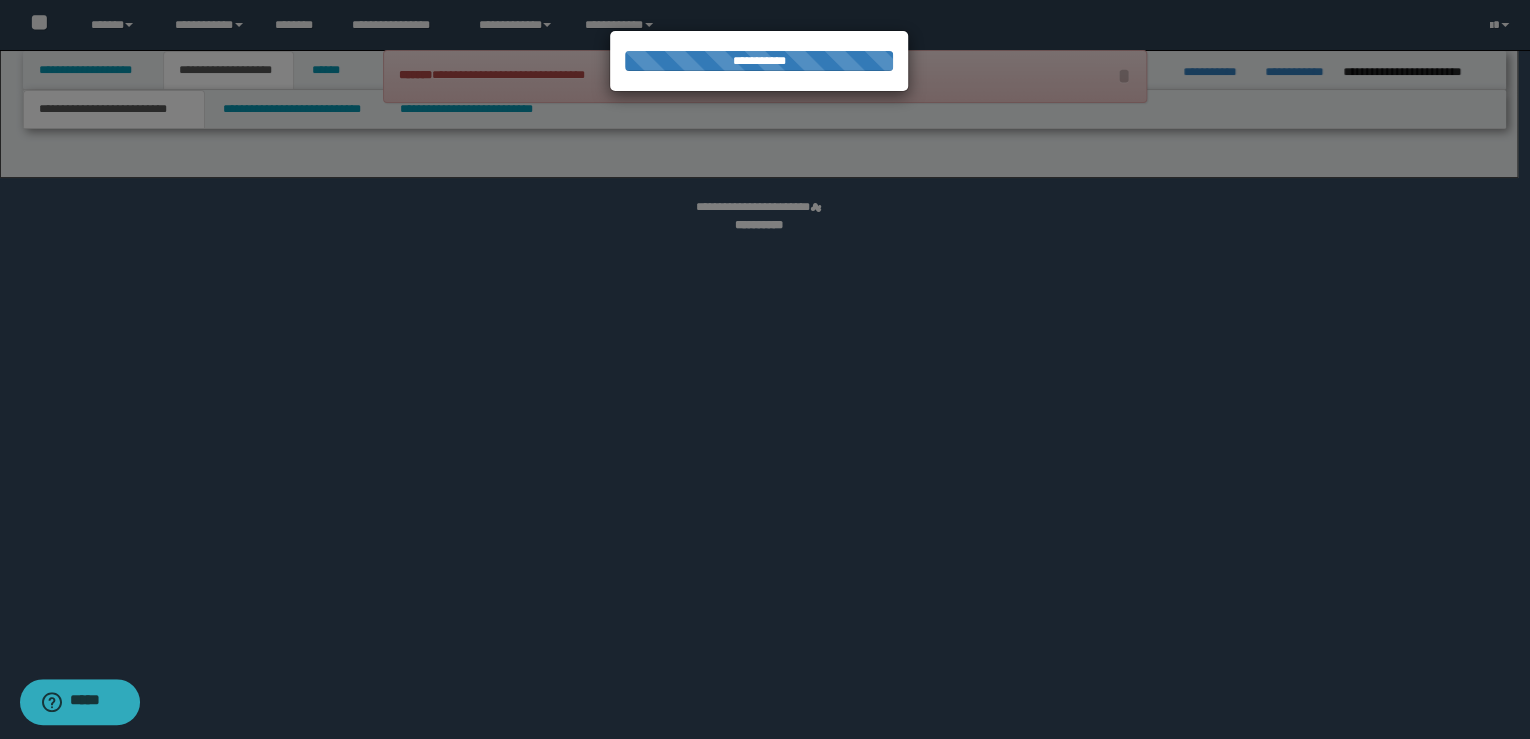select on "*" 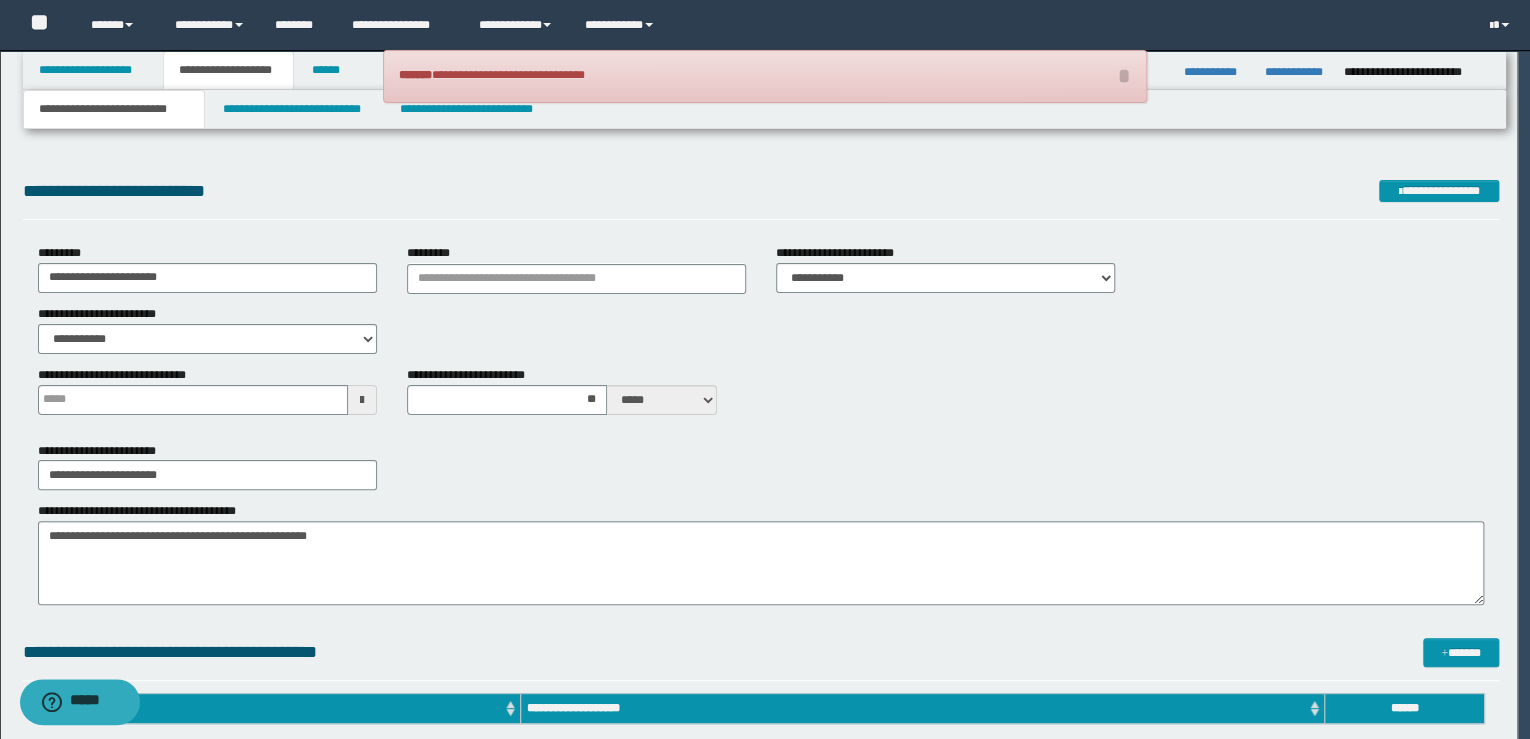 scroll, scrollTop: 0, scrollLeft: 0, axis: both 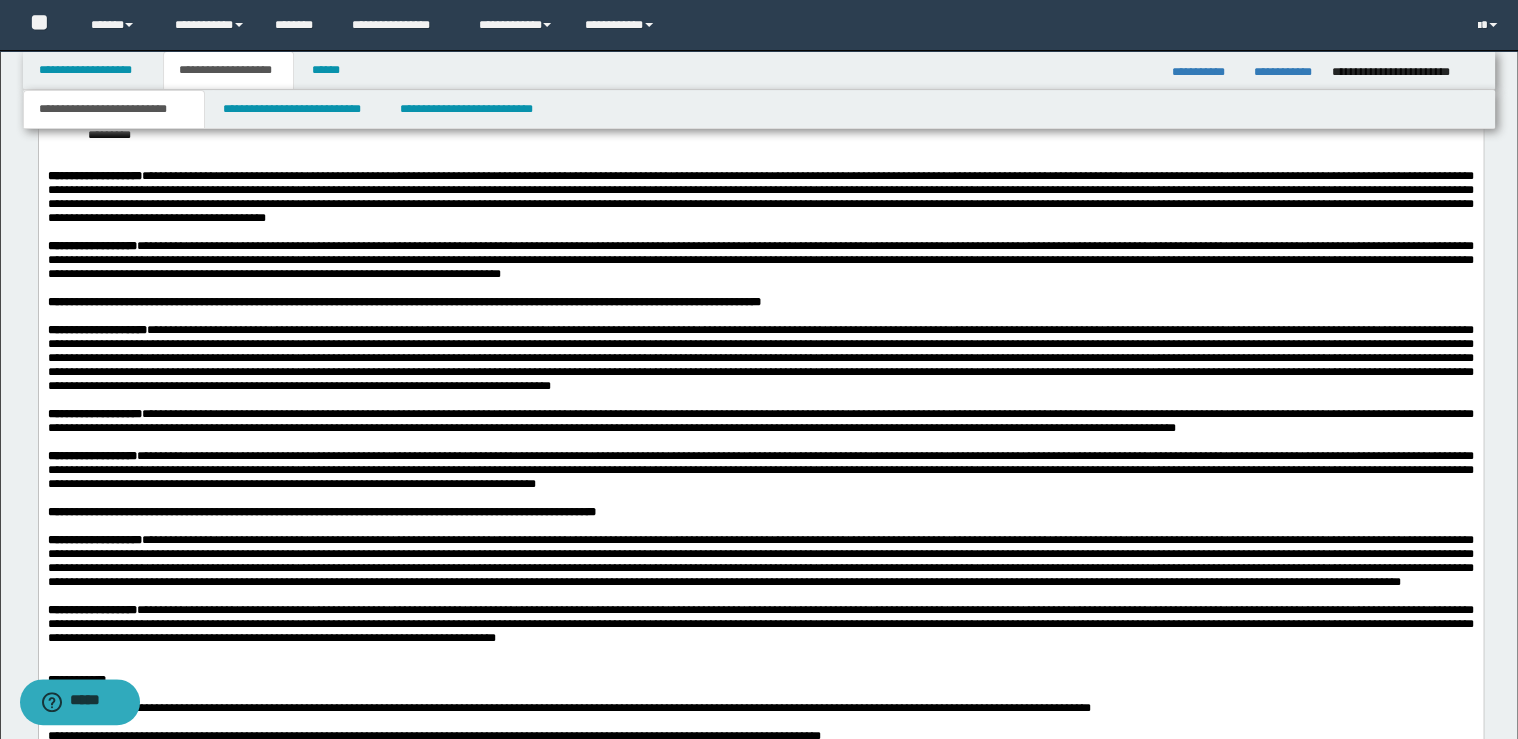 click on "**********" at bounding box center (760, -35) 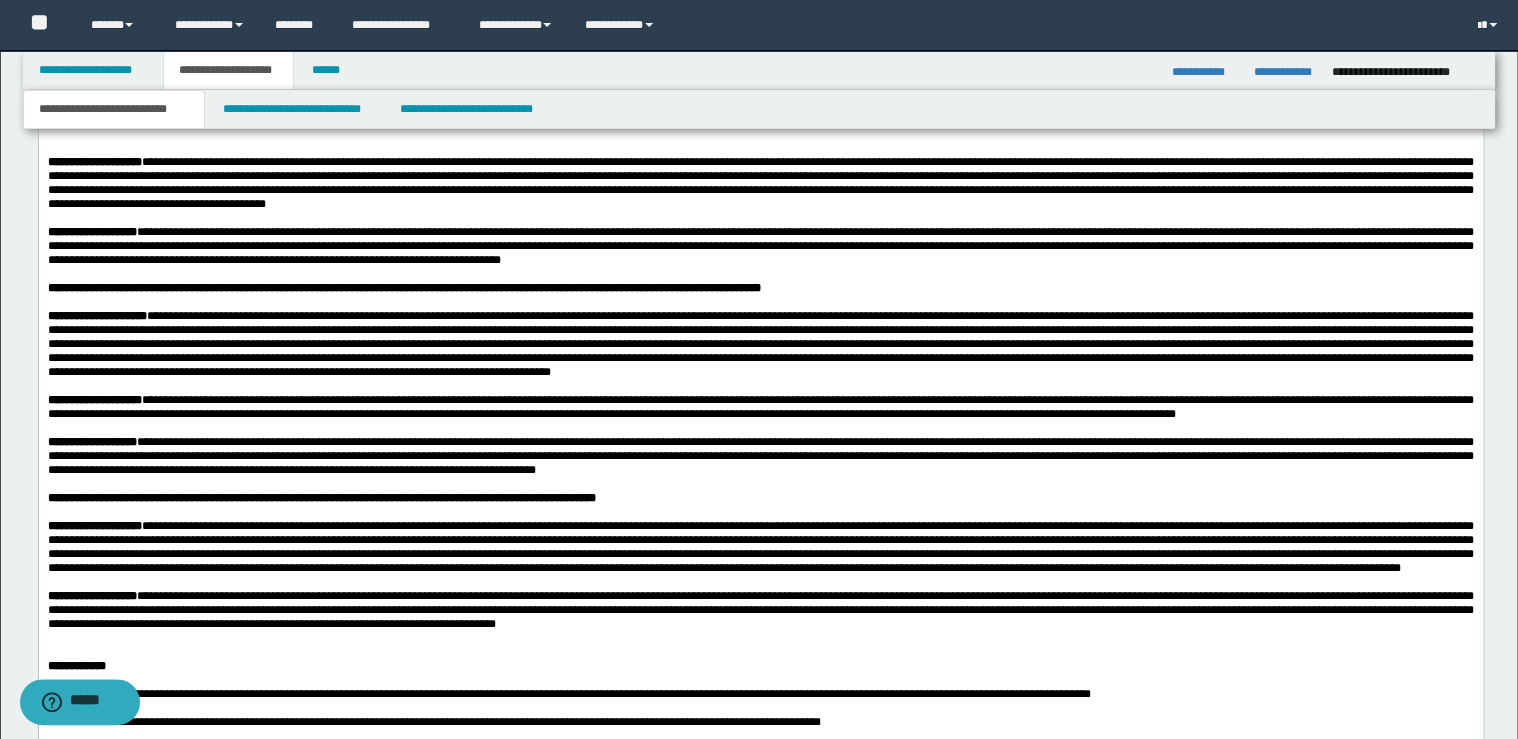 click on "**********" at bounding box center [780, 7] 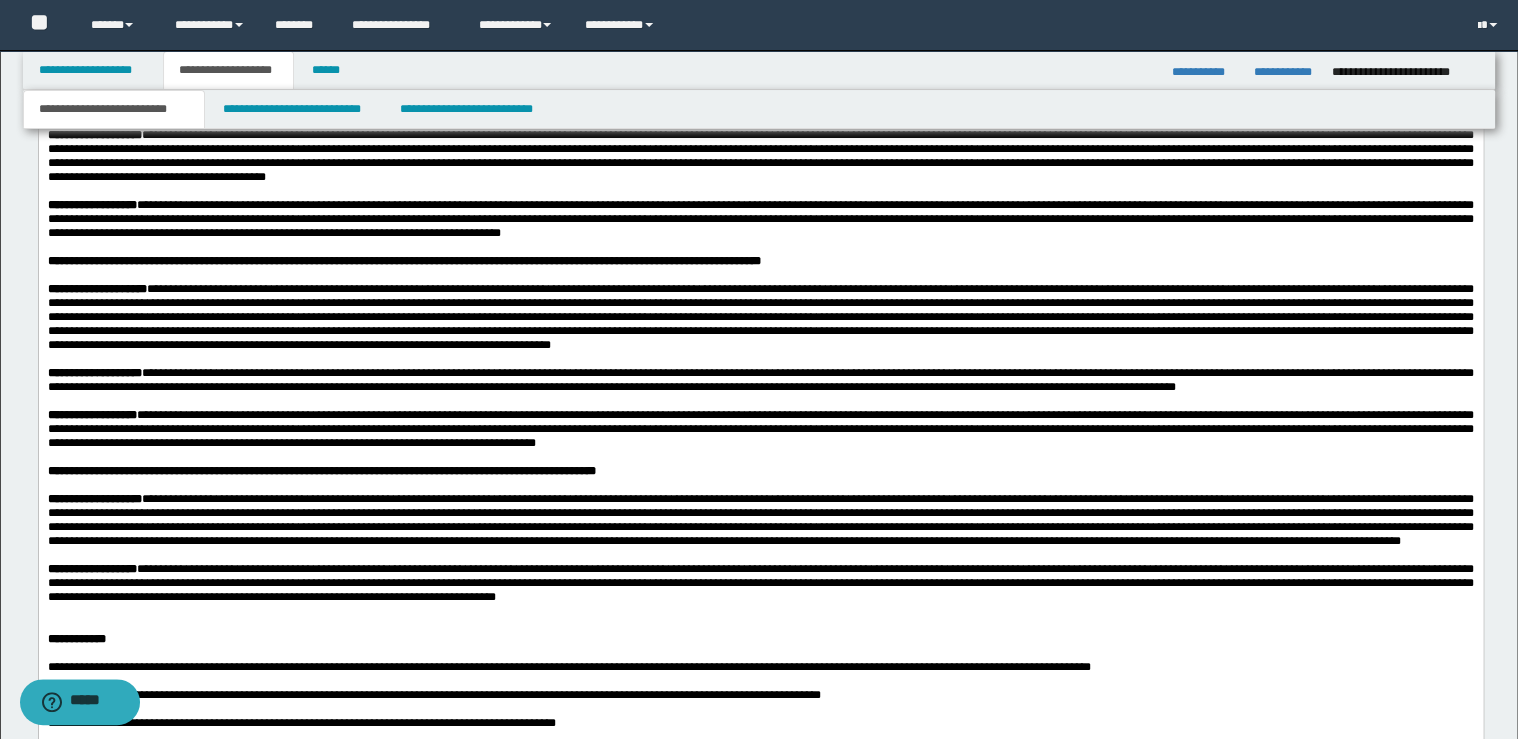 click on "**********" at bounding box center [780, 72] 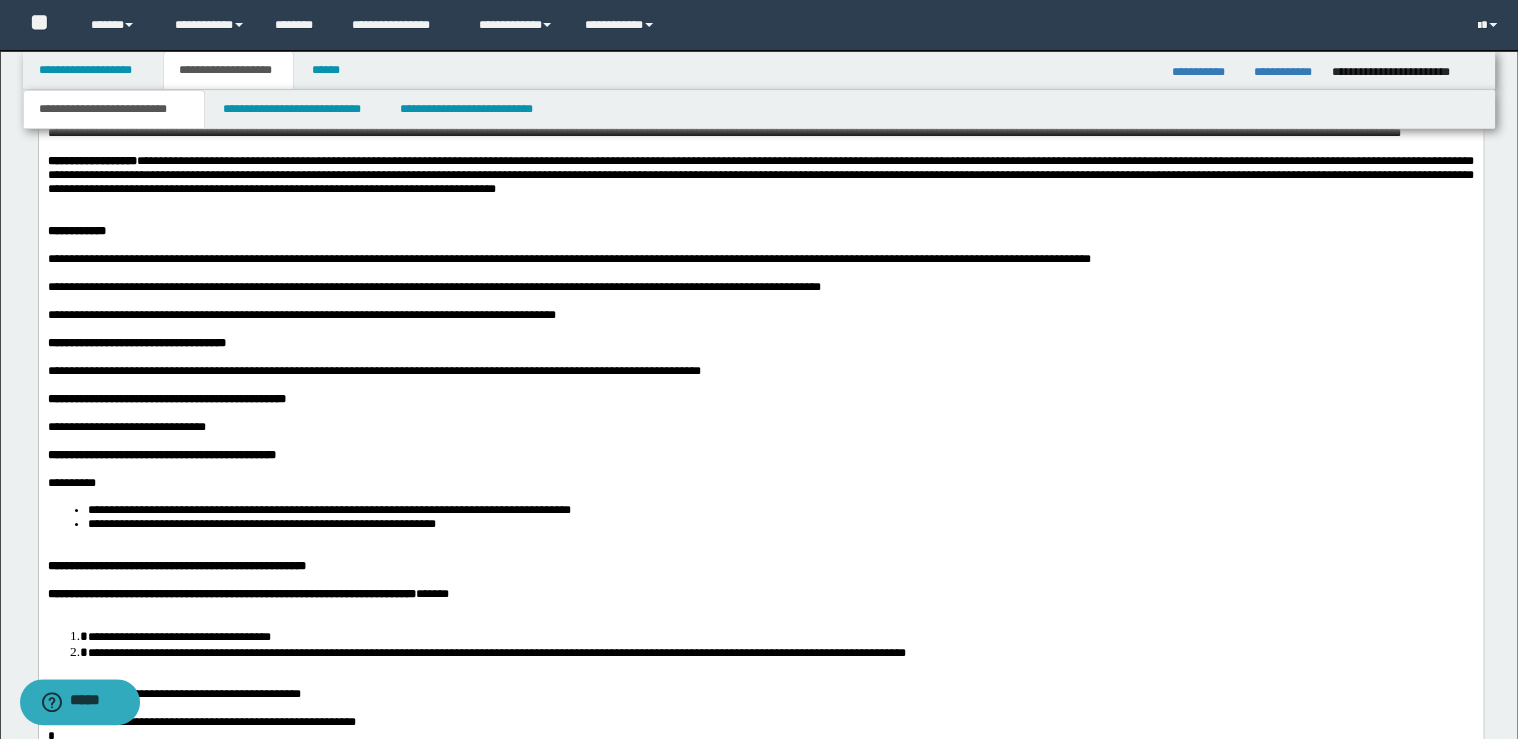 scroll, scrollTop: 3840, scrollLeft: 0, axis: vertical 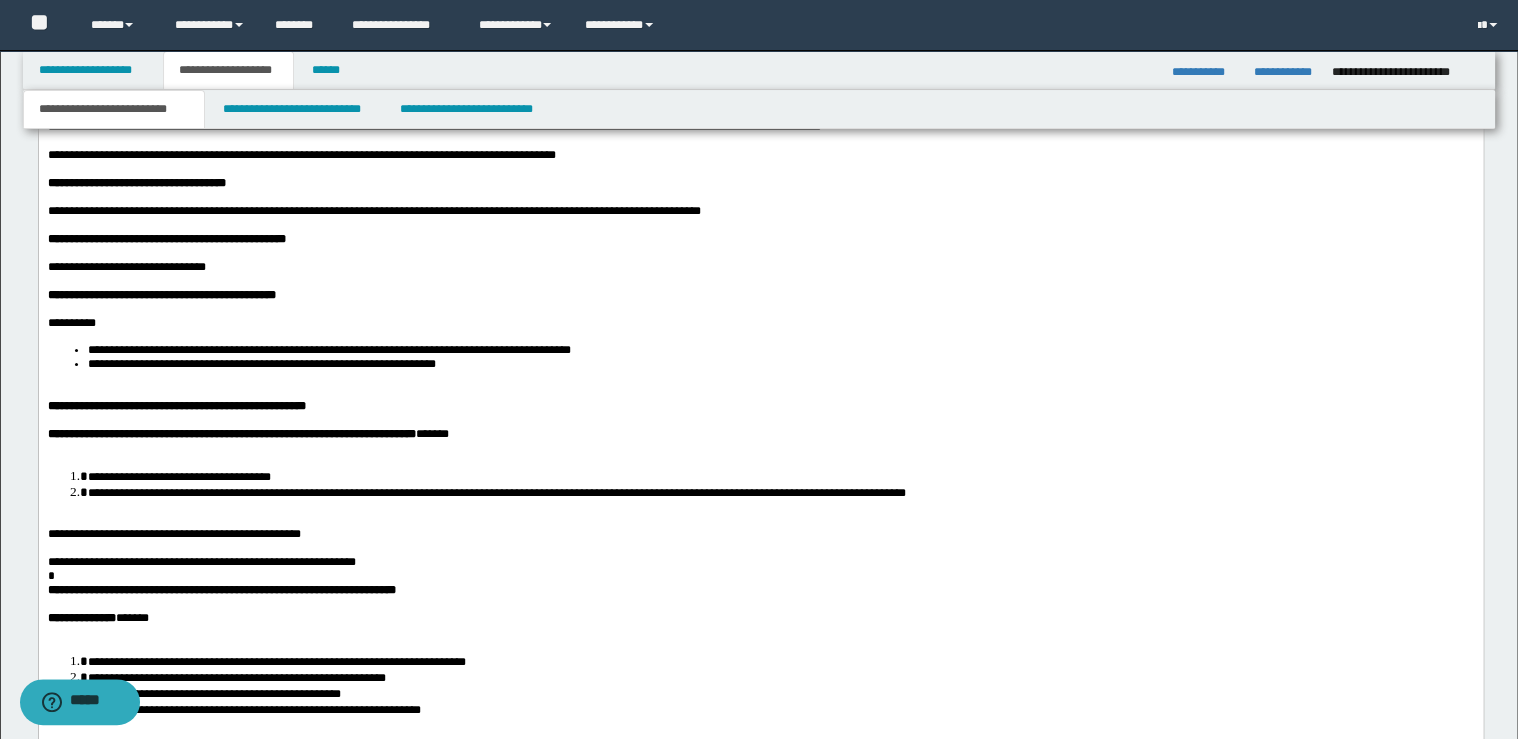 click on "**********" at bounding box center (760, 14) 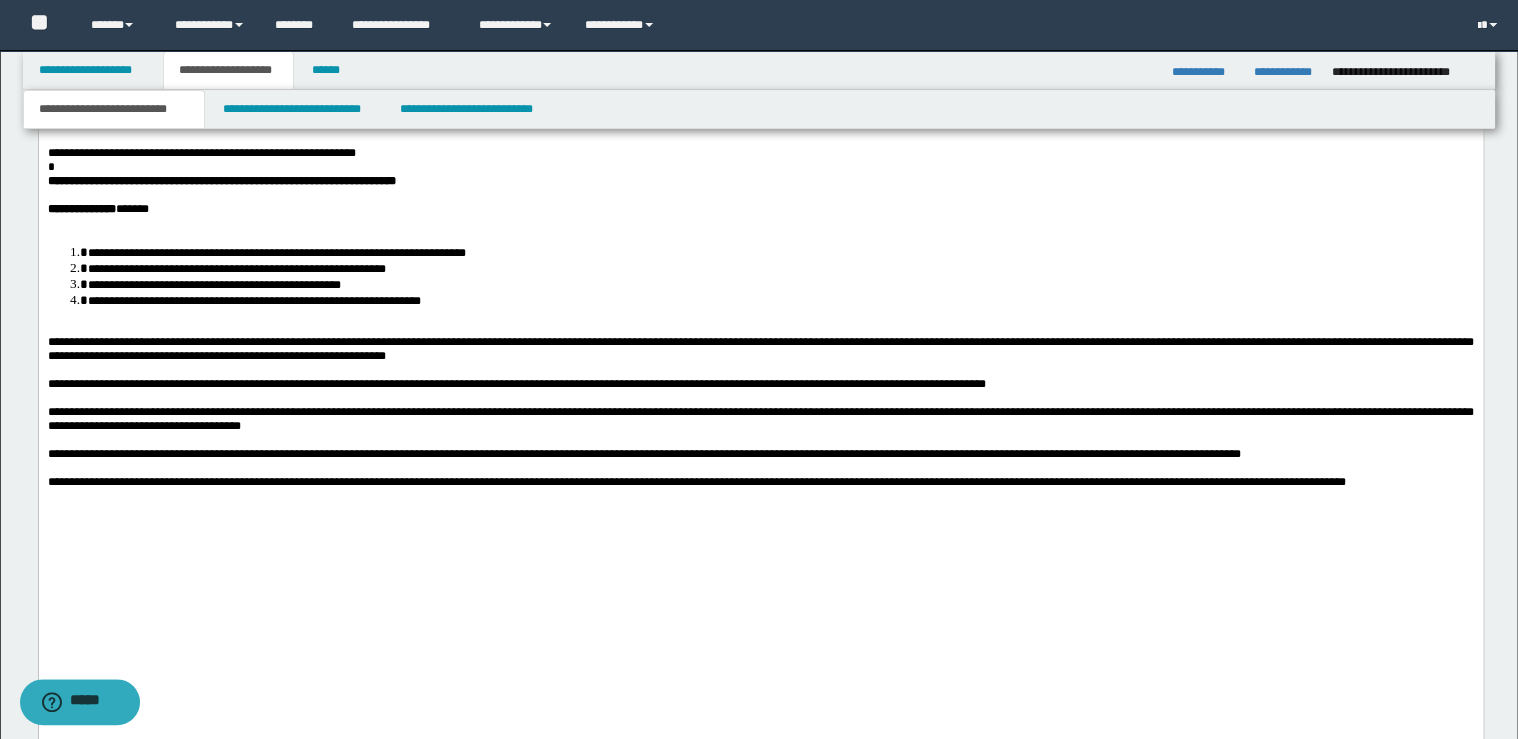 scroll, scrollTop: 4240, scrollLeft: 0, axis: vertical 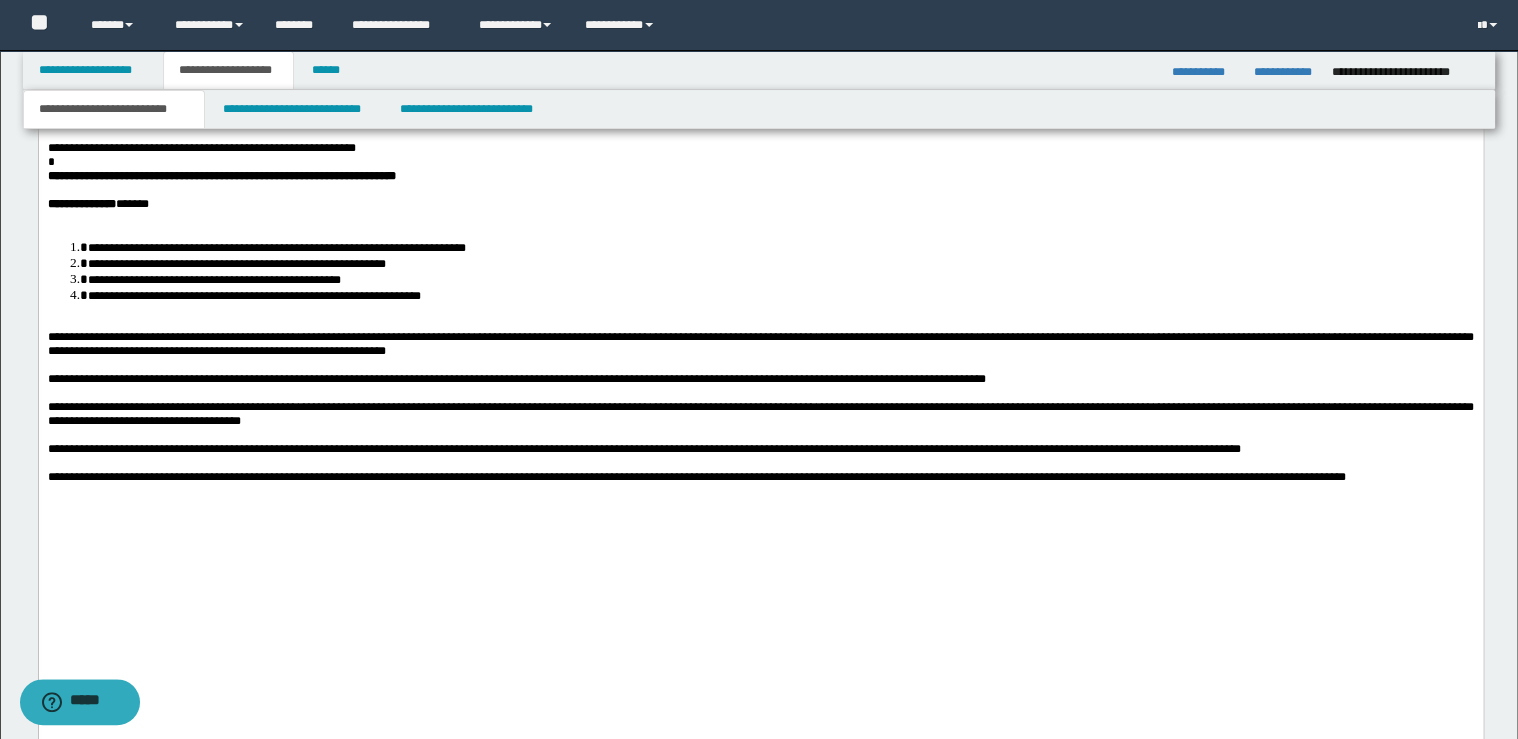 click on "**********" at bounding box center (780, -51) 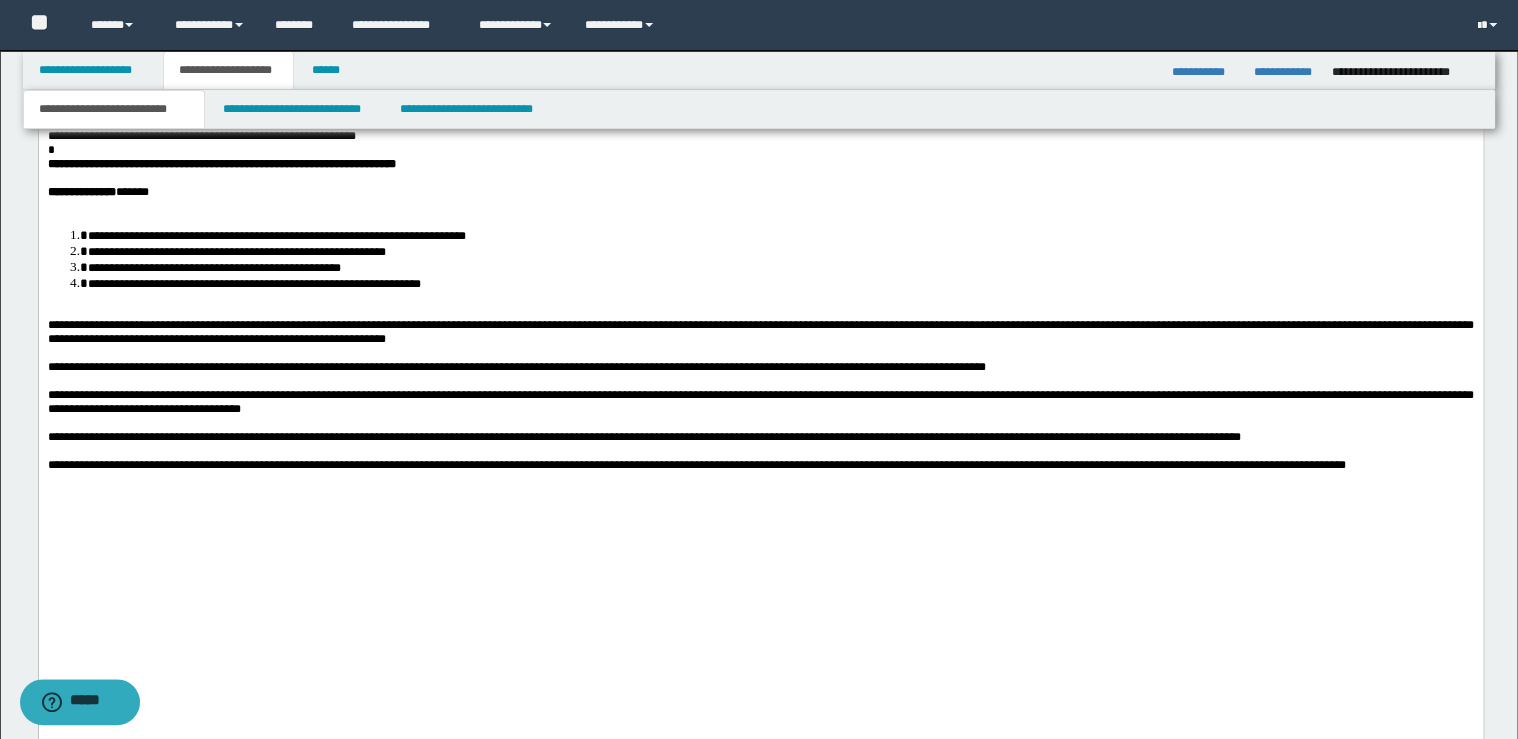 click on "**********" at bounding box center (760, 7) 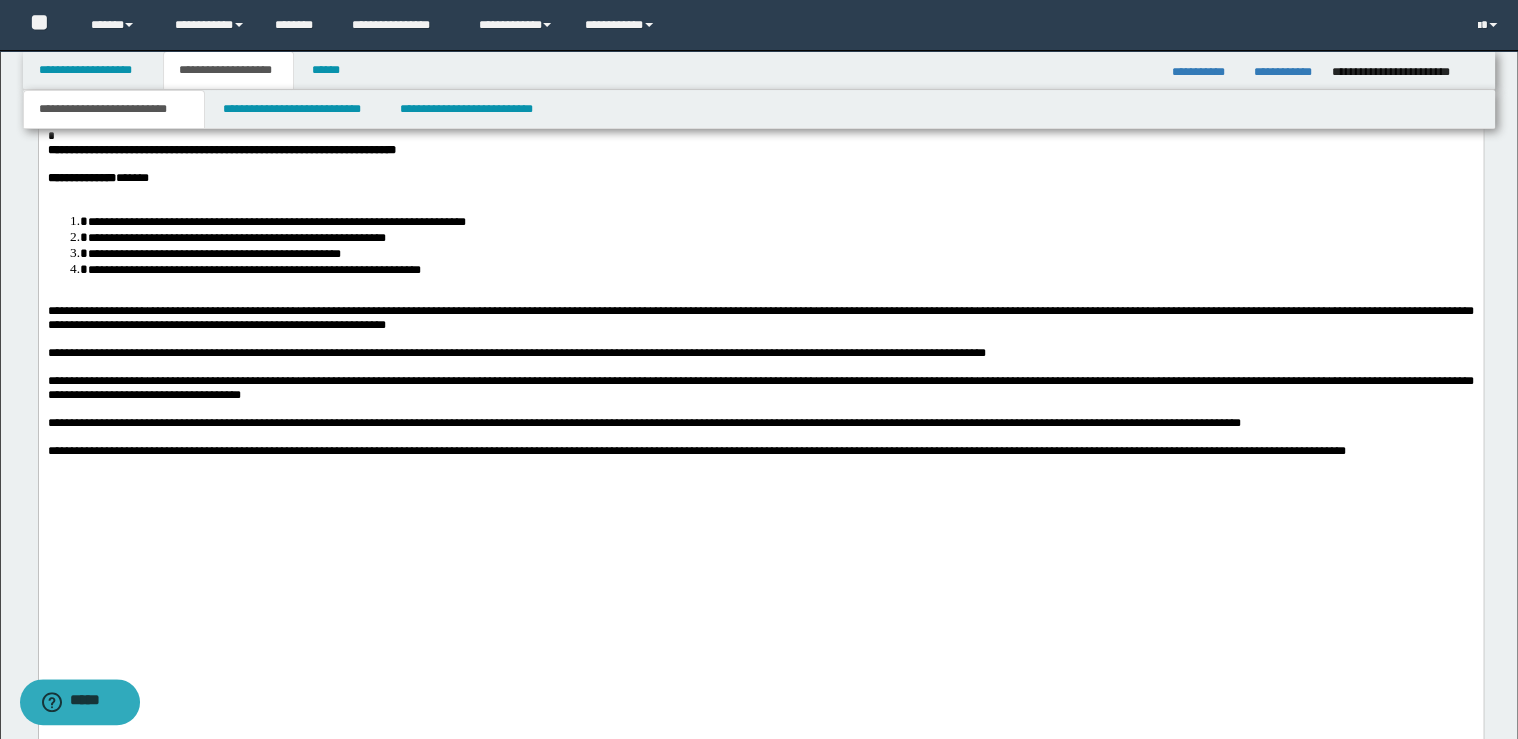 click on "**********" at bounding box center [780, 35] 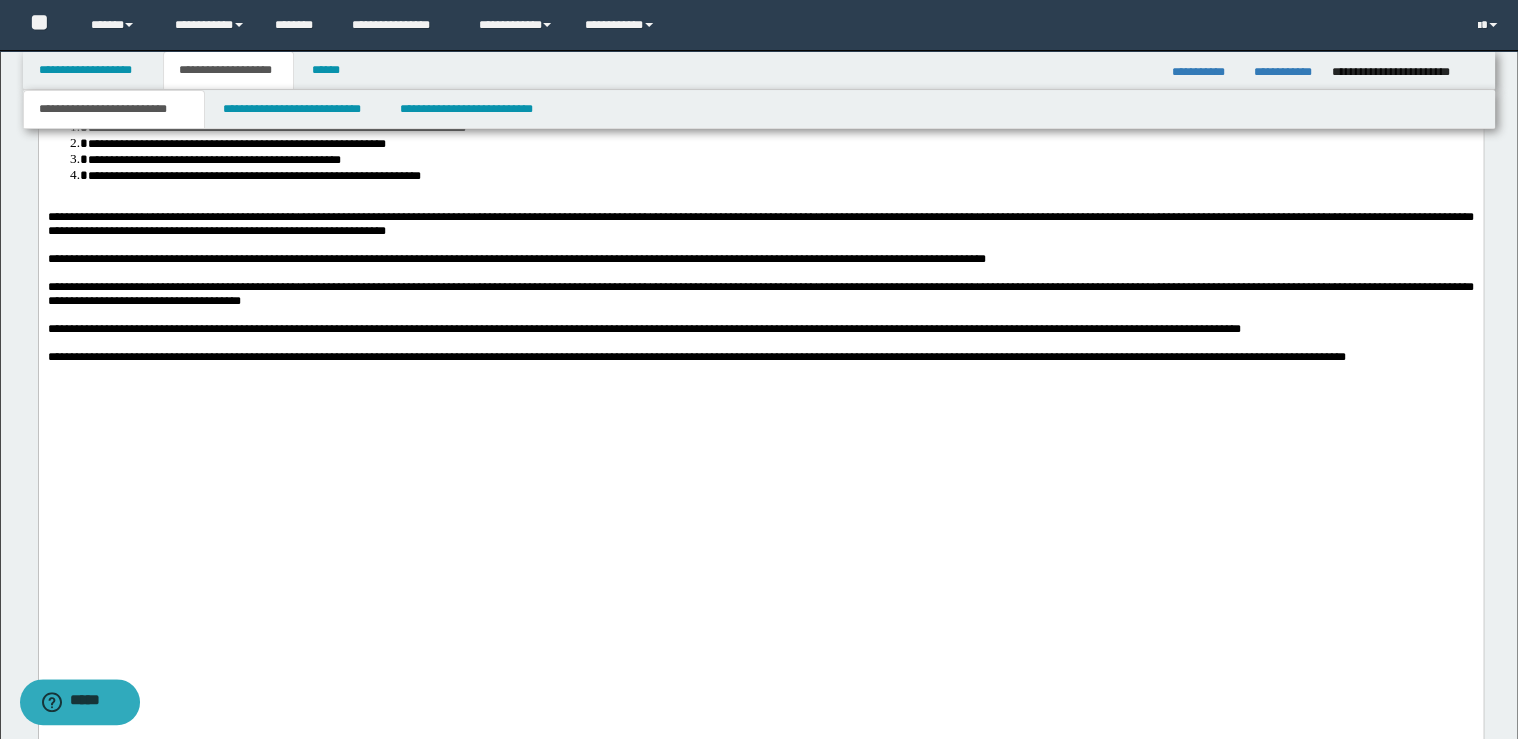 click on "**********" at bounding box center (760, 83) 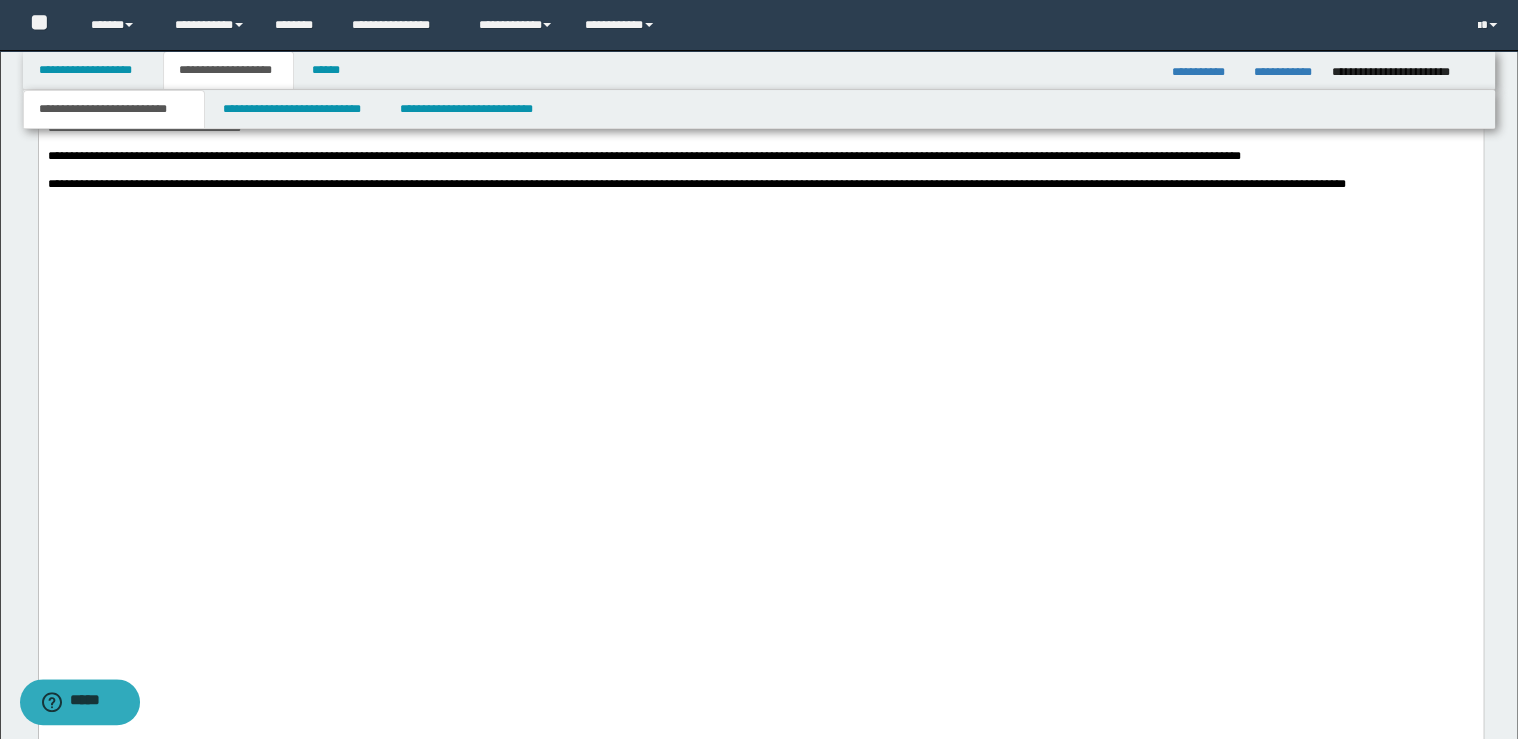 scroll, scrollTop: 4480, scrollLeft: 0, axis: vertical 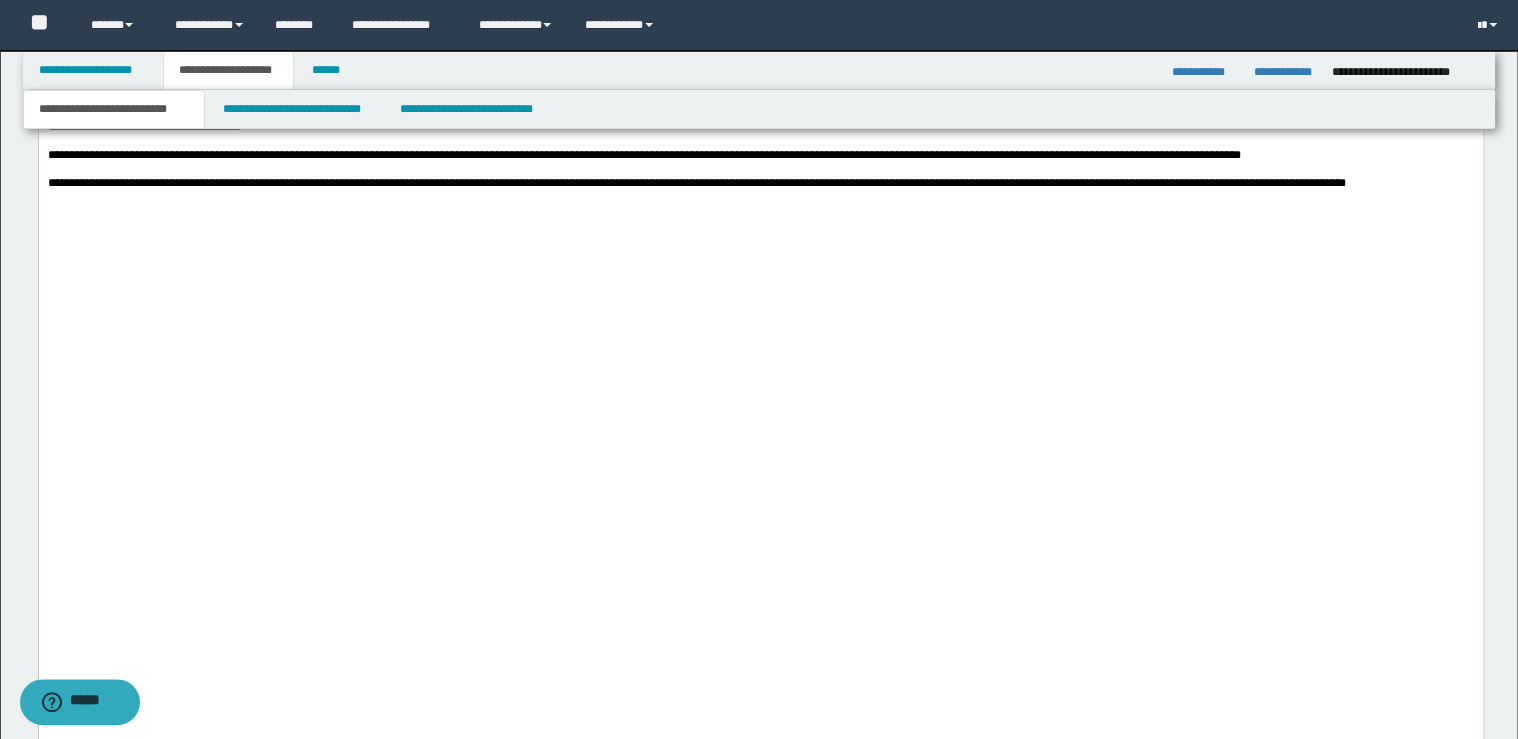 click on "**********" at bounding box center (780, 0) 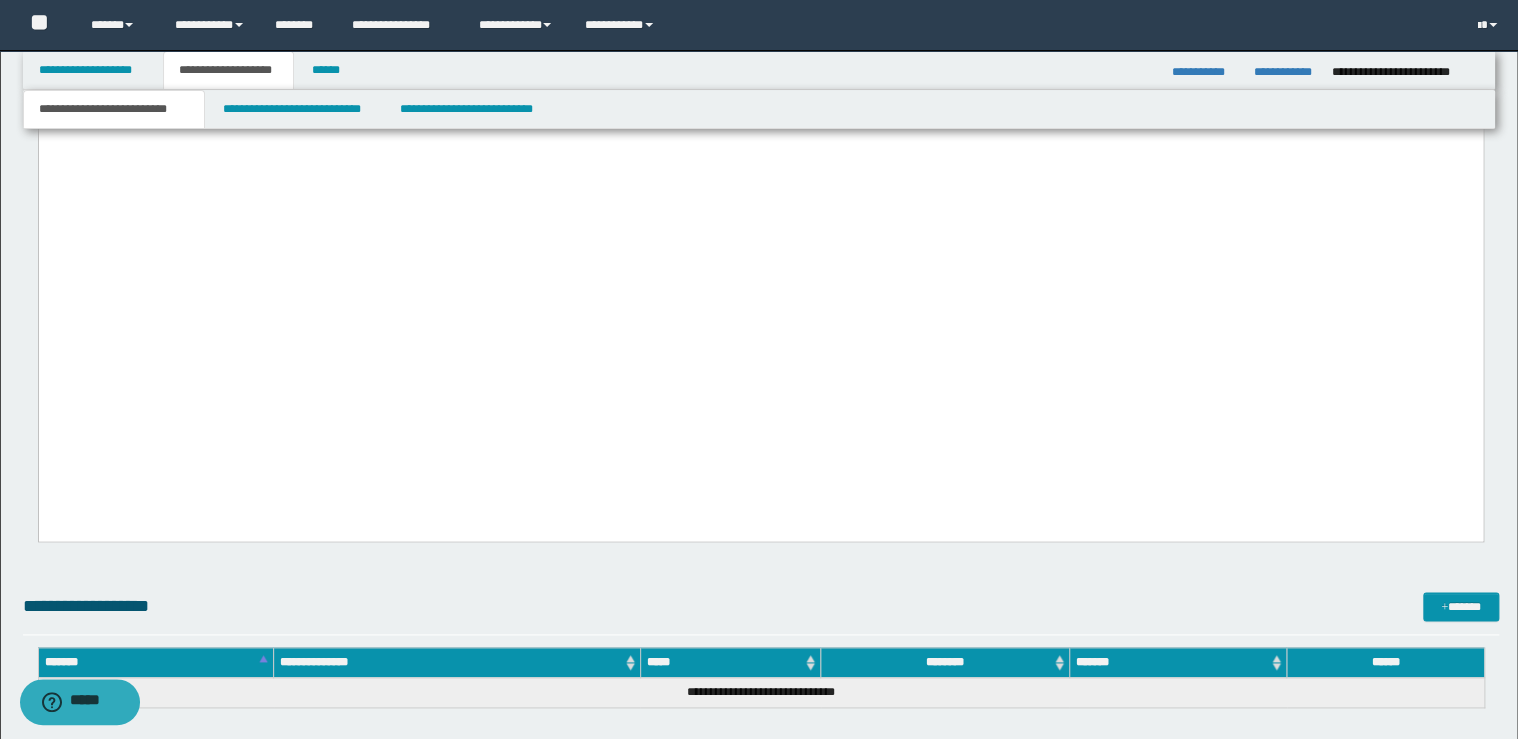 scroll, scrollTop: 4720, scrollLeft: 0, axis: vertical 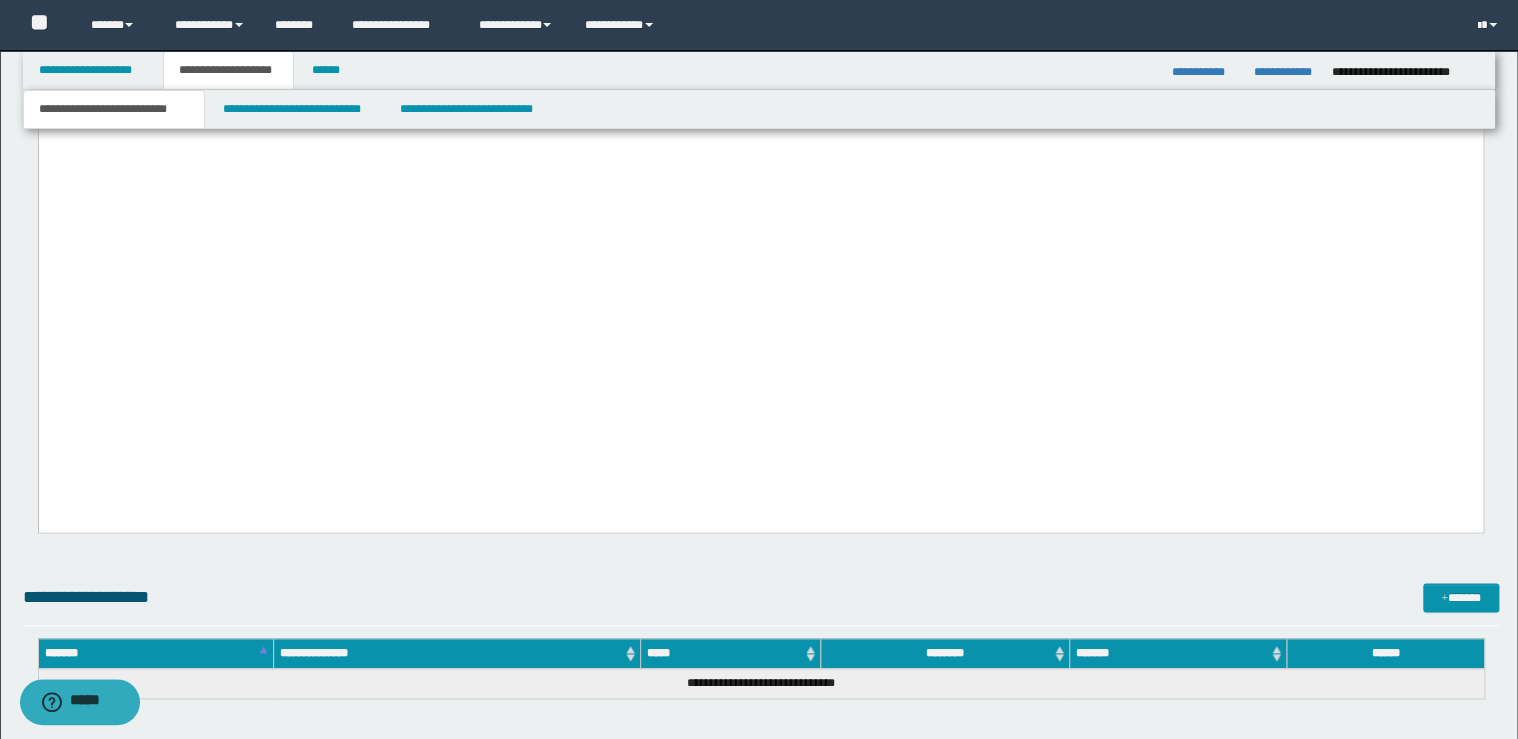 click on "**********" at bounding box center (760, -72) 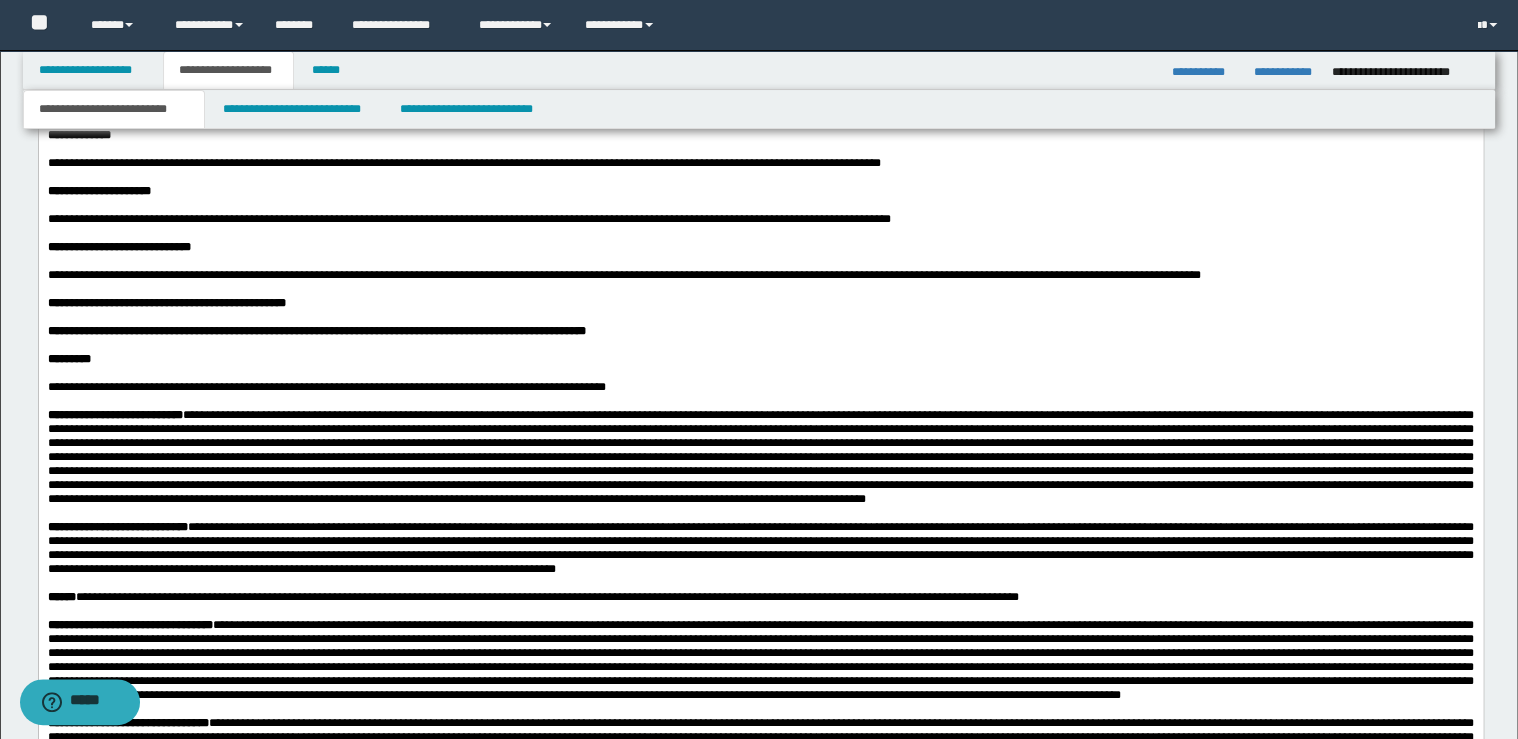 scroll, scrollTop: 2000, scrollLeft: 0, axis: vertical 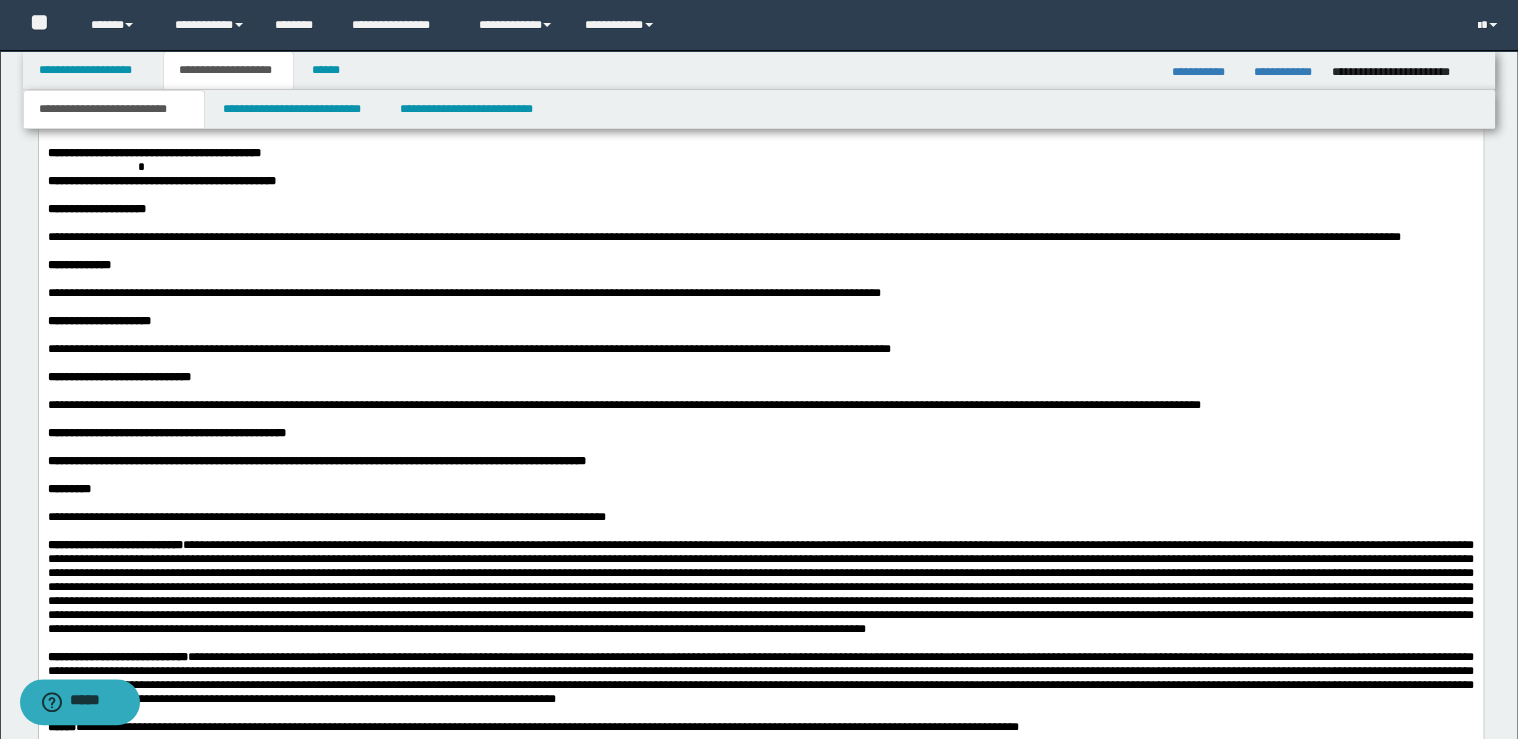 click at bounding box center [760, 307] 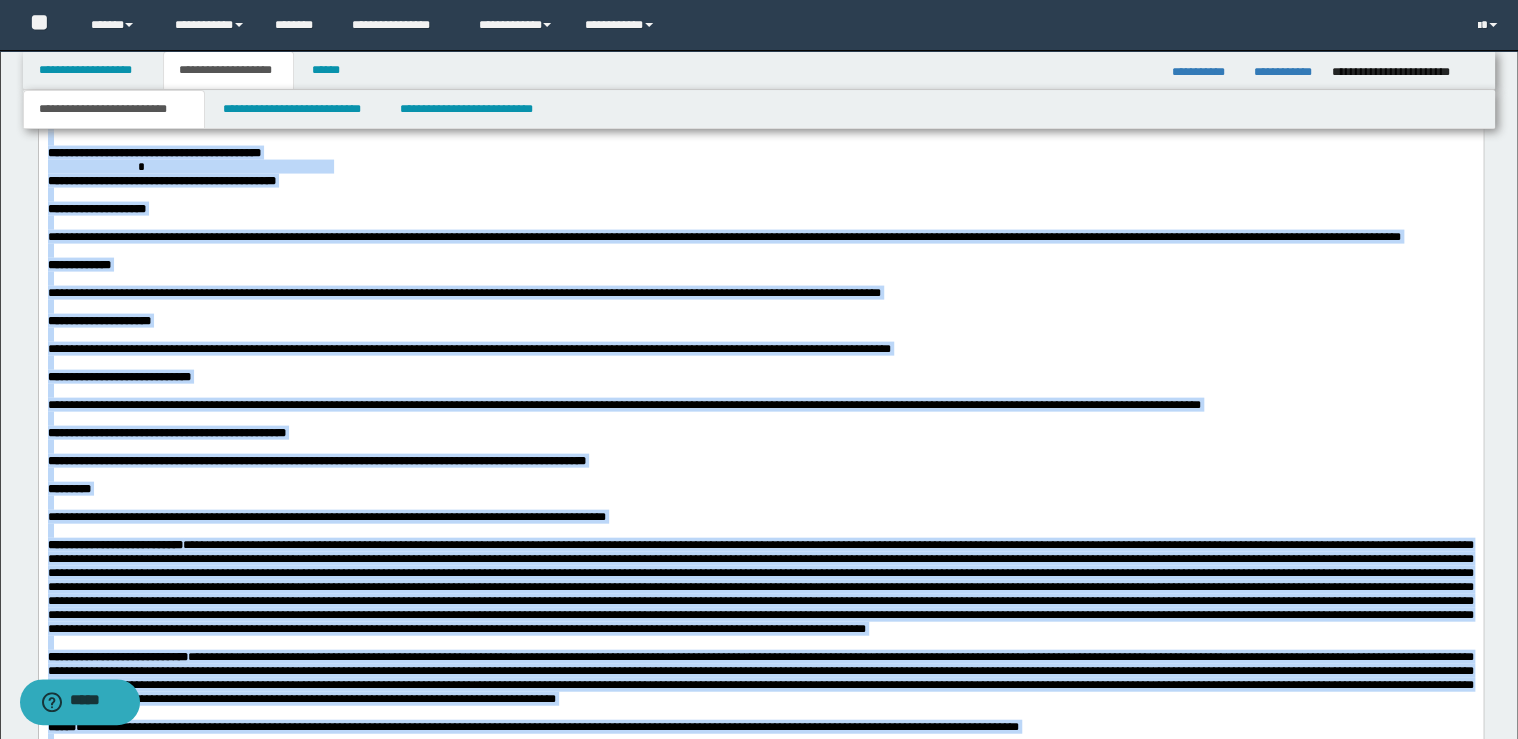 scroll, scrollTop: 1760, scrollLeft: 0, axis: vertical 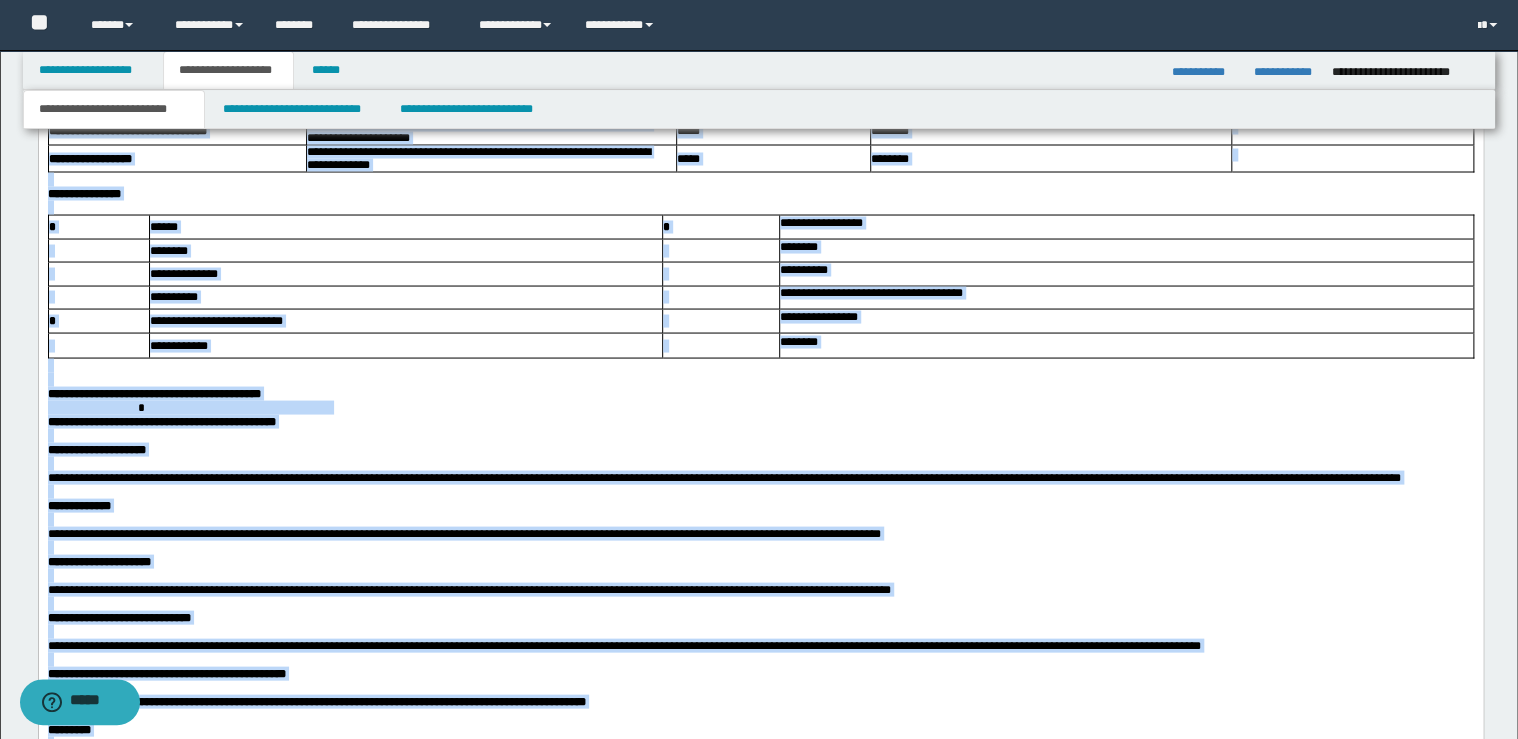 click on "**********" at bounding box center (153, 393) 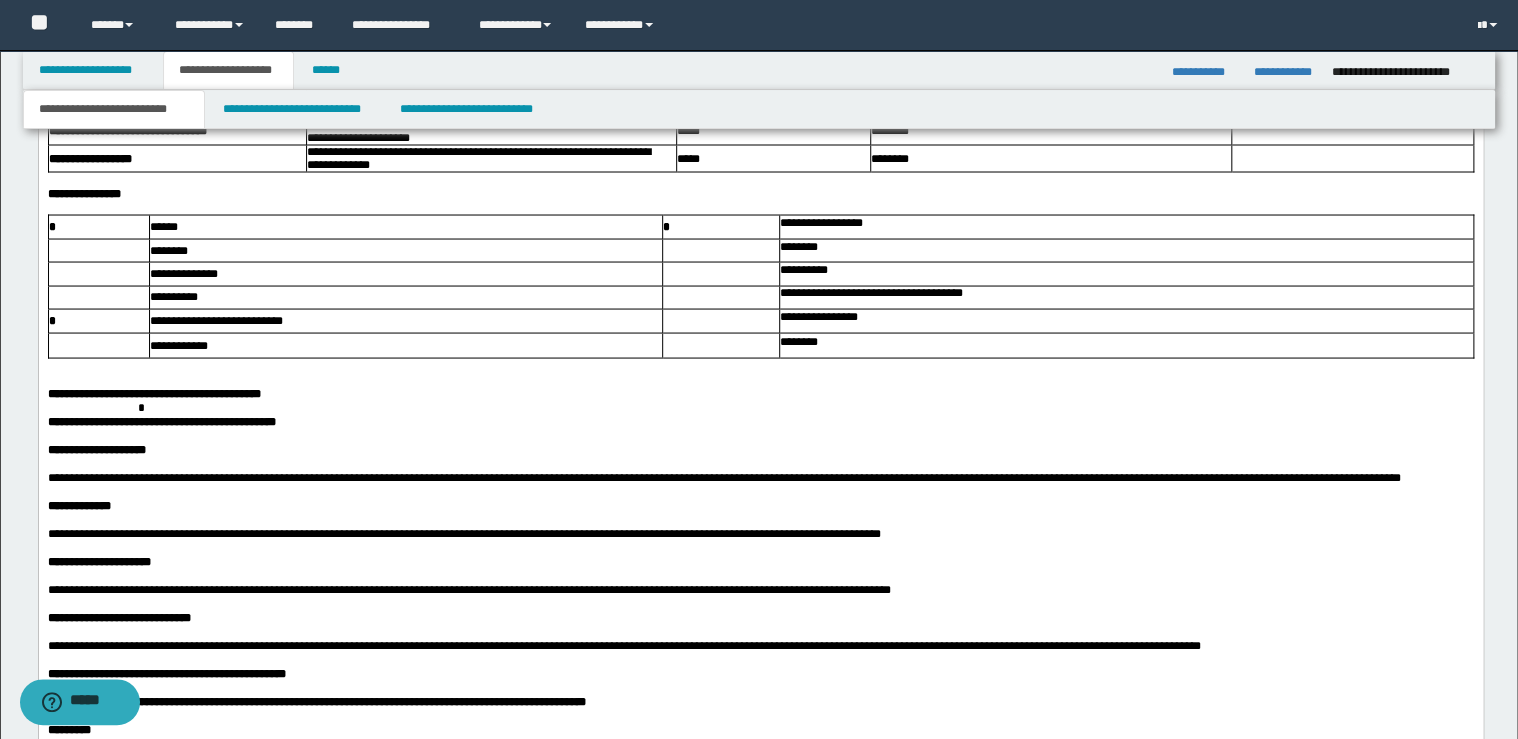 click on "**********" at bounding box center (153, 393) 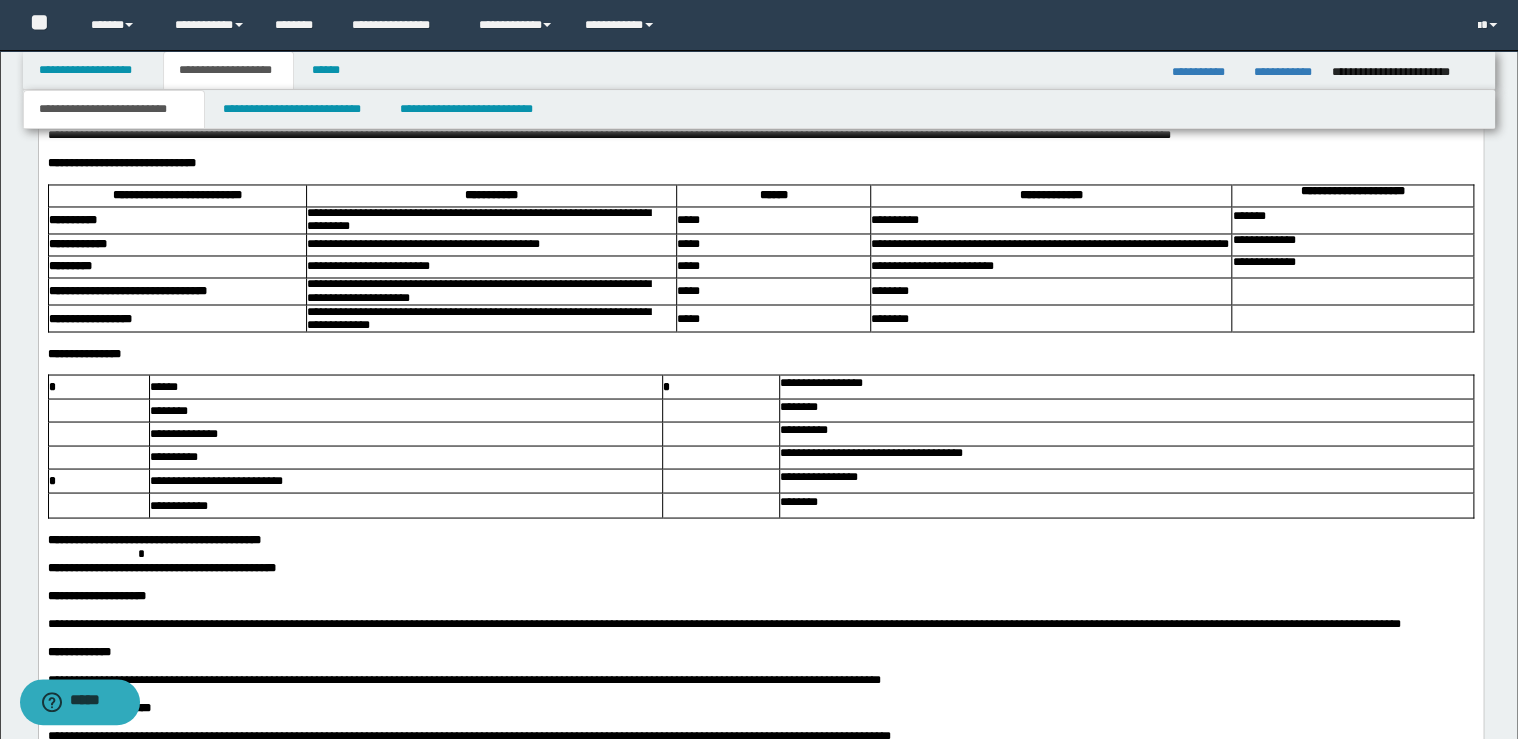 scroll, scrollTop: 1600, scrollLeft: 0, axis: vertical 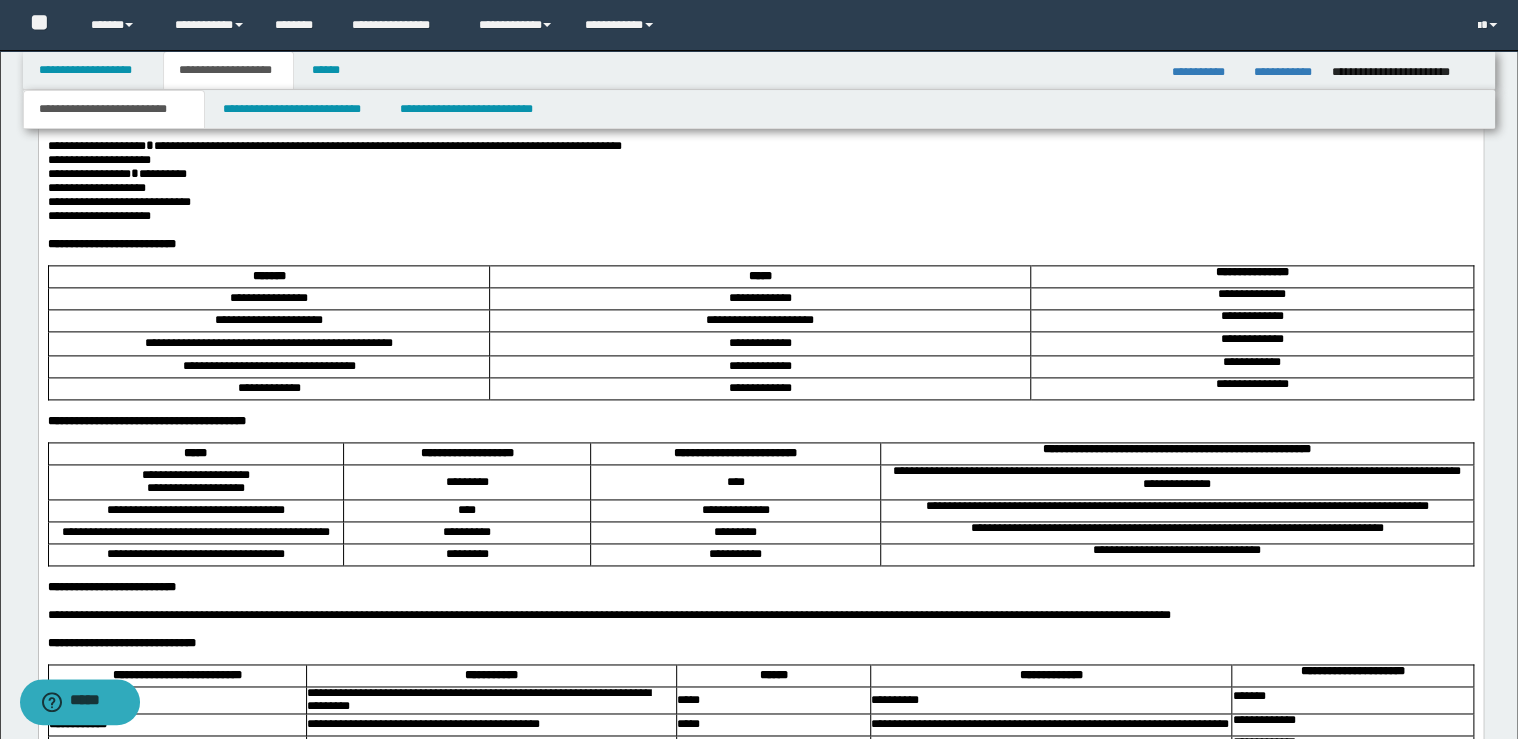 click on "**********" at bounding box center (146, 420) 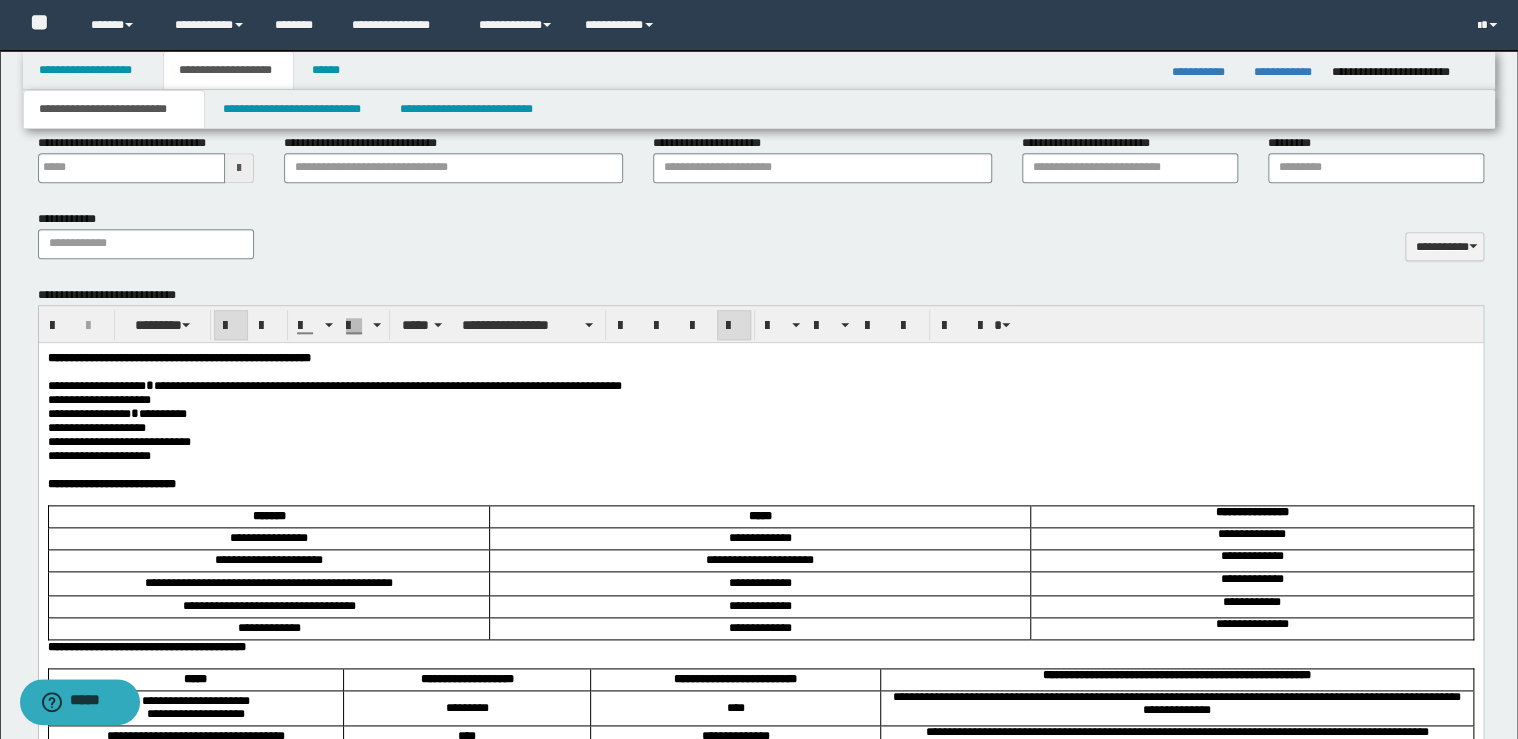 scroll, scrollTop: 880, scrollLeft: 0, axis: vertical 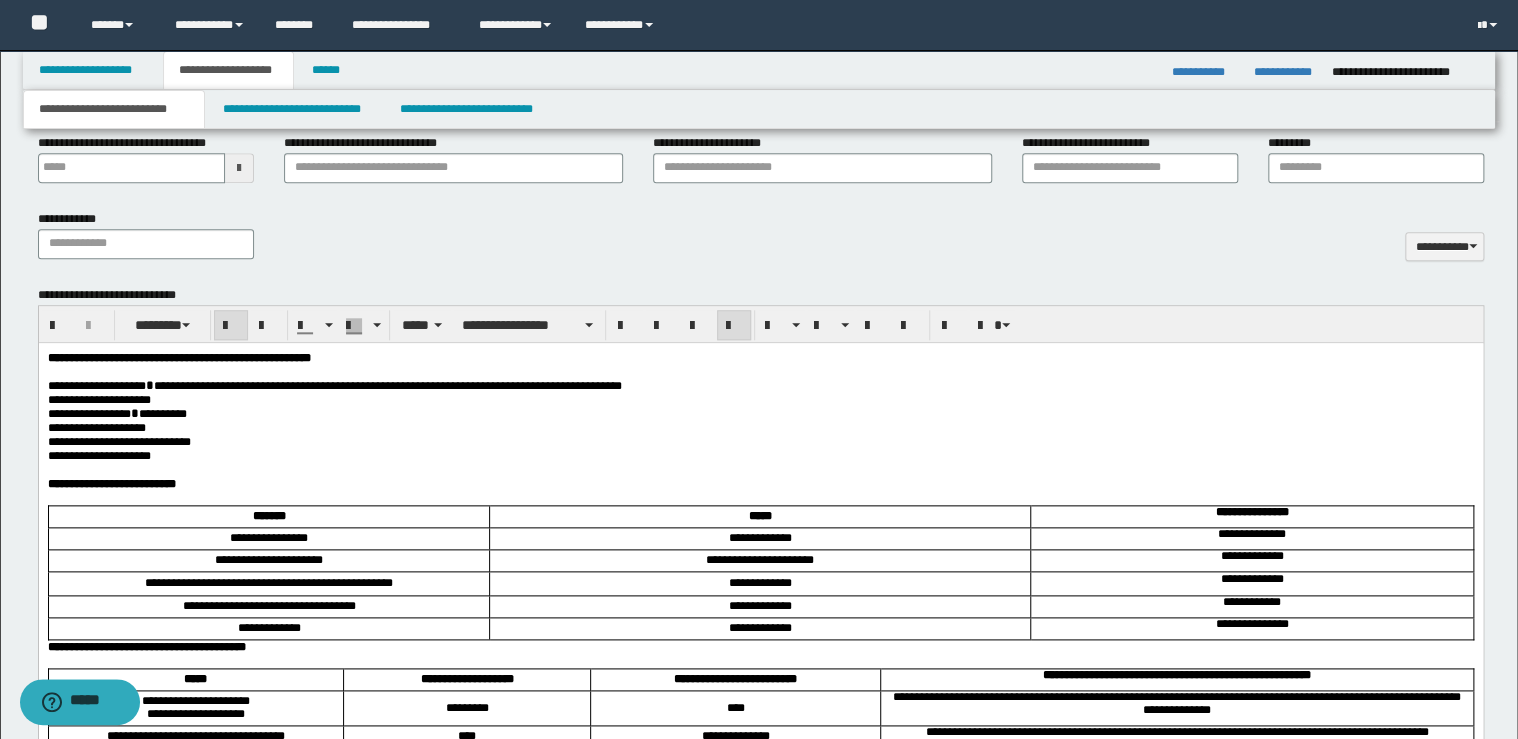 click on "**********" at bounding box center [760, 483] 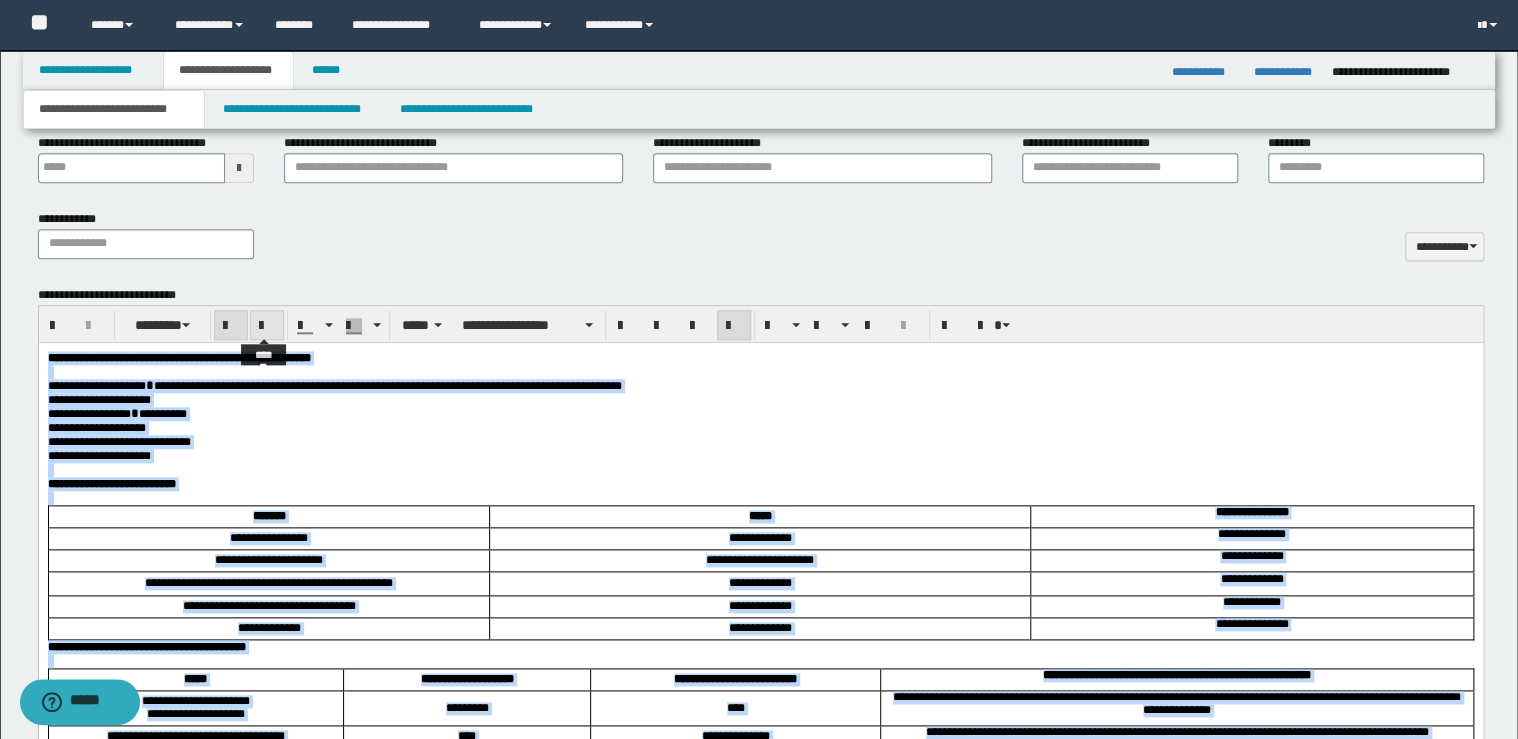 click at bounding box center [267, 326] 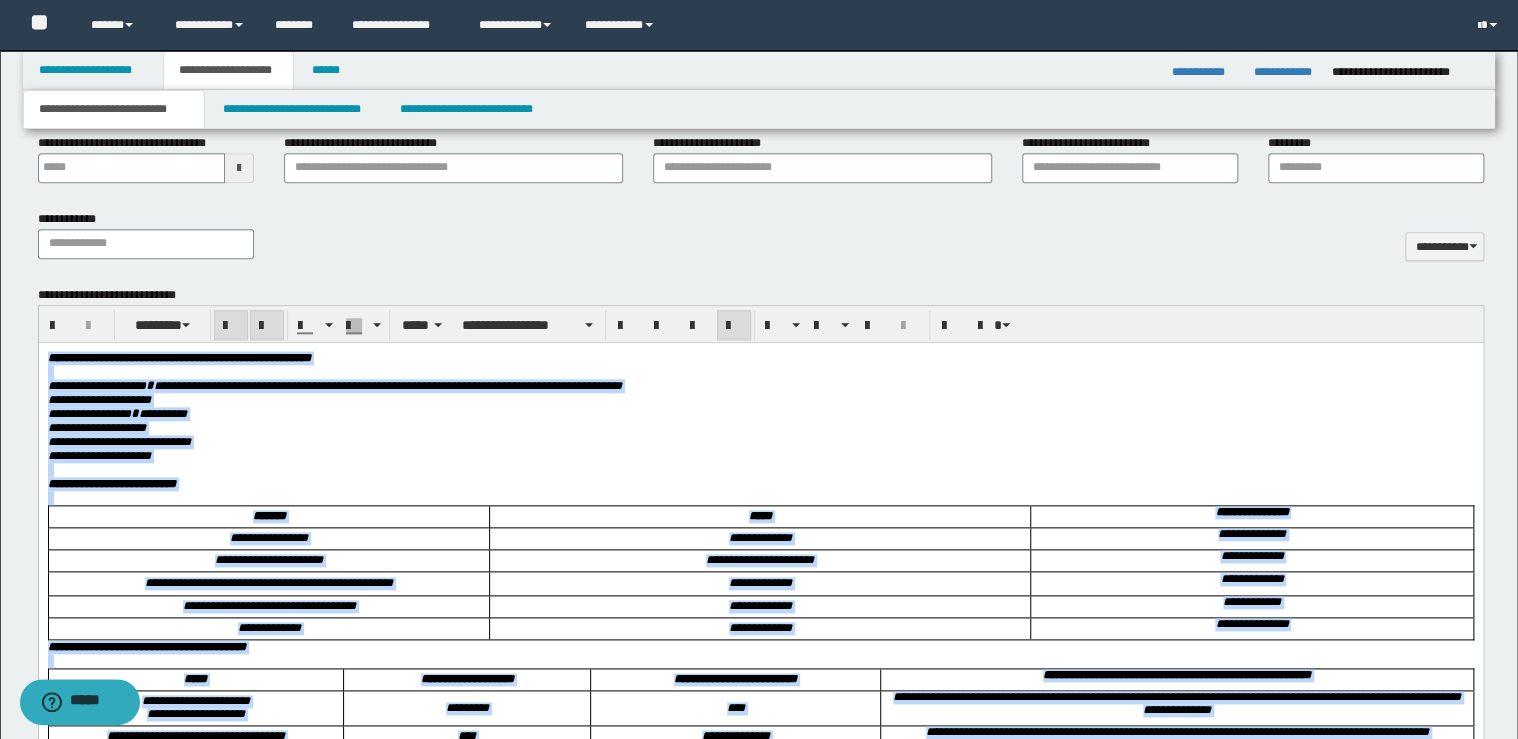 click at bounding box center (267, 326) 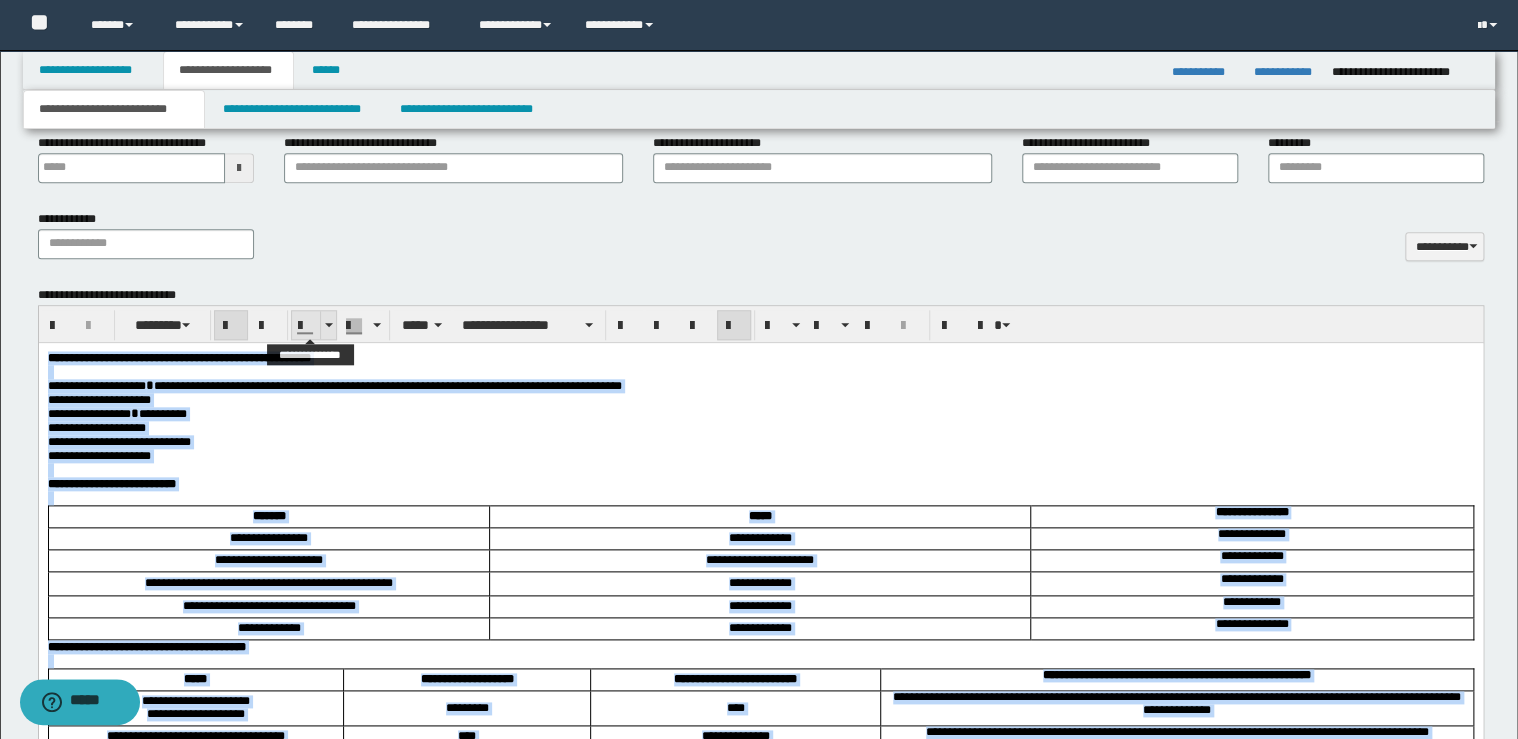 click at bounding box center (329, 325) 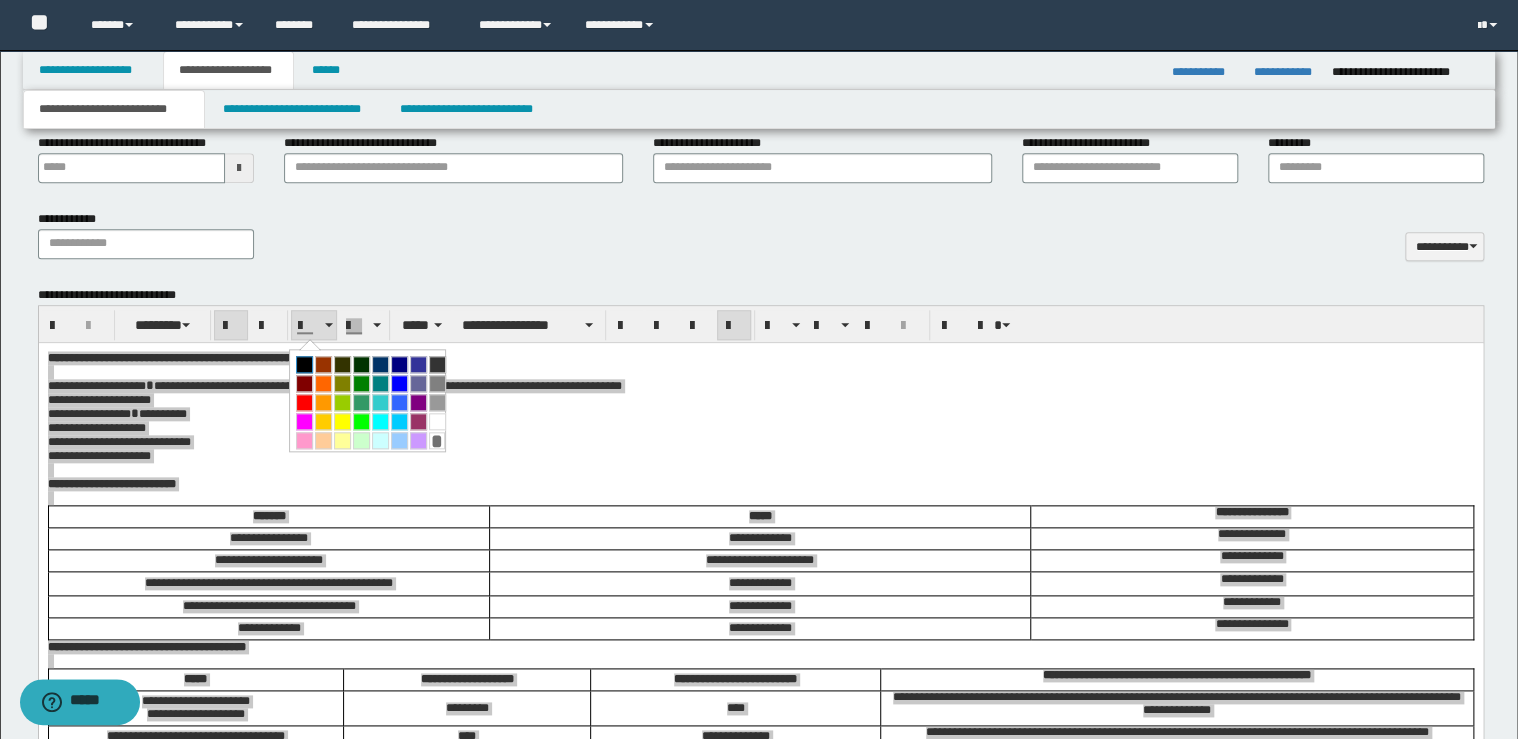 click at bounding box center [304, 364] 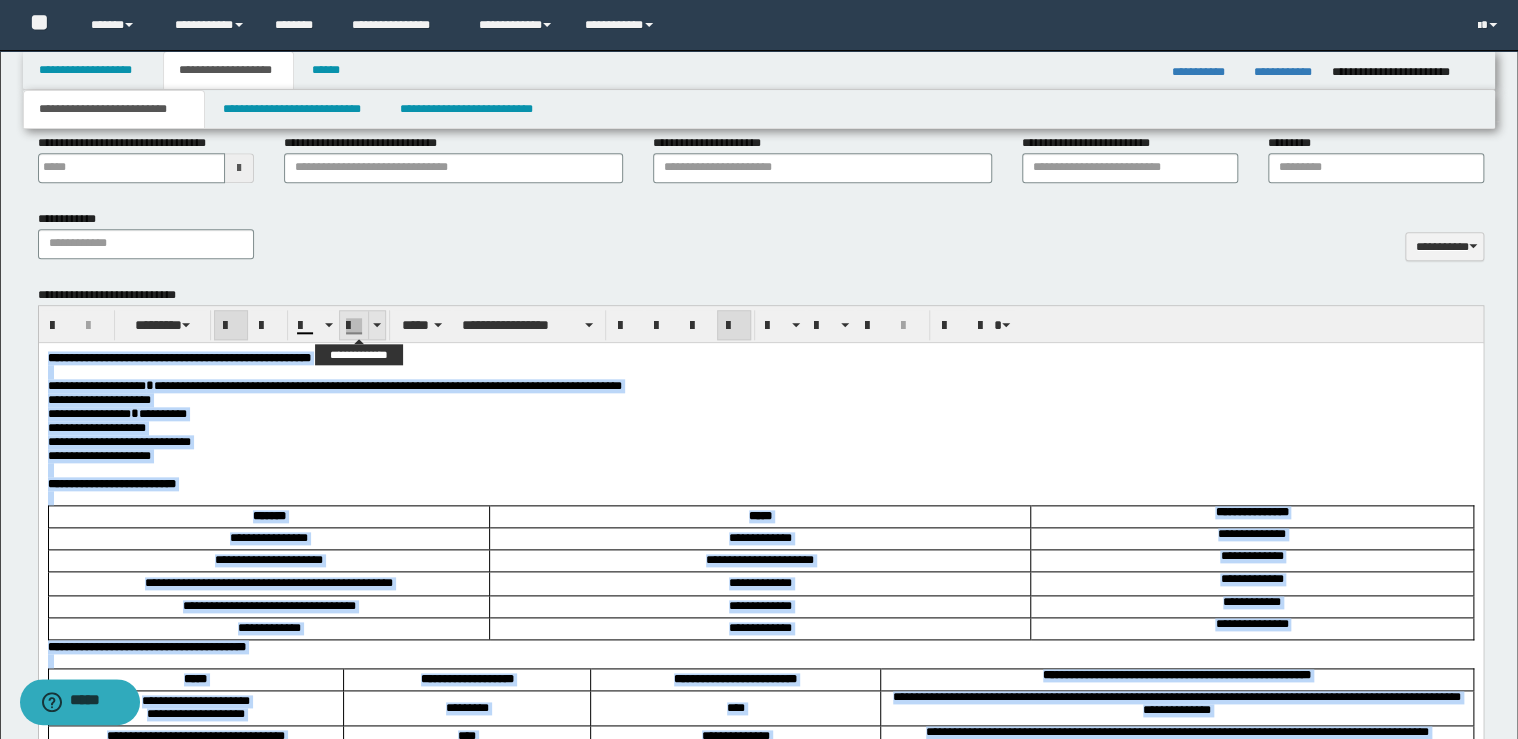 click at bounding box center [376, 325] 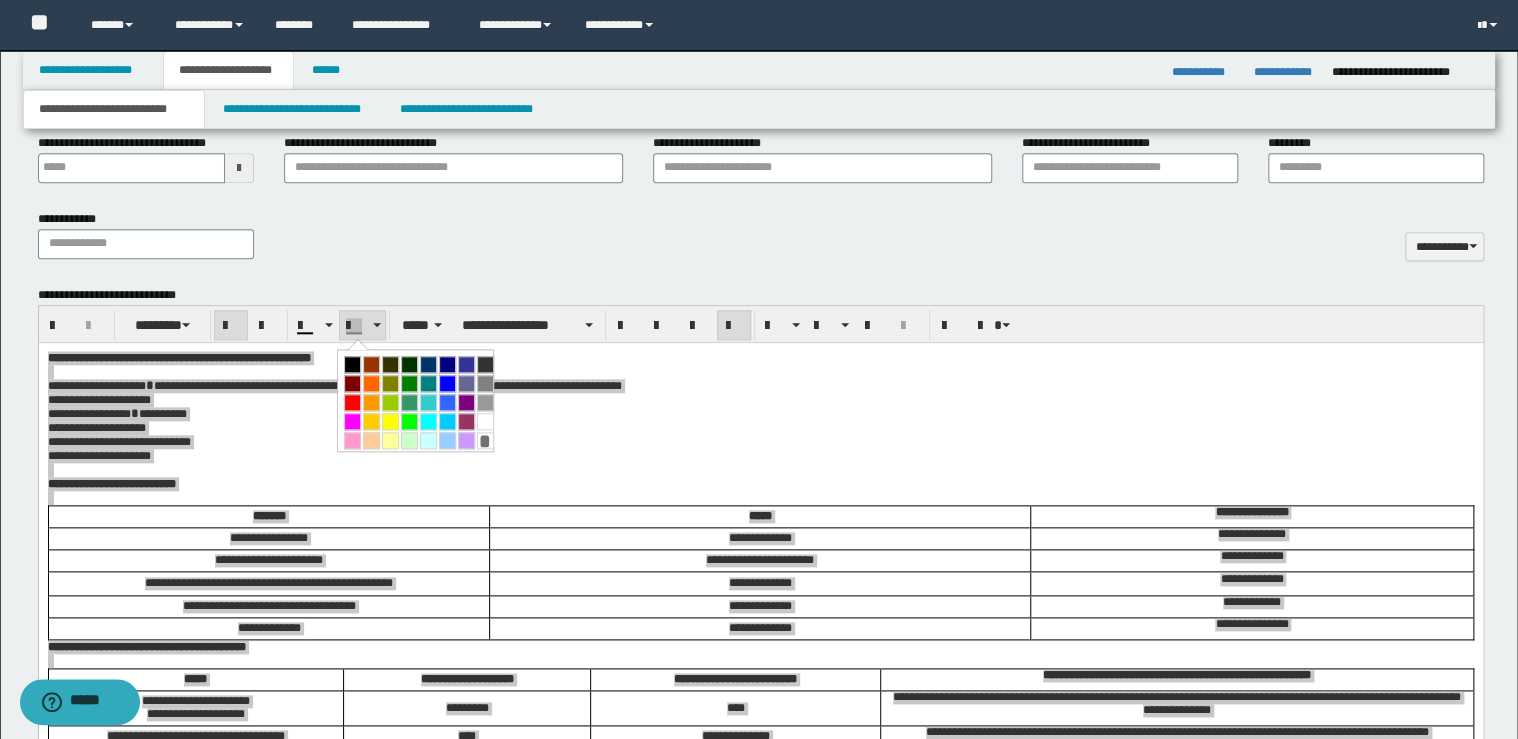 click on "*" at bounding box center [485, 440] 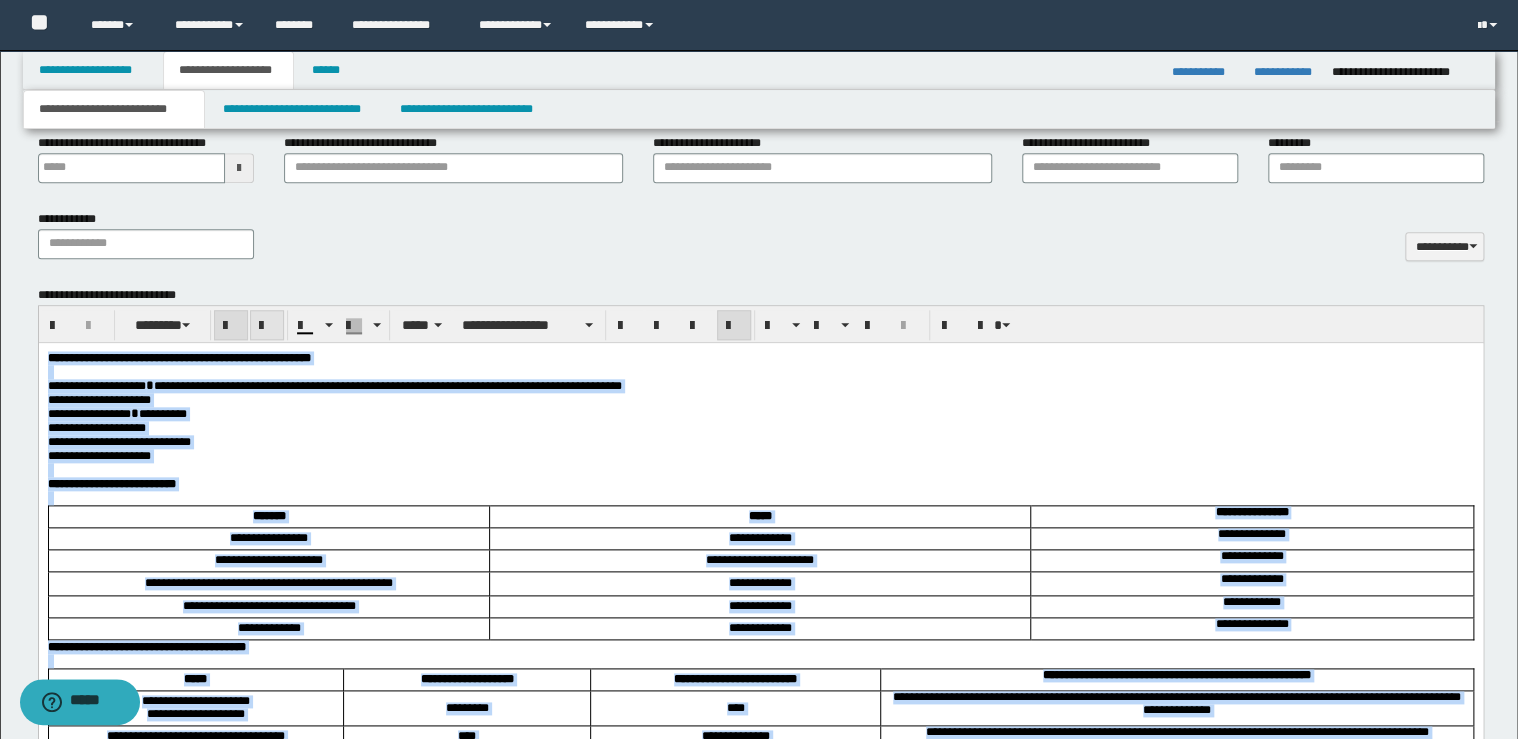 click at bounding box center (267, 326) 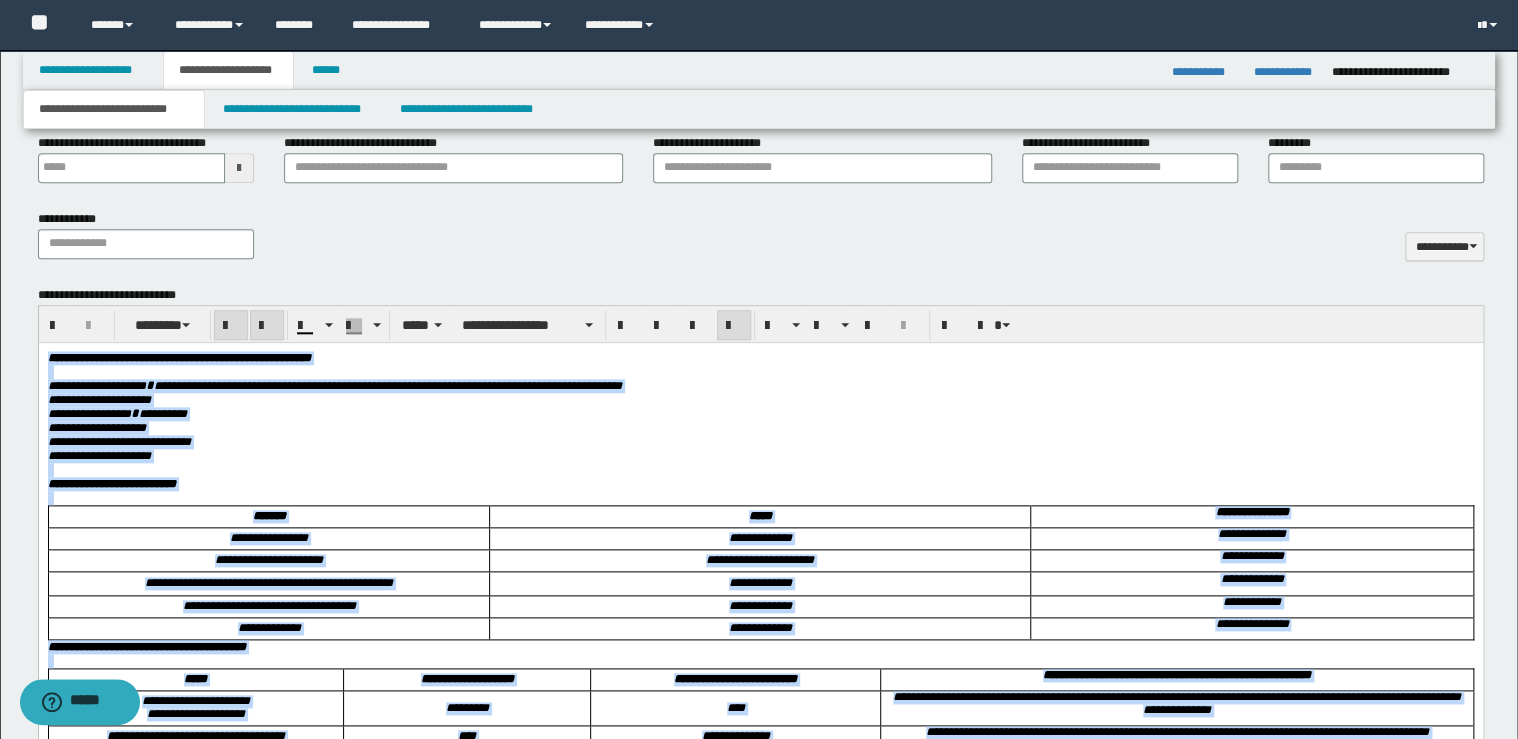 click at bounding box center (267, 326) 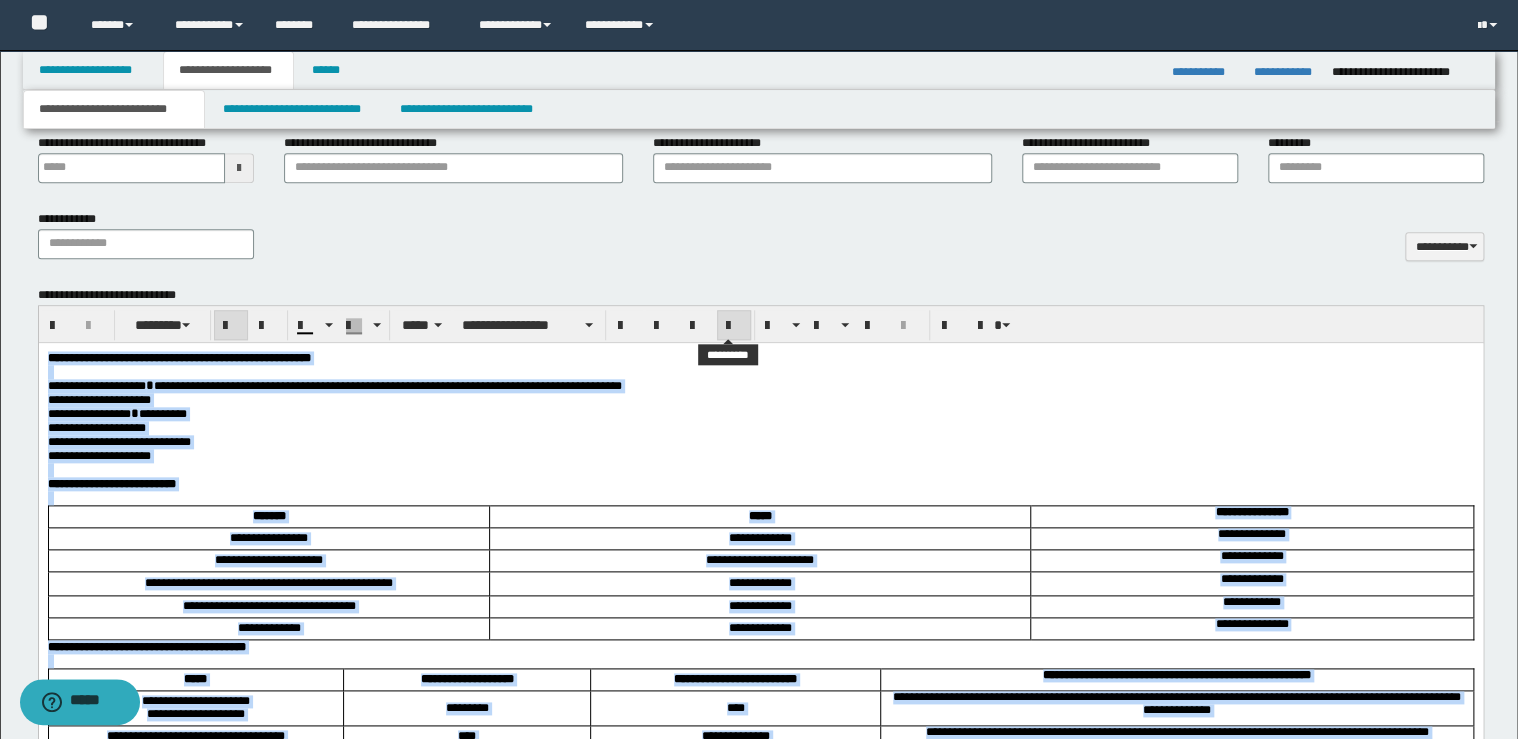 click at bounding box center [734, 325] 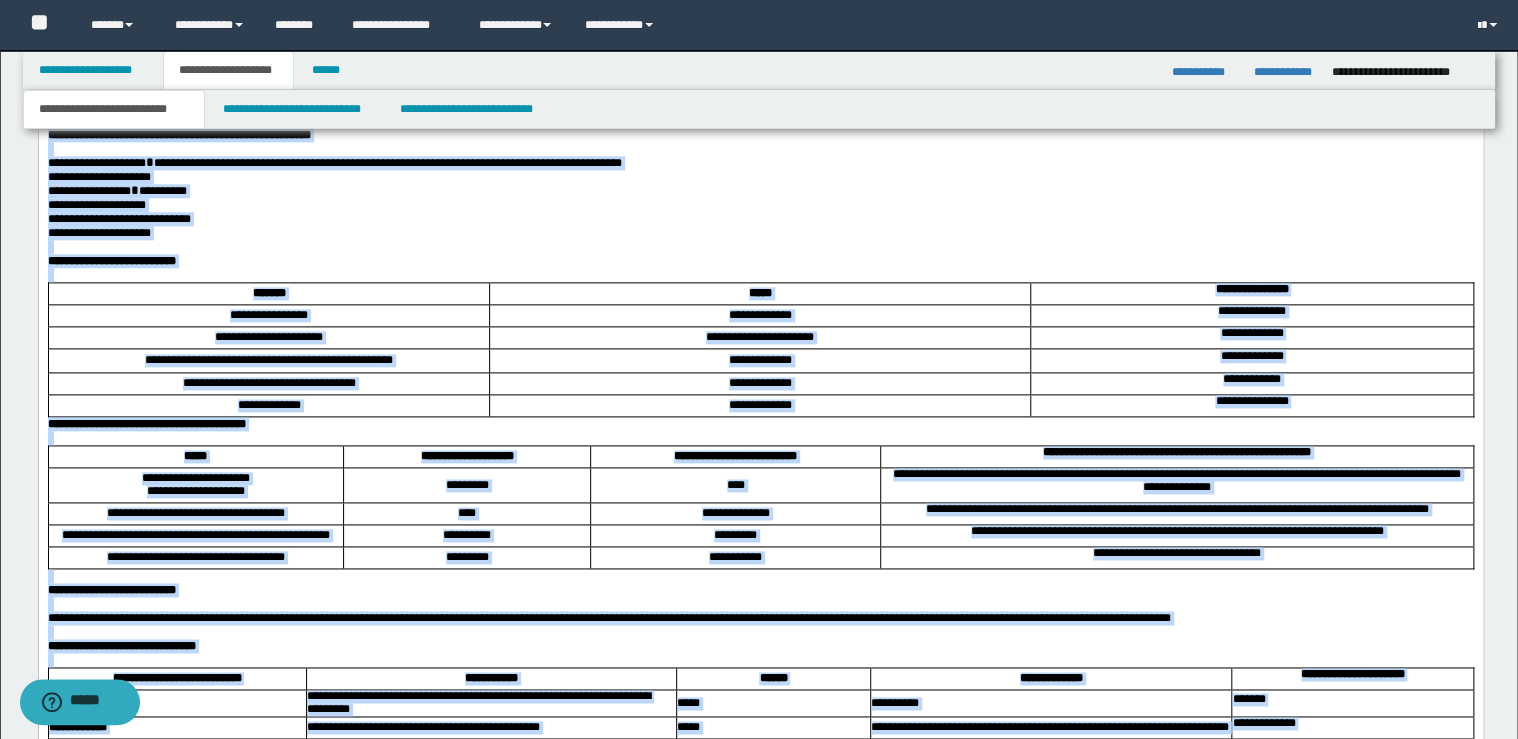 scroll, scrollTop: 880, scrollLeft: 0, axis: vertical 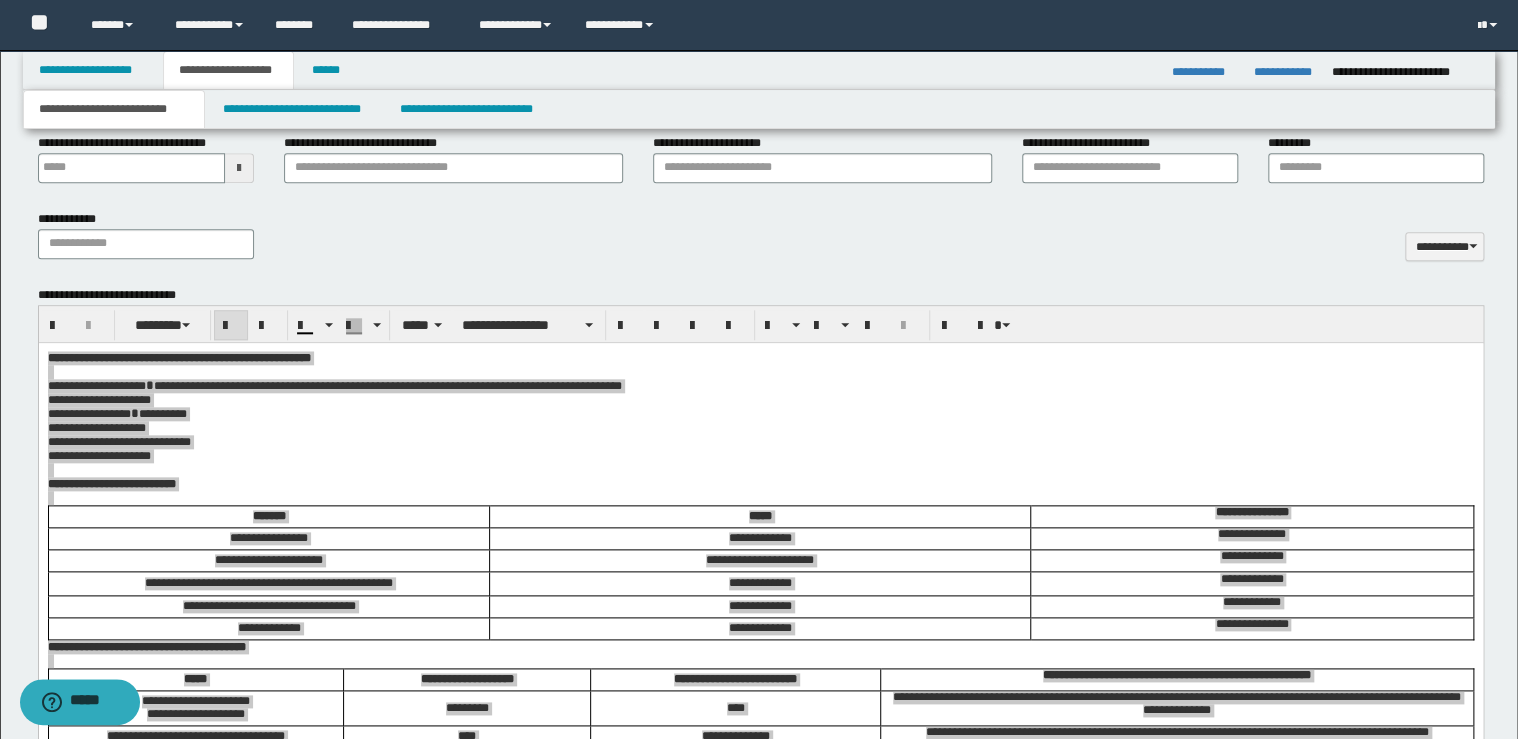 click at bounding box center (761, 2333) 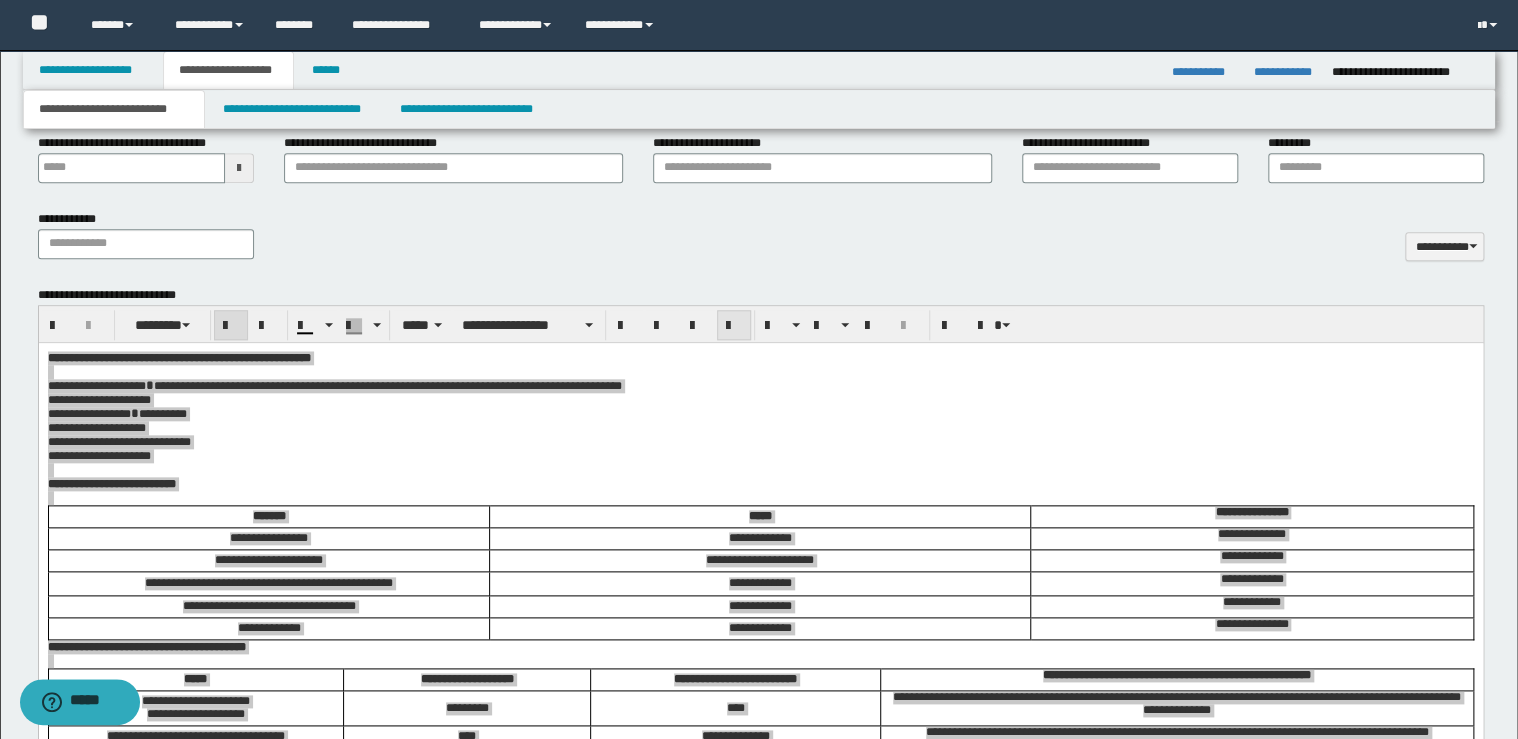 click at bounding box center (734, 325) 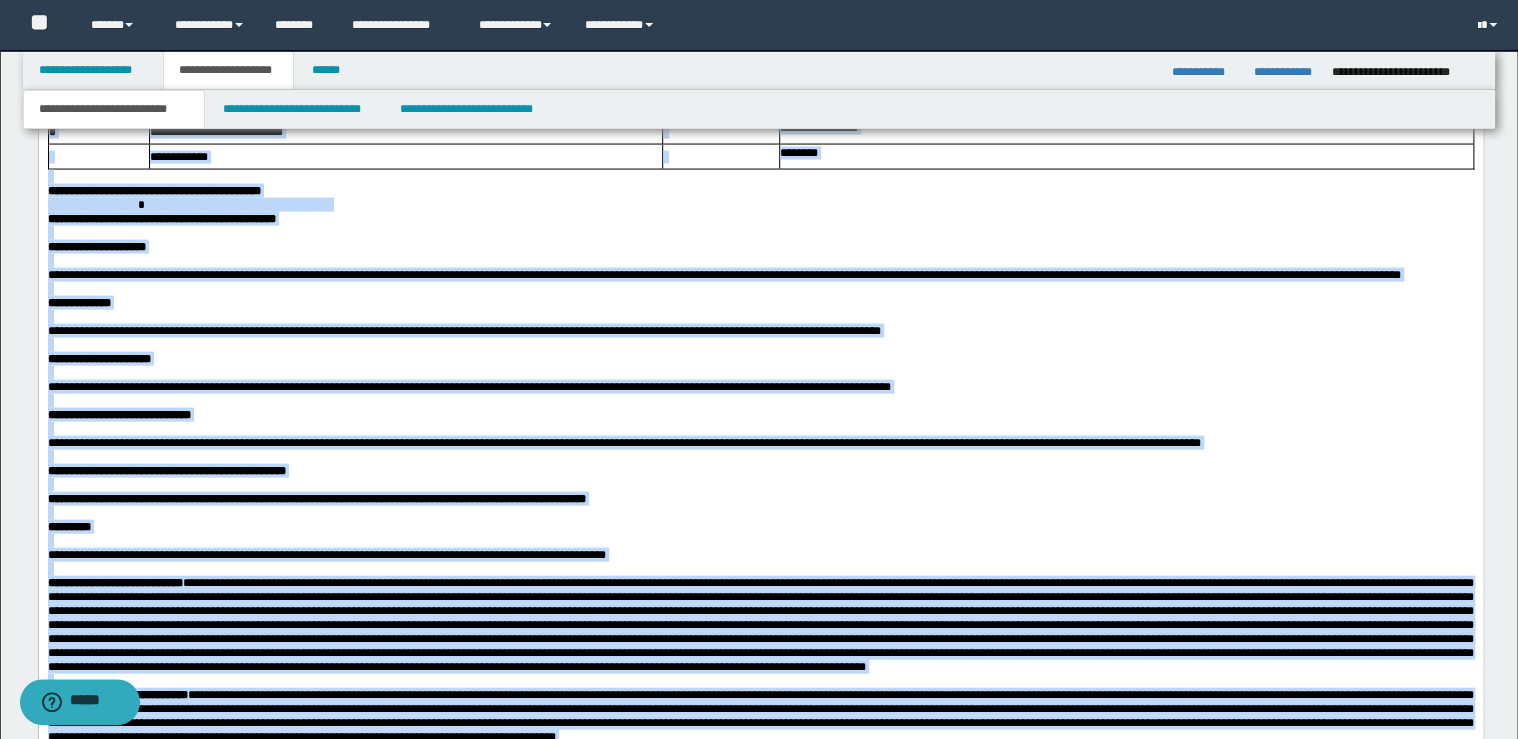 scroll, scrollTop: 1680, scrollLeft: 0, axis: vertical 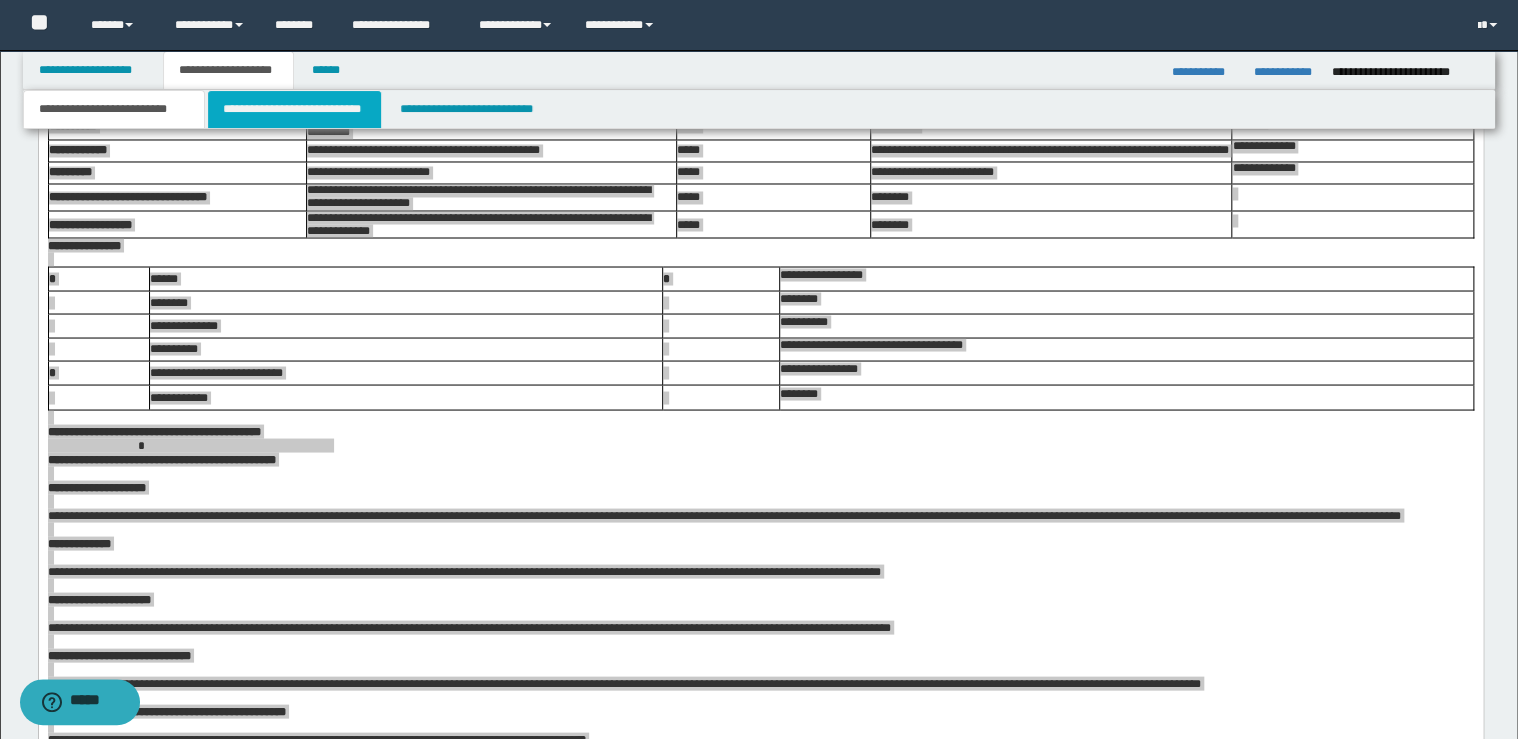 click on "**********" at bounding box center [294, 109] 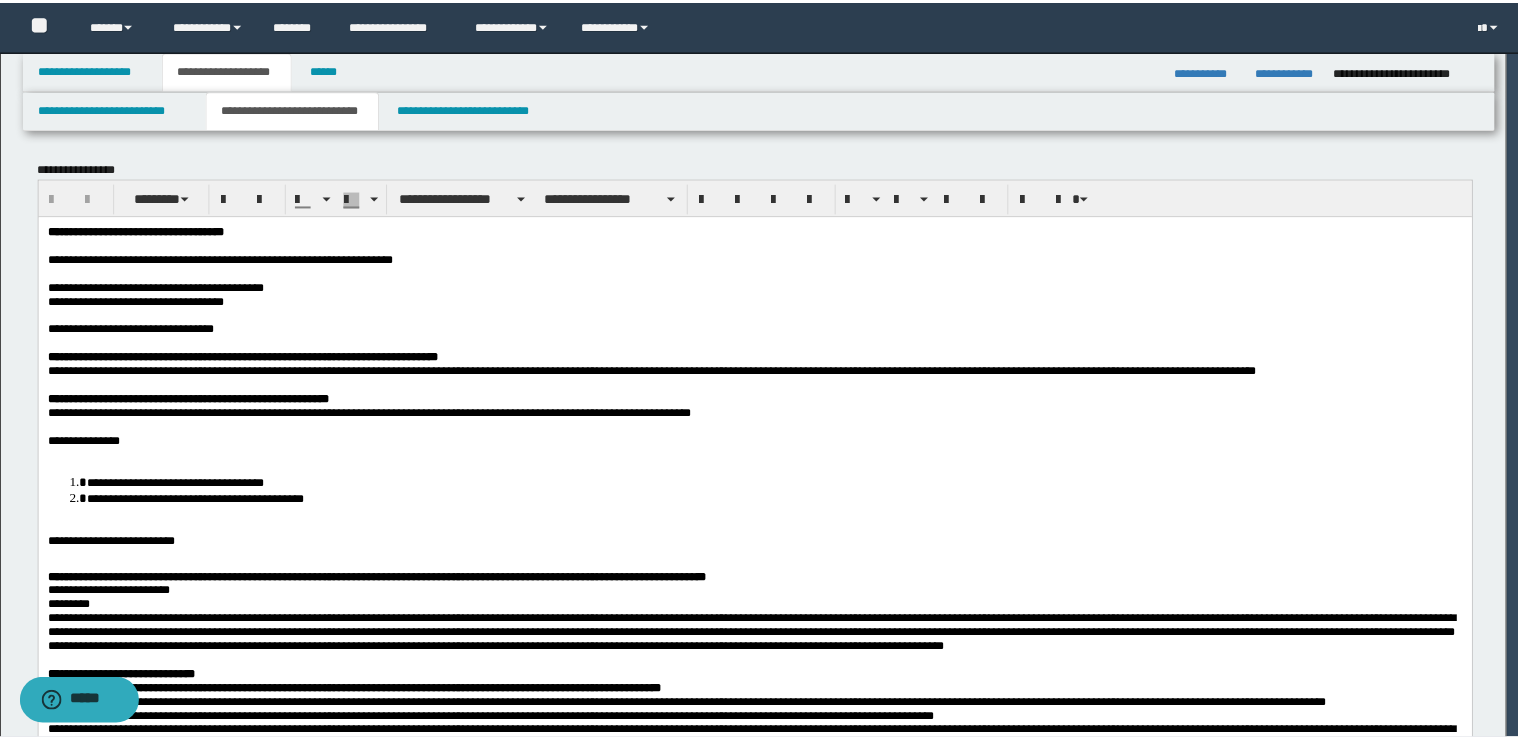 scroll, scrollTop: 0, scrollLeft: 0, axis: both 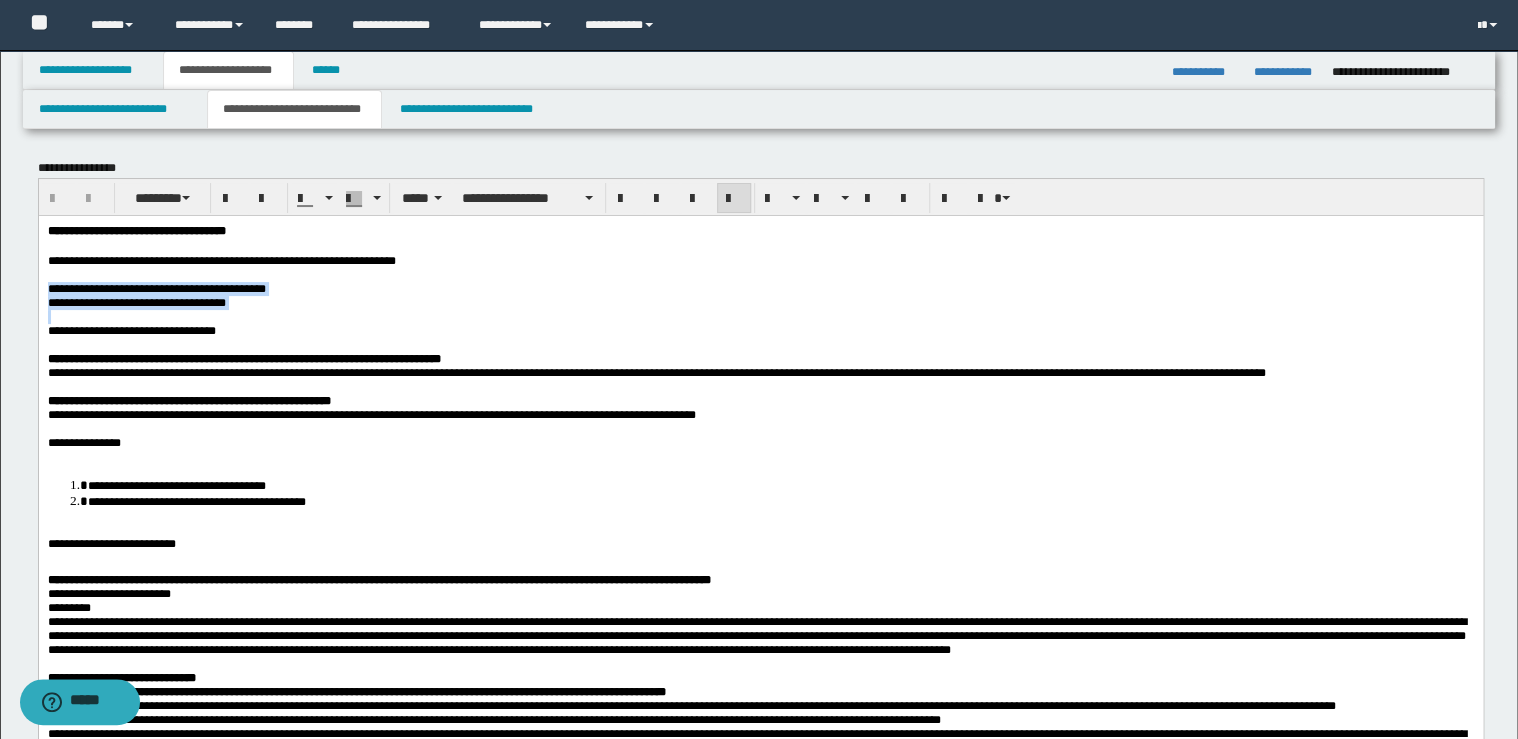 drag, startPoint x: 46, startPoint y: 291, endPoint x: 74, endPoint y: 321, distance: 41.036568 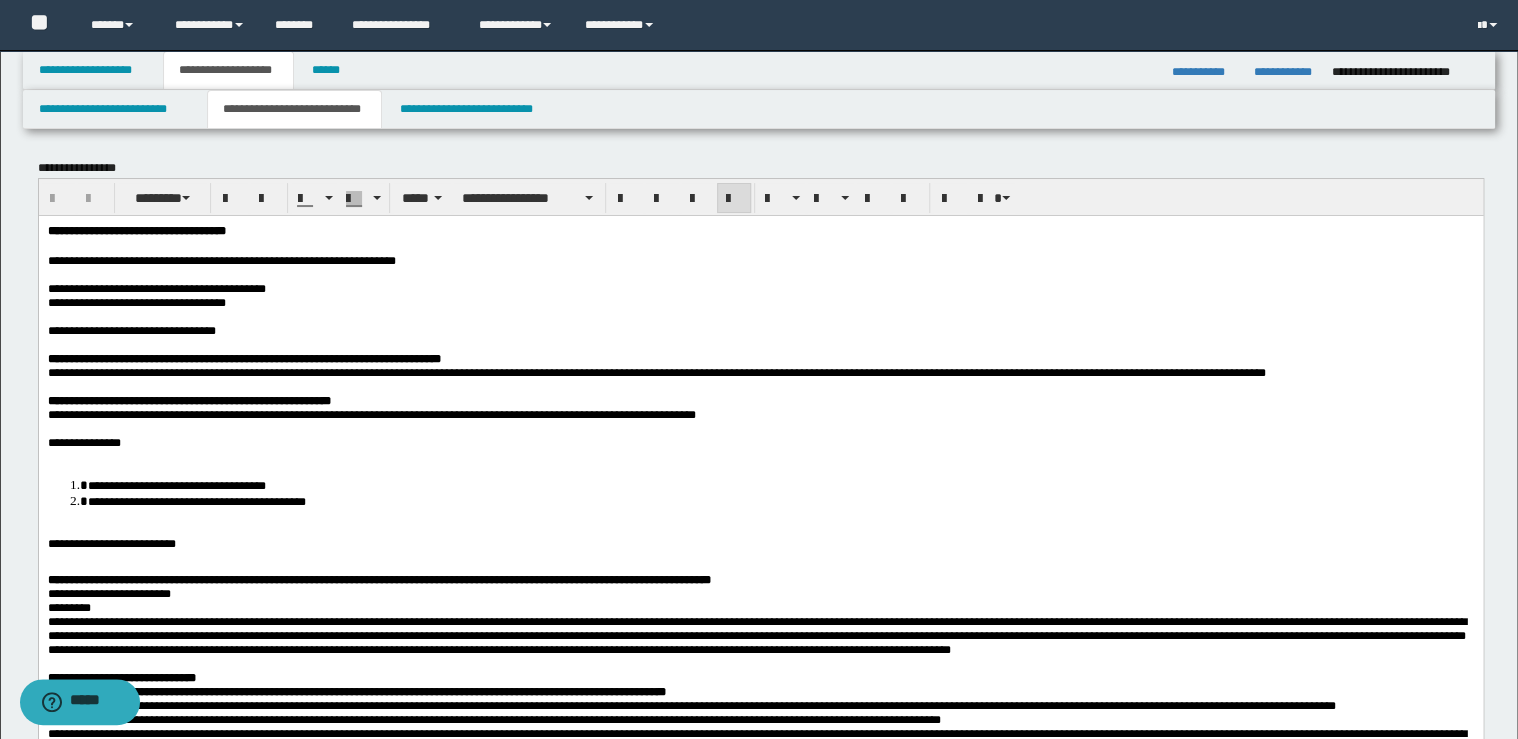 click on "**********" at bounding box center (188, 400) 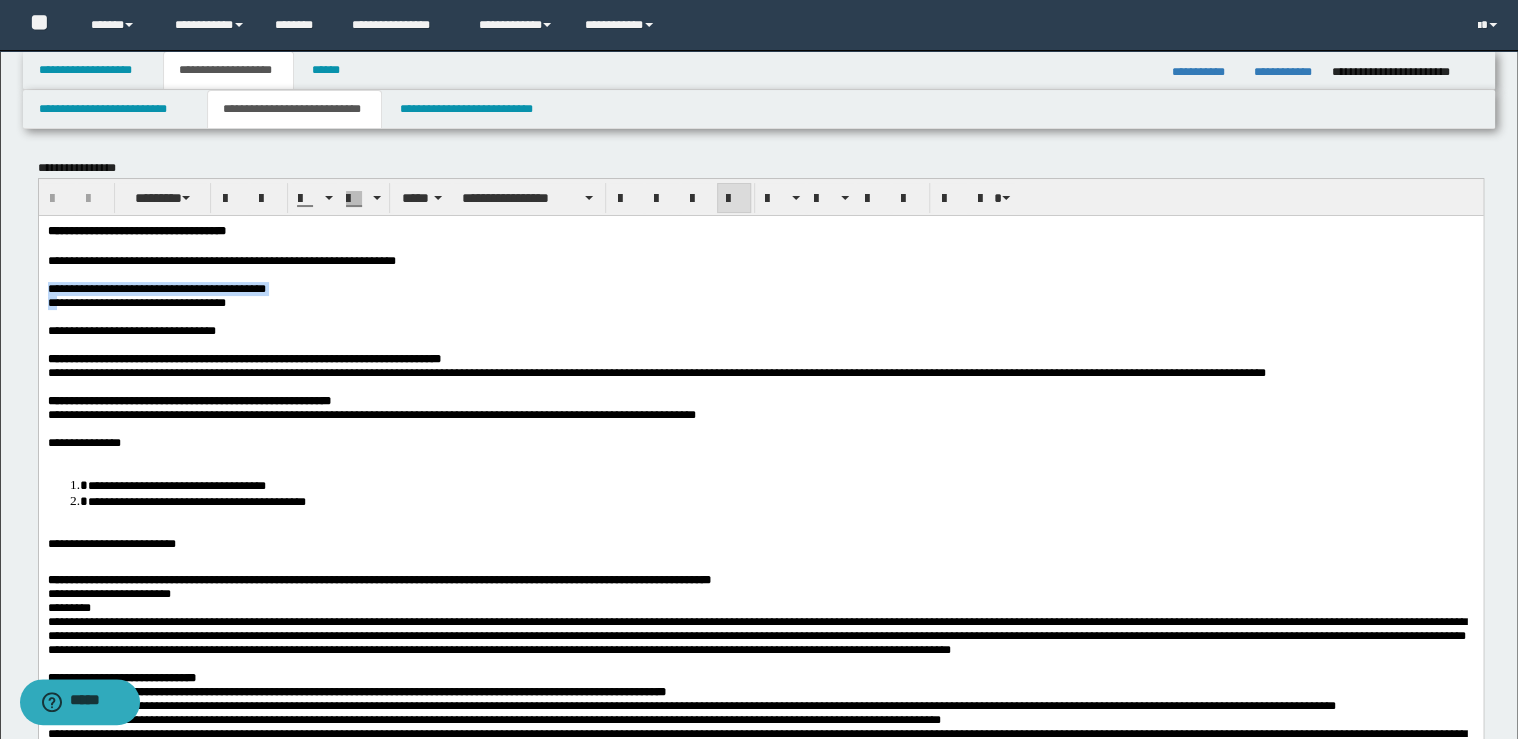 drag, startPoint x: 47, startPoint y: 292, endPoint x: 63, endPoint y: 308, distance: 22.627417 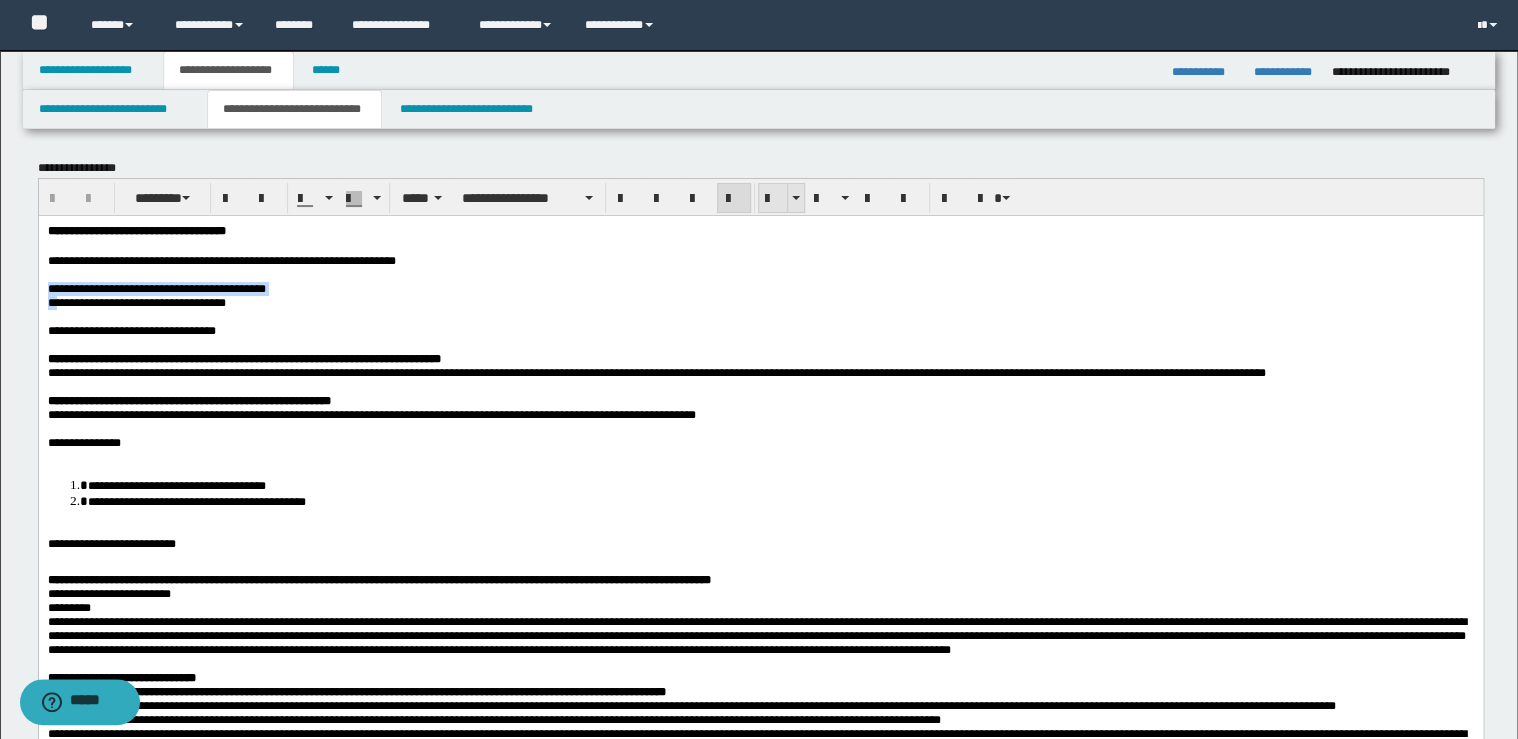 click at bounding box center [773, 199] 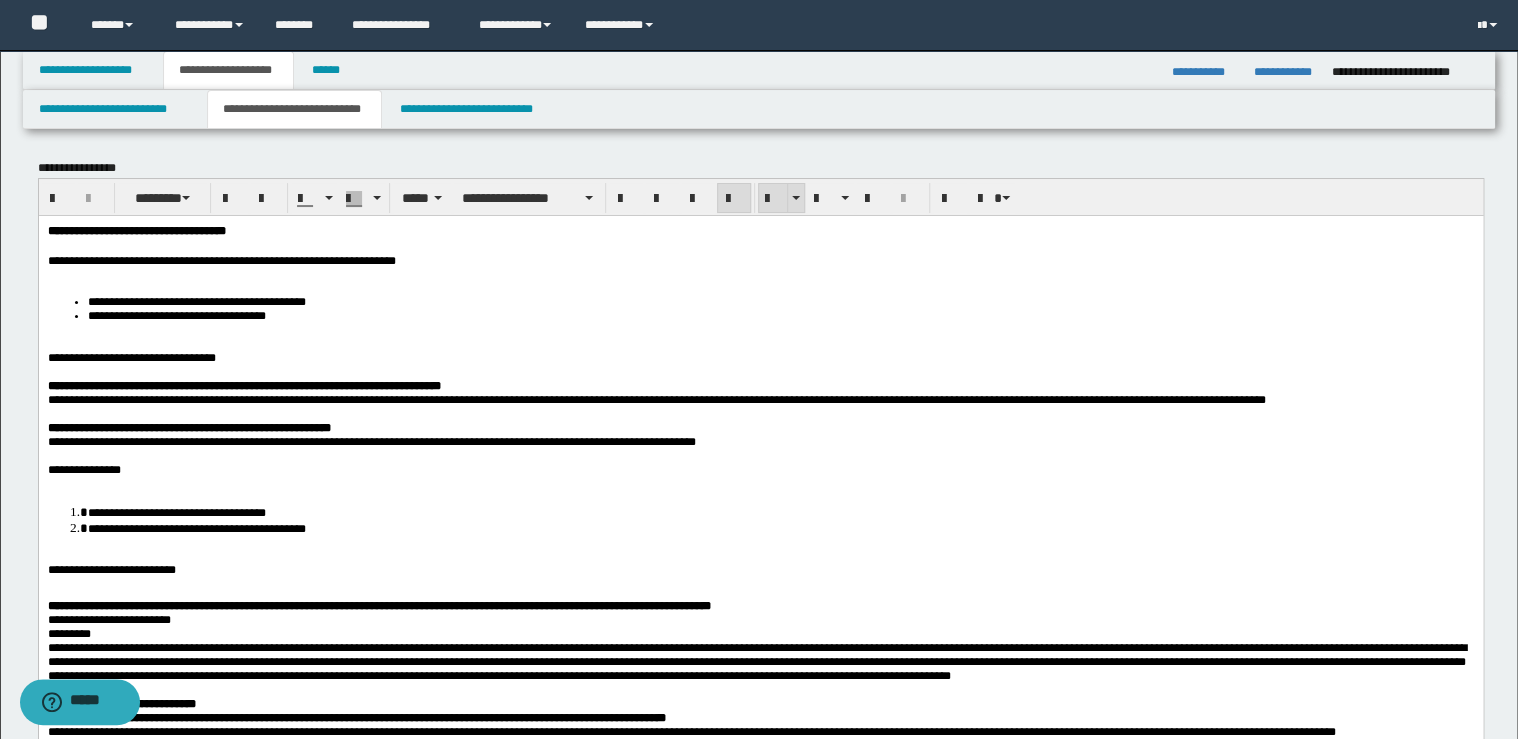 click at bounding box center (773, 199) 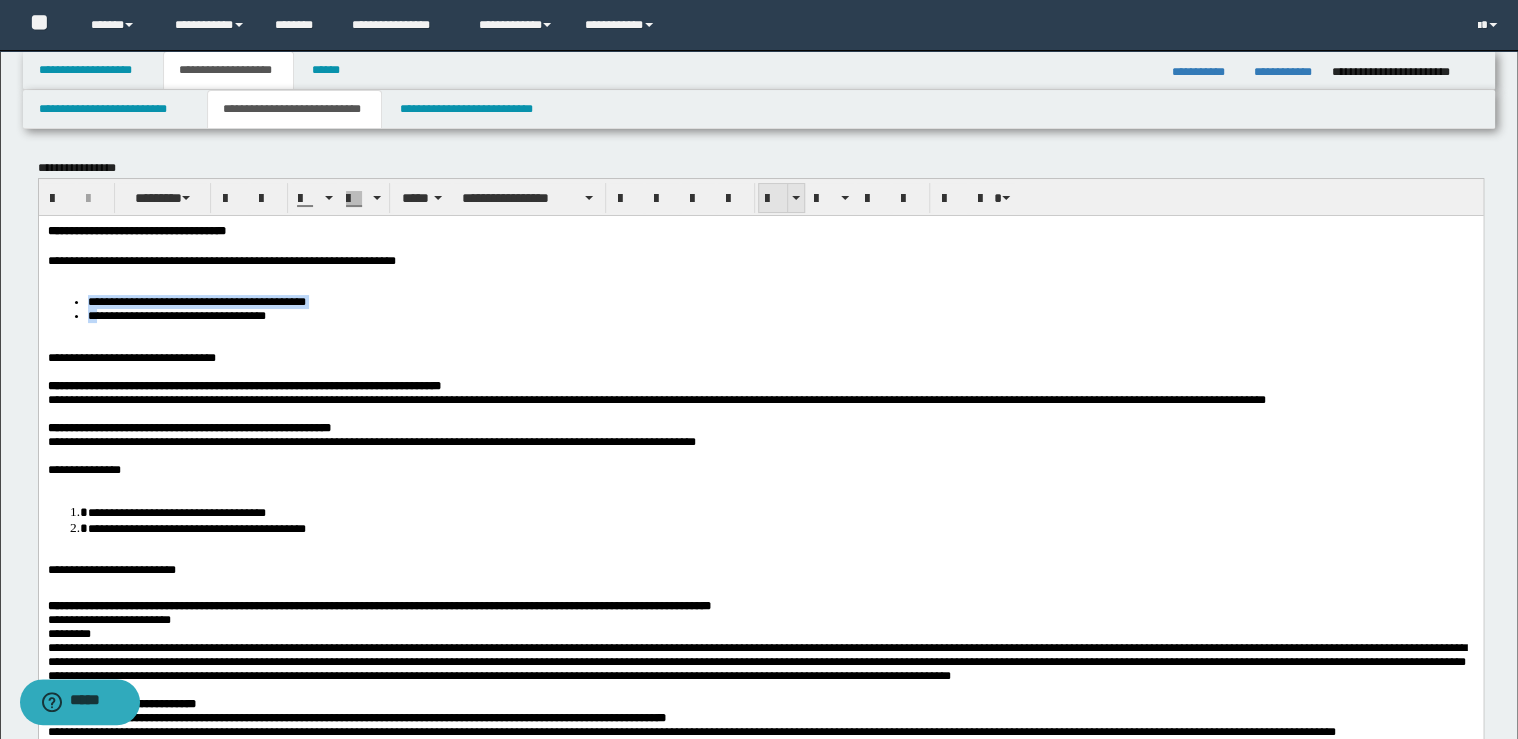 click at bounding box center [773, 199] 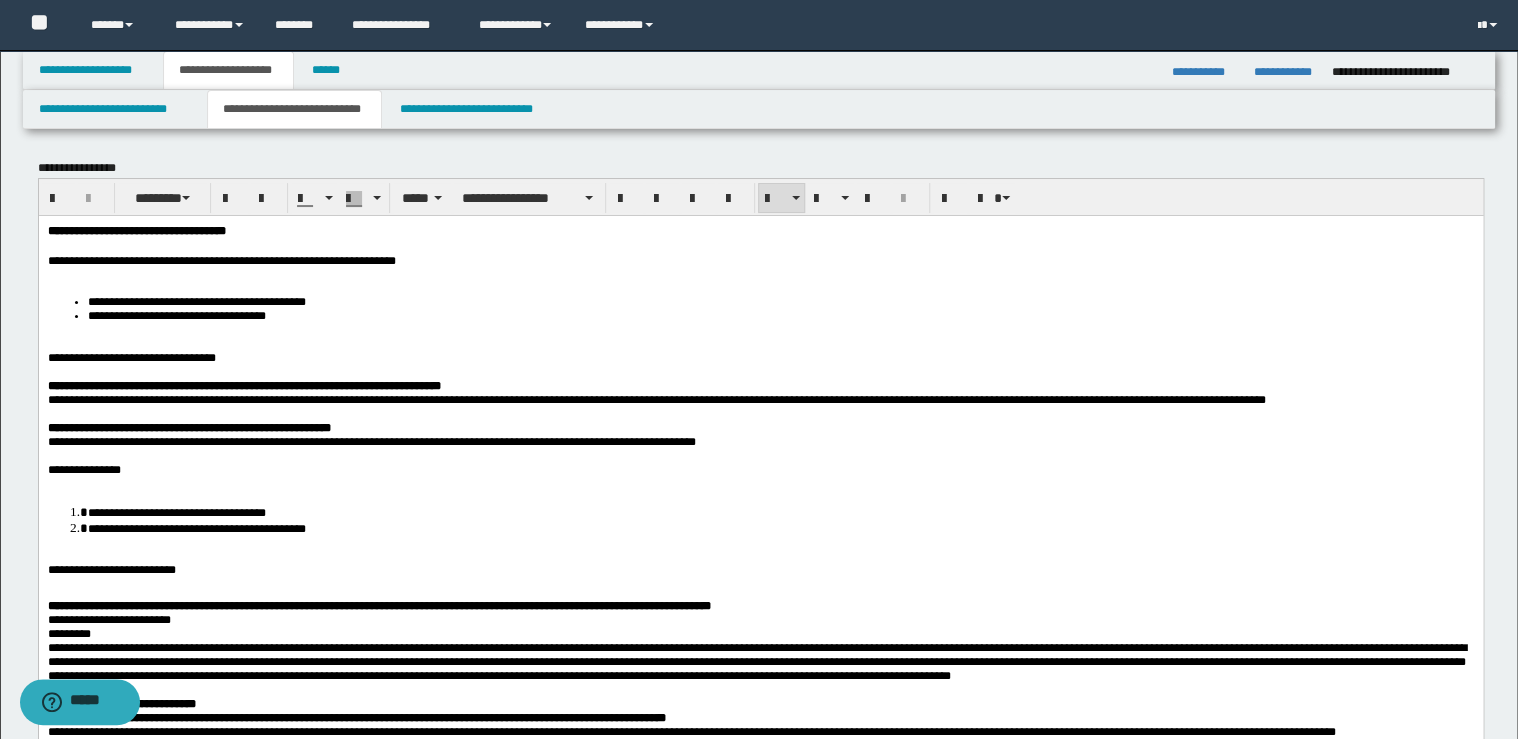click on "**********" at bounding box center (760, 260) 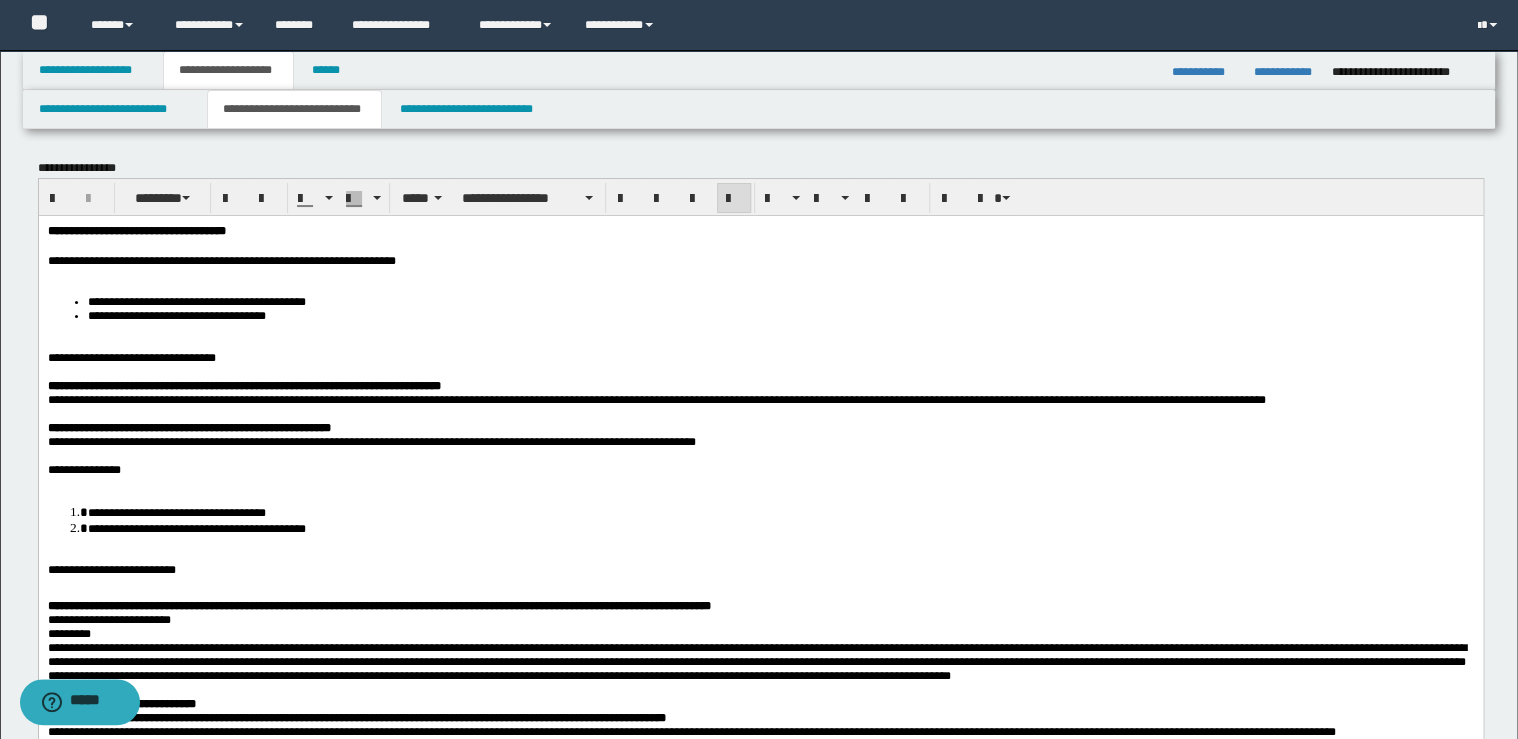 type 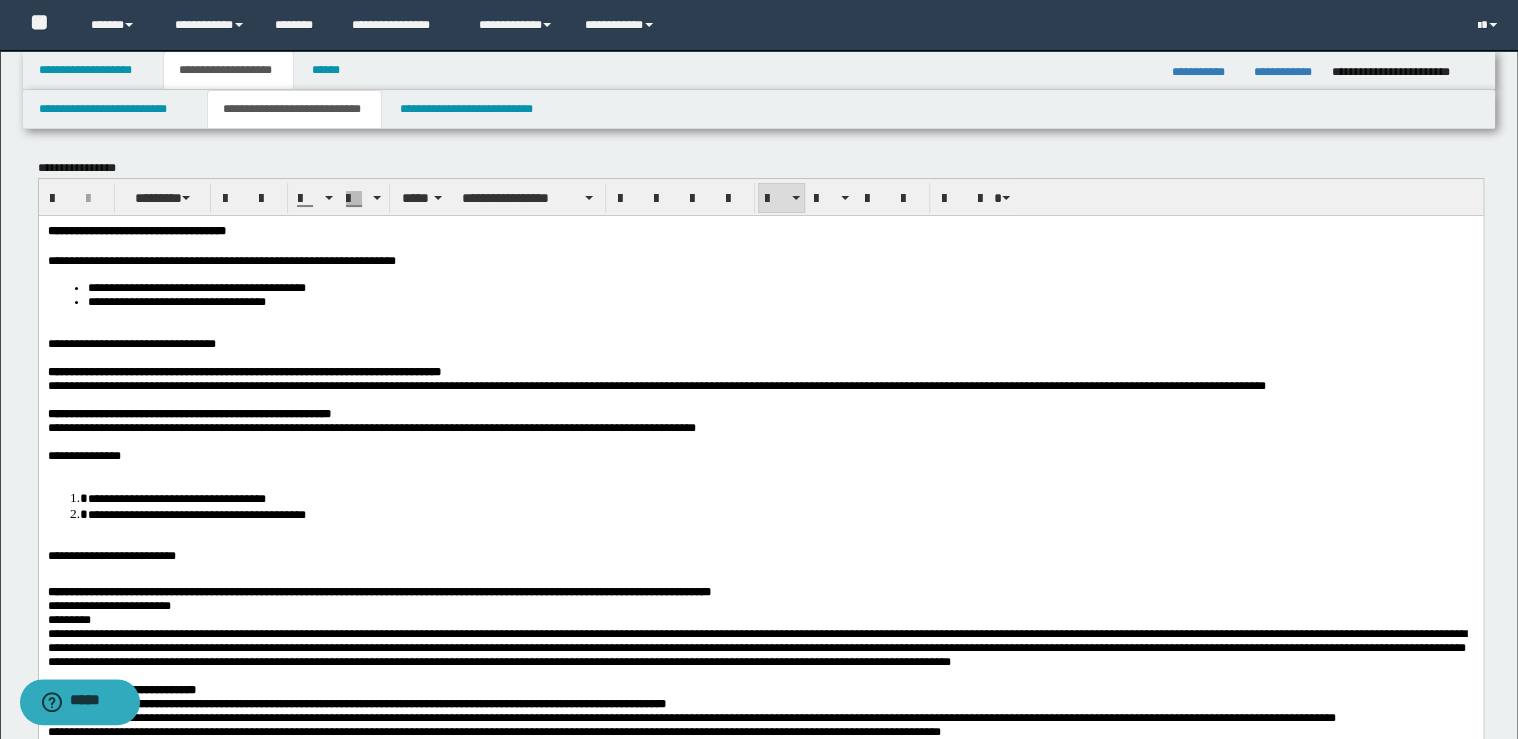 click on "**********" at bounding box center [780, 301] 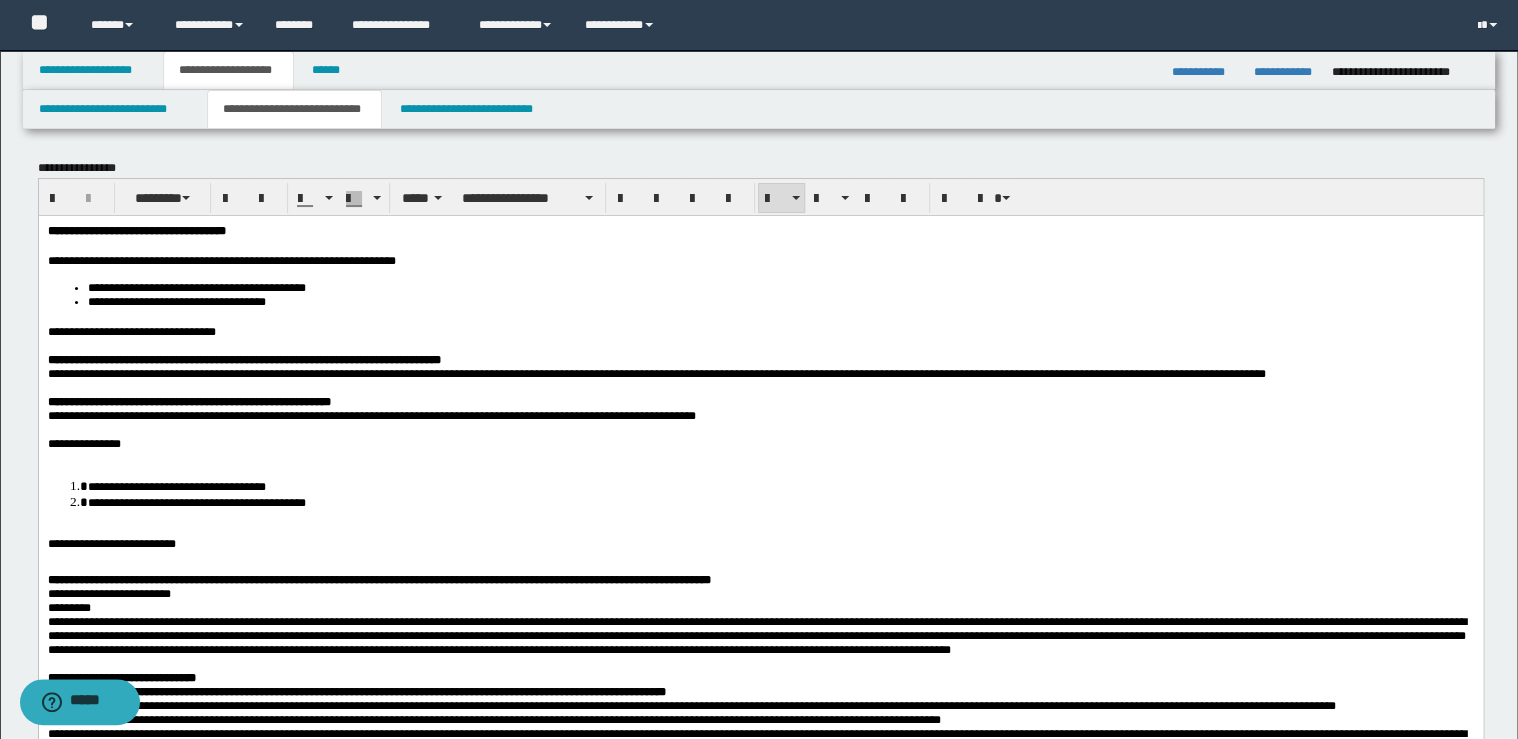 click on "**********" at bounding box center [131, 331] 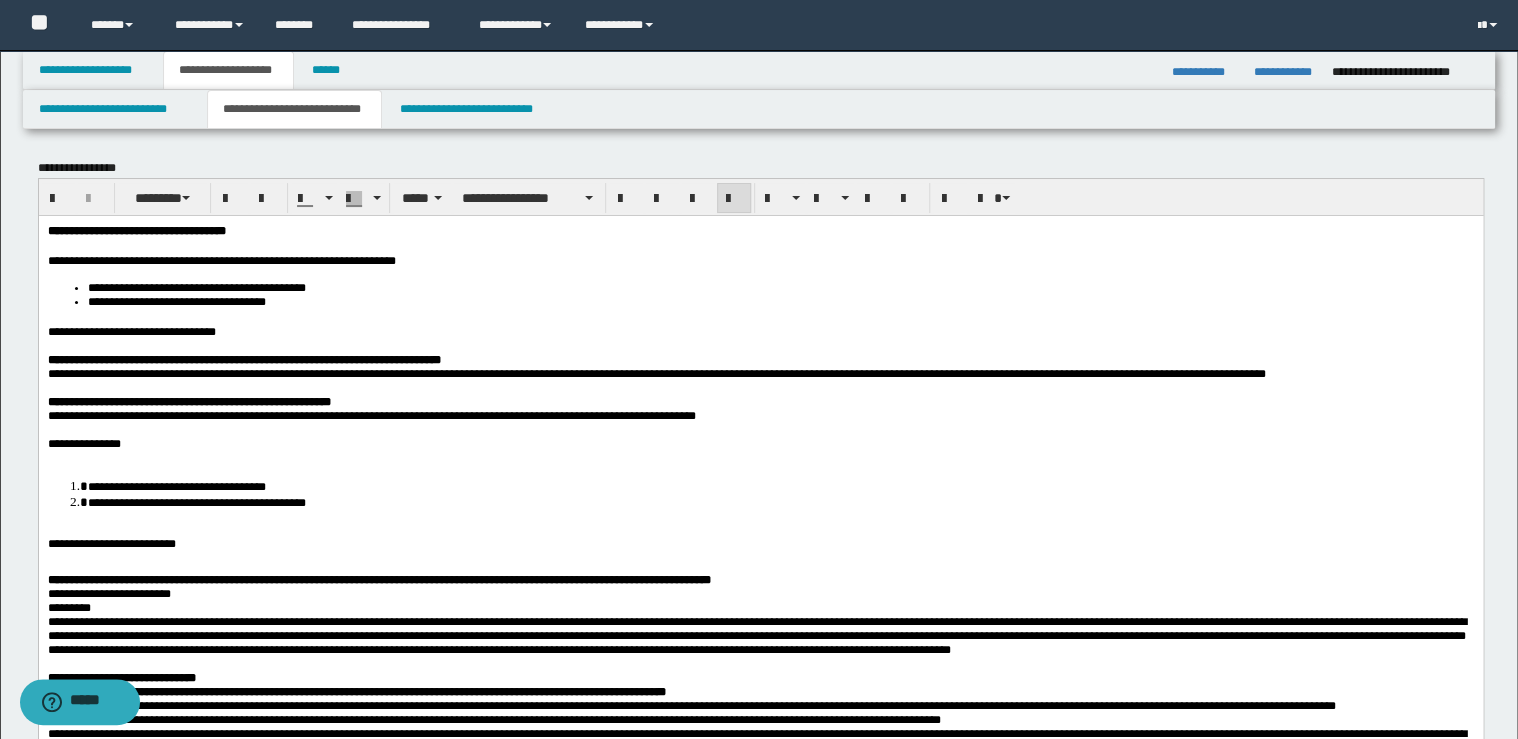 click on "**********" at bounding box center (760, 359) 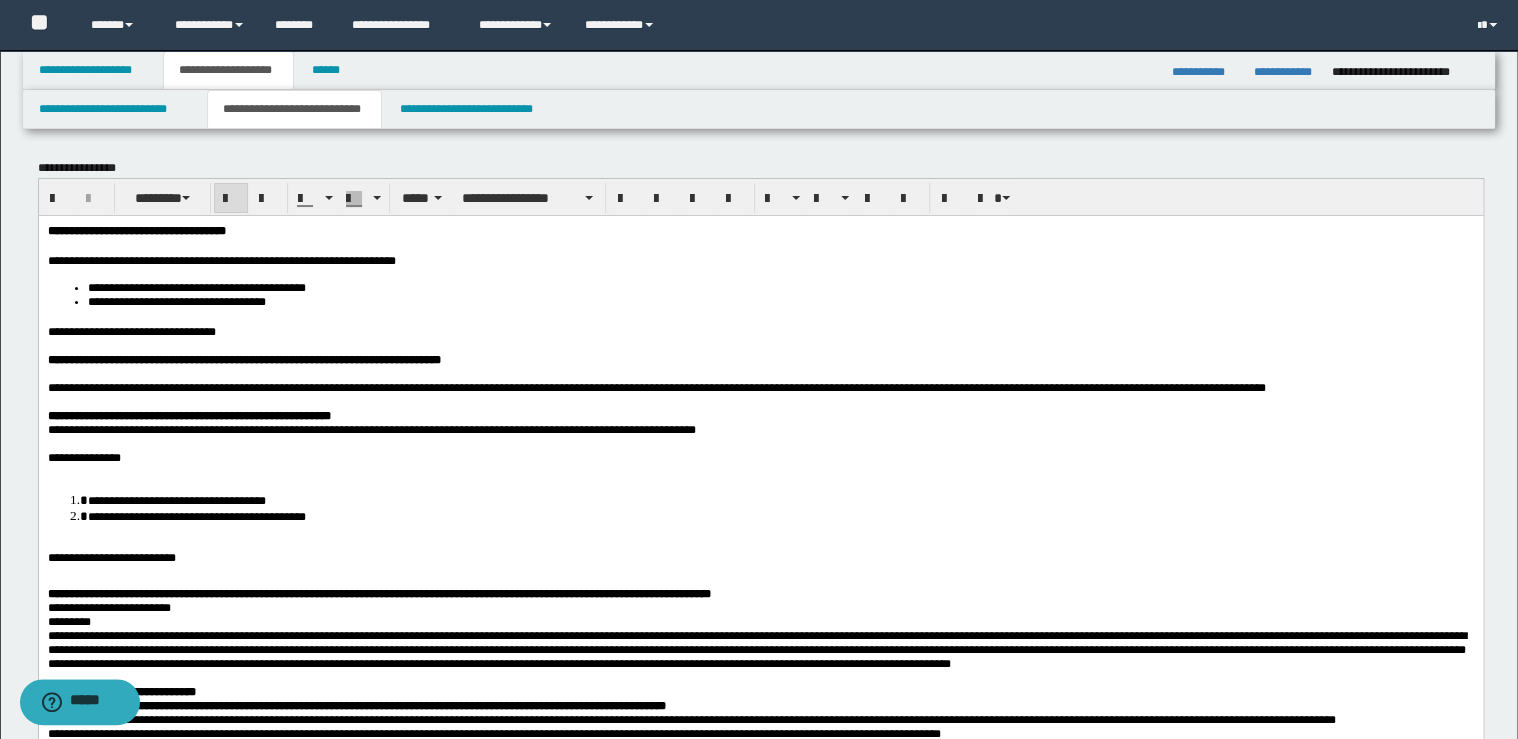 click on "**********" at bounding box center [760, 415] 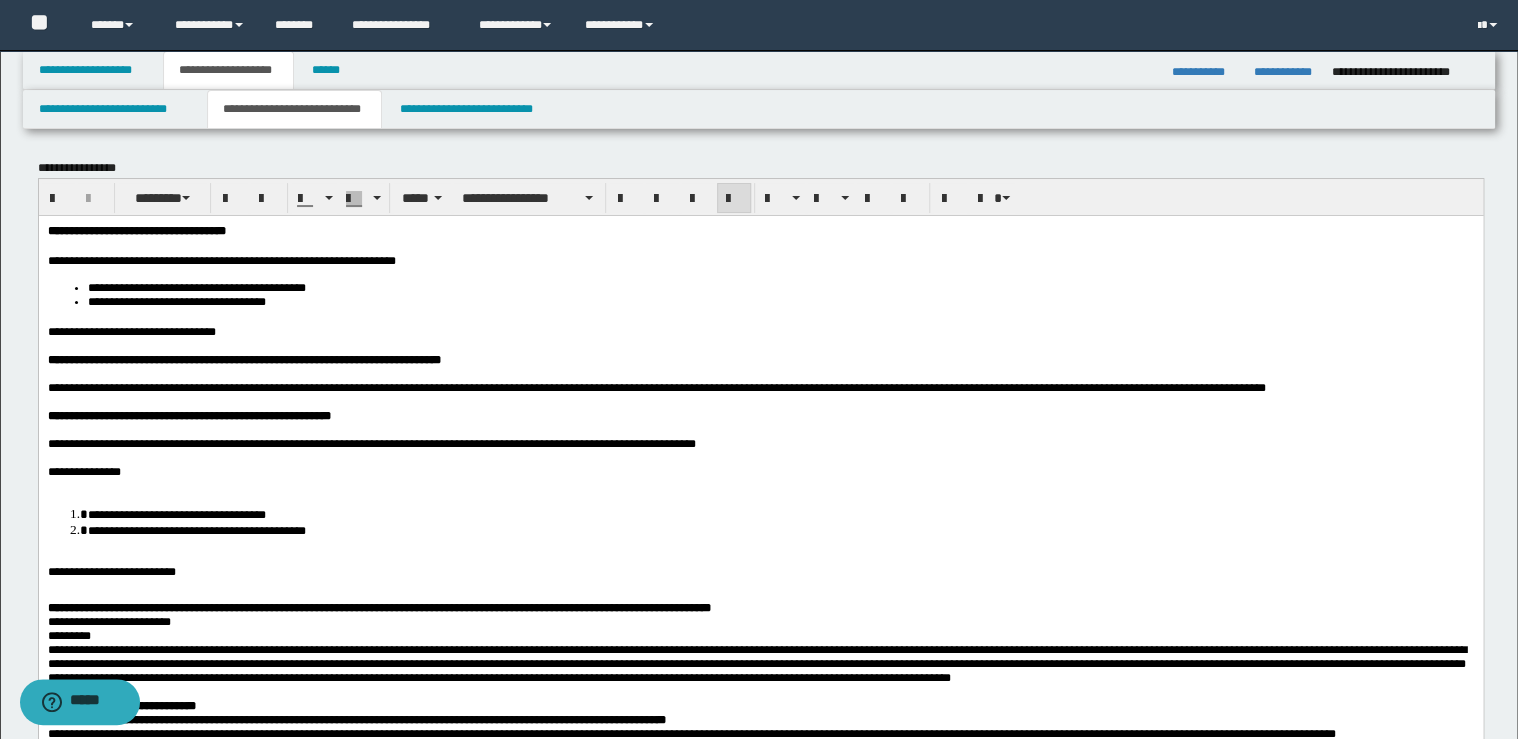 click on "**********" at bounding box center [760, 471] 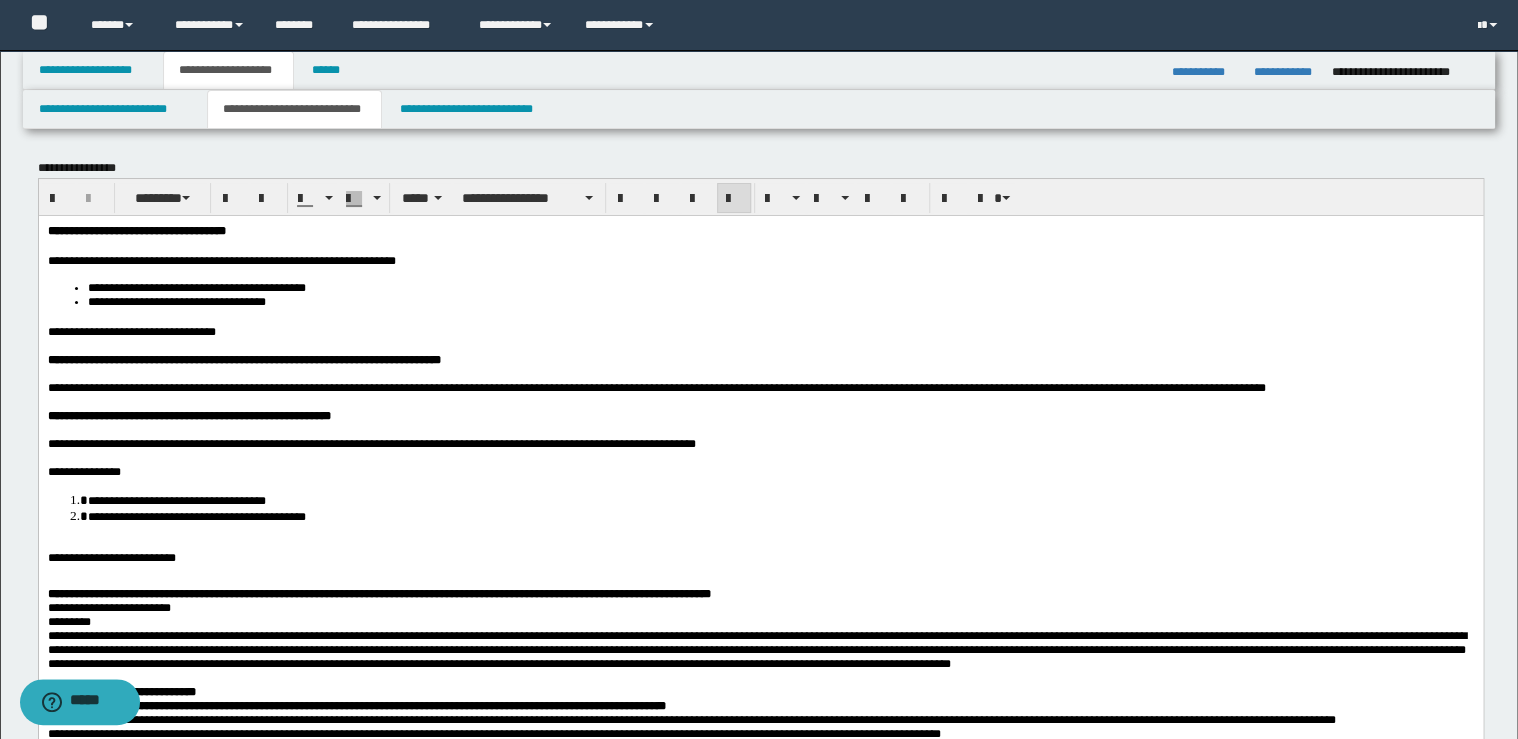 click on "**********" at bounding box center (780, 515) 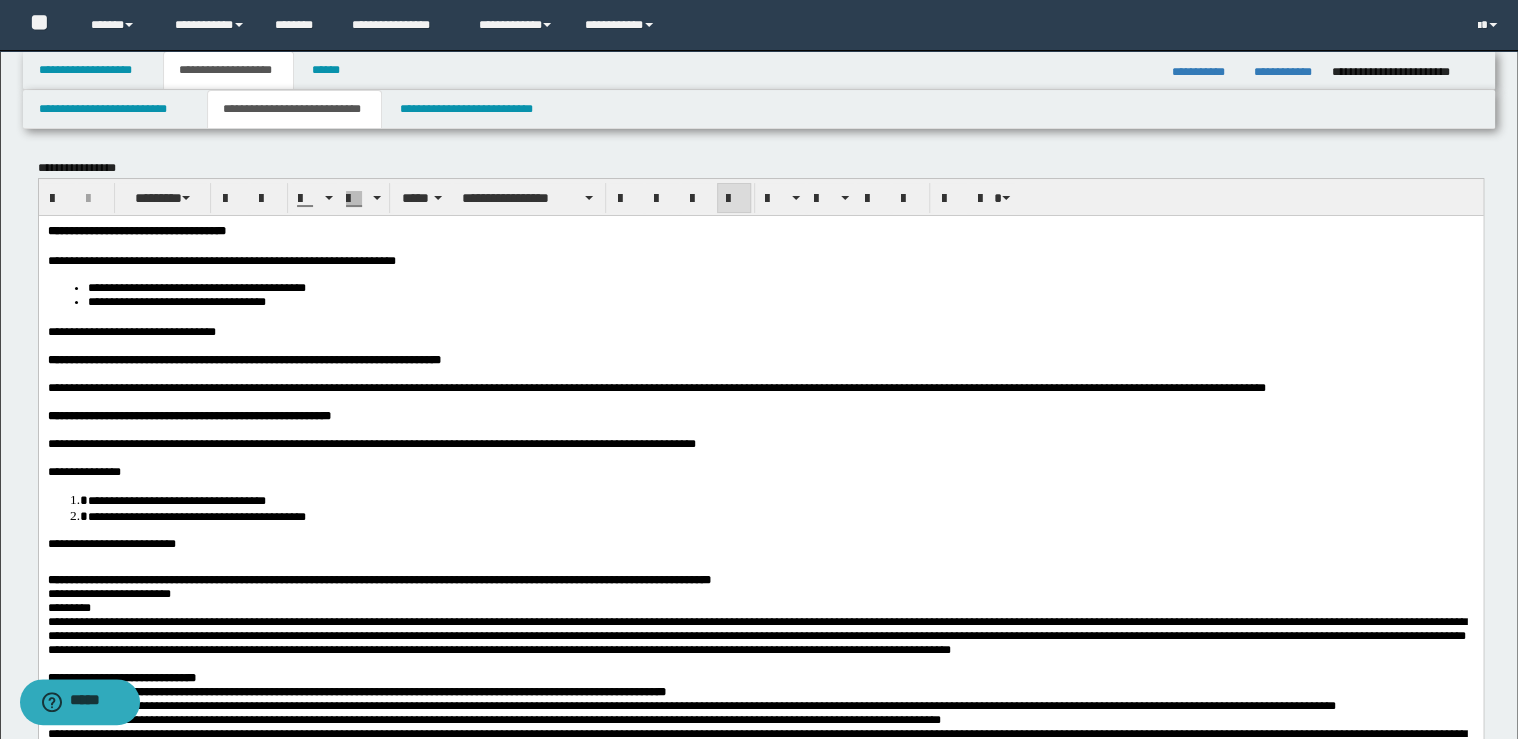 click on "**********" at bounding box center [760, 543] 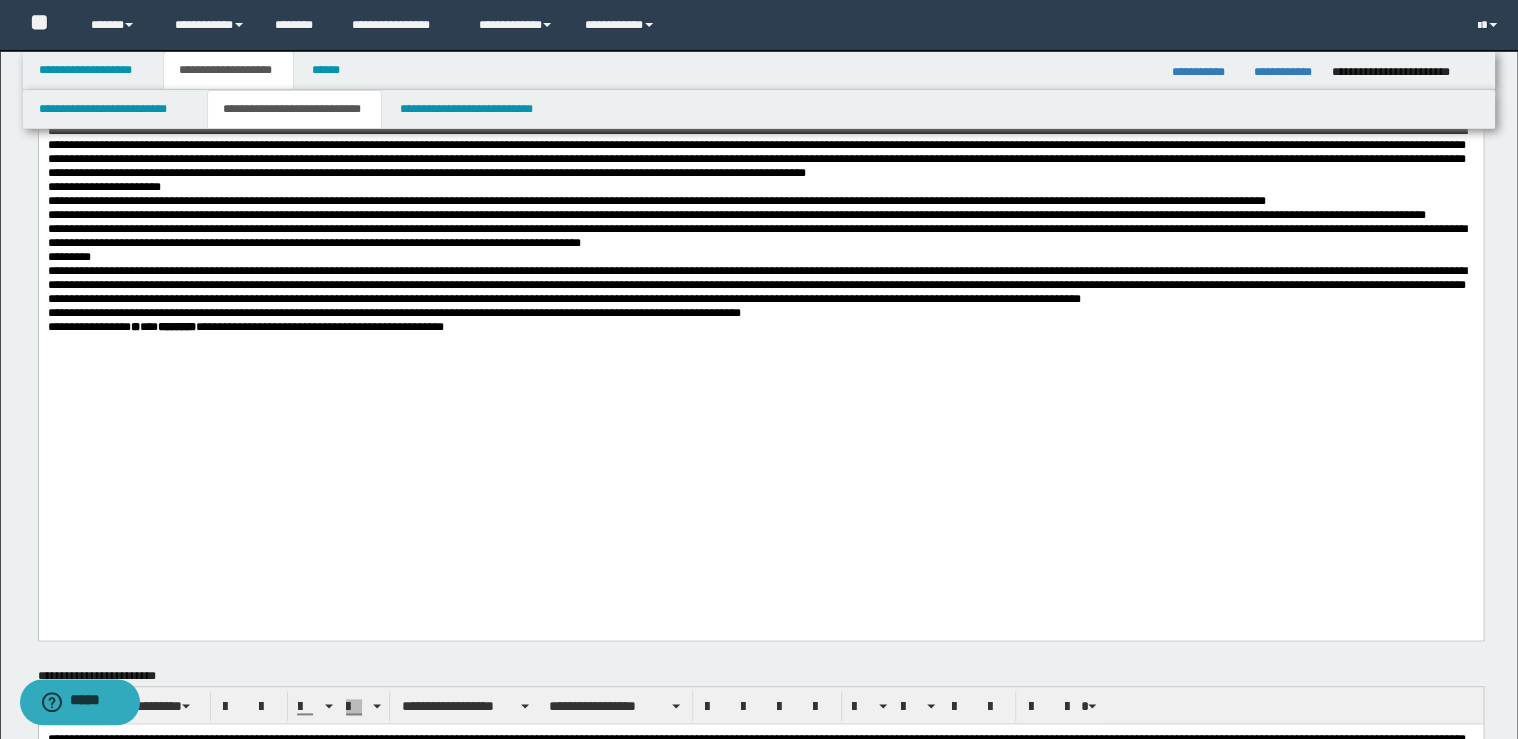 scroll, scrollTop: 1040, scrollLeft: 0, axis: vertical 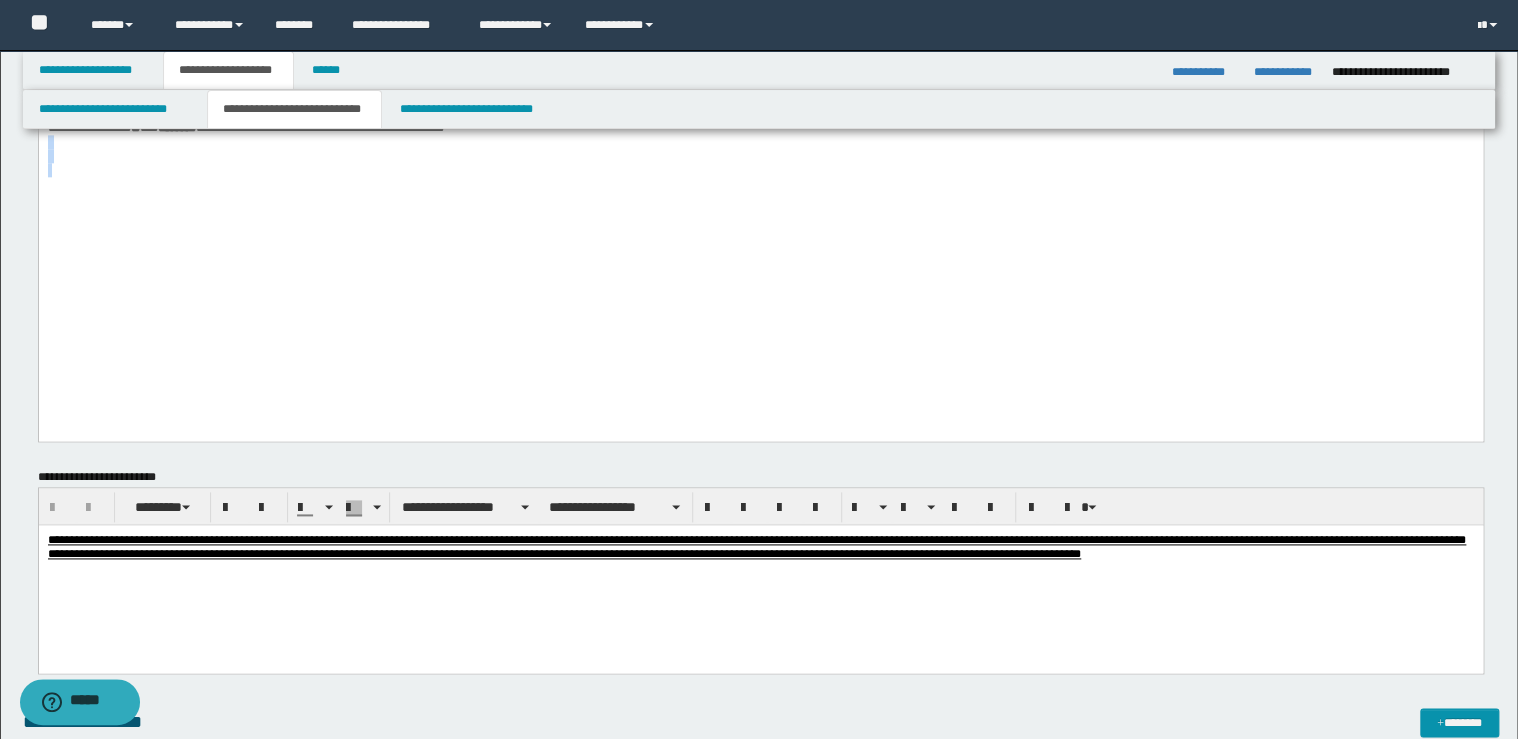 drag, startPoint x: 514, startPoint y: 279, endPoint x: 506, endPoint y: 355, distance: 76.41989 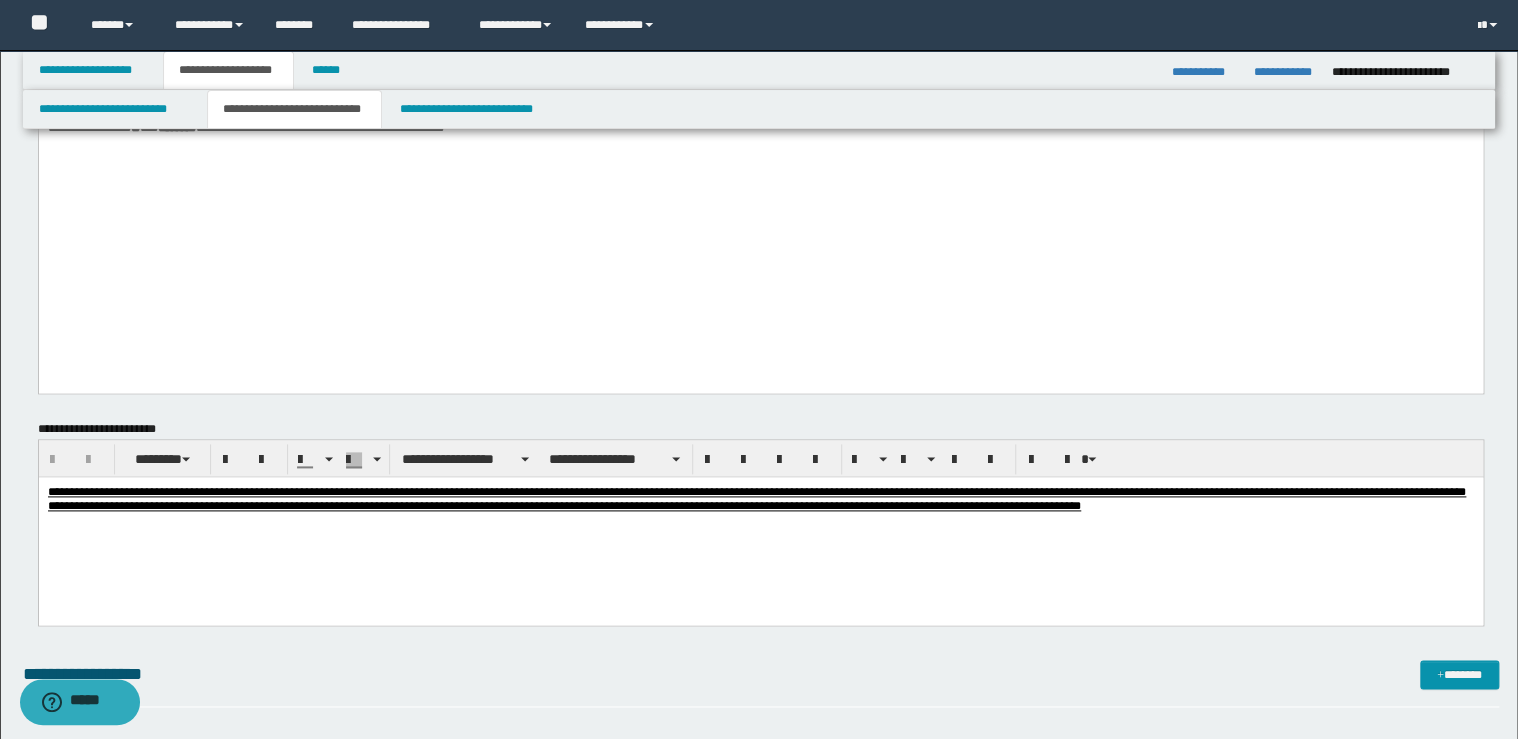drag, startPoint x: 503, startPoint y: 275, endPoint x: 499, endPoint y: 333, distance: 58.137768 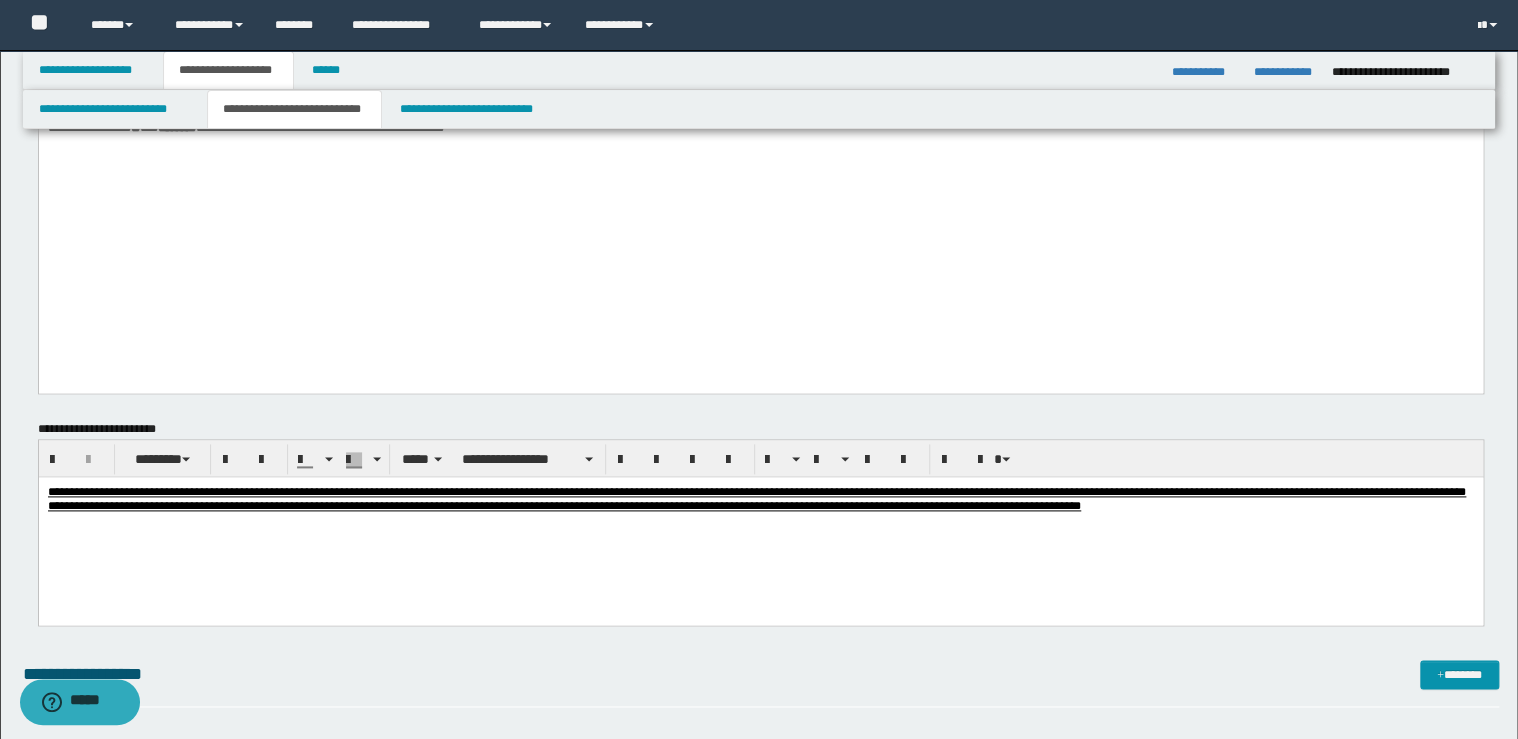 click on "**********" at bounding box center [760, 523] 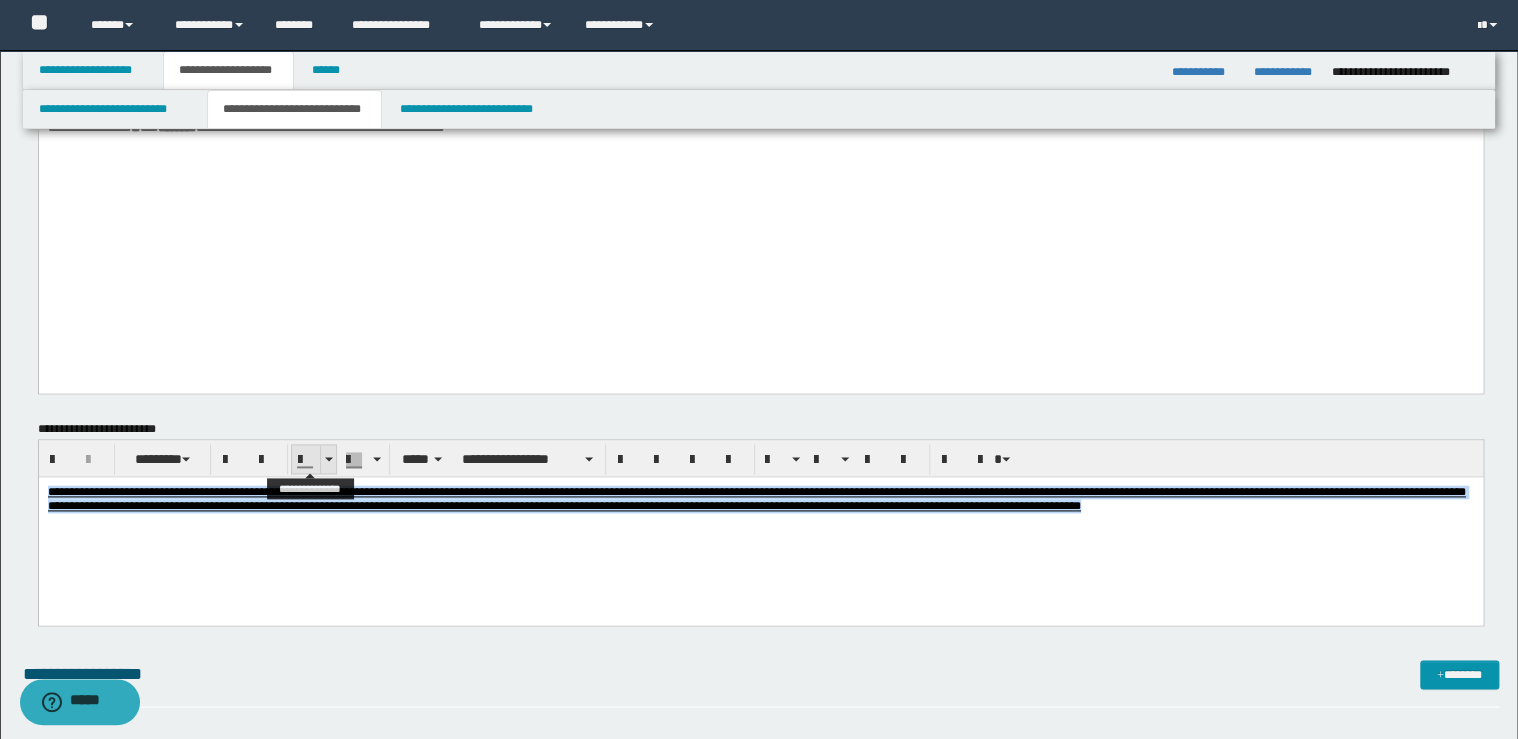 click at bounding box center [328, 459] 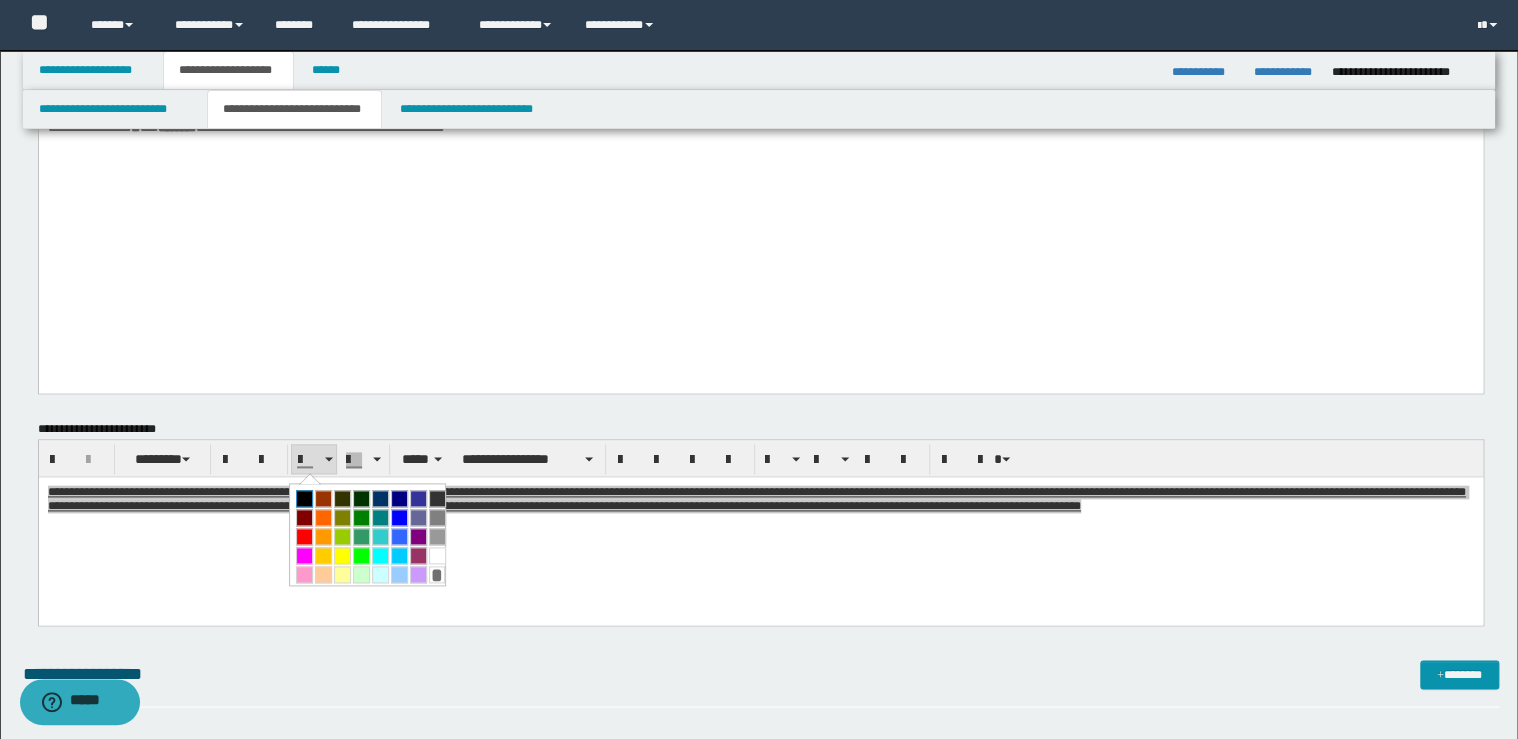 click at bounding box center (304, 498) 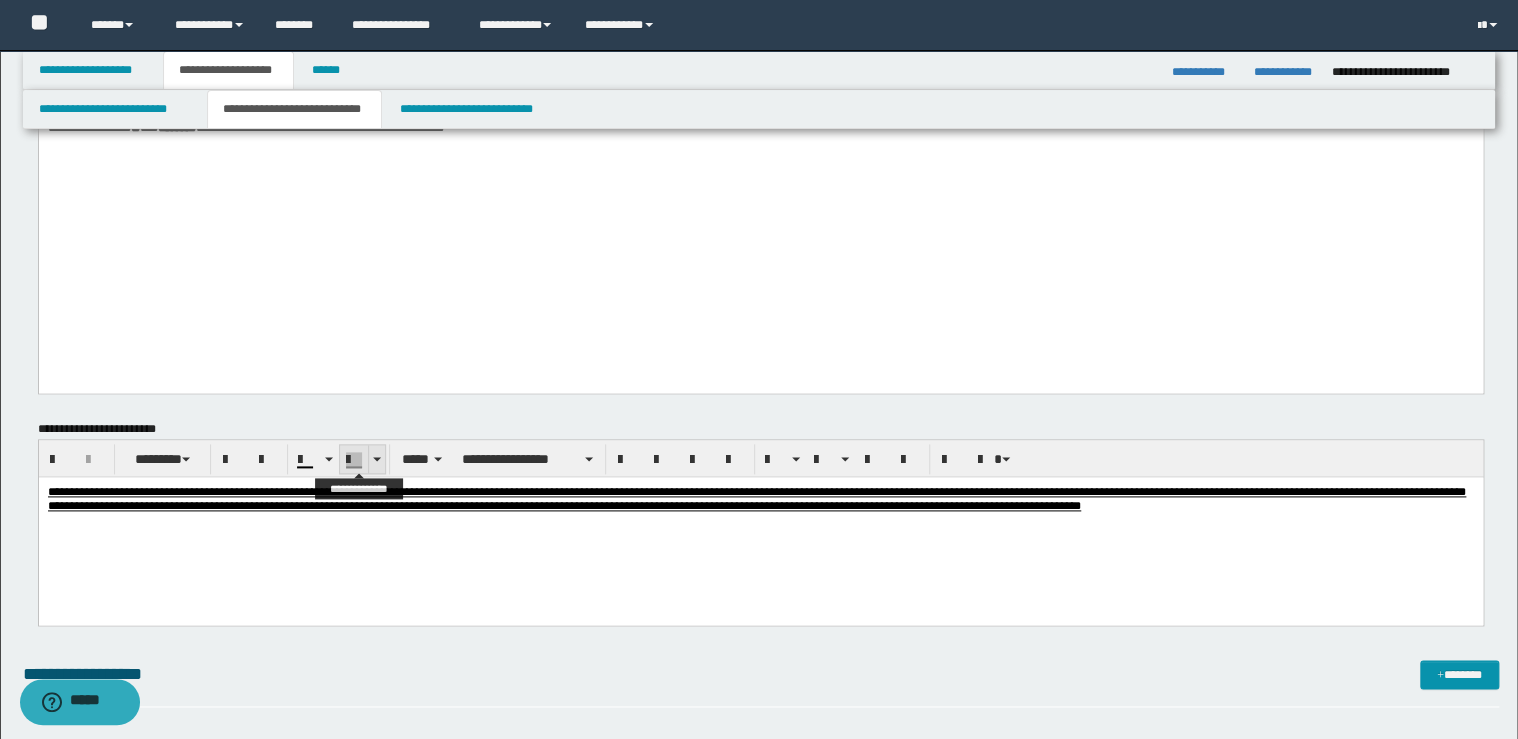 click at bounding box center [376, 459] 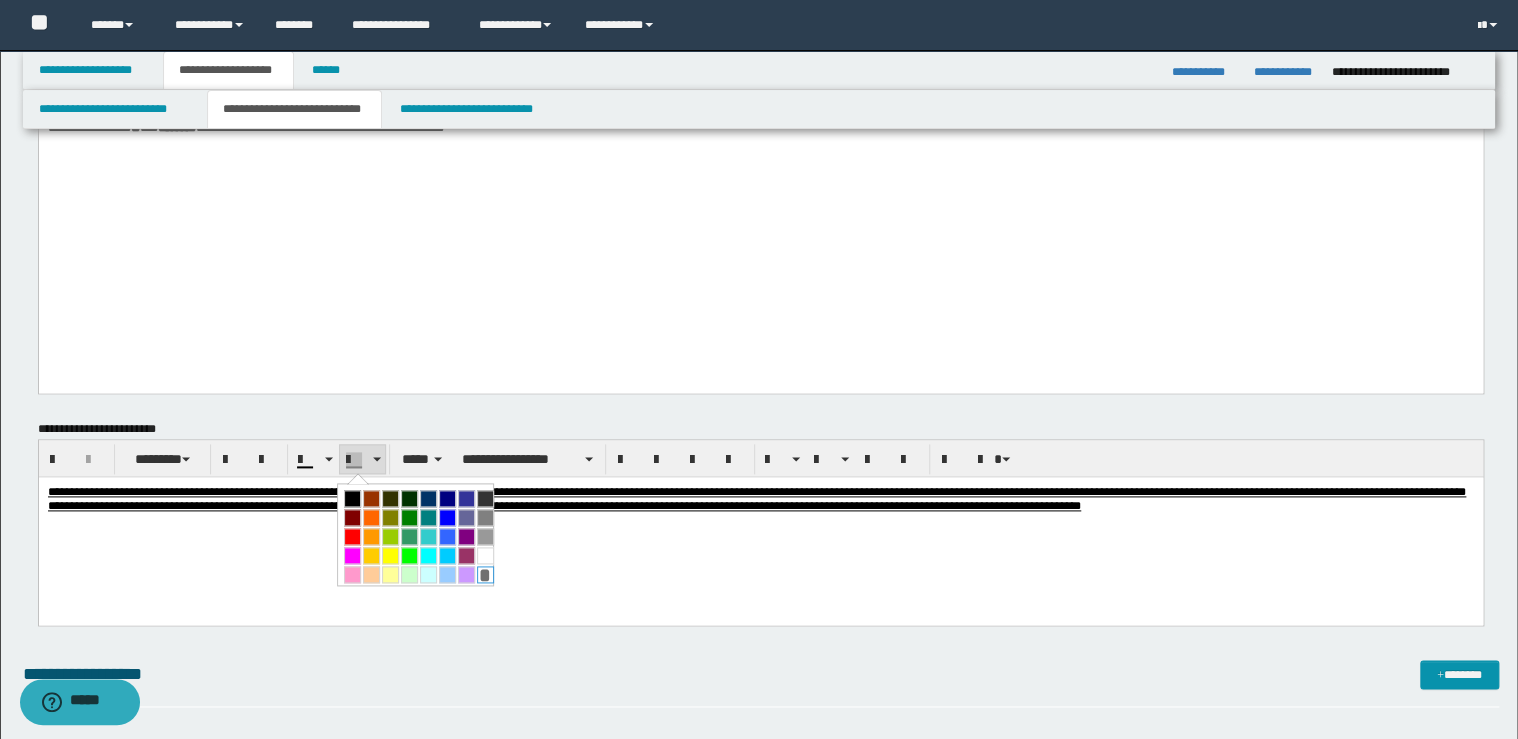 click on "*" at bounding box center (485, 574) 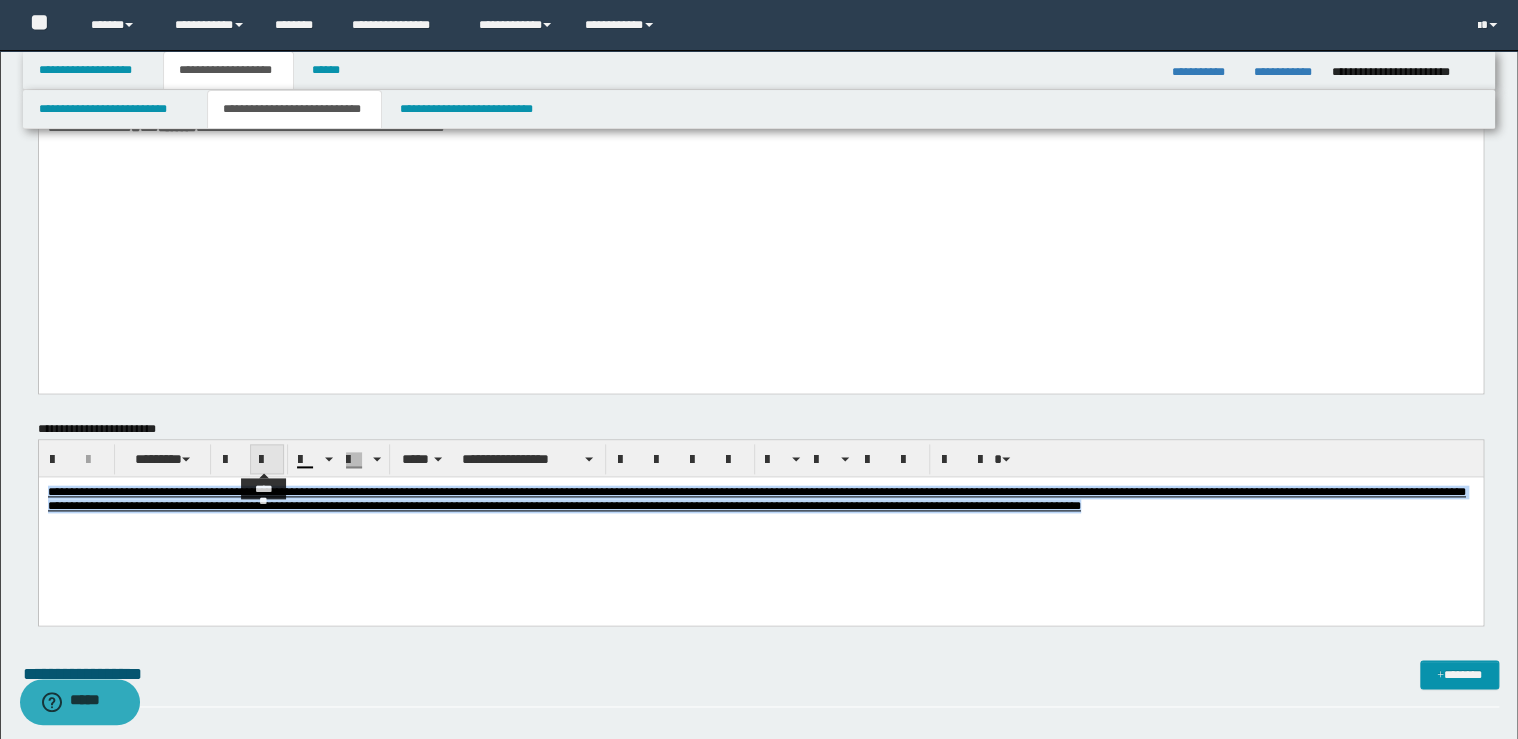 click at bounding box center [267, 460] 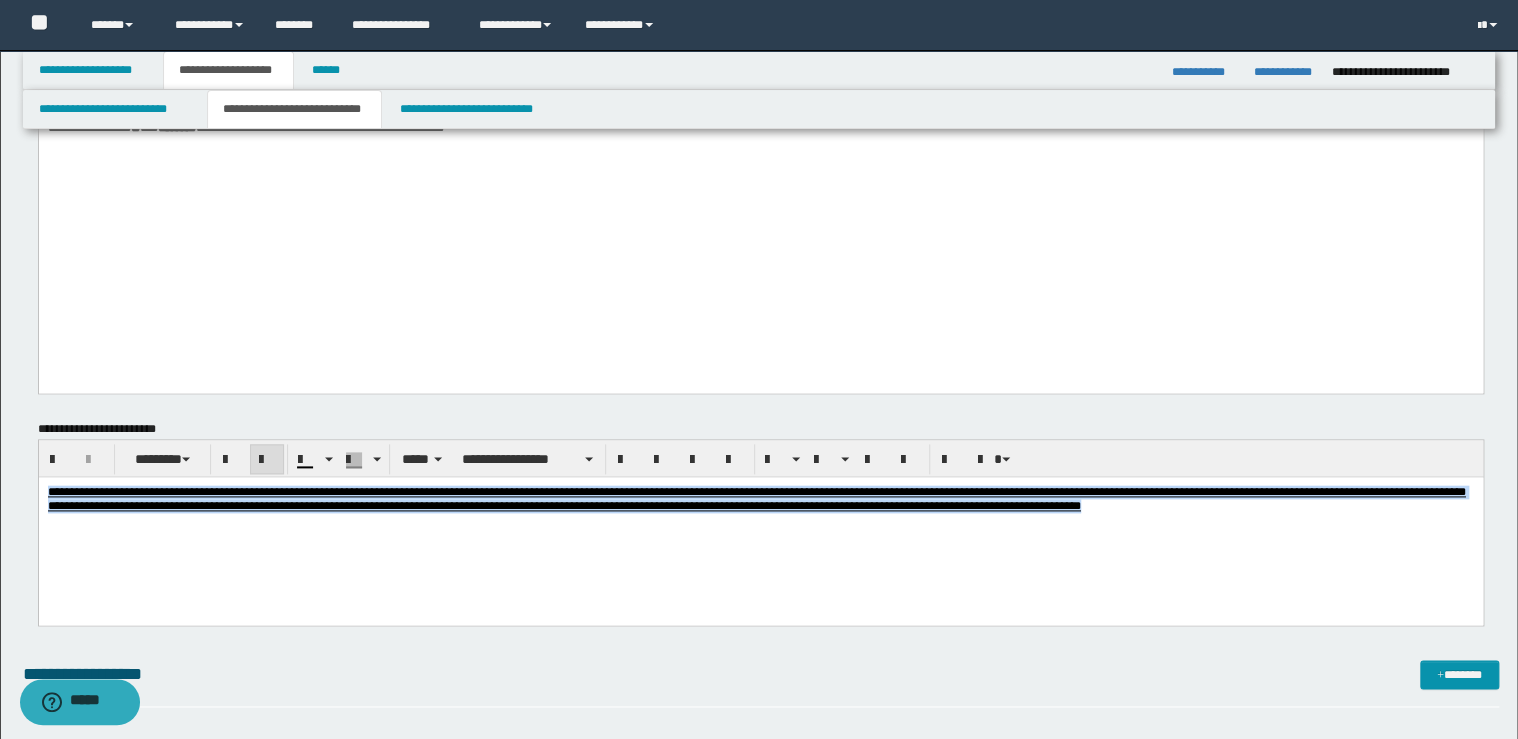 click at bounding box center (267, 460) 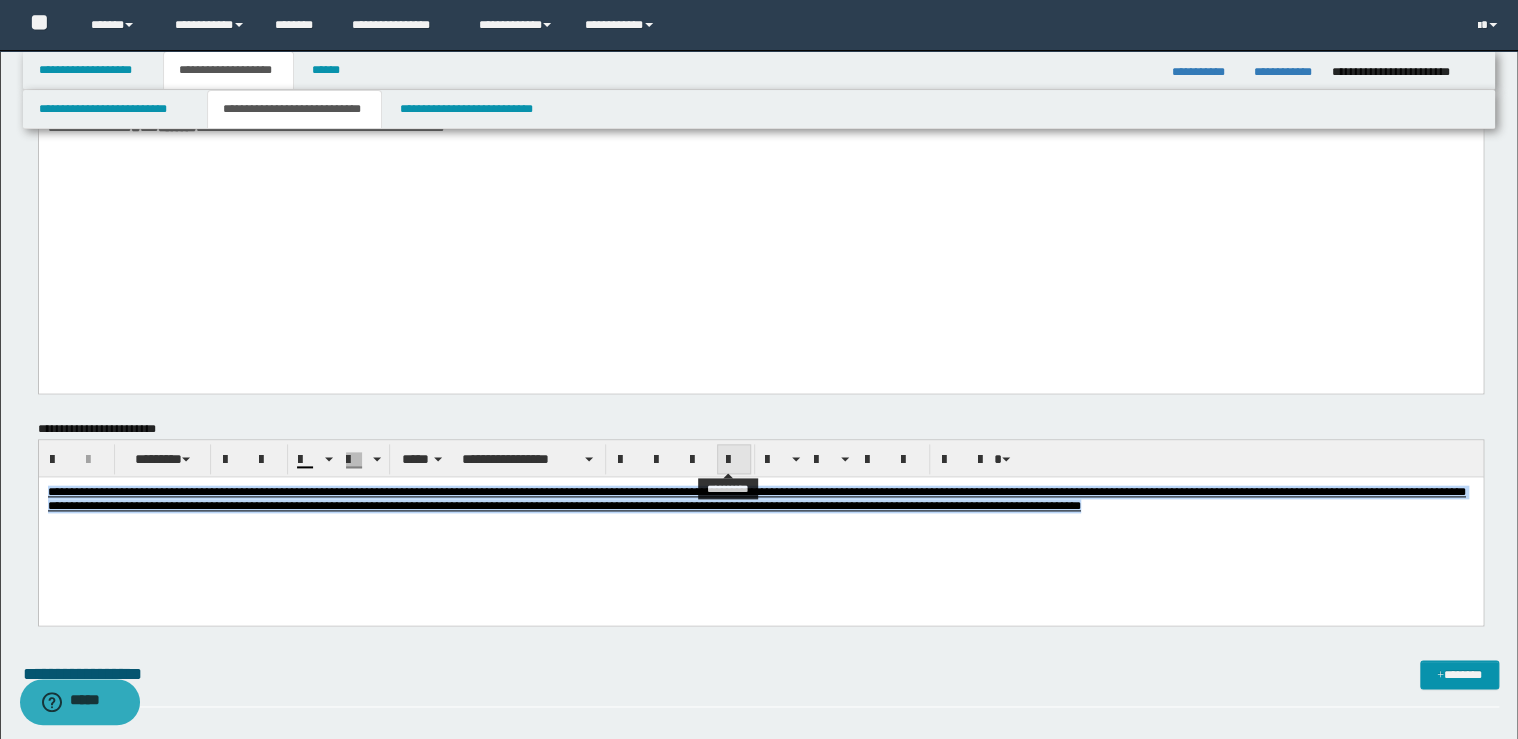 click at bounding box center [734, 460] 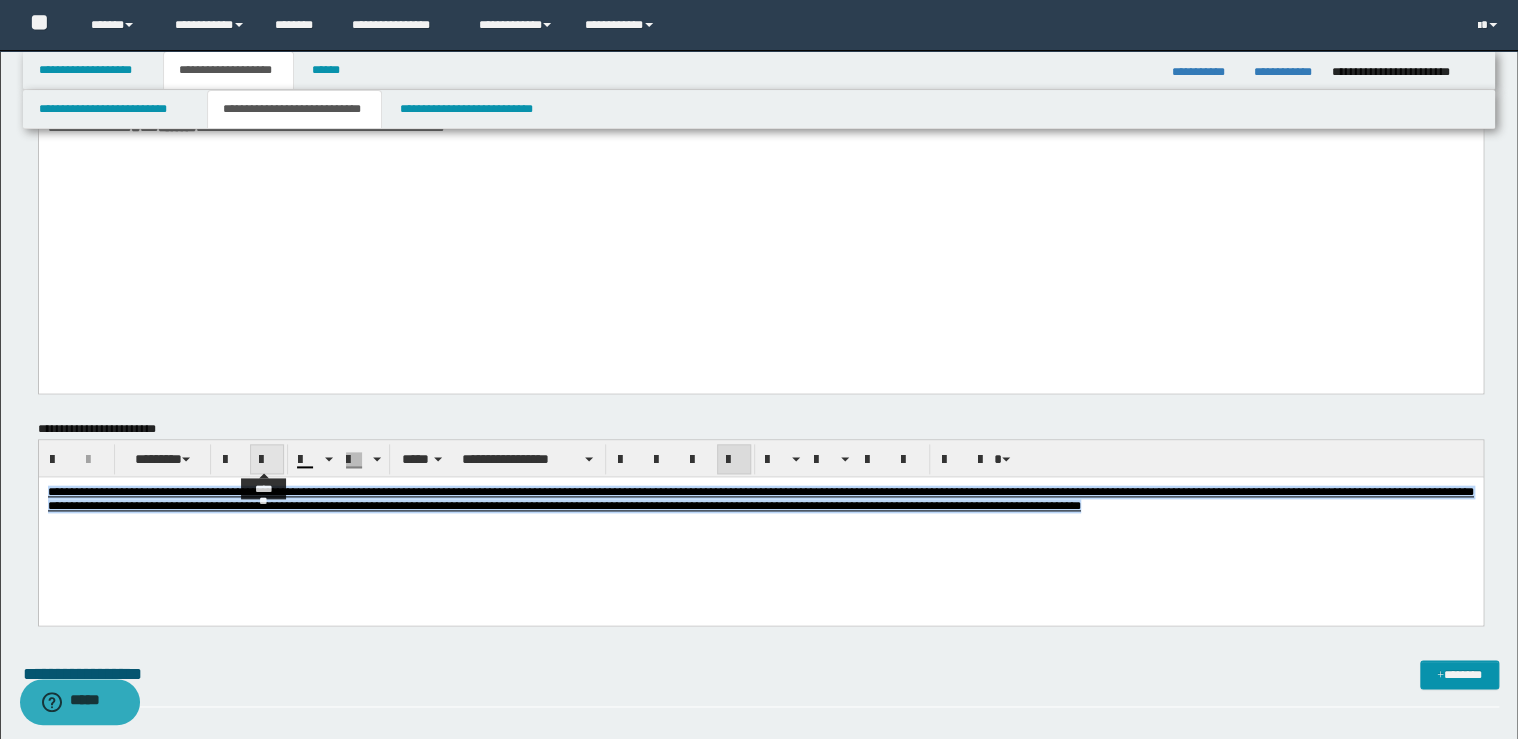 click at bounding box center [267, 459] 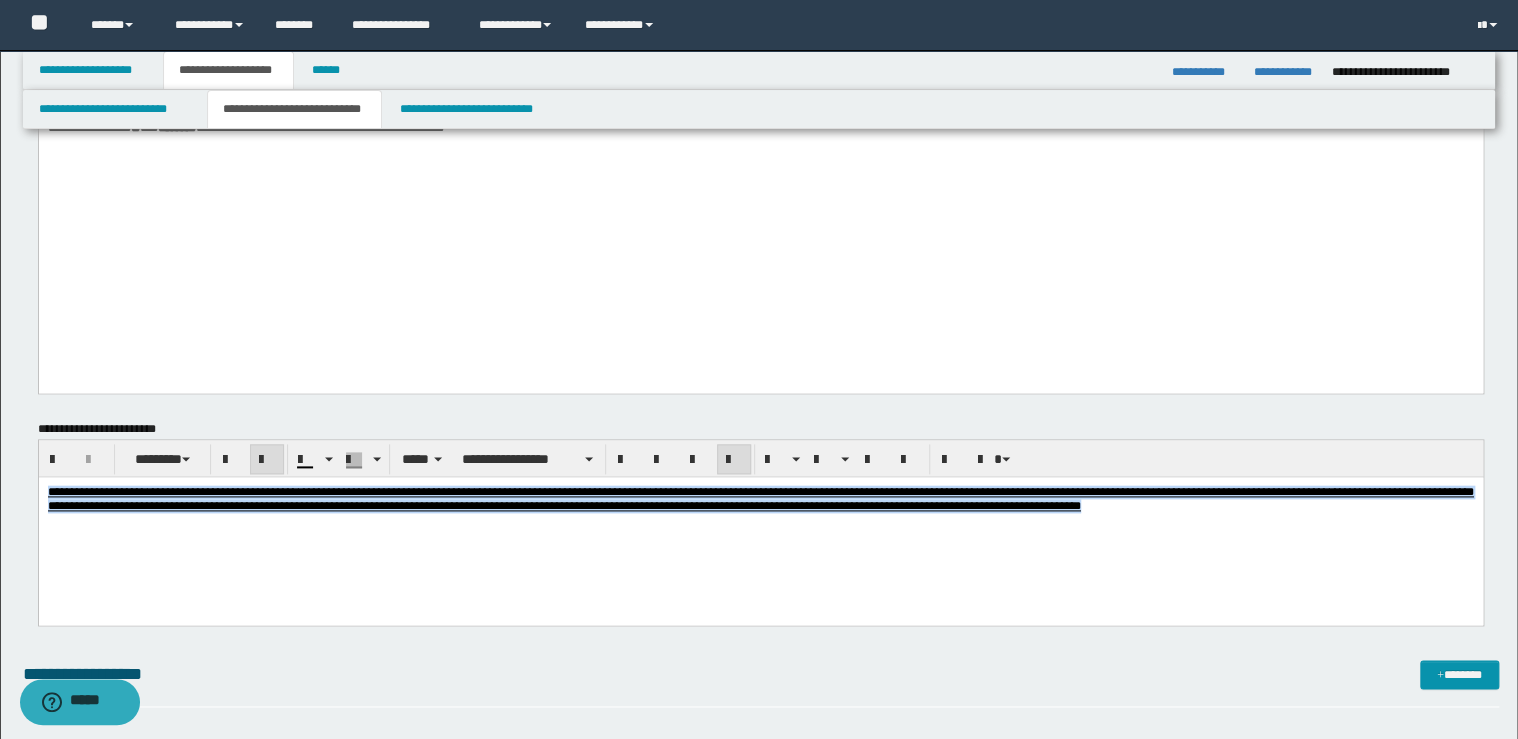 click at bounding box center [267, 459] 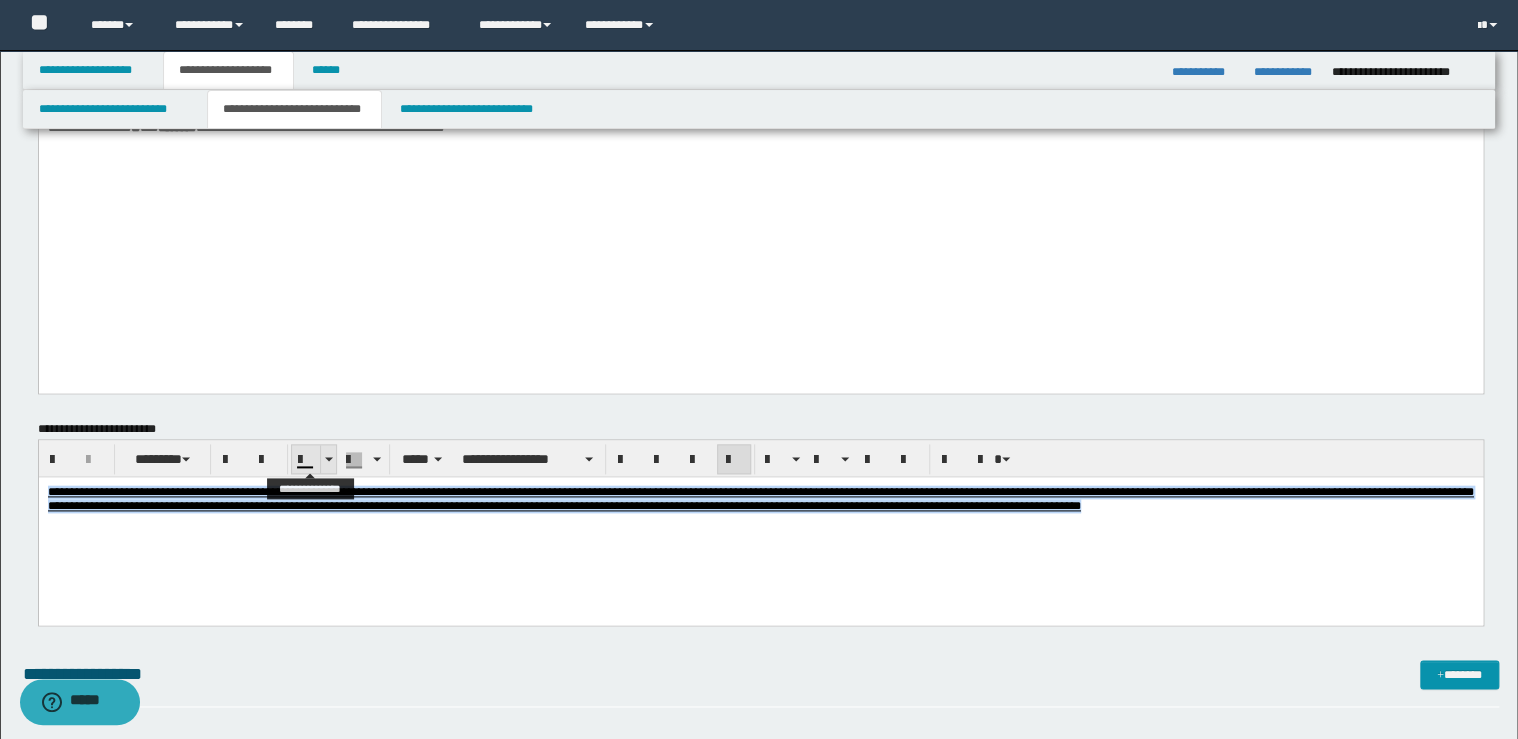 click at bounding box center (328, 459) 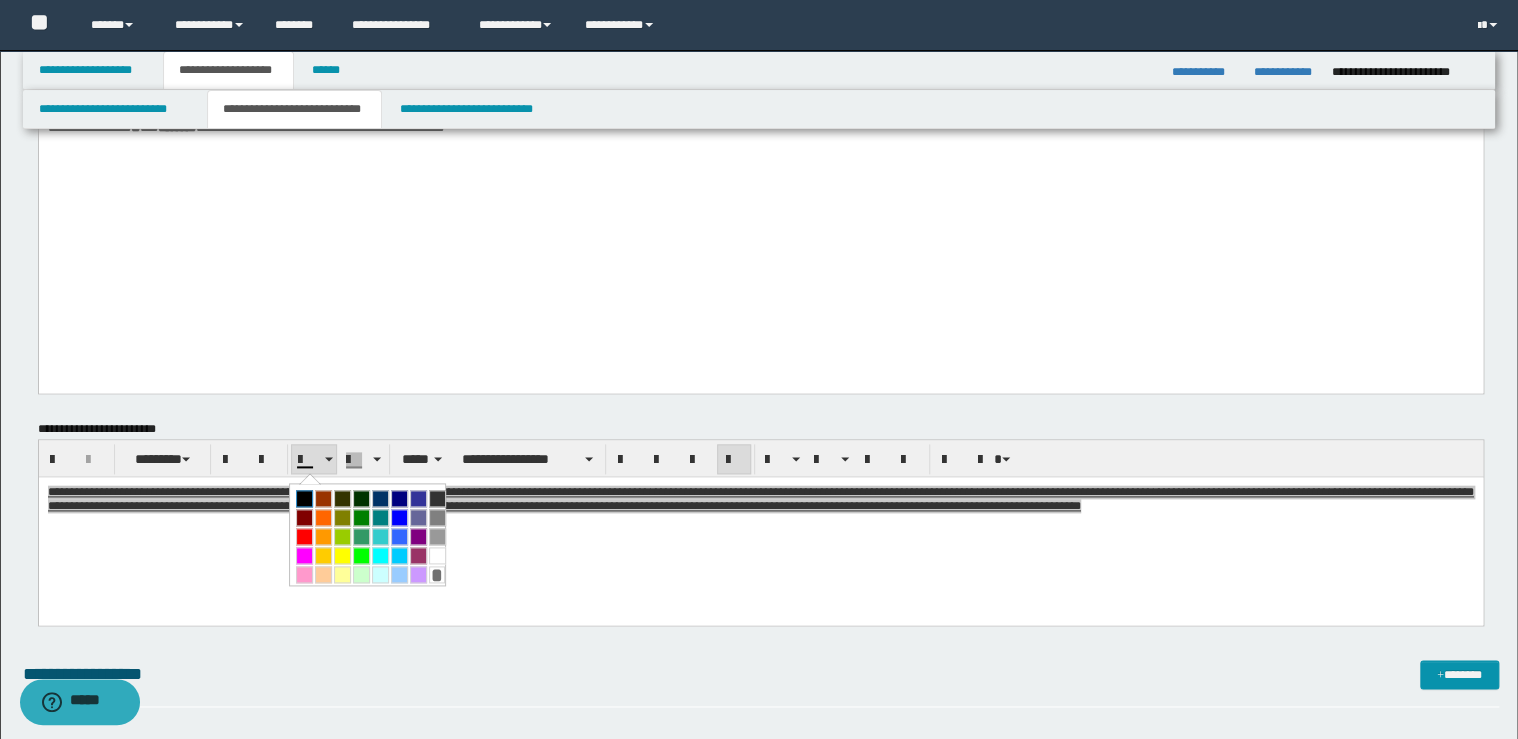 click at bounding box center (304, 498) 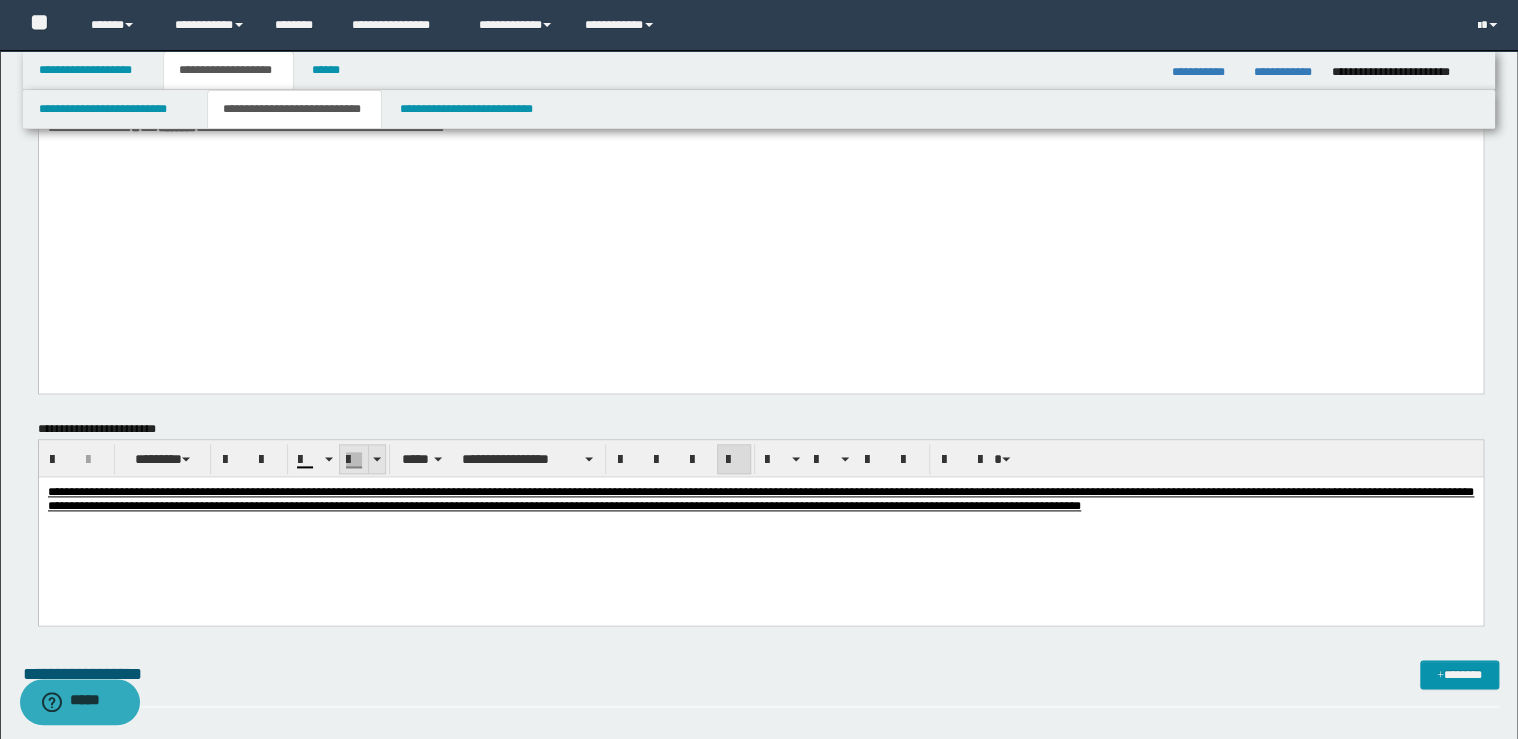 click at bounding box center [376, 459] 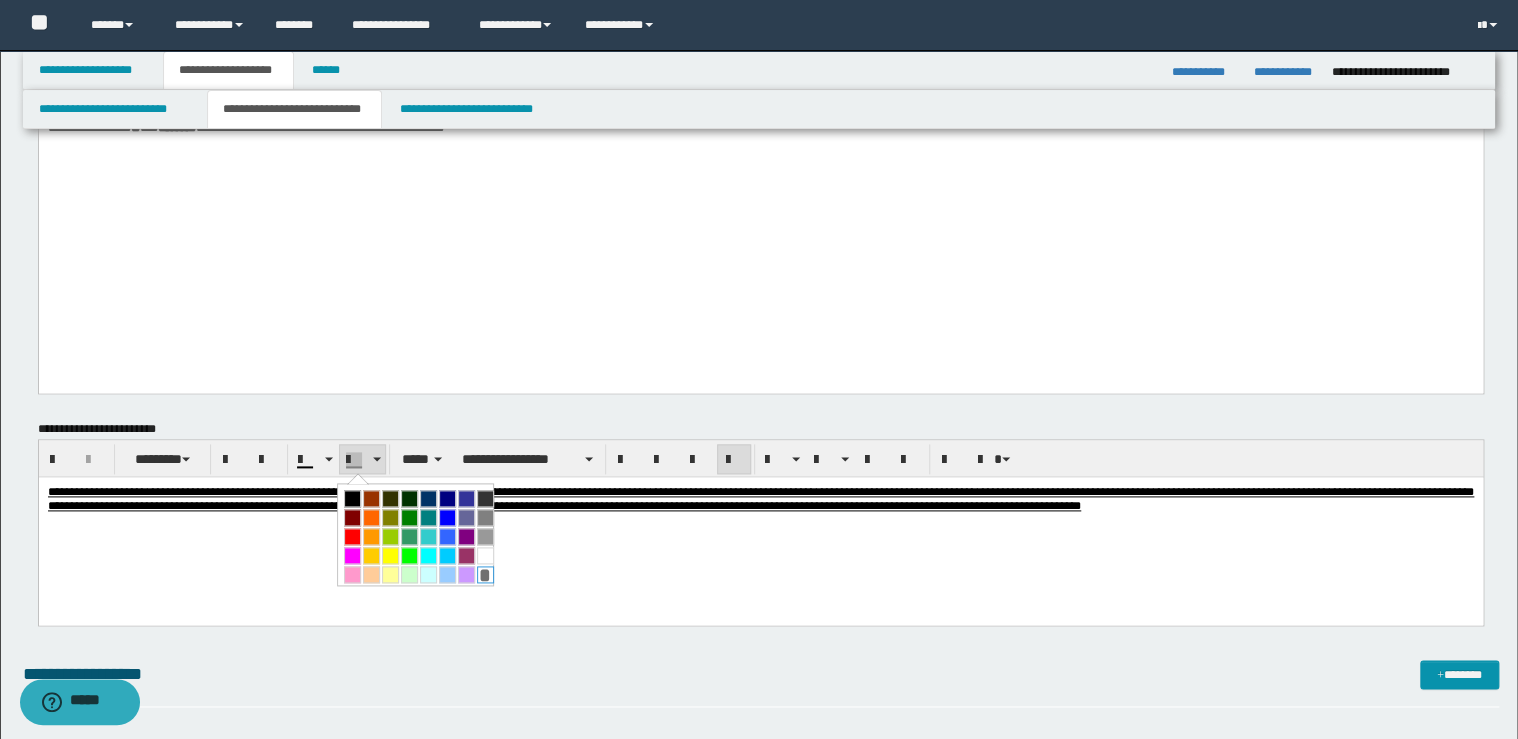 drag, startPoint x: 476, startPoint y: 569, endPoint x: 435, endPoint y: 94, distance: 476.7662 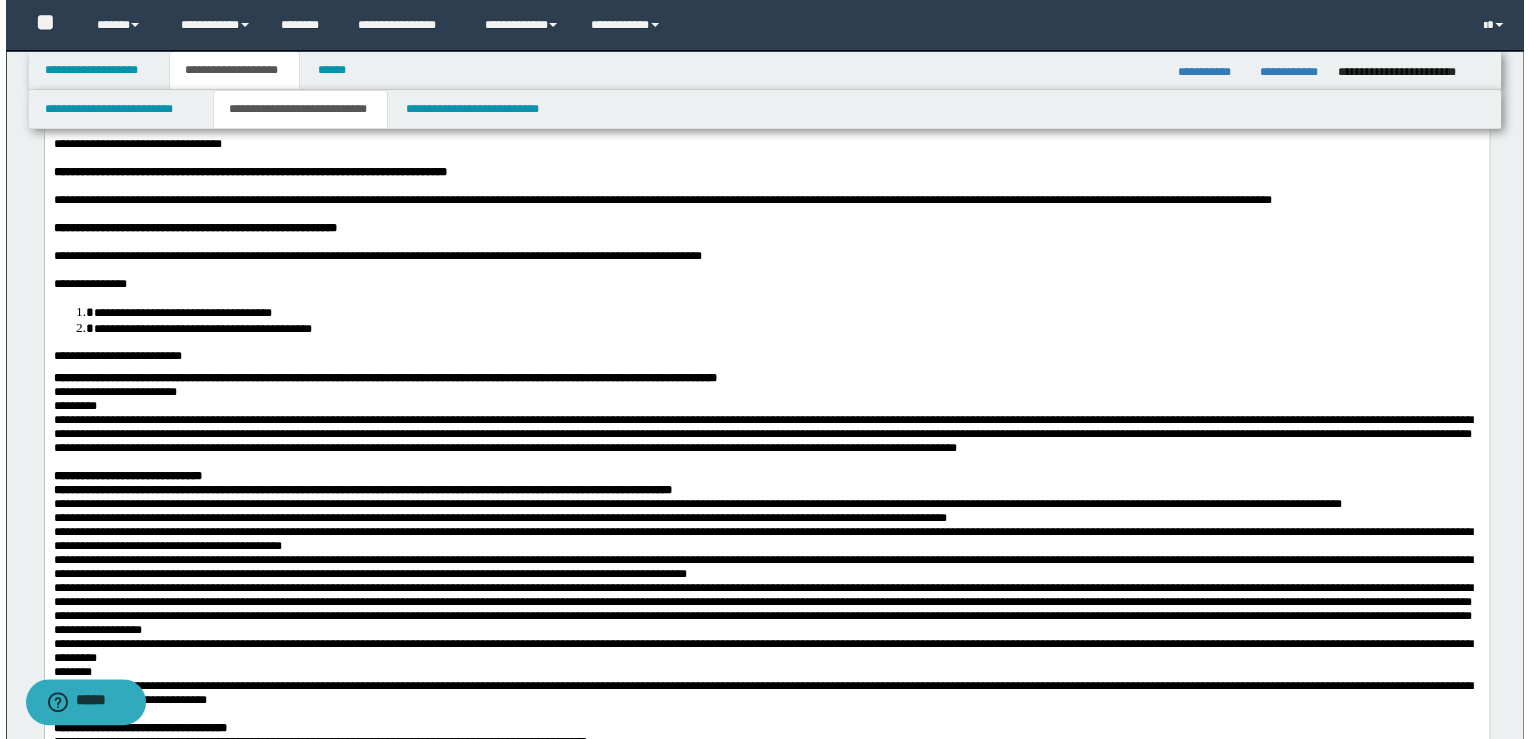 scroll, scrollTop: 0, scrollLeft: 0, axis: both 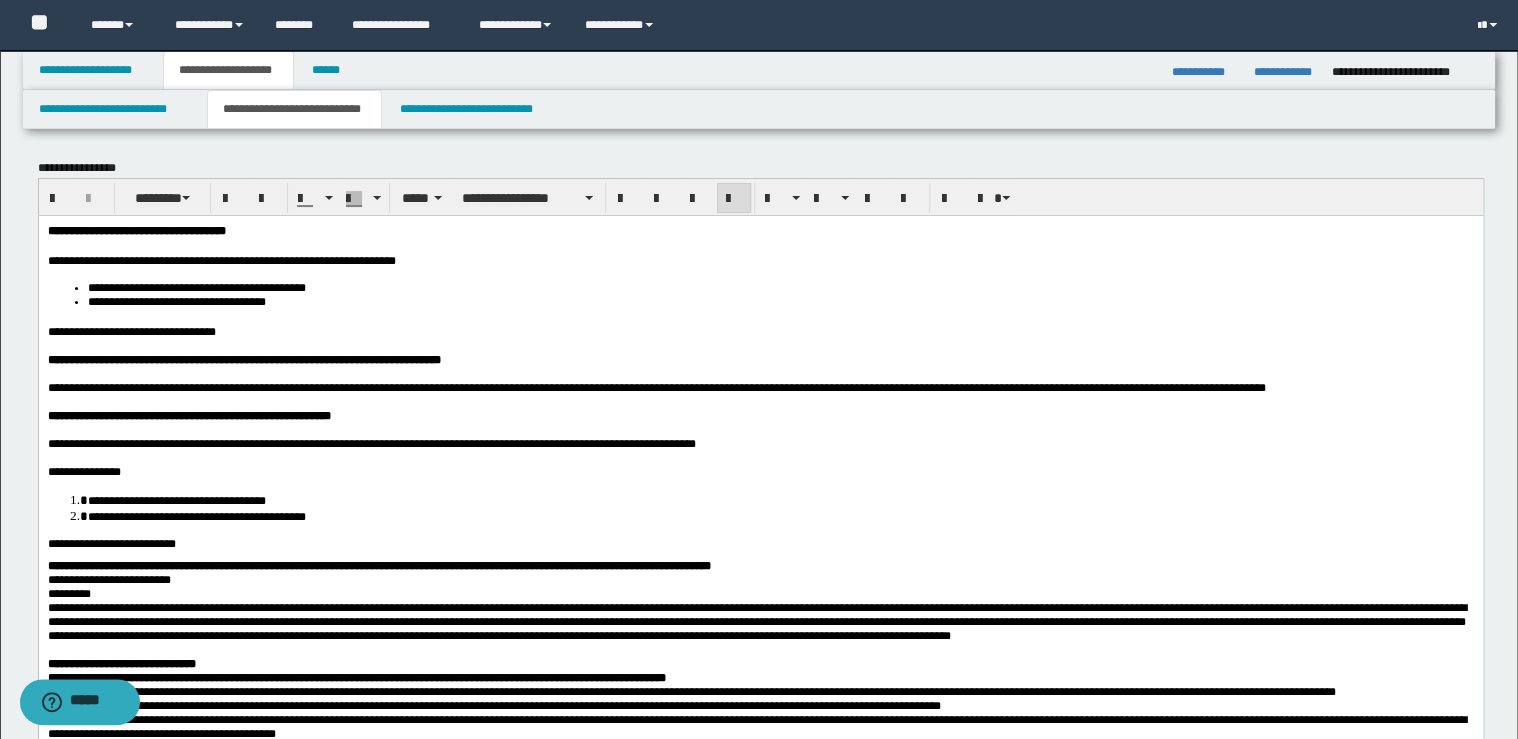 click on "**********" at bounding box center (760, 471) 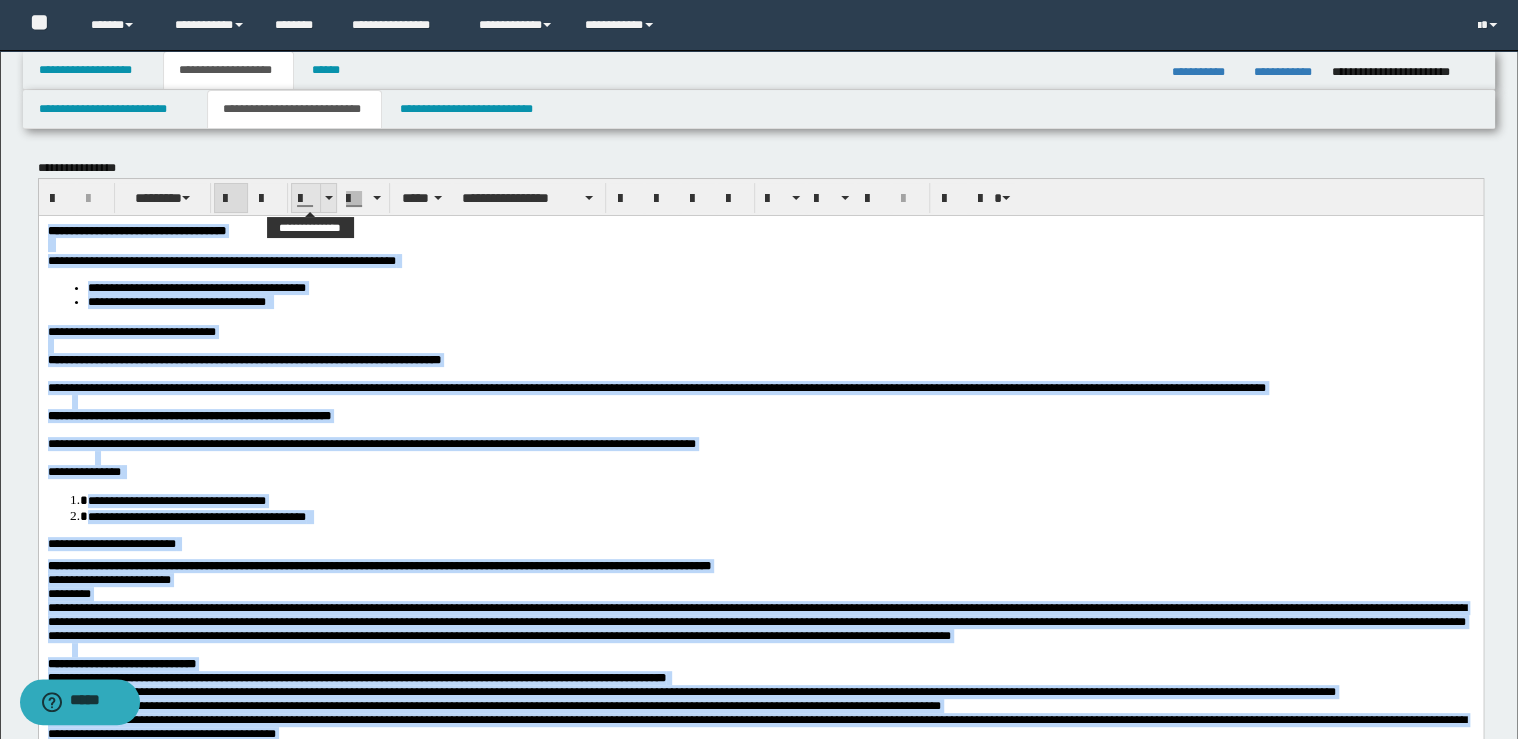 click at bounding box center (329, 198) 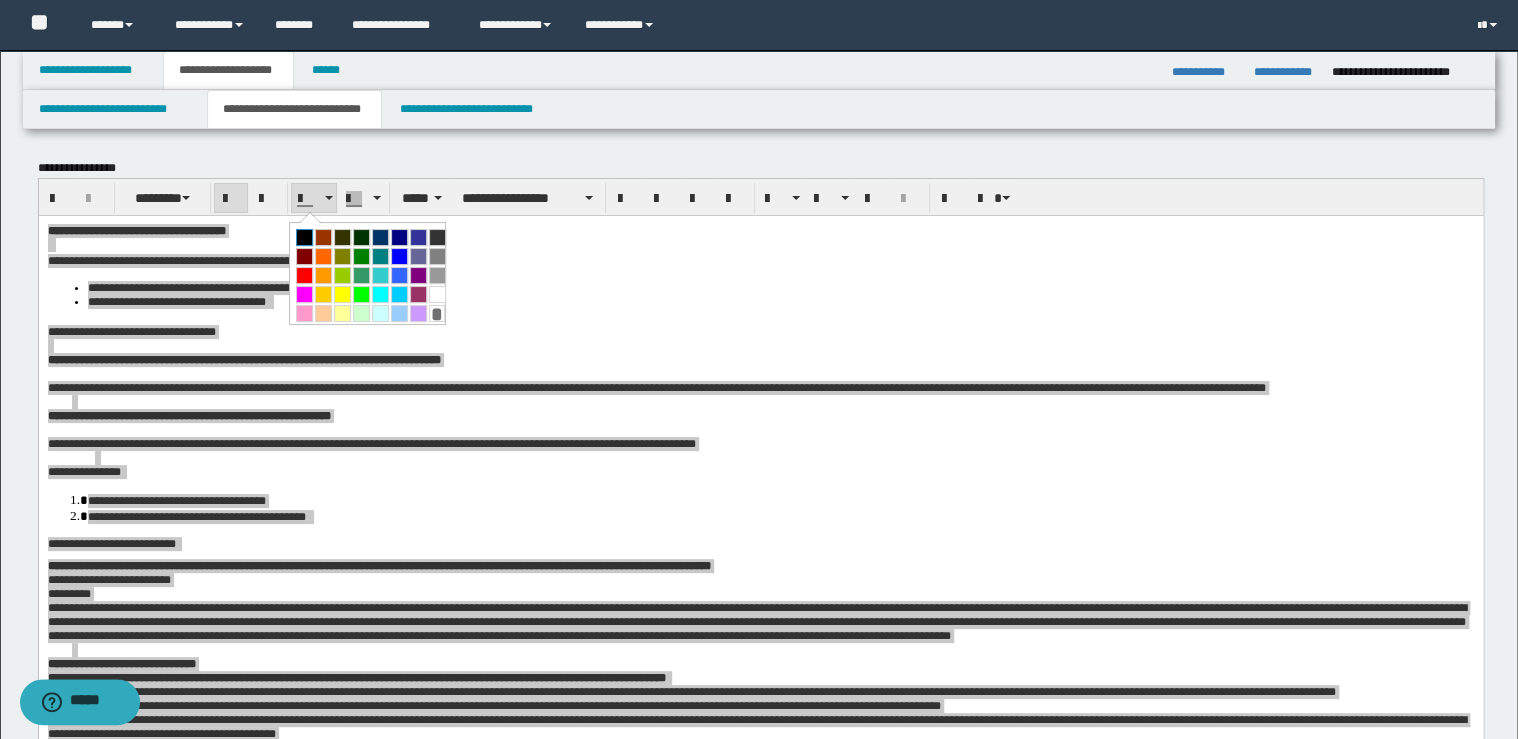 click at bounding box center (304, 237) 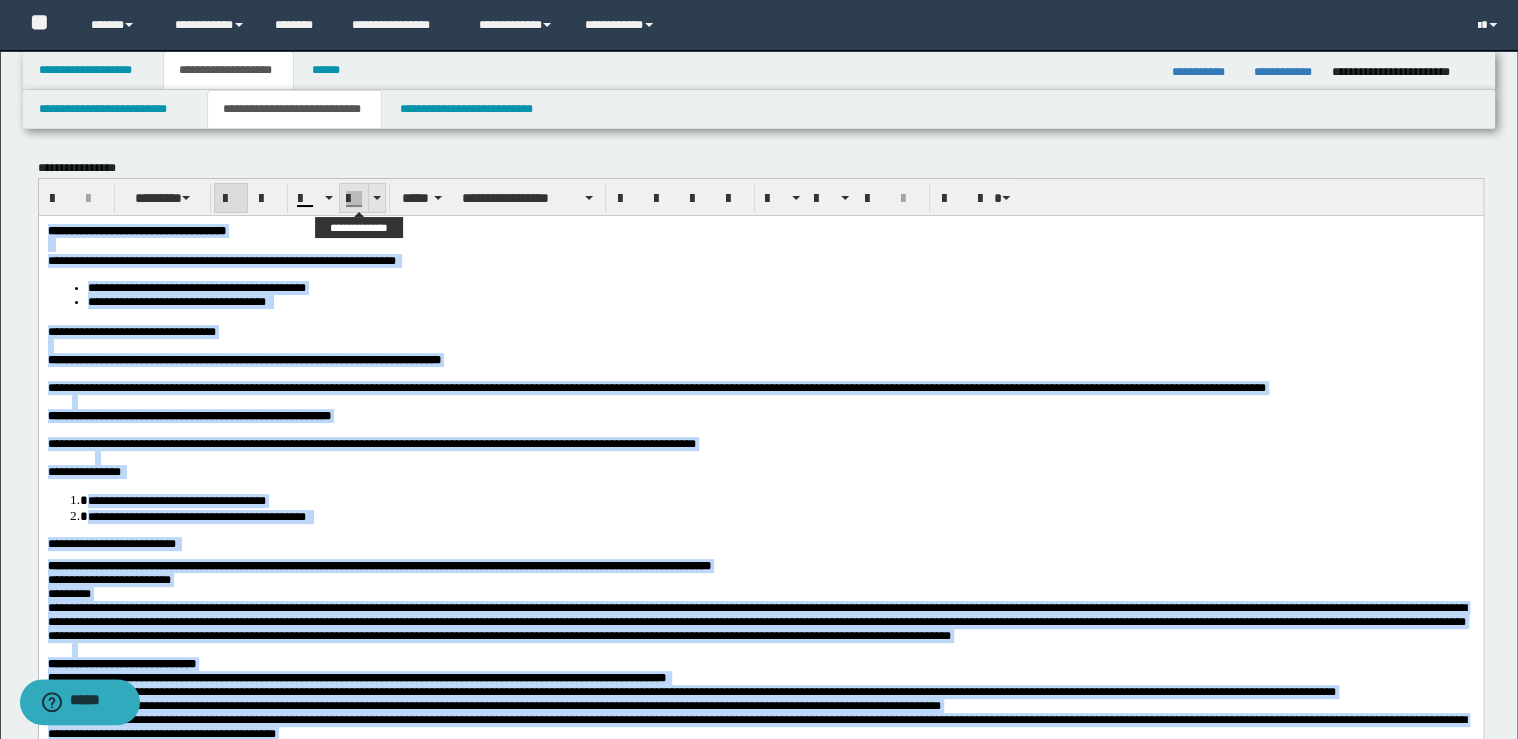 click at bounding box center (377, 198) 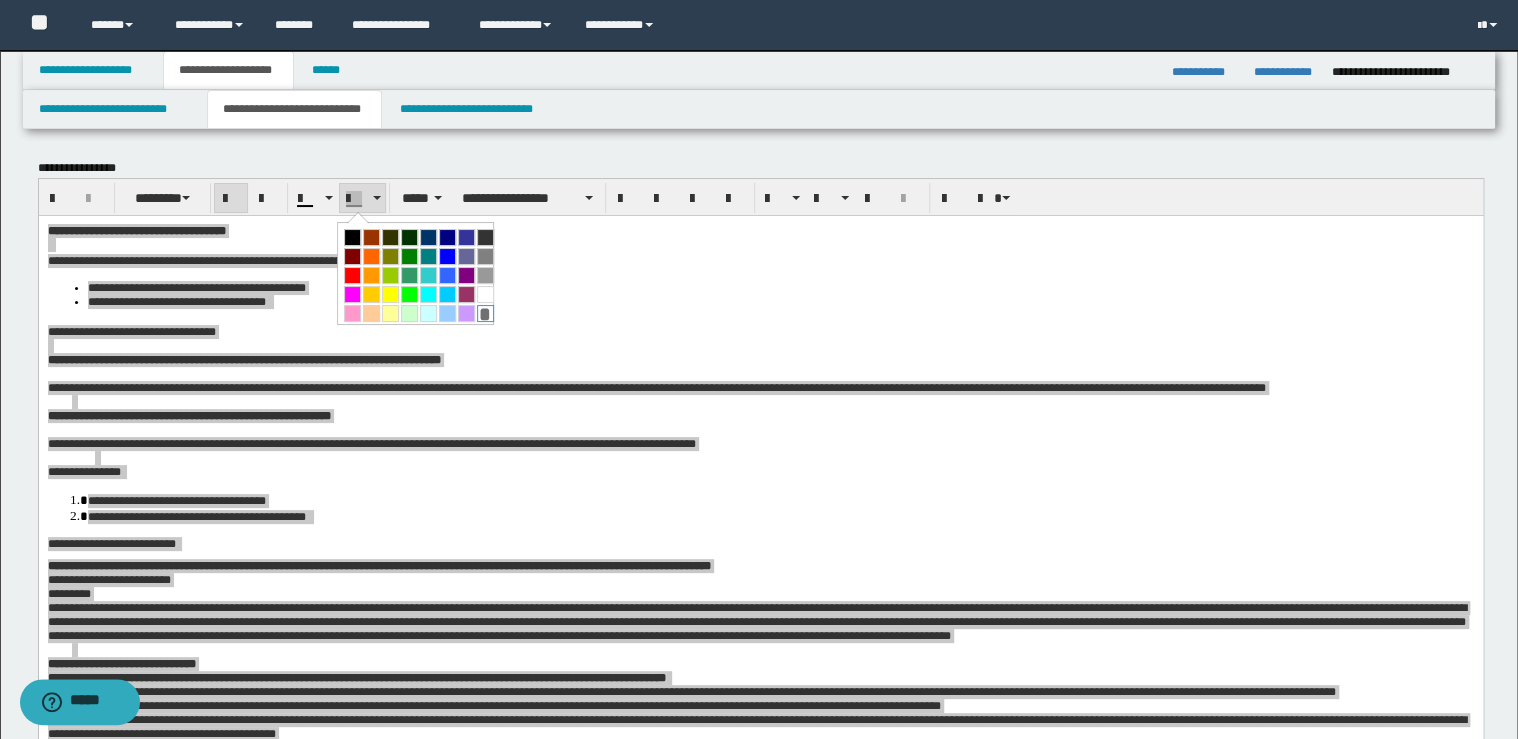 click on "*" at bounding box center [485, 313] 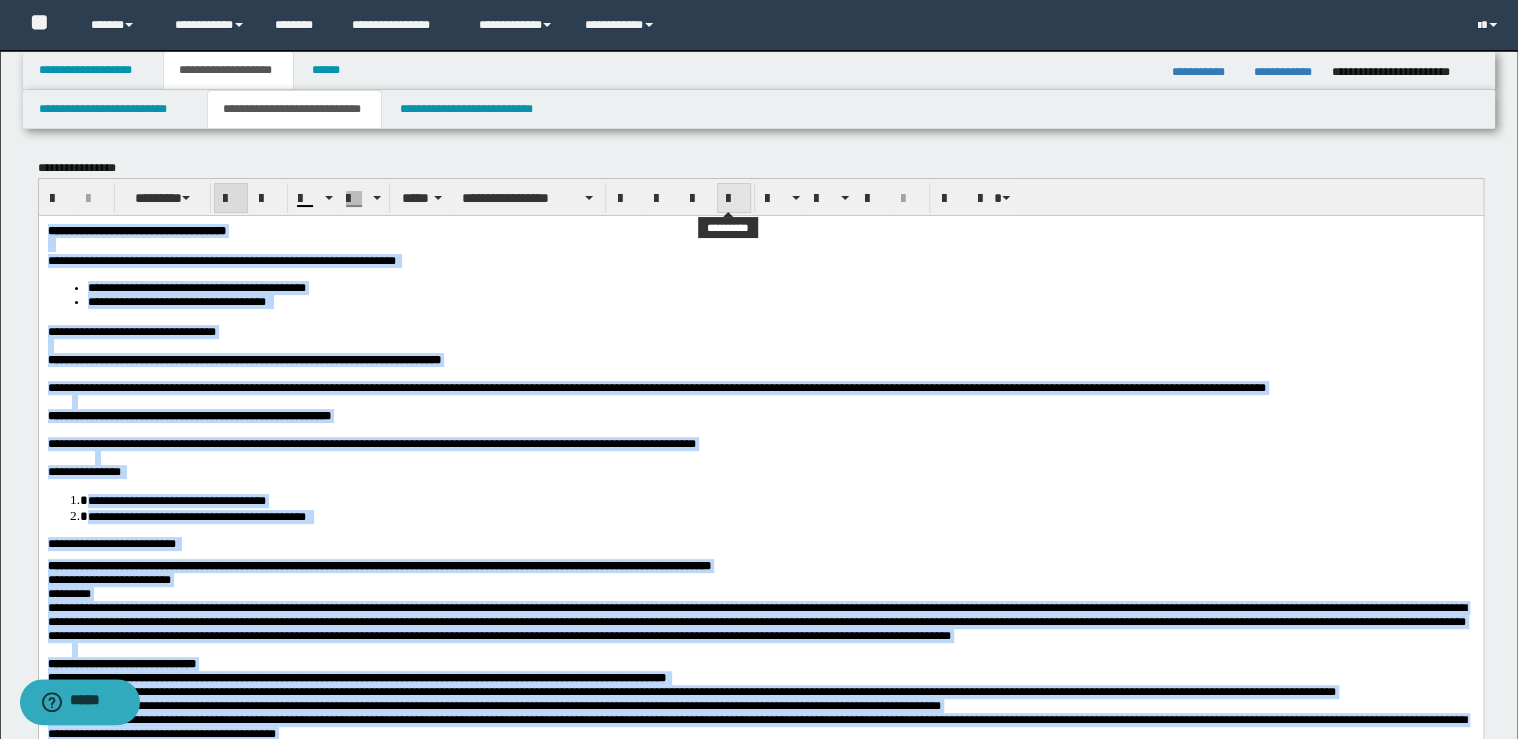 click at bounding box center (734, 198) 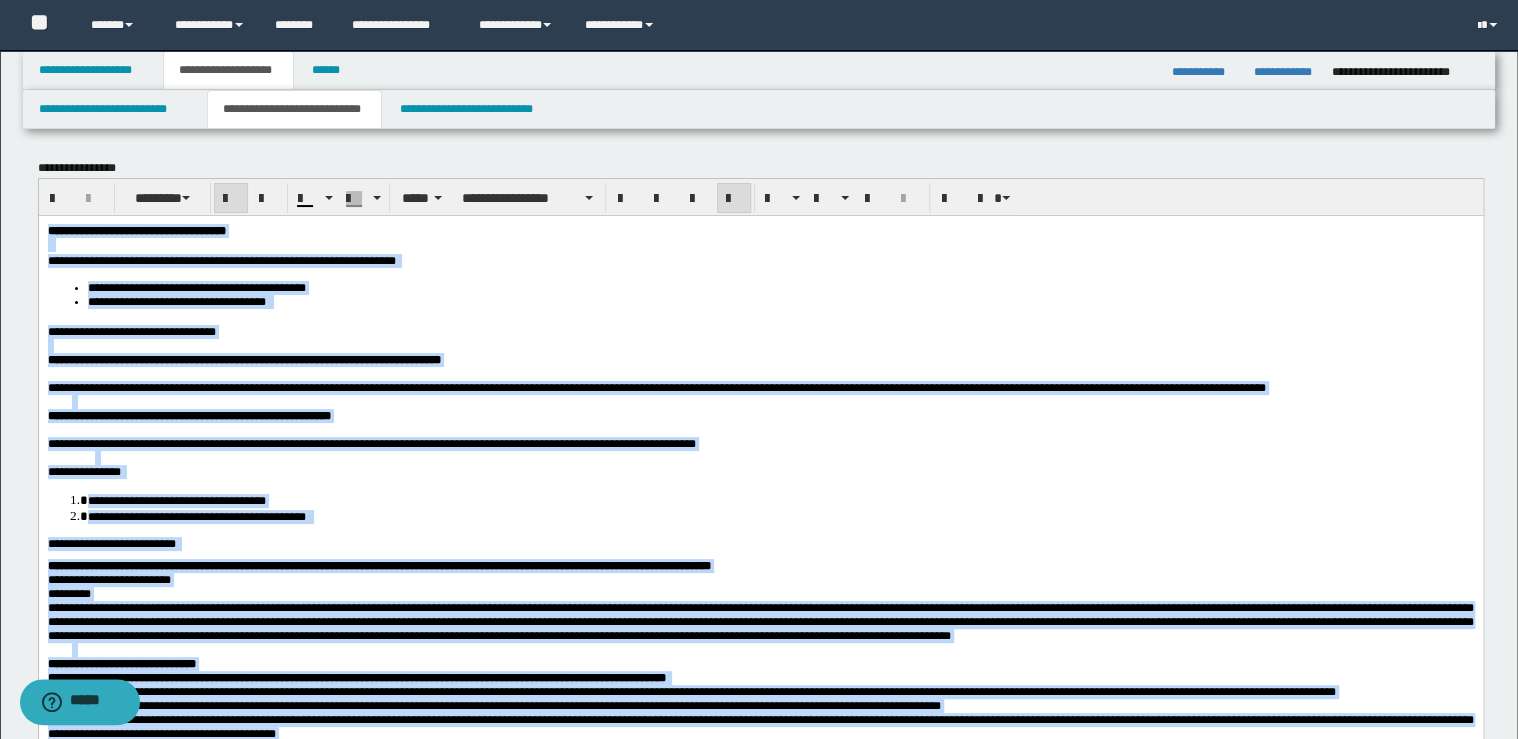 click at bounding box center (734, 198) 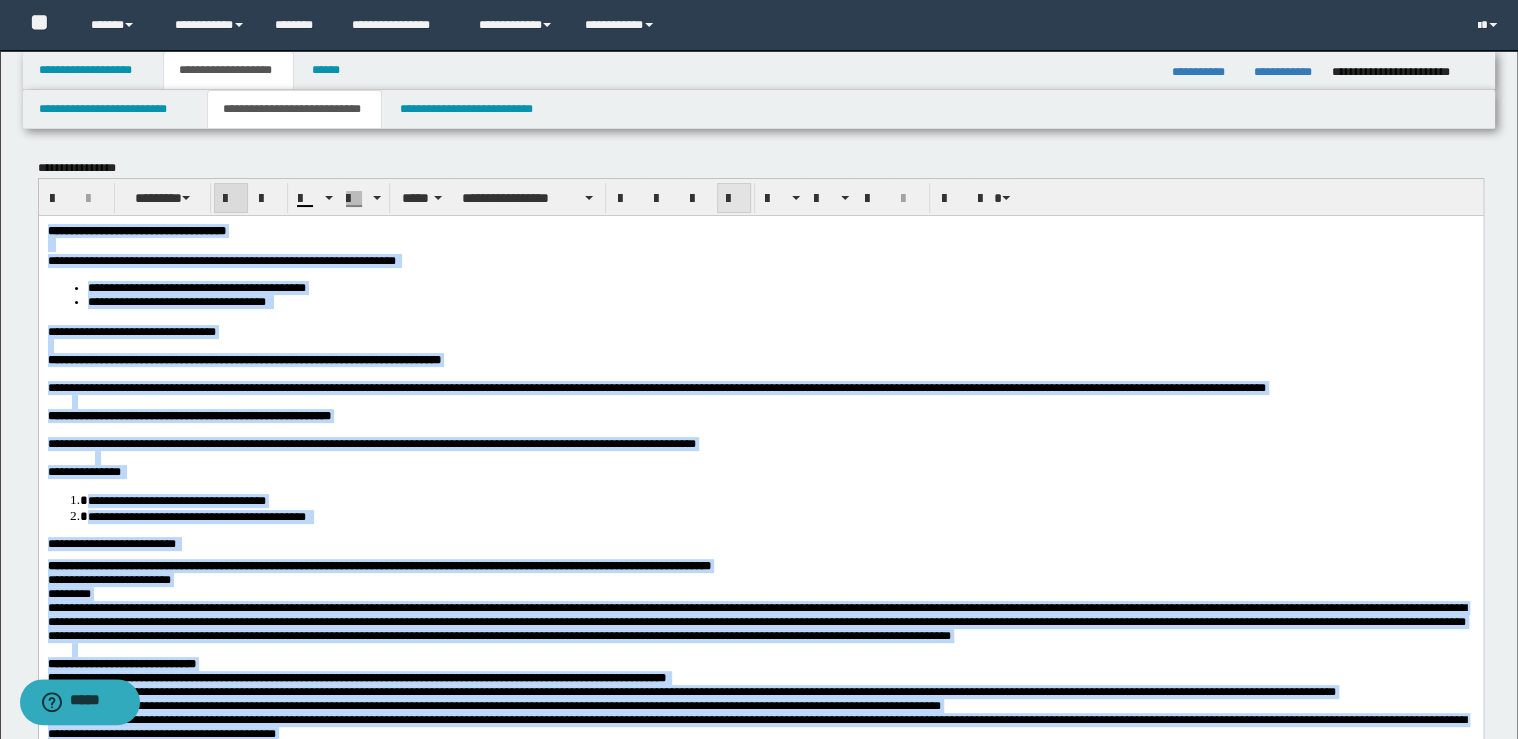 click at bounding box center (734, 198) 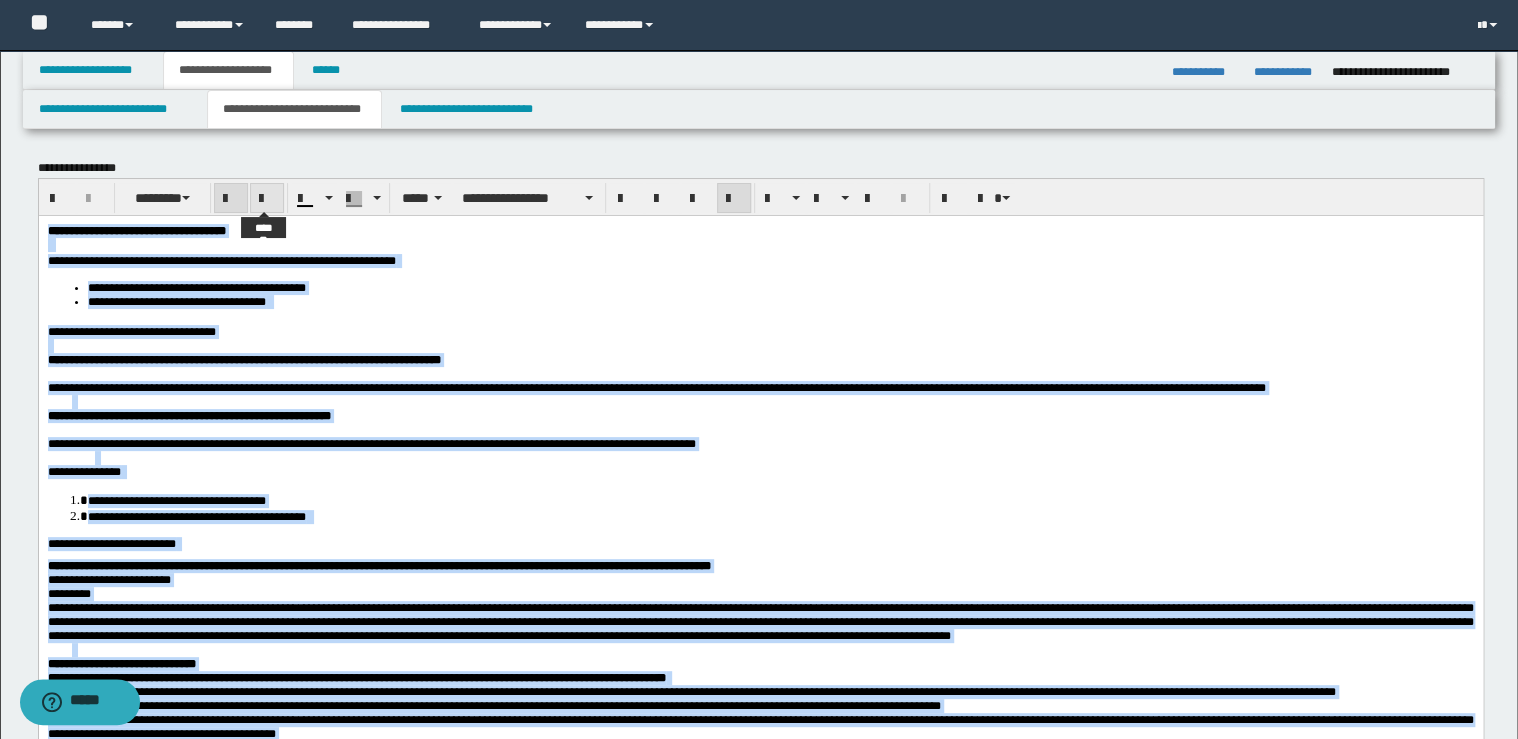 click at bounding box center (267, 199) 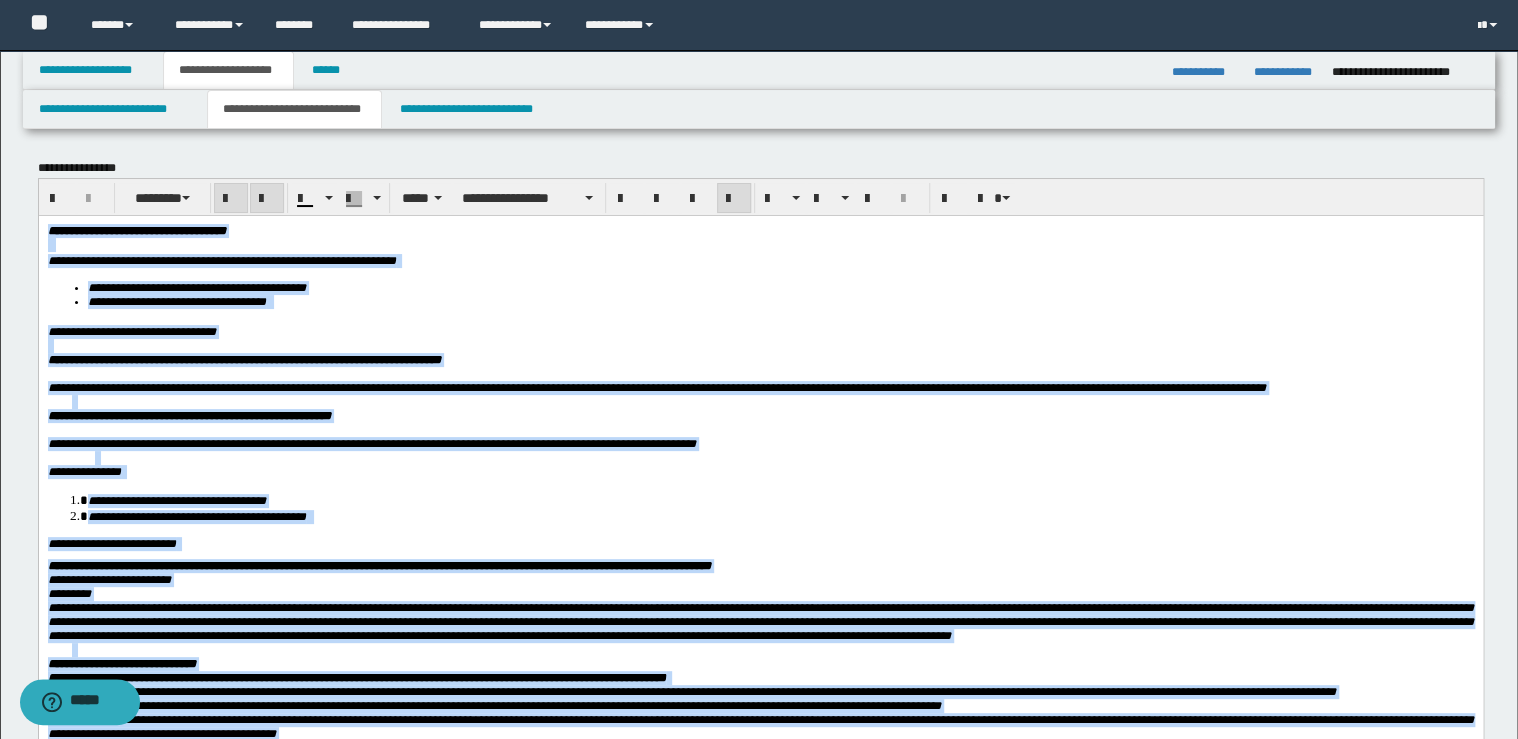 click at bounding box center [267, 199] 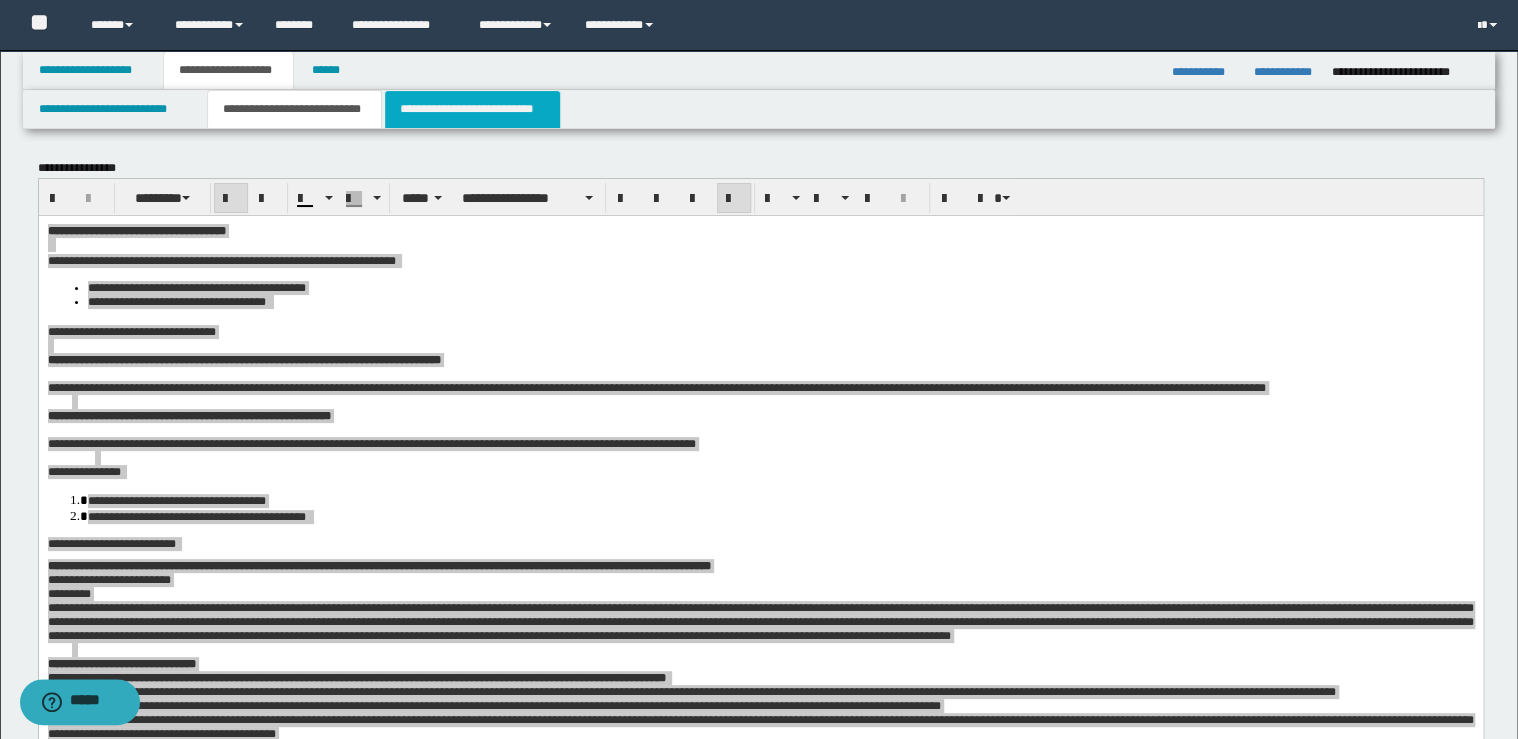 click on "**********" at bounding box center (472, 109) 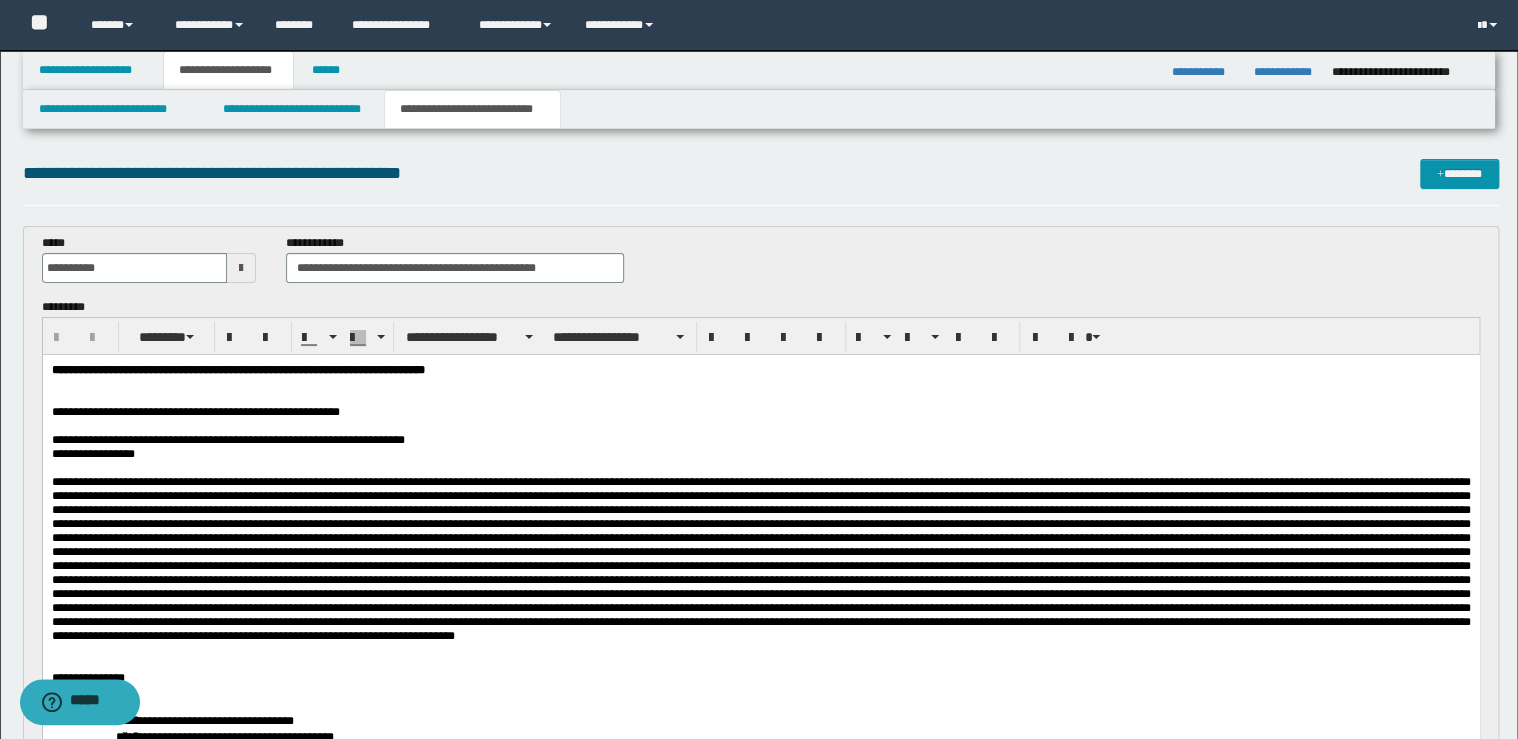 scroll, scrollTop: 0, scrollLeft: 0, axis: both 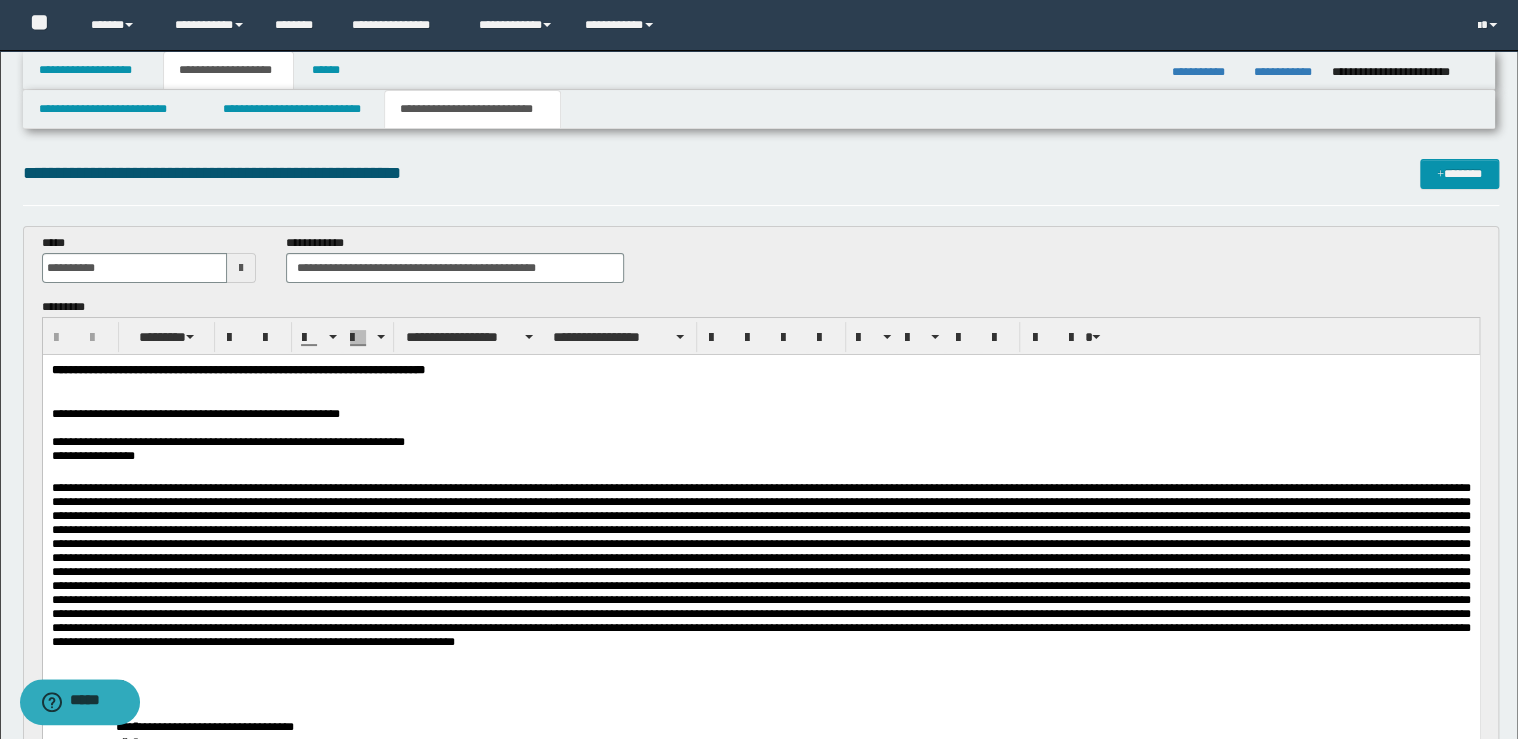 click on "**********" at bounding box center [760, 370] 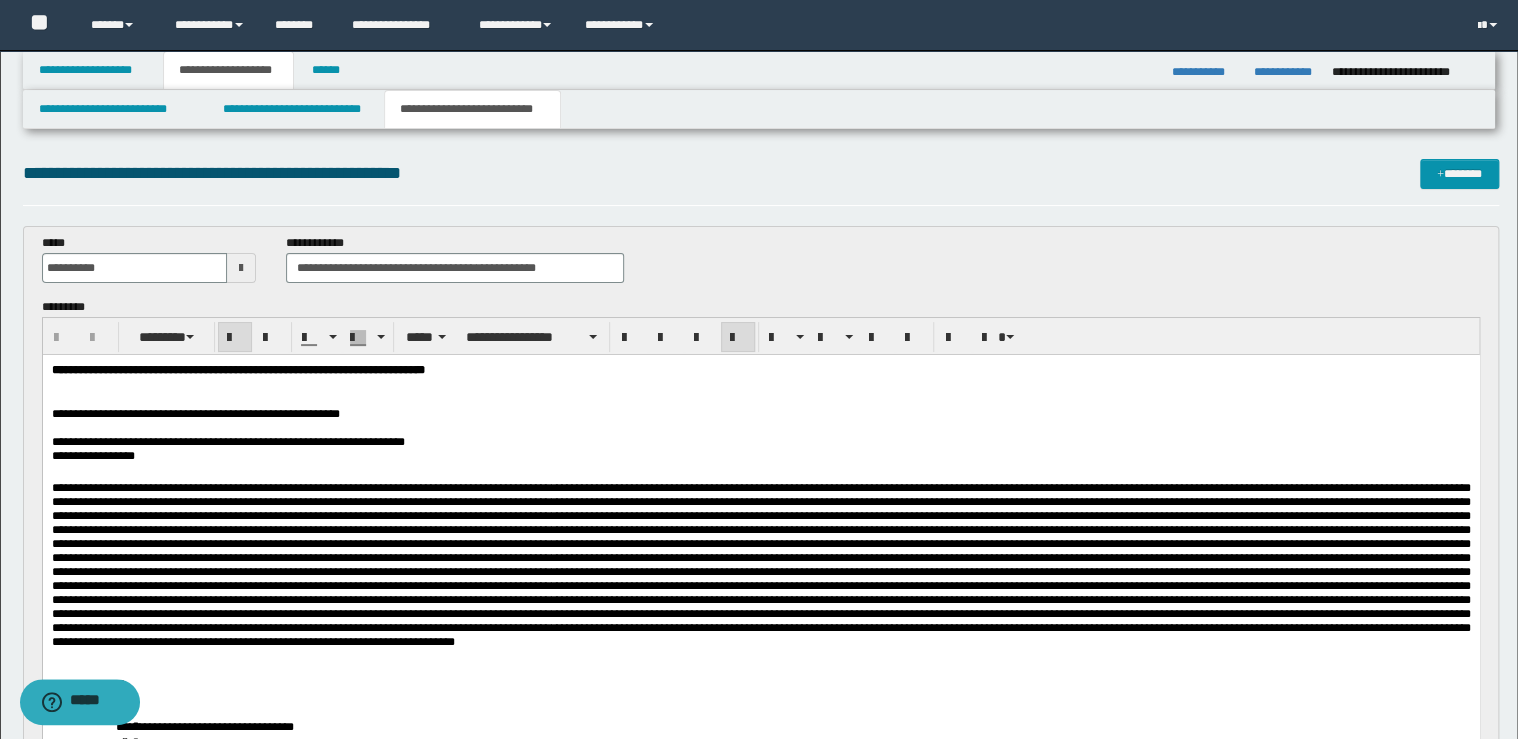 type 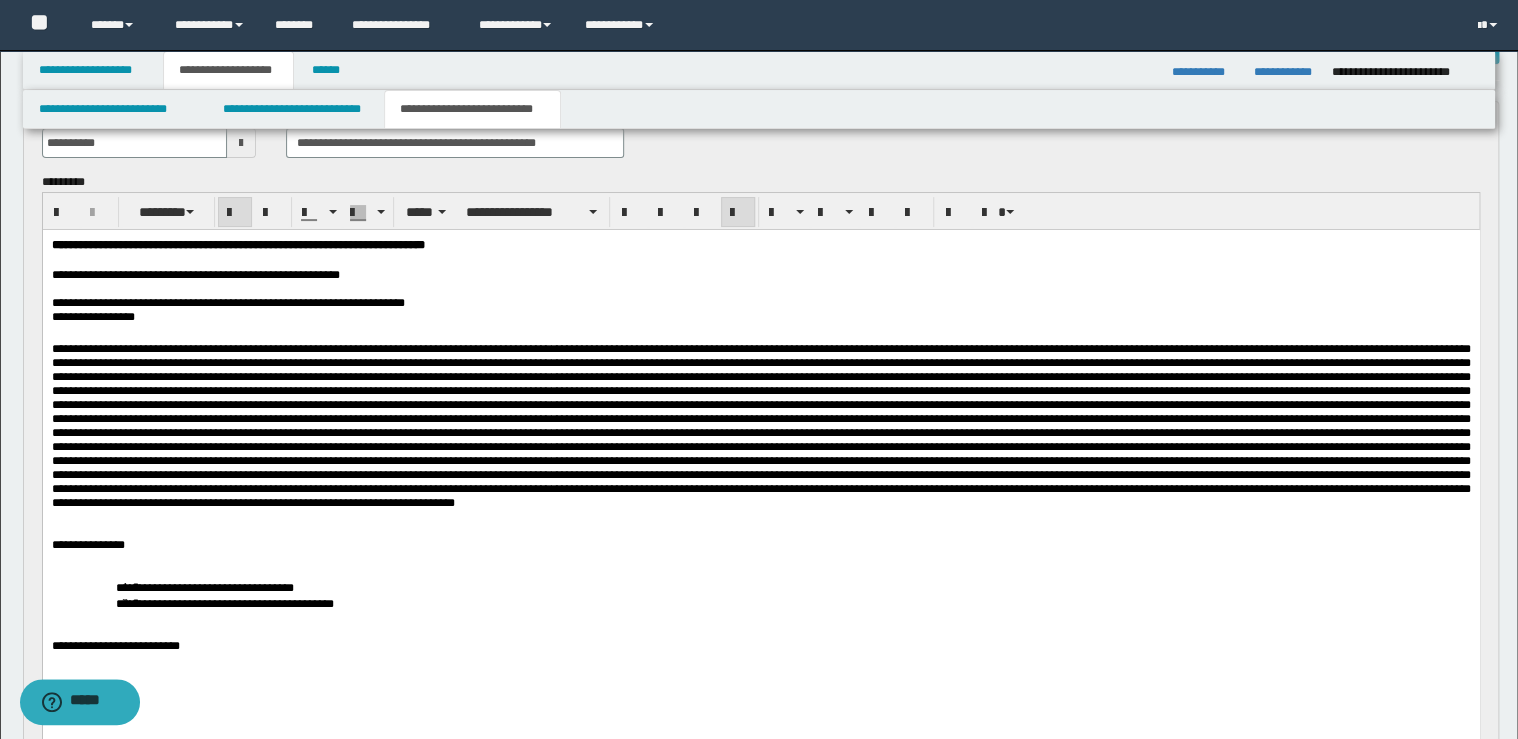 scroll, scrollTop: 240, scrollLeft: 0, axis: vertical 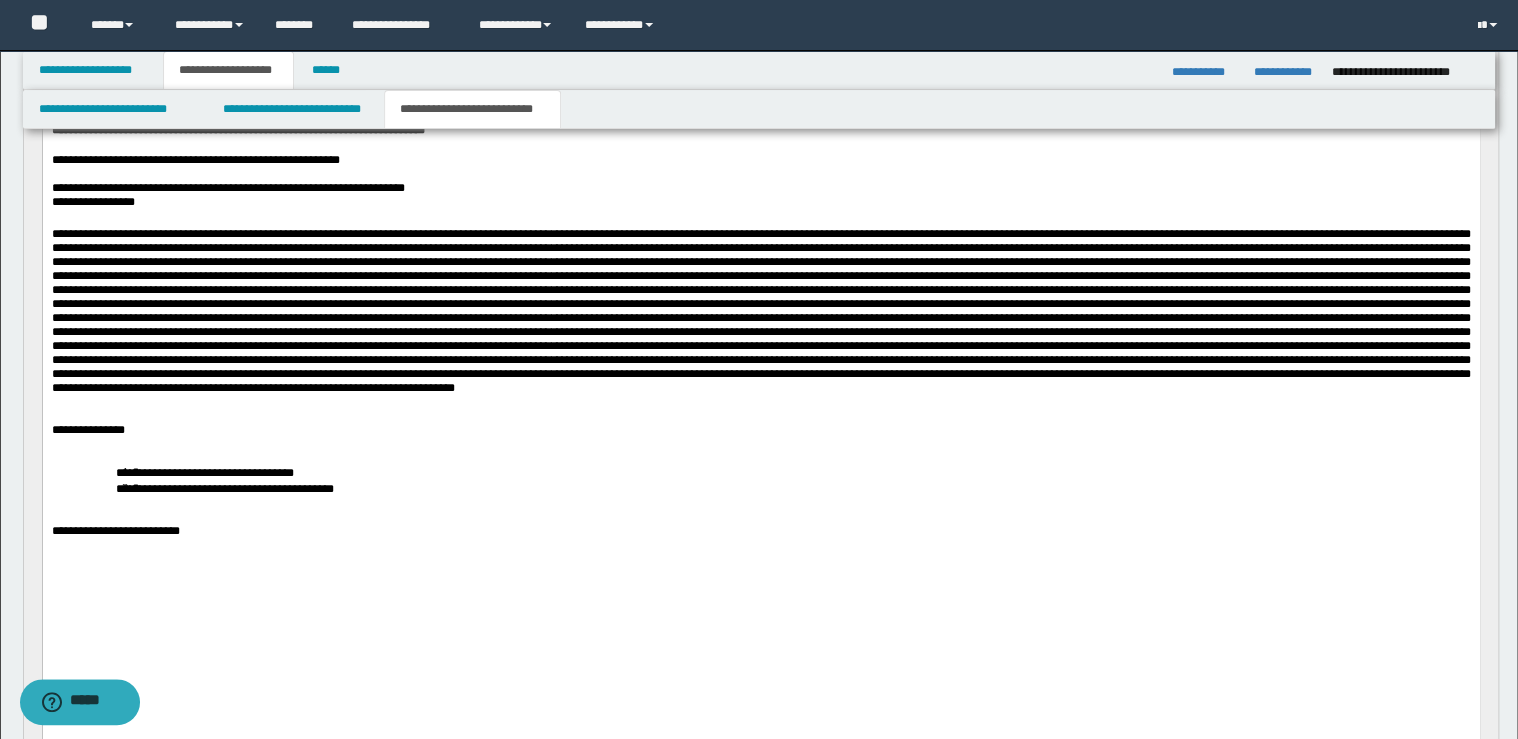 click at bounding box center (760, 310) 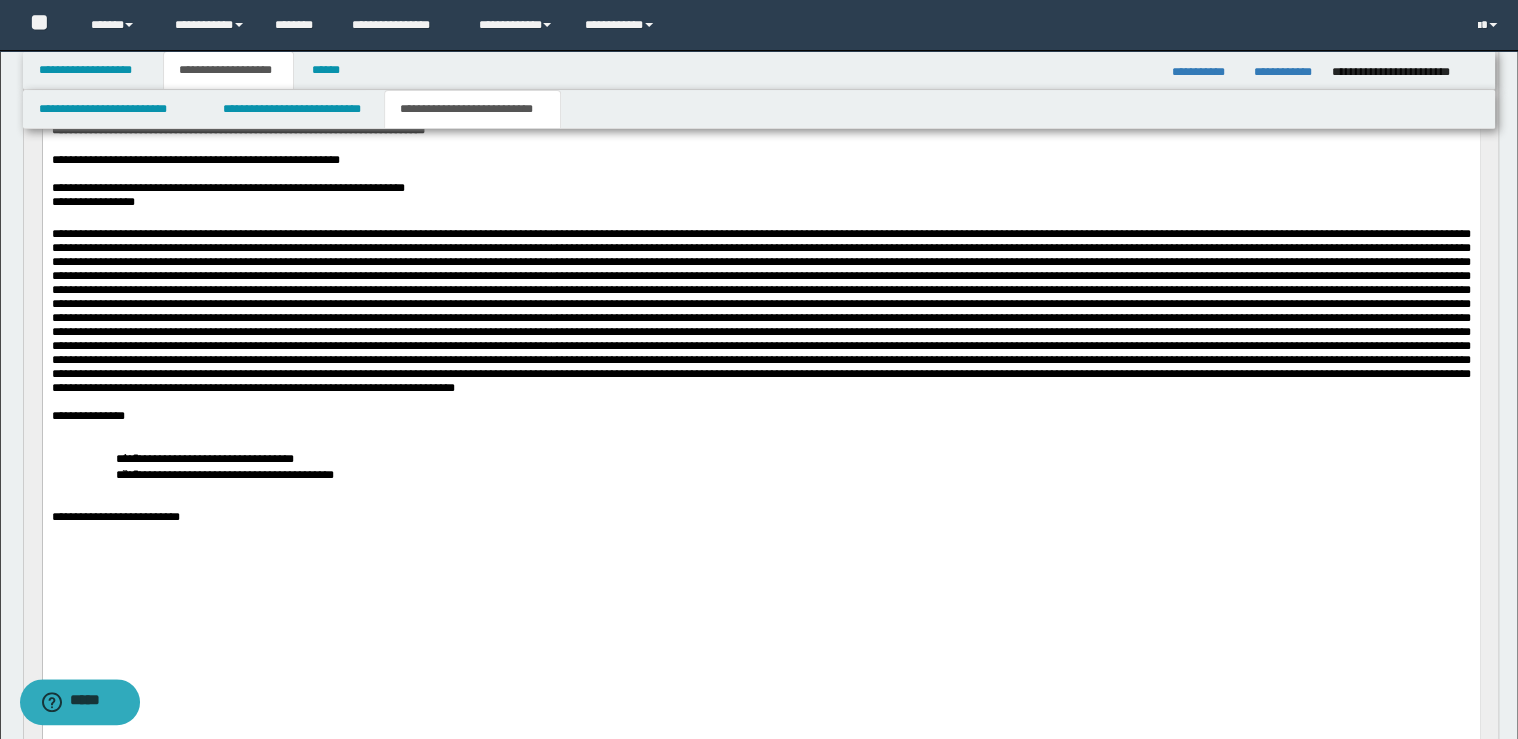 click on "**********" at bounding box center (760, 415) 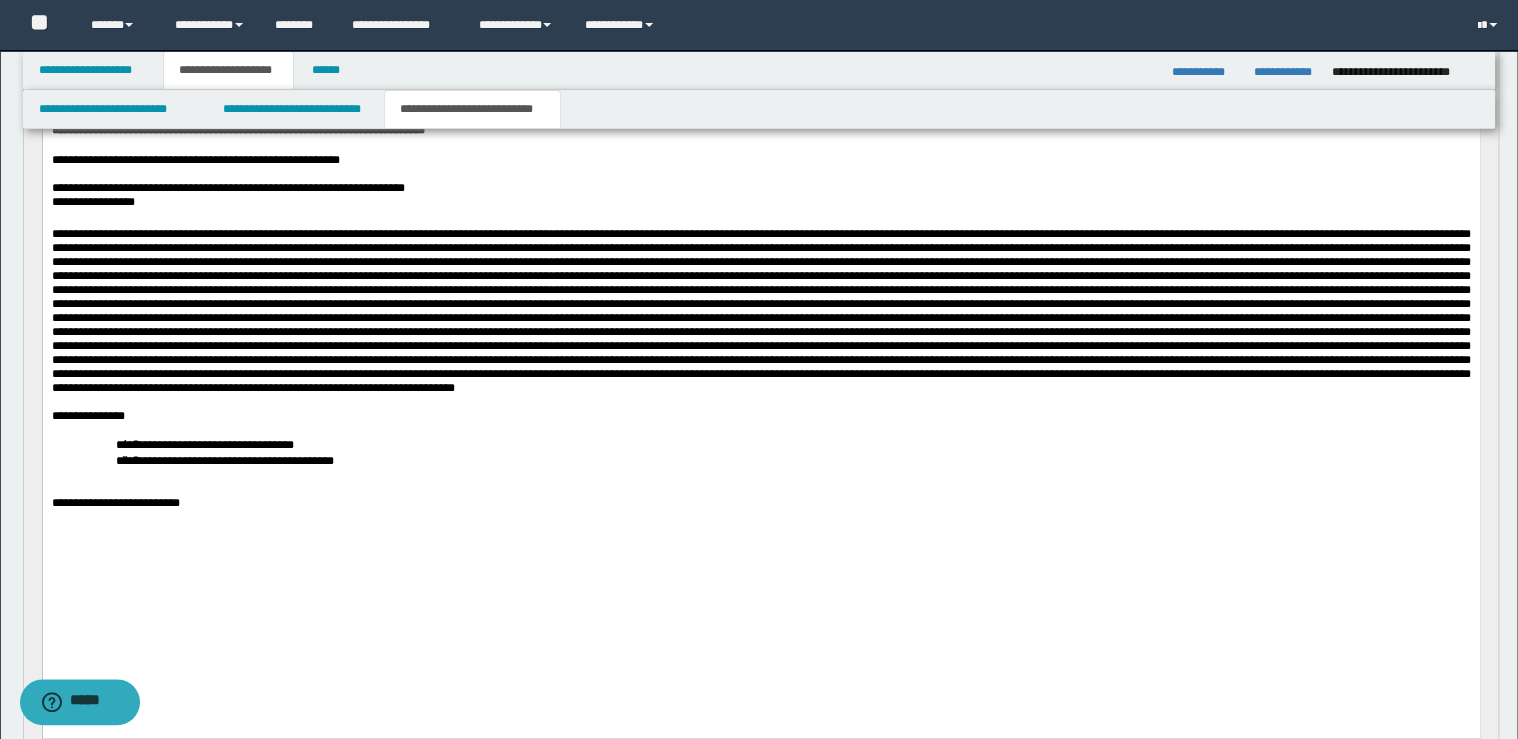 click on "**********" at bounding box center (804, 459) 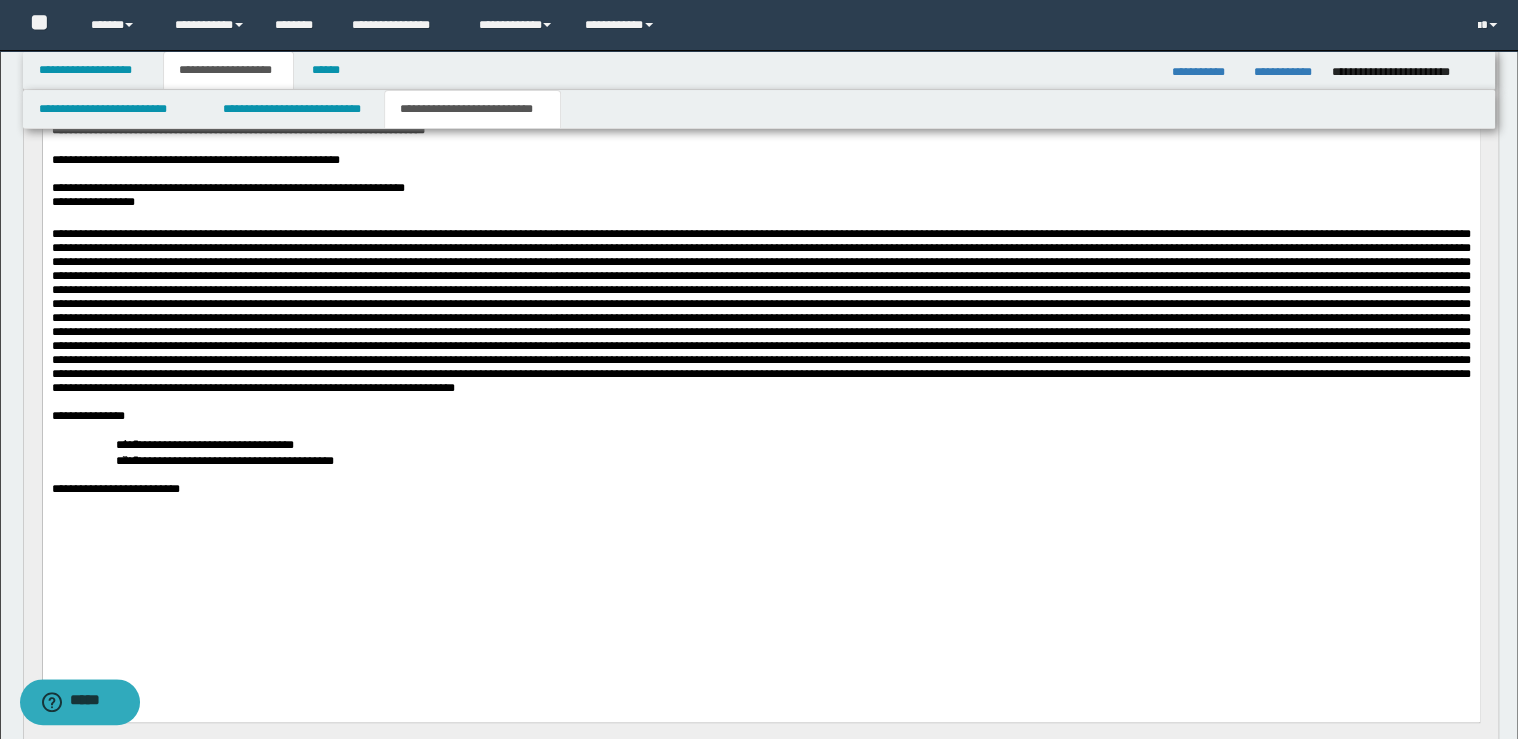 click on "**********" at bounding box center (760, 488) 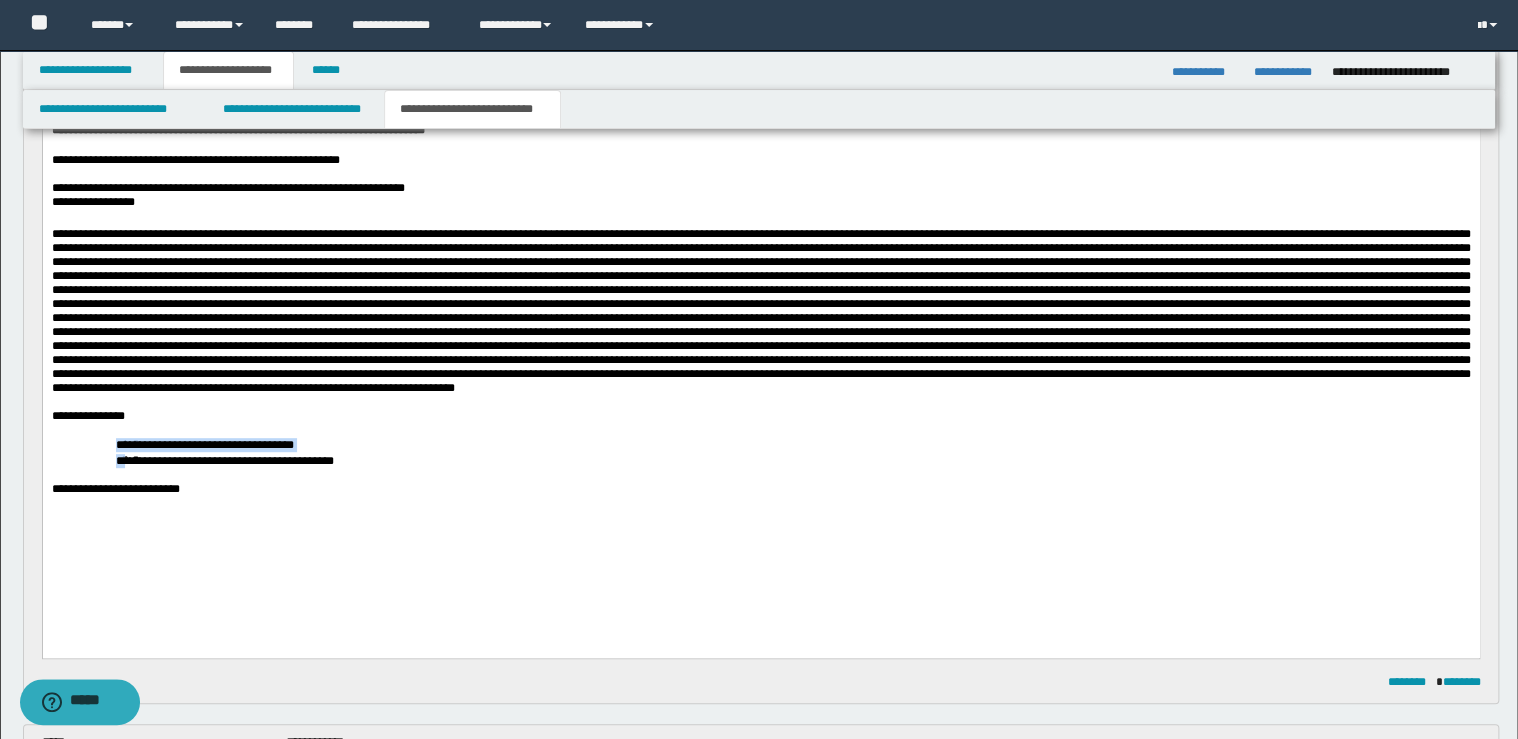 drag, startPoint x: 115, startPoint y: 489, endPoint x: 128, endPoint y: 504, distance: 19.849434 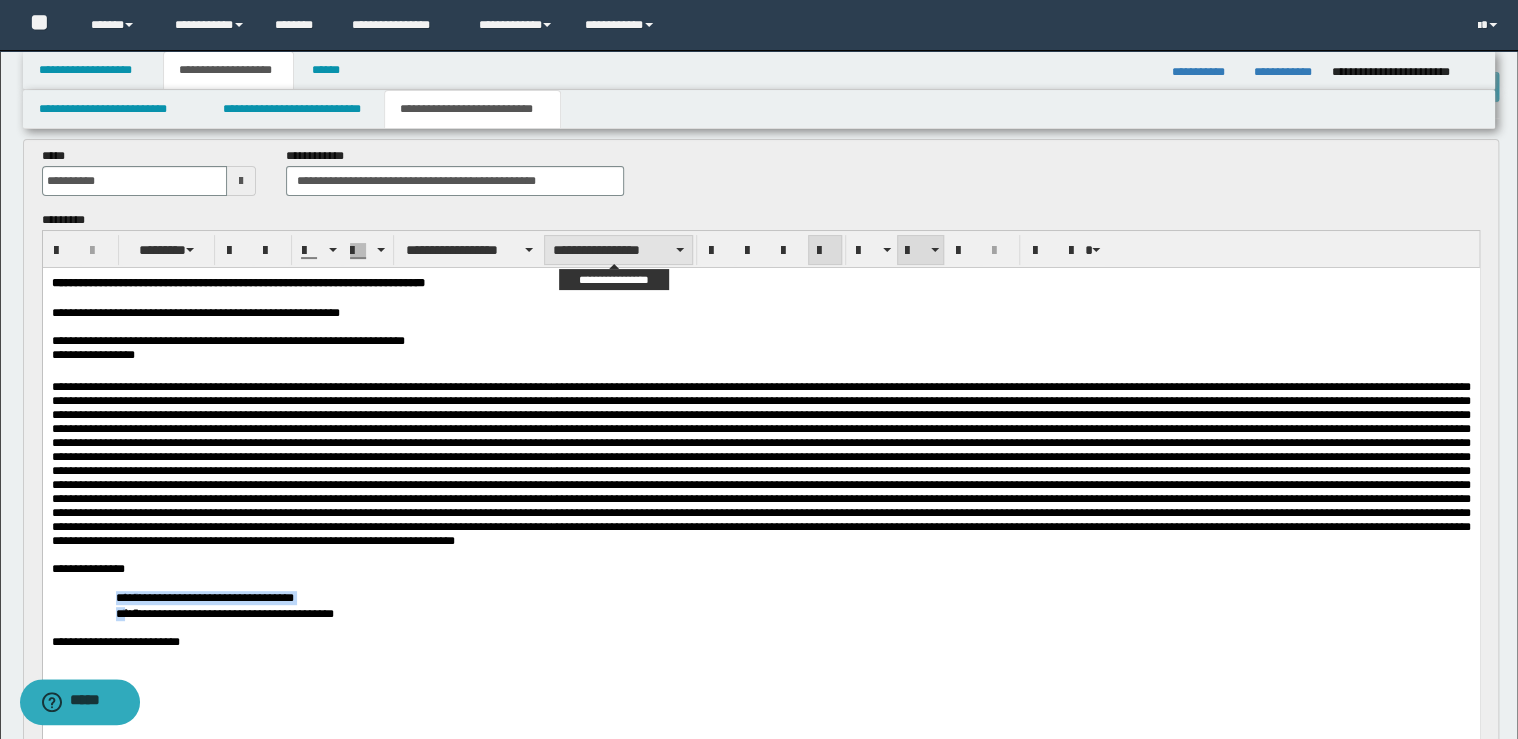 scroll, scrollTop: 0, scrollLeft: 0, axis: both 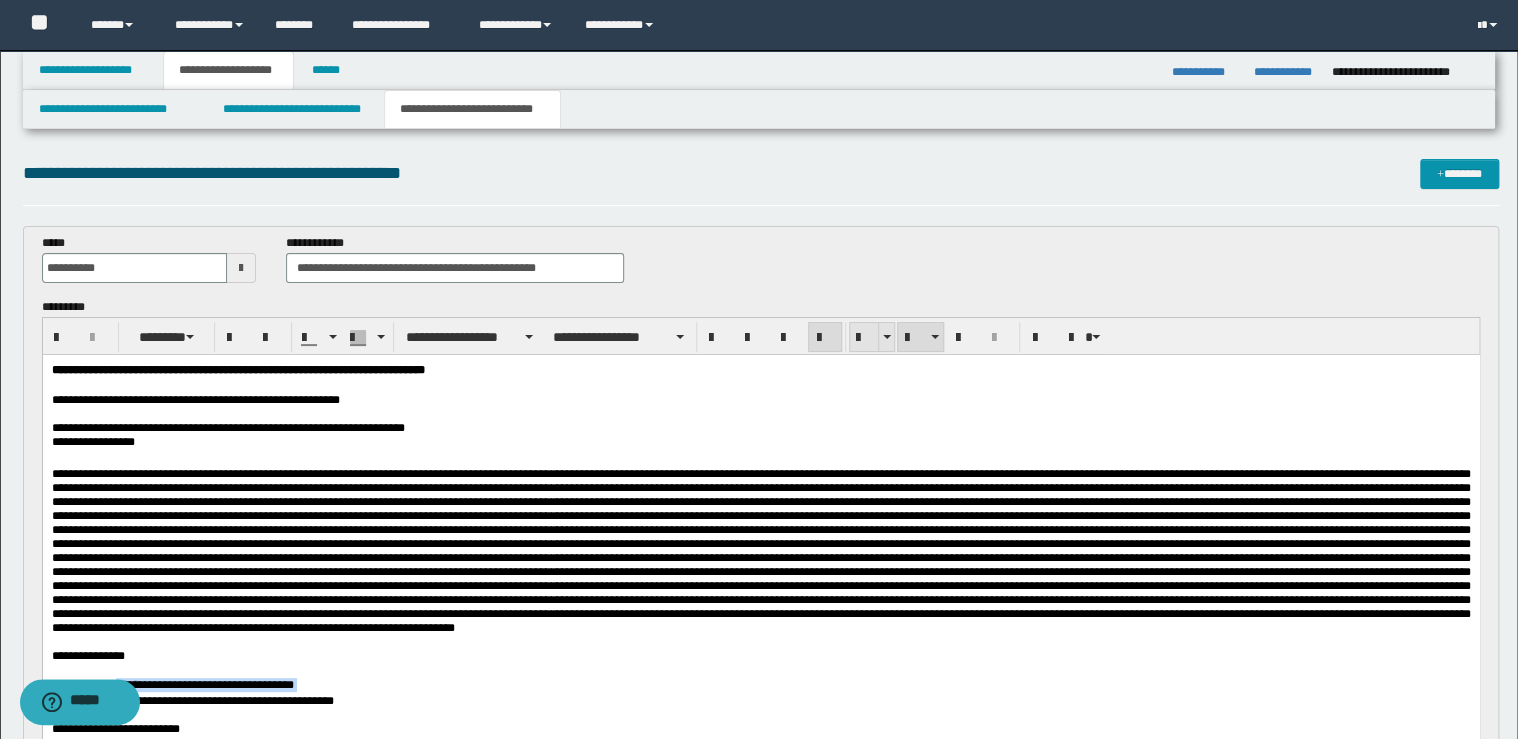 click at bounding box center (864, 337) 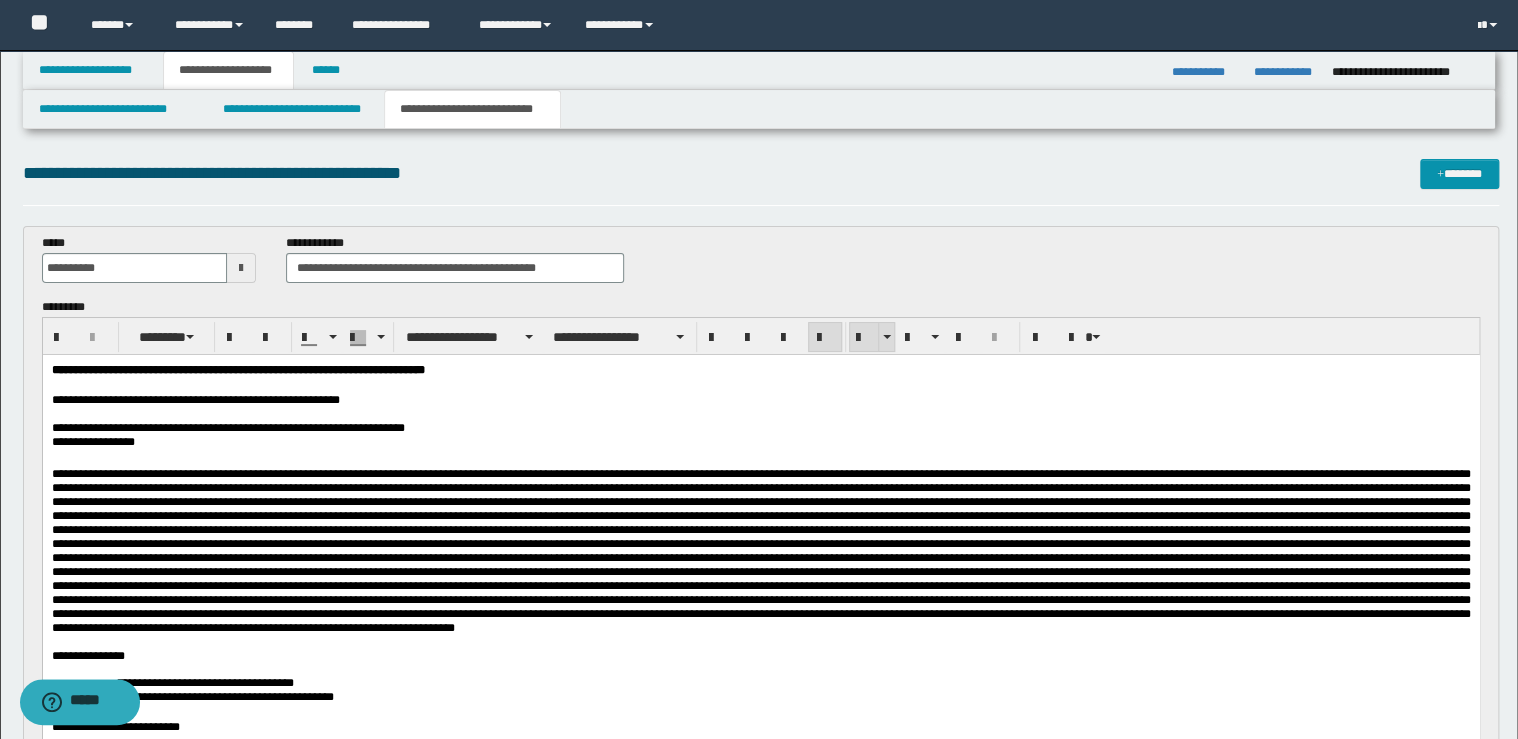click at bounding box center (864, 337) 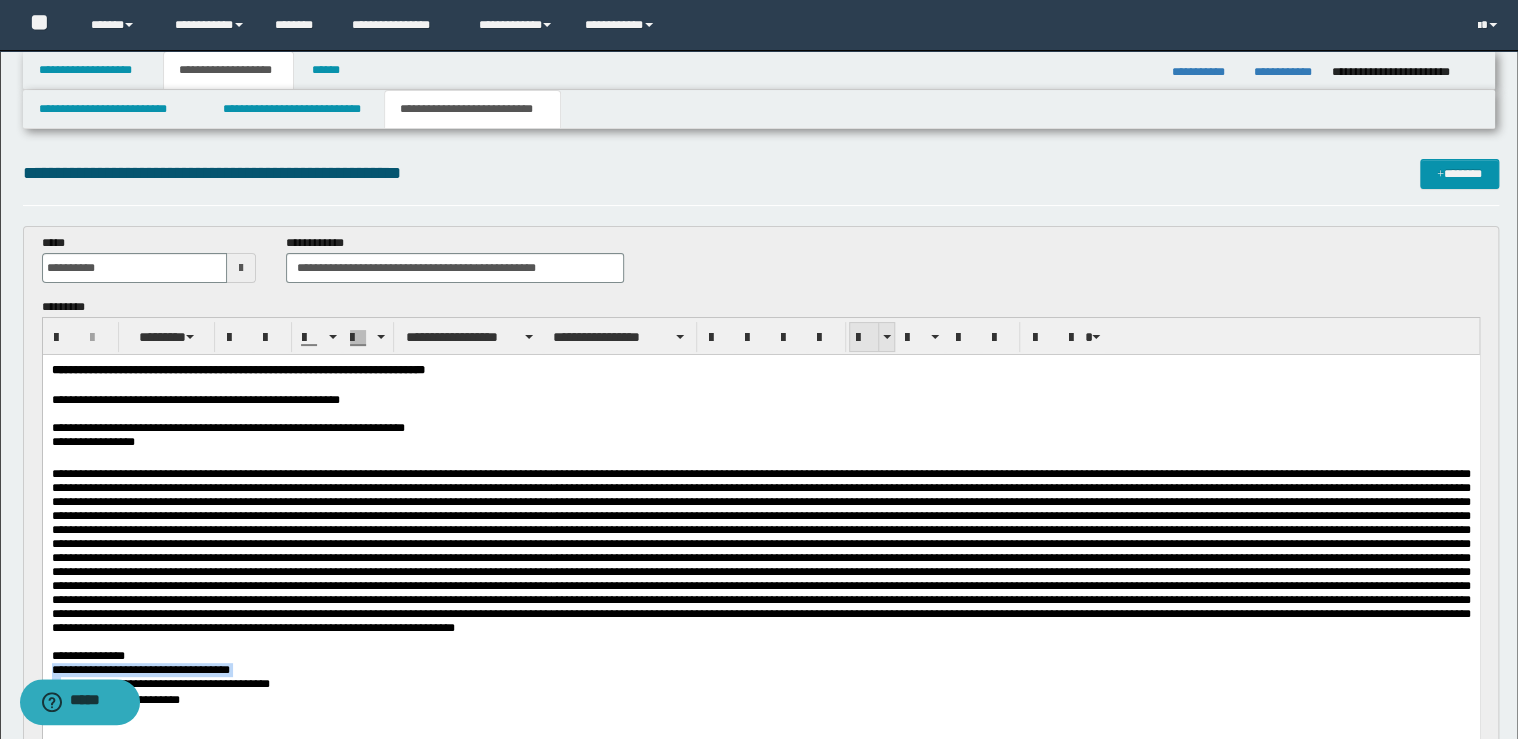click at bounding box center (864, 337) 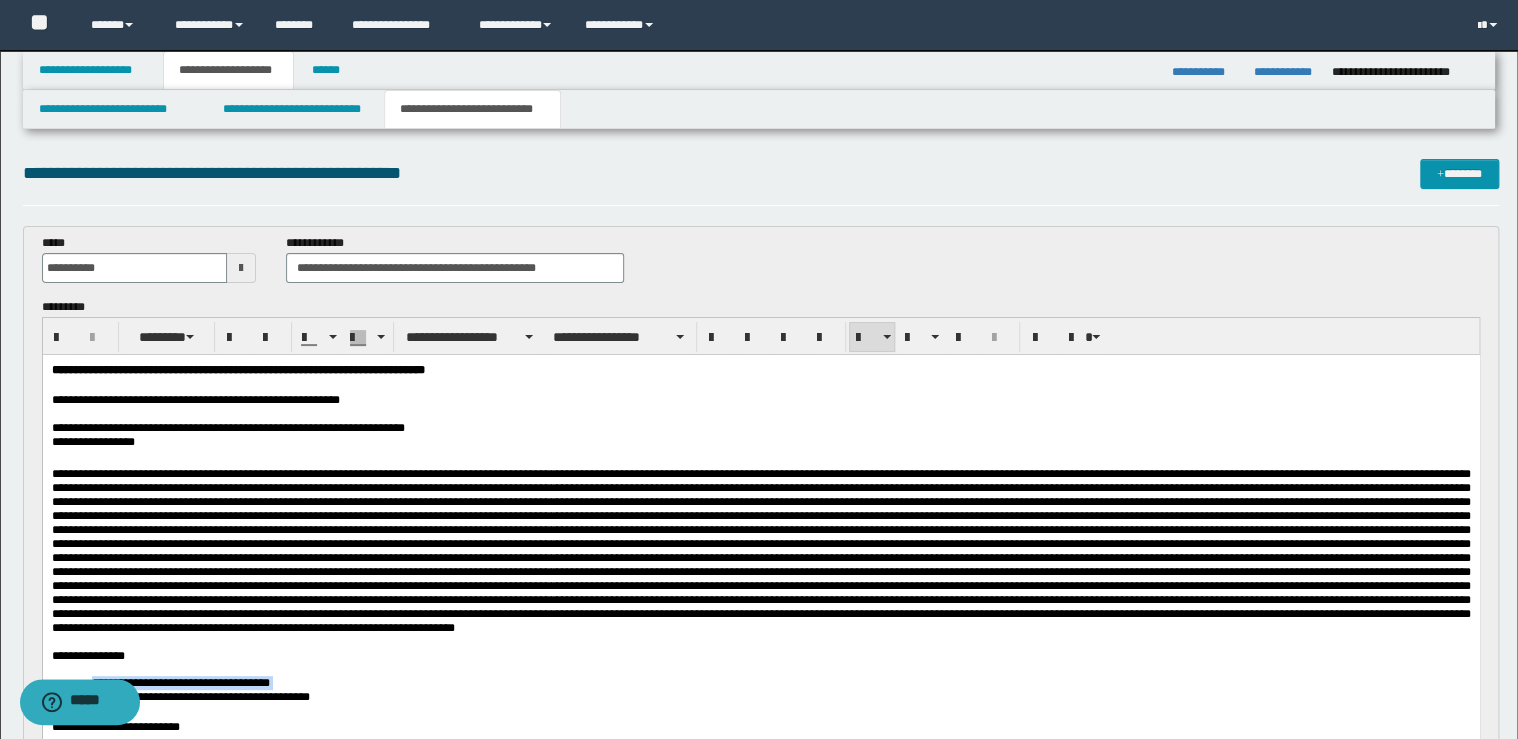 scroll, scrollTop: 160, scrollLeft: 0, axis: vertical 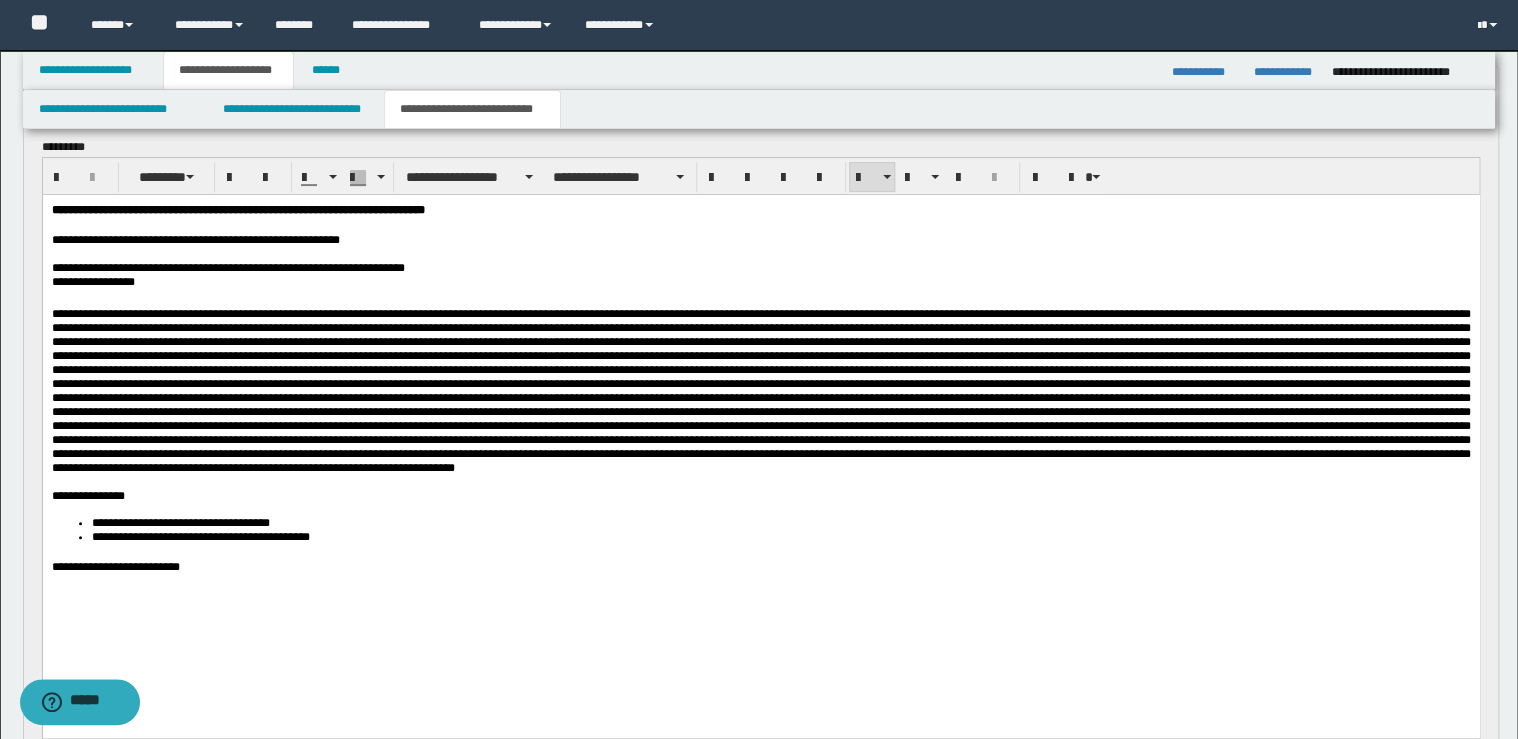 click at bounding box center [760, 390] 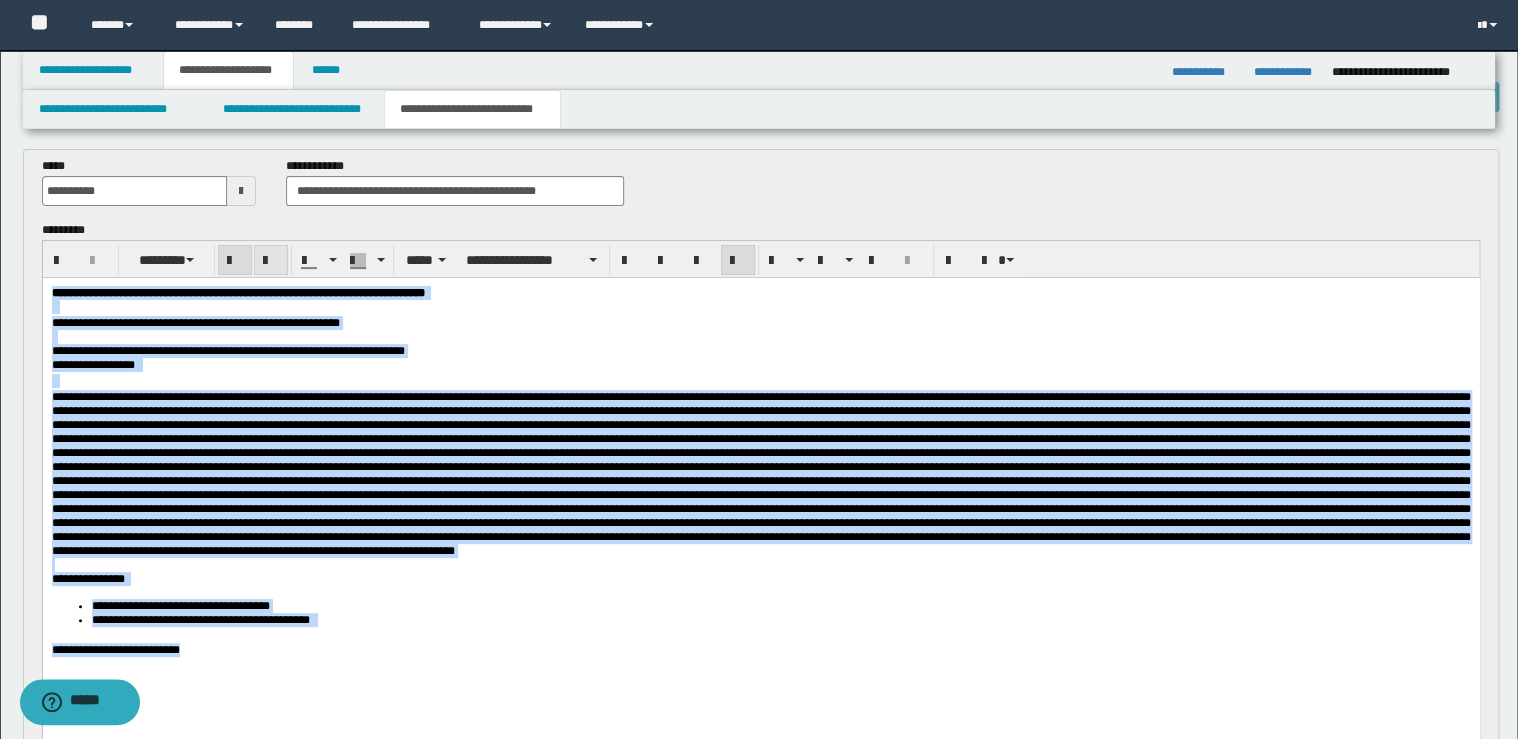 scroll, scrollTop: 0, scrollLeft: 0, axis: both 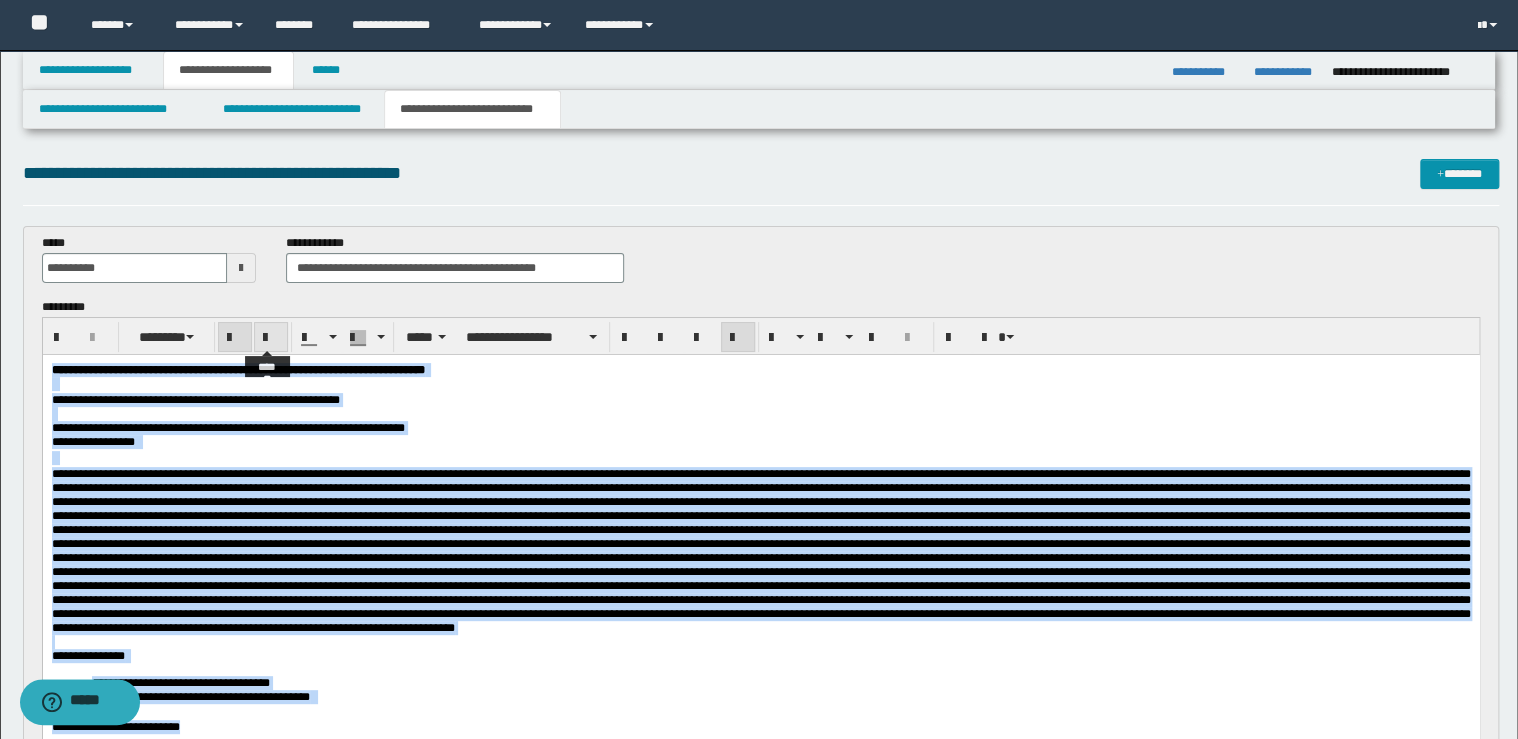 click at bounding box center (271, 338) 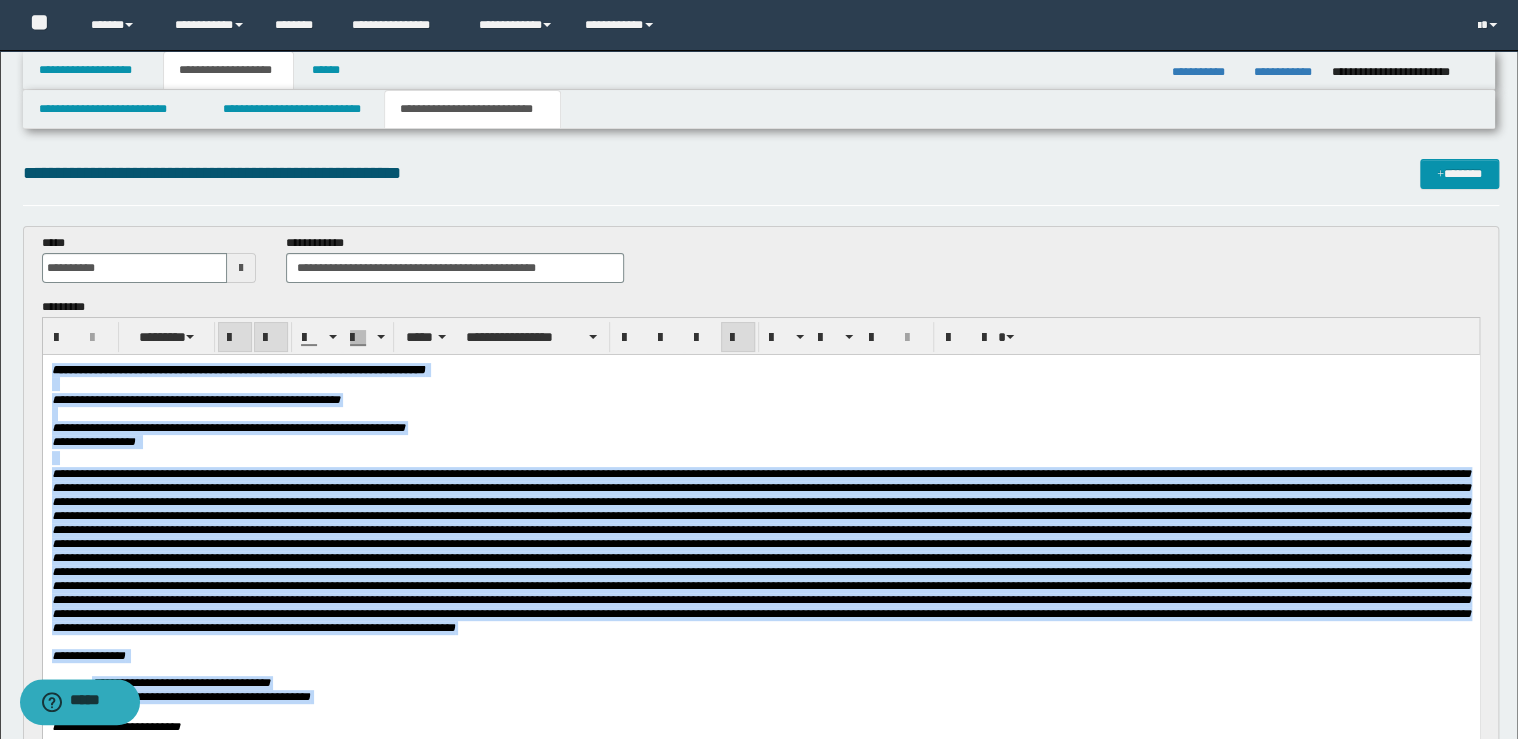 click at bounding box center (271, 338) 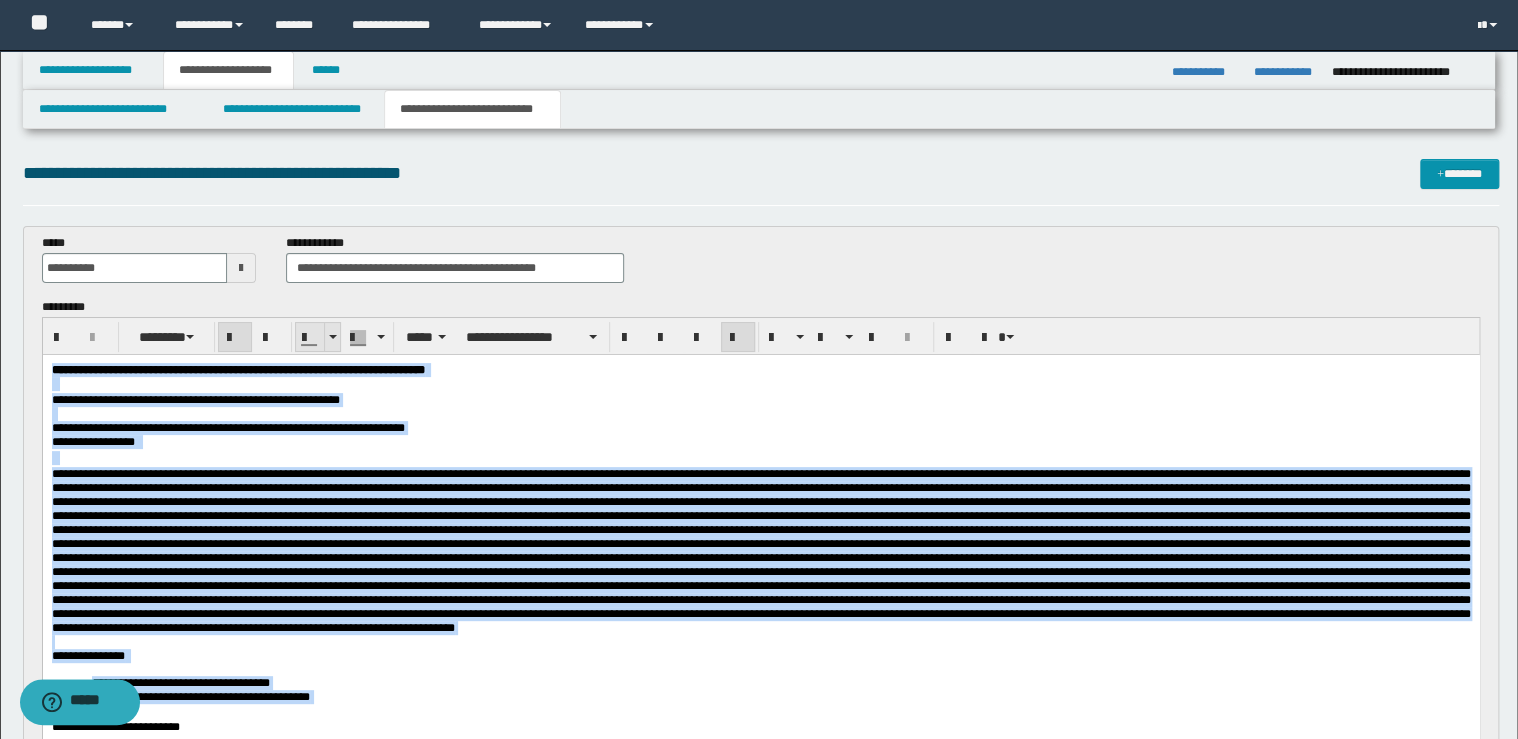 click at bounding box center (333, 337) 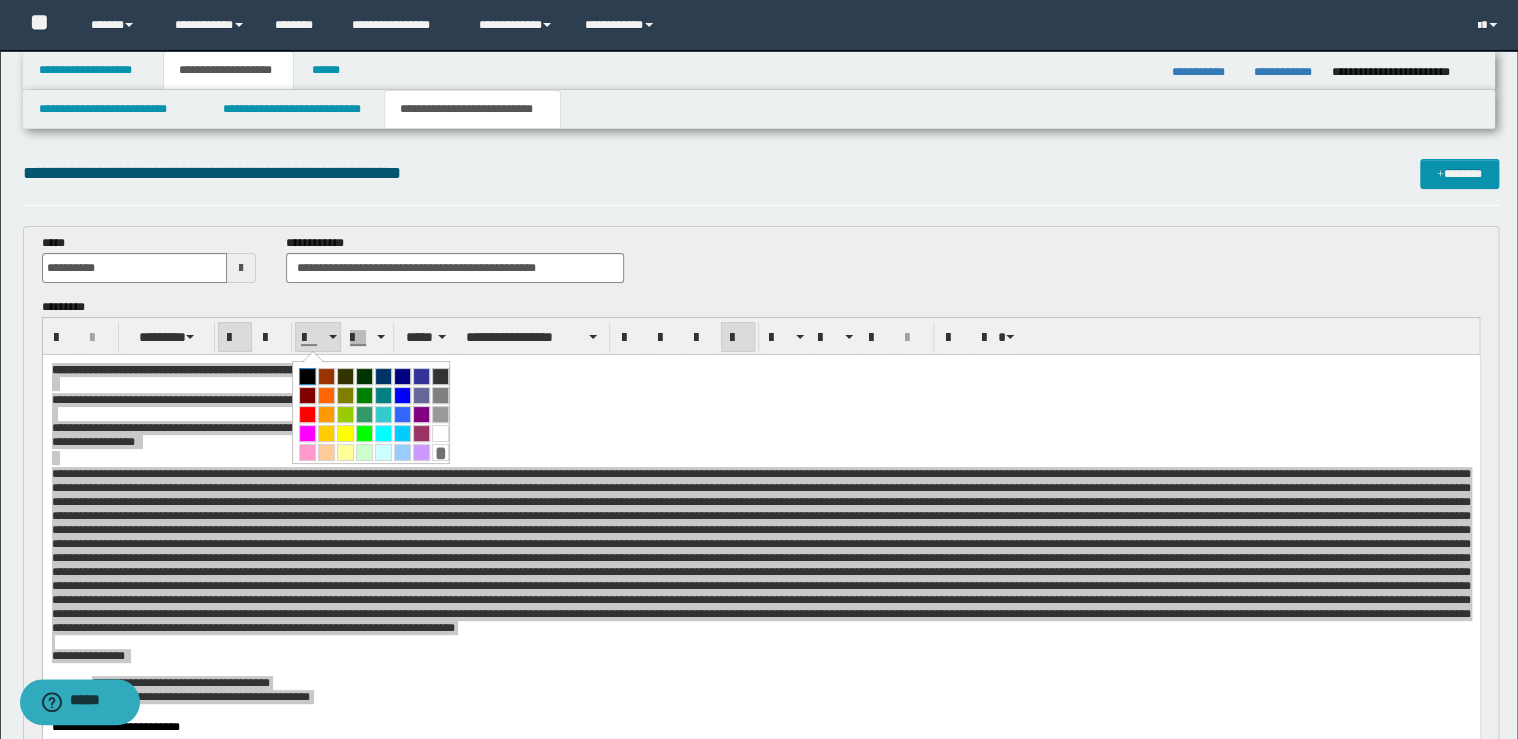 click at bounding box center (307, 376) 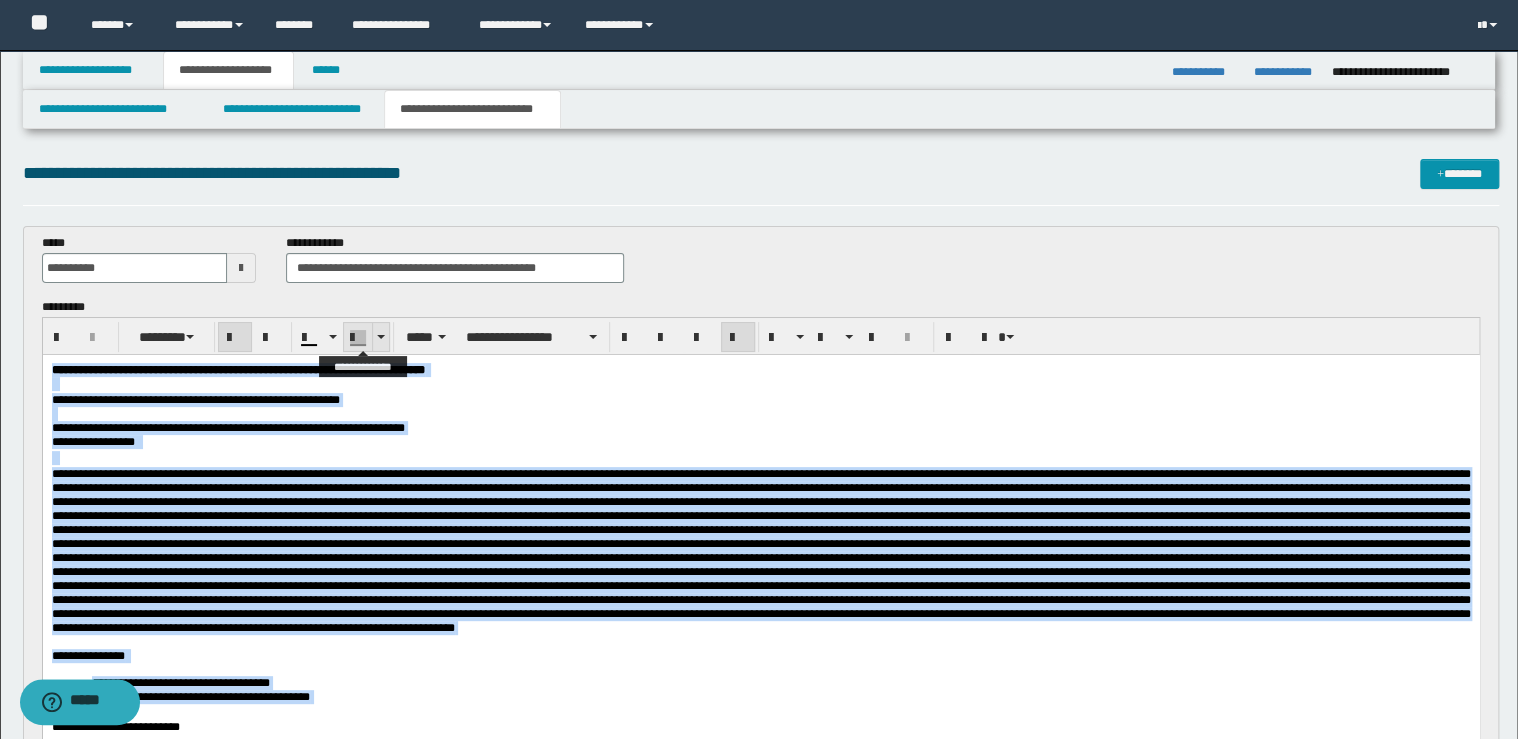 click at bounding box center (380, 337) 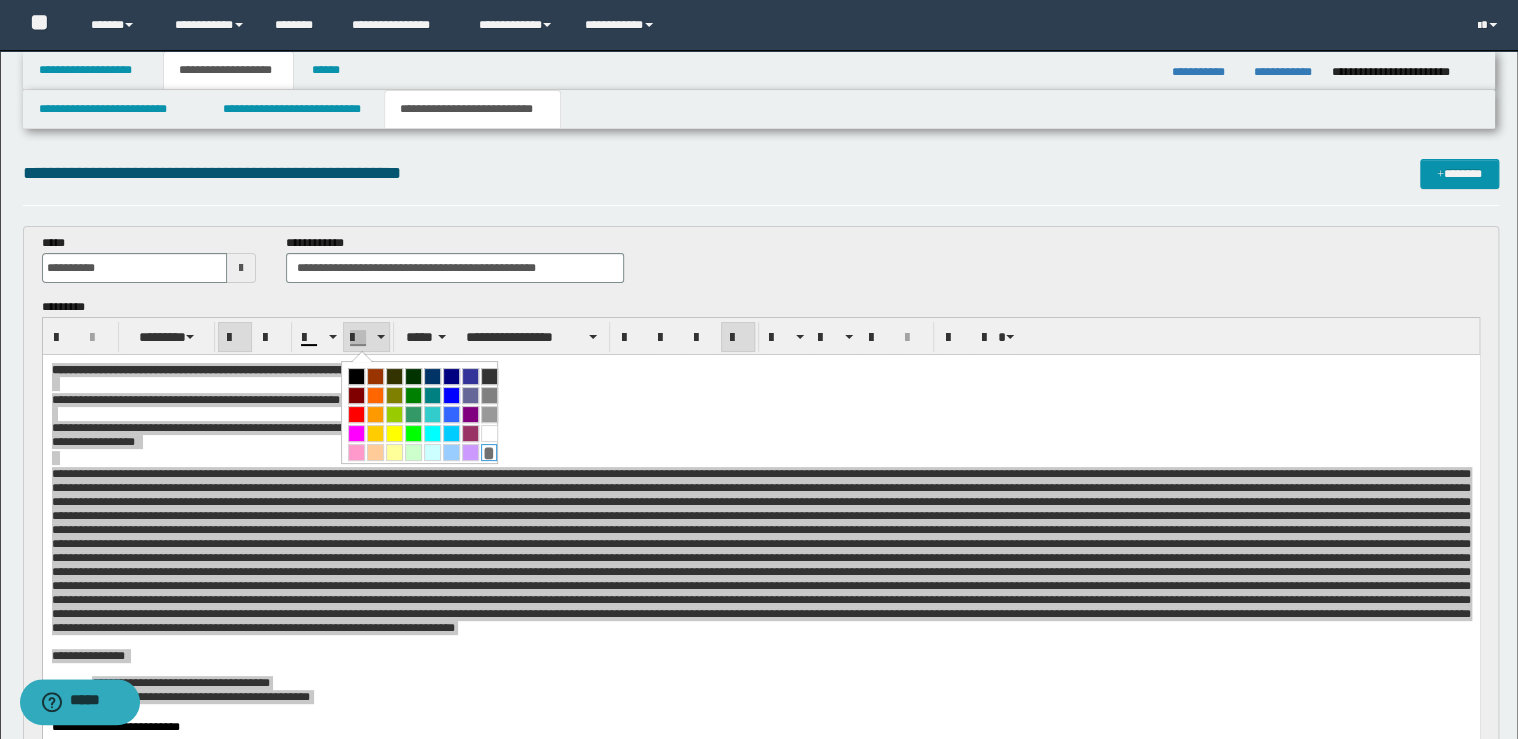 click on "*" at bounding box center (489, 452) 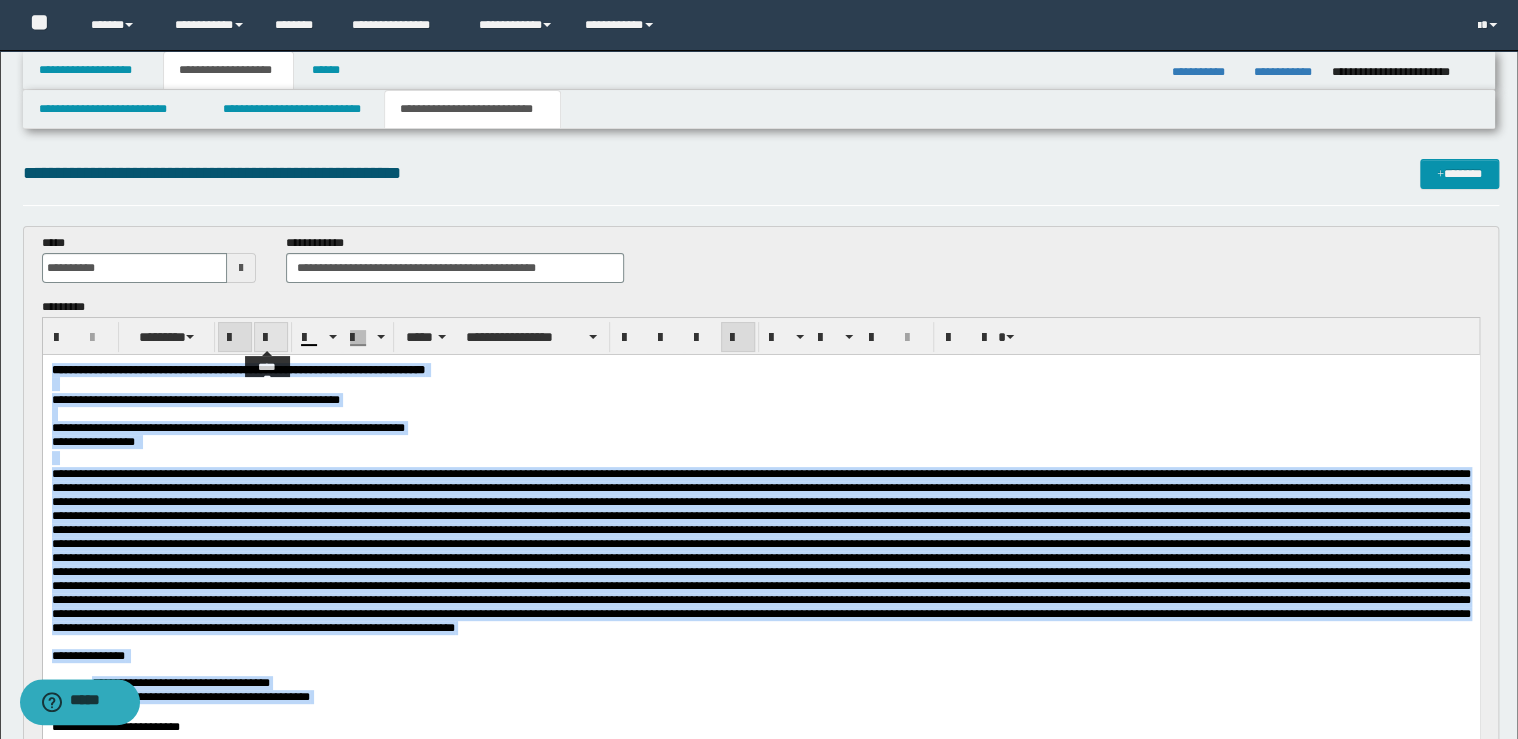click at bounding box center (271, 338) 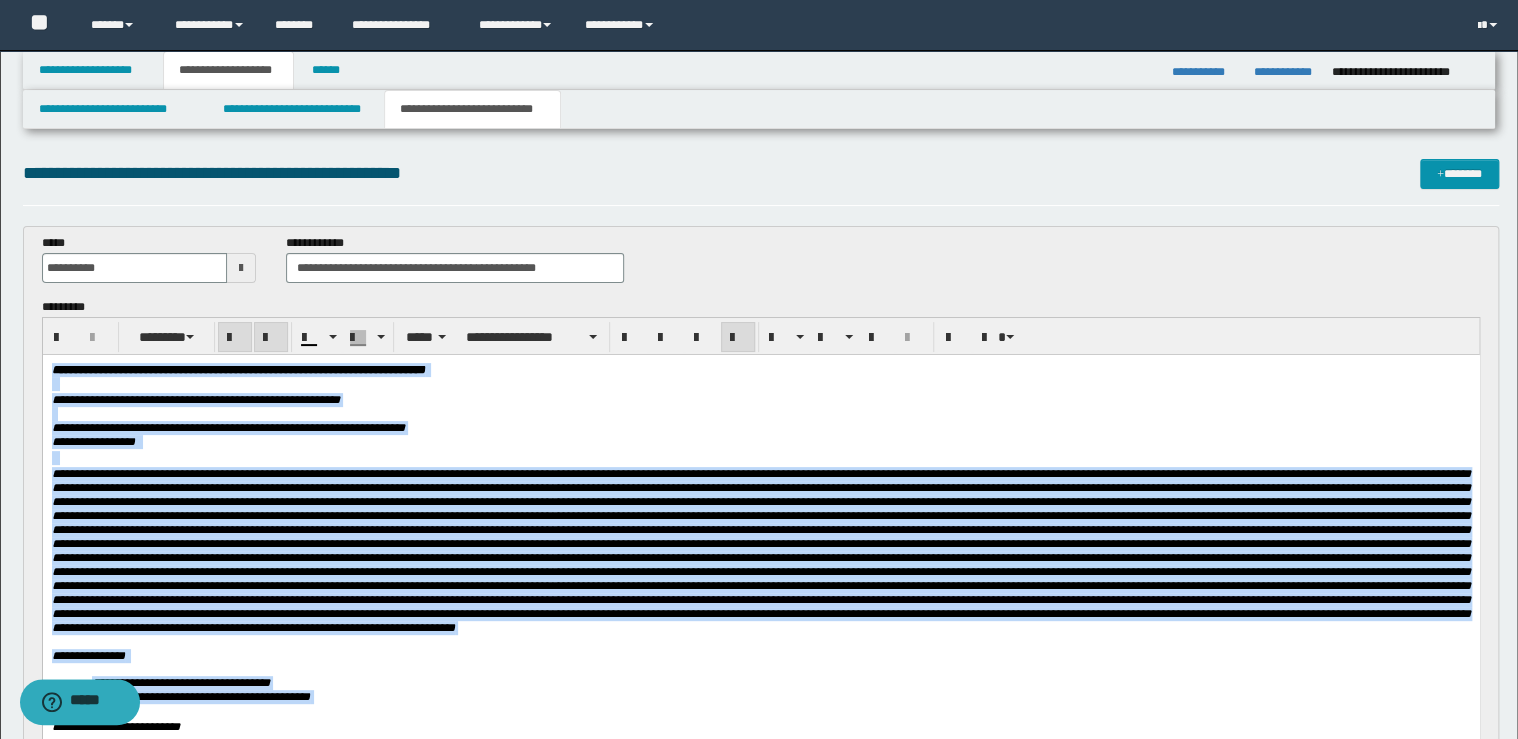 click at bounding box center (271, 338) 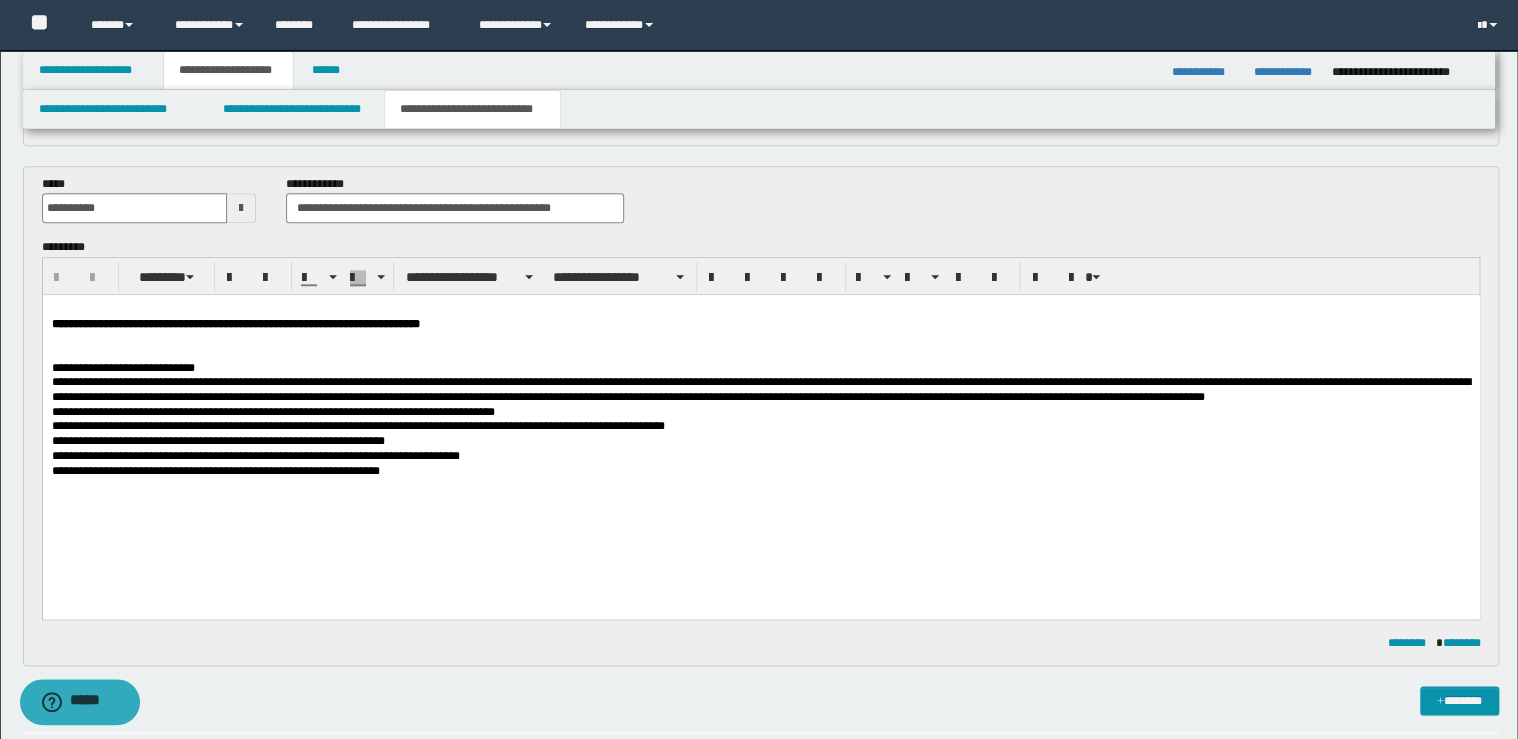 scroll, scrollTop: 800, scrollLeft: 0, axis: vertical 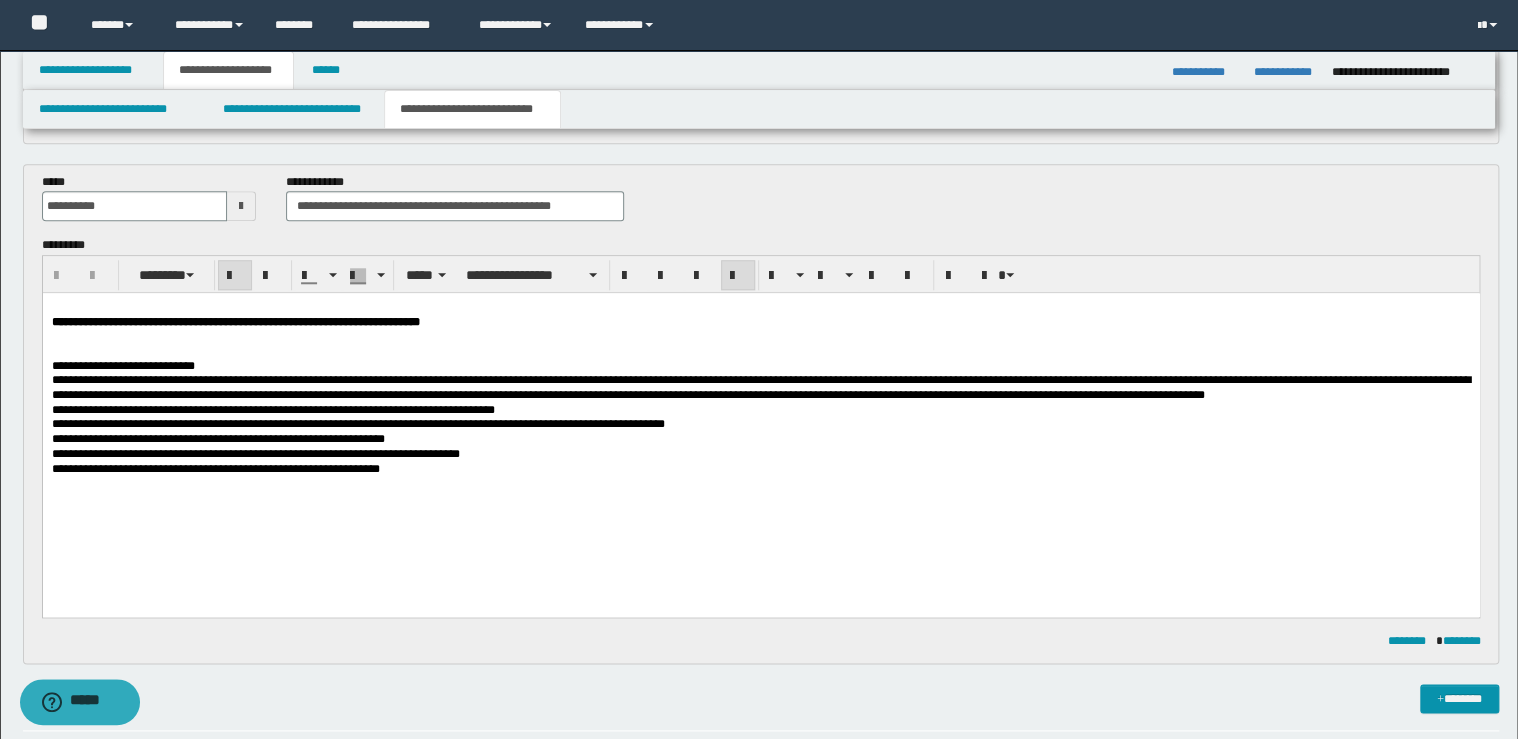 click on "**********" at bounding box center [235, 322] 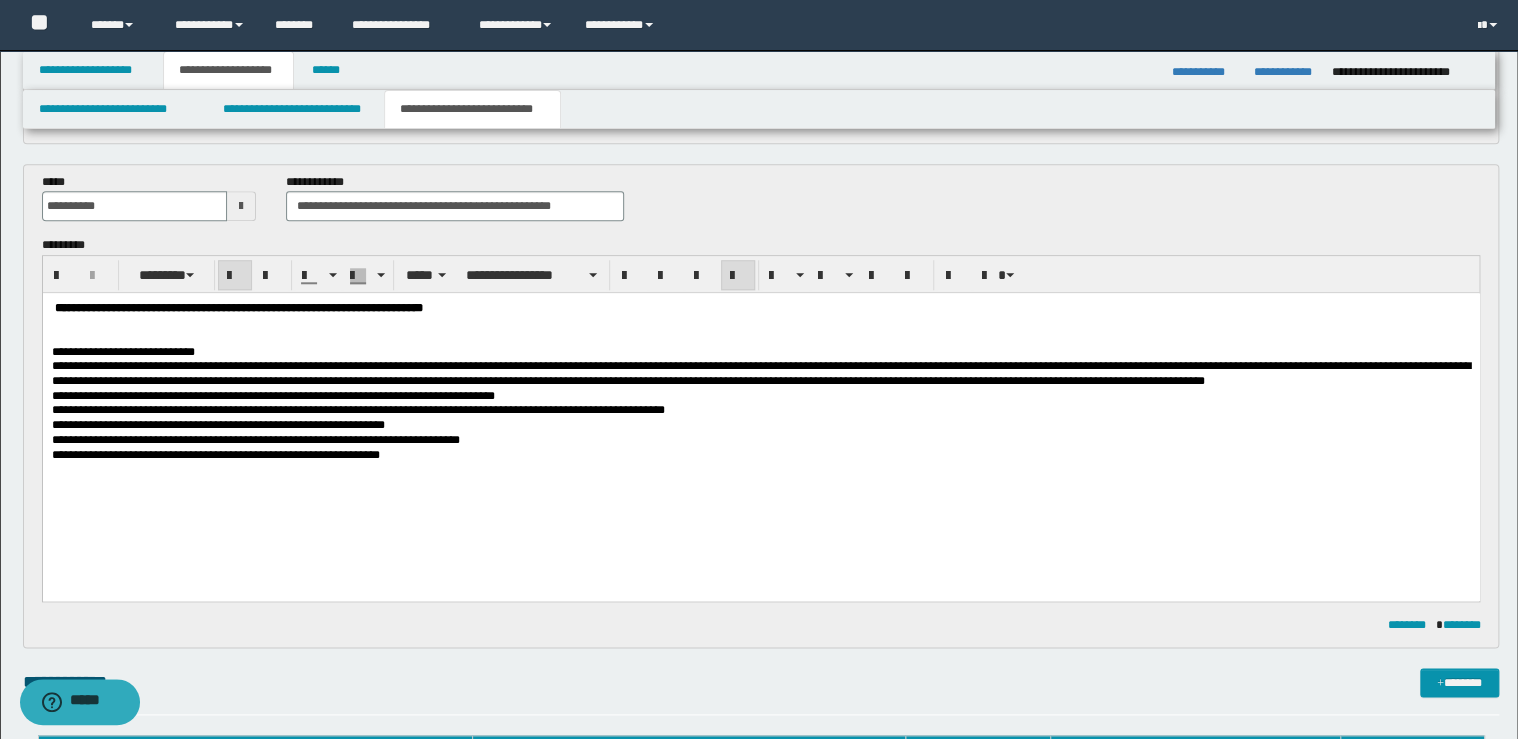 type 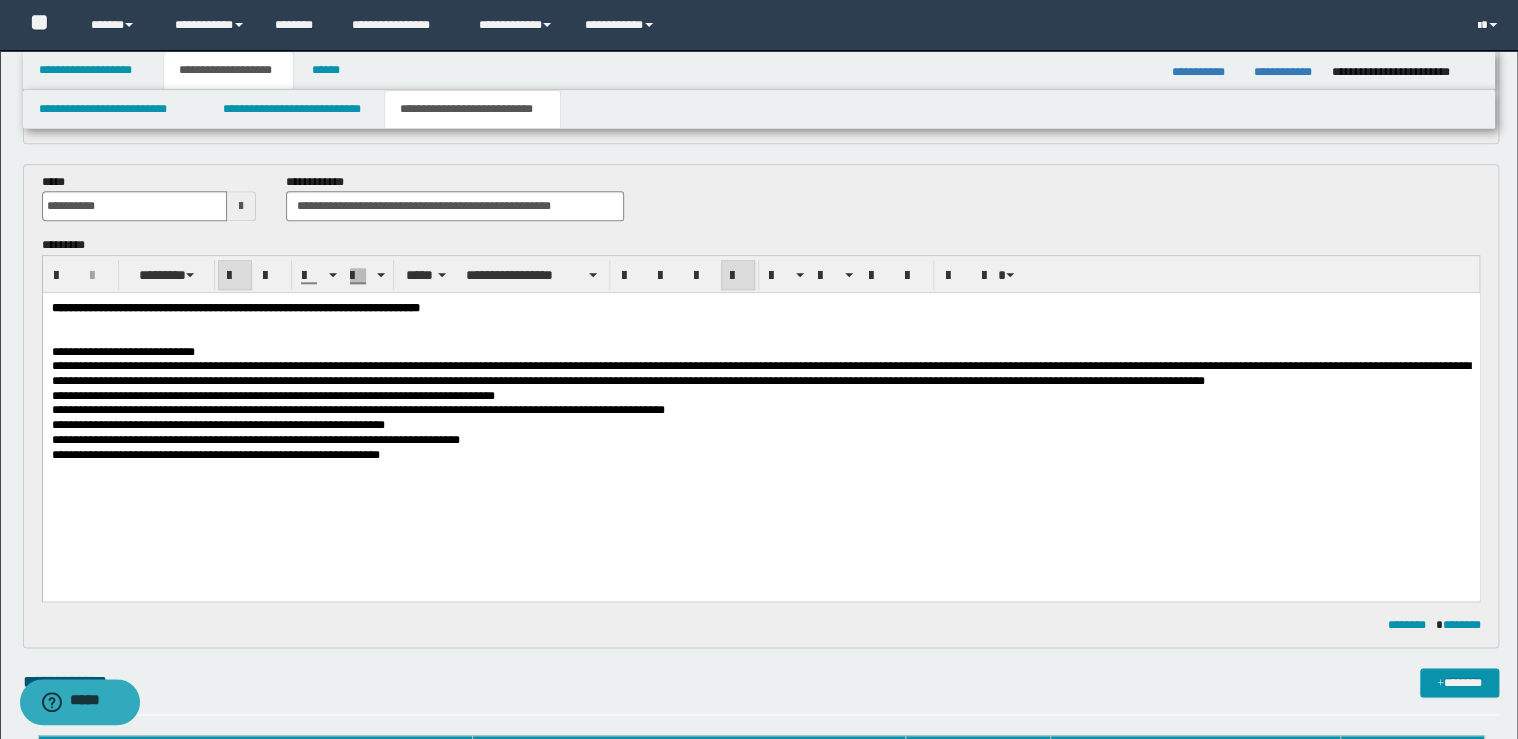 click at bounding box center [760, 322] 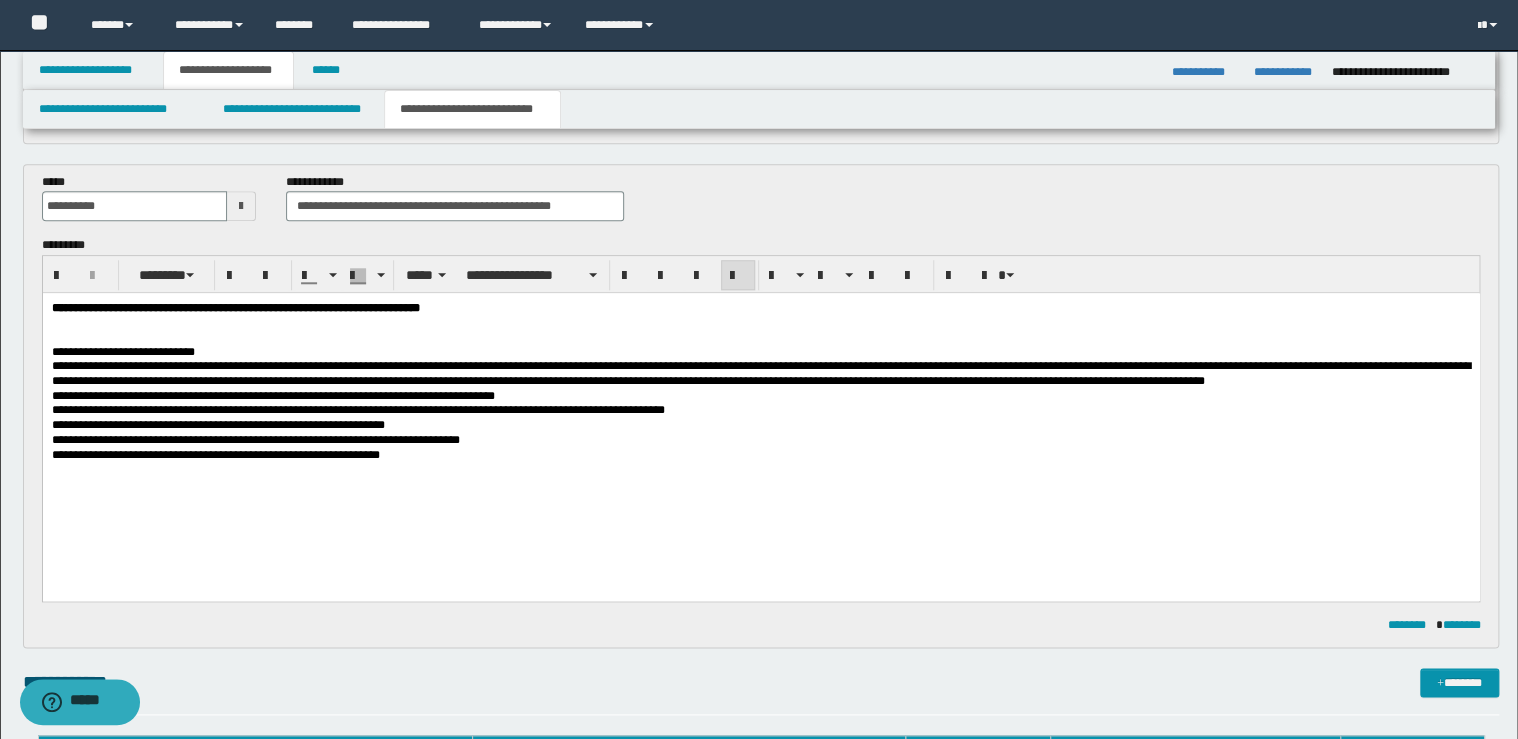click on "**********" at bounding box center [760, 308] 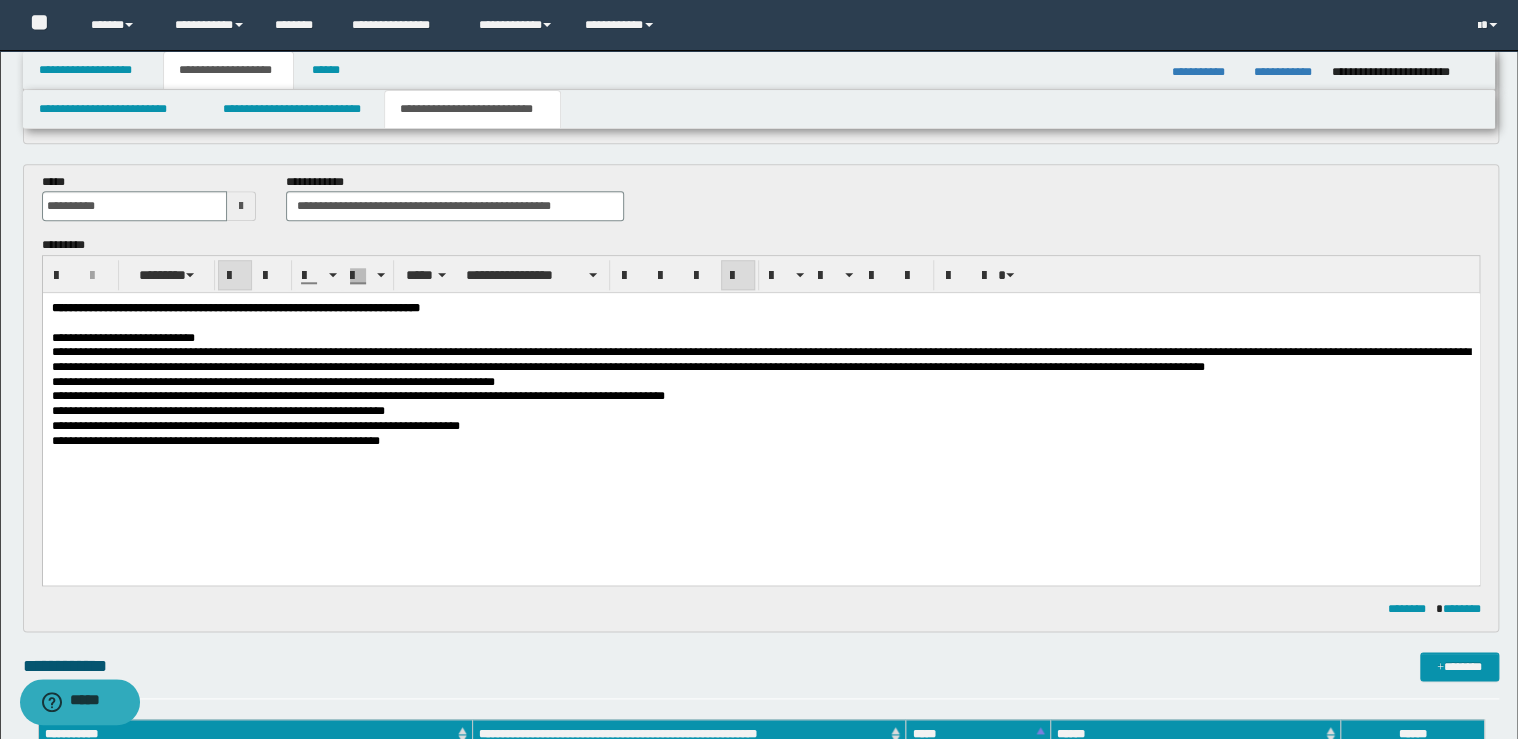 click on "**********" at bounding box center [760, 338] 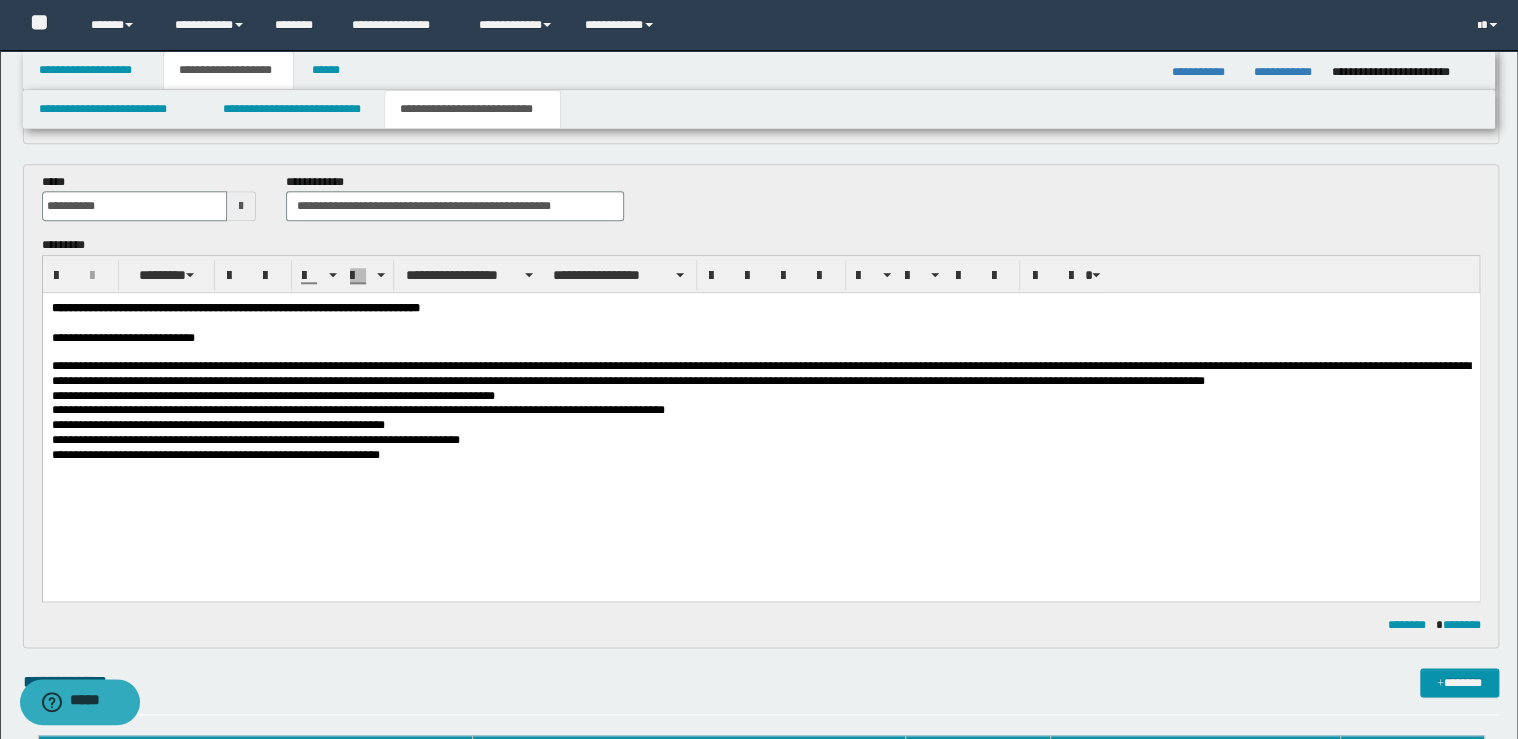 click on "**********" at bounding box center [760, 455] 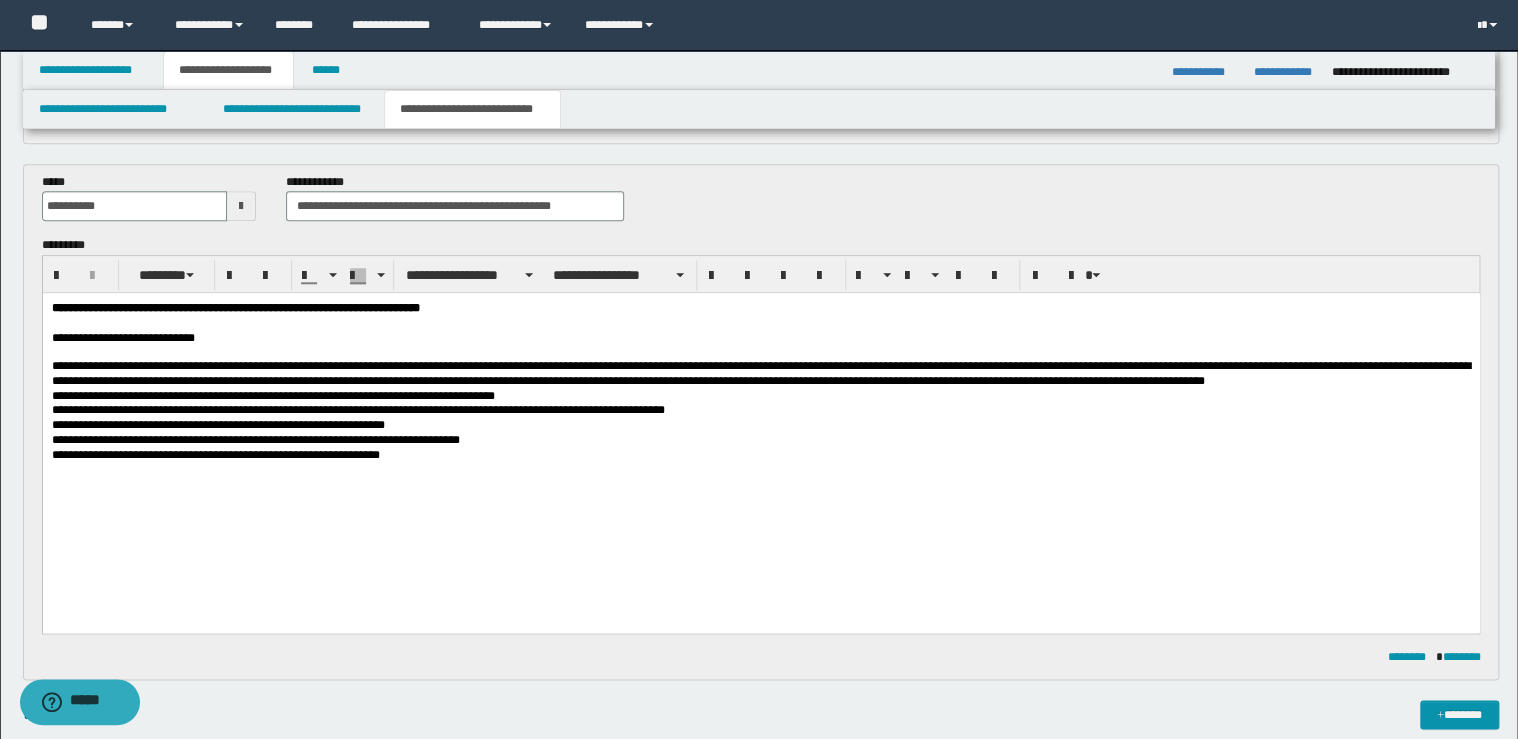 click on "**********" at bounding box center [760, 455] 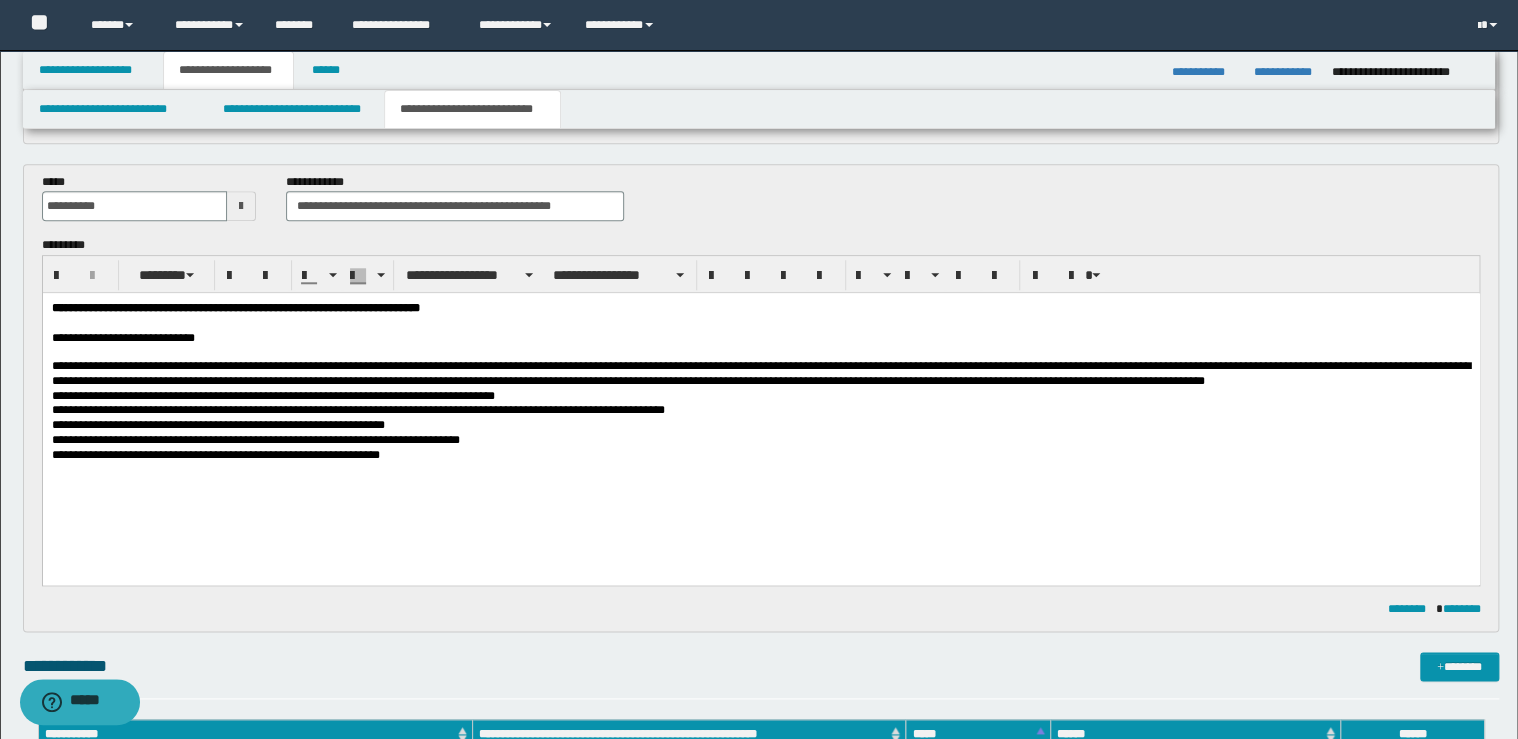 click on "**********" at bounding box center [217, 425] 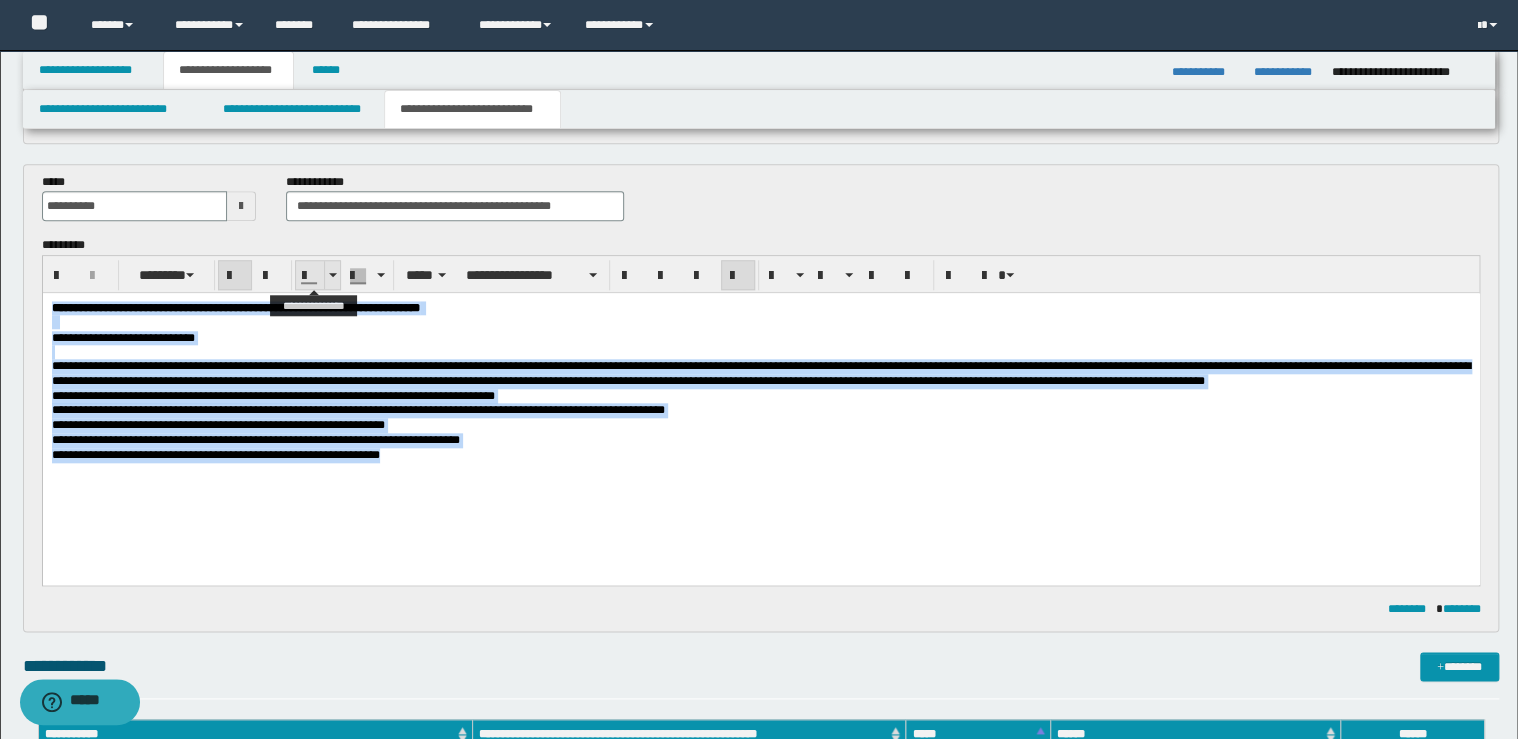 click at bounding box center [333, 275] 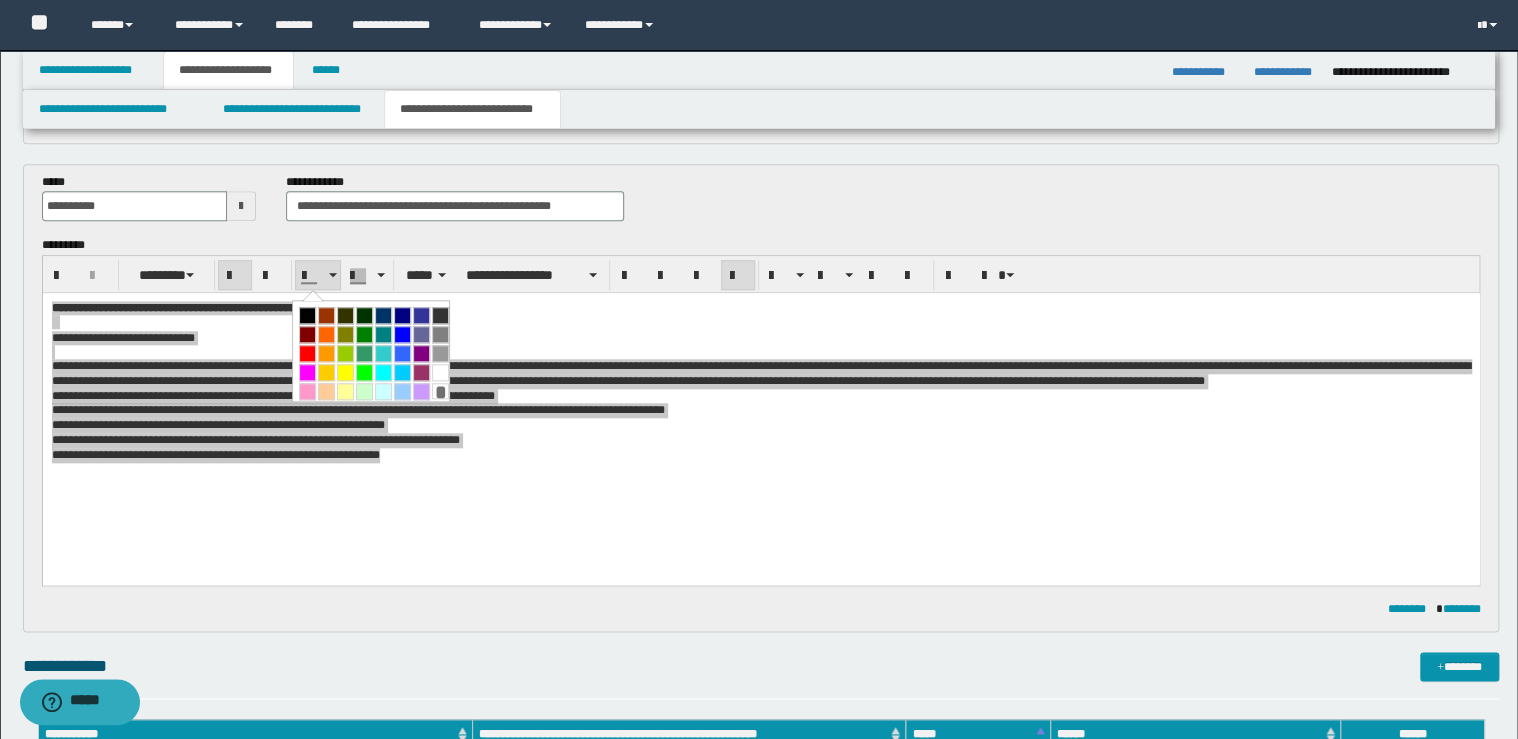 click at bounding box center (307, 315) 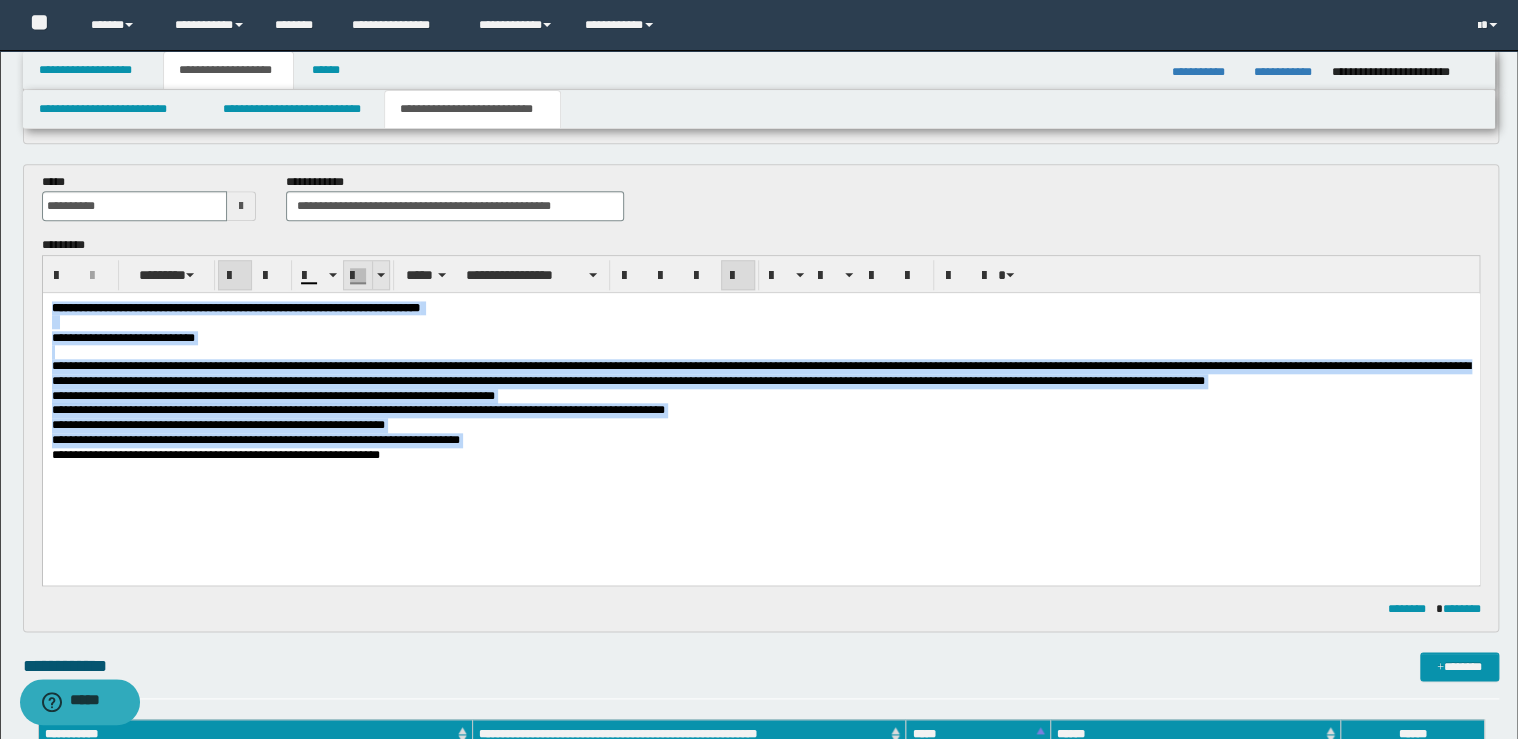 click at bounding box center (380, 275) 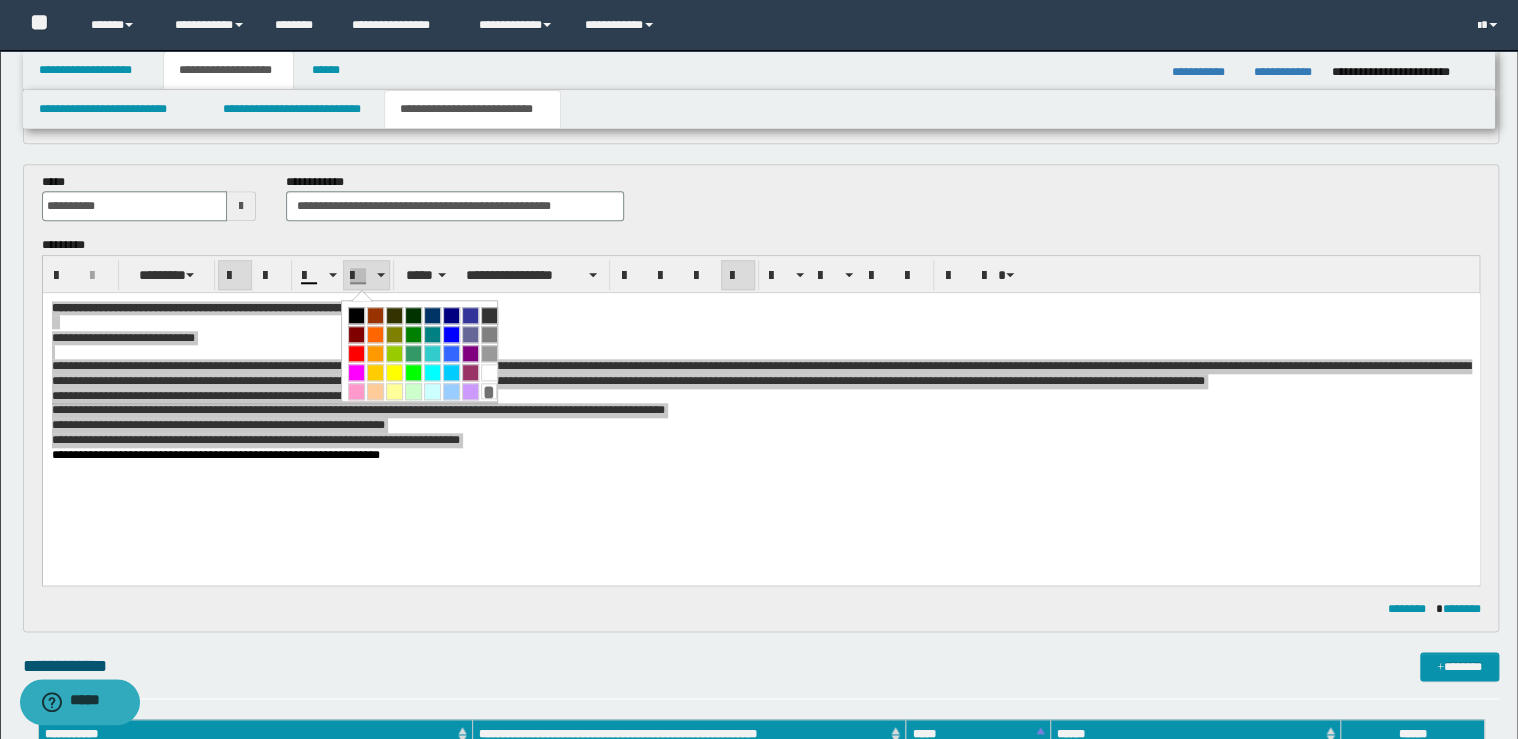click on "*" at bounding box center [489, 391] 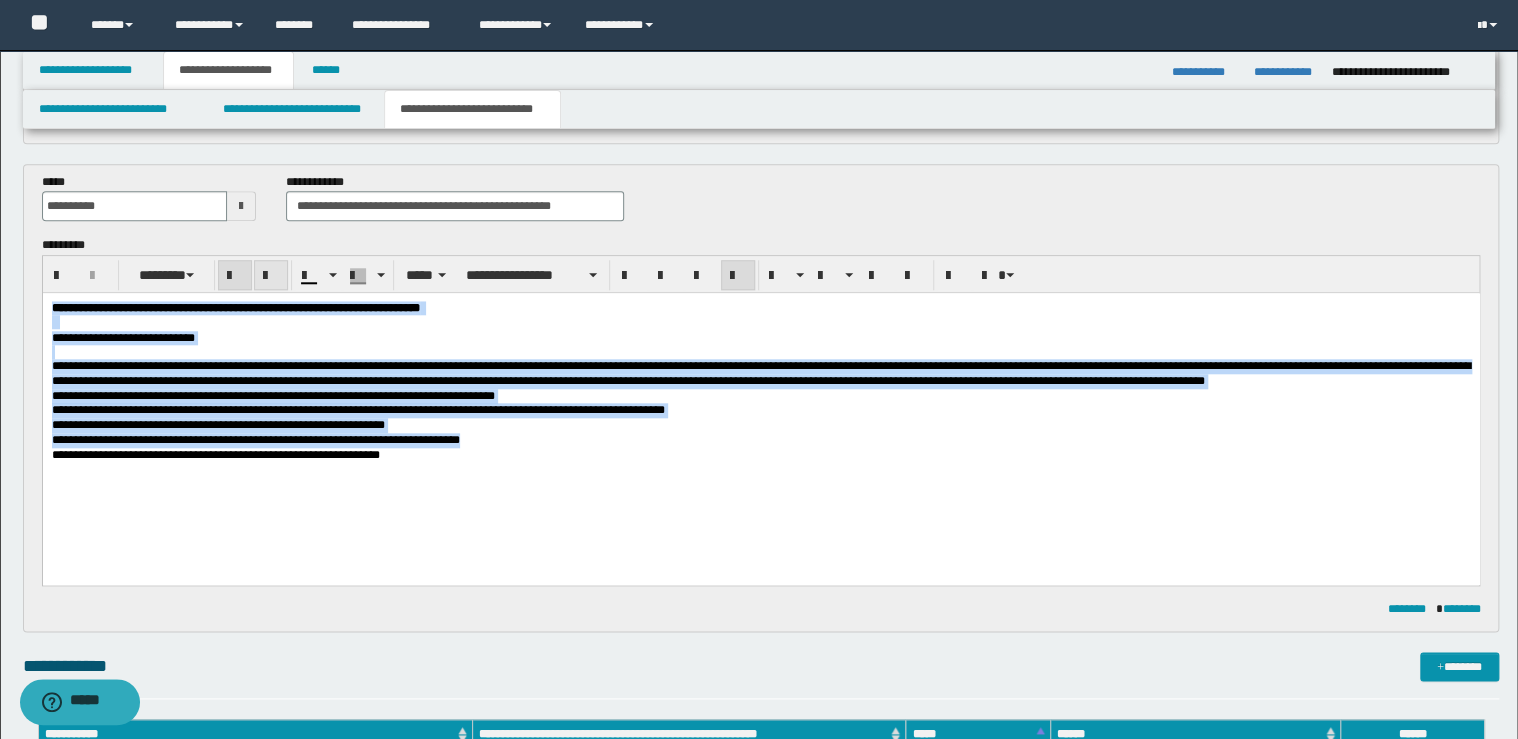 click at bounding box center (271, 276) 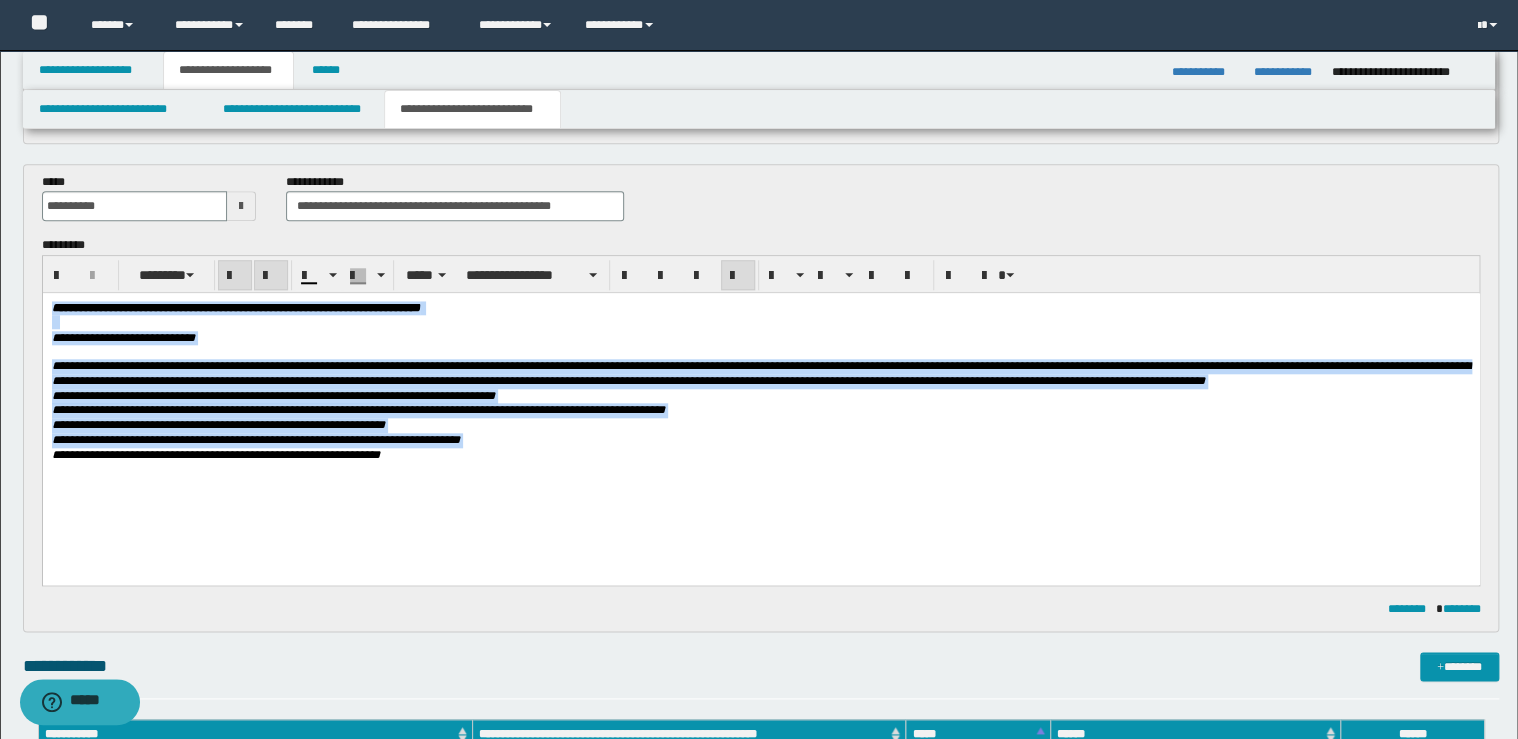 click at bounding box center (271, 276) 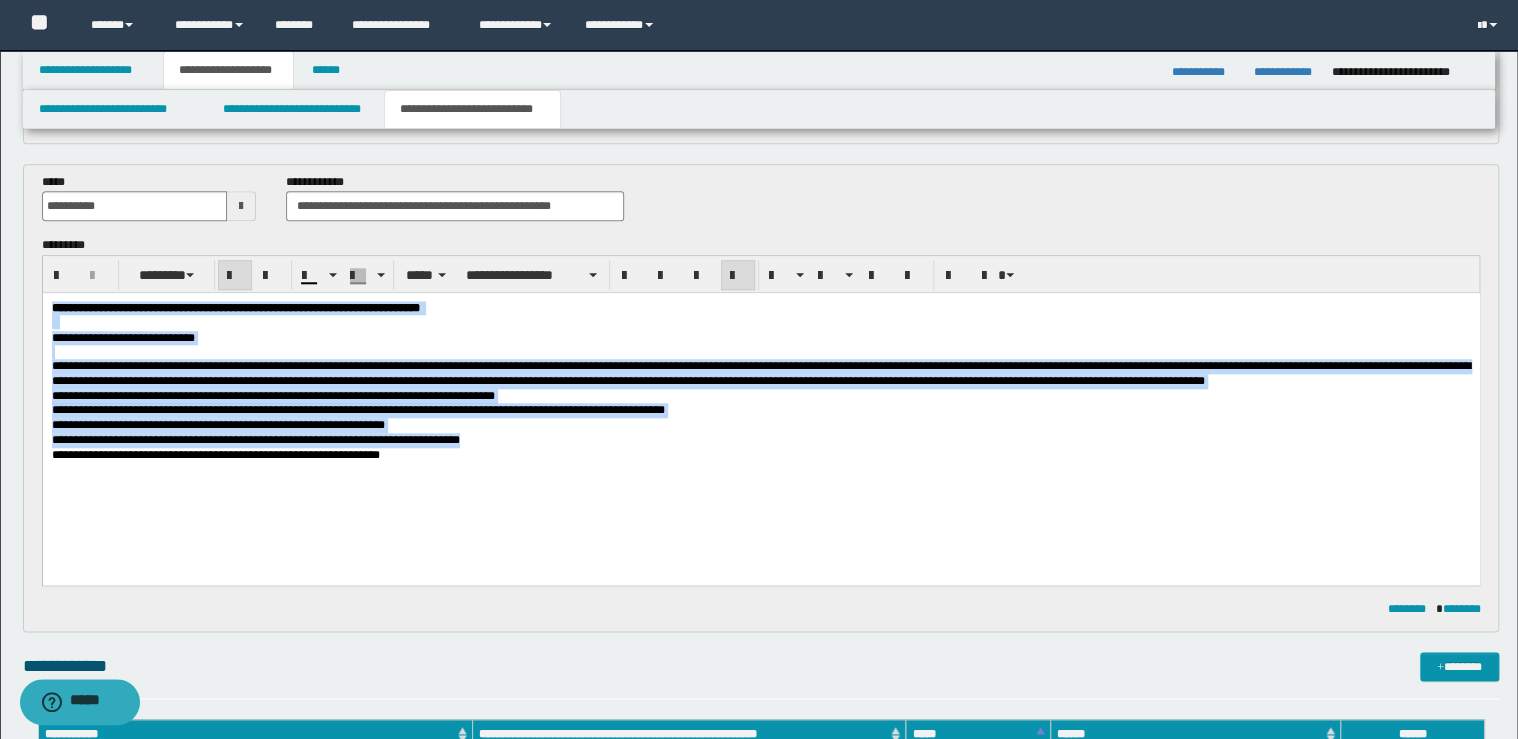 click at bounding box center [738, 276] 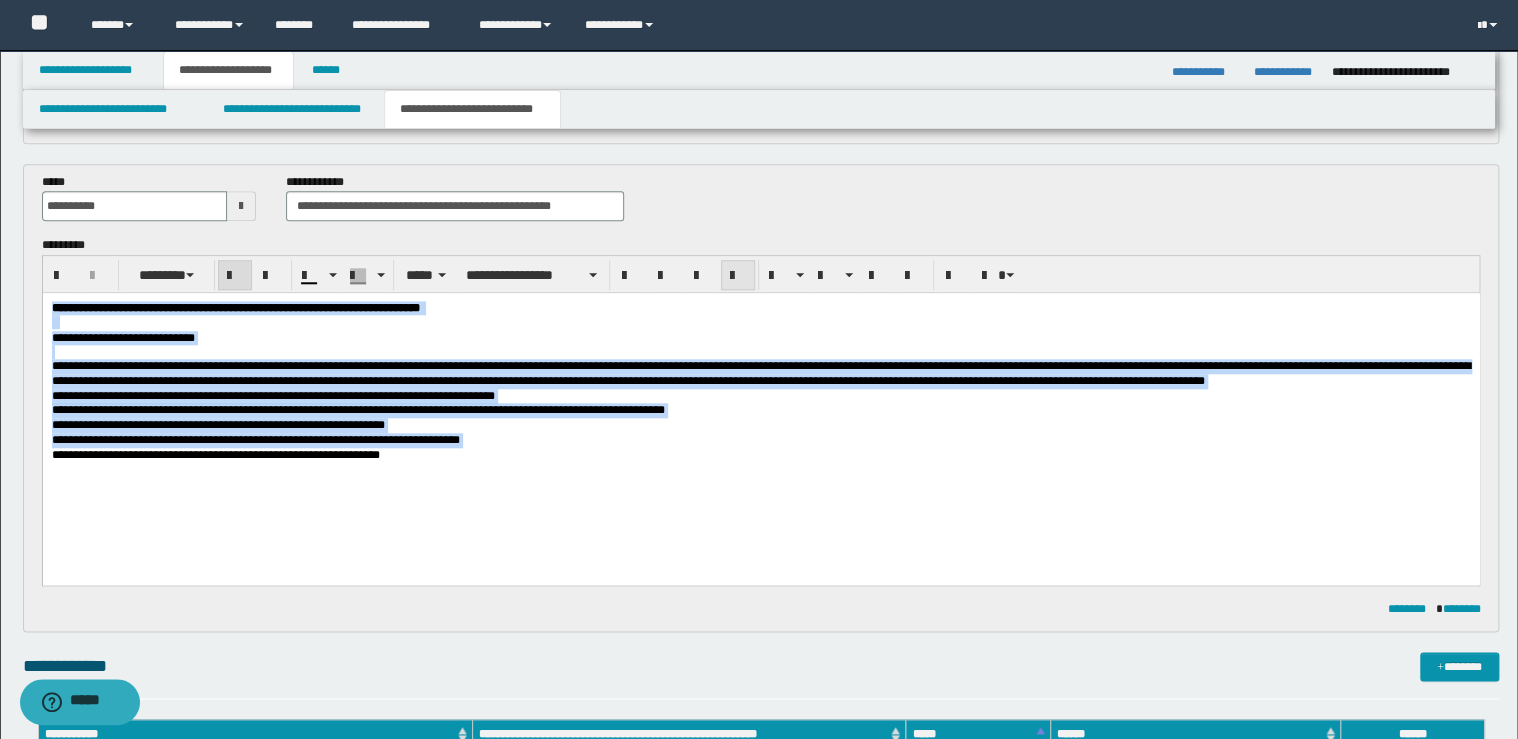 click at bounding box center (738, 276) 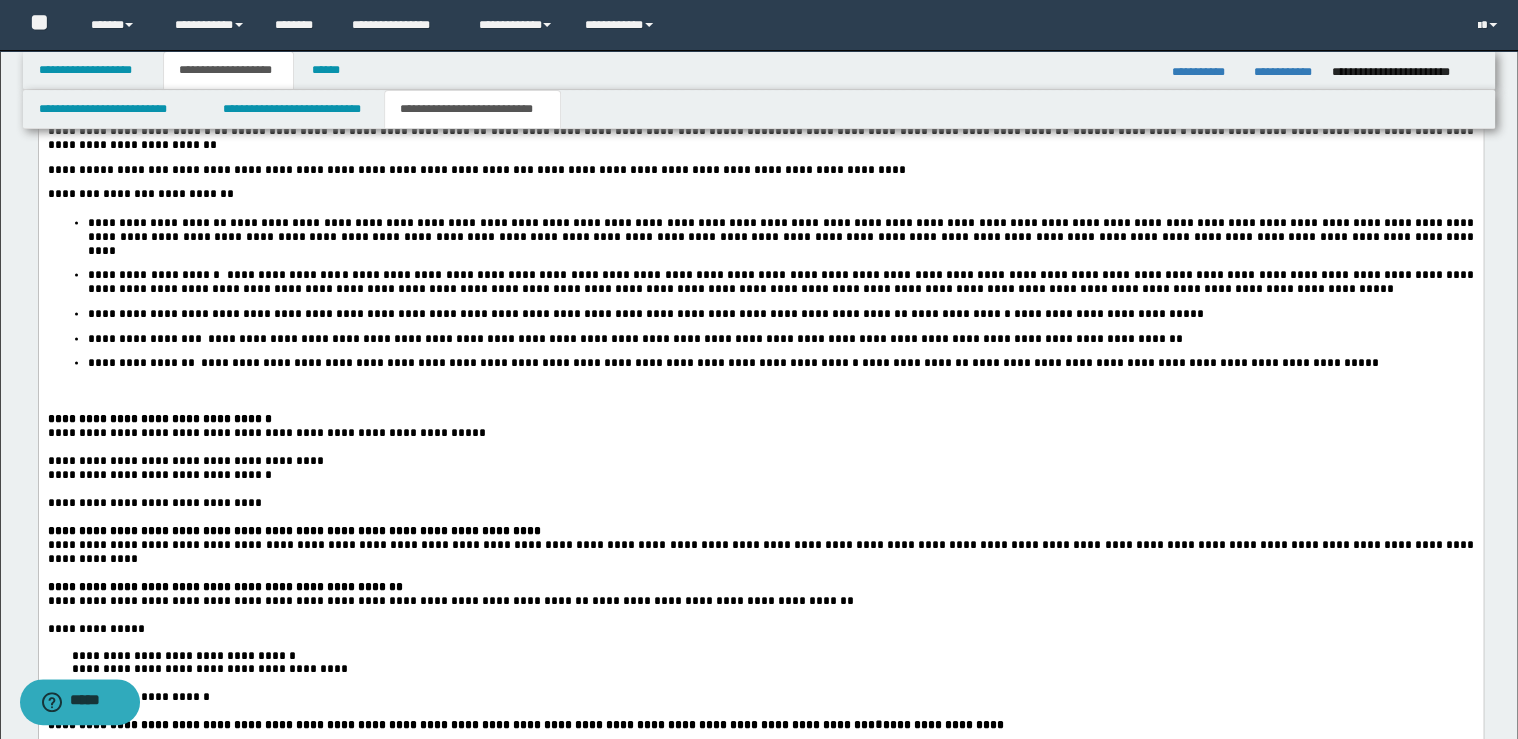 click on "**********" at bounding box center (293, 529) 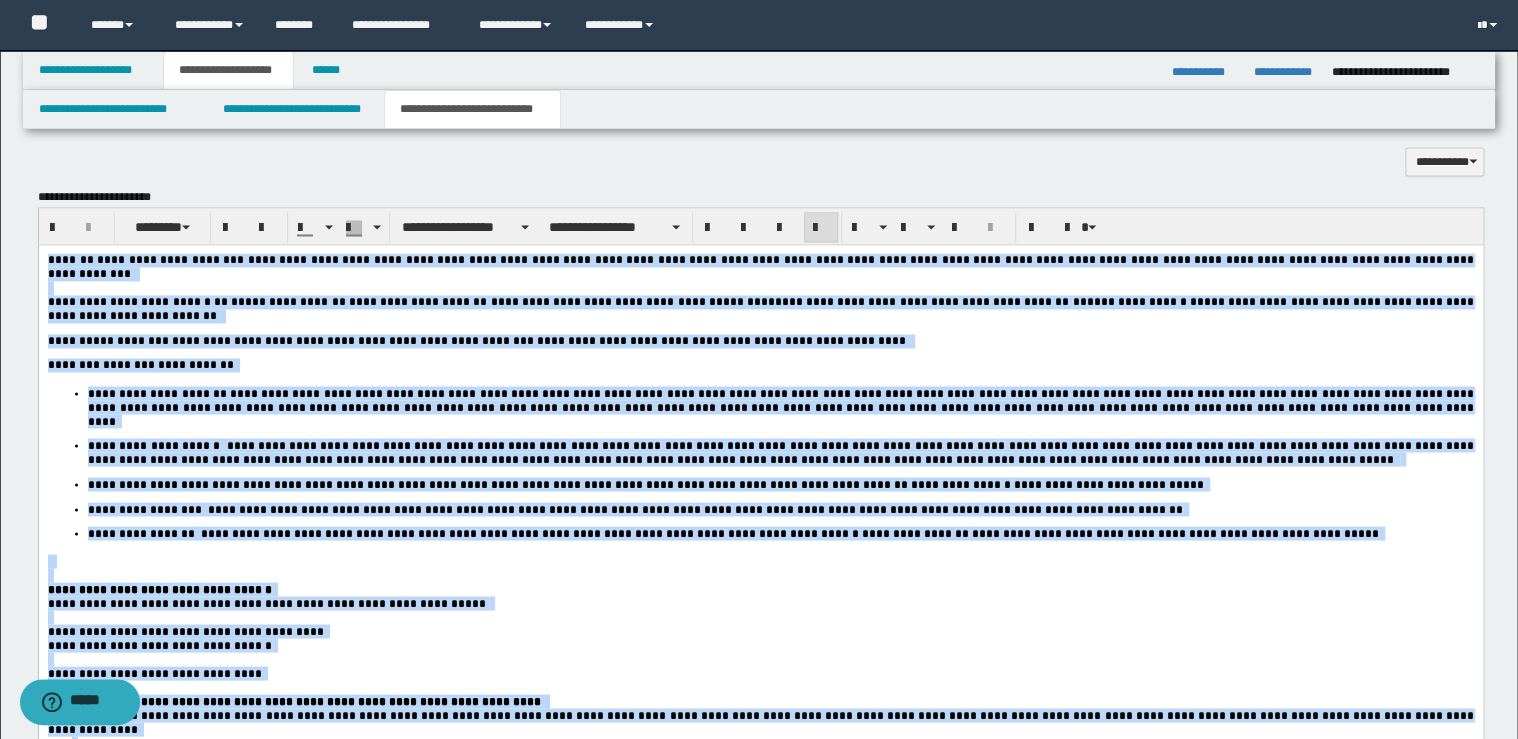 scroll, scrollTop: 1360, scrollLeft: 0, axis: vertical 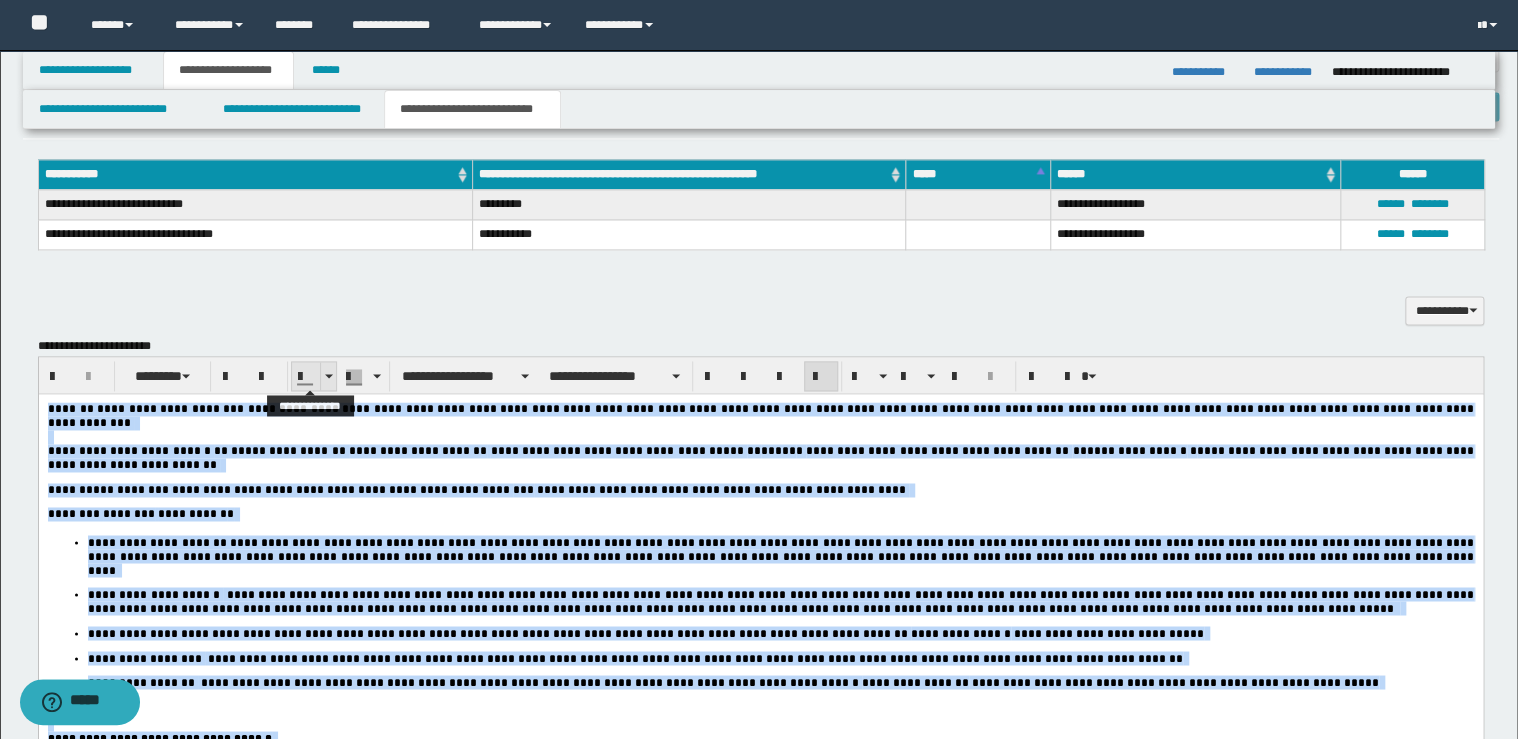 click at bounding box center [328, 376] 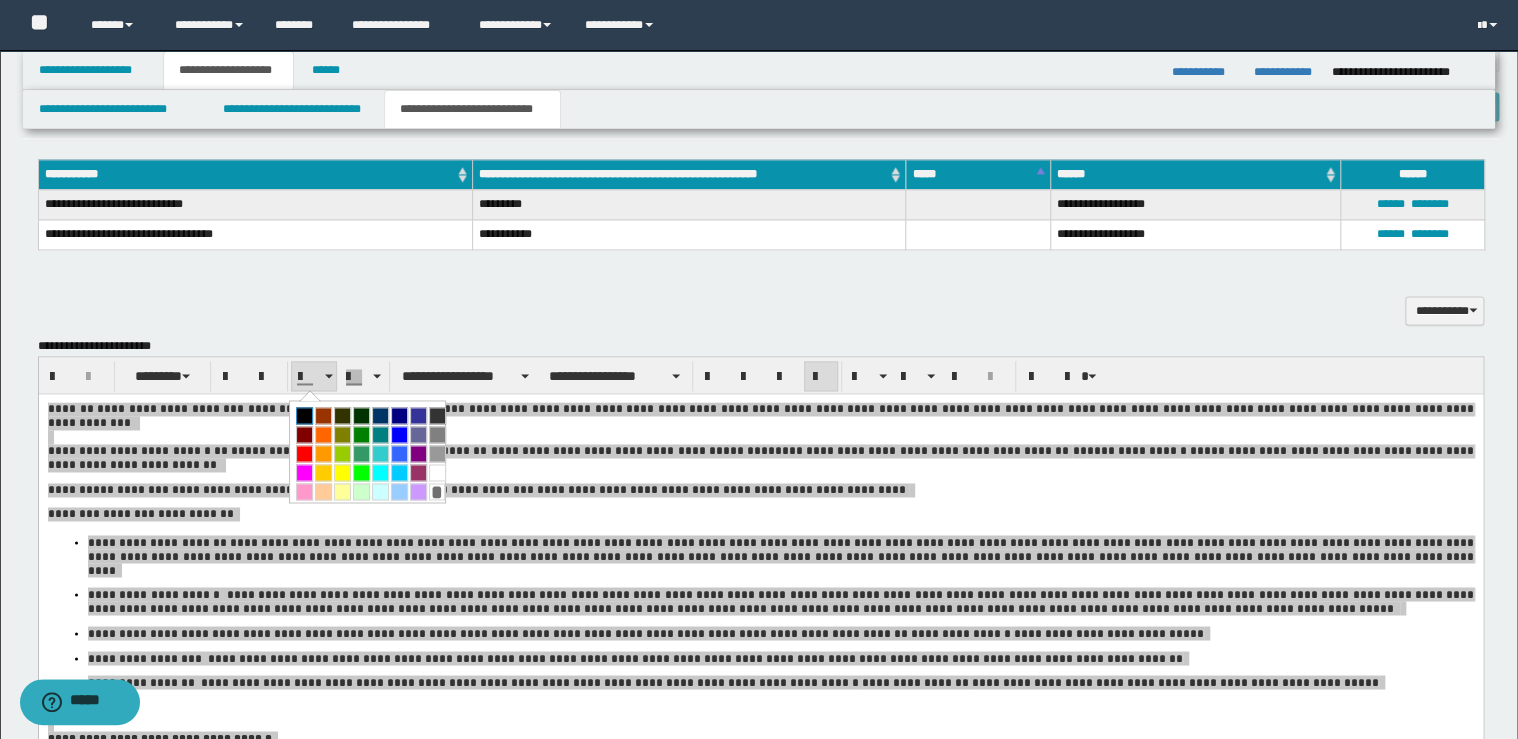 click at bounding box center (304, 415) 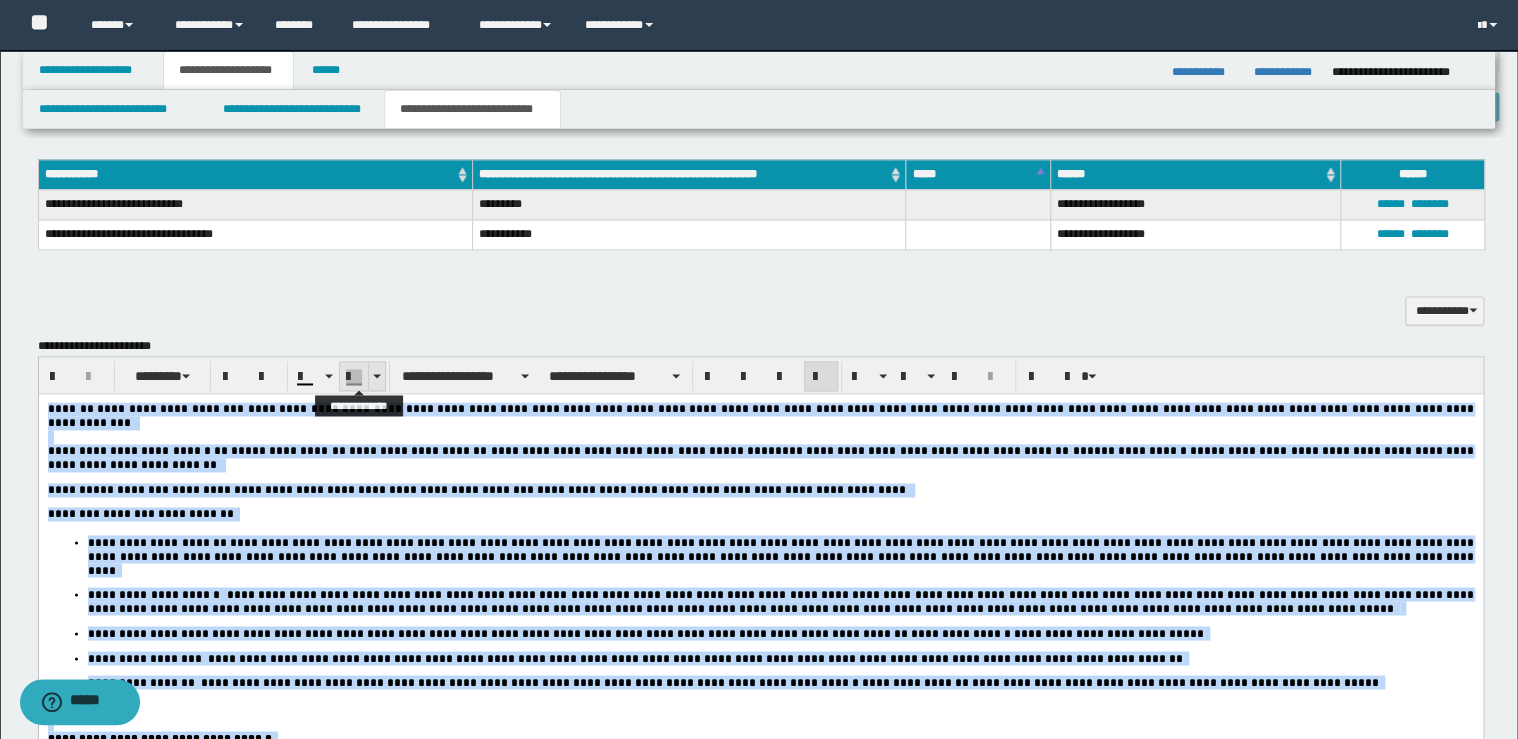 click at bounding box center [376, 376] 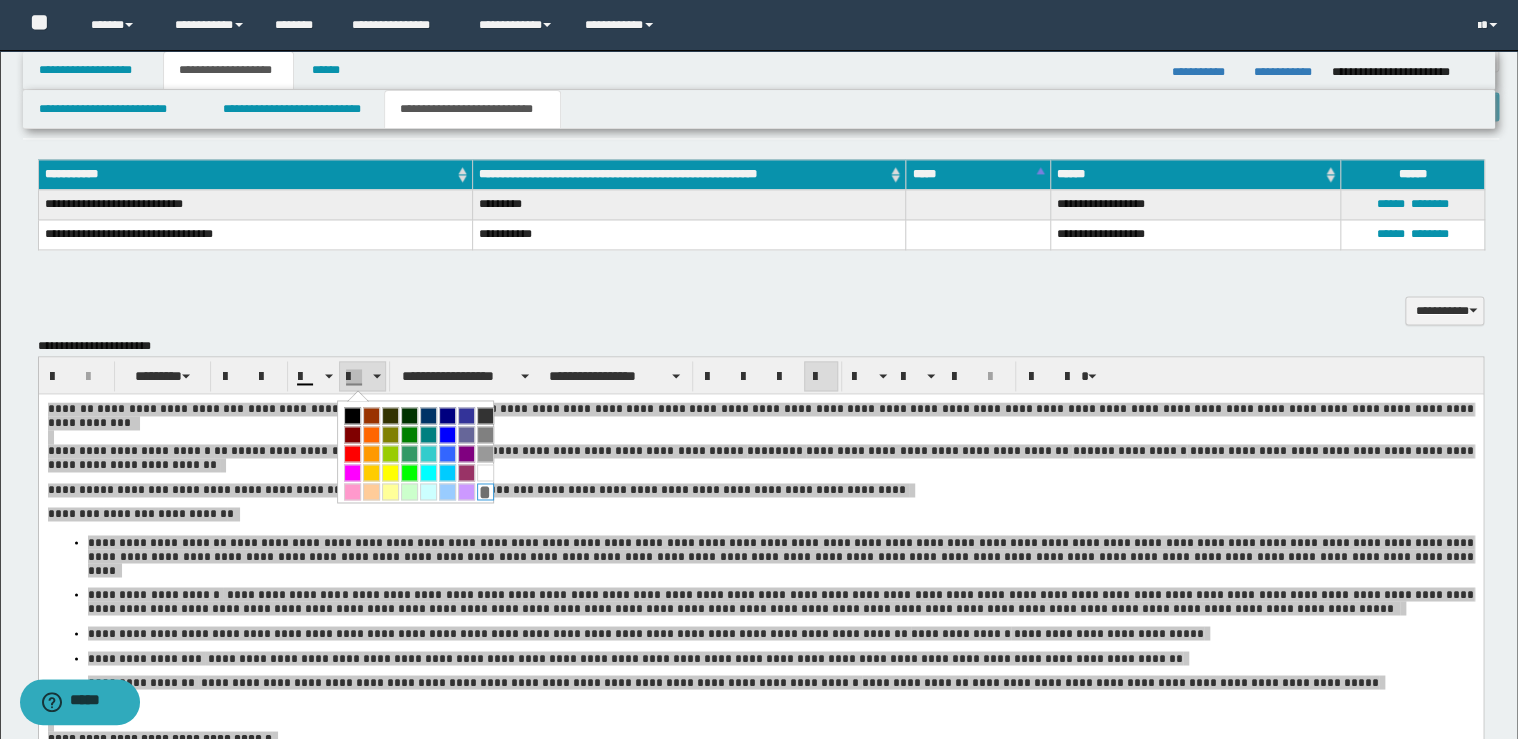 drag, startPoint x: 480, startPoint y: 489, endPoint x: 442, endPoint y: 5, distance: 485.48944 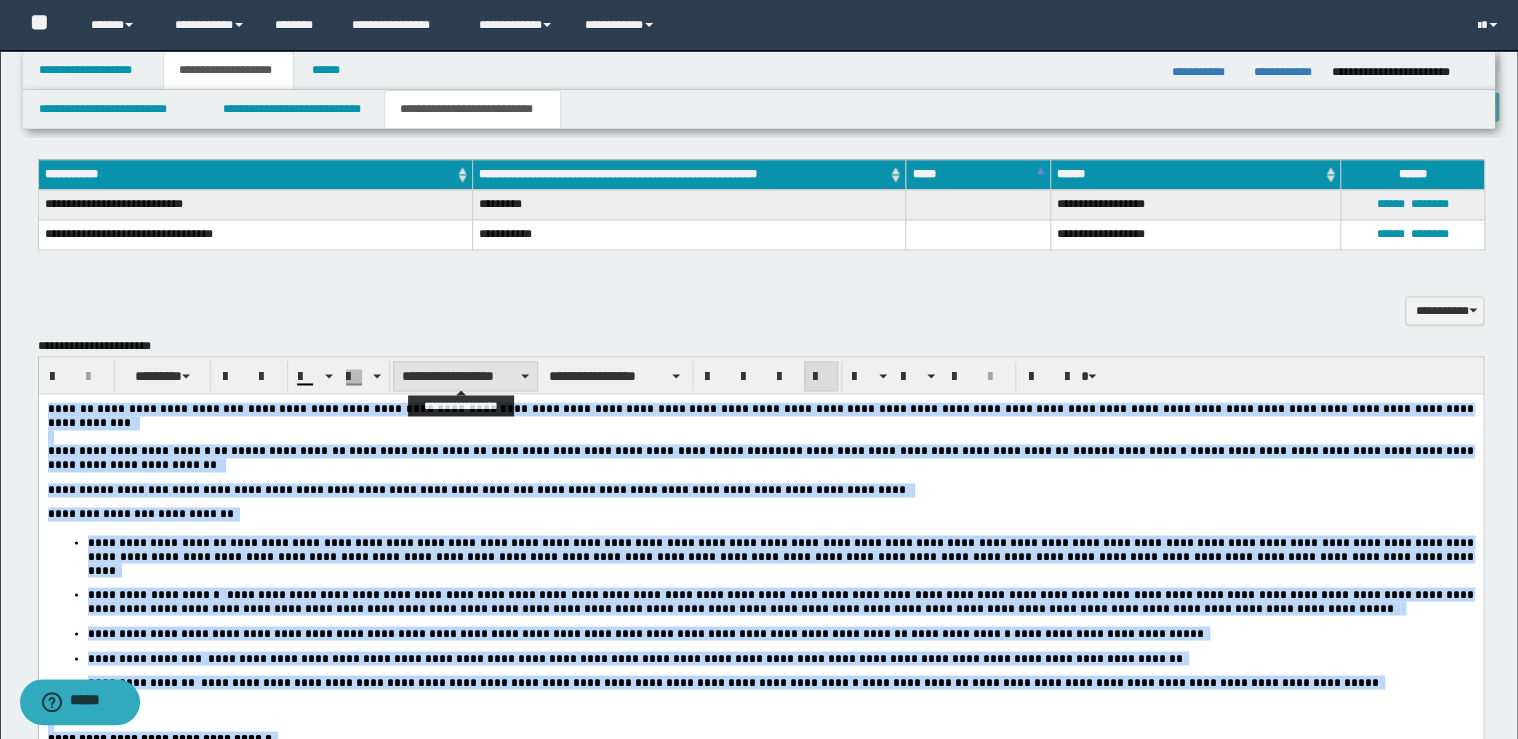 click on "**********" at bounding box center [465, 376] 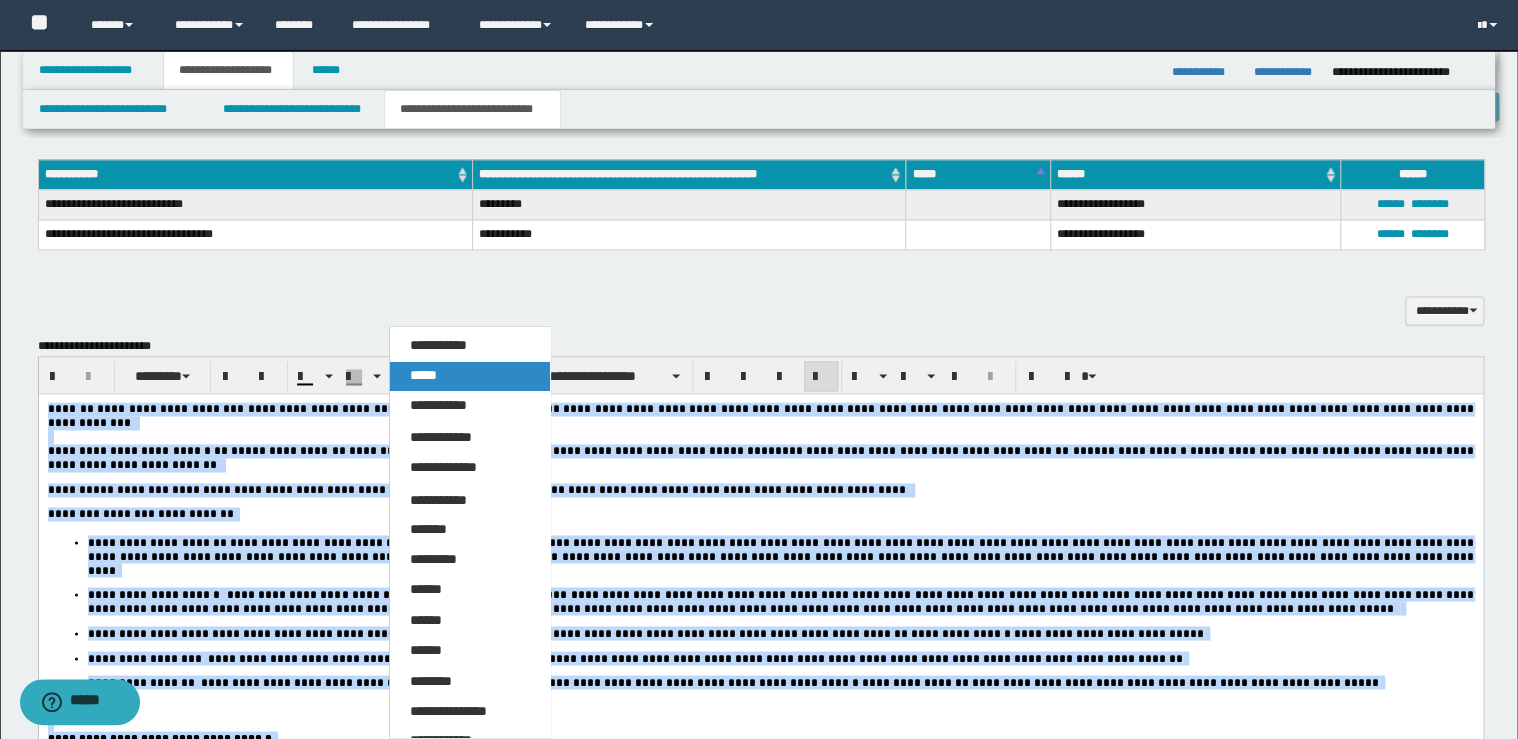 click on "*****" at bounding box center [470, 376] 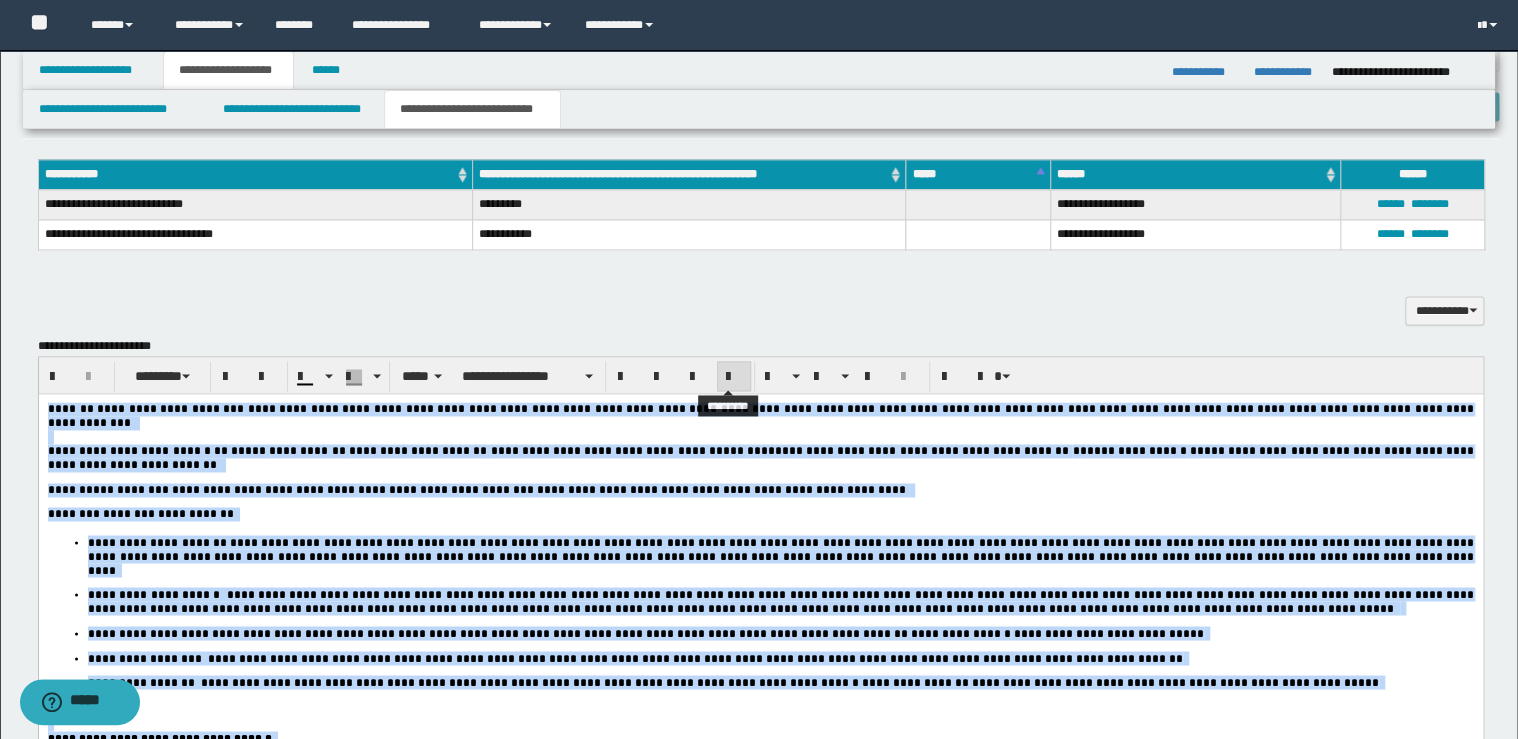 click at bounding box center [734, 377] 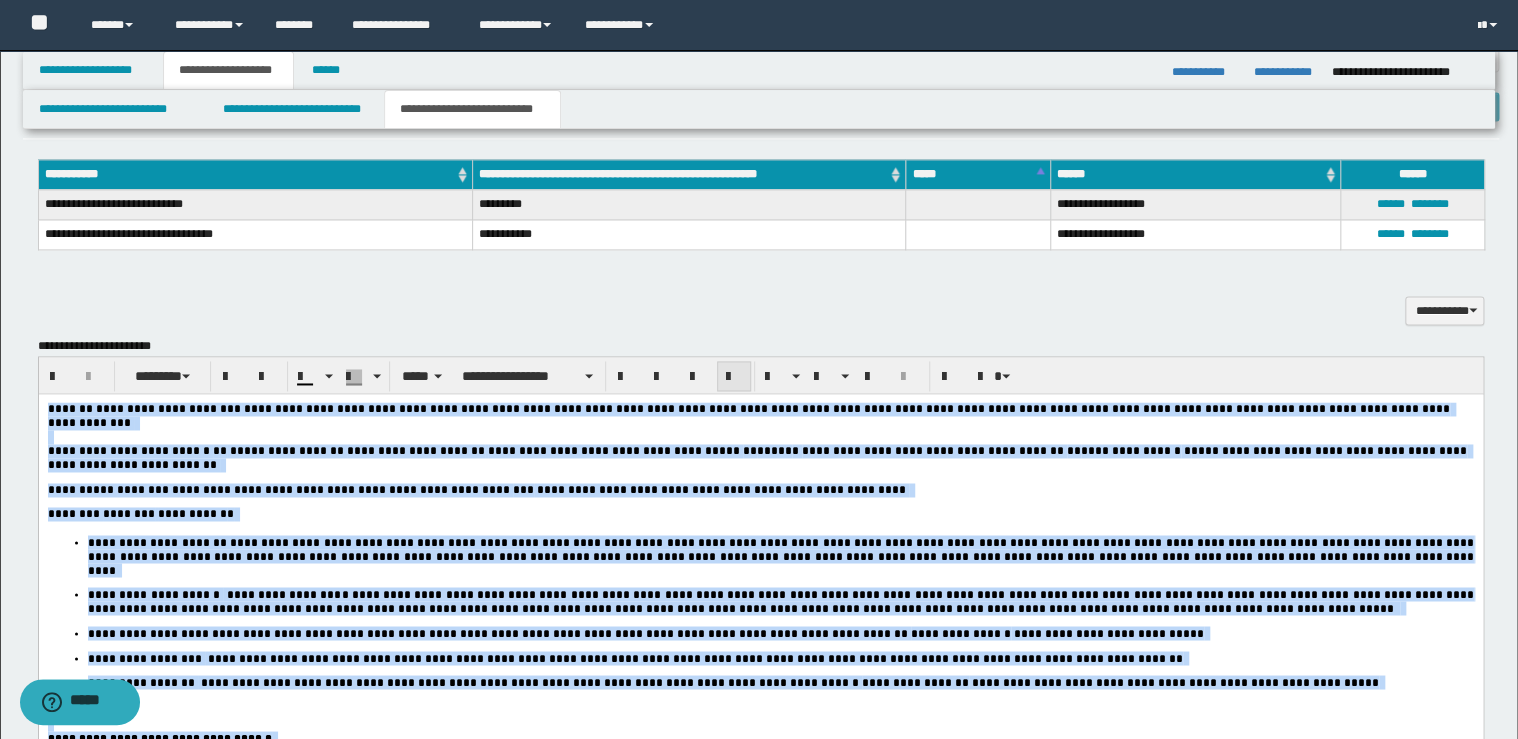 click at bounding box center (734, 377) 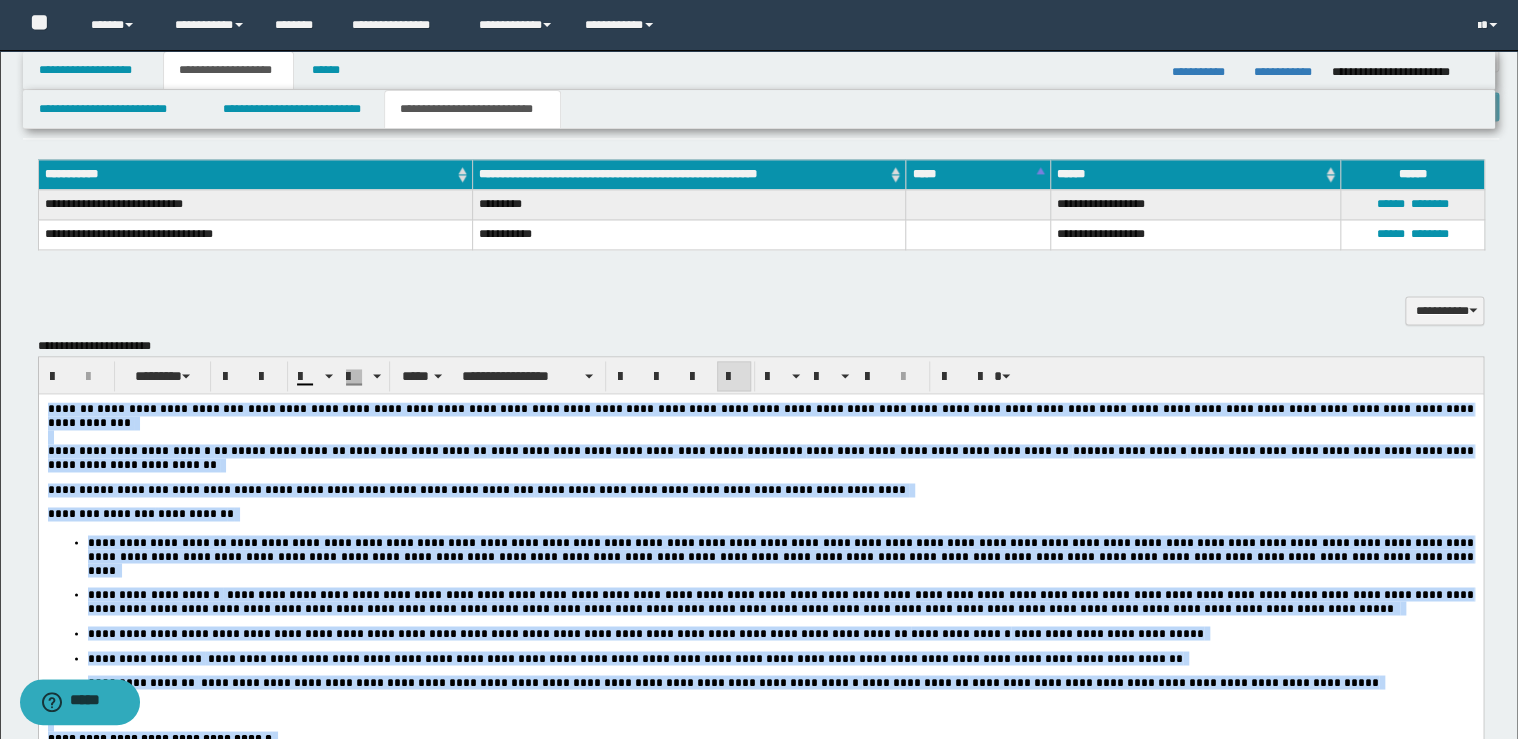 click on "**********" at bounding box center [781, 556] 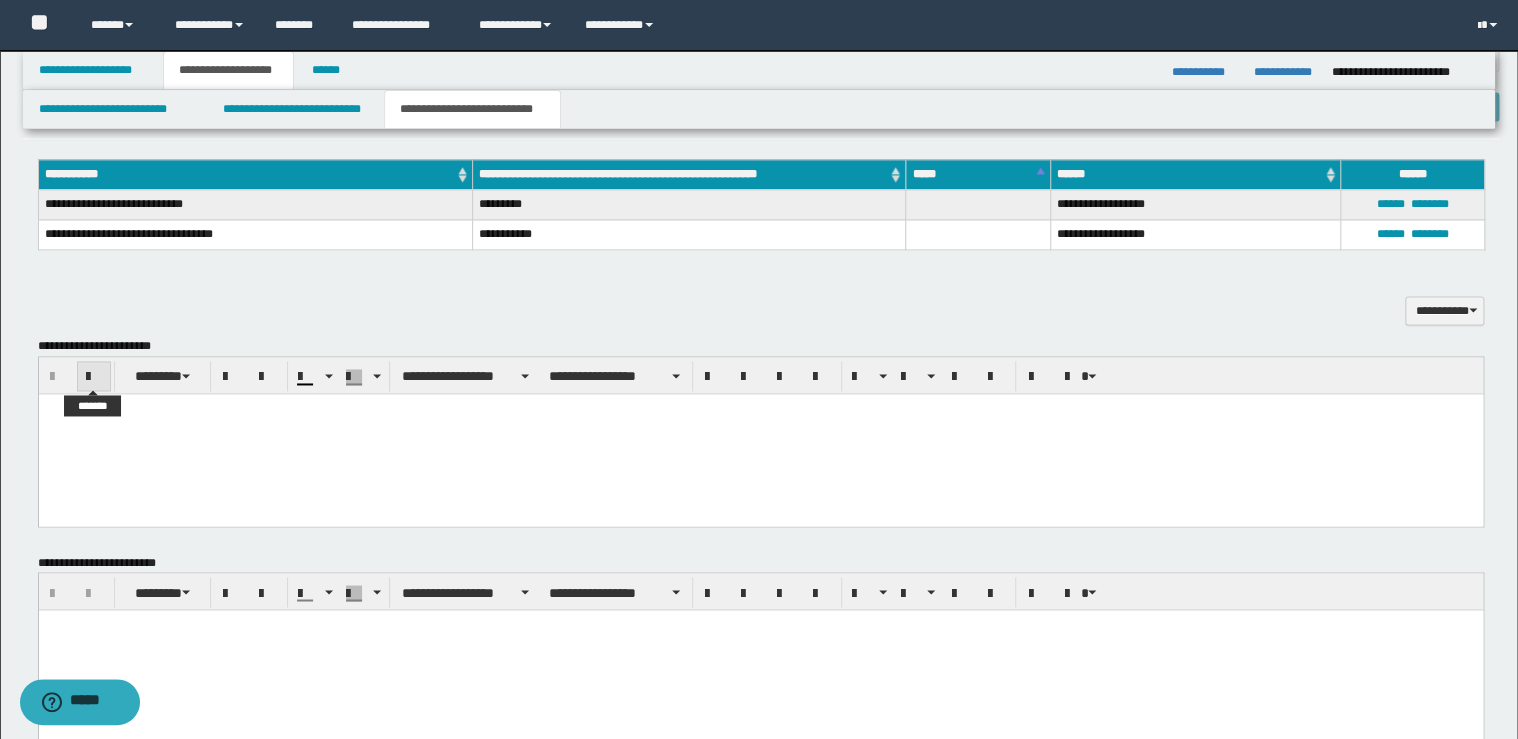 click at bounding box center [94, 377] 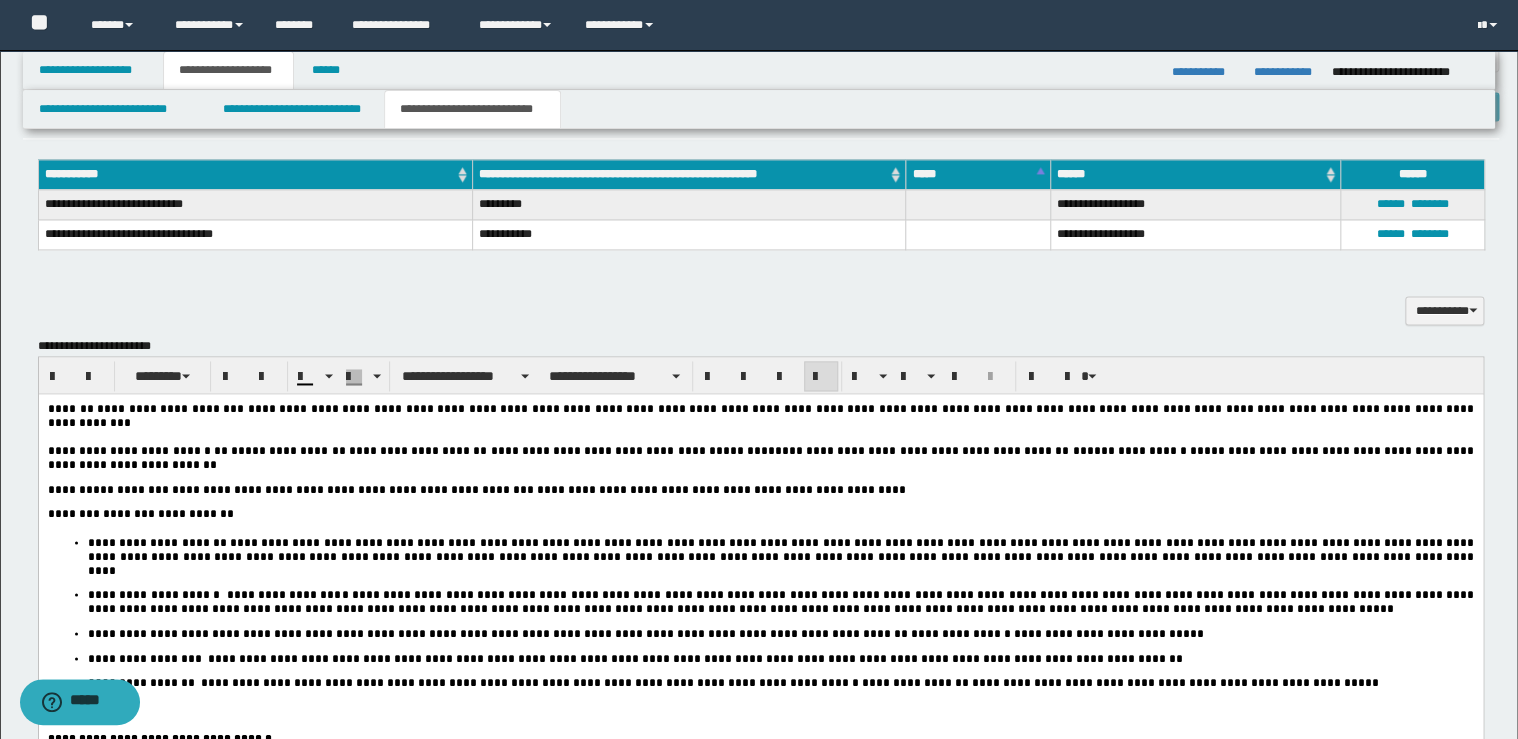 click on "**********" at bounding box center (781, 556) 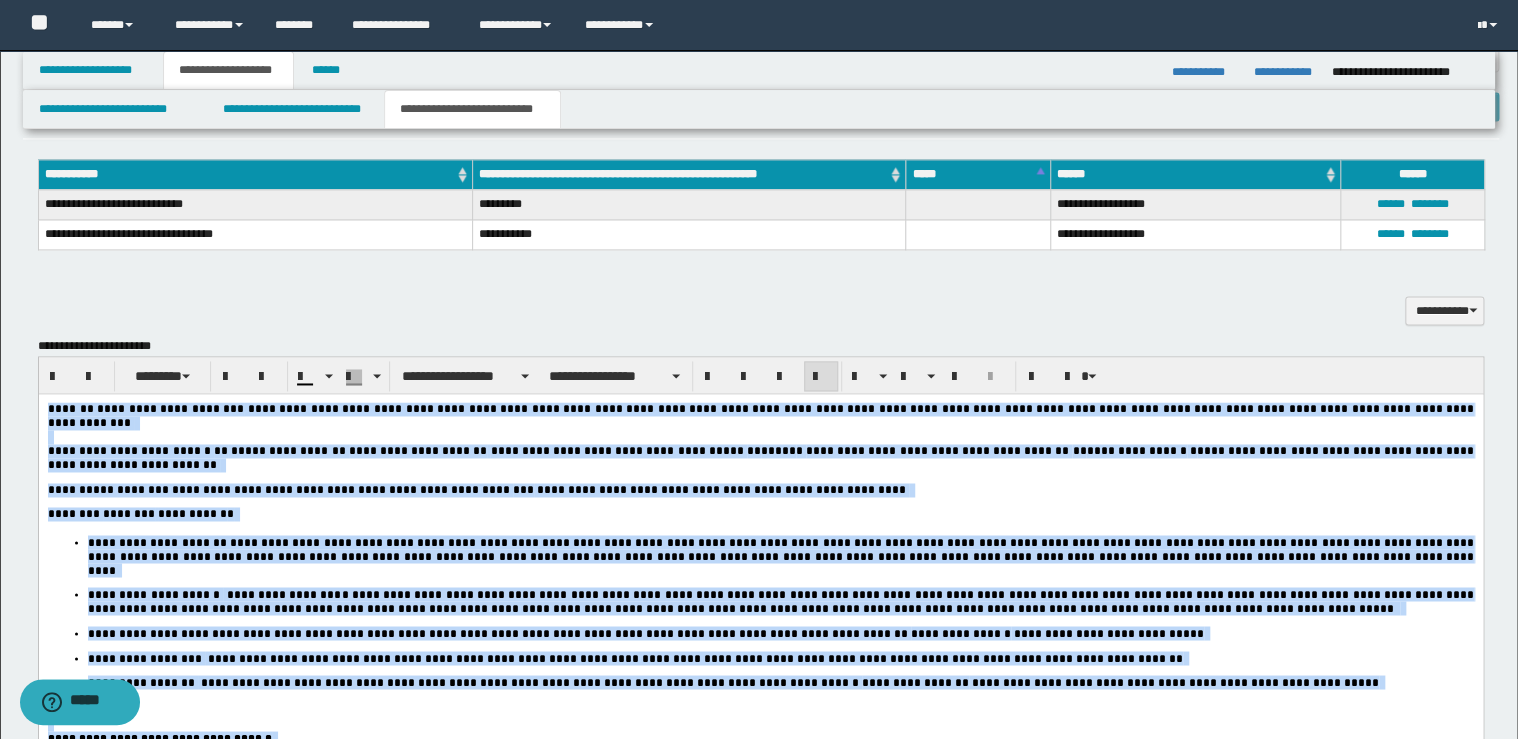 click on "**********" at bounding box center [780, 556] 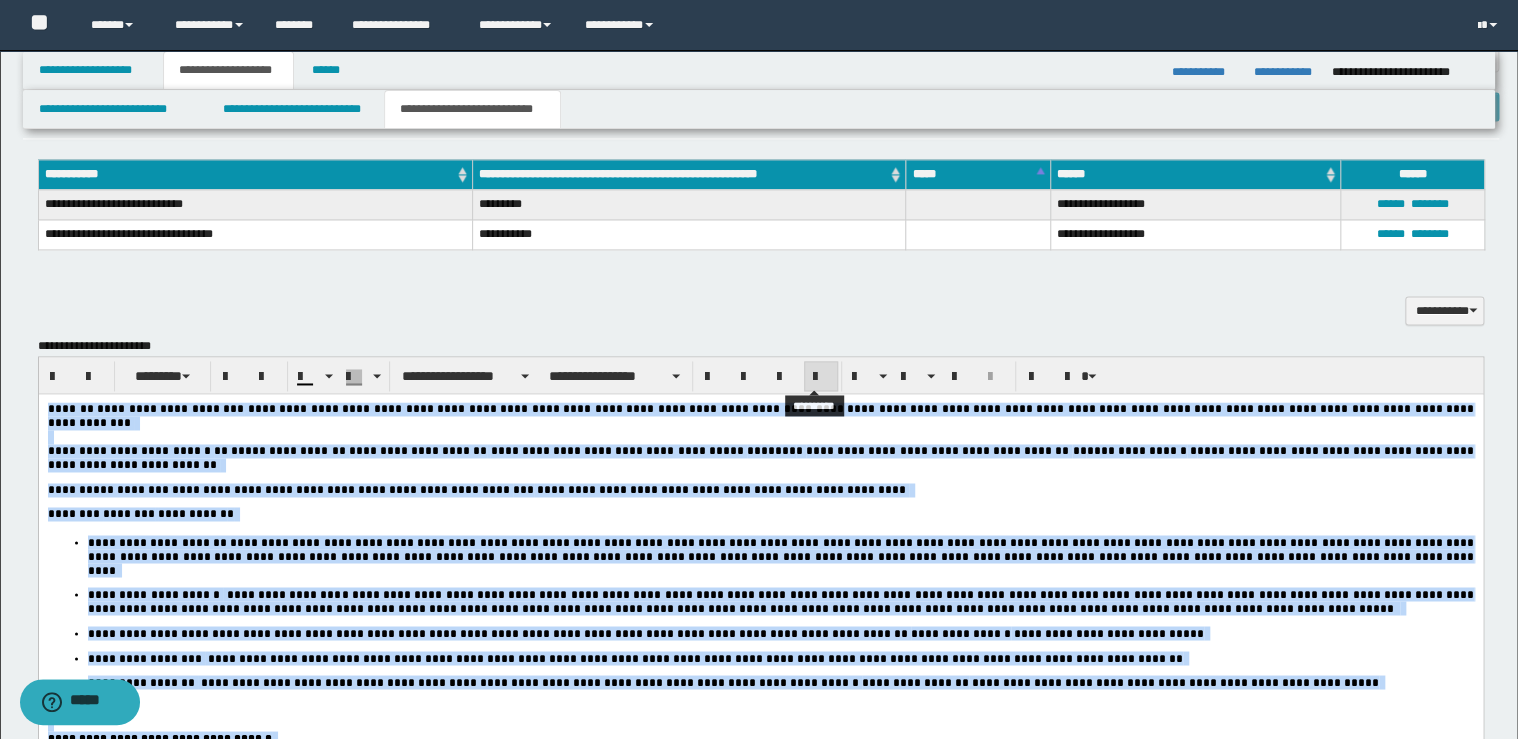 click at bounding box center (821, 376) 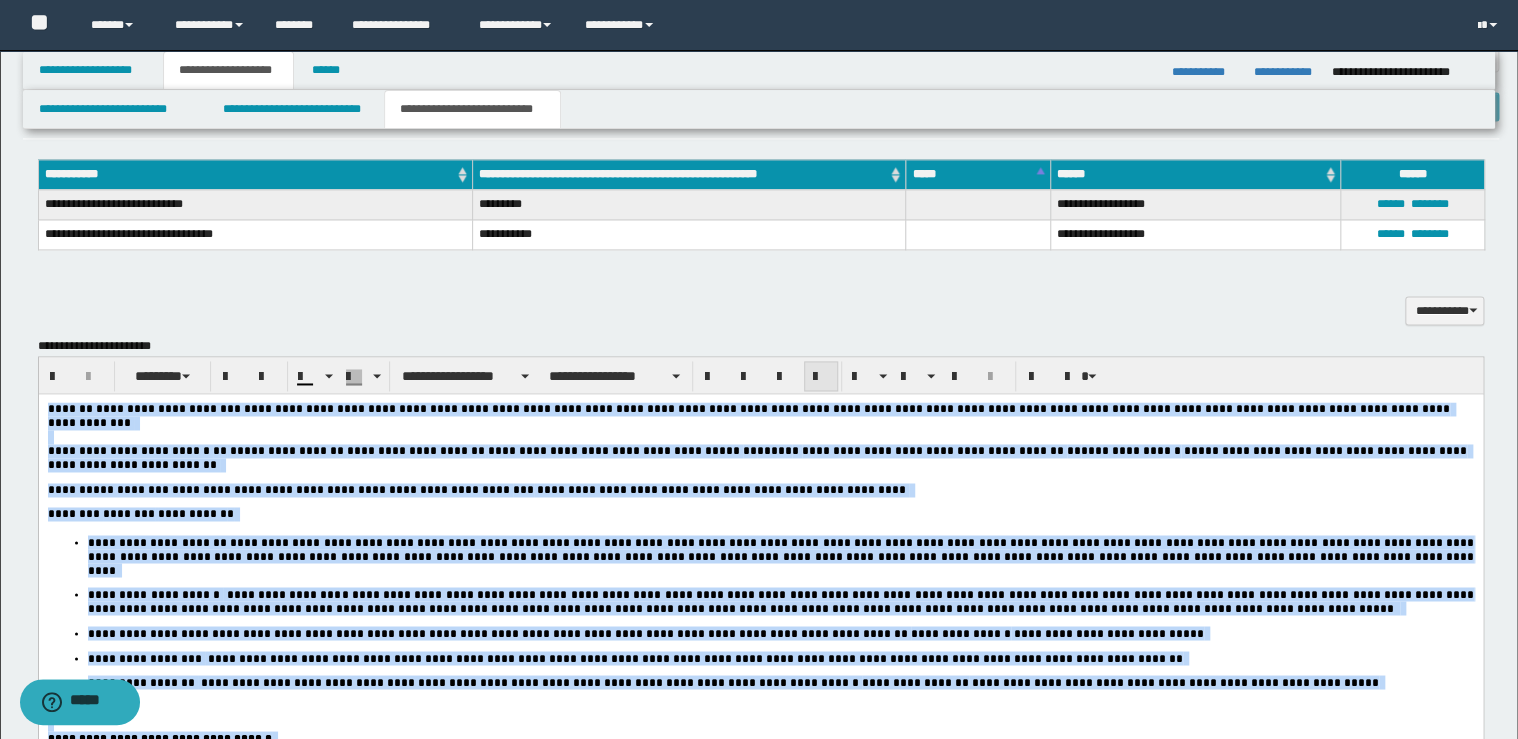 click at bounding box center [821, 376] 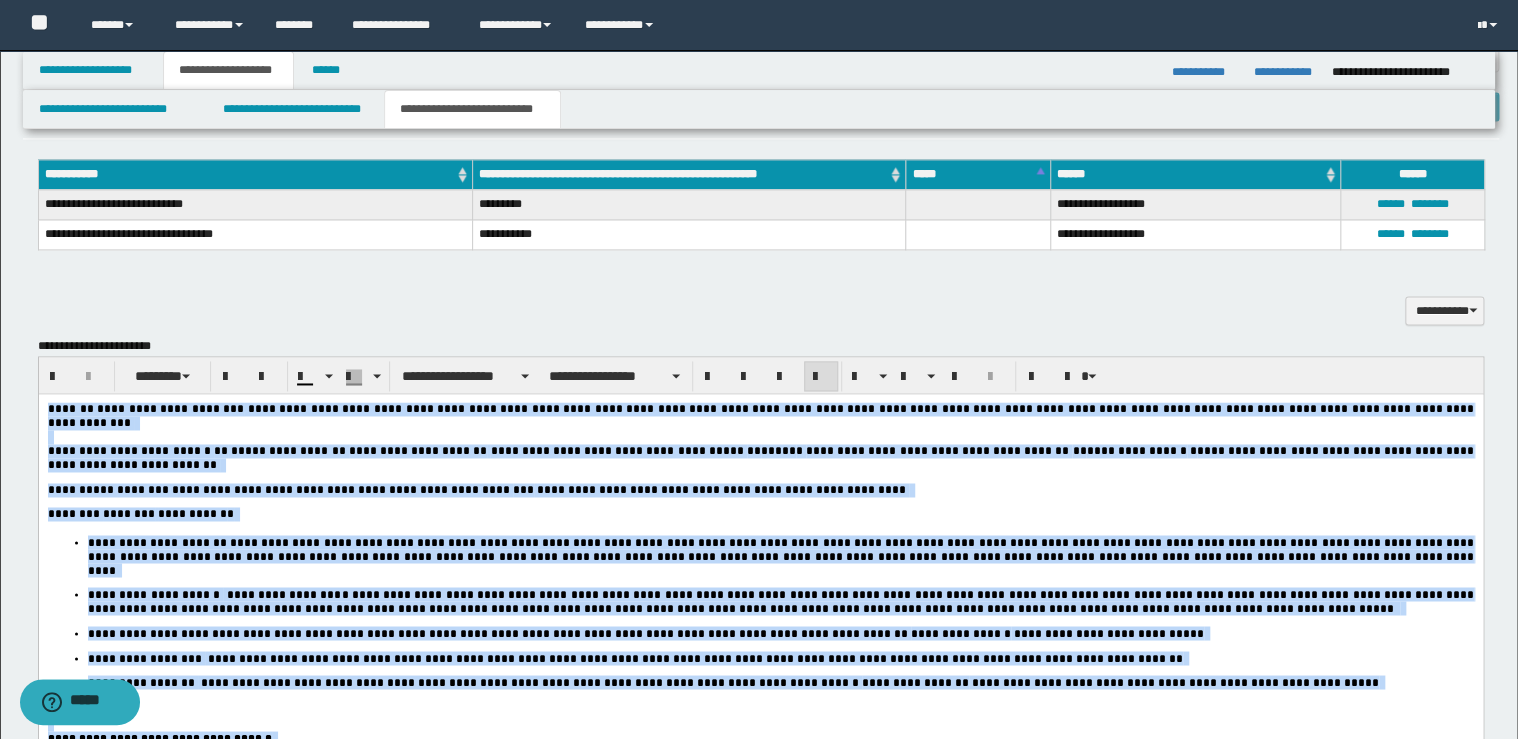 click at bounding box center (821, 376) 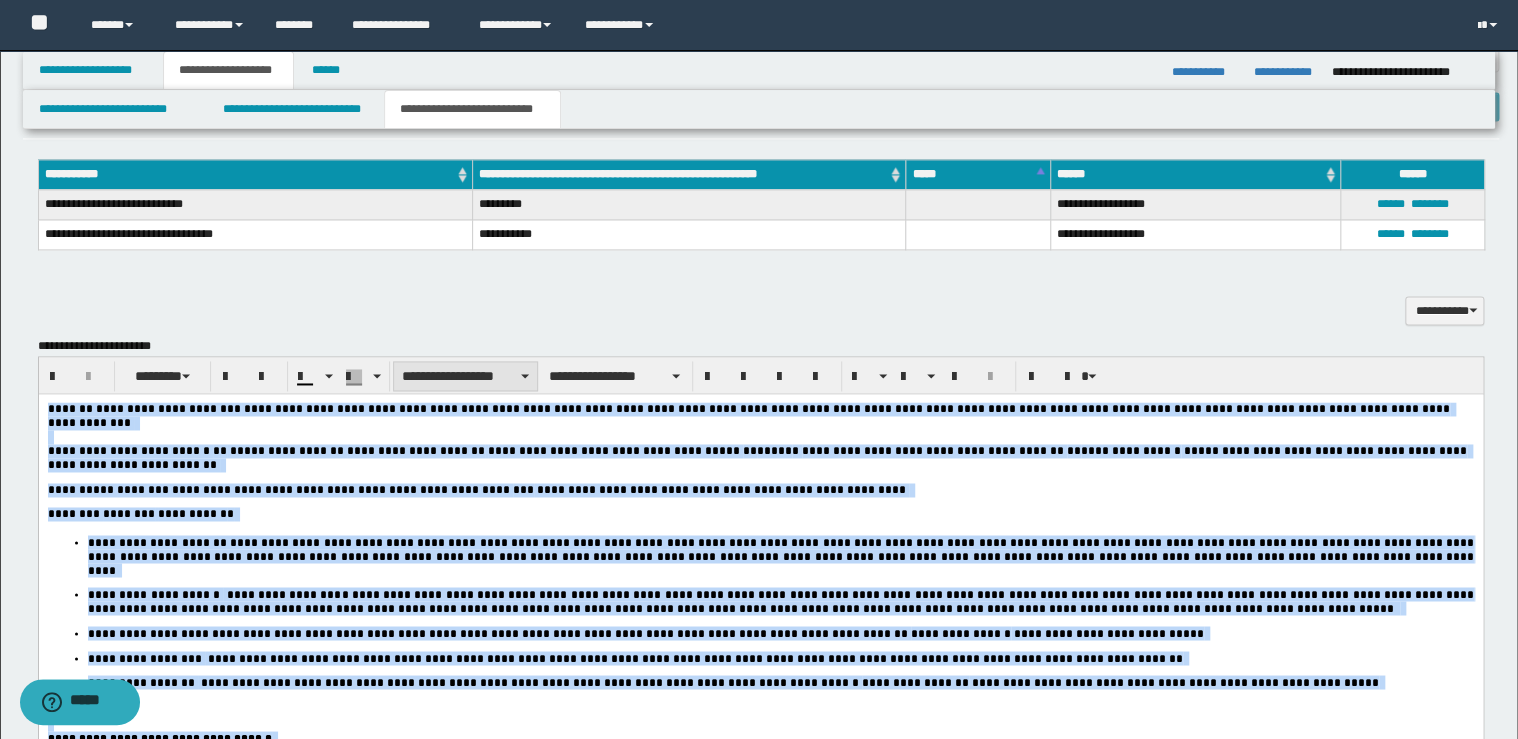 click on "**********" at bounding box center [465, 376] 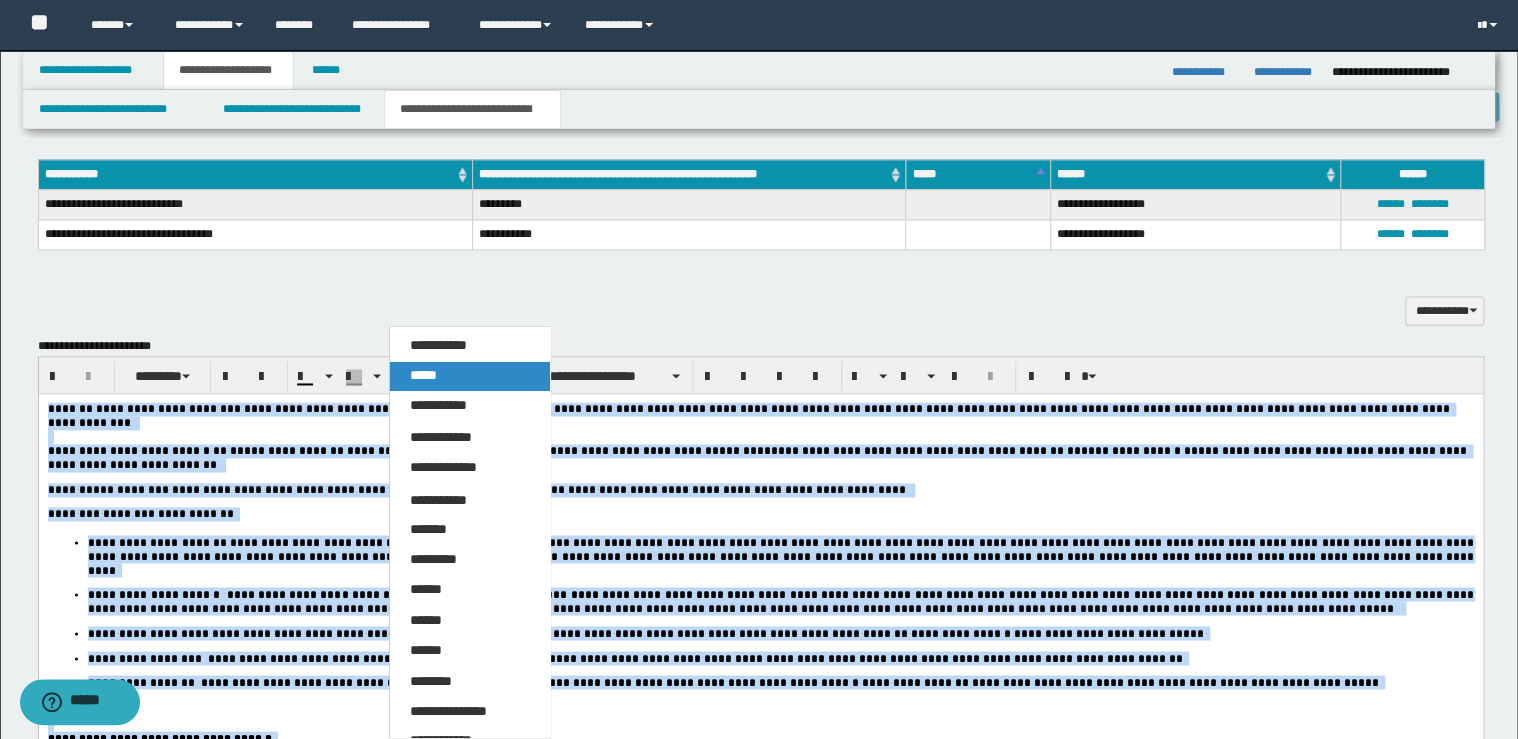 click on "*****" at bounding box center [470, 376] 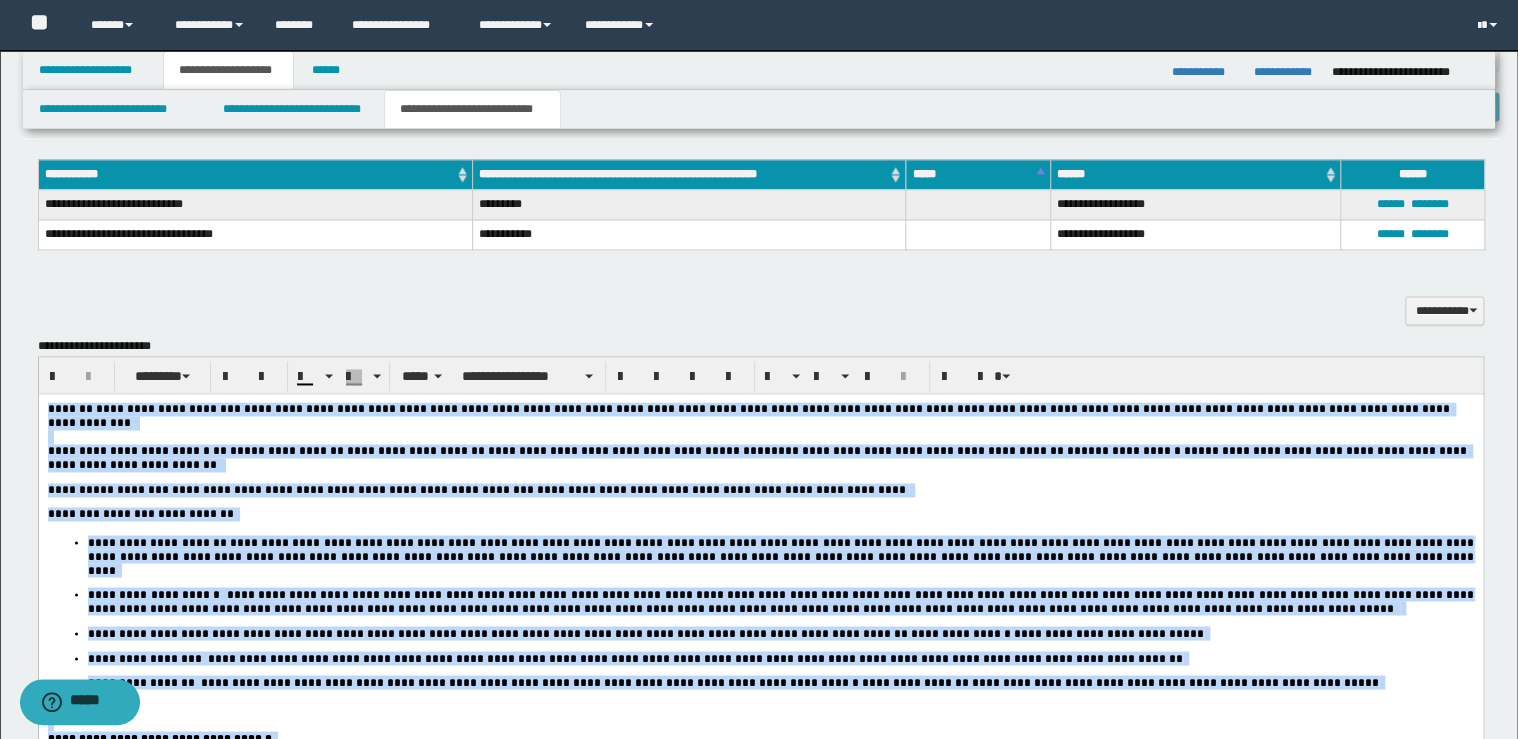 click on "**********" at bounding box center [781, 600] 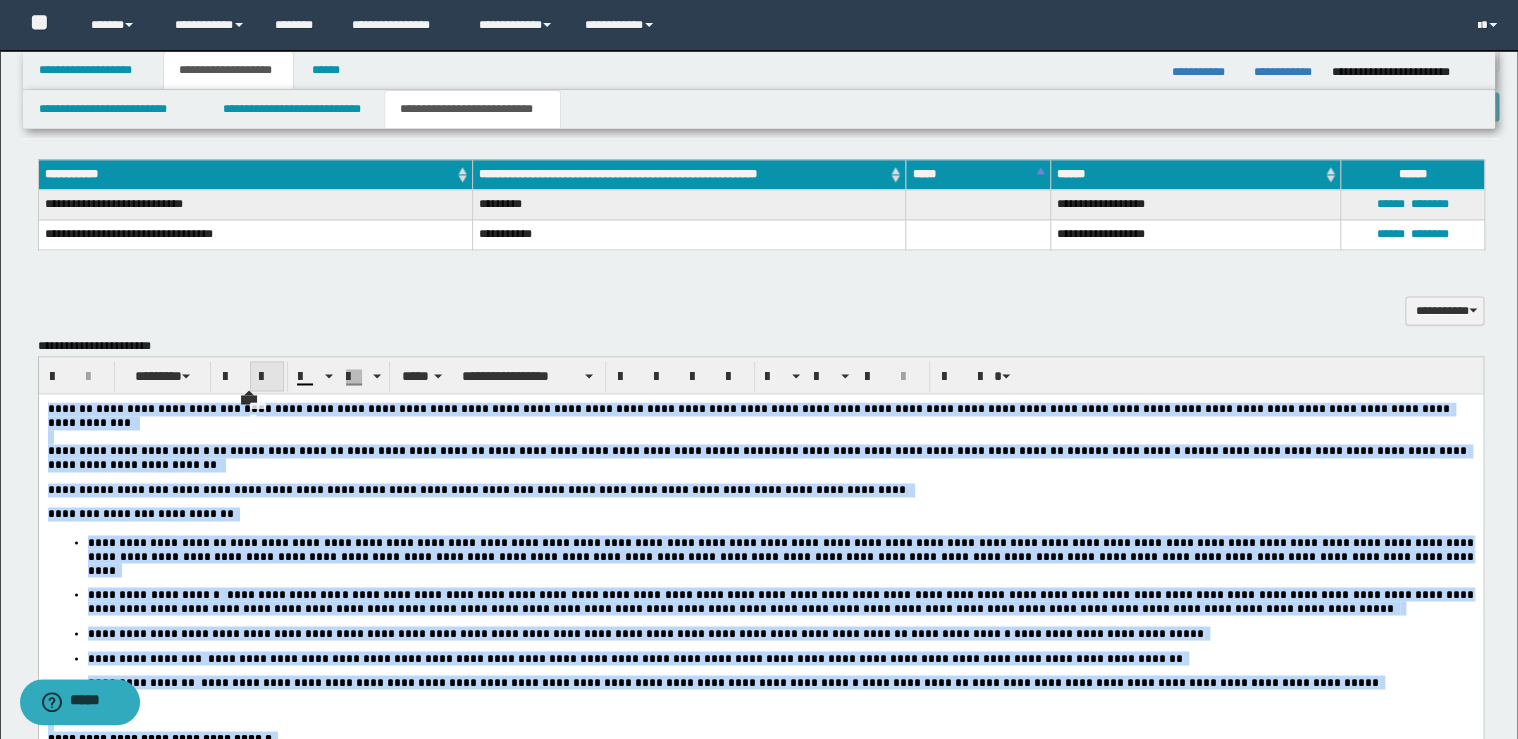 click at bounding box center [267, 376] 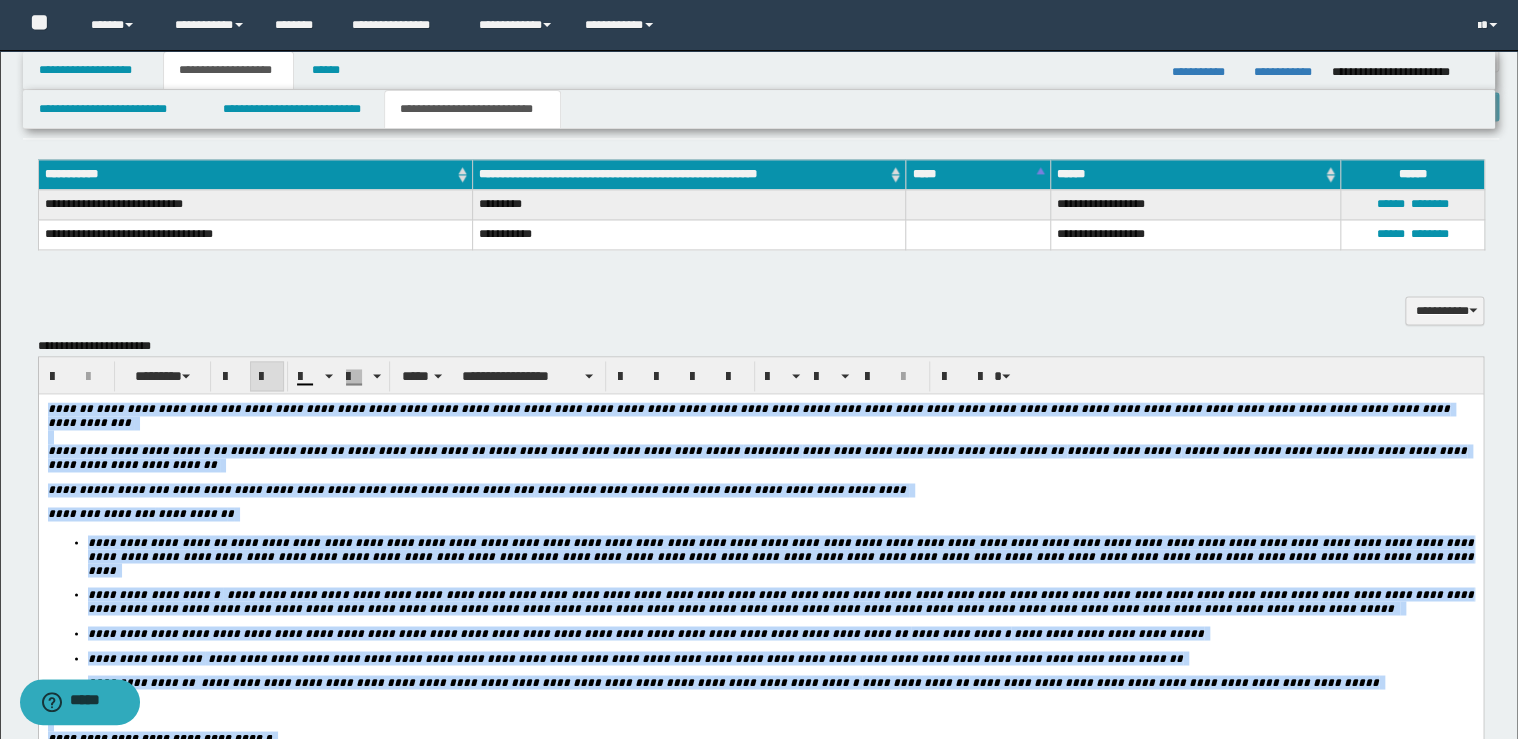 click at bounding box center (267, 376) 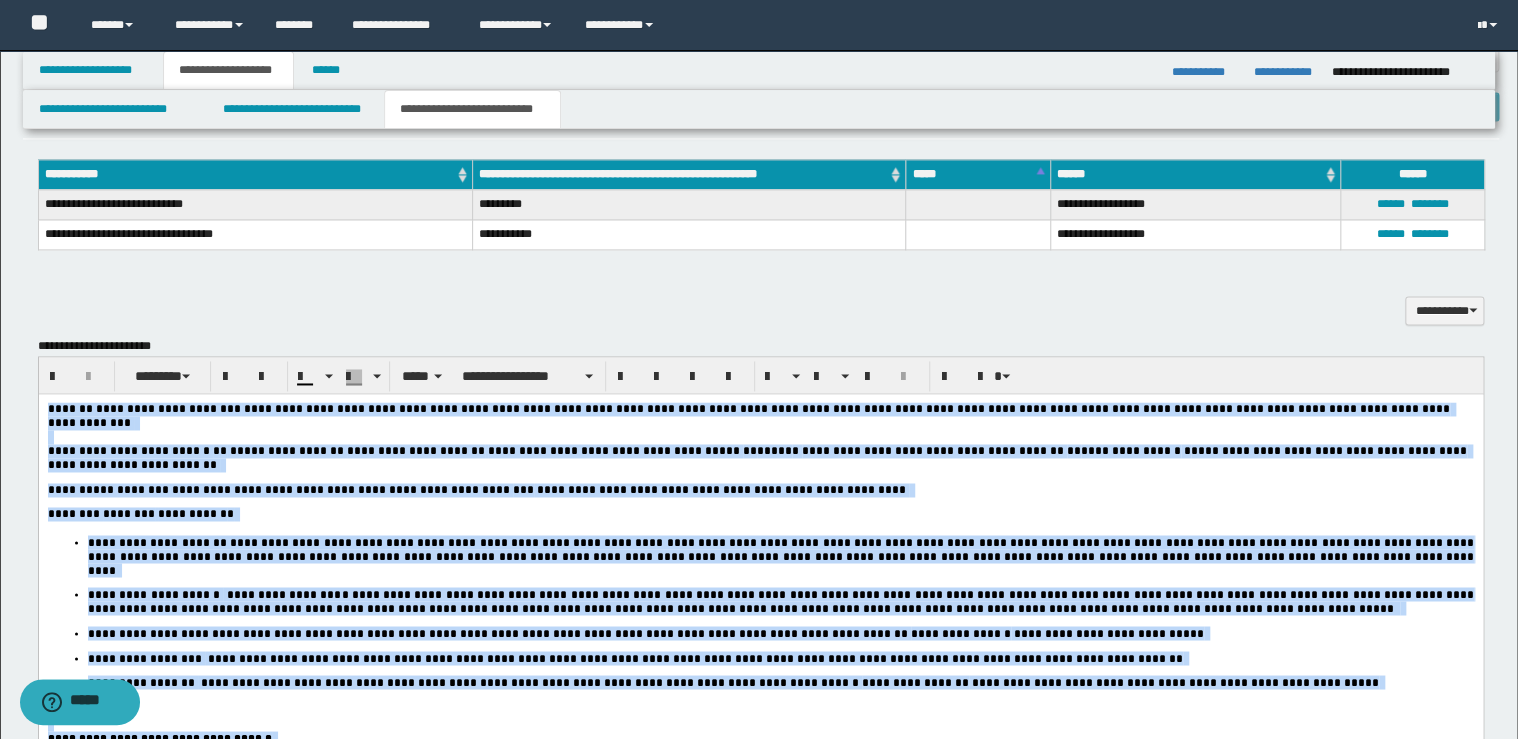 click on "**********" at bounding box center (760, 997) 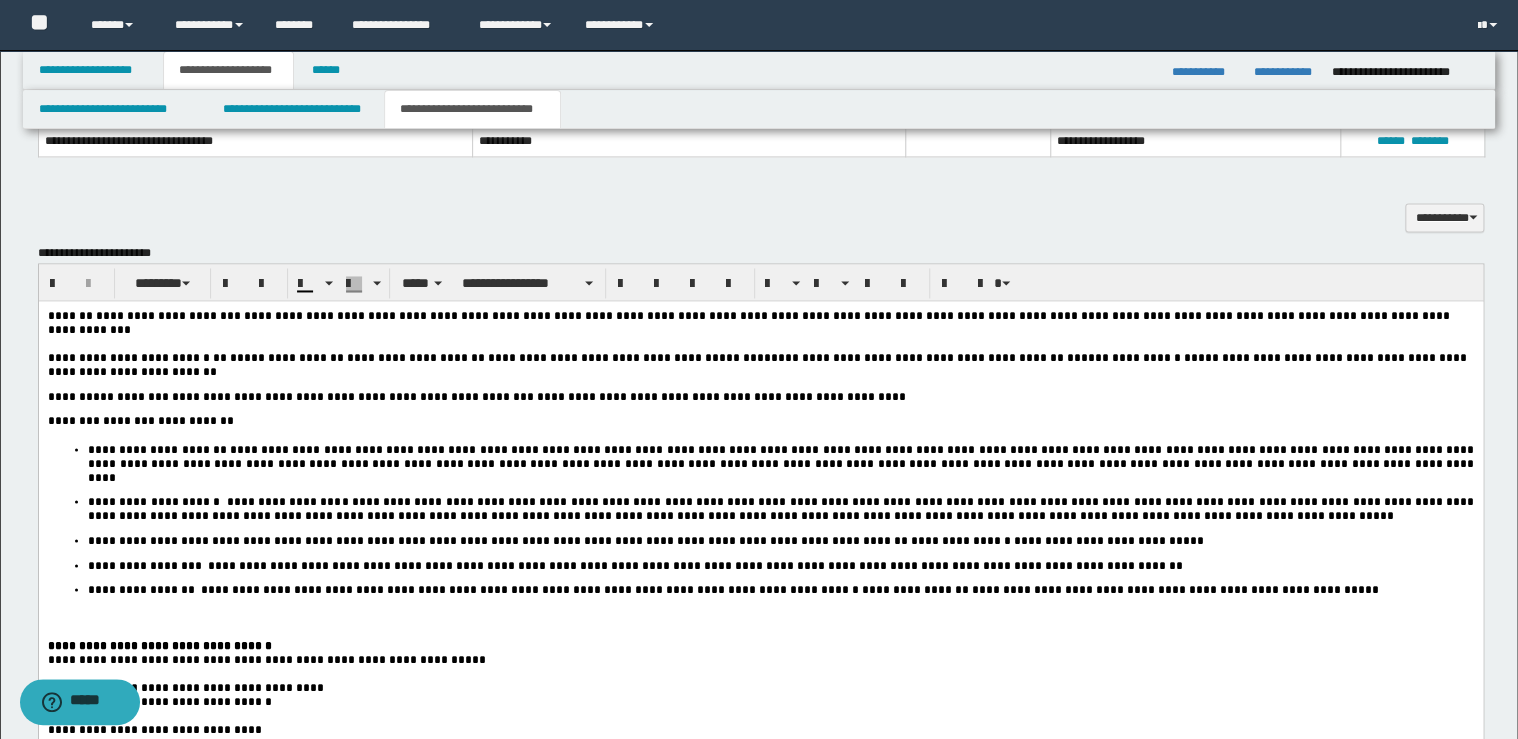 scroll, scrollTop: 1600, scrollLeft: 0, axis: vertical 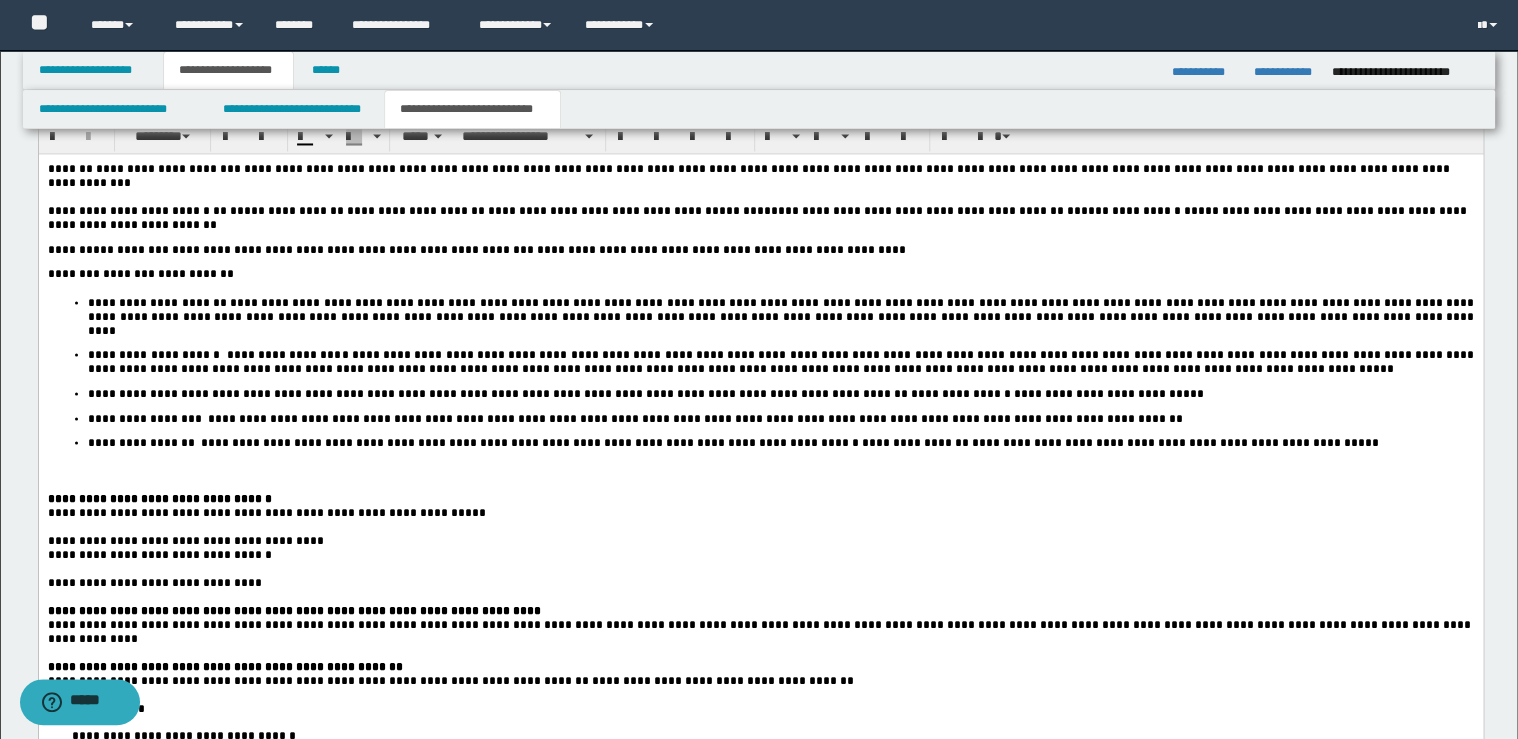 click on "**********" at bounding box center [780, 442] 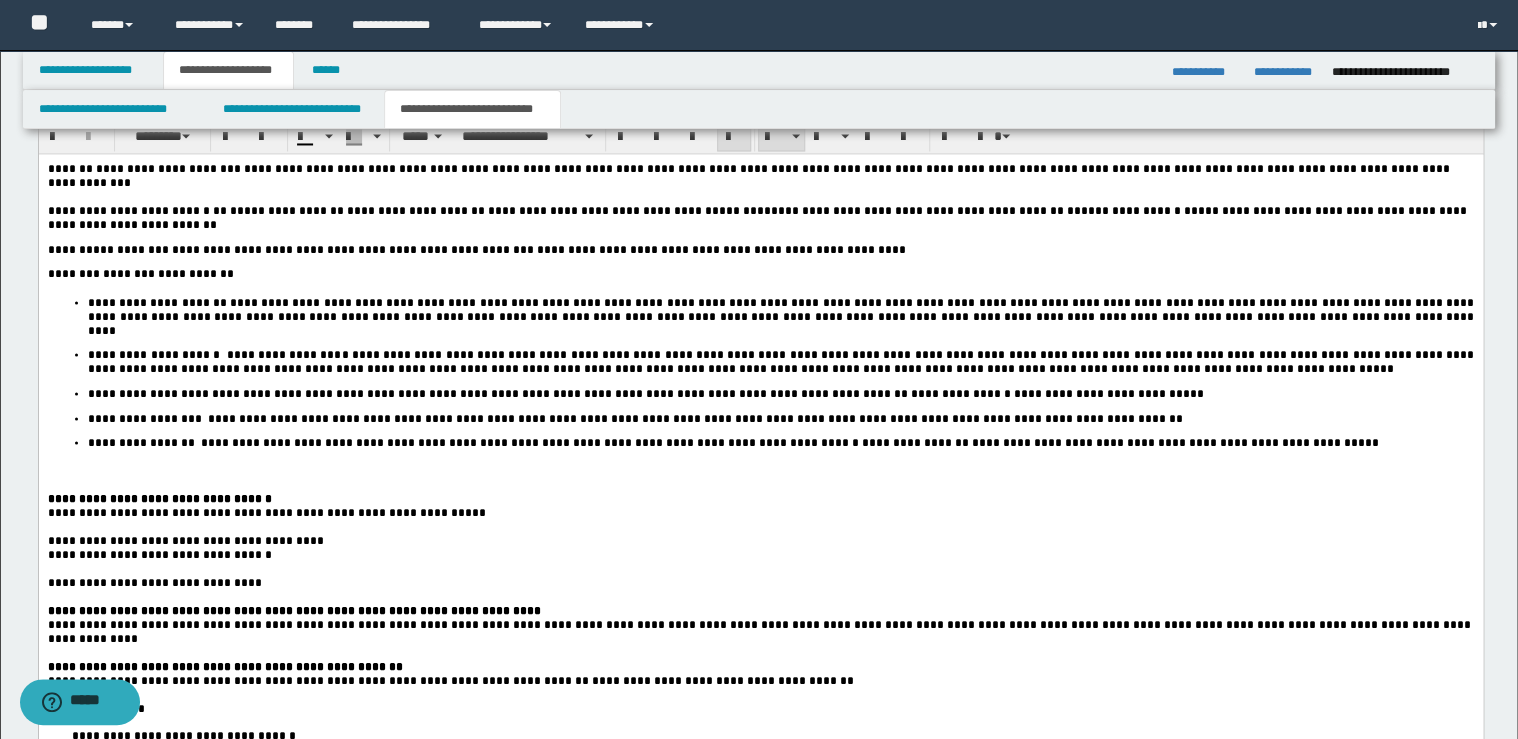 type 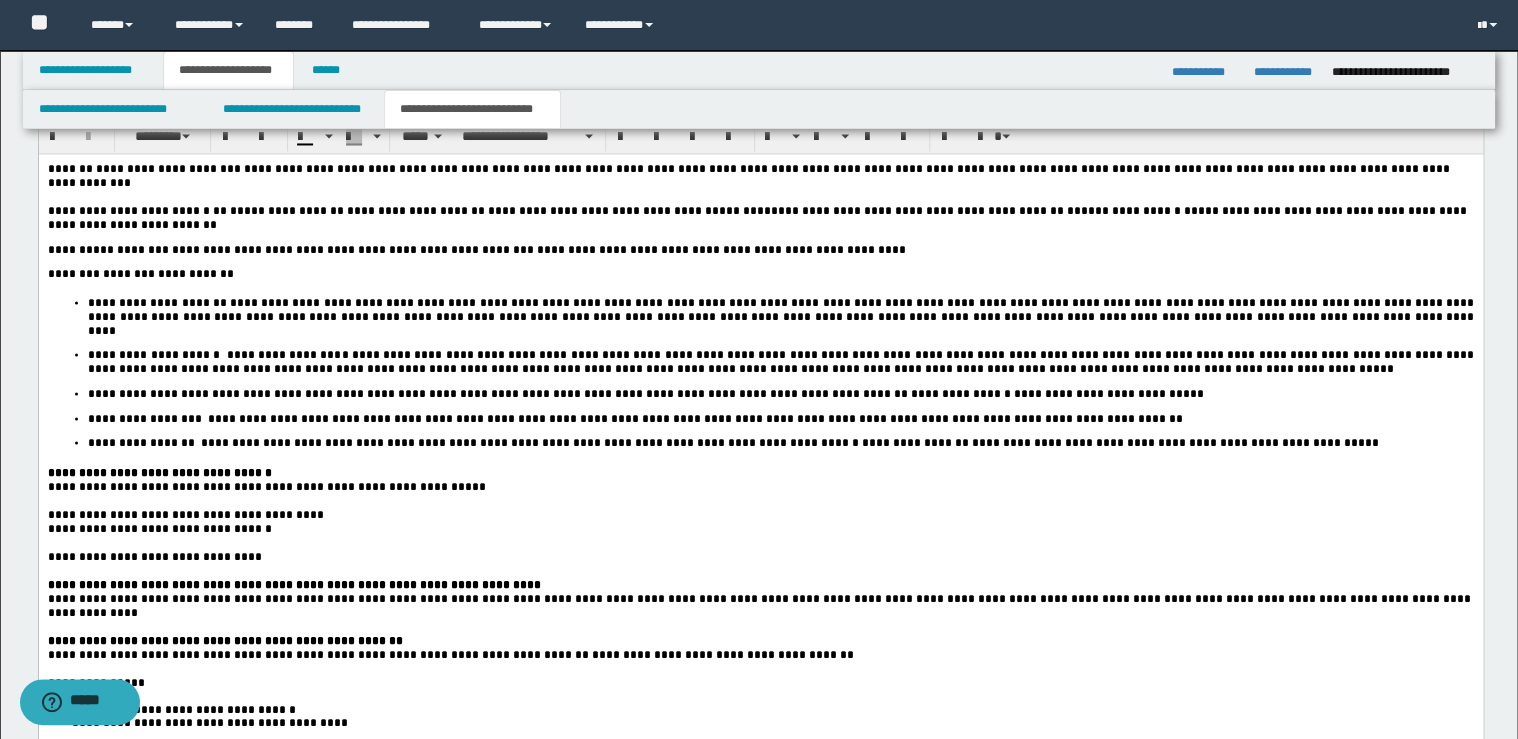 click on "**********" at bounding box center [760, 472] 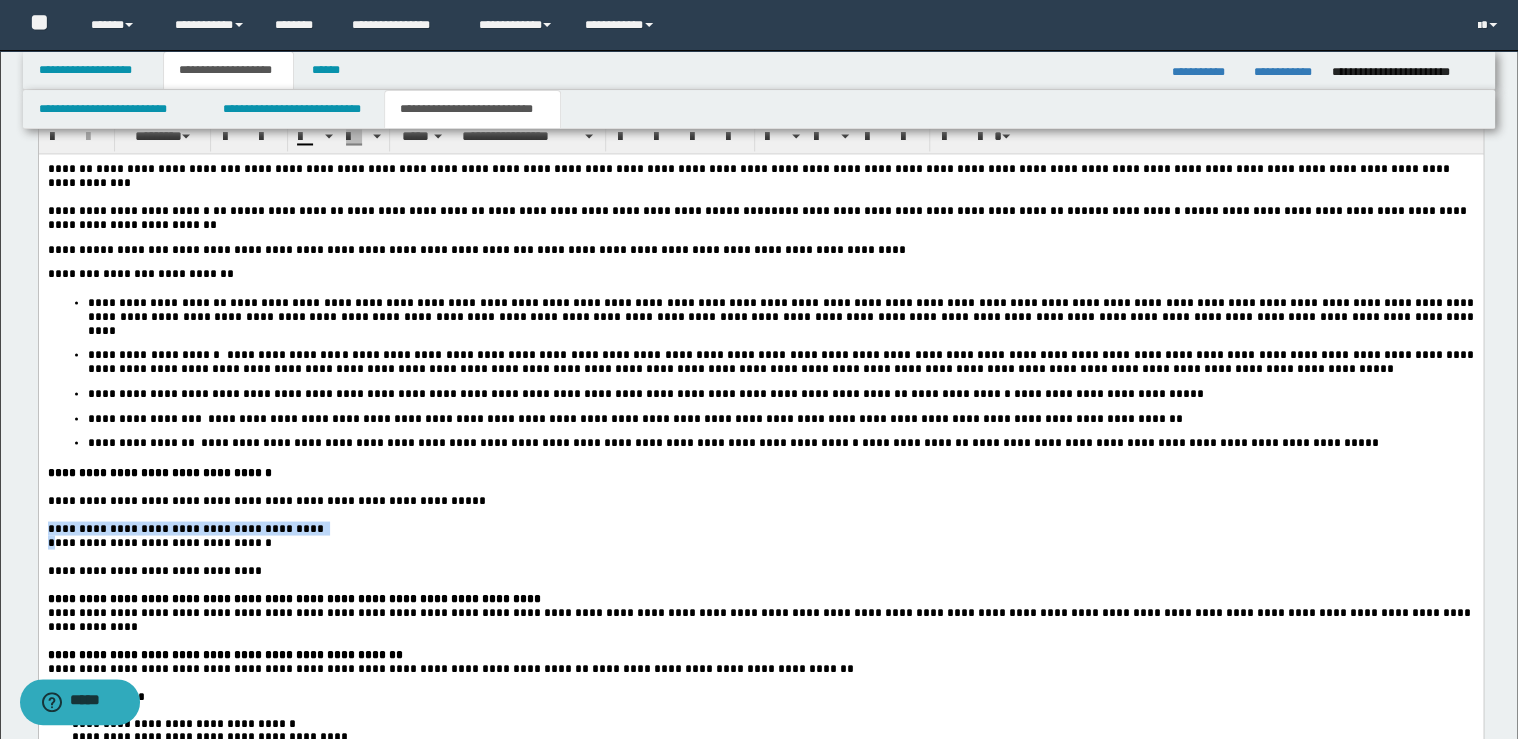 drag, startPoint x: 51, startPoint y: 513, endPoint x: 55, endPoint y: 527, distance: 14.56022 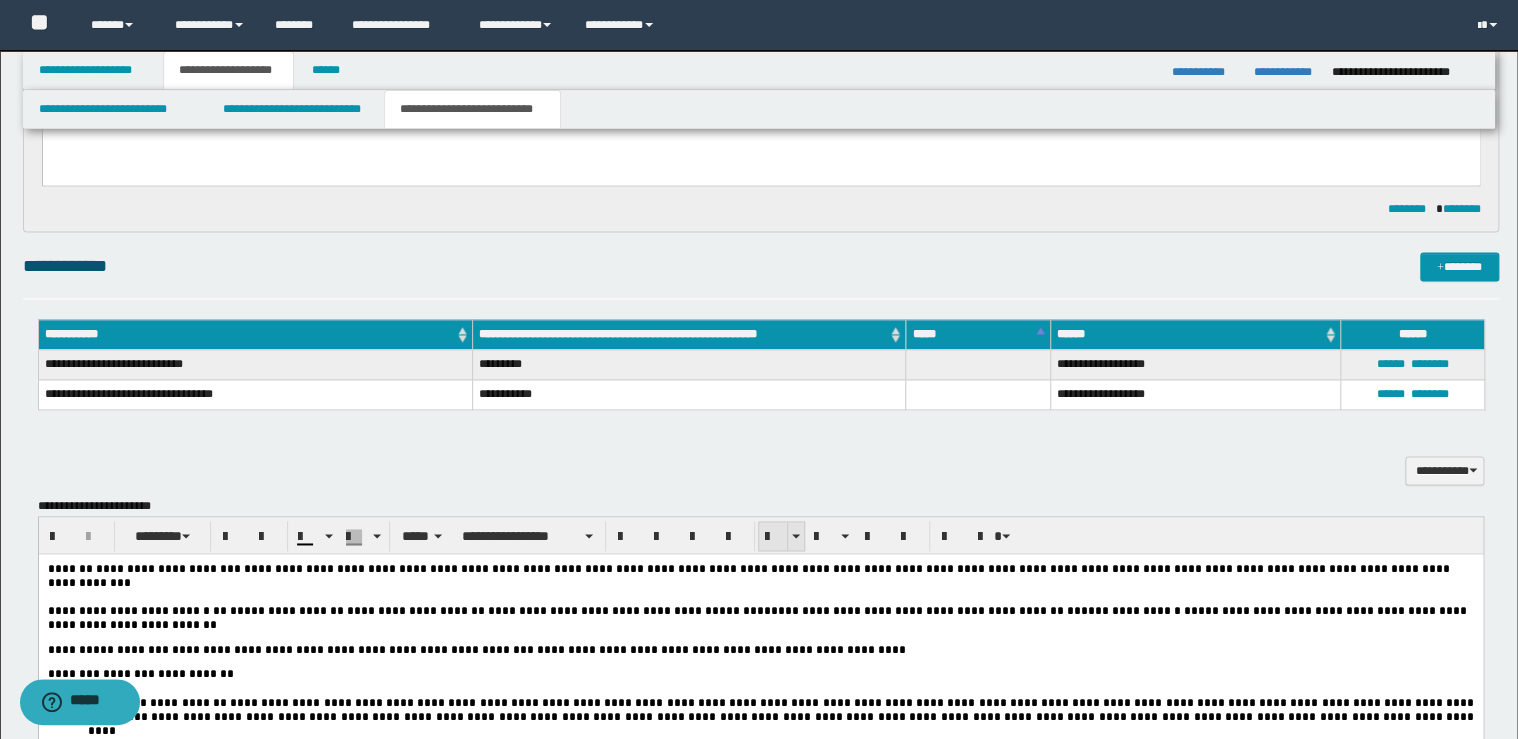 click at bounding box center [773, 537] 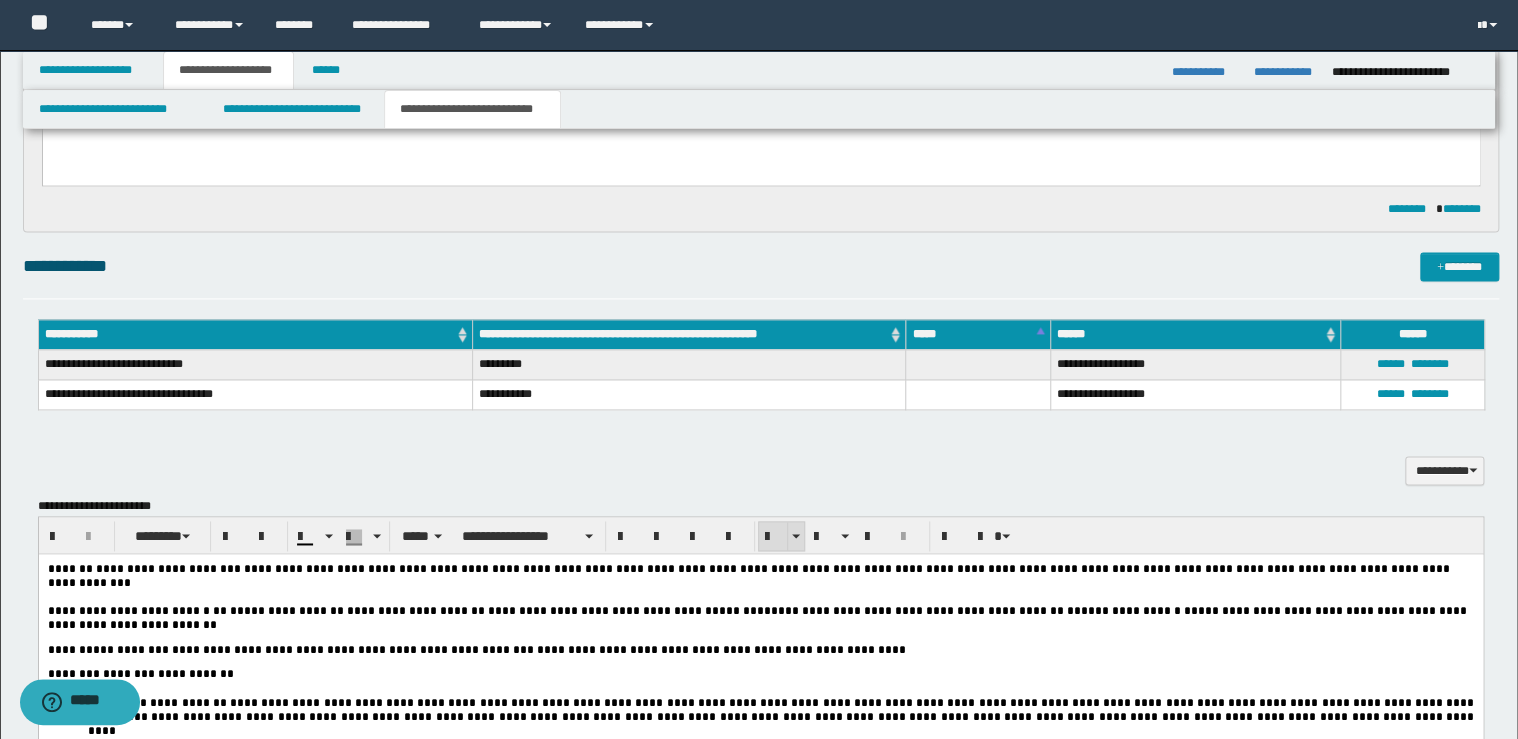 click at bounding box center (773, 537) 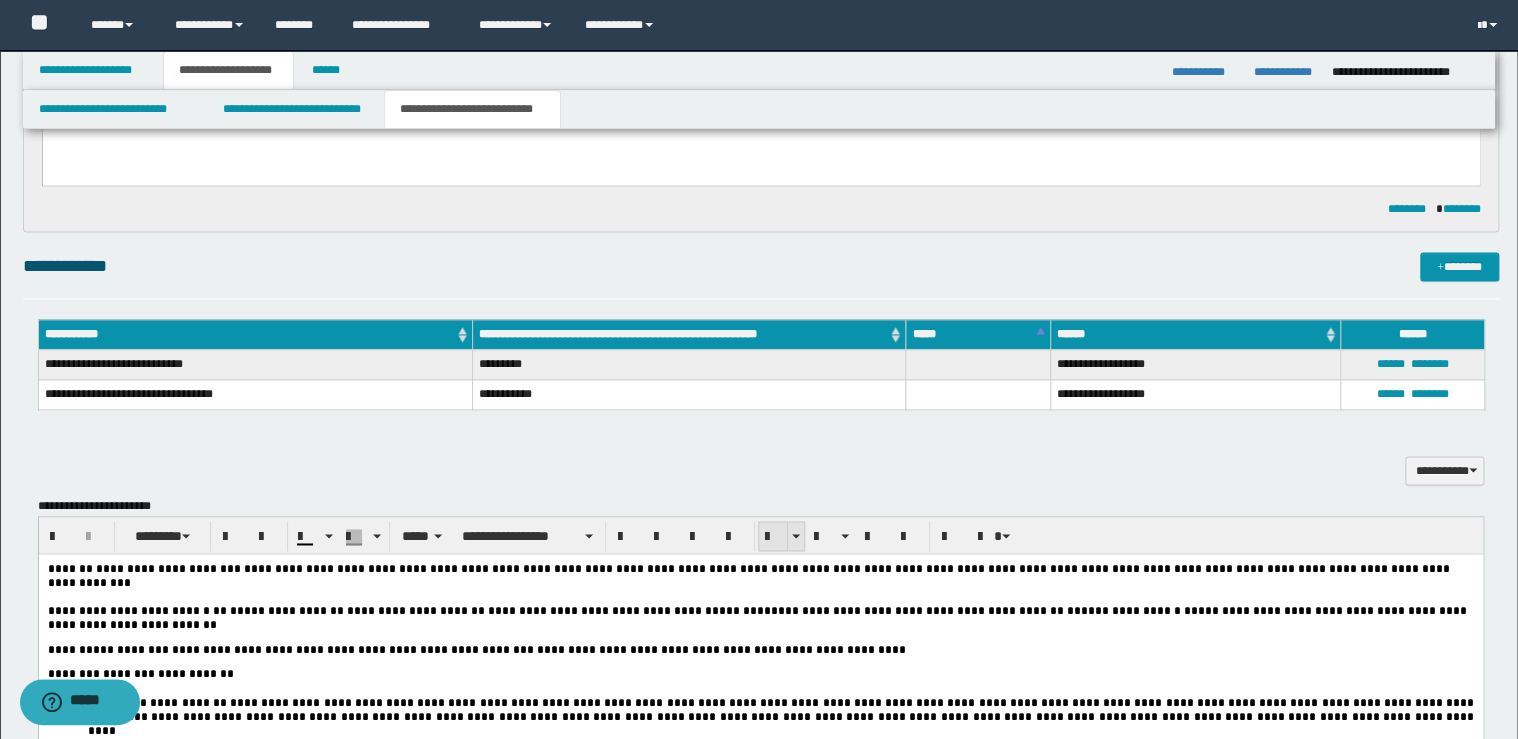 click at bounding box center [773, 537] 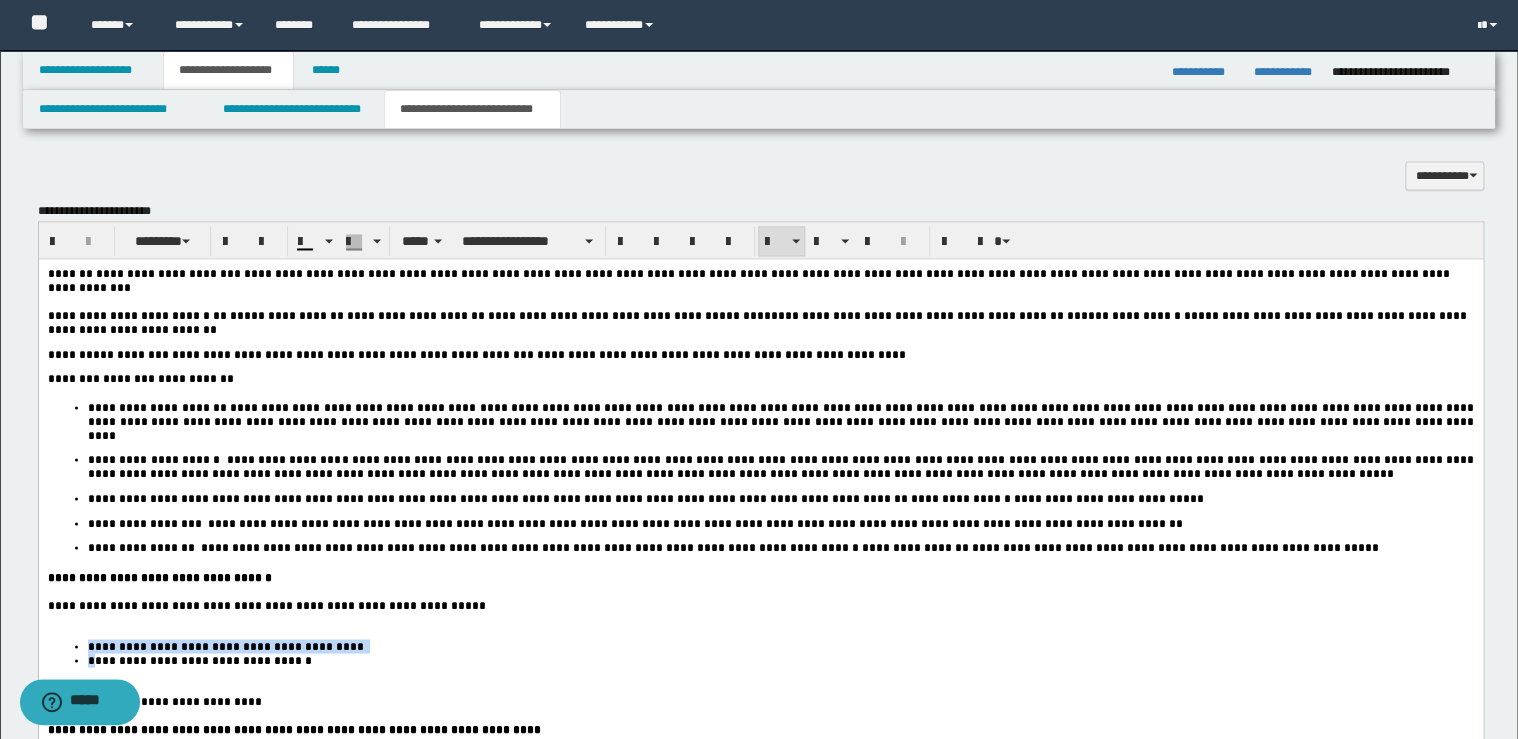 scroll, scrollTop: 1600, scrollLeft: 0, axis: vertical 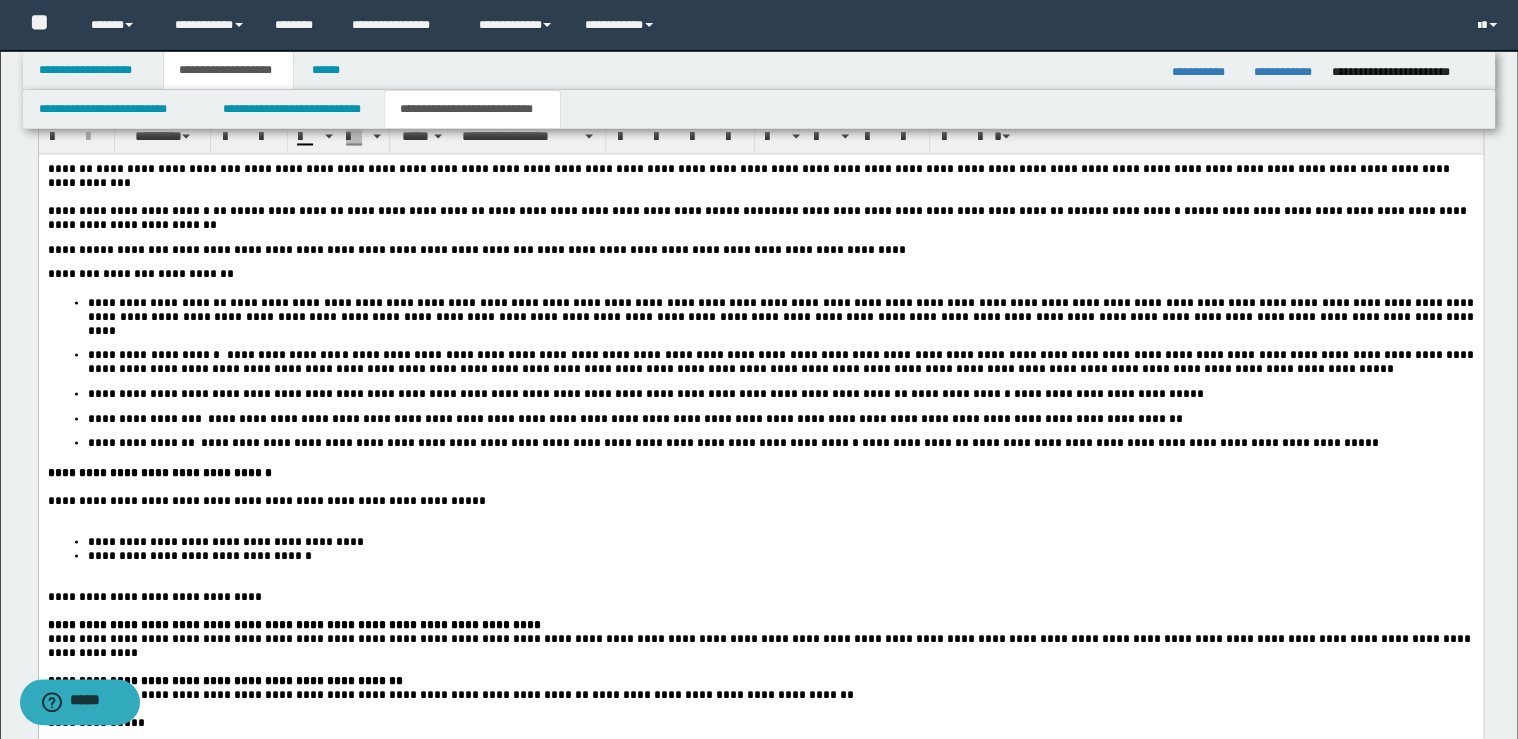 click on "**********" at bounding box center (760, 500) 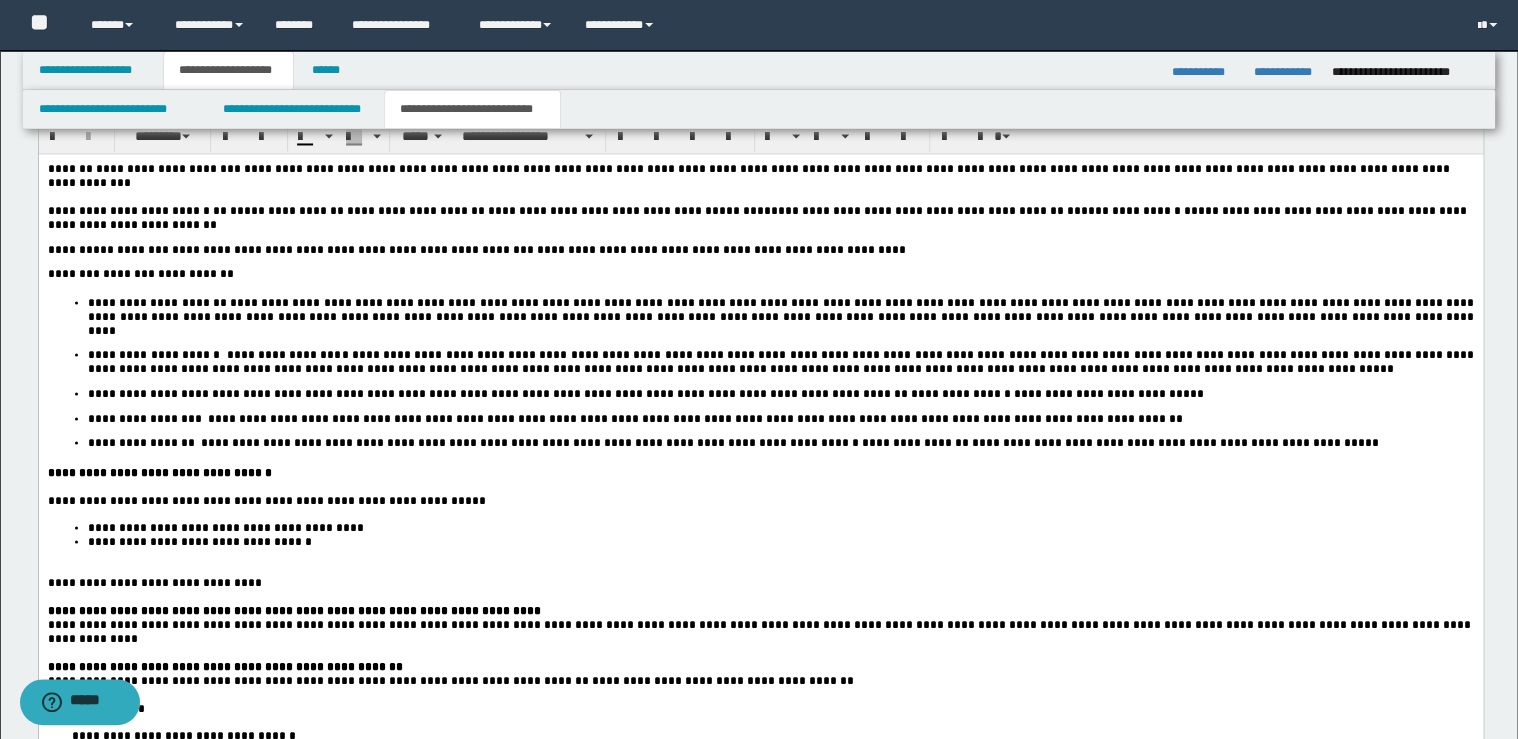 click on "**********" at bounding box center [780, 541] 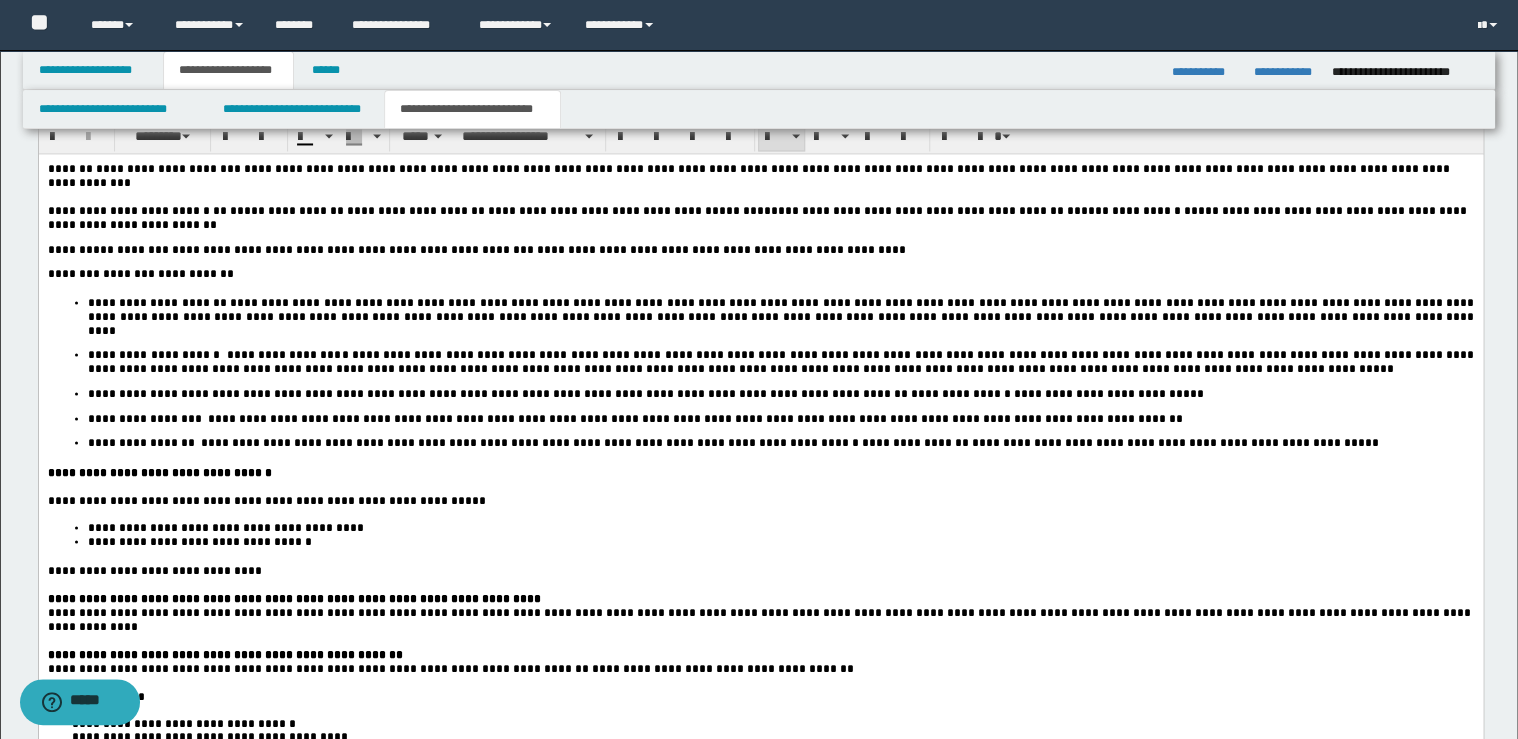 click on "**********" at bounding box center (154, 570) 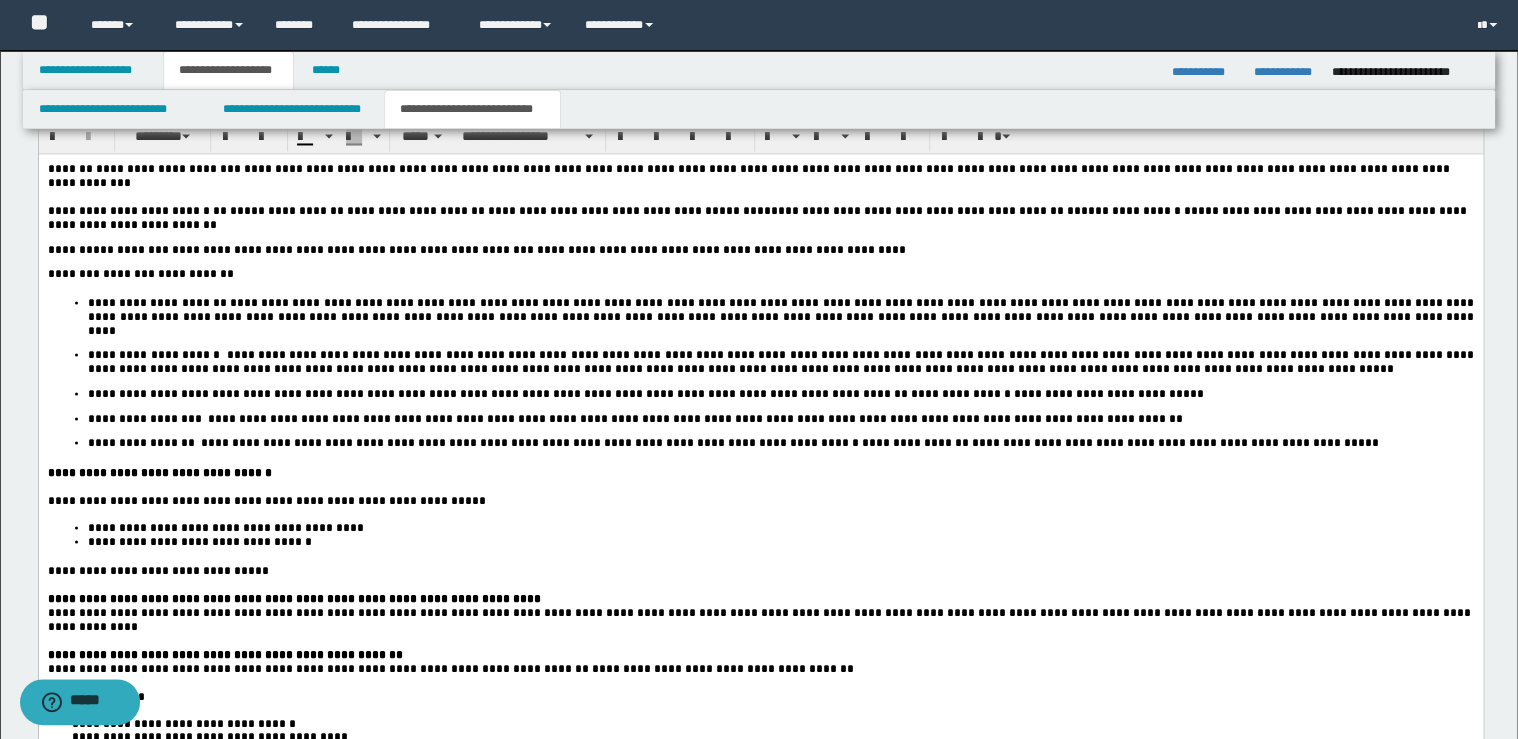 click on "**********" at bounding box center [760, 598] 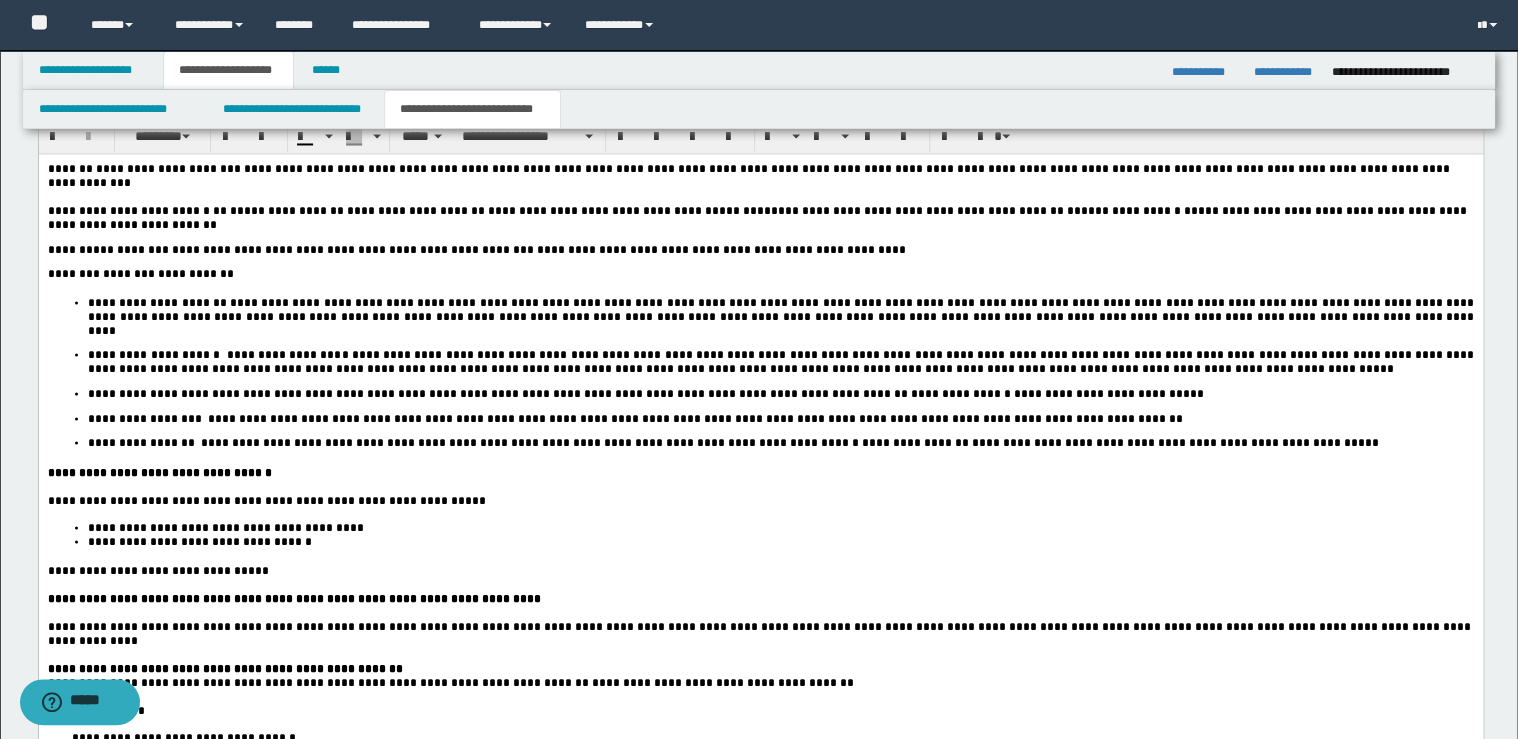 click on "**********" at bounding box center [760, 668] 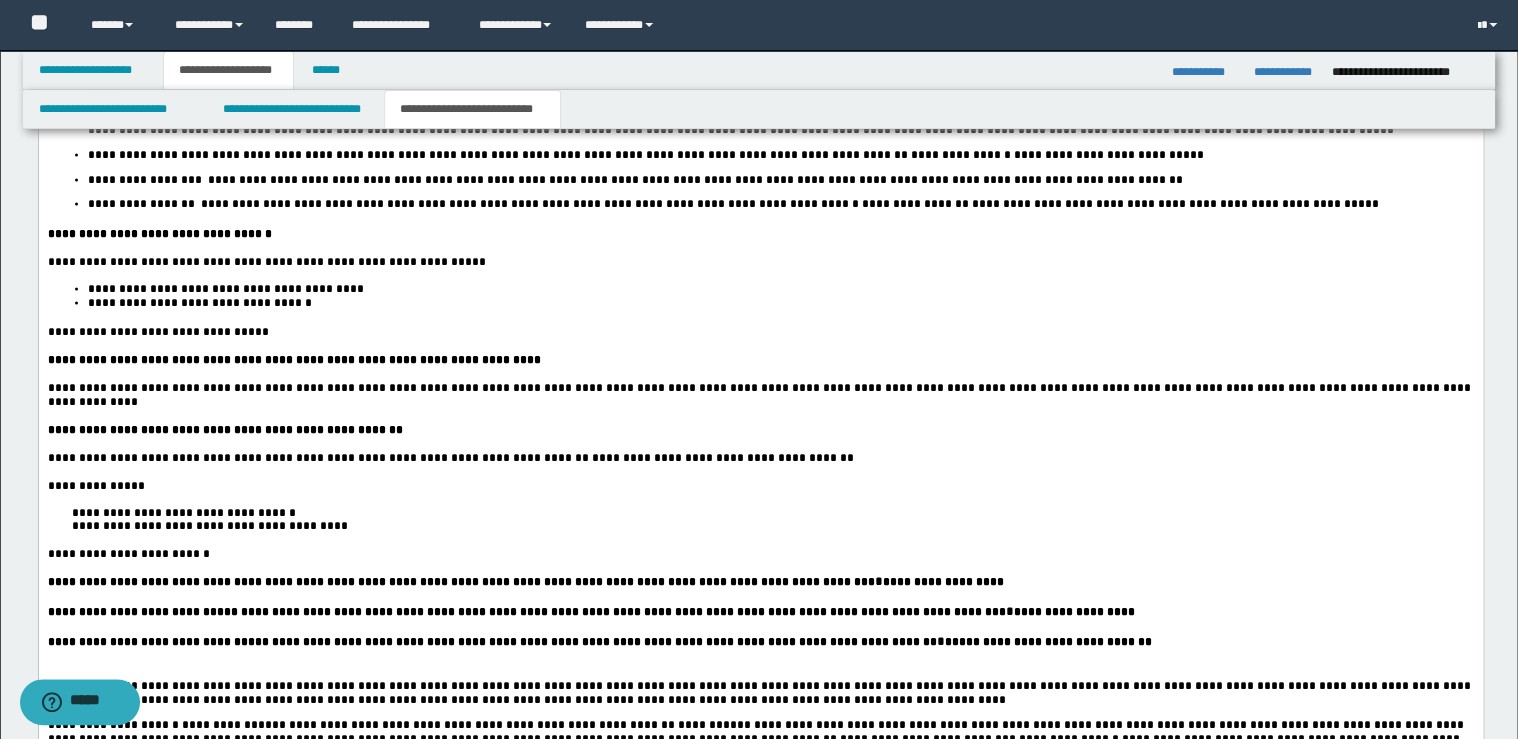 scroll, scrollTop: 1840, scrollLeft: 0, axis: vertical 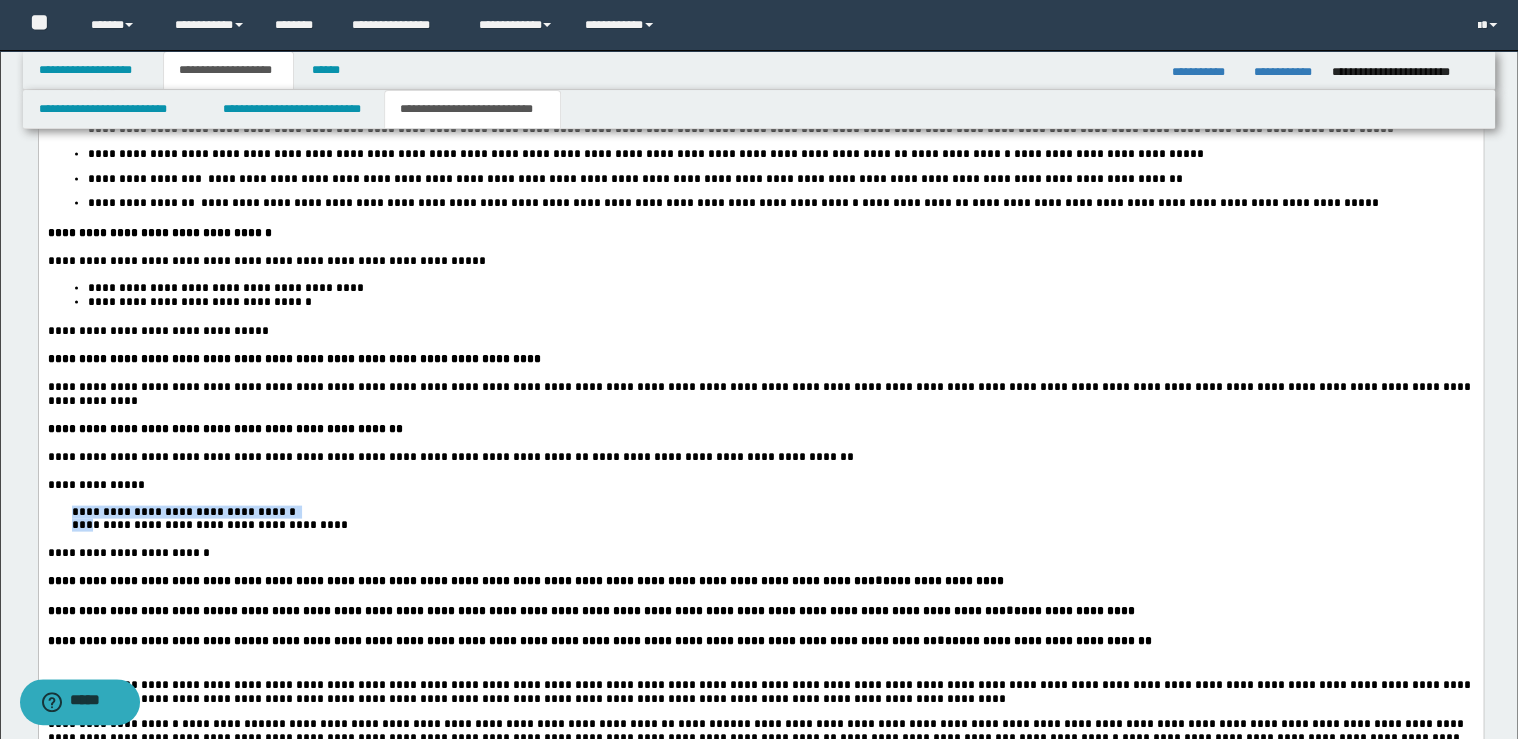 drag, startPoint x: 75, startPoint y: 508, endPoint x: 91, endPoint y: 524, distance: 22.627417 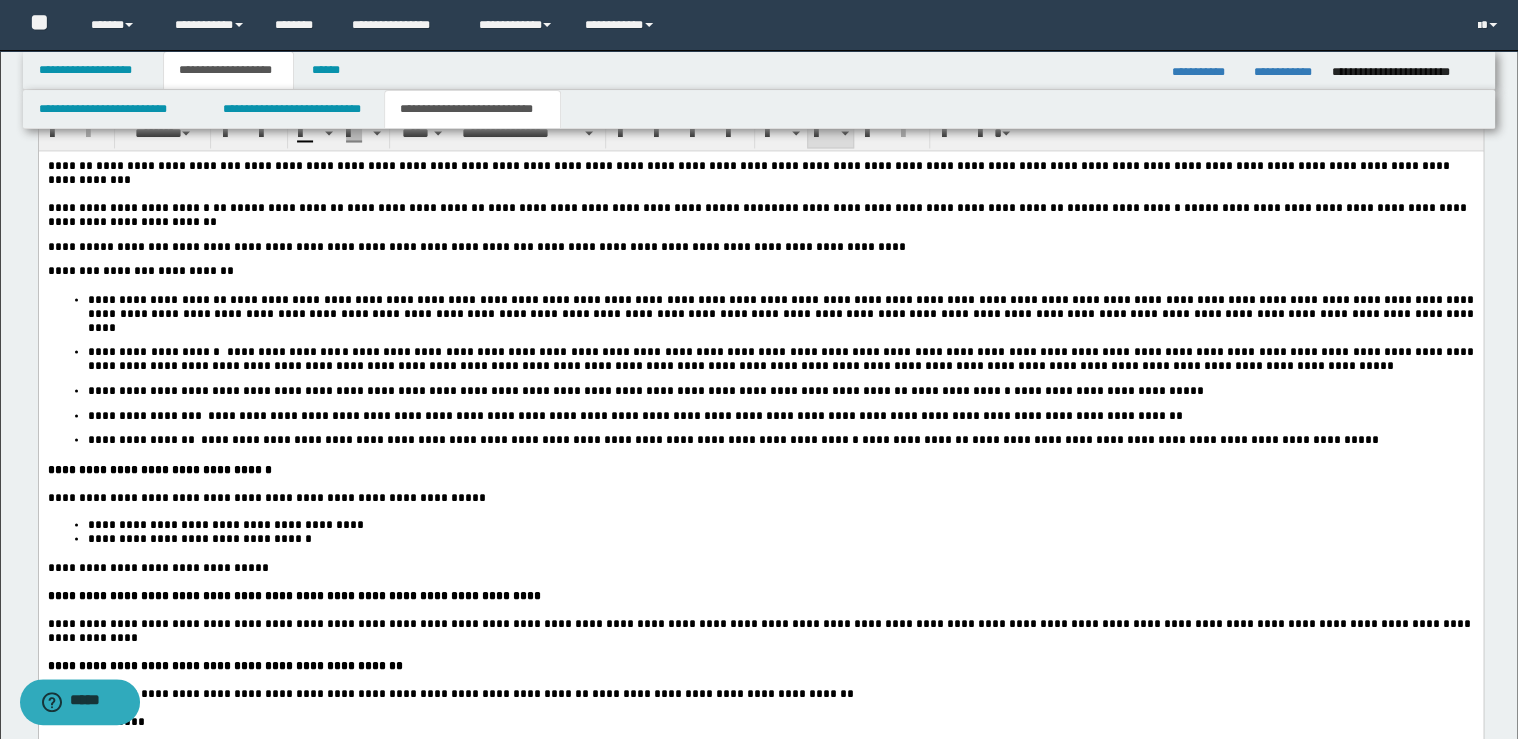 scroll, scrollTop: 1440, scrollLeft: 0, axis: vertical 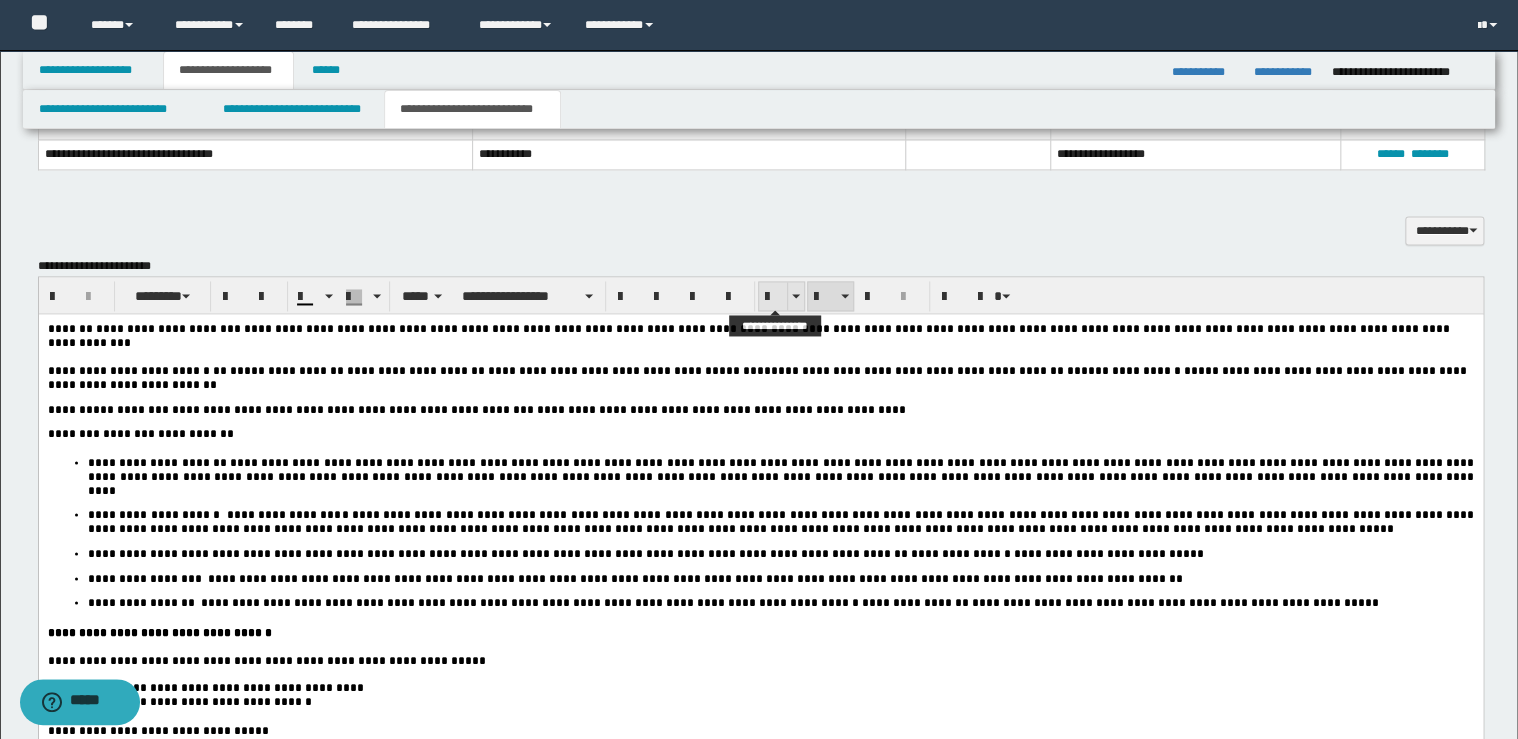 click at bounding box center [773, 297] 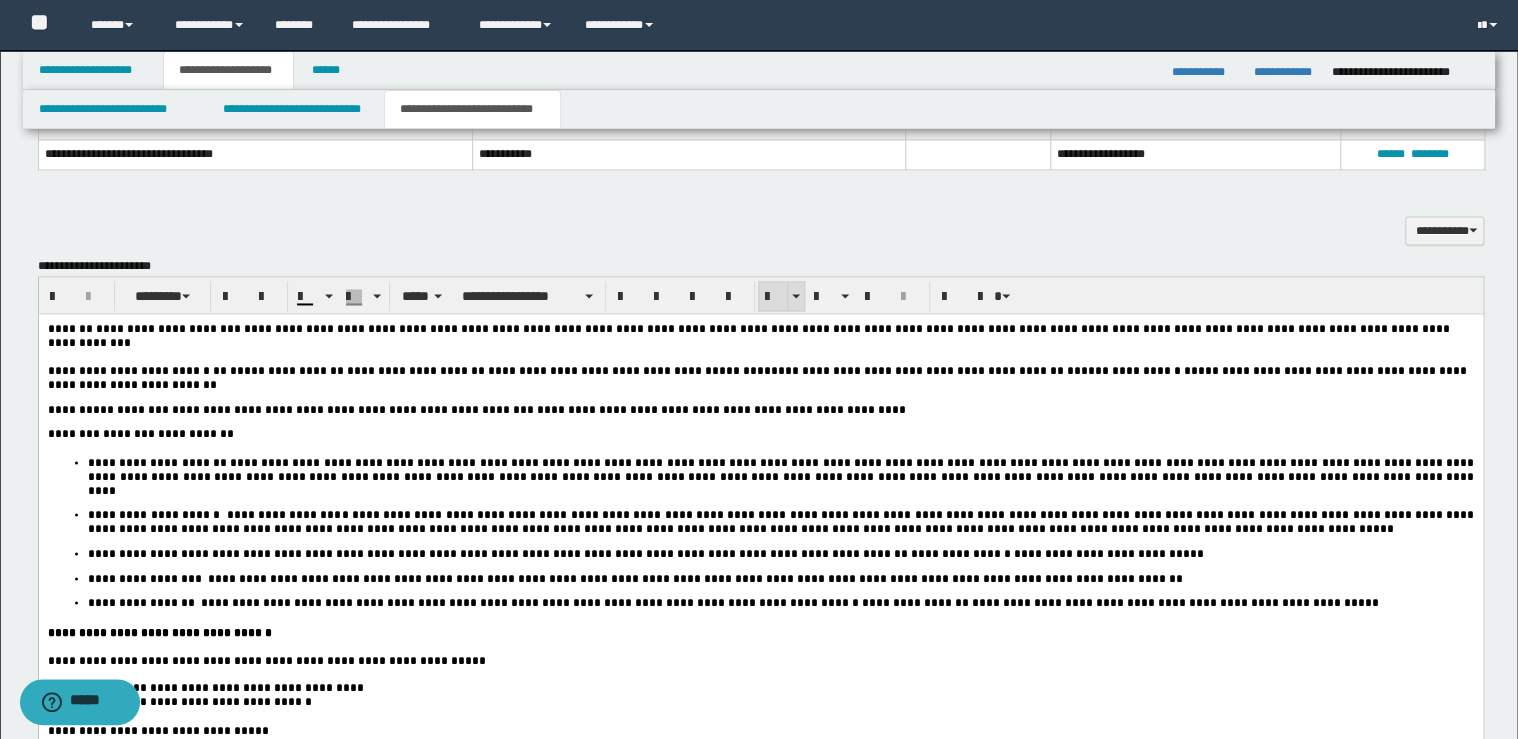 click at bounding box center [773, 297] 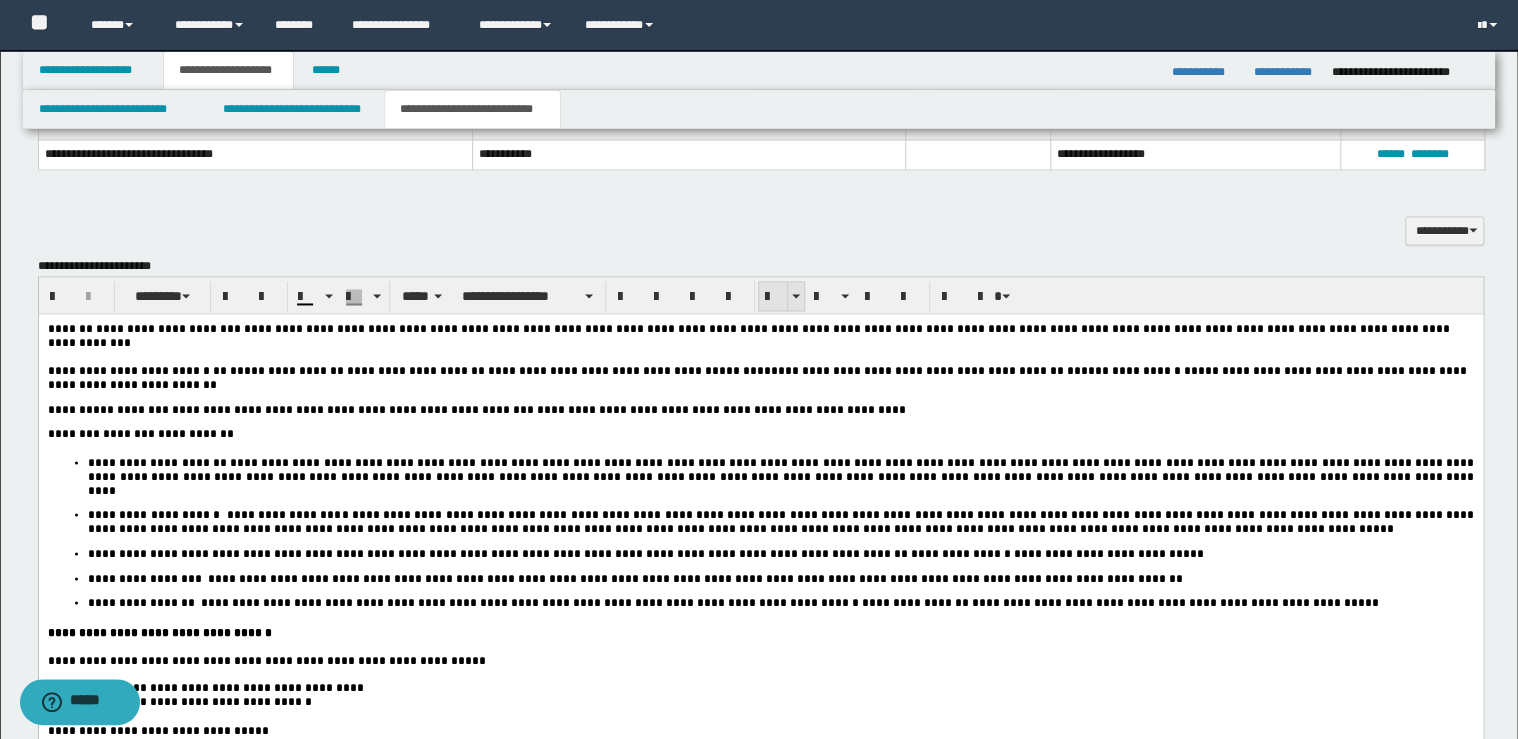 click at bounding box center [773, 297] 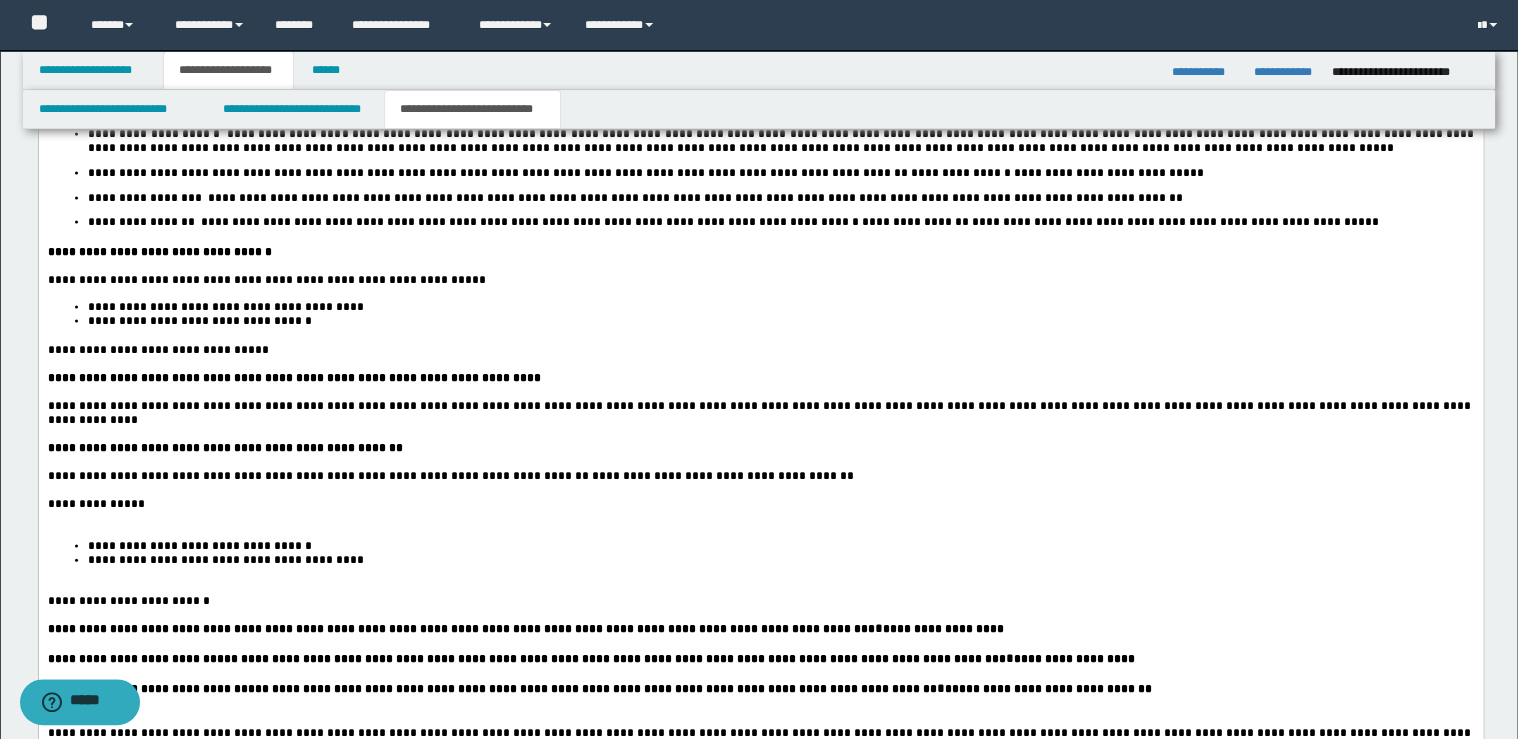 scroll, scrollTop: 1840, scrollLeft: 0, axis: vertical 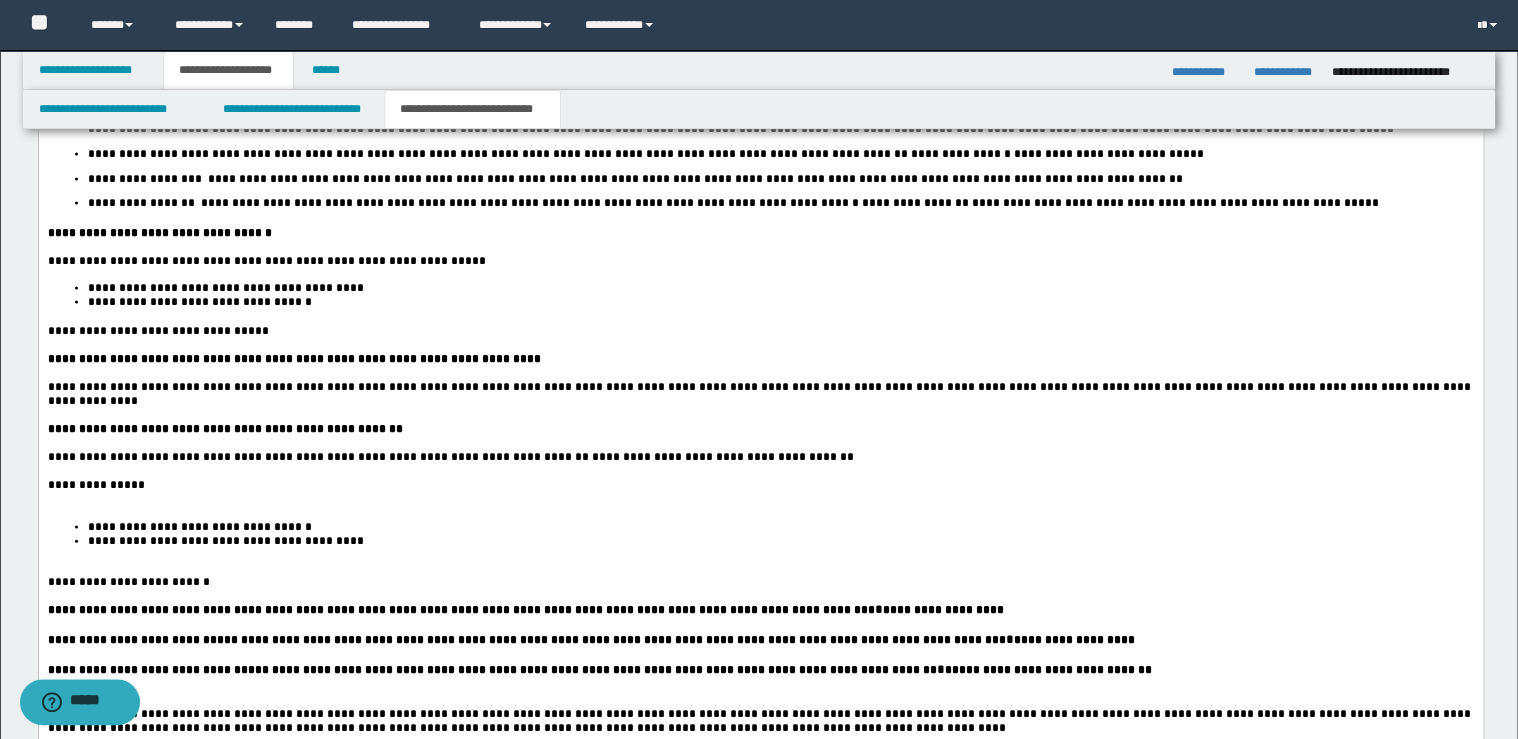click on "**********" at bounding box center [760, 485] 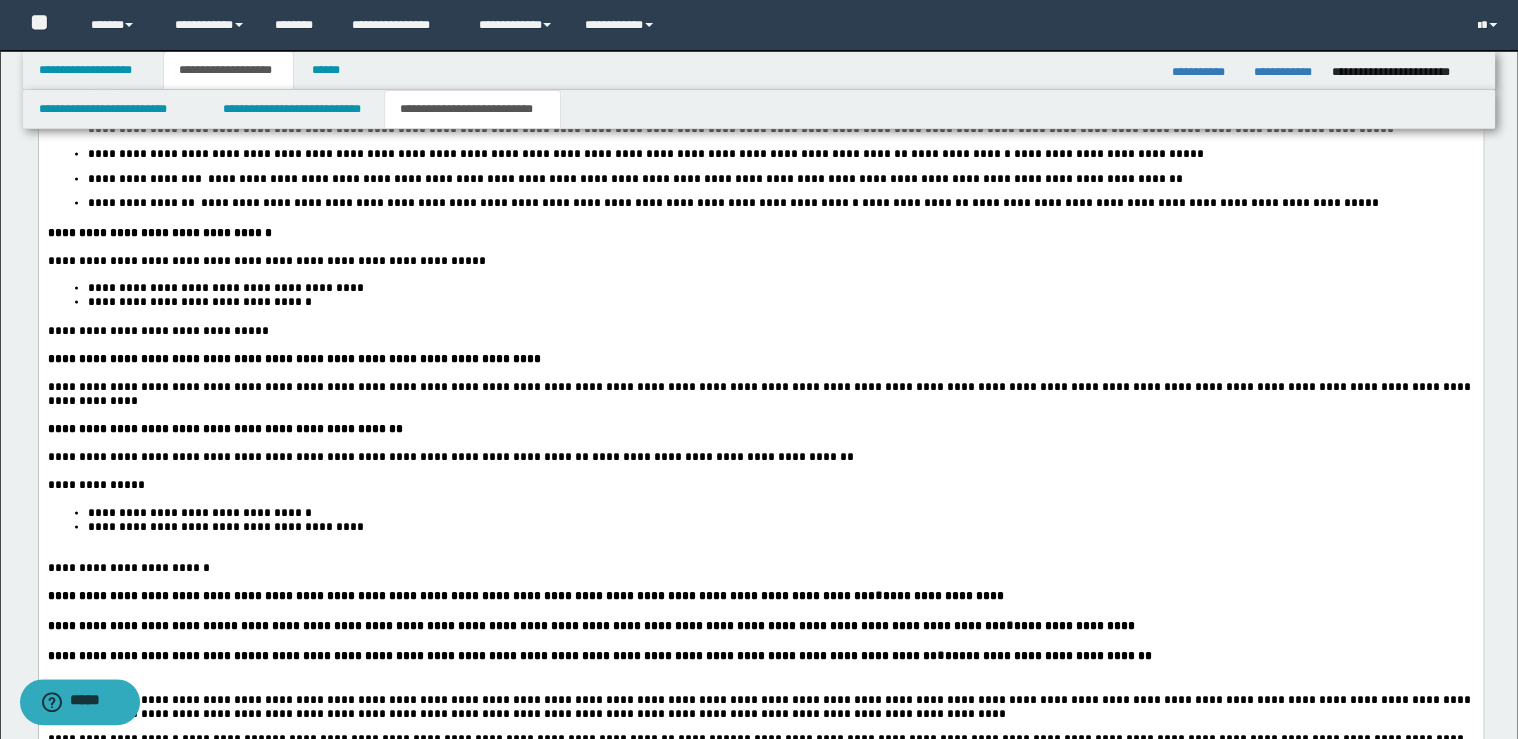 click on "**********" at bounding box center [780, 527] 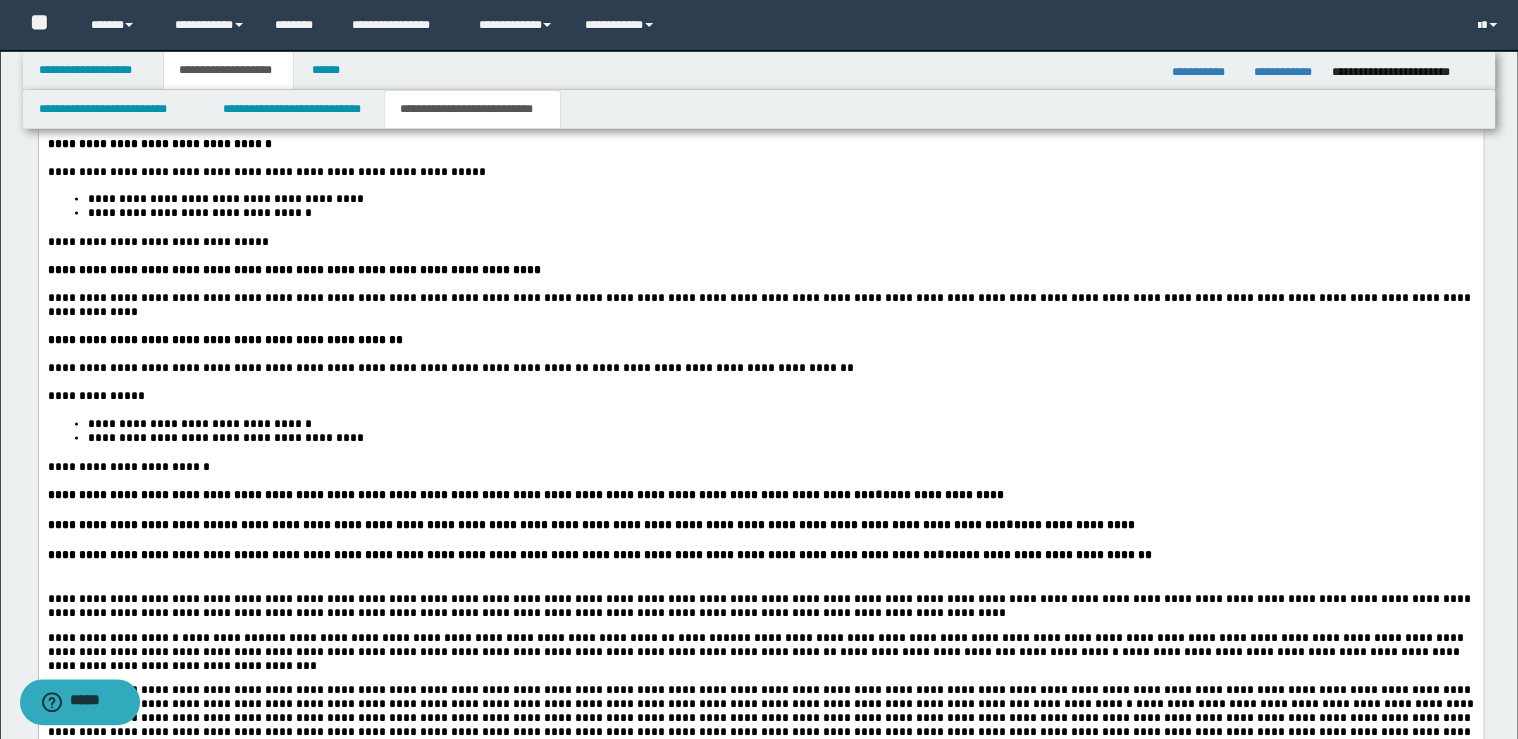 scroll, scrollTop: 2080, scrollLeft: 0, axis: vertical 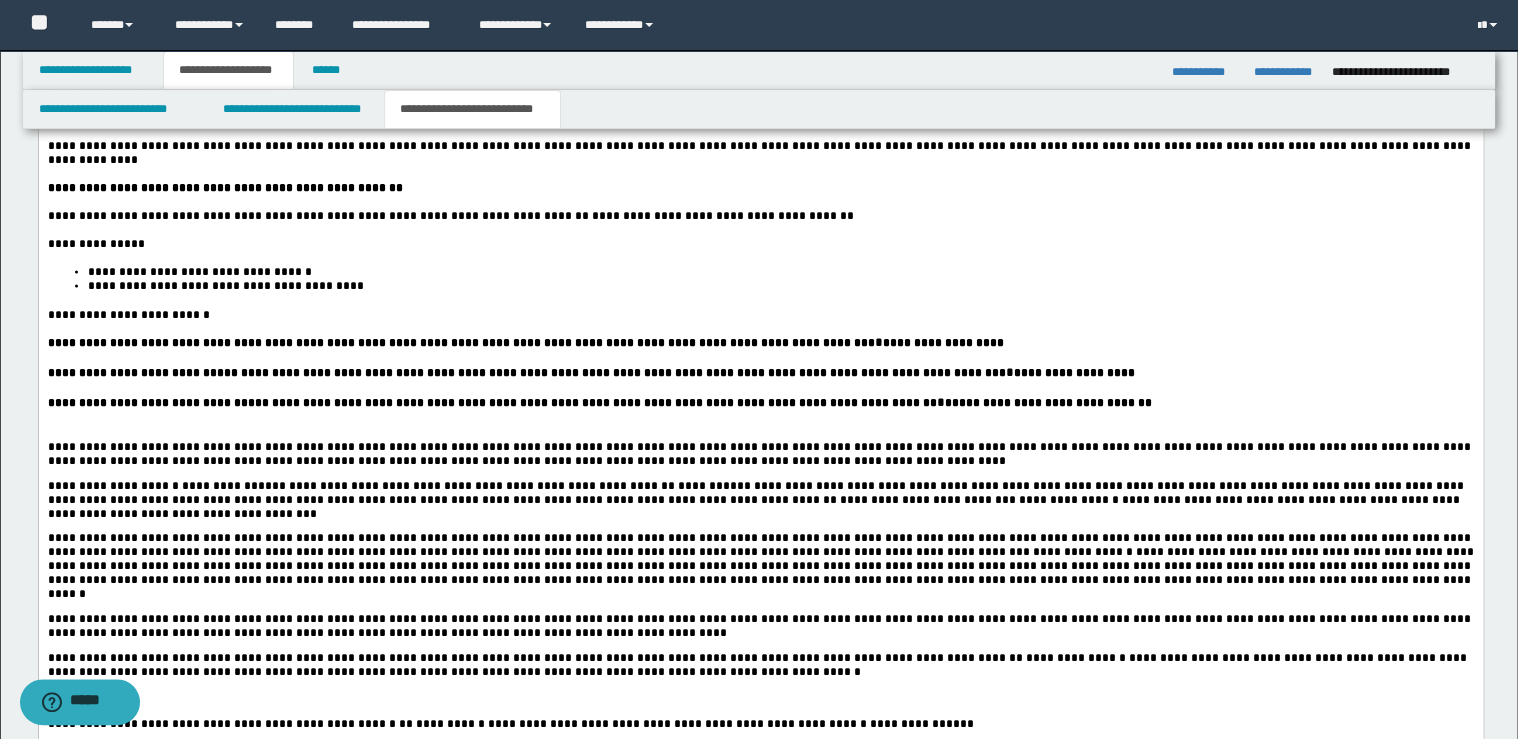 click at bounding box center (760, 420) 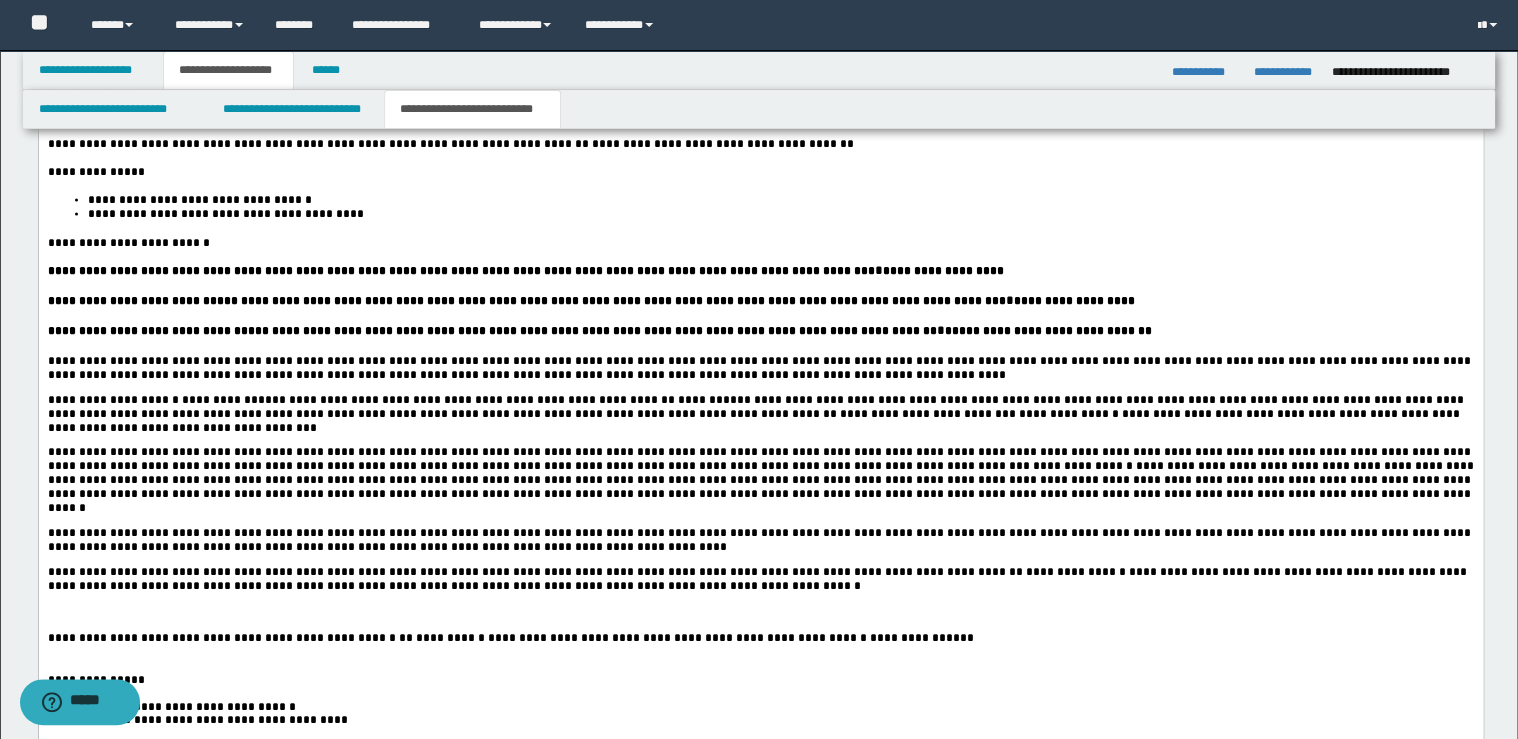 scroll, scrollTop: 2240, scrollLeft: 0, axis: vertical 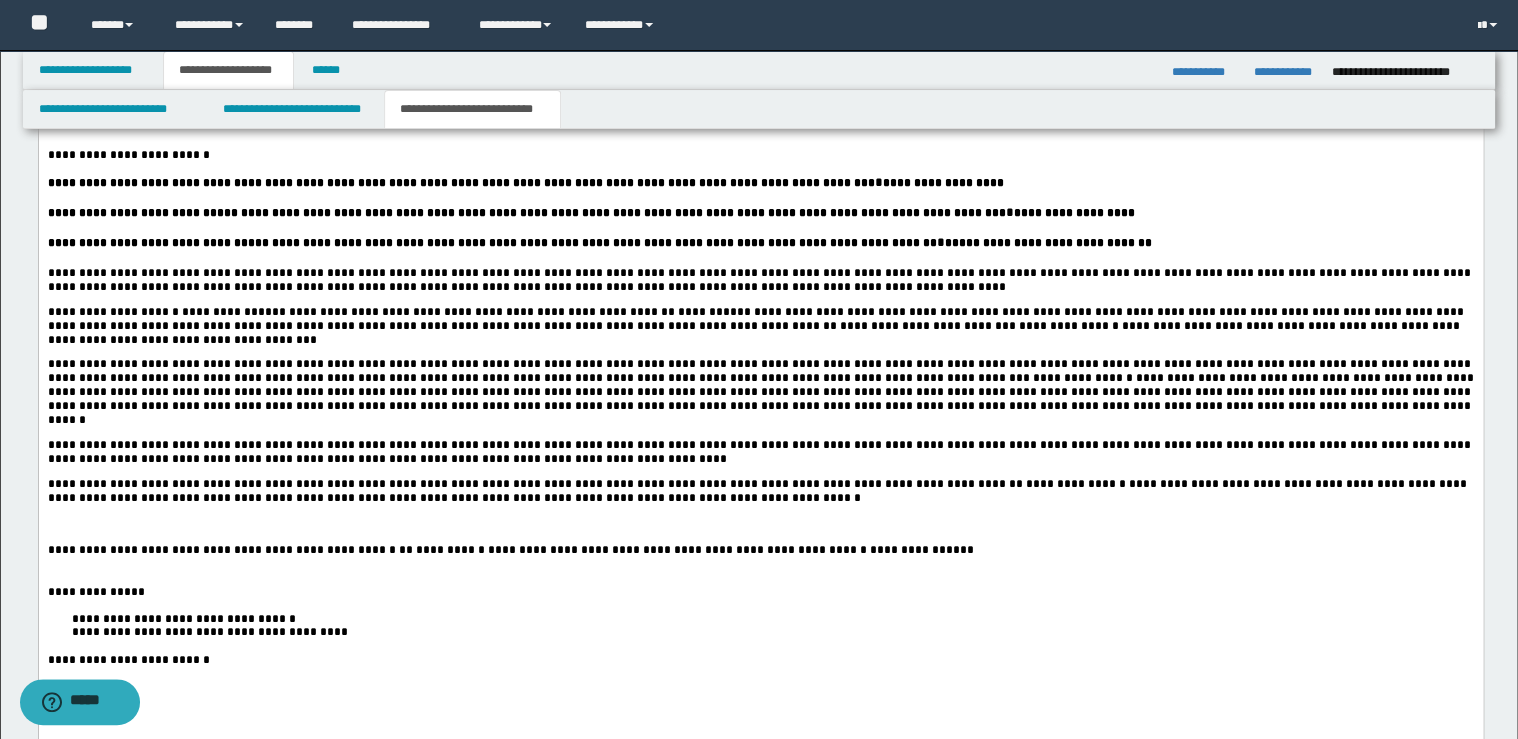click on "**********" at bounding box center (760, 492) 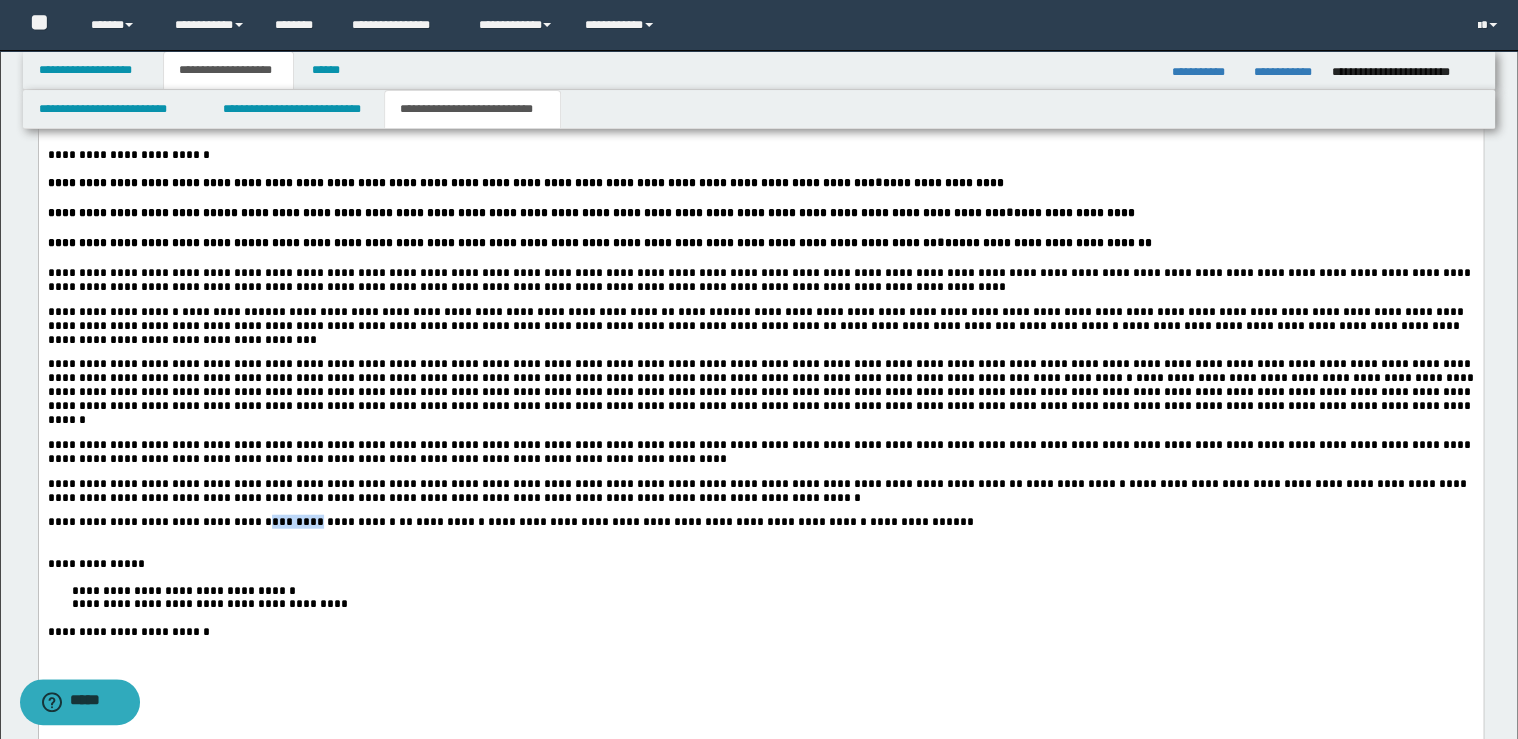 drag, startPoint x: 296, startPoint y: 532, endPoint x: 227, endPoint y: 528, distance: 69.115845 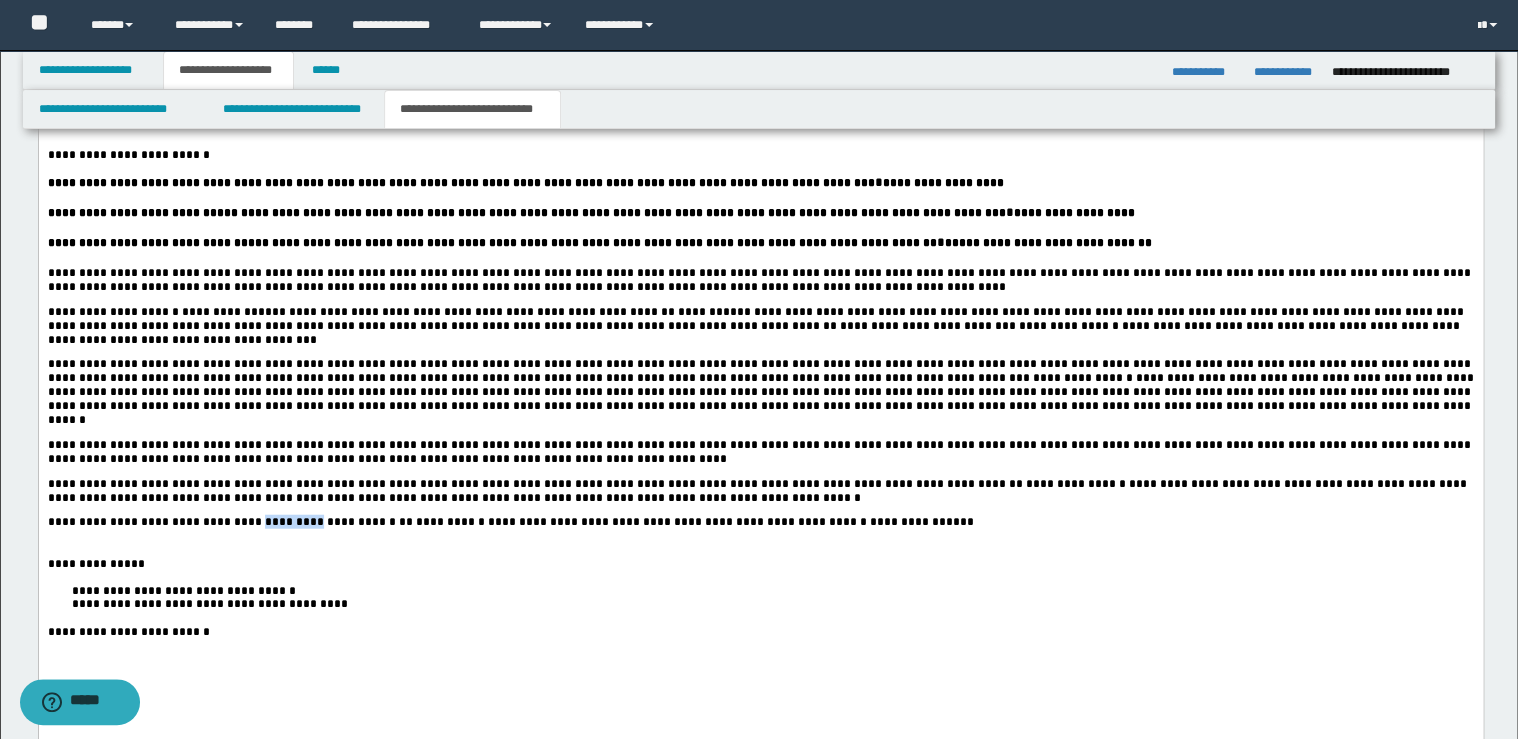 drag, startPoint x: 222, startPoint y: 530, endPoint x: 292, endPoint y: 529, distance: 70.00714 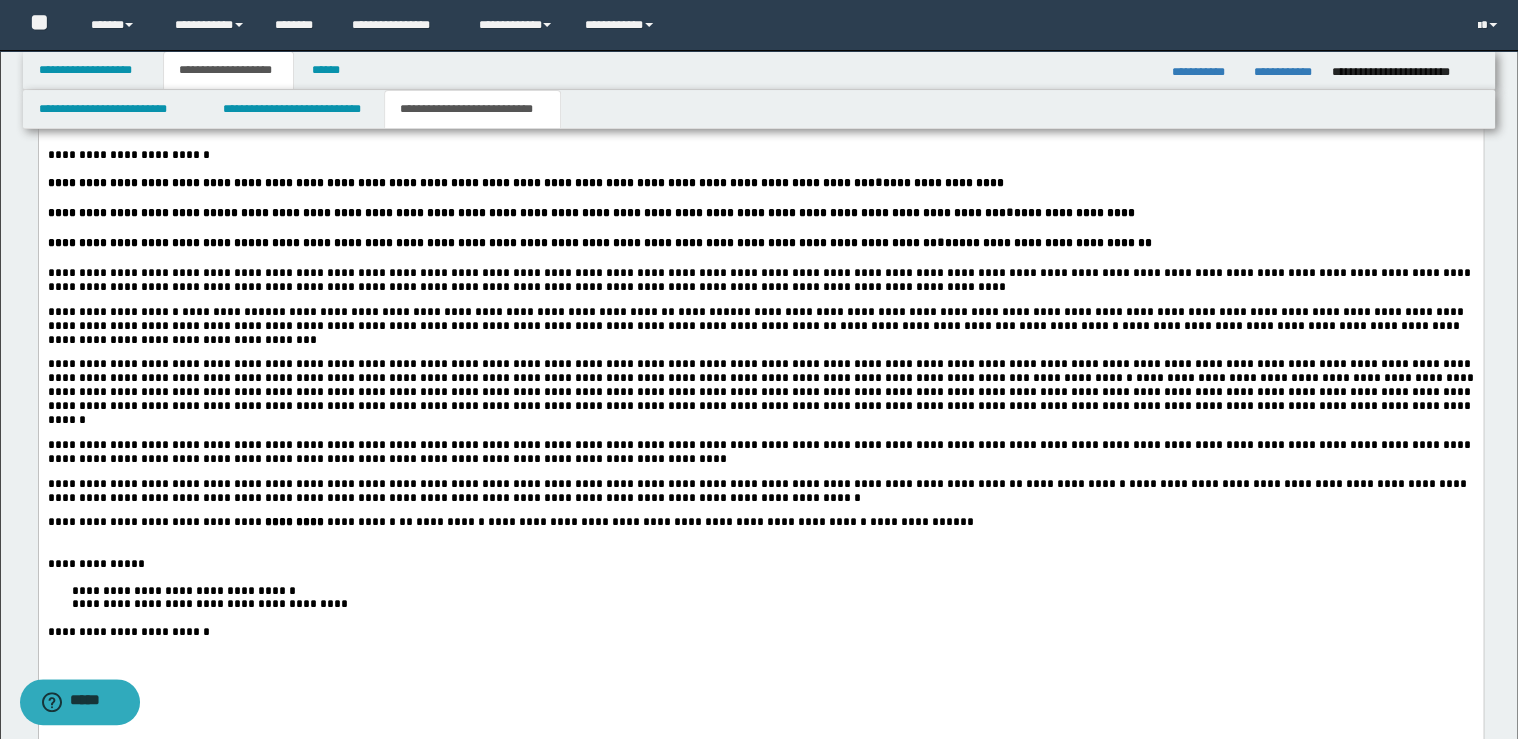click on "**********" at bounding box center (760, 523) 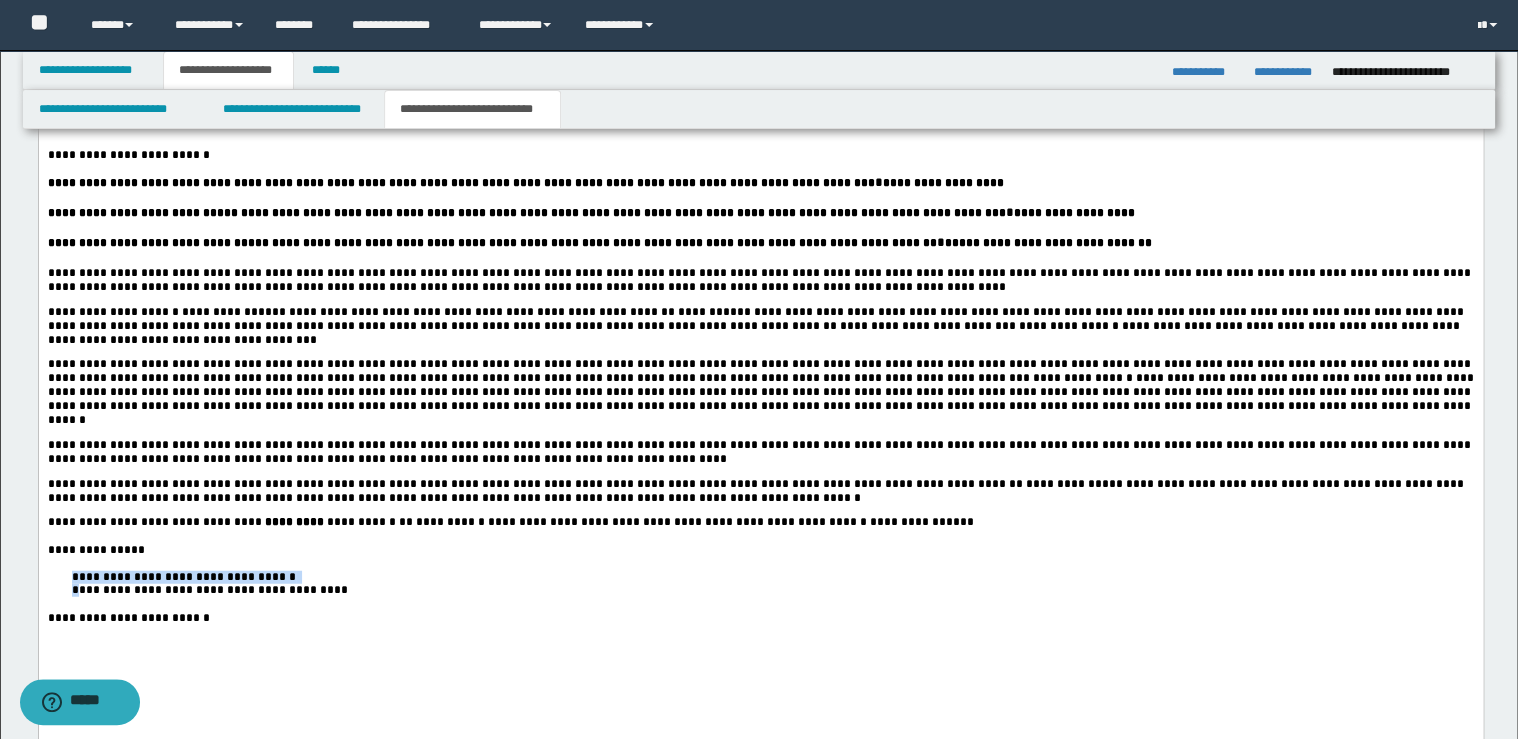 drag, startPoint x: 65, startPoint y: 588, endPoint x: 79, endPoint y: 601, distance: 19.104973 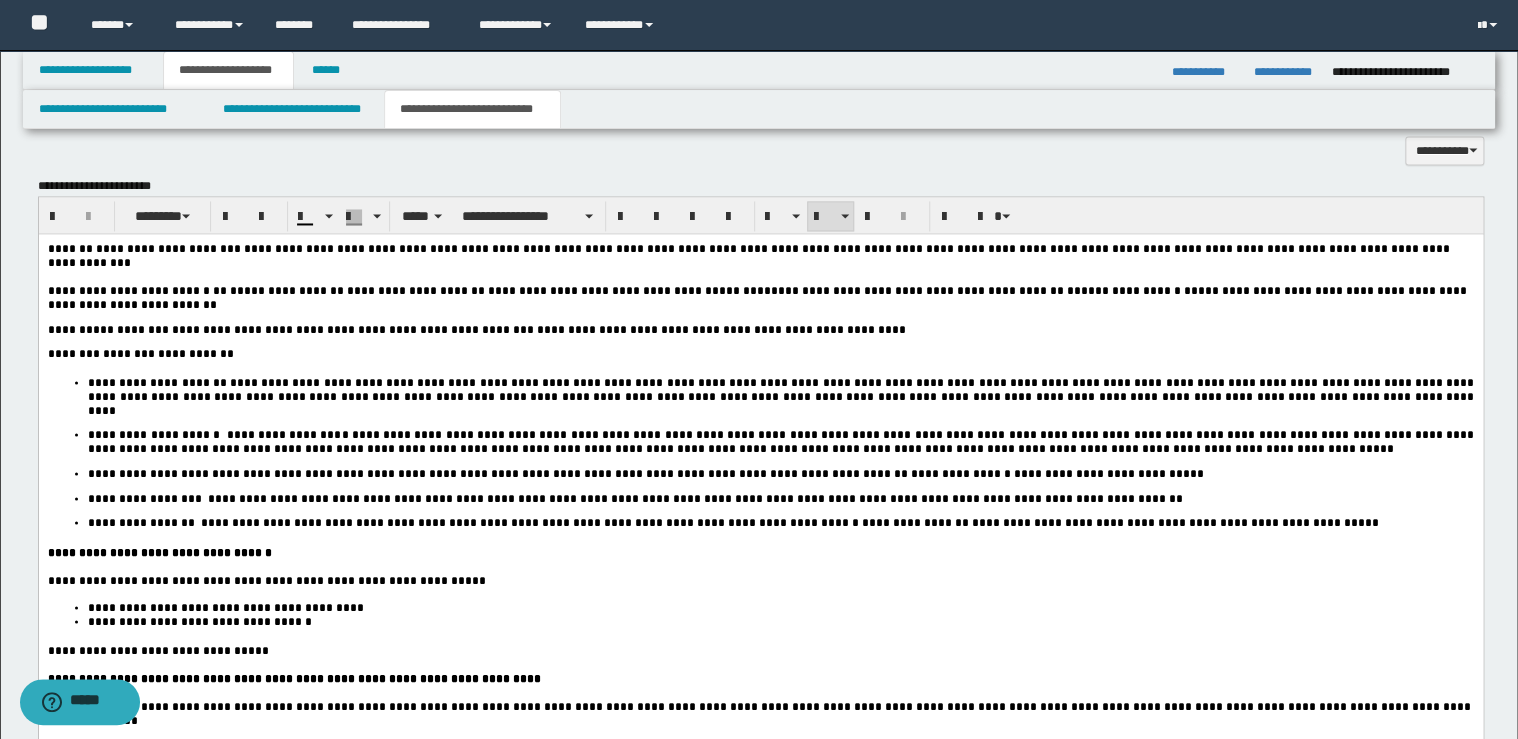 scroll, scrollTop: 1120, scrollLeft: 0, axis: vertical 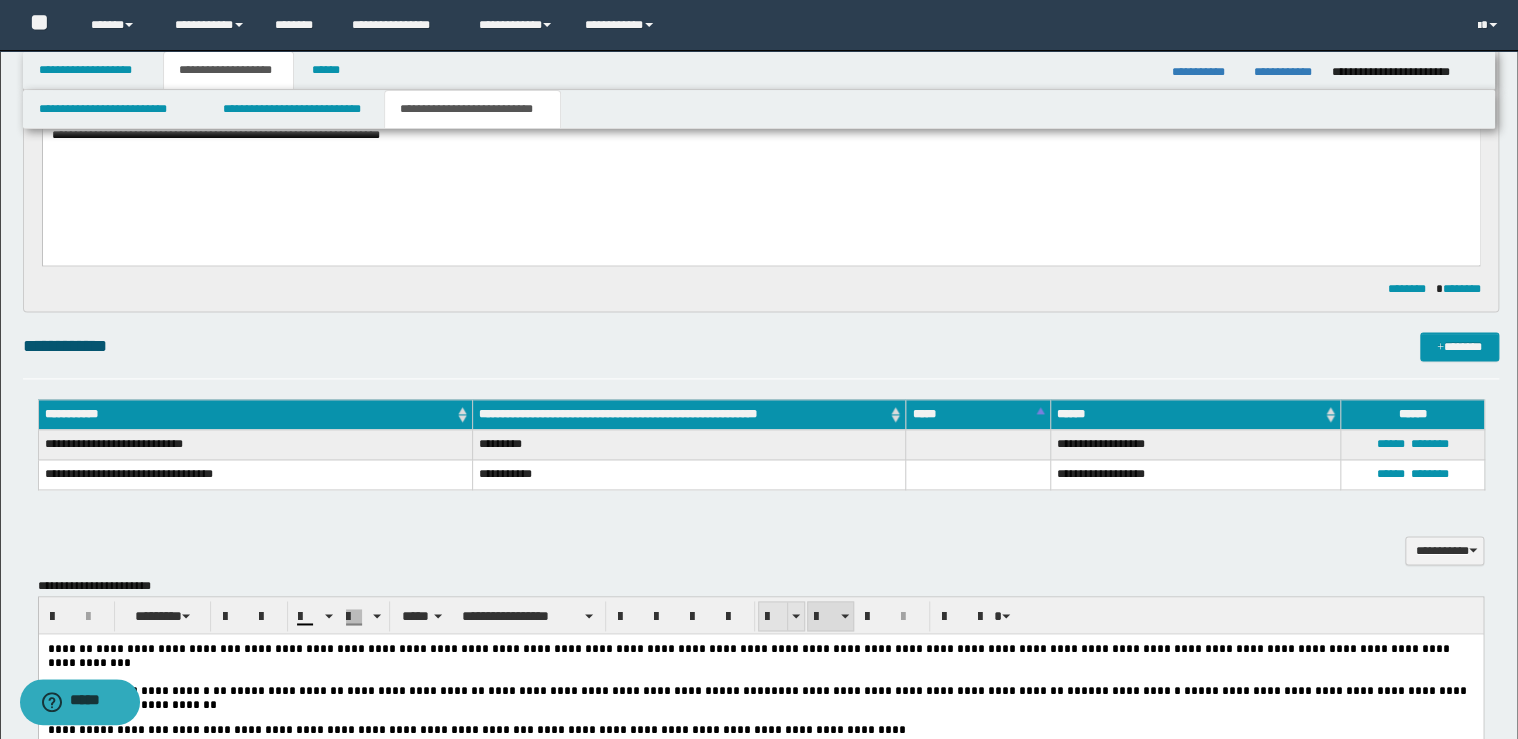 click at bounding box center [773, 616] 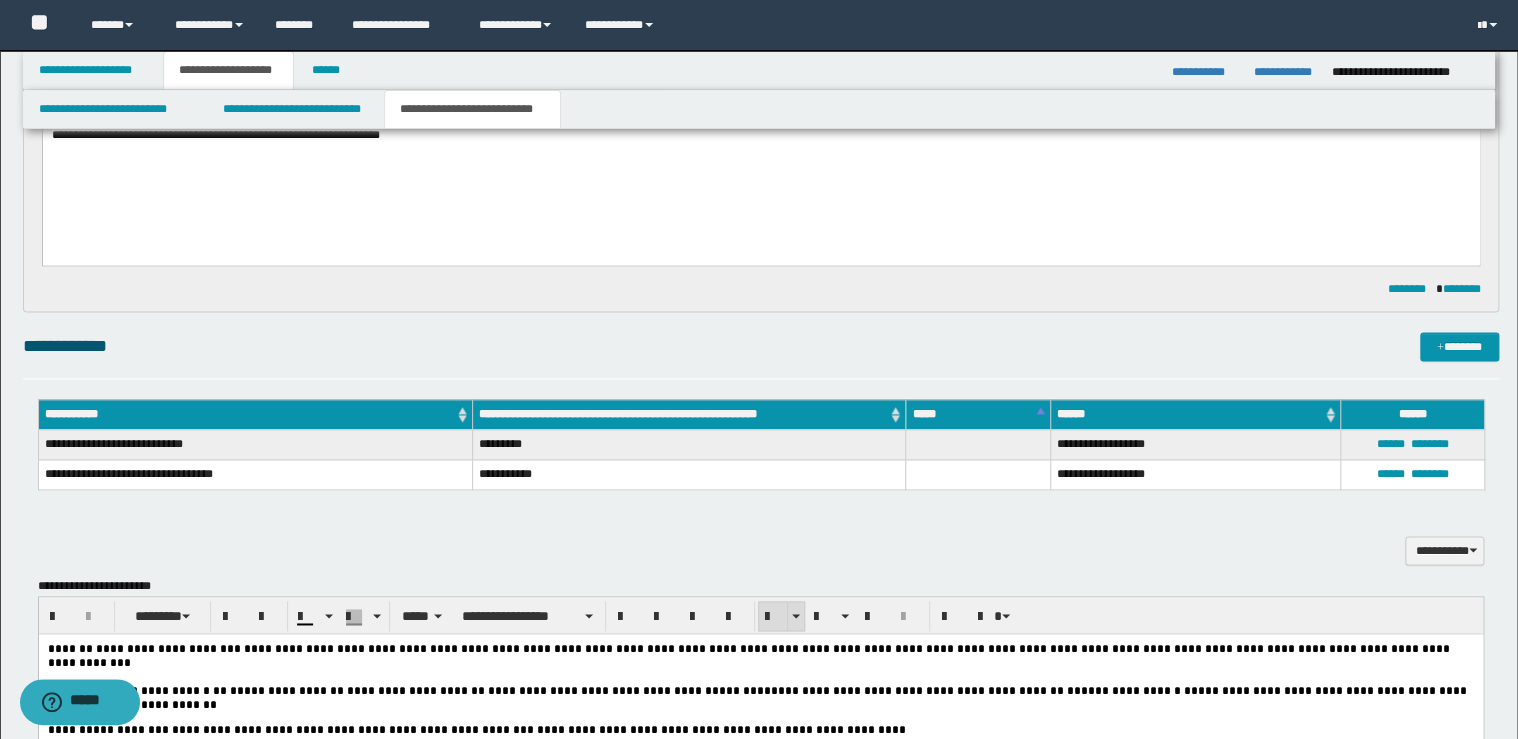 click at bounding box center [773, 617] 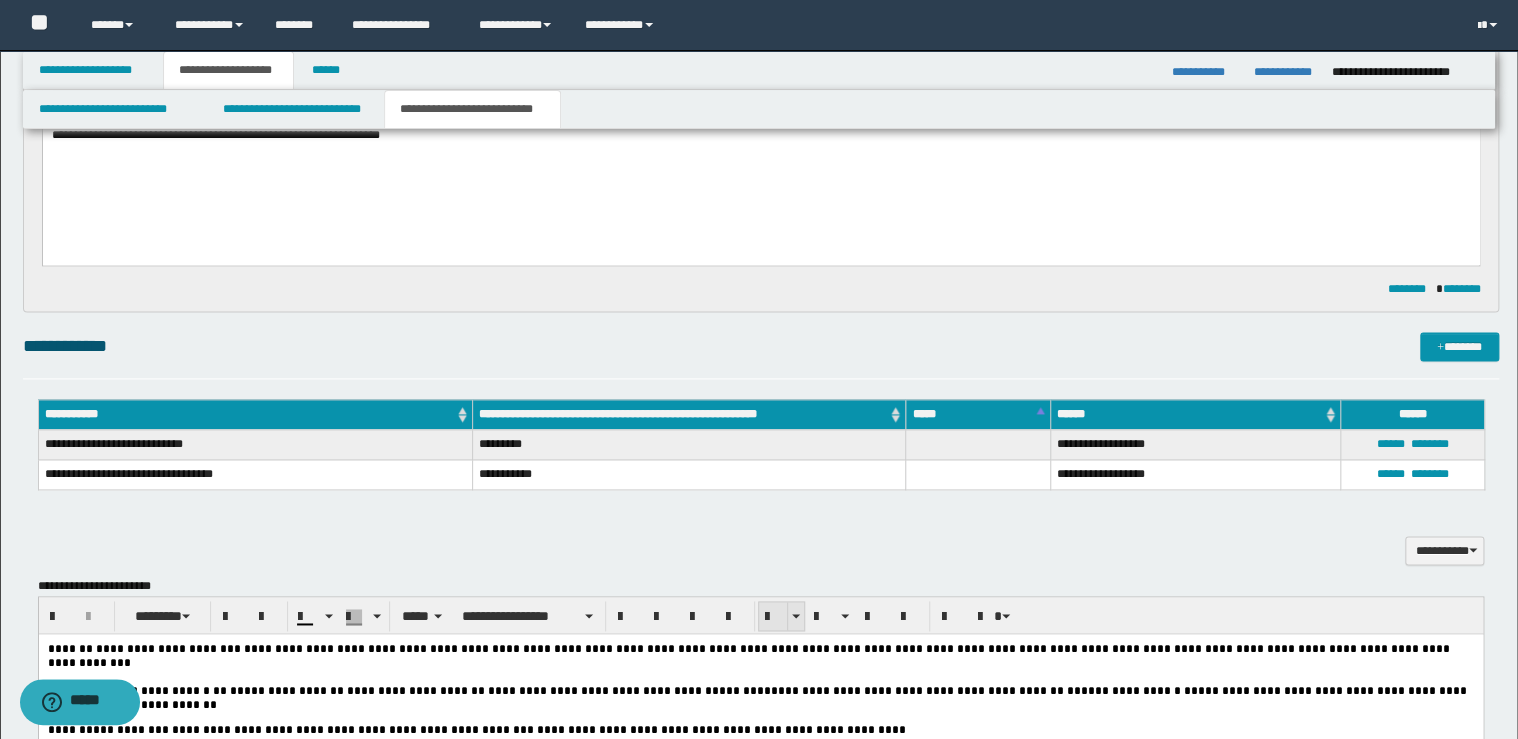 click at bounding box center (773, 617) 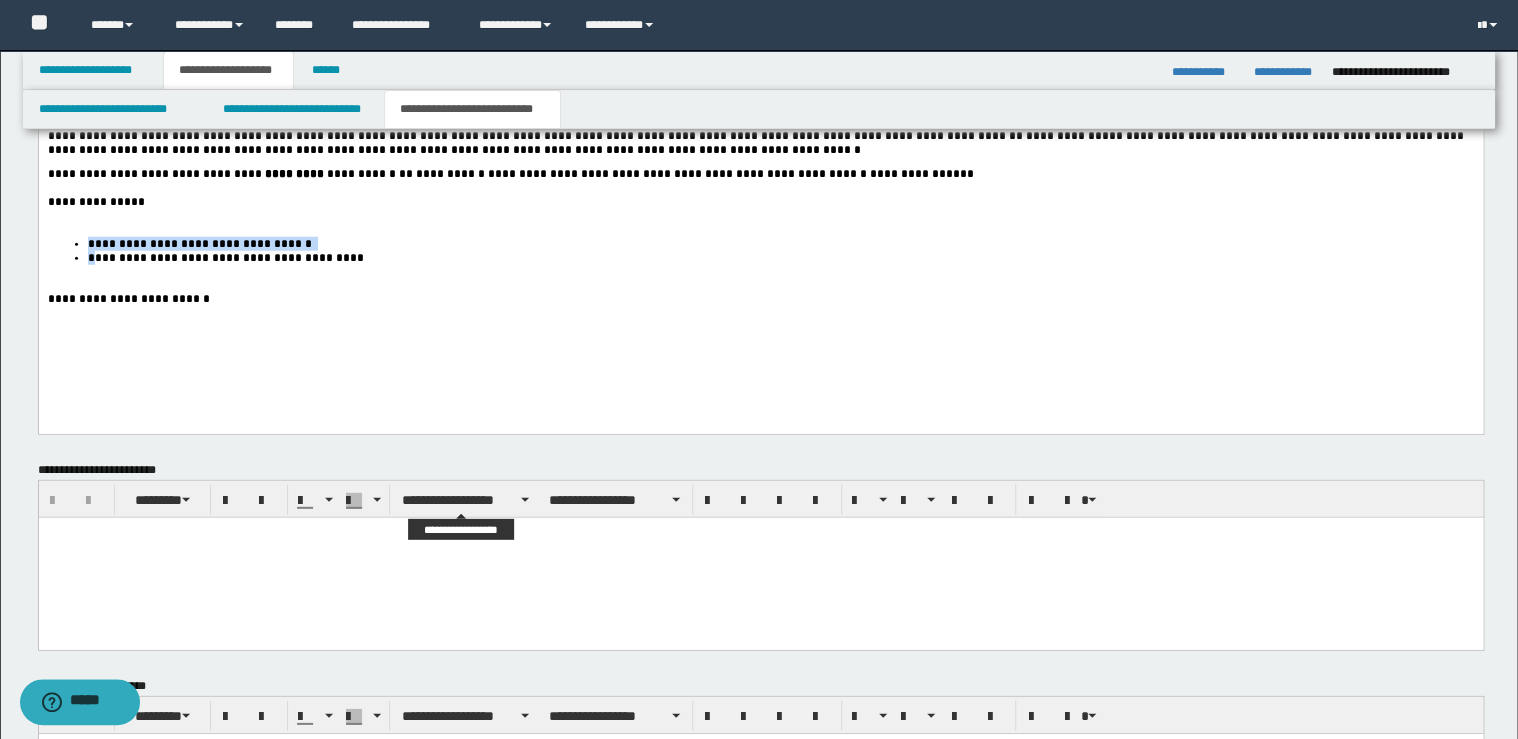 scroll, scrollTop: 2560, scrollLeft: 0, axis: vertical 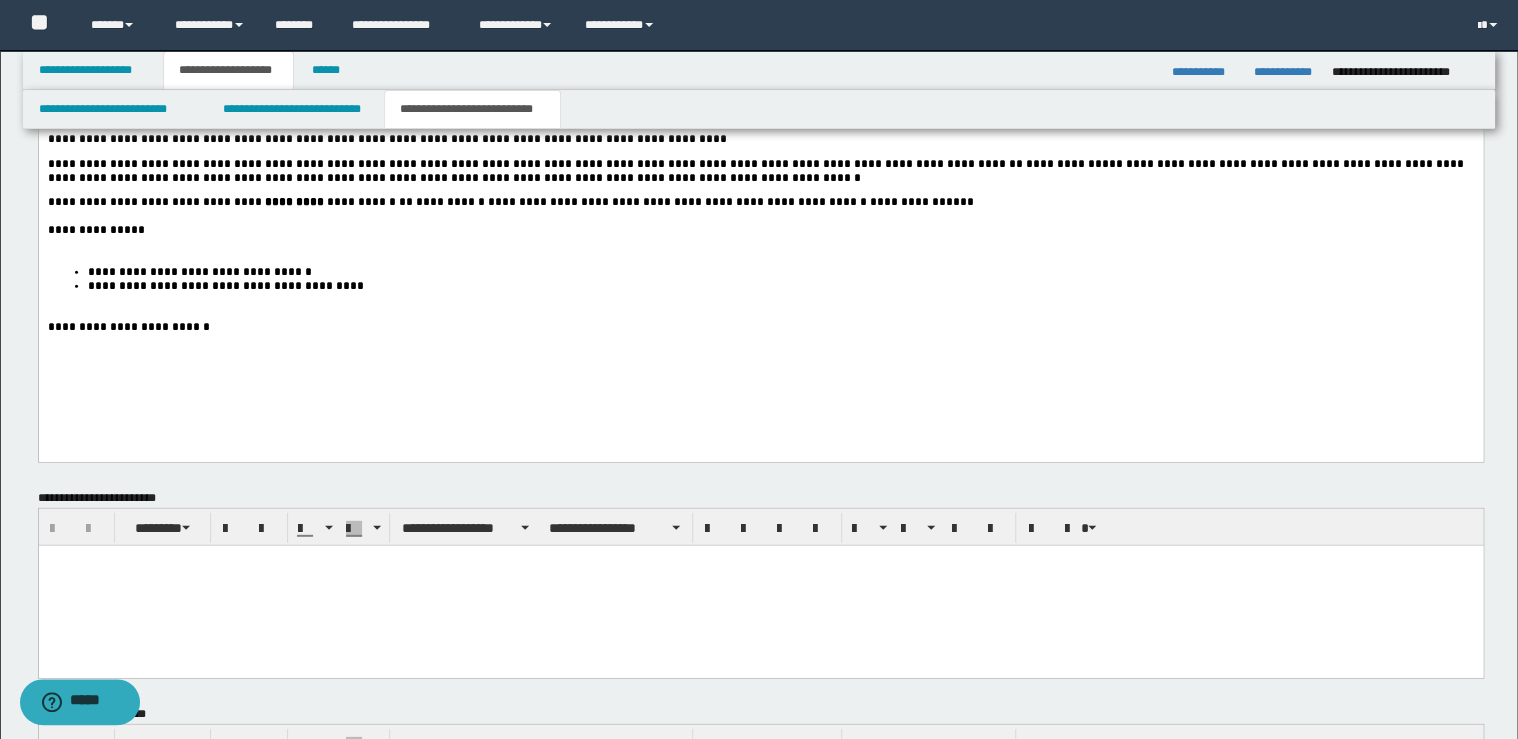 click on "**********" at bounding box center [760, 231] 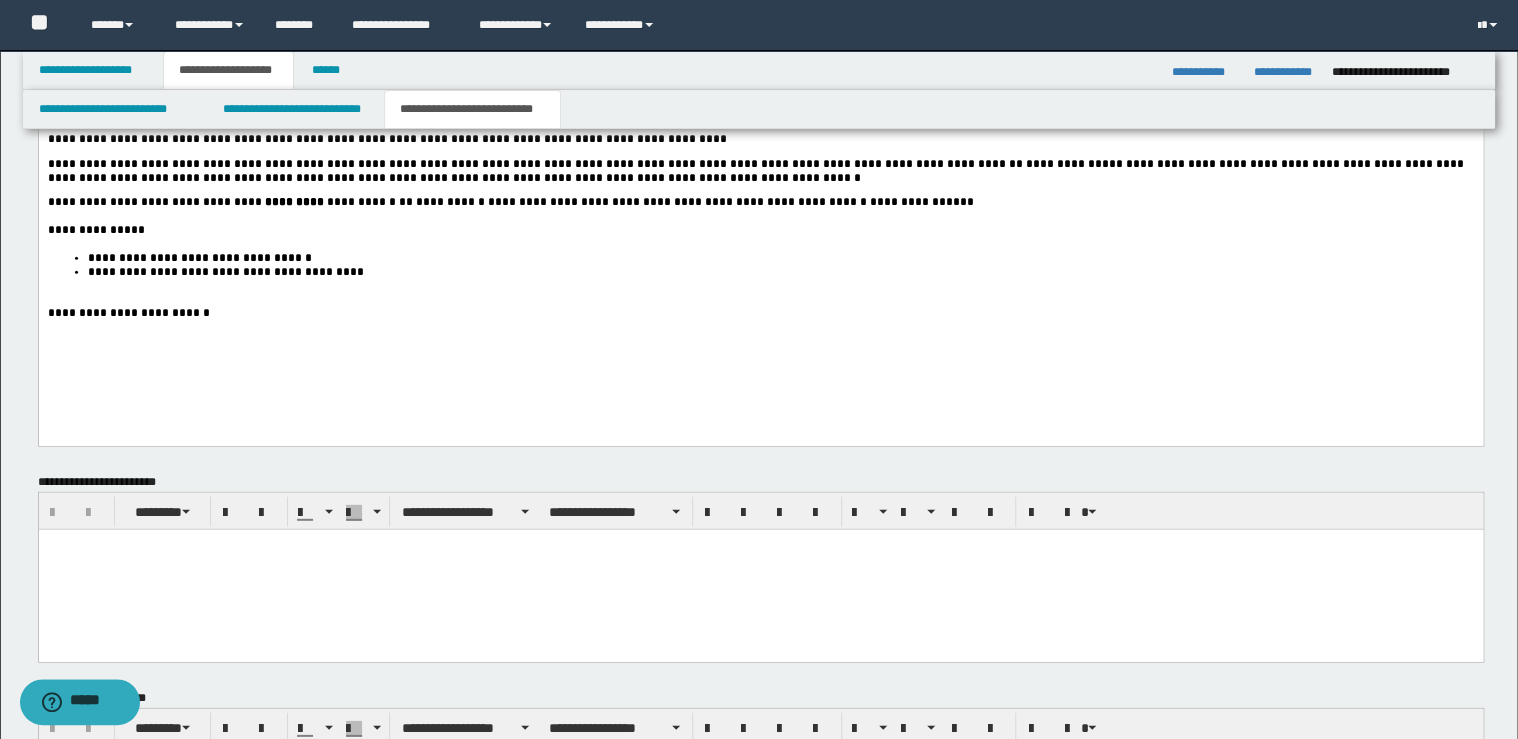 click on "**********" at bounding box center (780, 273) 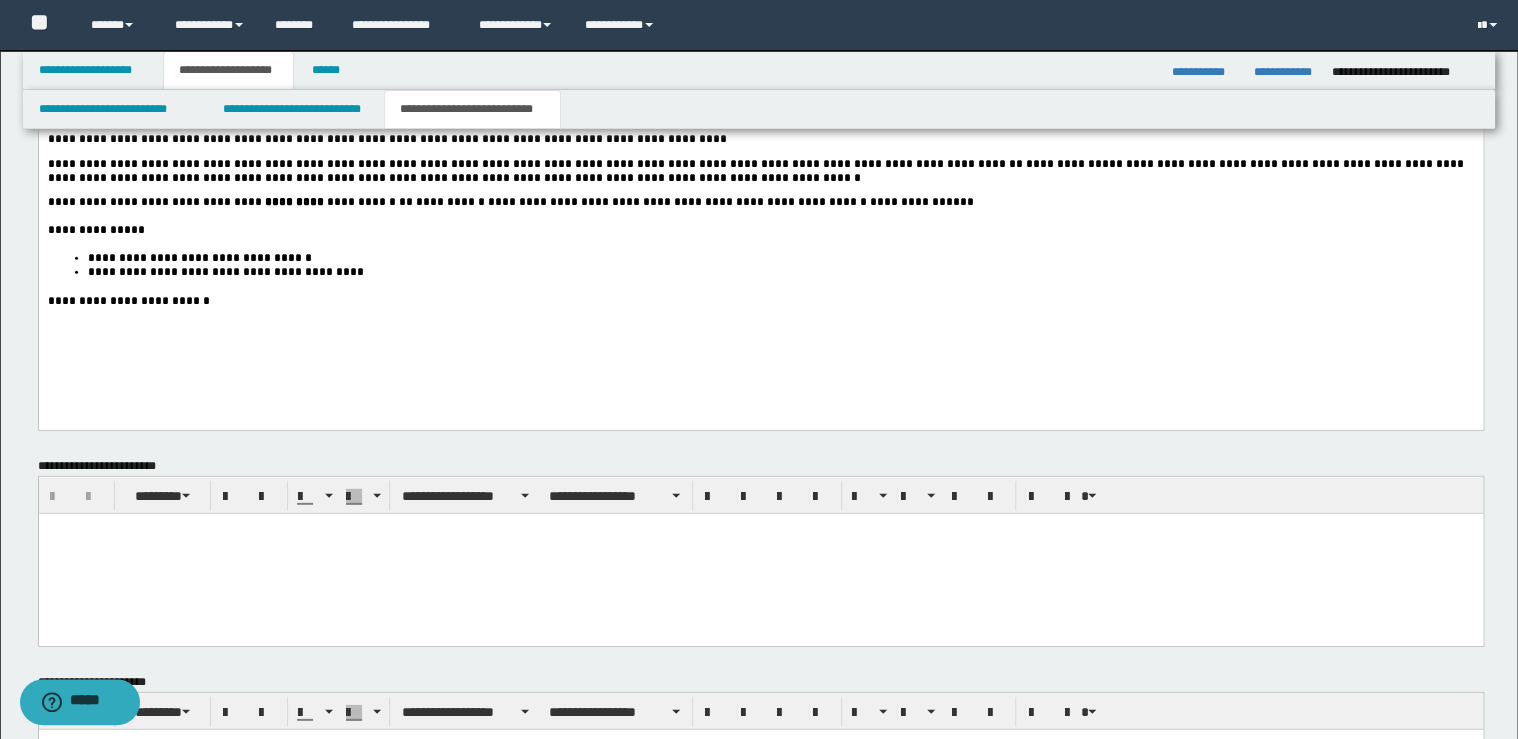 click on "**********" at bounding box center (760, 302) 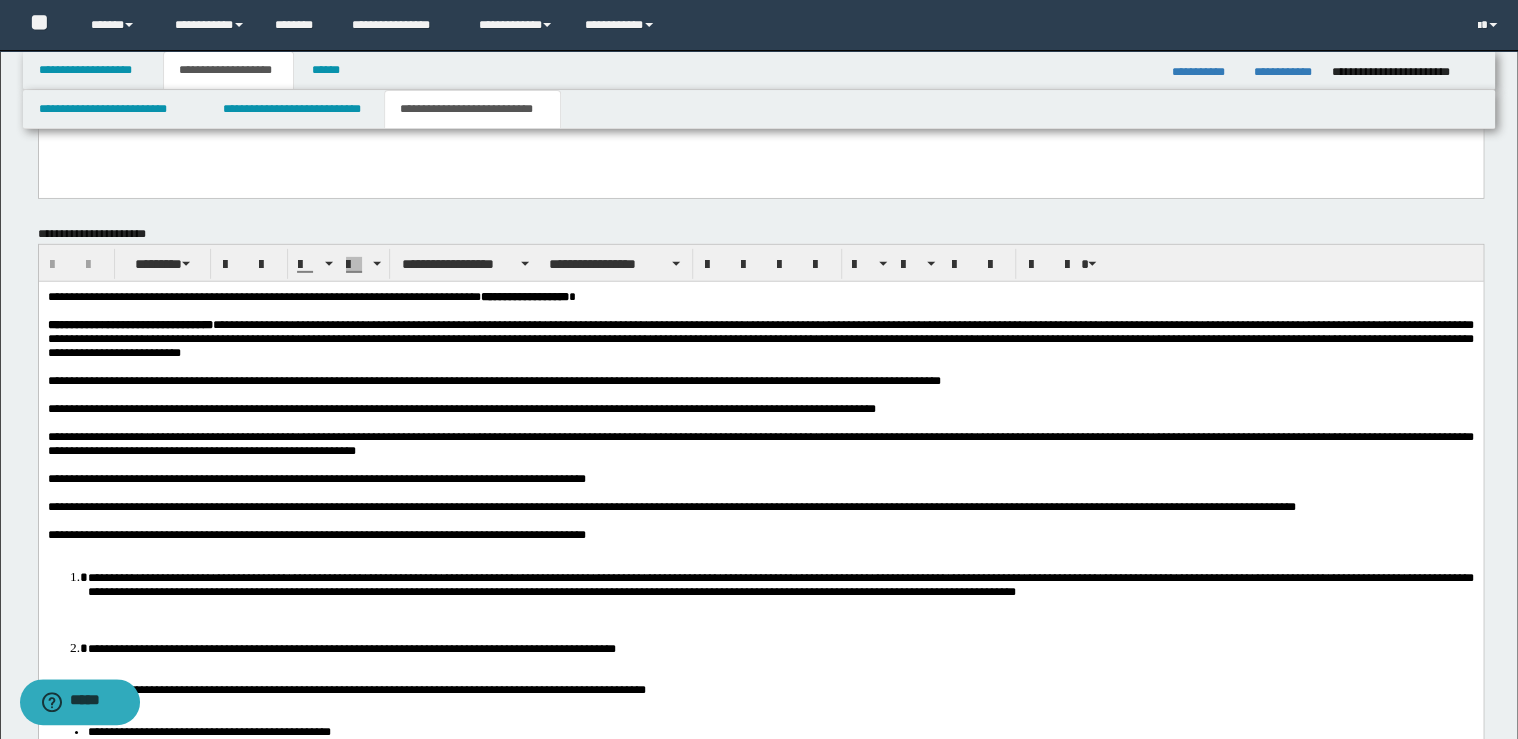 scroll, scrollTop: 3120, scrollLeft: 0, axis: vertical 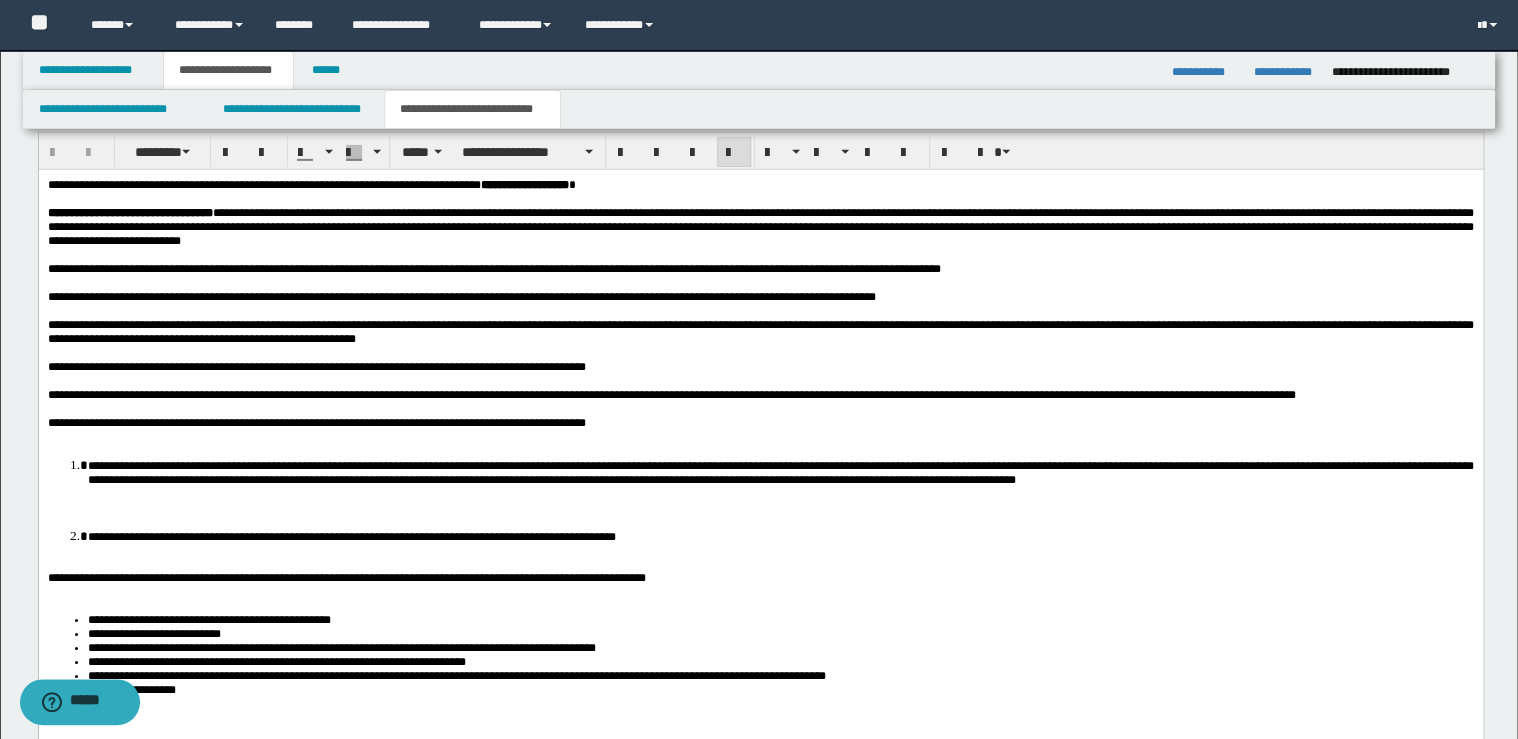 click on "**********" at bounding box center (760, 423) 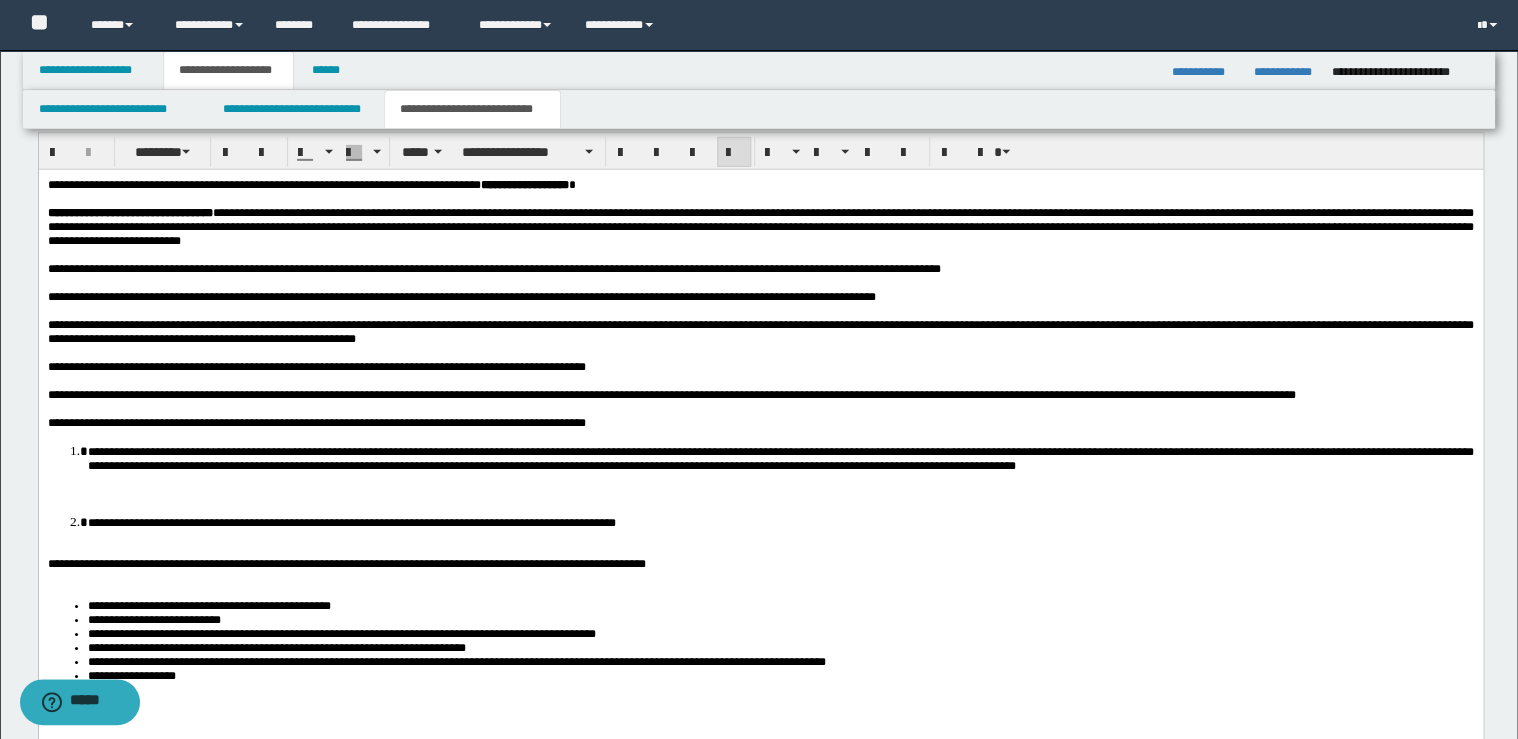 click on "**********" at bounding box center (780, 458) 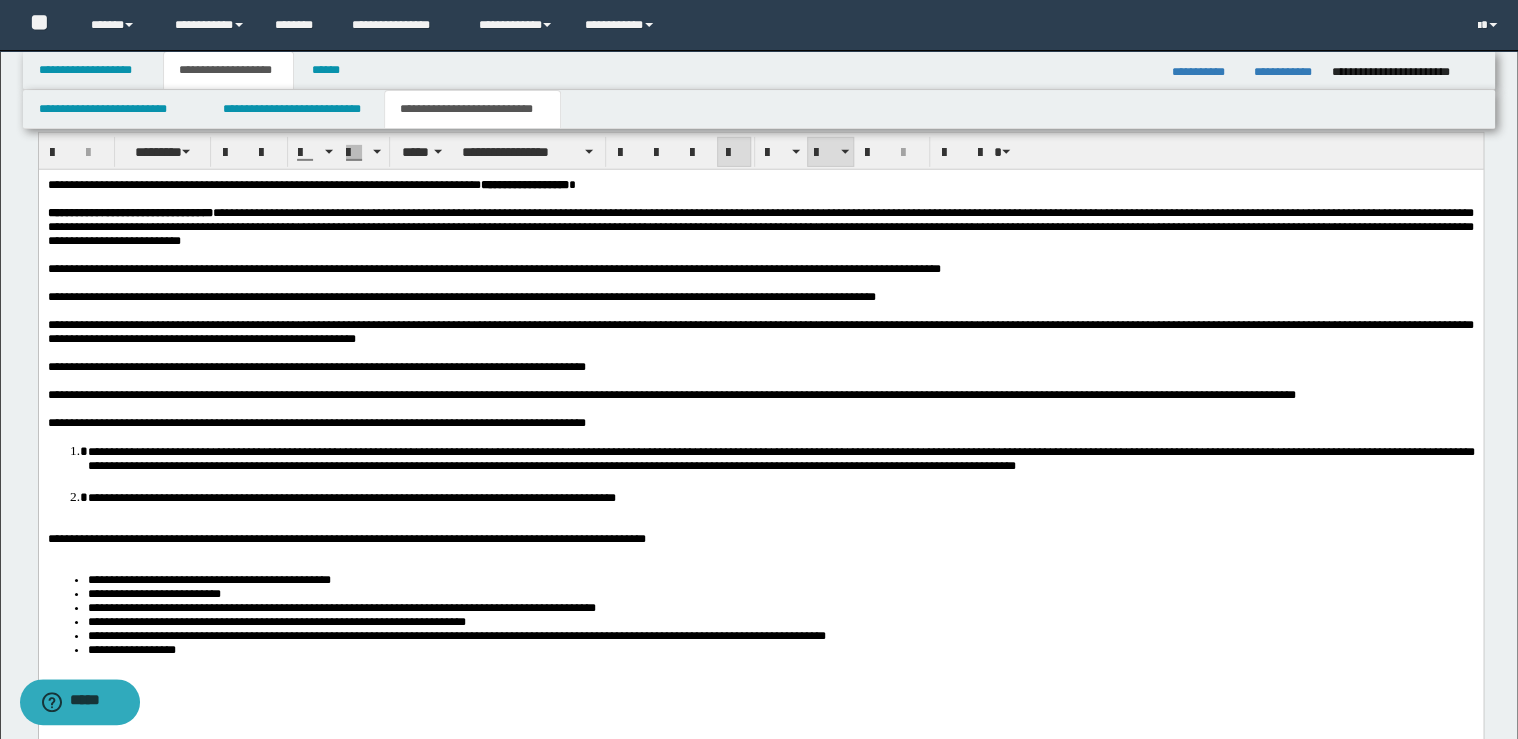 click on "**********" at bounding box center (780, 497) 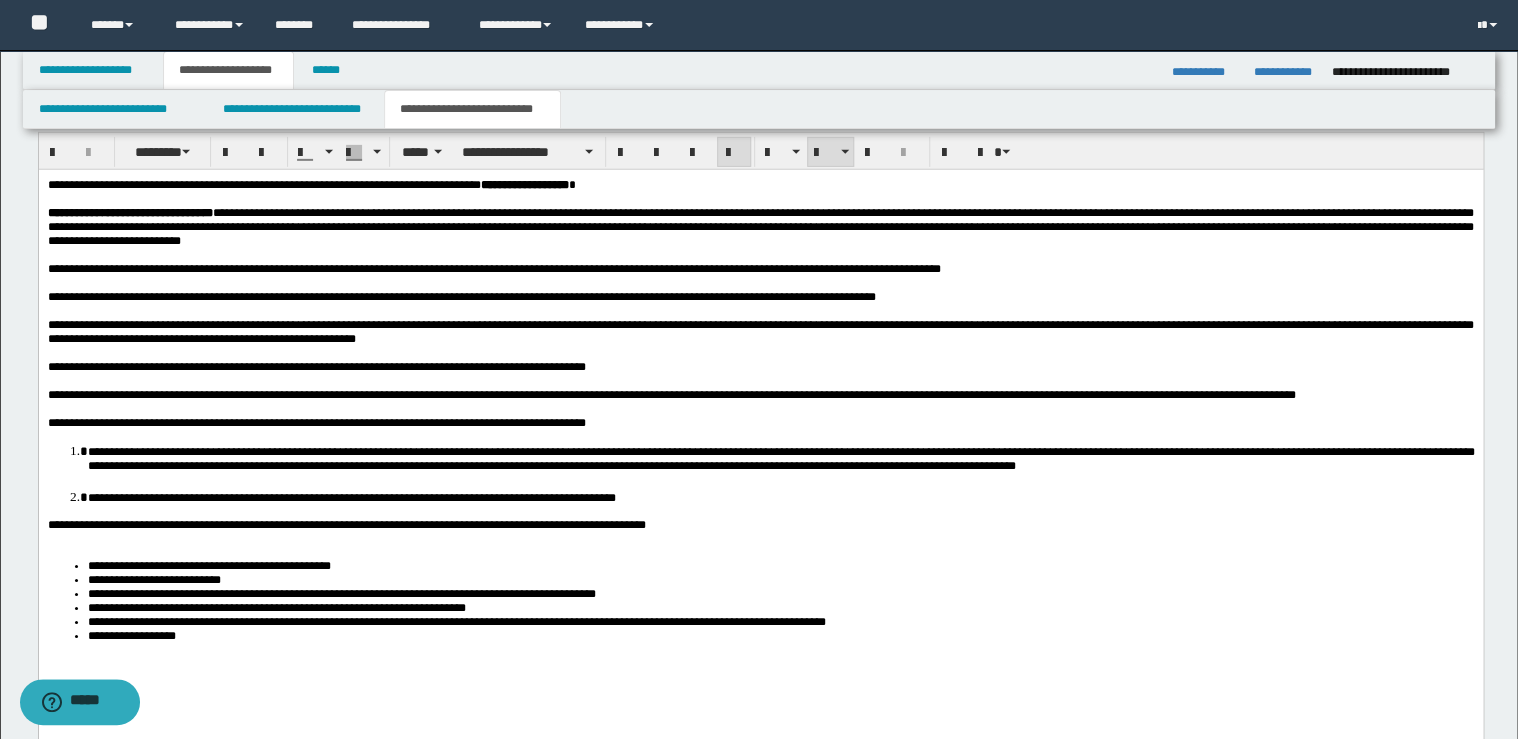 click on "**********" at bounding box center (760, 525) 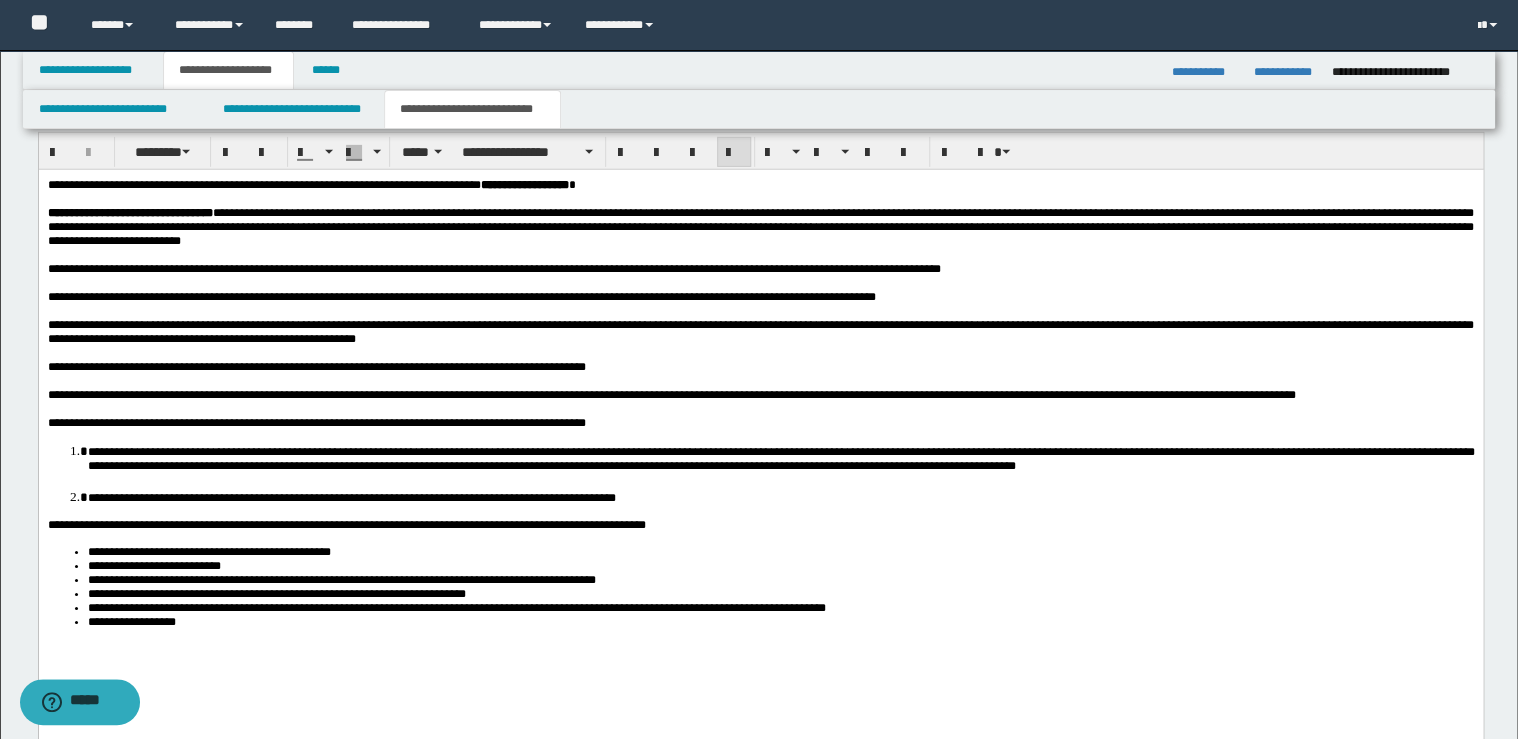 scroll, scrollTop: 3304, scrollLeft: 0, axis: vertical 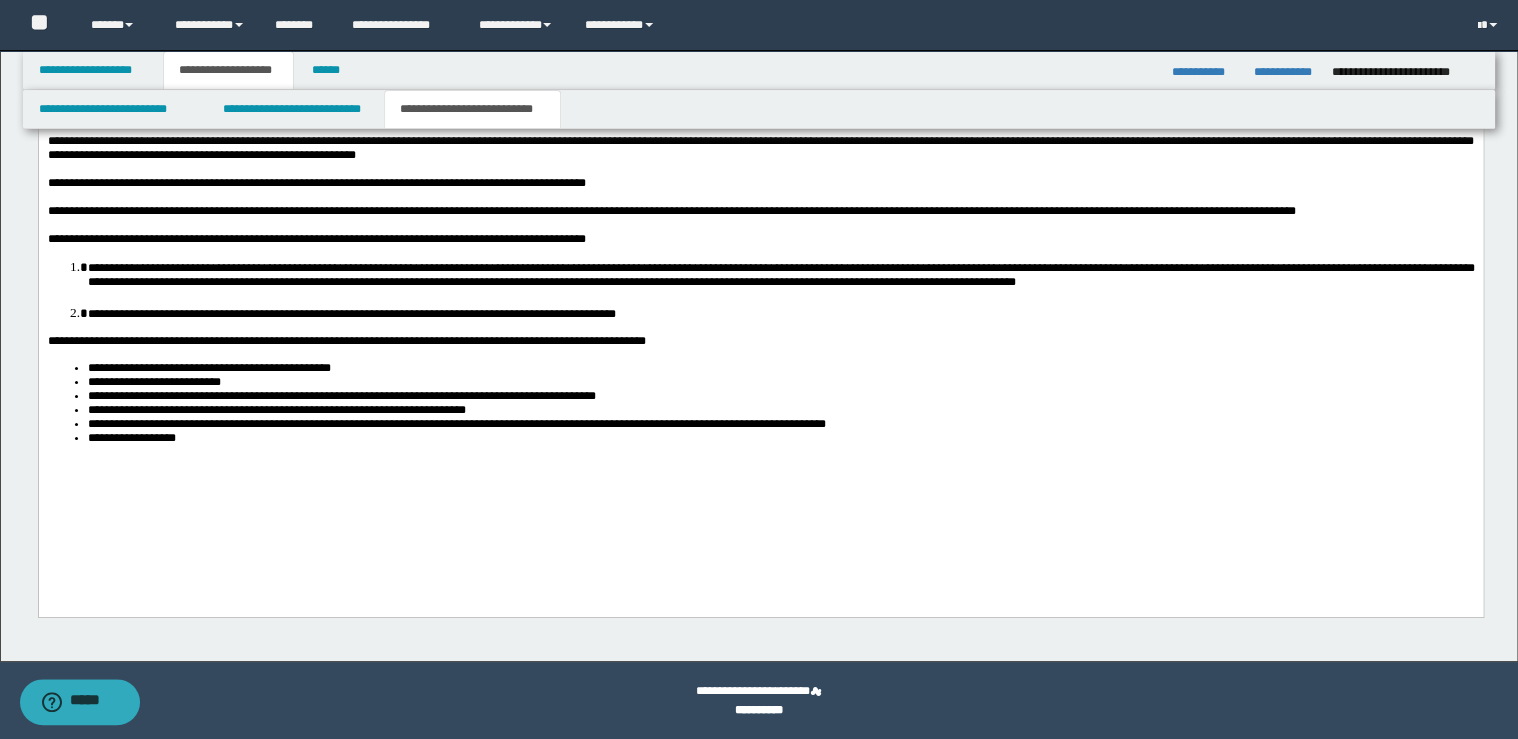 click on "**********" at bounding box center [780, 438] 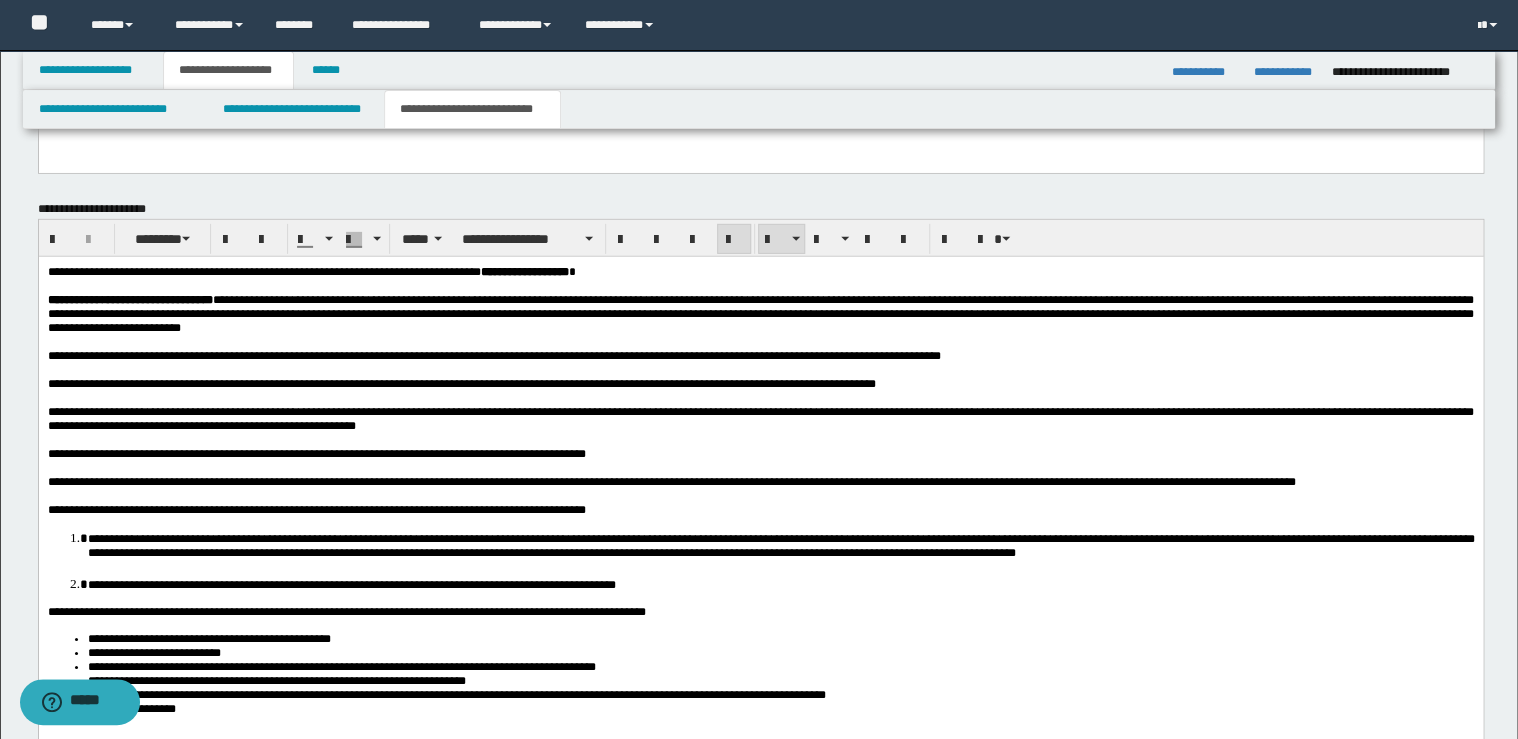 scroll, scrollTop: 2984, scrollLeft: 0, axis: vertical 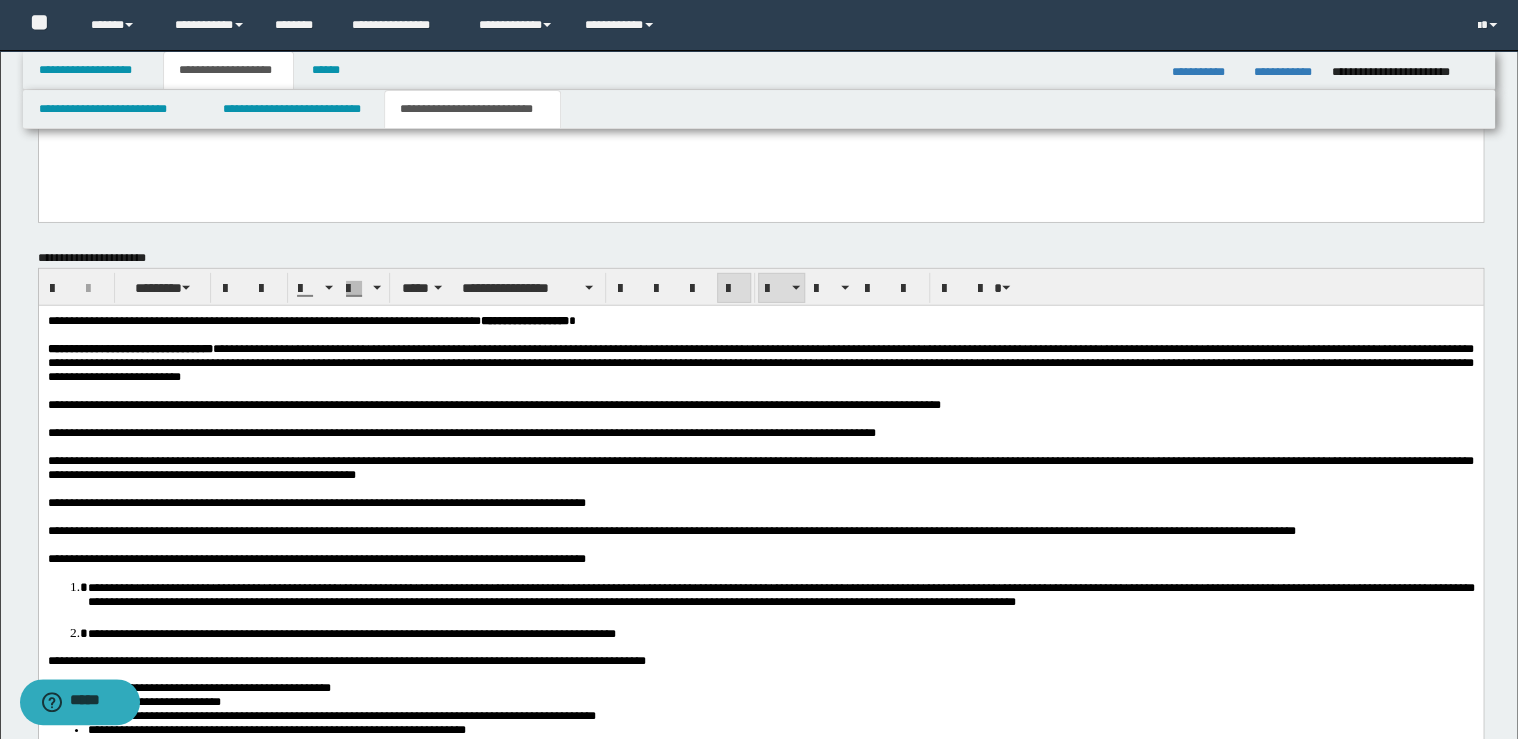 click on "**********" at bounding box center [760, 468] 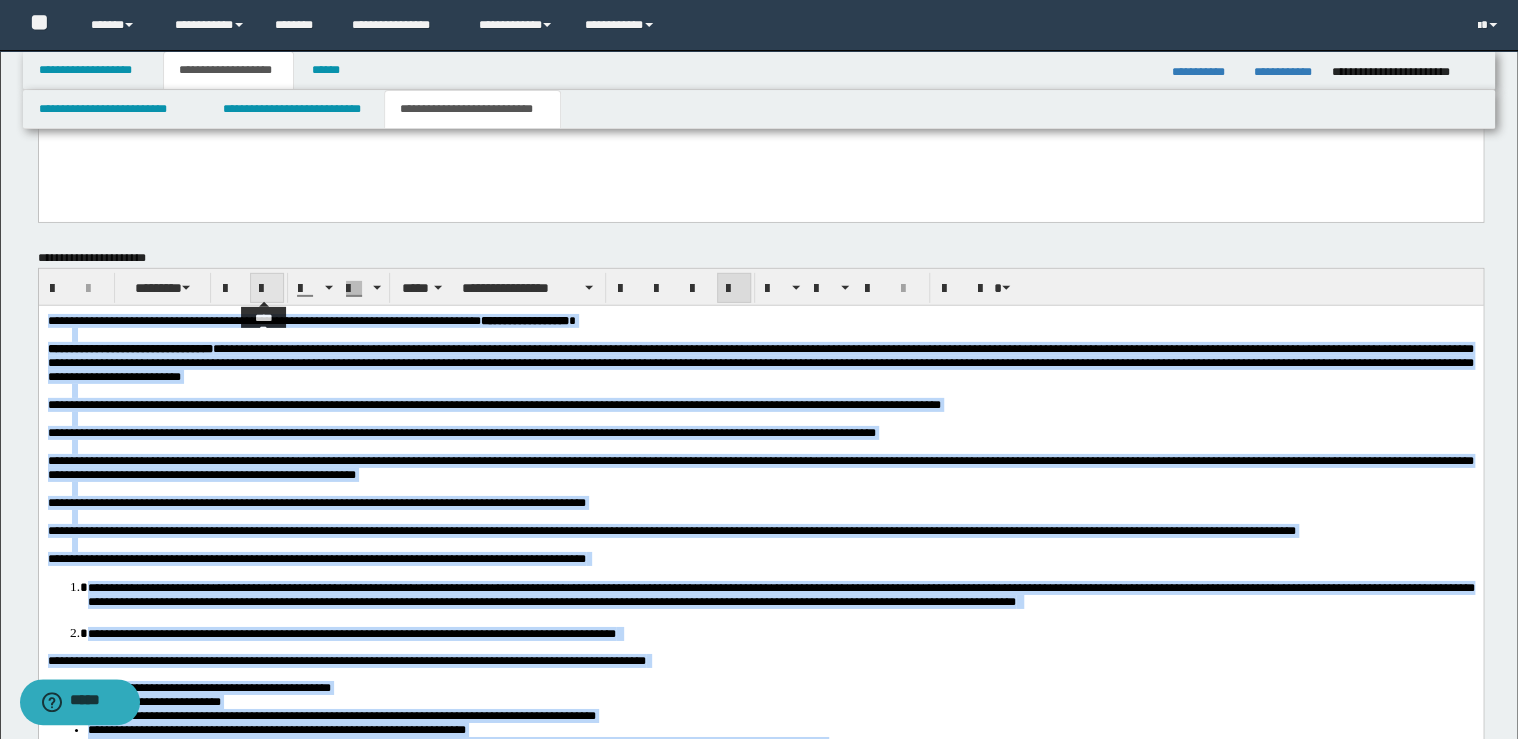 click at bounding box center (267, 289) 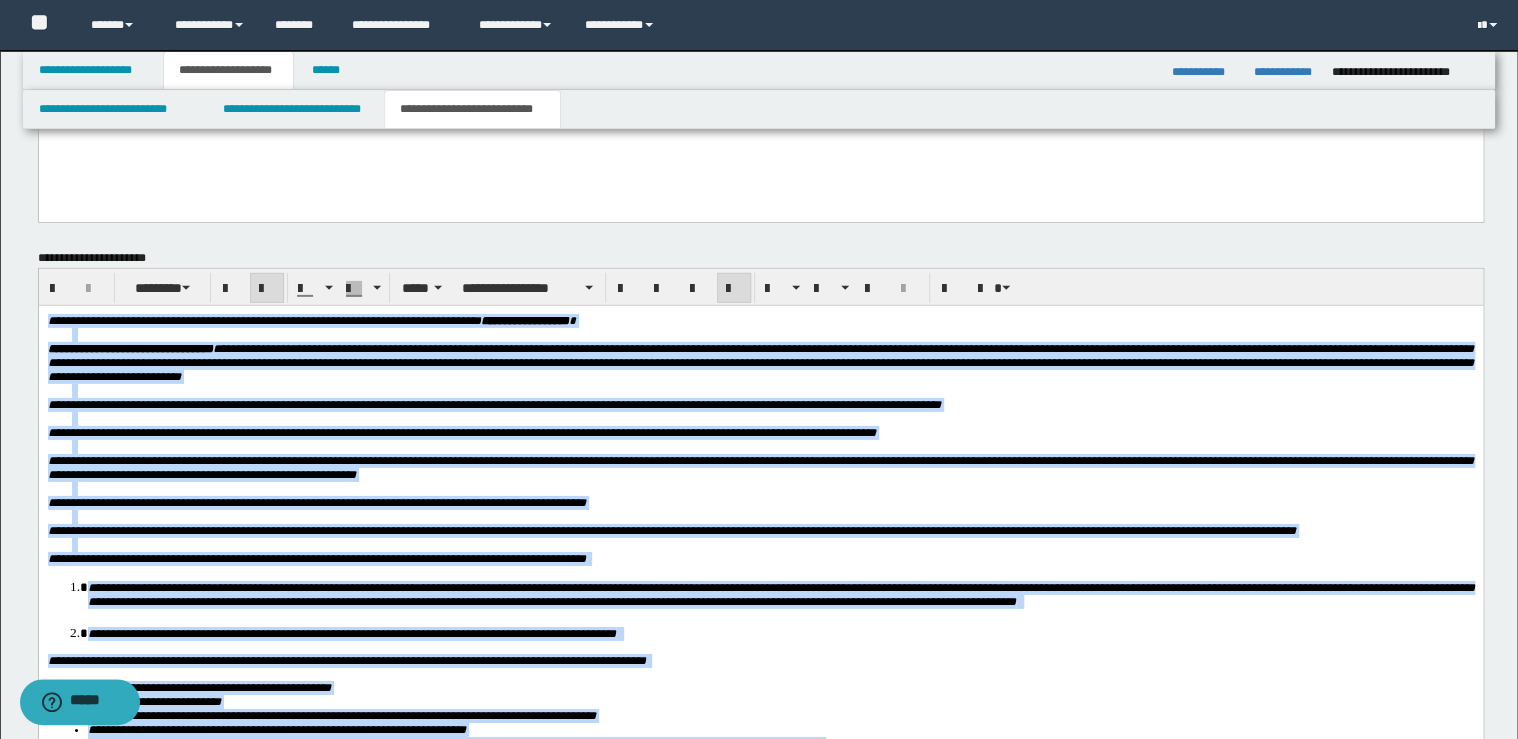click at bounding box center [267, 289] 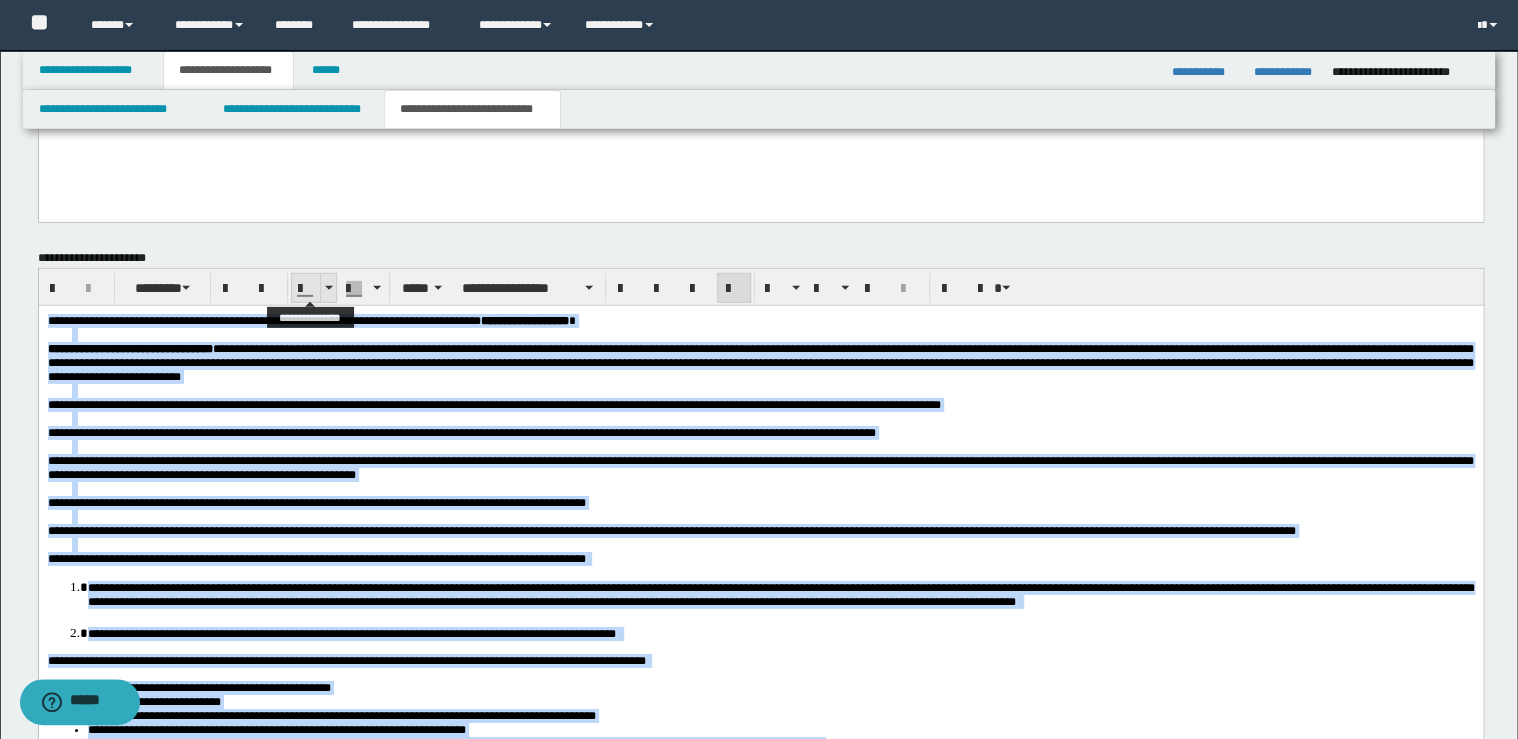 click at bounding box center (328, 288) 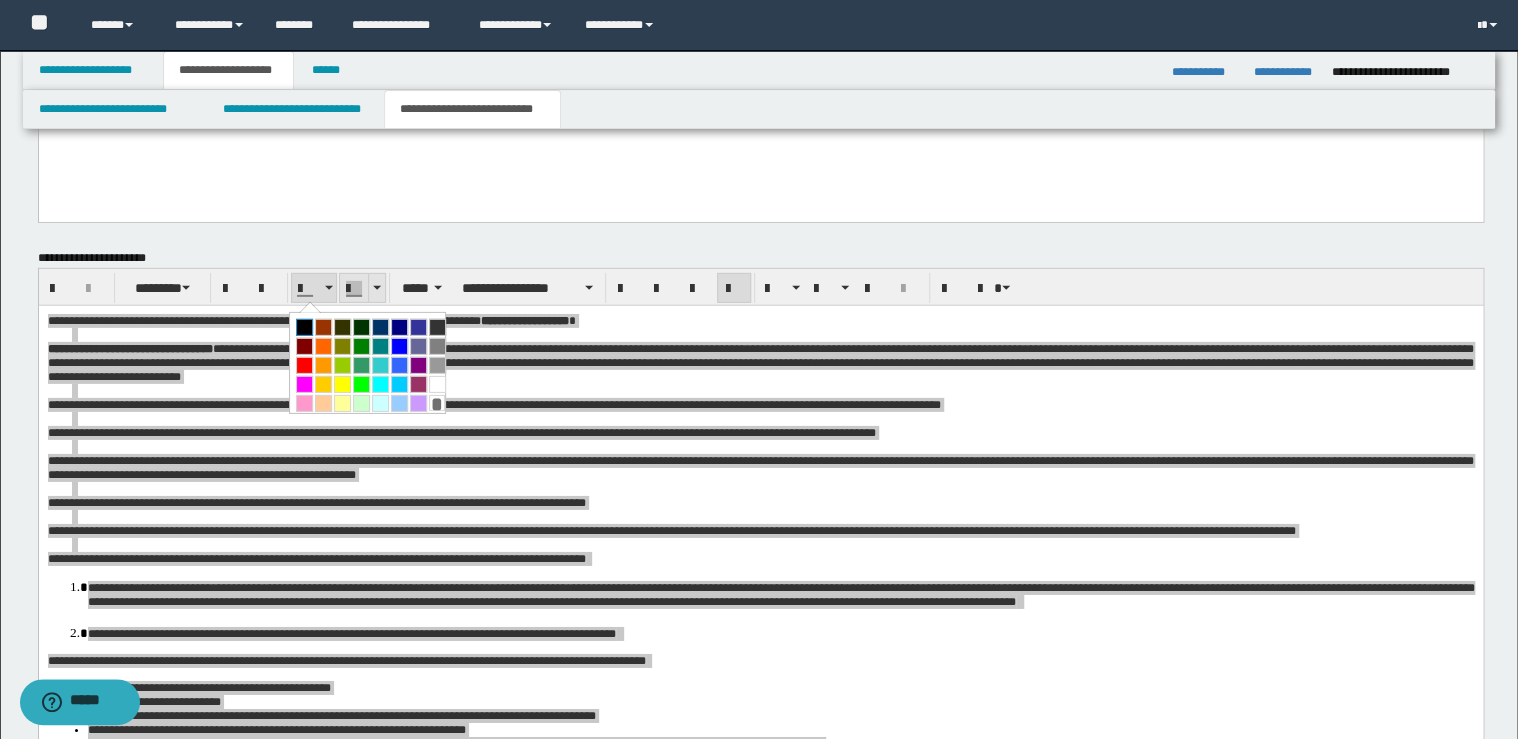 drag, startPoint x: 296, startPoint y: 322, endPoint x: 358, endPoint y: 289, distance: 70.23532 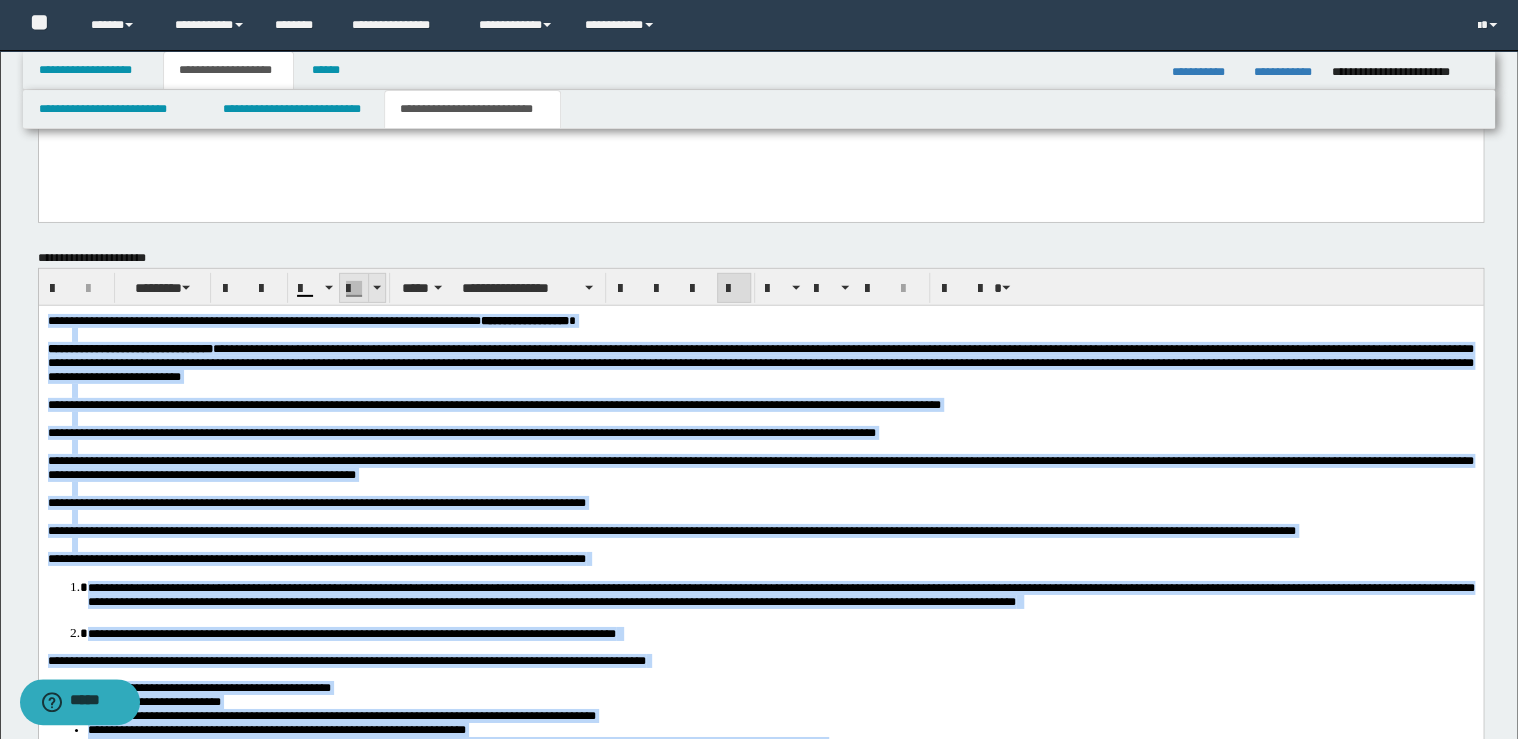 drag, startPoint x: 372, startPoint y: 281, endPoint x: 369, endPoint y: 295, distance: 14.3178215 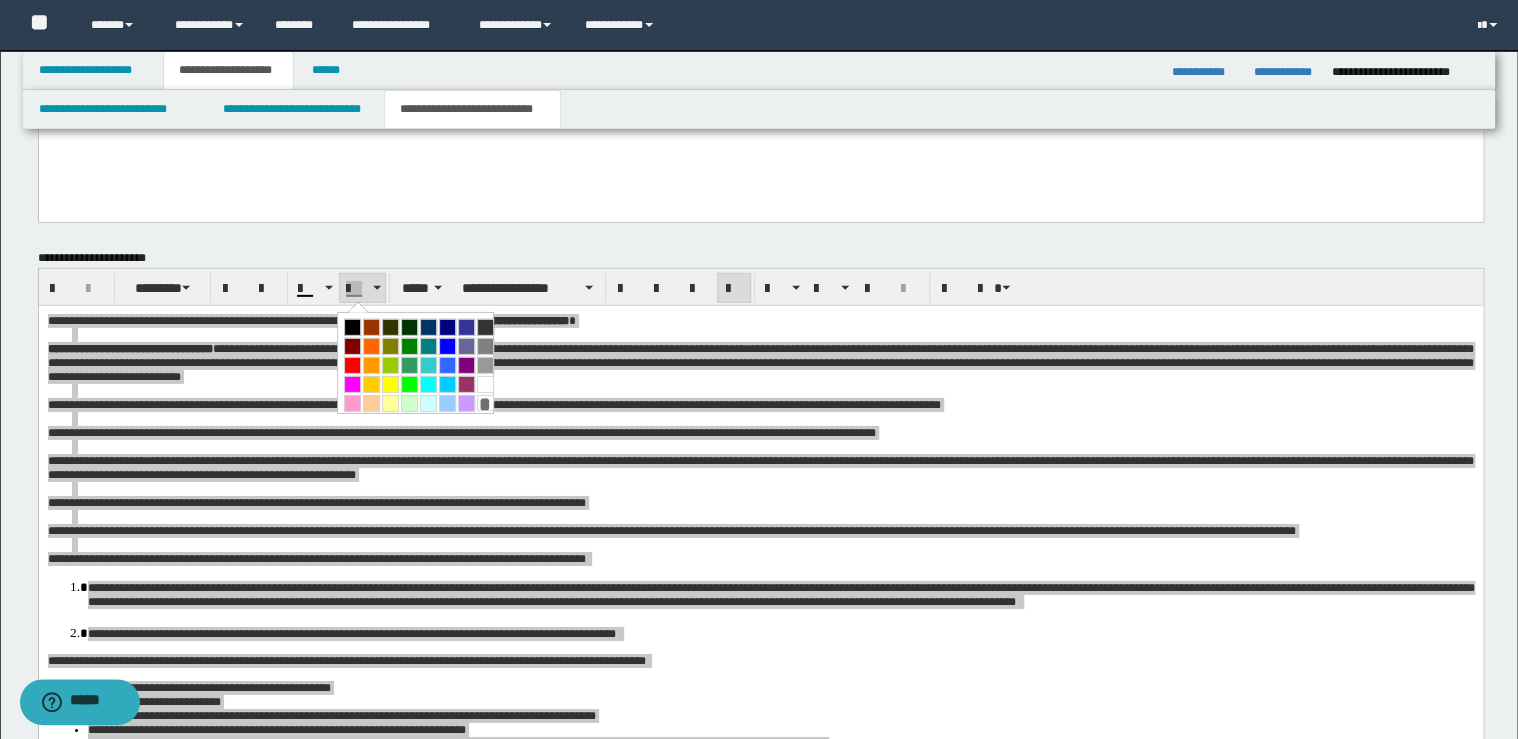 click on "*" at bounding box center [485, 403] 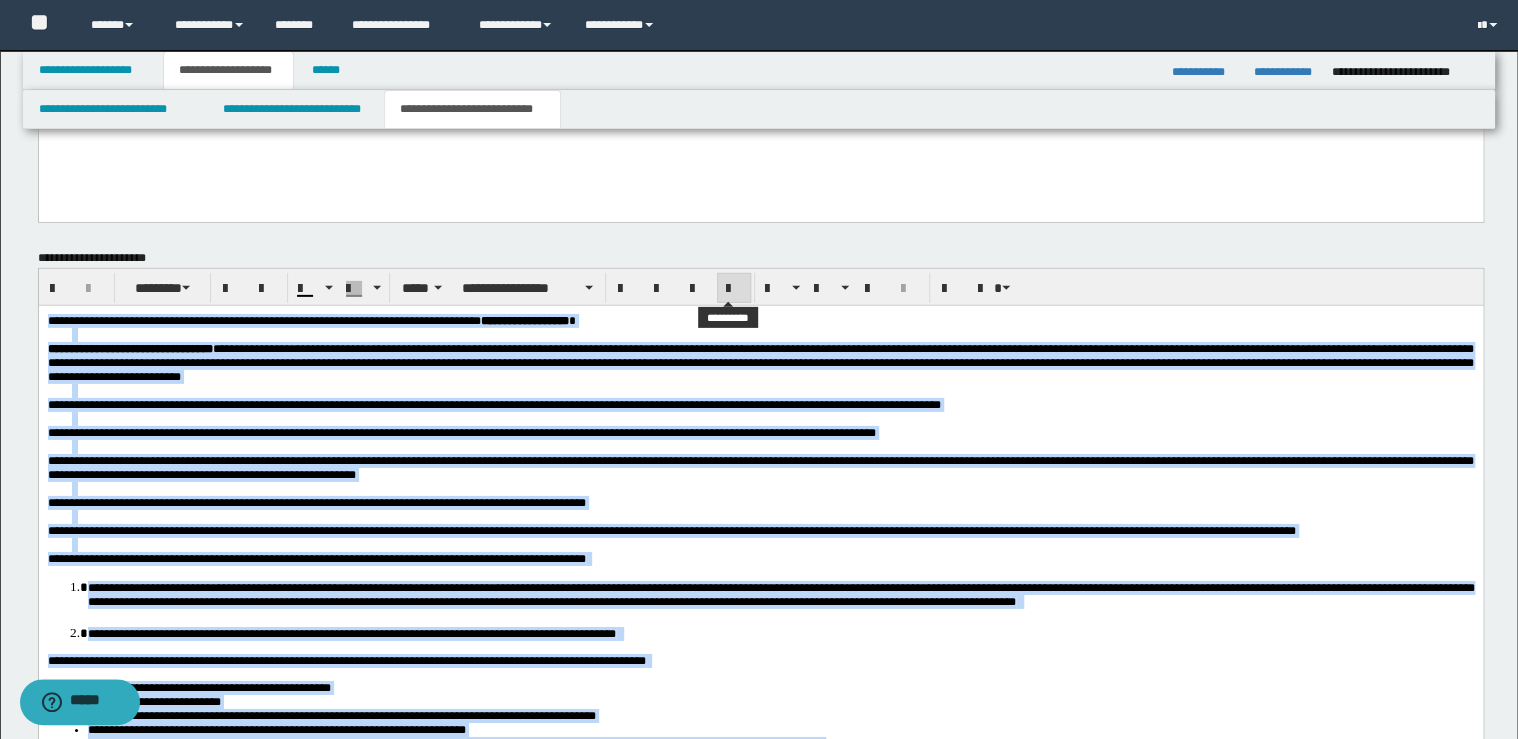 click at bounding box center (734, 288) 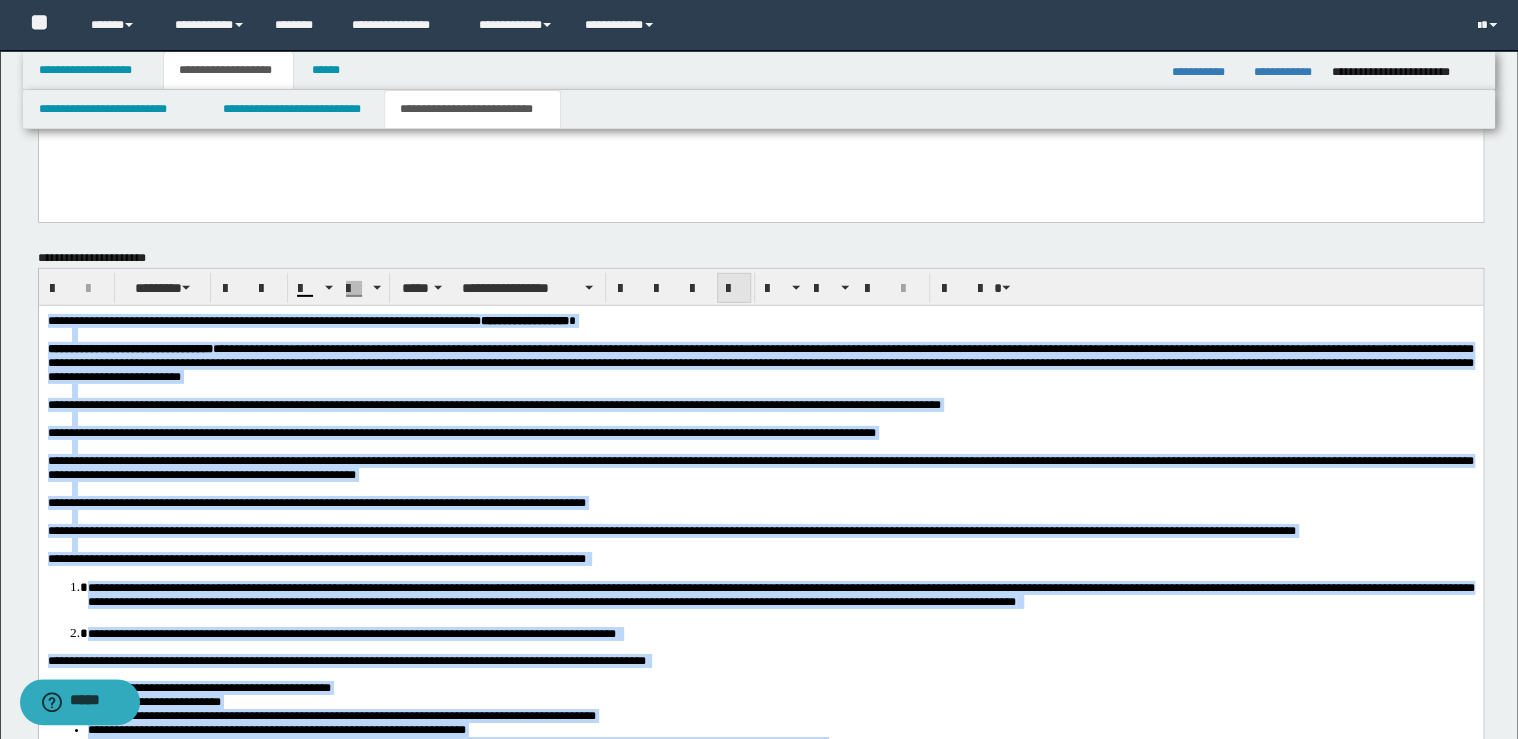 click at bounding box center (734, 288) 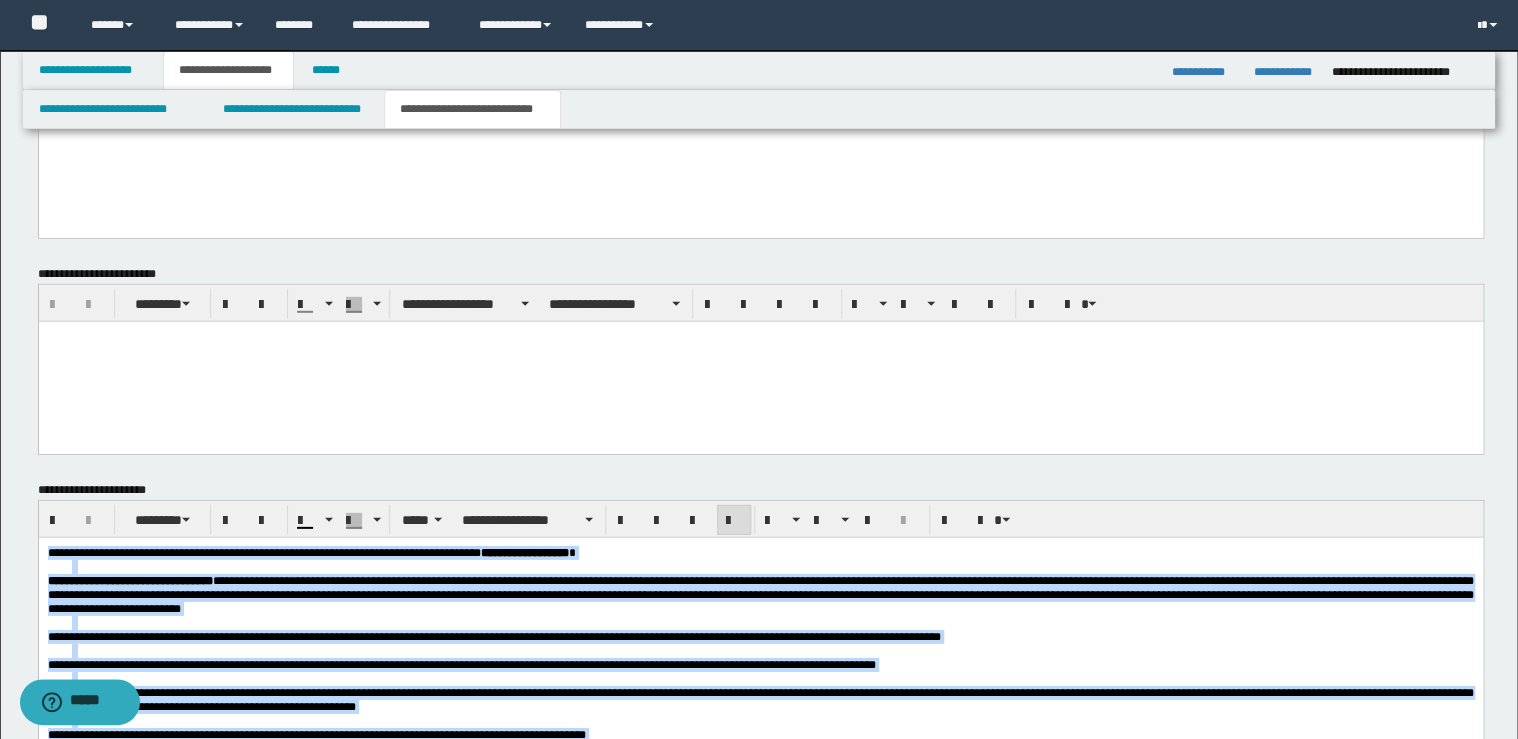 scroll, scrollTop: 2904, scrollLeft: 0, axis: vertical 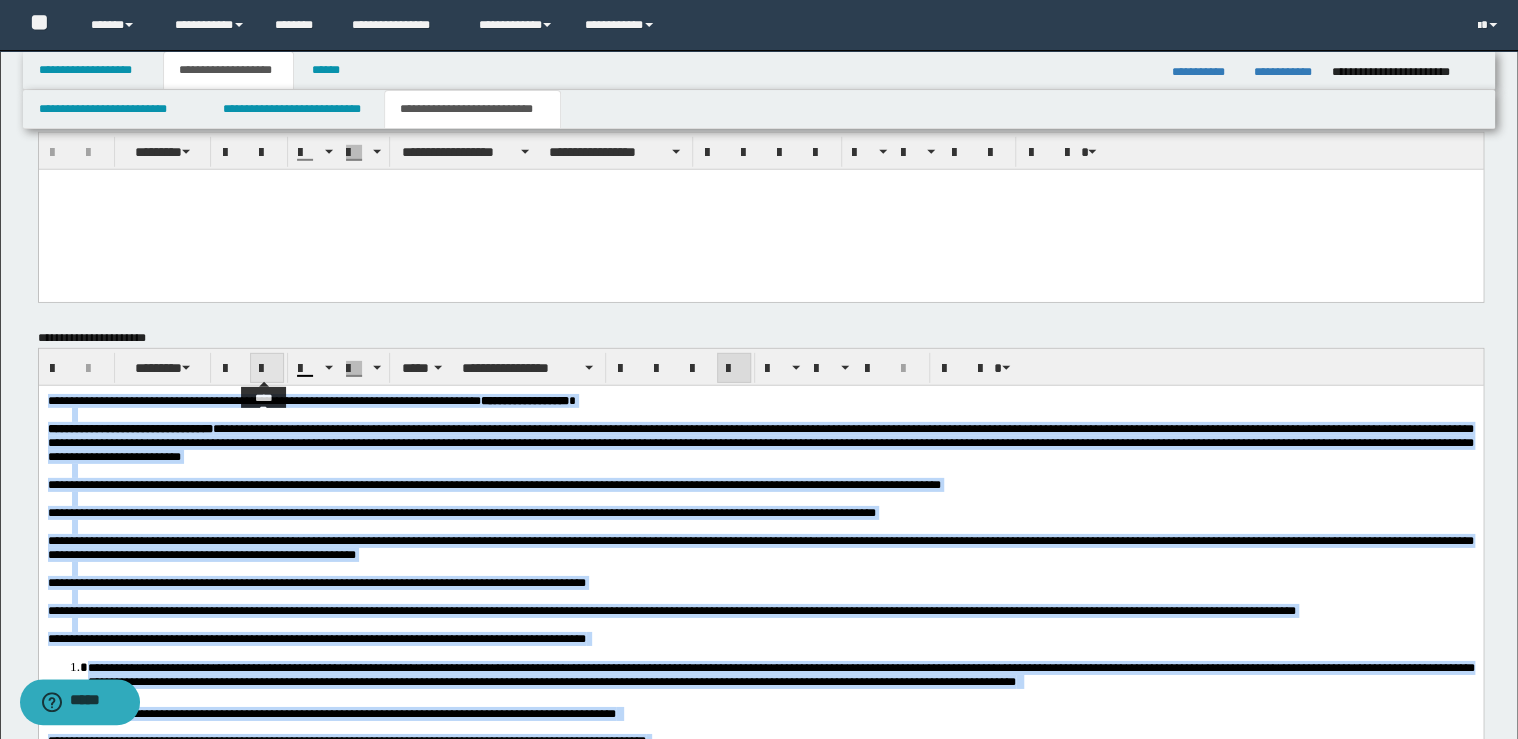 click at bounding box center (267, 368) 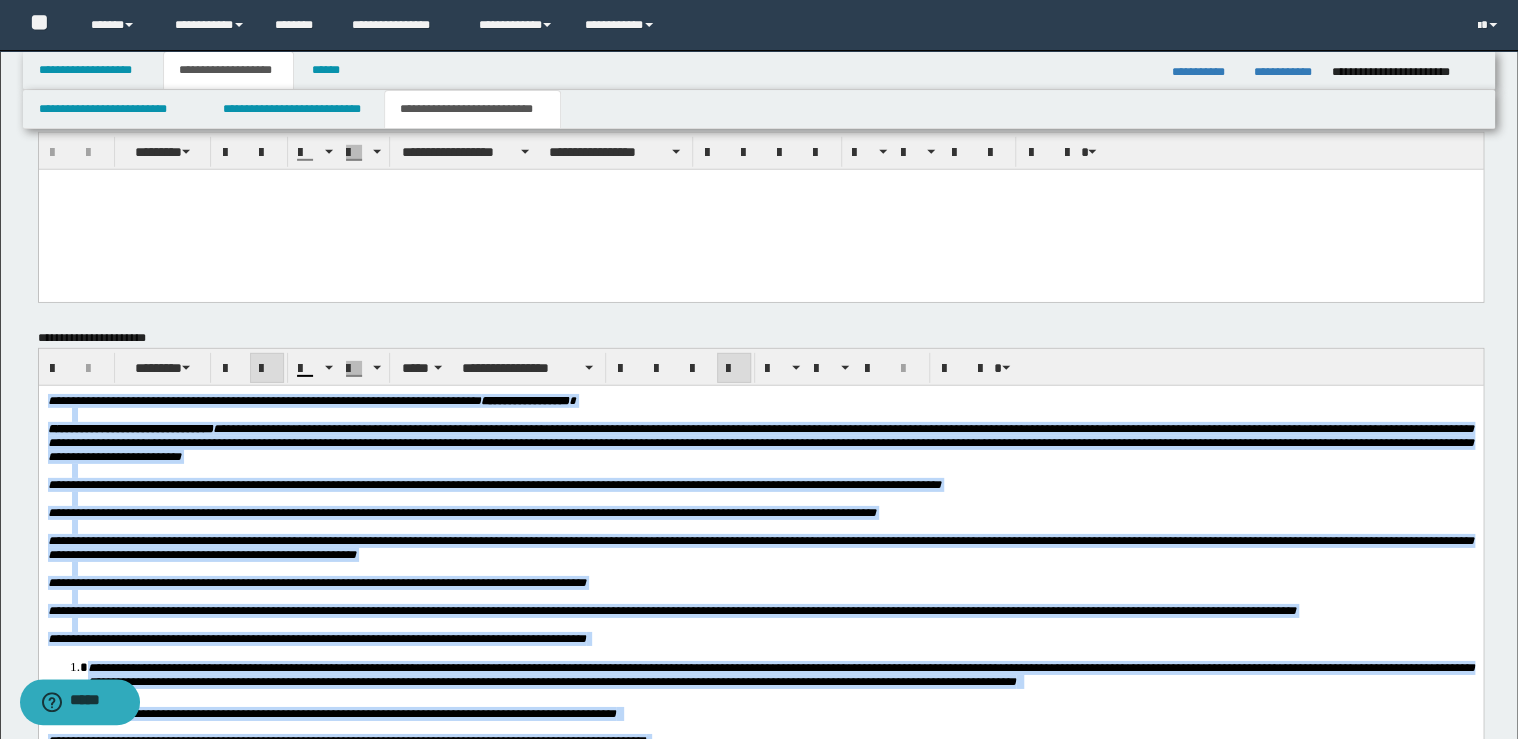 click at bounding box center [267, 368] 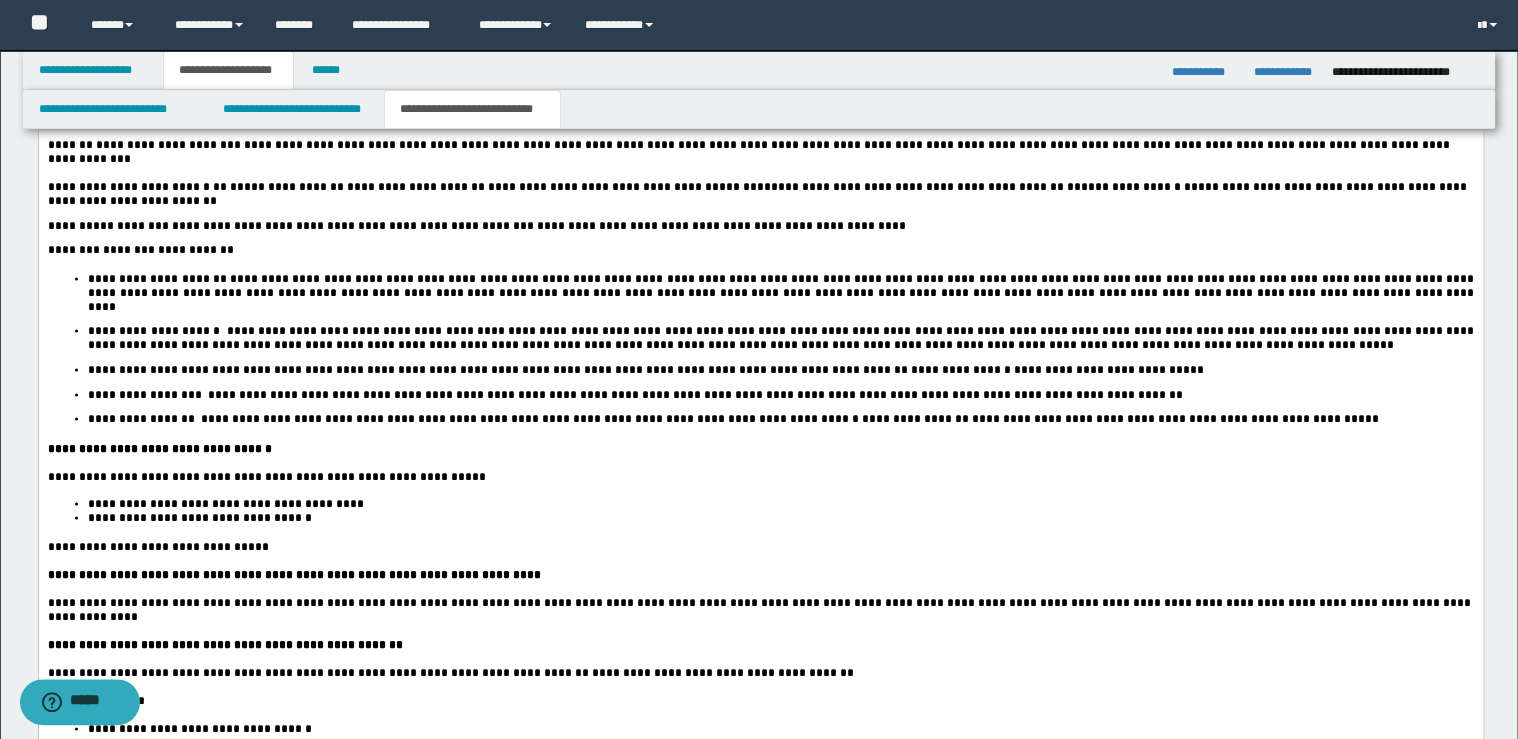 click on "**********" at bounding box center [780, 503] 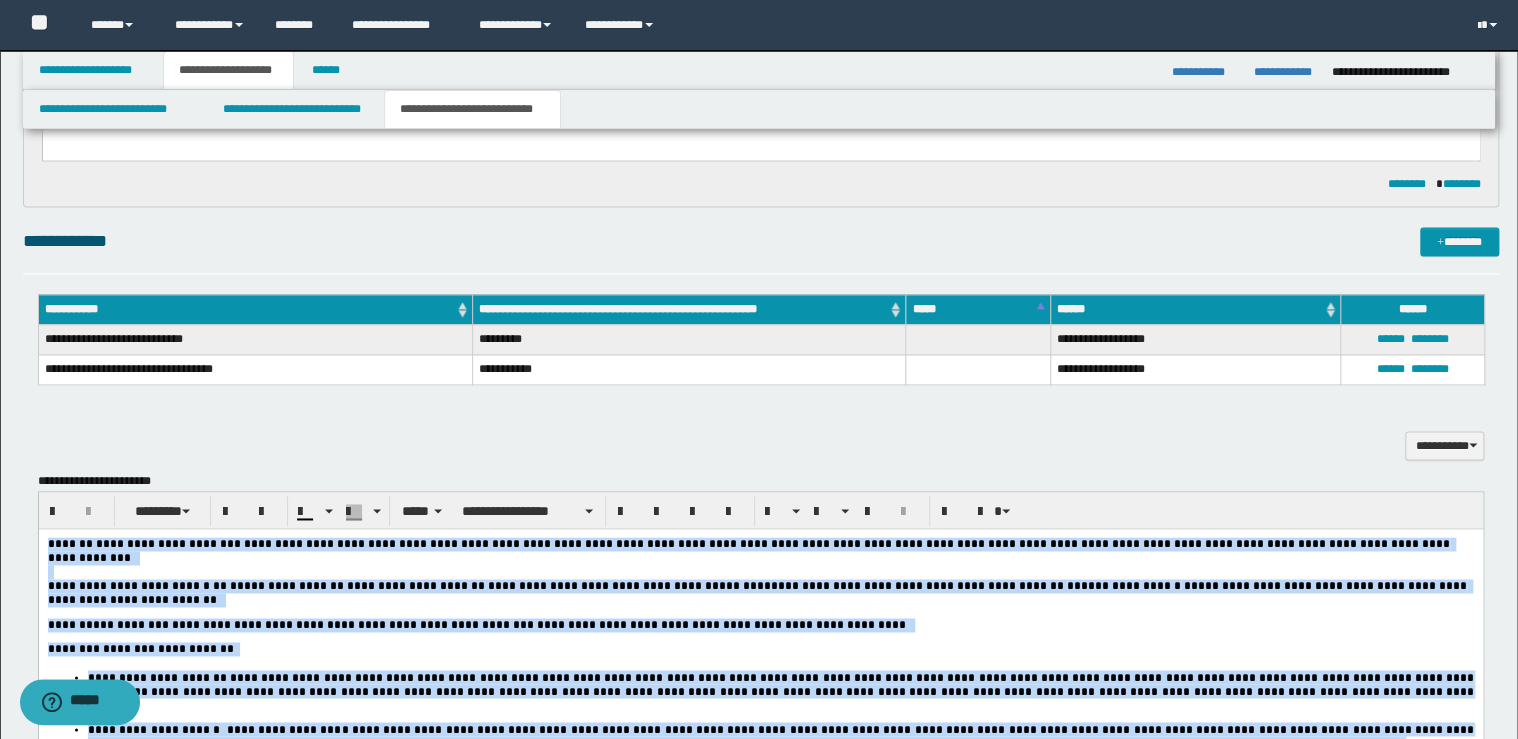 scroll, scrollTop: 1224, scrollLeft: 0, axis: vertical 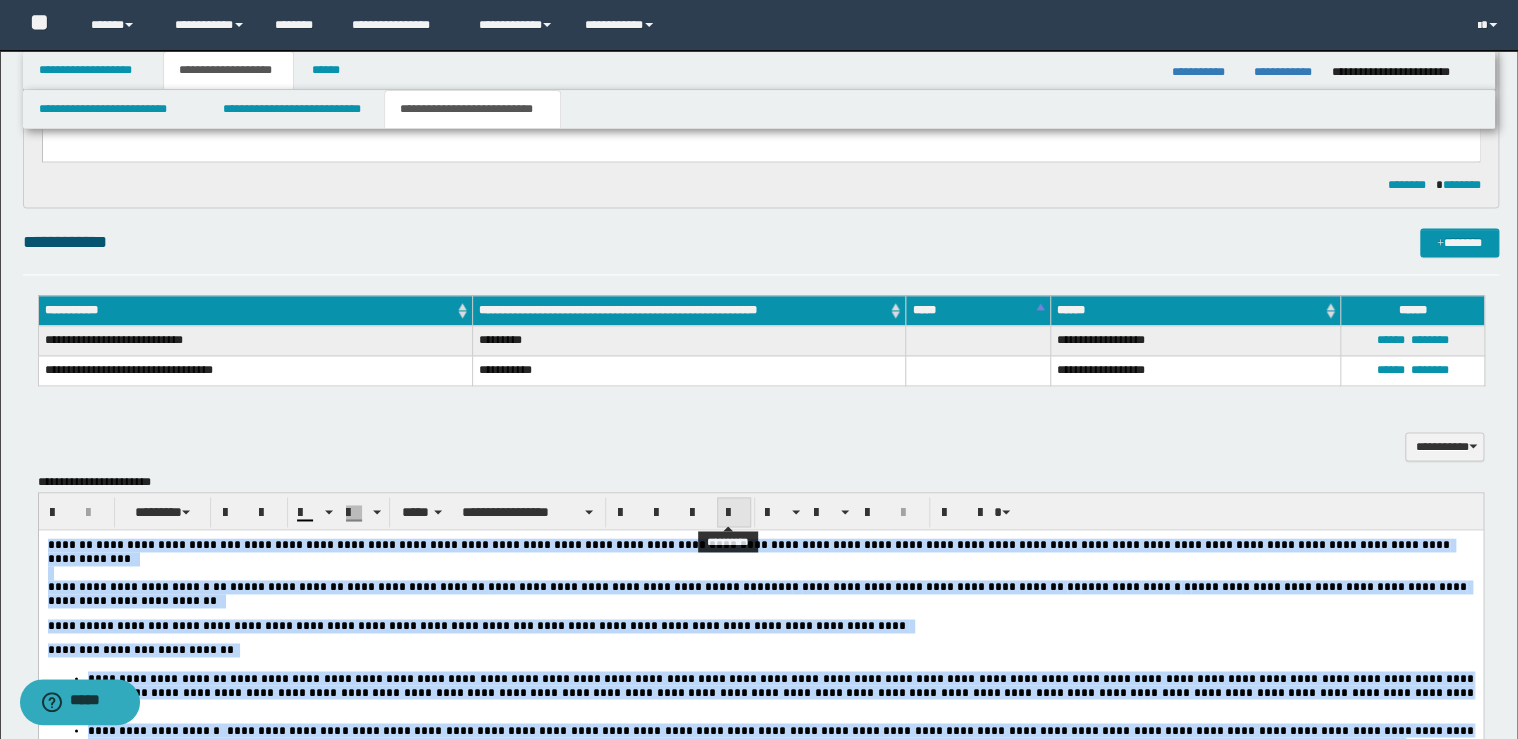 click at bounding box center [734, 512] 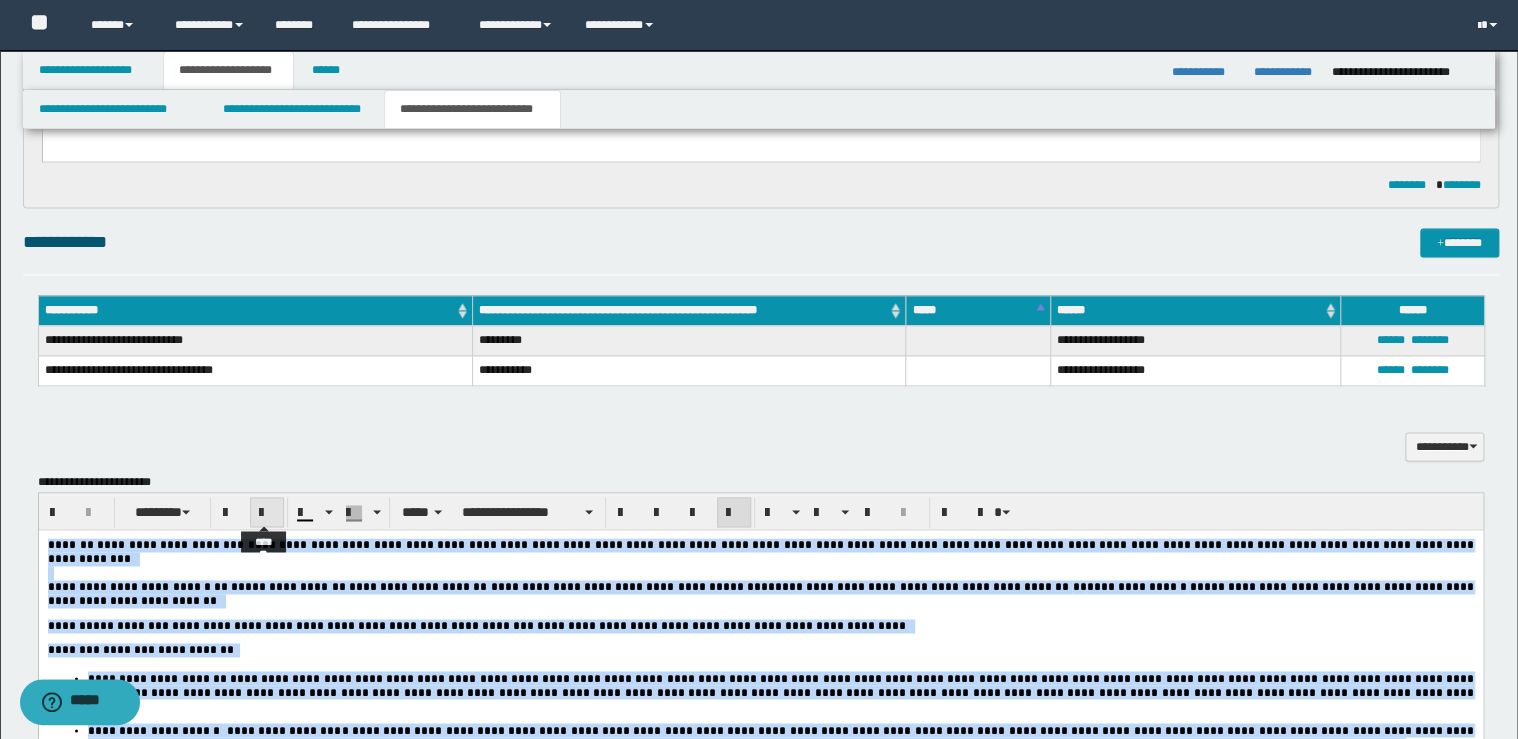click at bounding box center (267, 512) 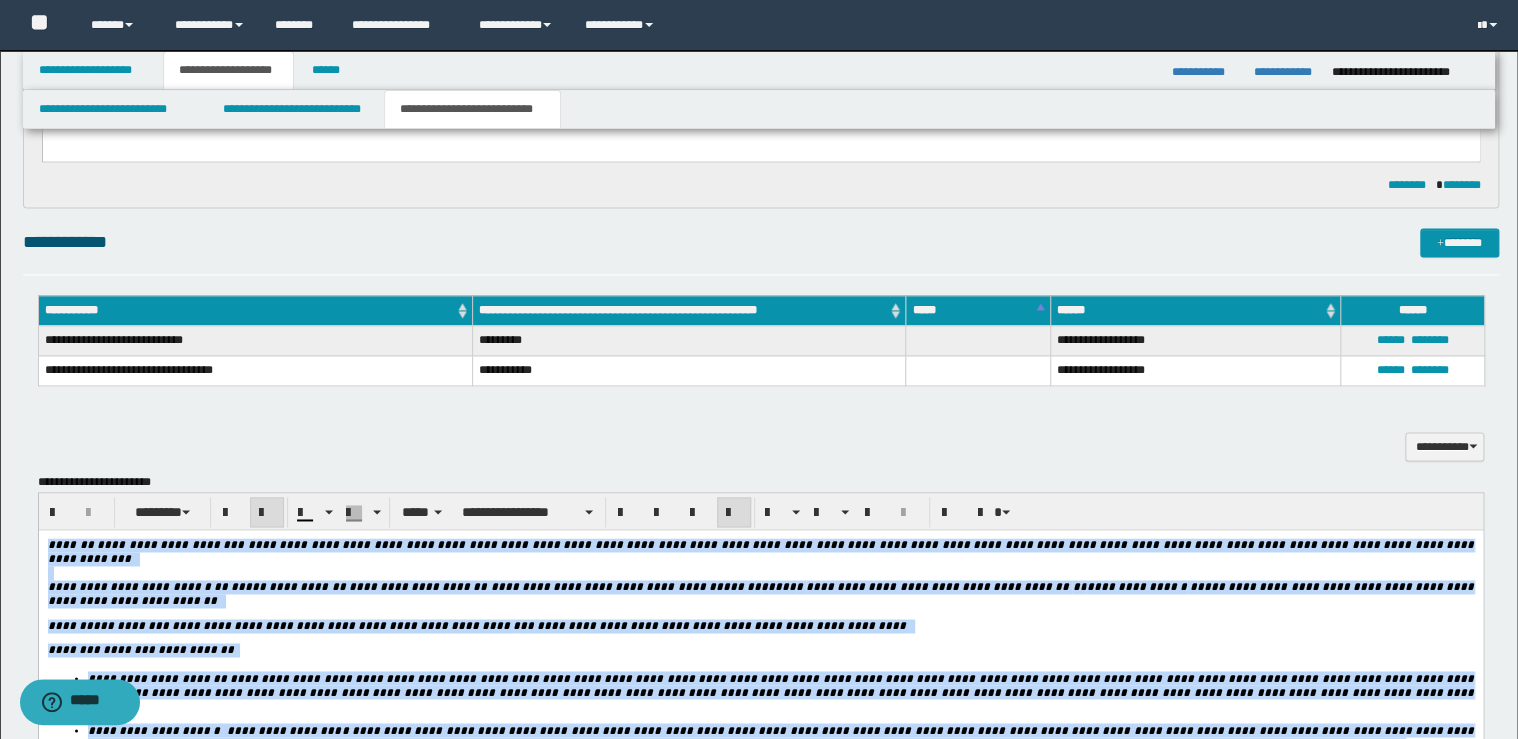click at bounding box center [267, 512] 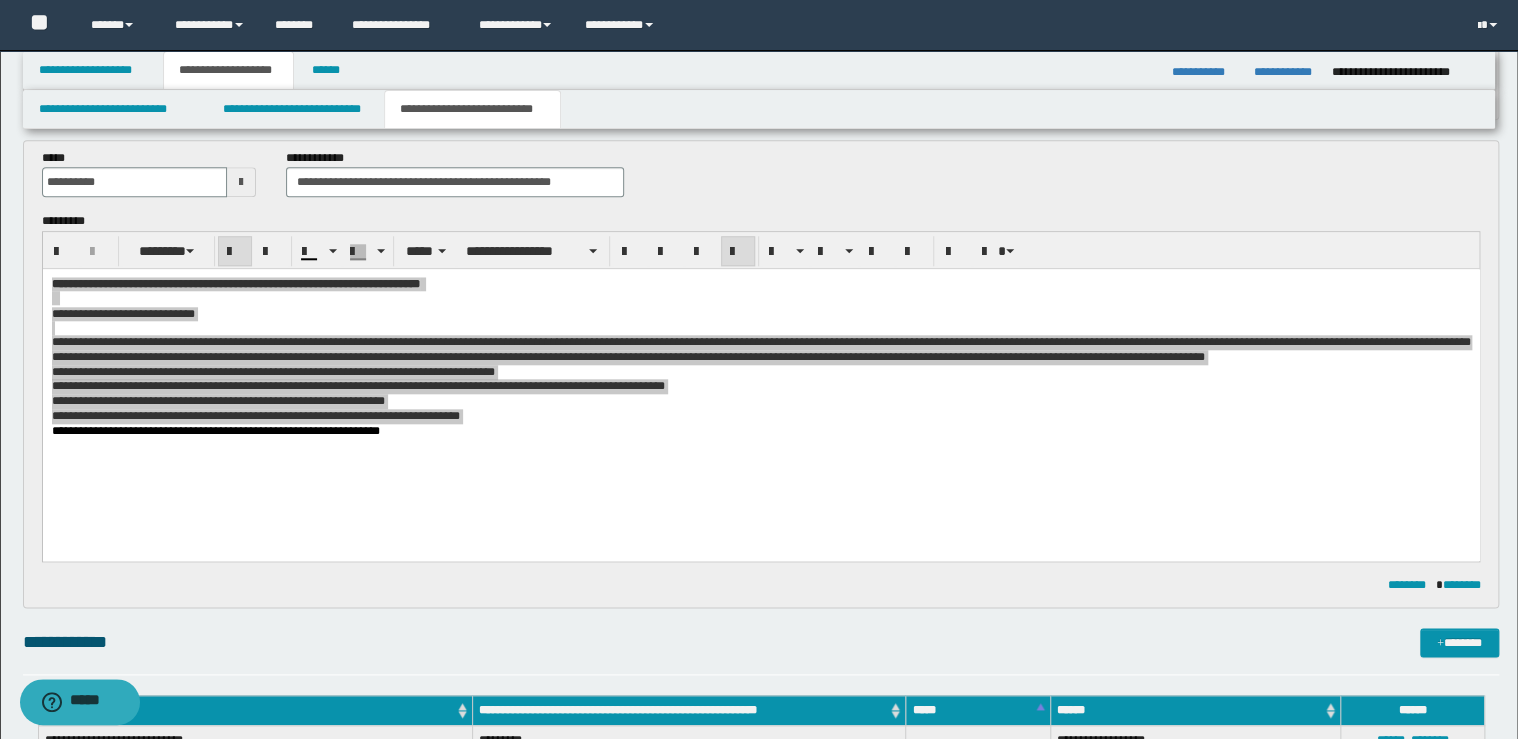 scroll, scrollTop: 584, scrollLeft: 0, axis: vertical 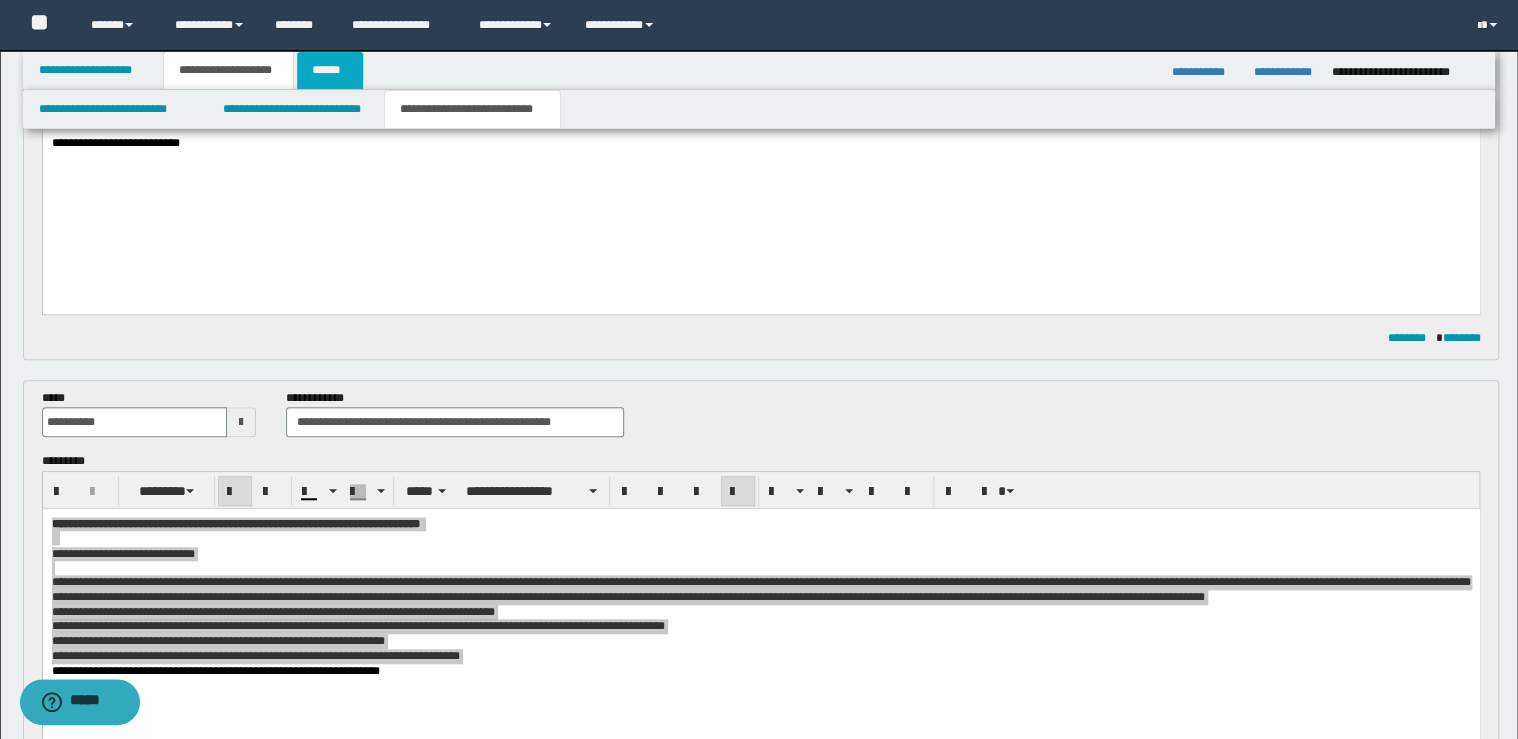 click on "******" at bounding box center (330, 70) 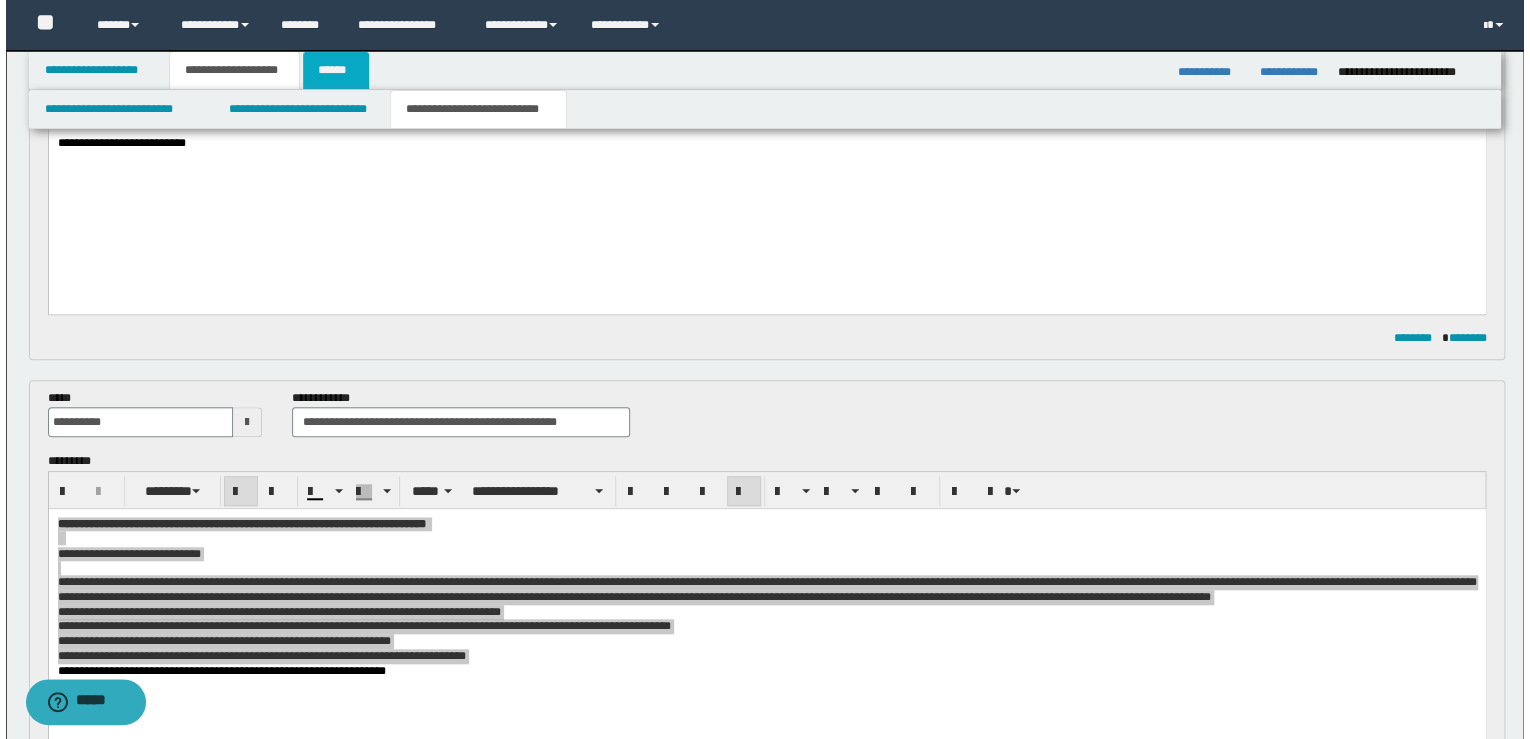 scroll, scrollTop: 0, scrollLeft: 0, axis: both 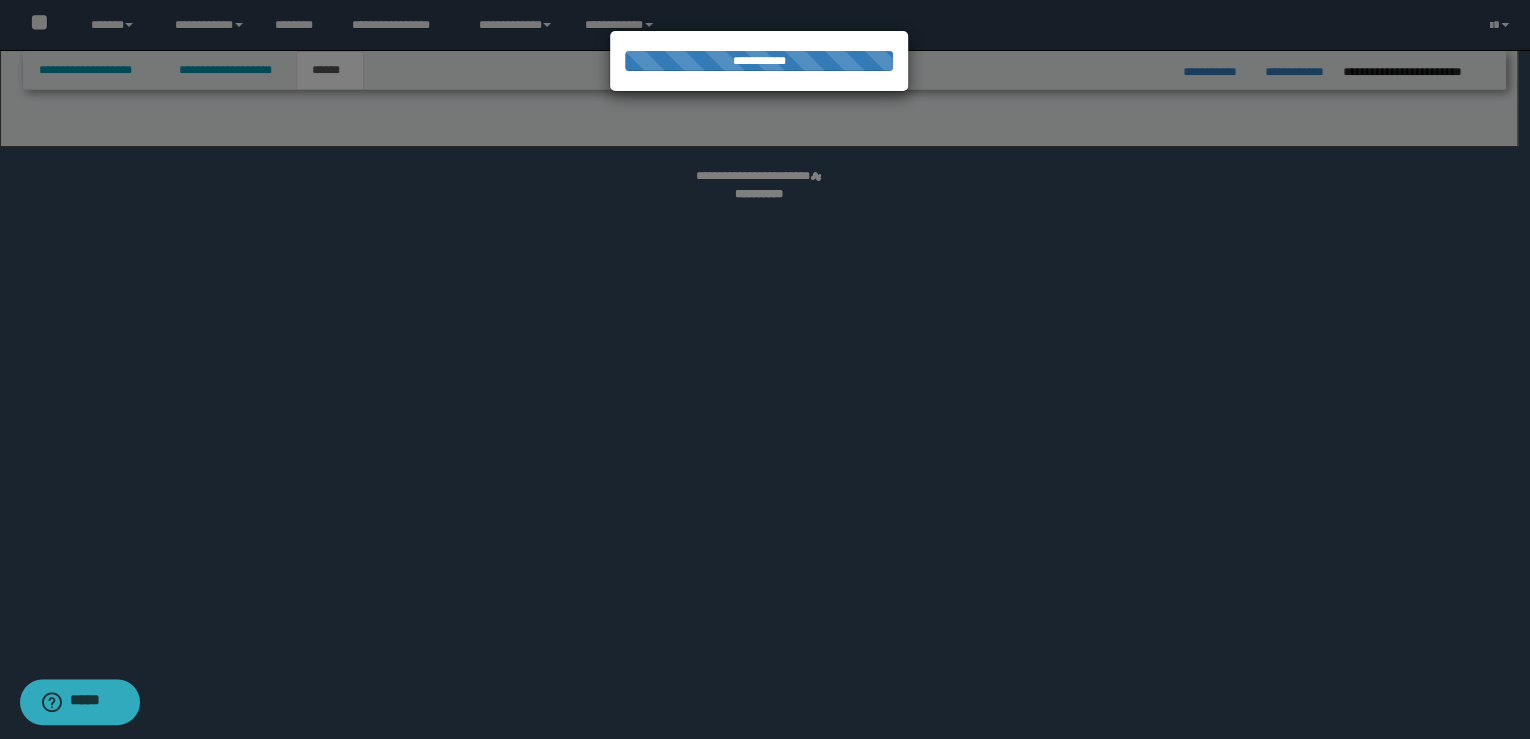 select on "*" 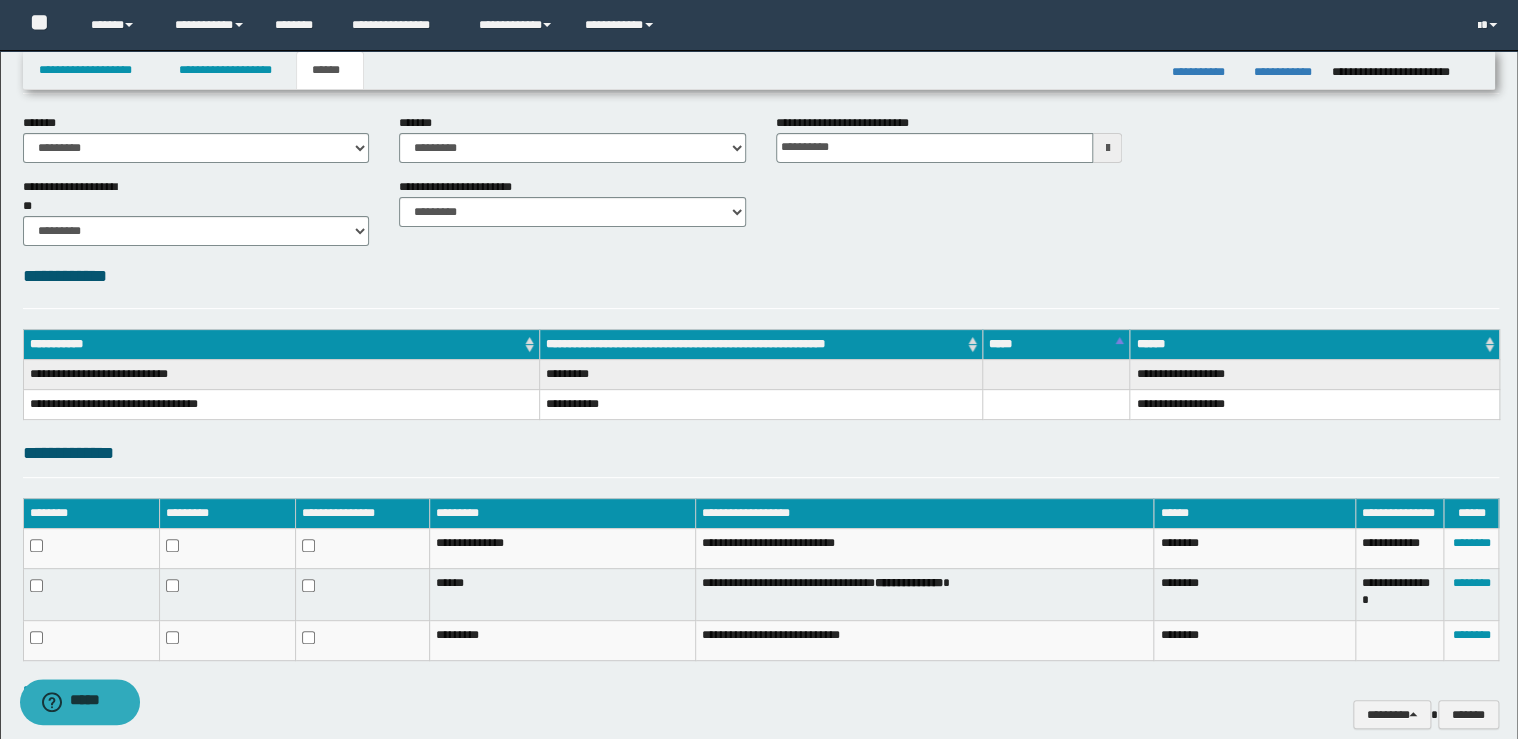 scroll, scrollTop: 167, scrollLeft: 0, axis: vertical 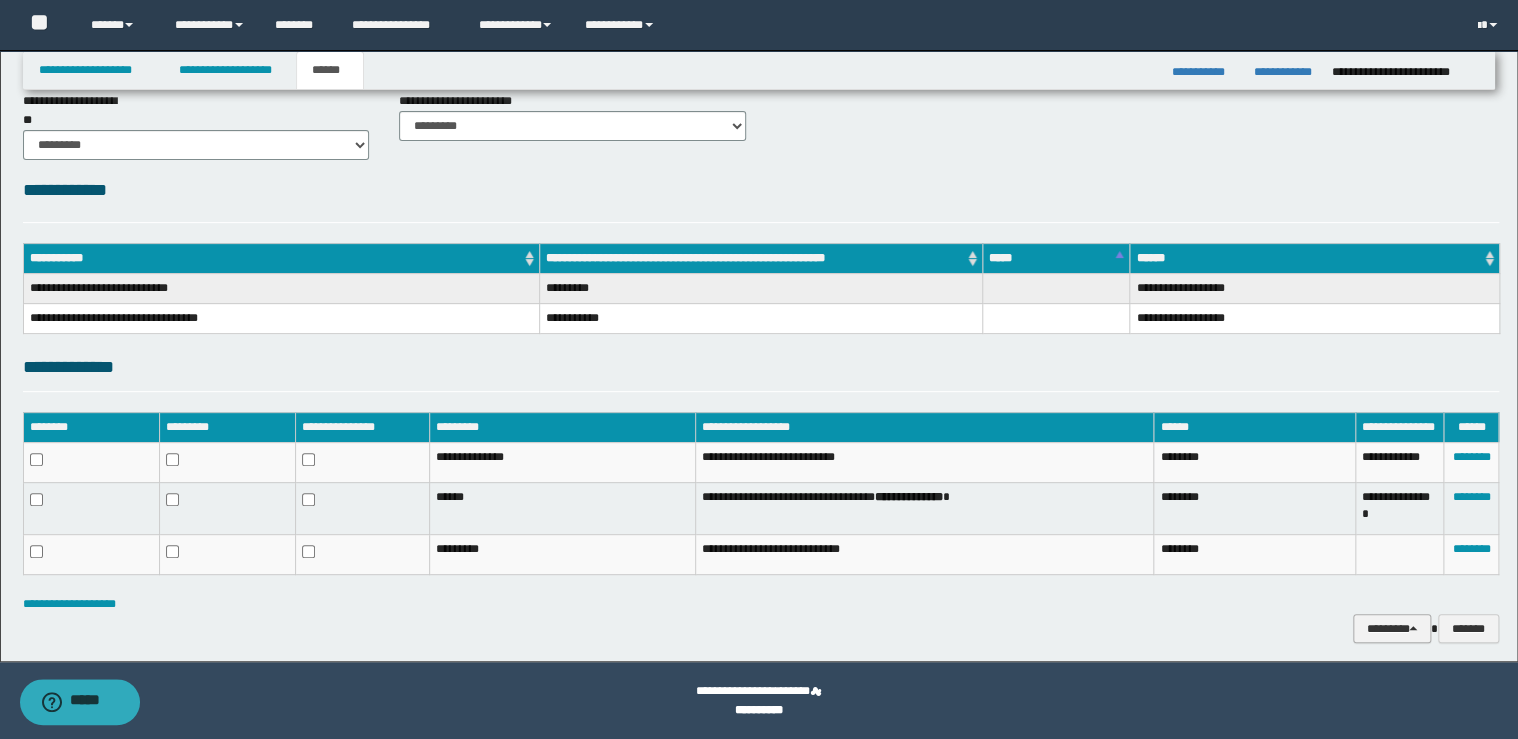 click on "********" at bounding box center [1392, 629] 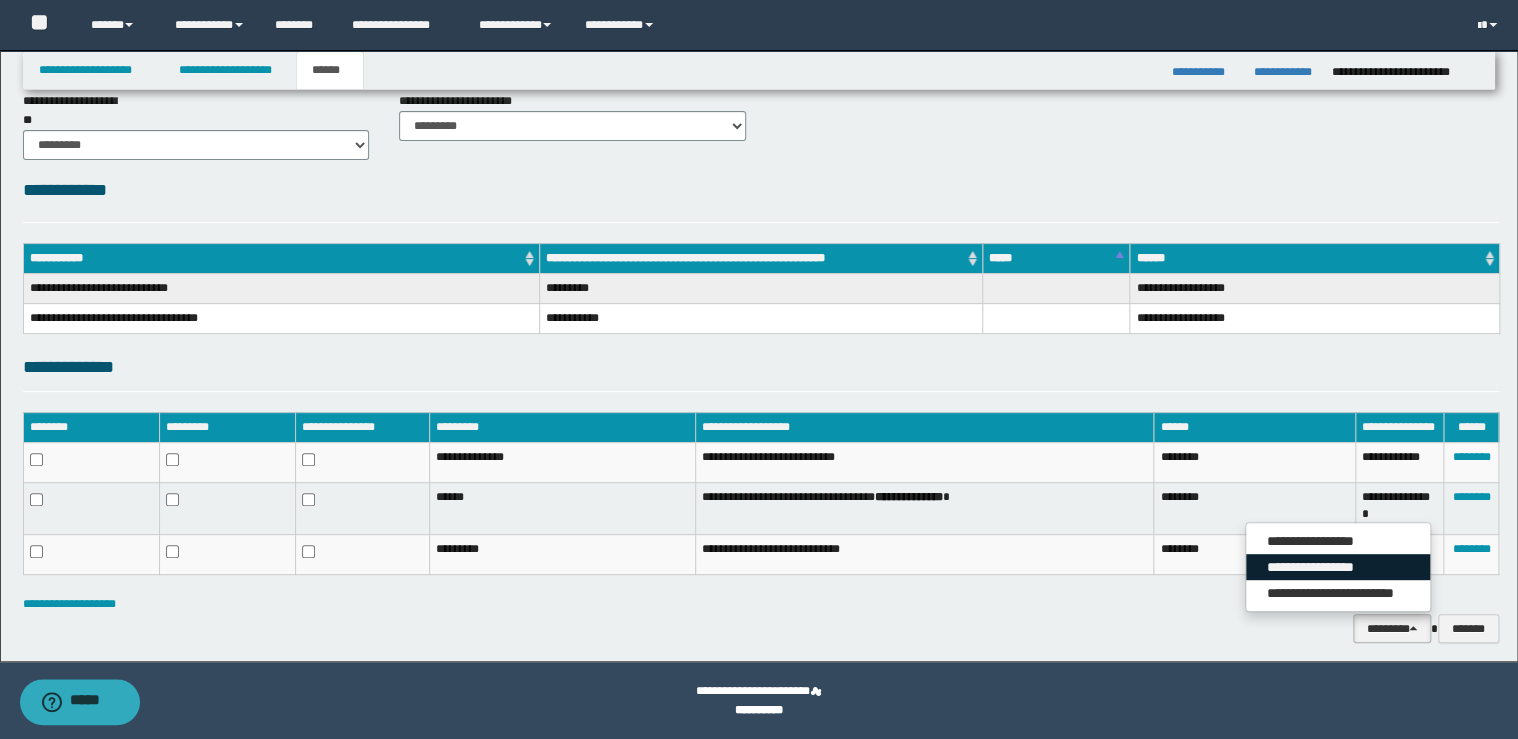click on "**********" at bounding box center (1338, 567) 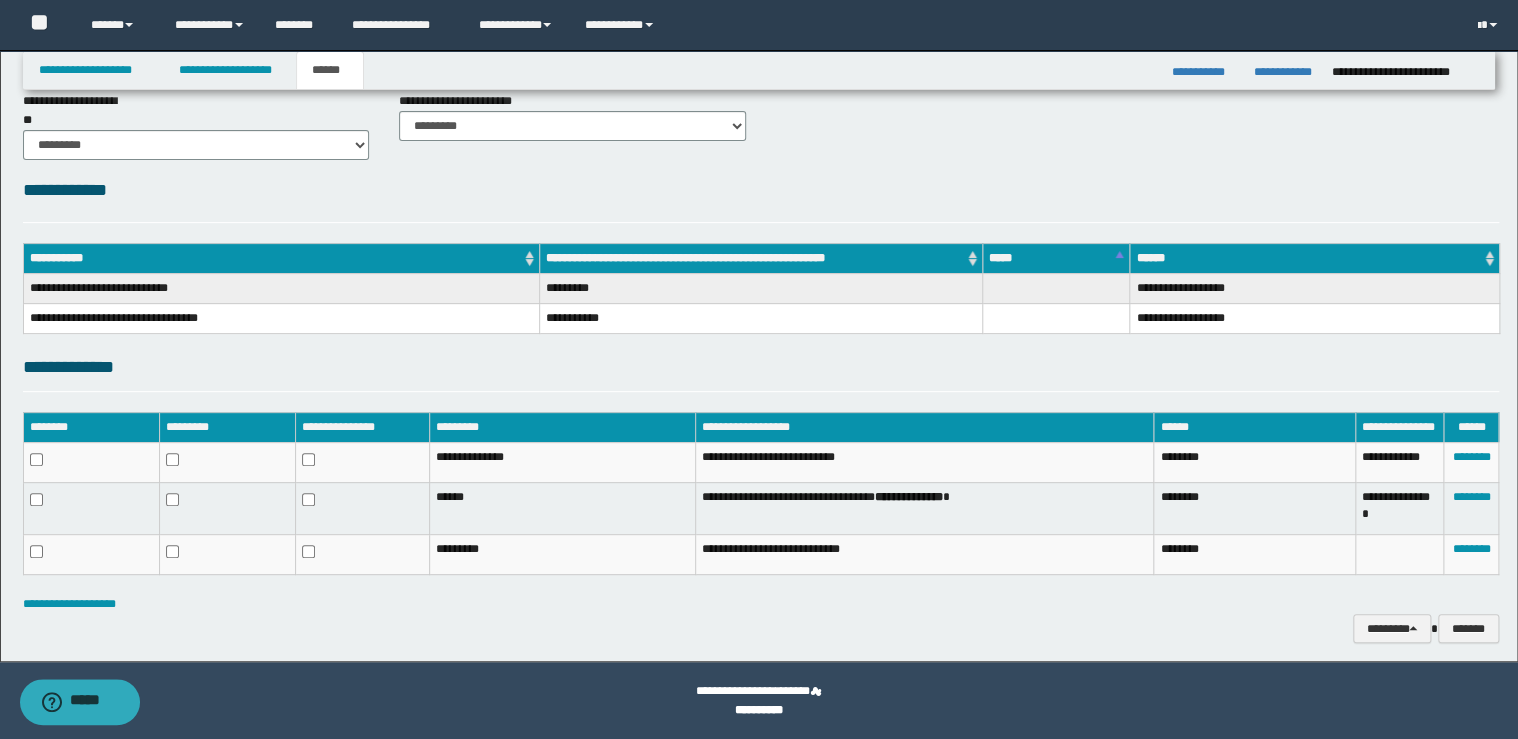 drag, startPoint x: 1070, startPoint y: 163, endPoint x: 1056, endPoint y: 164, distance: 14.035668 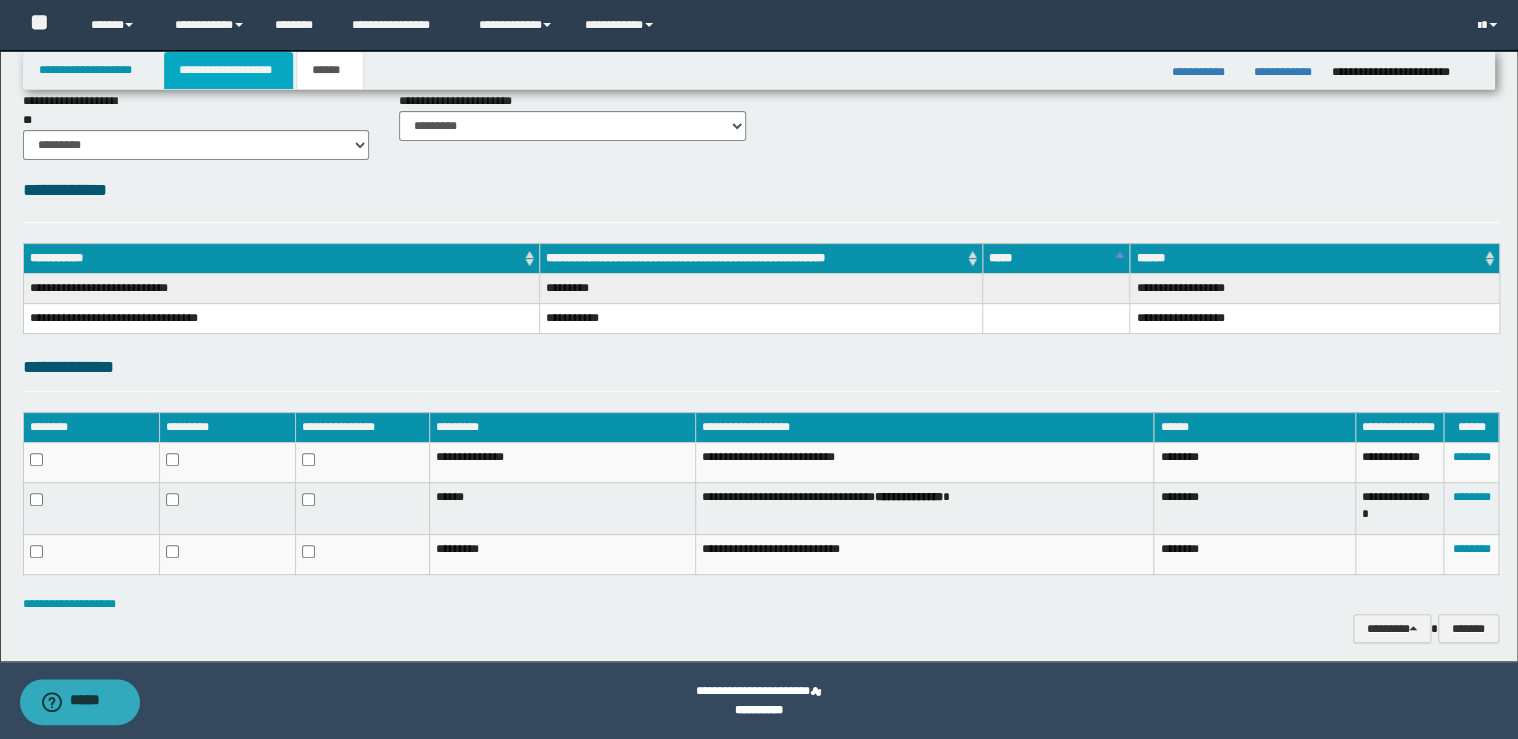 click on "**********" at bounding box center (228, 70) 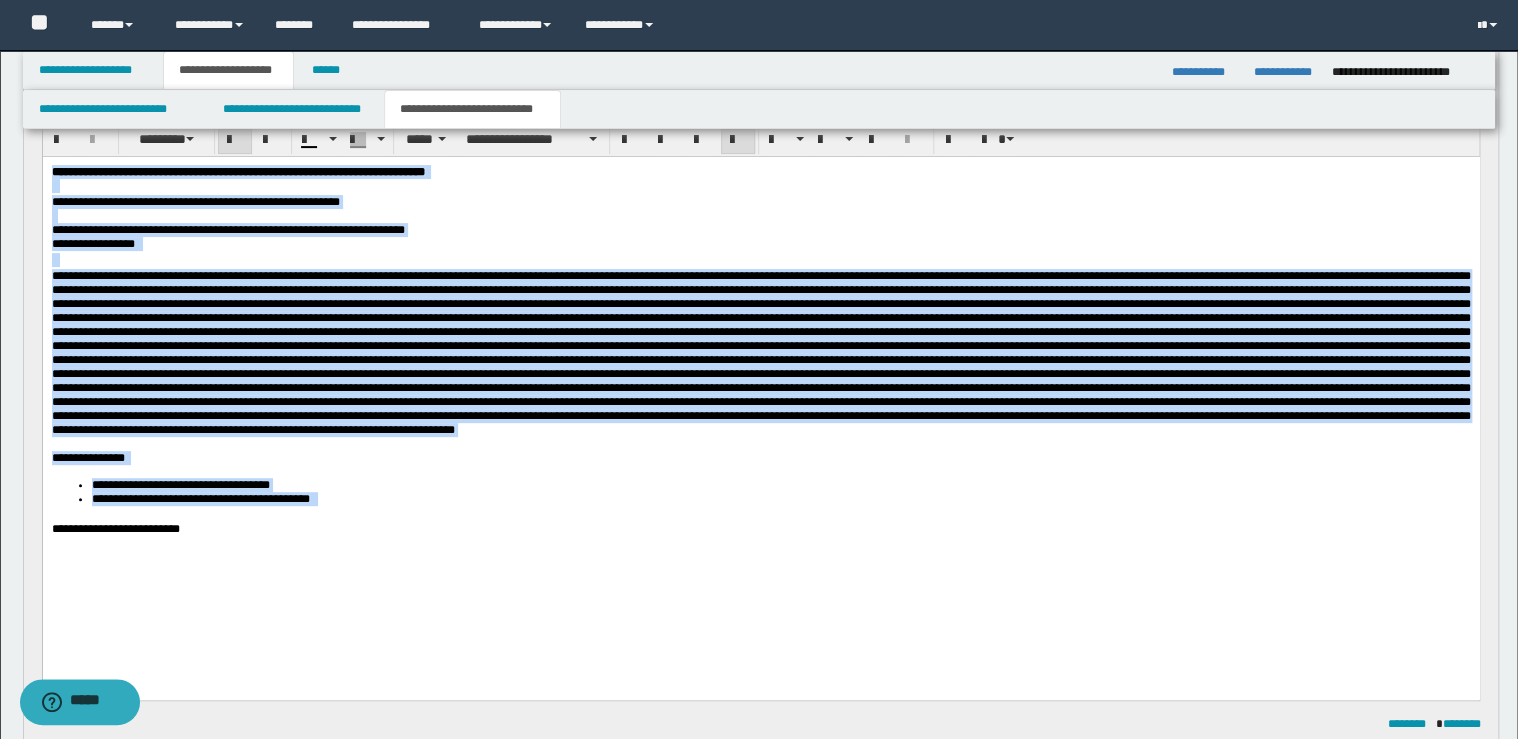 click on "**********" at bounding box center [760, 457] 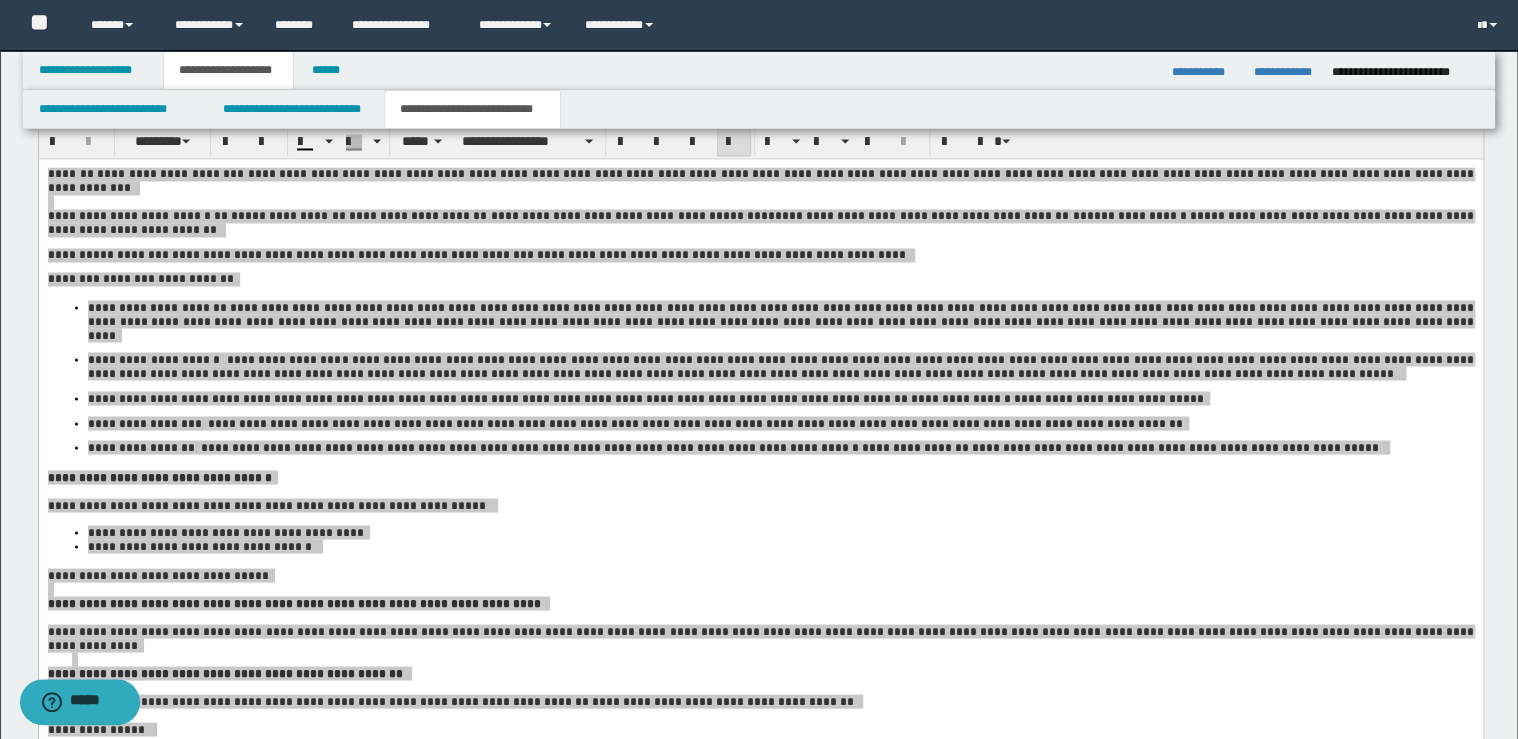 scroll, scrollTop: 1718, scrollLeft: 0, axis: vertical 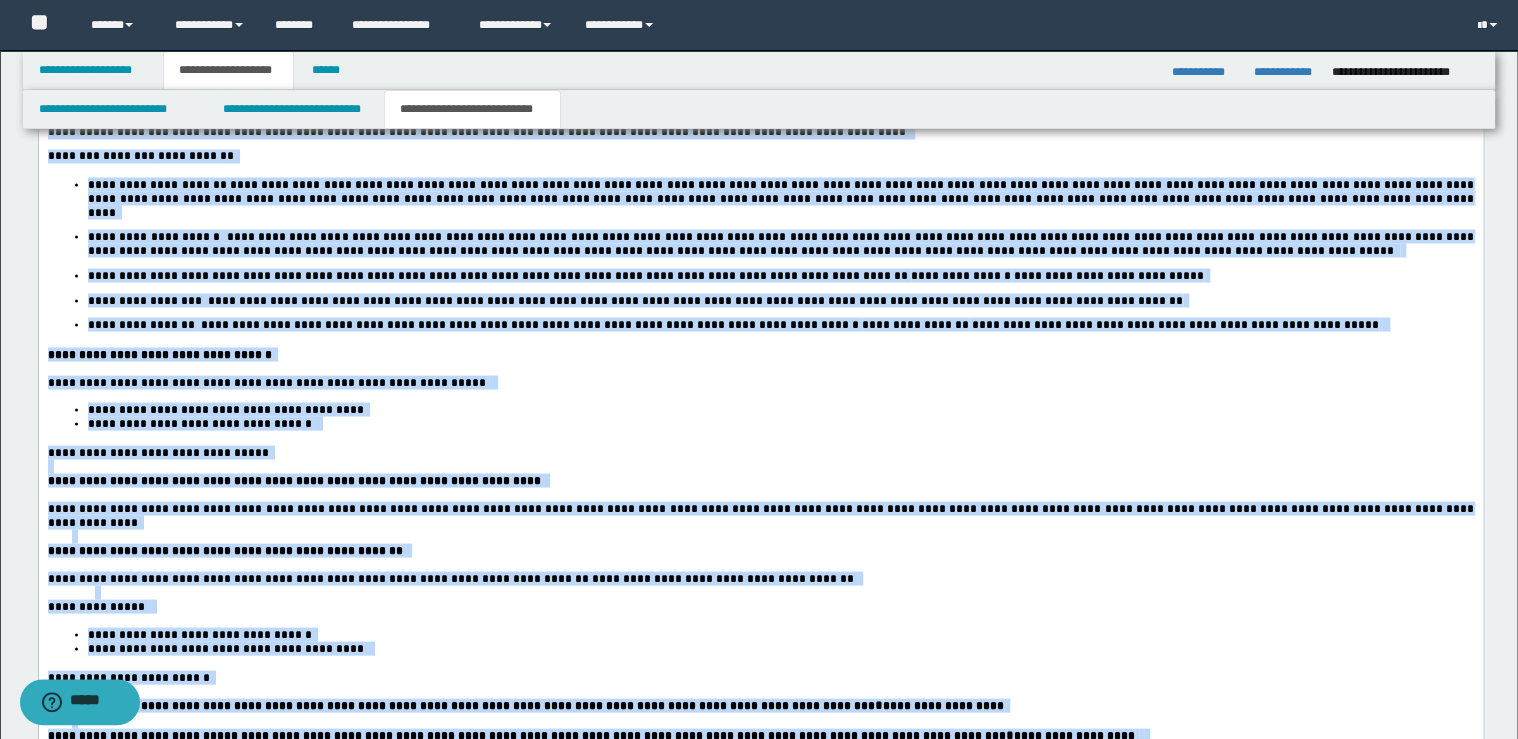 click on "**********" at bounding box center [760, 622] 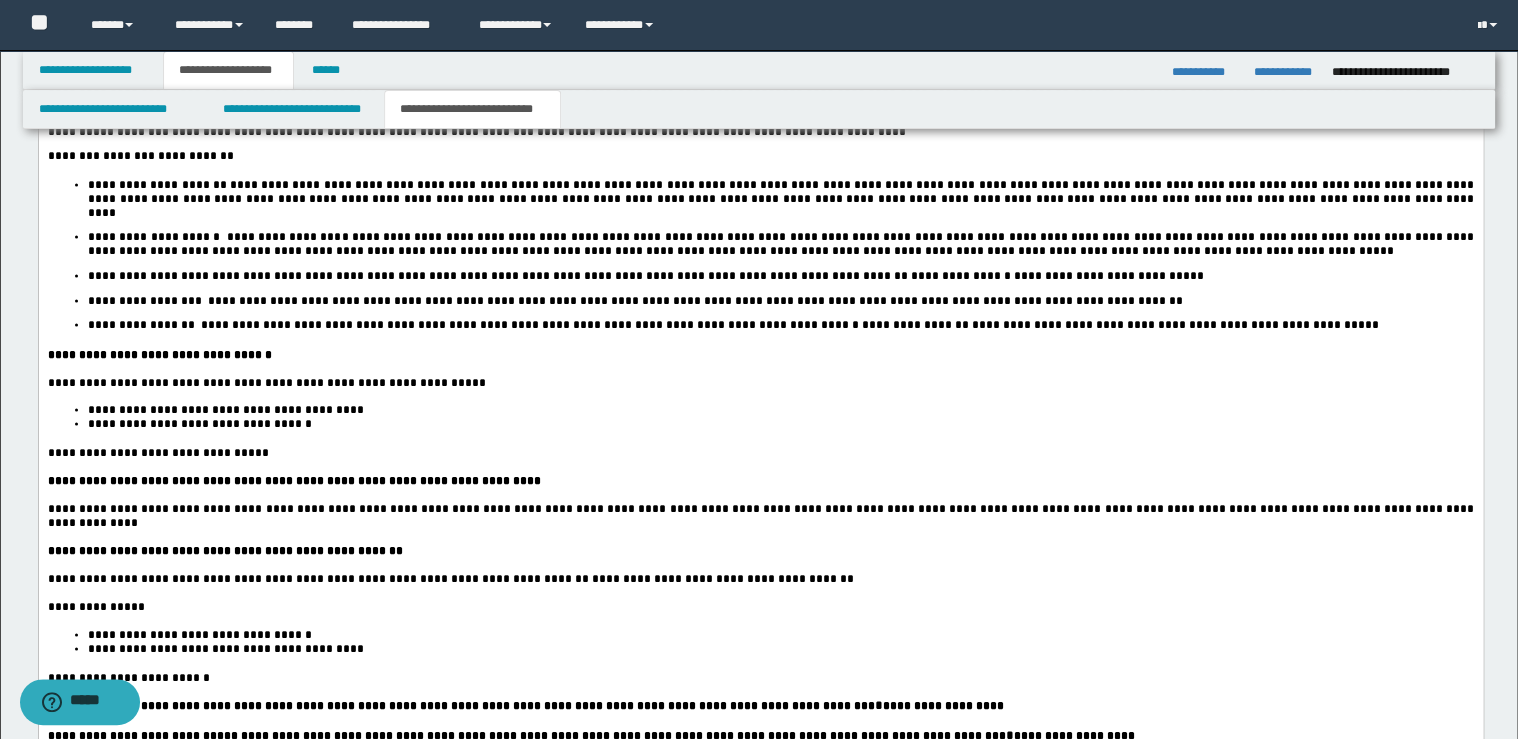 click on "**********" at bounding box center [760, 354] 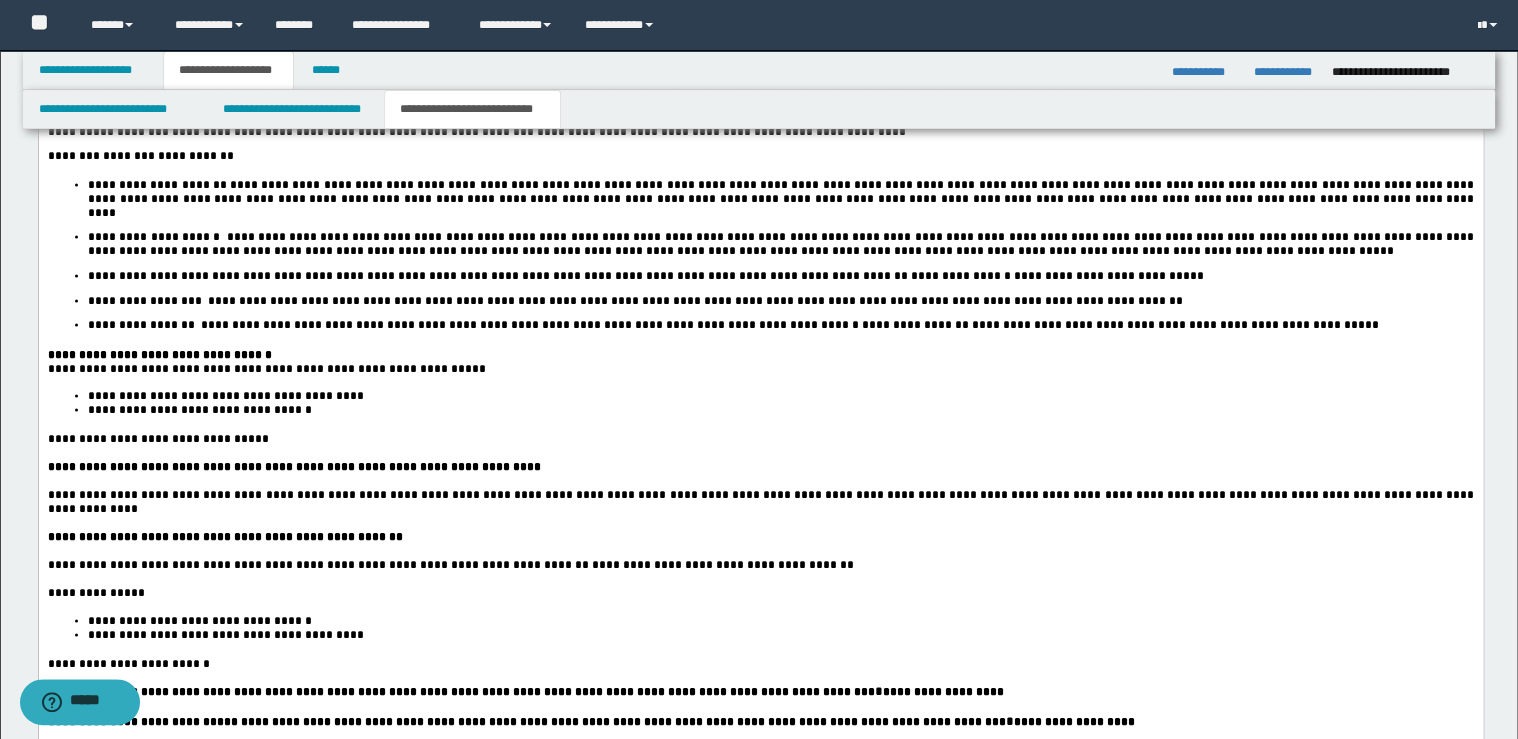 click on "**********" at bounding box center (760, 466) 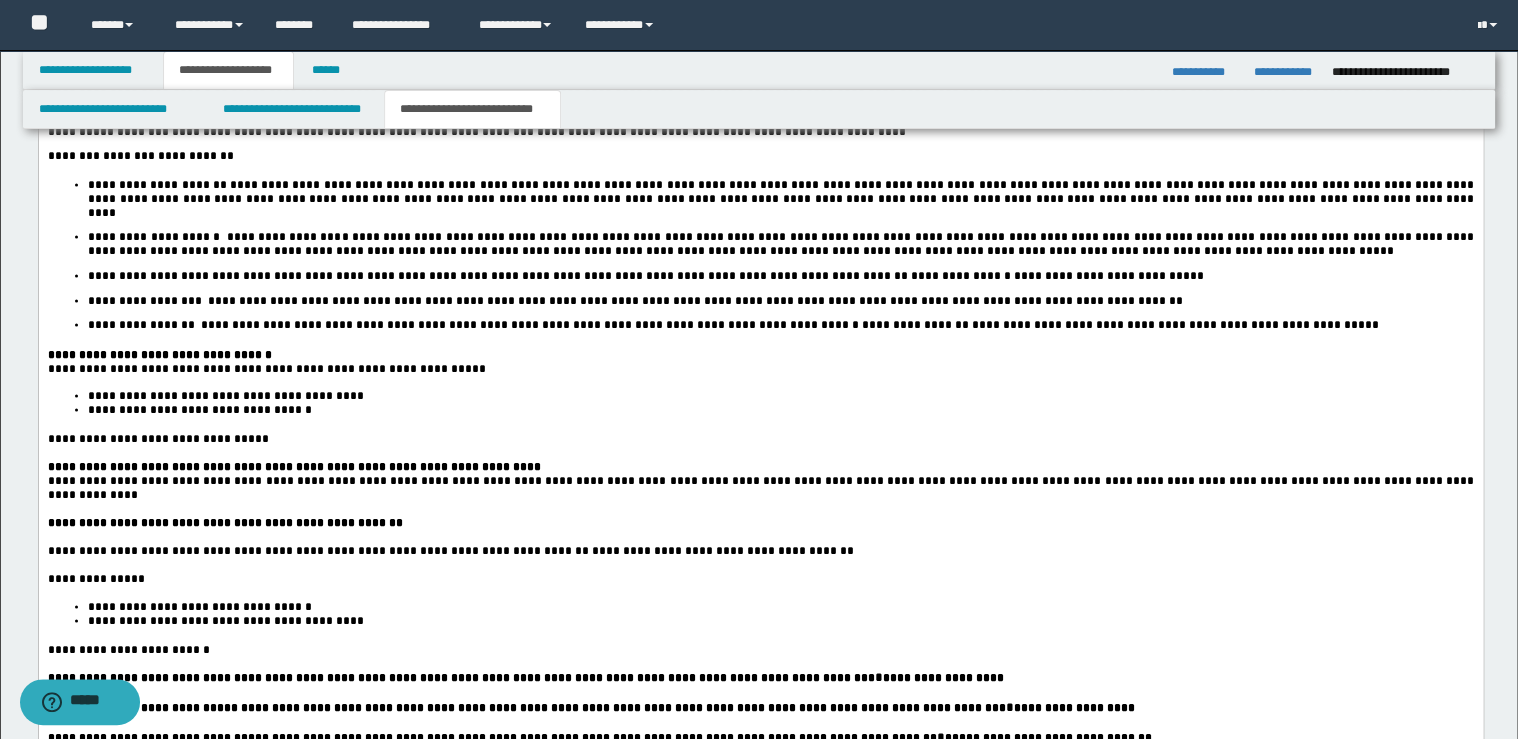 click on "**********" at bounding box center (760, 522) 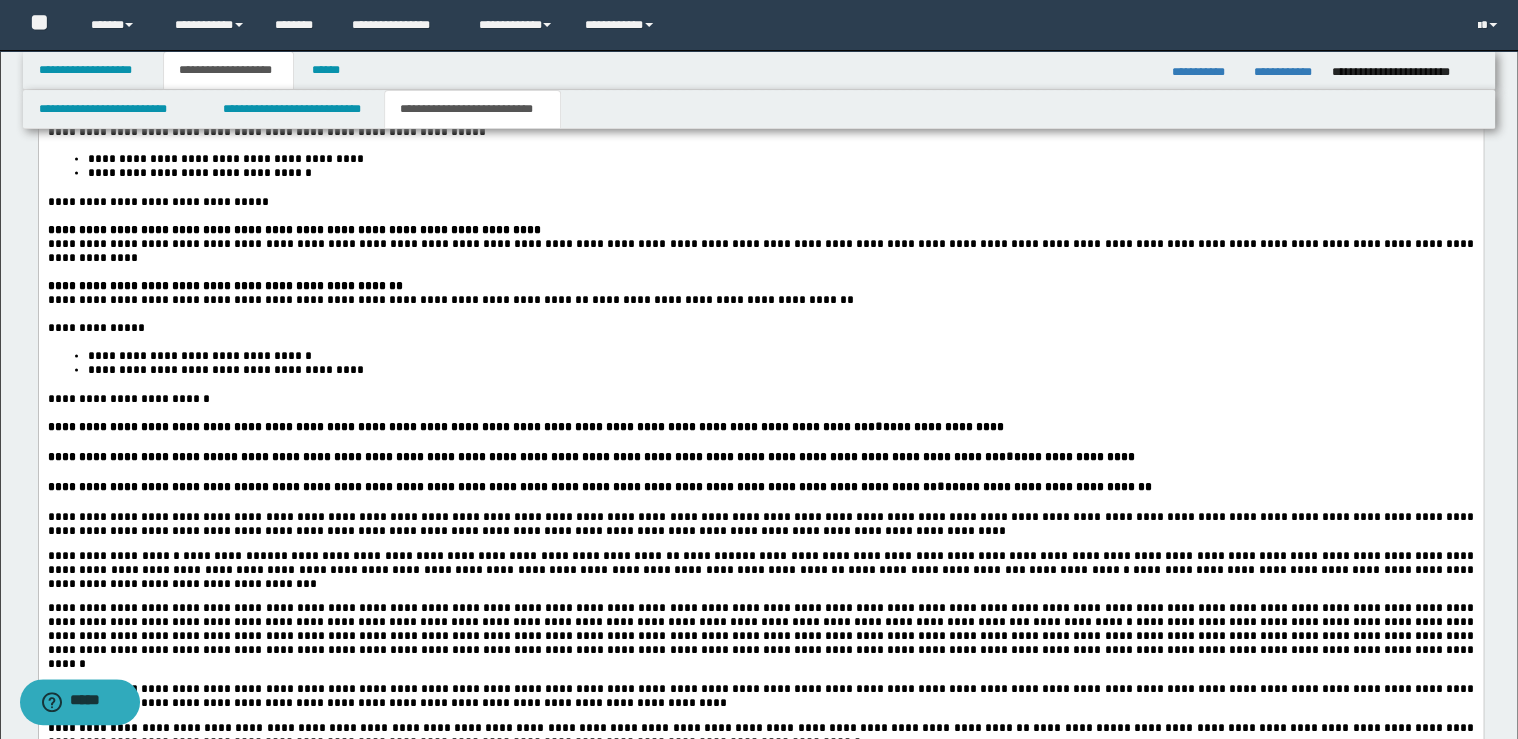 scroll, scrollTop: 1958, scrollLeft: 0, axis: vertical 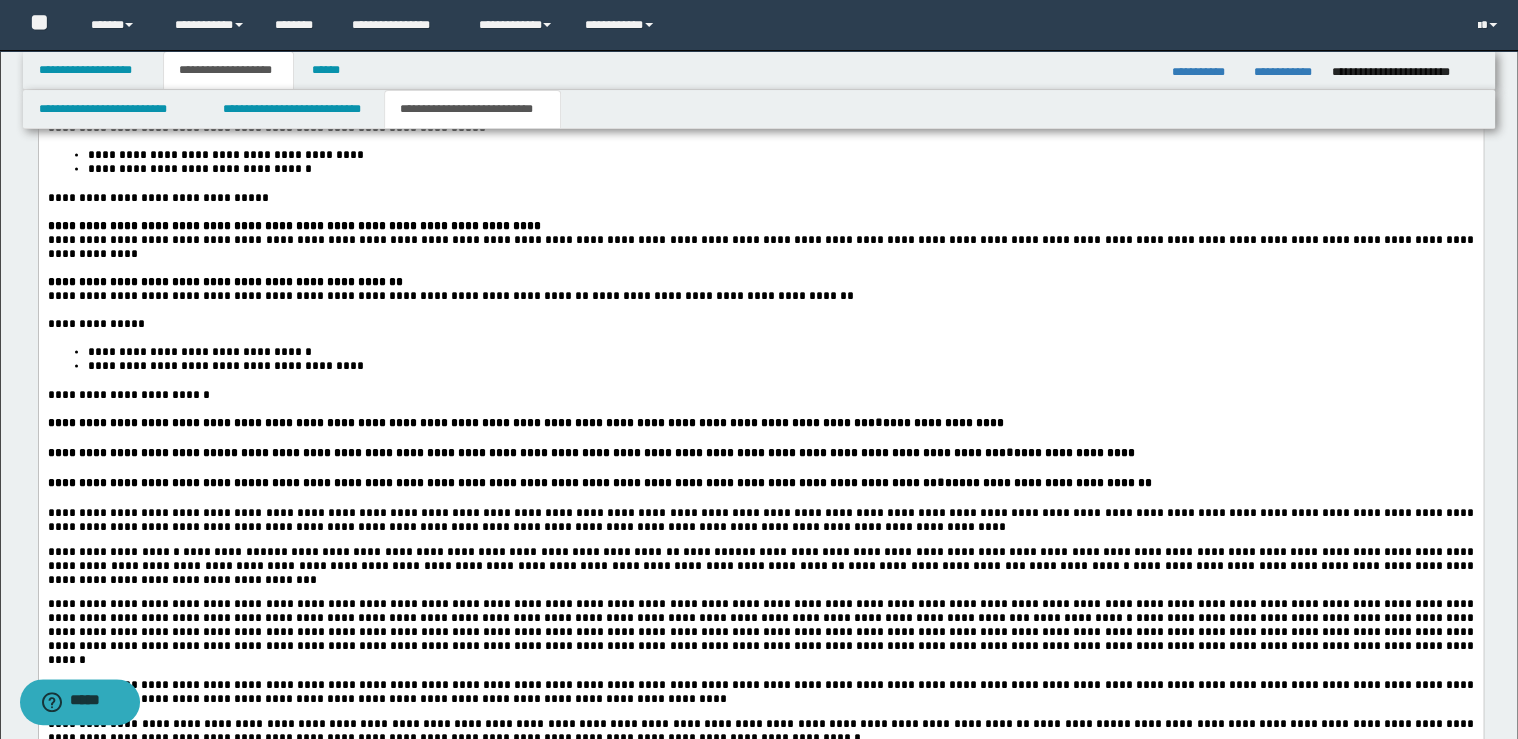 click on "**********" at bounding box center [760, 425] 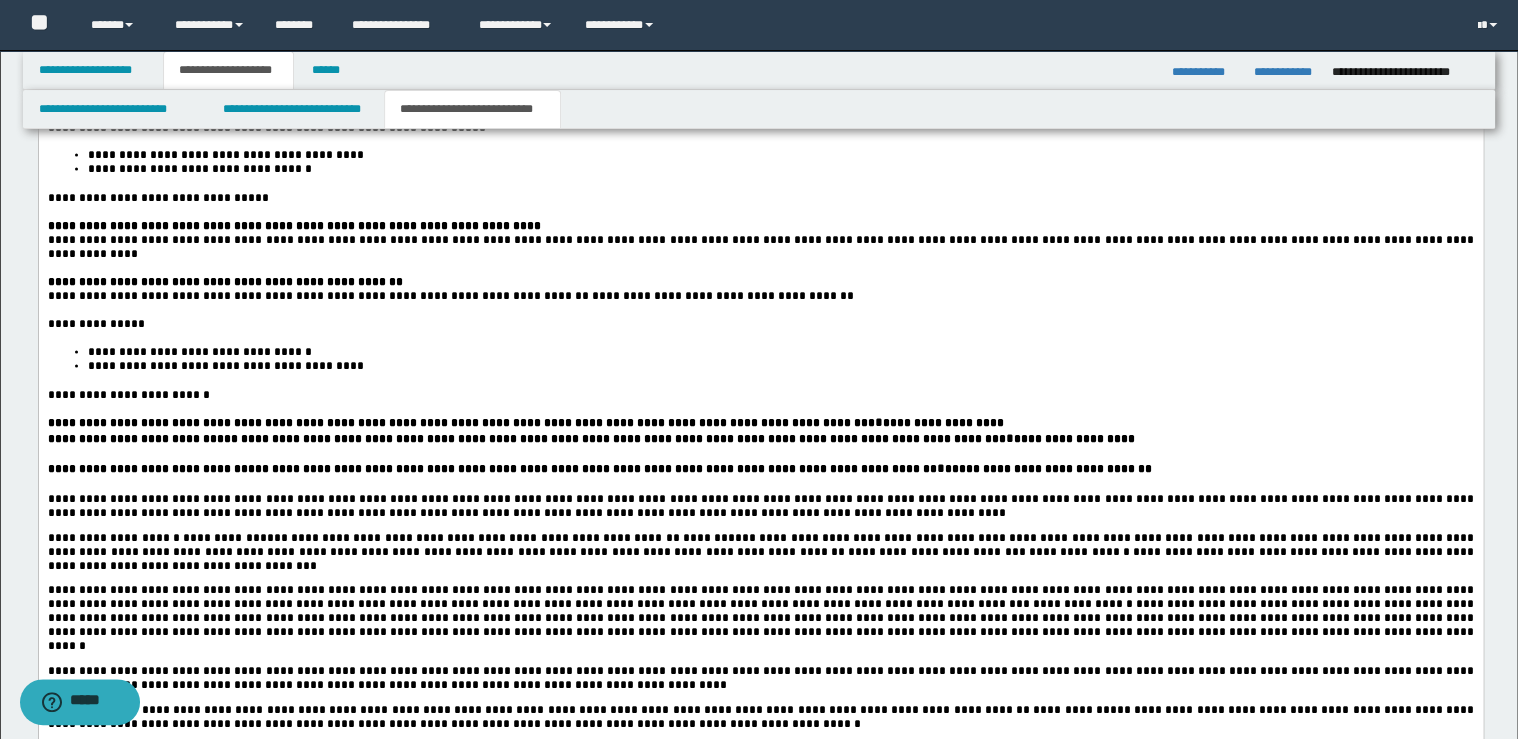 drag, startPoint x: 1074, startPoint y: 443, endPoint x: 1072, endPoint y: 455, distance: 12.165525 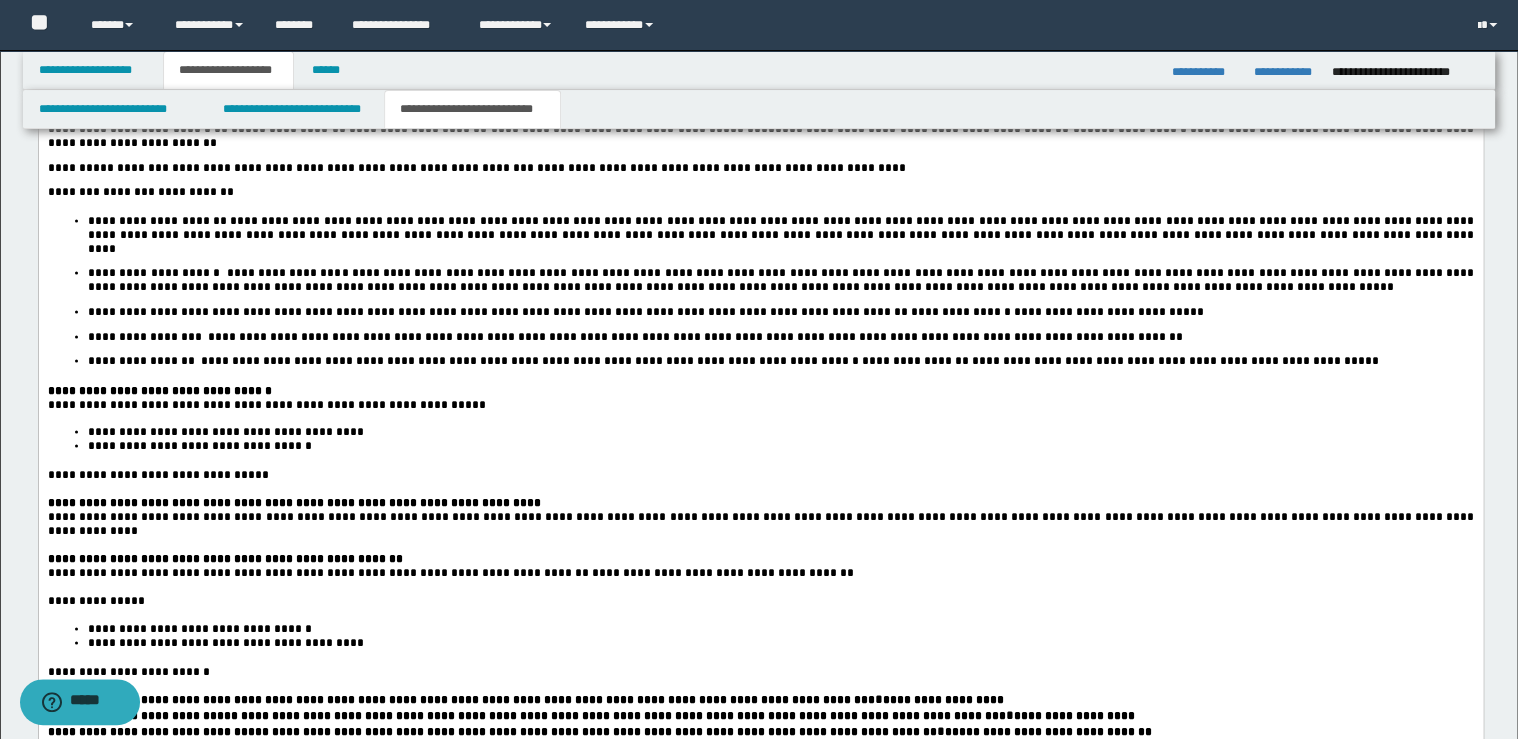 scroll, scrollTop: 1558, scrollLeft: 0, axis: vertical 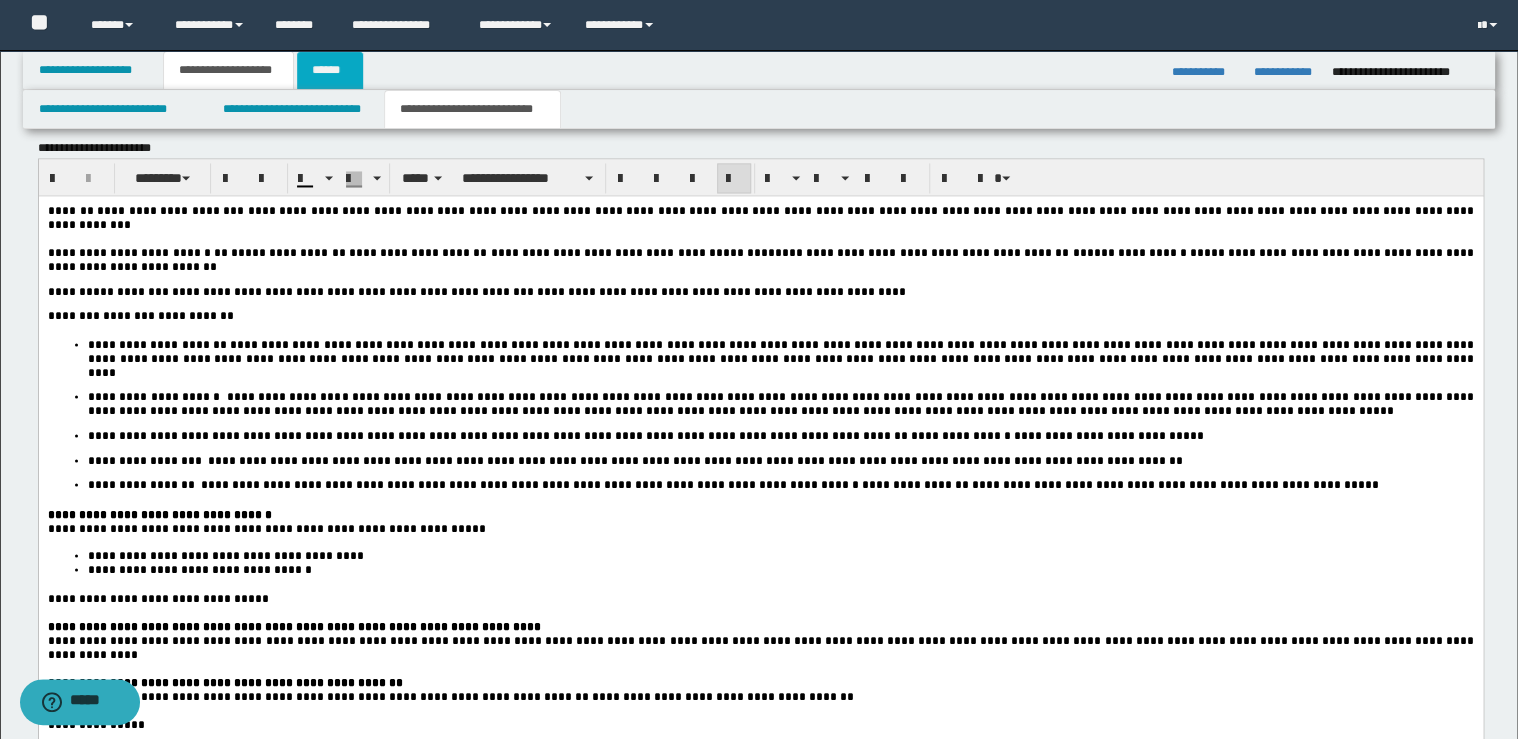 click on "******" at bounding box center (330, 70) 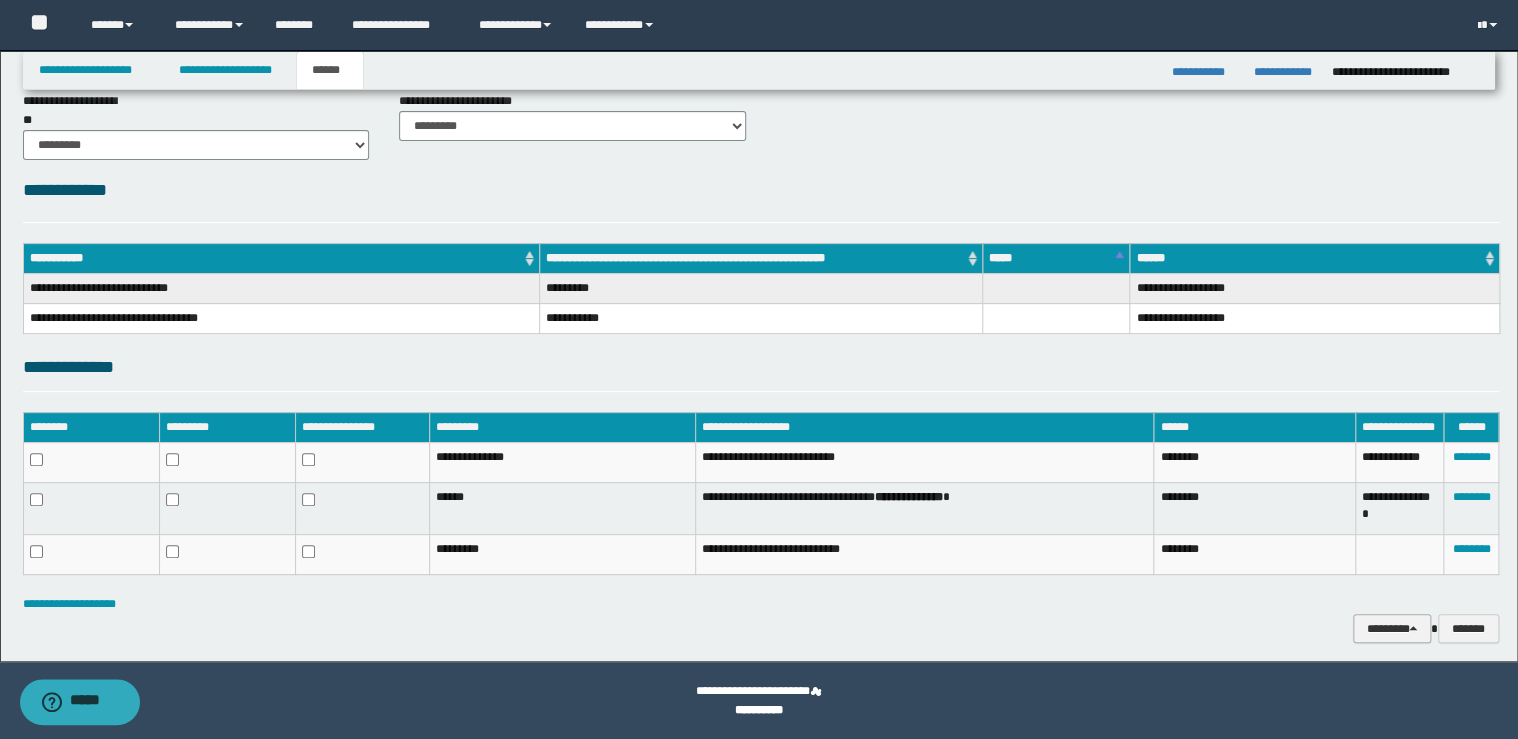 click on "********" at bounding box center [1392, 629] 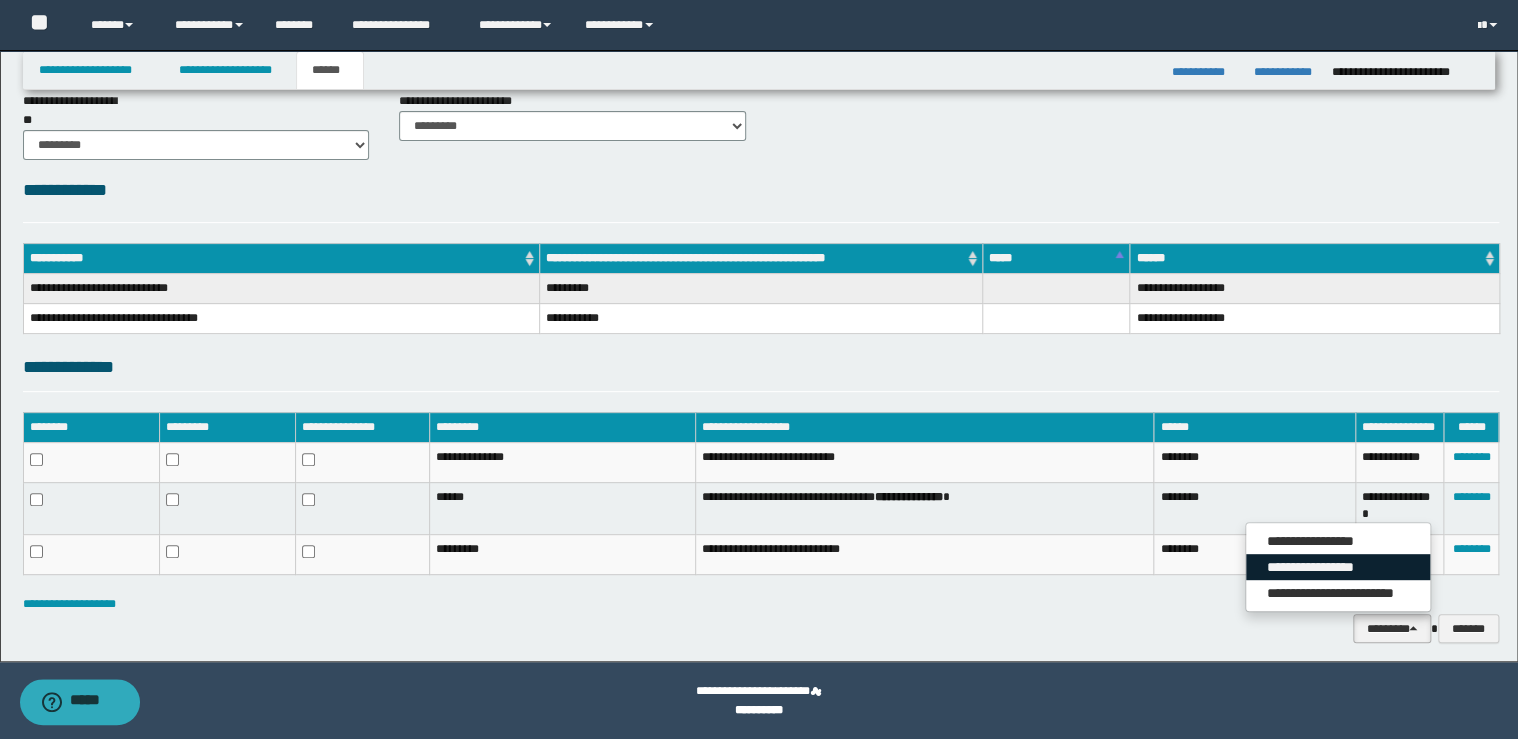 click on "**********" at bounding box center [1338, 567] 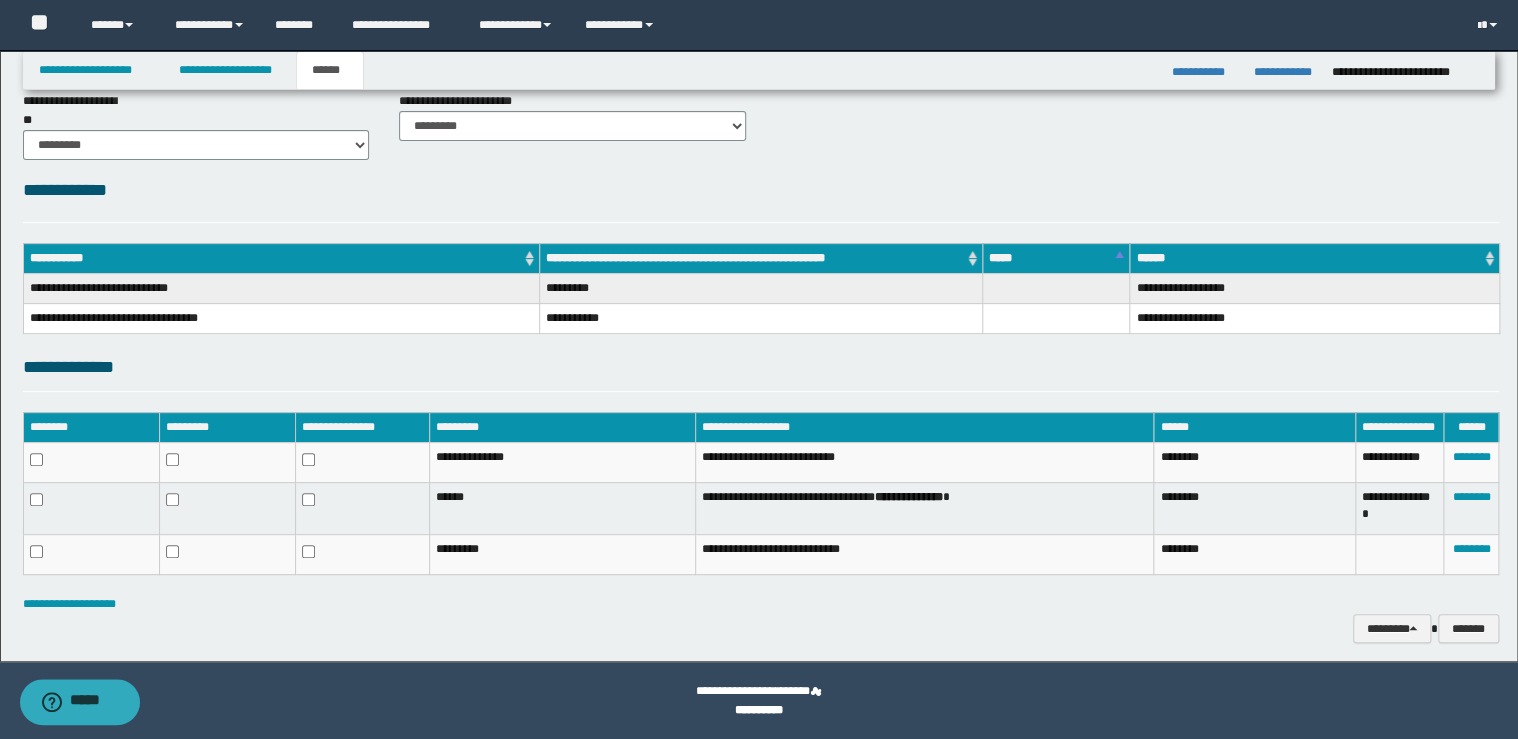 click on "**********" at bounding box center [761, 190] 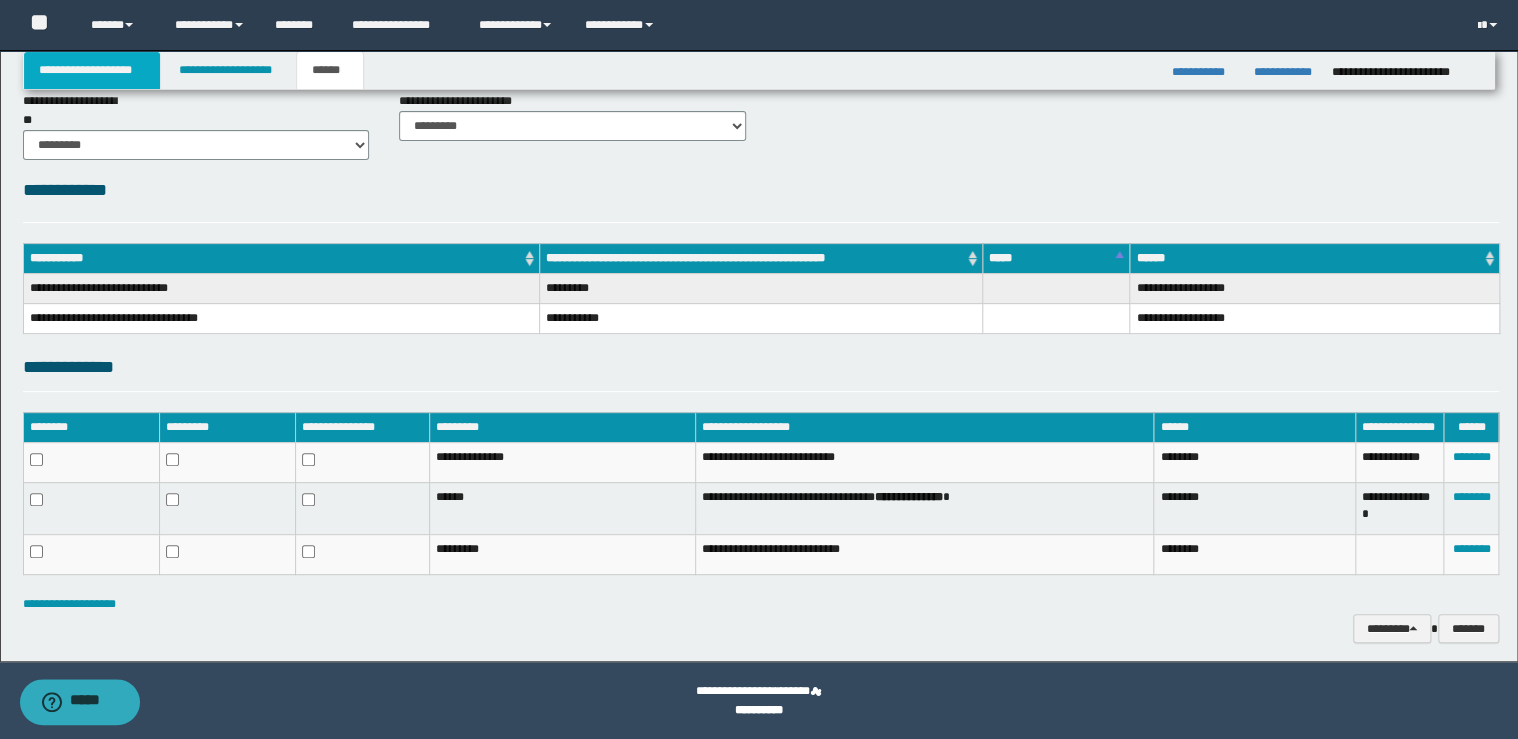 click on "**********" at bounding box center [92, 70] 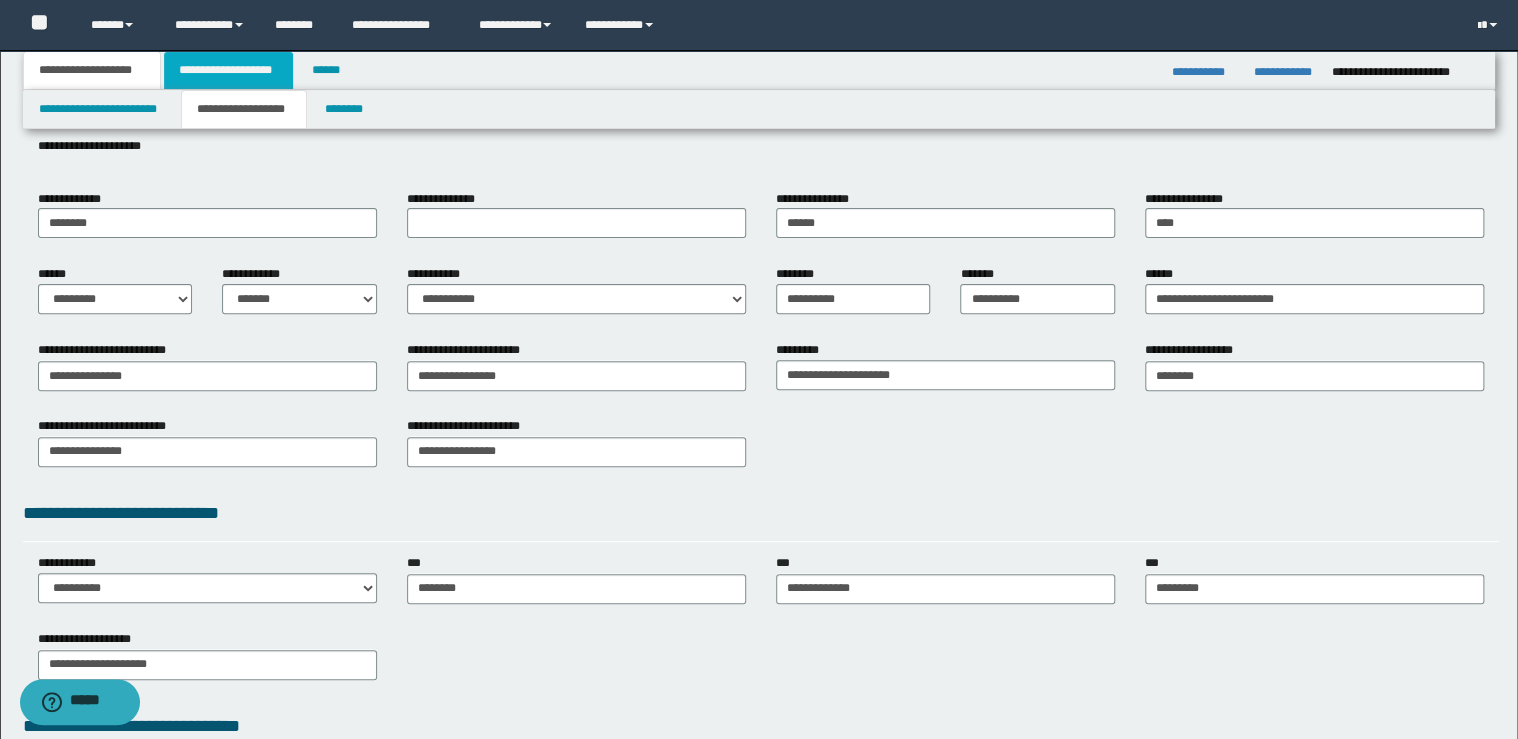 scroll, scrollTop: 198, scrollLeft: 0, axis: vertical 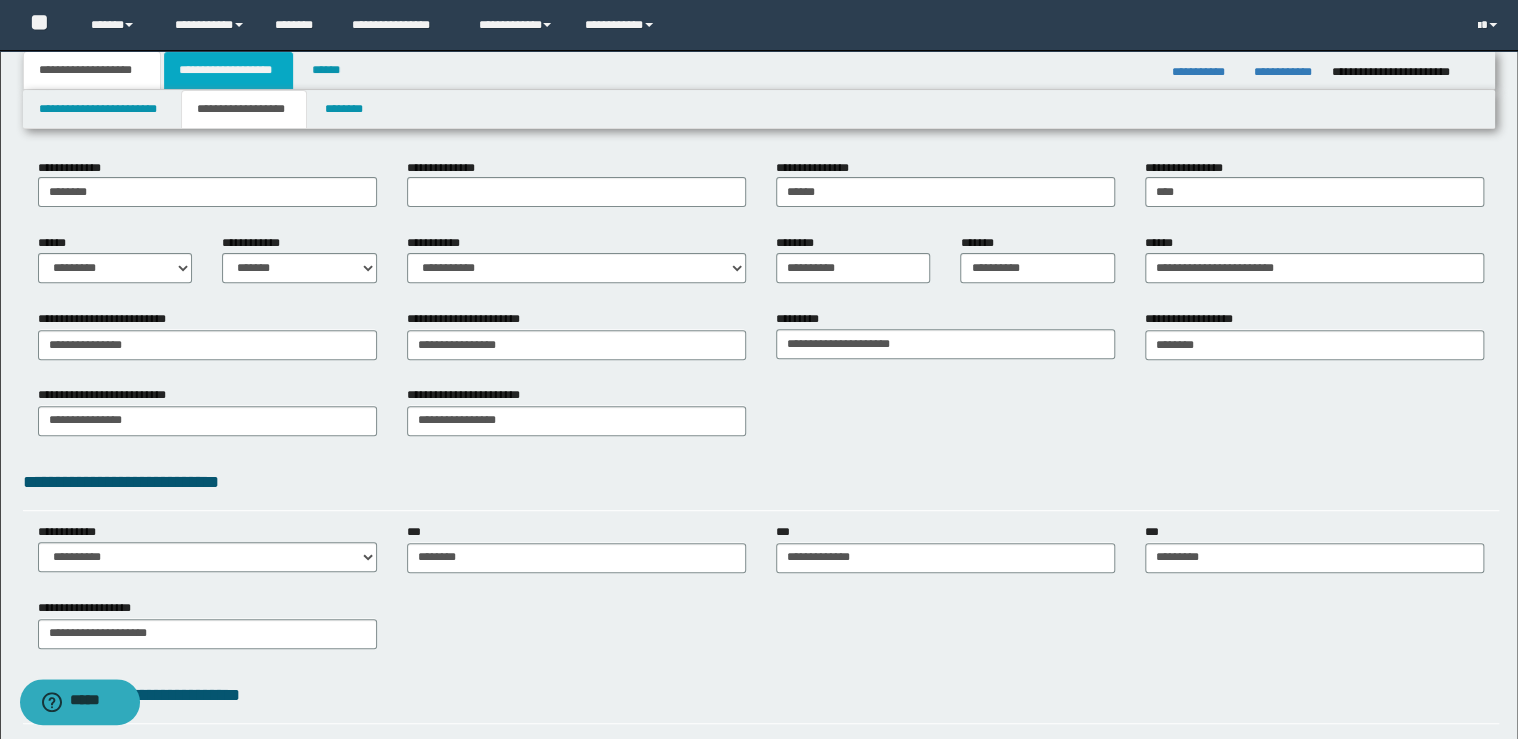 click on "**********" at bounding box center [228, 70] 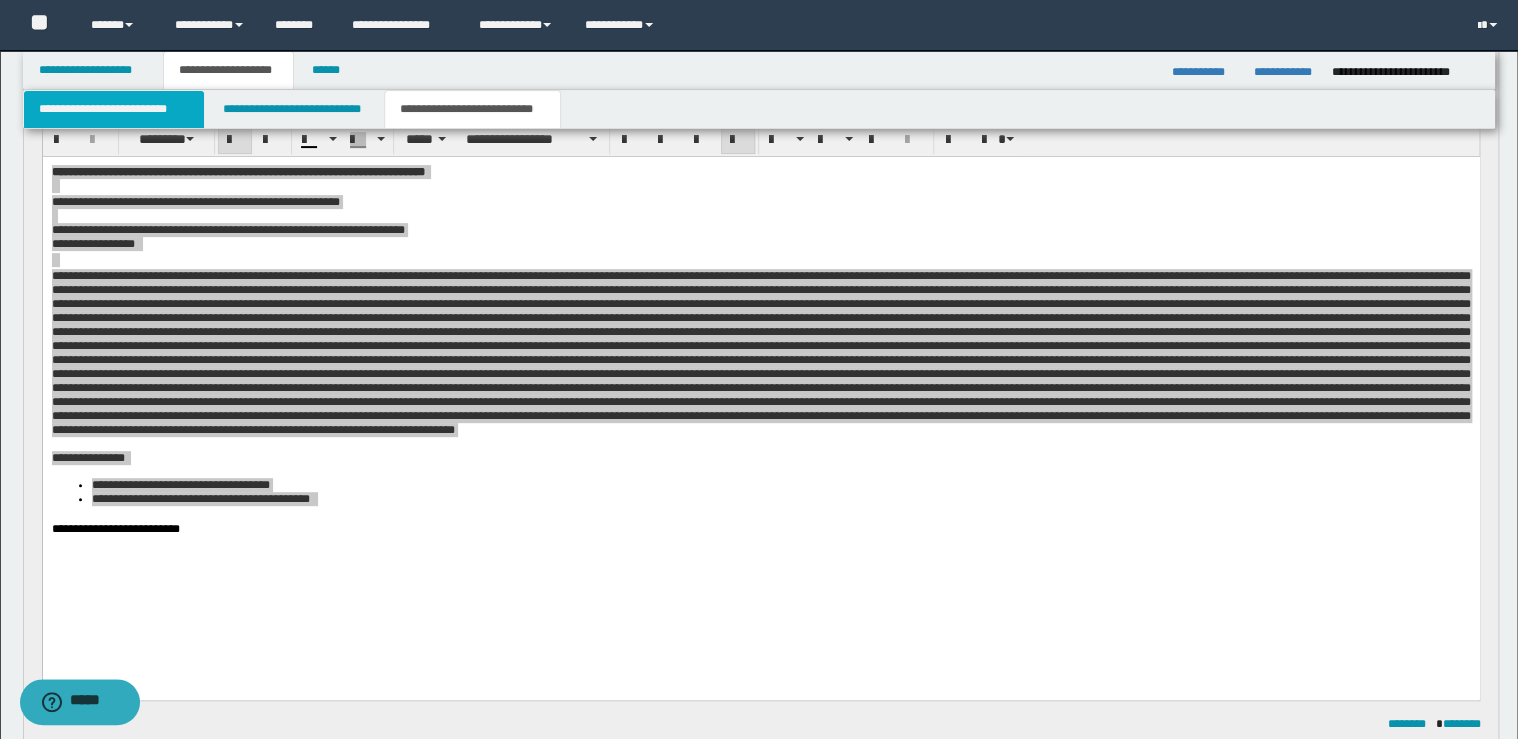 click on "**********" at bounding box center (114, 109) 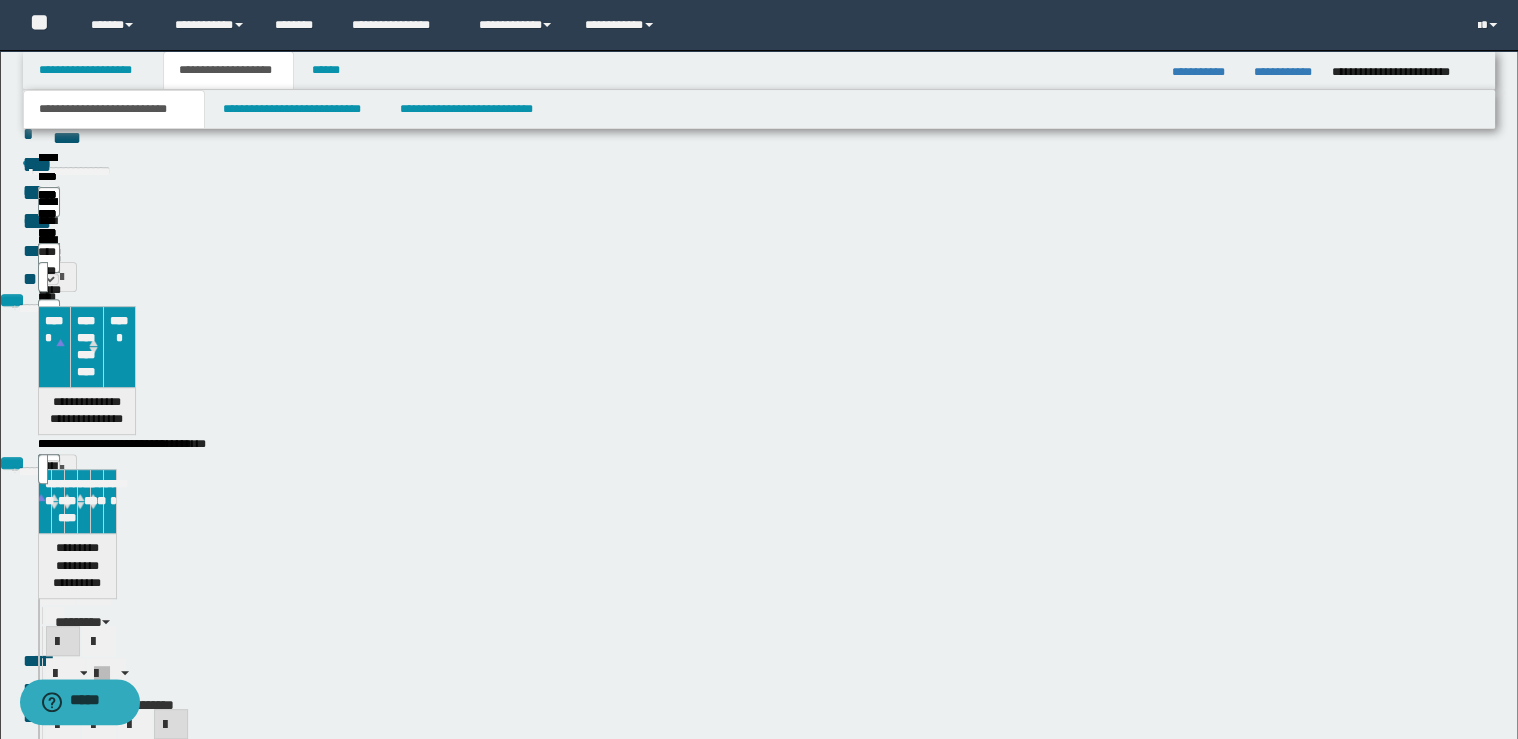 type 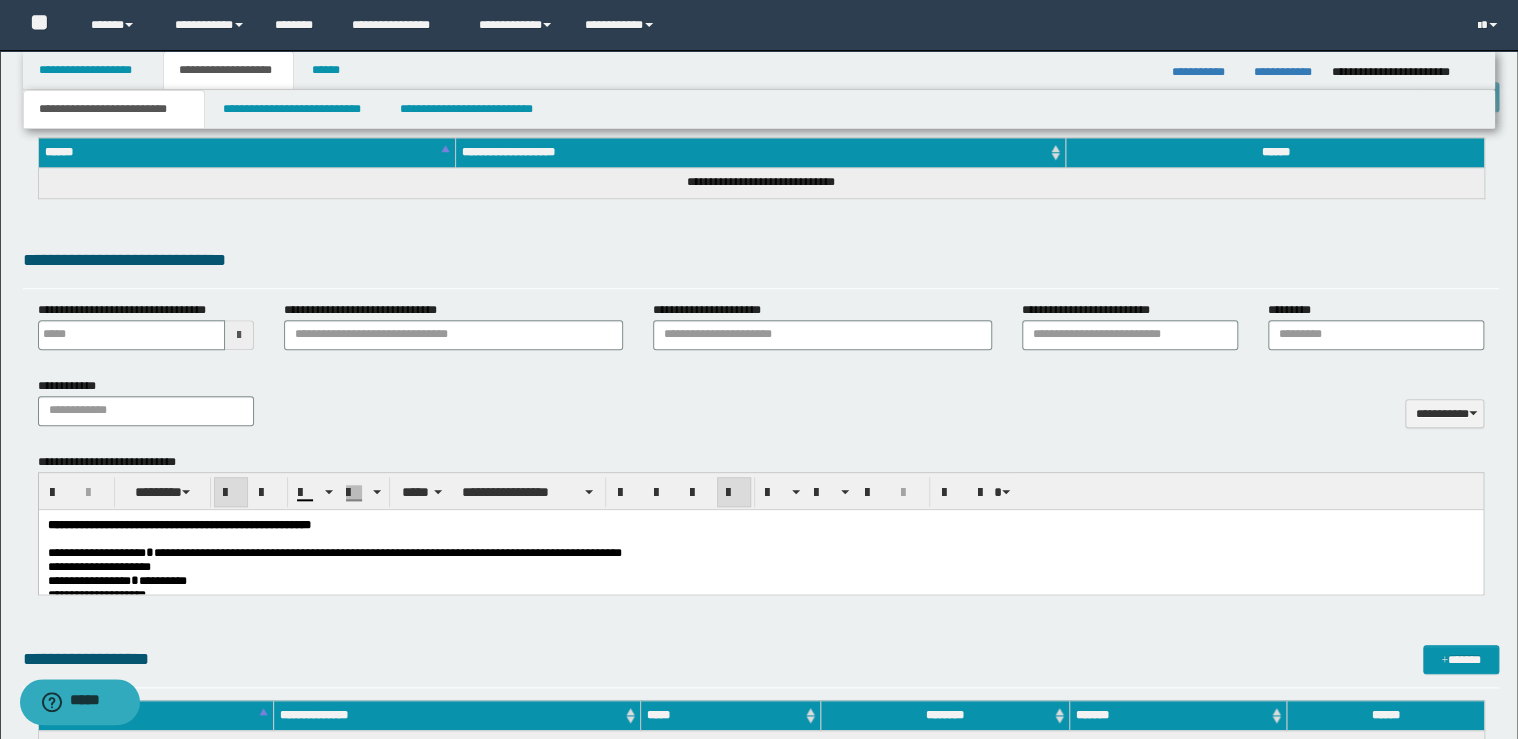 scroll, scrollTop: 998, scrollLeft: 0, axis: vertical 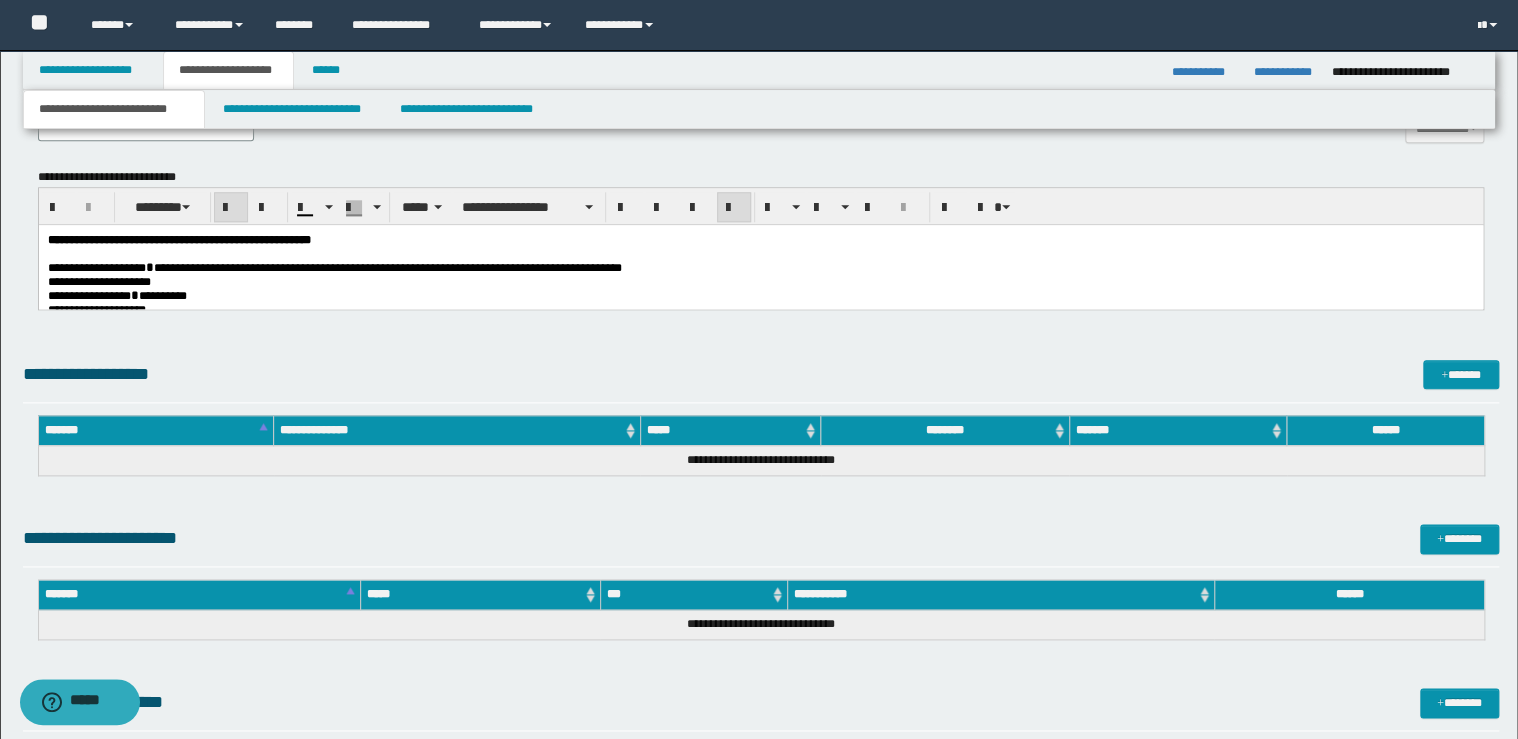 click at bounding box center [760, 253] 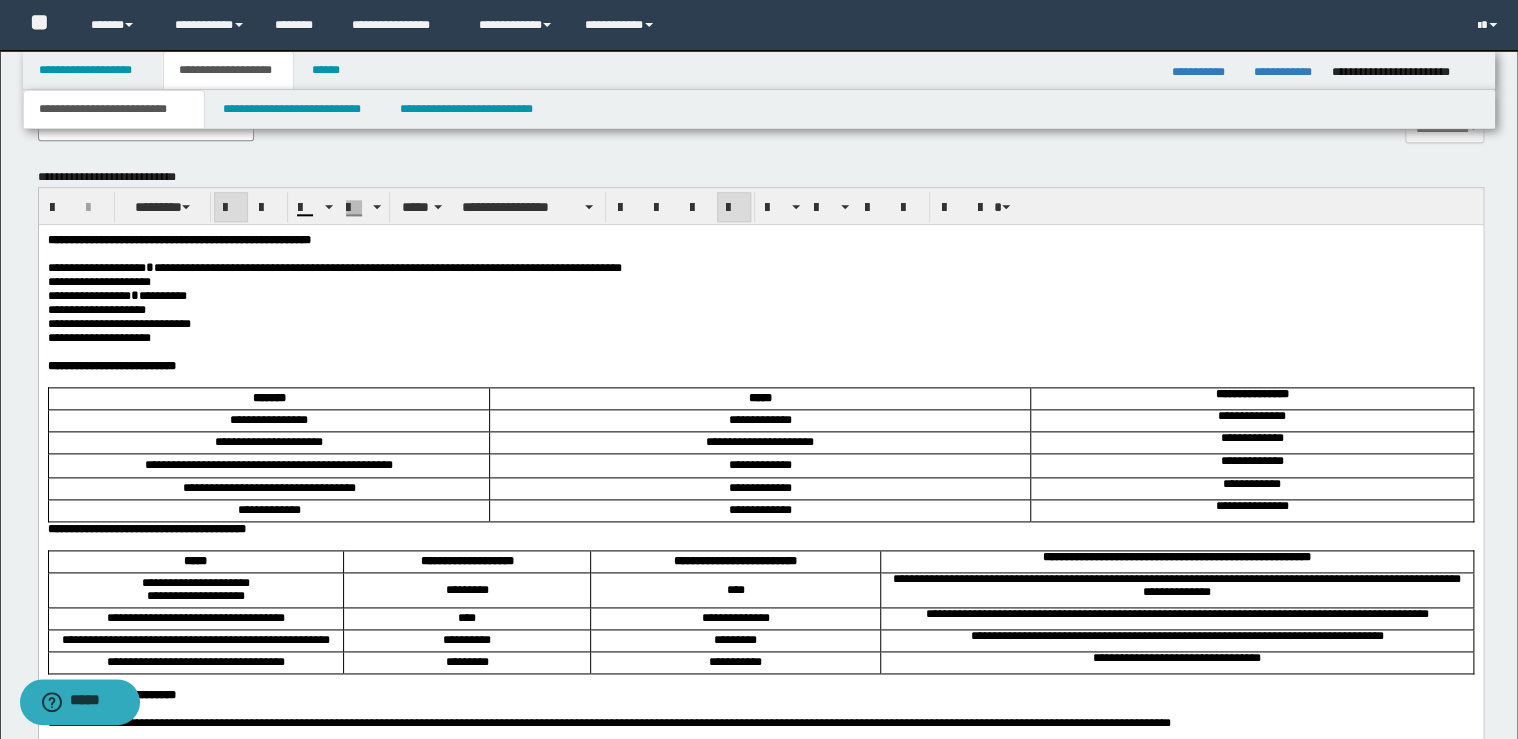 click on "**********" at bounding box center [760, 239] 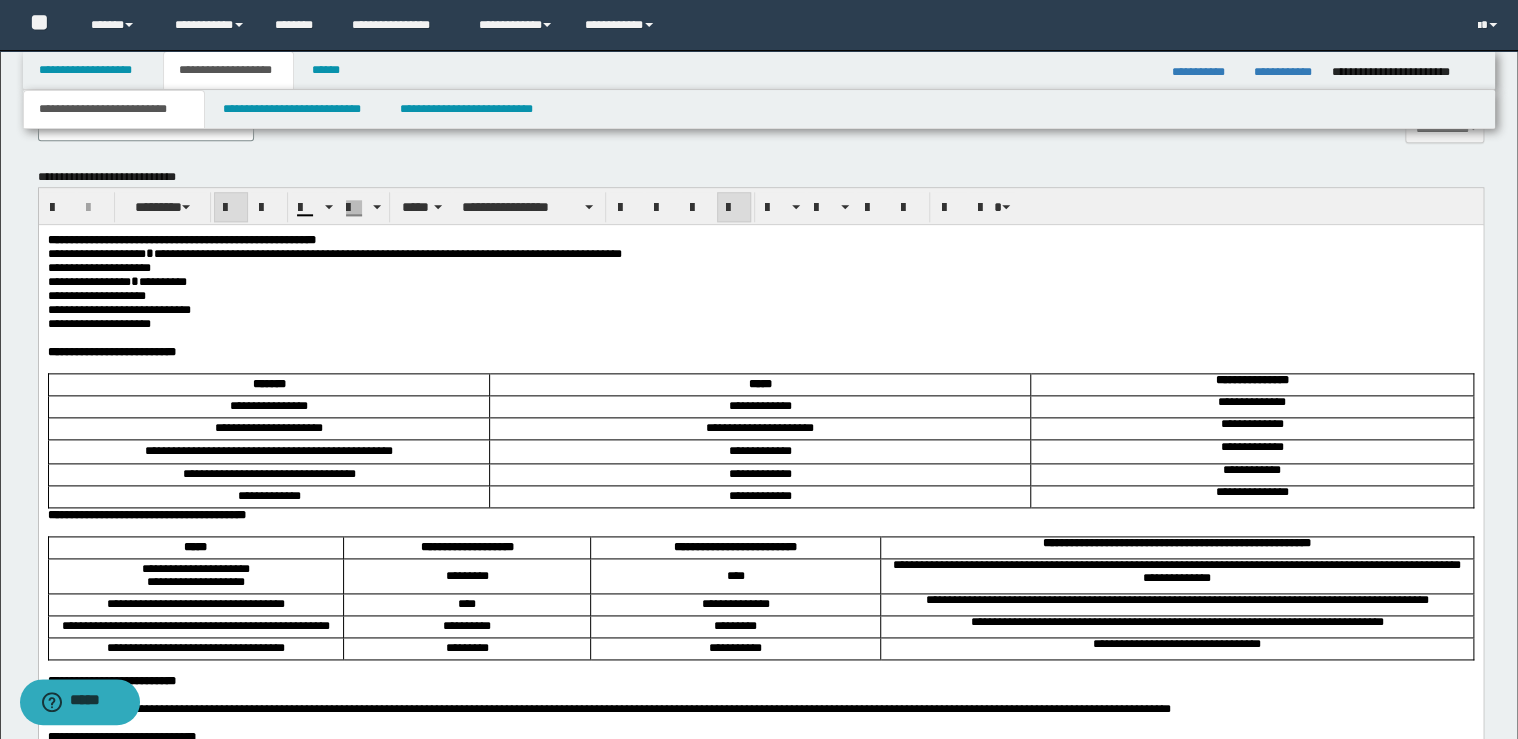 click on "**********" at bounding box center (760, 323) 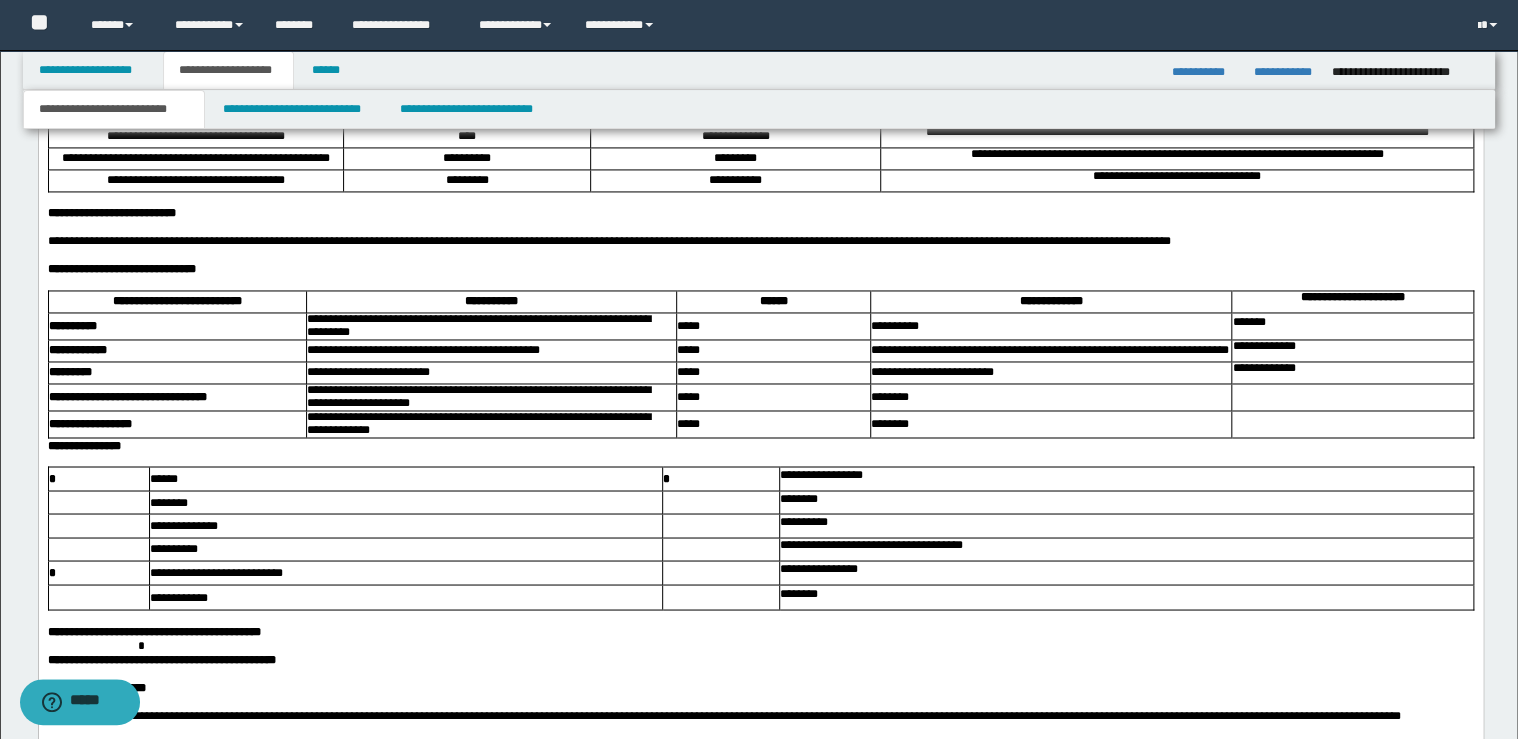 scroll, scrollTop: 1478, scrollLeft: 0, axis: vertical 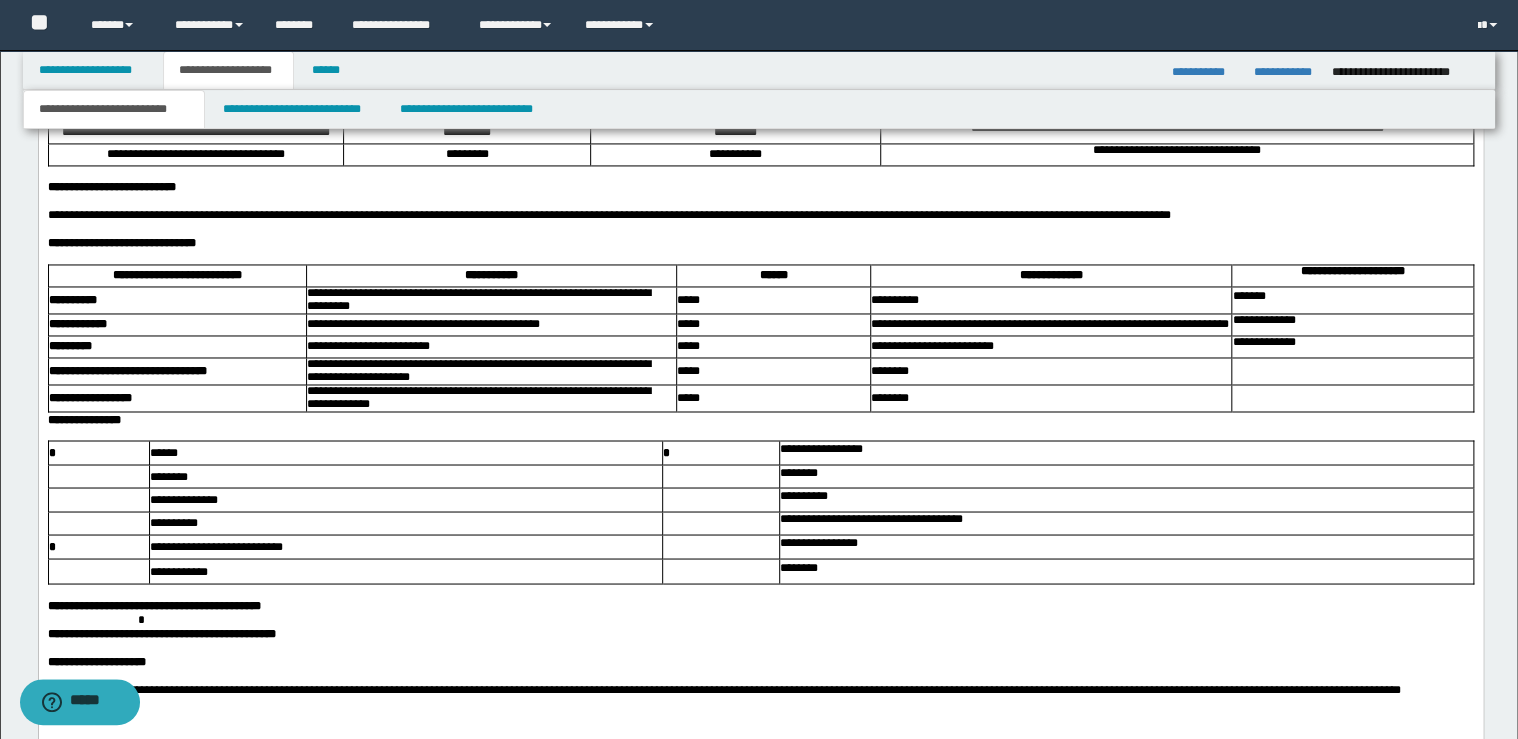 click on "**********" at bounding box center [760, 187] 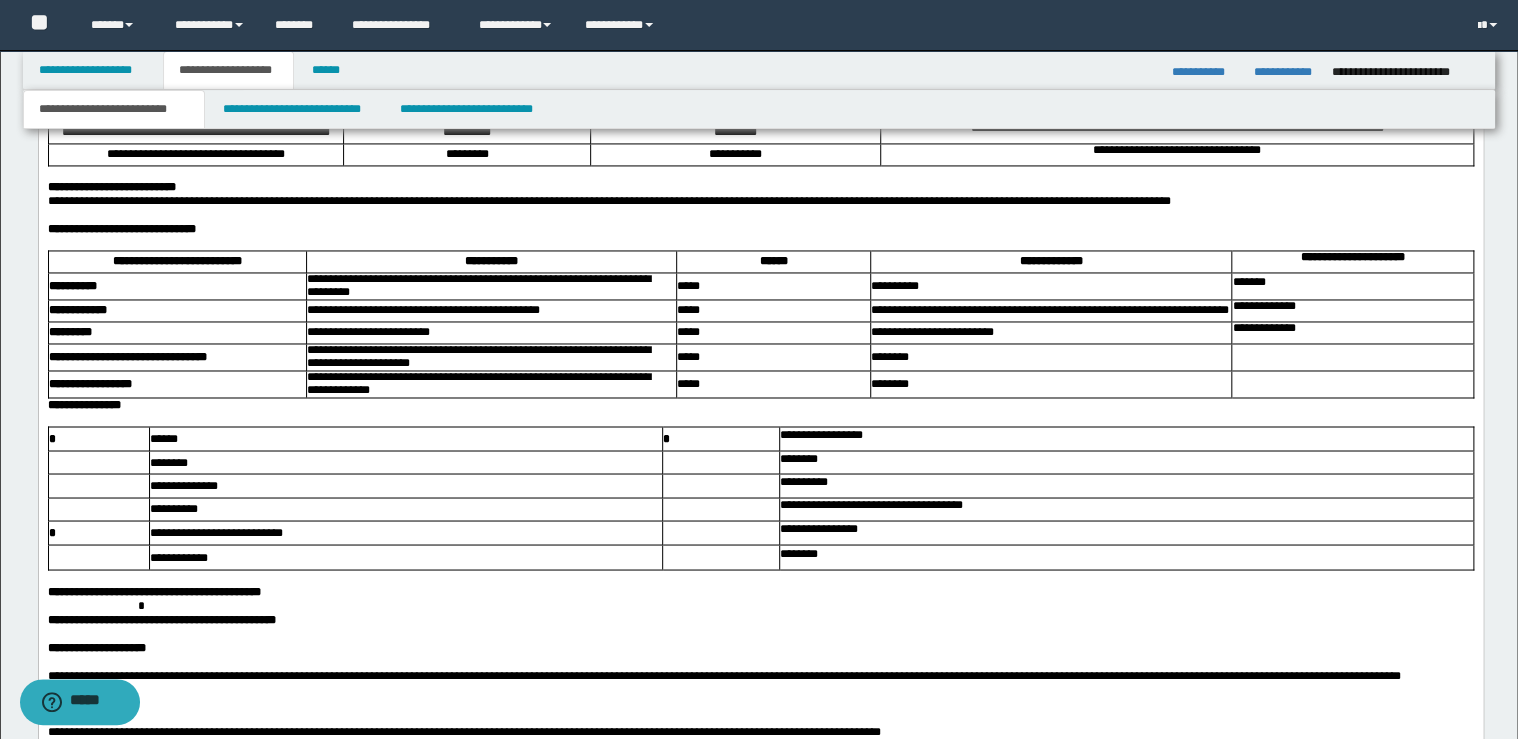 click on "**********" at bounding box center [760, 229] 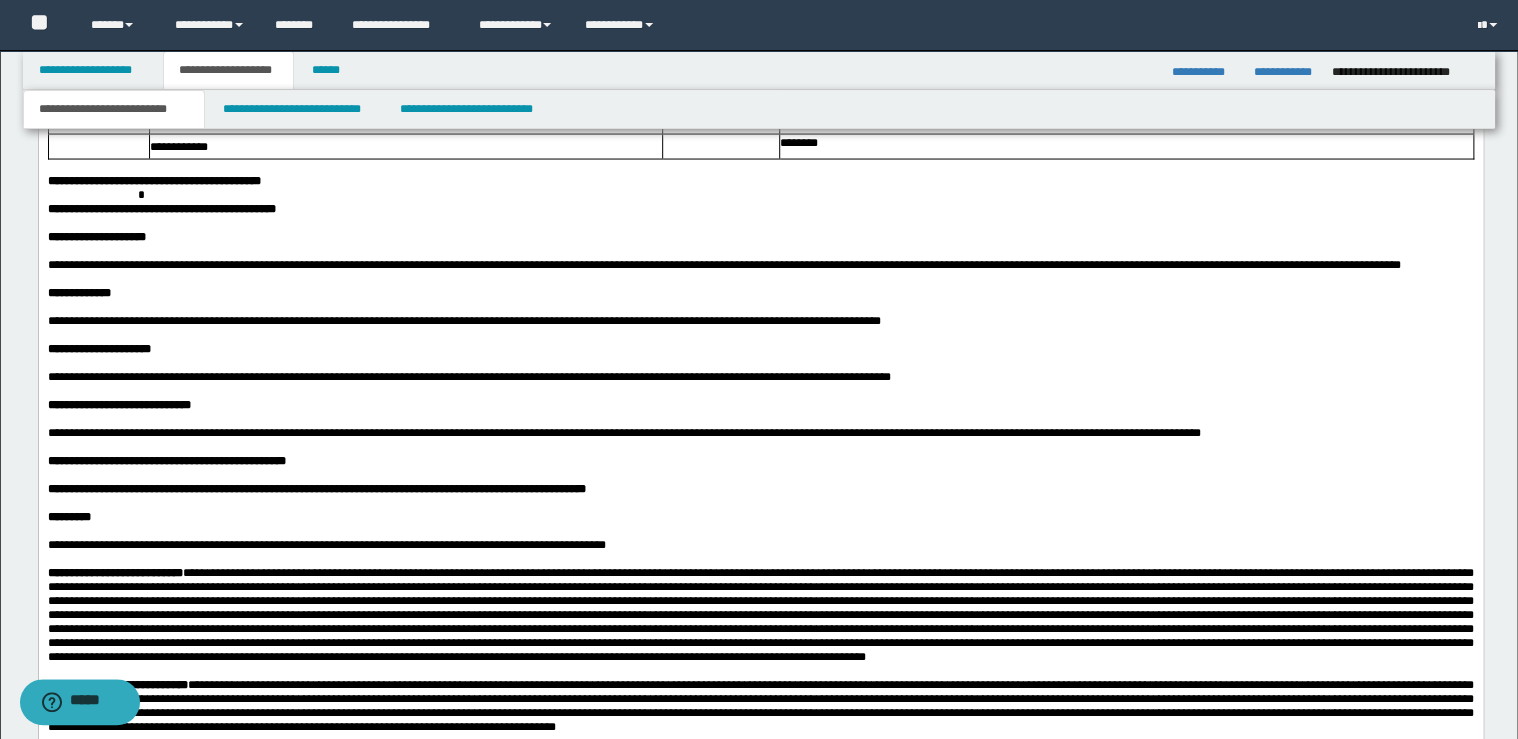 scroll, scrollTop: 1878, scrollLeft: 0, axis: vertical 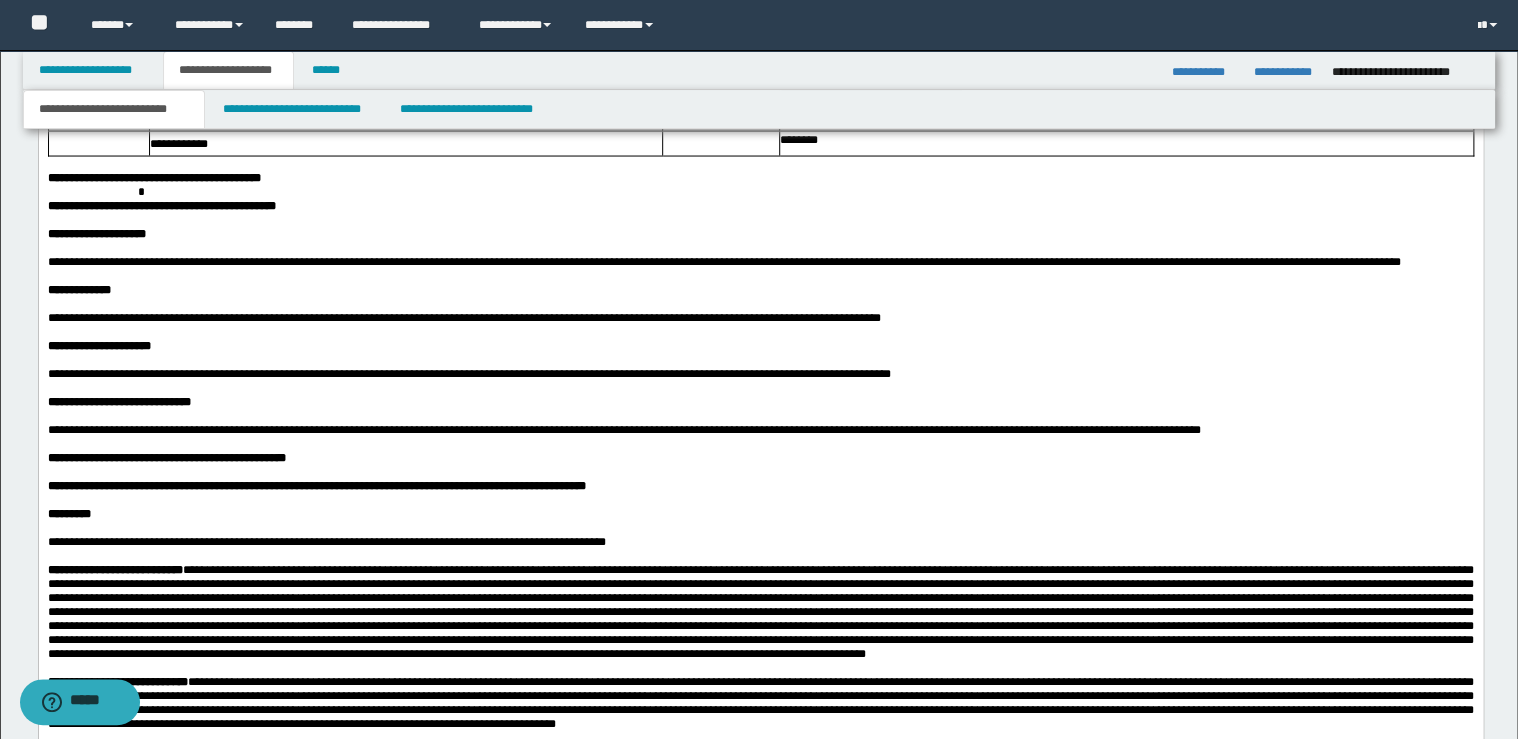 click on "**********" at bounding box center (760, 233) 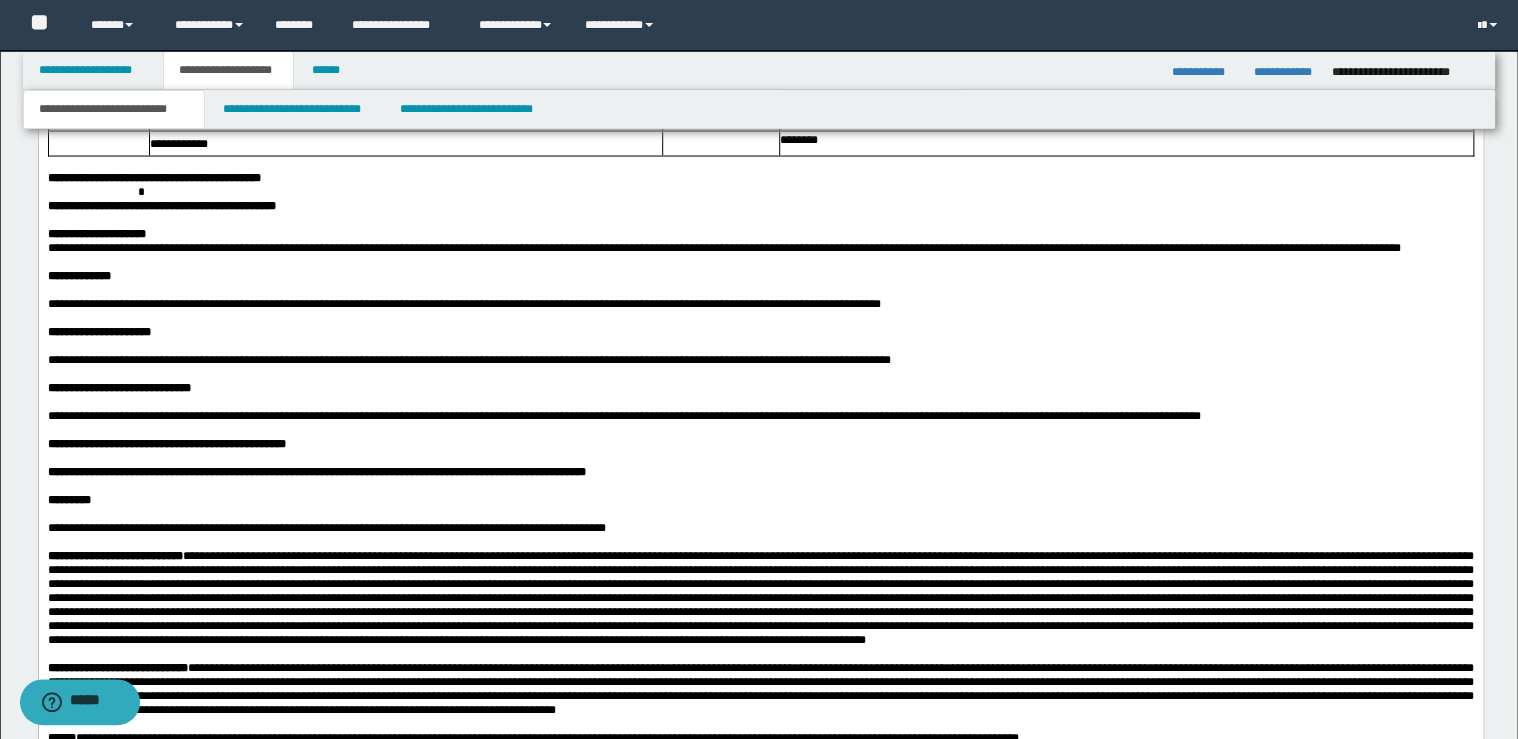 click at bounding box center (760, 261) 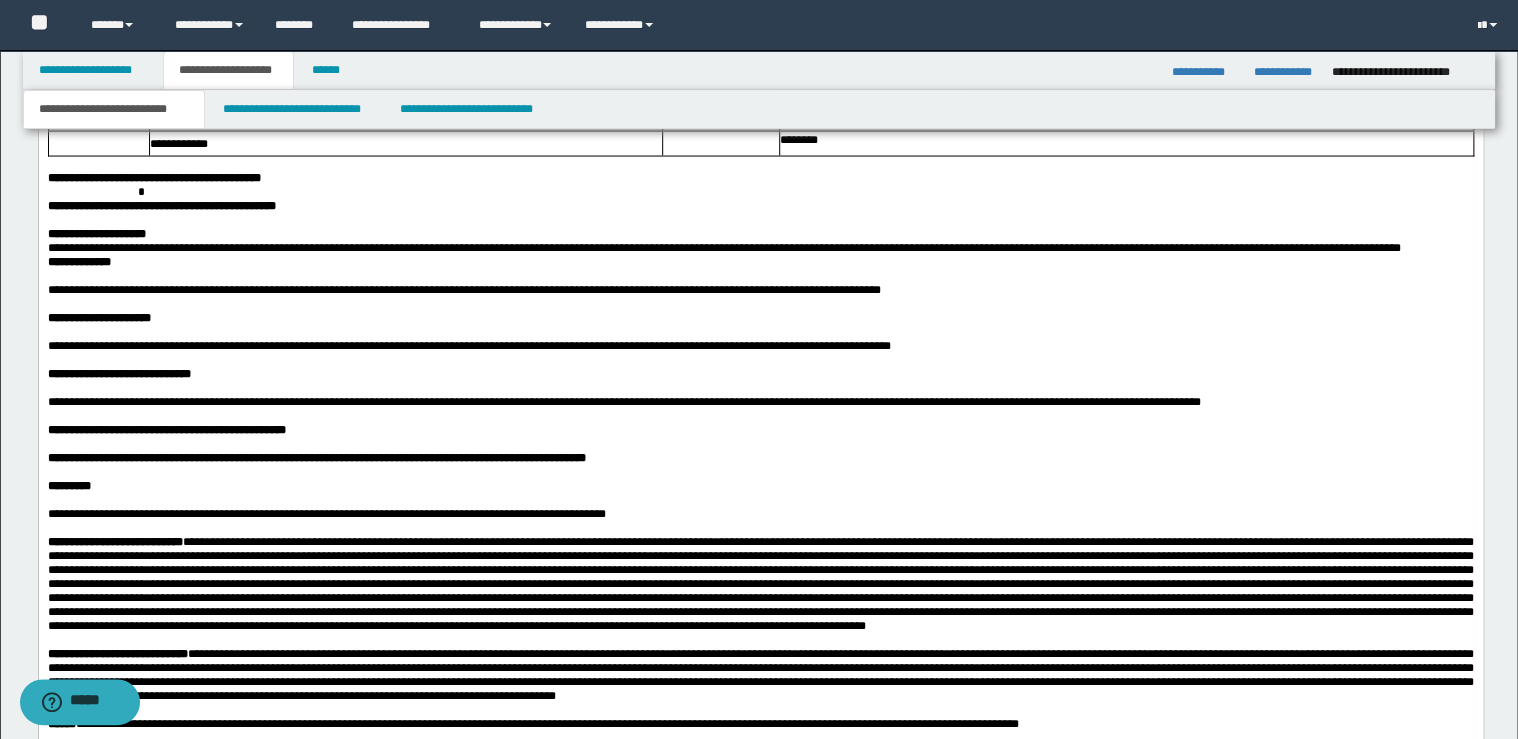 click at bounding box center (760, 275) 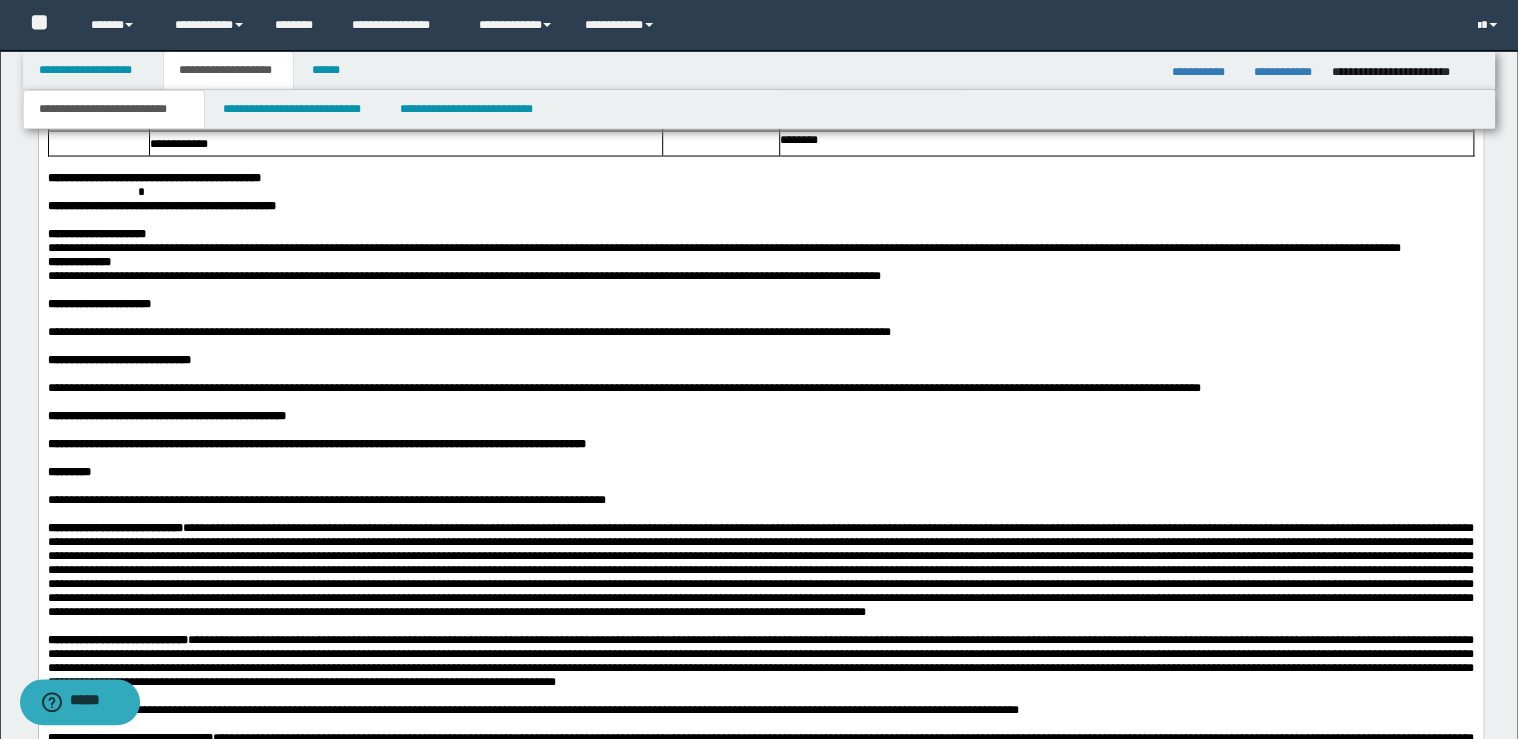 click on "**********" at bounding box center [760, 303] 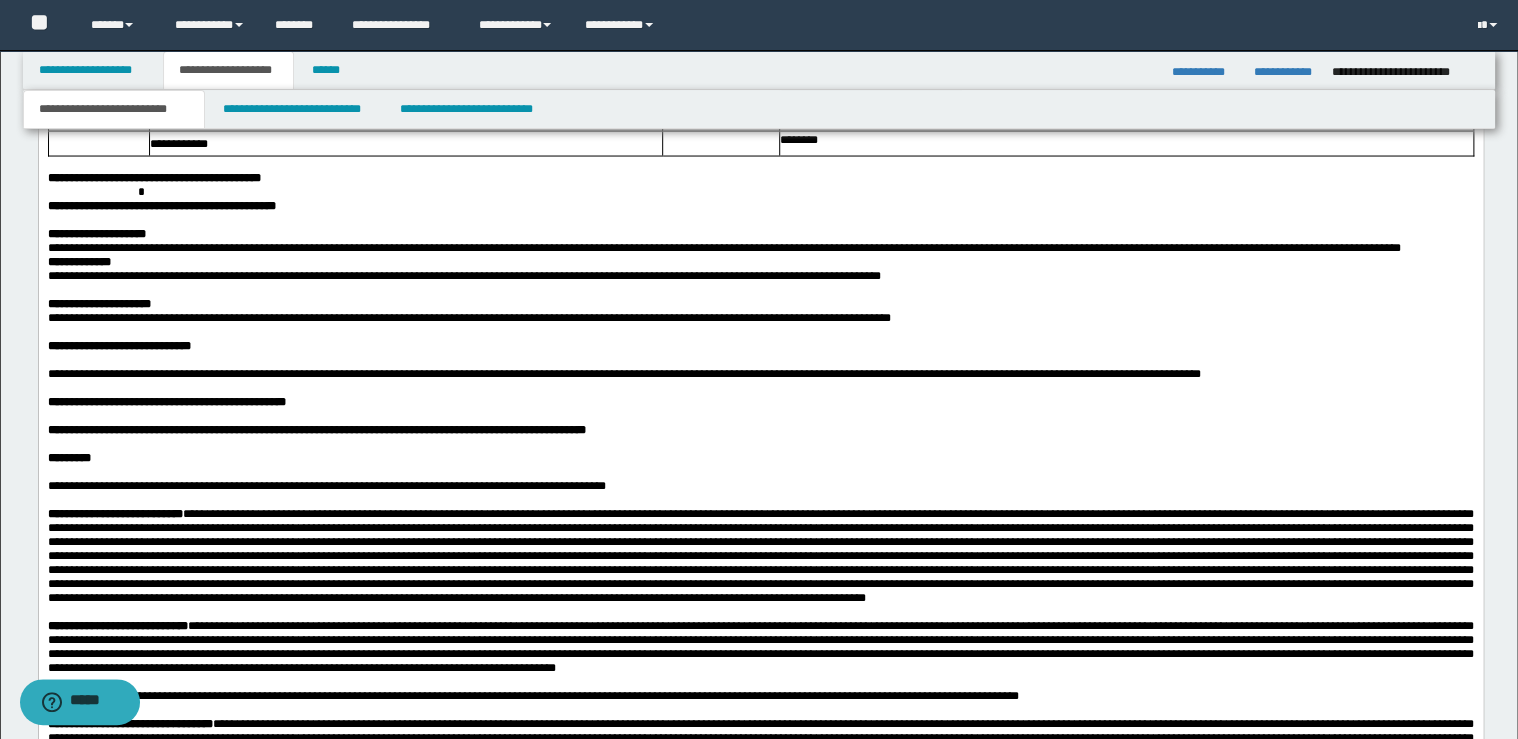 click on "**********" at bounding box center (760, 345) 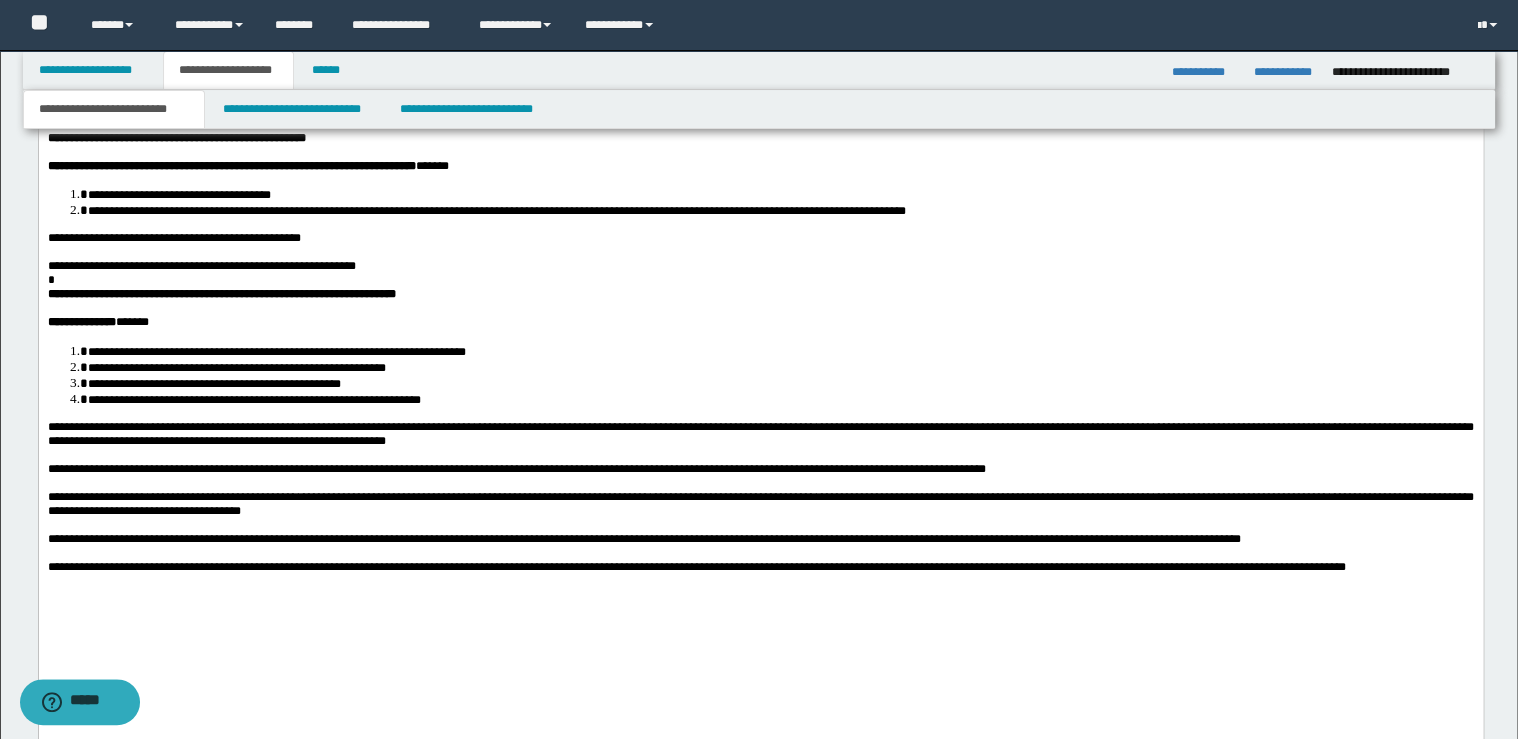 scroll, scrollTop: 3878, scrollLeft: 0, axis: vertical 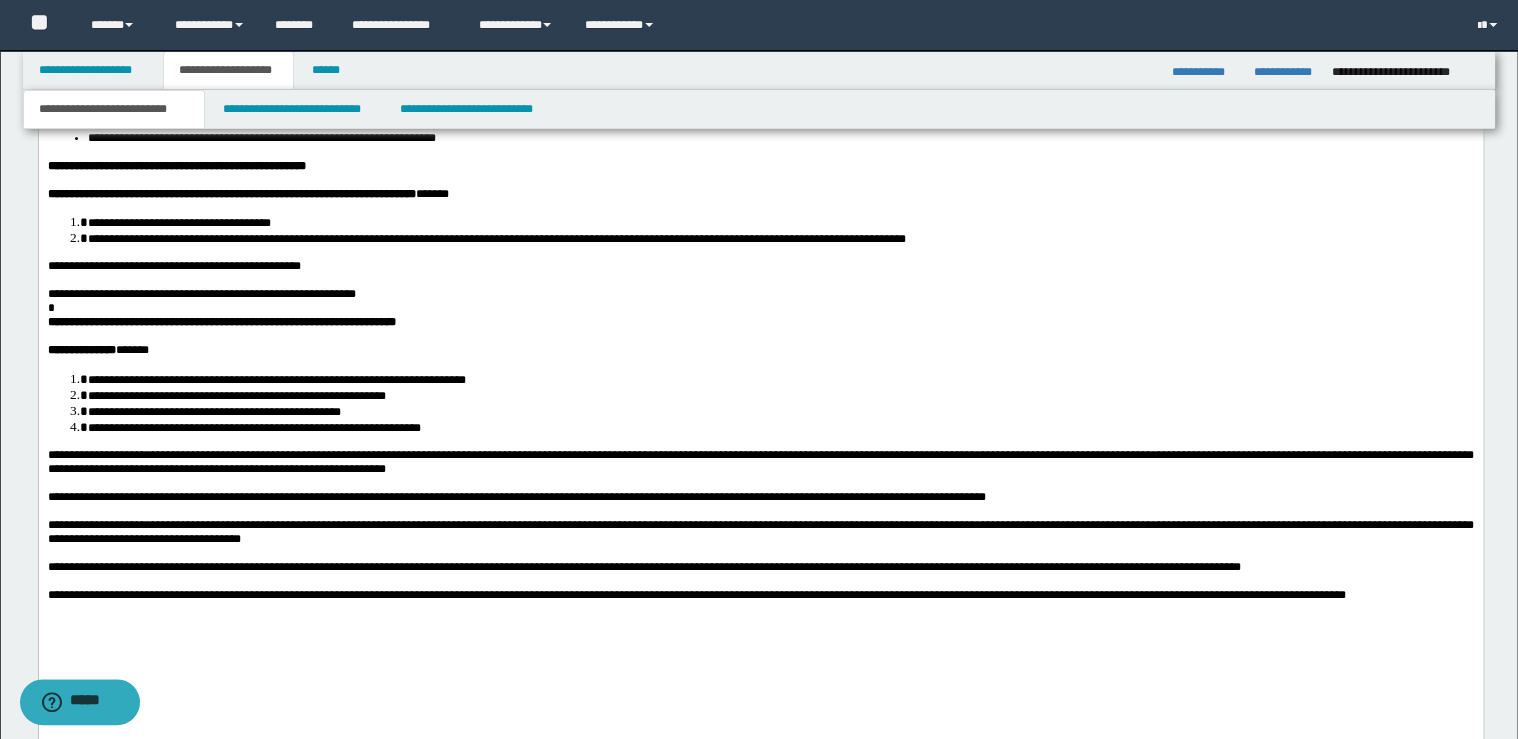 click on "**********" at bounding box center [760, -156] 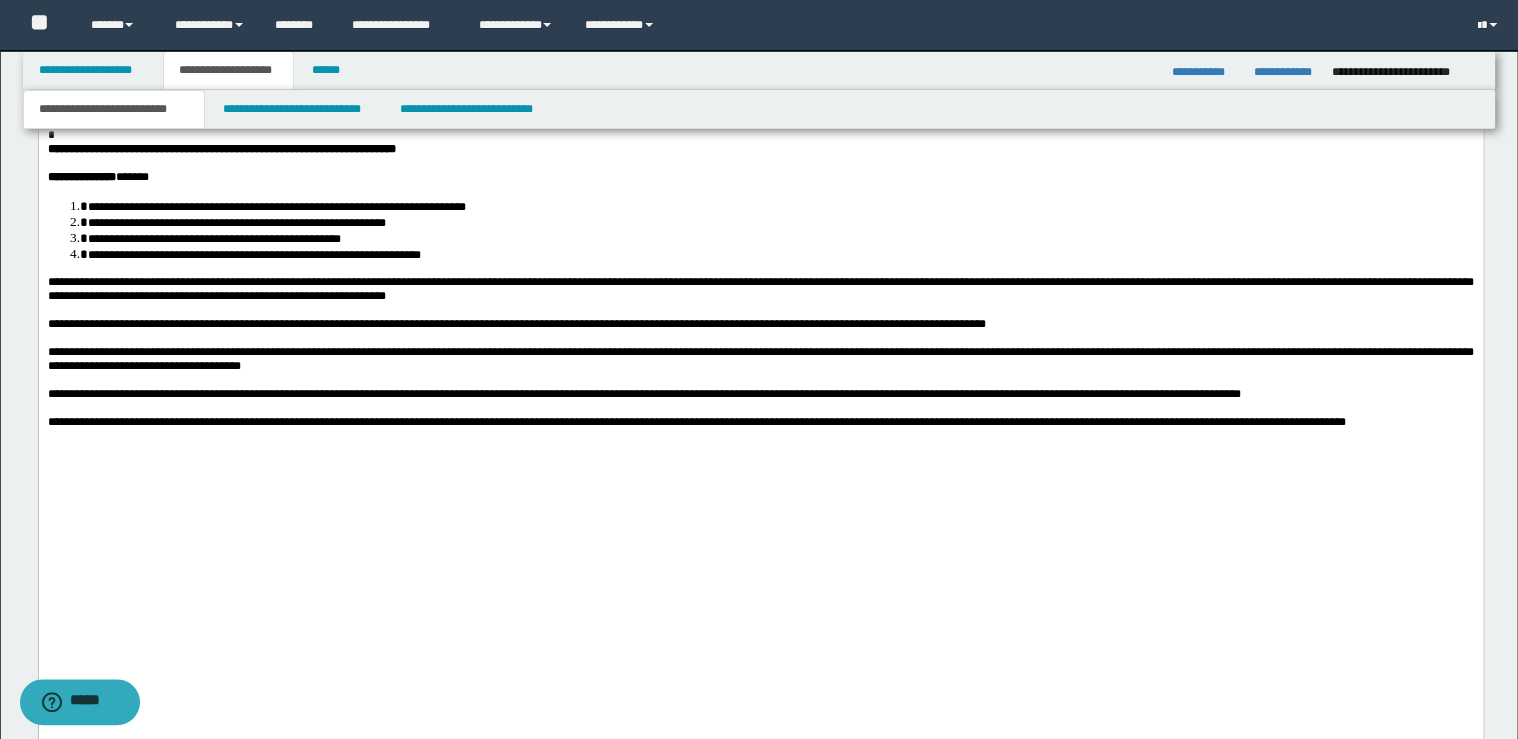 scroll, scrollTop: 4038, scrollLeft: 0, axis: vertical 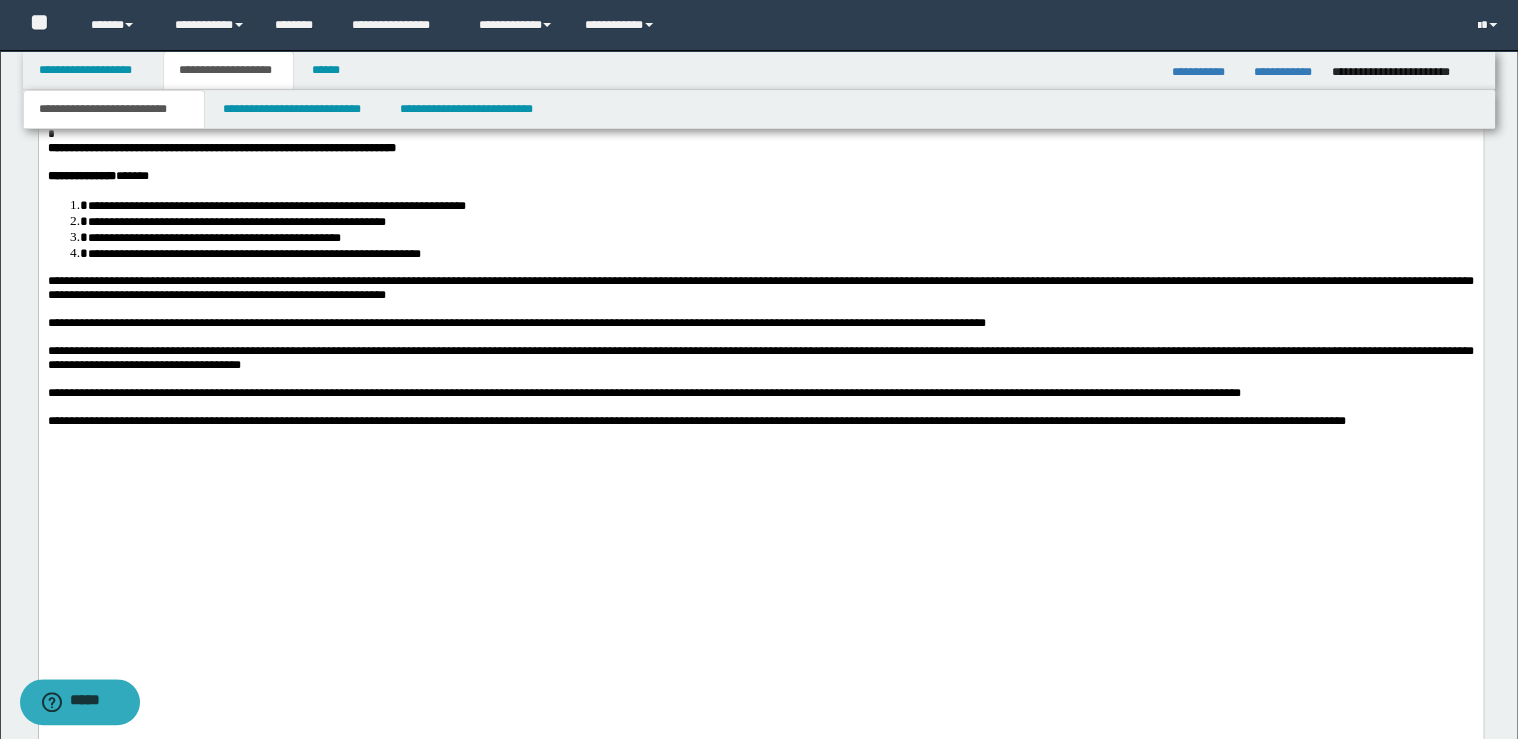 click on "**********" at bounding box center [760, -162] 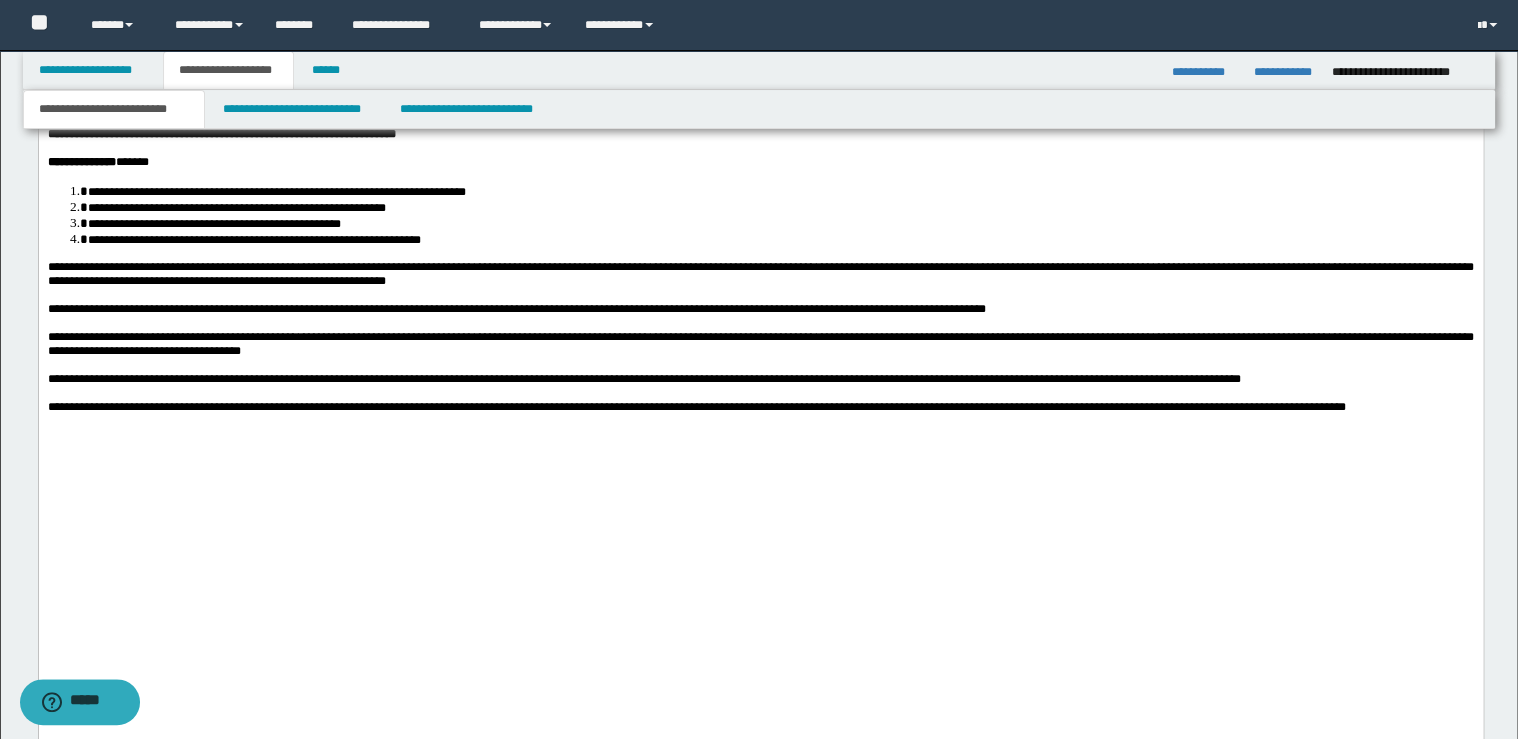 click on "**********" at bounding box center [760, -218] 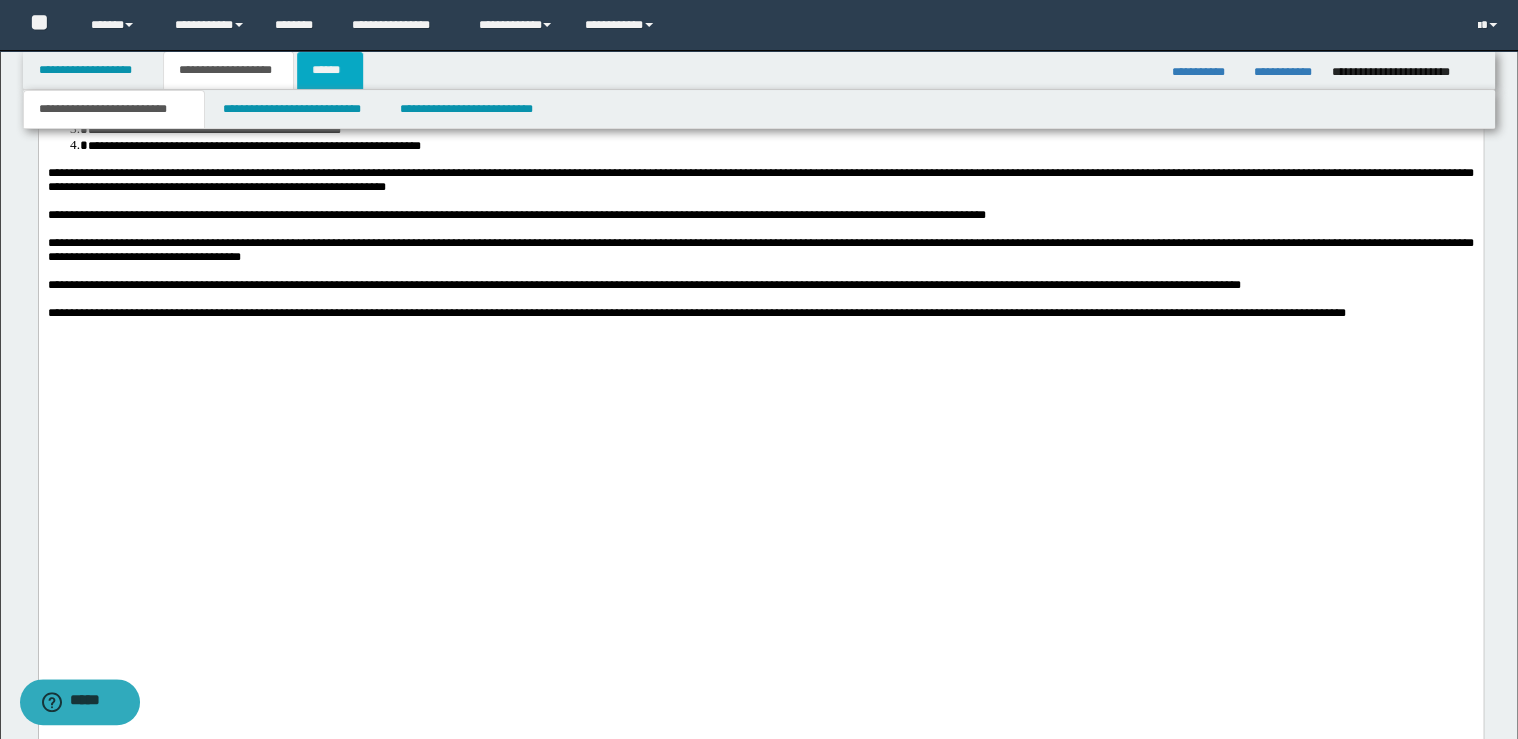 click on "******" at bounding box center (330, 70) 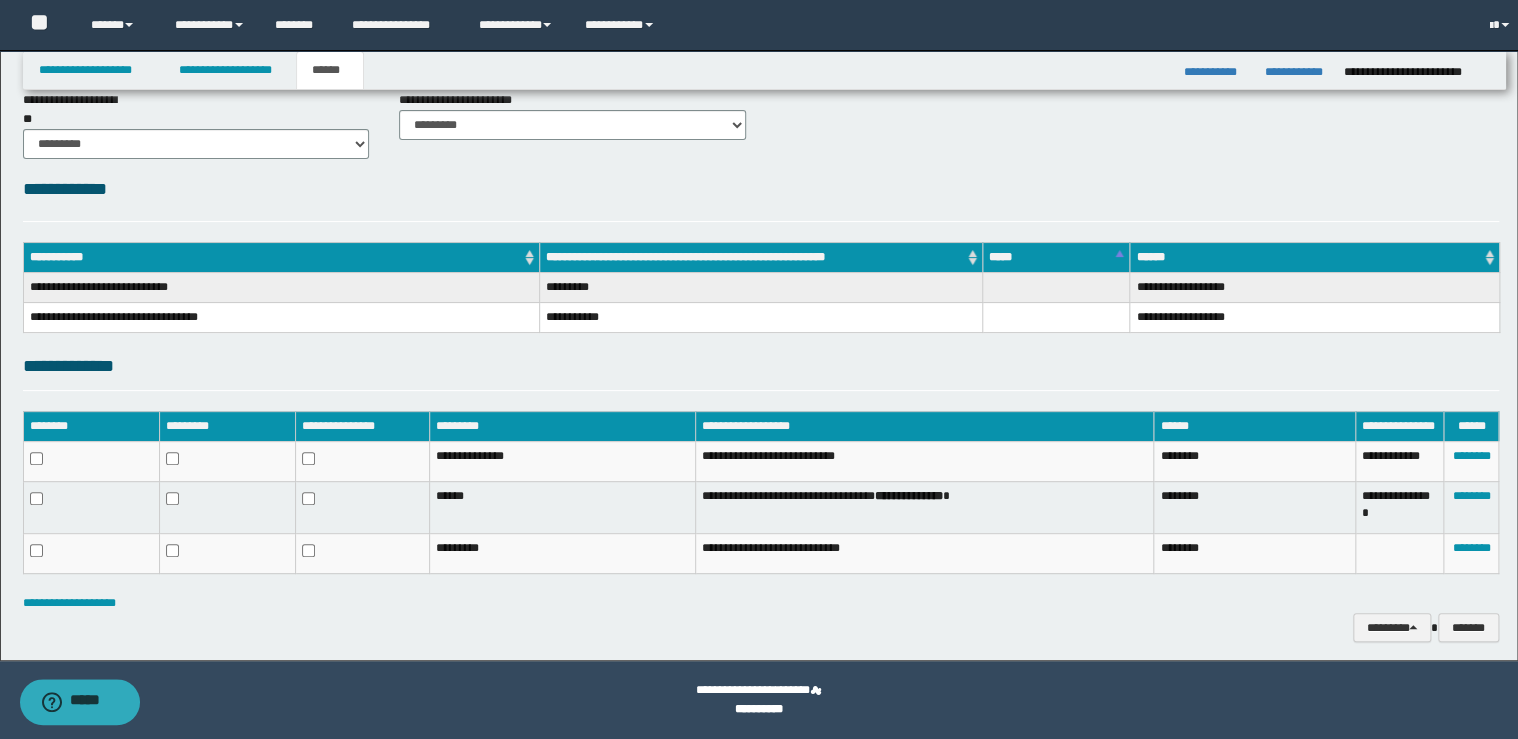 scroll, scrollTop: 167, scrollLeft: 0, axis: vertical 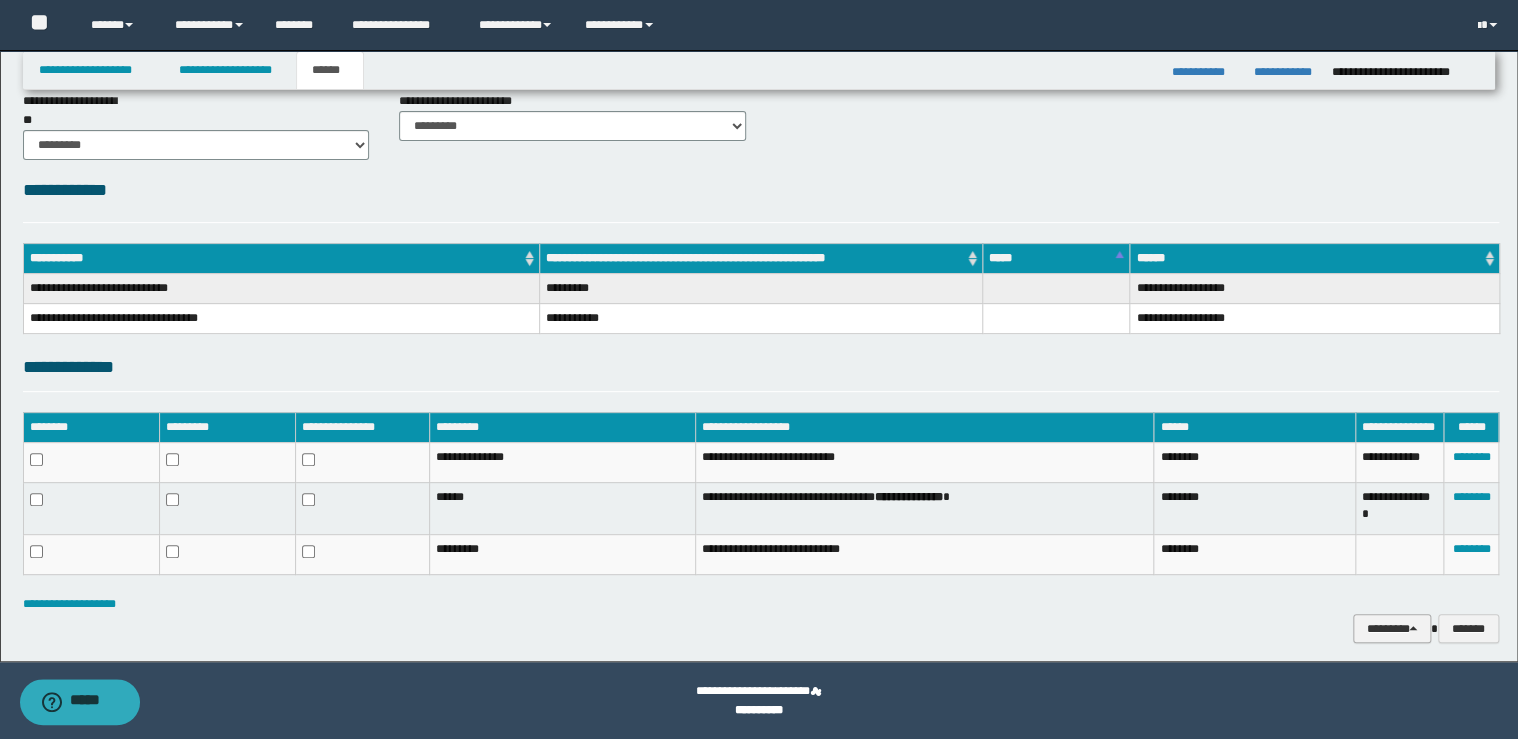 click on "********" at bounding box center [1392, 629] 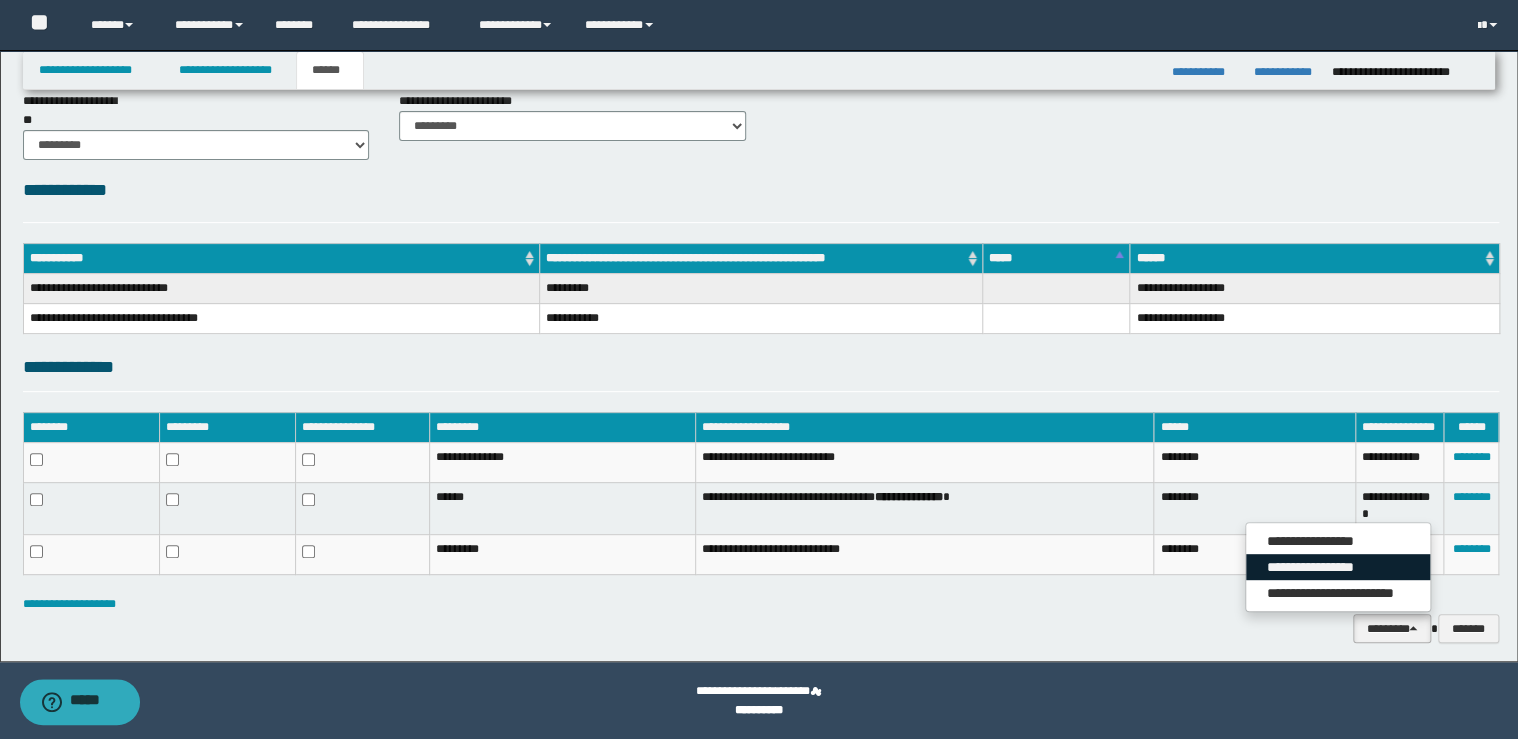 click on "**********" at bounding box center (1338, 567) 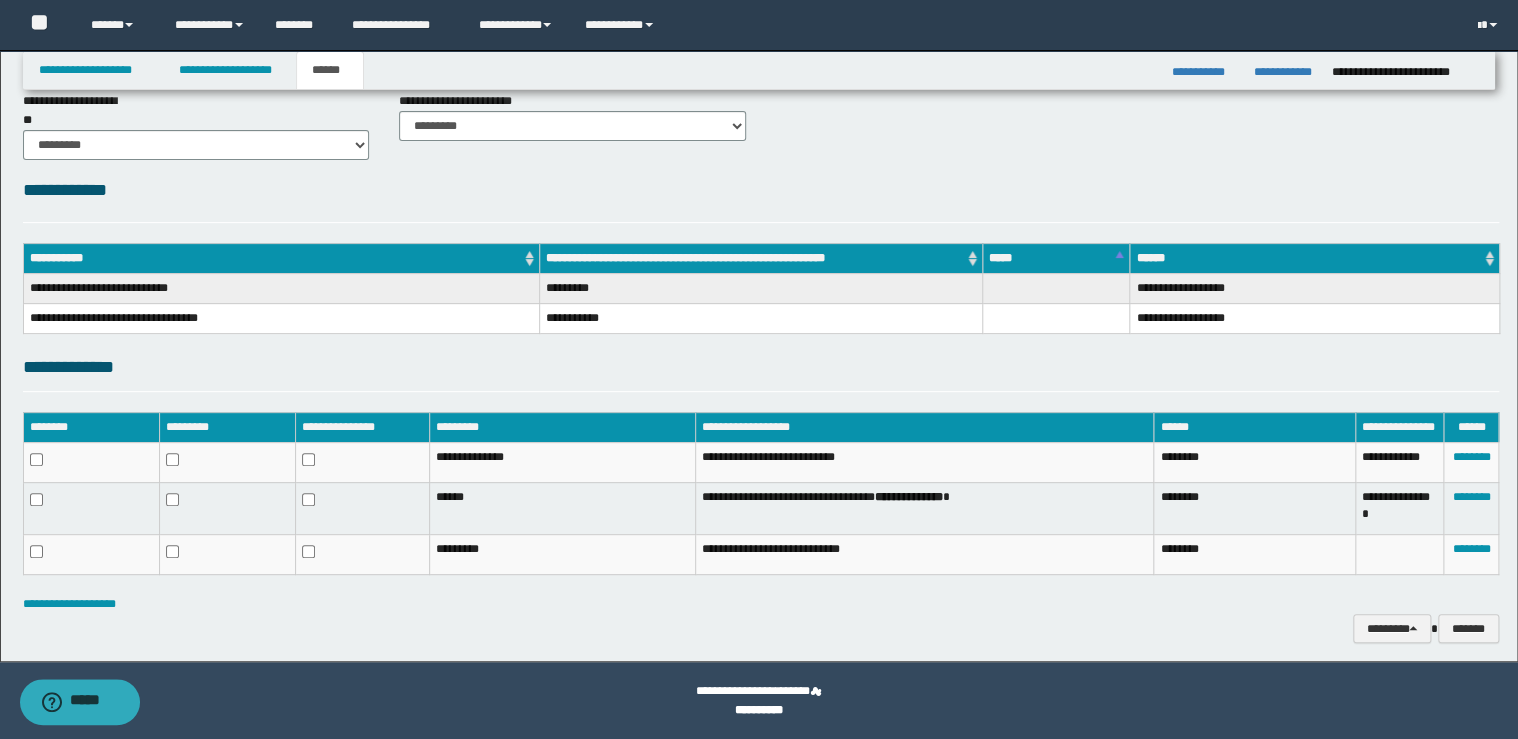 click on "**********" at bounding box center (761, 604) 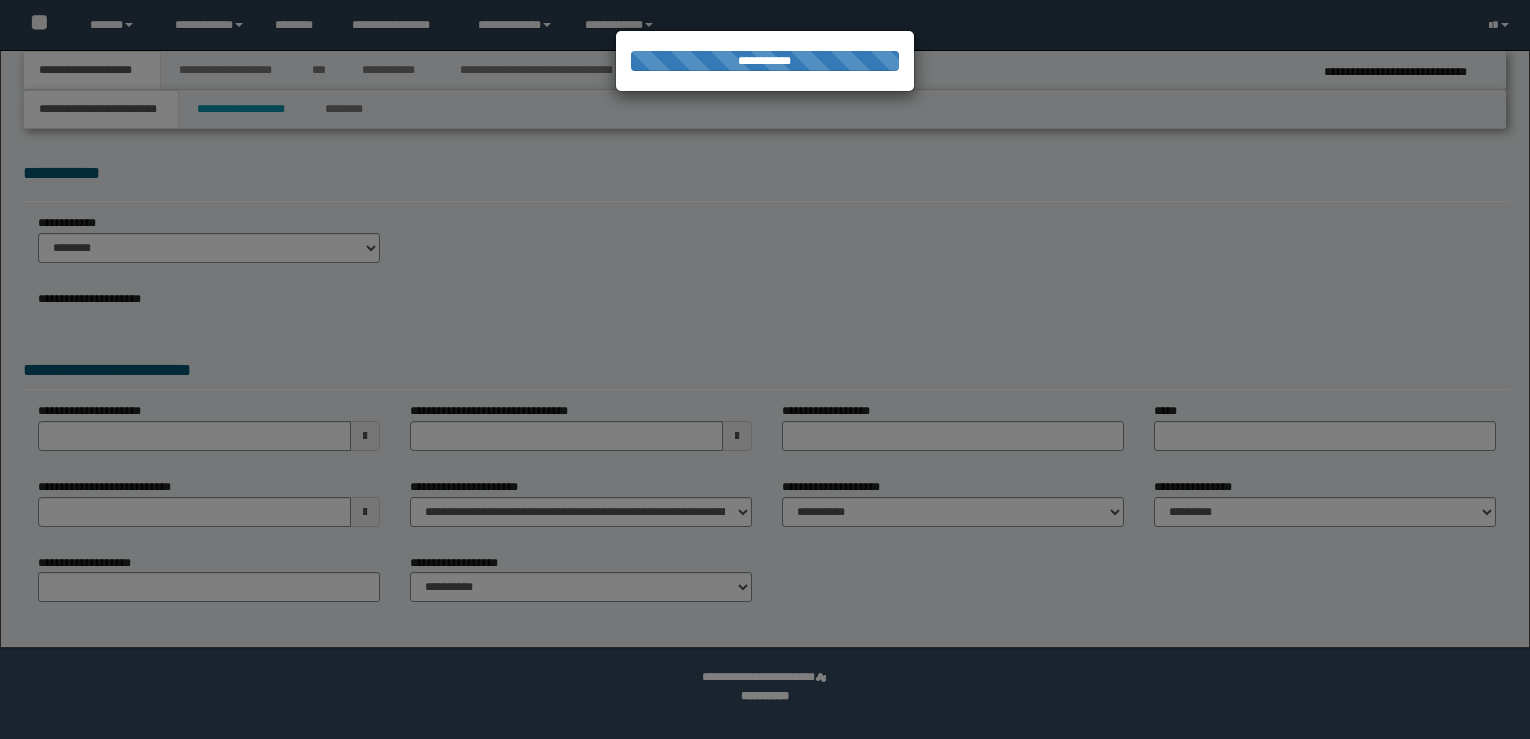 scroll, scrollTop: 0, scrollLeft: 0, axis: both 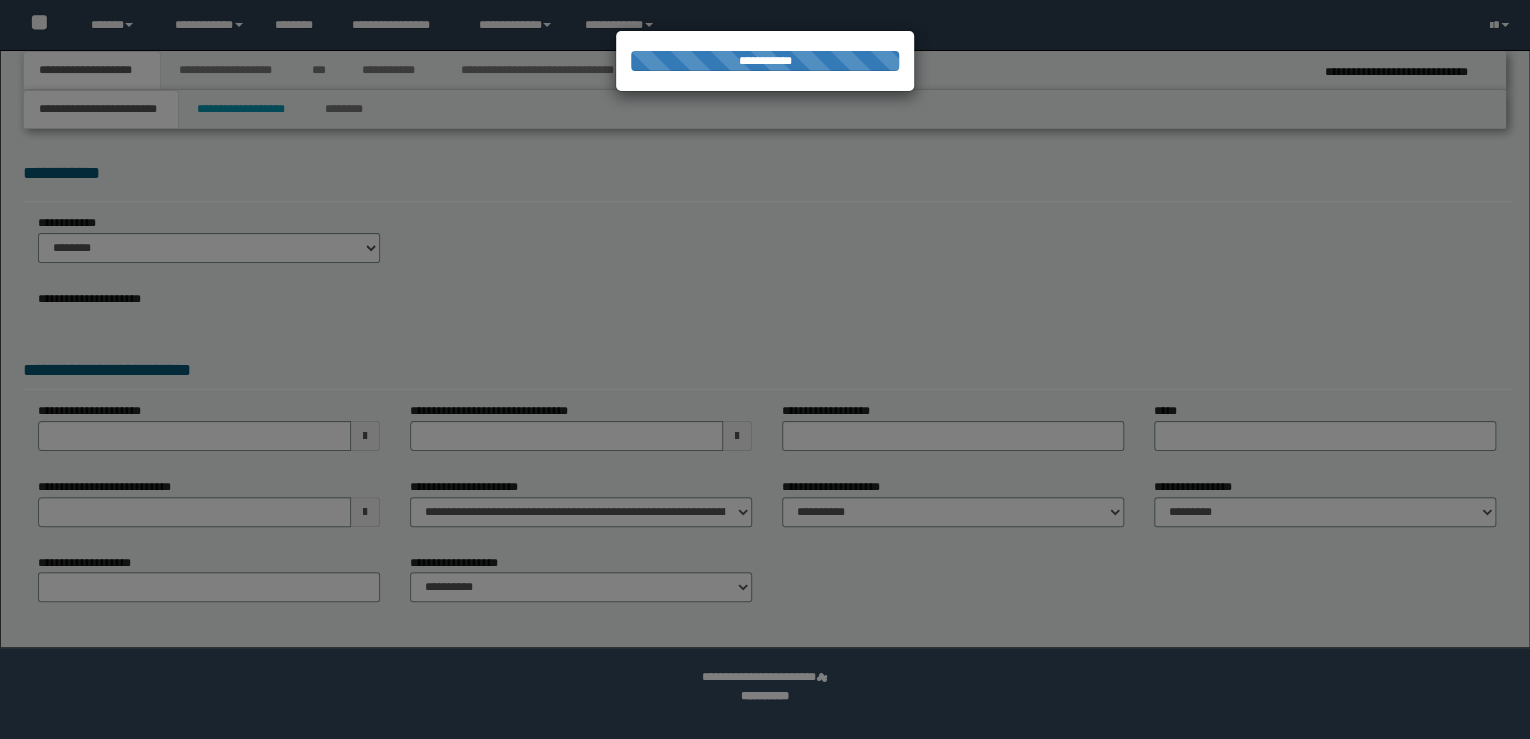 select on "*" 